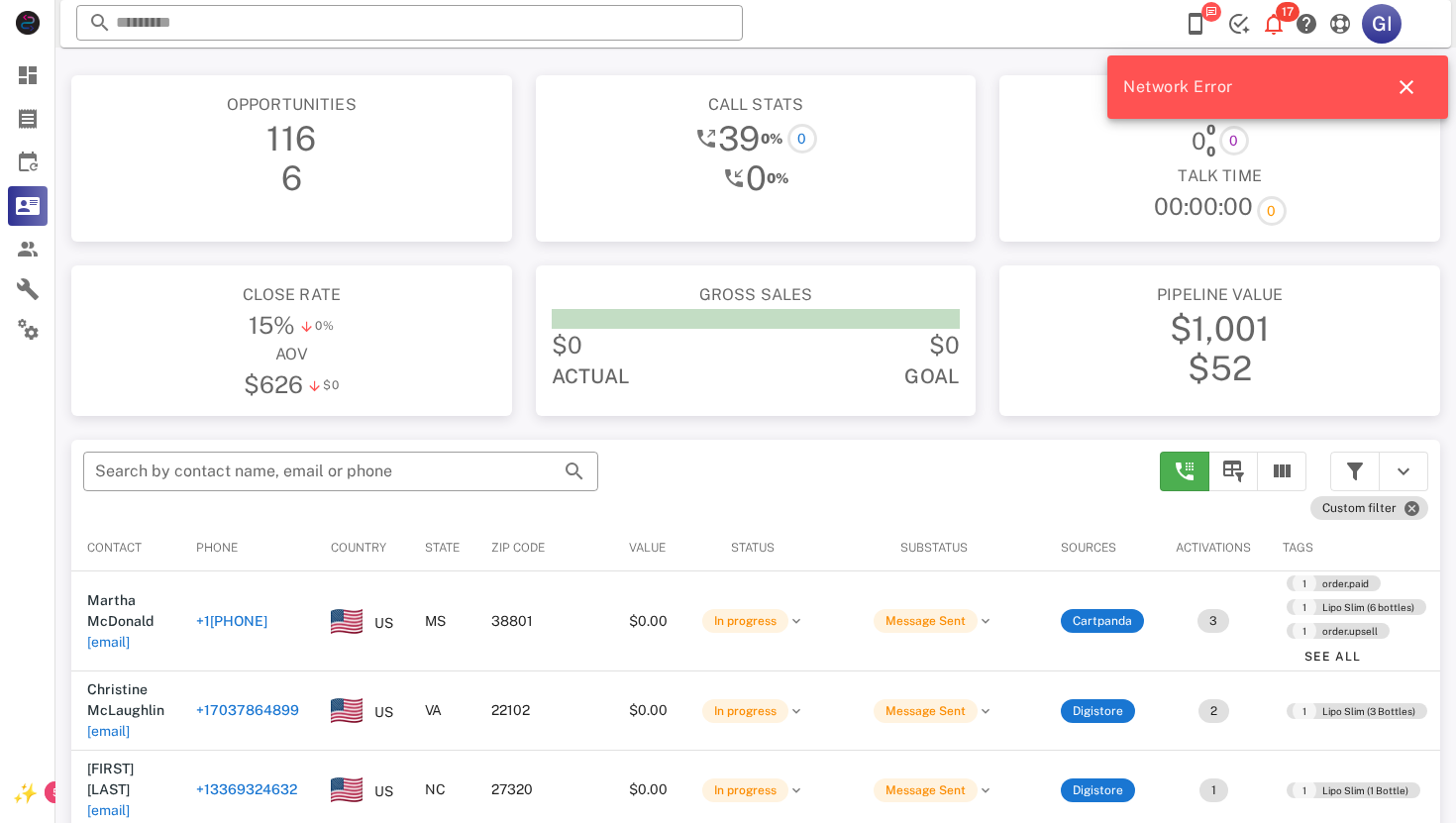 scroll, scrollTop: 0, scrollLeft: 0, axis: both 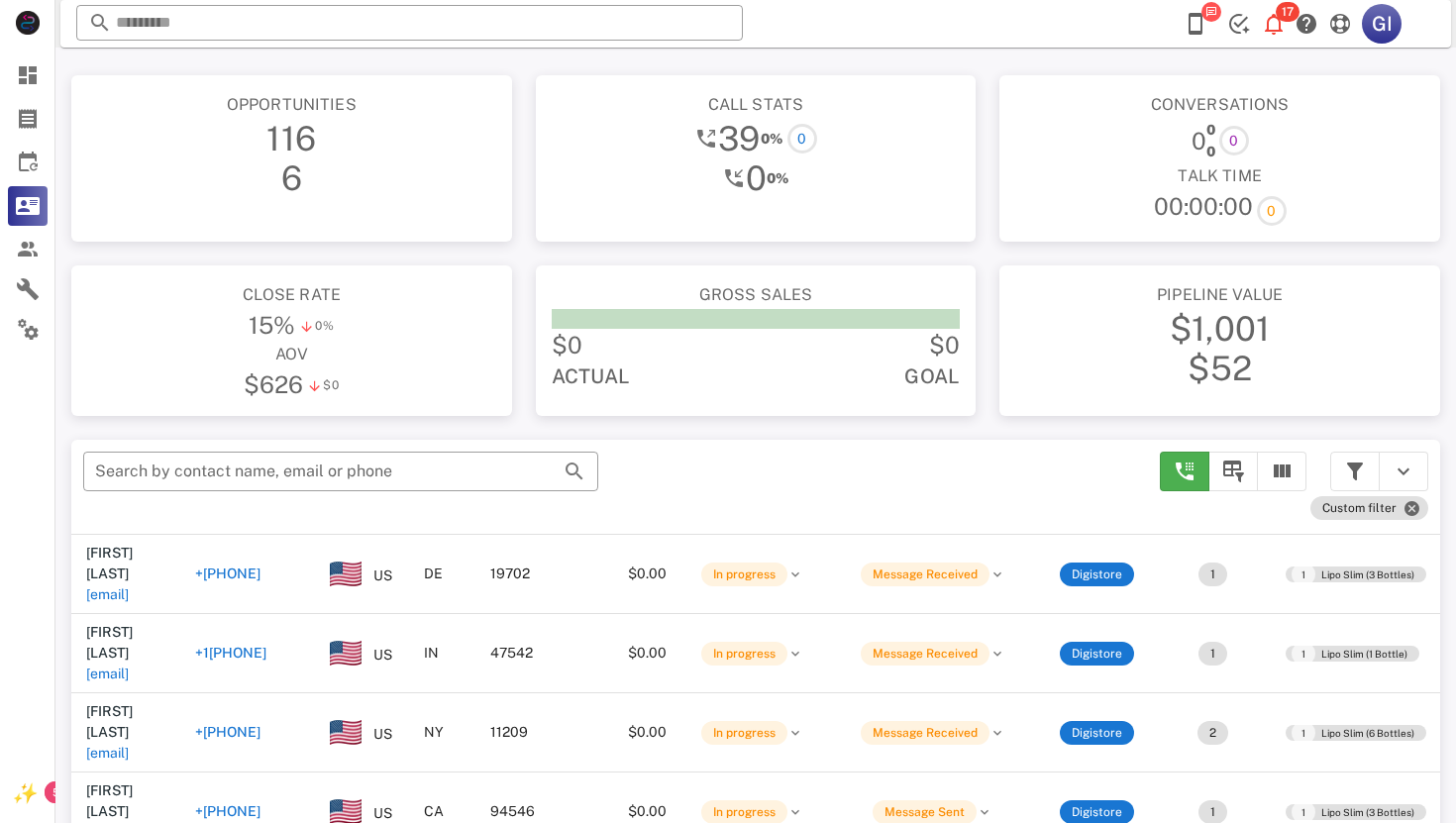click on "US" at bounding box center [382, 1943] 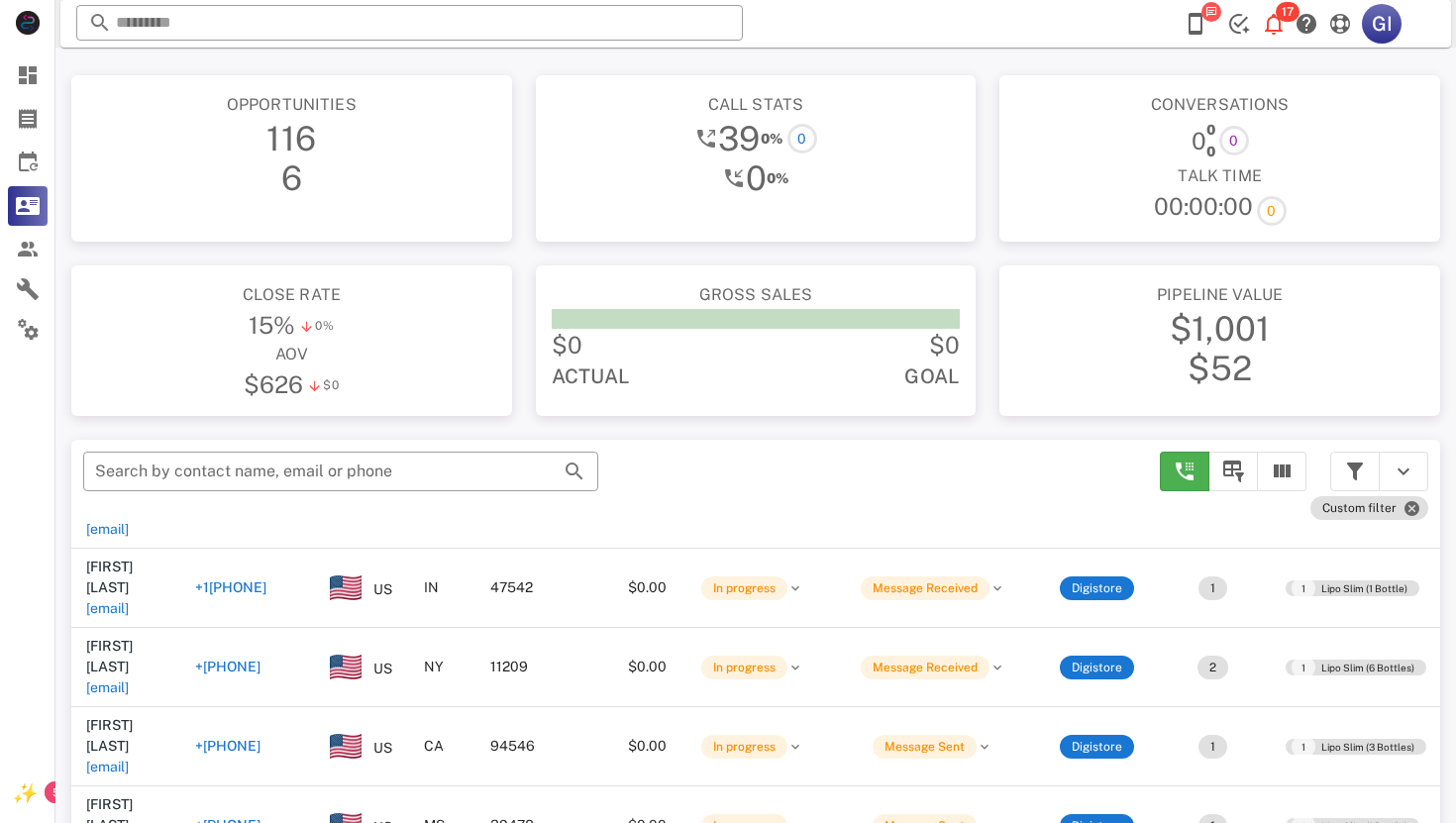scroll, scrollTop: 4264, scrollLeft: 1, axis: both 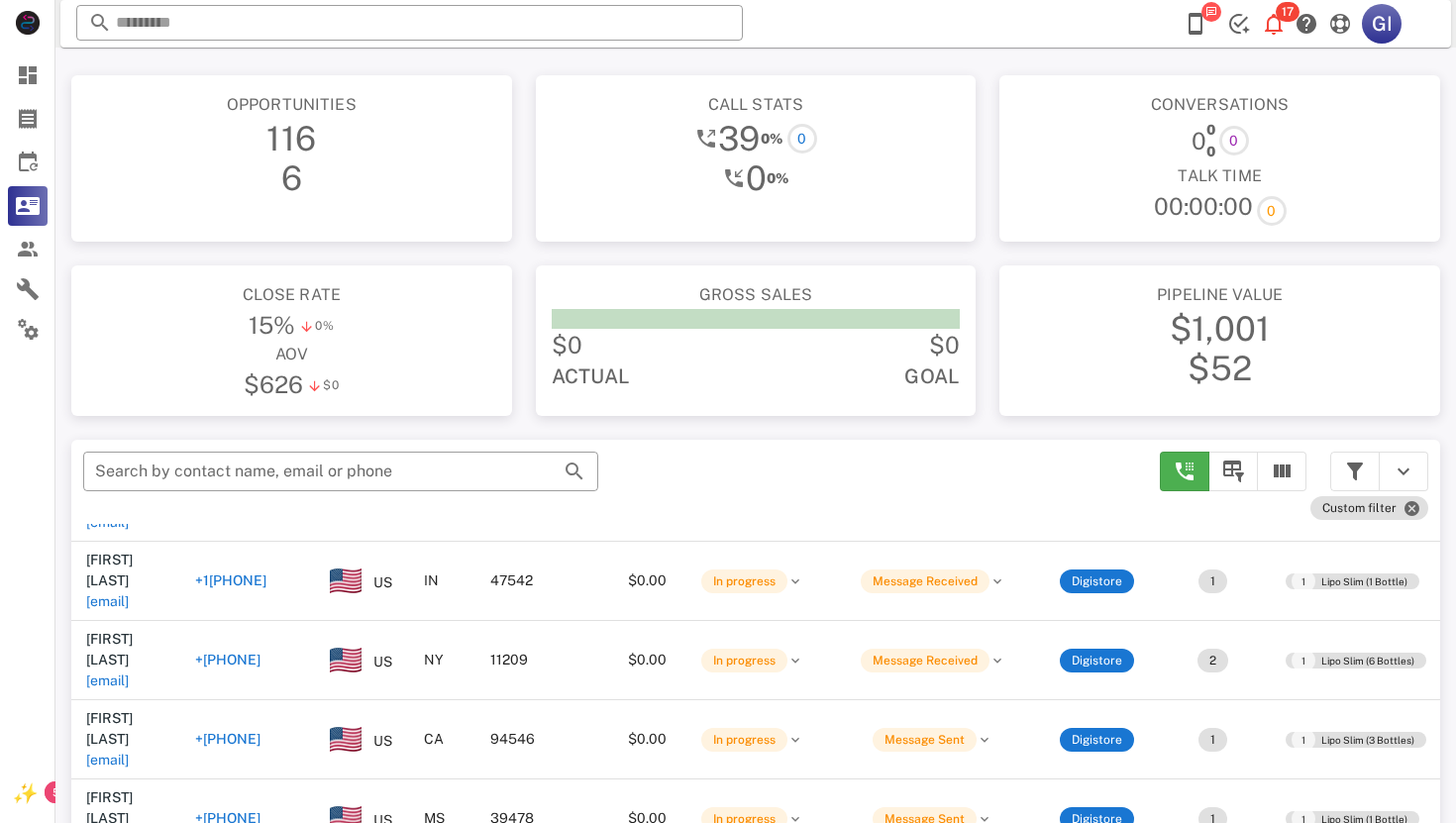 click on "[EMAIL]" at bounding box center (107, 1969) 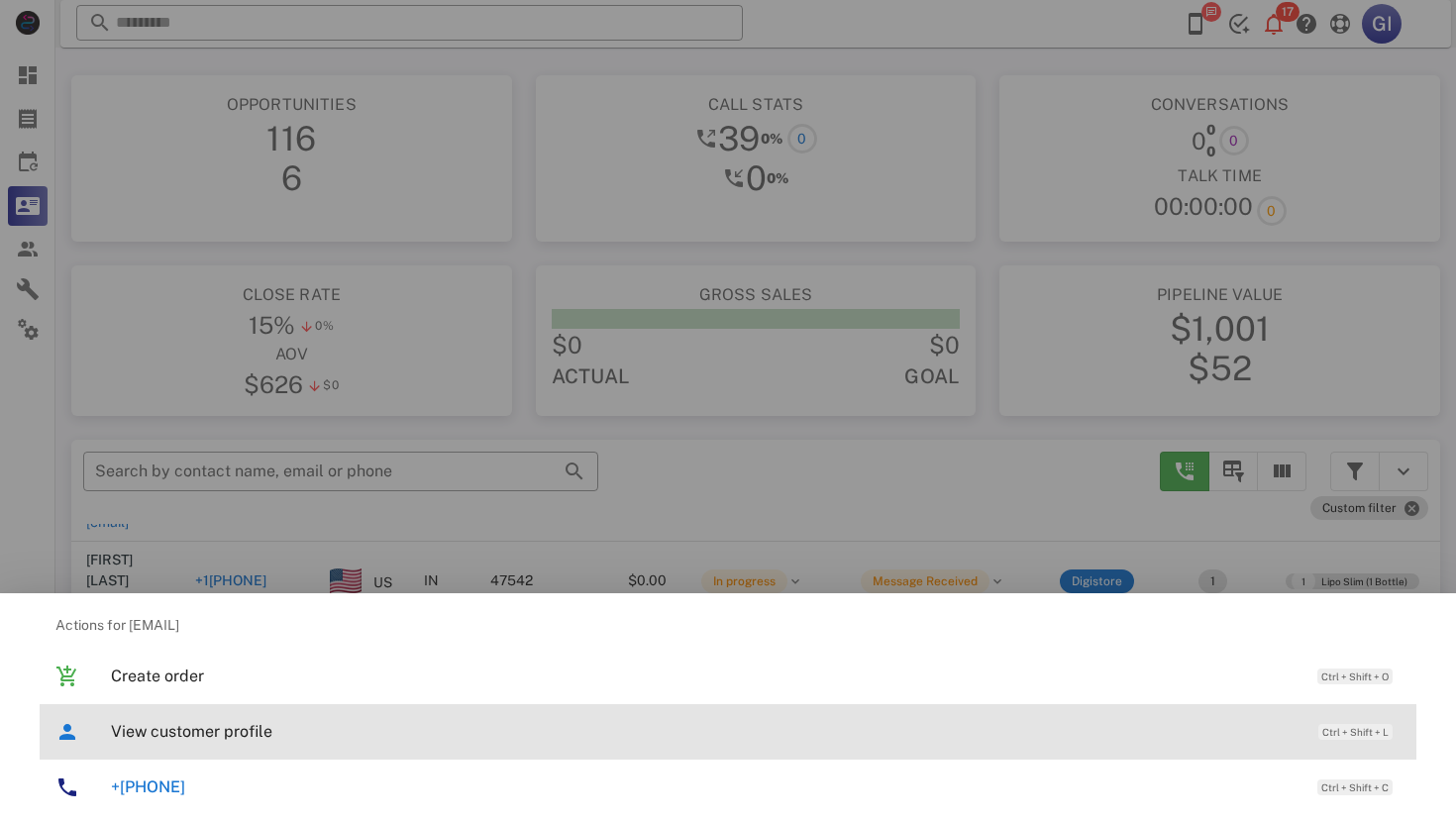 click on "View customer profile Ctrl + Shift + L" at bounding box center [756, 731] 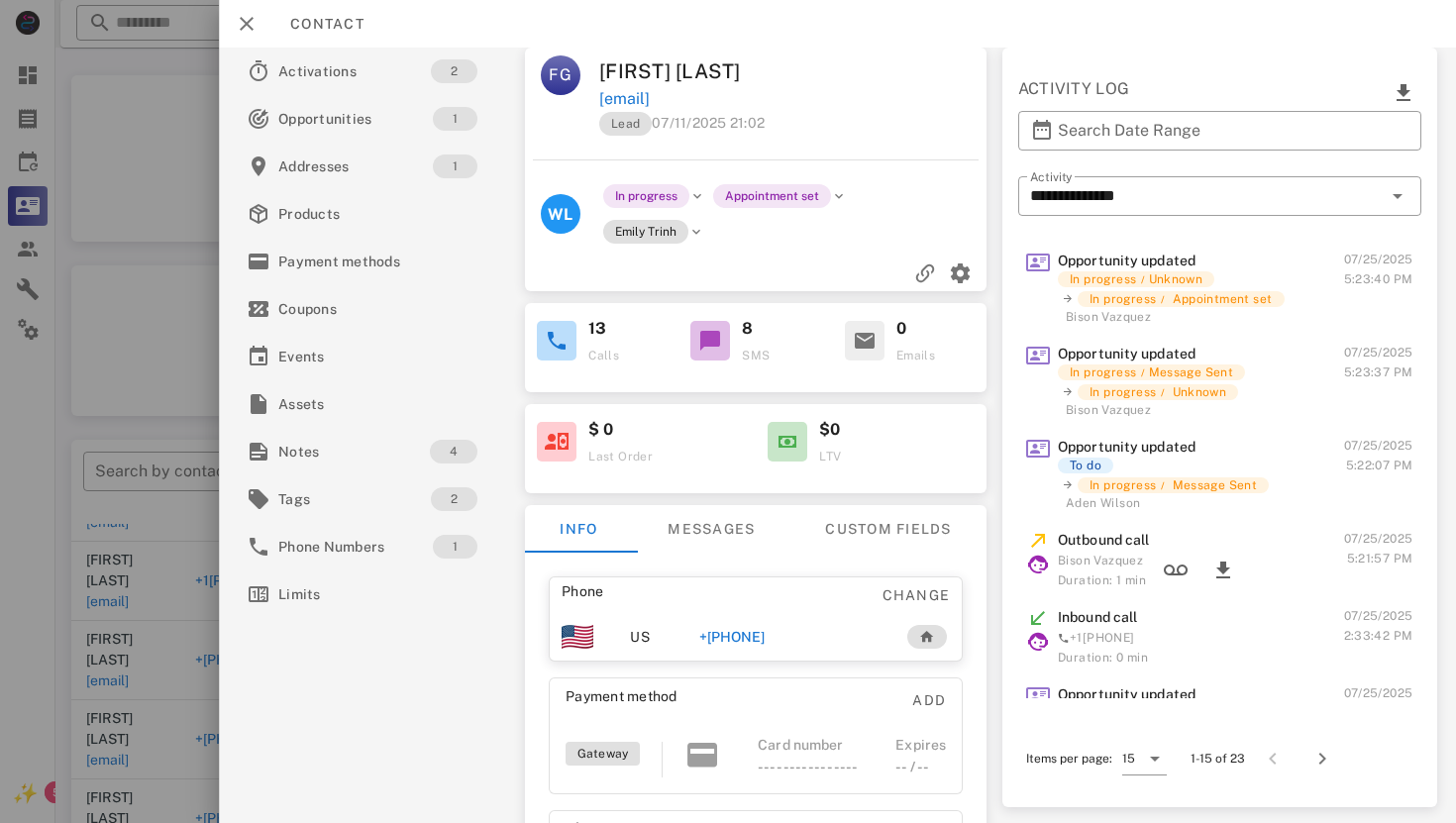 scroll, scrollTop: 0, scrollLeft: 0, axis: both 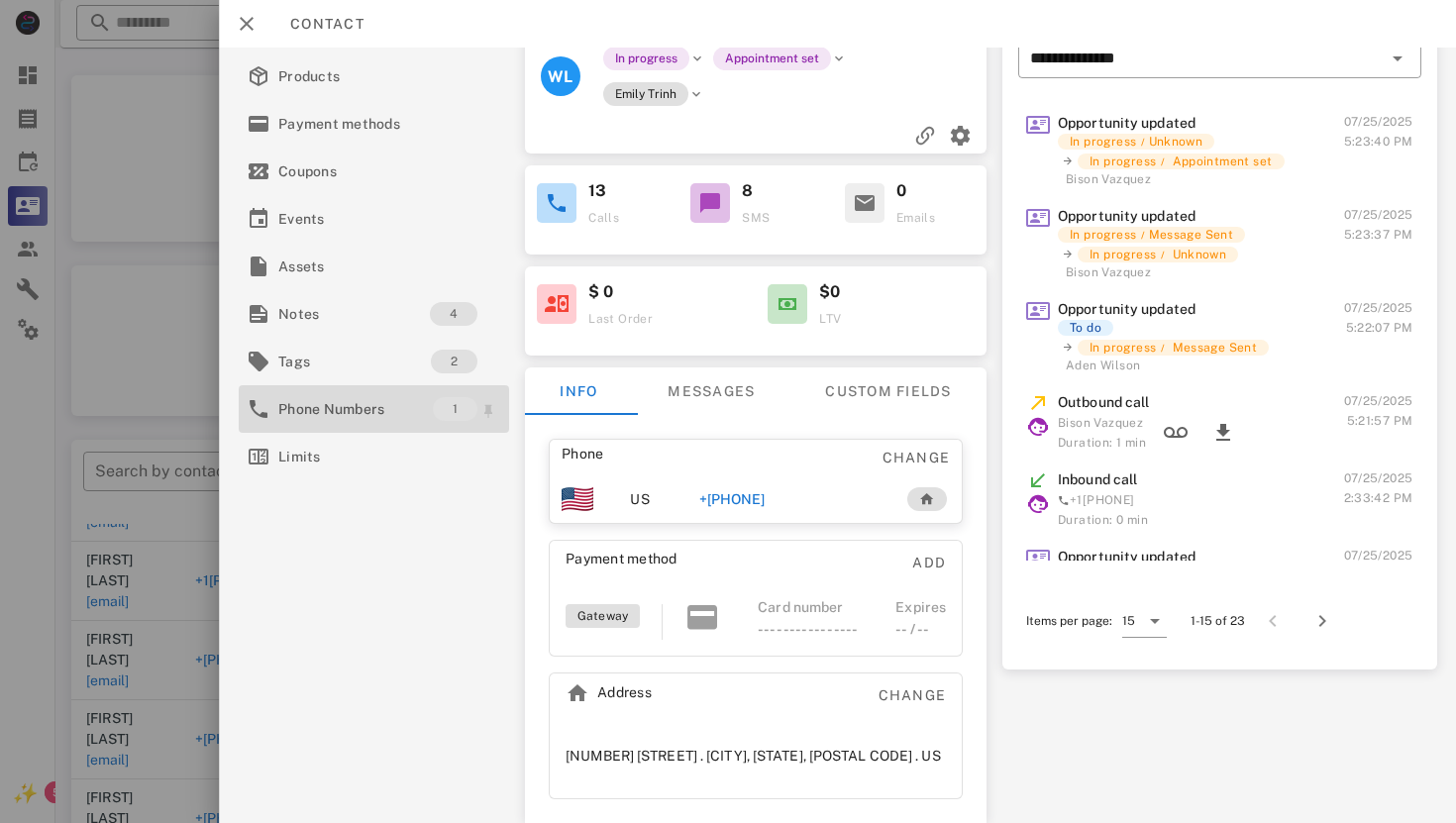click on "Phone Numbers" at bounding box center [356, 409] 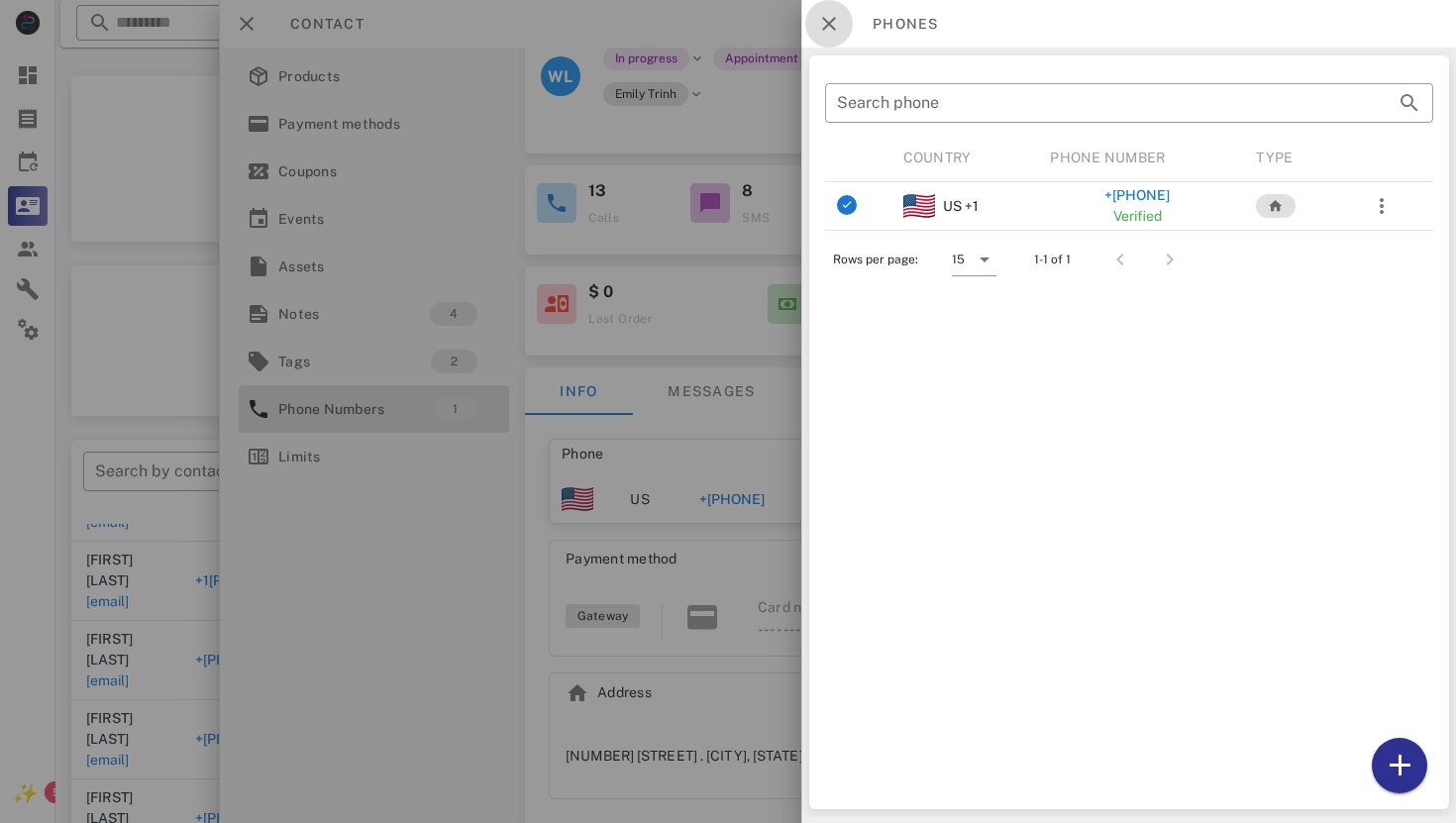 click at bounding box center (829, 24) 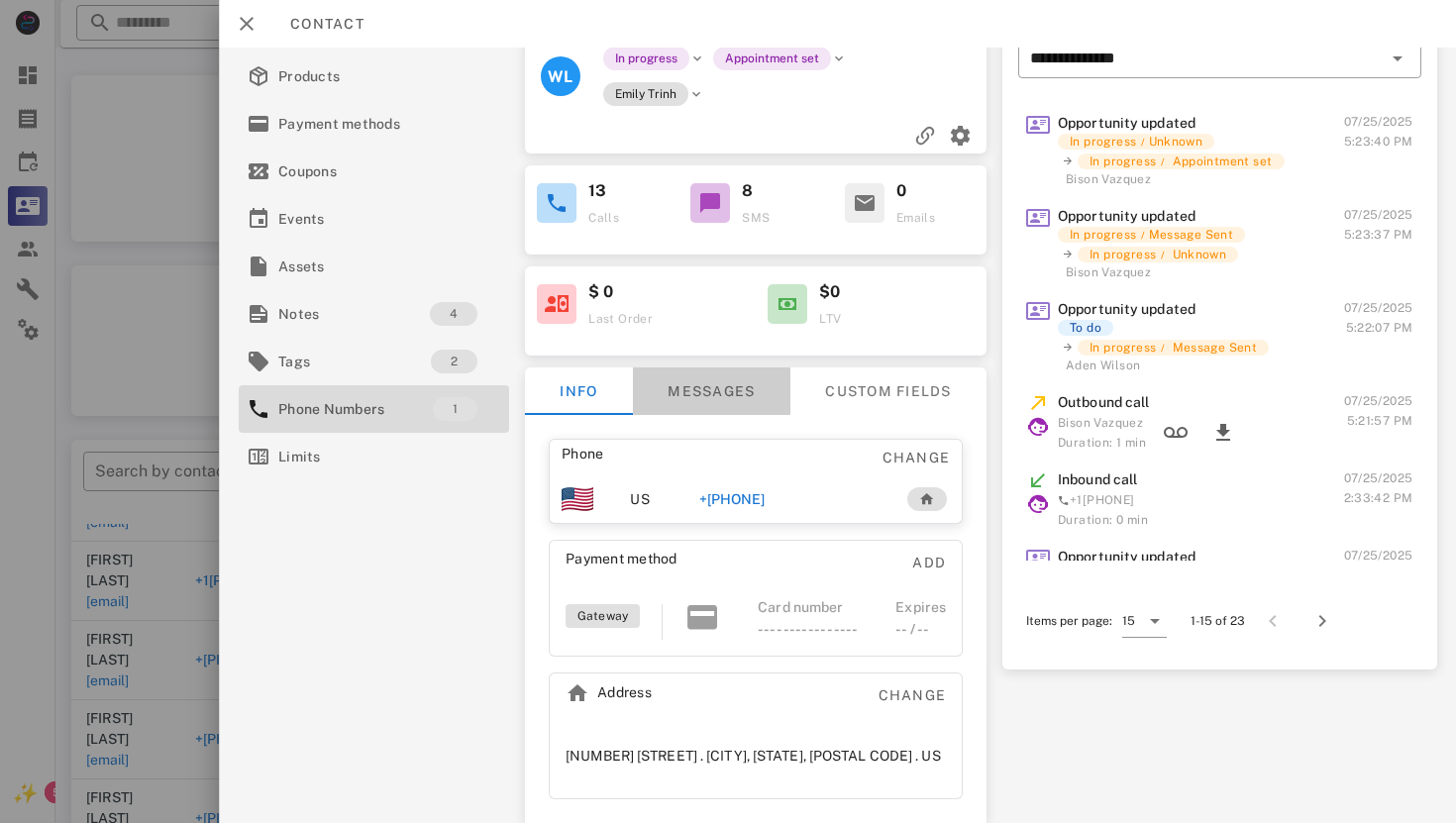 click on "Messages" at bounding box center [711, 391] 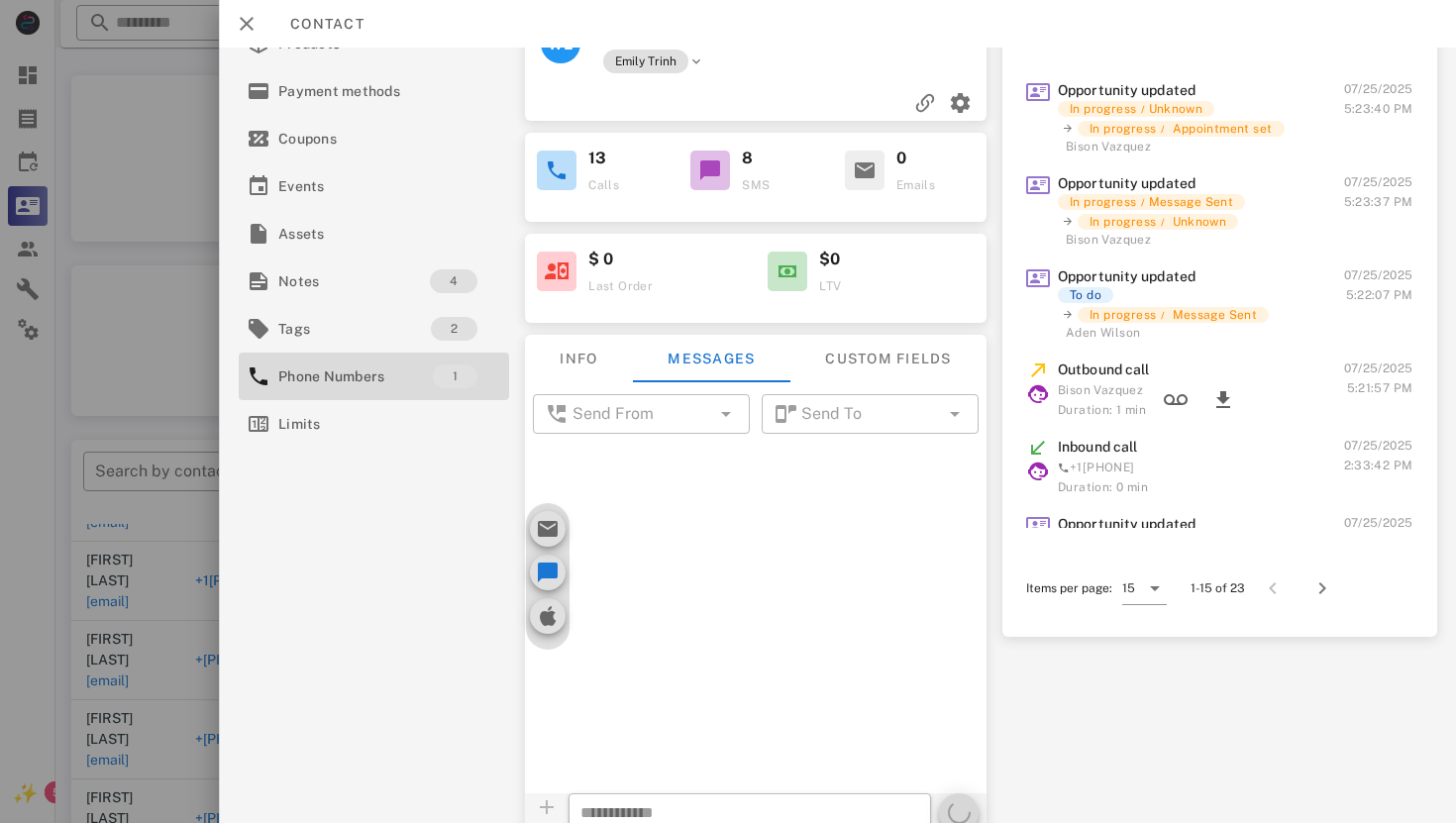 scroll, scrollTop: 871, scrollLeft: 0, axis: vertical 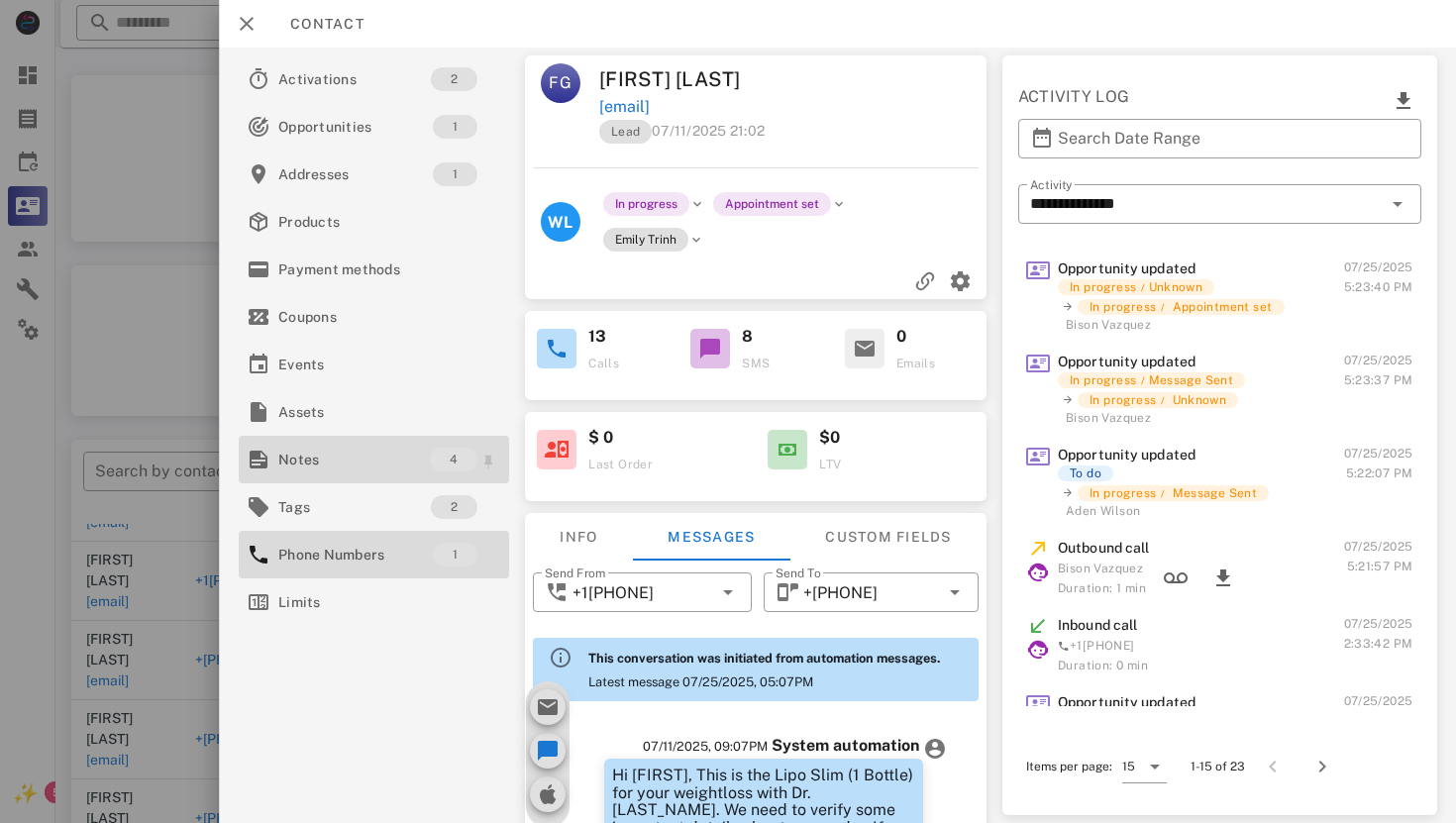 click on "Notes" at bounding box center (354, 460) 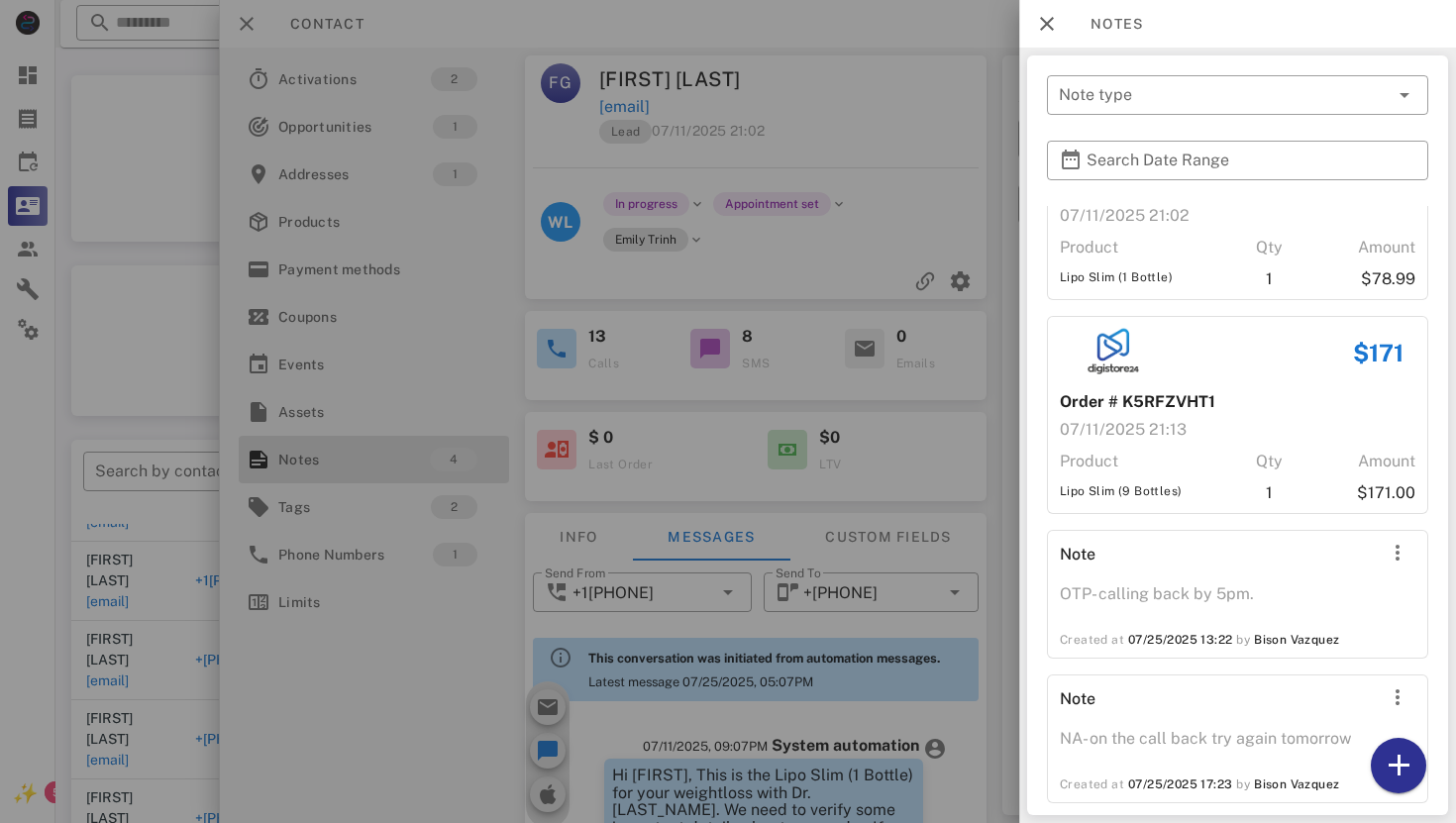 scroll, scrollTop: 128, scrollLeft: 0, axis: vertical 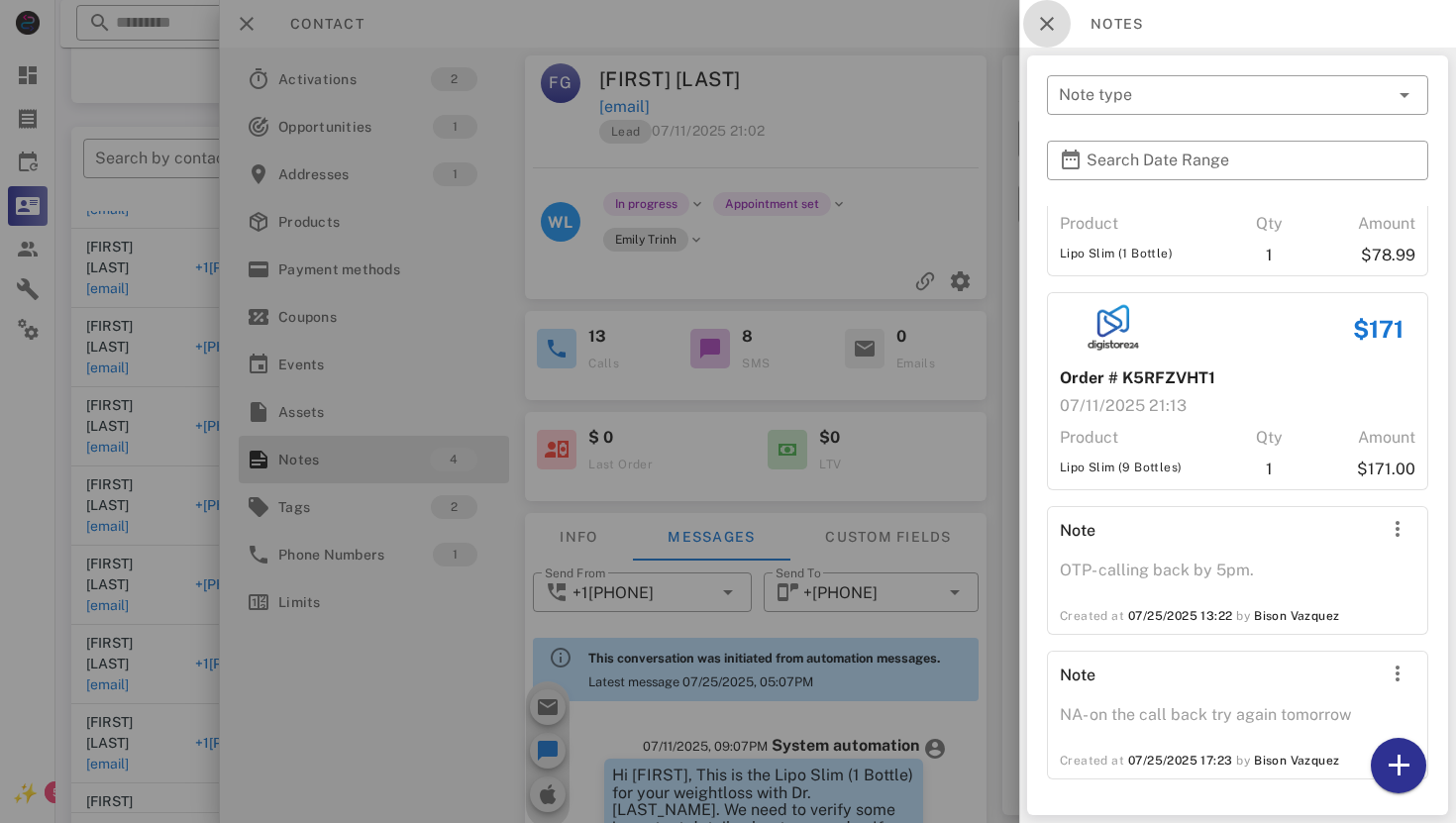 click at bounding box center [1047, 24] 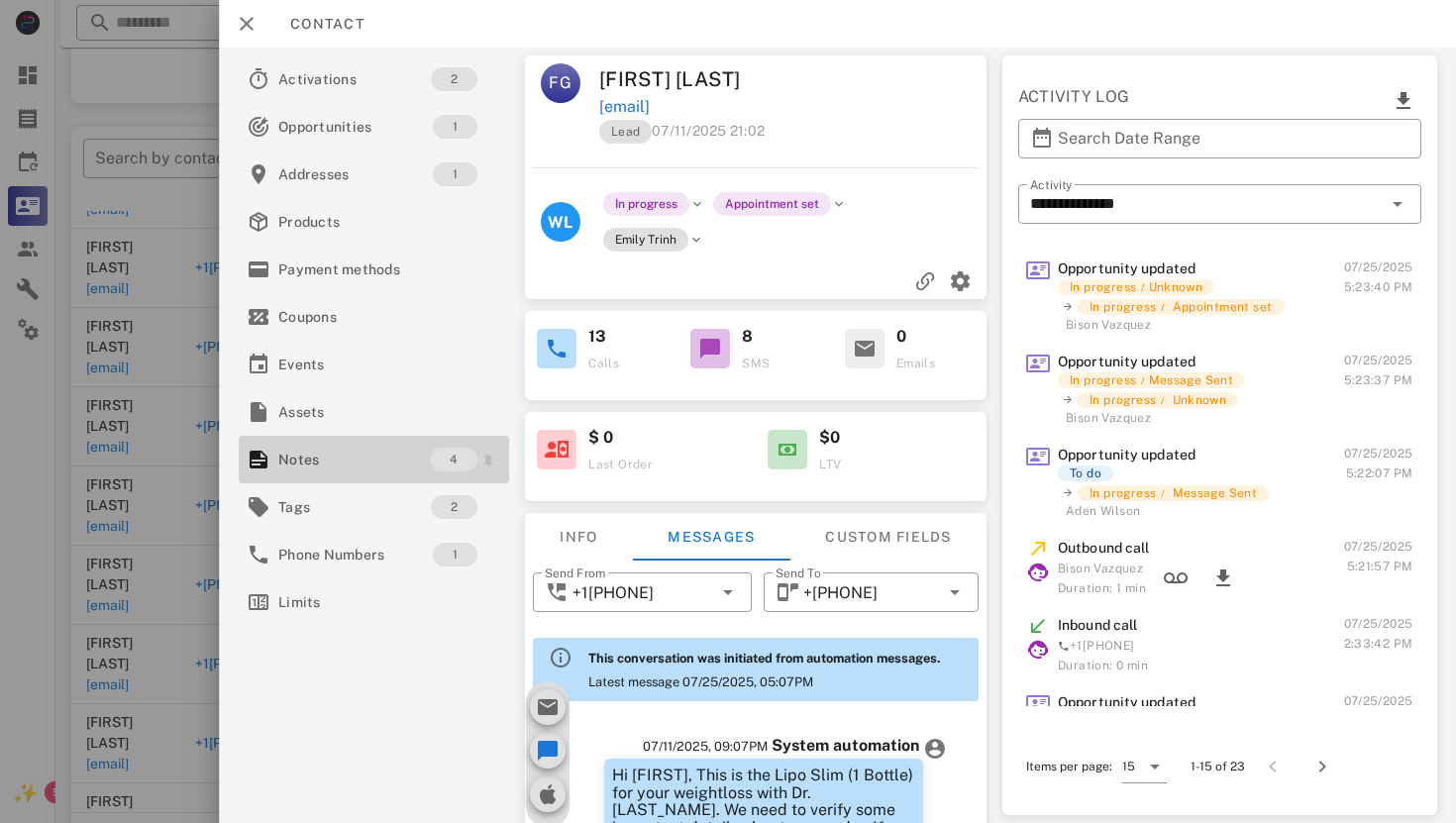 click on "Notes" at bounding box center (354, 460) 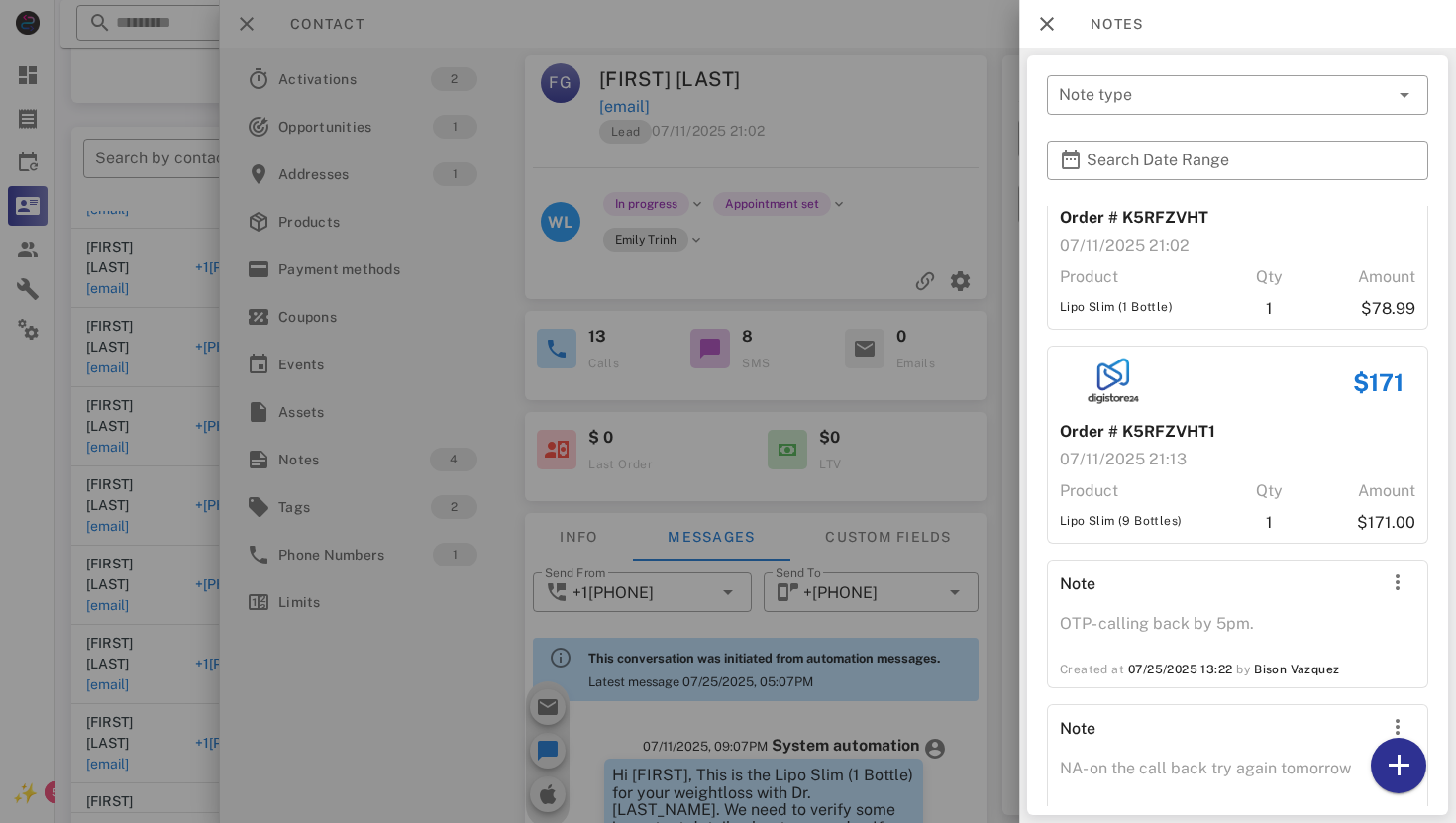 scroll, scrollTop: 128, scrollLeft: 0, axis: vertical 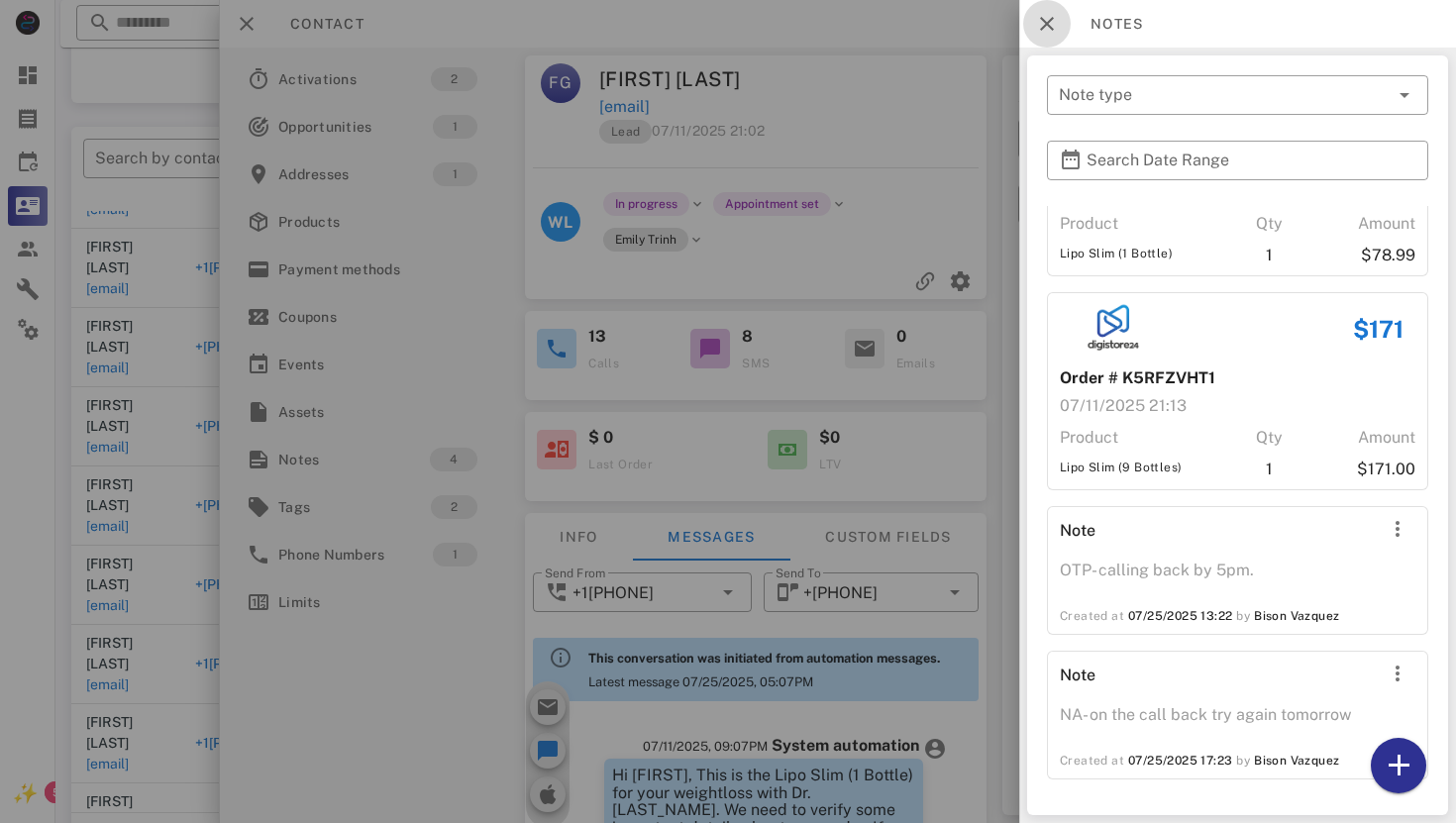 click at bounding box center (1047, 24) 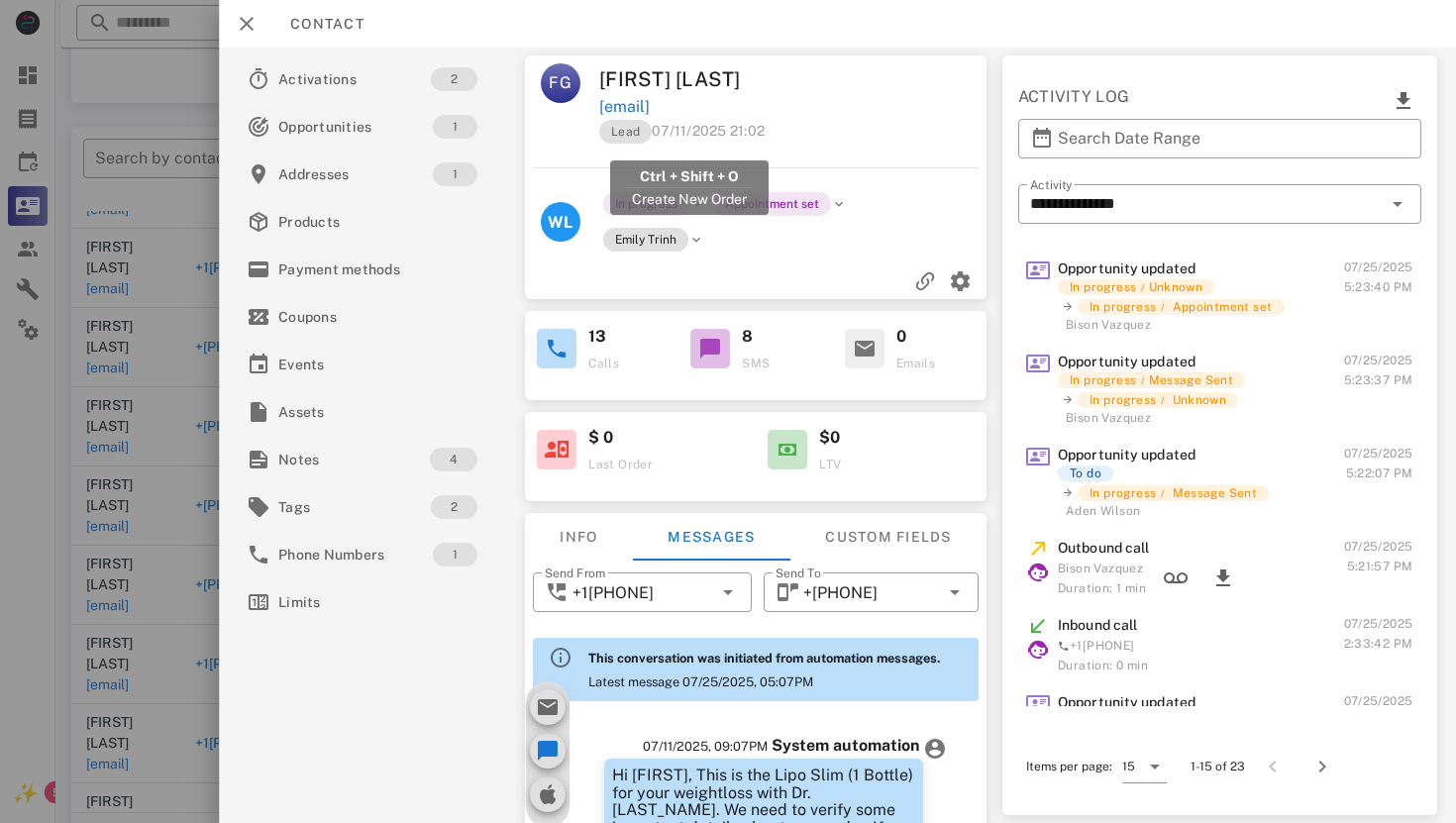 click on "[EMAIL]" at bounding box center [624, 107] 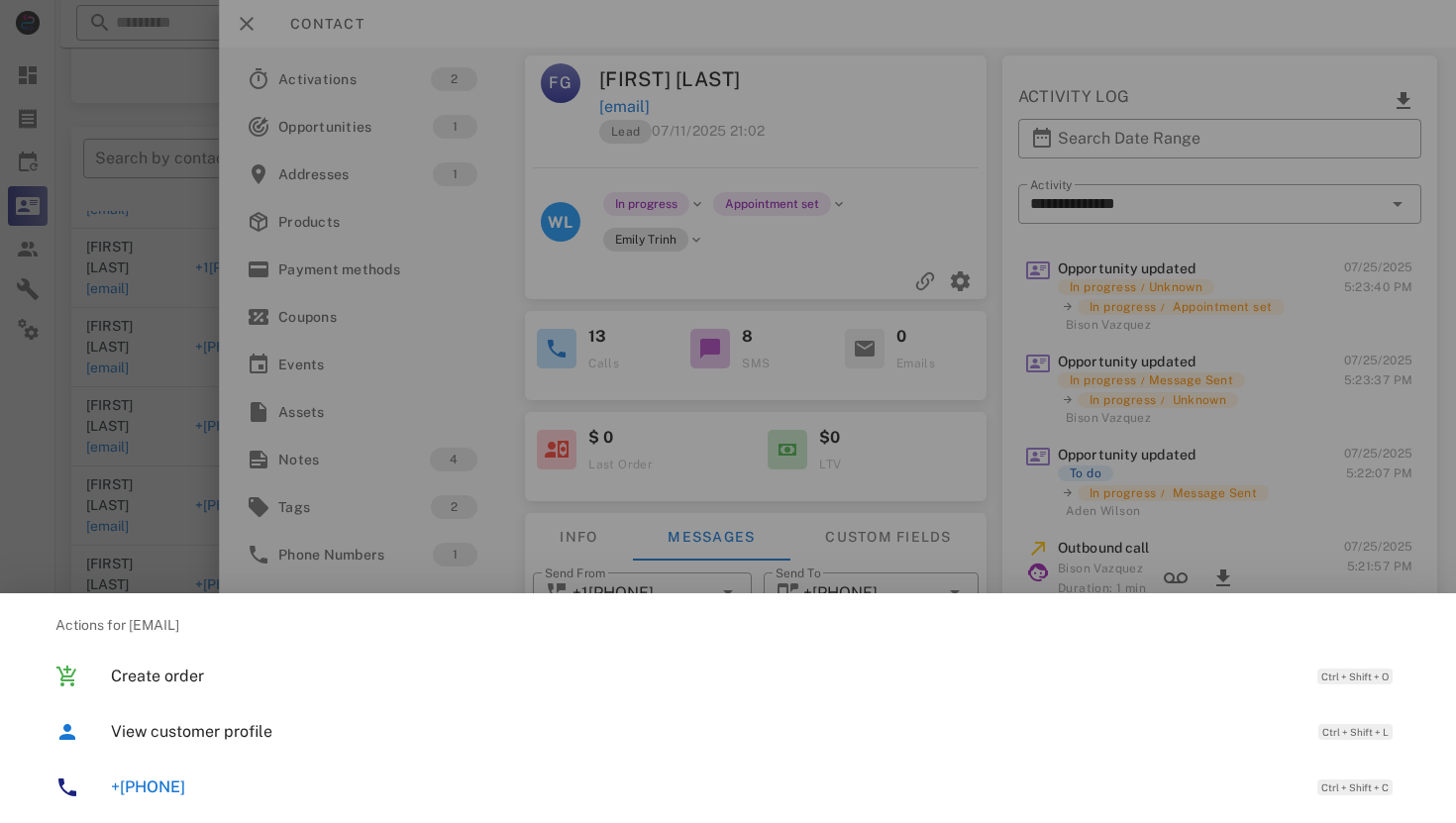click on "[PHONE]" at bounding box center (148, 786) 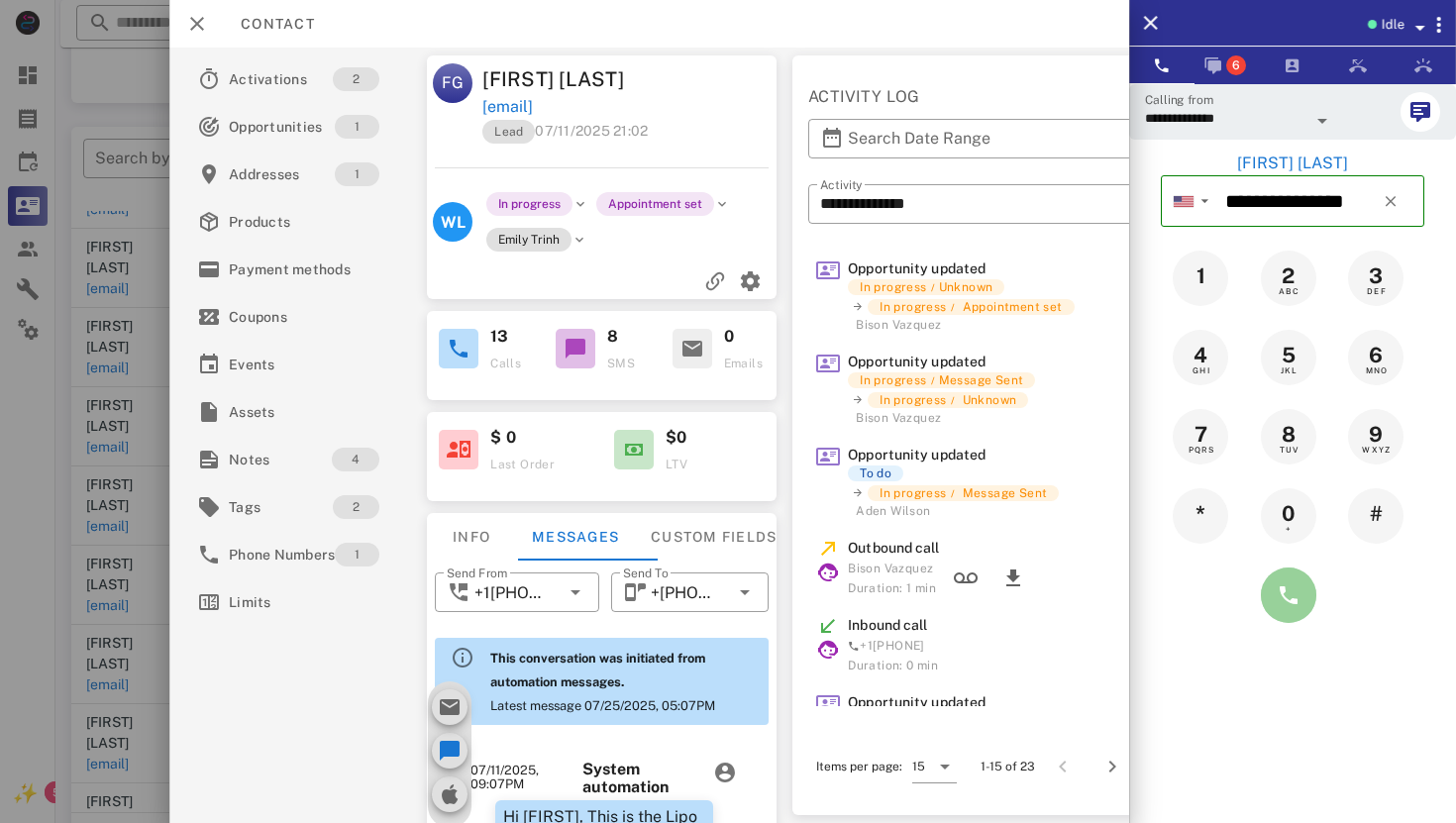 click at bounding box center [1289, 595] 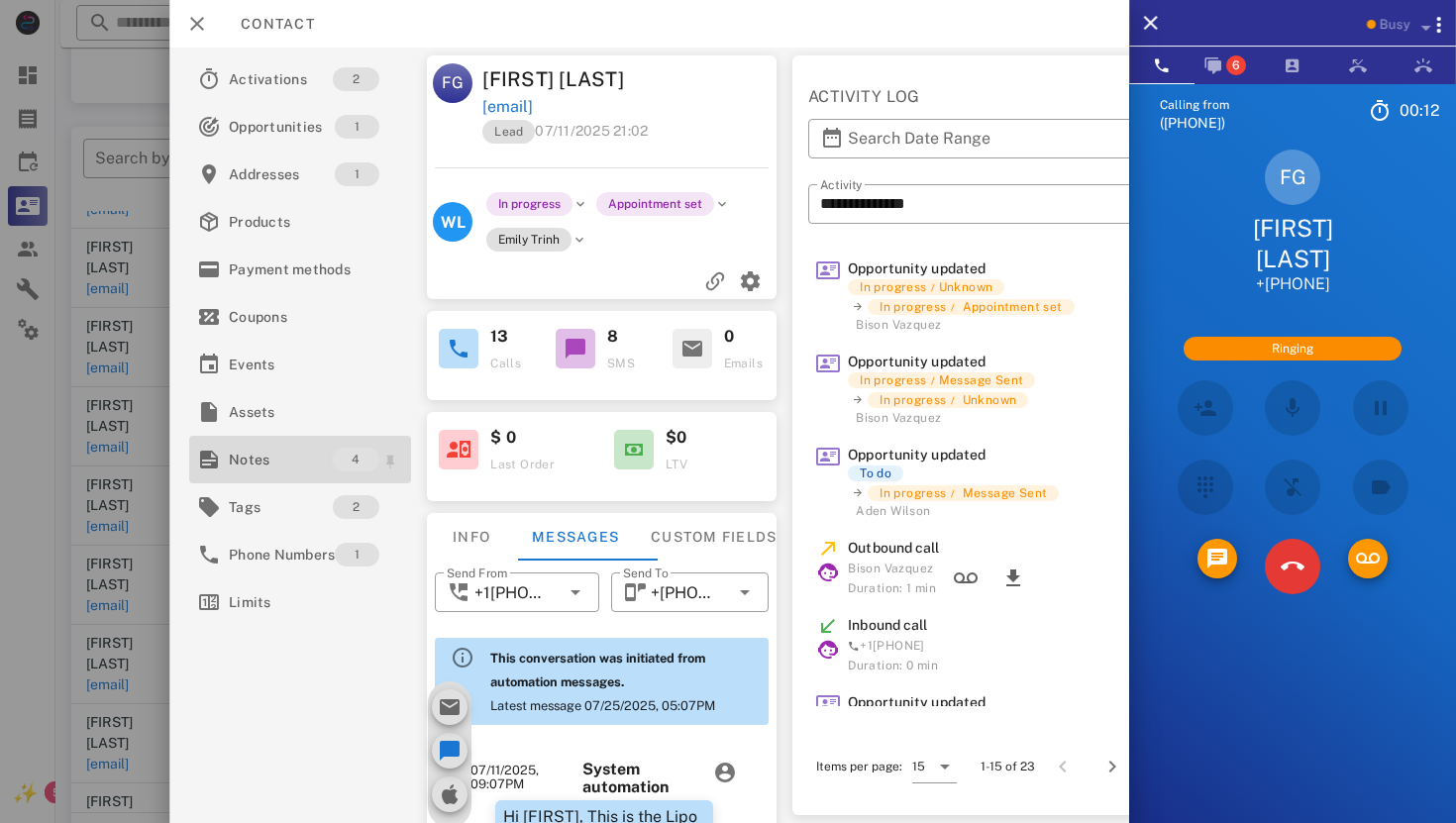 click on "Notes" at bounding box center (280, 460) 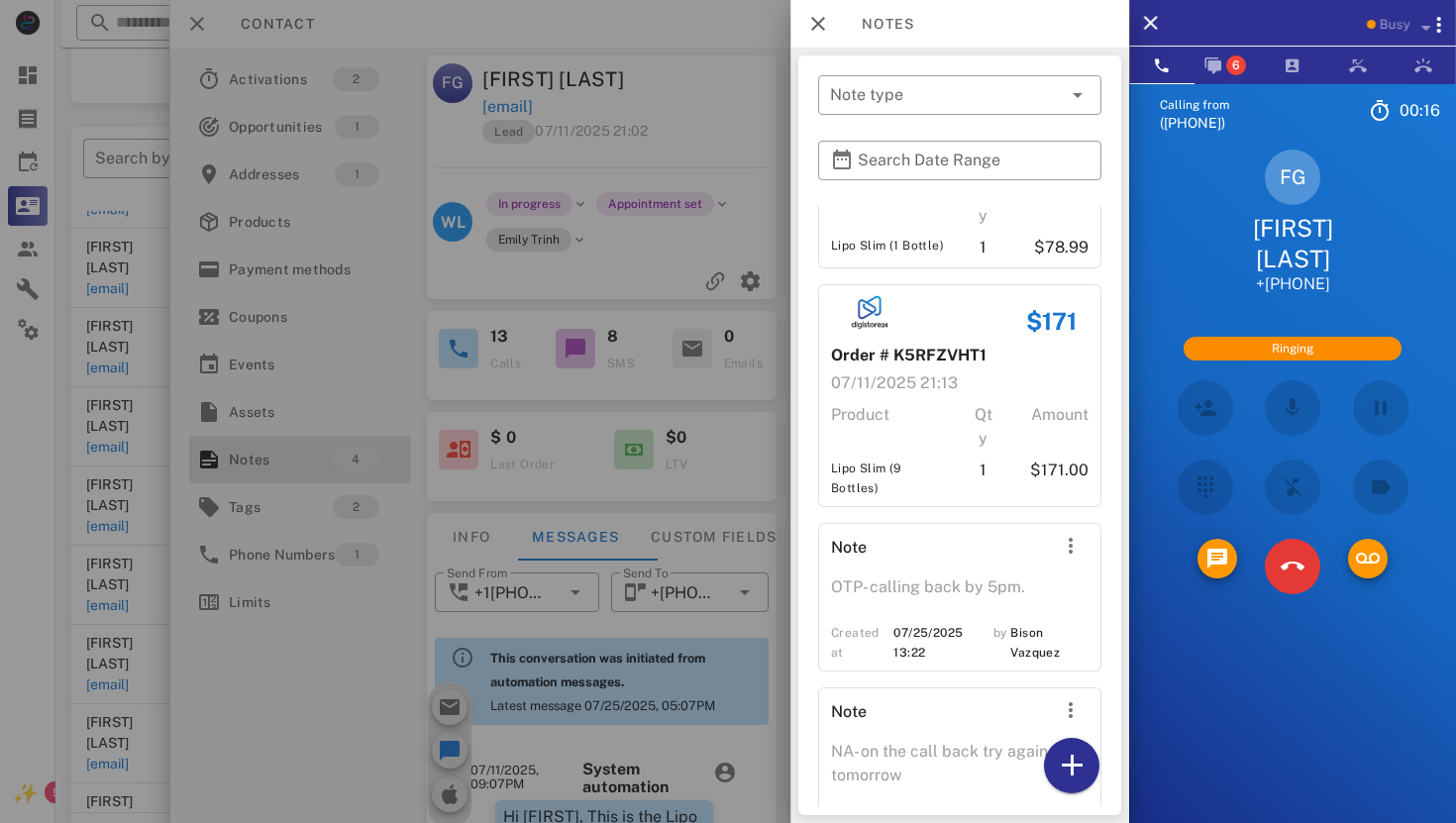 scroll, scrollTop: 226, scrollLeft: 0, axis: vertical 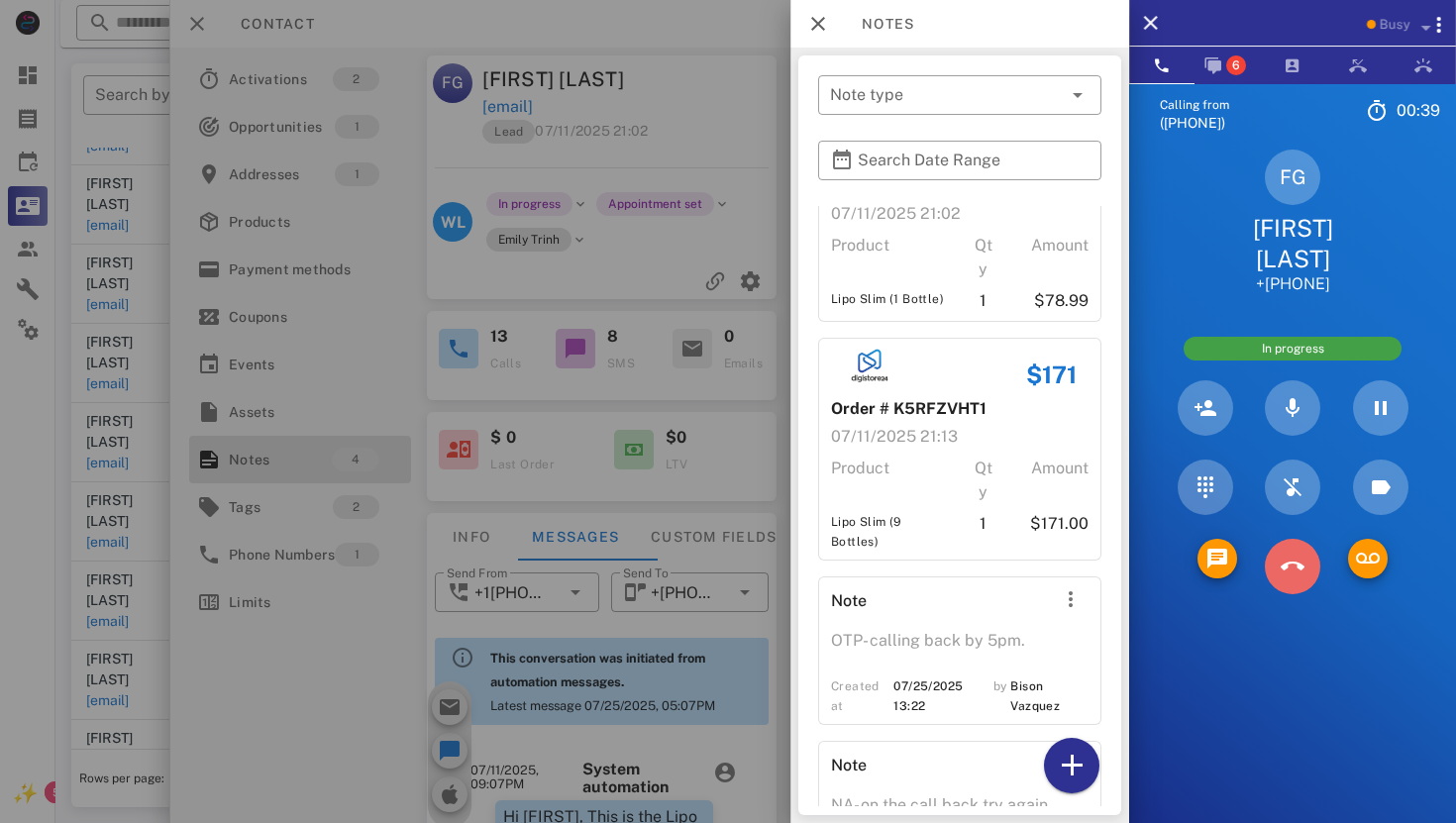 click at bounding box center (1293, 566) 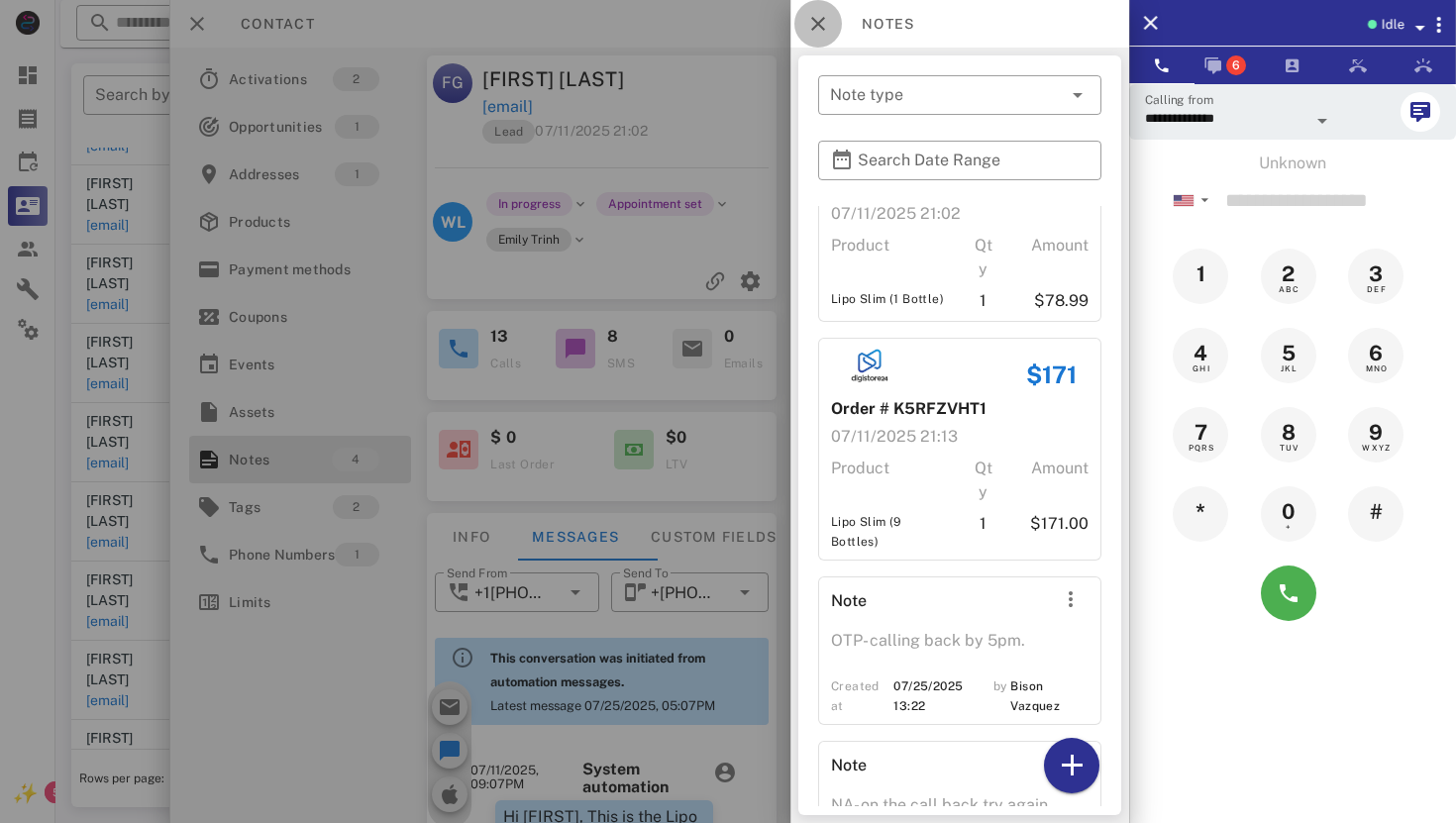 click at bounding box center (818, 24) 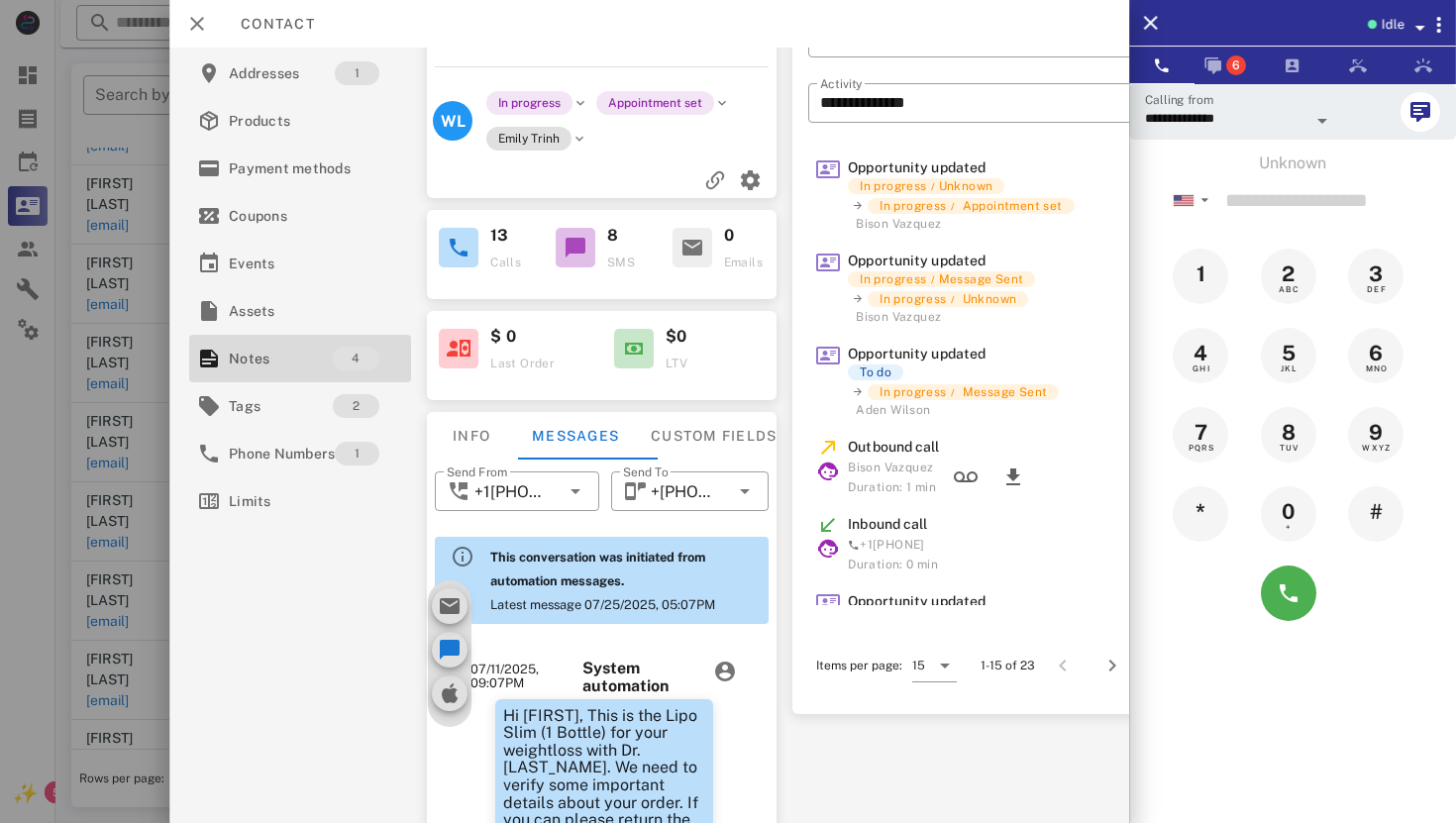 scroll, scrollTop: 110, scrollLeft: 0, axis: vertical 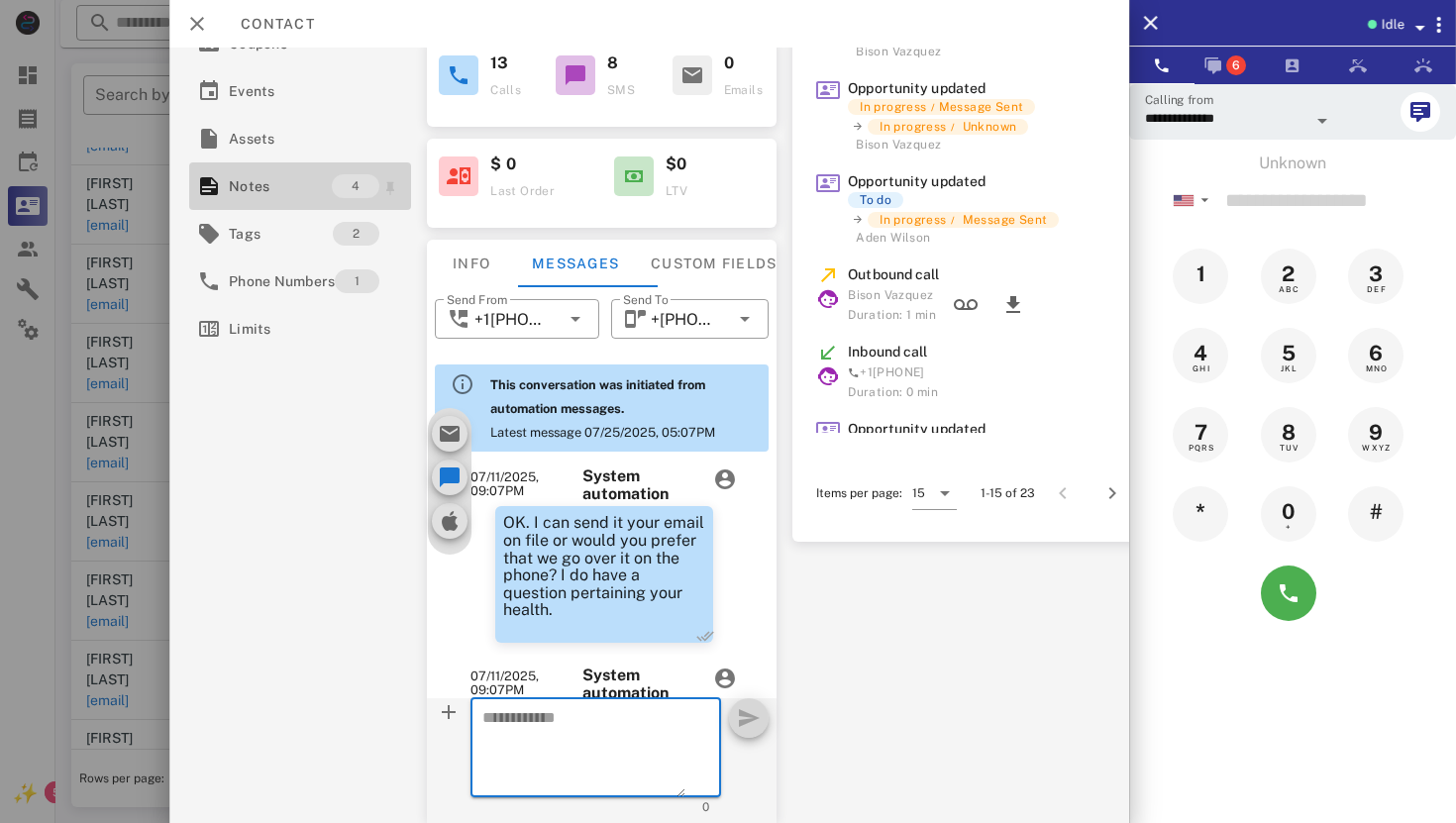 click on "Notes" at bounding box center (280, 186) 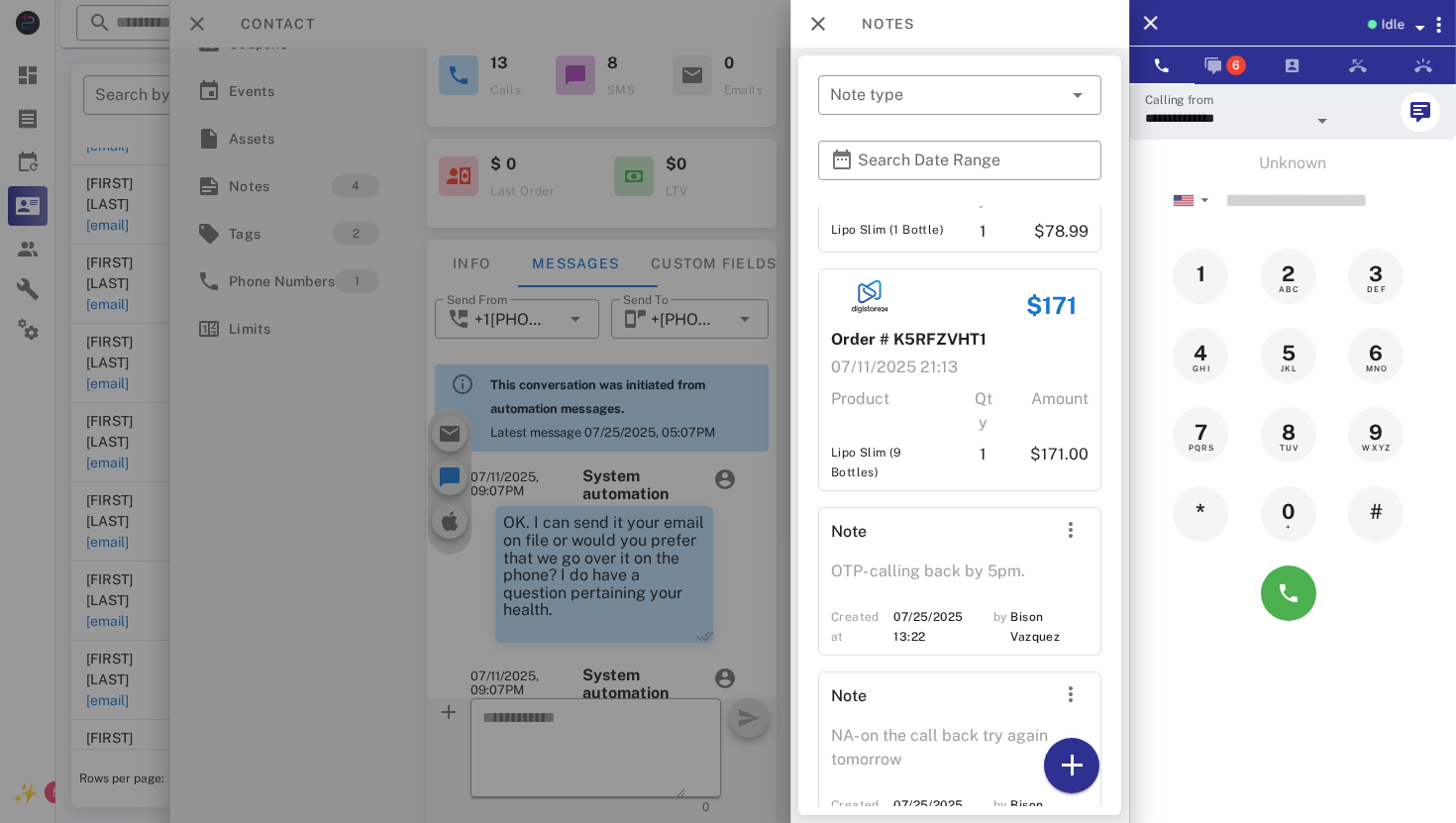 scroll, scrollTop: 226, scrollLeft: 0, axis: vertical 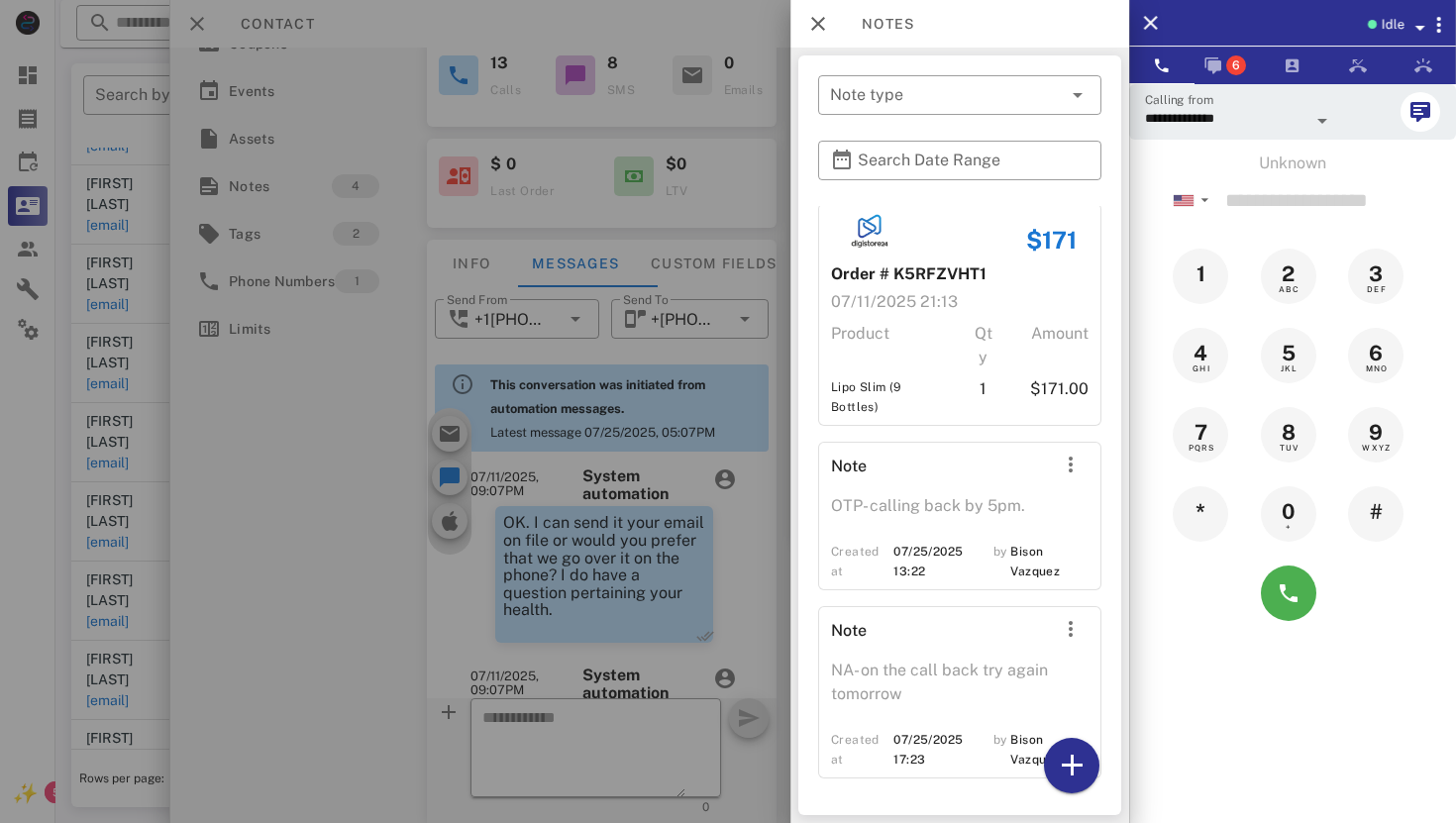 click at bounding box center [728, 411] 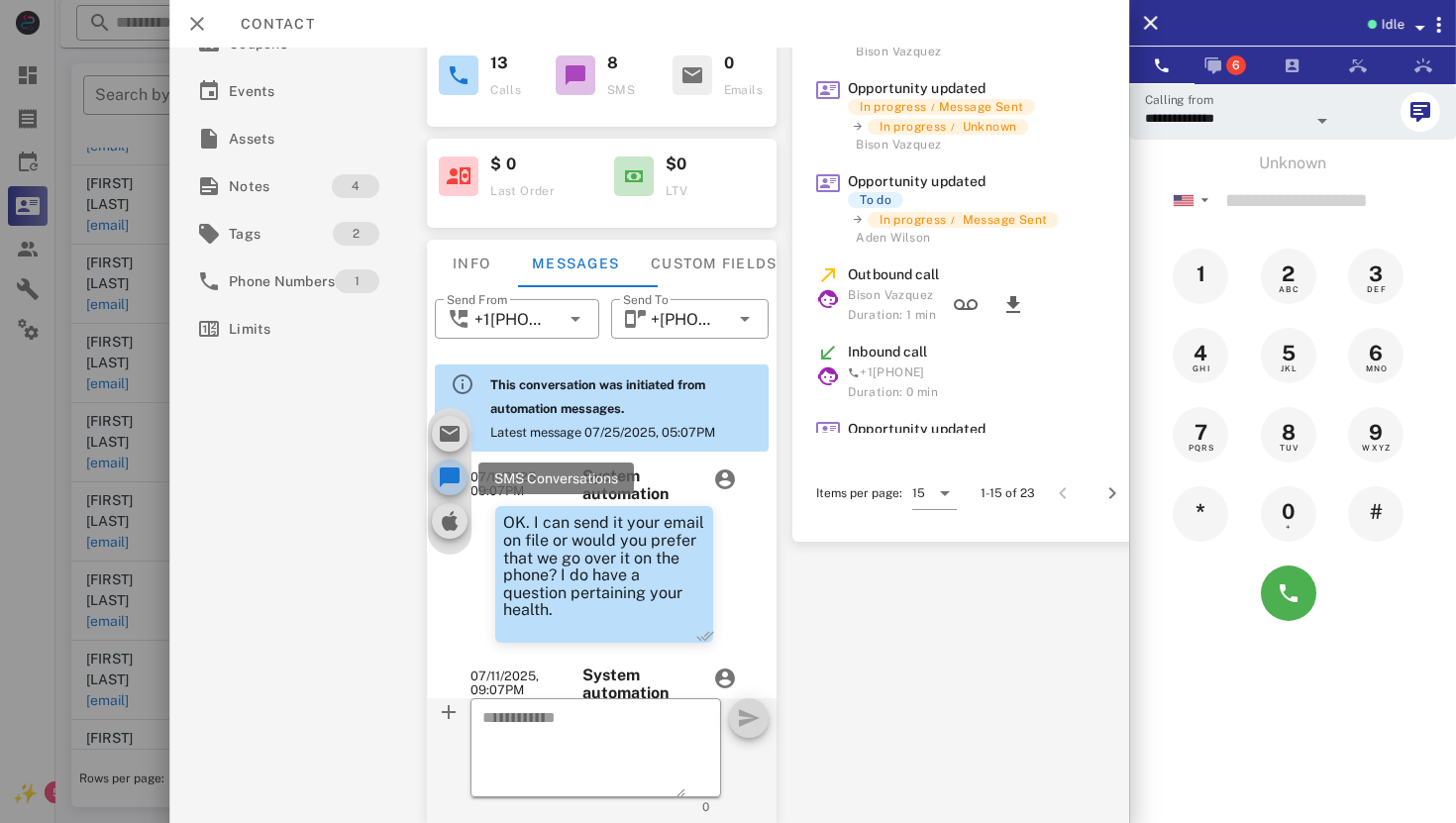 click at bounding box center (450, 477) 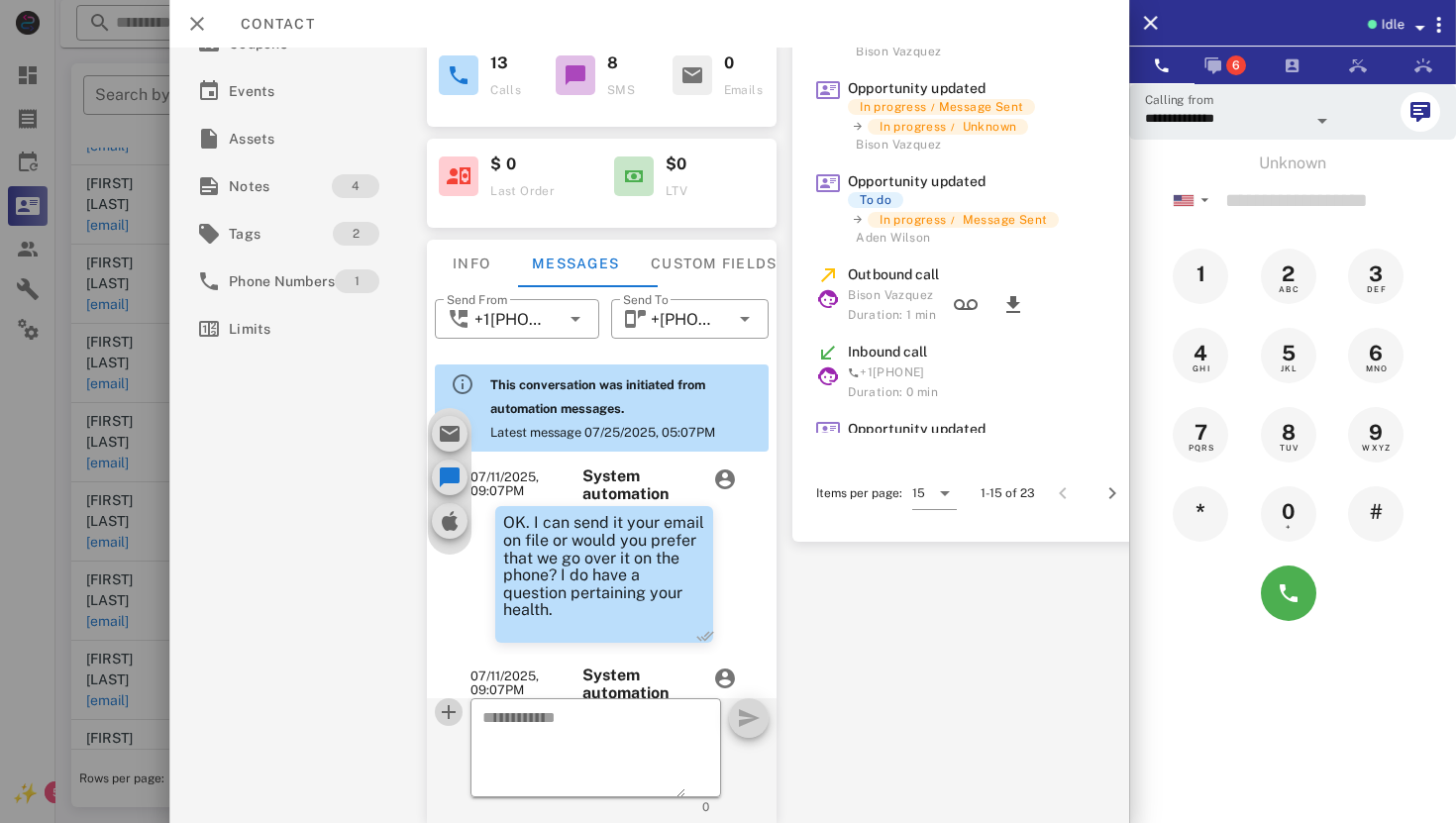 click at bounding box center [449, 712] 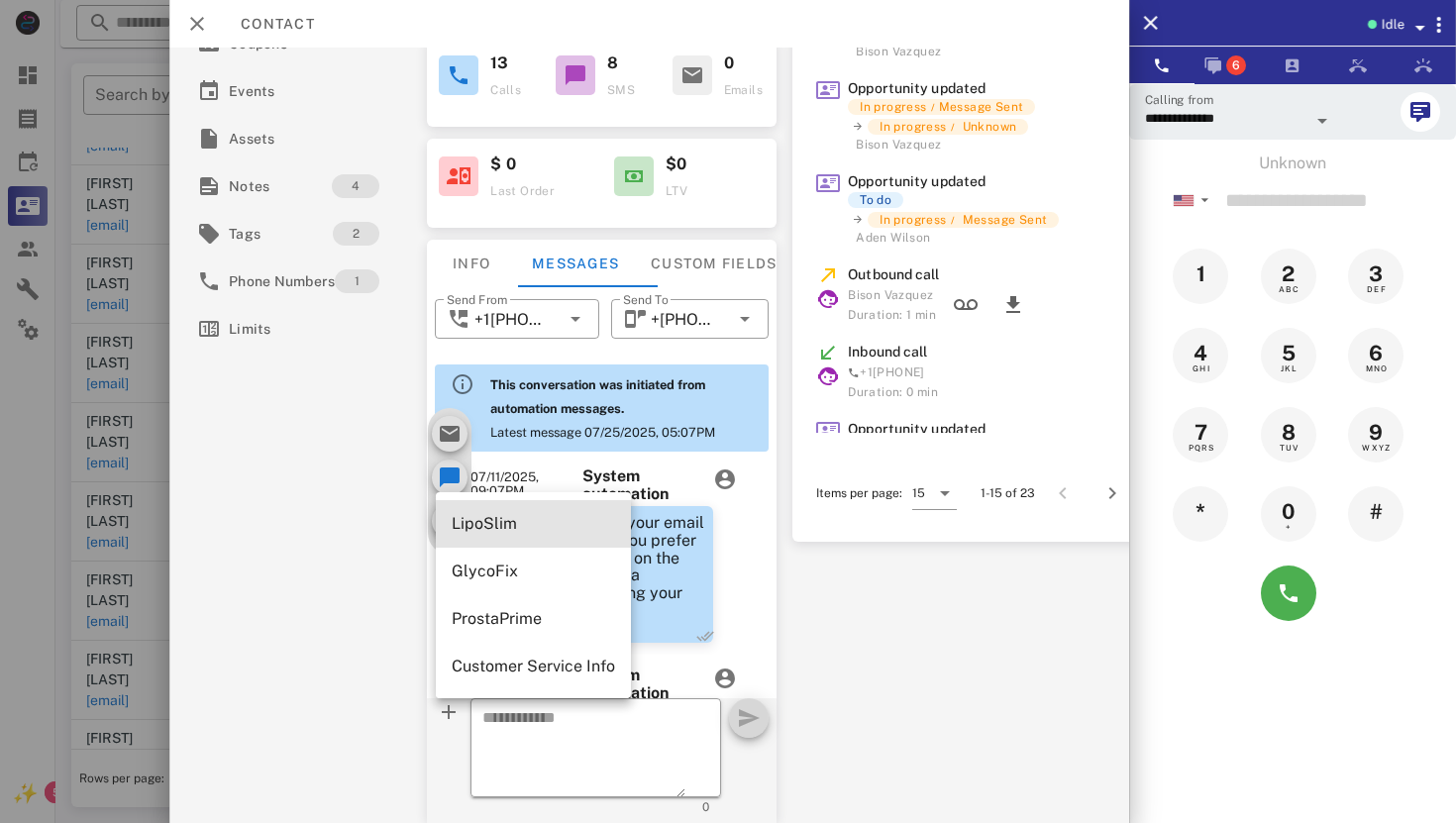 click on "LipoSlim" at bounding box center [533, 524] 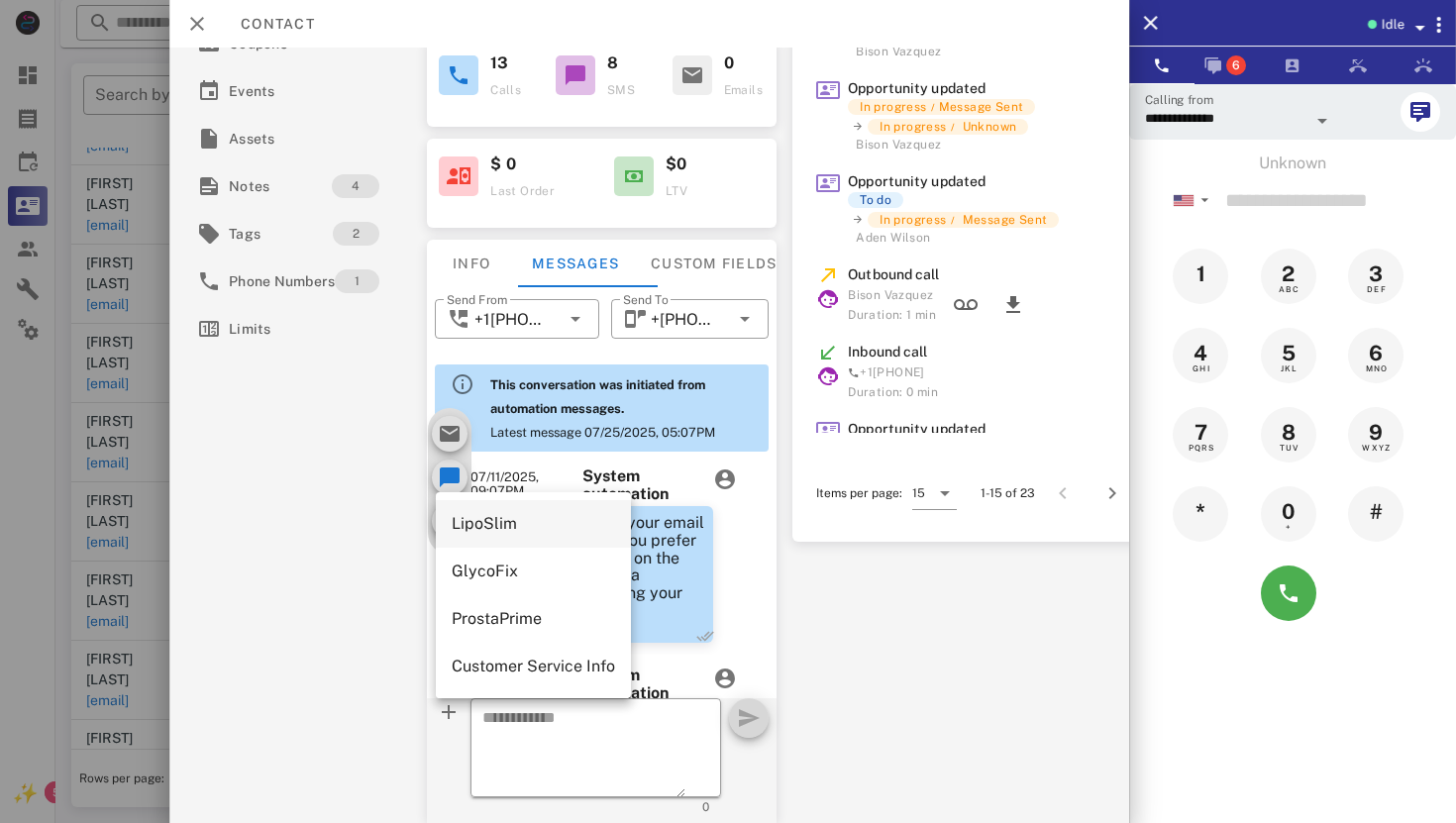 type on "**********" 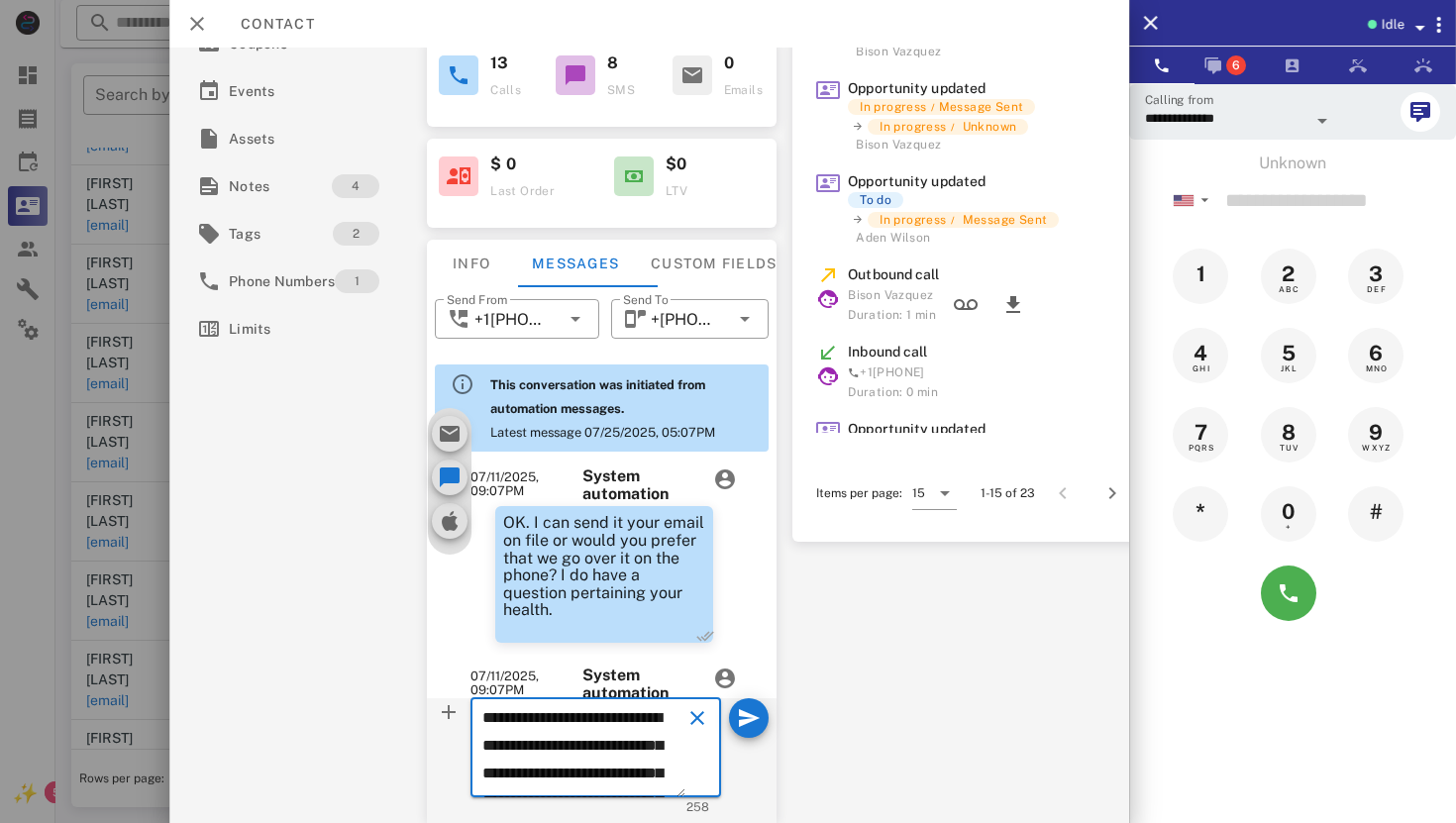 scroll, scrollTop: 156, scrollLeft: 0, axis: vertical 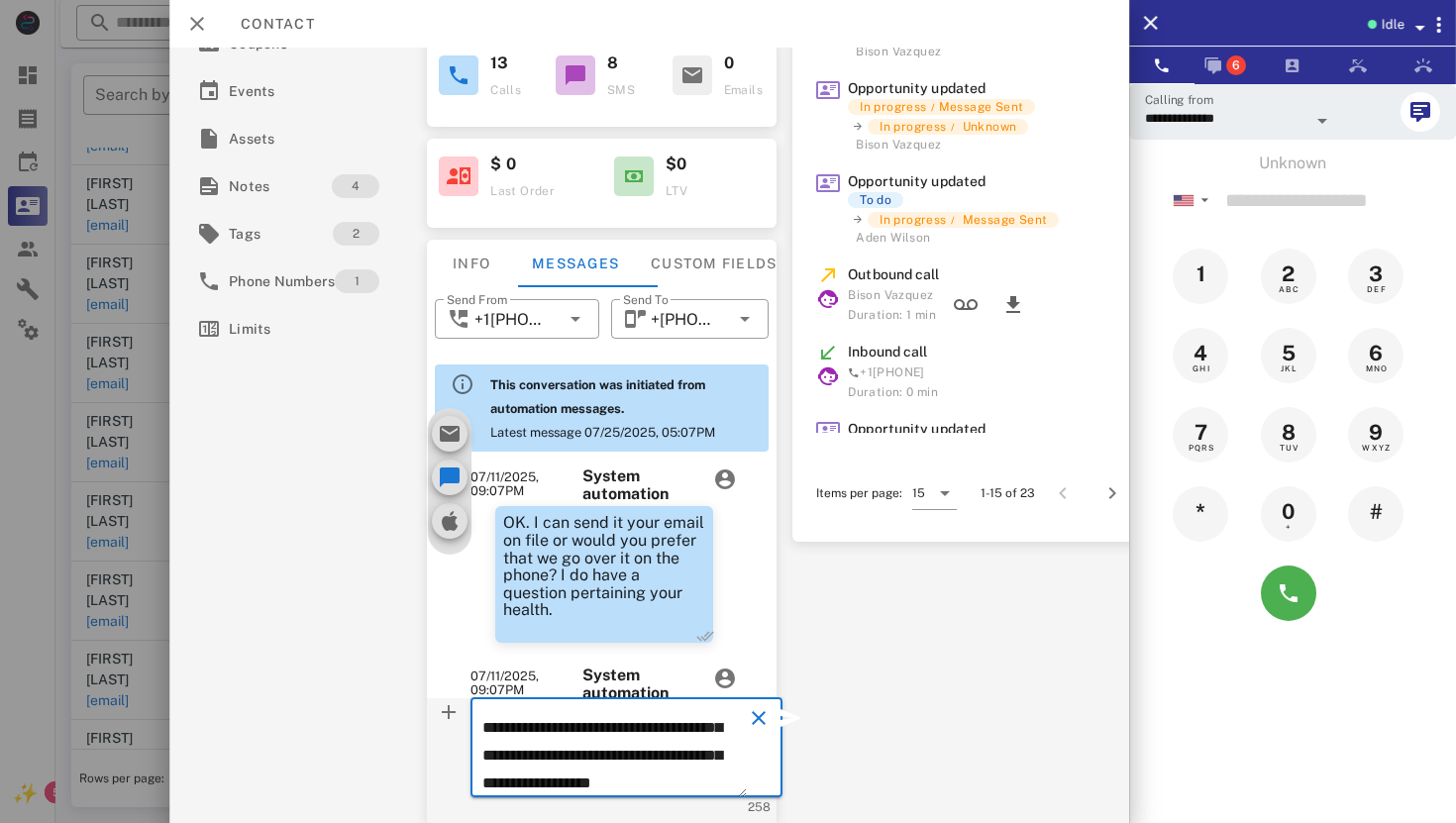 drag, startPoint x: 483, startPoint y: 715, endPoint x: 684, endPoint y: 811, distance: 222.74874 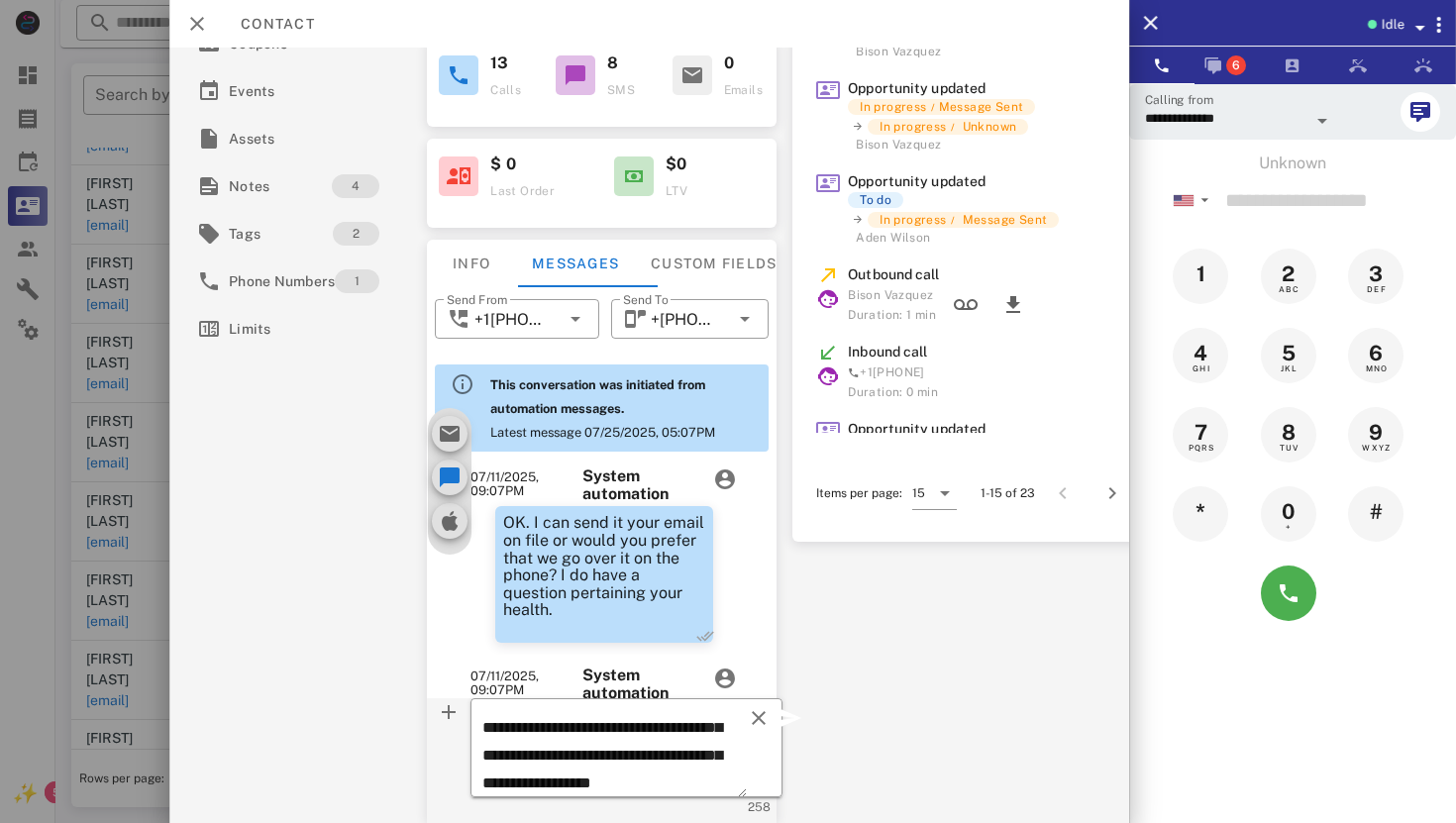 click at bounding box center [790, 718] 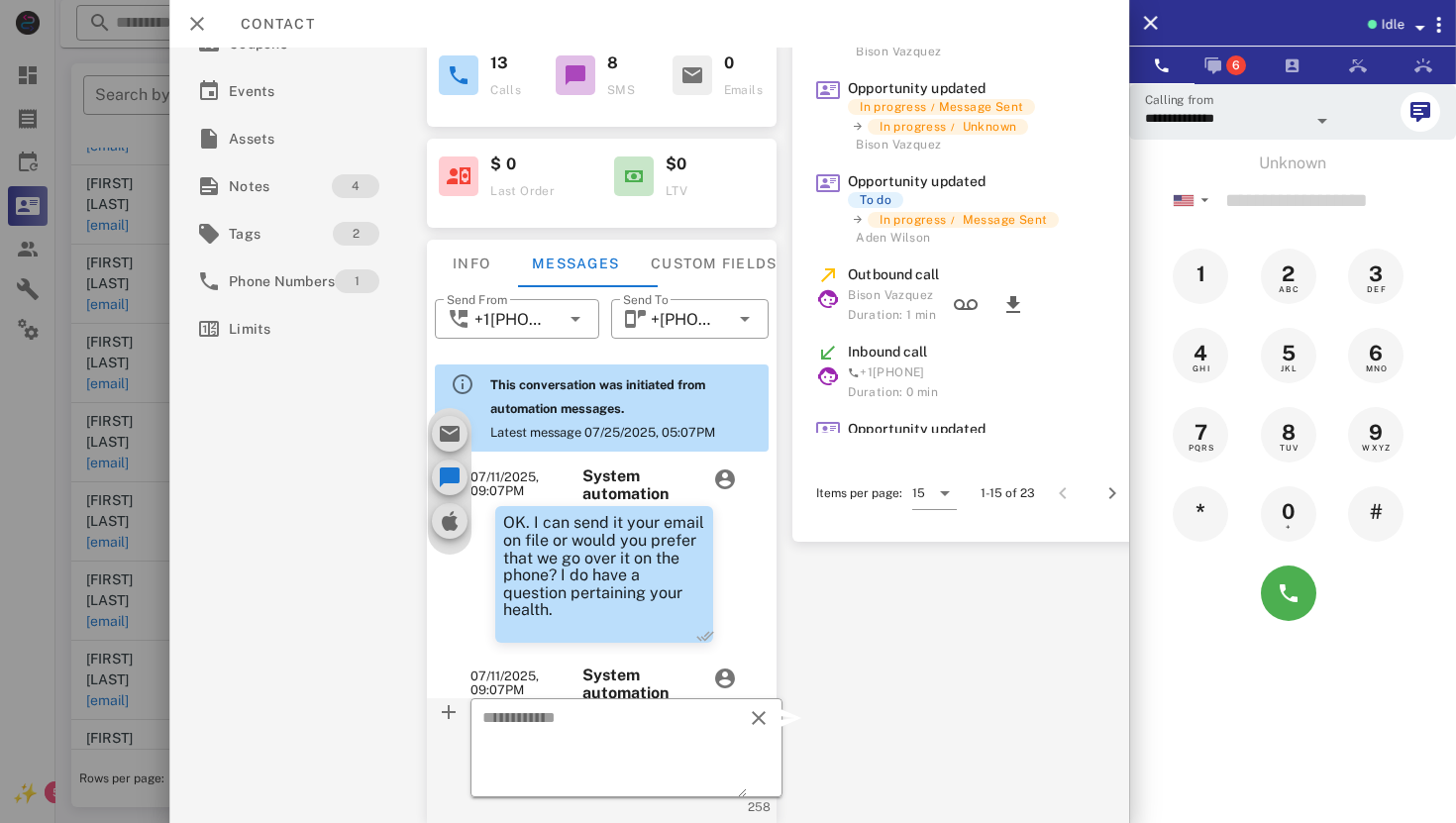 scroll, scrollTop: 0, scrollLeft: 0, axis: both 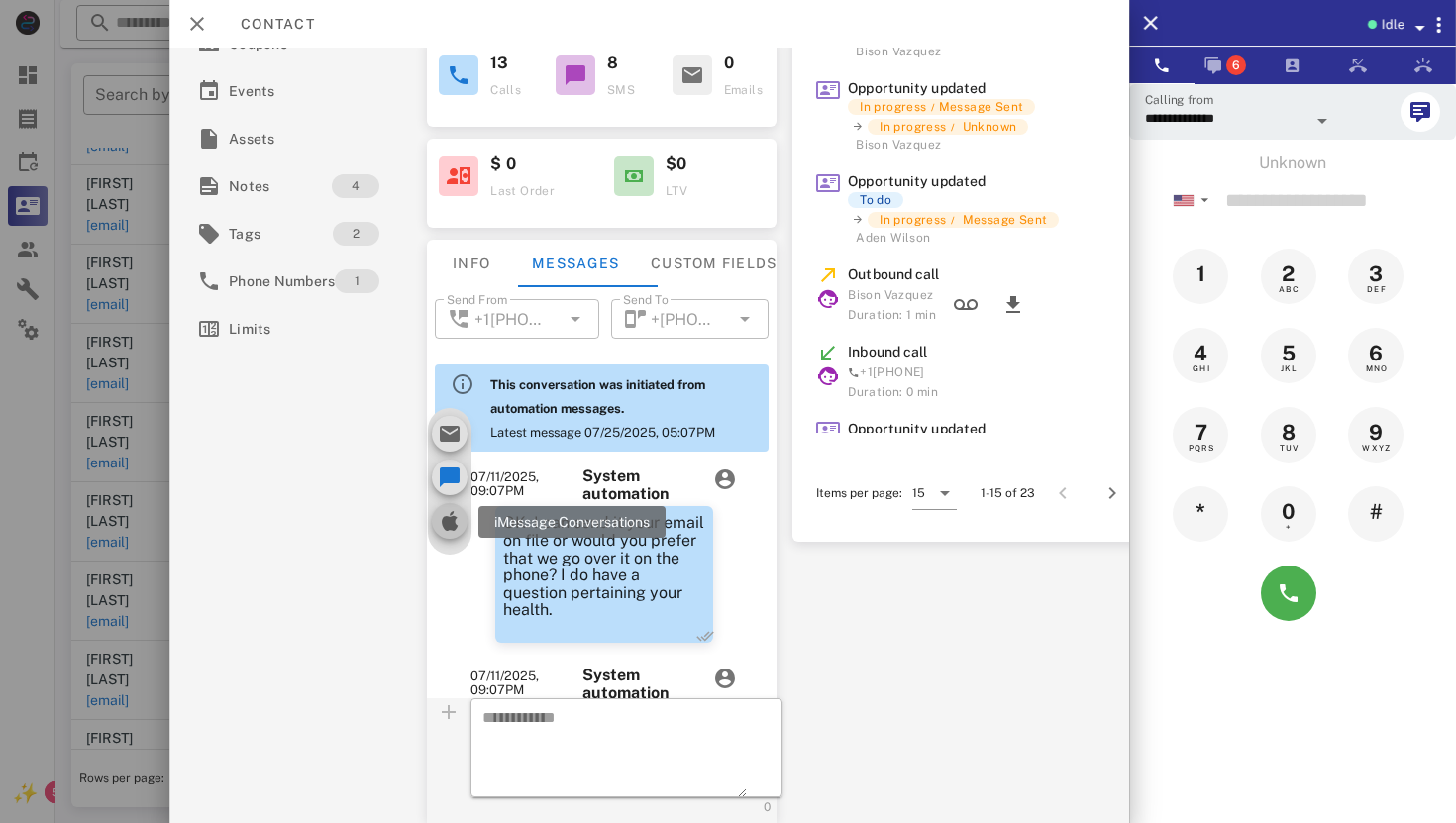 click at bounding box center [450, 521] 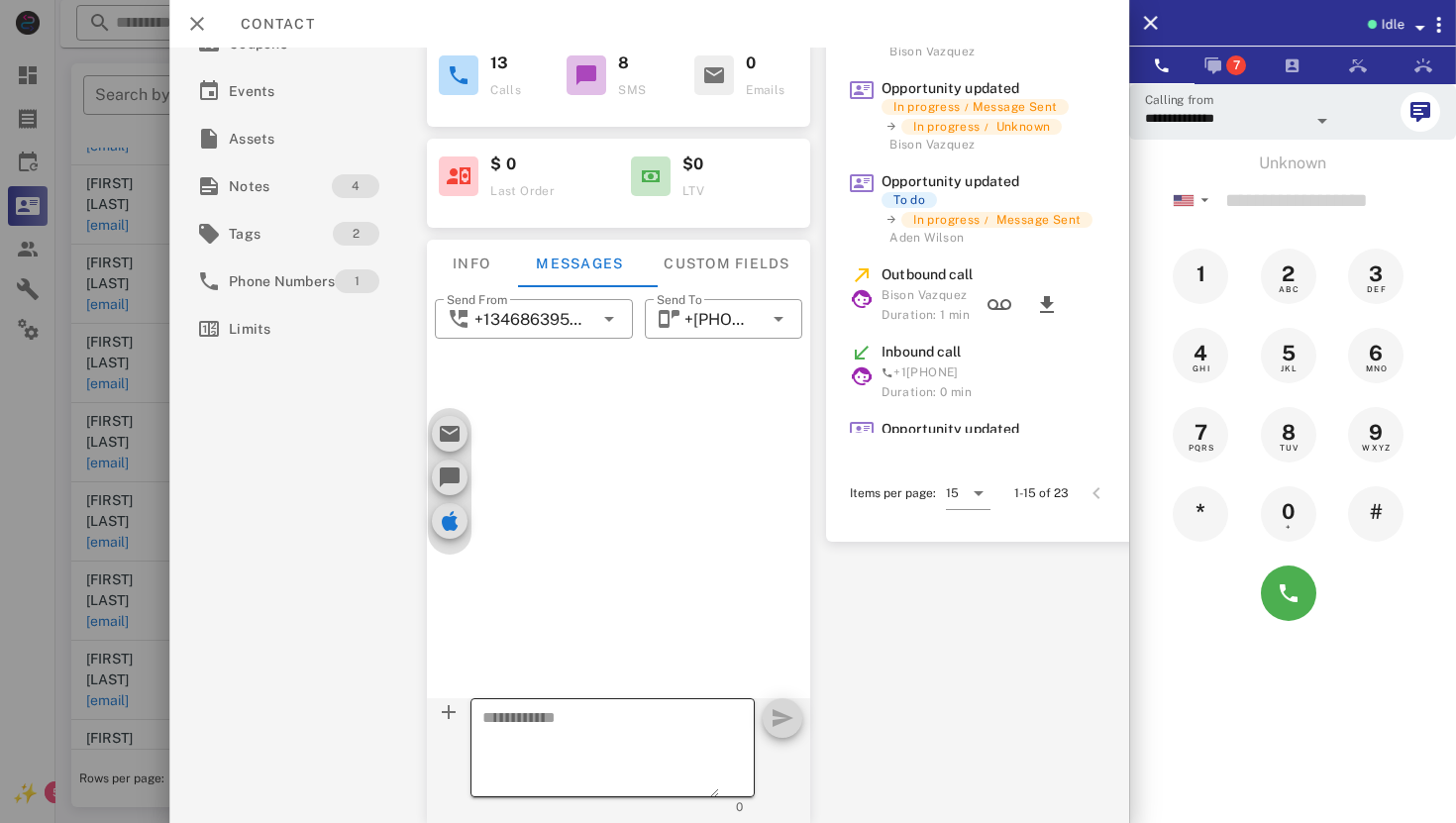 click at bounding box center (600, 751) 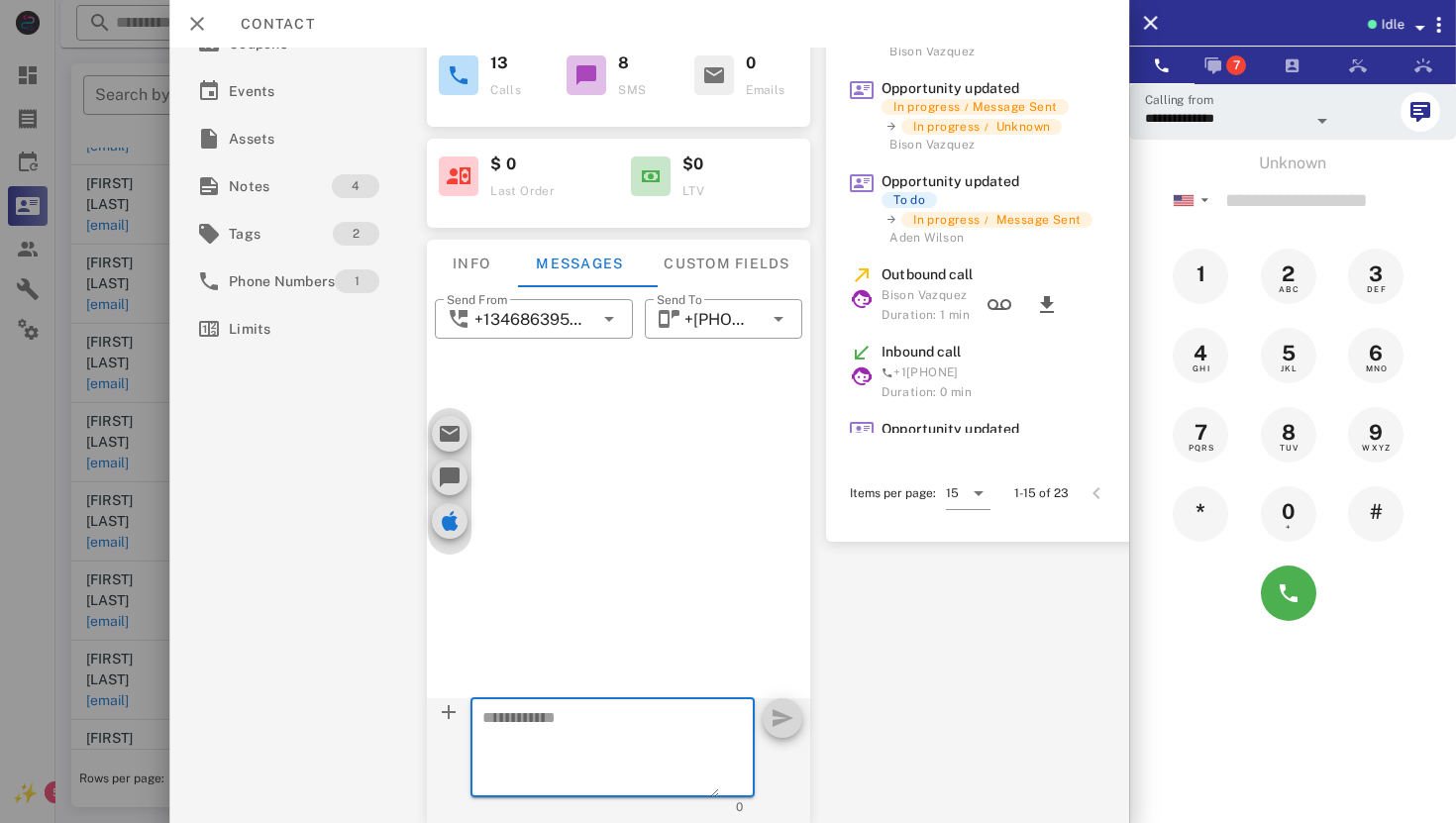 paste on "**********" 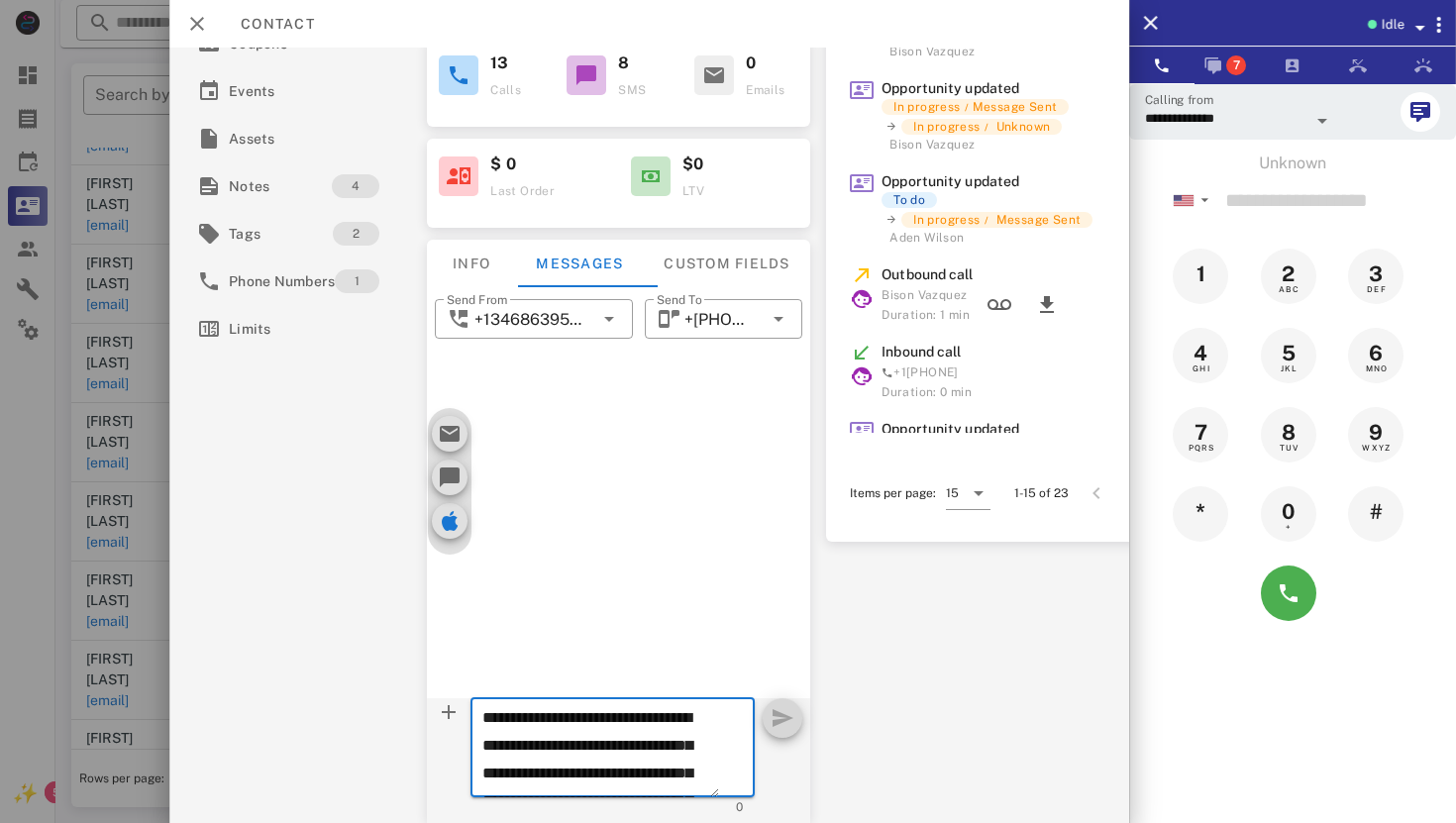 scroll, scrollTop: 124, scrollLeft: 0, axis: vertical 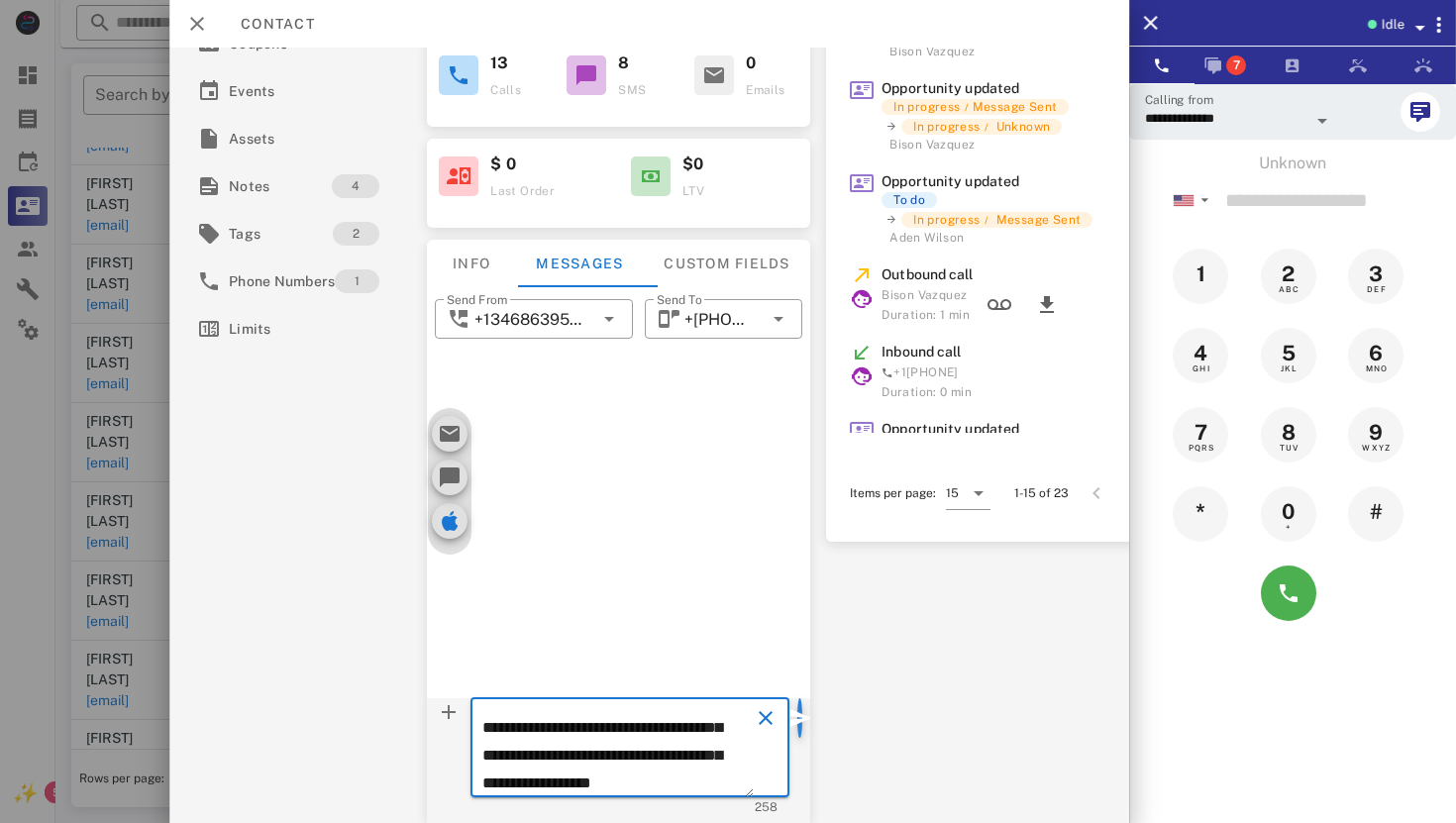 type on "**********" 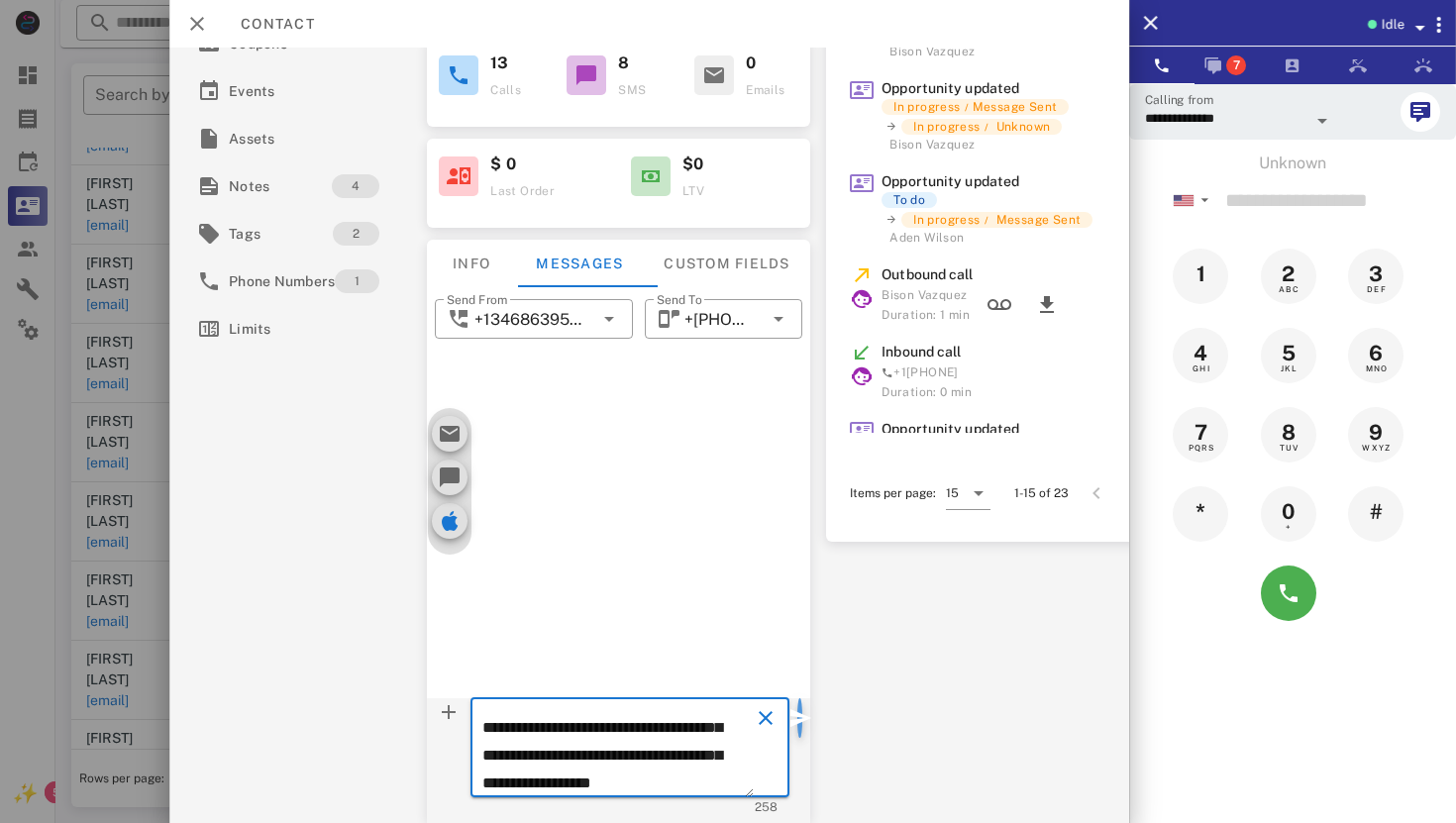 click at bounding box center (800, 718) 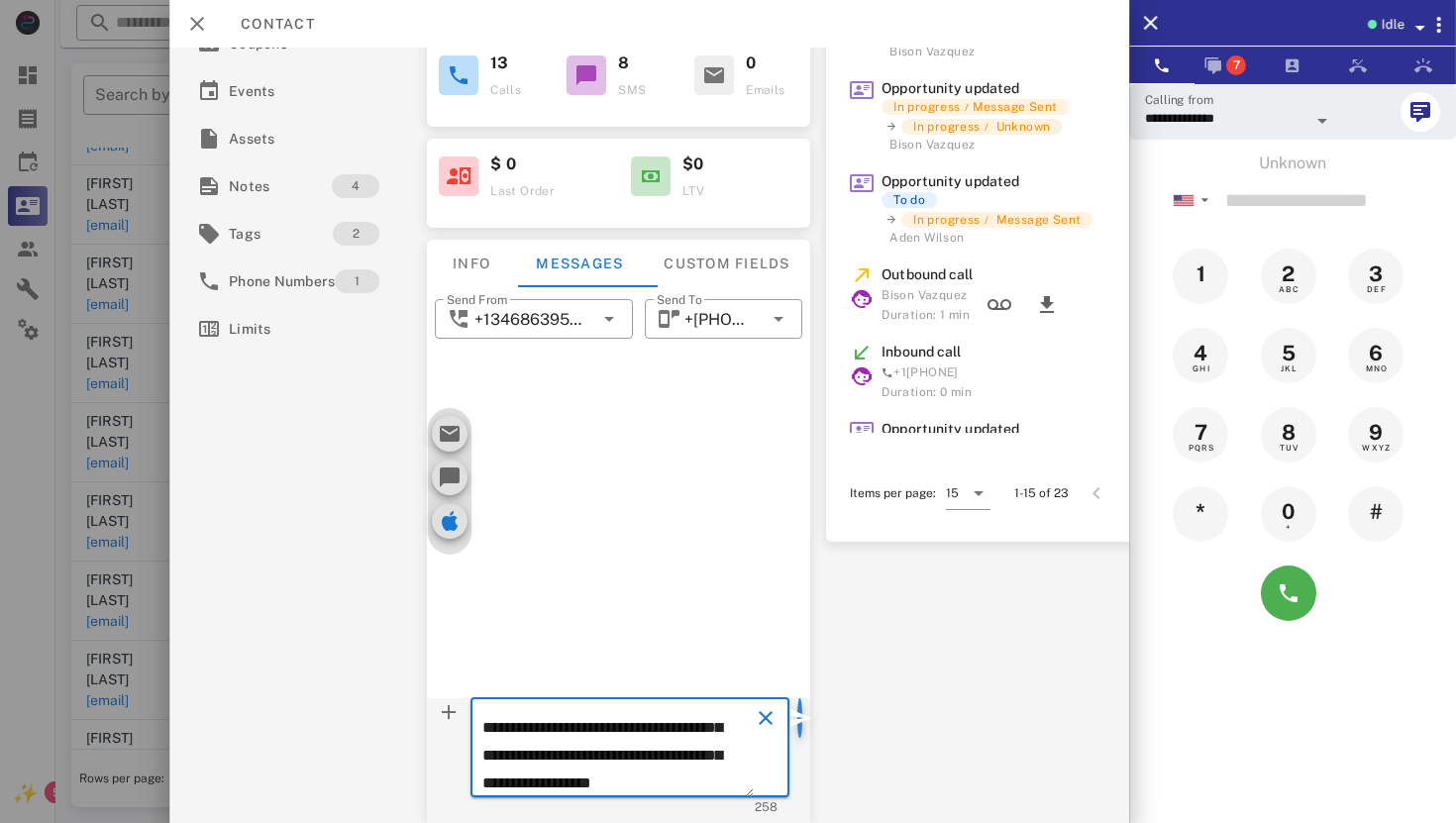 type 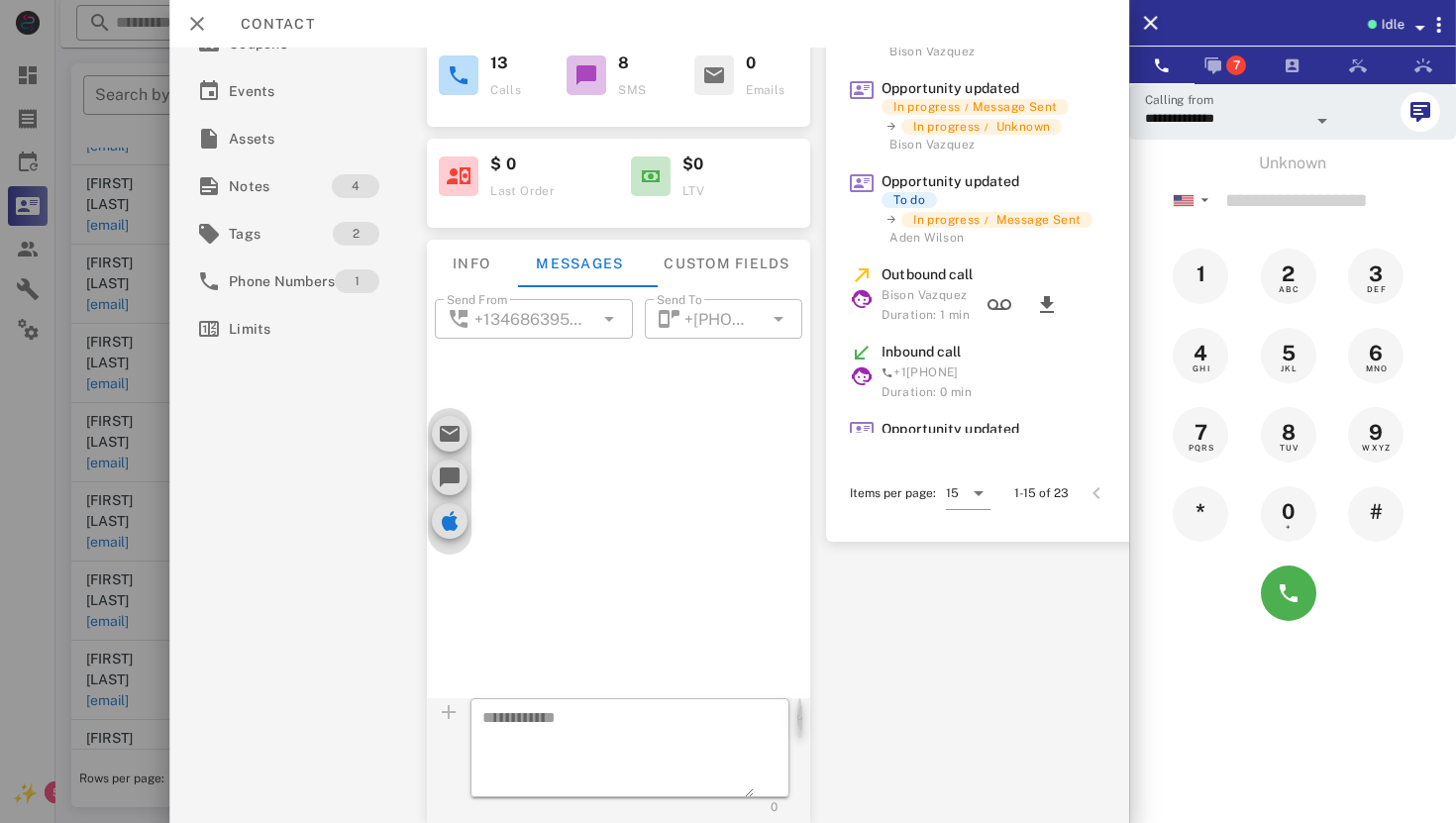 scroll, scrollTop: 0, scrollLeft: 0, axis: both 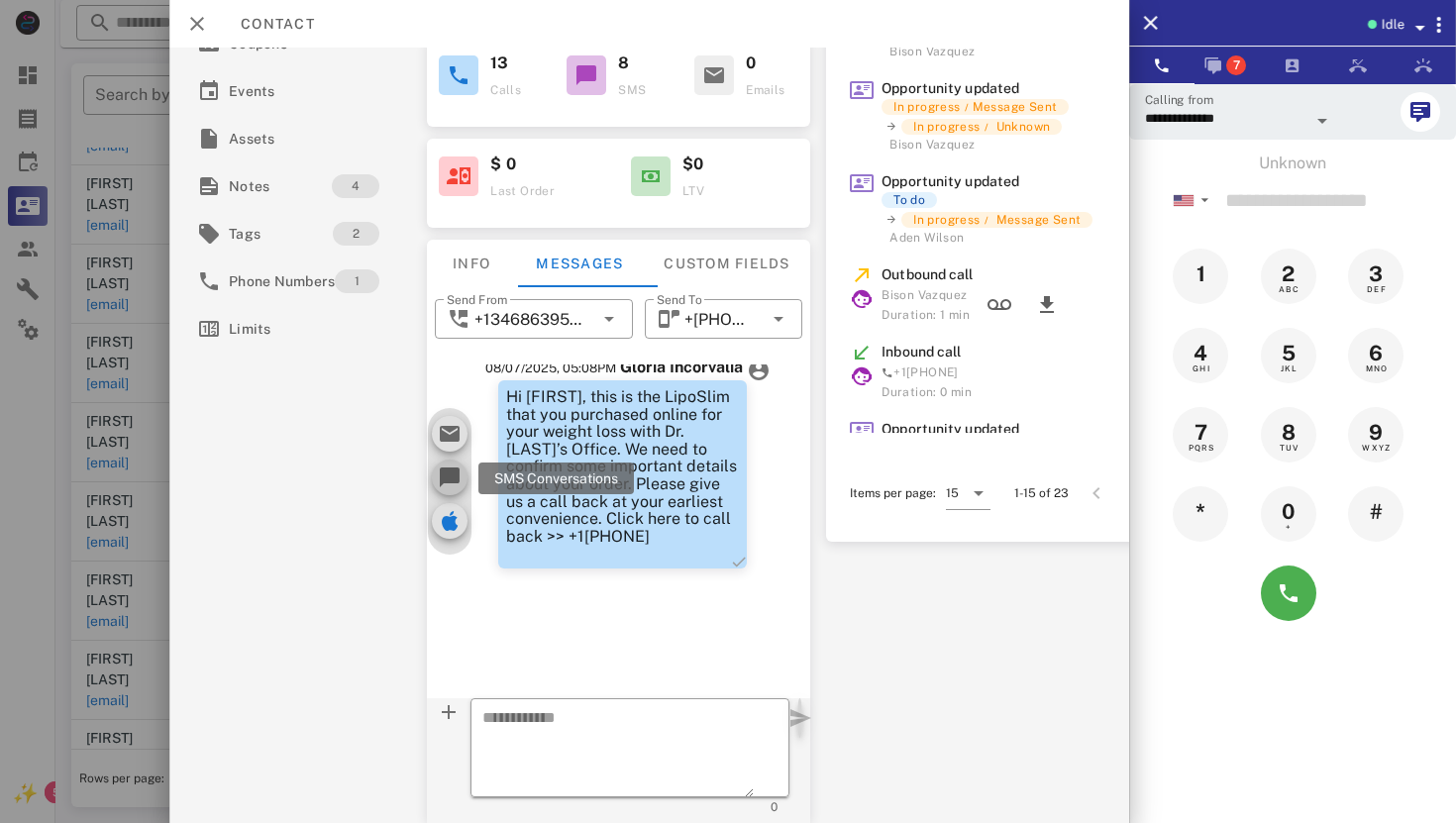 click at bounding box center (450, 477) 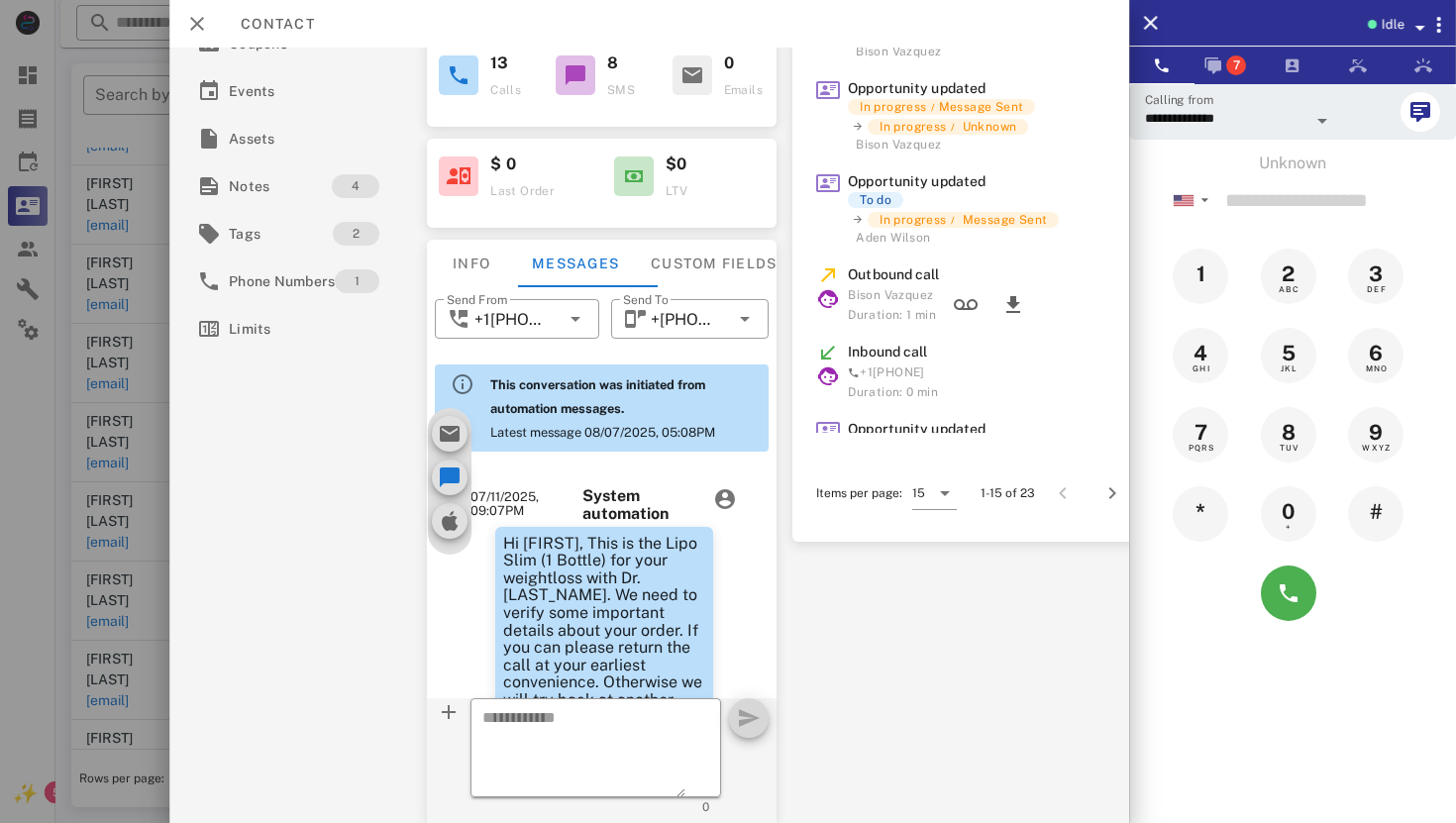 scroll, scrollTop: 1174, scrollLeft: 0, axis: vertical 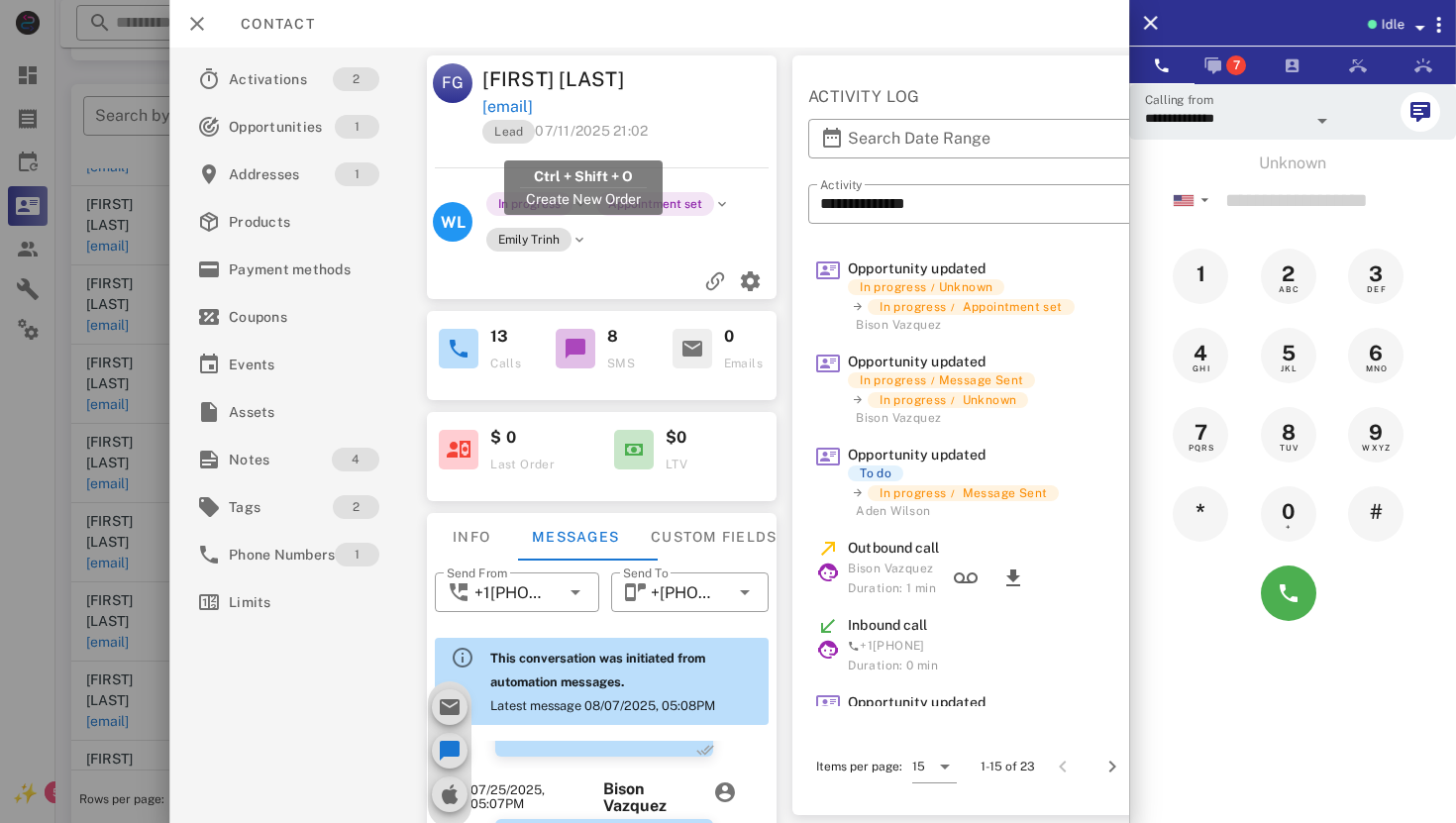 click on "[EMAIL]" at bounding box center (507, 107) 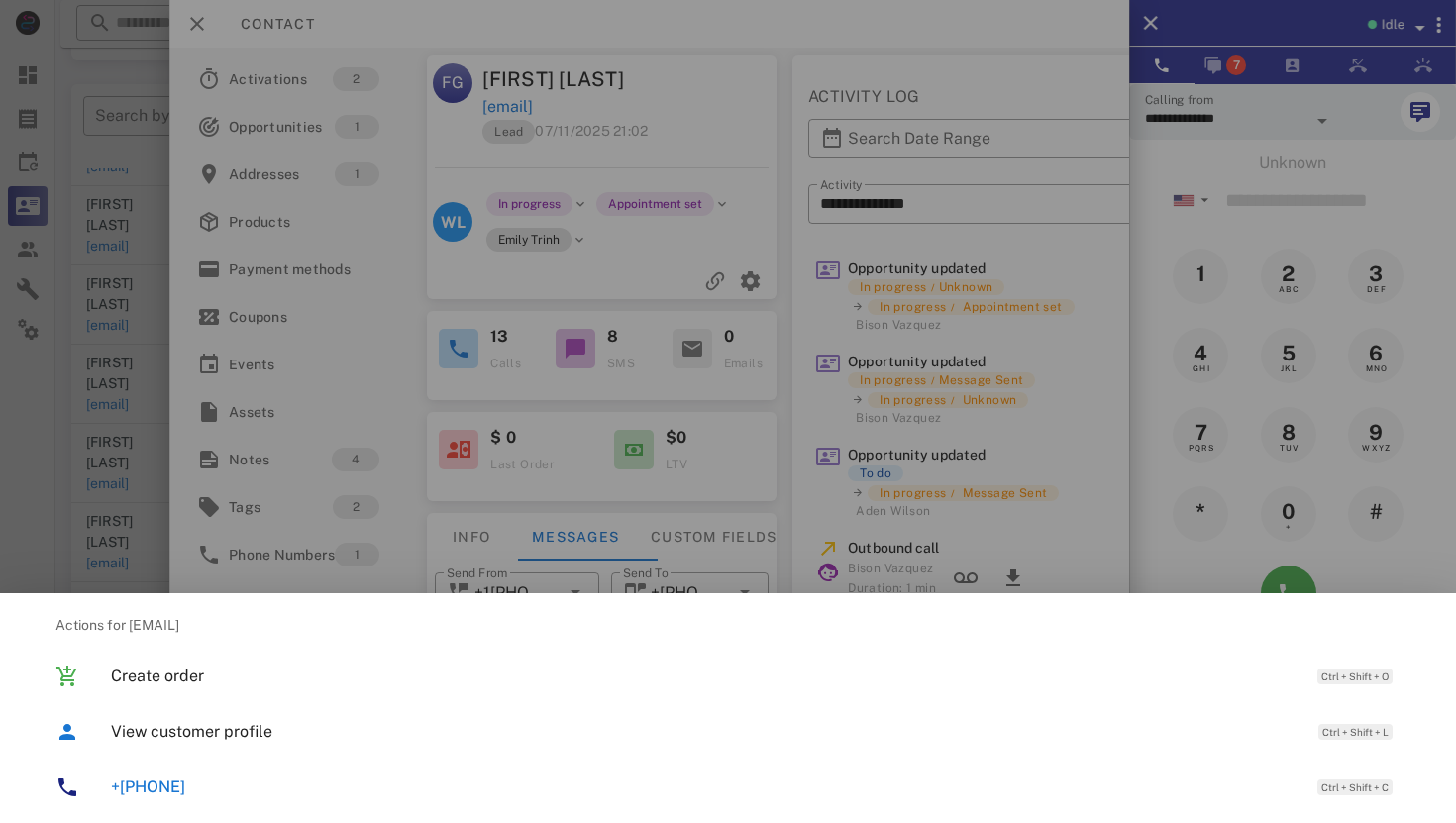 click on "+19175837944  Ctrl + Shift + C" at bounding box center [756, 786] 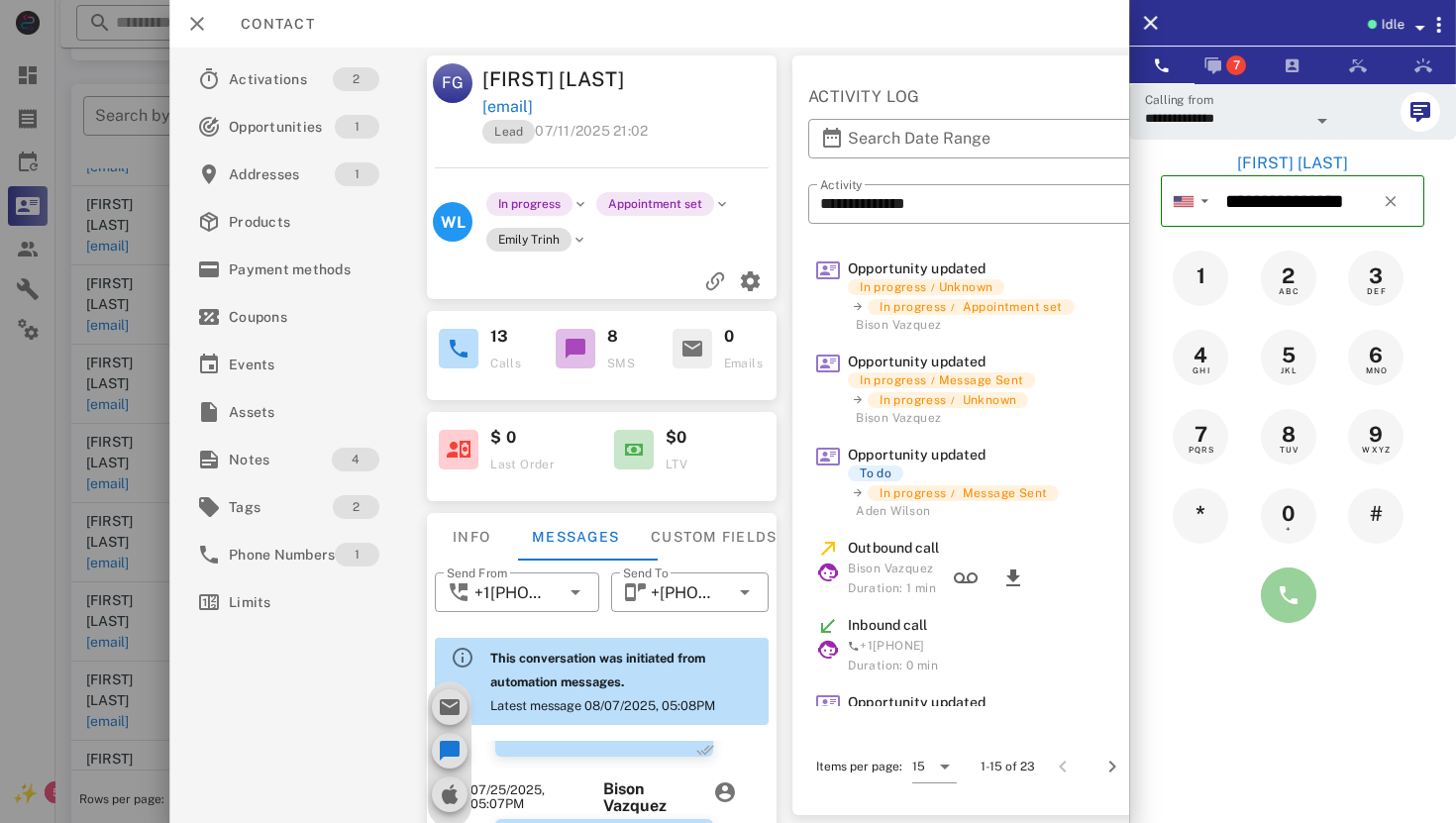 click at bounding box center [1289, 595] 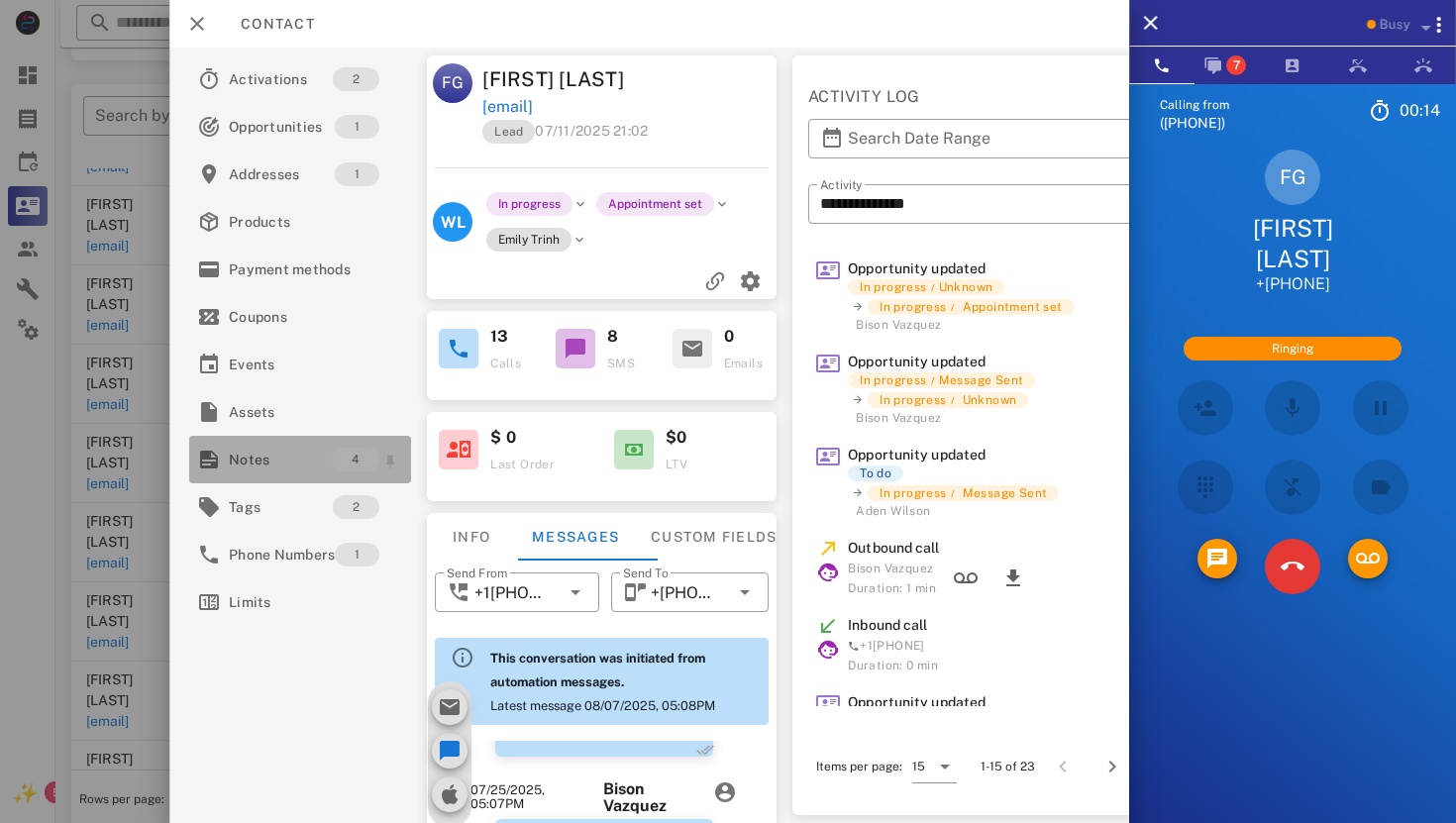 click on "Notes" at bounding box center [280, 460] 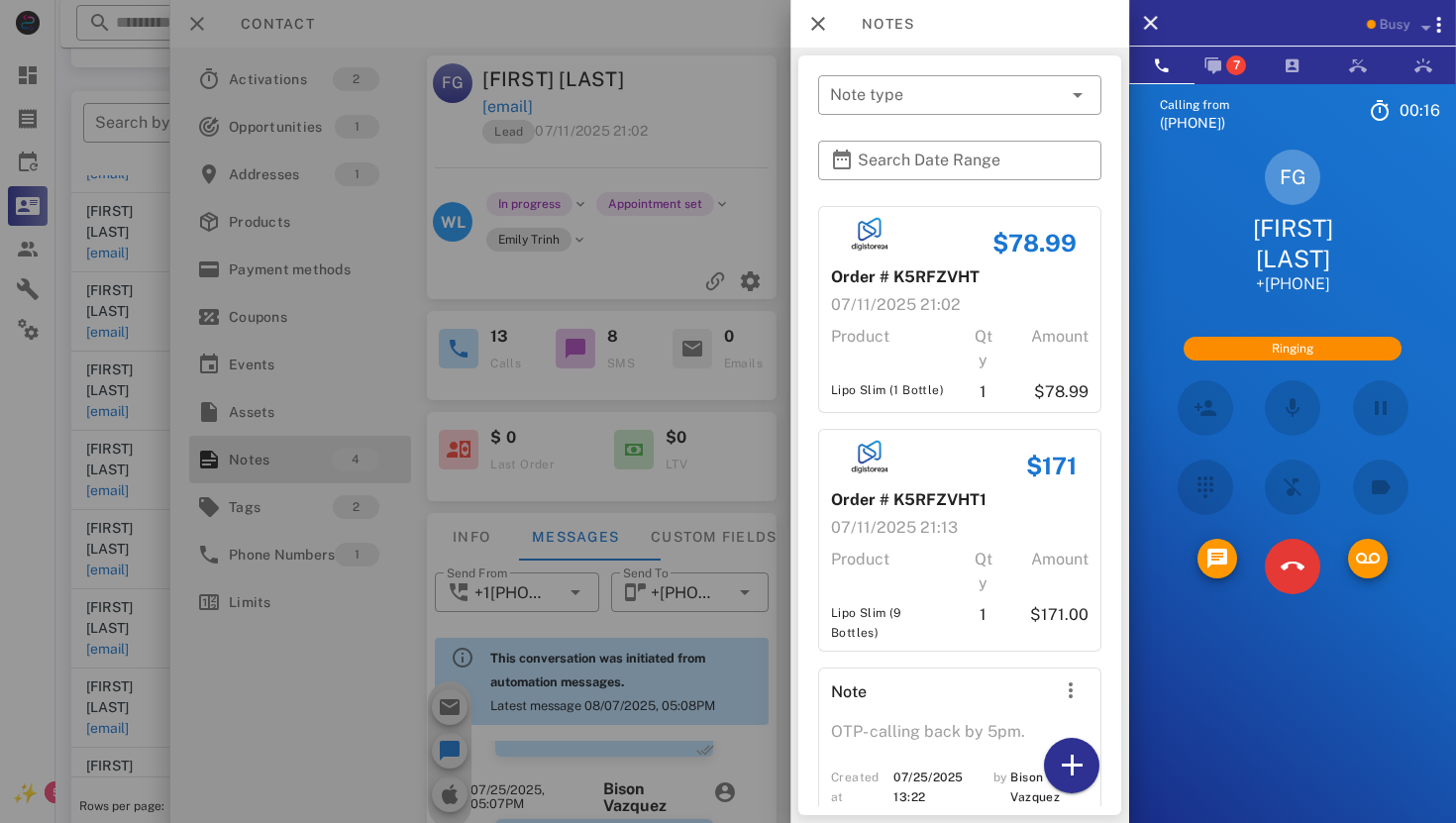 scroll, scrollTop: 343, scrollLeft: 0, axis: vertical 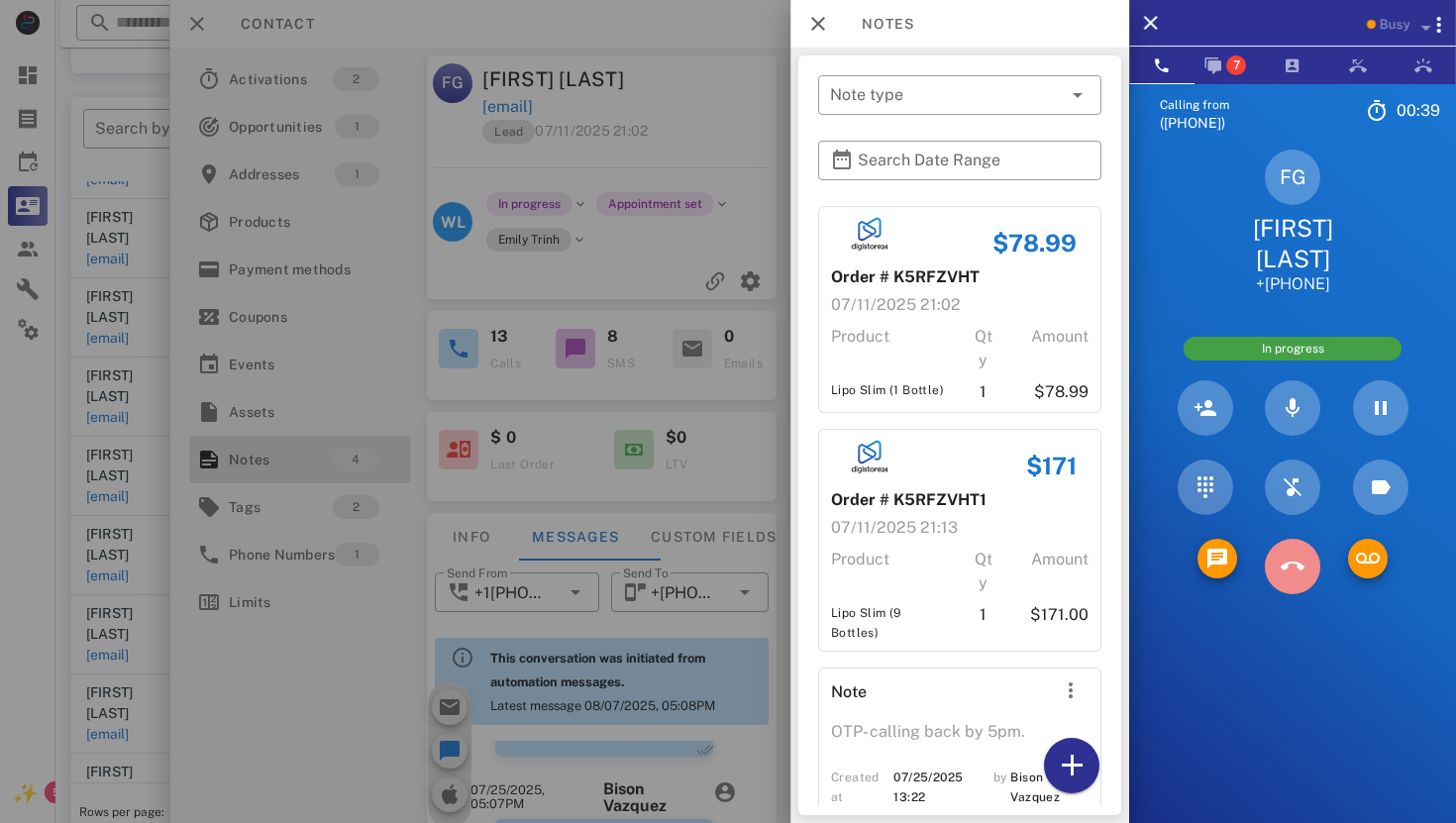 click at bounding box center [1293, 566] 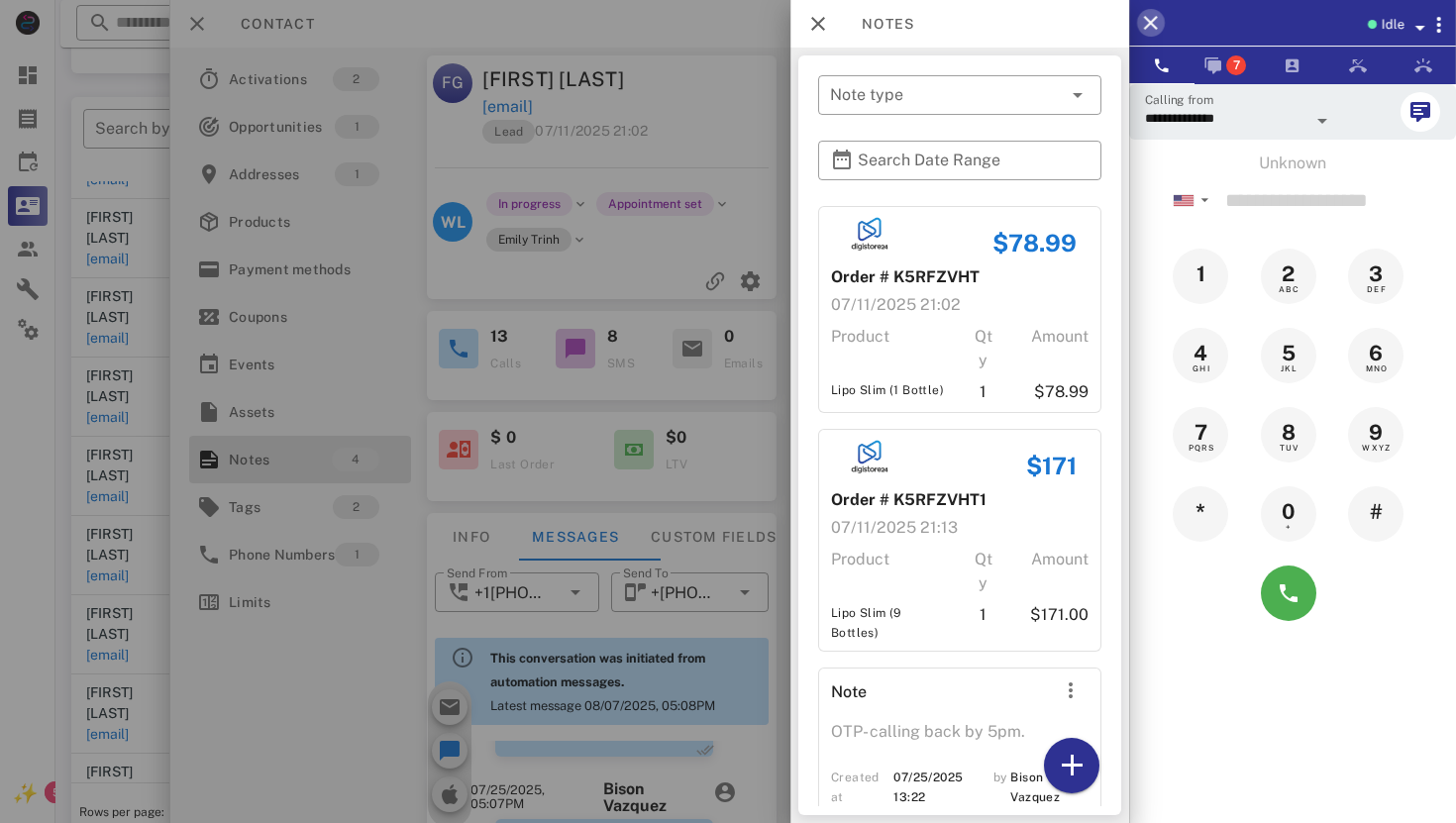 click at bounding box center (1151, 23) 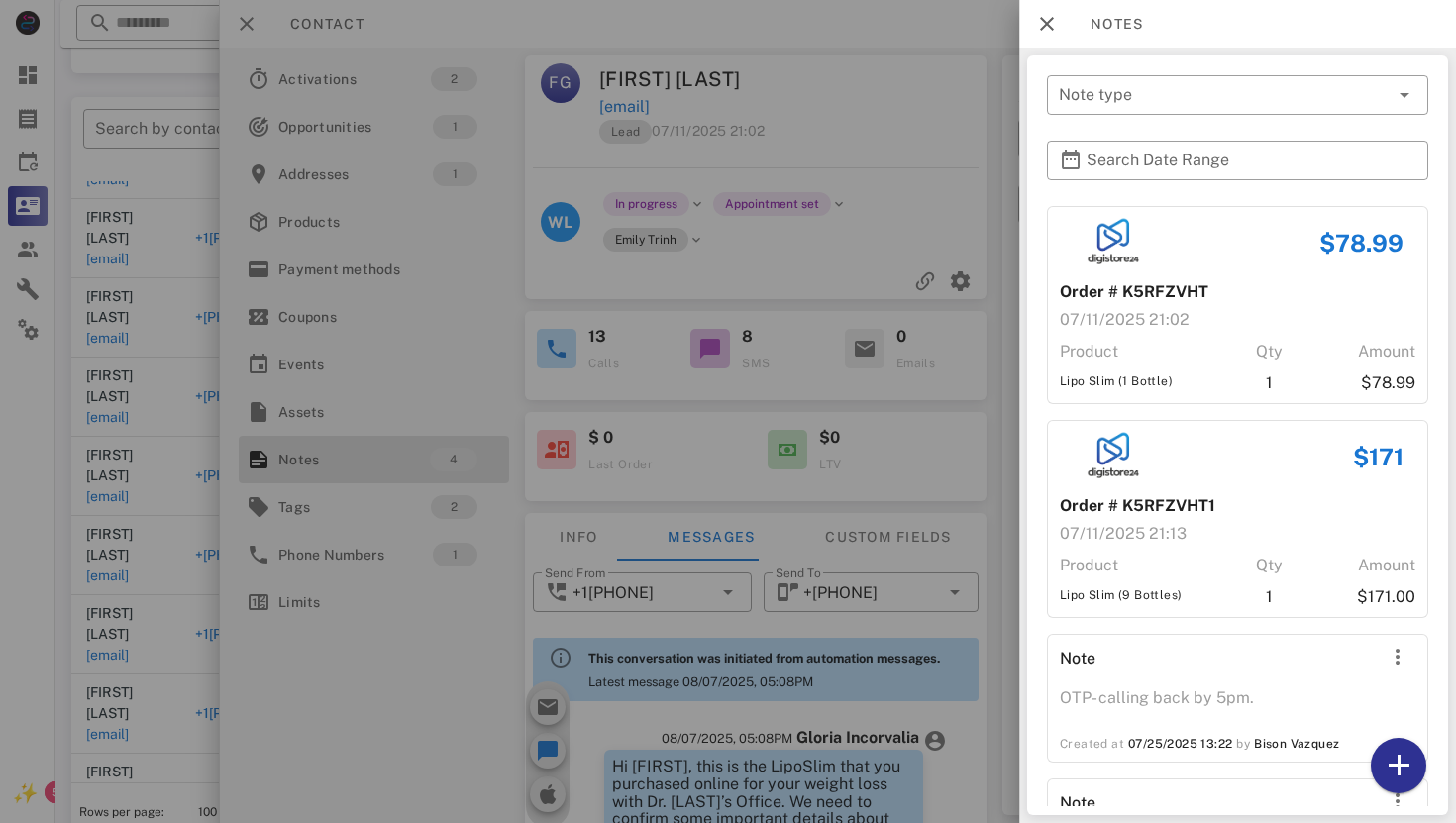 scroll, scrollTop: 1069, scrollLeft: 0, axis: vertical 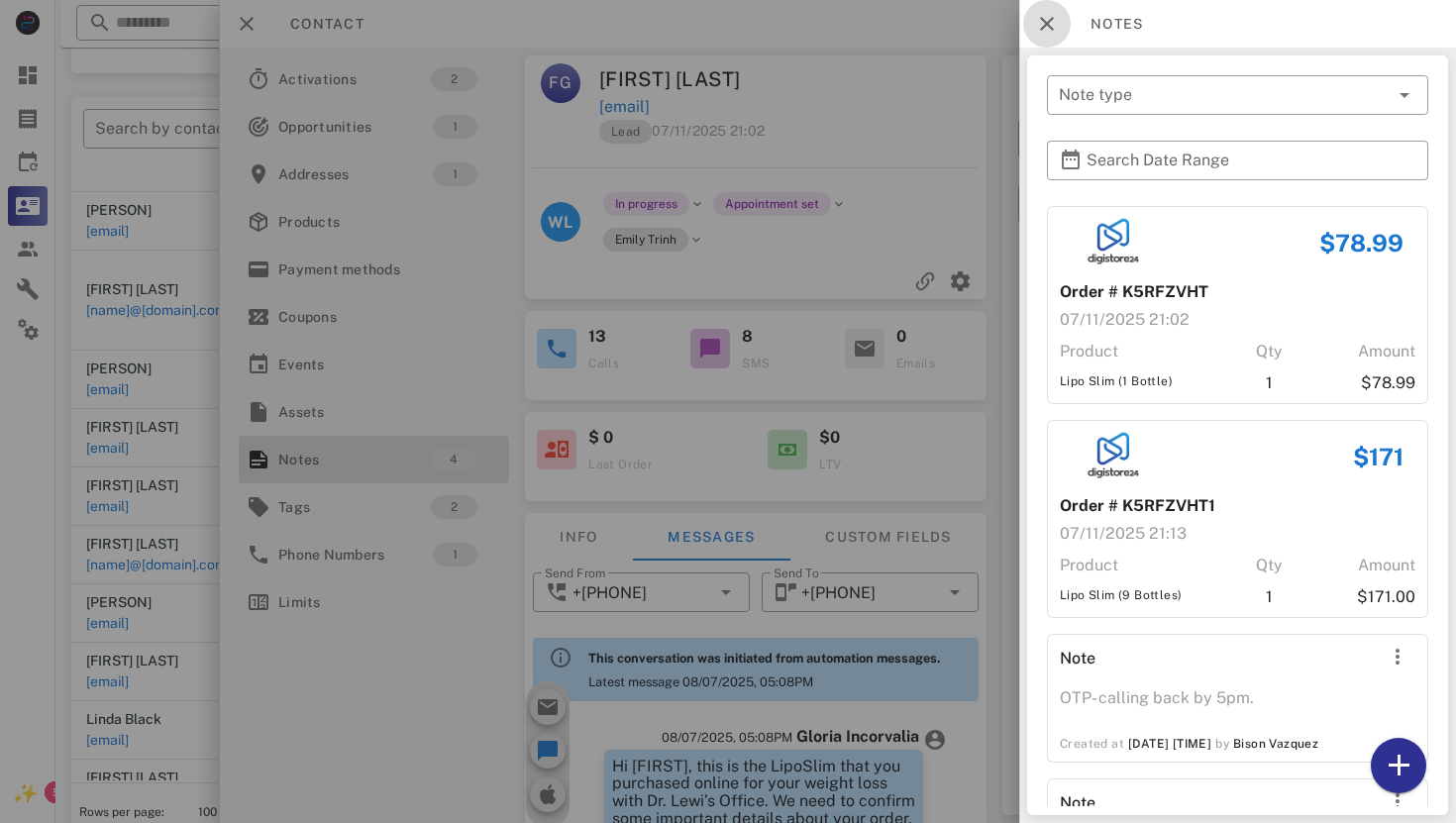 click at bounding box center (1047, 24) 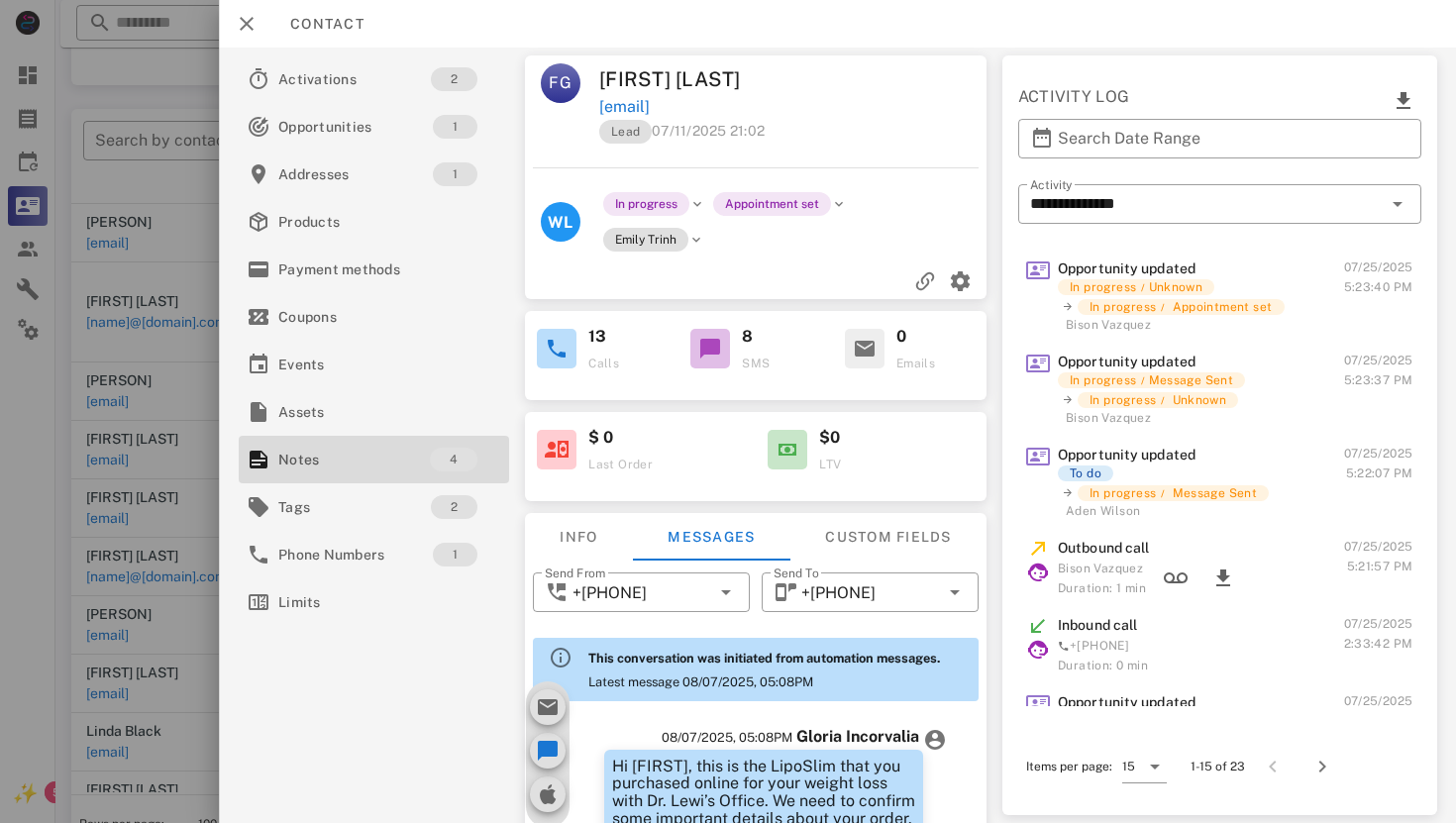 scroll, scrollTop: 330, scrollLeft: 0, axis: vertical 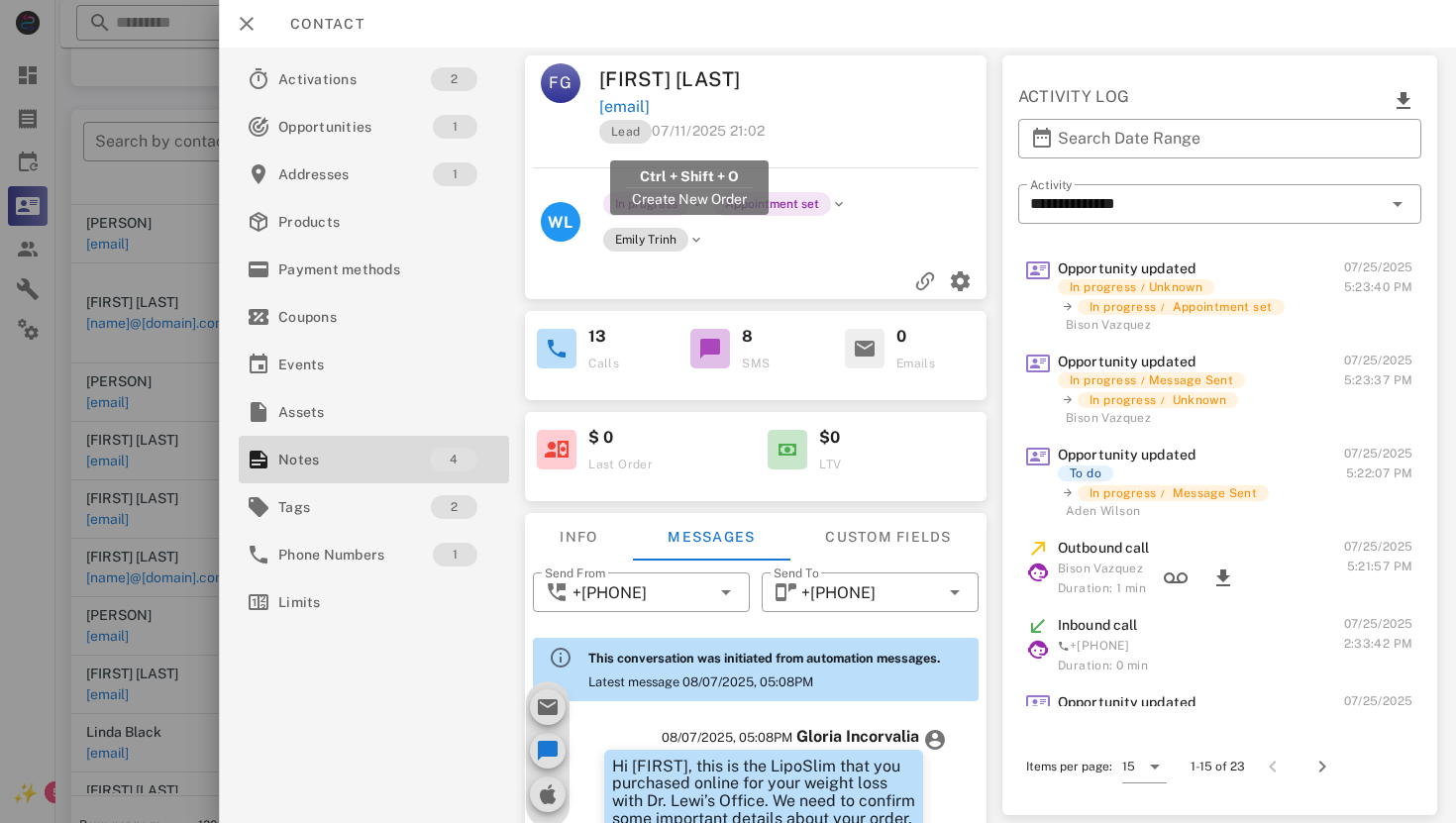 click on "[EMAIL]" at bounding box center [624, 107] 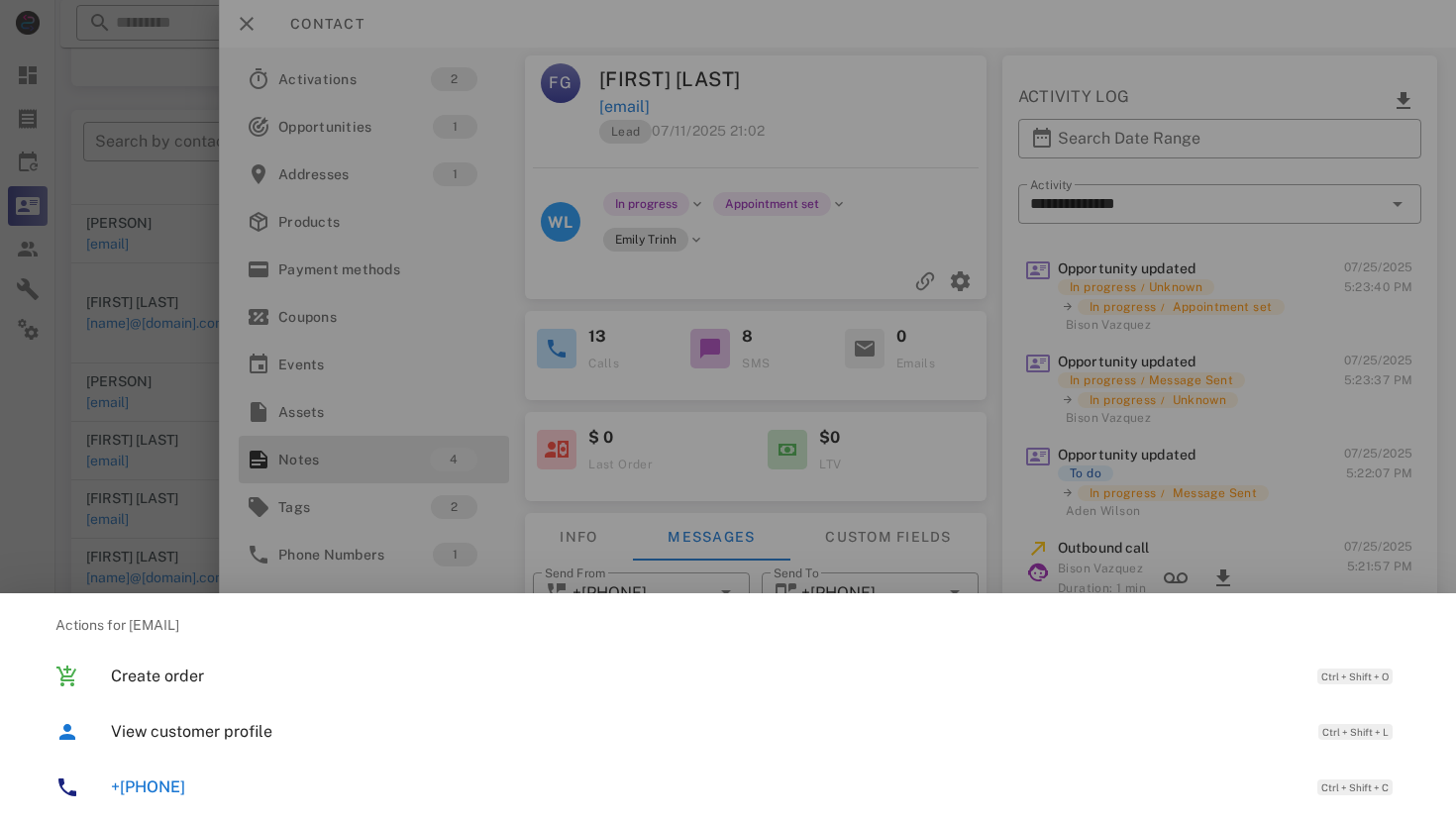 click on "[PHONE]" at bounding box center [148, 786] 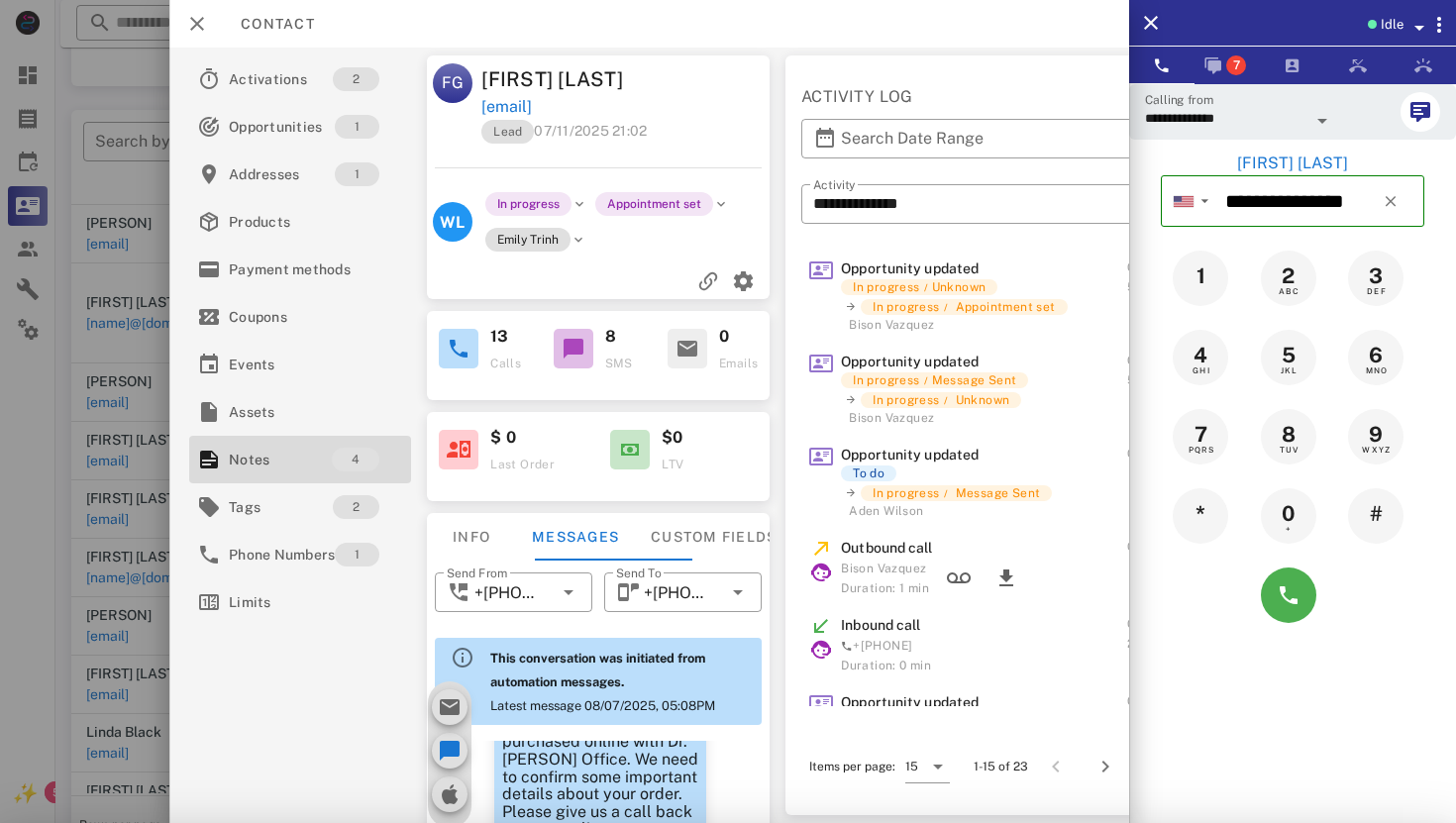scroll, scrollTop: 1174, scrollLeft: 0, axis: vertical 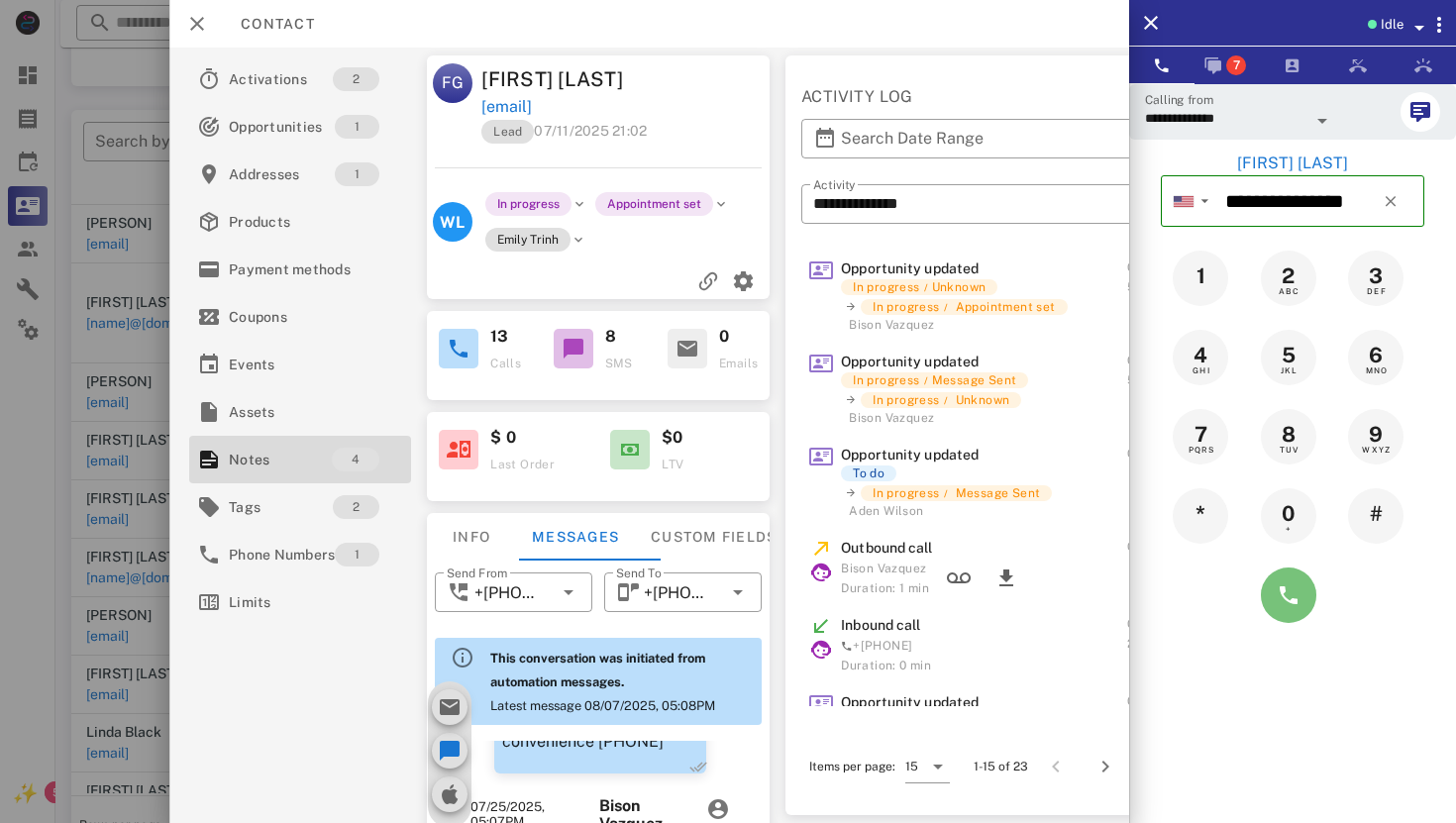 click at bounding box center (1289, 595) 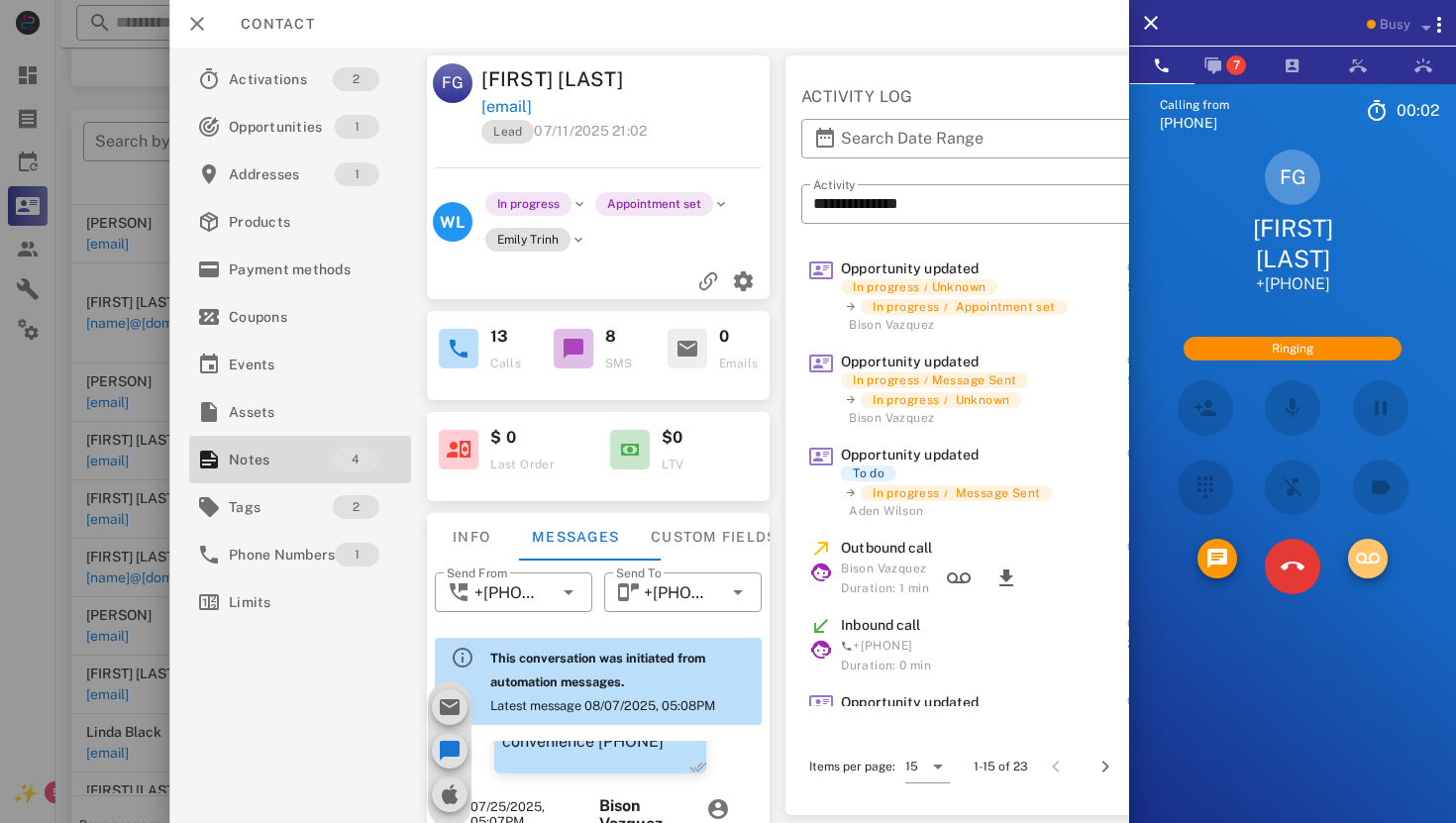 click at bounding box center [1368, 559] 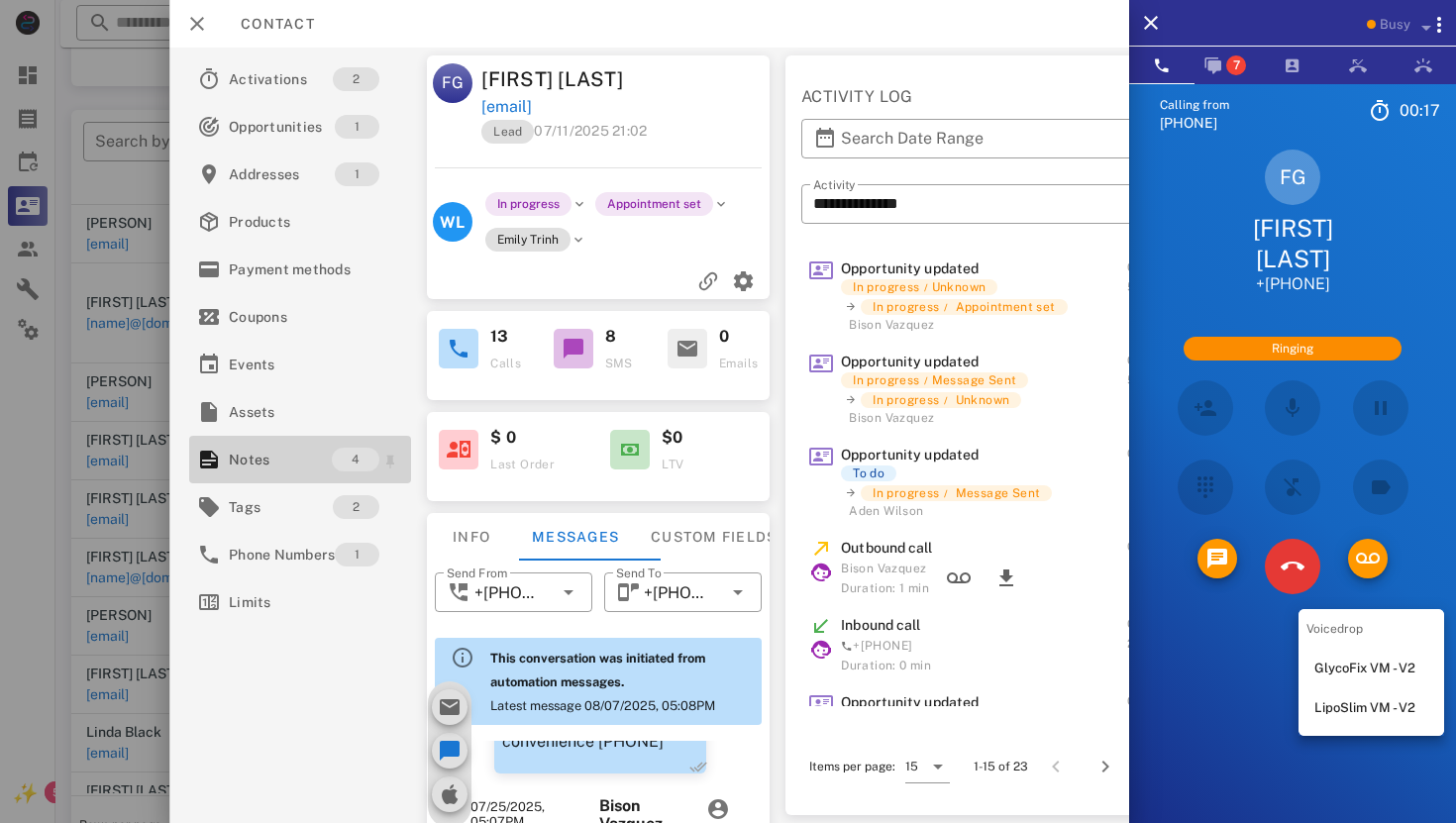 click on "Notes" at bounding box center (280, 460) 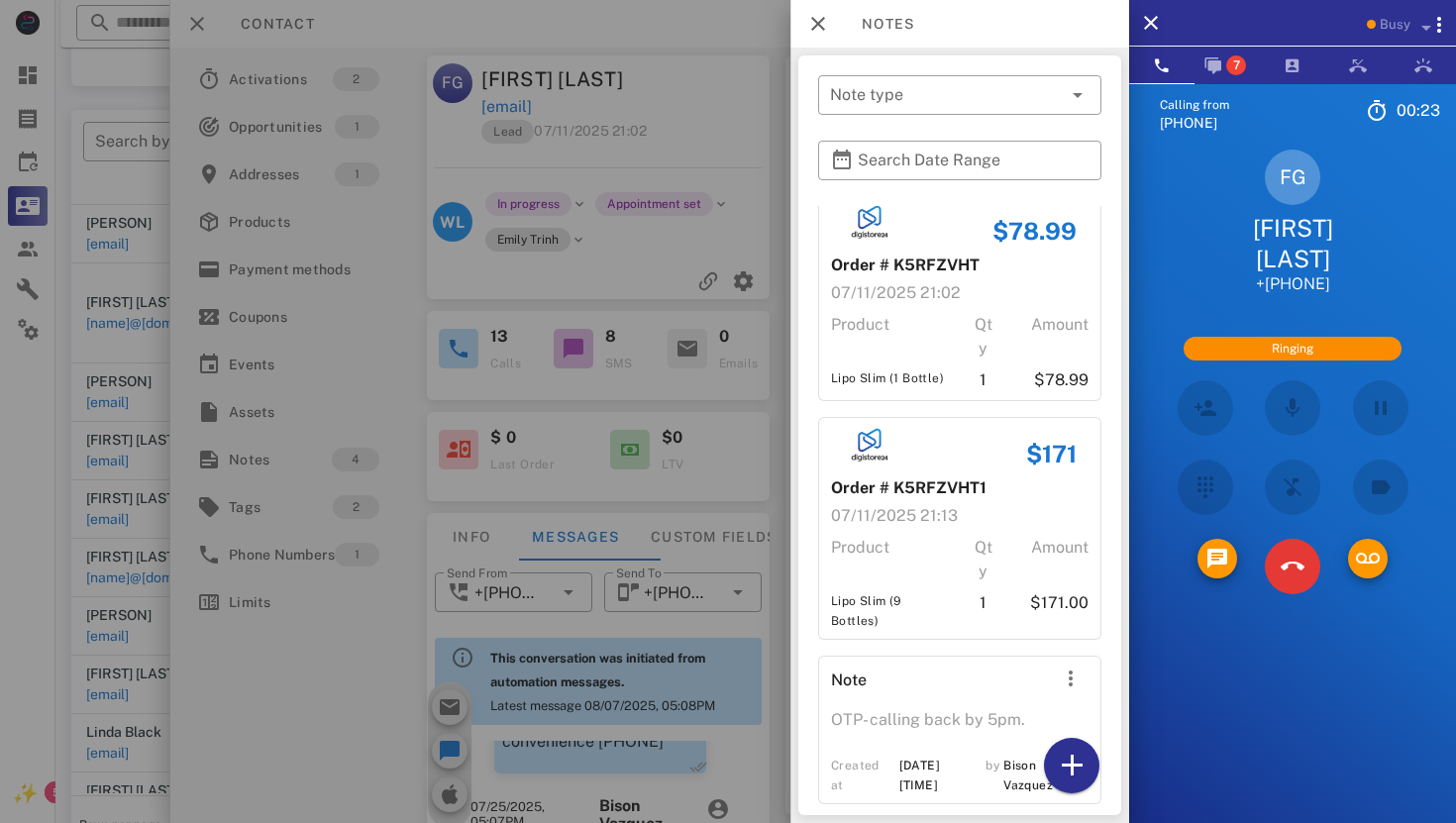 scroll, scrollTop: 0, scrollLeft: 0, axis: both 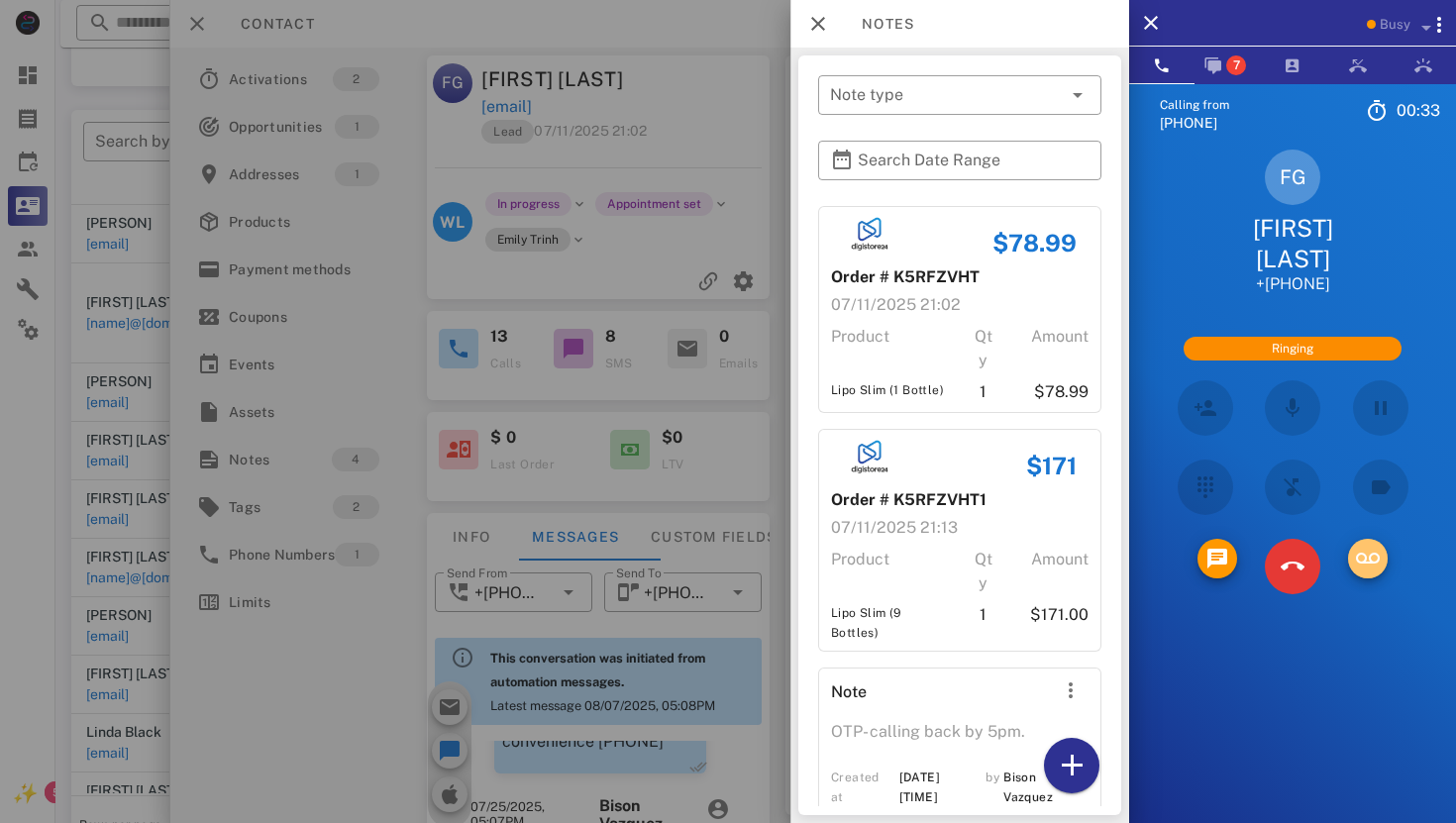 click at bounding box center [1368, 559] 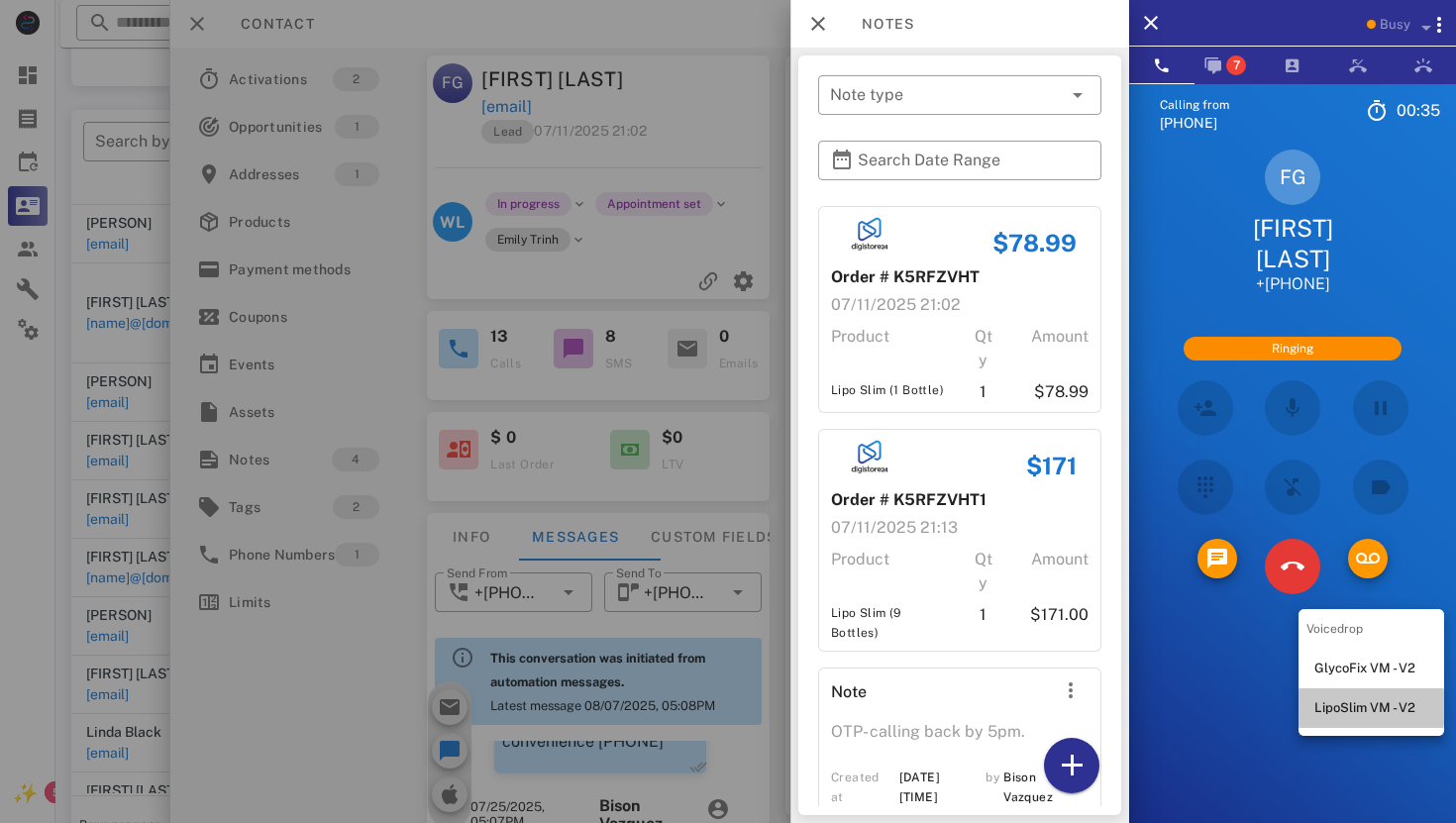 click on "LipoSlim VM - V2" at bounding box center (1371, 708) 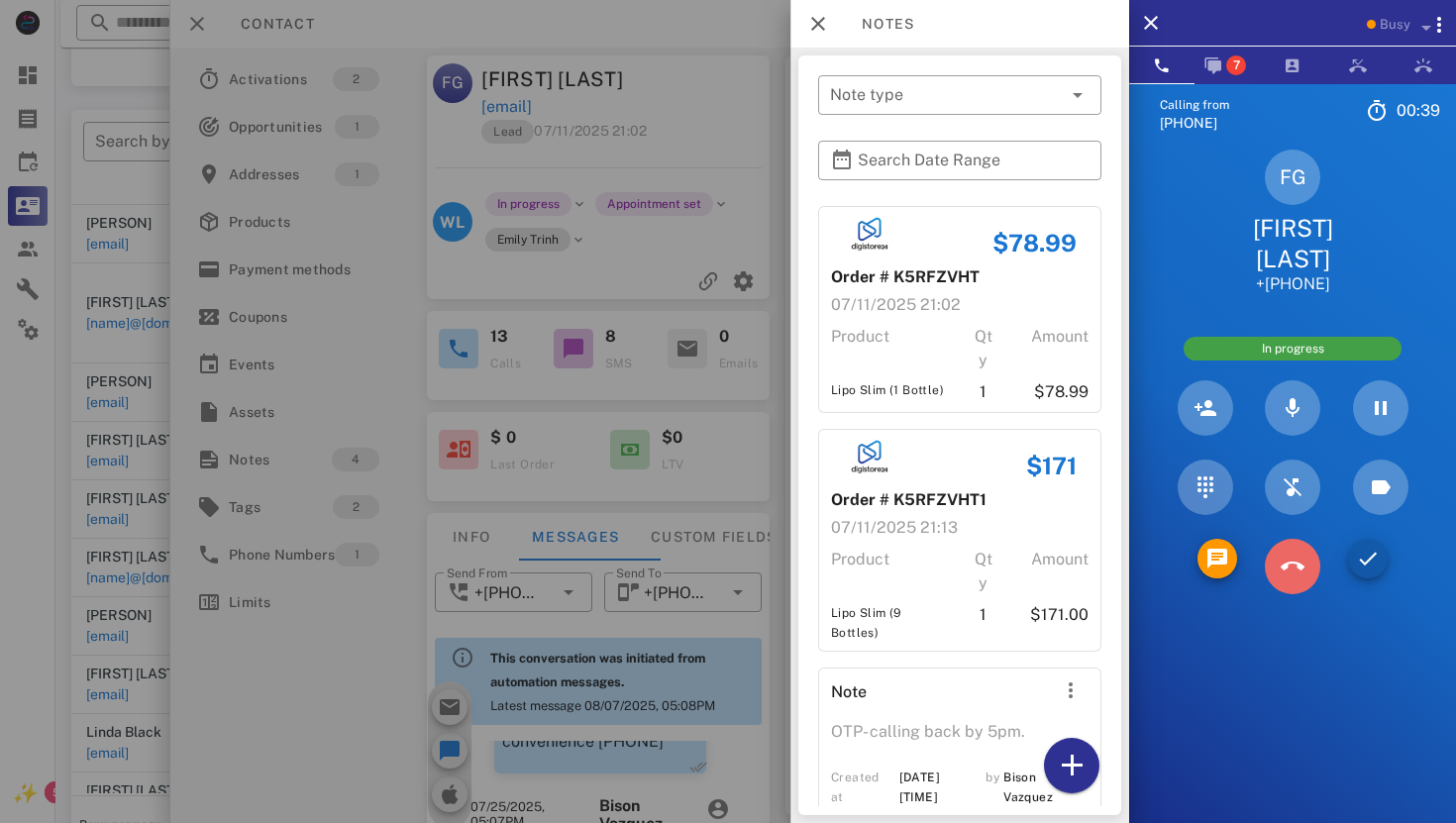 click at bounding box center (1293, 566) 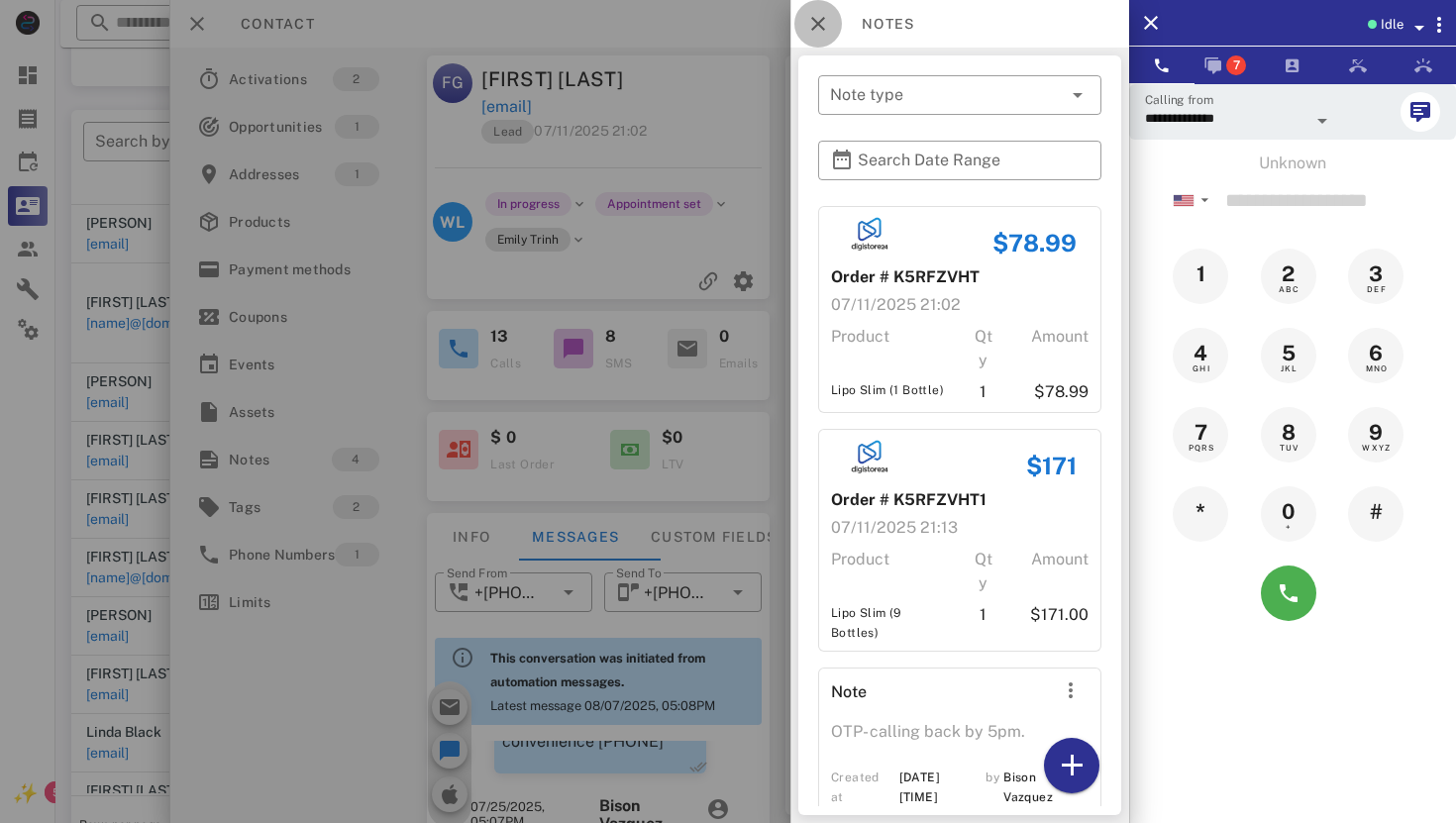 click at bounding box center [818, 24] 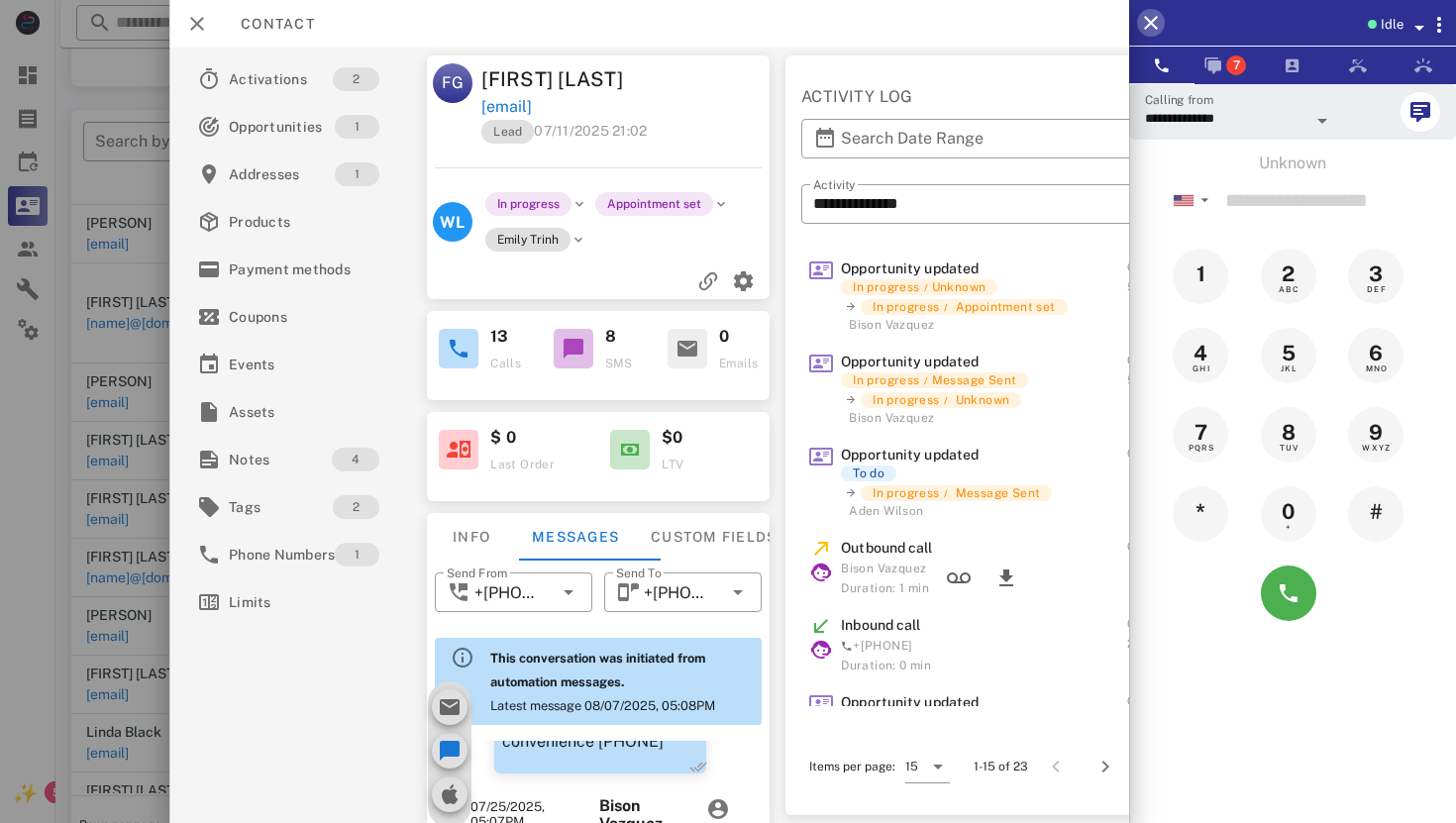 click at bounding box center (1151, 23) 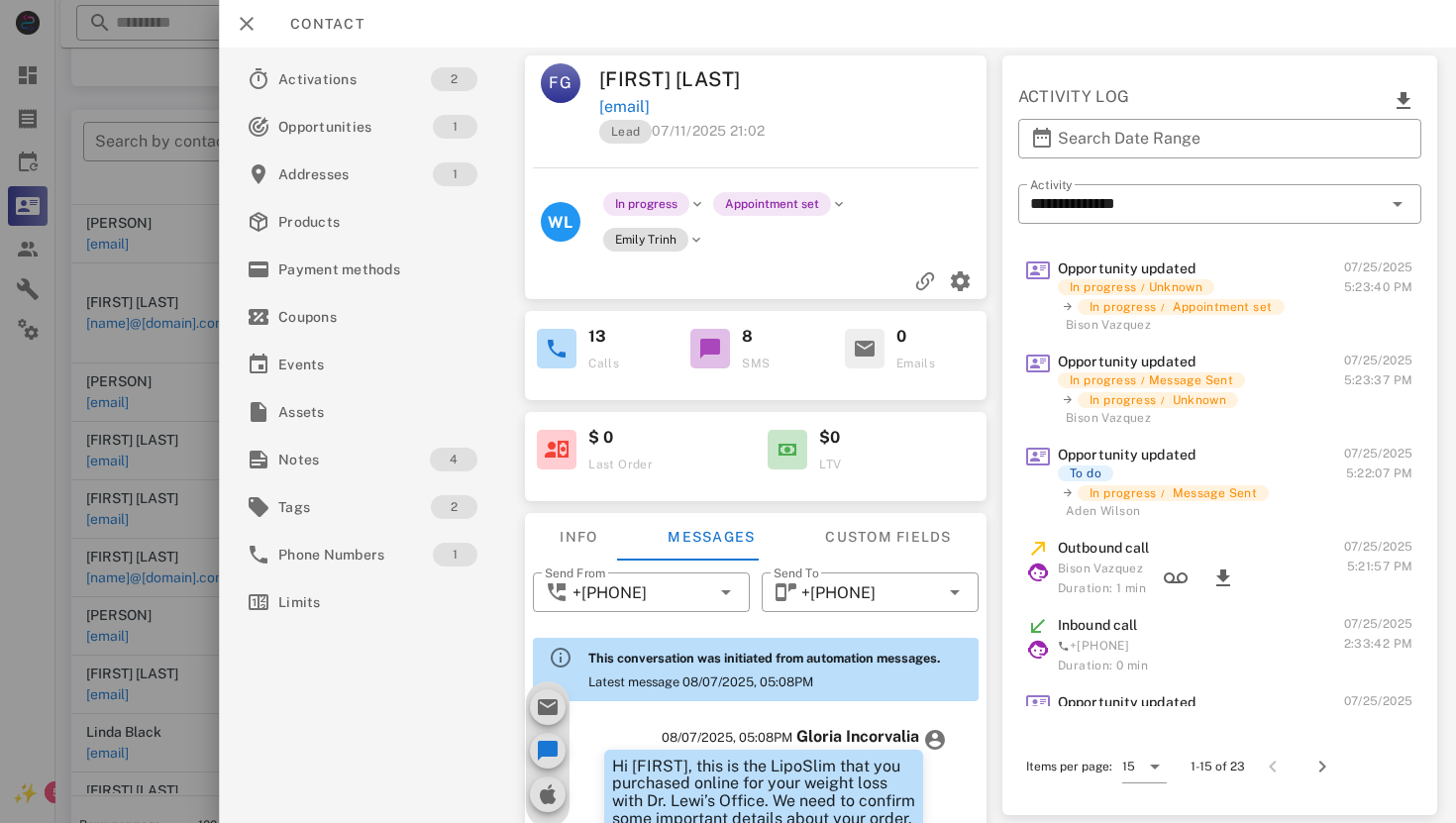 scroll, scrollTop: 1069, scrollLeft: 0, axis: vertical 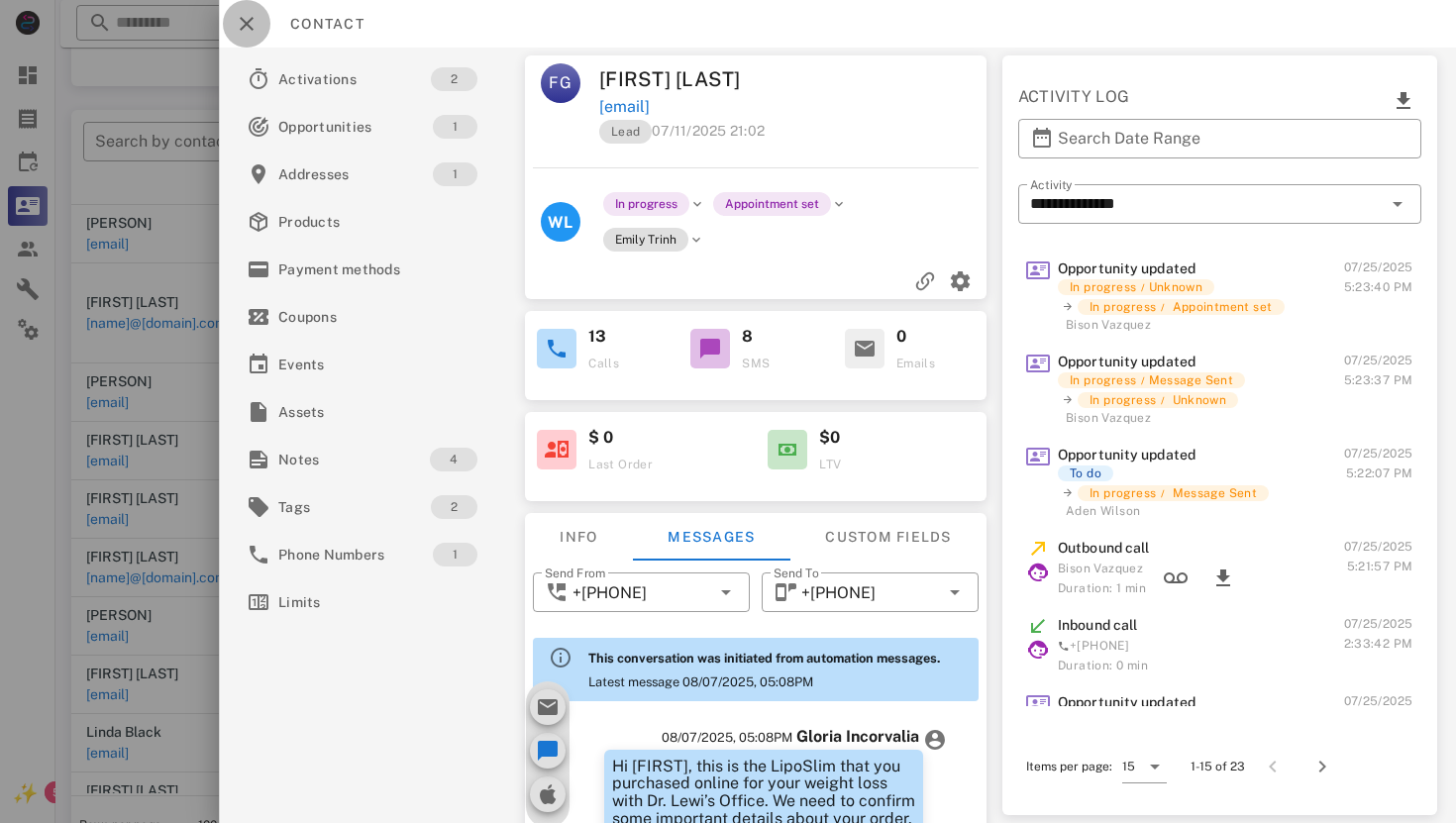 click at bounding box center (247, 24) 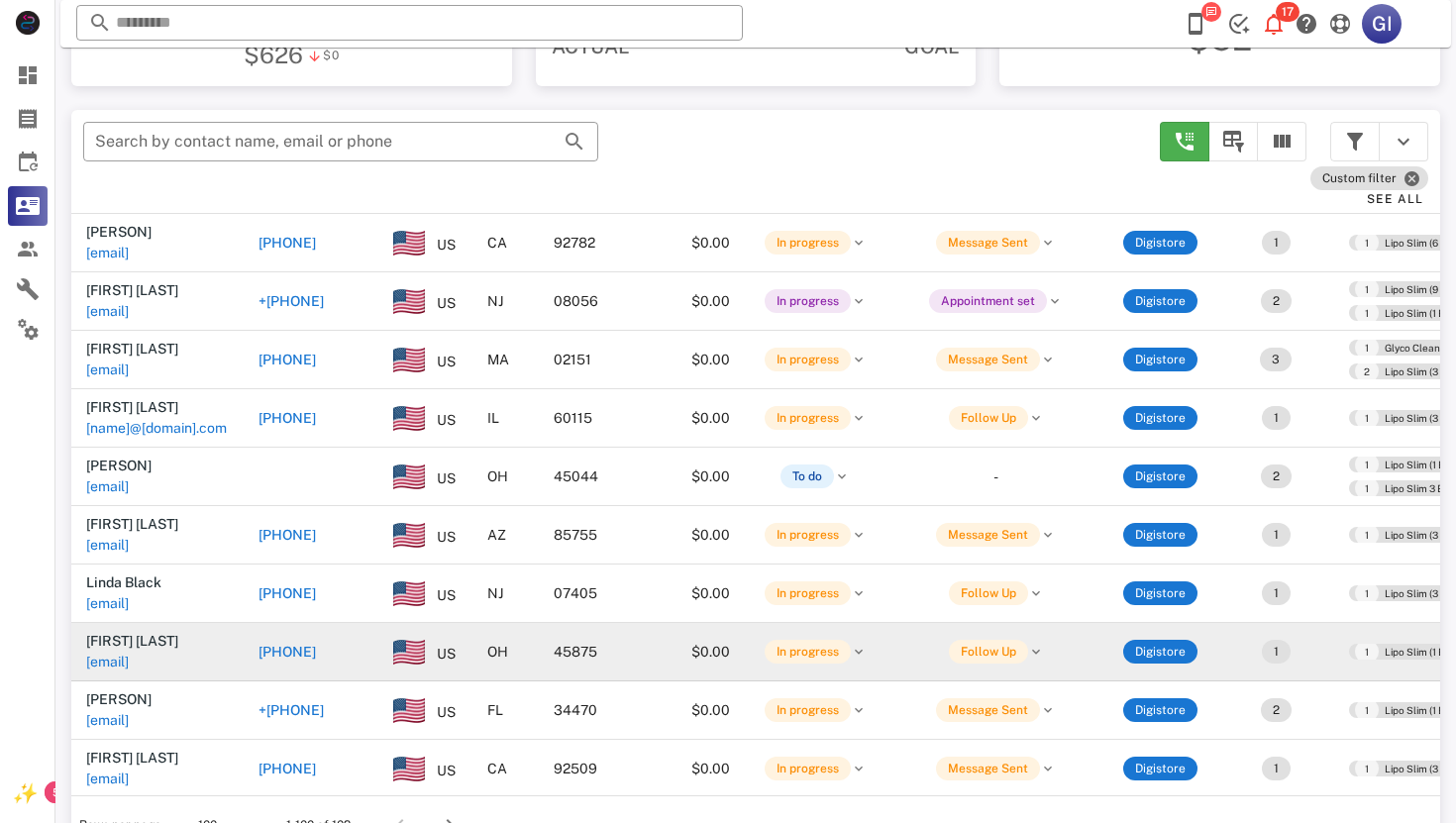 scroll, scrollTop: 4423, scrollLeft: 1, axis: both 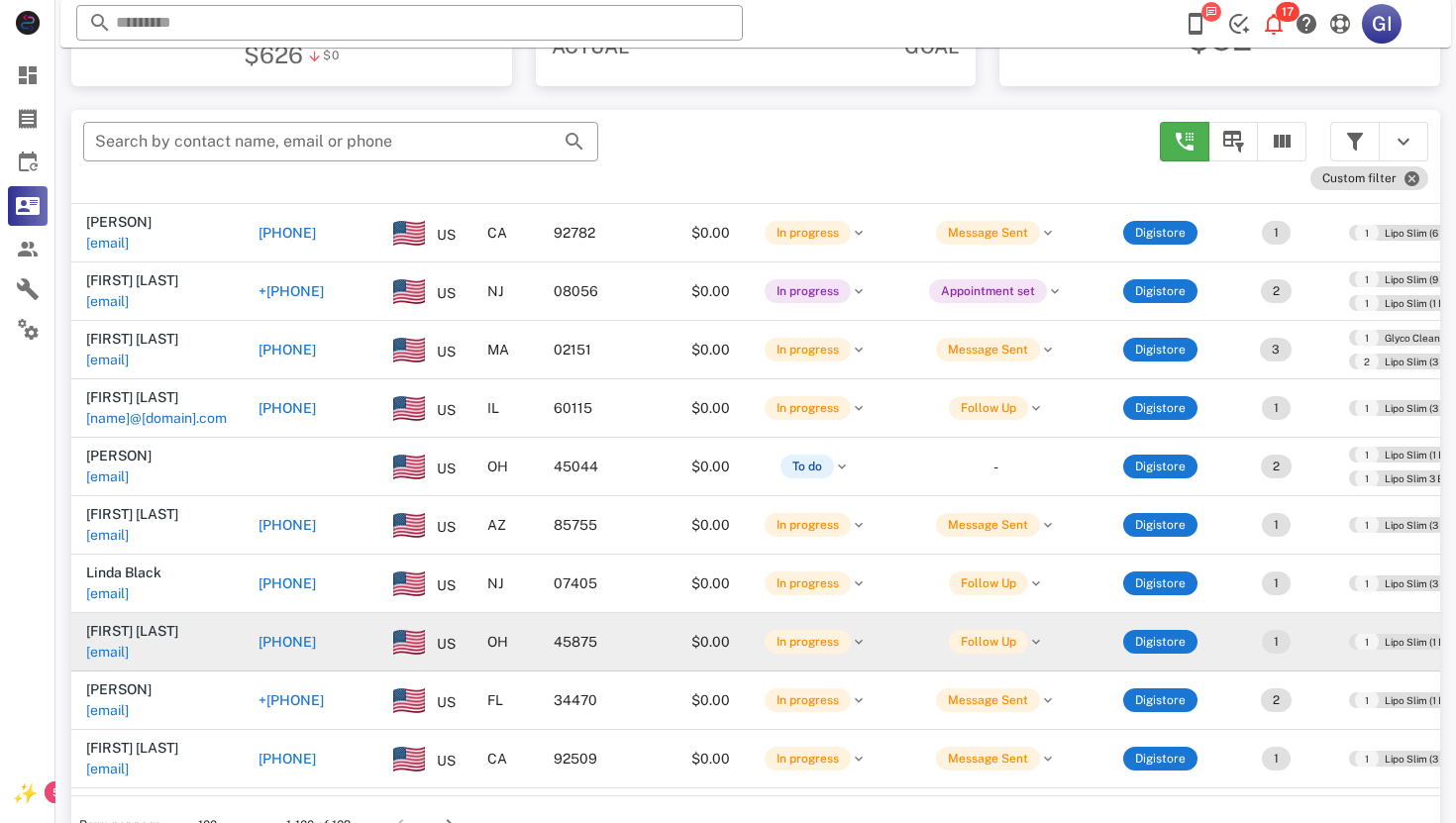 click on "[EMAIL]" at bounding box center (107, 1934) 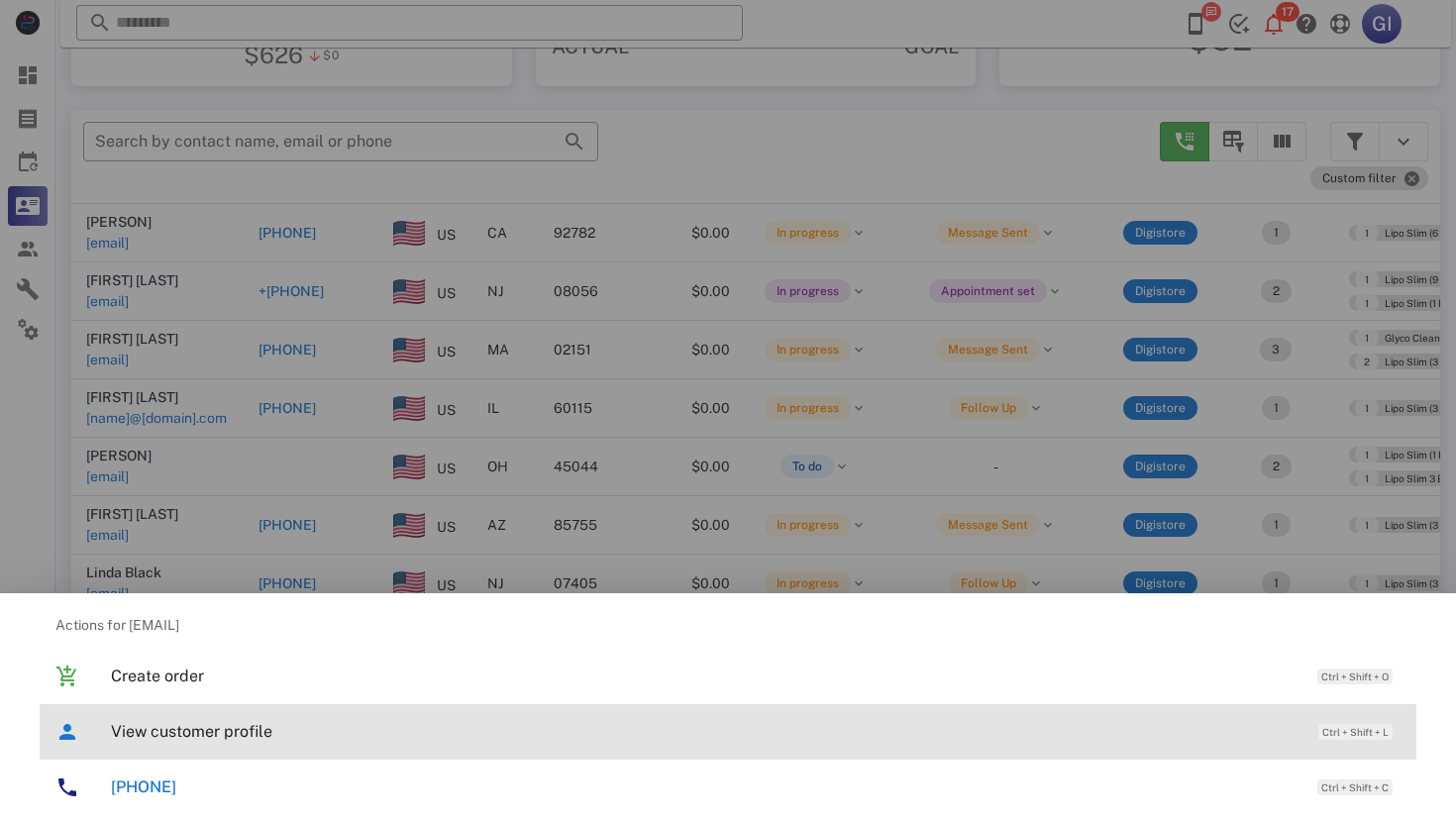 click on "View customer profile" at bounding box center (704, 731) 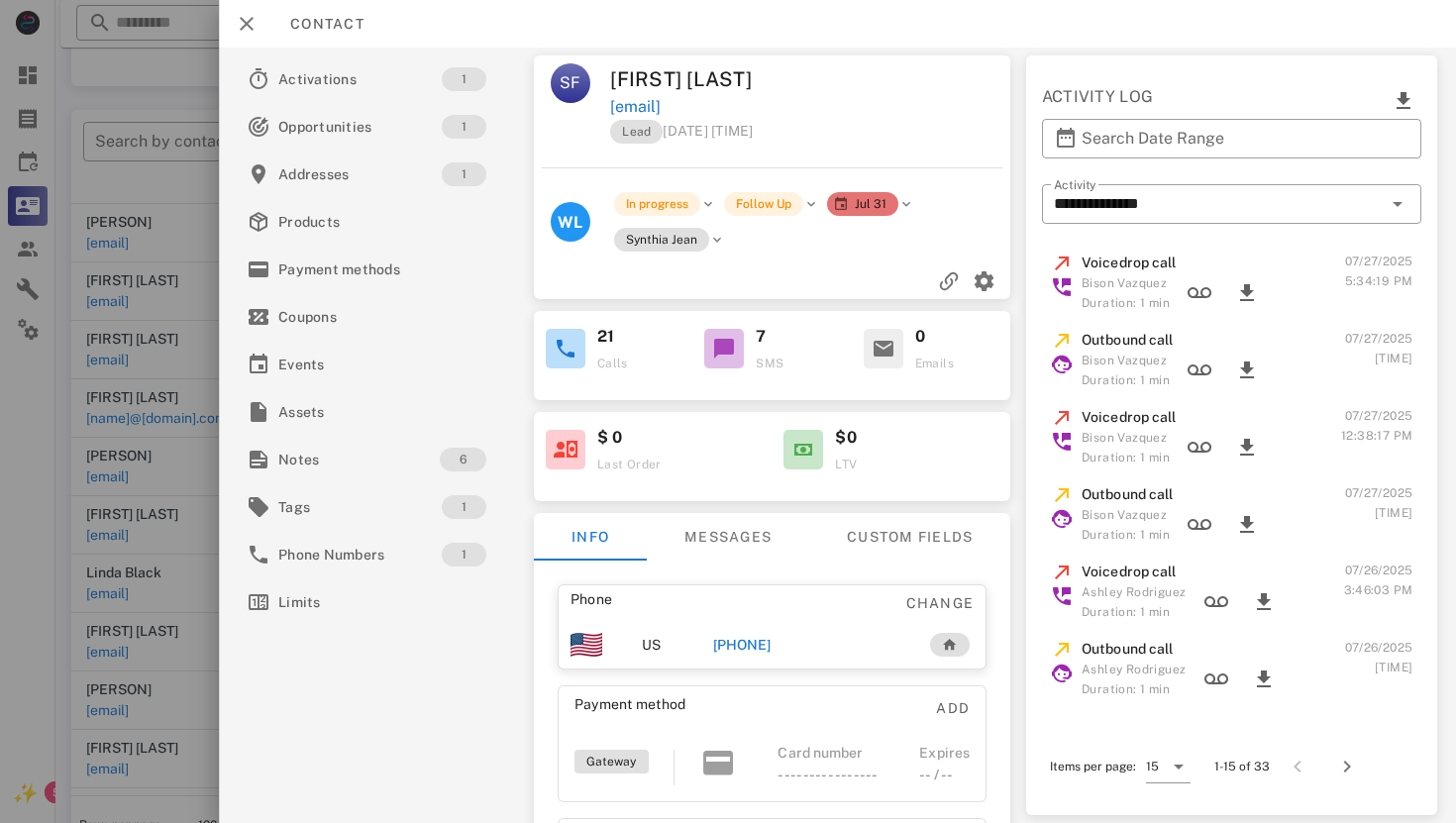 scroll, scrollTop: 564, scrollLeft: 0, axis: vertical 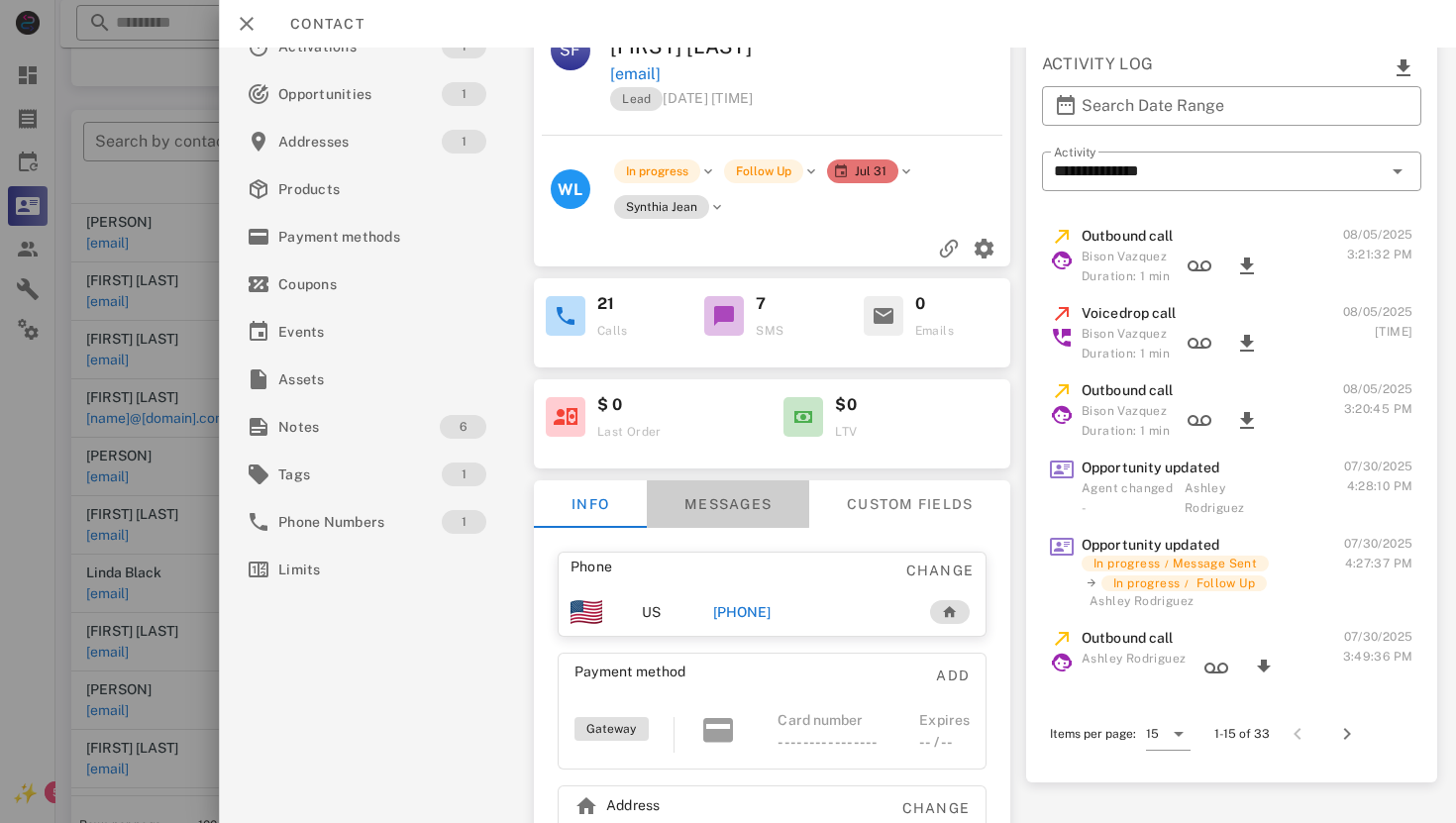 click on "Messages" at bounding box center [727, 504] 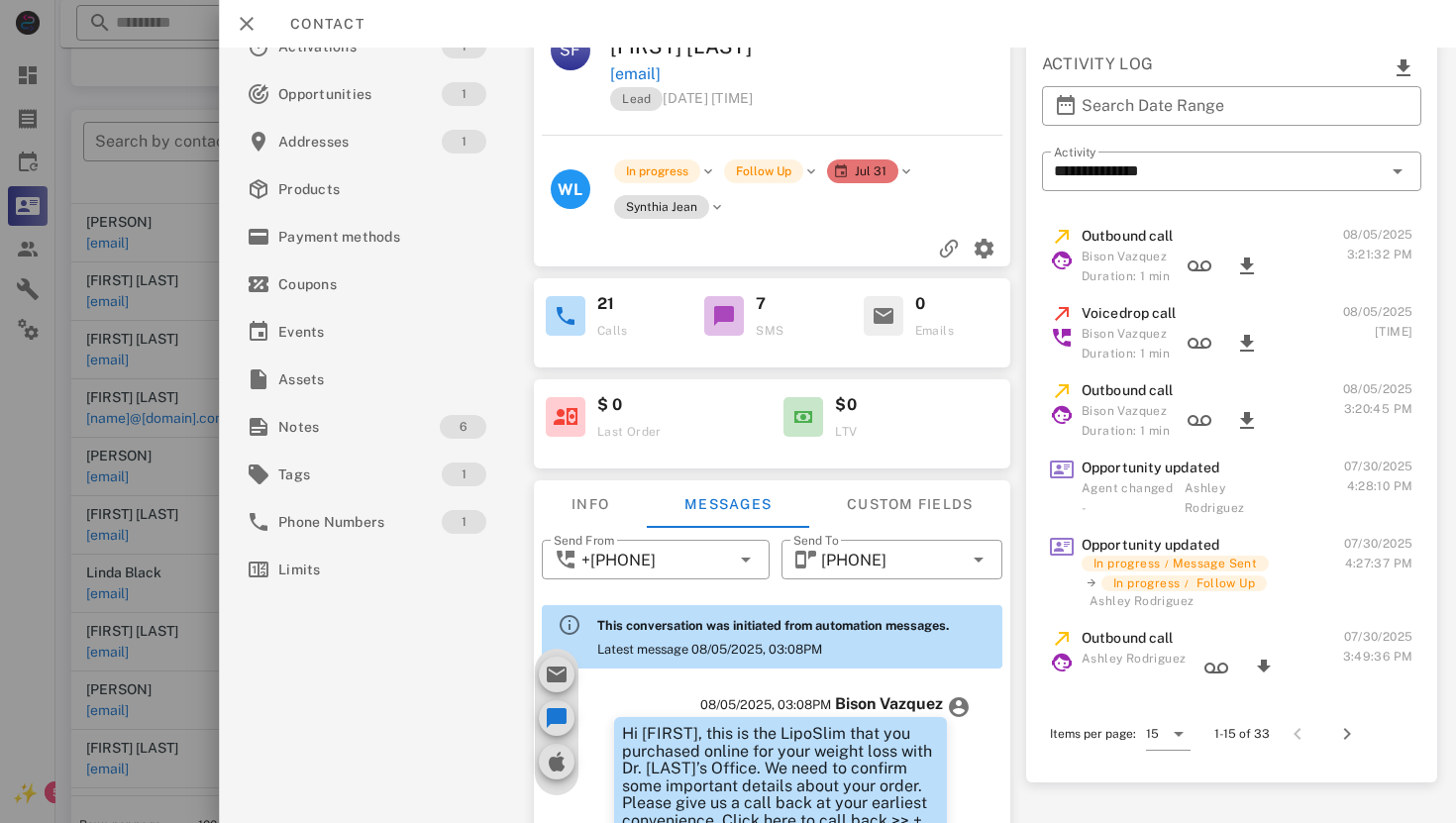 scroll, scrollTop: 1630, scrollLeft: 0, axis: vertical 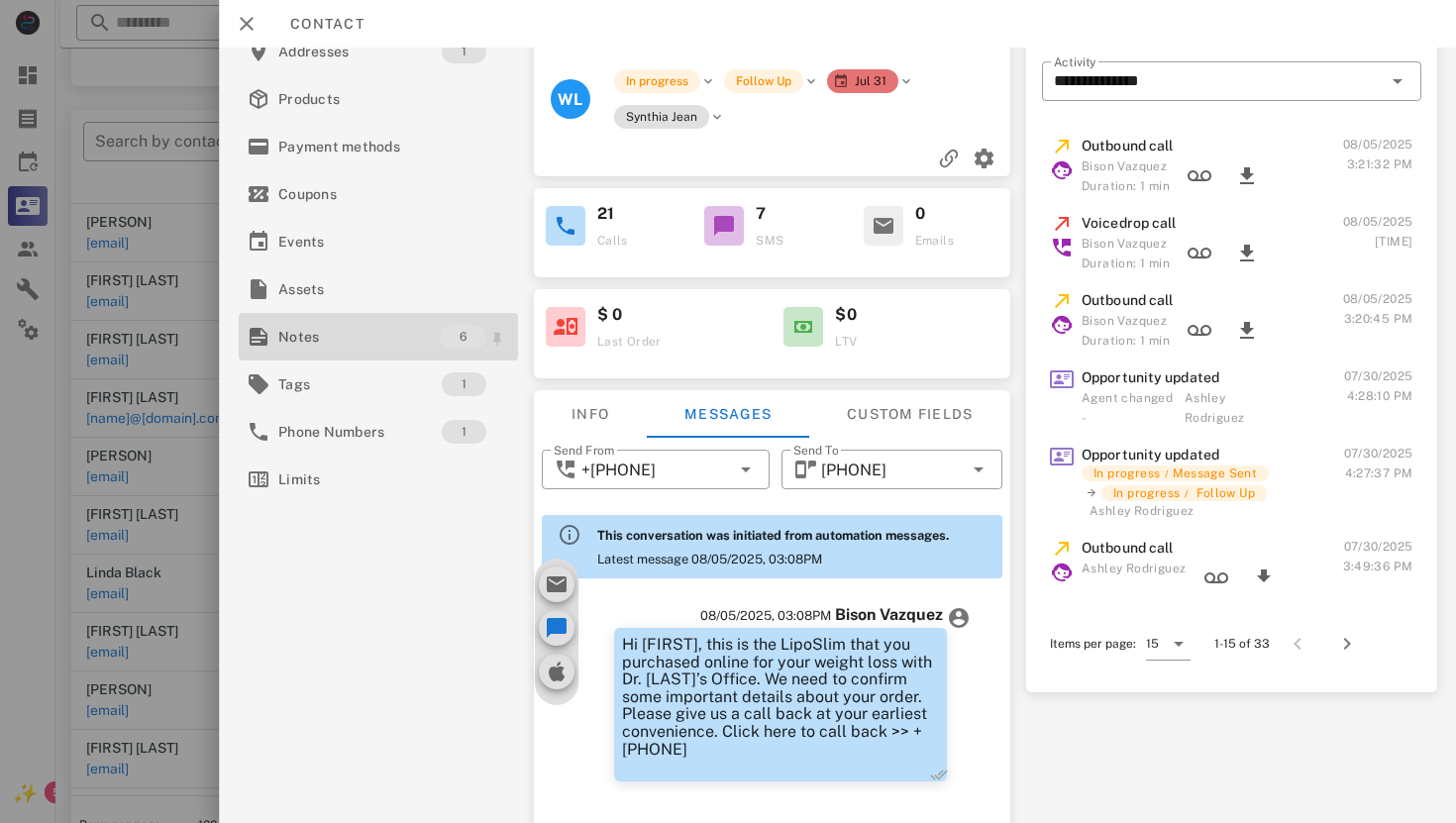 click on "Notes" at bounding box center (359, 337) 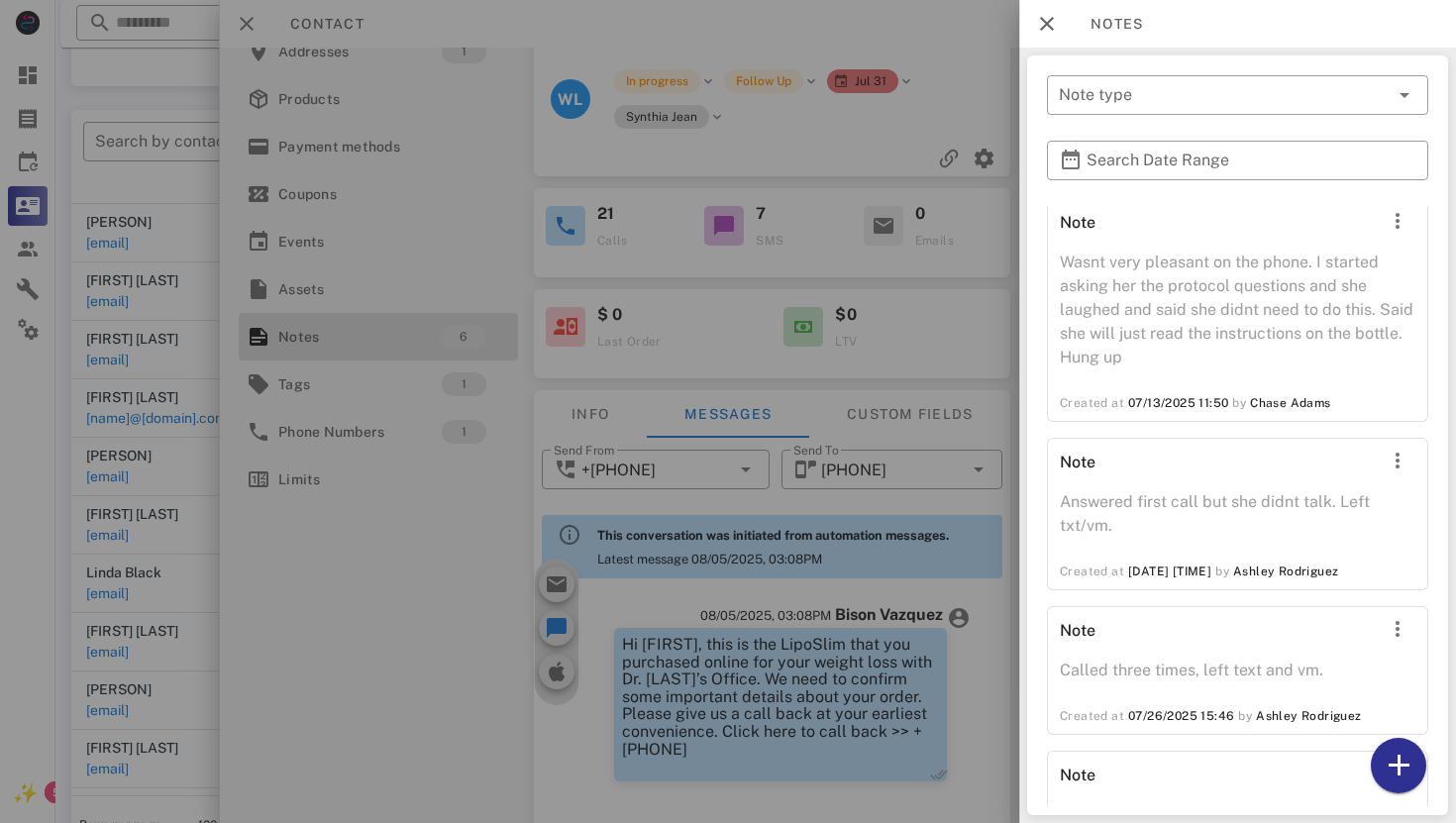 scroll, scrollTop: 224, scrollLeft: 0, axis: vertical 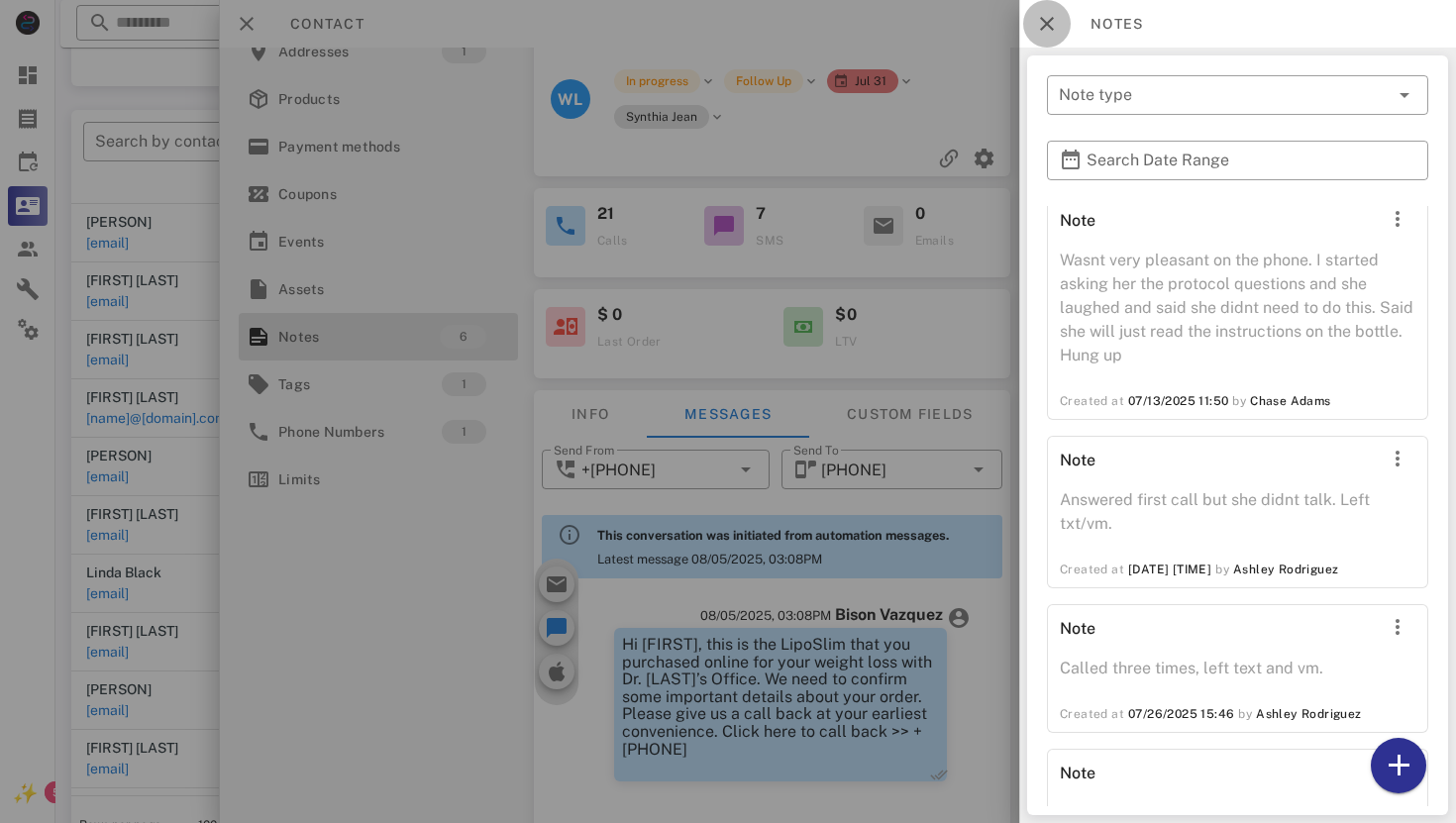 click at bounding box center [1047, 24] 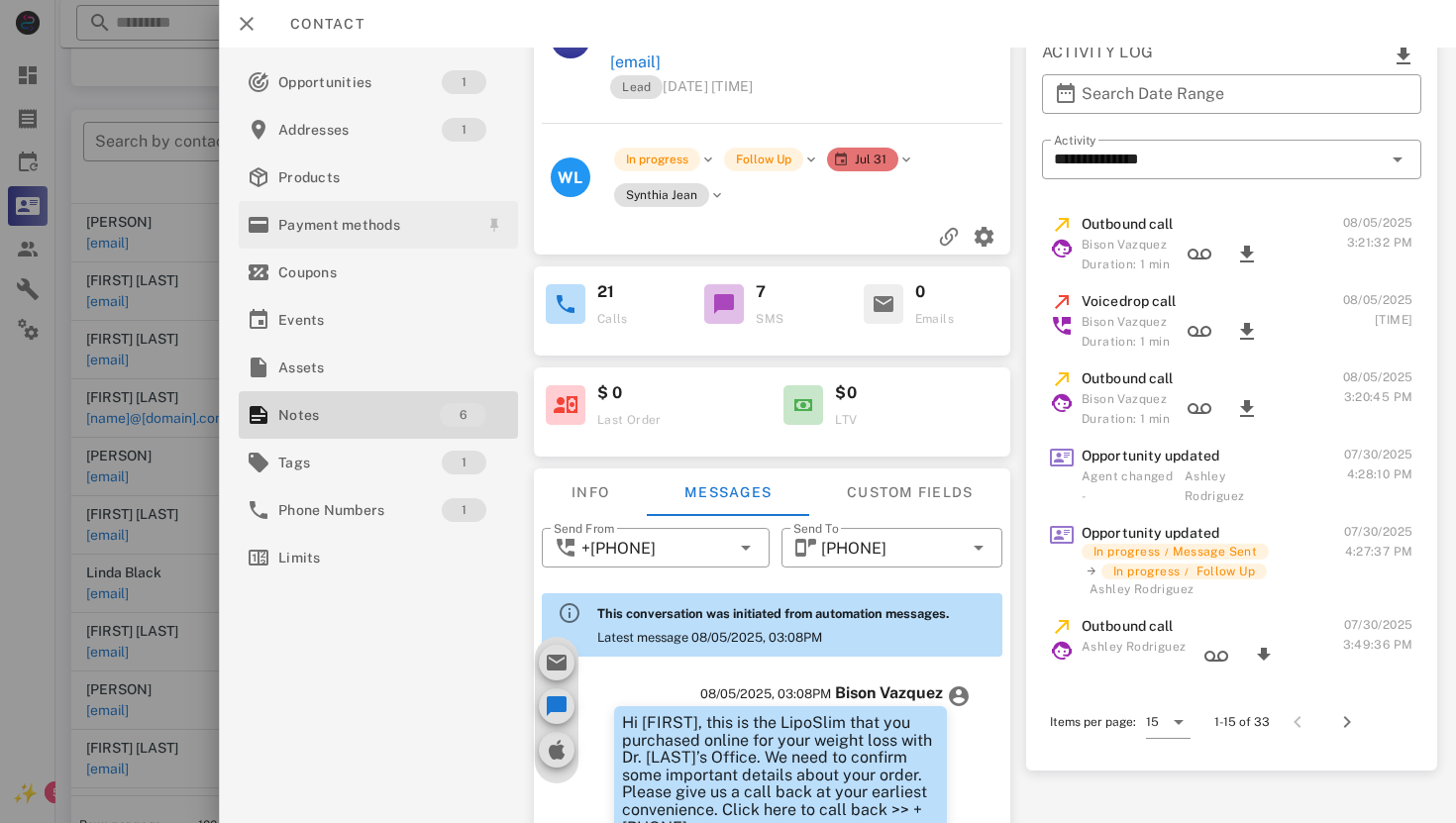 scroll, scrollTop: 0, scrollLeft: 0, axis: both 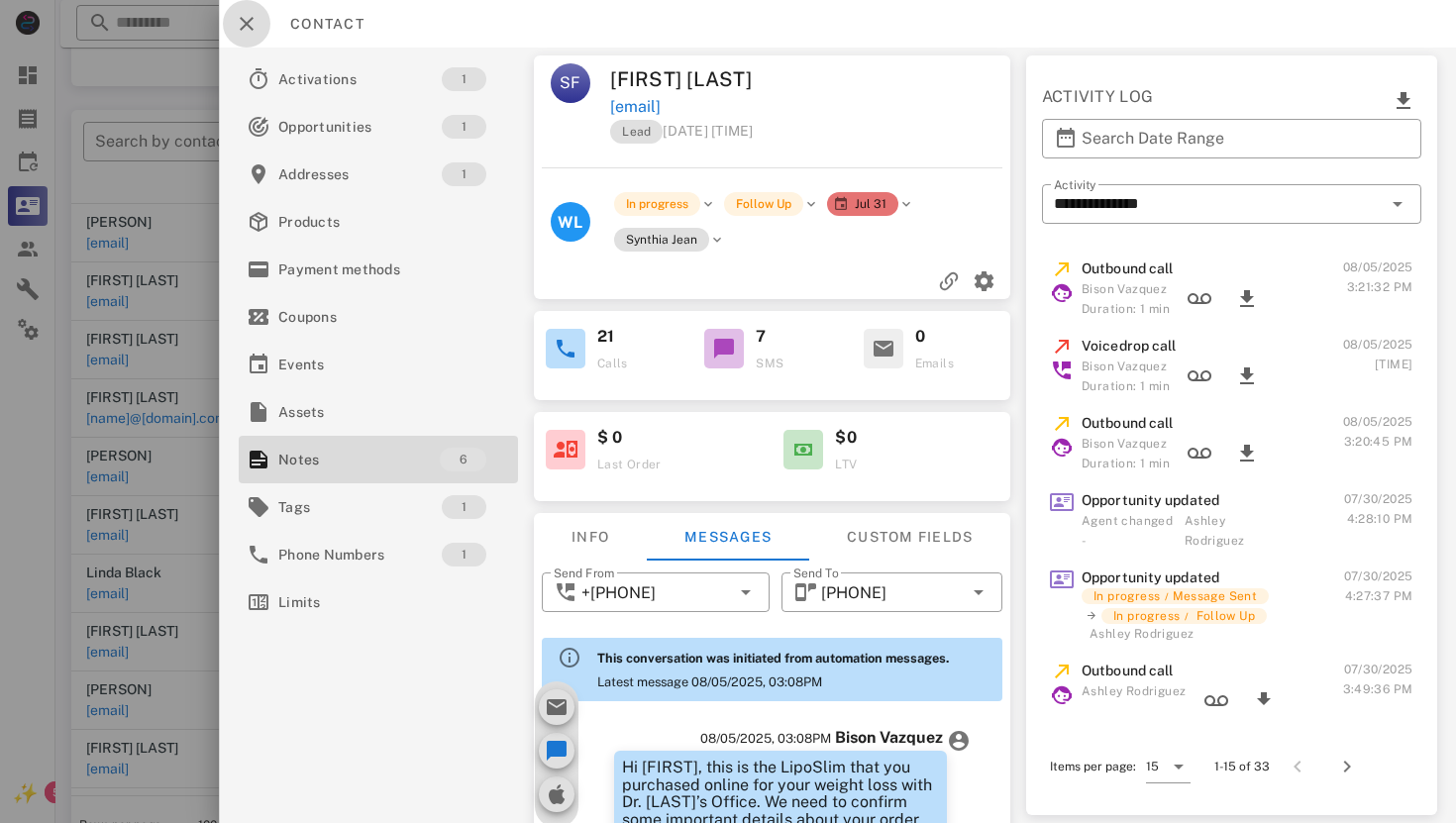 click at bounding box center (247, 24) 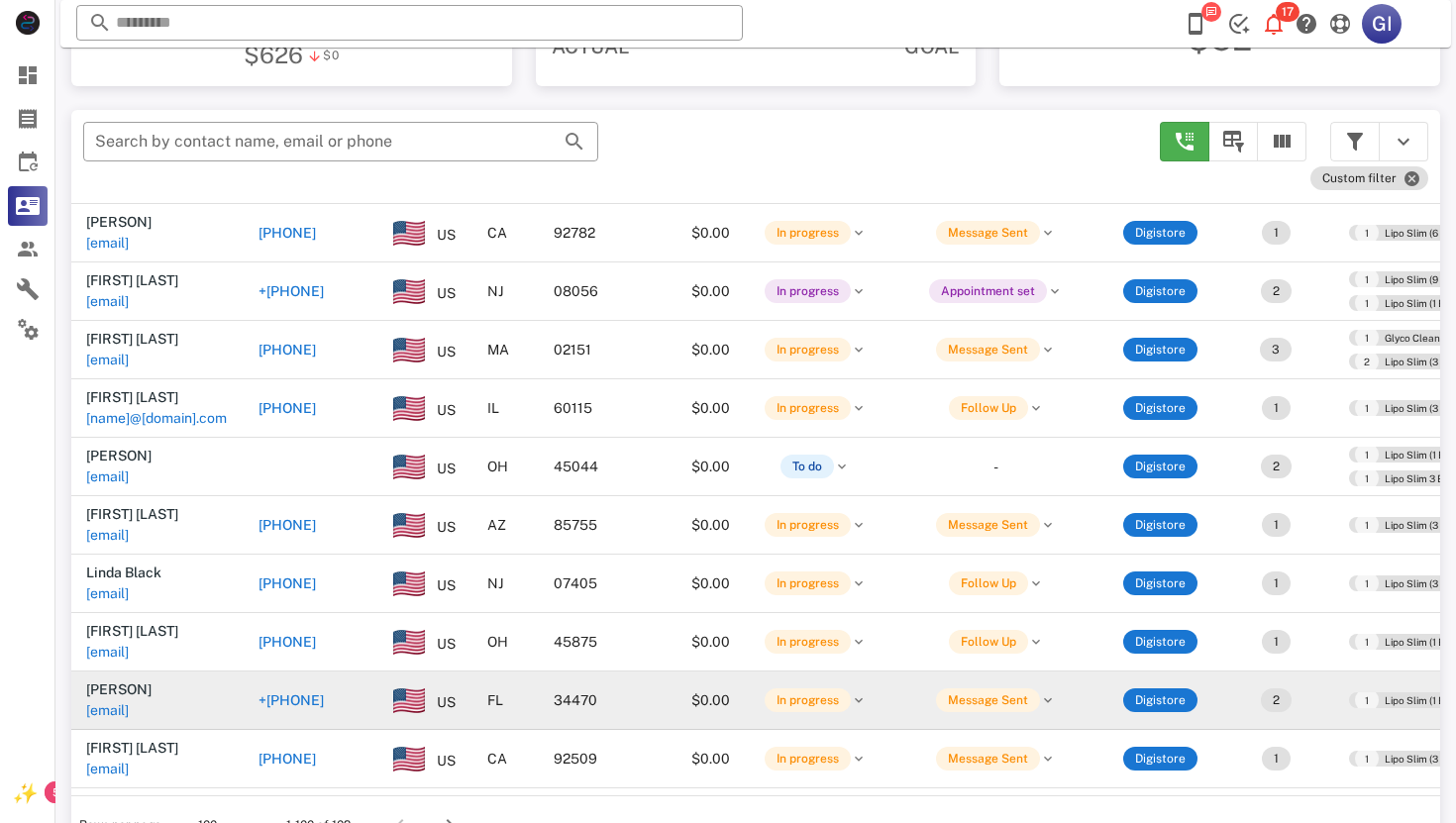 click on "[EMAIL]" at bounding box center [107, 2013] 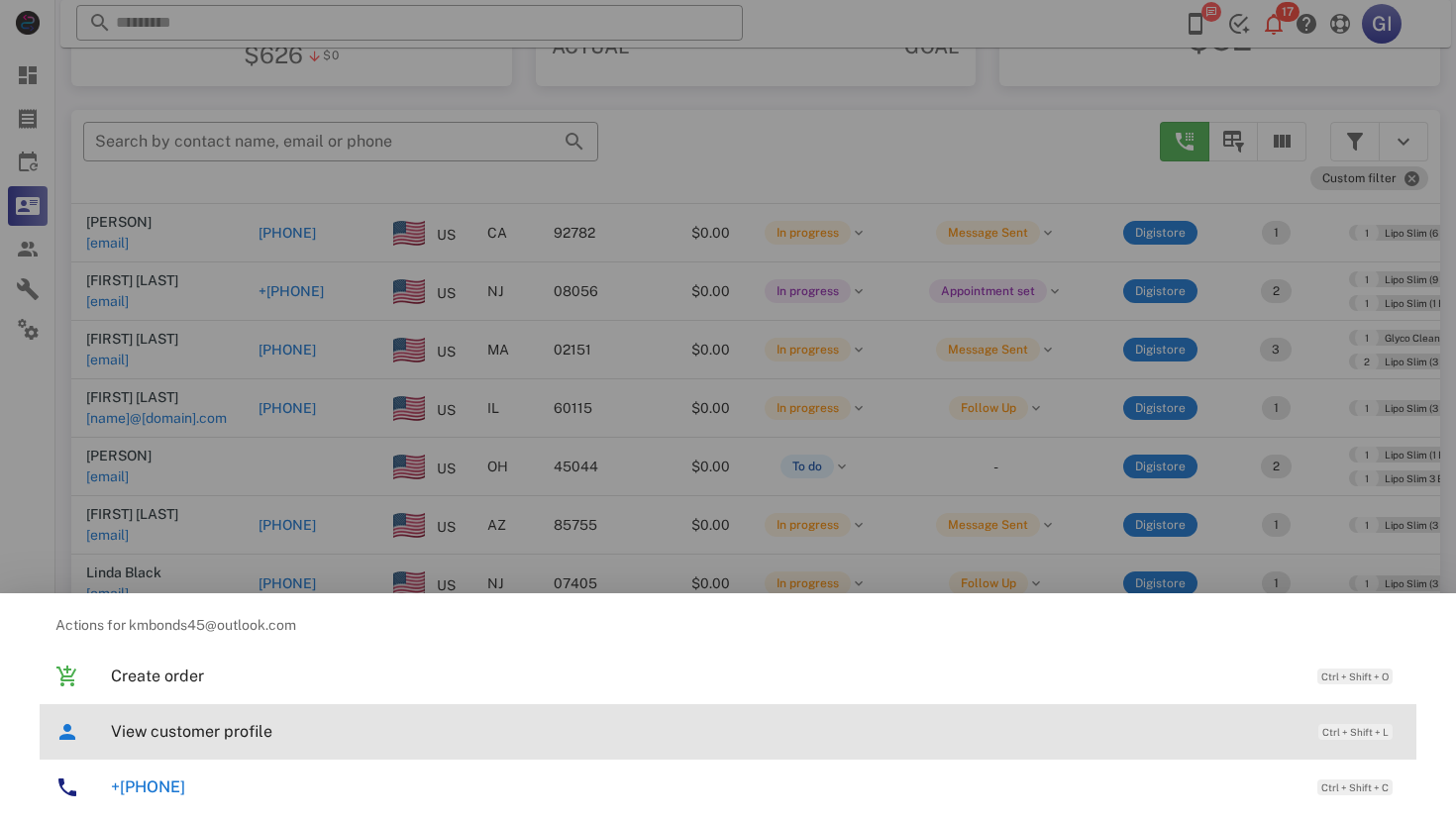 click on "View customer profile" at bounding box center [704, 731] 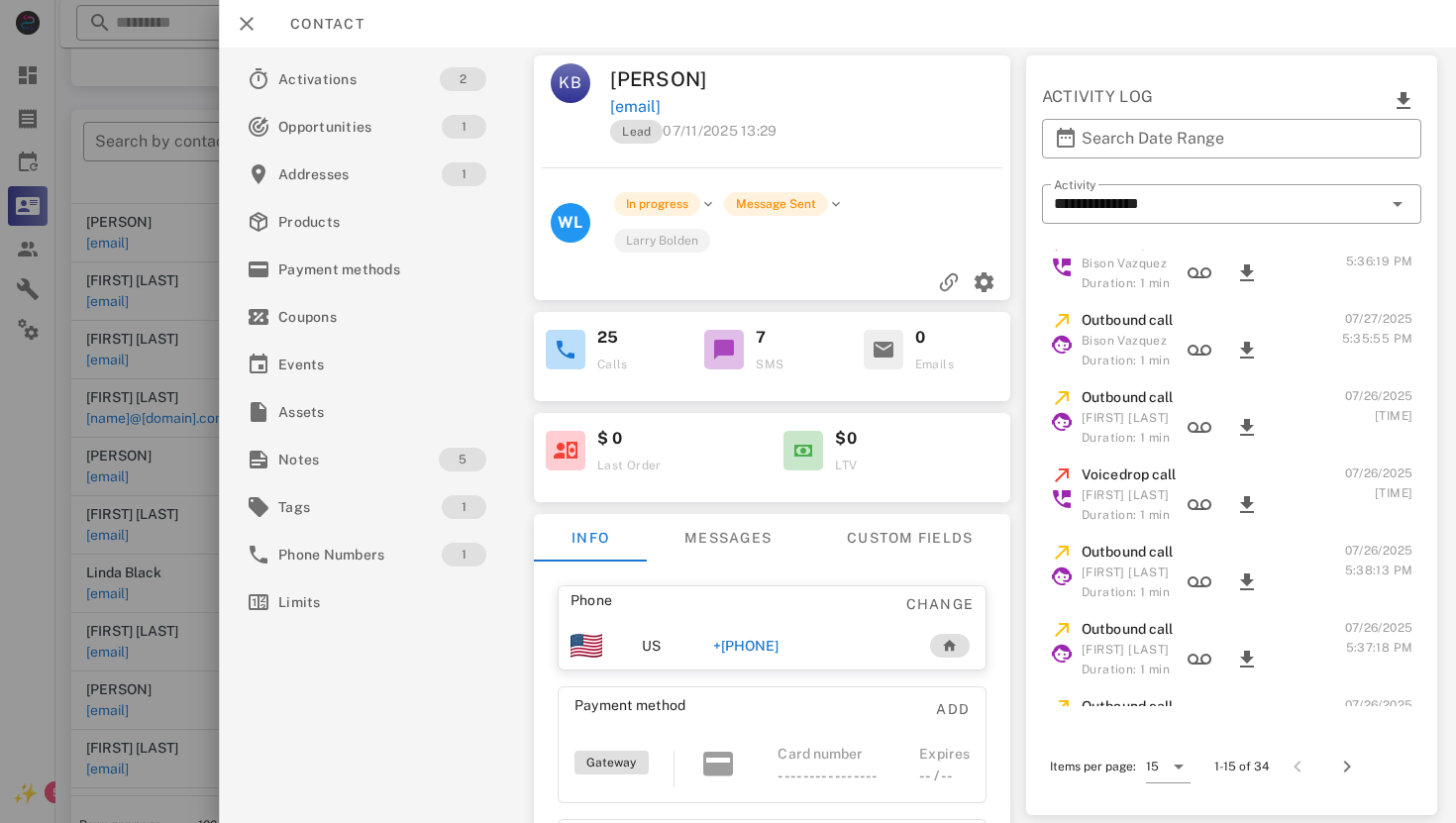 scroll, scrollTop: 0, scrollLeft: 0, axis: both 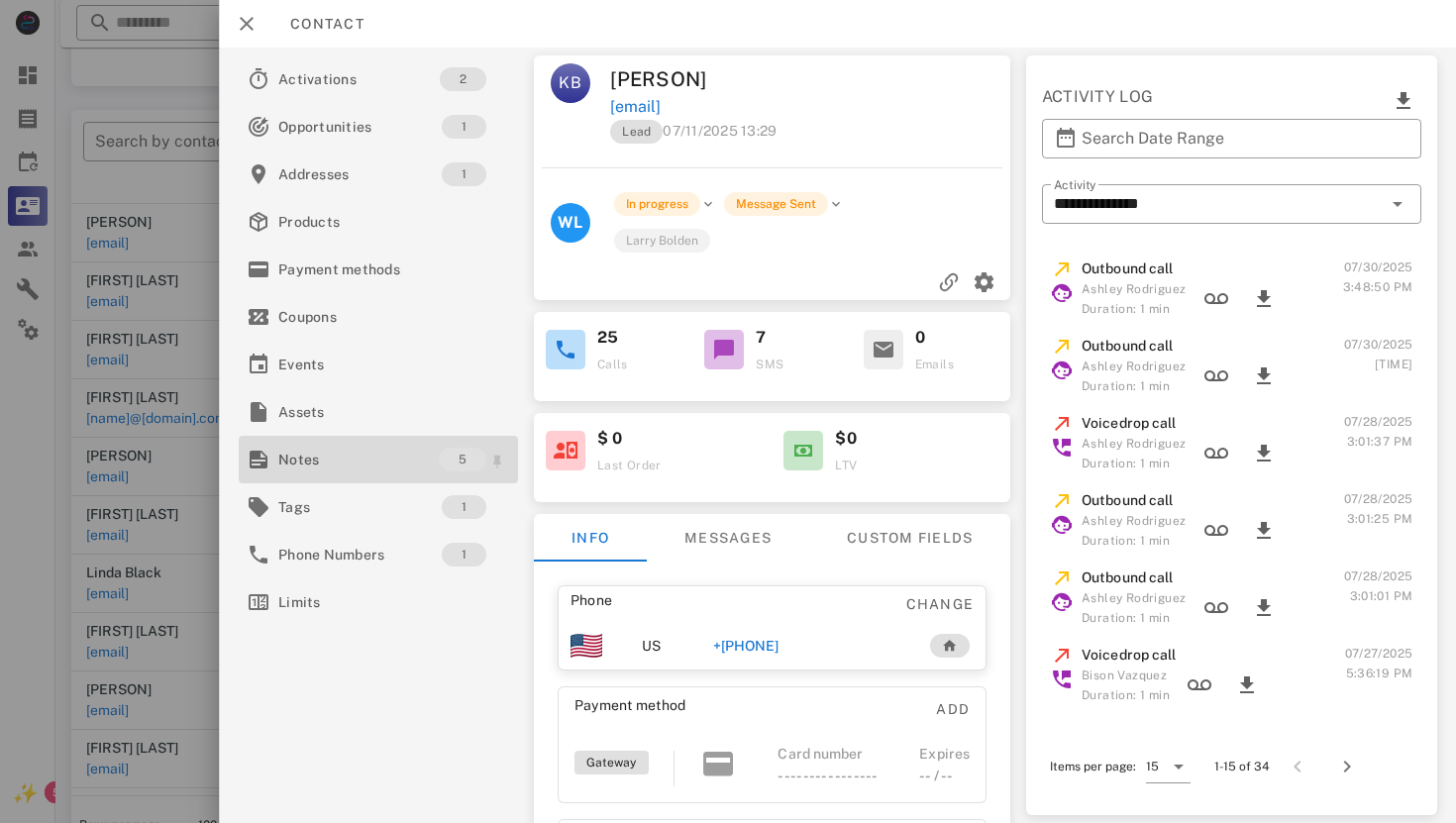 click on "Notes" at bounding box center (359, 460) 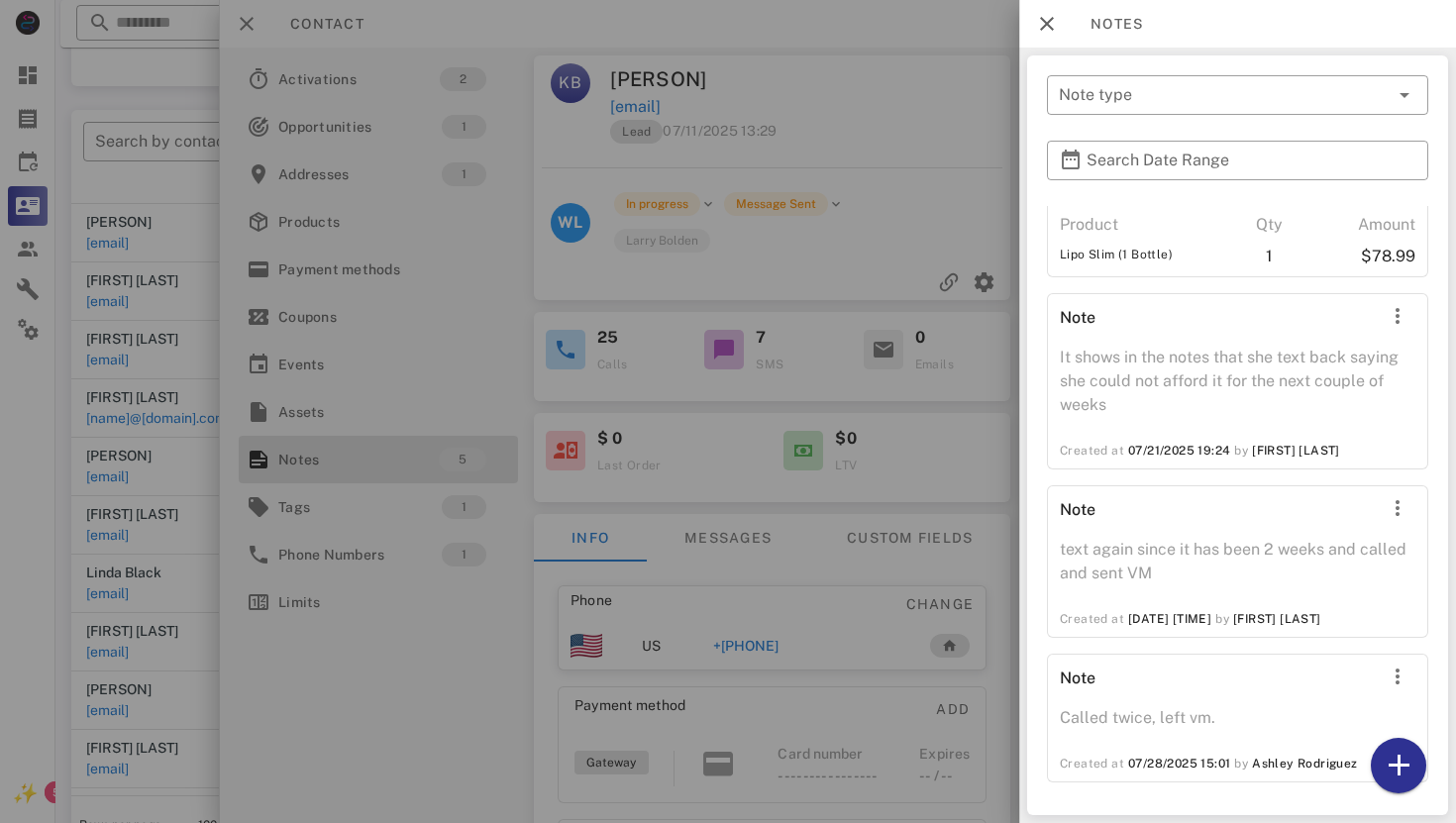 scroll, scrollTop: 344, scrollLeft: 0, axis: vertical 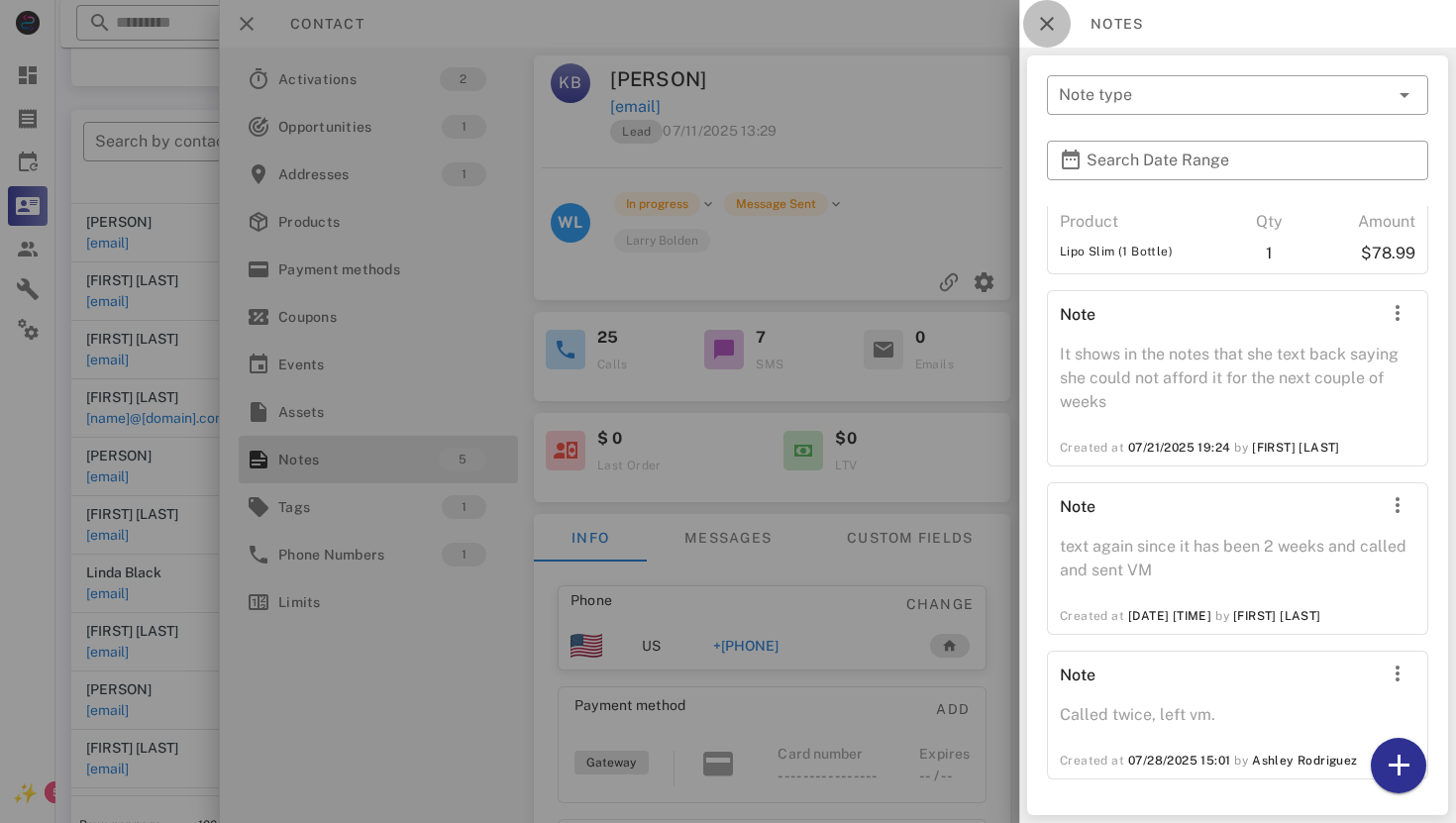 click at bounding box center [1047, 24] 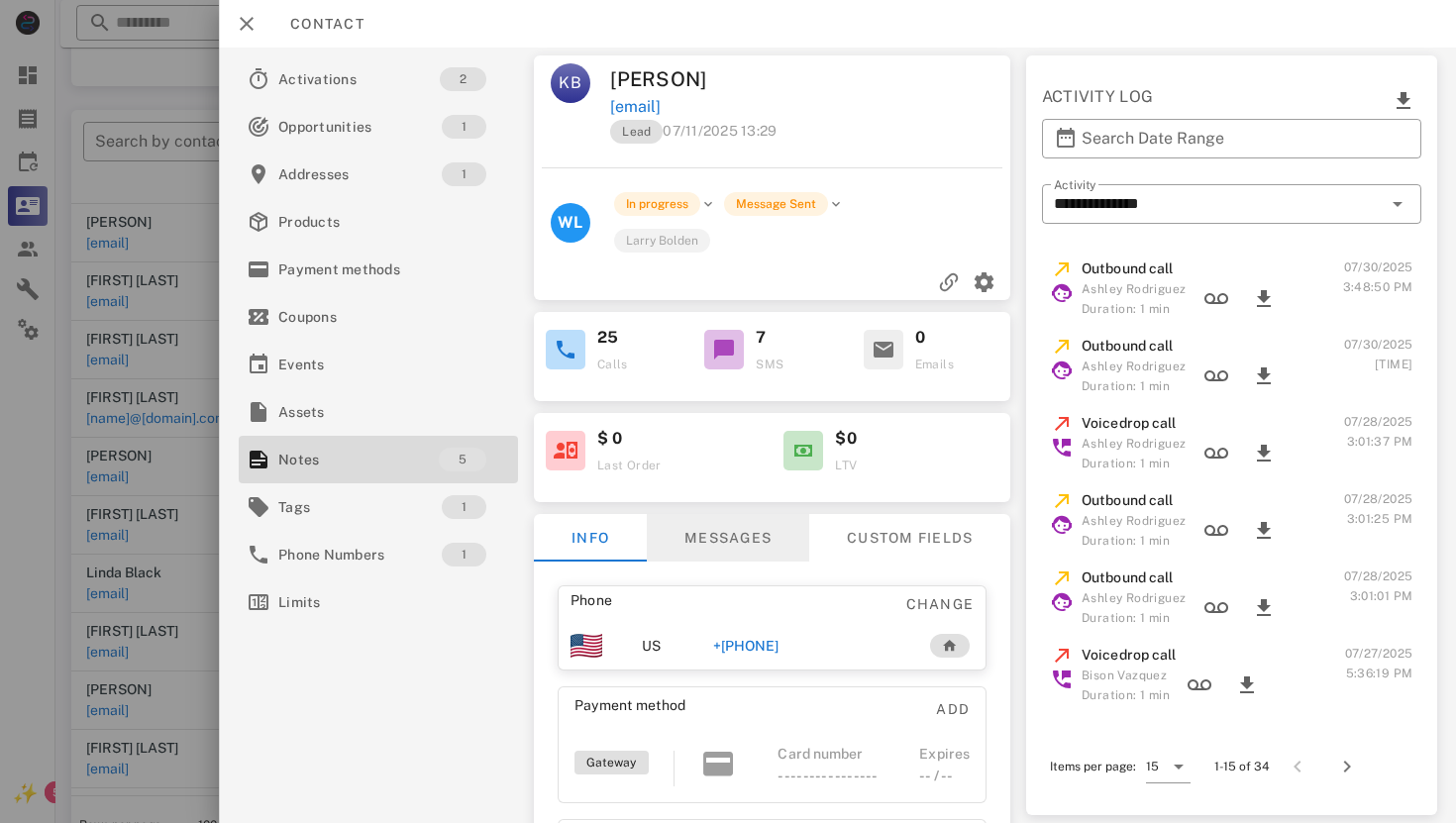 click on "Messages" at bounding box center (727, 538) 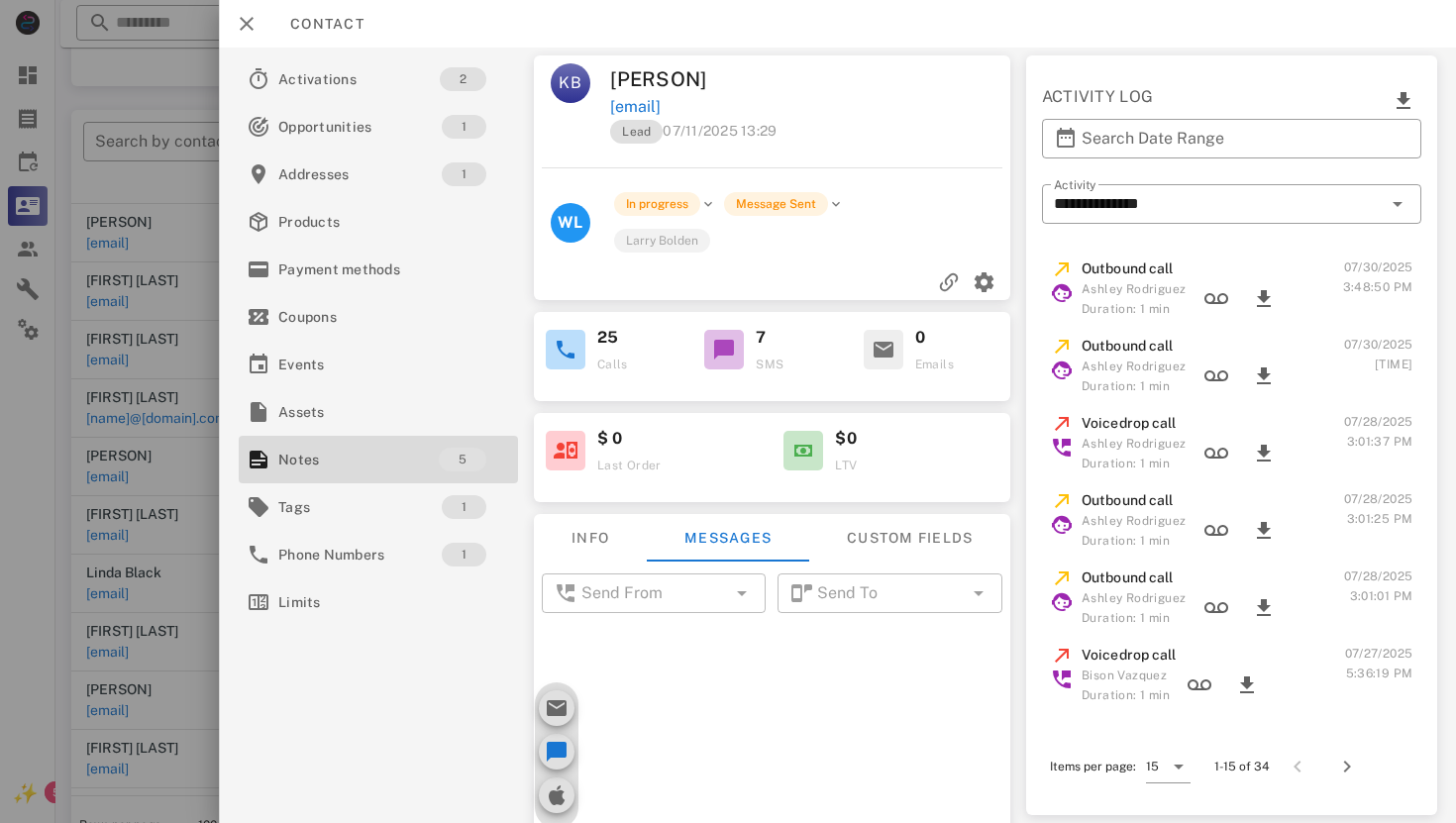 scroll, scrollTop: 1416, scrollLeft: 0, axis: vertical 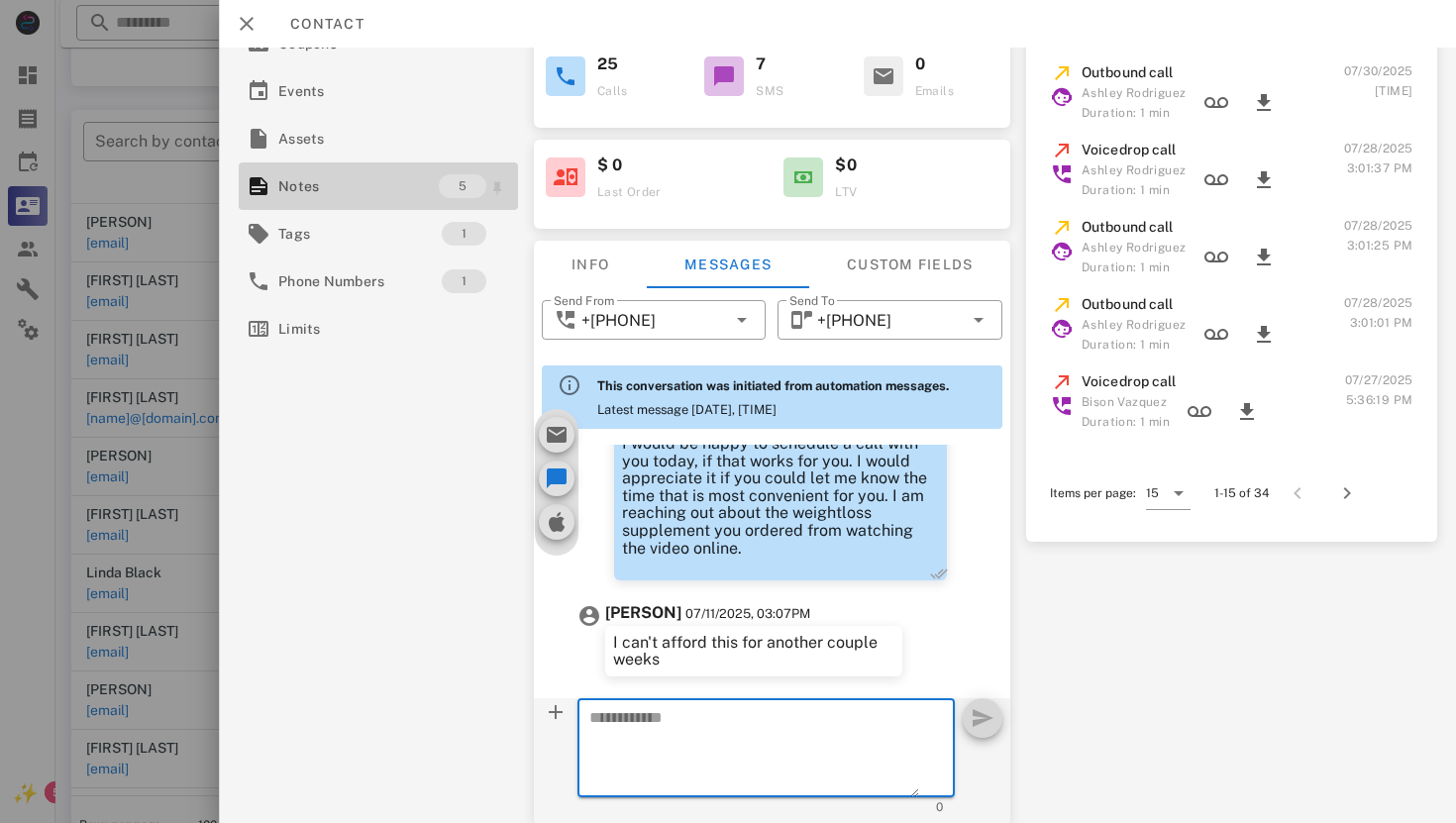 click on "Notes" at bounding box center [359, 186] 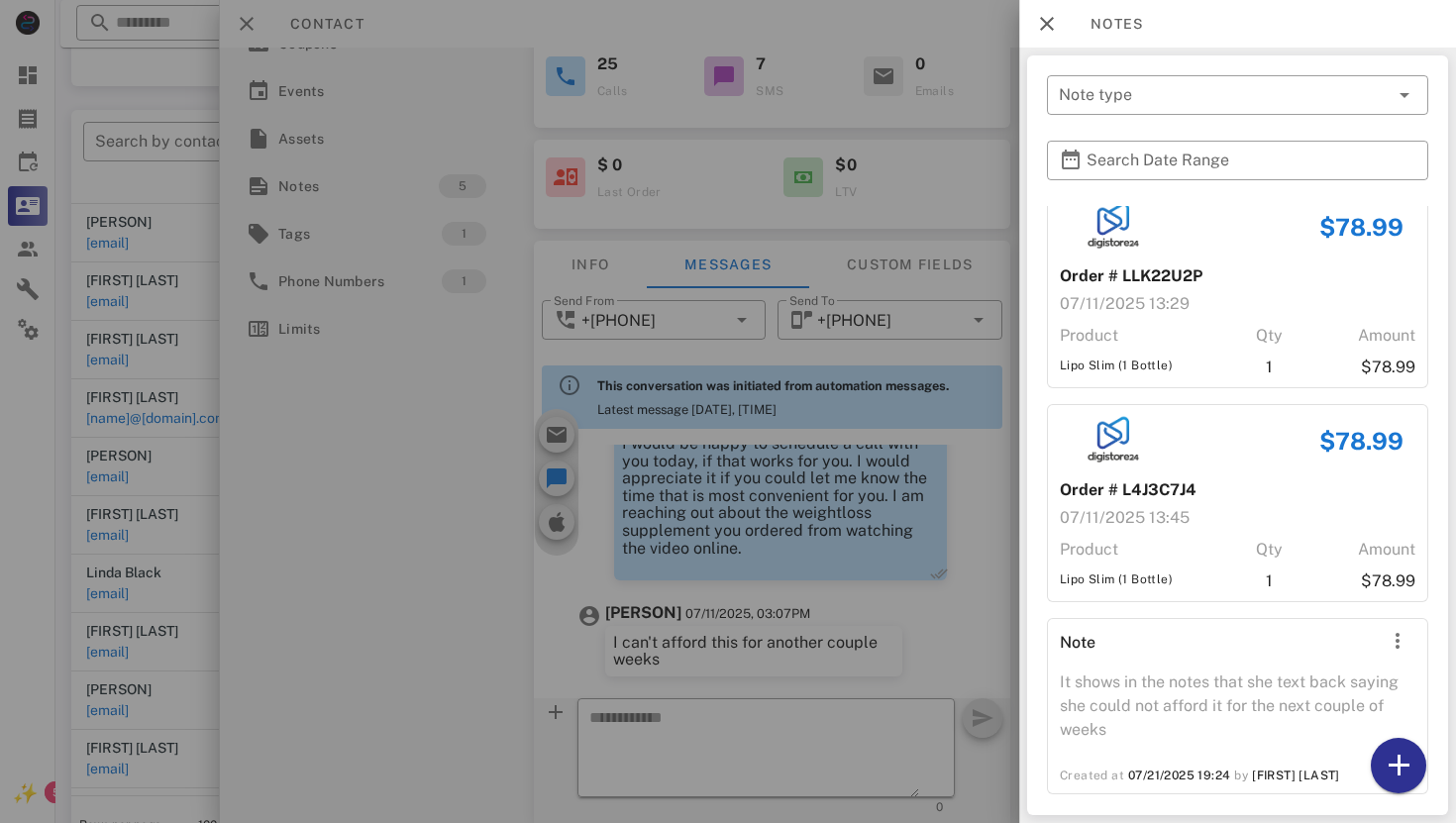 scroll, scrollTop: 0, scrollLeft: 0, axis: both 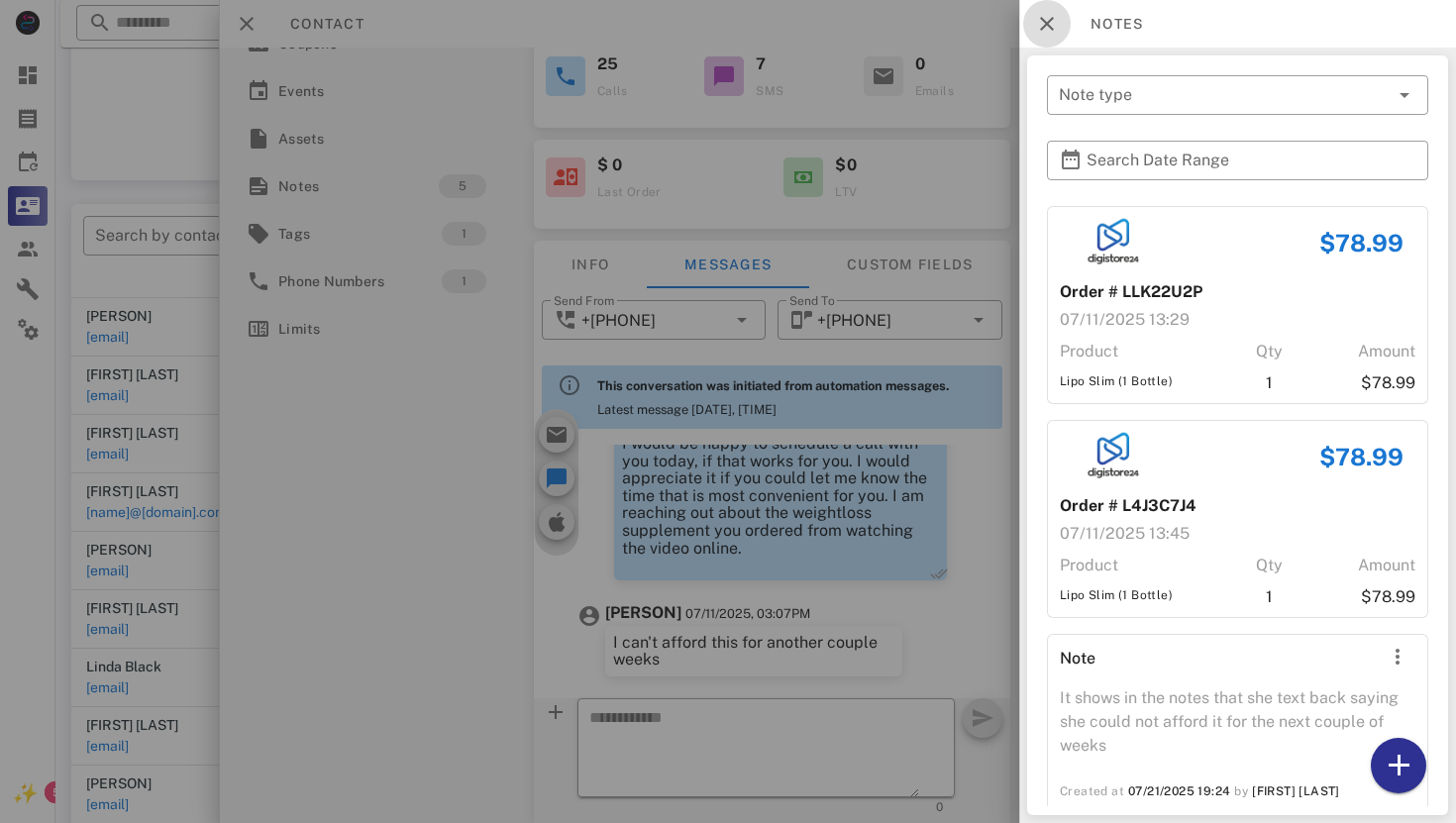 click at bounding box center [1047, 24] 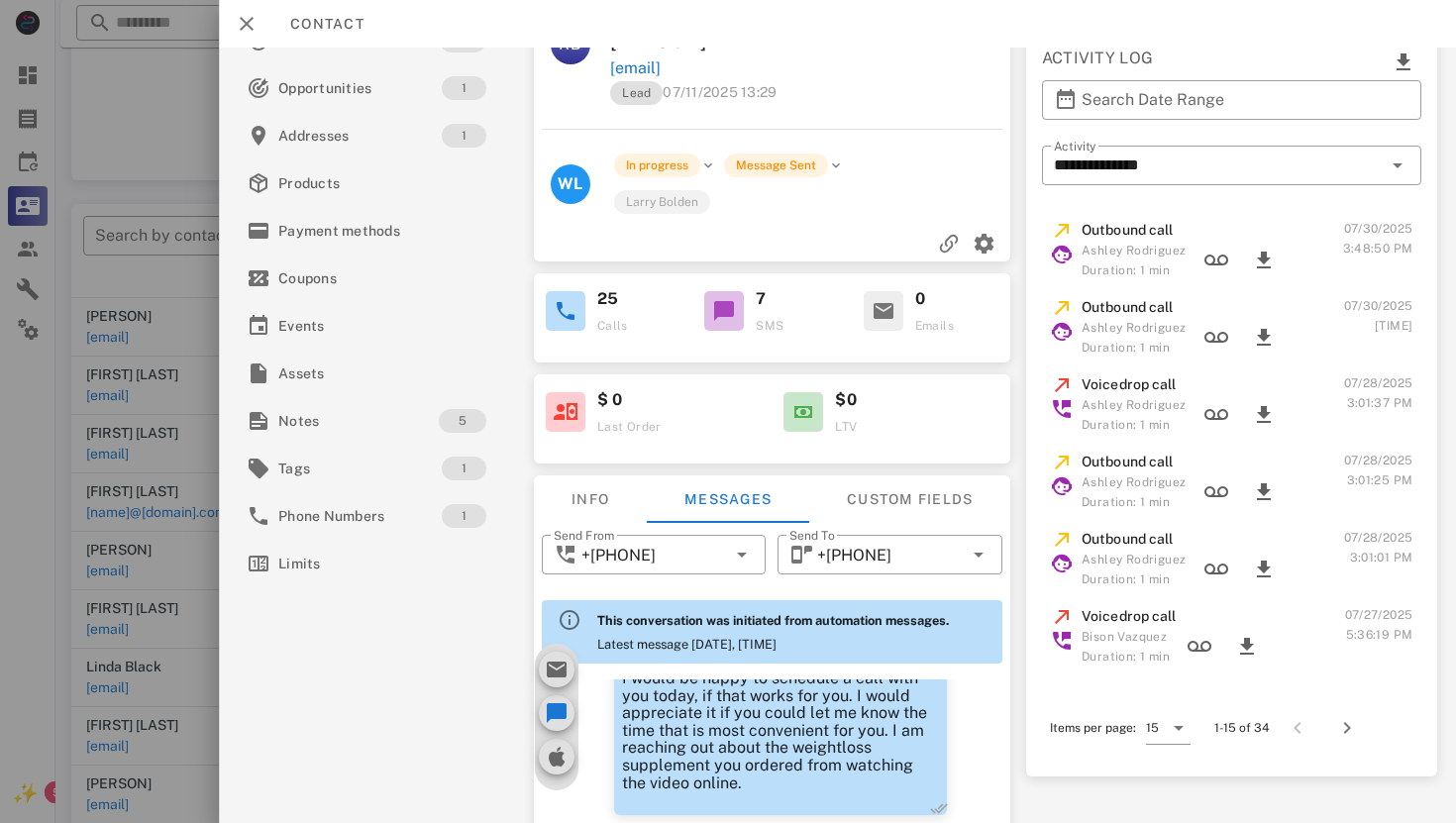 scroll, scrollTop: 0, scrollLeft: 0, axis: both 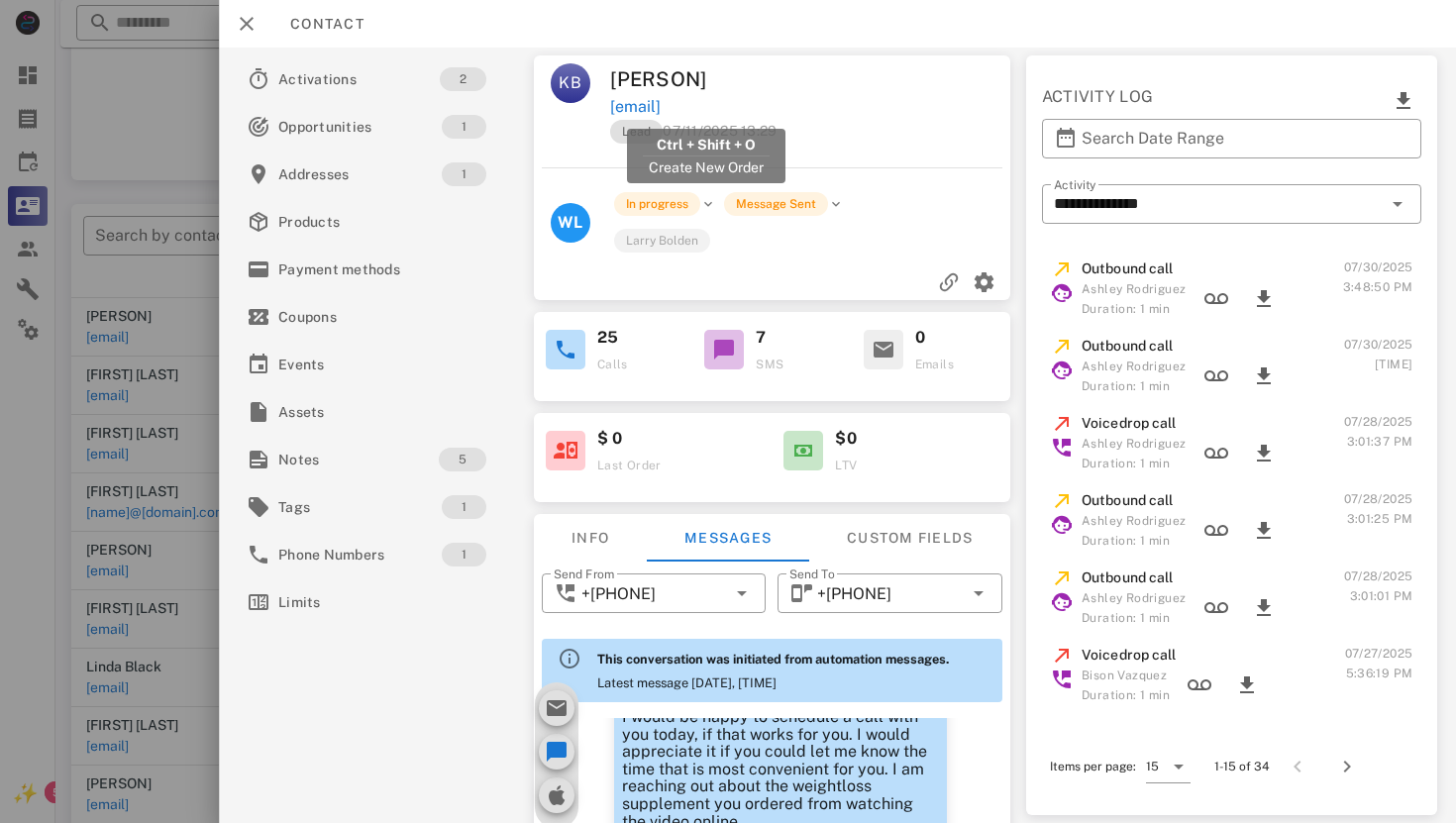 click on "[EMAIL]" at bounding box center (635, 107) 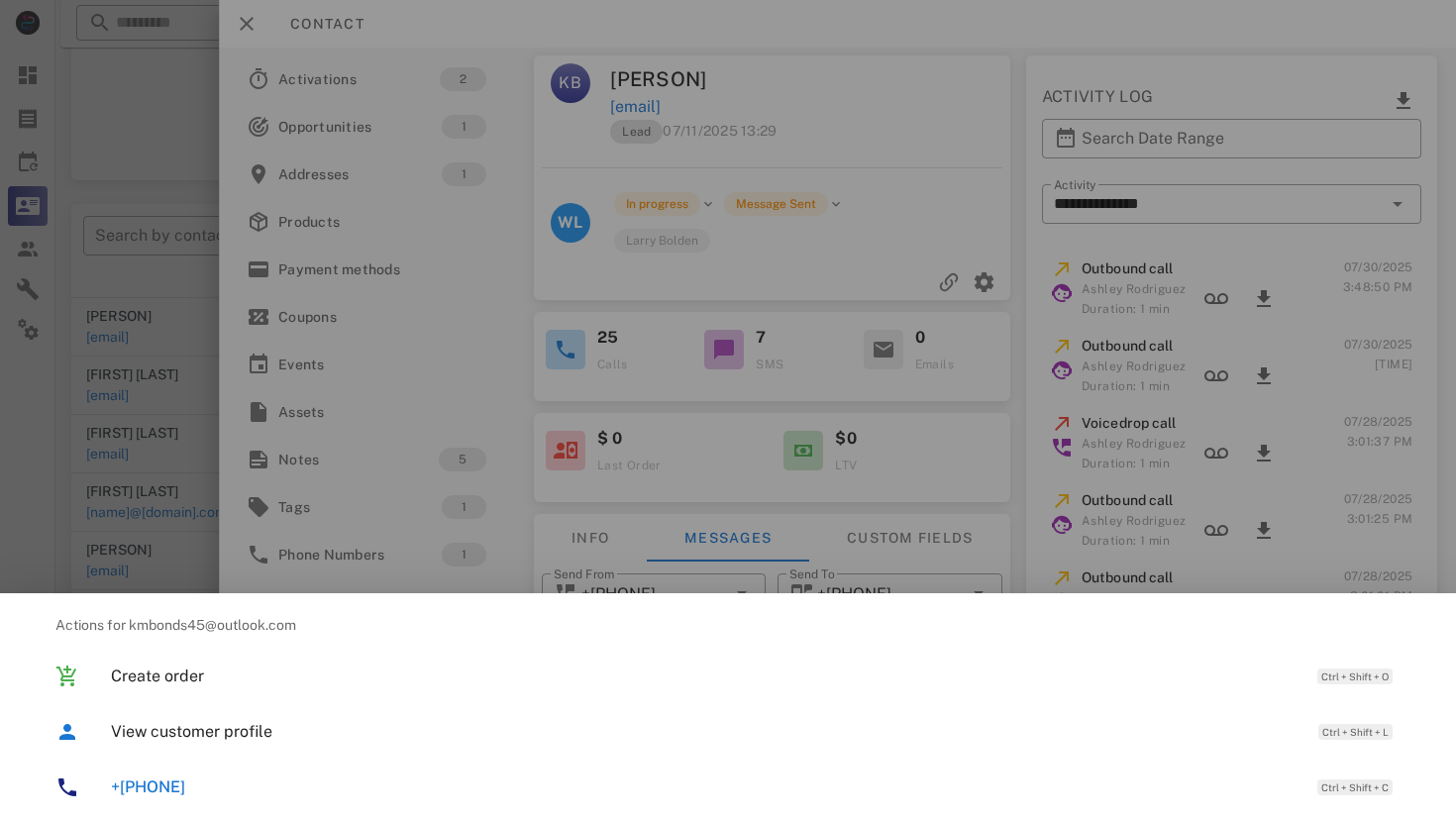 click on "+1[PHONE]" at bounding box center [148, 786] 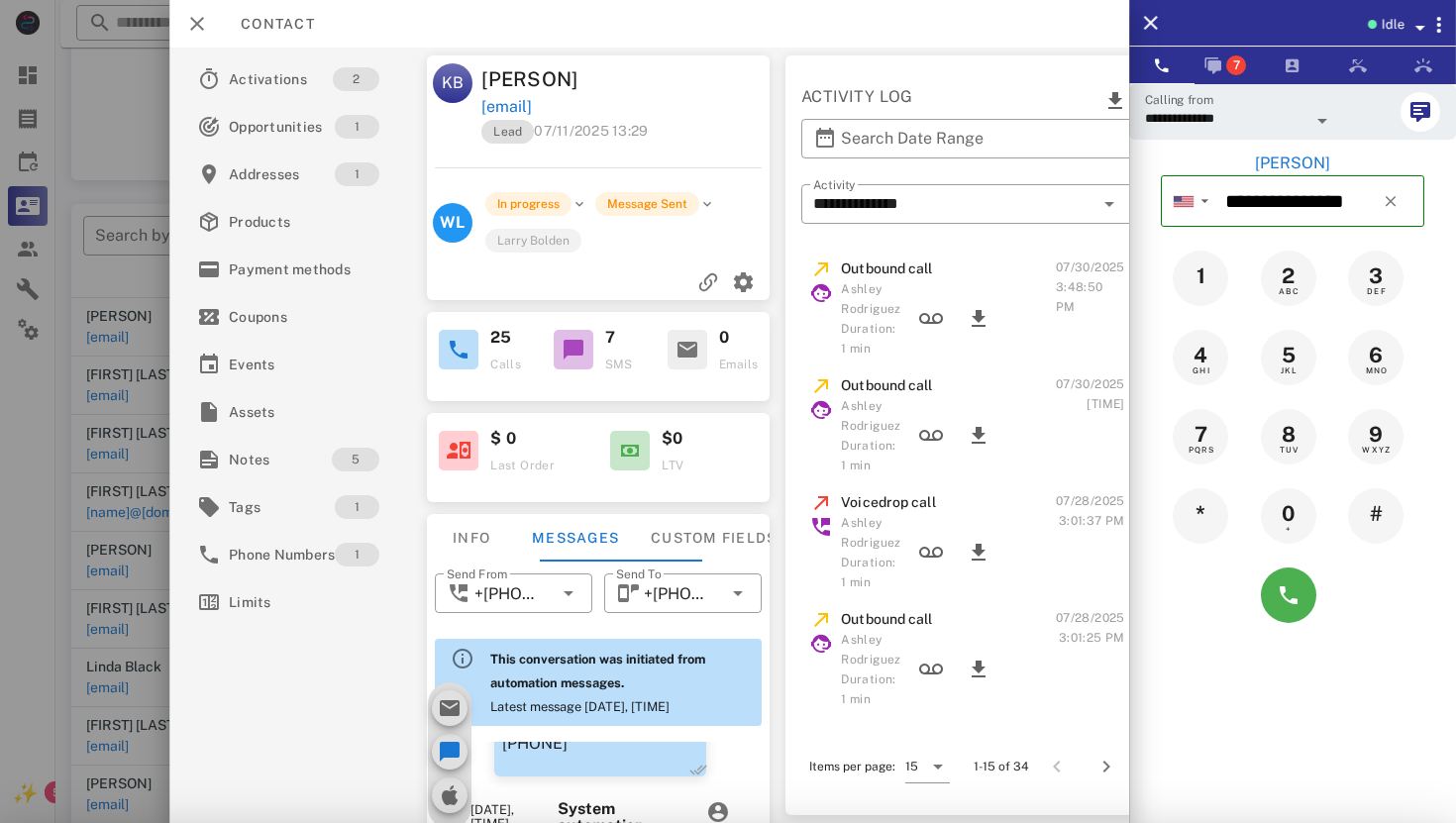 scroll, scrollTop: 844, scrollLeft: 0, axis: vertical 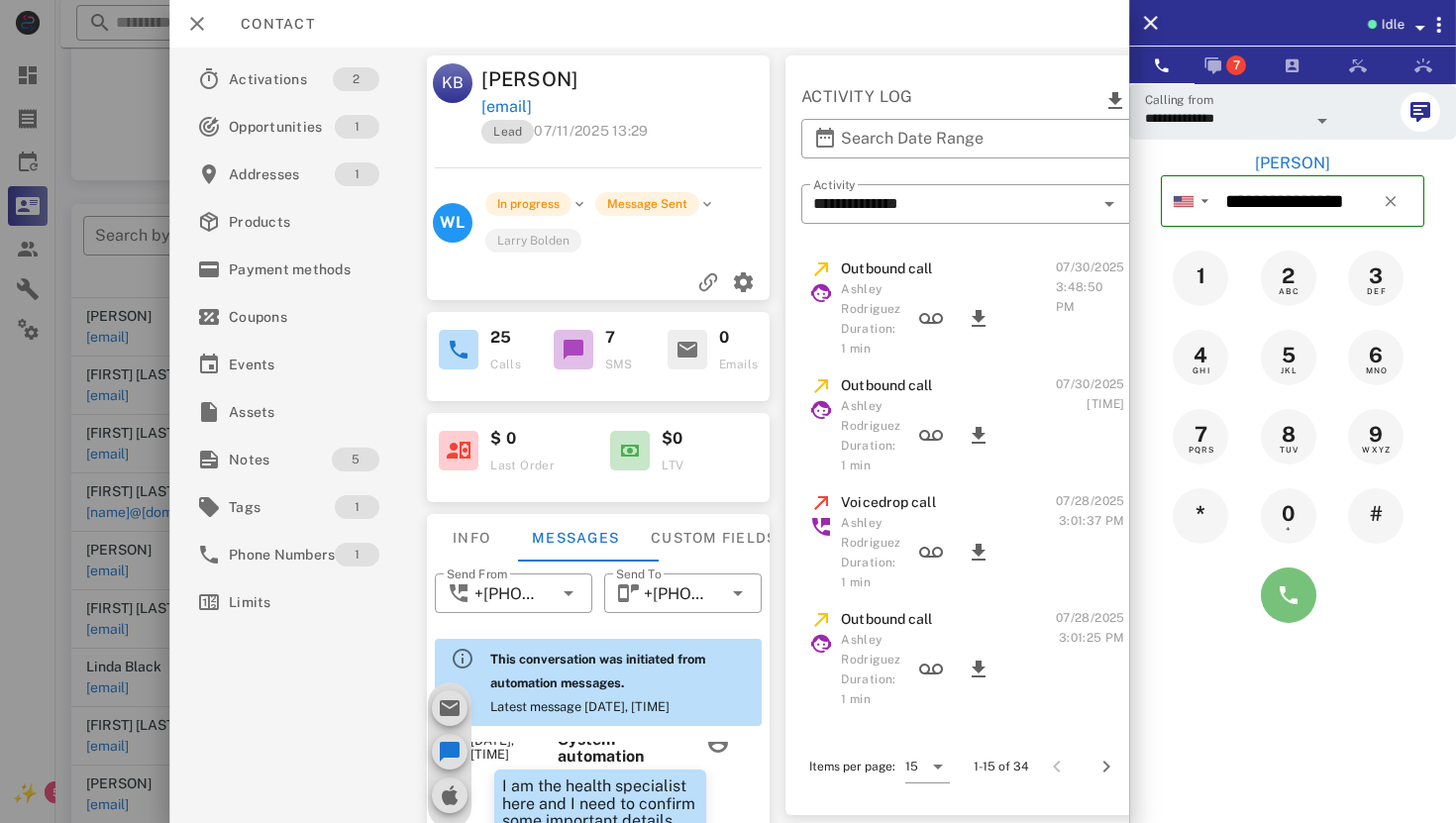 click at bounding box center [1289, 595] 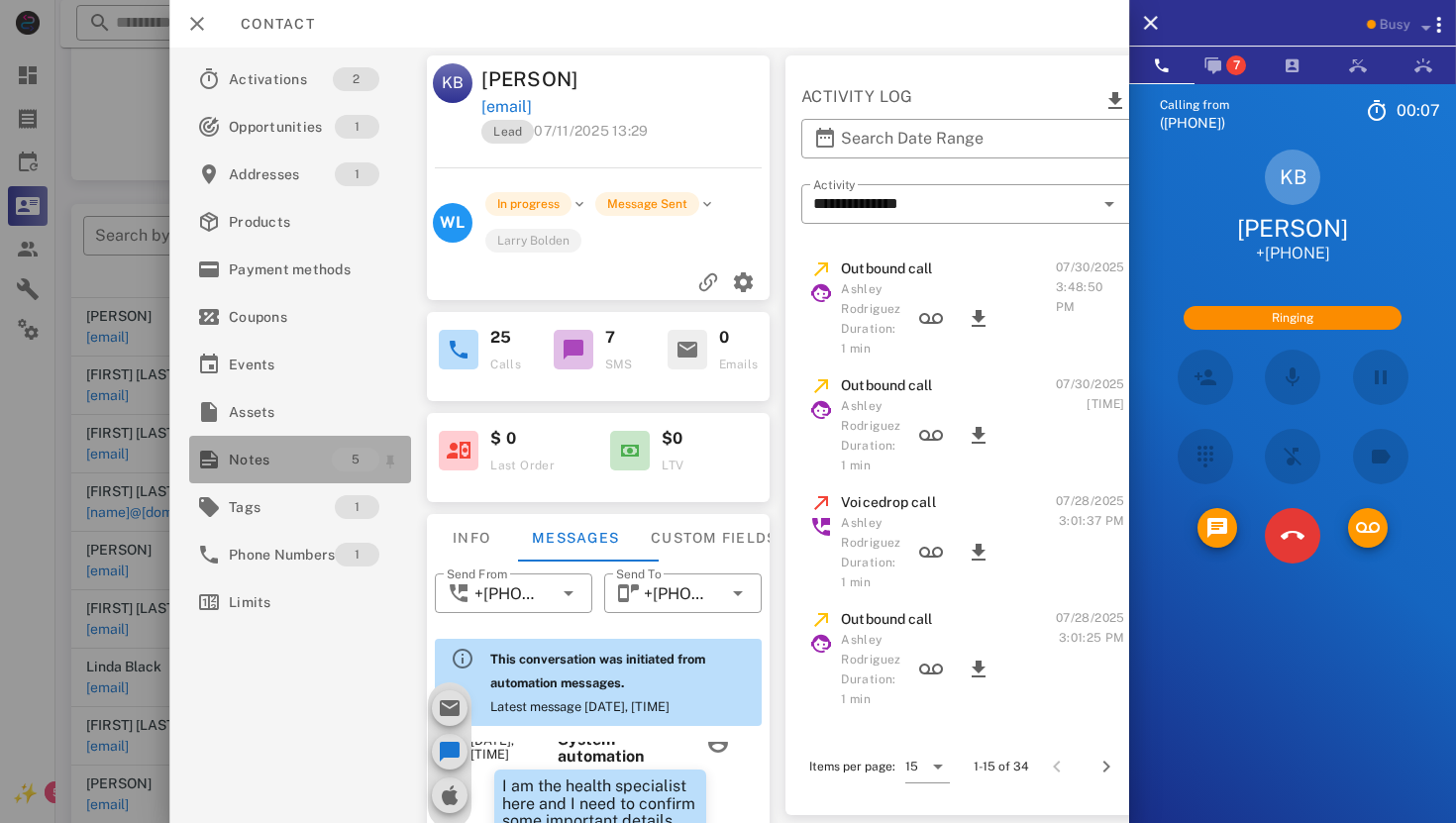 click on "Notes" at bounding box center (280, 460) 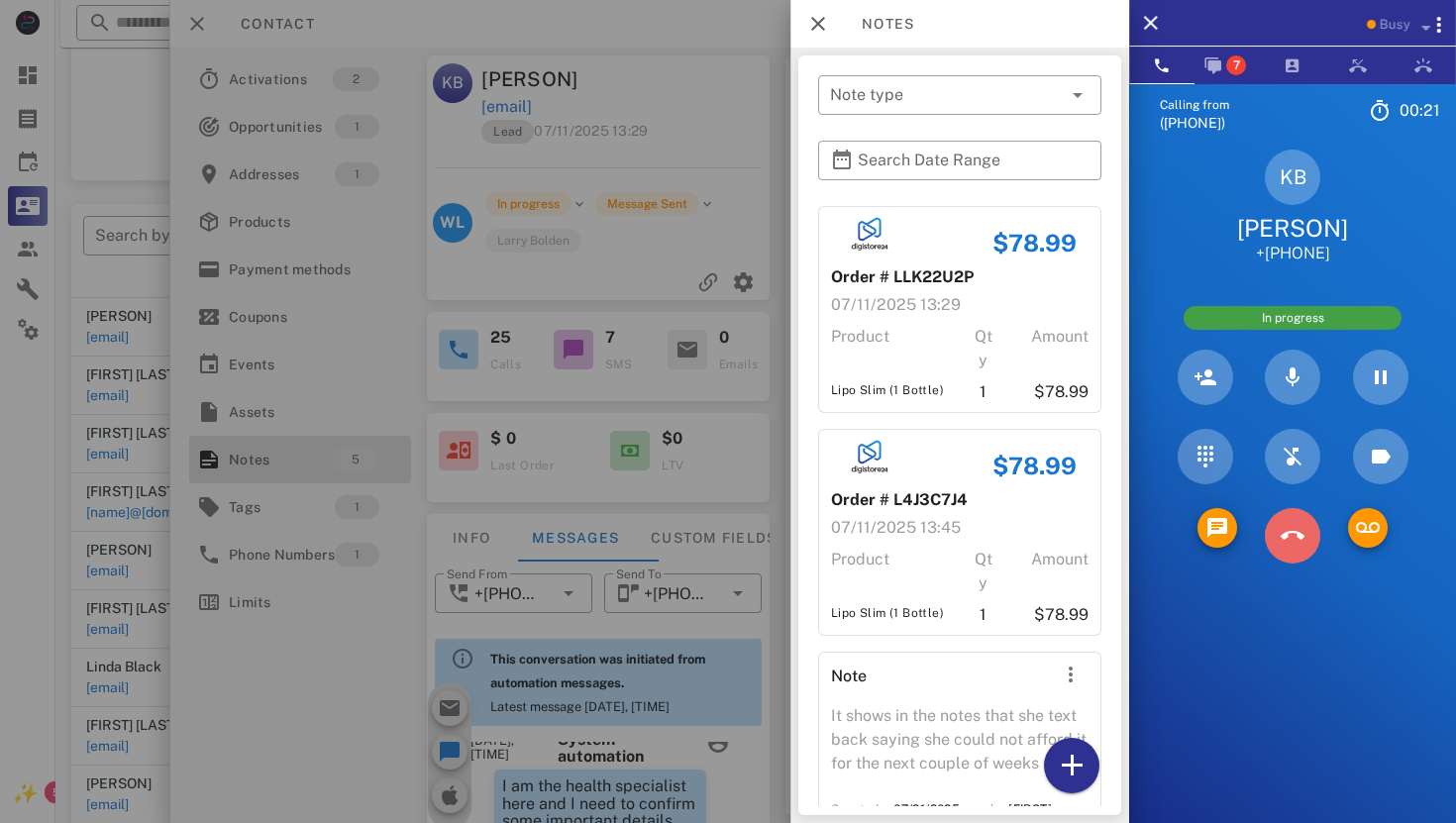 click at bounding box center [1293, 566] 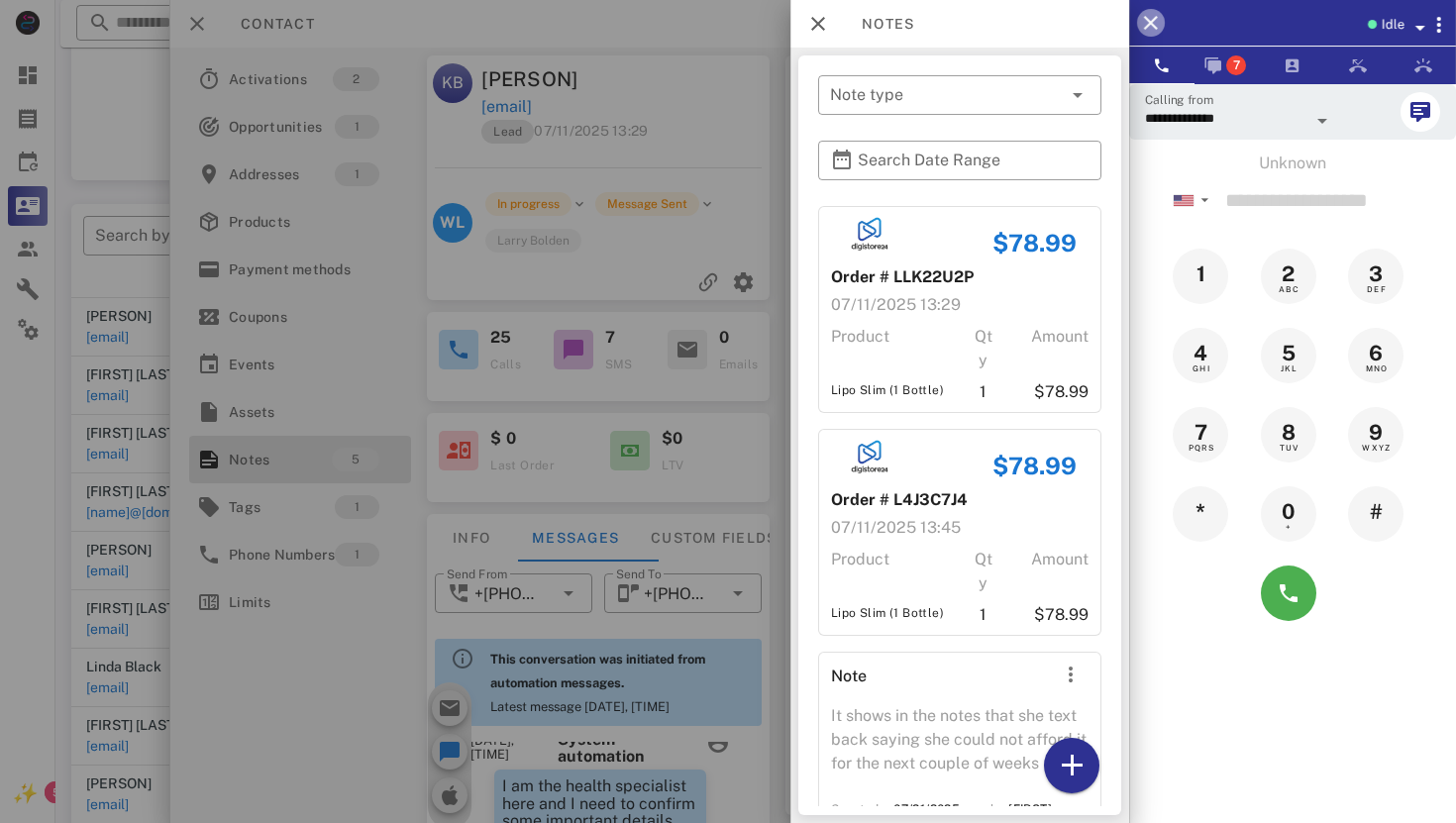 click at bounding box center [1151, 23] 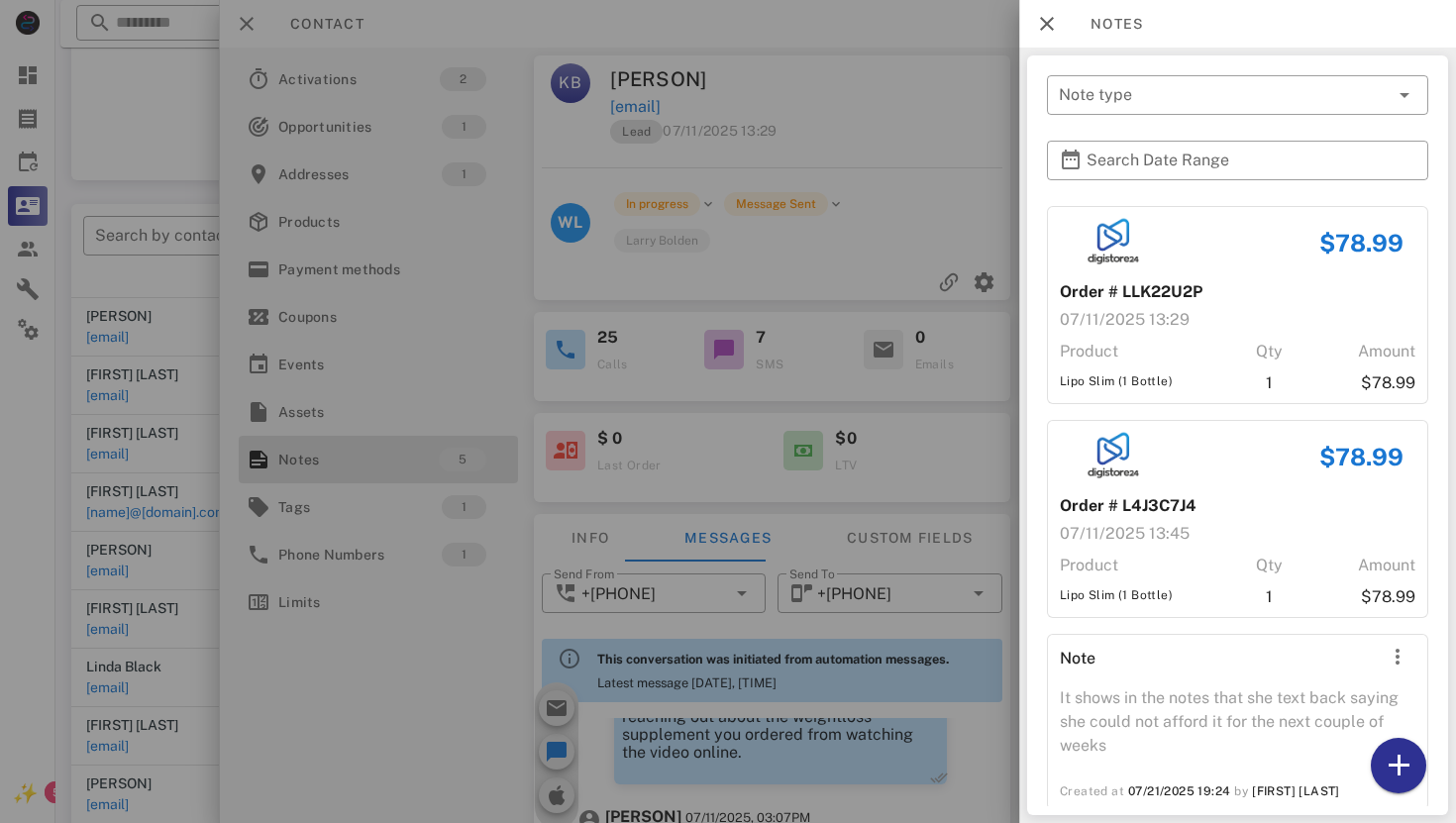 scroll, scrollTop: 774, scrollLeft: 0, axis: vertical 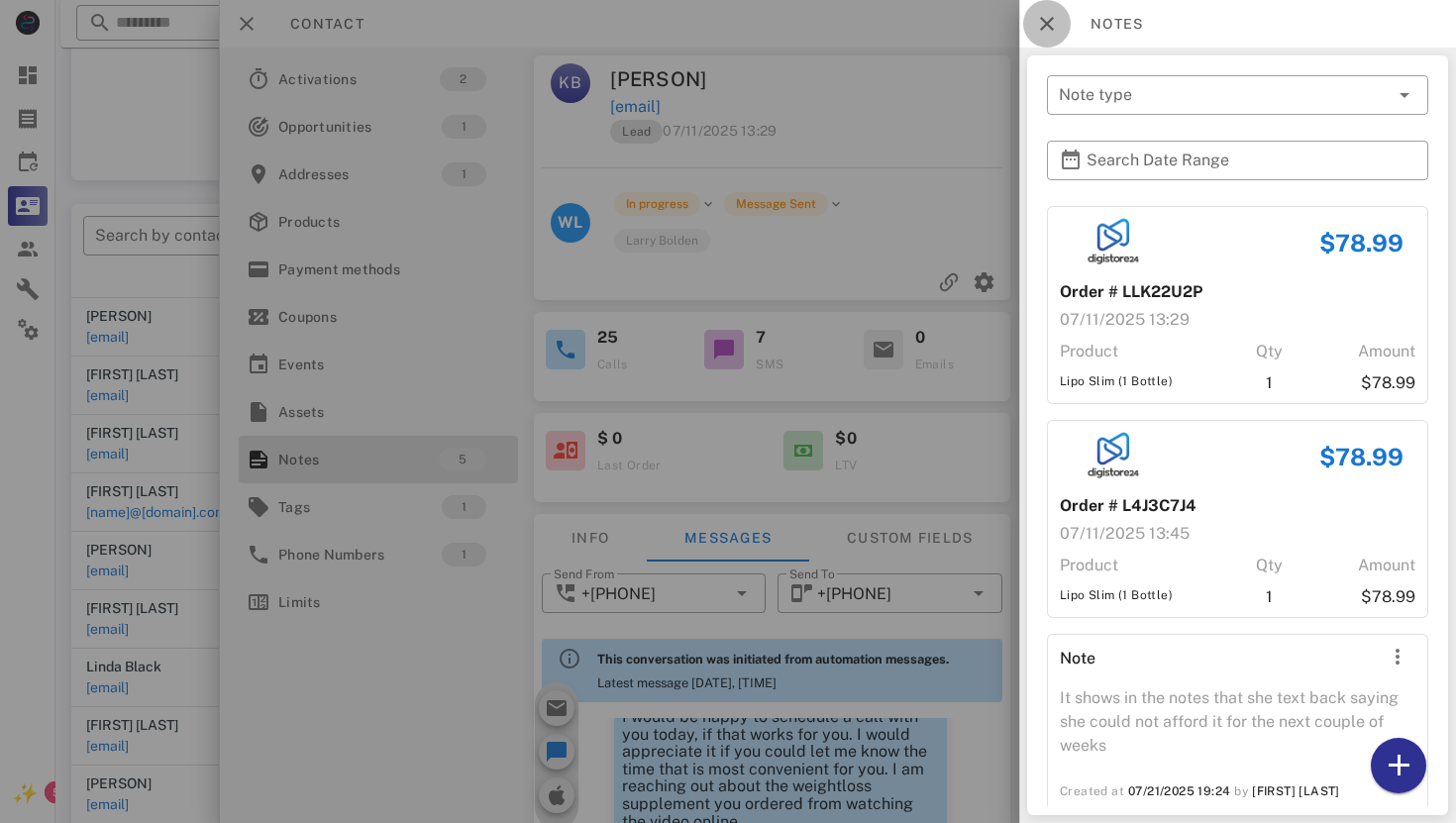 click at bounding box center (1047, 24) 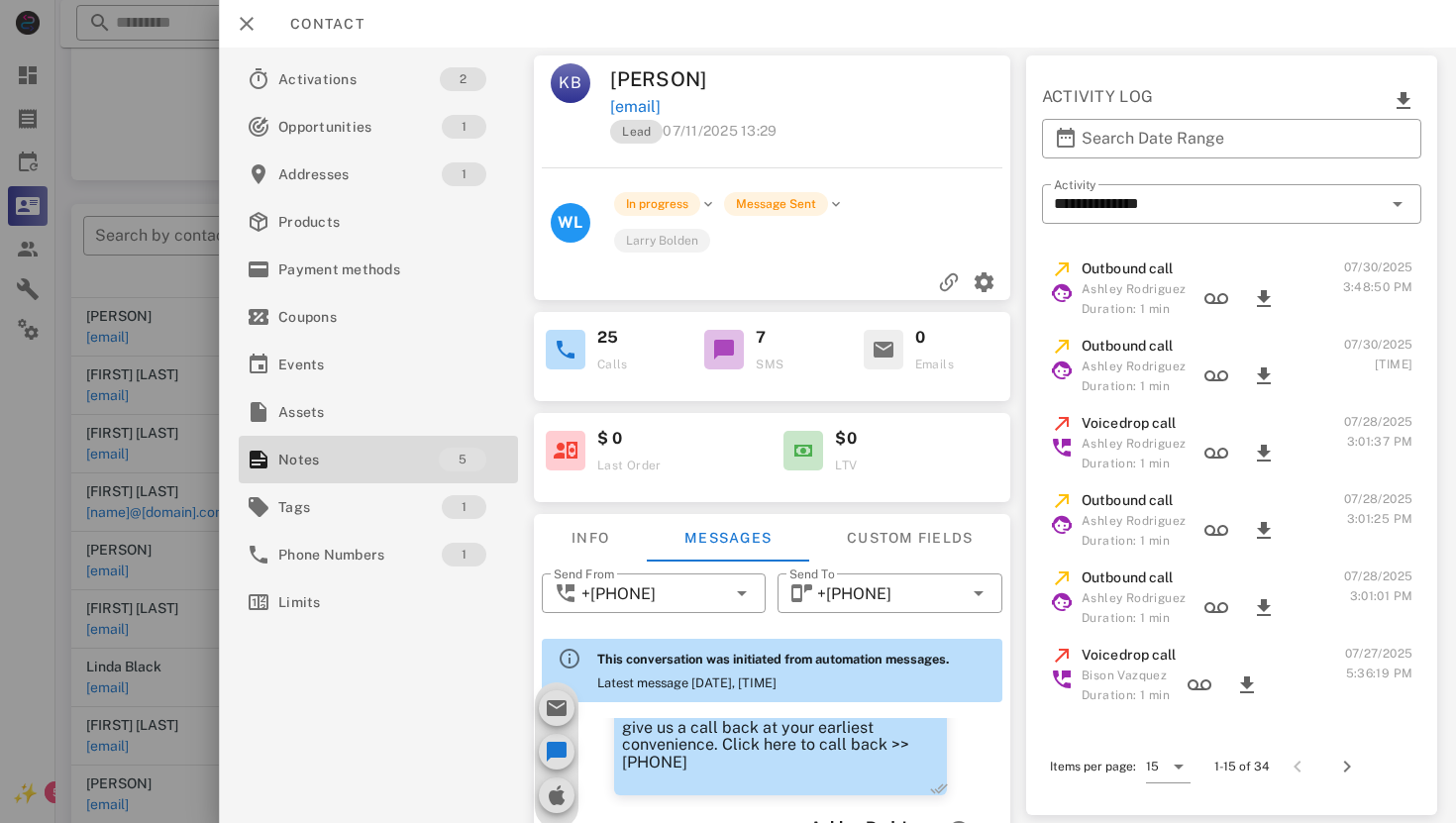 scroll, scrollTop: 1416, scrollLeft: 0, axis: vertical 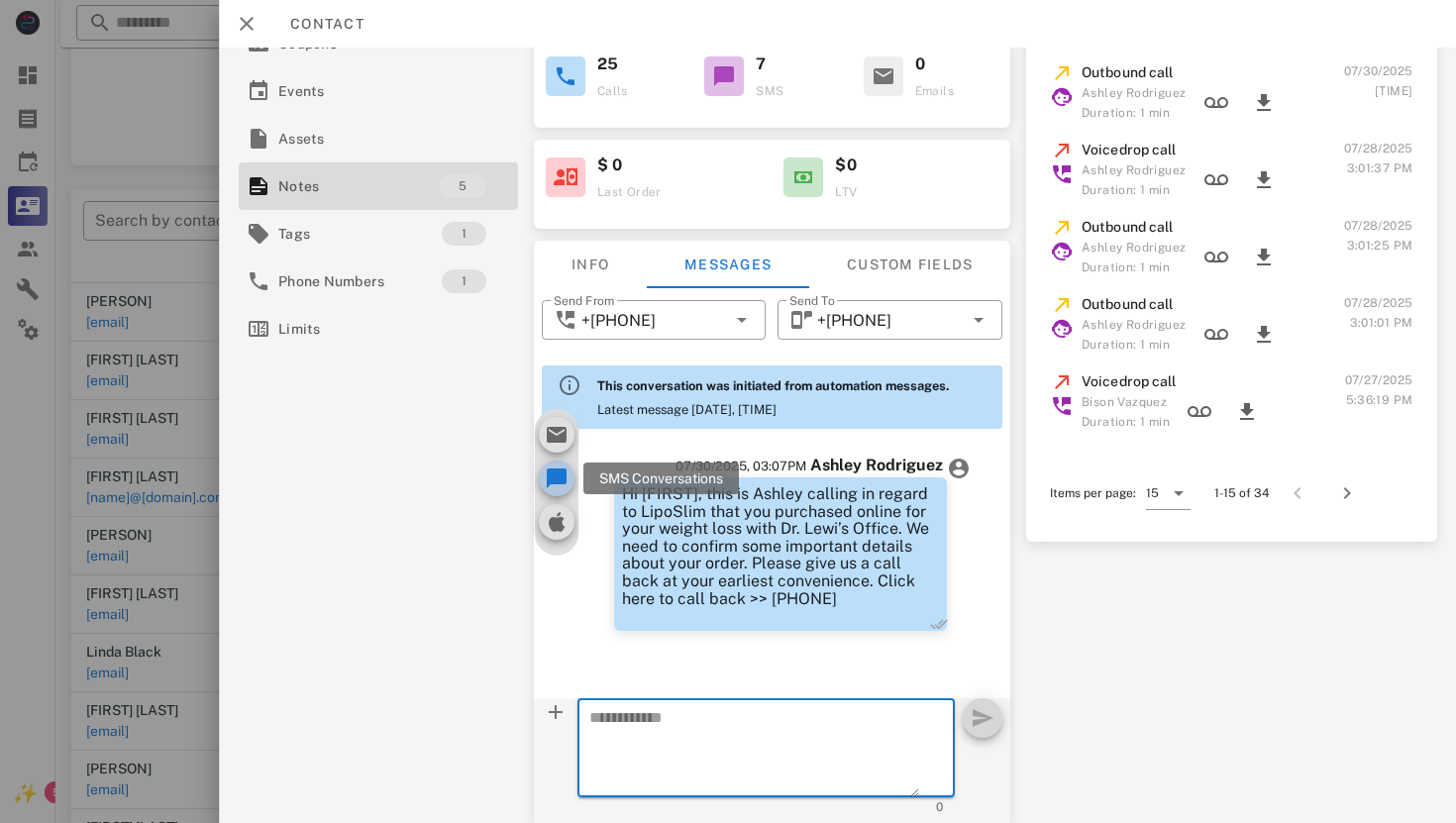 click at bounding box center (556, 478) 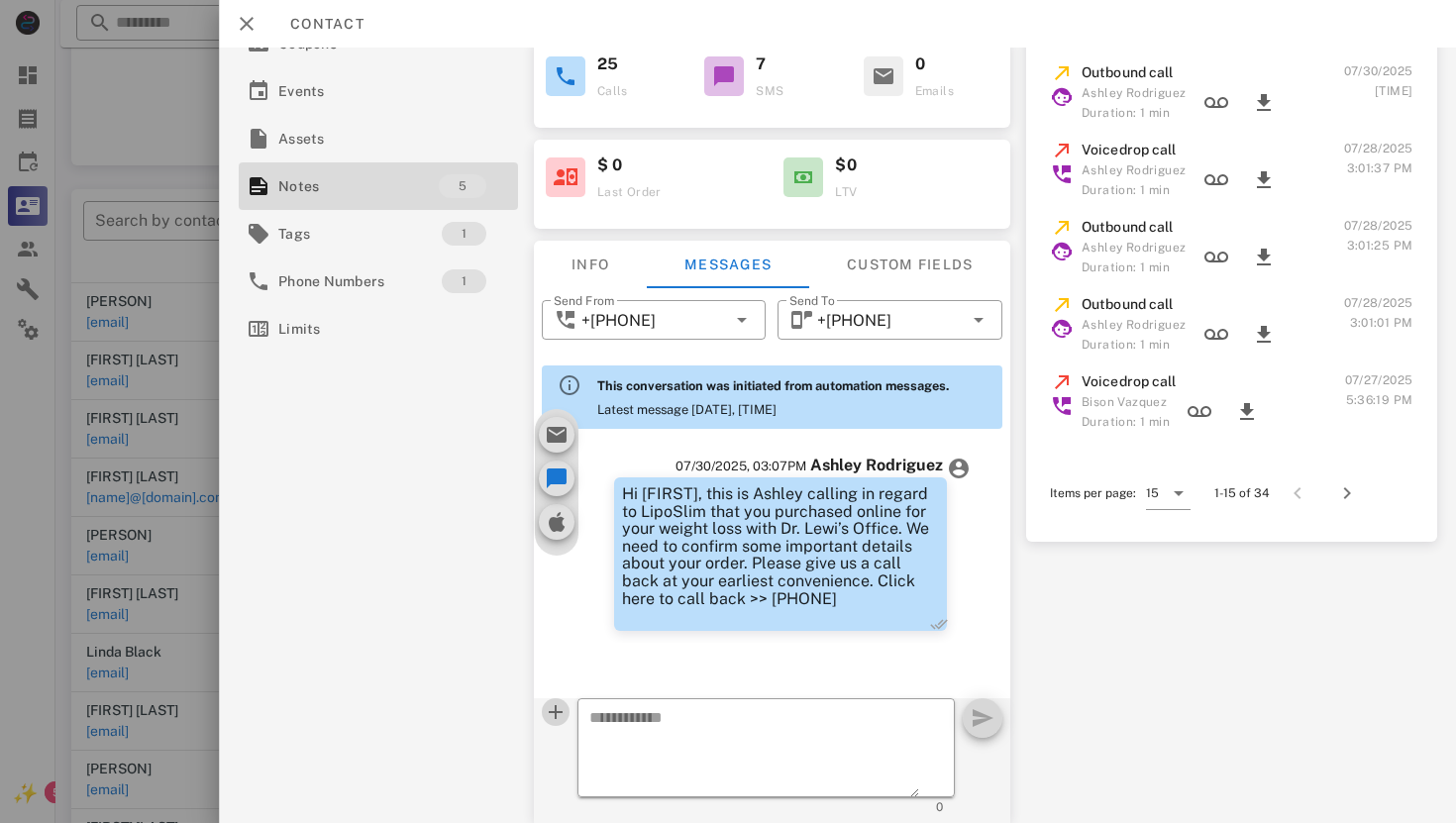 click at bounding box center [555, 712] 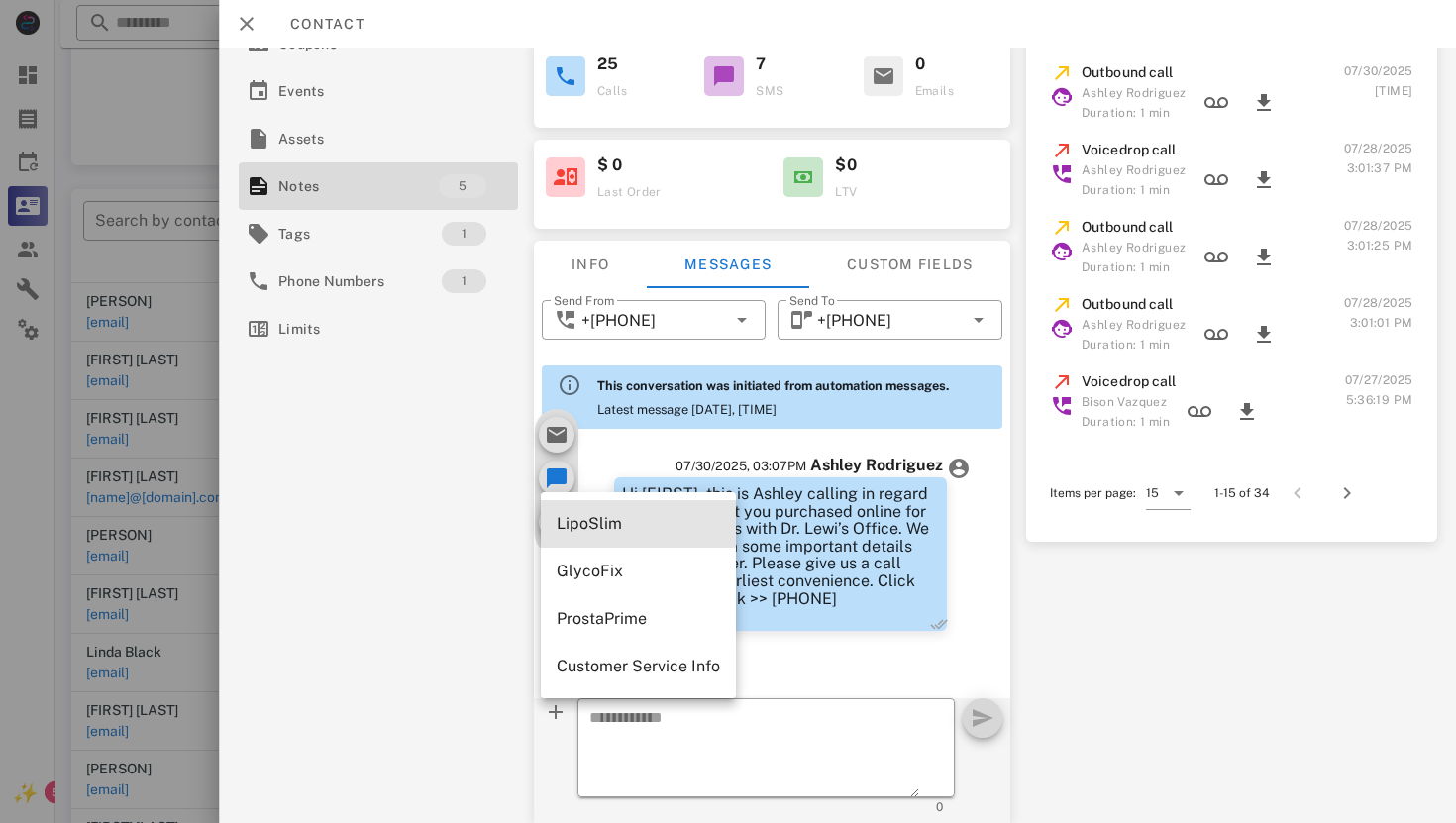 click on "LipoSlim" at bounding box center [638, 523] 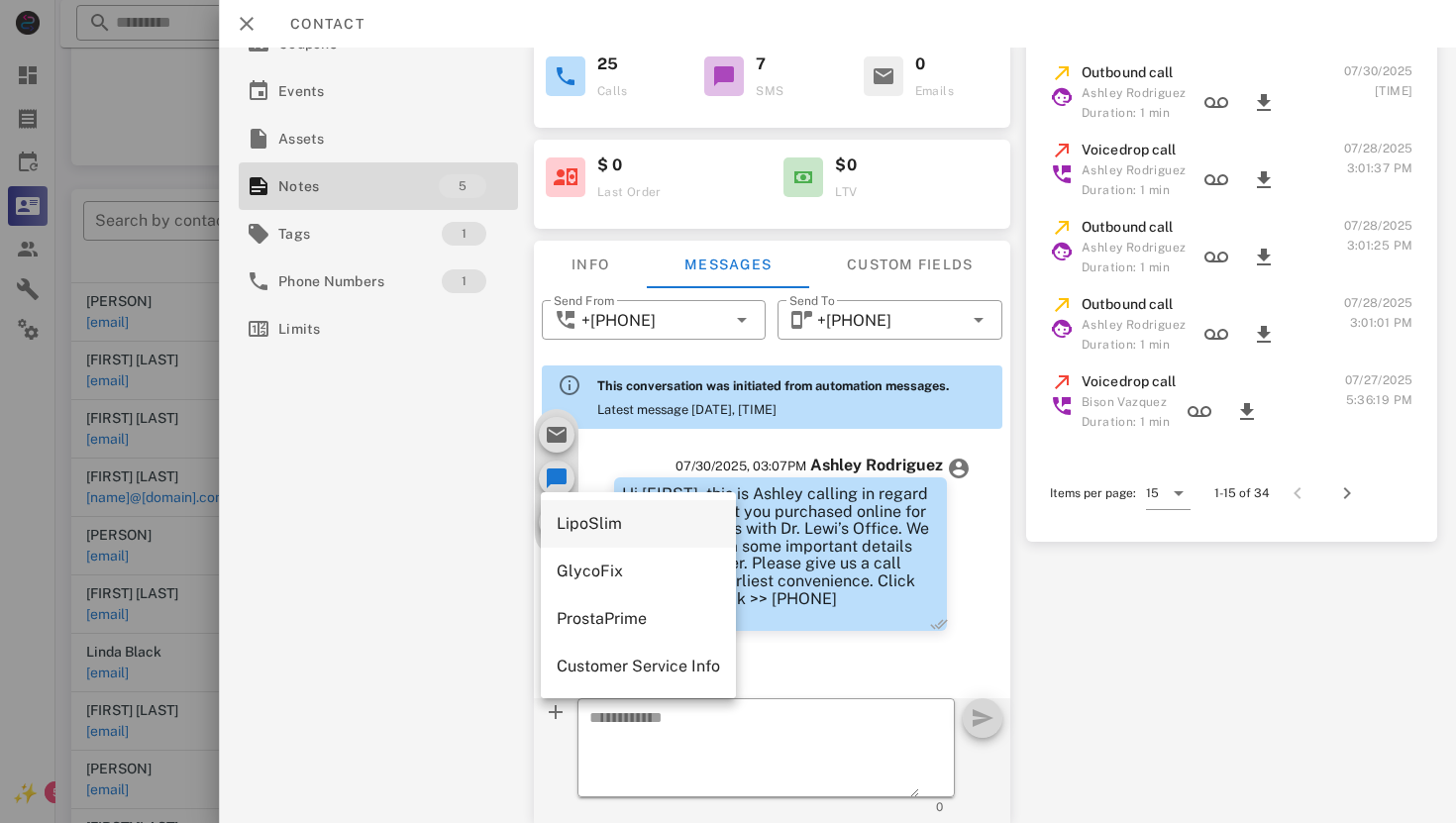 type on "**********" 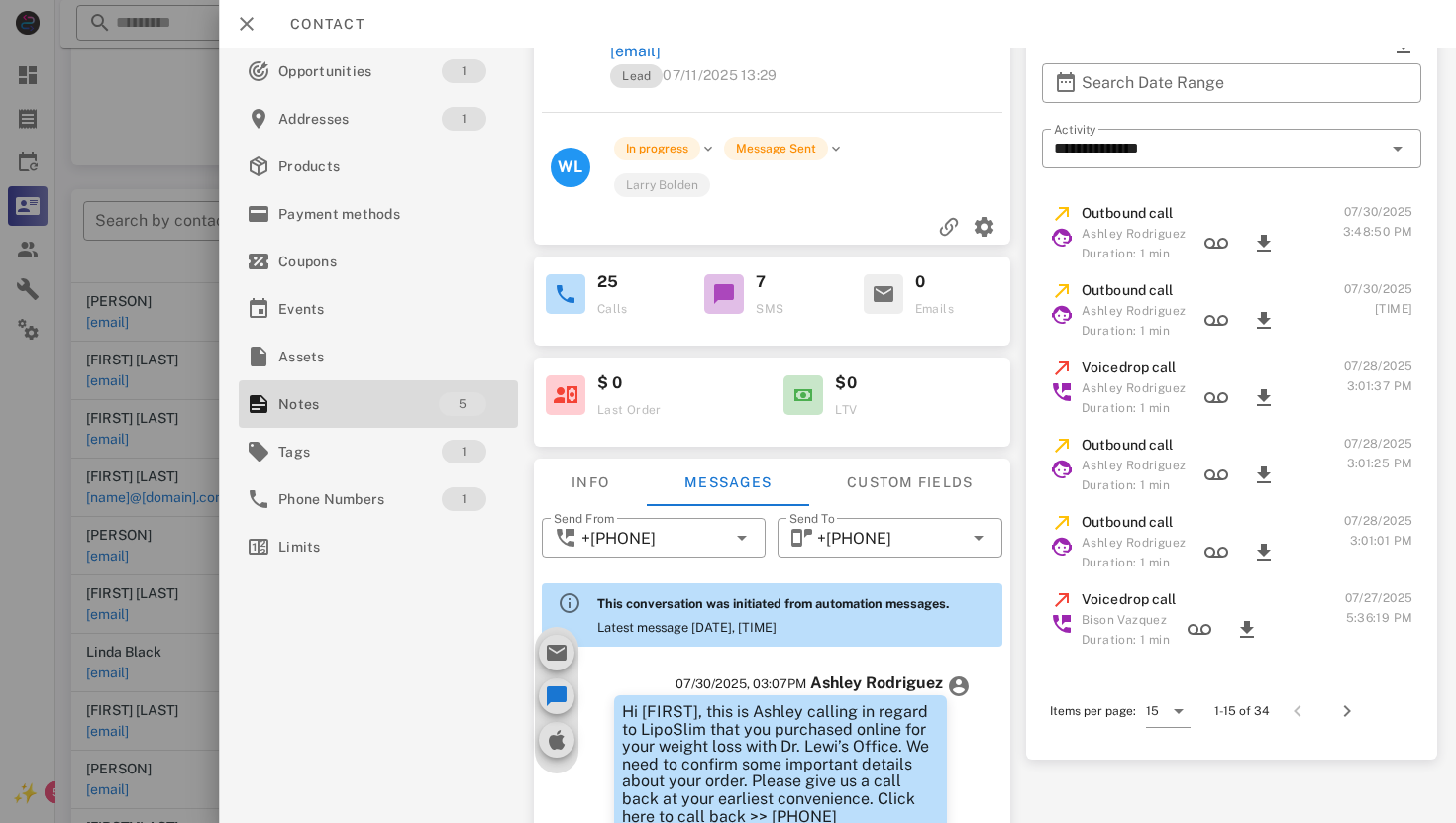 scroll, scrollTop: 0, scrollLeft: 0, axis: both 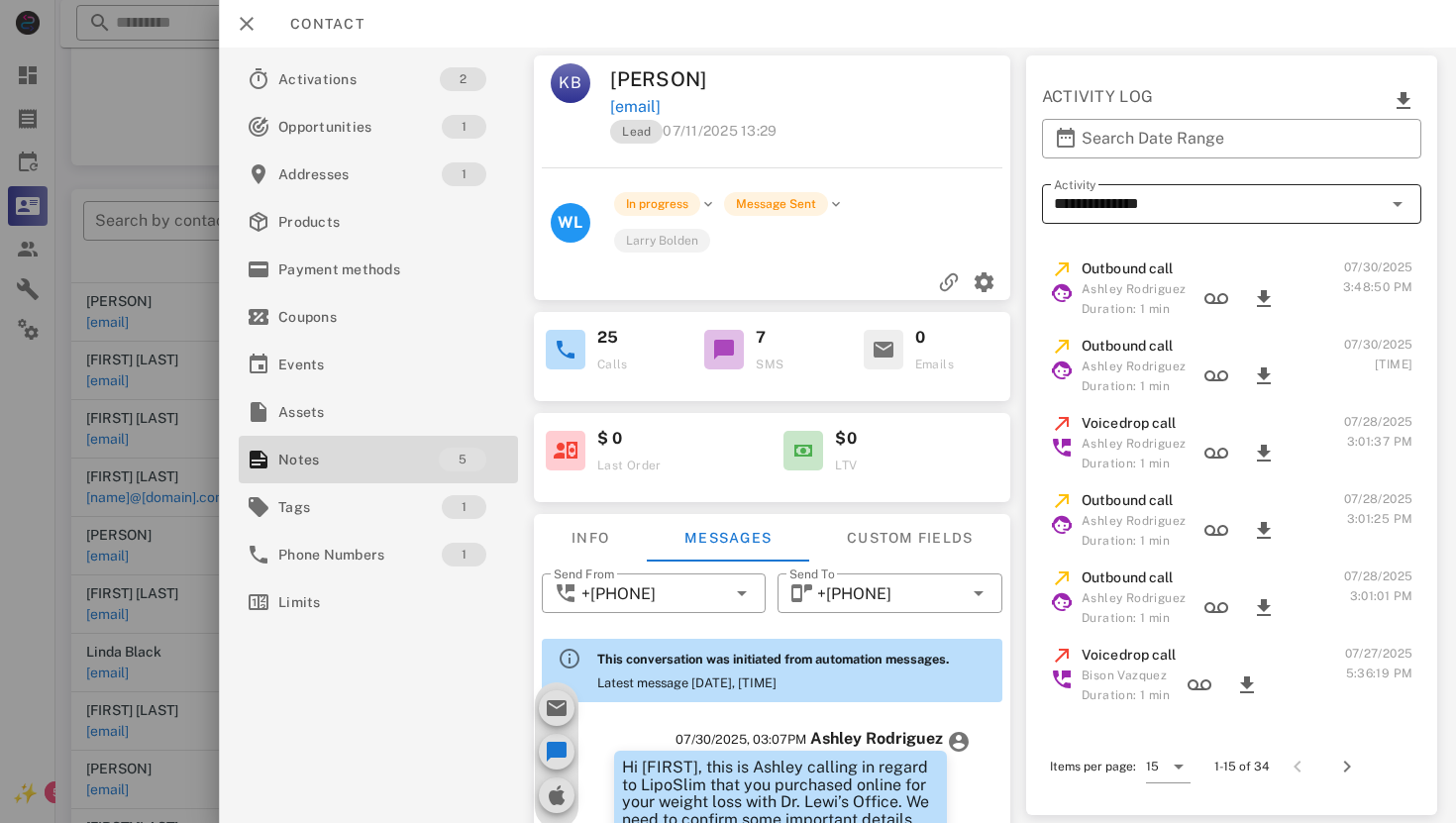 click at bounding box center (1397, 204) 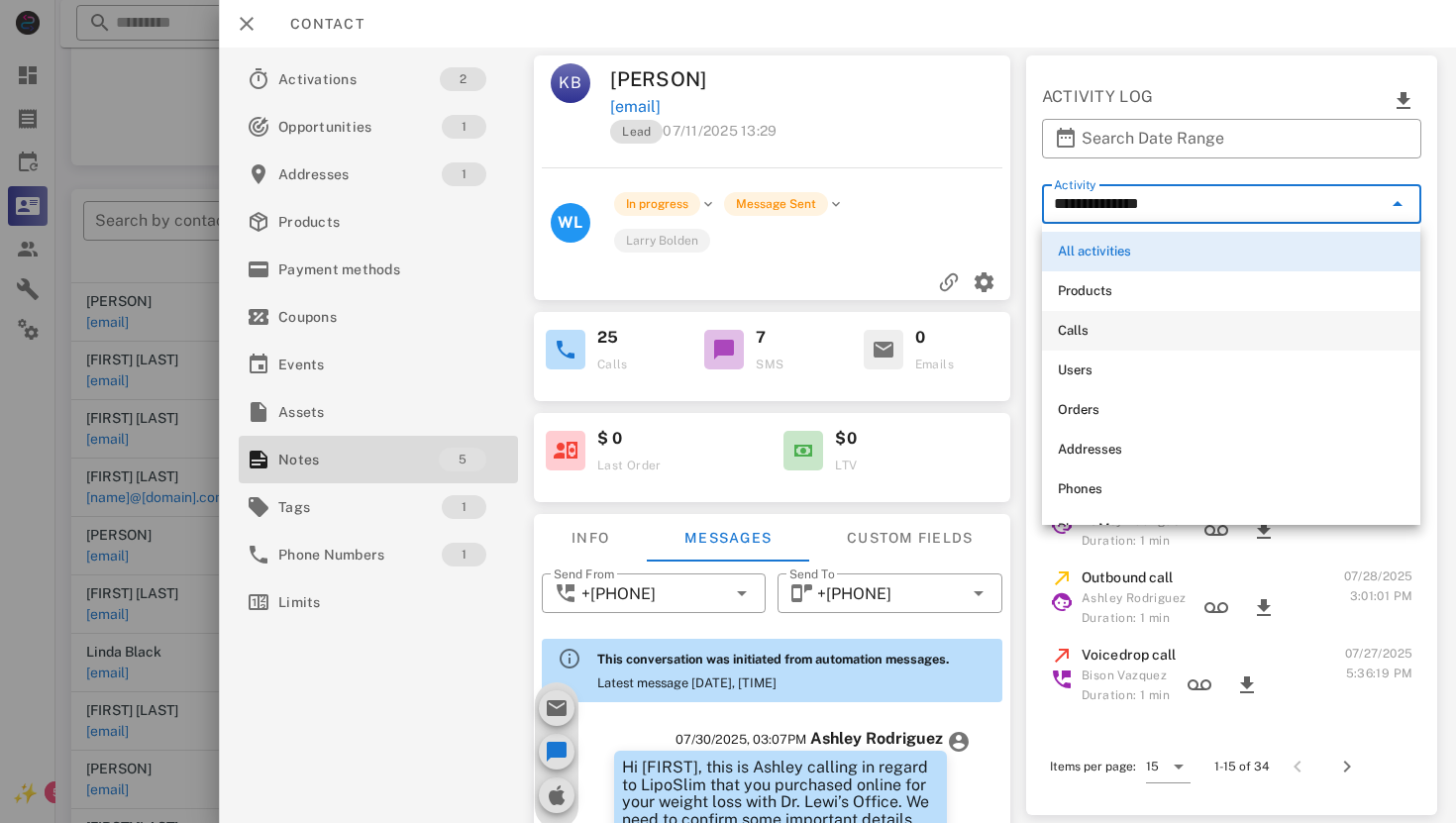 click on "Calls" at bounding box center (1231, 331) 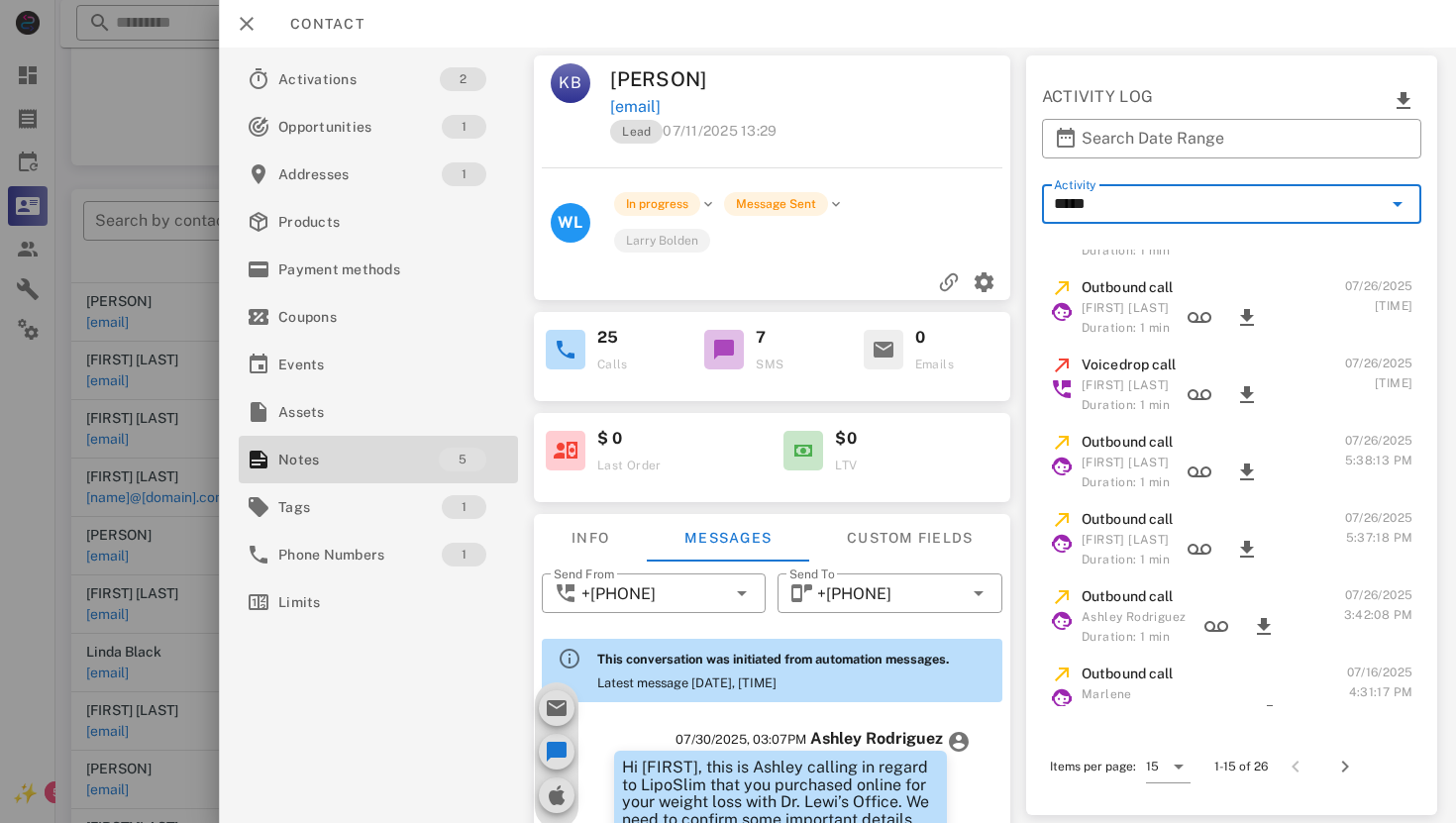 scroll, scrollTop: 648, scrollLeft: 0, axis: vertical 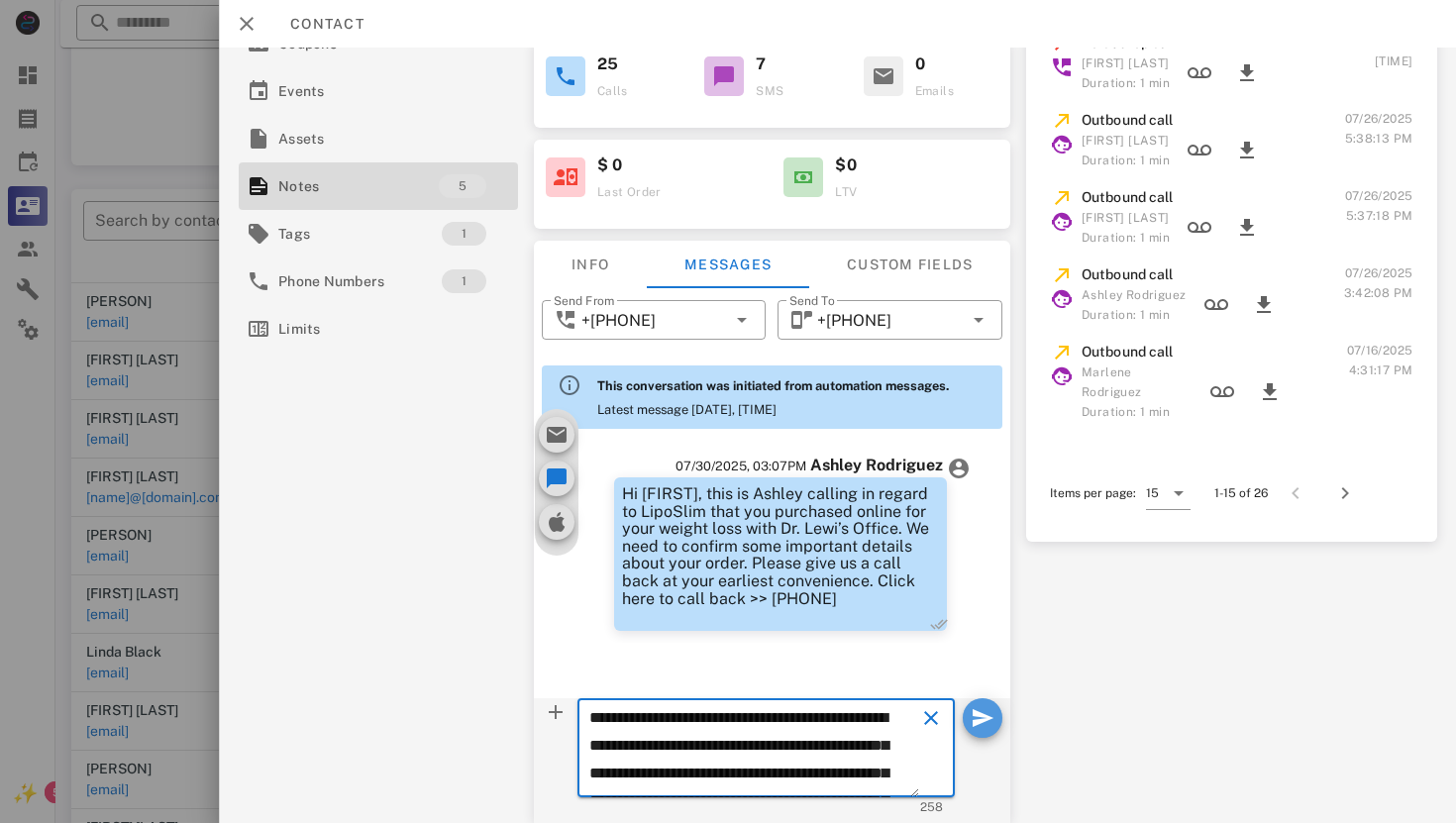 click at bounding box center [983, 718] 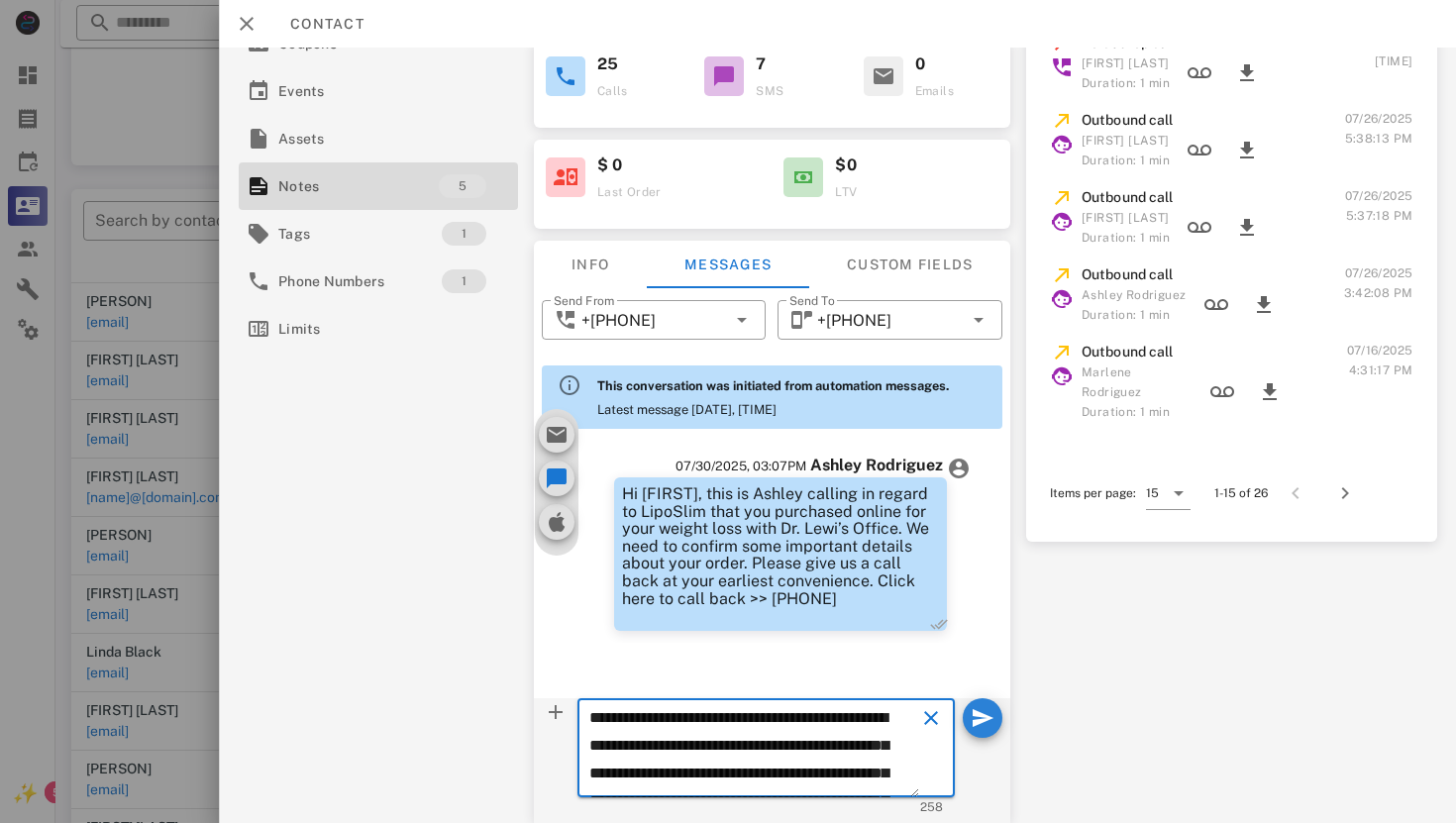 type 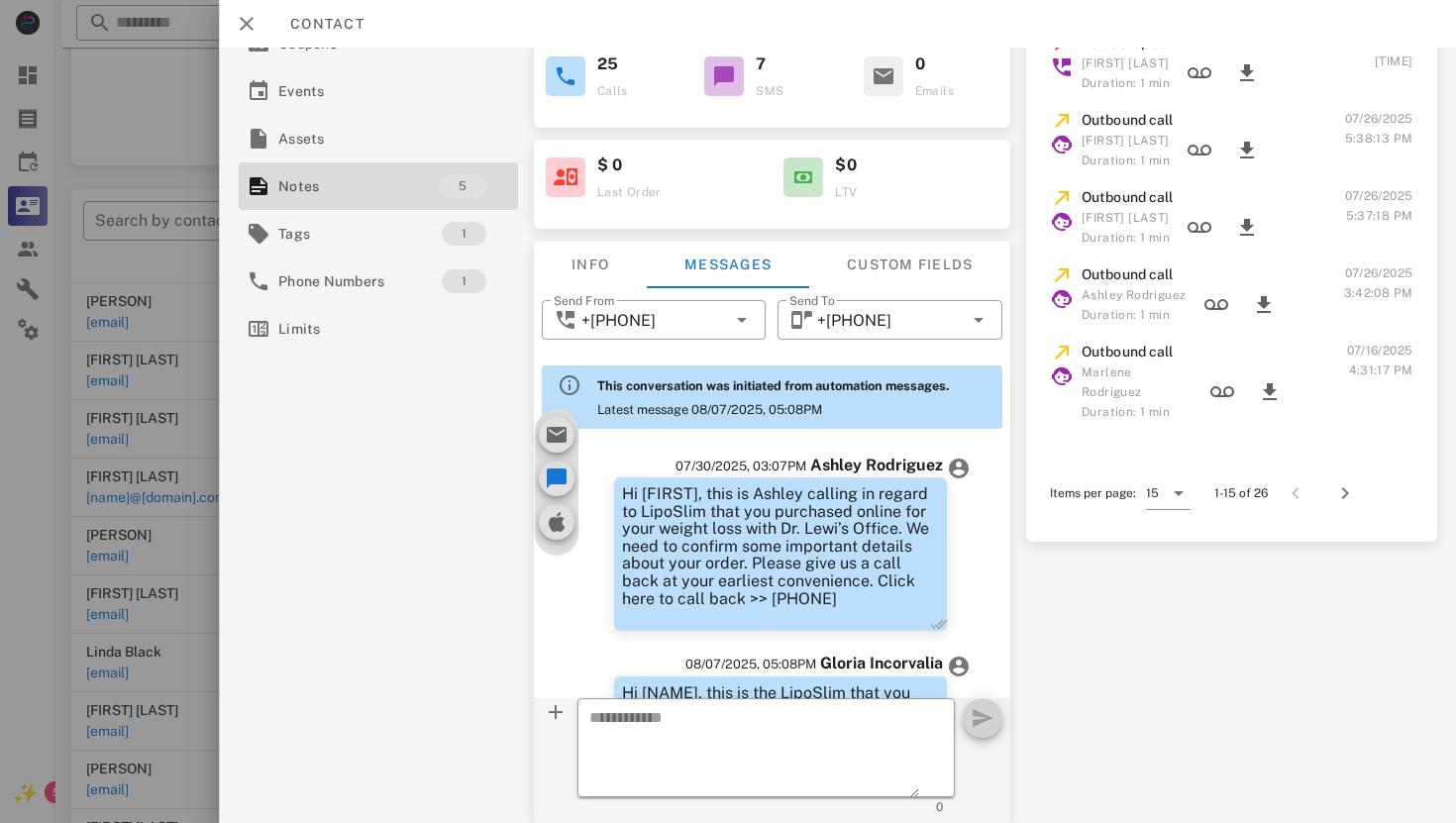 scroll, scrollTop: 1615, scrollLeft: 0, axis: vertical 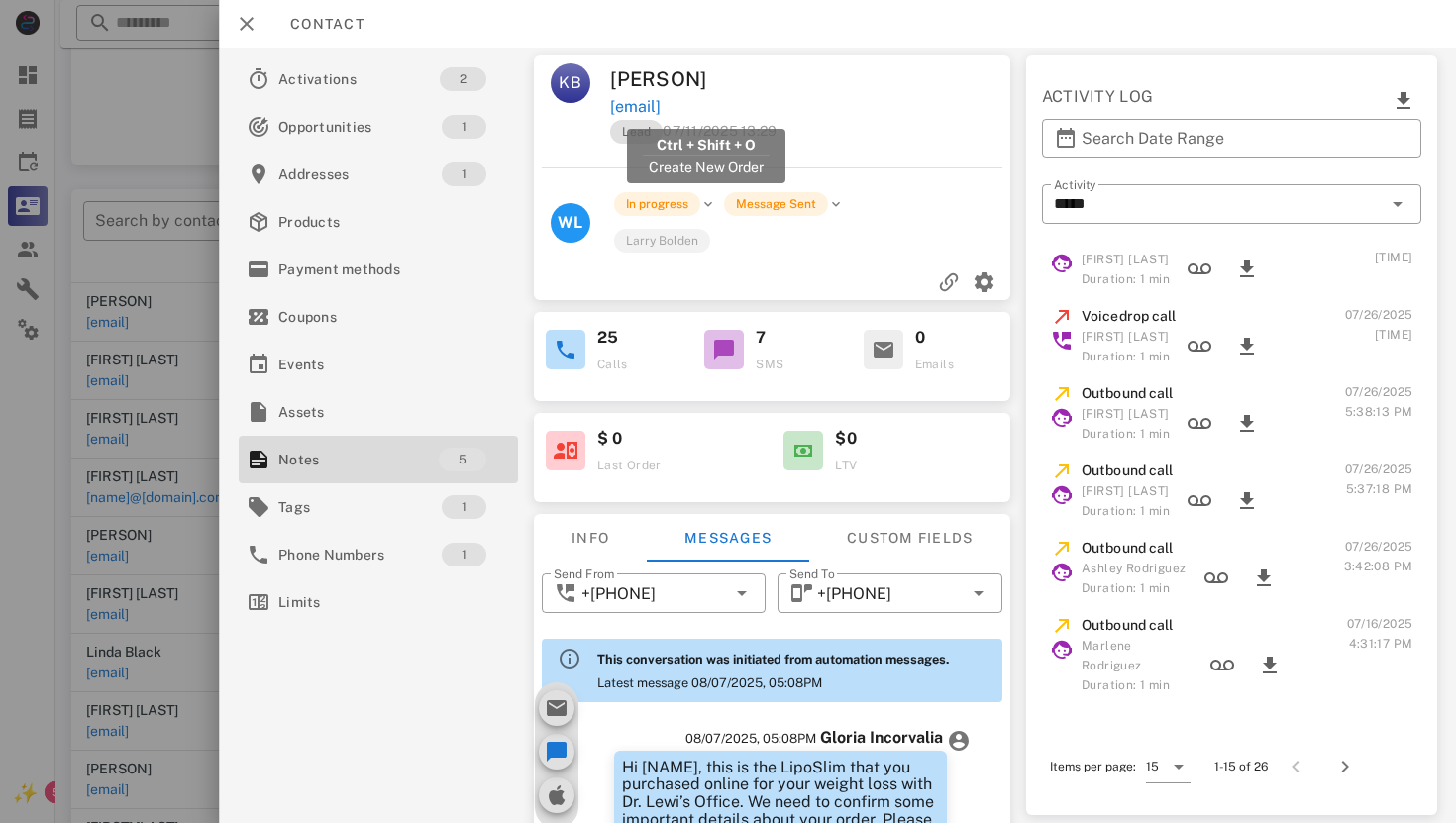 click on "[EMAIL]" at bounding box center (635, 107) 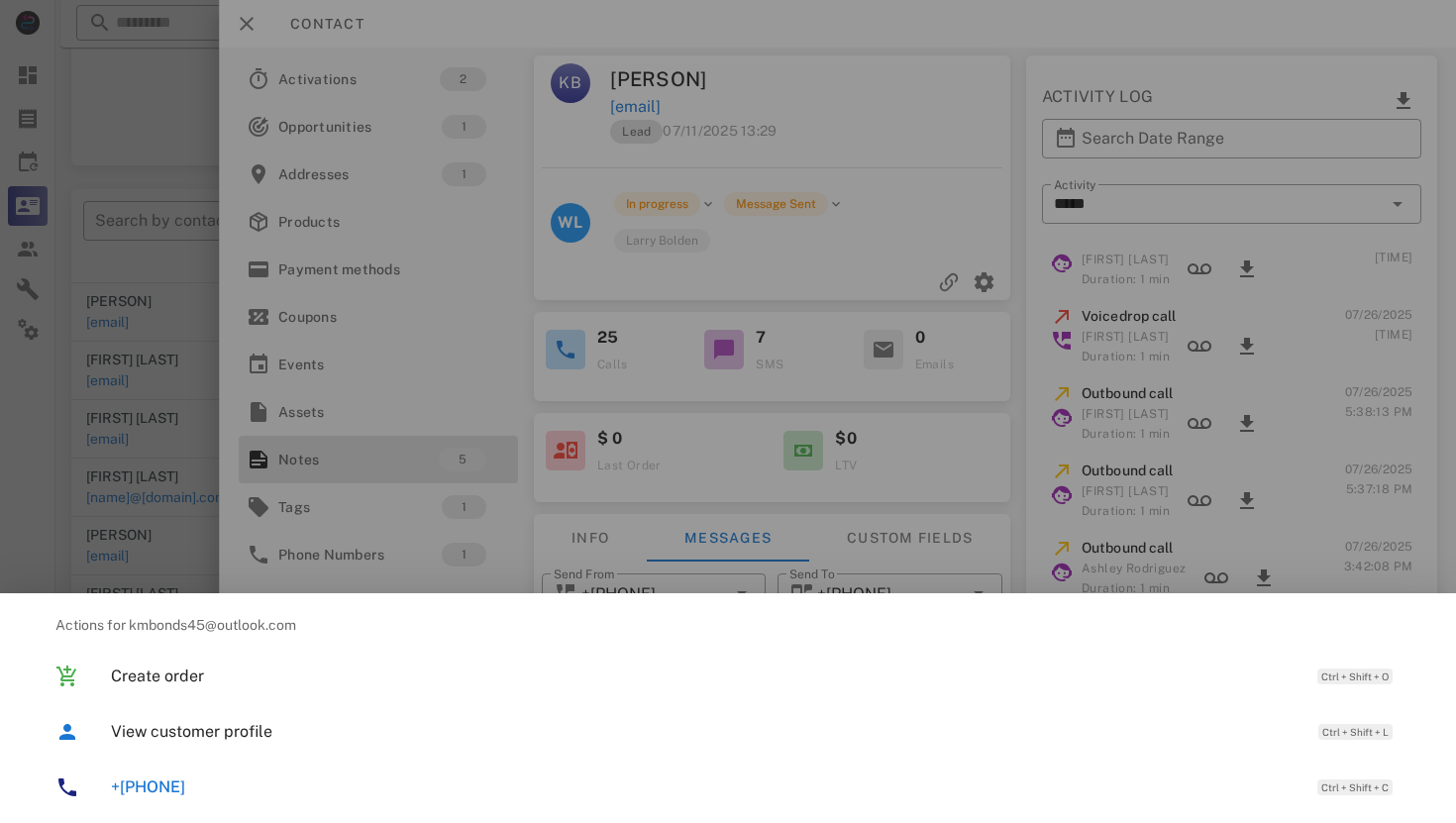 click on "+1[PHONE]" at bounding box center [148, 786] 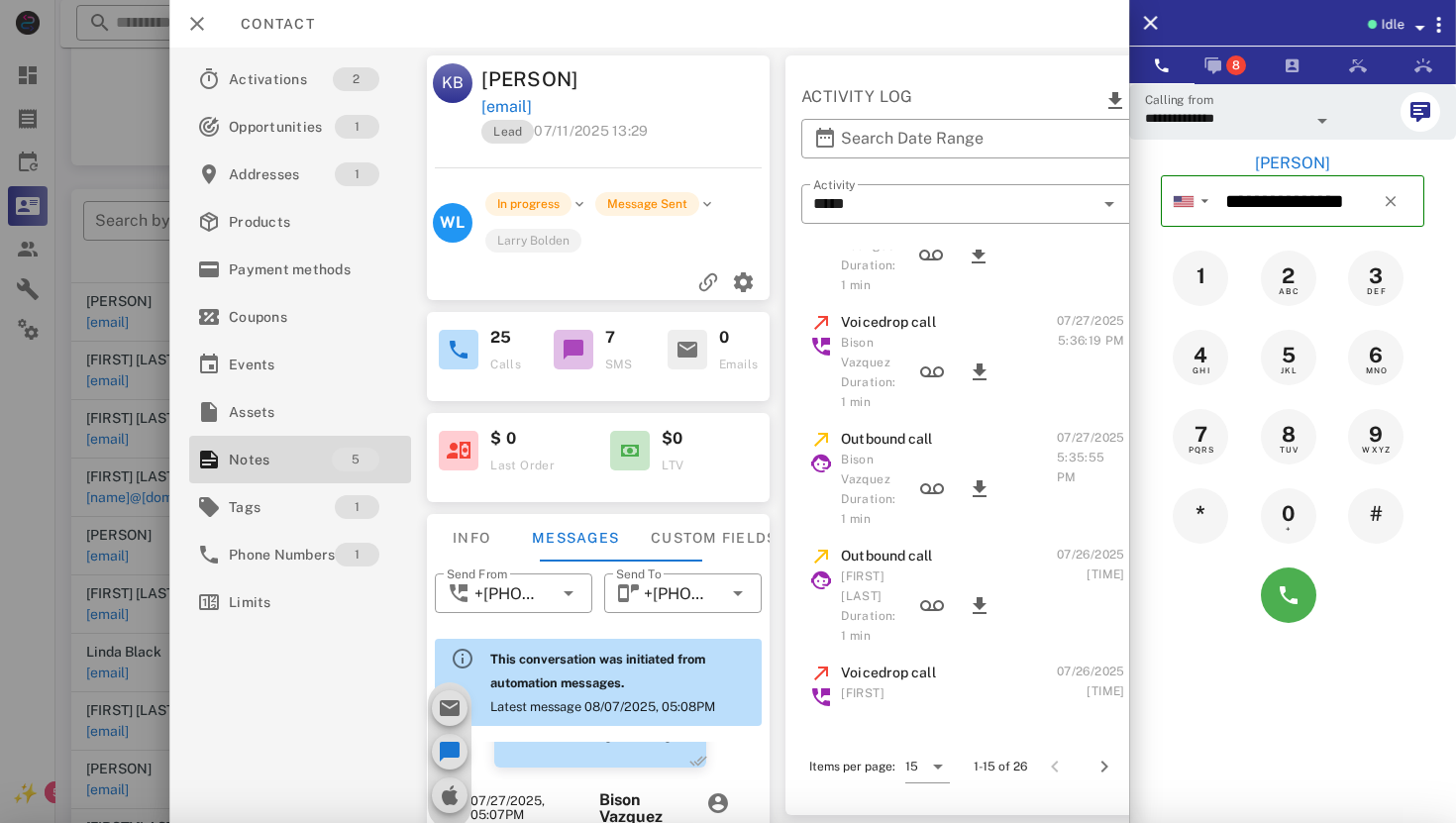 scroll, scrollTop: 1790, scrollLeft: 0, axis: vertical 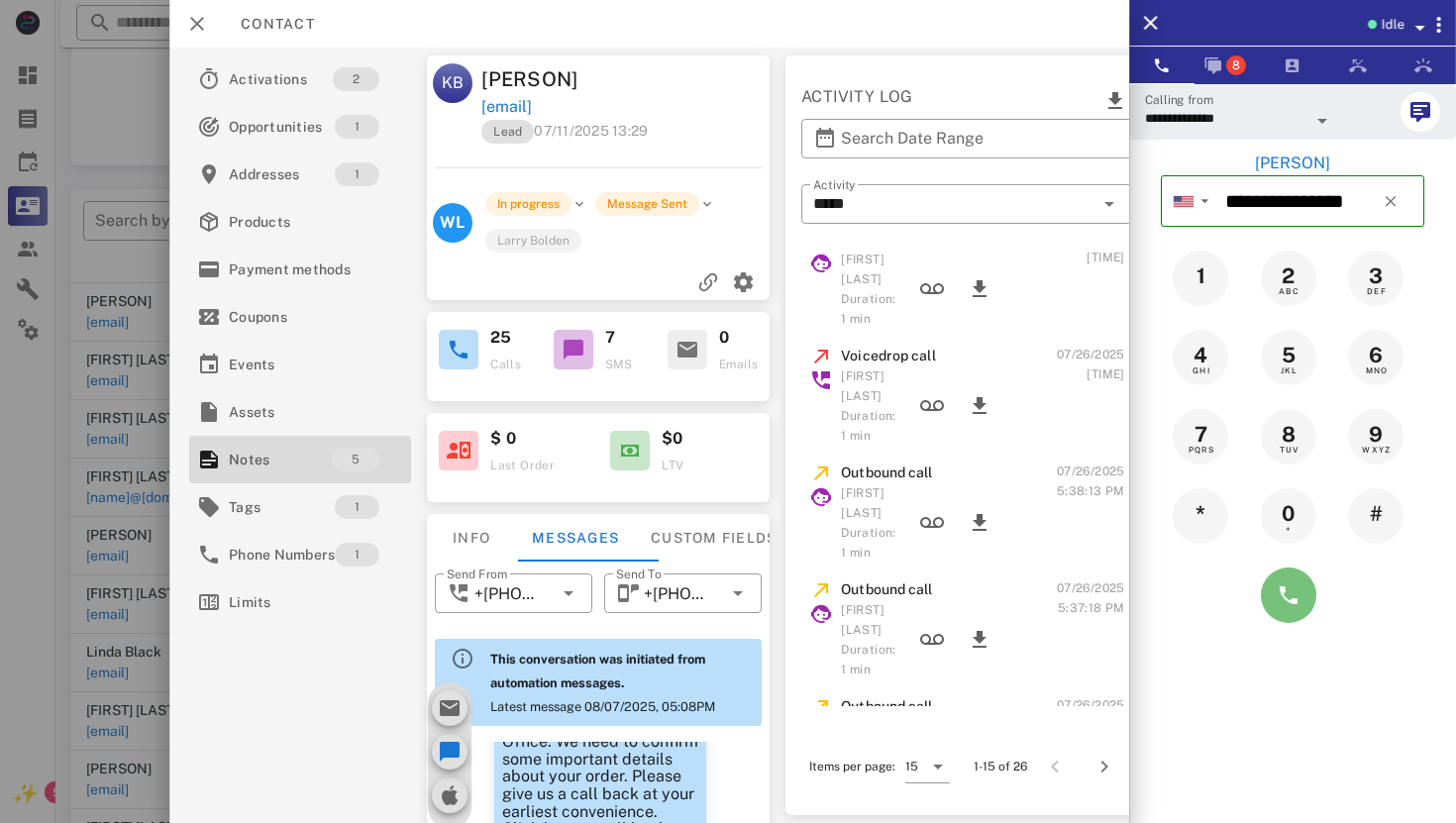 click at bounding box center [1289, 595] 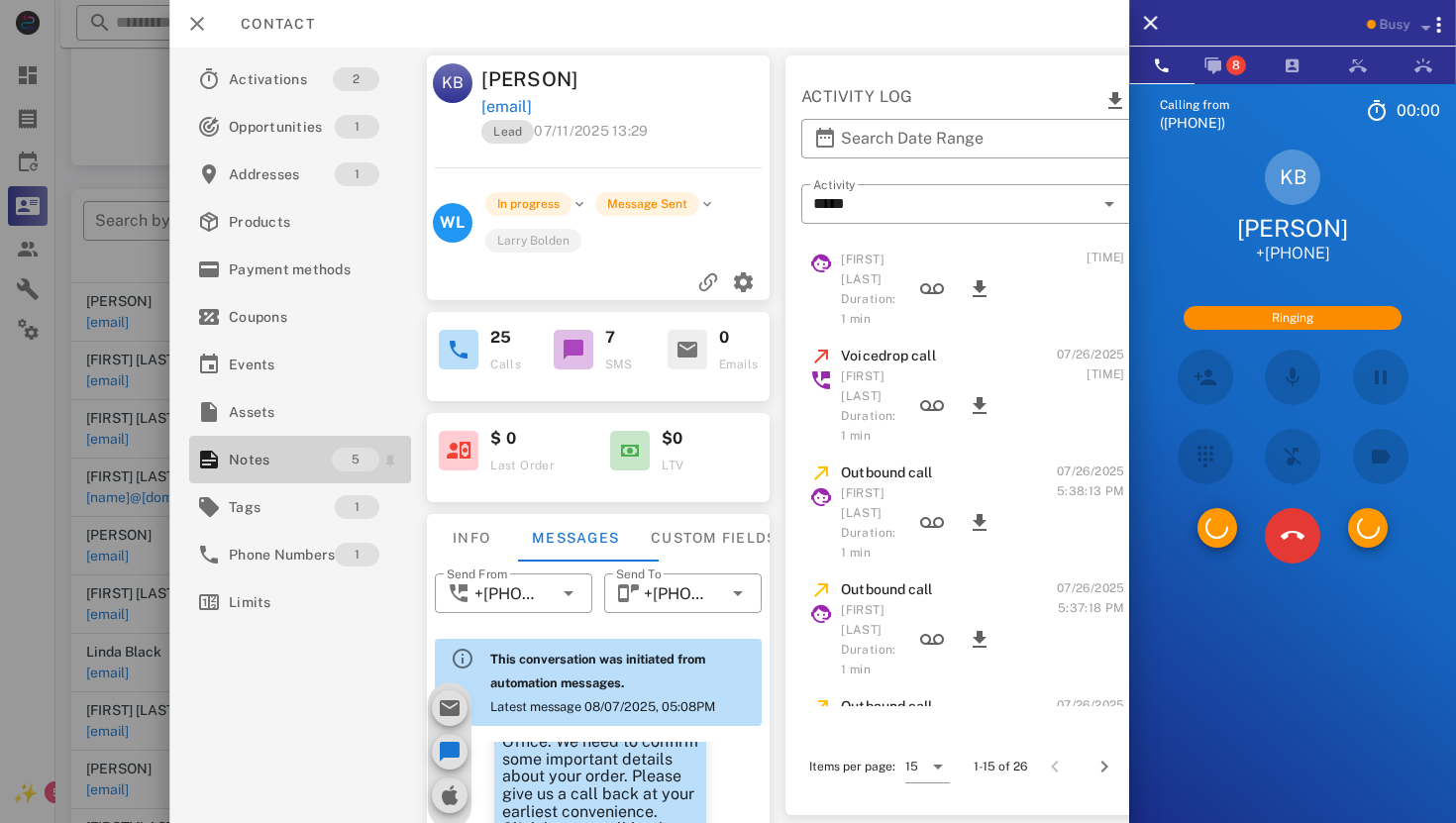 click on "Notes" at bounding box center (280, 460) 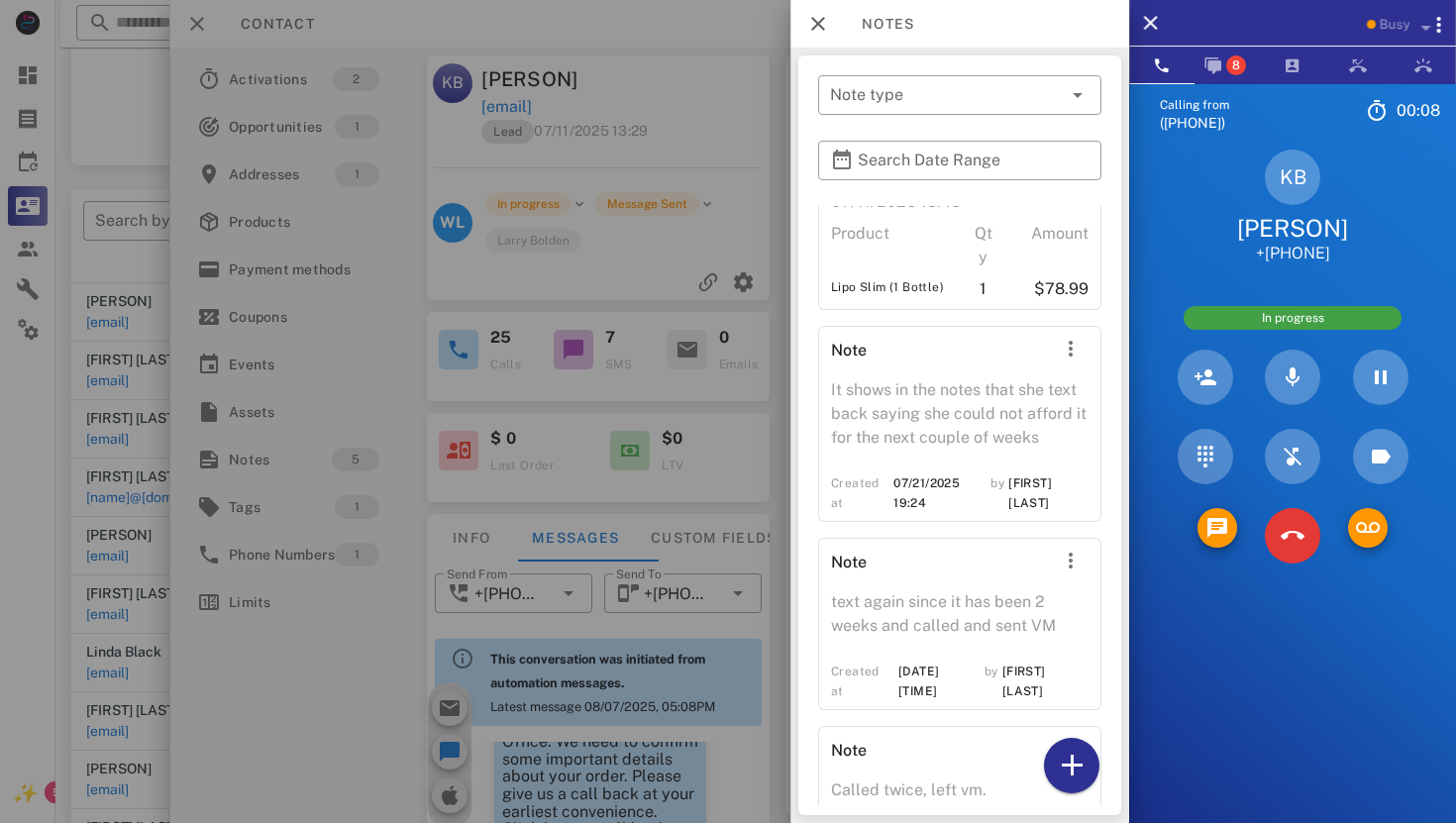 scroll, scrollTop: 0, scrollLeft: 0, axis: both 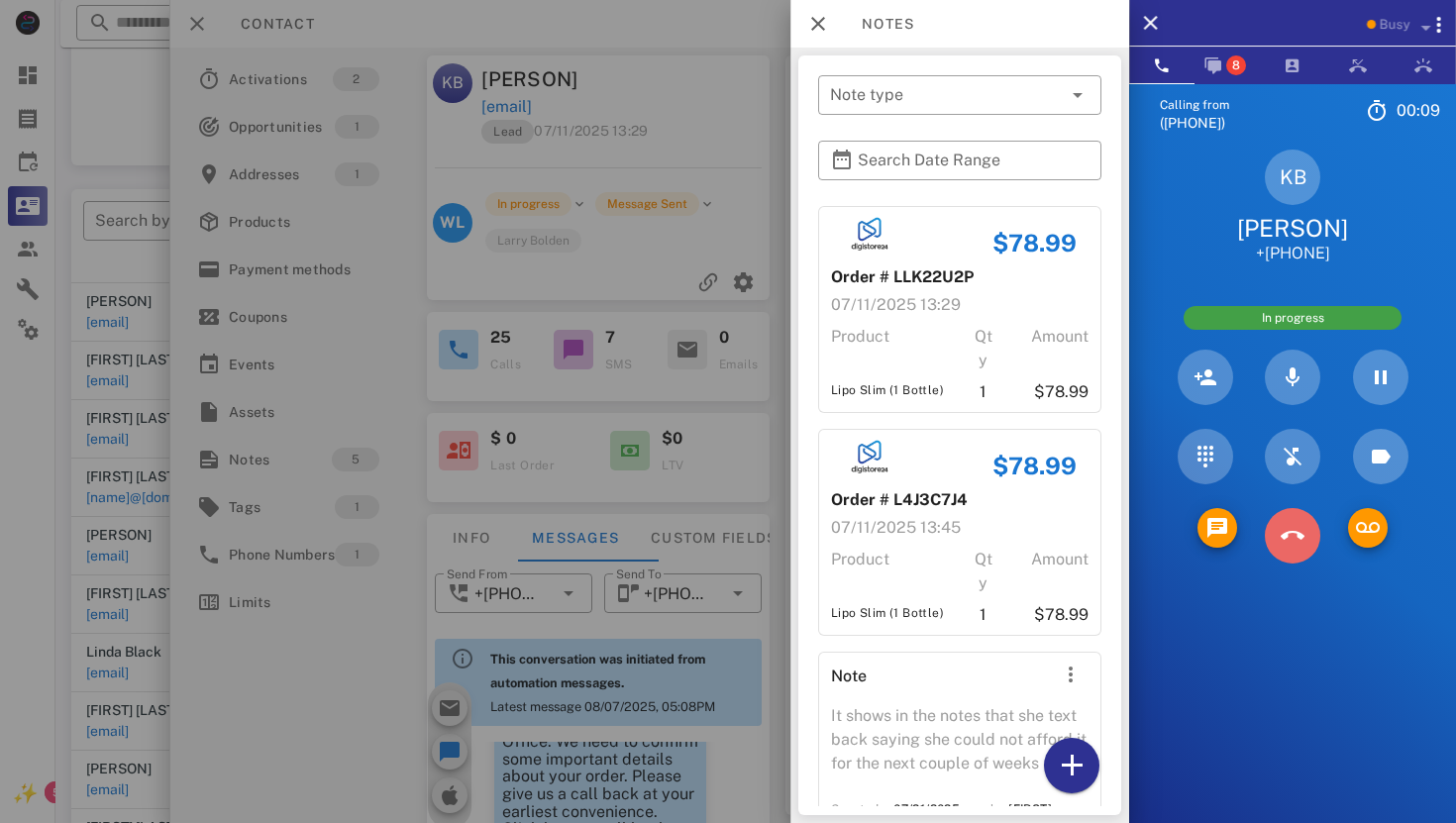 click at bounding box center [1293, 566] 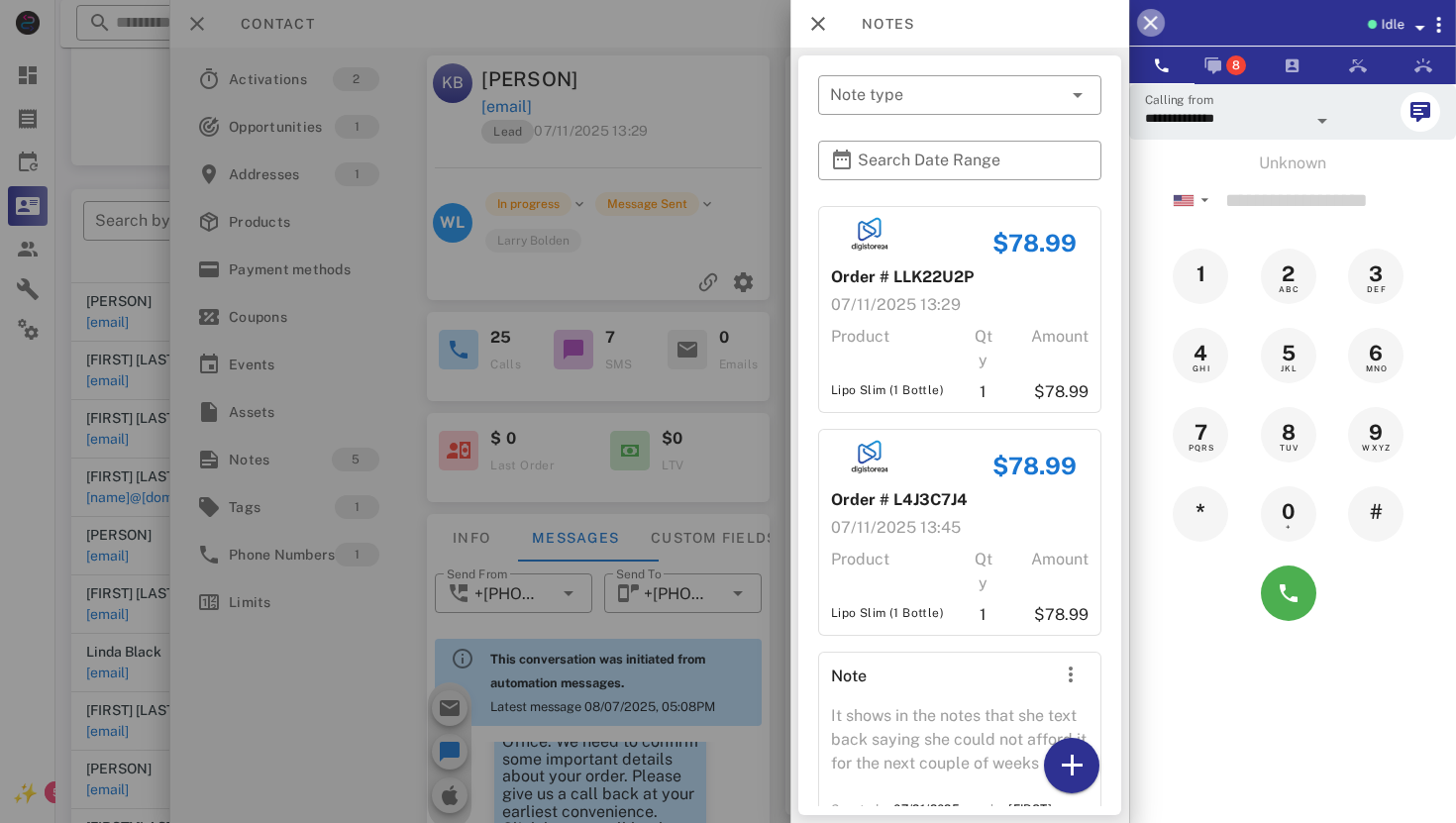 click at bounding box center (1151, 23) 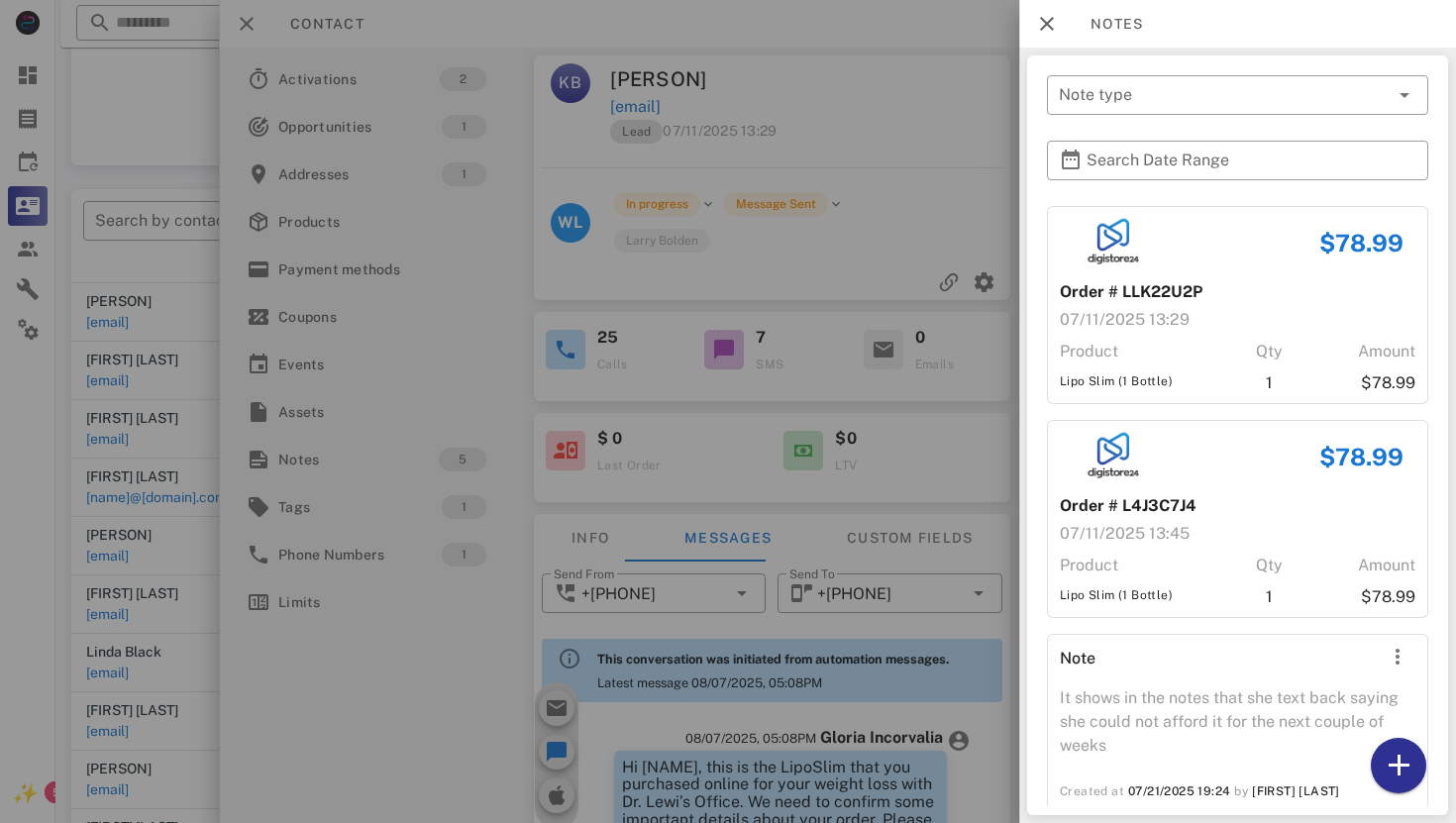 scroll, scrollTop: 1615, scrollLeft: 0, axis: vertical 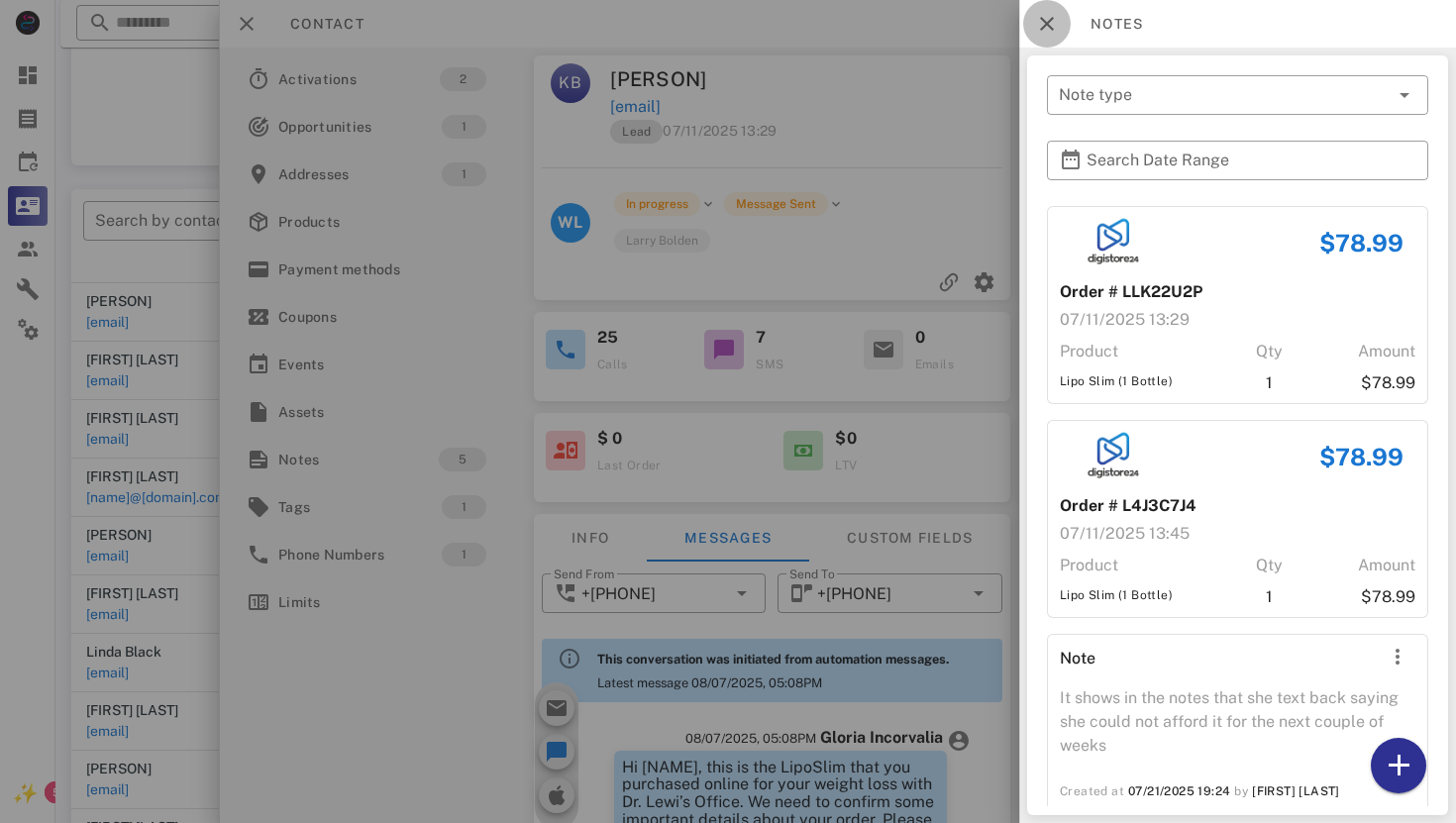 click at bounding box center [1047, 24] 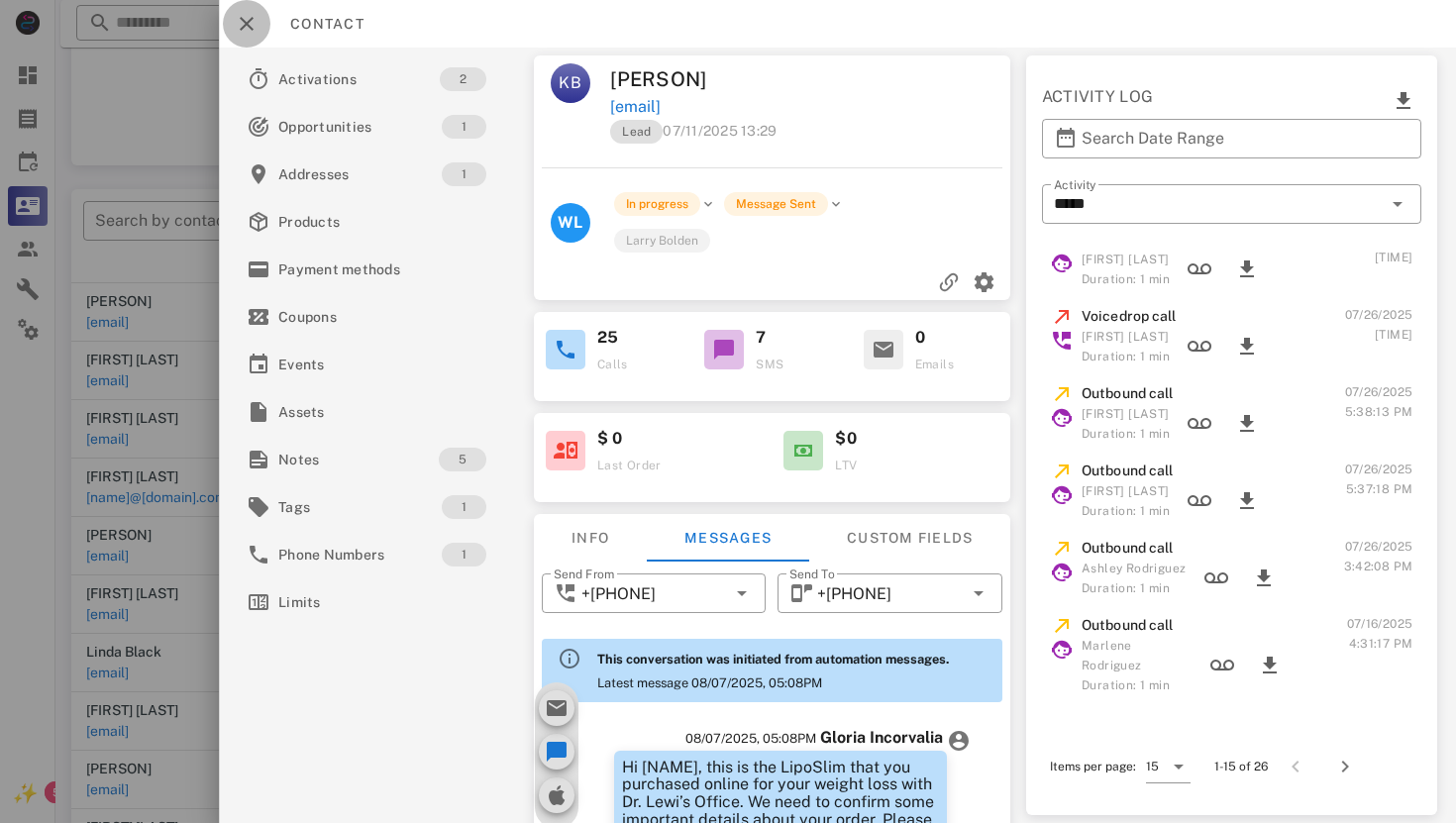 click at bounding box center [247, 24] 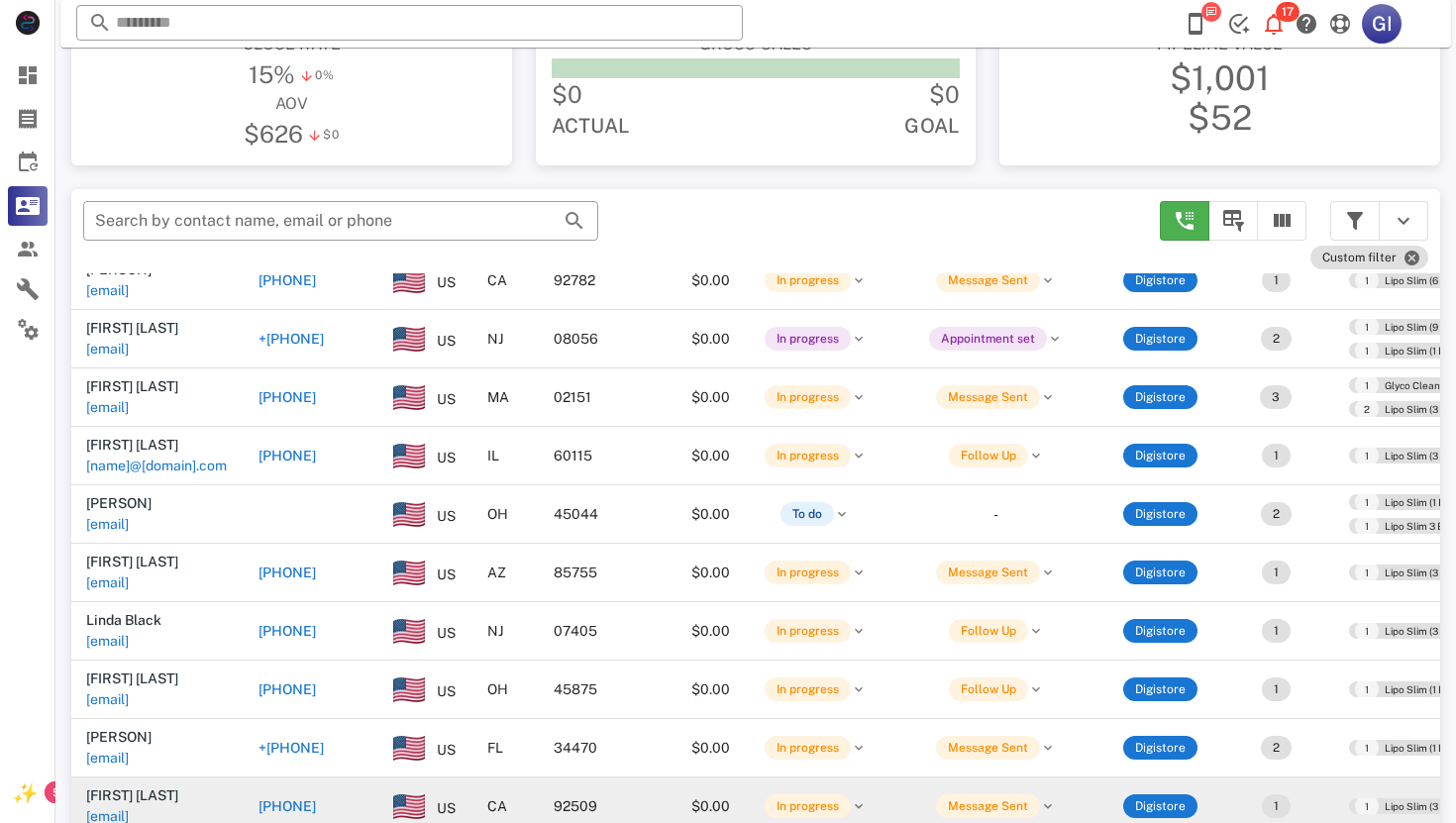 scroll, scrollTop: 4457, scrollLeft: 1, axis: both 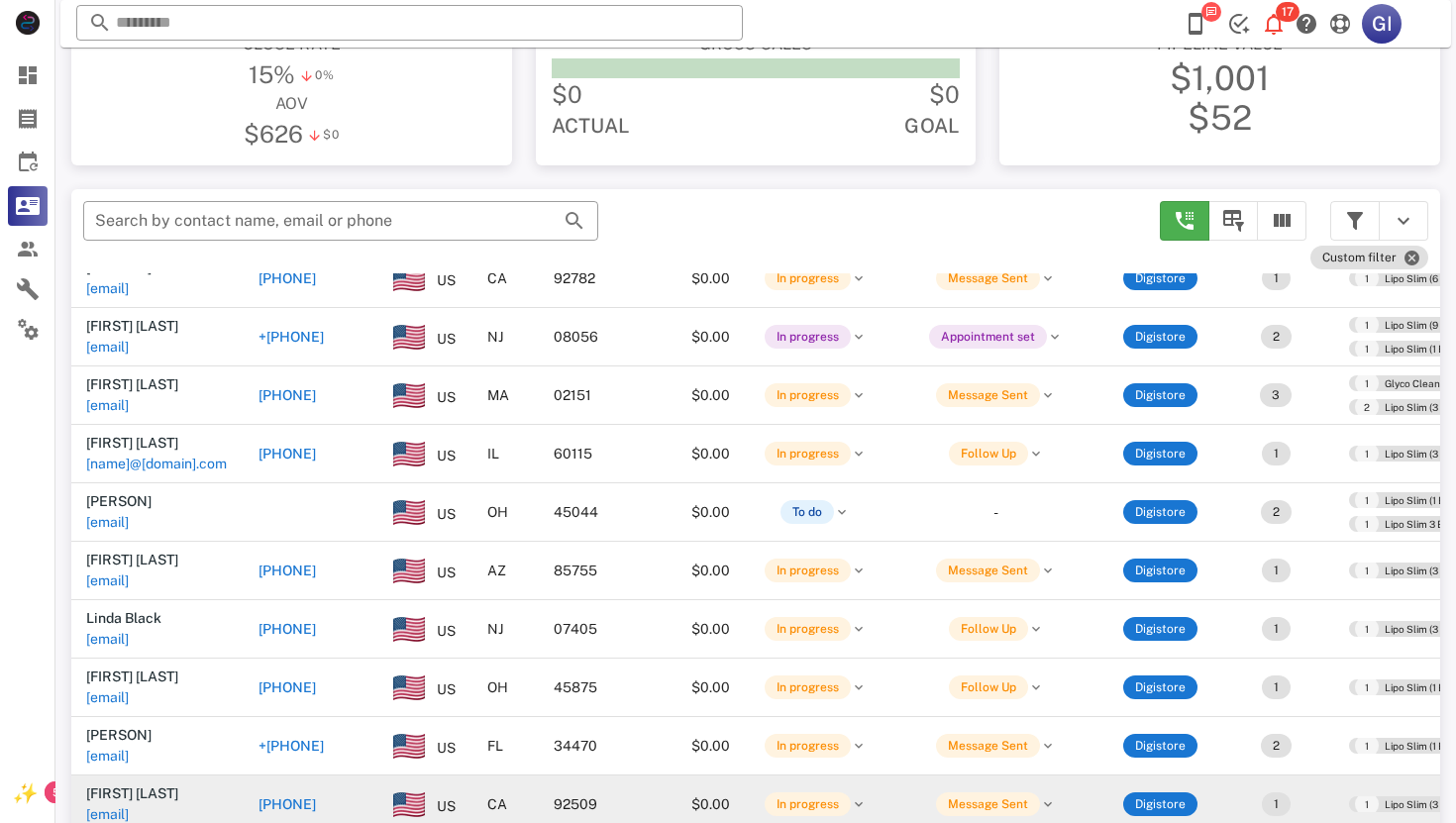 click on "[EMAIL]" at bounding box center [107, 2138] 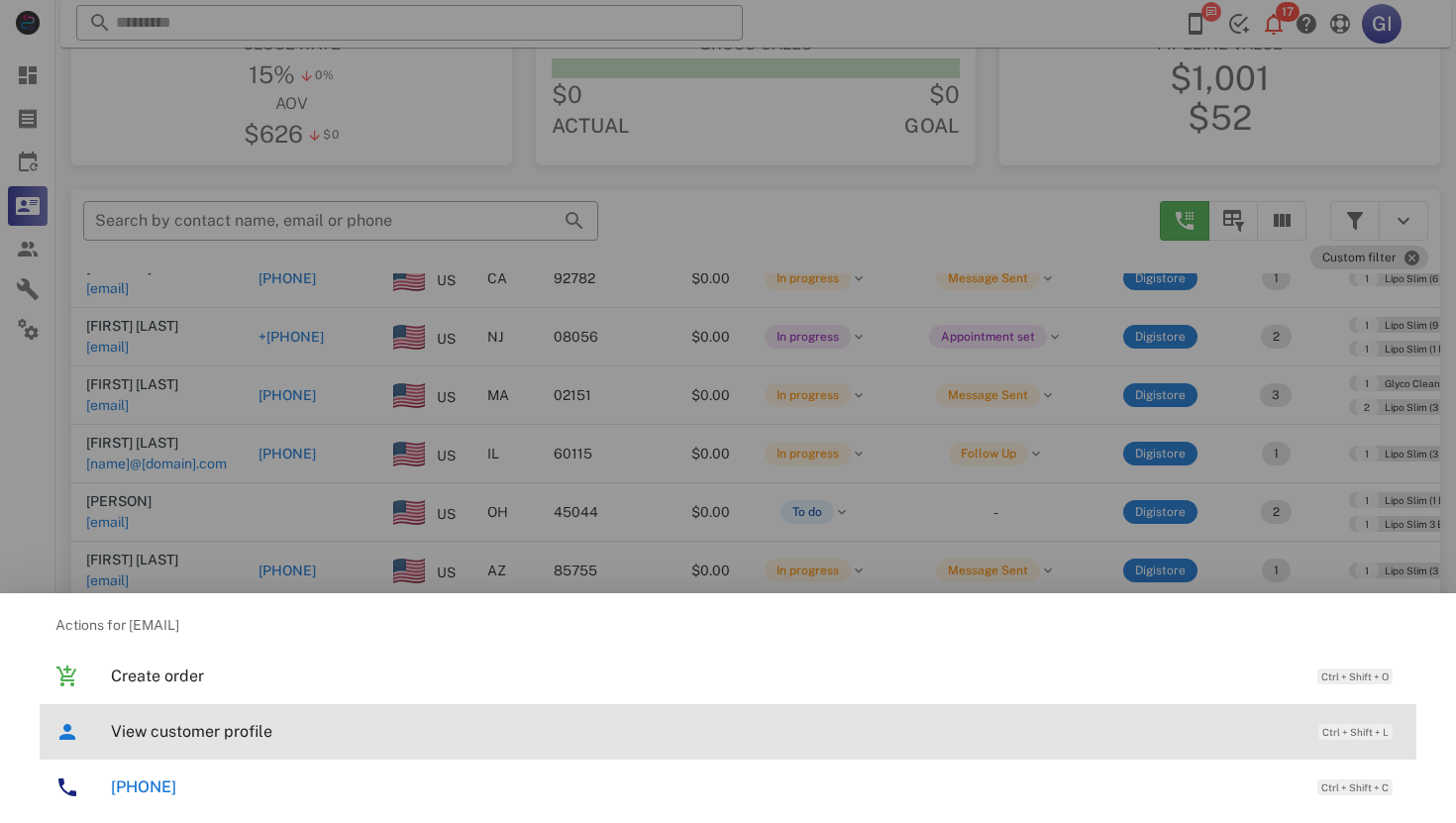 click on "View customer profile" at bounding box center (704, 731) 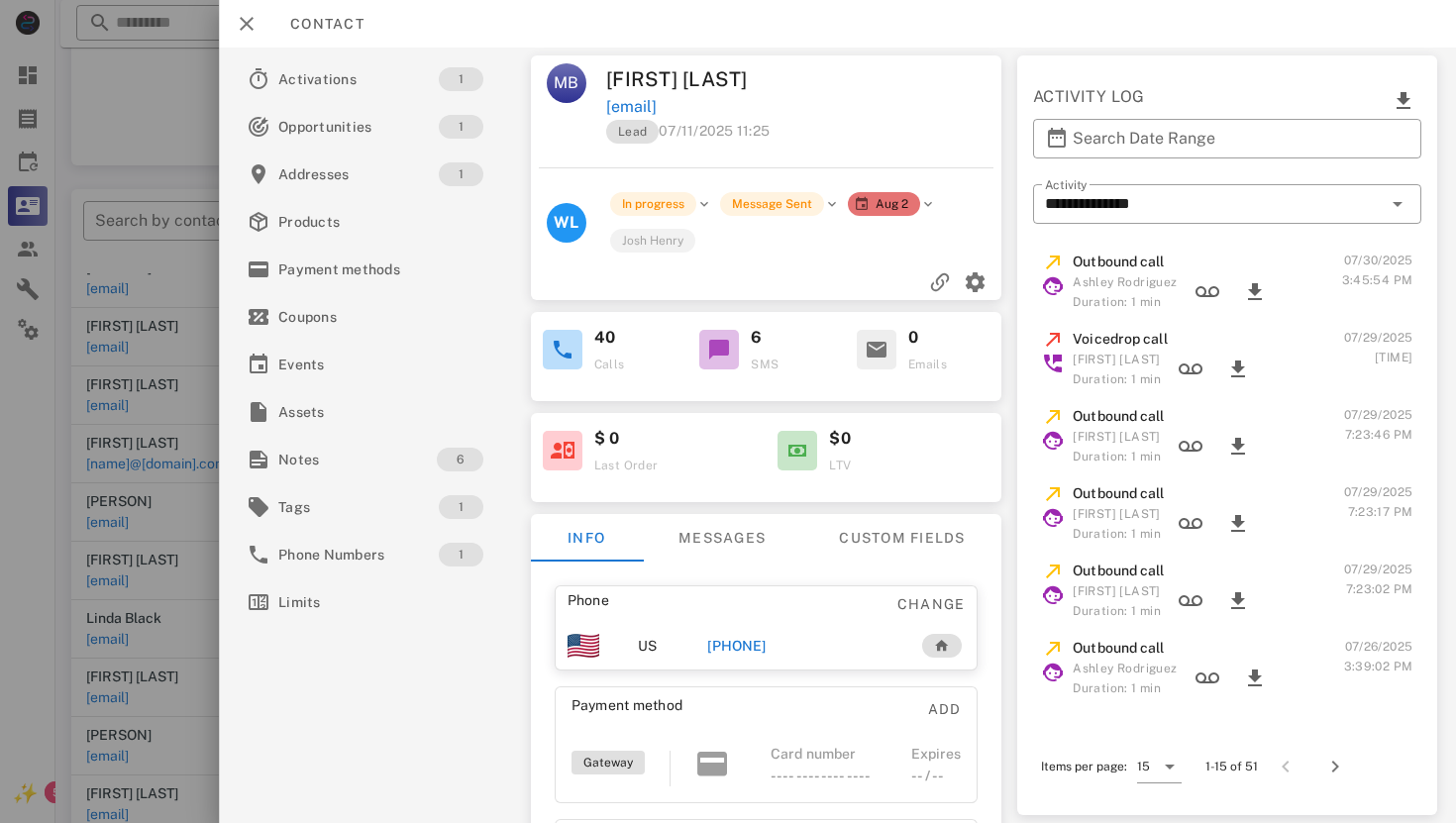 scroll, scrollTop: 730, scrollLeft: 0, axis: vertical 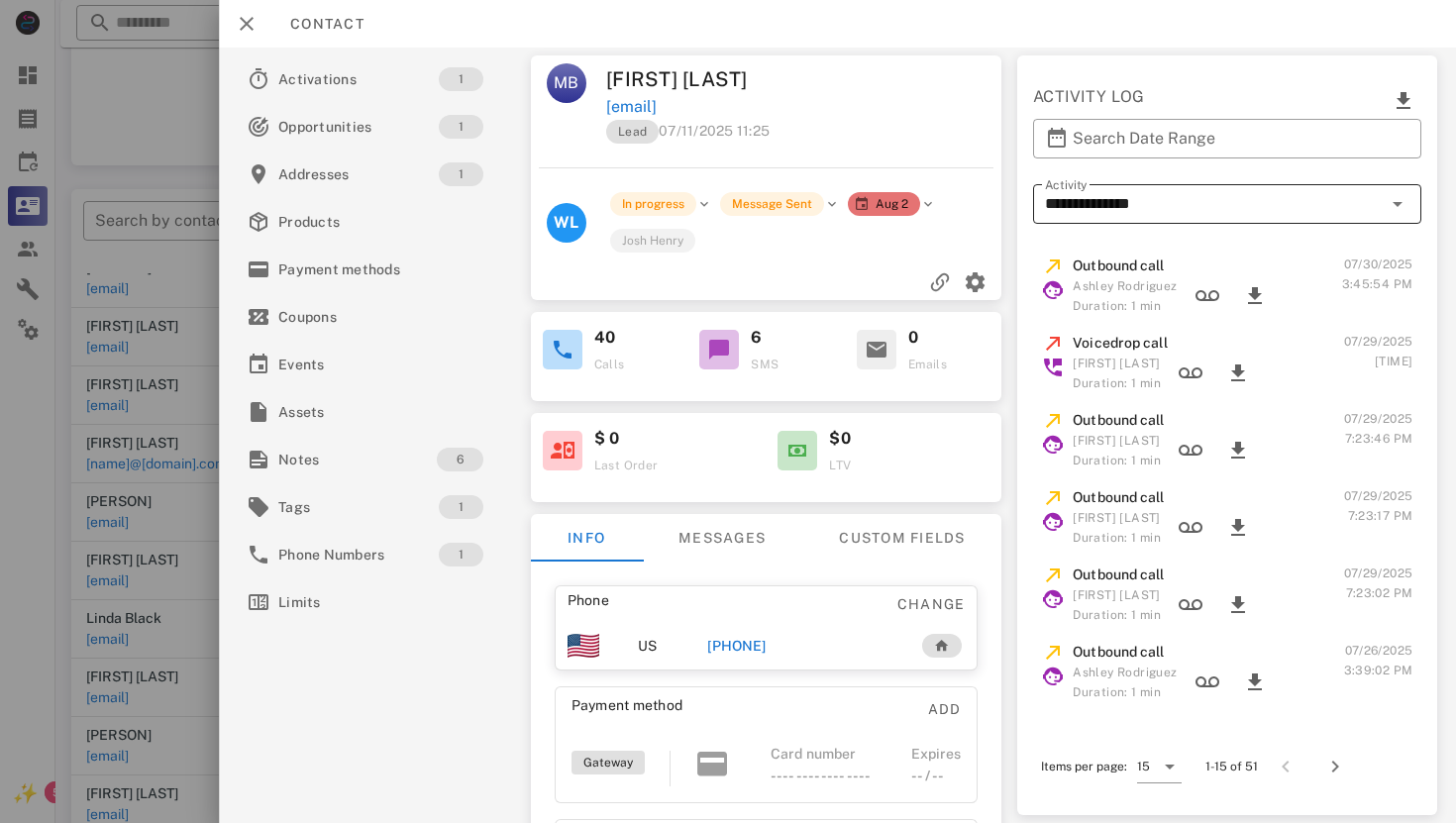 click at bounding box center [1397, 204] 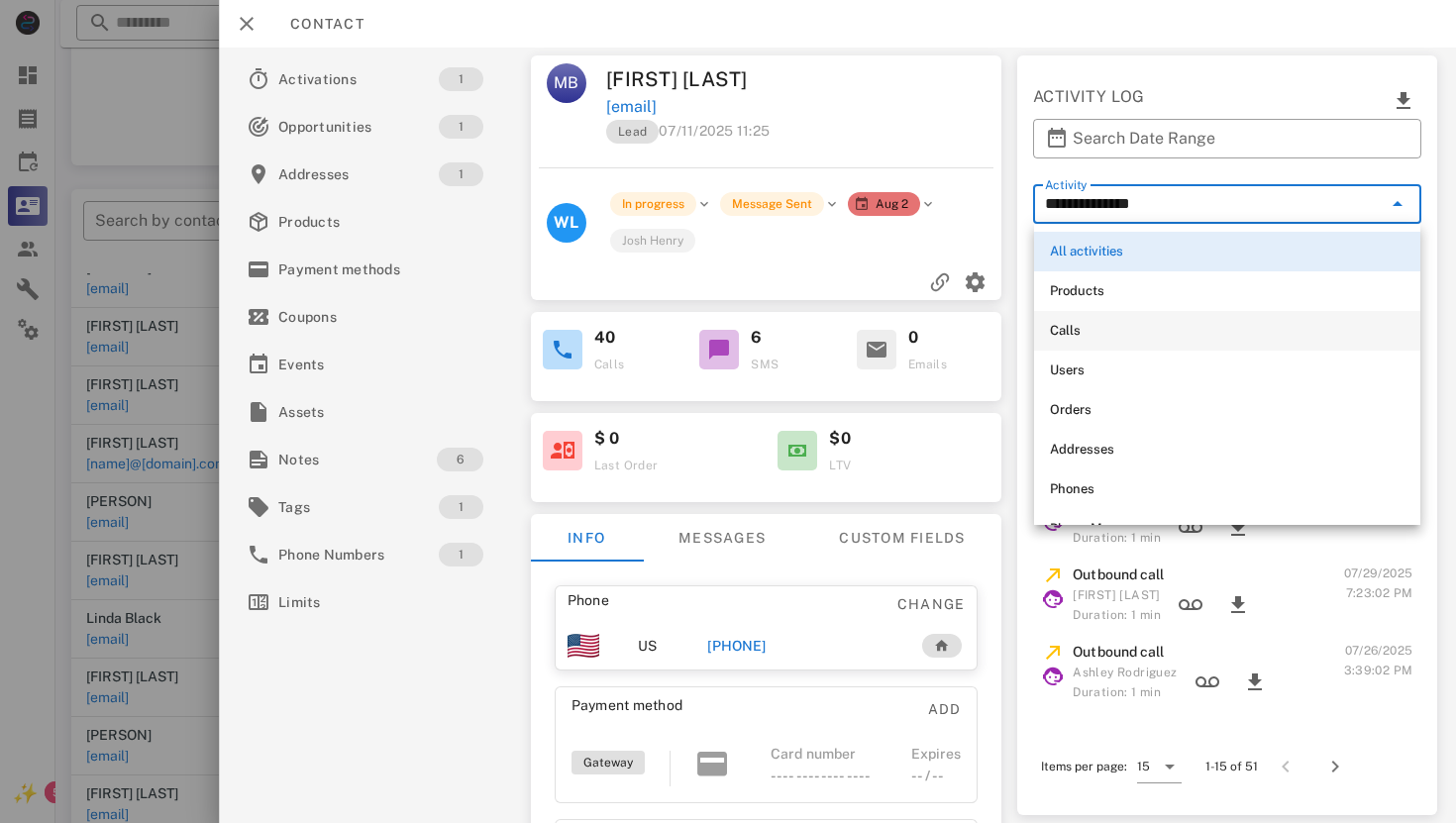 click on "Calls" at bounding box center (1227, 331) 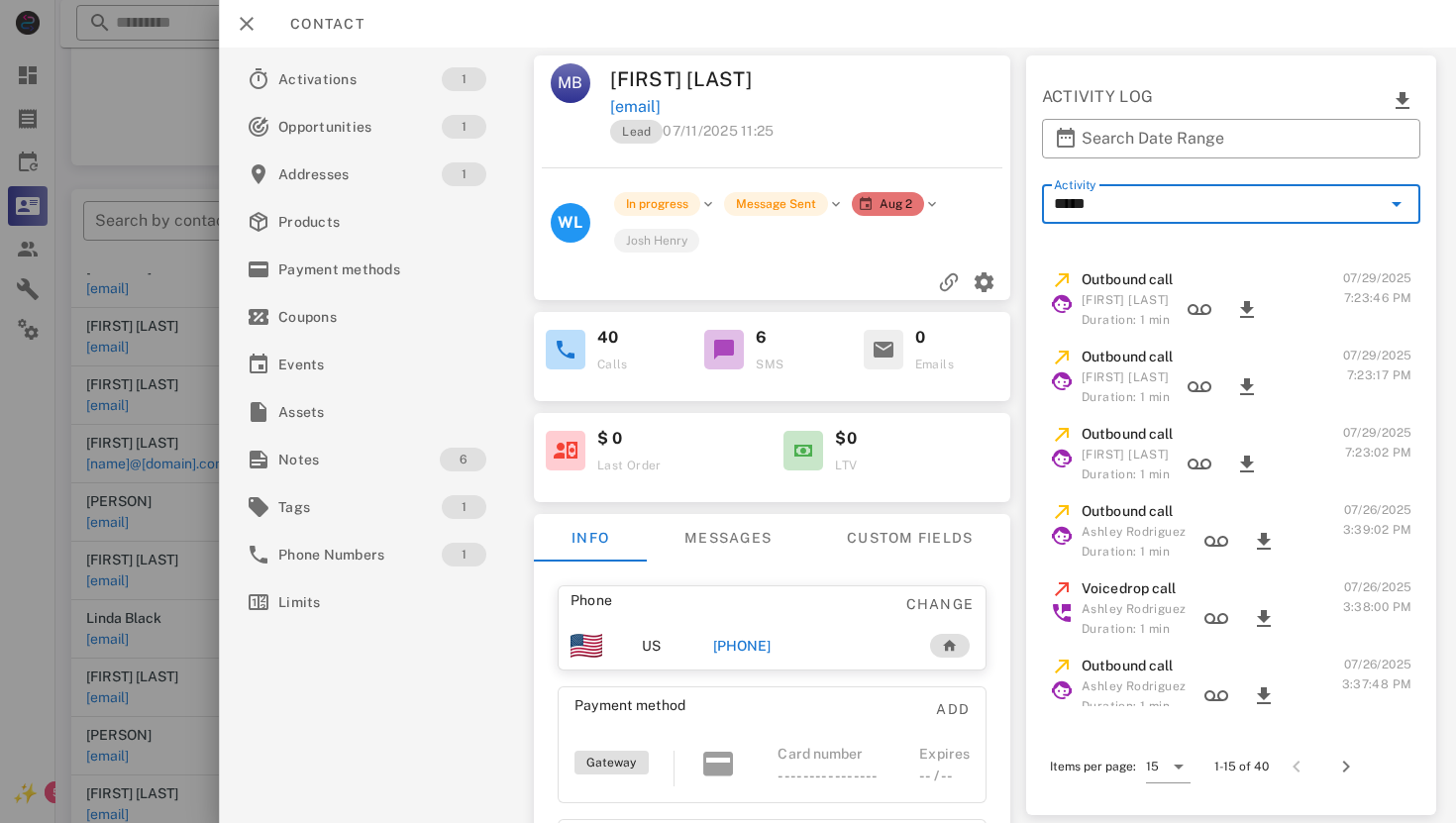 scroll, scrollTop: 702, scrollLeft: 0, axis: vertical 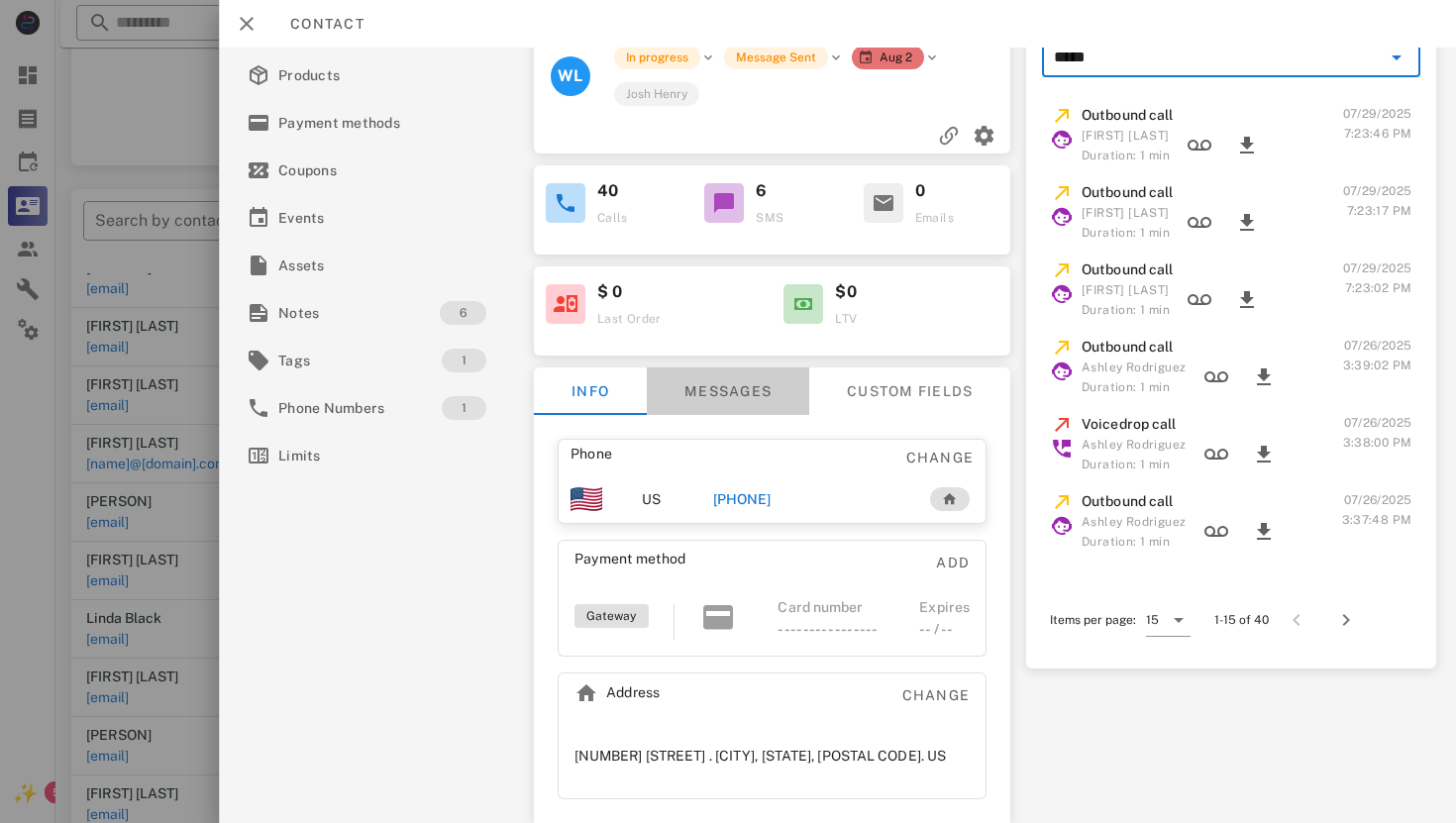 click on "Messages" at bounding box center [727, 391] 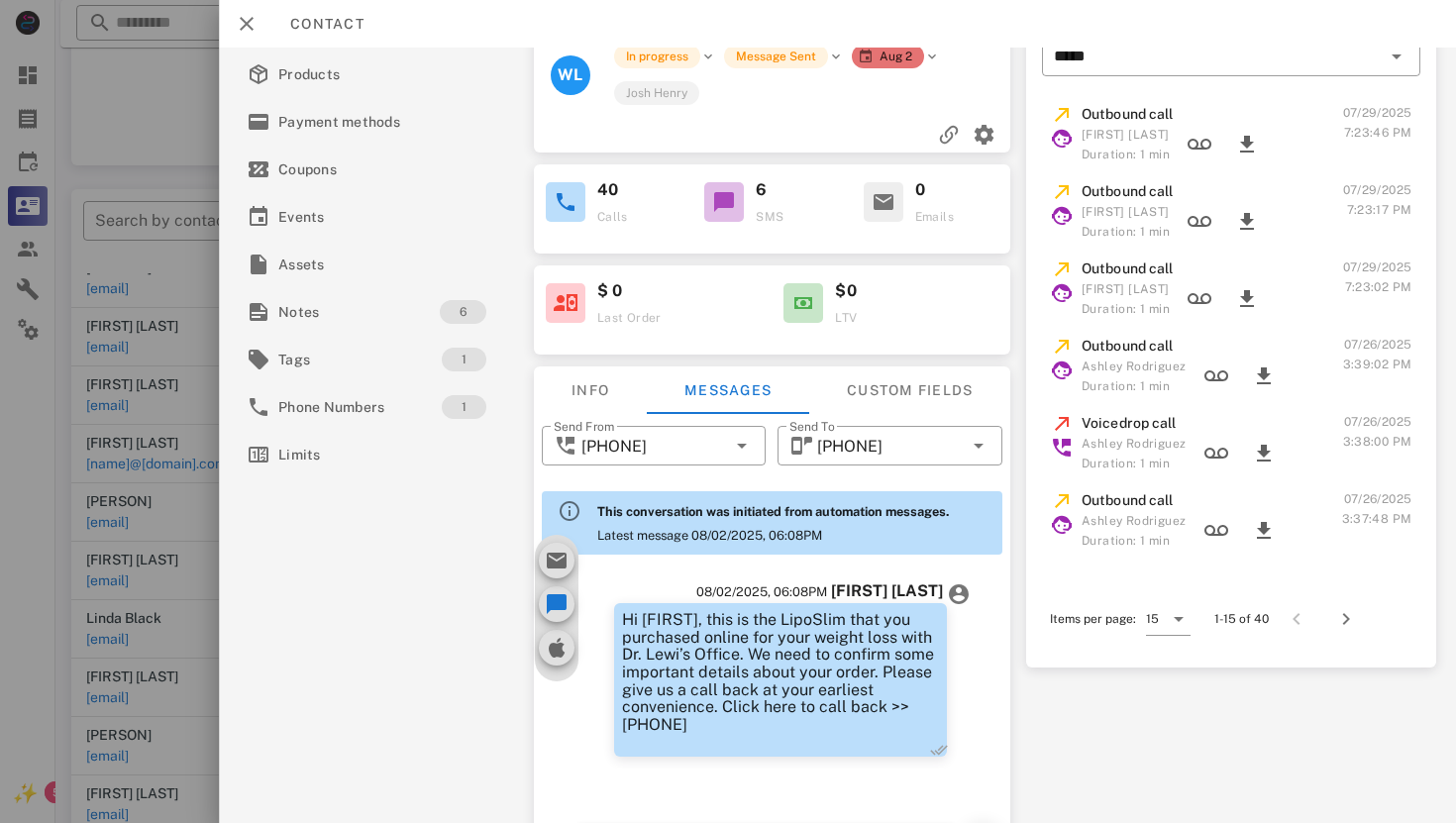 scroll, scrollTop: 1630, scrollLeft: 0, axis: vertical 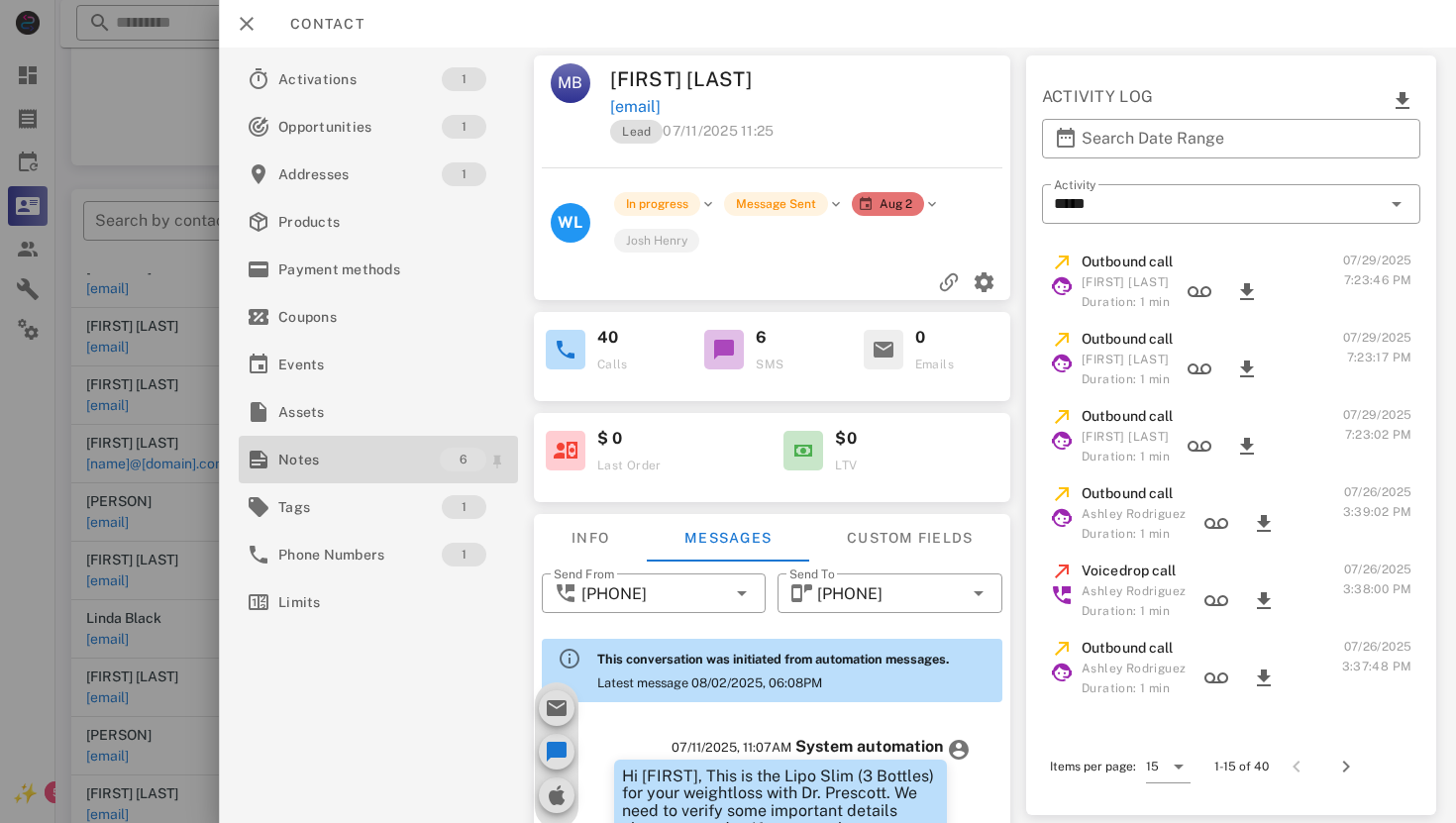 click on "Notes" at bounding box center [359, 460] 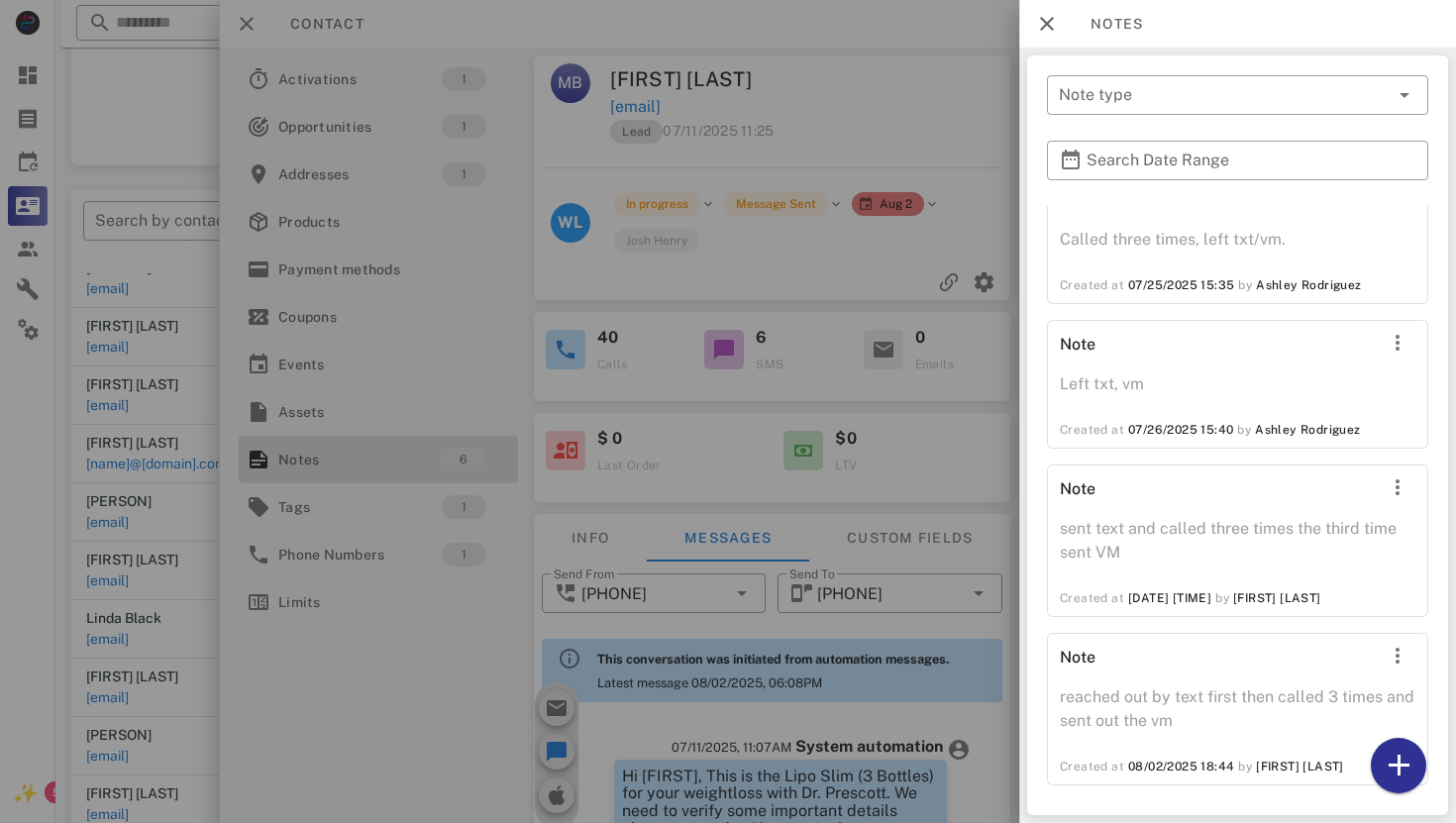 scroll, scrollTop: 396, scrollLeft: 0, axis: vertical 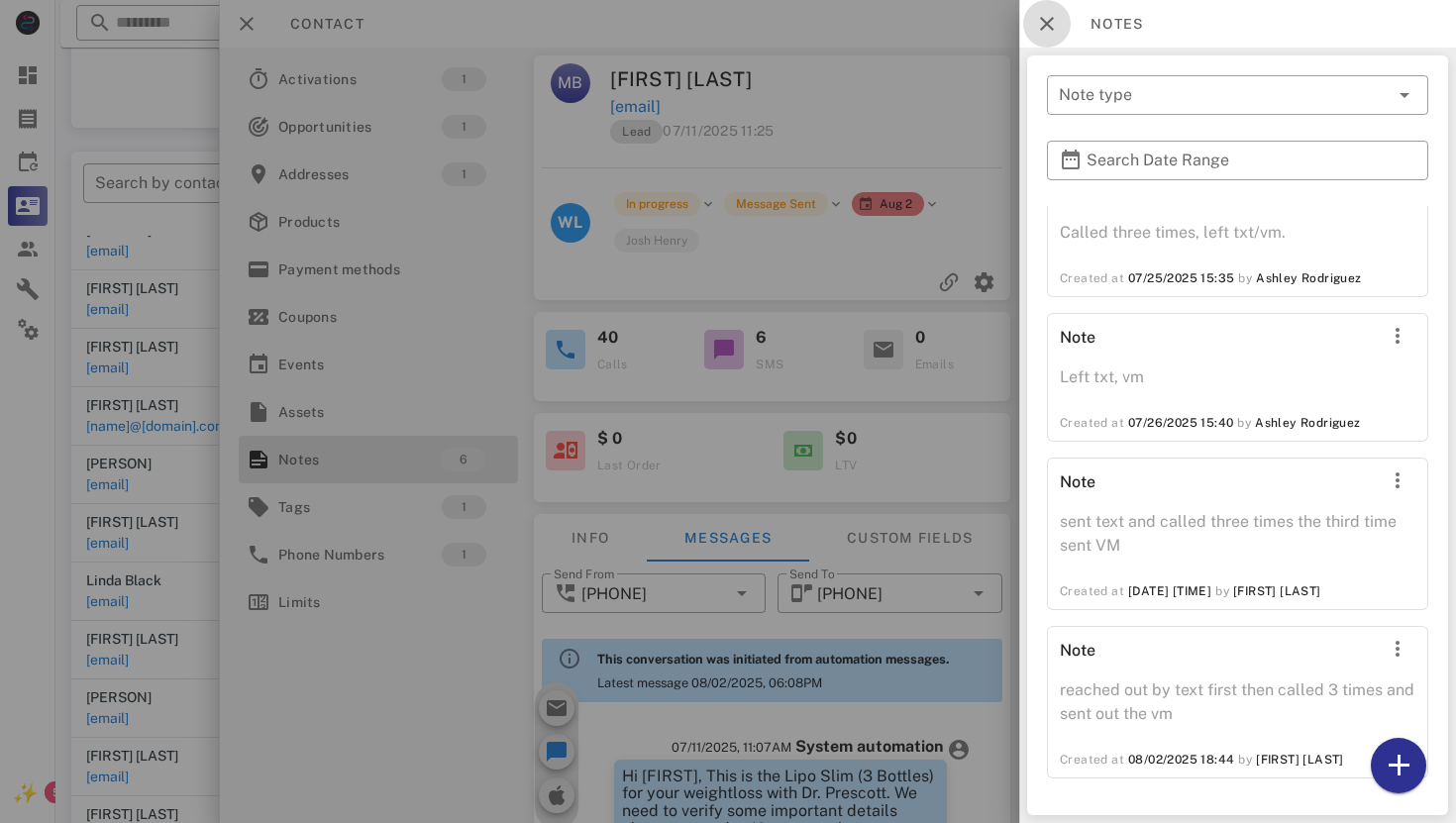 click at bounding box center [1047, 24] 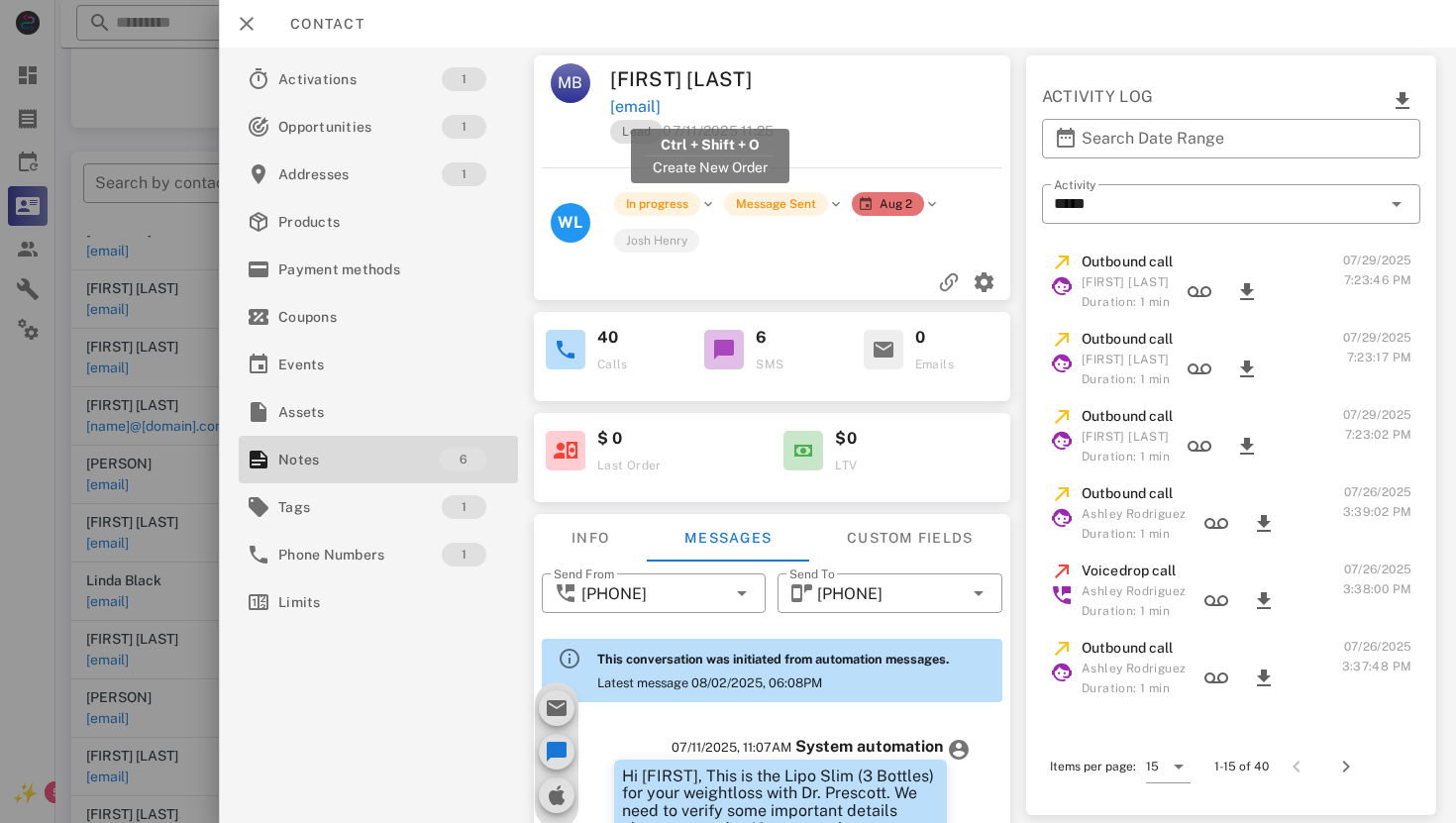 click on "[EMAIL]" at bounding box center [635, 107] 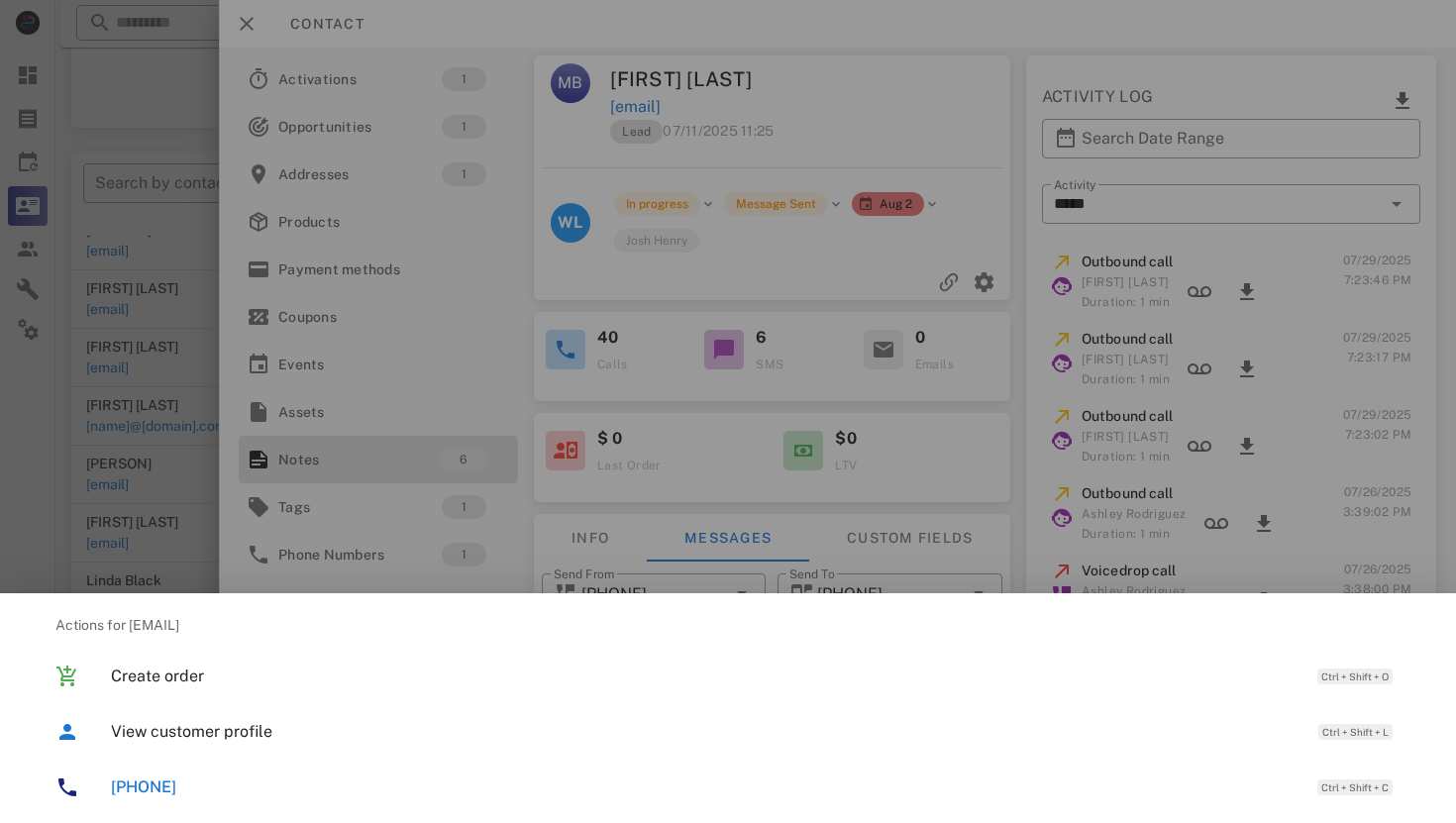 click on "[PHONE]" at bounding box center (152, 786) 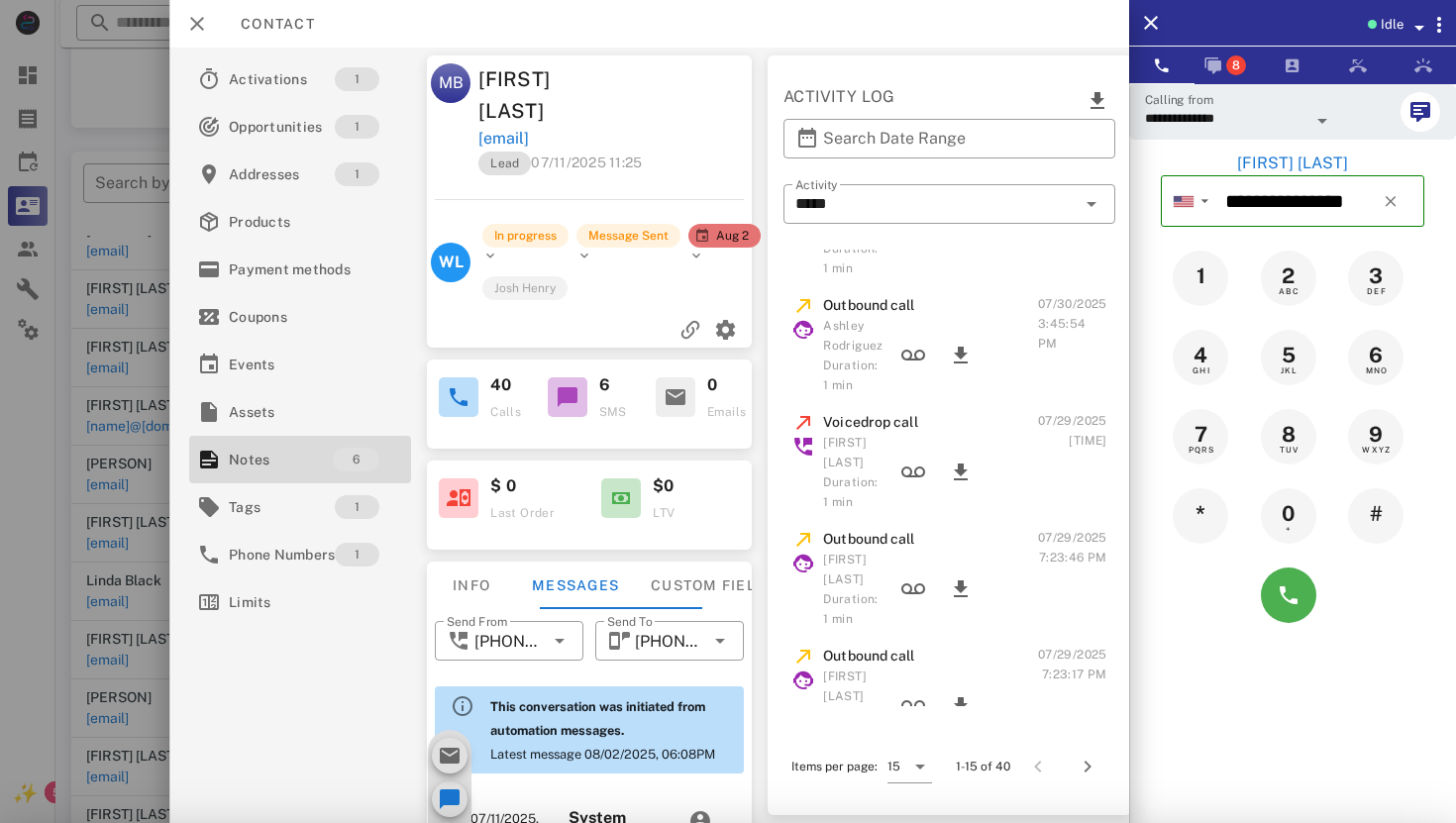 scroll, scrollTop: 979, scrollLeft: 0, axis: vertical 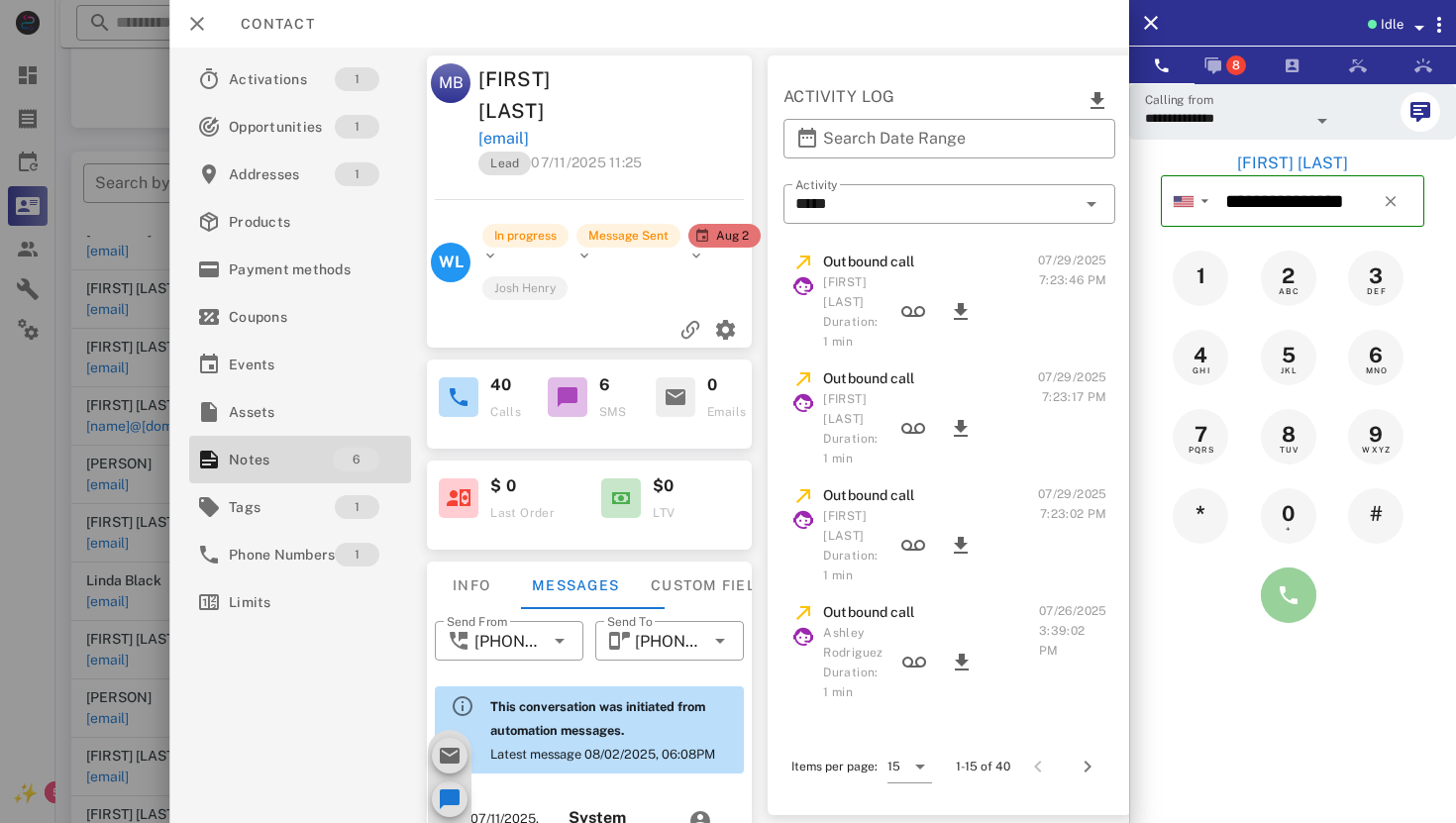 click at bounding box center [1289, 595] 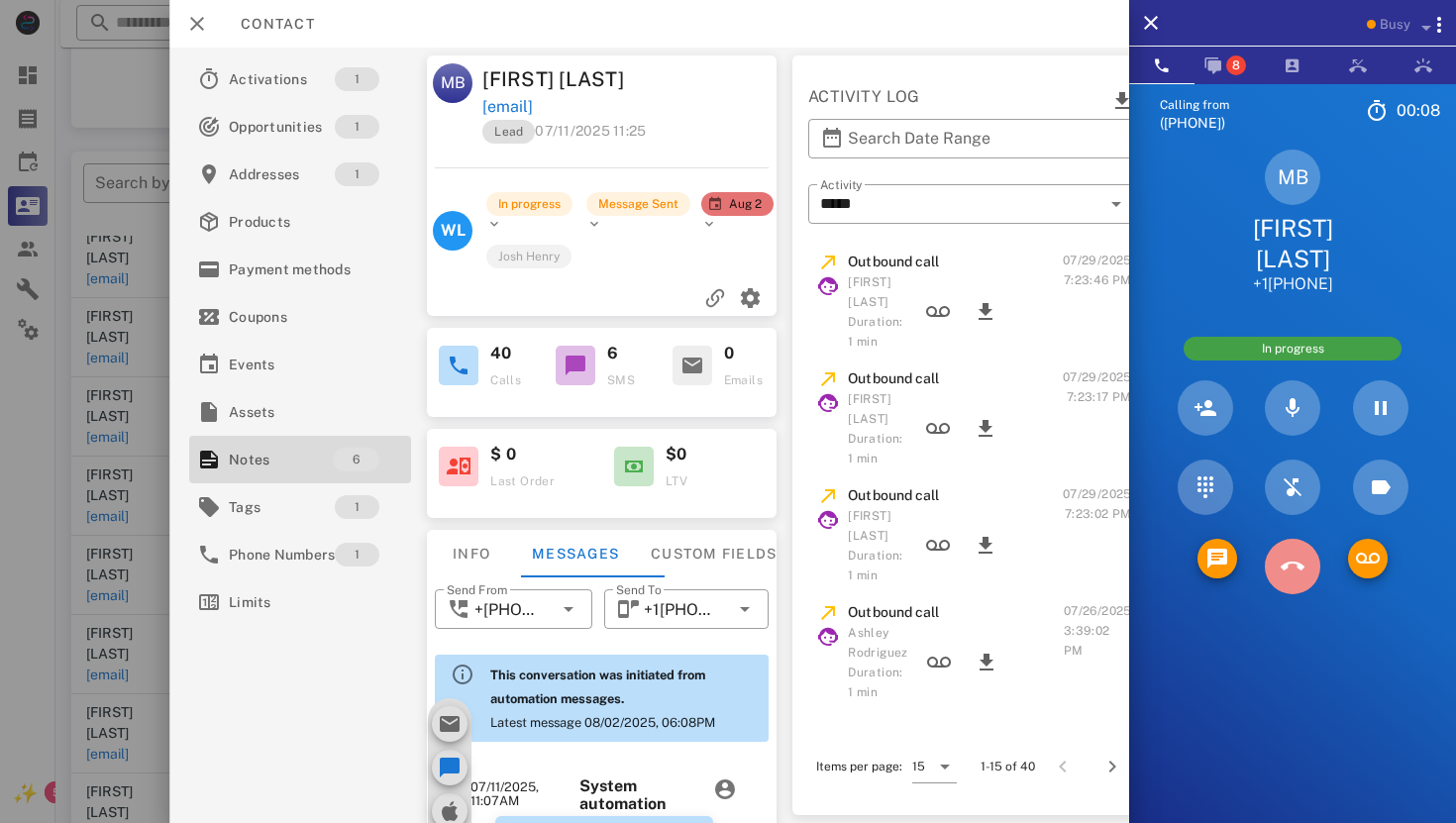 click at bounding box center [1293, 566] 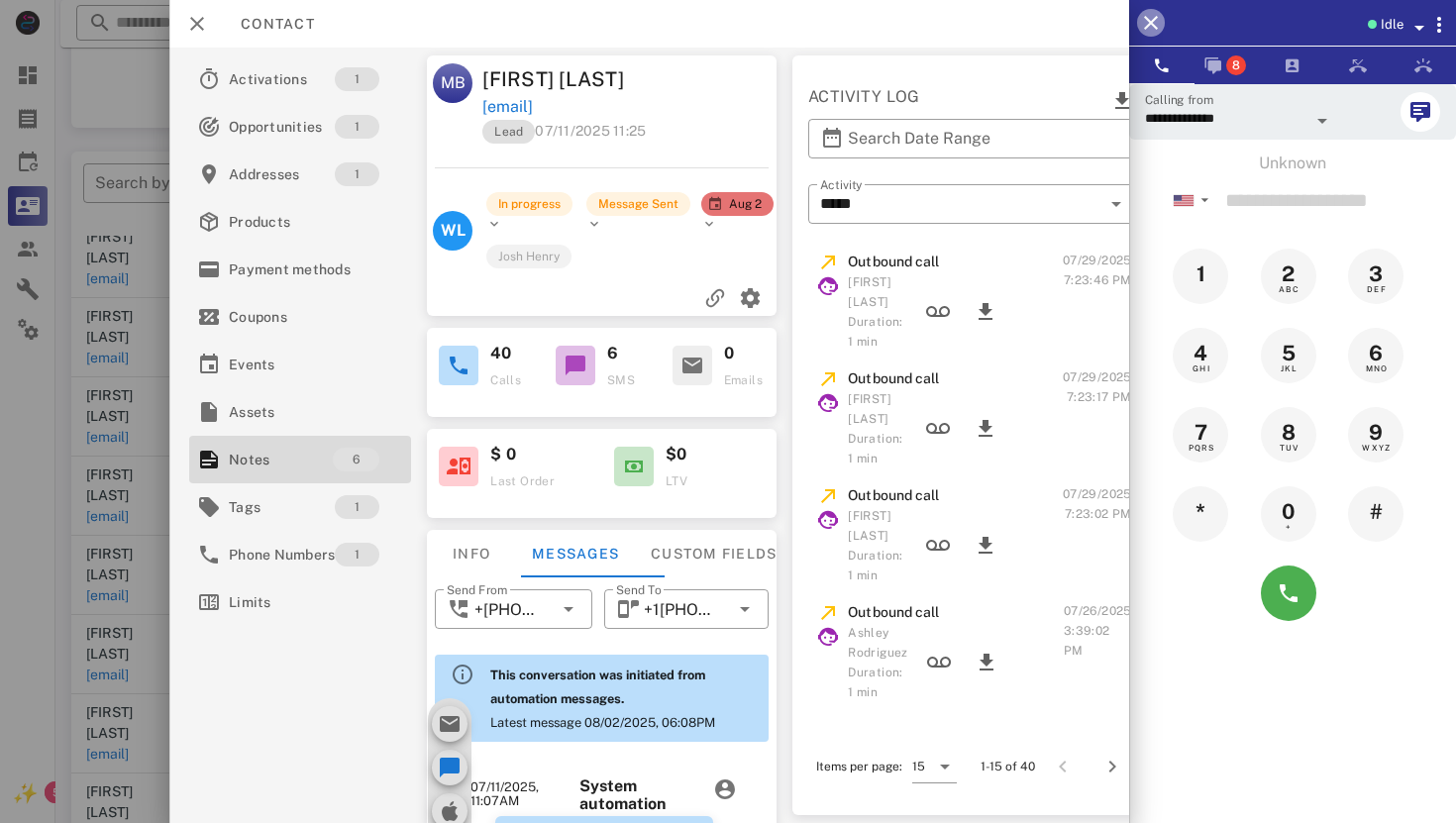 click at bounding box center (1151, 23) 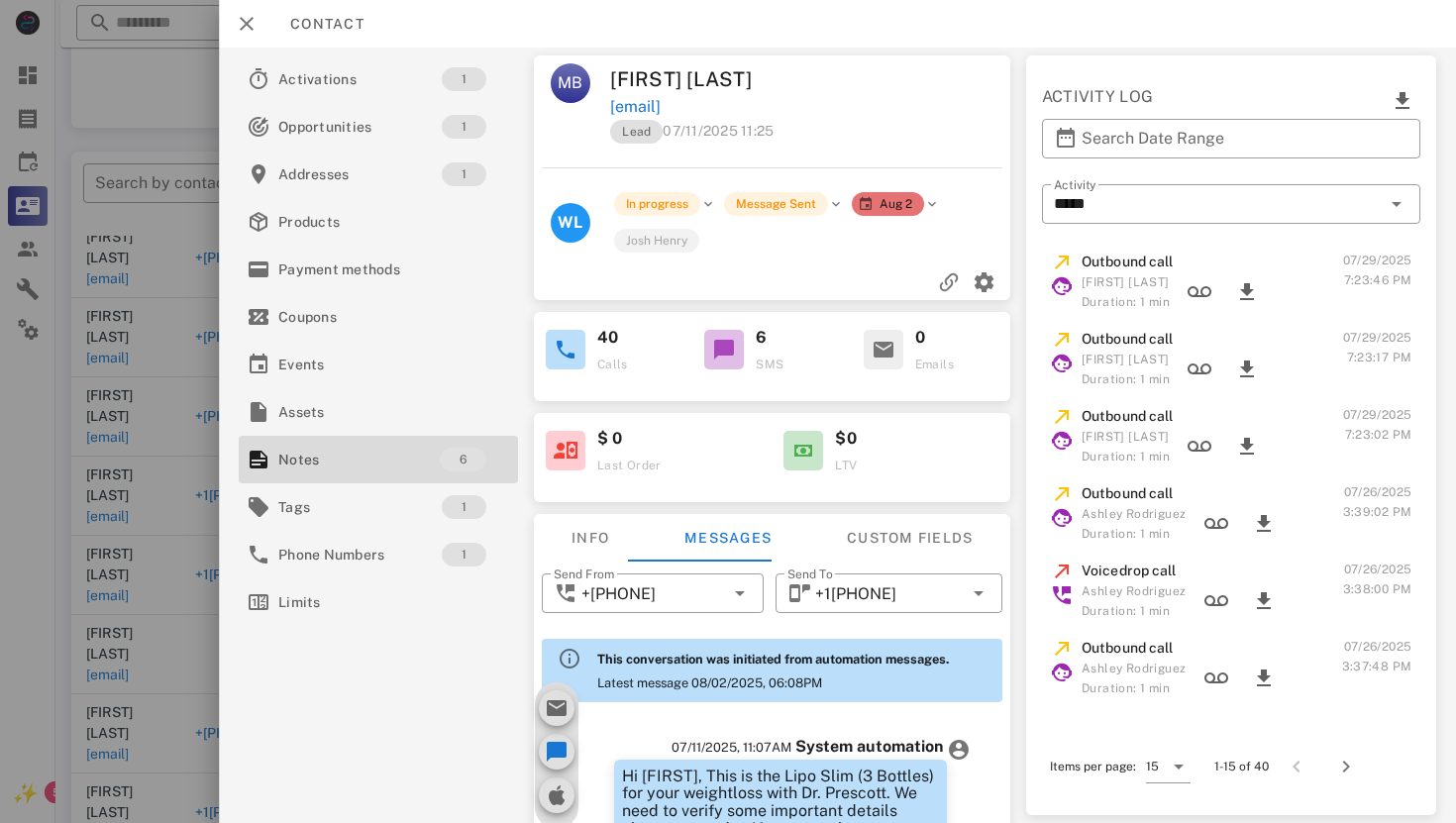 scroll, scrollTop: 702, scrollLeft: 0, axis: vertical 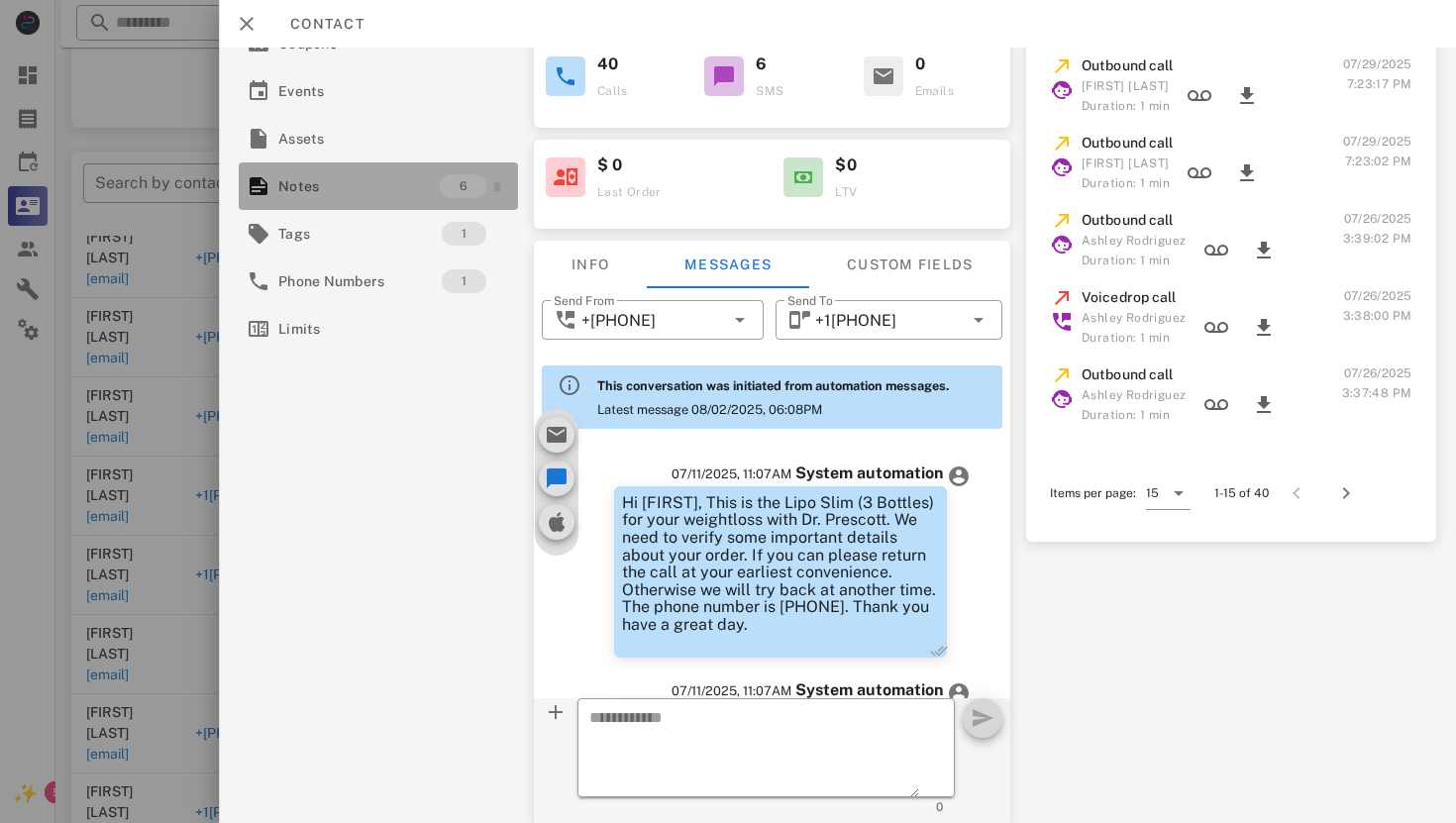 click on "Notes" at bounding box center (359, 186) 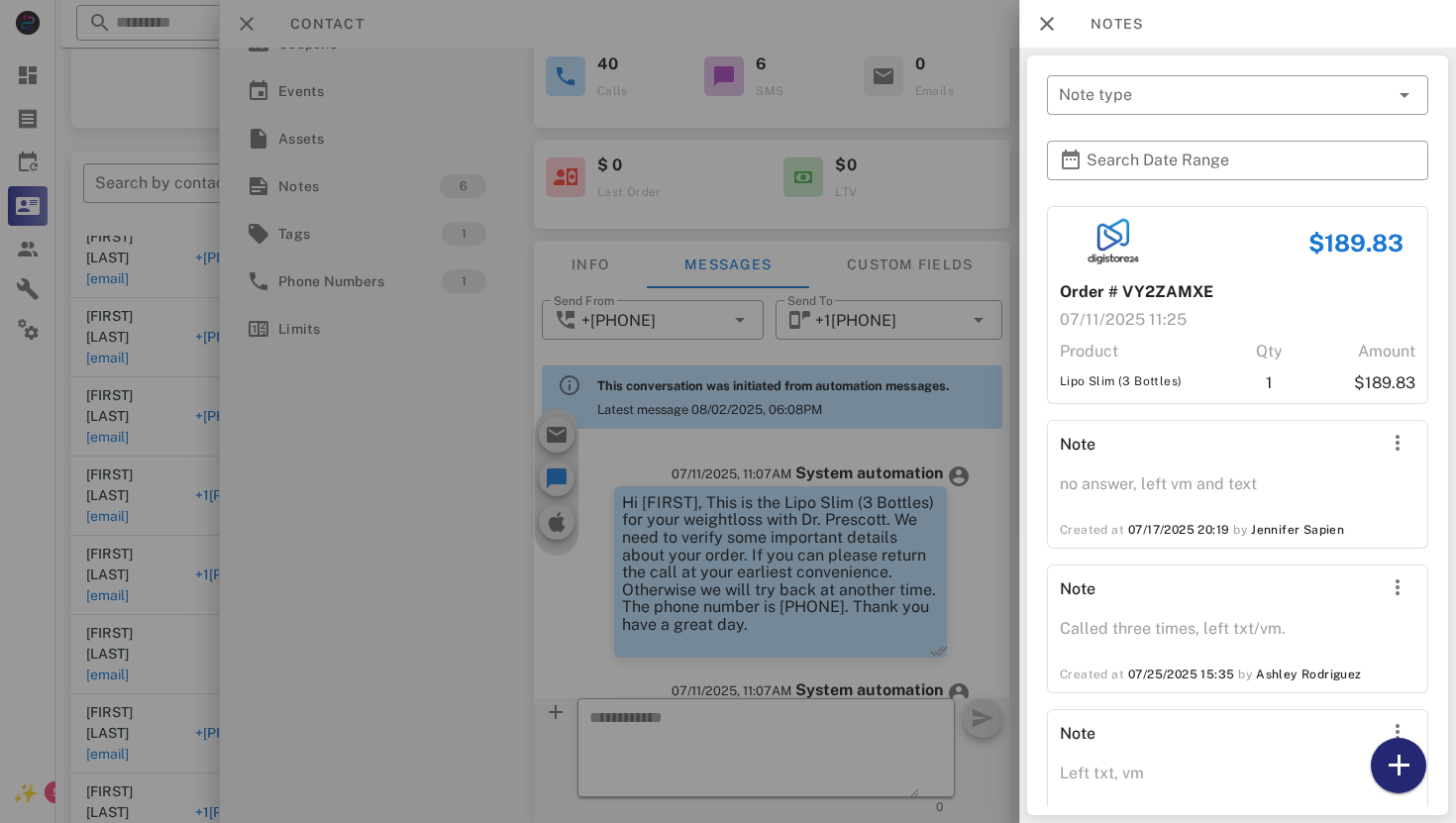 click at bounding box center (1399, 766) 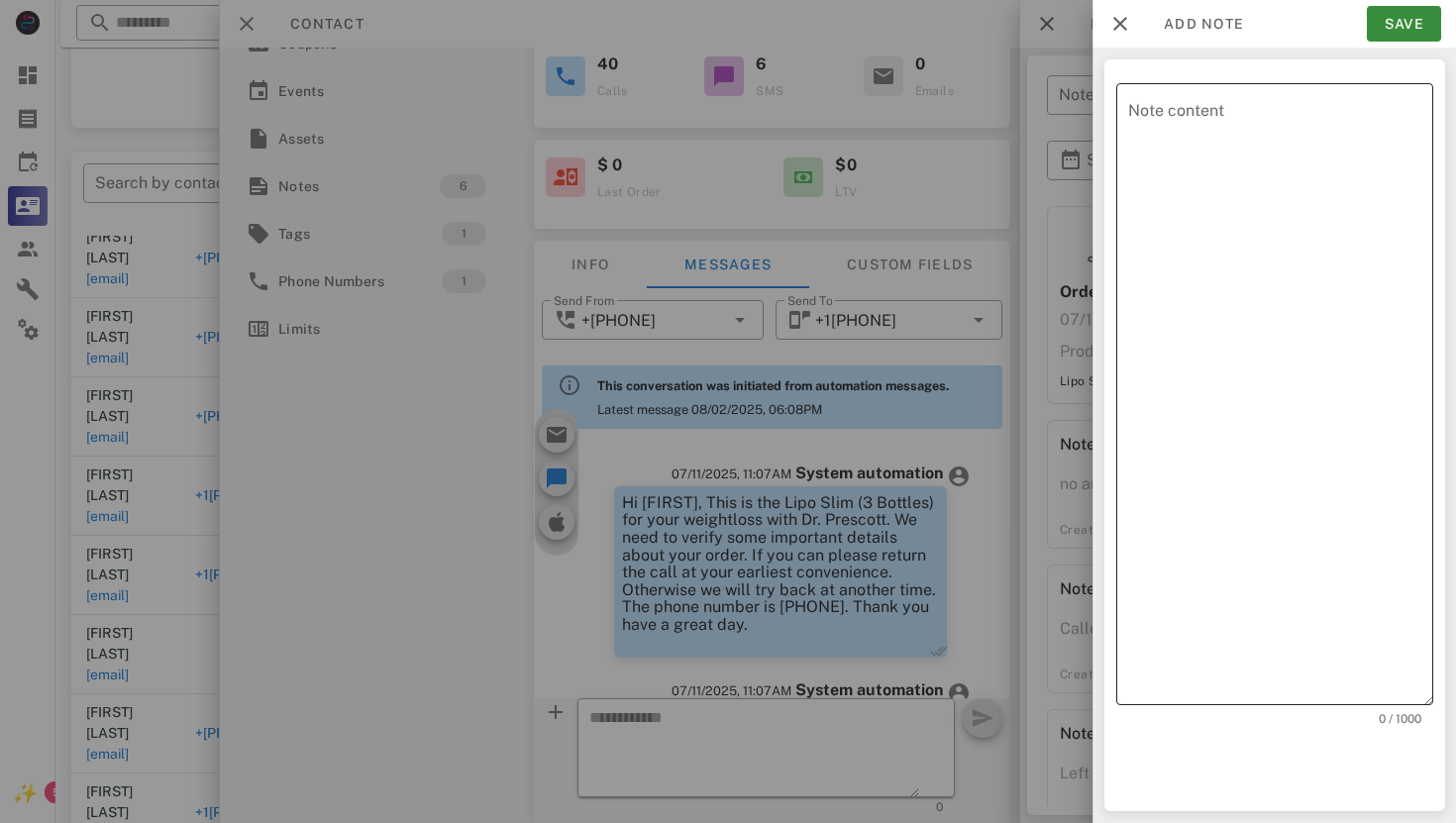 click on "Note content" at bounding box center (1281, 399) 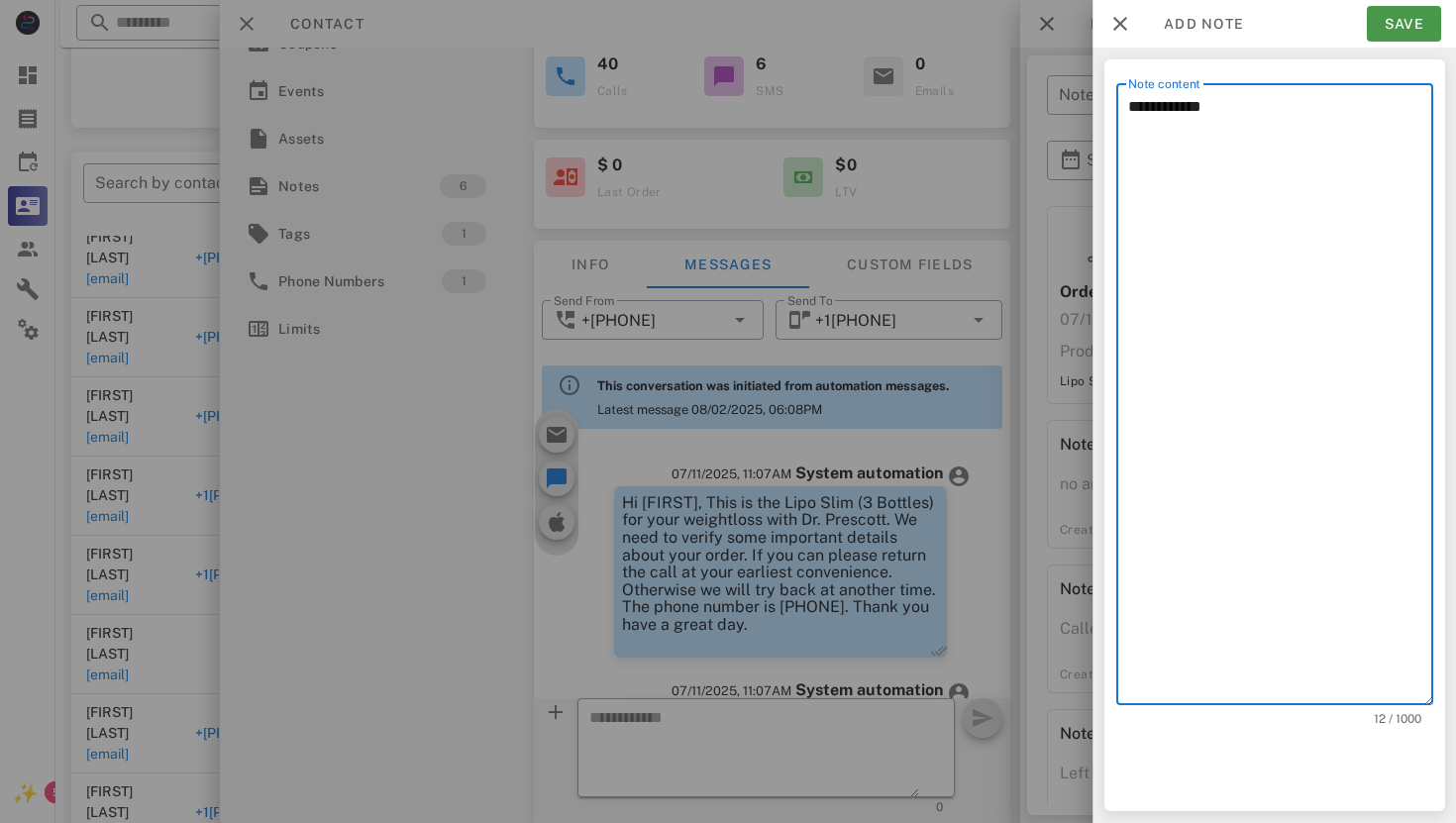 type on "**********" 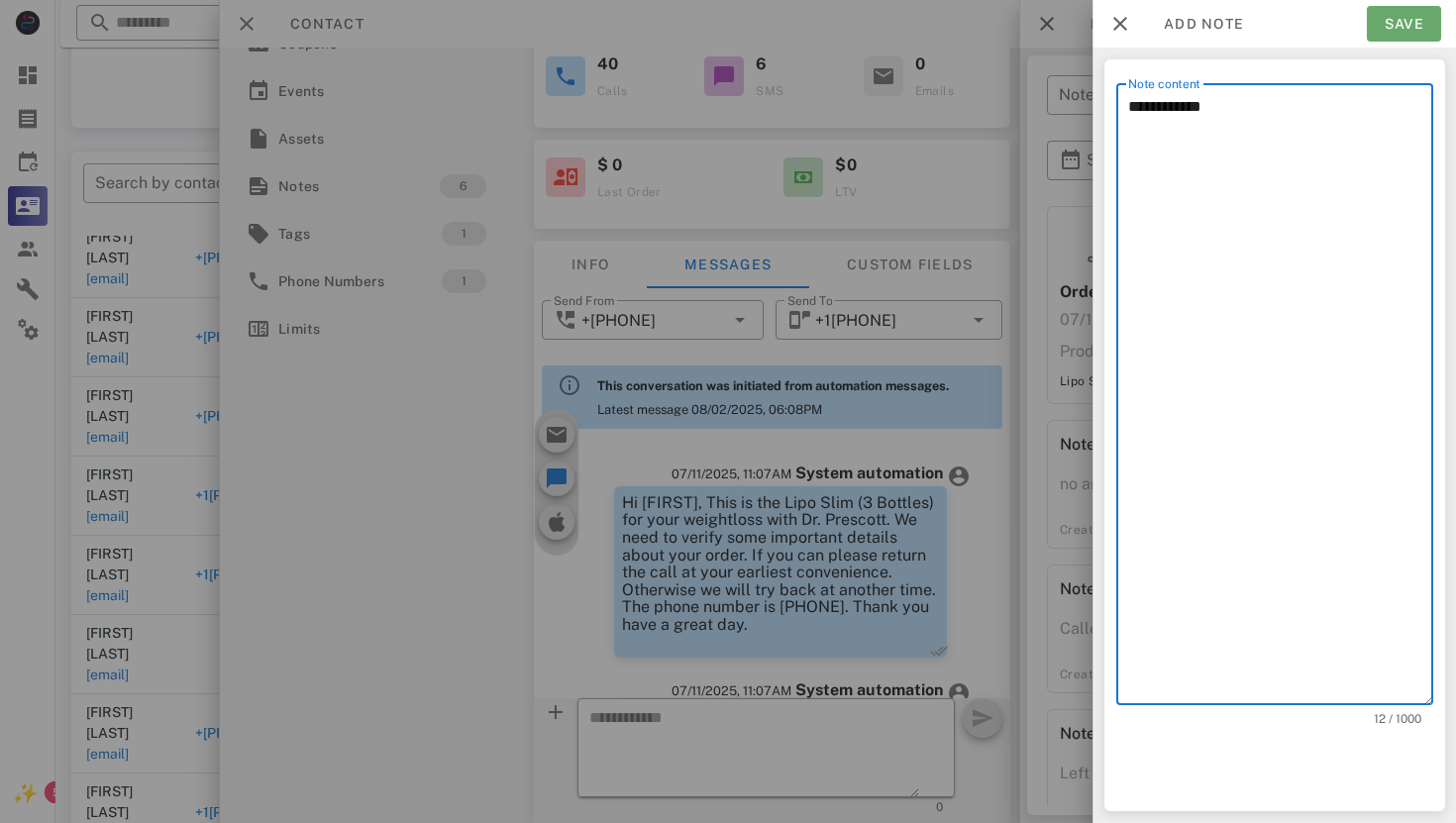 click on "Save" at bounding box center (1404, 24) 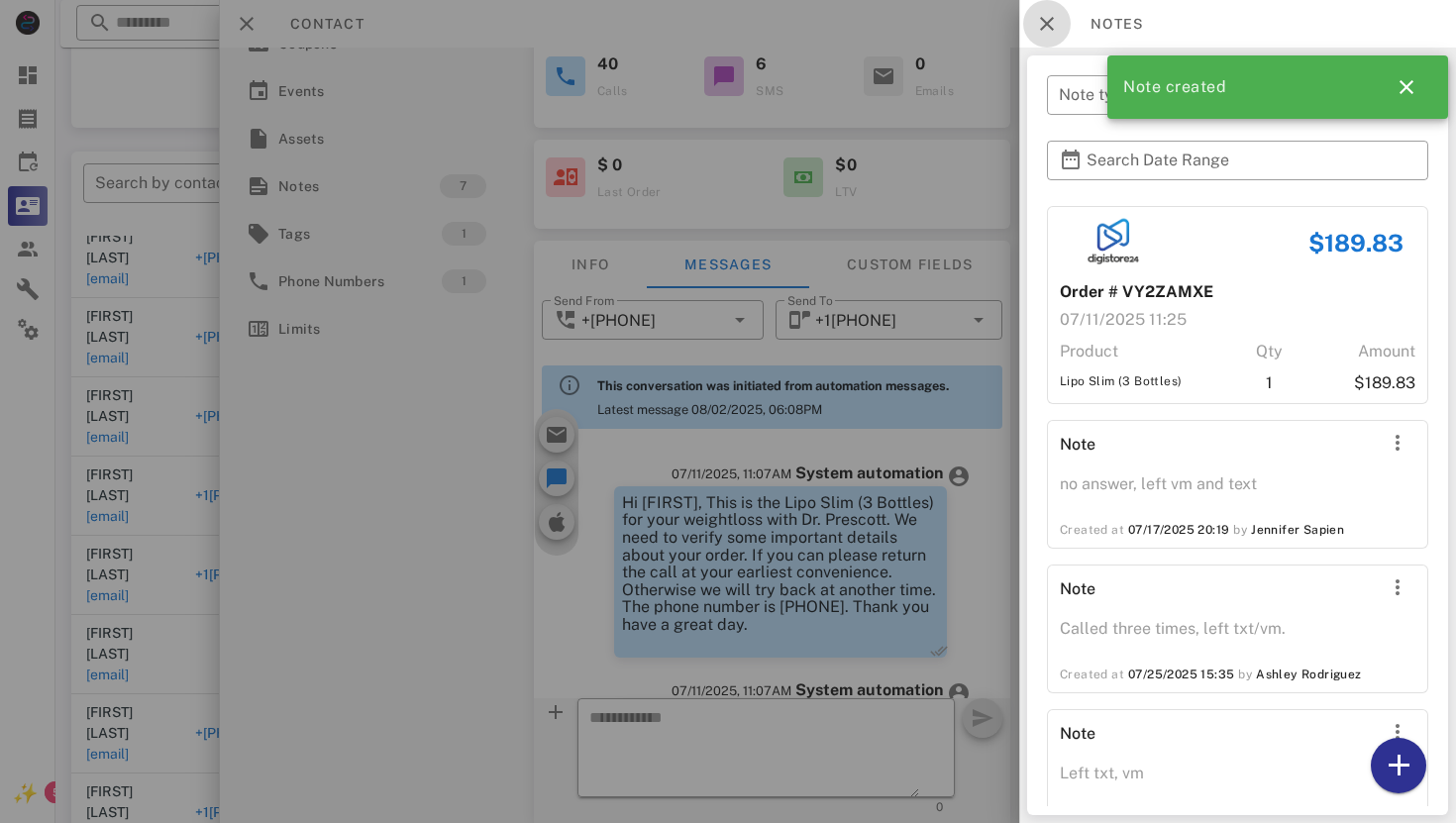 click at bounding box center [1047, 24] 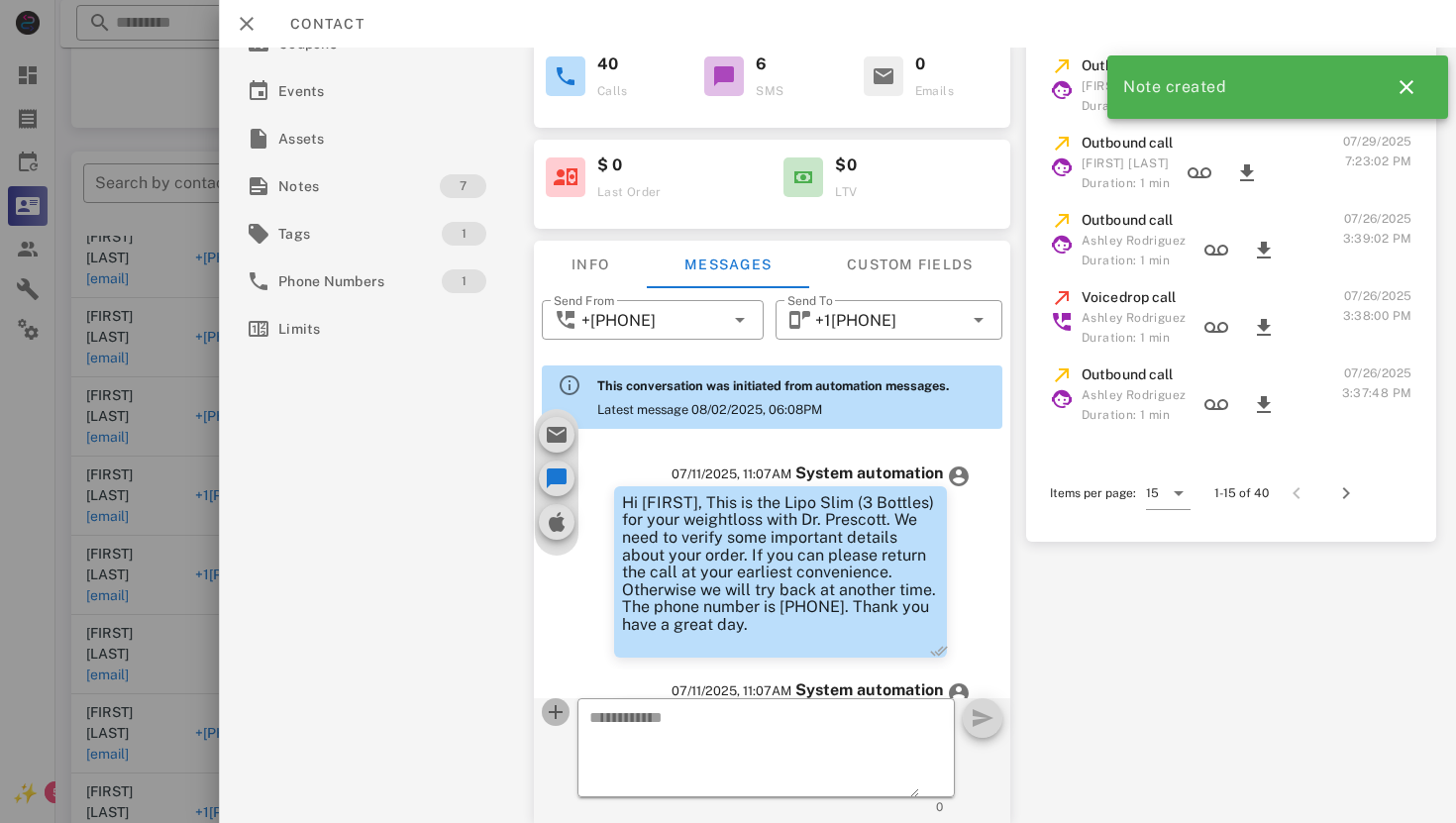 click at bounding box center [555, 712] 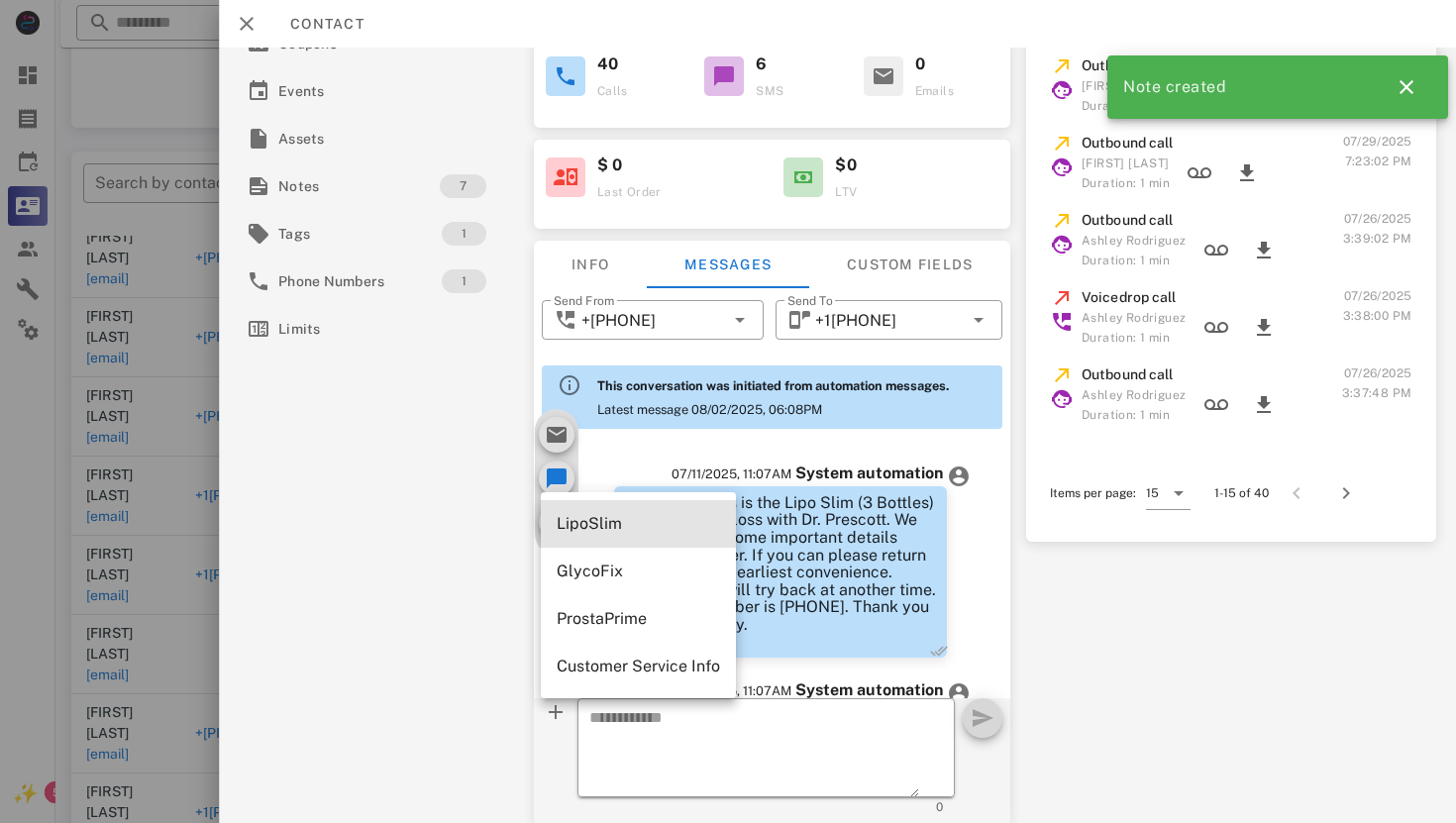 click on "LipoSlim" at bounding box center [638, 523] 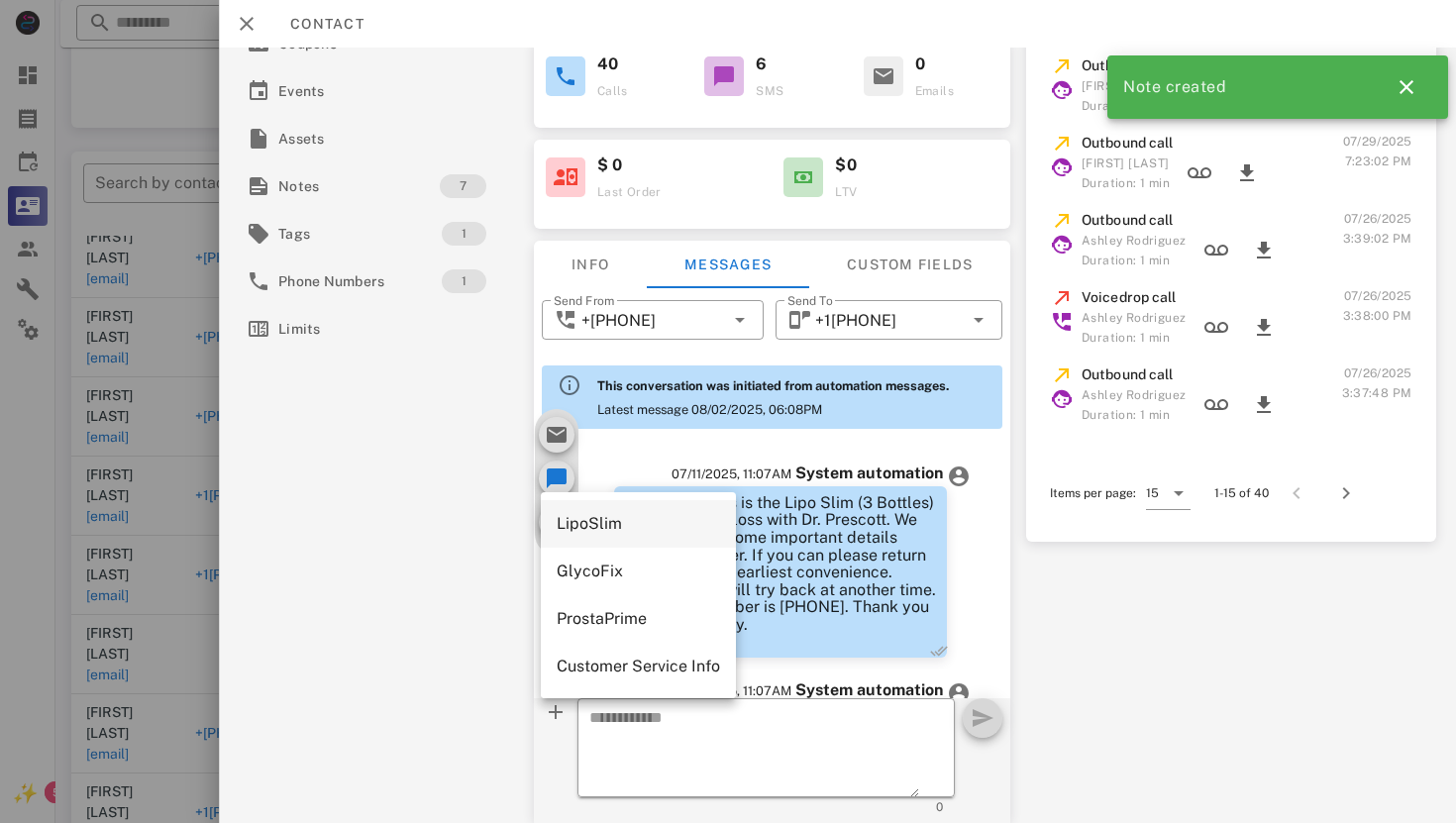 type on "**********" 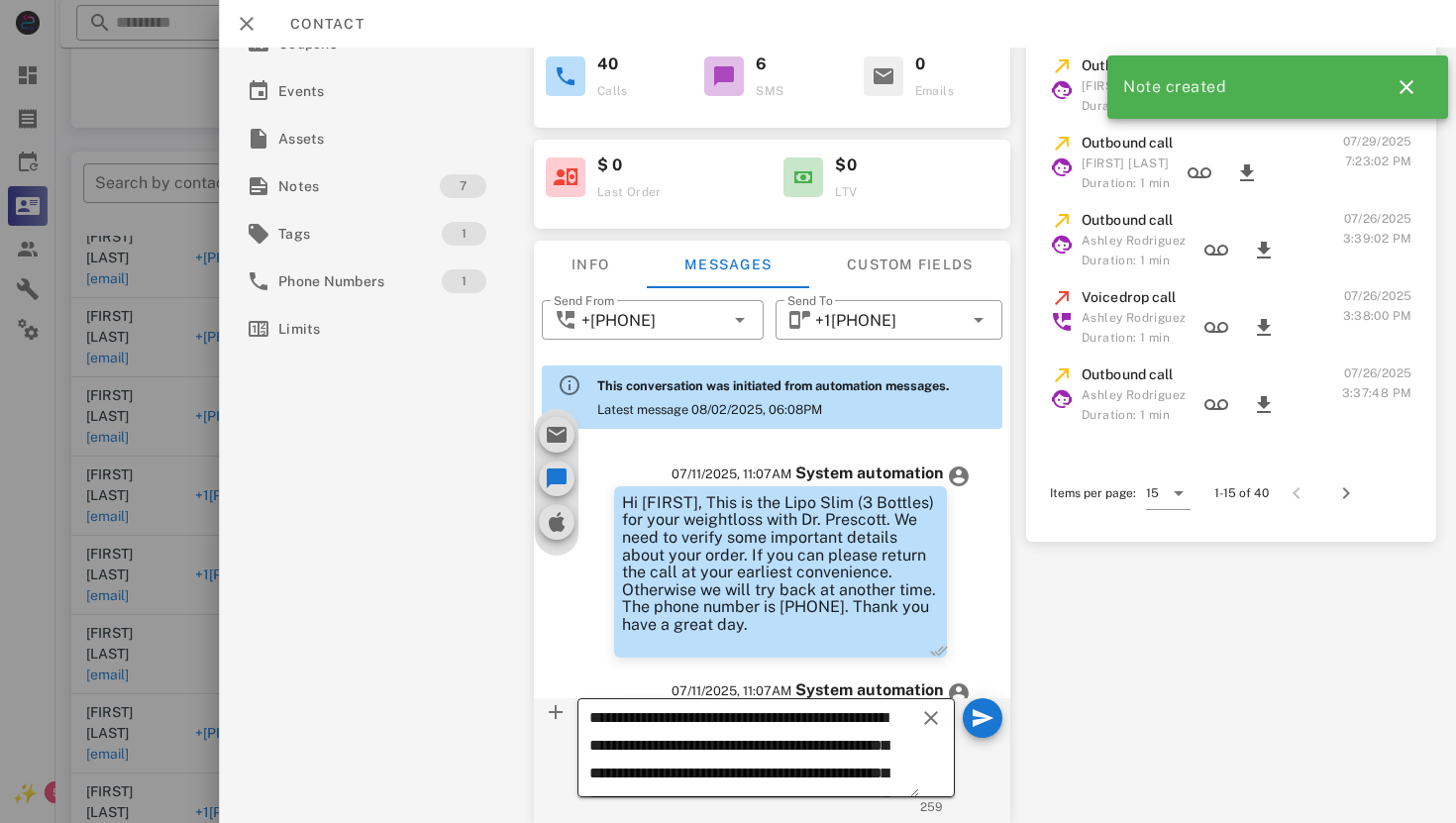click on "**********" at bounding box center (765, 748) 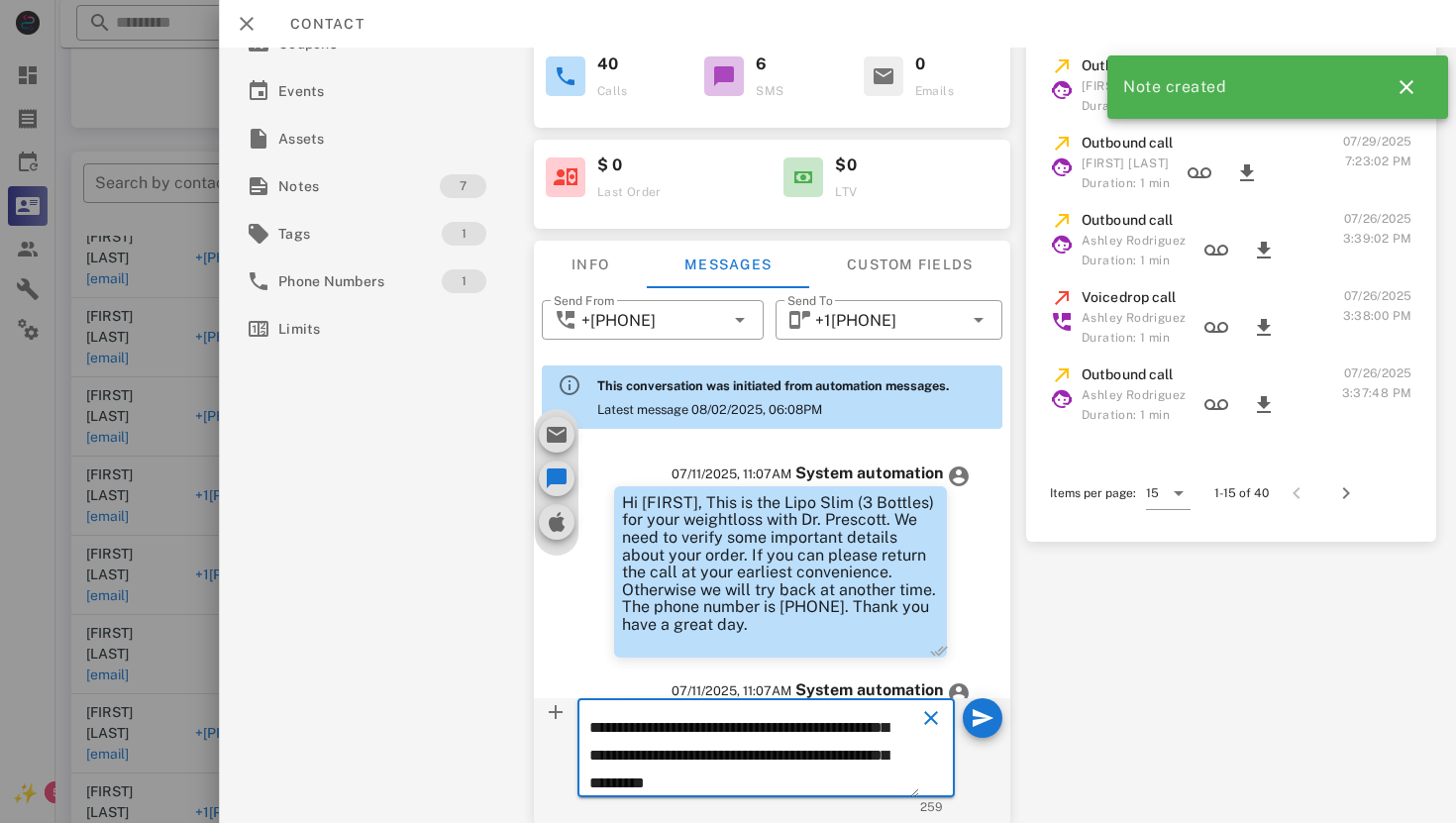 scroll, scrollTop: 0, scrollLeft: 0, axis: both 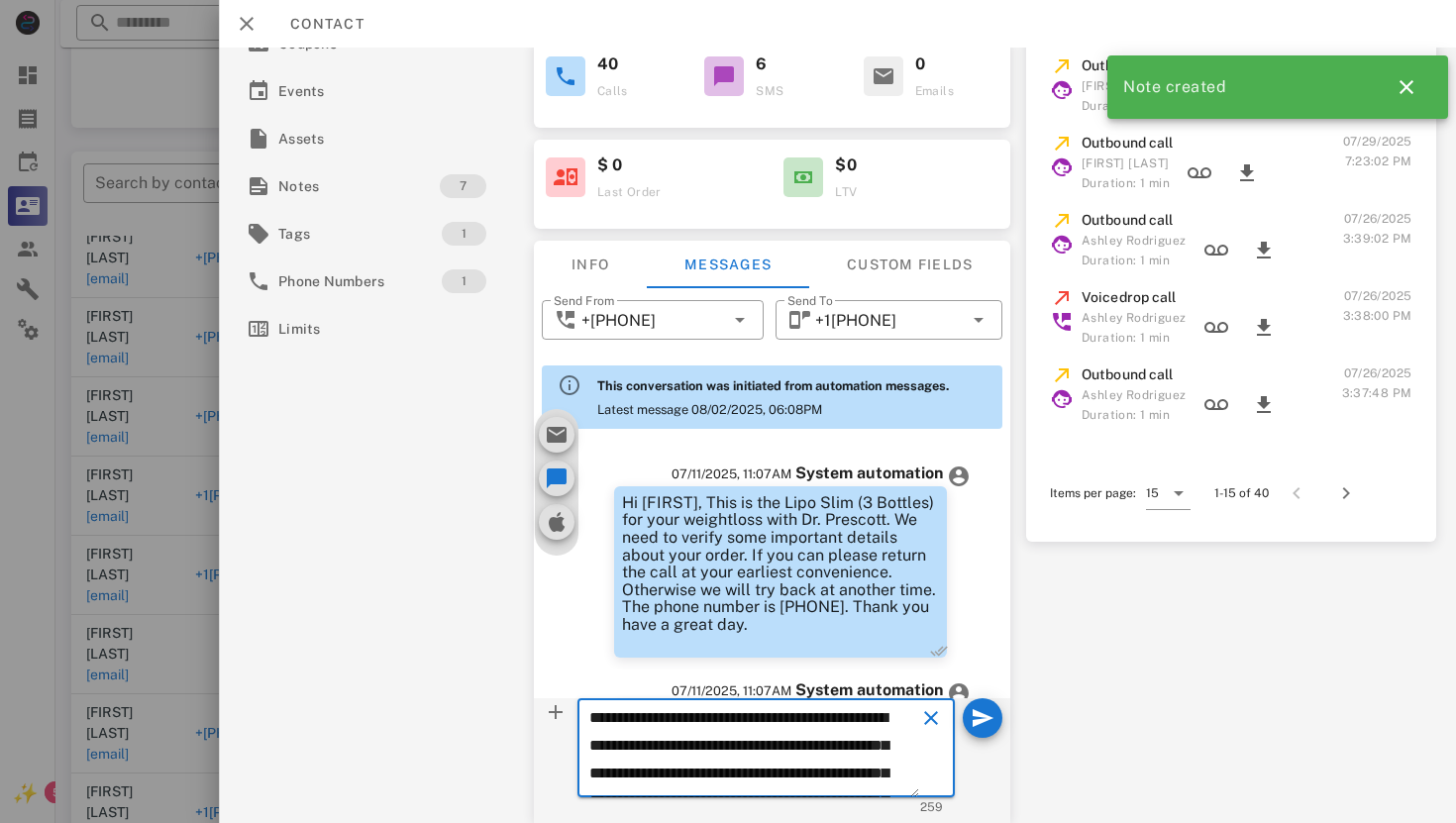 drag, startPoint x: 722, startPoint y: 784, endPoint x: 579, endPoint y: 668, distance: 184.1331 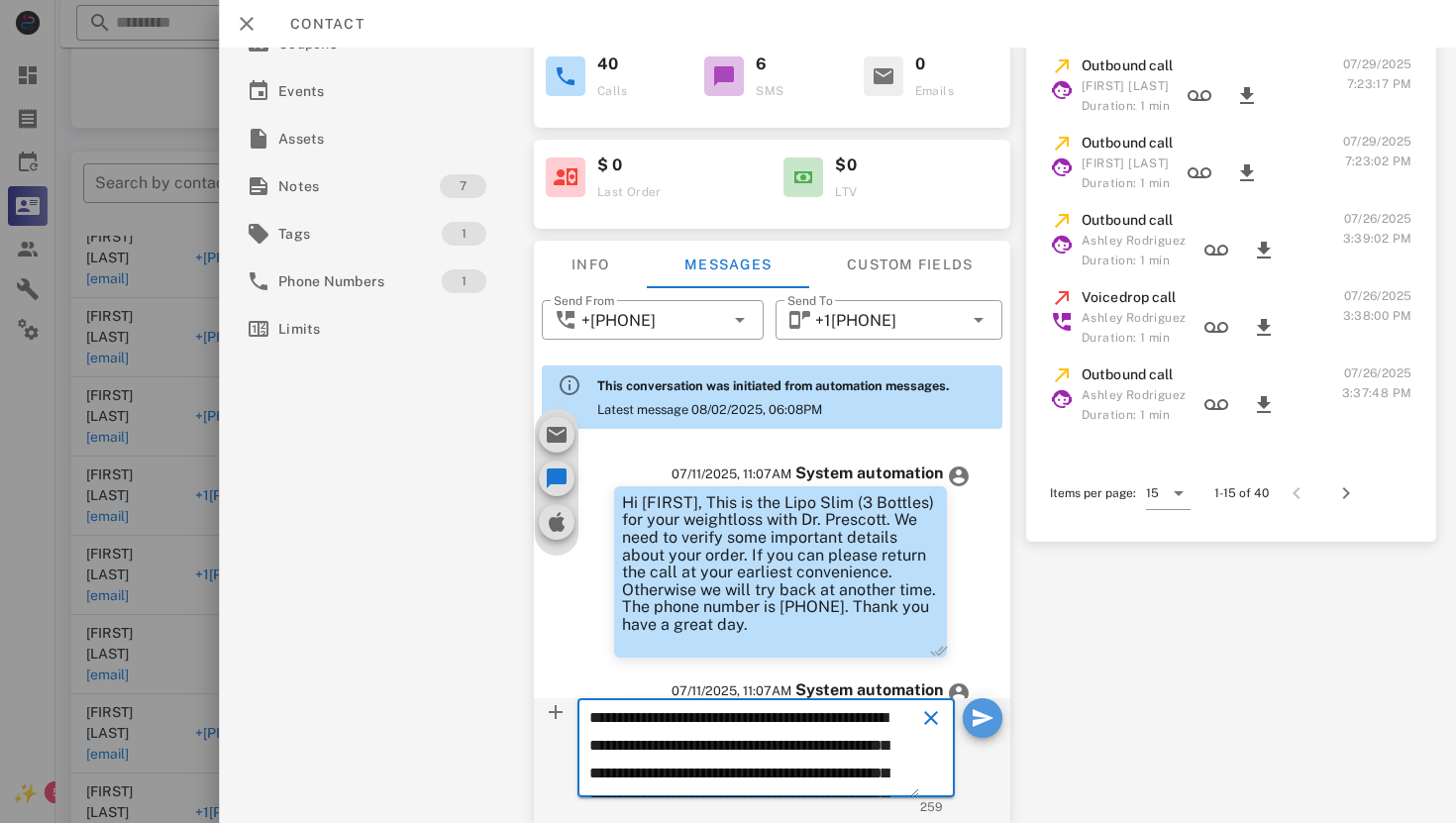 click at bounding box center [983, 718] 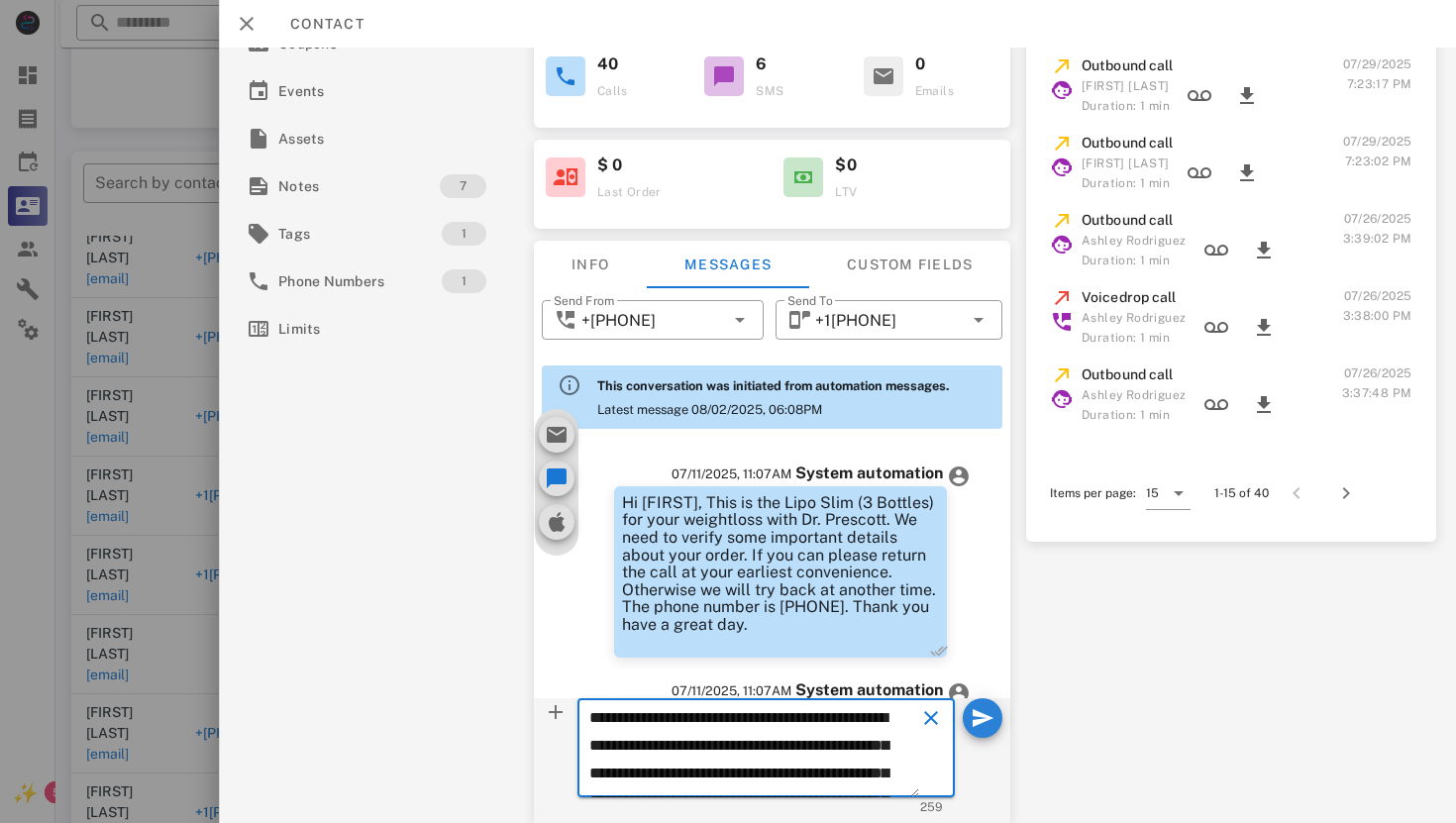 type 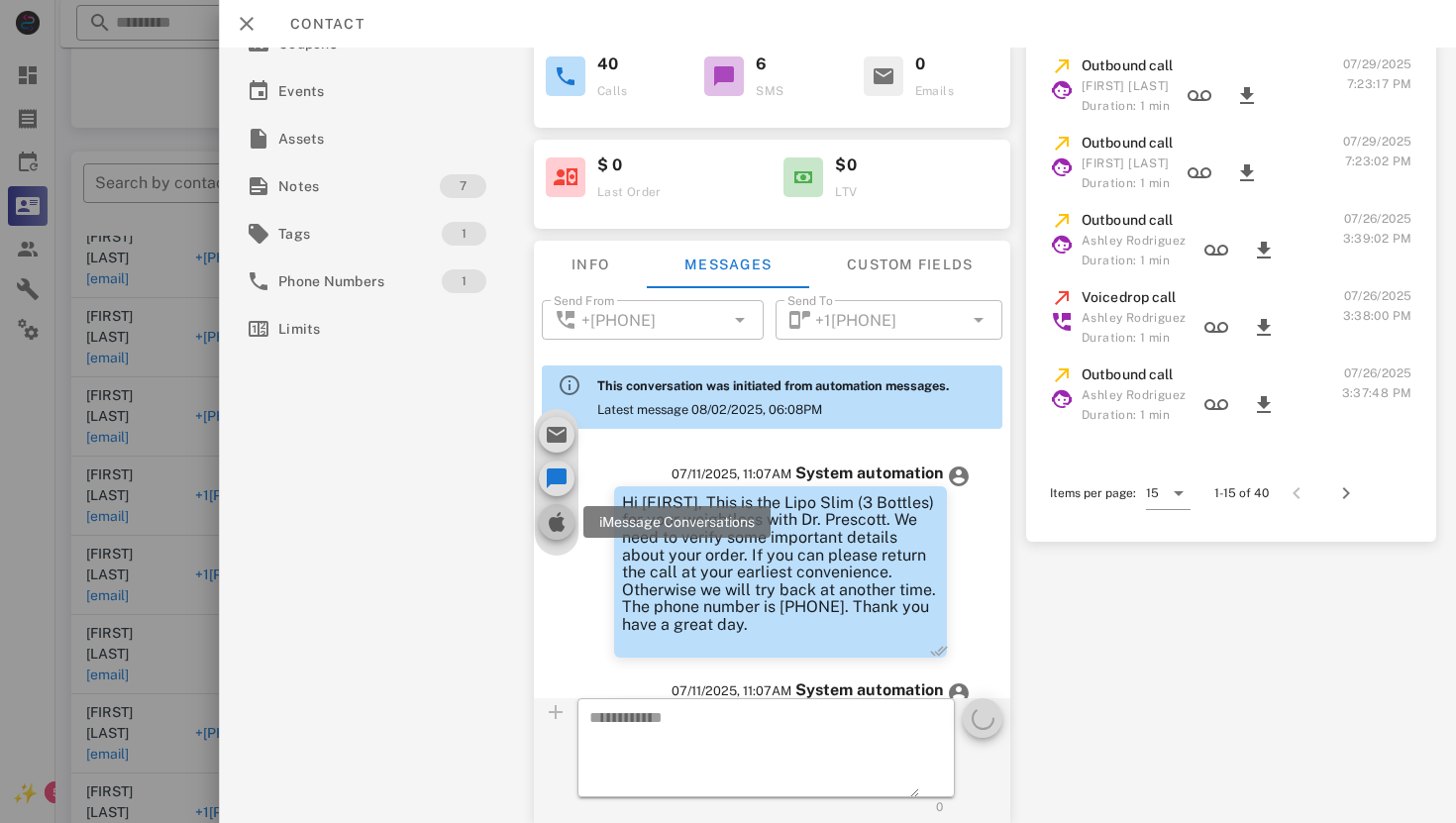 click at bounding box center (556, 522) 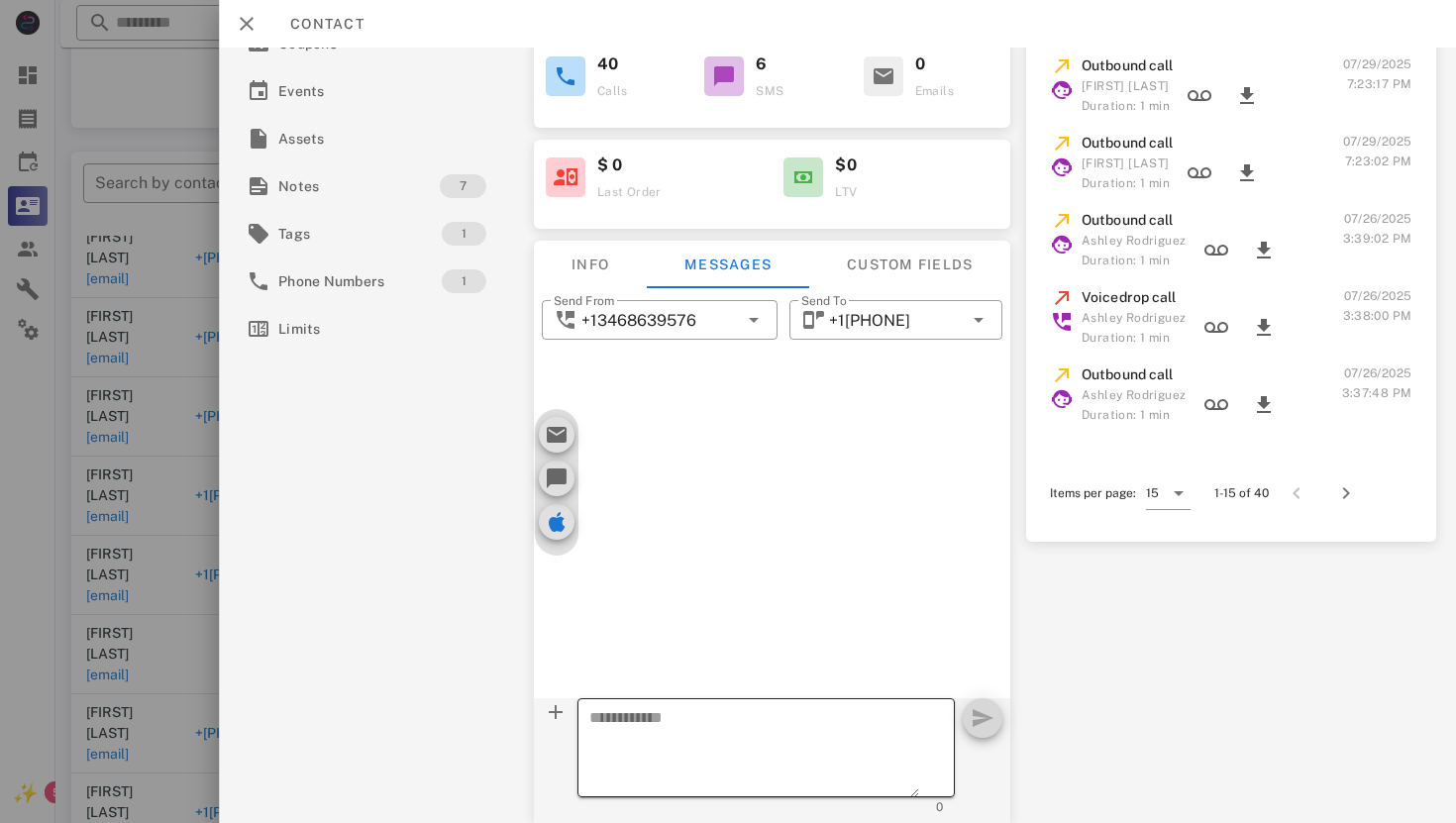click at bounding box center [753, 751] 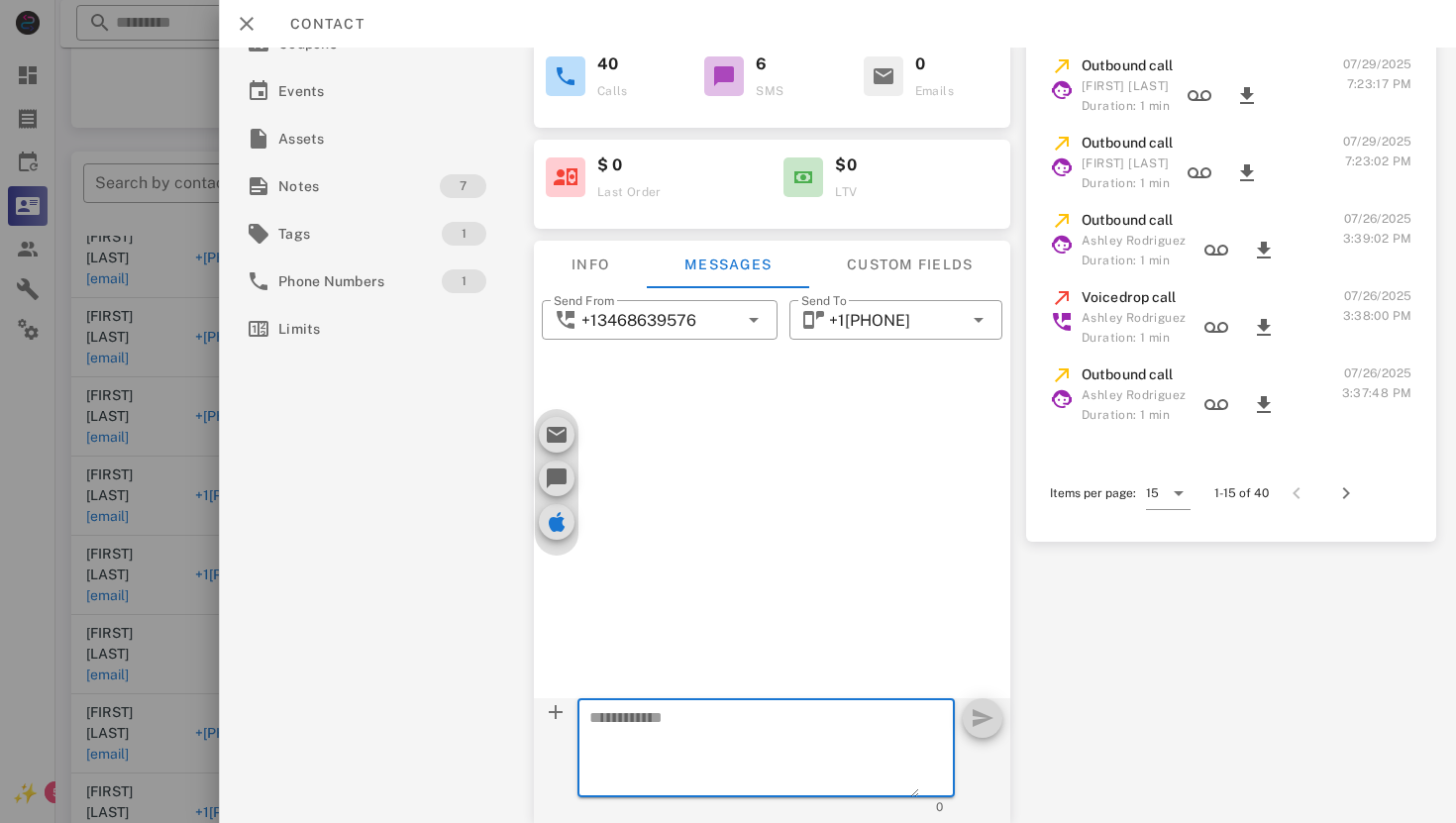 paste on "**********" 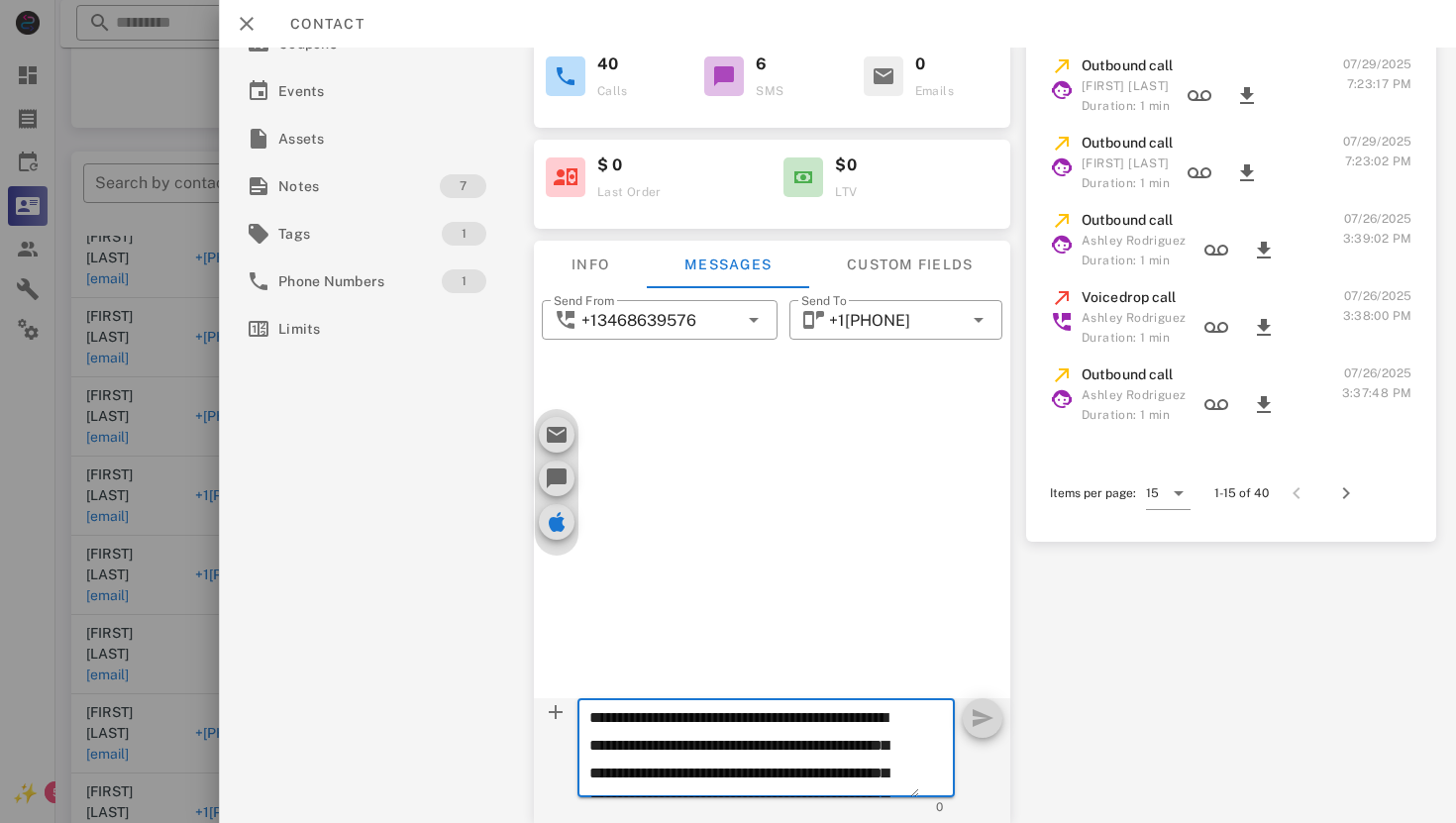 scroll, scrollTop: 96, scrollLeft: 0, axis: vertical 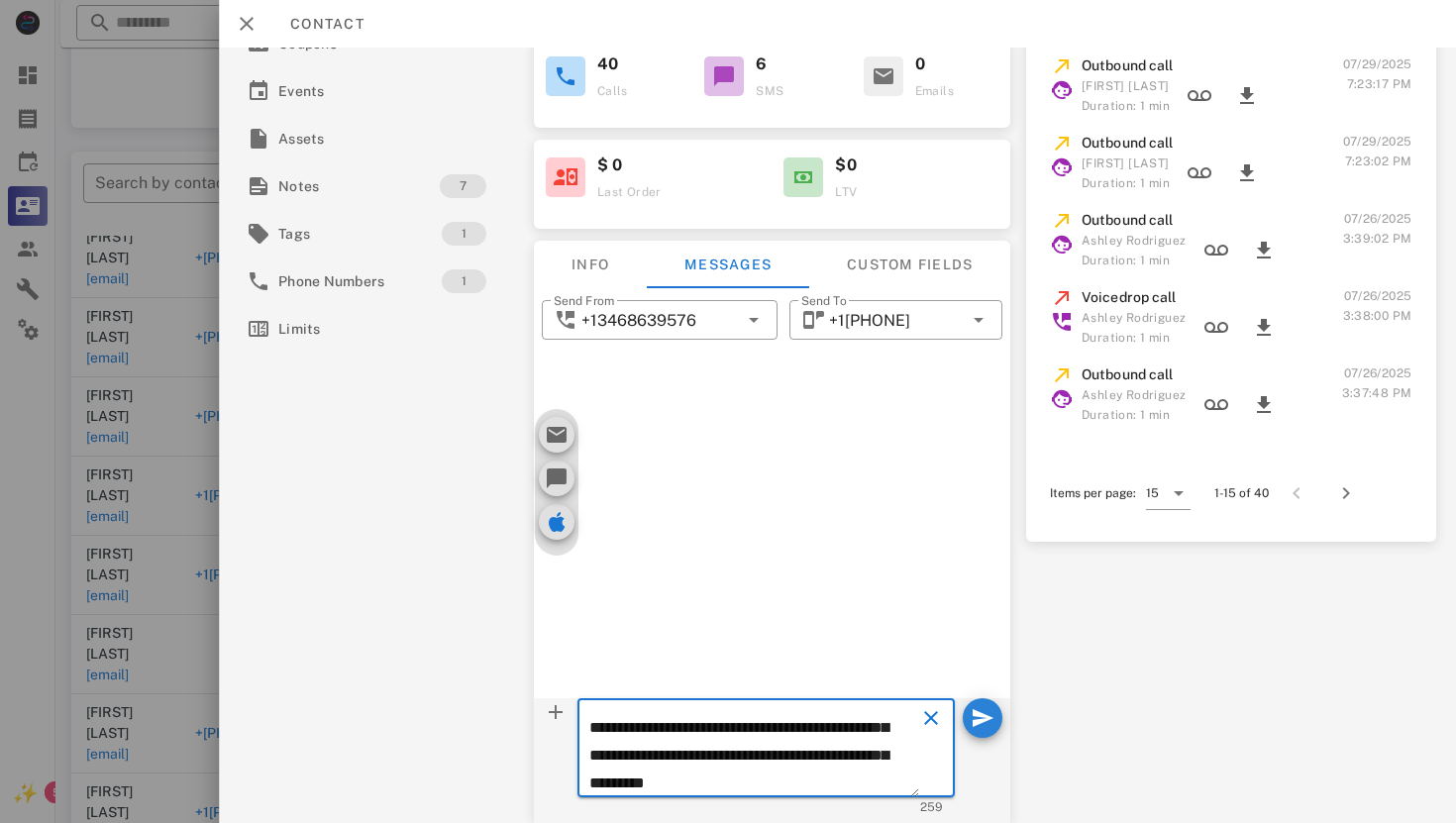 type on "**********" 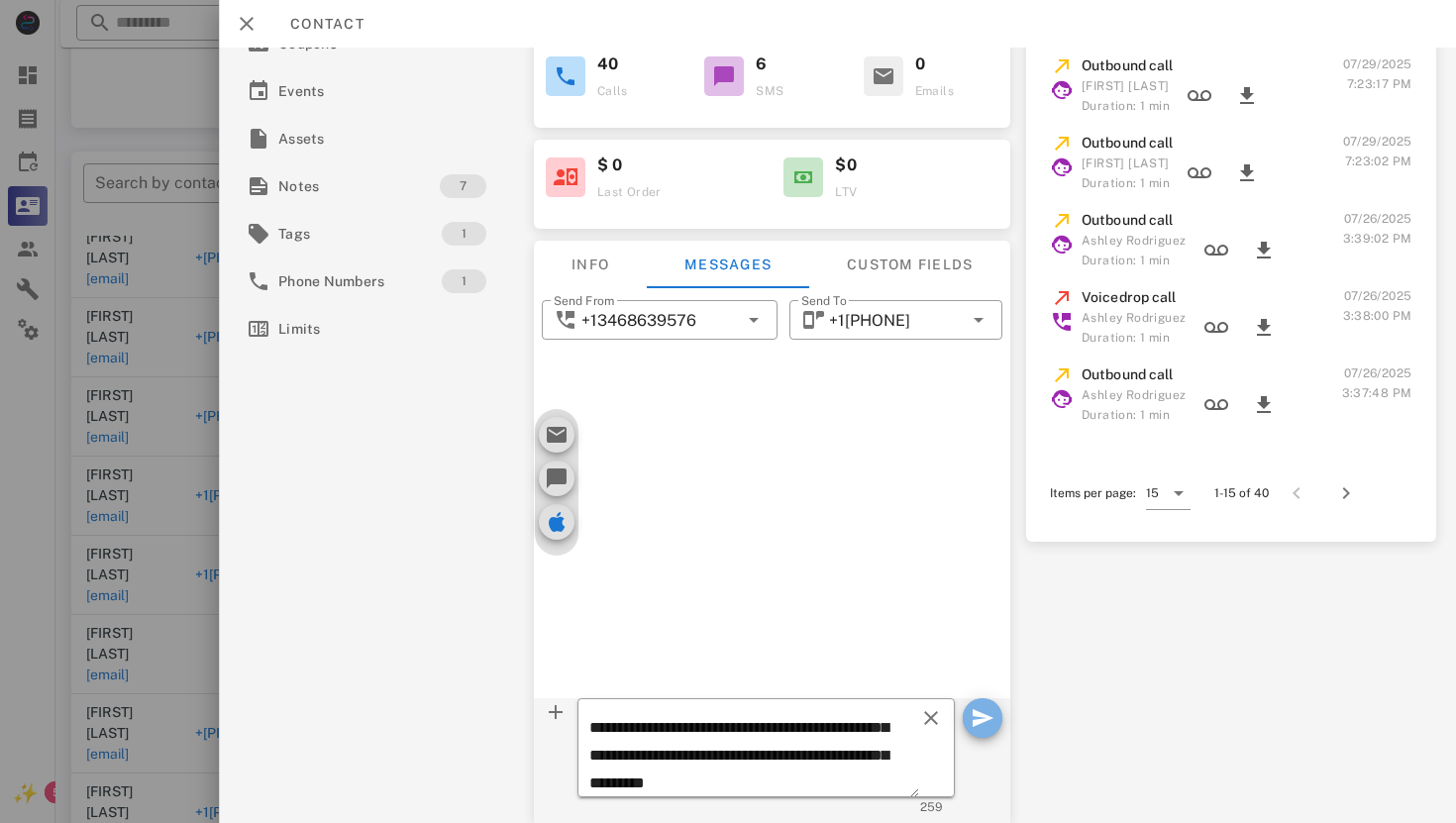 click at bounding box center [983, 718] 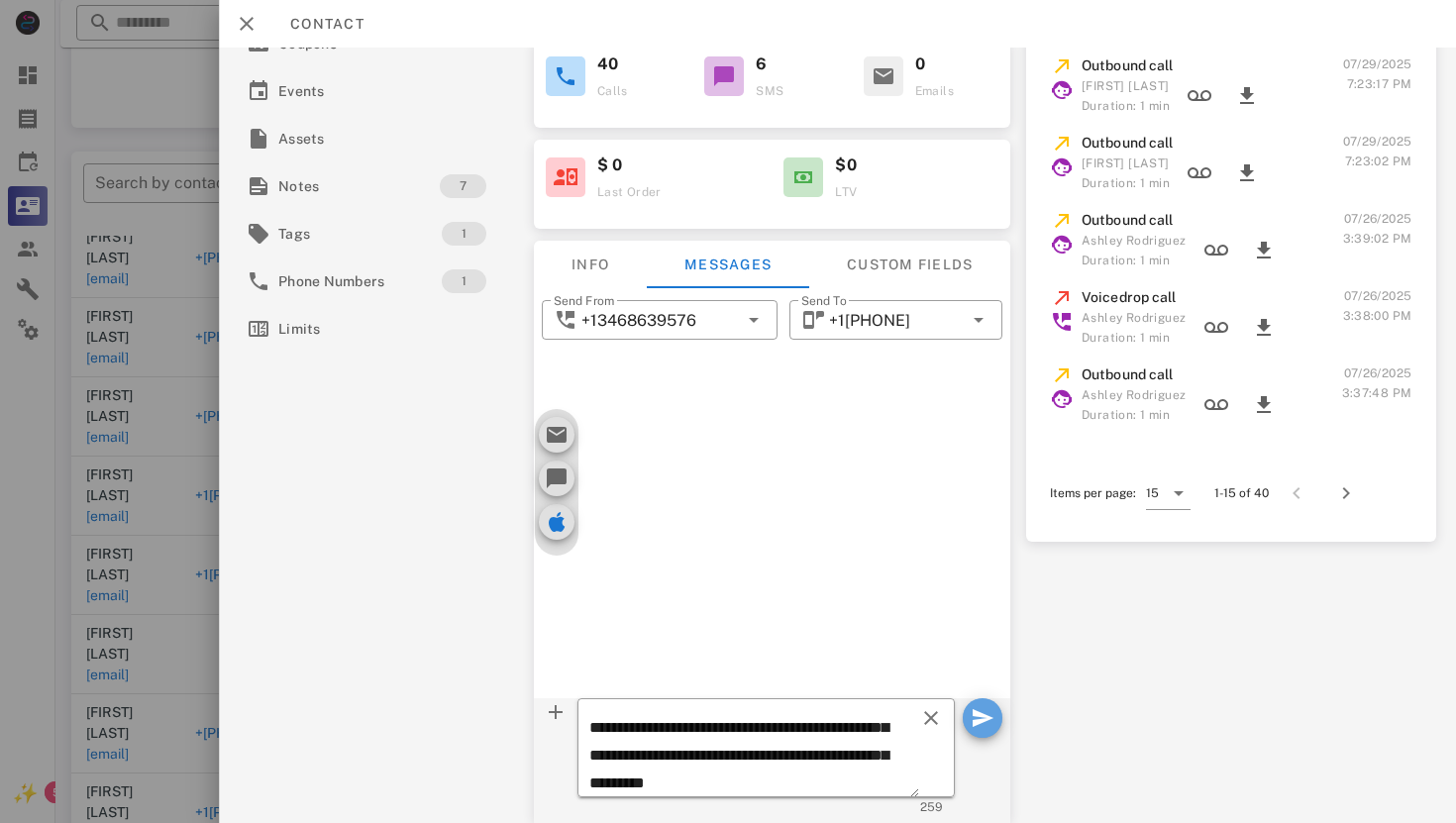 type 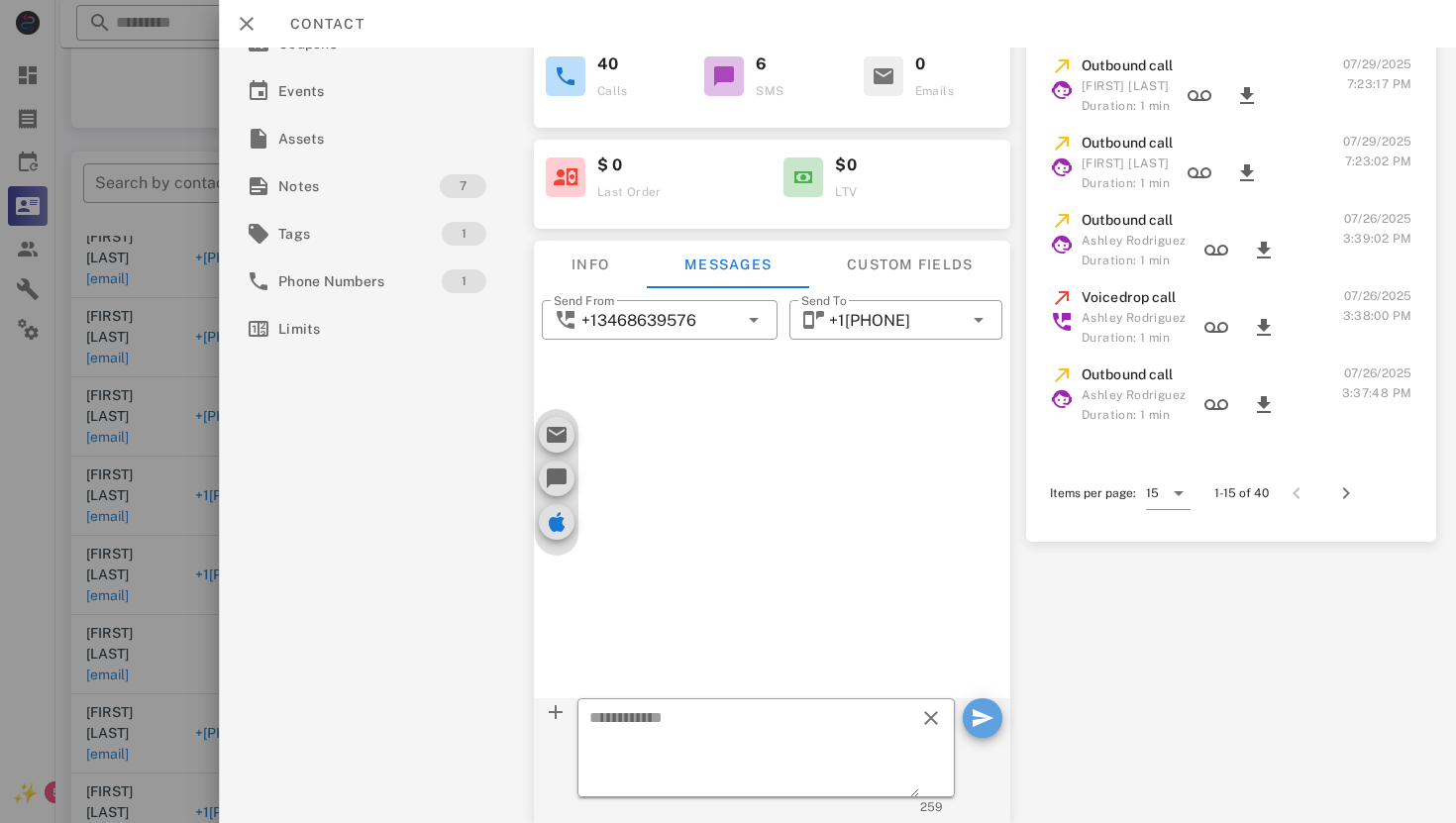 scroll, scrollTop: 0, scrollLeft: 0, axis: both 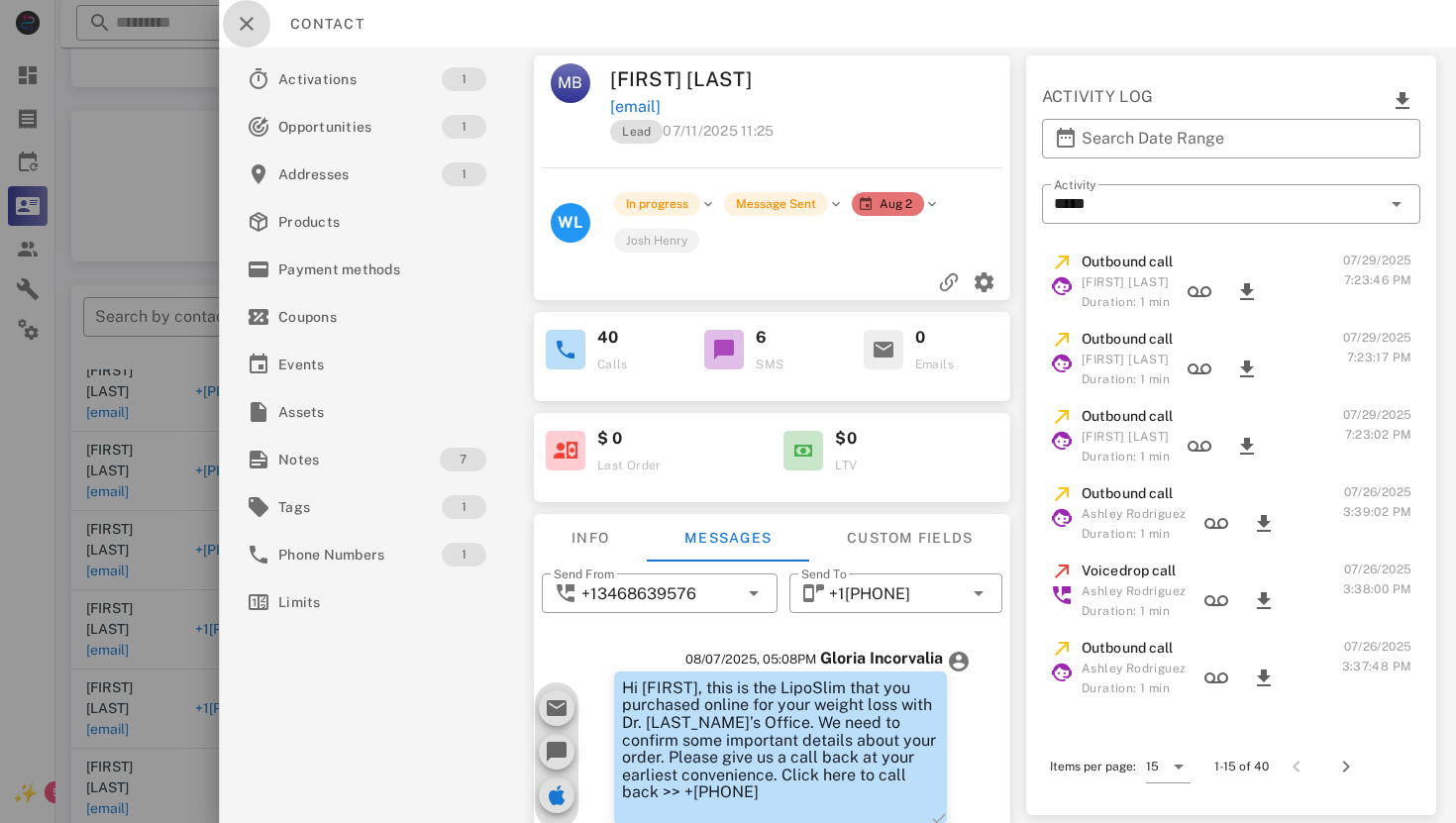 click at bounding box center (247, 24) 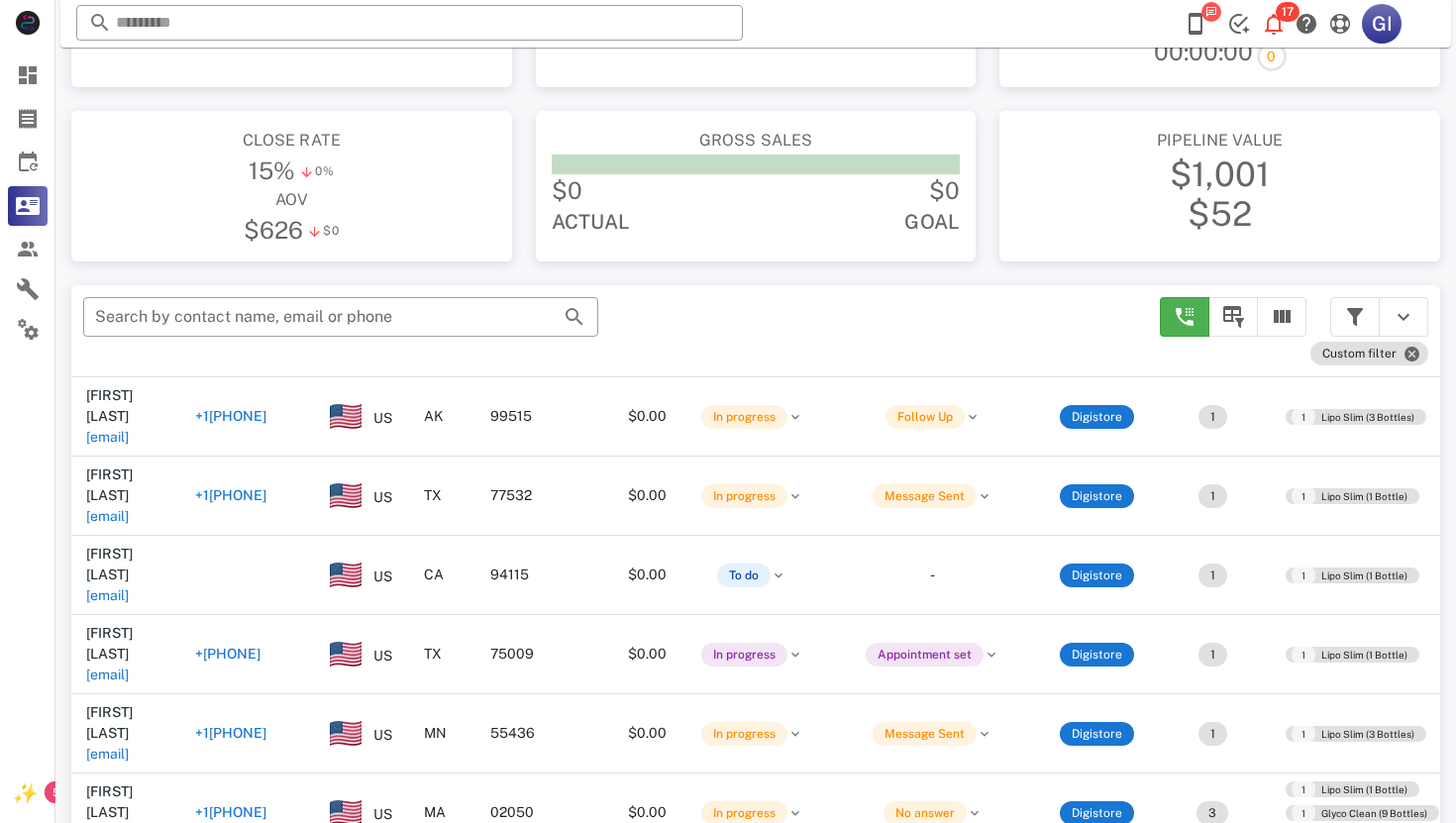 scroll, scrollTop: 4673, scrollLeft: 1, axis: both 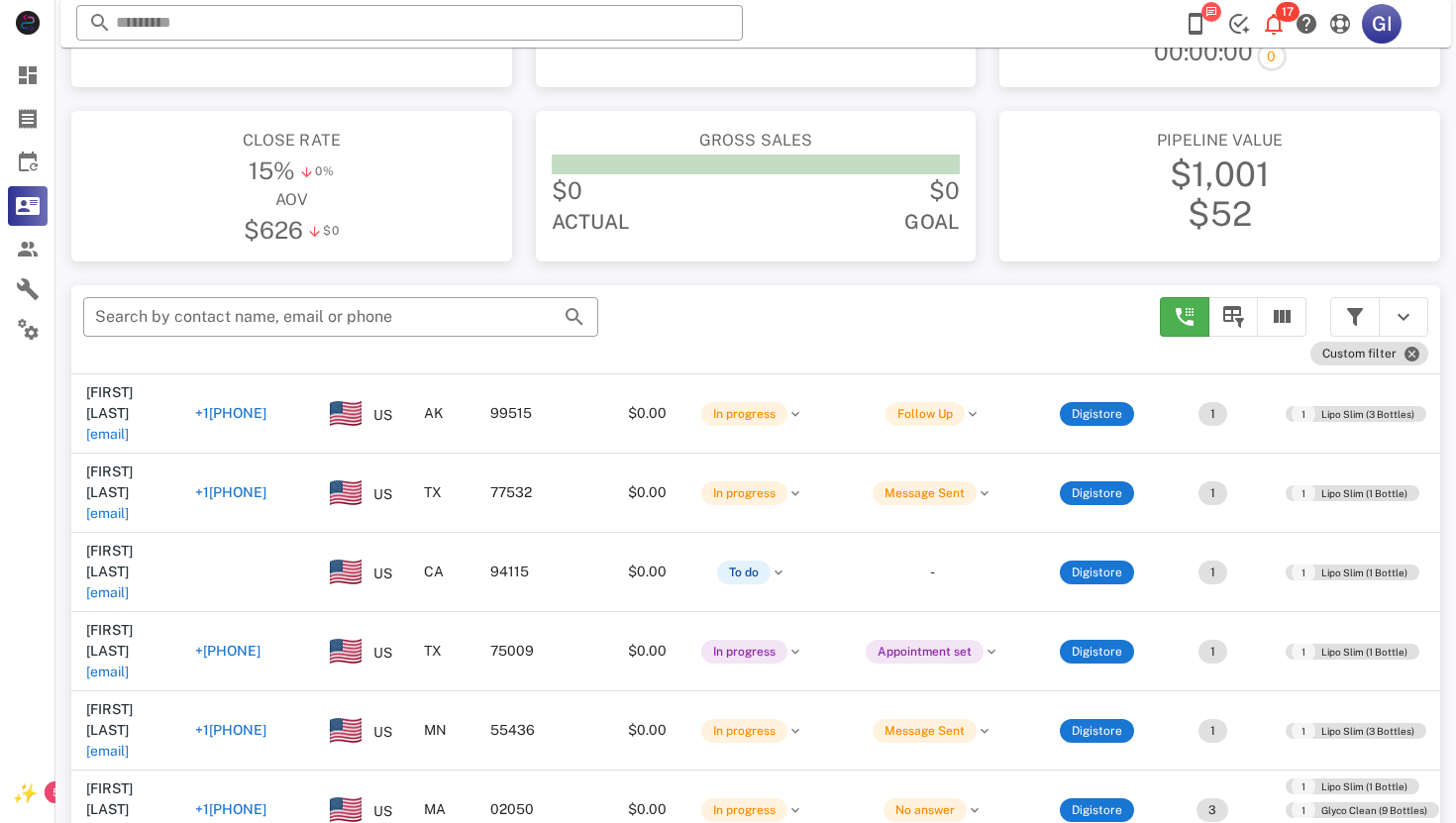 click on "[EMAIL]" at bounding box center [107, 2098] 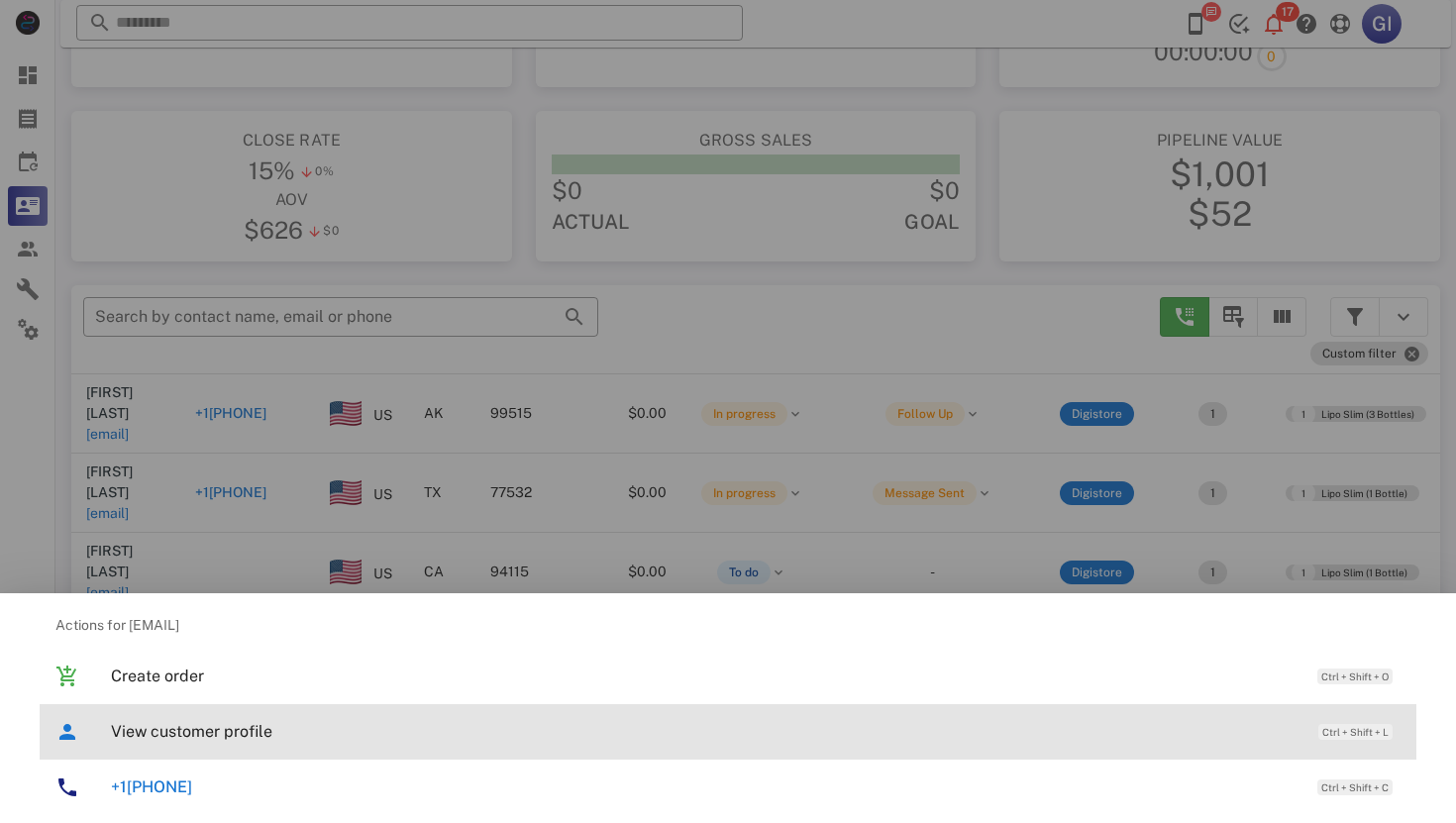 click on "View customer profile" at bounding box center (704, 731) 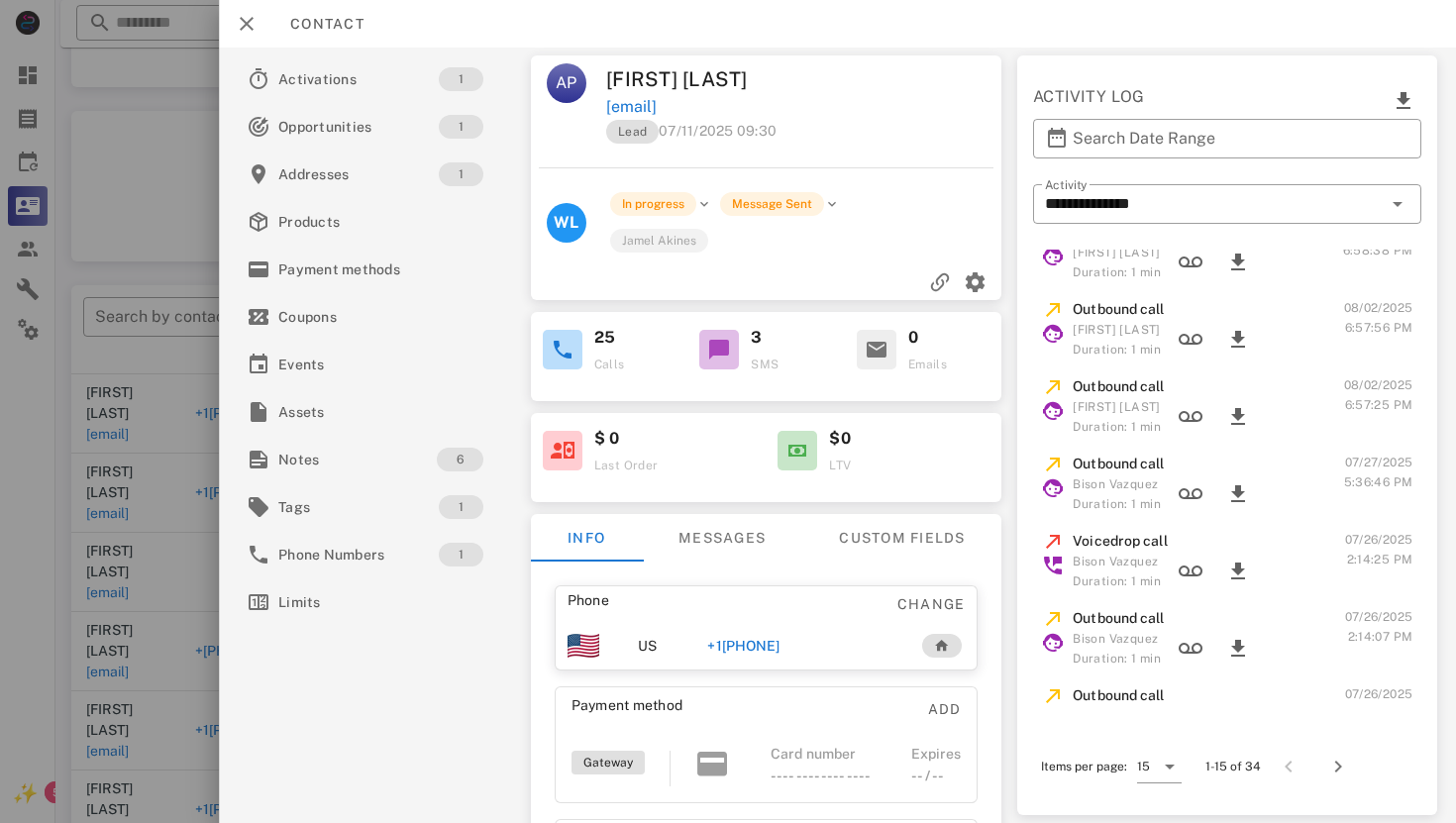 scroll, scrollTop: 0, scrollLeft: 0, axis: both 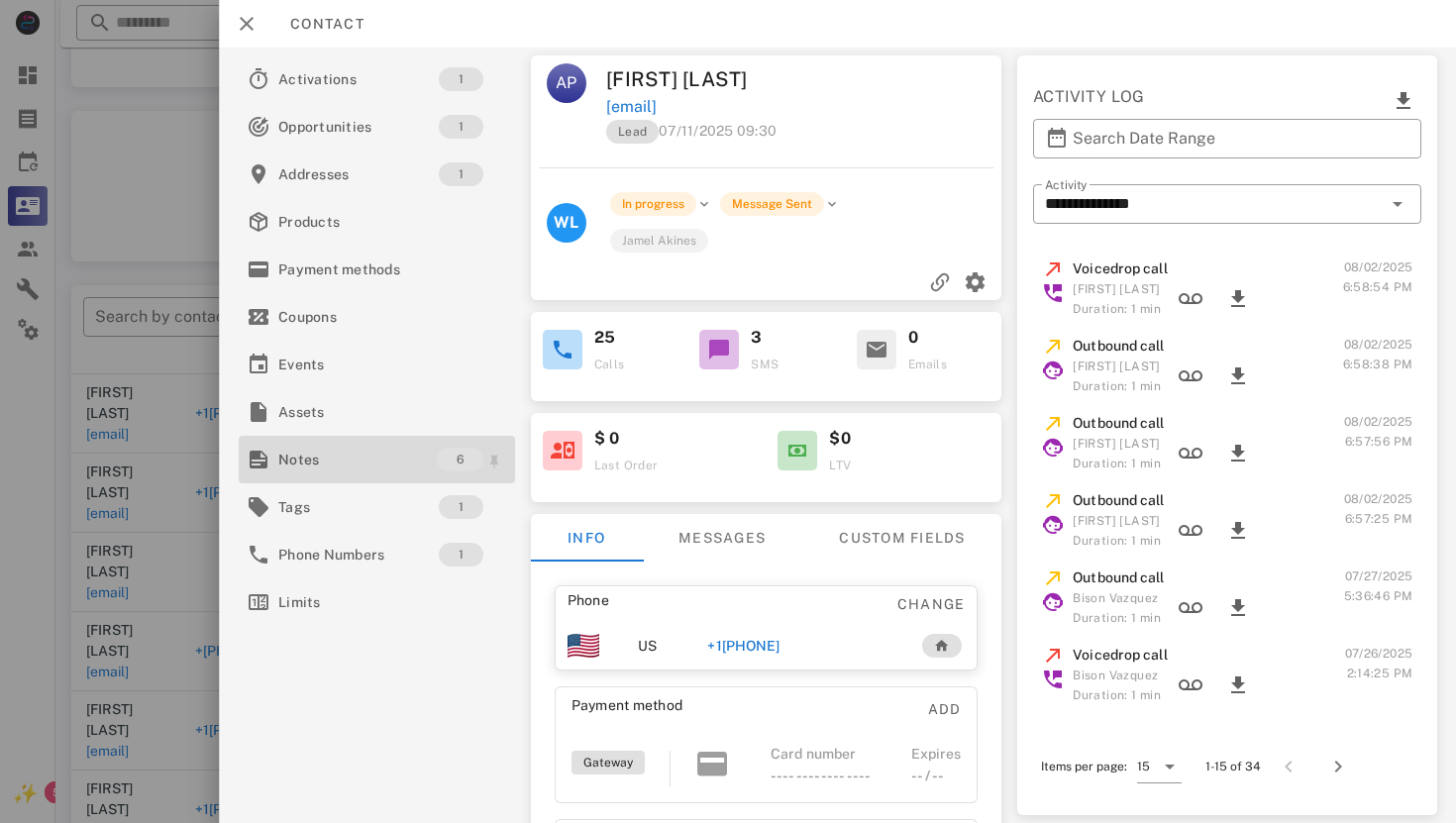 click on "Notes" at bounding box center (358, 460) 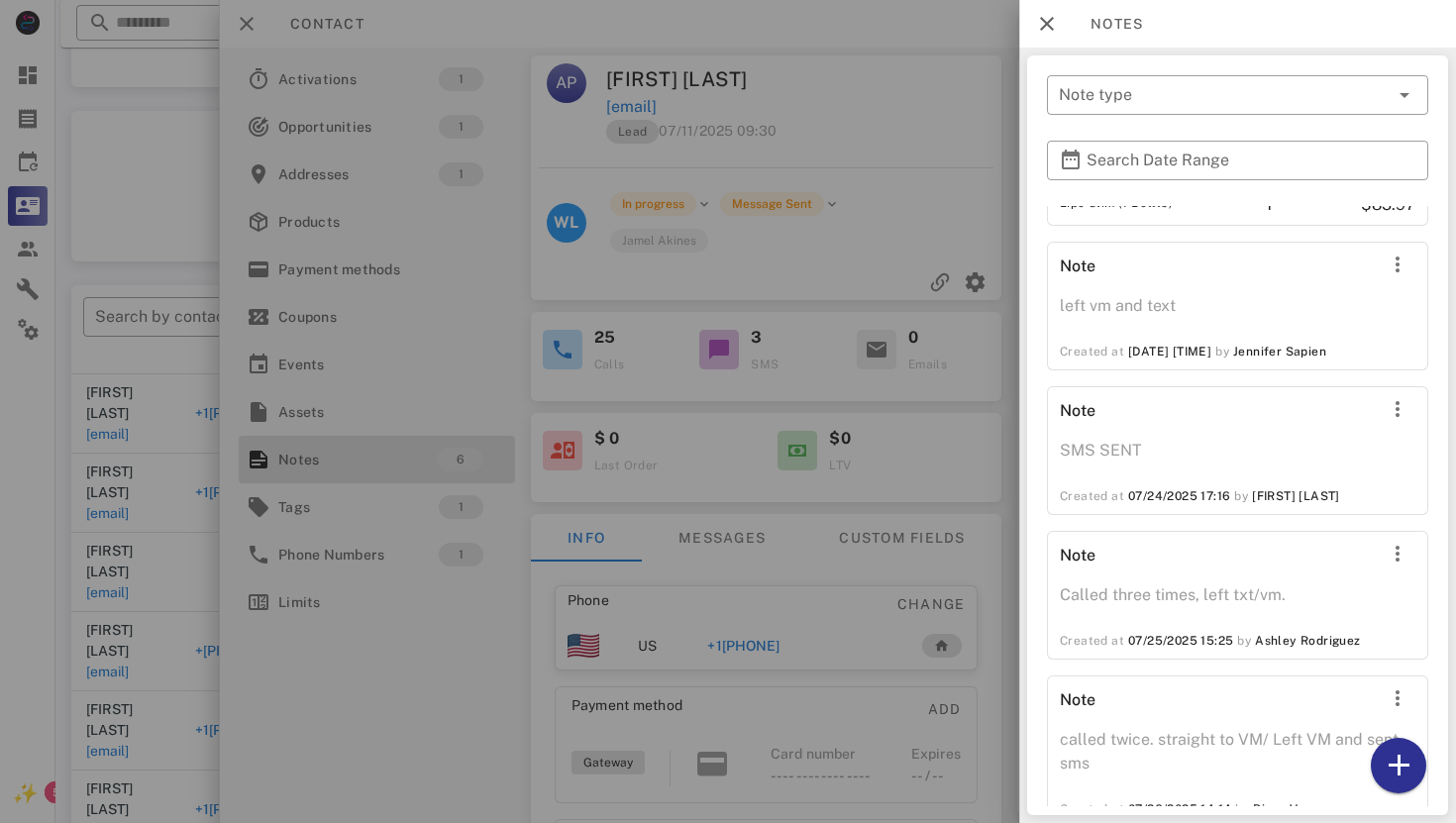 scroll, scrollTop: 0, scrollLeft: 0, axis: both 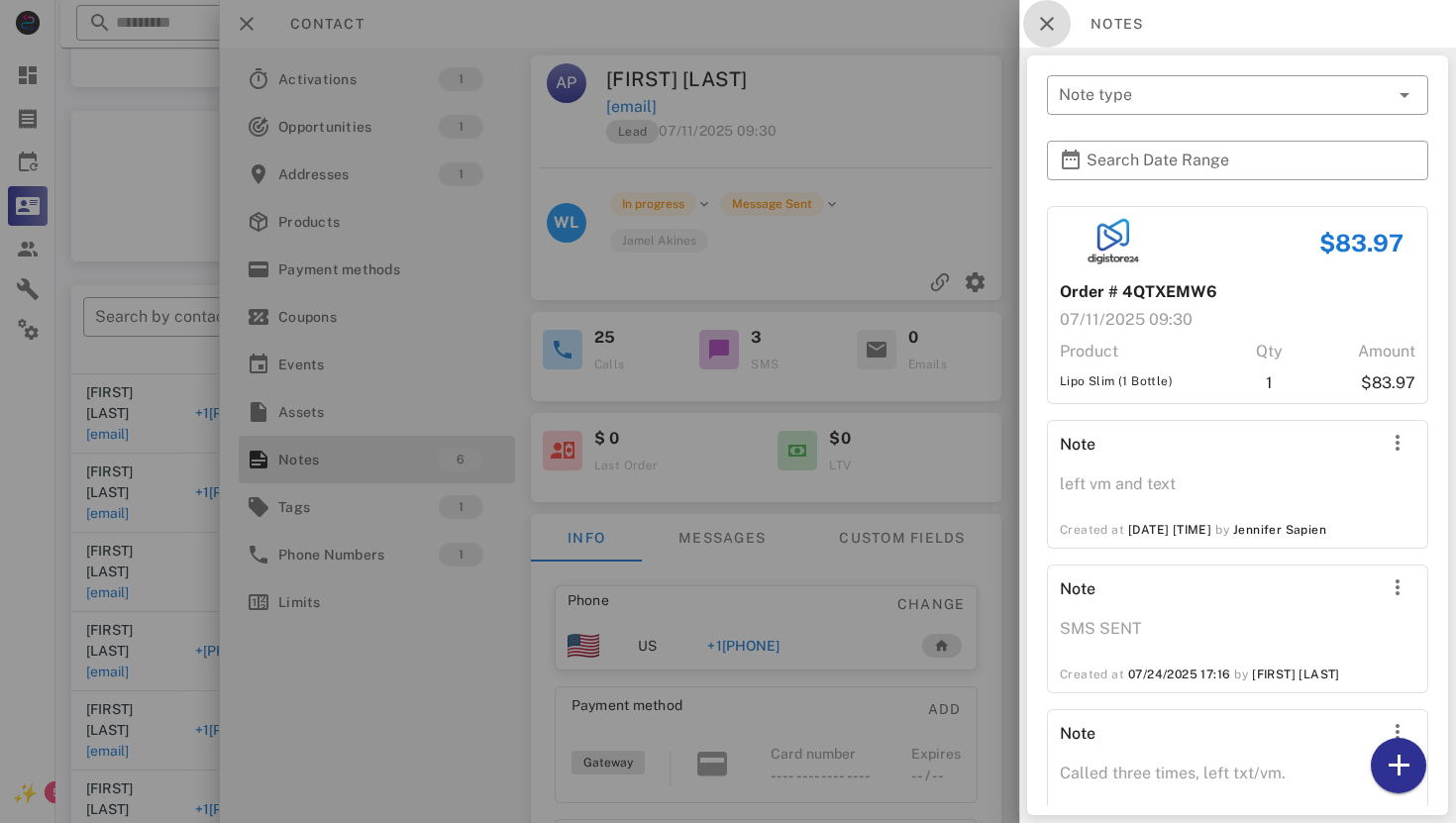click at bounding box center [1047, 24] 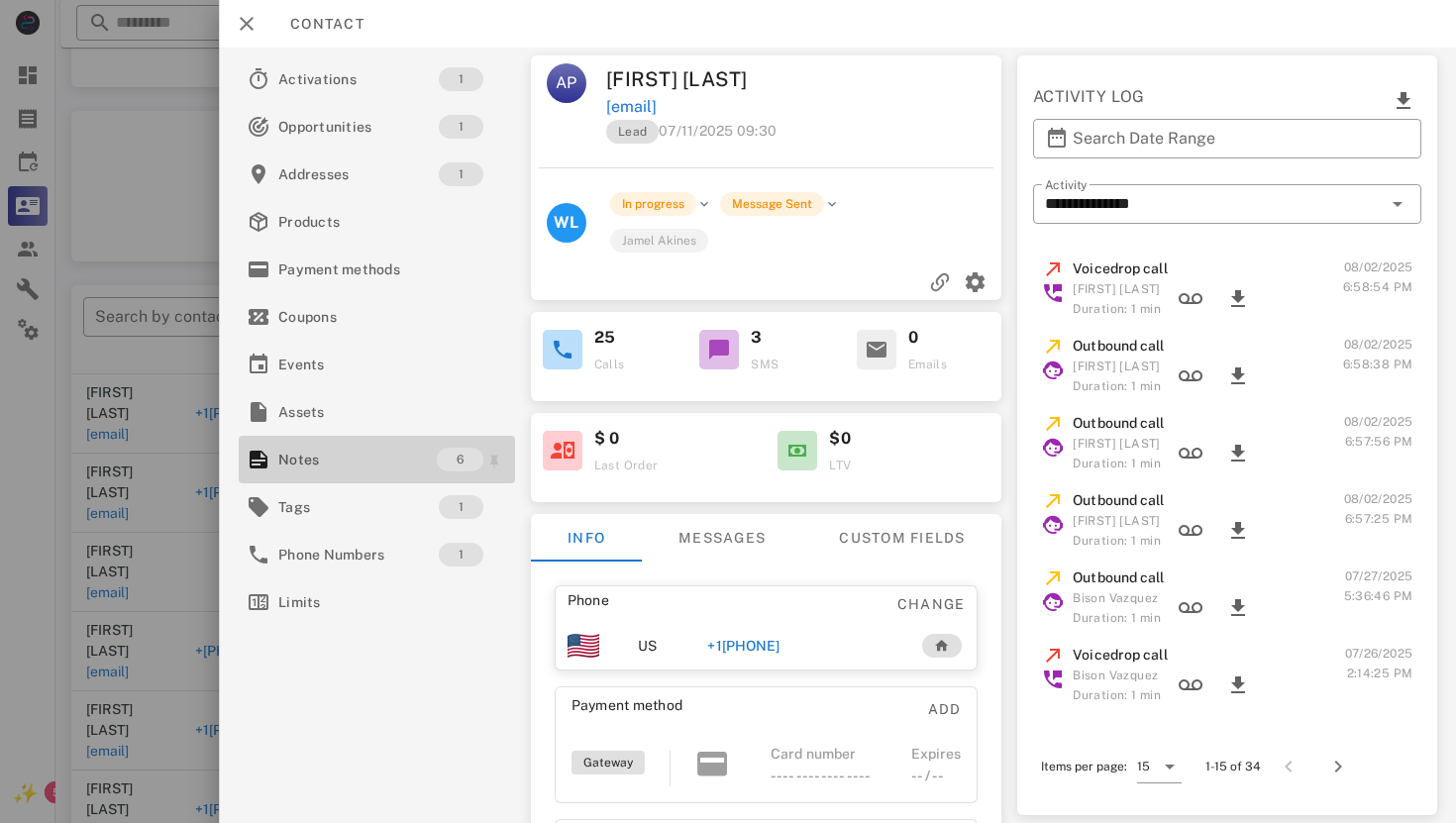 click on "Notes" at bounding box center [358, 460] 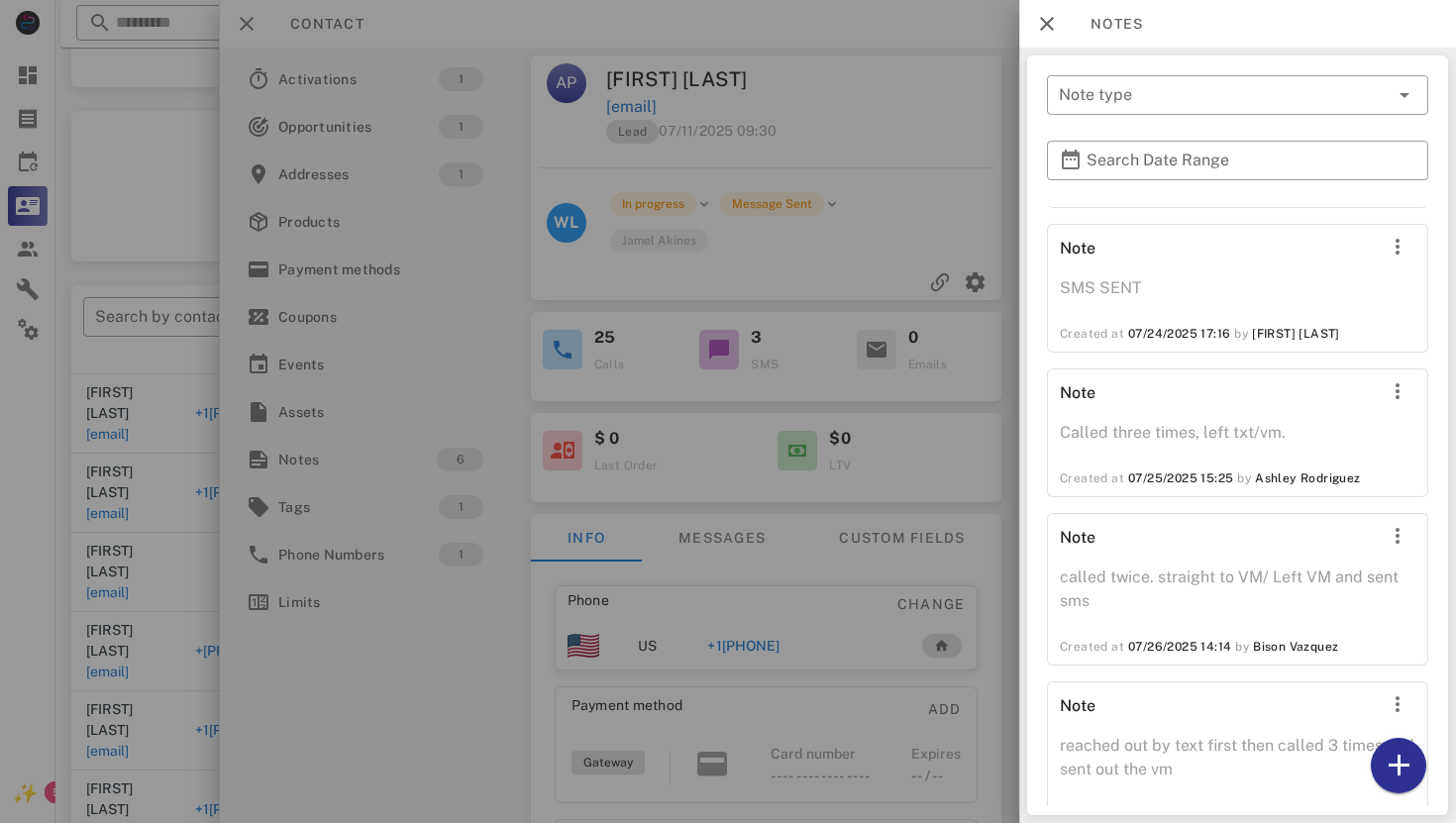 scroll, scrollTop: 396, scrollLeft: 0, axis: vertical 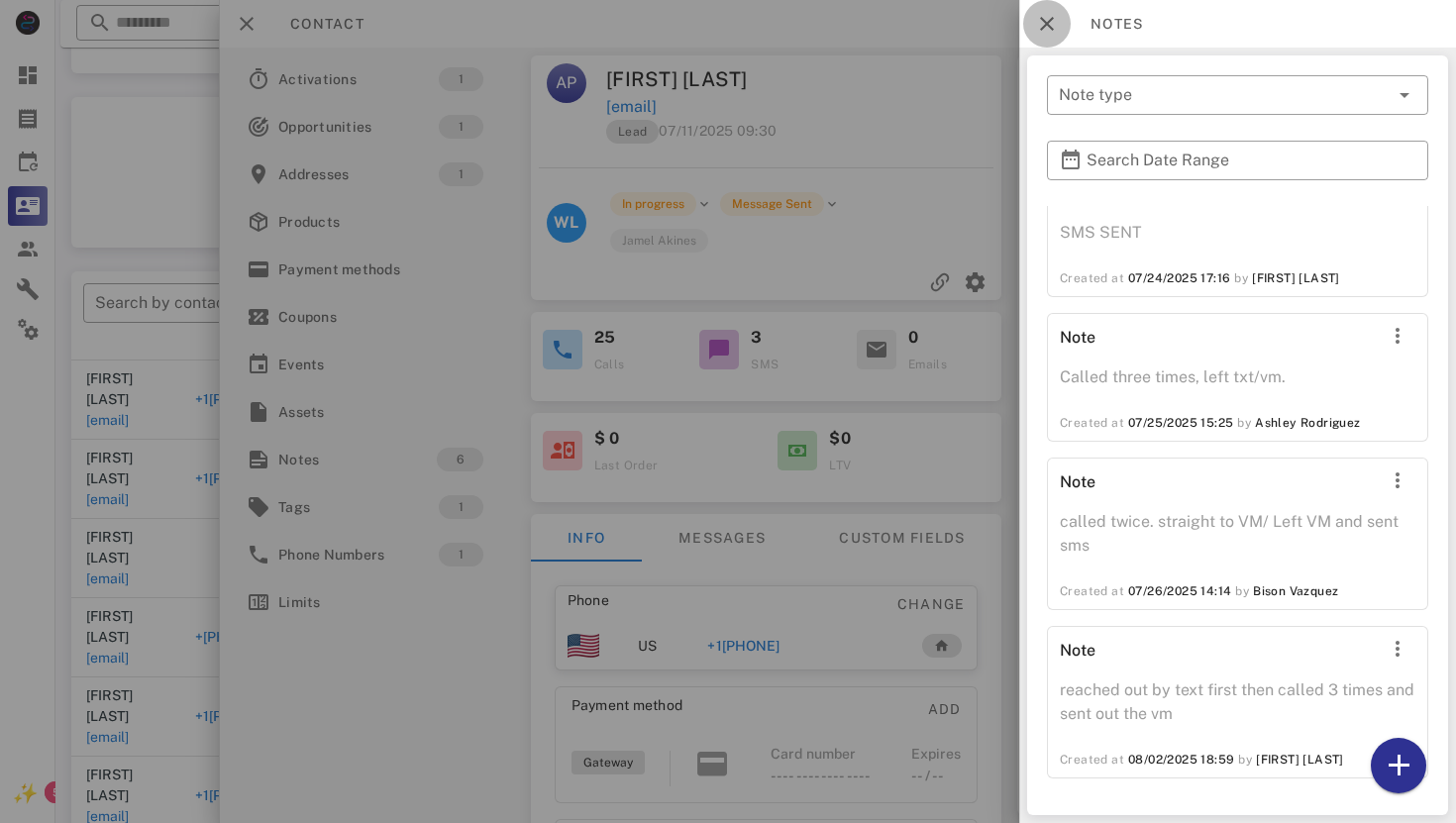 click at bounding box center [1047, 24] 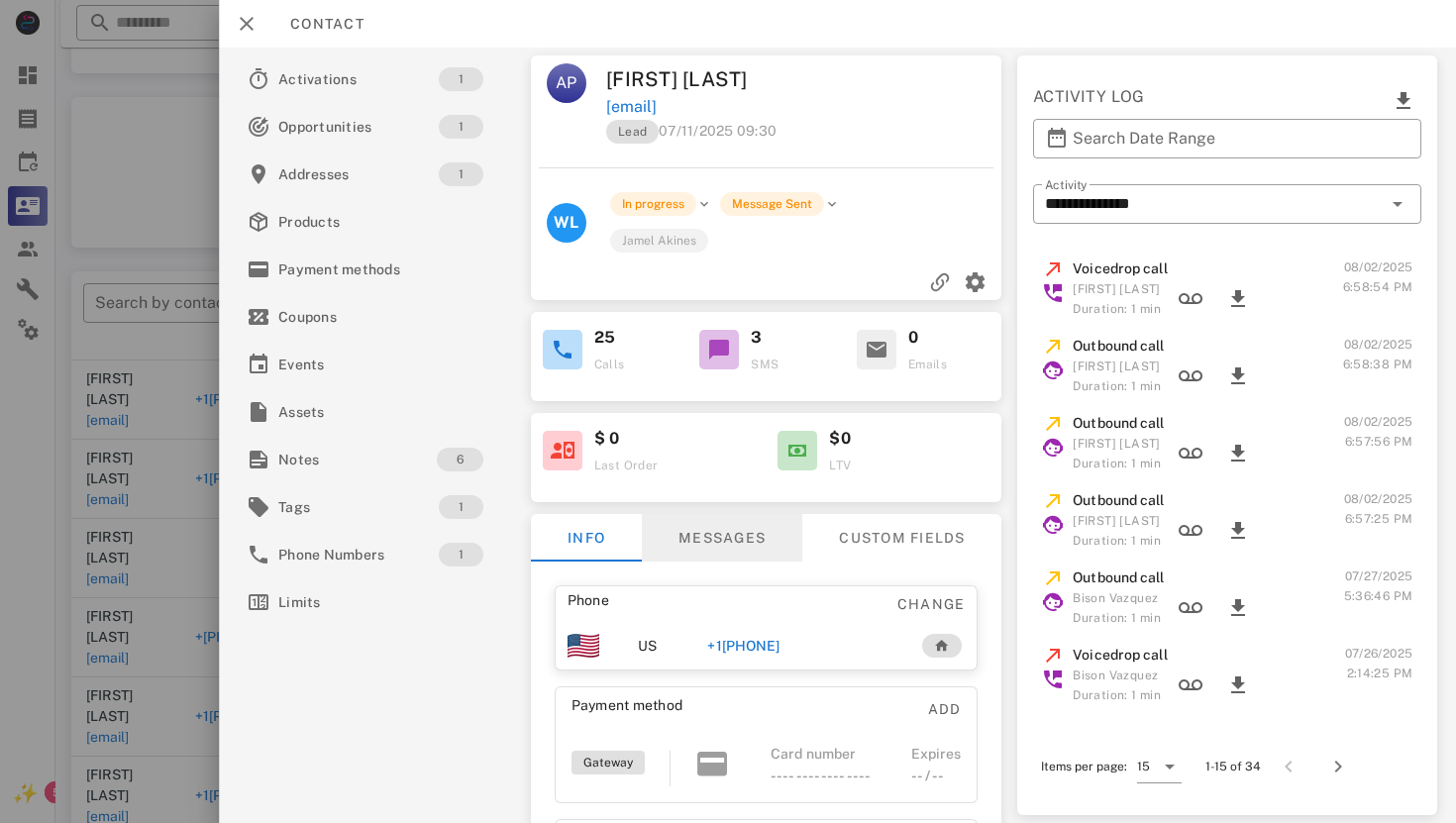 click on "Messages" at bounding box center (721, 538) 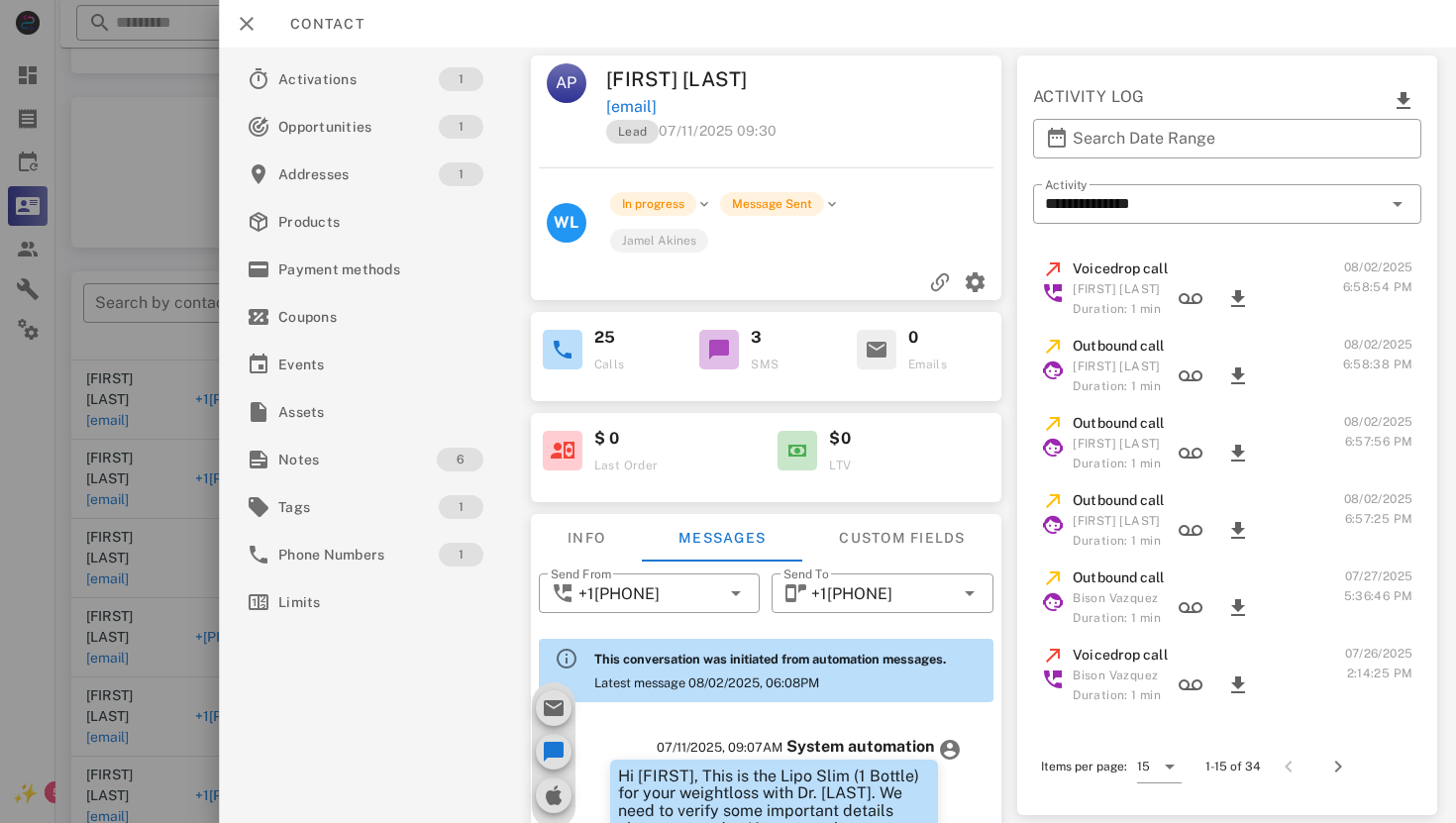 scroll, scrollTop: 2426, scrollLeft: 0, axis: vertical 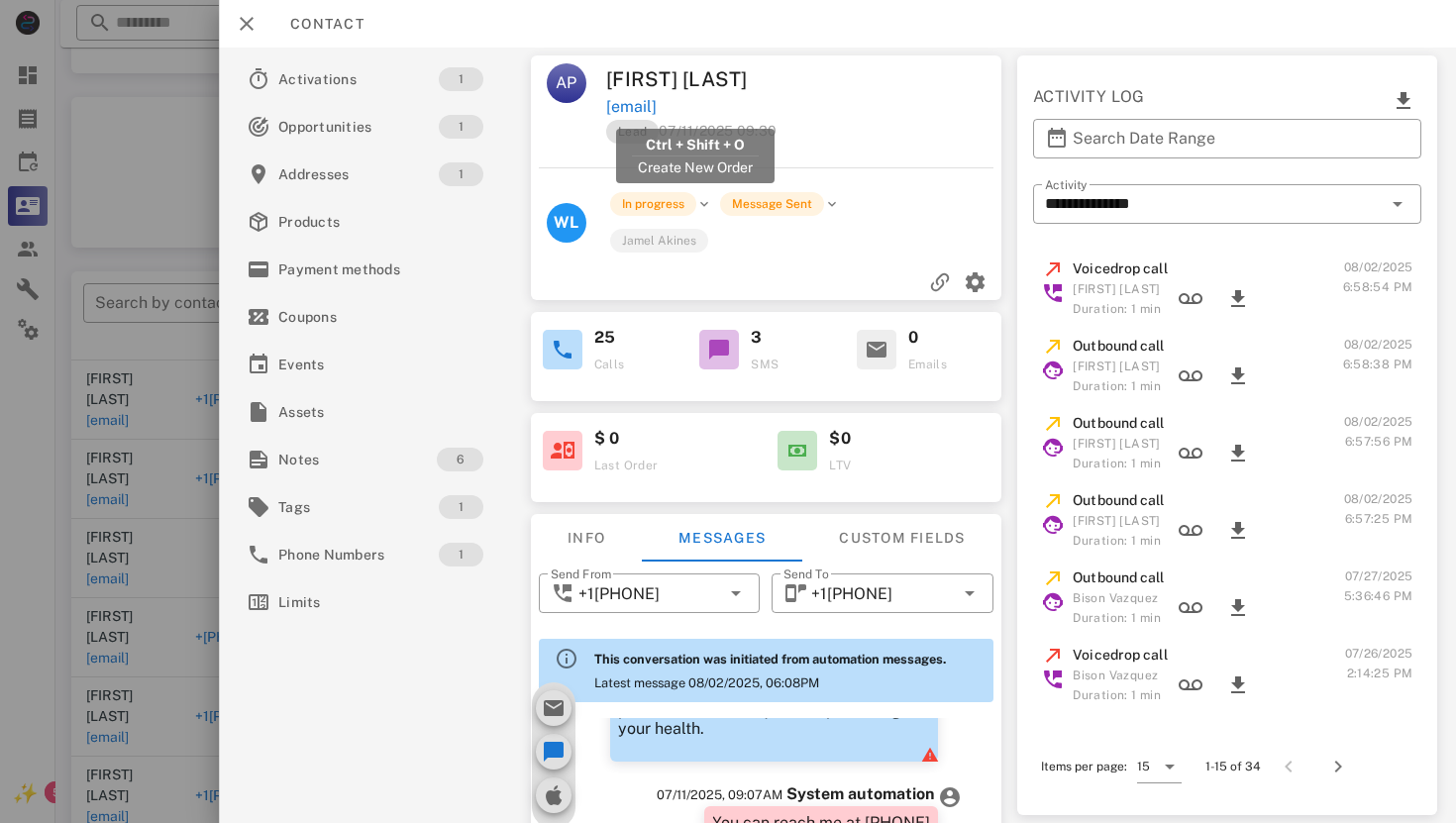 click on "[EMAIL]" at bounding box center (631, 107) 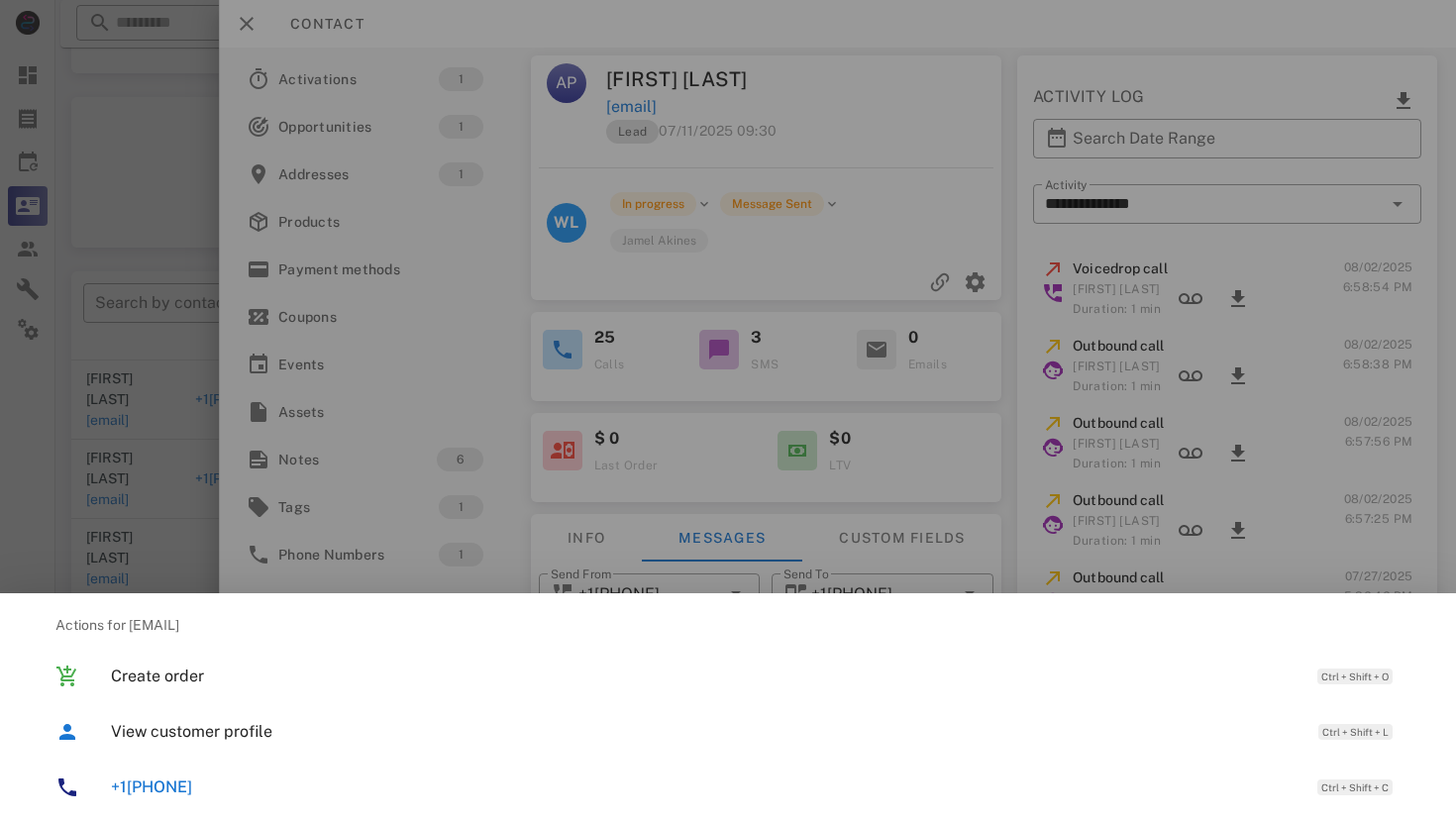 click on "+14807032194  Ctrl + Shift + C" at bounding box center [756, 786] 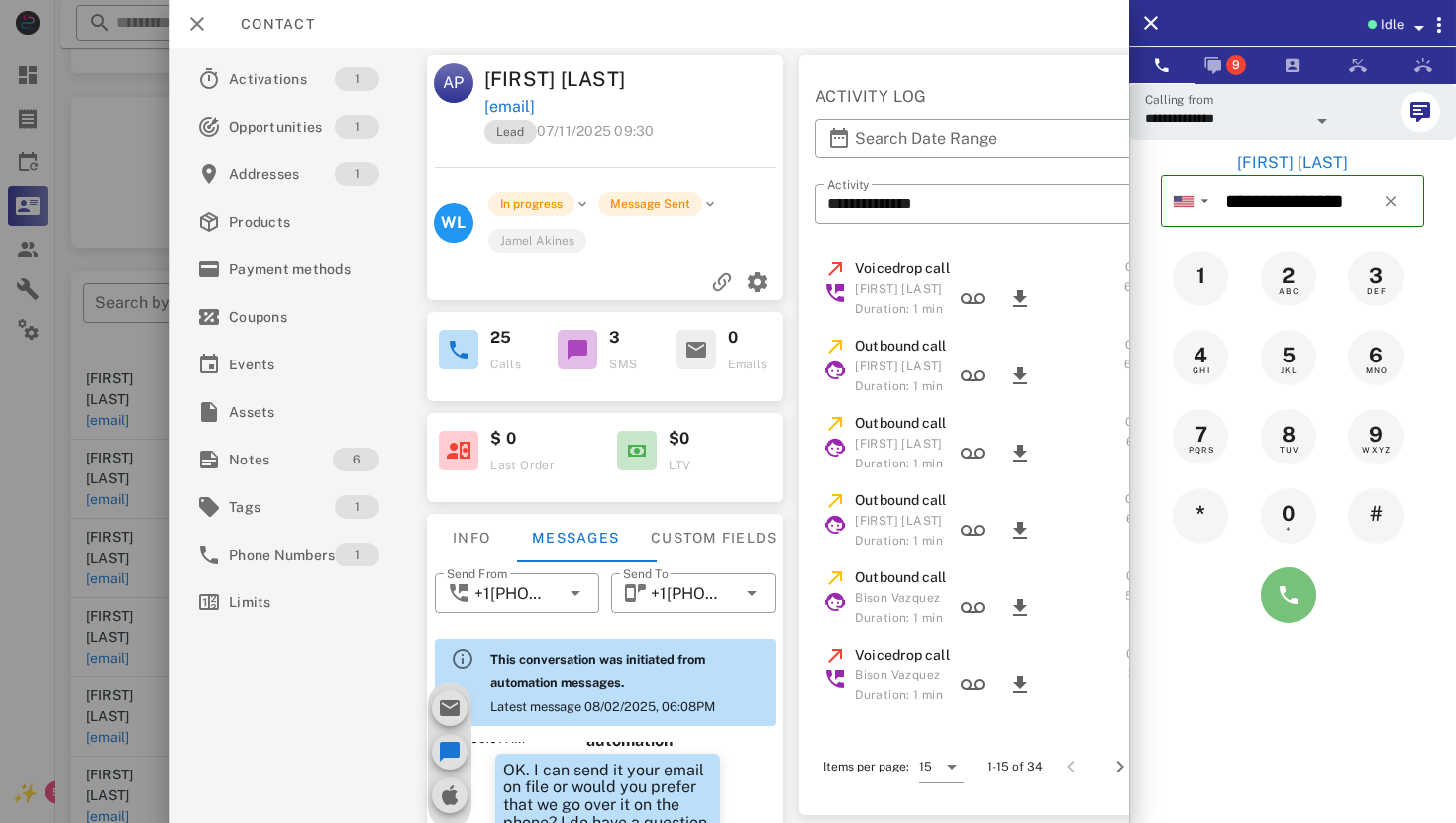 click at bounding box center (1289, 595) 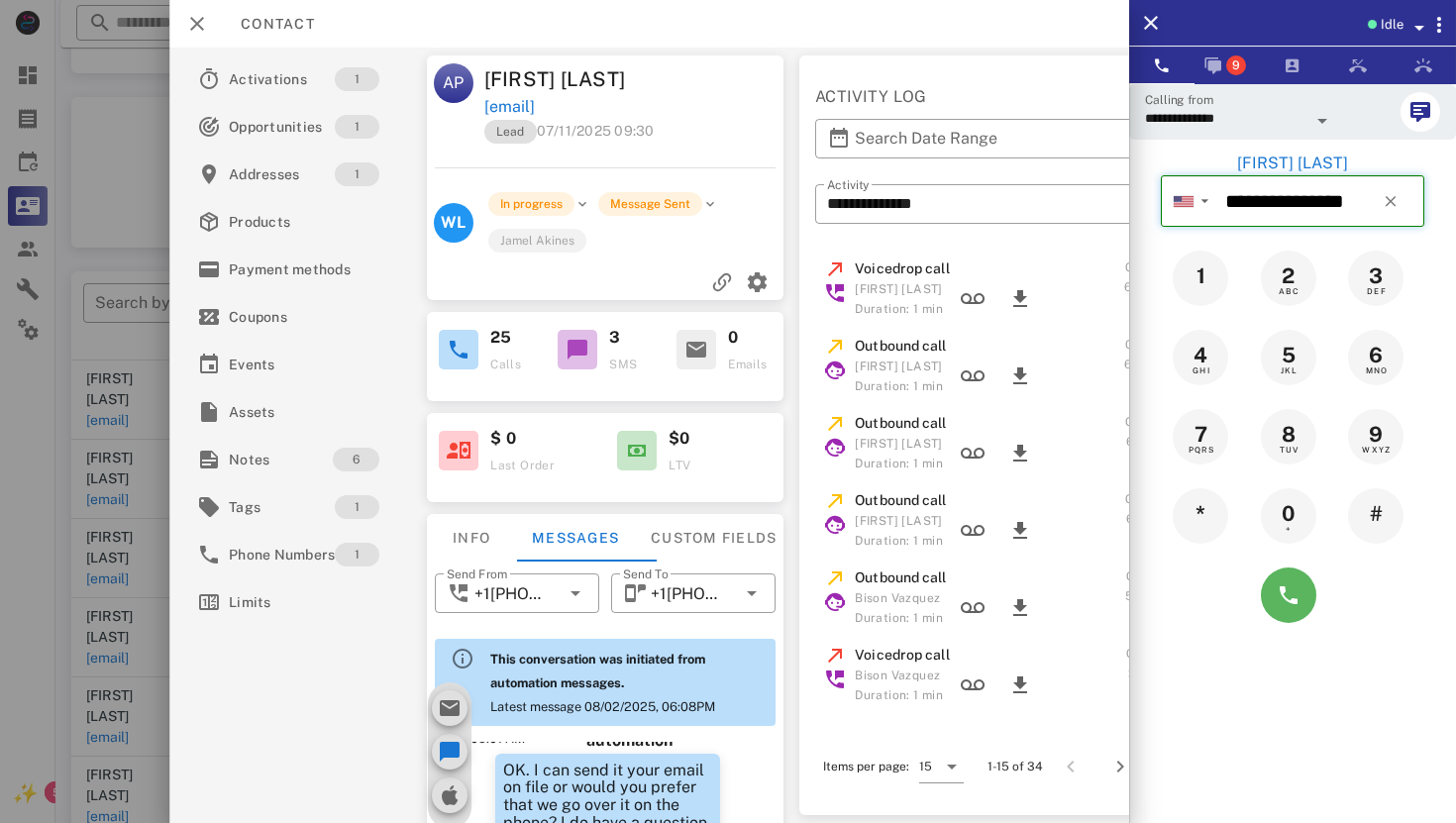type 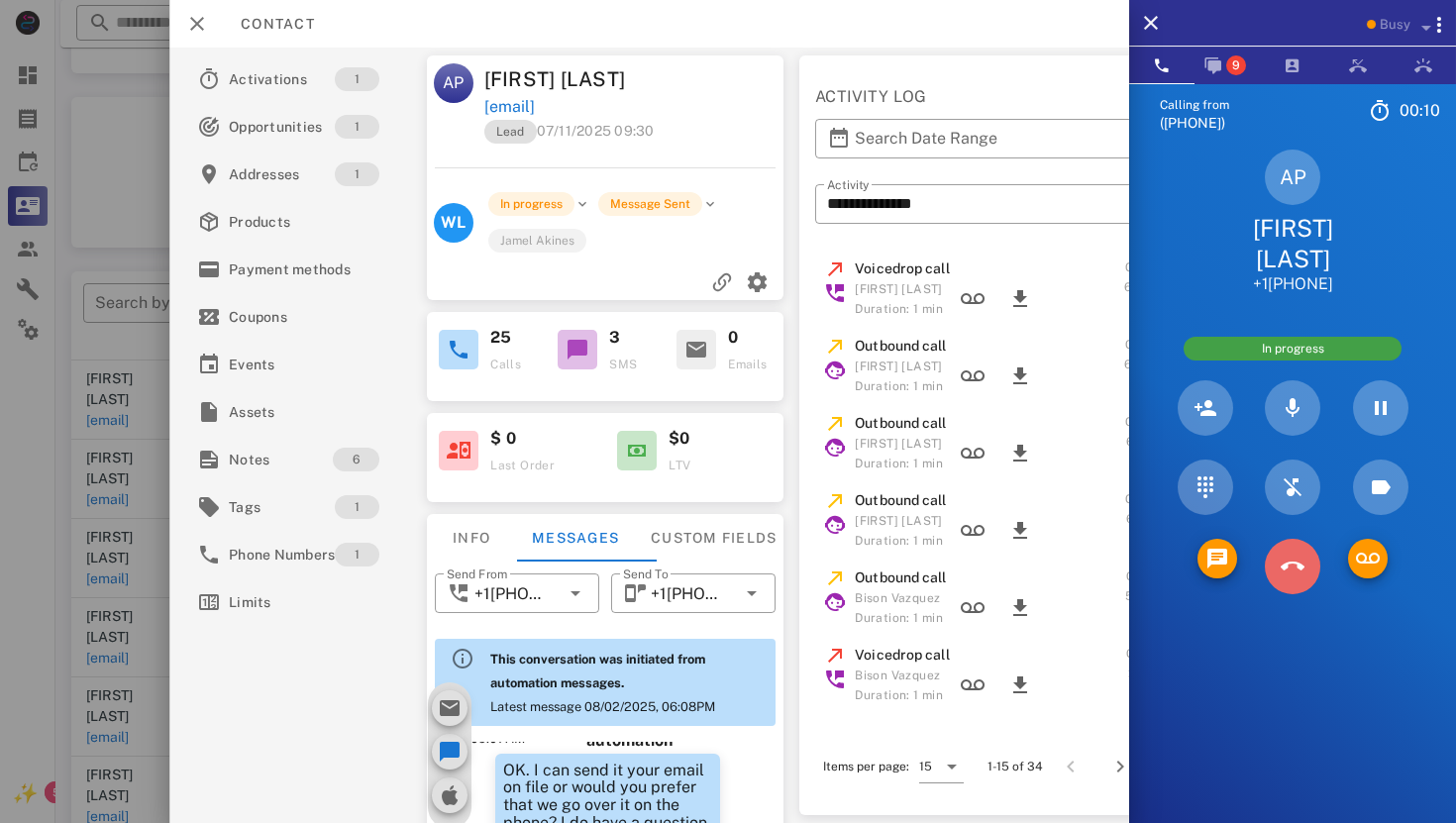 click at bounding box center (1293, 566) 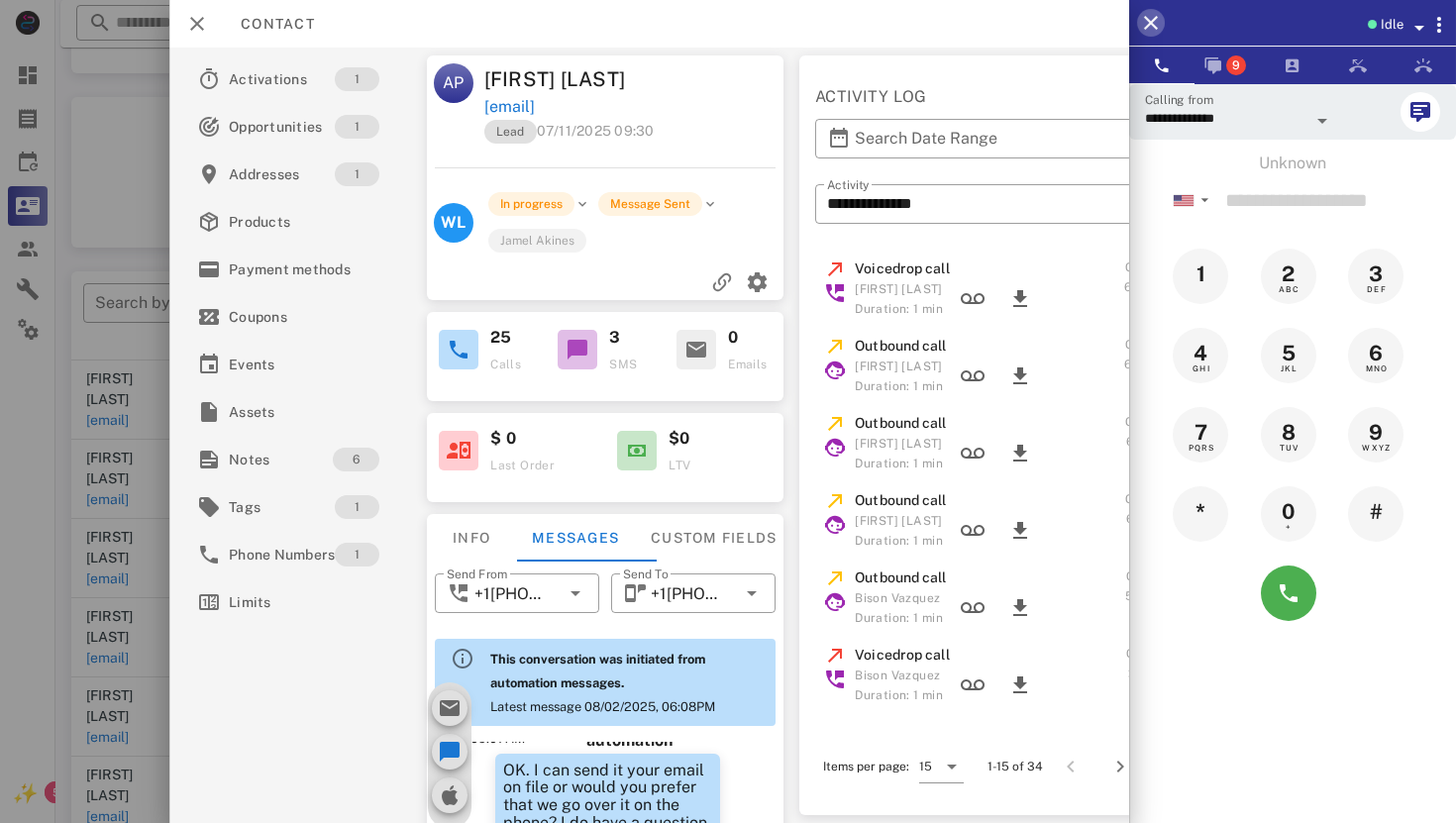 click at bounding box center [1151, 23] 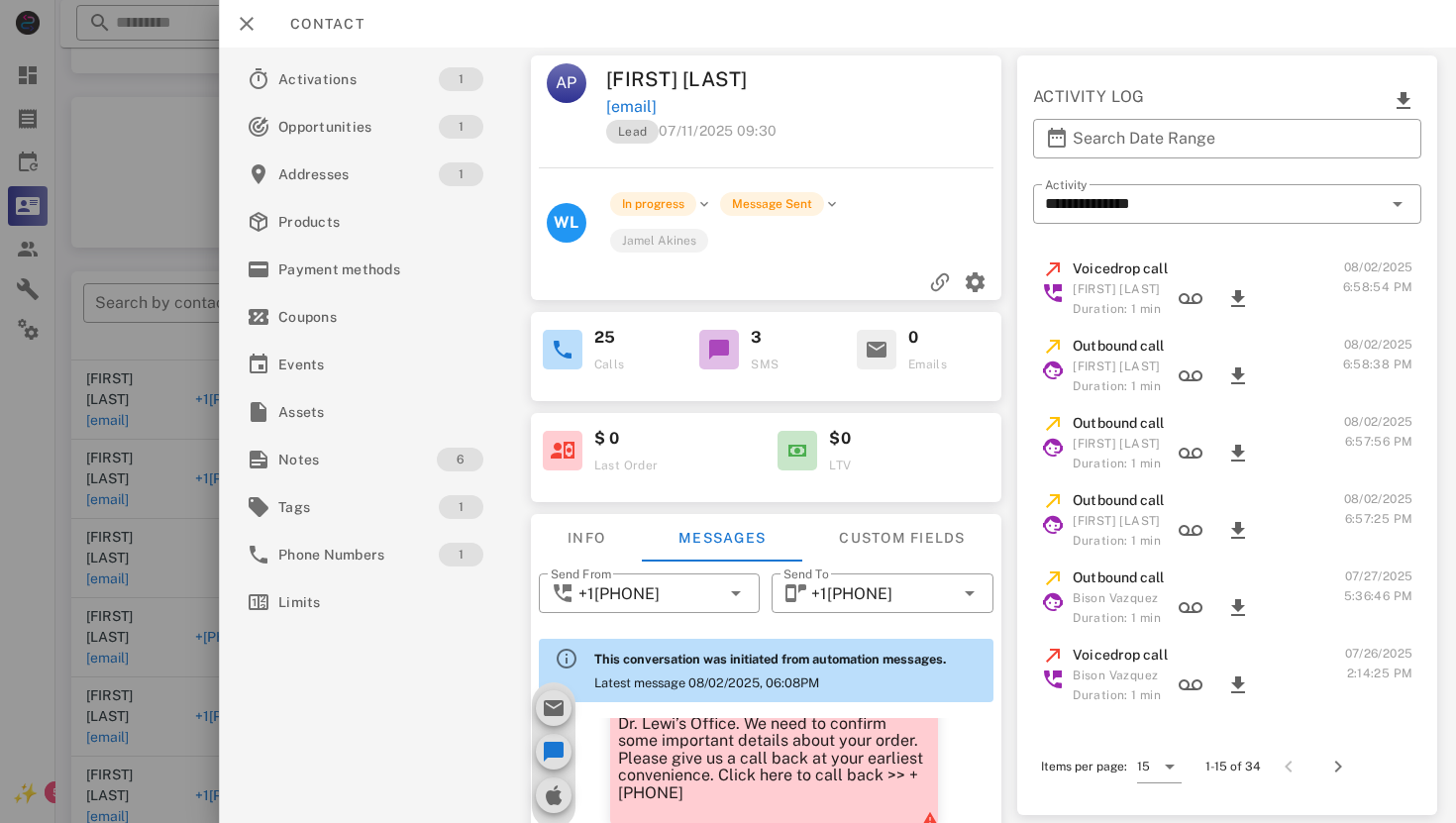 scroll, scrollTop: 1261, scrollLeft: 0, axis: vertical 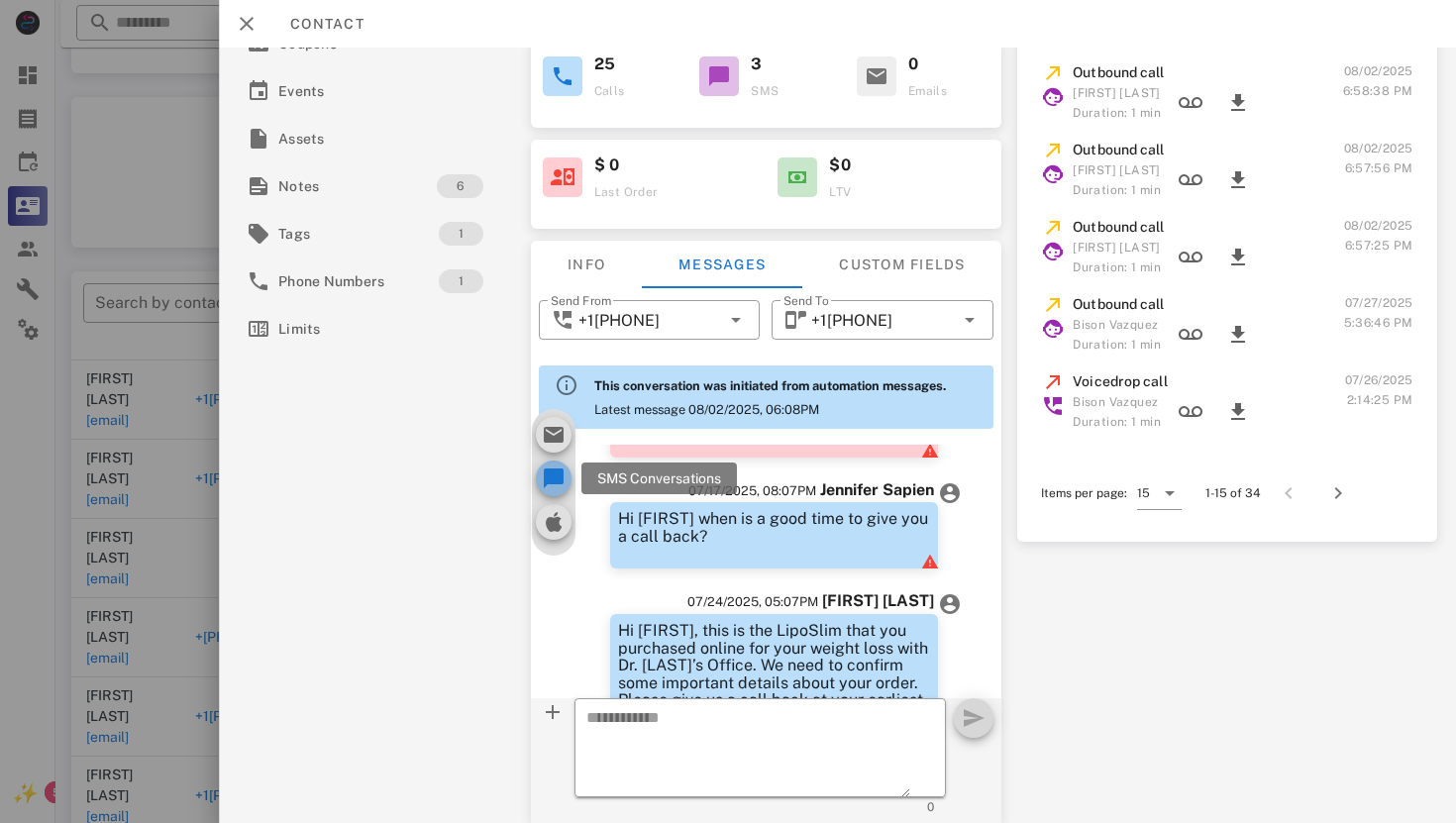 click at bounding box center [553, 478] 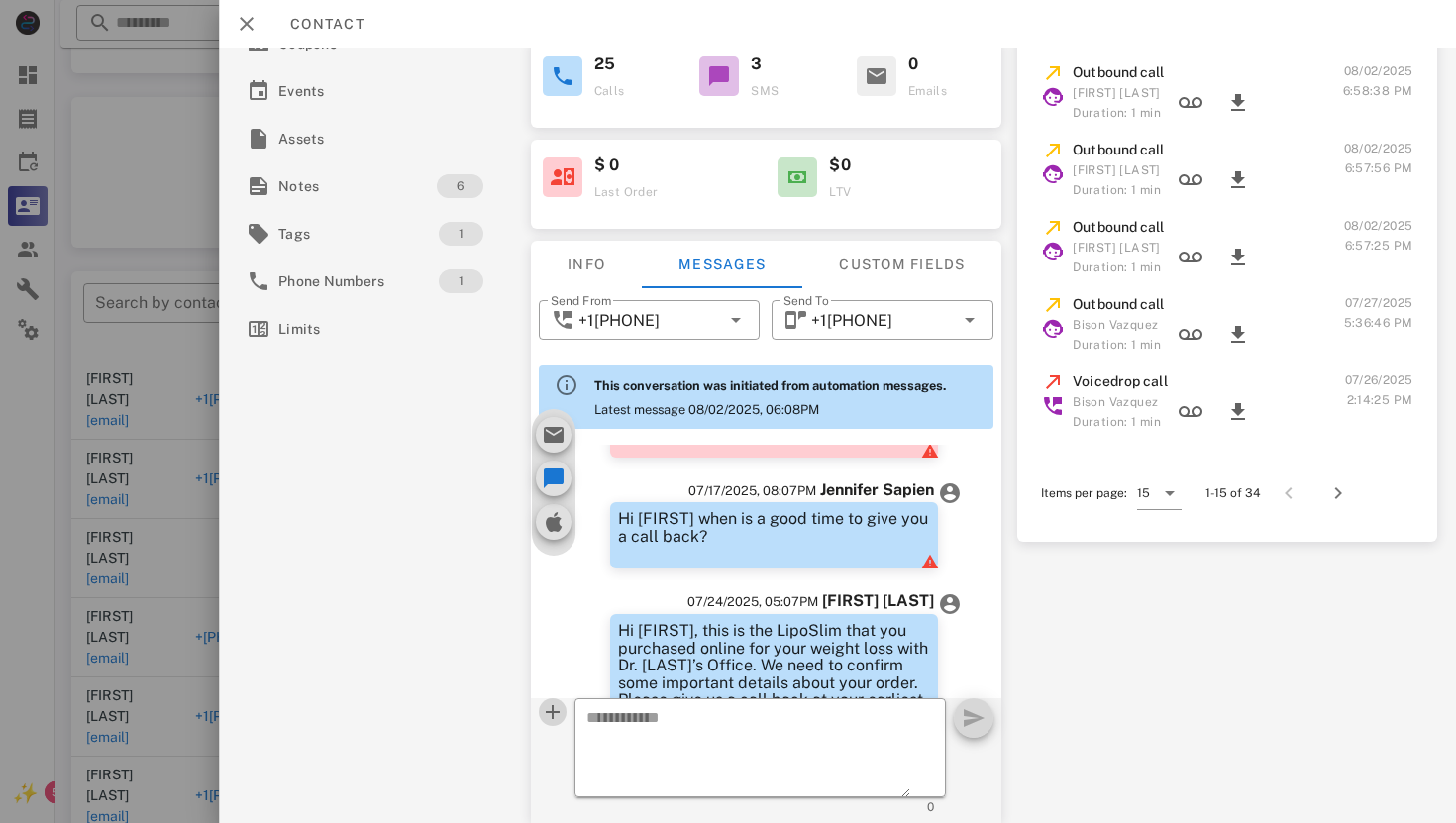 click at bounding box center (552, 712) 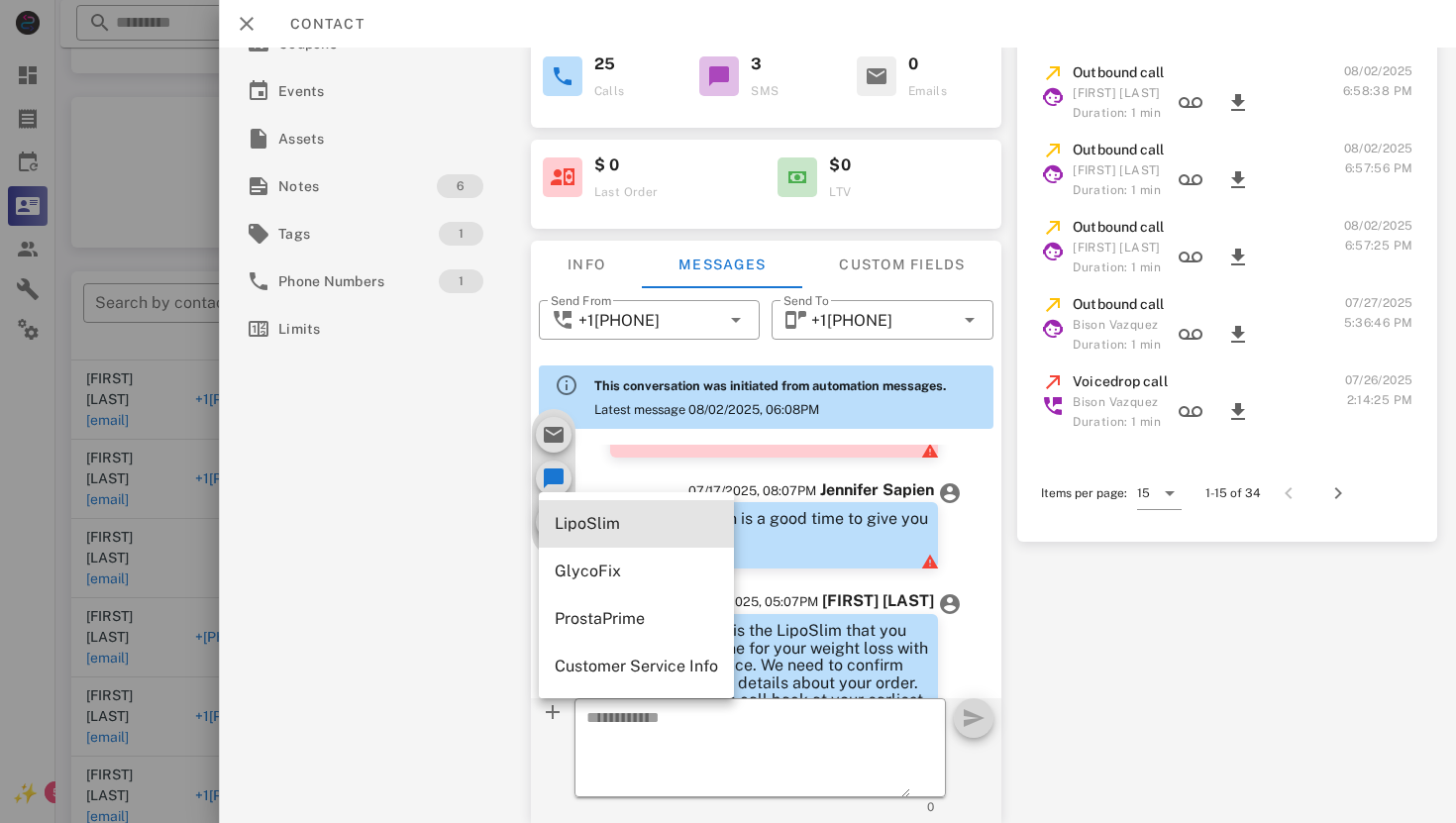 click on "LipoSlim" at bounding box center (636, 523) 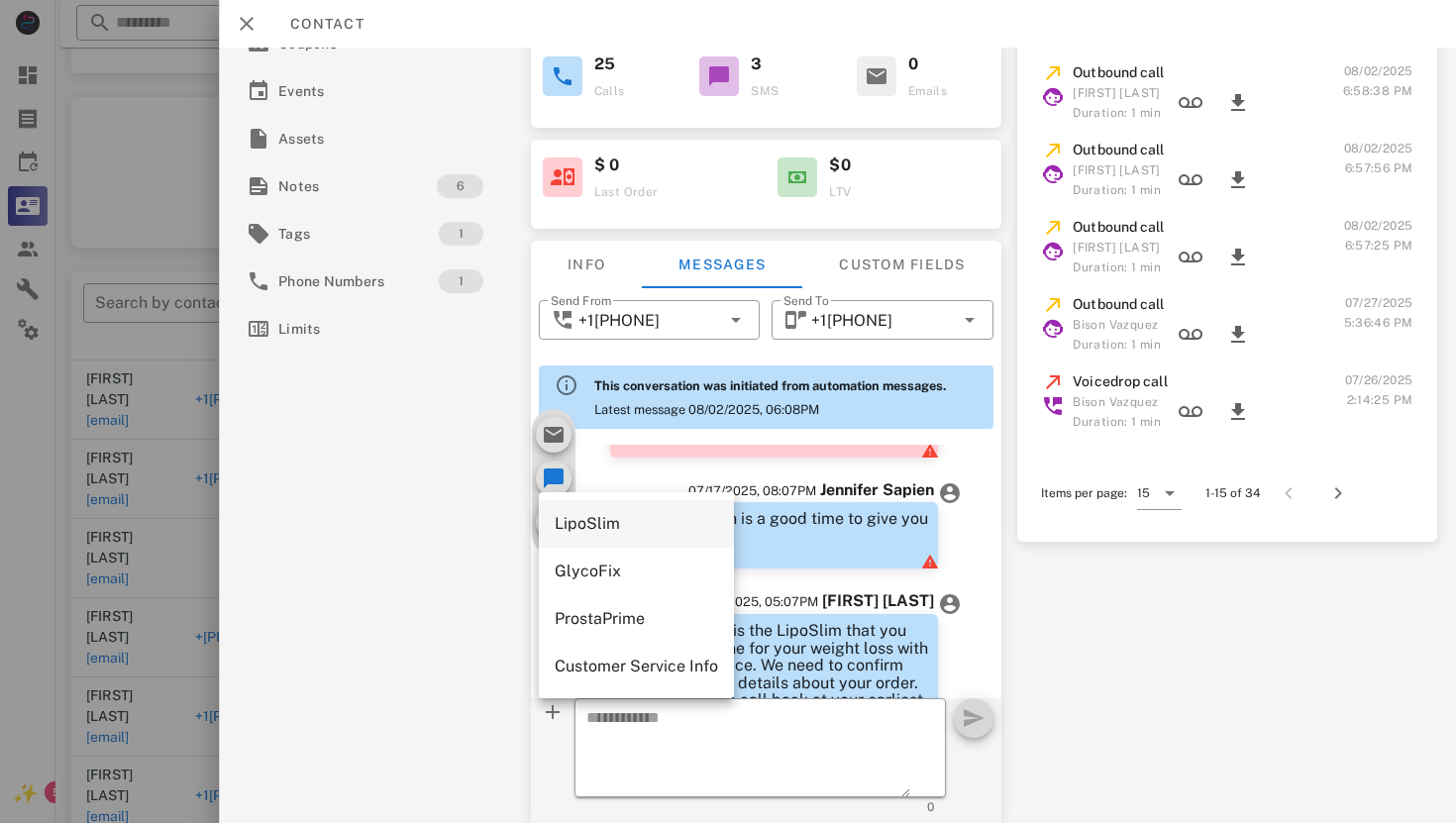 type on "**********" 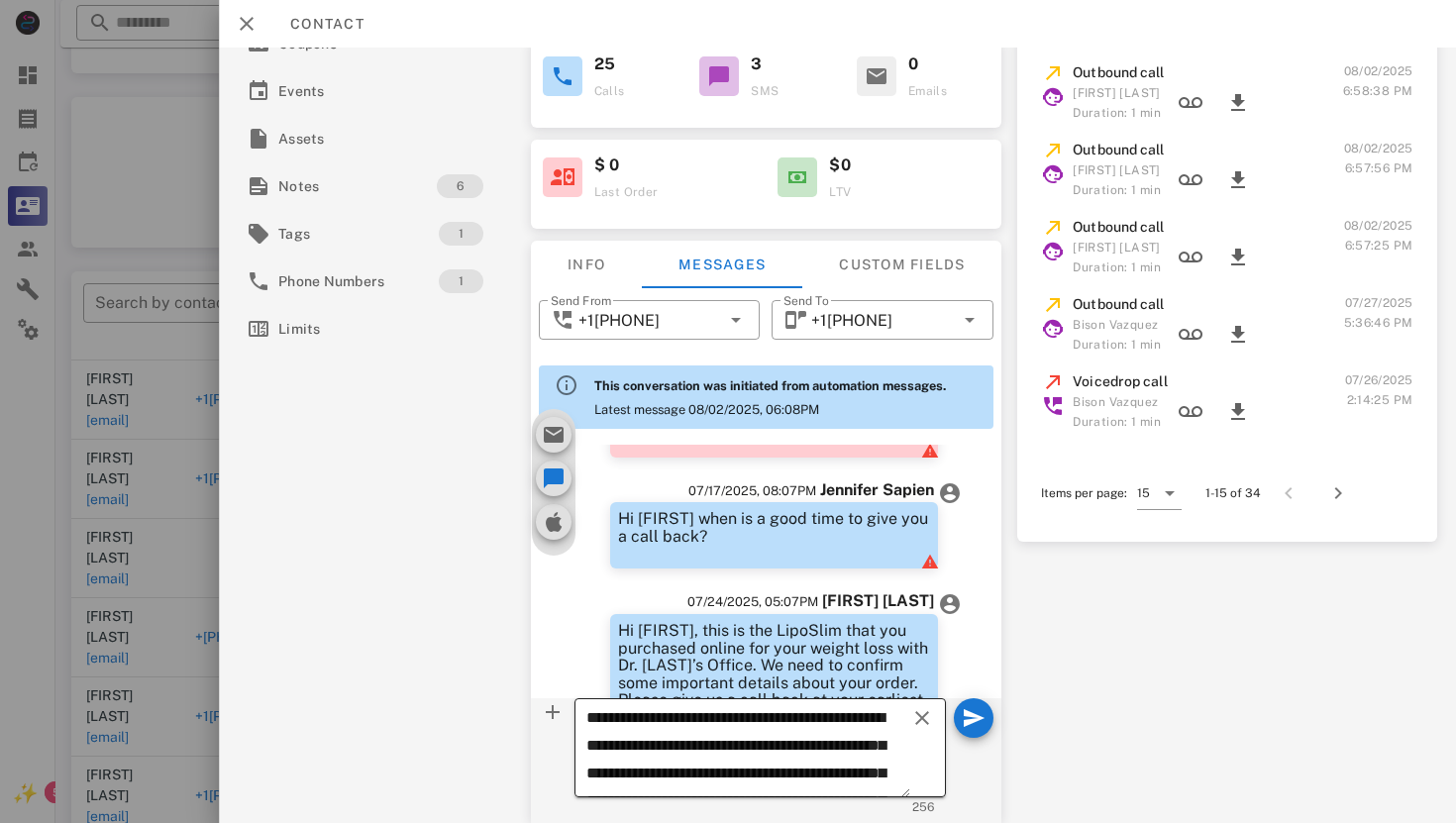 click on "**********" at bounding box center (760, 748) 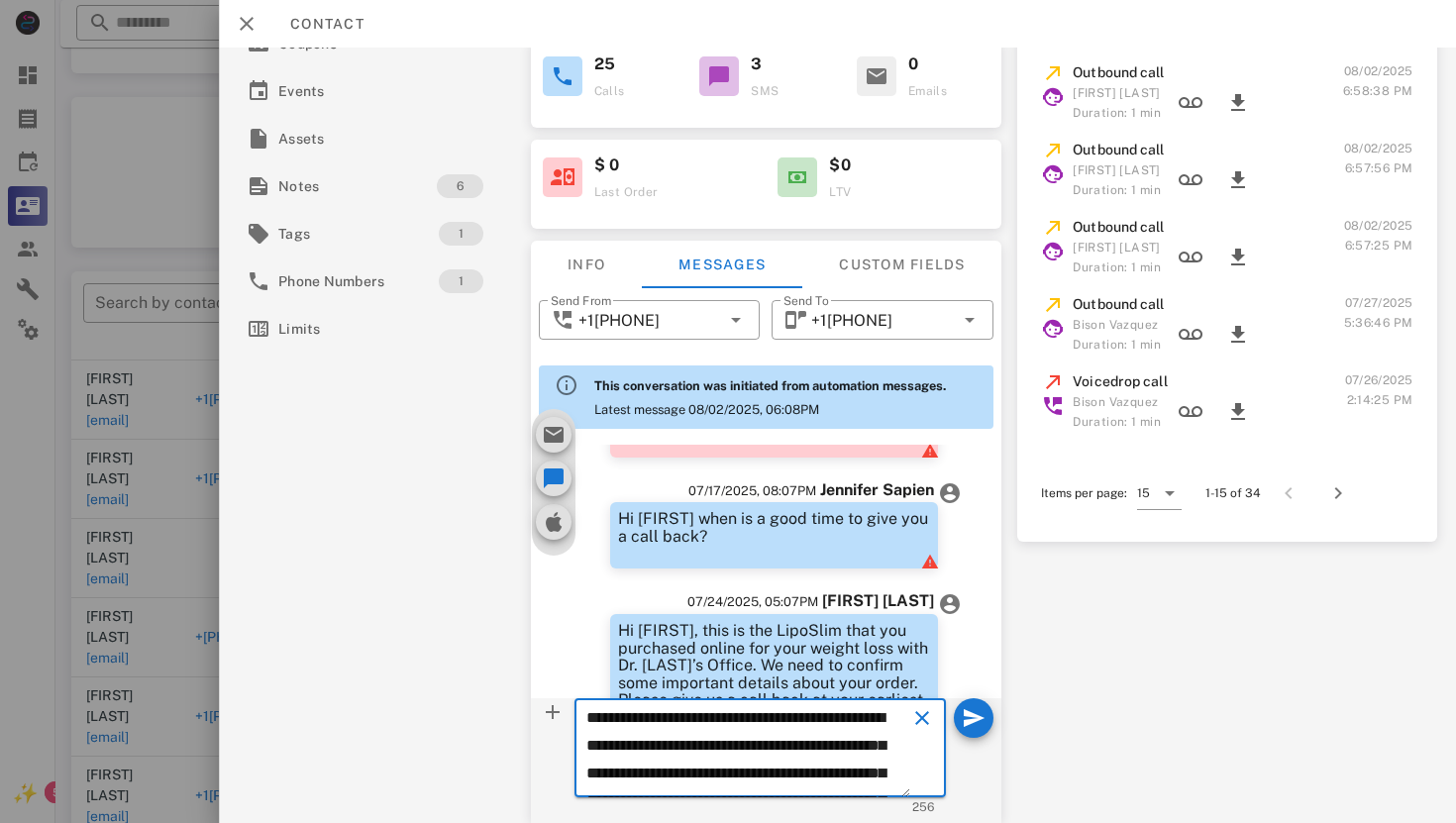 drag, startPoint x: 584, startPoint y: 719, endPoint x: 821, endPoint y: 792, distance: 247.9879 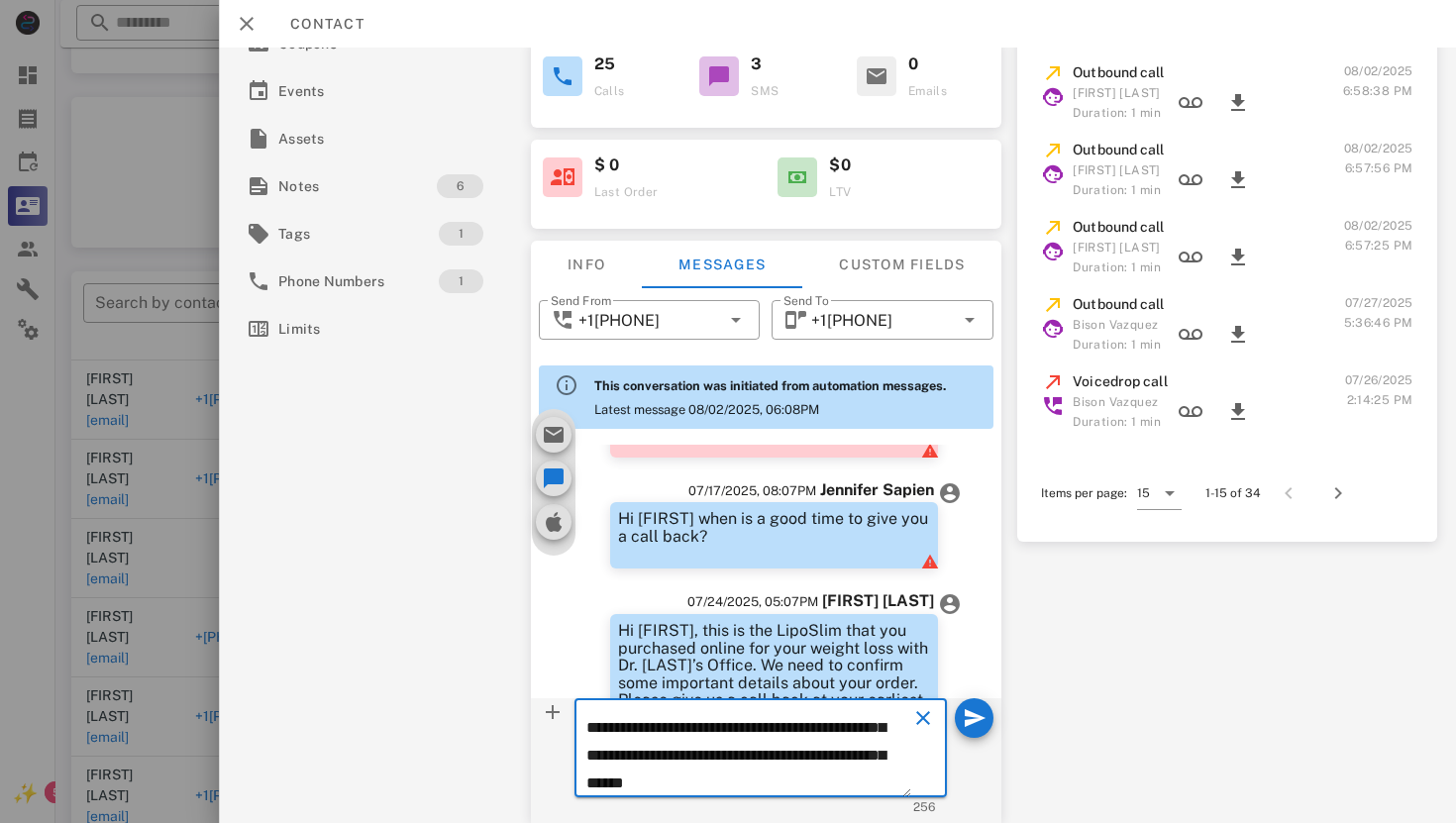 drag, startPoint x: 590, startPoint y: 717, endPoint x: 748, endPoint y: 815, distance: 185.9247 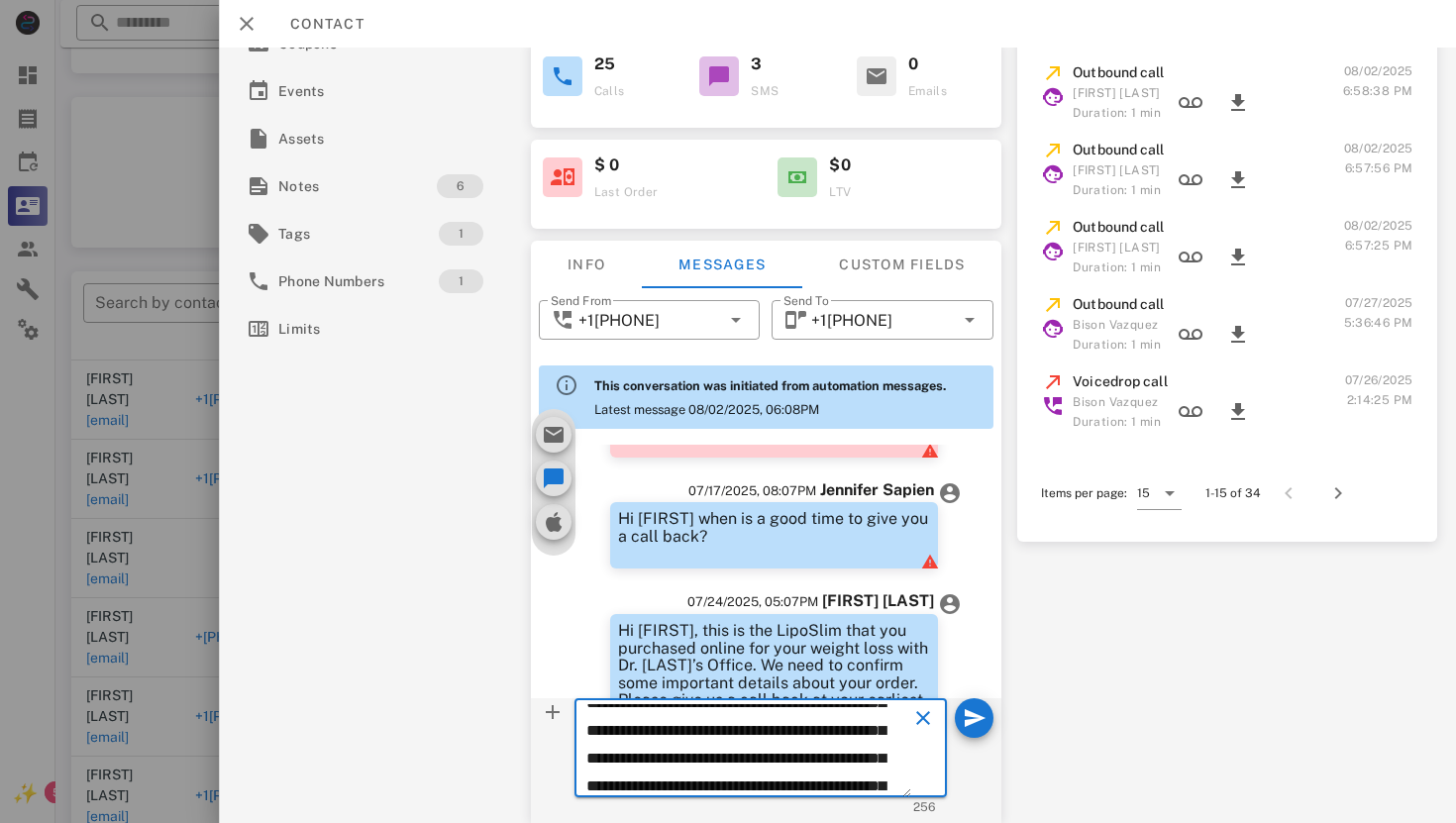 scroll, scrollTop: 0, scrollLeft: 0, axis: both 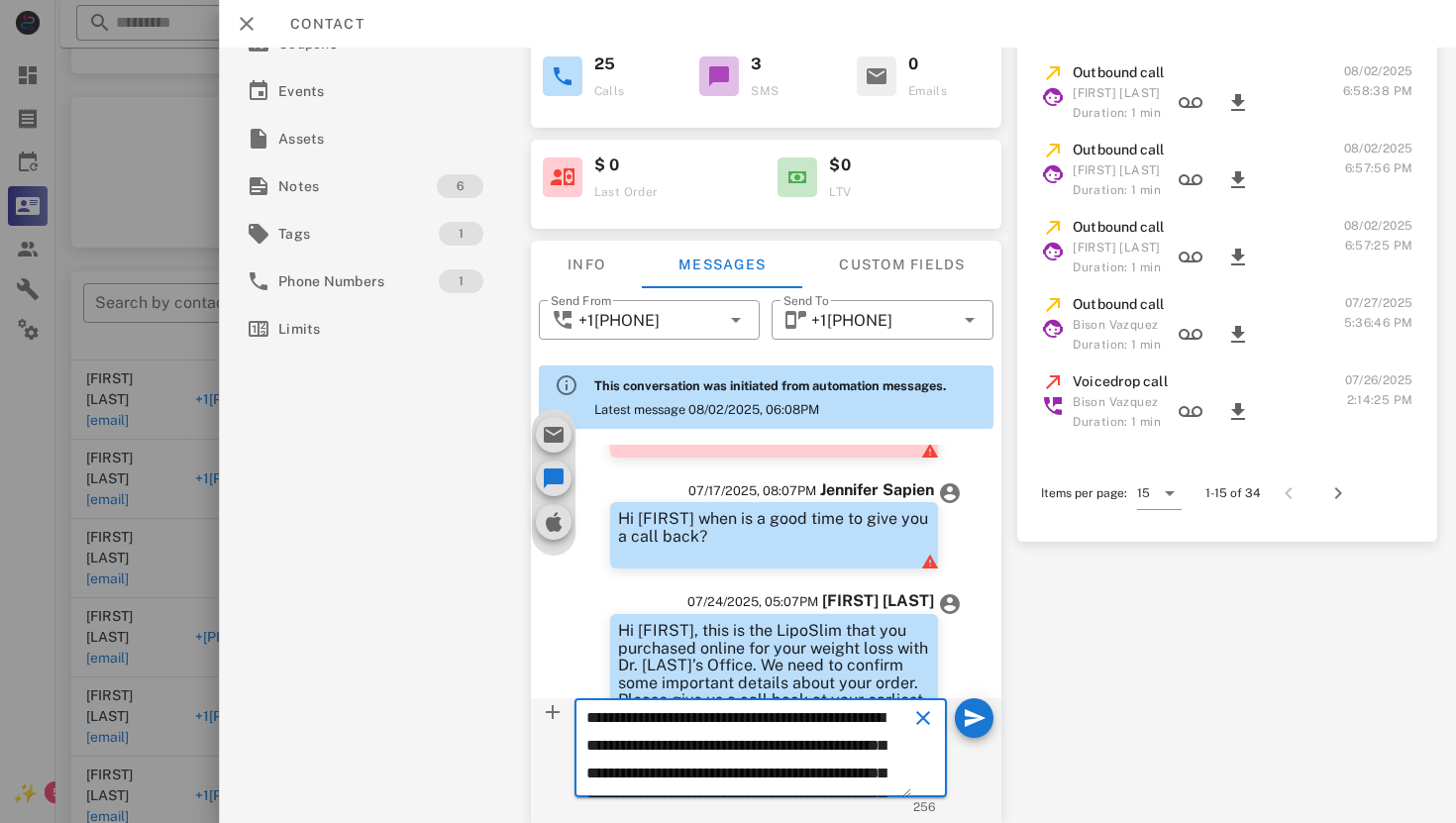 drag, startPoint x: 702, startPoint y: 785, endPoint x: 596, endPoint y: 685, distance: 145.72577 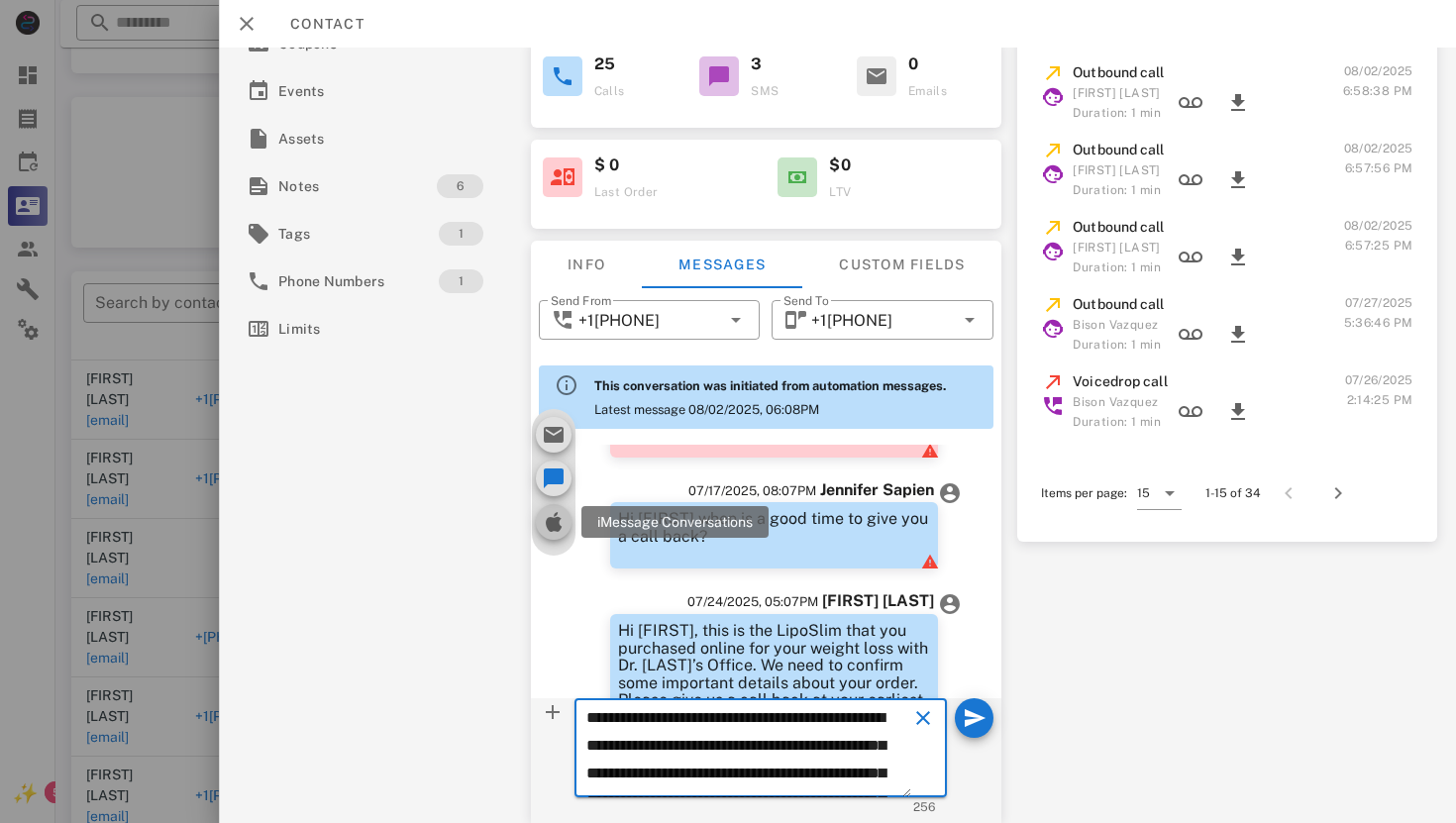 click at bounding box center [553, 522] 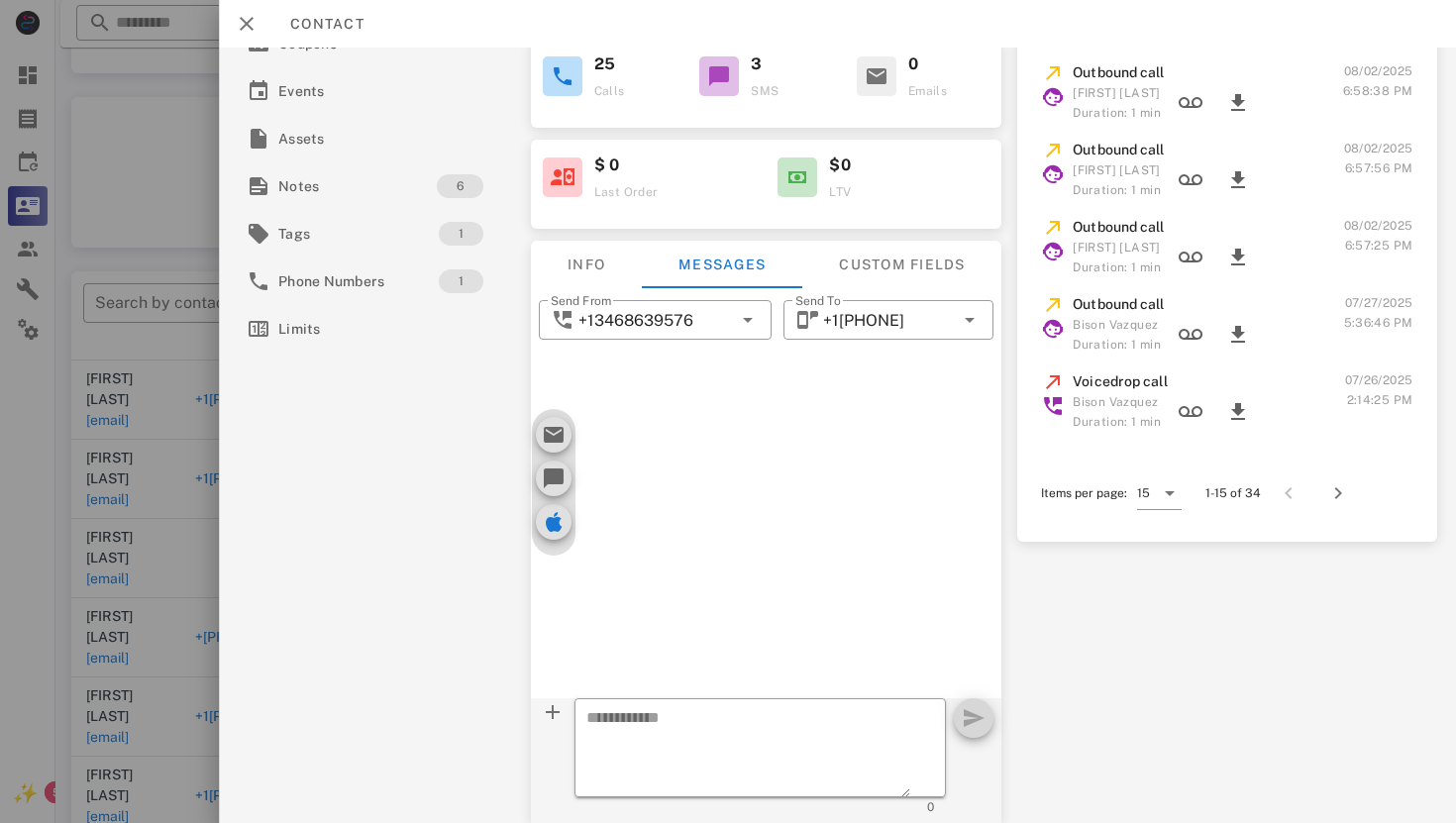 click at bounding box center [748, 751] 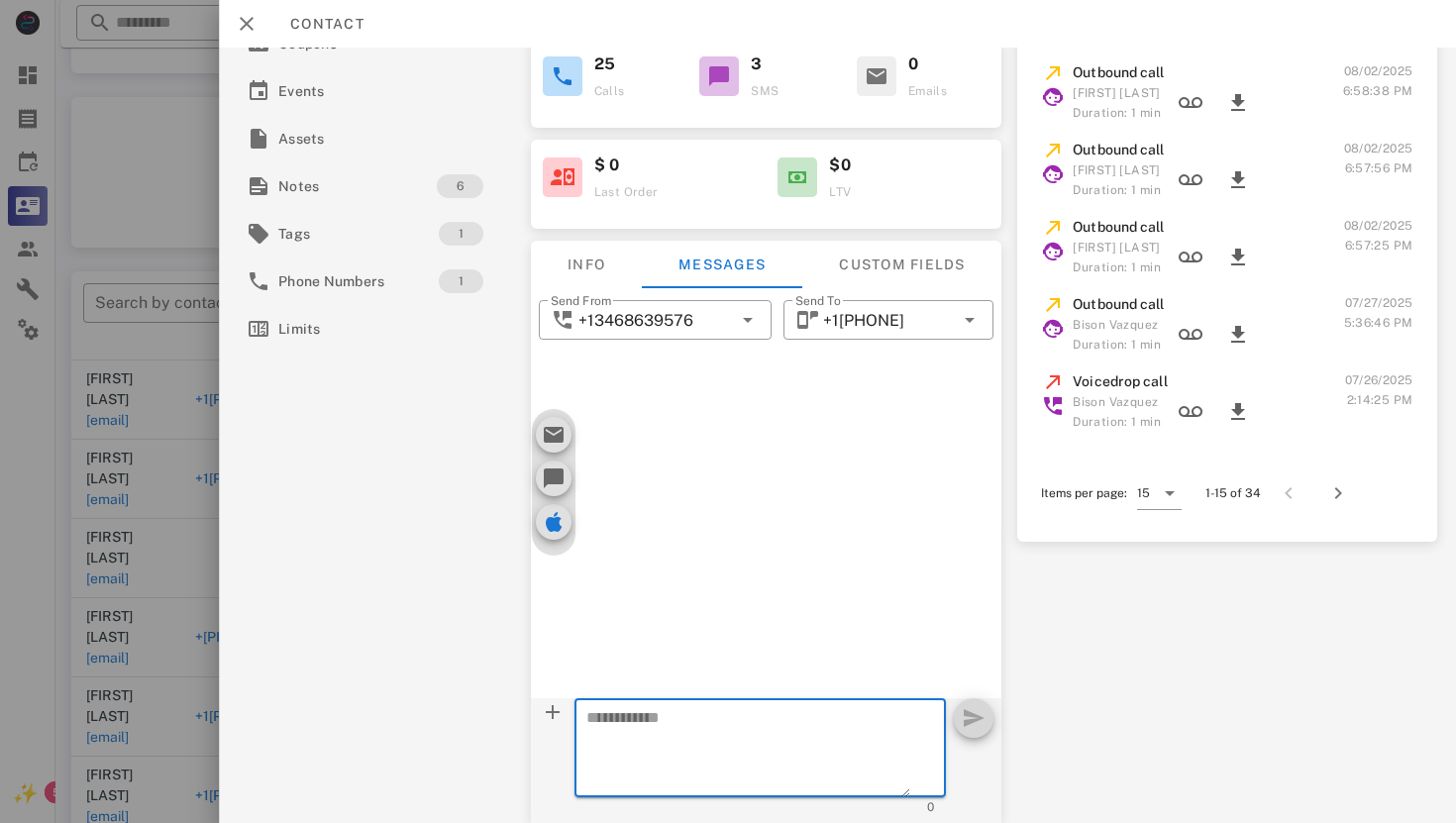 click at bounding box center [748, 751] 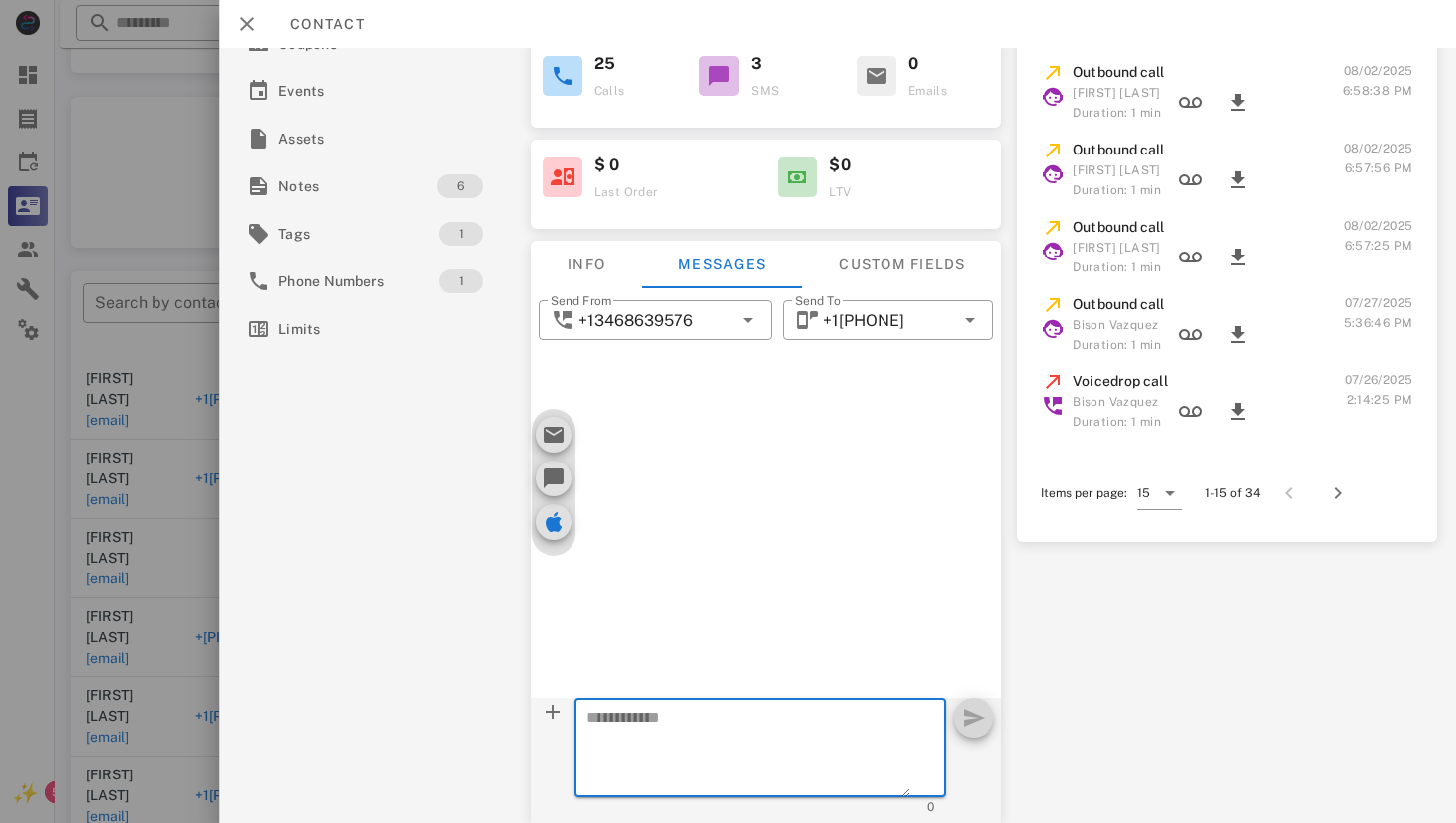 paste on "**********" 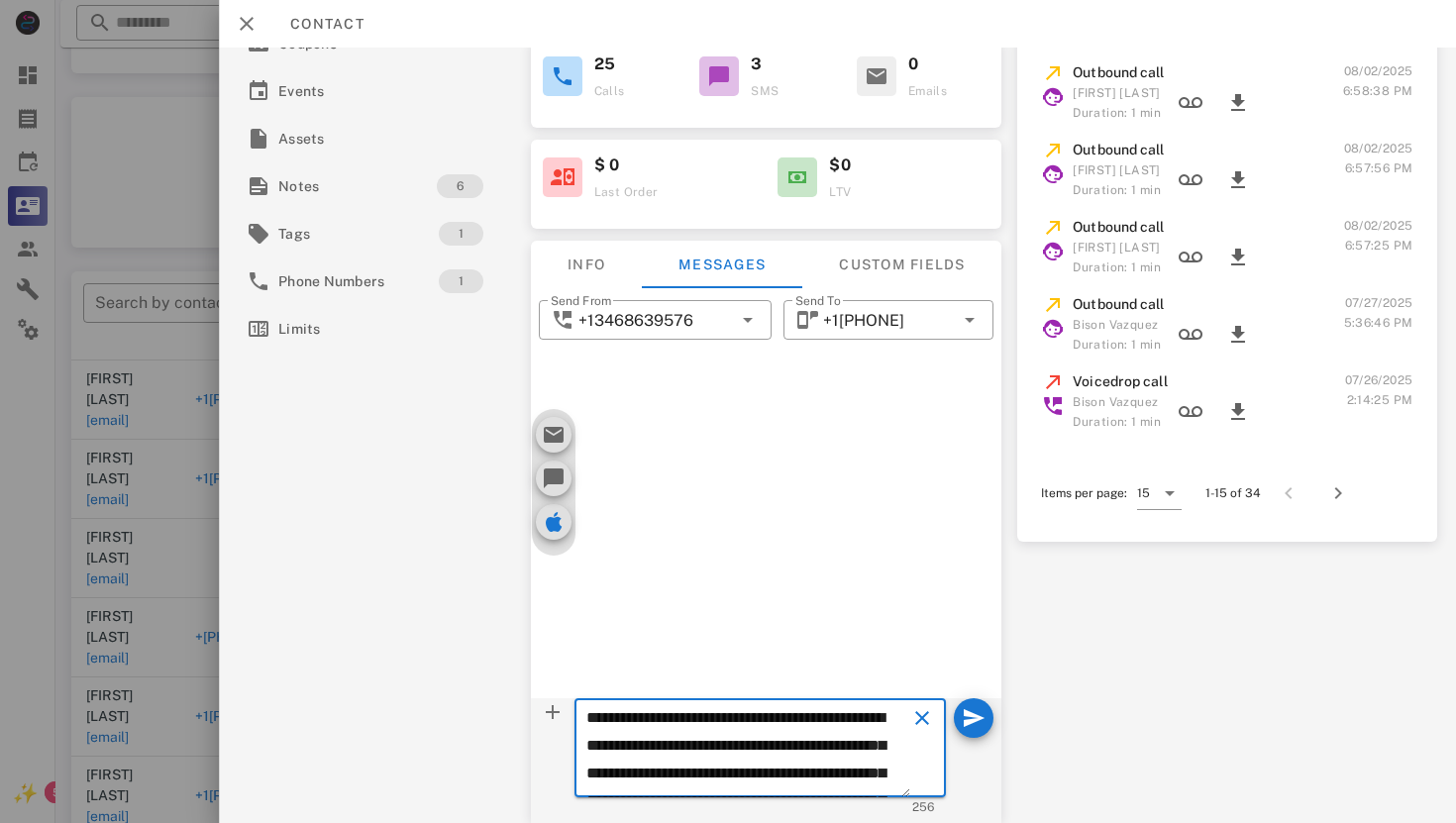 scroll, scrollTop: 96, scrollLeft: 0, axis: vertical 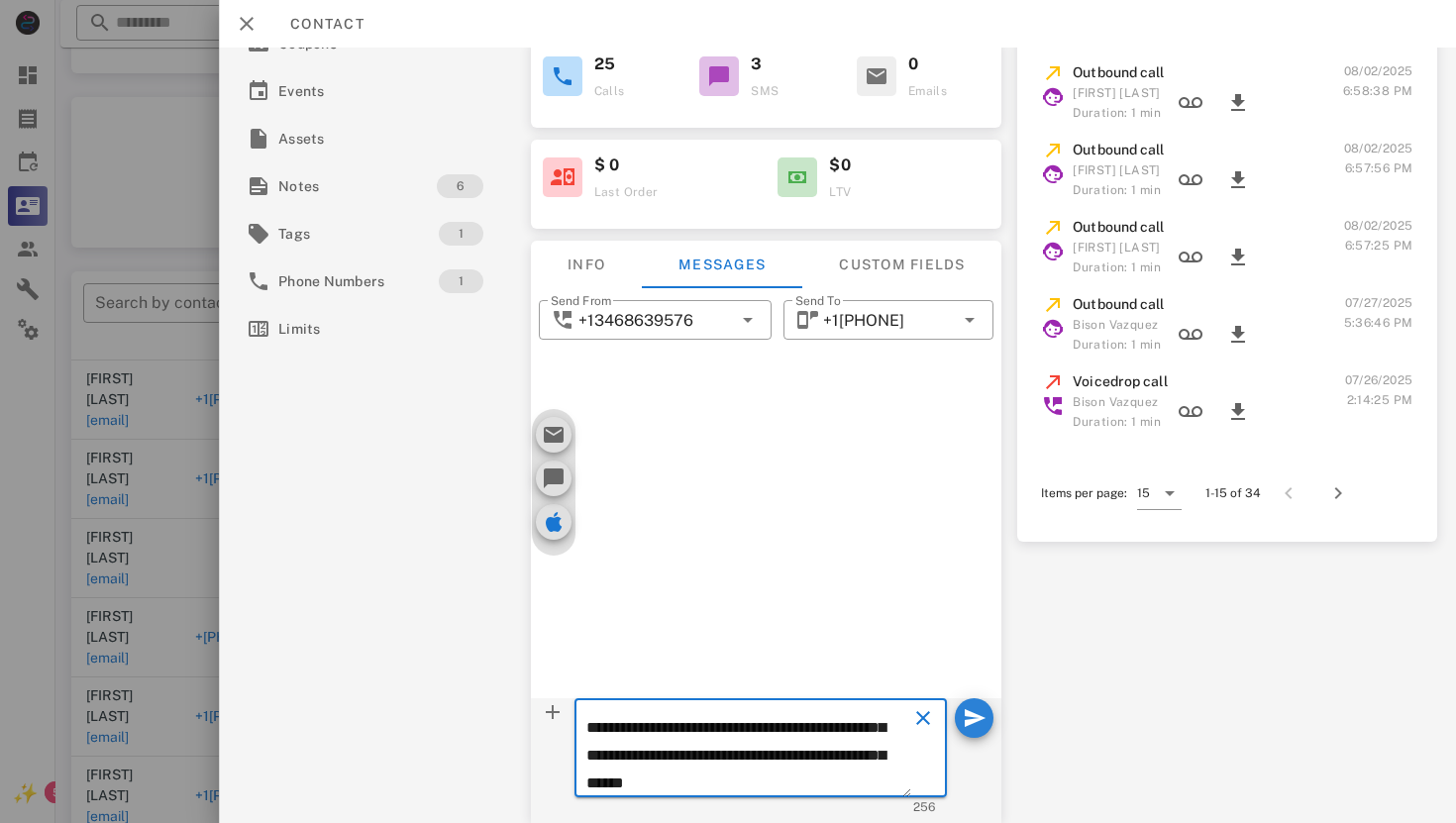 type on "**********" 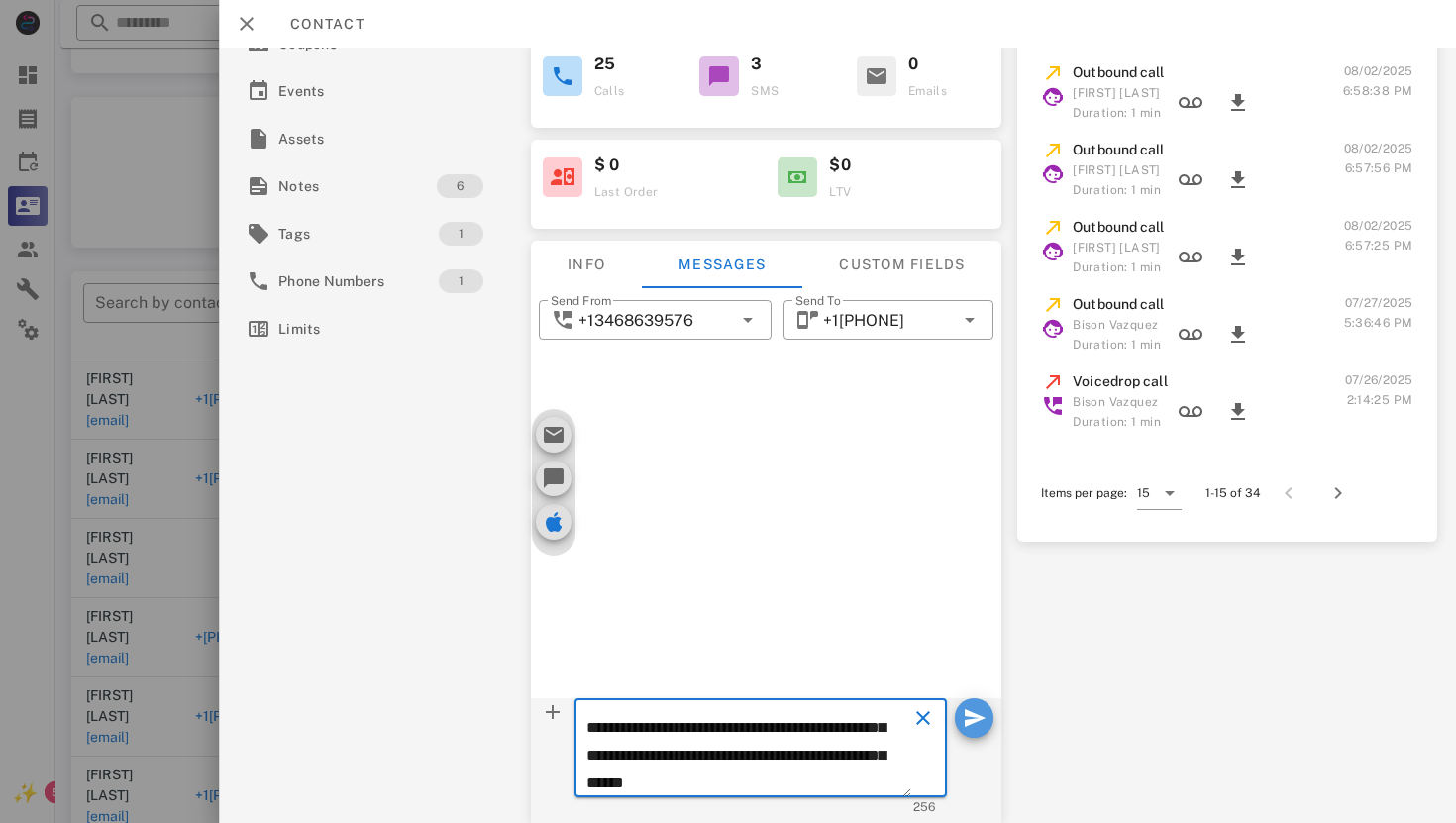 click at bounding box center (974, 718) 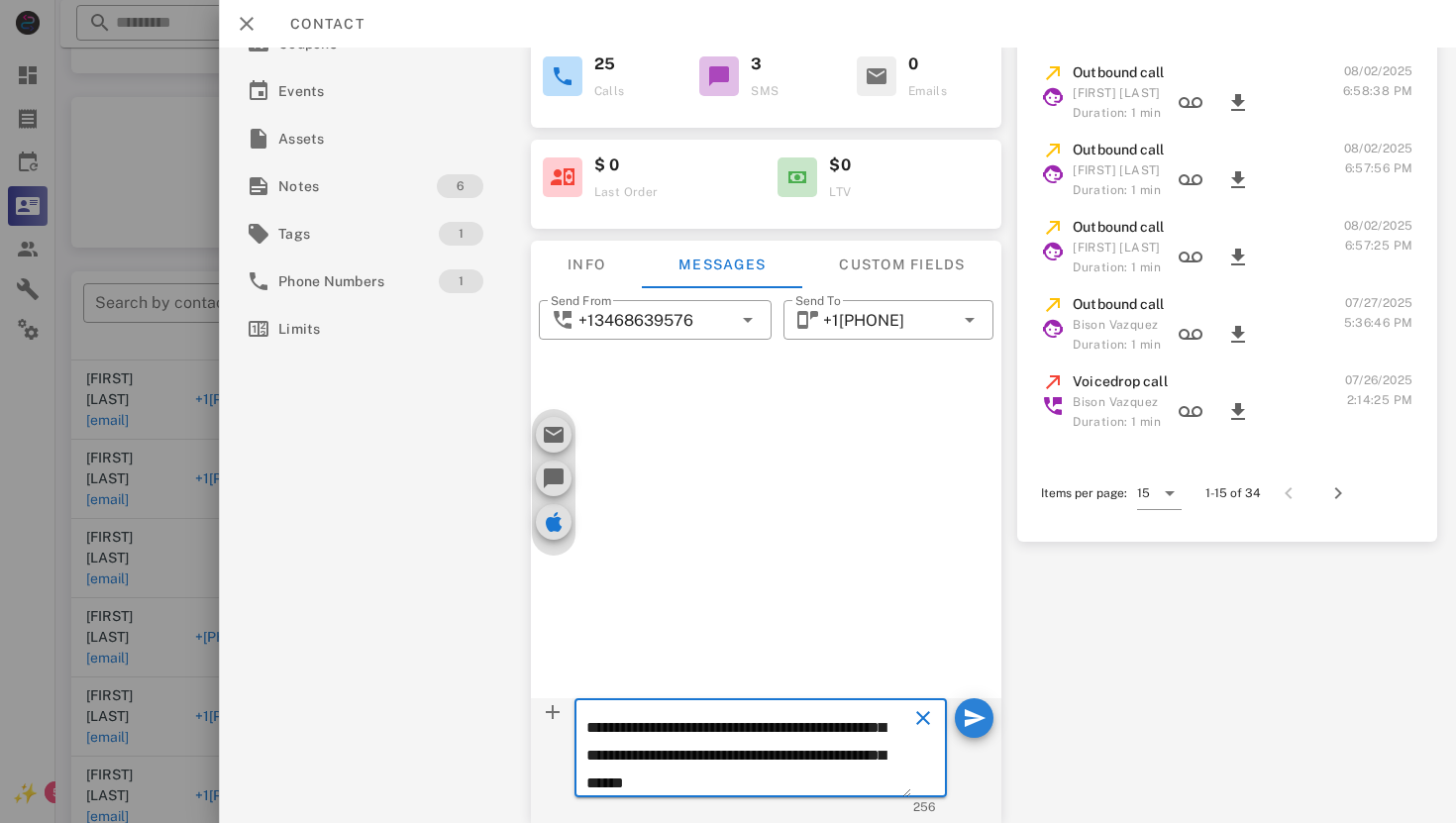 type 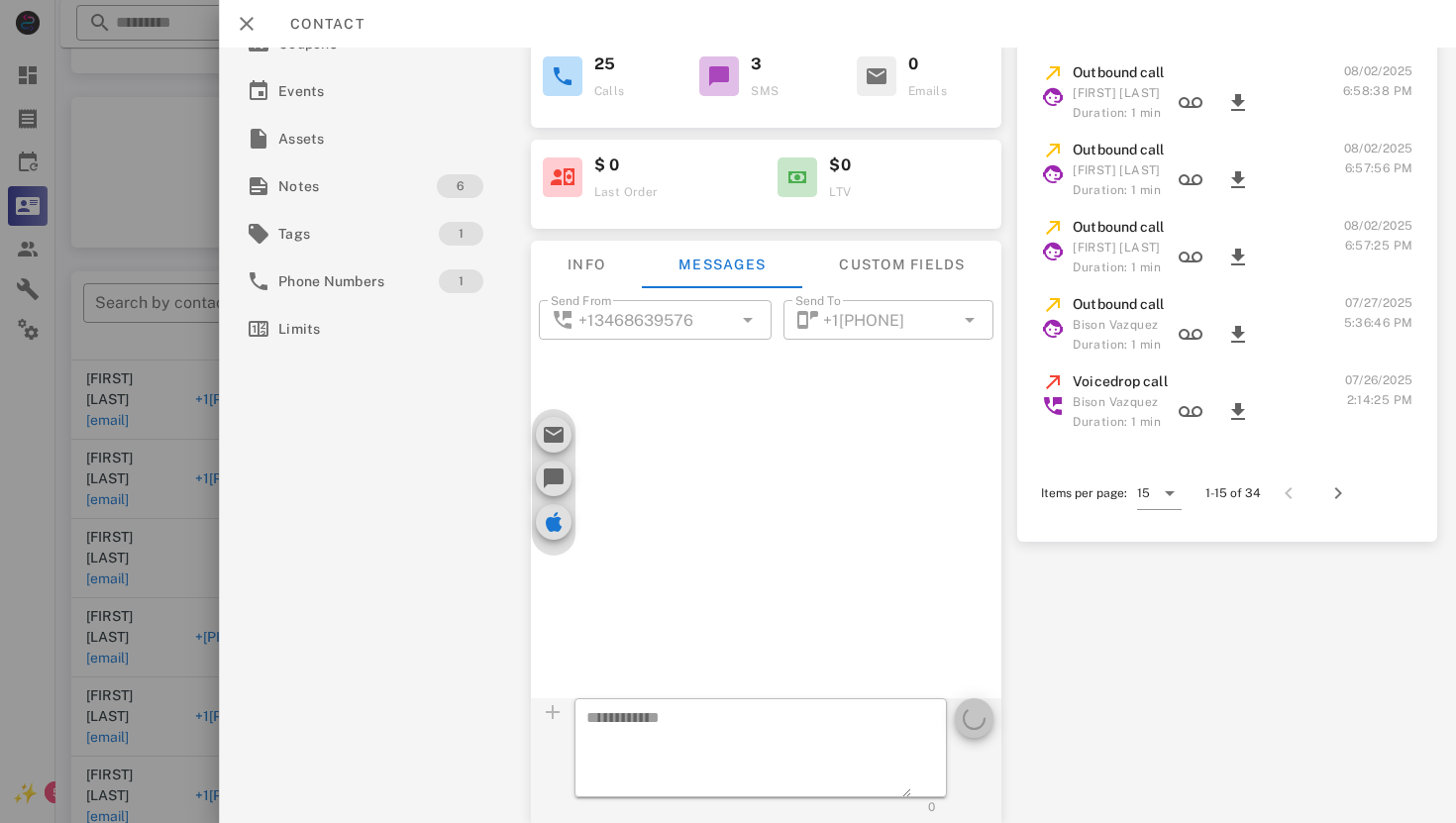 scroll, scrollTop: 0, scrollLeft: 0, axis: both 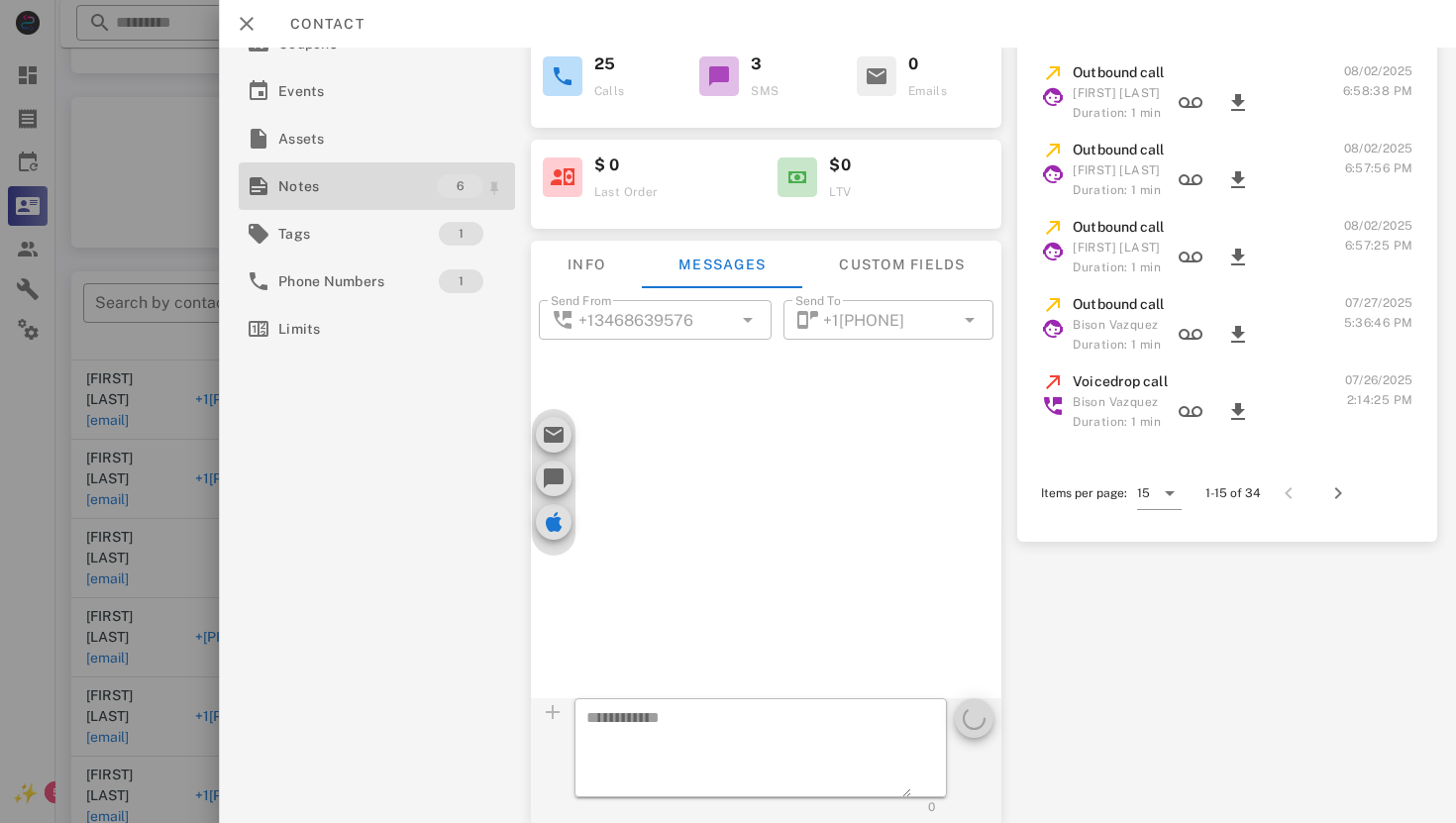 click on "Notes" at bounding box center (358, 186) 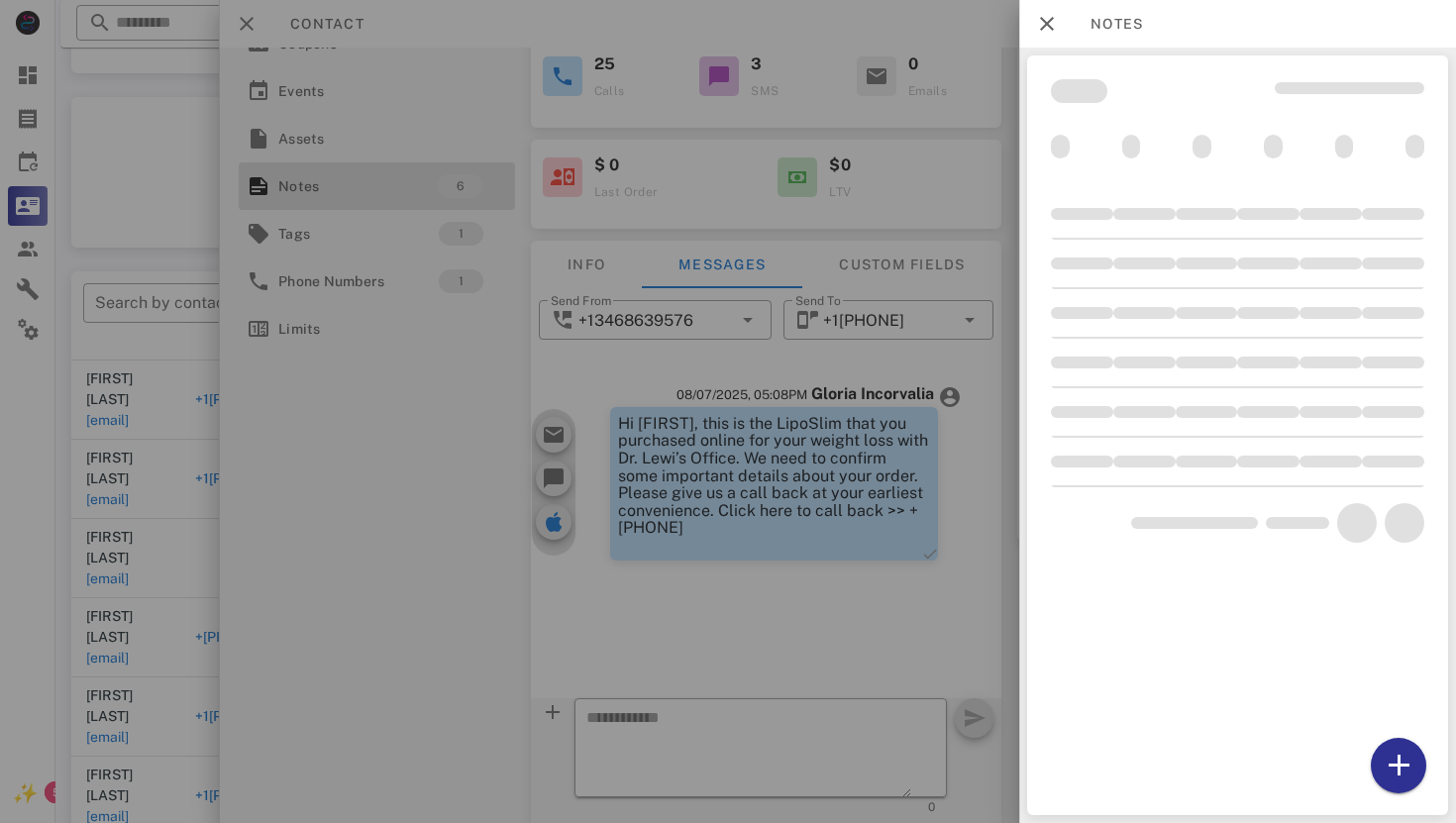 scroll, scrollTop: 9, scrollLeft: 0, axis: vertical 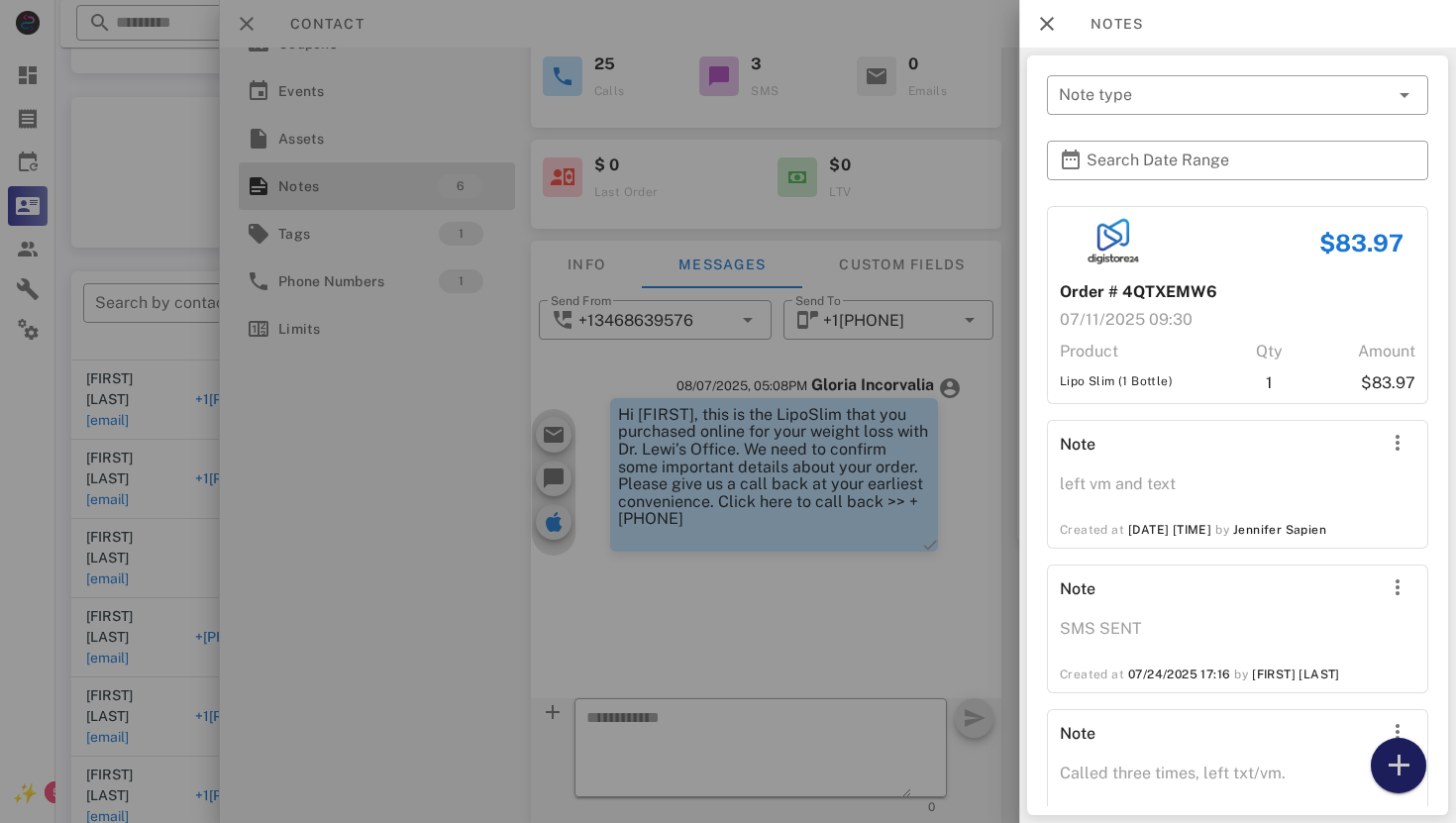 click at bounding box center [1399, 766] 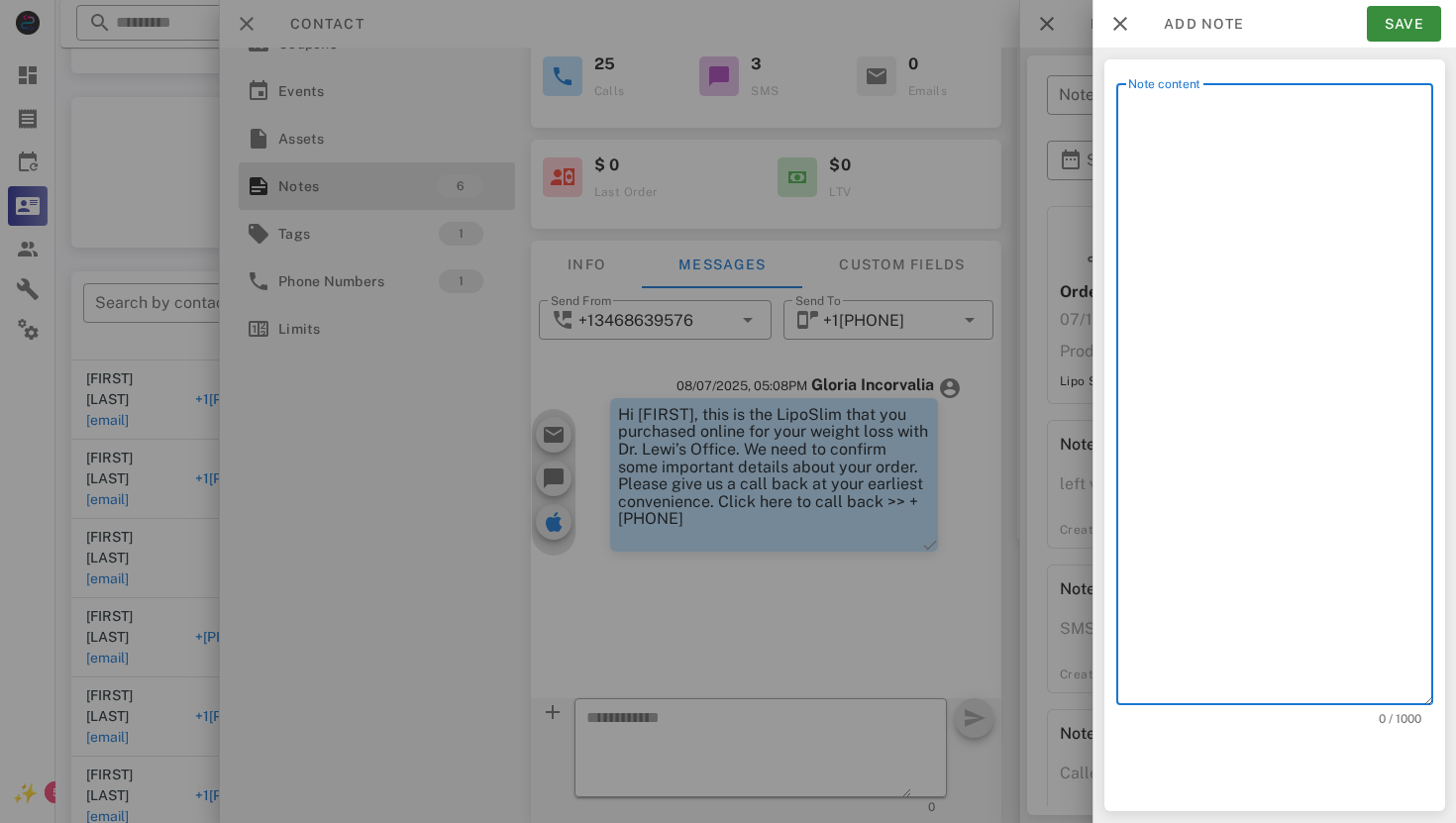 click on "Note content" at bounding box center (1281, 399) 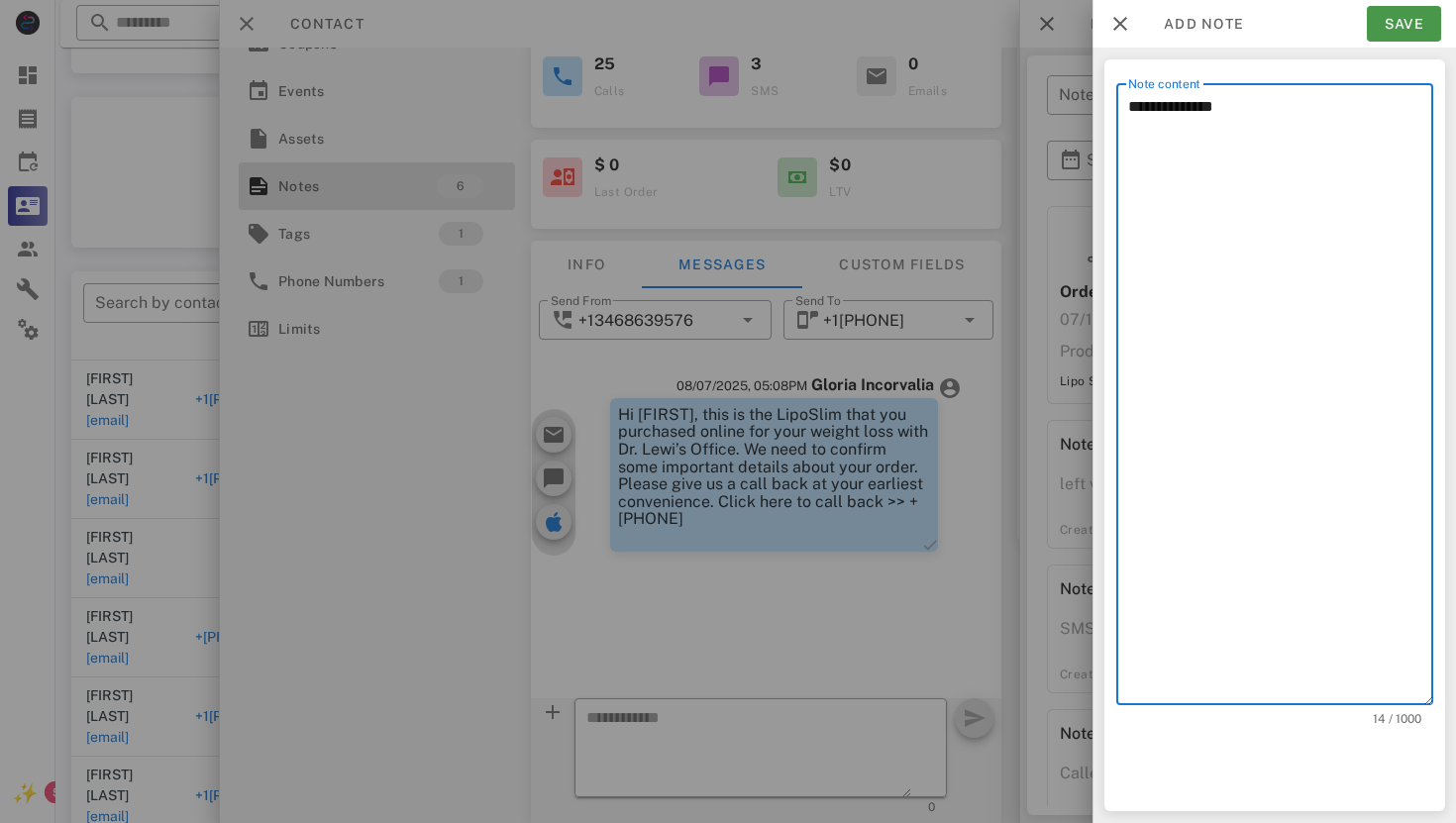 type on "**********" 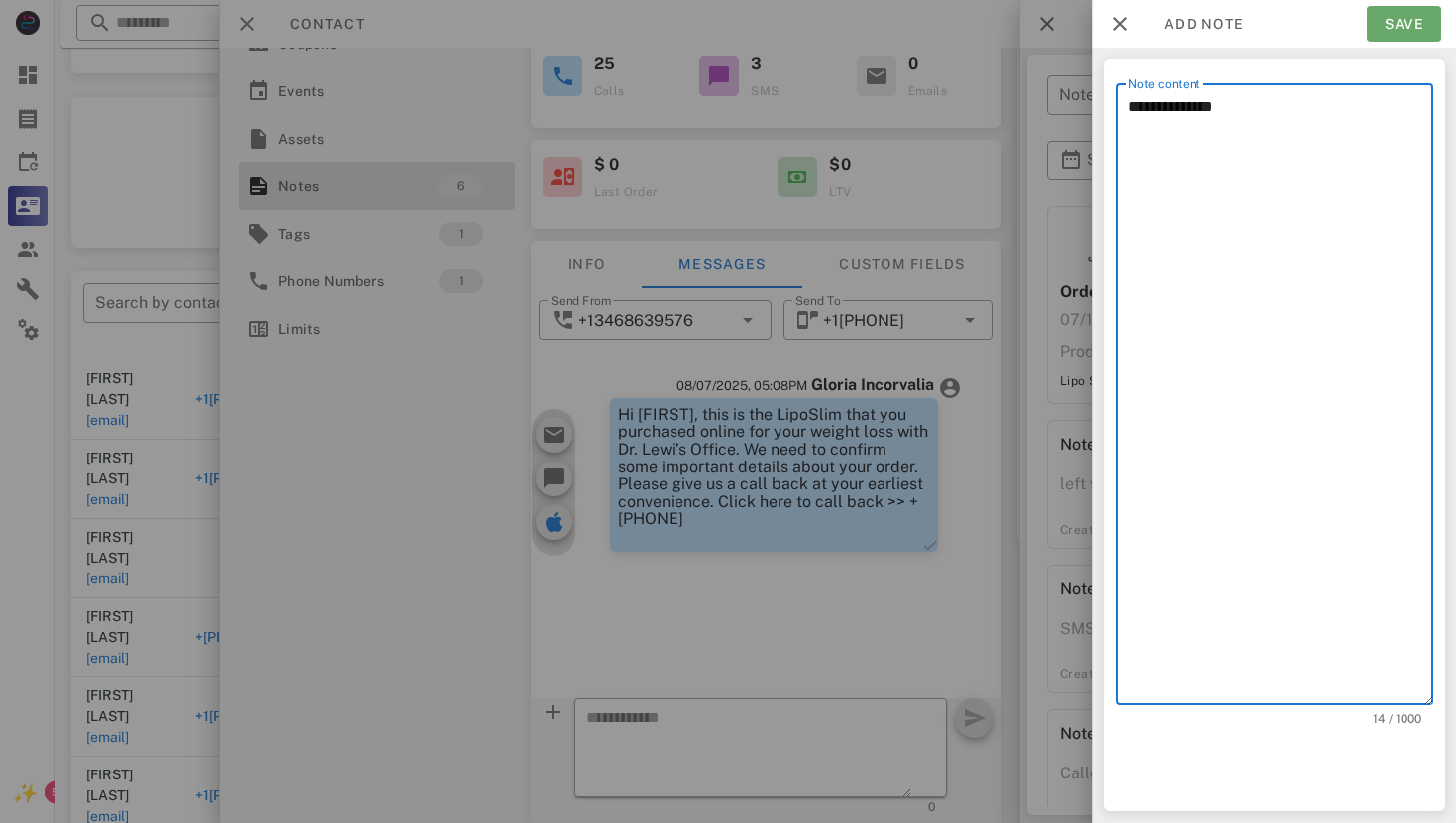 click on "Save" at bounding box center (1404, 24) 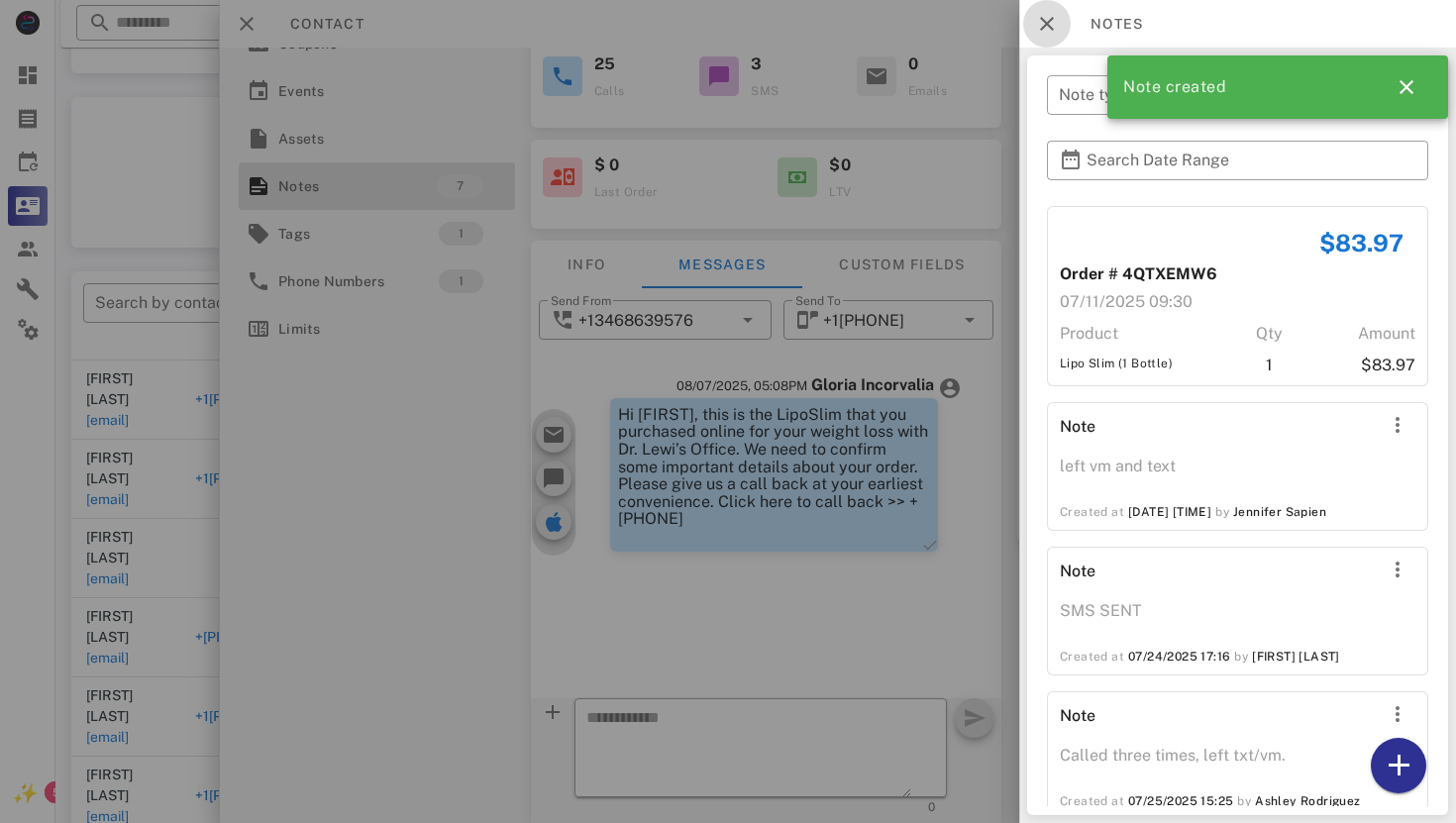 click at bounding box center [1047, 24] 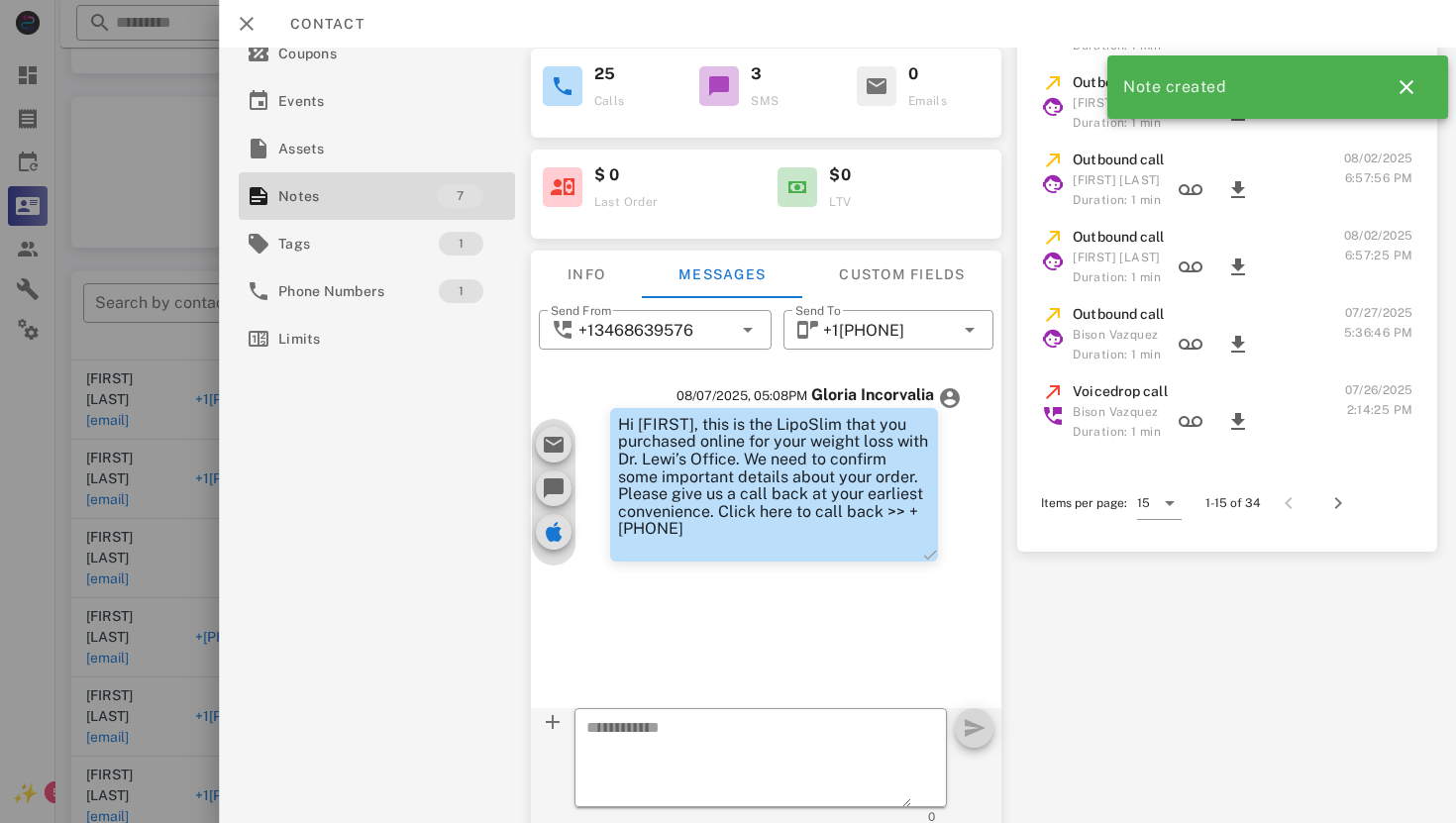 scroll, scrollTop: 246, scrollLeft: 0, axis: vertical 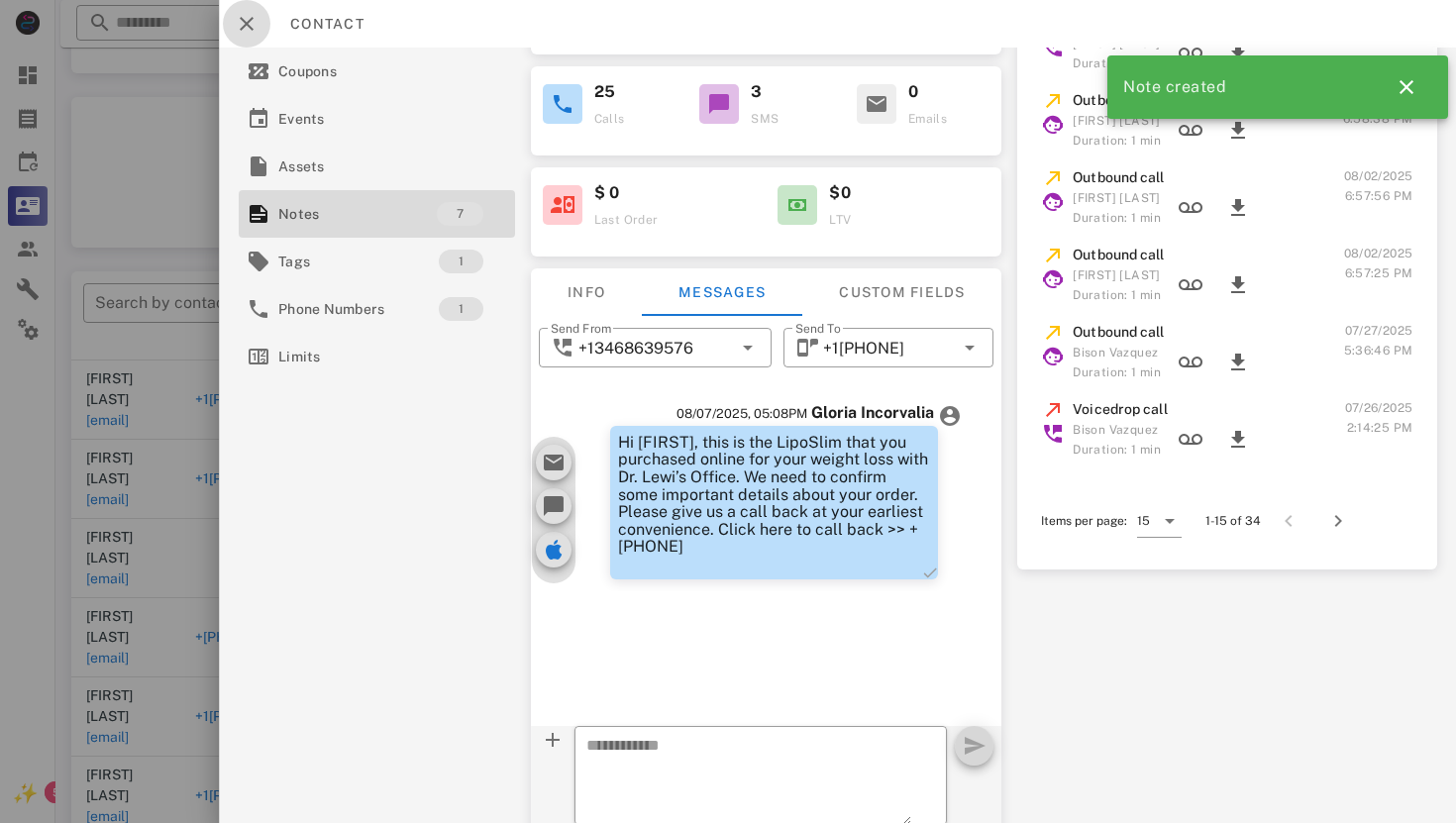 click at bounding box center (247, 24) 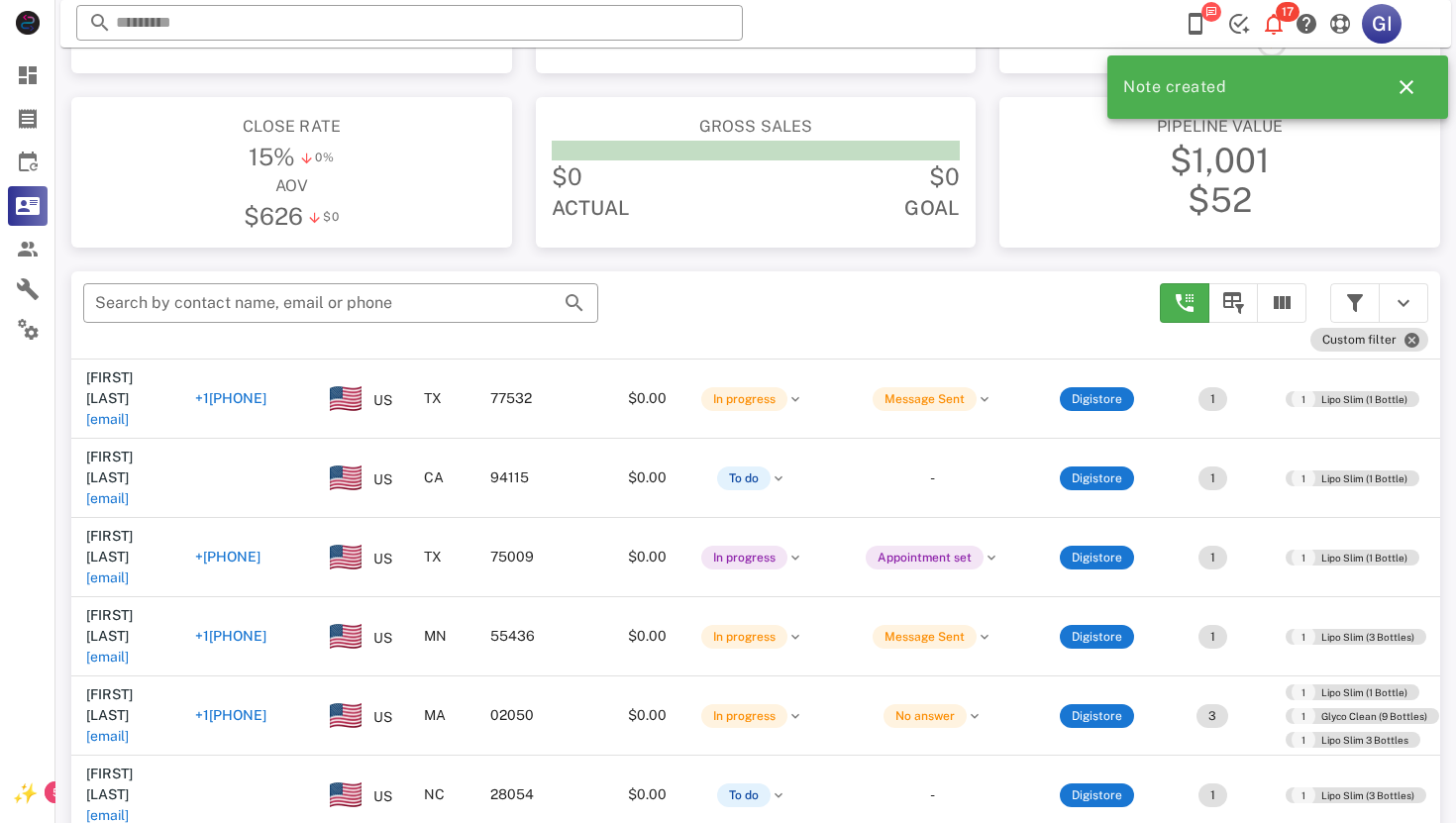 scroll, scrollTop: 4760, scrollLeft: 1, axis: both 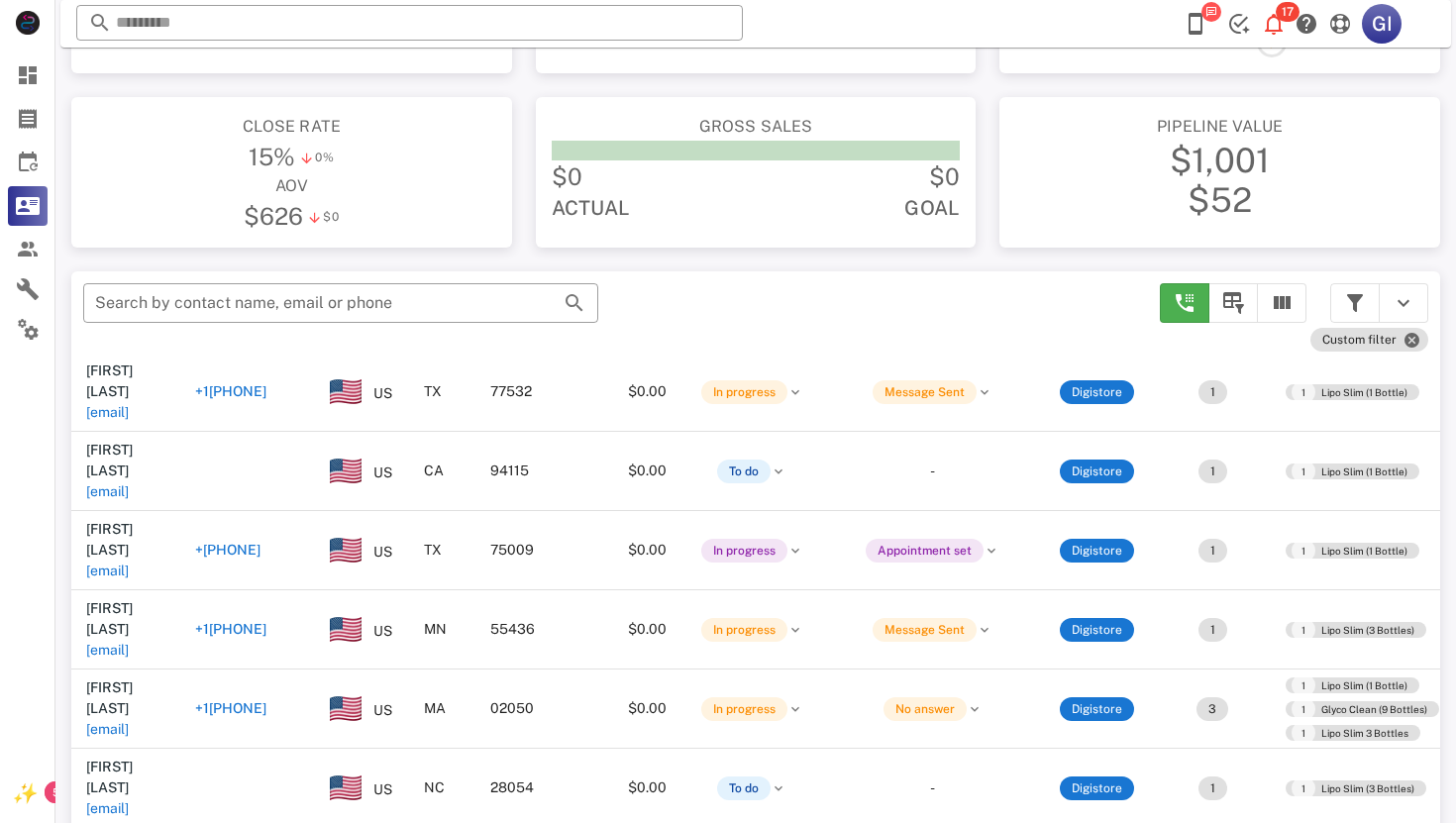 click on "[EMAIL]" at bounding box center (107, 1997) 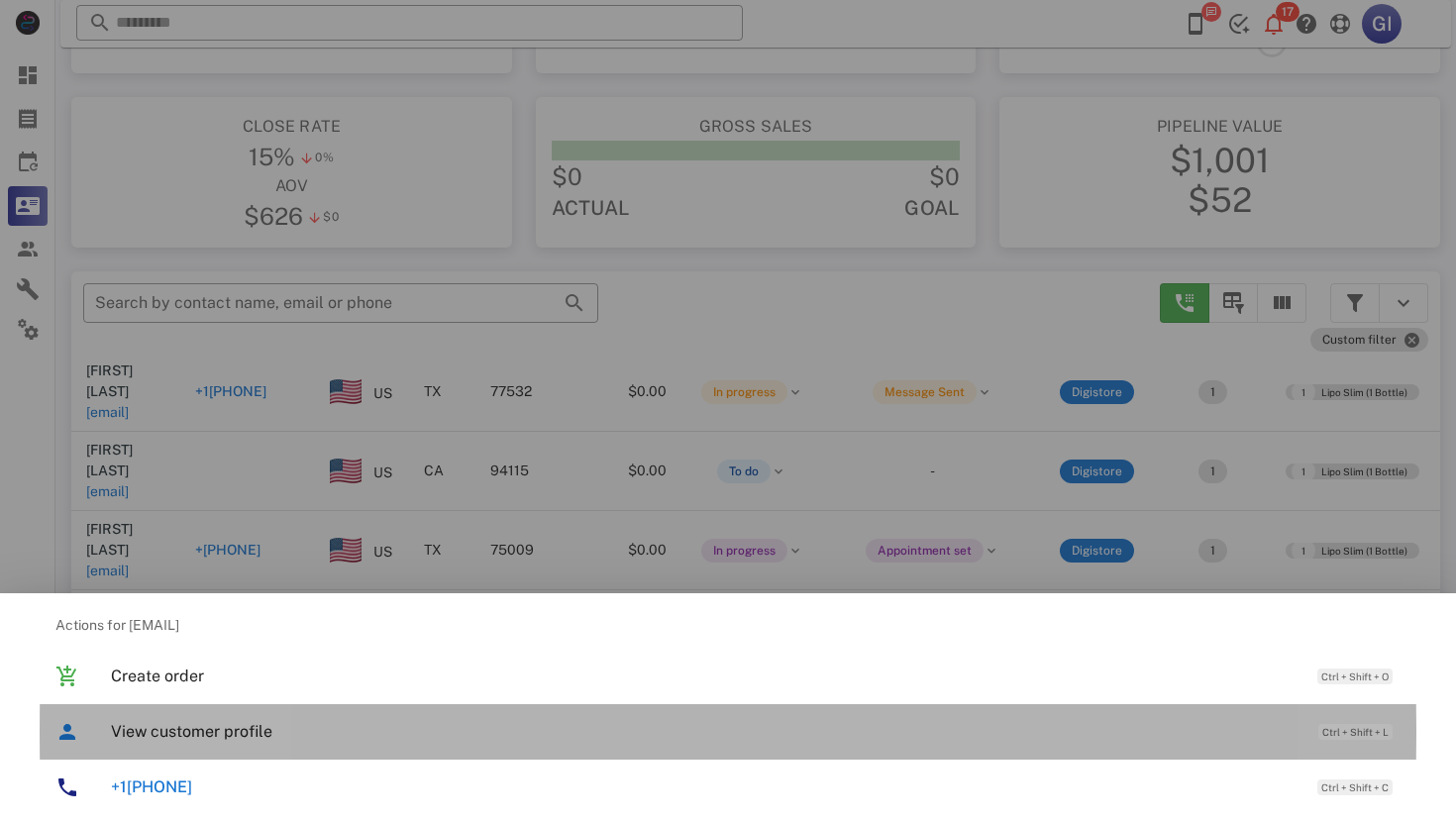 click on "View customer profile" at bounding box center [704, 731] 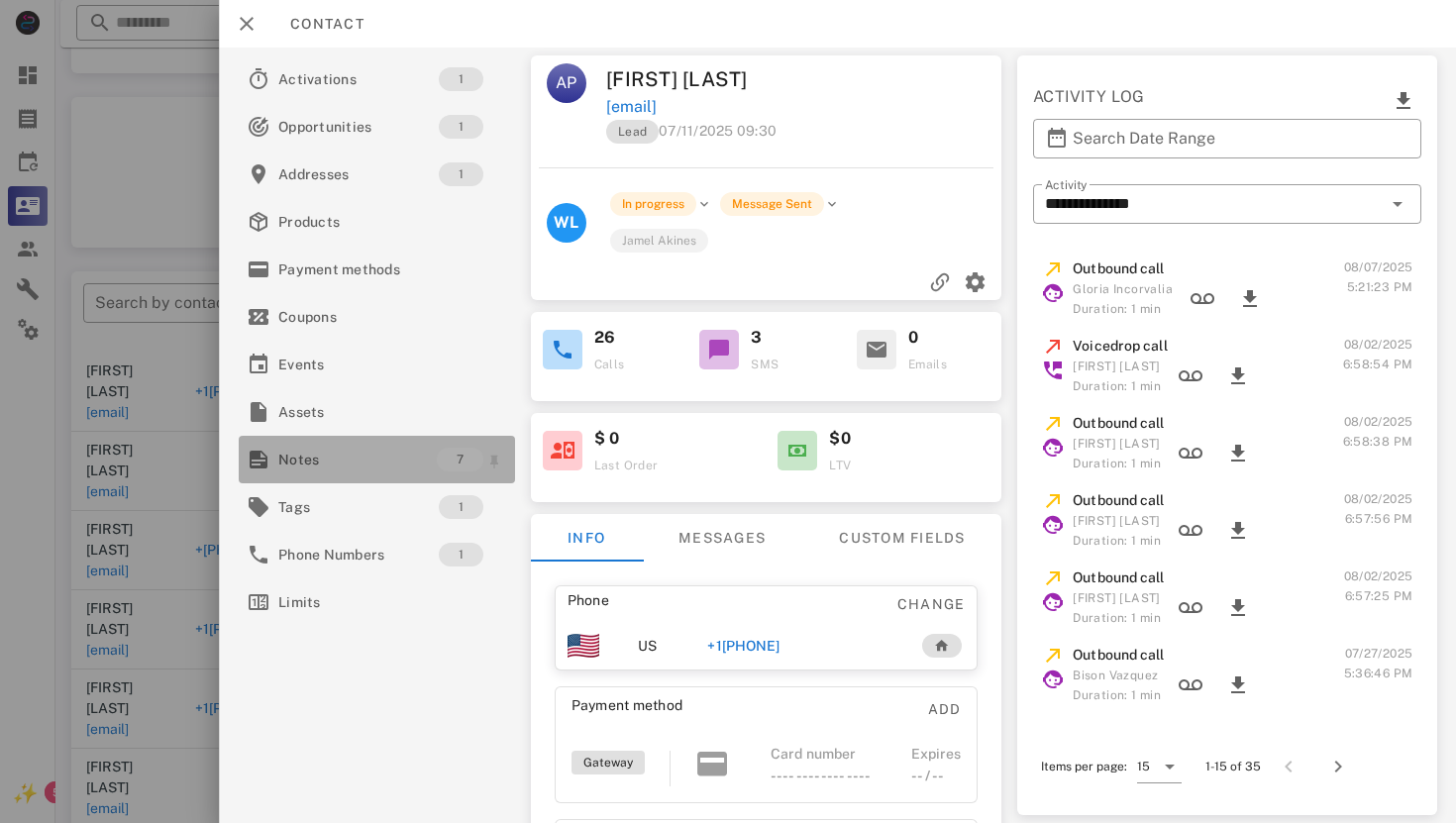click on "Notes" at bounding box center (358, 460) 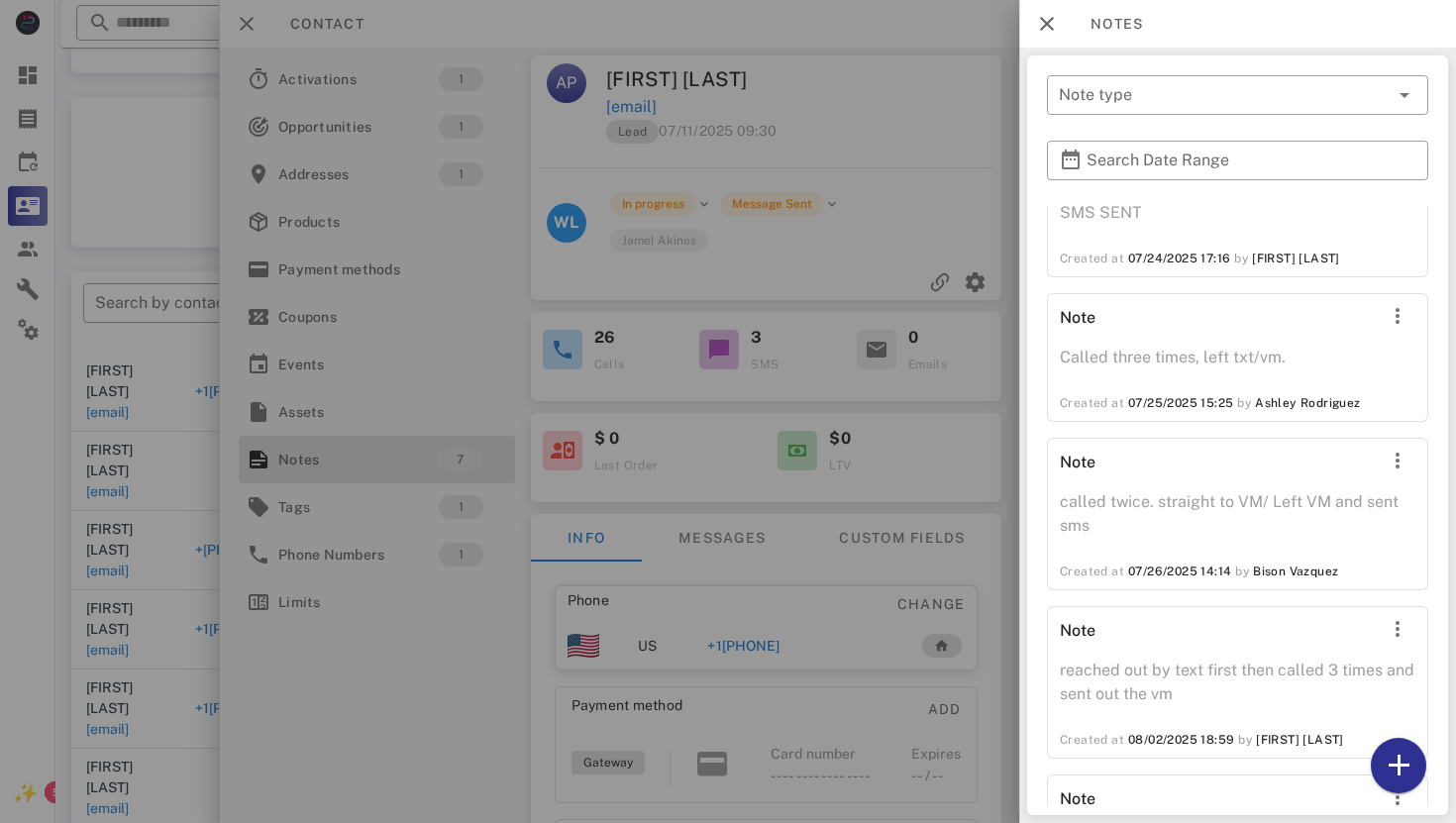 scroll, scrollTop: 541, scrollLeft: 0, axis: vertical 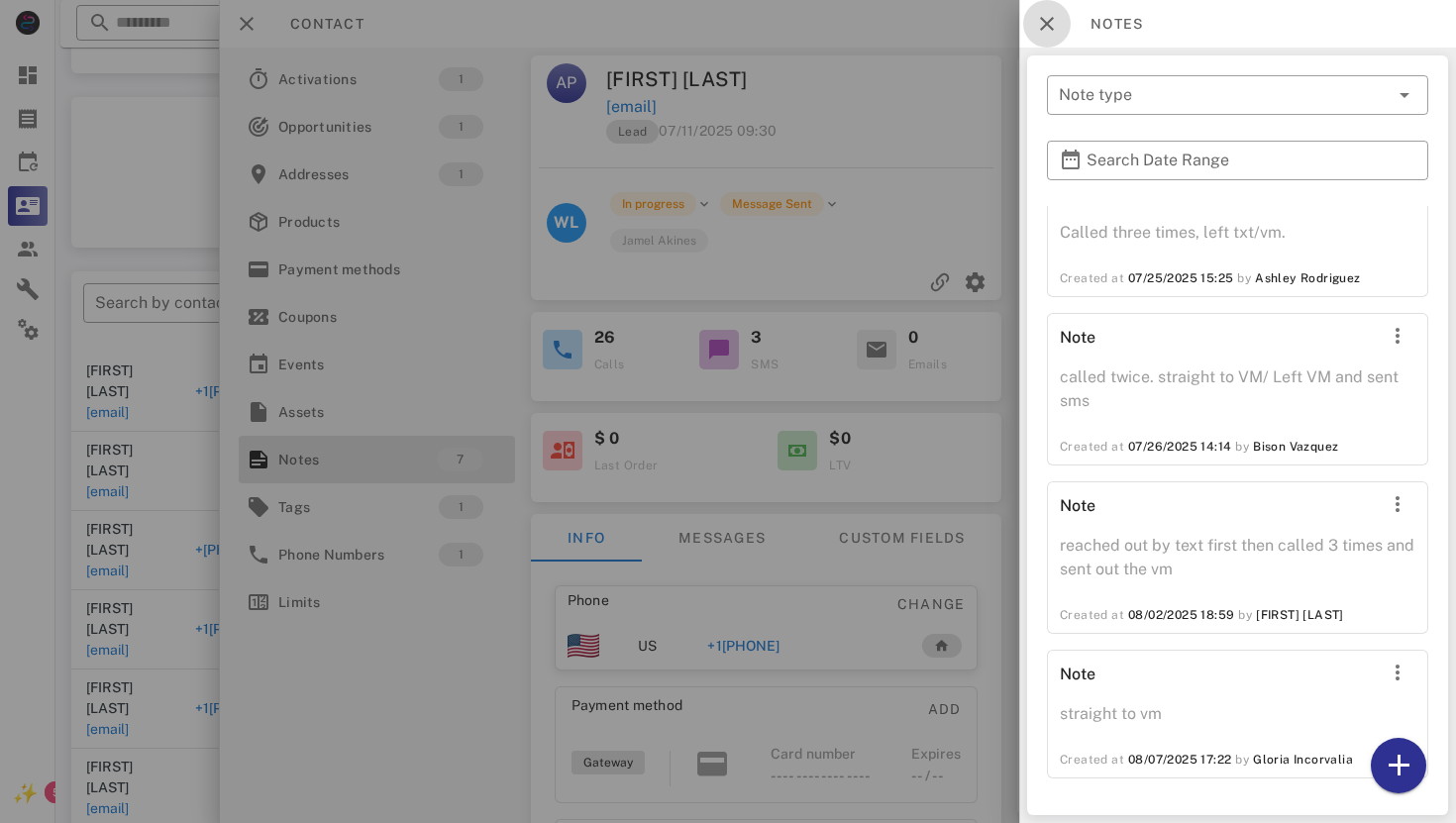 click at bounding box center [1047, 24] 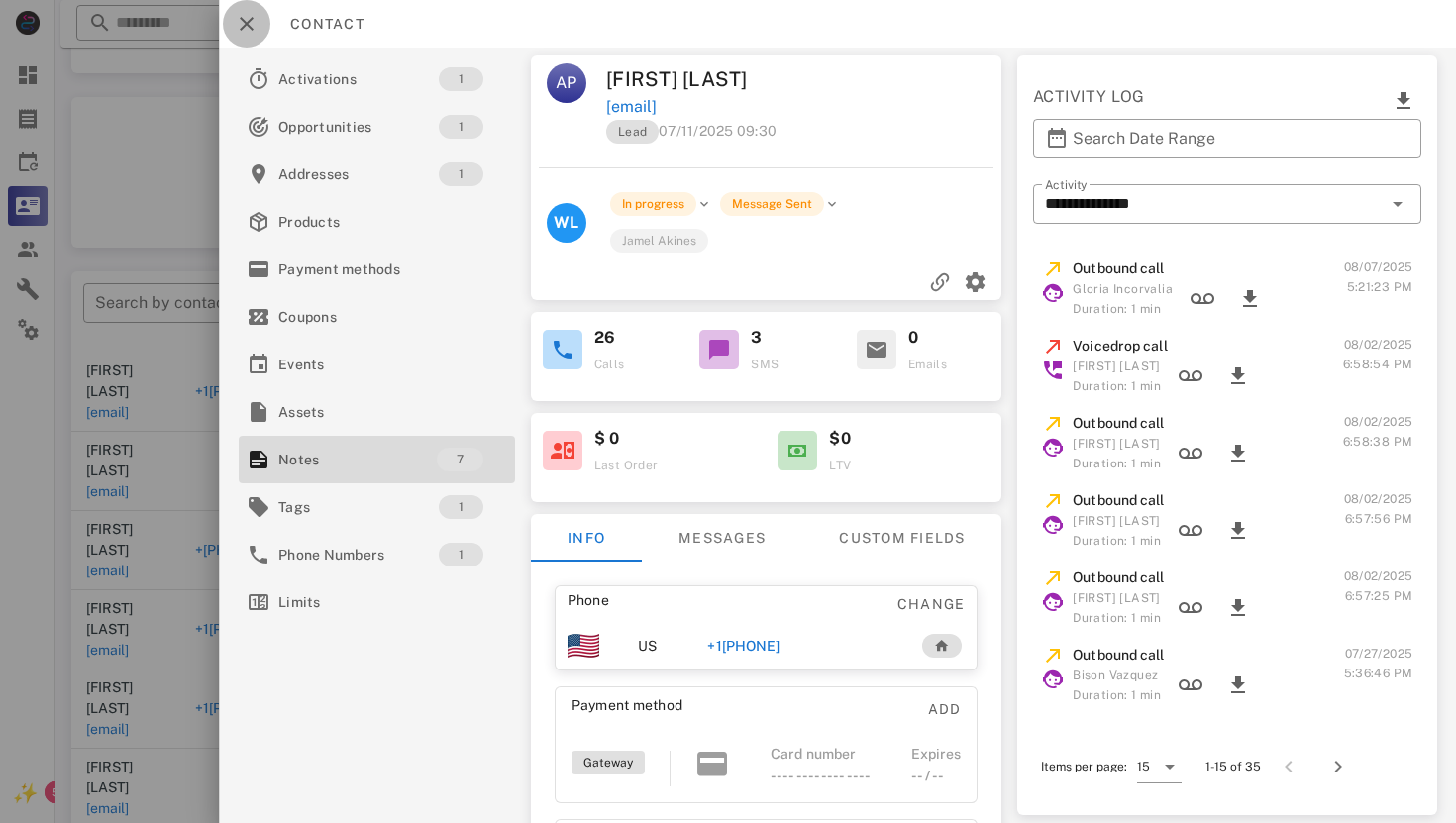 click at bounding box center (247, 24) 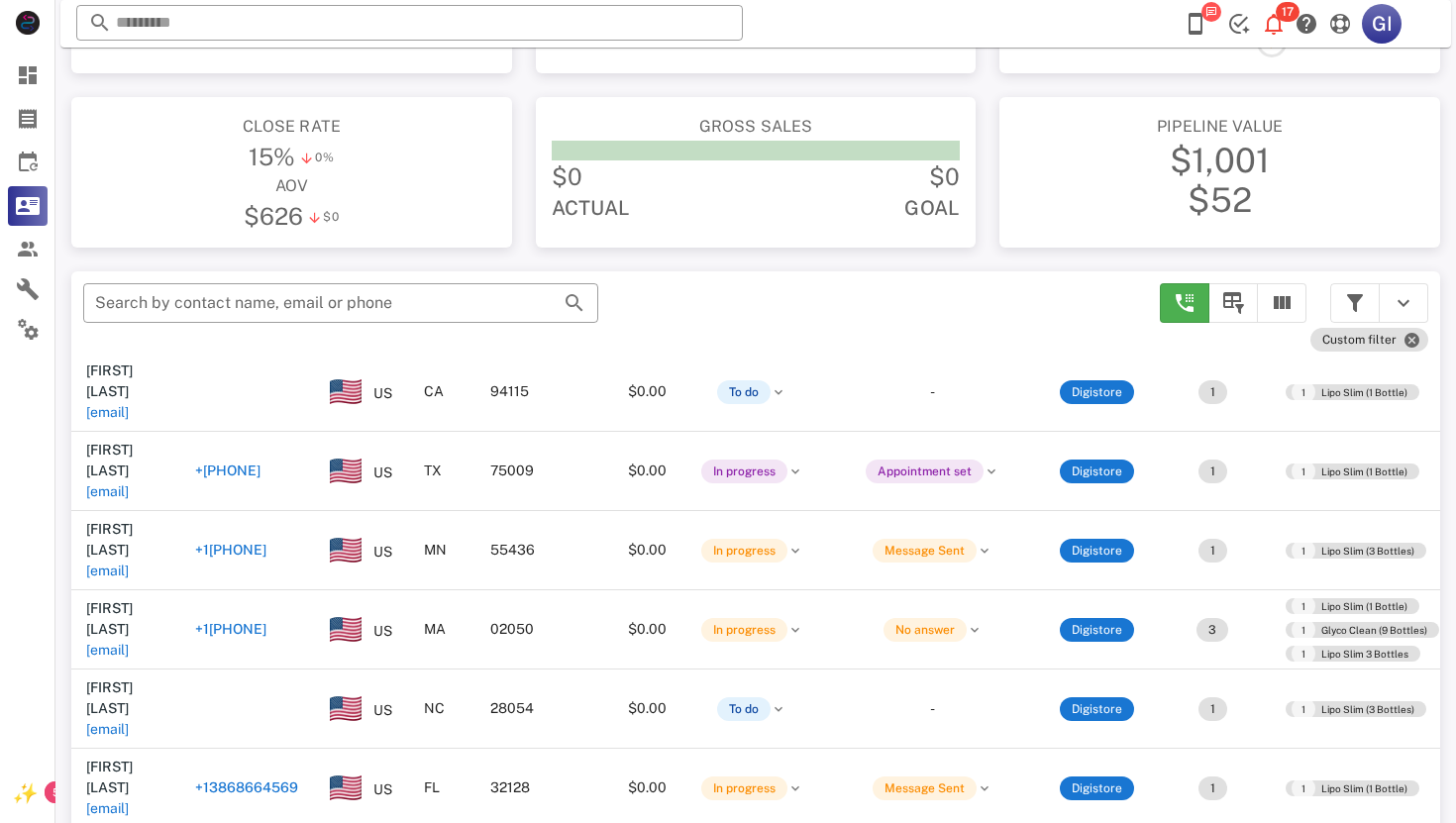 scroll, scrollTop: 4842, scrollLeft: 1, axis: both 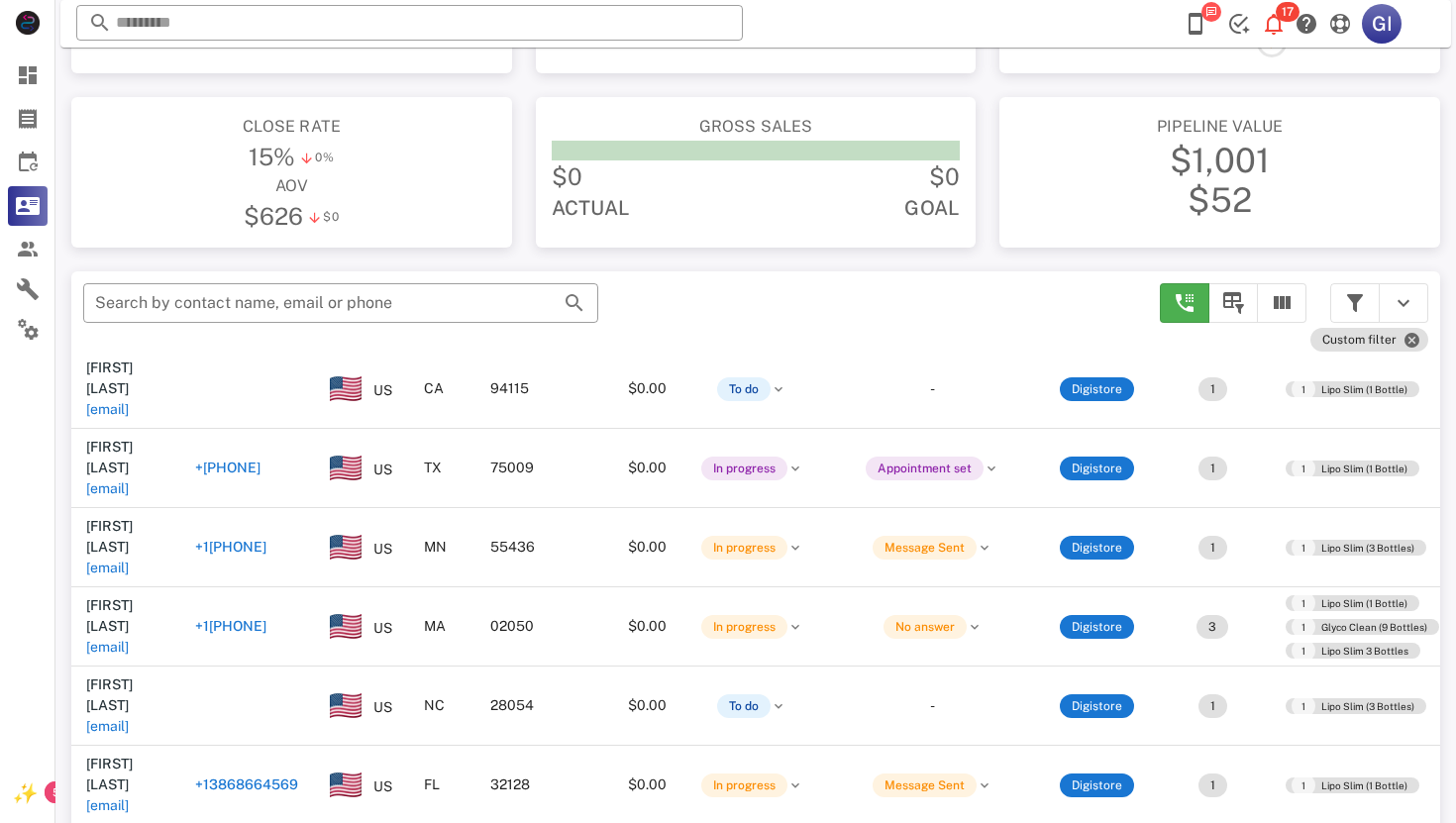click on "gerrettp@[EXAMPLE.COM]" at bounding box center [107, 1994] 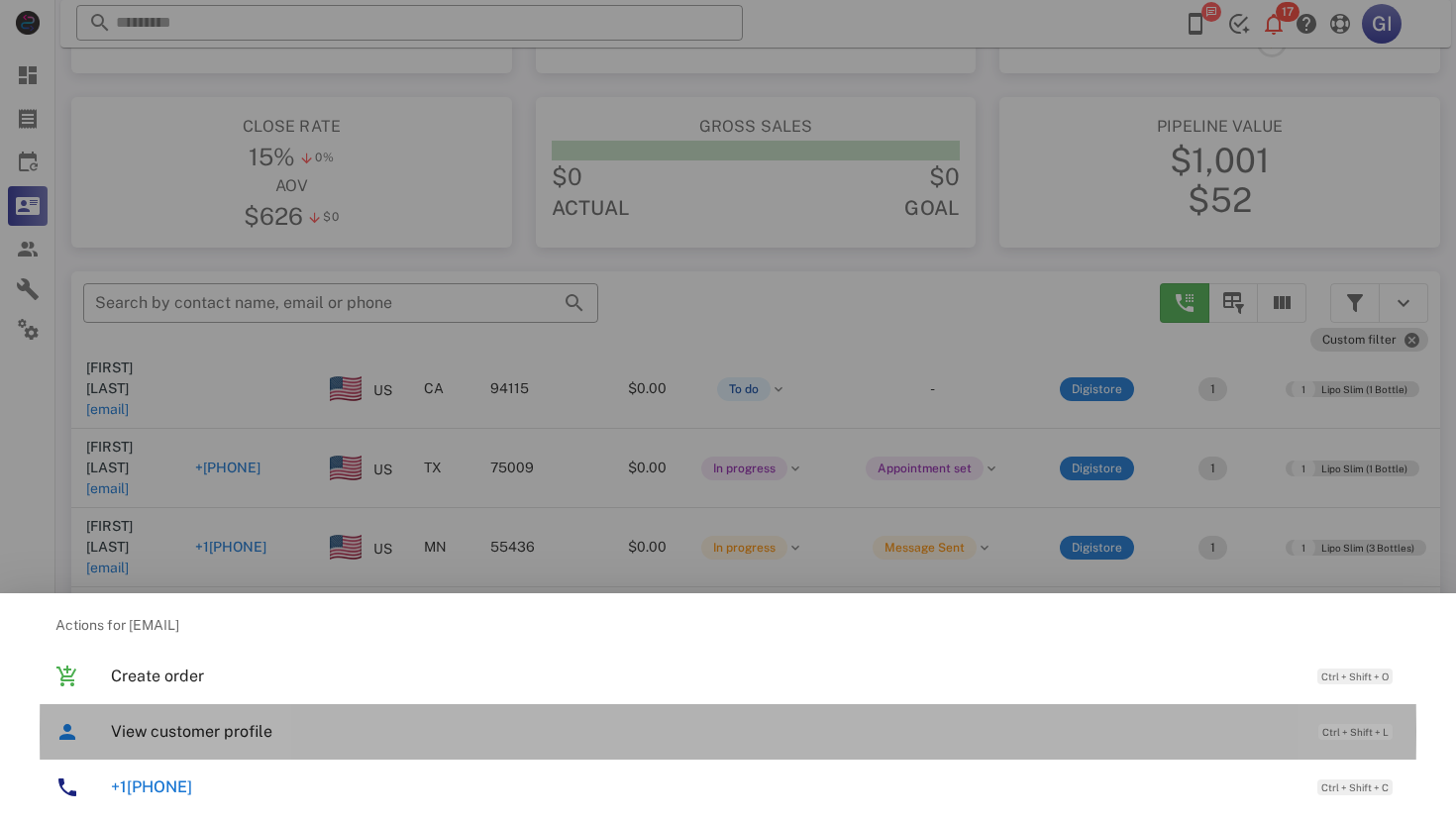 click on "View customer profile" at bounding box center [704, 731] 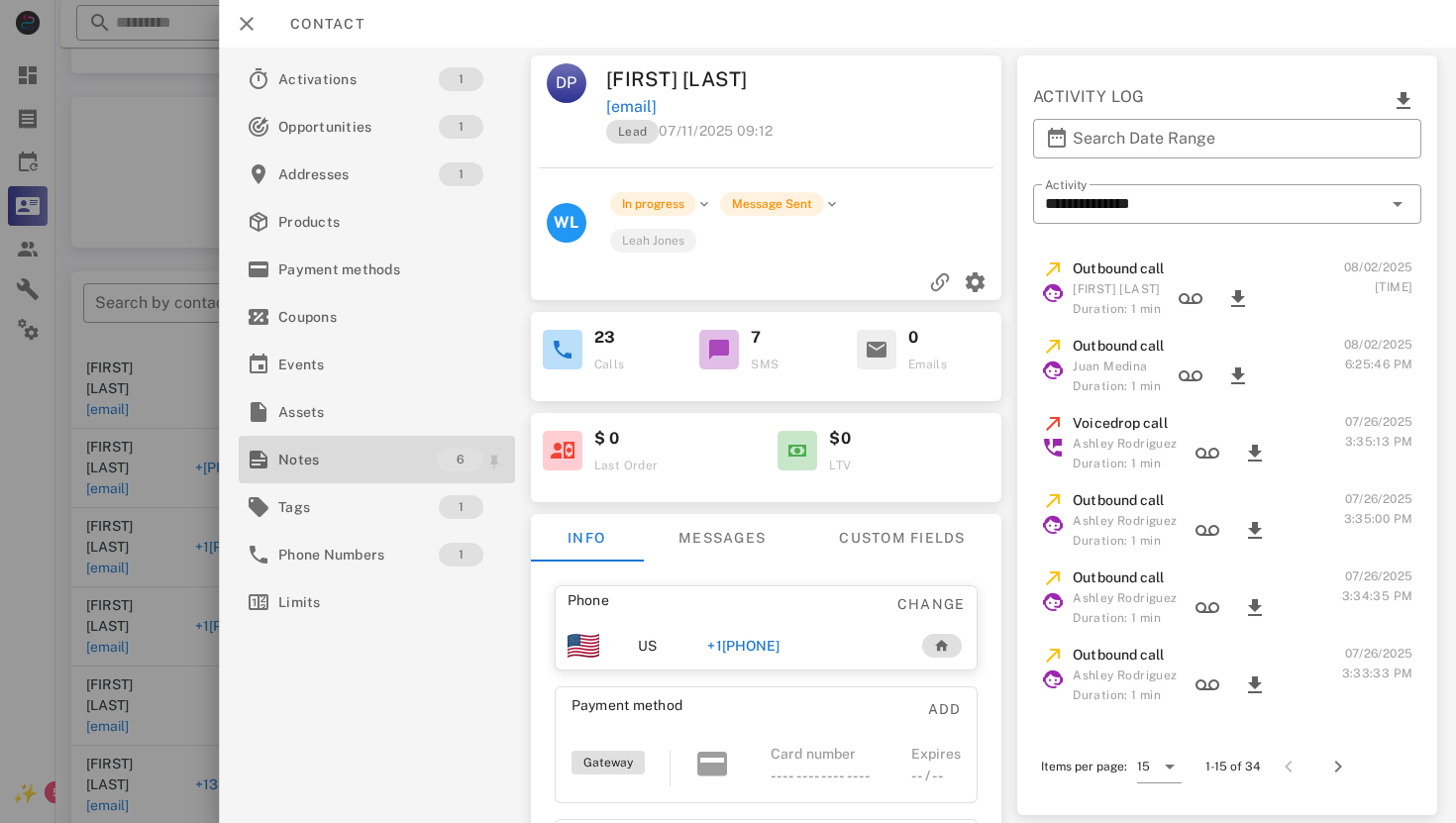 click on "Notes" at bounding box center [358, 460] 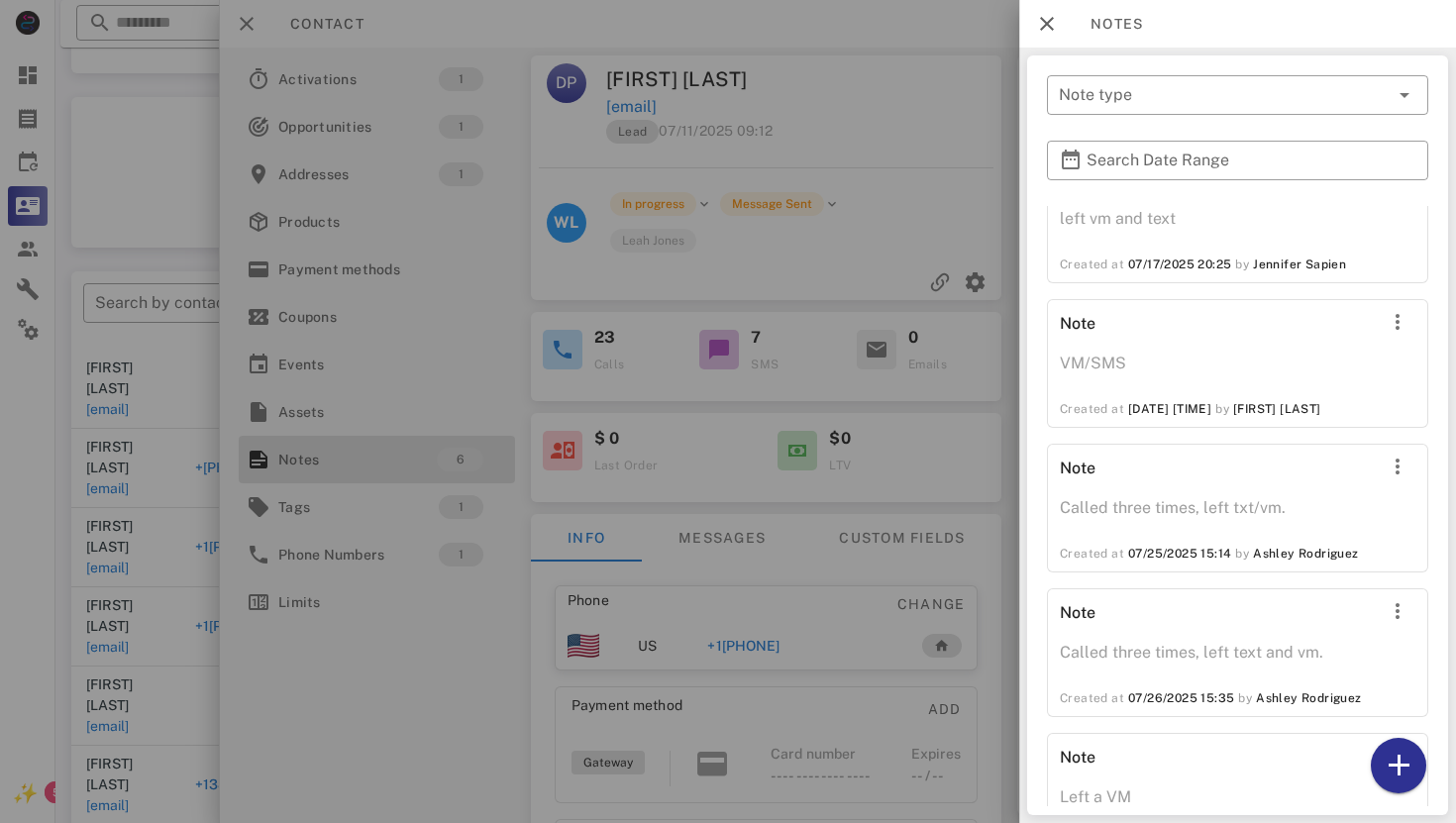 scroll, scrollTop: 349, scrollLeft: 0, axis: vertical 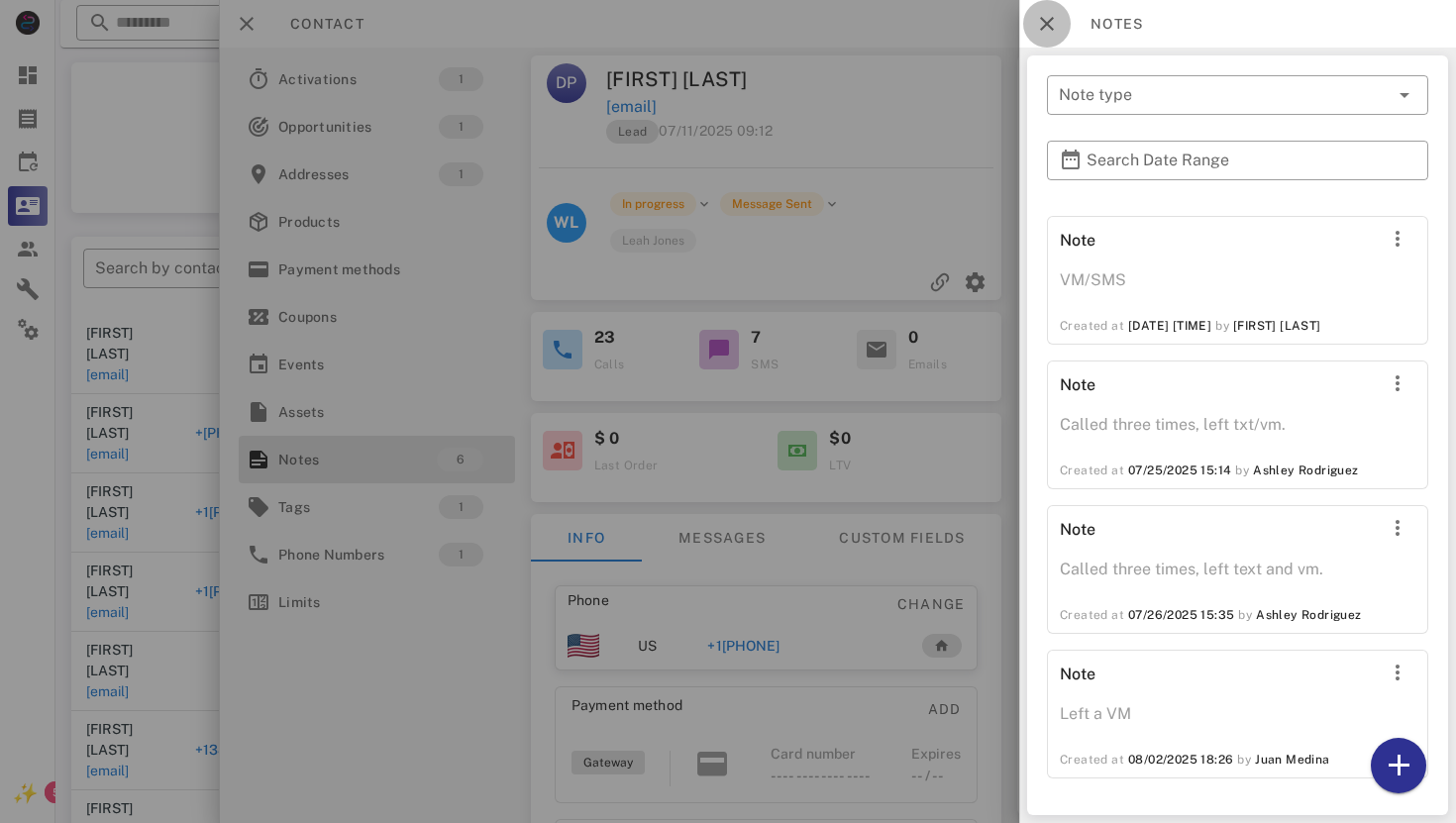 click at bounding box center [1047, 24] 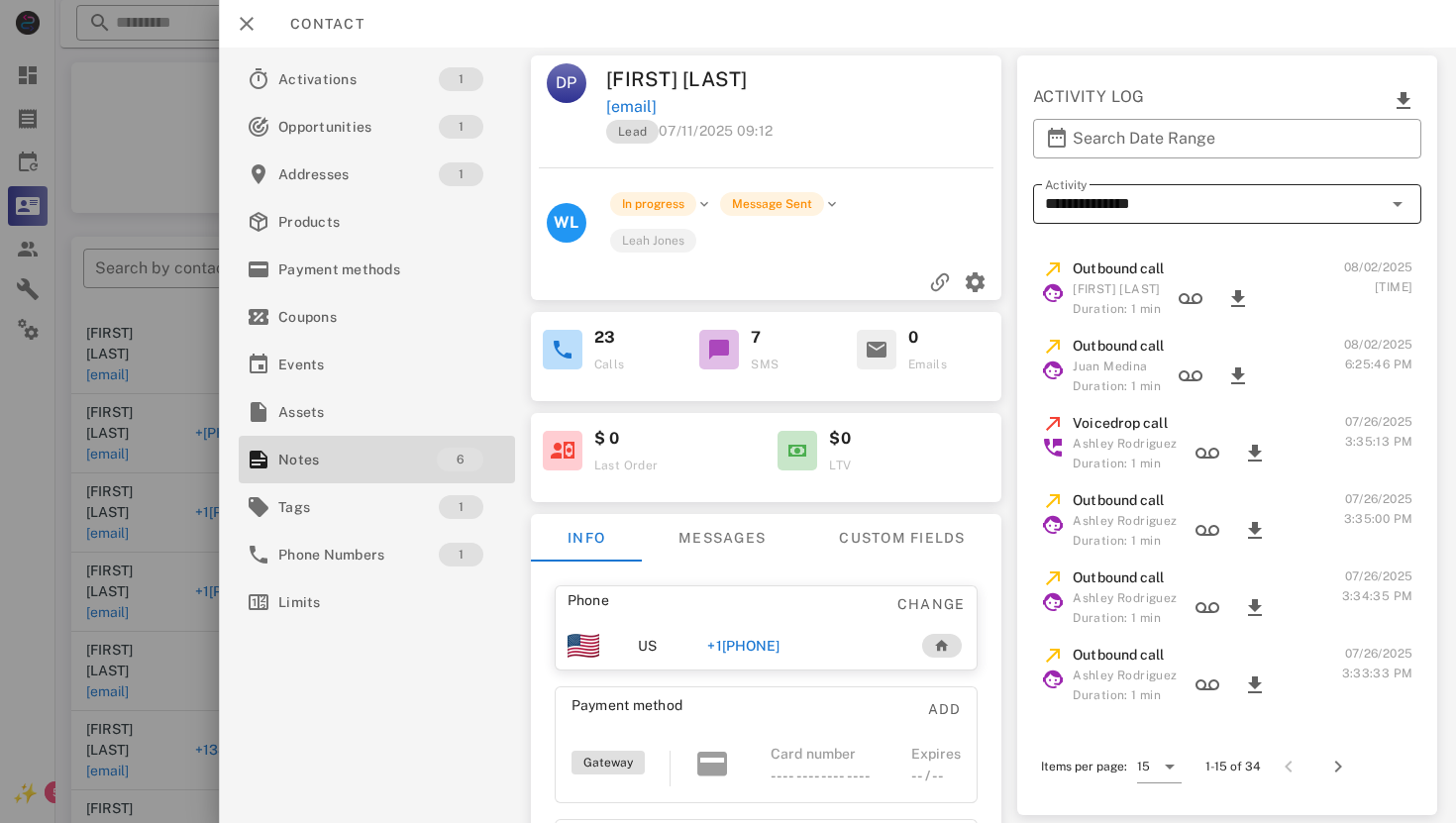click on "**********" at bounding box center [1212, 204] 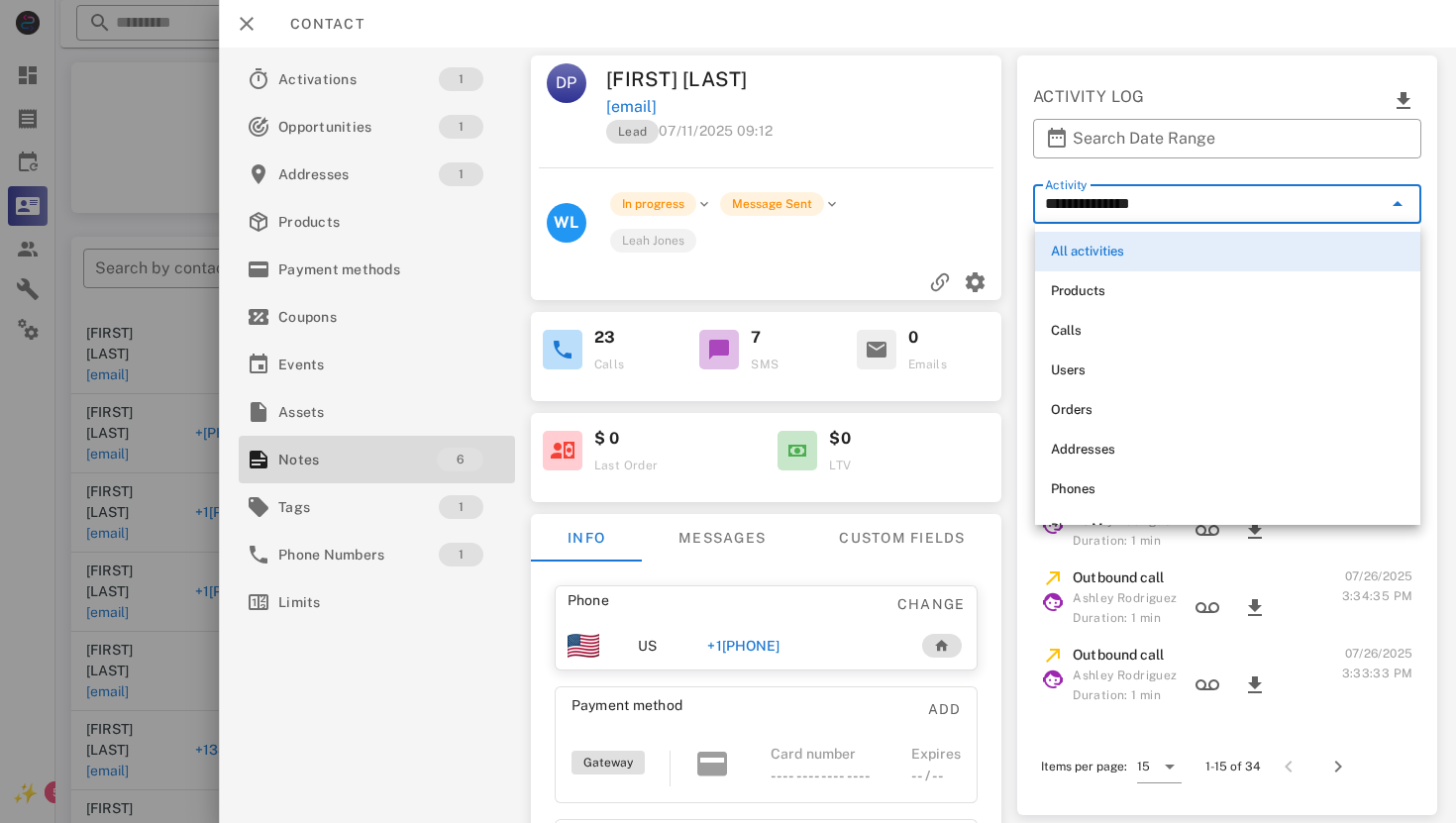 click at bounding box center [1395, 204] 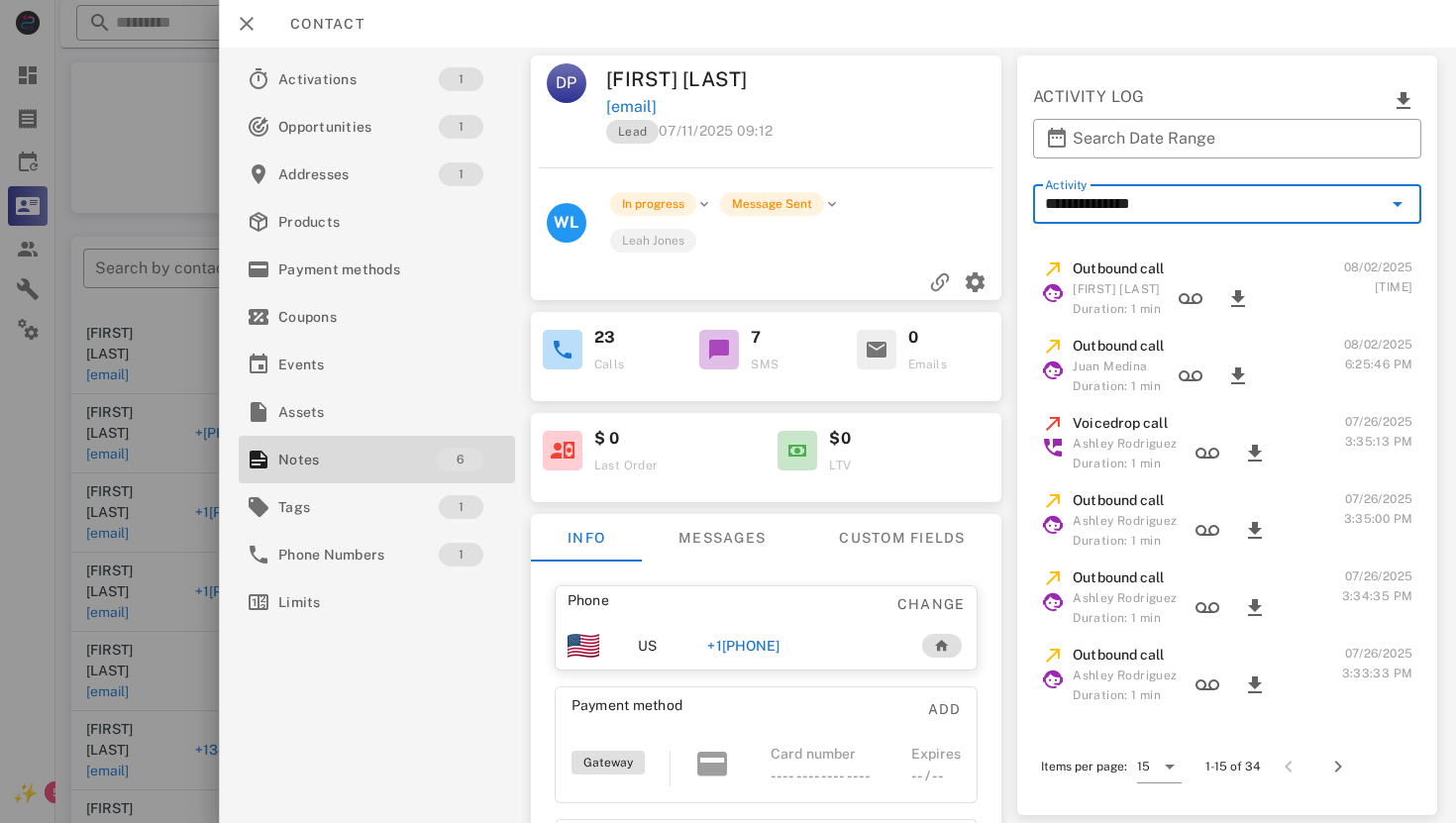 click at bounding box center [1397, 204] 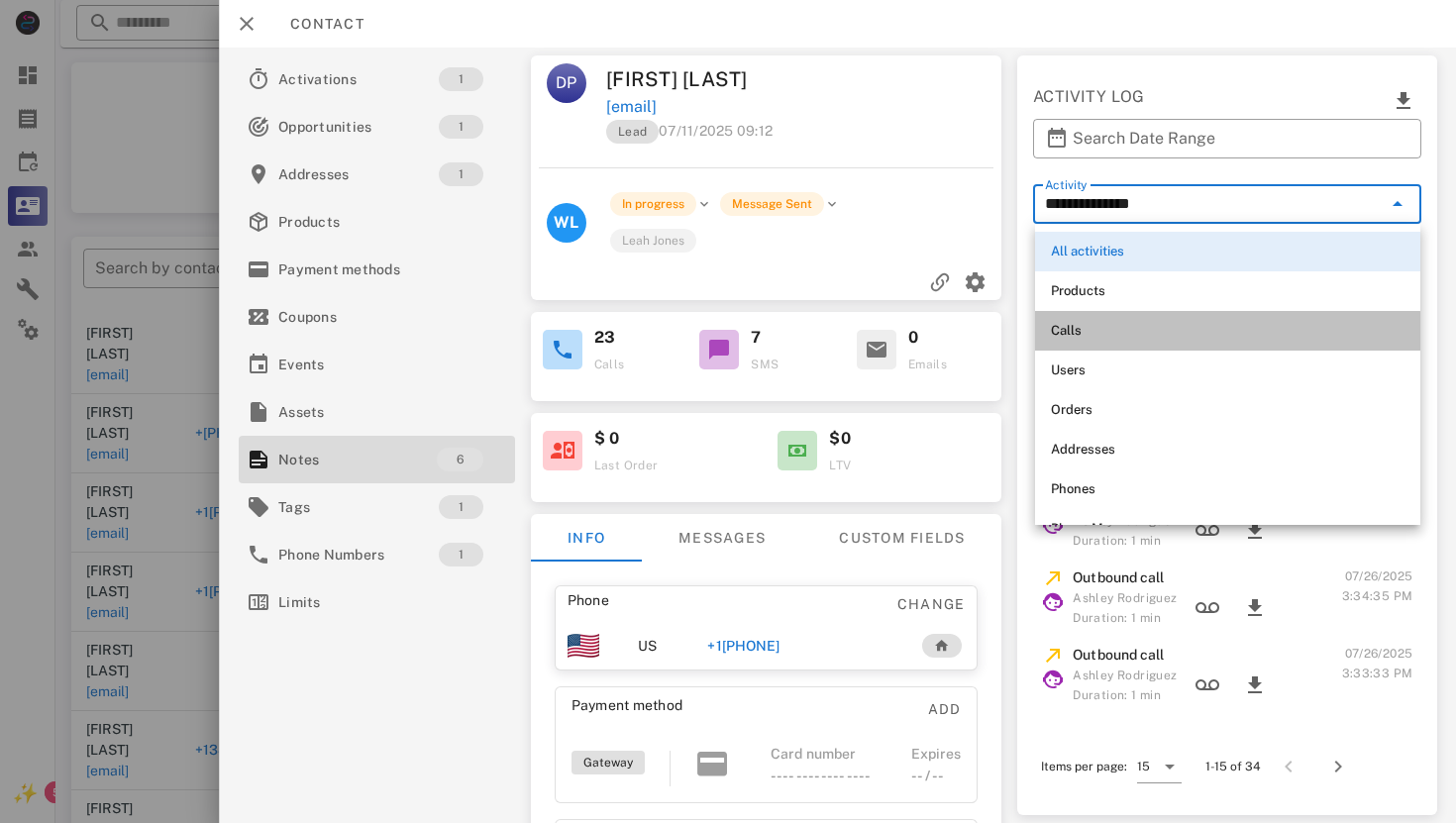 click on "Calls" at bounding box center [1227, 331] 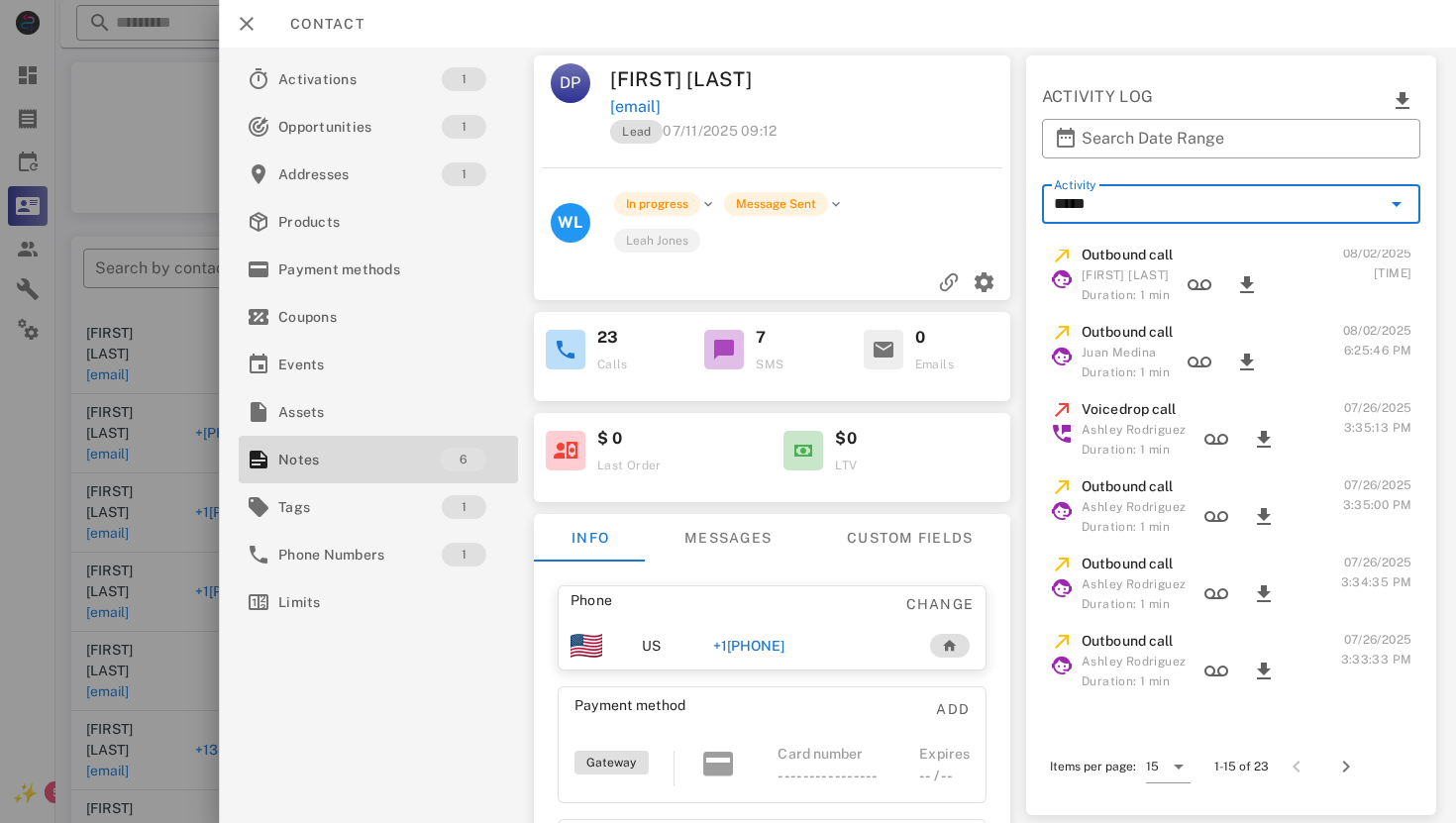 scroll, scrollTop: 18, scrollLeft: 0, axis: vertical 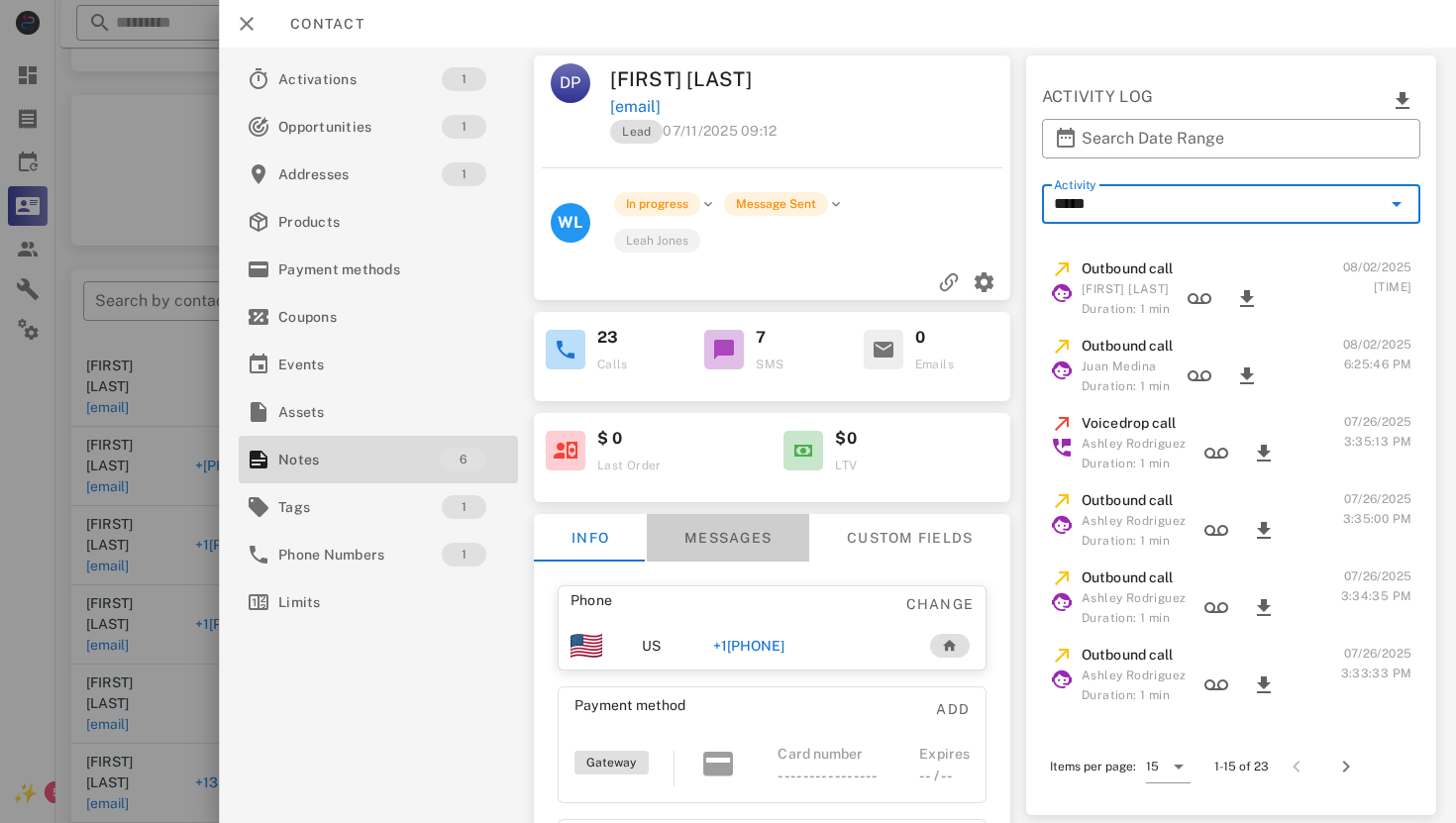 click on "Messages" at bounding box center [727, 538] 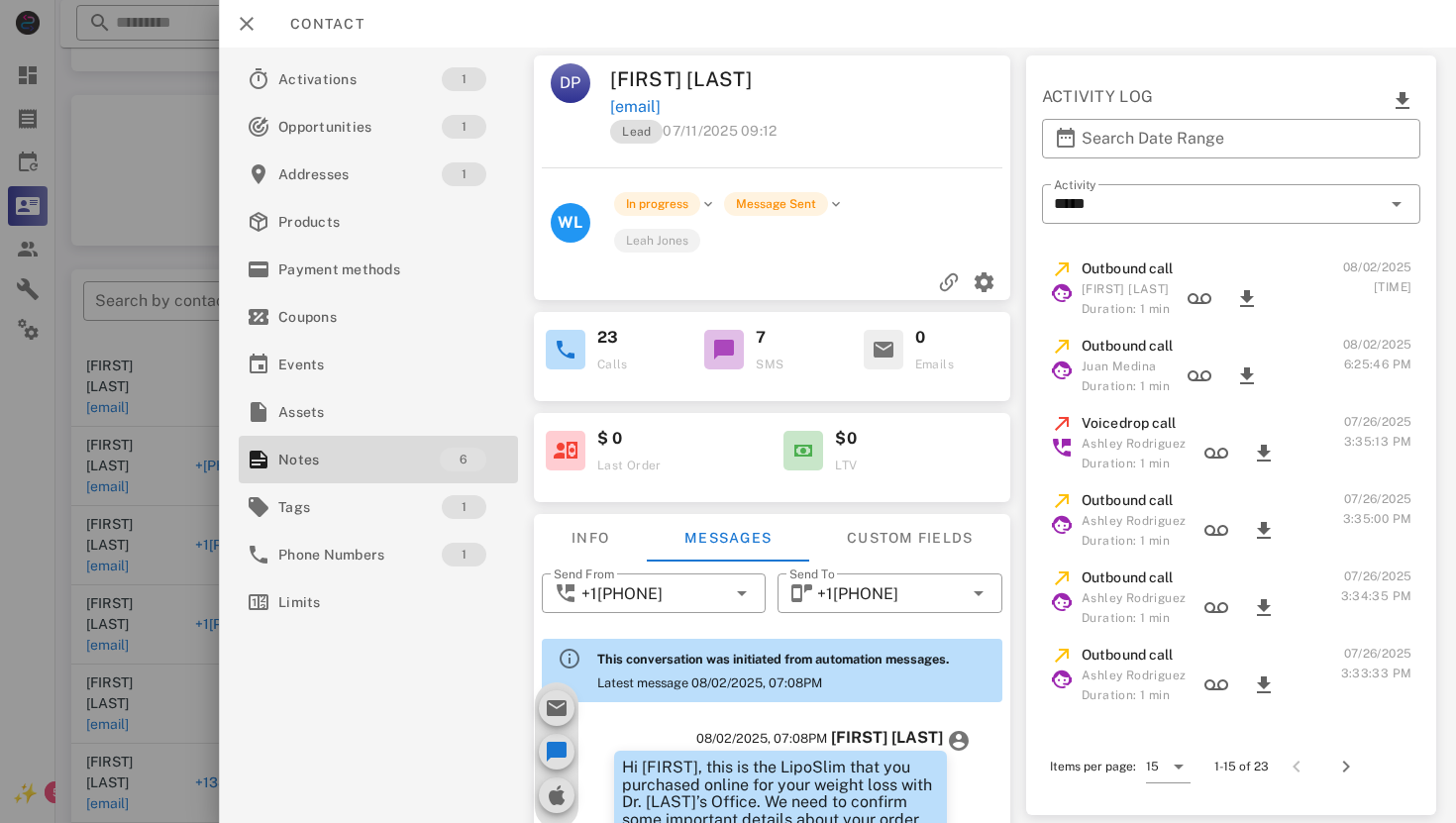 scroll, scrollTop: 2089, scrollLeft: 0, axis: vertical 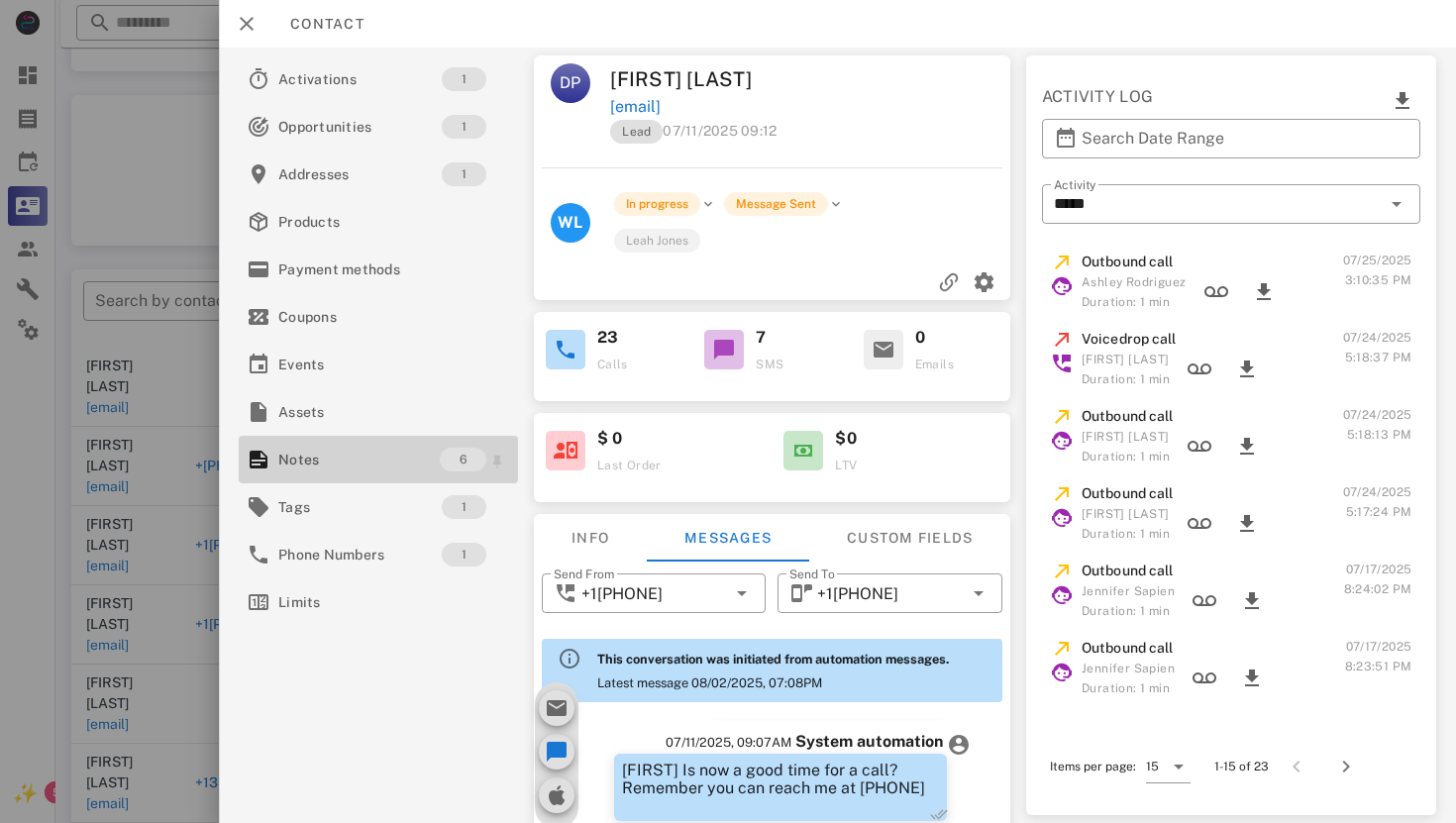 click on "Notes" at bounding box center [359, 460] 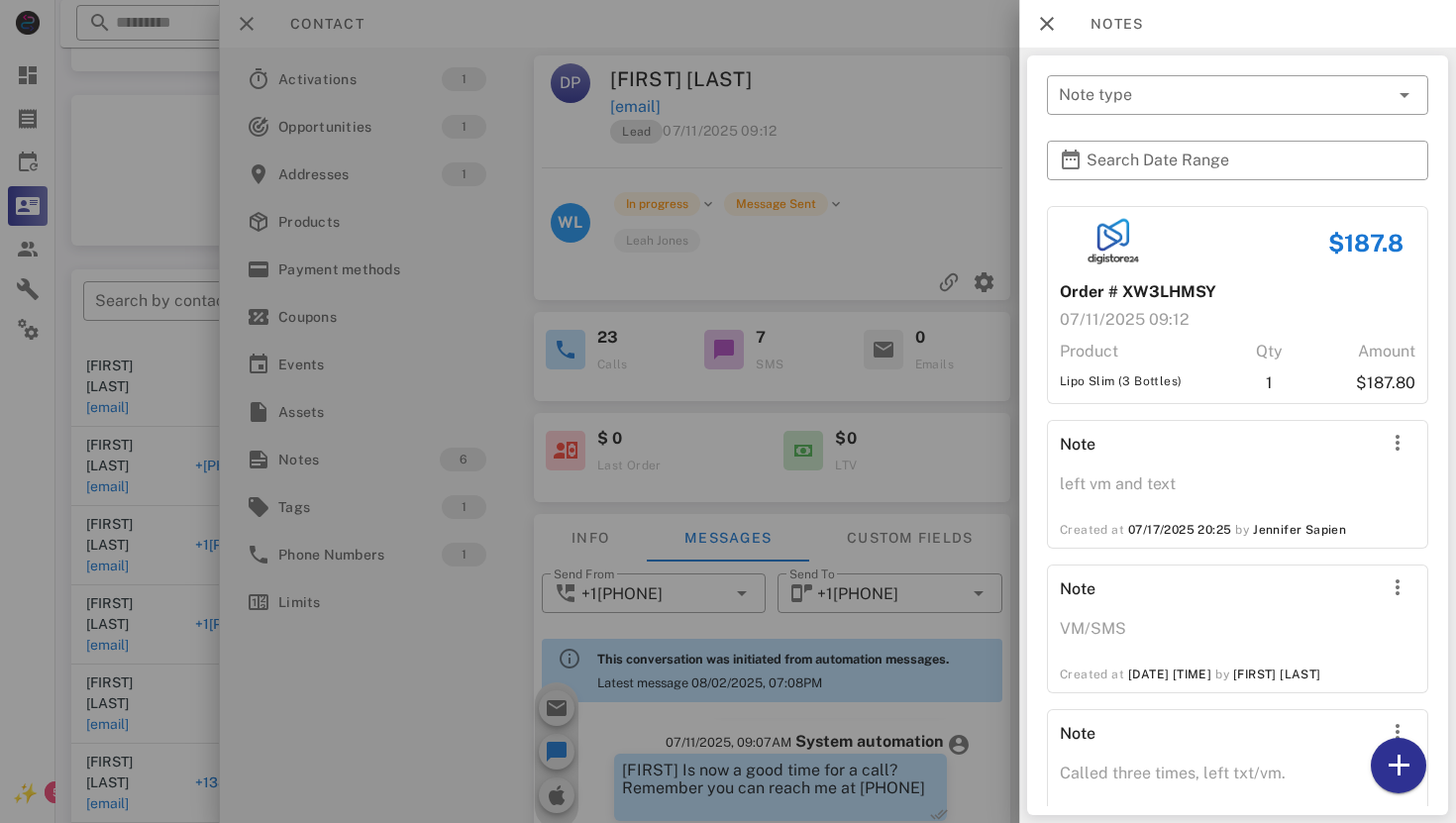 click at bounding box center [728, 411] 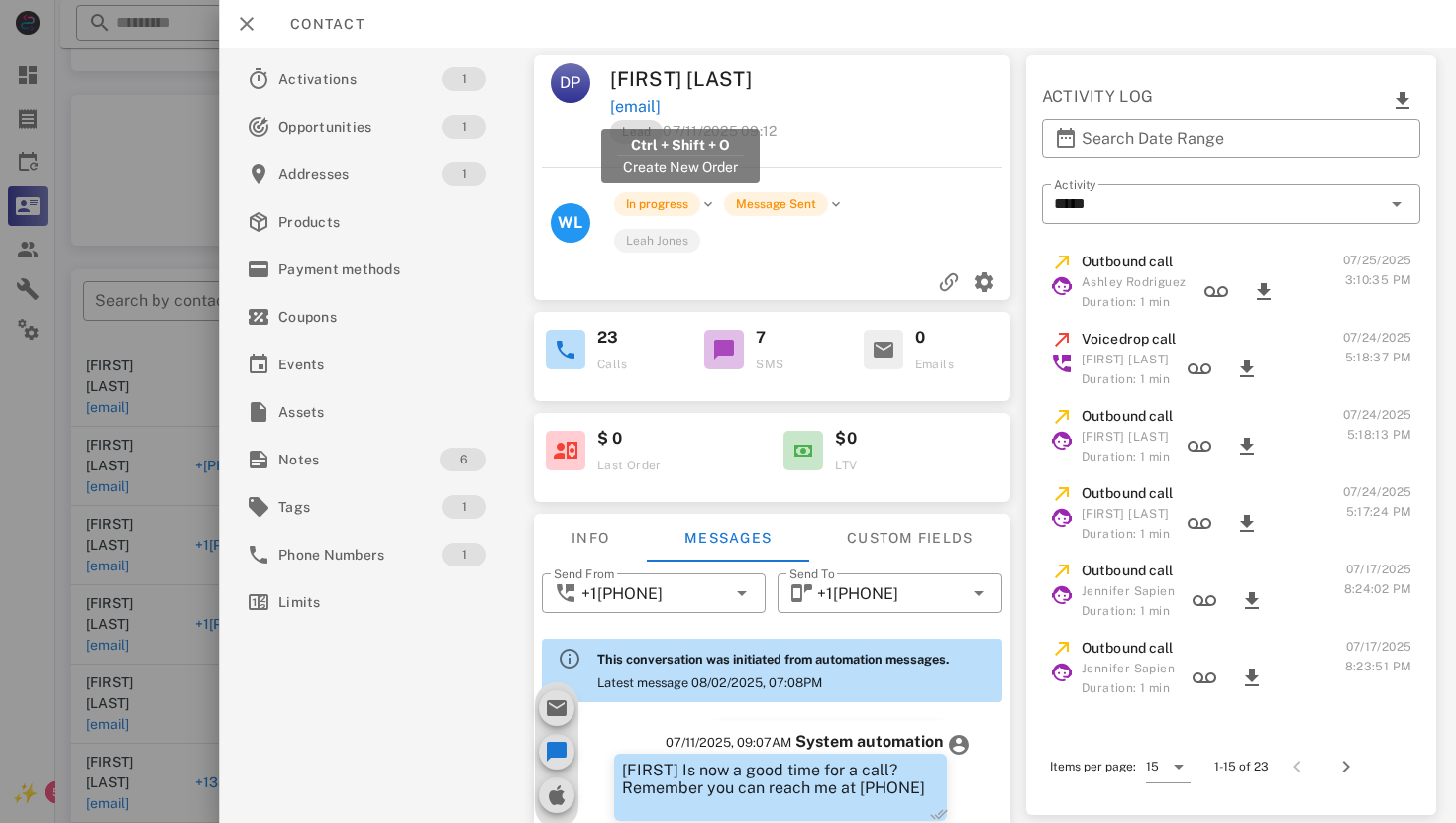 click on "gerrettp@[EXAMPLE.COM]" at bounding box center (635, 107) 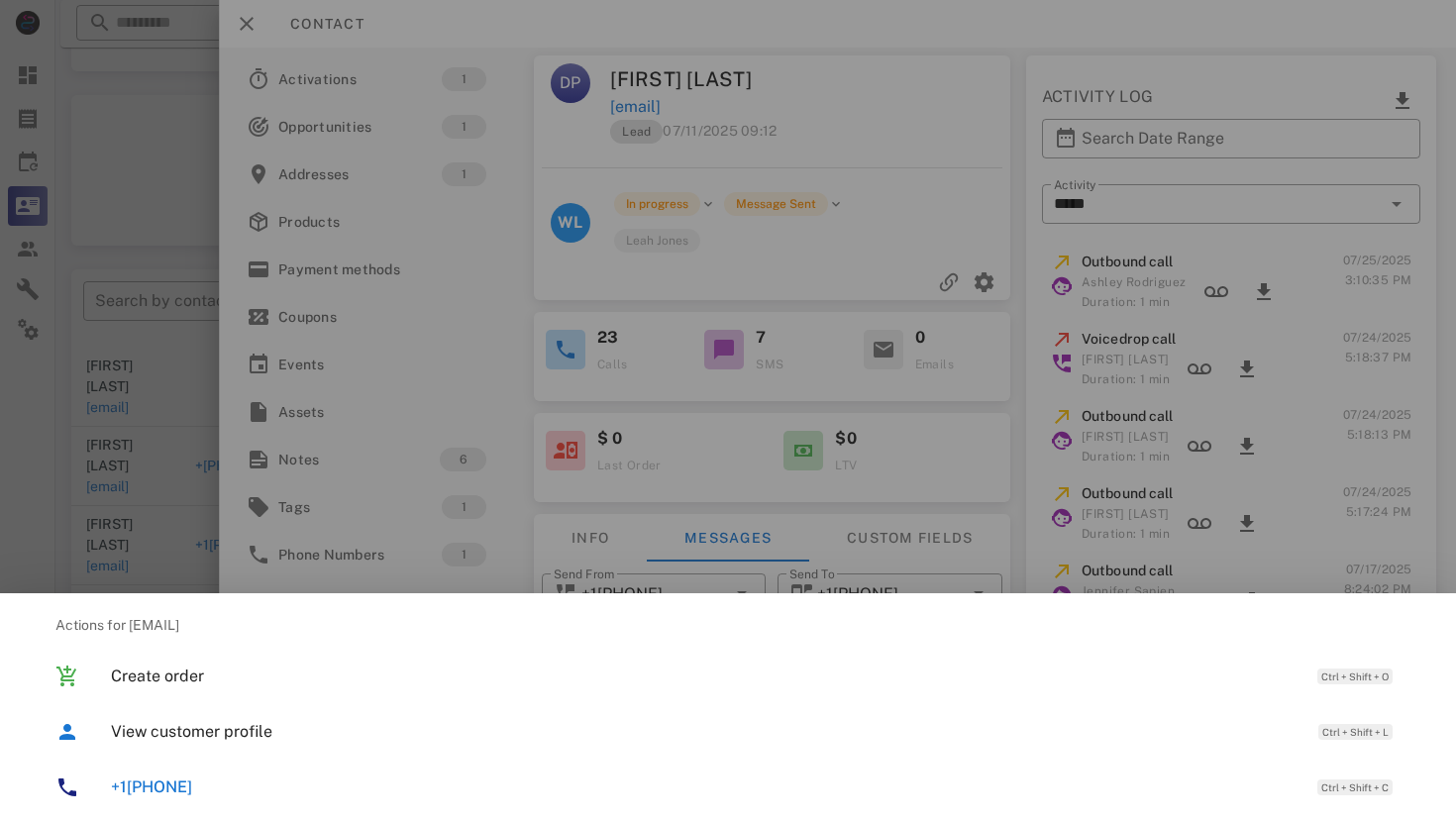 click on "[PHONE]" at bounding box center (152, 786) 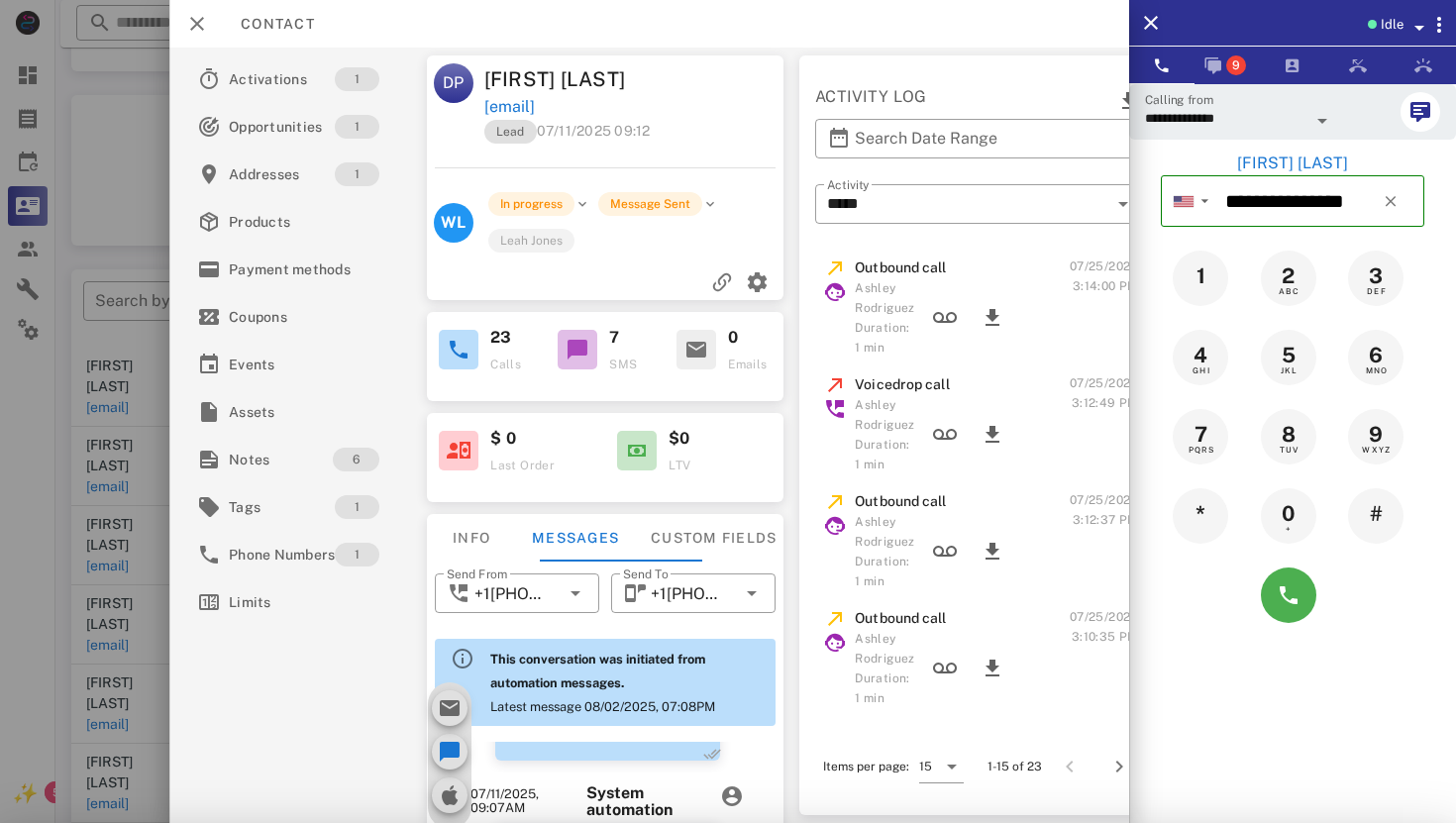 scroll, scrollTop: 515, scrollLeft: 0, axis: vertical 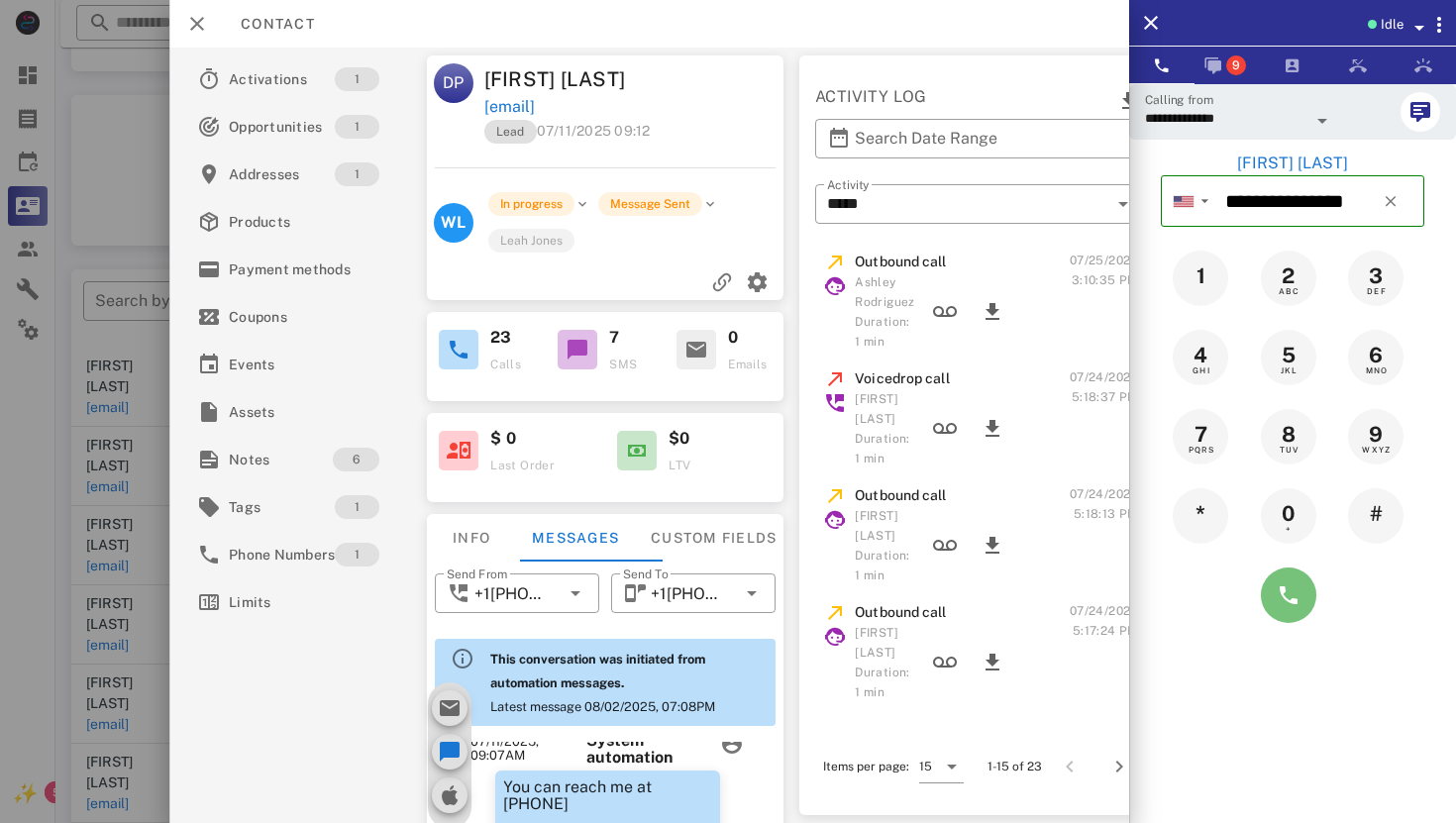 click at bounding box center (1289, 595) 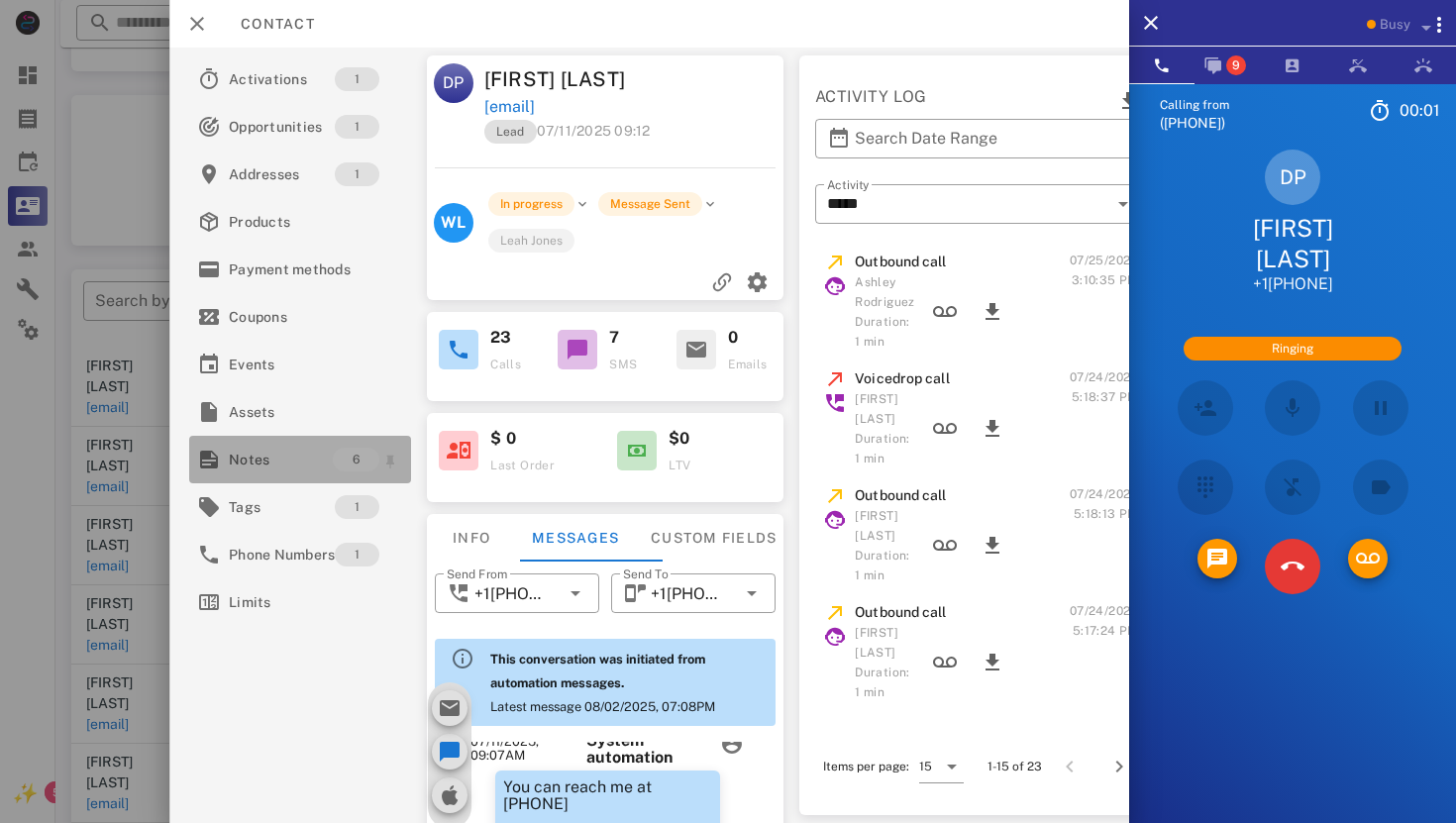click on "Notes" at bounding box center [280, 460] 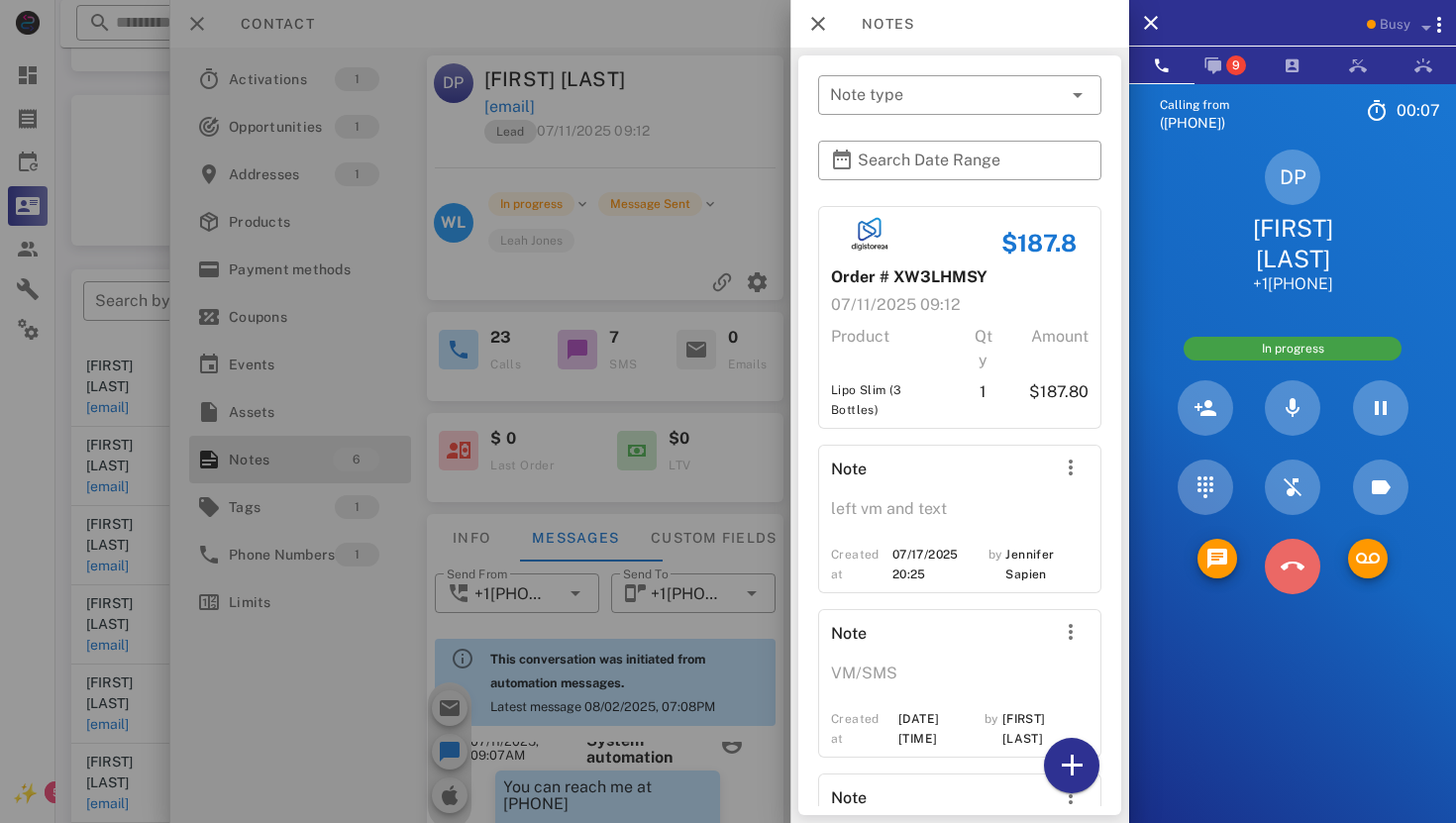 click at bounding box center [1293, 566] 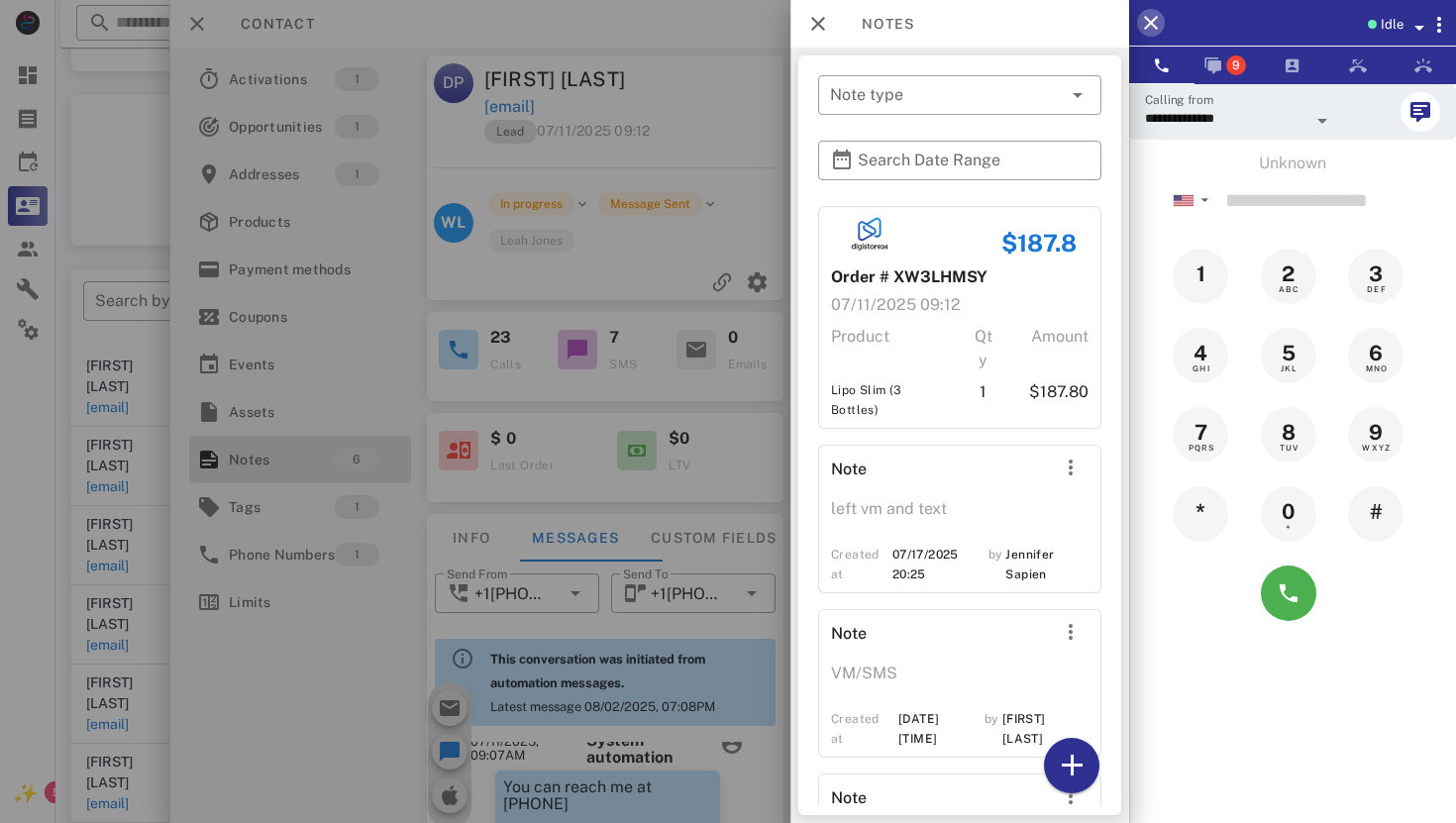 click at bounding box center (1151, 23) 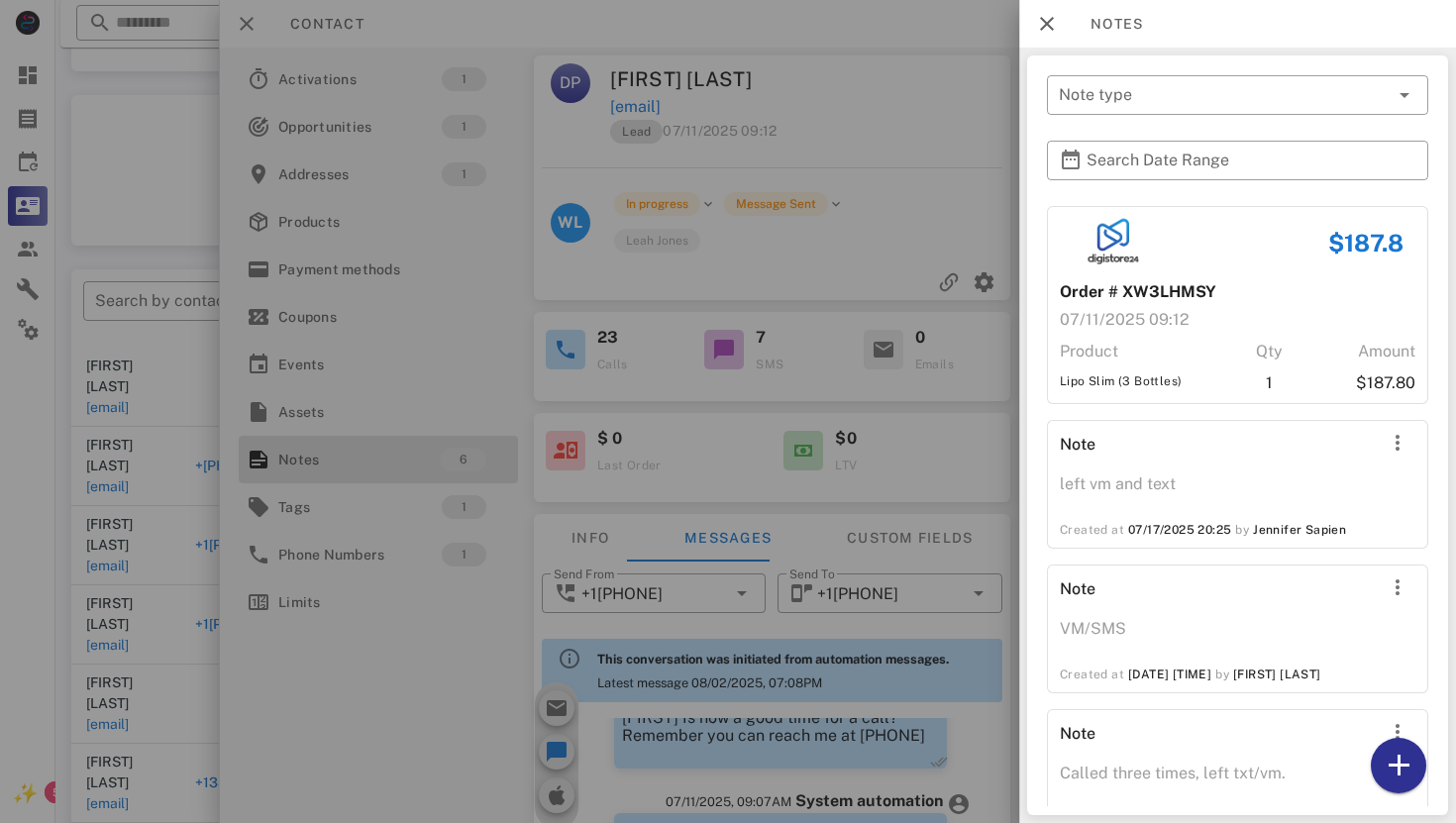 scroll, scrollTop: 463, scrollLeft: 0, axis: vertical 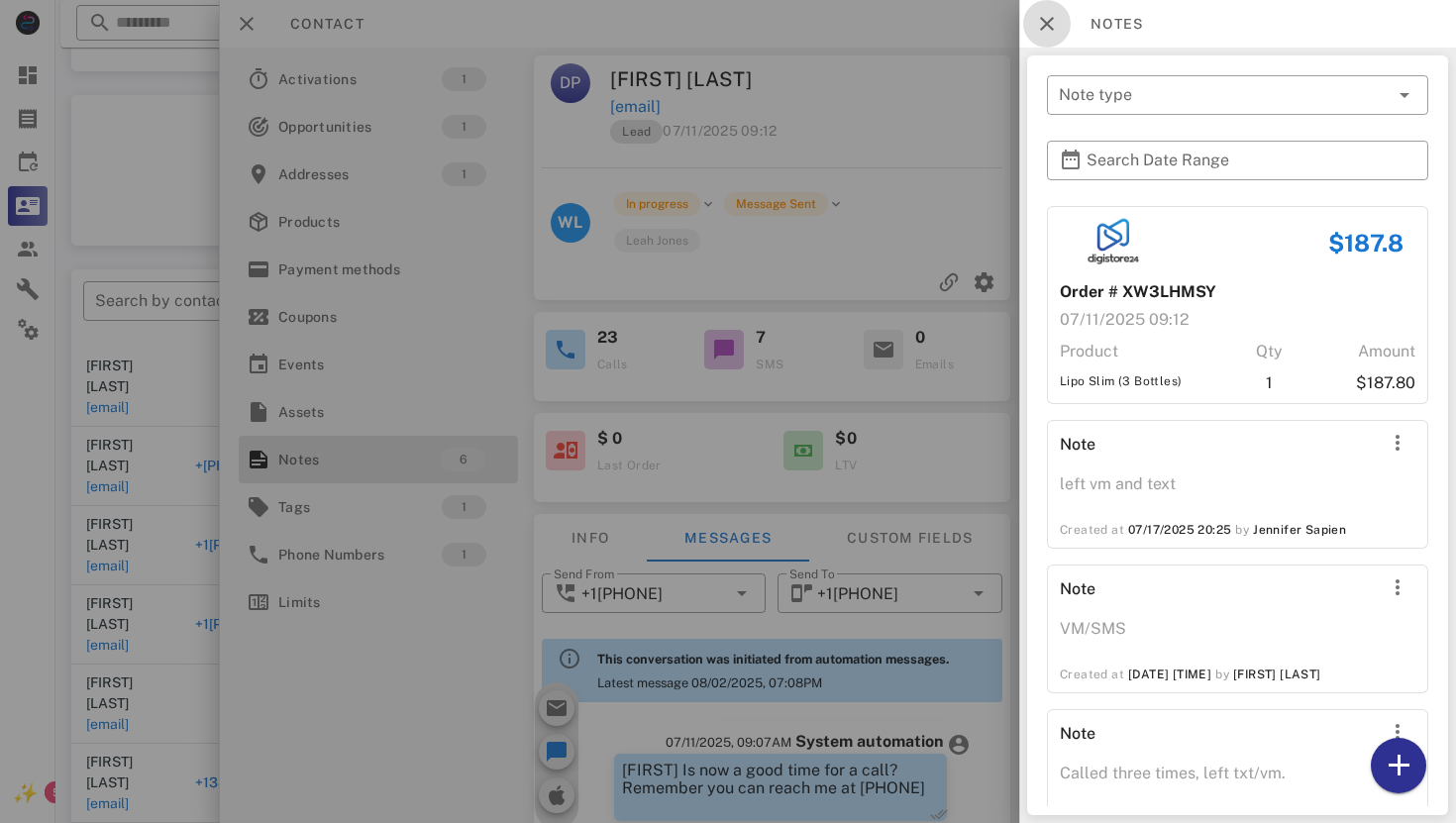 click at bounding box center [1047, 24] 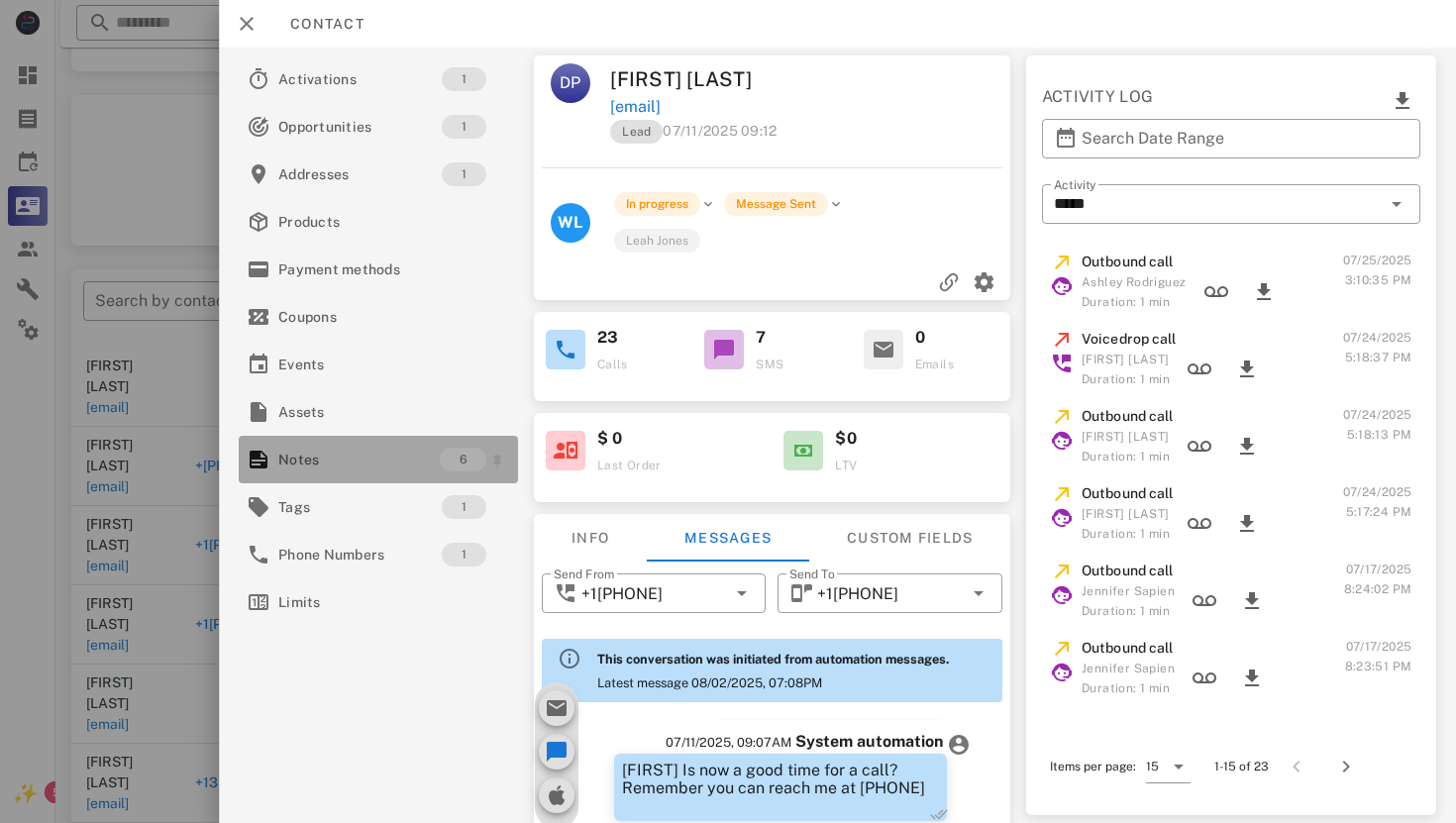click on "Notes" at bounding box center (359, 460) 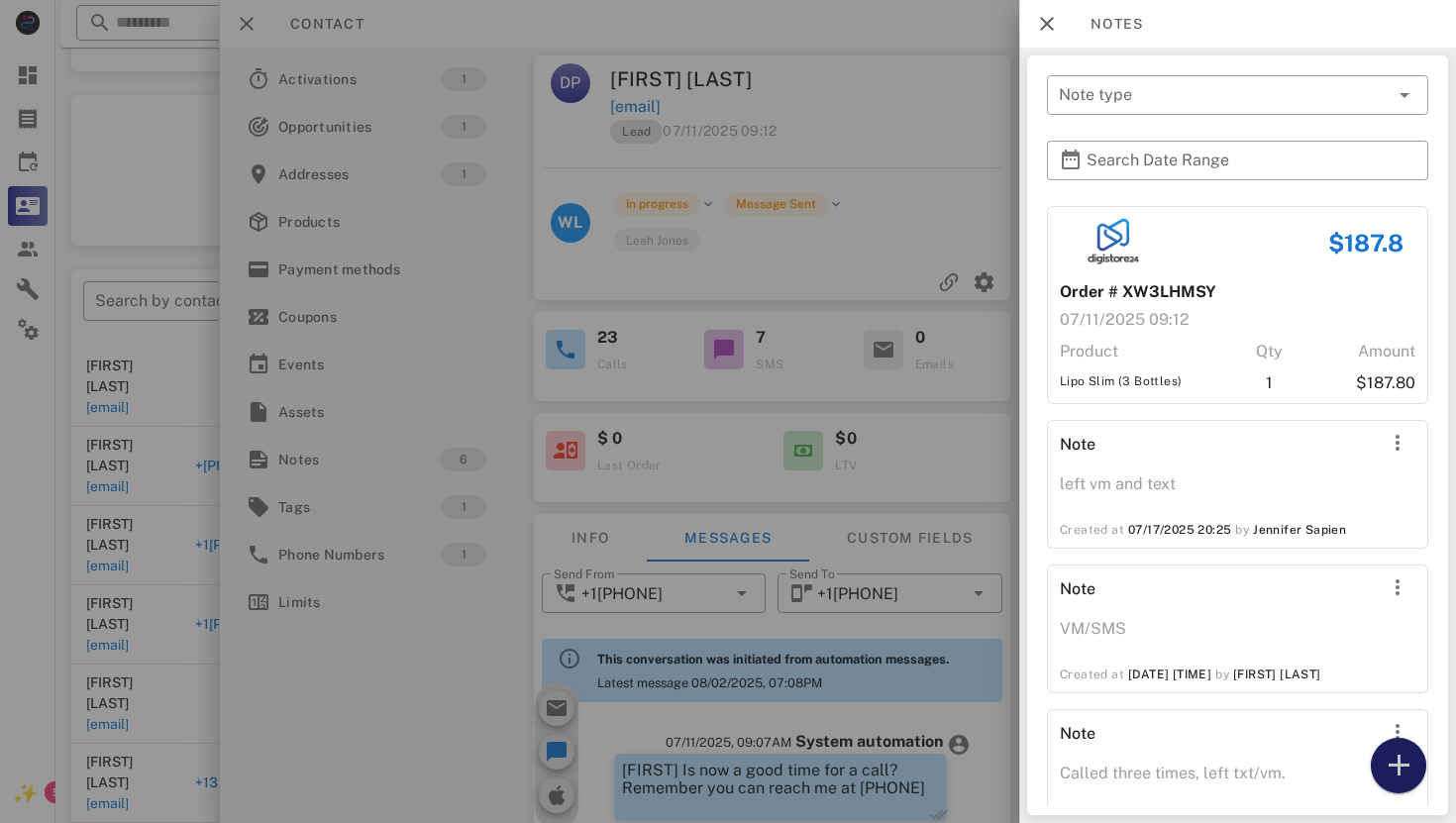 click at bounding box center (1399, 766) 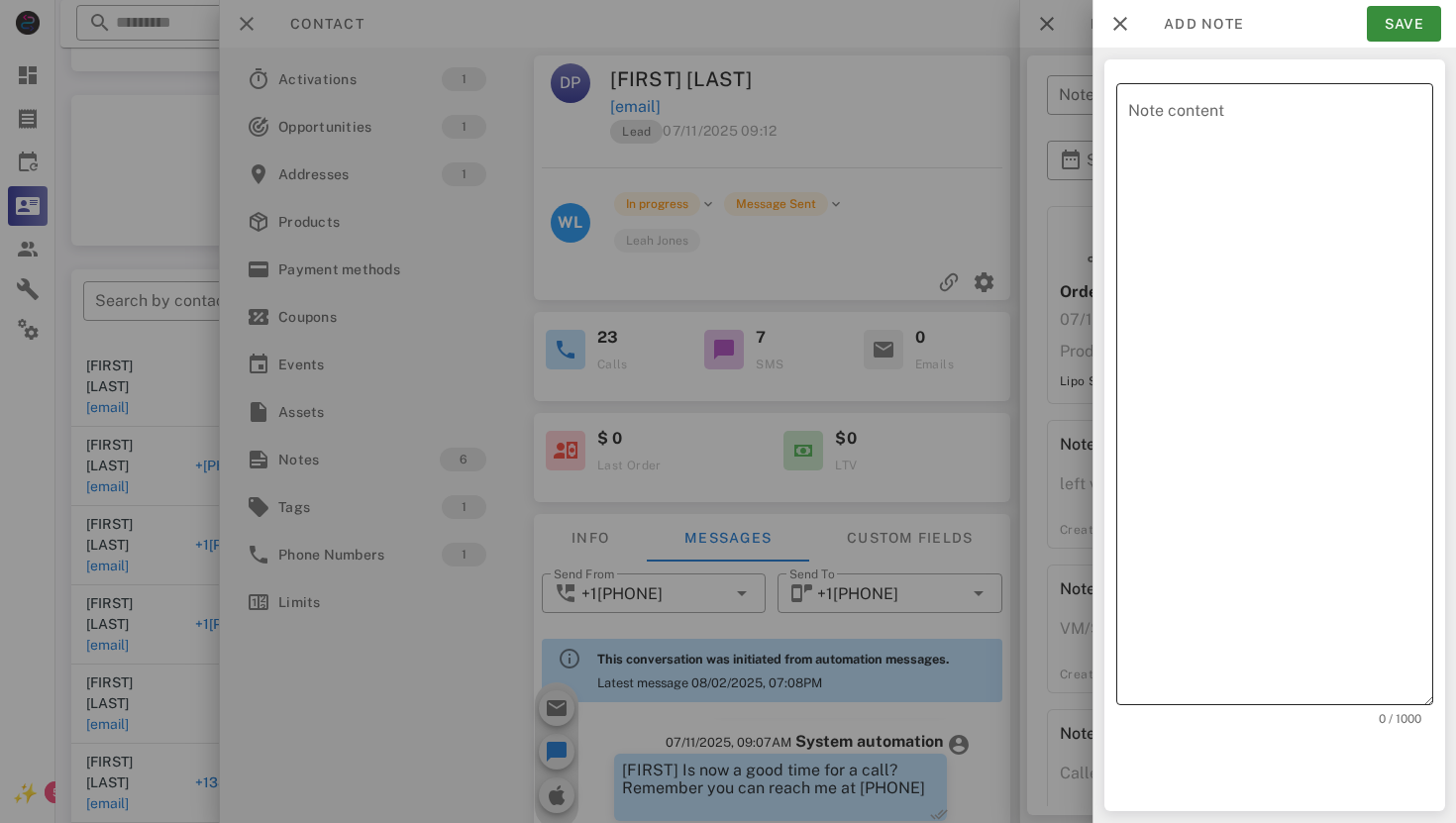 click on "Note content" at bounding box center [1281, 399] 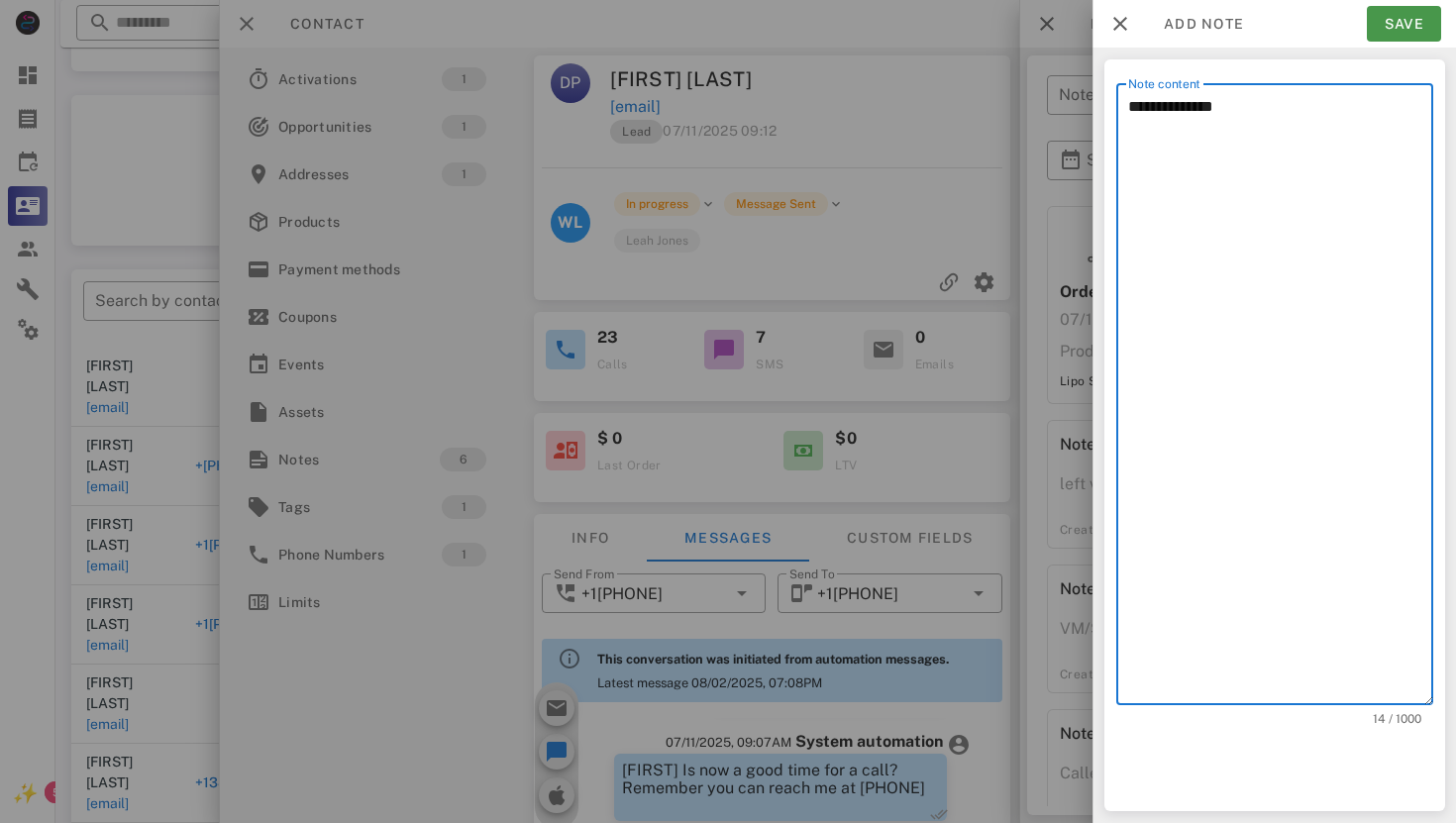 type on "**********" 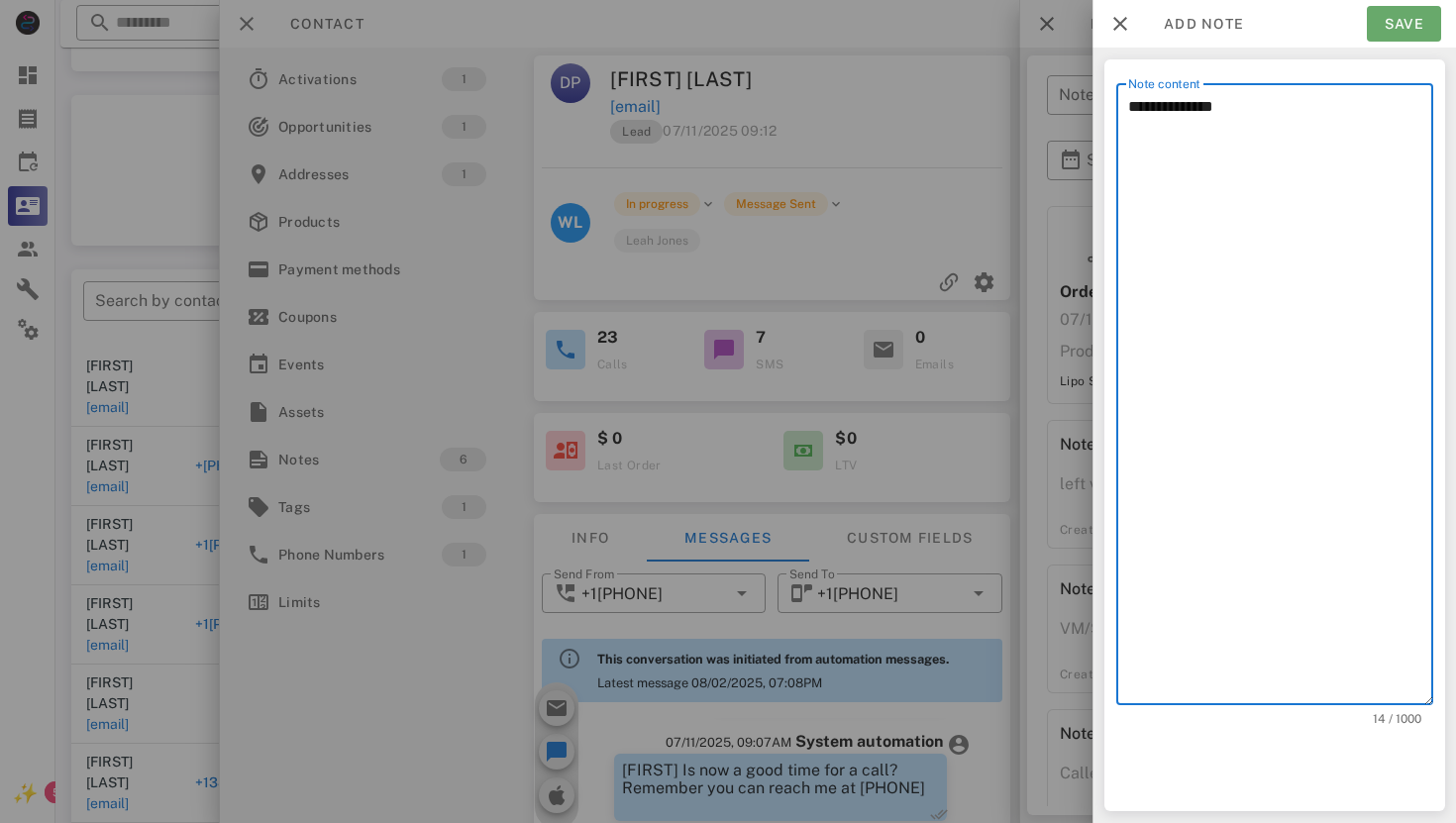 click on "Save" at bounding box center [1404, 24] 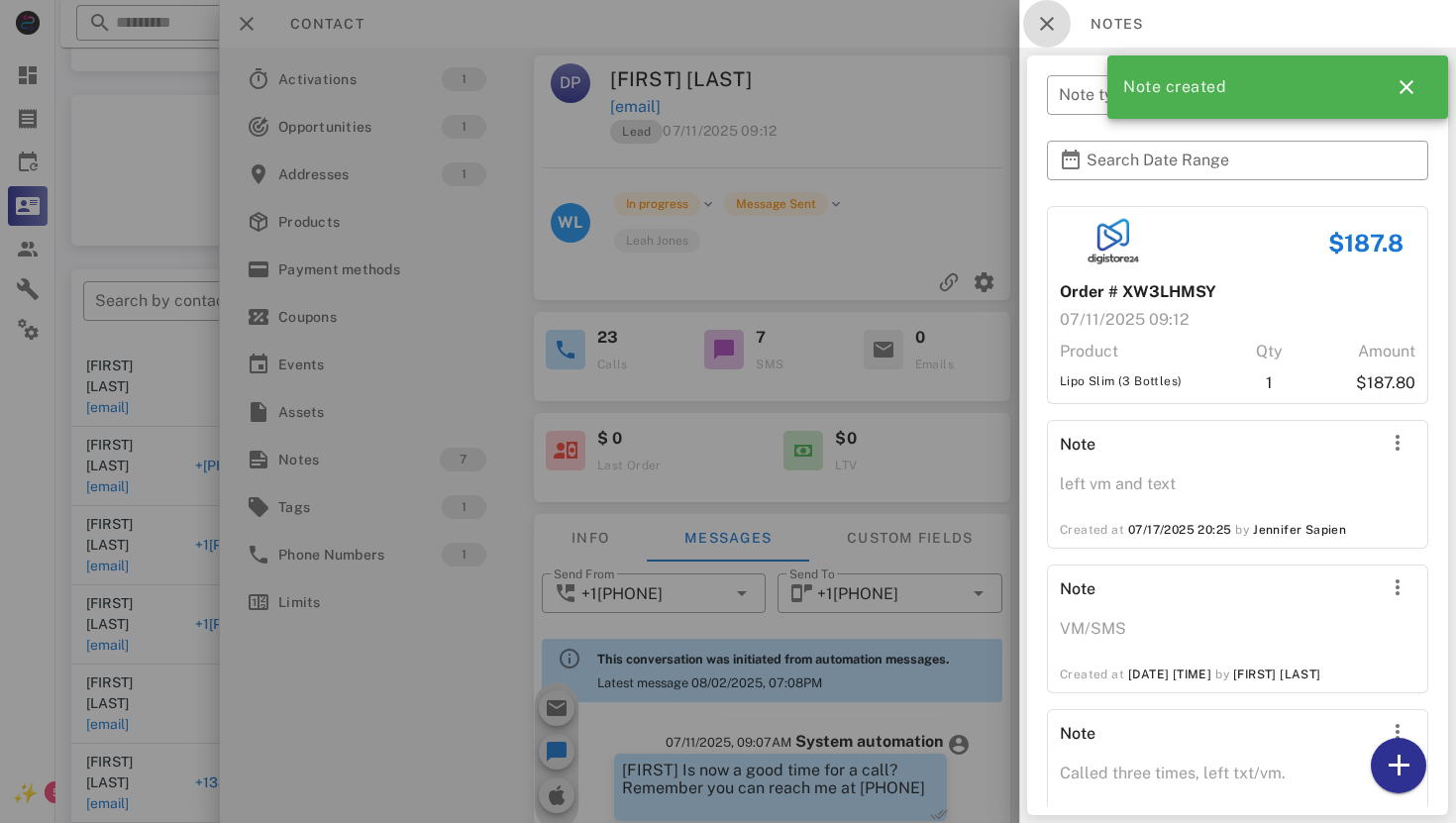 click at bounding box center (1047, 24) 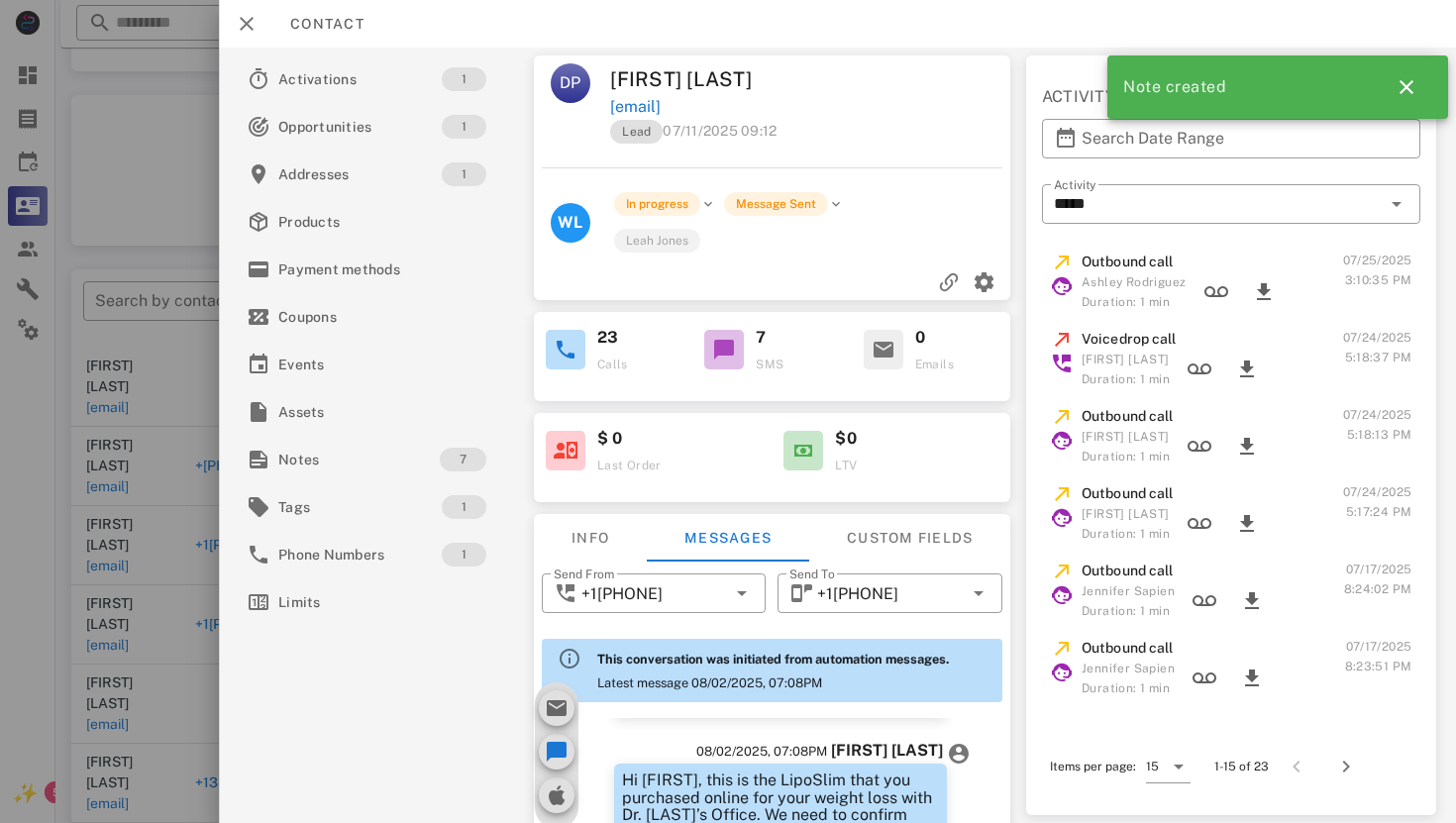 scroll, scrollTop: 2089, scrollLeft: 0, axis: vertical 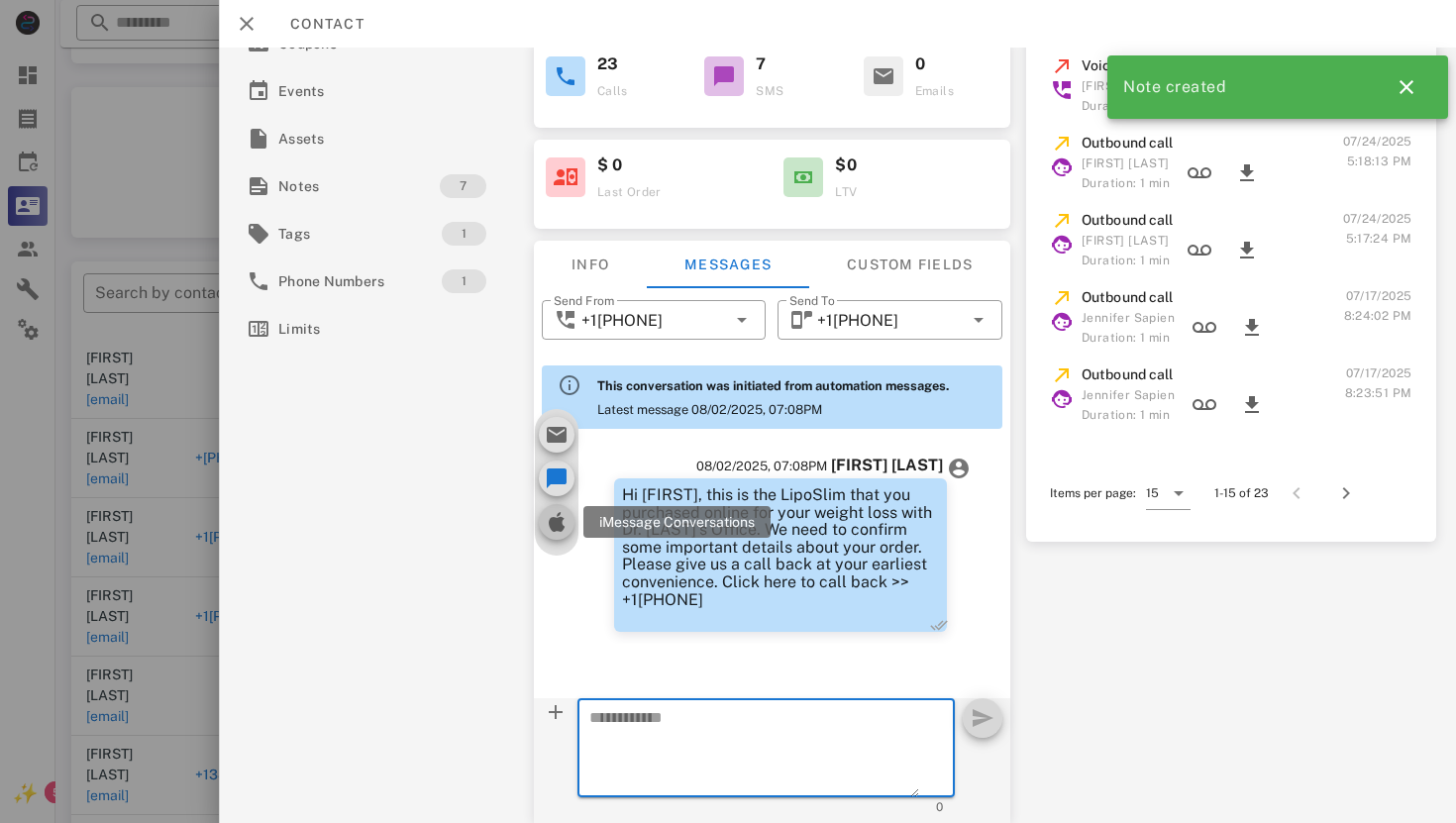 click at bounding box center (556, 522) 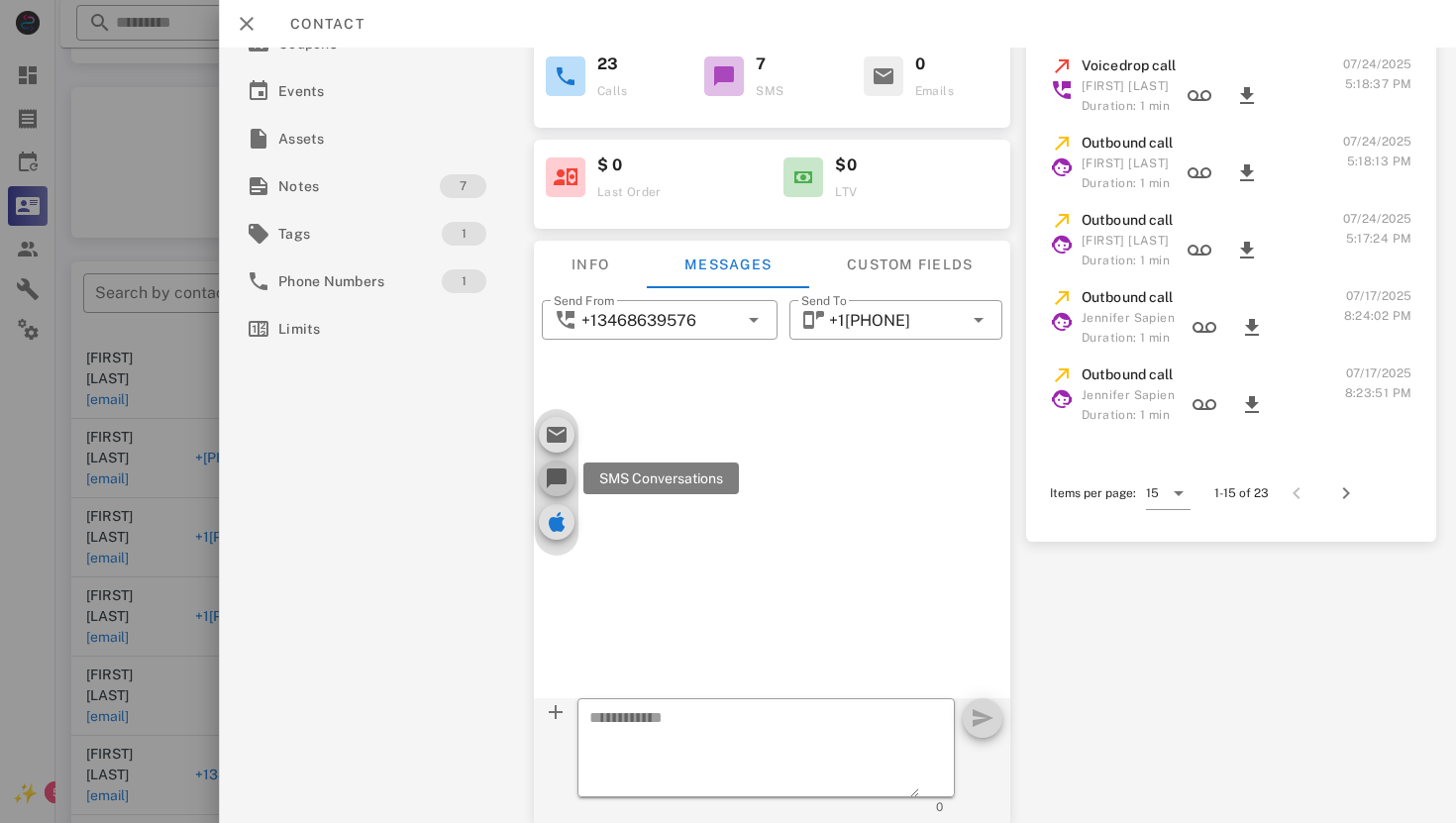 click at bounding box center [556, 478] 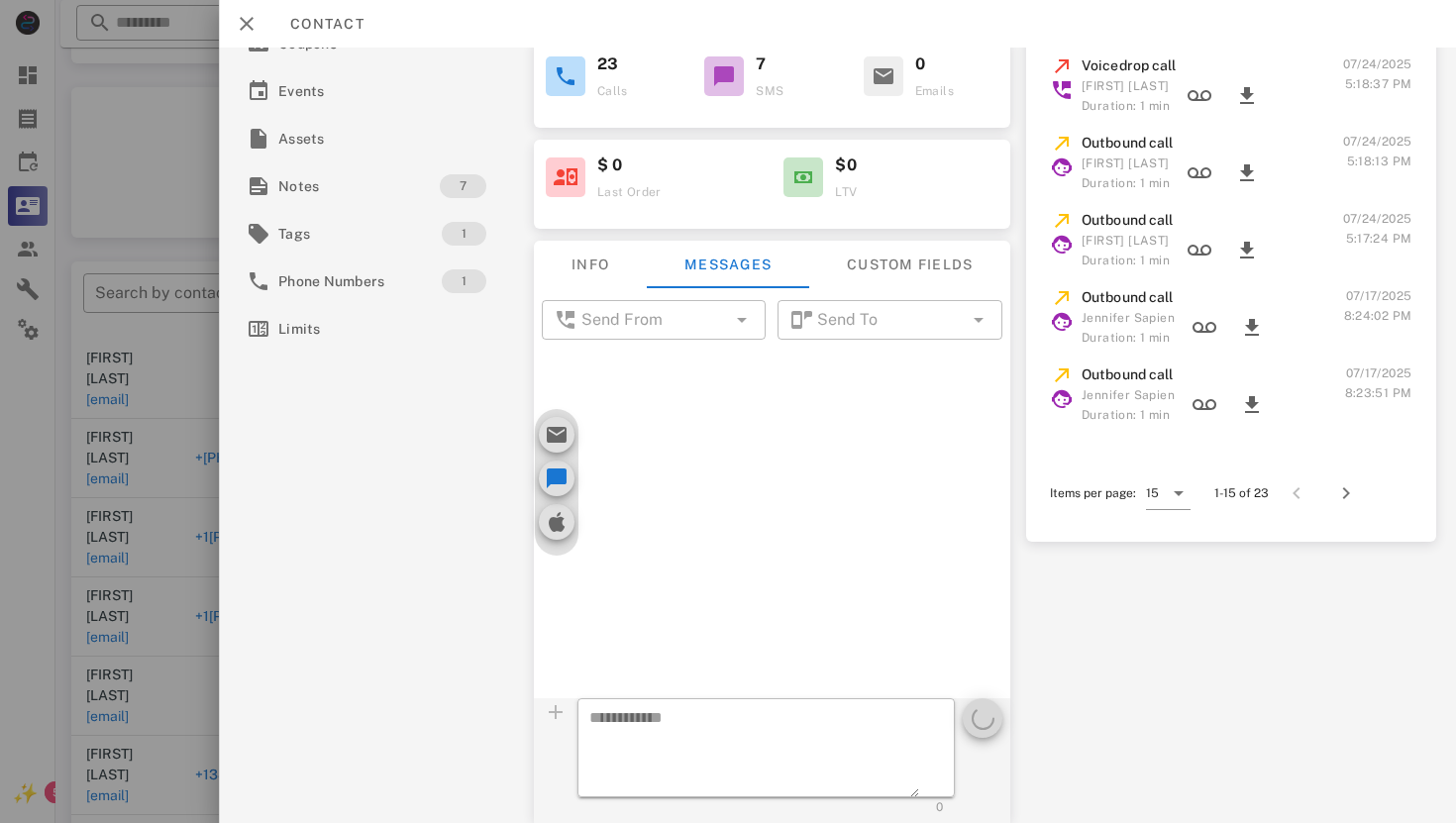 scroll, scrollTop: 2090, scrollLeft: 0, axis: vertical 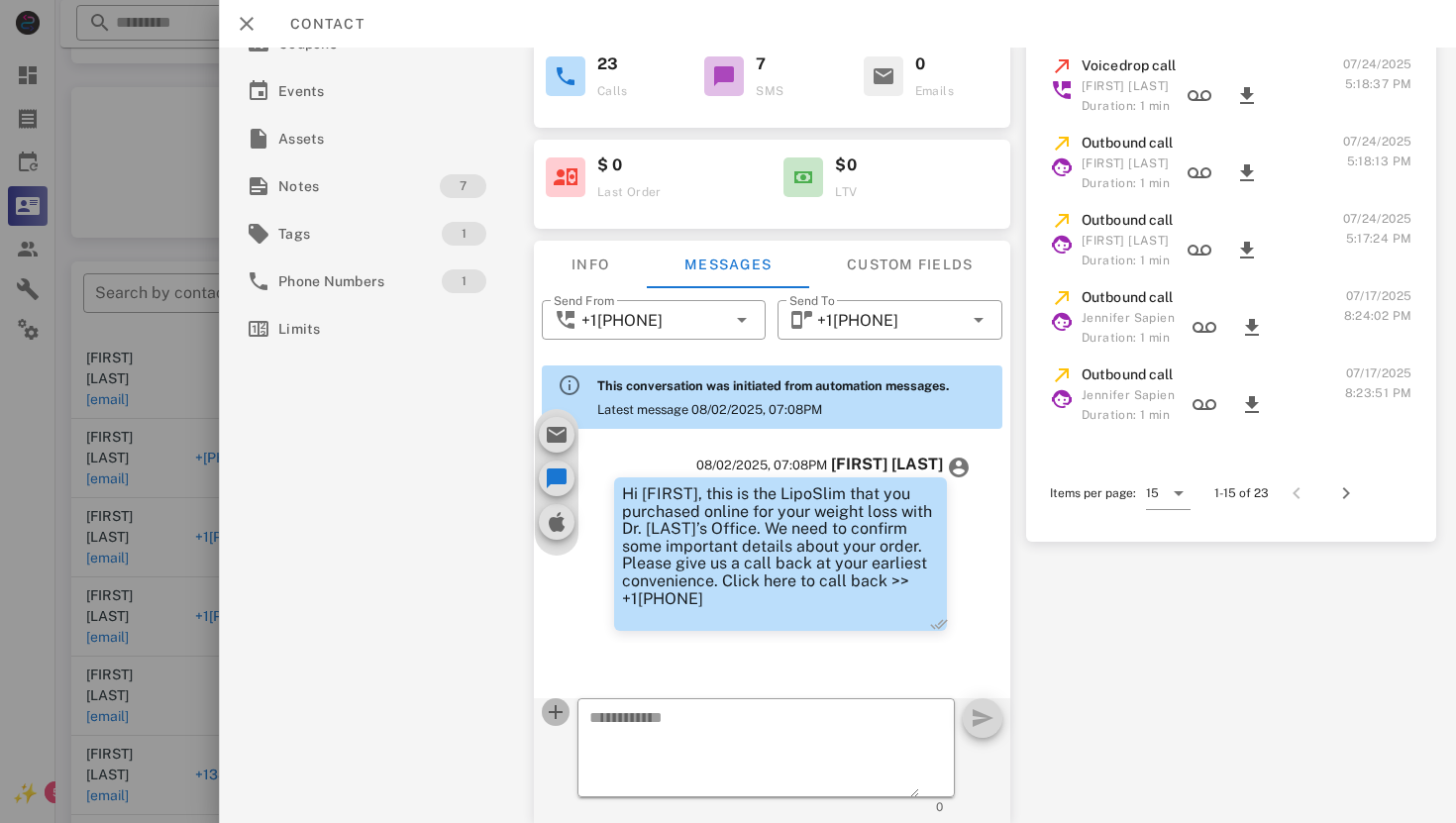 click at bounding box center [555, 712] 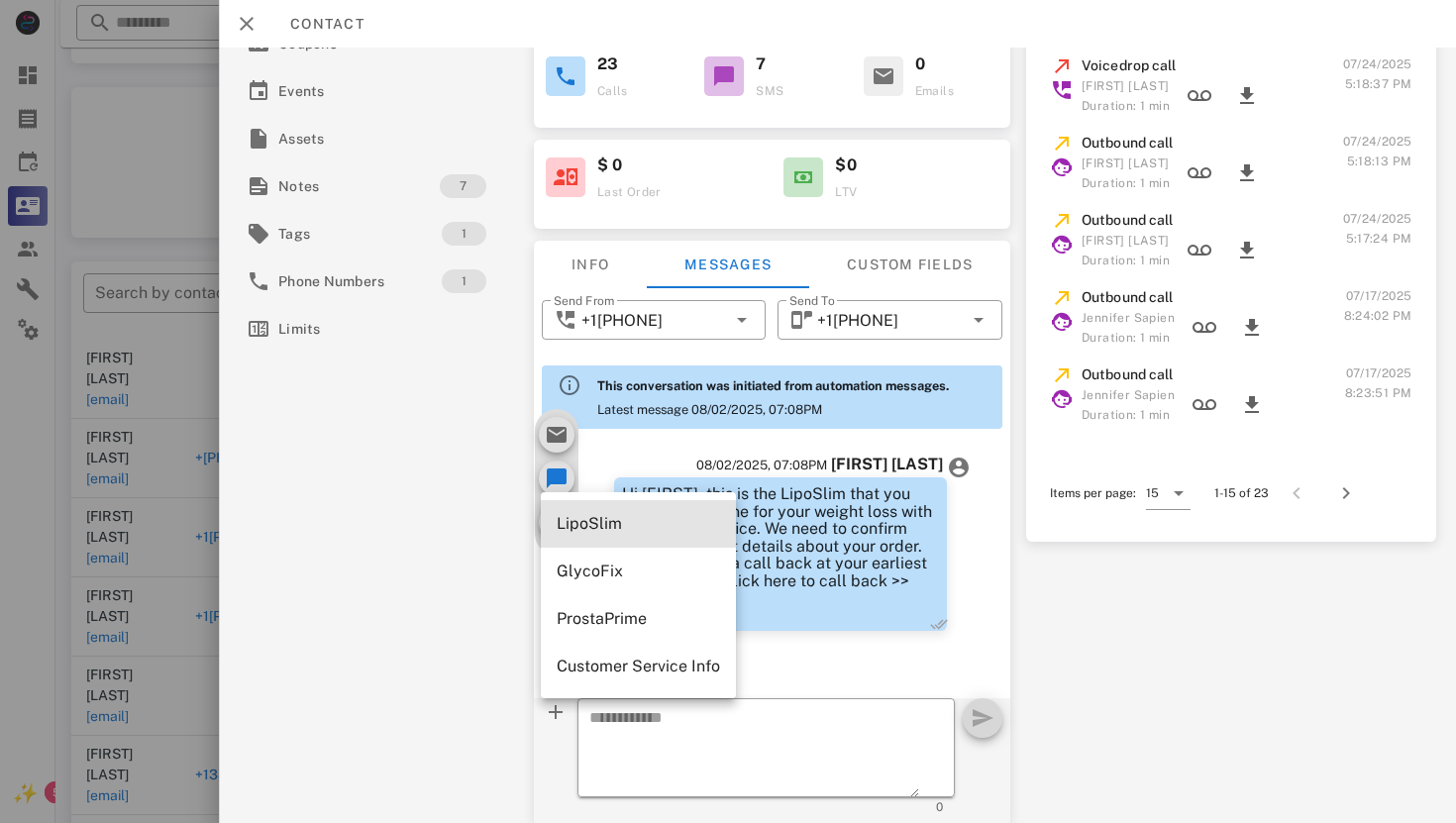 click on "LipoSlim" at bounding box center (638, 523) 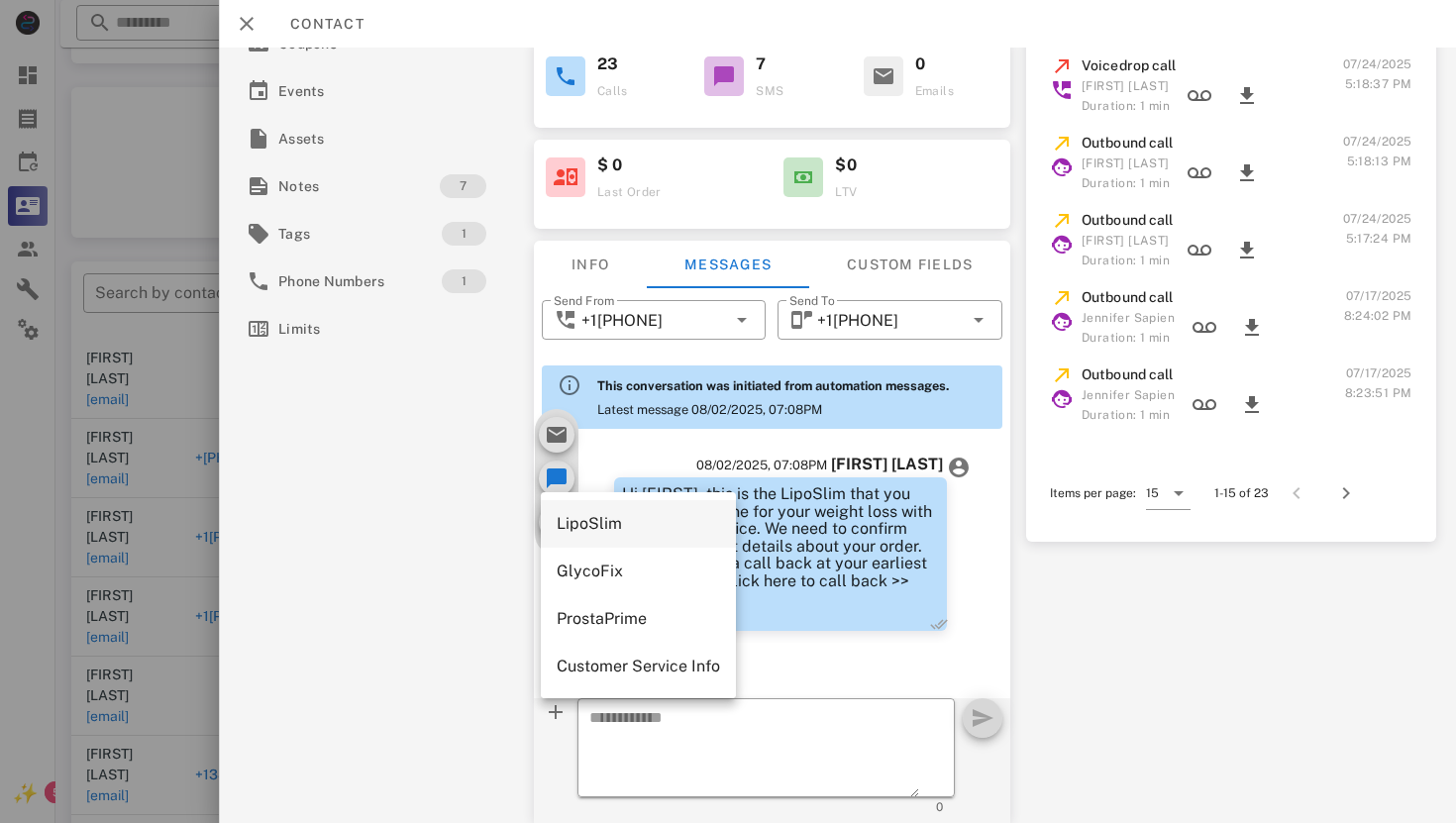 type on "**********" 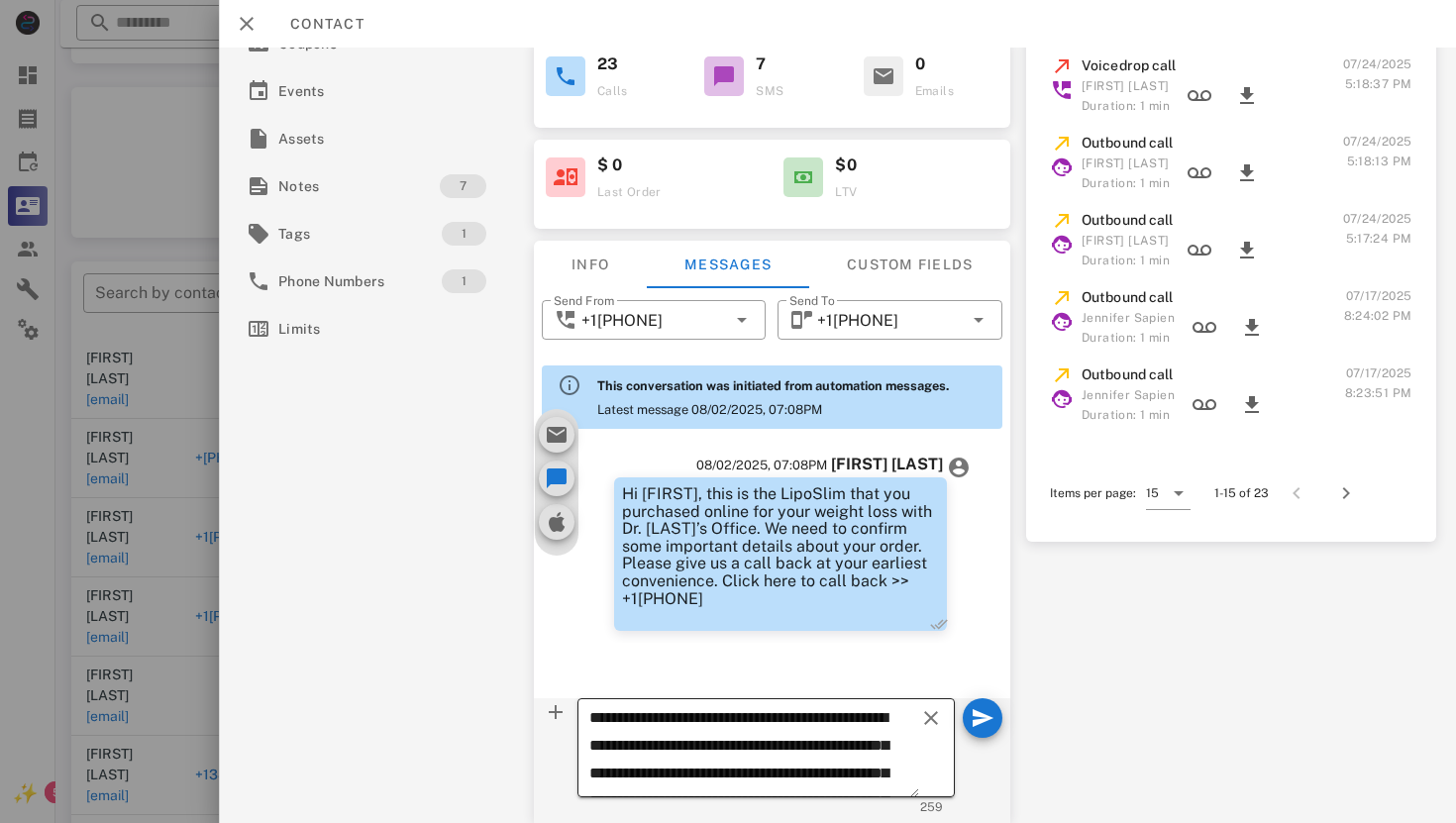 click on "**********" at bounding box center (765, 748) 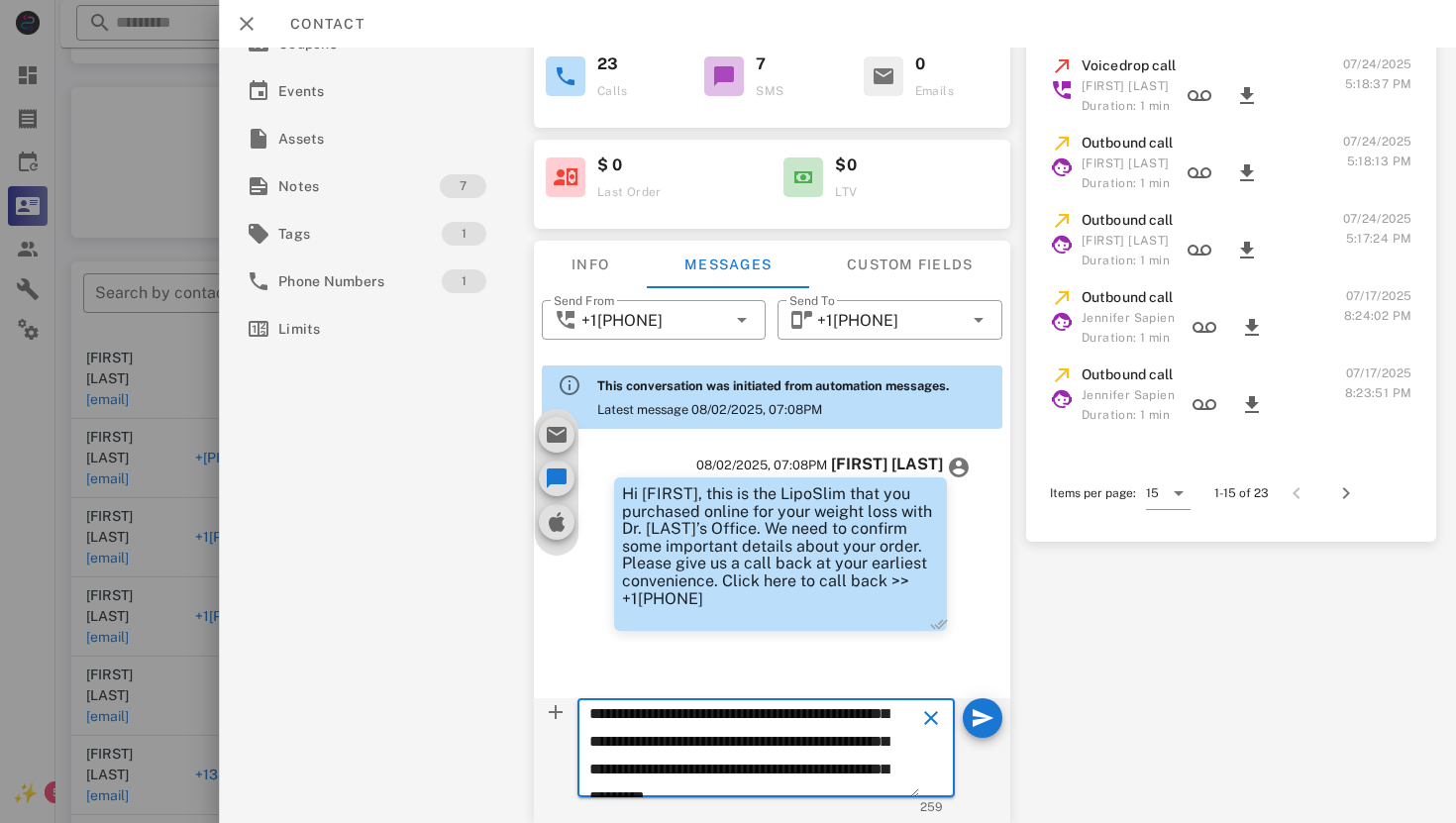 scroll, scrollTop: 0, scrollLeft: 0, axis: both 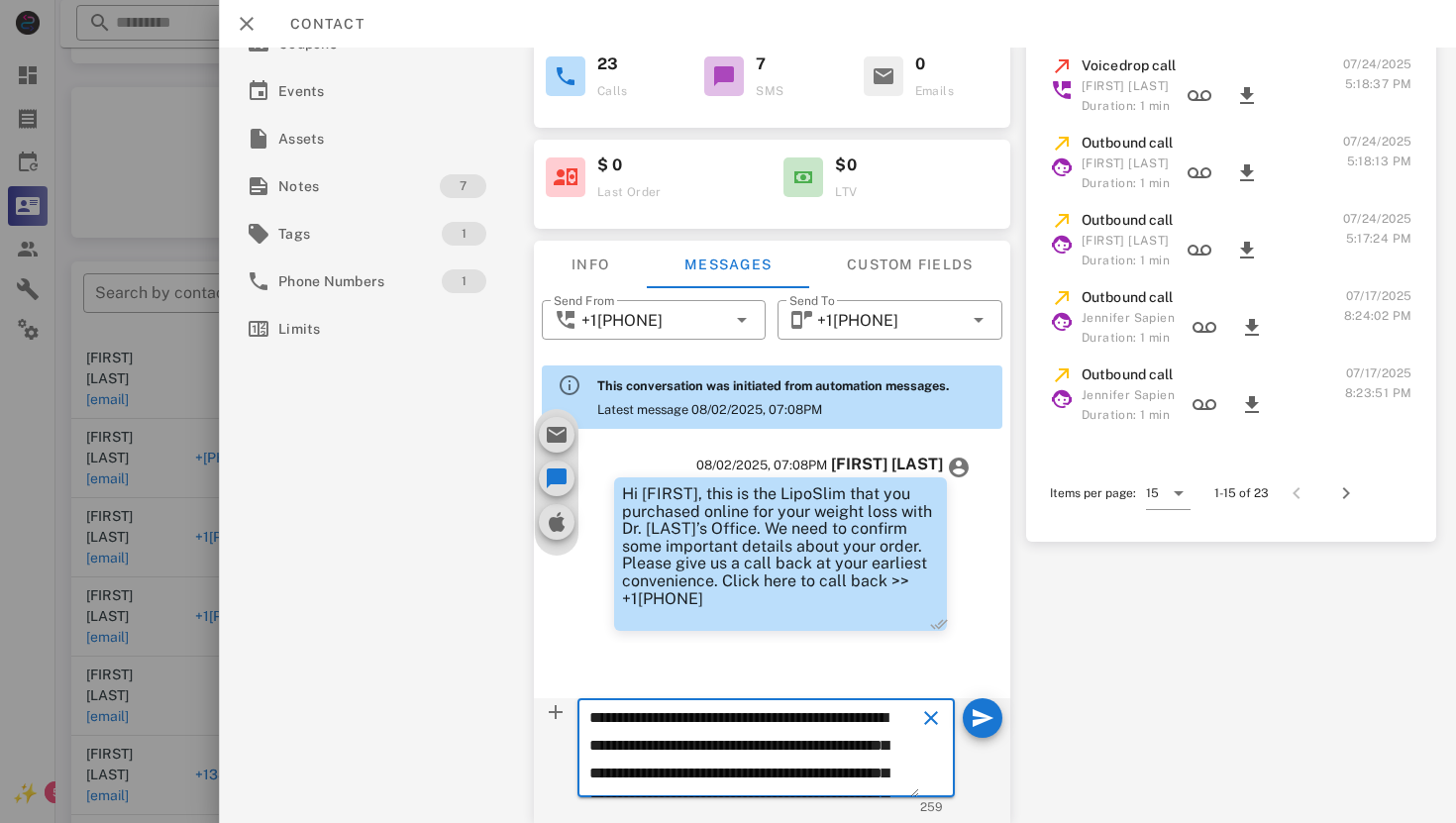 drag, startPoint x: 731, startPoint y: 775, endPoint x: 573, endPoint y: 689, distance: 179.8889 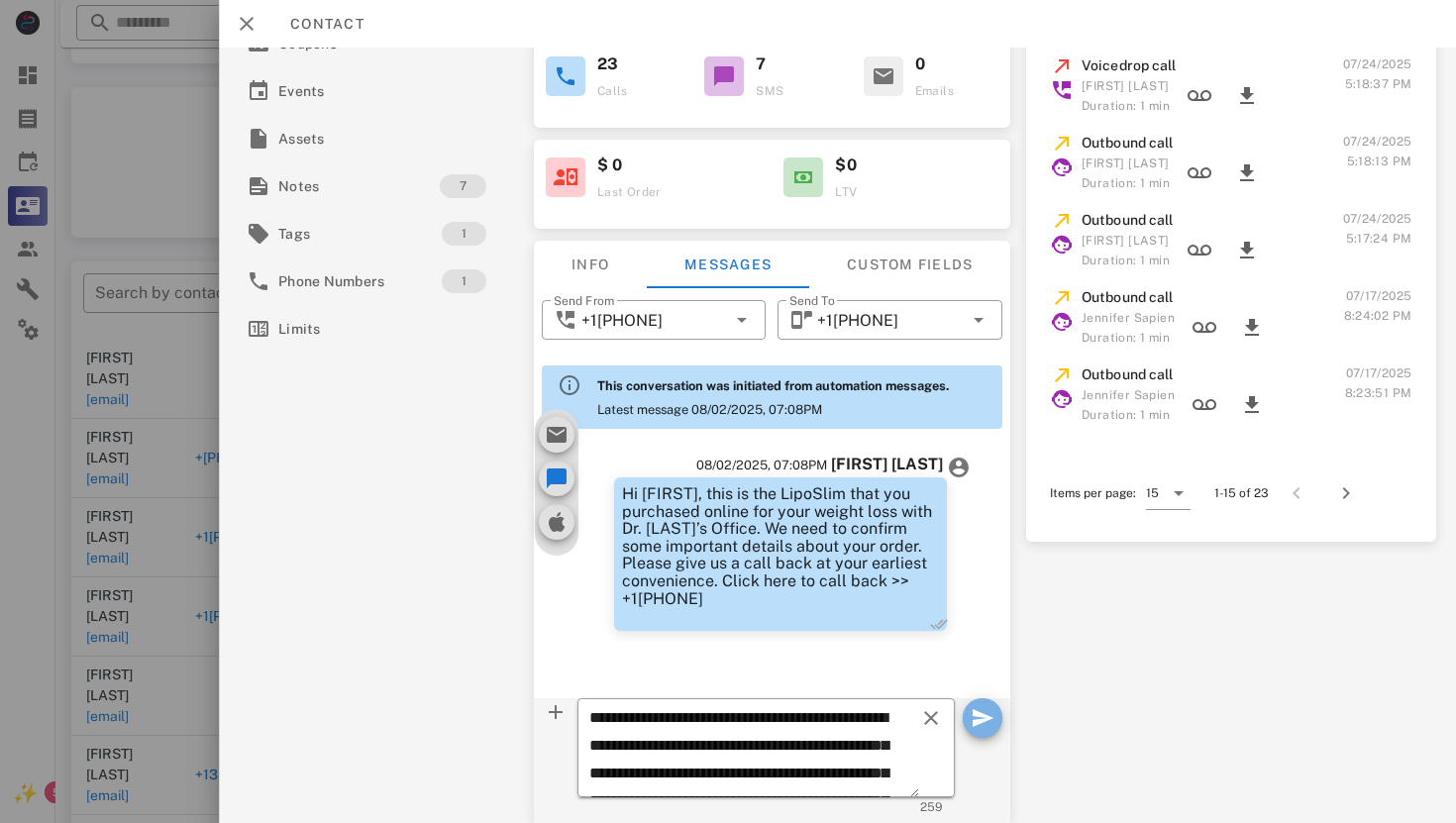 click at bounding box center (983, 718) 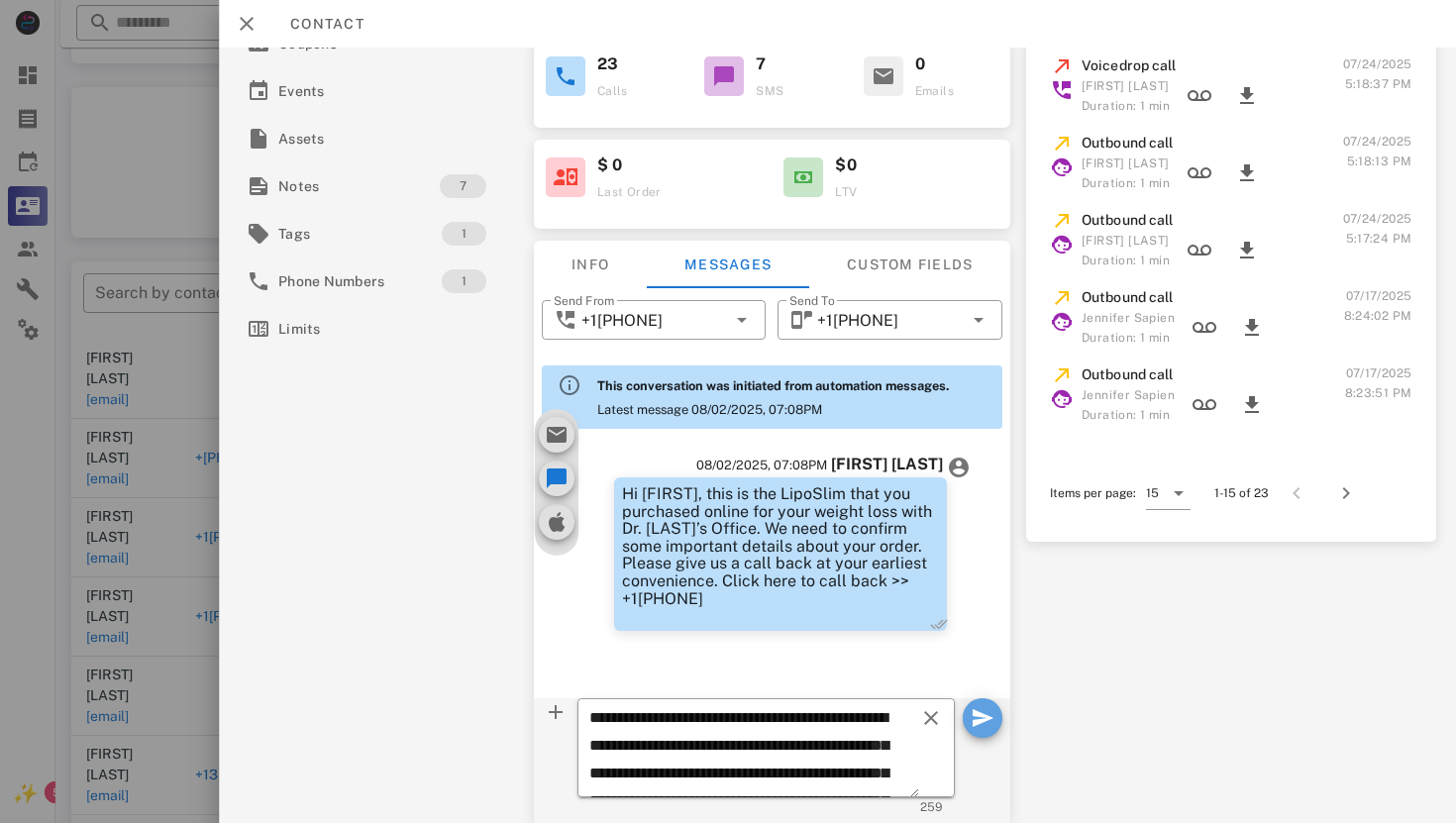 type 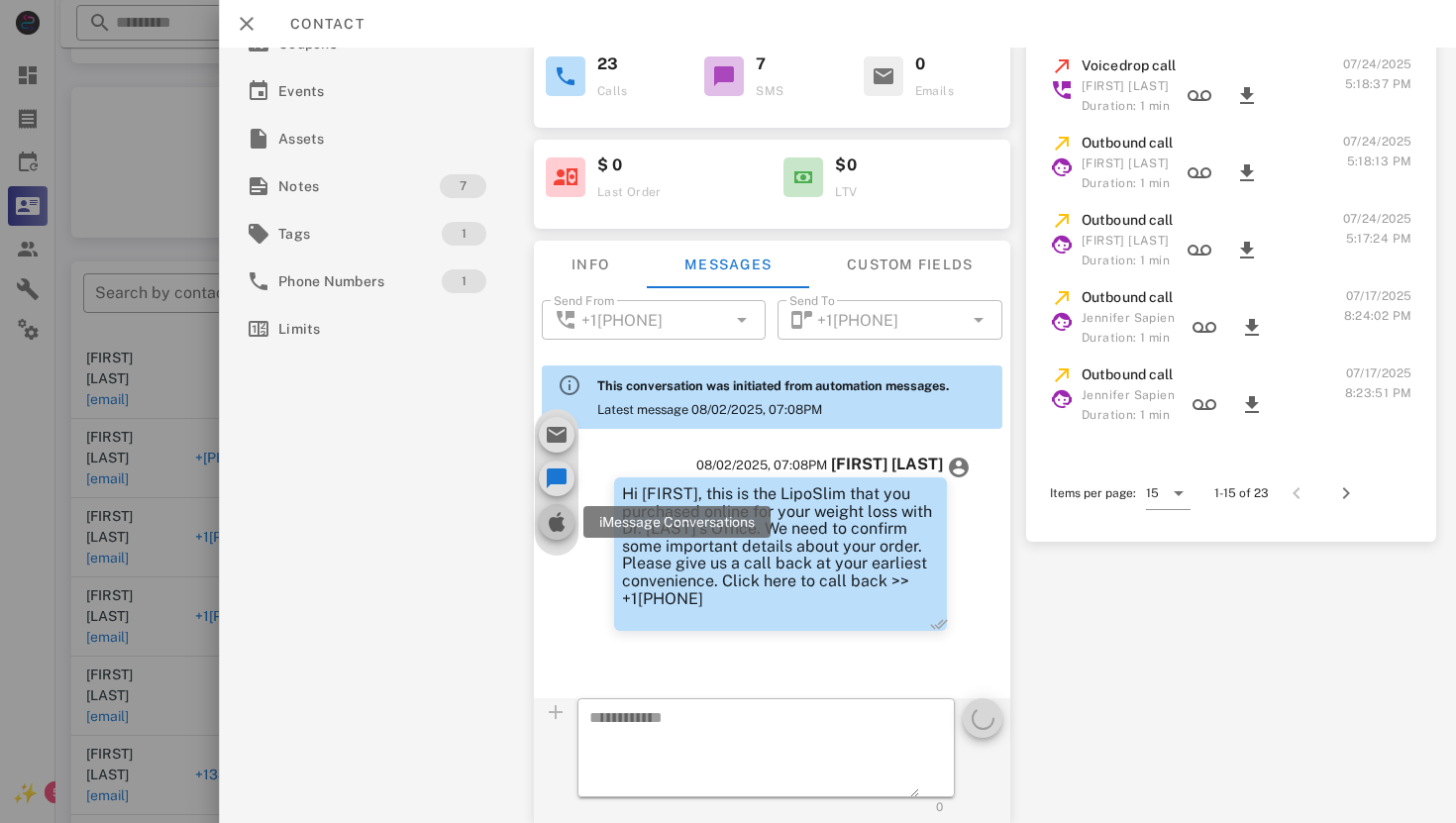 click at bounding box center (556, 522) 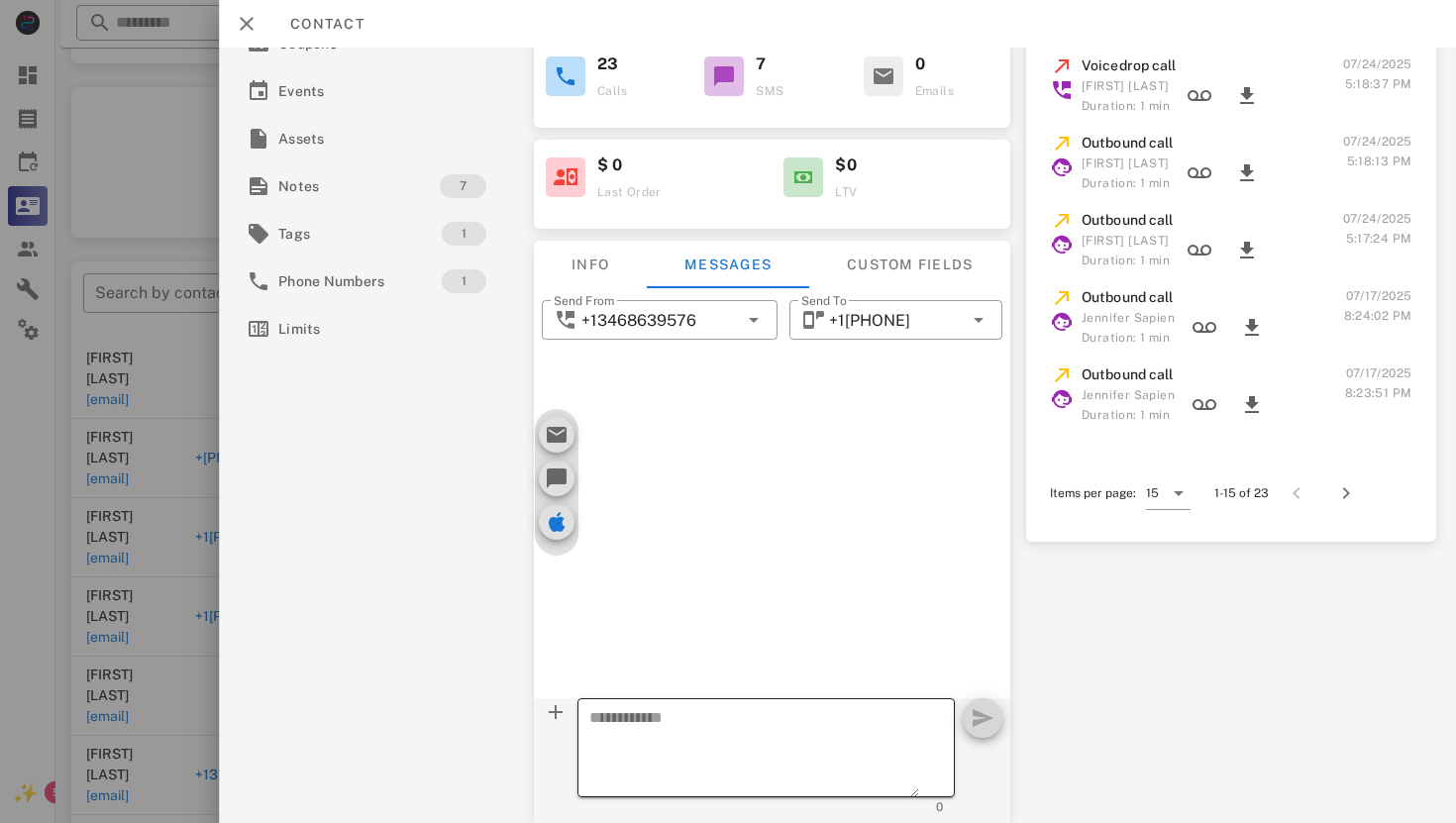 click at bounding box center (753, 751) 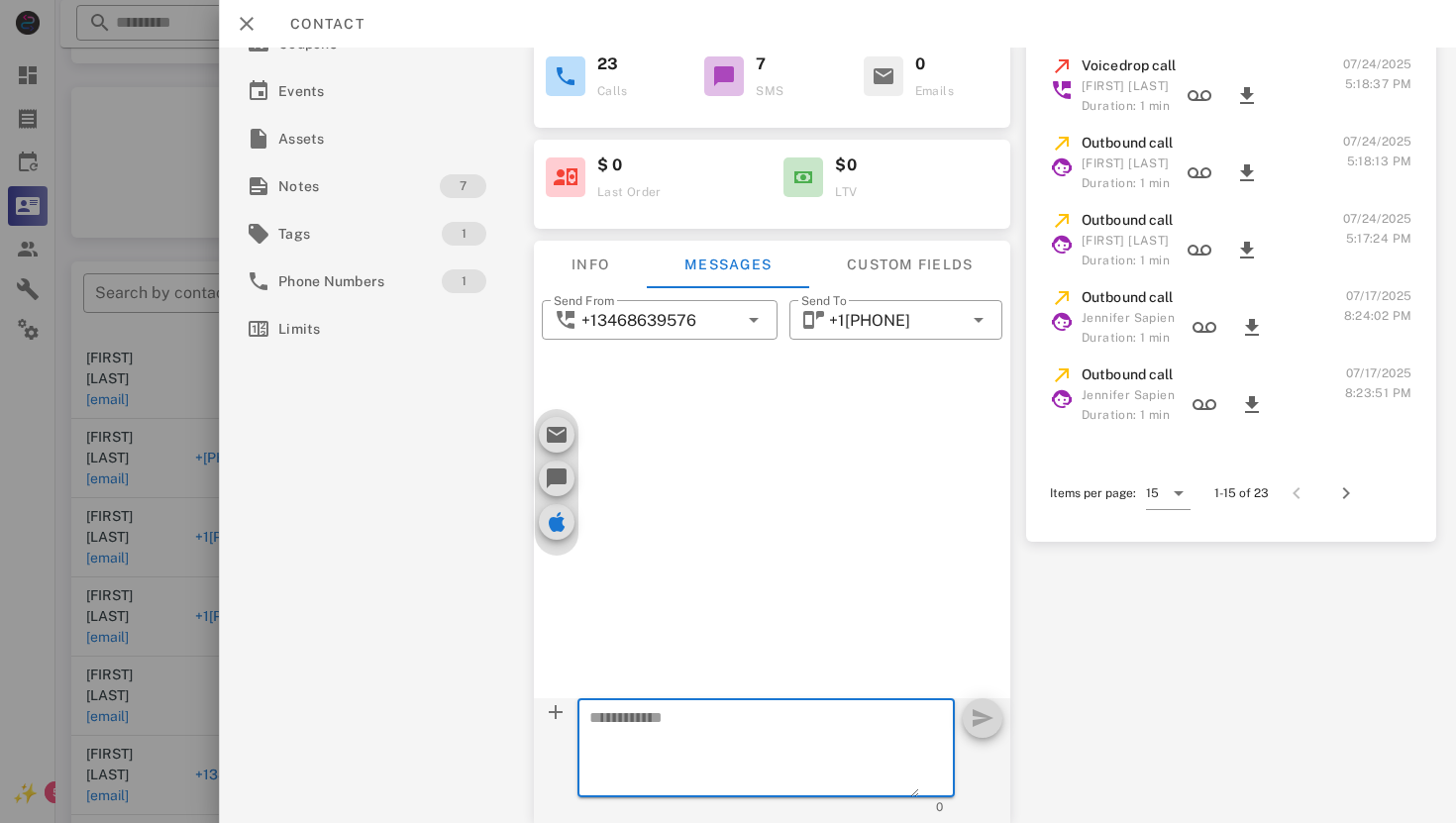 paste on "**********" 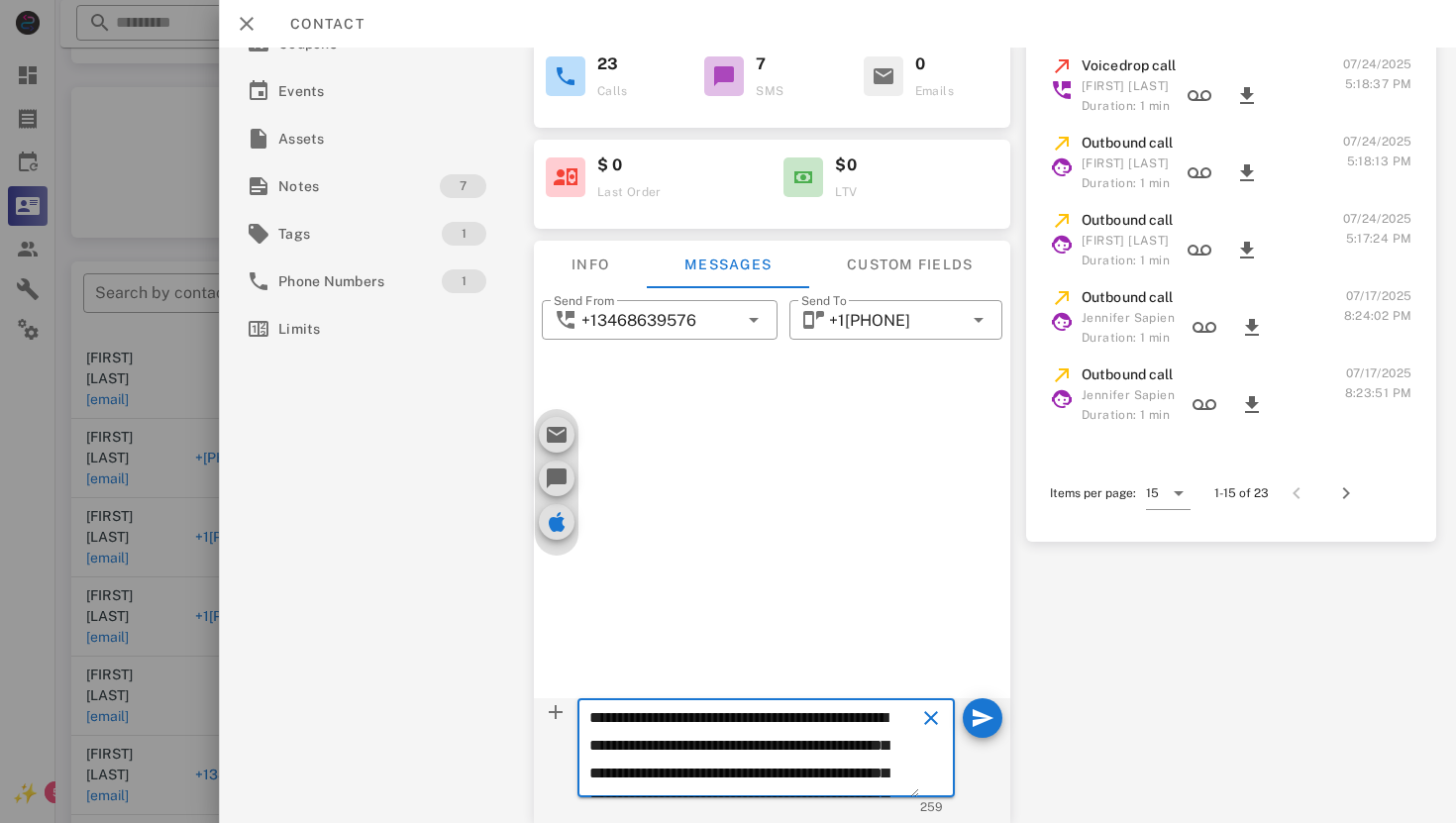 scroll, scrollTop: 96, scrollLeft: 0, axis: vertical 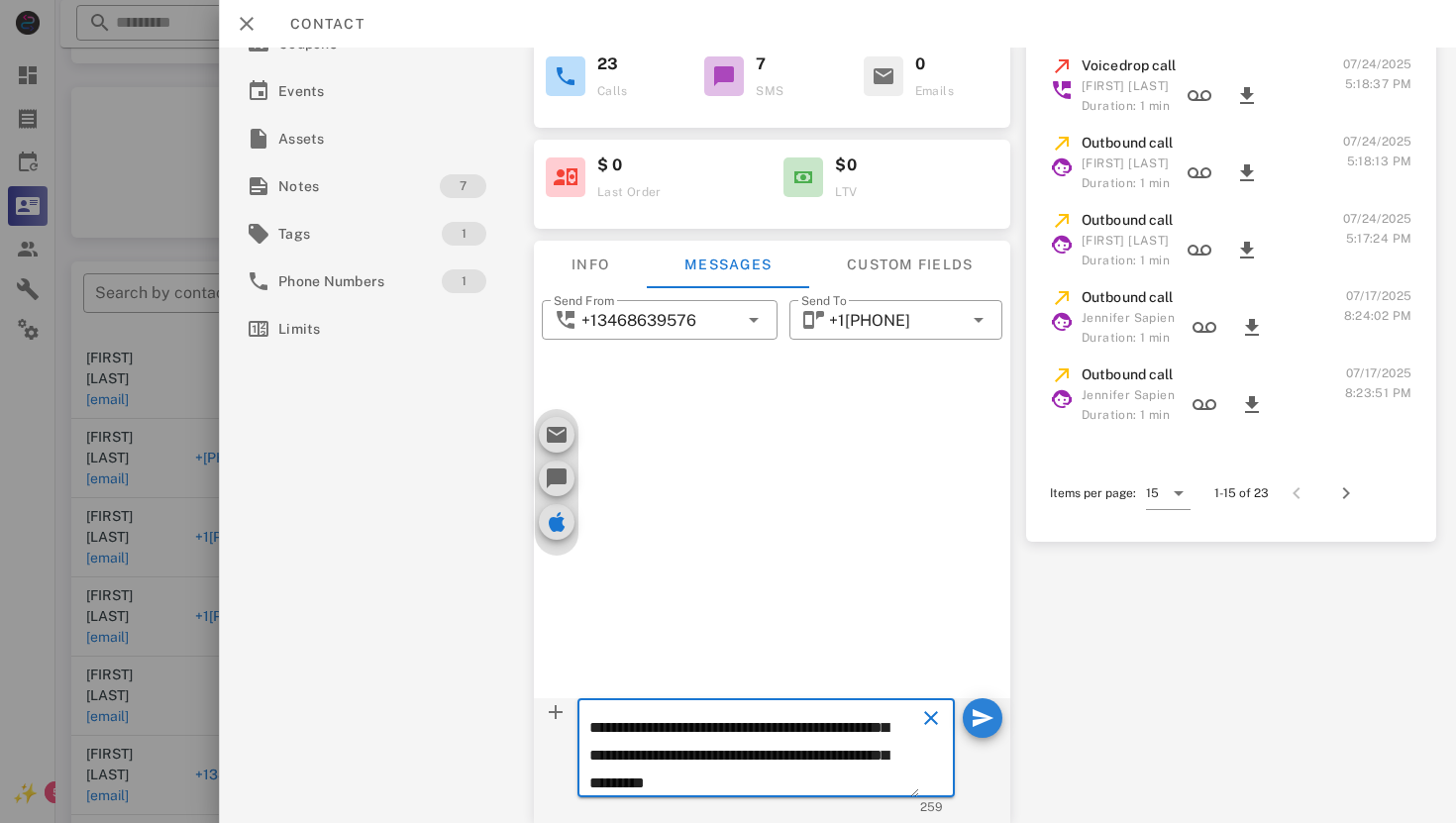 type on "**********" 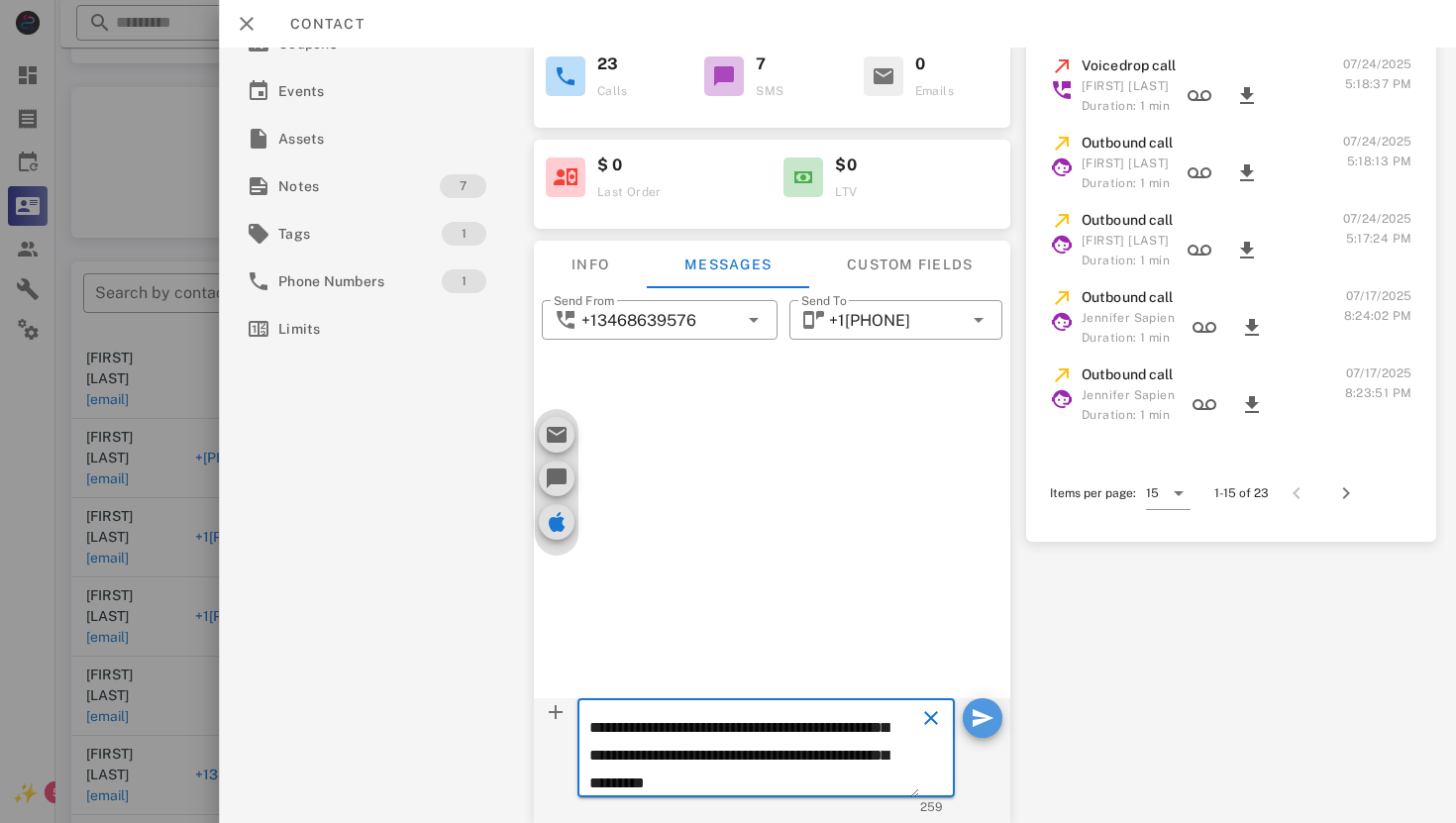 click at bounding box center [983, 718] 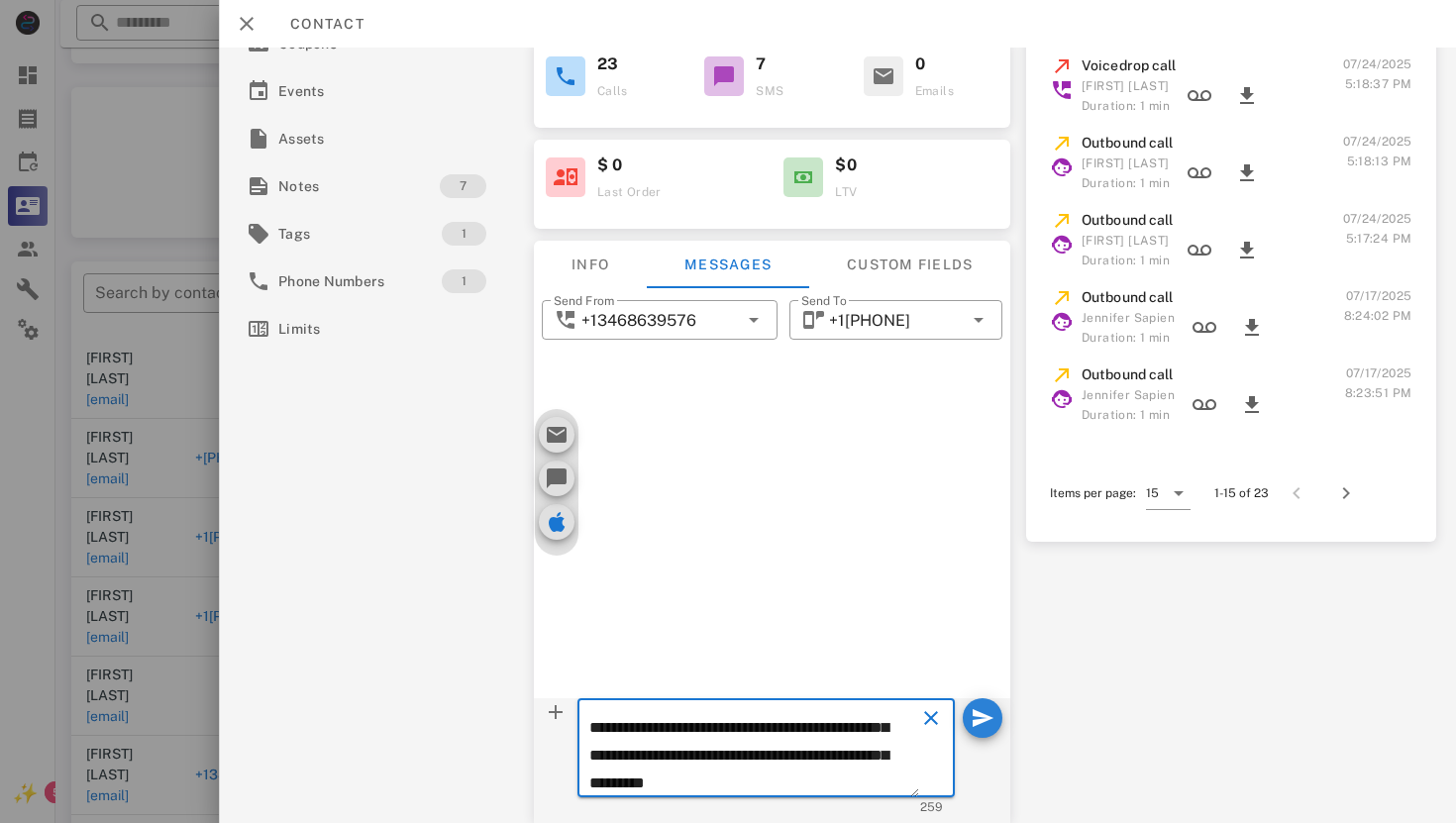 type 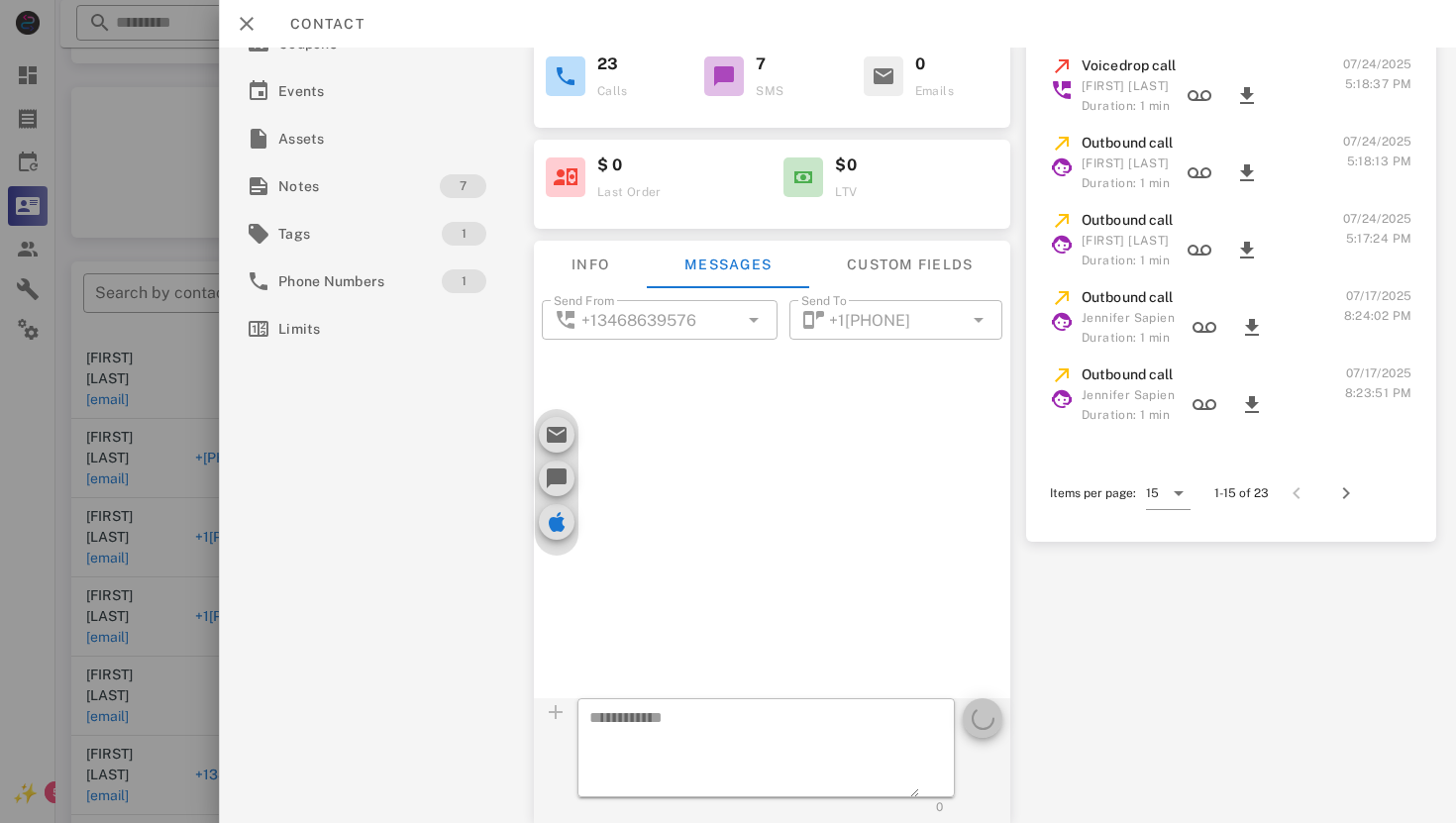 scroll, scrollTop: 0, scrollLeft: 0, axis: both 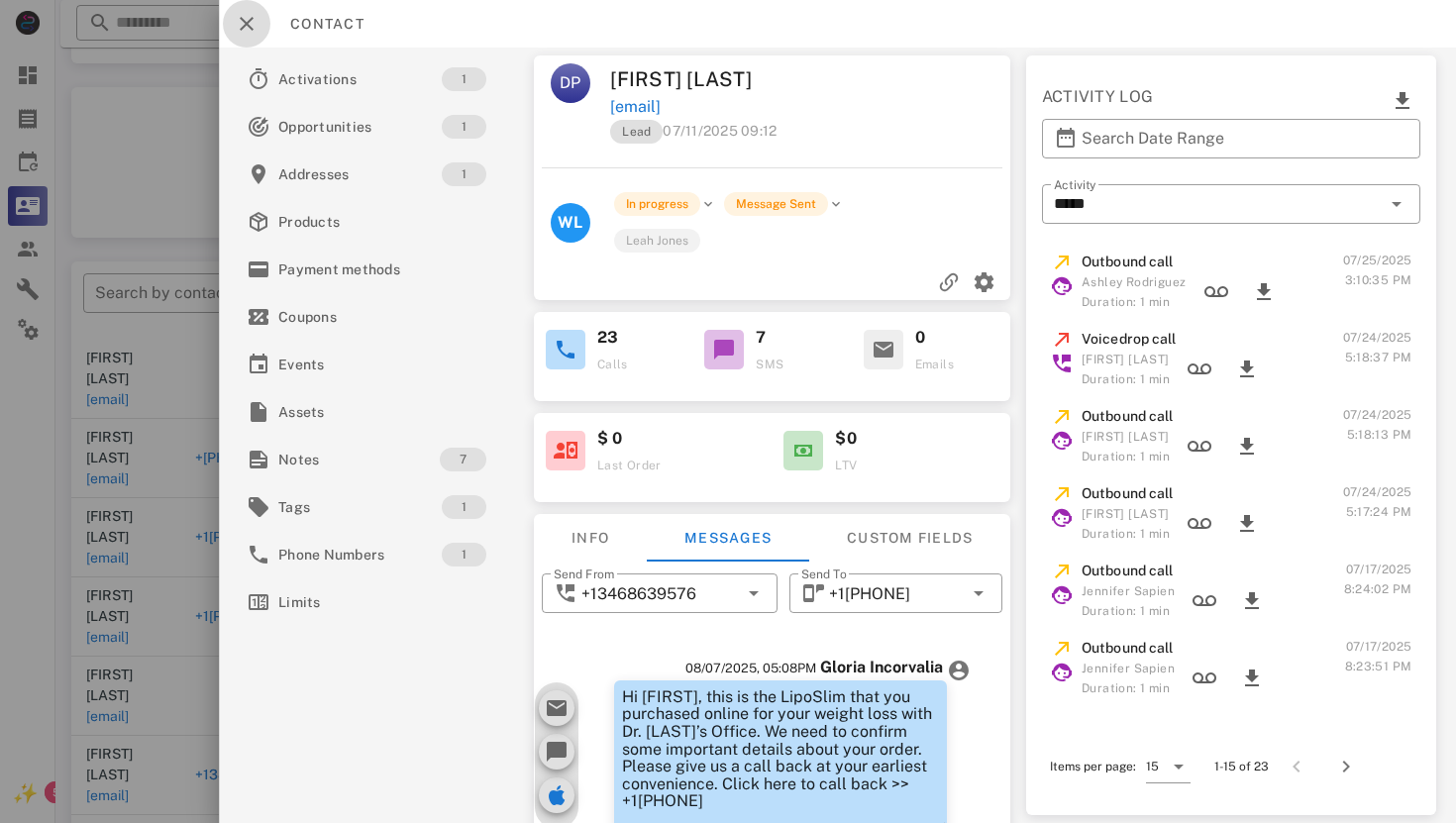click at bounding box center [247, 24] 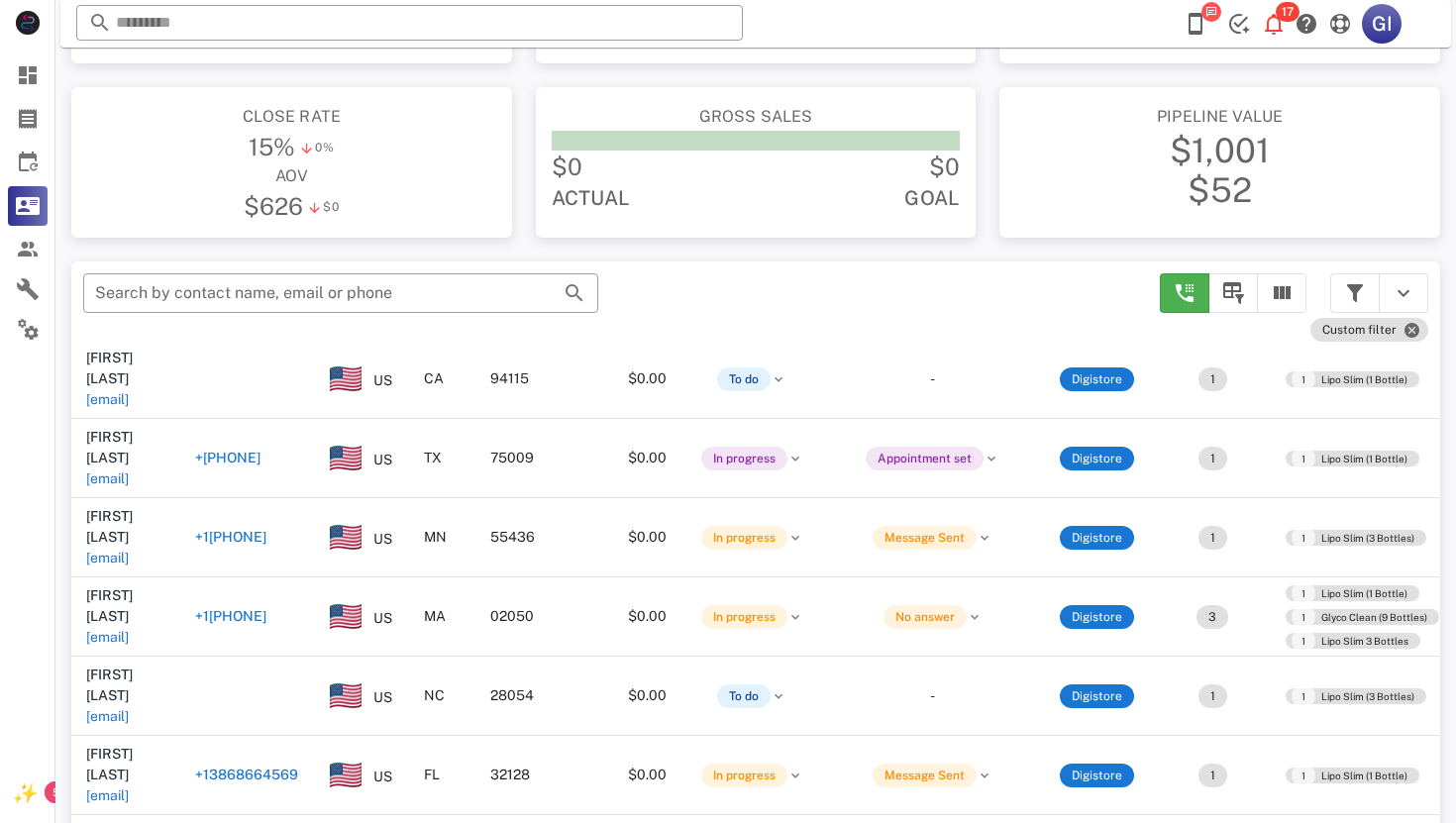 click on "indianwoman1991@[EXAMPLE.COM]" at bounding box center [107, 2063] 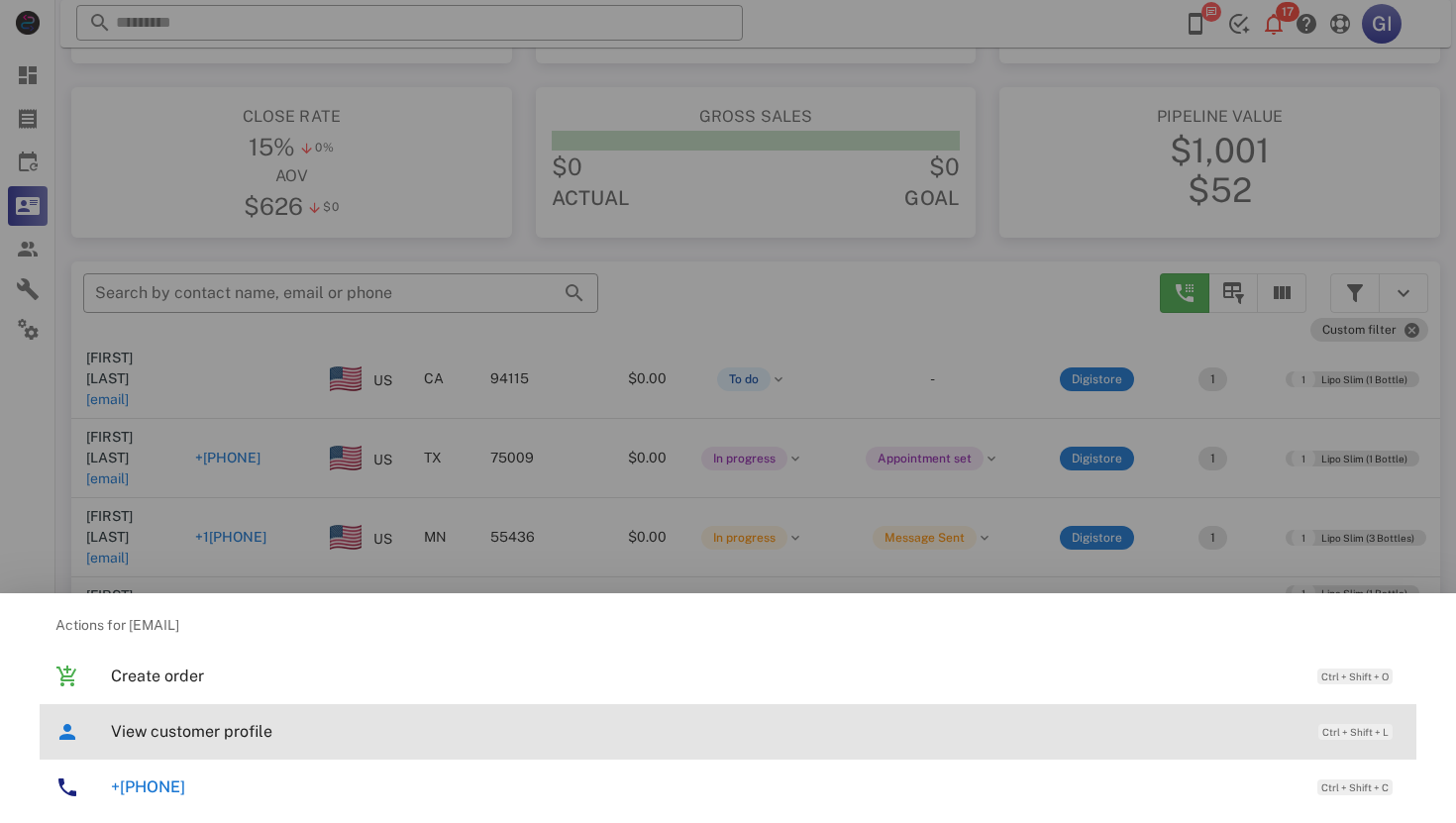 click on "View customer profile" at bounding box center [704, 731] 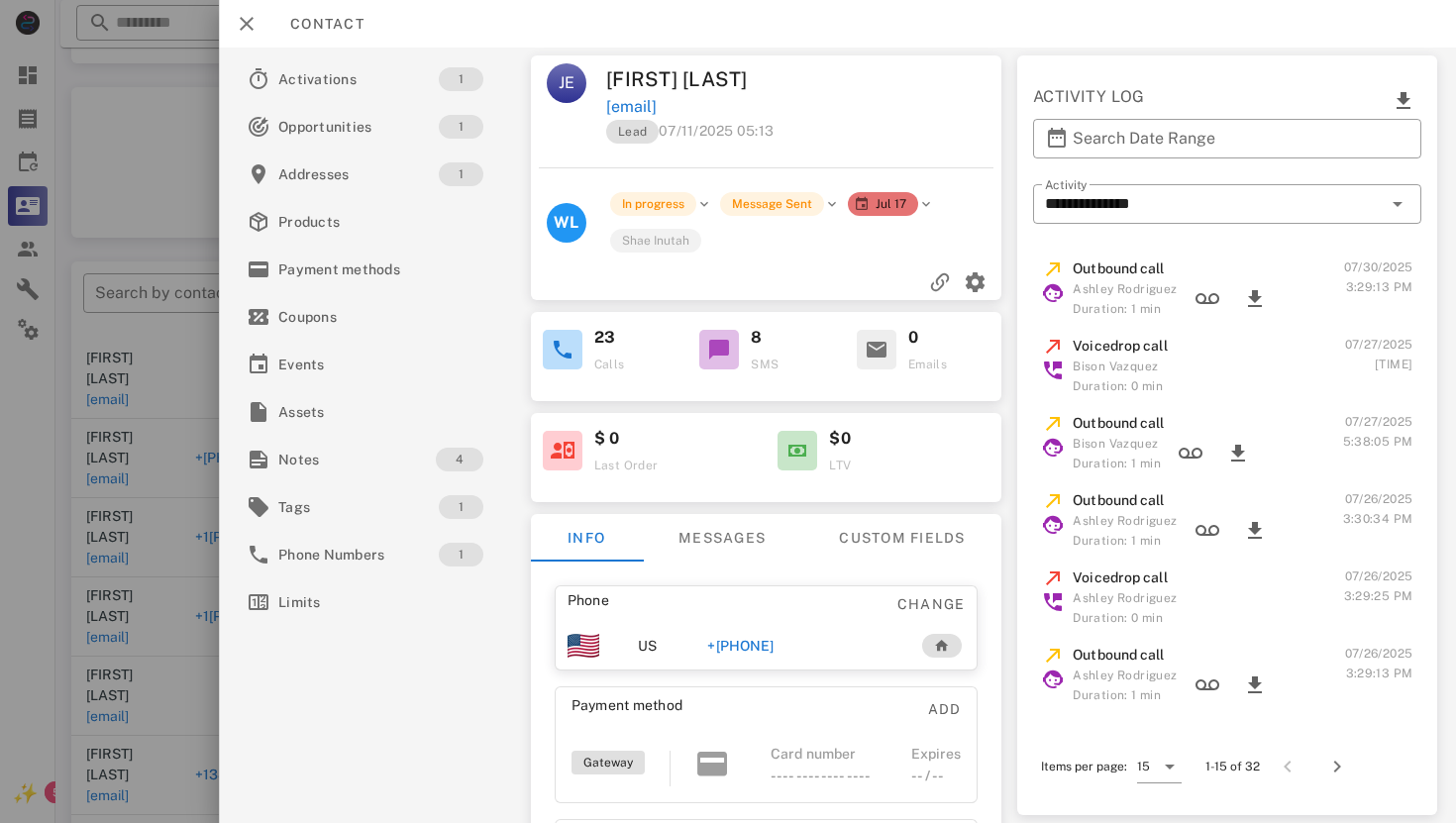 scroll, scrollTop: 22, scrollLeft: 0, axis: vertical 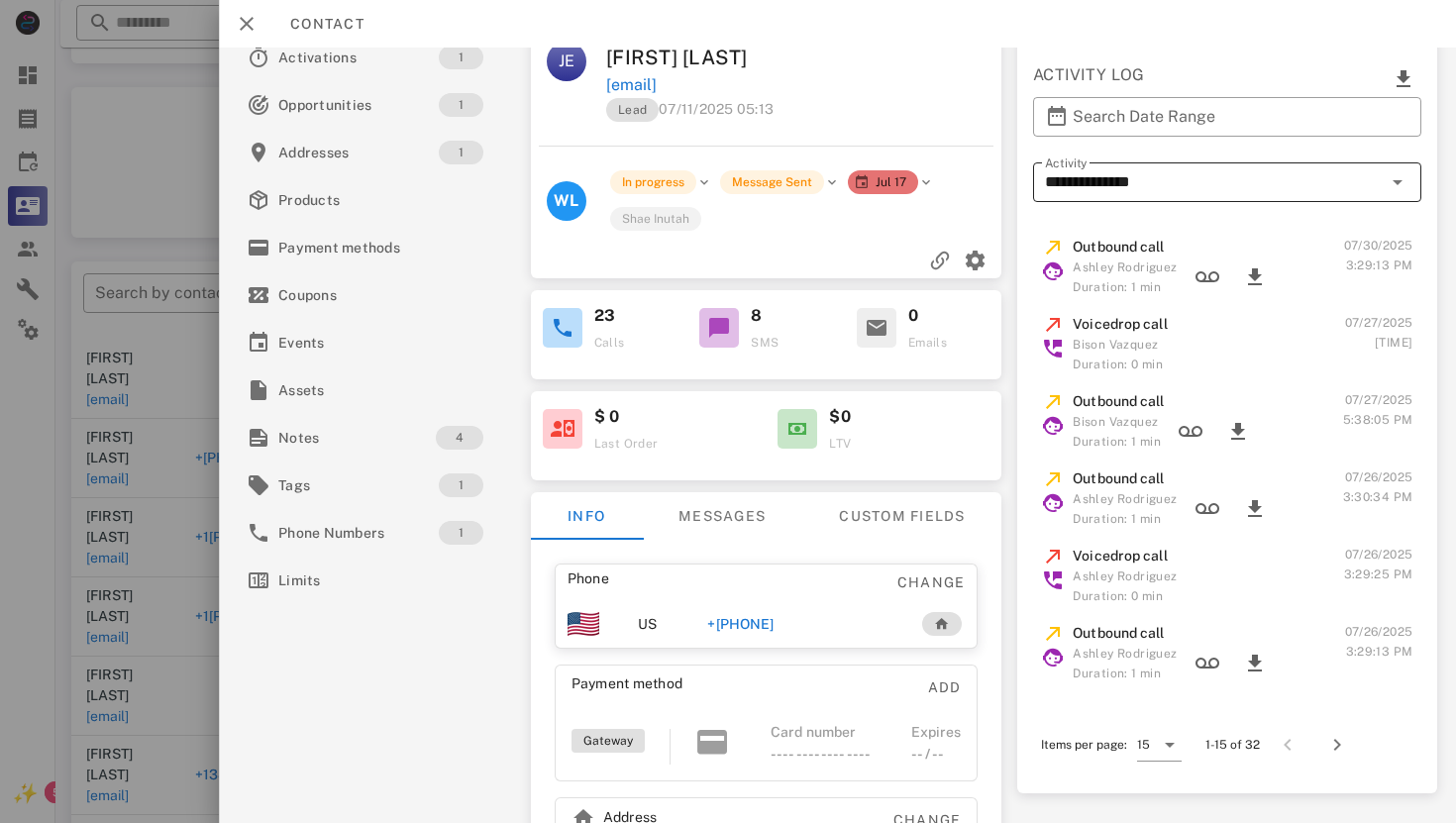 click at bounding box center (1397, 182) 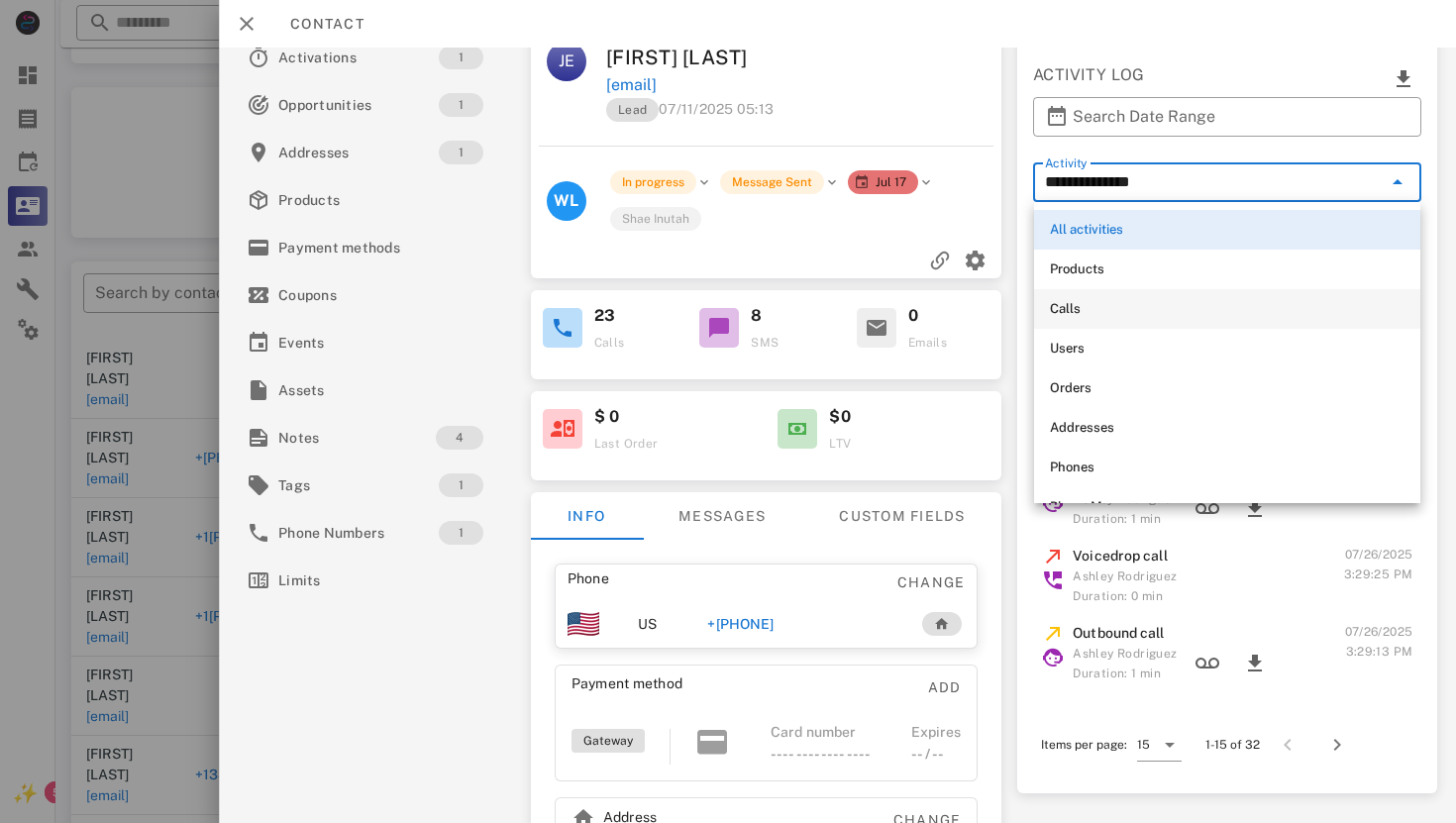 click on "Calls" at bounding box center [1227, 309] 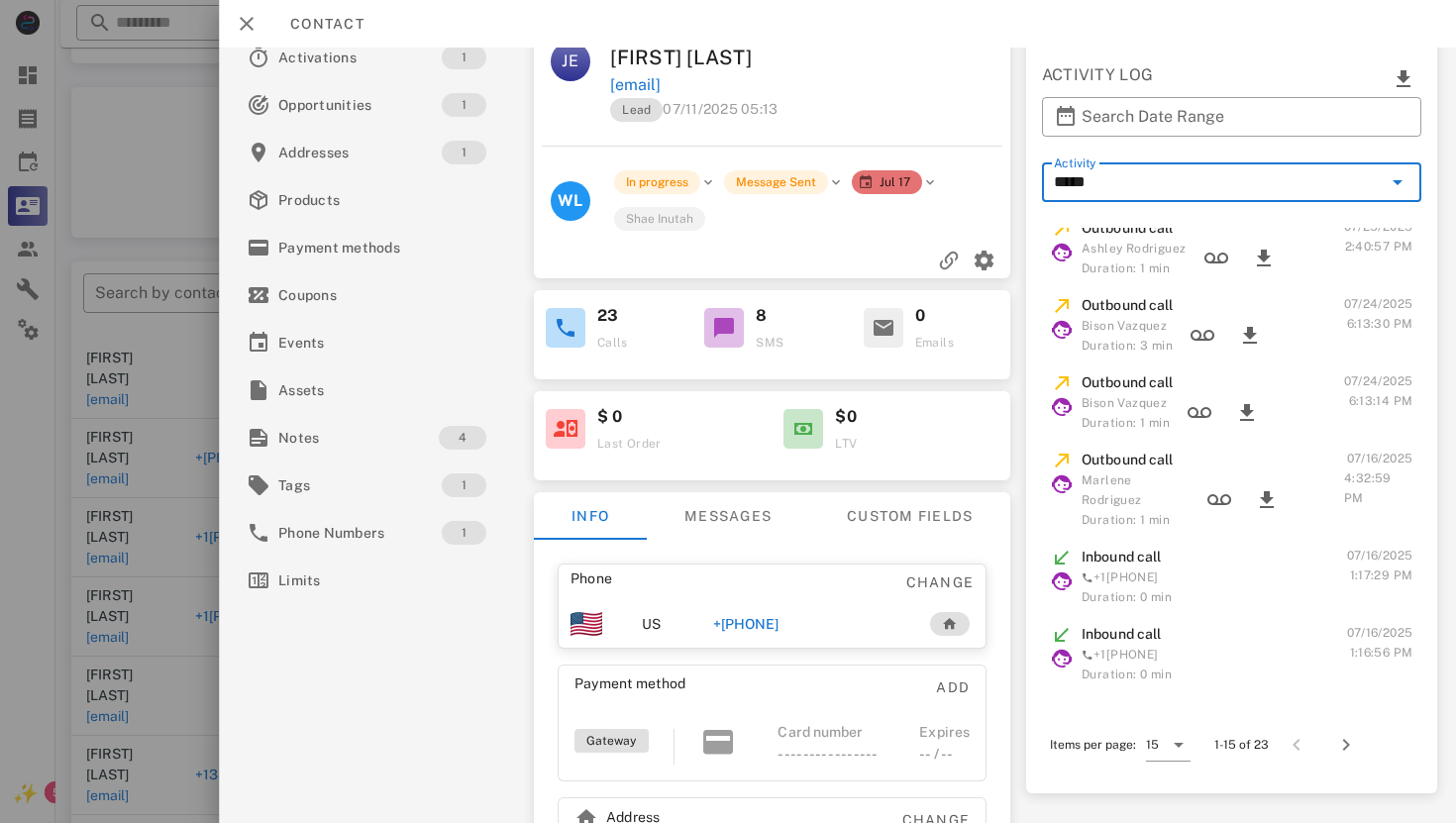 scroll, scrollTop: 722, scrollLeft: 0, axis: vertical 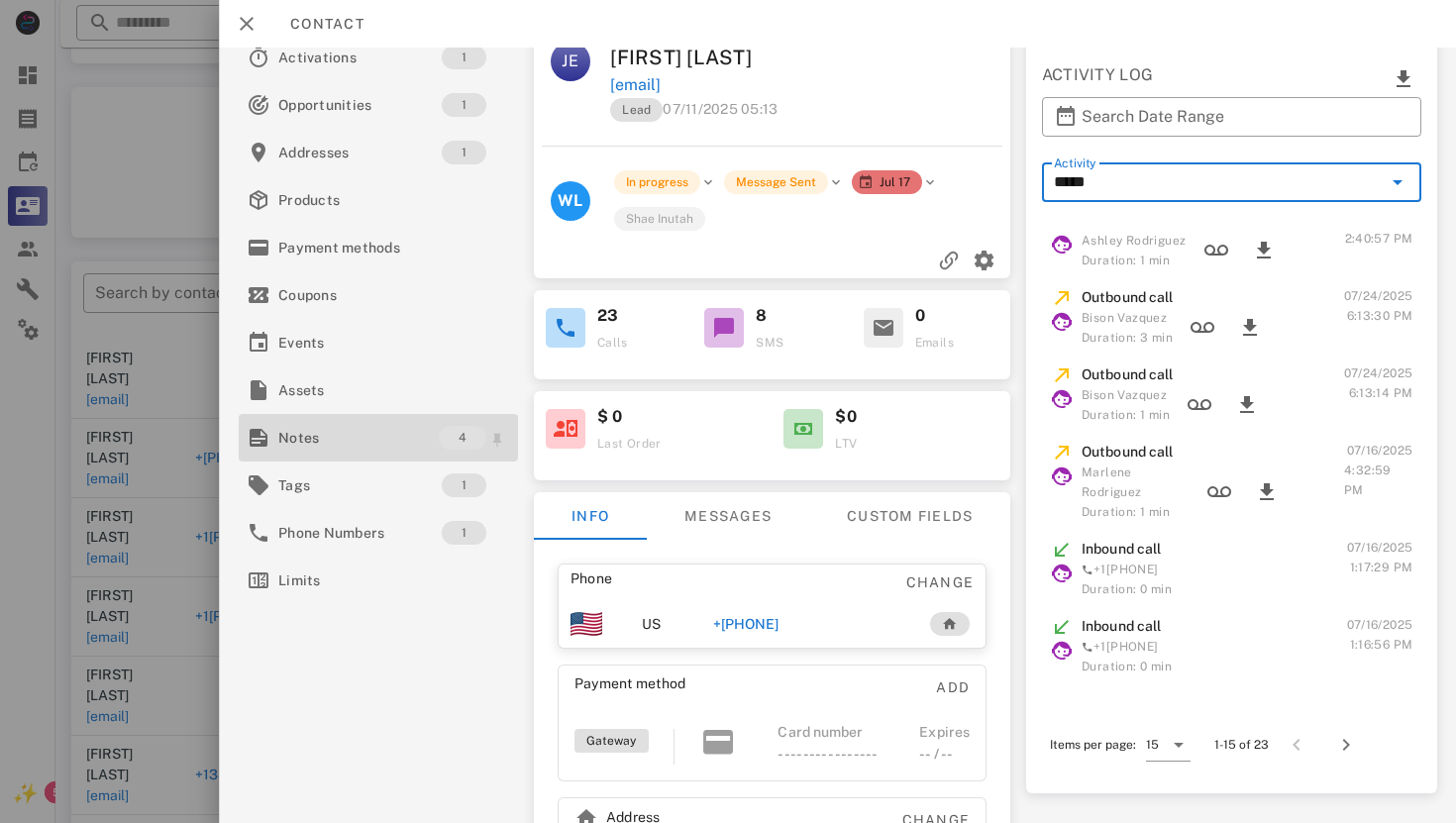click on "Notes" at bounding box center (359, 438) 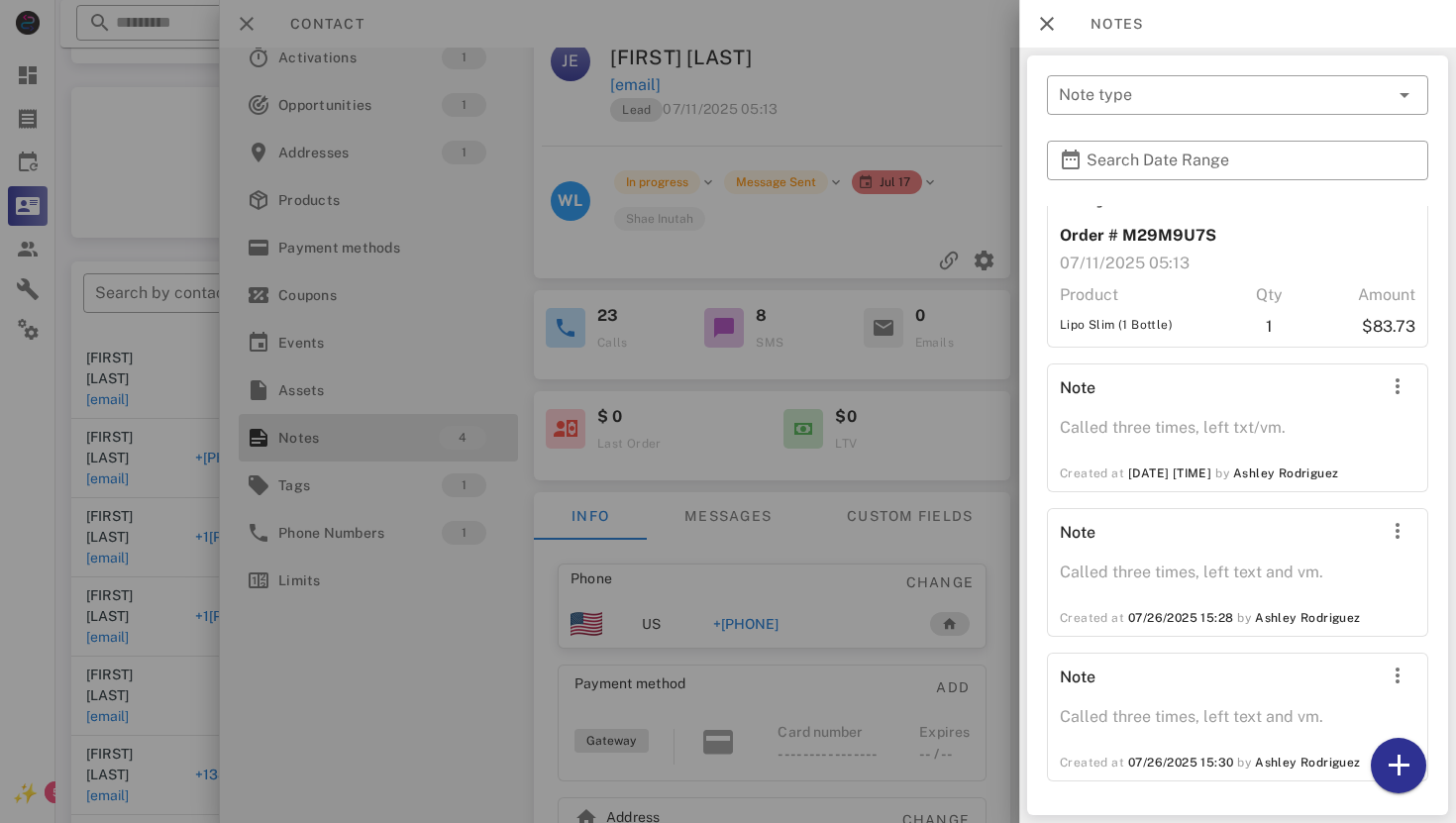 scroll, scrollTop: 59, scrollLeft: 0, axis: vertical 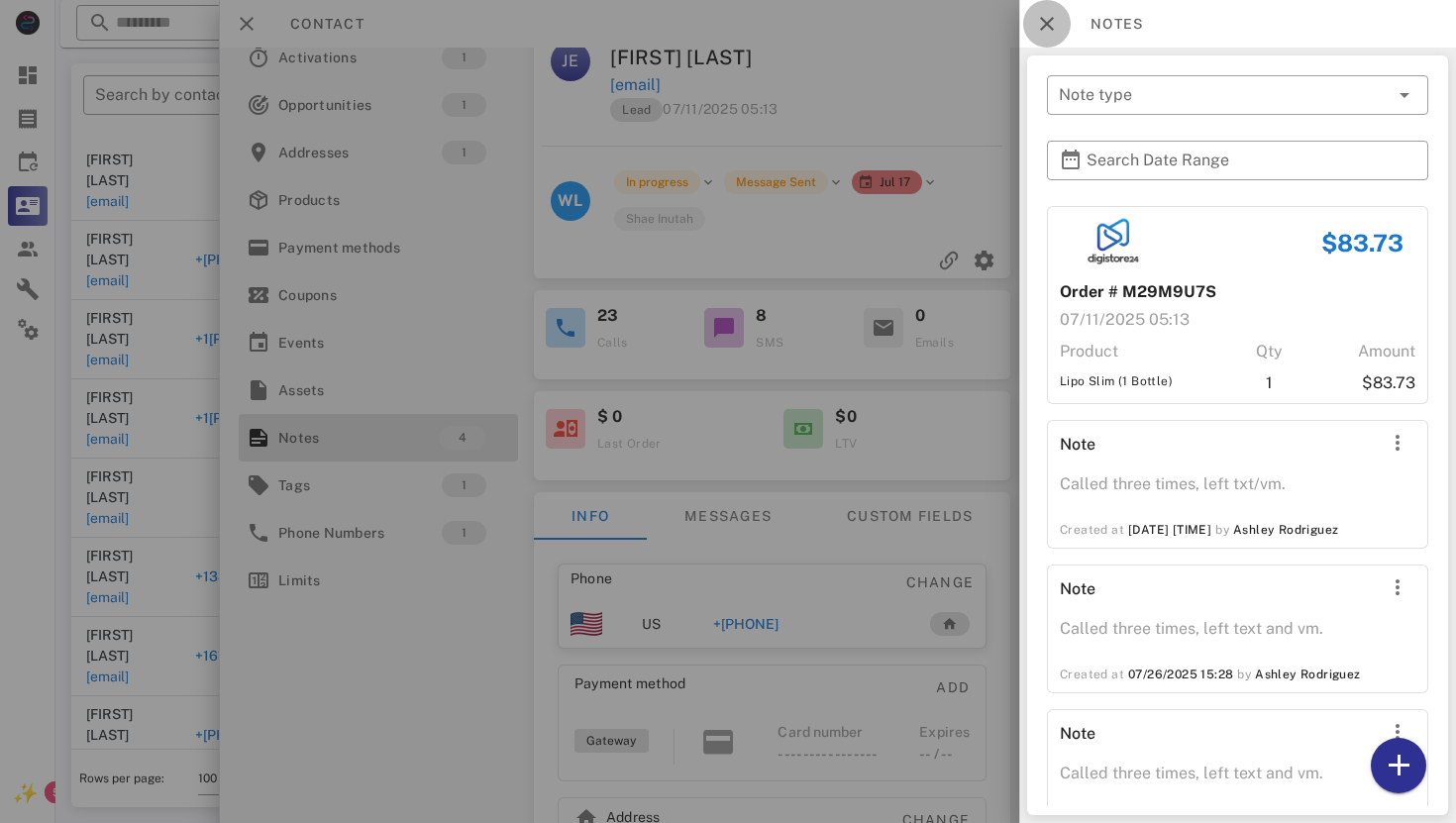 click at bounding box center (1047, 24) 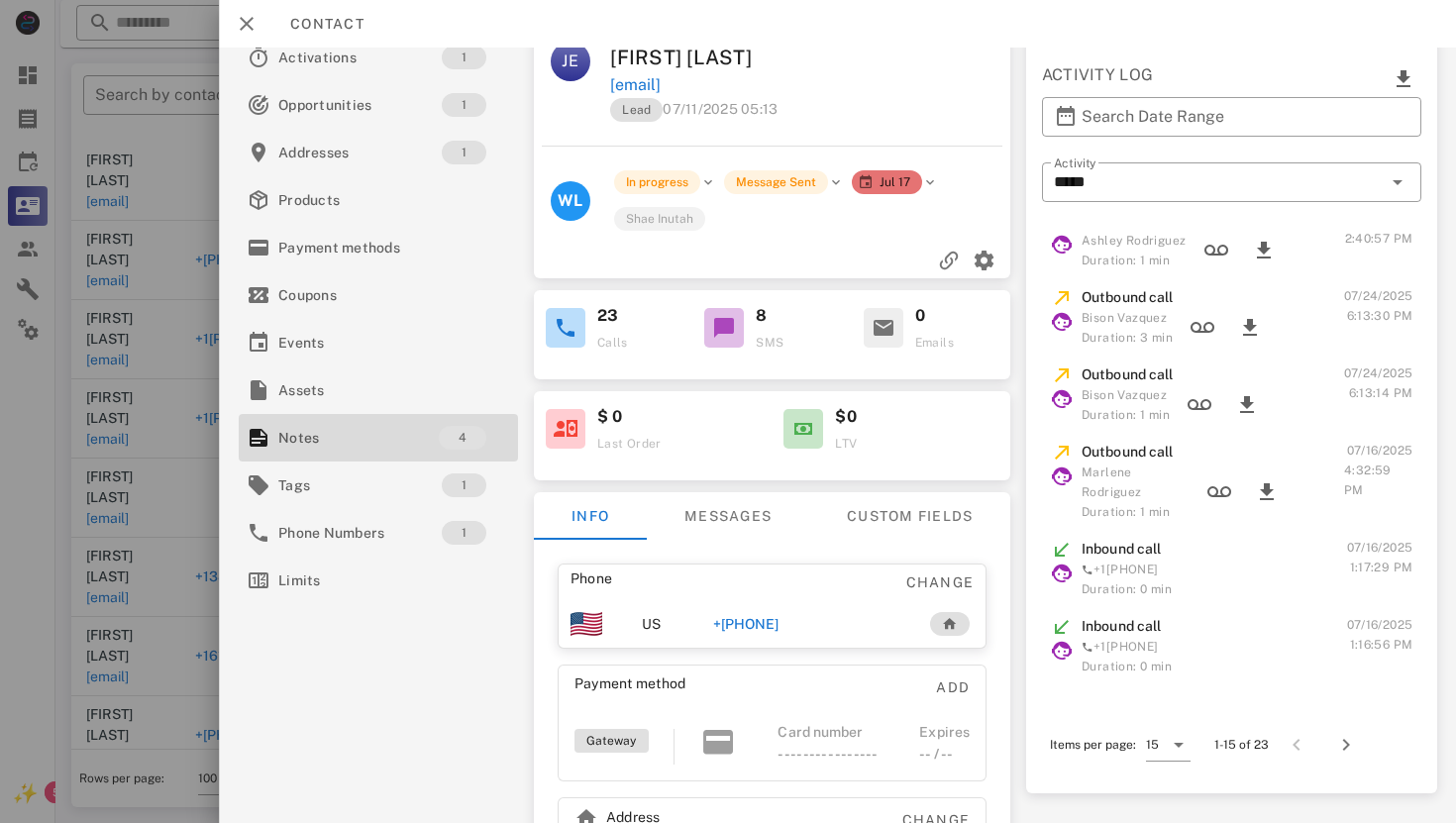 scroll, scrollTop: 0, scrollLeft: 0, axis: both 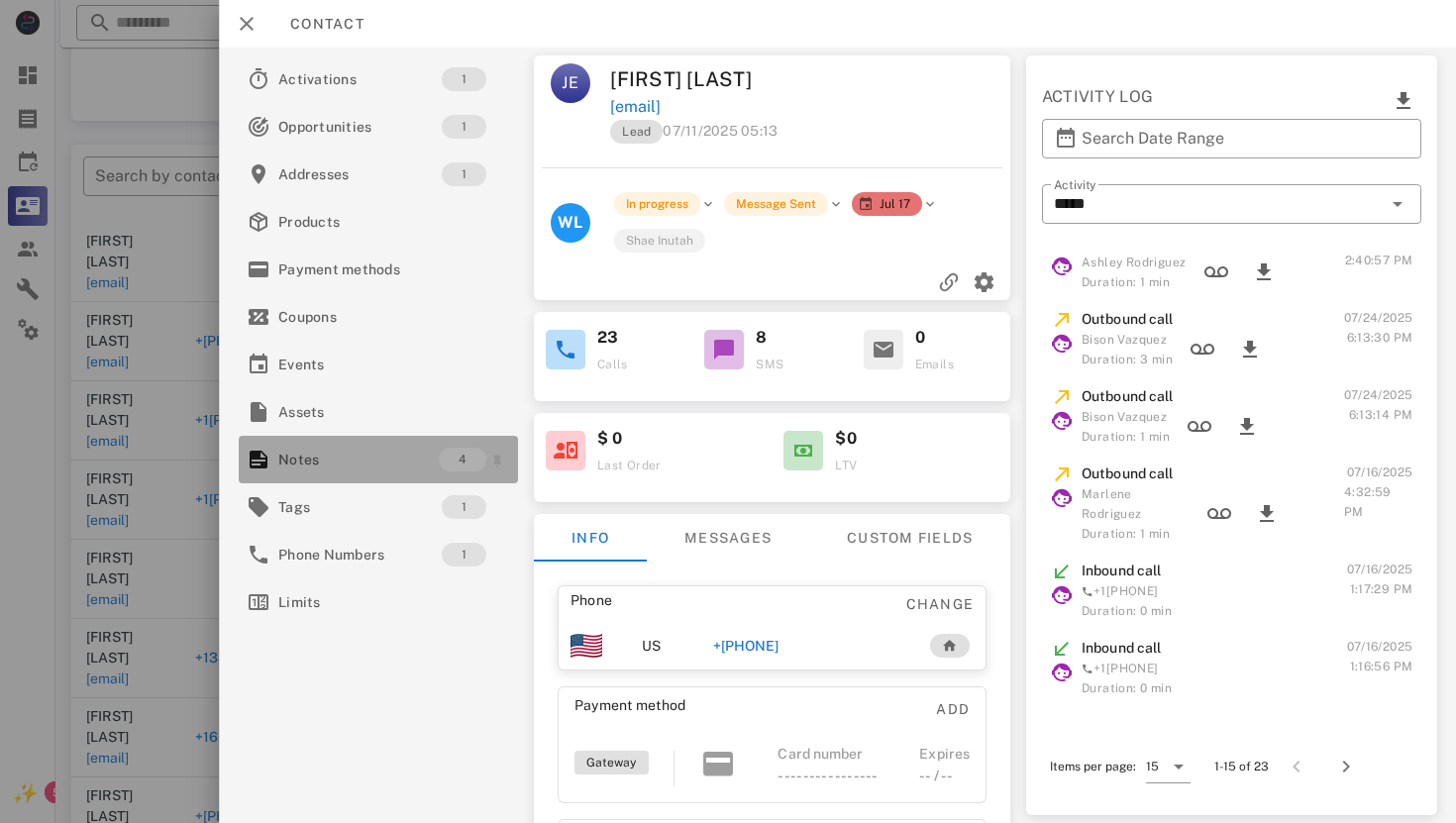 click on "Notes" at bounding box center (359, 460) 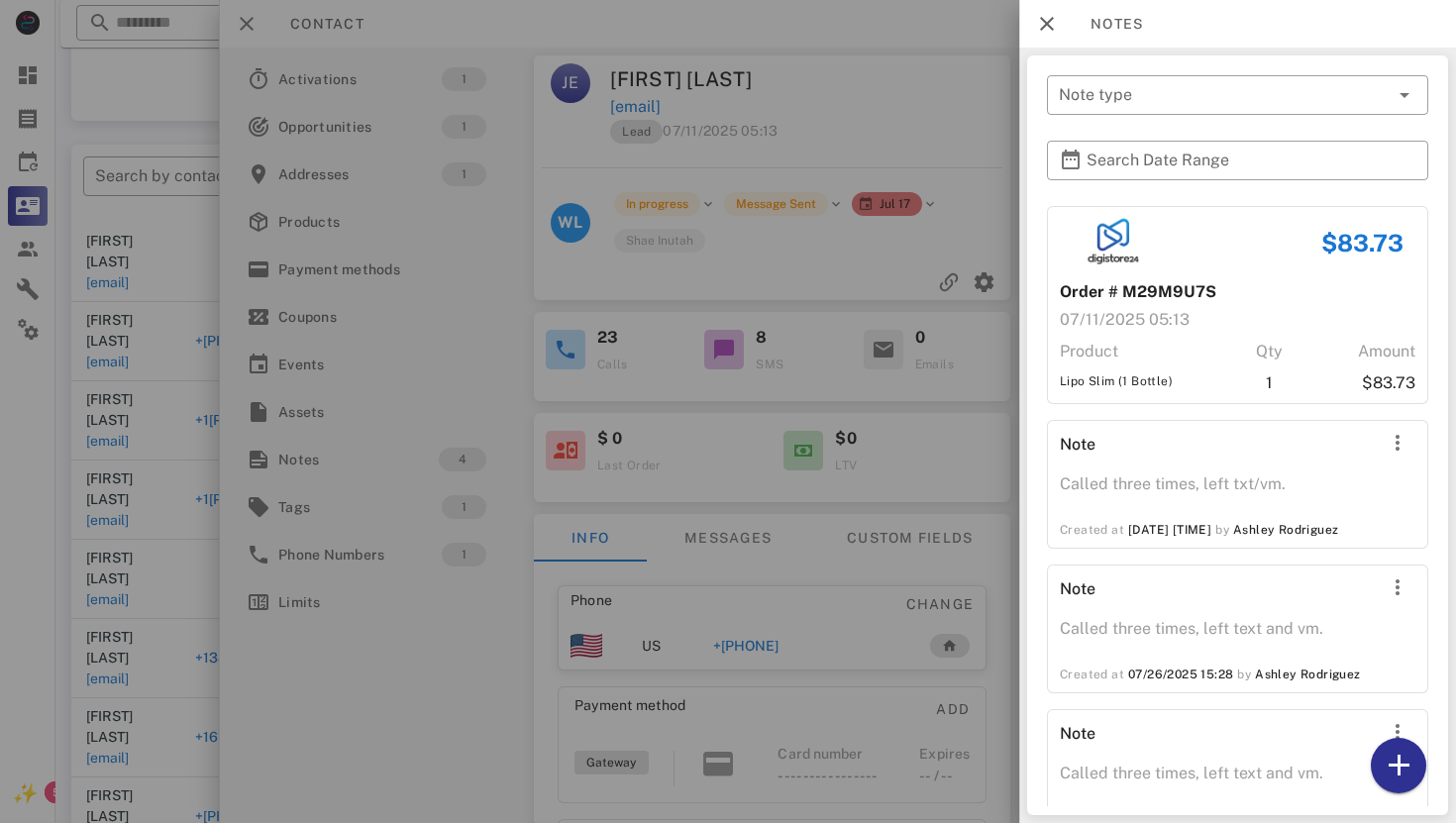 click at bounding box center (728, 411) 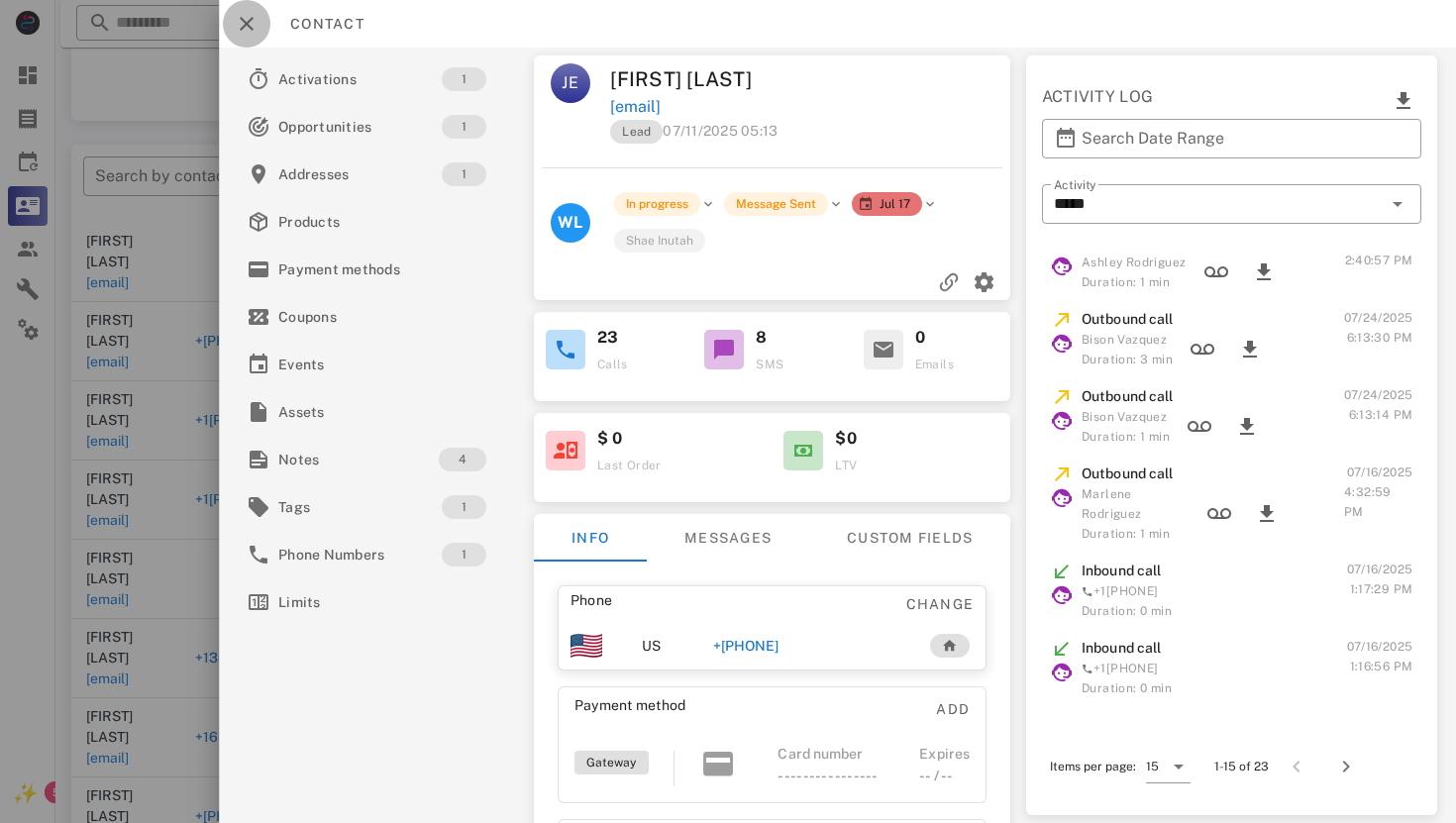 click at bounding box center (247, 24) 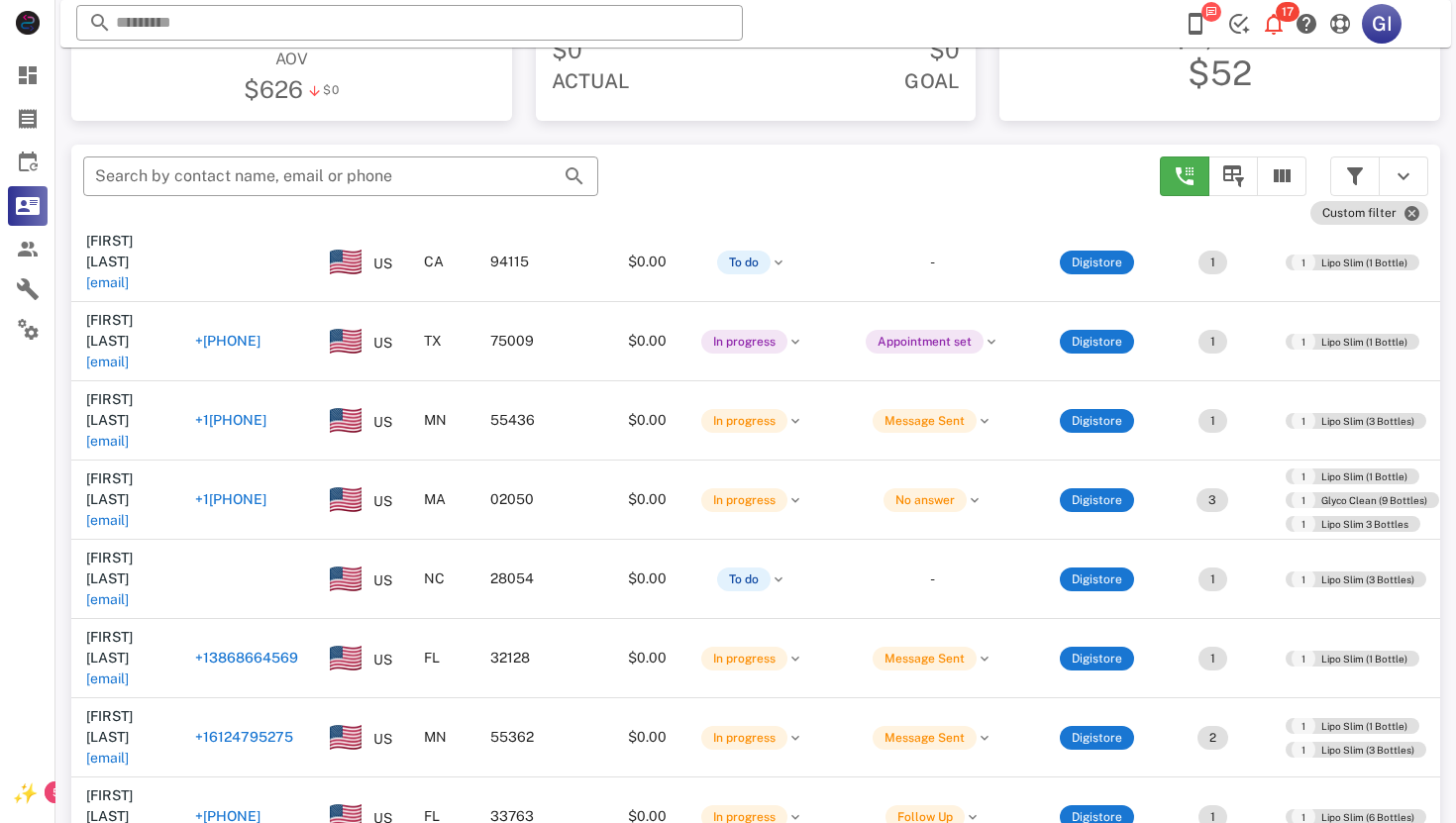 click on "rozf54@[EXAMPLE.COM]" at bounding box center [107, 2163] 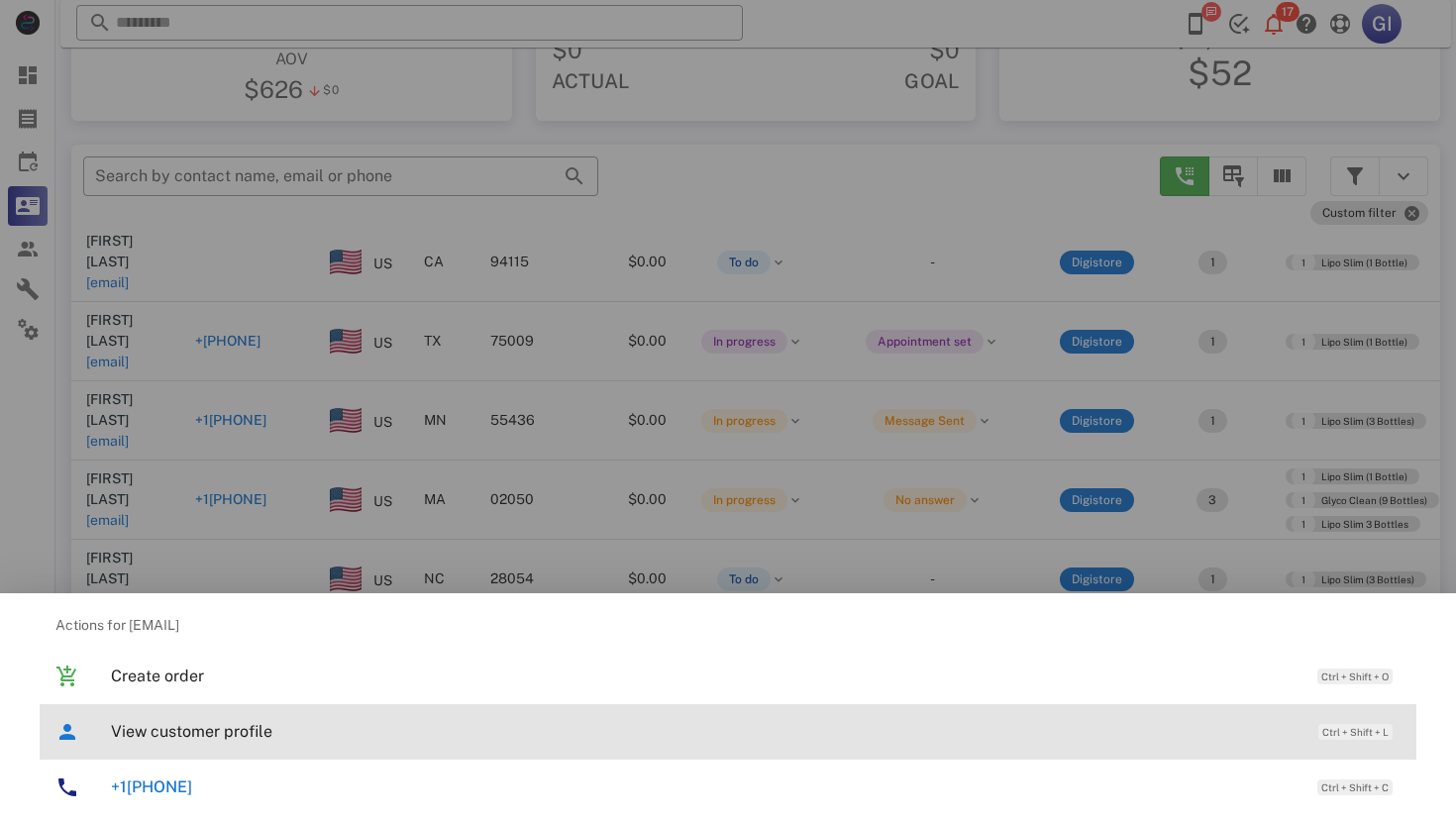 click on "View customer profile" at bounding box center [704, 731] 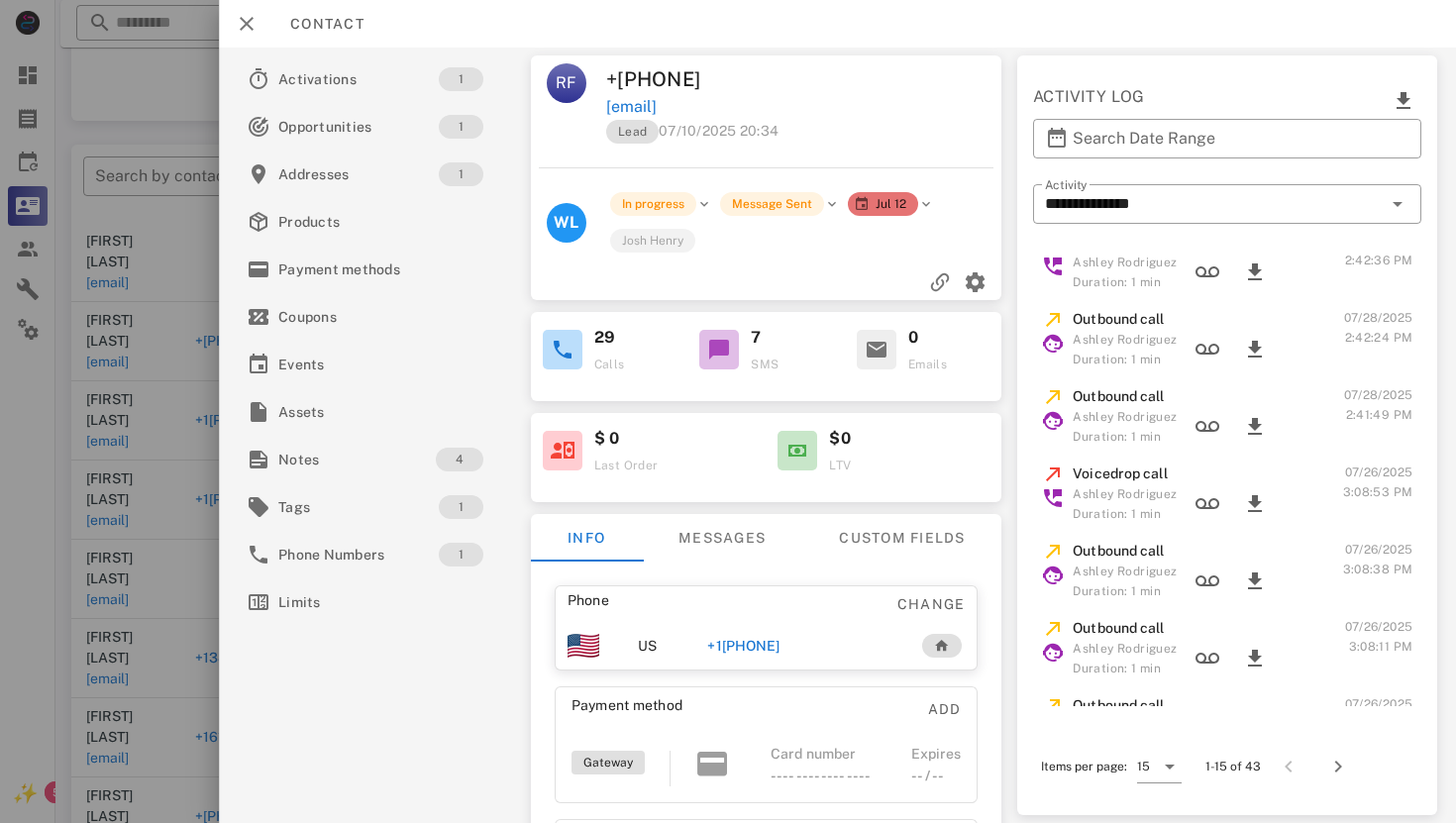 scroll, scrollTop: 262, scrollLeft: 0, axis: vertical 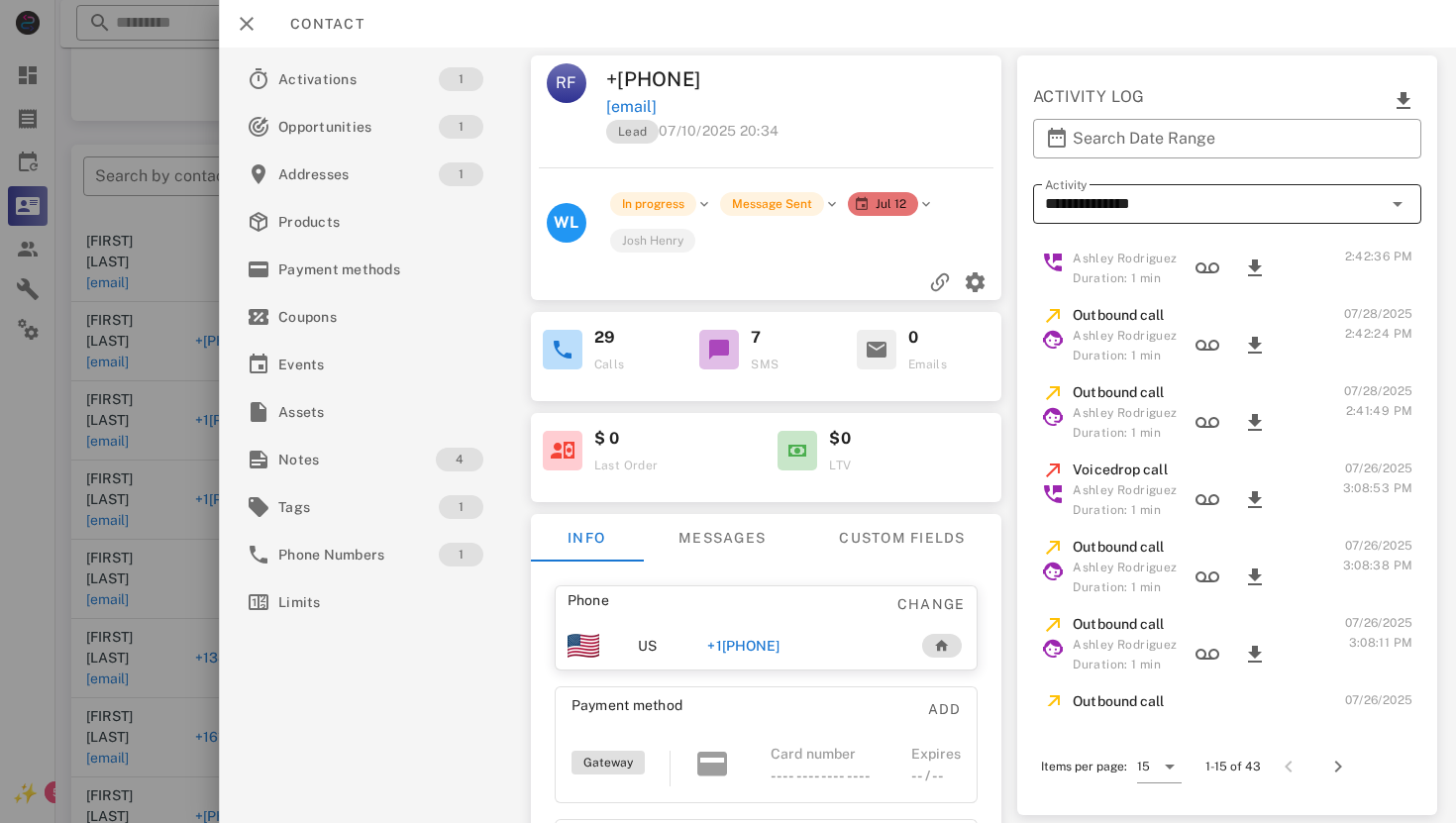 click at bounding box center [1397, 204] 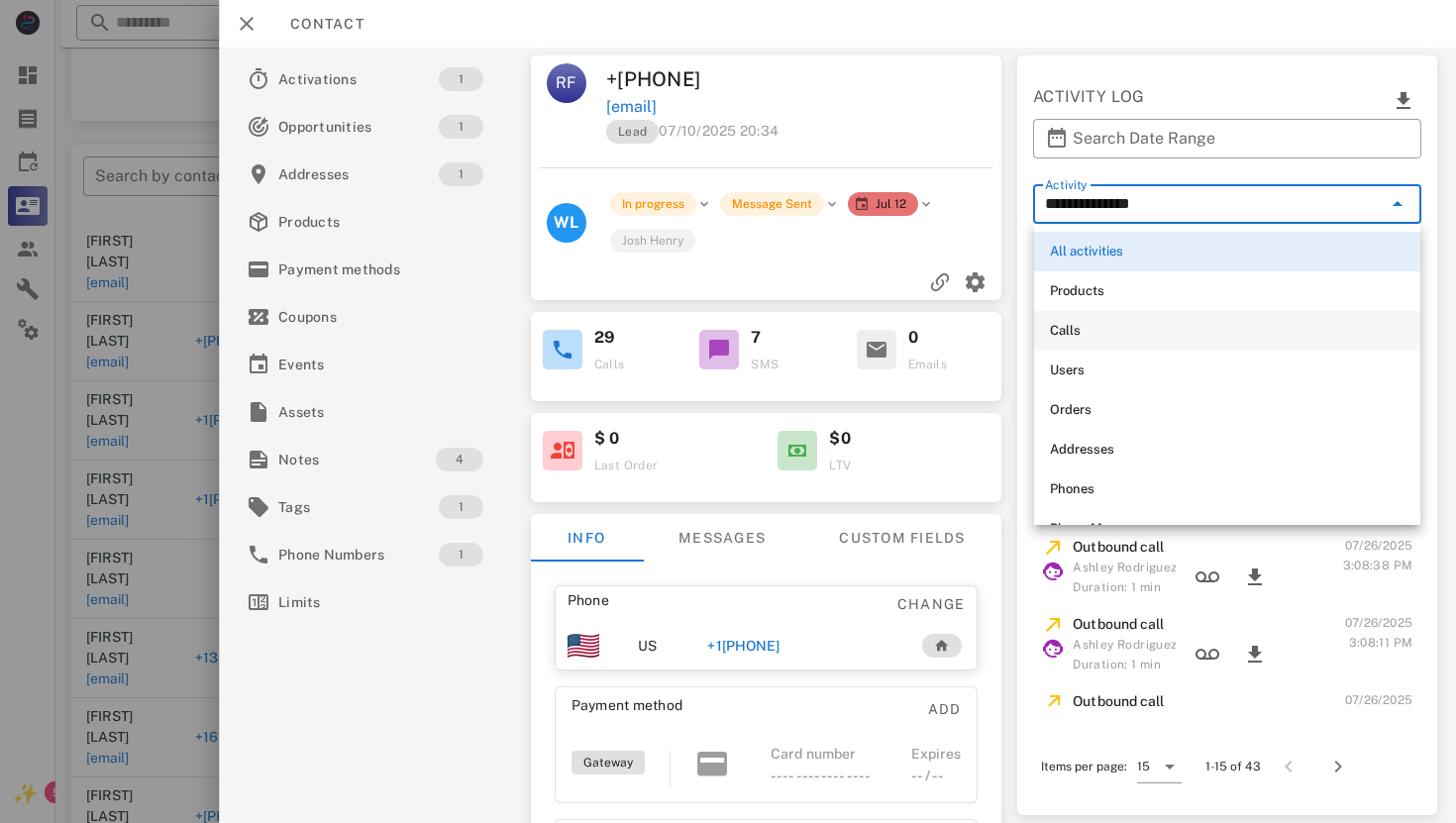 click on "Calls" at bounding box center (1227, 331) 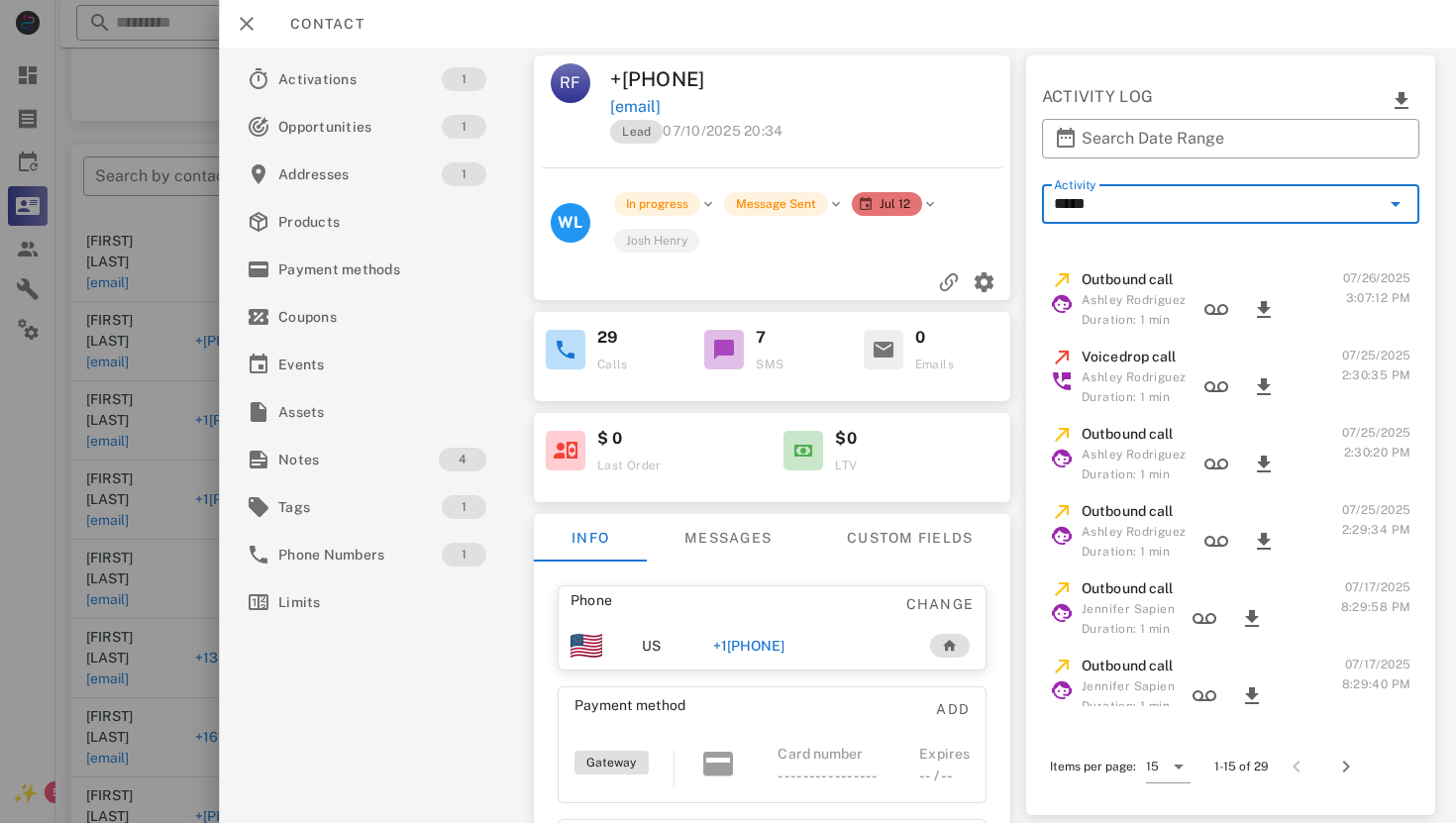 scroll, scrollTop: 702, scrollLeft: 0, axis: vertical 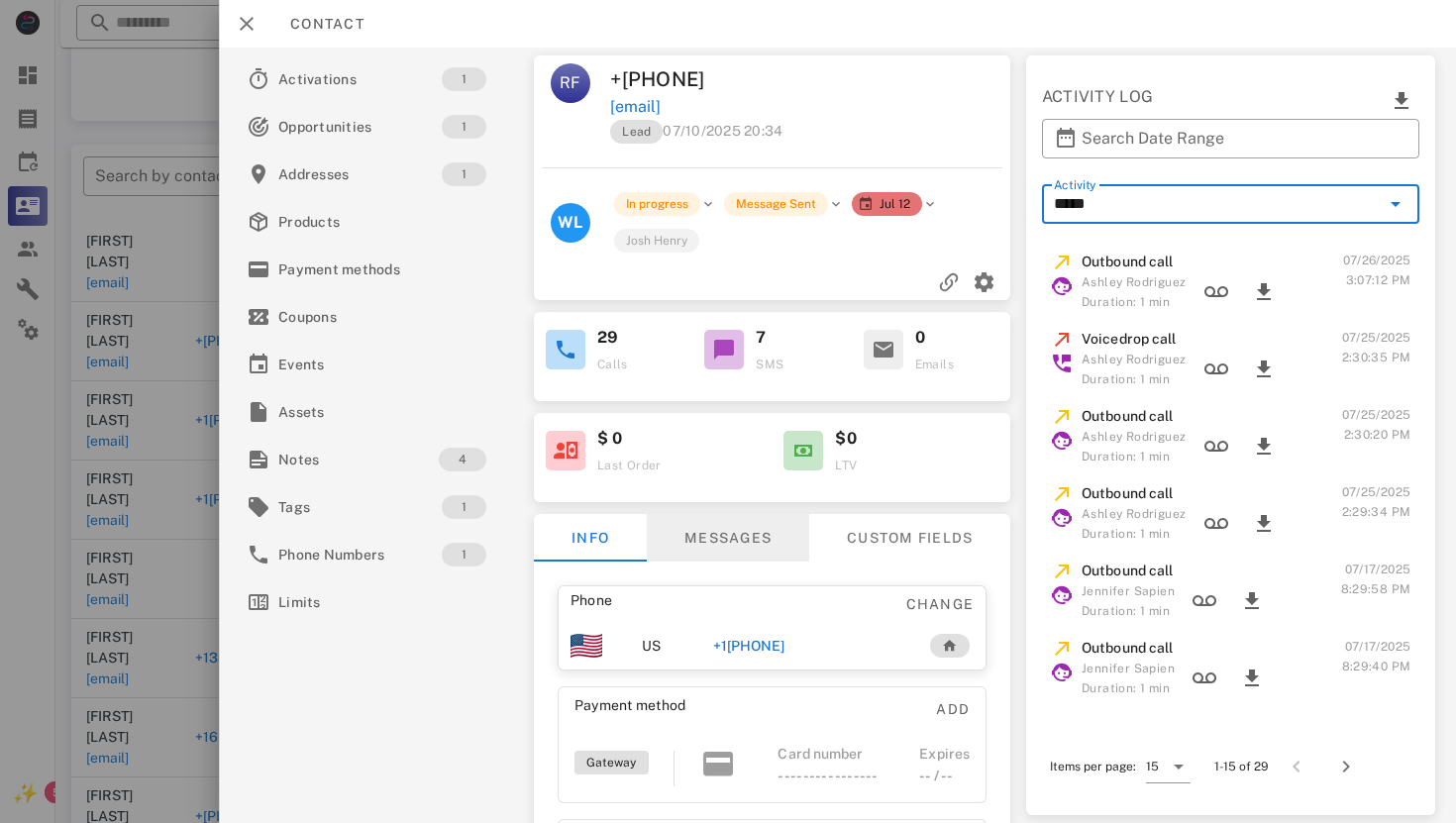 click on "Messages" at bounding box center (727, 538) 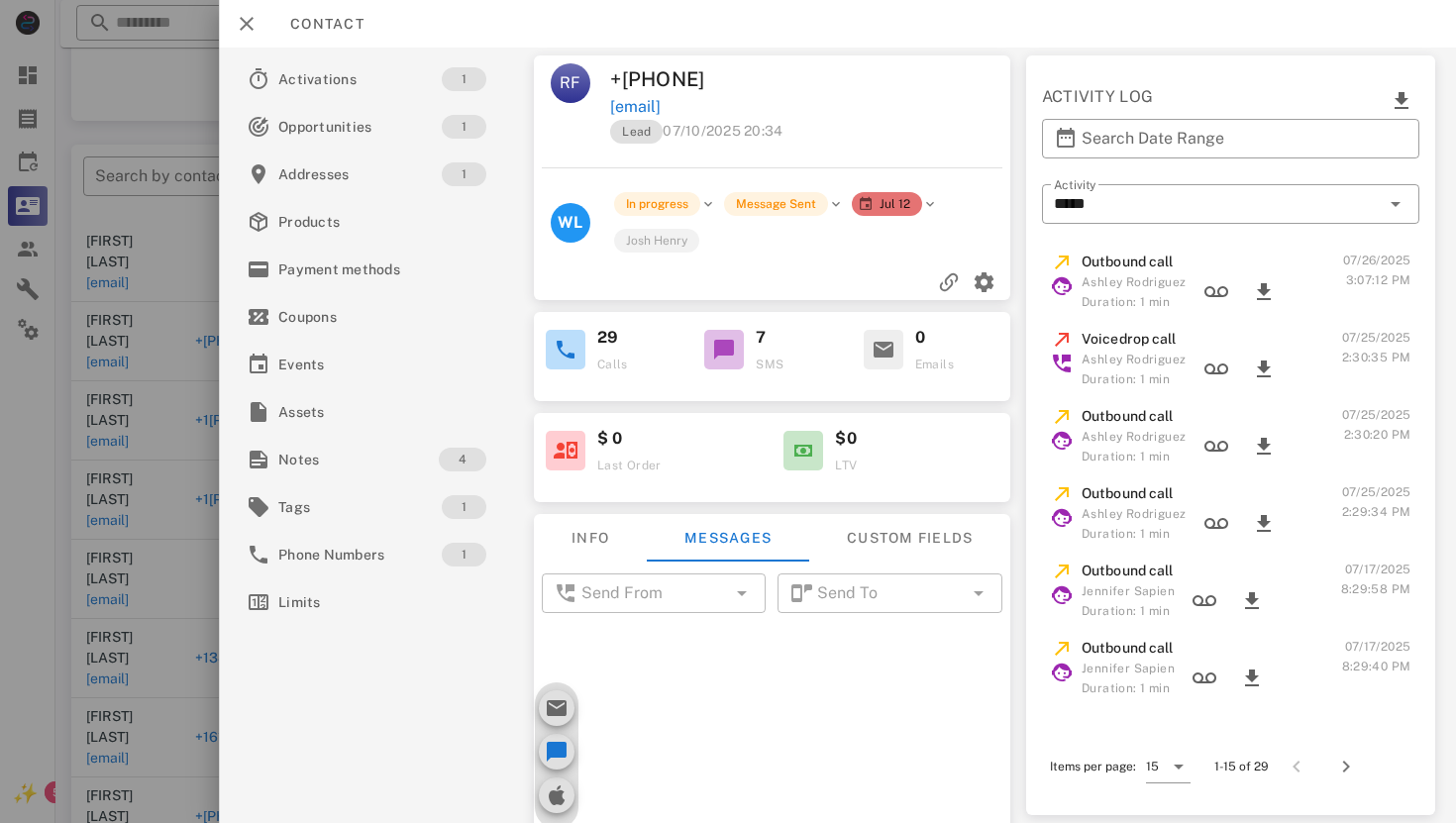 scroll, scrollTop: 1595, scrollLeft: 0, axis: vertical 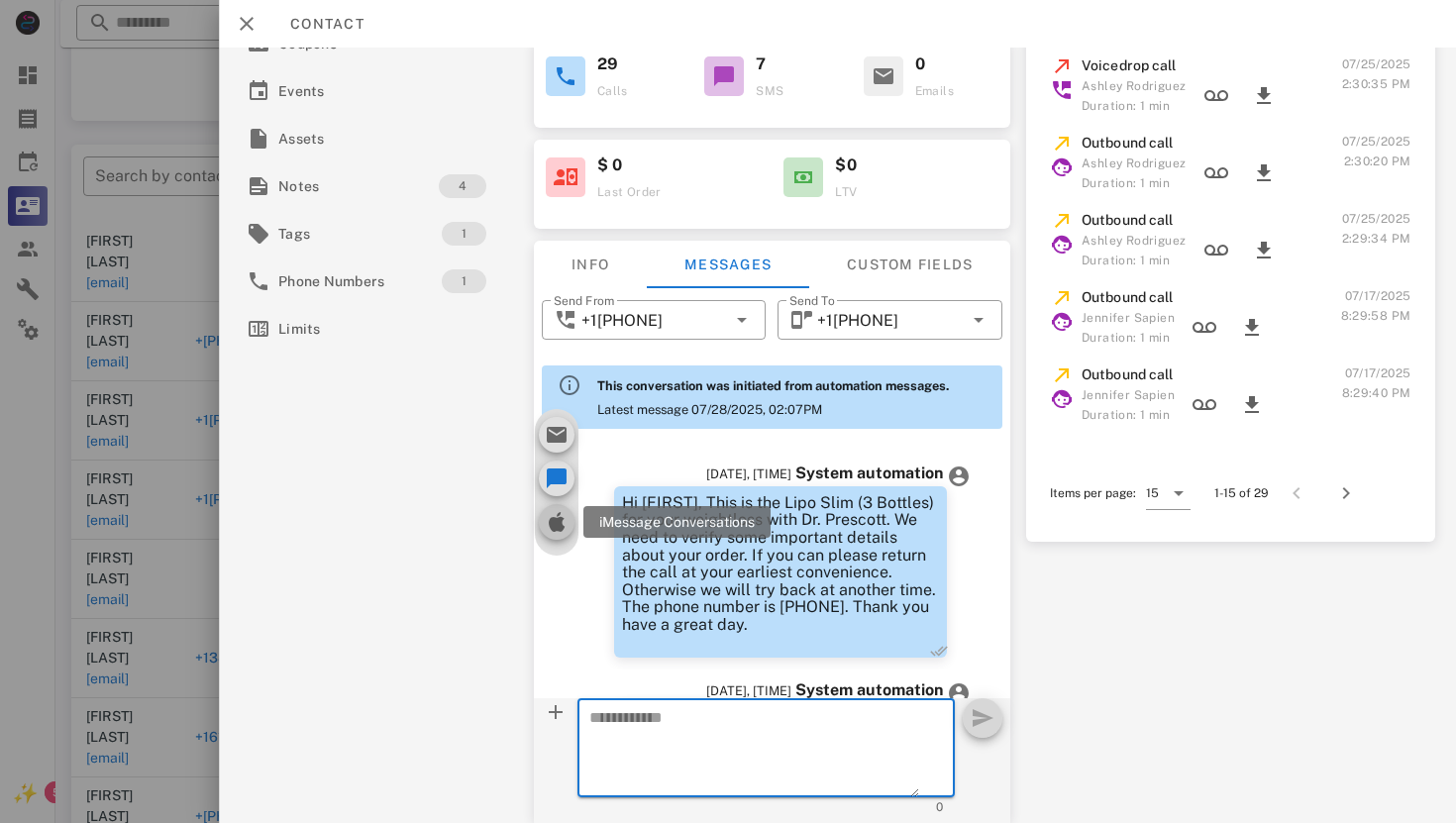 click at bounding box center (556, 522) 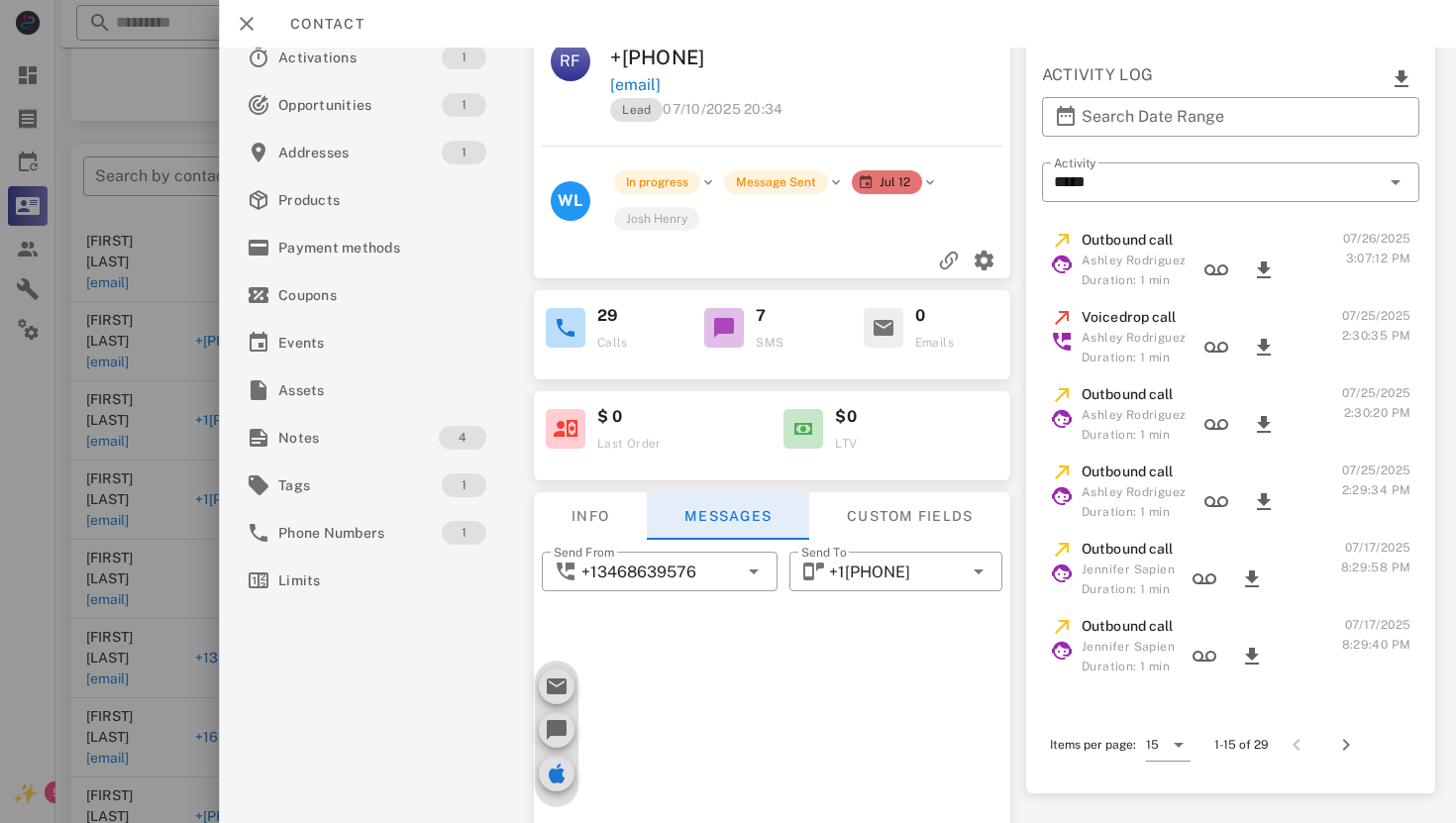 scroll, scrollTop: 0, scrollLeft: 0, axis: both 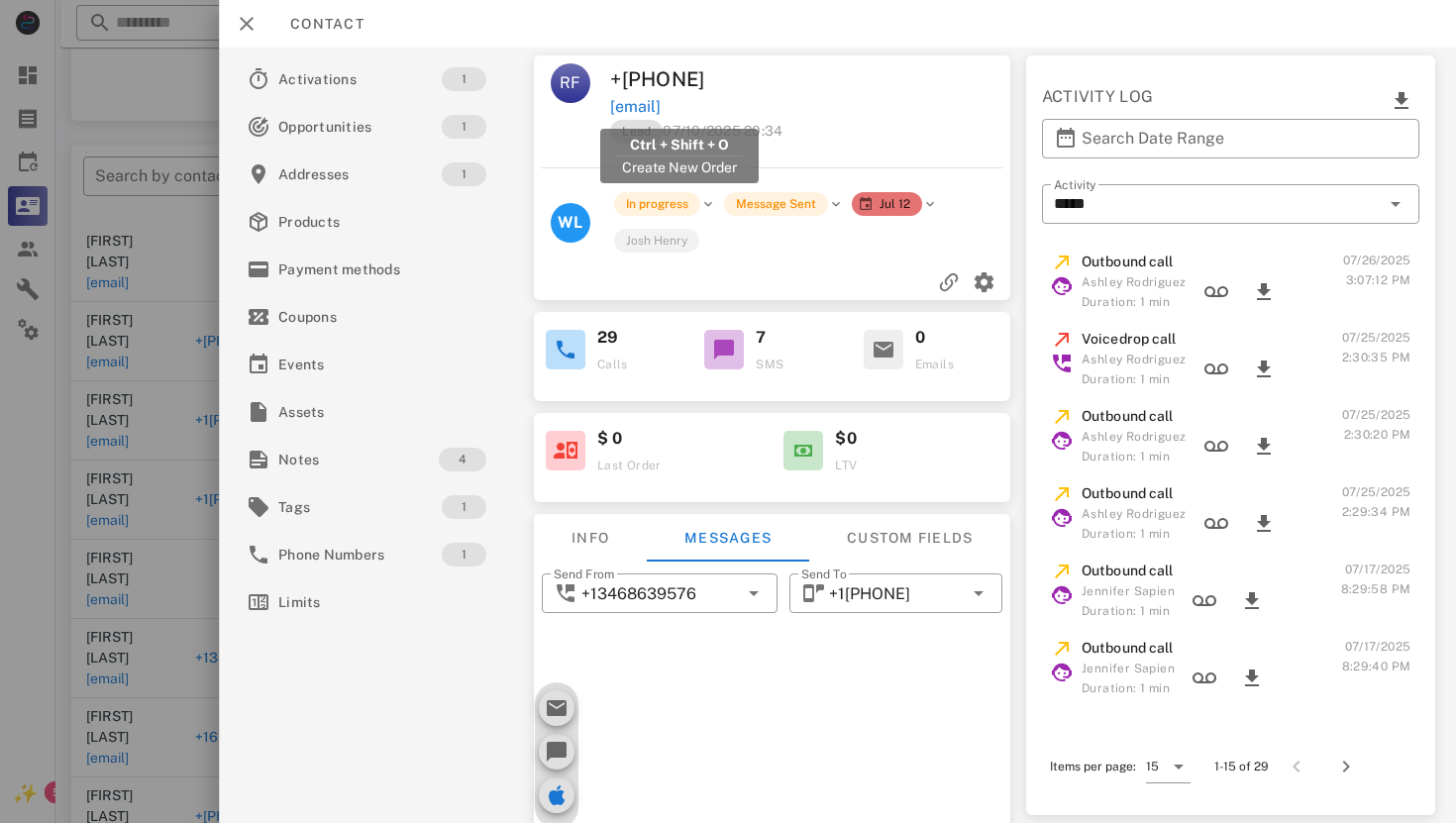 click on "rozf54@[EXAMPLE.COM]" at bounding box center (635, 107) 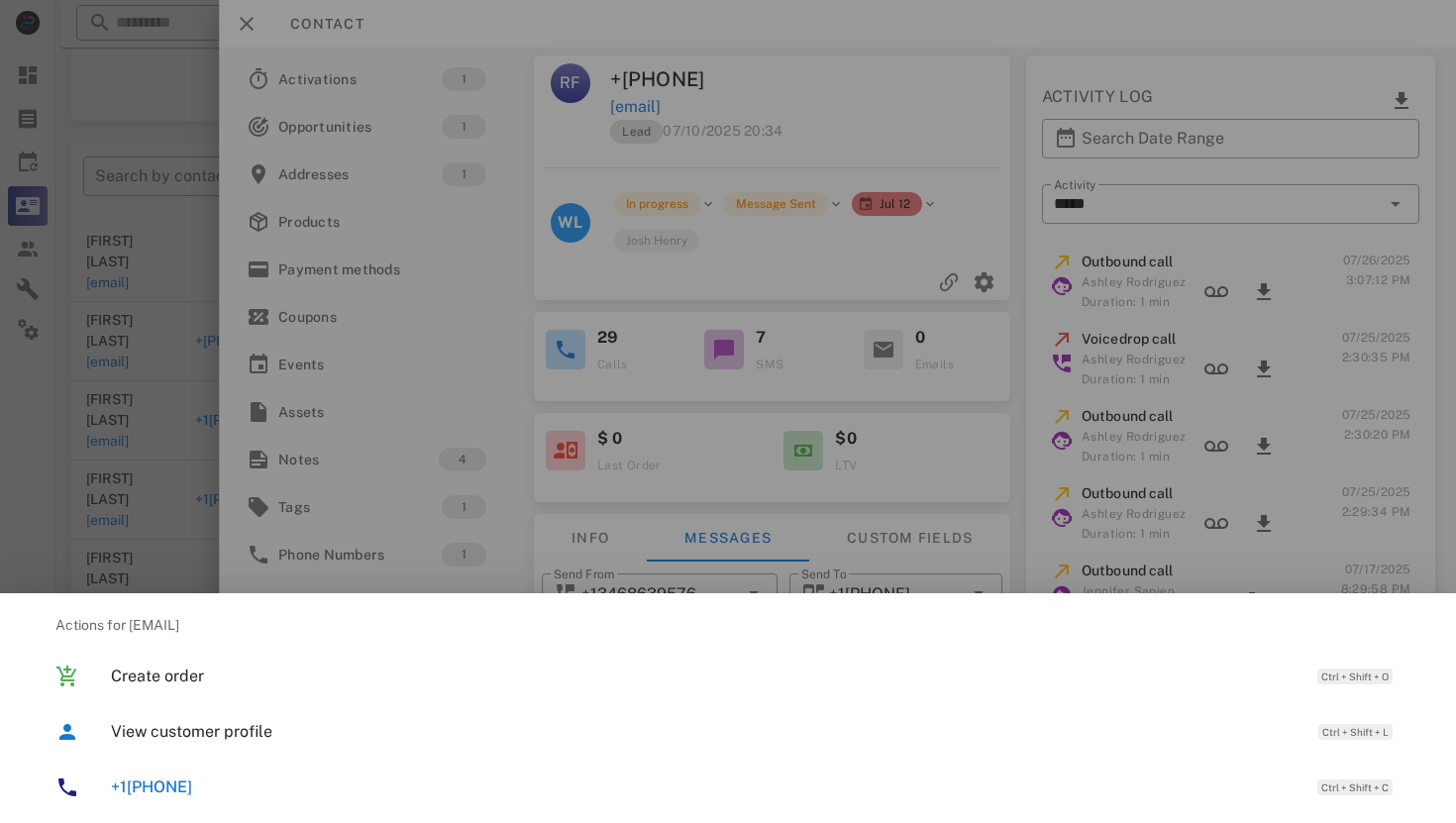 click on "[PHONE]" at bounding box center (152, 786) 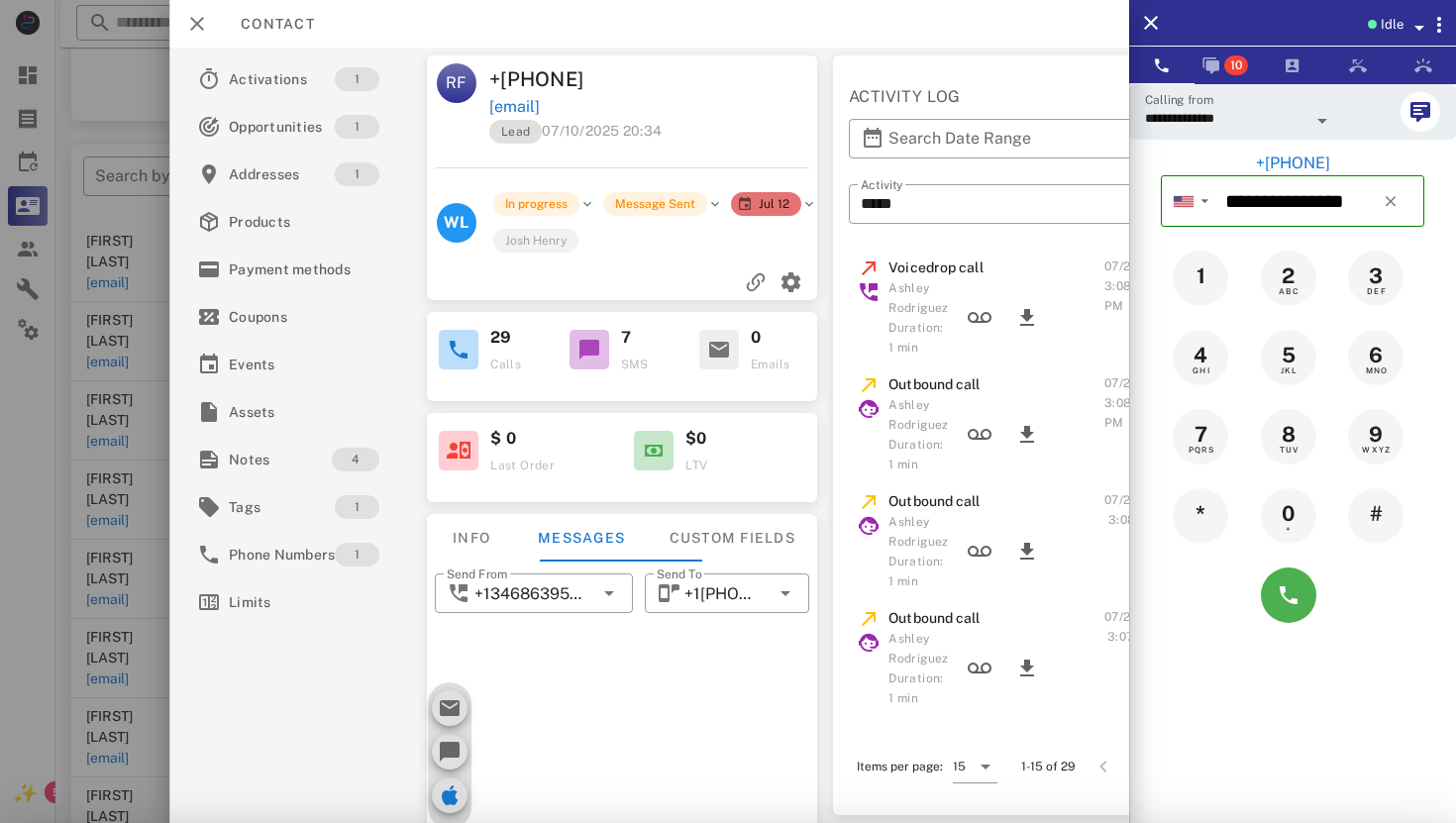 scroll, scrollTop: 1059, scrollLeft: 0, axis: vertical 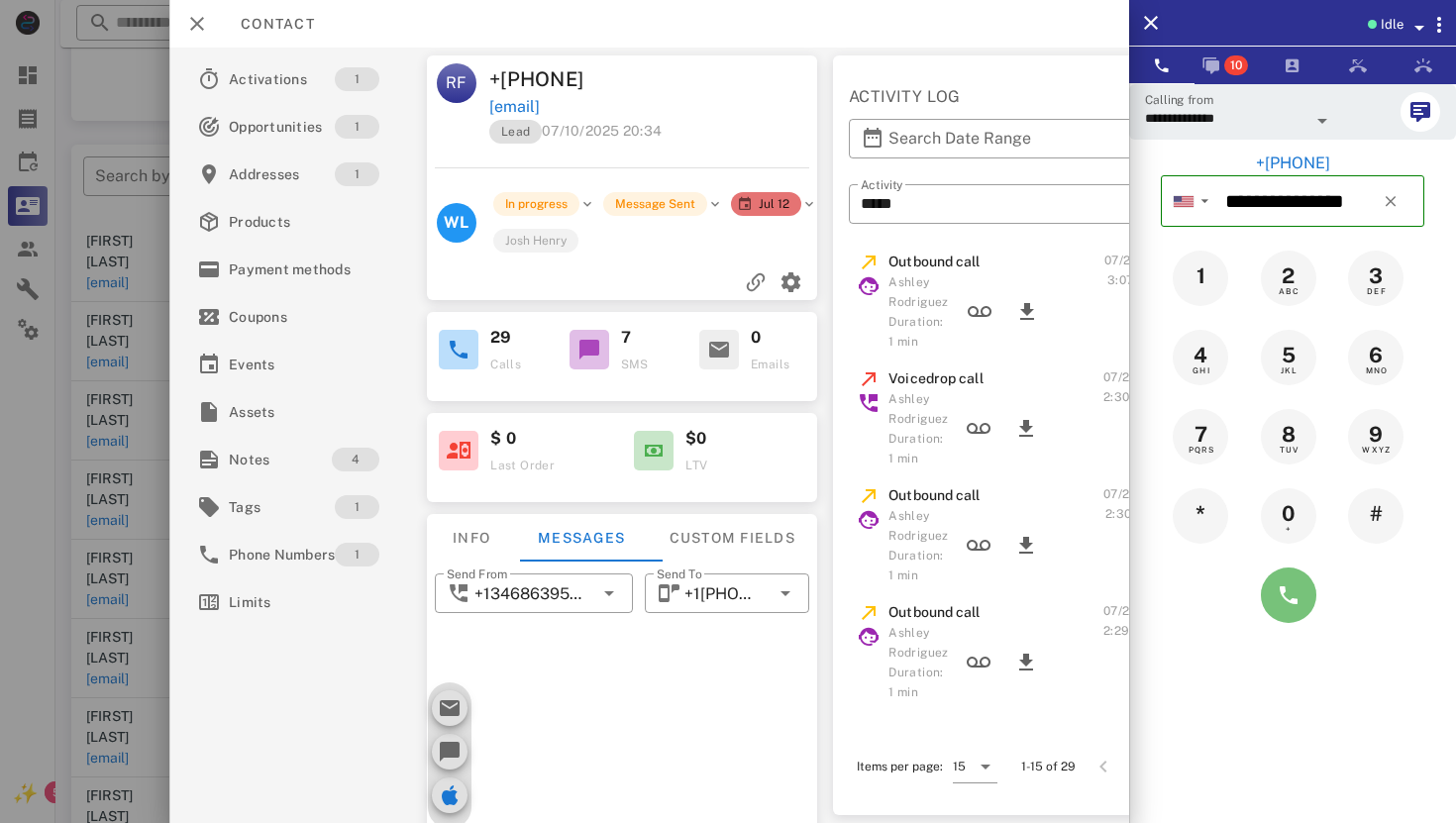 click at bounding box center [1289, 595] 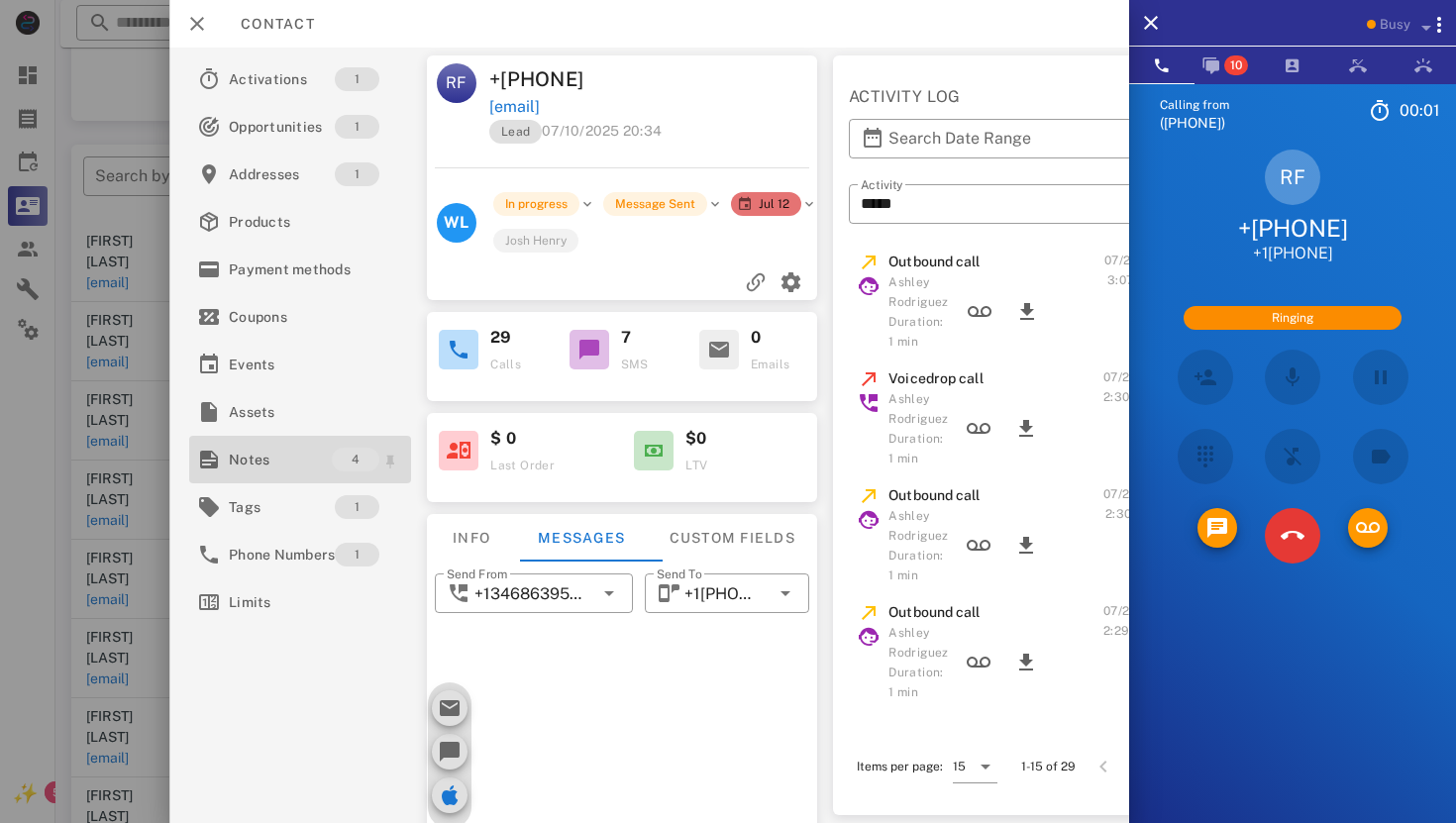 click on "Notes" at bounding box center (280, 460) 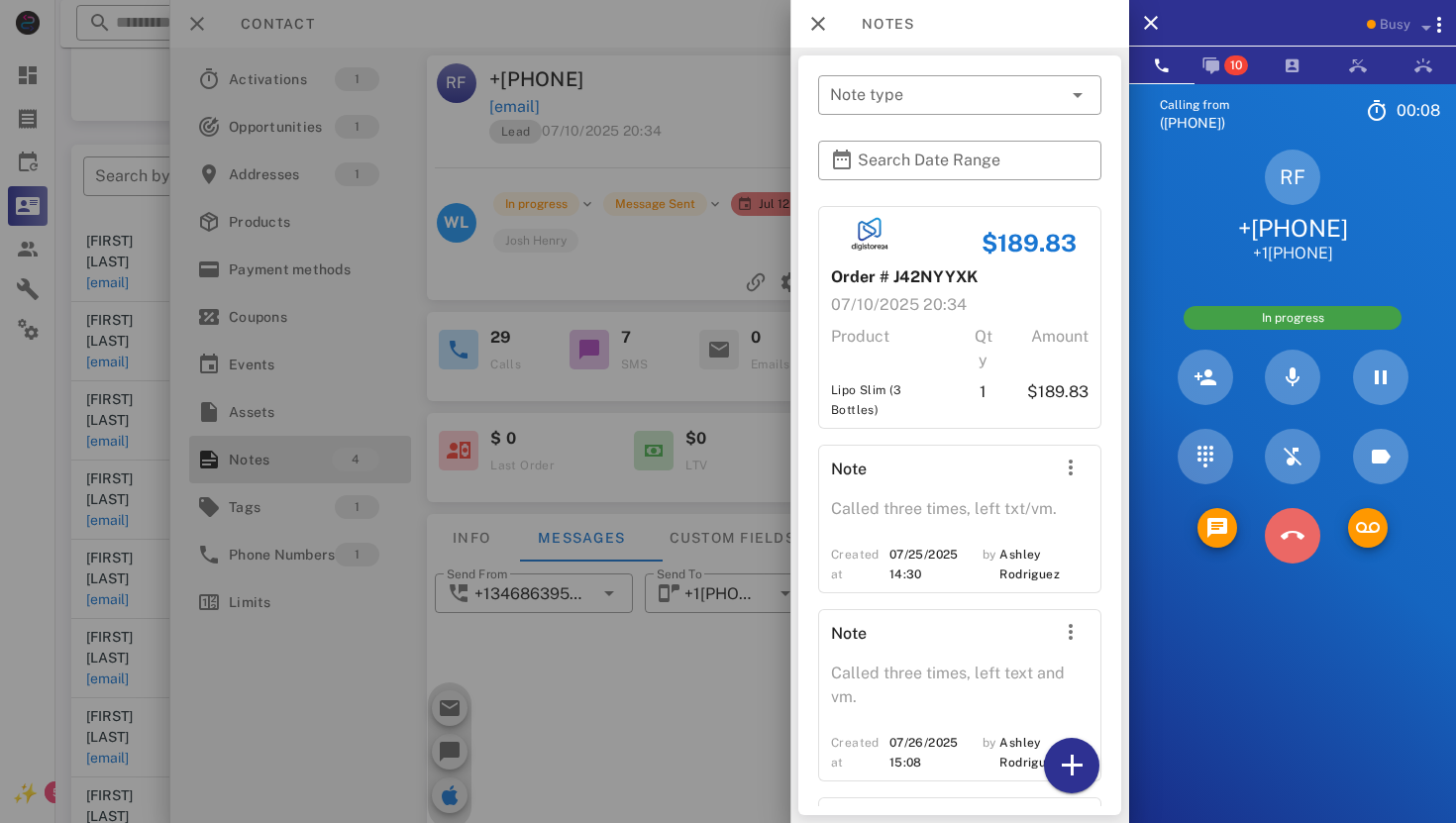 click at bounding box center (1293, 536) 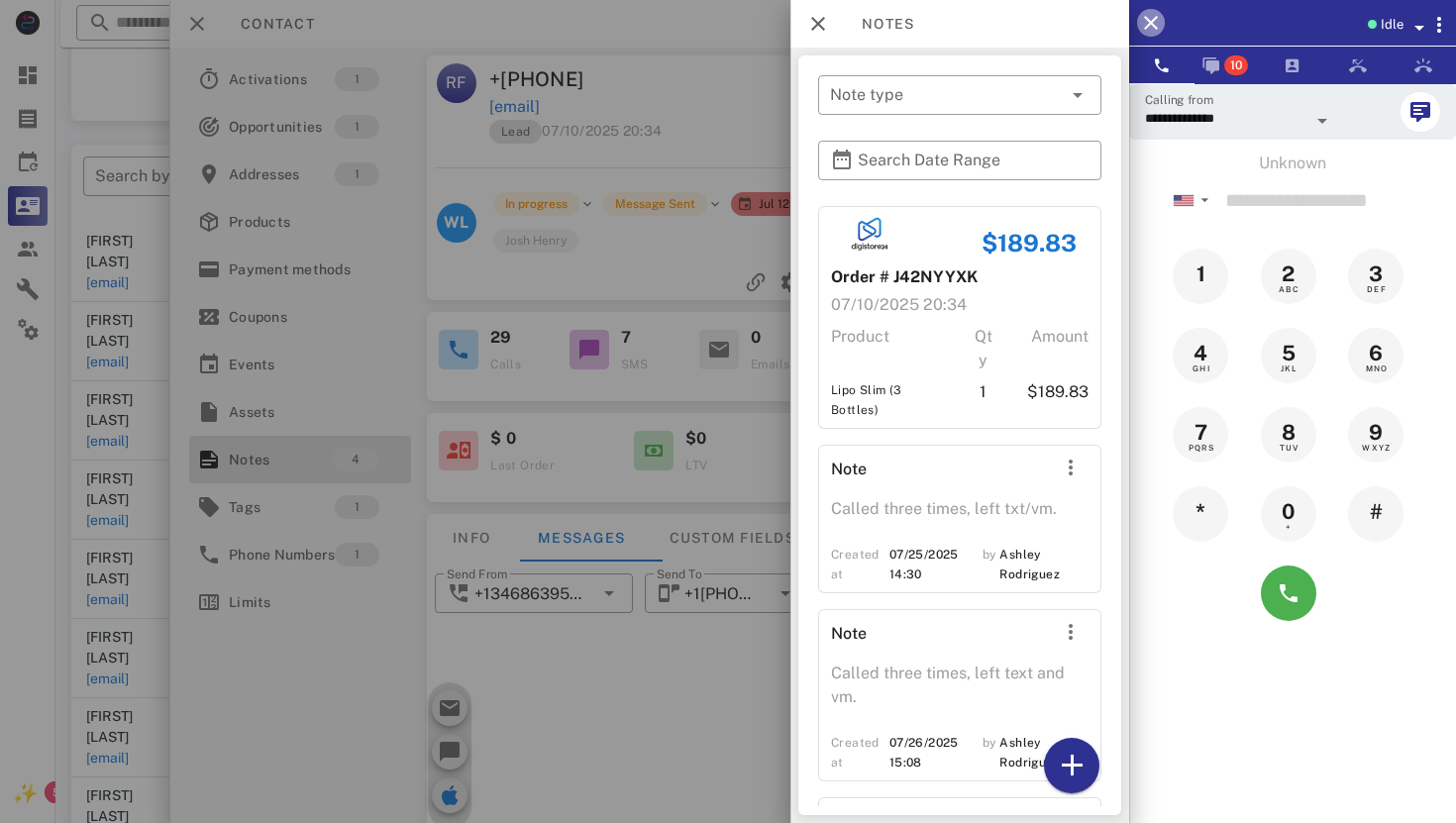 click at bounding box center (1151, 23) 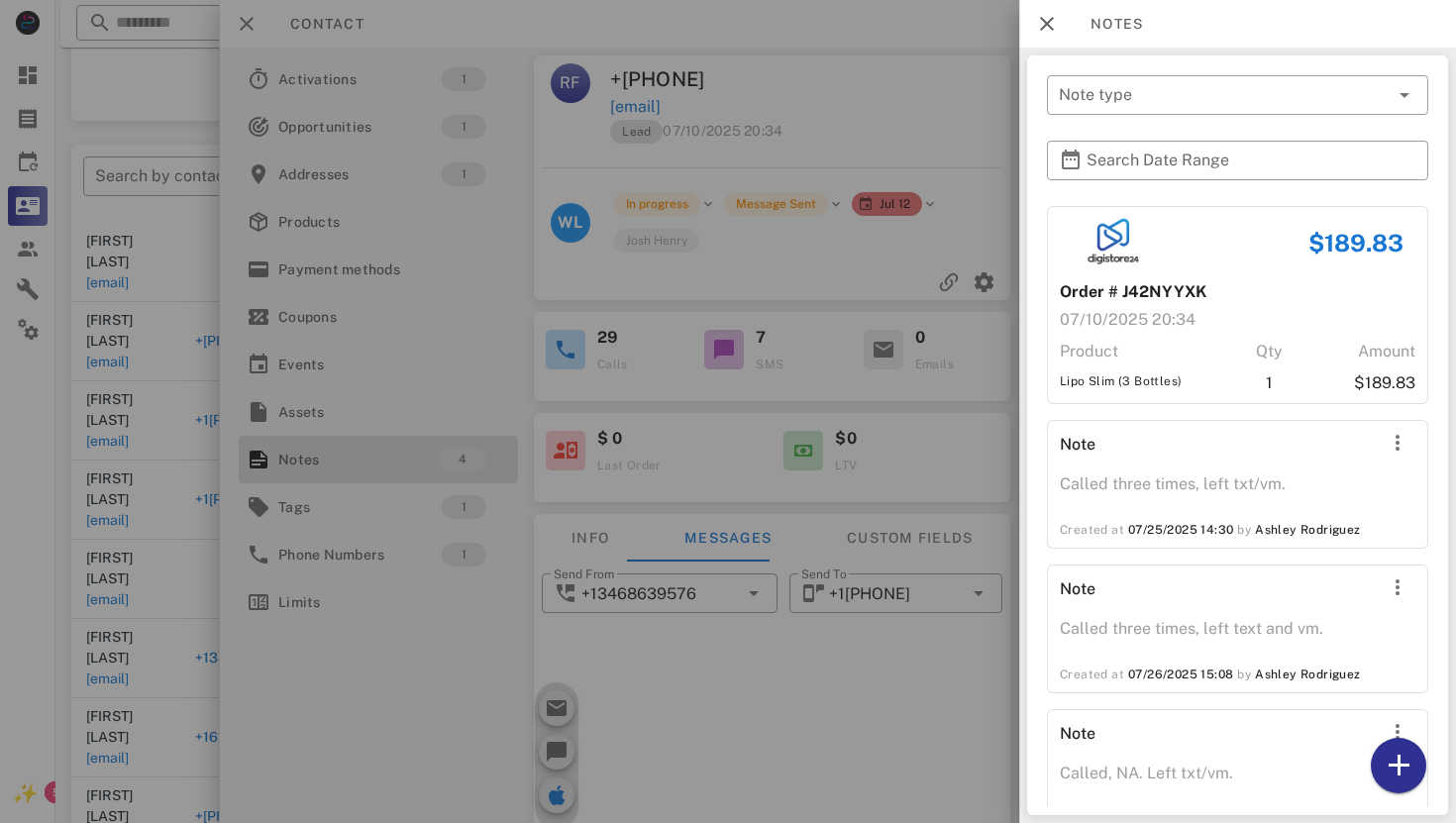 scroll, scrollTop: 702, scrollLeft: 0, axis: vertical 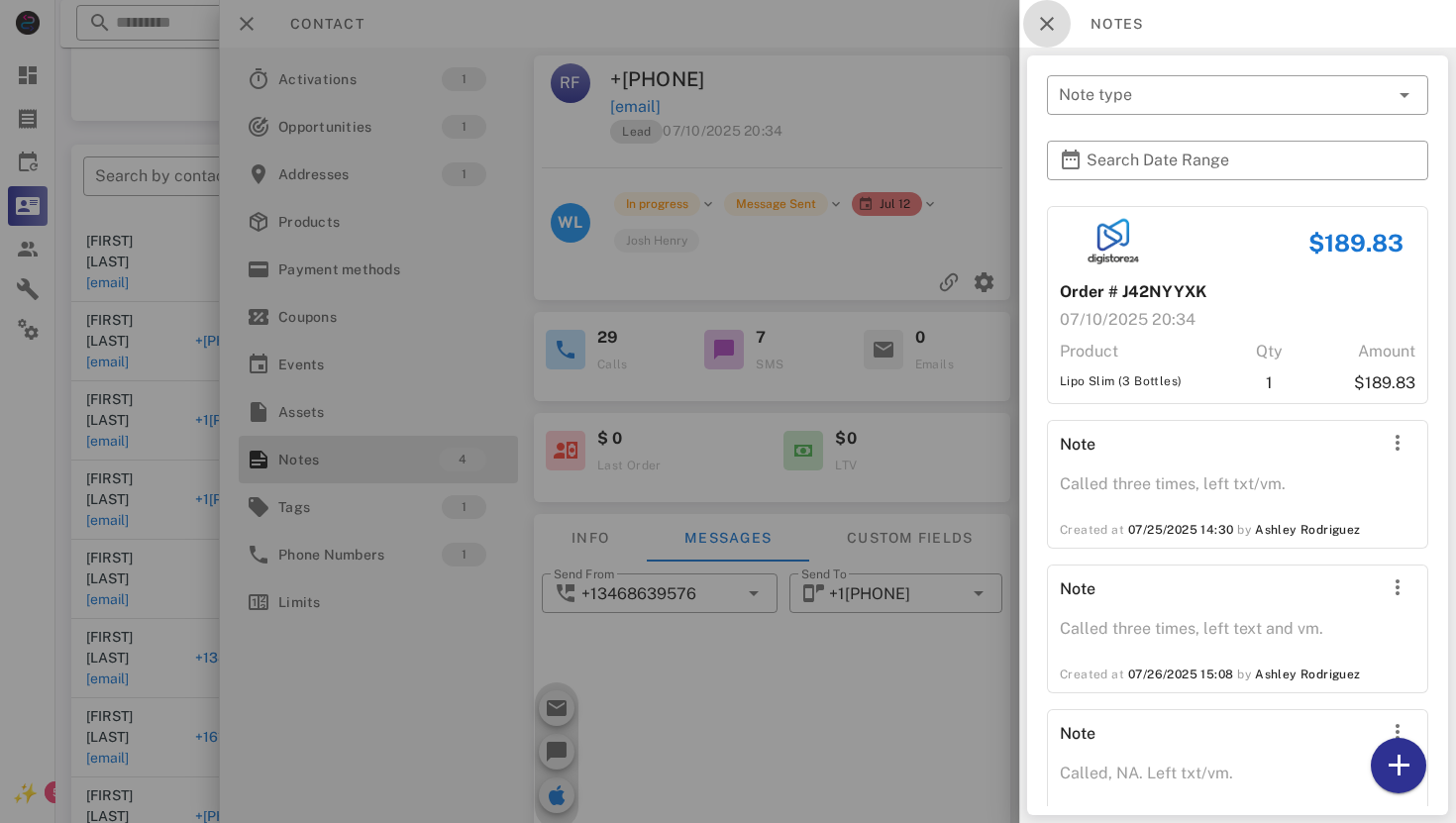 click at bounding box center [1047, 24] 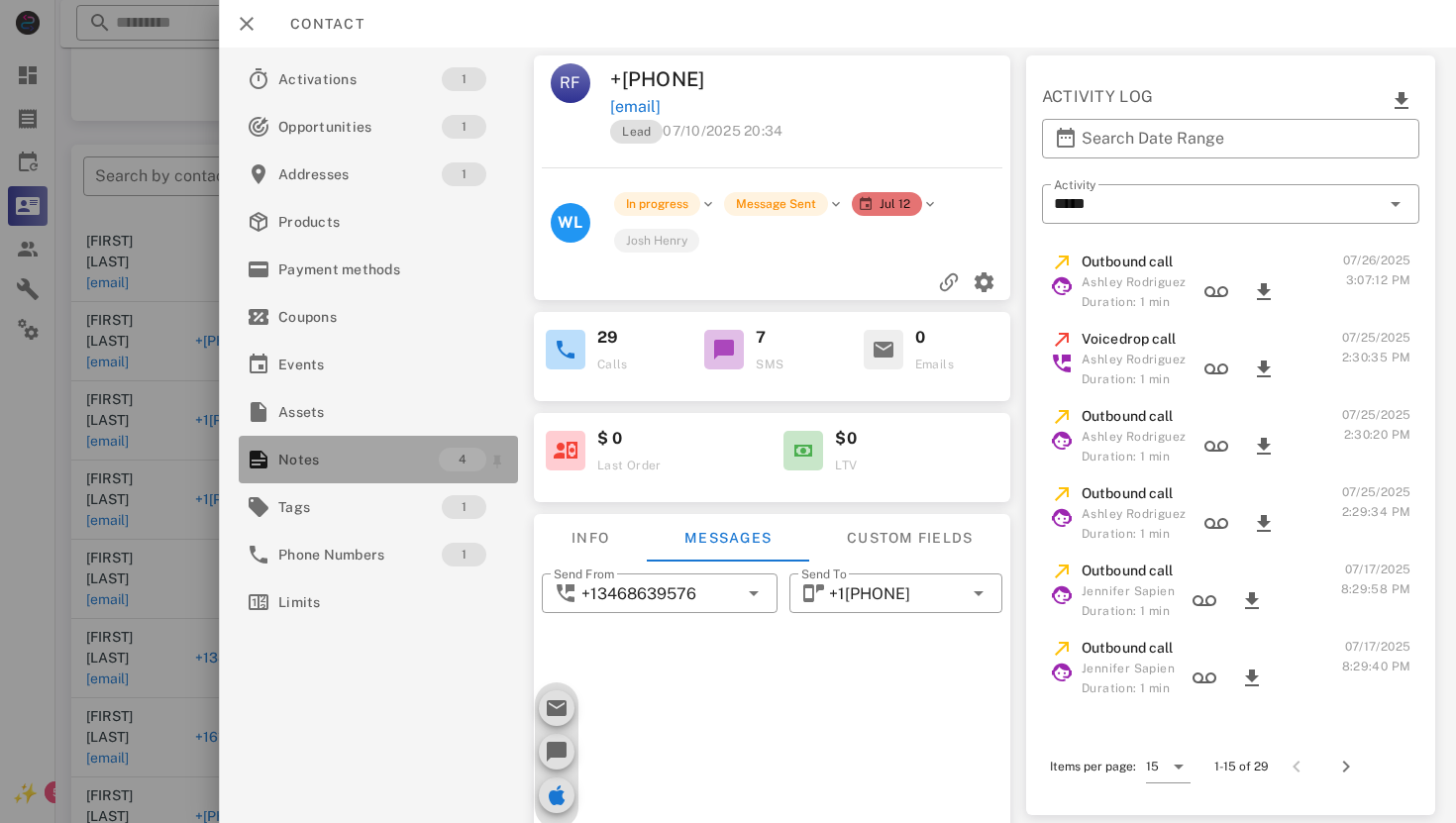 click on "Notes" at bounding box center (359, 460) 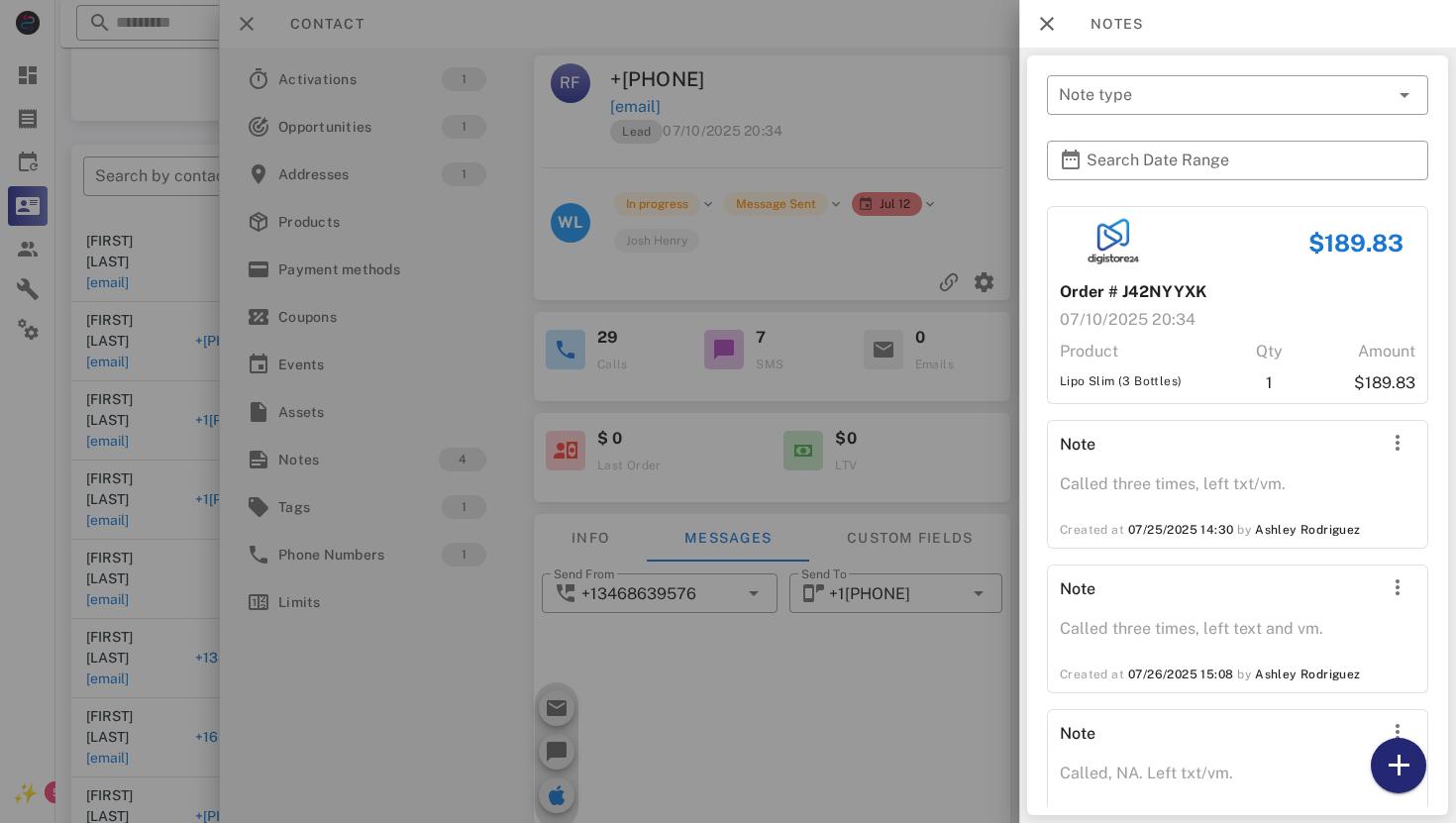 click at bounding box center (1399, 766) 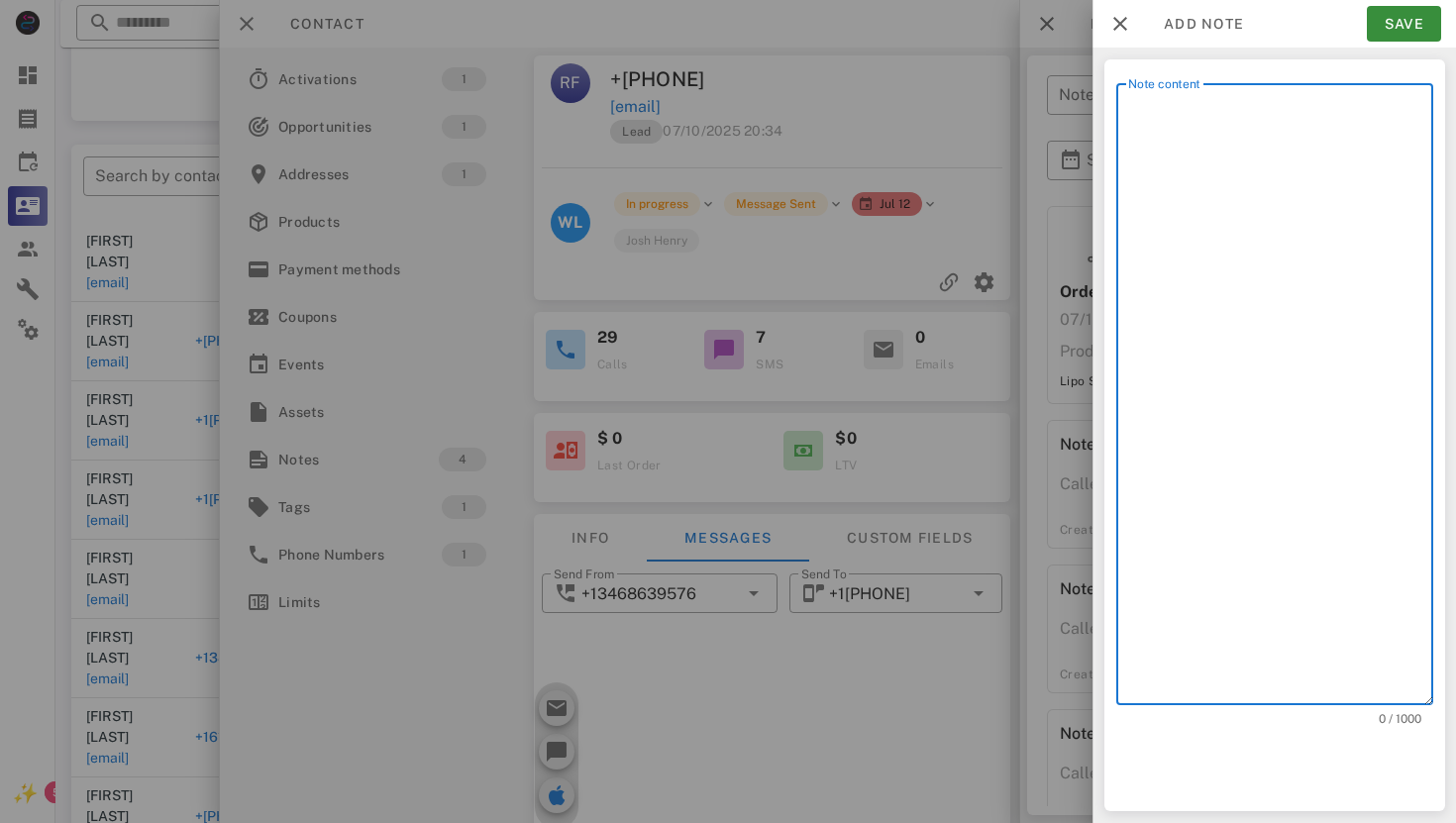 click on "Note content" at bounding box center (1281, 399) 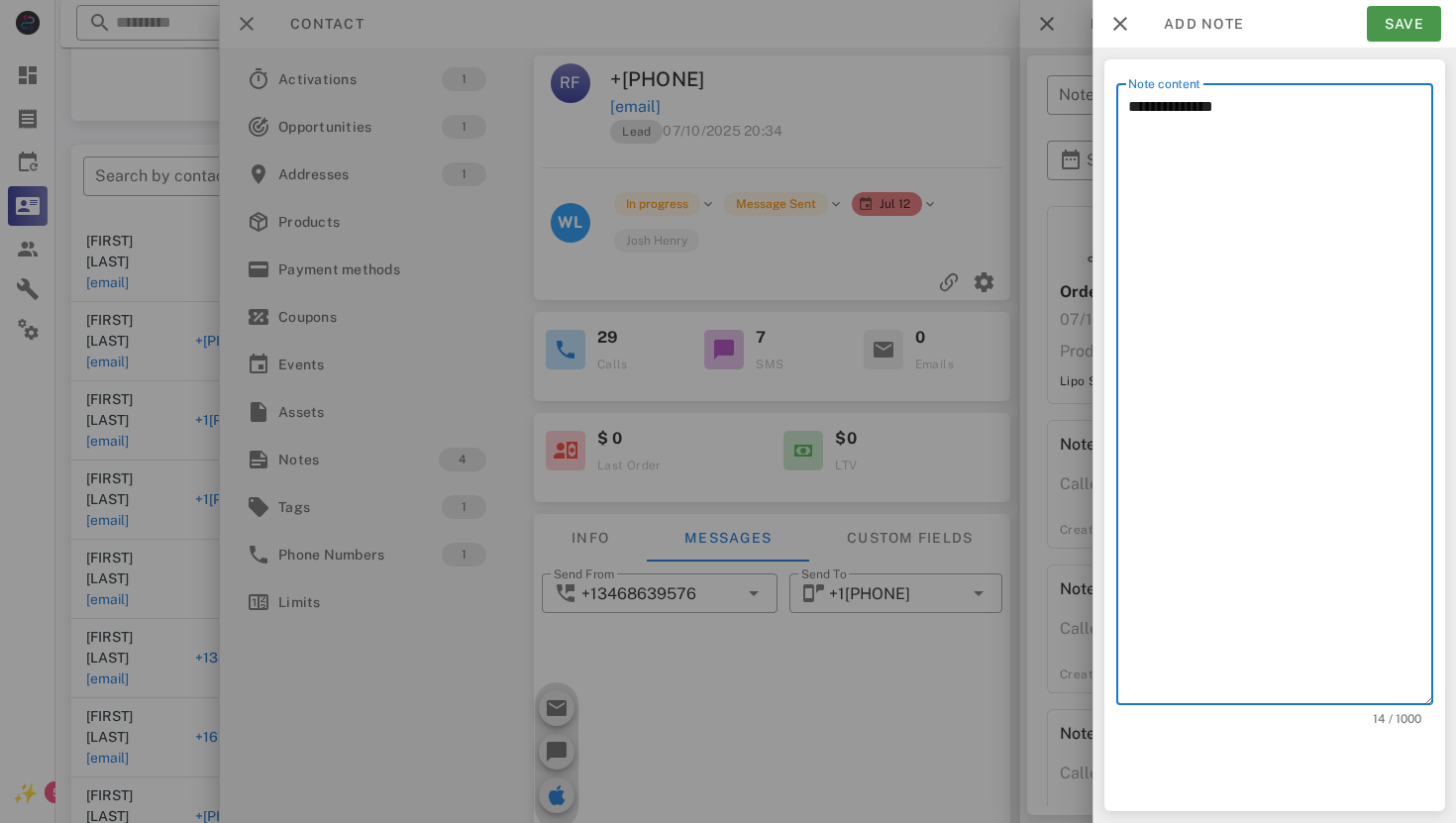 type on "**********" 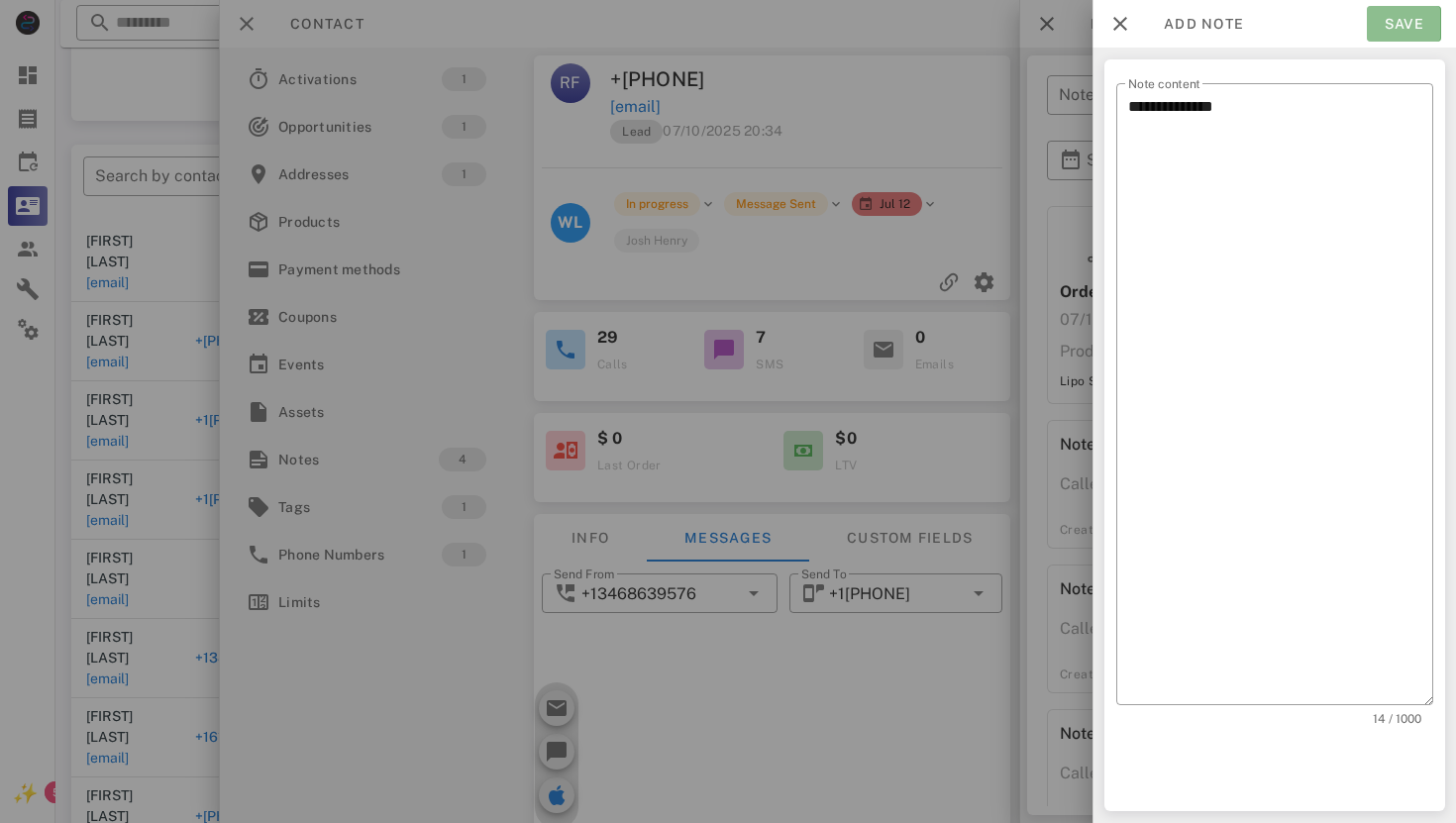 click on "Save" at bounding box center [1404, 24] 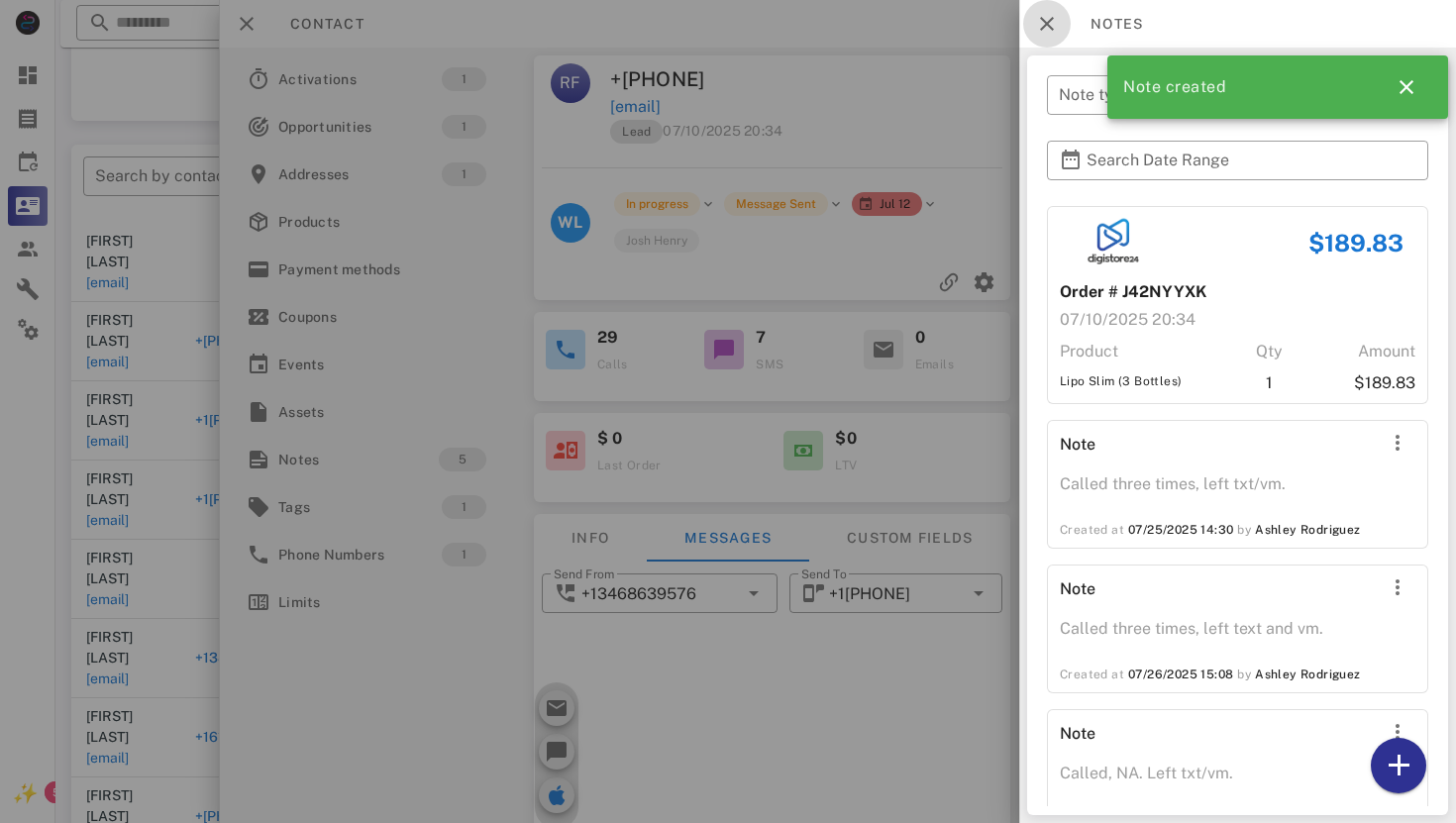 click at bounding box center [1047, 24] 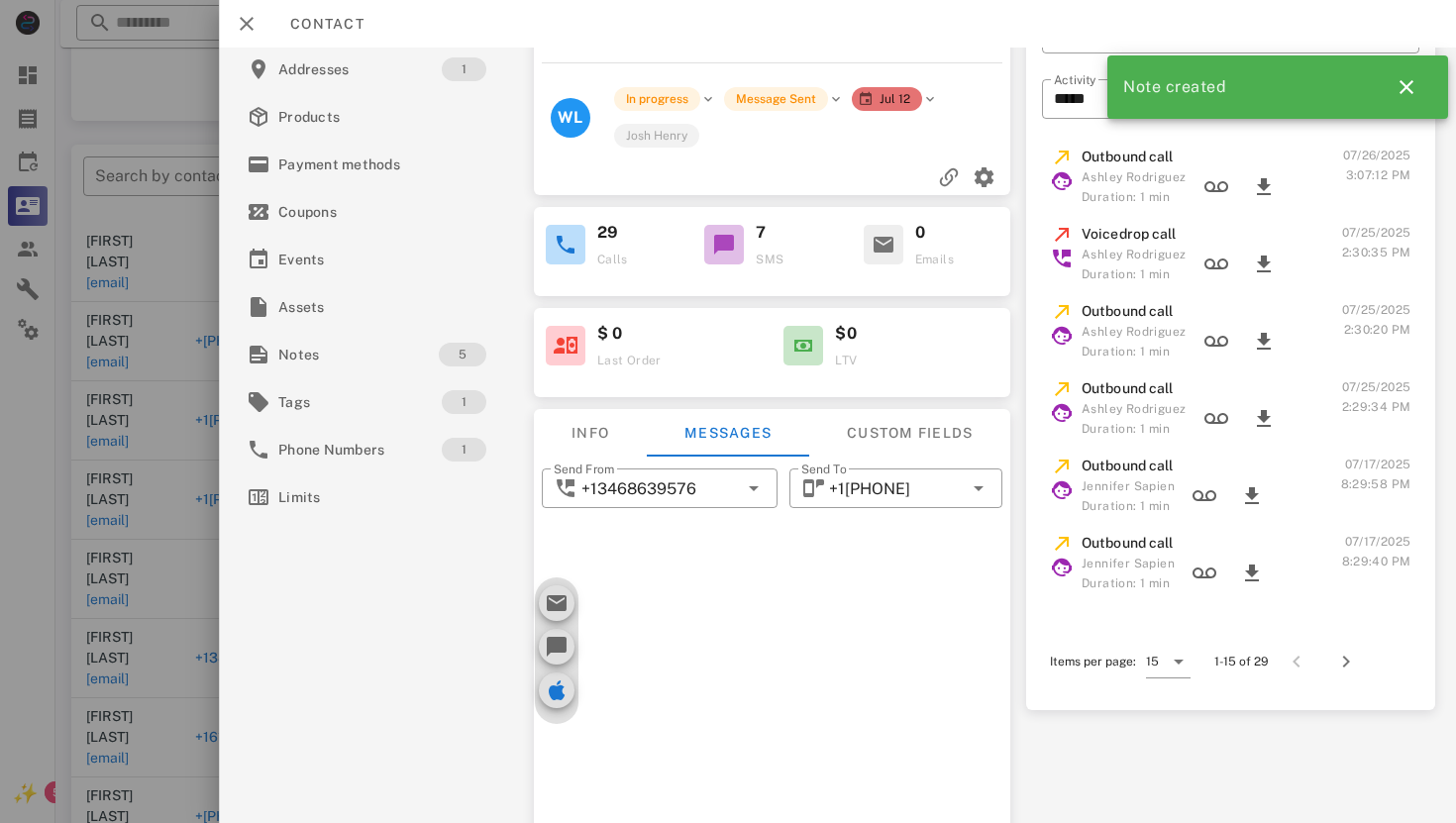 scroll, scrollTop: 109, scrollLeft: 0, axis: vertical 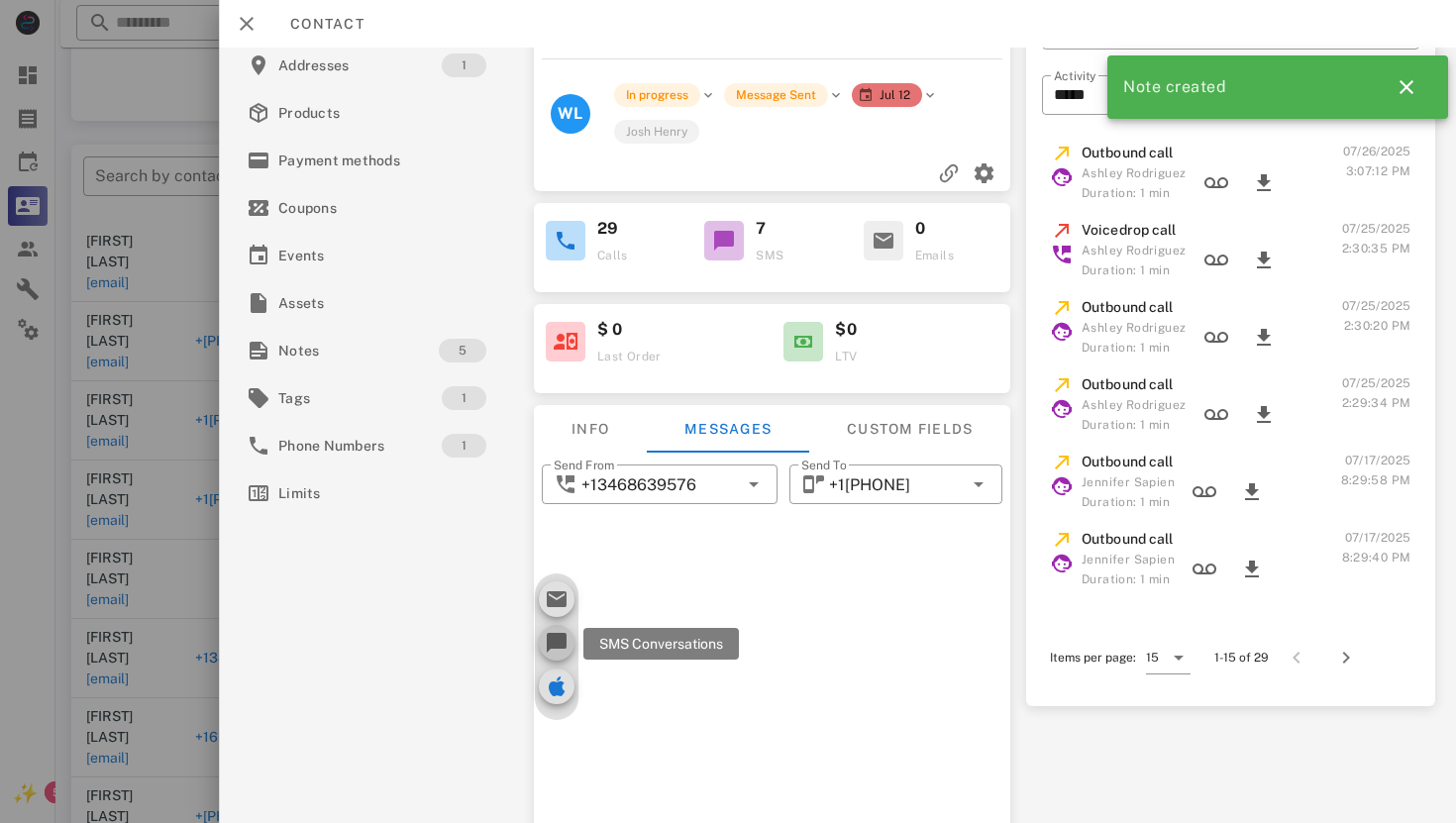 click at bounding box center (556, 643) 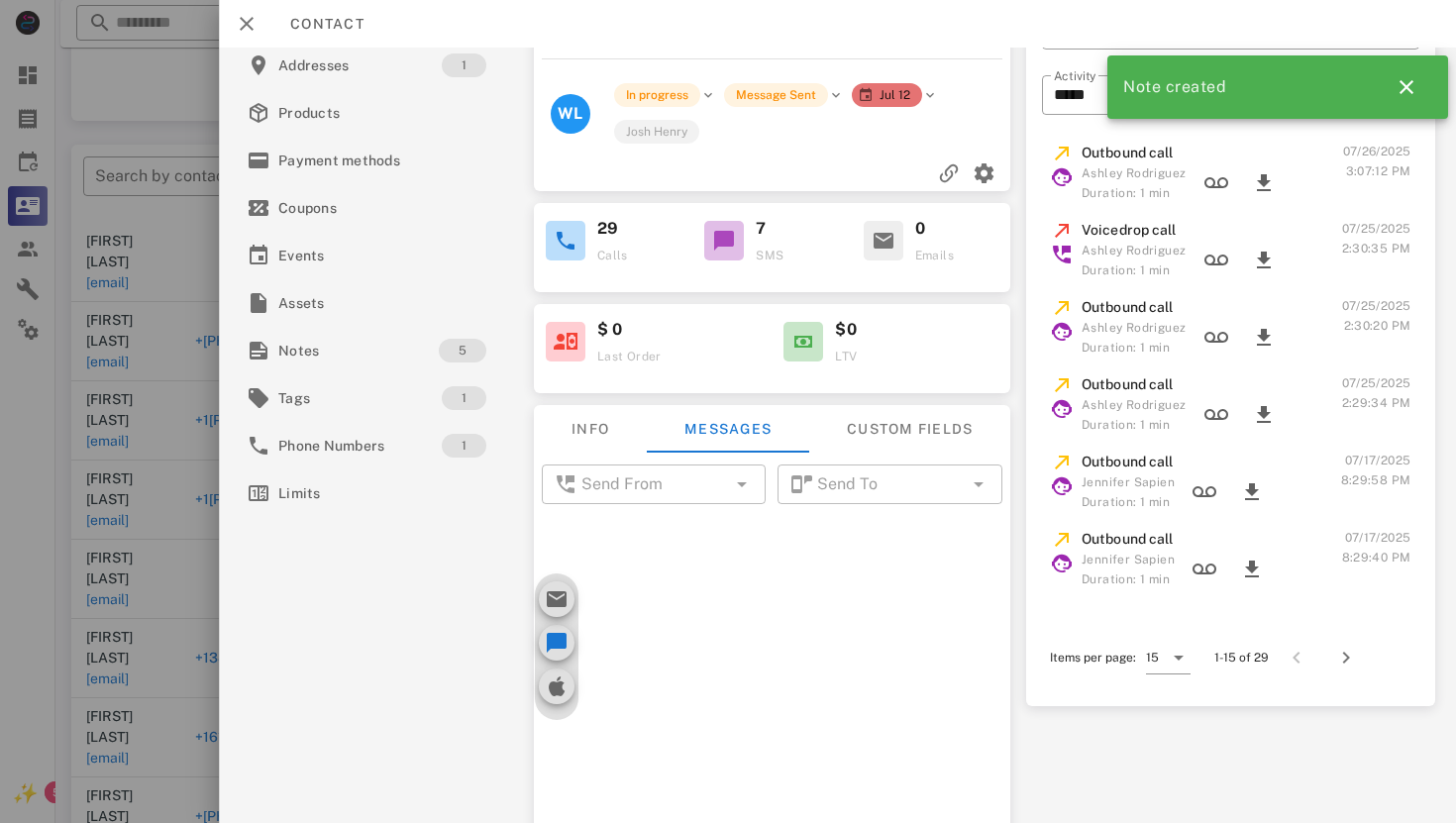 scroll, scrollTop: 1595, scrollLeft: 0, axis: vertical 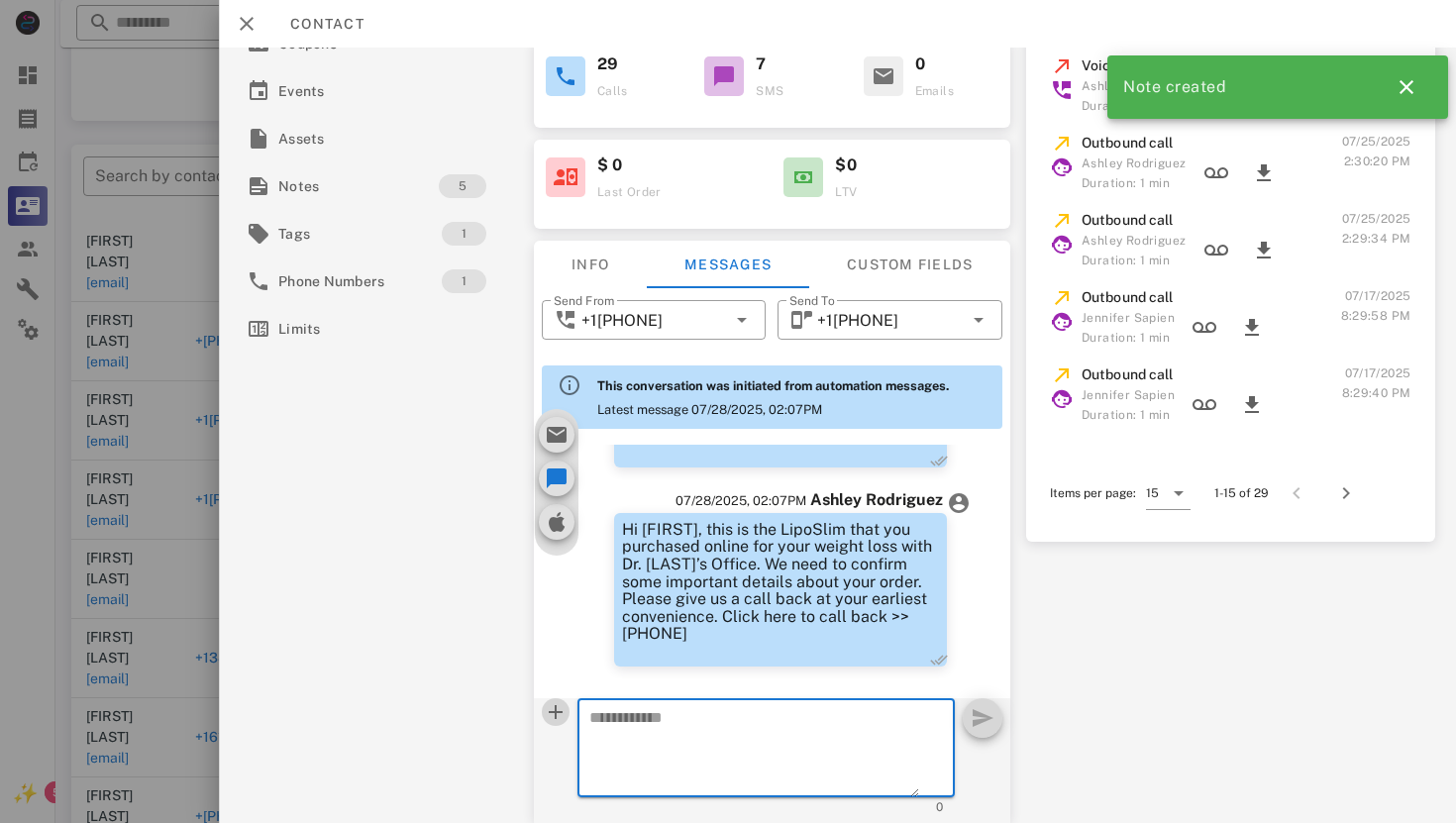 click at bounding box center (555, 712) 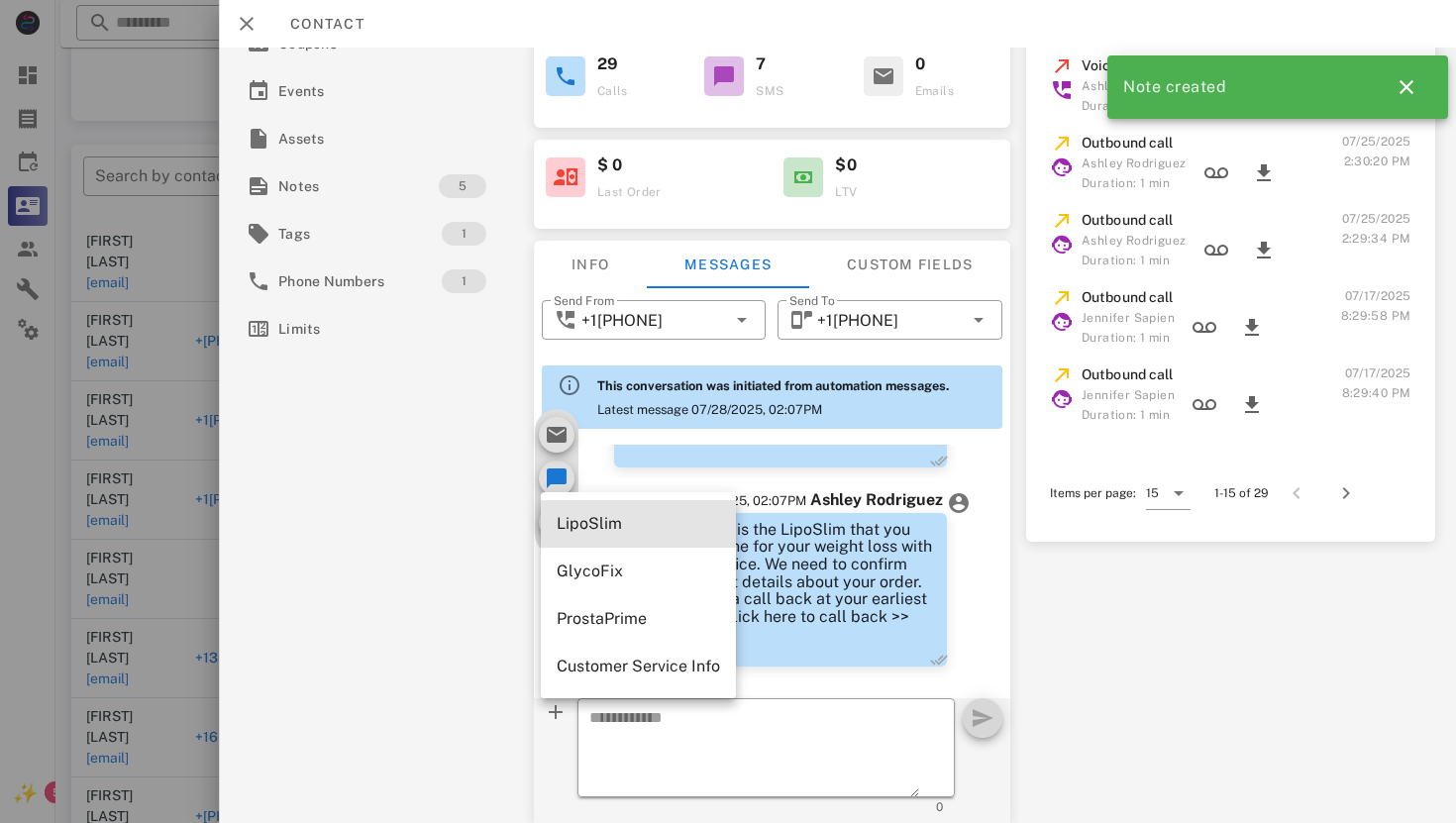 click on "LipoSlim" at bounding box center [638, 523] 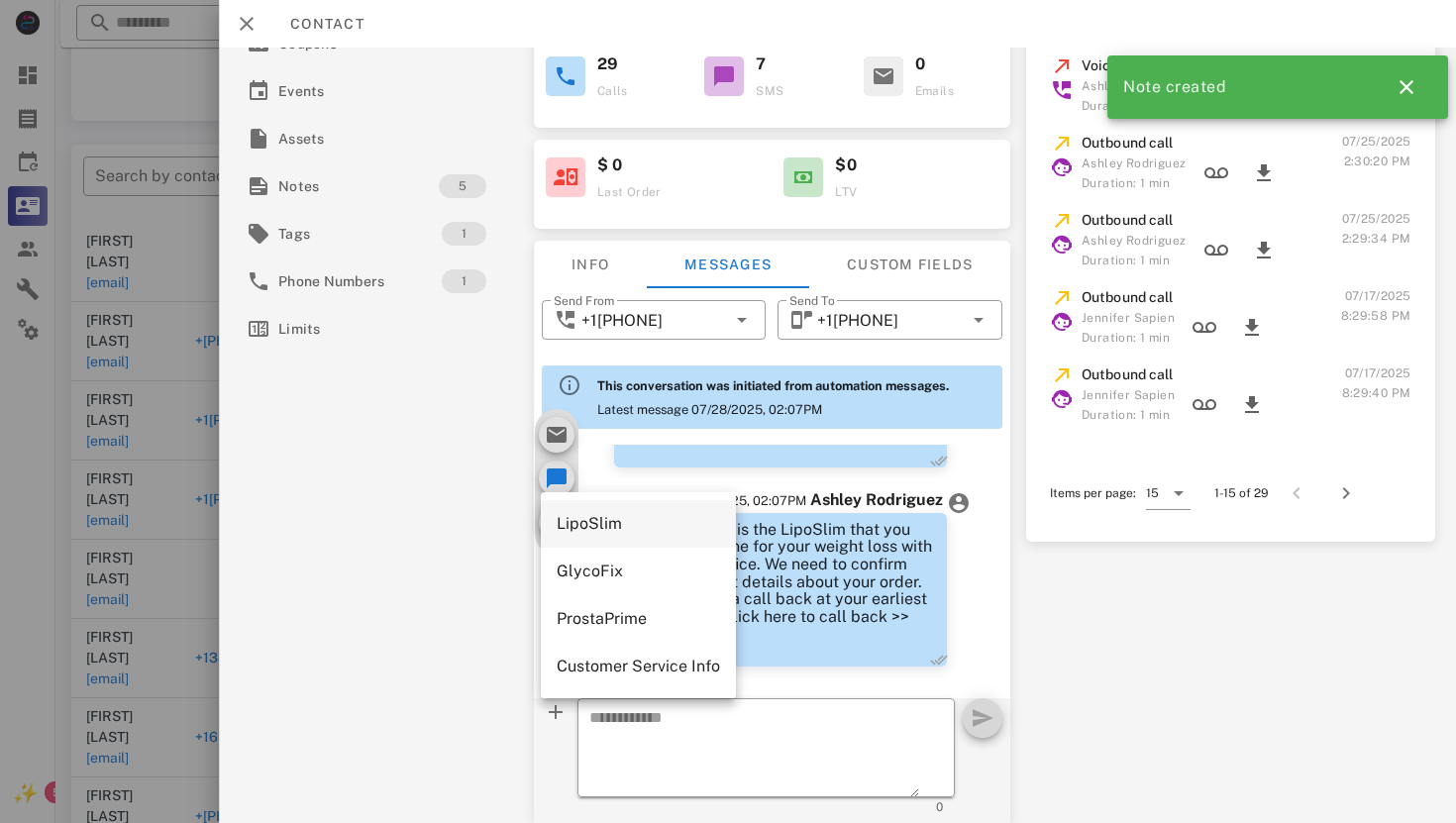 type on "**********" 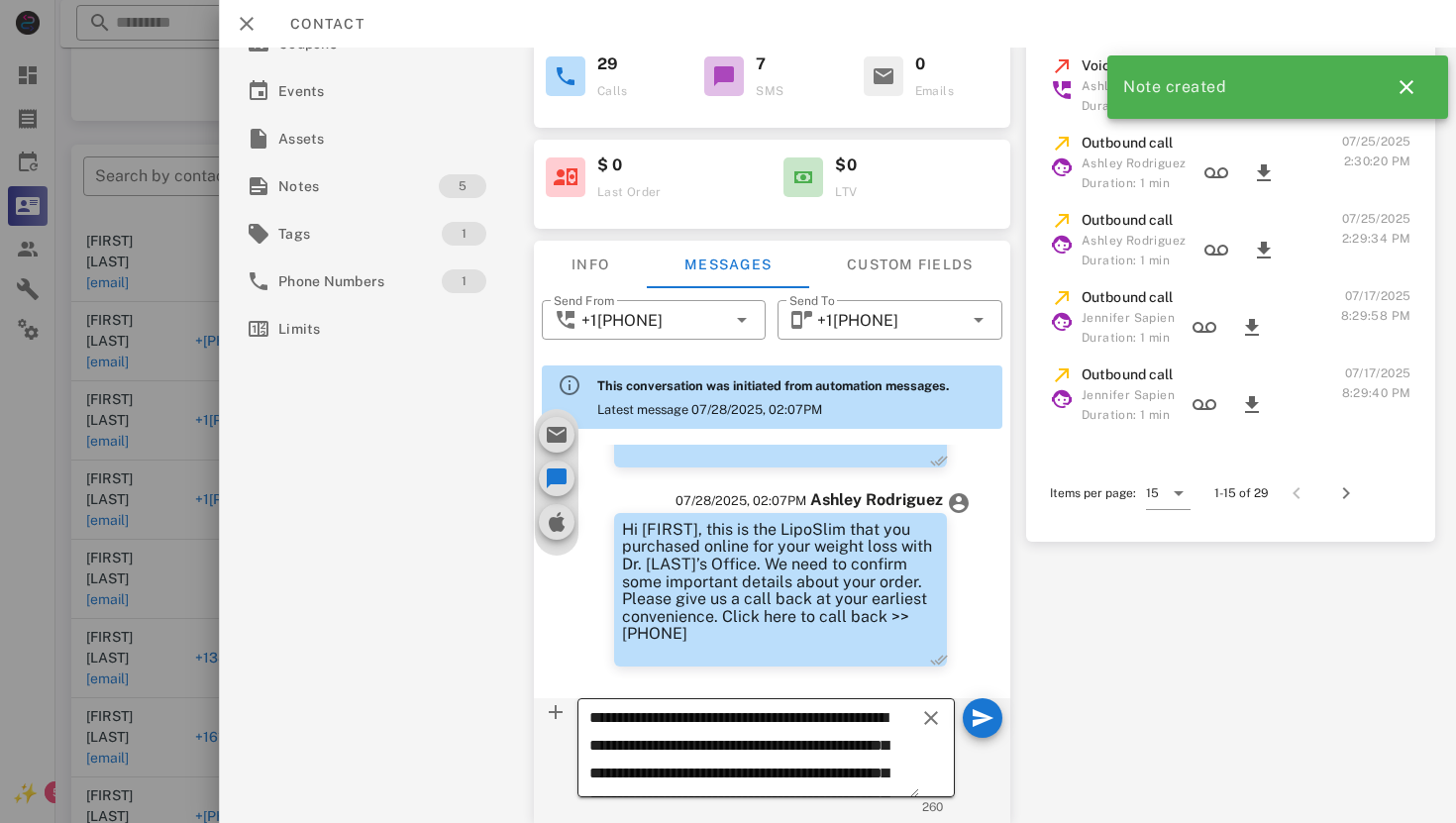 drag, startPoint x: 587, startPoint y: 716, endPoint x: 878, endPoint y: 722, distance: 291.06185 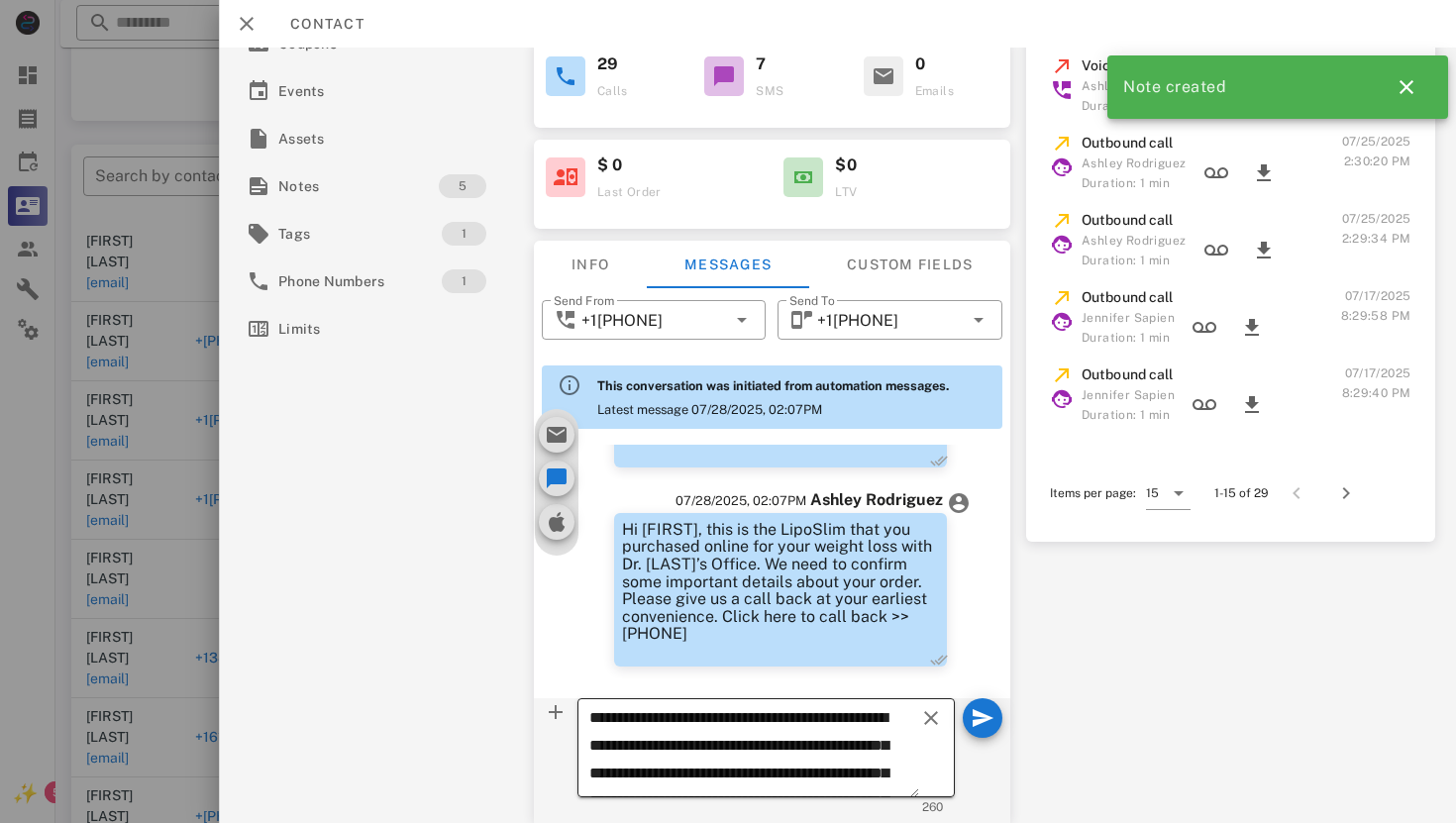 click on "**********" at bounding box center (765, 748) 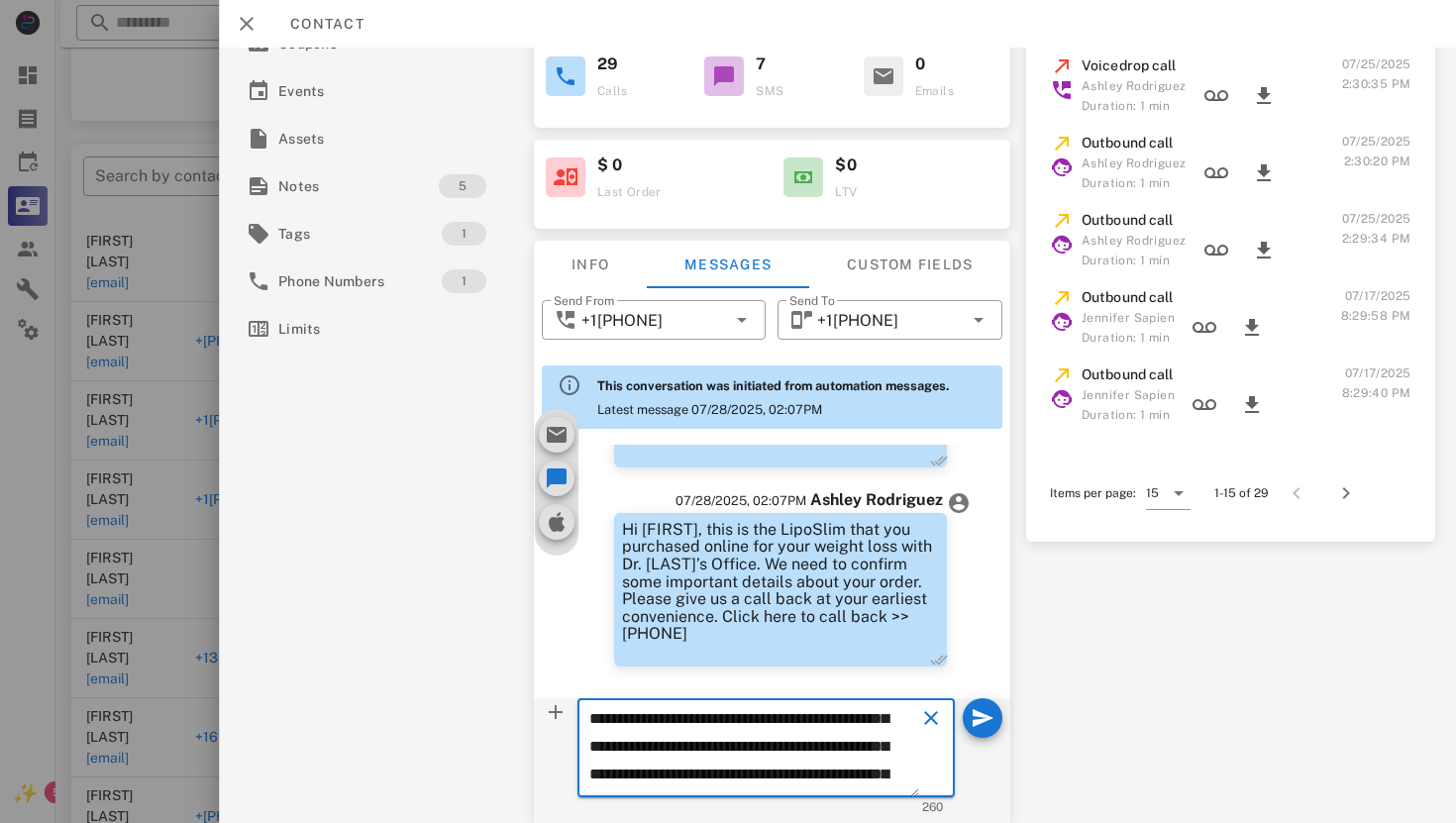 scroll, scrollTop: 101, scrollLeft: 0, axis: vertical 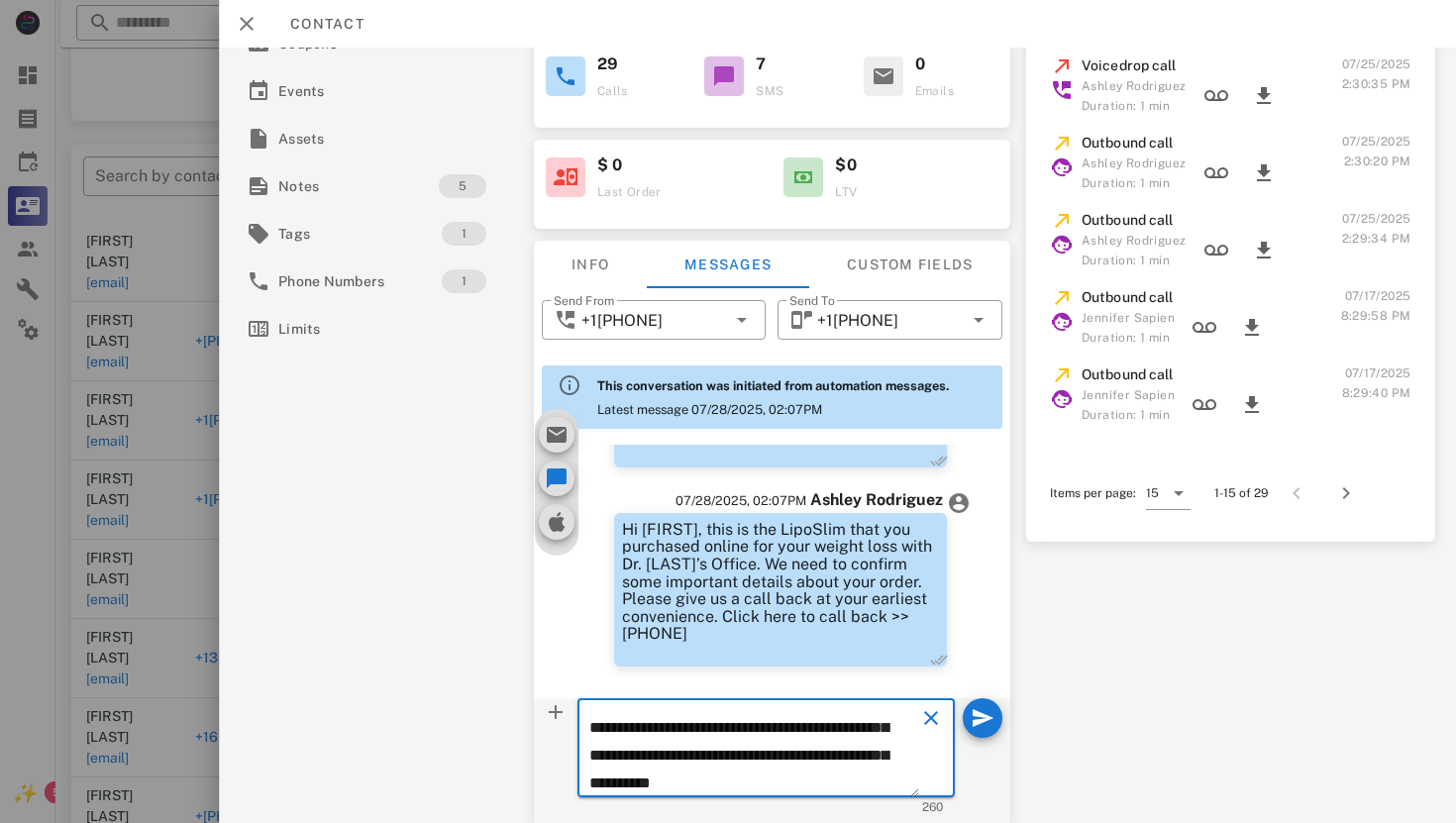 drag, startPoint x: 593, startPoint y: 723, endPoint x: 902, endPoint y: 800, distance: 318.44937 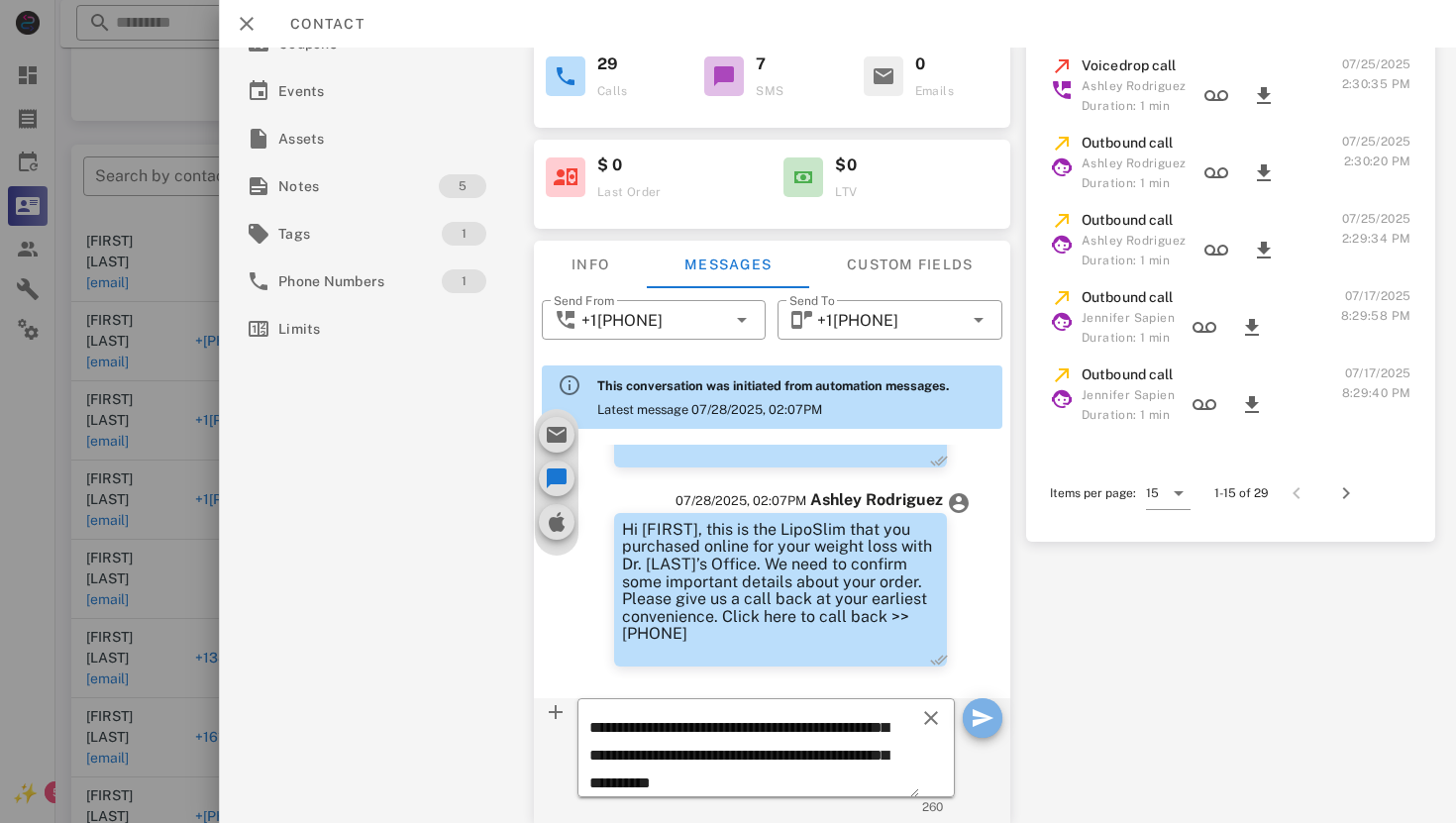 click at bounding box center (983, 718) 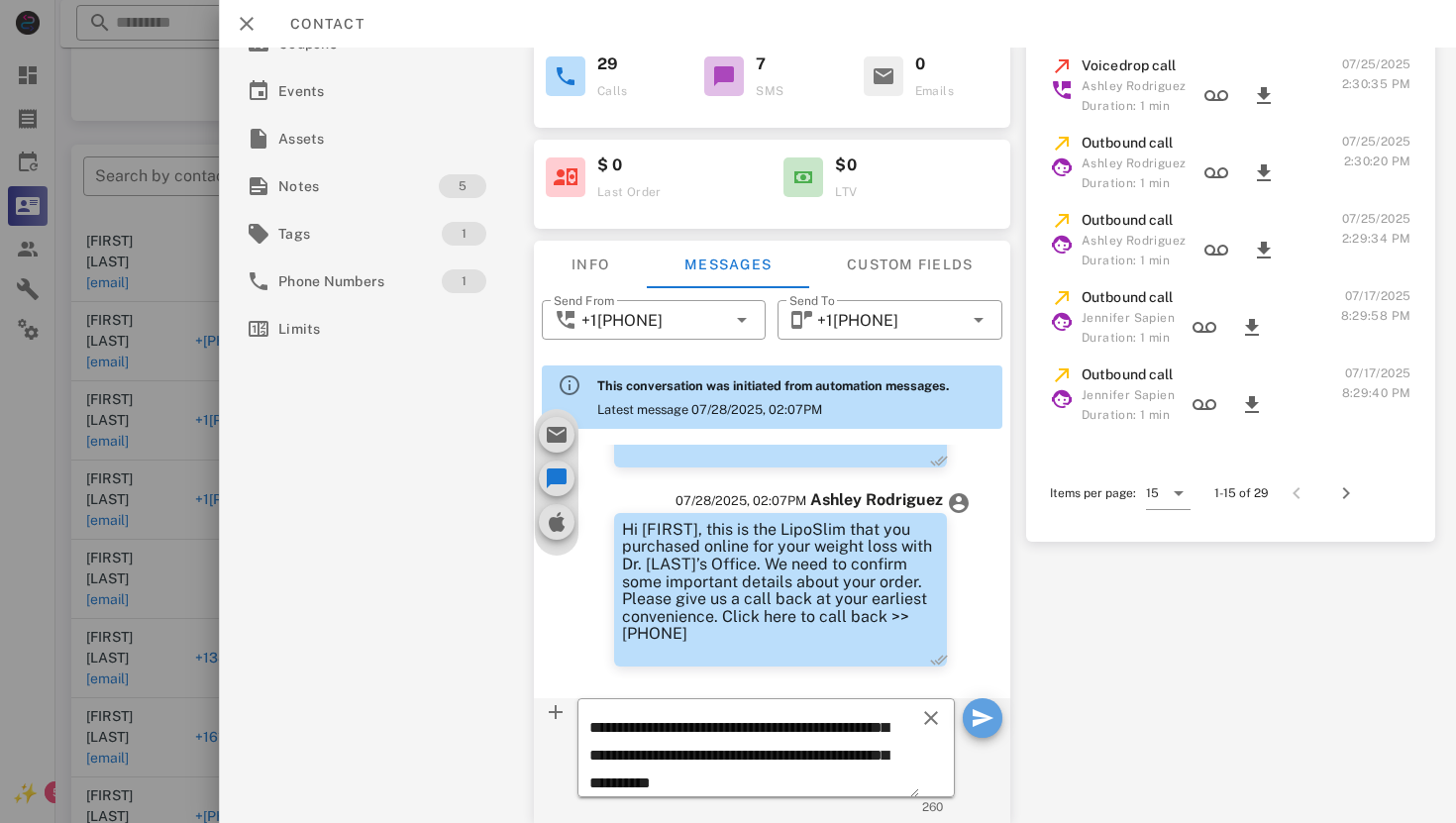 type 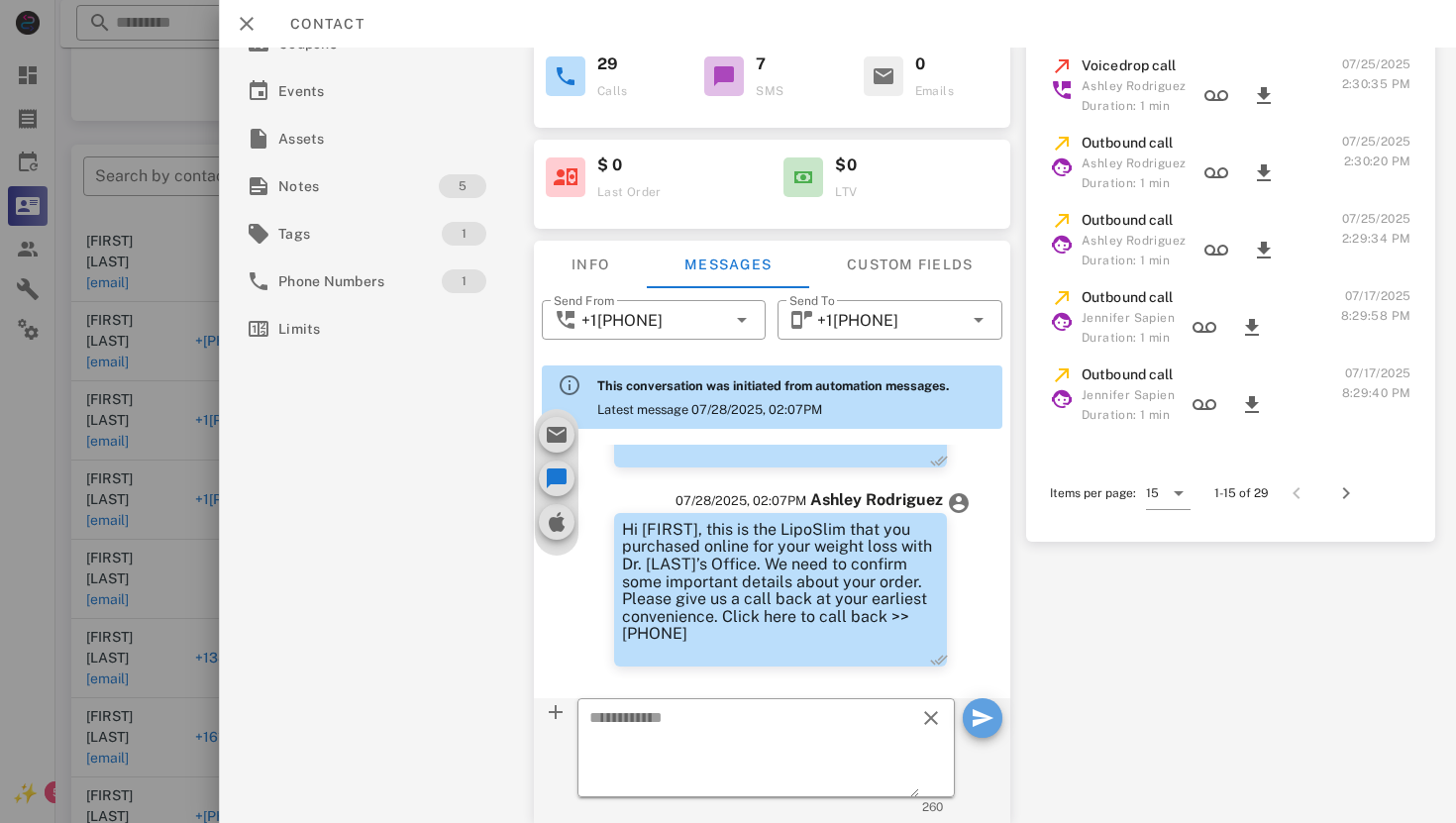 scroll, scrollTop: 0, scrollLeft: 0, axis: both 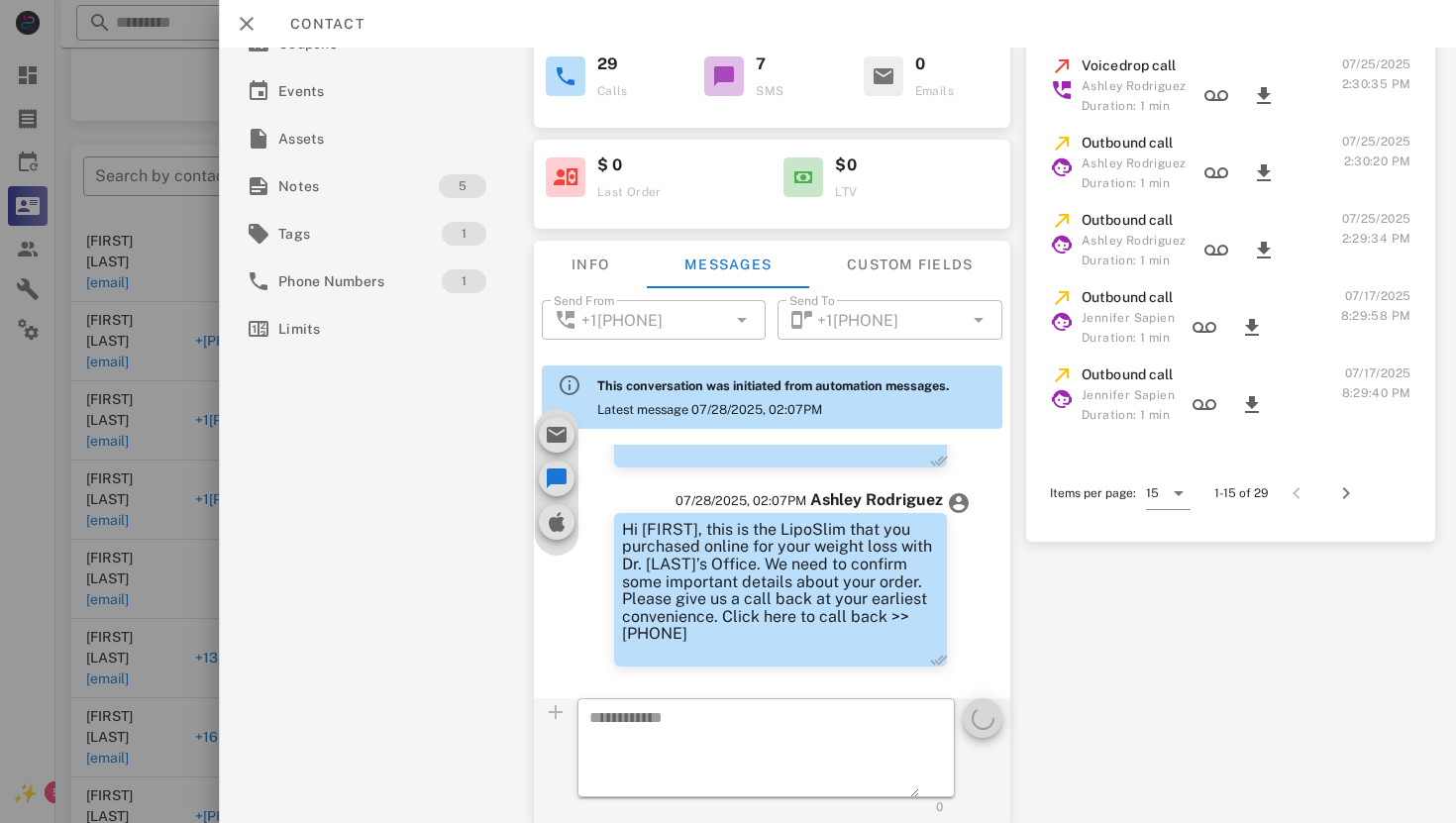 click at bounding box center (556, 482) 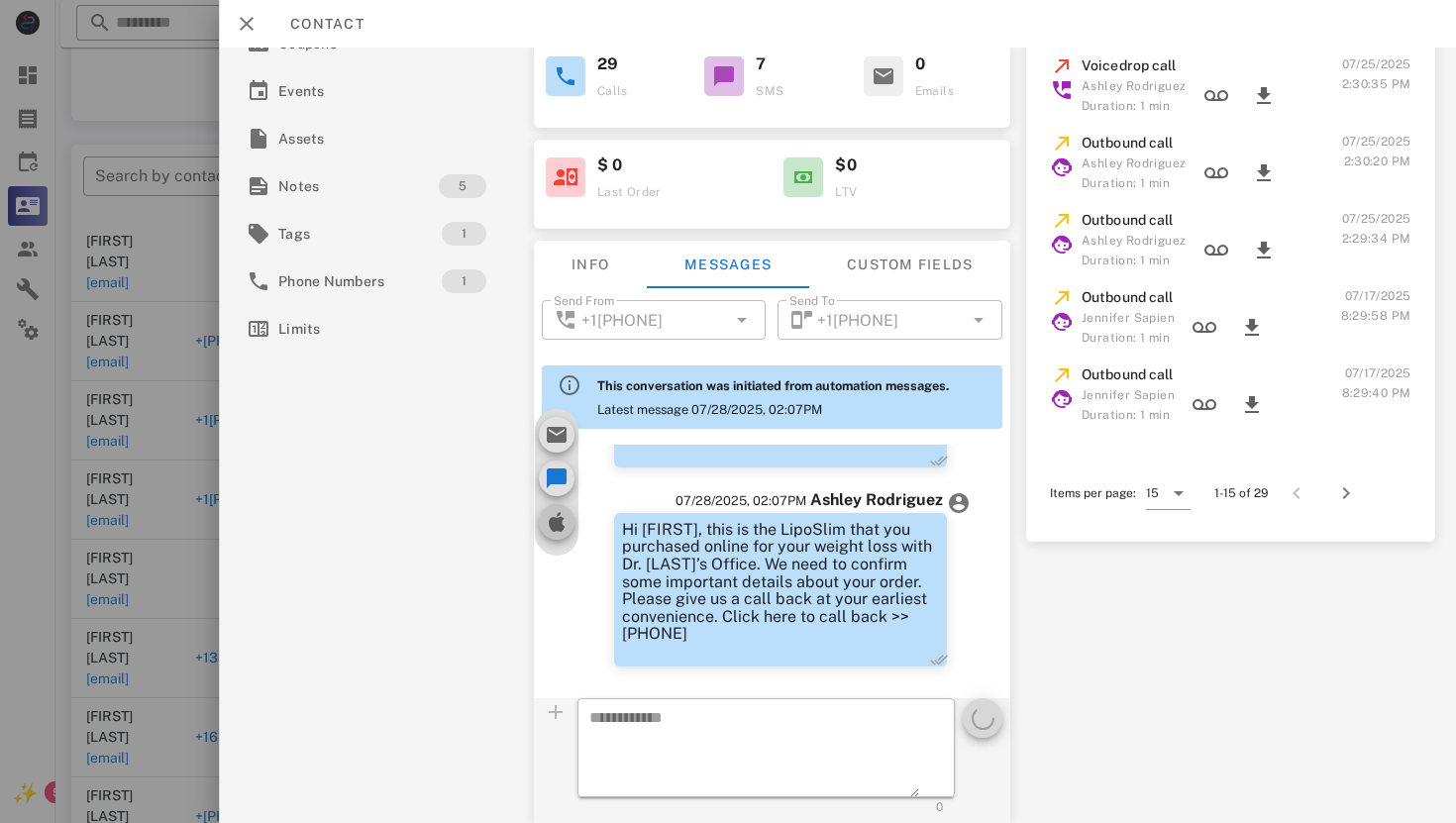 click at bounding box center (556, 522) 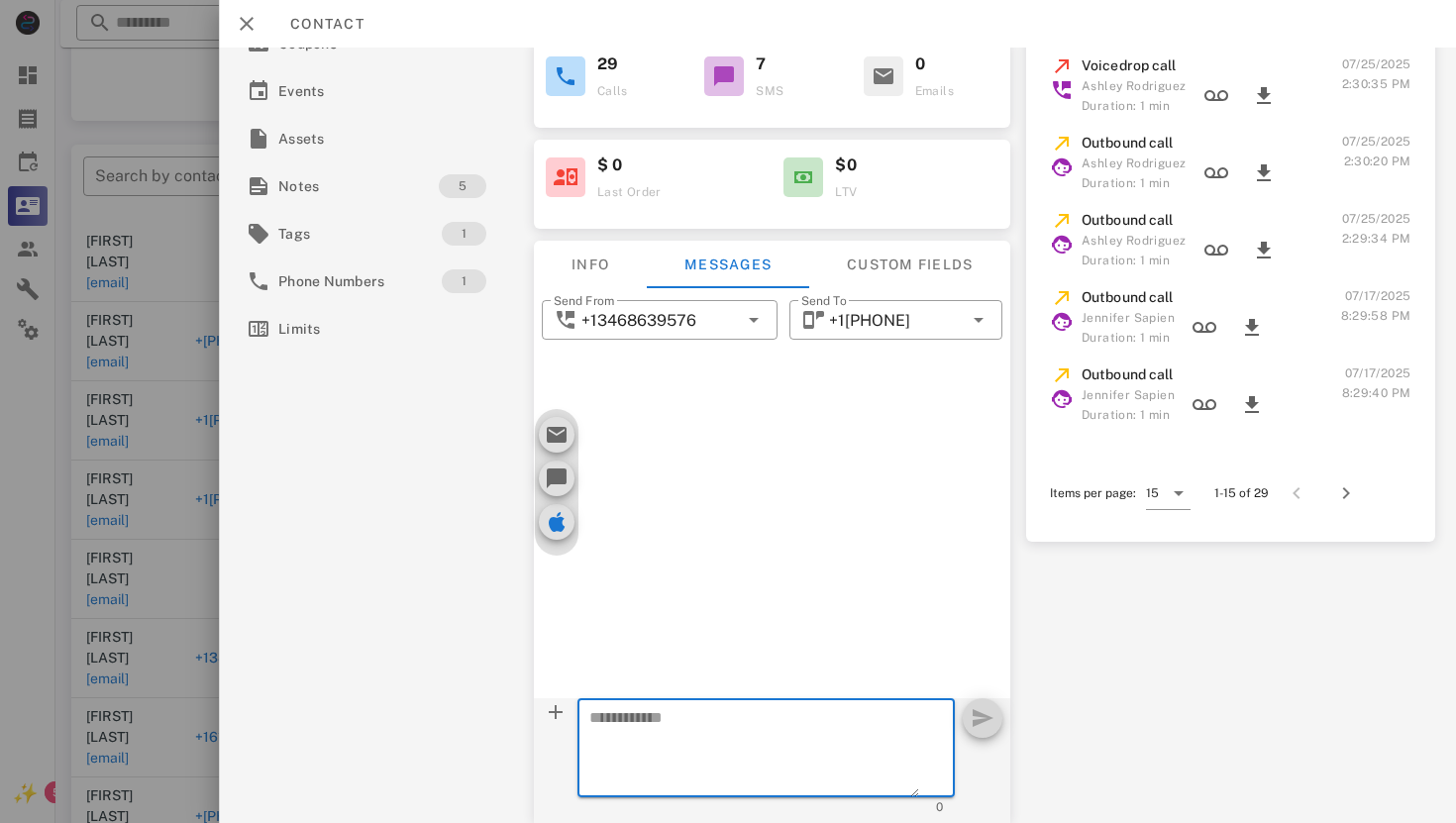 click at bounding box center [753, 751] 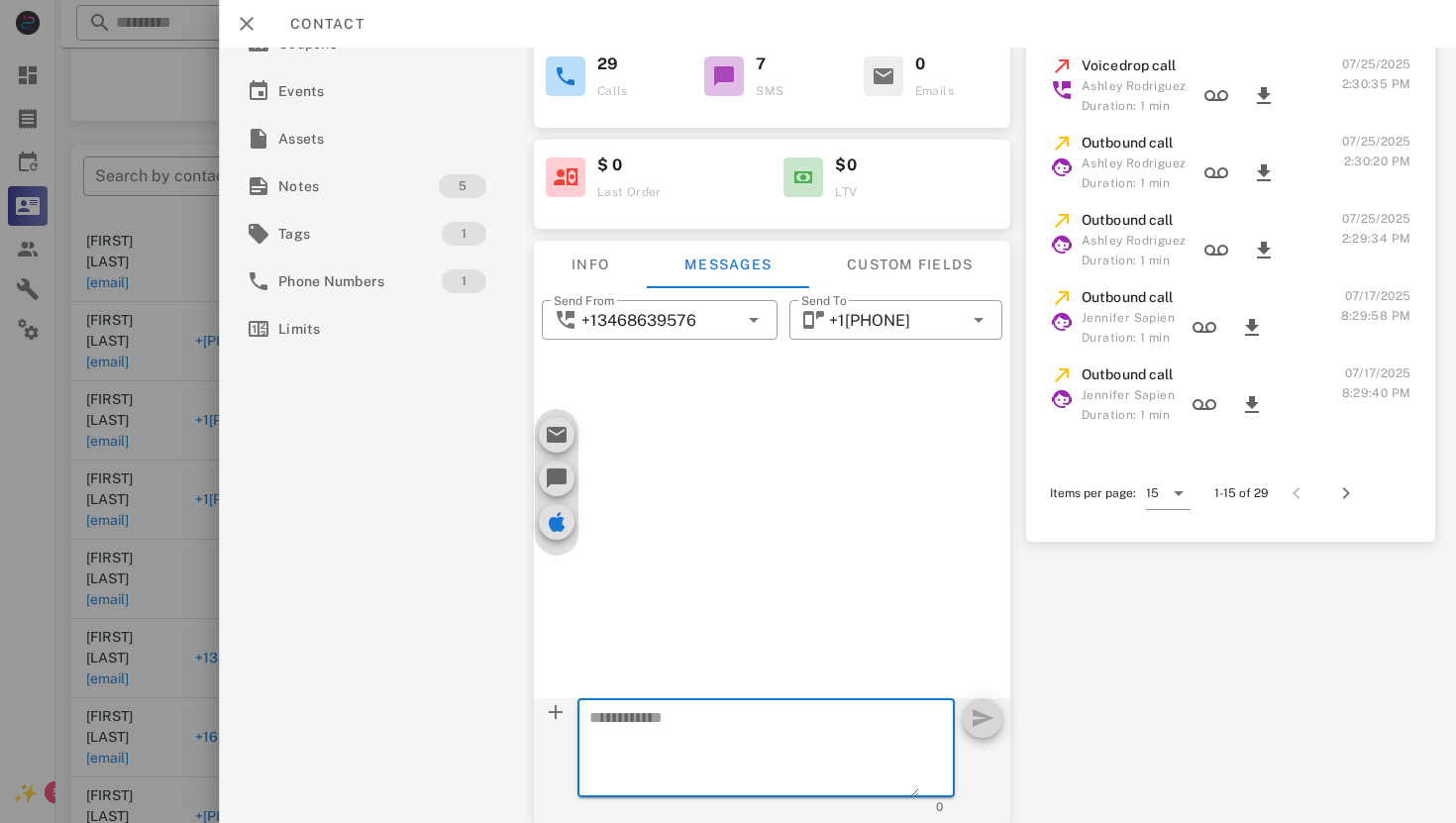paste on "**********" 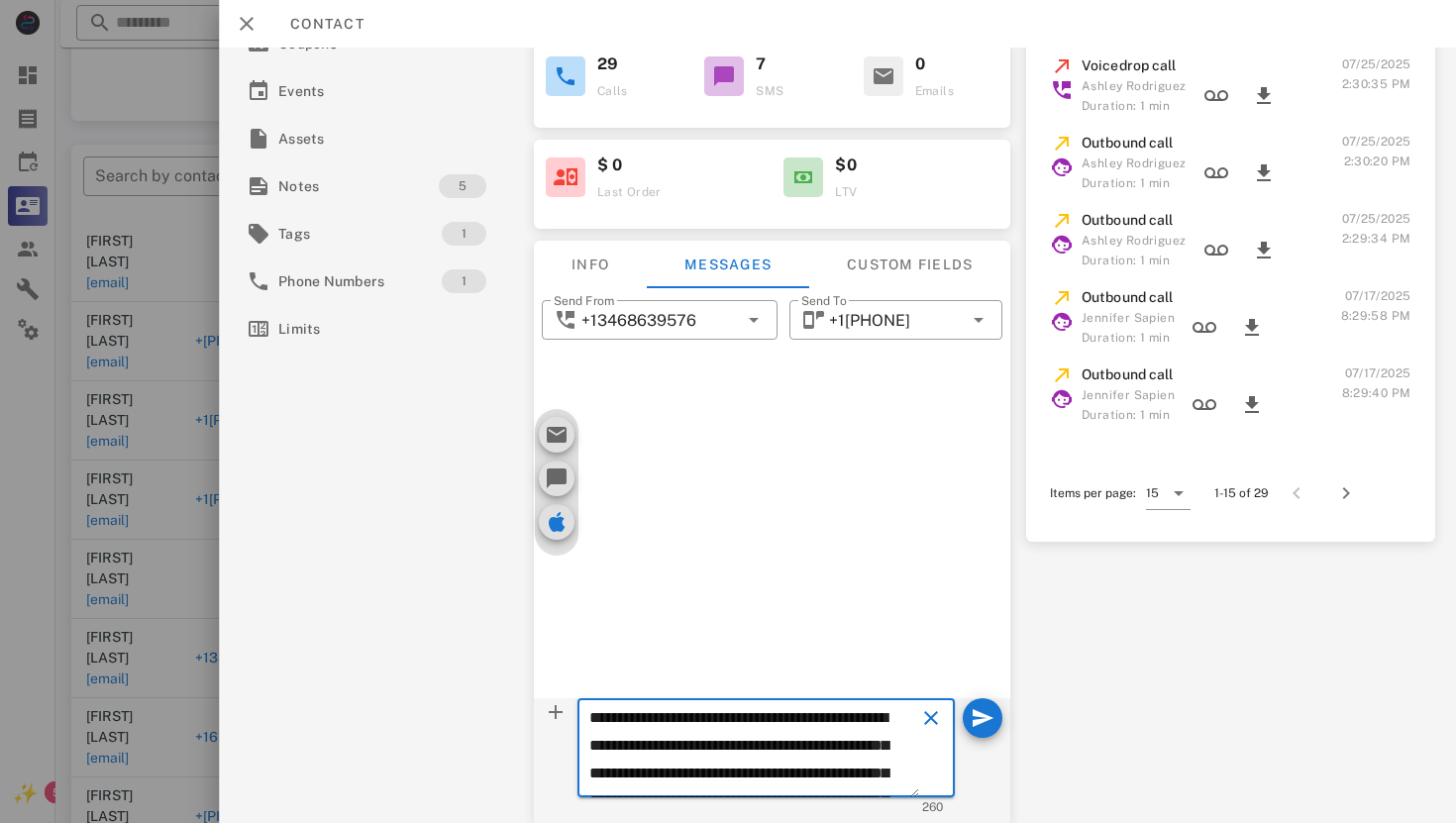 scroll, scrollTop: 96, scrollLeft: 0, axis: vertical 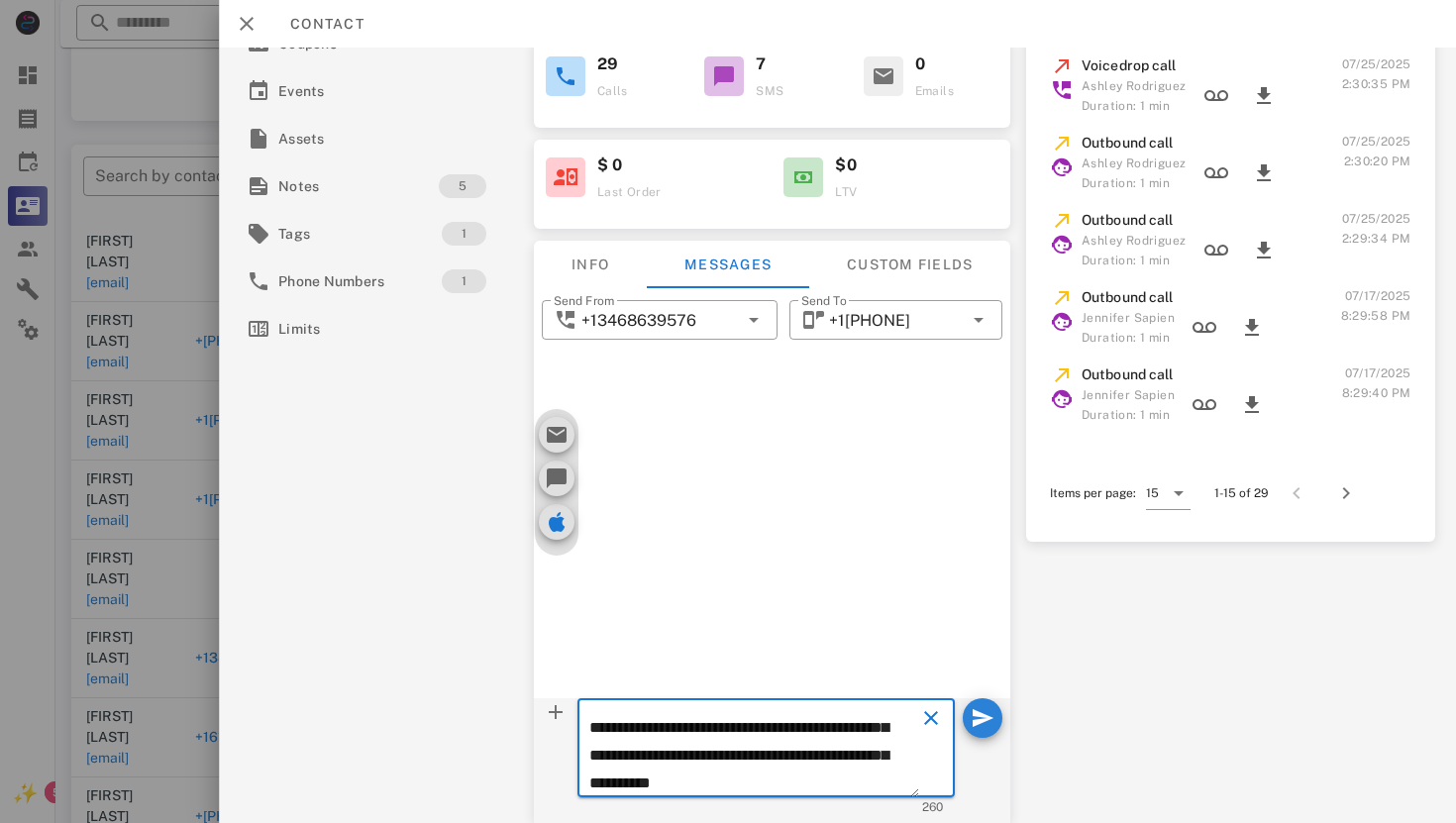 type on "**********" 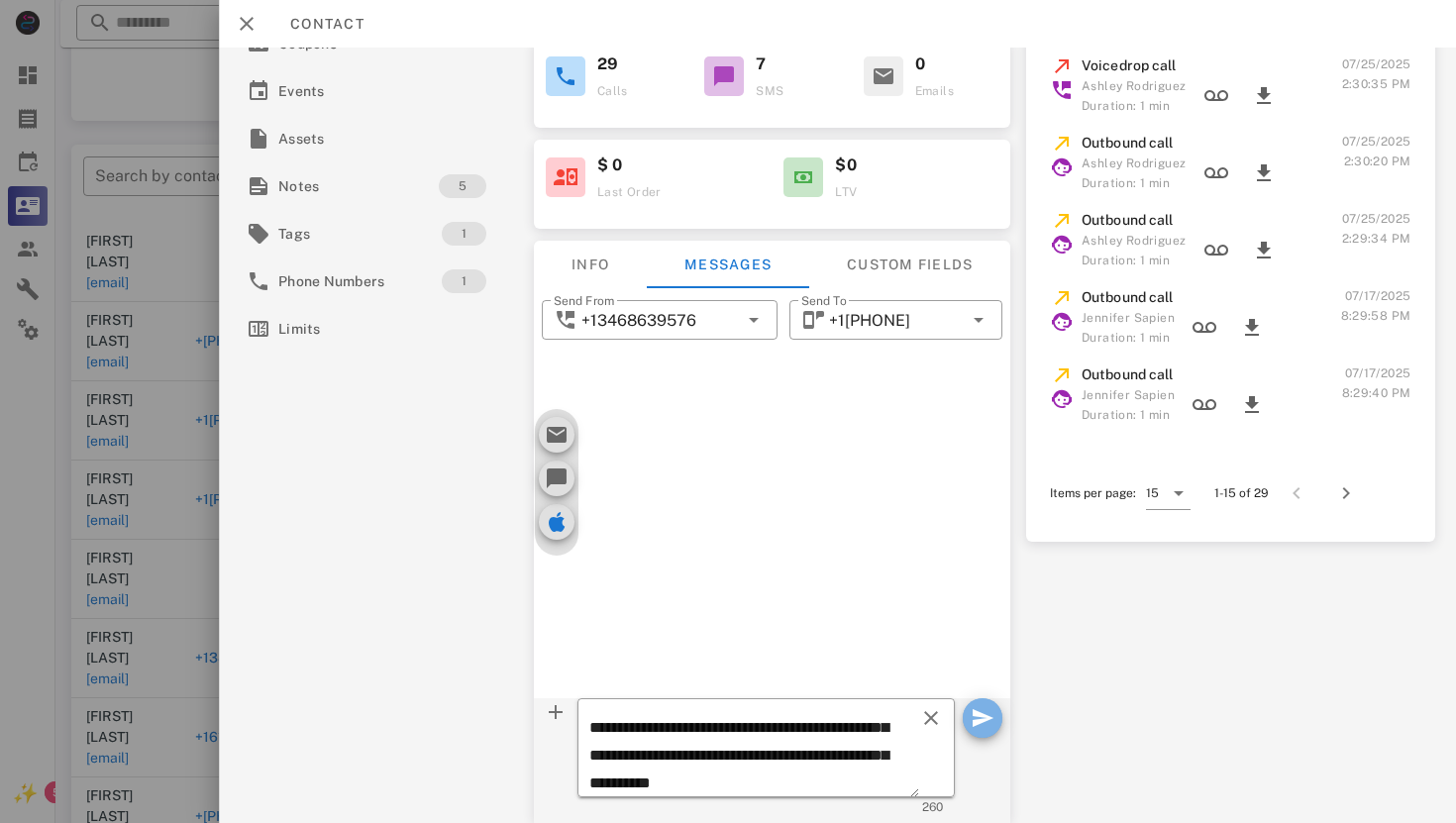 click at bounding box center (983, 718) 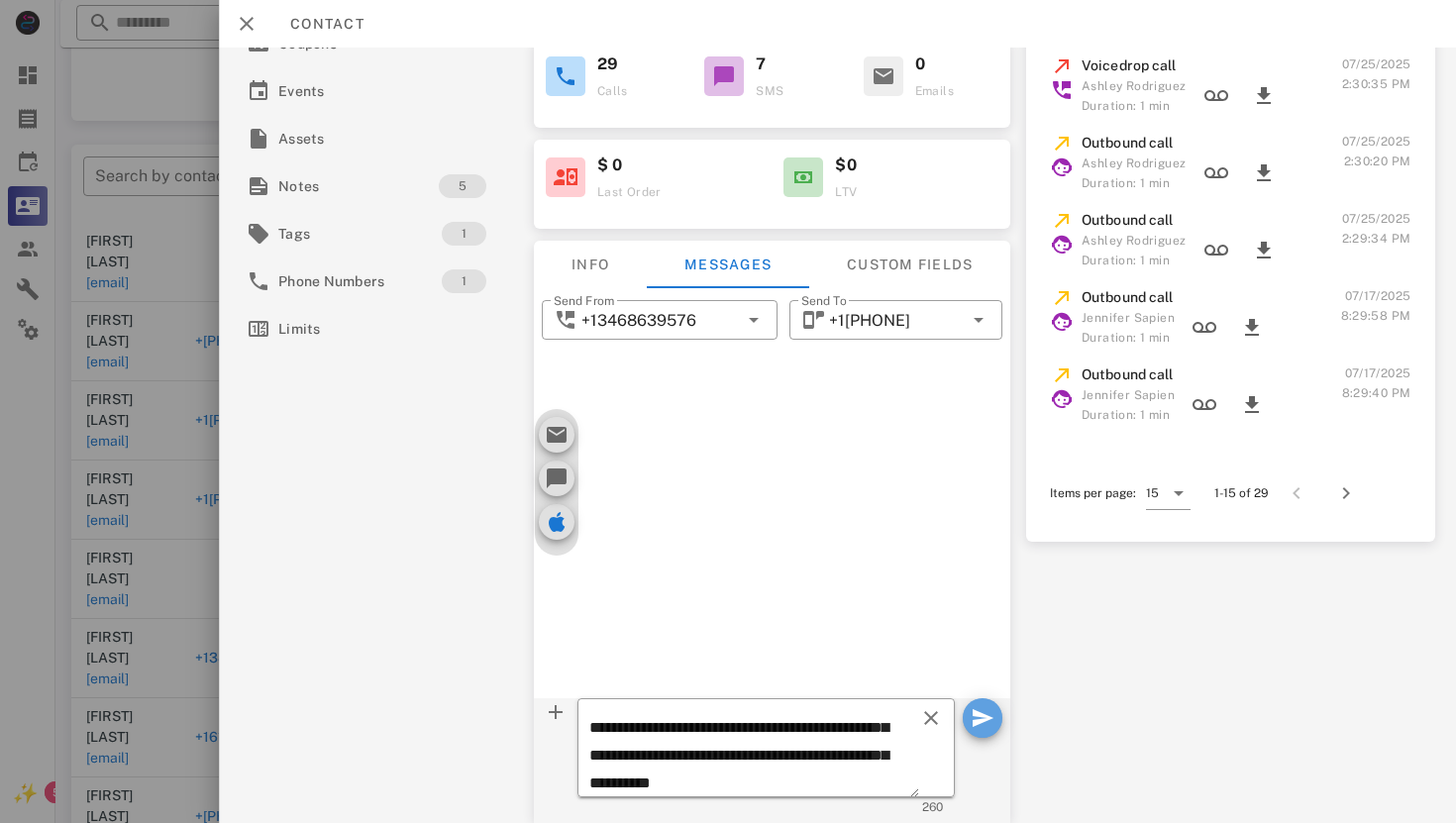 type 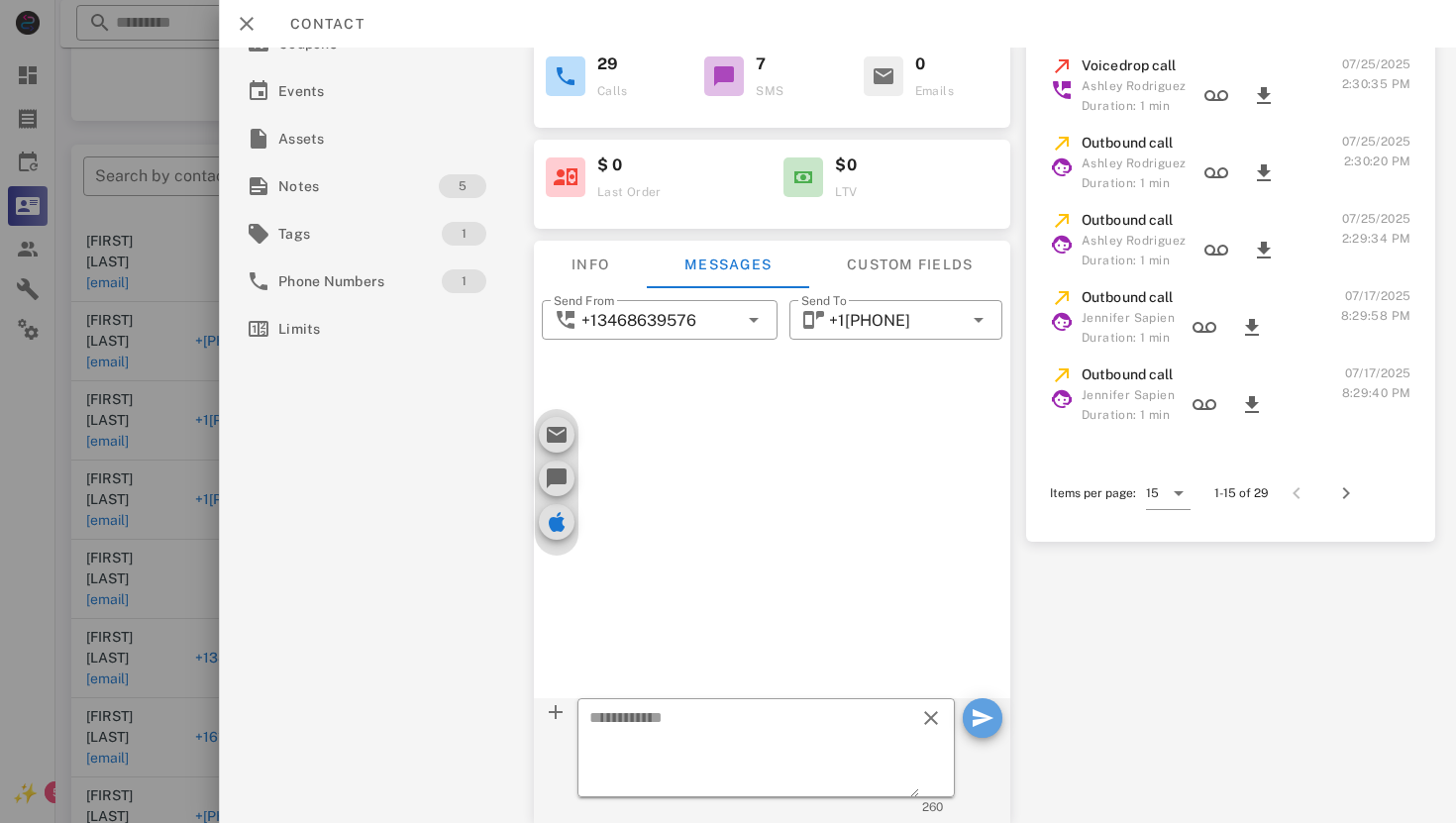 scroll, scrollTop: 0, scrollLeft: 0, axis: both 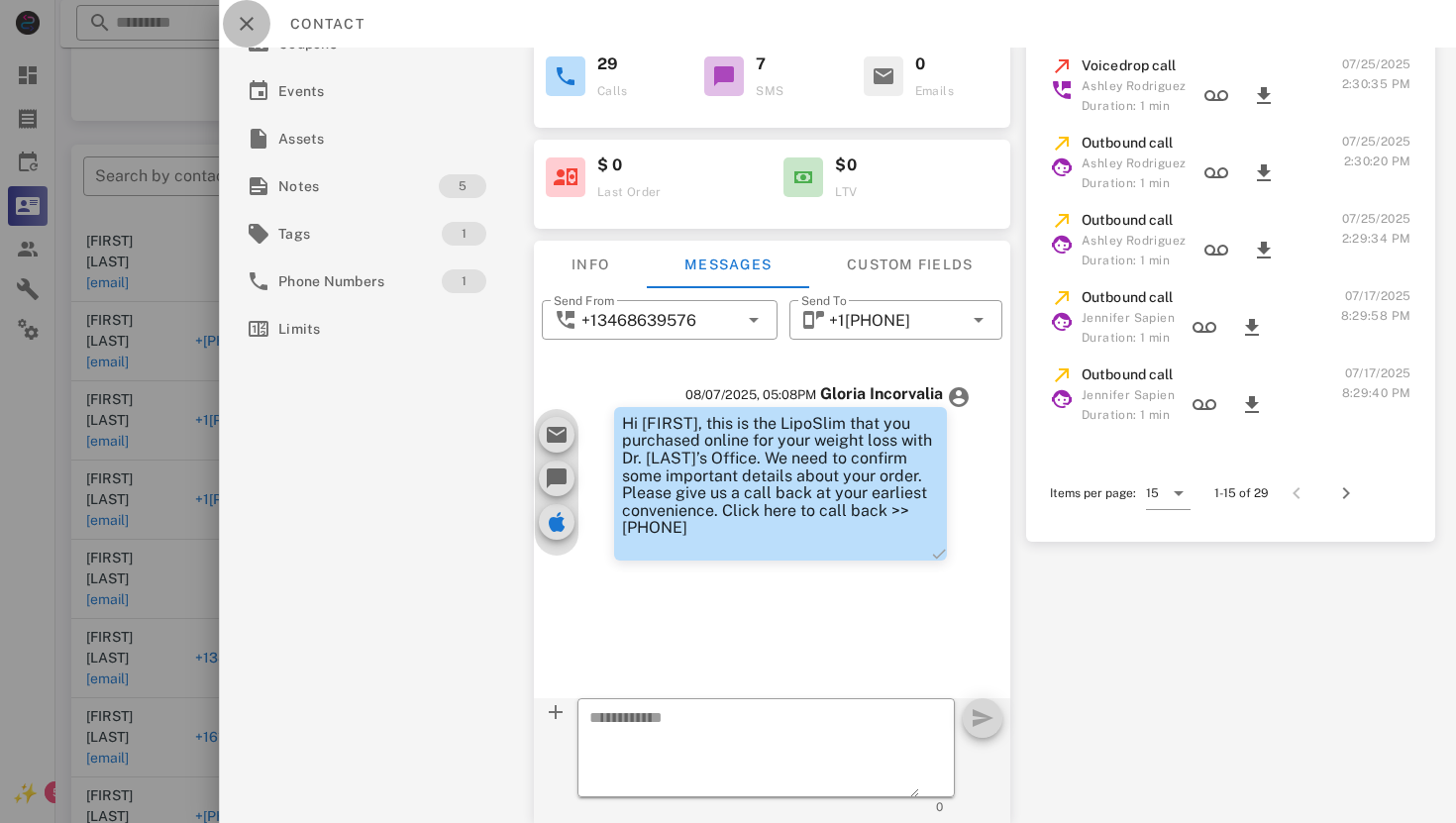 click at bounding box center (247, 24) 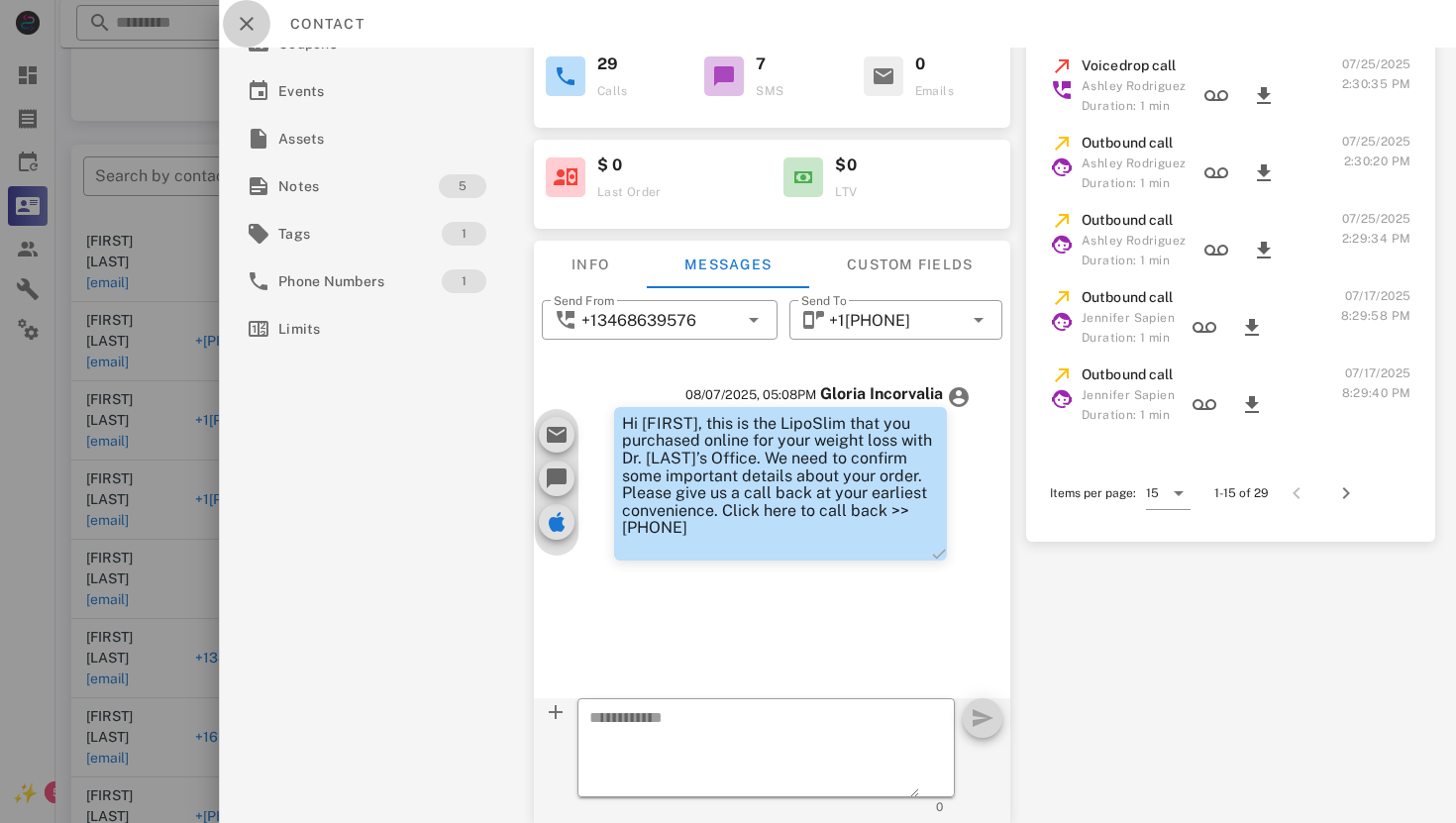 scroll, scrollTop: 0, scrollLeft: 0, axis: both 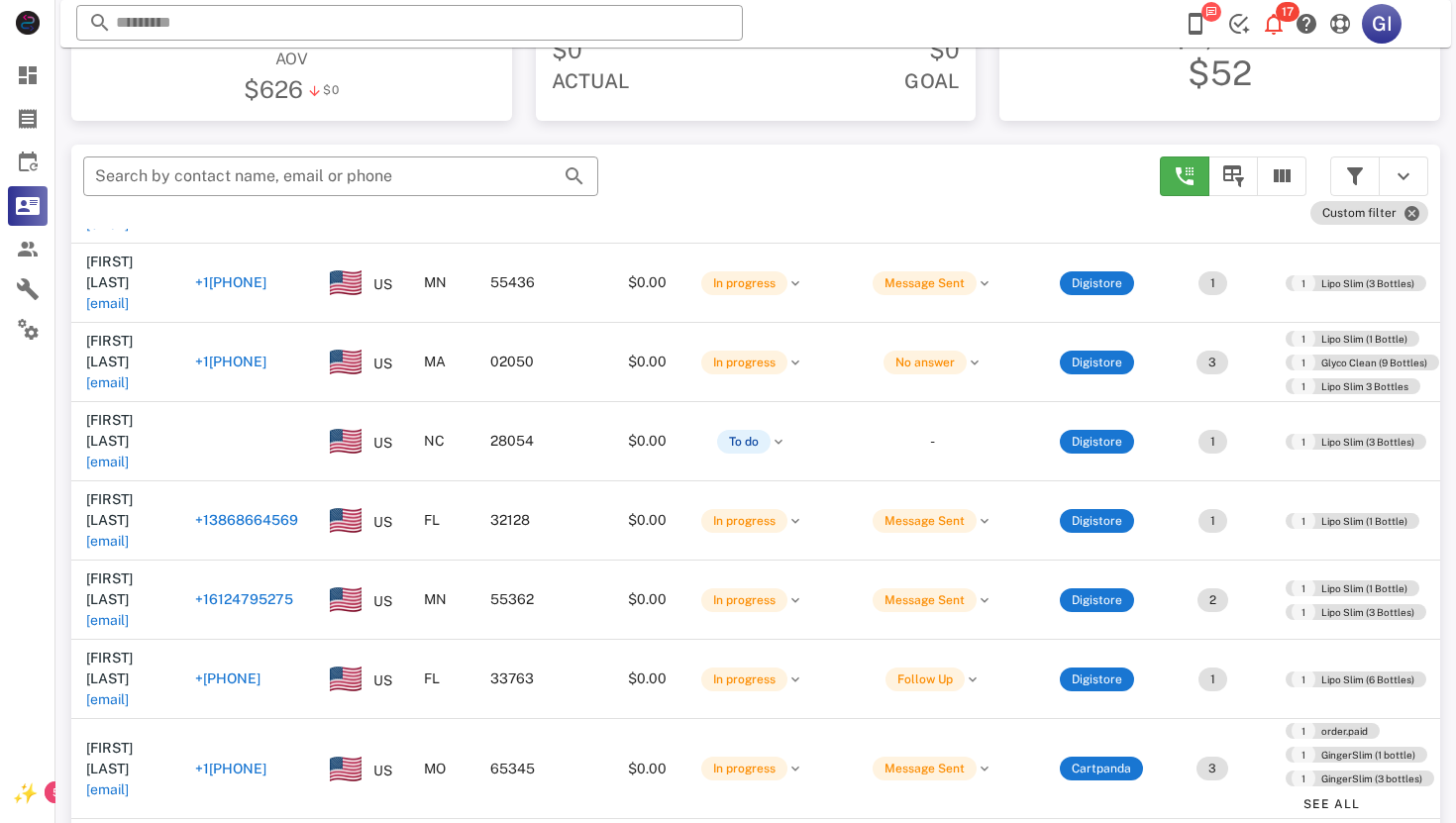 click on "[EMAIL]" at bounding box center [107, 2105] 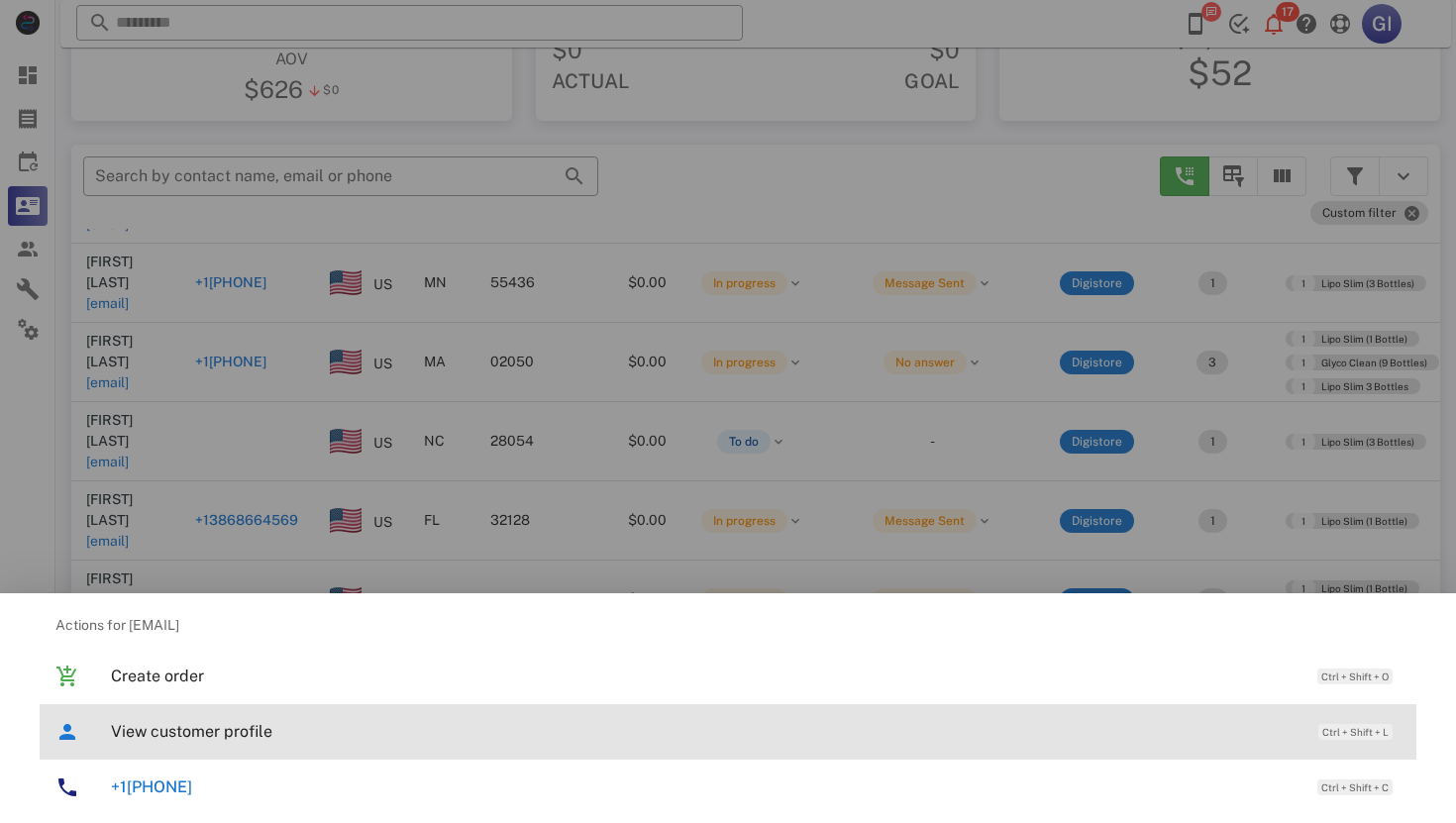 click on "View customer profile" at bounding box center [704, 731] 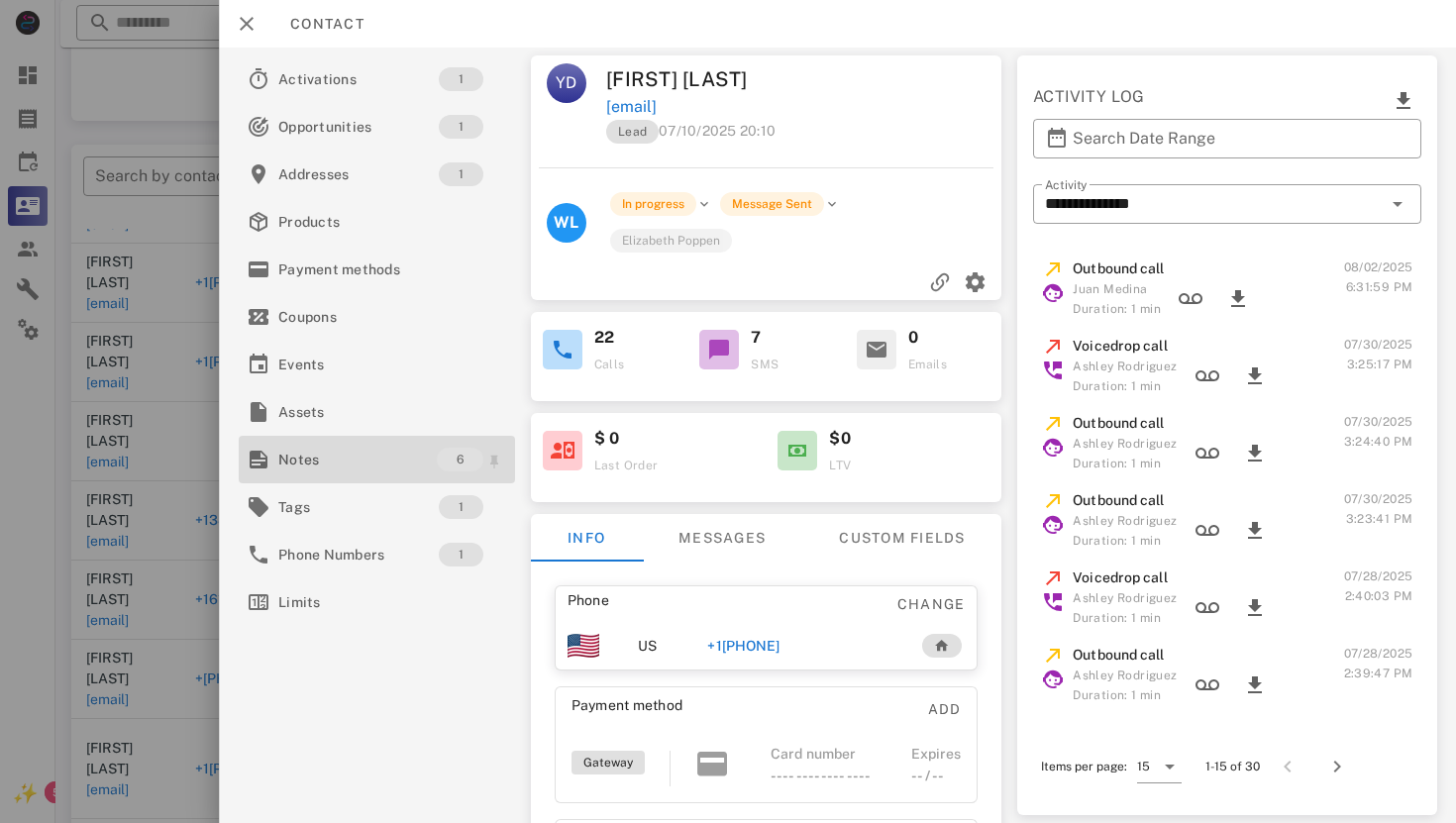 click on "Notes" at bounding box center [358, 460] 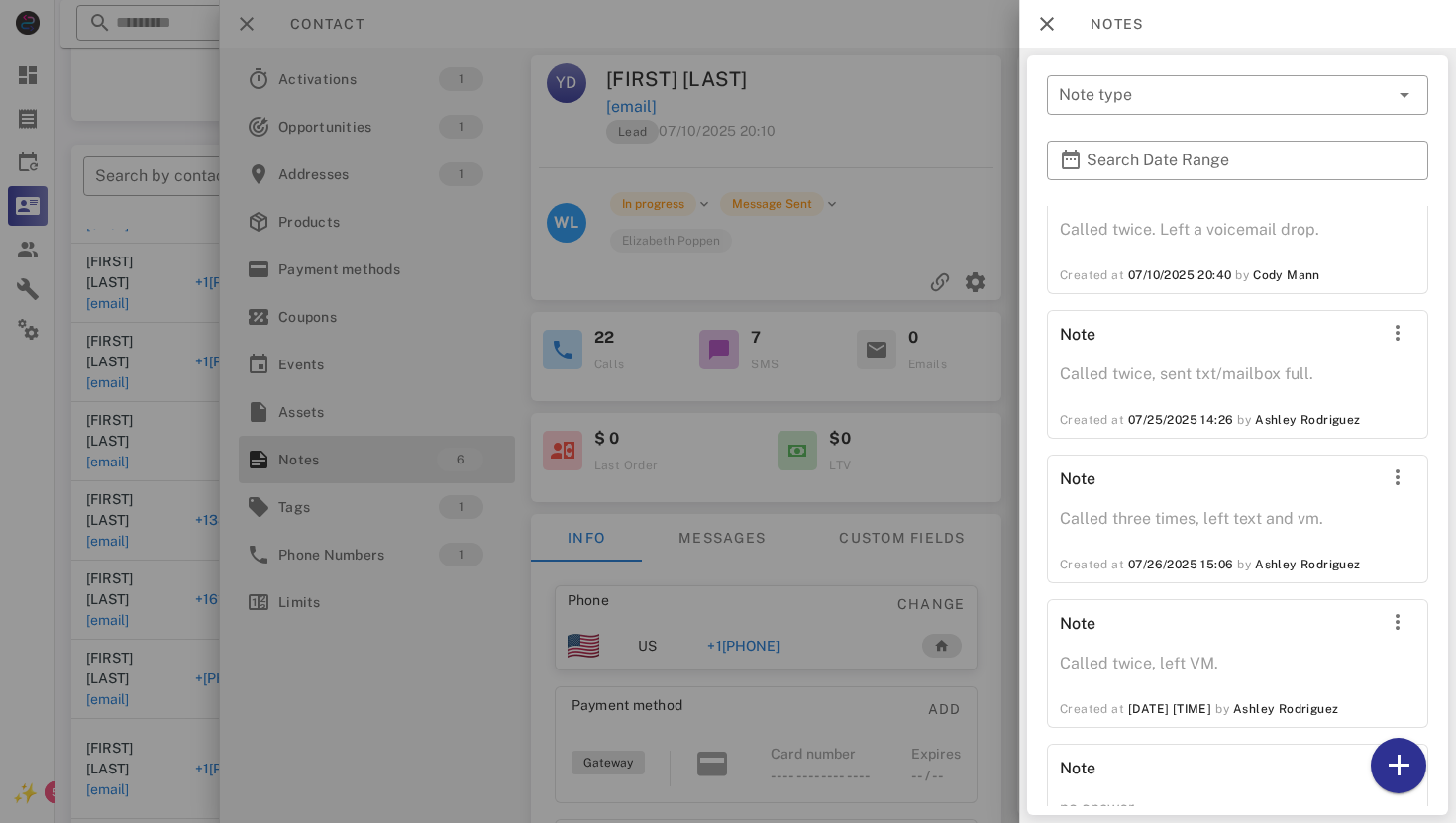 scroll, scrollTop: 349, scrollLeft: 0, axis: vertical 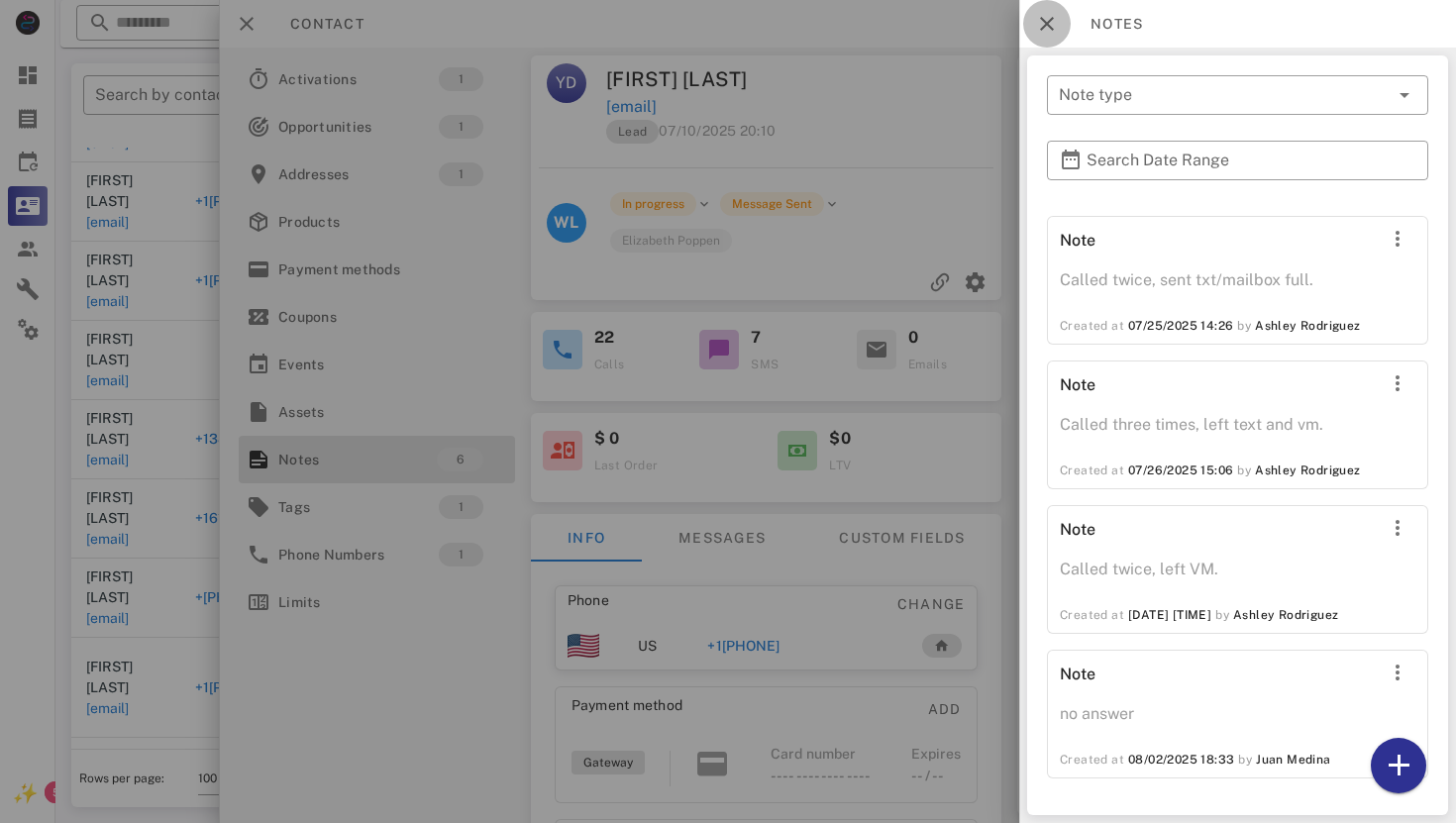 click at bounding box center (1047, 24) 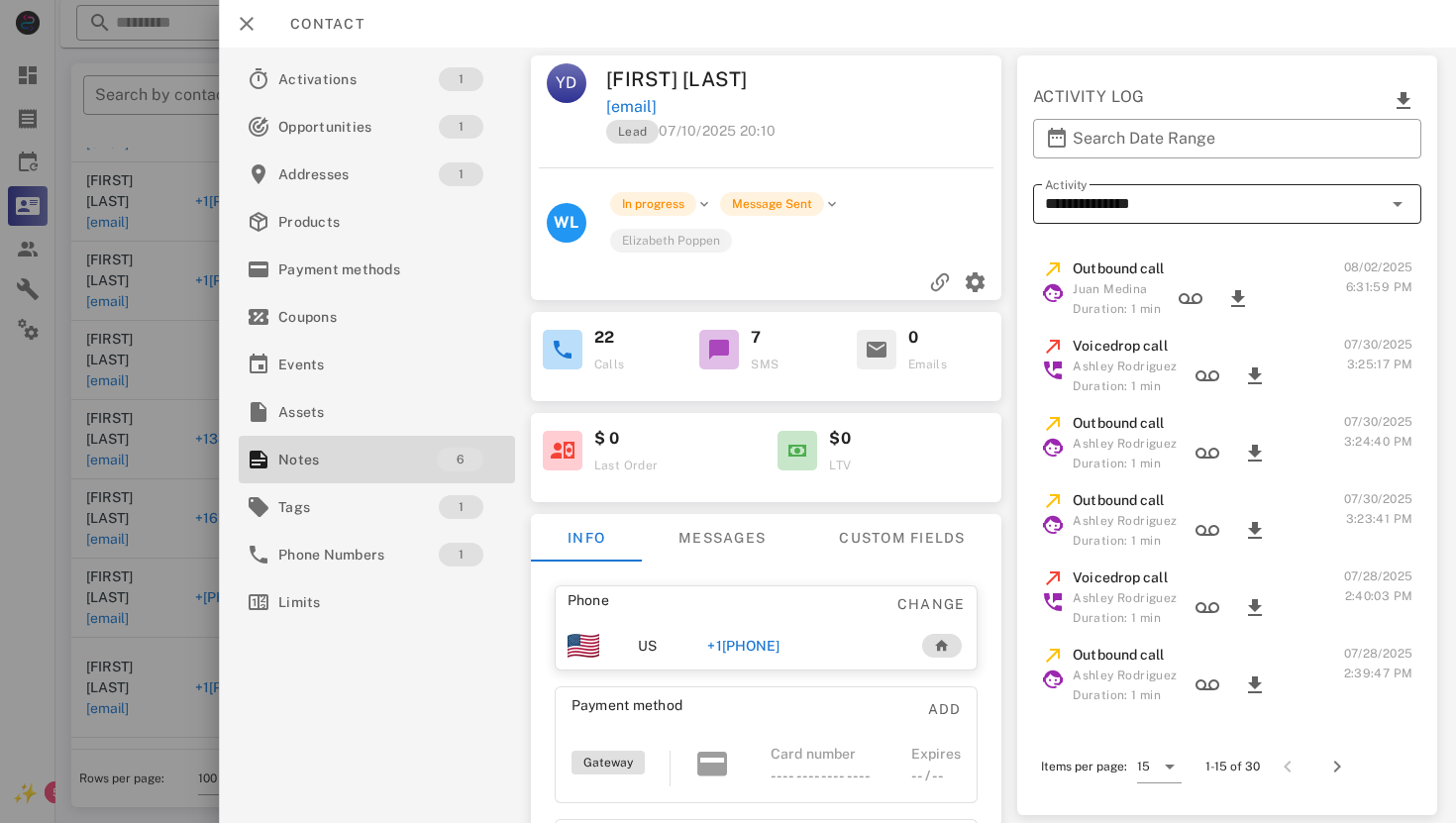 click on "**********" at bounding box center (1212, 204) 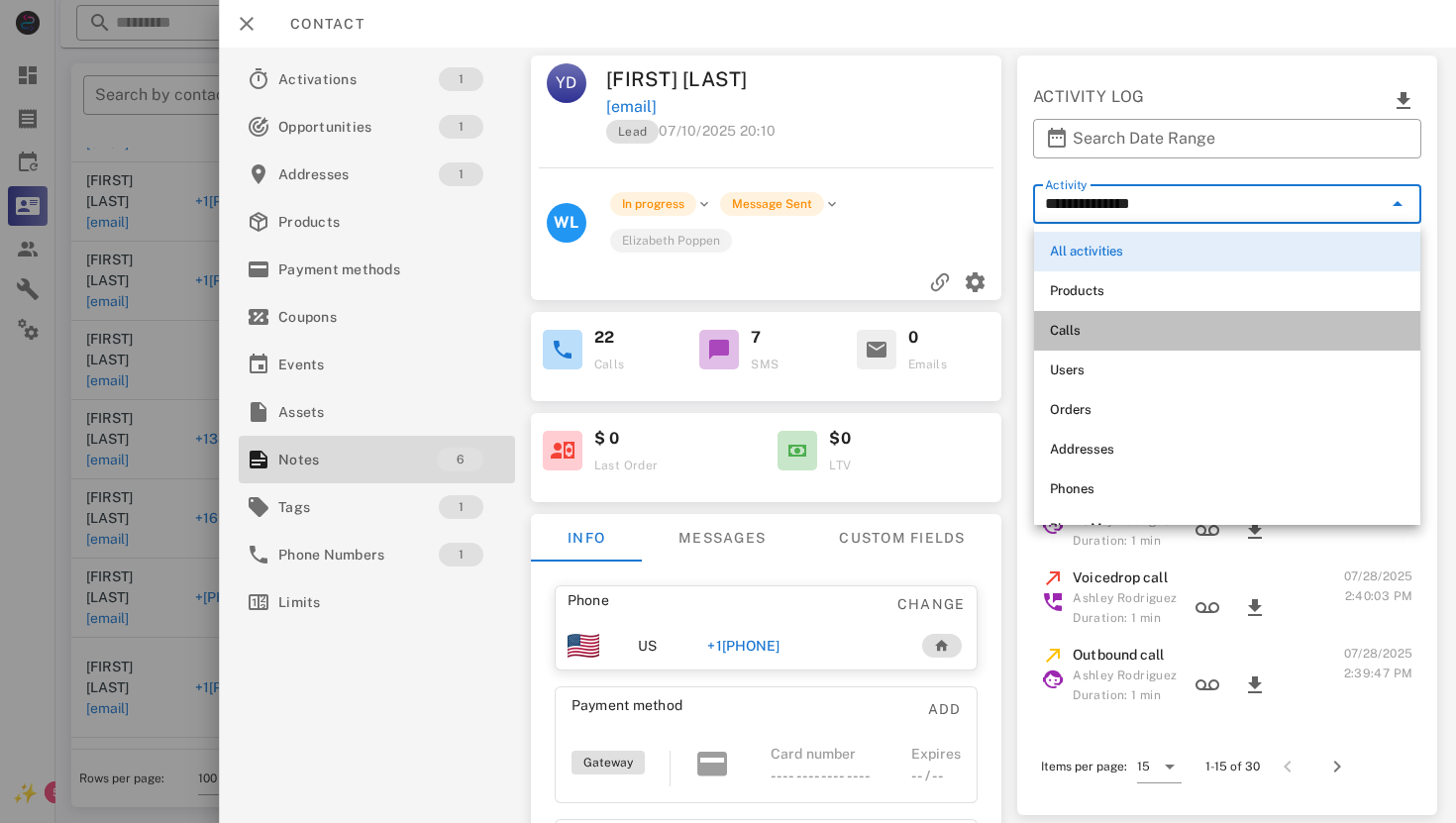 click on "Calls" at bounding box center (1227, 331) 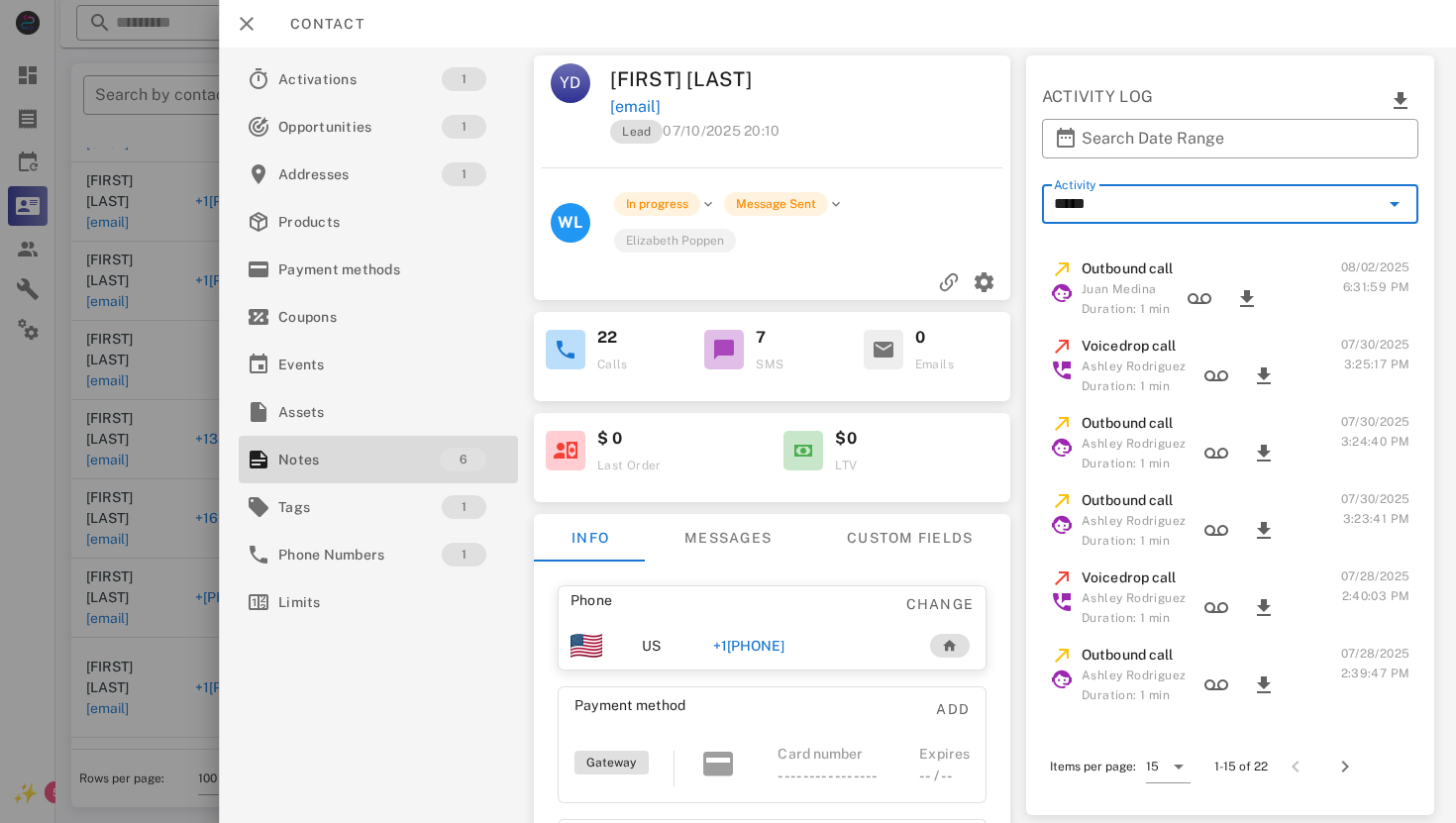 scroll, scrollTop: 372, scrollLeft: 0, axis: vertical 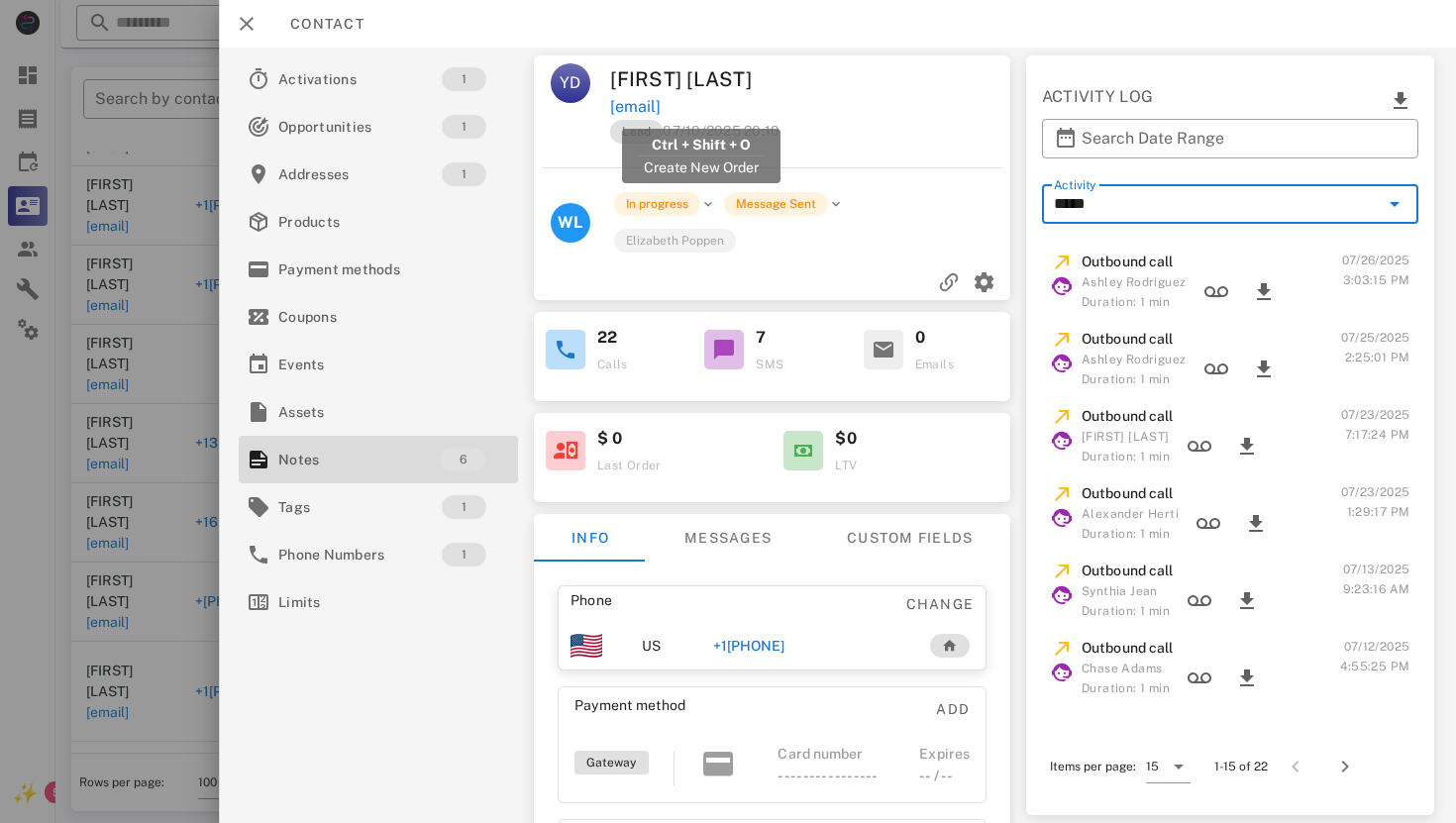 click on "[EMAIL]" at bounding box center [635, 107] 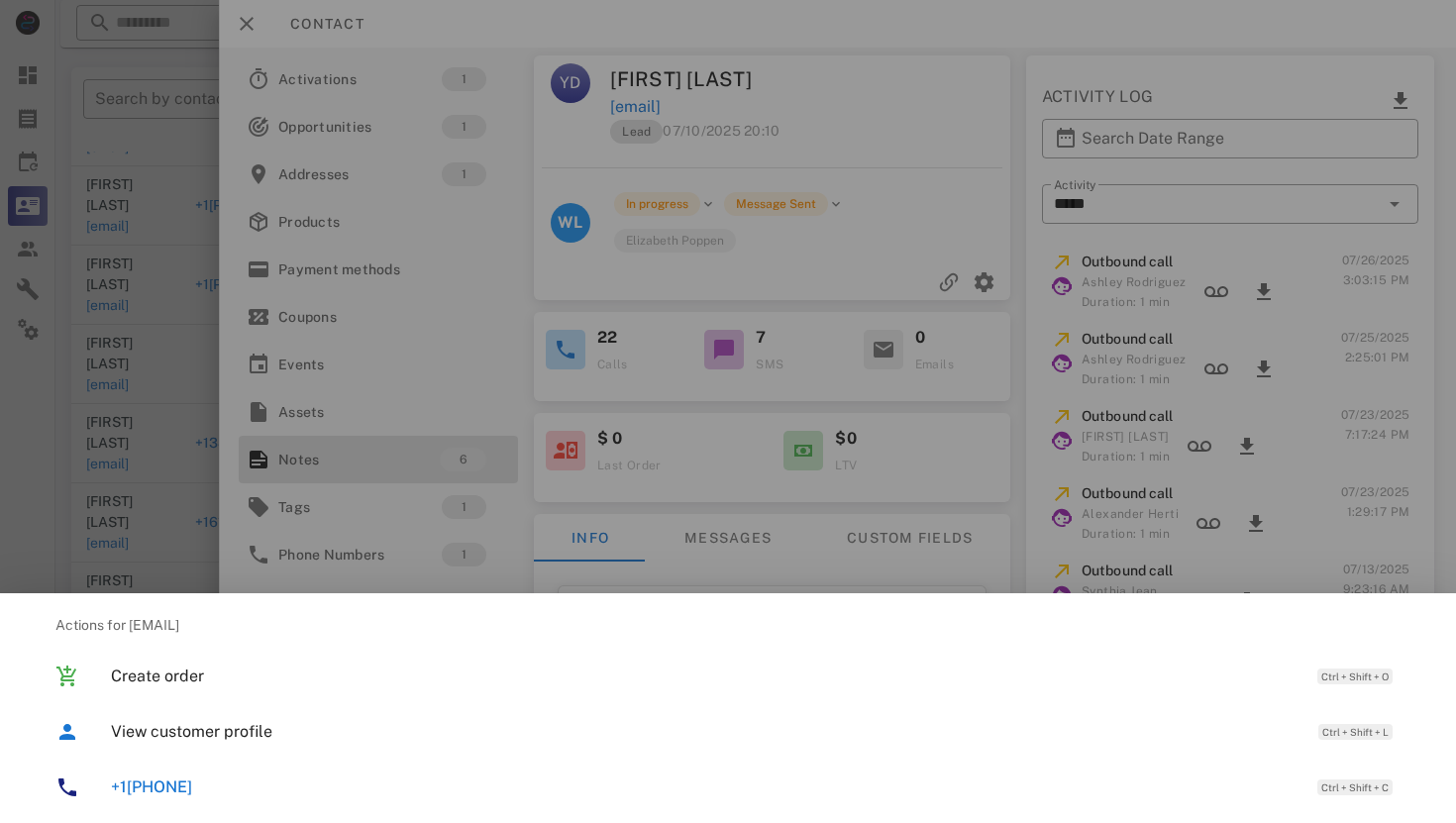 click on "[PHONE]" at bounding box center [152, 786] 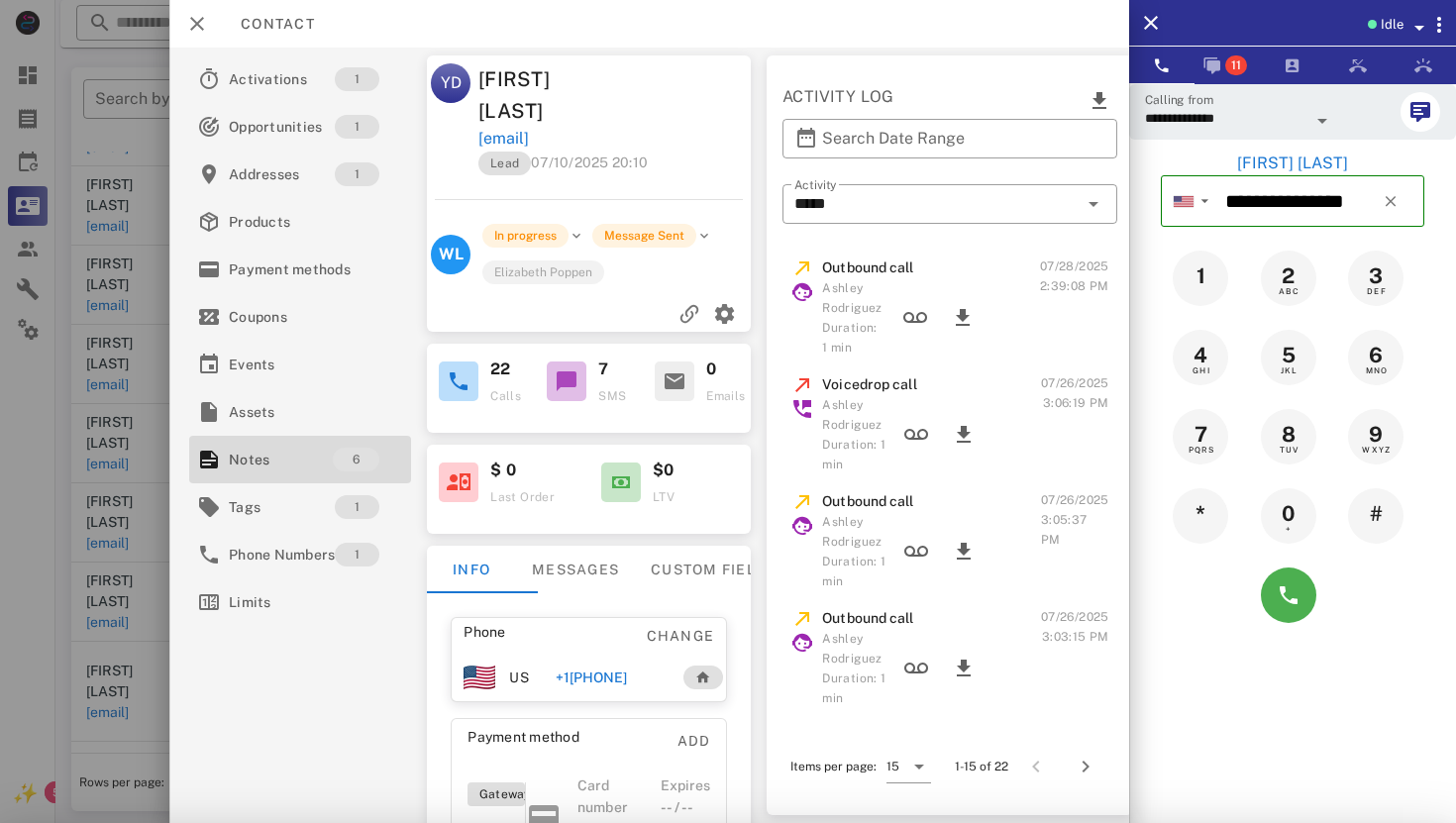 scroll, scrollTop: 1059, scrollLeft: 0, axis: vertical 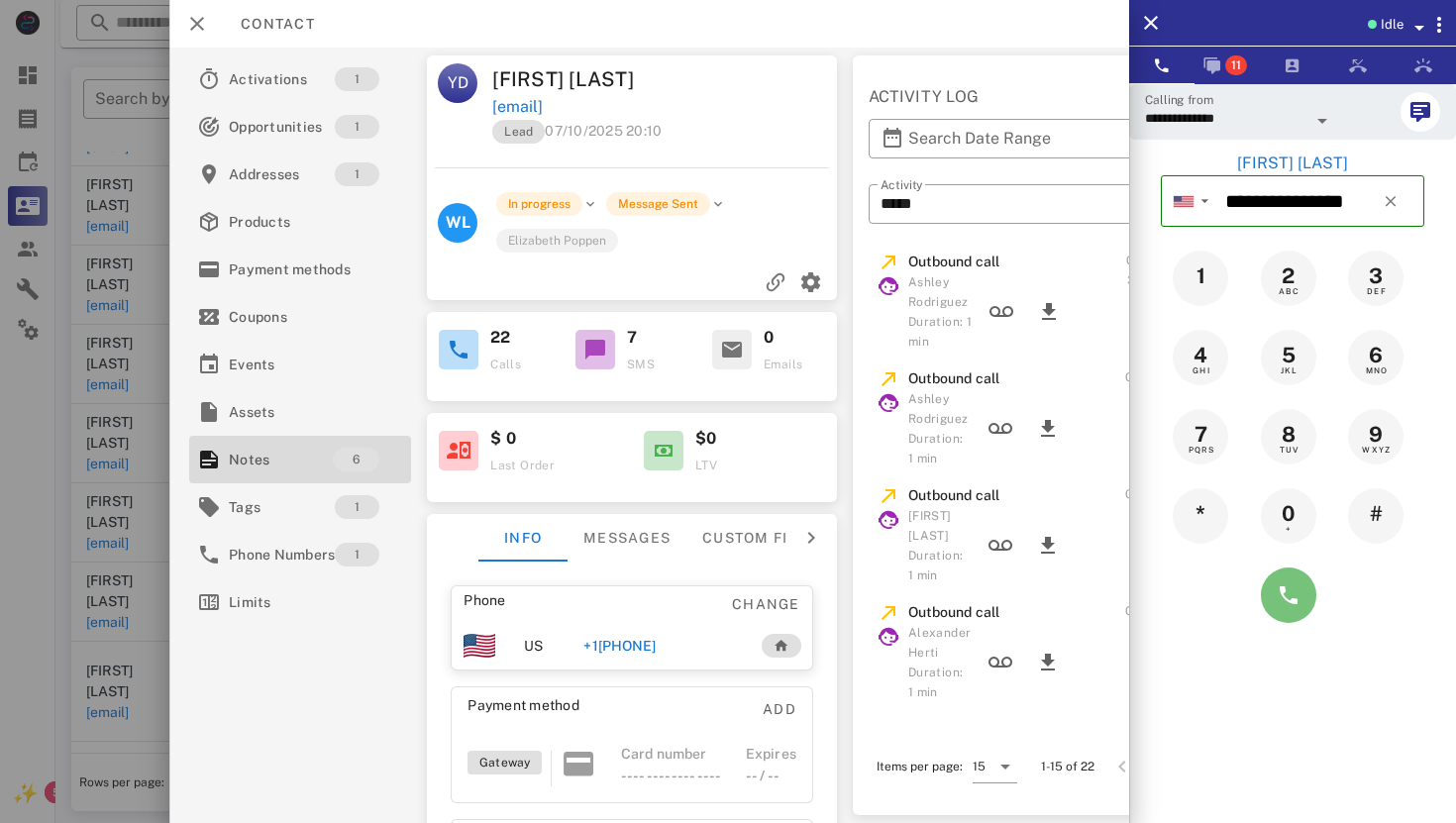 click at bounding box center [1289, 595] 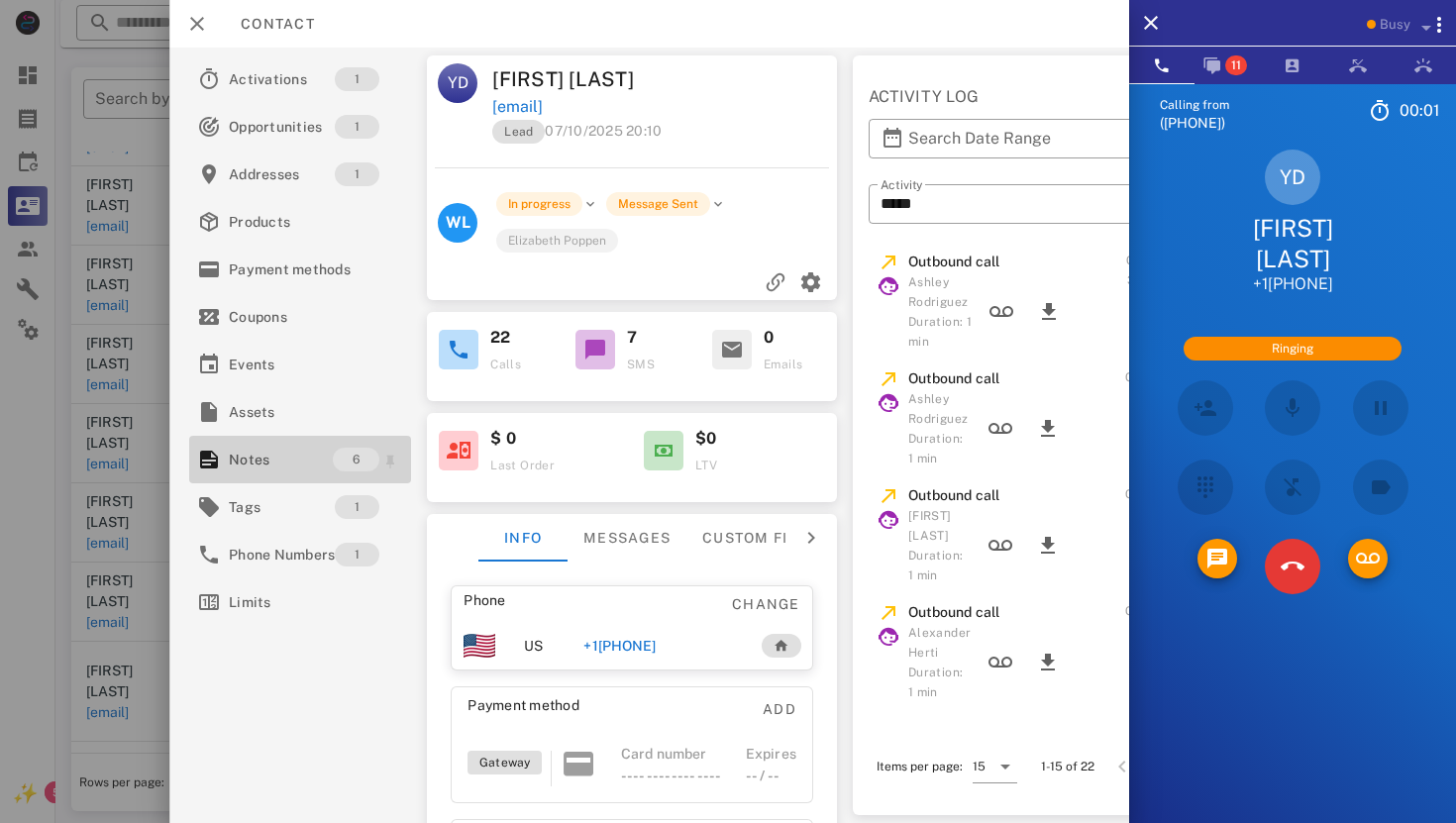 click on "Notes" at bounding box center (280, 460) 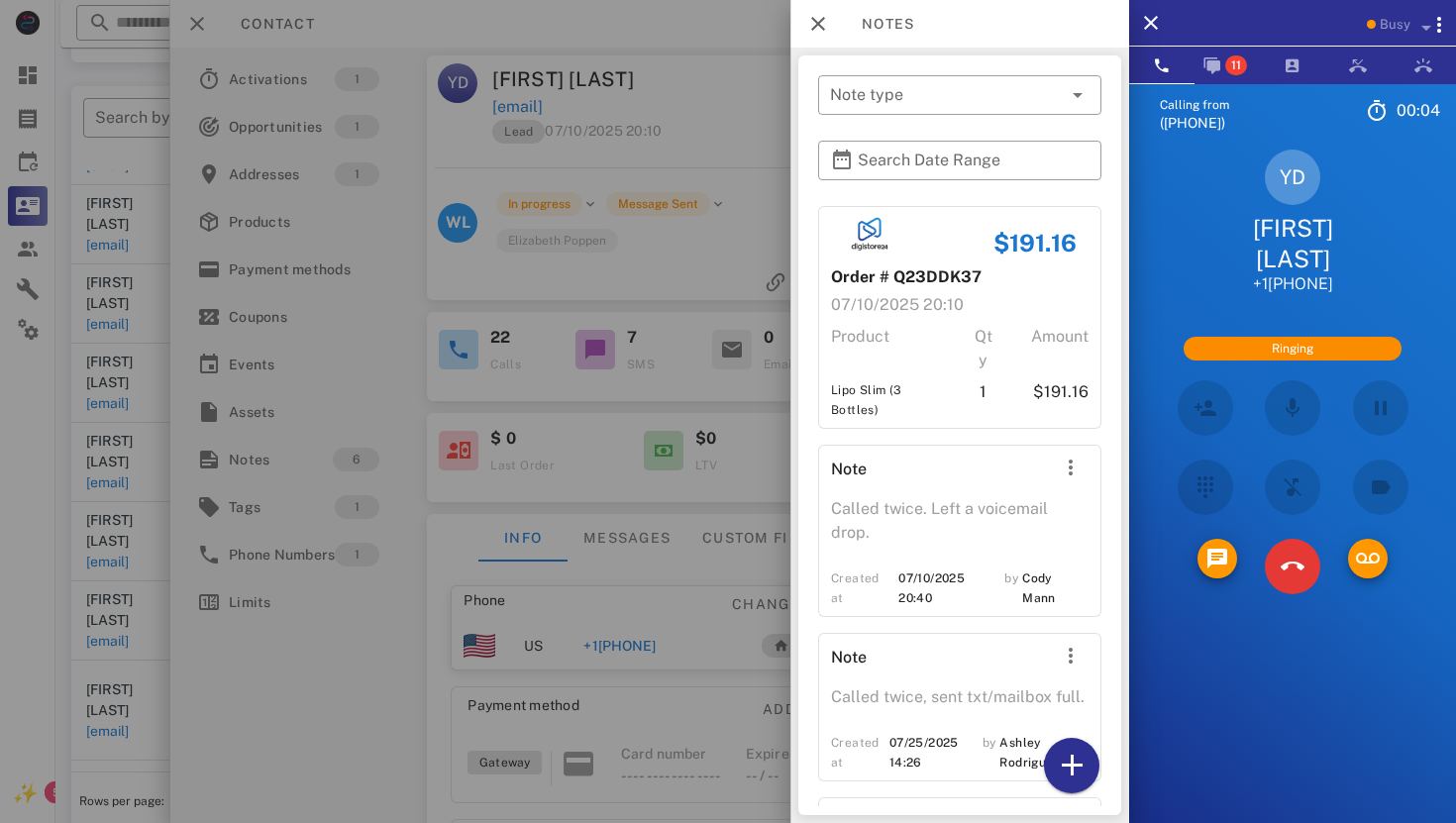 scroll, scrollTop: 350, scrollLeft: 0, axis: vertical 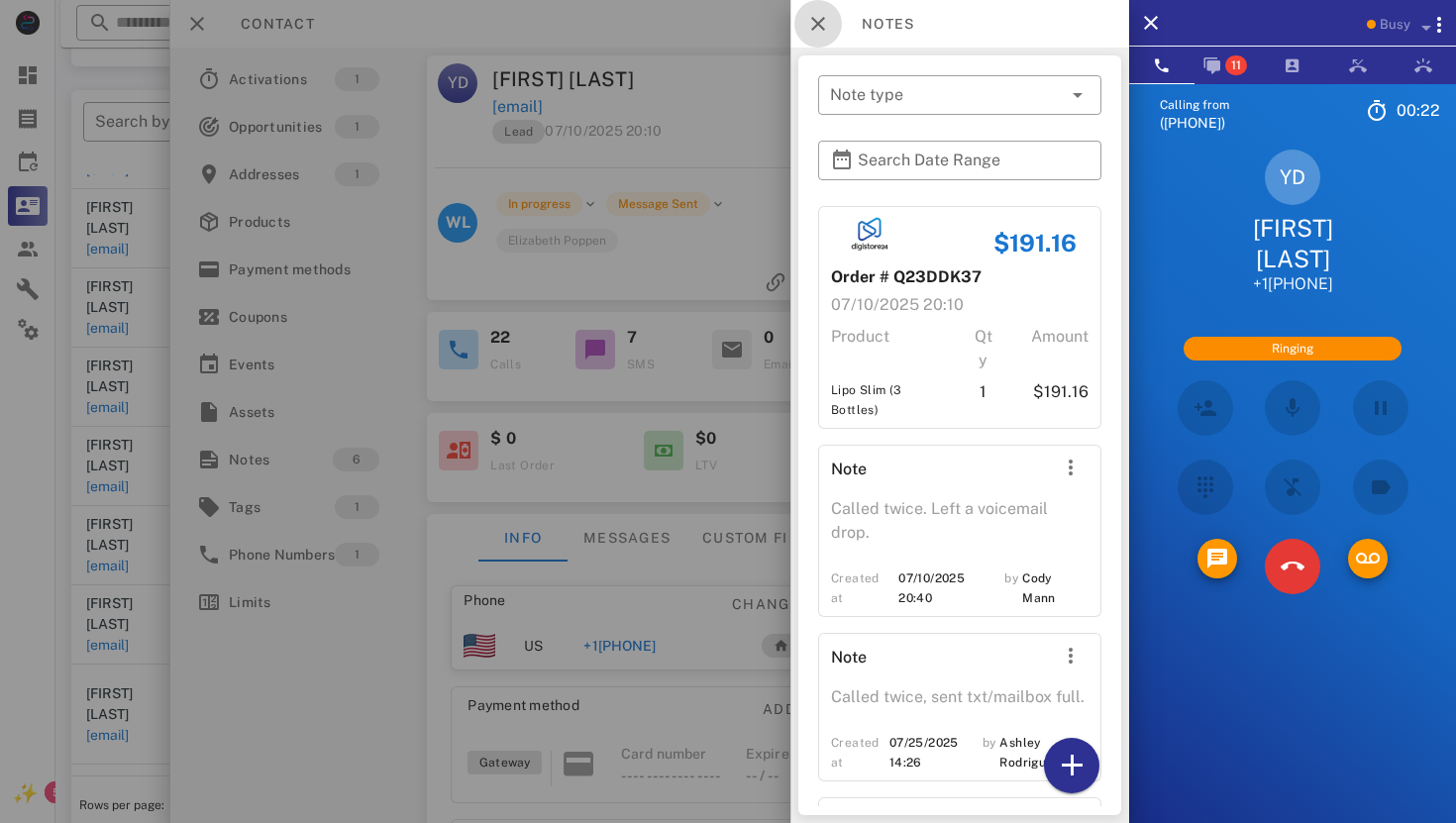 click at bounding box center (818, 24) 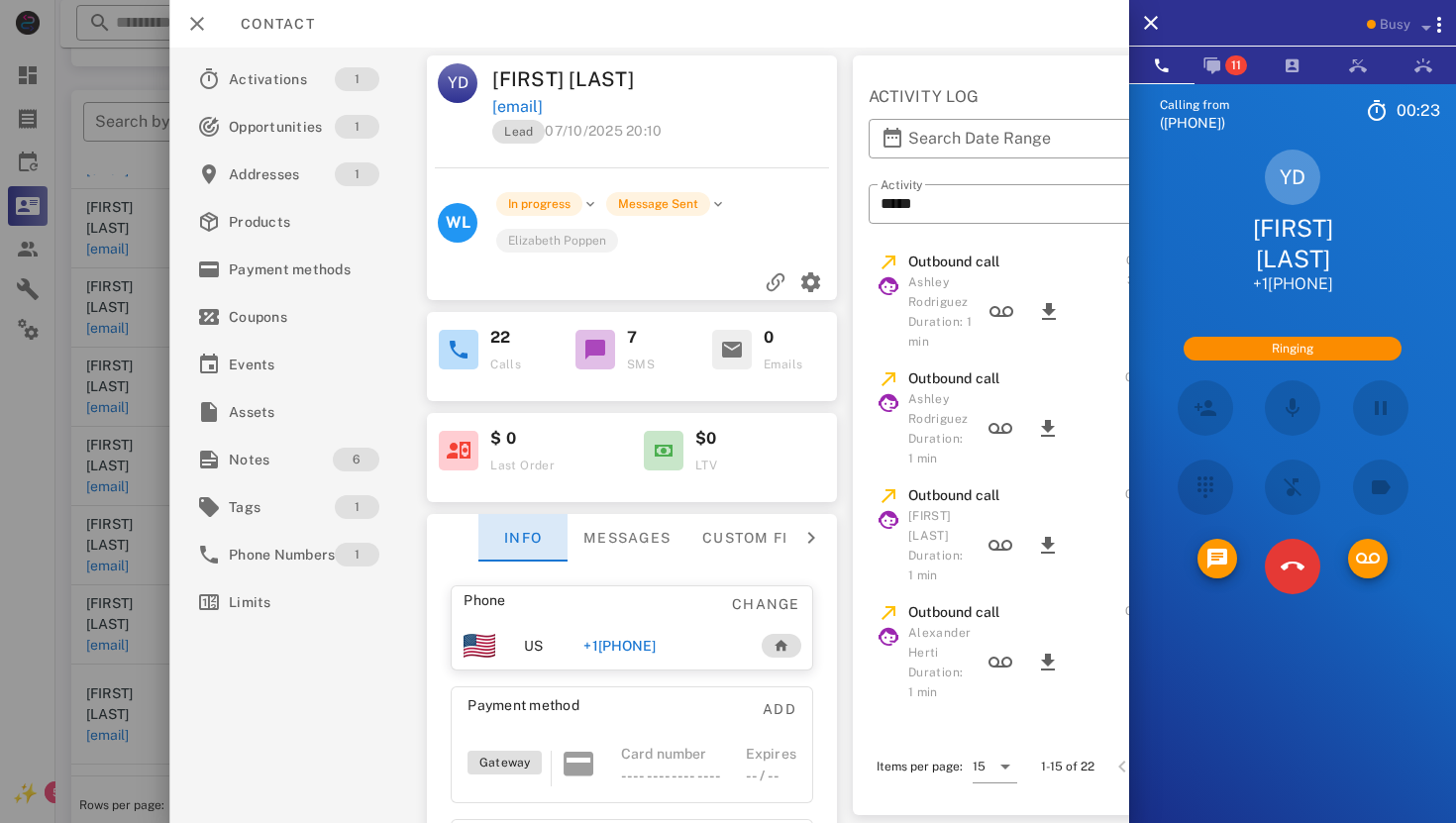 click on "Info" at bounding box center (523, 538) 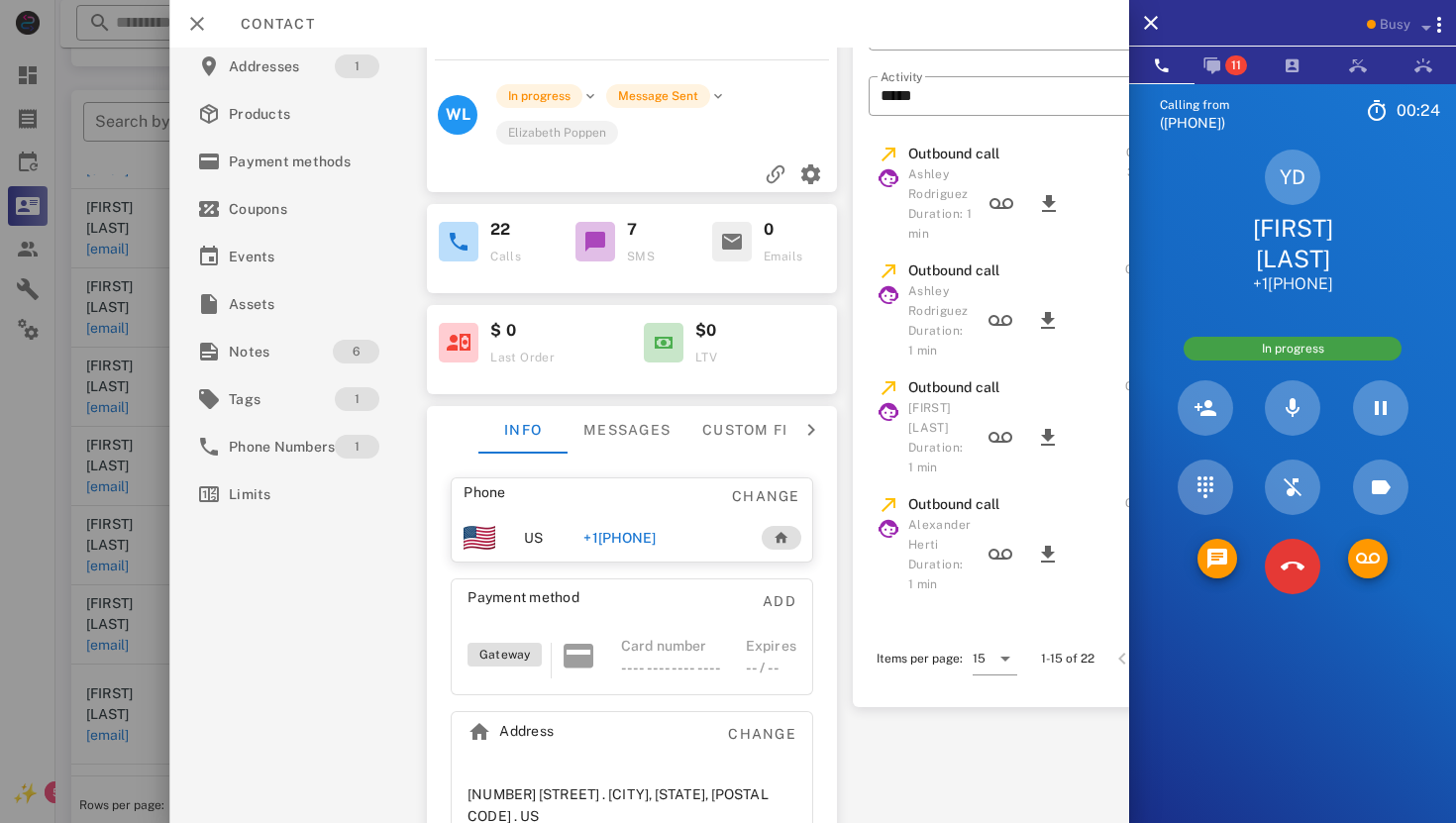 scroll, scrollTop: 148, scrollLeft: 0, axis: vertical 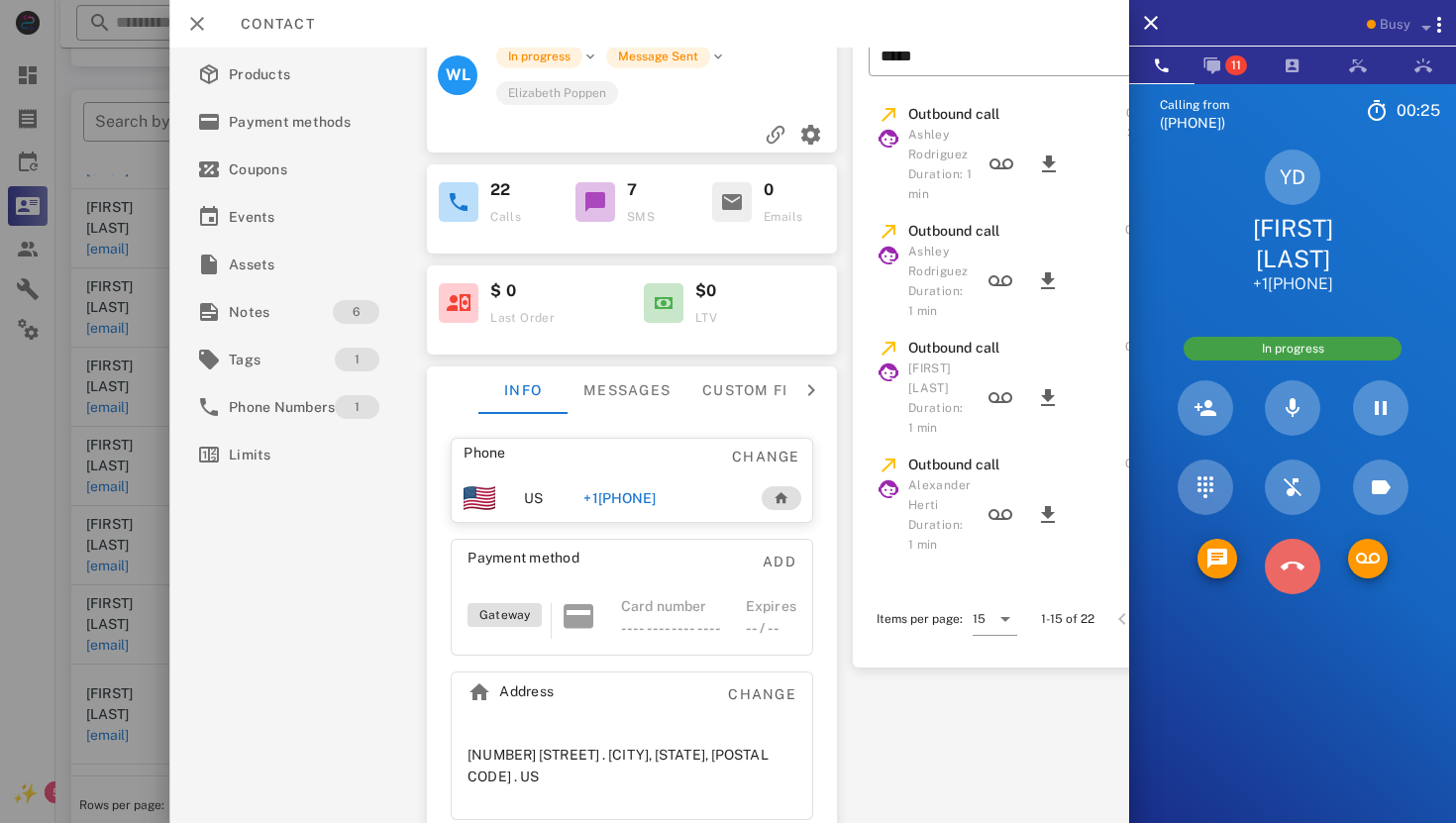 click at bounding box center (1293, 566) 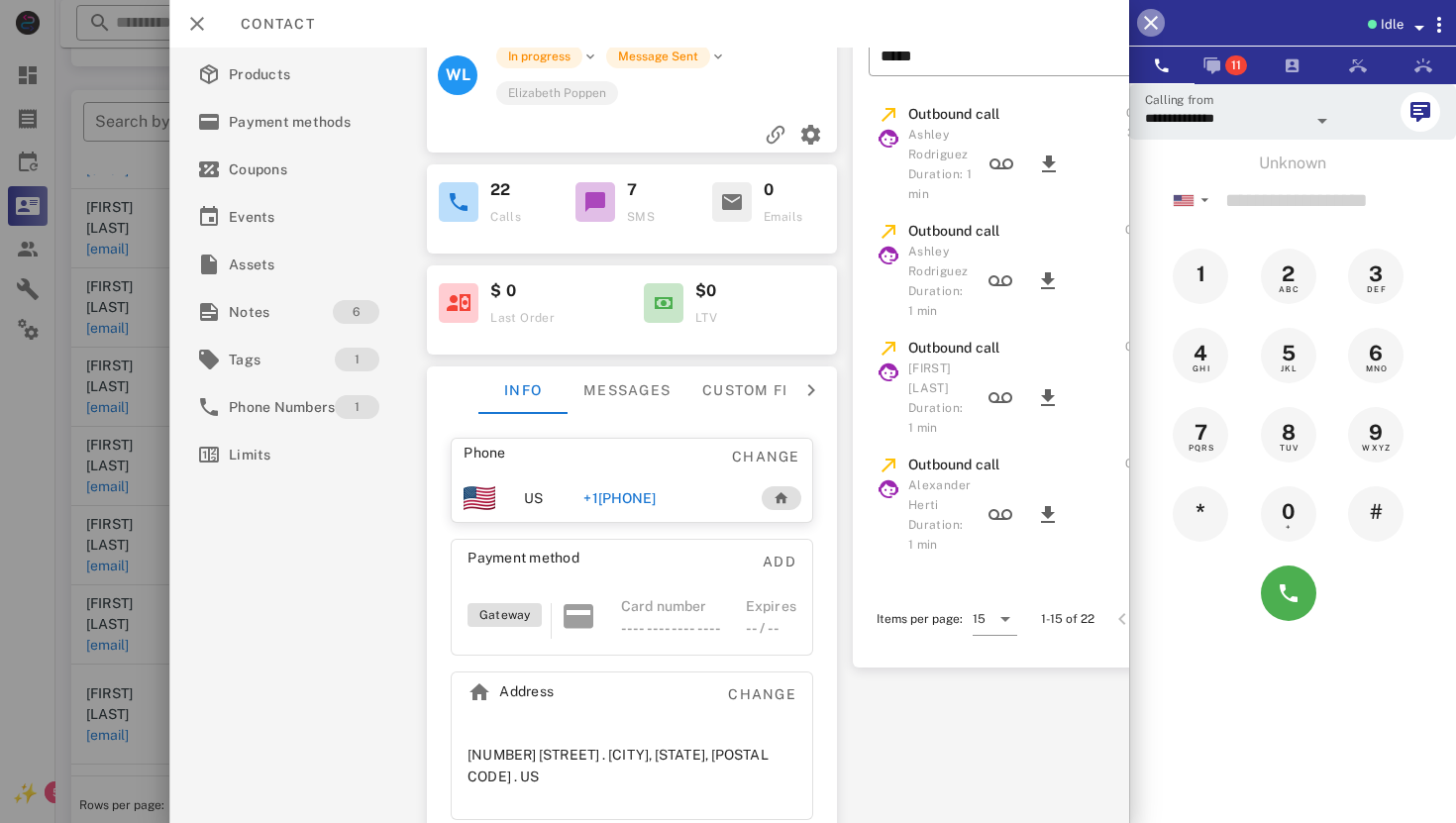 click at bounding box center [1151, 23] 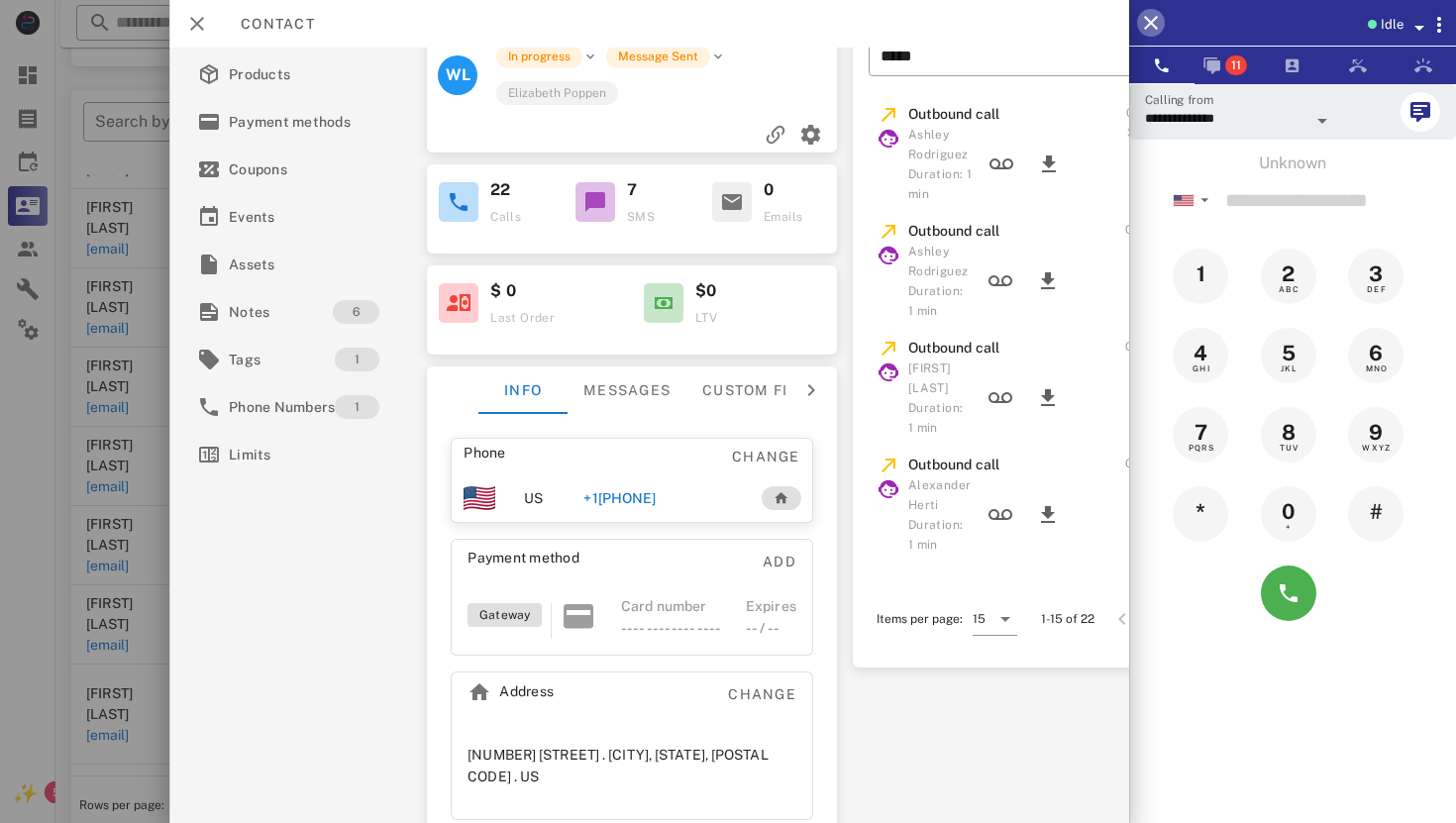scroll, scrollTop: 702, scrollLeft: 0, axis: vertical 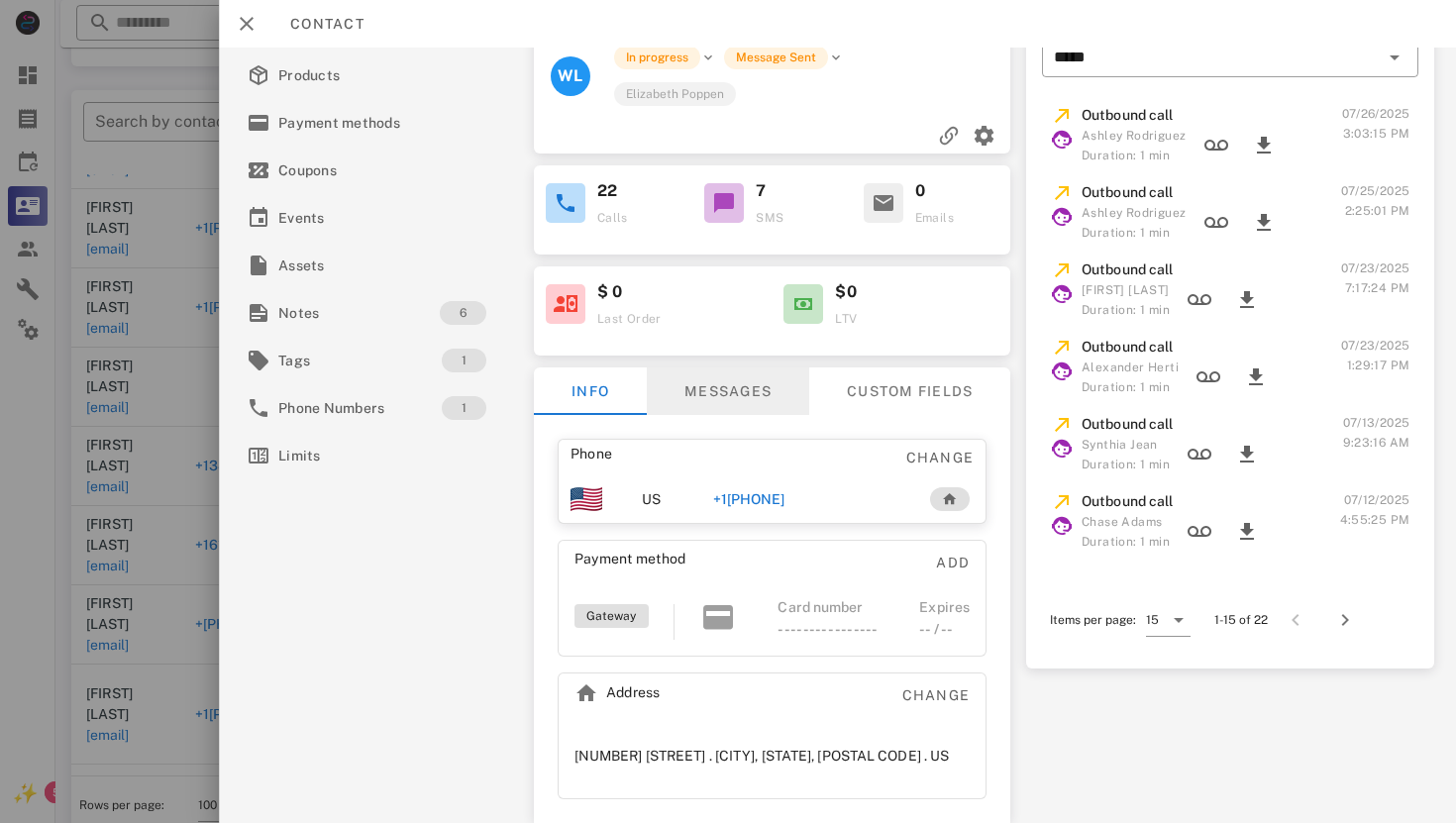 click on "Messages" at bounding box center (727, 391) 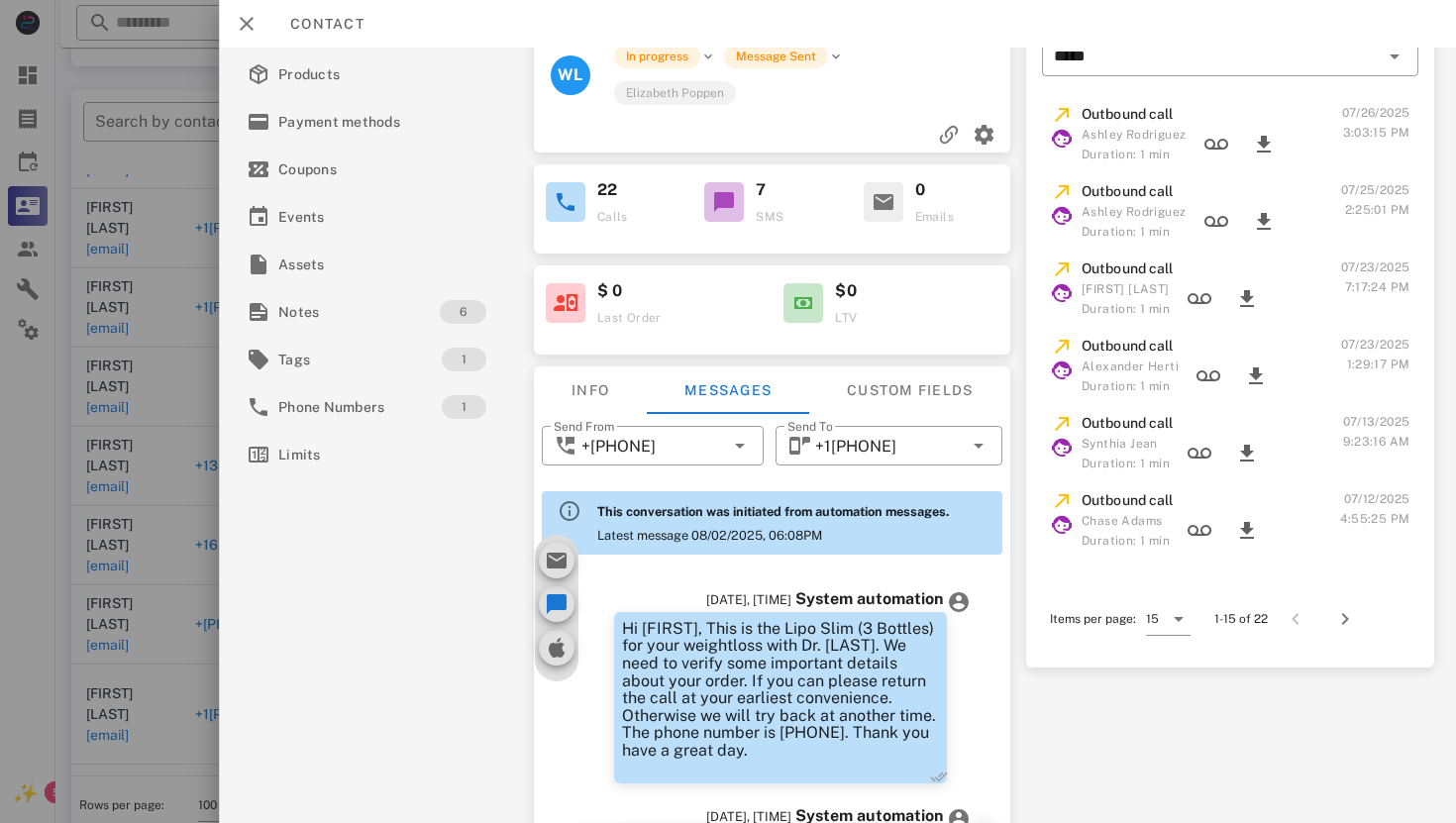 scroll, scrollTop: 1121, scrollLeft: 0, axis: vertical 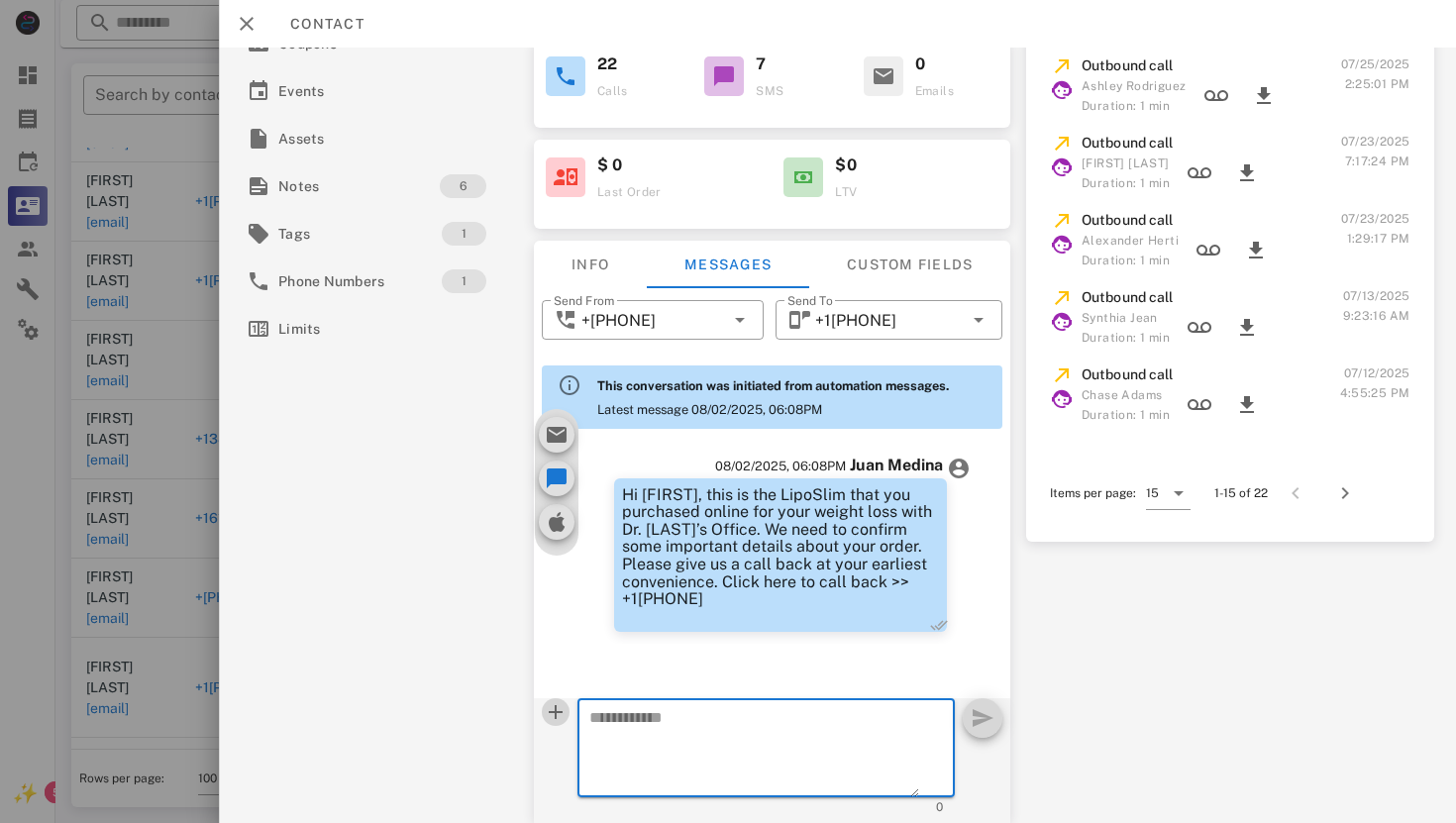 click at bounding box center [555, 712] 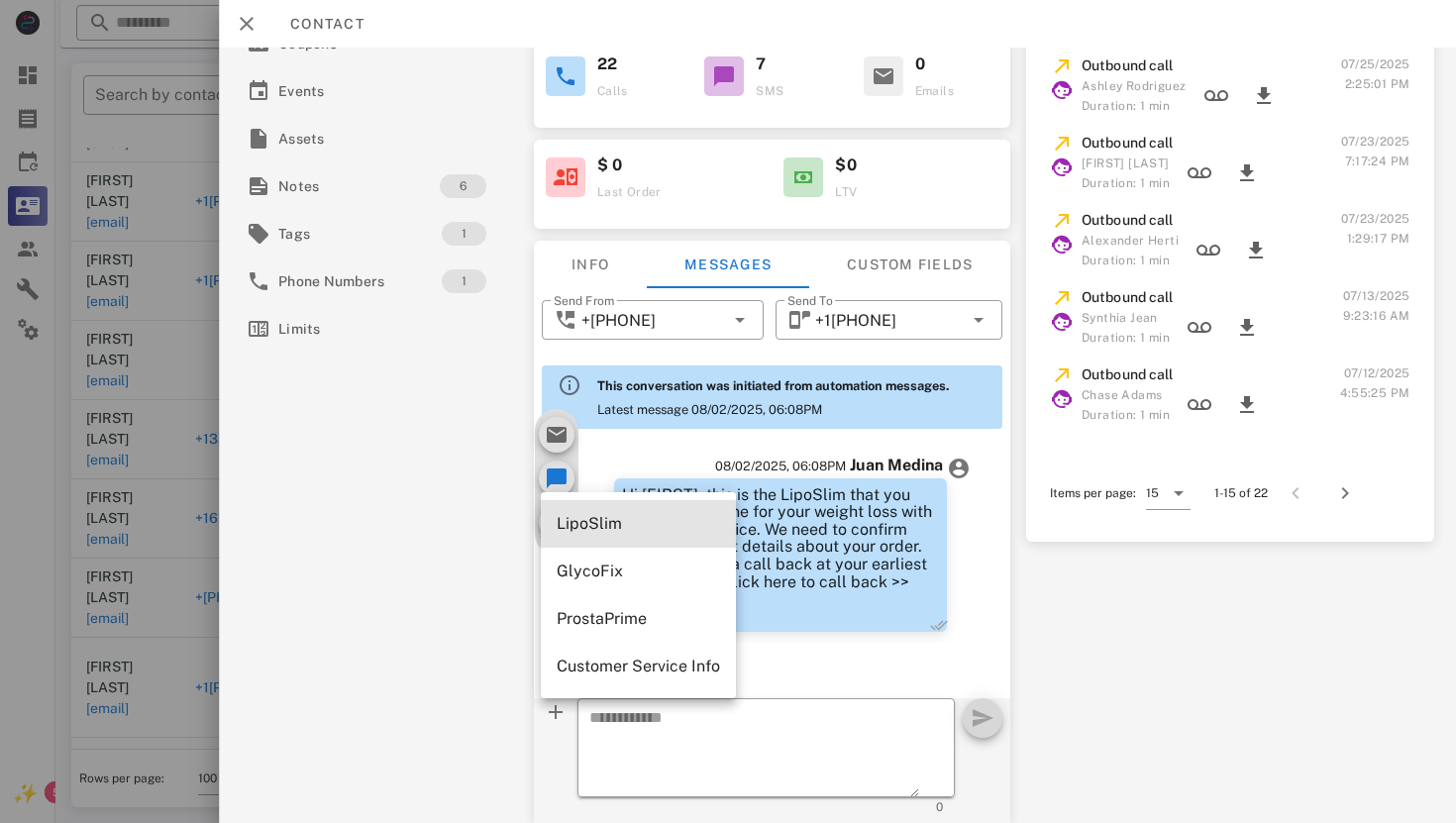 click on "LipoSlim" at bounding box center (638, 523) 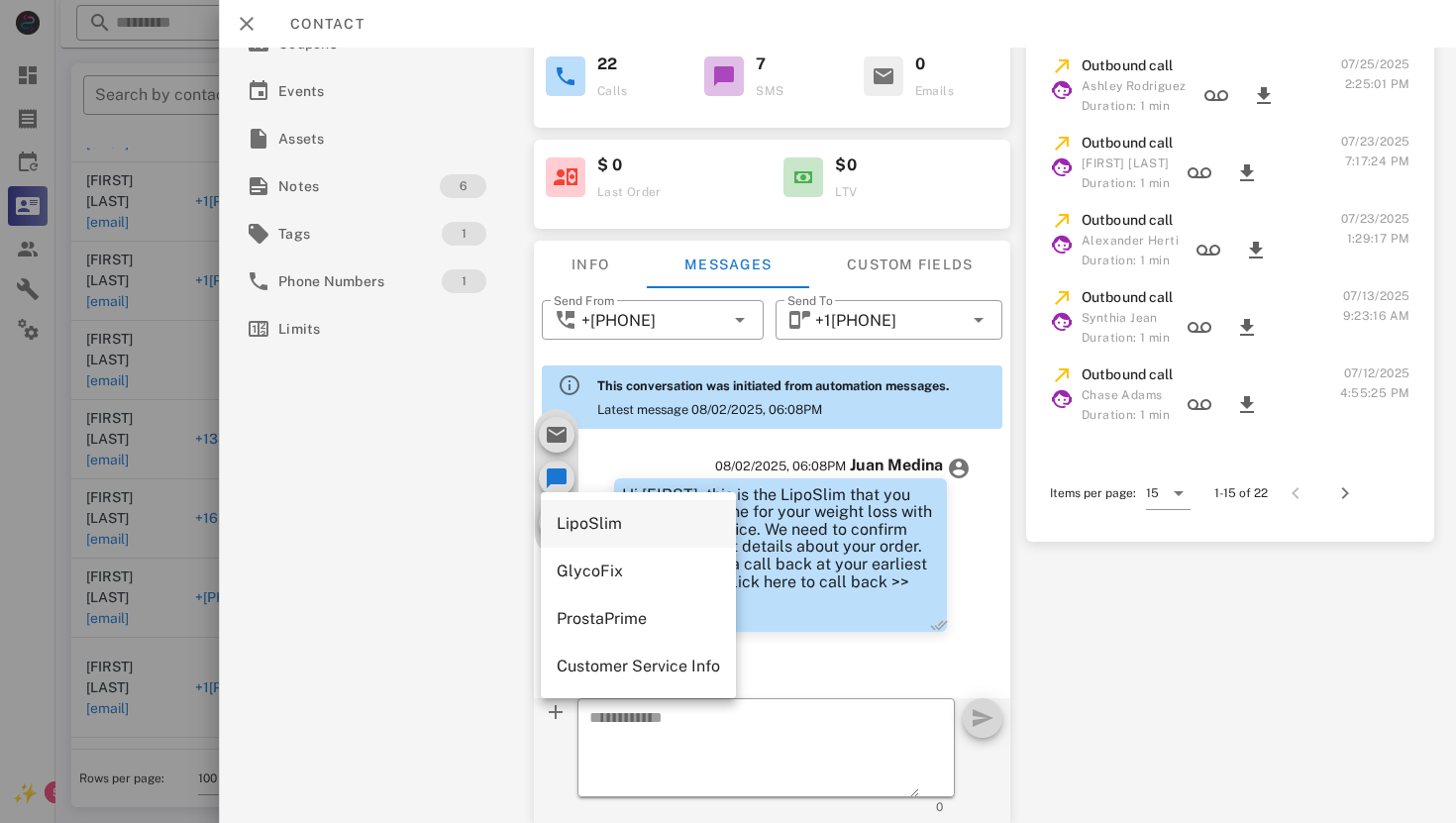 type on "**********" 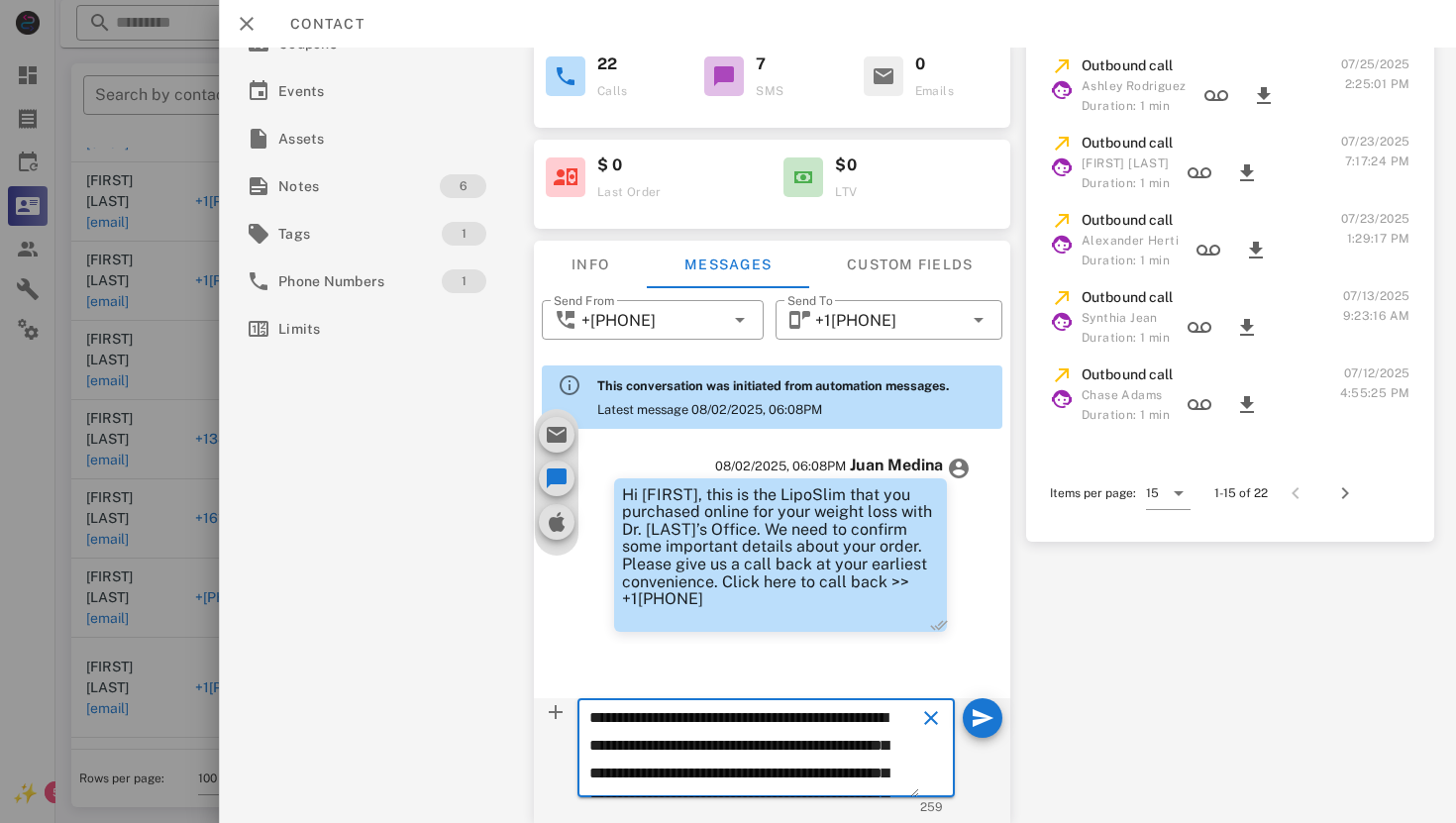 click on "**********" at bounding box center [753, 751] 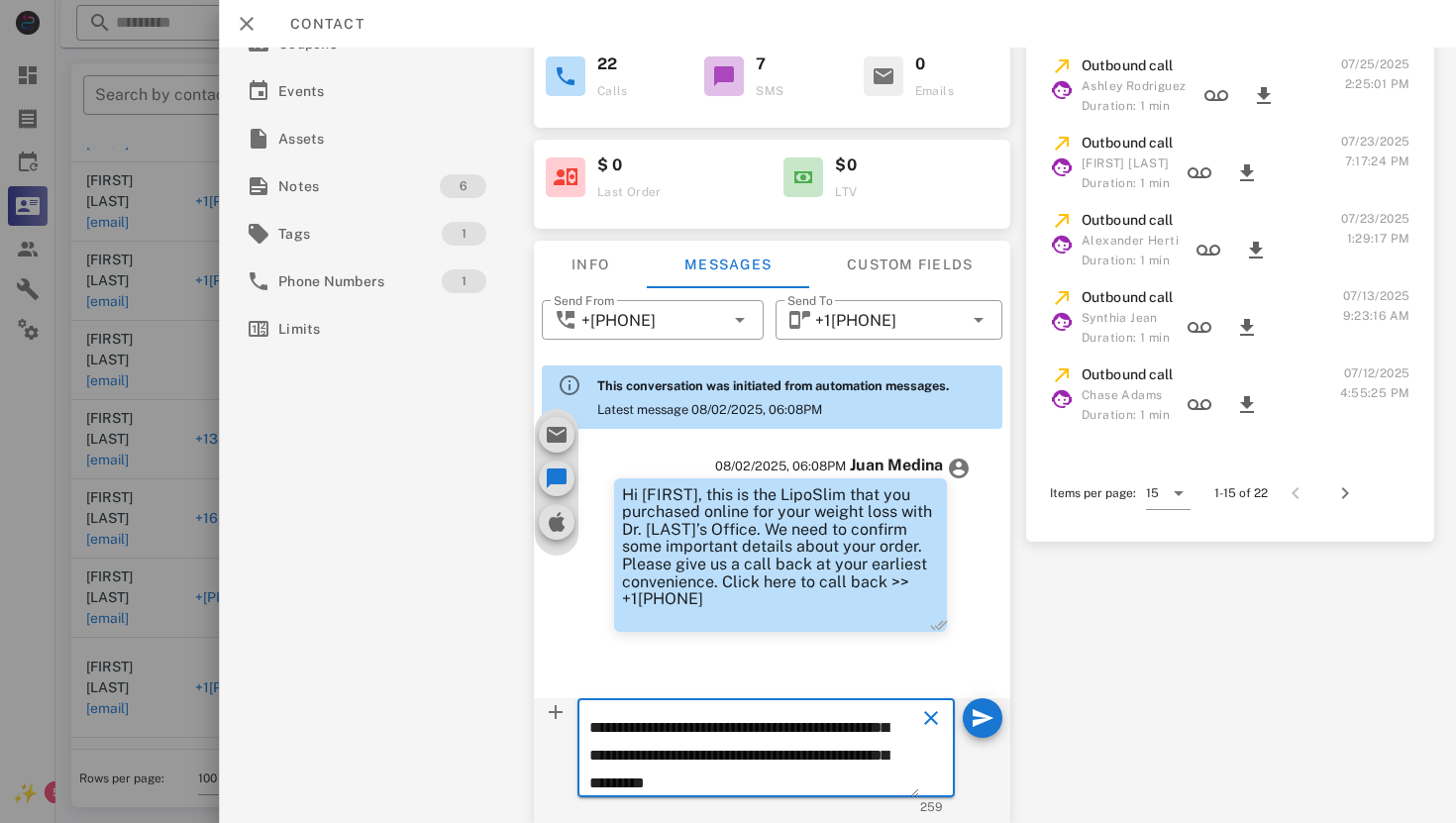 scroll, scrollTop: 101, scrollLeft: 0, axis: vertical 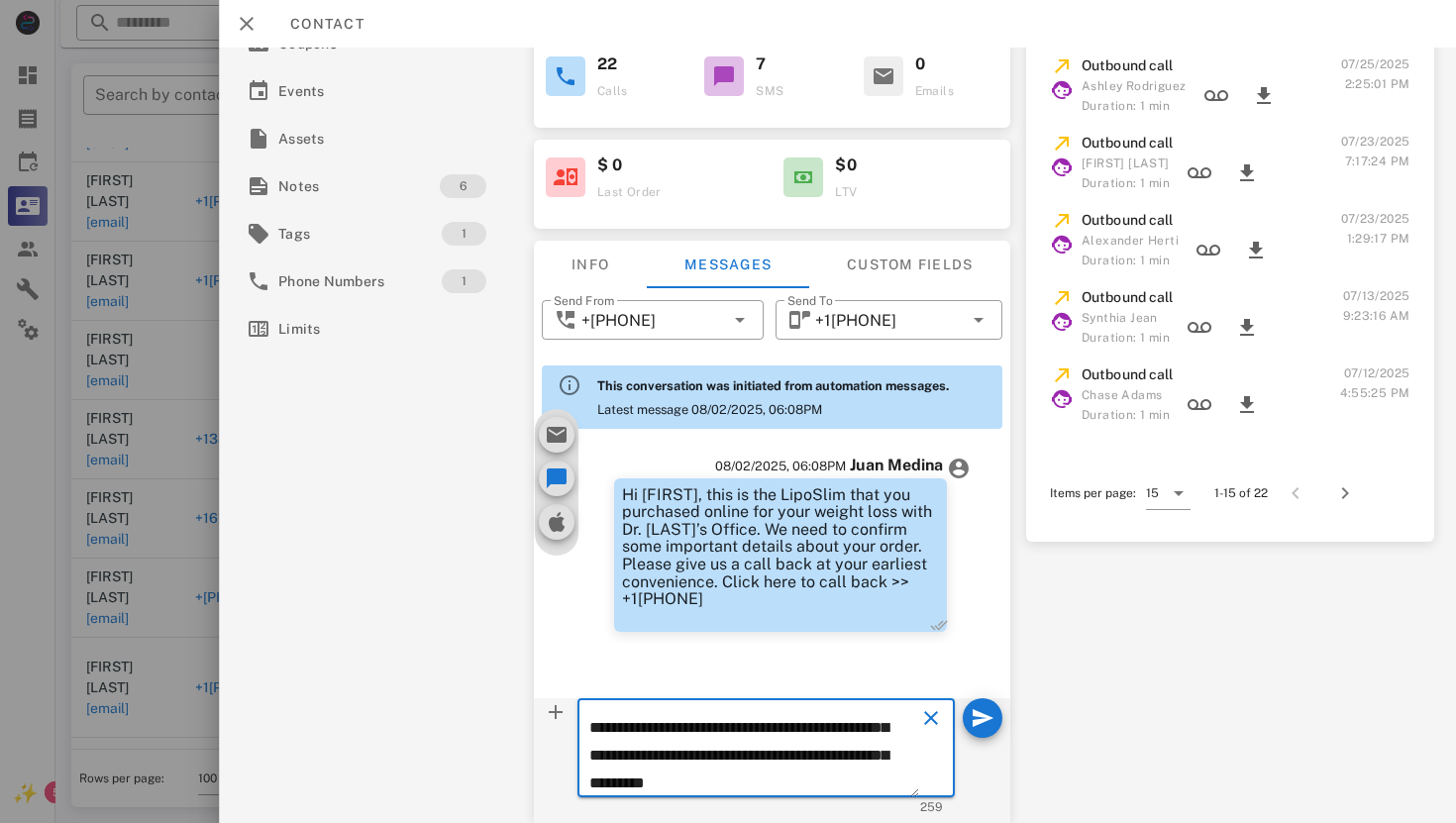 click on "**********" at bounding box center [765, 761] 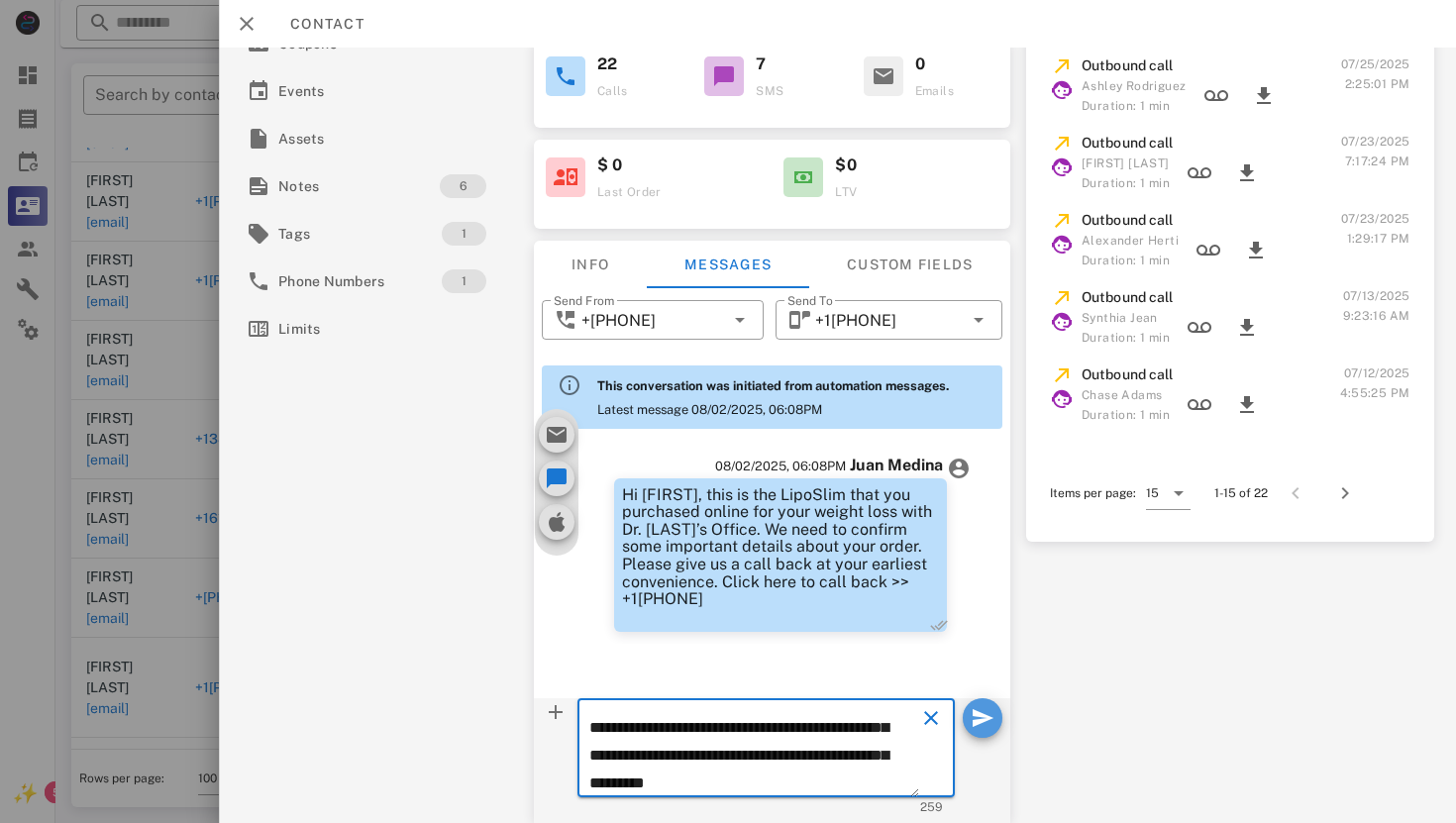 click at bounding box center [983, 718] 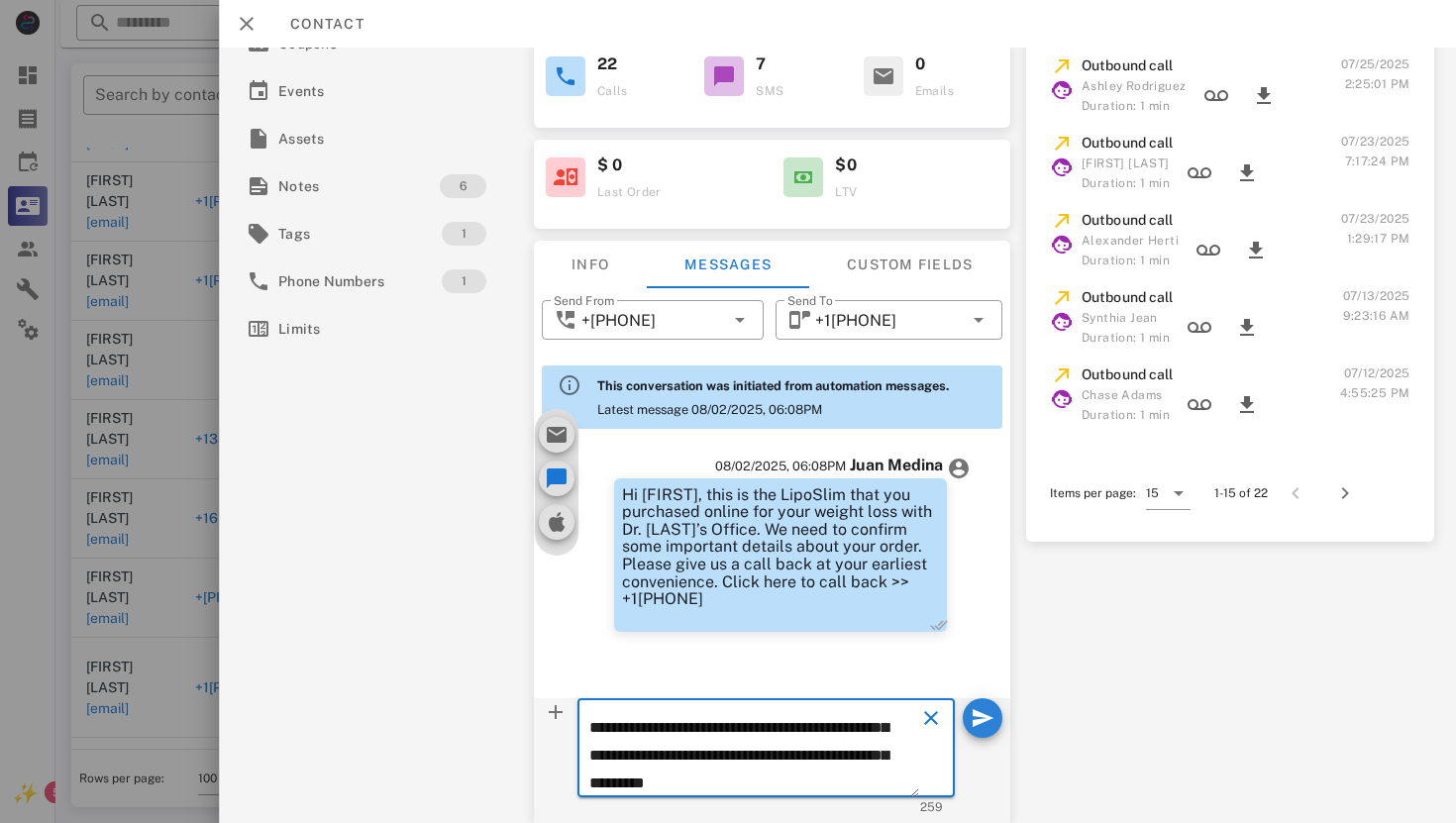 type 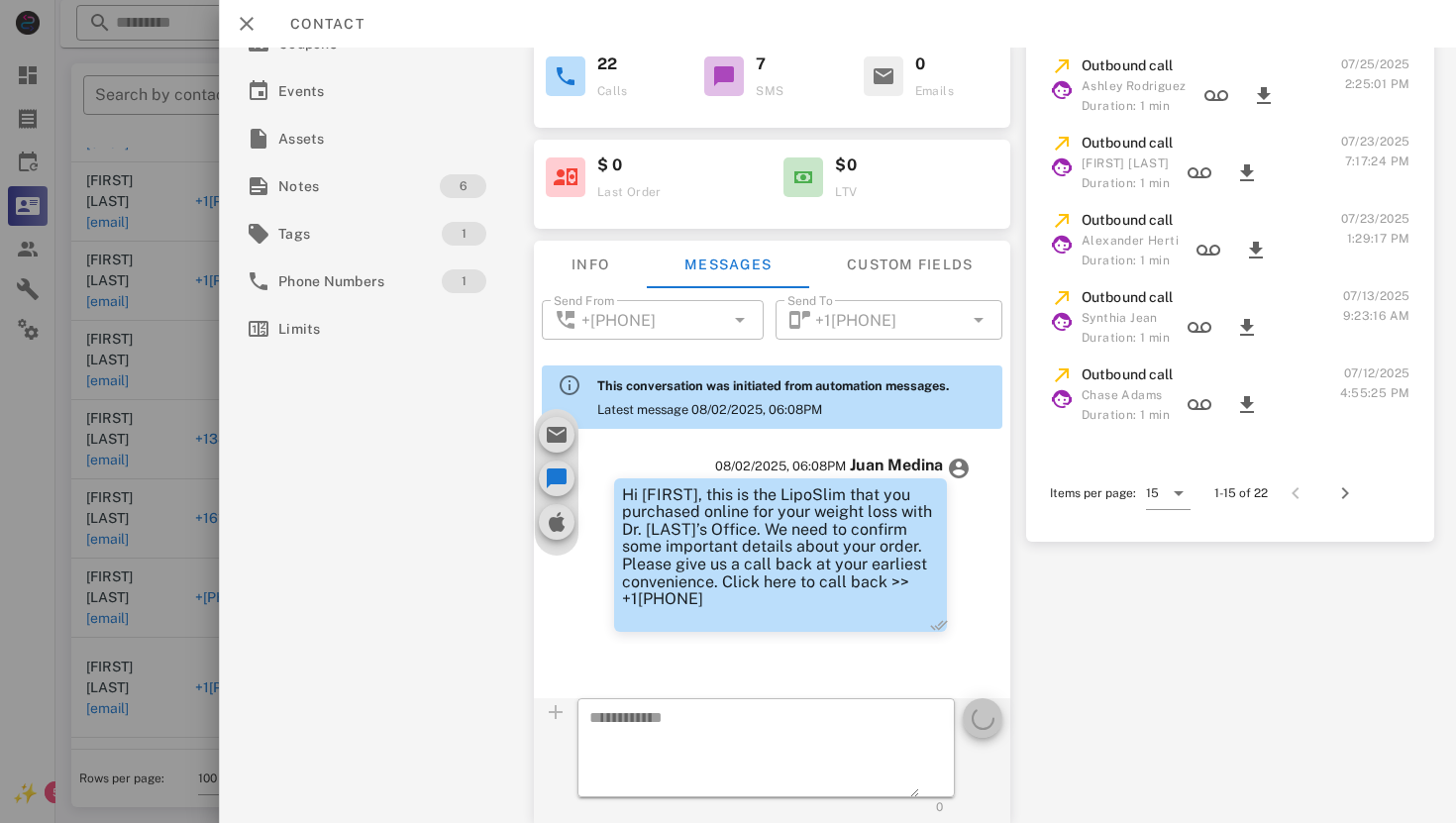 scroll, scrollTop: 0, scrollLeft: 0, axis: both 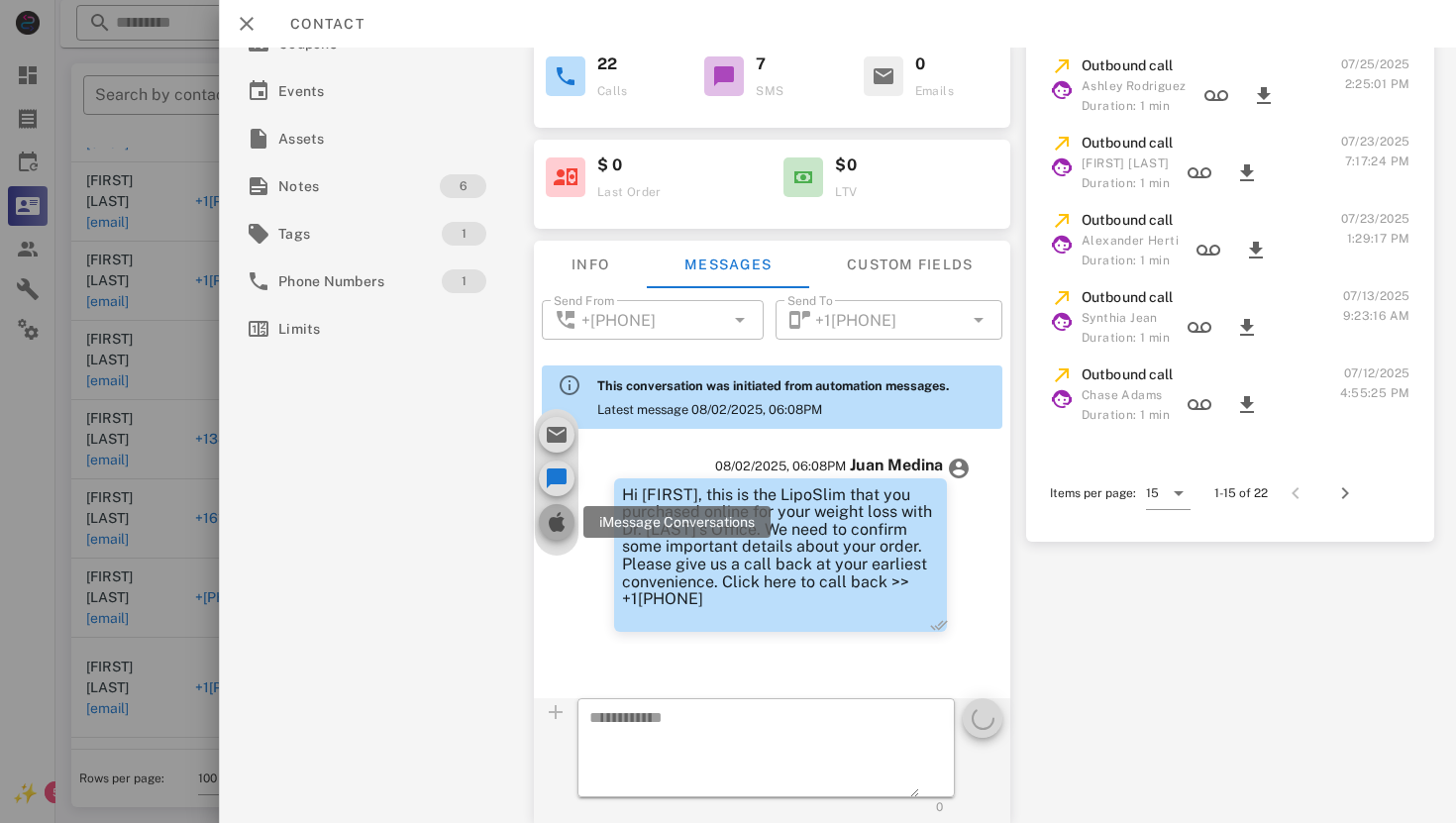 click at bounding box center (556, 522) 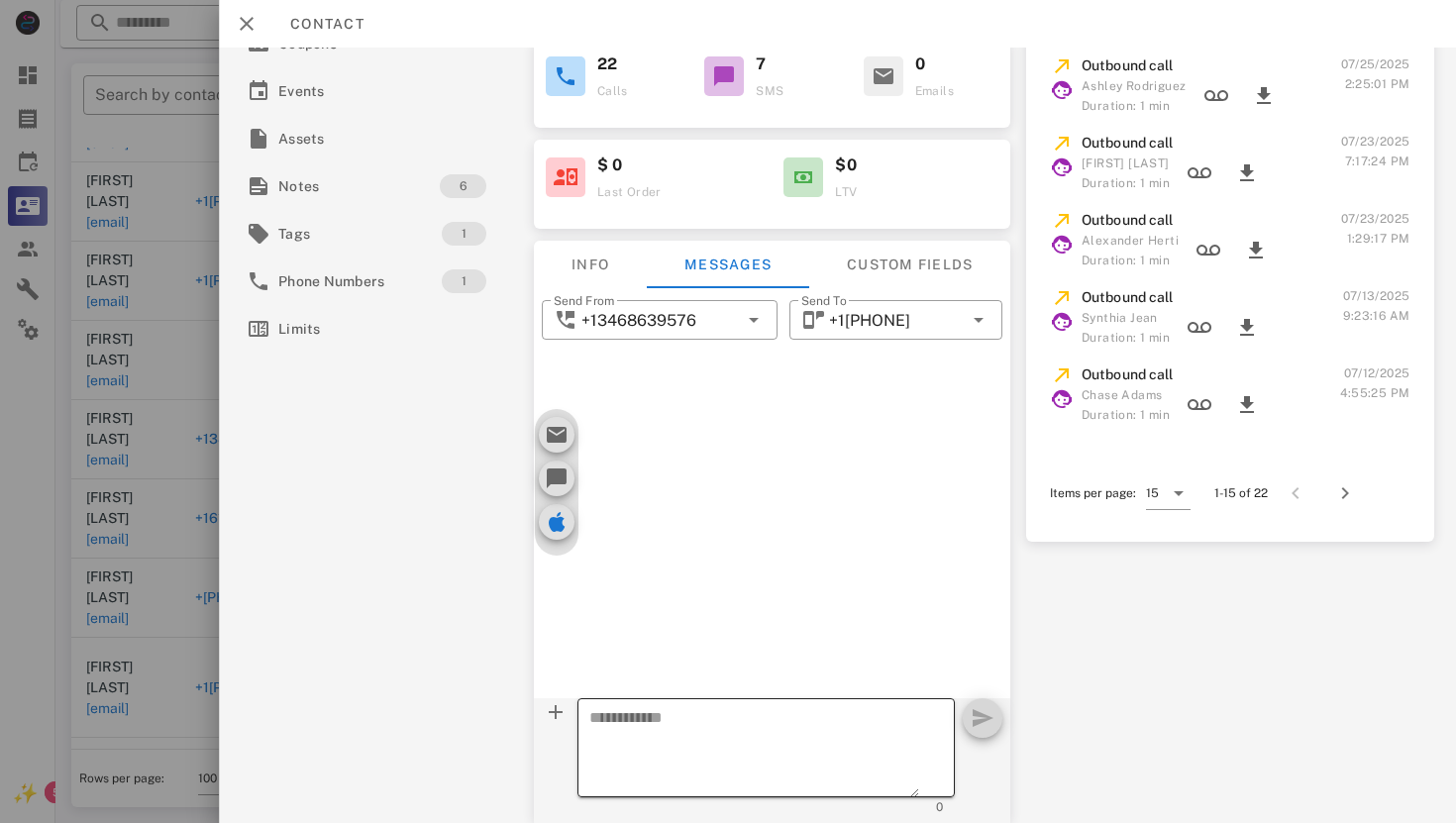 click at bounding box center (753, 751) 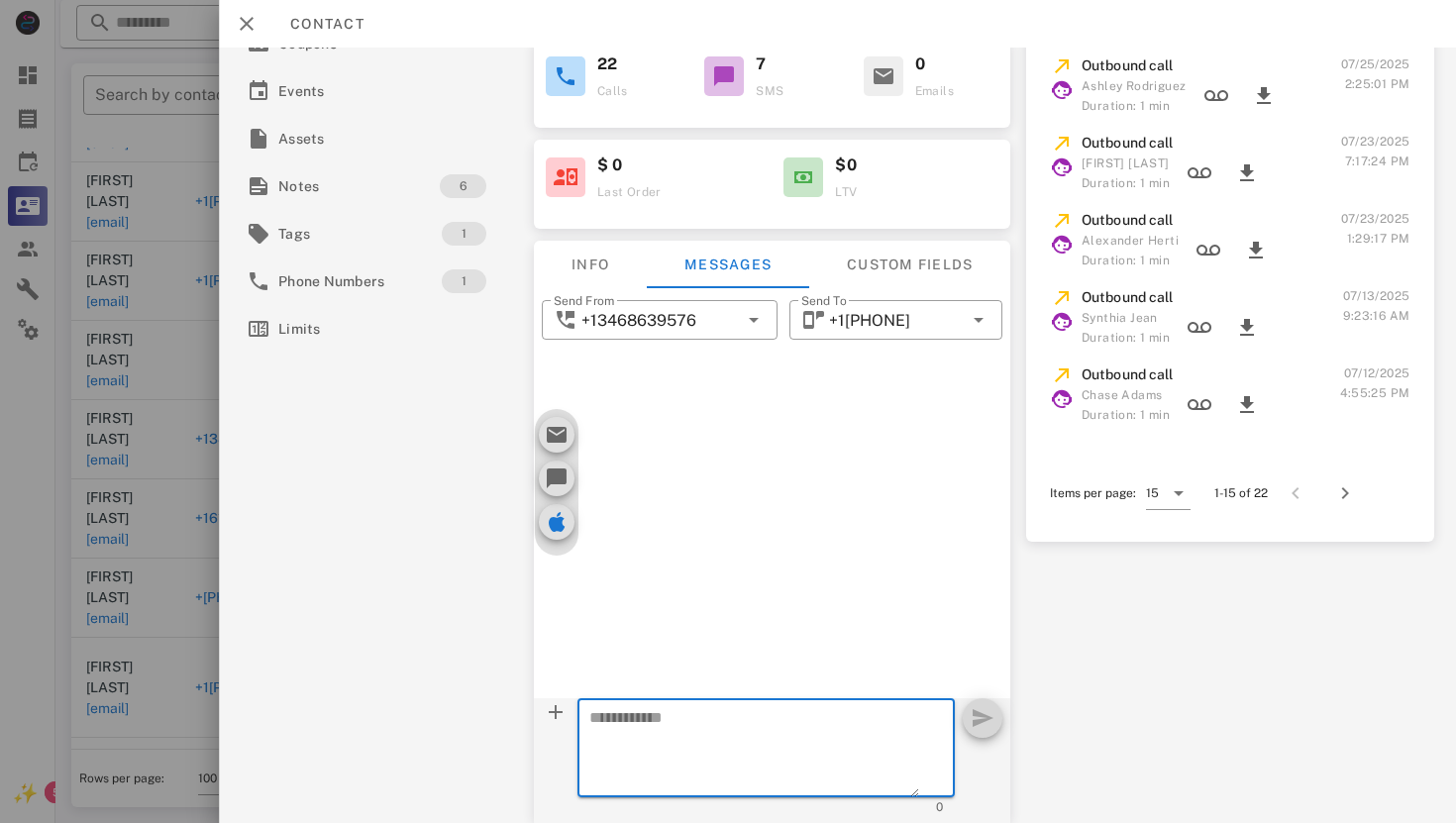 paste on "**********" 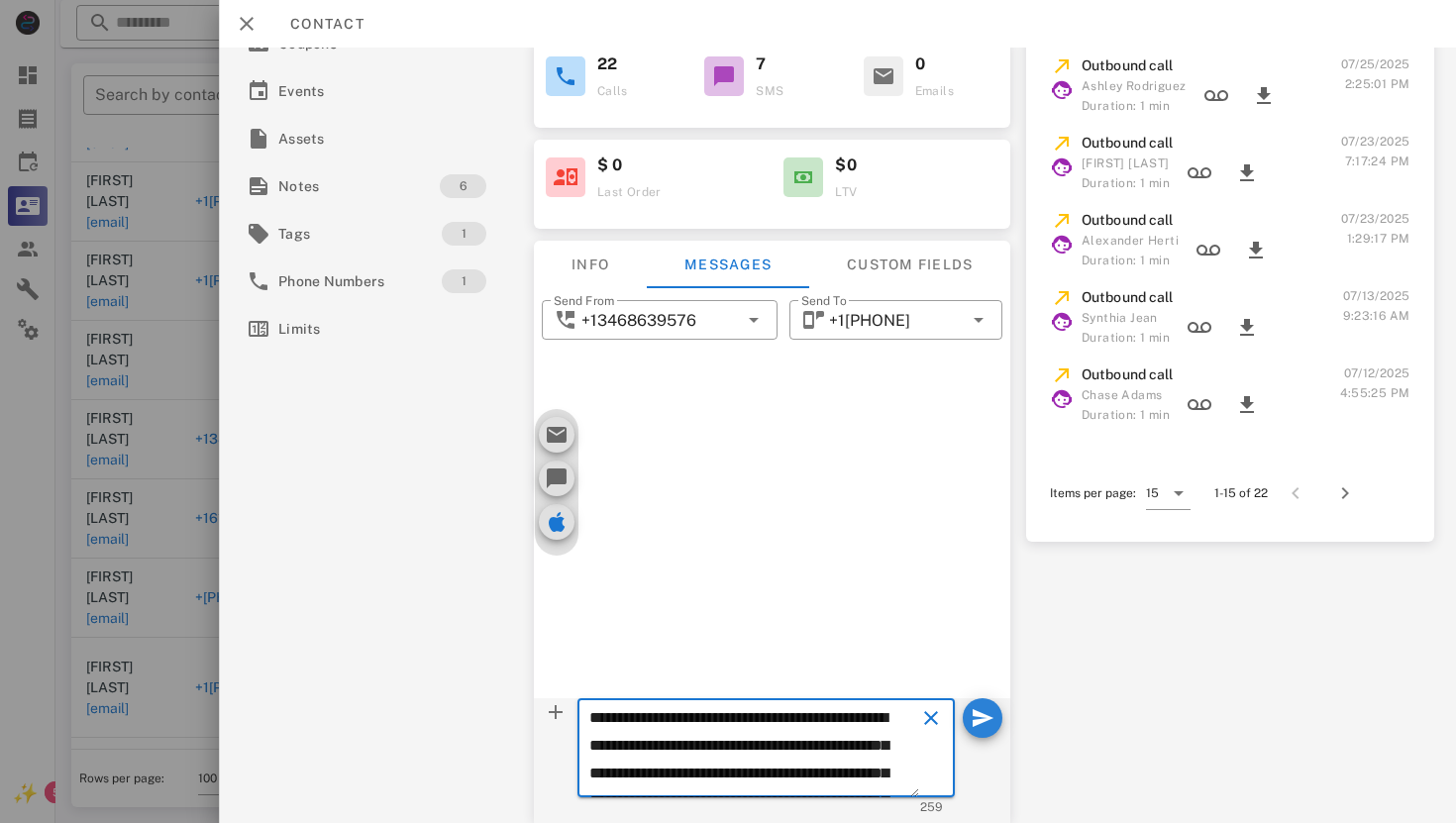 scroll, scrollTop: 96, scrollLeft: 0, axis: vertical 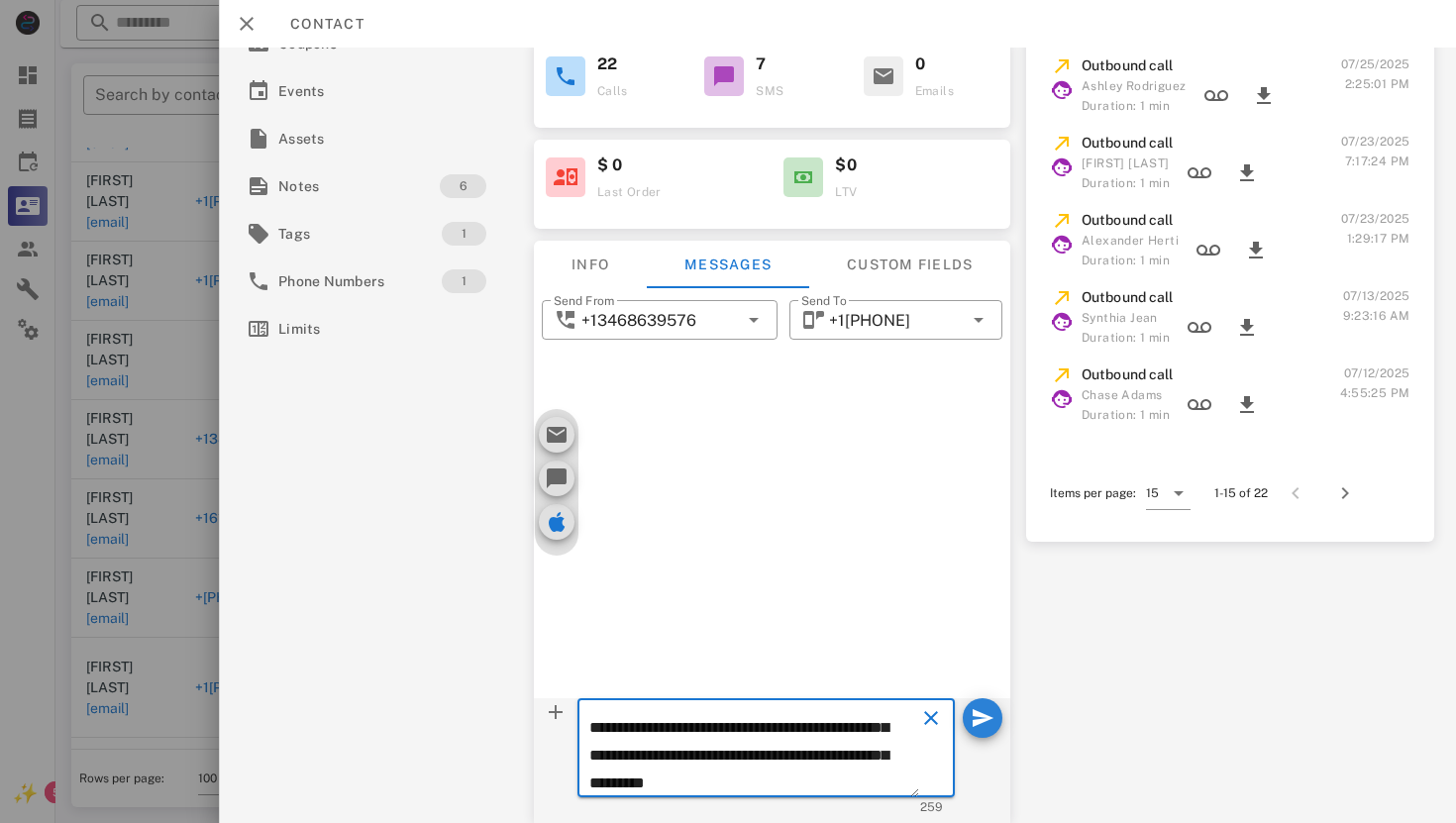 type on "**********" 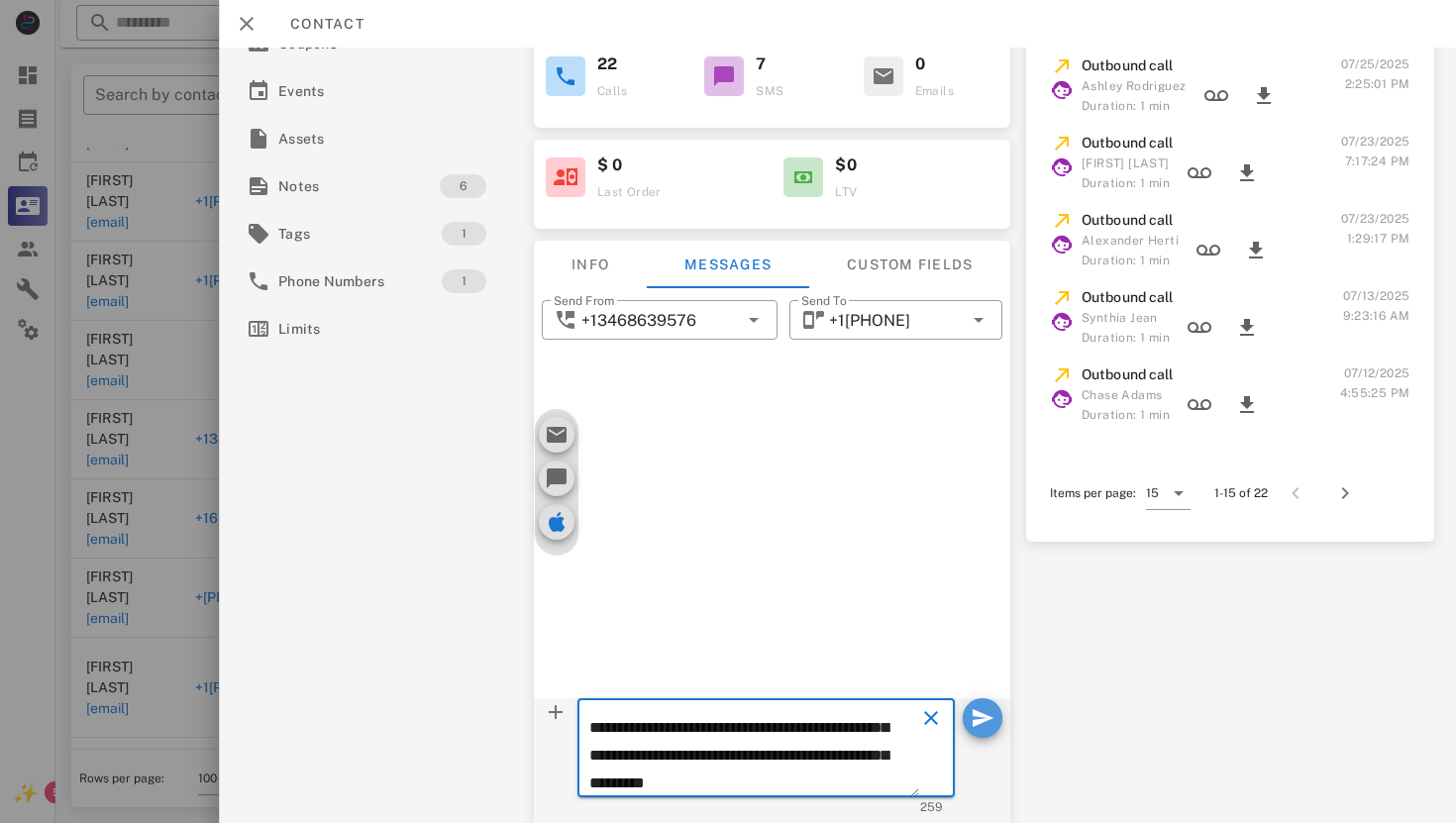 click at bounding box center (983, 718) 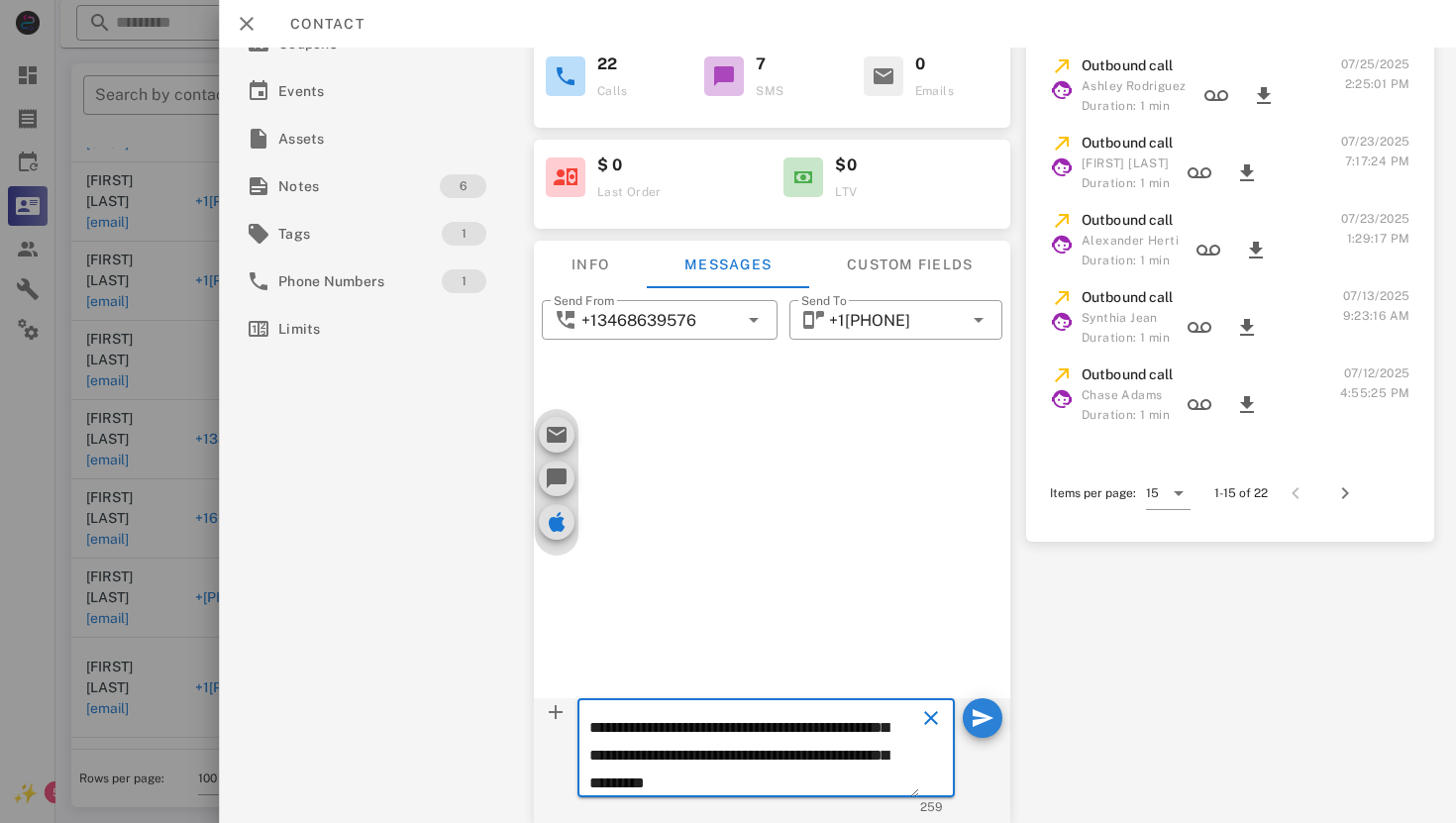 type 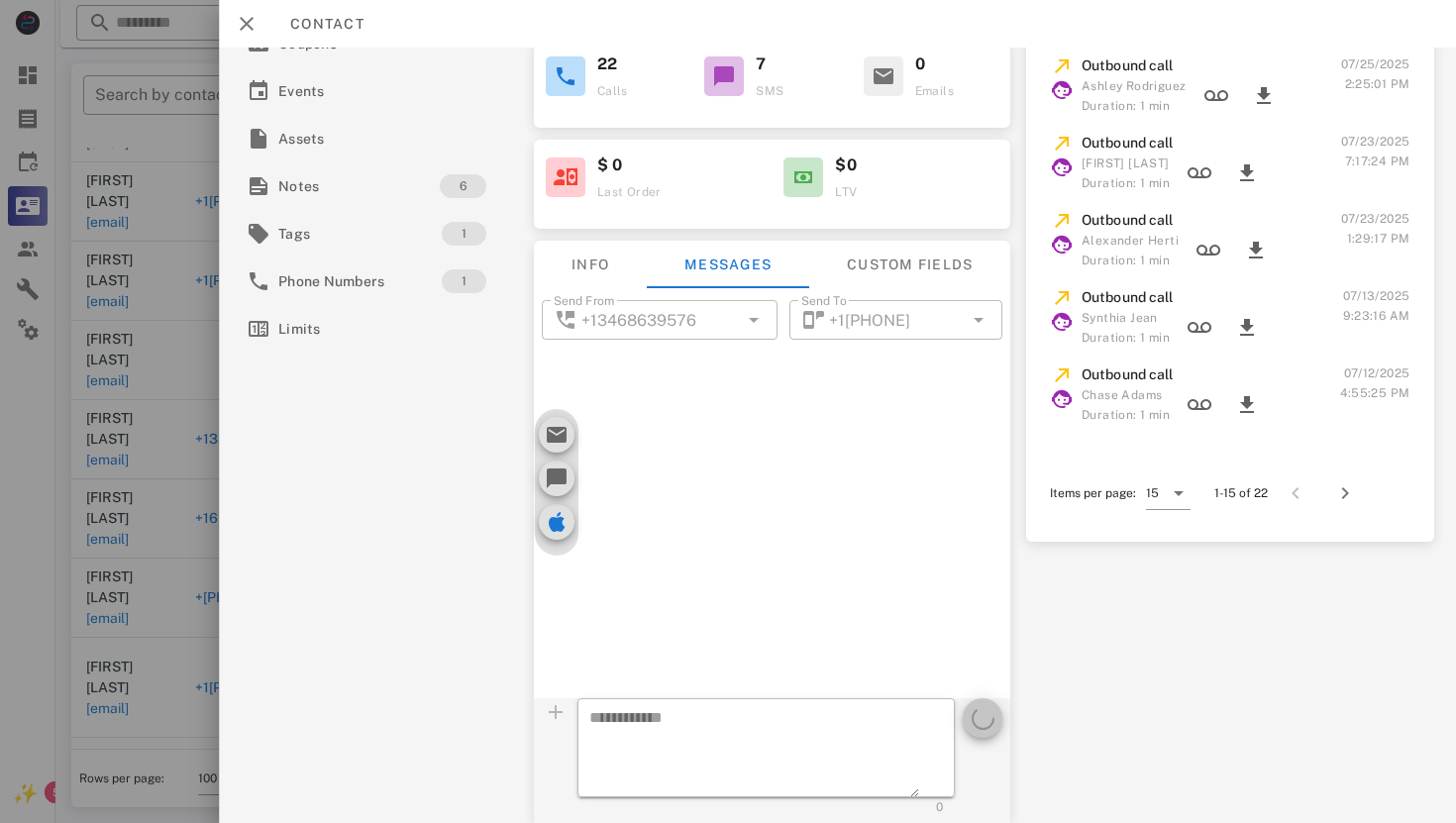 scroll, scrollTop: 0, scrollLeft: 0, axis: both 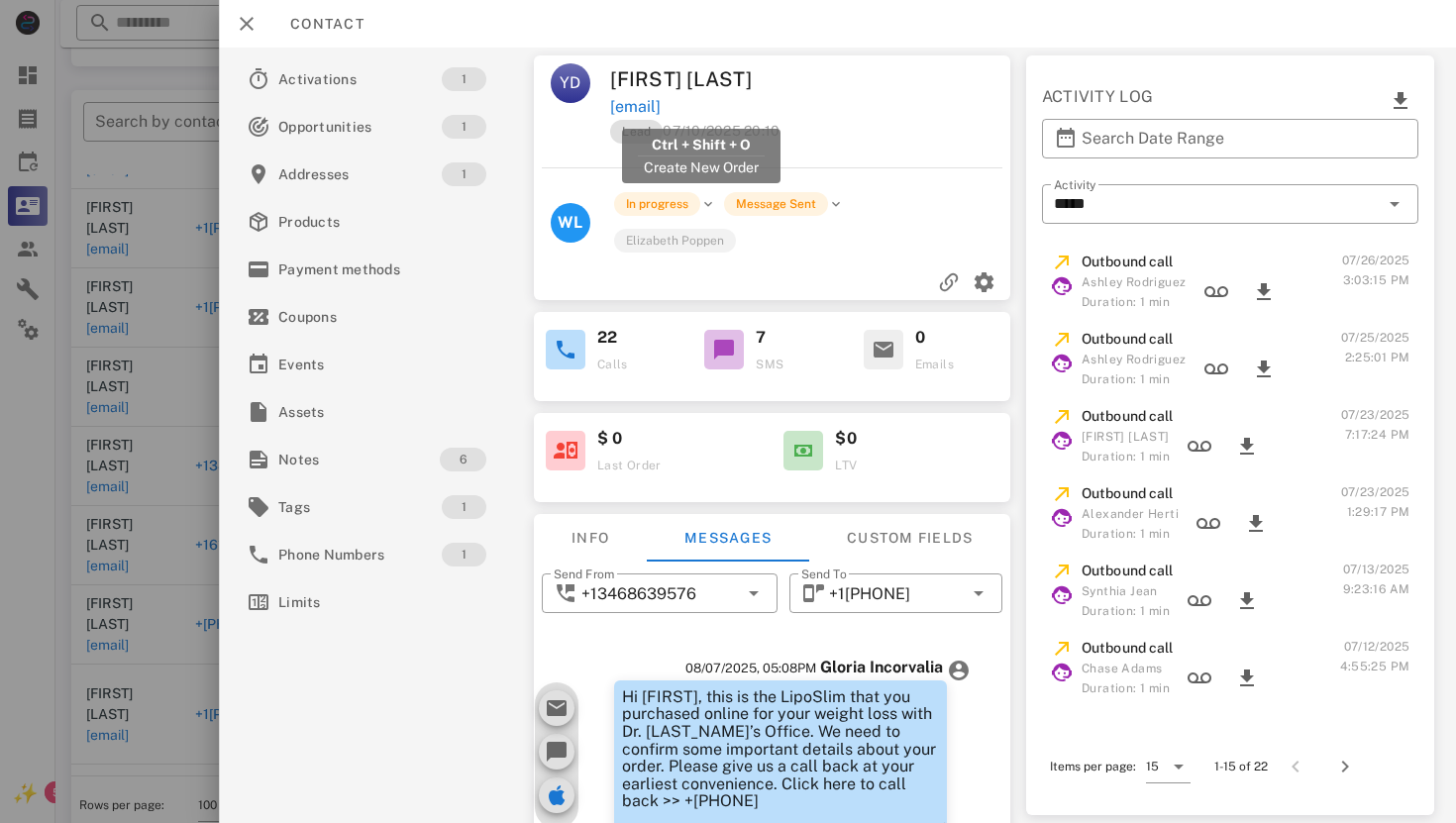 click on "[EMAIL]" at bounding box center (635, 107) 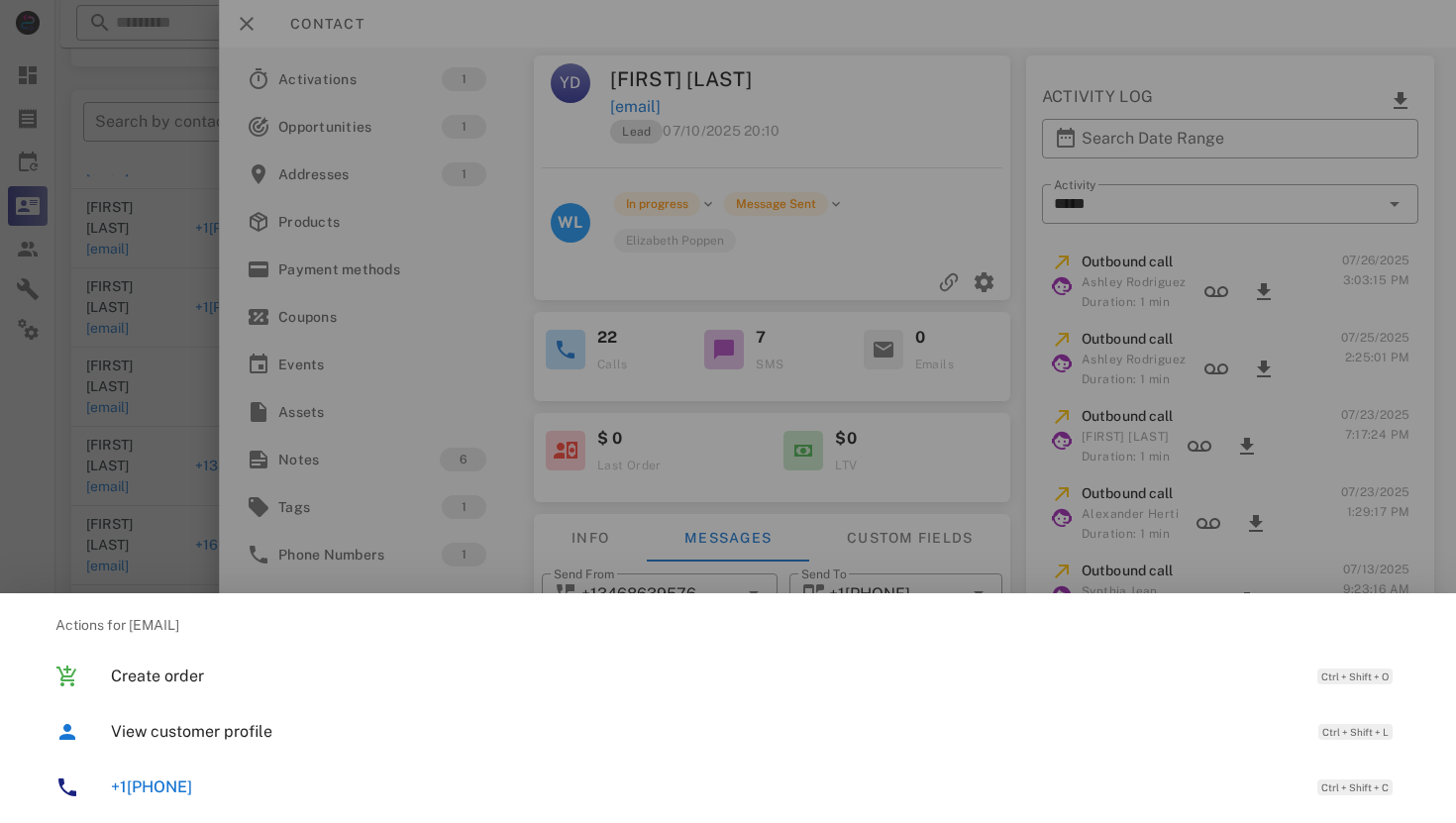 click at bounding box center [728, 411] 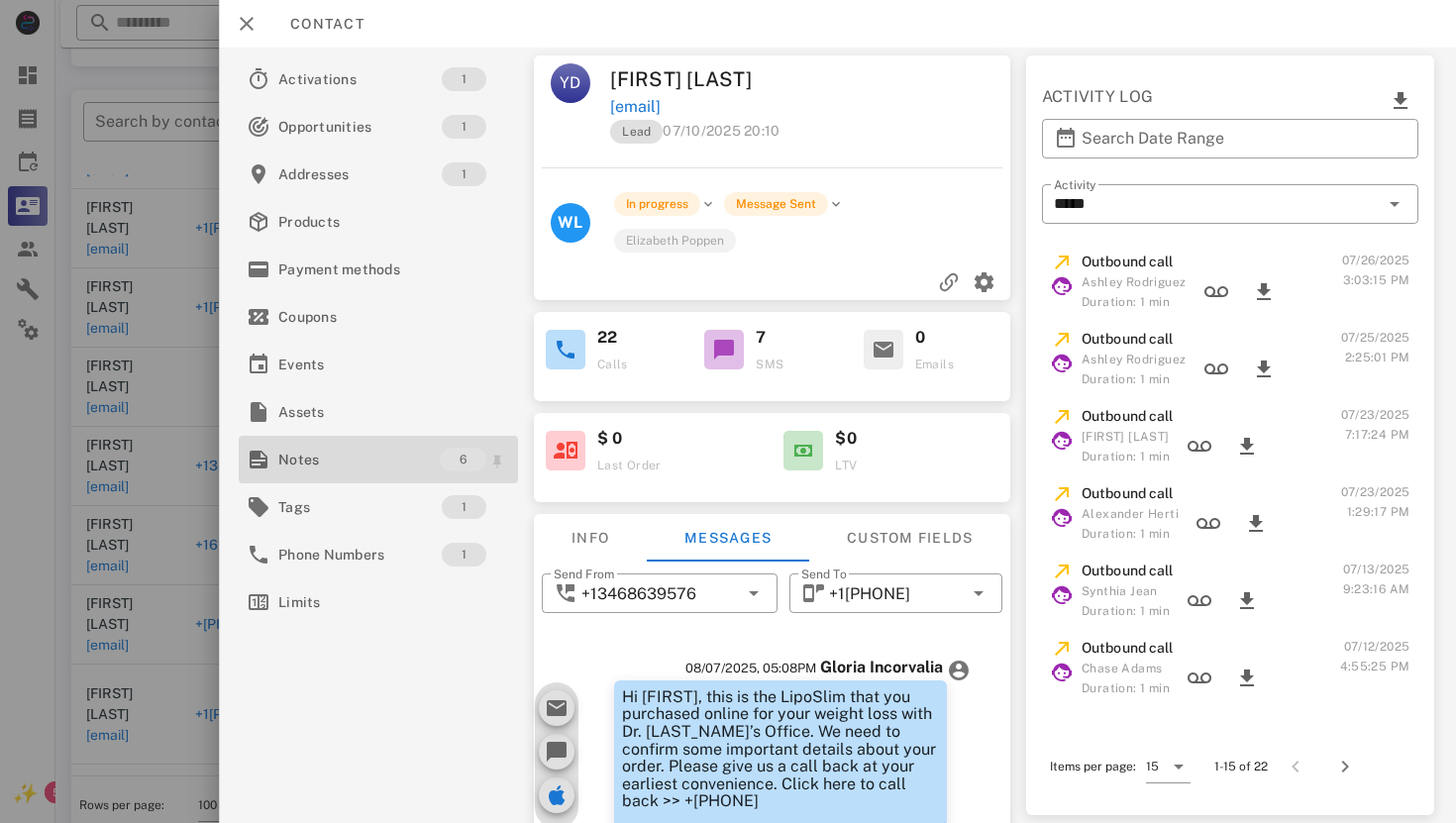 click on "Notes" at bounding box center (359, 460) 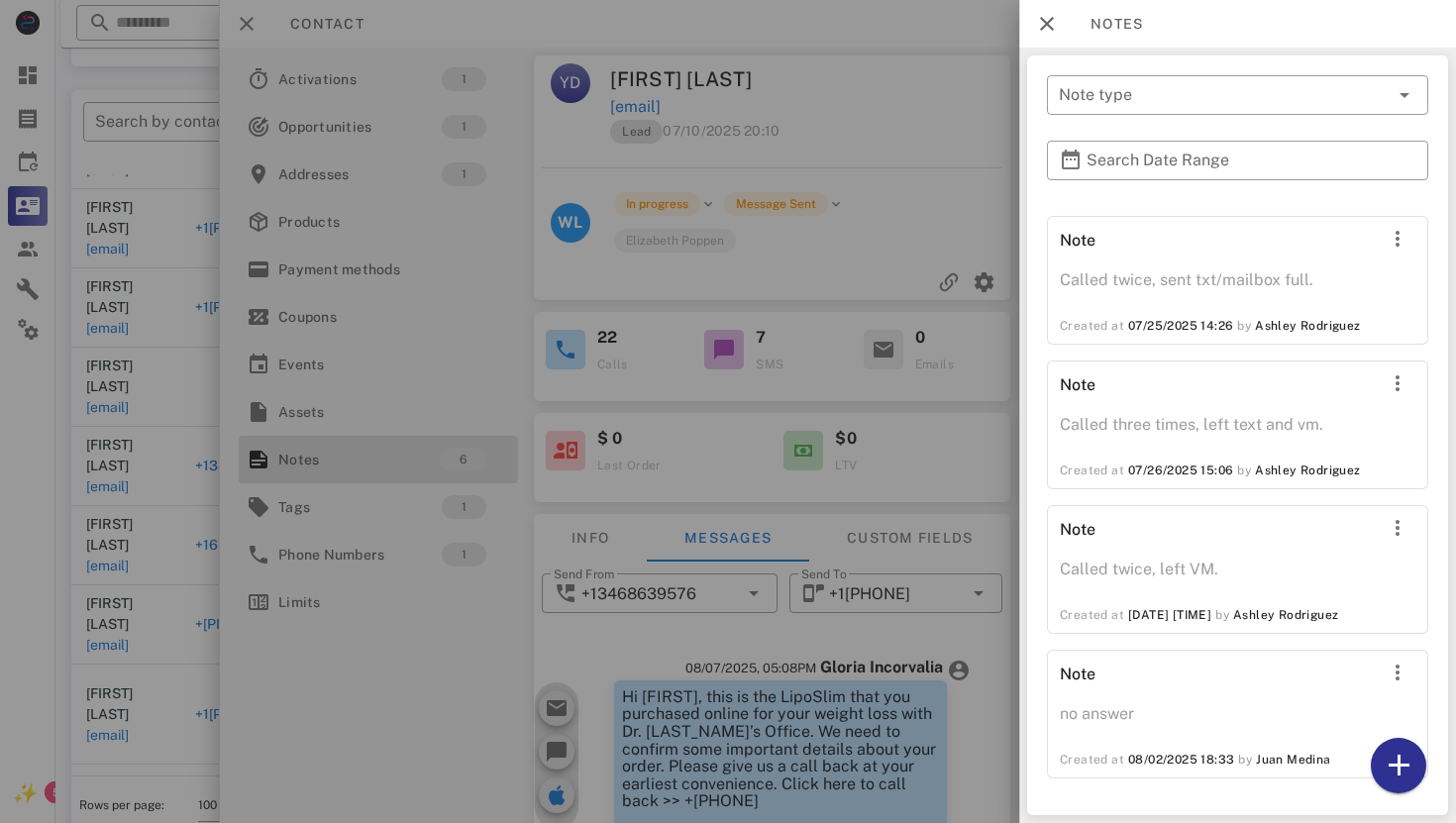 scroll, scrollTop: 0, scrollLeft: 0, axis: both 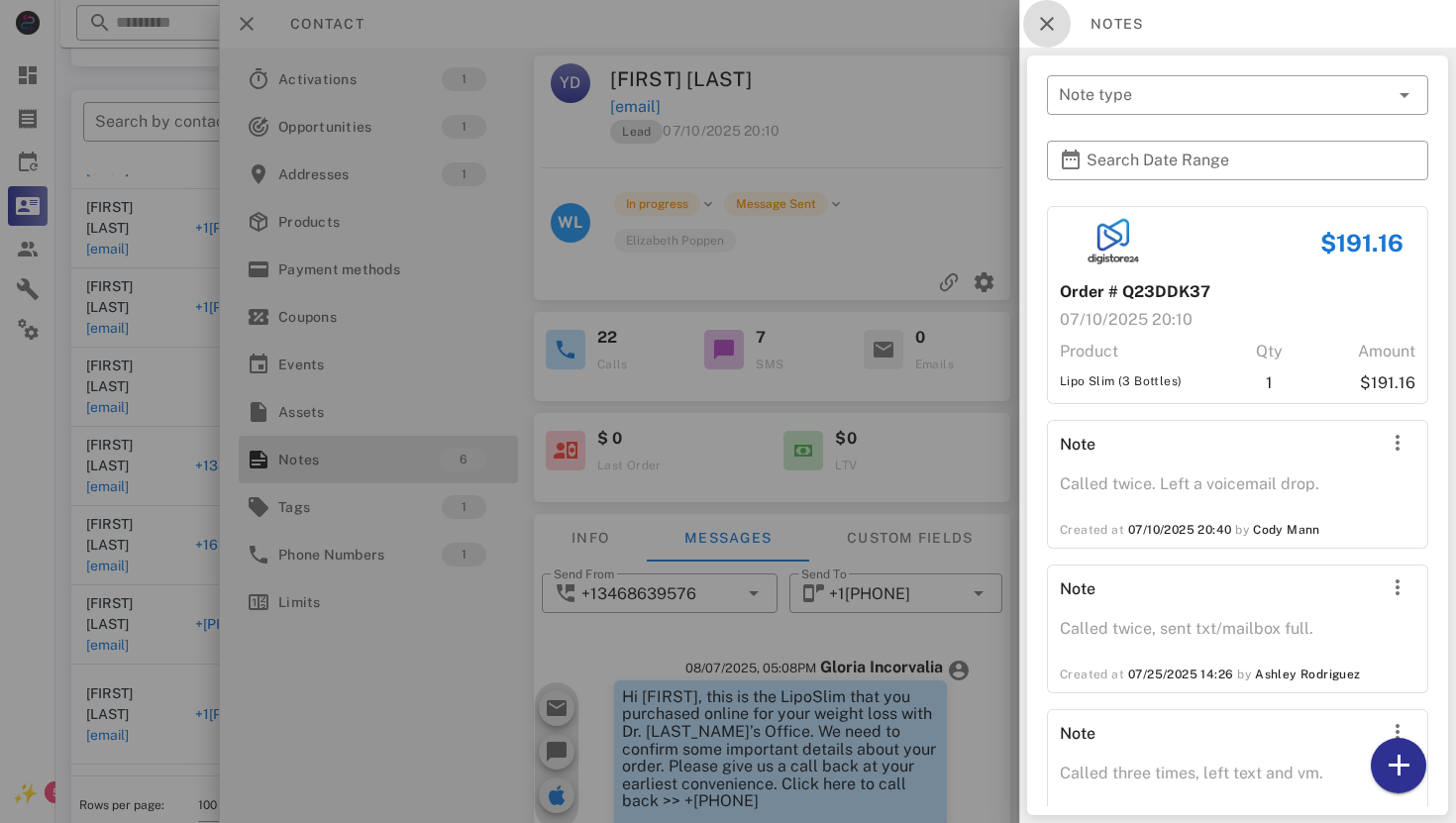 click at bounding box center [1047, 24] 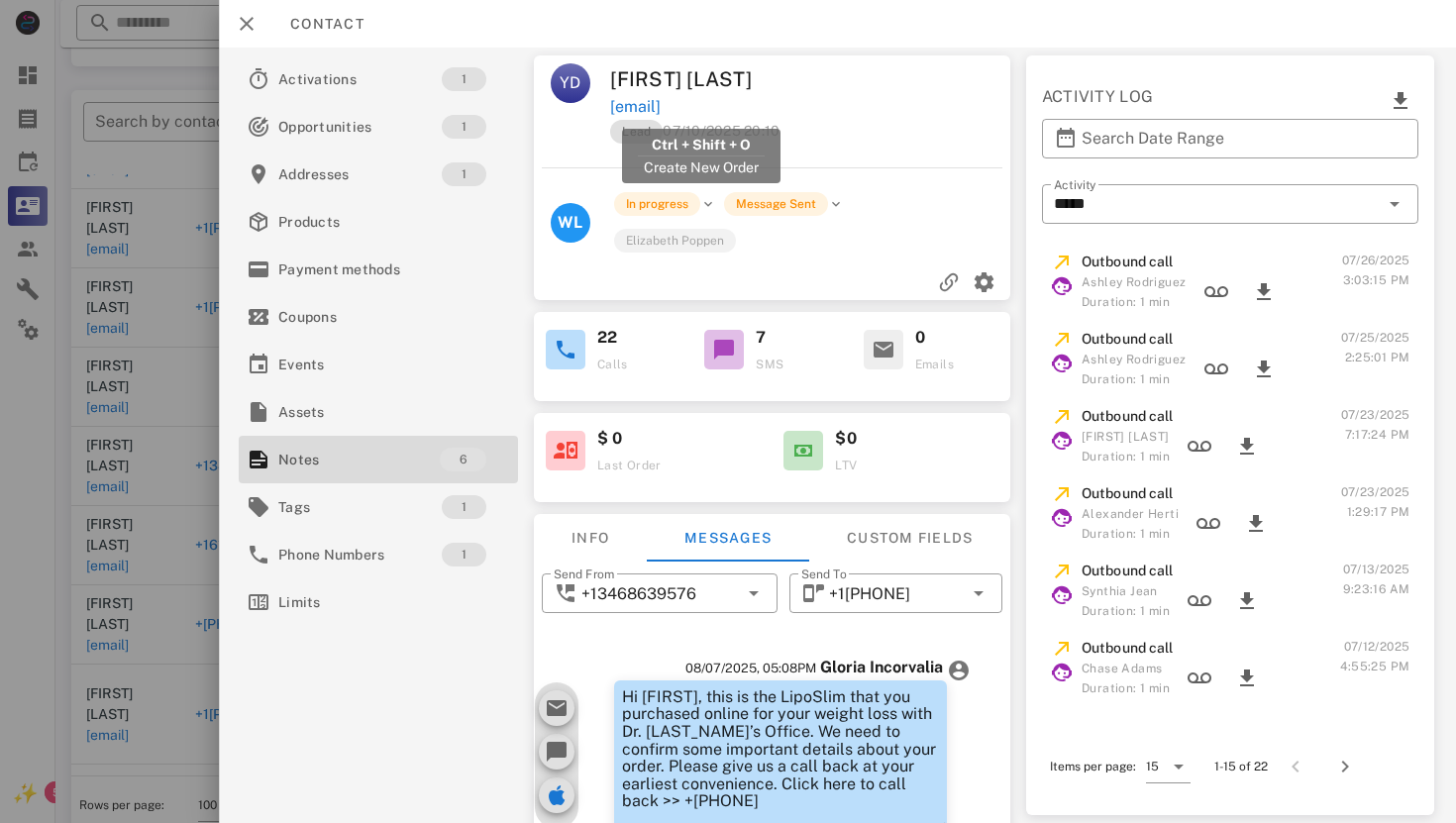 click on "[EMAIL]" at bounding box center [635, 107] 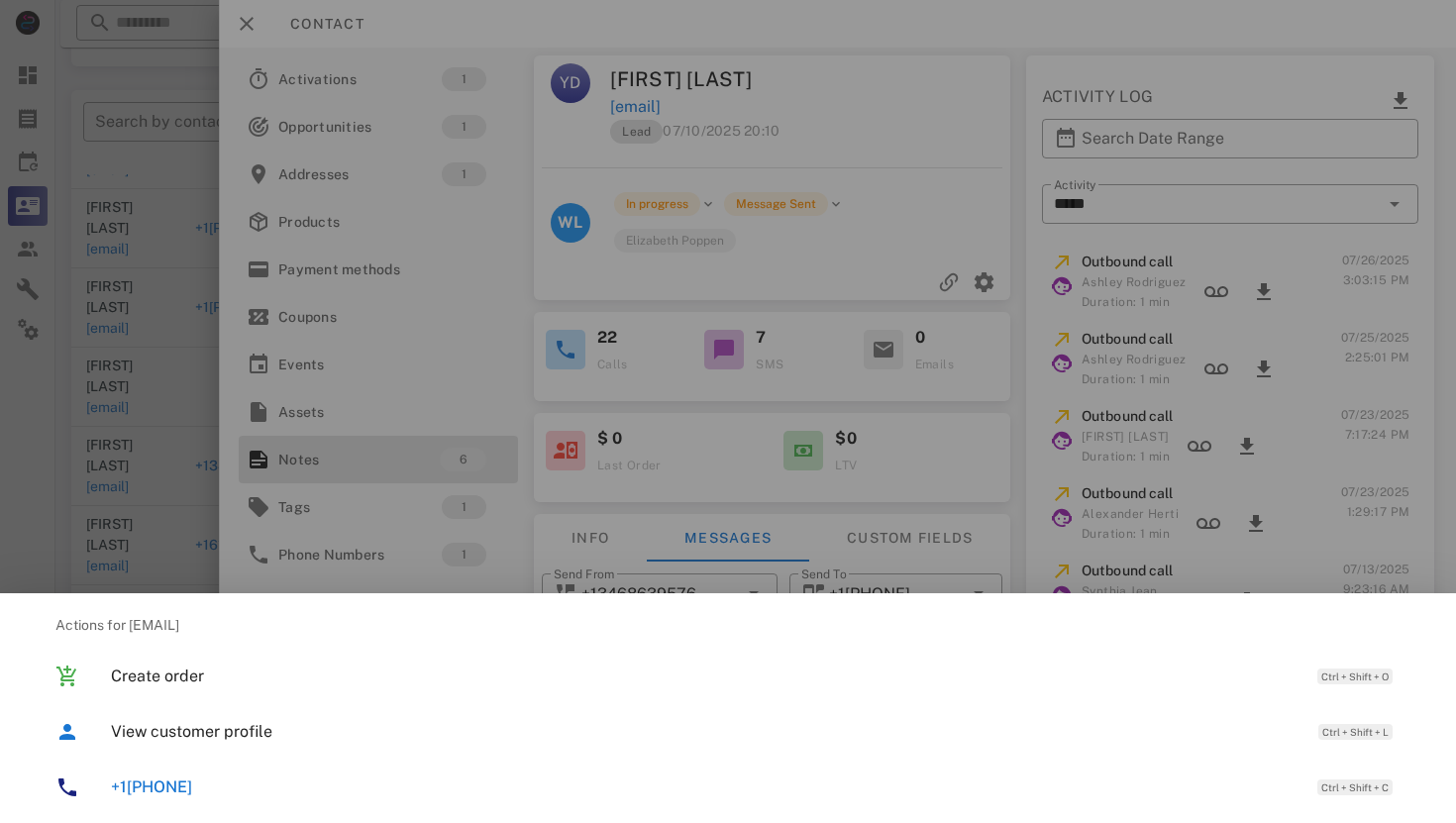 click on "[PHONE]" at bounding box center (152, 786) 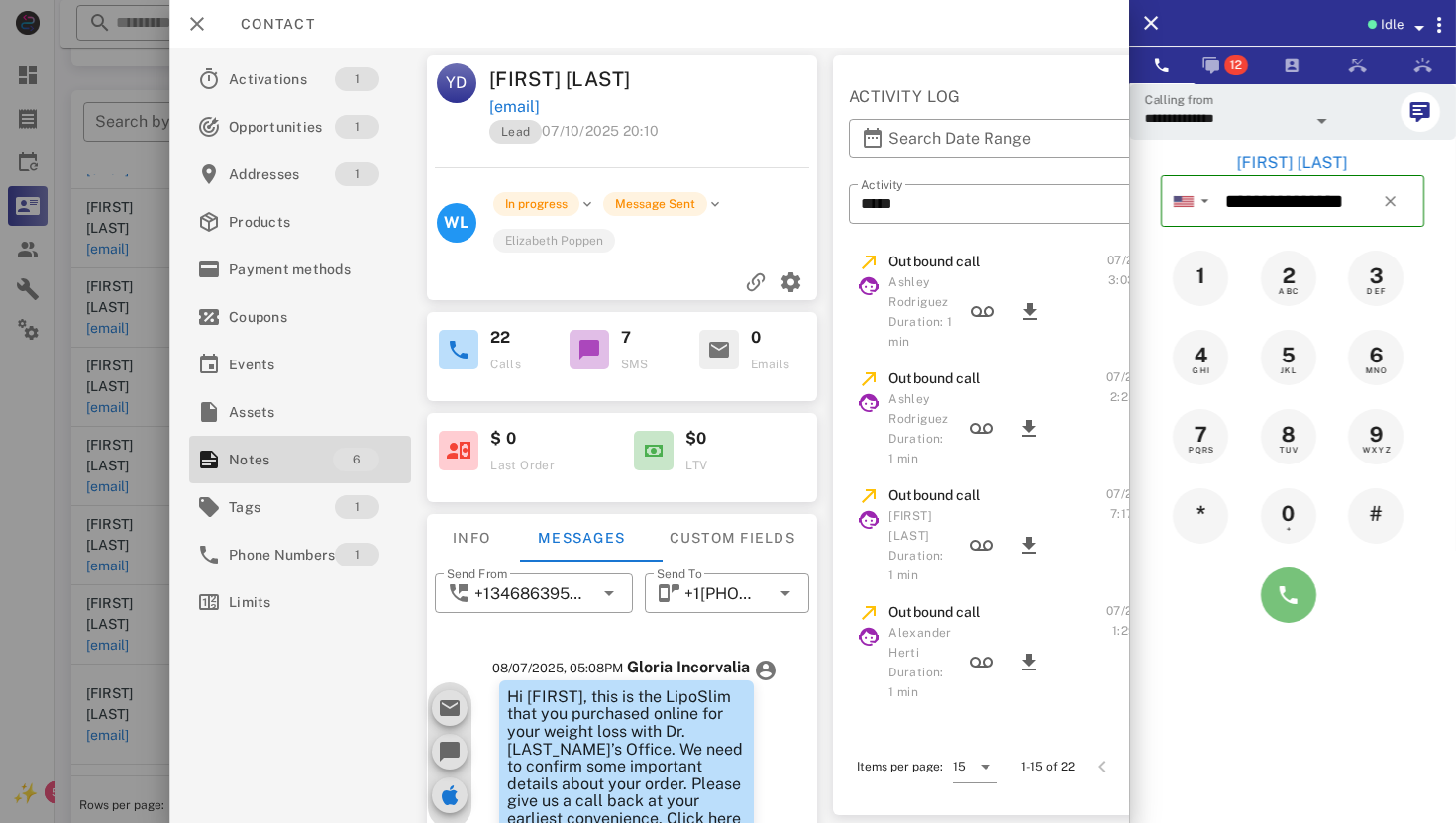 click at bounding box center [1289, 595] 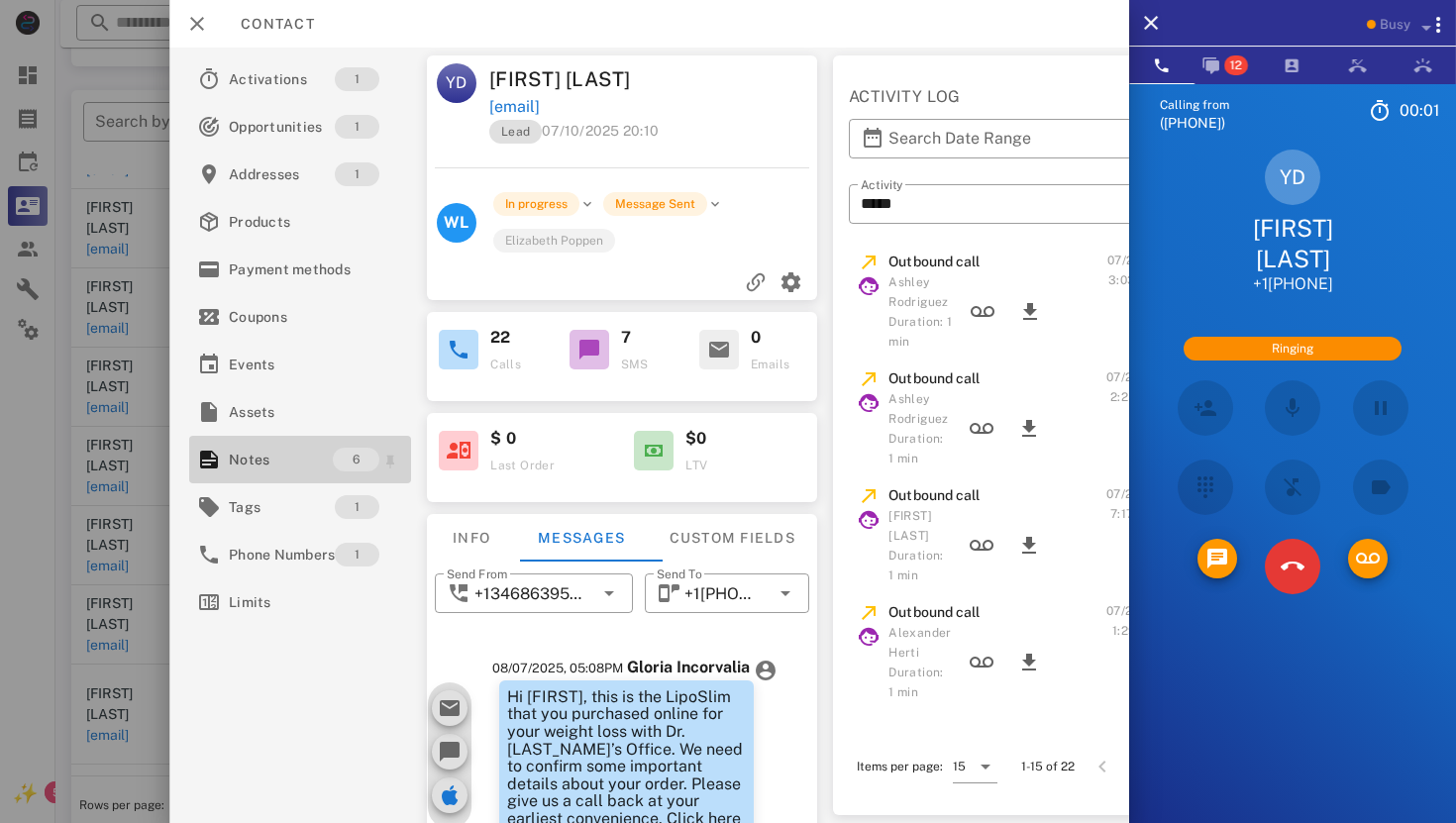 click on "Notes" at bounding box center [280, 460] 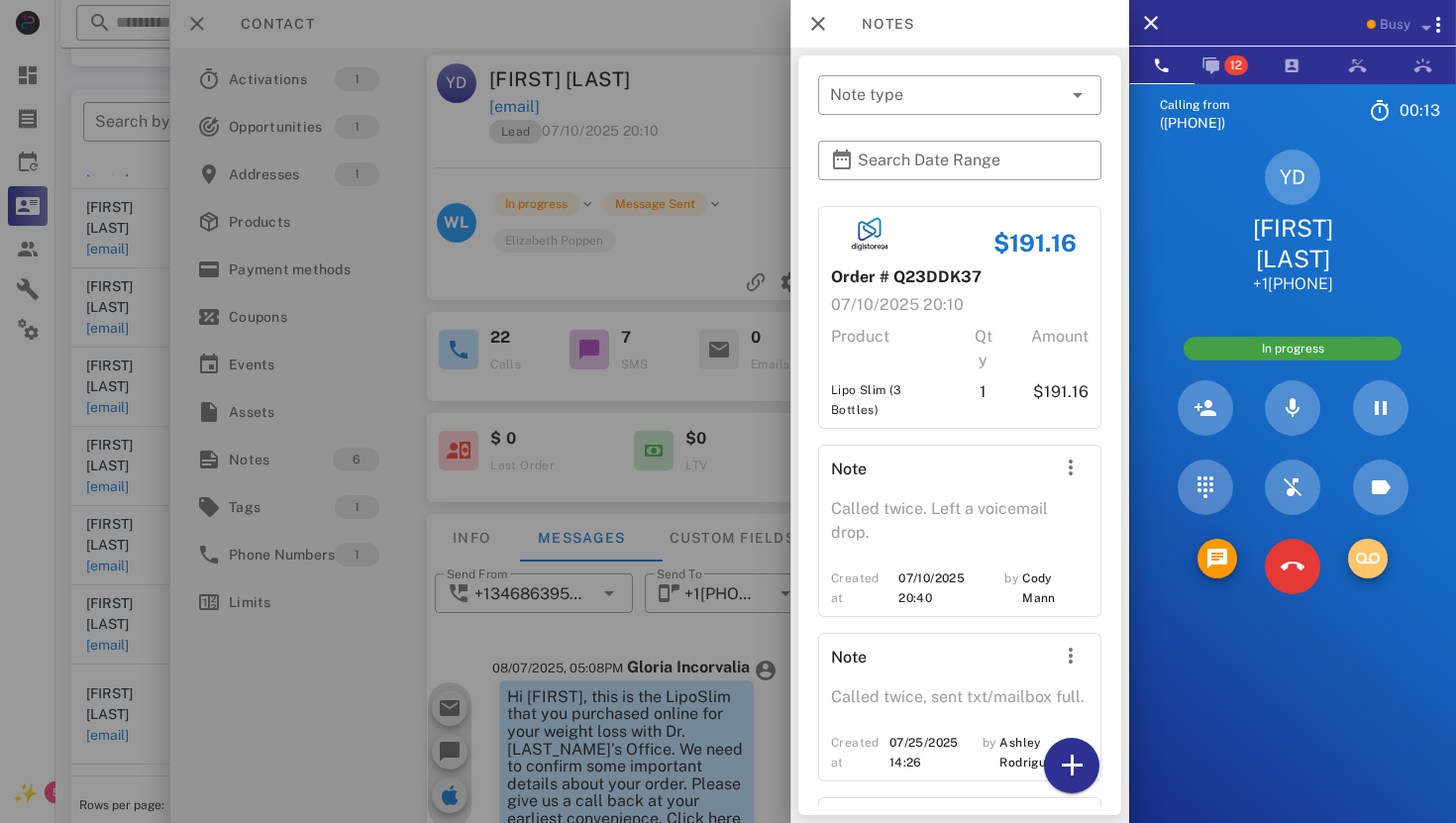 click at bounding box center (1368, 559) 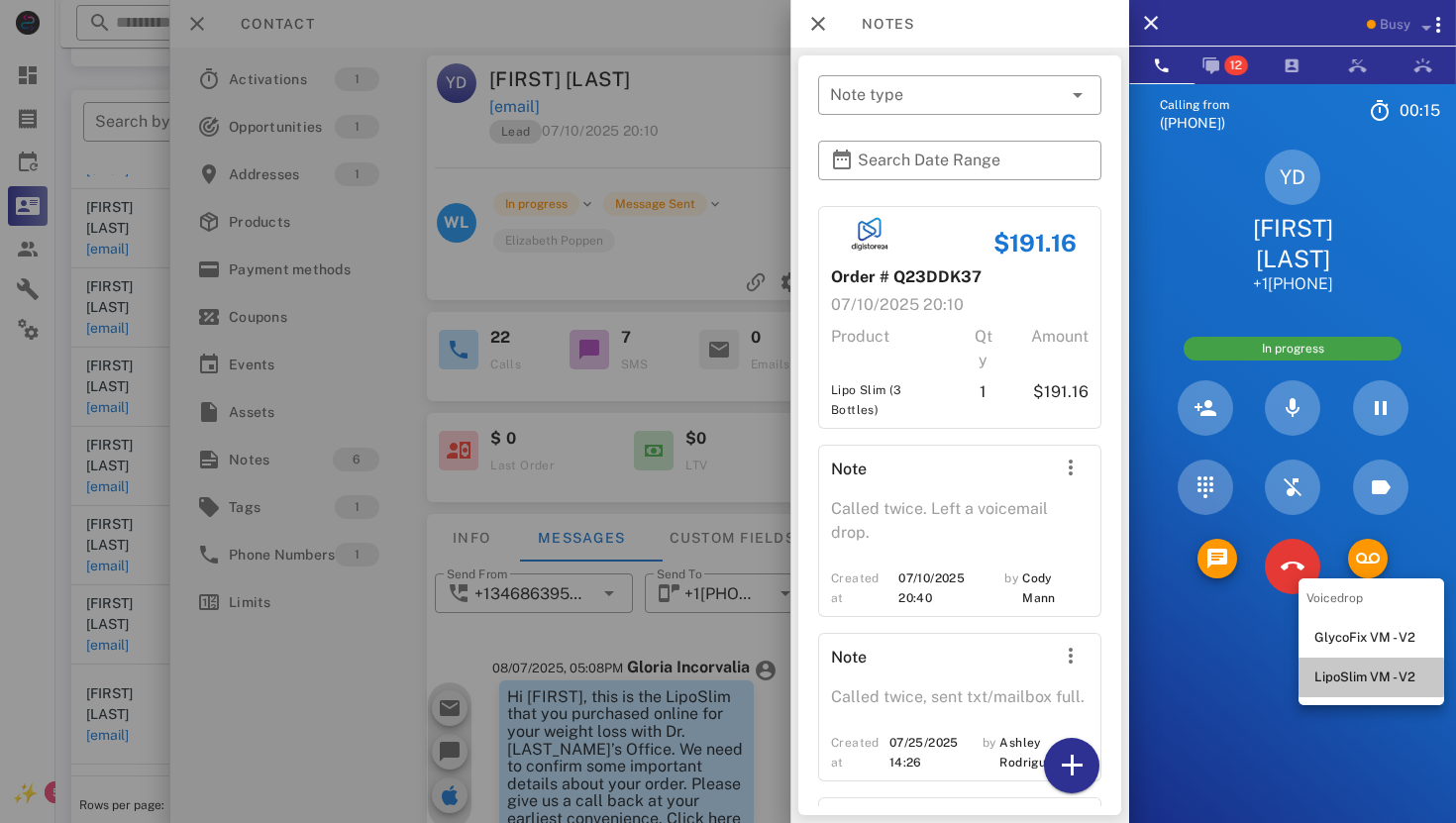 click on "LipoSlim VM - V2" at bounding box center [1371, 677] 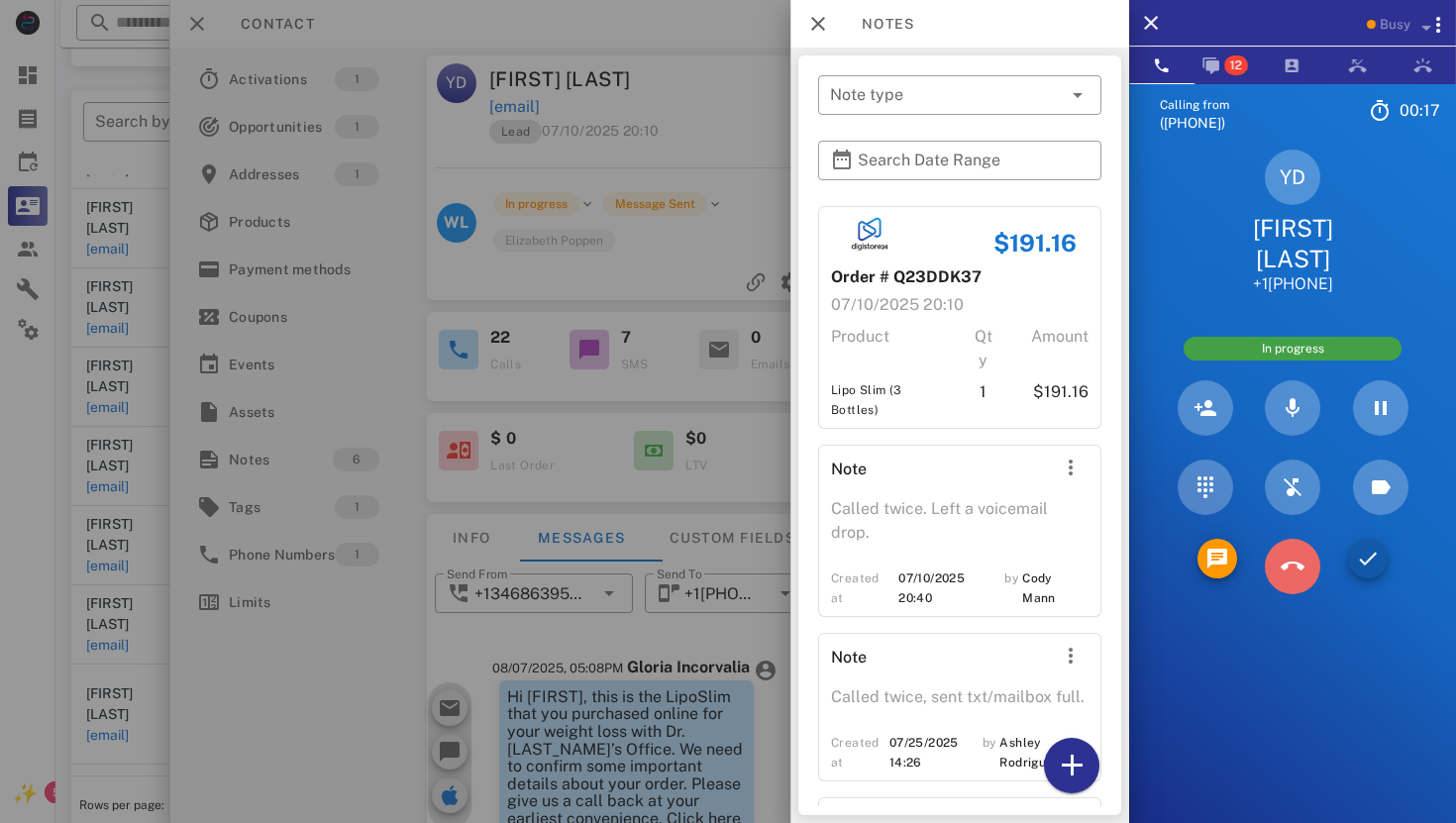 click at bounding box center (1293, 566) 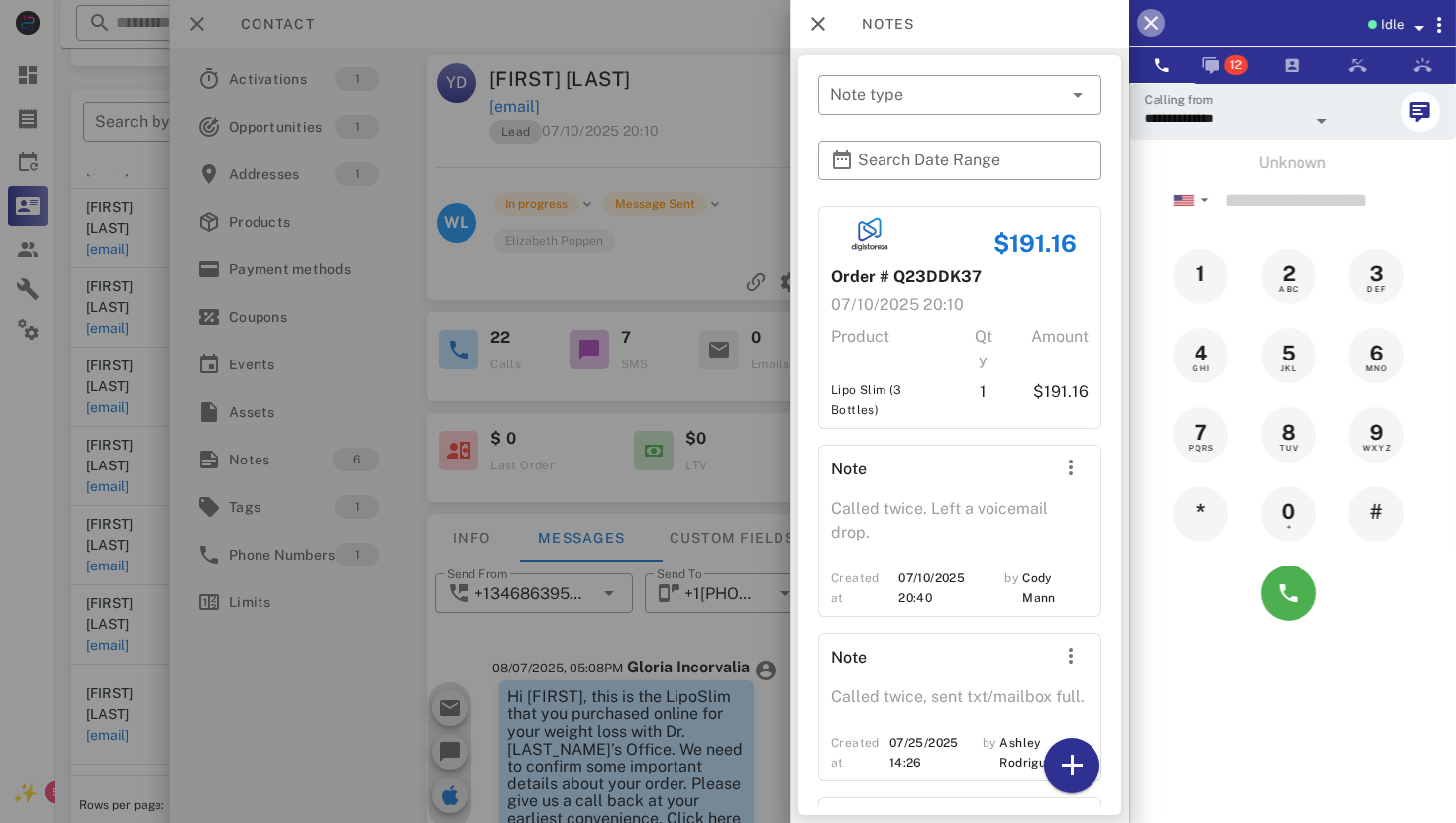 click at bounding box center [1151, 23] 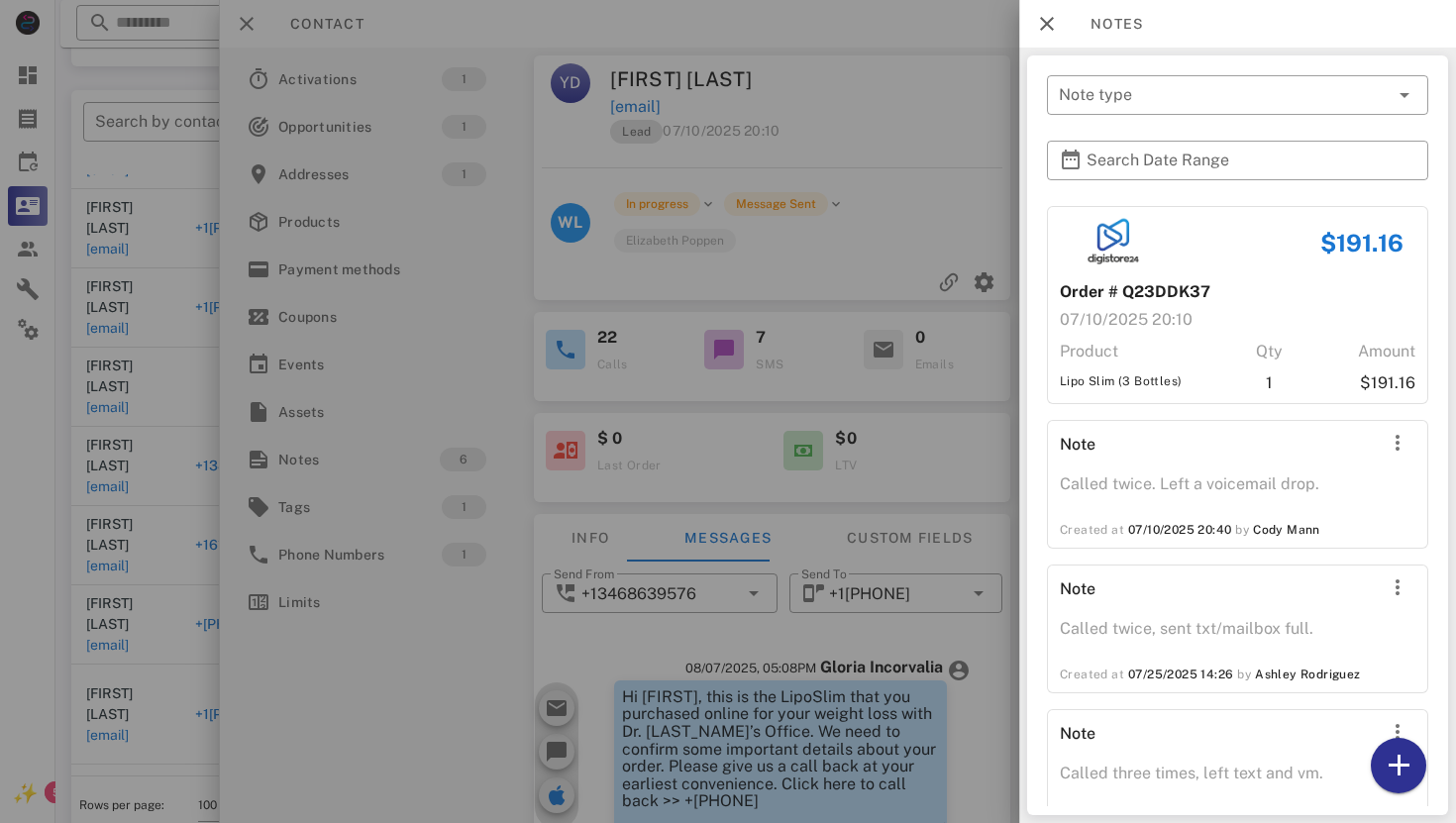scroll, scrollTop: 702, scrollLeft: 0, axis: vertical 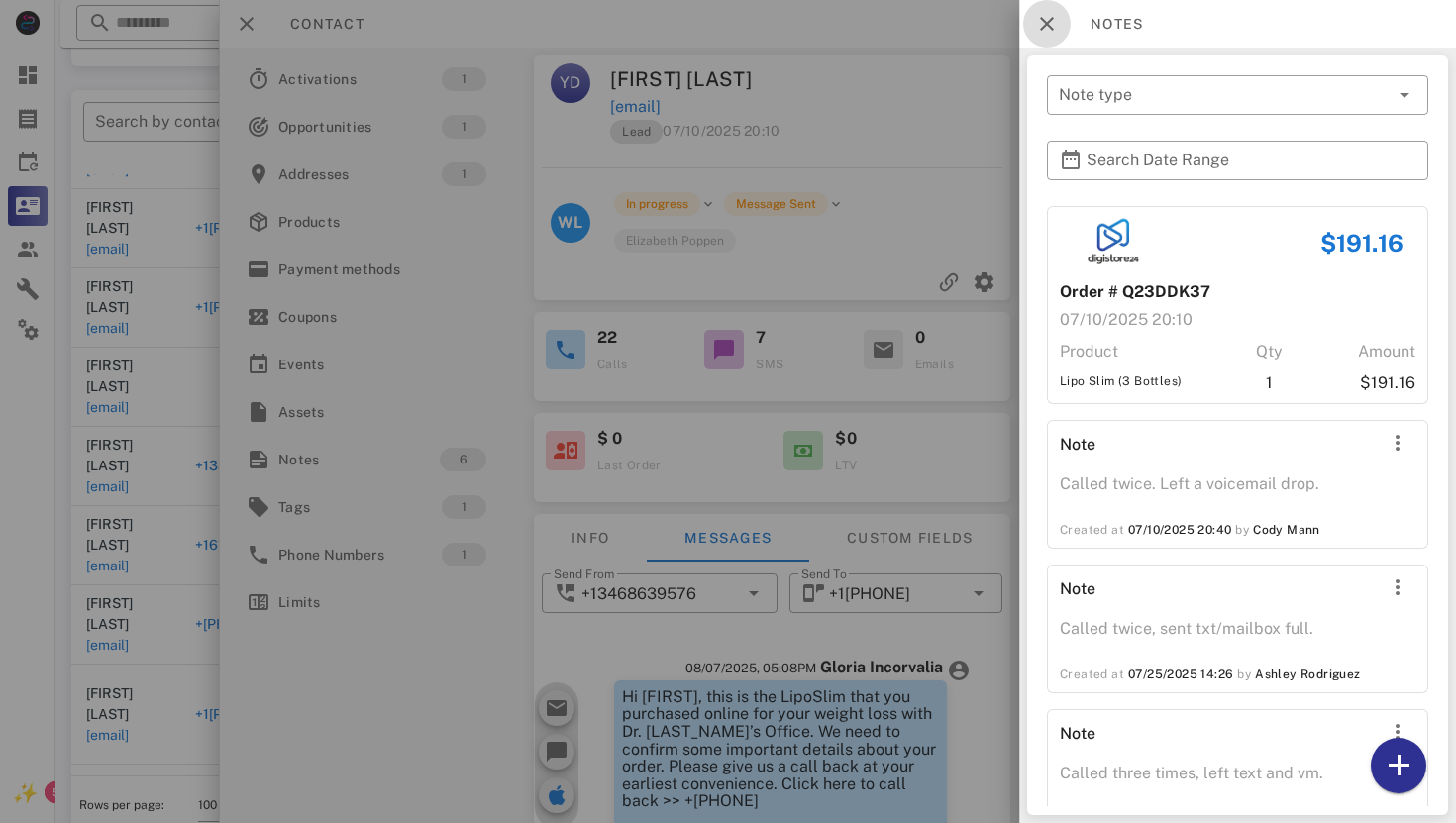 click at bounding box center [1047, 24] 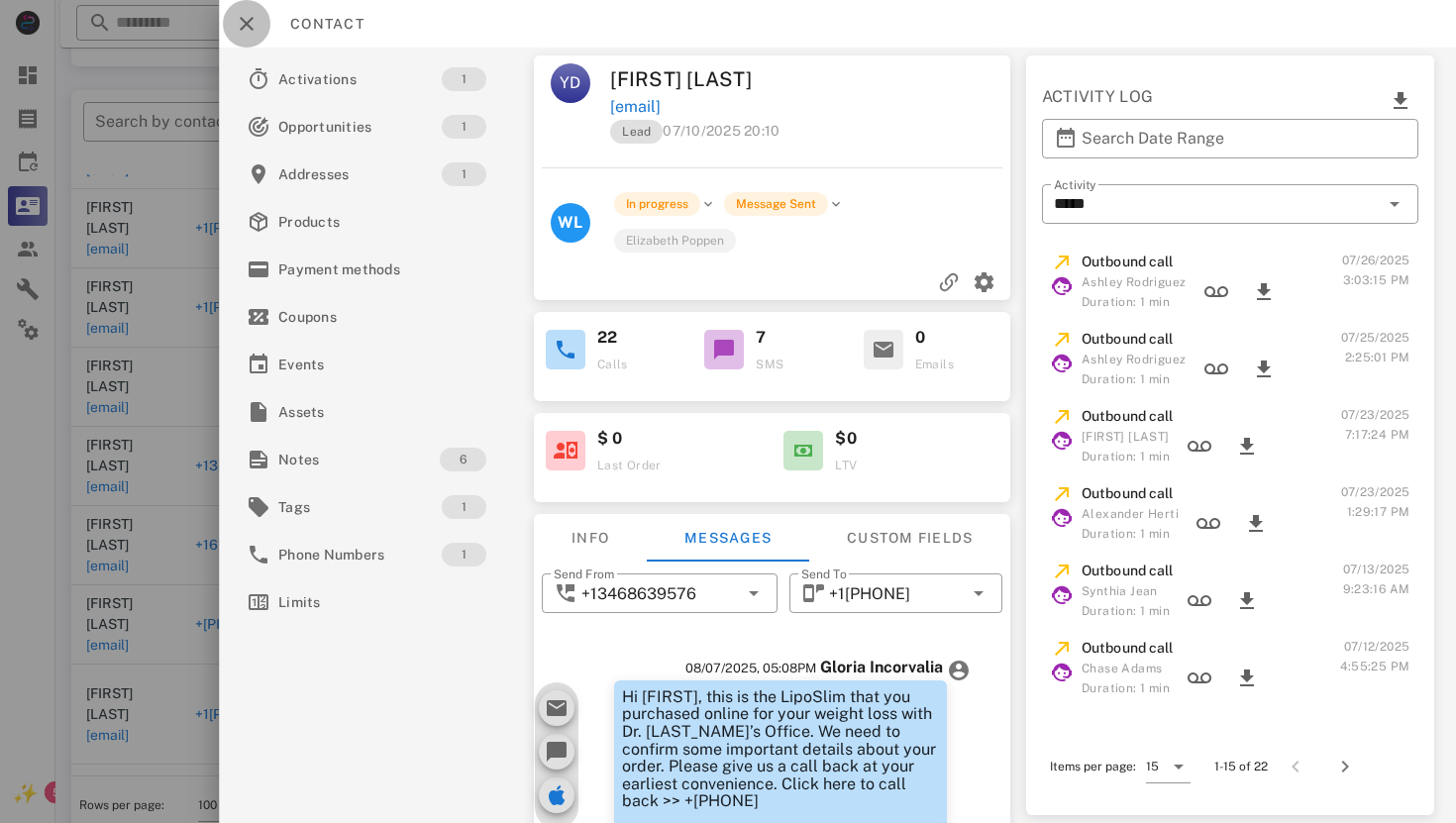 click at bounding box center [247, 24] 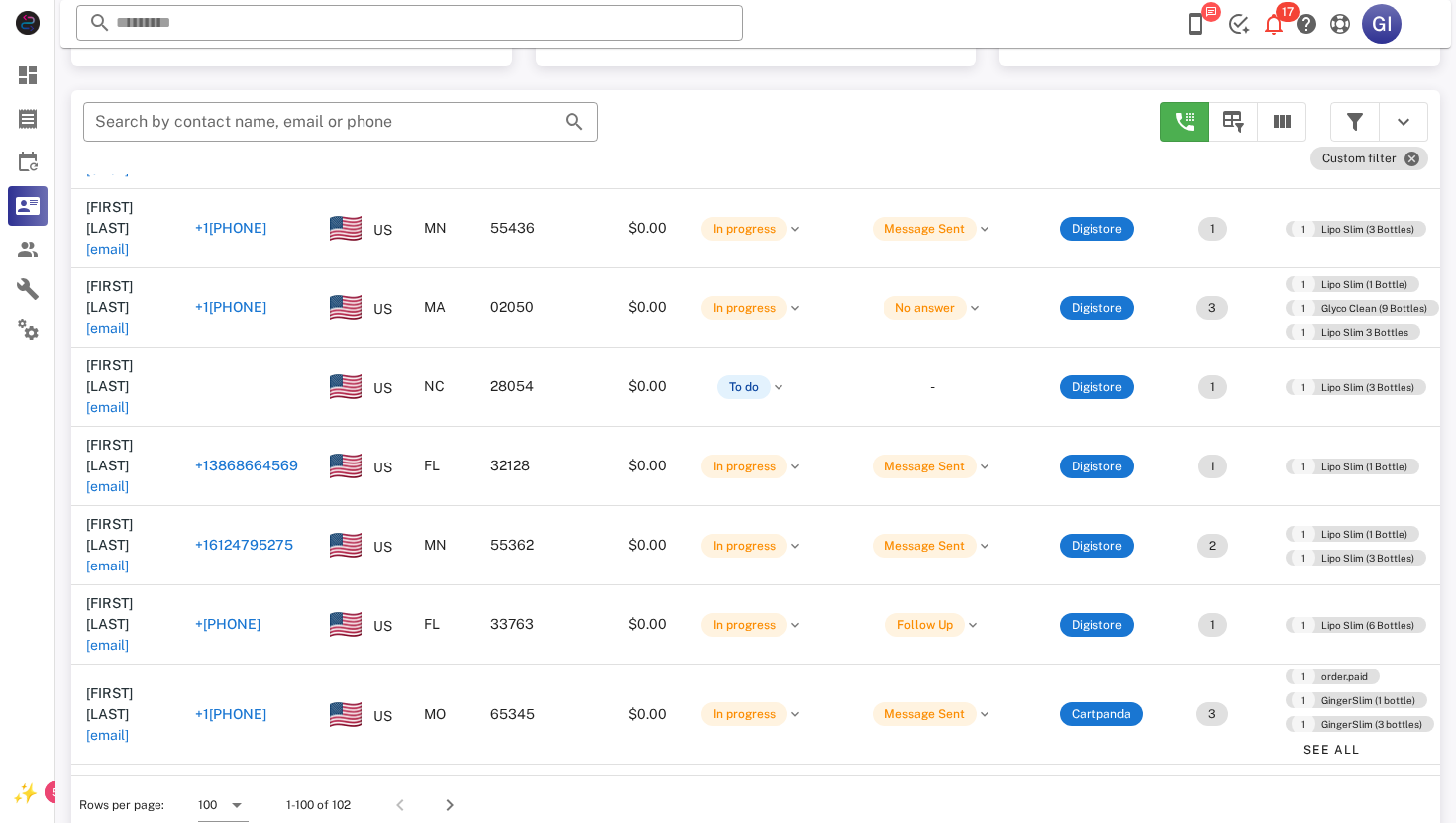 click on "[EMAIL]" at bounding box center (107, 2129) 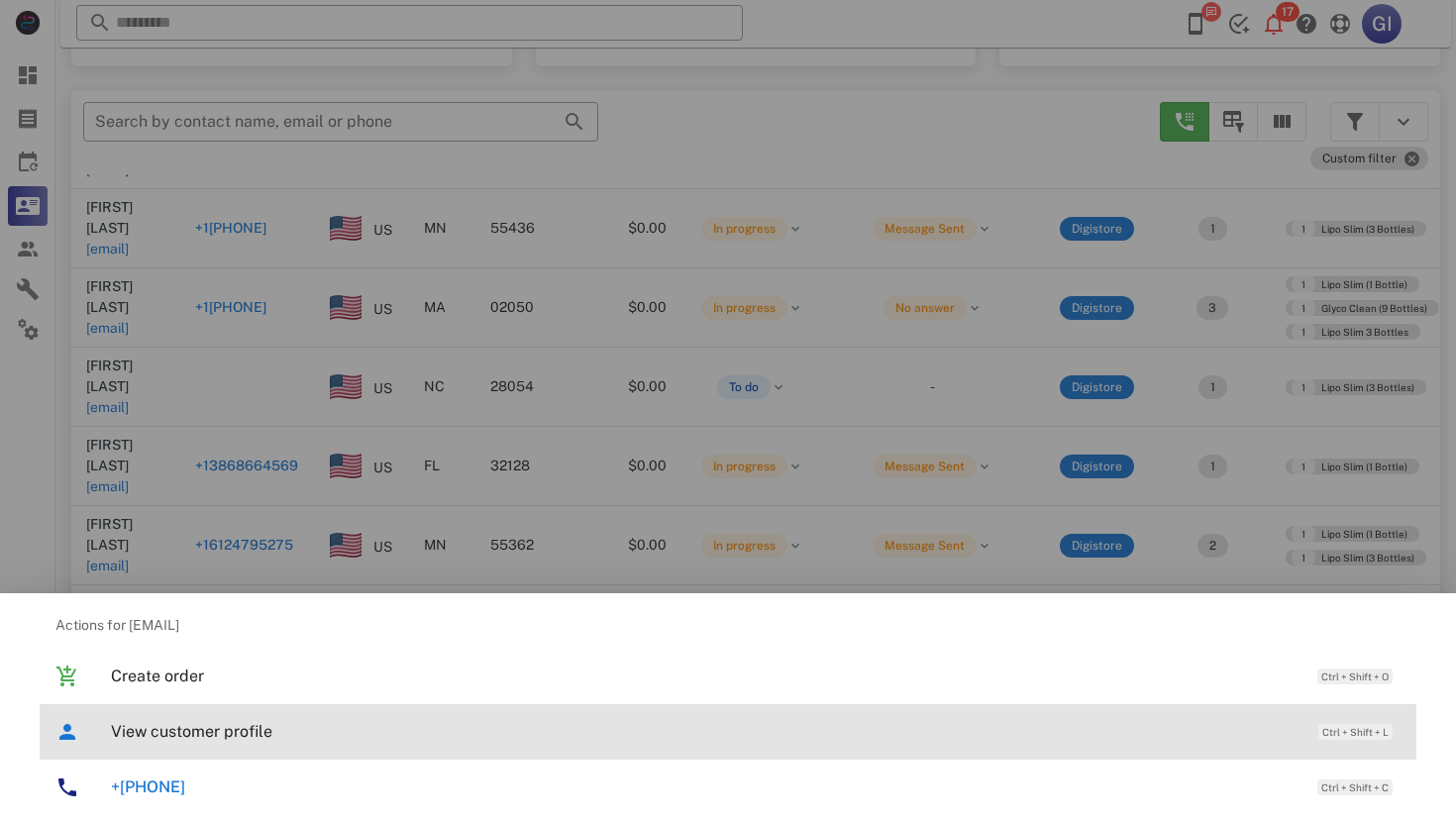 click on "View customer profile" at bounding box center [704, 731] 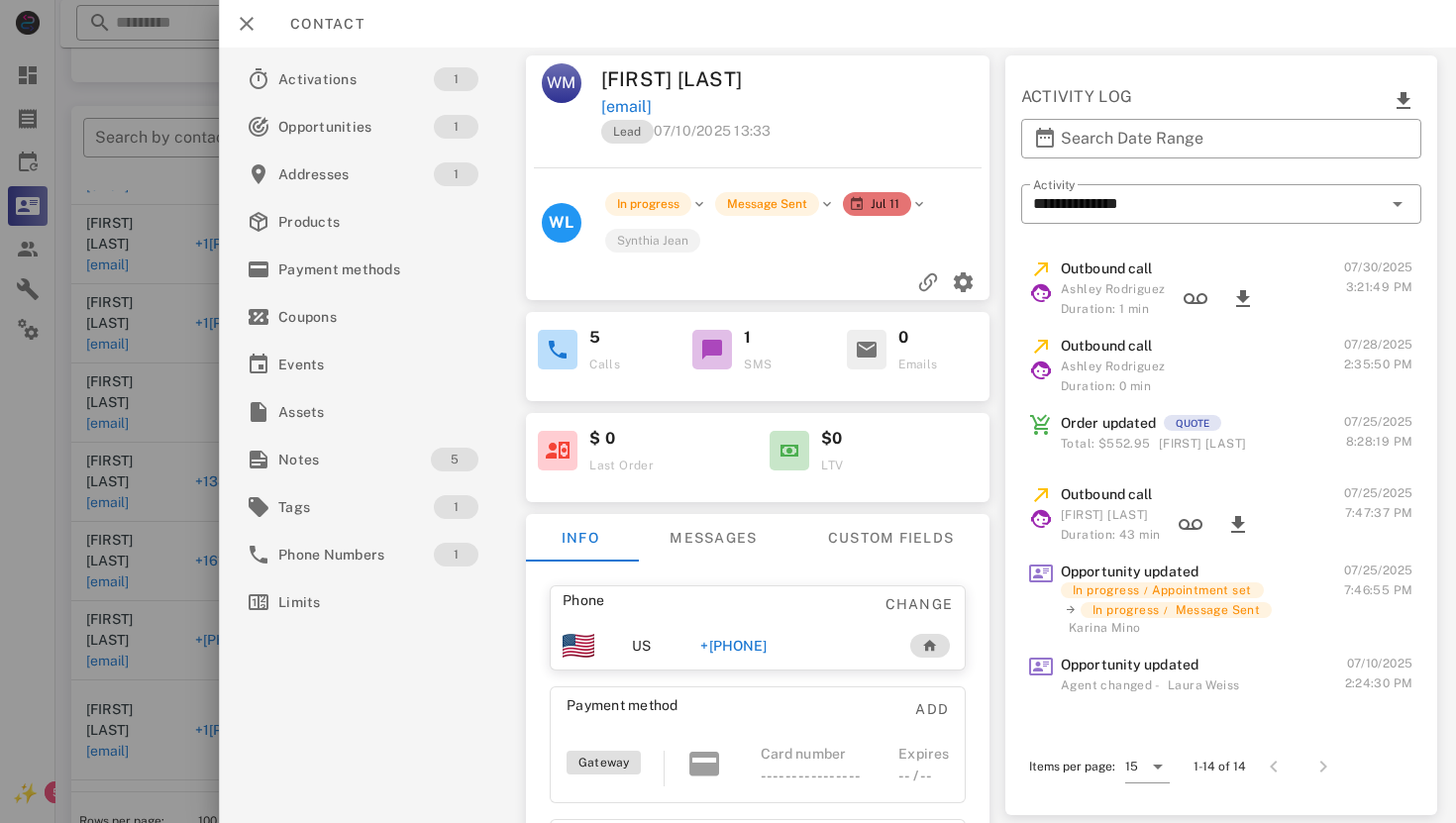 scroll, scrollTop: 327, scrollLeft: 0, axis: vertical 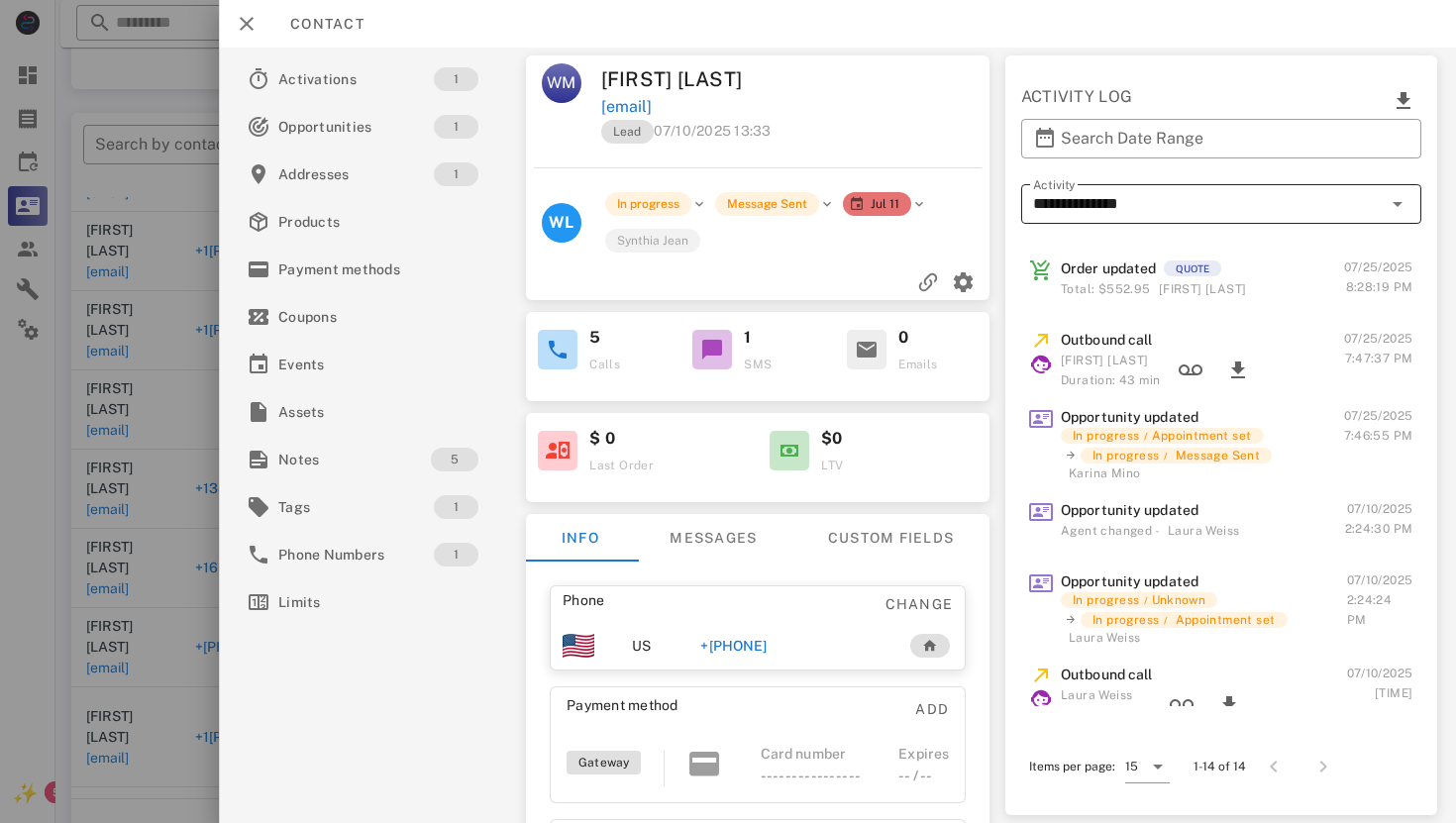 click at bounding box center (1397, 204) 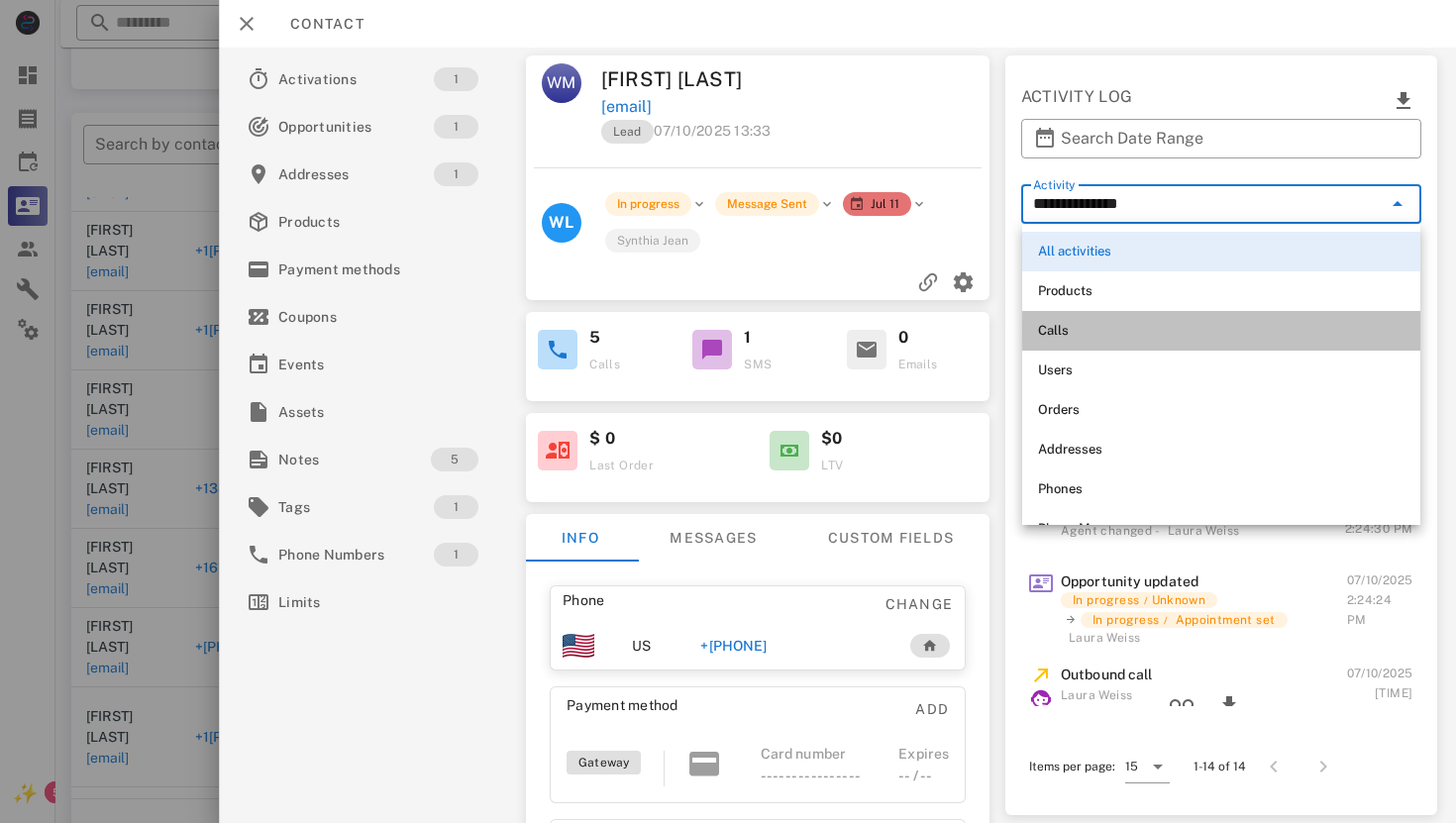 click on "Calls" at bounding box center (1221, 331) 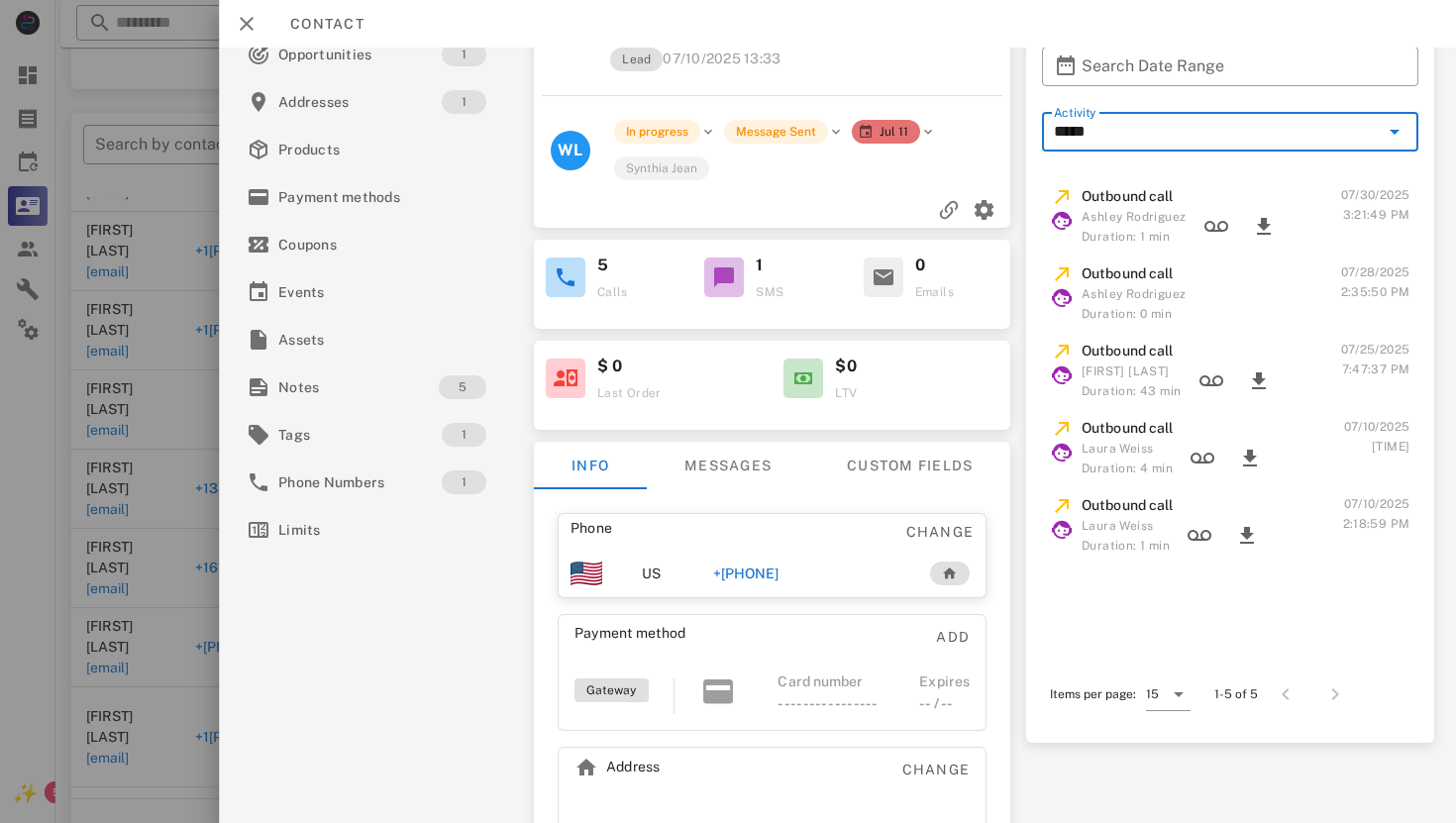 scroll, scrollTop: 148, scrollLeft: 0, axis: vertical 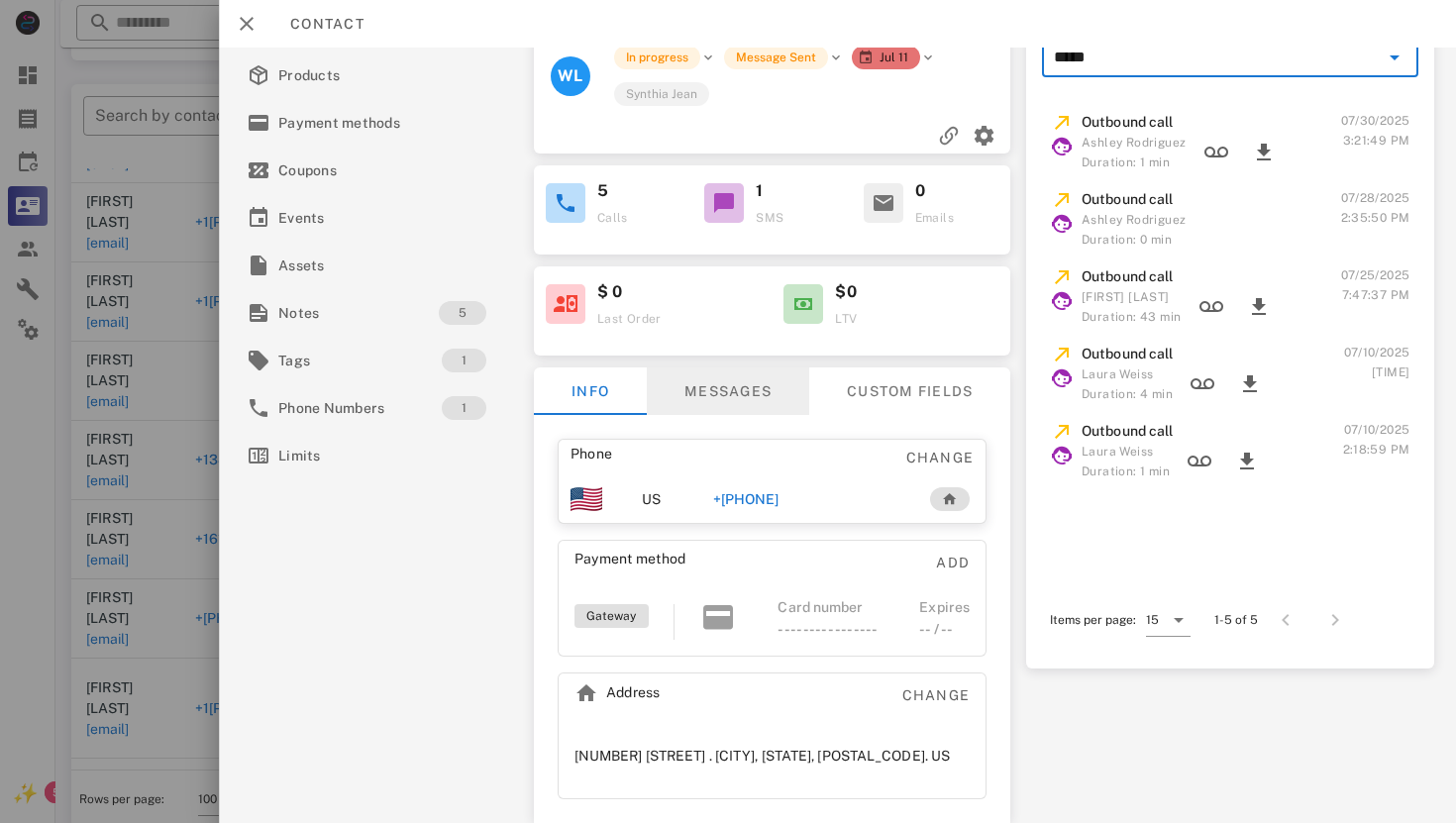click on "Messages" at bounding box center (727, 391) 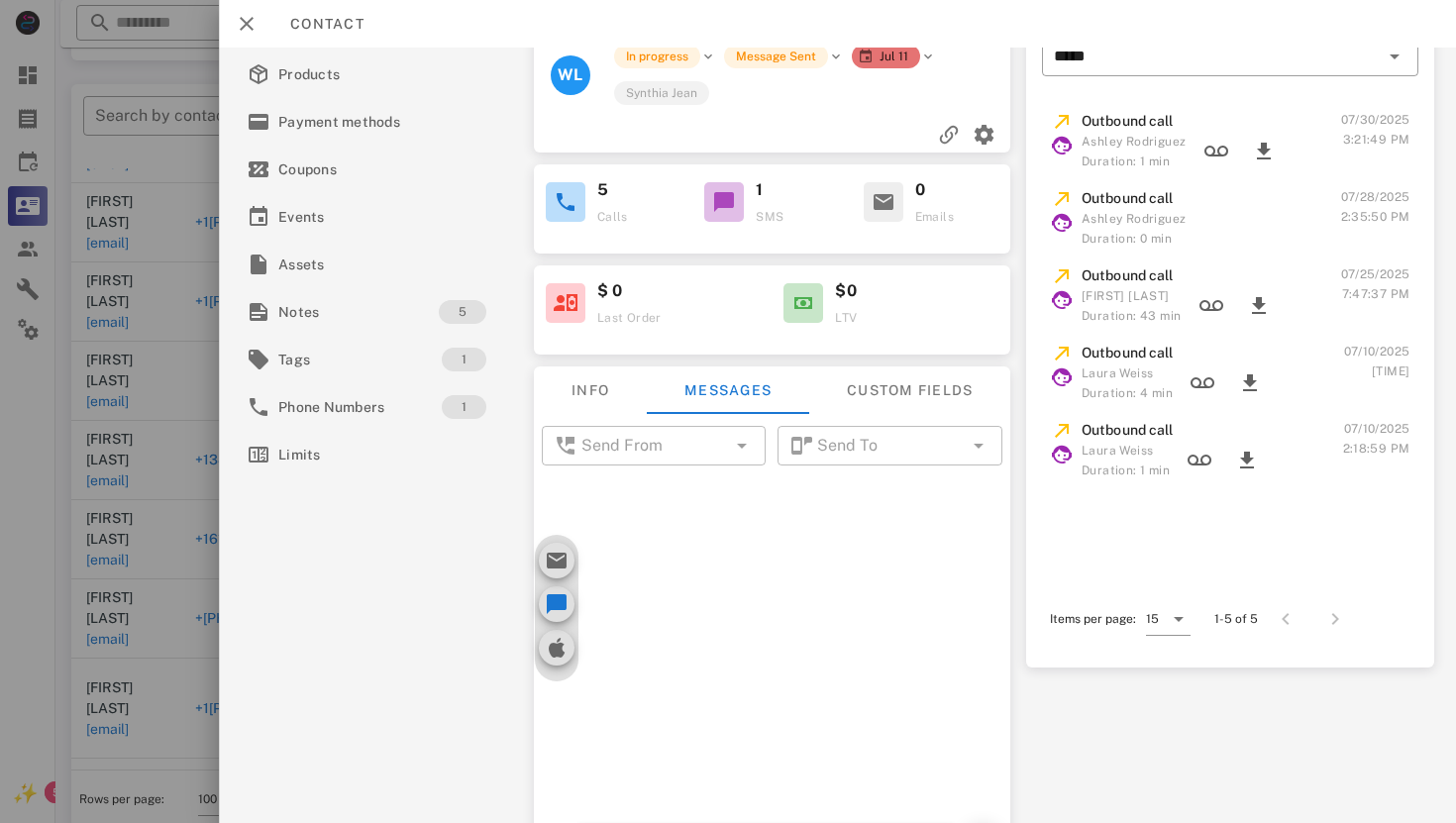 scroll, scrollTop: 724, scrollLeft: 0, axis: vertical 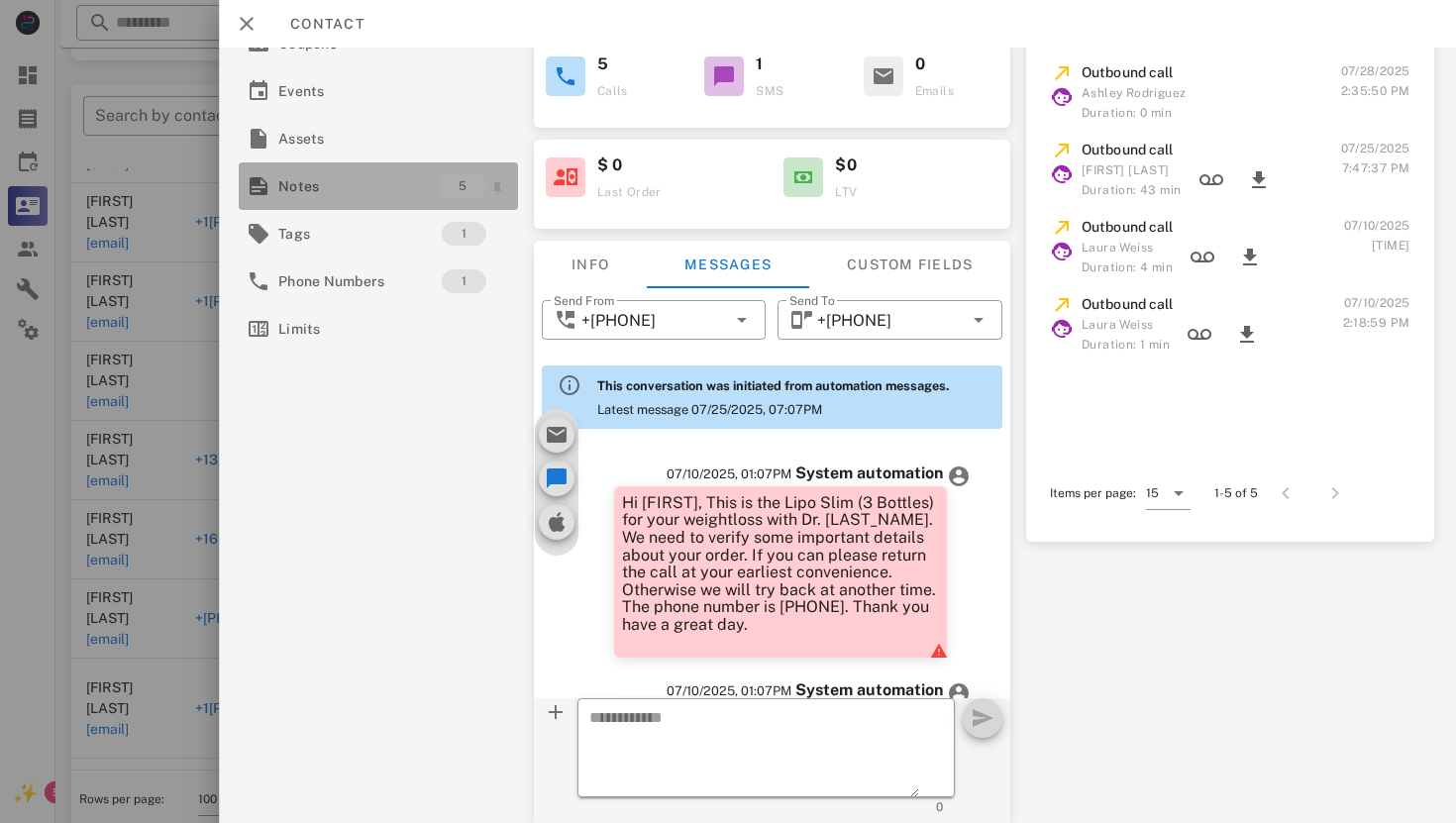click on "Notes" at bounding box center (359, 186) 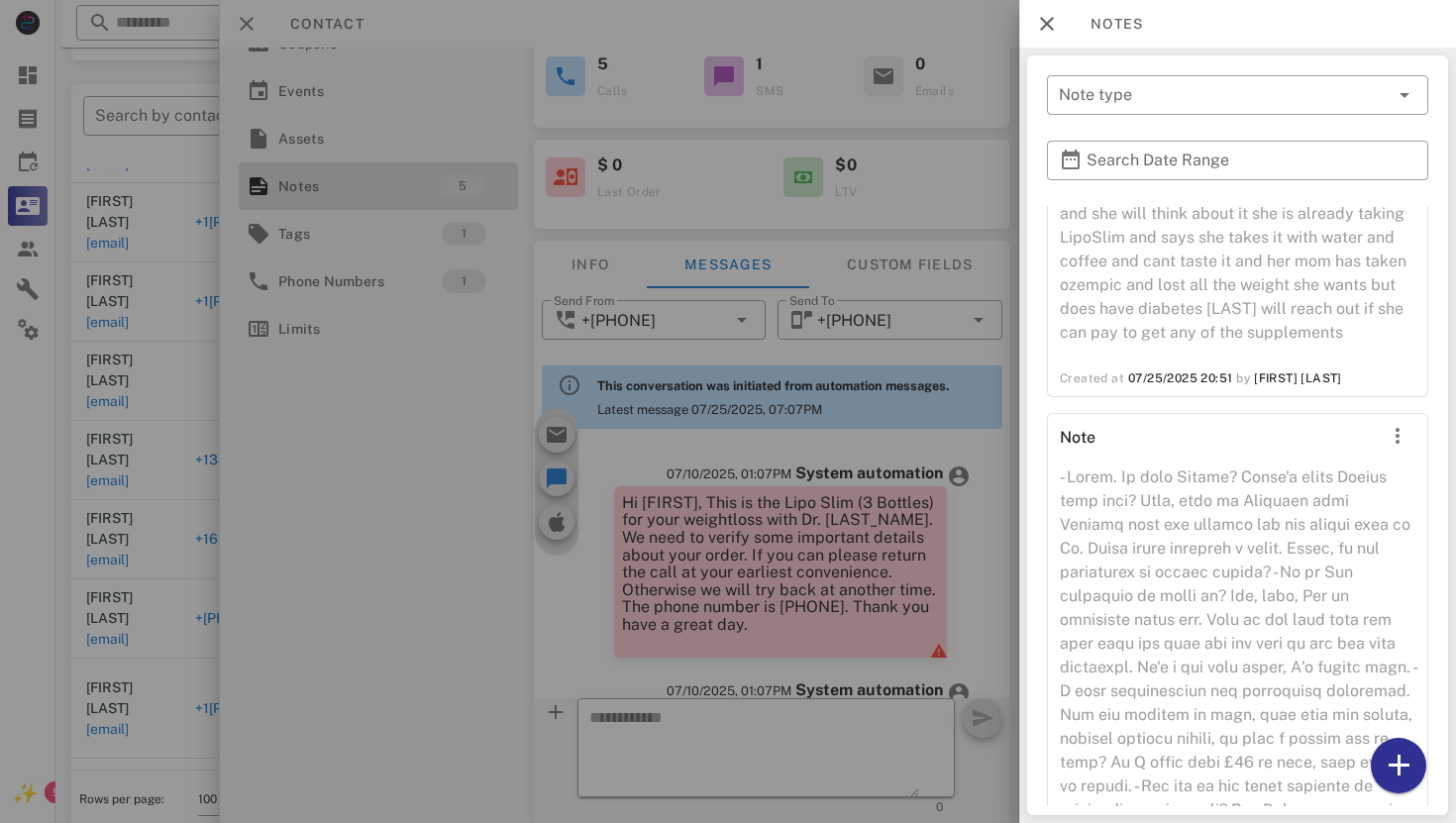 scroll, scrollTop: 894, scrollLeft: 0, axis: vertical 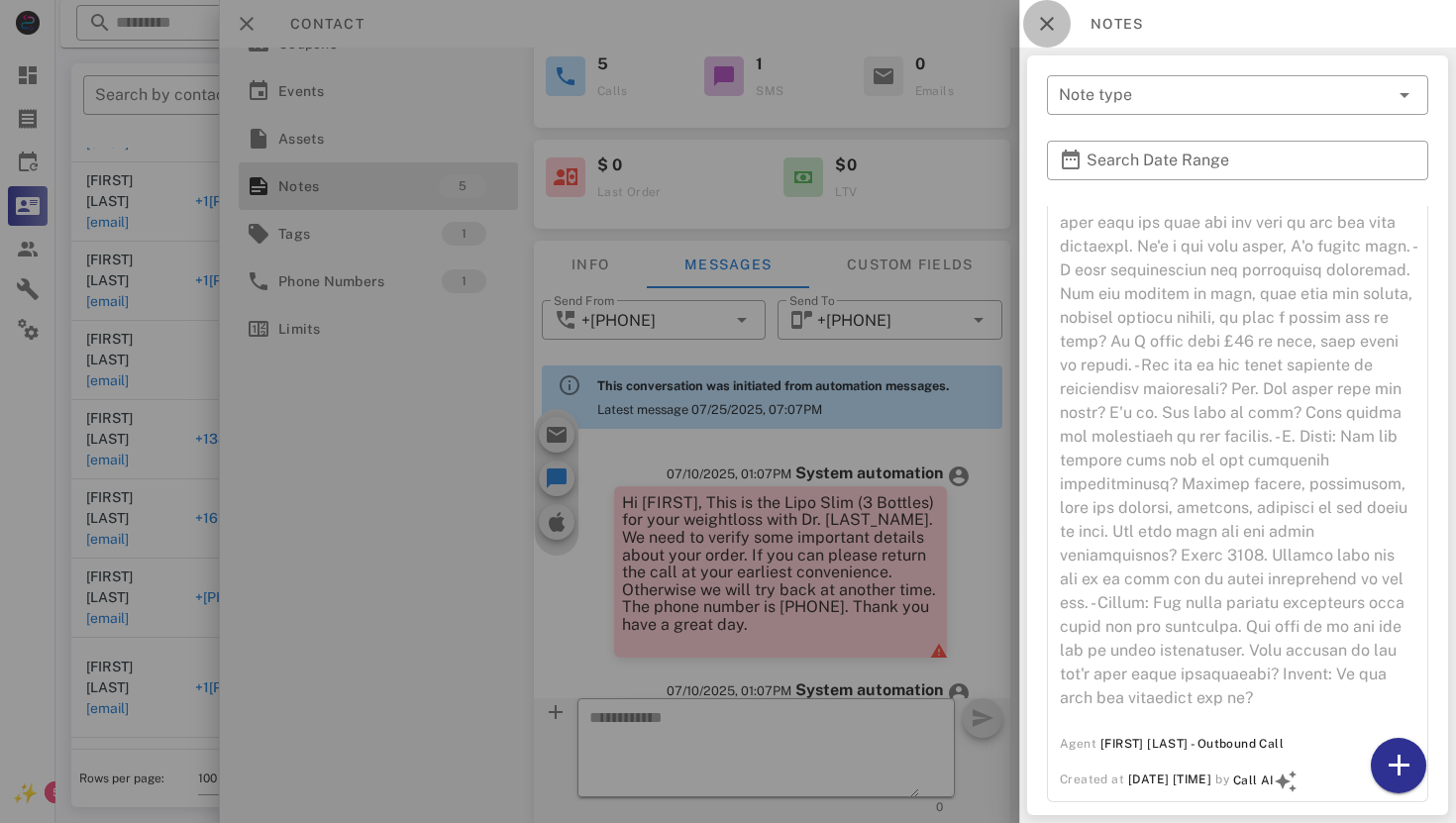 click at bounding box center [1047, 24] 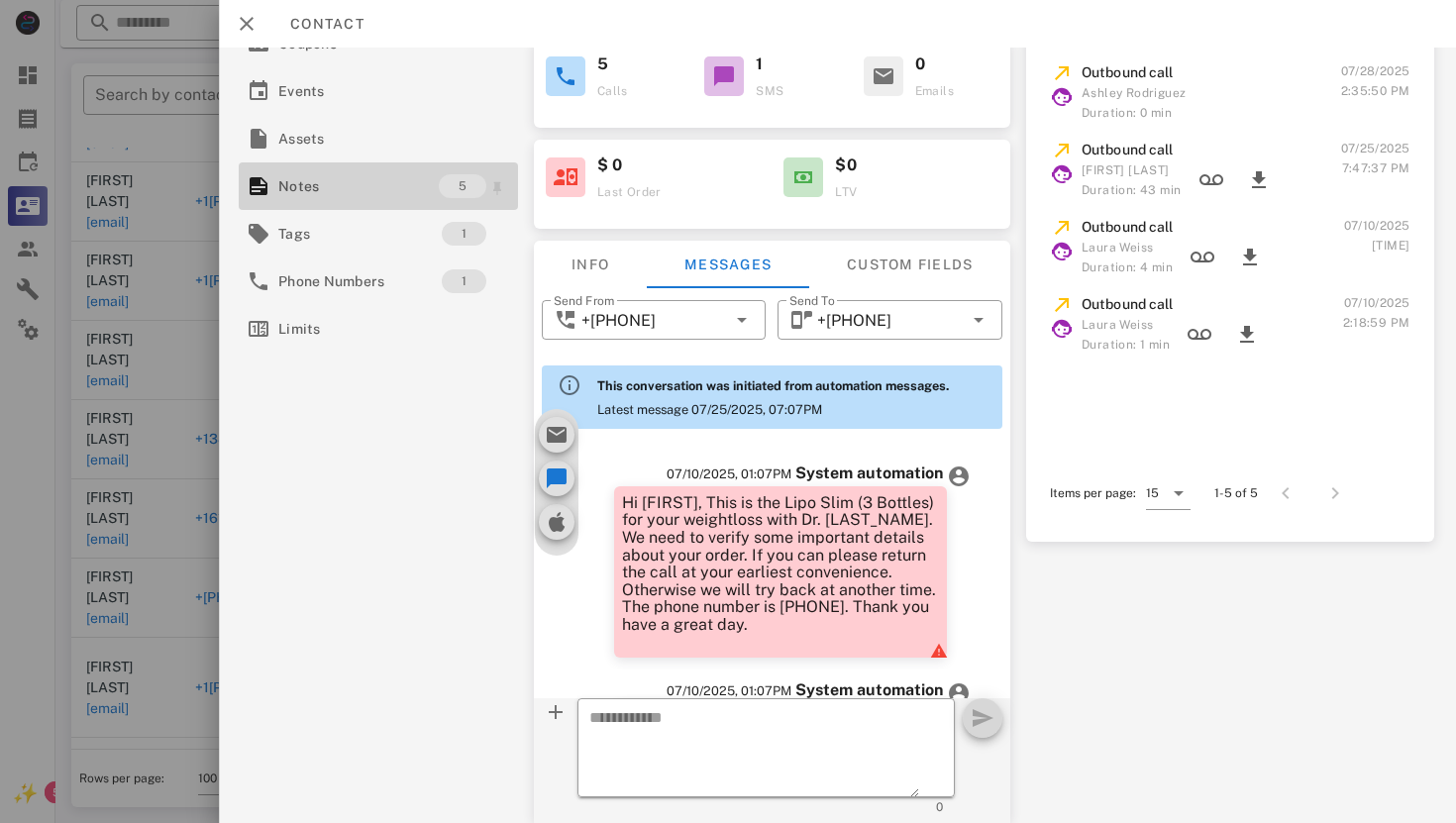 click on "Notes" at bounding box center (359, 186) 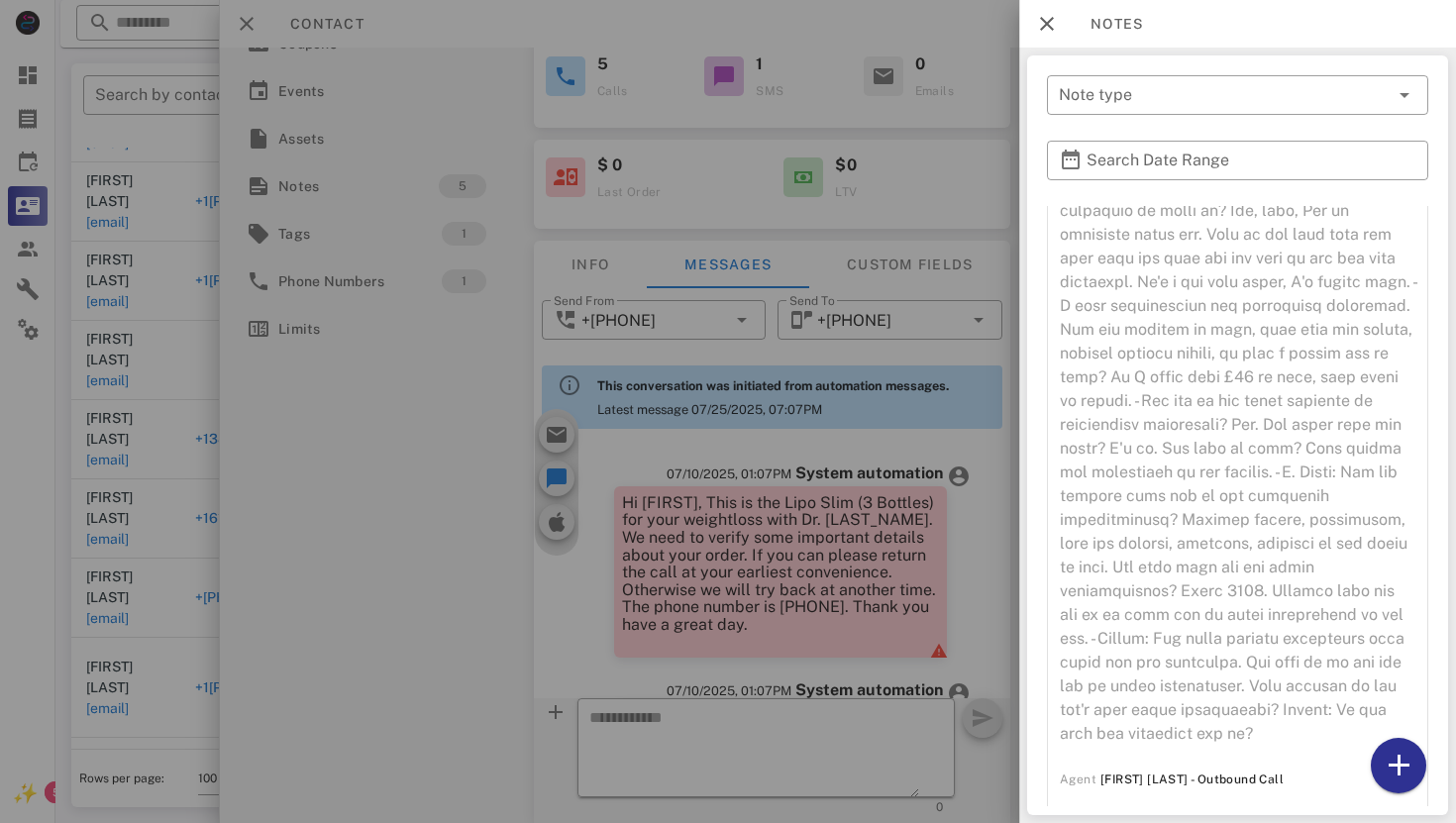 scroll, scrollTop: 1313, scrollLeft: 0, axis: vertical 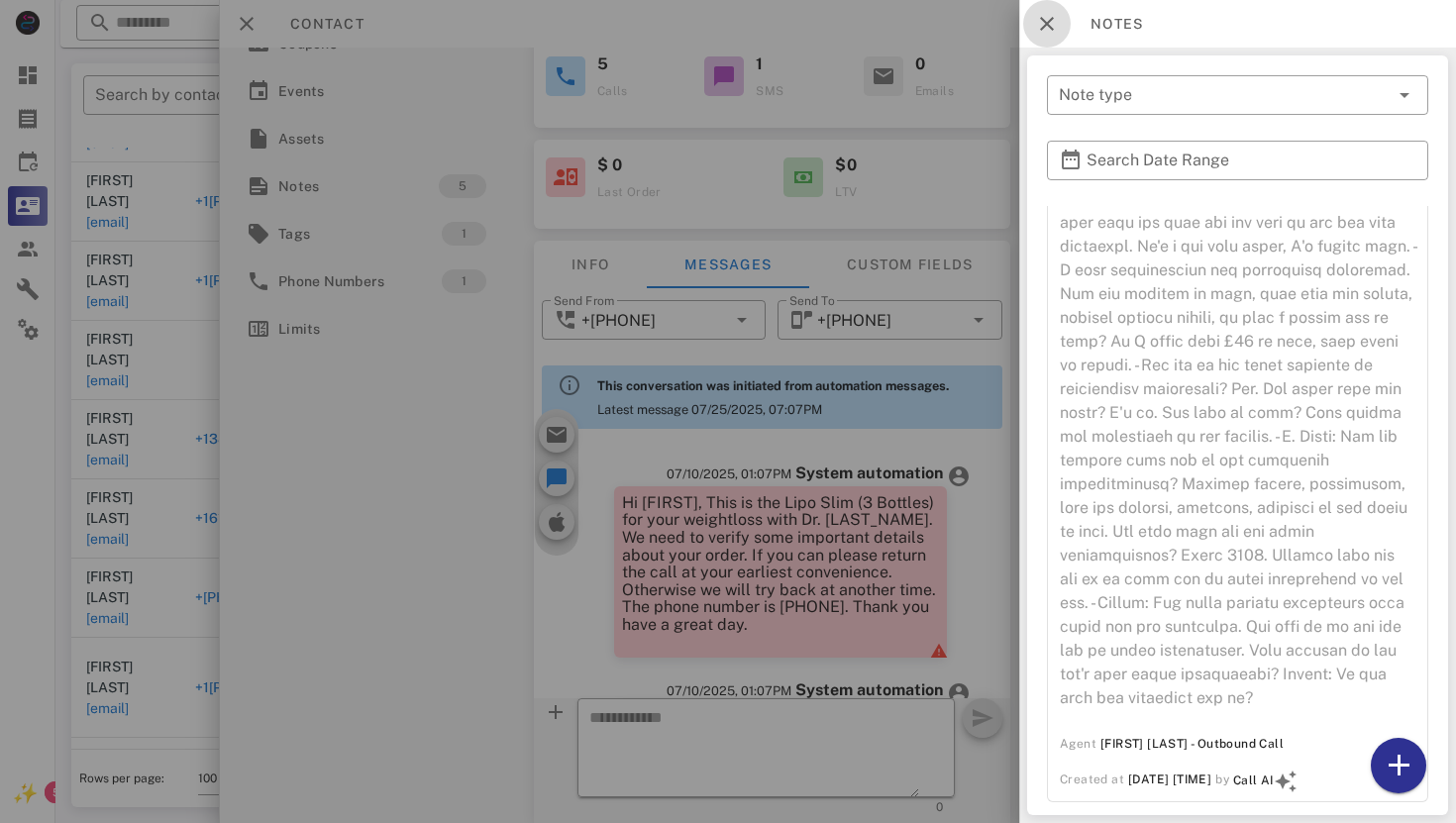 click at bounding box center [1047, 24] 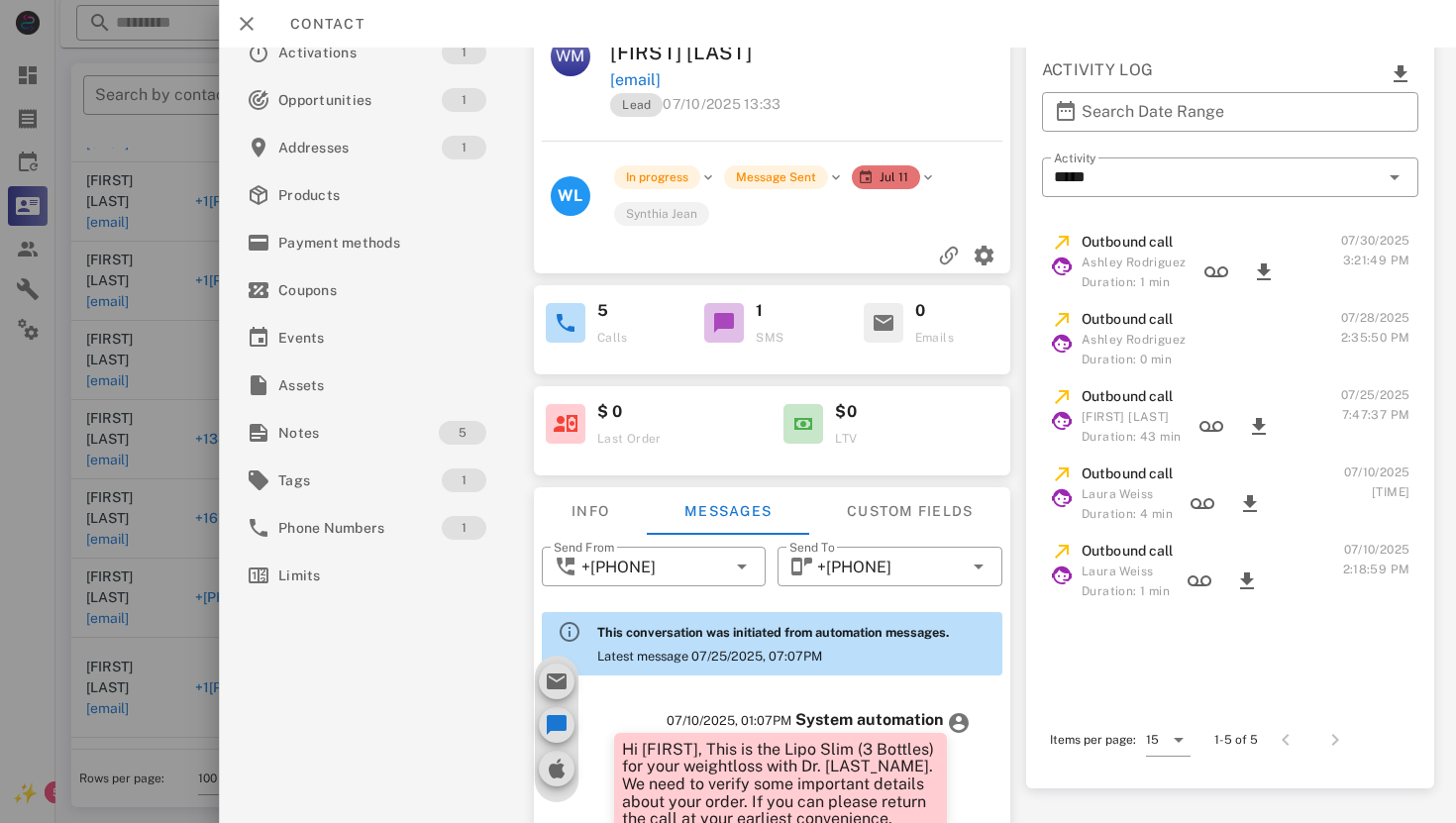 scroll, scrollTop: 0, scrollLeft: 0, axis: both 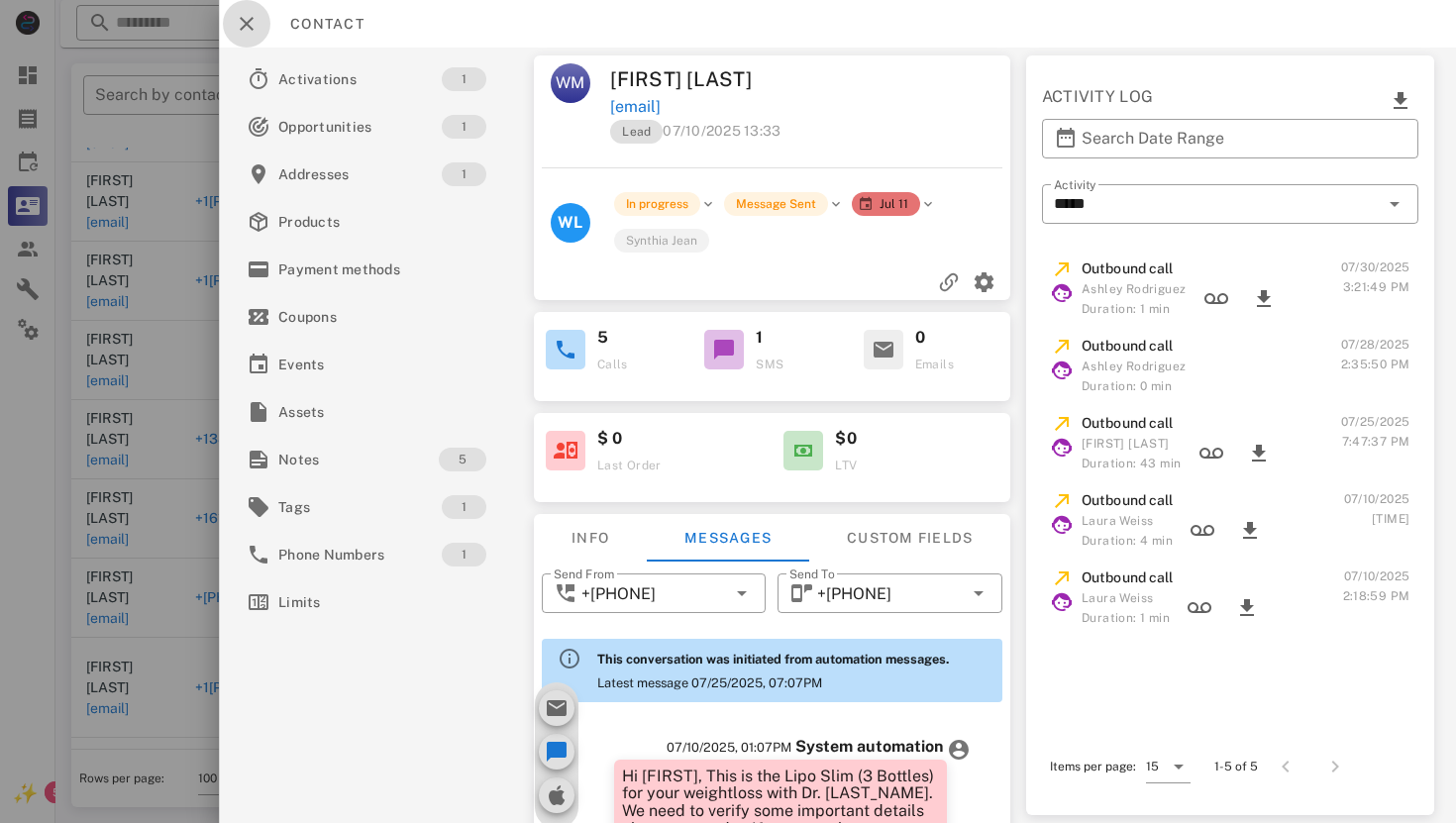 click at bounding box center (247, 24) 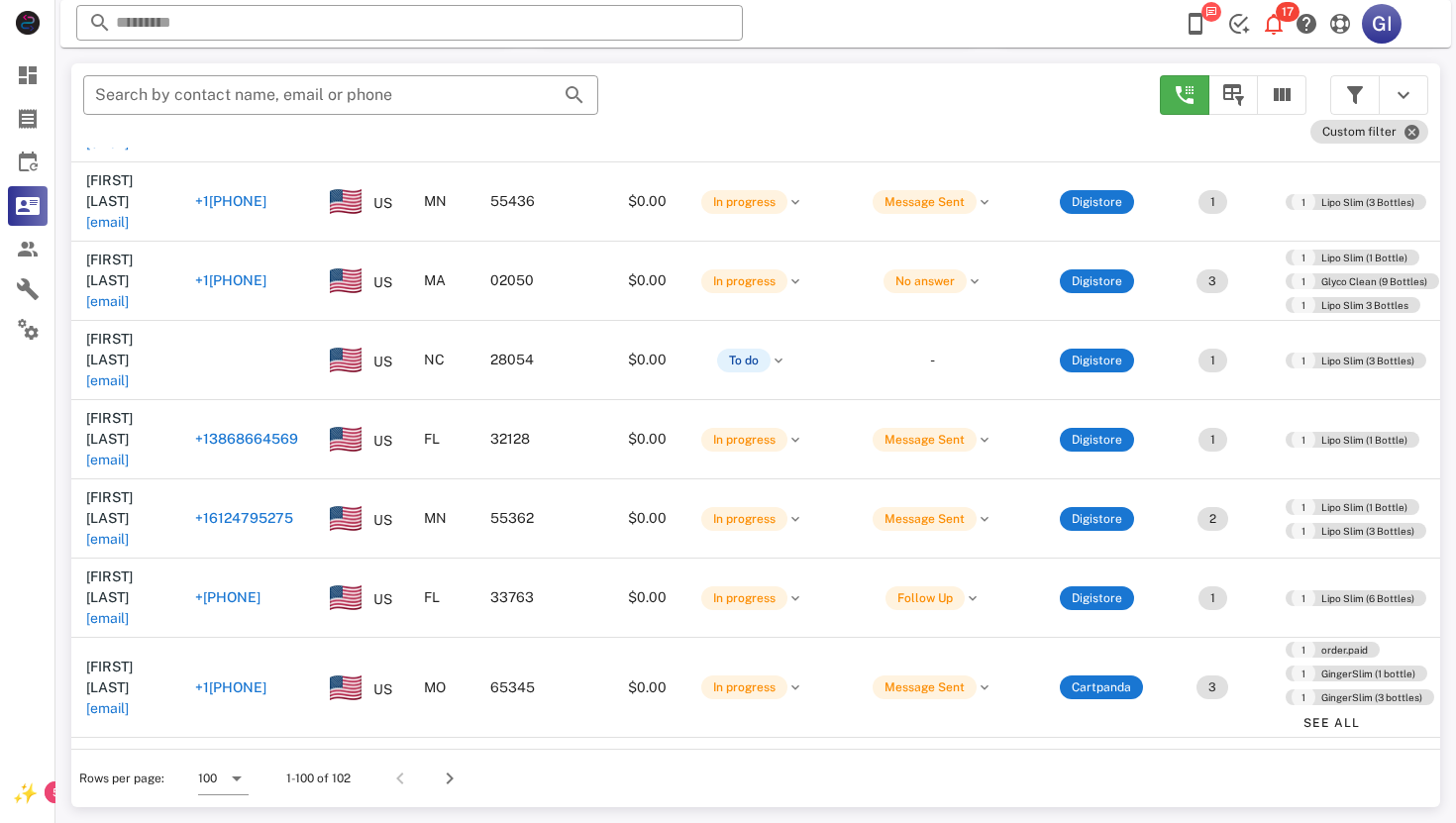 click on "[EMAIL]" at bounding box center [107, 2182] 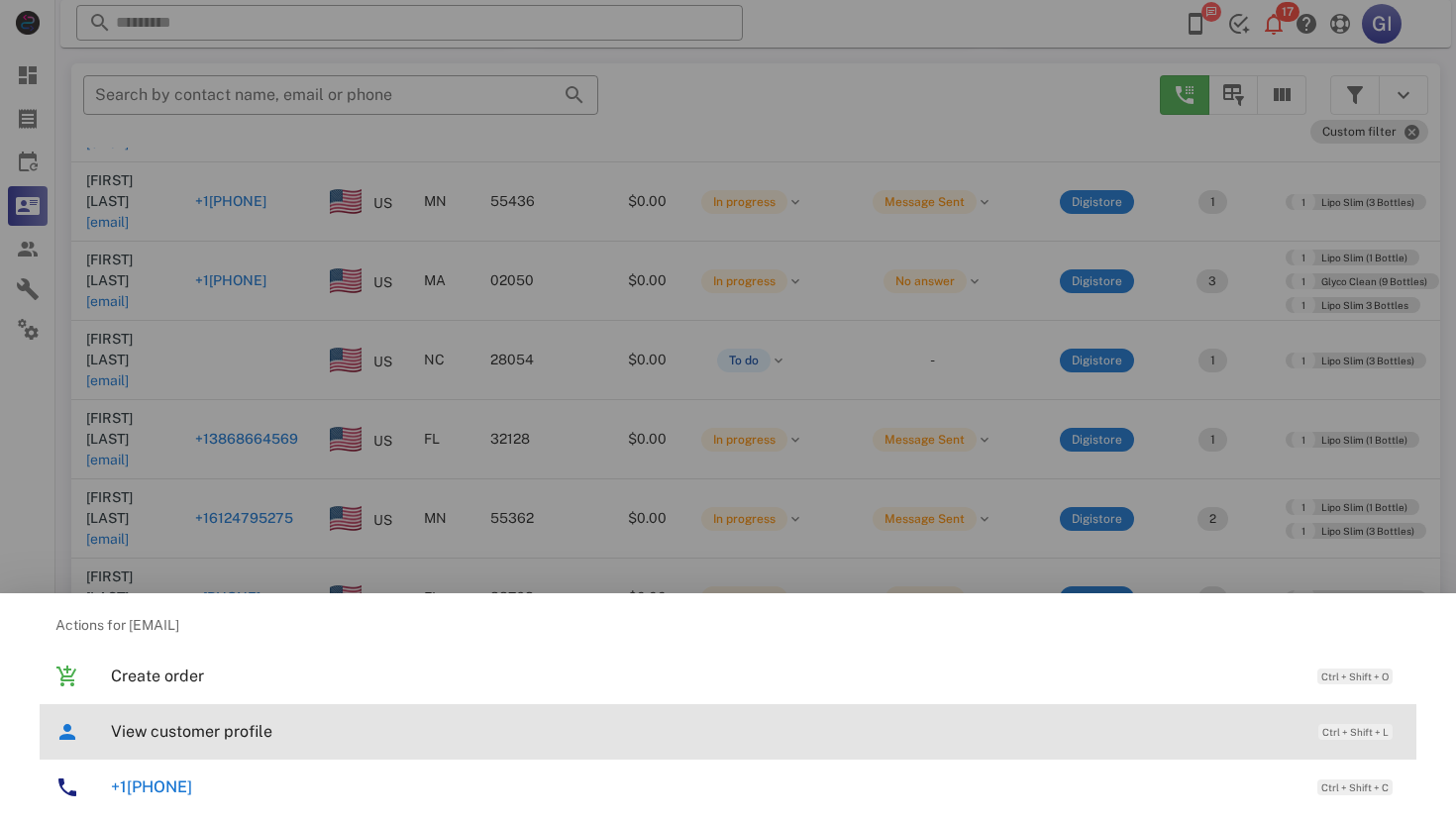 click on "View customer profile" at bounding box center [704, 731] 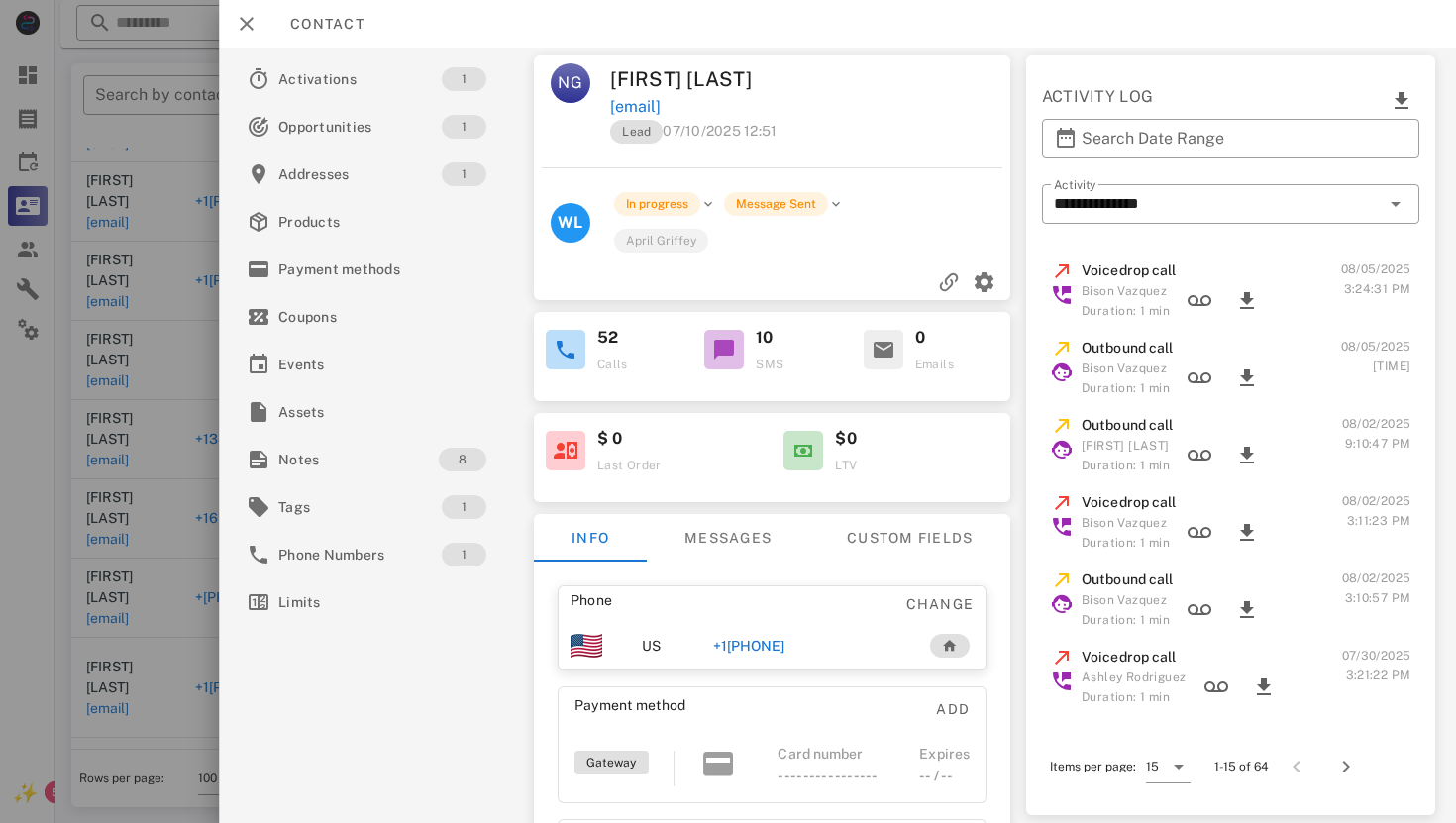 scroll, scrollTop: 0, scrollLeft: 0, axis: both 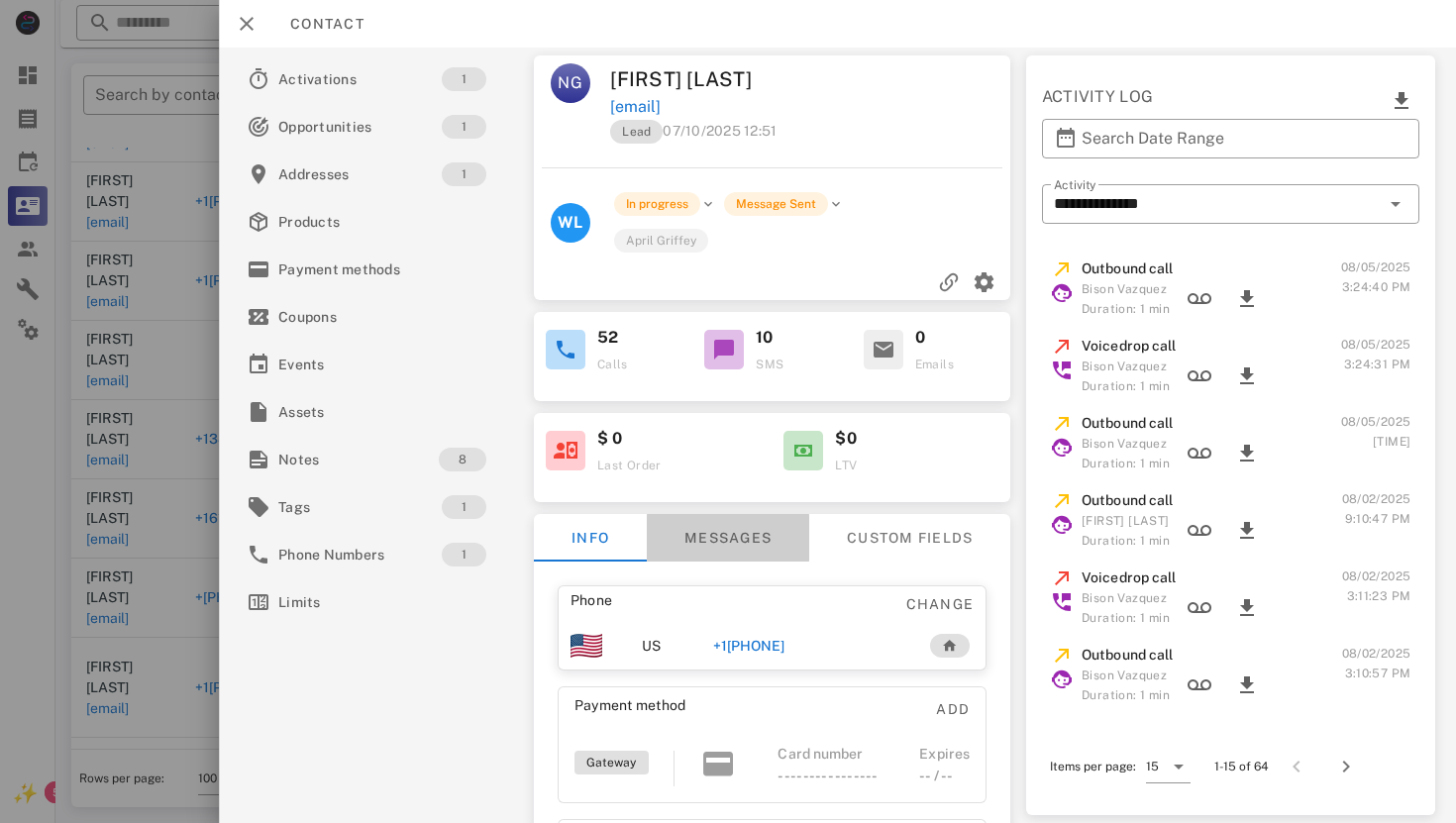 click on "Messages" at bounding box center (727, 538) 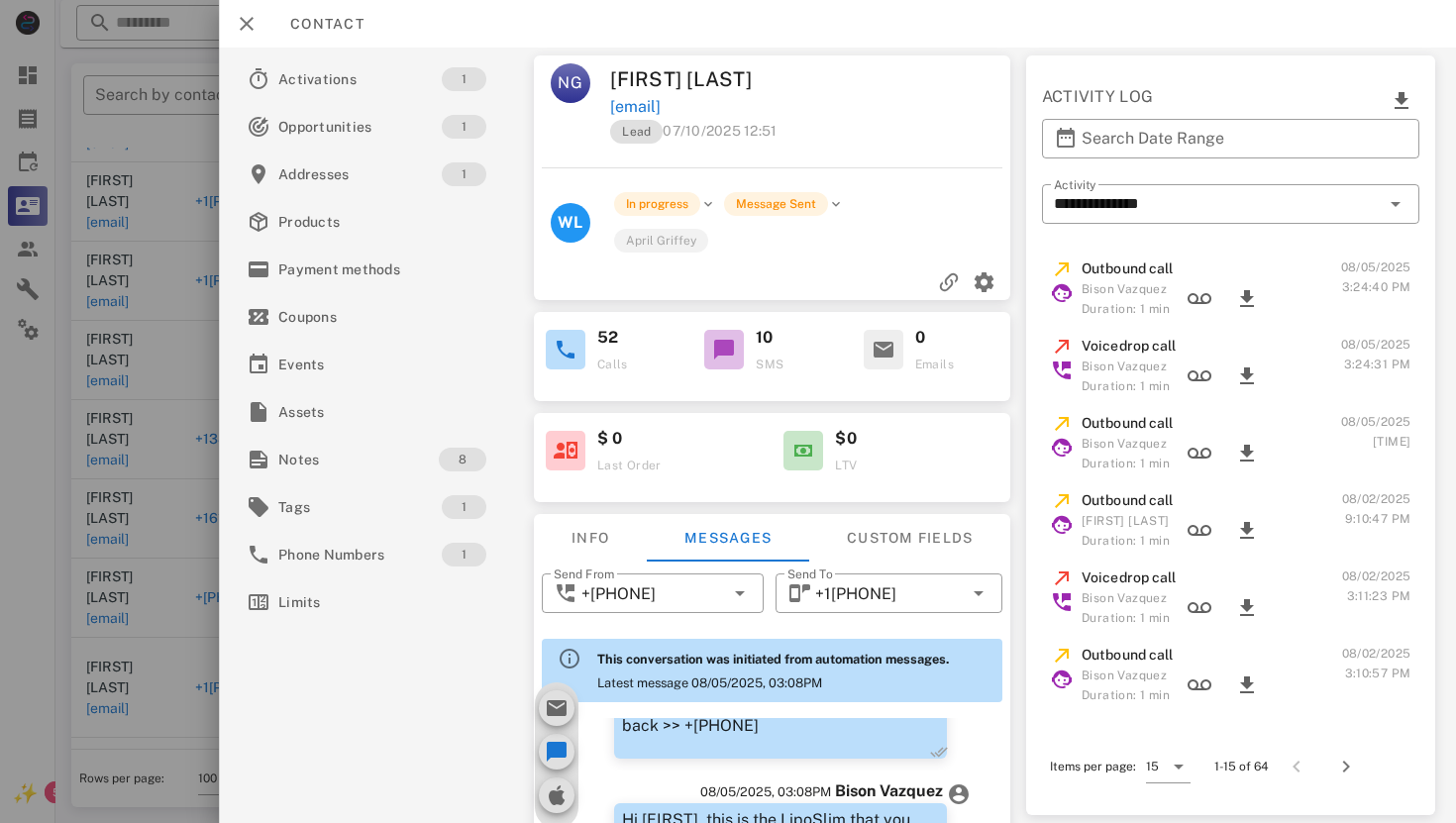 scroll, scrollTop: 2858, scrollLeft: 0, axis: vertical 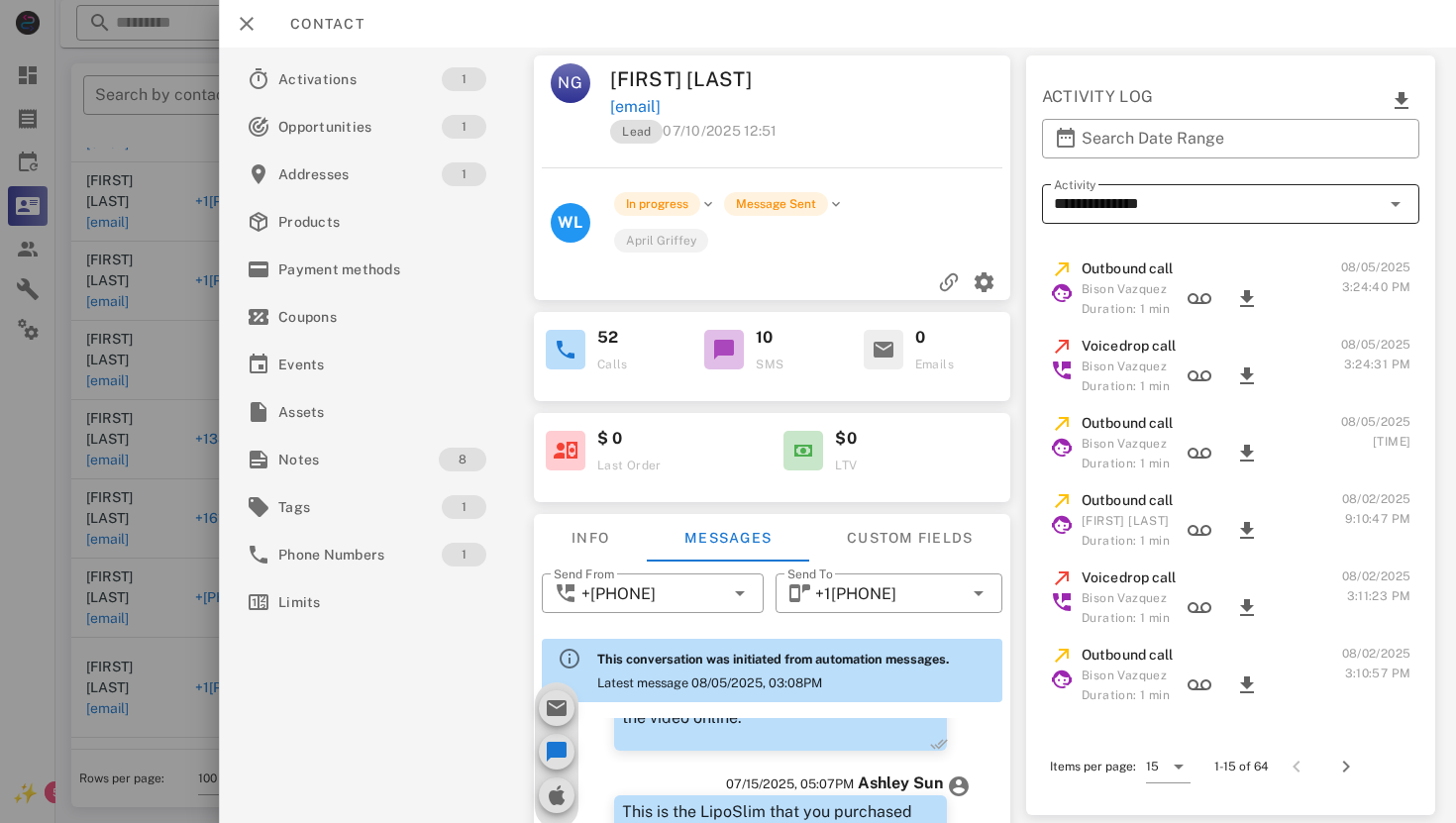 click on "**********" at bounding box center (1230, 204) 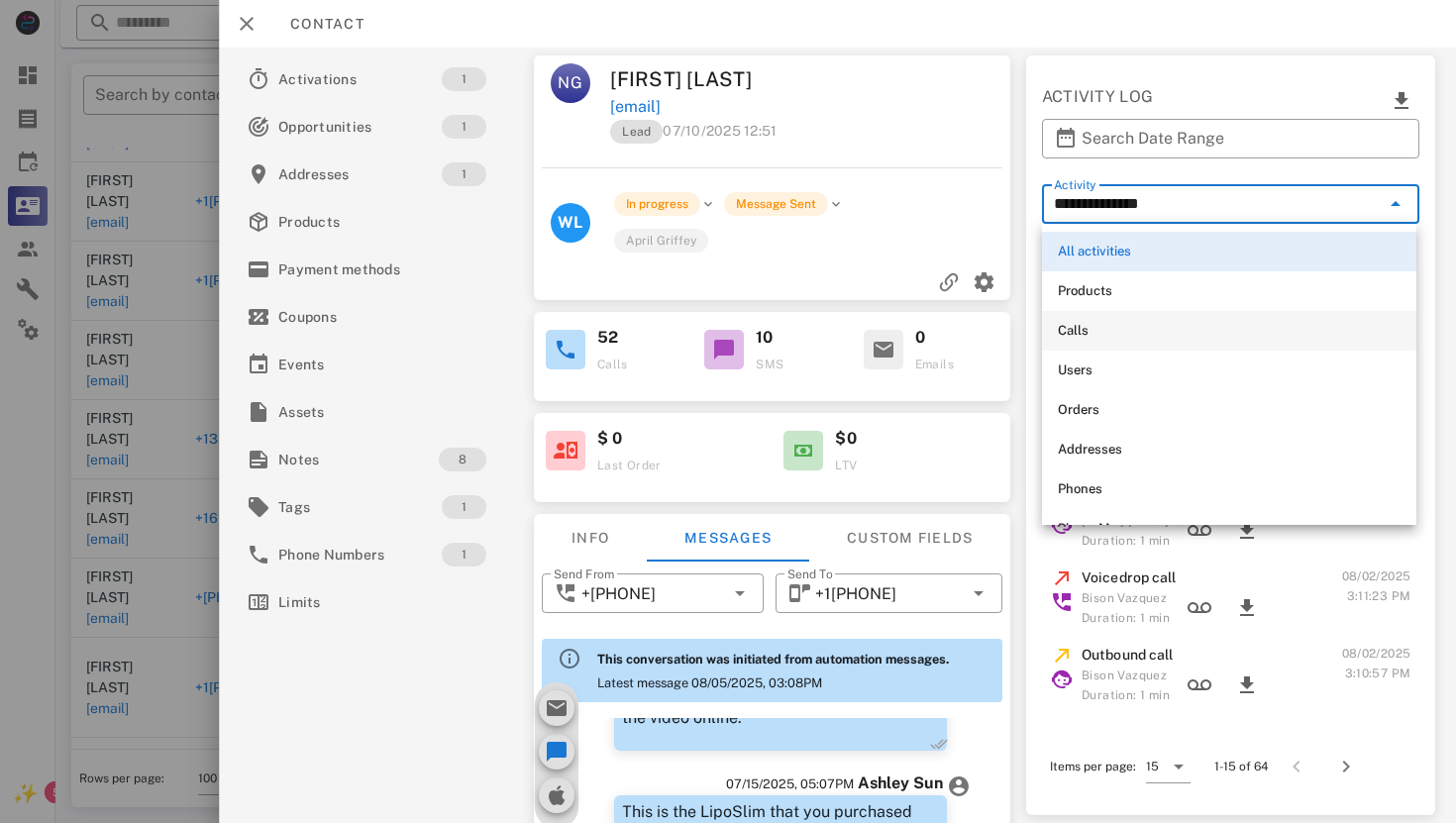 click on "Calls" at bounding box center (1229, 331) 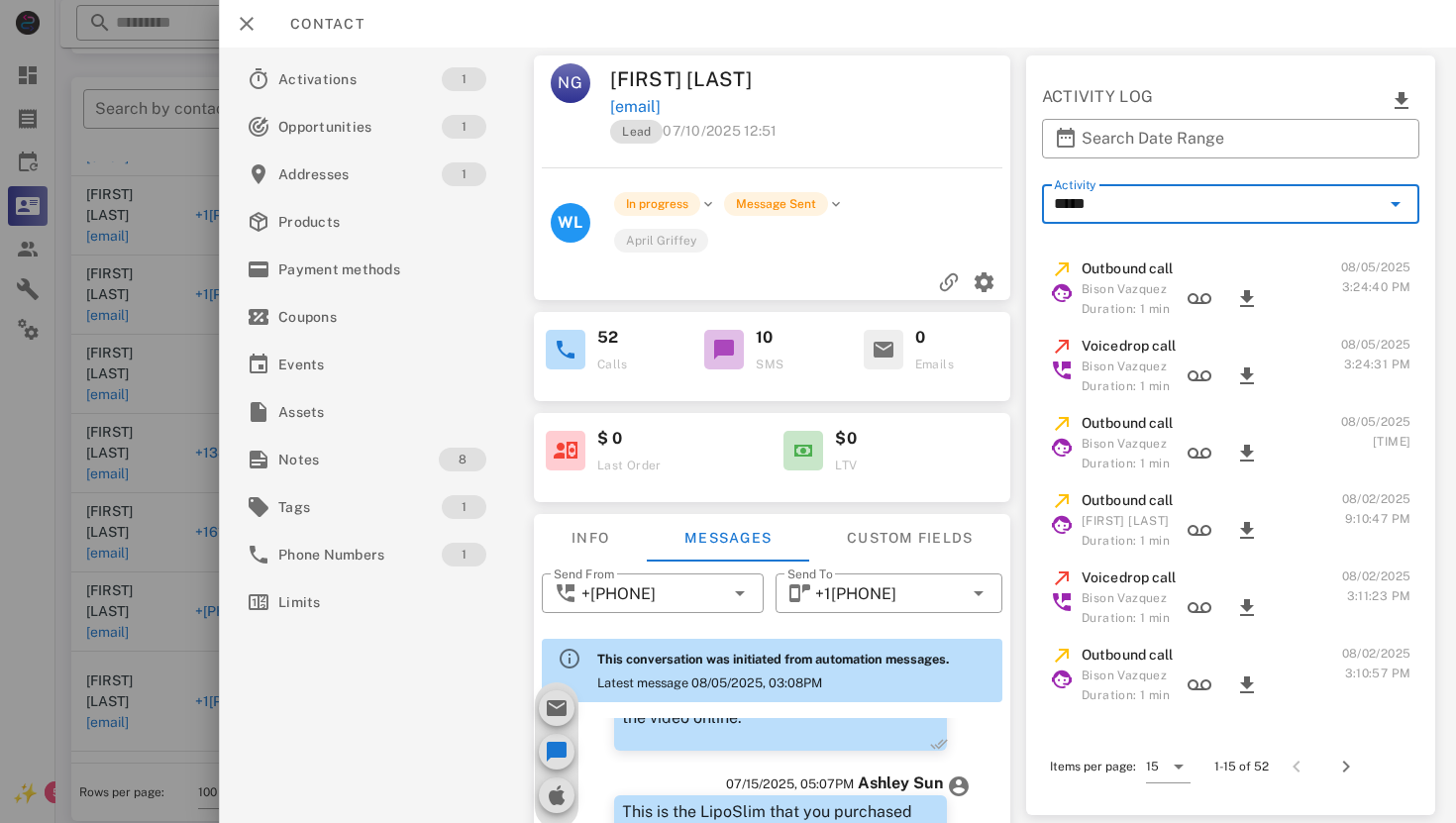 scroll, scrollTop: 361, scrollLeft: 0, axis: vertical 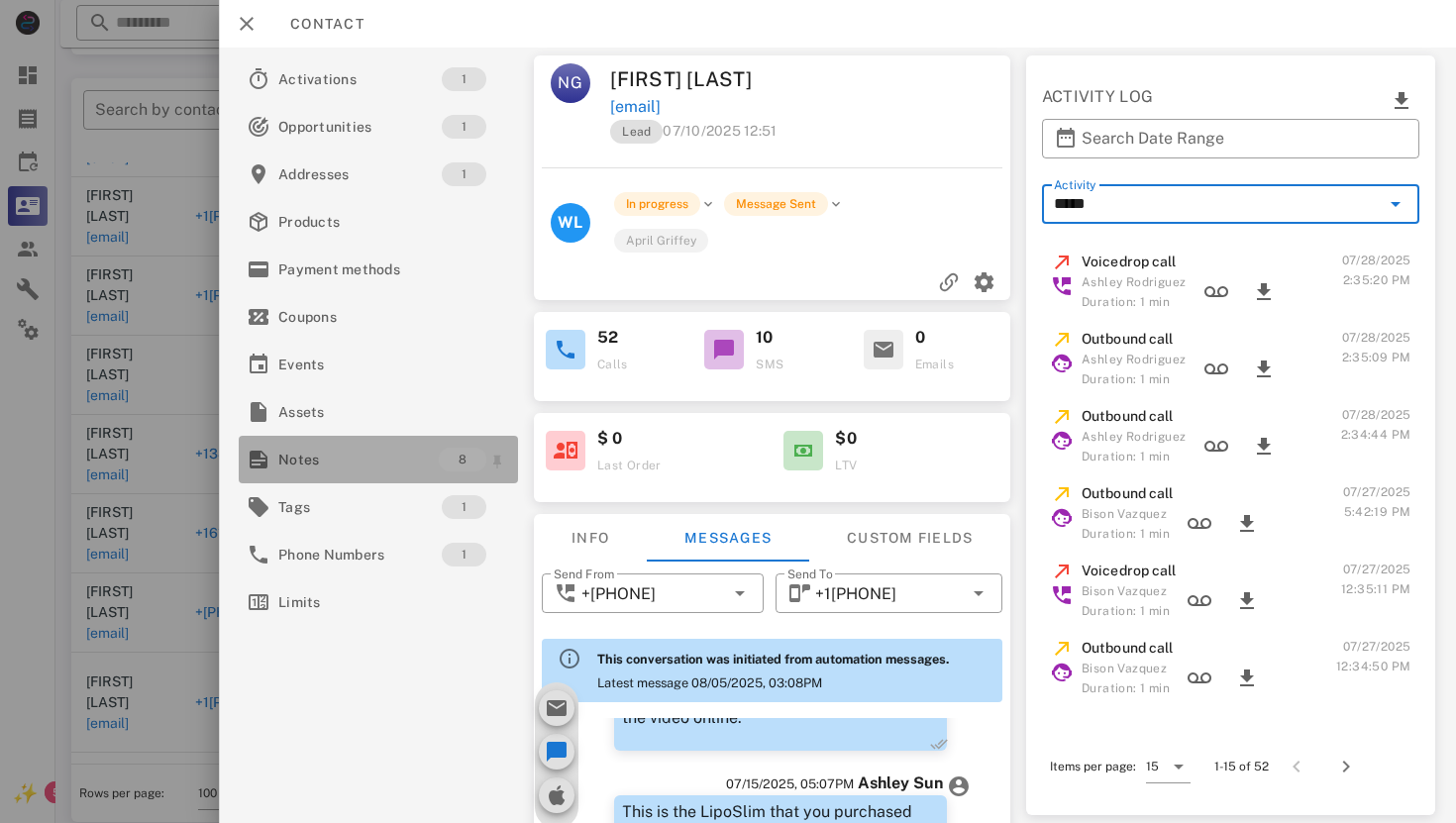 click on "Notes" at bounding box center [359, 460] 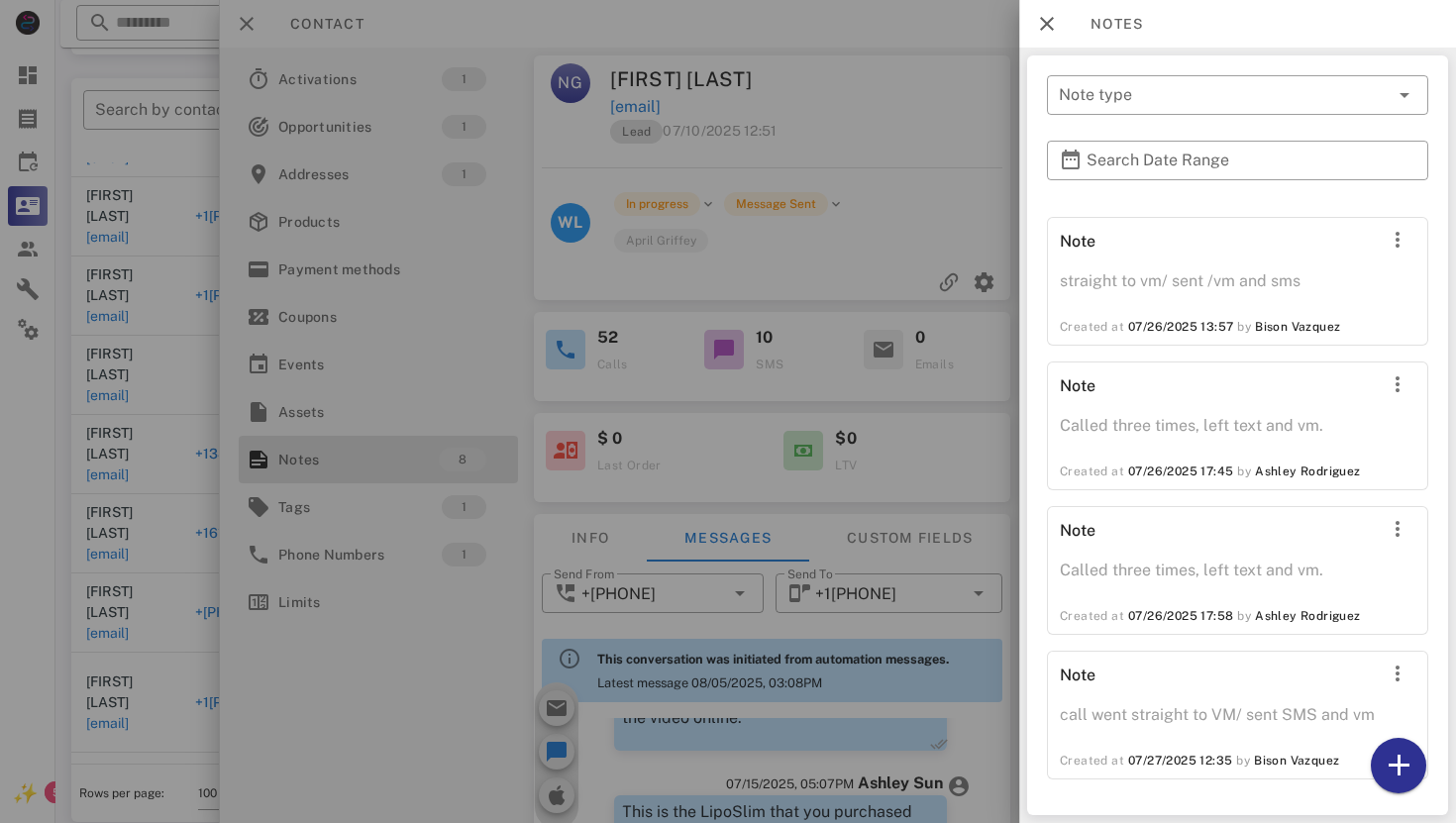 scroll, scrollTop: 638, scrollLeft: 0, axis: vertical 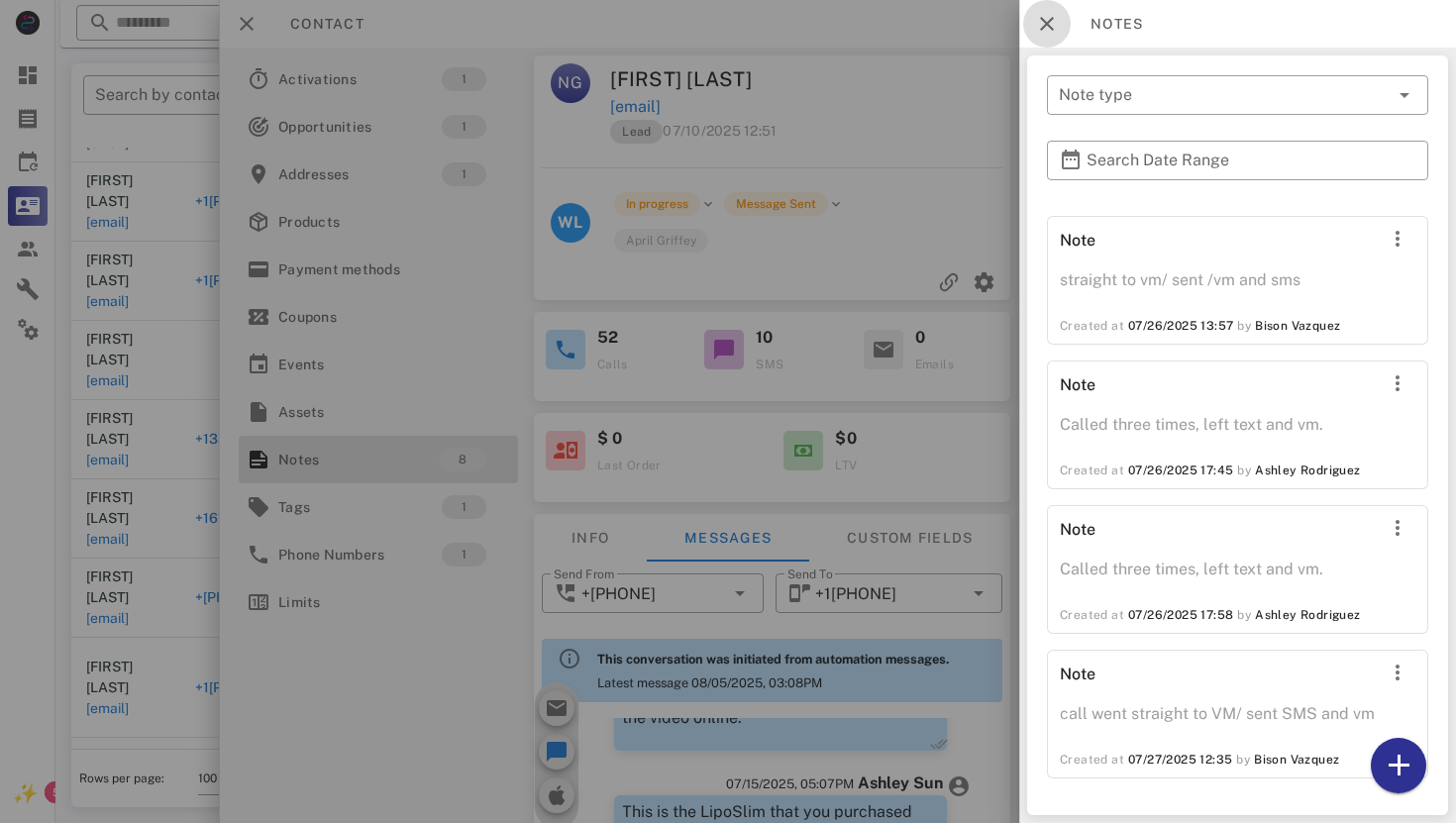 click at bounding box center (1047, 24) 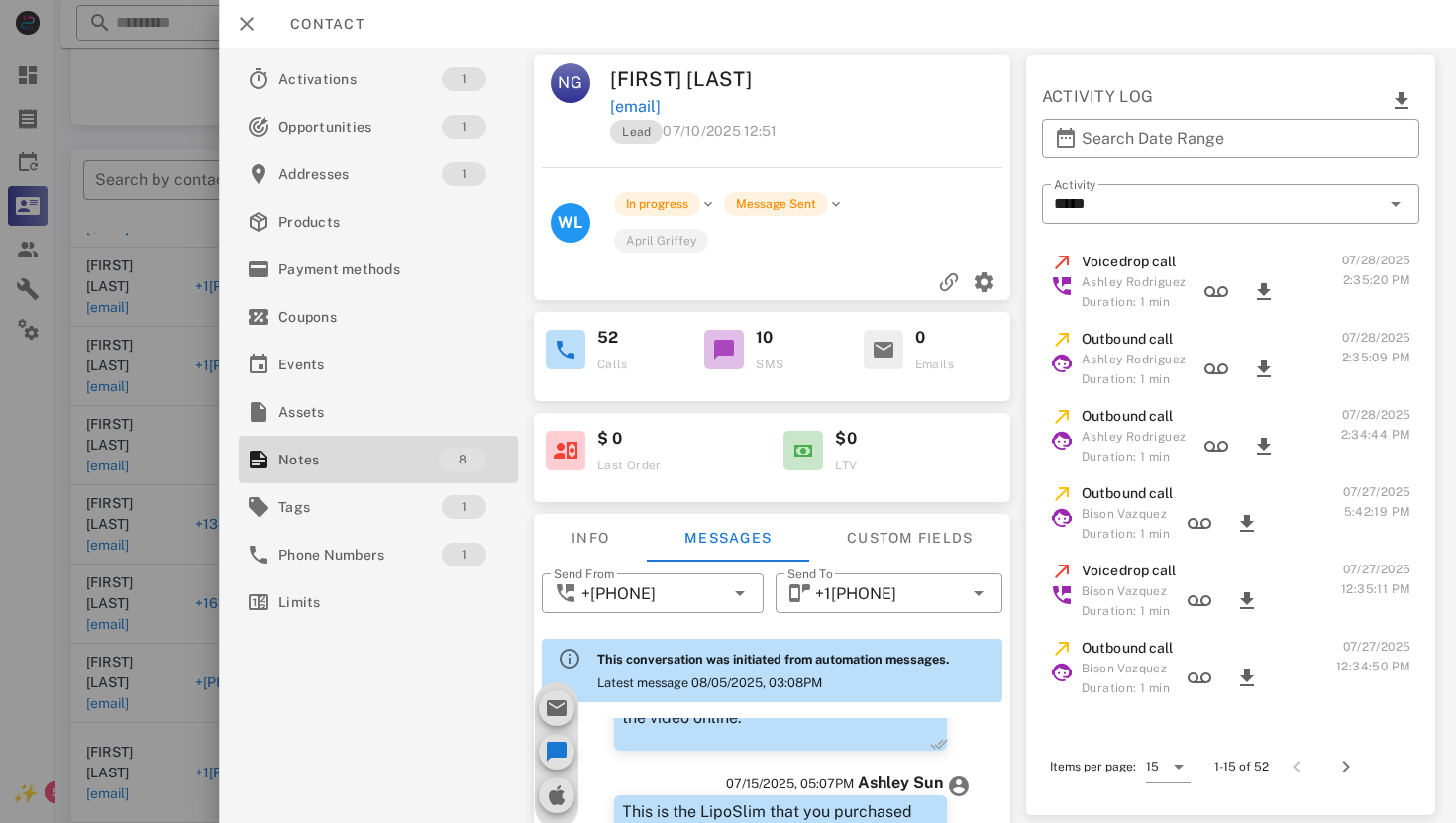 scroll, scrollTop: 244, scrollLeft: 0, axis: vertical 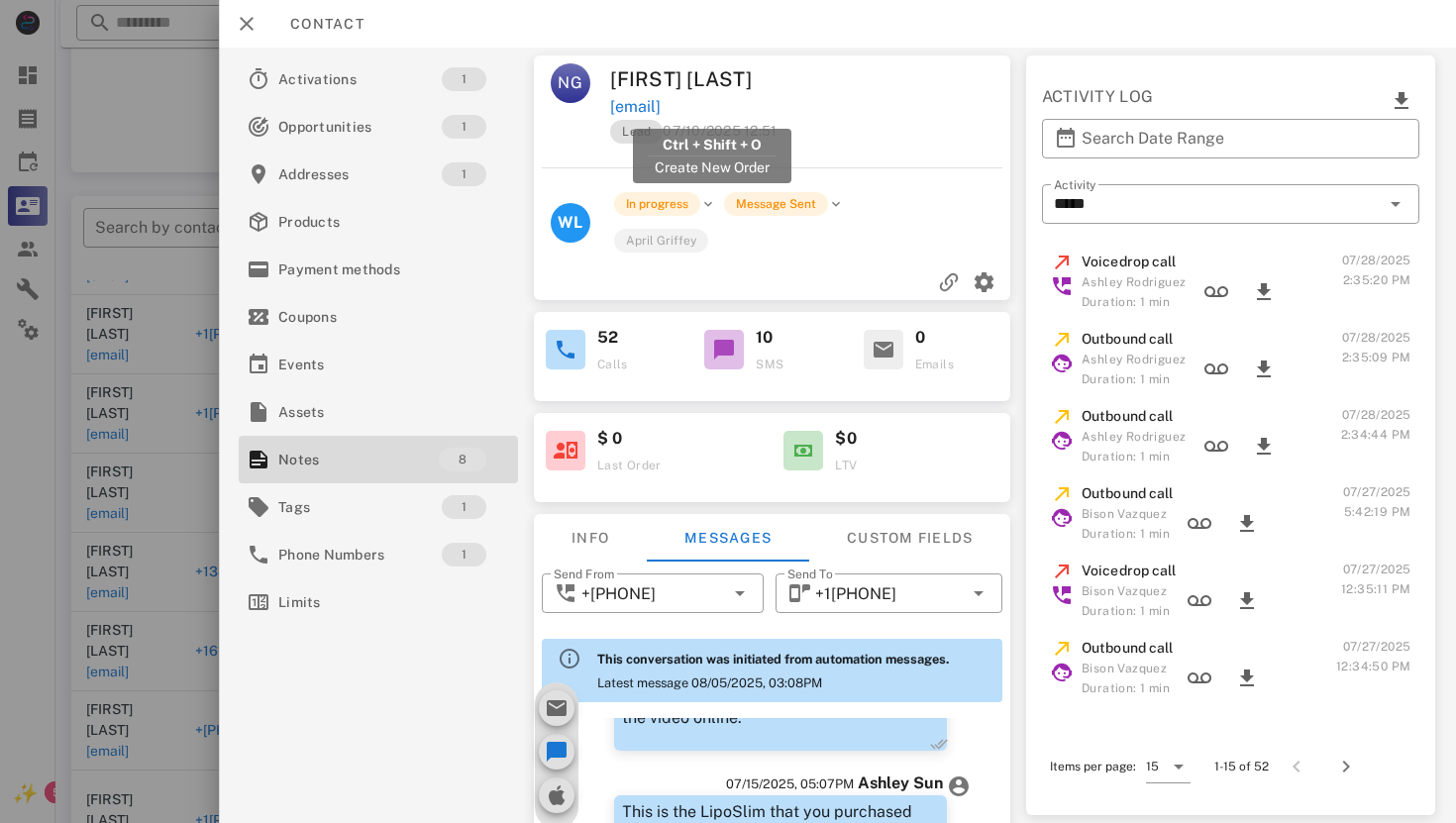 click on "[EMAIL]" at bounding box center (635, 107) 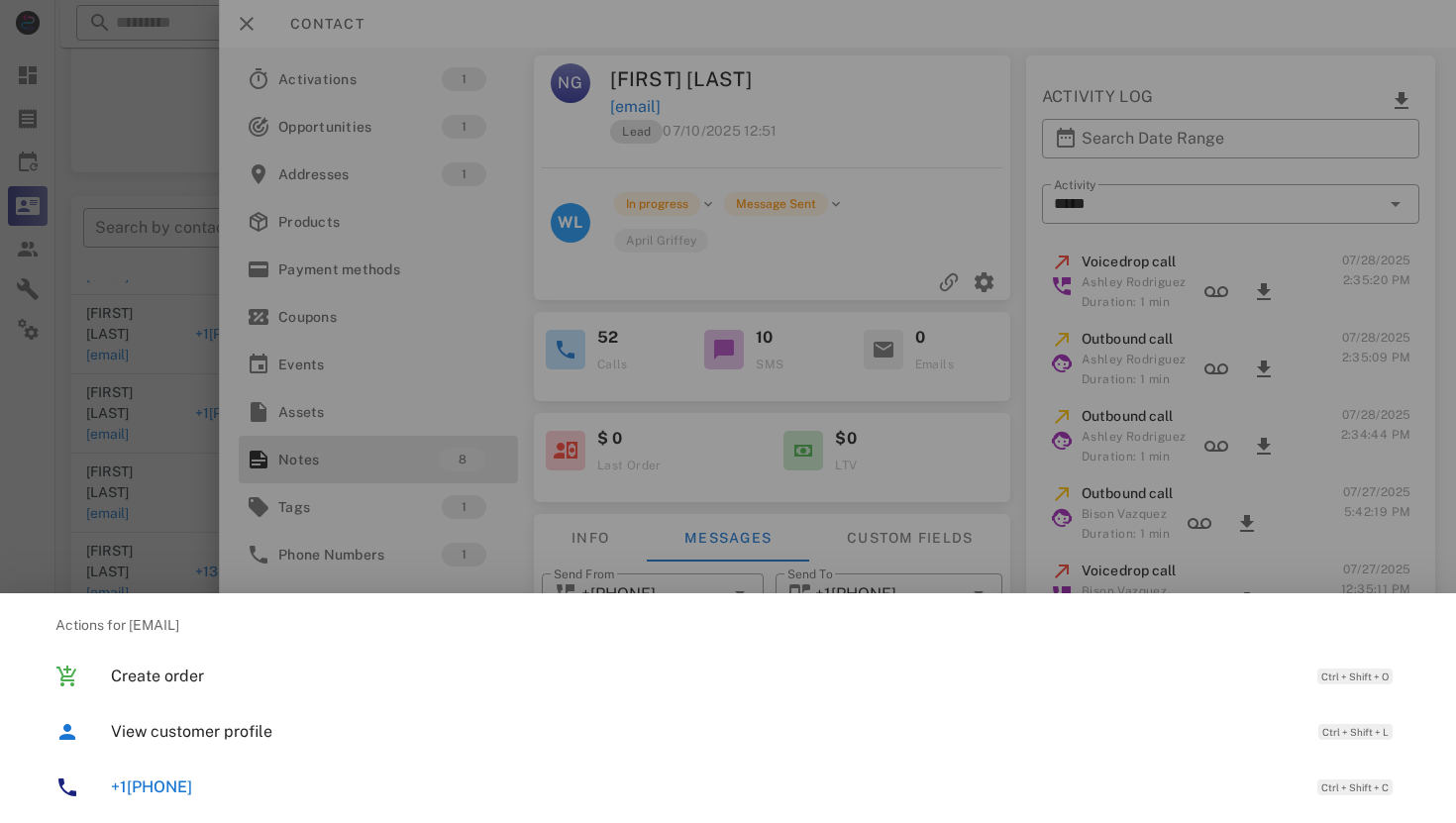 click on "+1[PHONE]" at bounding box center [152, 786] 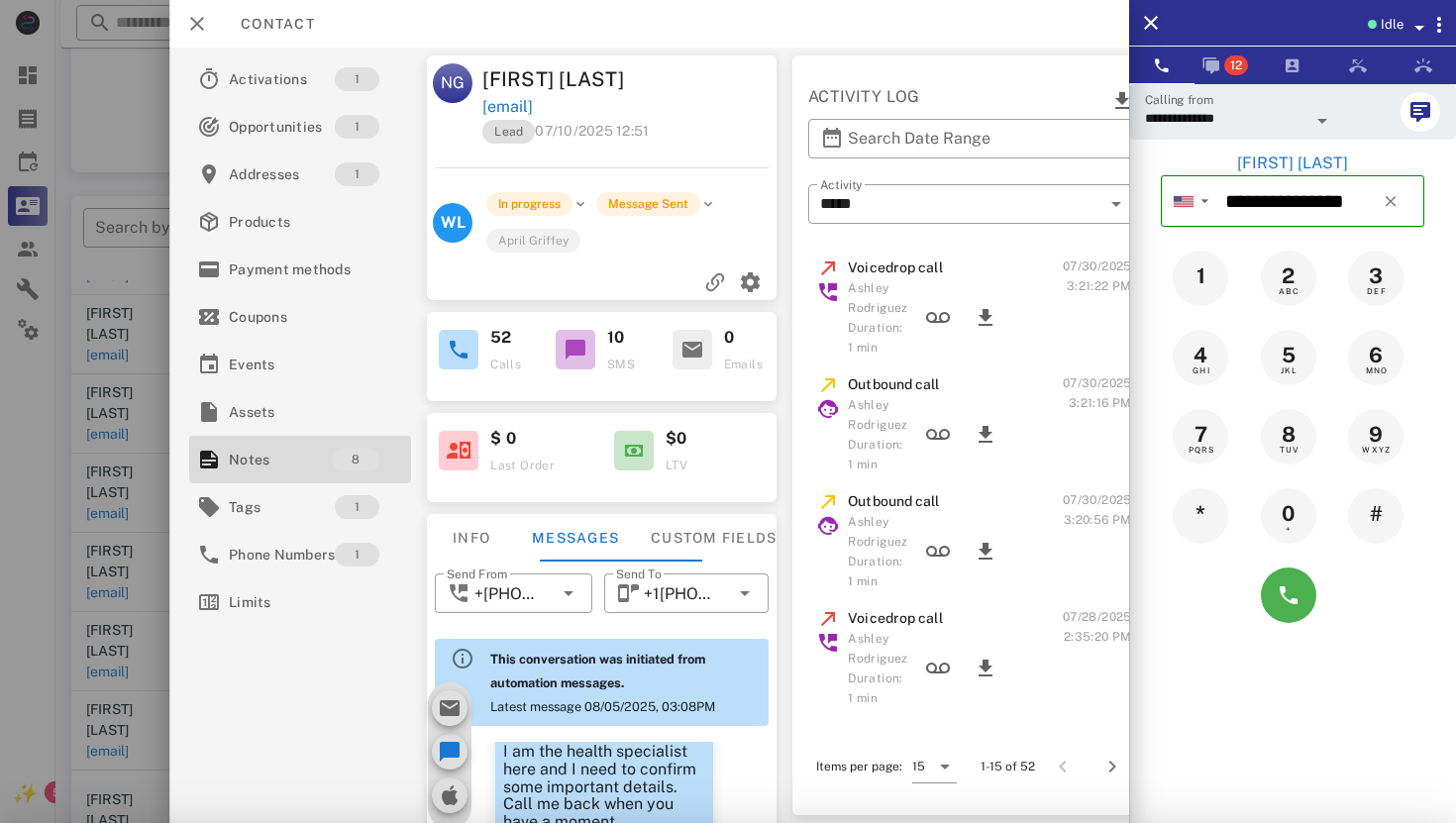 scroll, scrollTop: 930, scrollLeft: 0, axis: vertical 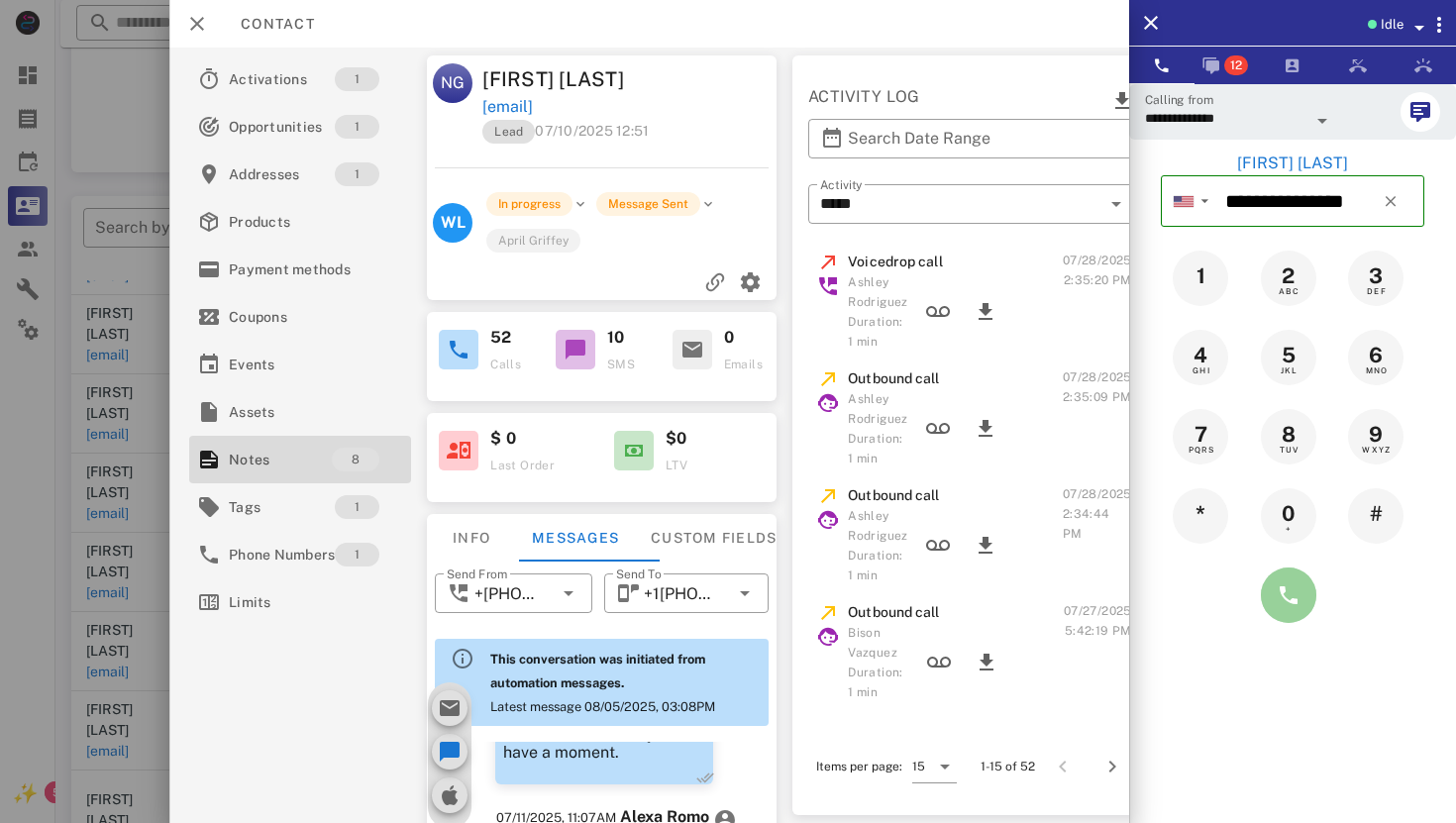 click at bounding box center [1289, 595] 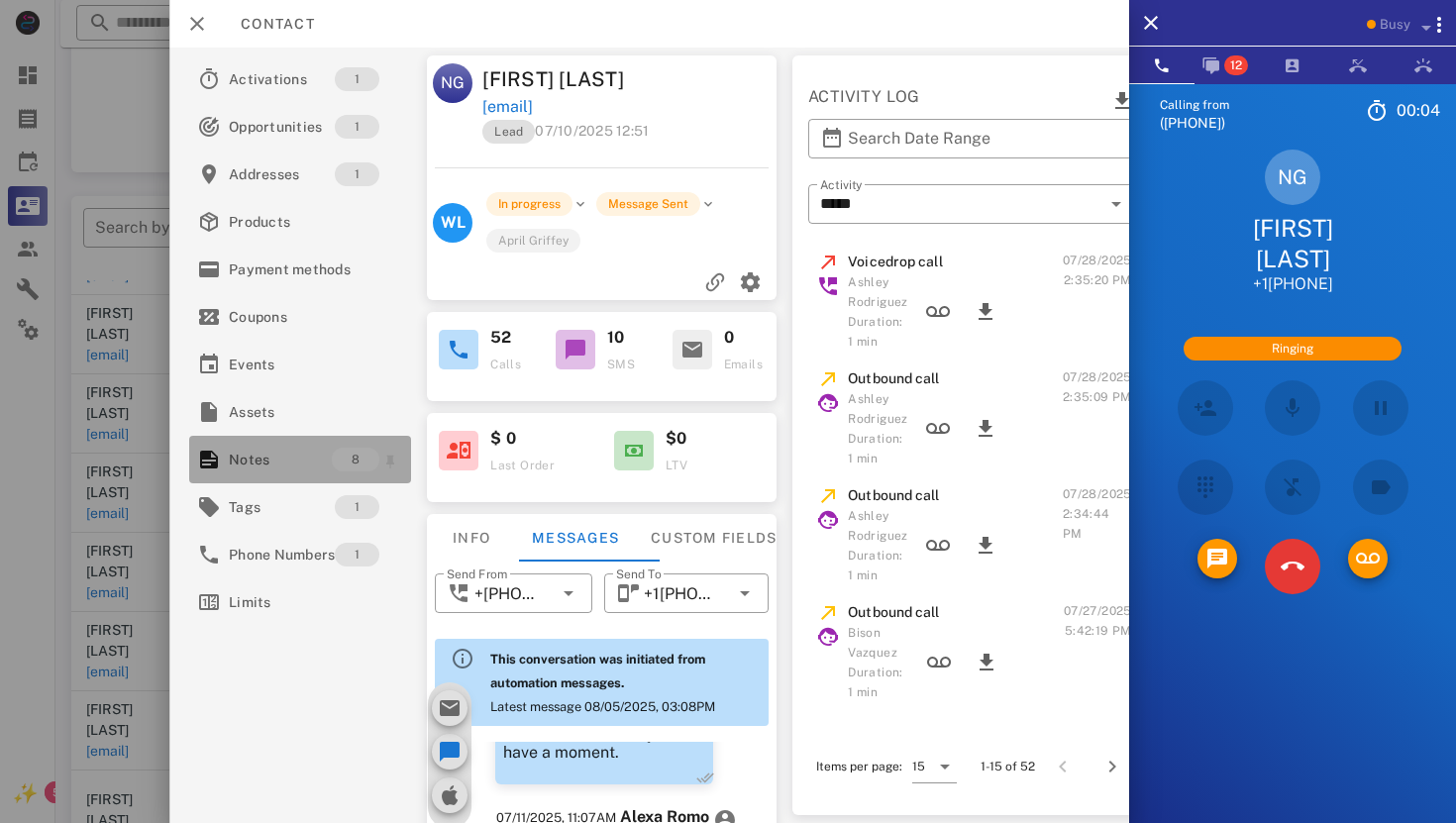click on "8" at bounding box center [356, 460] 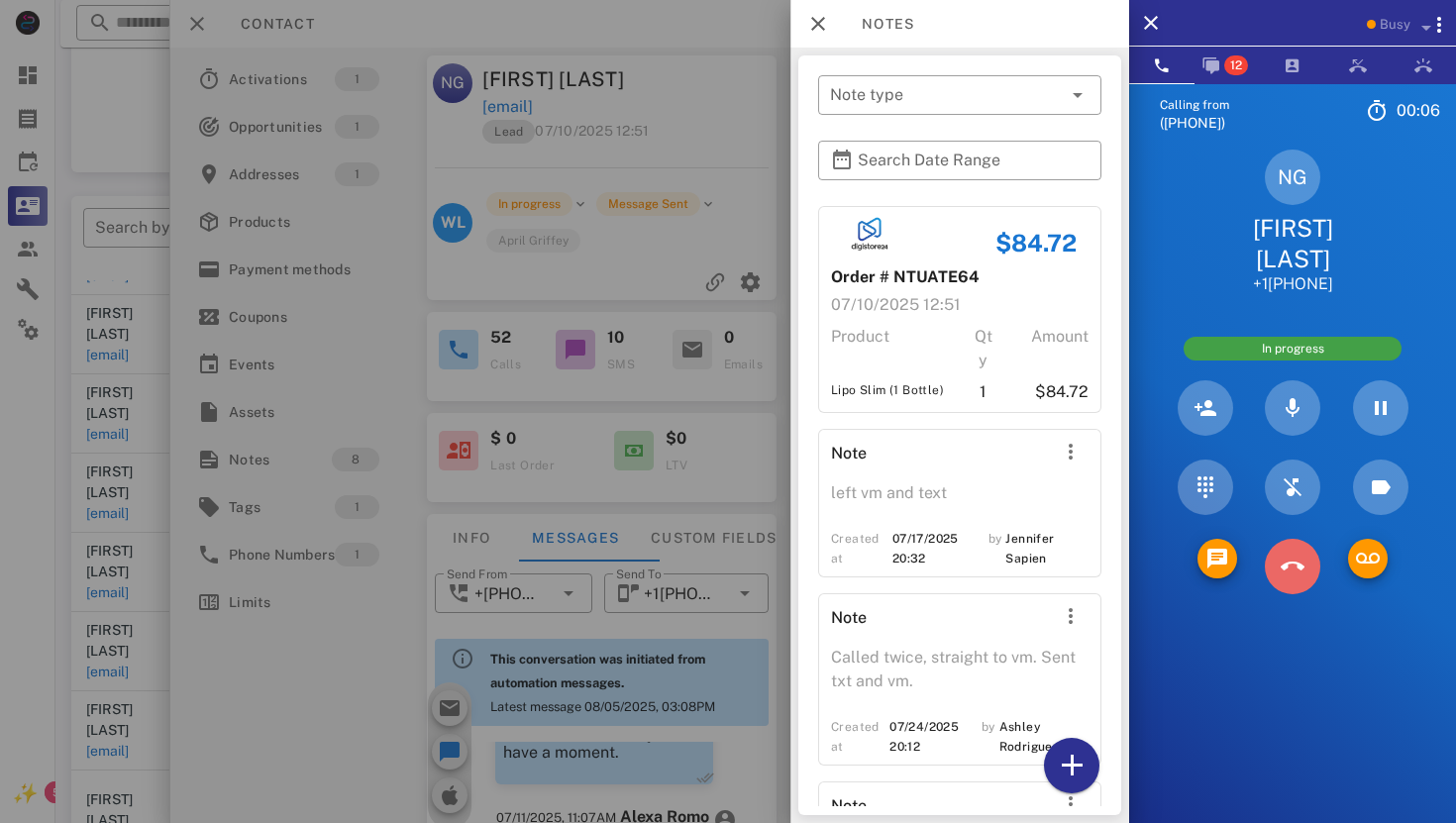 click at bounding box center (1293, 566) 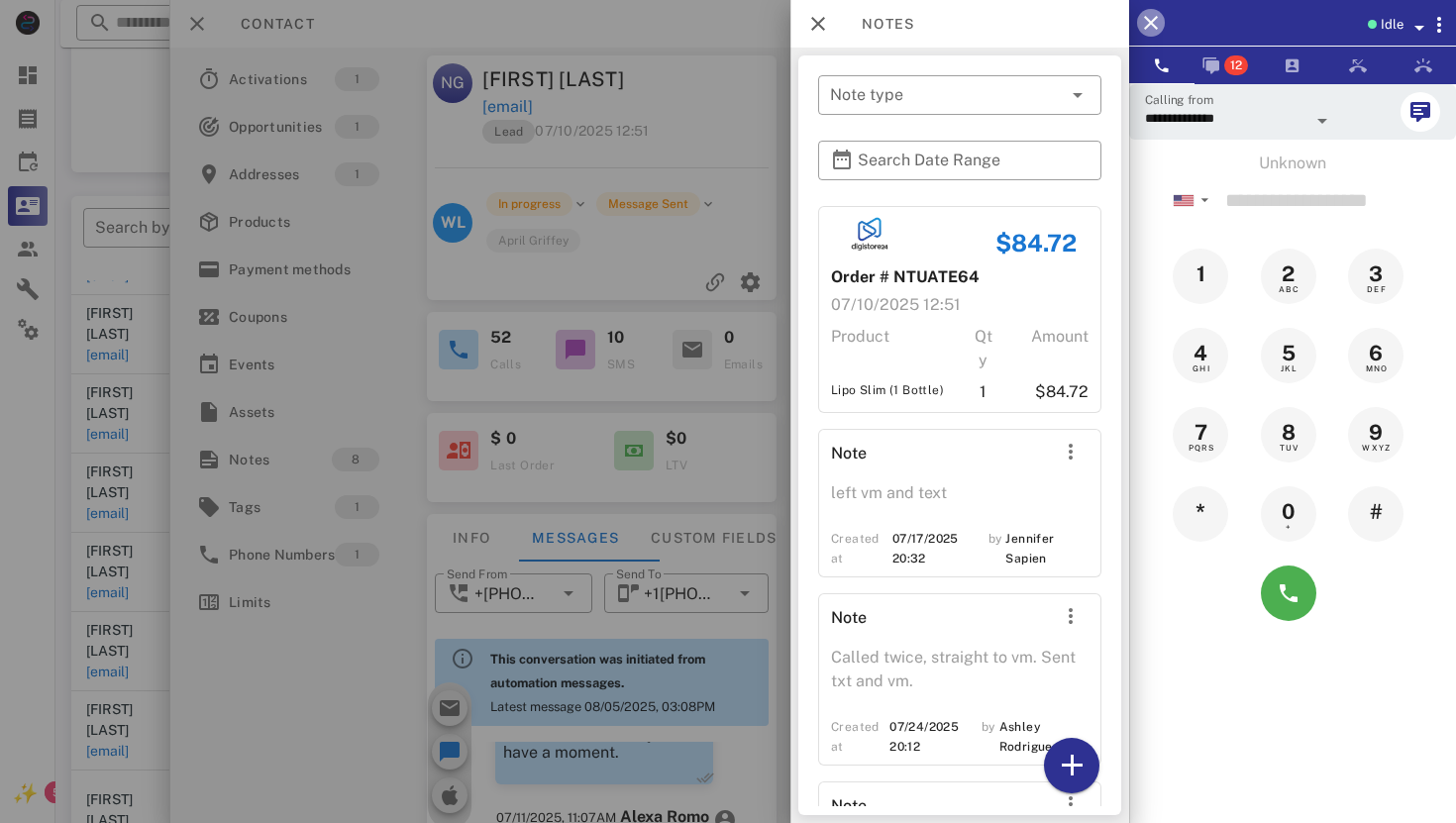click at bounding box center (1151, 23) 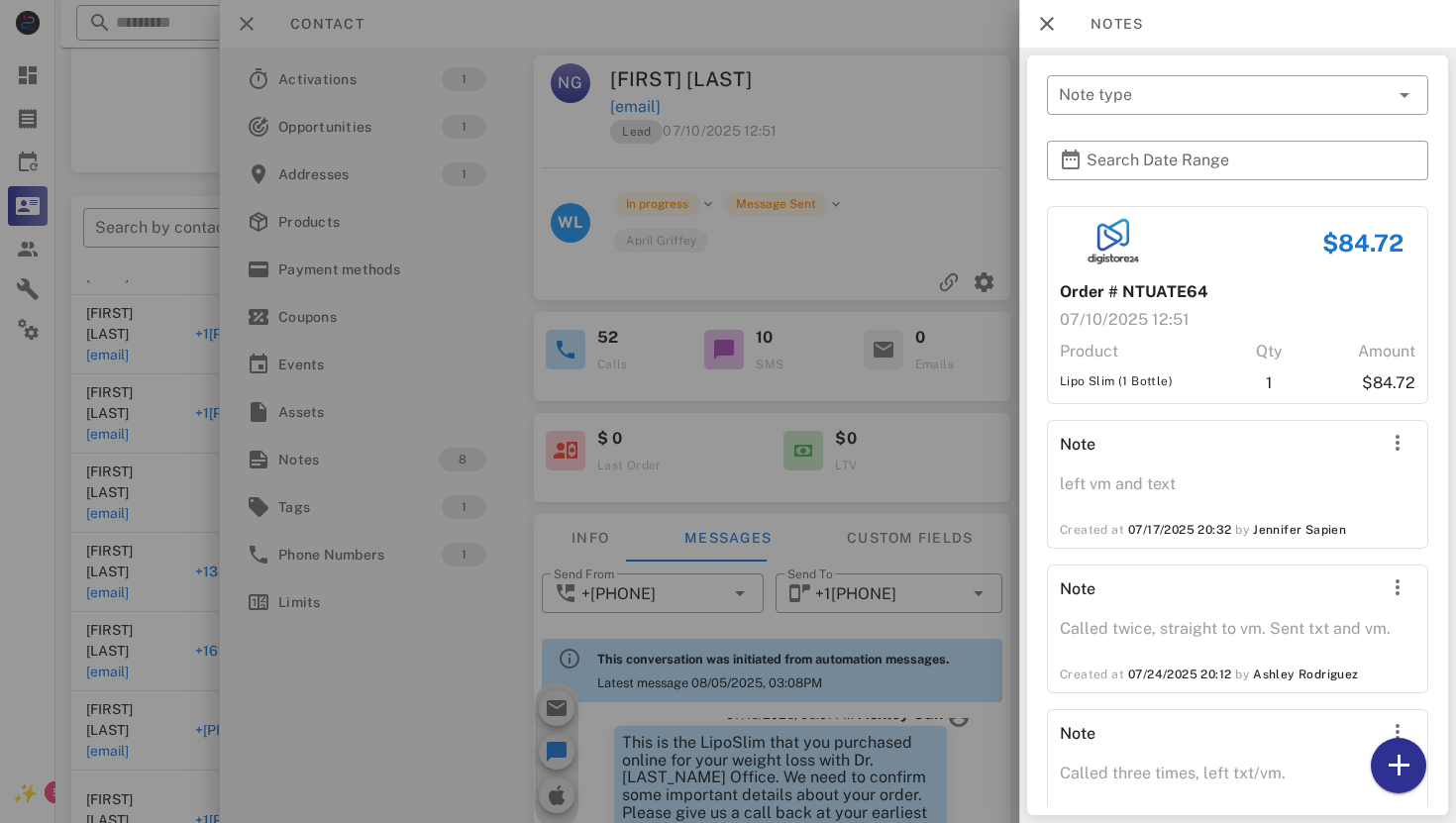 scroll, scrollTop: 861, scrollLeft: 0, axis: vertical 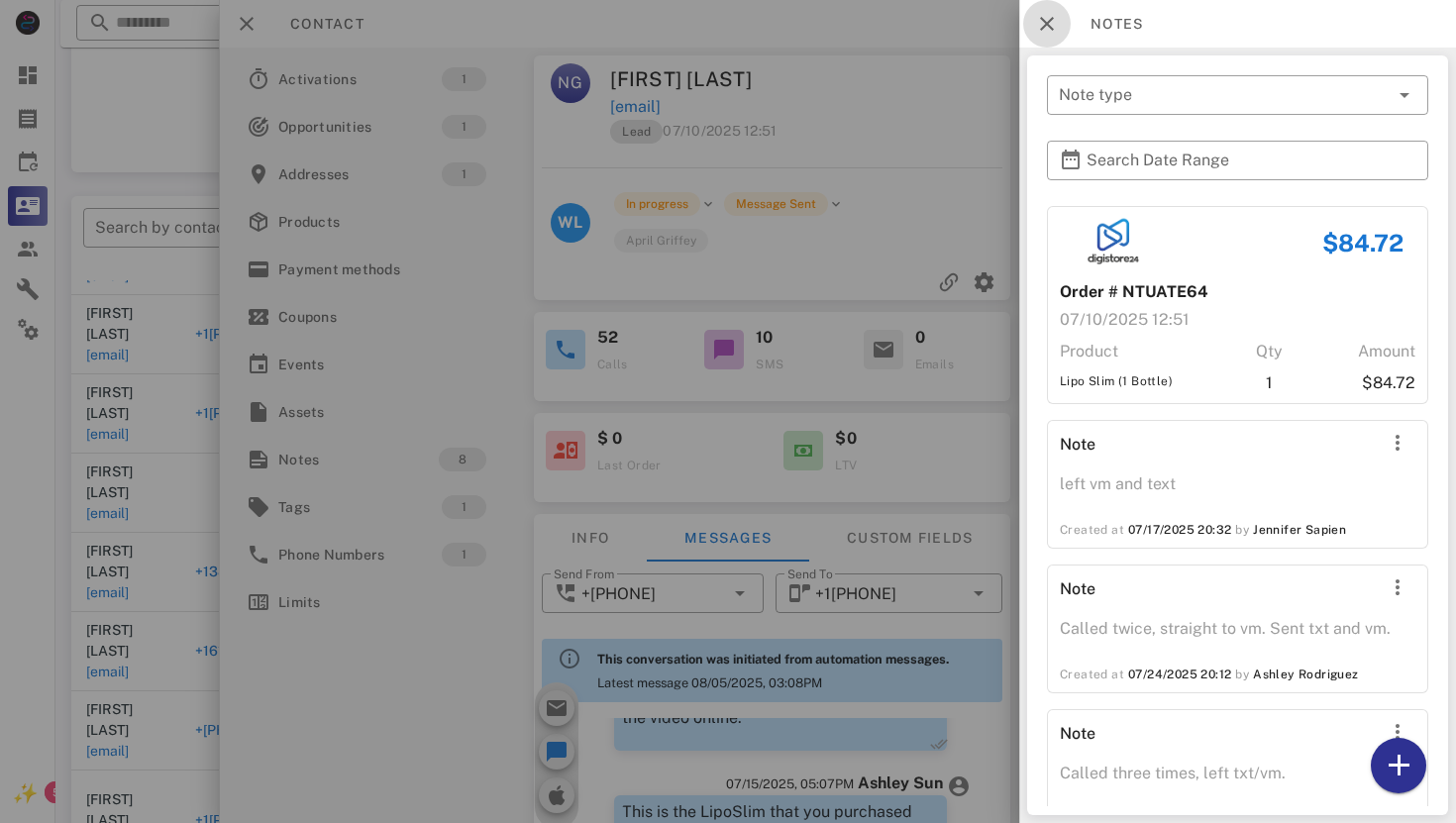 click at bounding box center [1047, 24] 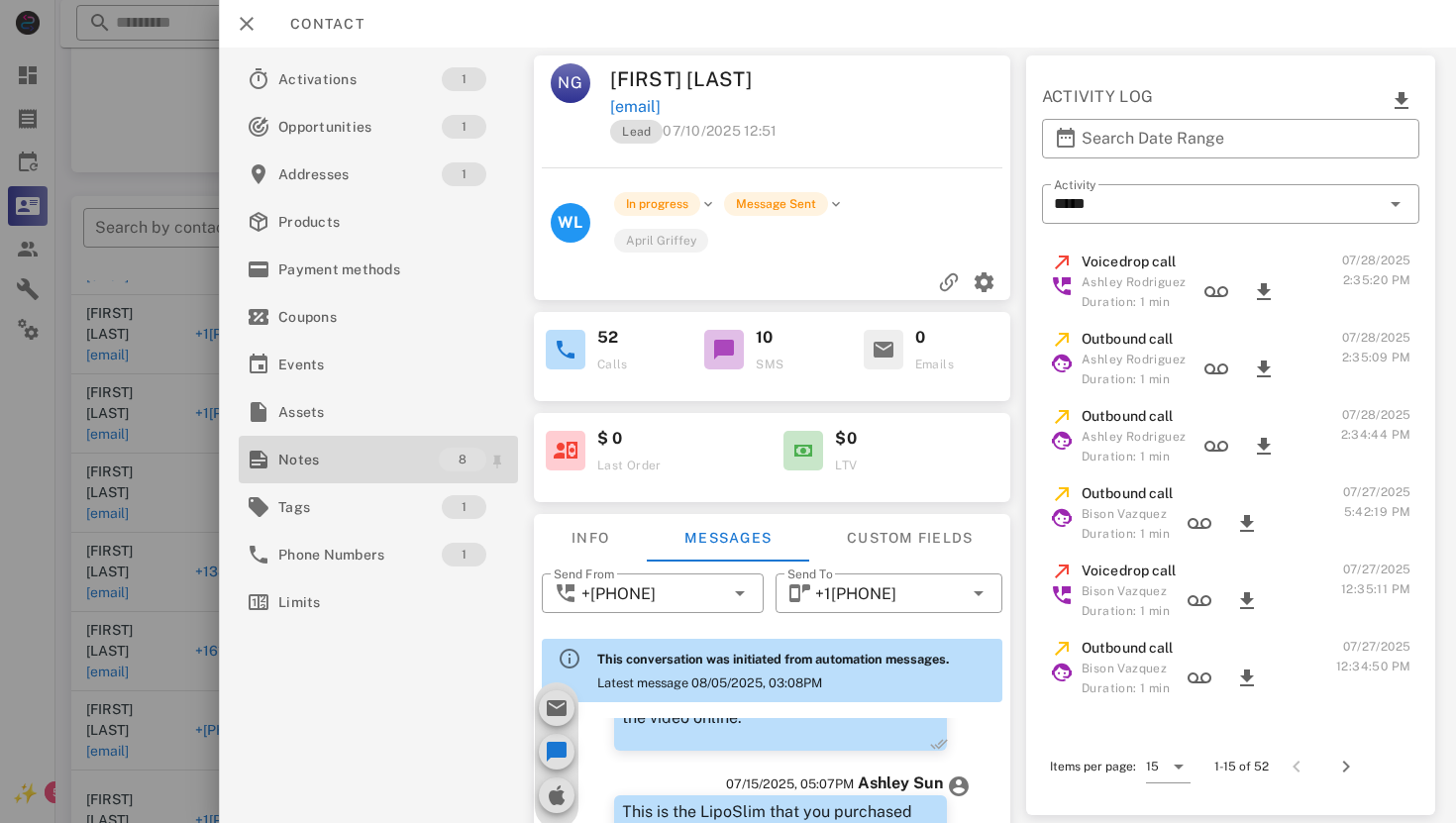click on "Notes" at bounding box center [359, 460] 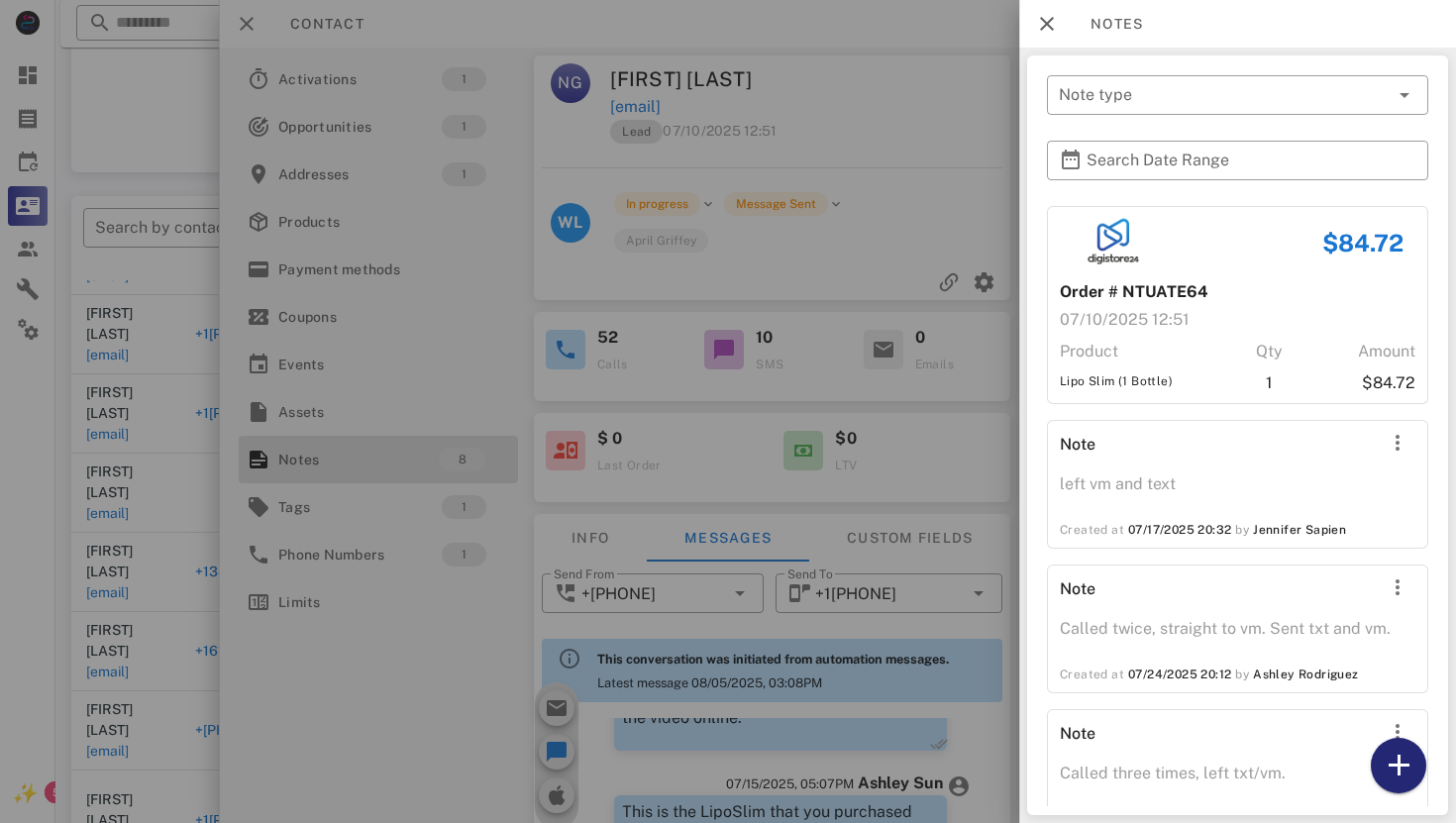 click at bounding box center [1399, 766] 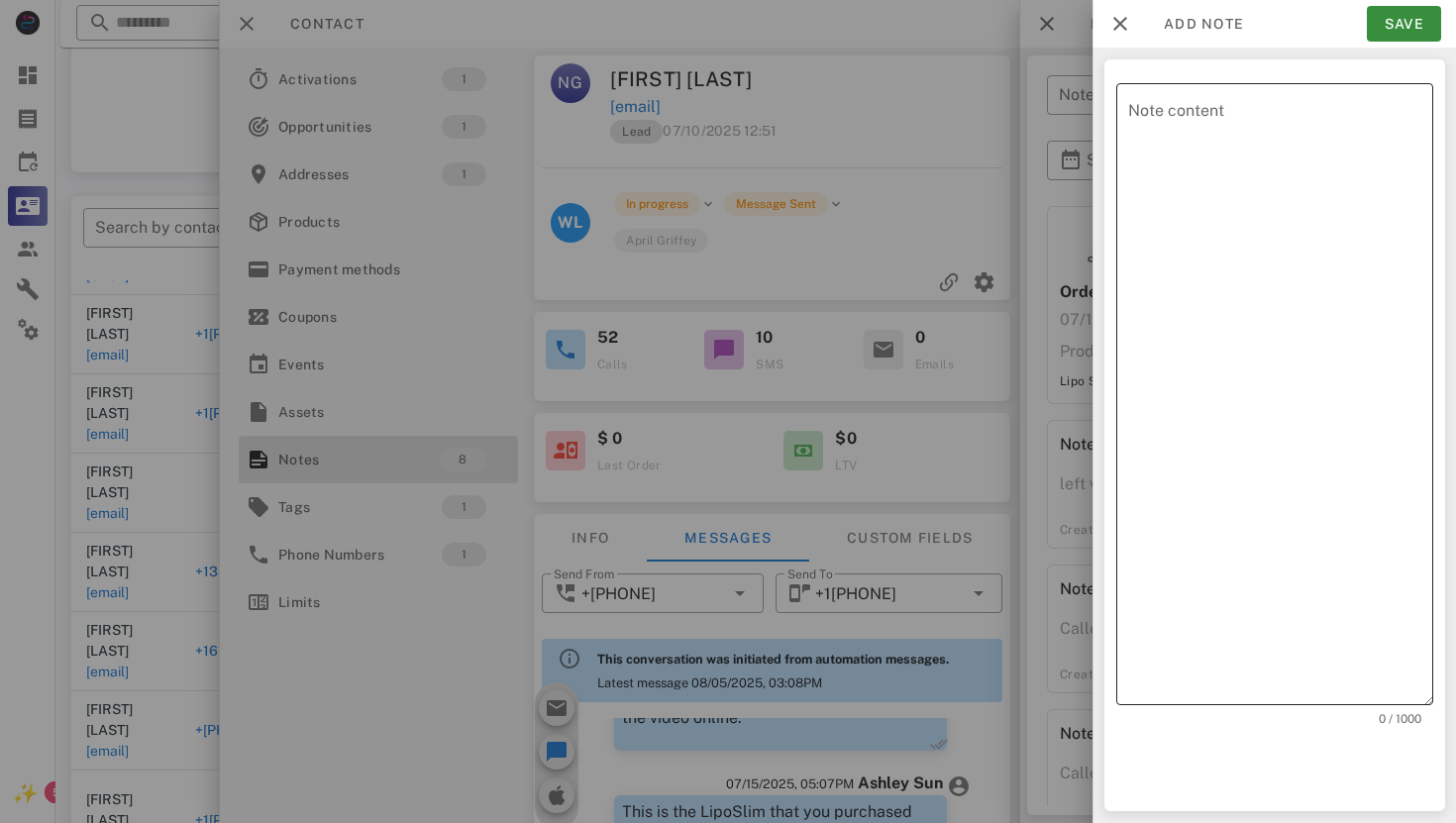 click on "Note content" at bounding box center (1281, 399) 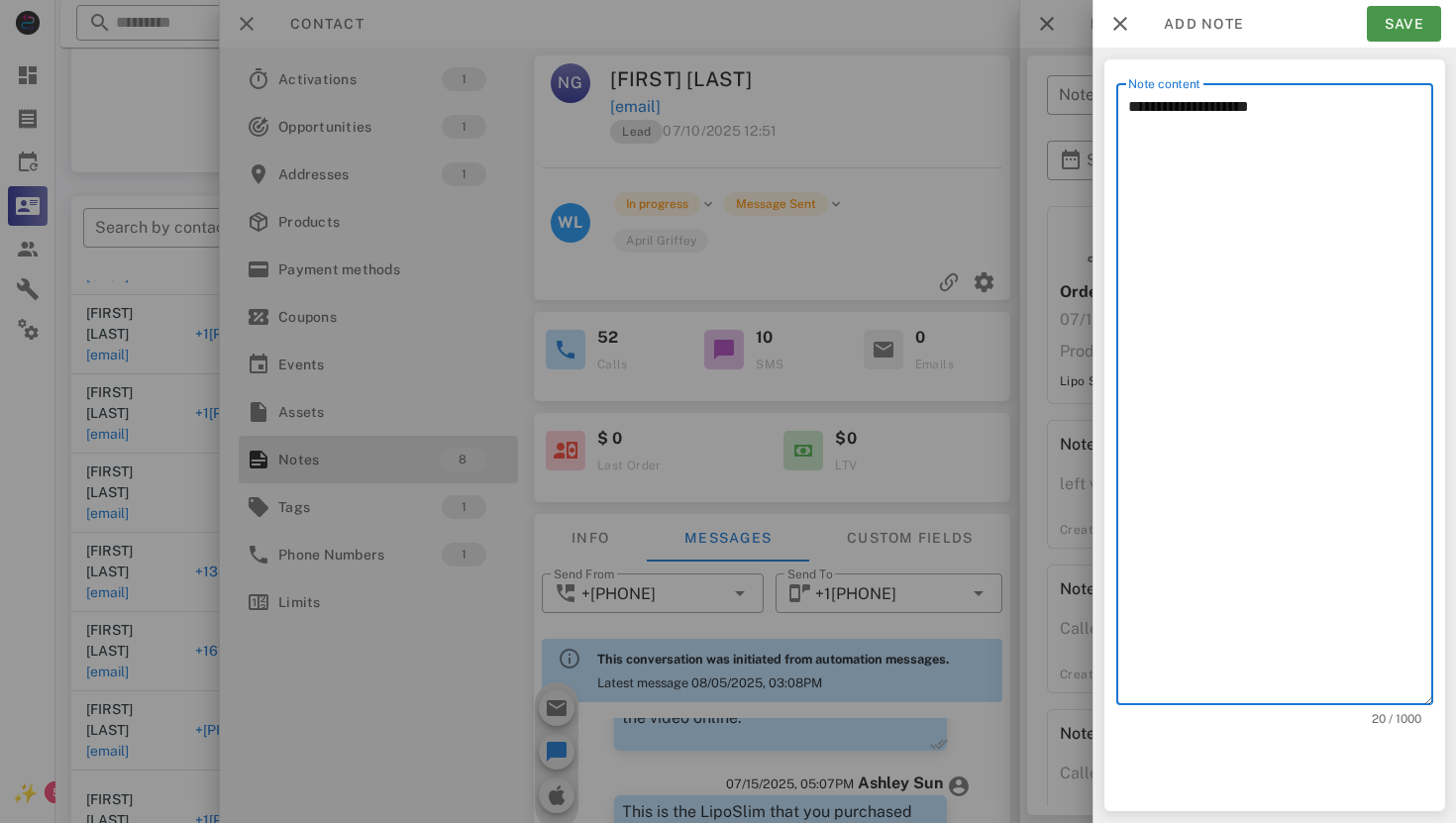 type on "**********" 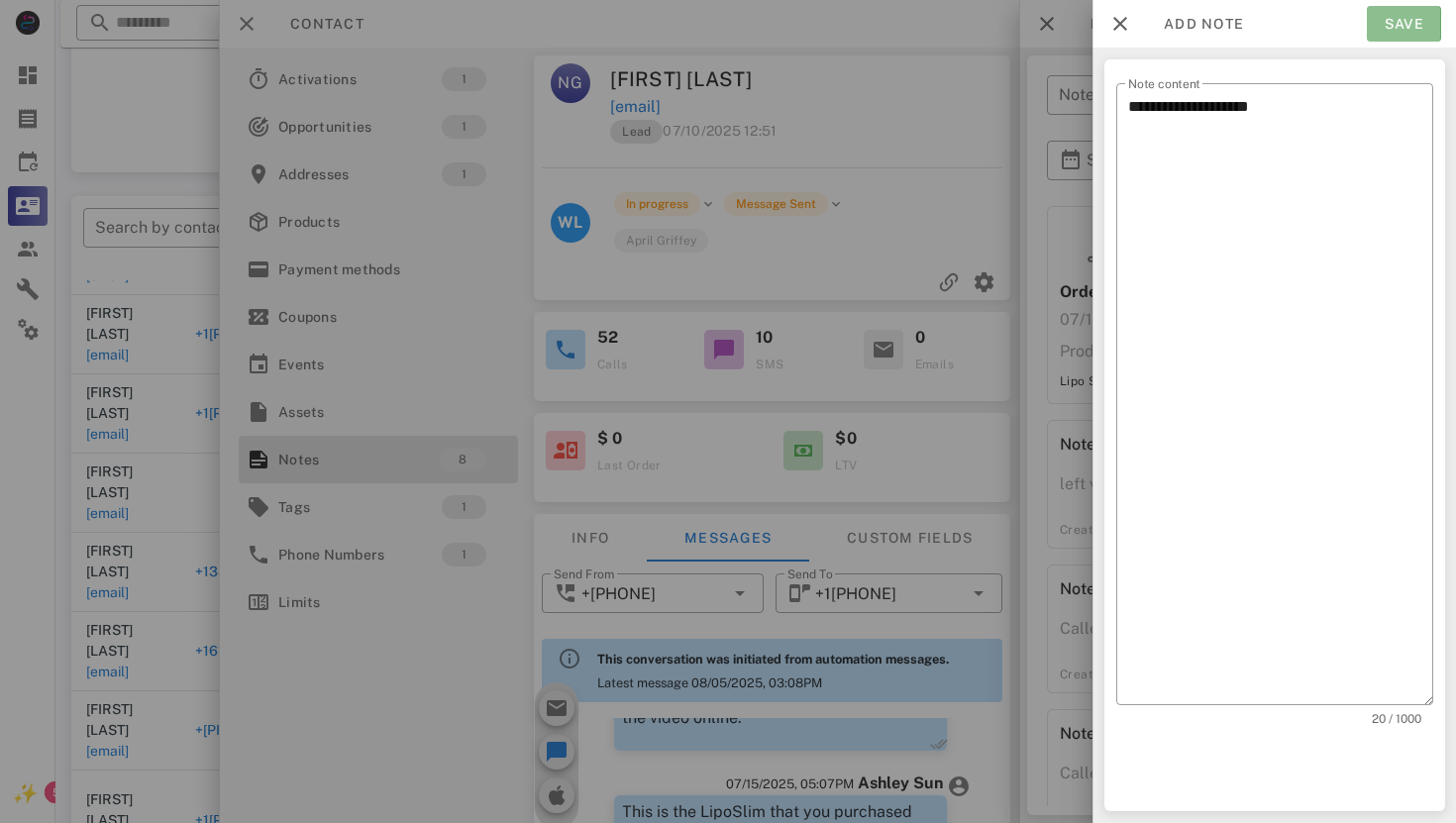click on "Save" at bounding box center [1404, 24] 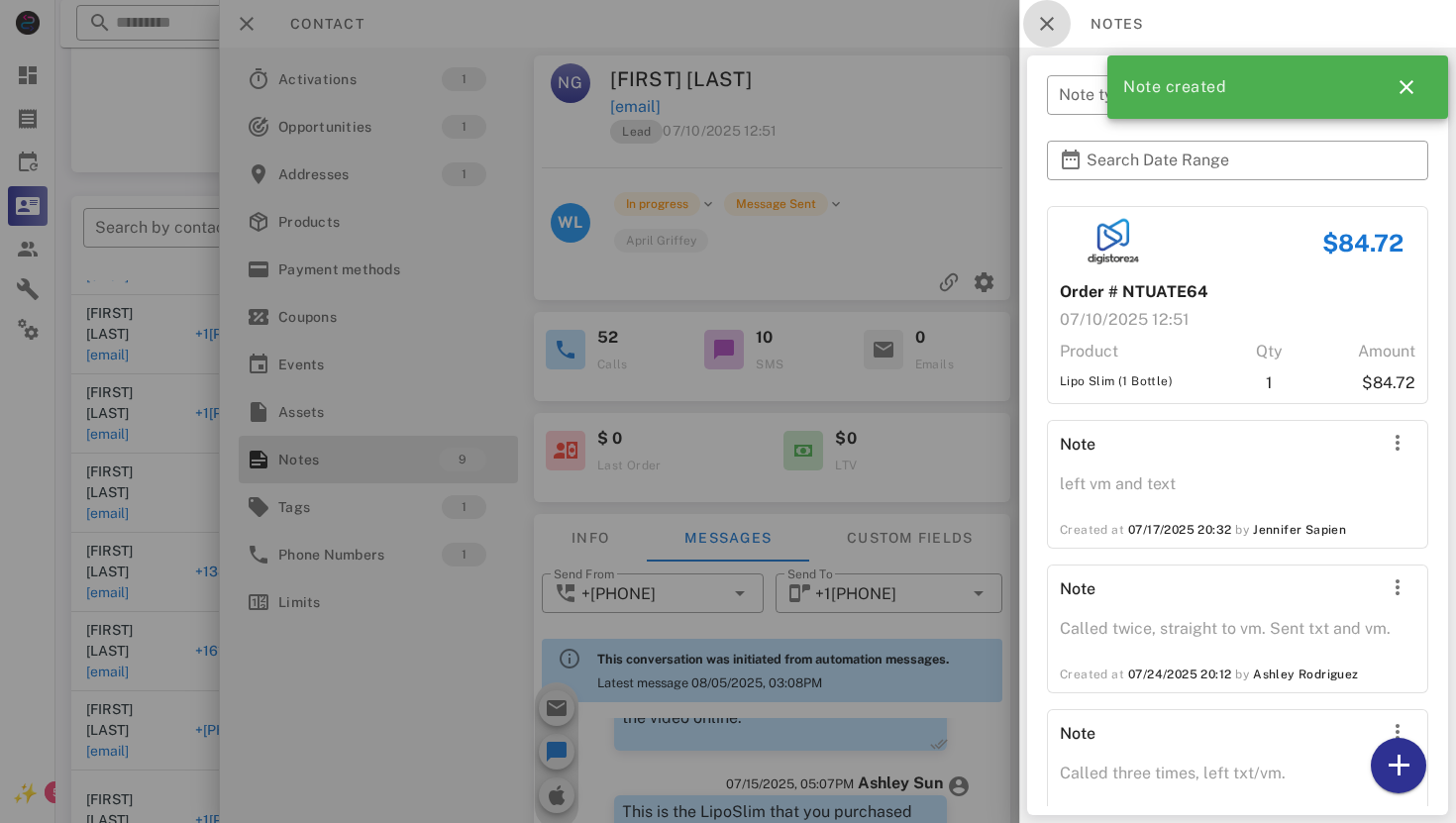 click at bounding box center [1047, 24] 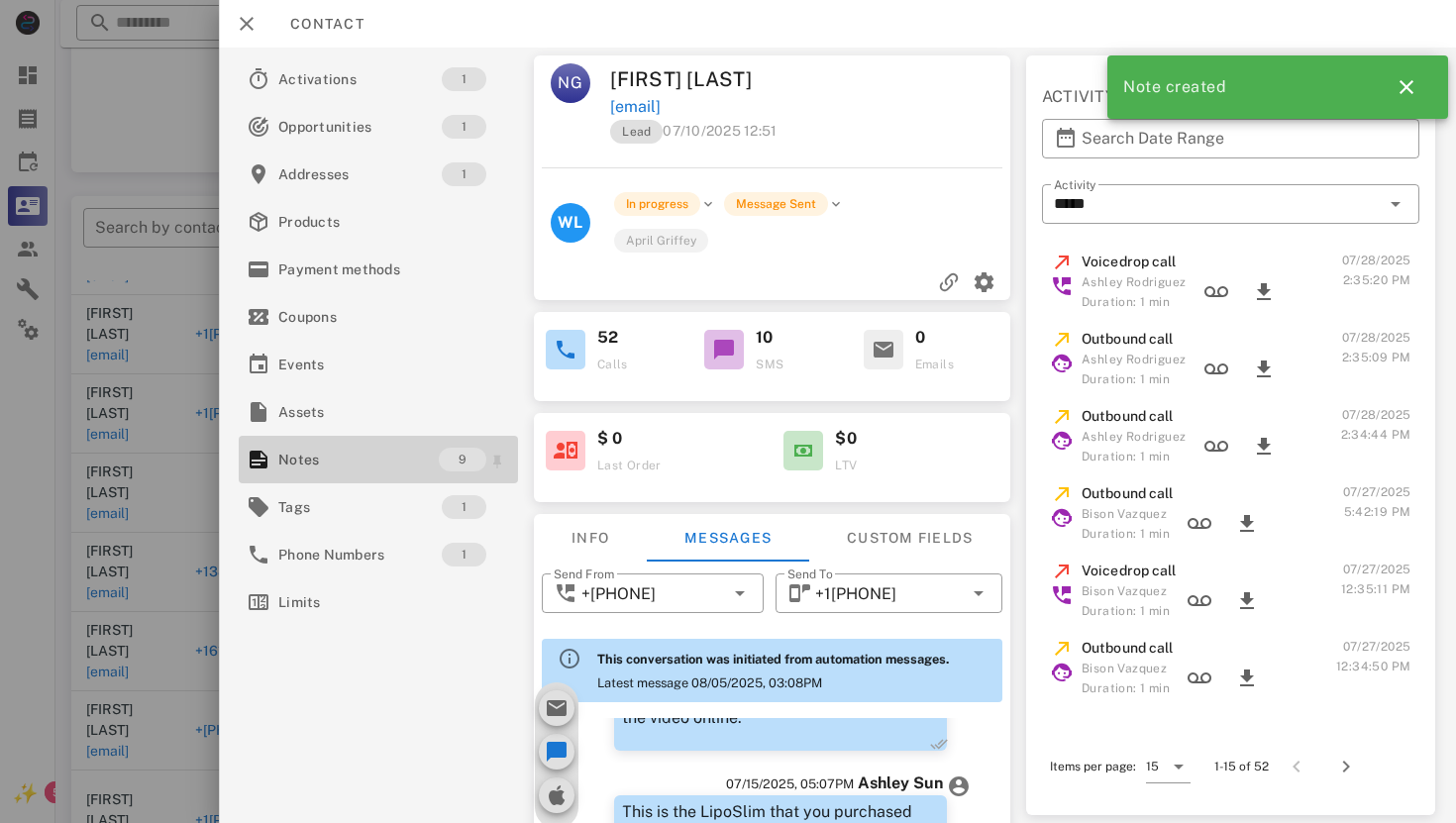click on "Notes" at bounding box center (359, 460) 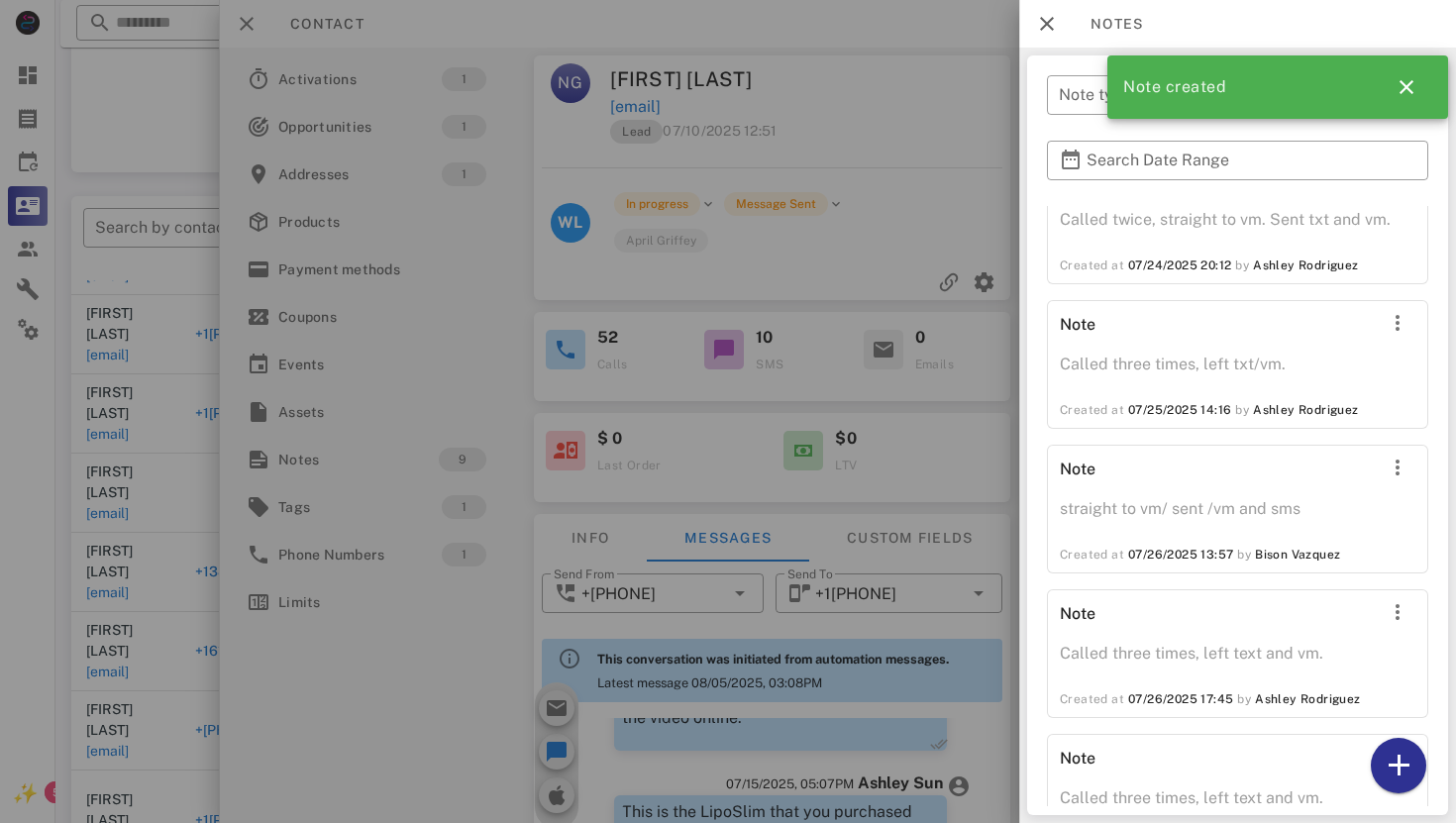 scroll, scrollTop: 782, scrollLeft: 0, axis: vertical 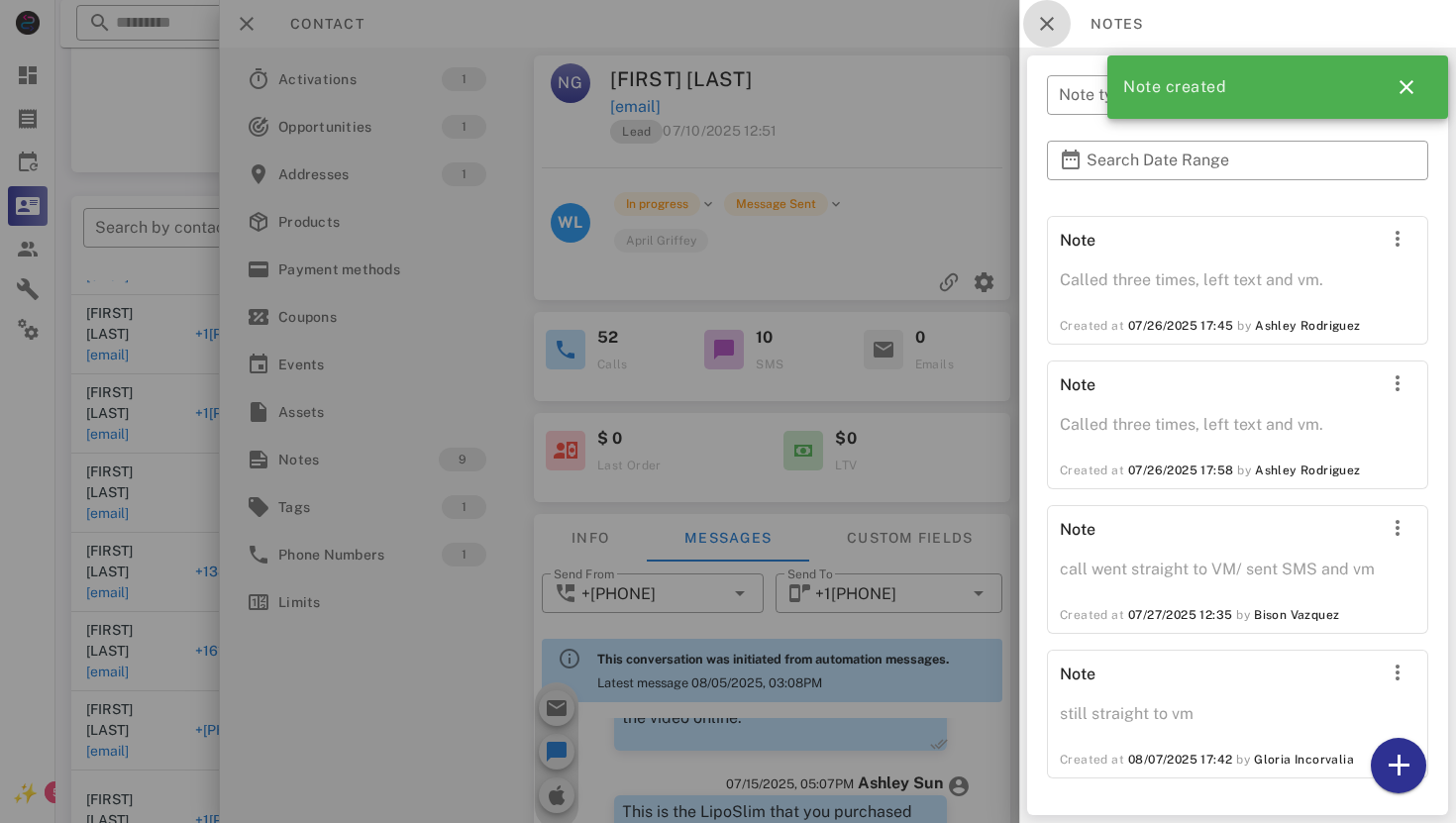 click at bounding box center [1047, 24] 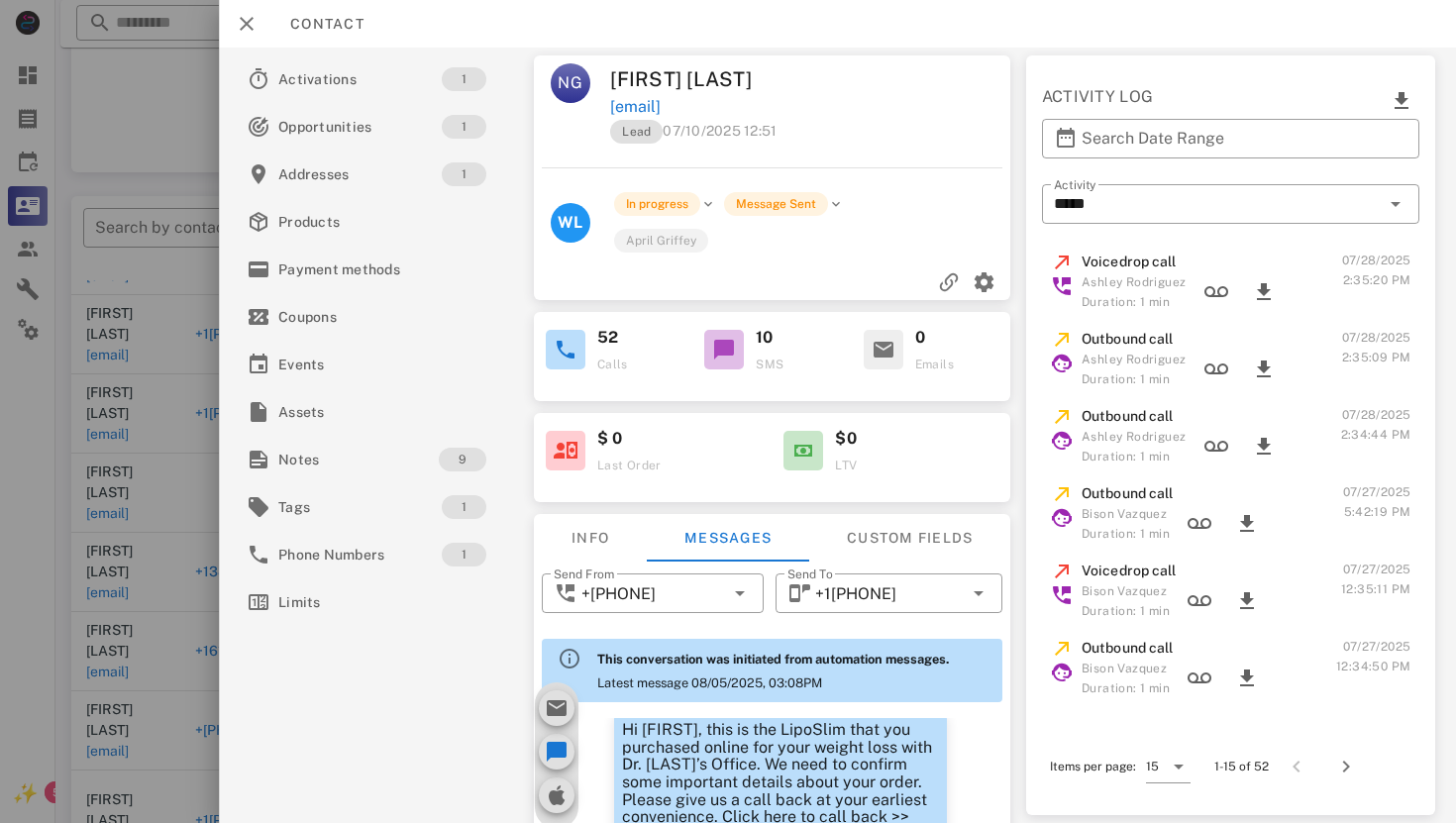 scroll, scrollTop: 1790, scrollLeft: 0, axis: vertical 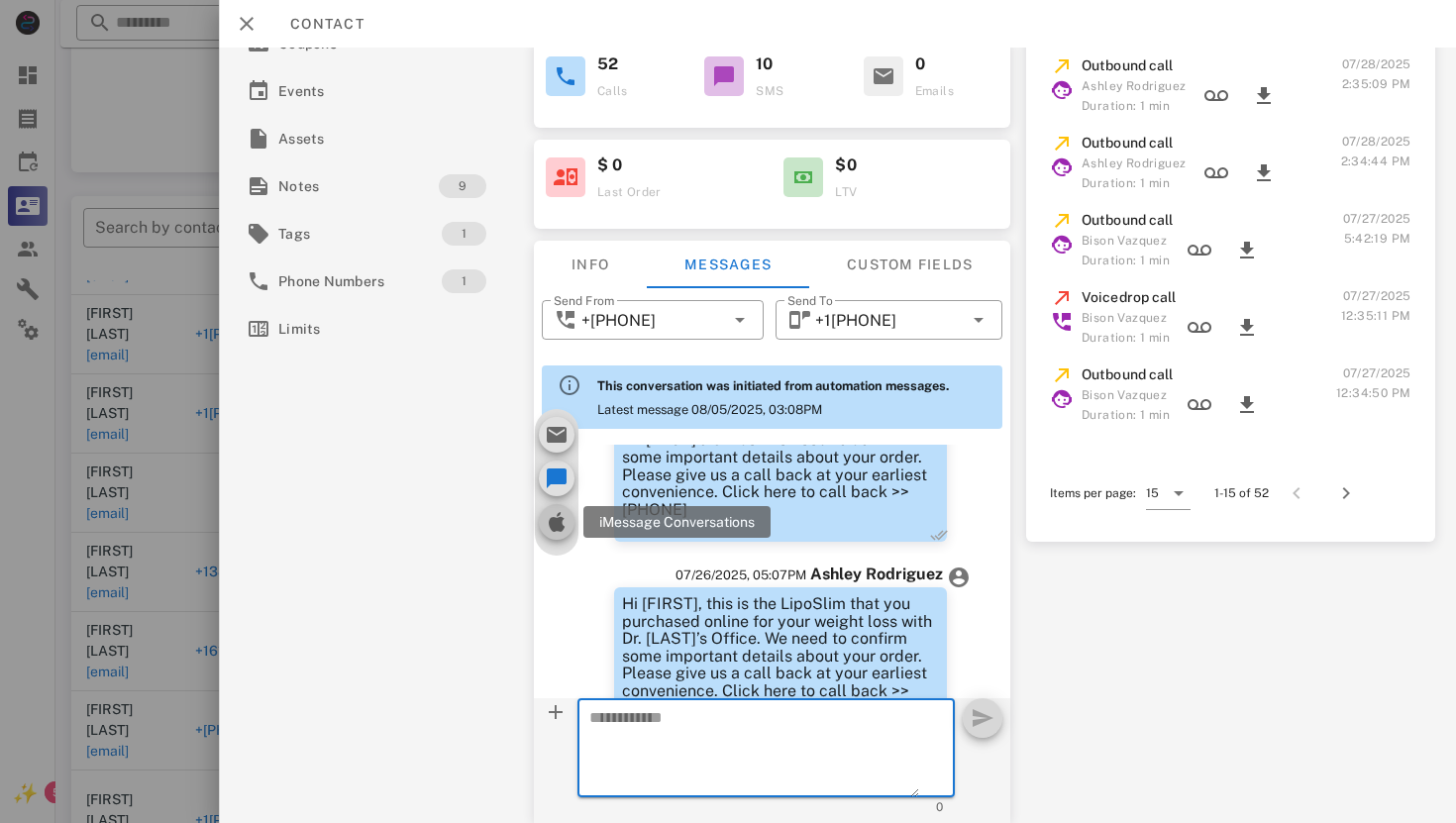 click at bounding box center (556, 522) 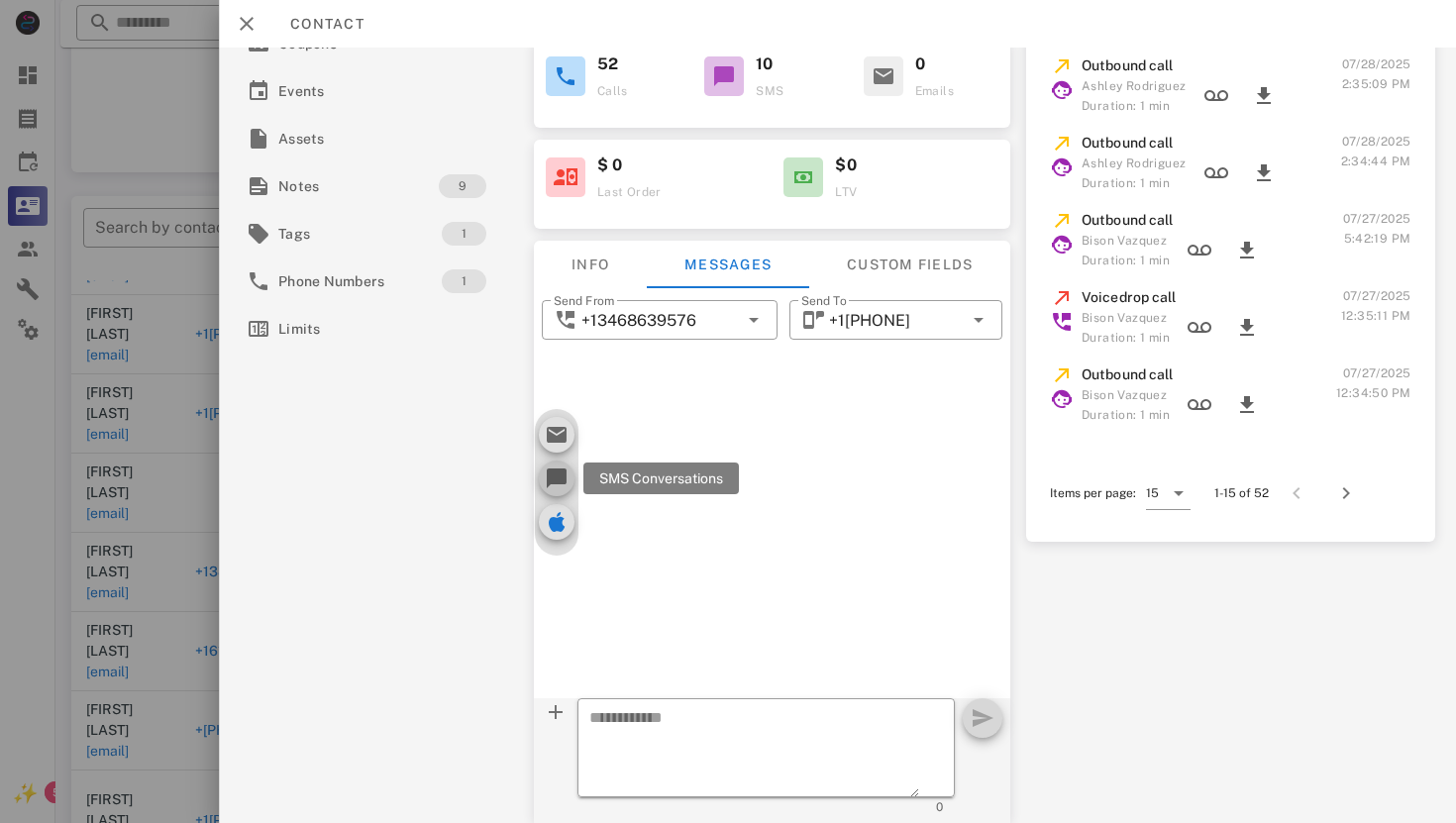 click at bounding box center (556, 478) 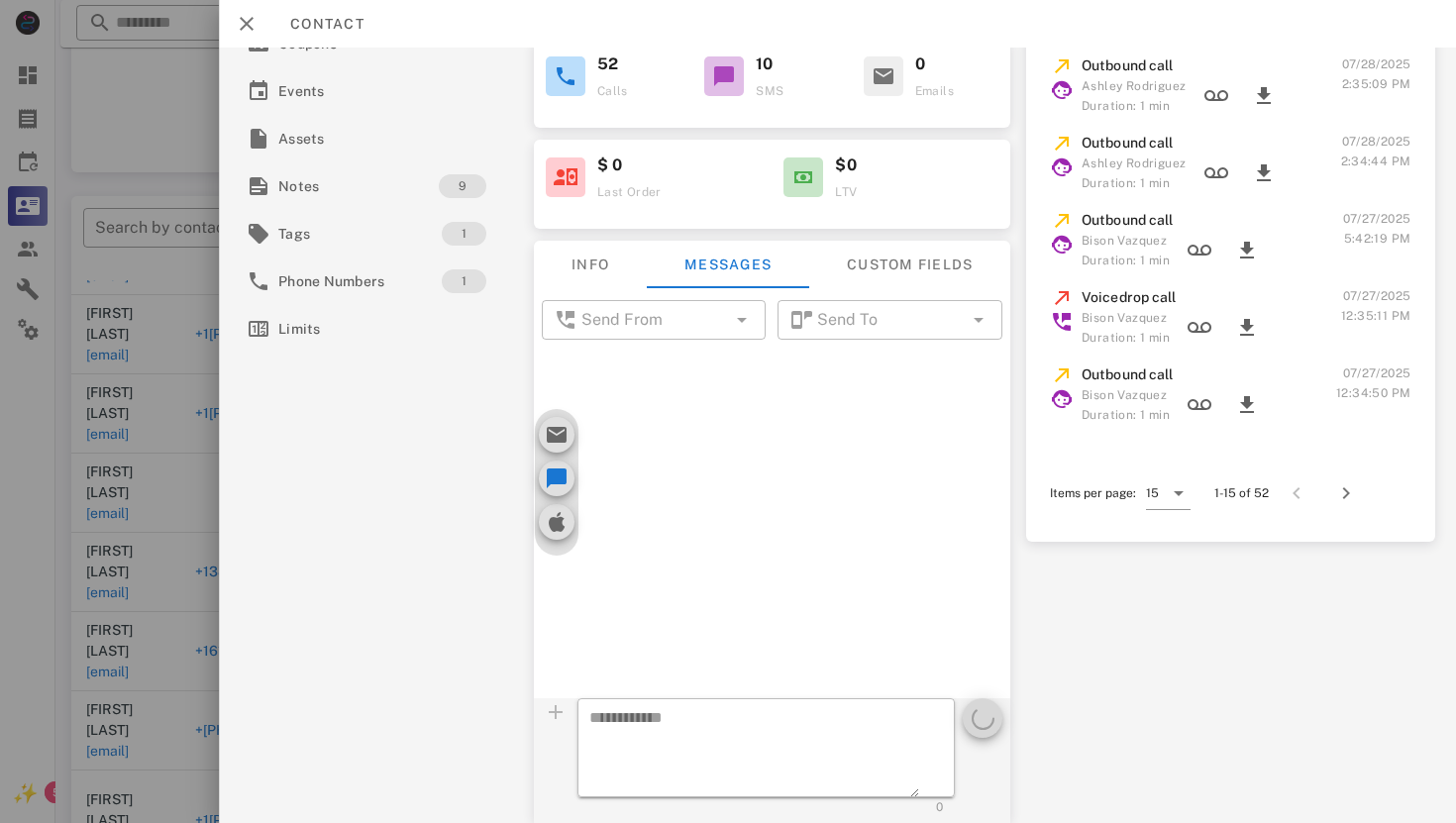 scroll, scrollTop: 2858, scrollLeft: 0, axis: vertical 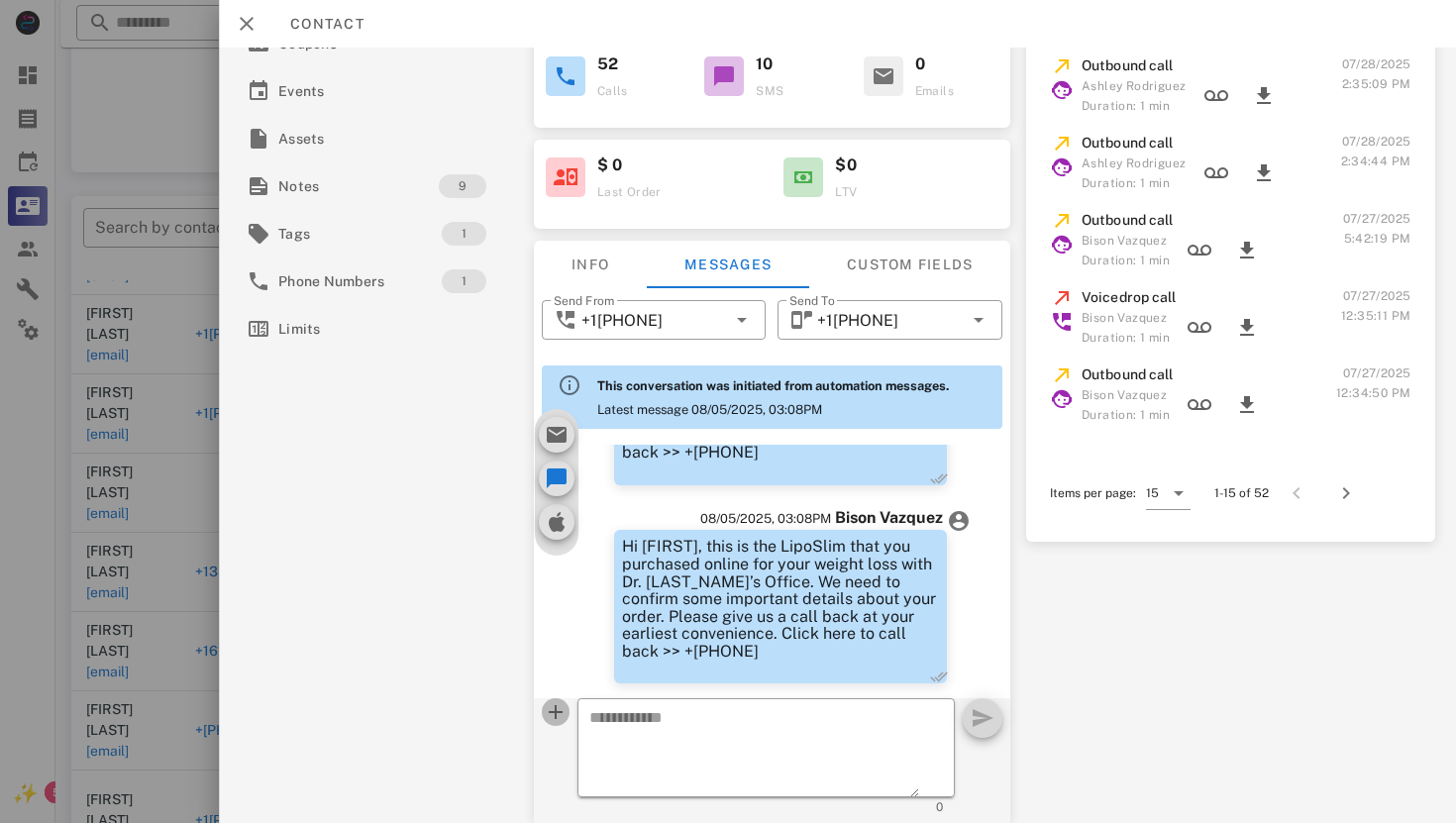 click at bounding box center (555, 712) 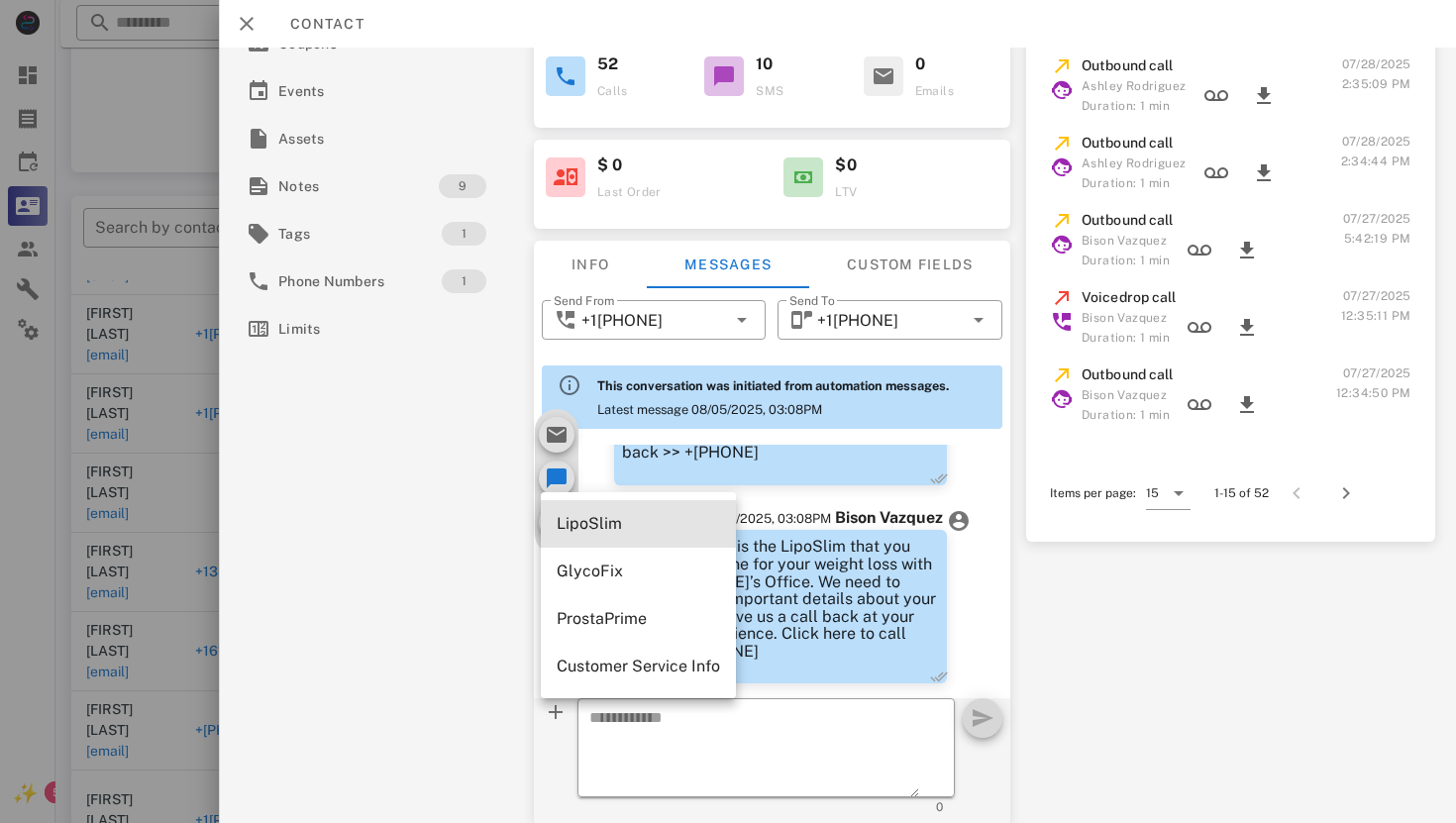 click on "LipoSlim" at bounding box center (638, 523) 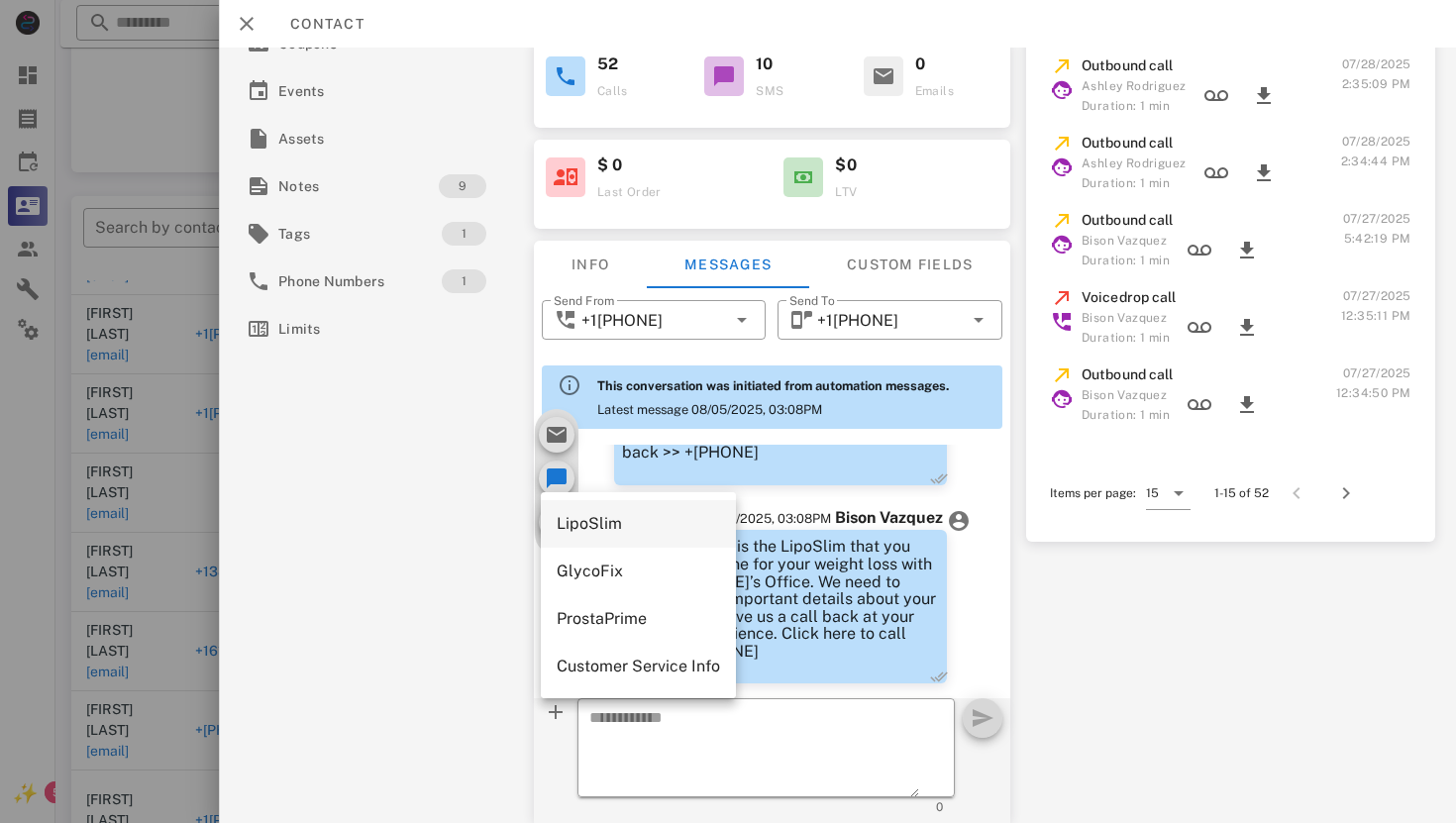 type on "**********" 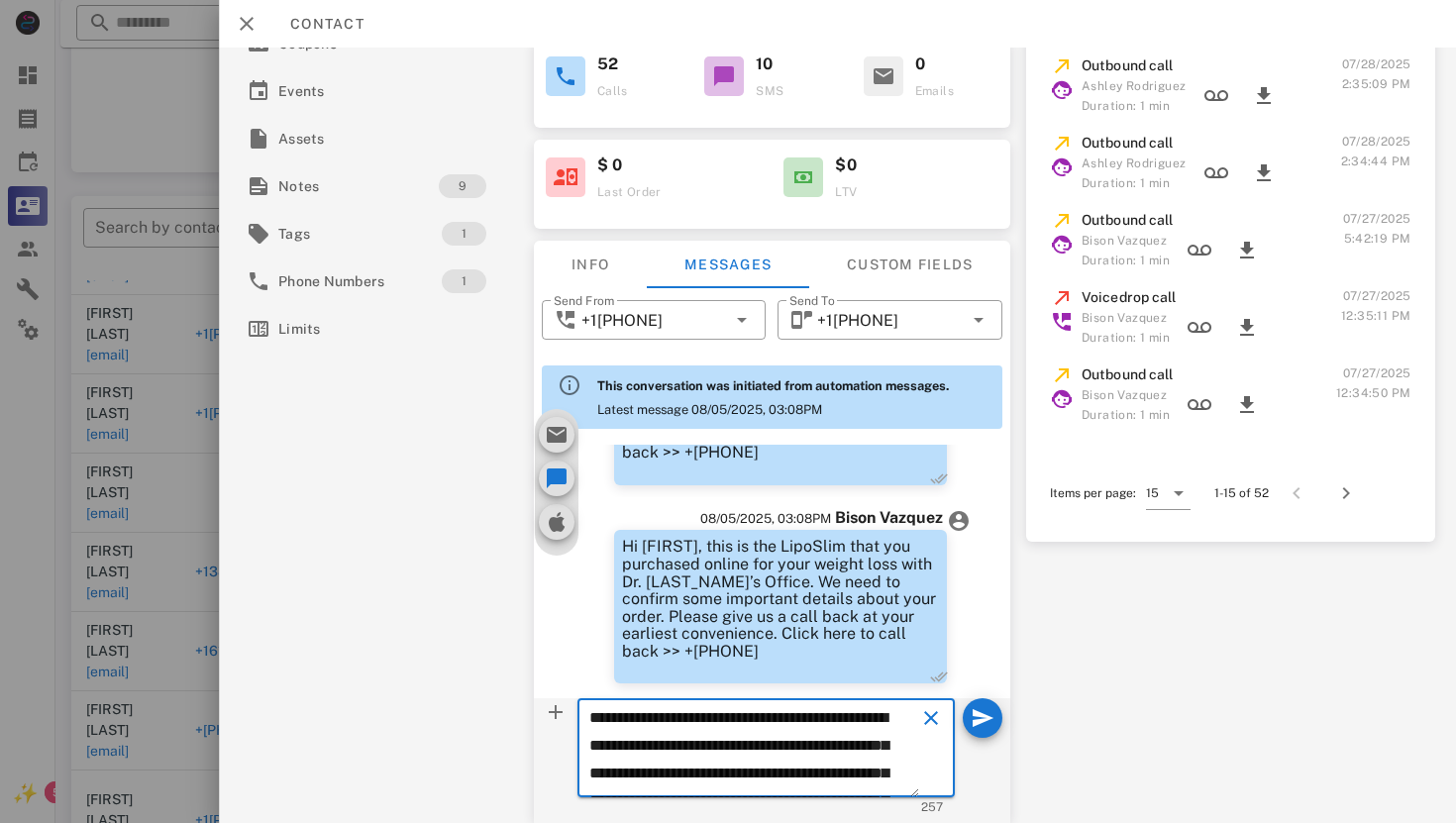 click on "**********" at bounding box center [753, 751] 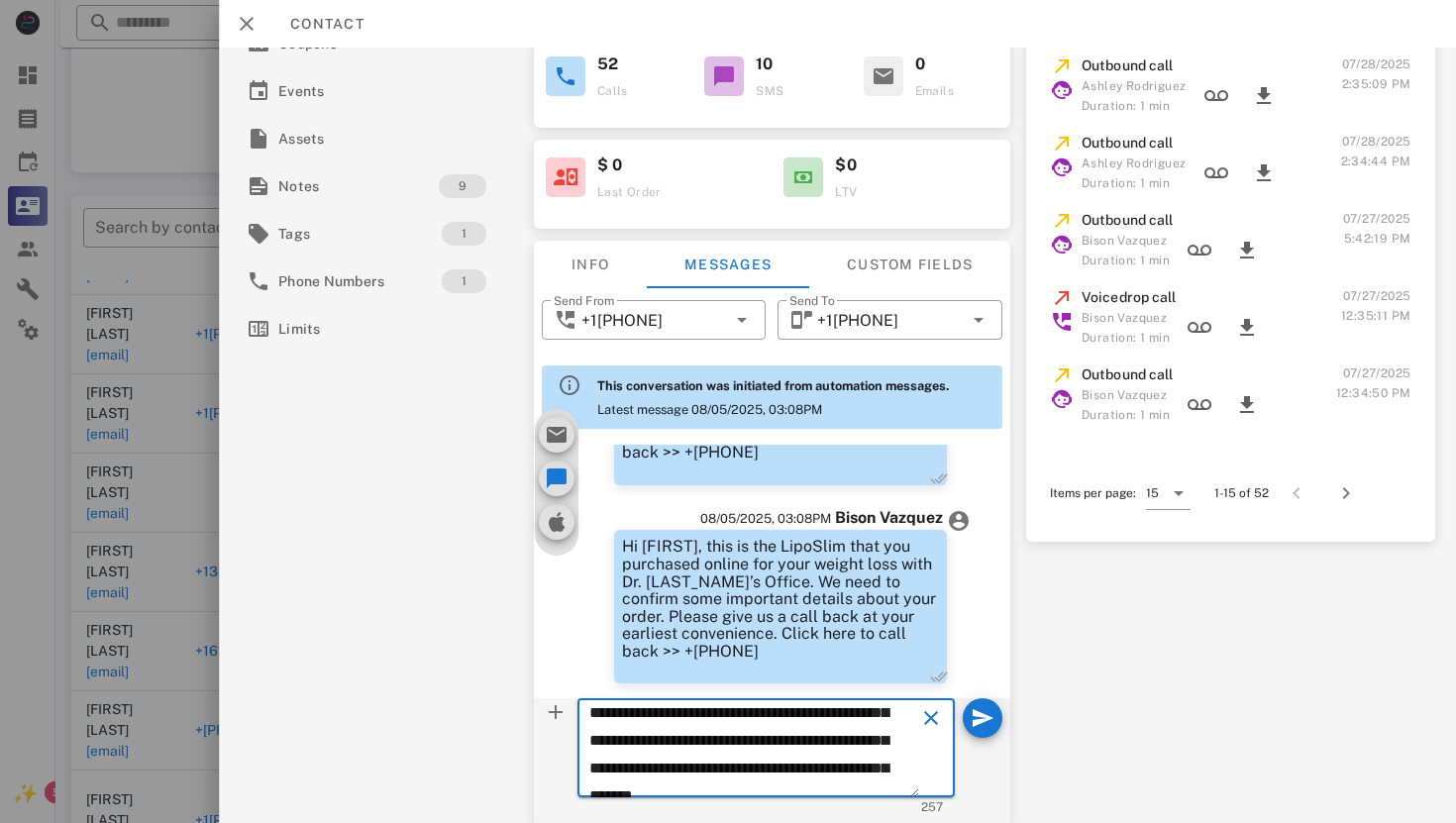 scroll, scrollTop: 101, scrollLeft: 0, axis: vertical 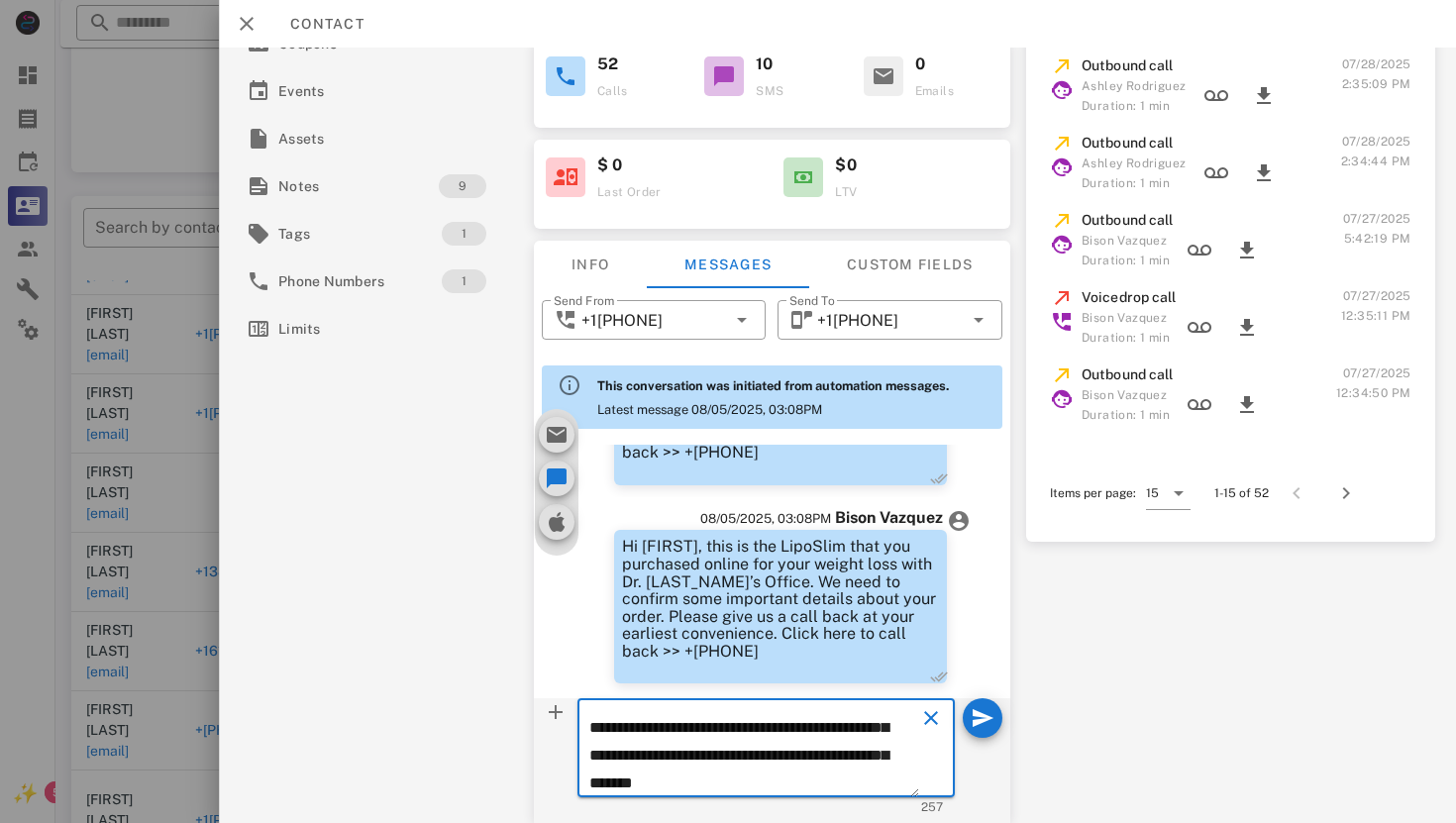 drag, startPoint x: 592, startPoint y: 720, endPoint x: 868, endPoint y: 821, distance: 293.89964 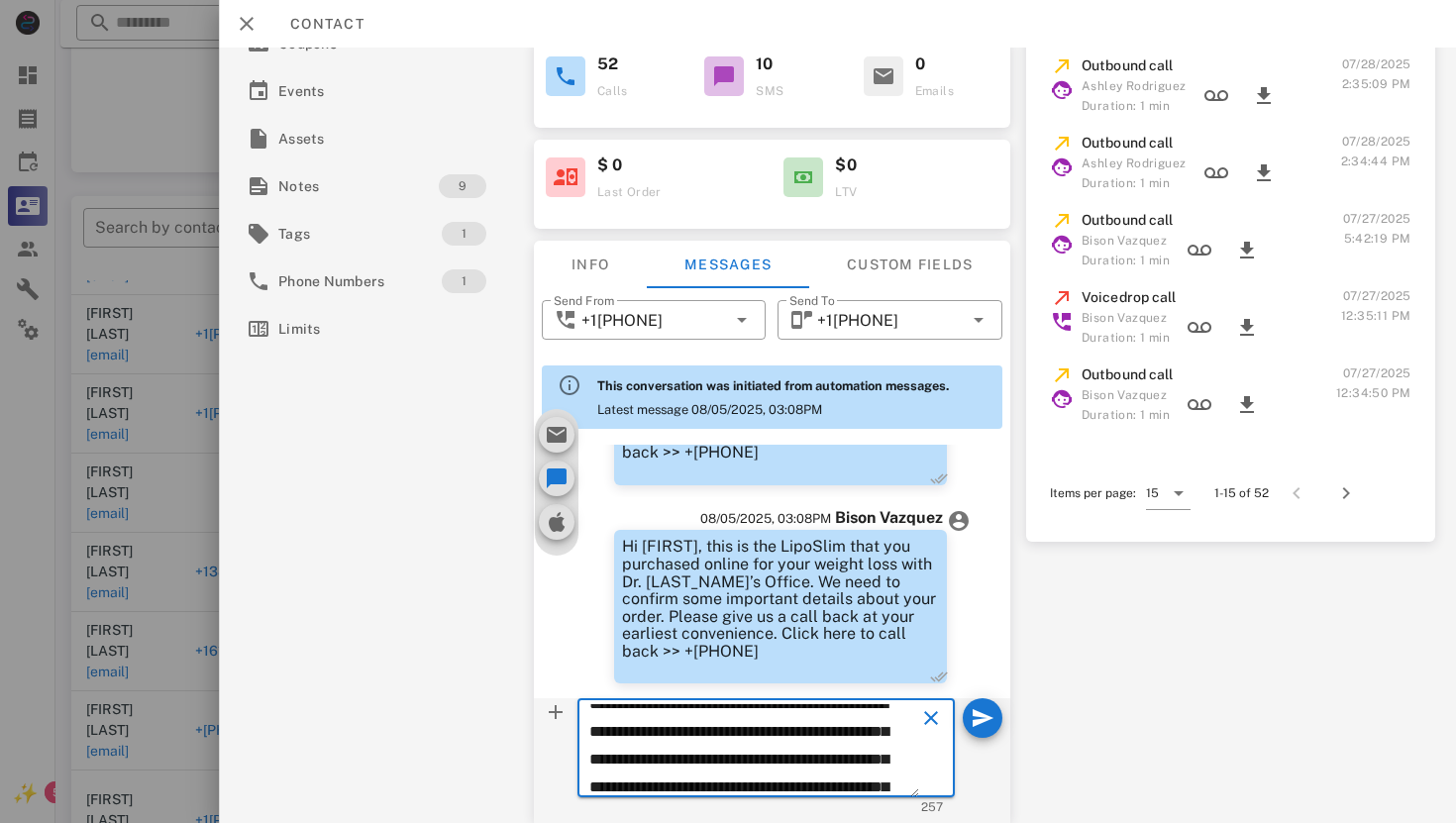 scroll, scrollTop: 0, scrollLeft: 0, axis: both 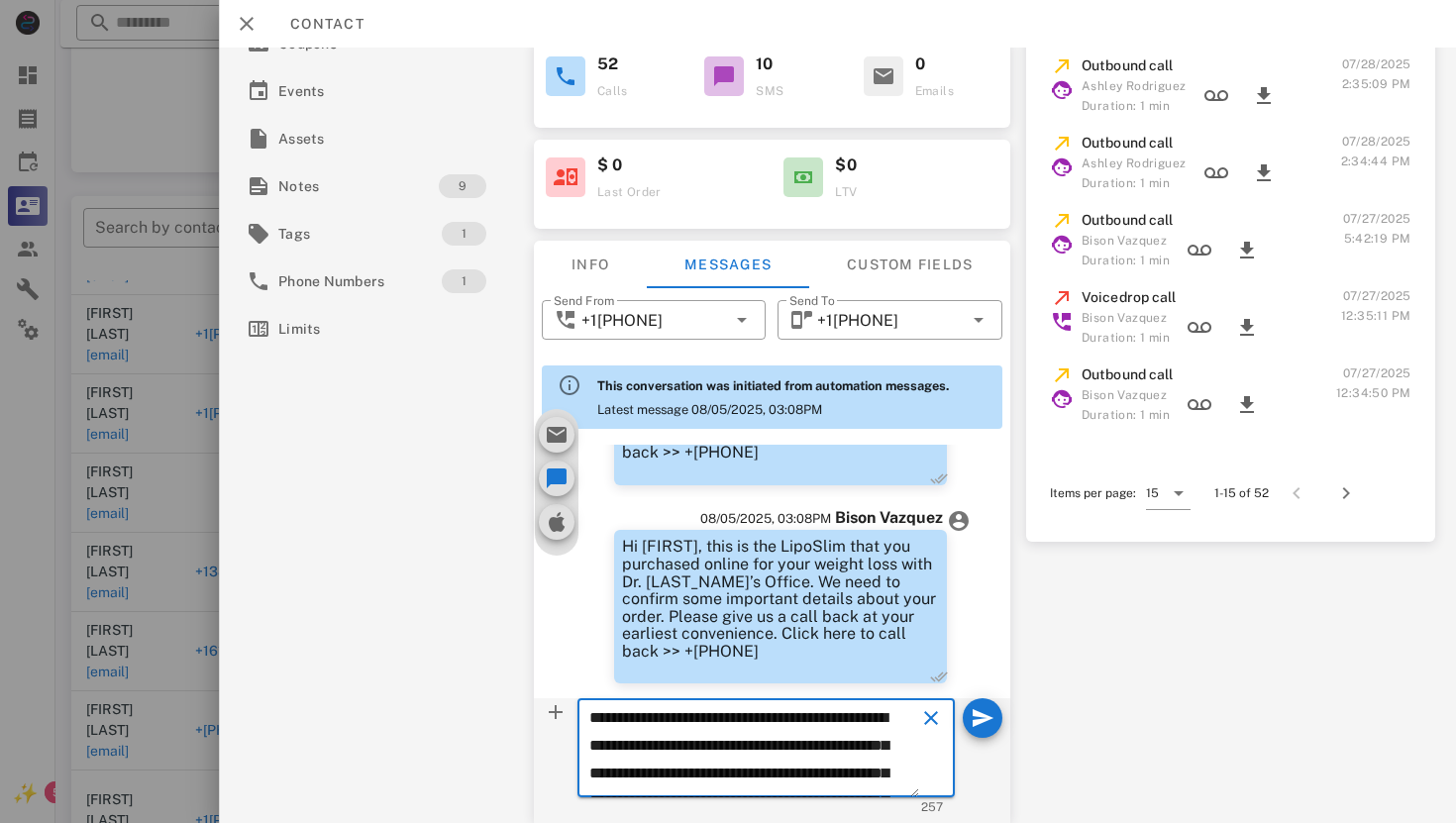 drag, startPoint x: 717, startPoint y: 777, endPoint x: 581, endPoint y: 690, distance: 161.44659 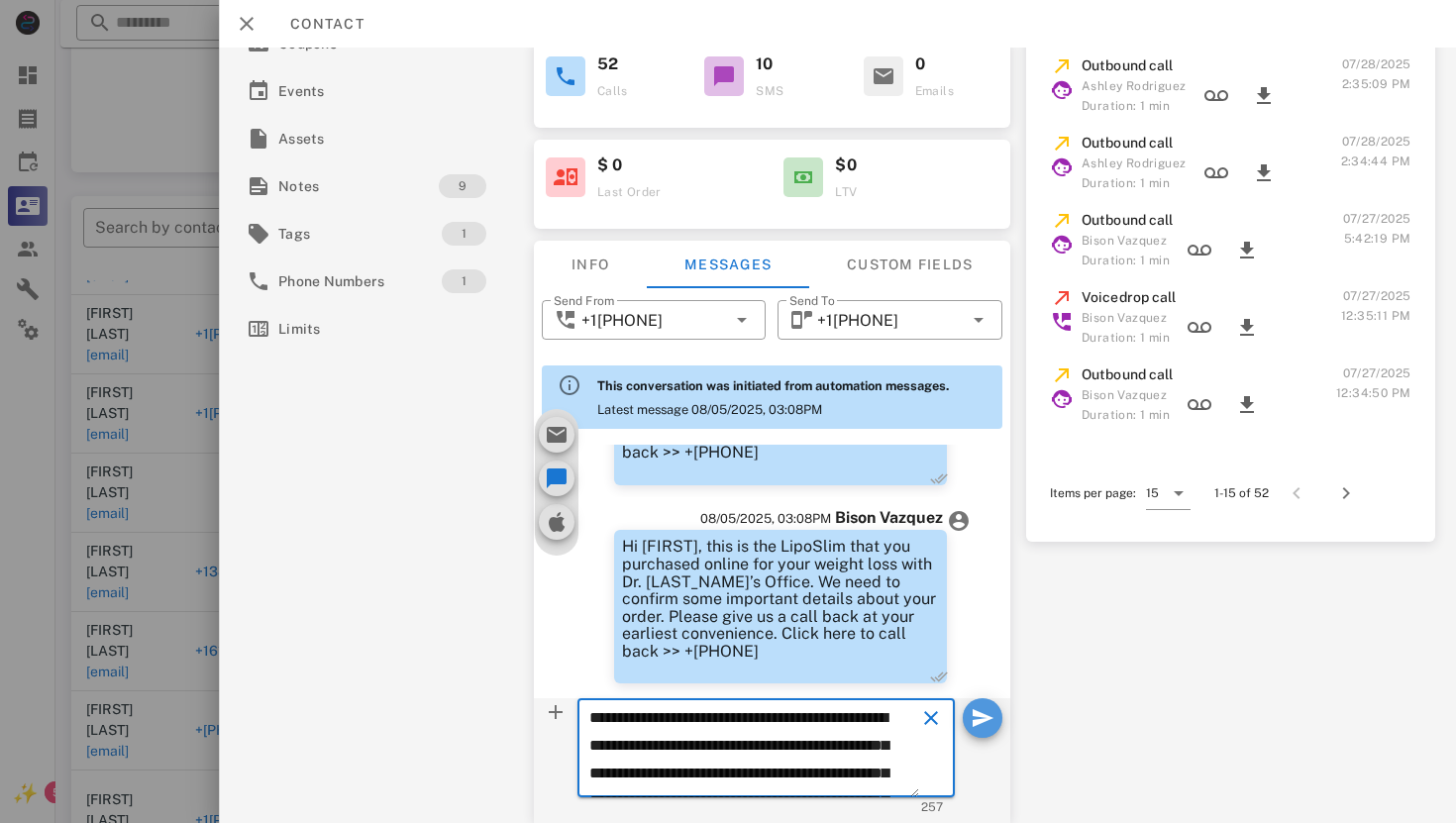 click at bounding box center [983, 718] 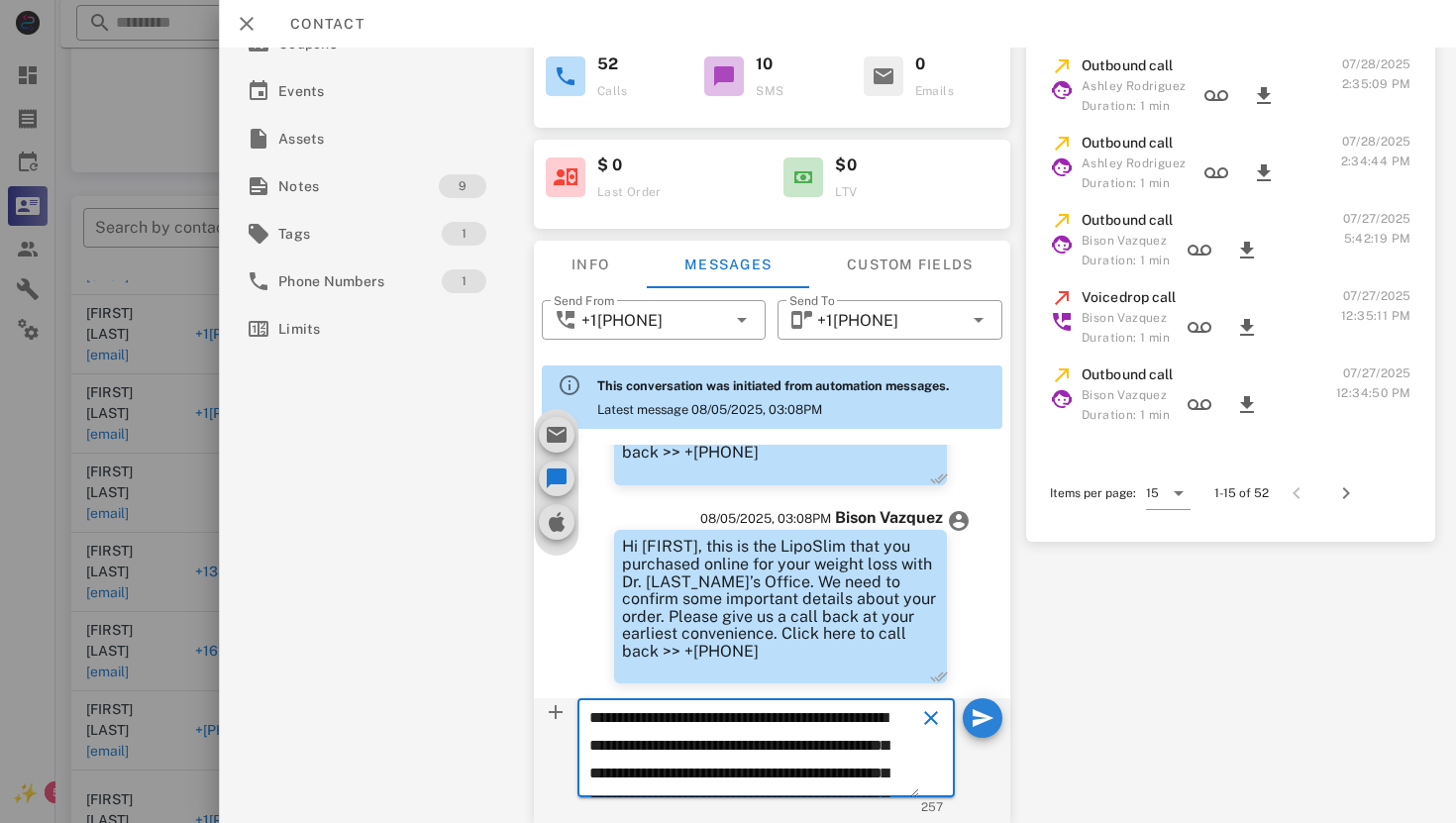 type 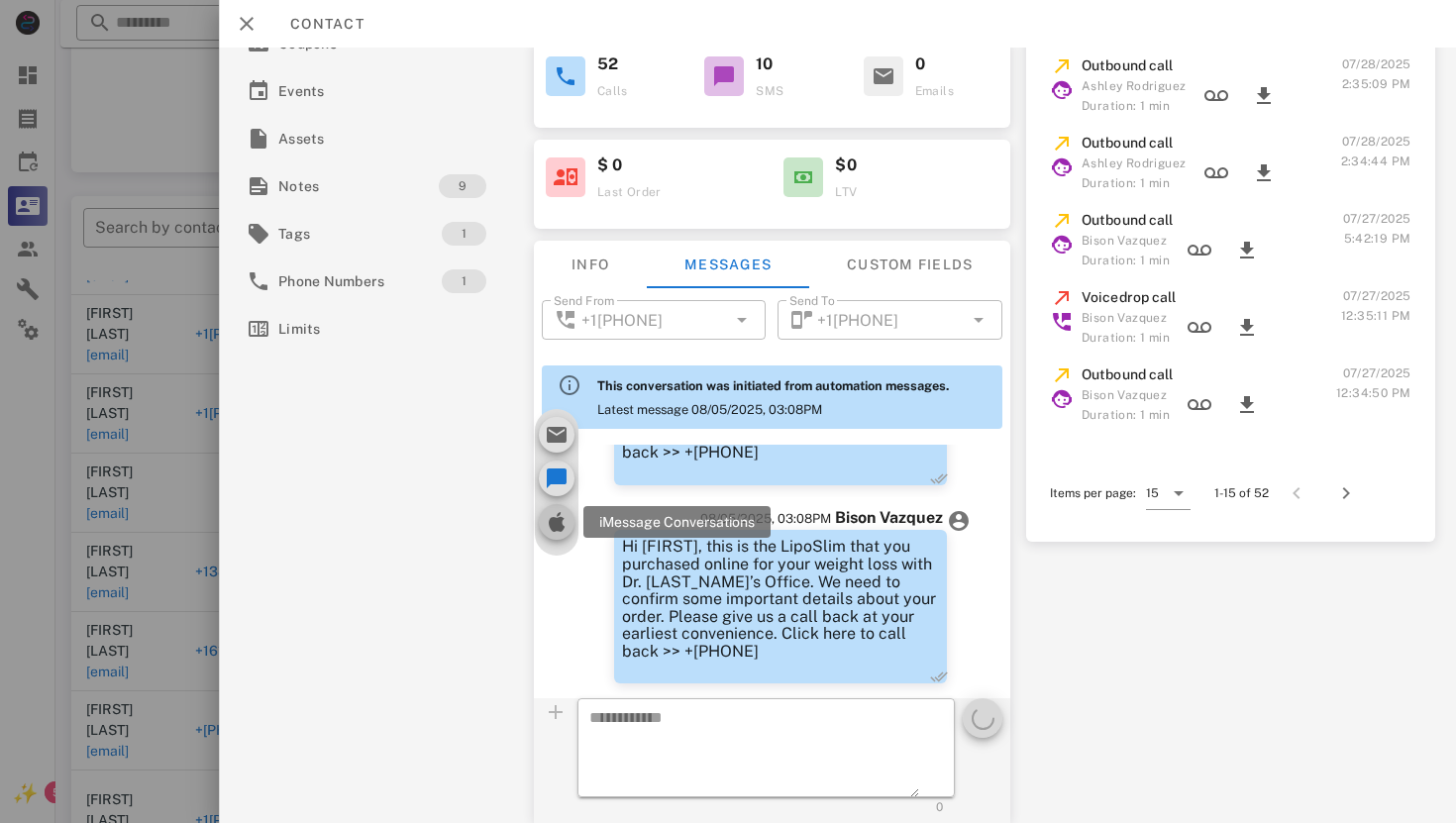click at bounding box center [556, 522] 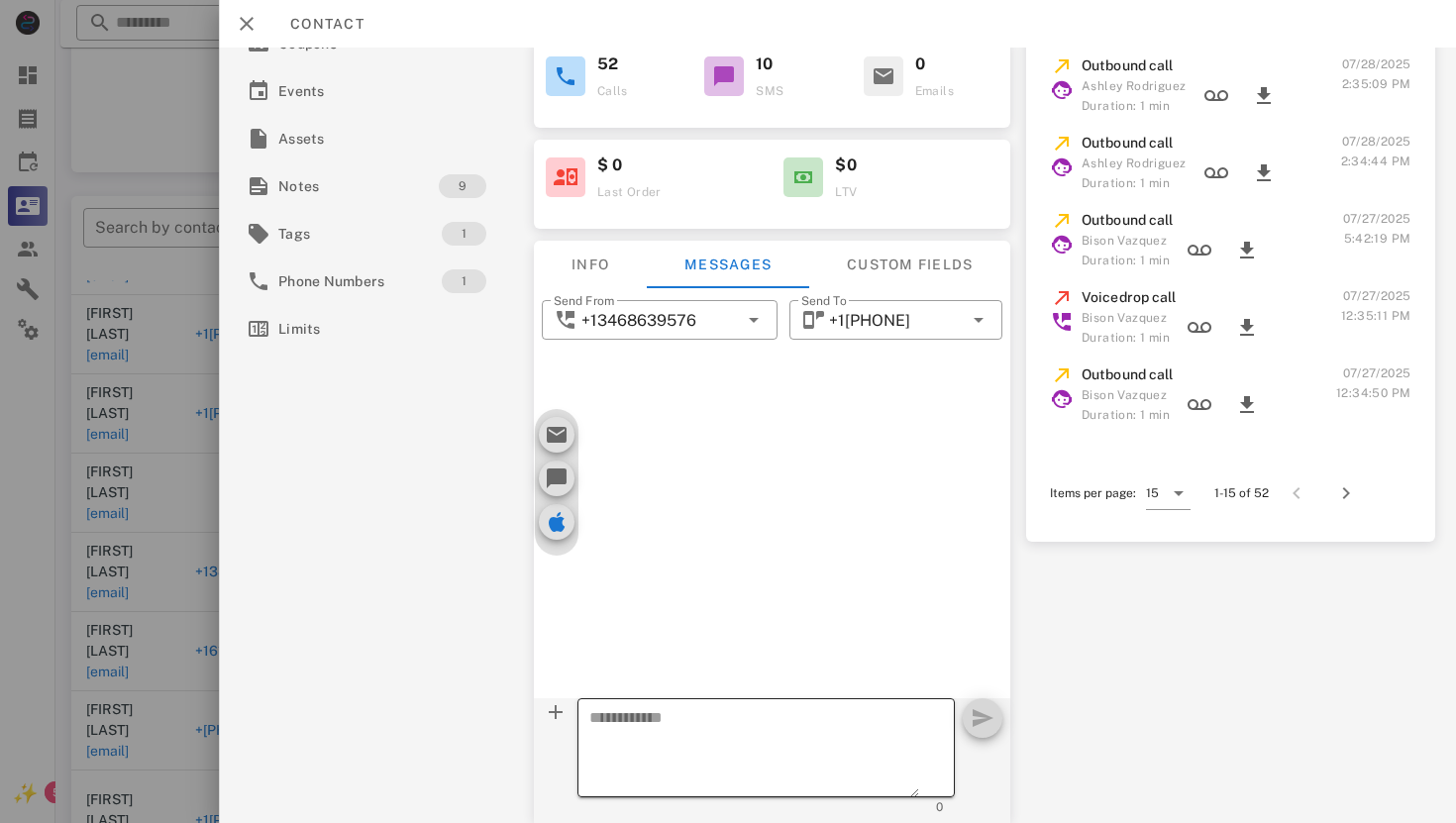 click at bounding box center [753, 751] 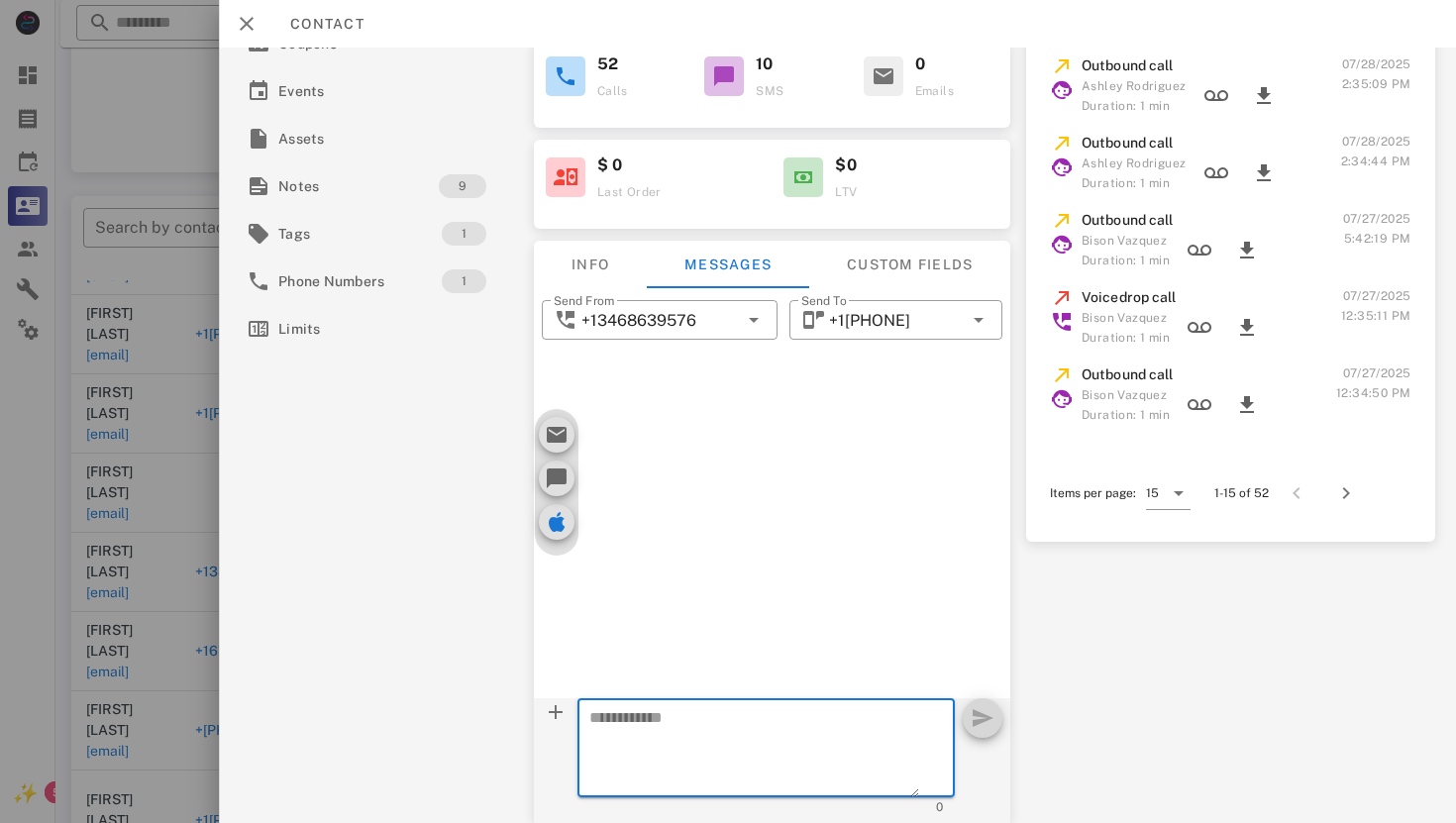paste on "**********" 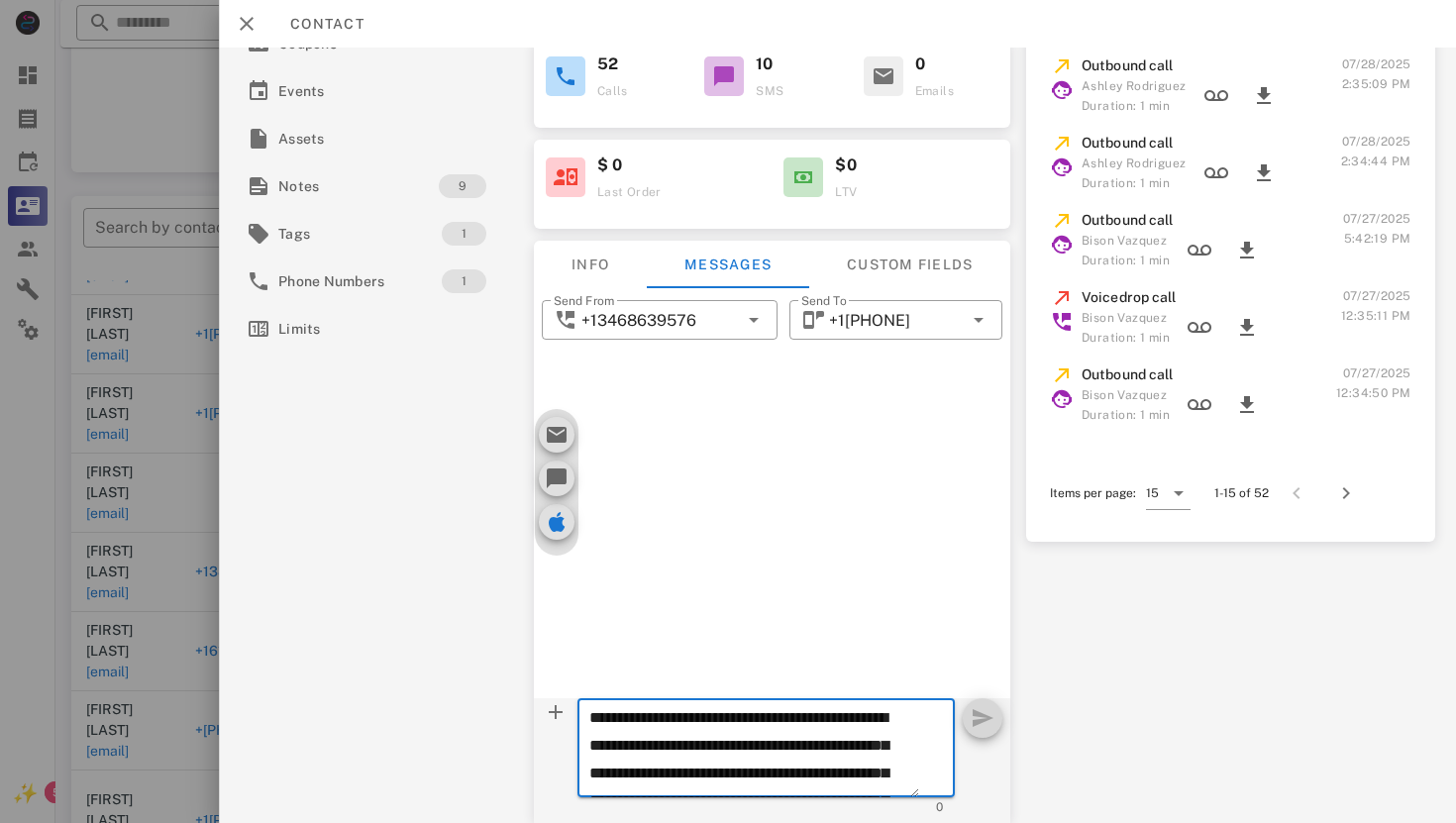 scroll, scrollTop: 96, scrollLeft: 0, axis: vertical 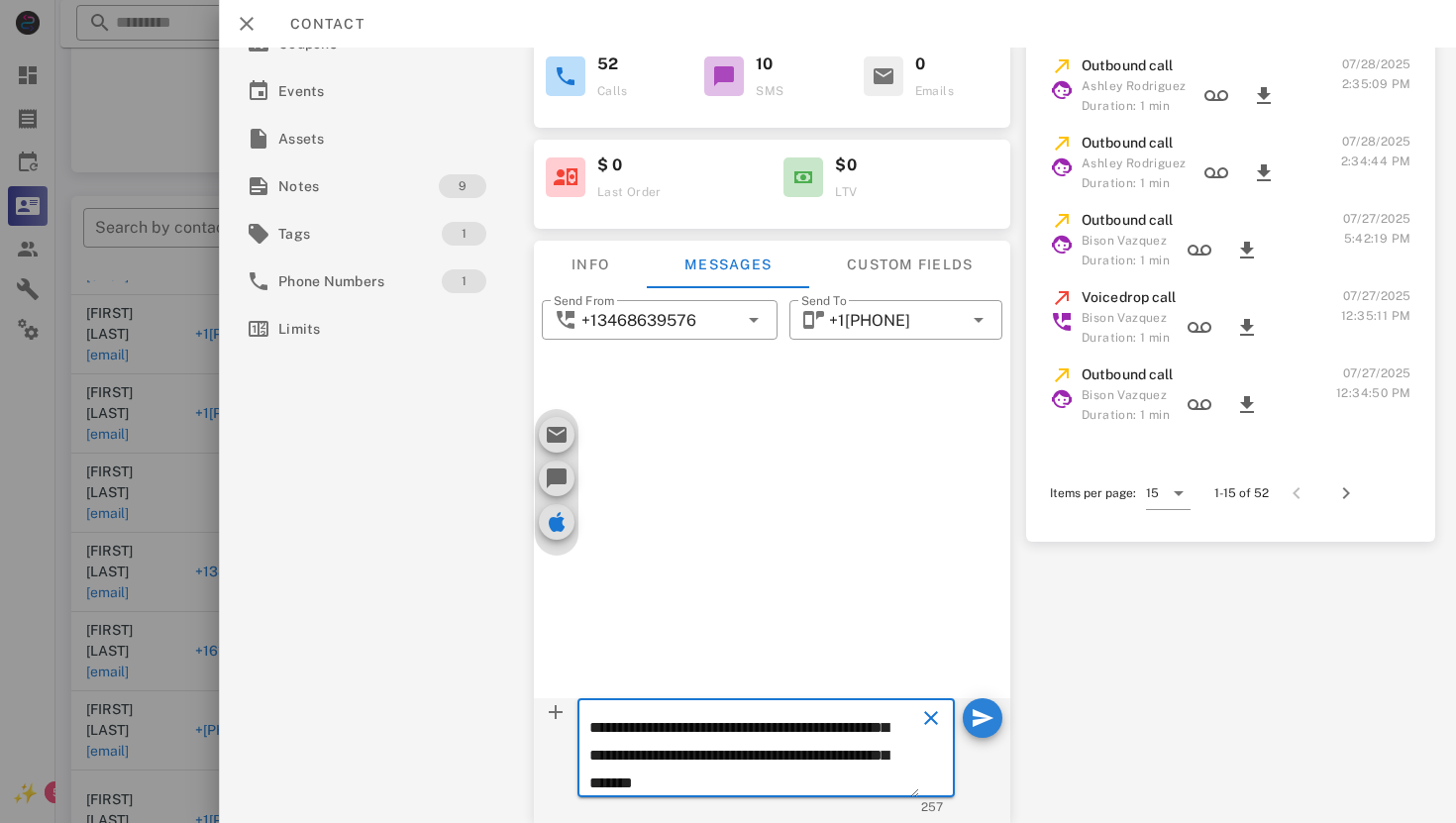 type on "**********" 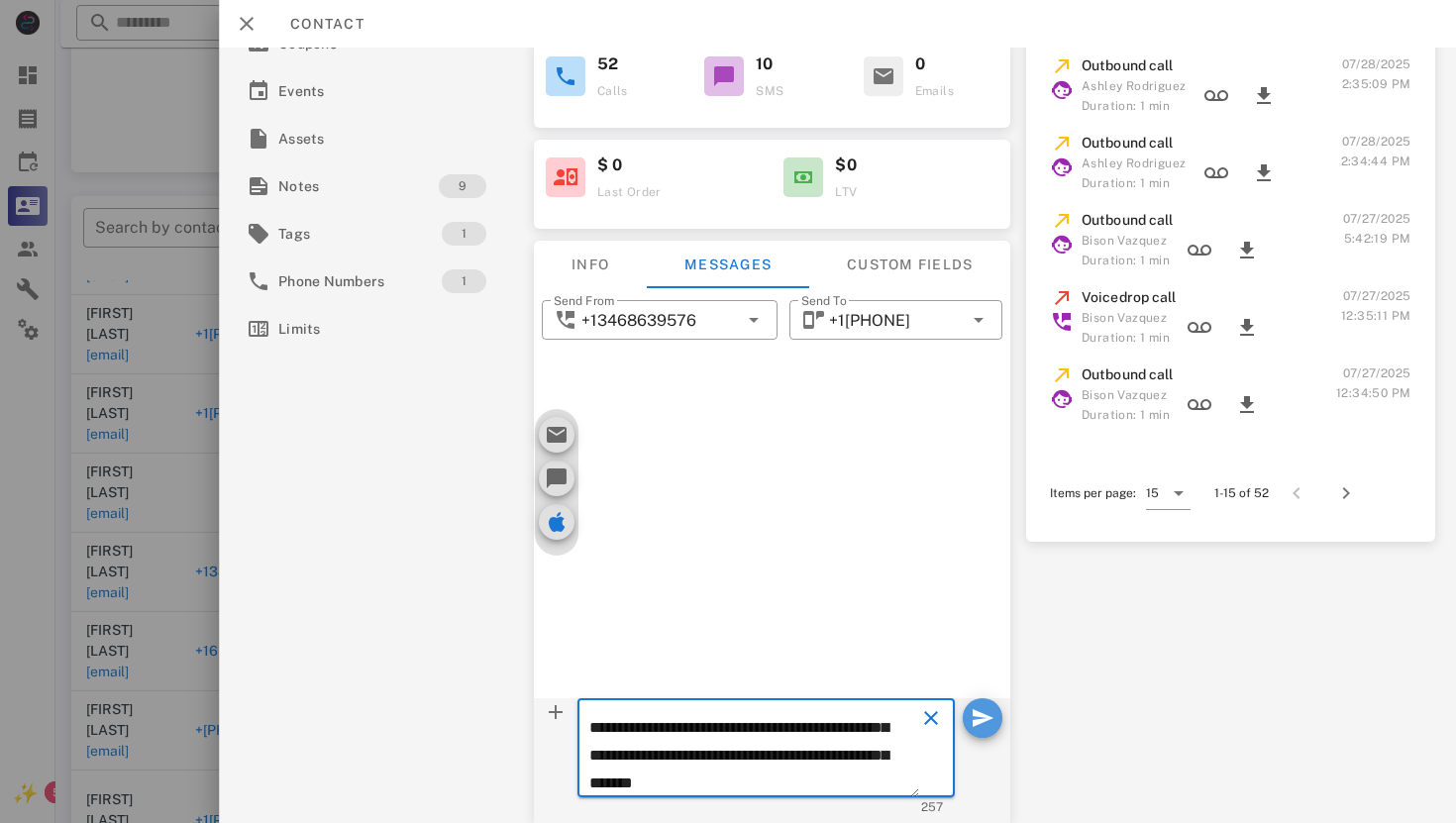 click at bounding box center (983, 718) 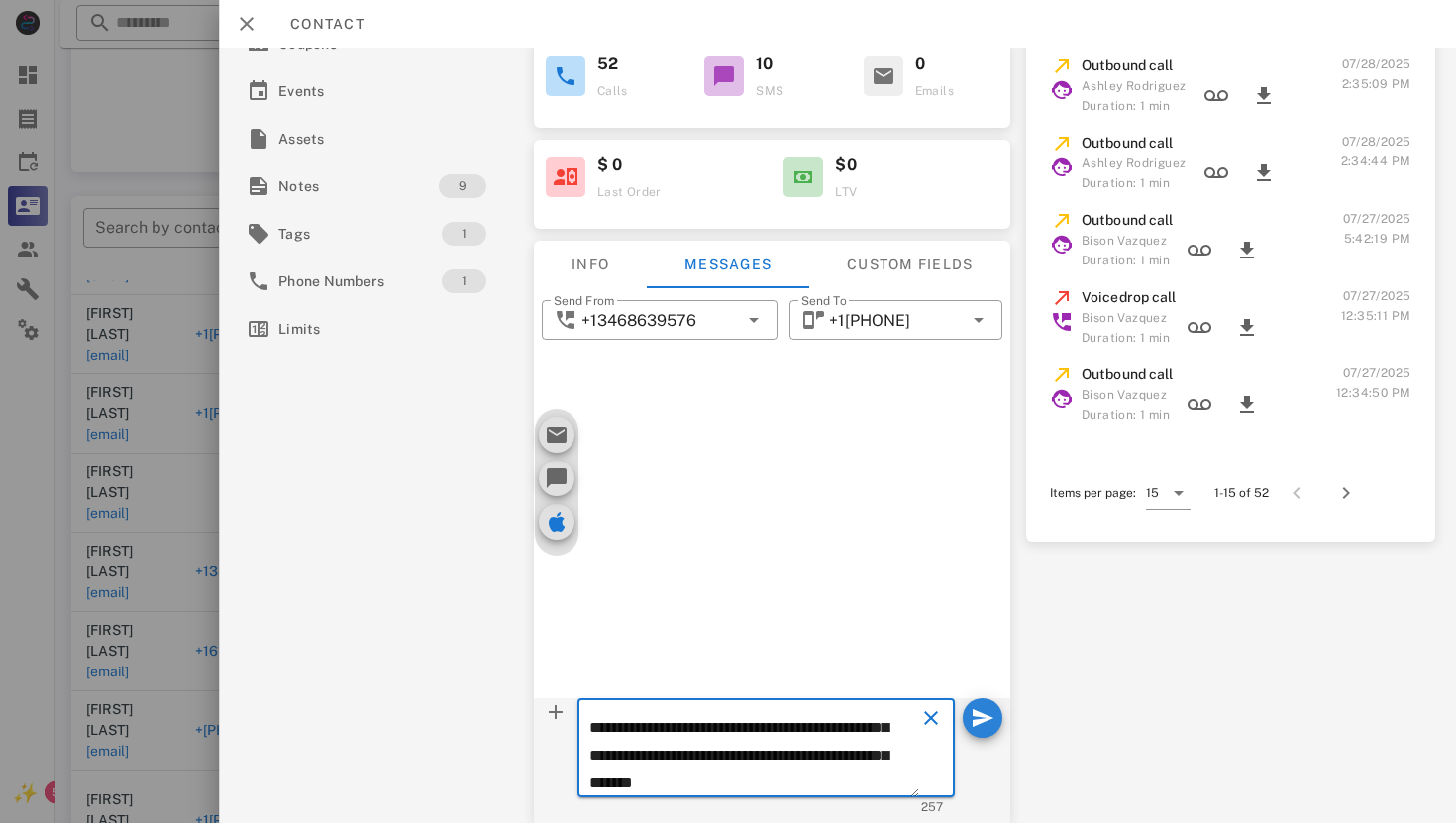 type 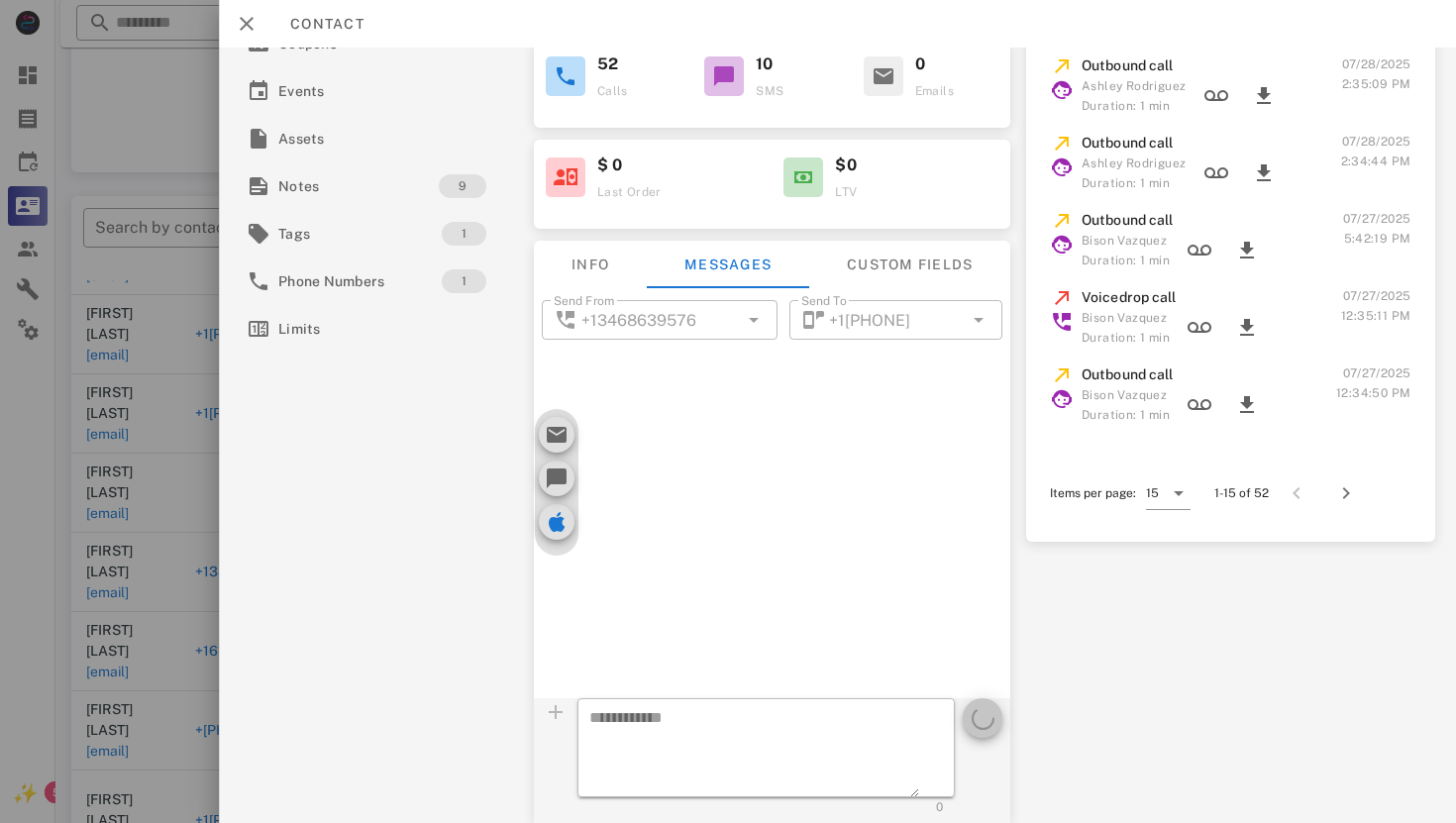 scroll, scrollTop: 0, scrollLeft: 0, axis: both 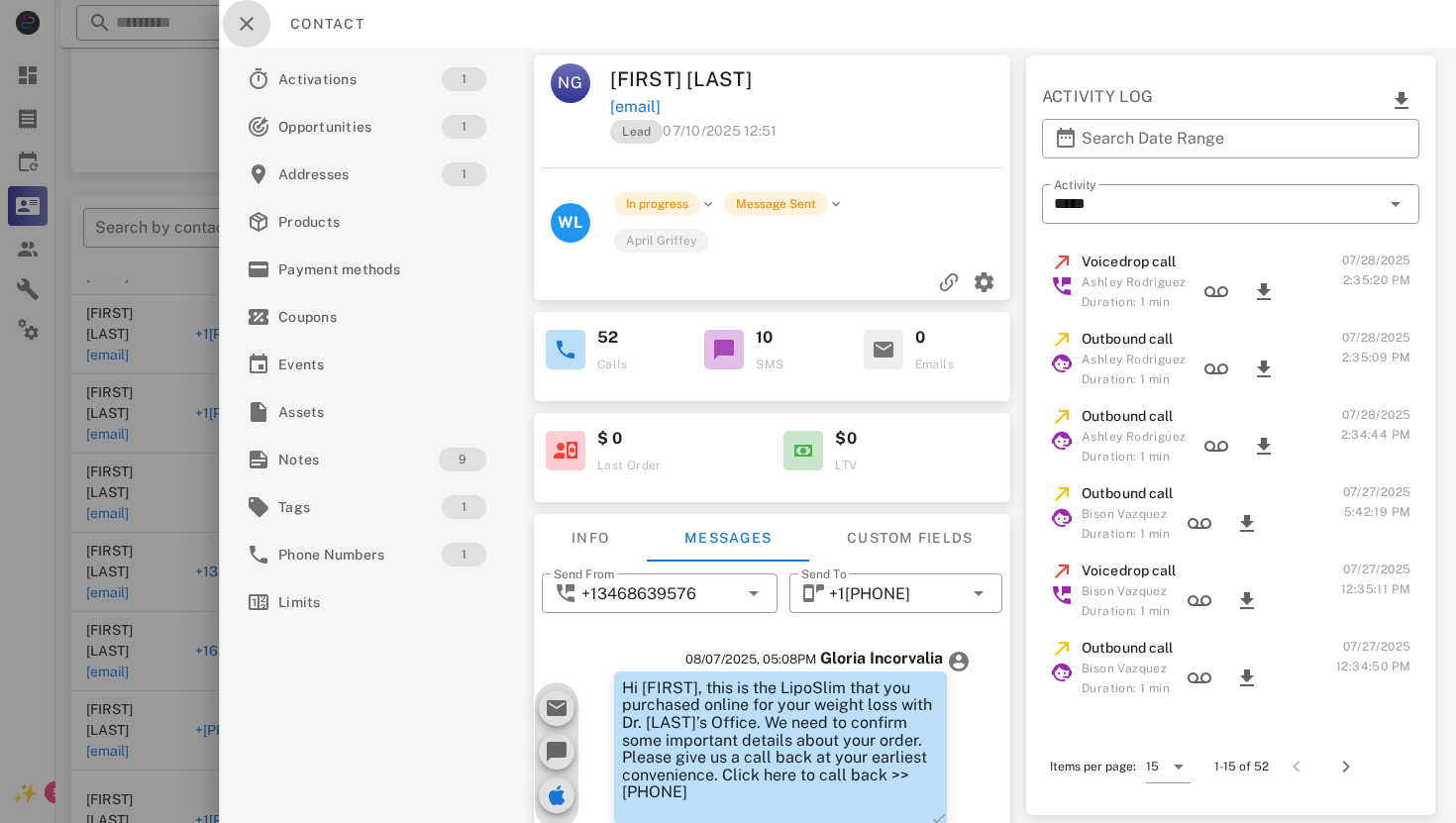 click at bounding box center (247, 24) 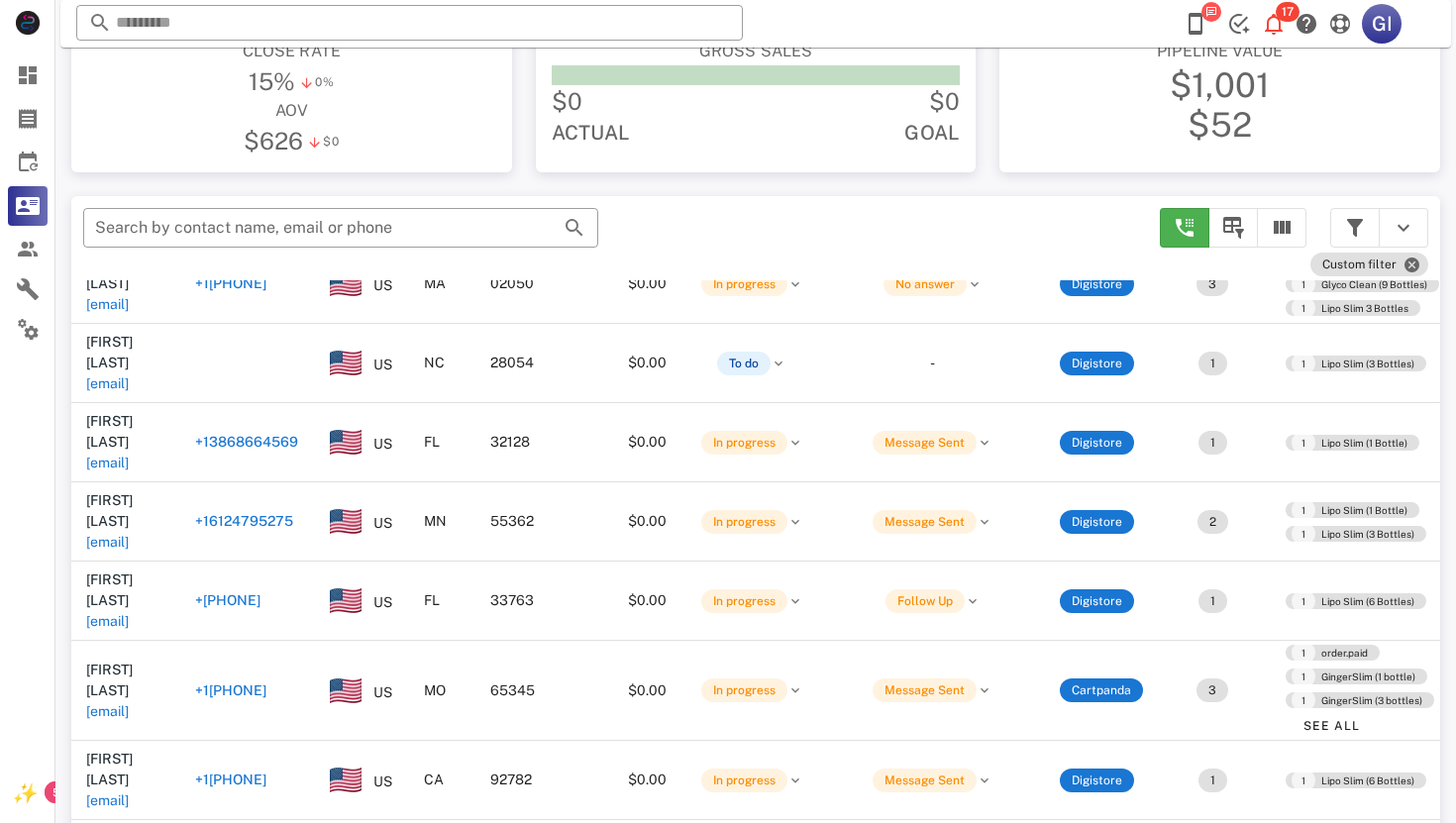 scroll, scrollTop: 5119, scrollLeft: 1, axis: both 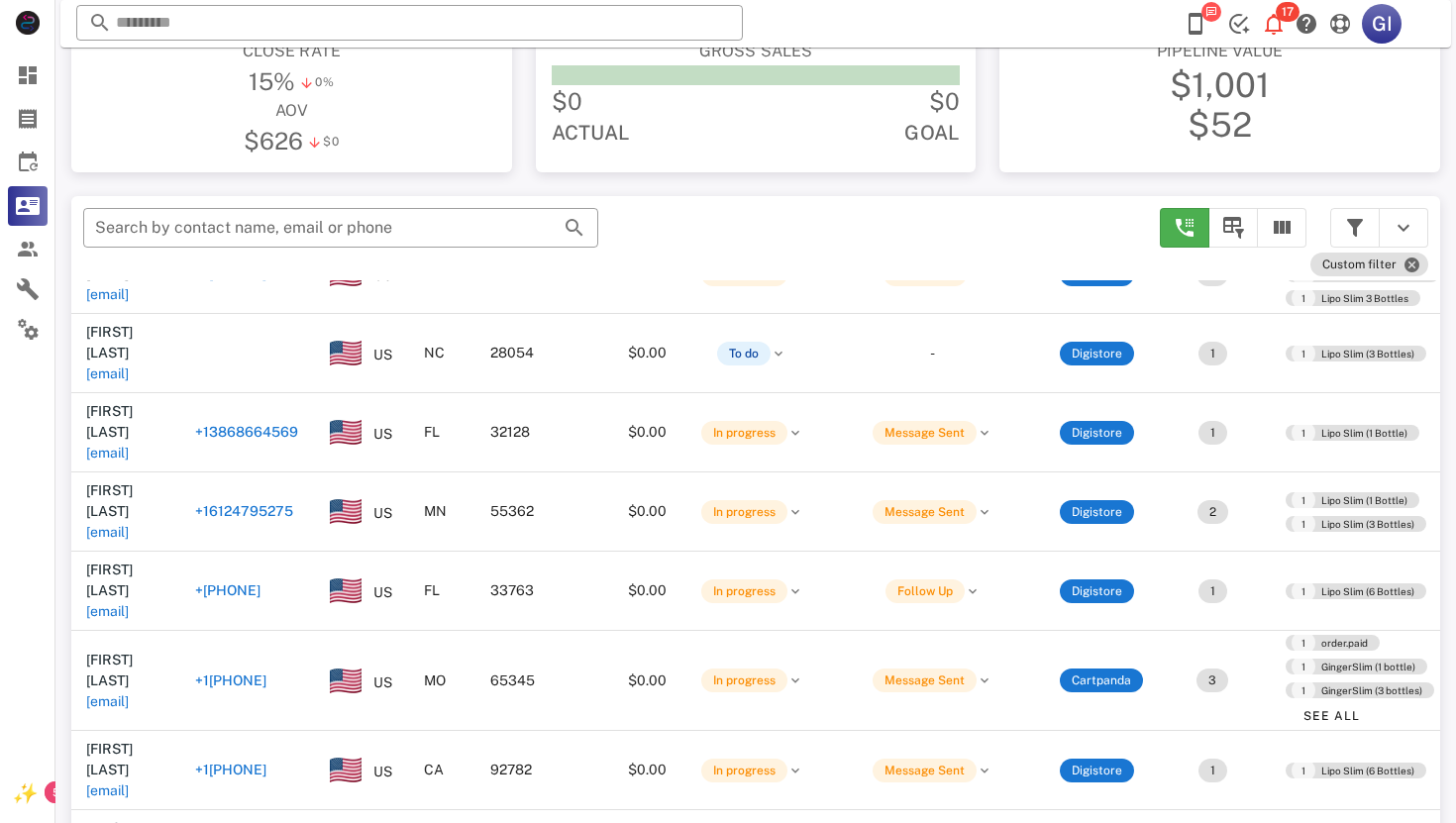 click on "[EMAIL]" at bounding box center (107, 2254) 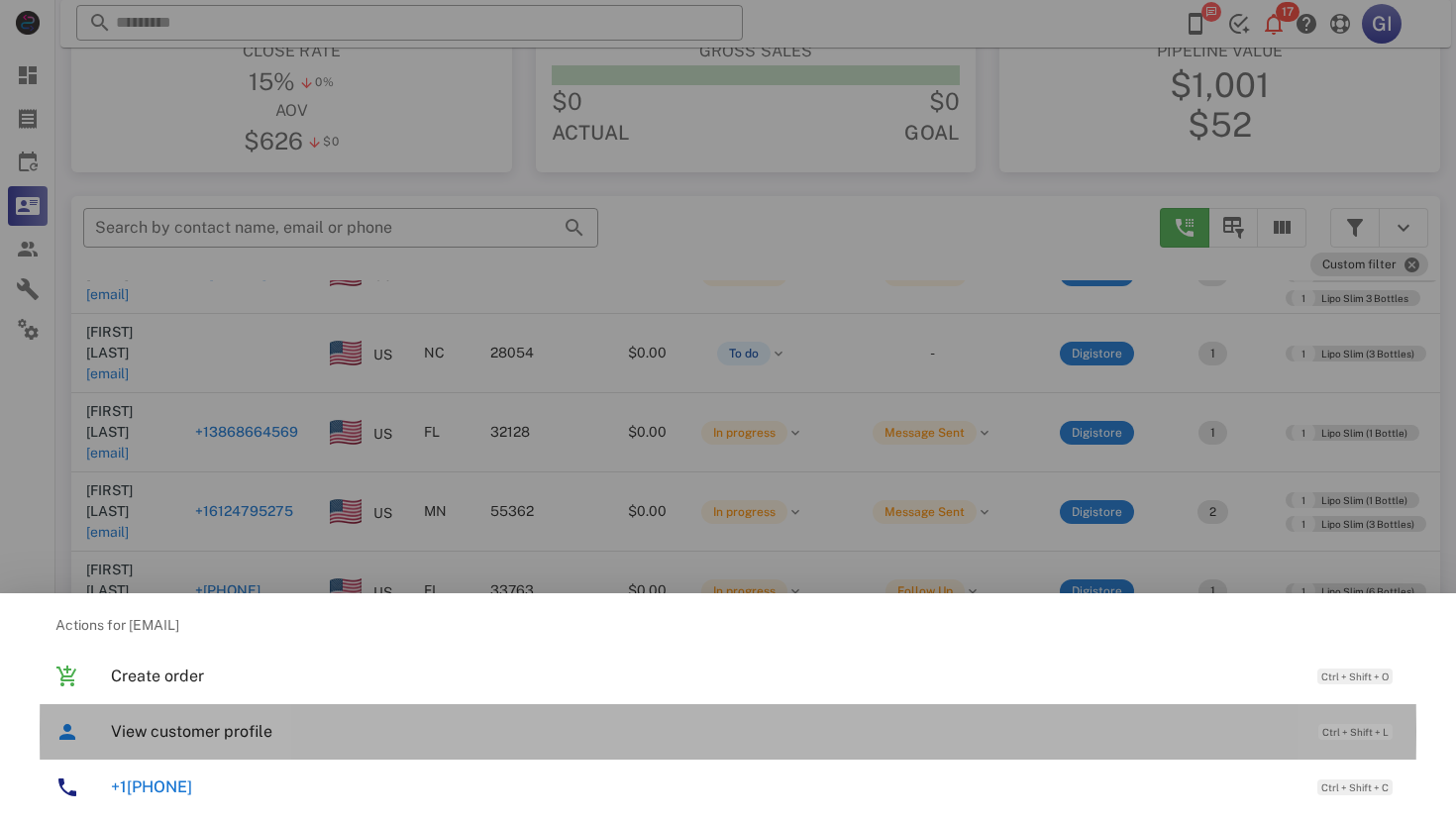 click on "View customer profile" at bounding box center [704, 731] 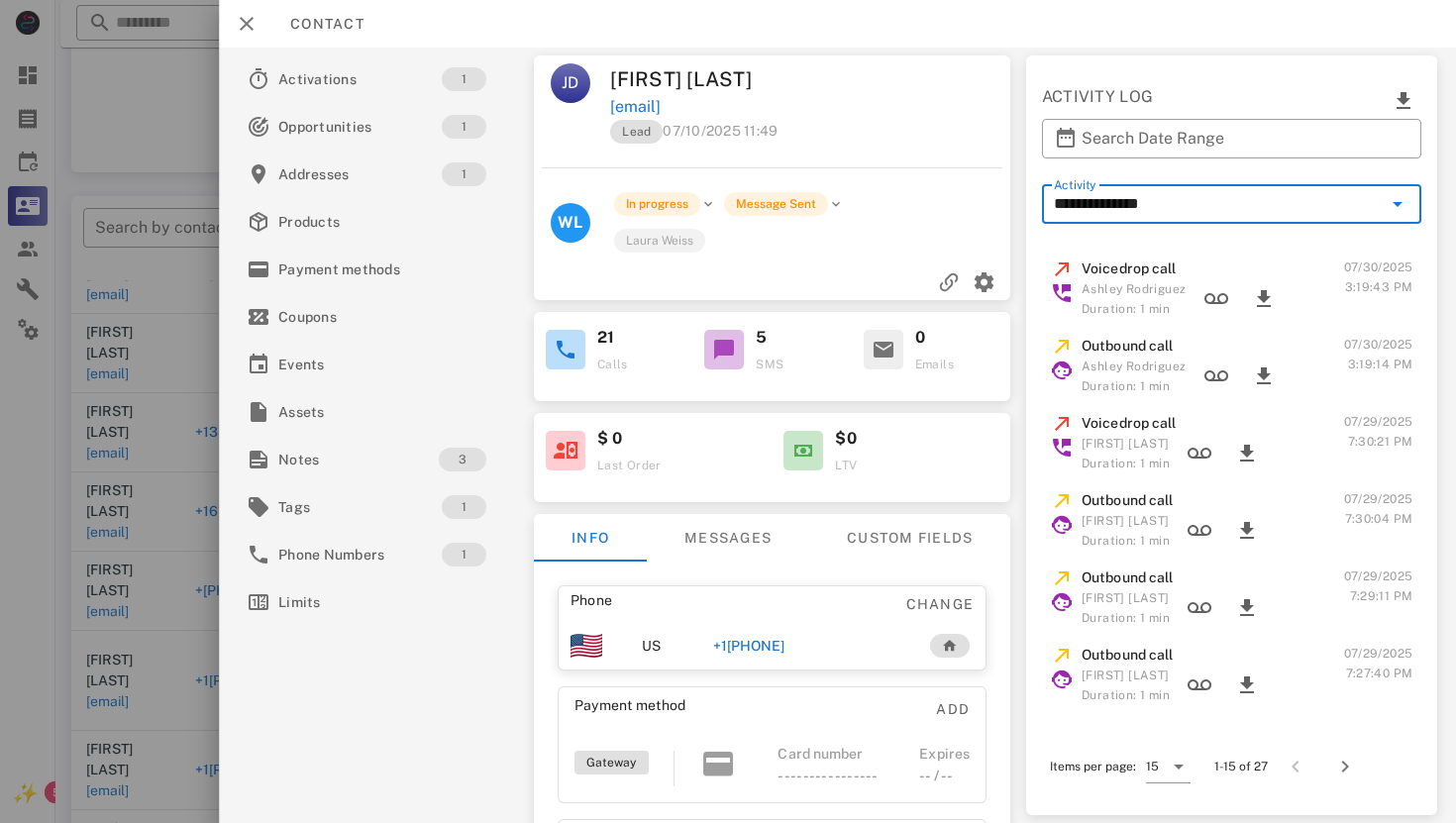 click on "**********" at bounding box center [1217, 204] 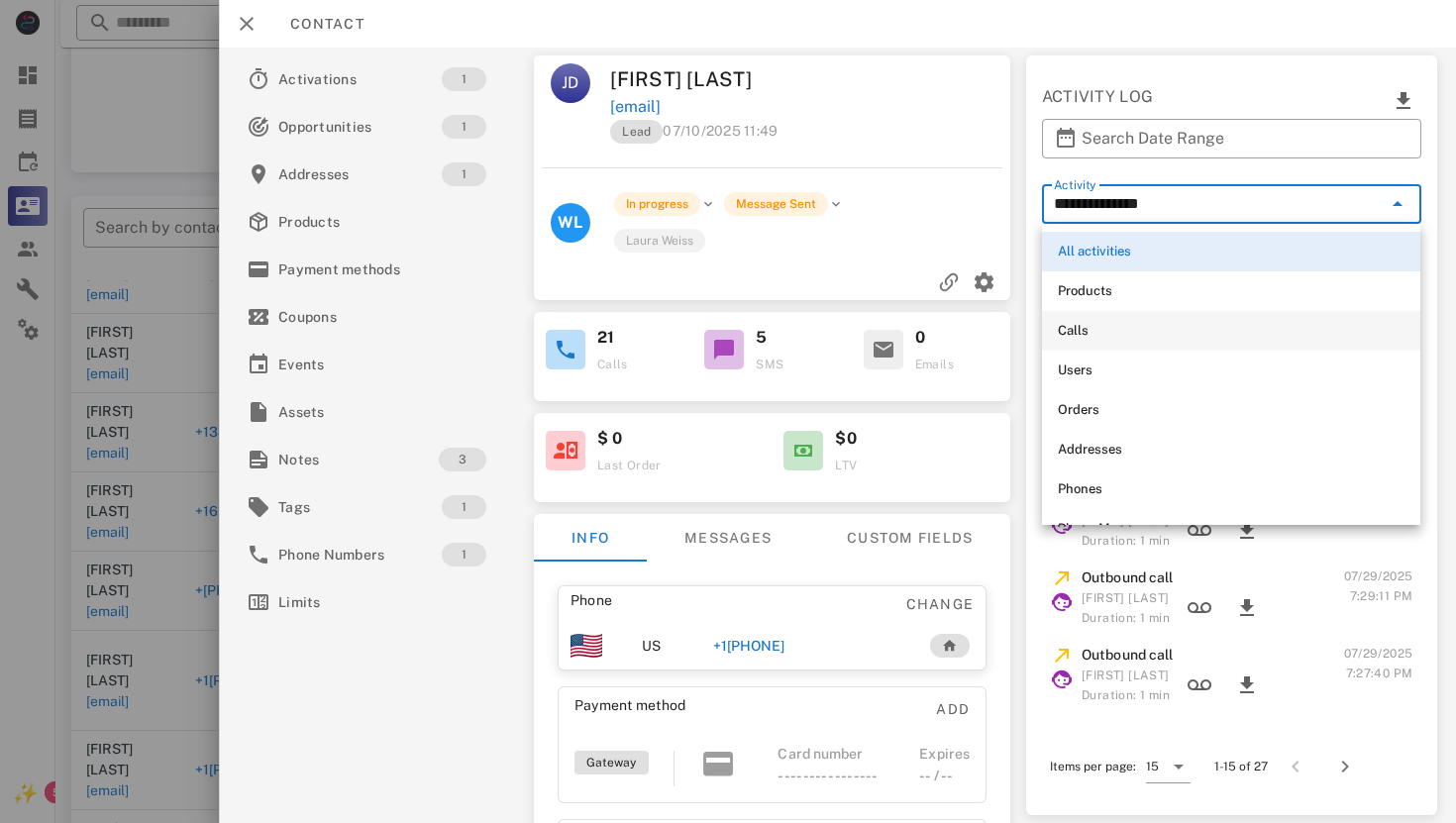 click on "Calls" at bounding box center (1231, 331) 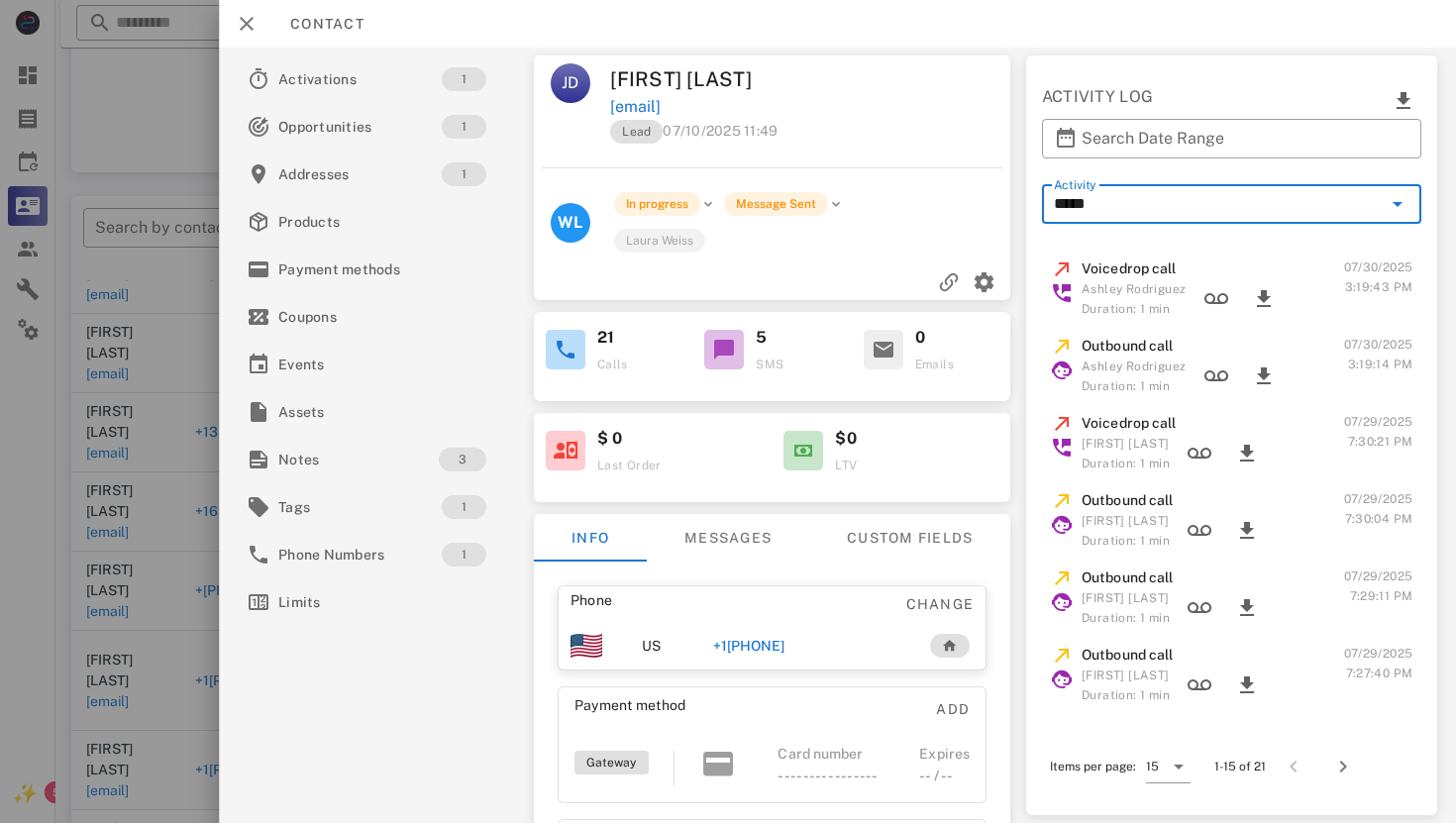 scroll, scrollTop: 236, scrollLeft: 0, axis: vertical 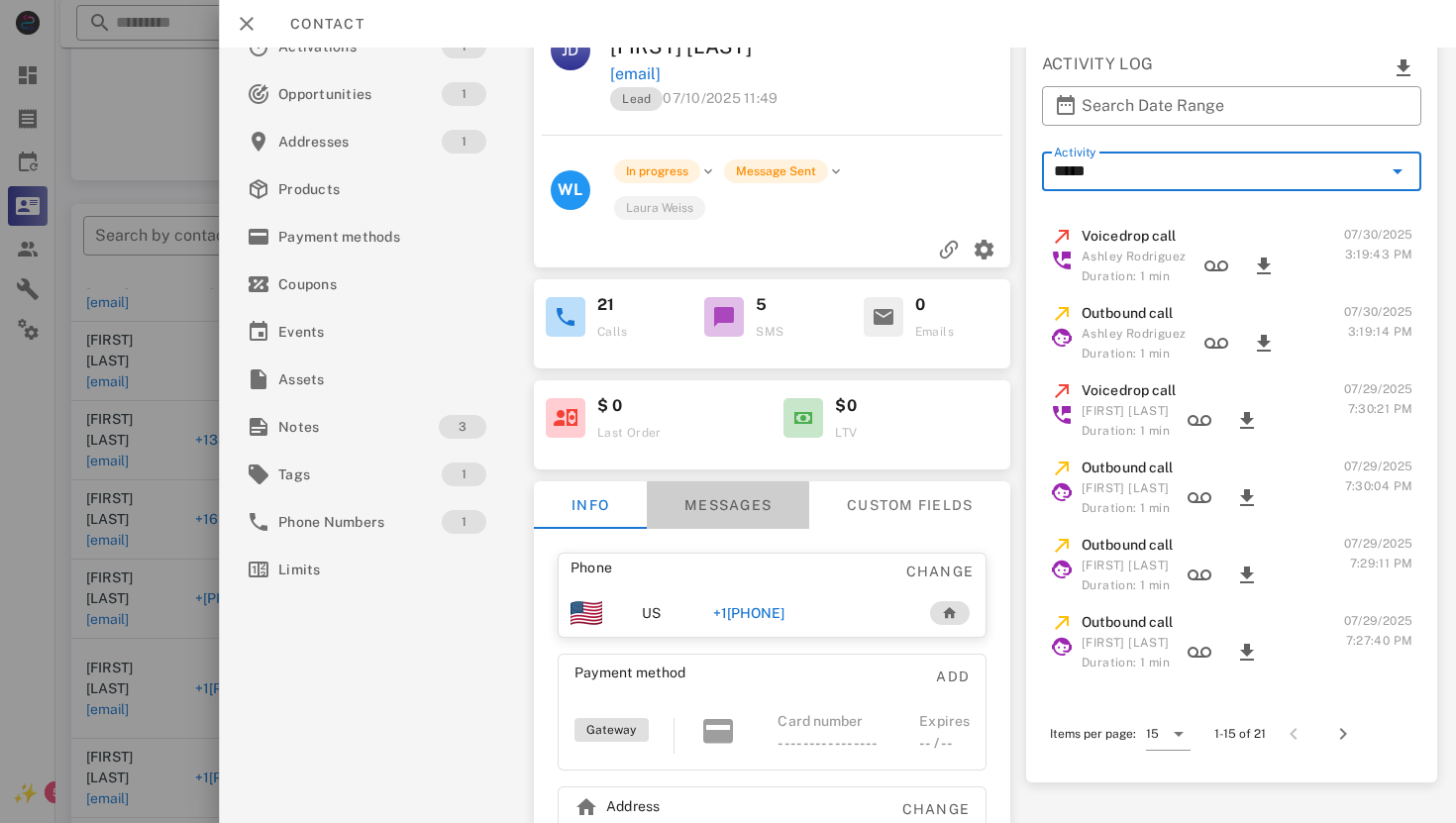 click on "Messages" at bounding box center (727, 505) 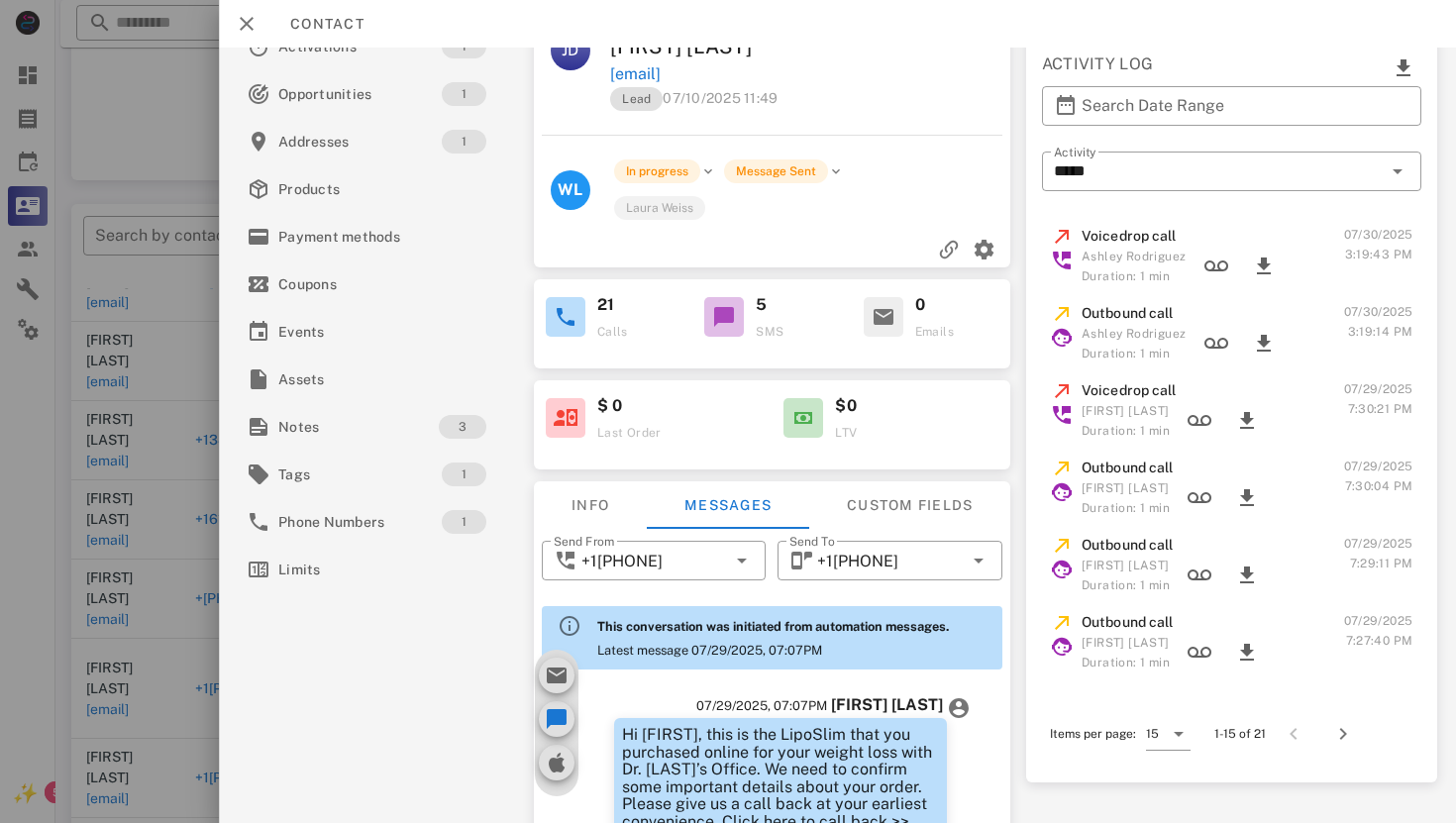 scroll, scrollTop: 1250, scrollLeft: 0, axis: vertical 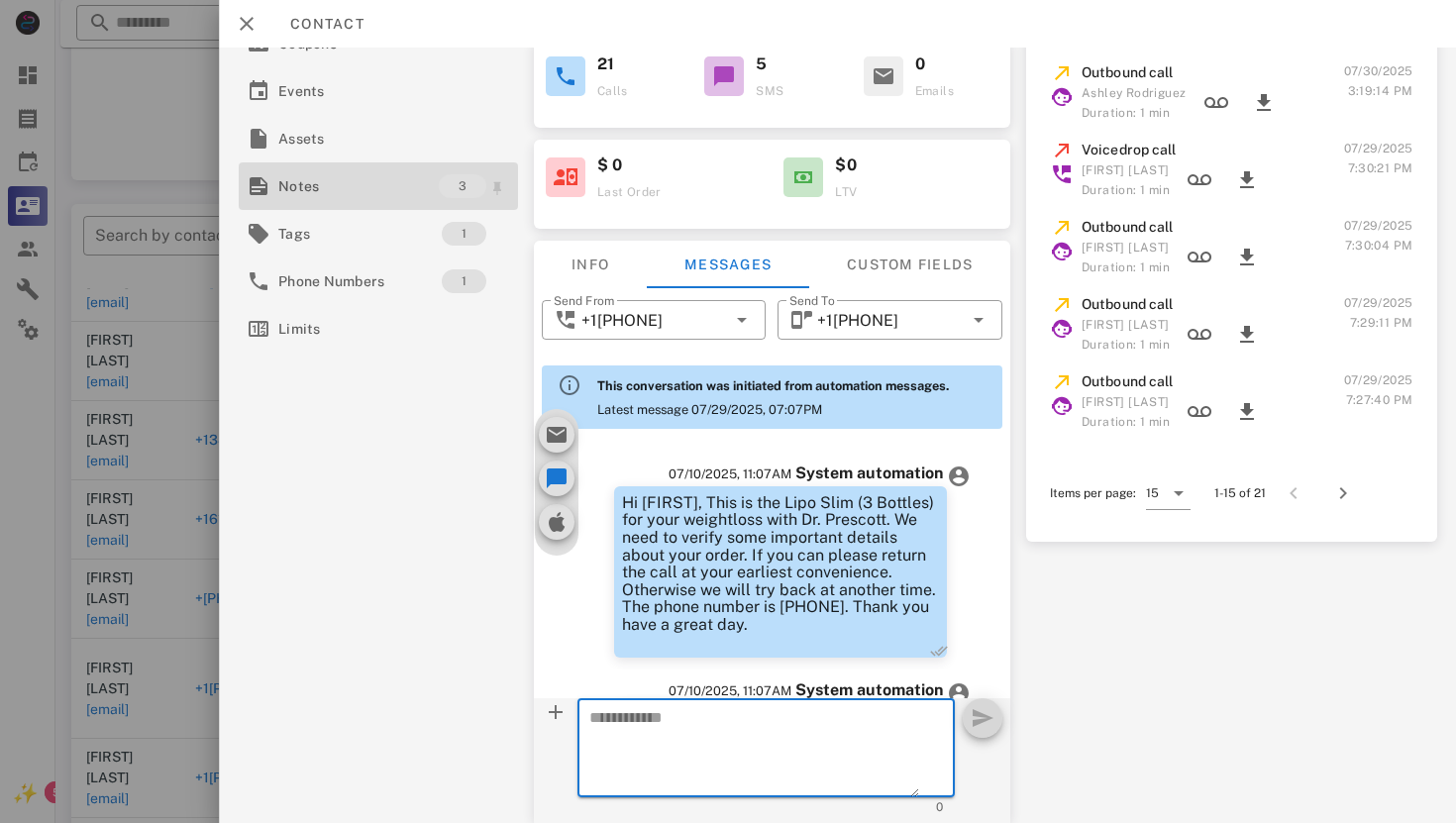 click on "Notes" at bounding box center [359, 186] 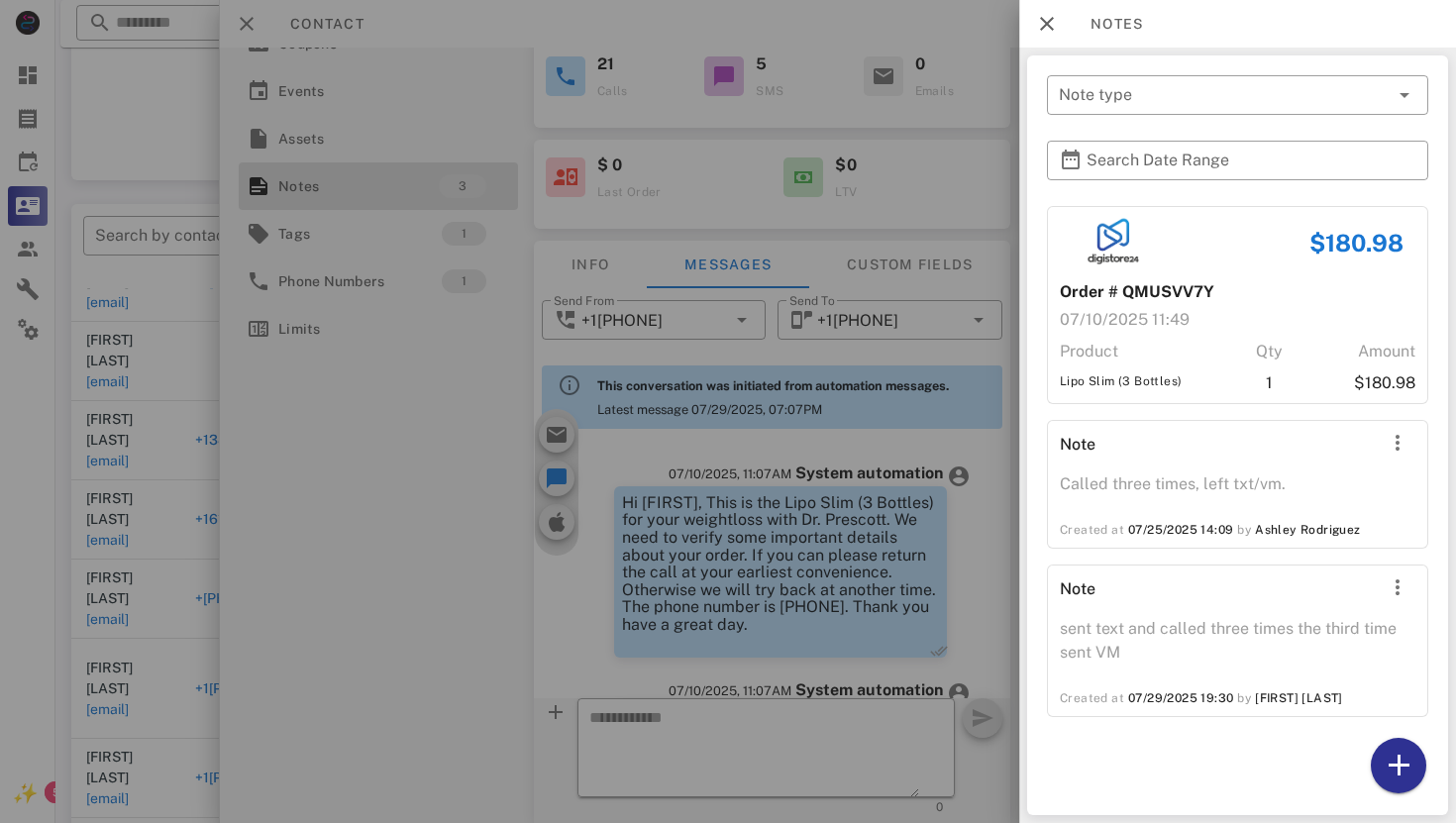 scroll, scrollTop: 244, scrollLeft: 0, axis: vertical 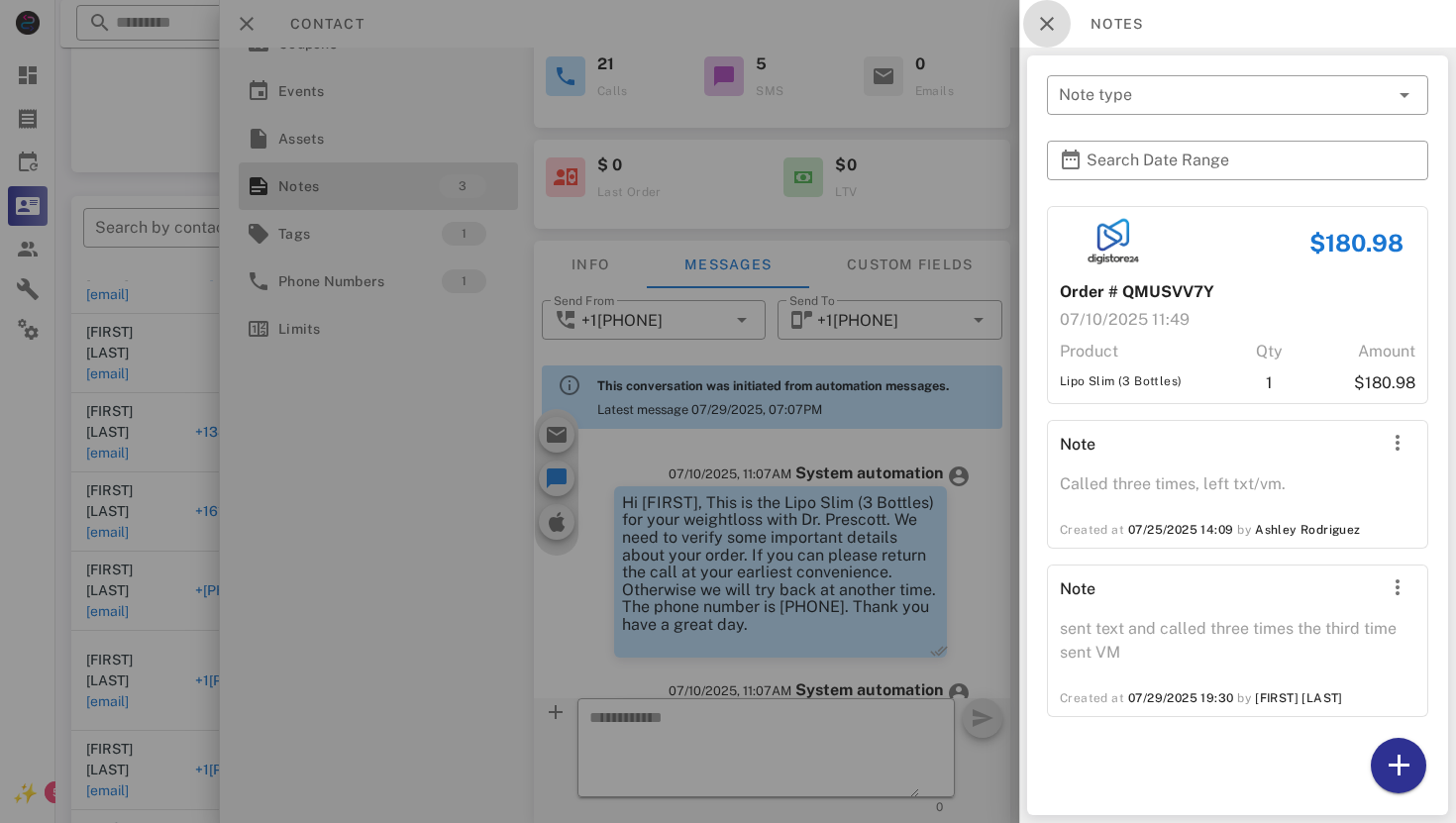click at bounding box center (1047, 24) 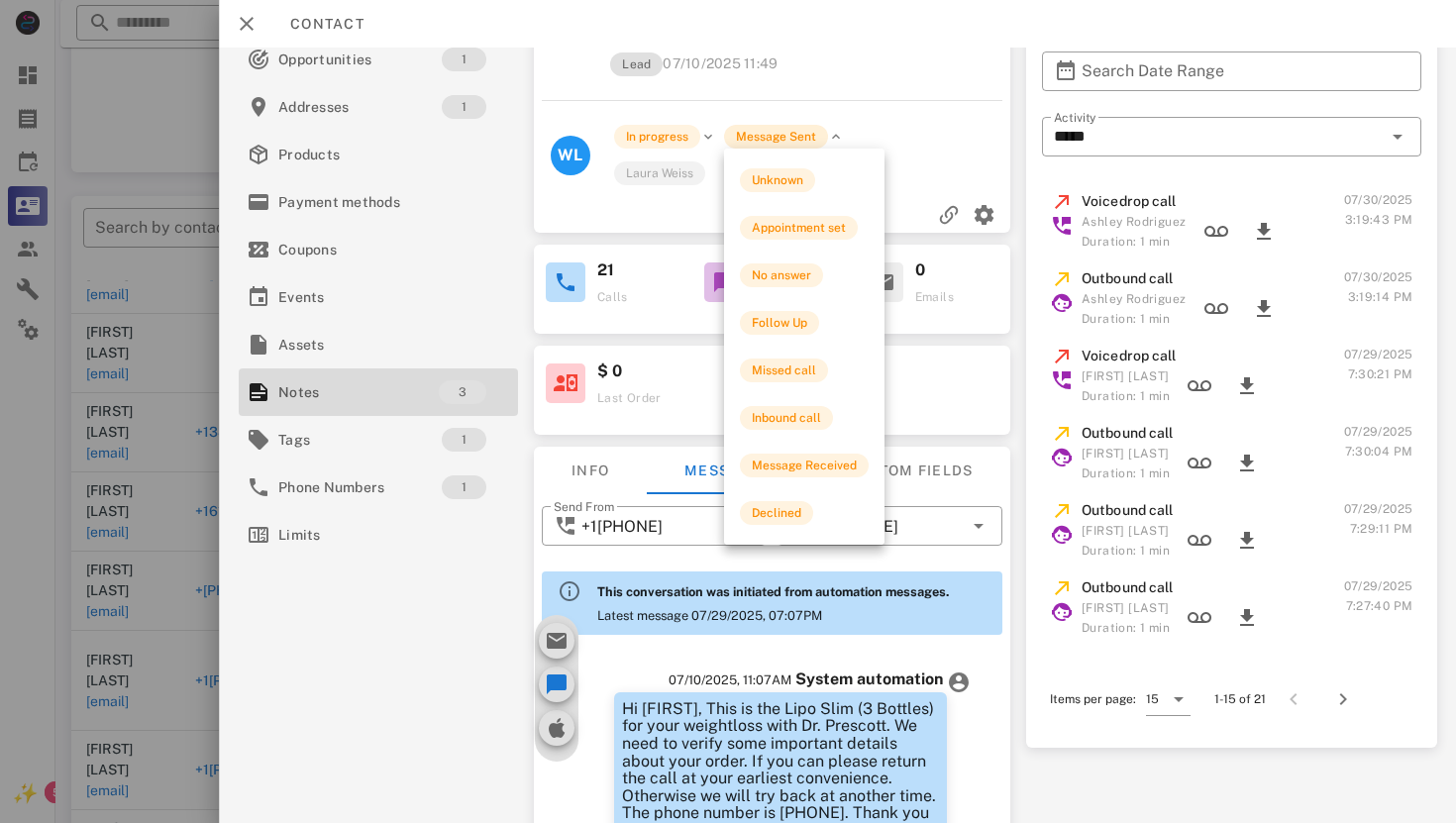 scroll, scrollTop: 0, scrollLeft: 0, axis: both 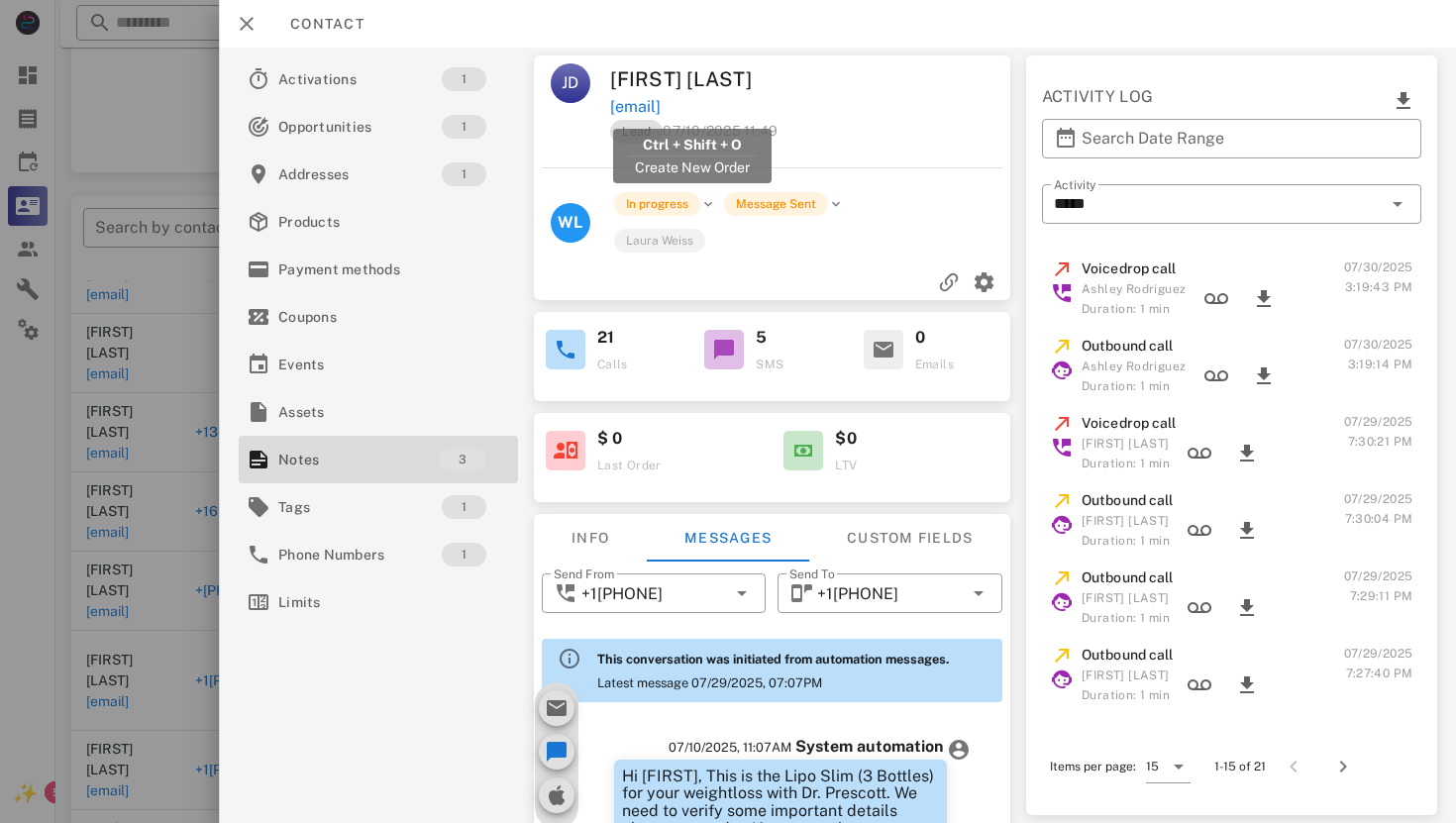 click on "[EMAIL]" at bounding box center [635, 107] 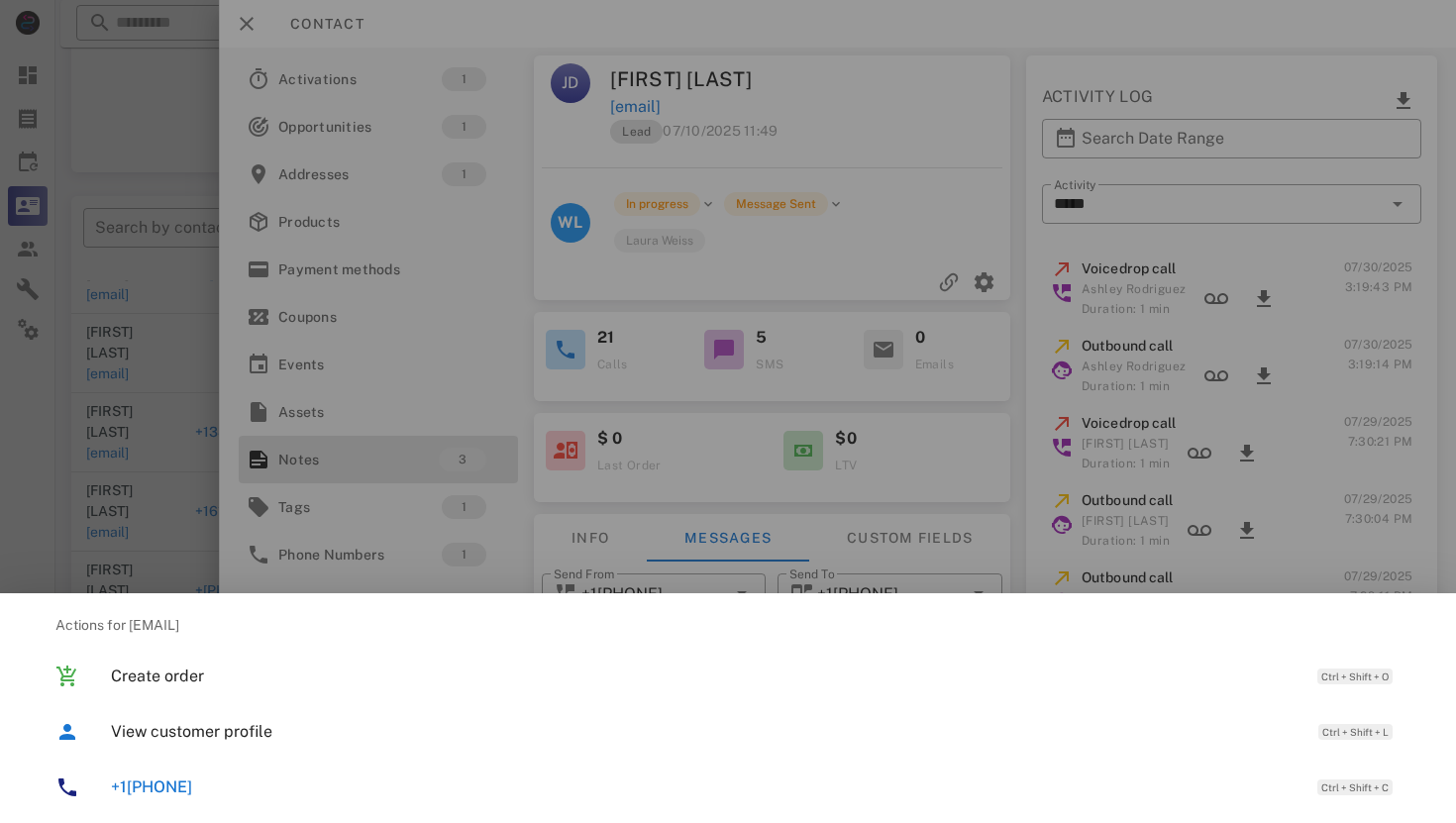click on "[PHONE]" at bounding box center [152, 786] 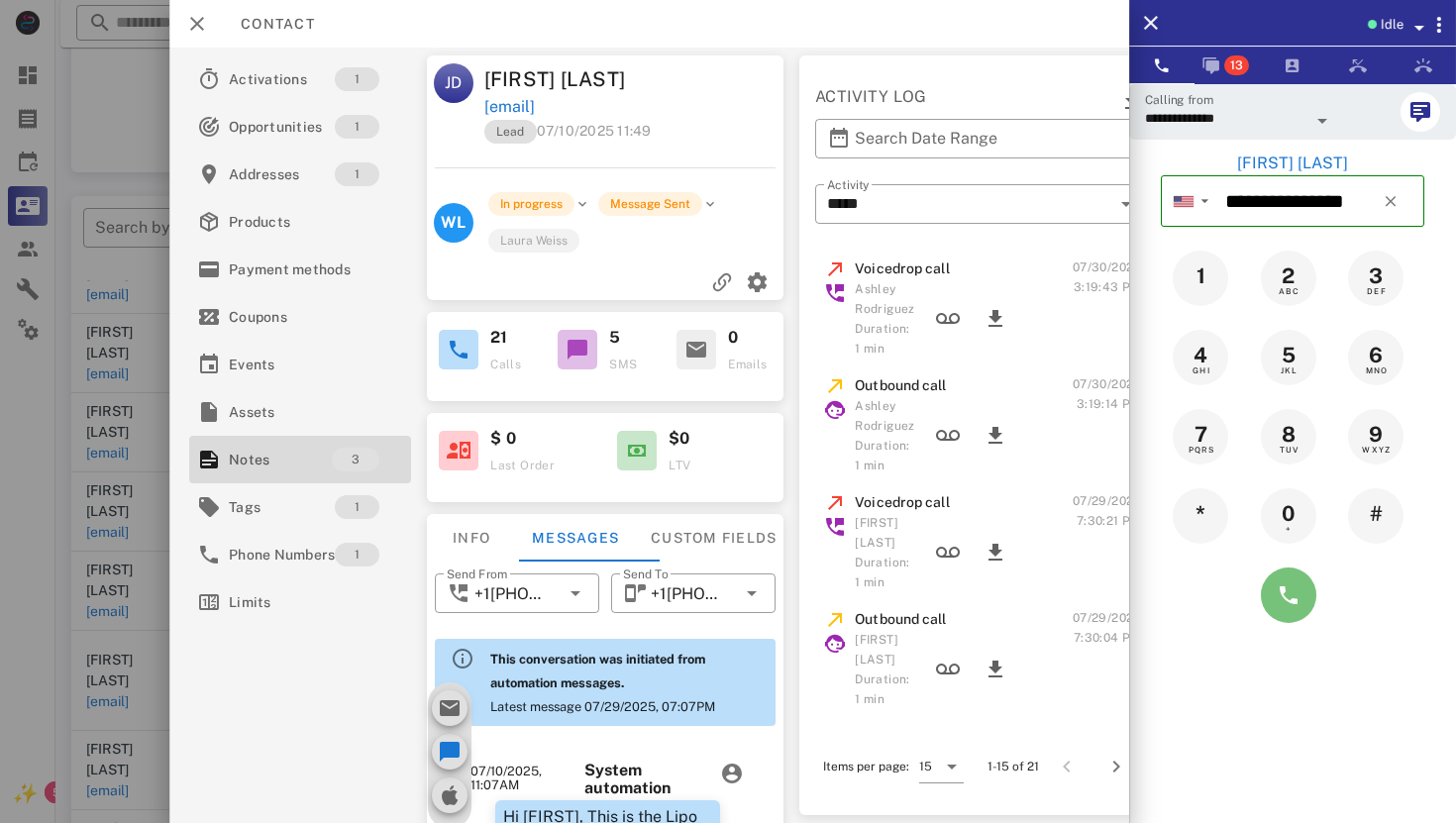 click at bounding box center (1289, 595) 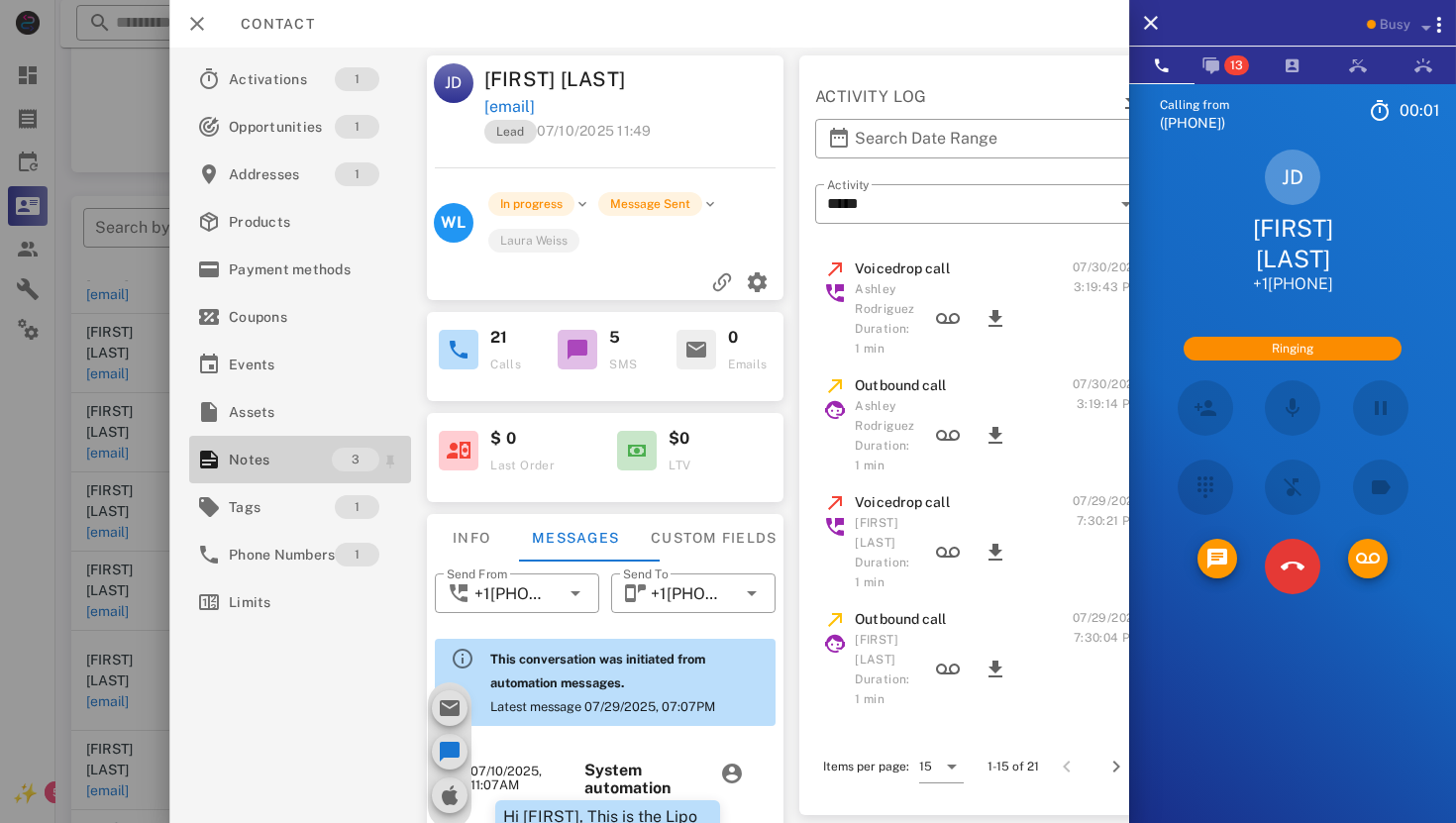 click on "Notes" at bounding box center [280, 460] 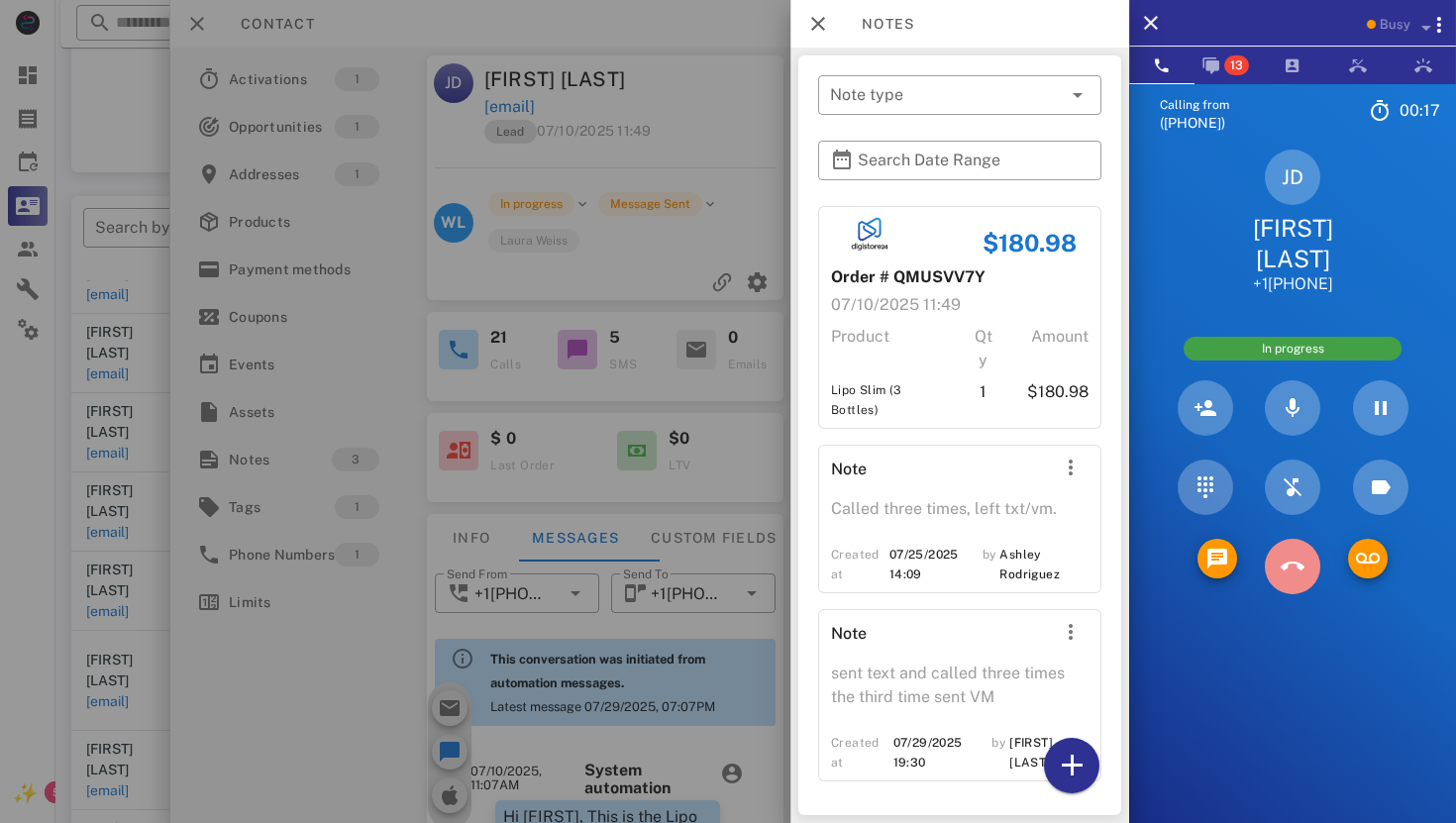 click at bounding box center (1293, 566) 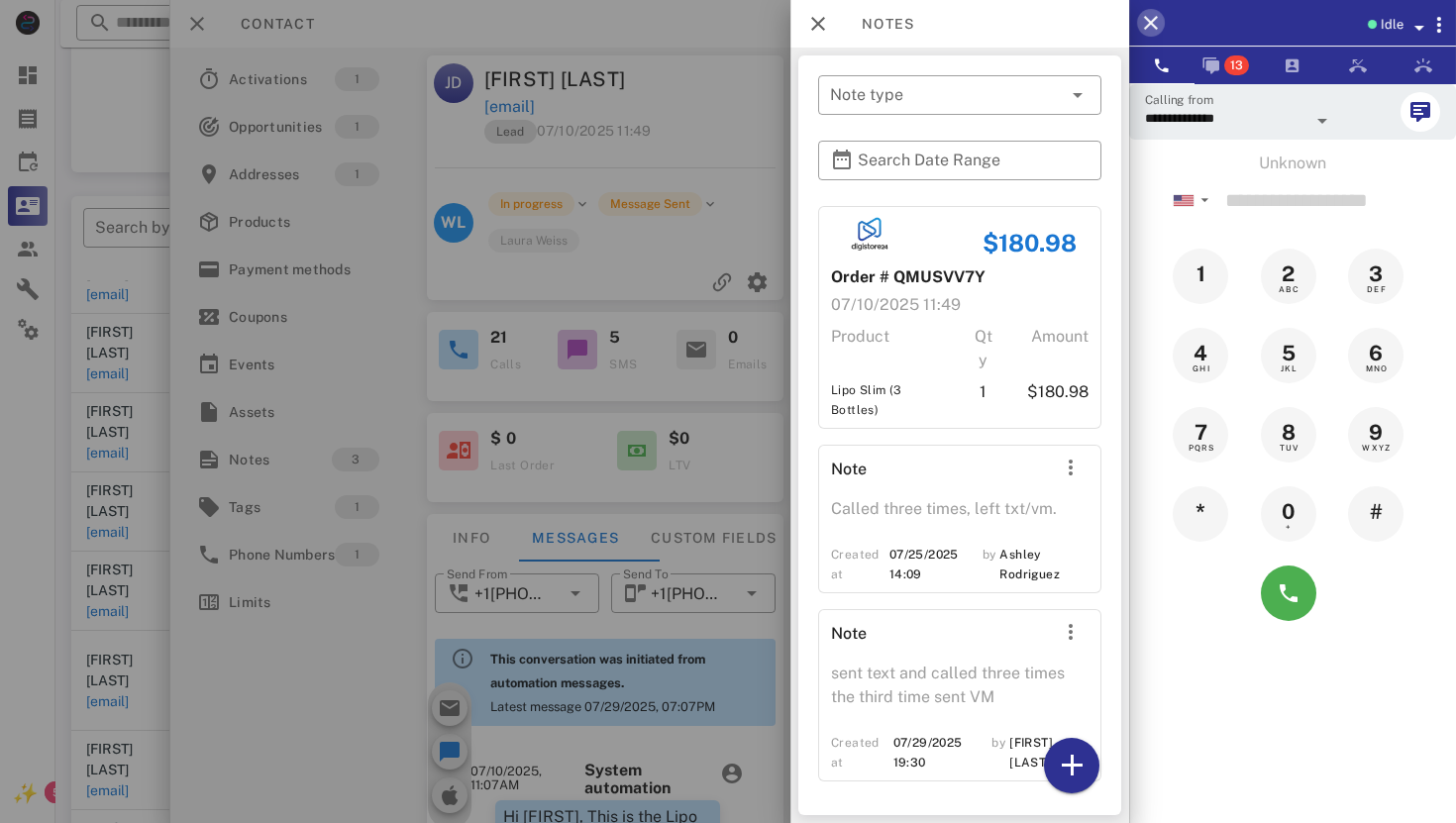 click at bounding box center [1151, 23] 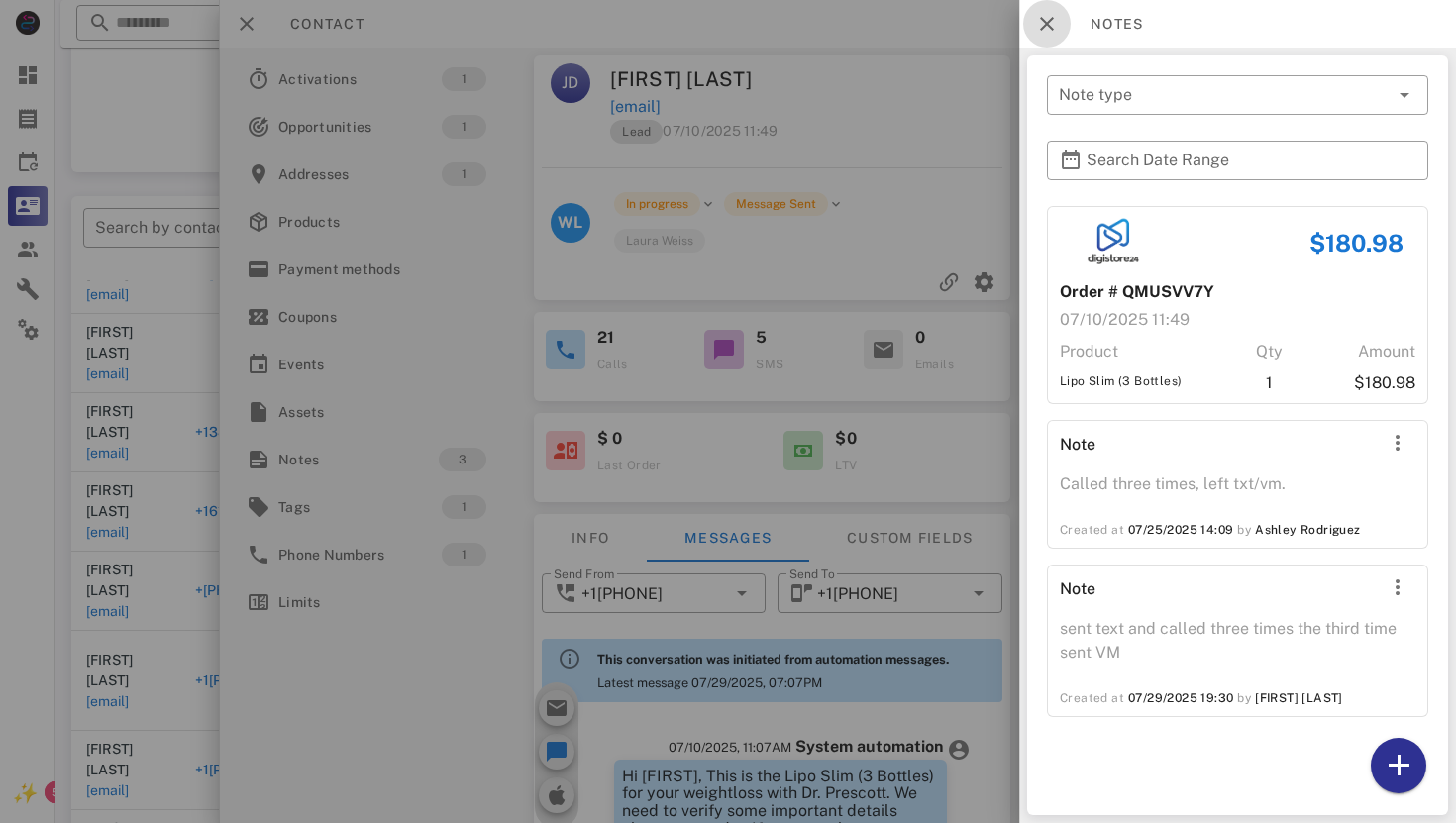 click at bounding box center [1047, 24] 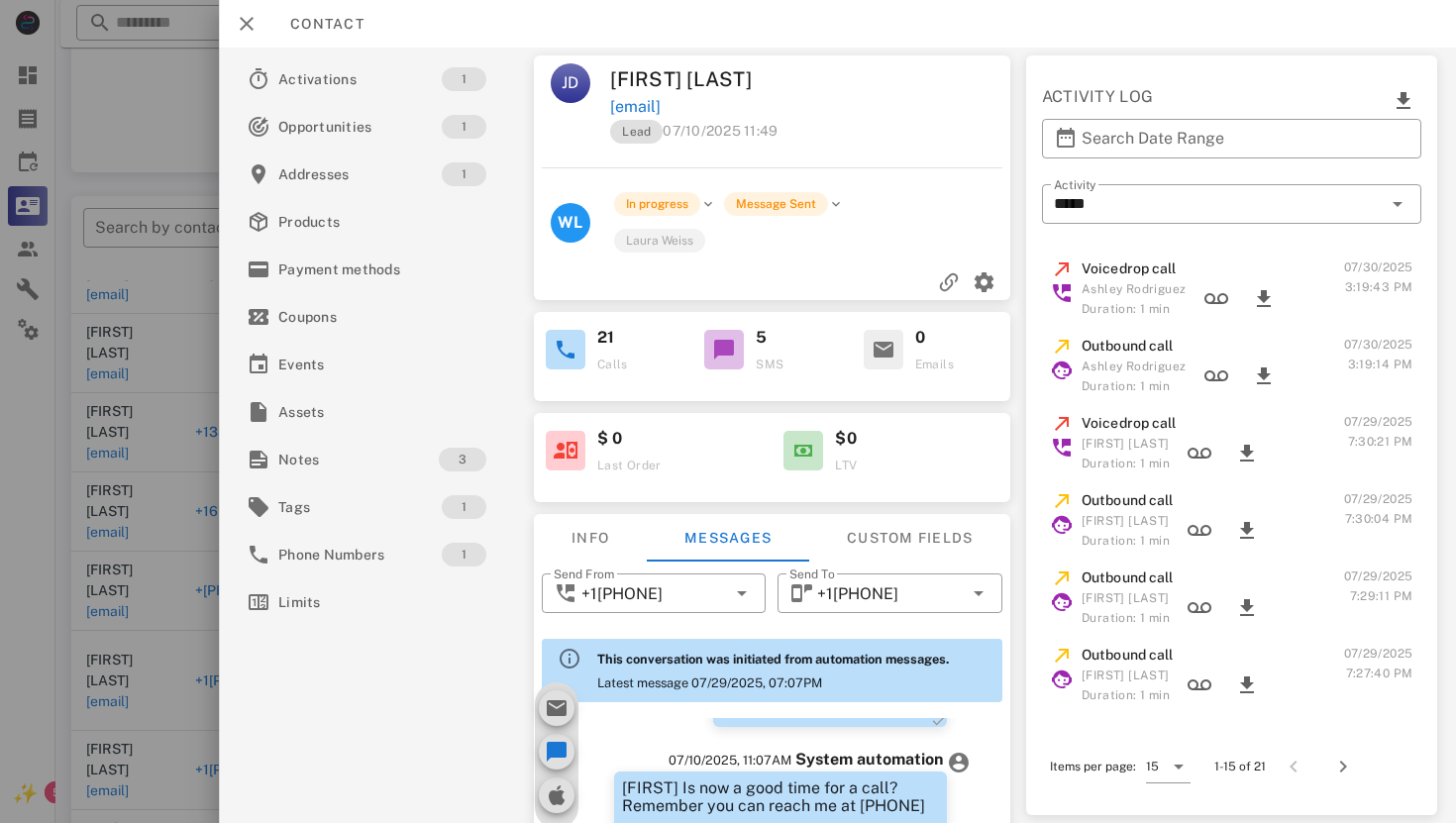 scroll, scrollTop: 535, scrollLeft: 0, axis: vertical 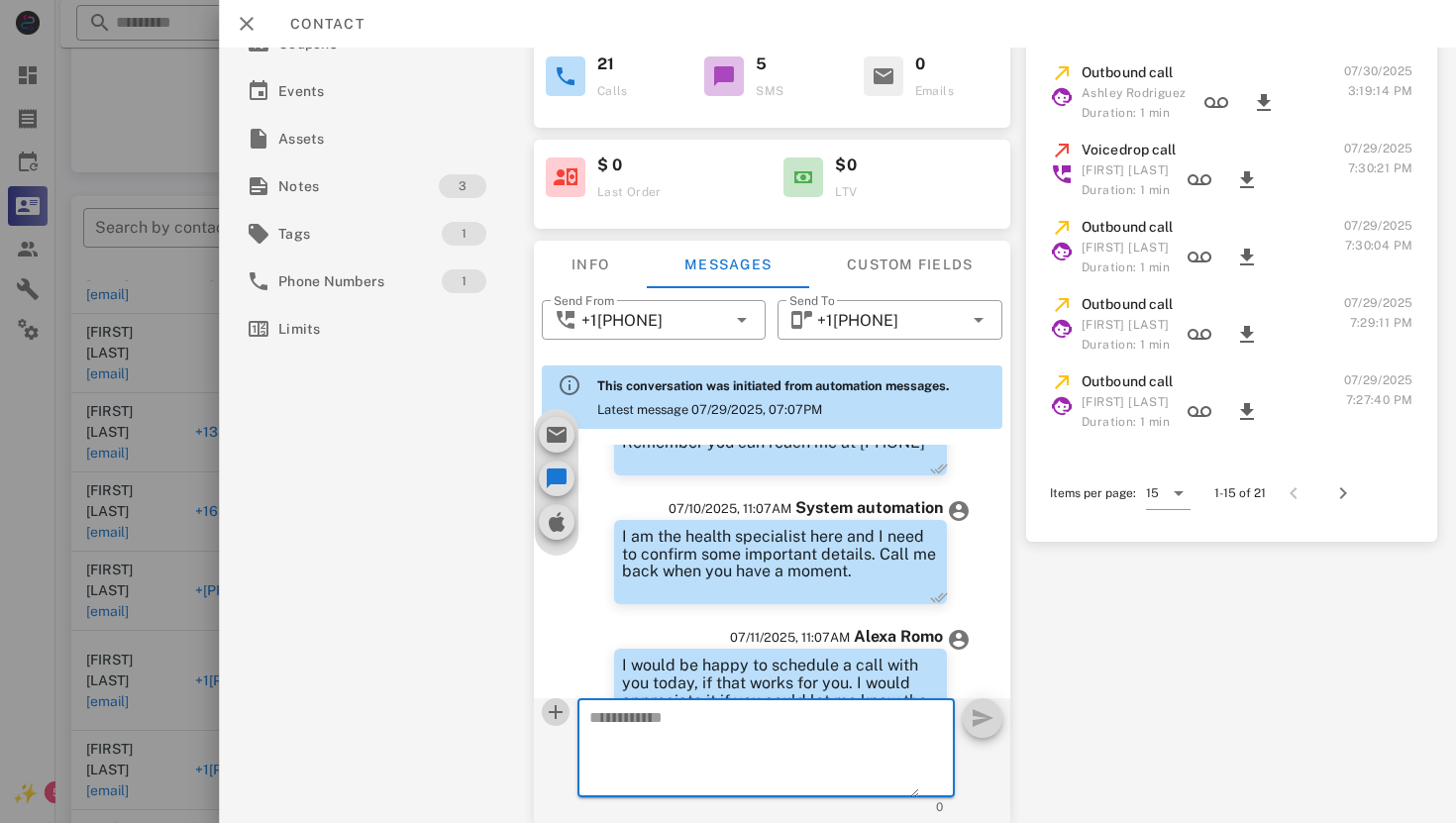 click at bounding box center (555, 712) 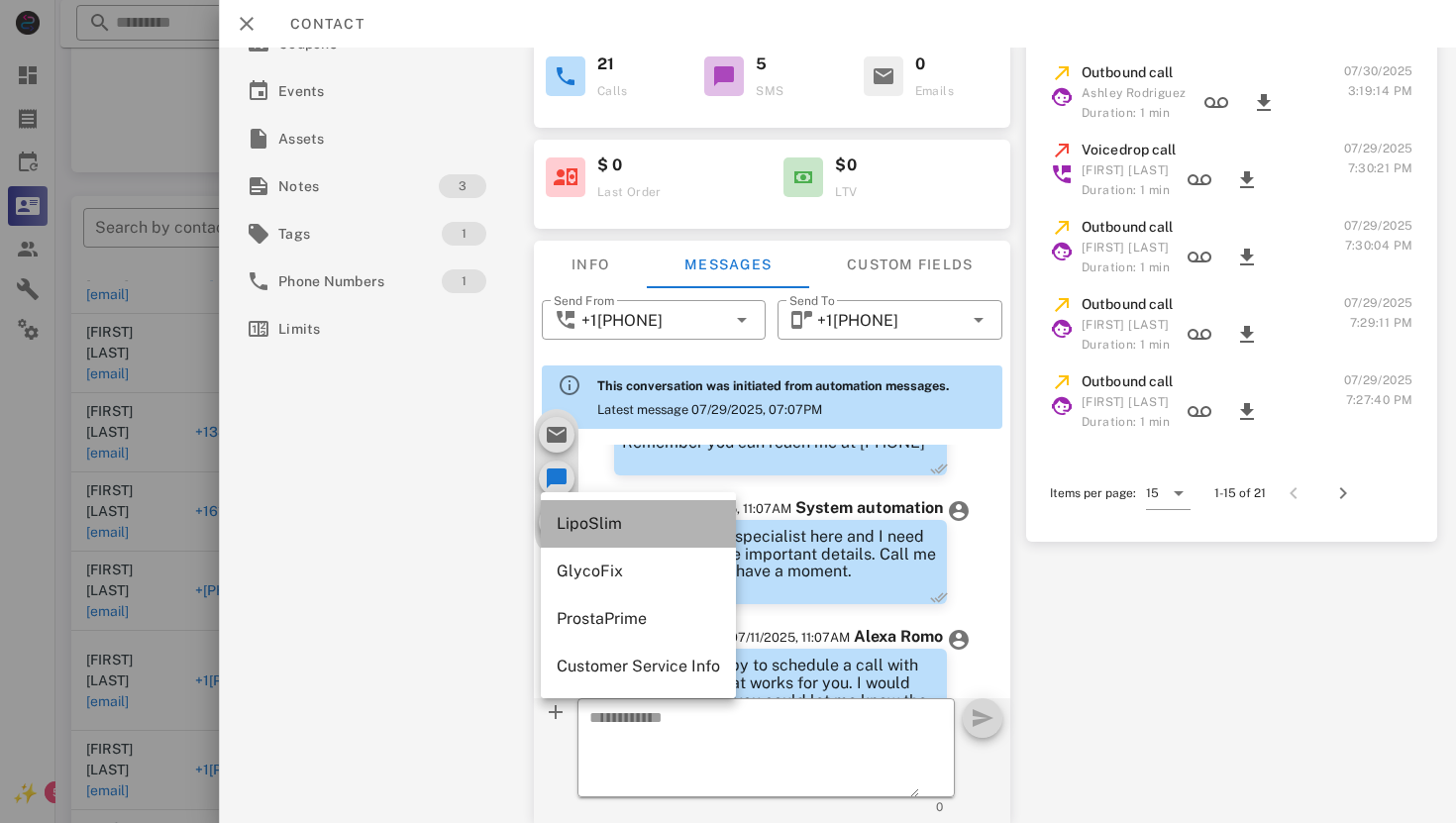 click on "LipoSlim" at bounding box center [638, 523] 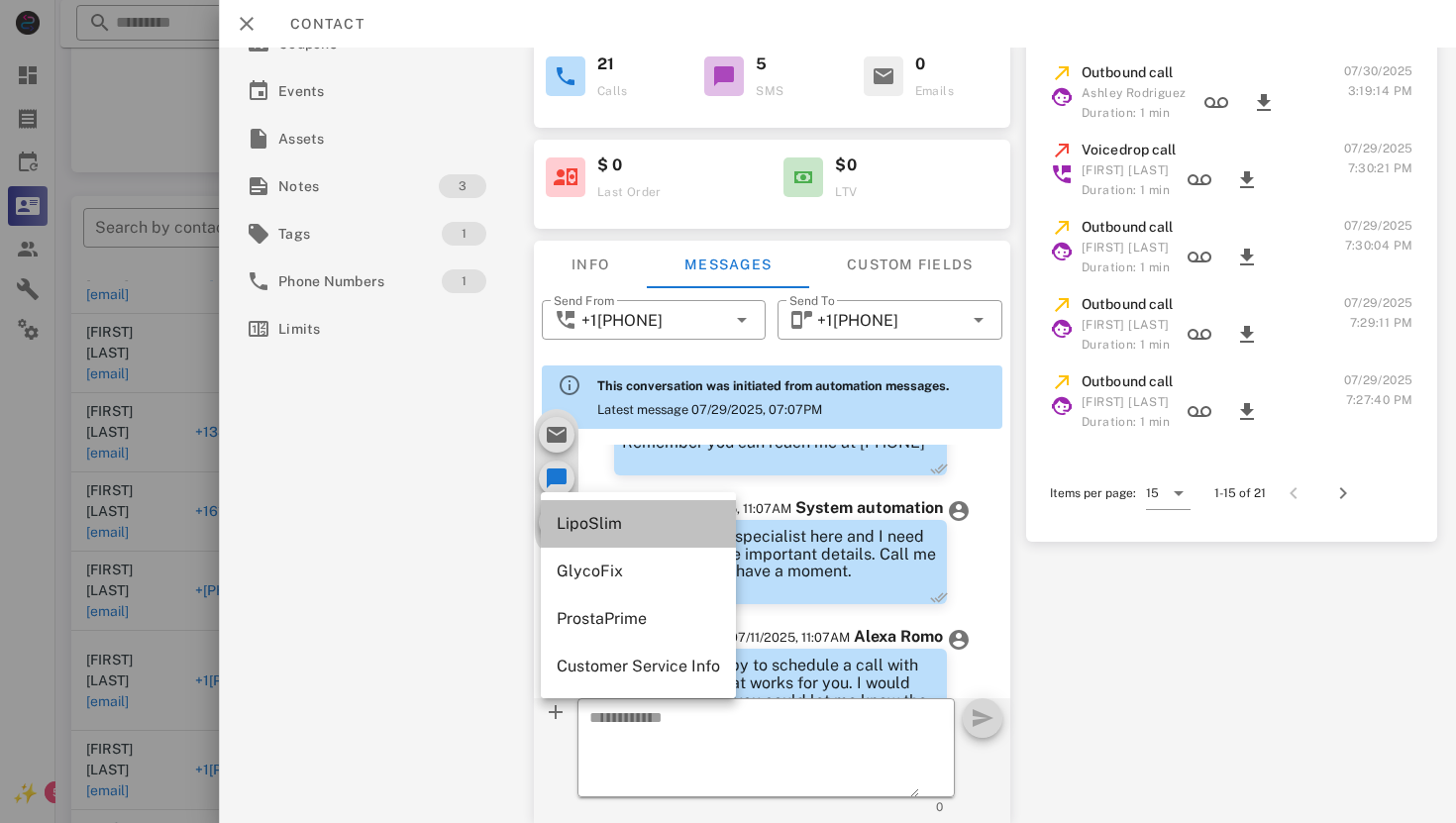 type on "**********" 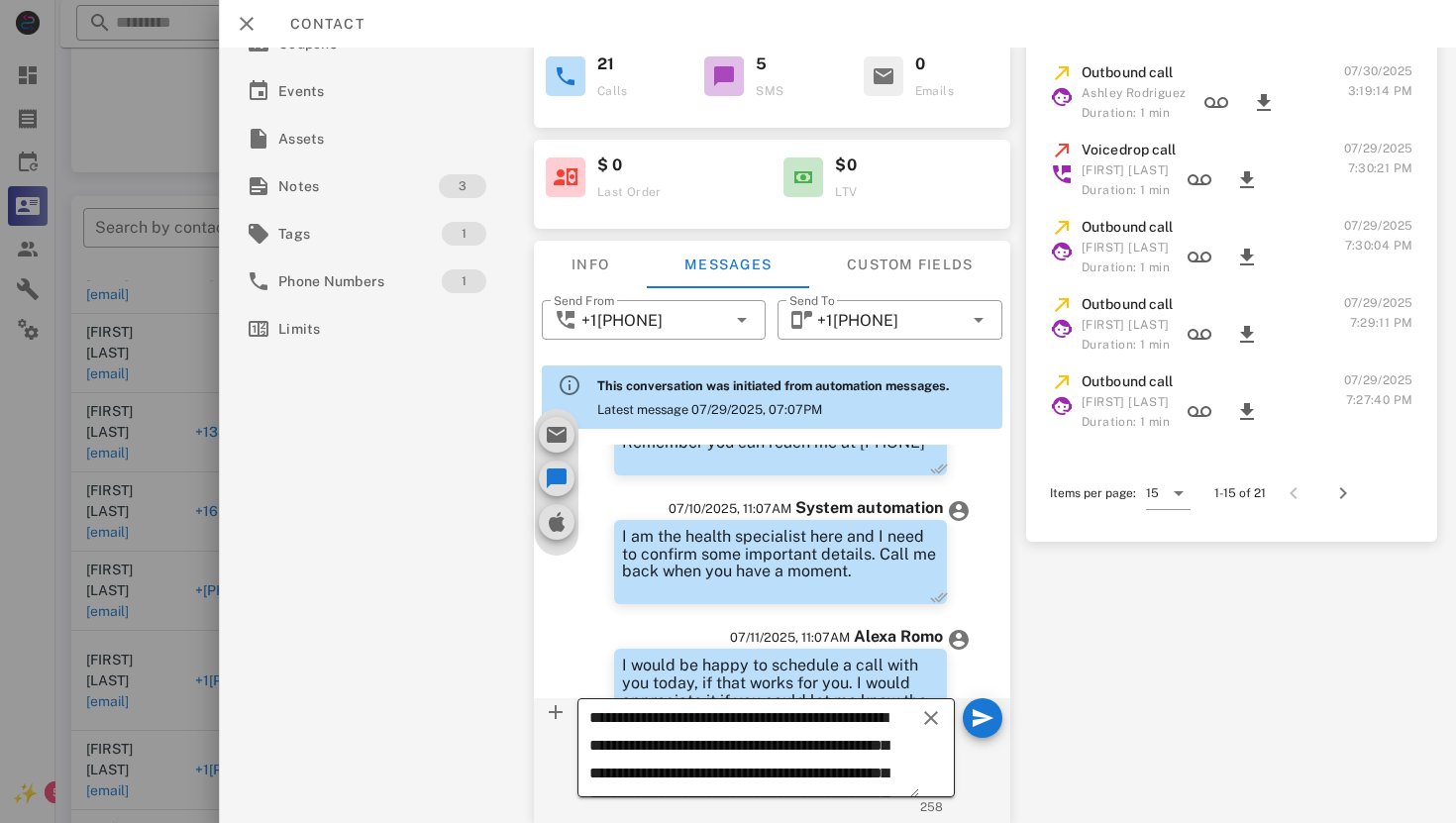 click on "**********" at bounding box center [753, 751] 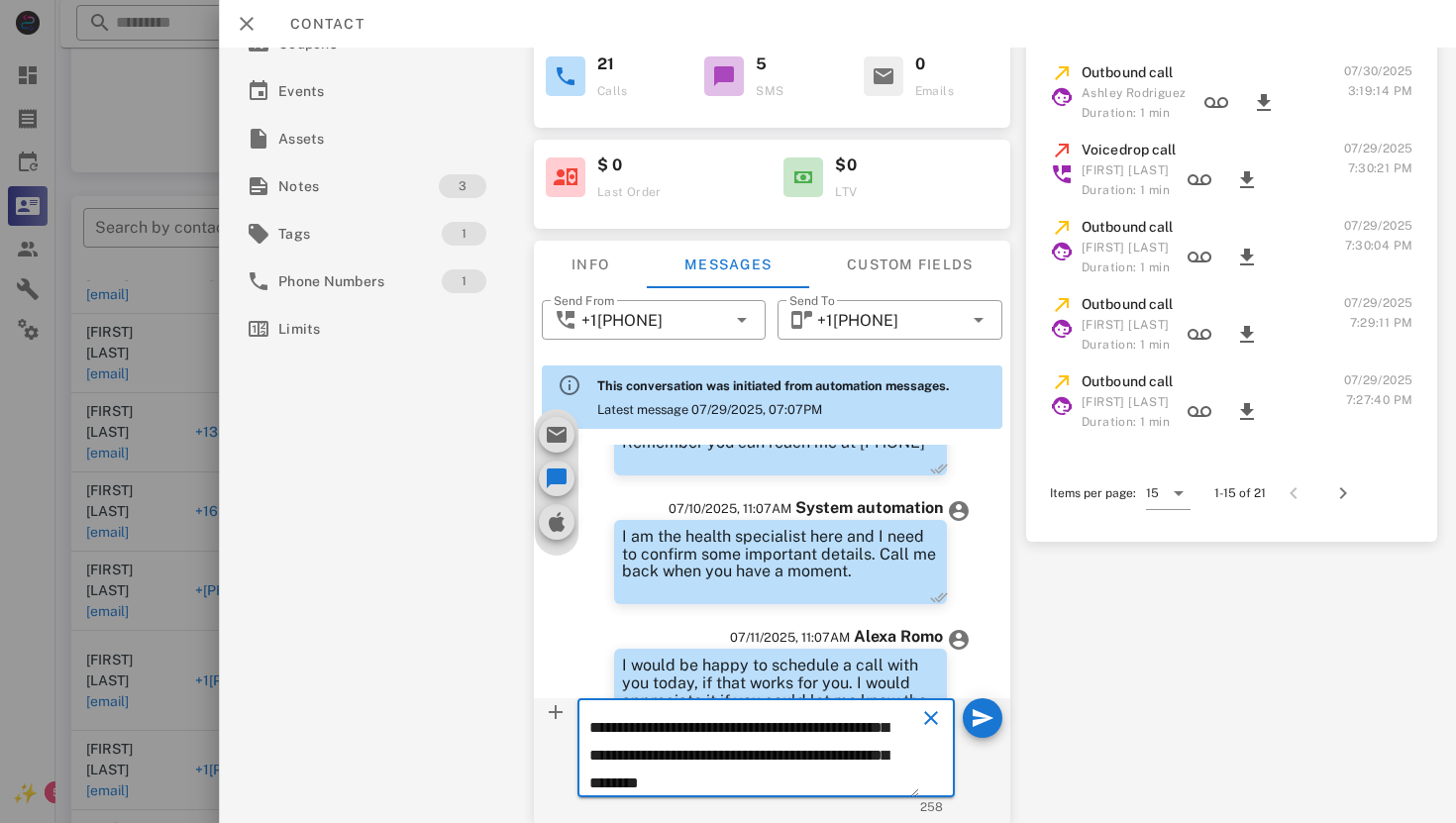 scroll, scrollTop: 101, scrollLeft: 0, axis: vertical 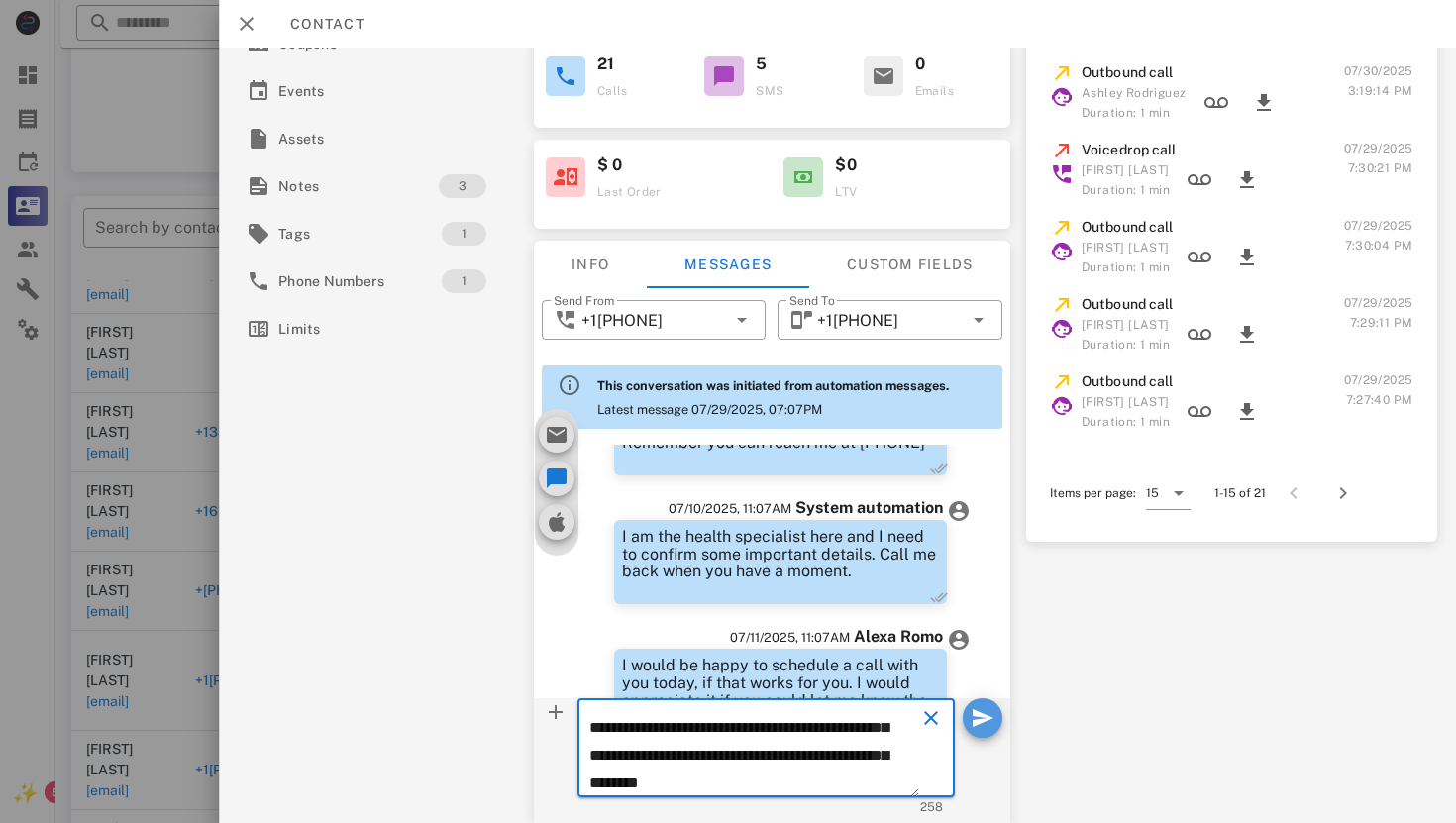 click at bounding box center (983, 718) 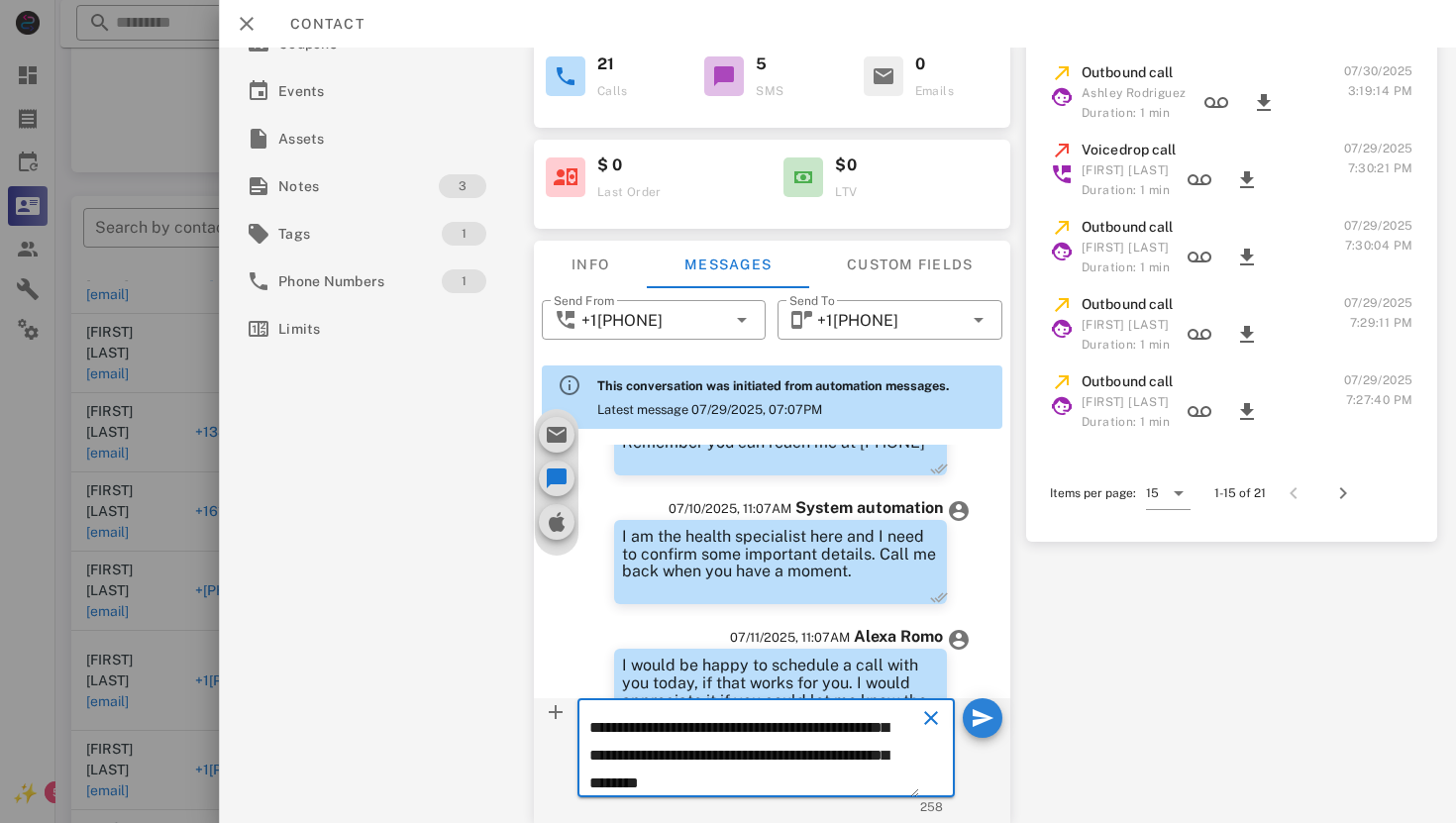 type 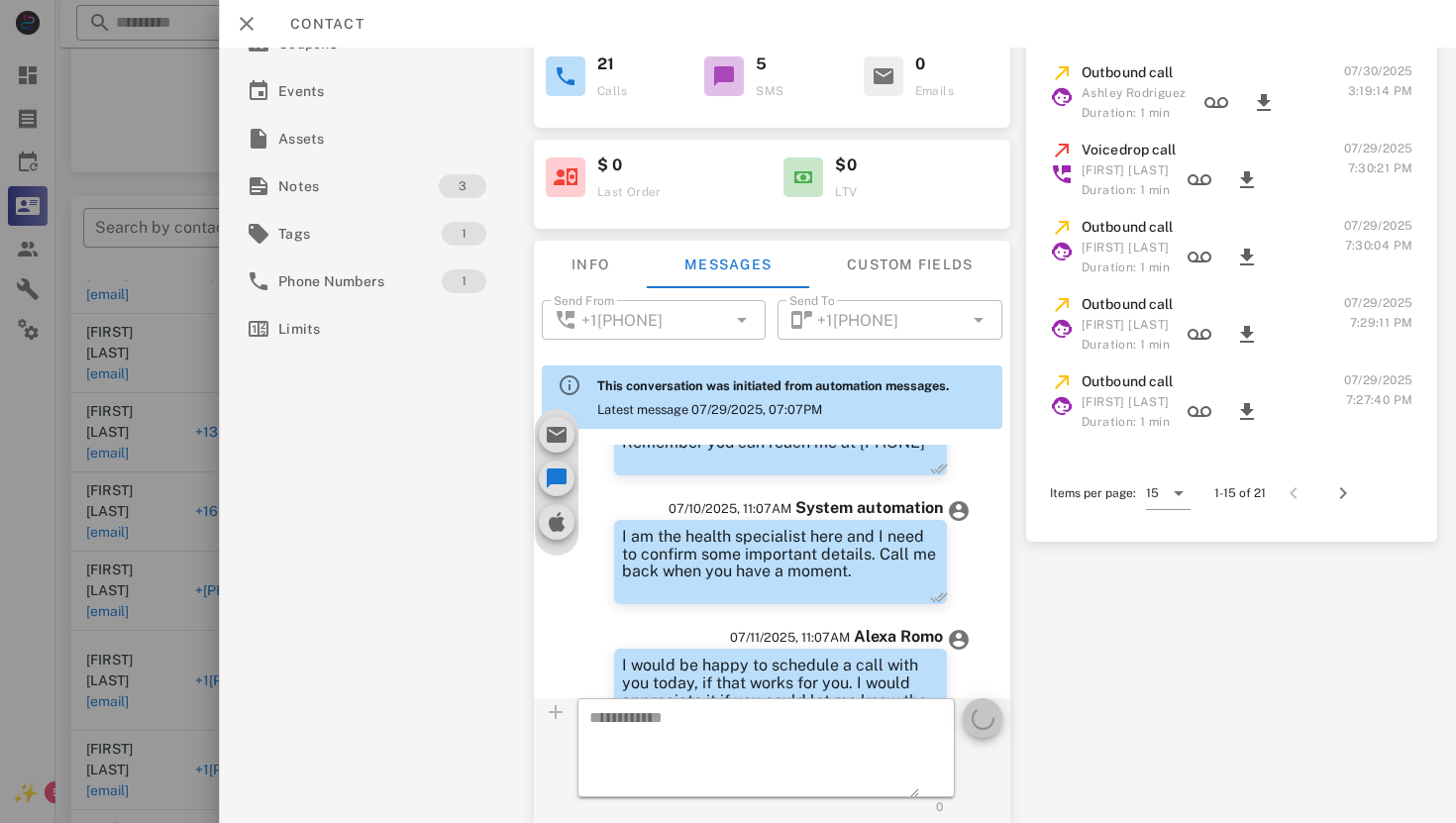 scroll, scrollTop: 0, scrollLeft: 0, axis: both 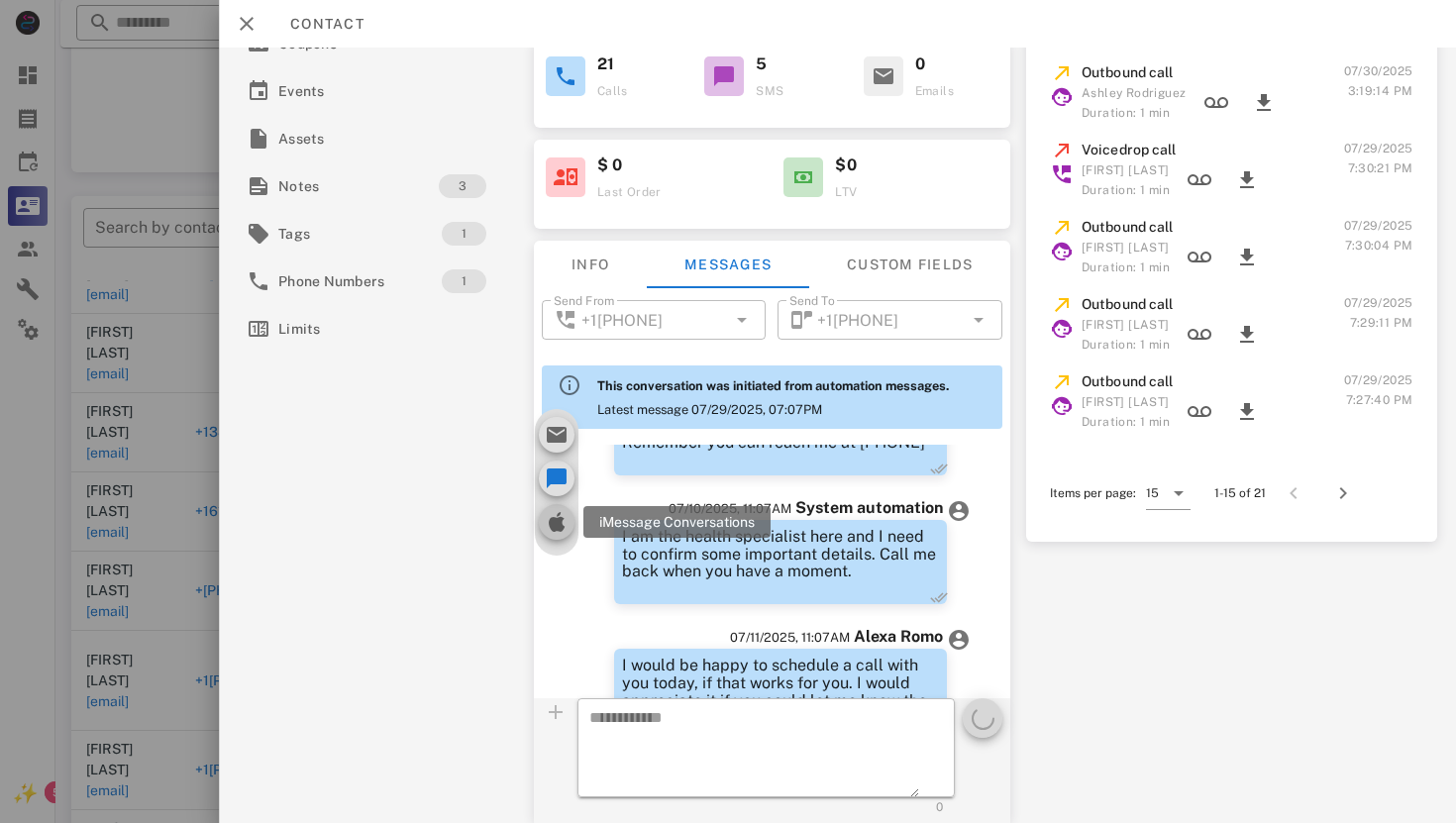 click at bounding box center (556, 522) 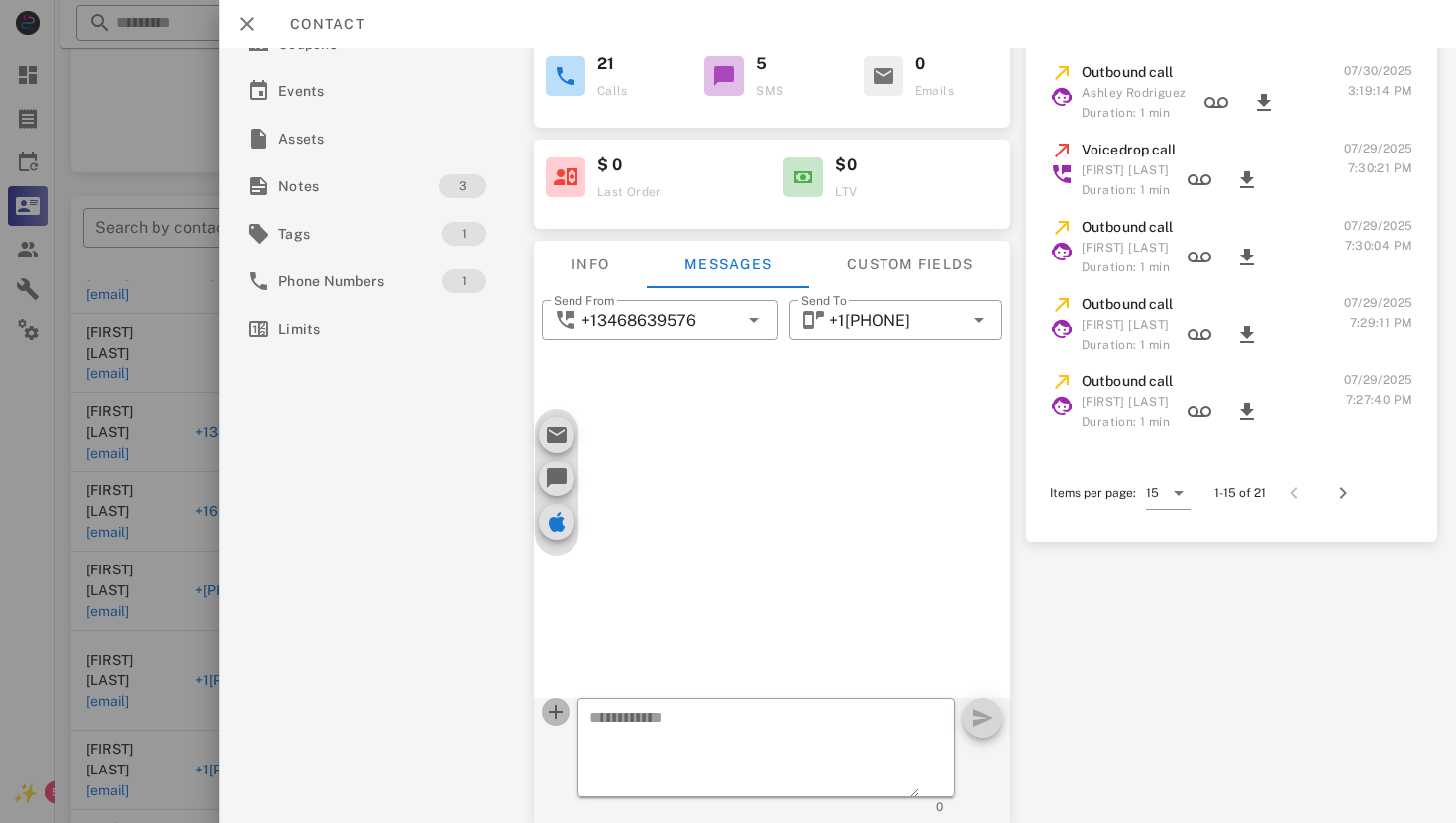 click at bounding box center (555, 712) 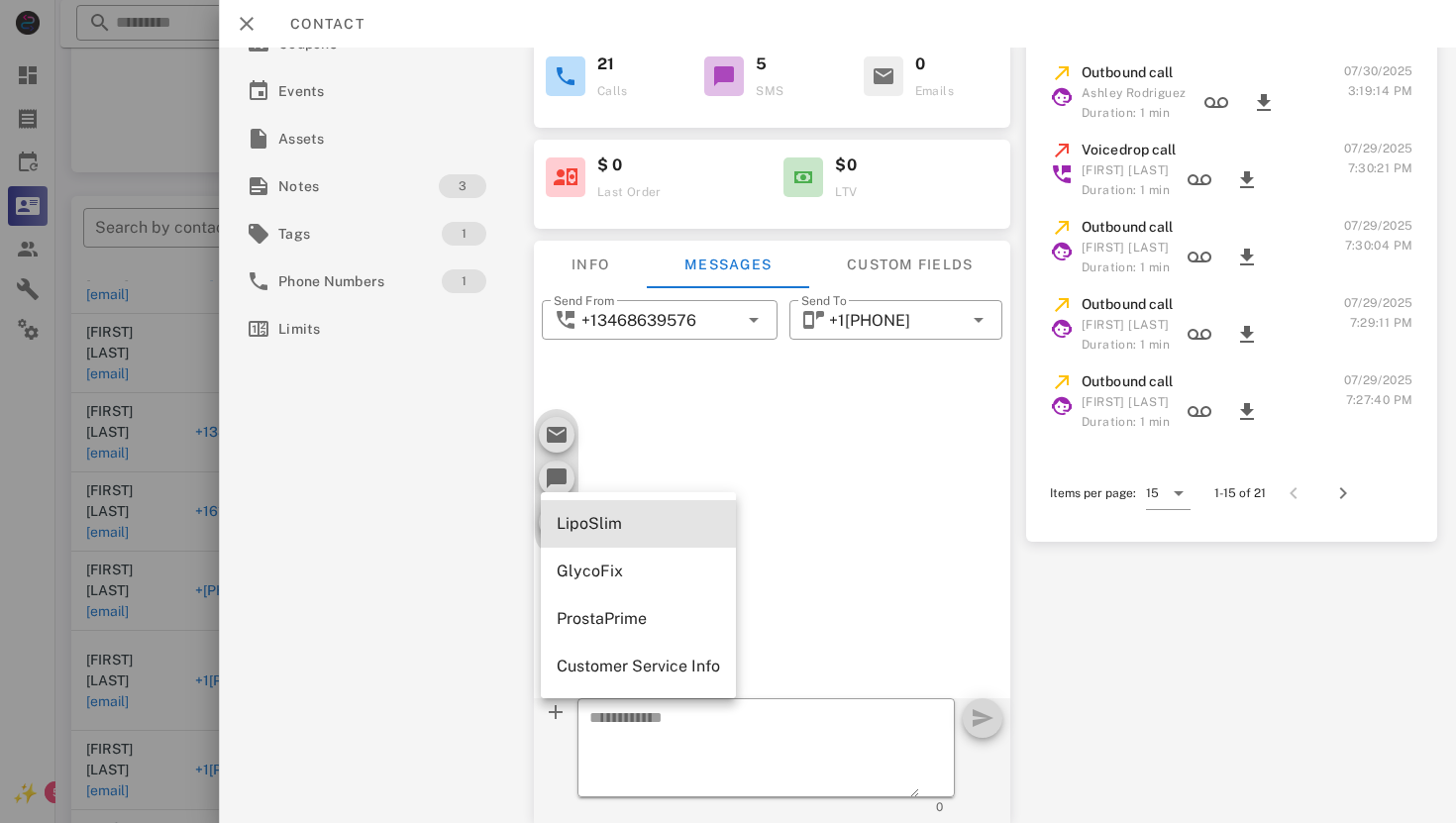 click on "LipoSlim" at bounding box center [638, 523] 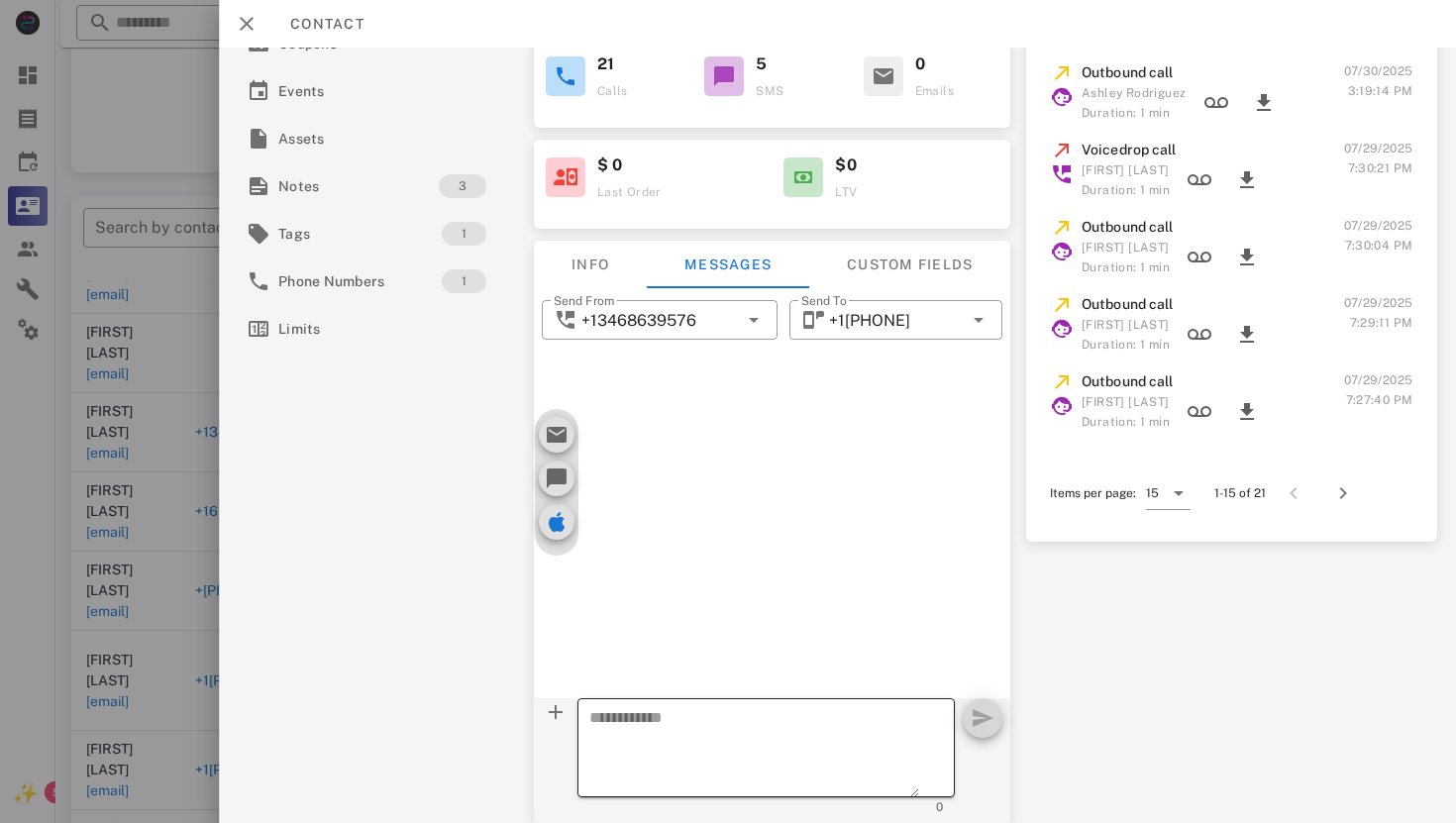 click at bounding box center [753, 751] 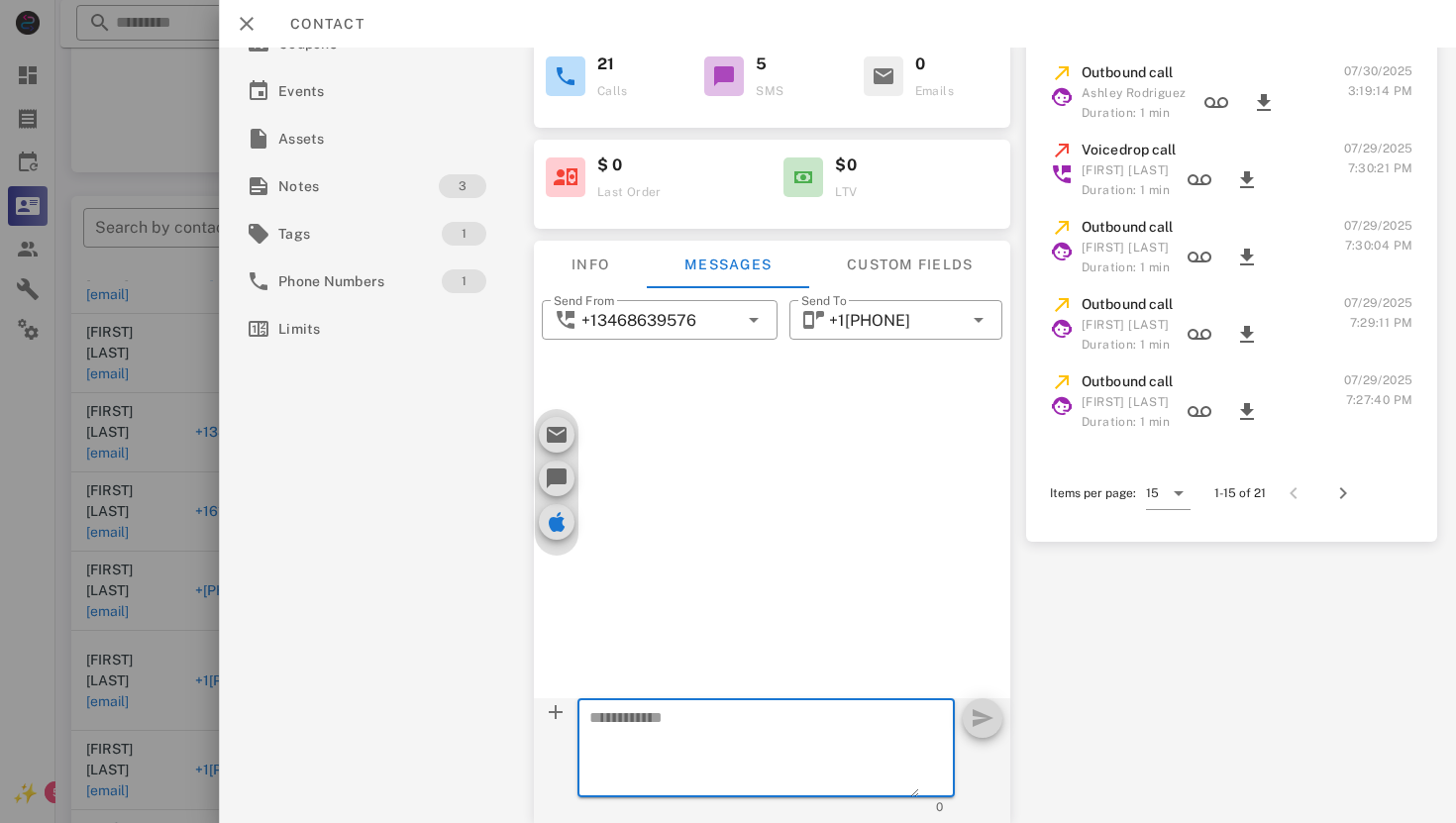 click at bounding box center (753, 751) 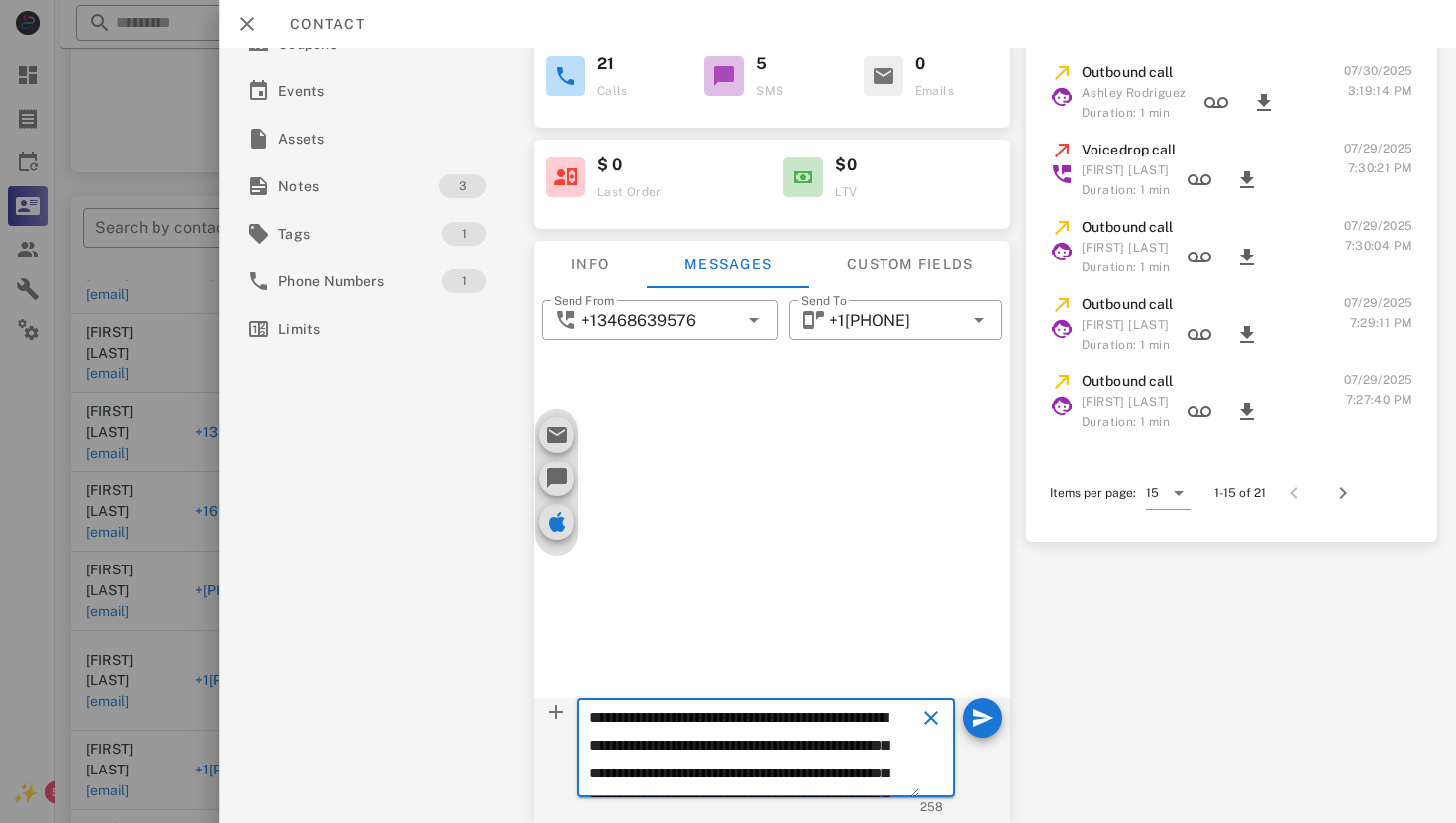 scroll, scrollTop: 96, scrollLeft: 0, axis: vertical 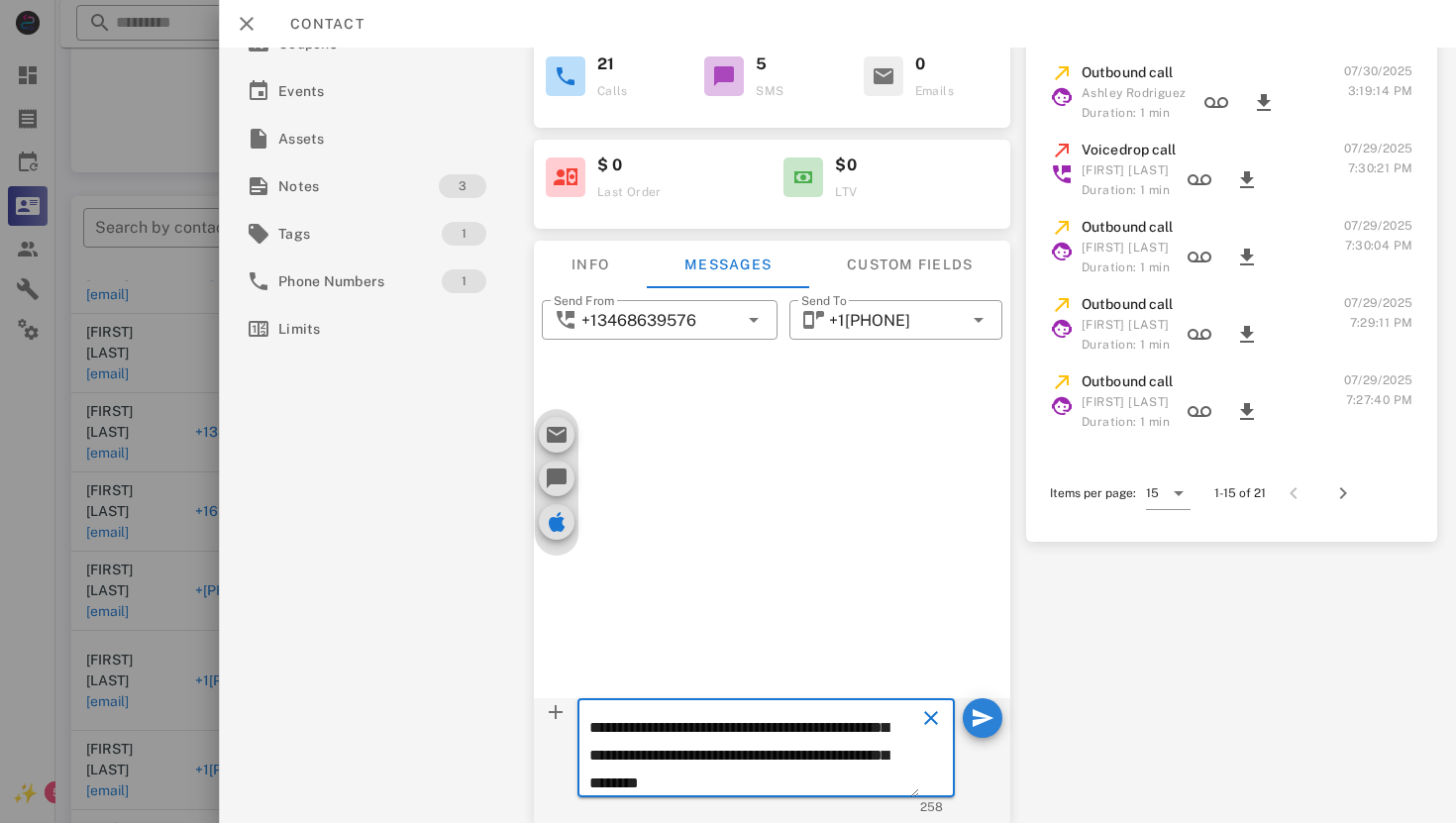 type on "**********" 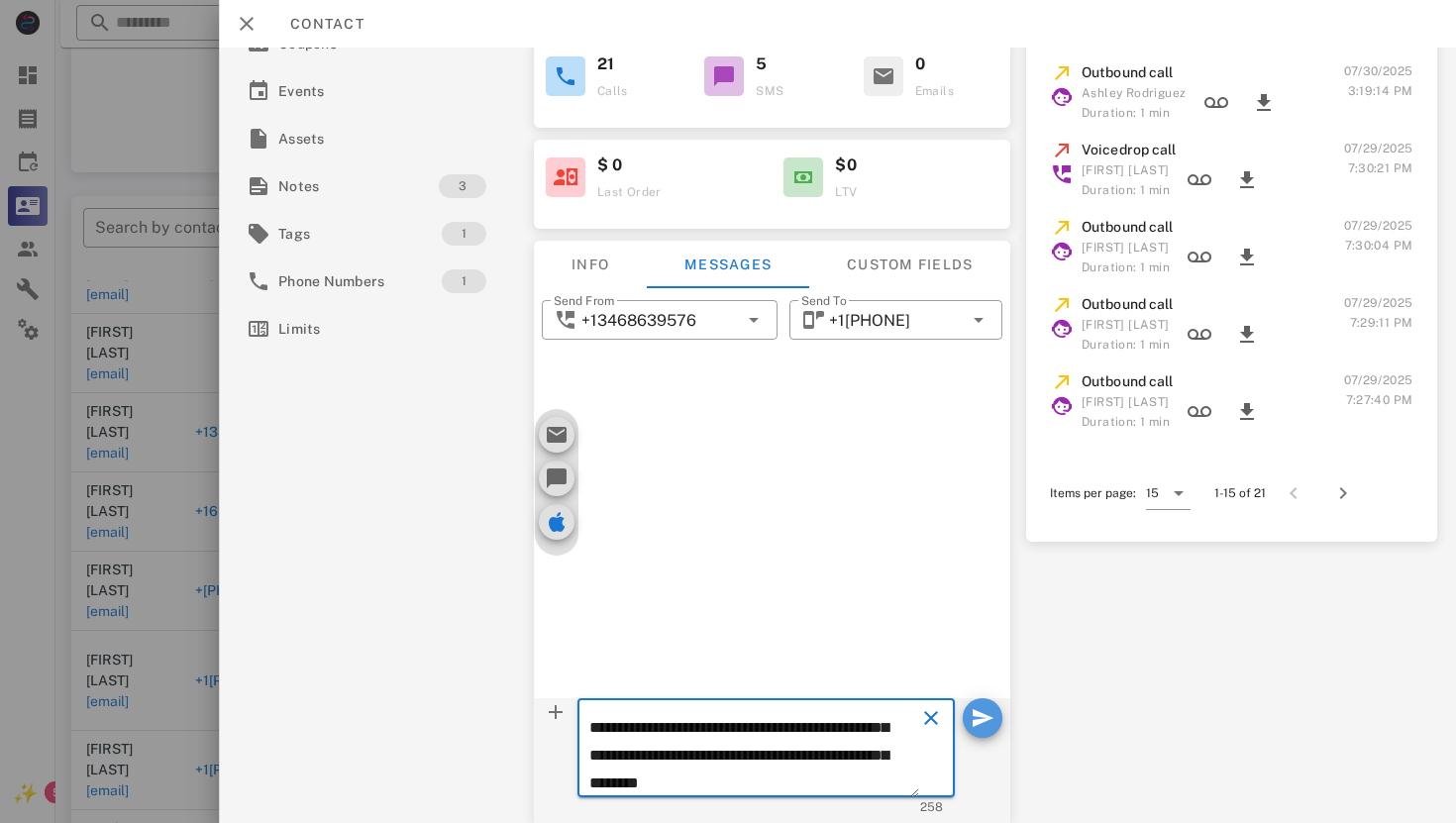 click at bounding box center (983, 718) 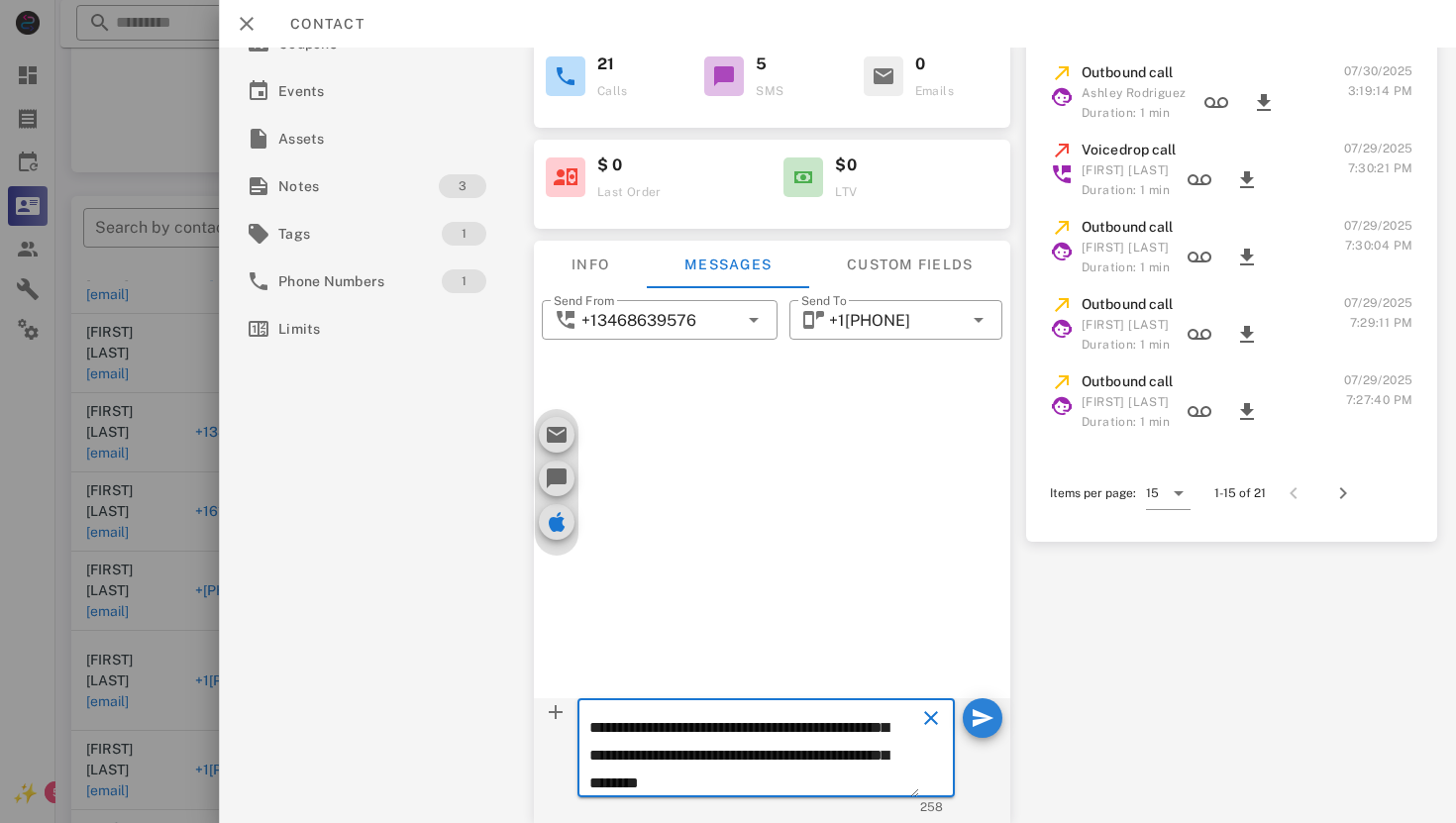 type 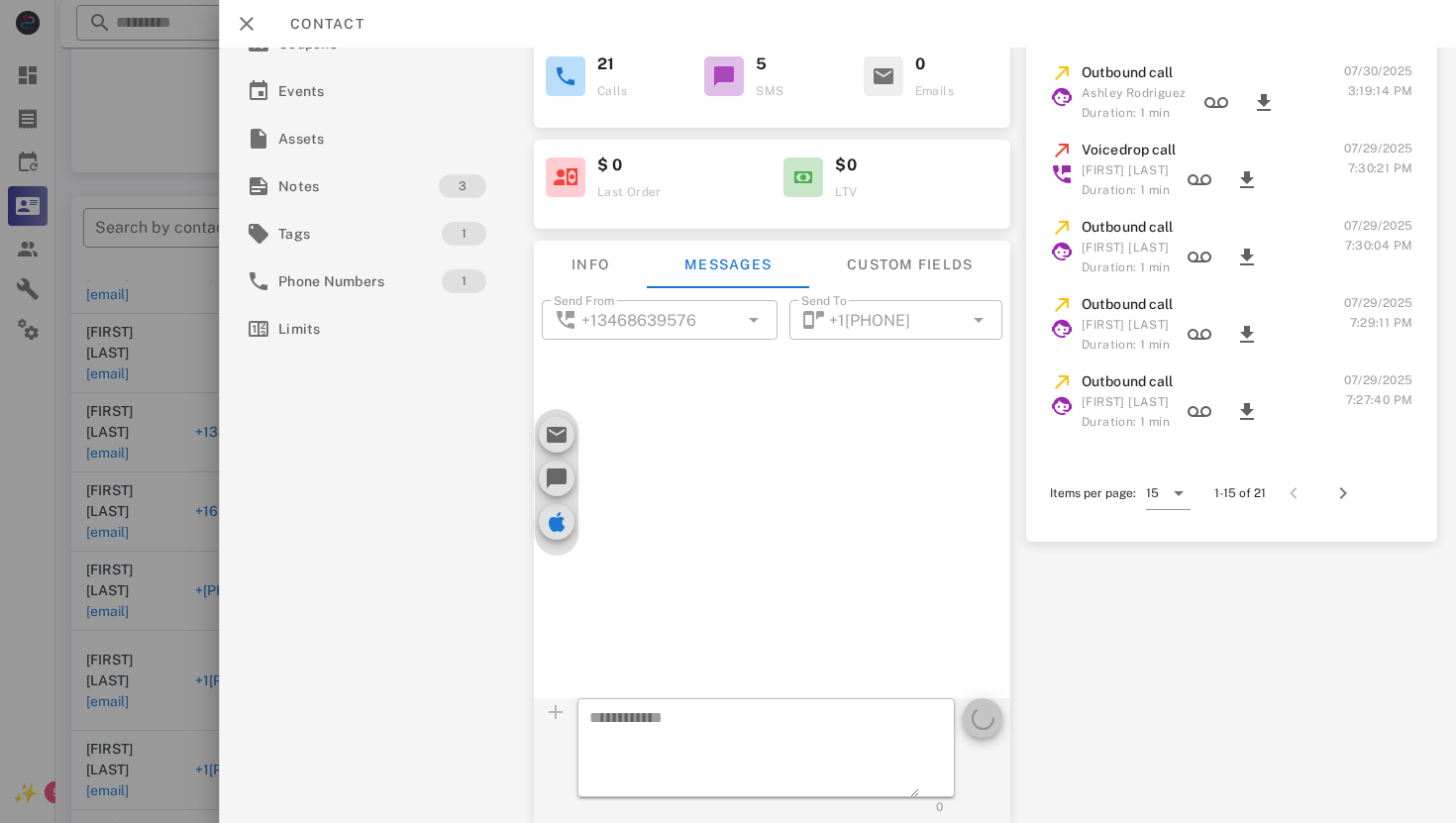 scroll, scrollTop: 0, scrollLeft: 0, axis: both 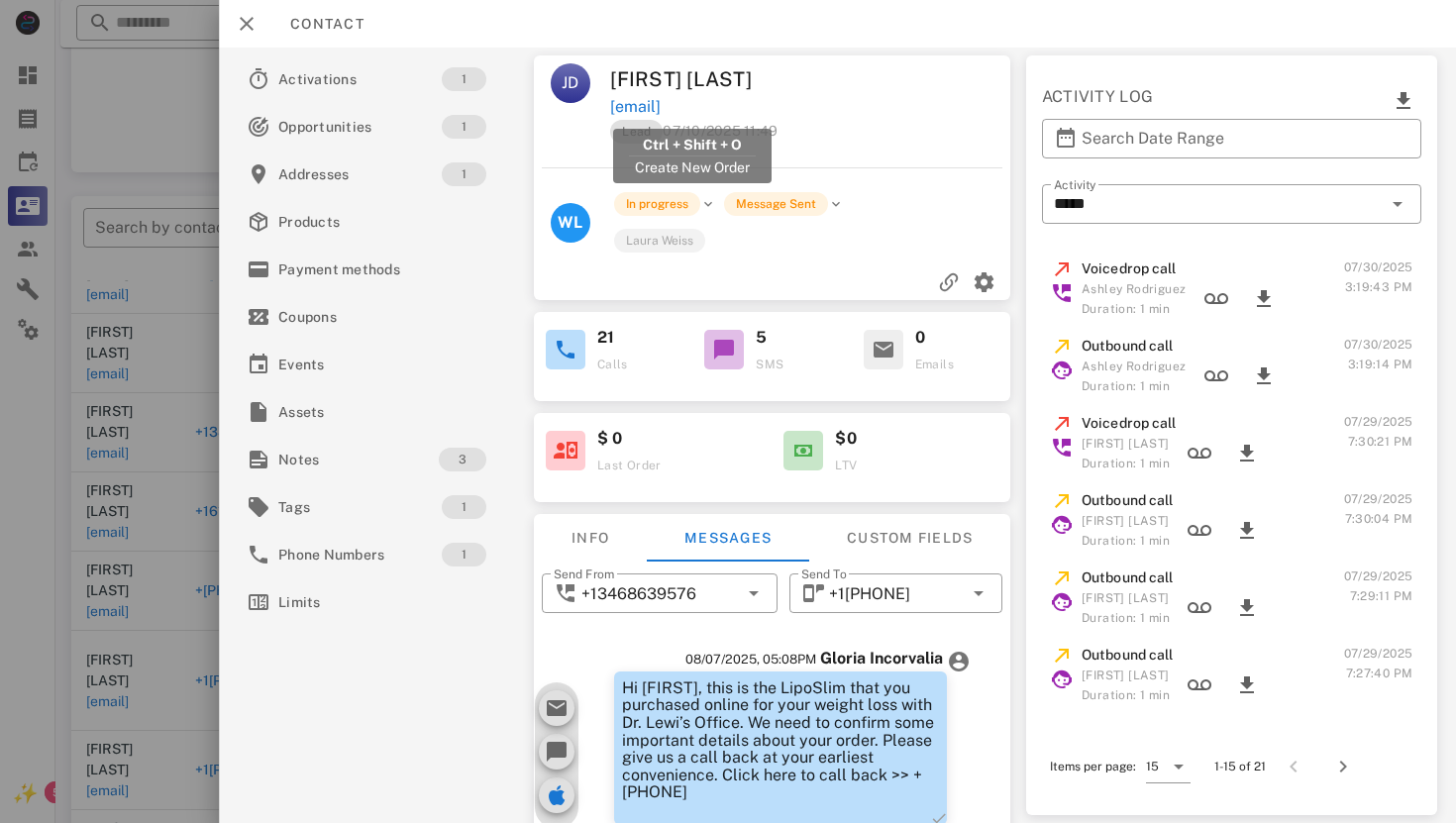 click on "[EMAIL]" at bounding box center (635, 107) 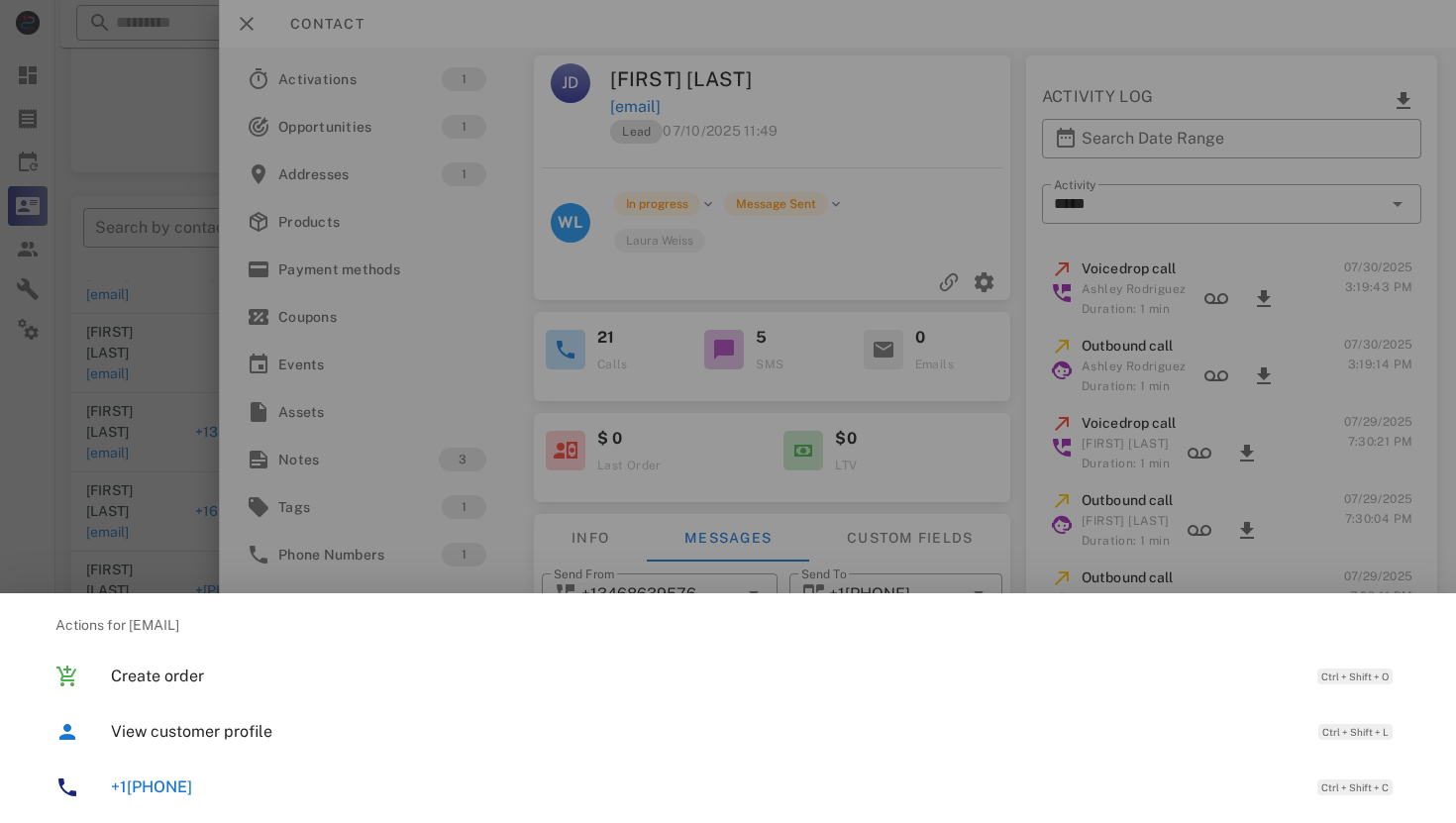 click on "[PHONE]" at bounding box center (152, 786) 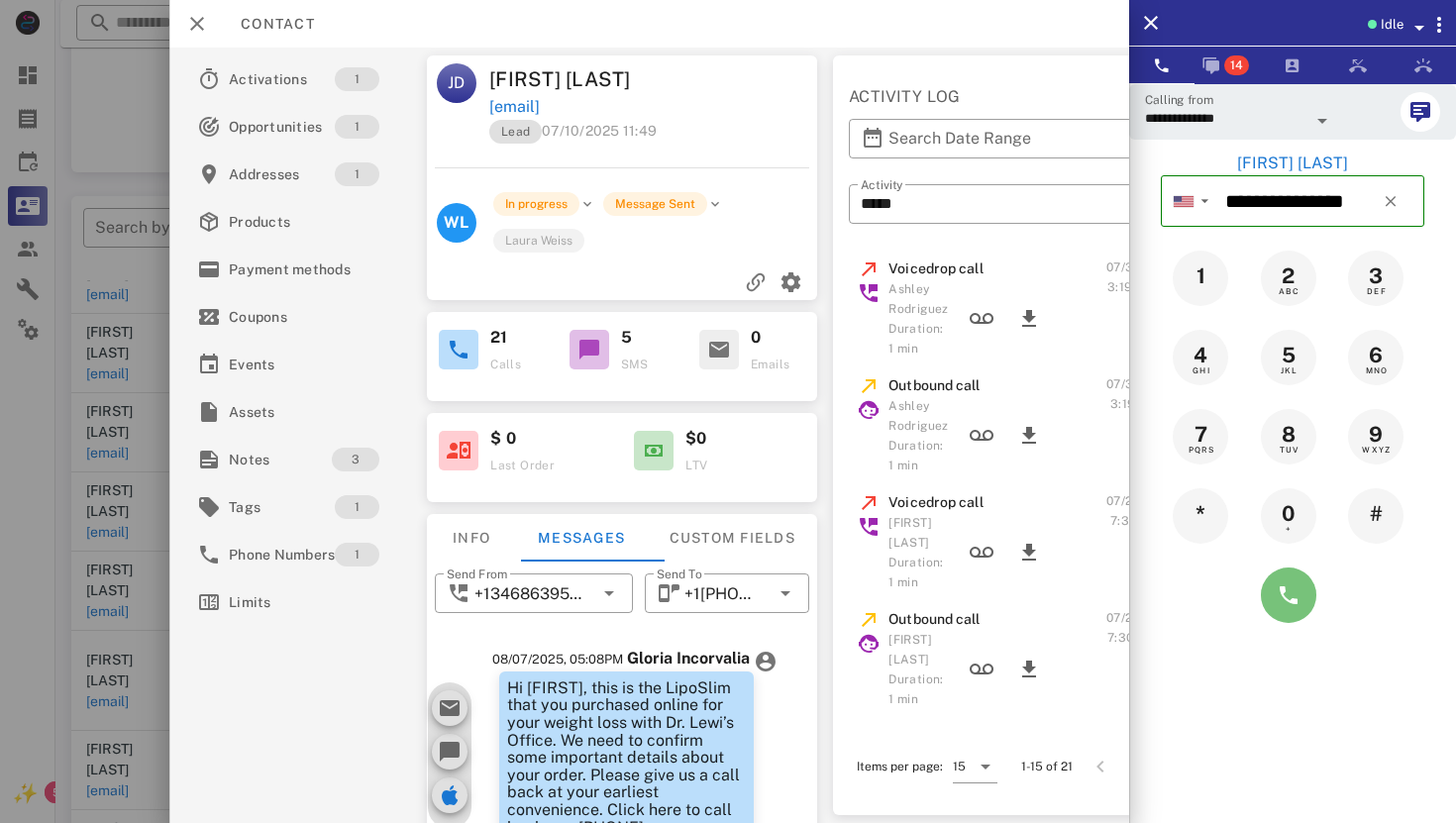 click at bounding box center [1289, 595] 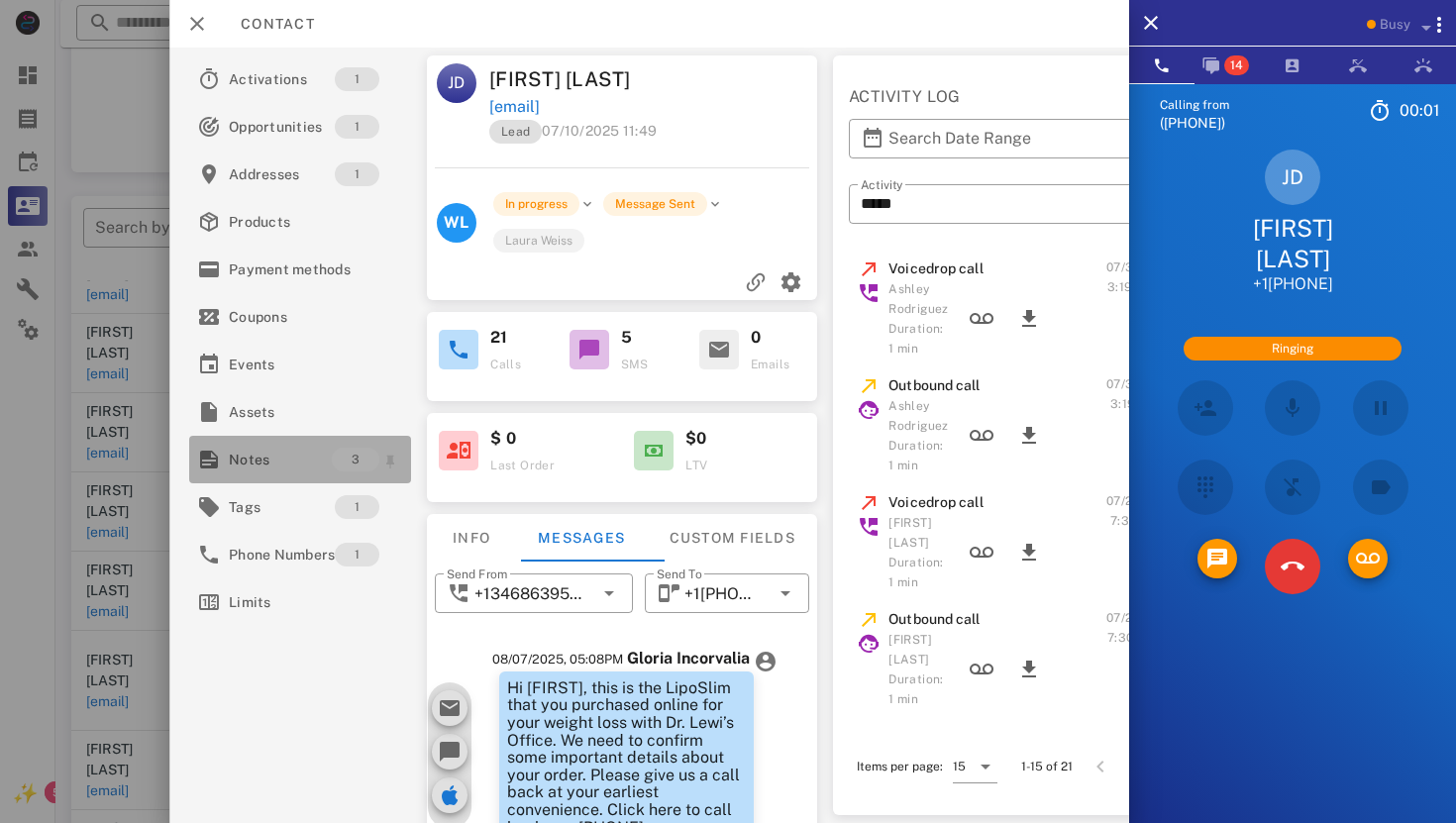 click on "Notes" at bounding box center (280, 460) 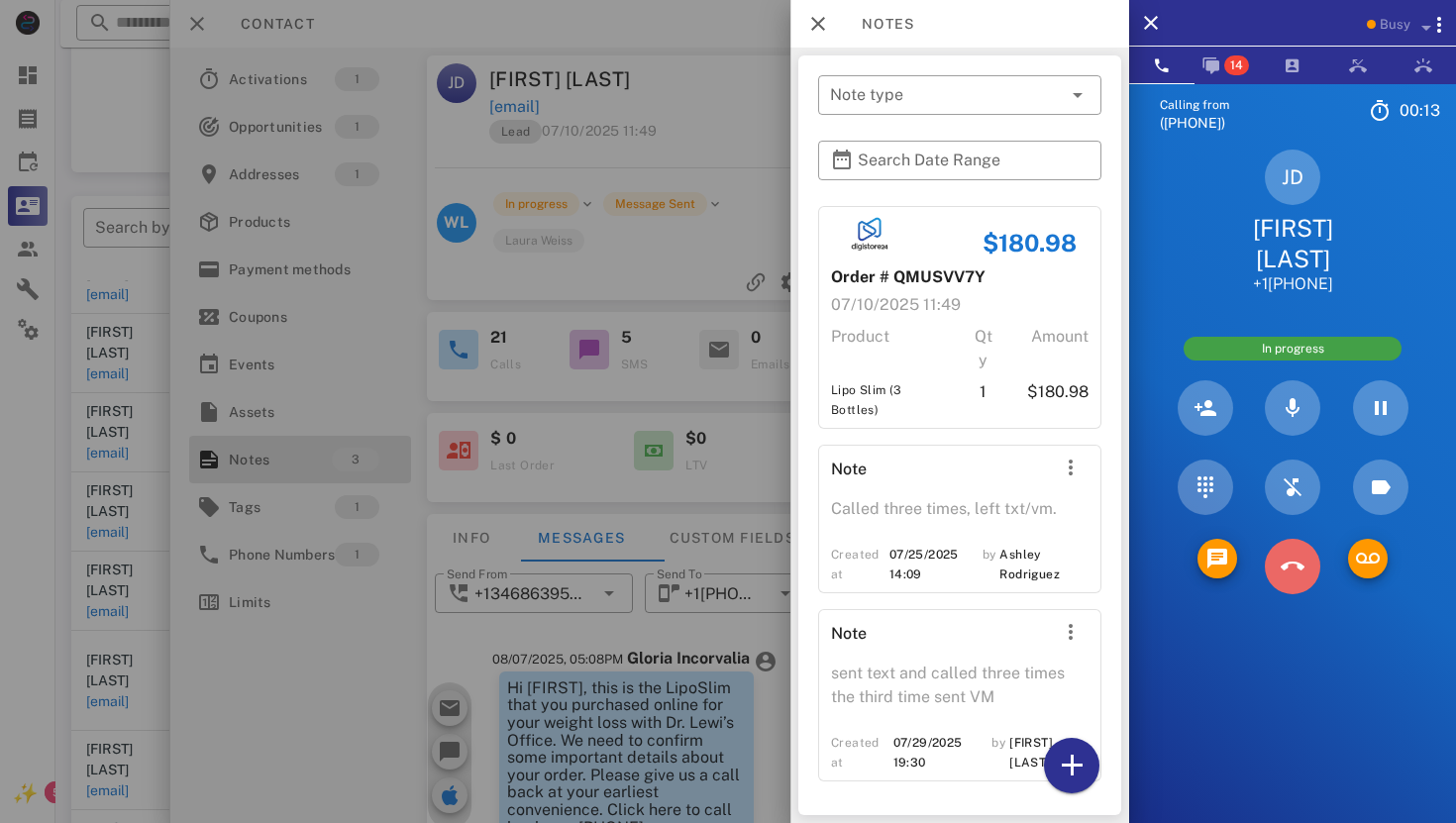 click at bounding box center (1293, 566) 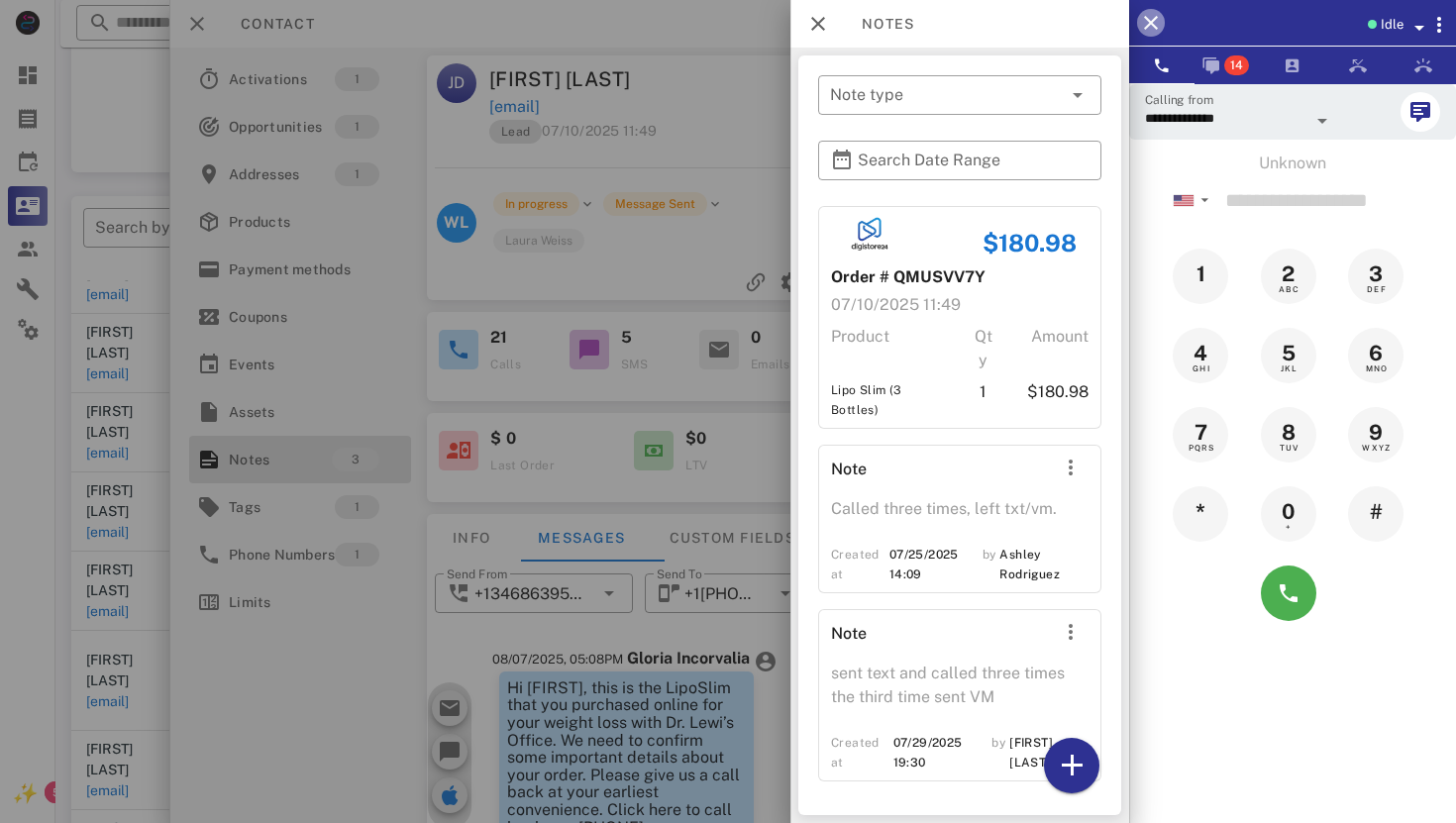 click at bounding box center [1151, 23] 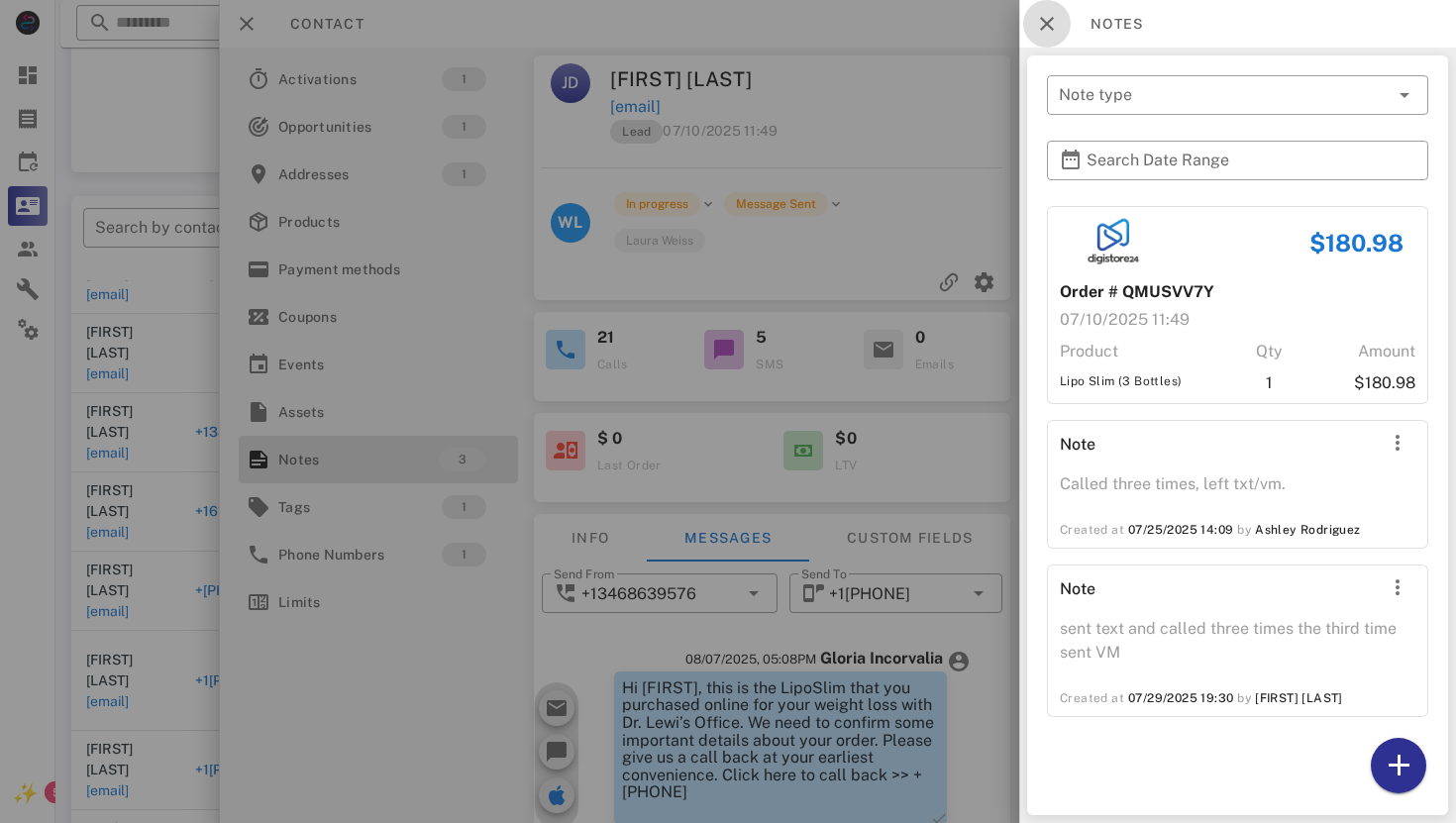 click at bounding box center (1047, 24) 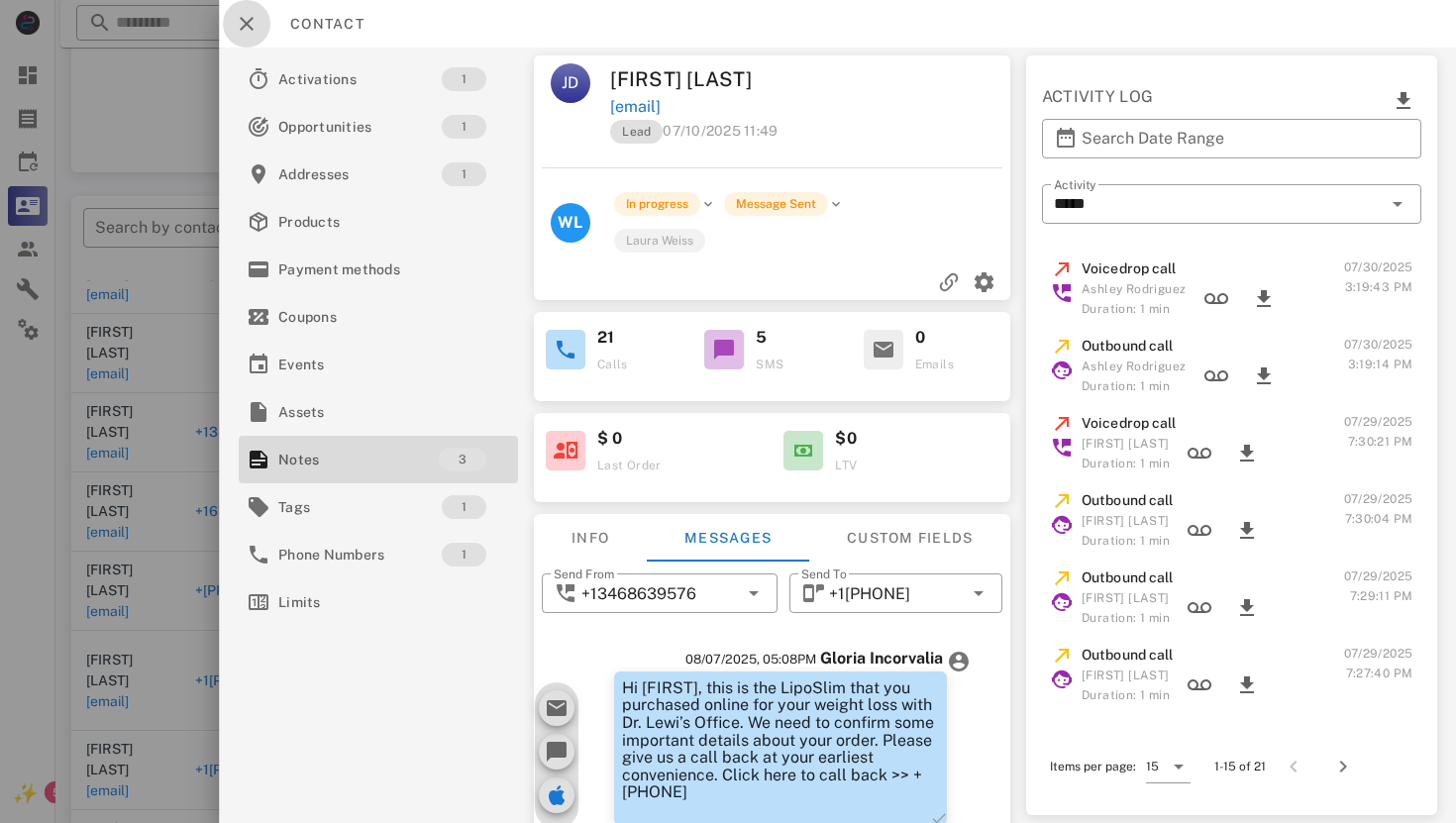 click at bounding box center (247, 24) 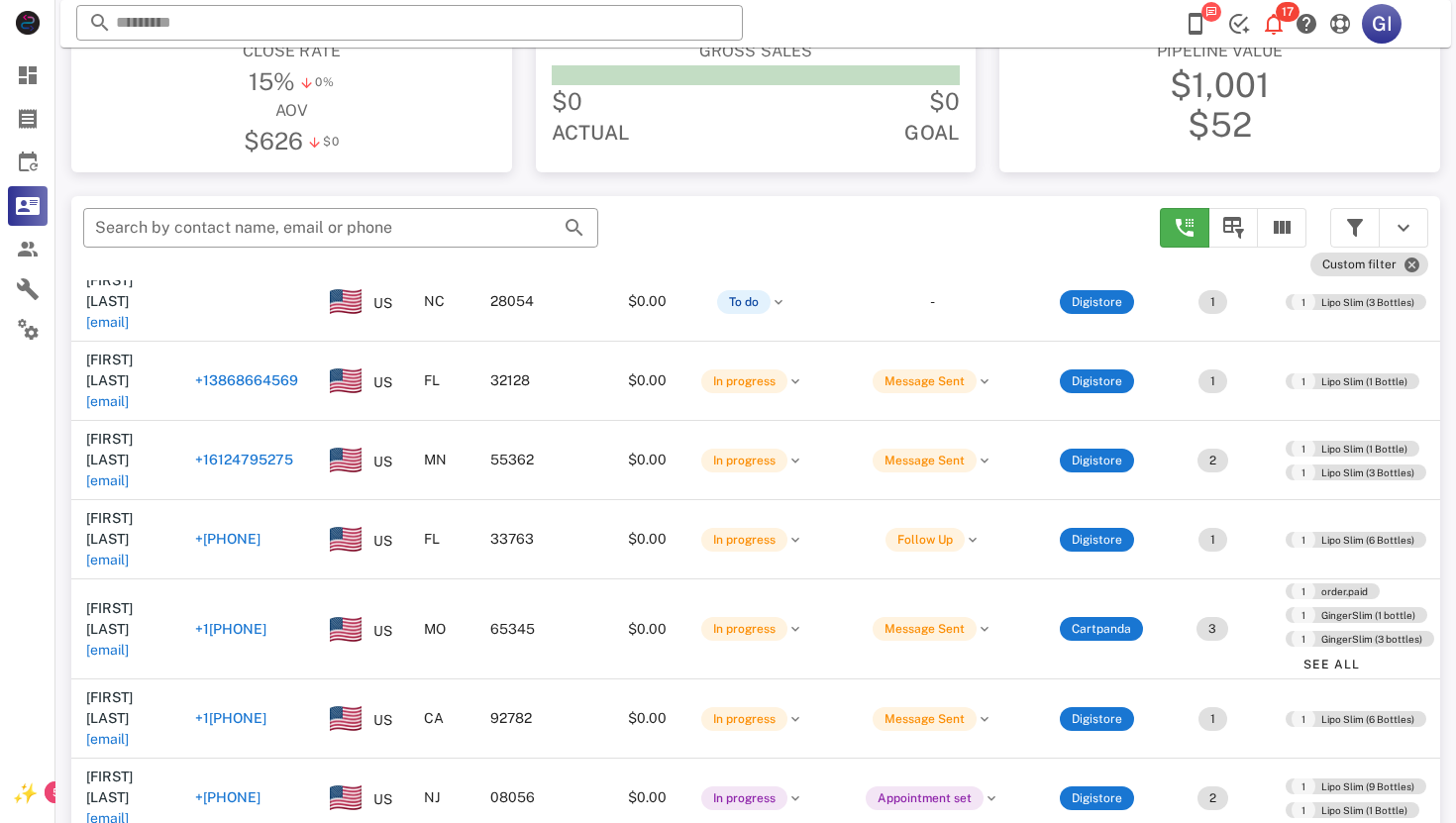 scroll, scrollTop: 5193, scrollLeft: 1, axis: both 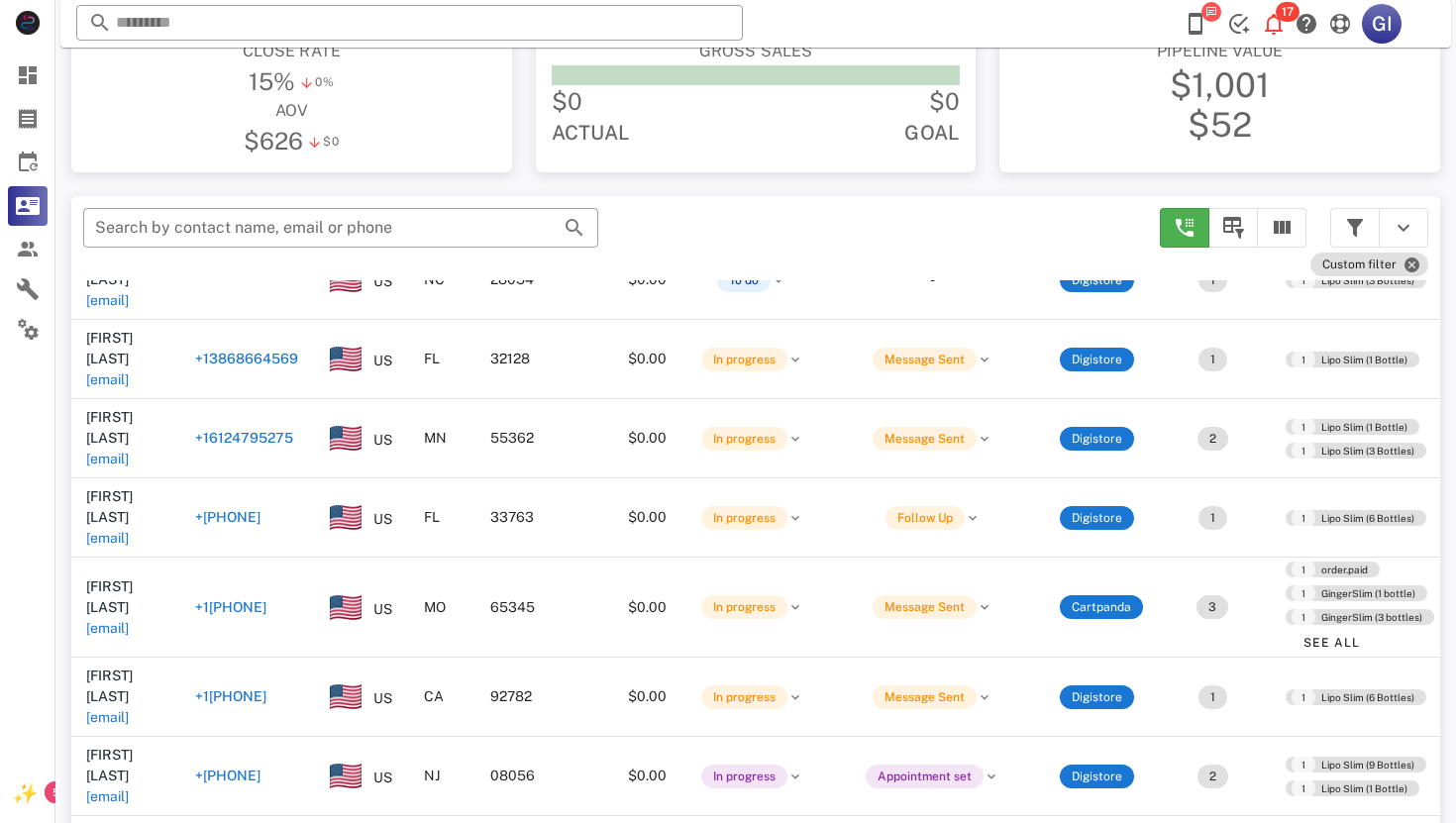 click on "[EMAIL]" at bounding box center (107, 2260) 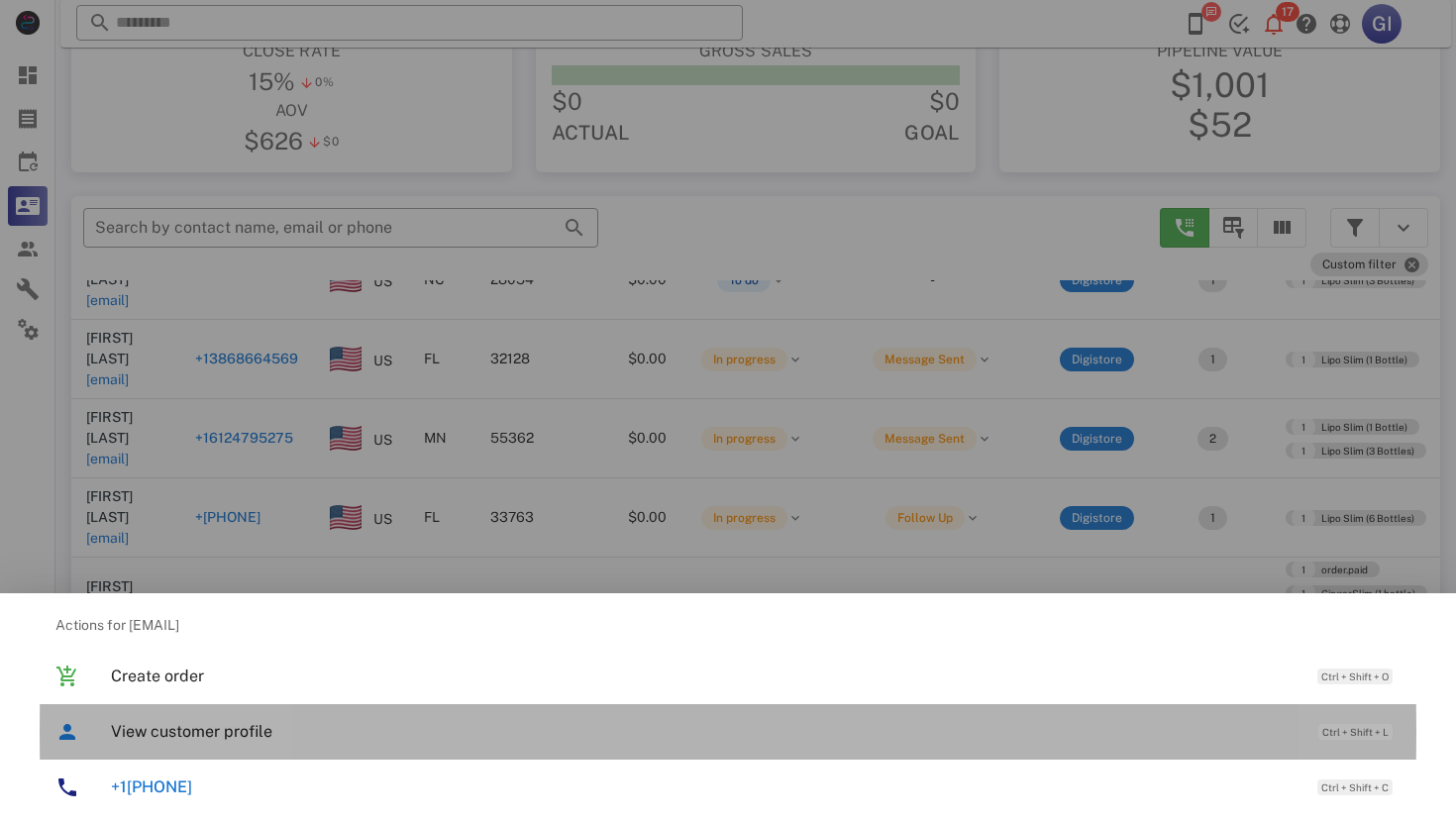 click on "View customer profile" at bounding box center [704, 731] 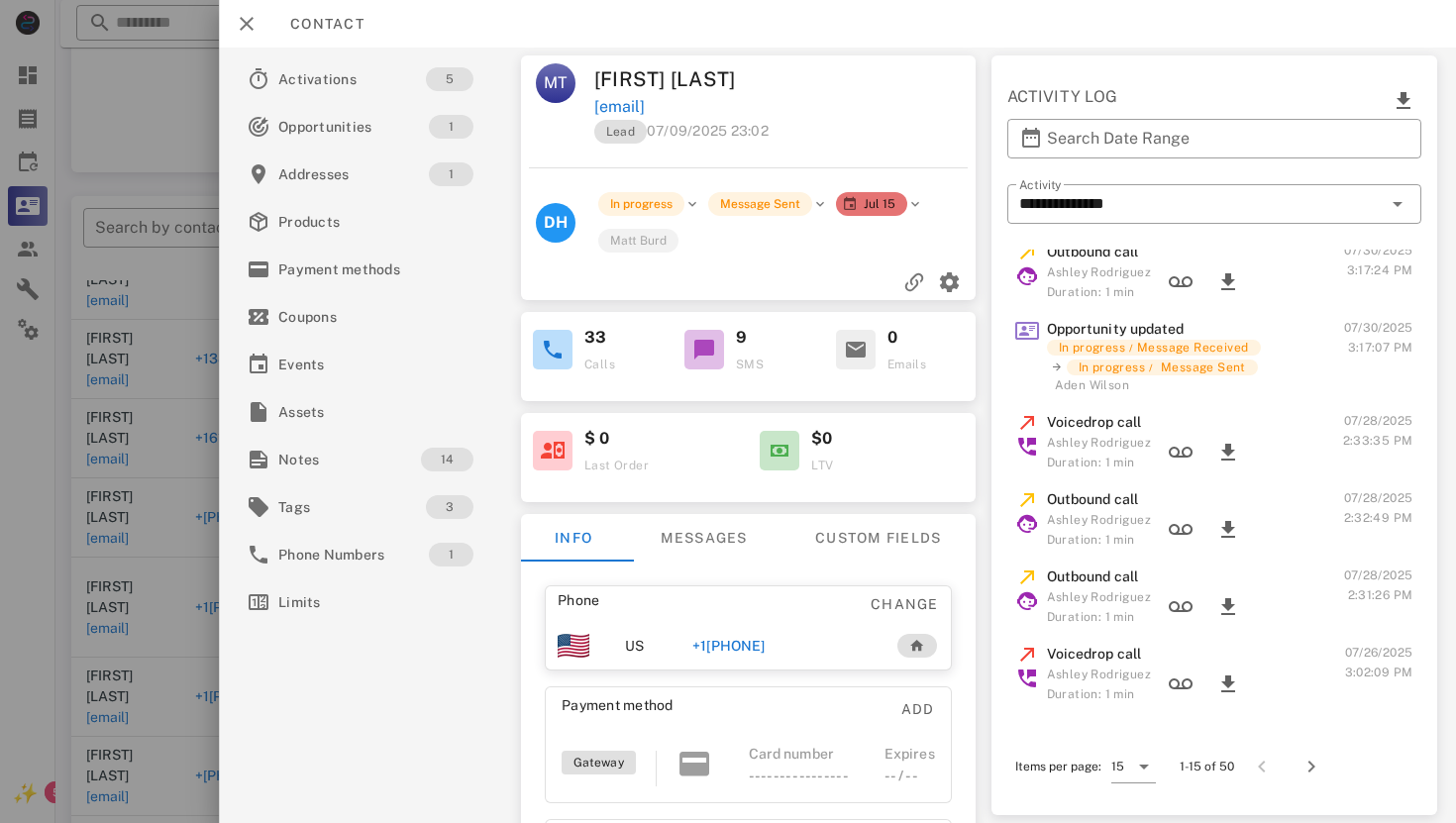 scroll, scrollTop: 0, scrollLeft: 0, axis: both 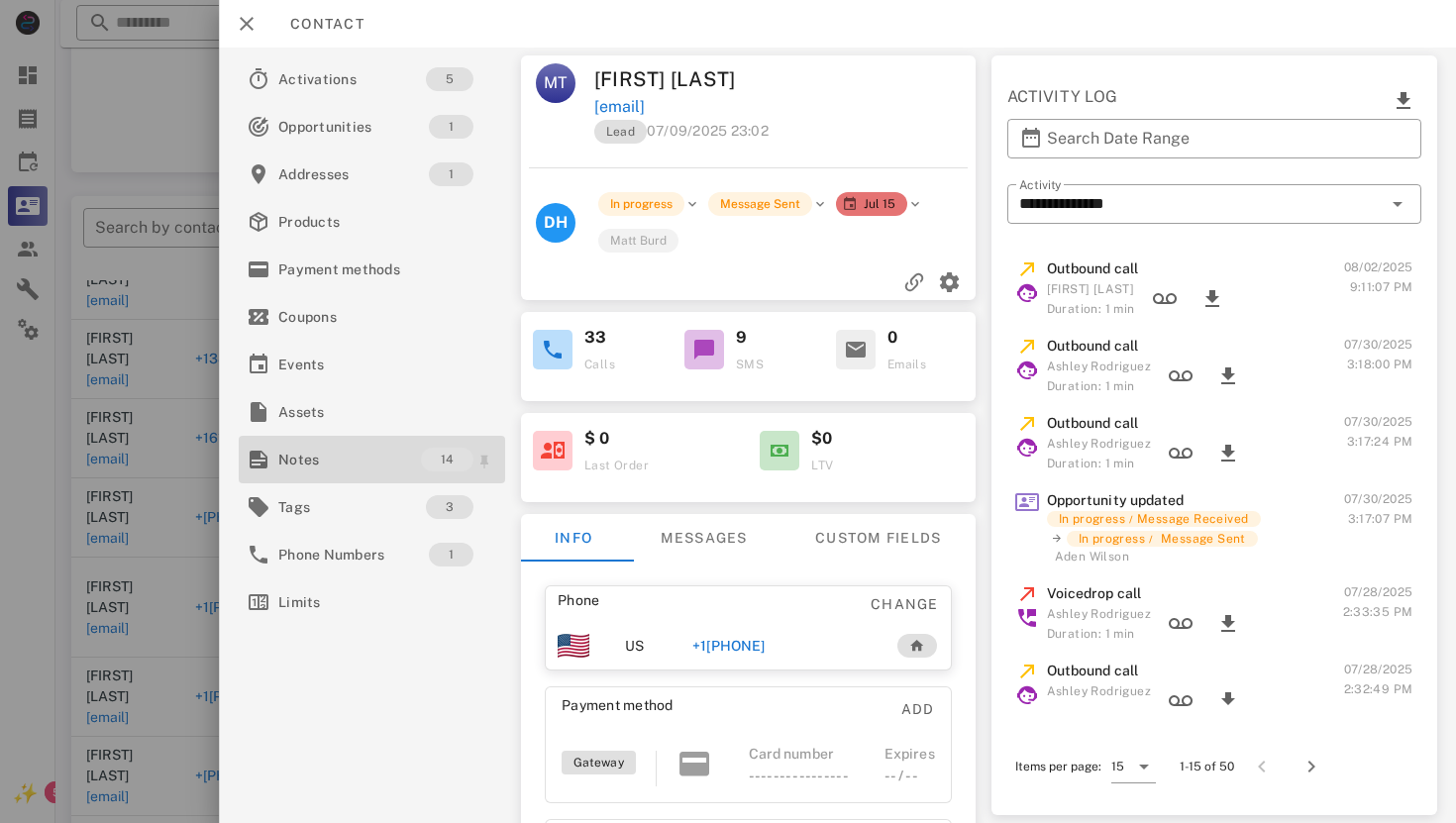 click on "Notes" at bounding box center [350, 460] 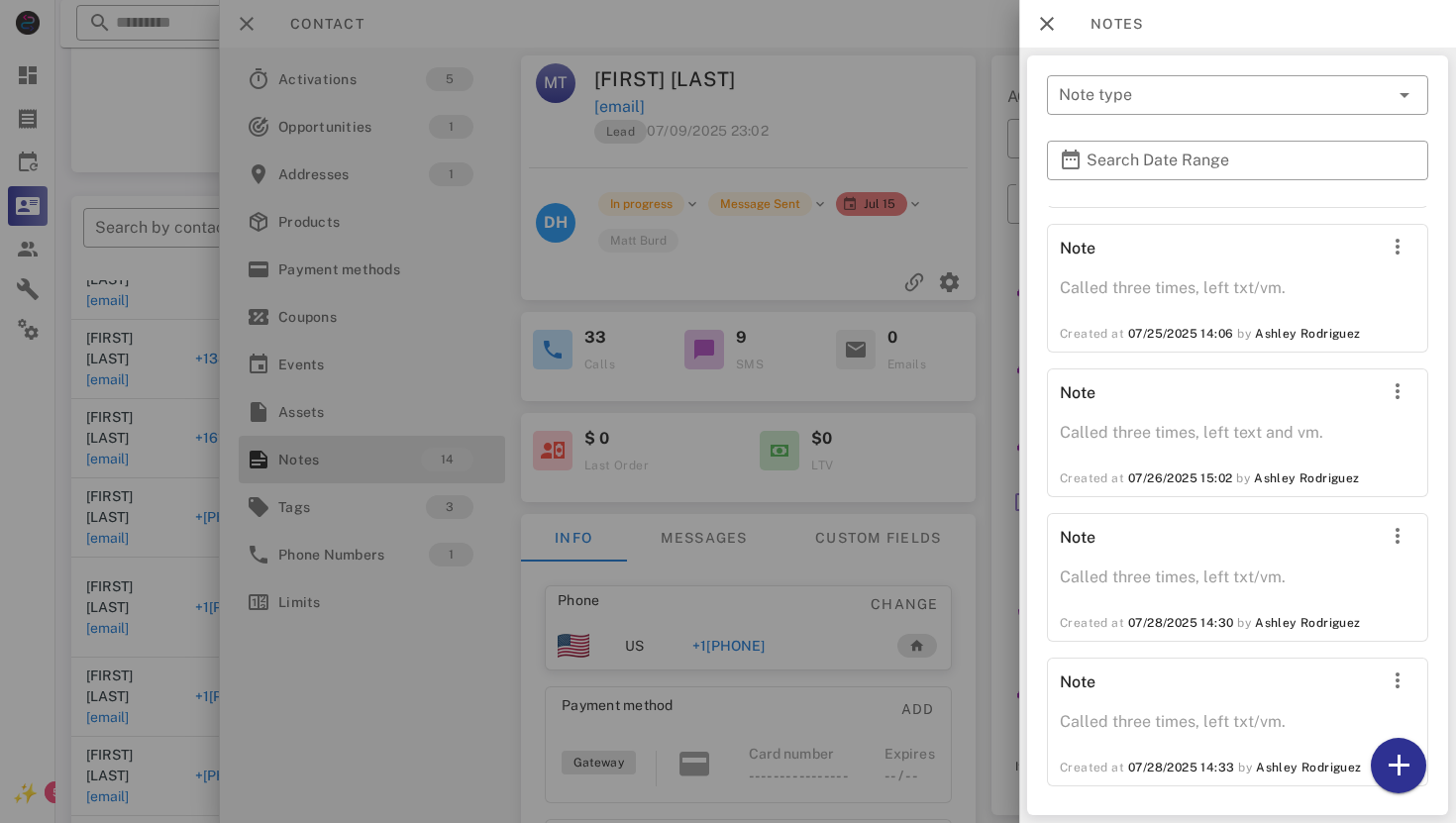 scroll, scrollTop: 1829, scrollLeft: 0, axis: vertical 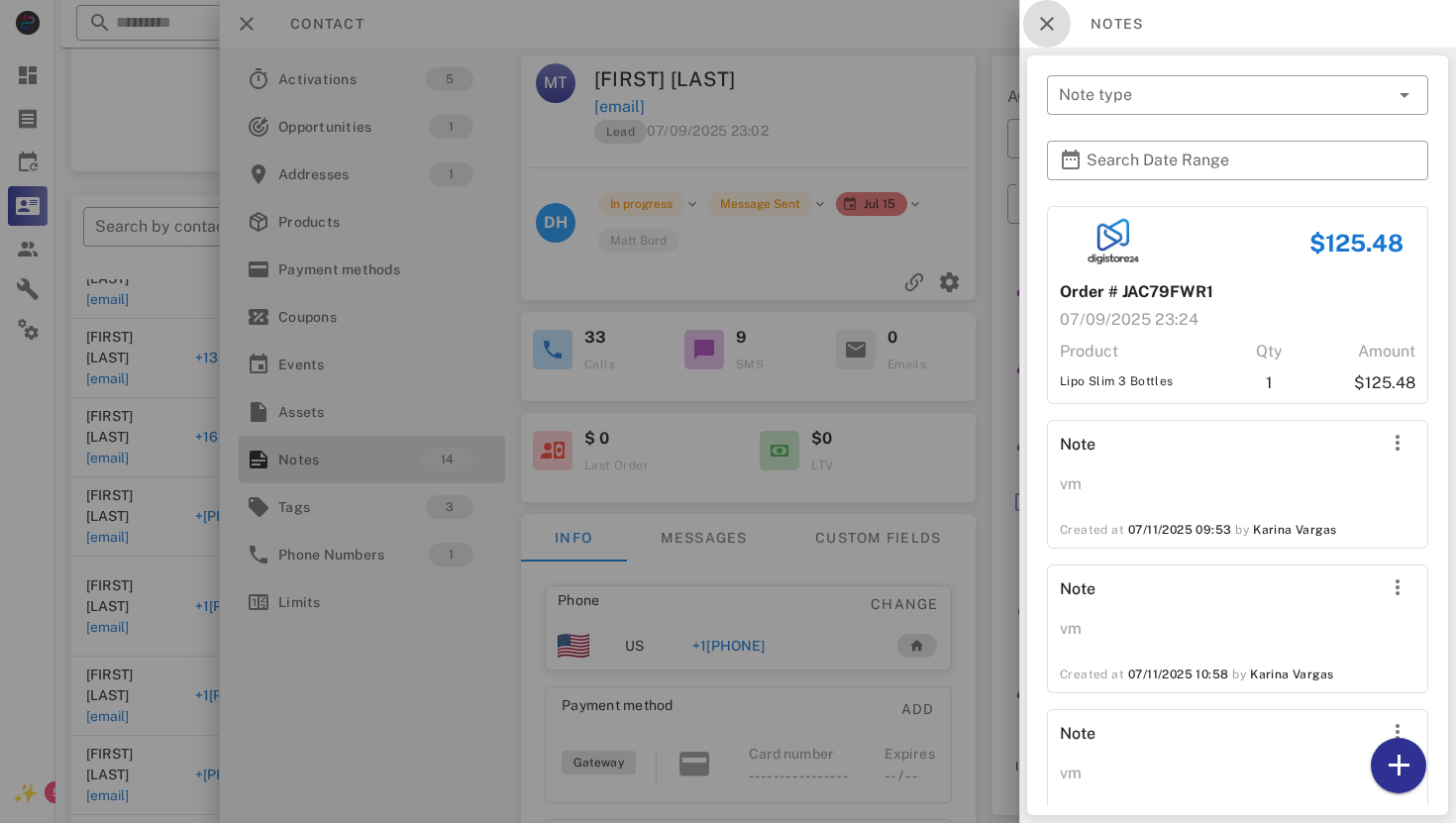 click at bounding box center (1047, 24) 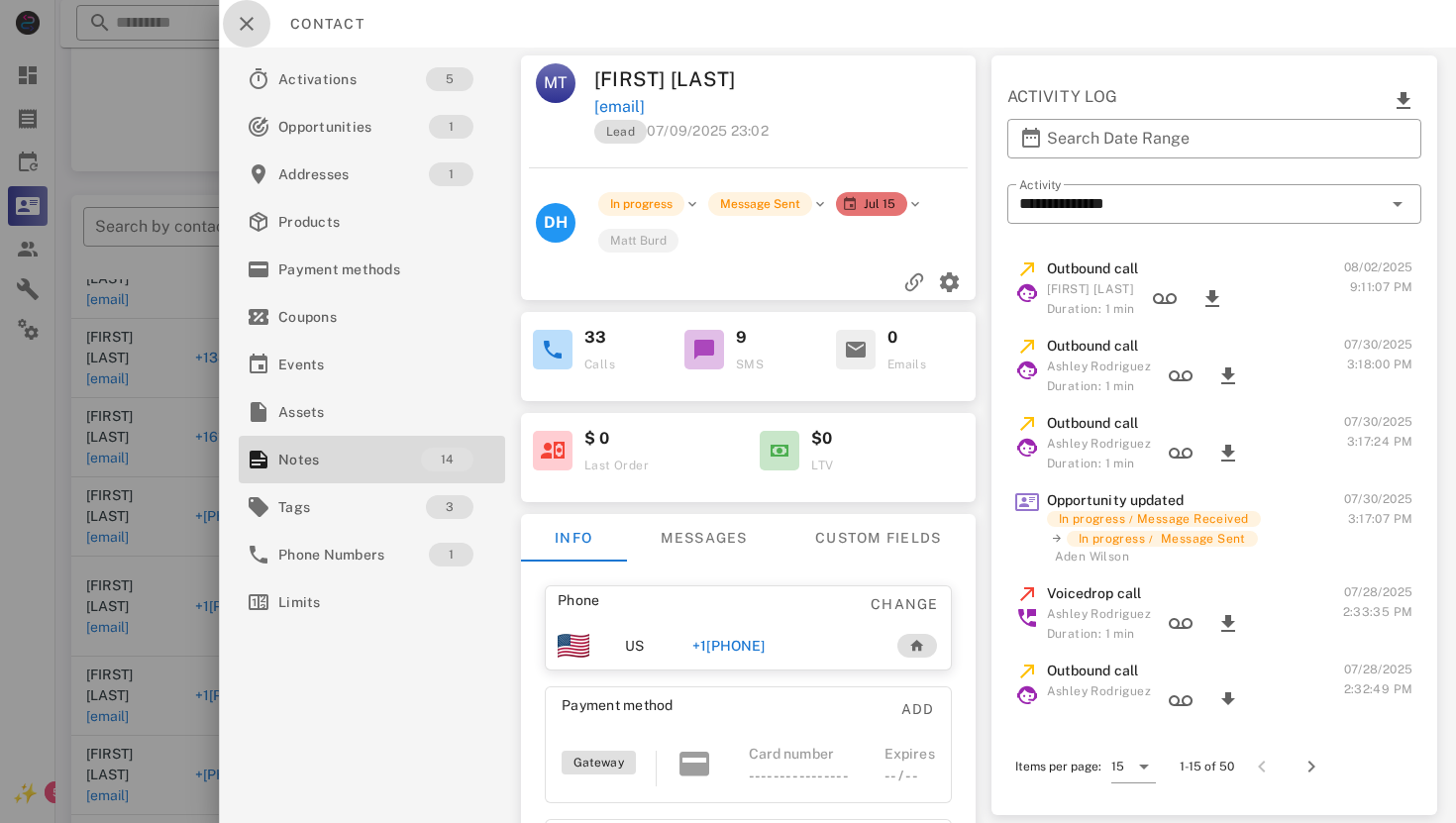 click at bounding box center [247, 24] 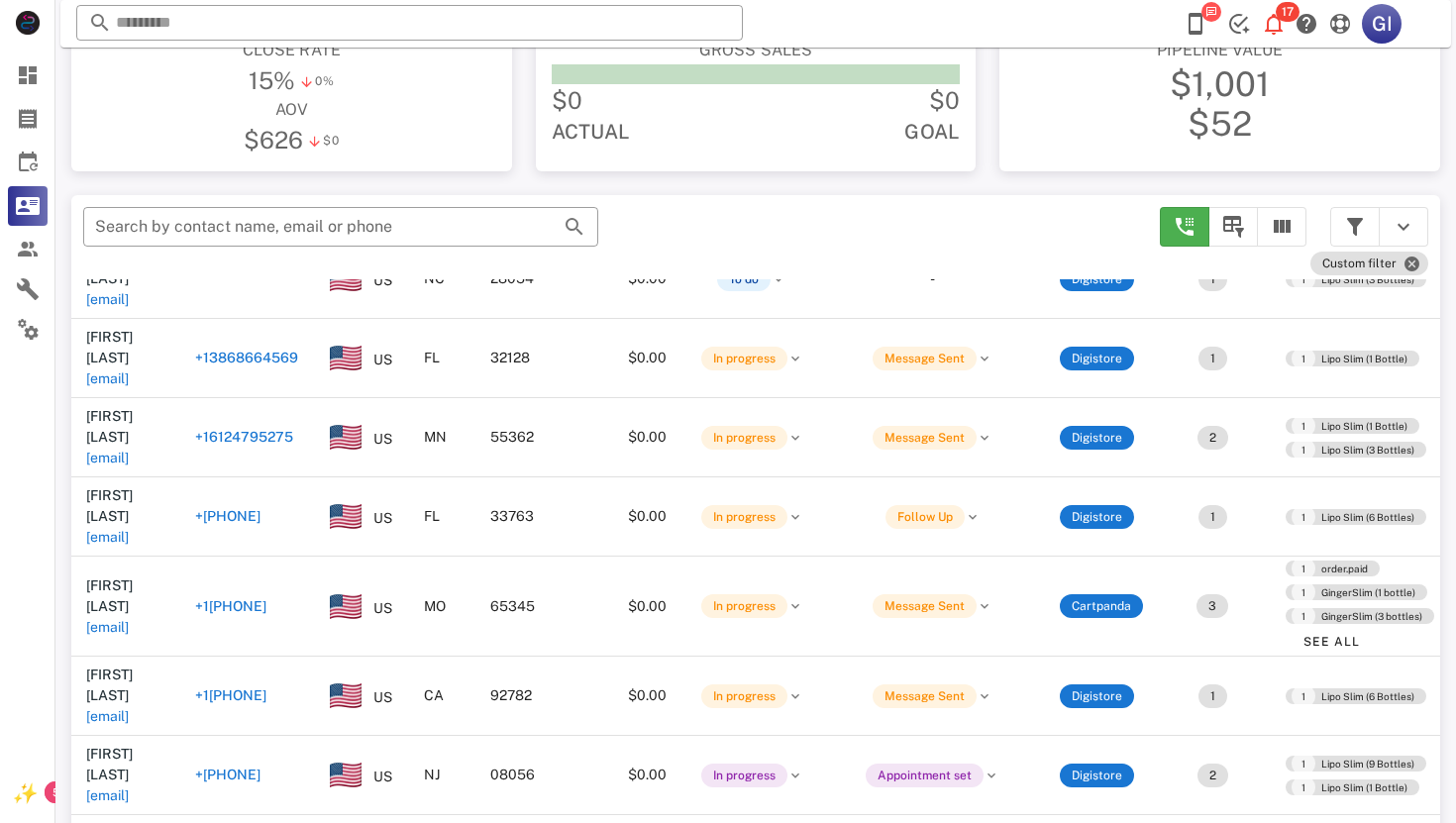 click on "[EMAIL]" at bounding box center (107, 2338) 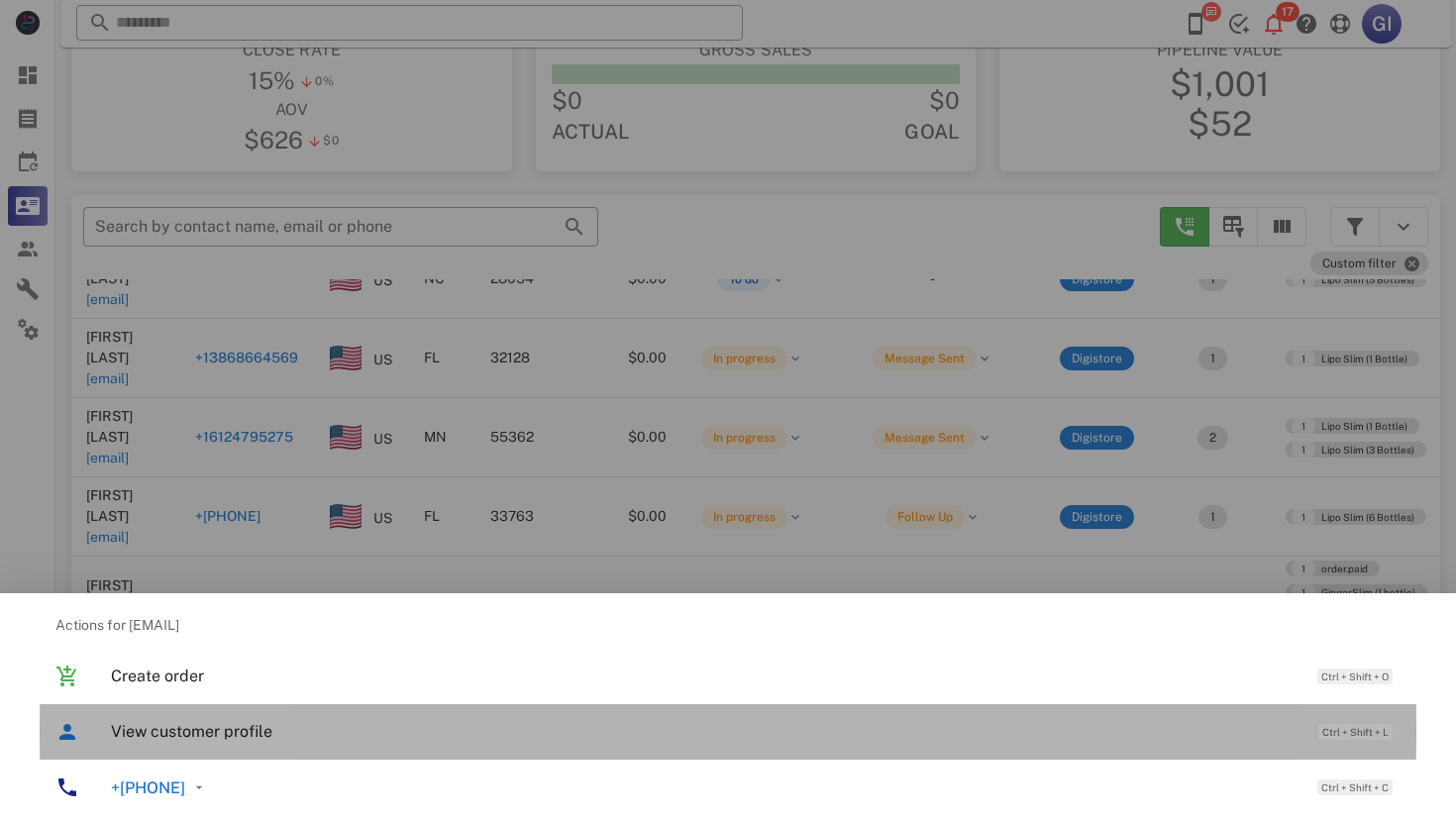 click on "View customer profile" at bounding box center (704, 731) 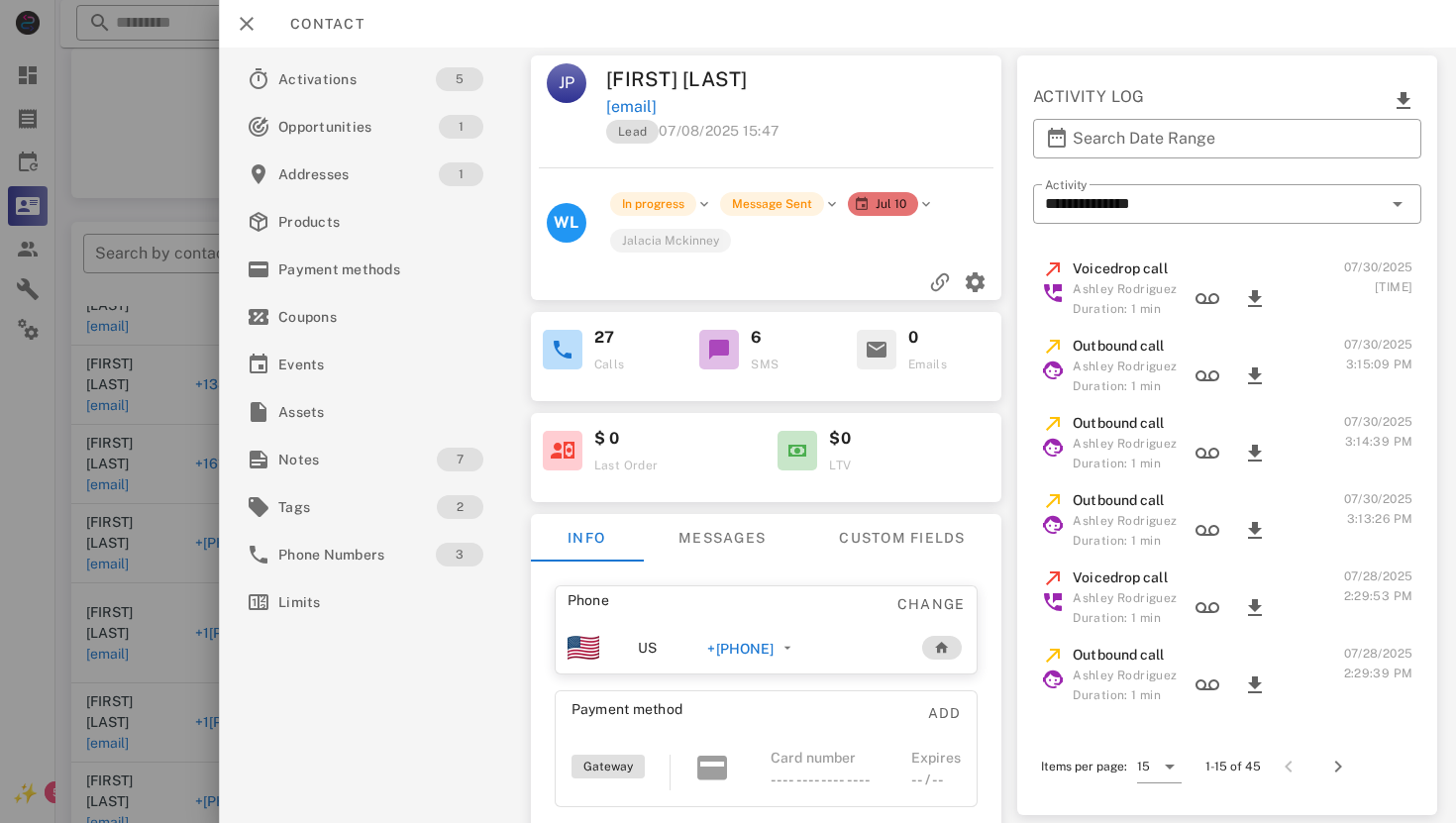 scroll, scrollTop: 230, scrollLeft: 0, axis: vertical 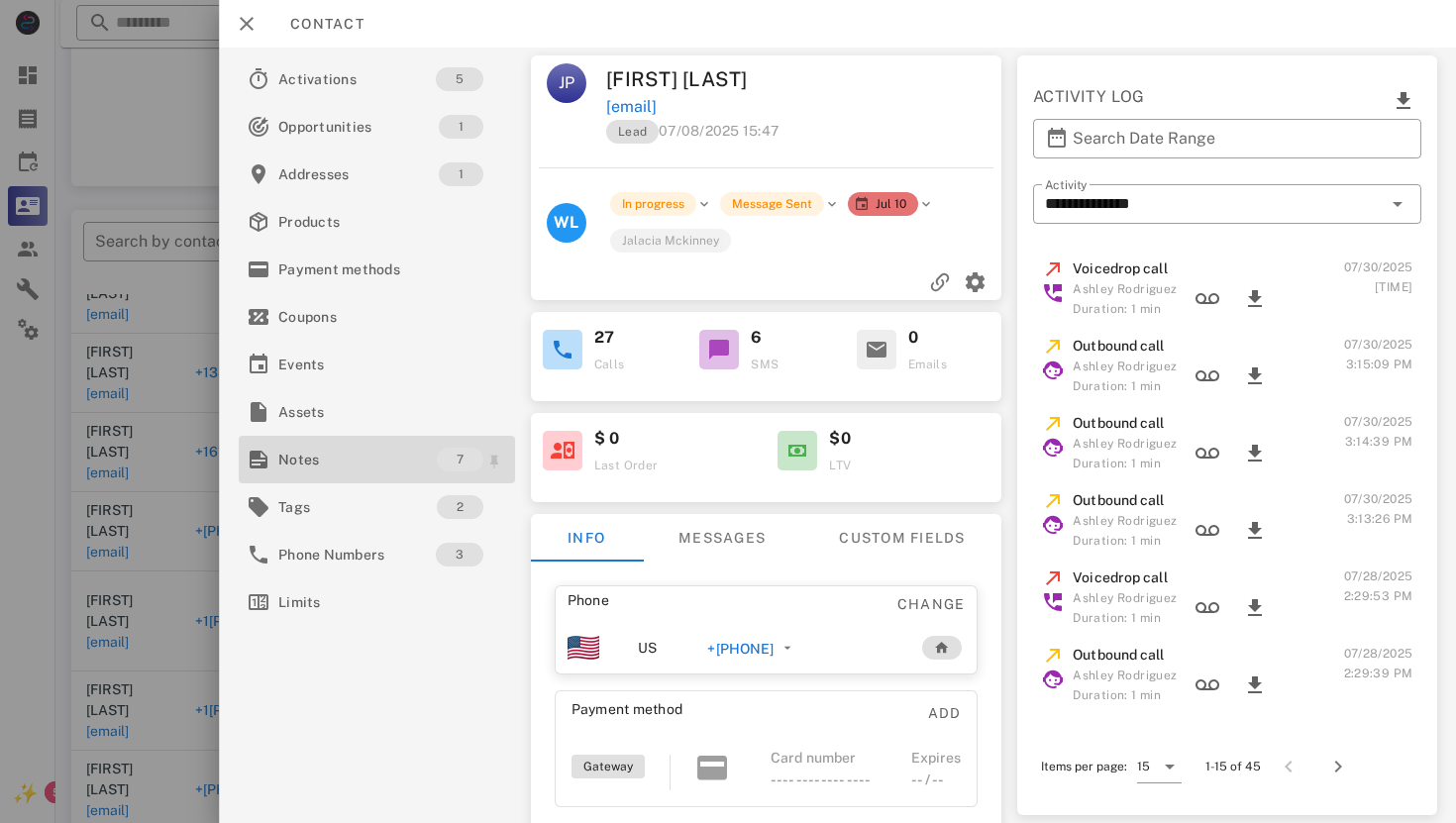 click on "Notes" at bounding box center (358, 460) 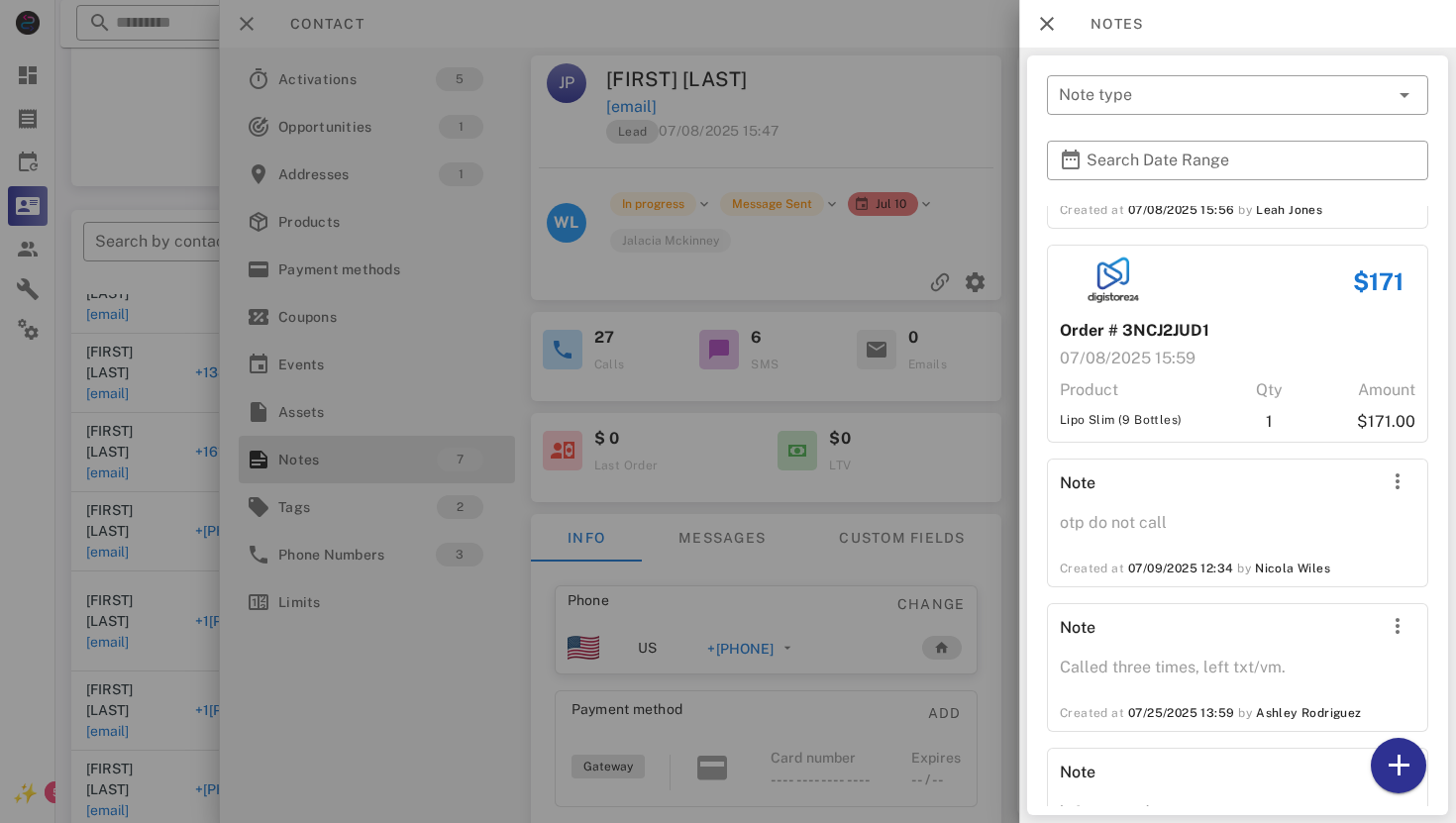 scroll, scrollTop: 562, scrollLeft: 0, axis: vertical 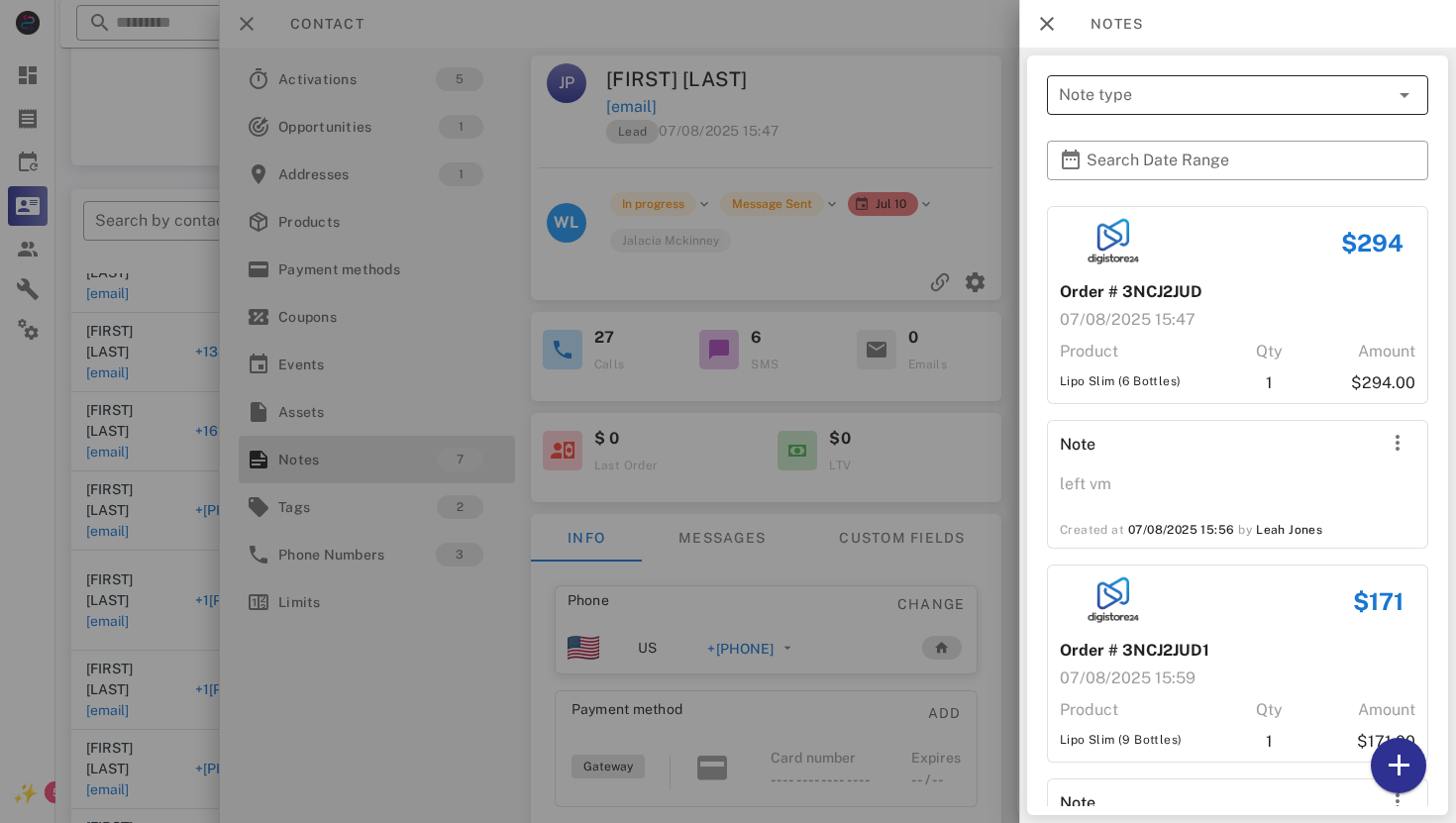 click on "Note type" at bounding box center [1223, 95] 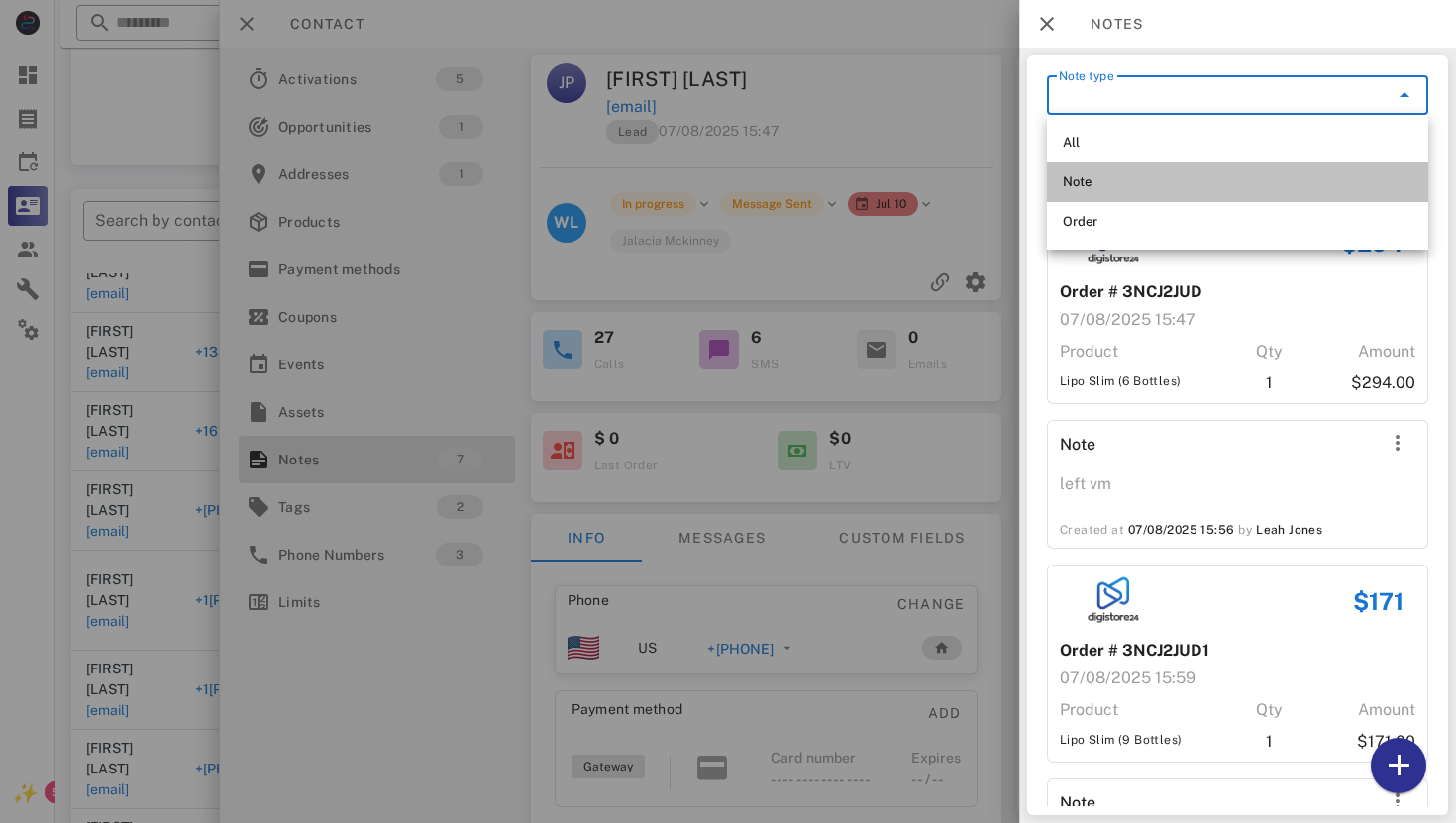 click on "Note" at bounding box center (1237, 182) 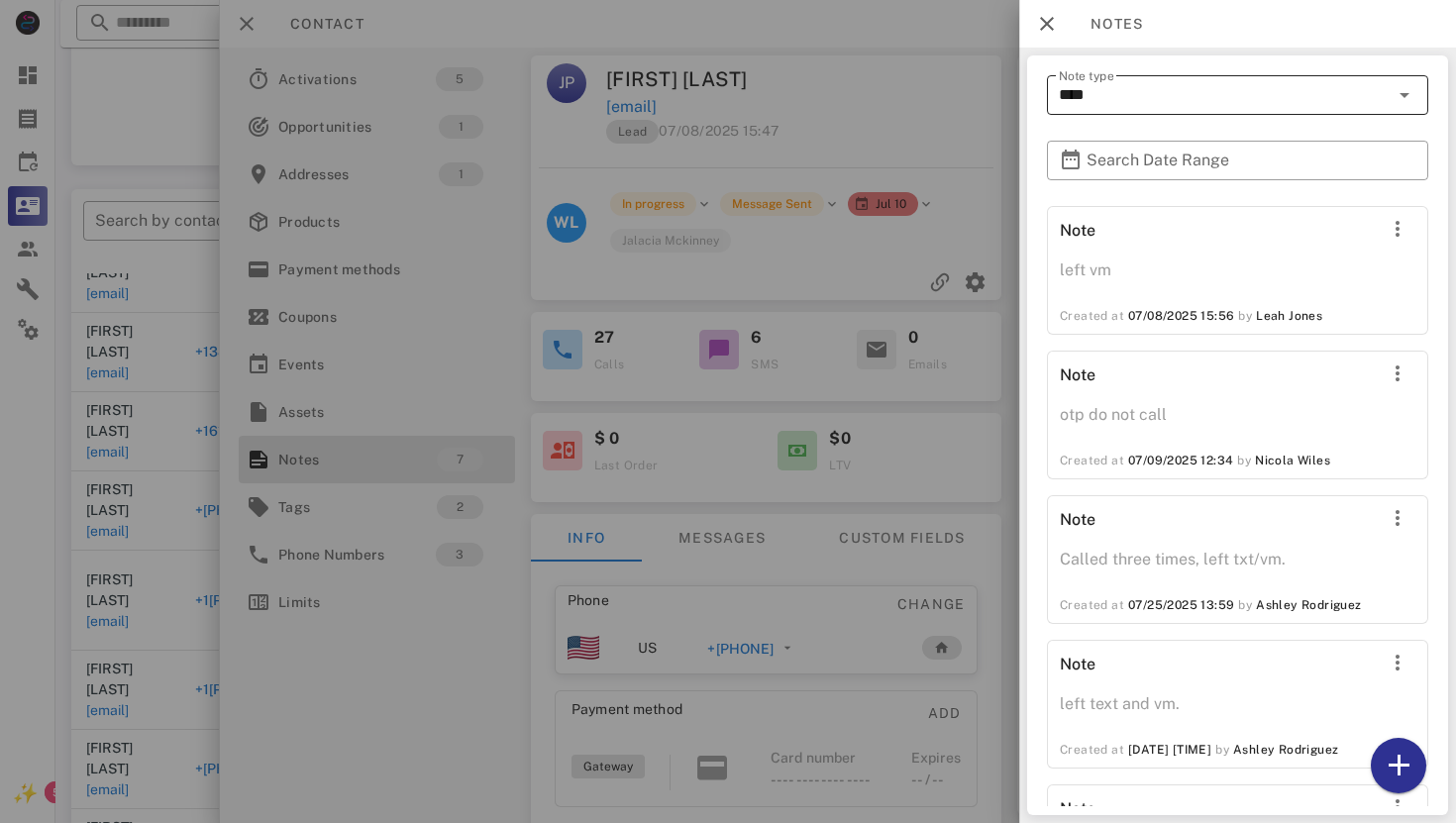 click at bounding box center (1404, 95) 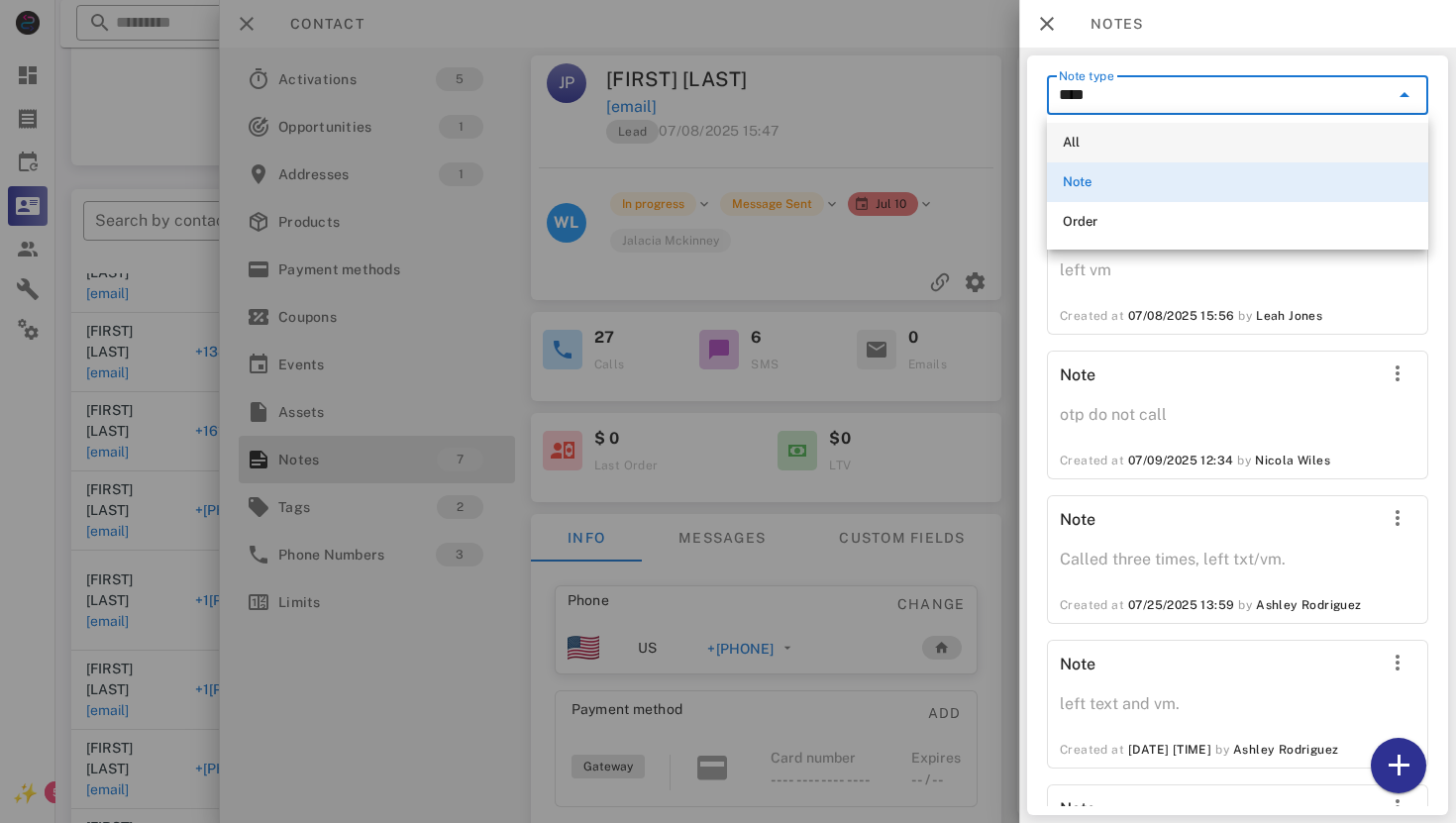 click on "All" at bounding box center [1237, 143] 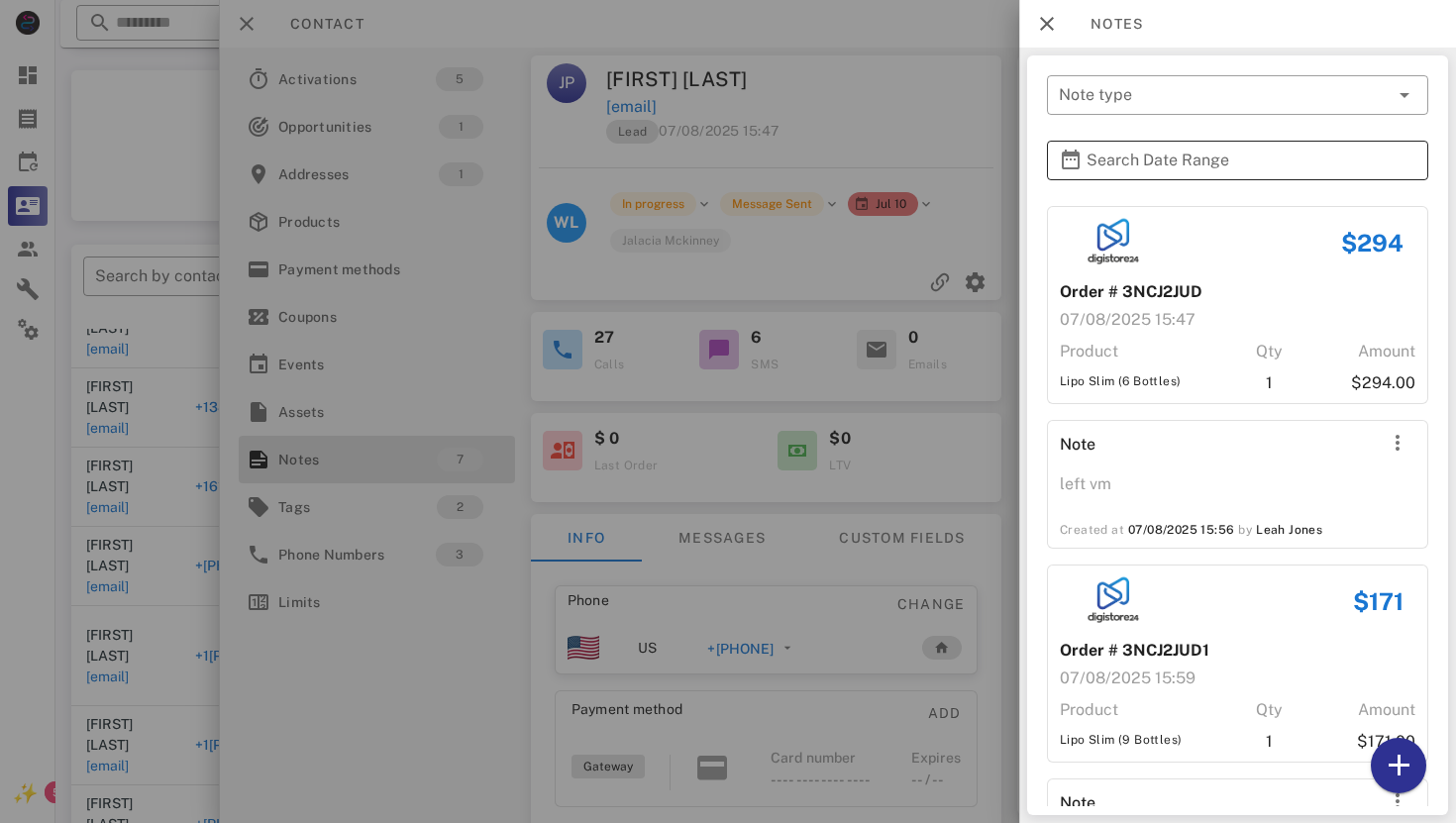 scroll, scrollTop: 184, scrollLeft: 0, axis: vertical 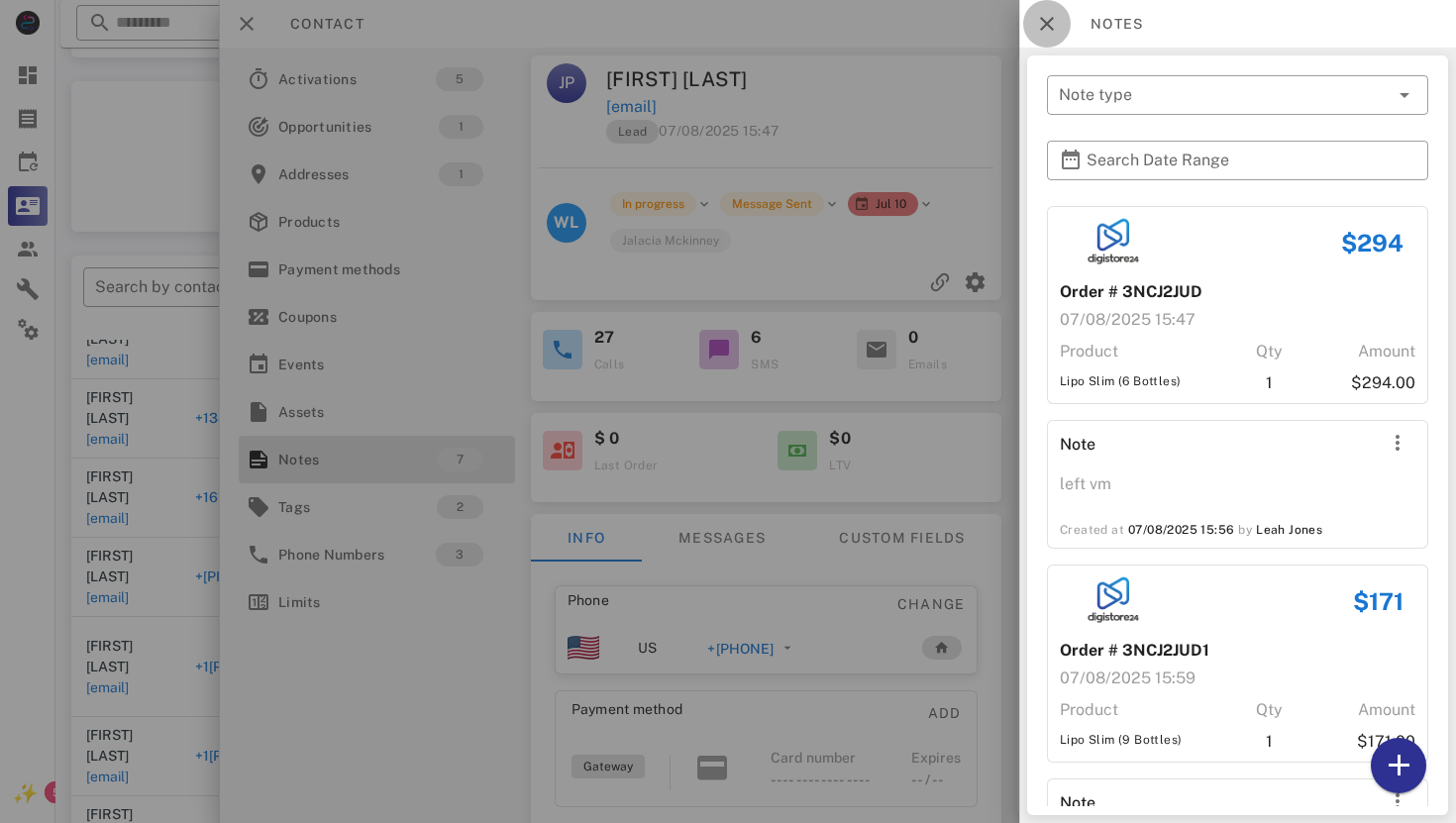 click at bounding box center (1047, 24) 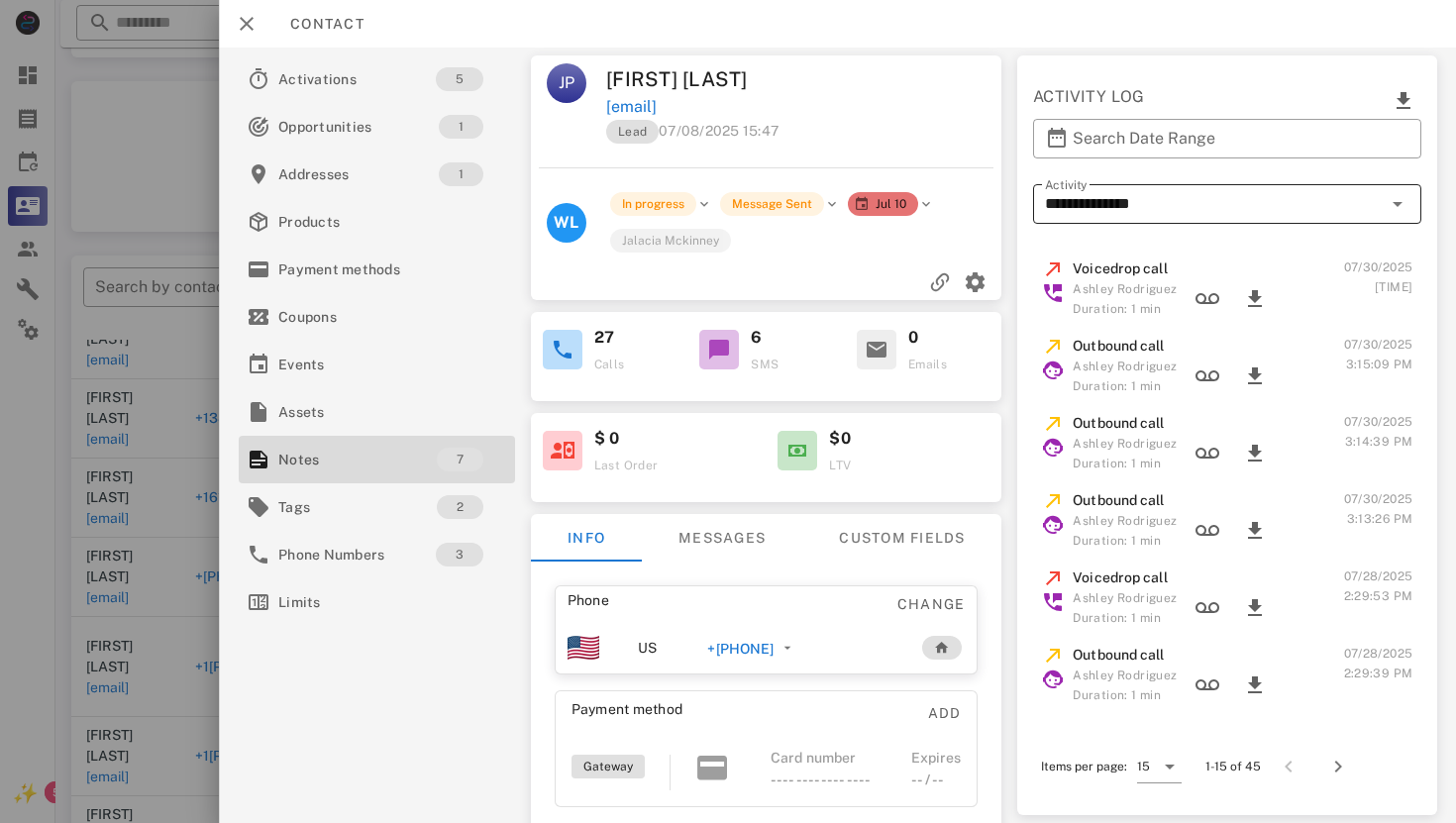 click at bounding box center [1397, 204] 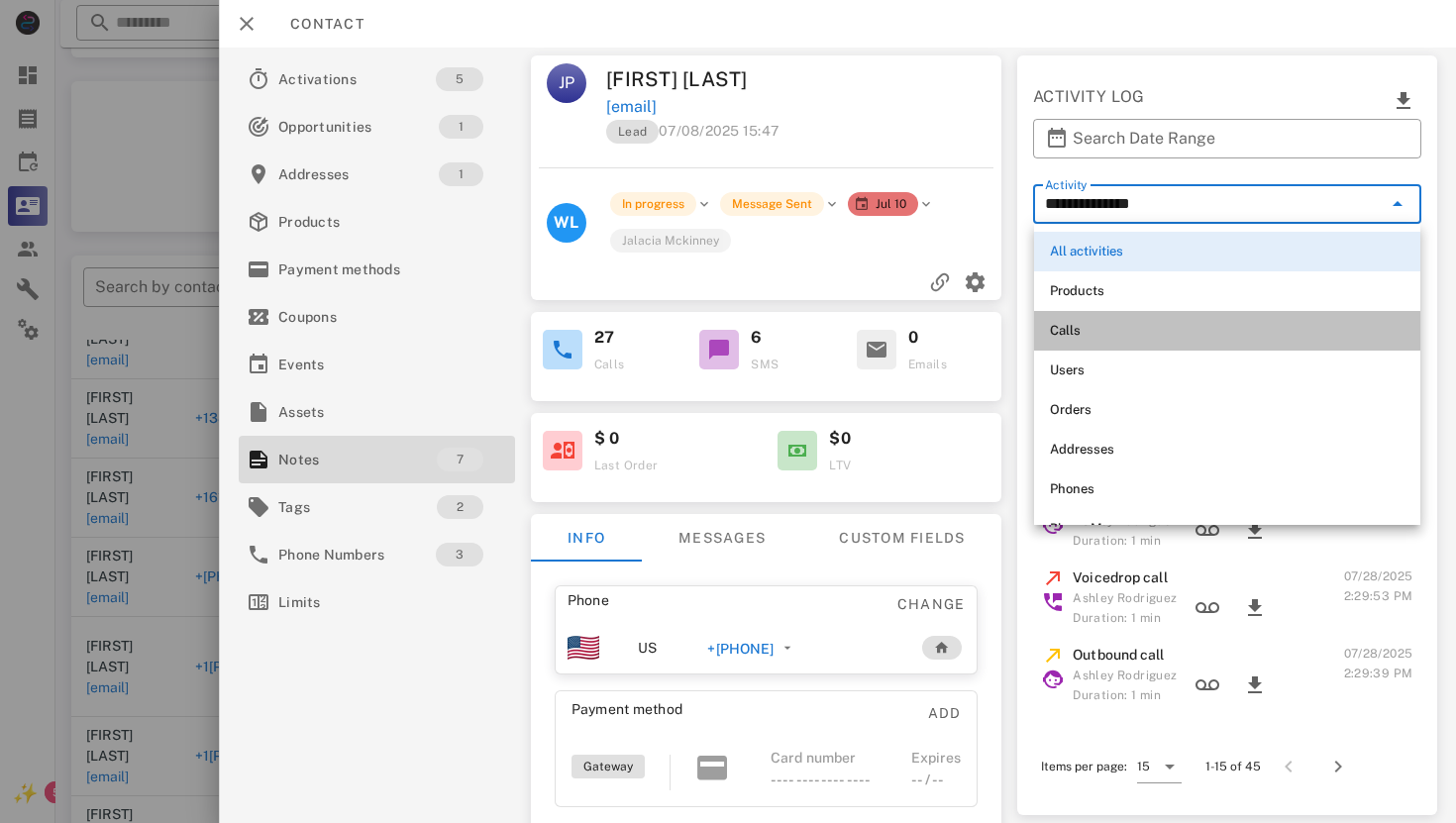 click on "Calls" at bounding box center [1227, 331] 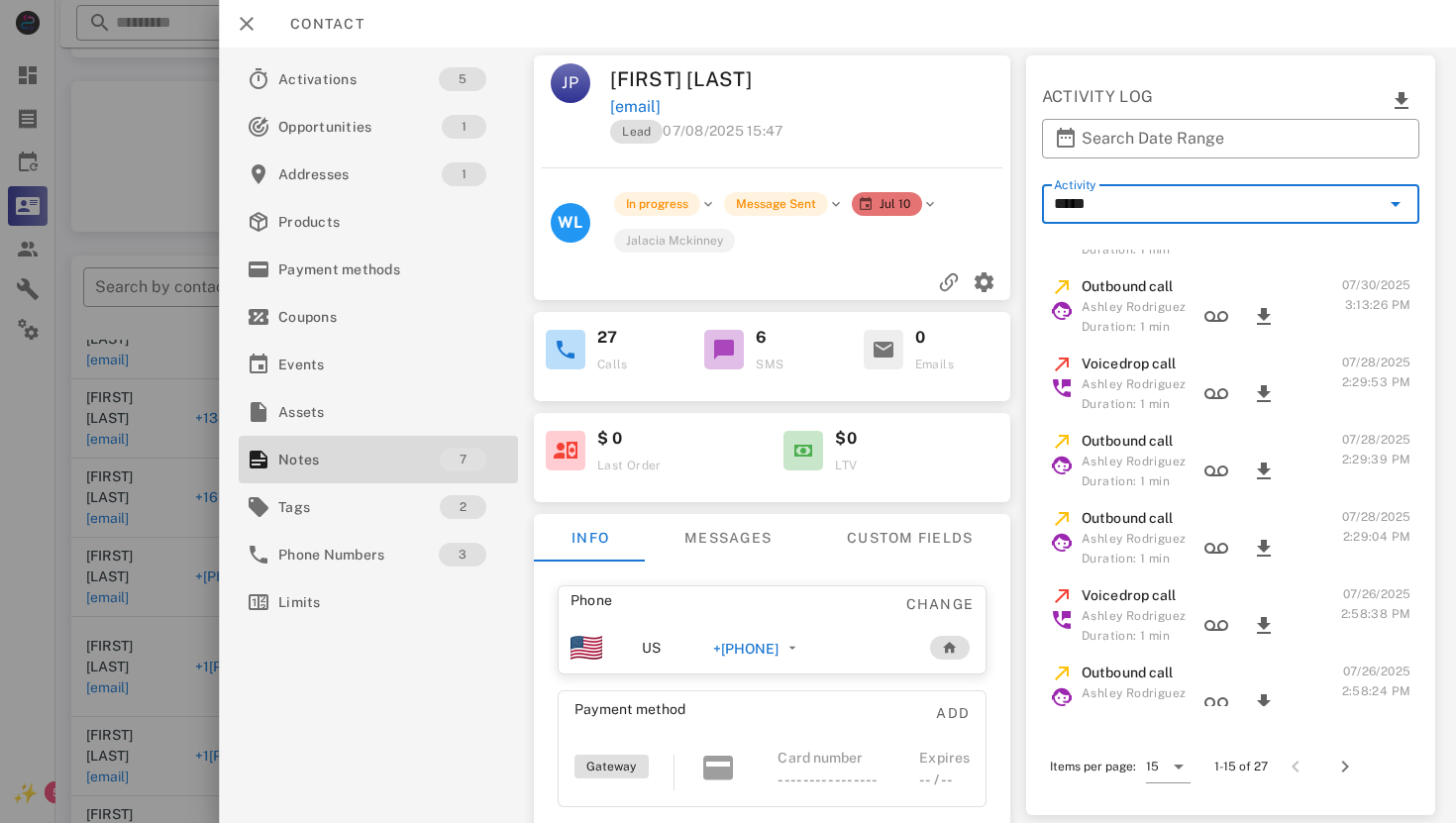scroll, scrollTop: 702, scrollLeft: 0, axis: vertical 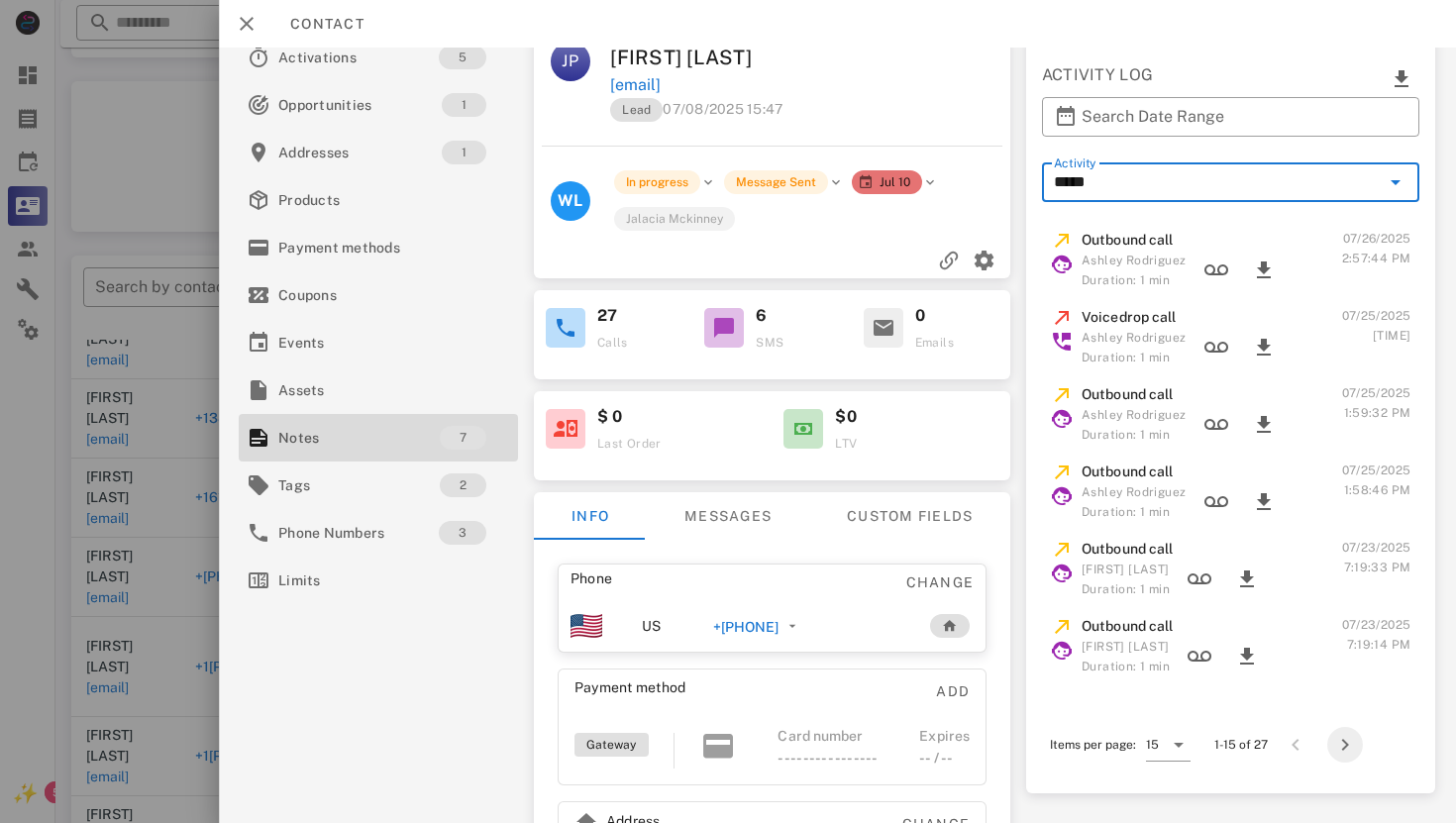 click at bounding box center [1345, 745] 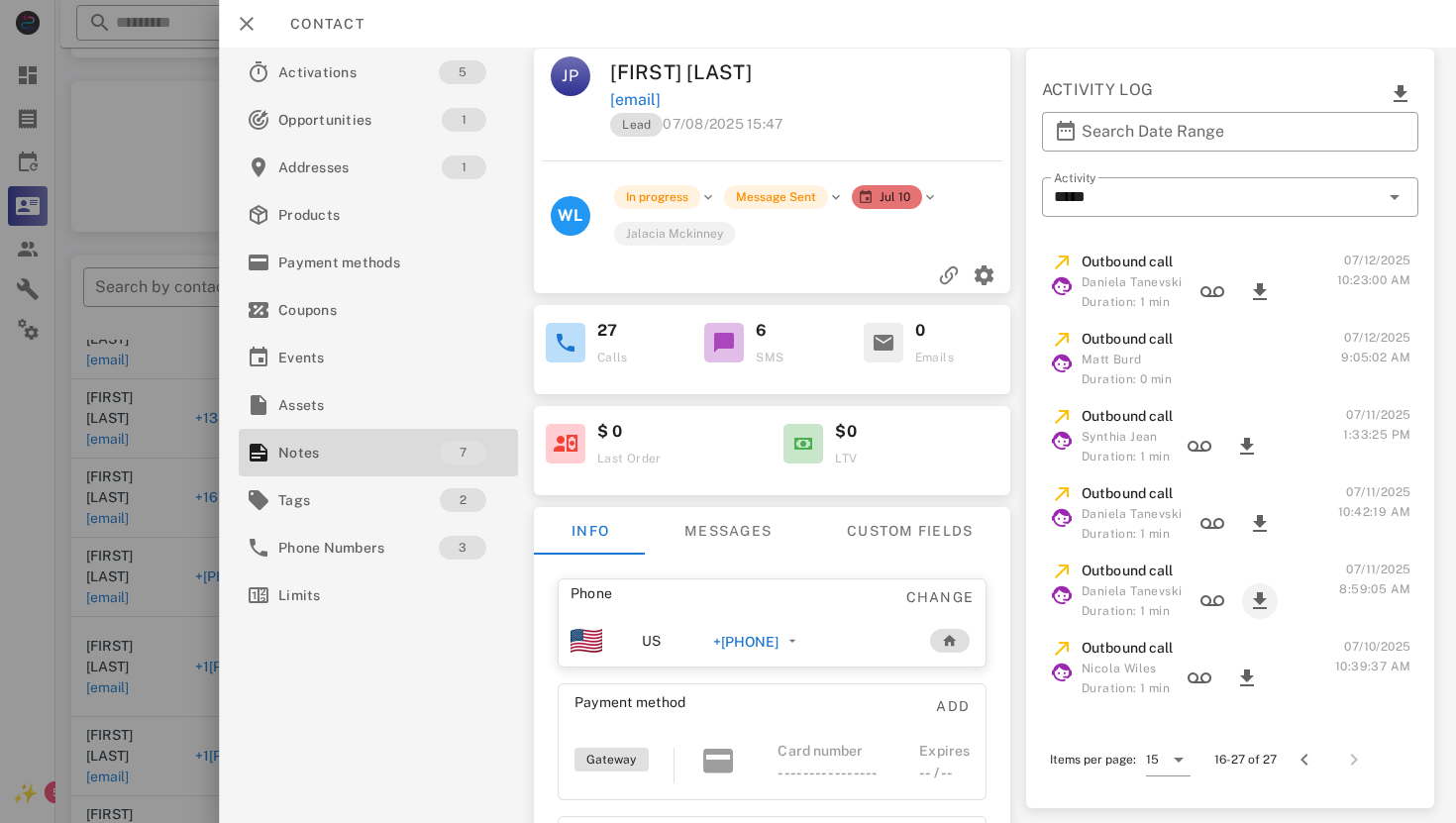 scroll, scrollTop: 0, scrollLeft: 0, axis: both 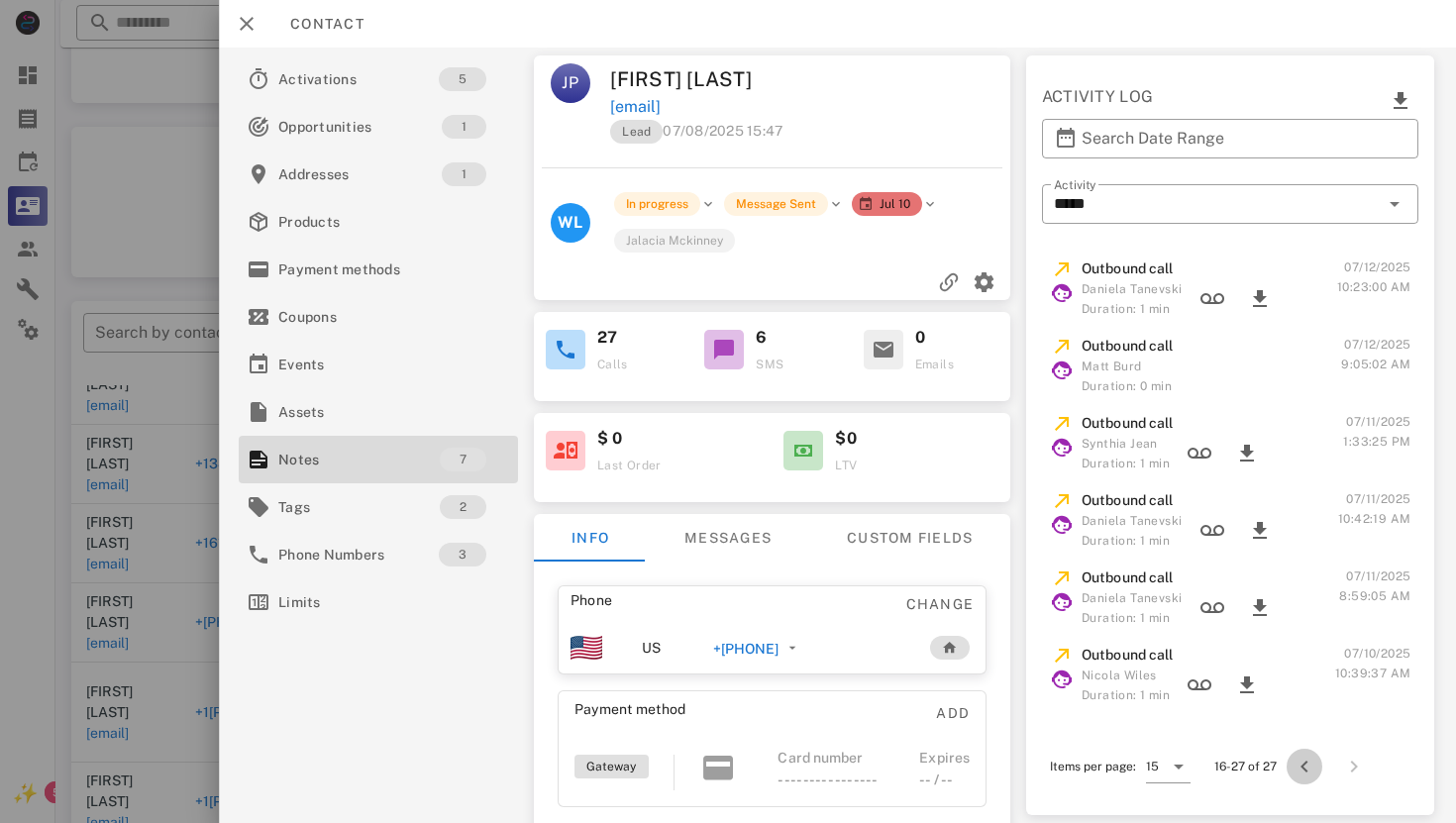 click at bounding box center (1304, 767) 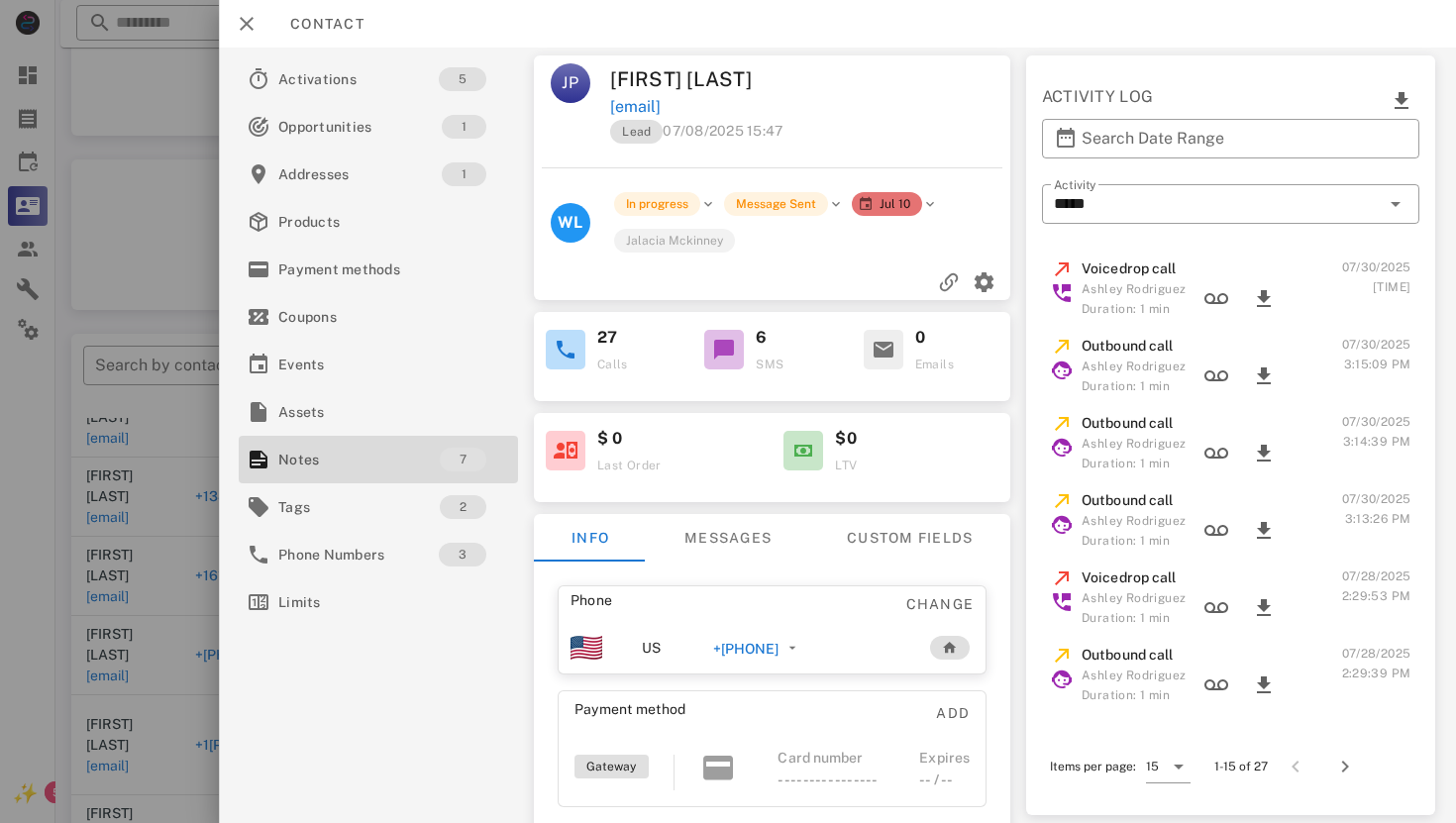 scroll, scrollTop: 122, scrollLeft: 0, axis: vertical 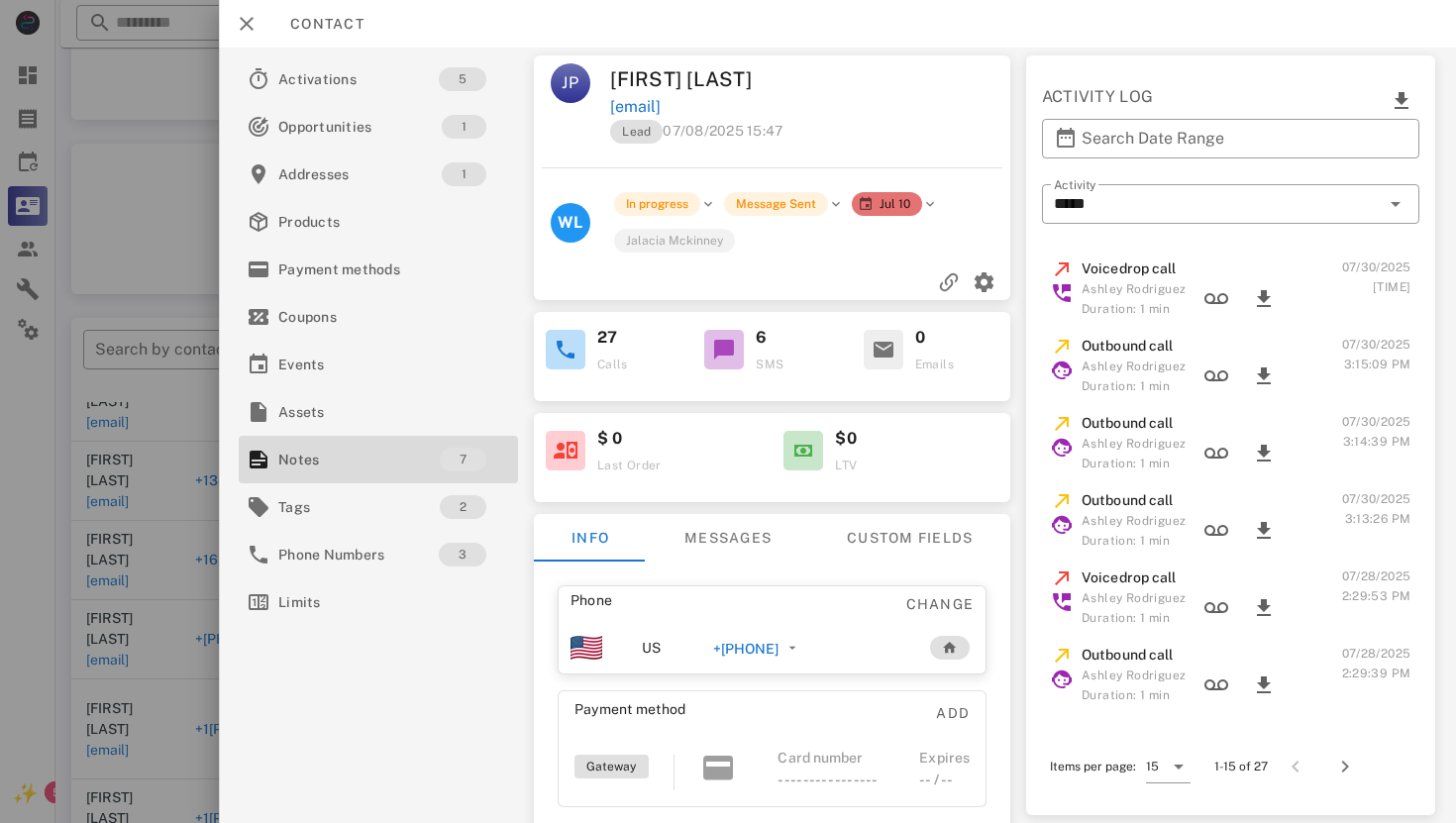 click on "Ashley Rodriguez" at bounding box center (1133, 521) 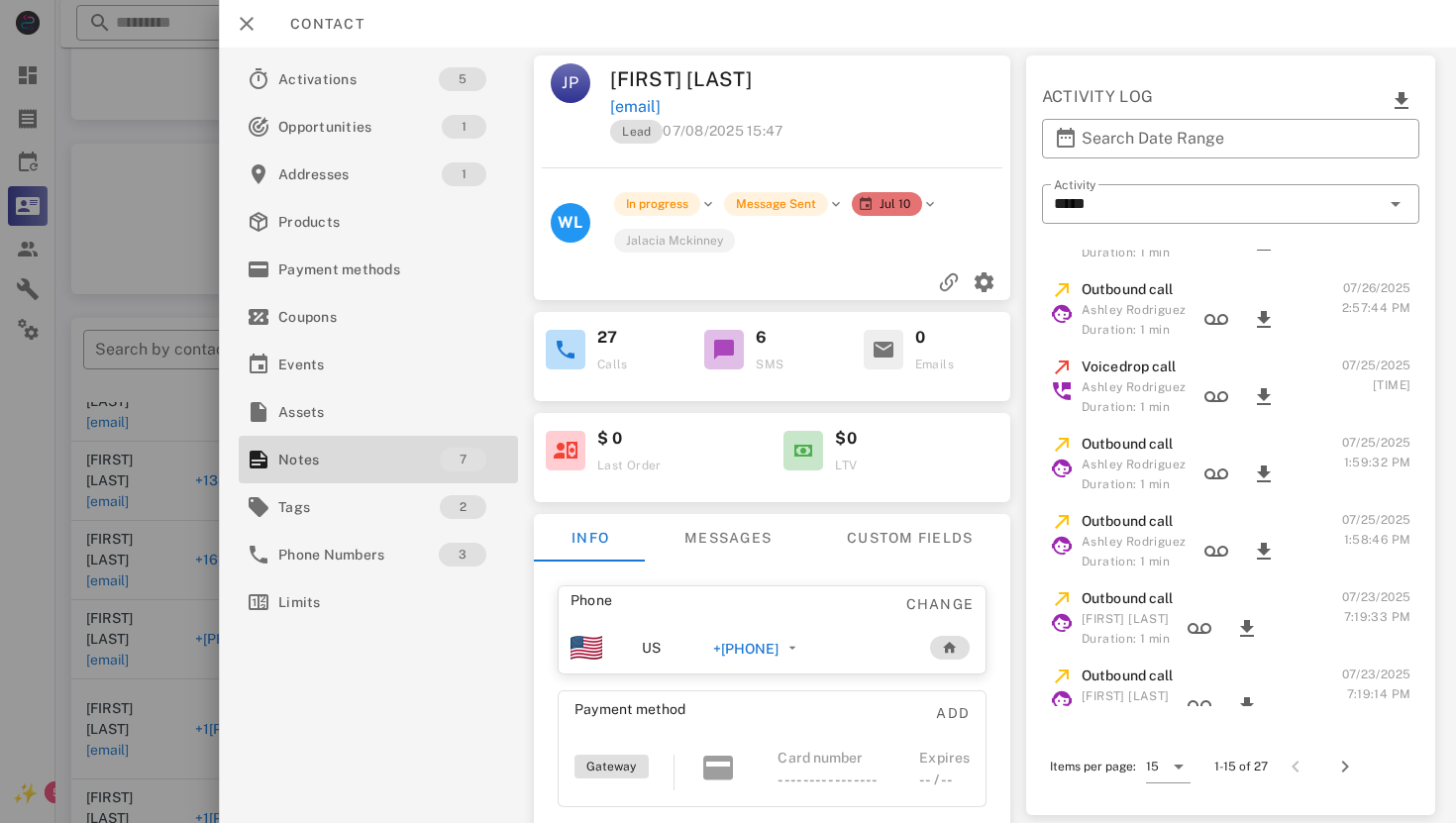 scroll, scrollTop: 702, scrollLeft: 0, axis: vertical 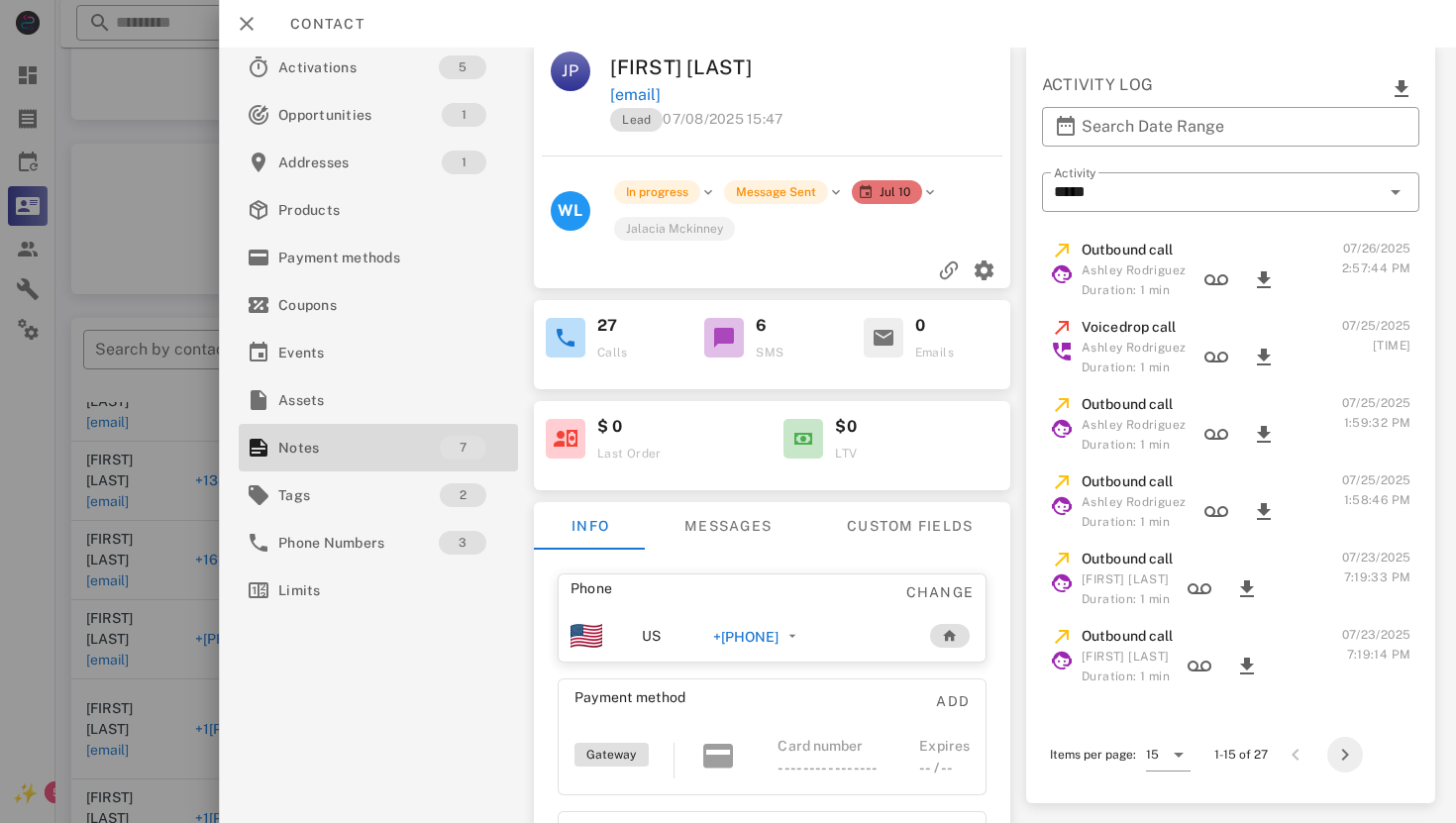 click at bounding box center (1345, 755) 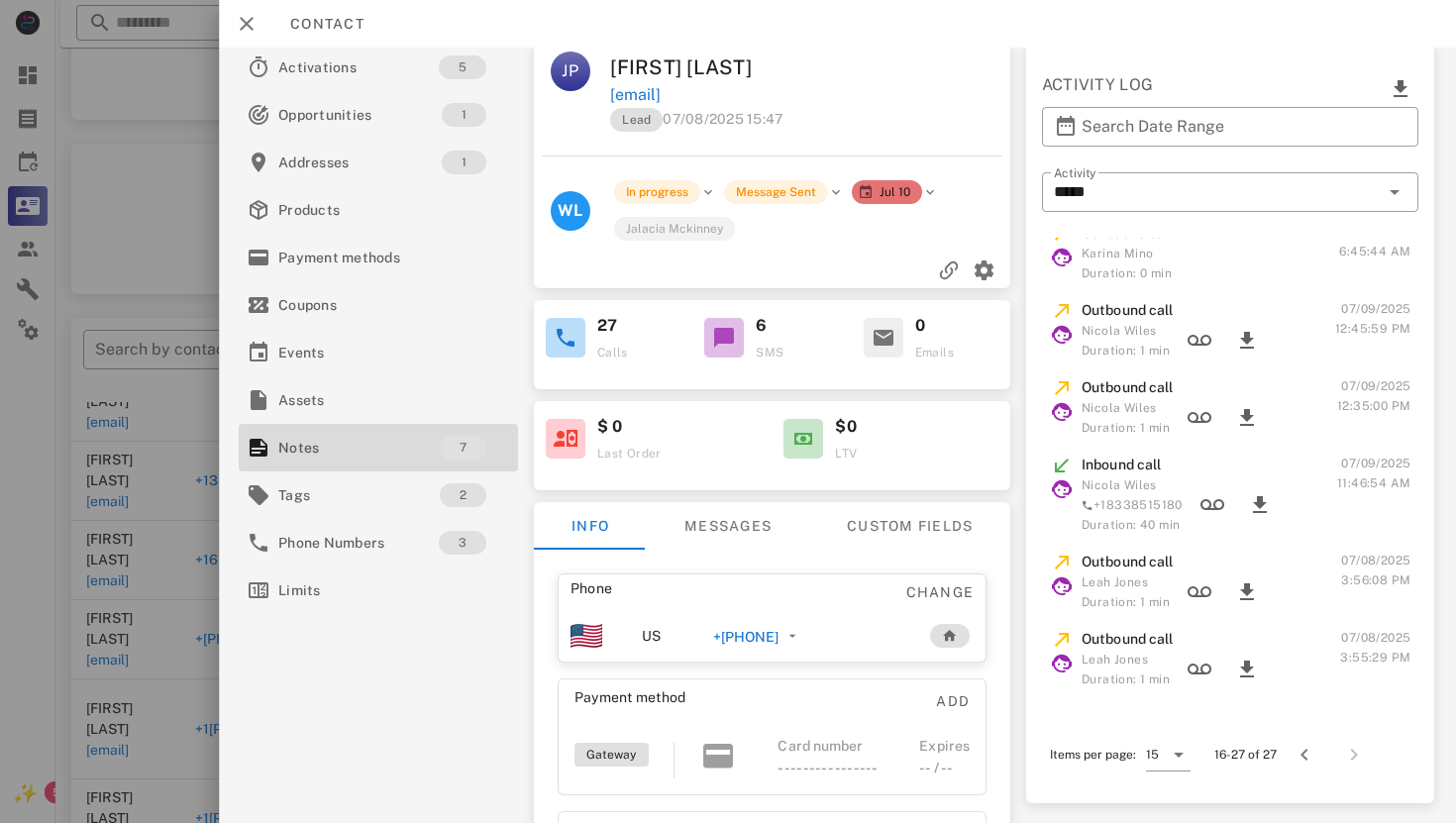 scroll, scrollTop: 490, scrollLeft: 0, axis: vertical 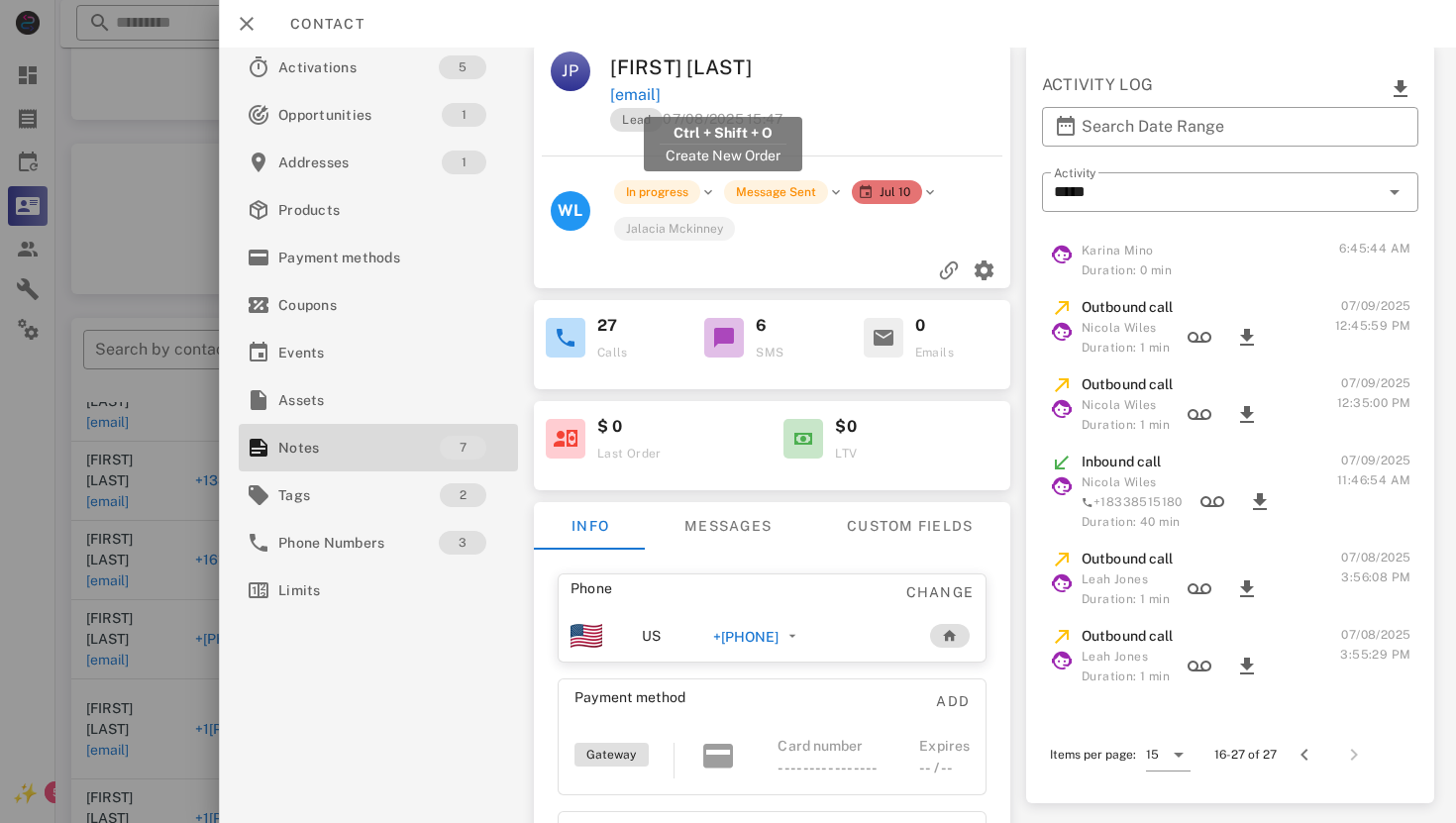 click on "[EMAIL]" at bounding box center (635, 95) 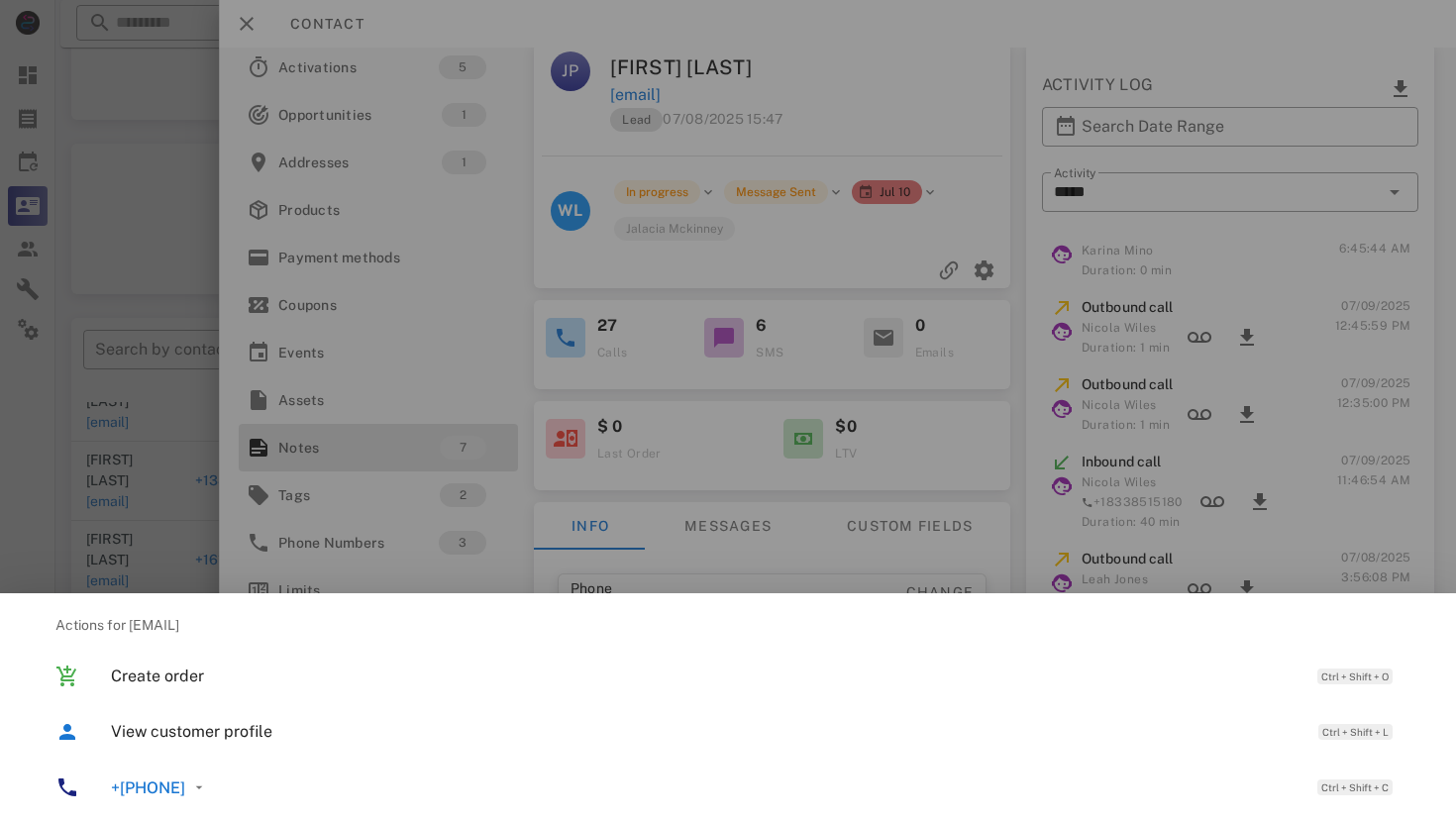 click at bounding box center (728, 411) 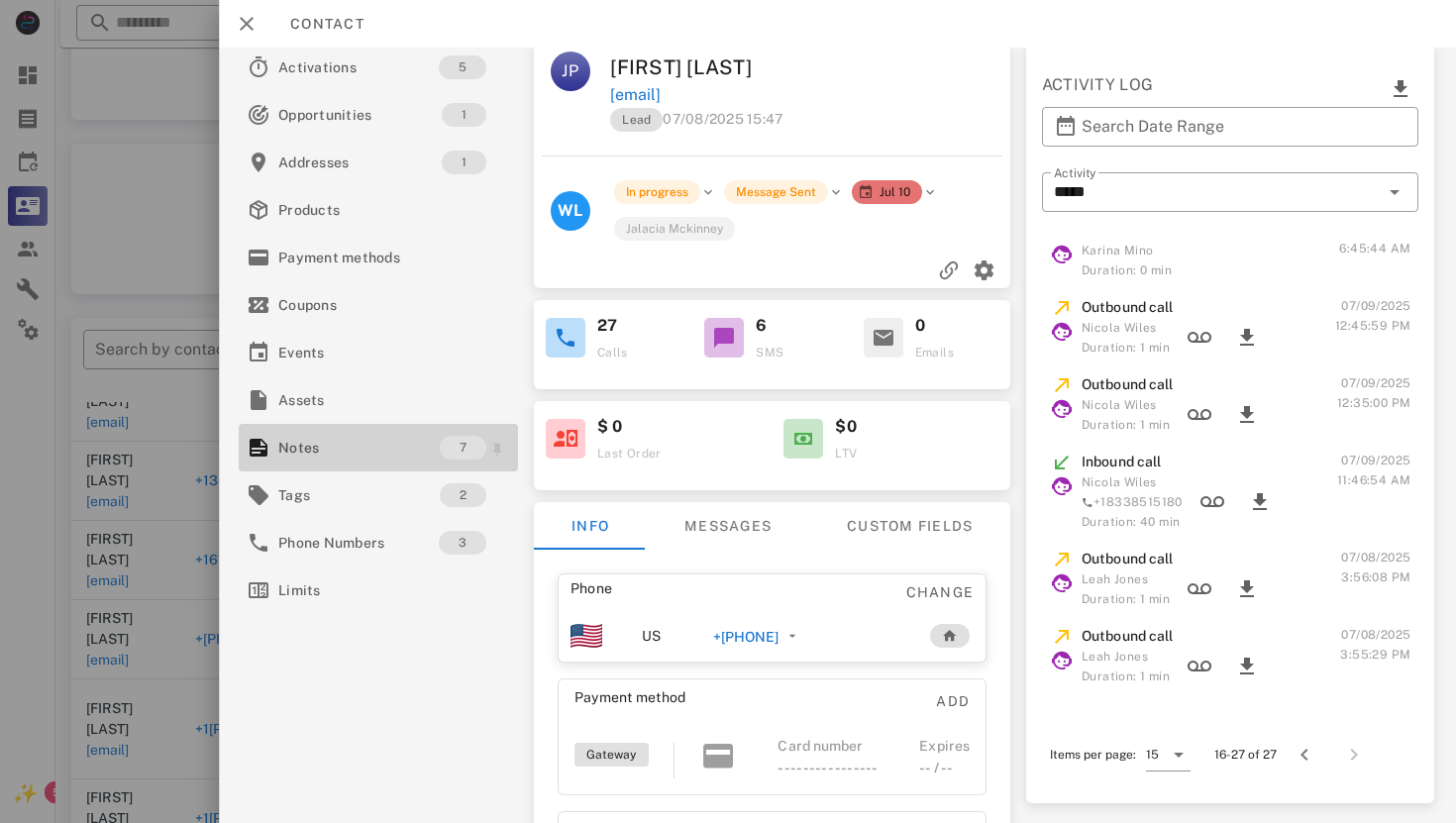 click on "Notes" at bounding box center [359, 448] 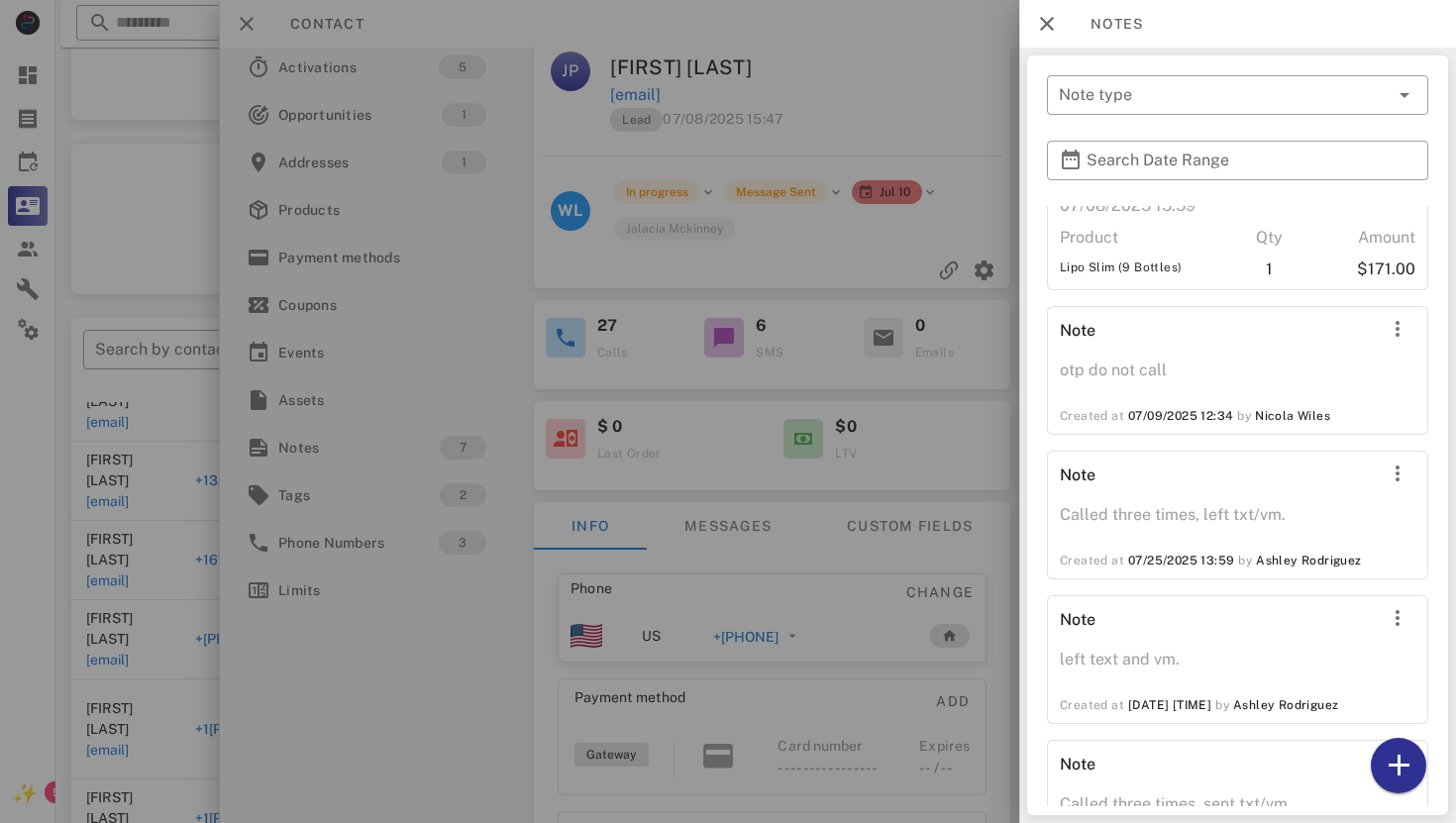 scroll, scrollTop: 562, scrollLeft: 0, axis: vertical 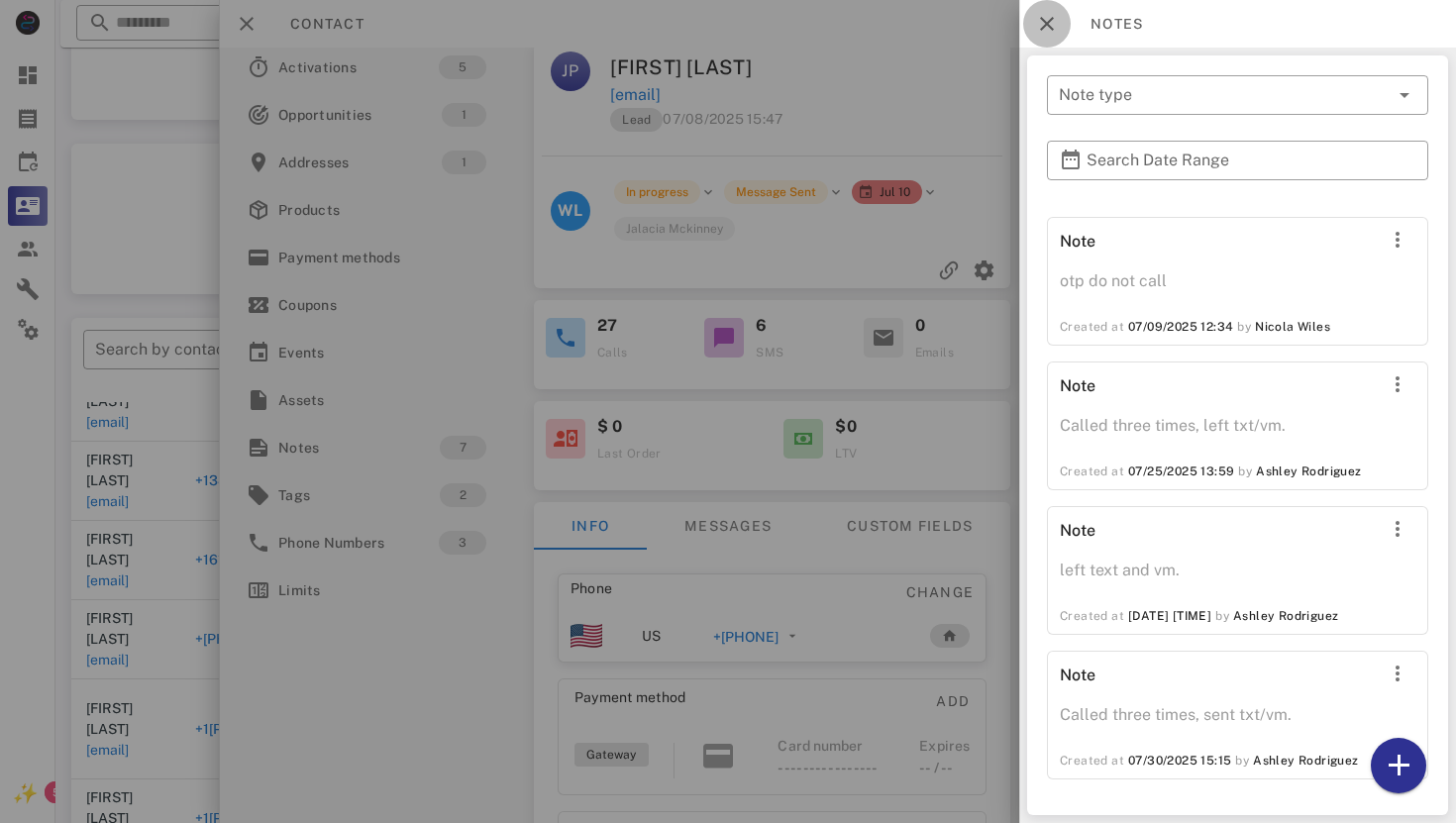 click at bounding box center (1047, 24) 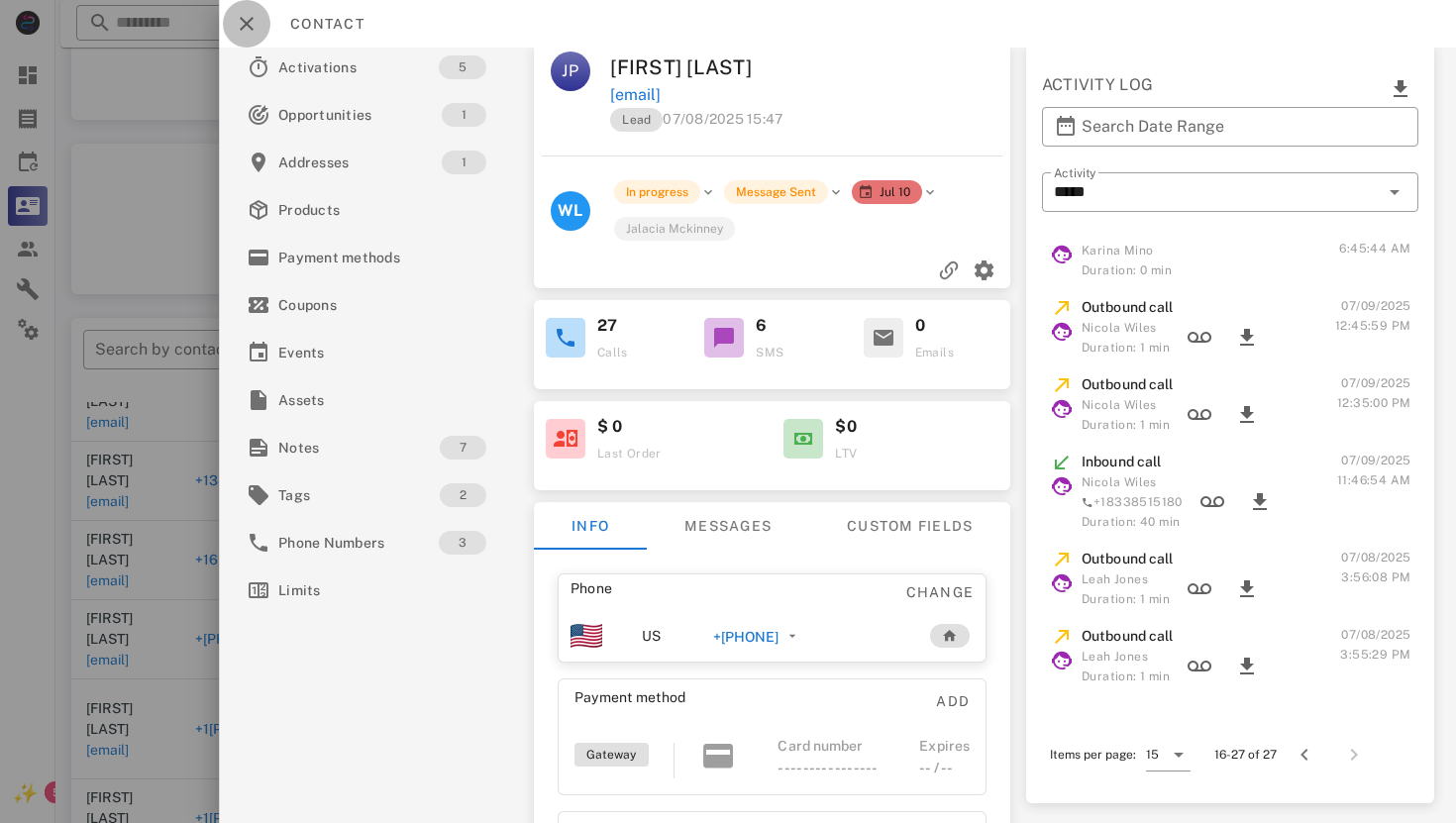 click at bounding box center [247, 24] 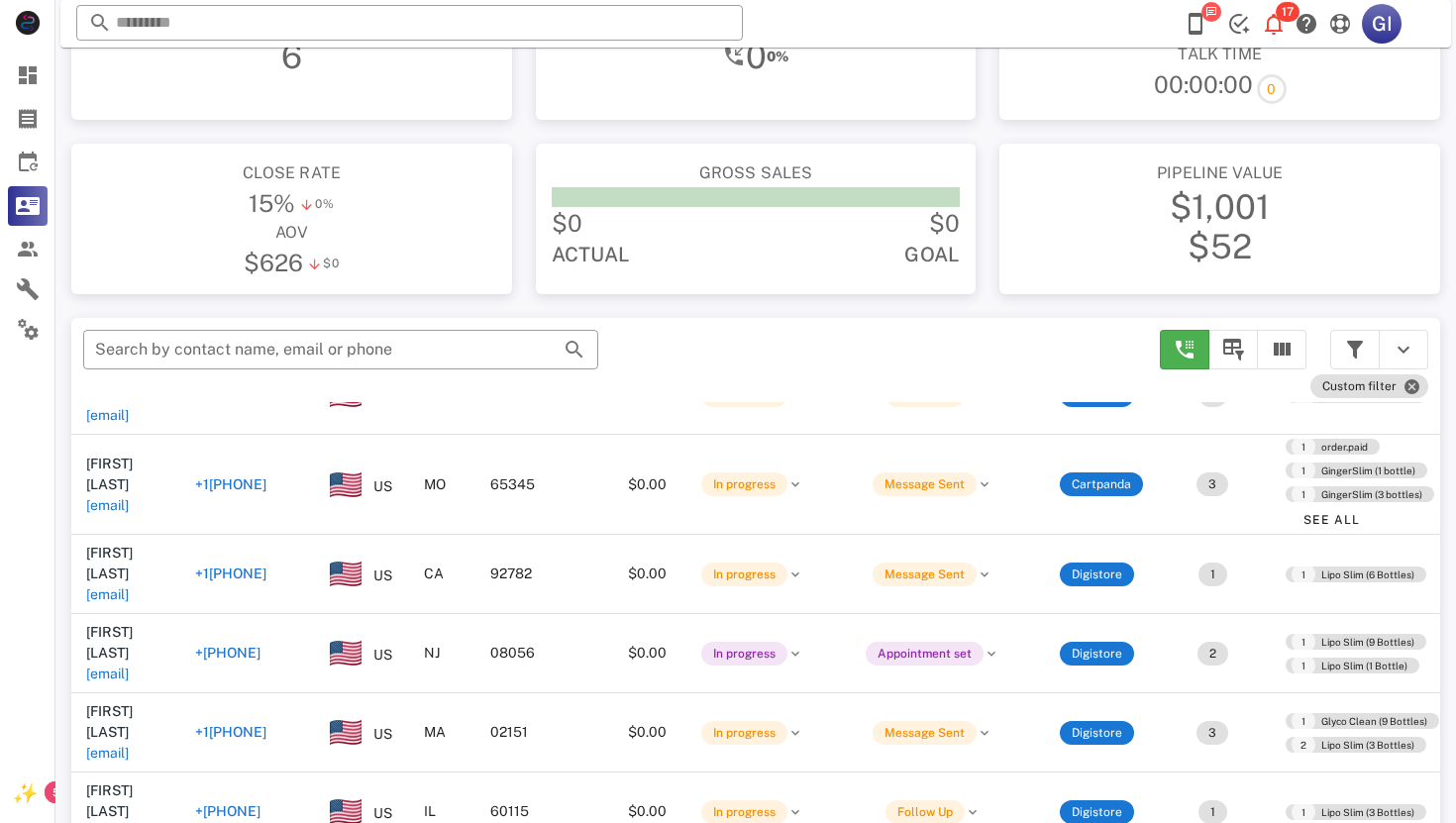 scroll, scrollTop: 5440, scrollLeft: 1, axis: both 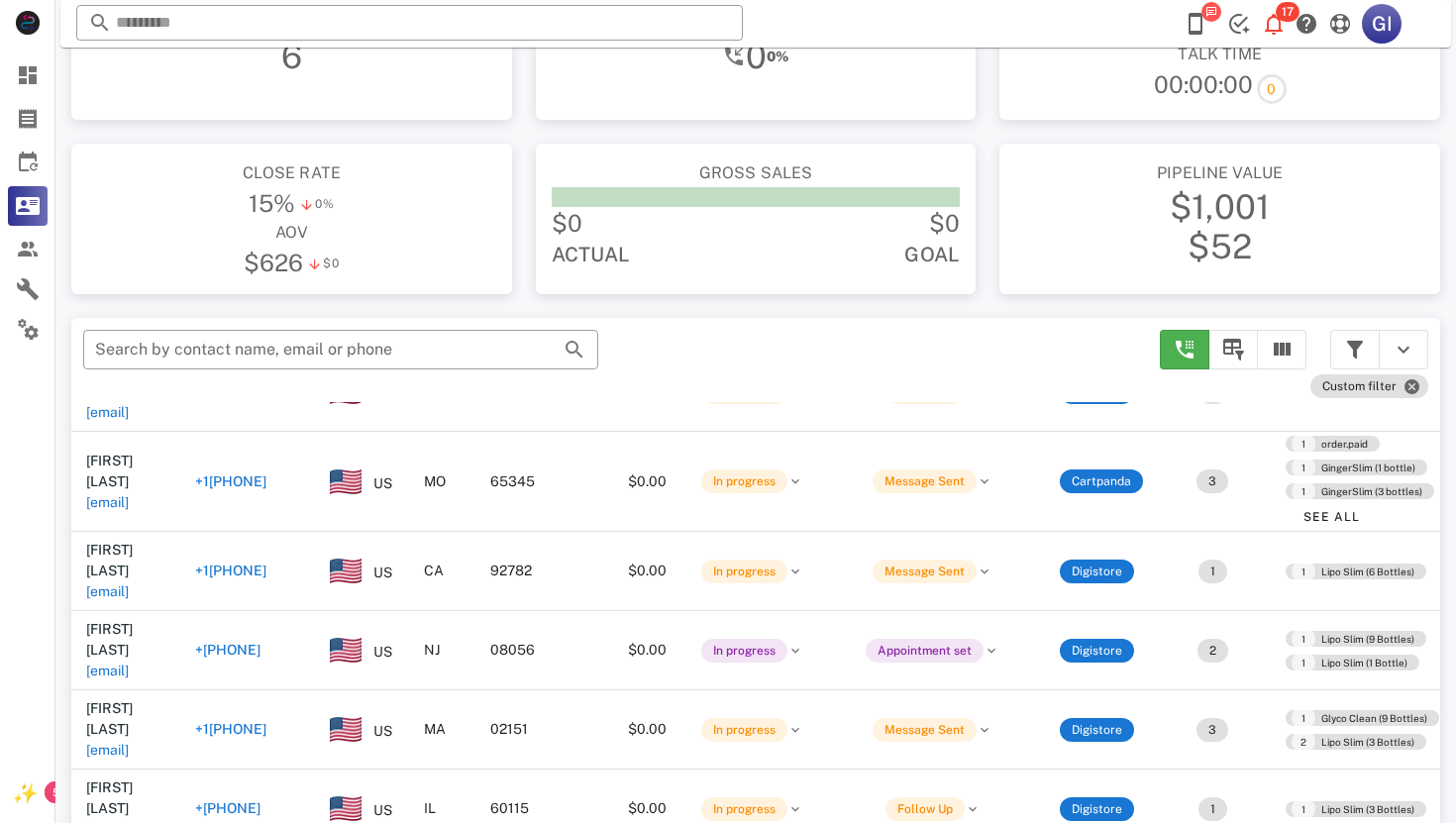 click on "spmsig2@[EXAMPLE.COM]" at bounding box center [107, 2293] 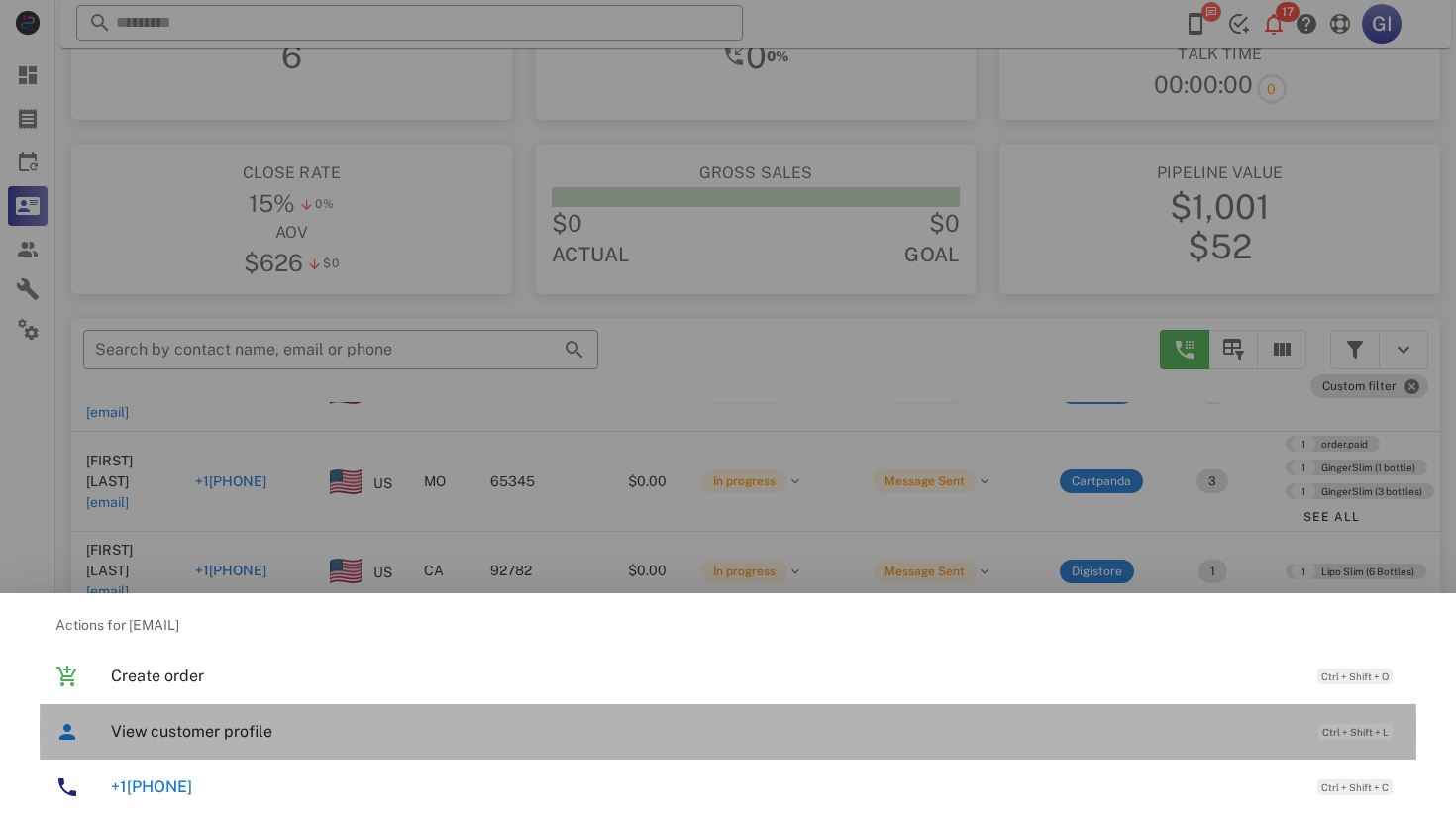 click on "View customer profile" at bounding box center (704, 731) 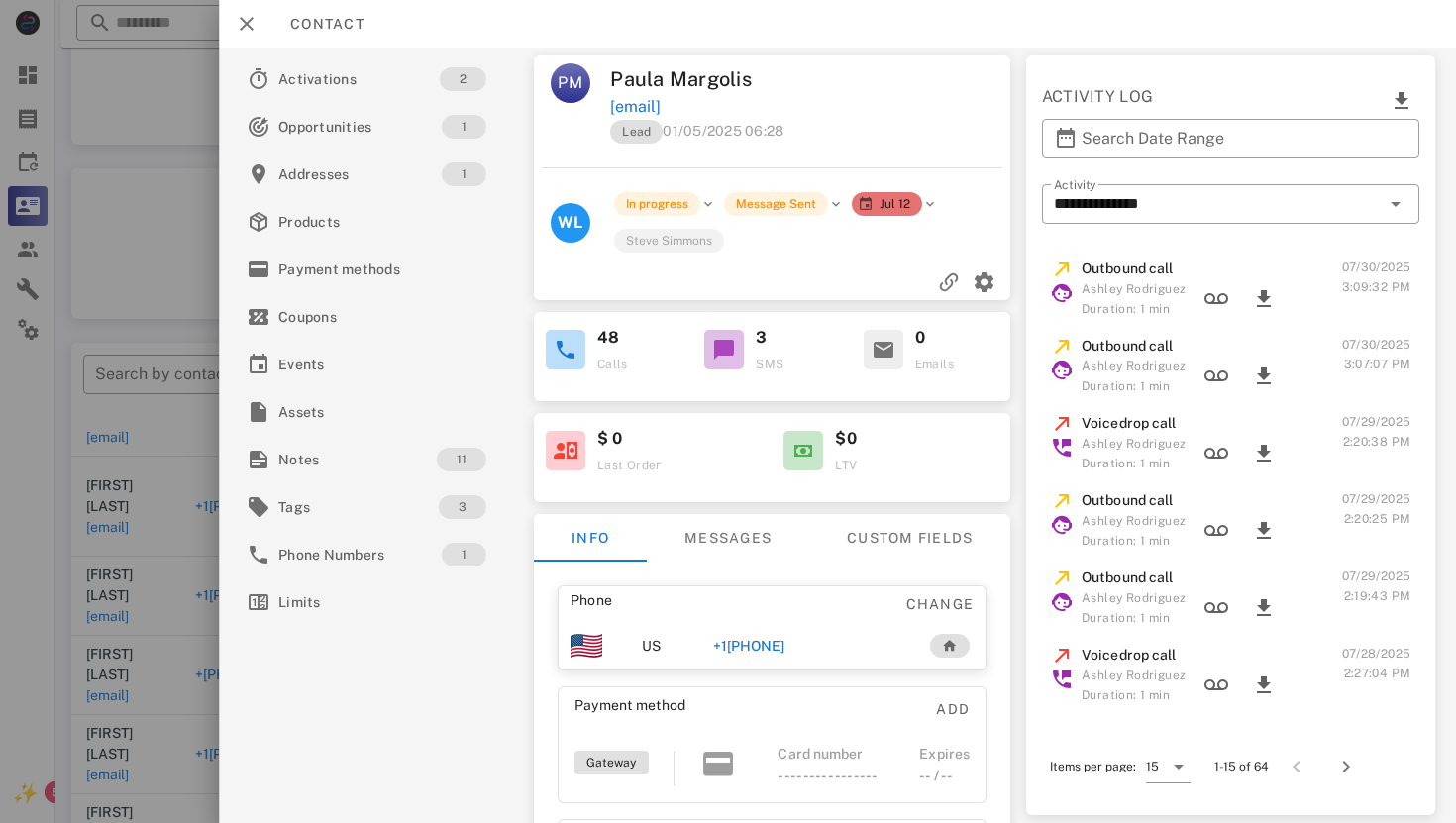 scroll, scrollTop: 94, scrollLeft: 0, axis: vertical 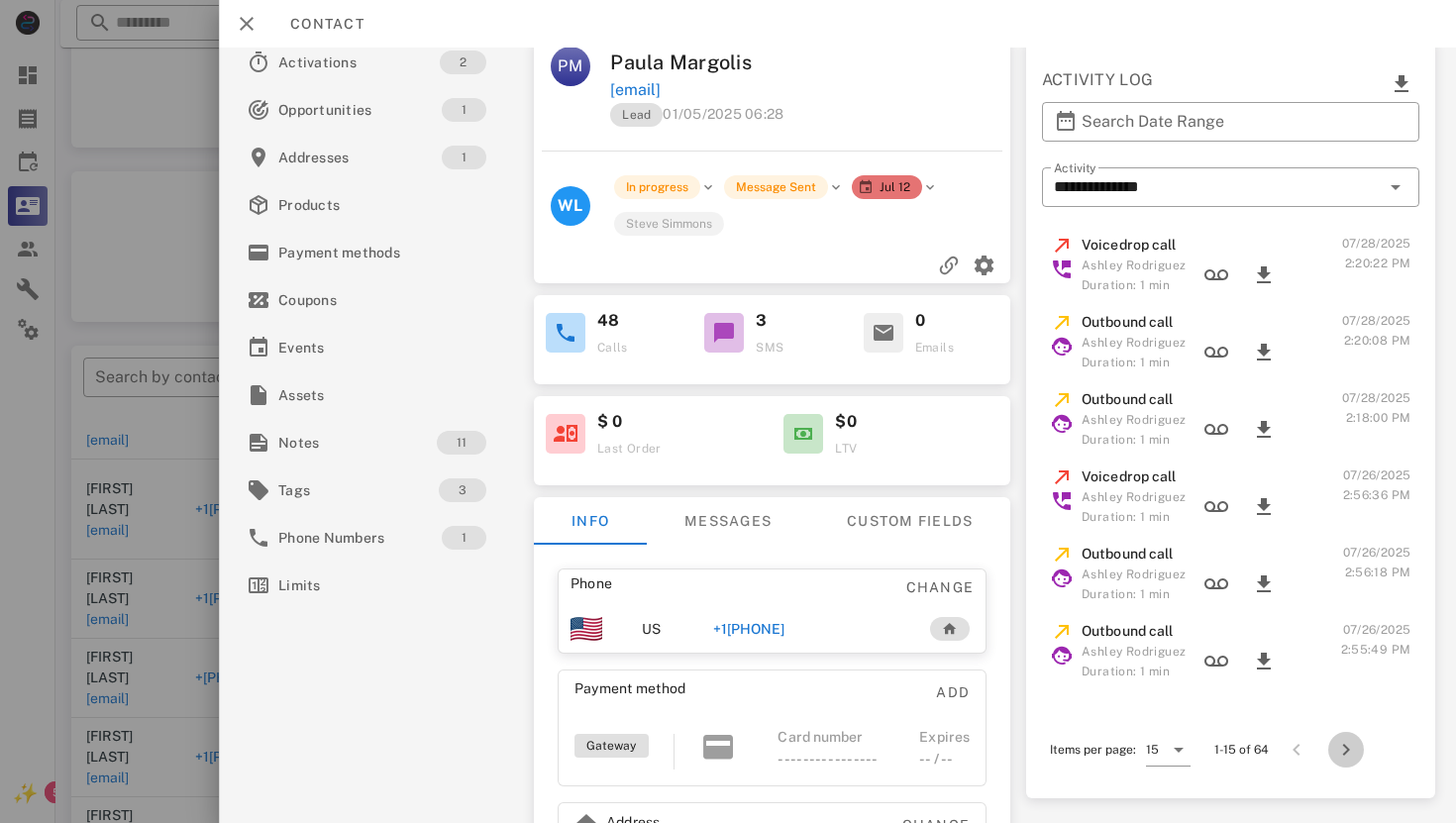 click at bounding box center [1346, 750] 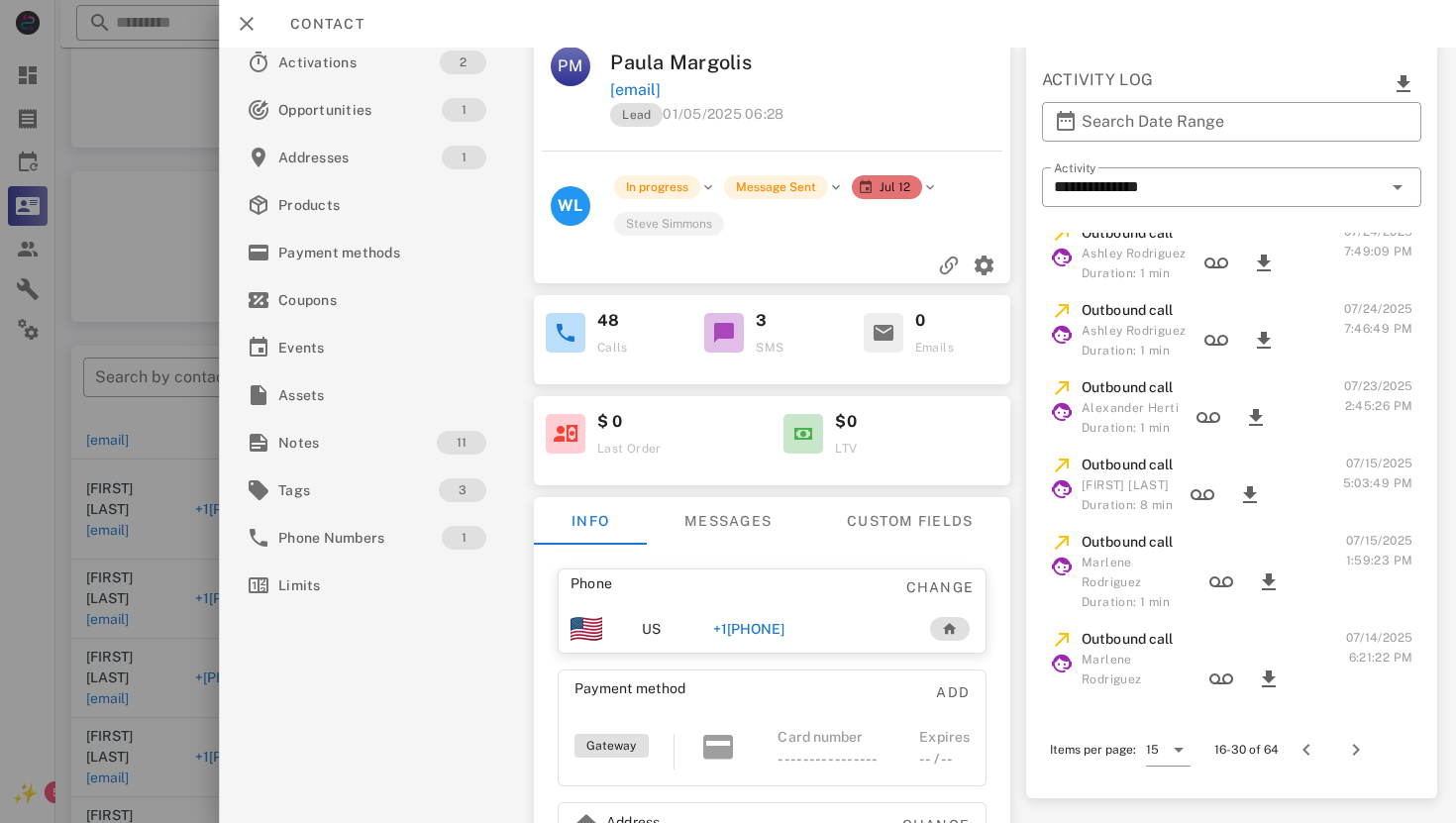scroll, scrollTop: 489, scrollLeft: 0, axis: vertical 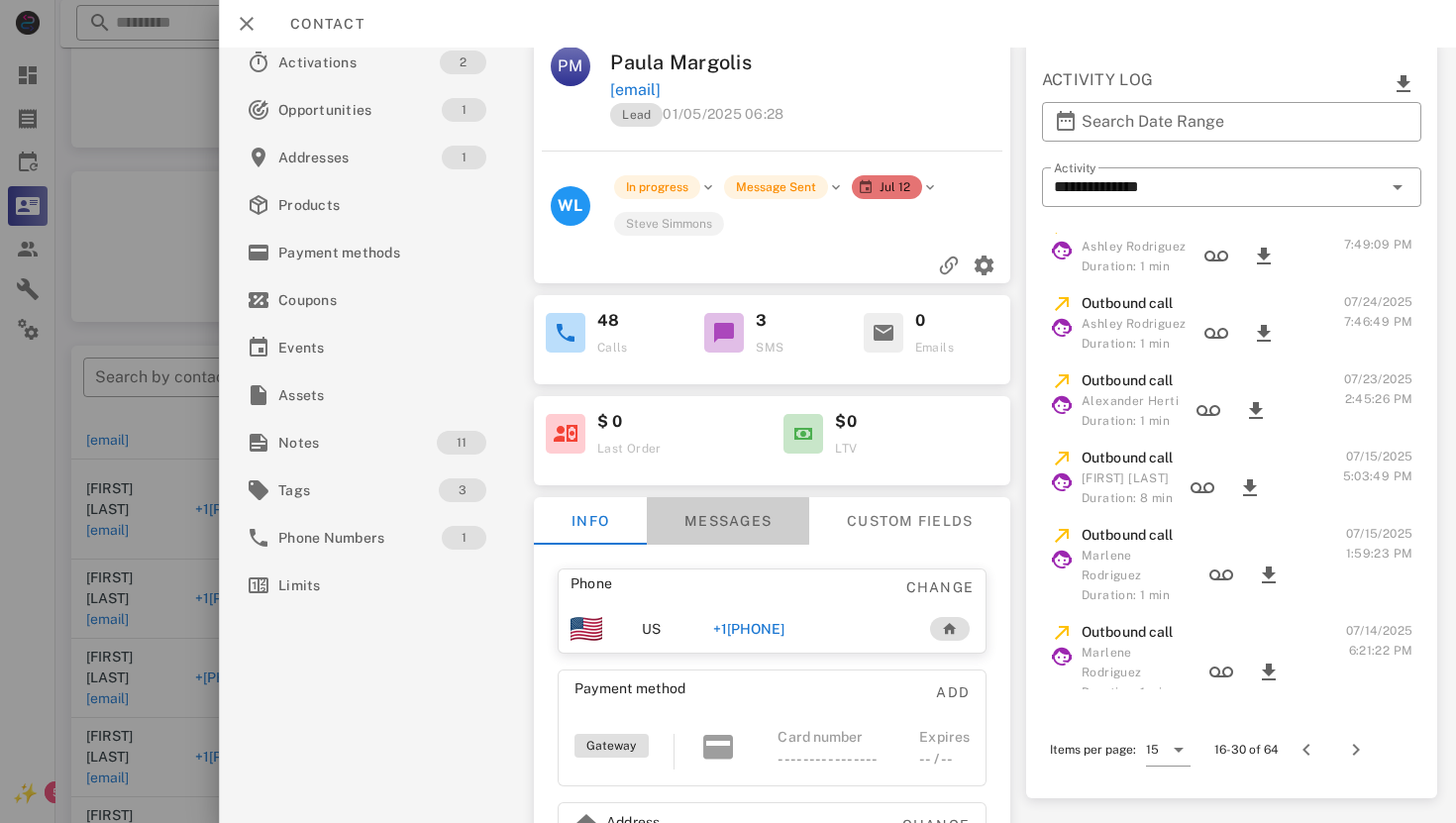 click on "Messages" at bounding box center [727, 521] 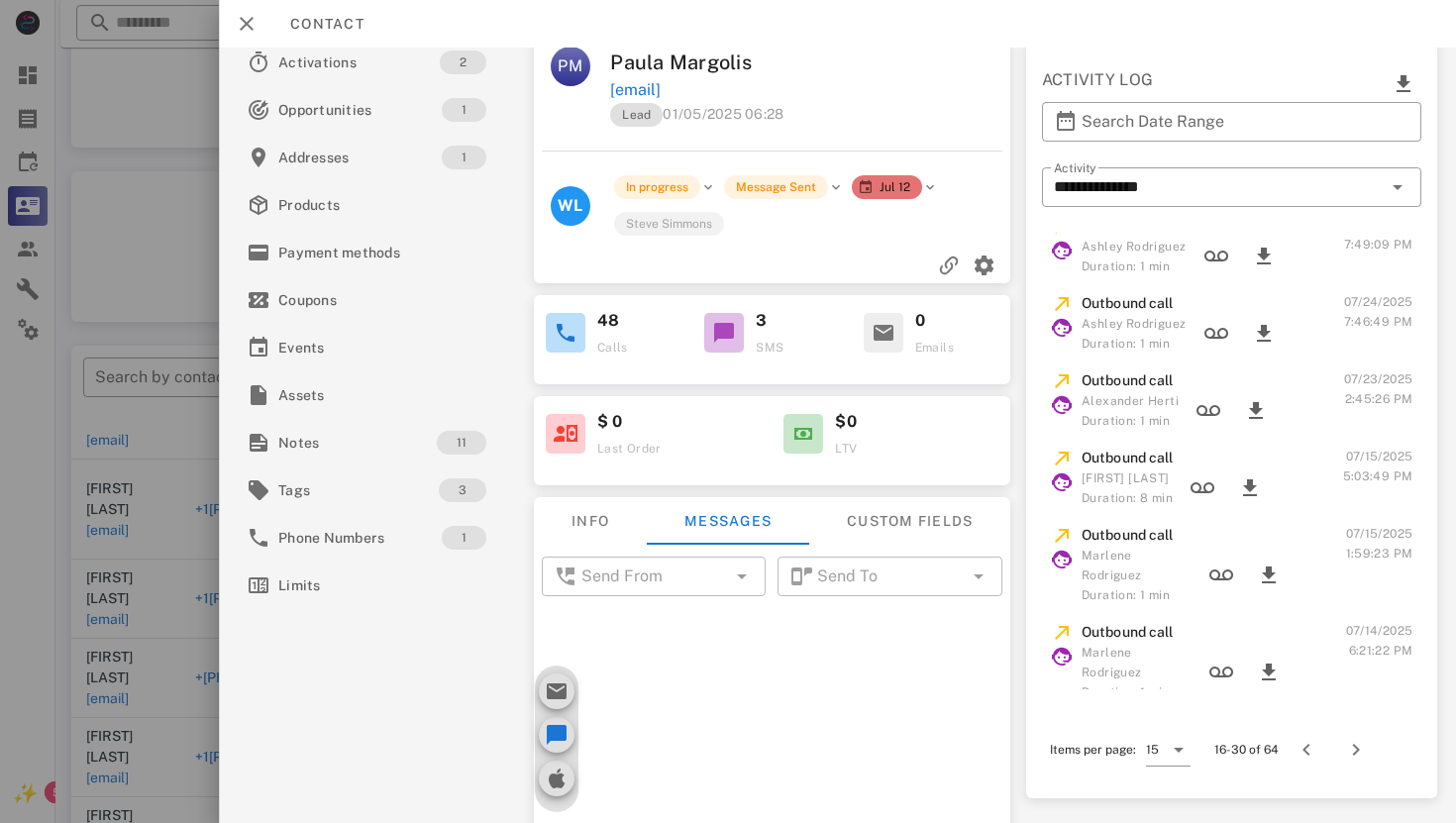 scroll, scrollTop: 2196, scrollLeft: 0, axis: vertical 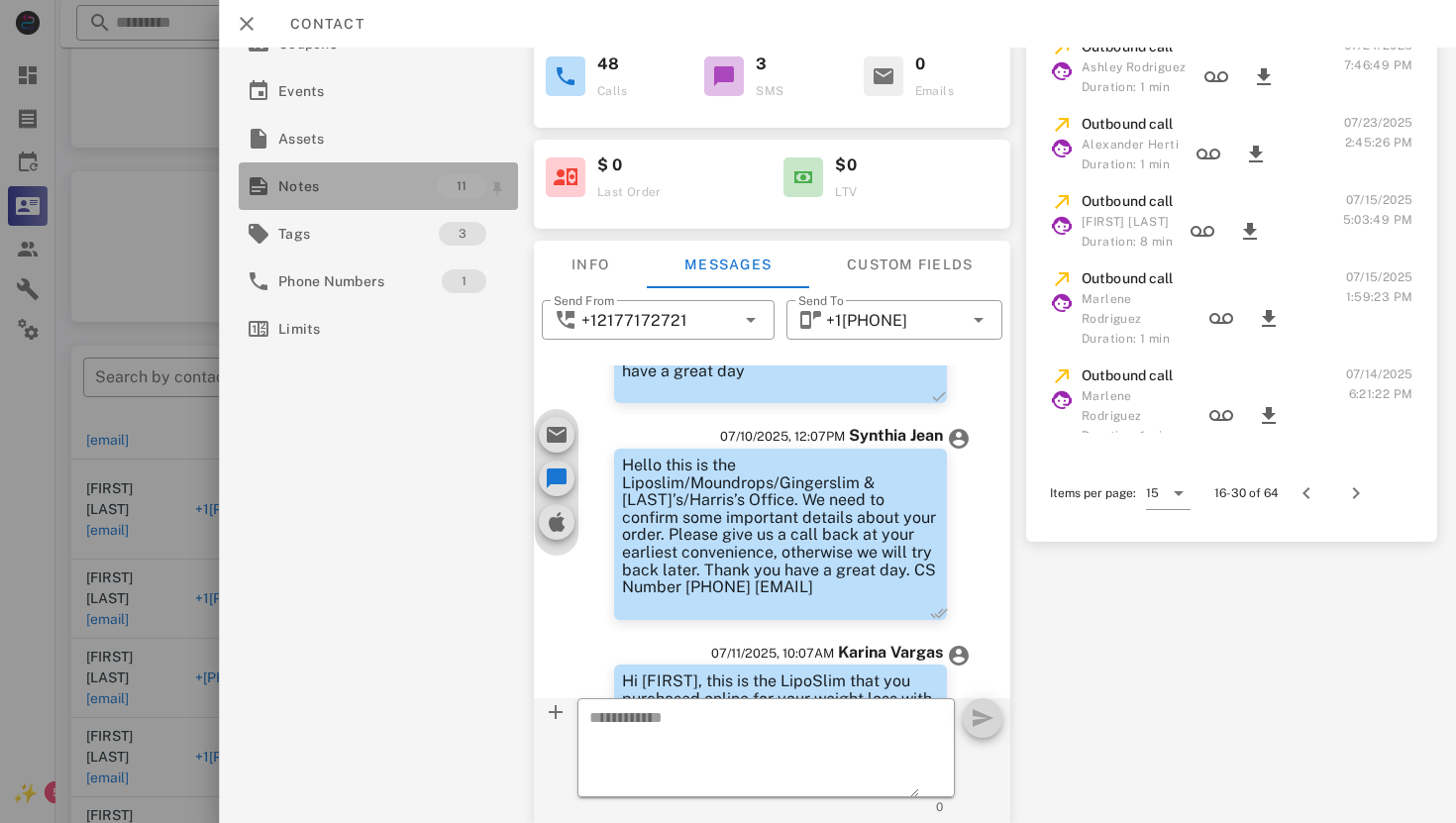 click on "Notes" at bounding box center (358, 186) 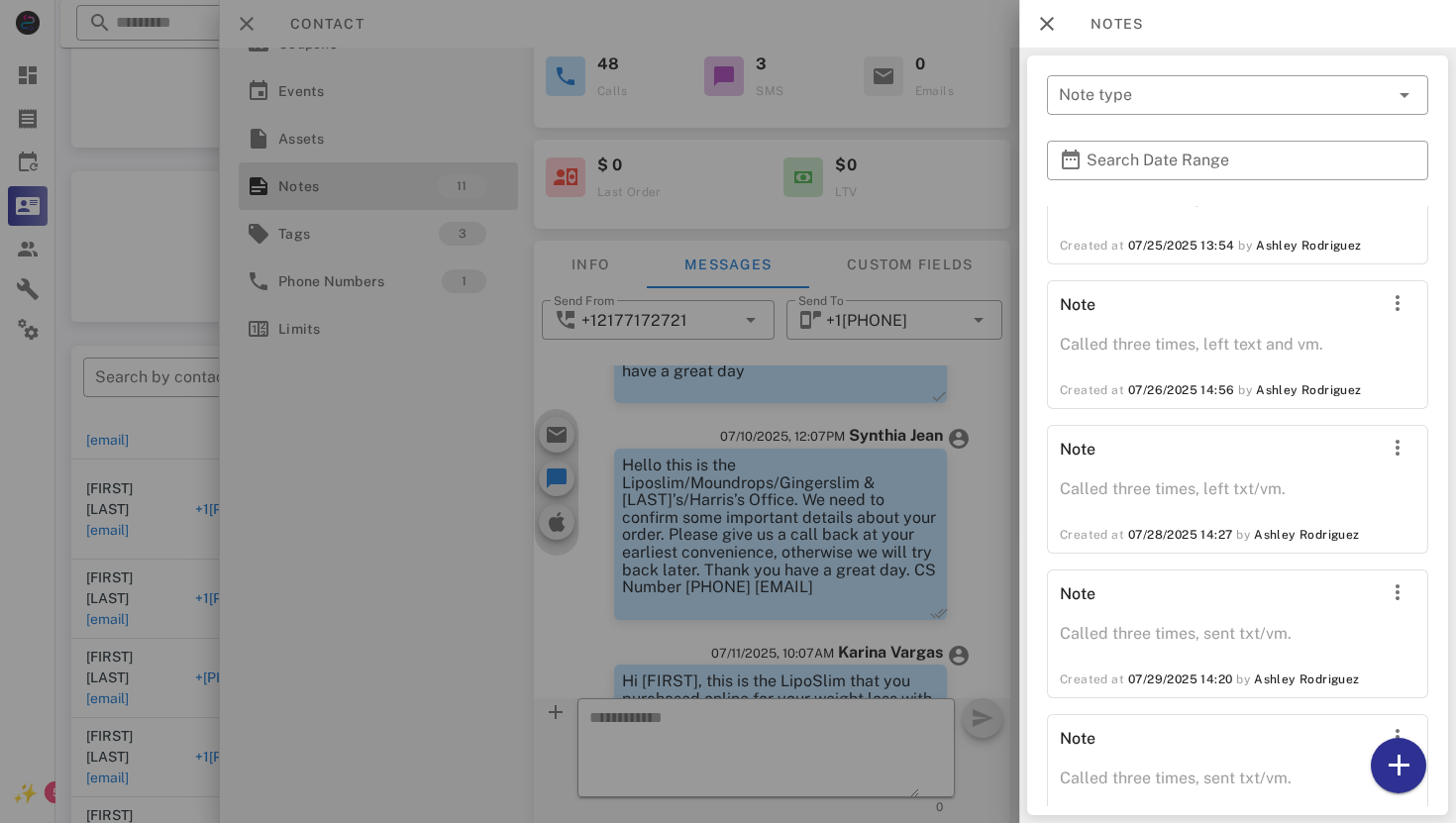 scroll, scrollTop: 1147, scrollLeft: 0, axis: vertical 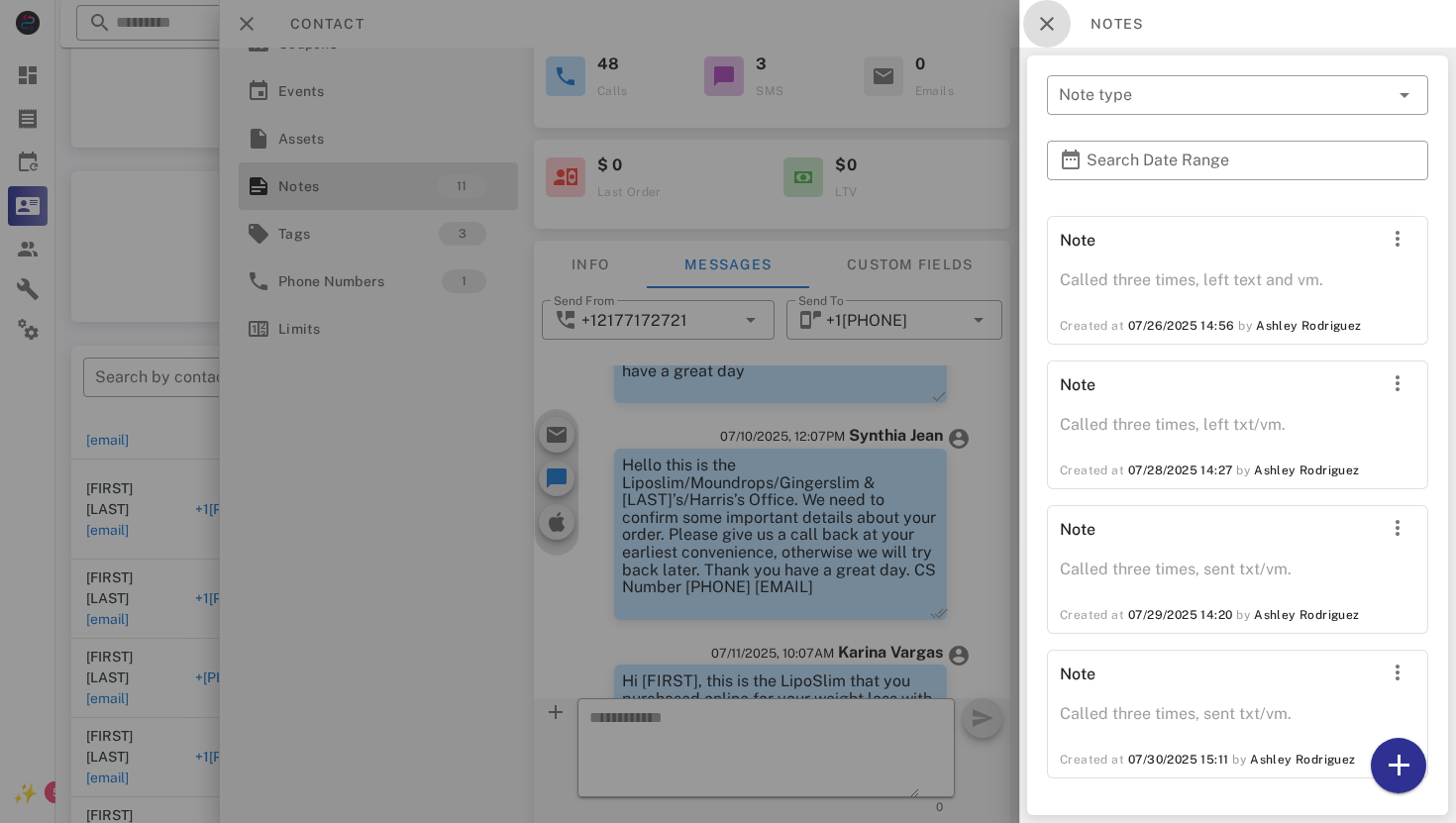 click at bounding box center [1047, 24] 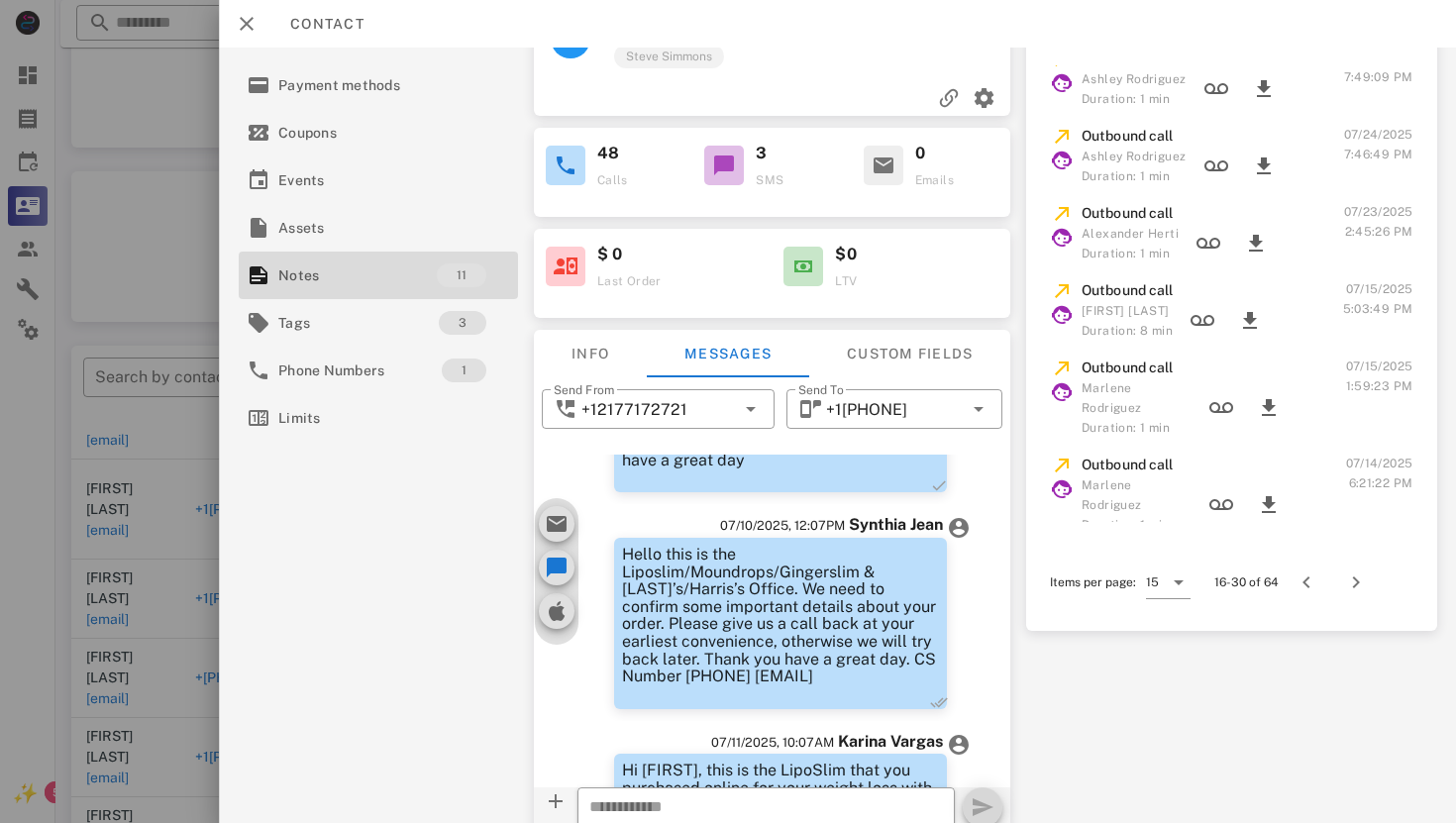scroll, scrollTop: 0, scrollLeft: 0, axis: both 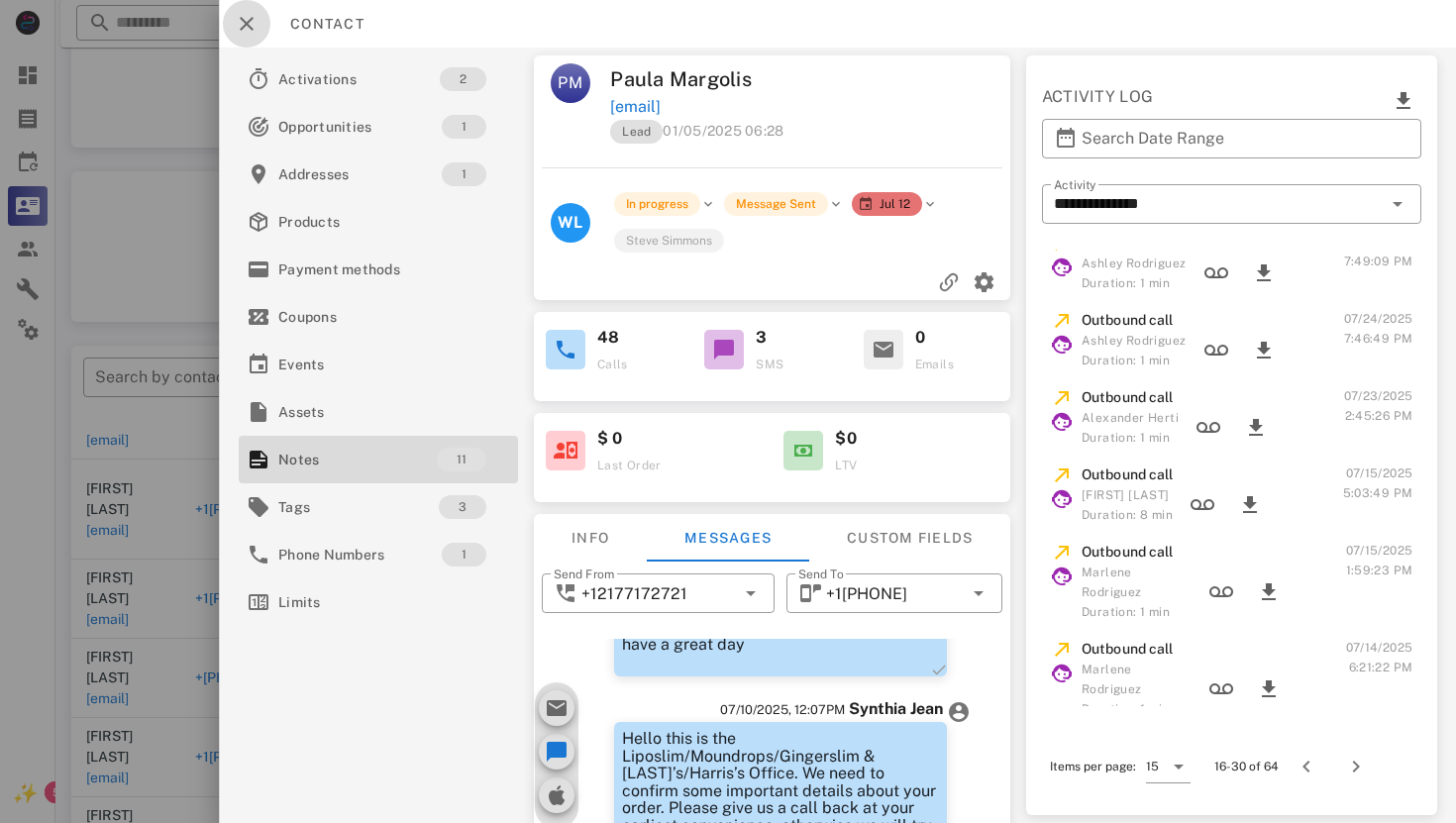click at bounding box center [247, 24] 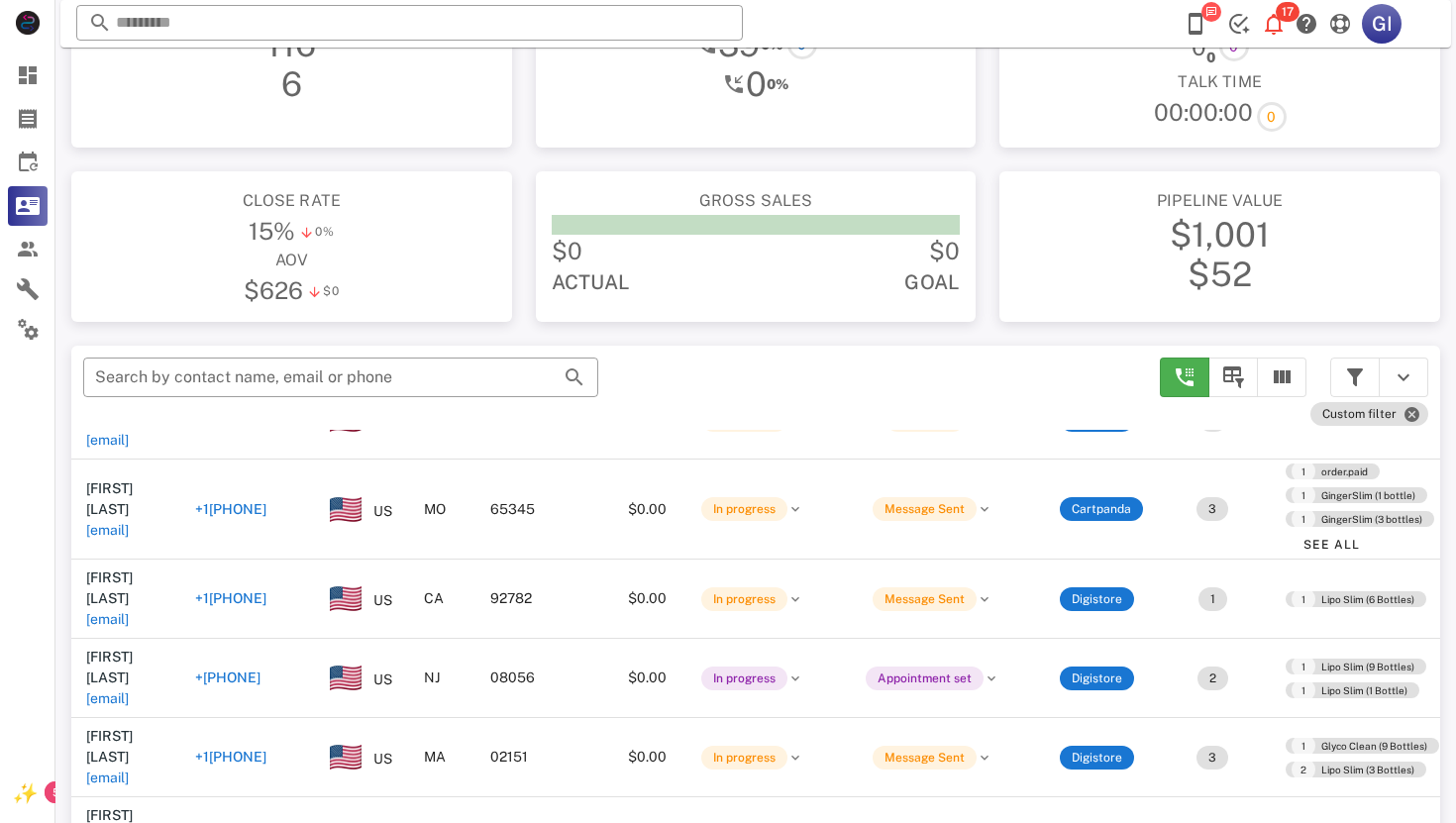 click on "krshockley74@[EXAMPLE.COM]" at bounding box center [107, 2400] 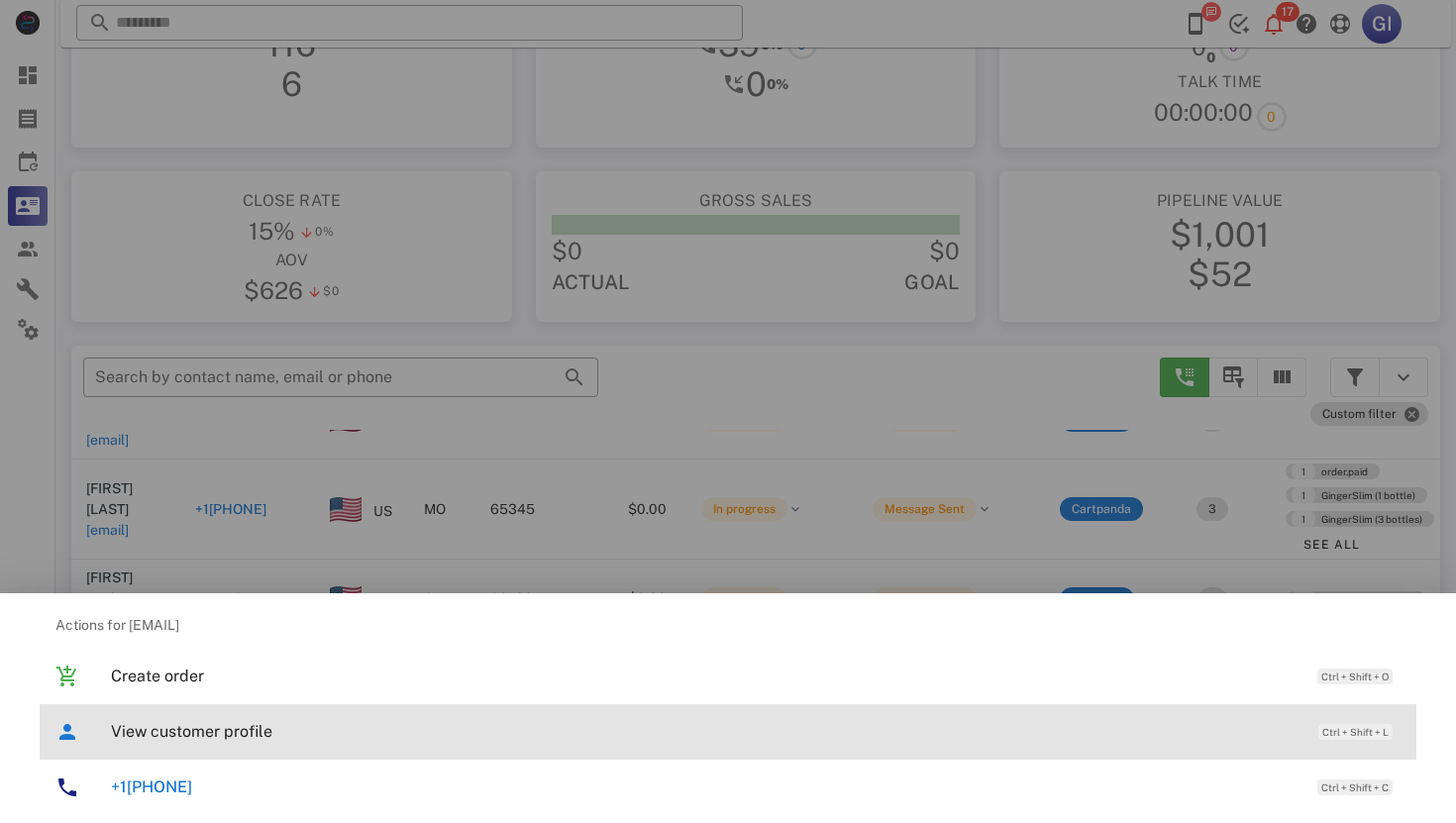click on "View customer profile" at bounding box center [704, 731] 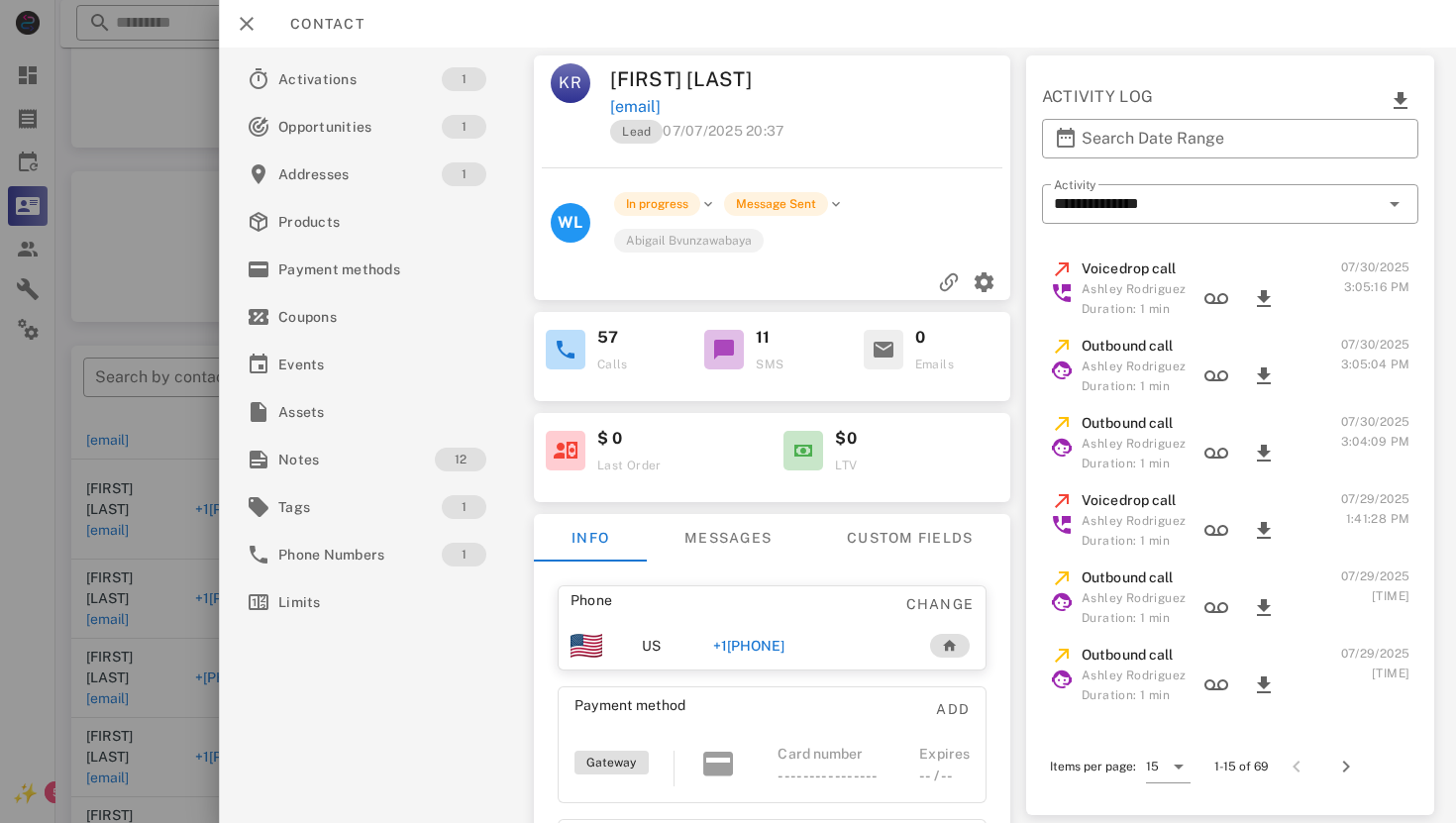 scroll, scrollTop: 75, scrollLeft: 0, axis: vertical 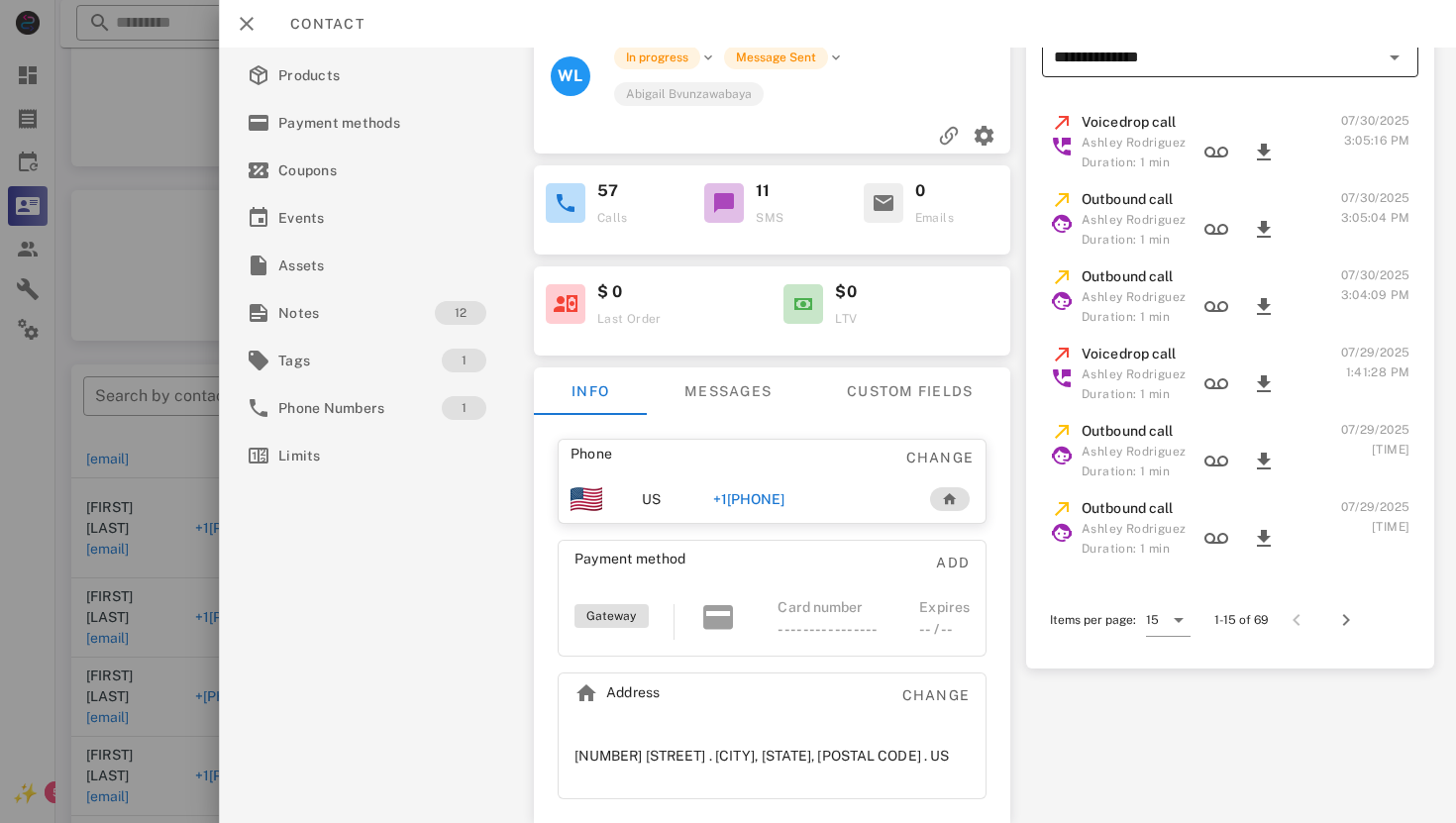 click at bounding box center (1394, 57) 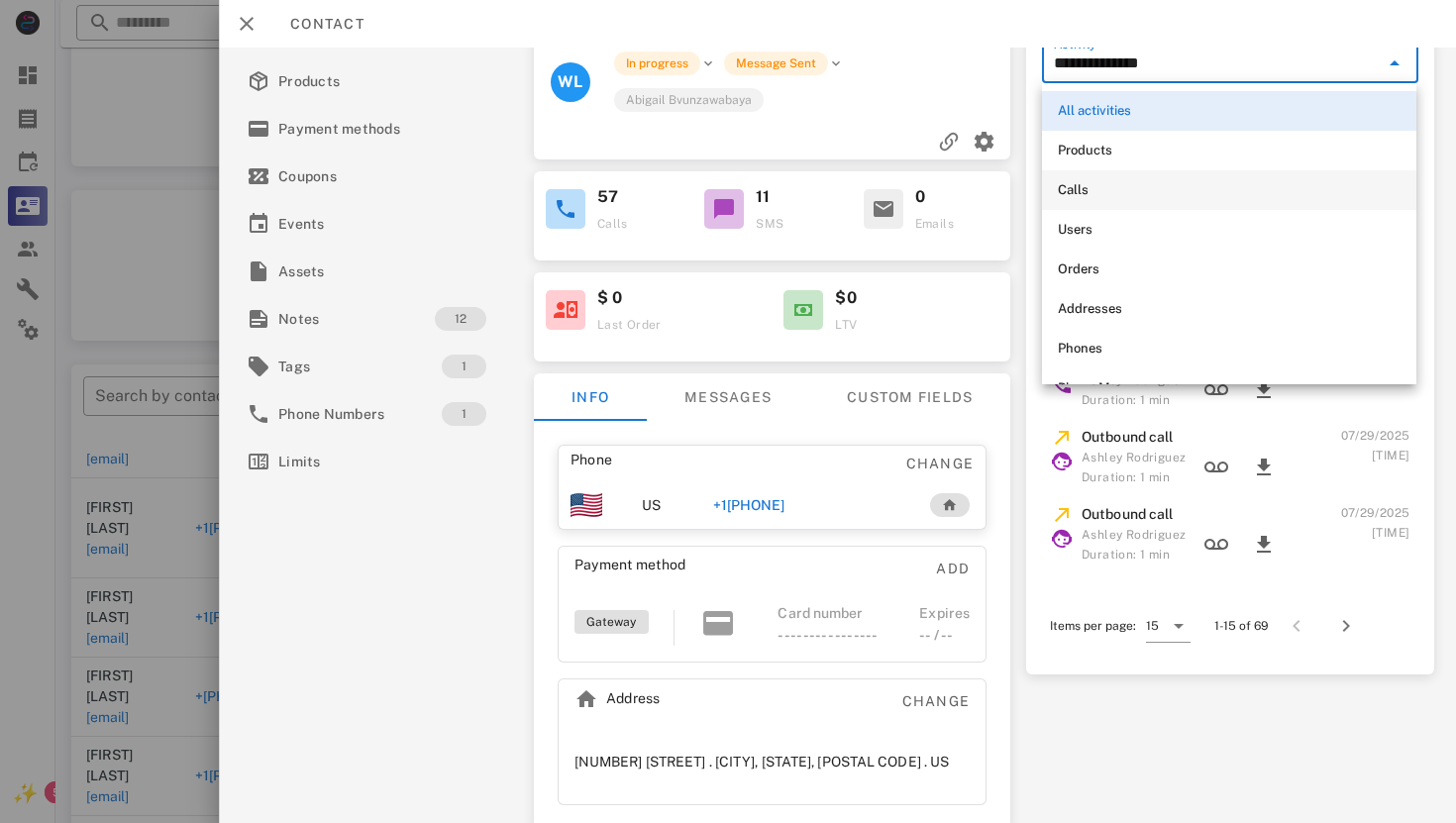 click on "Calls" at bounding box center (1229, 190) 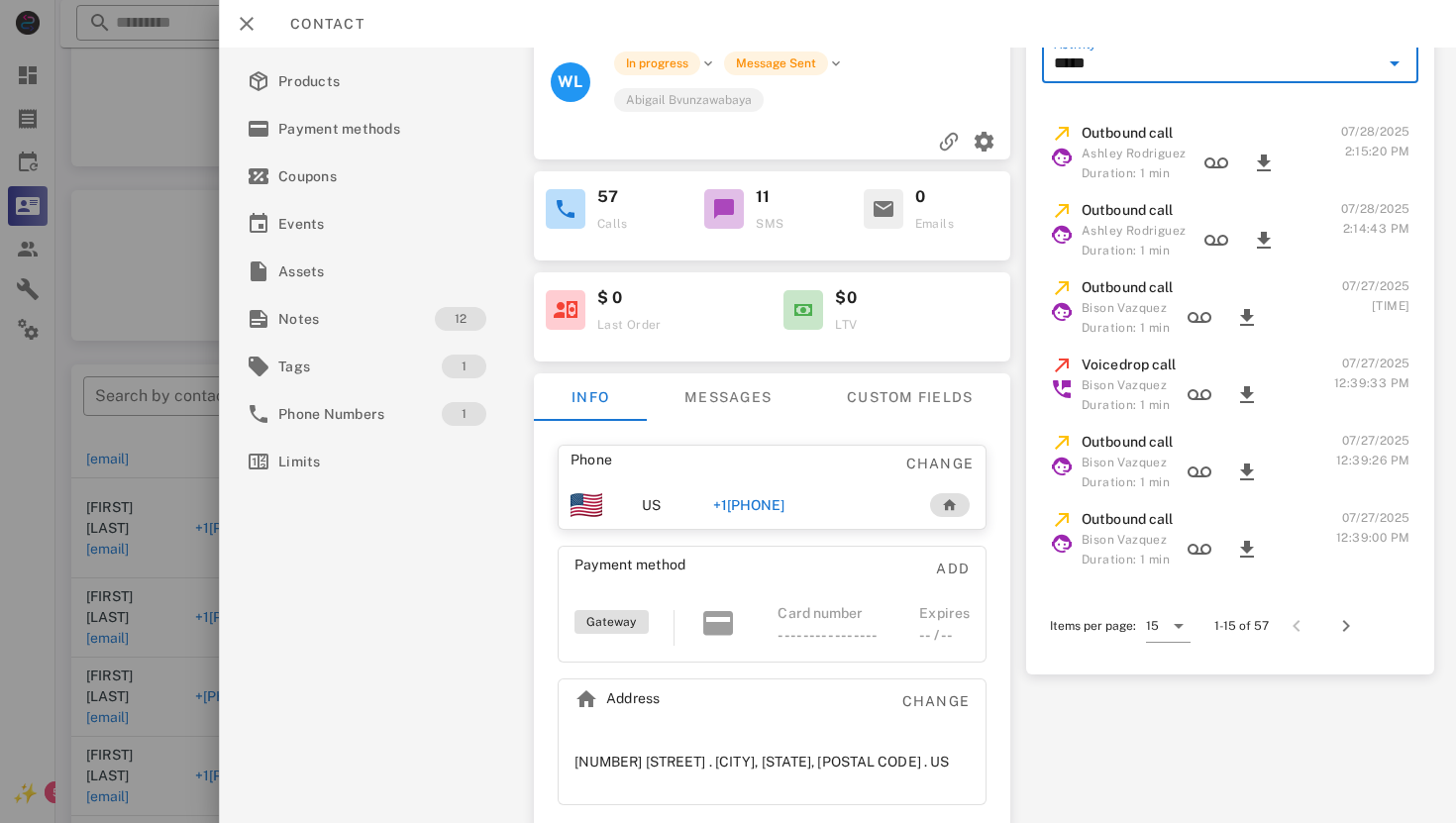 scroll, scrollTop: 702, scrollLeft: 0, axis: vertical 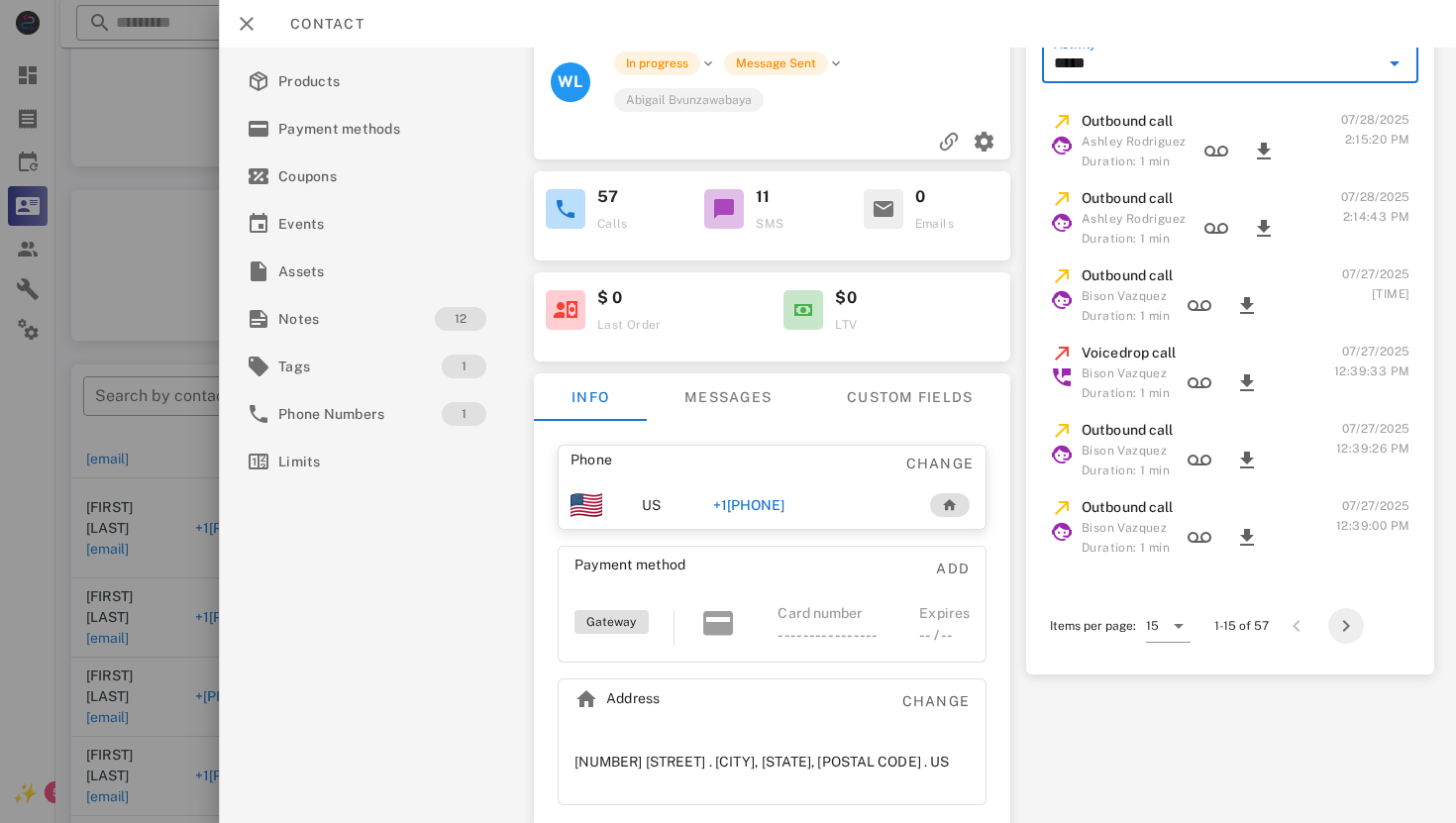 click at bounding box center (1346, 626) 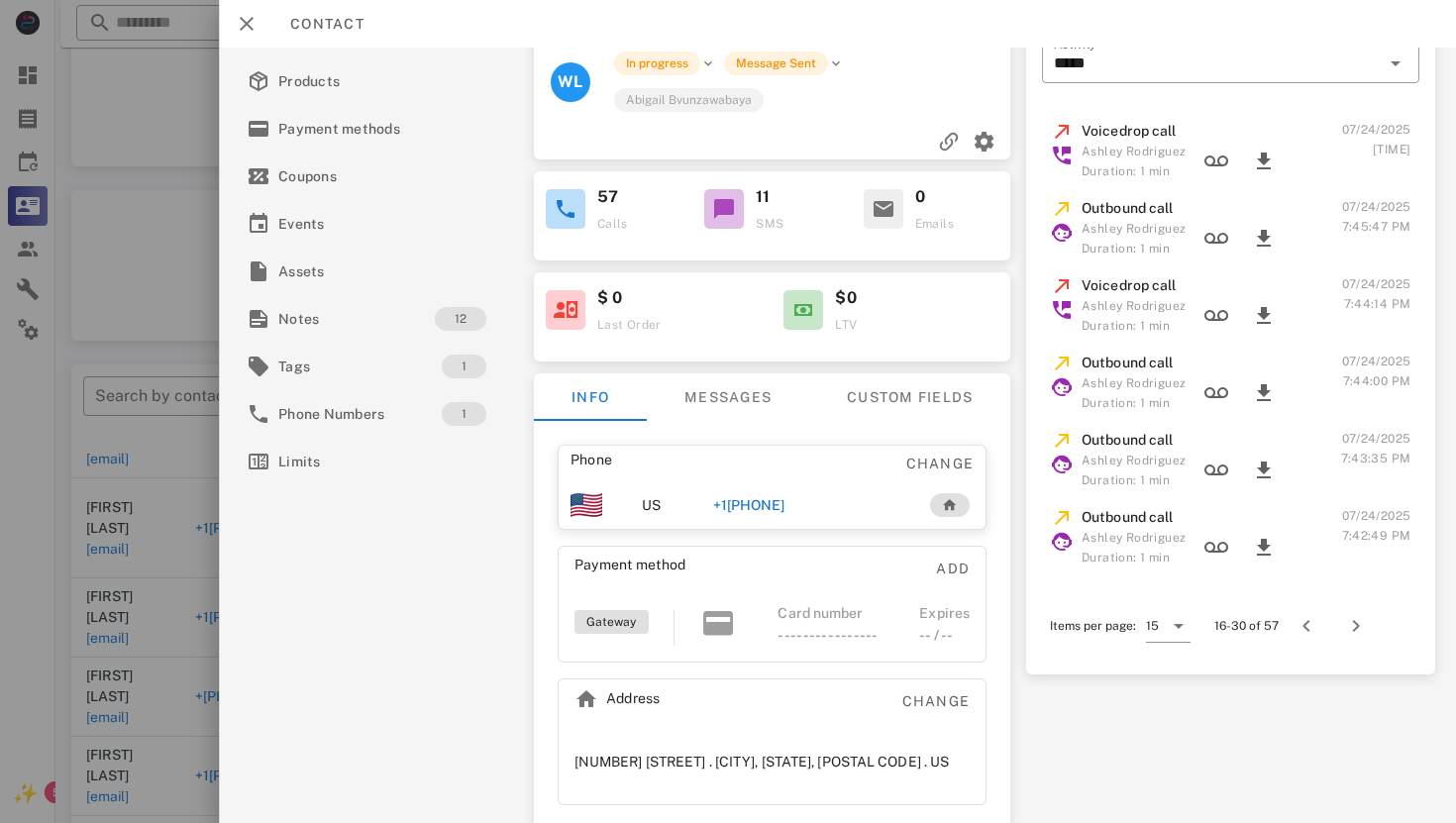 scroll, scrollTop: 702, scrollLeft: 0, axis: vertical 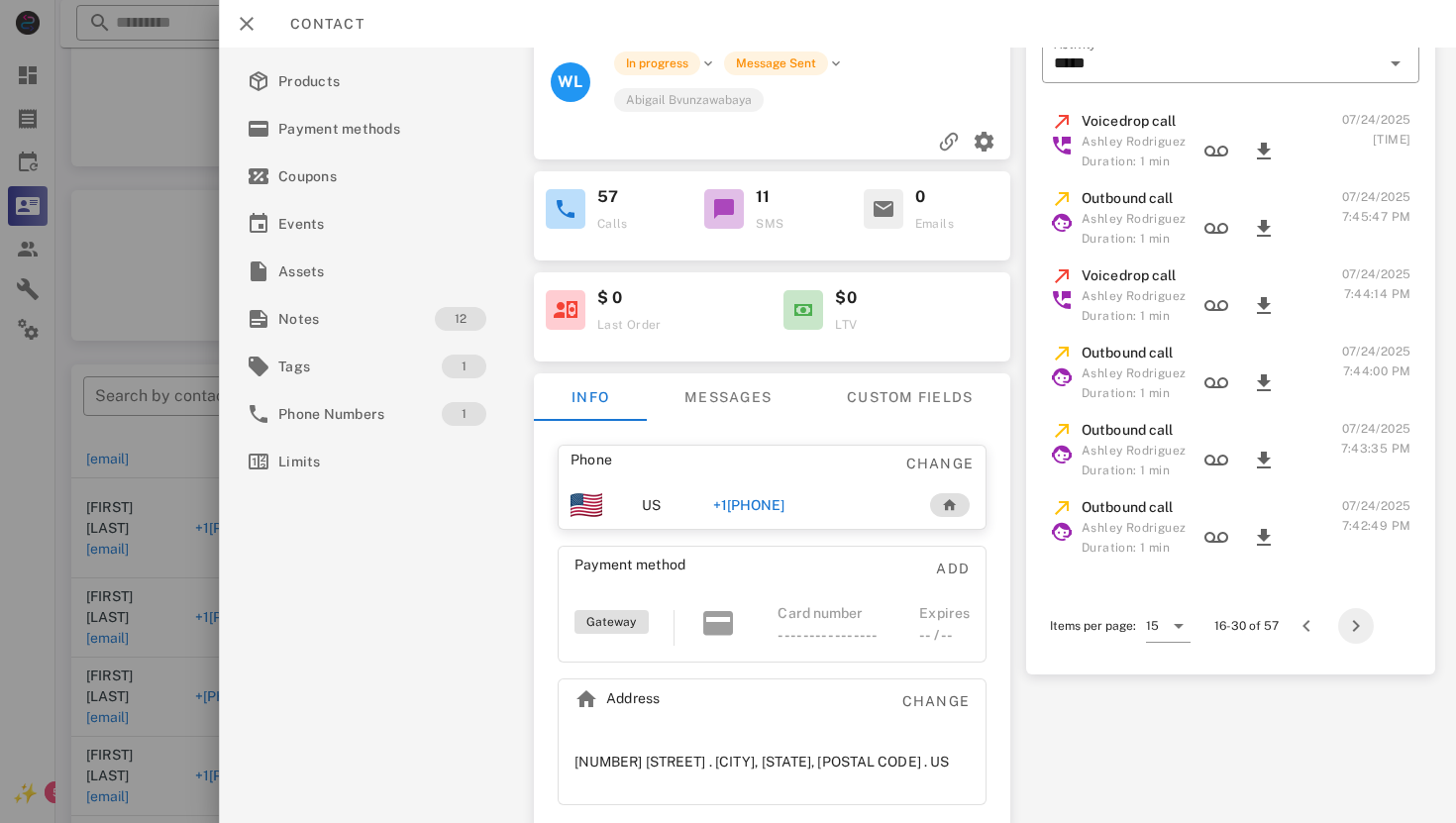 click at bounding box center (1356, 626) 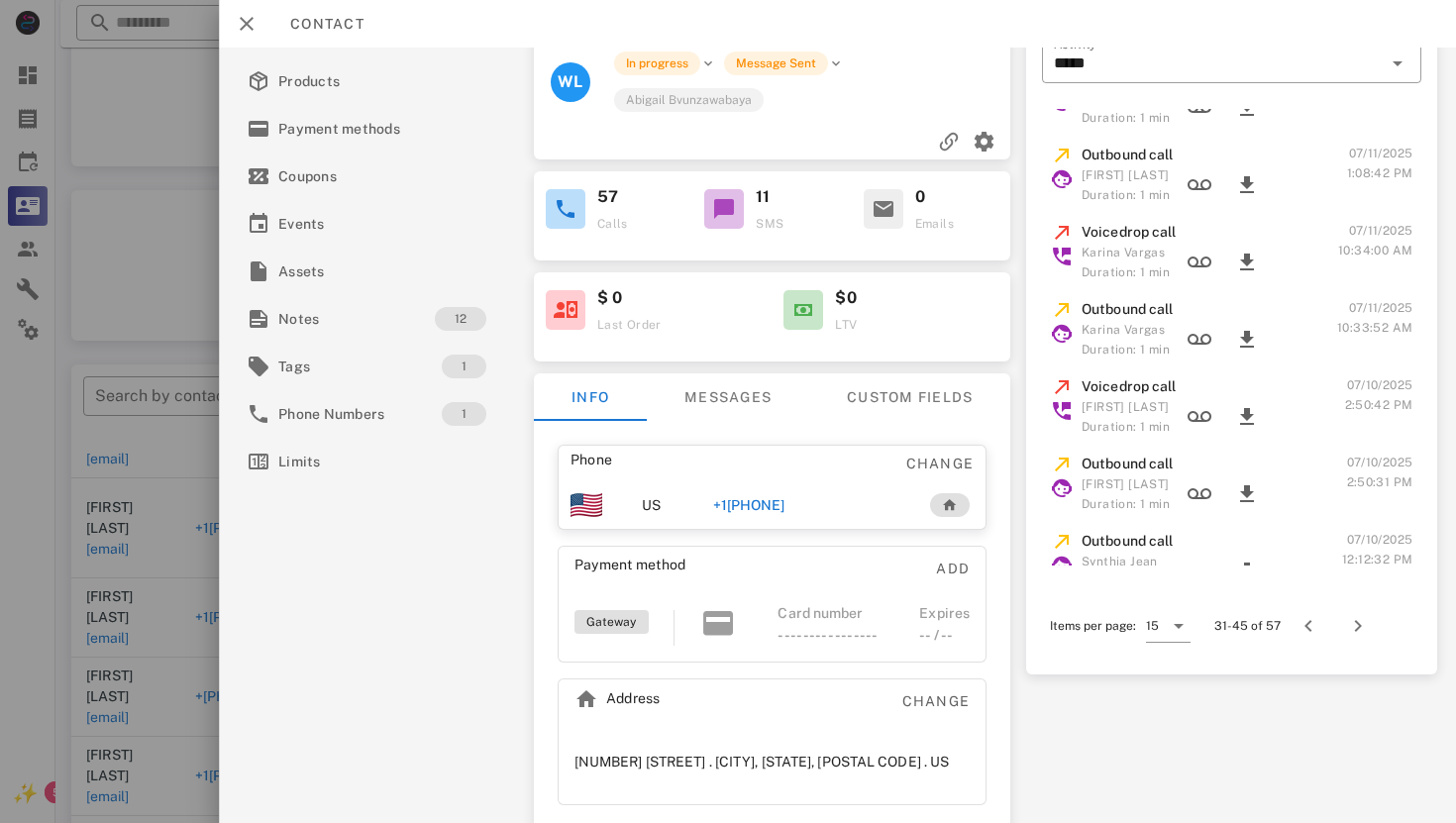 scroll, scrollTop: 801, scrollLeft: 0, axis: vertical 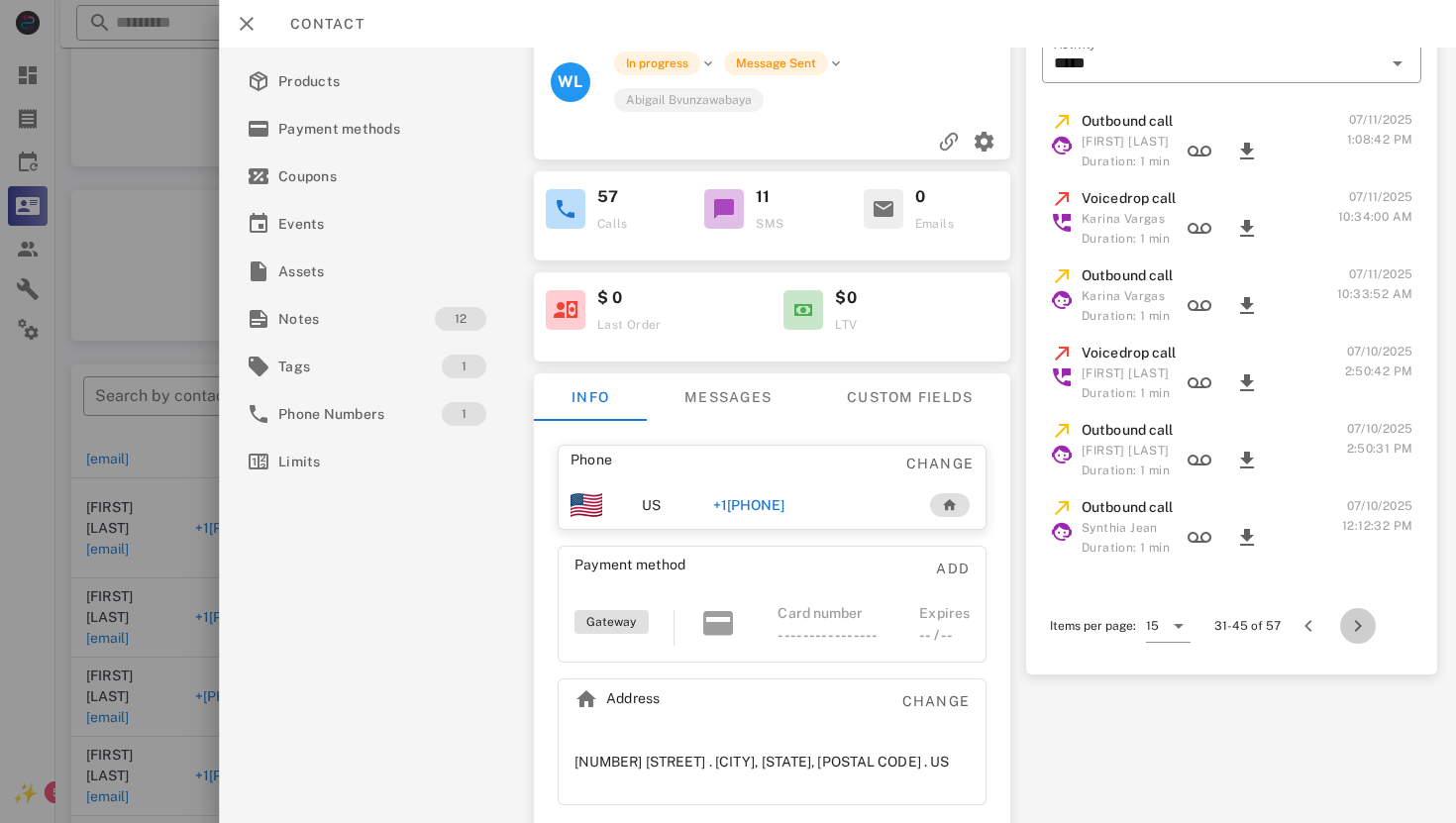 click at bounding box center [1358, 626] 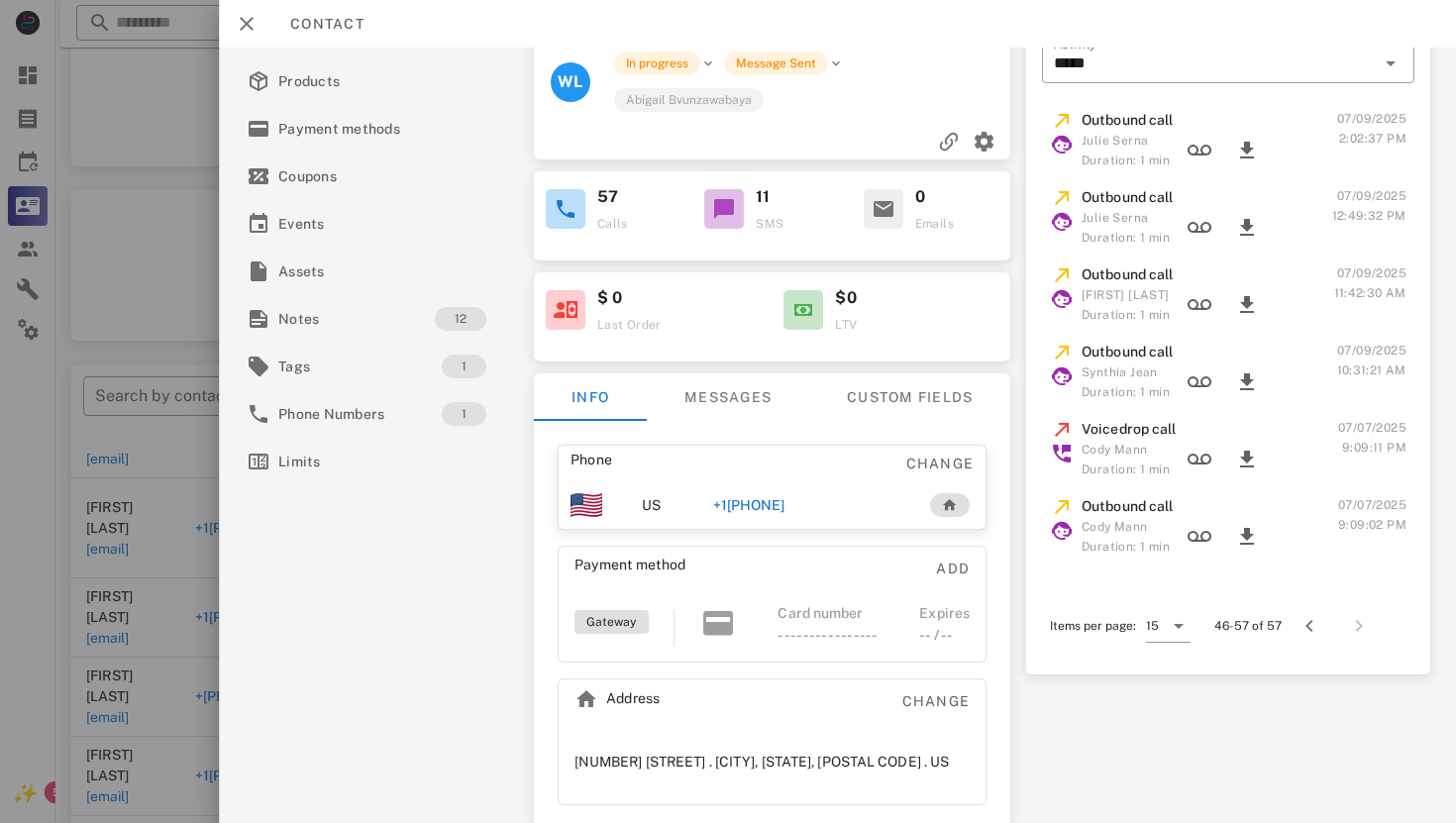 scroll, scrollTop: 470, scrollLeft: 0, axis: vertical 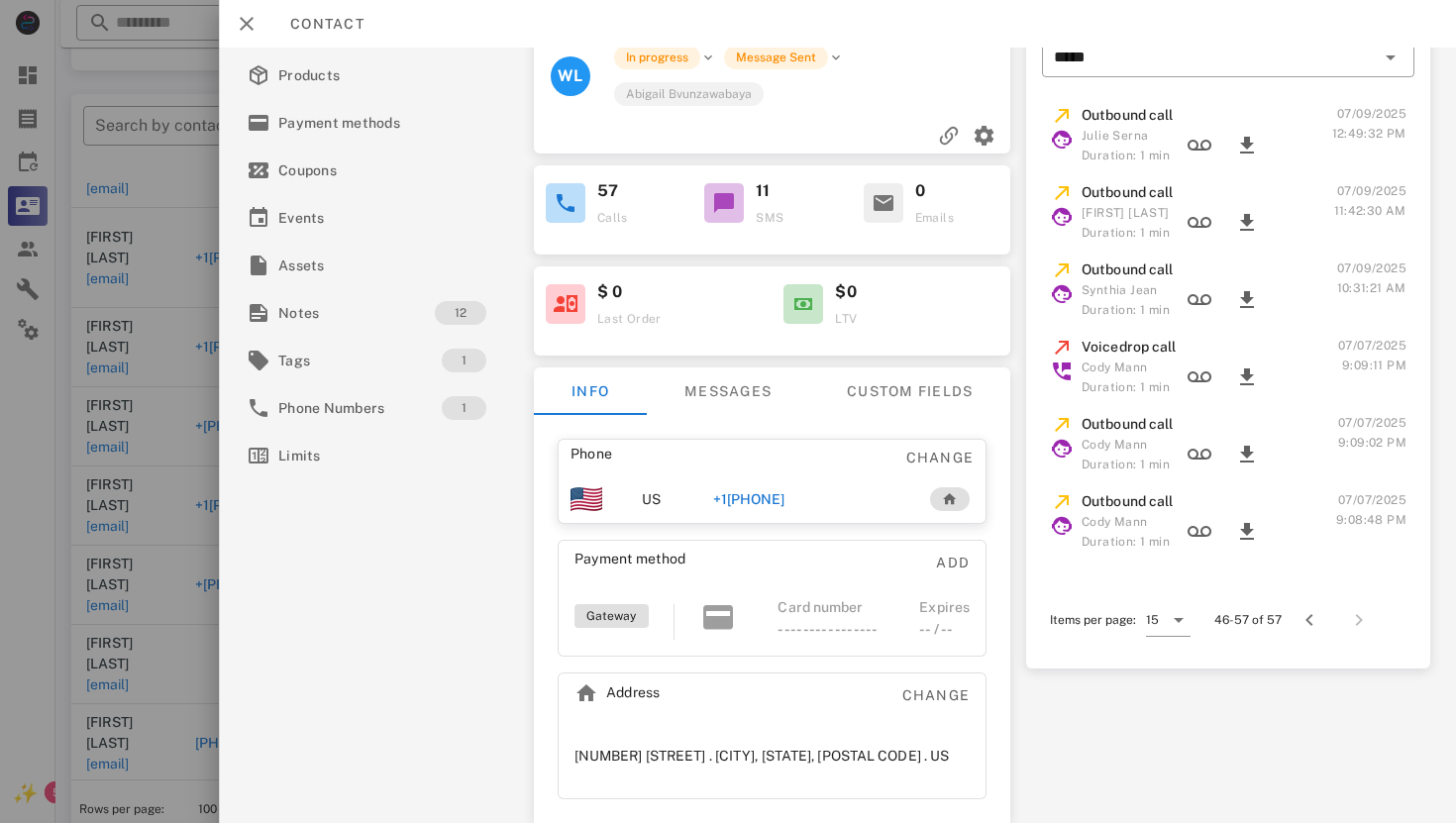 click on "Outbound call  Cody Mann   Duration: 1 min   07/07/2025   9:09:02 PM" at bounding box center (1228, 444) 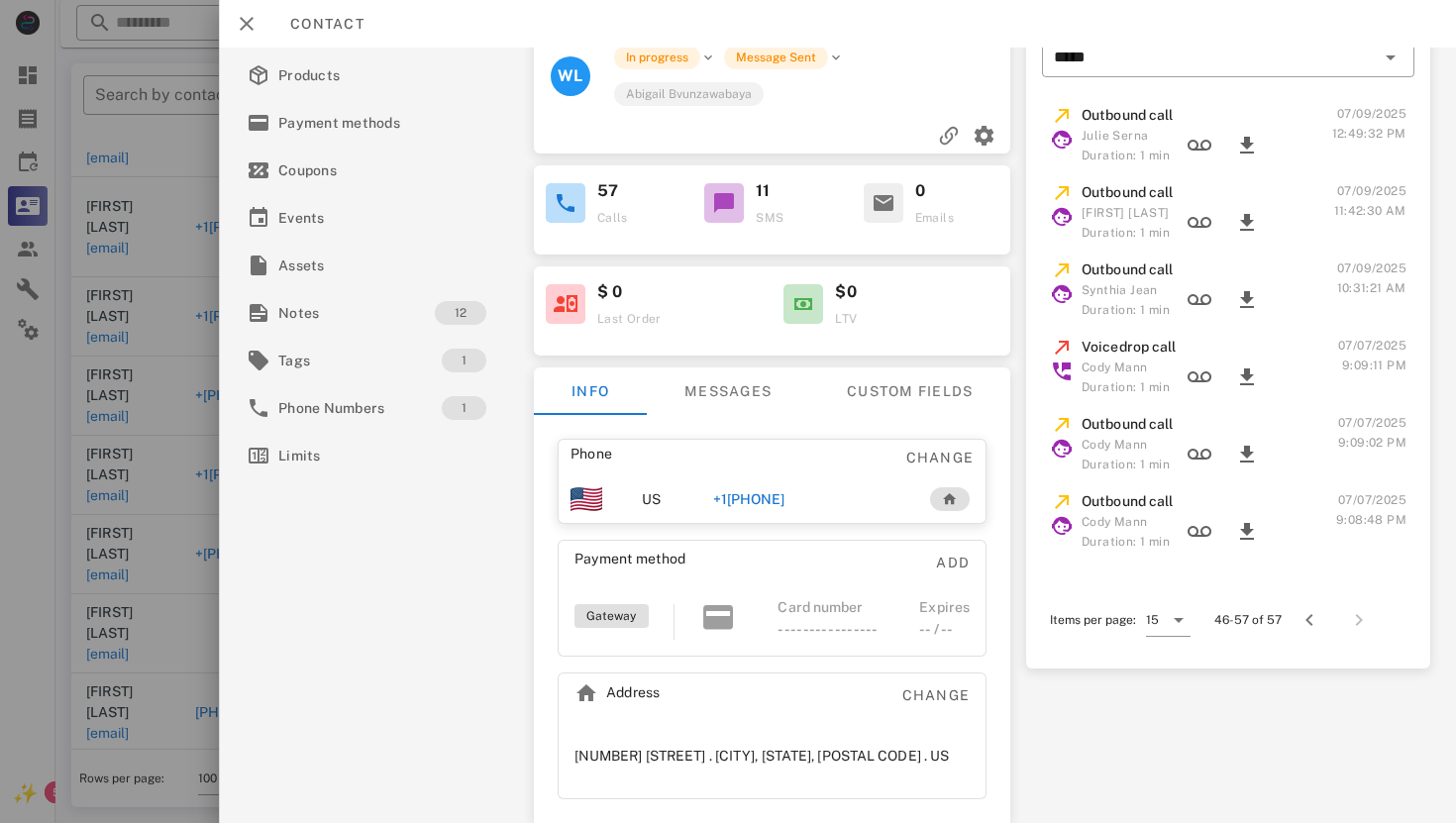 click on "Outbound call  Cody Mann   Duration: 1 min   07/07/2025   9:09:02 PM" at bounding box center (1228, 444) 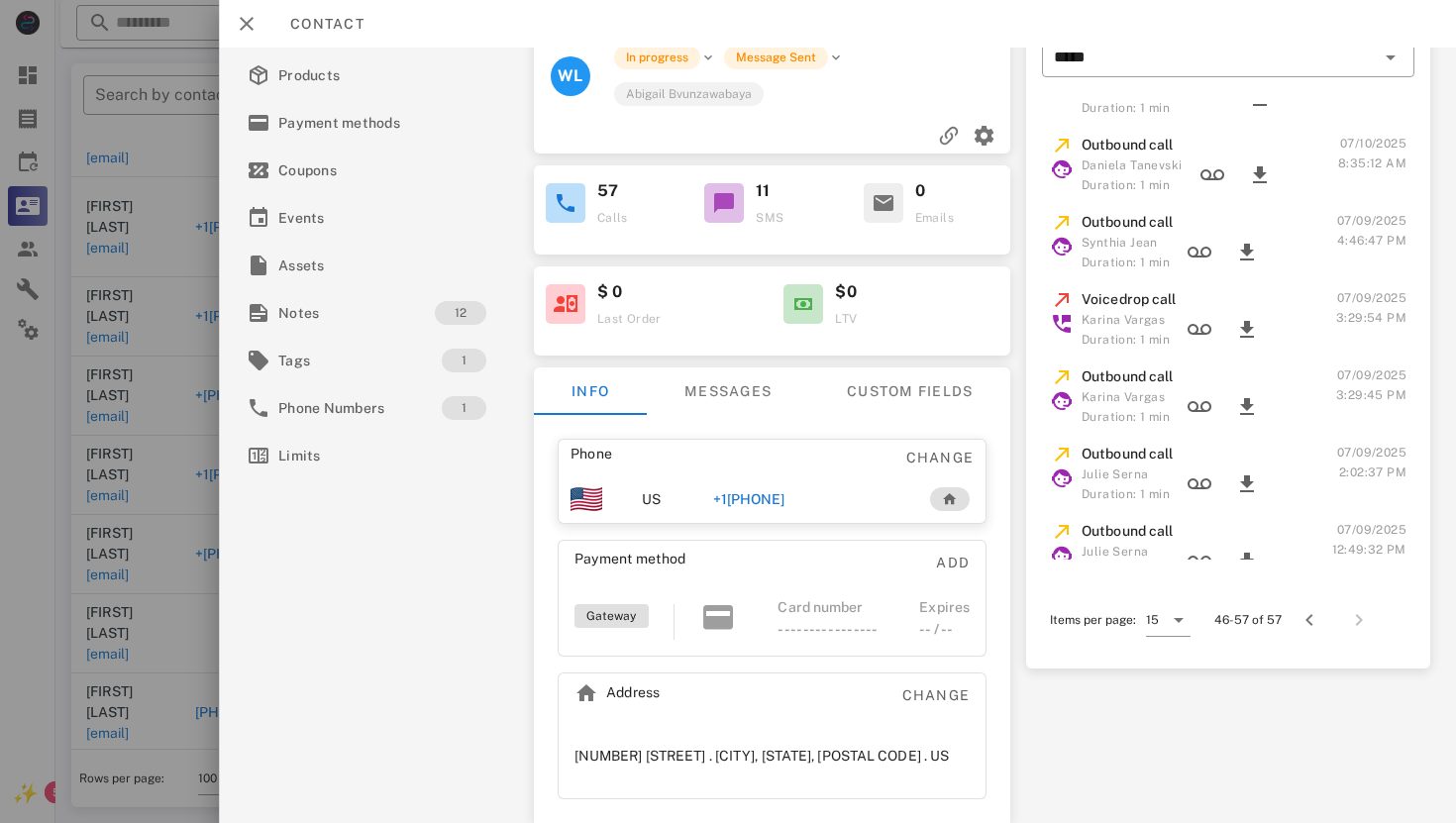 scroll, scrollTop: 0, scrollLeft: 0, axis: both 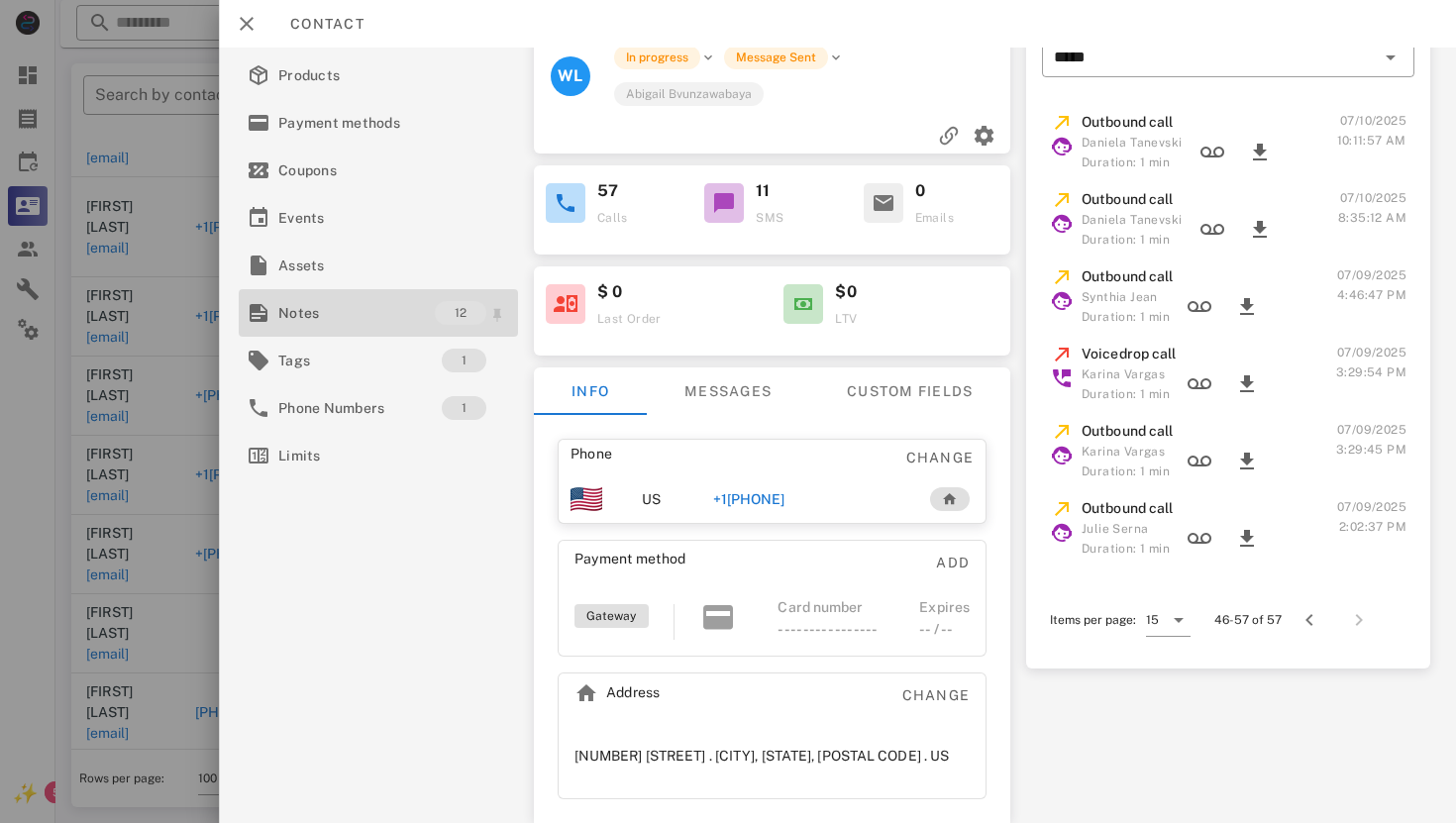 click on "Notes" at bounding box center [357, 313] 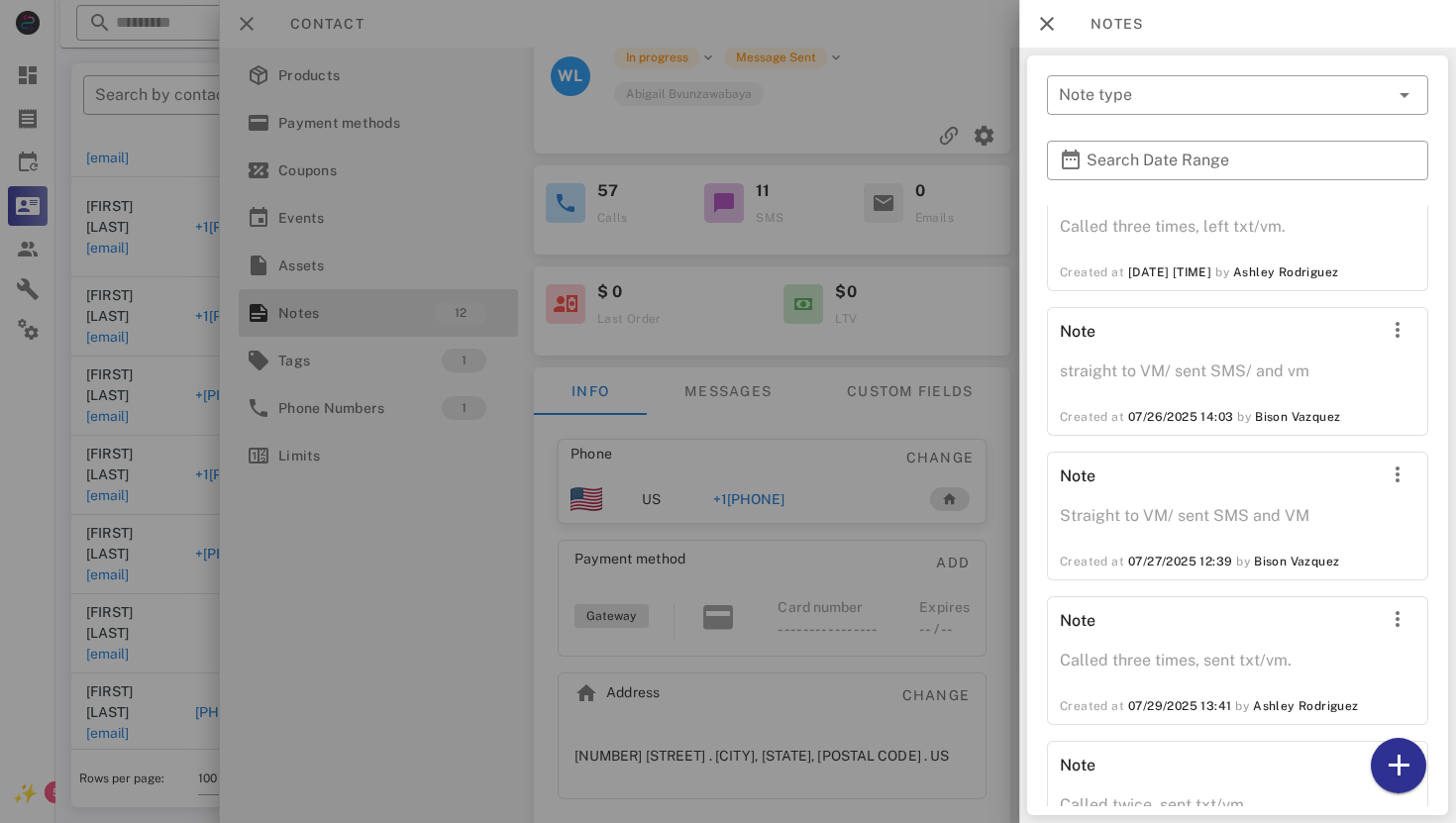scroll, scrollTop: 1216, scrollLeft: 0, axis: vertical 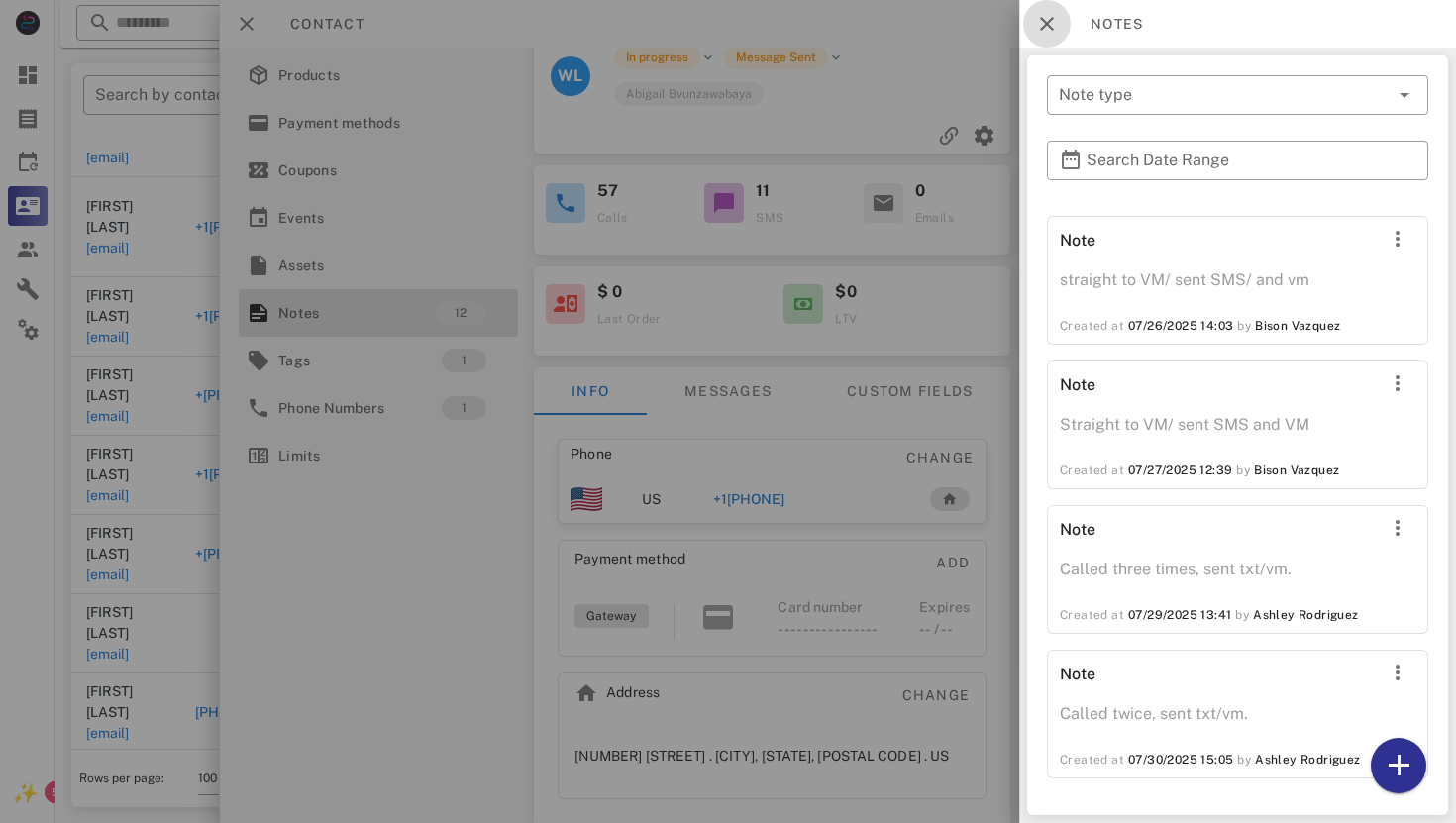 click at bounding box center [1047, 24] 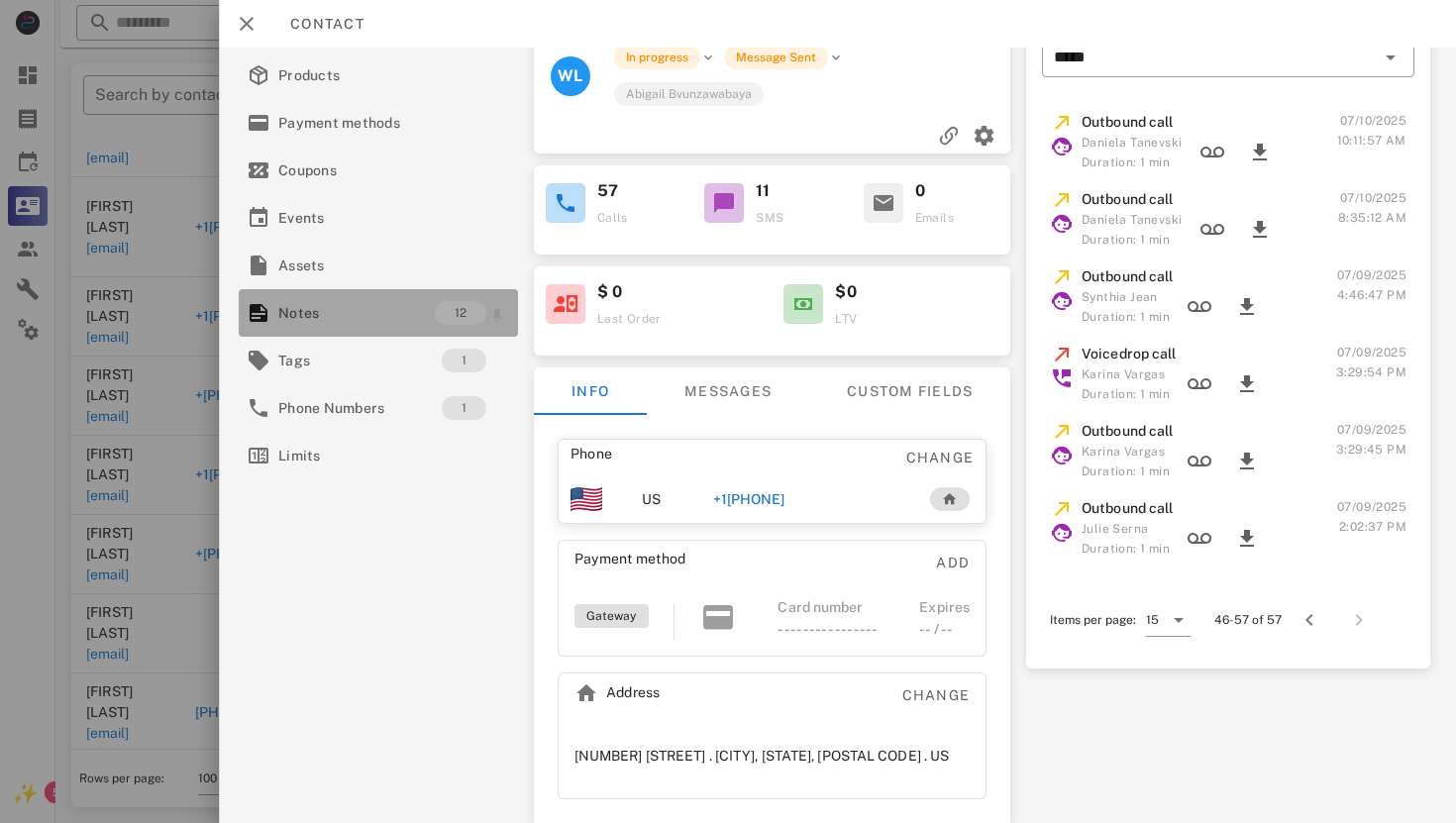 click on "Notes" at bounding box center [357, 313] 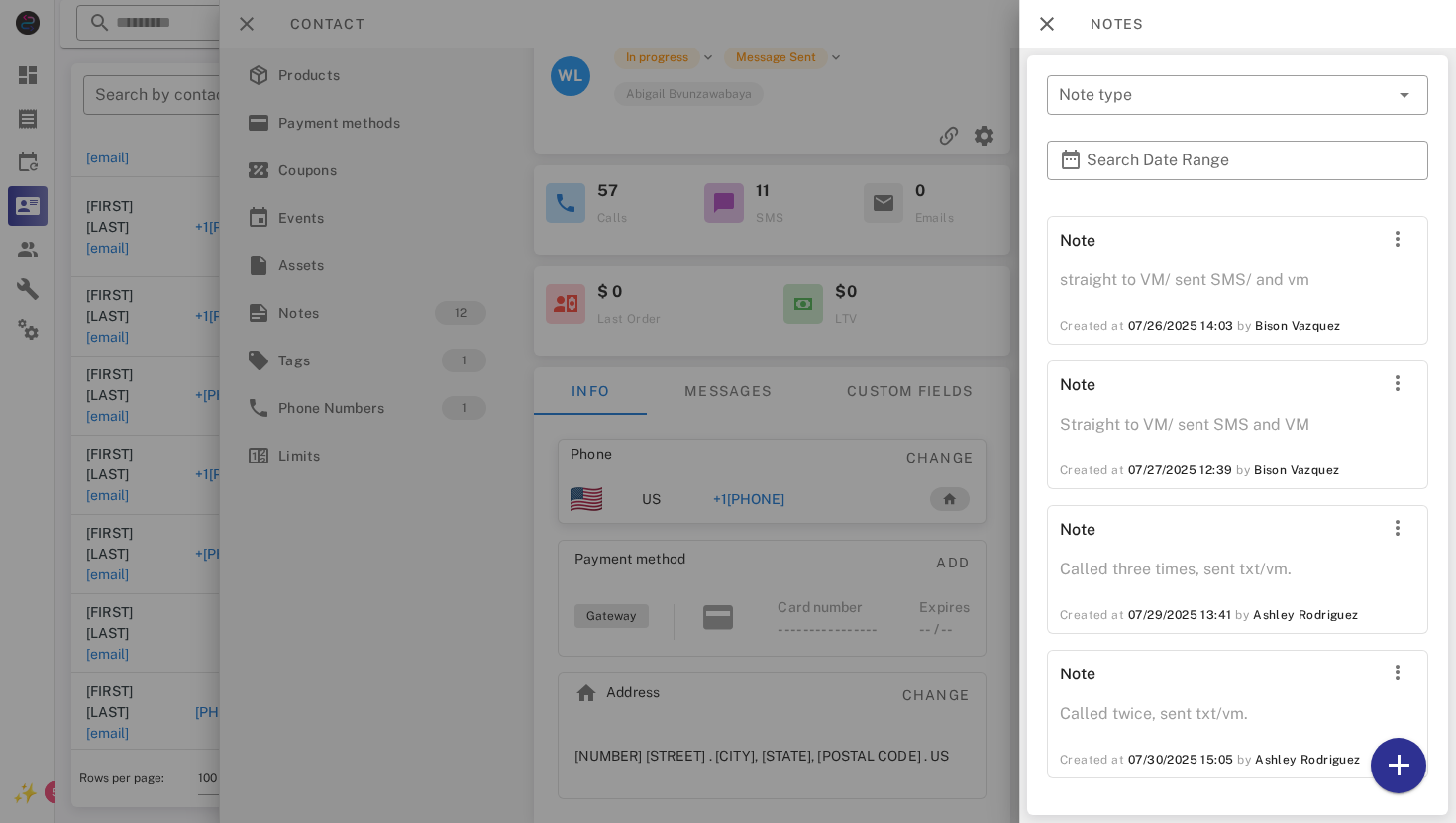 scroll, scrollTop: 0, scrollLeft: 0, axis: both 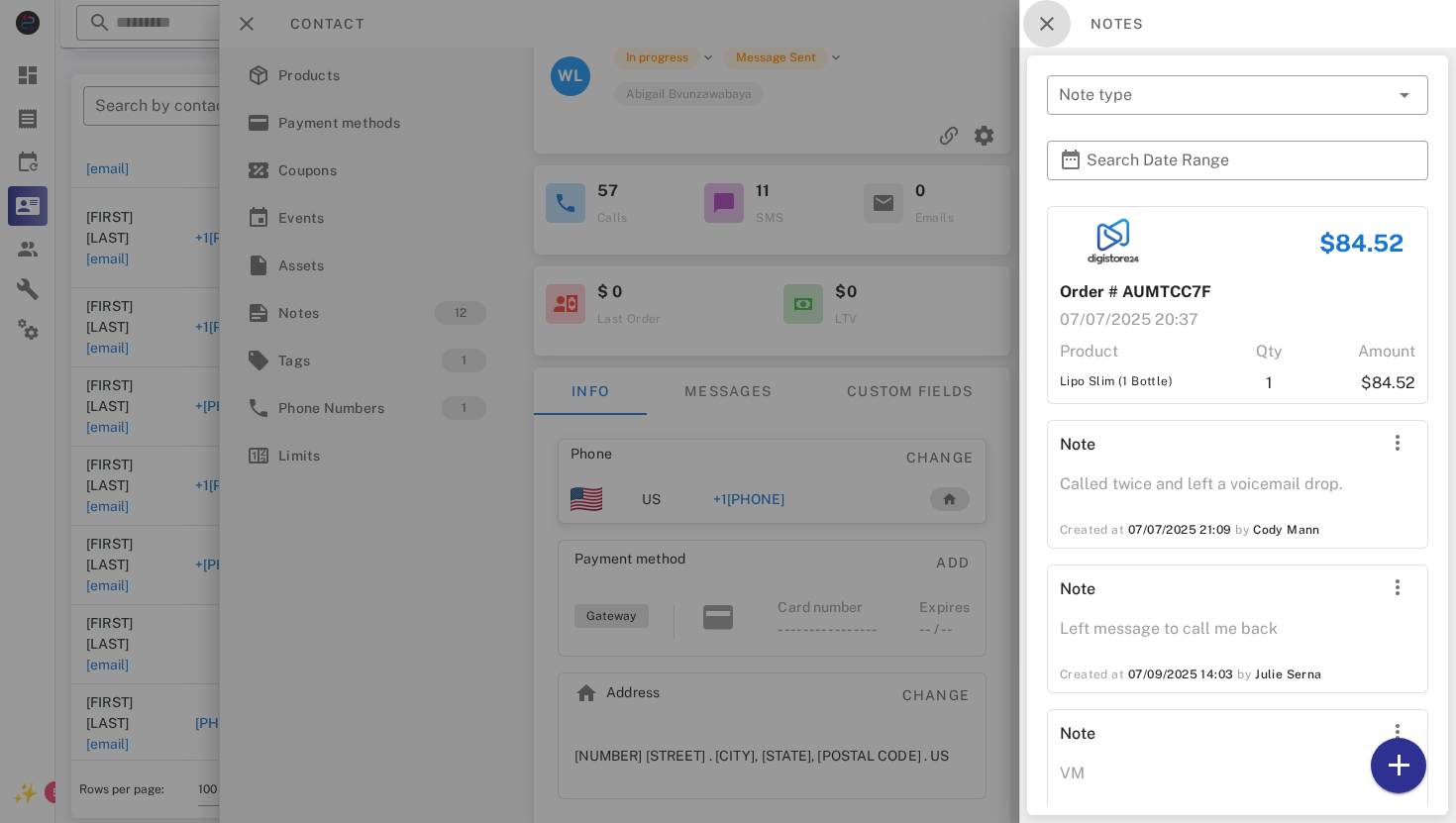 click at bounding box center [1047, 24] 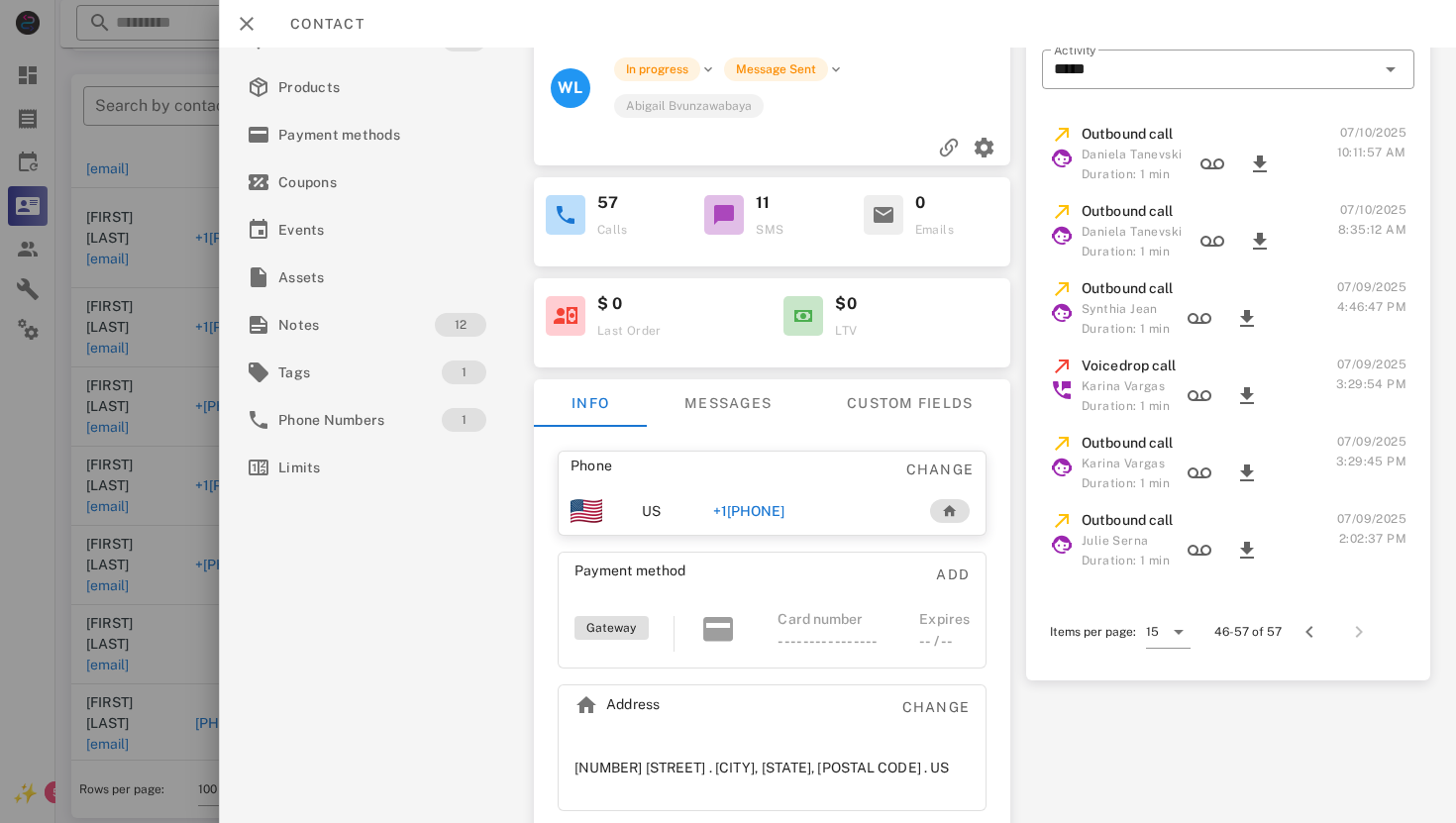 scroll, scrollTop: 0, scrollLeft: 0, axis: both 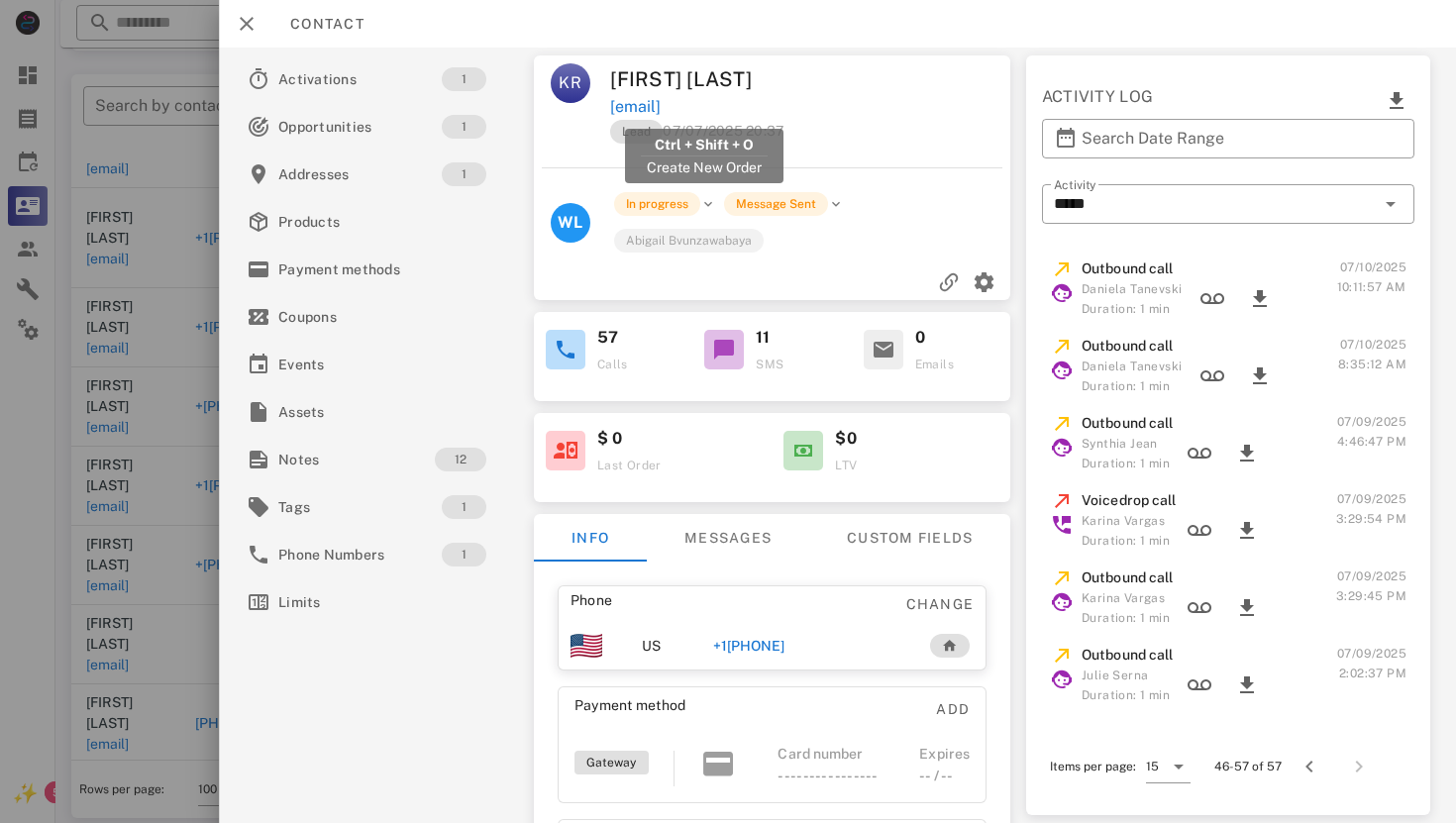 click on "krshockley74@[EXAMPLE.COM]" at bounding box center [635, 107] 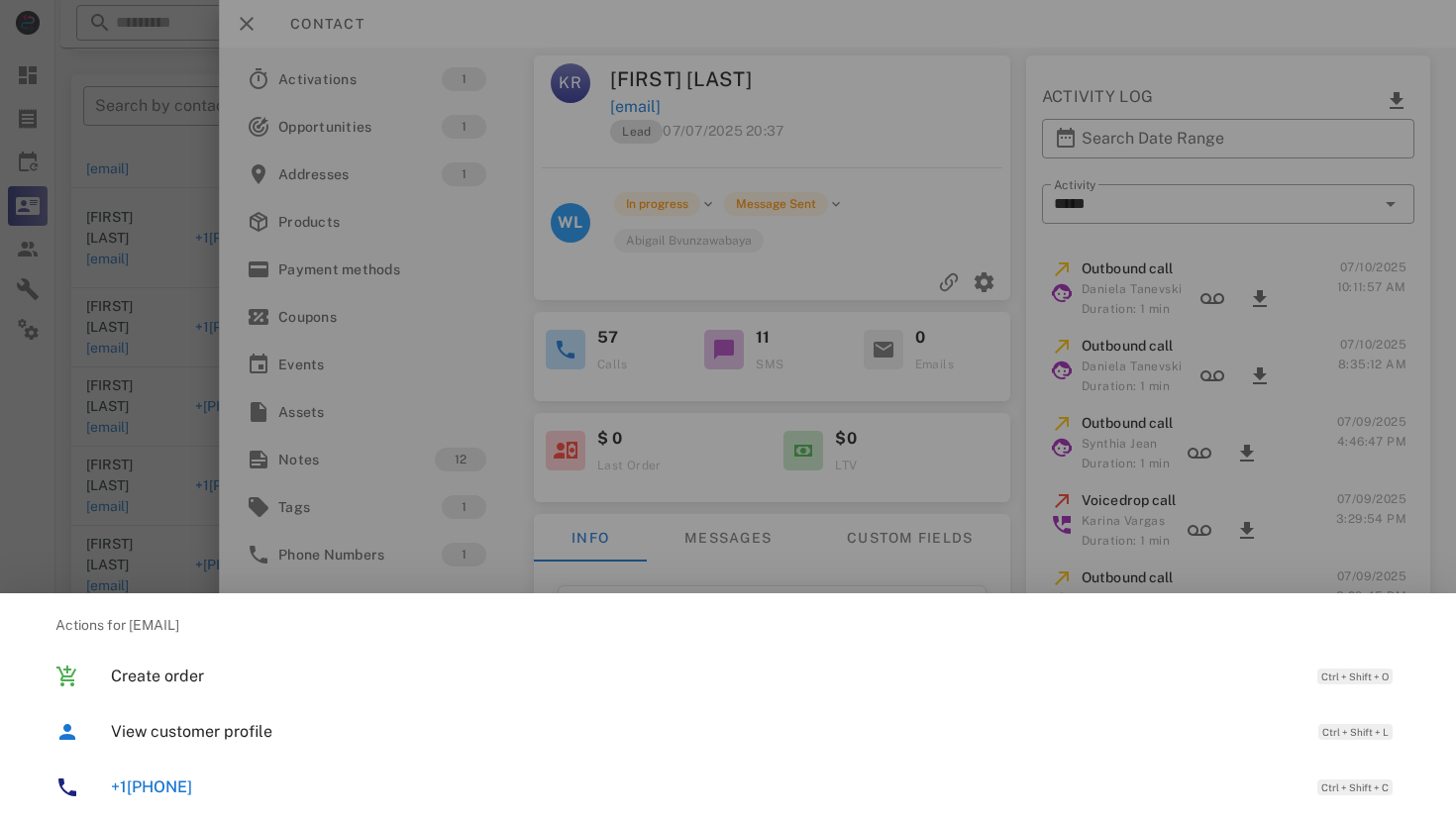 click on "[PHONE]" at bounding box center [152, 786] 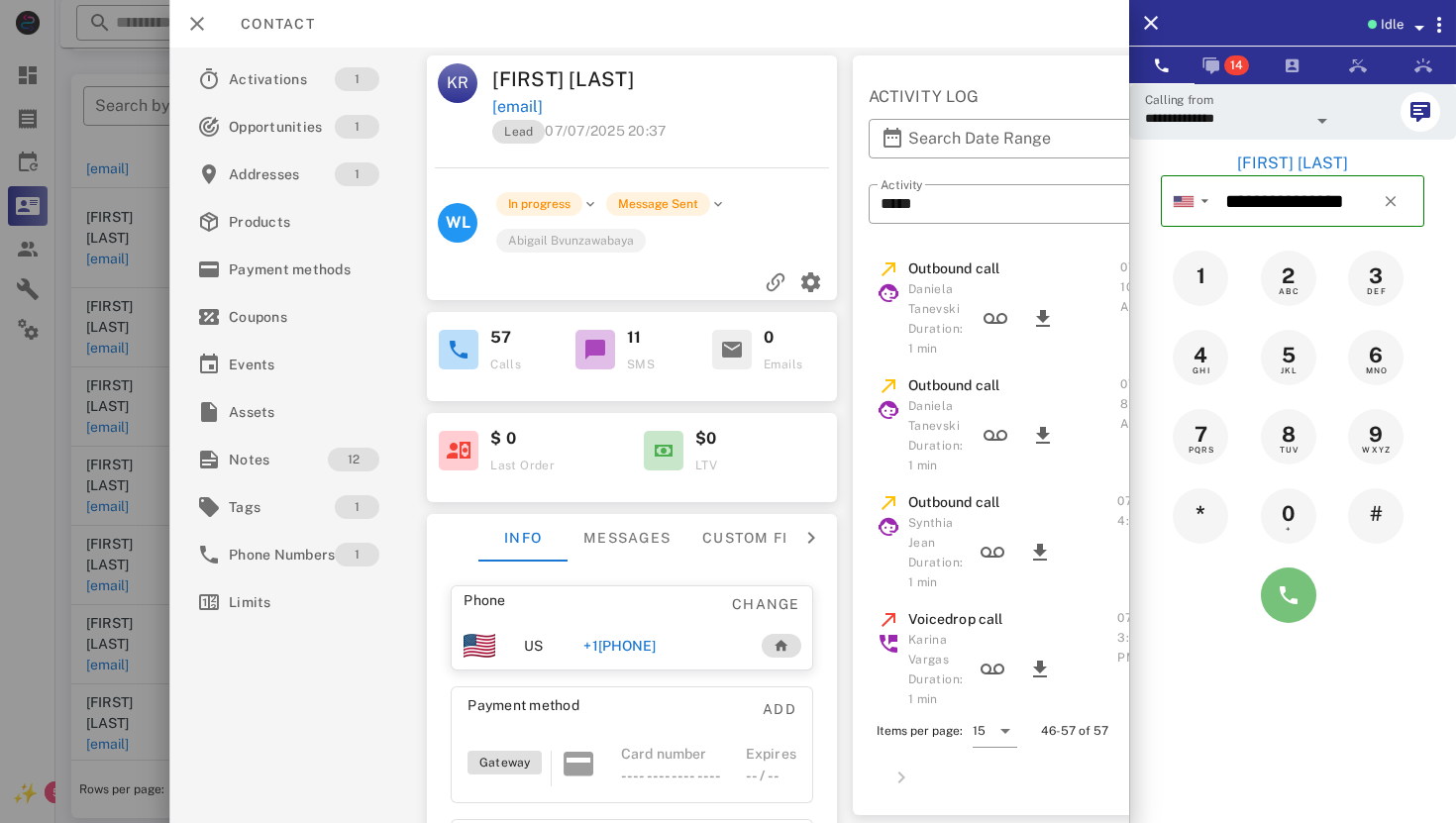 click at bounding box center (1289, 595) 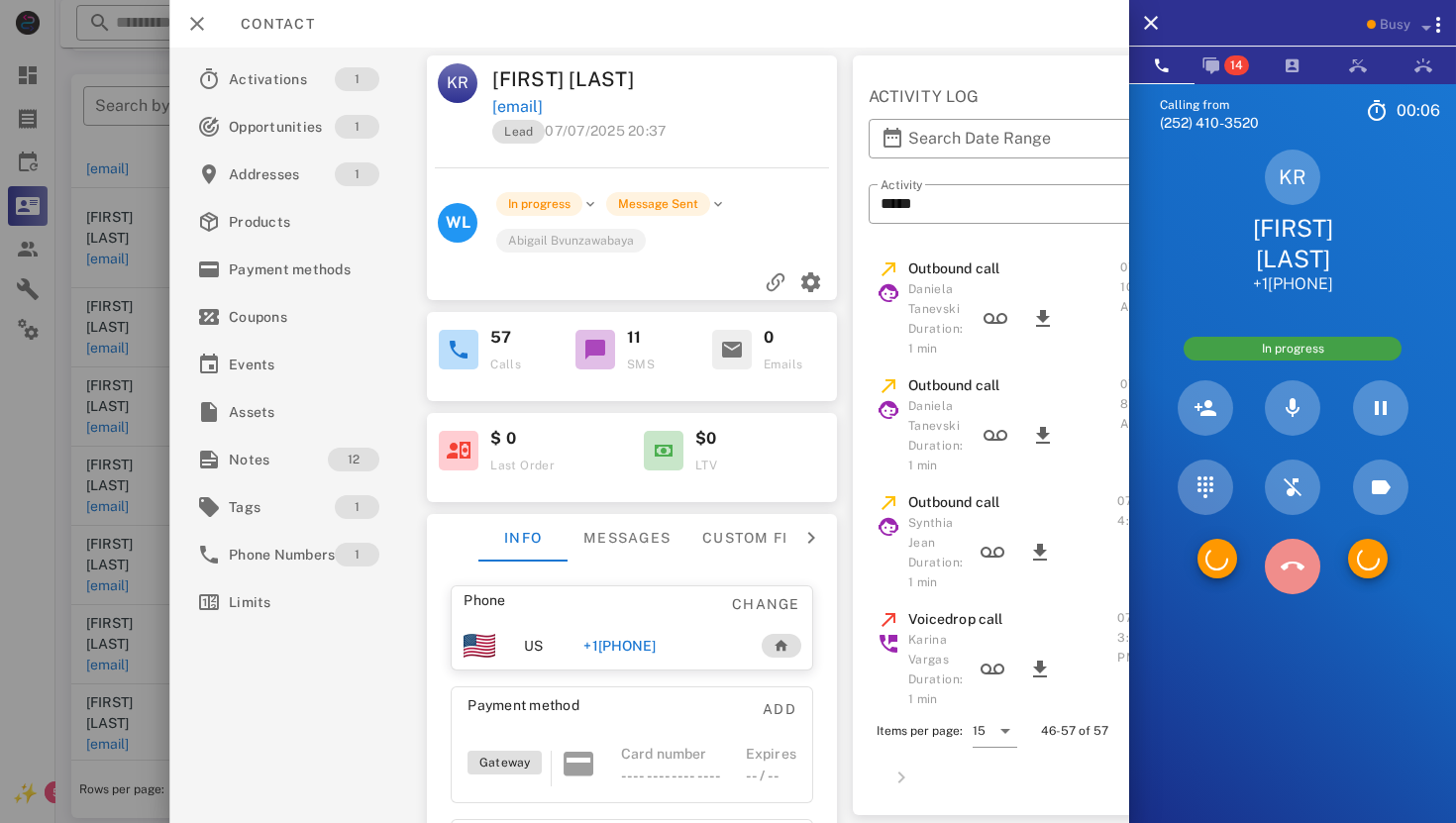 click at bounding box center [1293, 566] 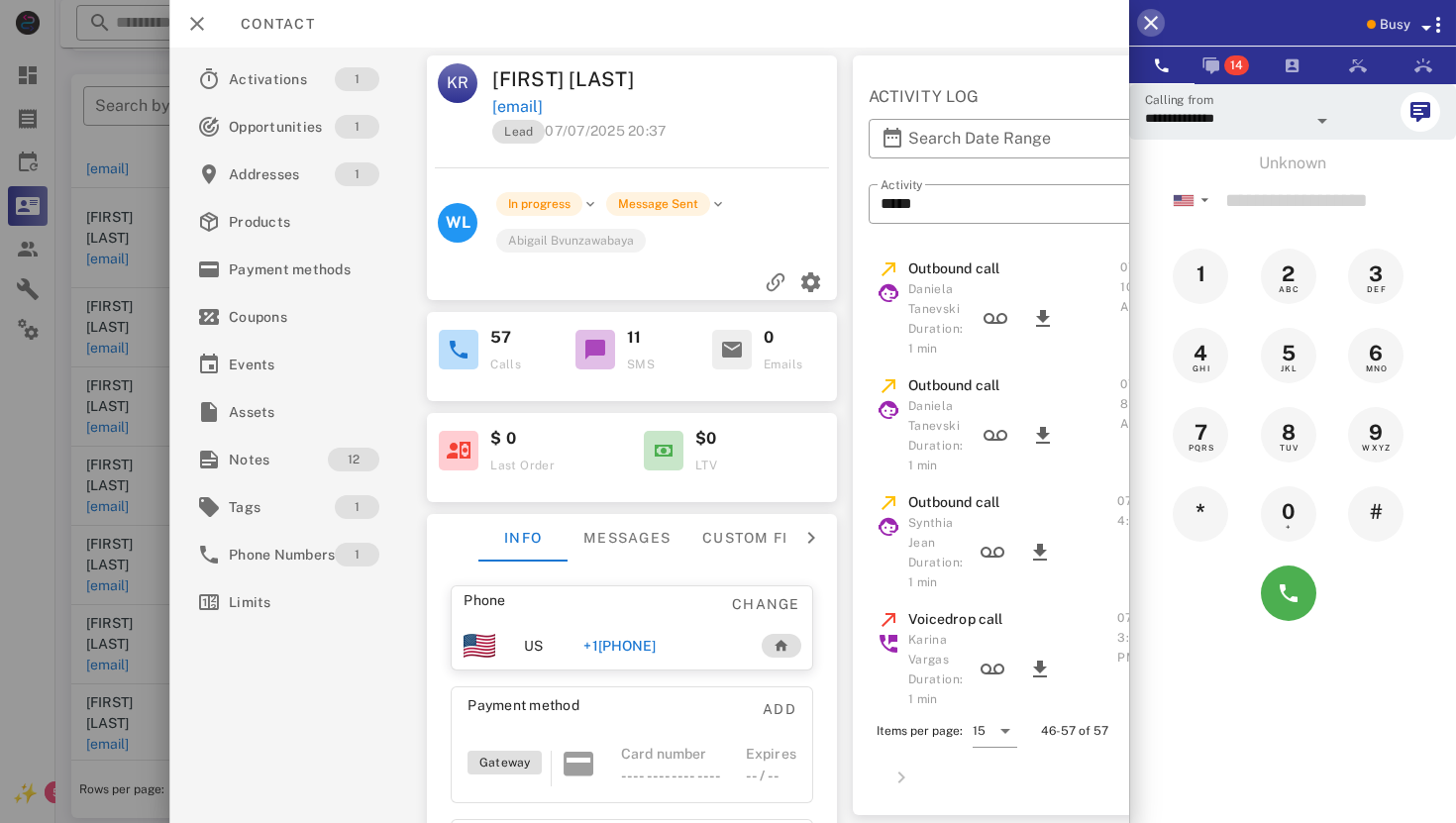 click at bounding box center (1151, 23) 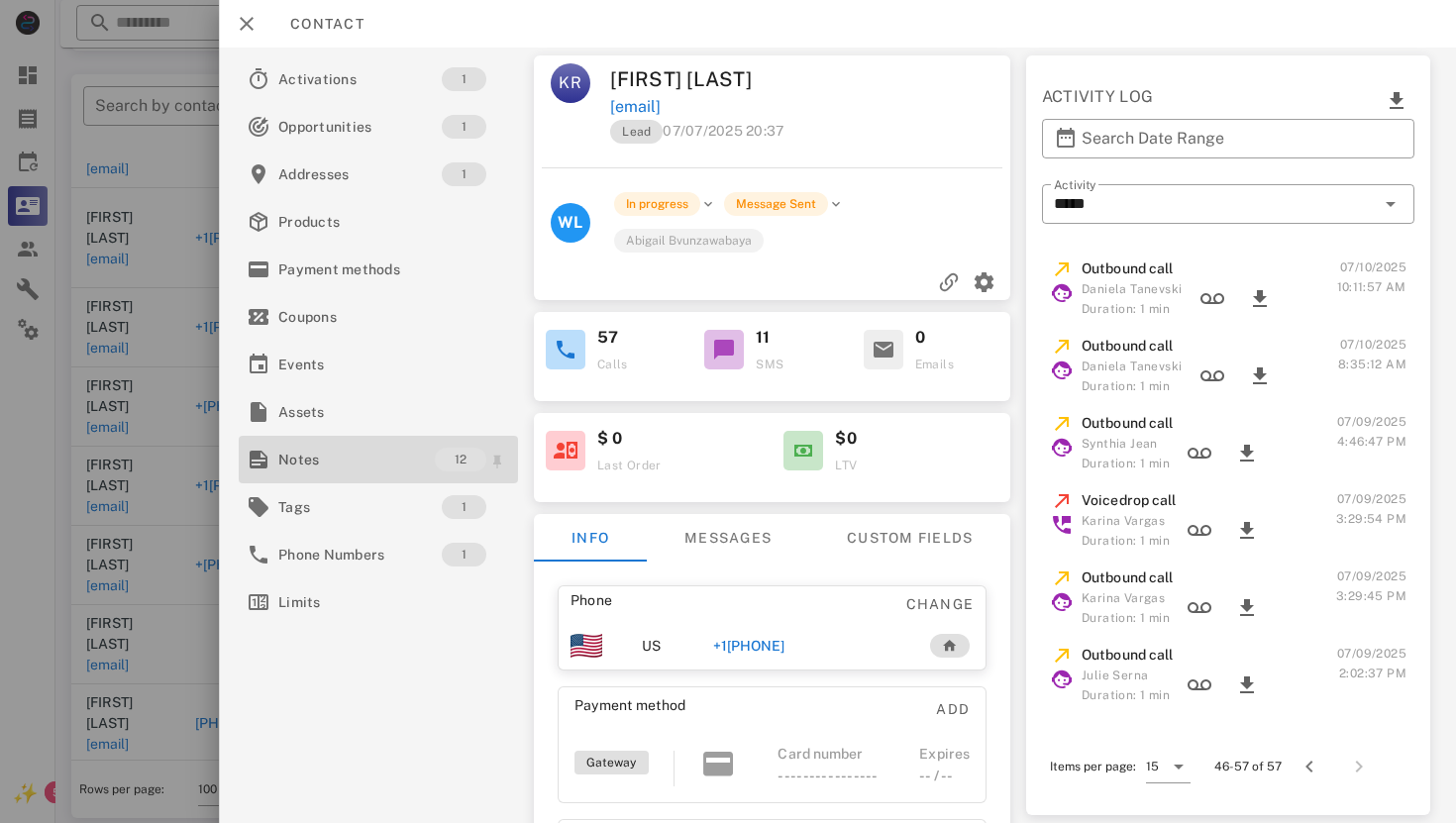 click on "Notes" at bounding box center [357, 460] 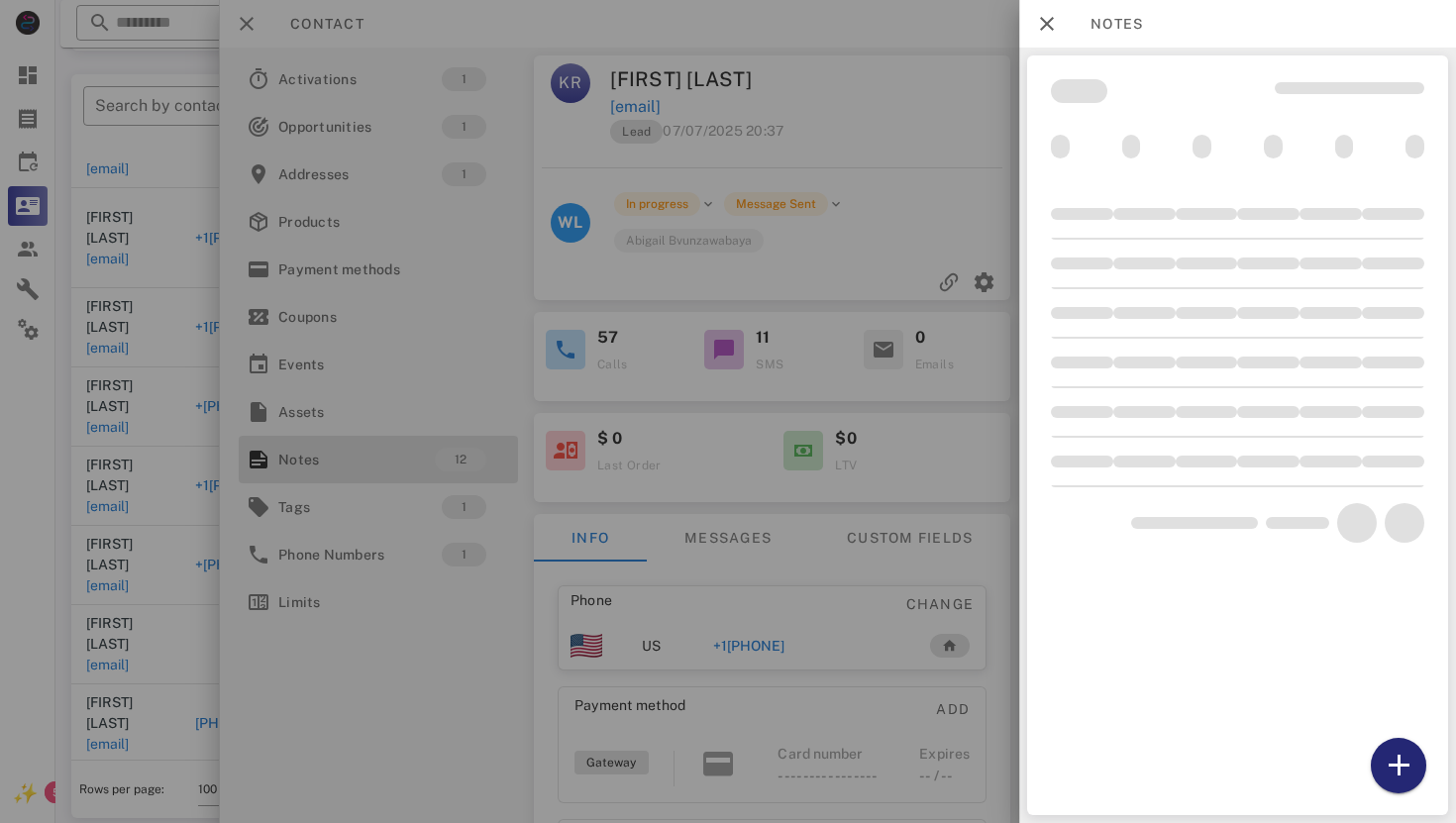 click at bounding box center [1399, 766] 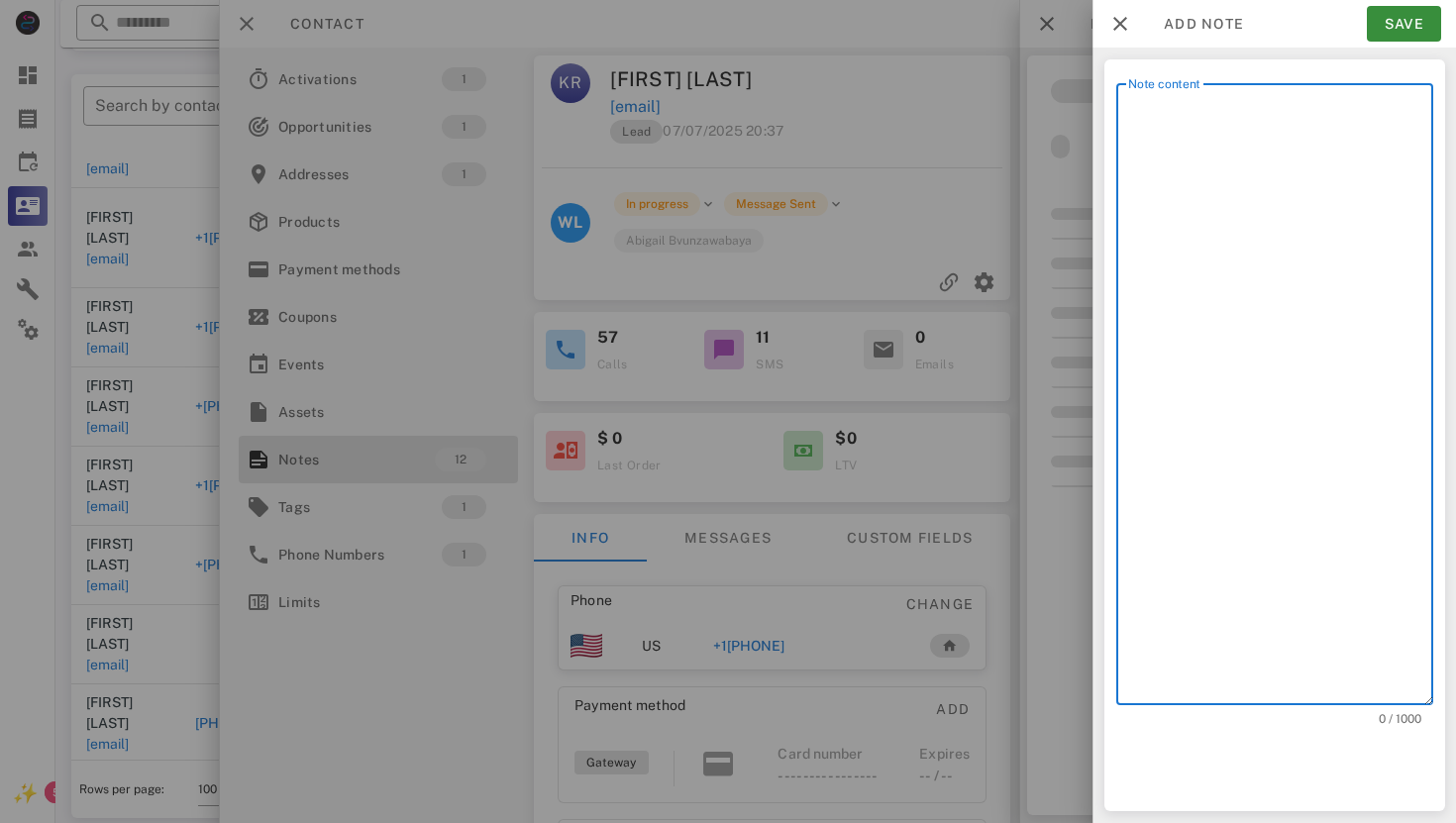 click on "Note content" at bounding box center (1281, 399) 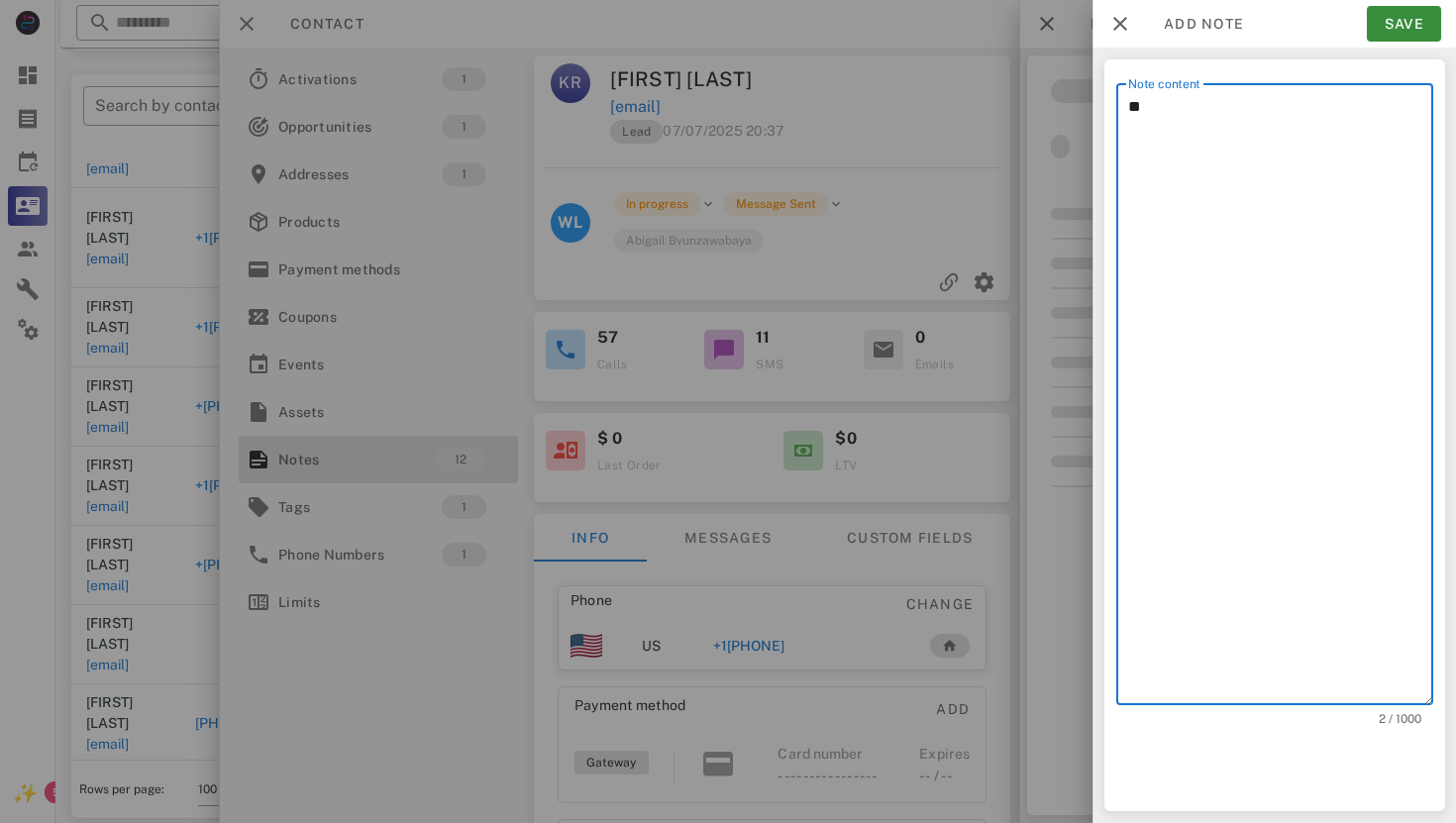 type on "*" 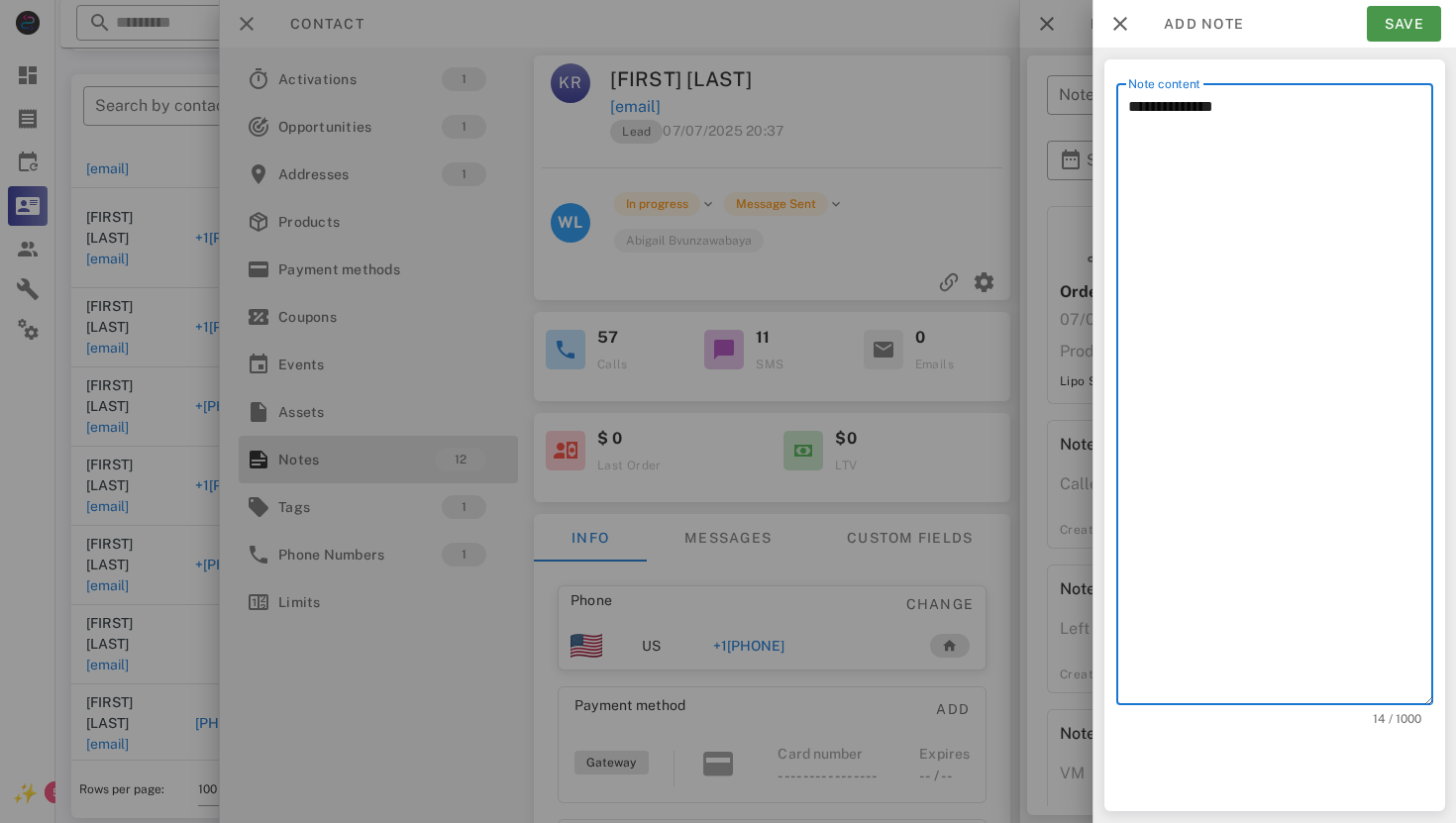 type on "**********" 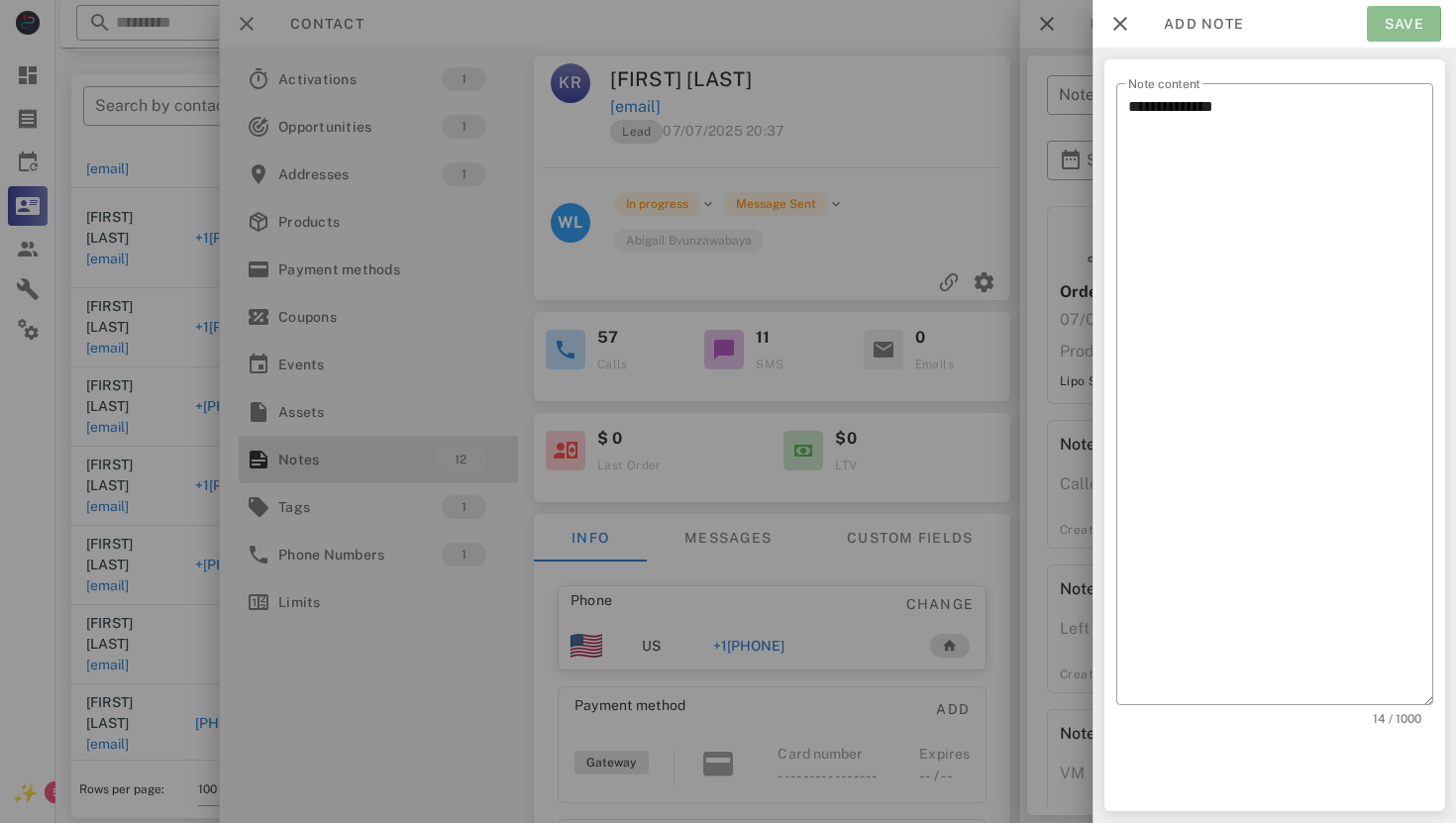 click on "Save" at bounding box center [1404, 24] 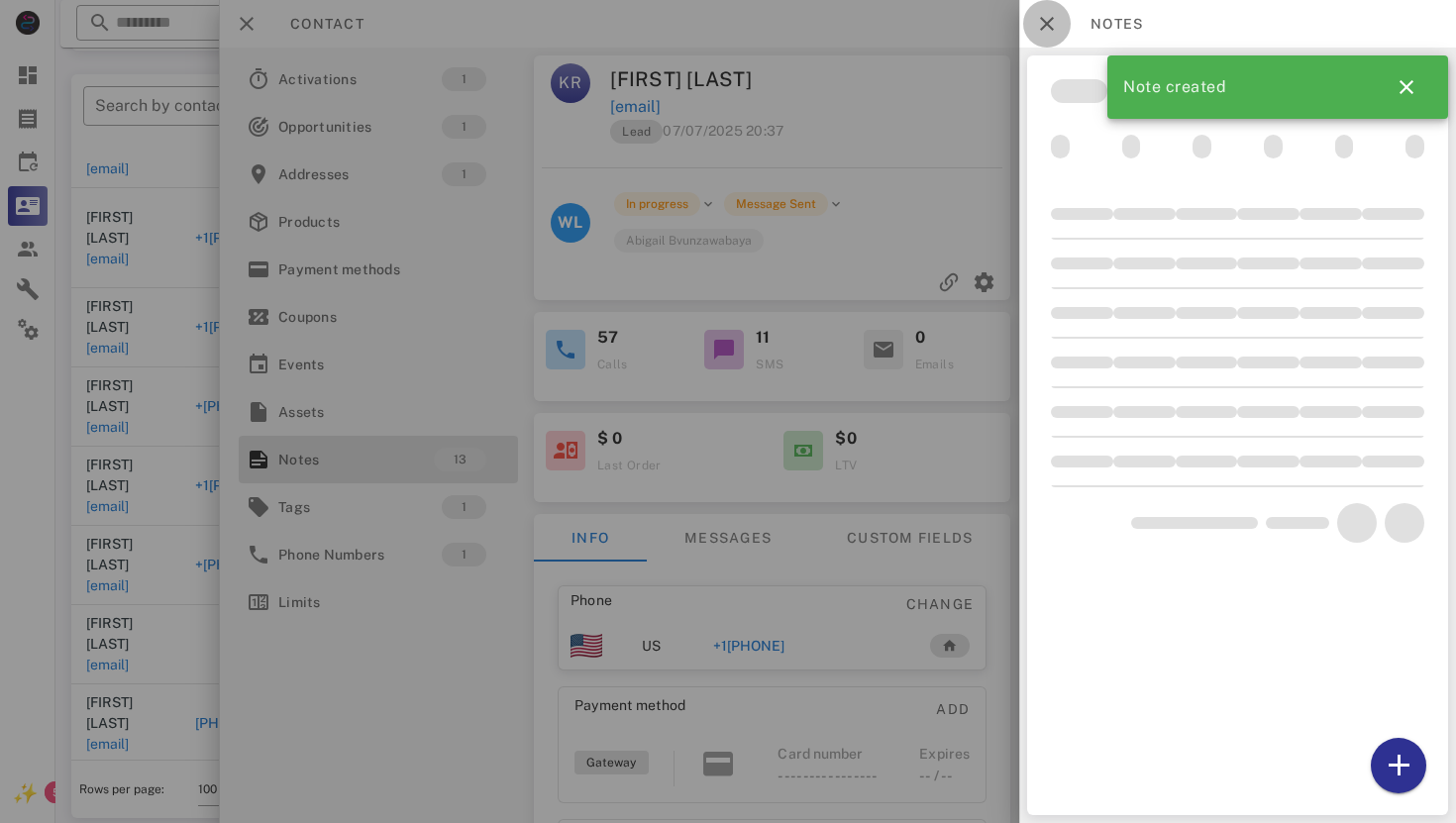 click at bounding box center (1047, 24) 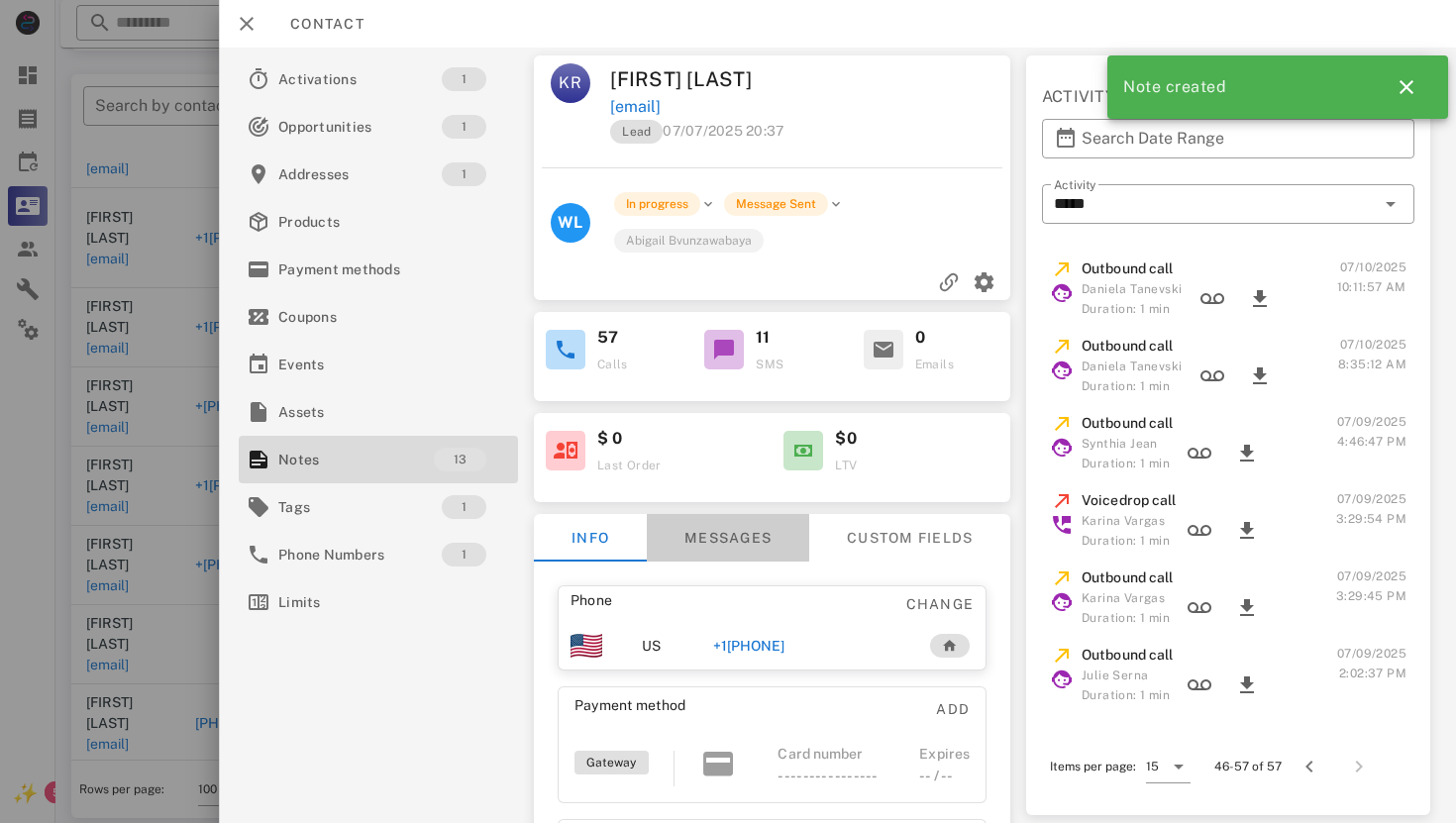 click on "Messages" at bounding box center (727, 538) 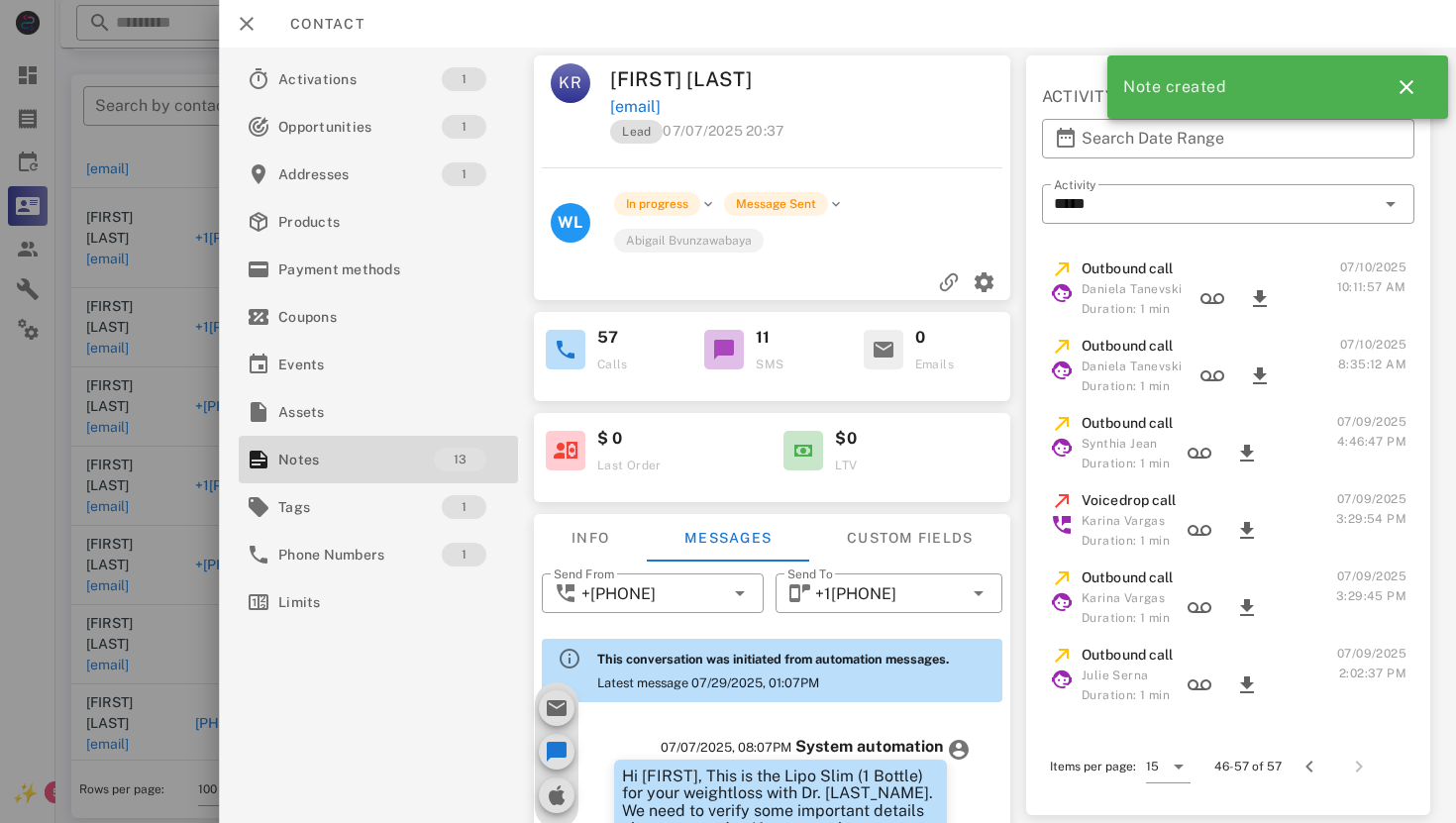 scroll, scrollTop: 2893, scrollLeft: 0, axis: vertical 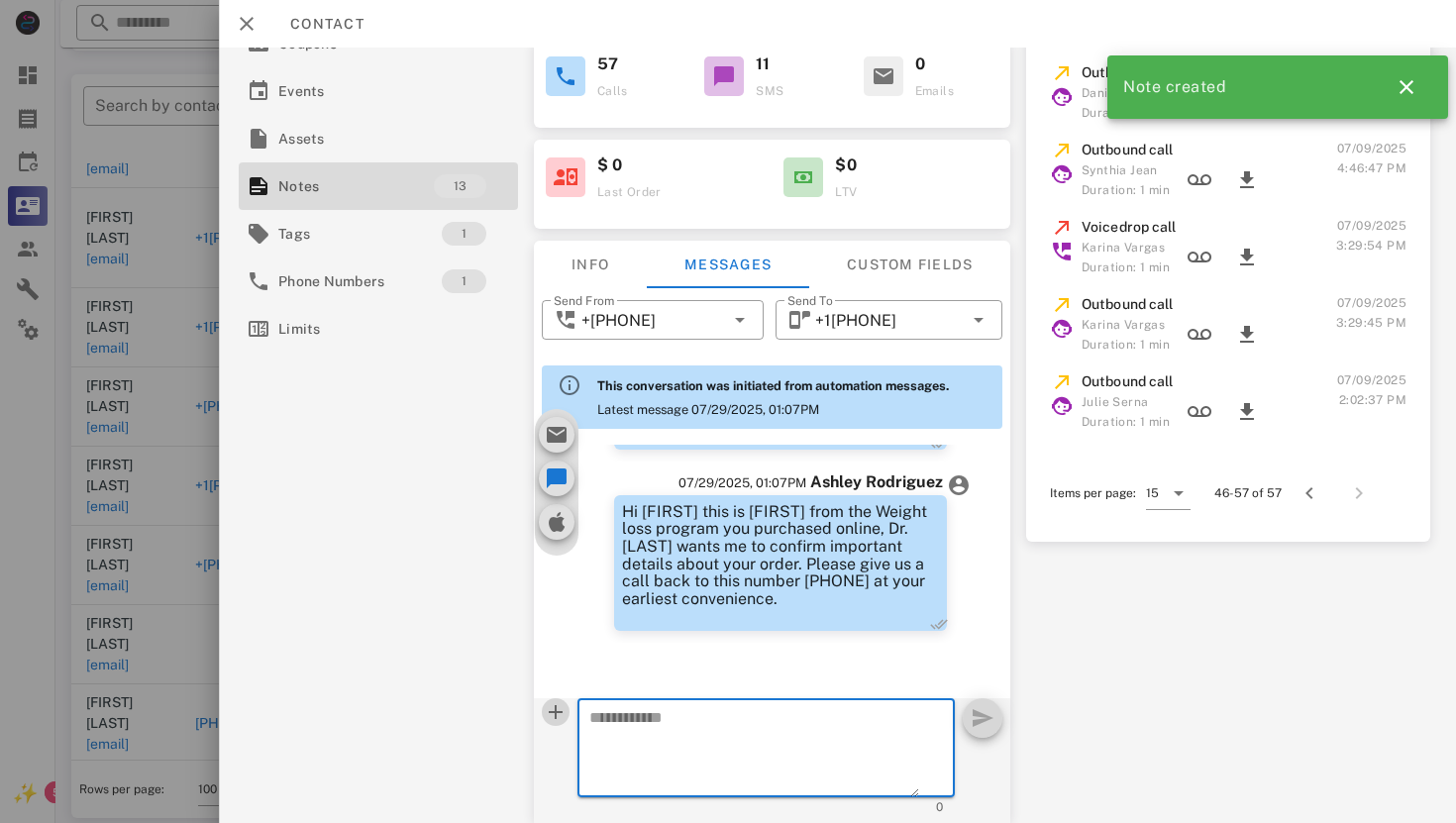 click at bounding box center (555, 712) 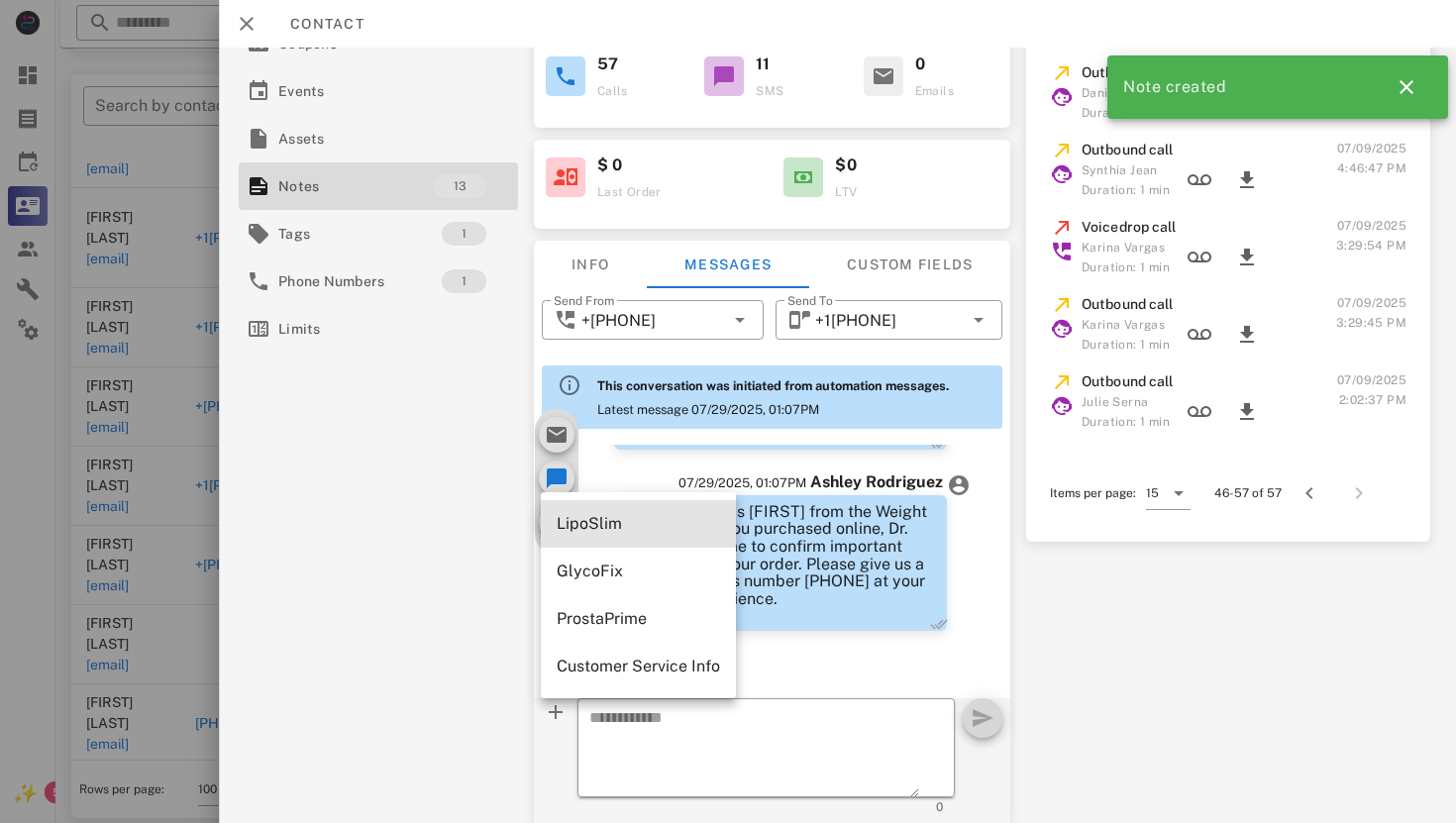 click on "LipoSlim" at bounding box center [638, 523] 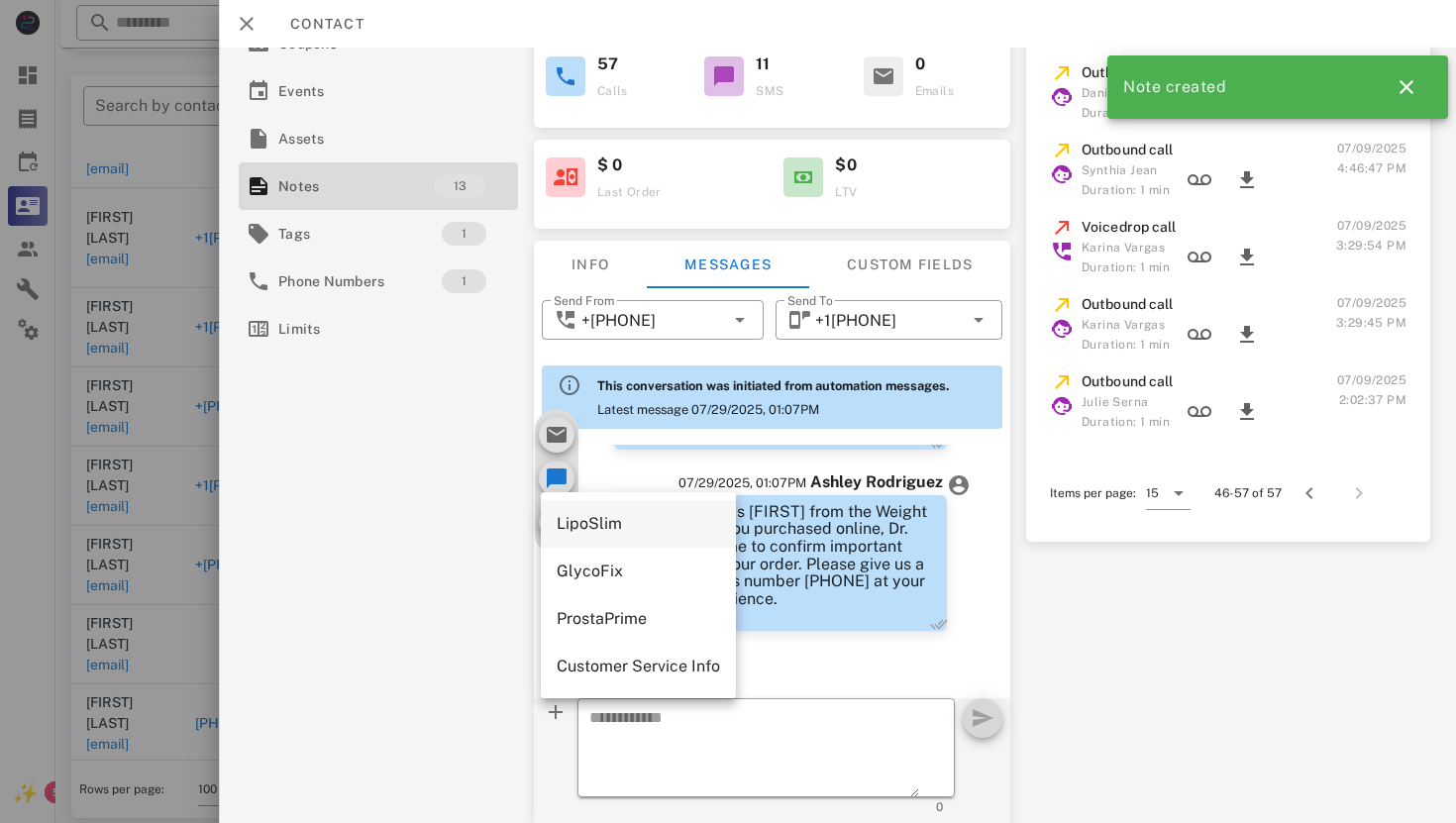 type on "**********" 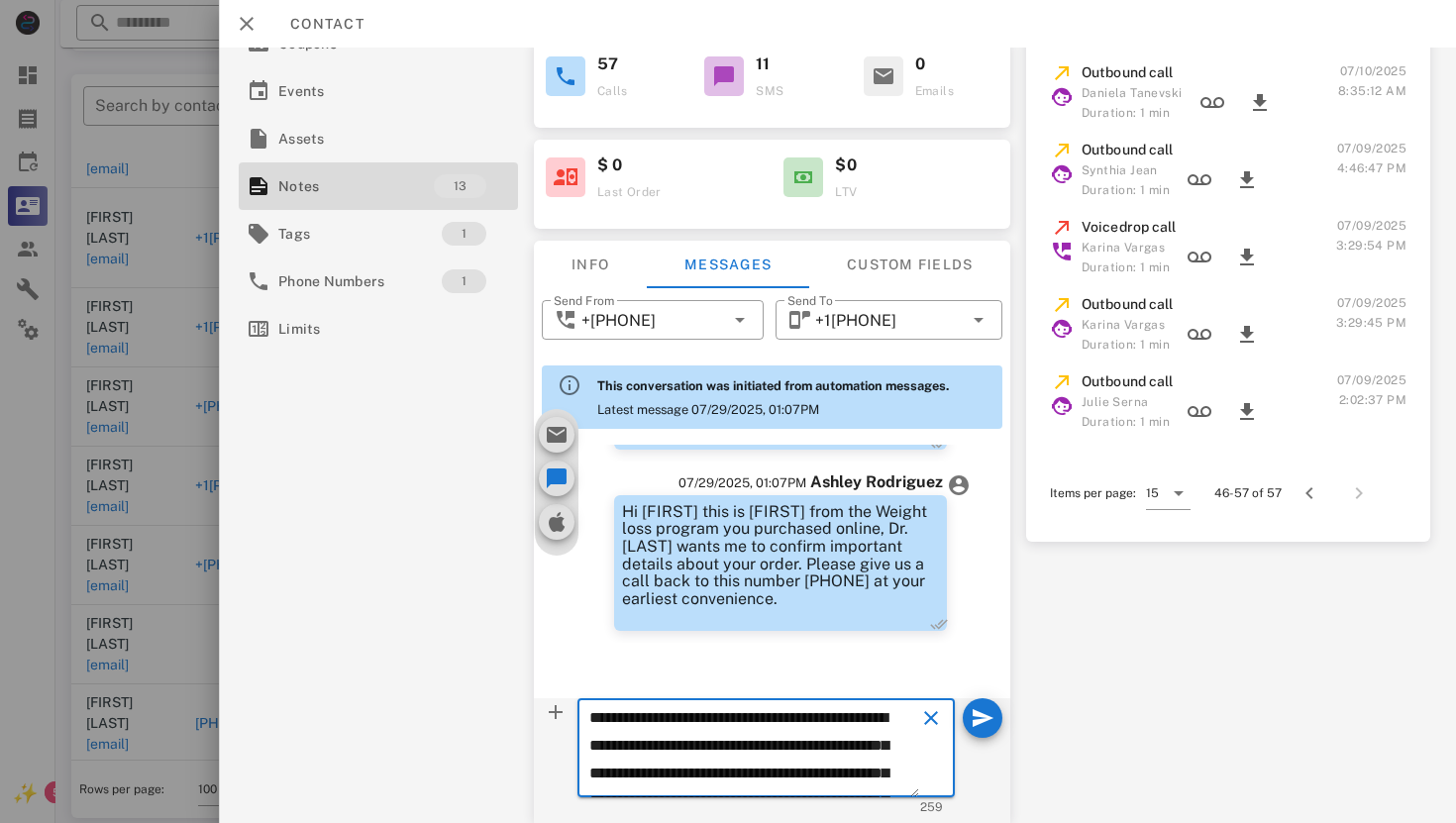 click on "**********" at bounding box center (753, 751) 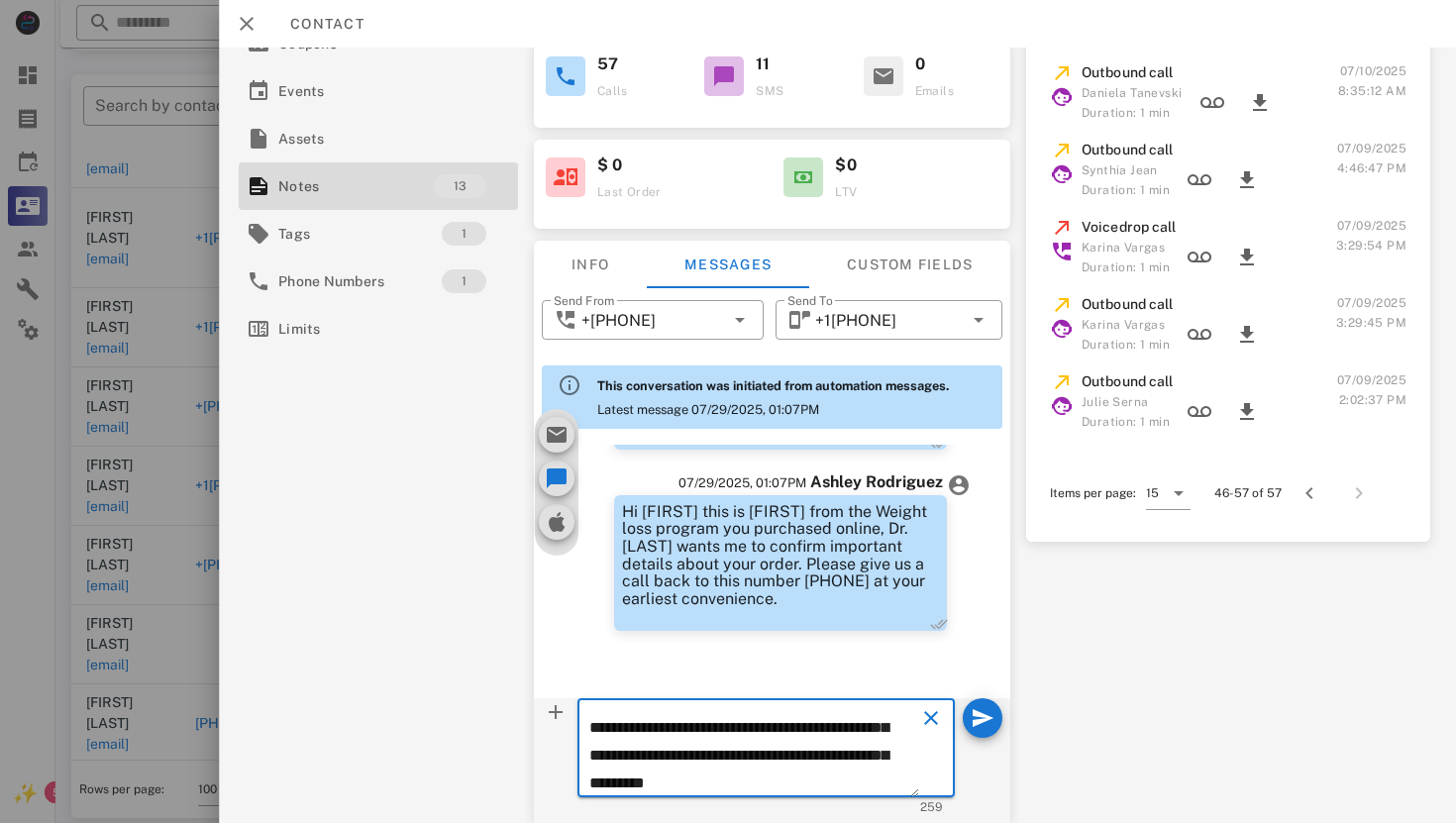 drag, startPoint x: 590, startPoint y: 711, endPoint x: 855, endPoint y: 821, distance: 286.92333 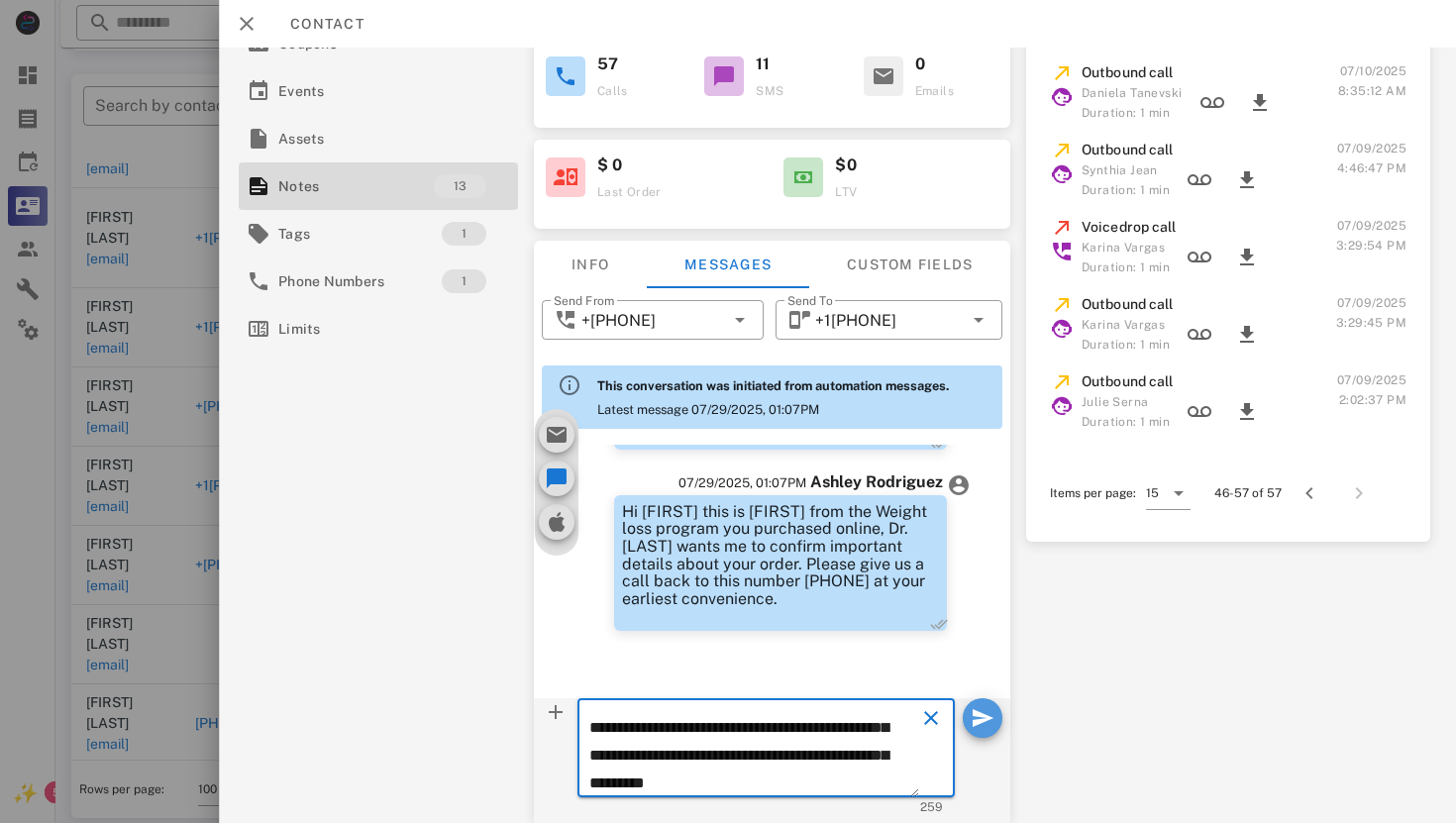 click at bounding box center (983, 718) 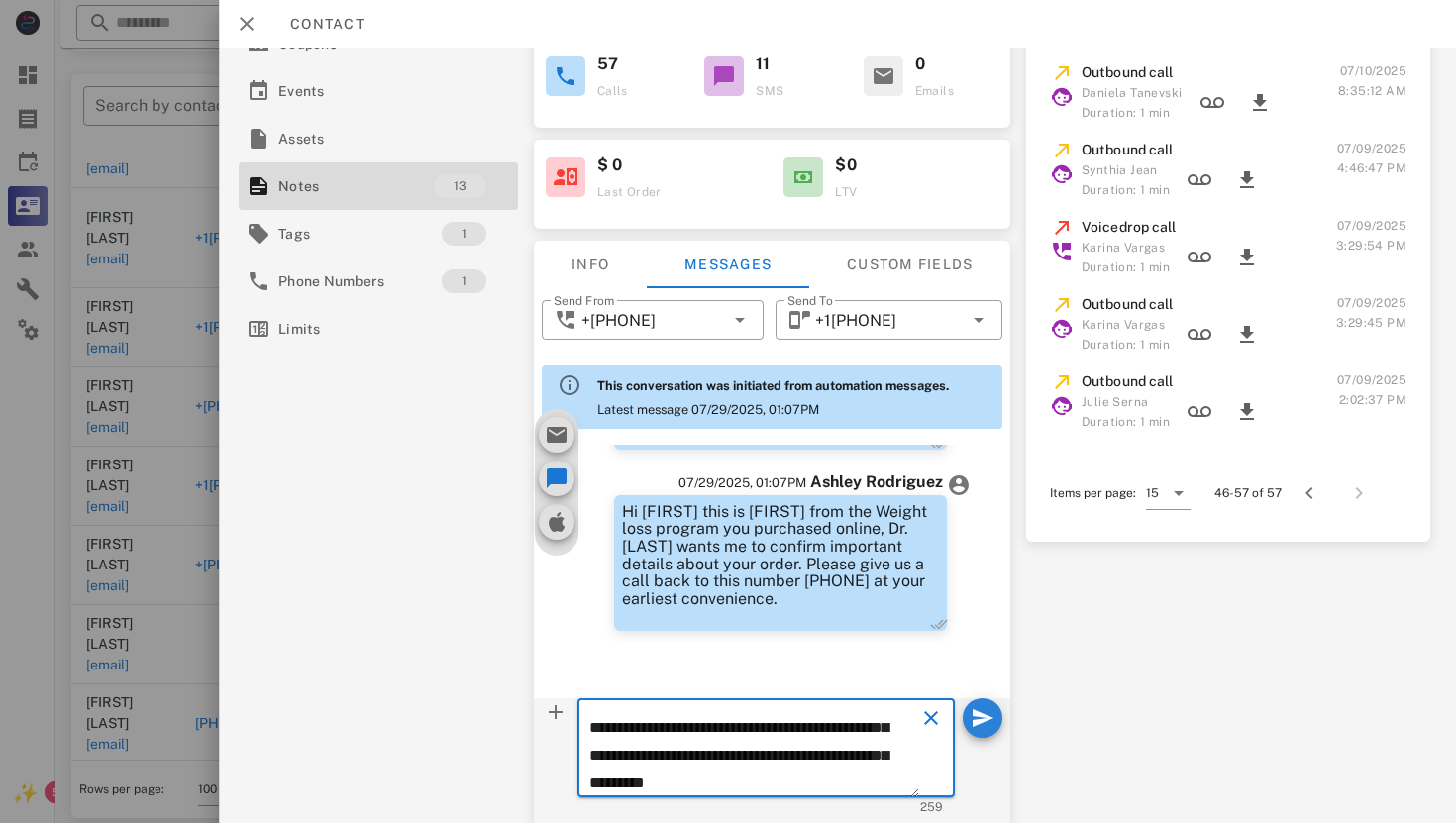 type 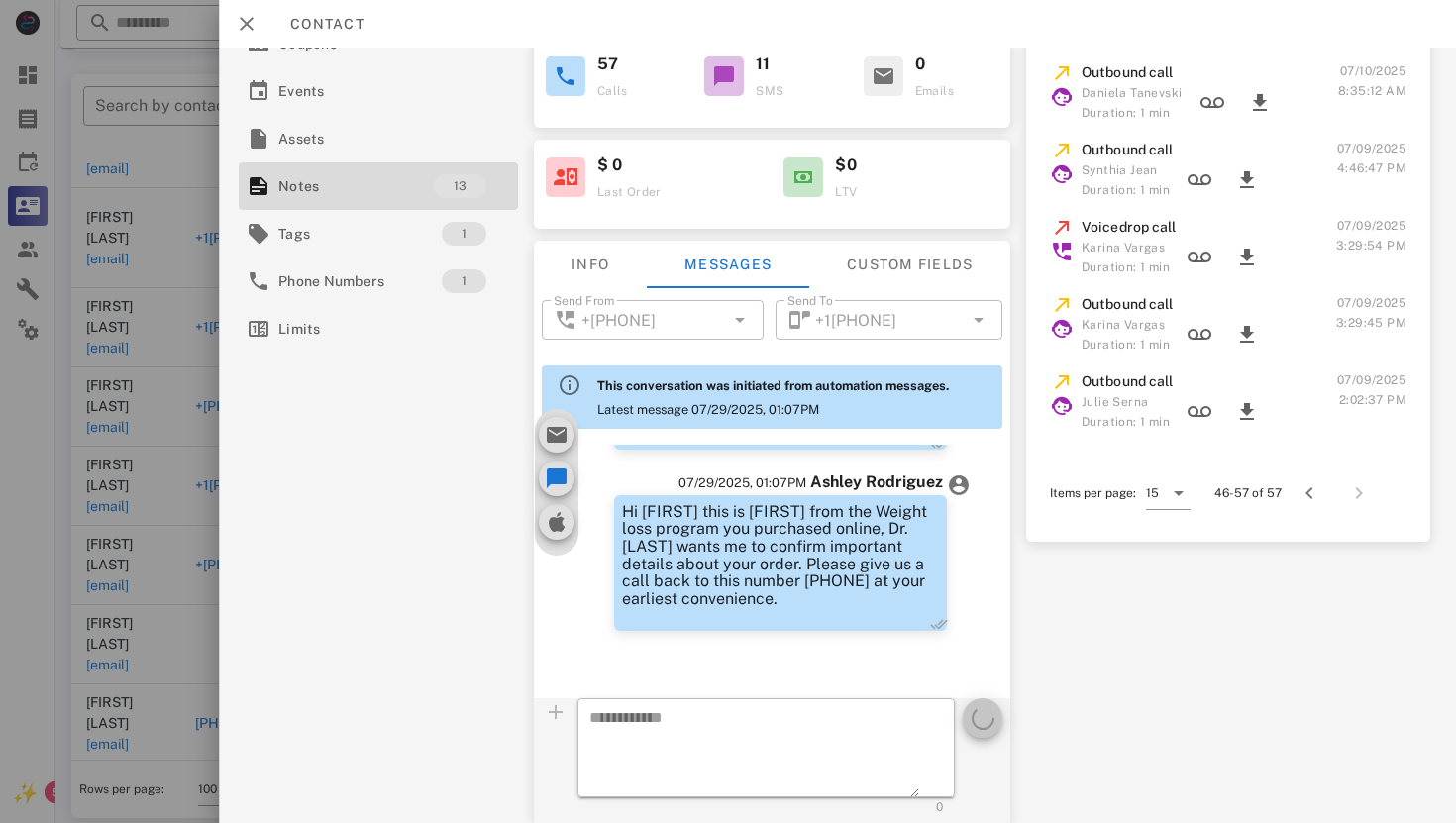 scroll, scrollTop: 0, scrollLeft: 0, axis: both 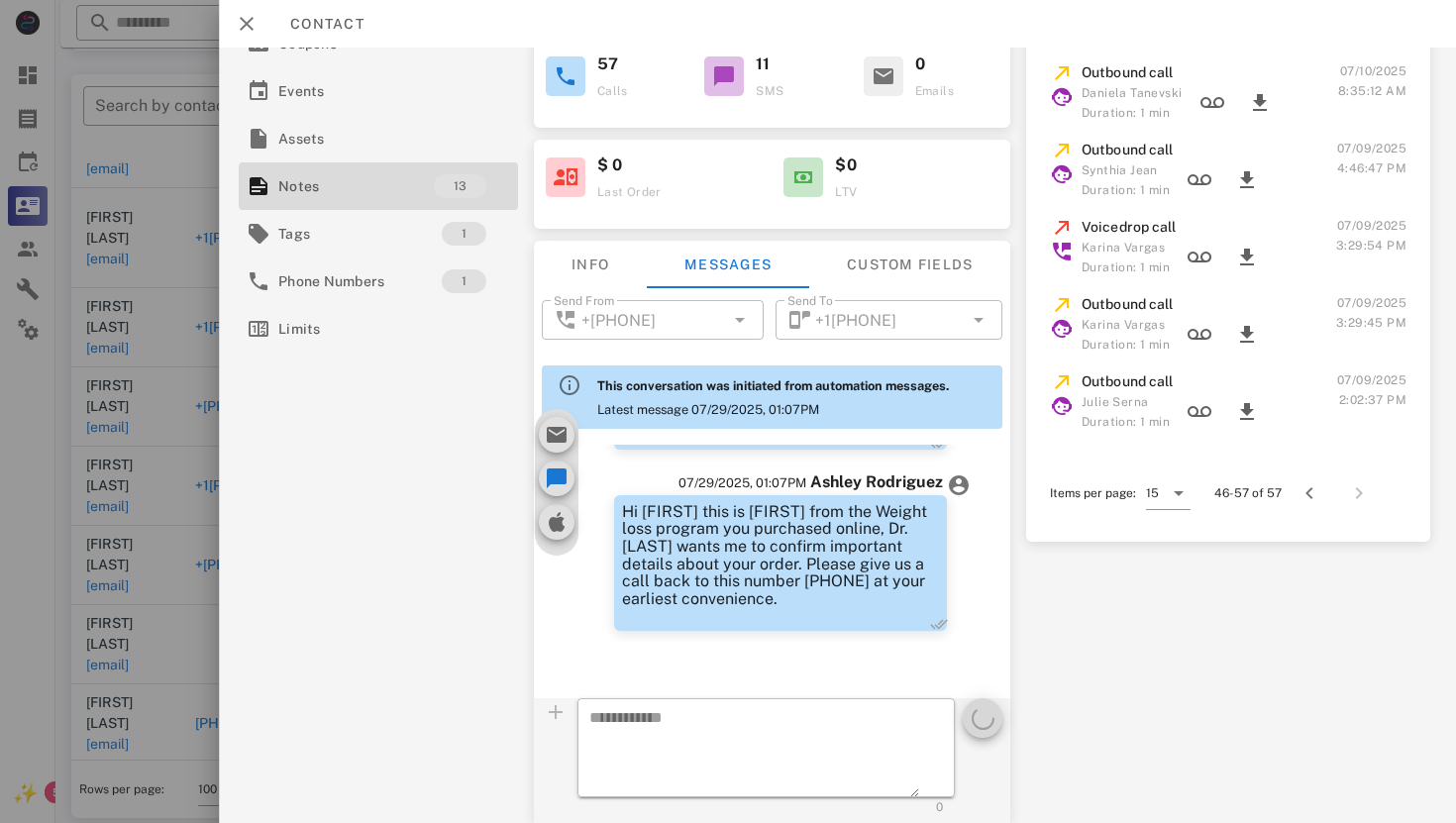 click at bounding box center (556, 482) 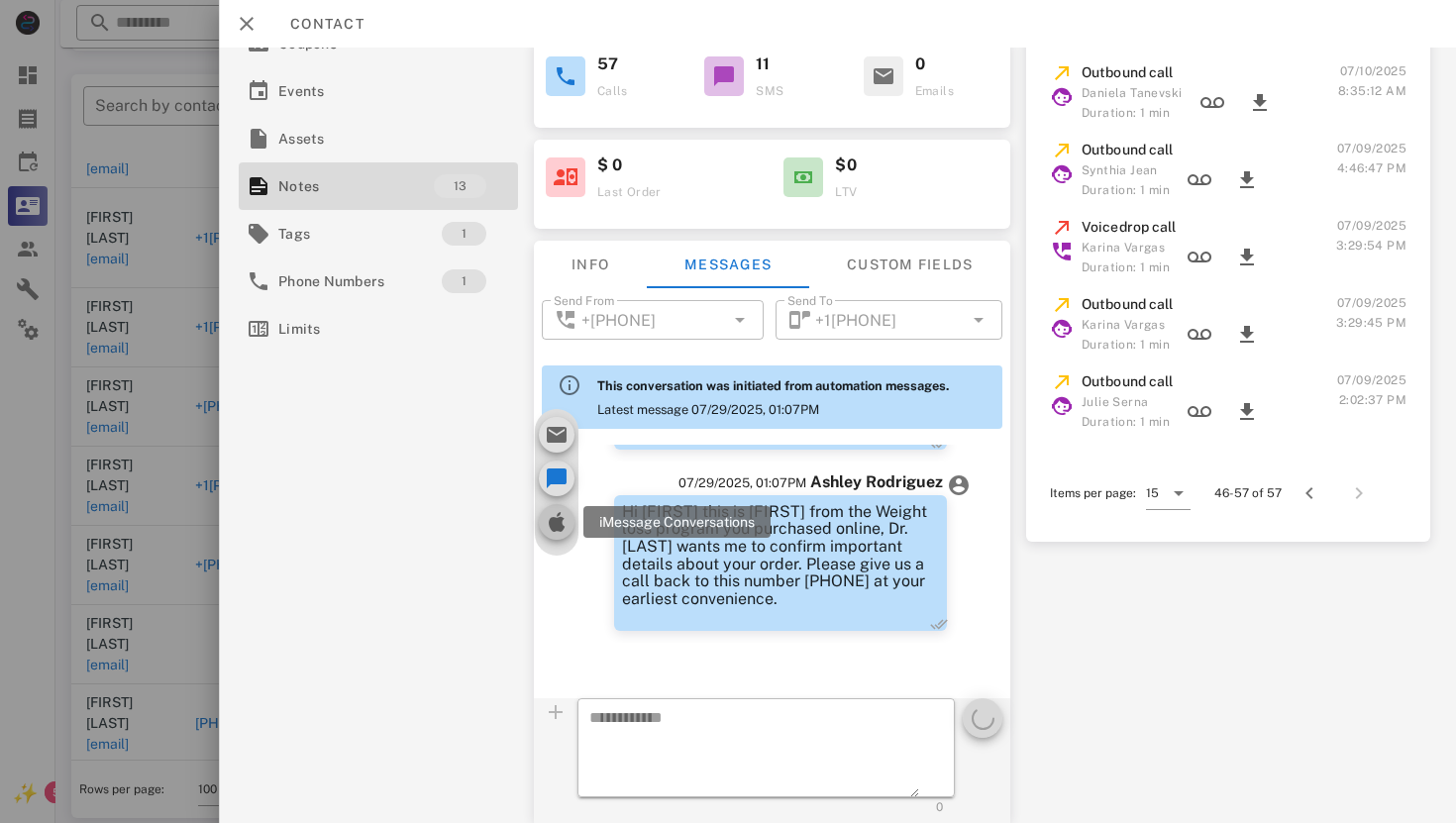 click at bounding box center [556, 522] 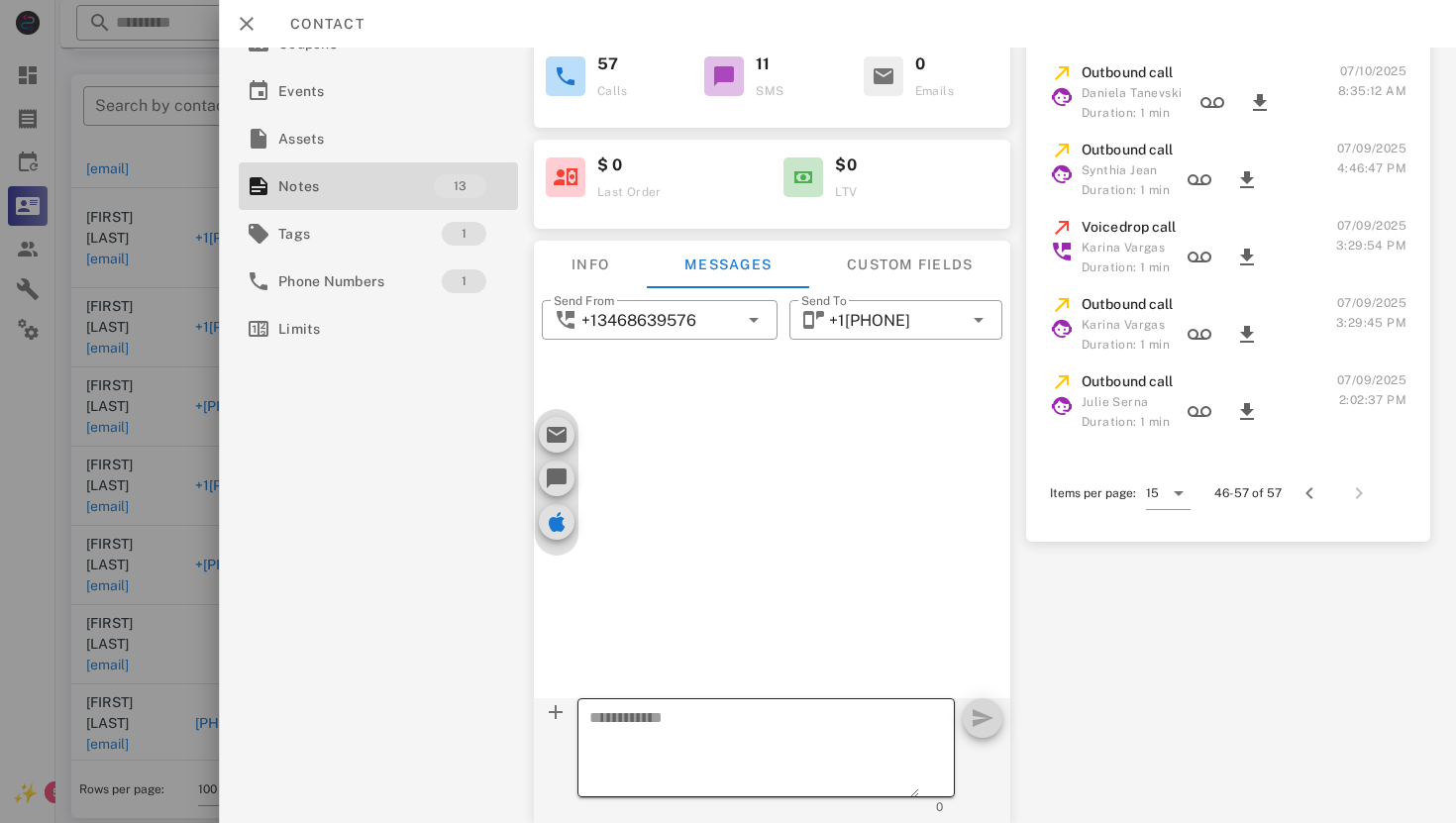 click at bounding box center [753, 751] 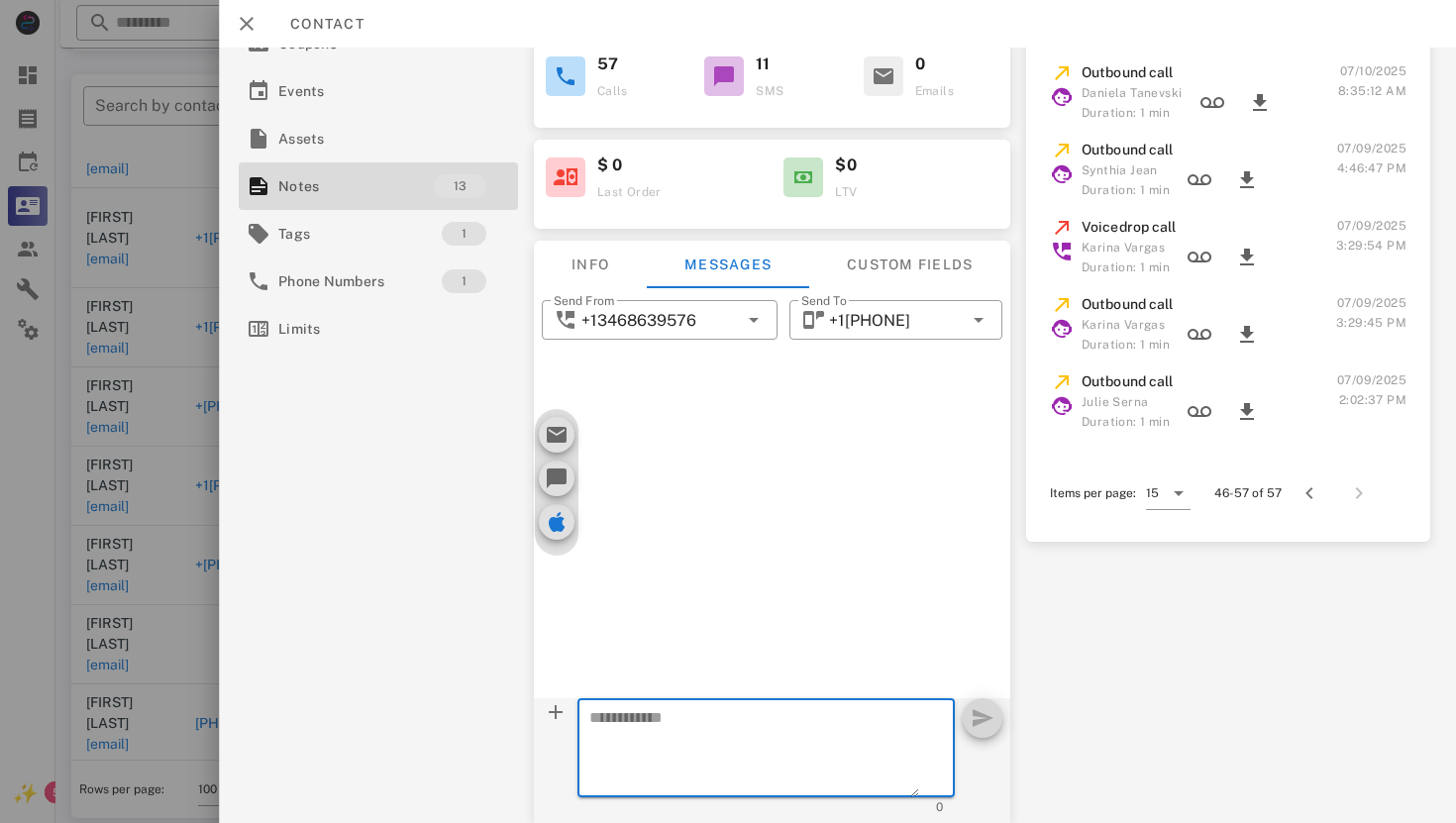 paste on "**********" 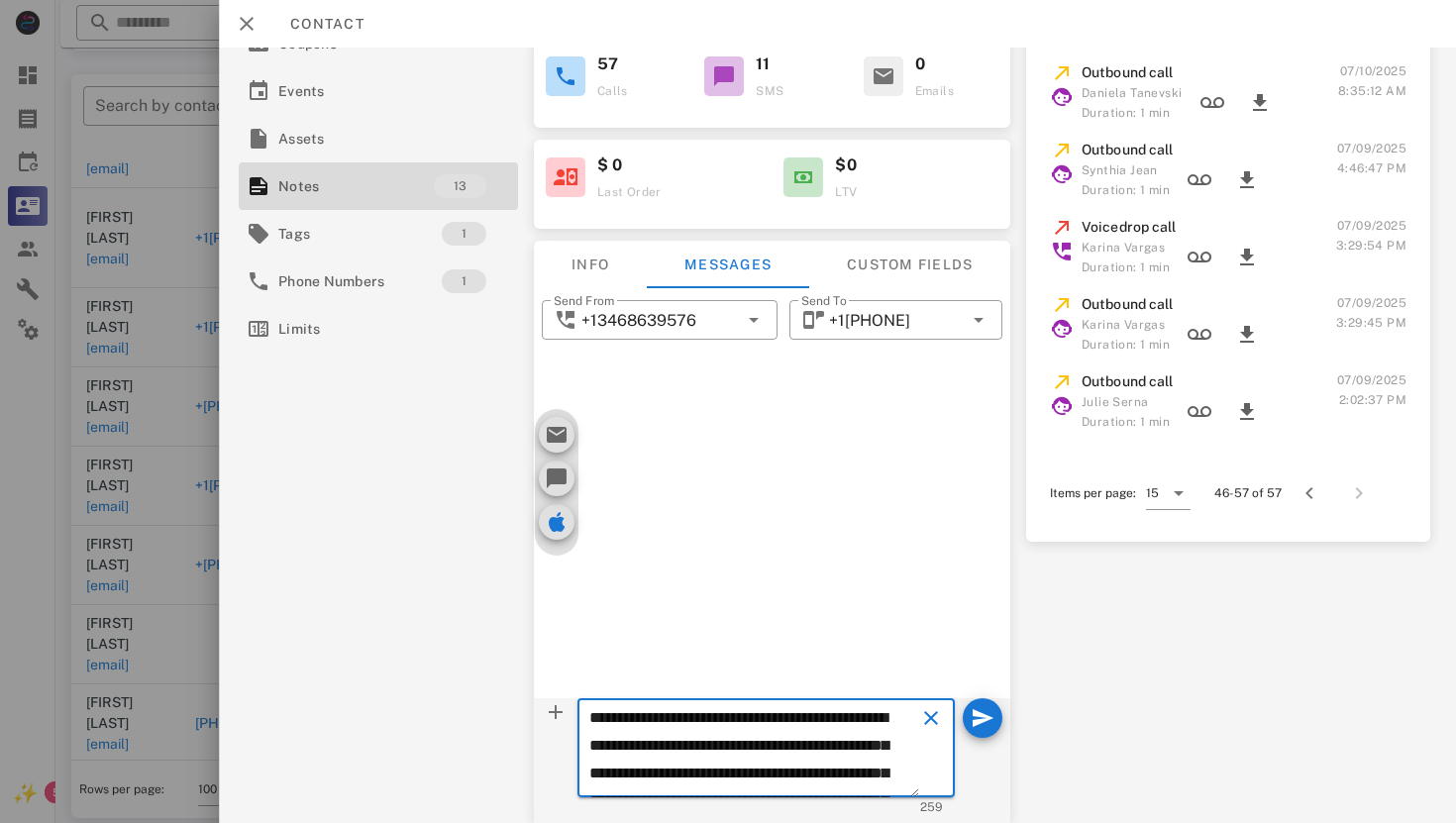 scroll, scrollTop: 96, scrollLeft: 0, axis: vertical 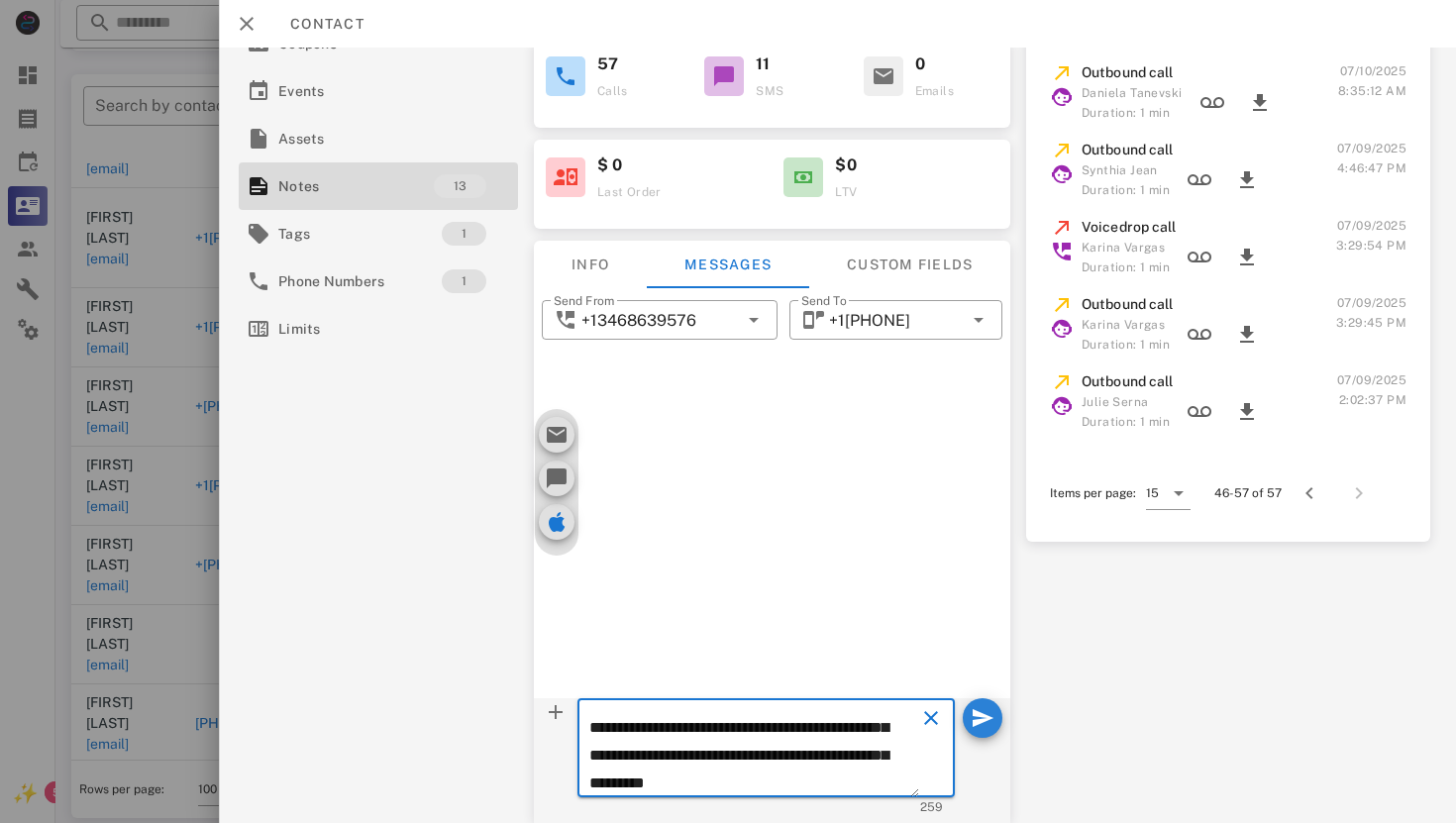 type on "**********" 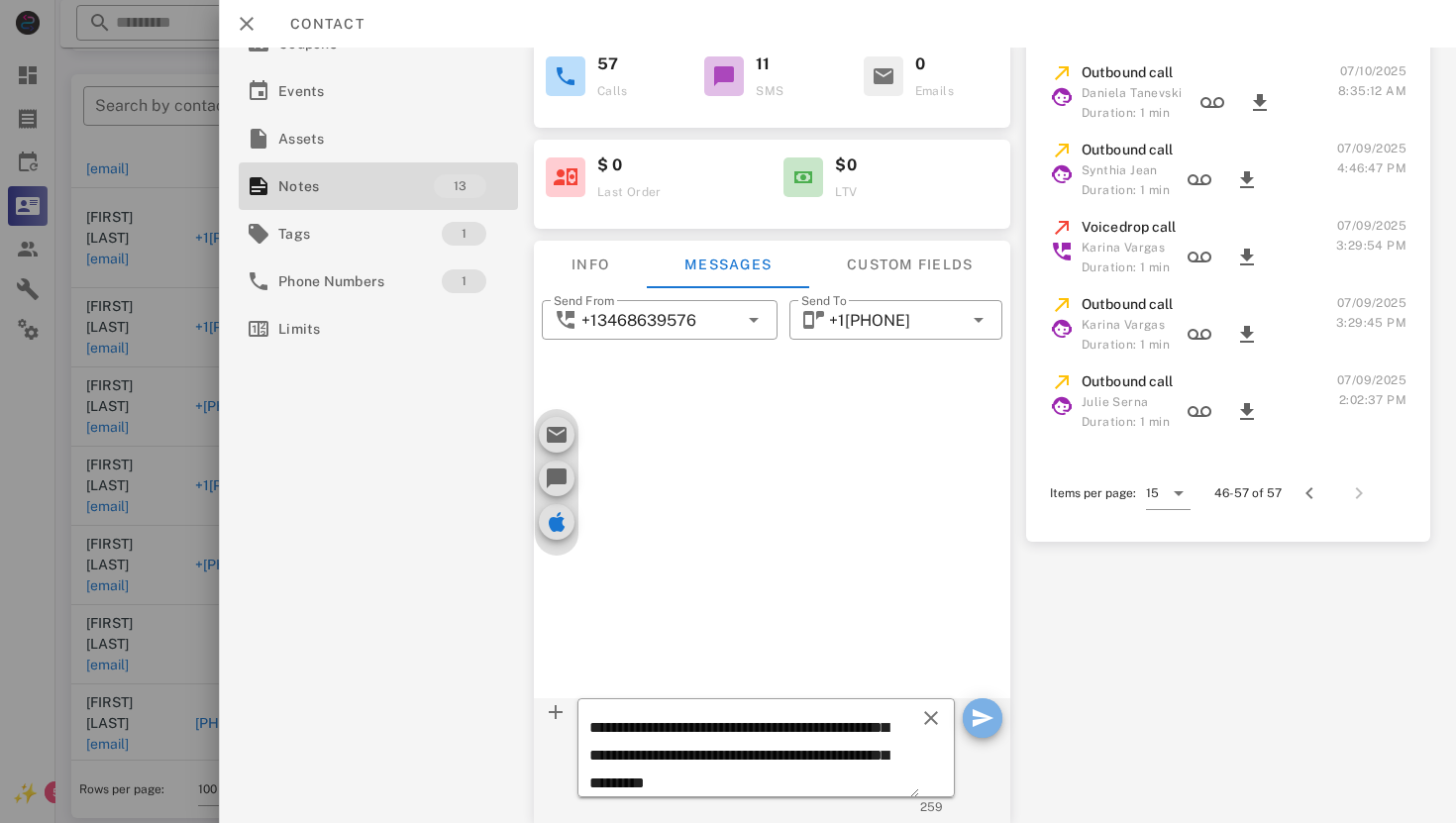 click at bounding box center [983, 718] 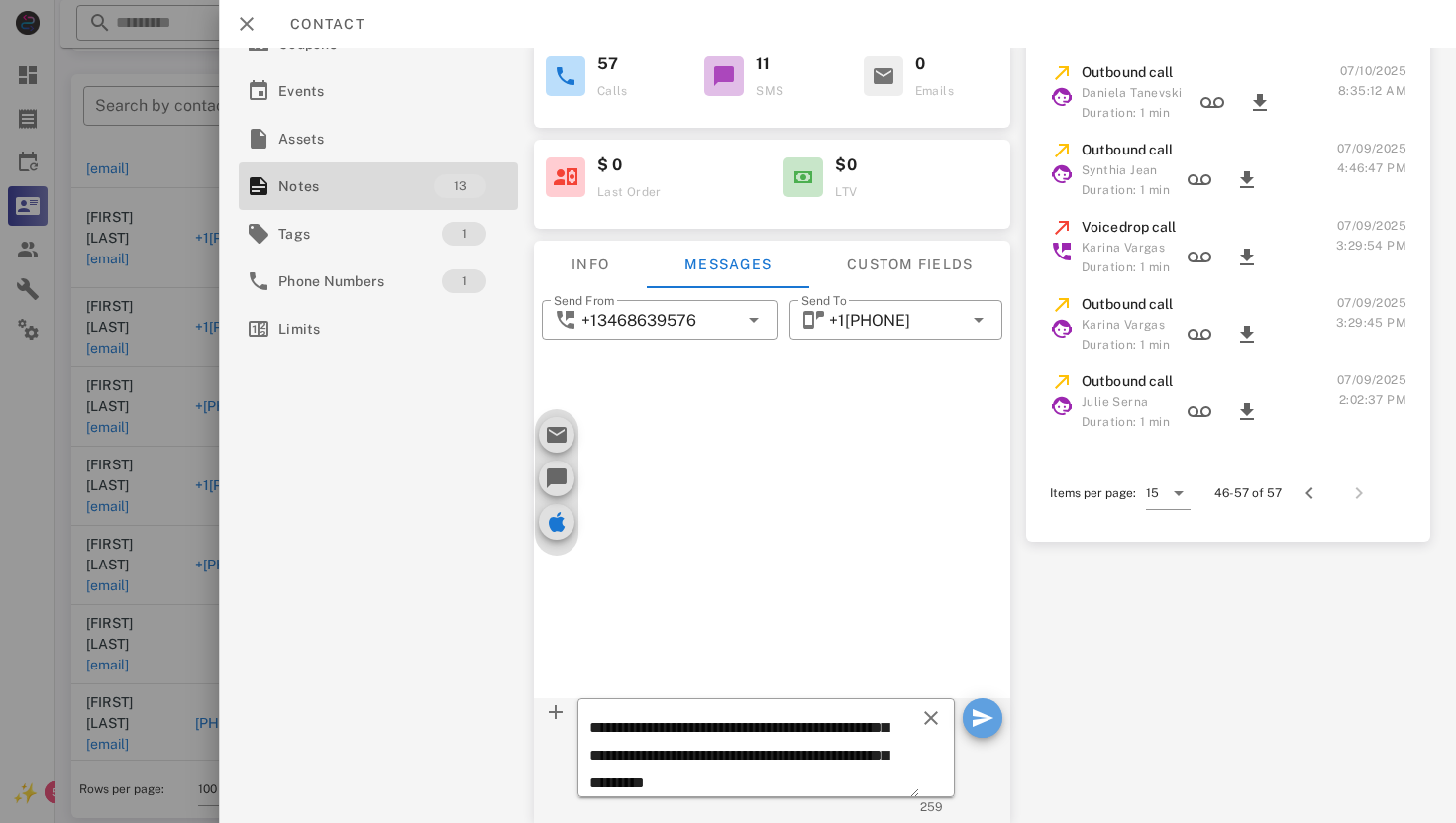 type 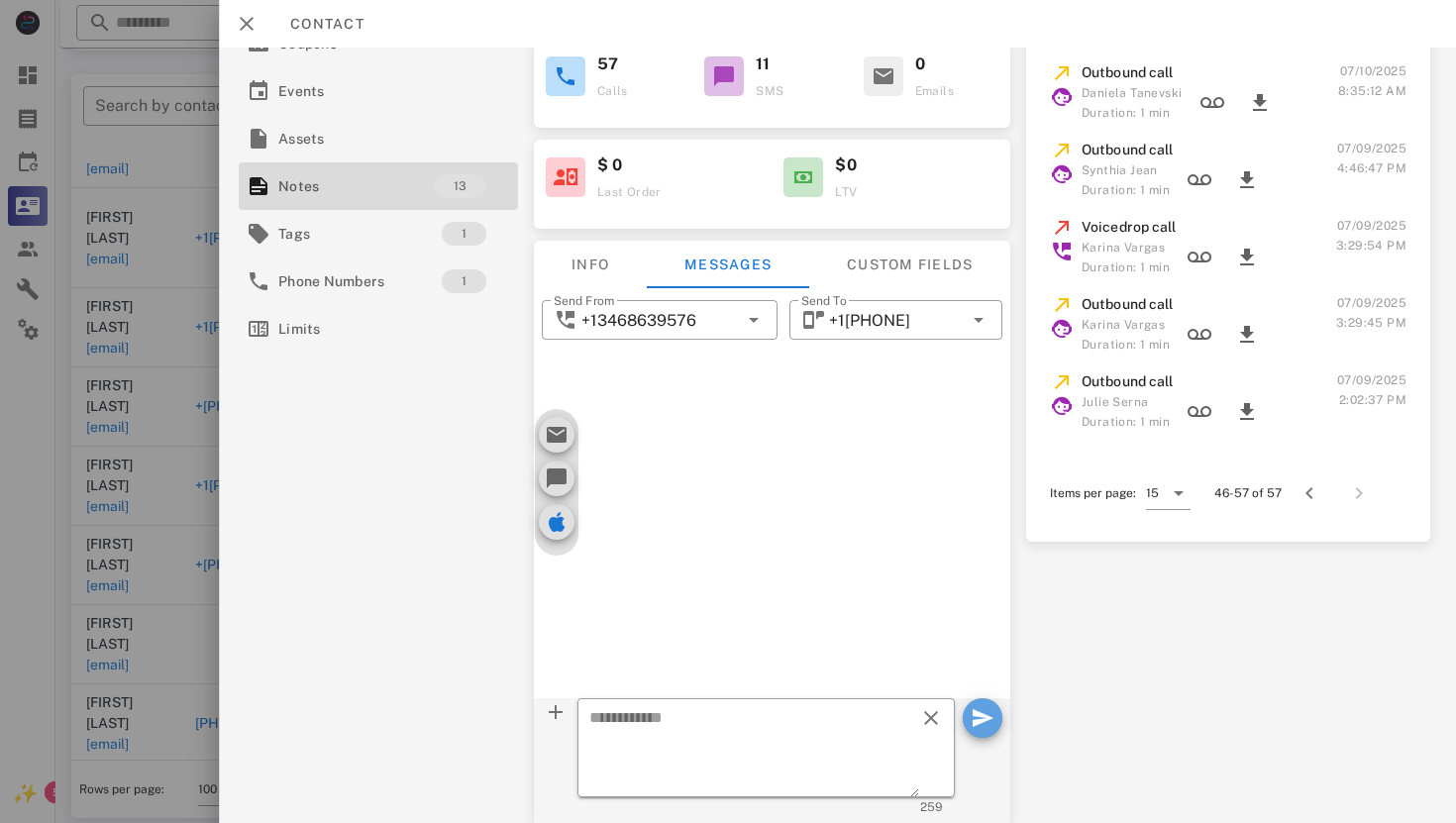 scroll, scrollTop: 0, scrollLeft: 0, axis: both 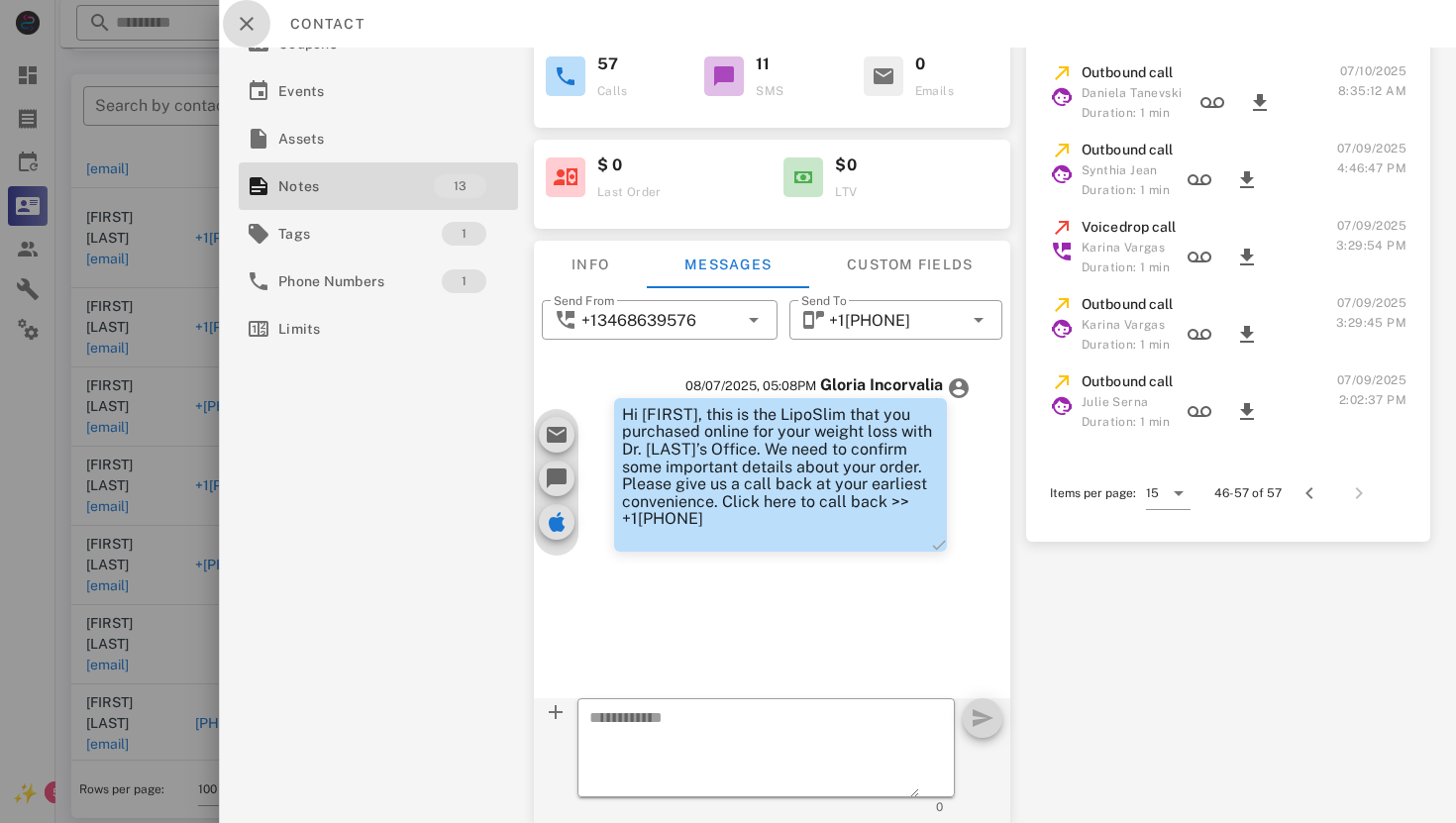 click at bounding box center (247, 24) 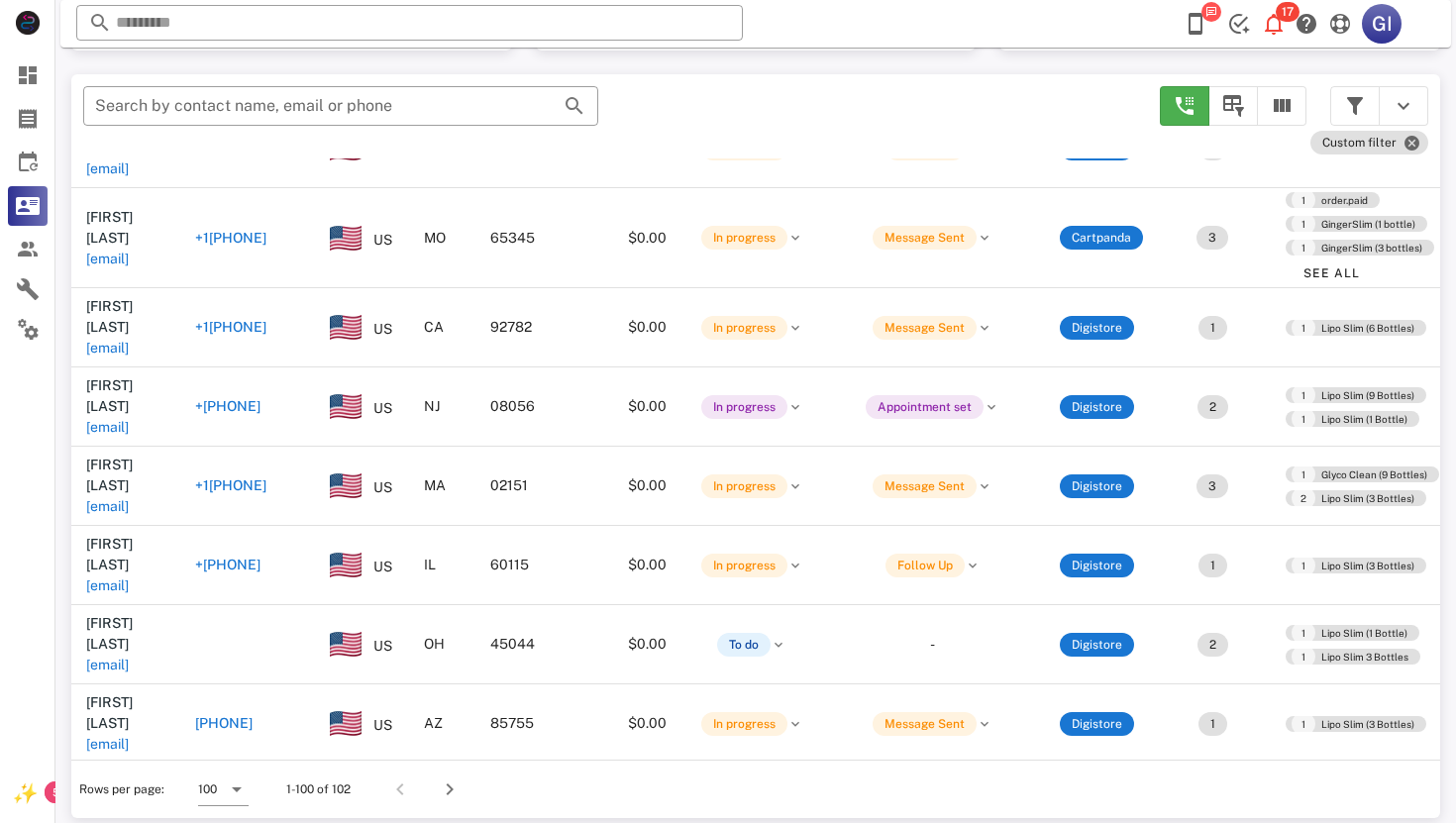 click on "[EMAIL]" at bounding box center (107, 2228) 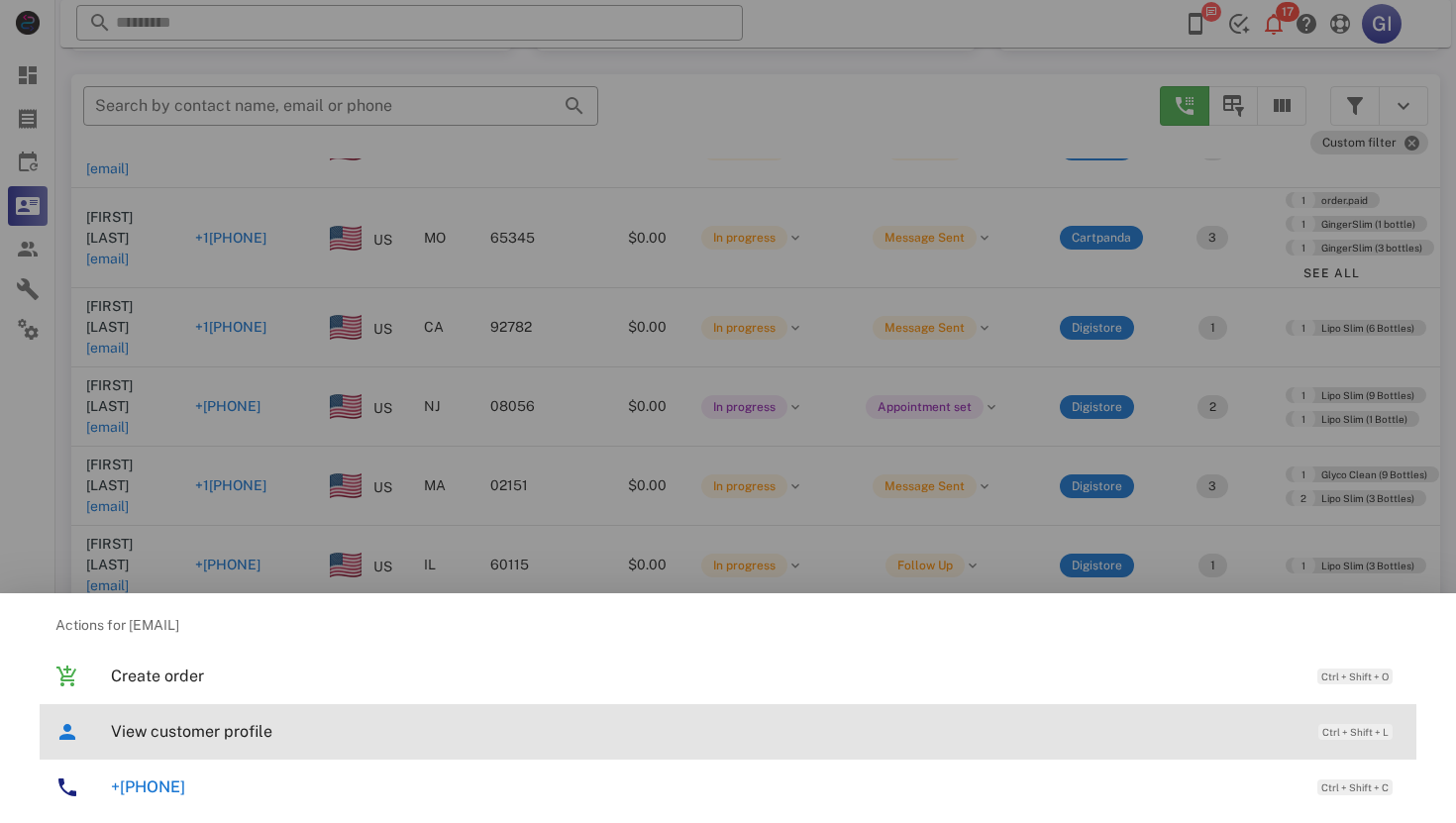 click on "View customer profile" at bounding box center (704, 731) 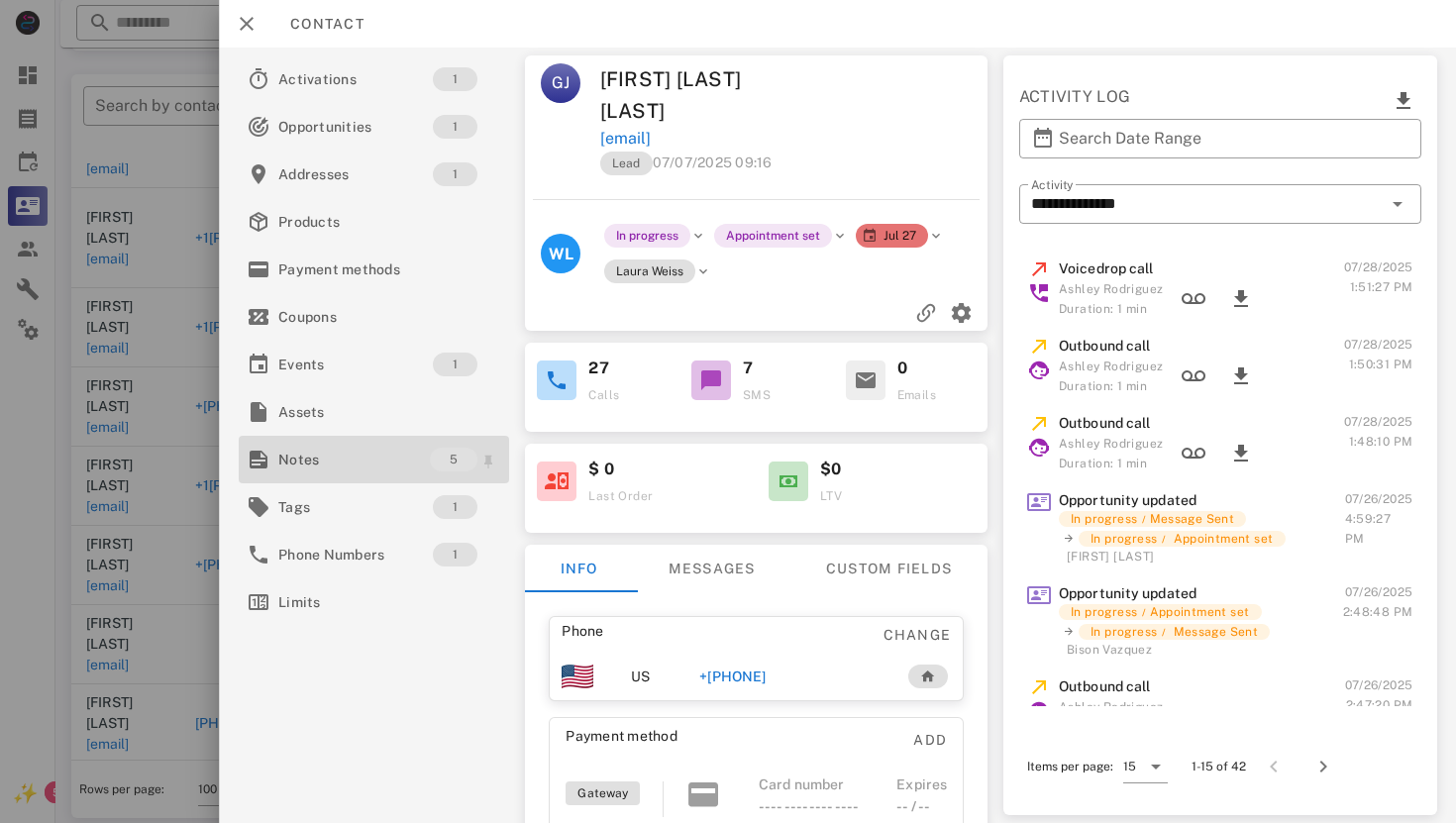 click on "Notes" at bounding box center (354, 460) 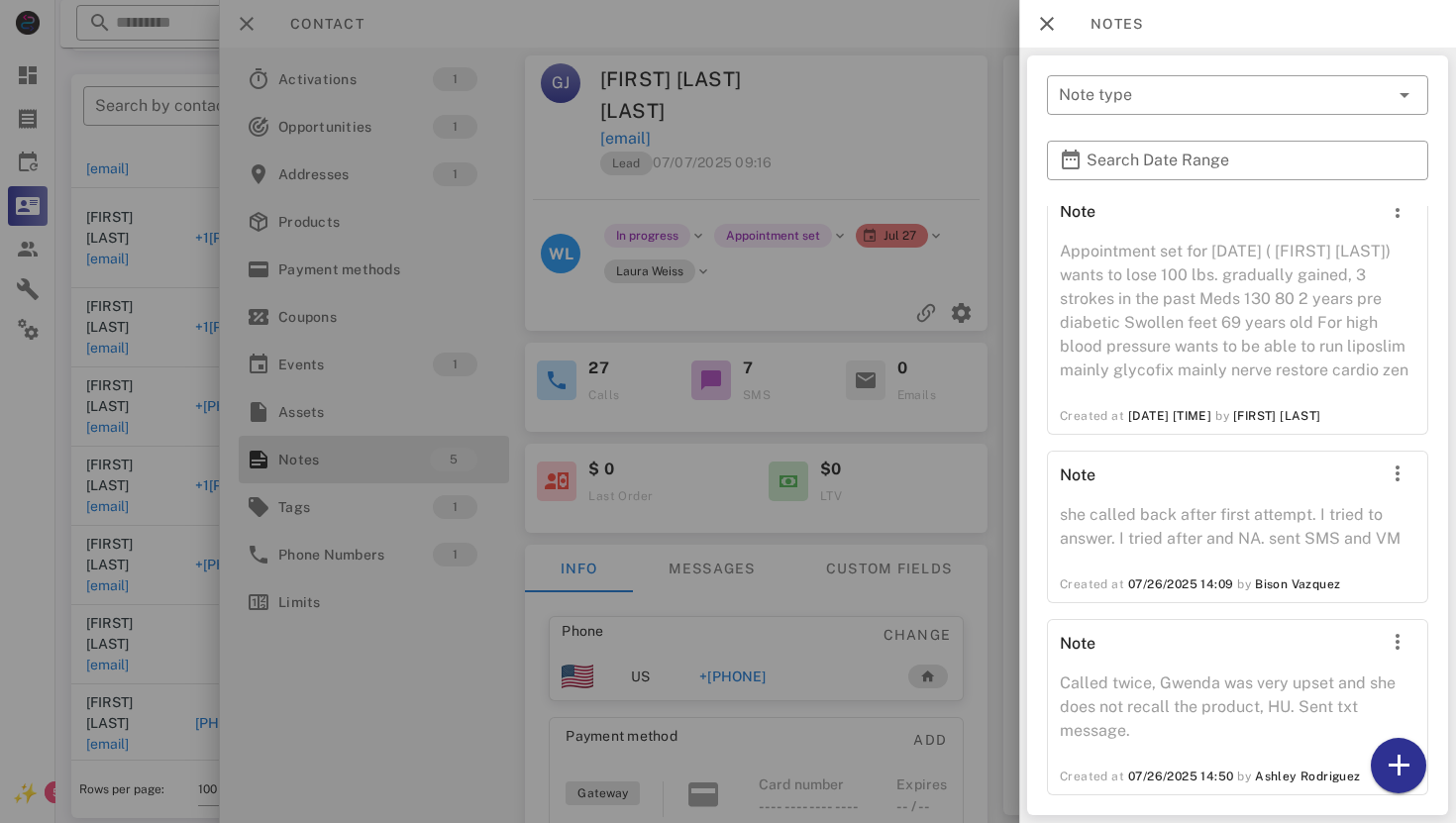 scroll, scrollTop: 394, scrollLeft: 0, axis: vertical 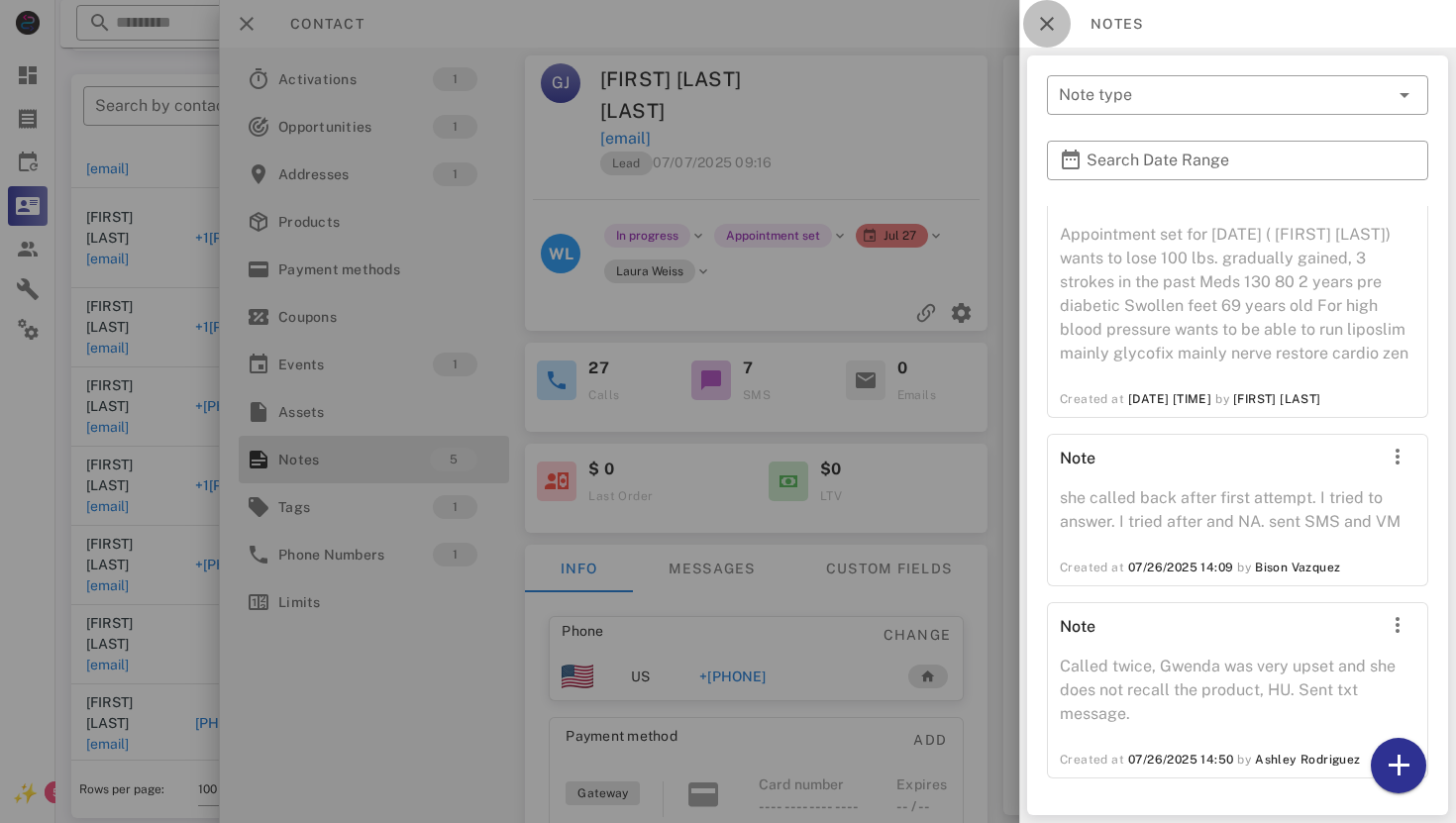 click at bounding box center [1047, 24] 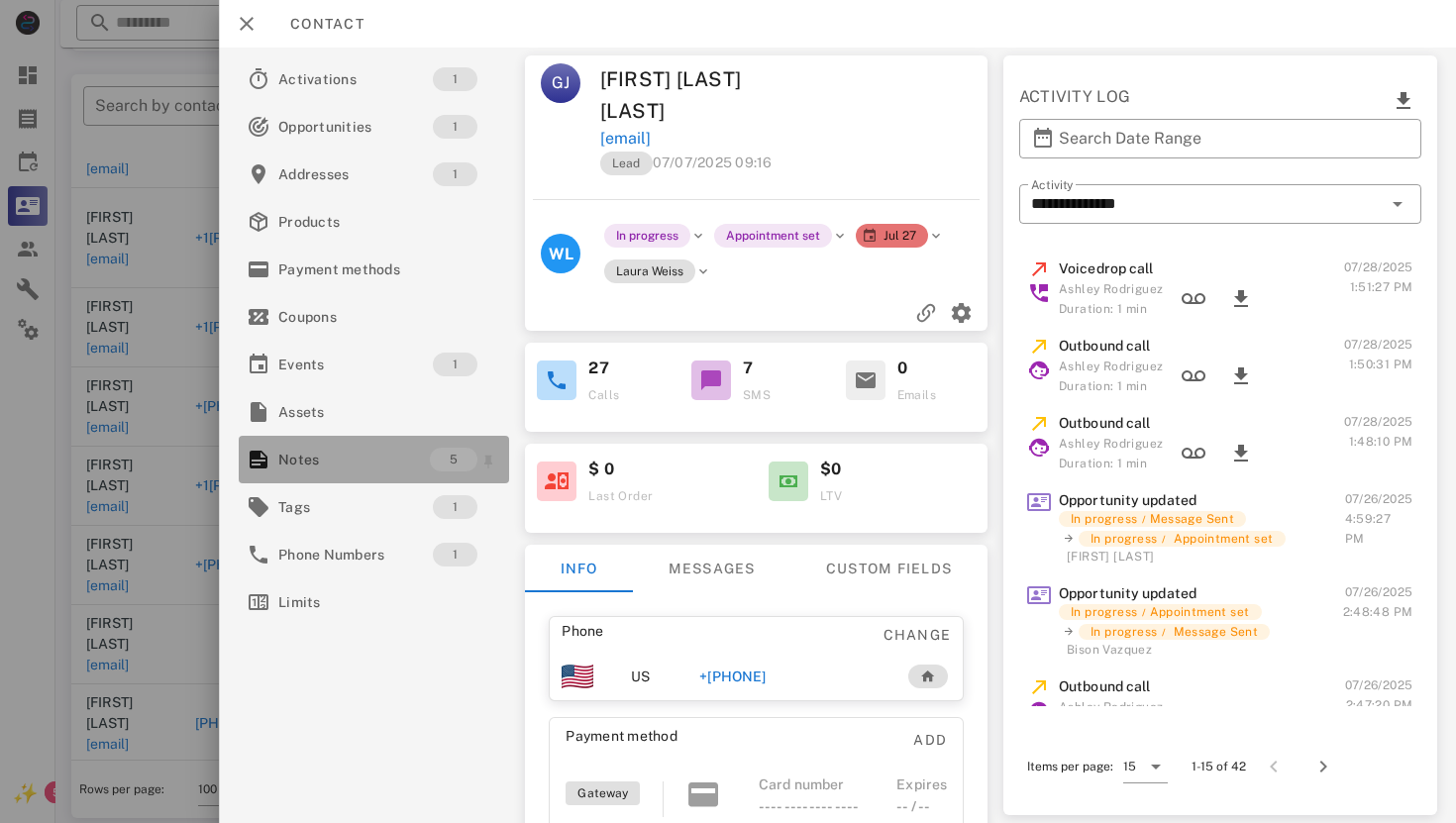 click on "Notes" at bounding box center [354, 460] 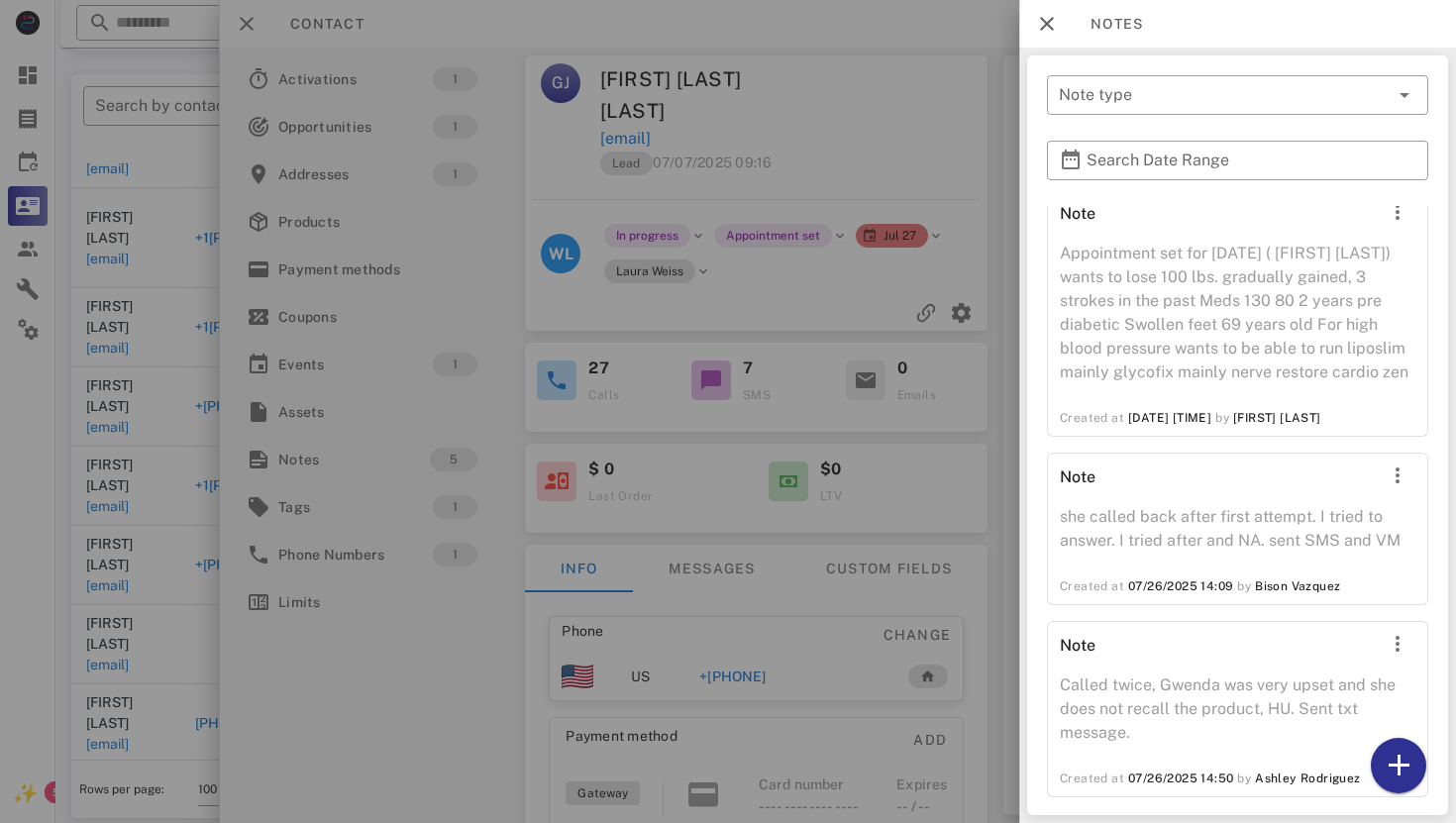 scroll, scrollTop: 394, scrollLeft: 0, axis: vertical 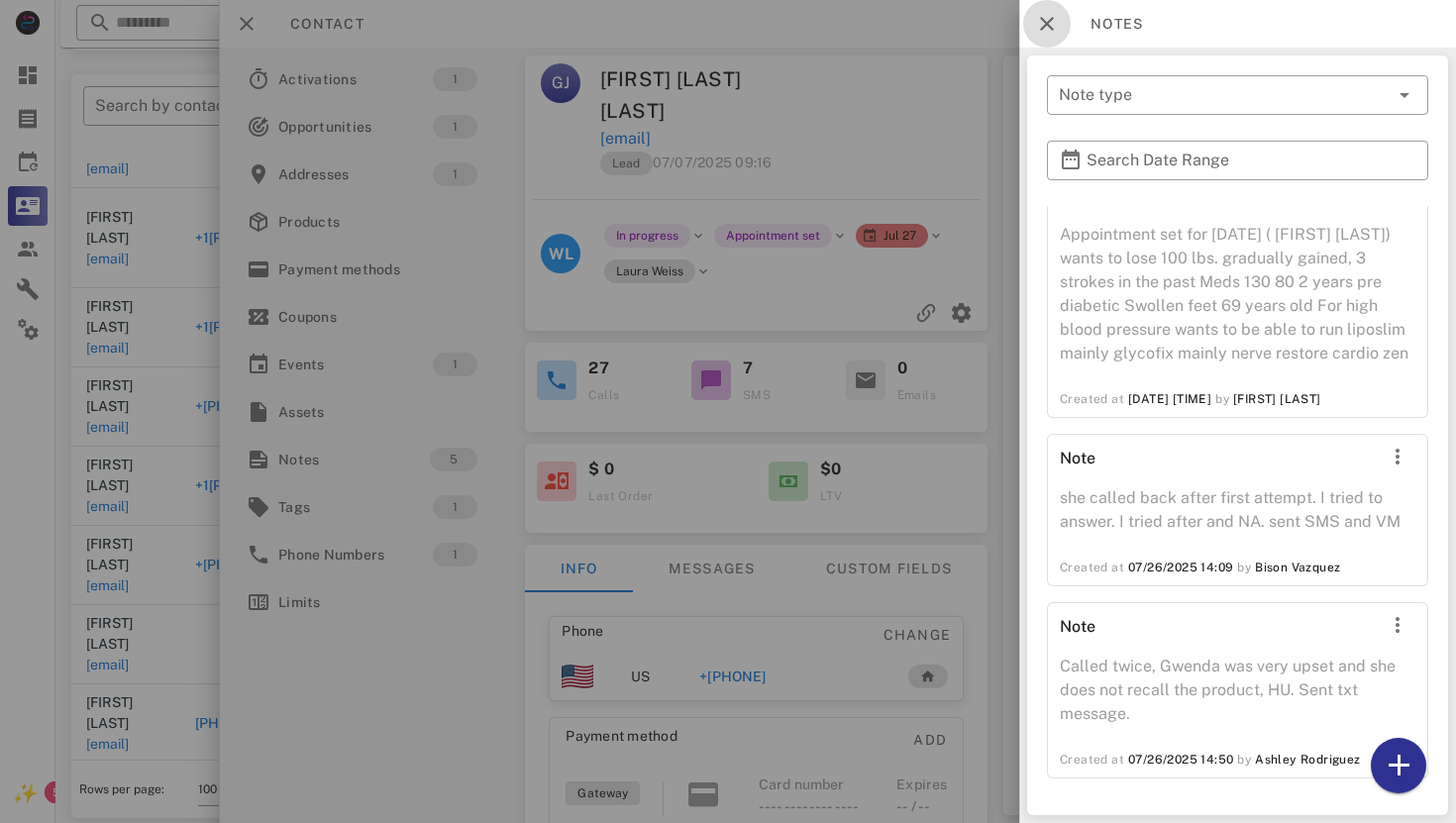 click at bounding box center (1047, 24) 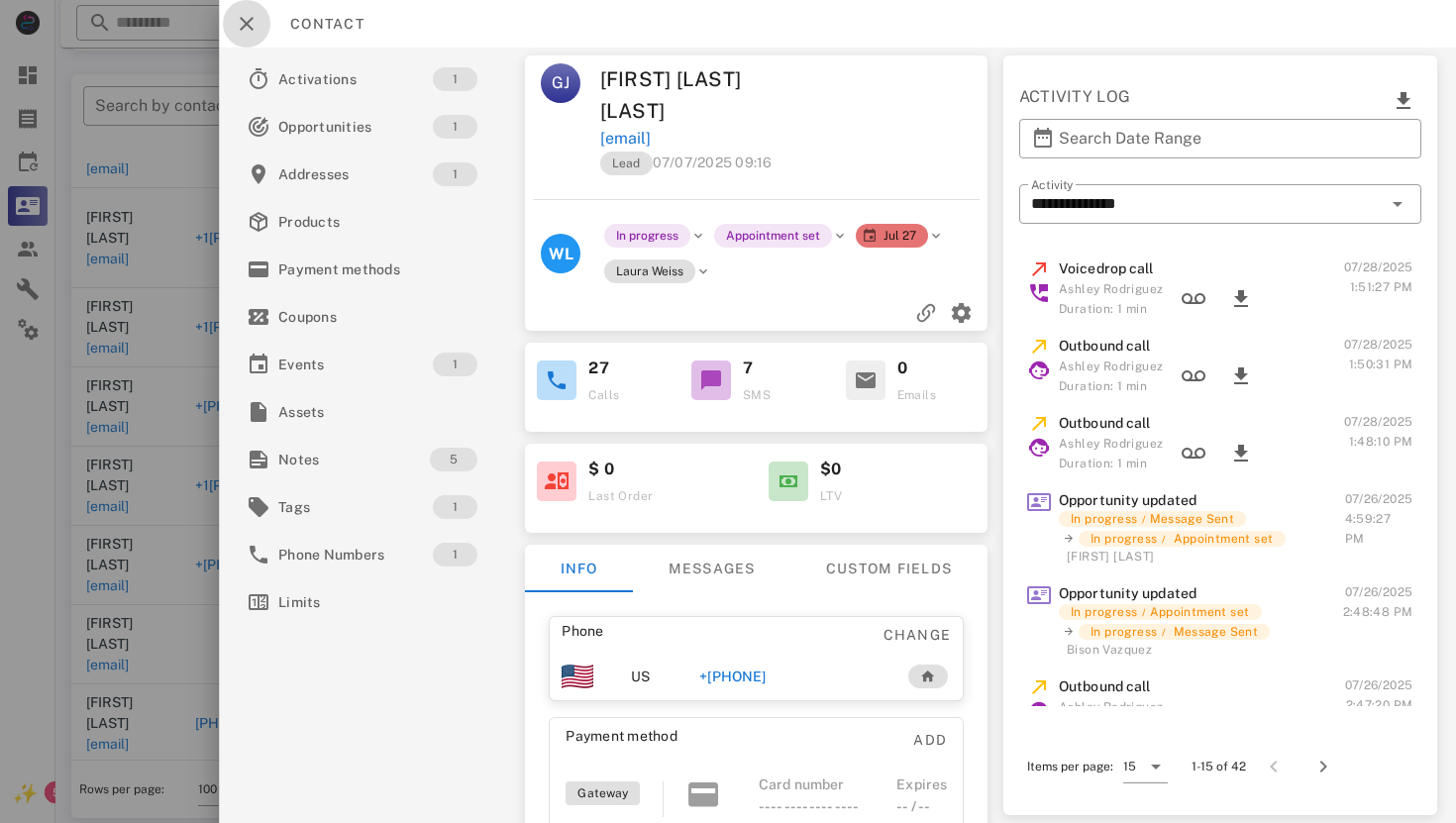 click at bounding box center (247, 24) 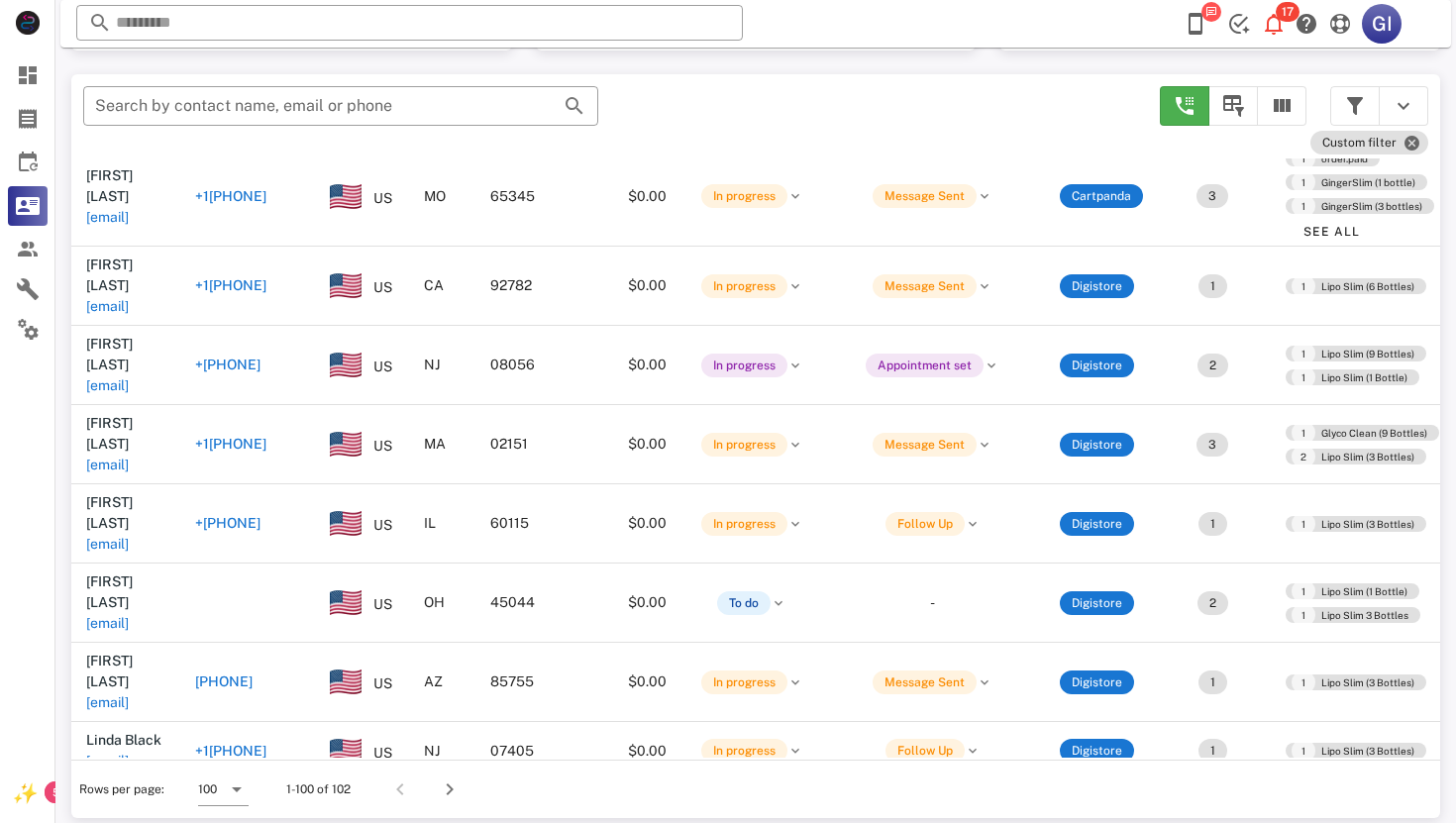scroll, scrollTop: 5495, scrollLeft: 1, axis: both 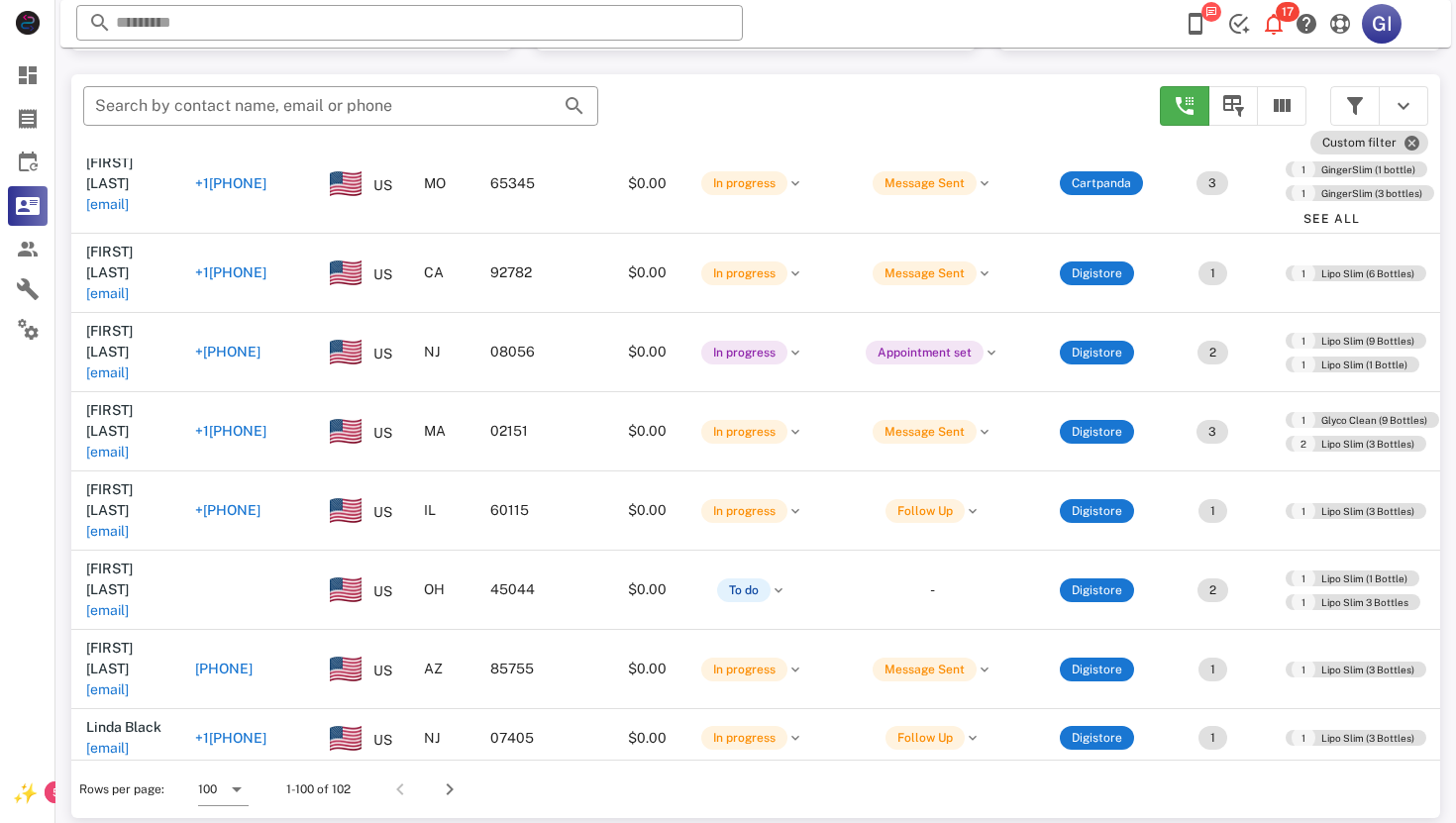 click on "cphens@[EXAMPLE.COM]" at bounding box center [107, 2253] 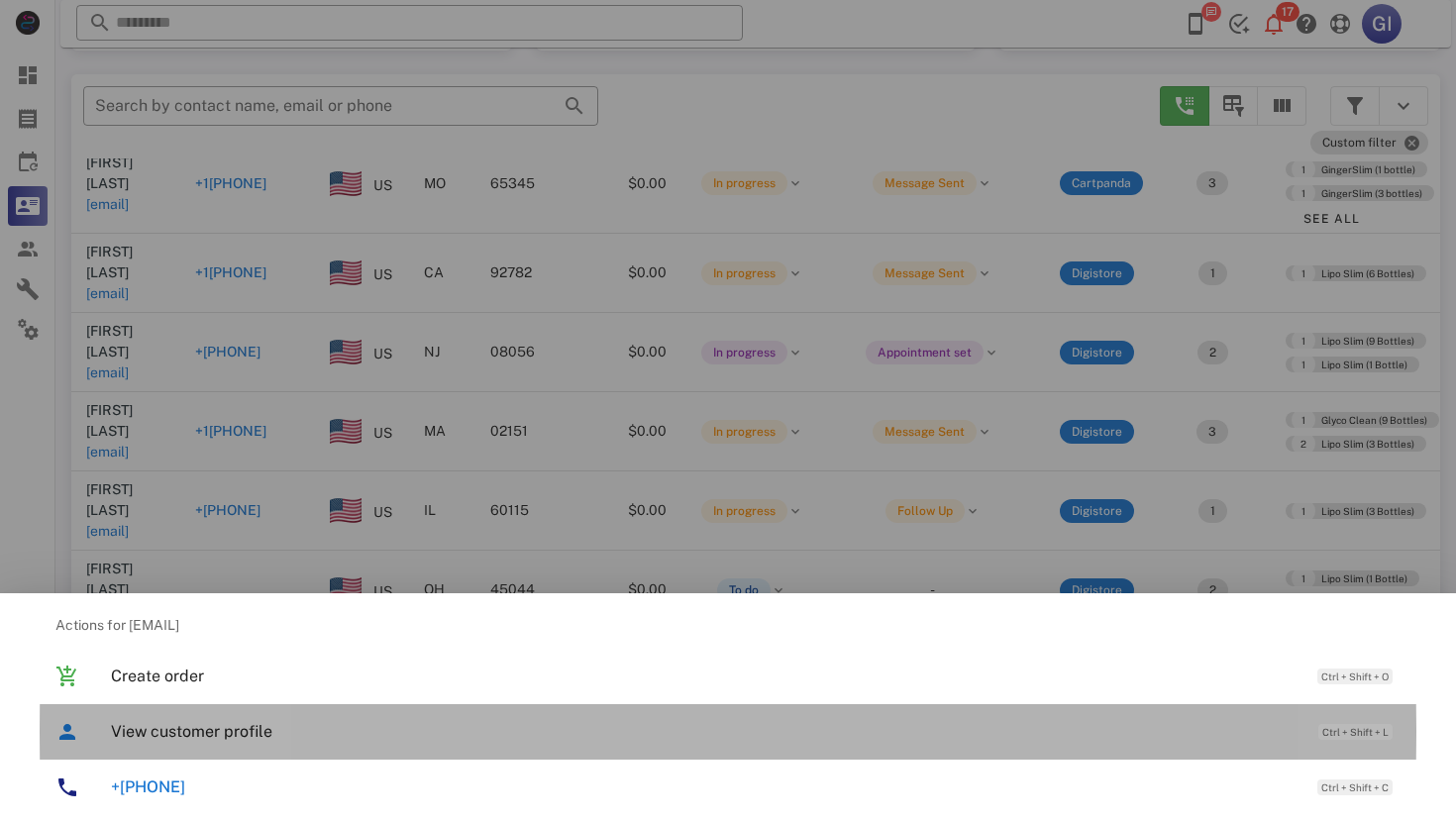 click on "View customer profile" at bounding box center (704, 731) 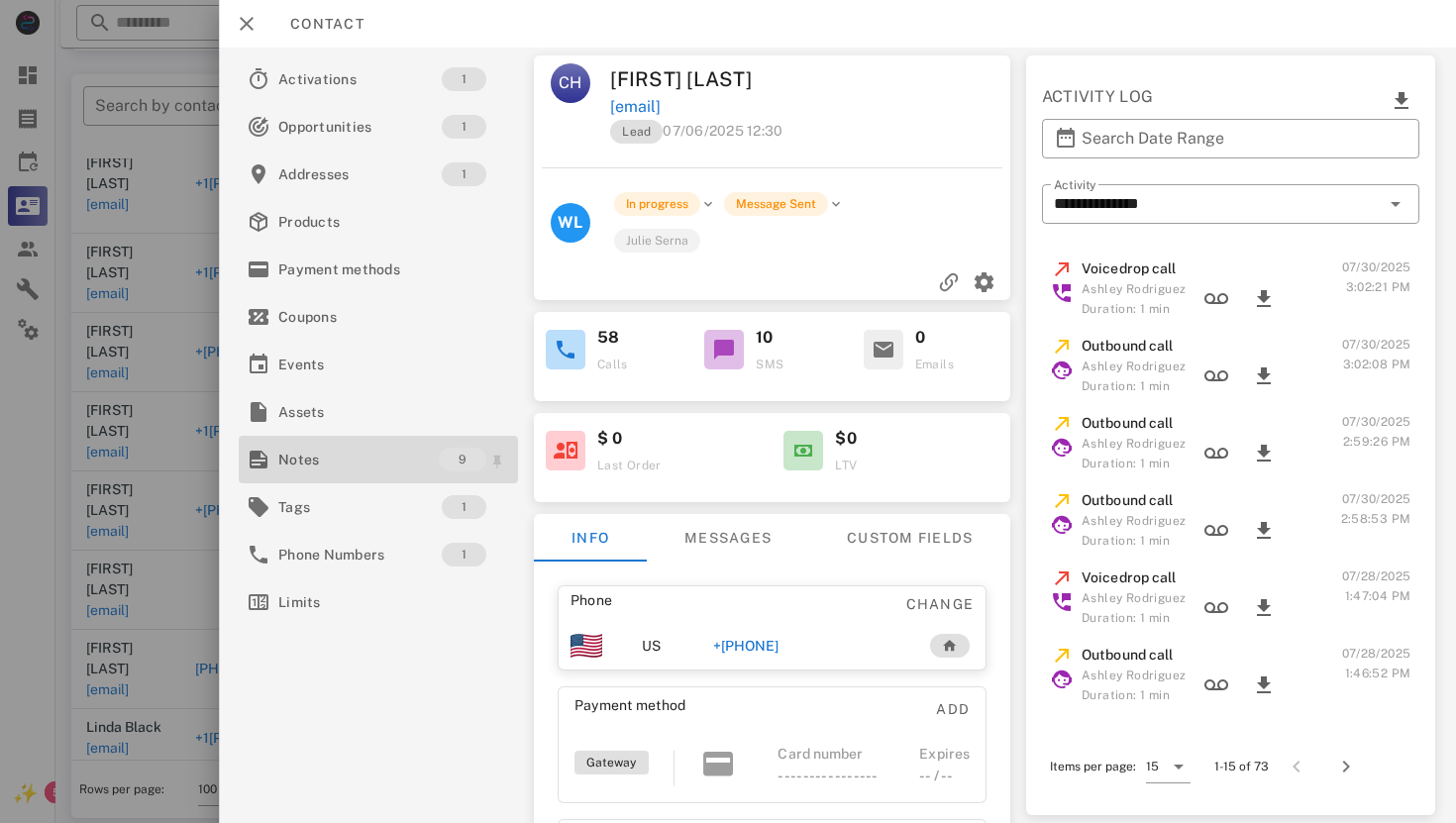 click on "Notes" at bounding box center (359, 460) 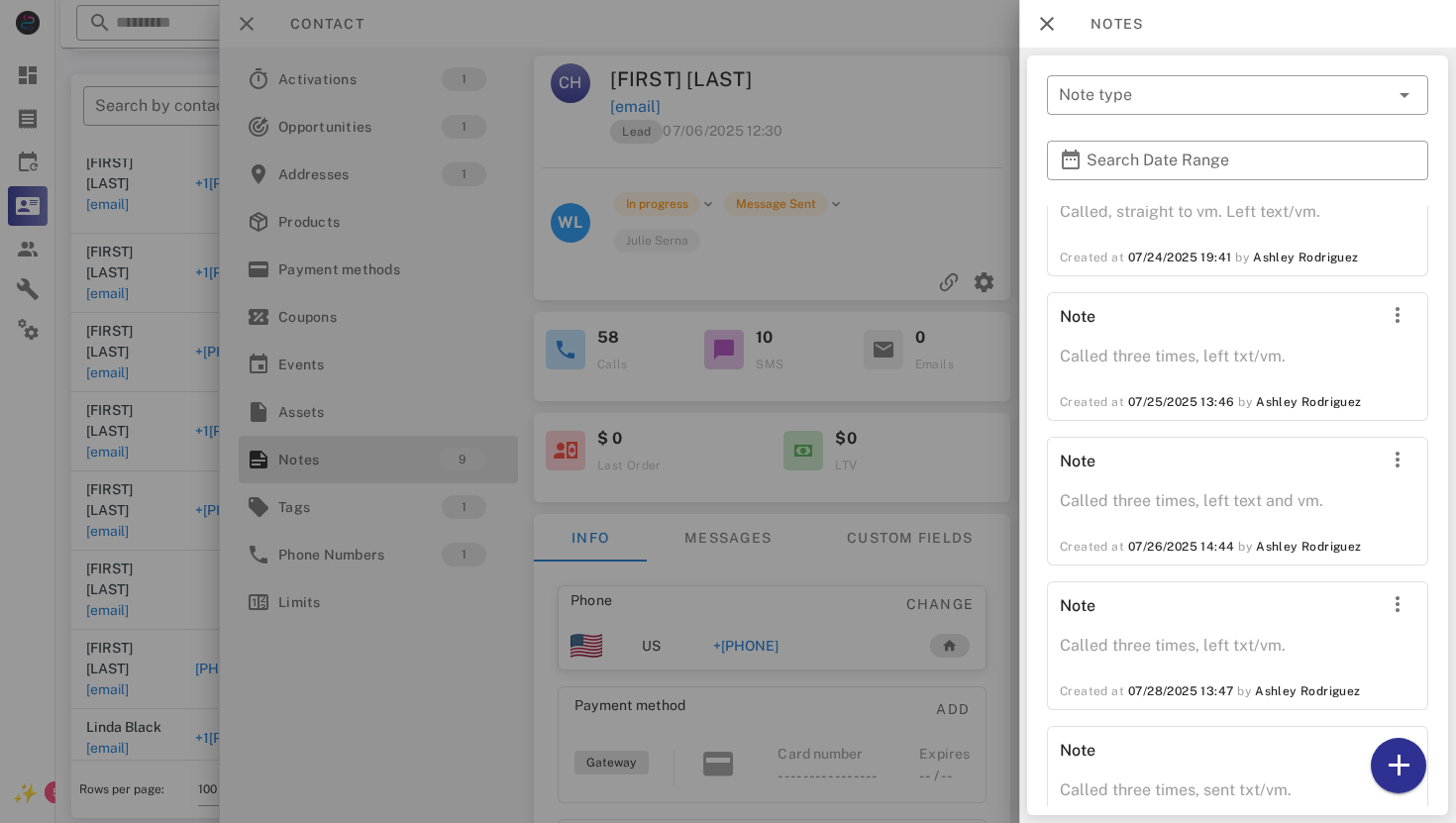 scroll, scrollTop: 782, scrollLeft: 0, axis: vertical 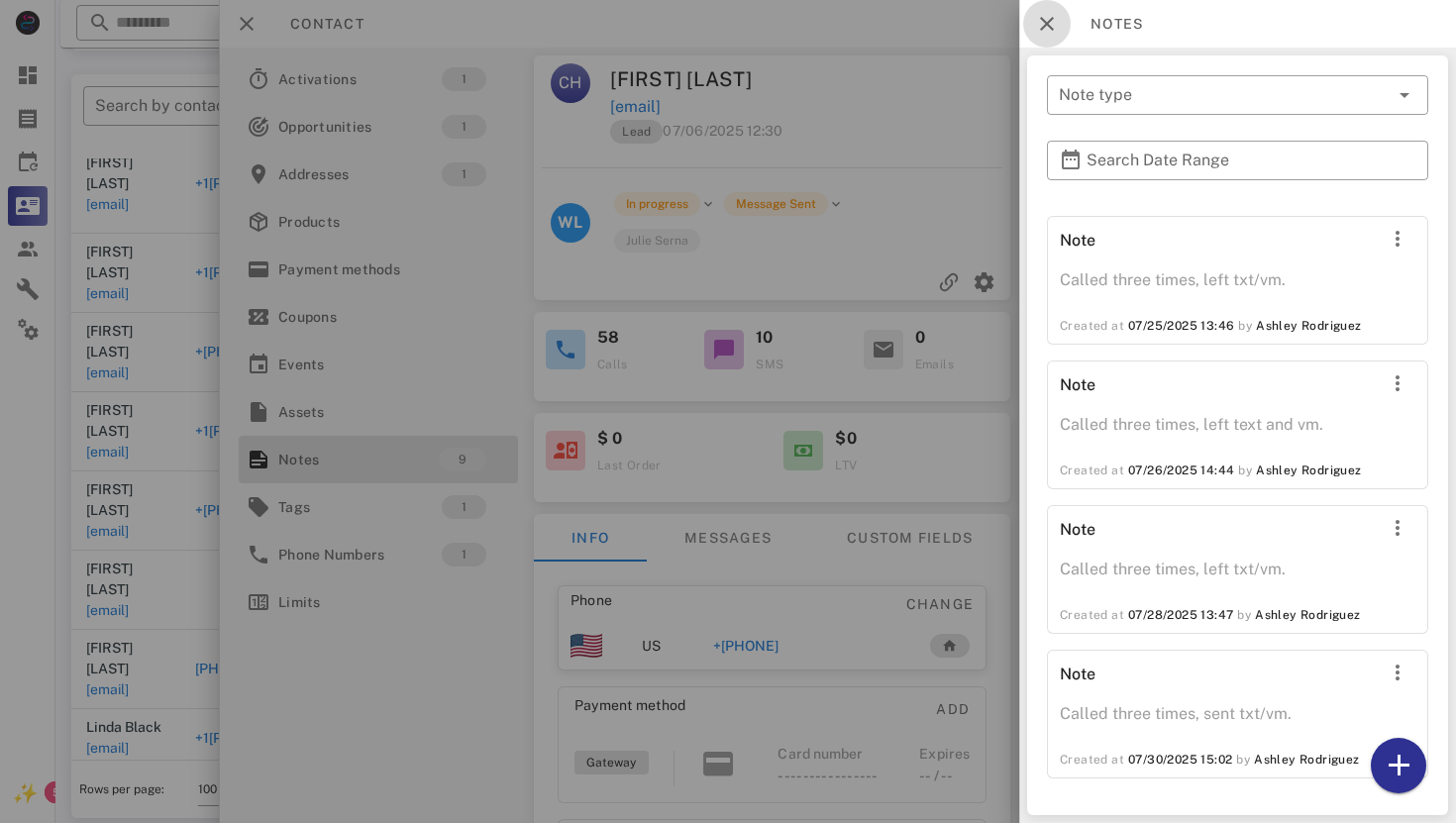 click at bounding box center [1047, 24] 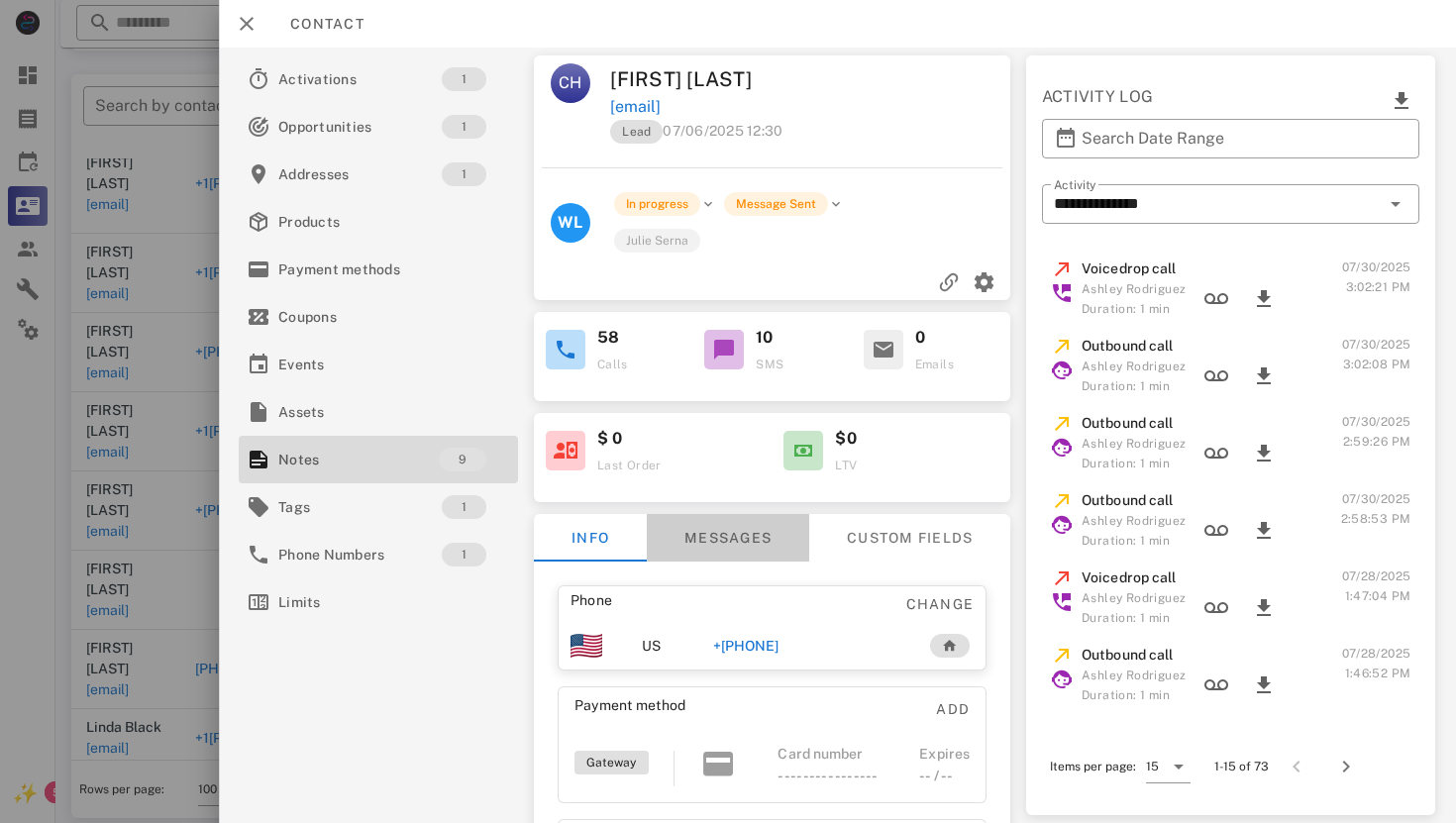 click on "Messages" at bounding box center (727, 538) 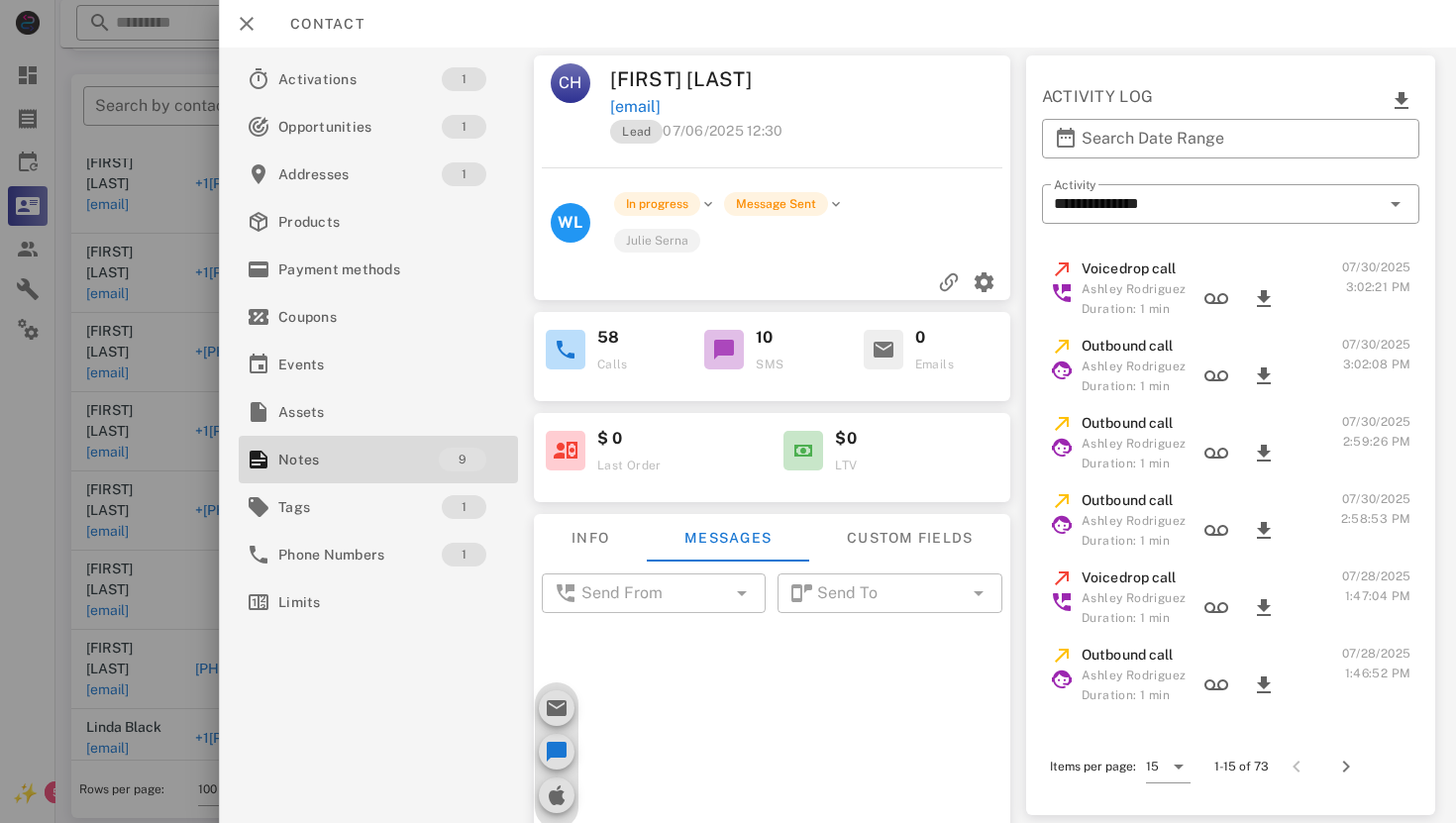 scroll, scrollTop: 2980, scrollLeft: 0, axis: vertical 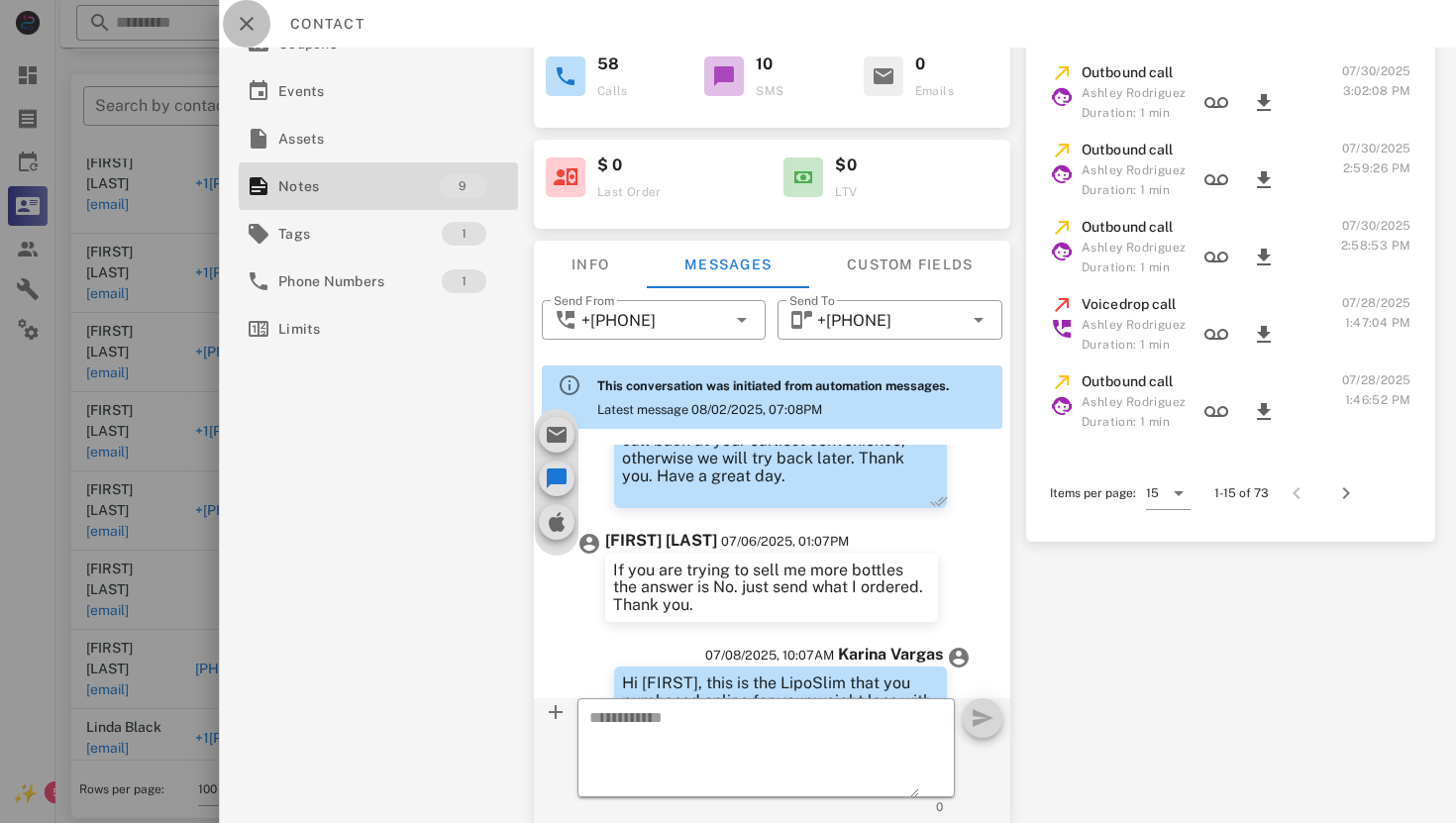 click at bounding box center [247, 24] 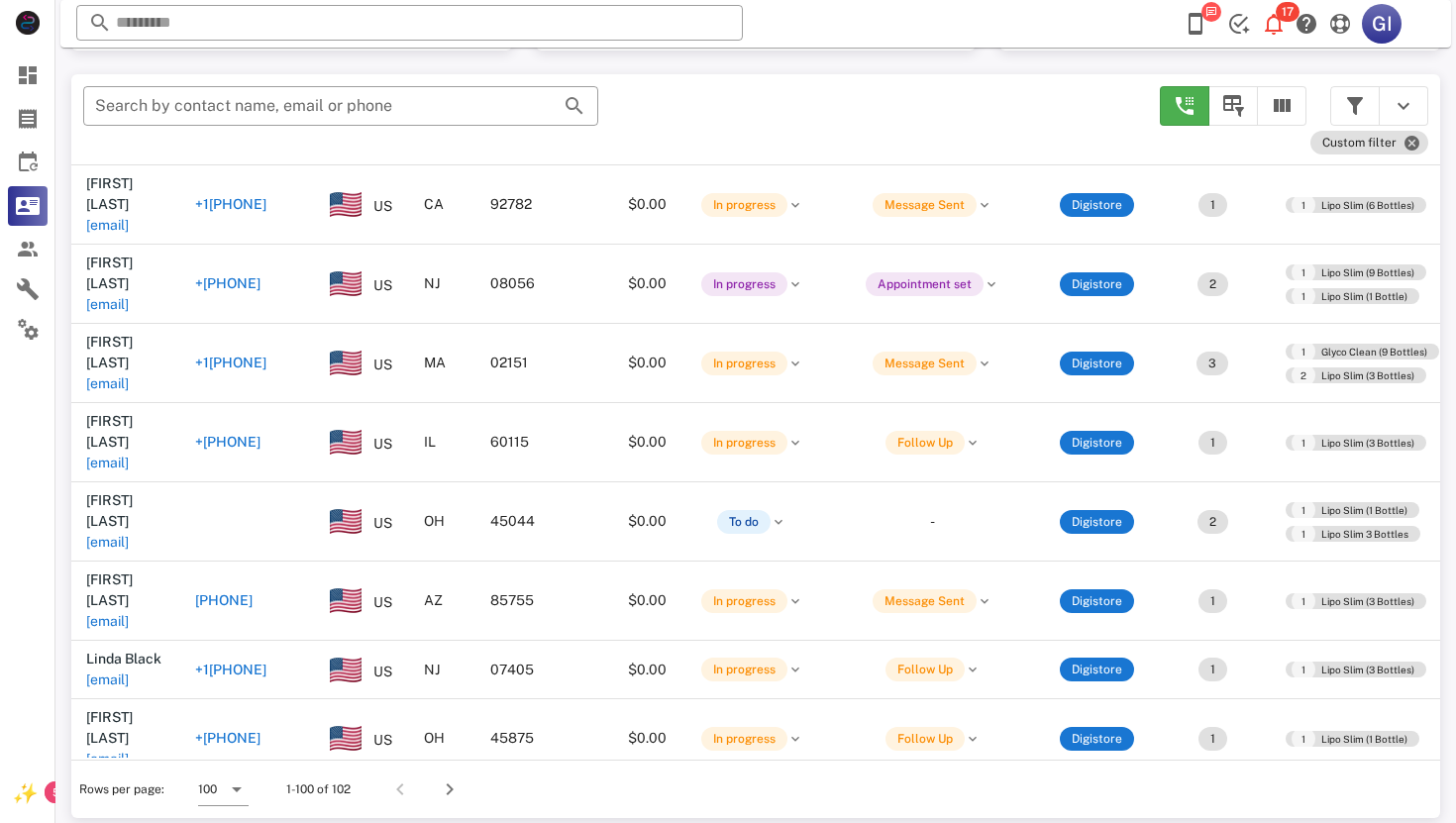 scroll, scrollTop: 5576, scrollLeft: 1, axis: both 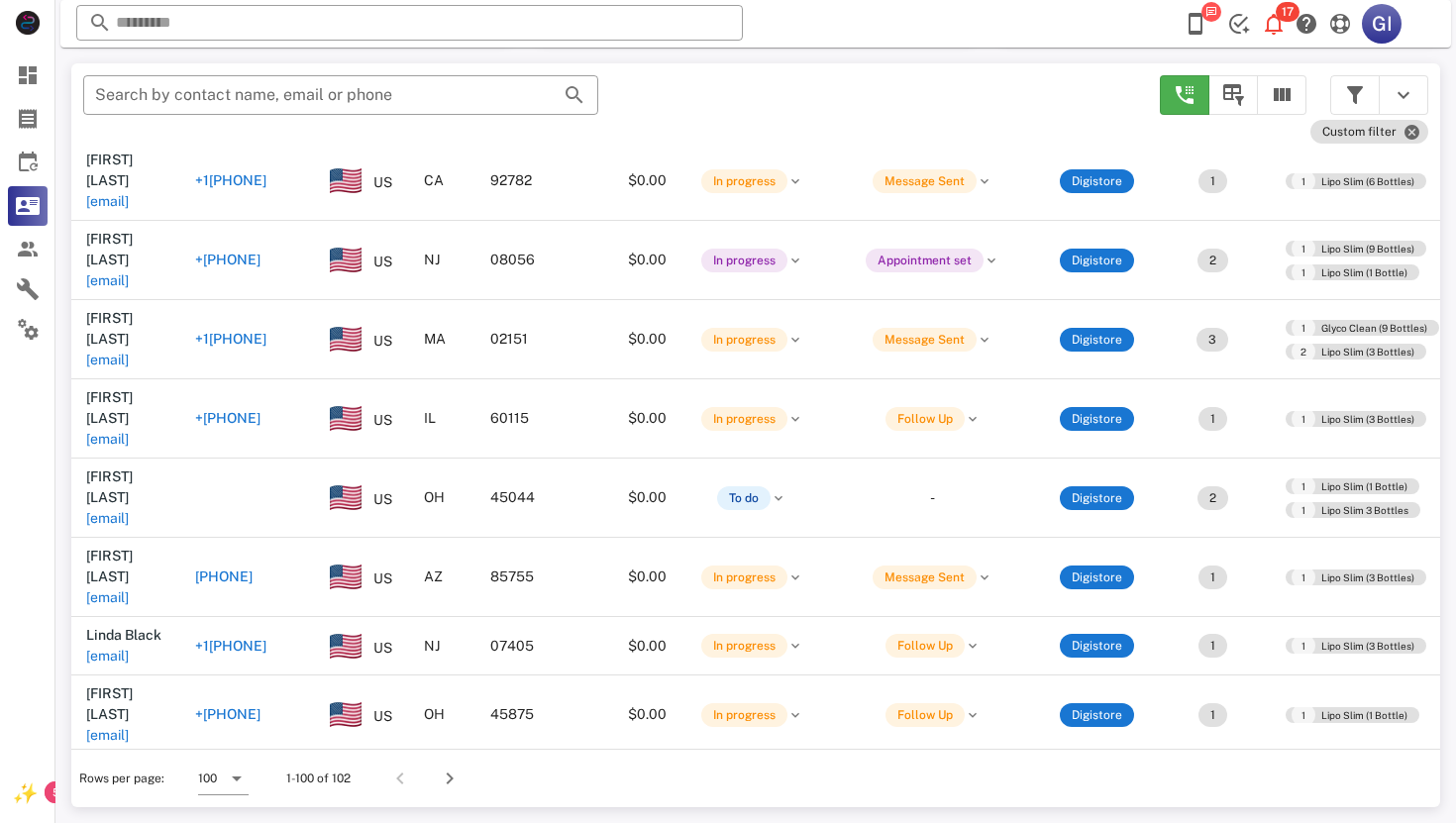 click on "[EMAIL]" at bounding box center [107, 2478] 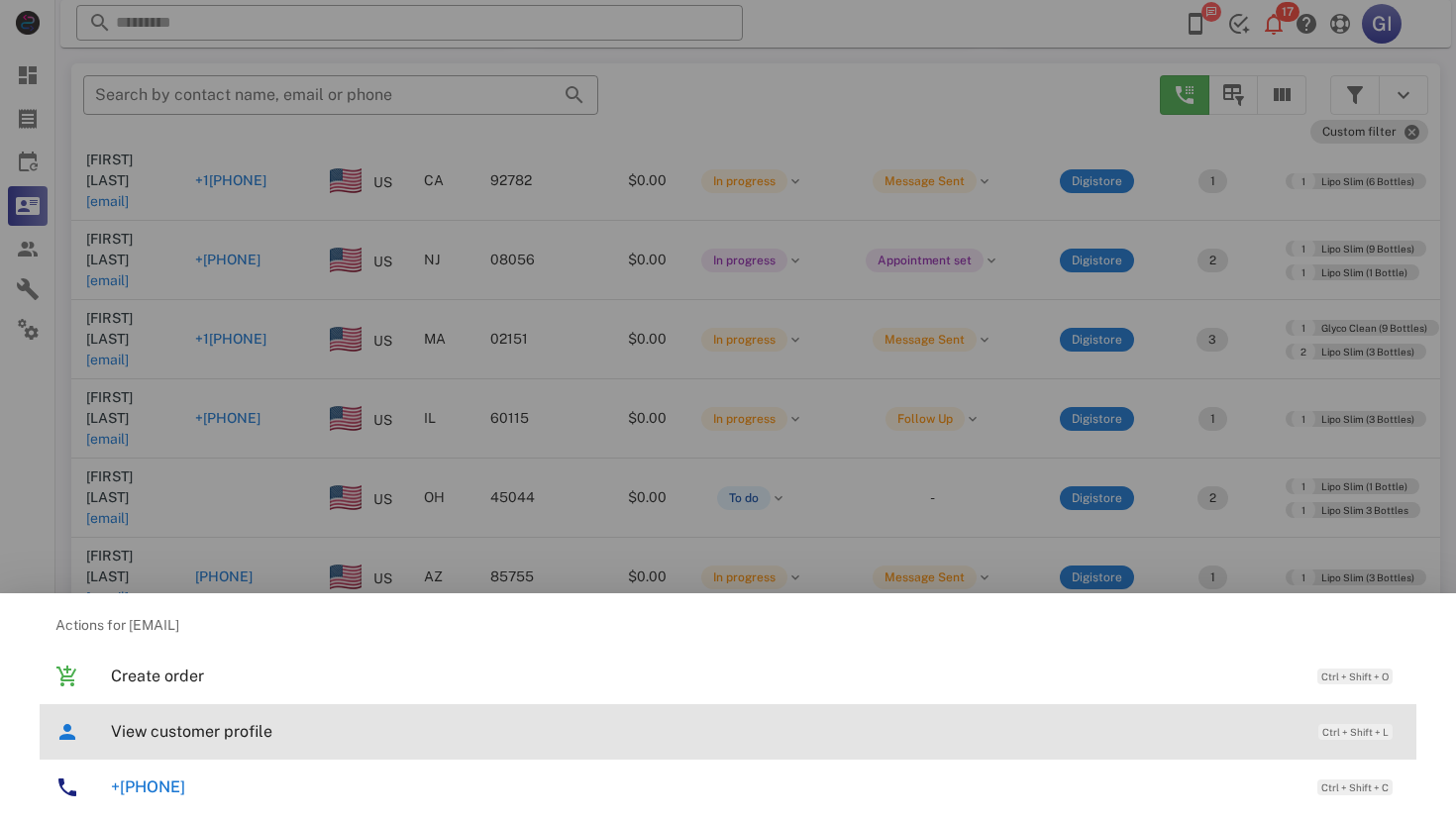 click on "View customer profile" at bounding box center (704, 731) 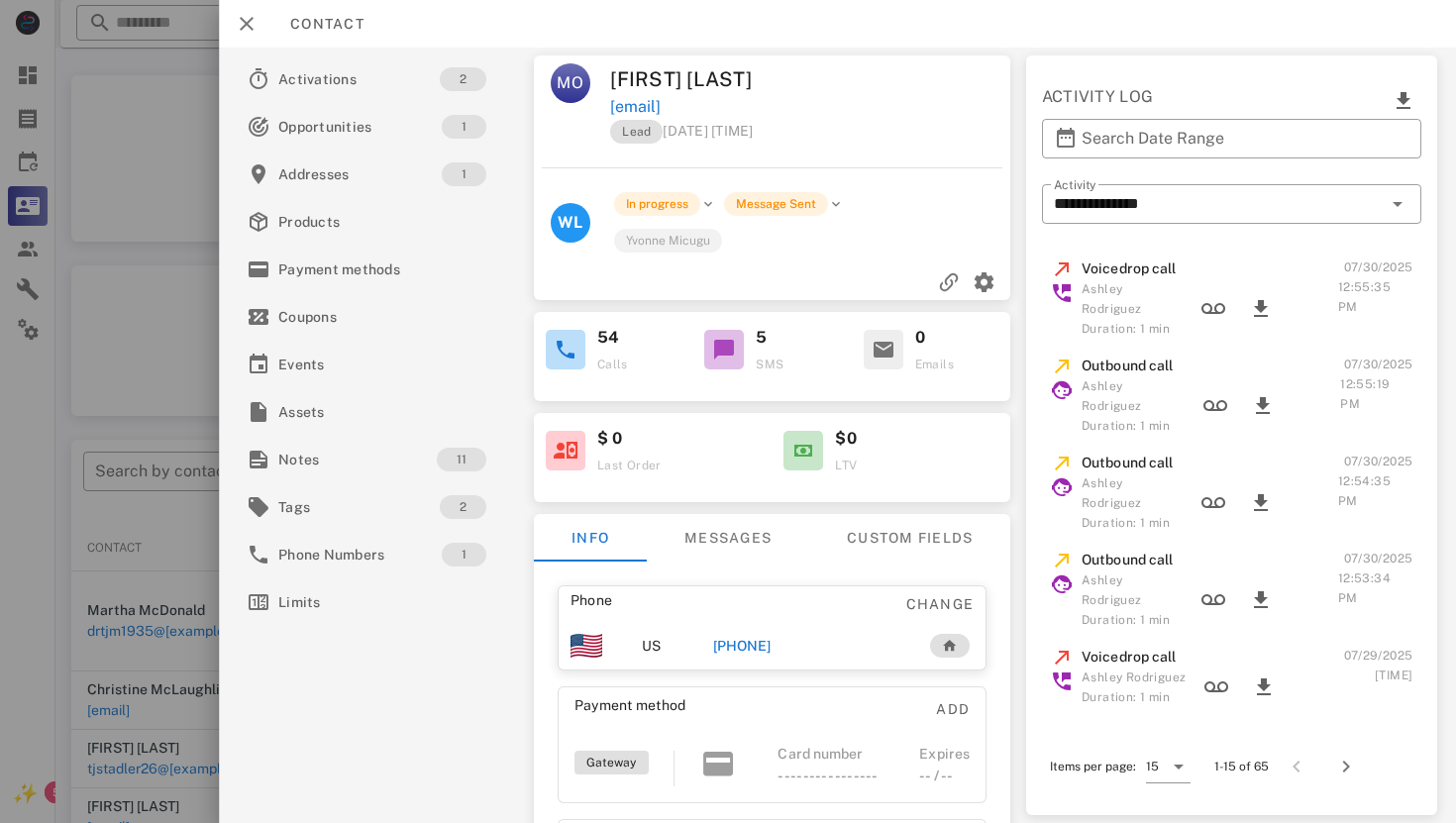 scroll, scrollTop: 358, scrollLeft: 0, axis: vertical 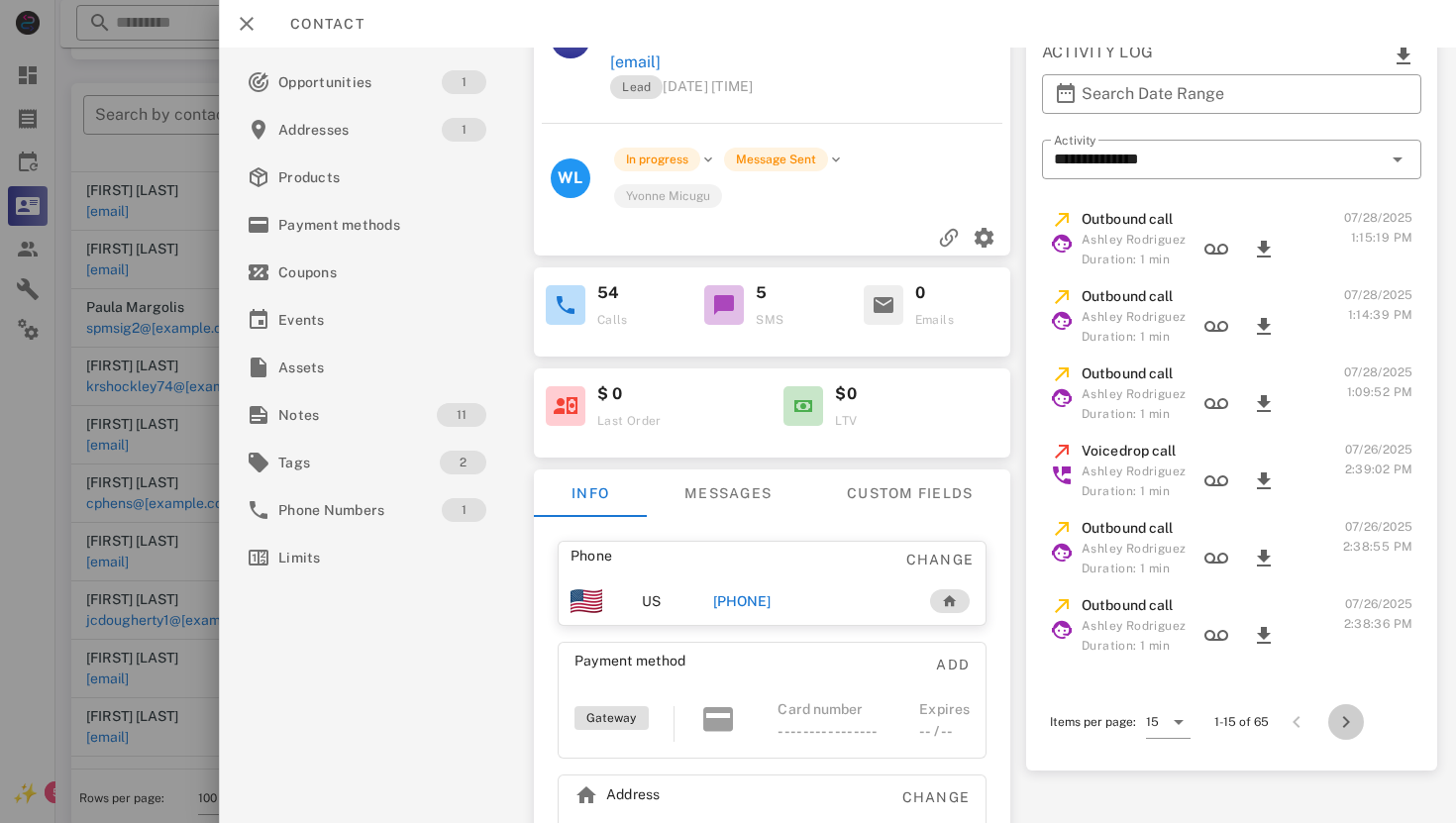 click at bounding box center (1346, 722) 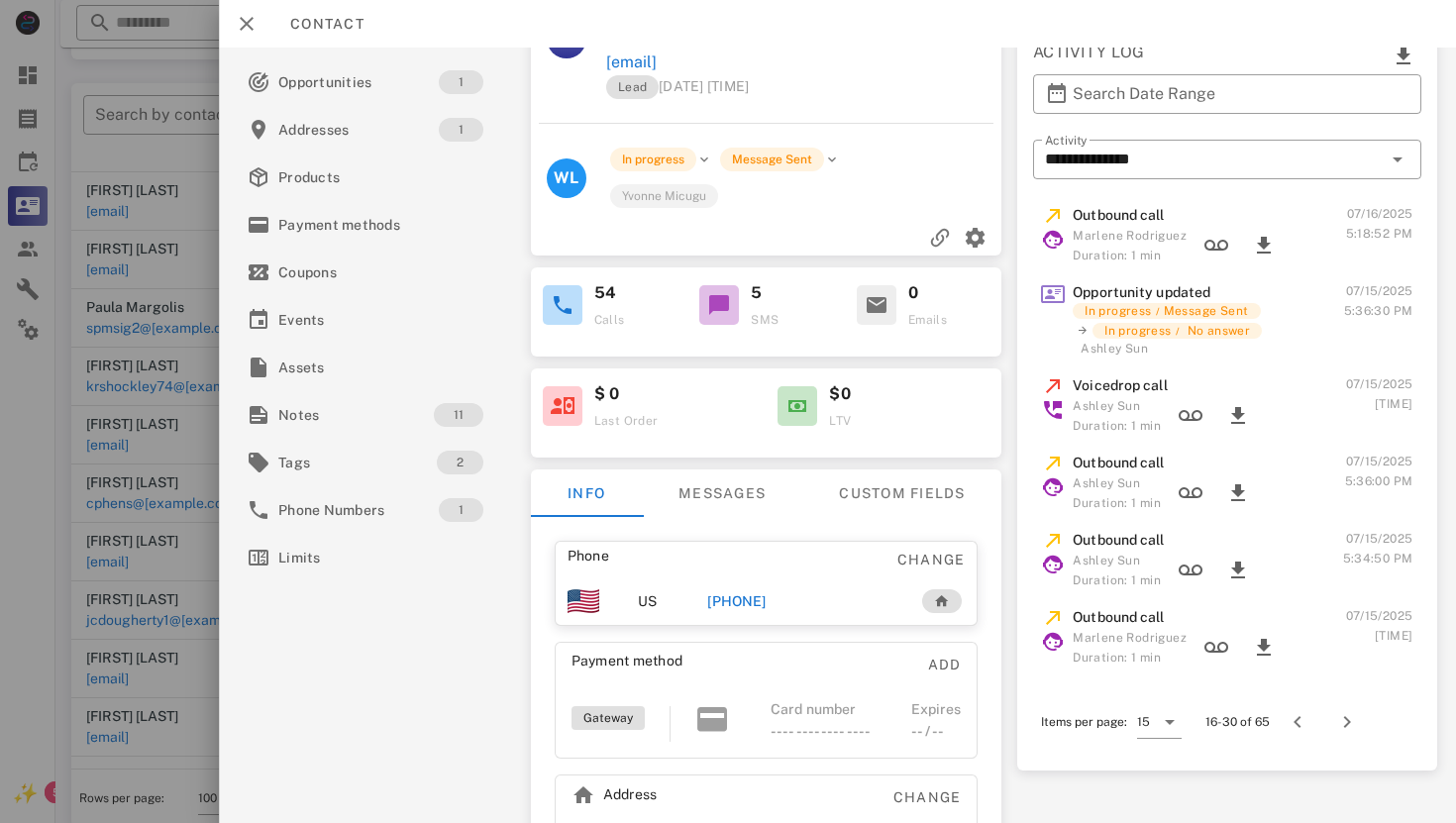 scroll, scrollTop: 734, scrollLeft: 0, axis: vertical 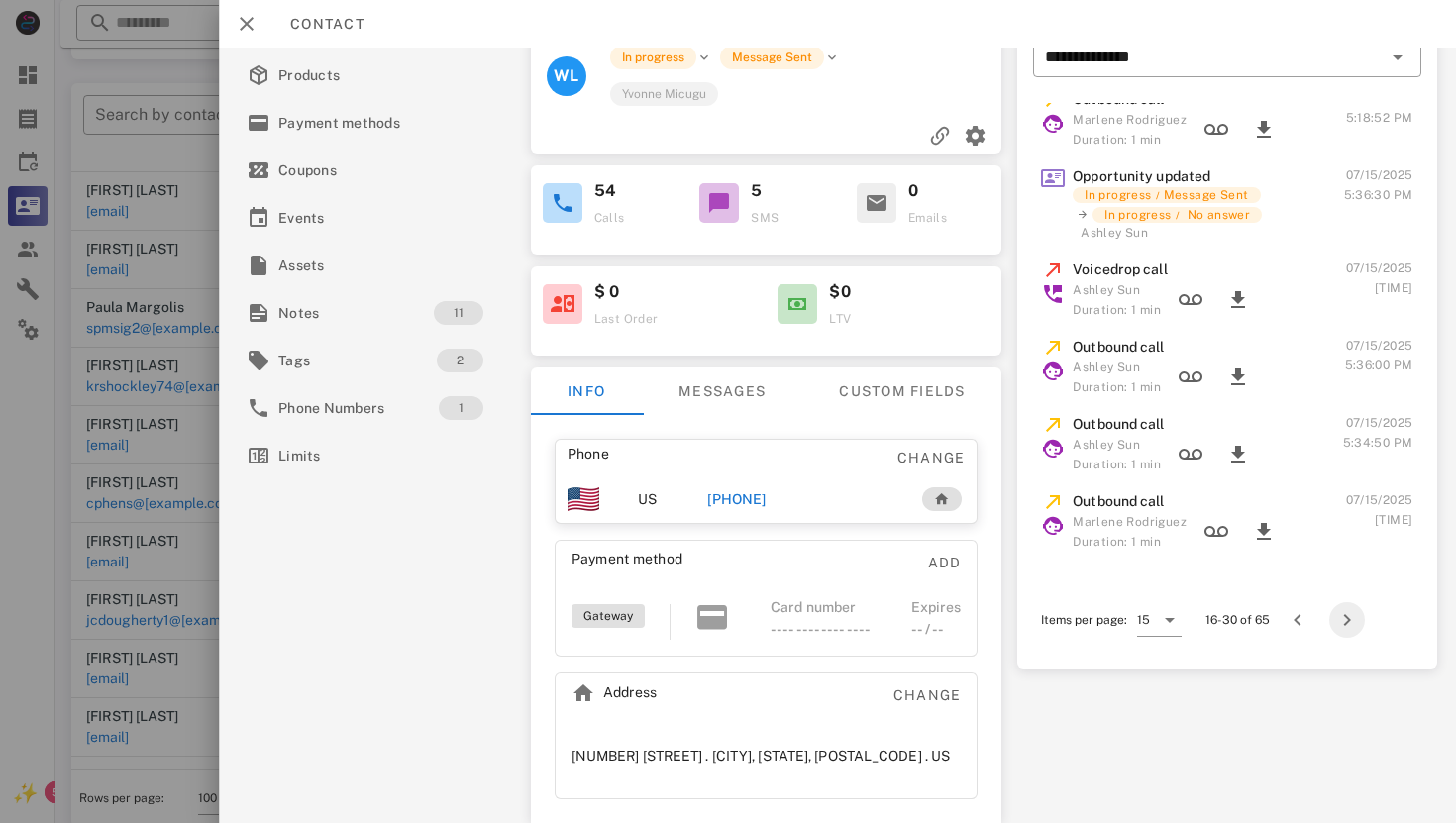 click at bounding box center [1347, 620] 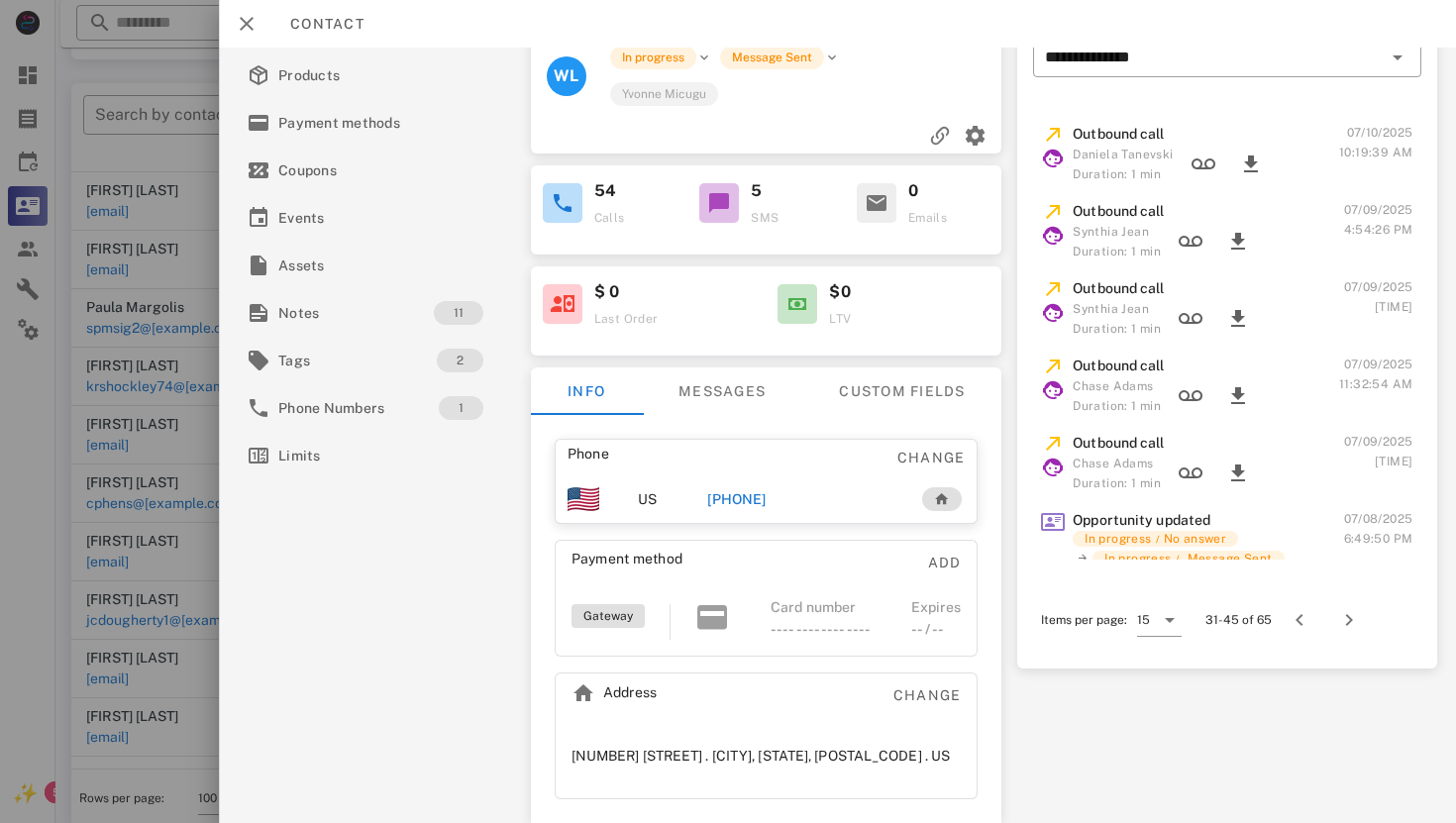 scroll, scrollTop: 641, scrollLeft: 0, axis: vertical 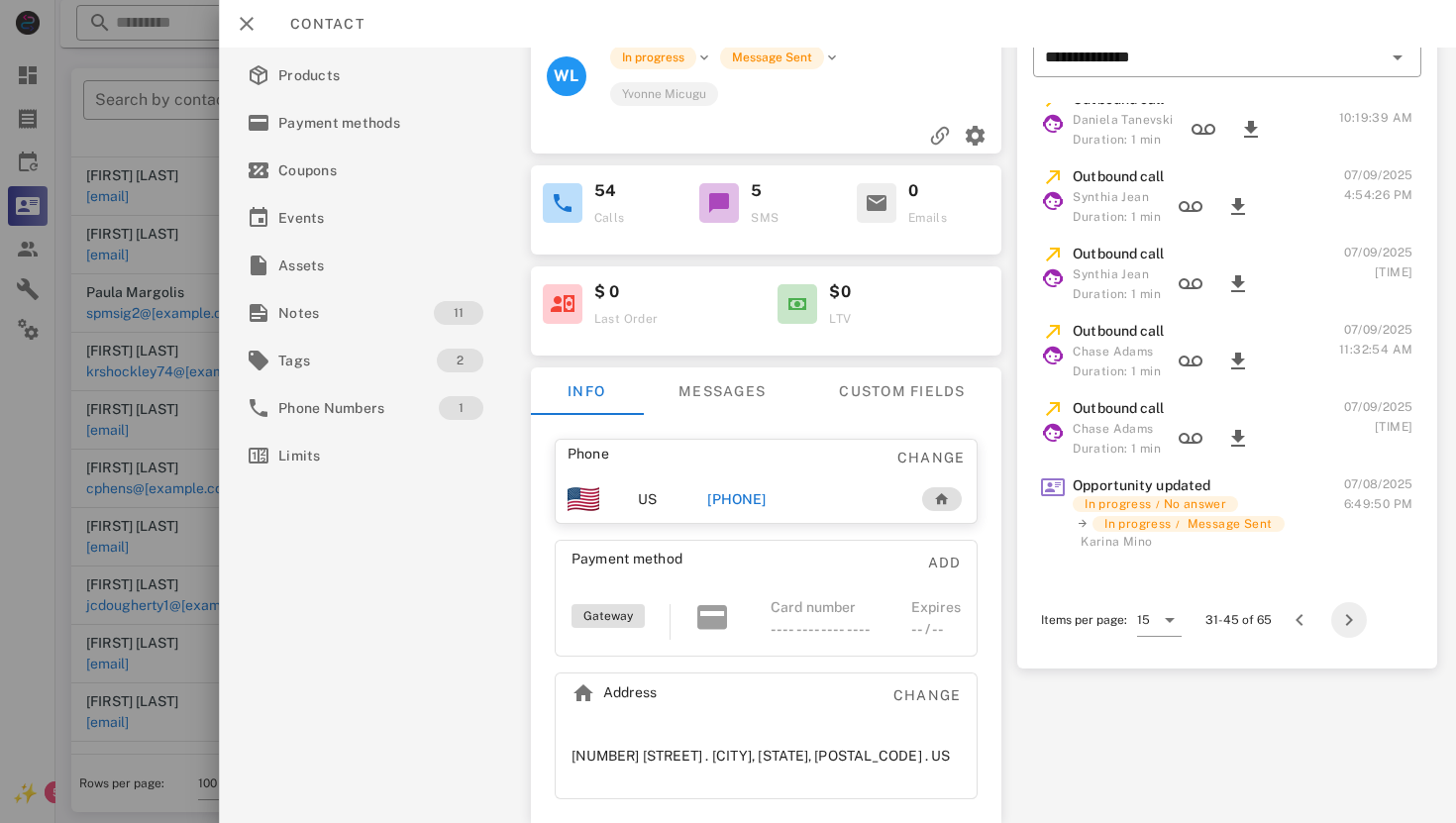 click at bounding box center [1349, 620] 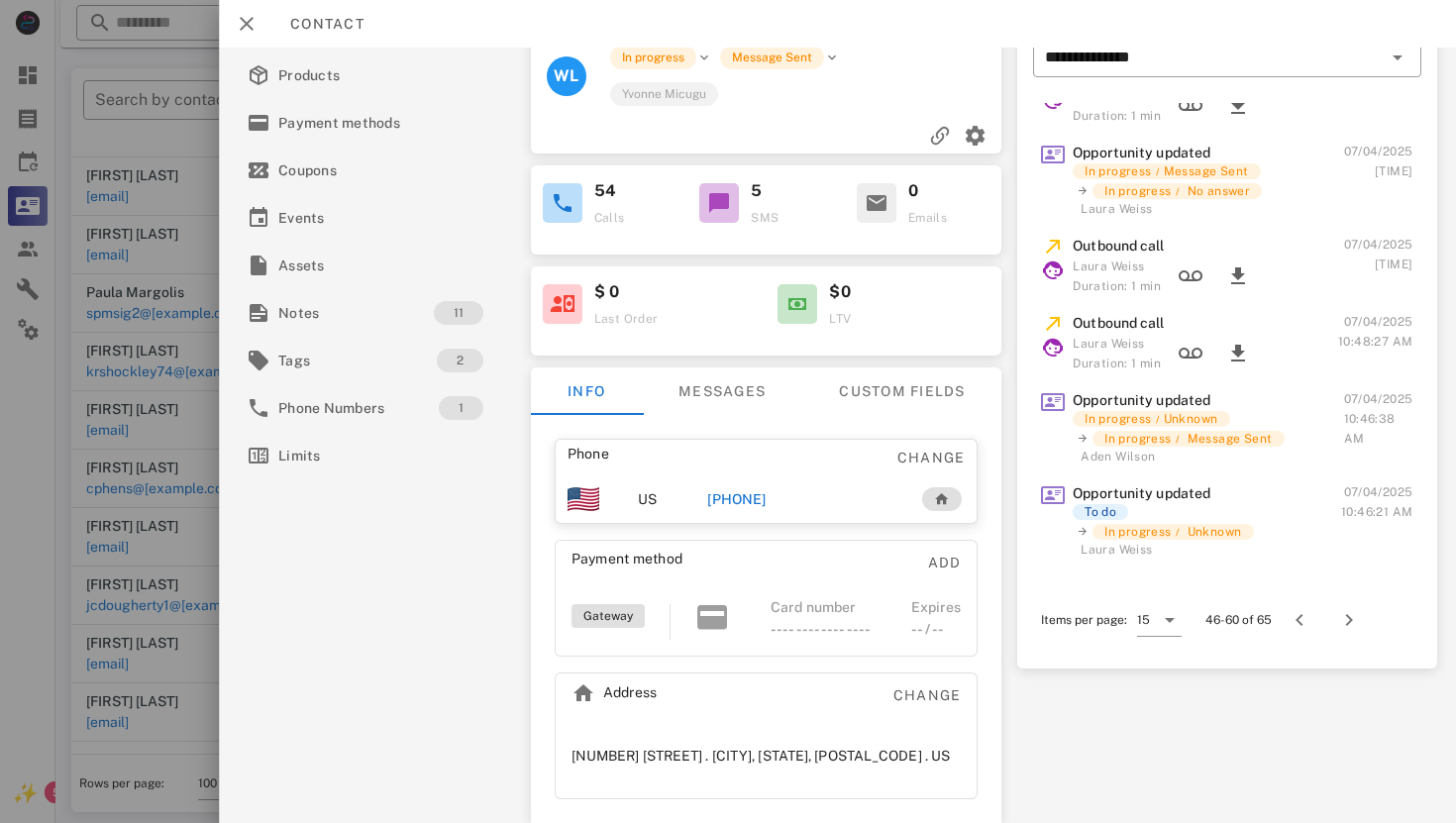 scroll, scrollTop: 750, scrollLeft: 0, axis: vertical 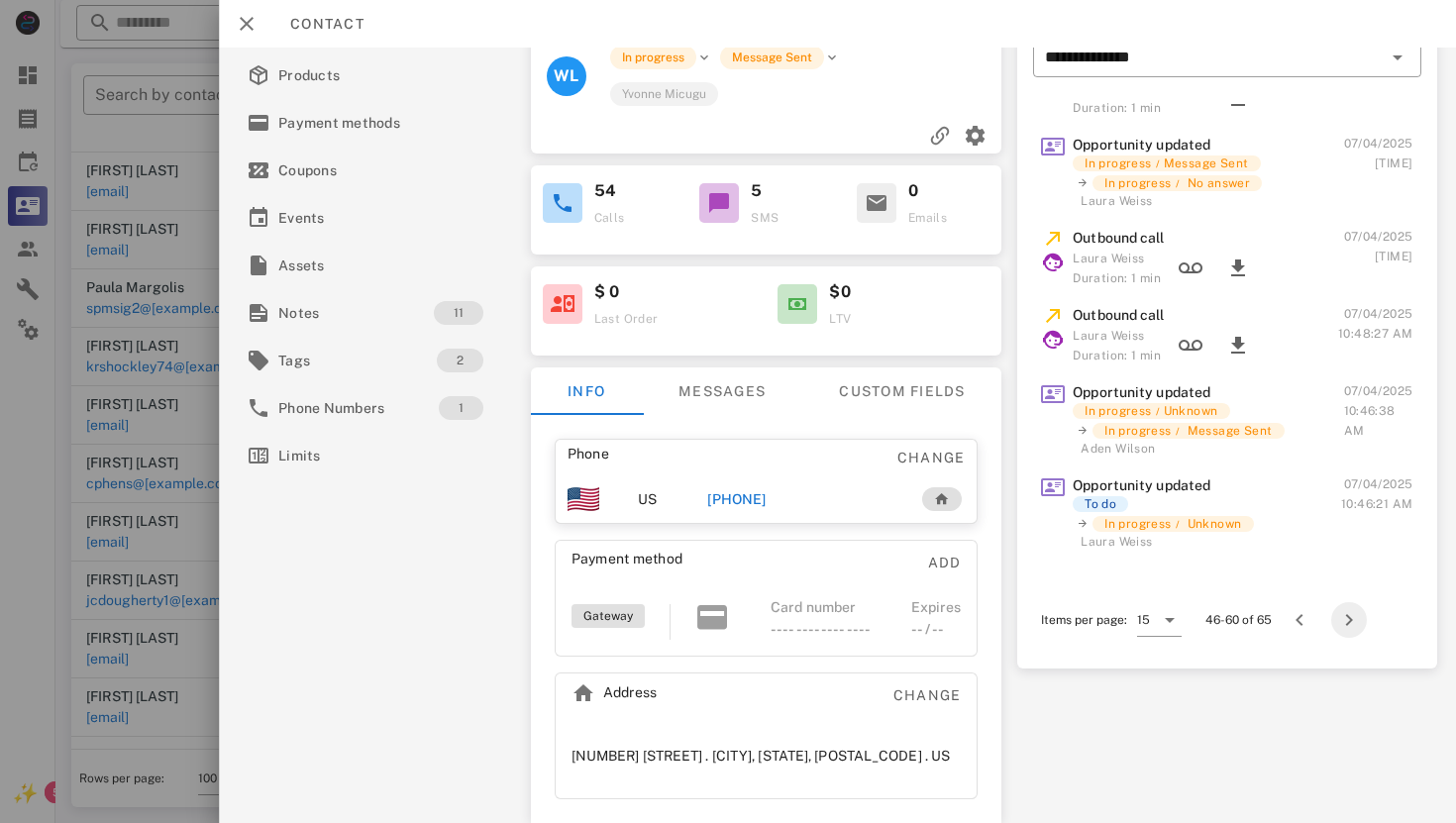 click at bounding box center [1349, 620] 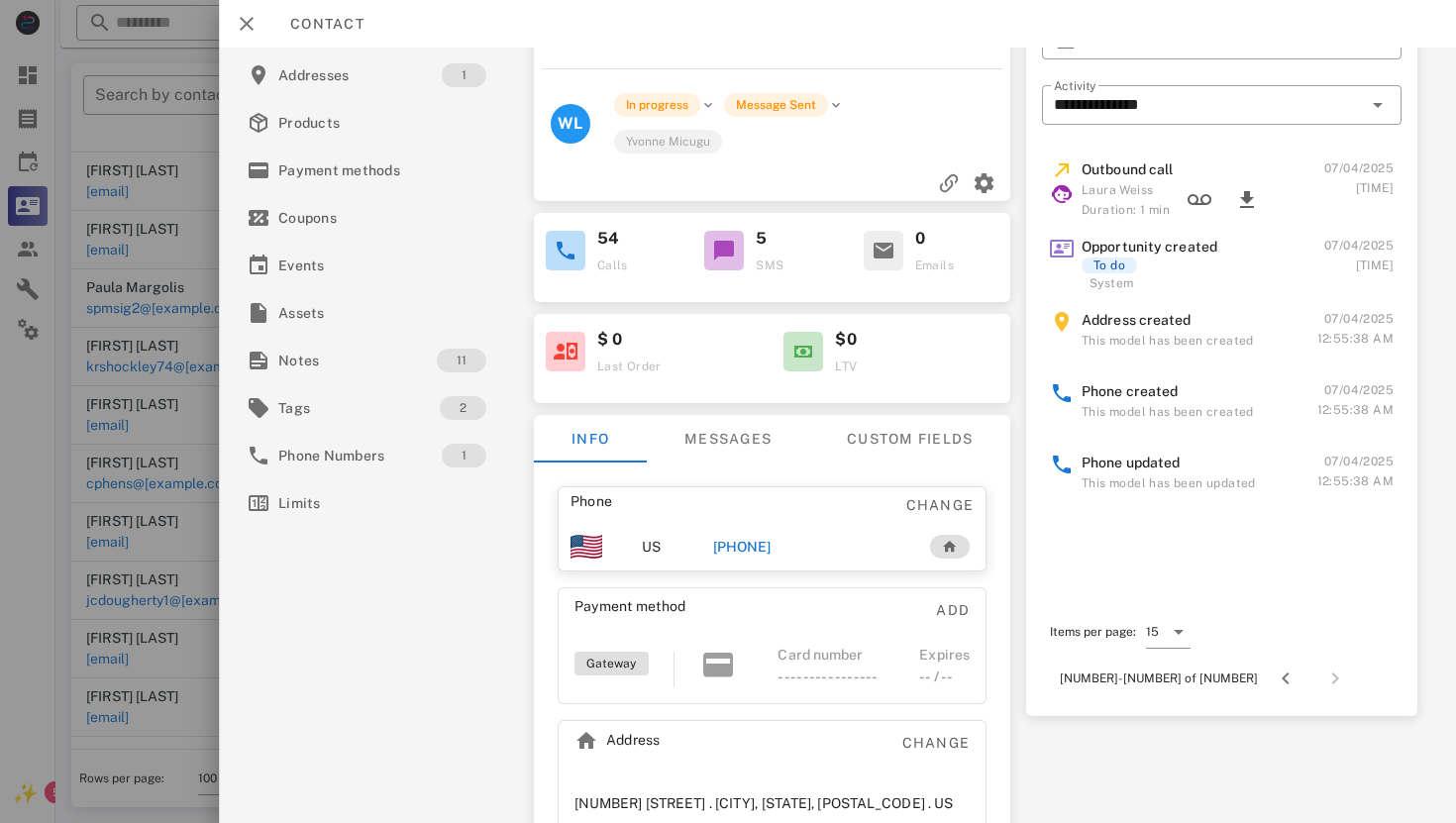 scroll, scrollTop: 96, scrollLeft: 0, axis: vertical 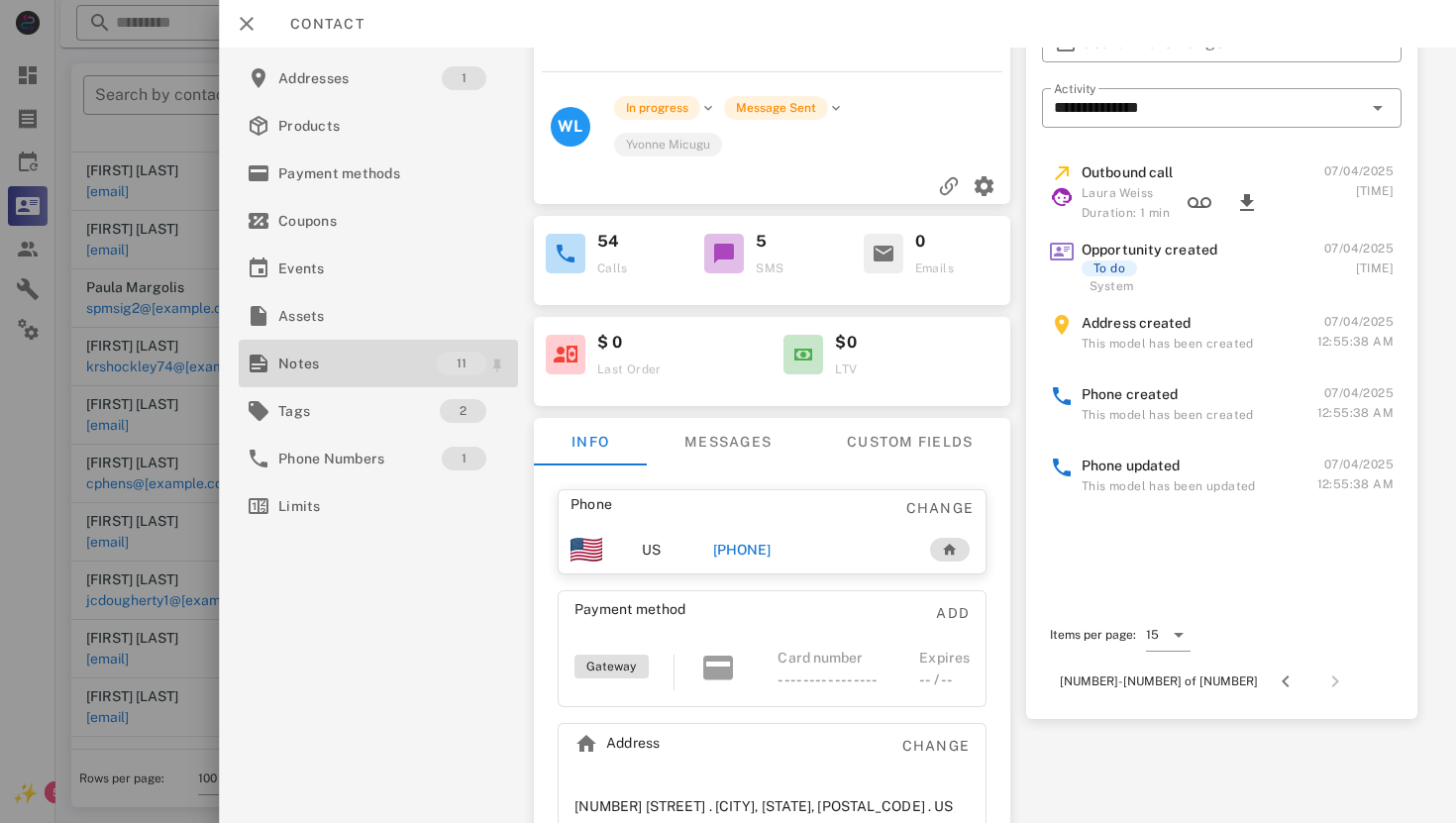 click on "Notes" at bounding box center (358, 363) 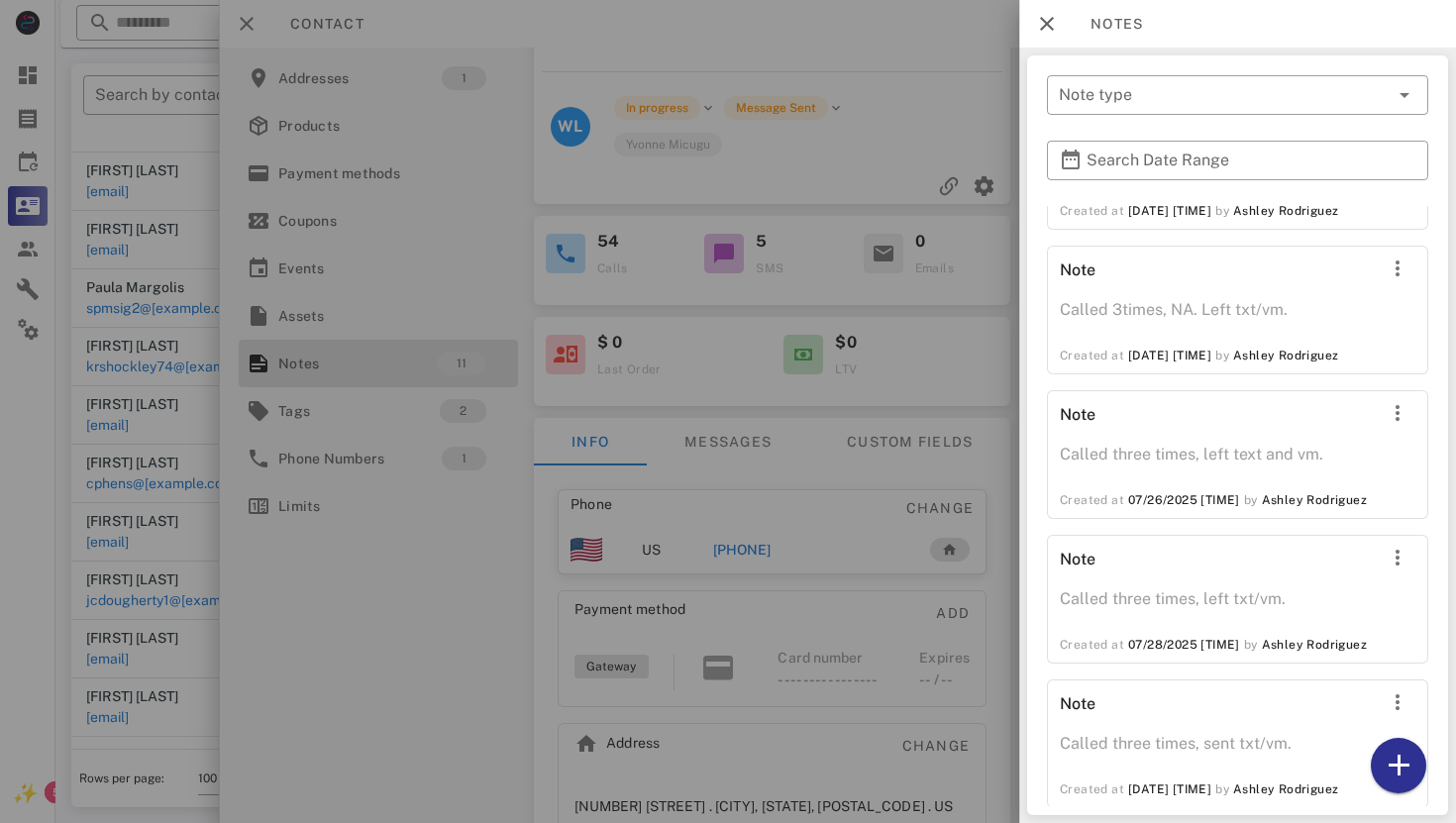 scroll, scrollTop: 1187, scrollLeft: 0, axis: vertical 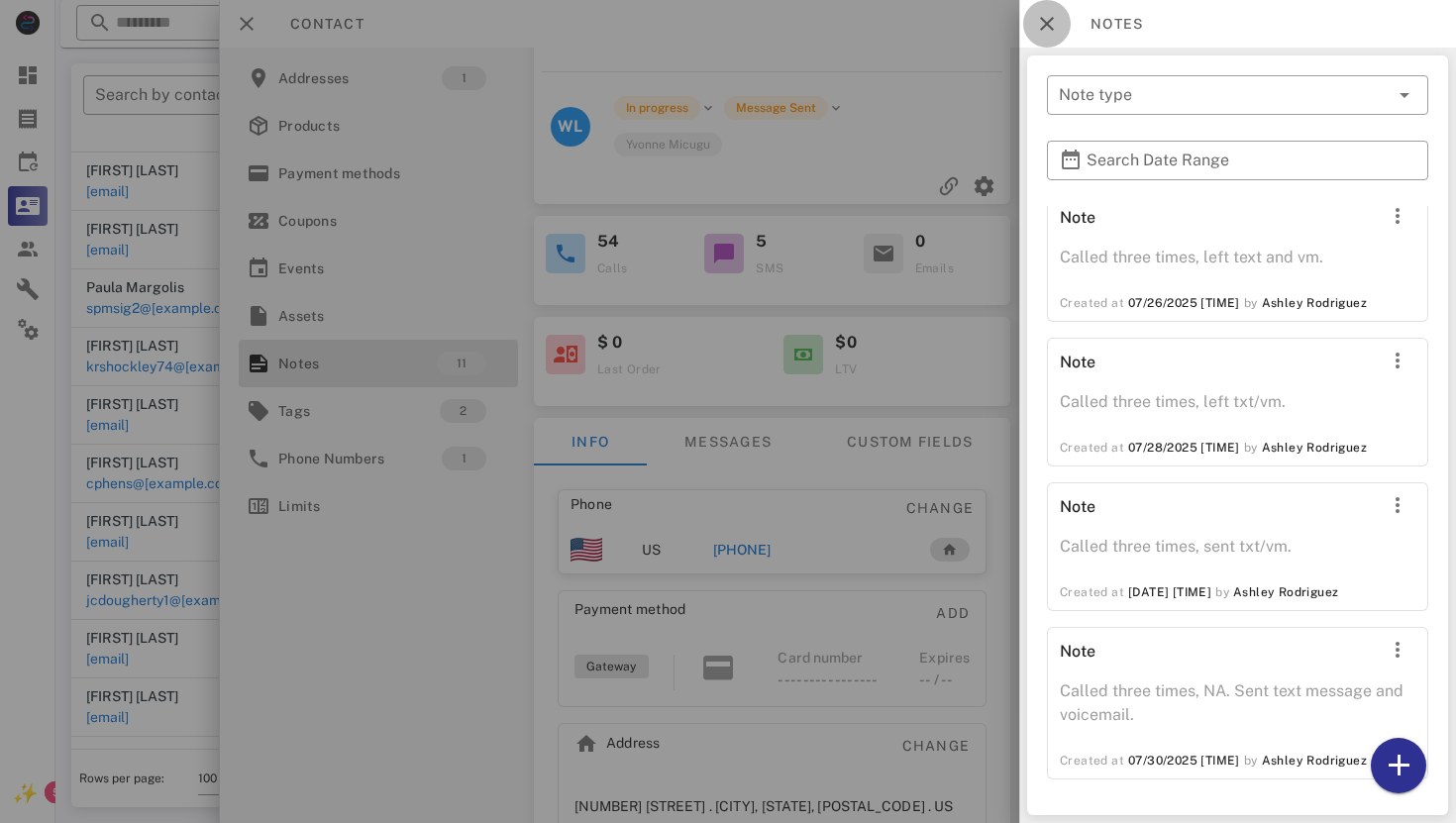 click at bounding box center (1047, 24) 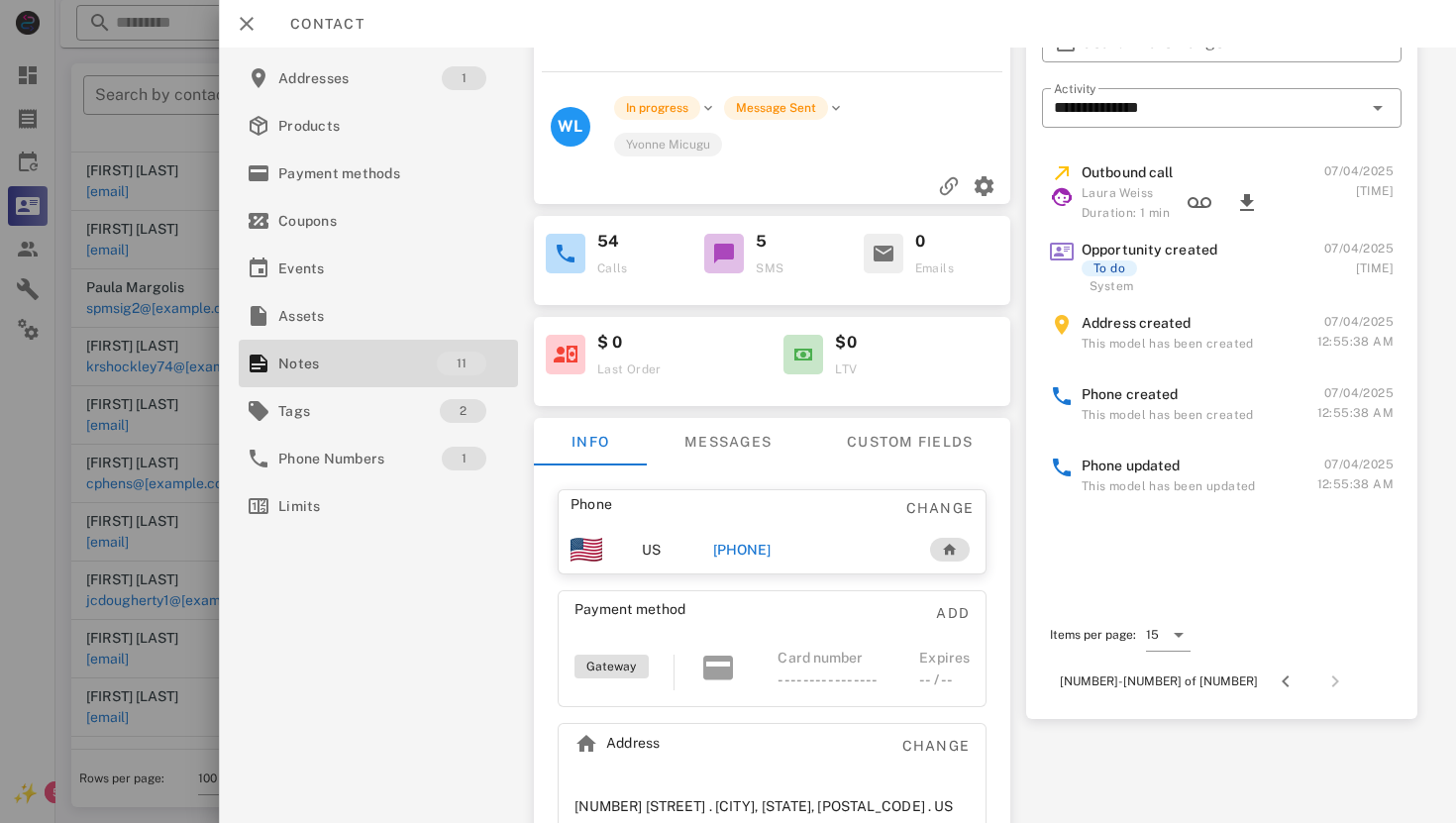 scroll, scrollTop: 0, scrollLeft: 0, axis: both 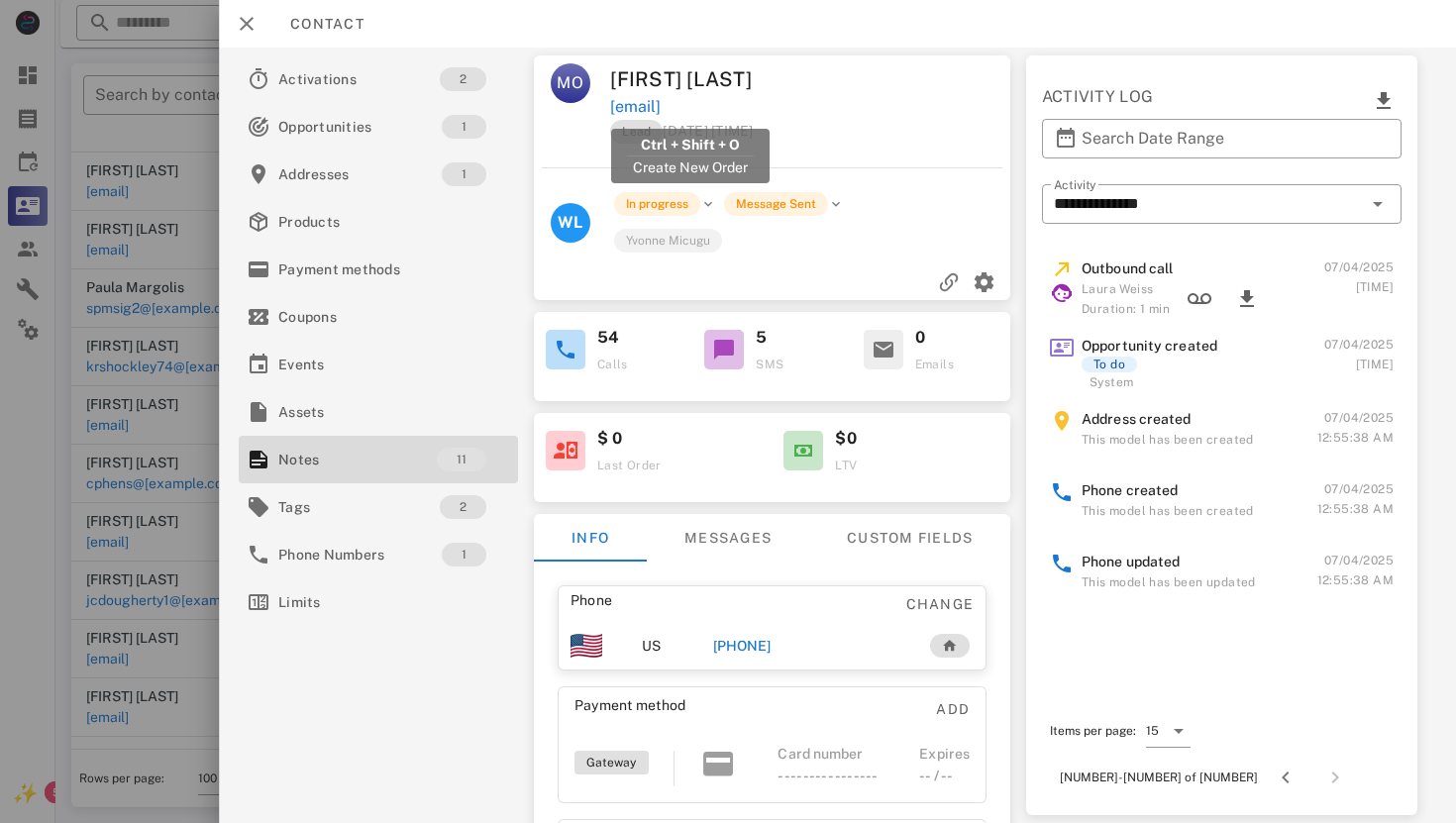 click on "[EMAIL]" at bounding box center (635, 107) 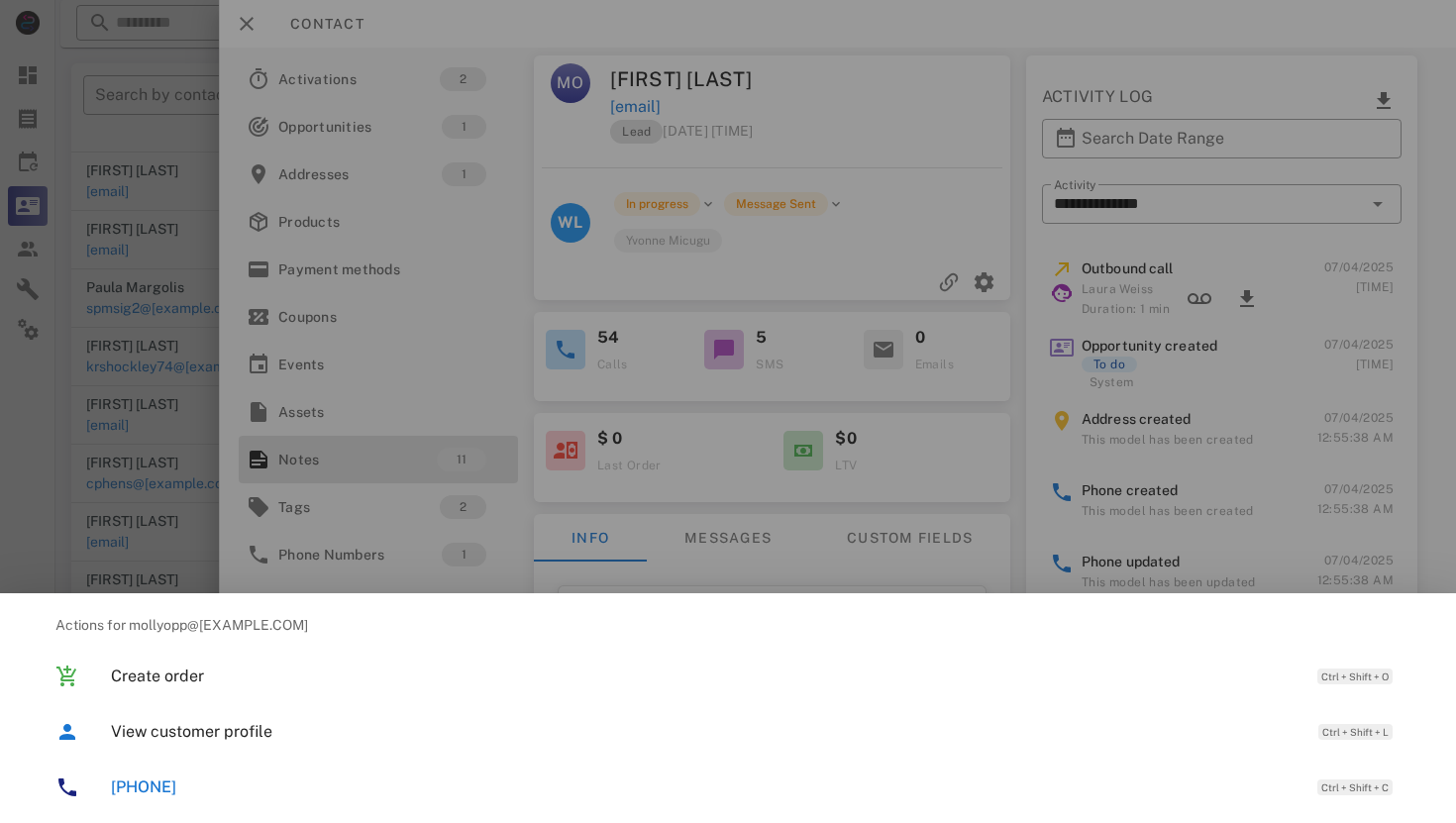 click on "[PHONE]" at bounding box center [144, 786] 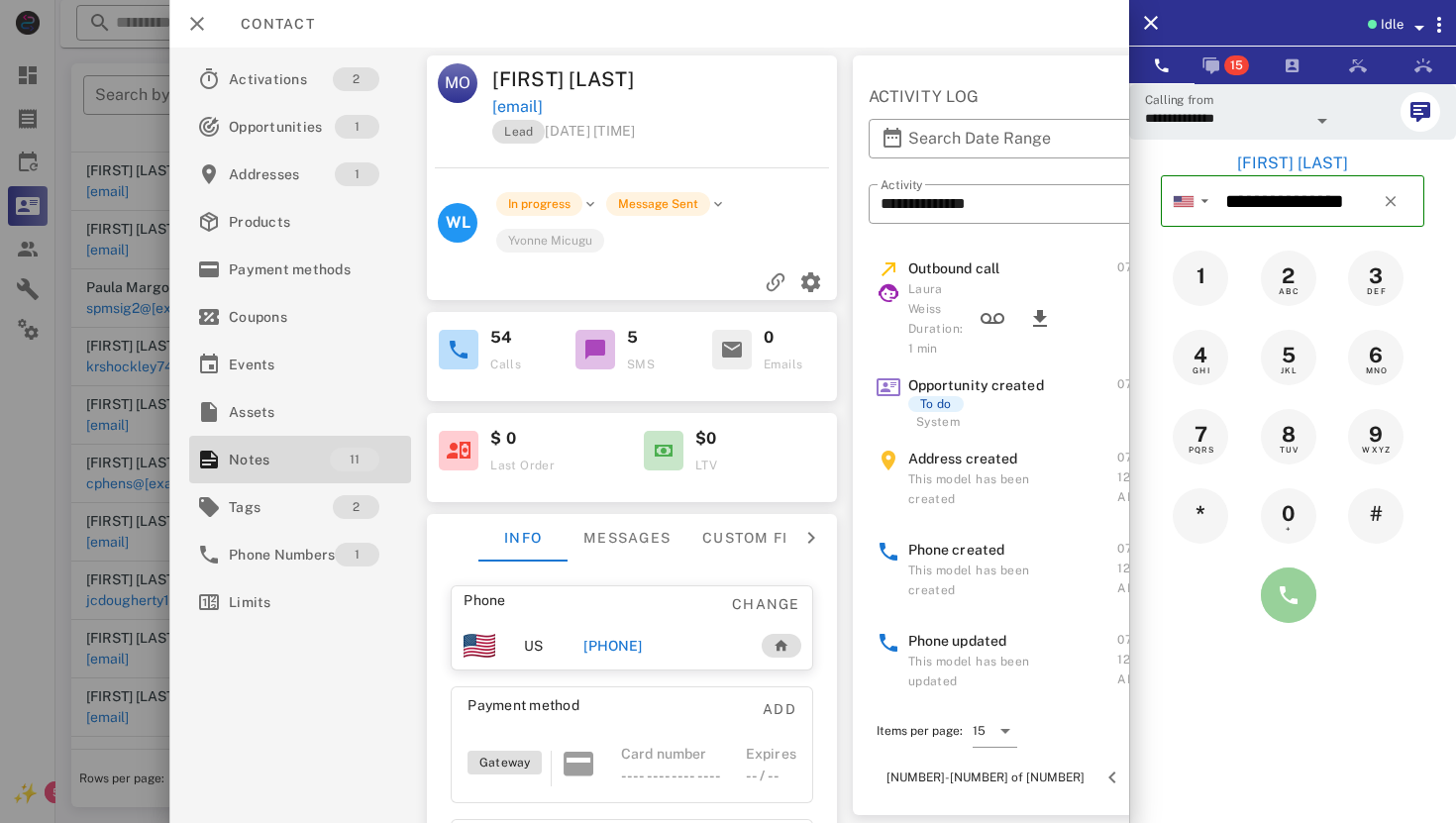 click at bounding box center (1289, 595) 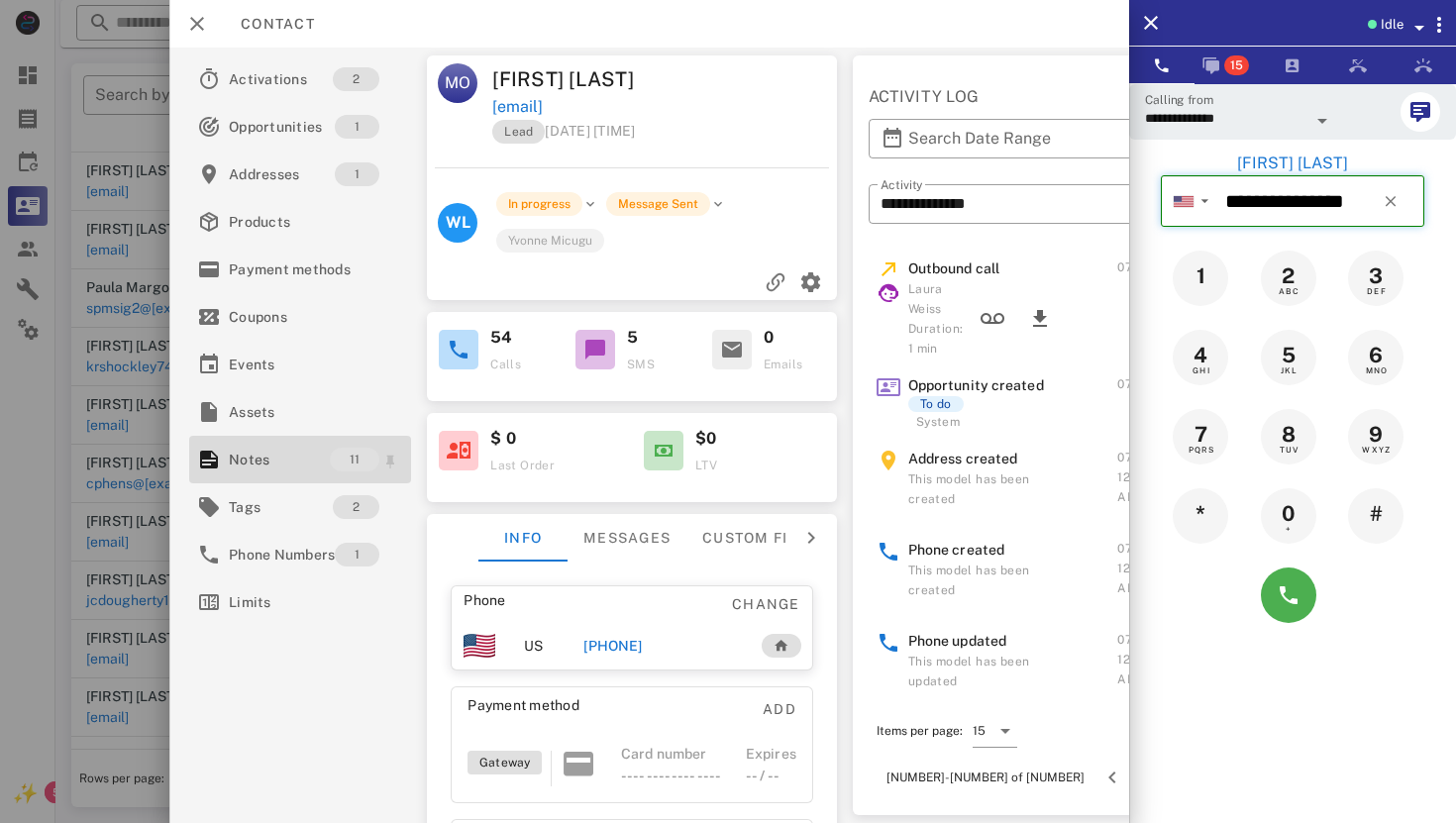 type 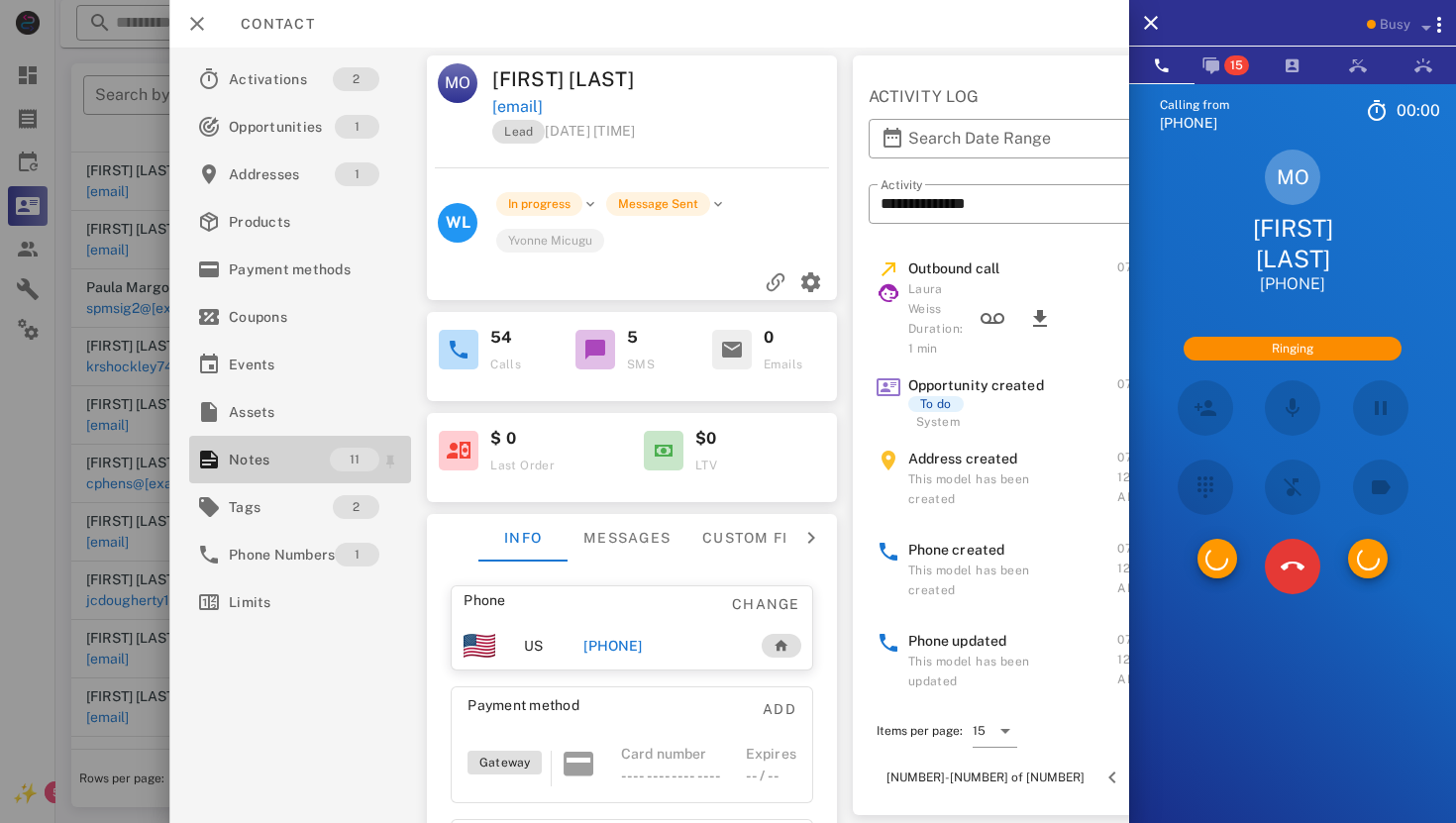 click on "Notes" at bounding box center [279, 460] 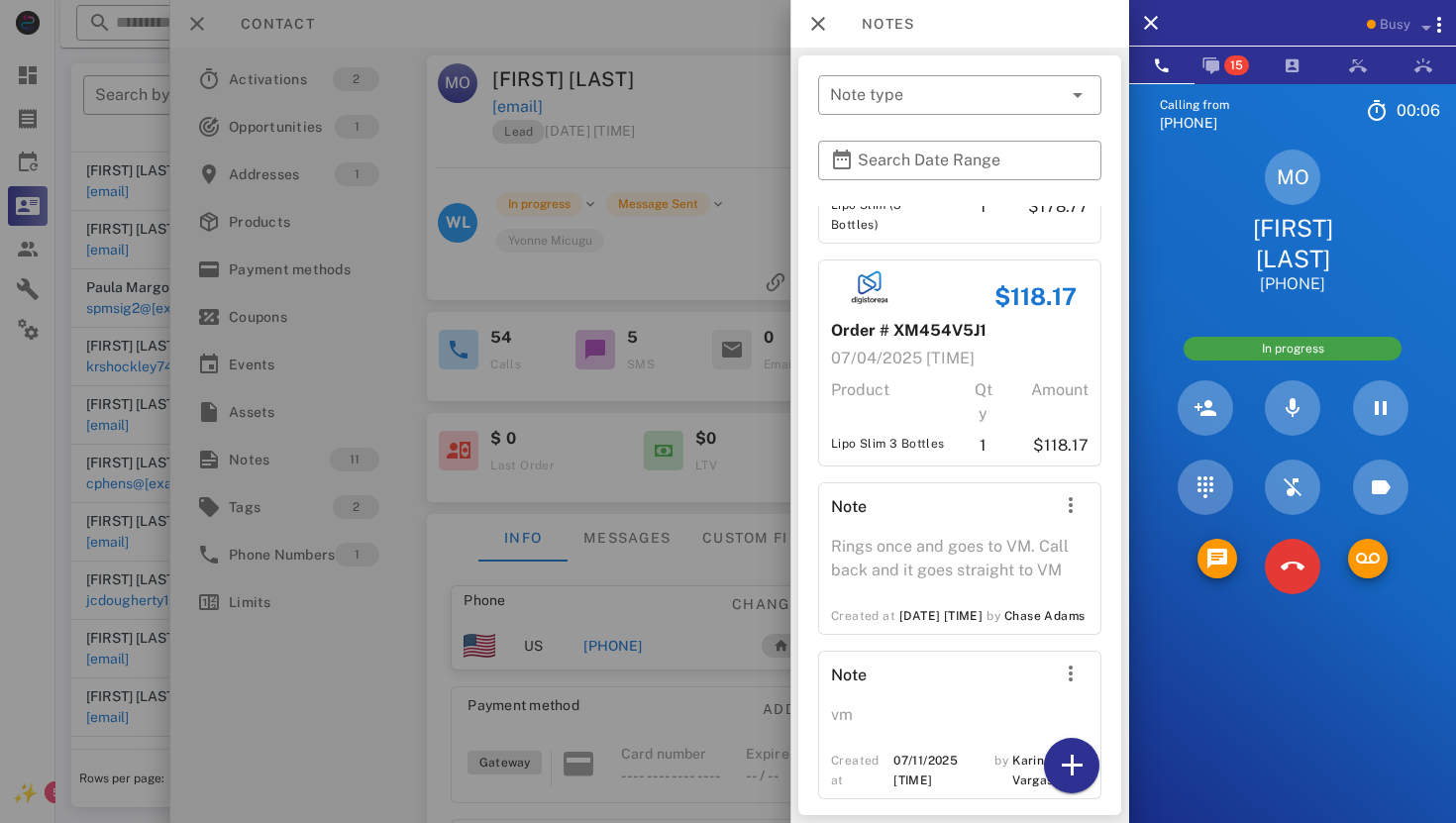 scroll, scrollTop: 0, scrollLeft: 0, axis: both 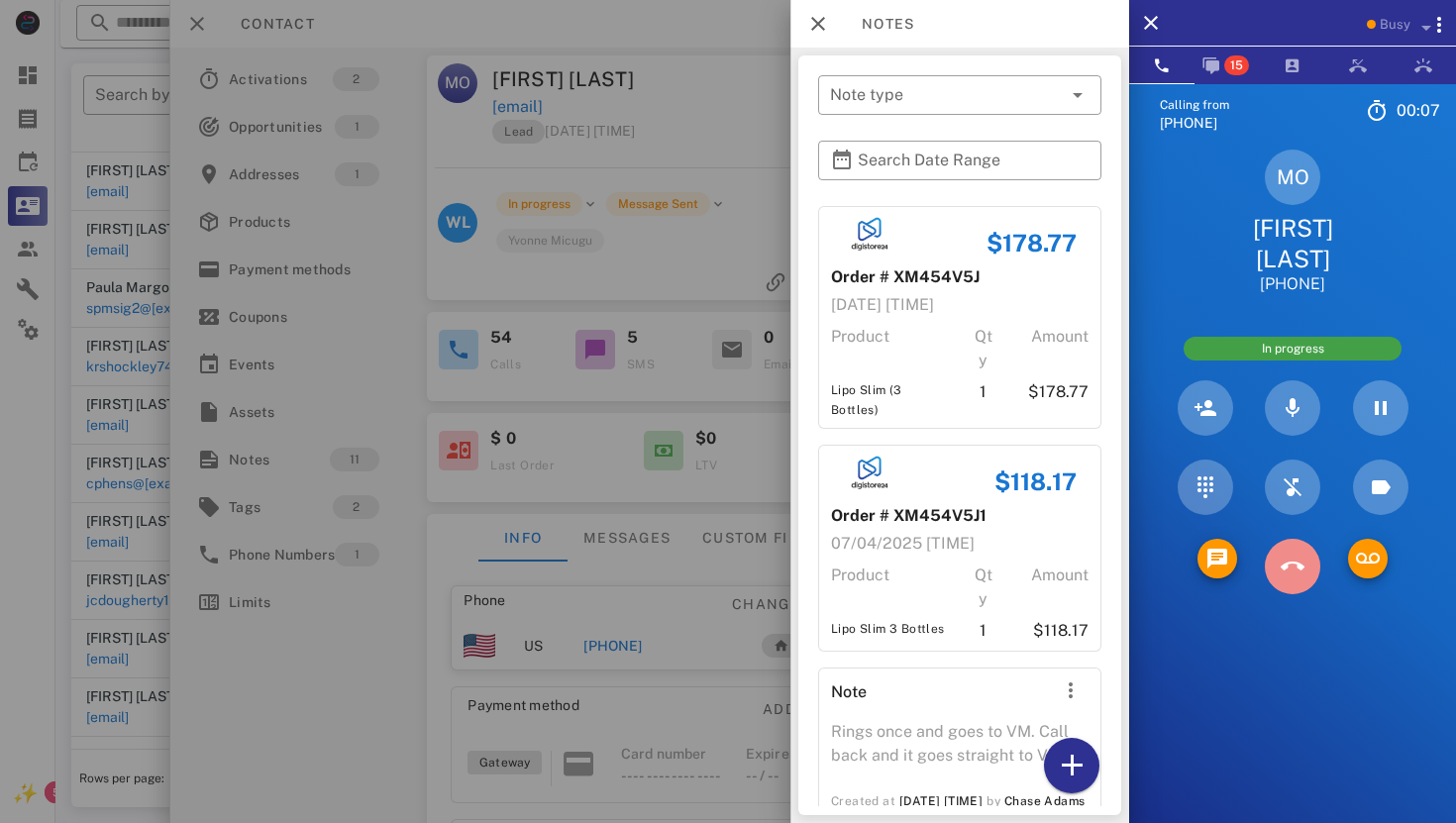 click at bounding box center (1293, 566) 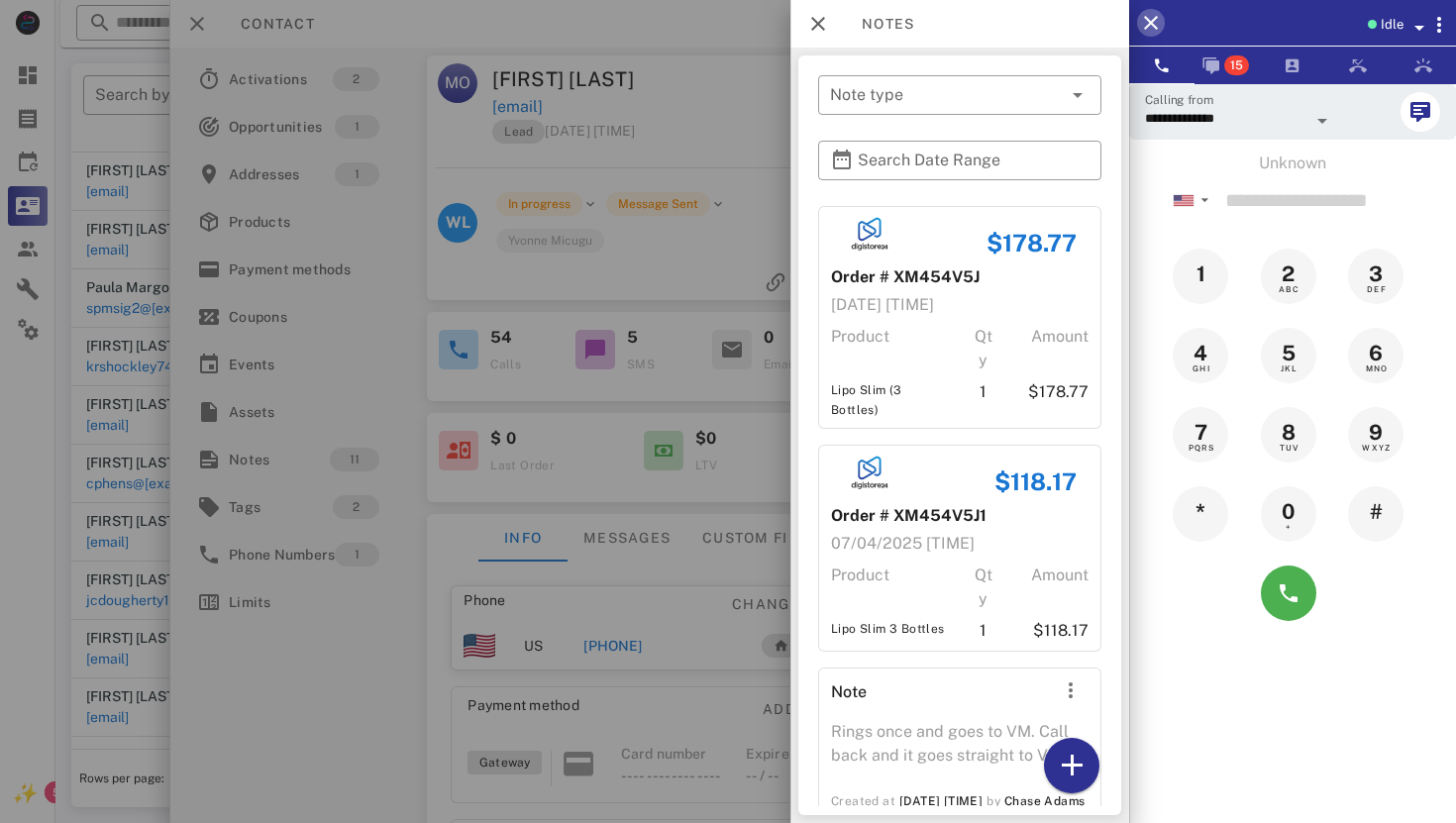 click at bounding box center (1151, 23) 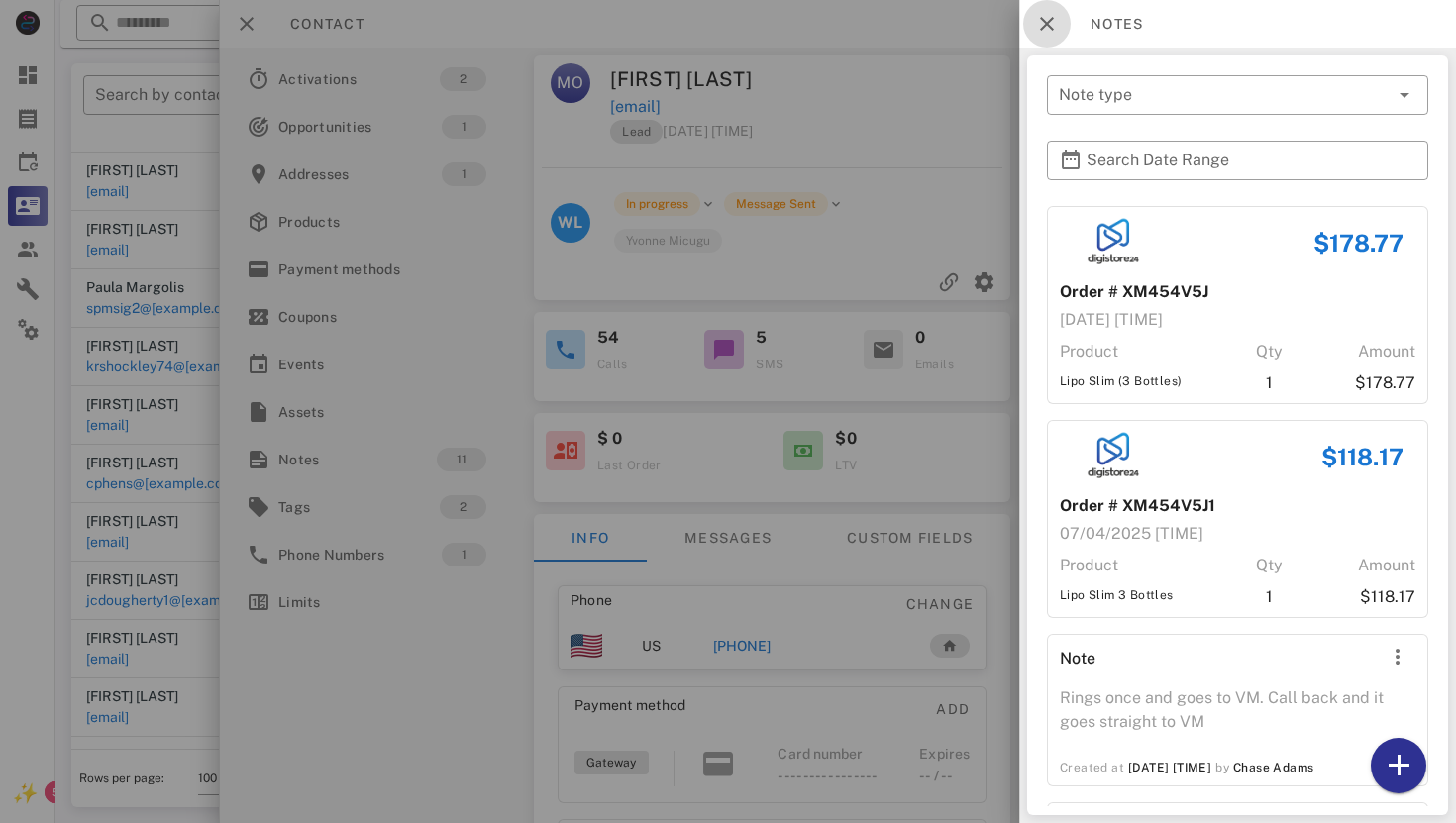 click at bounding box center (1047, 24) 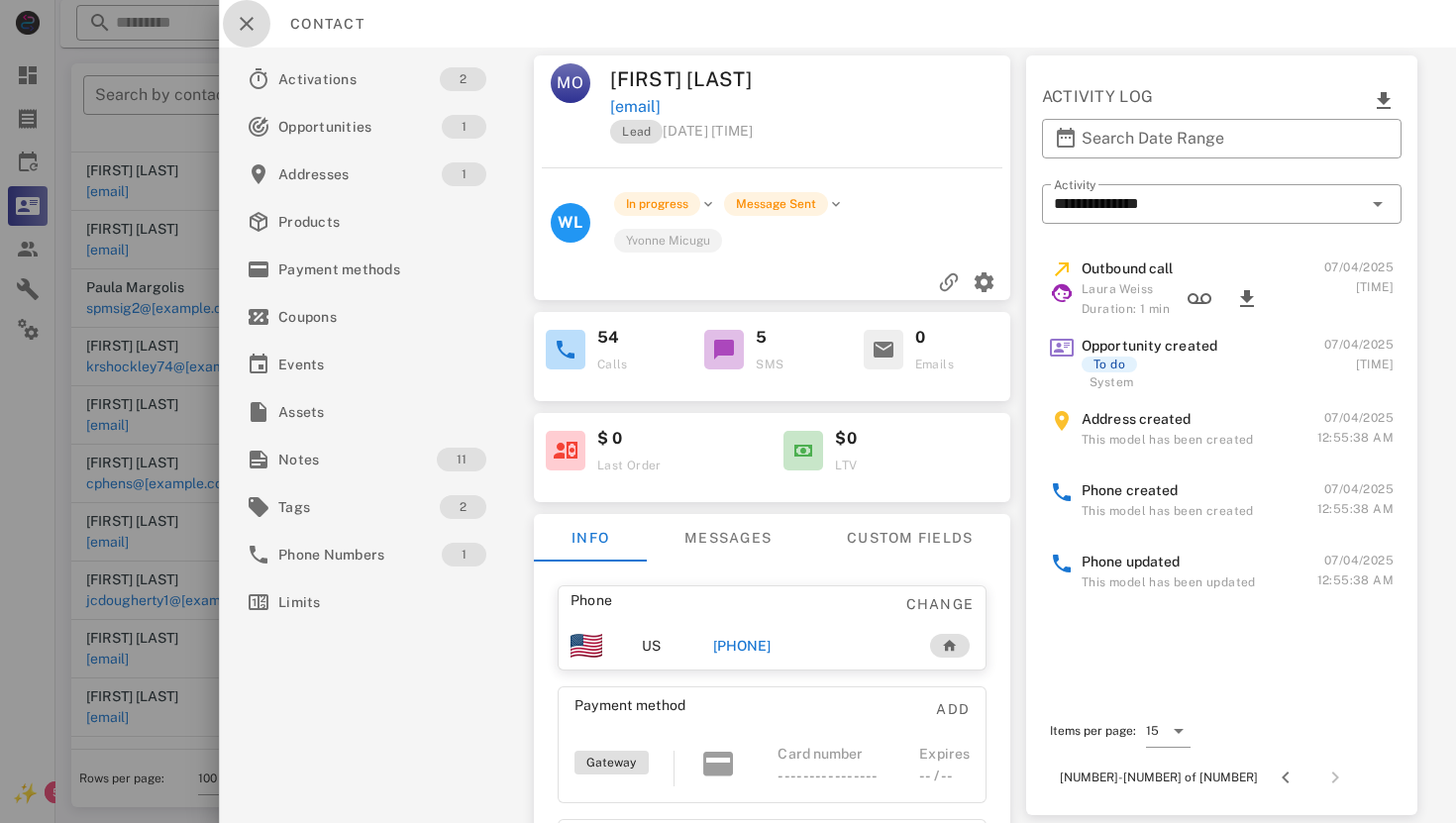click at bounding box center [247, 24] 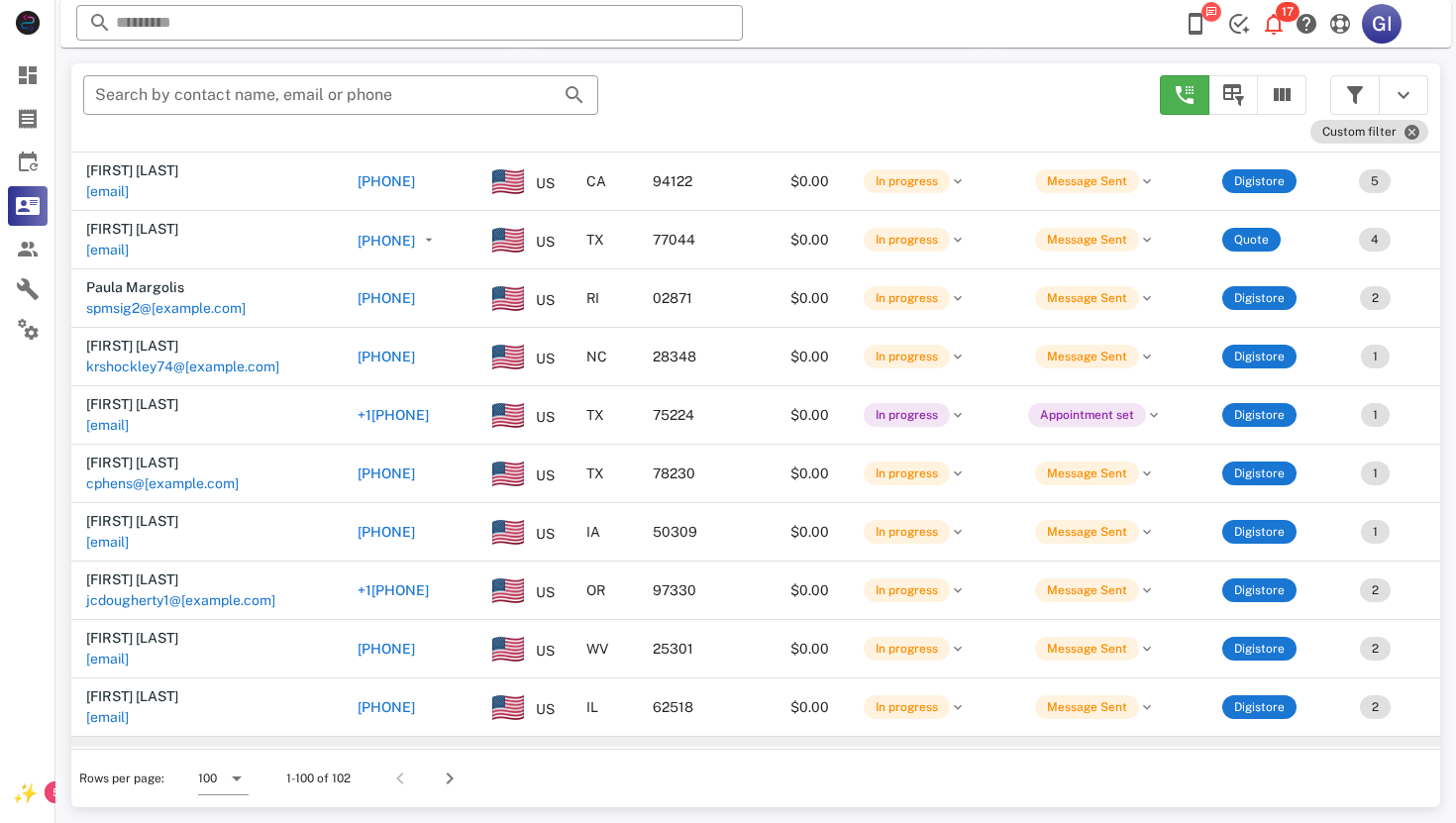 click on "[EMAIL]" at bounding box center [107, 775] 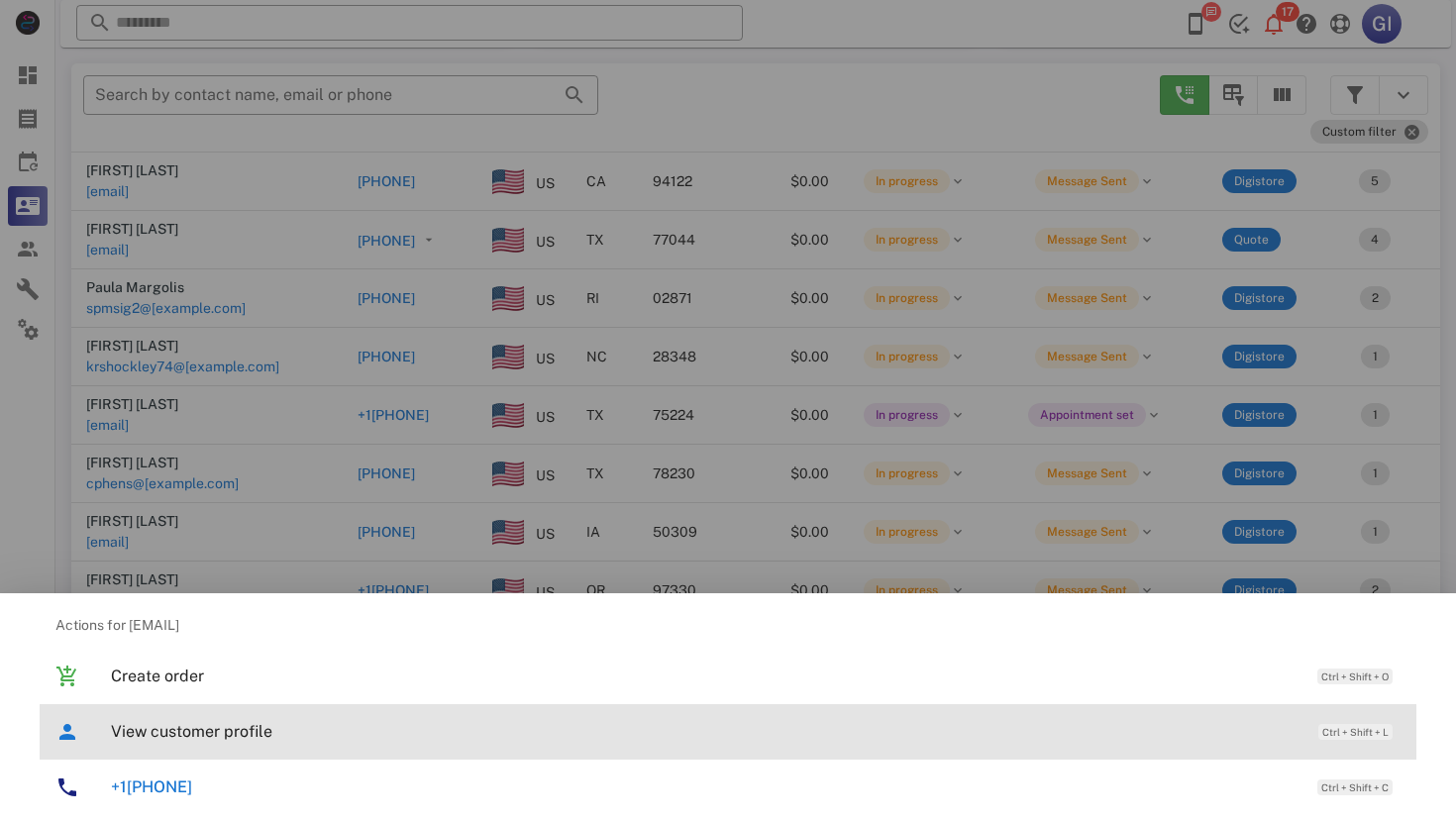 click on "View customer profile" at bounding box center [704, 731] 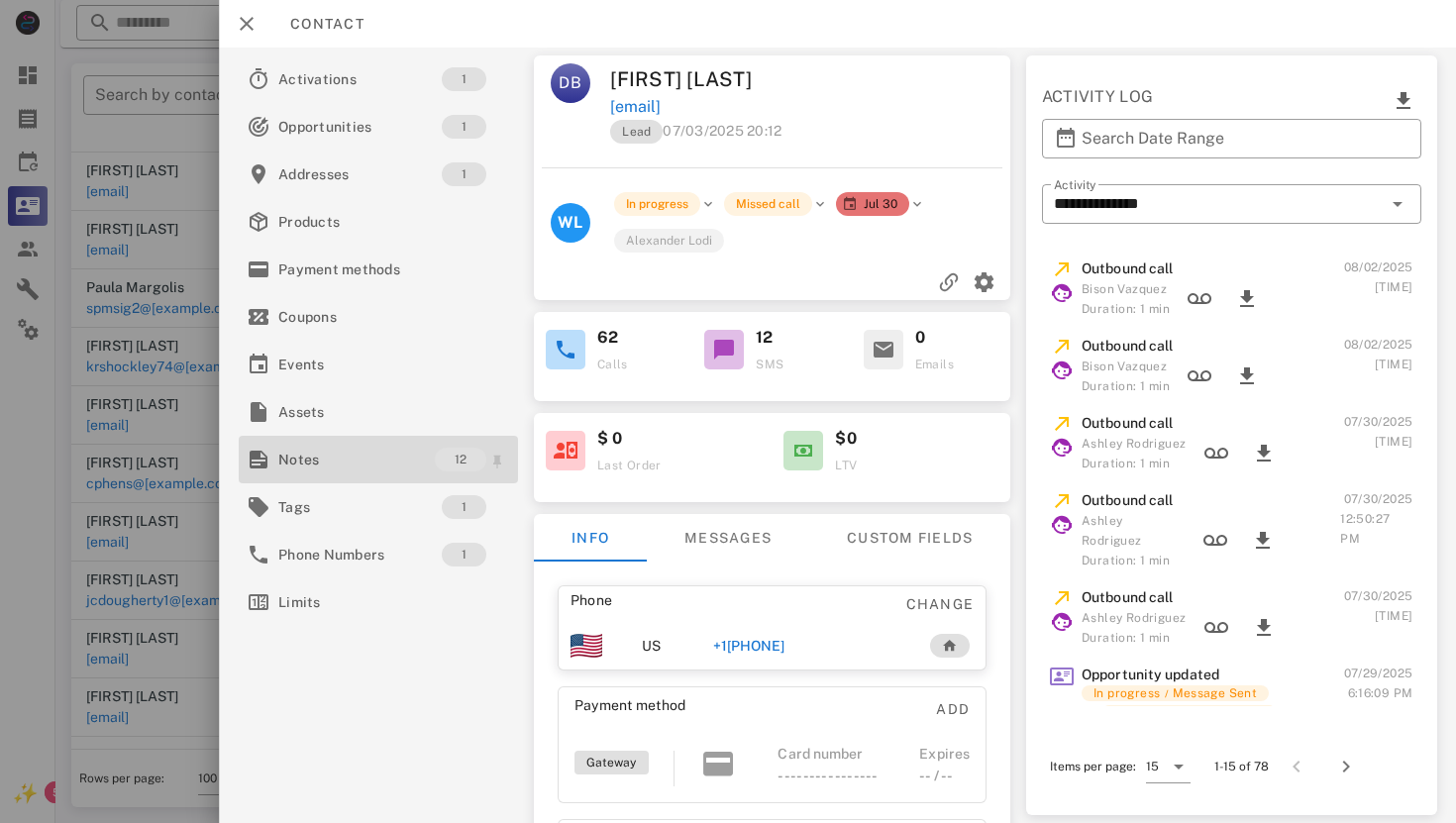 click on "Notes" at bounding box center (357, 460) 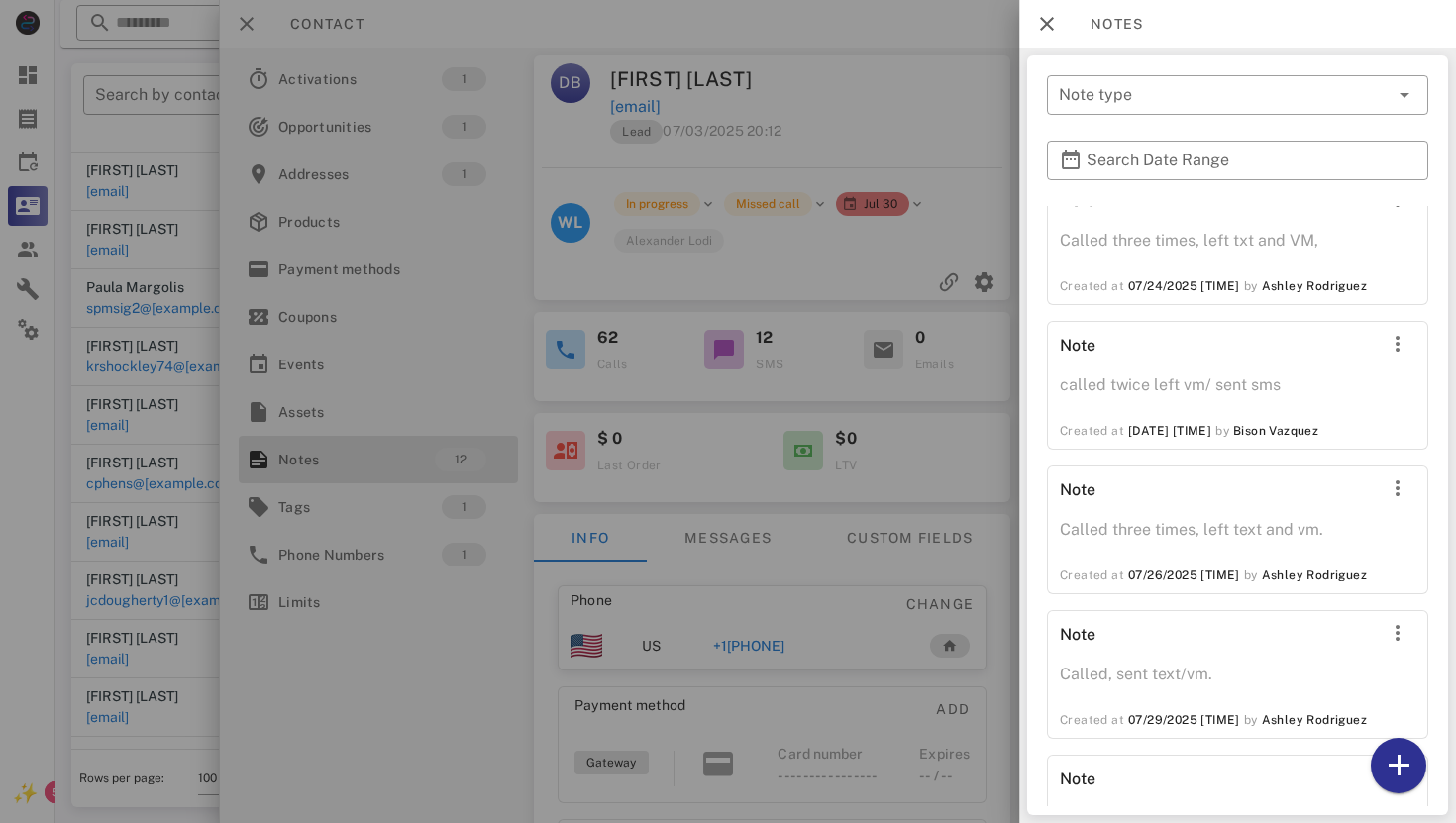 scroll, scrollTop: 1216, scrollLeft: 0, axis: vertical 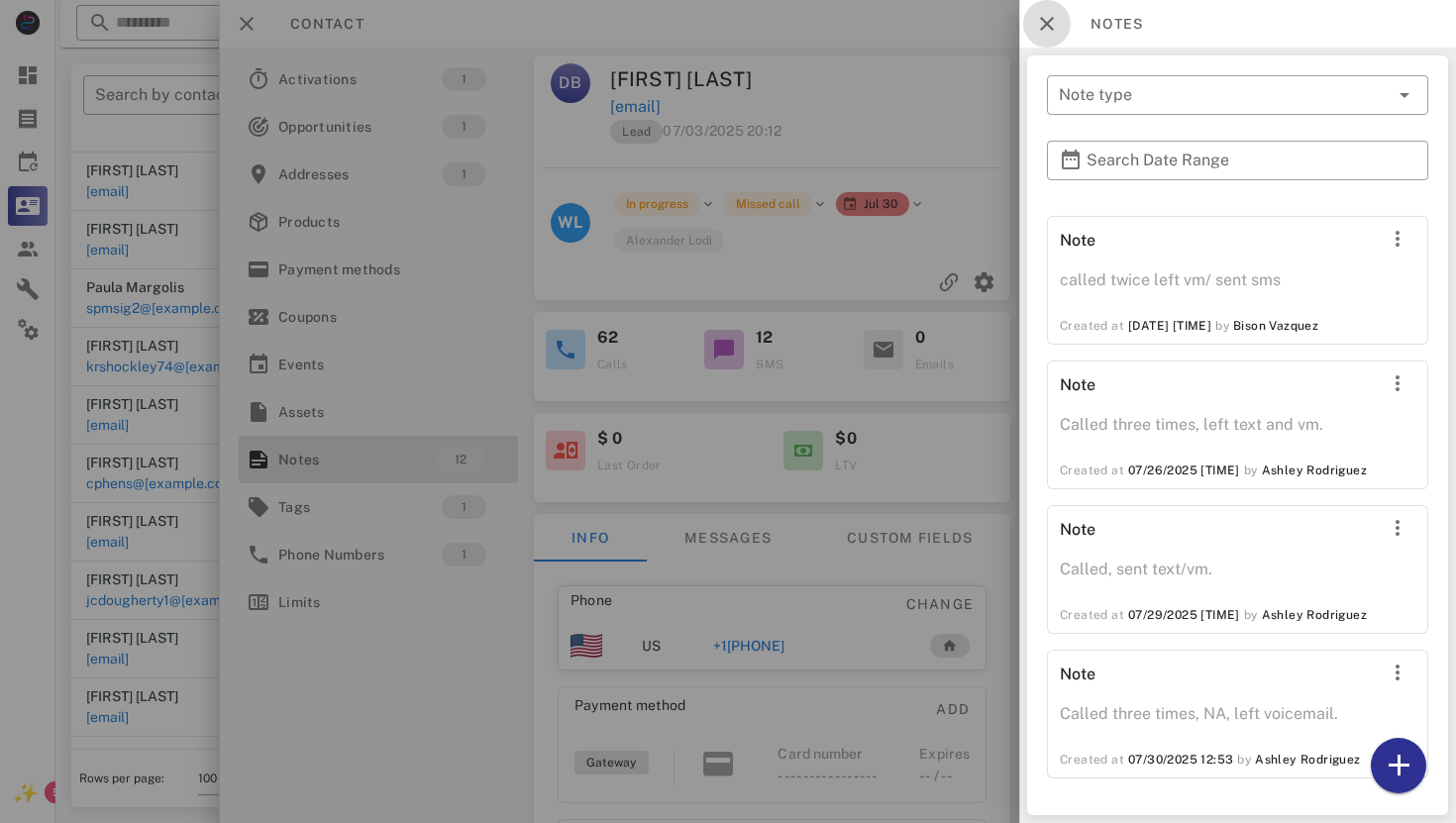 click at bounding box center (1047, 24) 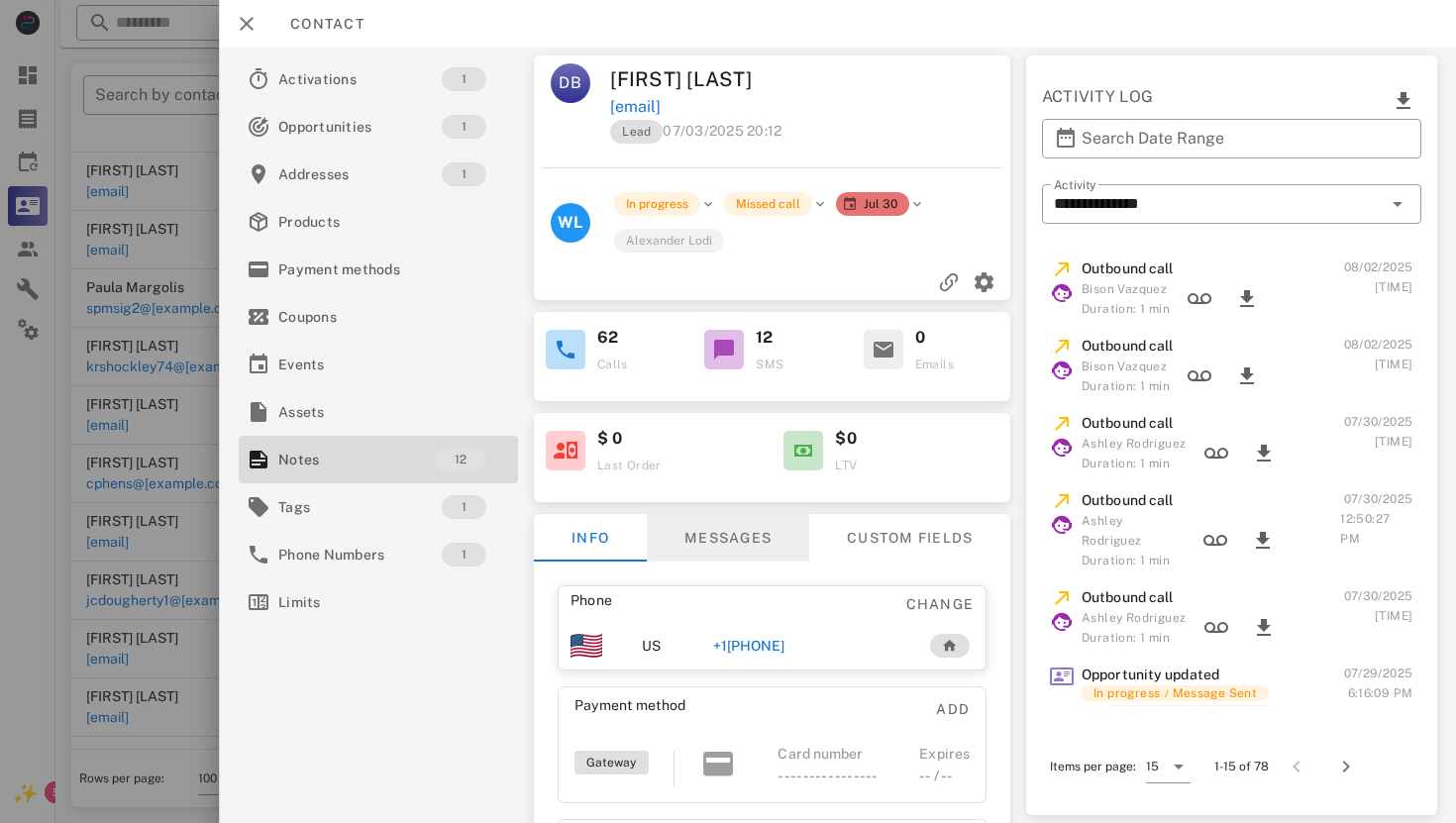 click on "Messages" at bounding box center [727, 538] 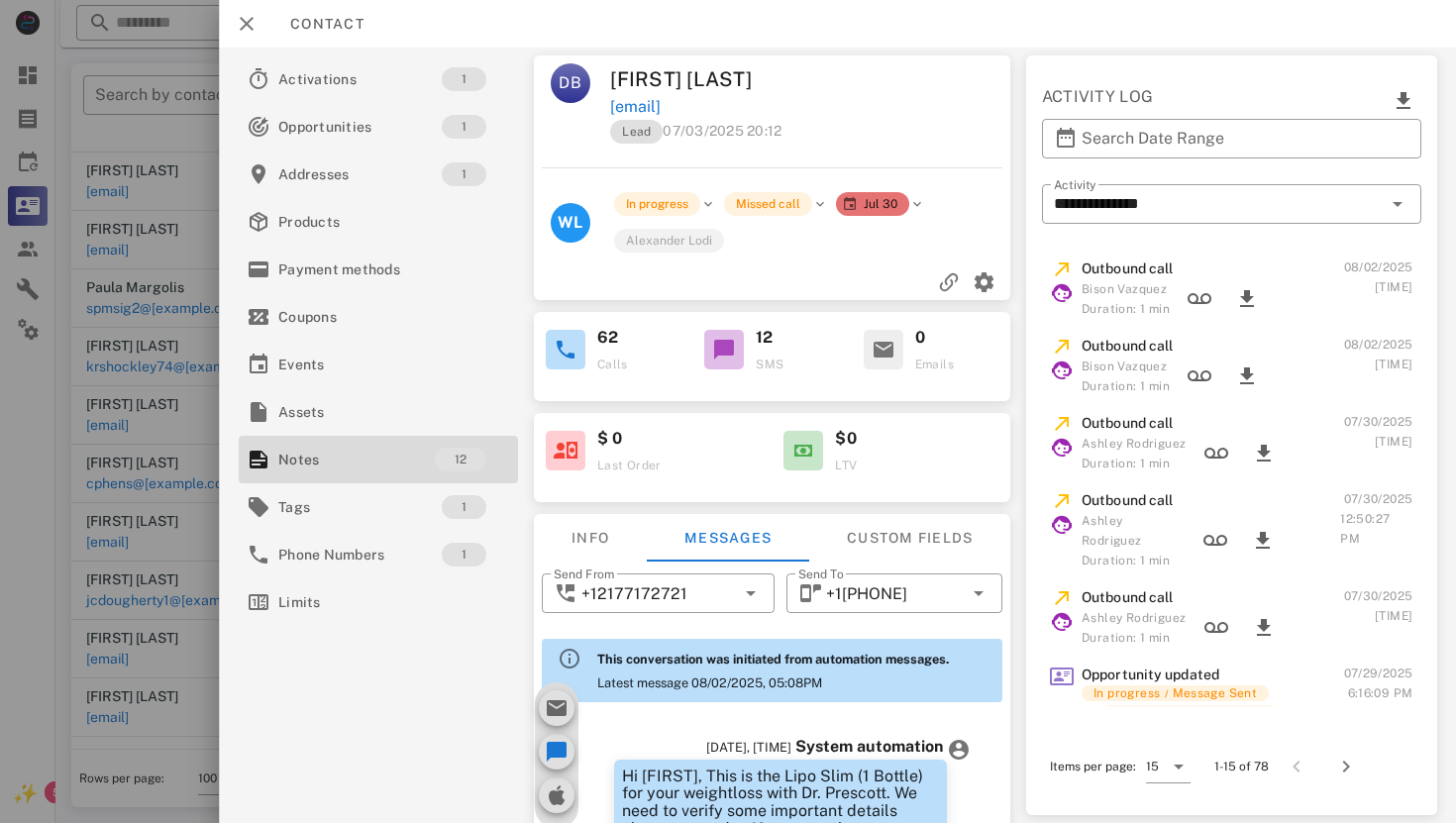scroll, scrollTop: 2659, scrollLeft: 0, axis: vertical 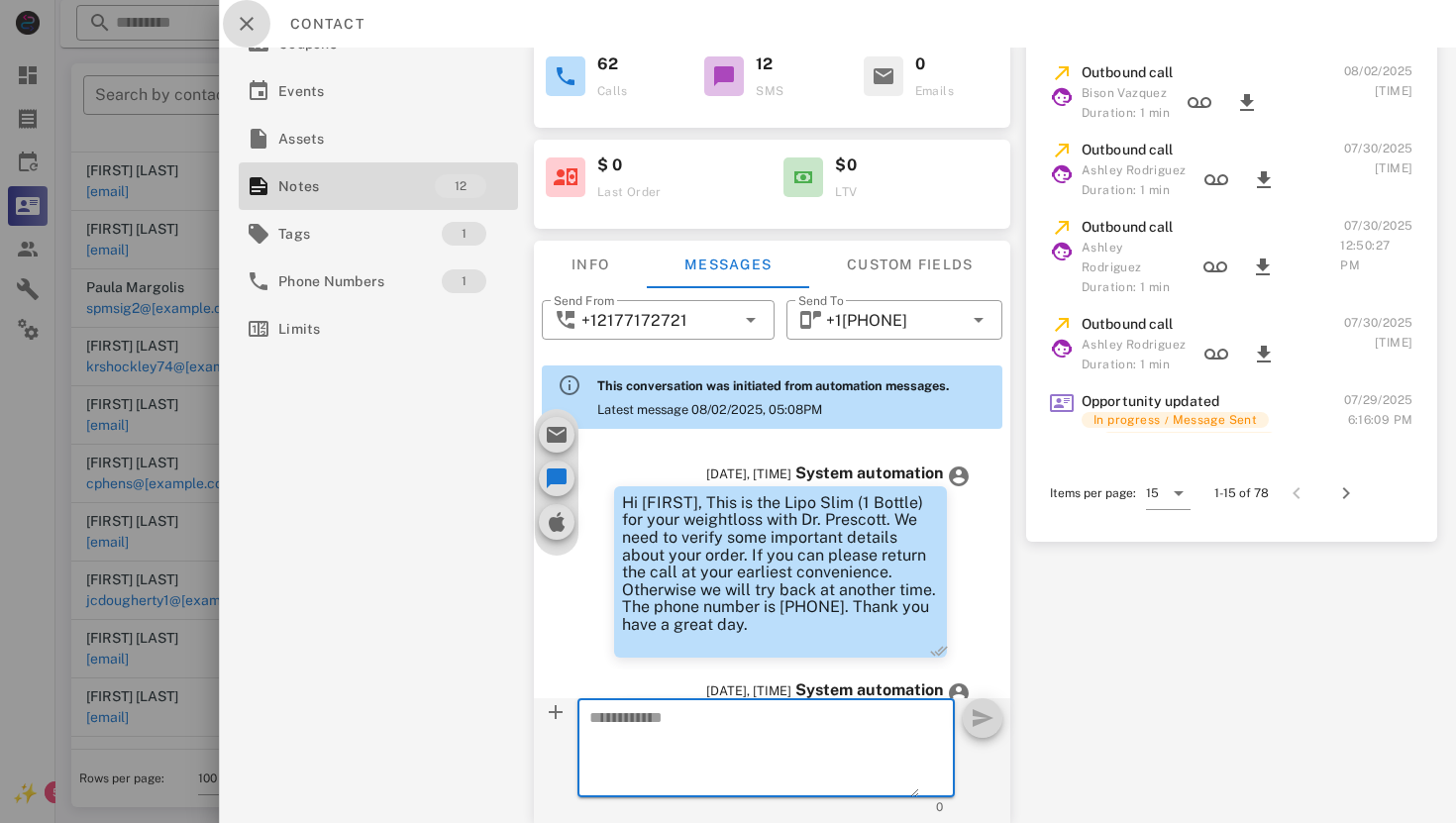 click at bounding box center [247, 24] 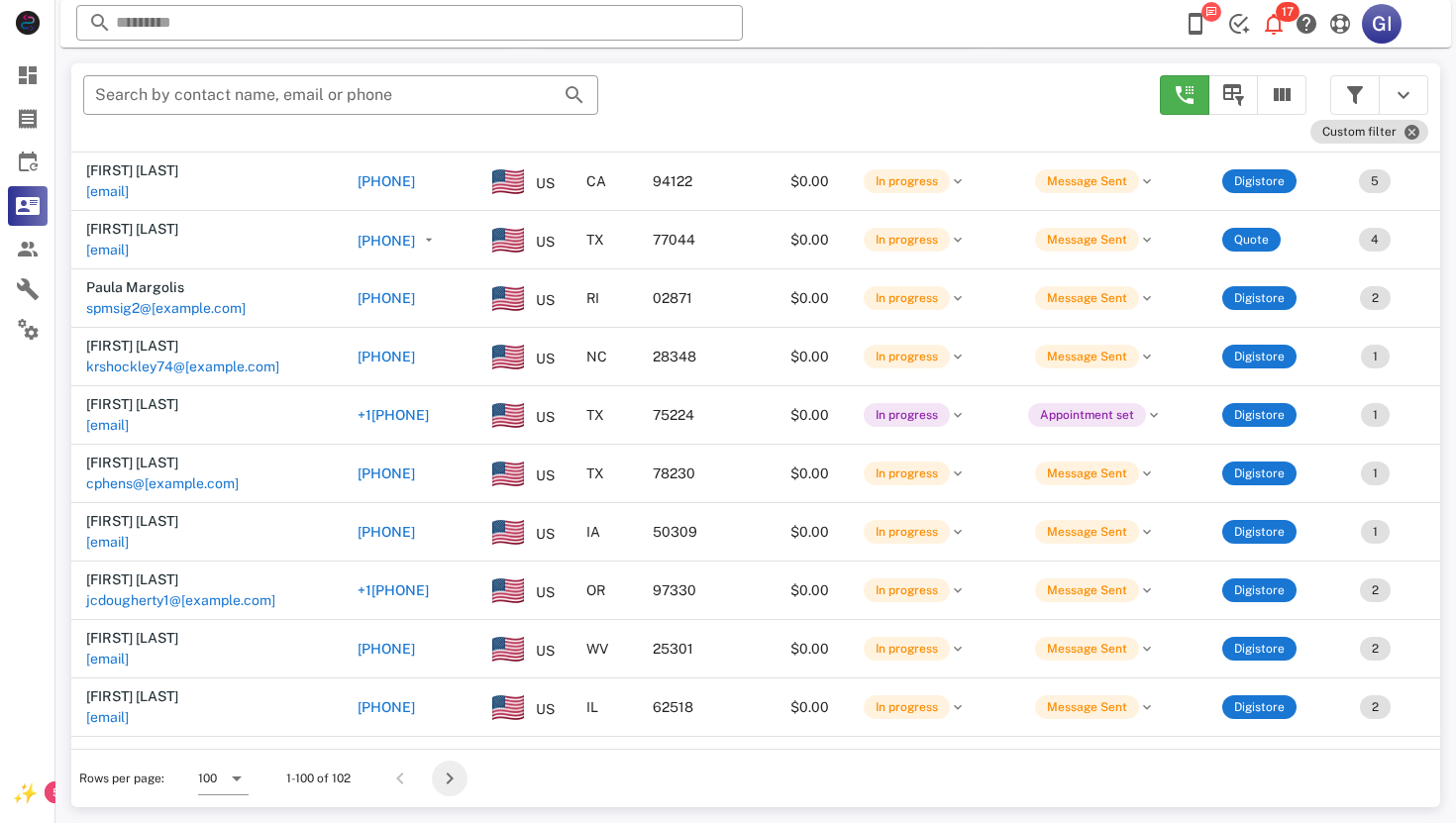 click at bounding box center (450, 778) 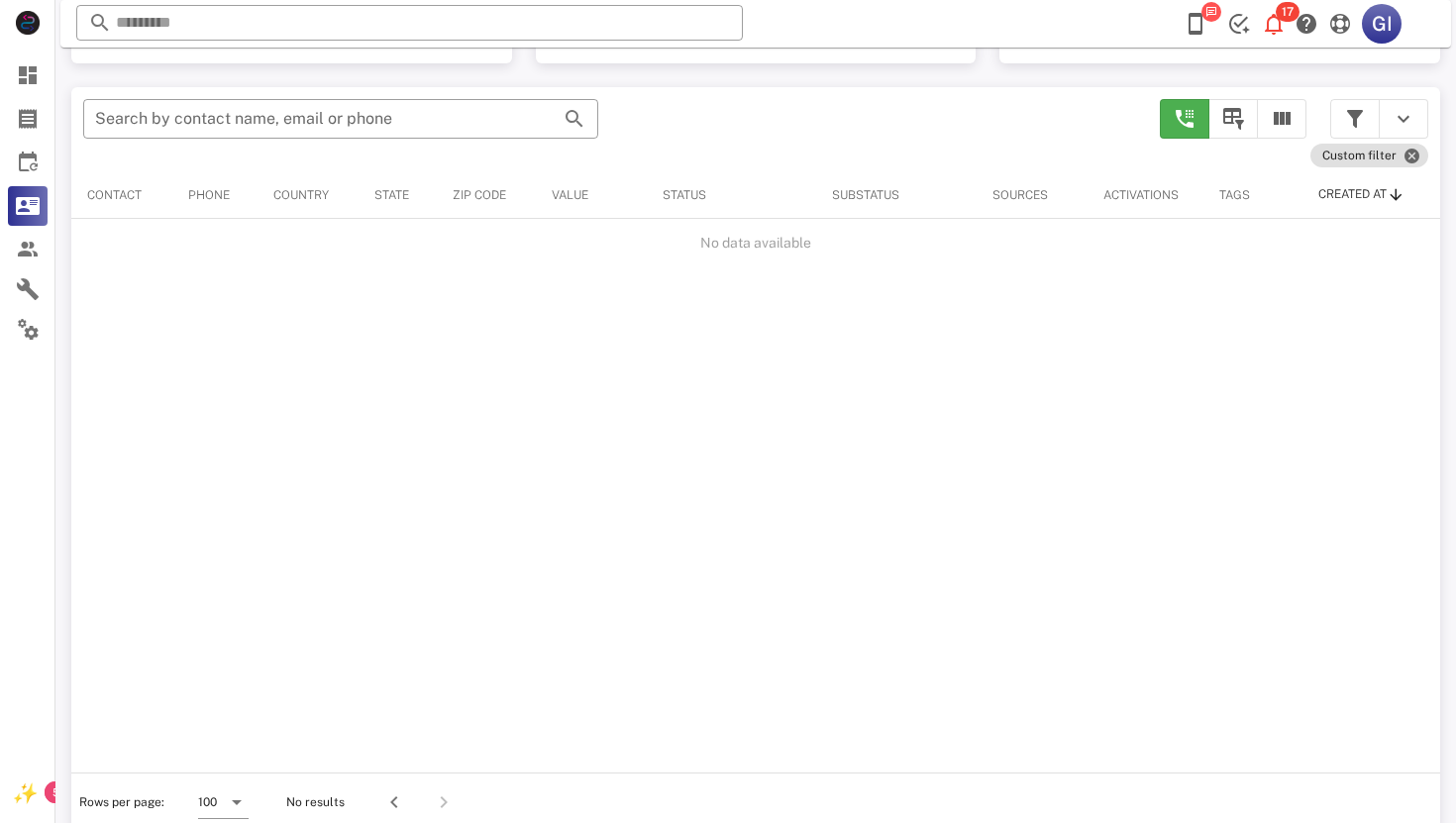 scroll, scrollTop: 376, scrollLeft: 0, axis: vertical 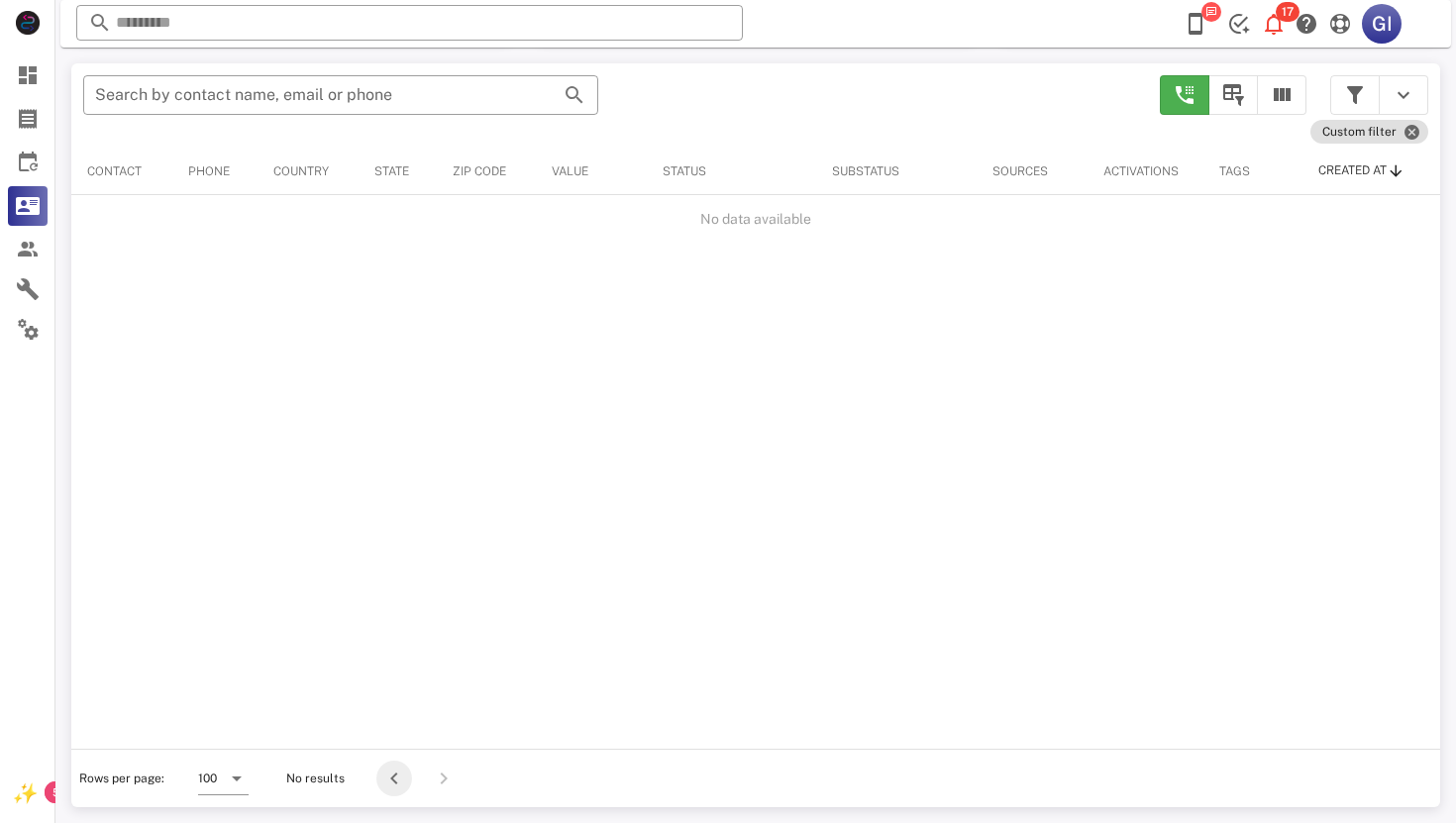 click at bounding box center (394, 778) 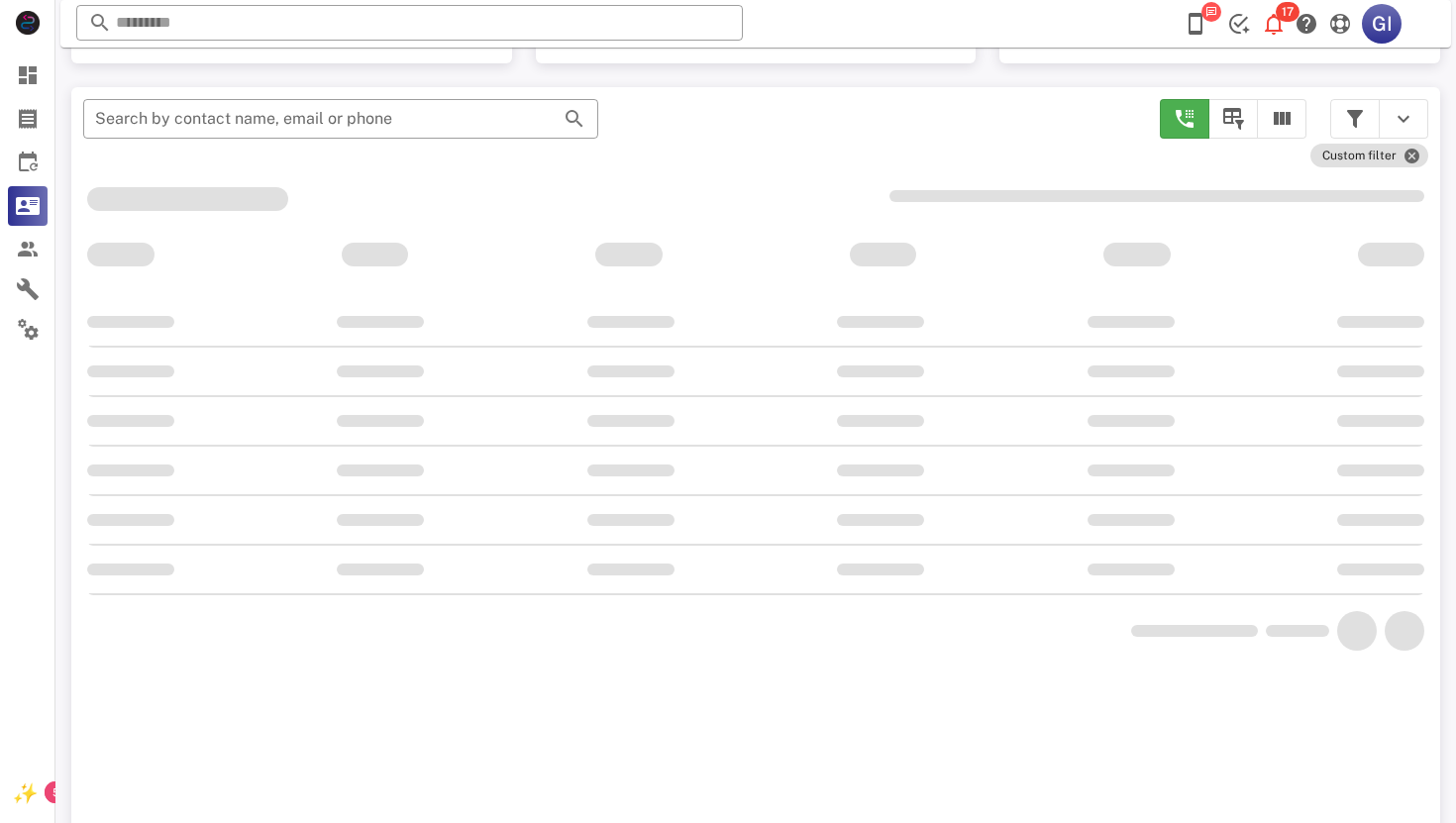 scroll, scrollTop: 376, scrollLeft: 0, axis: vertical 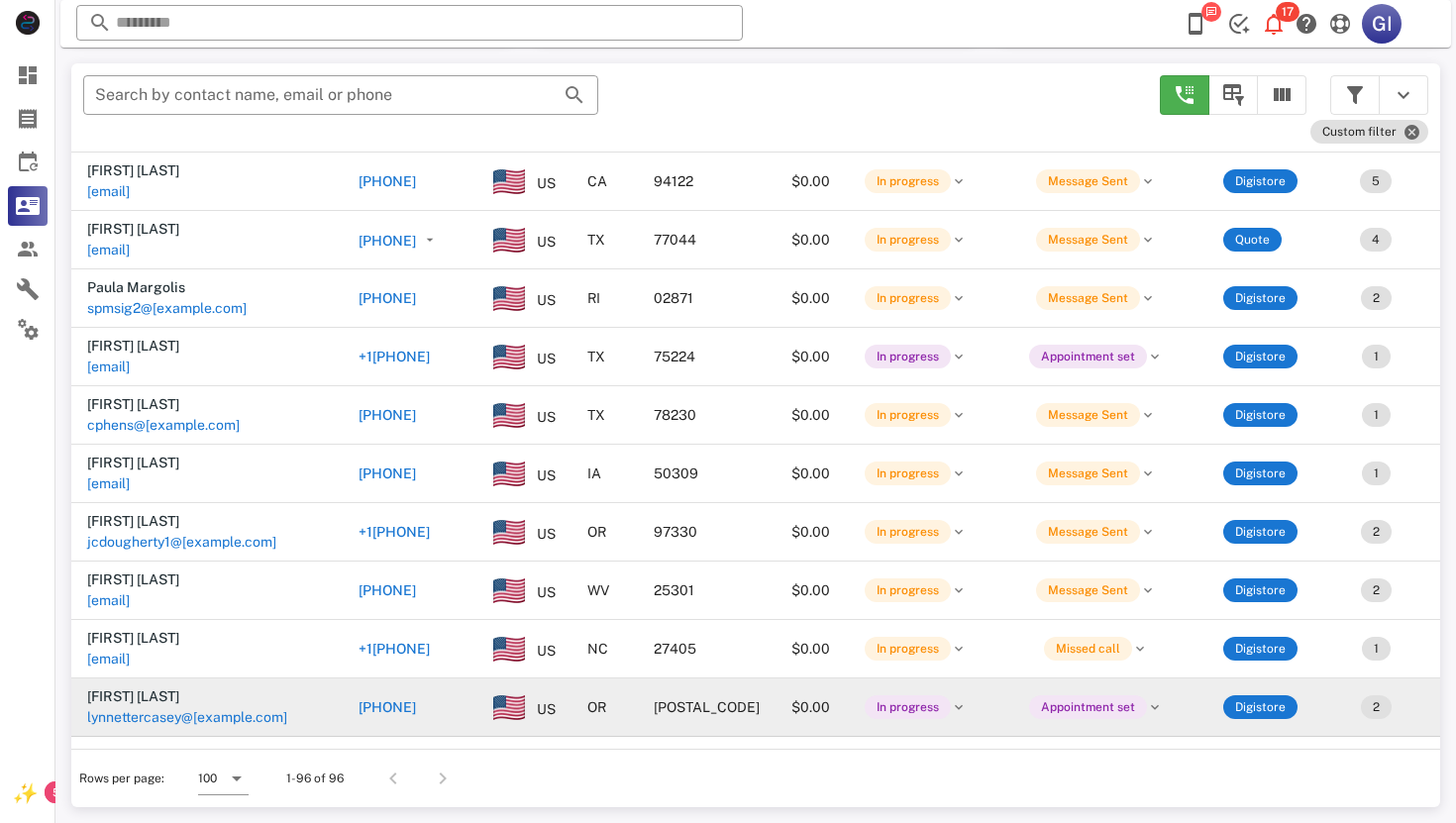 click on "lynnettercasey@[EXAMPLE.COM]" at bounding box center (187, 717) 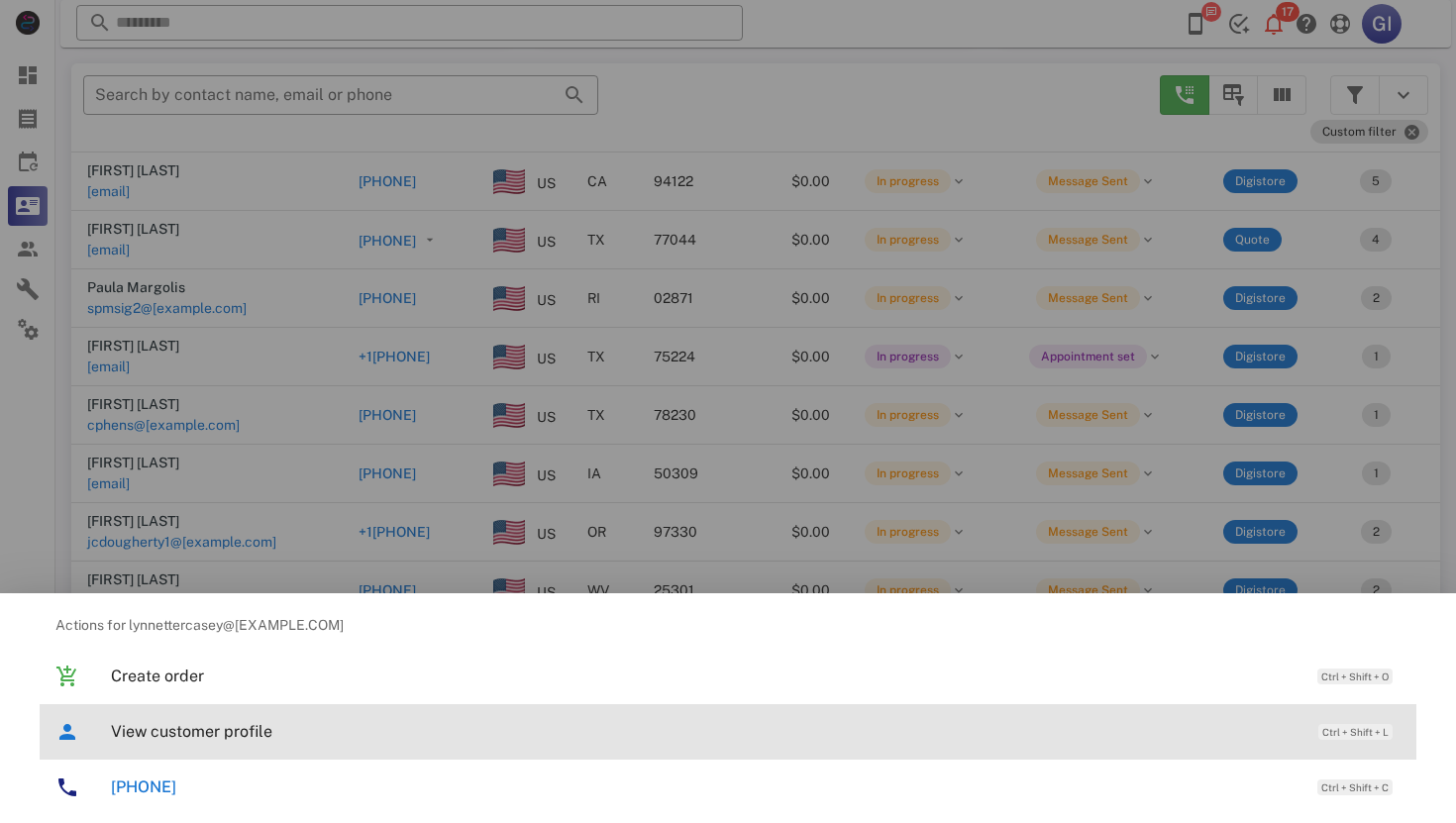 click on "View customer profile" at bounding box center [704, 731] 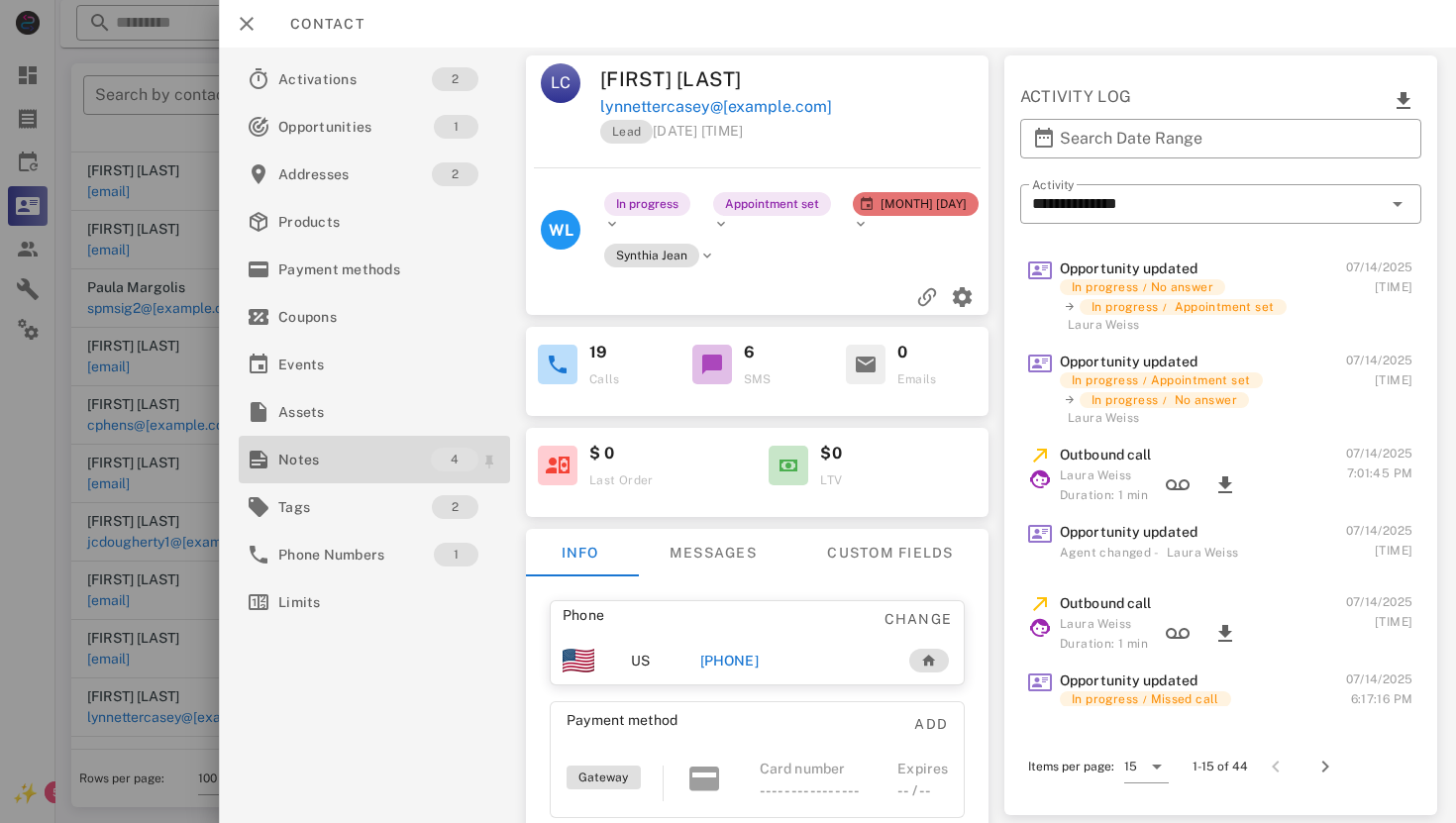 click on "Notes" at bounding box center (355, 460) 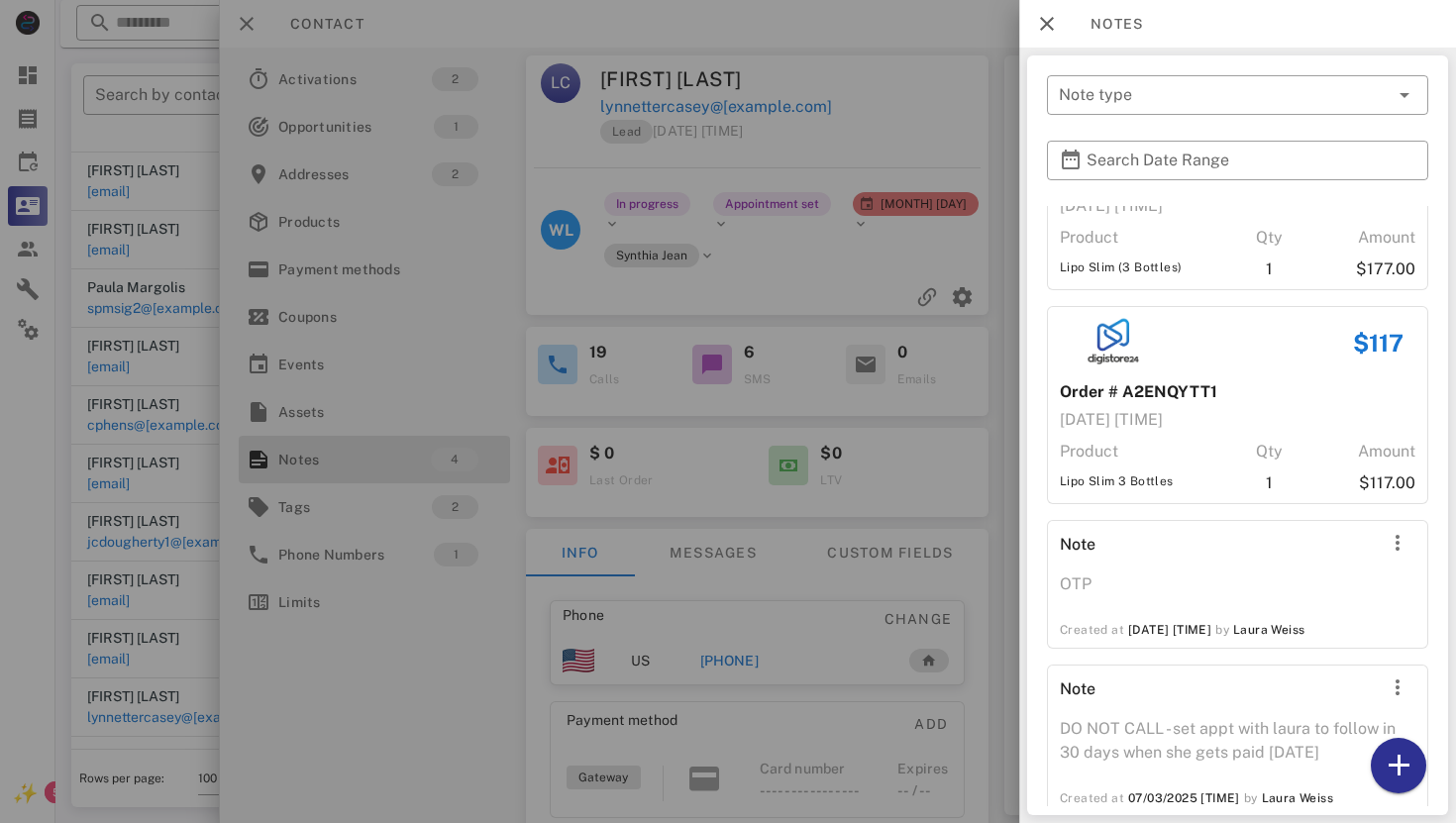 scroll, scrollTop: 152, scrollLeft: 0, axis: vertical 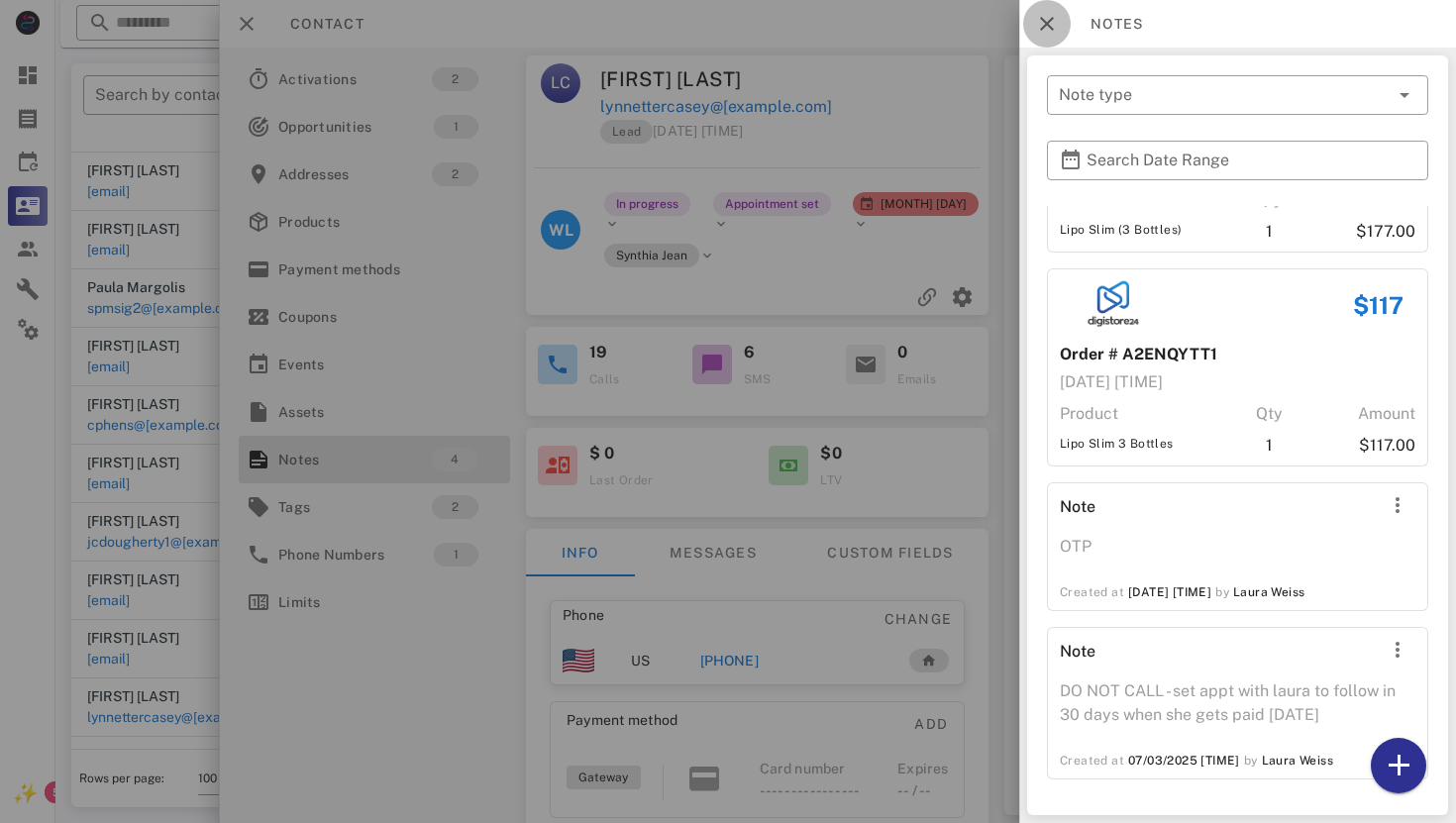 click at bounding box center (1047, 24) 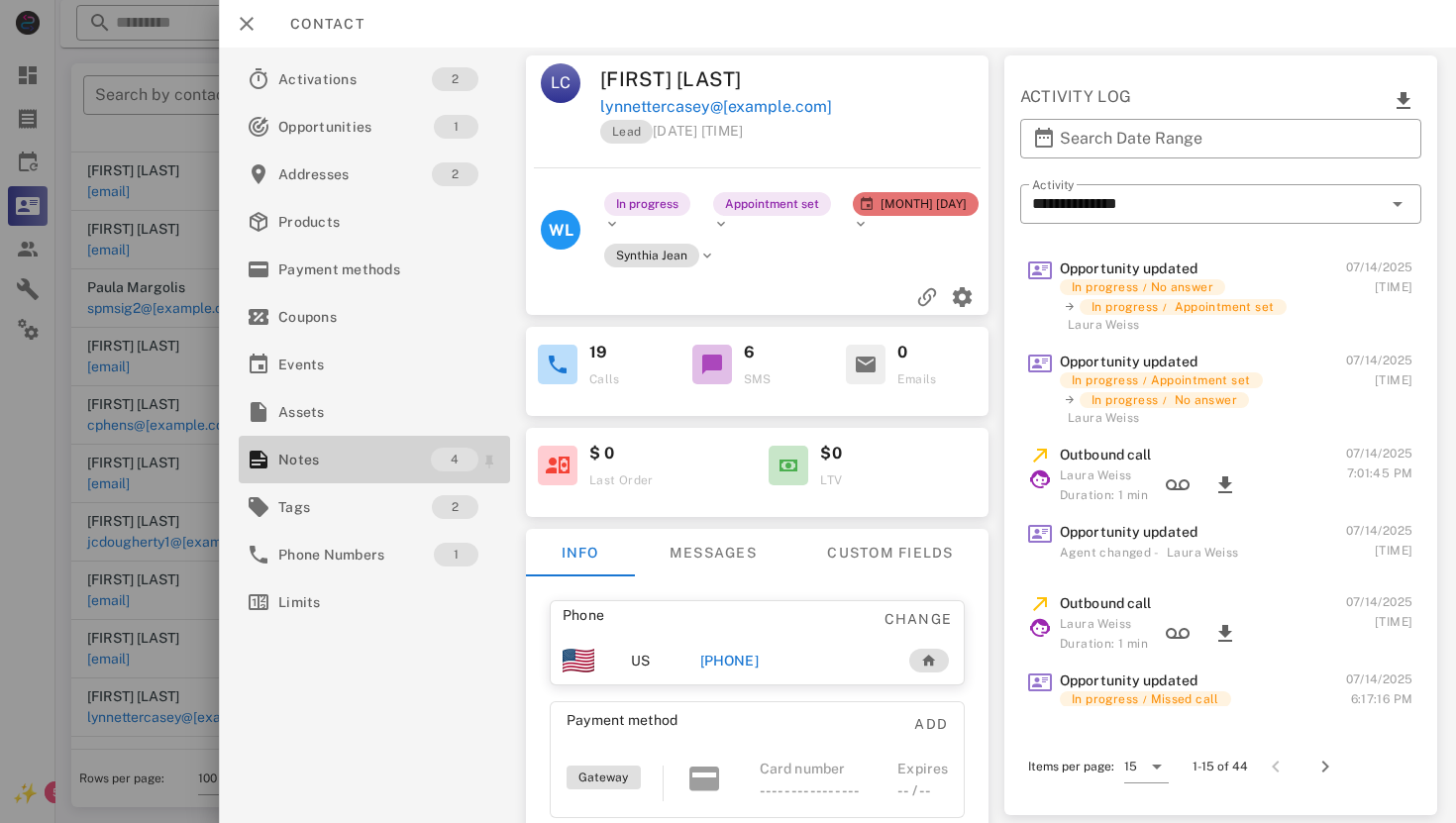 click on "Notes" at bounding box center (355, 460) 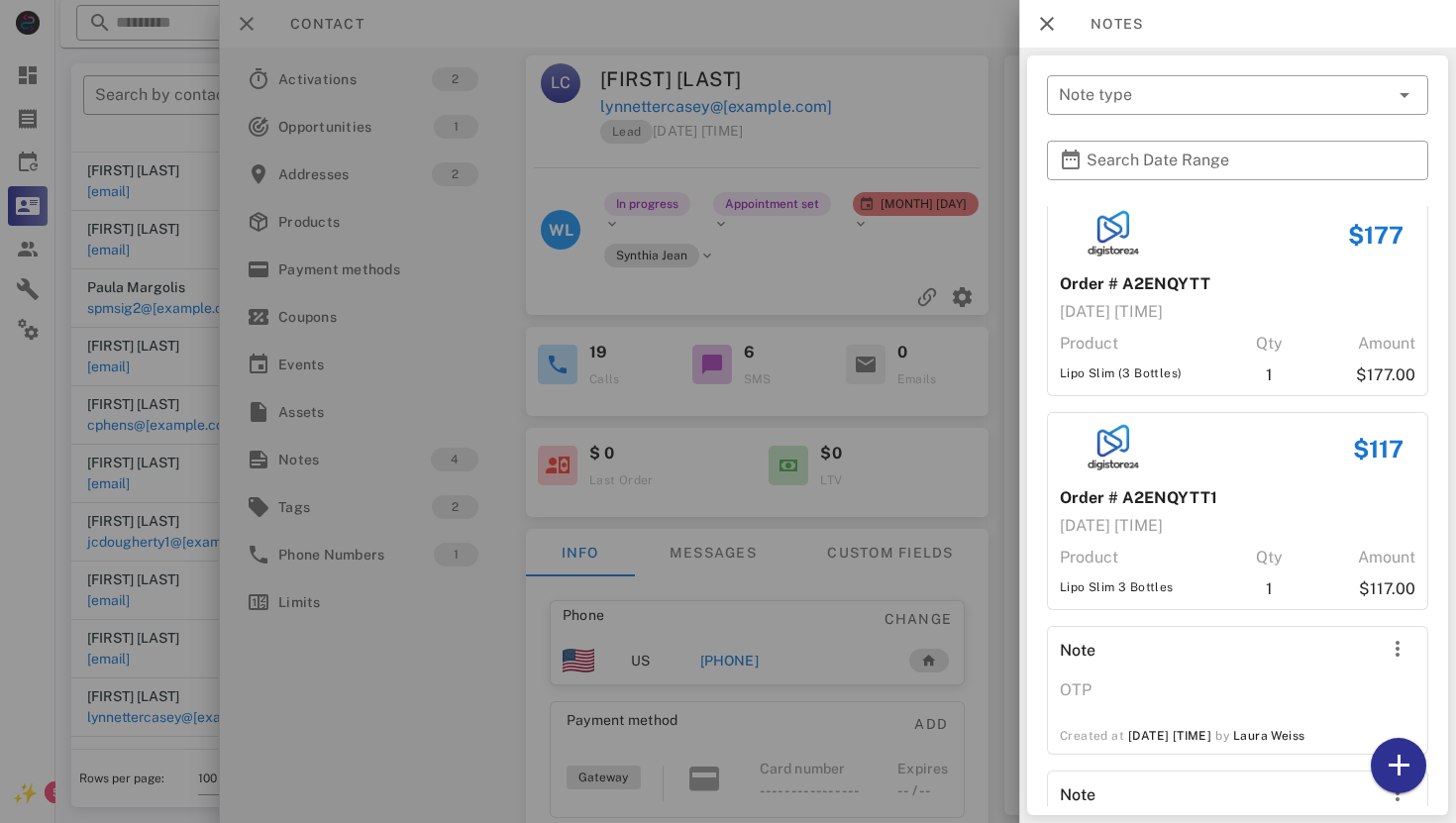 scroll, scrollTop: 0, scrollLeft: 0, axis: both 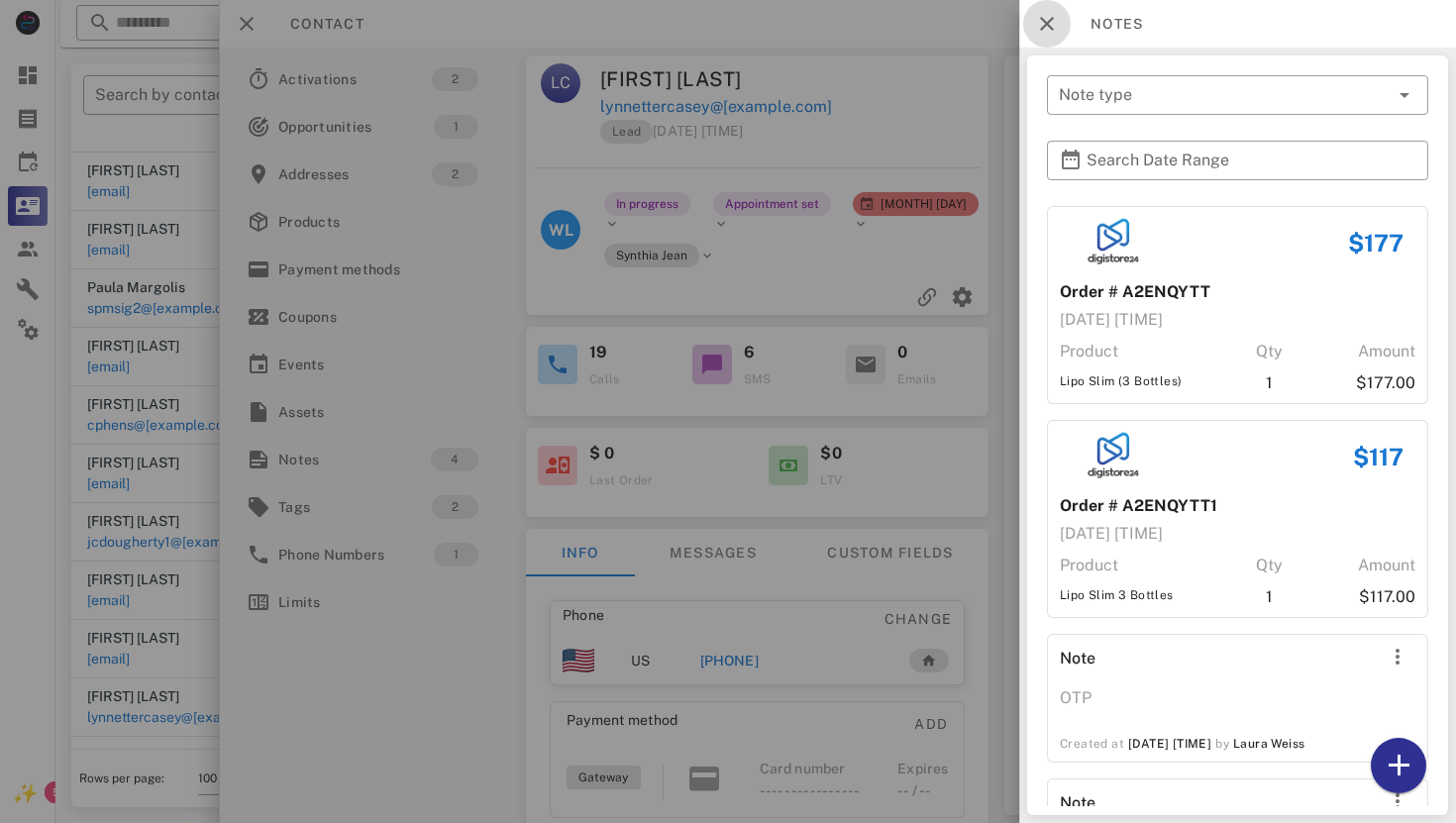 click at bounding box center (1047, 24) 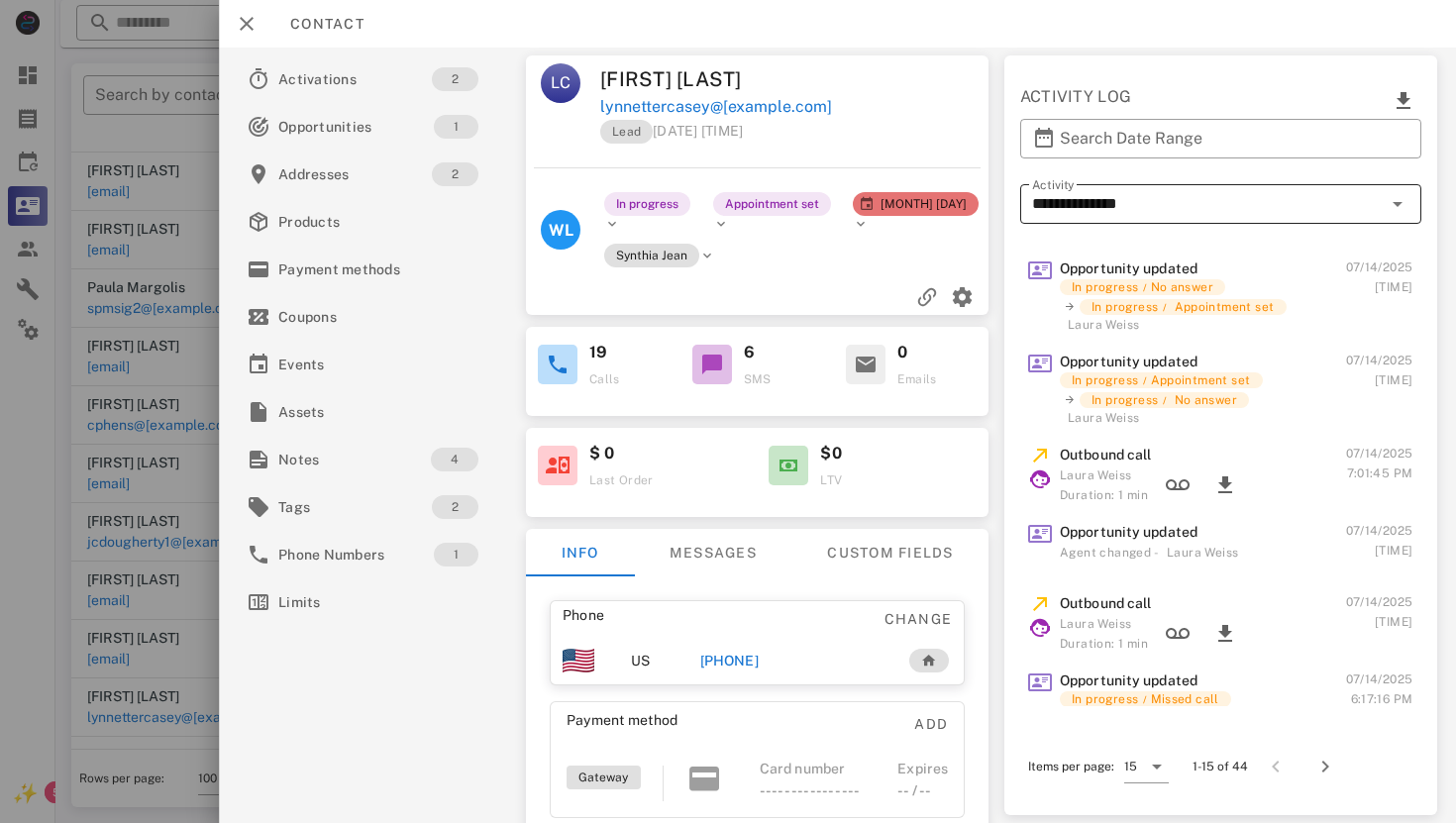 click on "**********" at bounding box center (1206, 204) 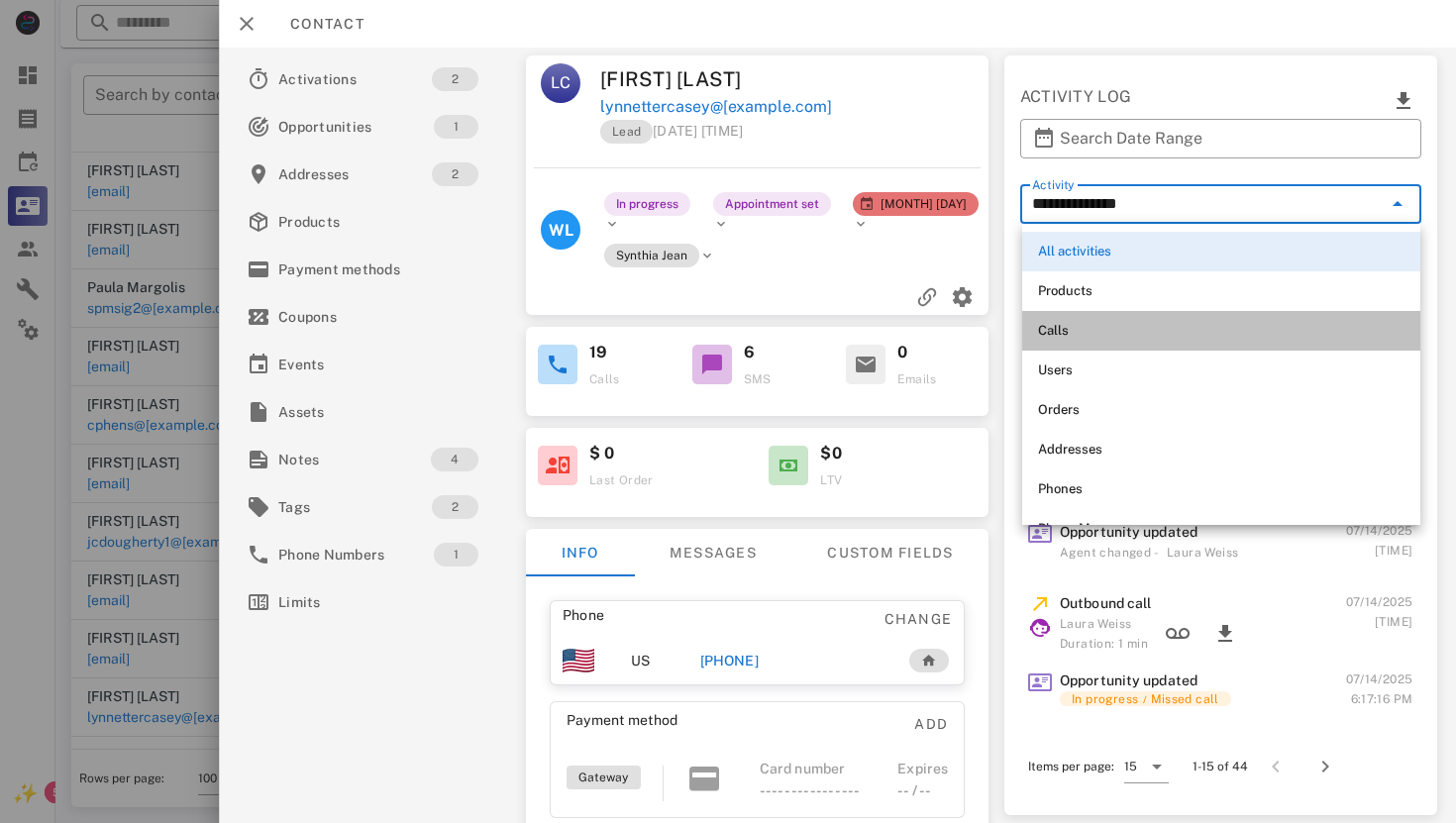 click on "Calls" at bounding box center [1221, 331] 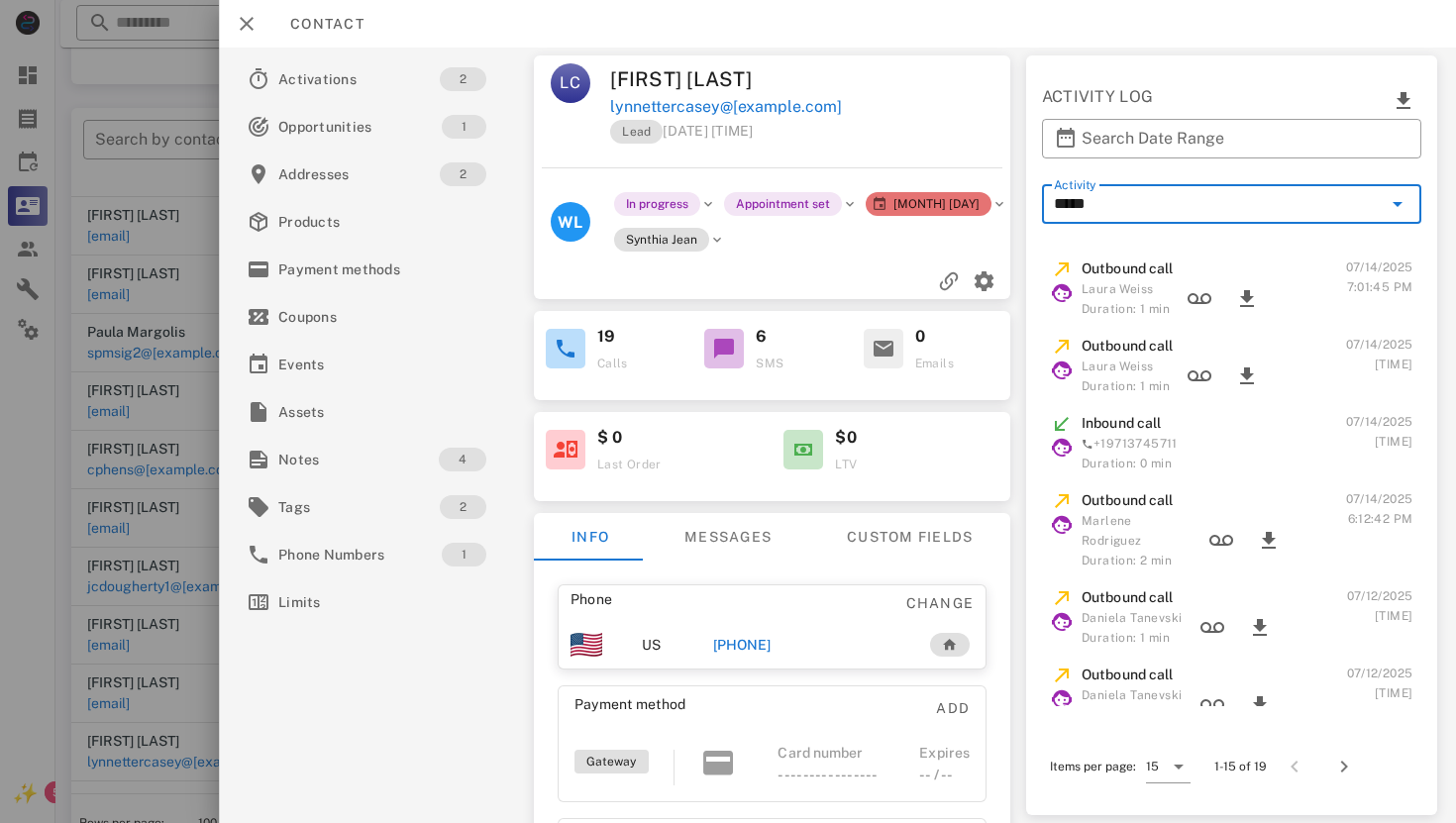 scroll, scrollTop: 329, scrollLeft: 0, axis: vertical 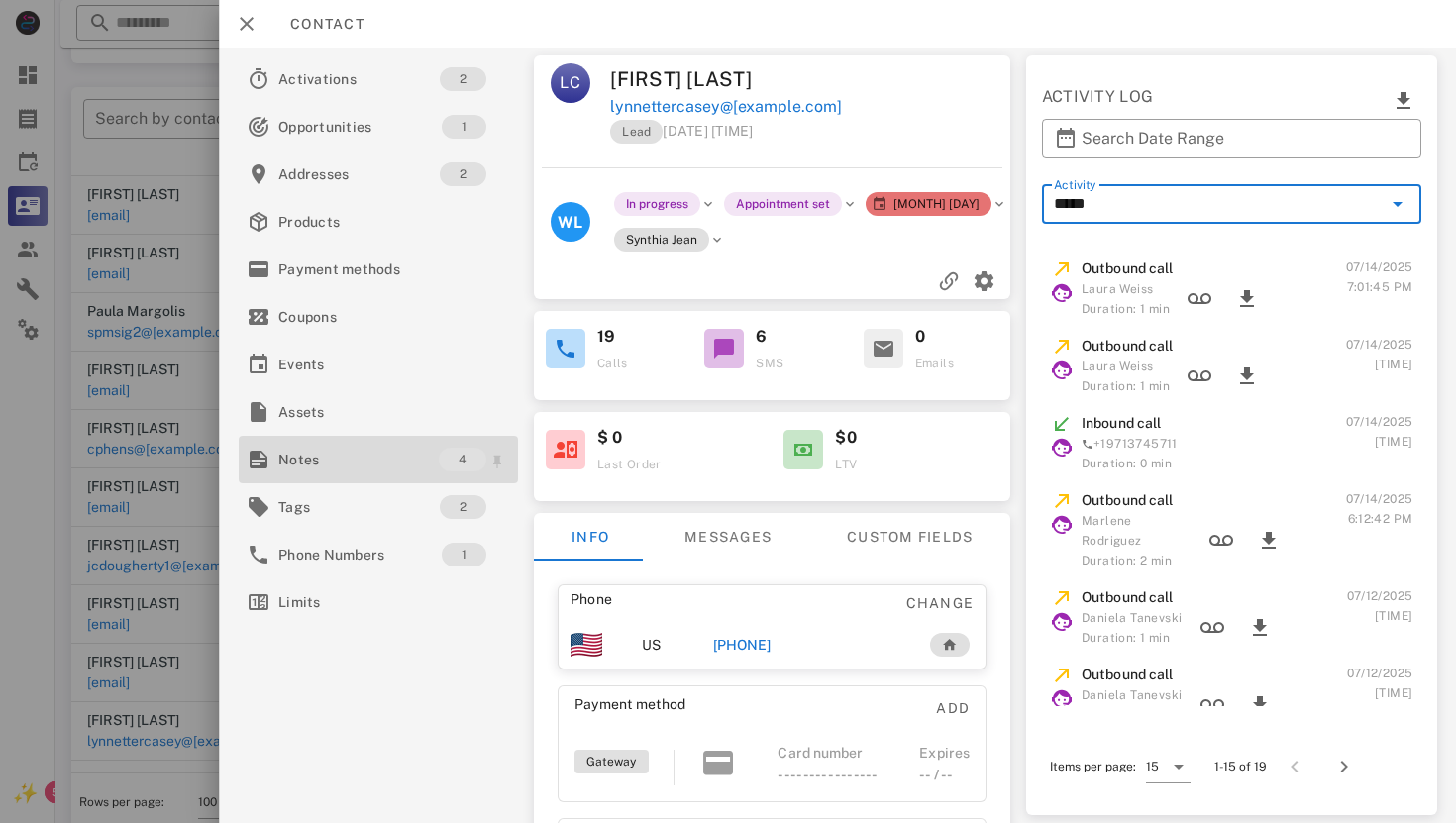 click on "Notes" at bounding box center (359, 460) 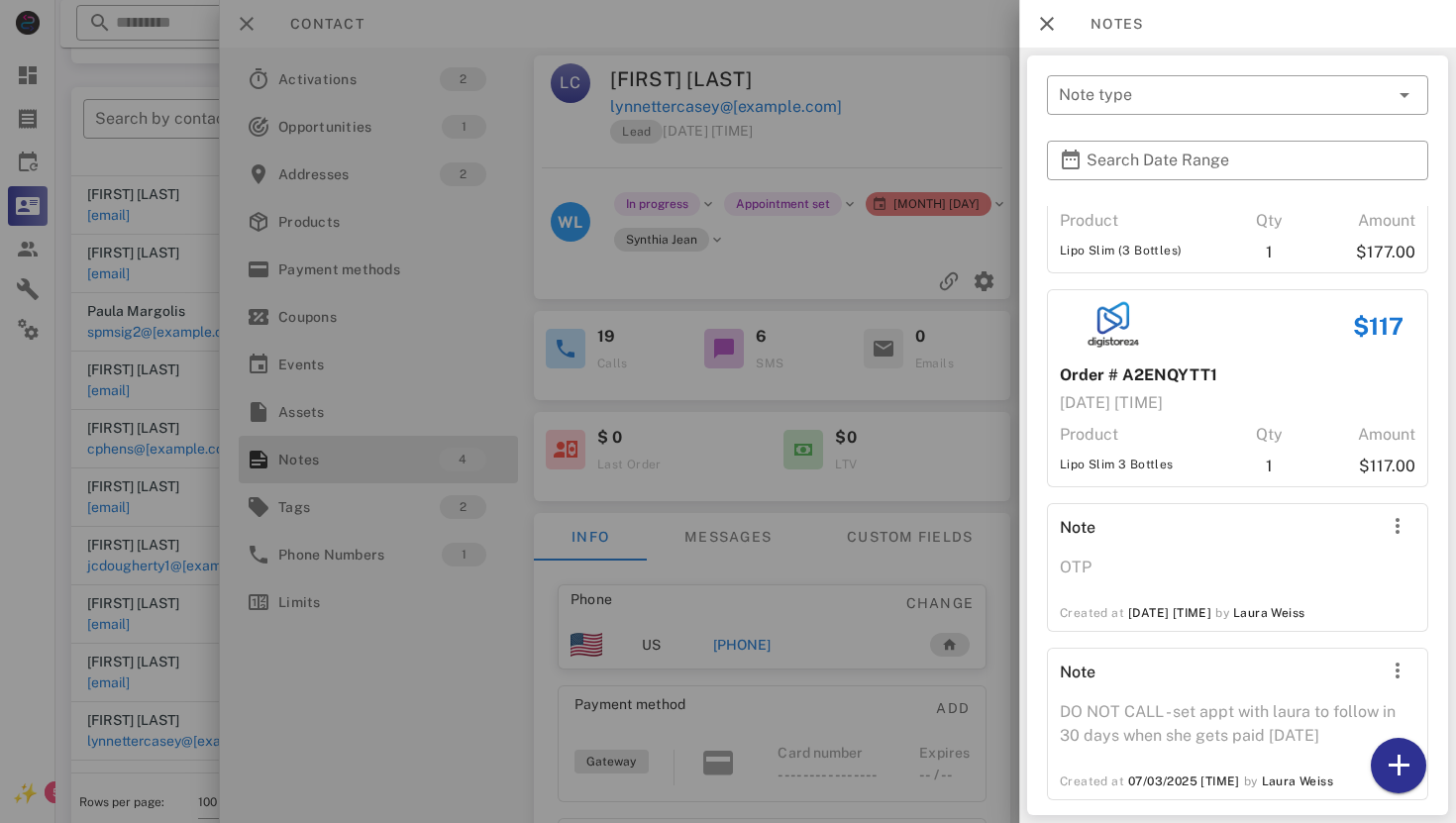 scroll, scrollTop: 152, scrollLeft: 0, axis: vertical 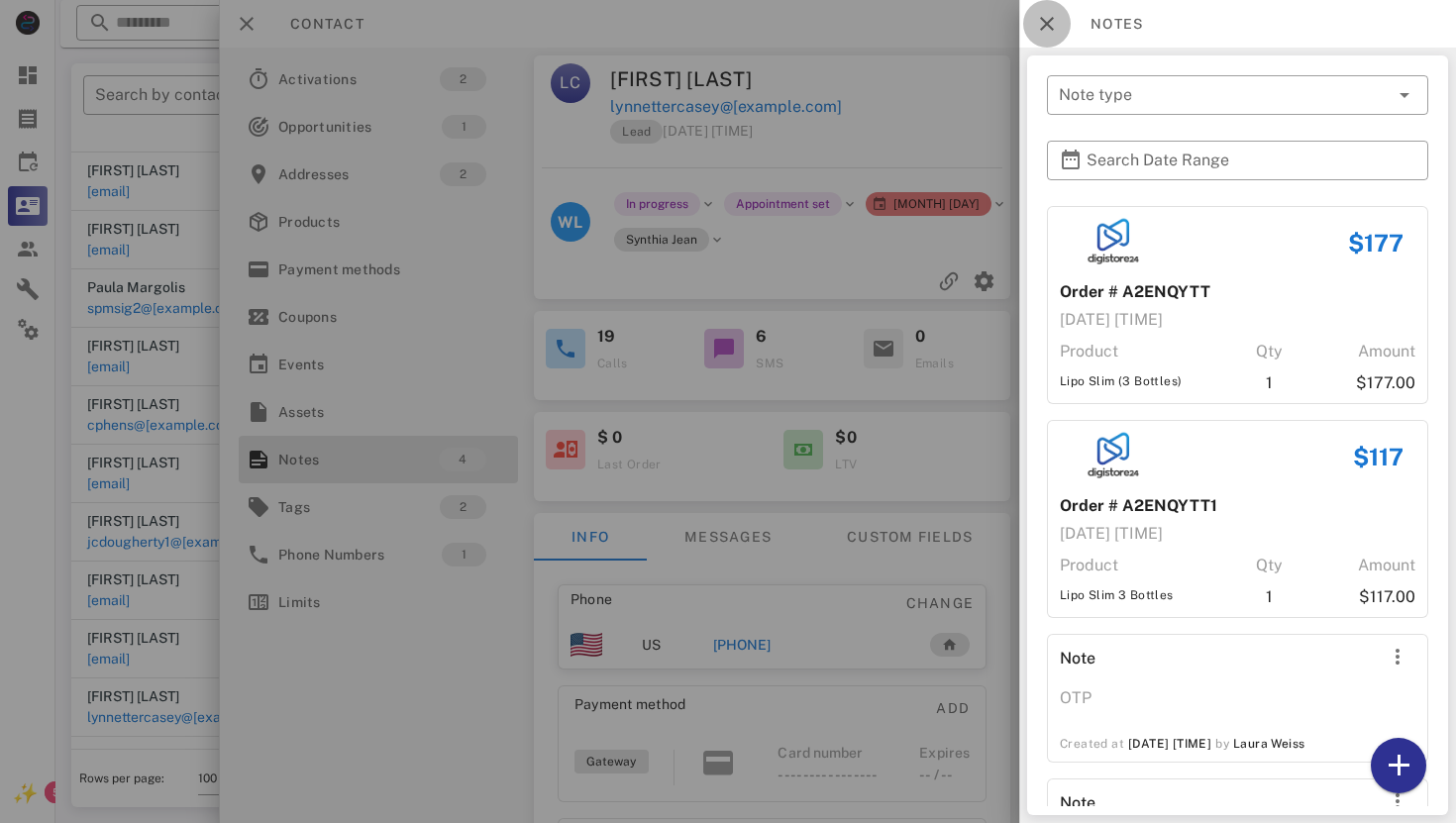 click at bounding box center [1047, 24] 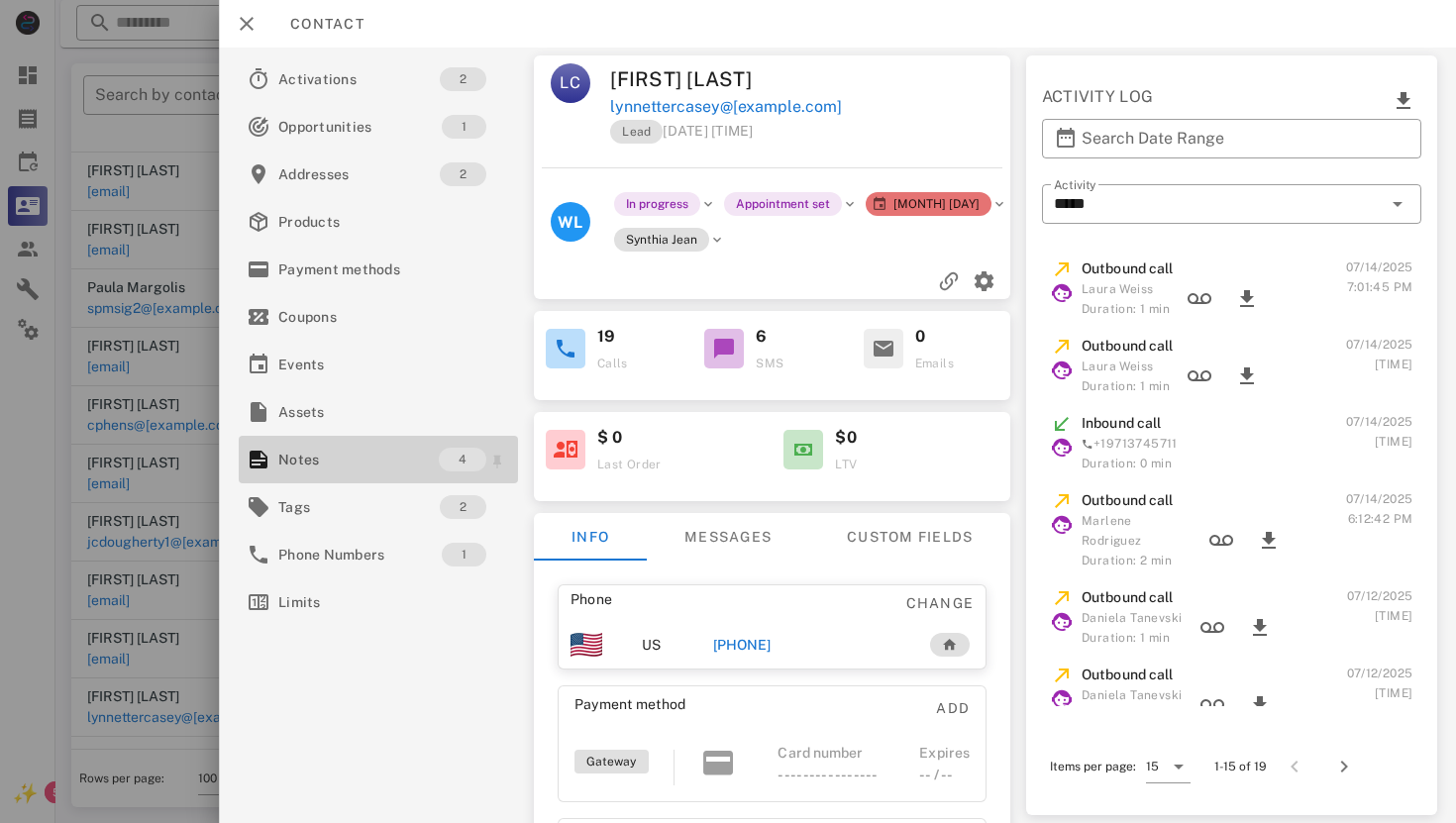 click on "Notes" at bounding box center (359, 460) 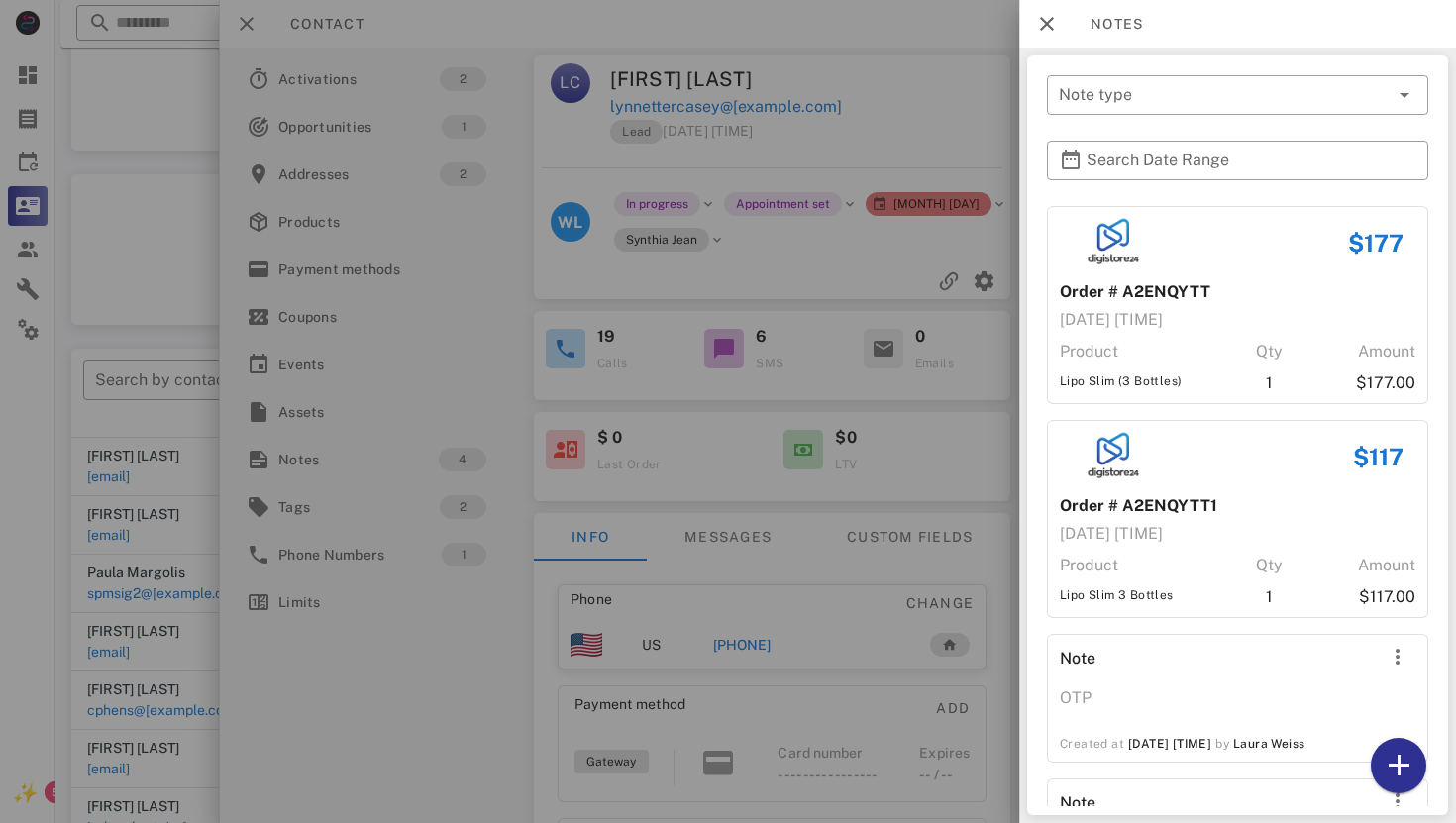 scroll, scrollTop: 70, scrollLeft: 0, axis: vertical 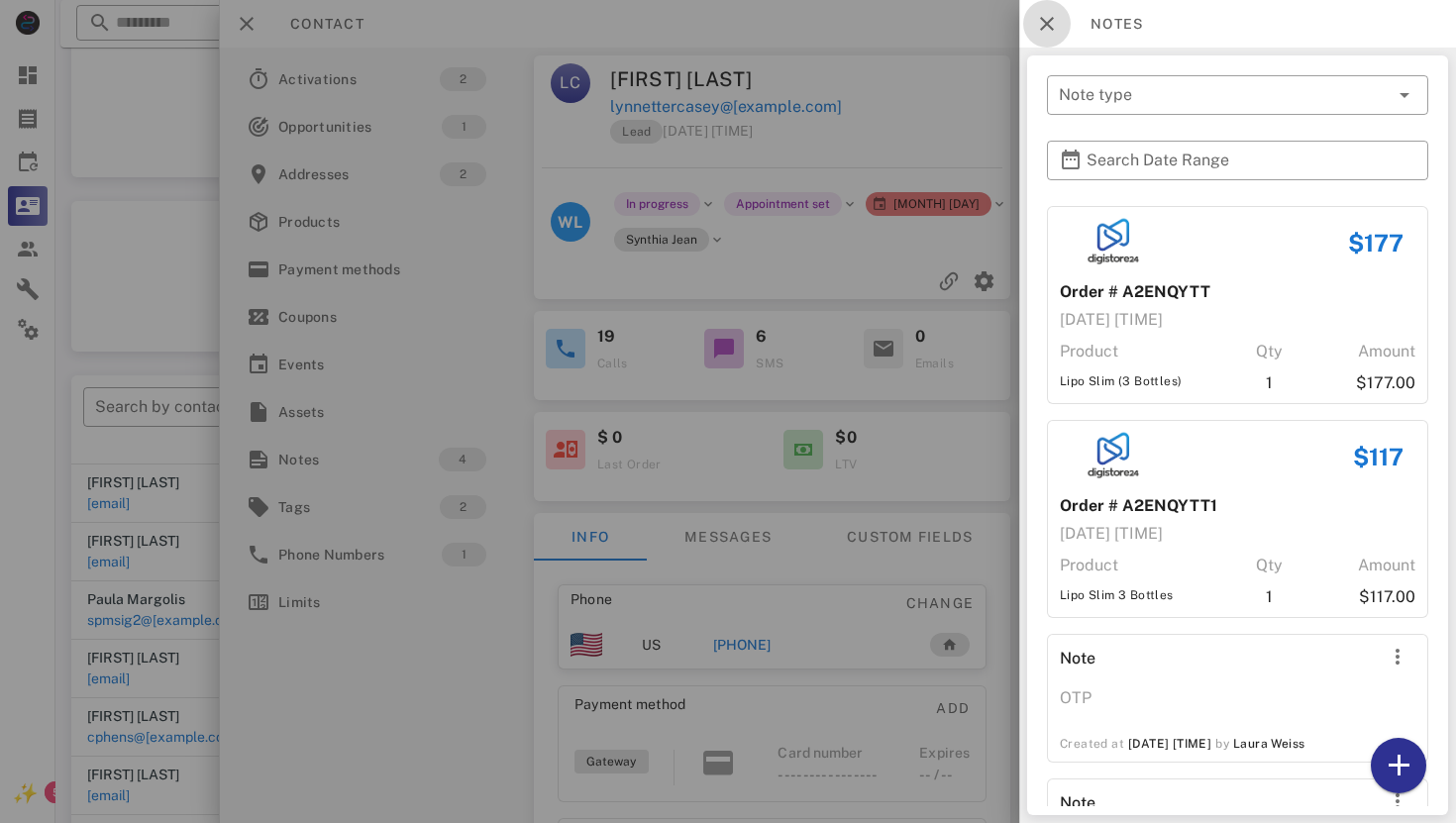 click at bounding box center (1047, 24) 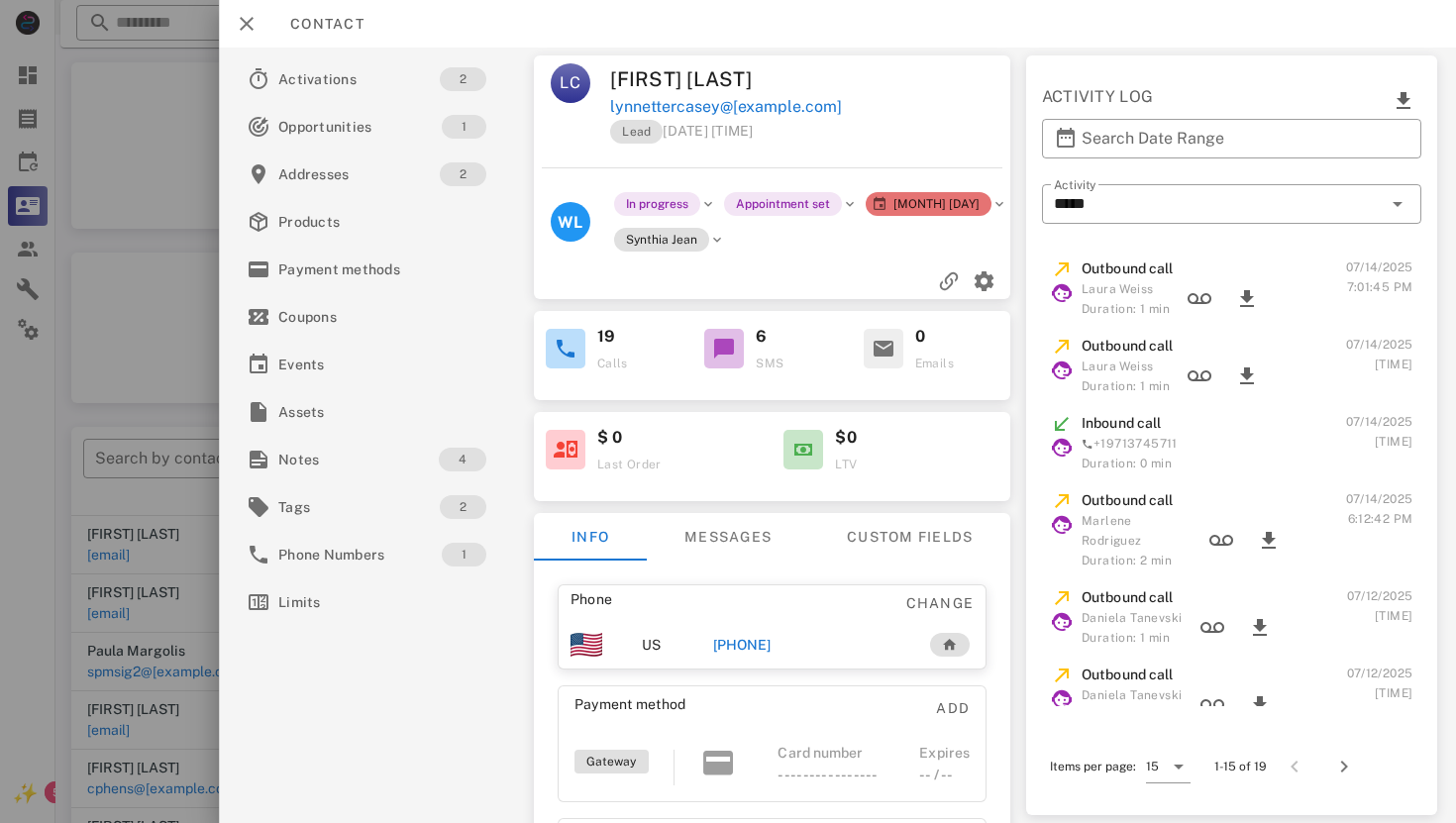 scroll, scrollTop: 12, scrollLeft: 0, axis: vertical 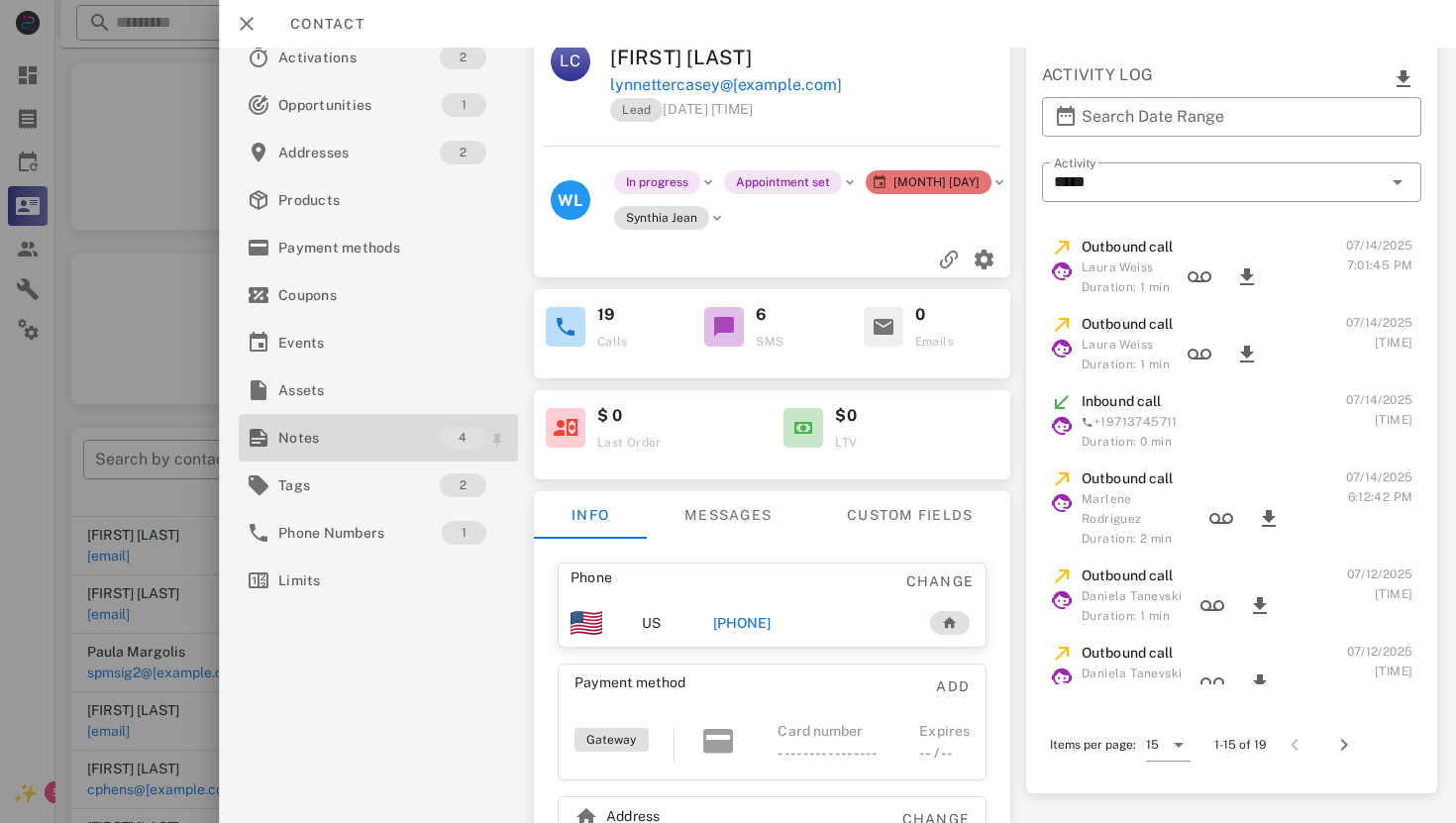 click on "Notes" at bounding box center [359, 438] 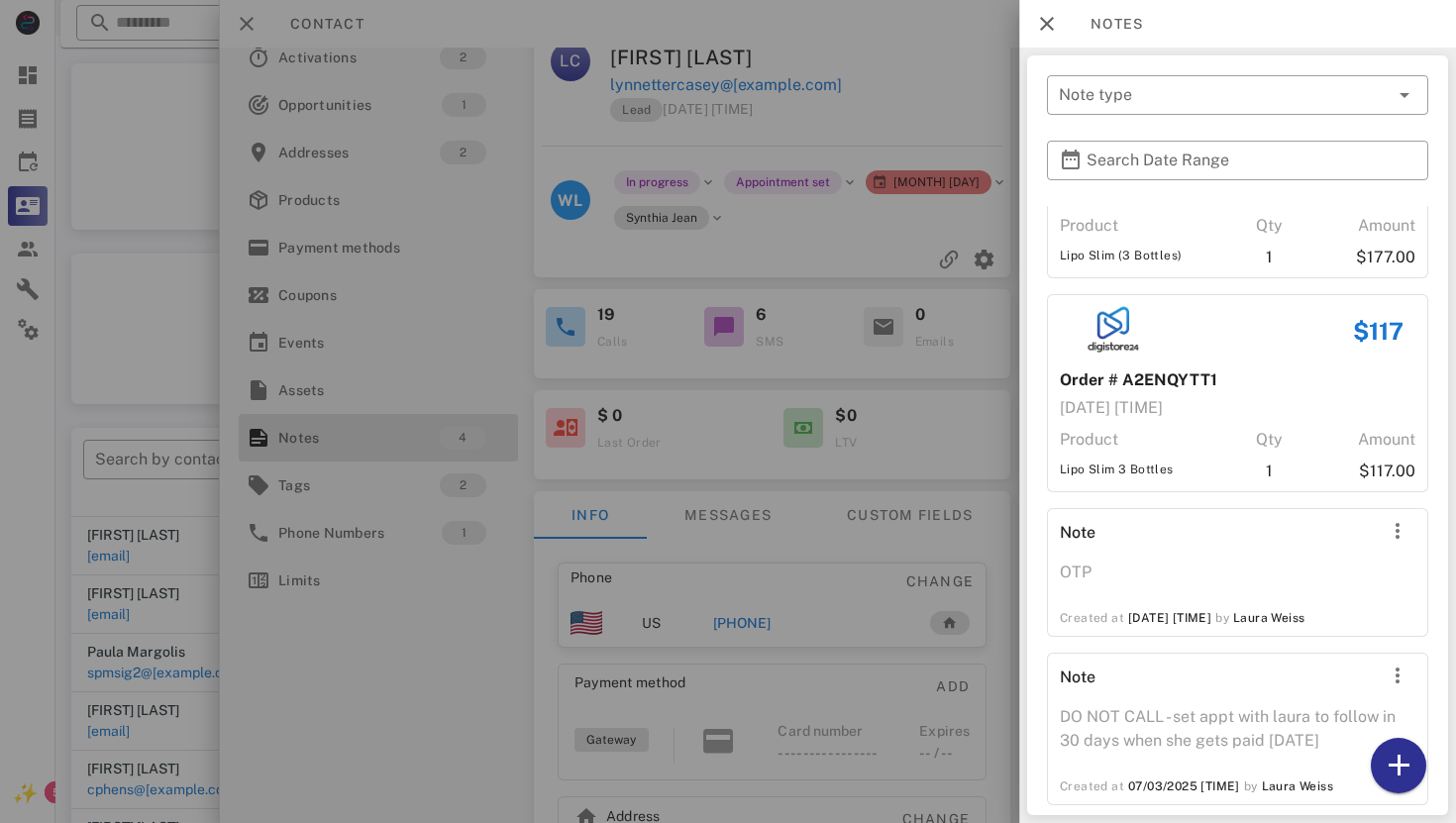 scroll, scrollTop: 152, scrollLeft: 0, axis: vertical 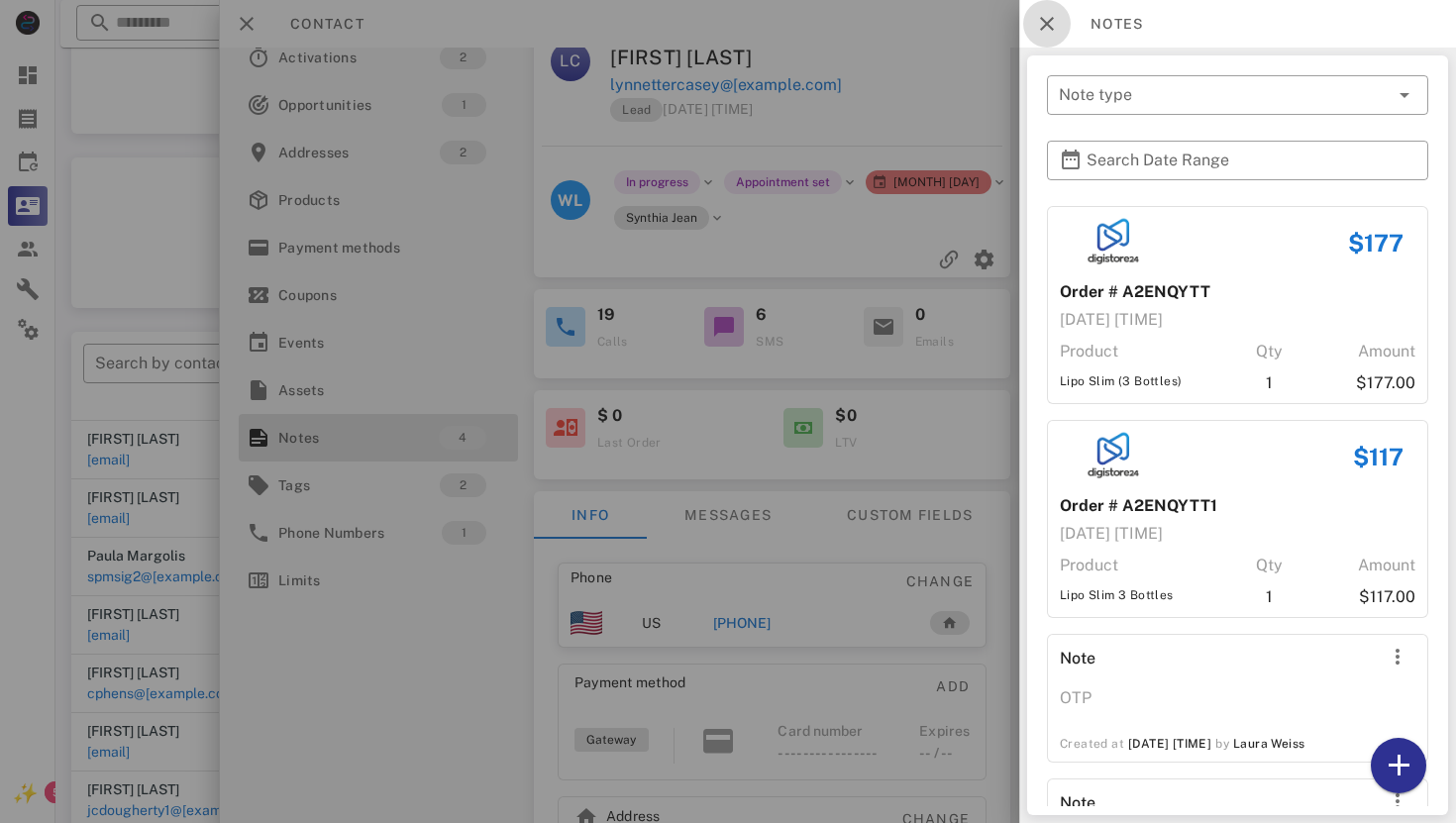 click at bounding box center (1047, 24) 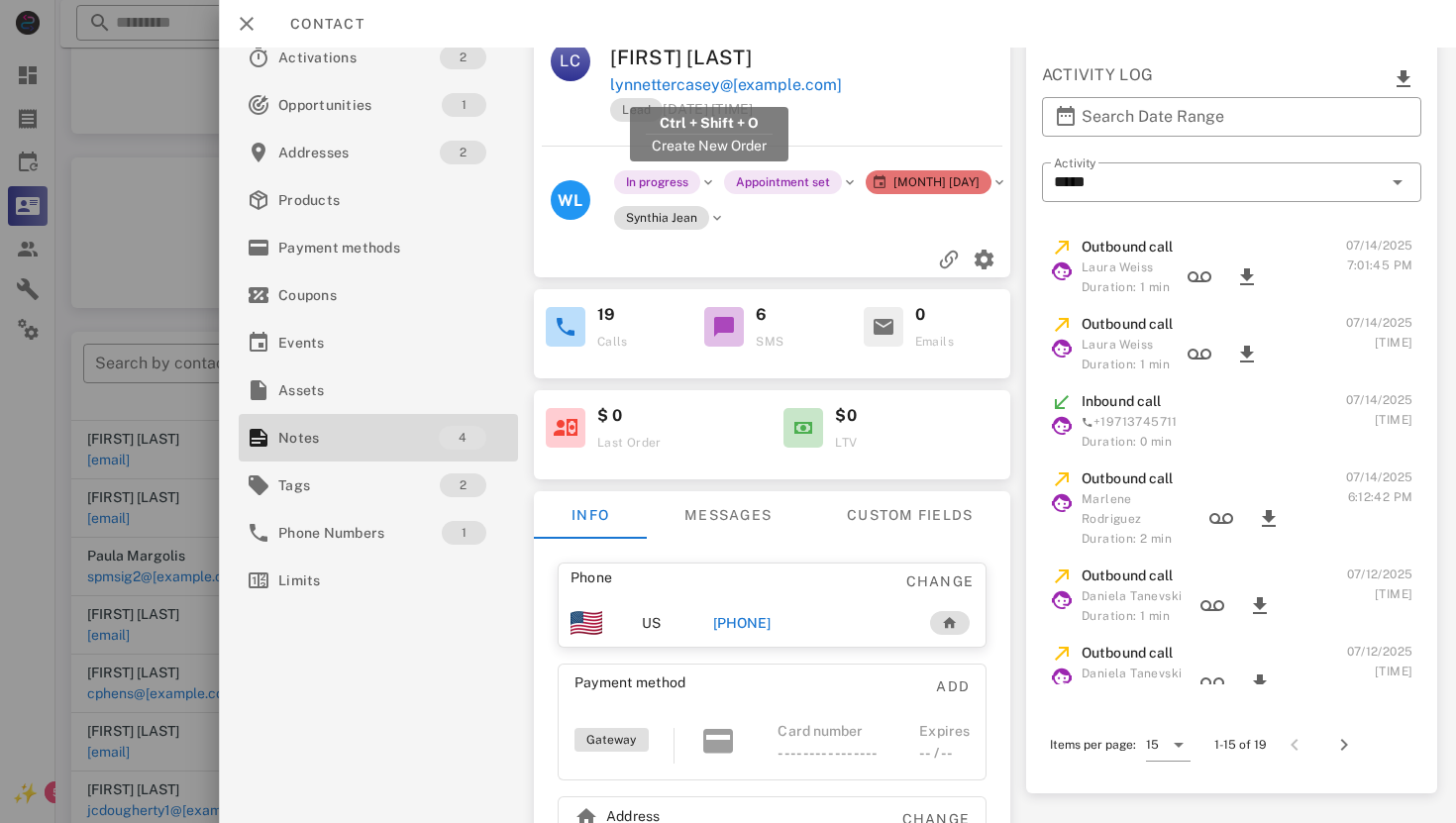 click on "lynnettercasey@[EXAMPLE.COM]" at bounding box center (726, 85) 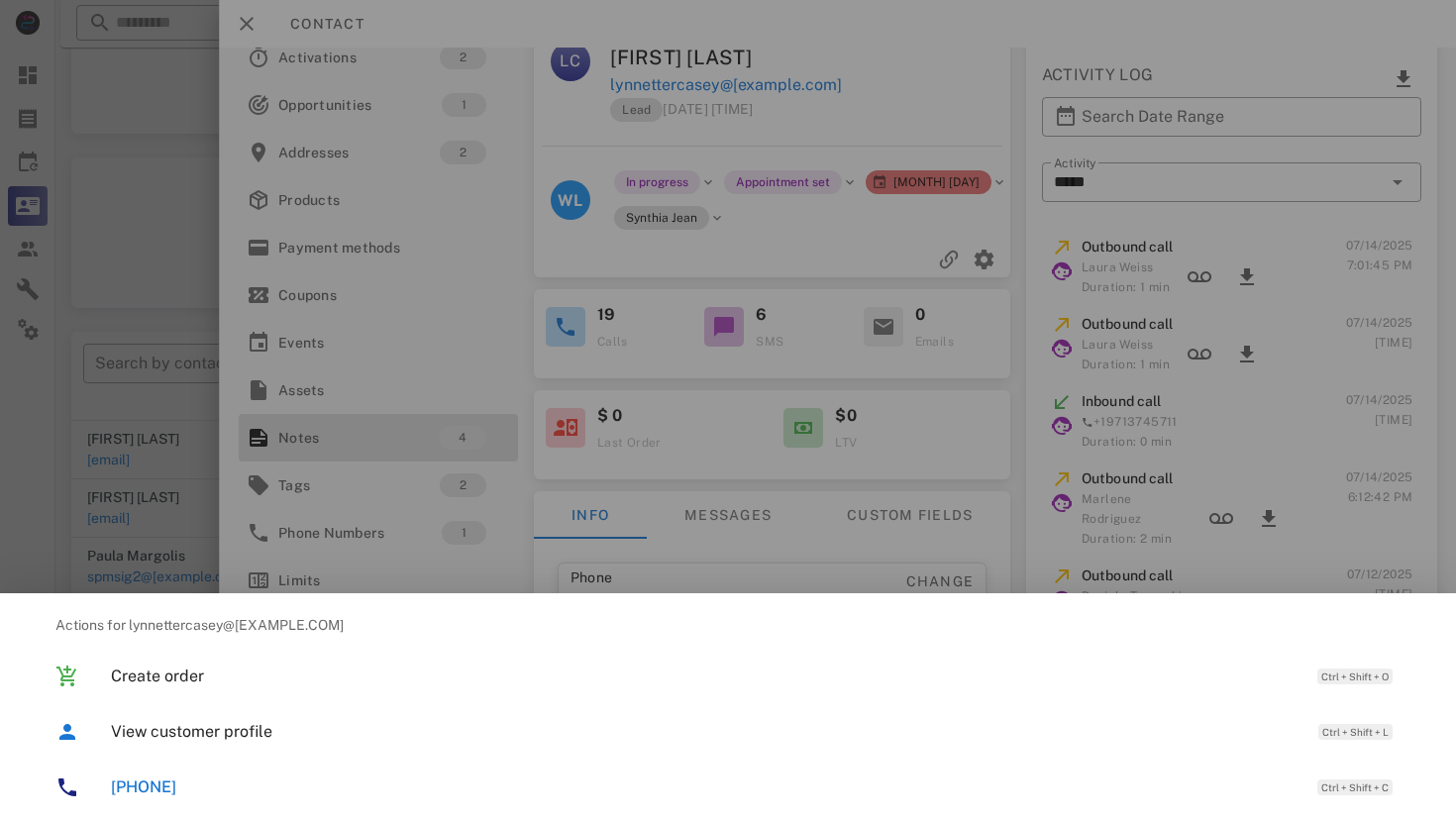 click on "[PHONE]" at bounding box center (144, 786) 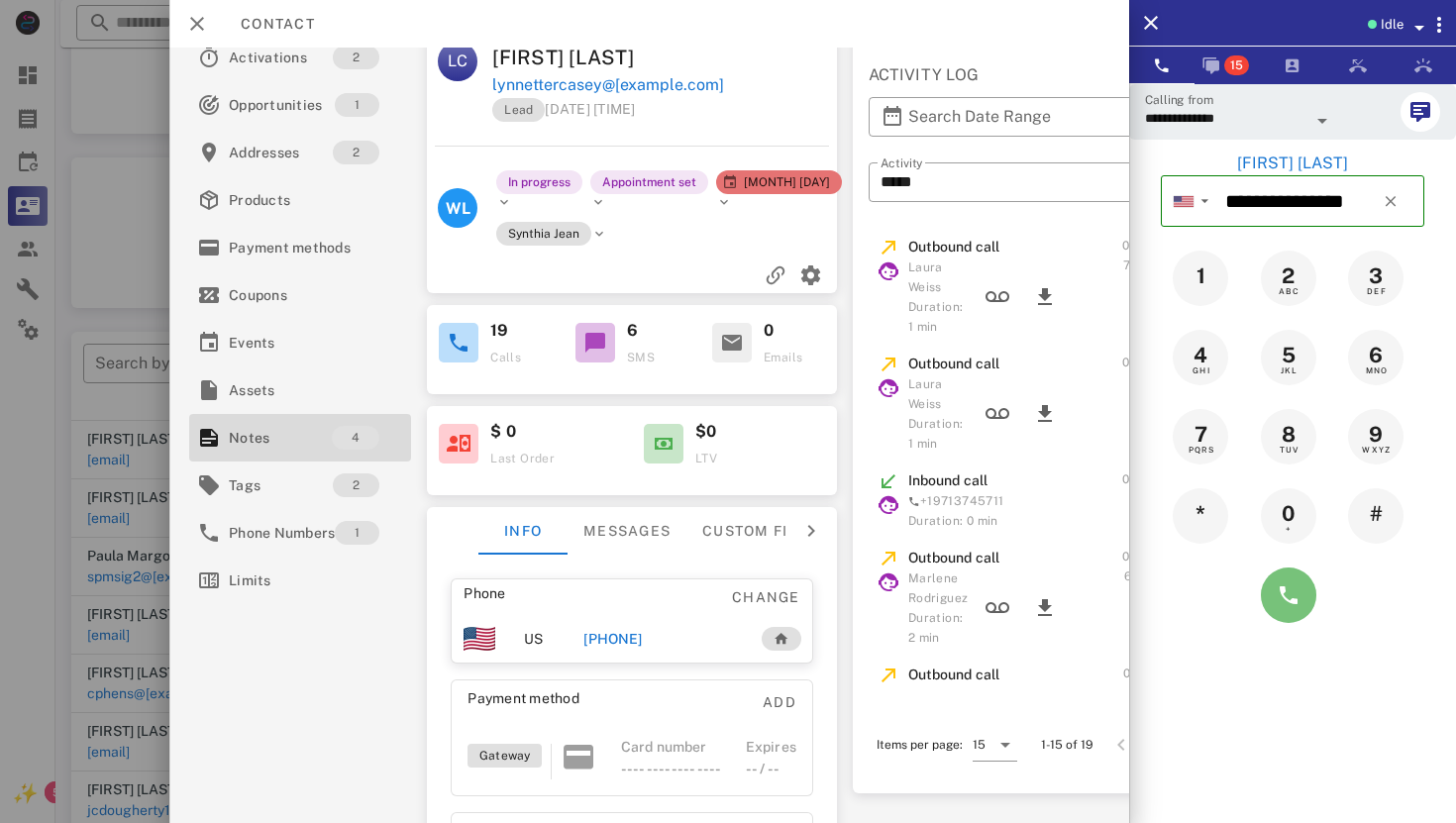 click at bounding box center (1289, 595) 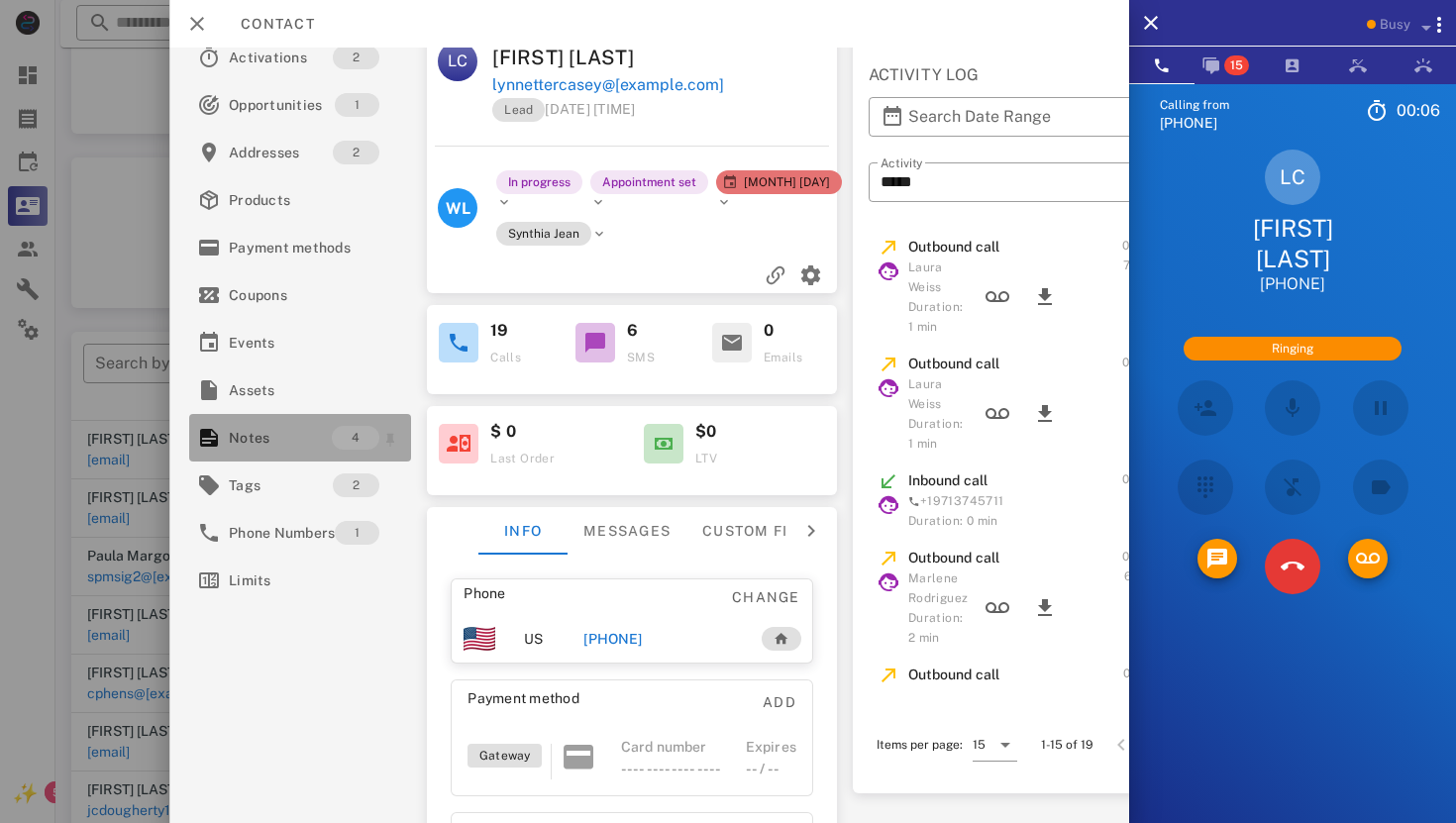 click on "Notes" at bounding box center [280, 438] 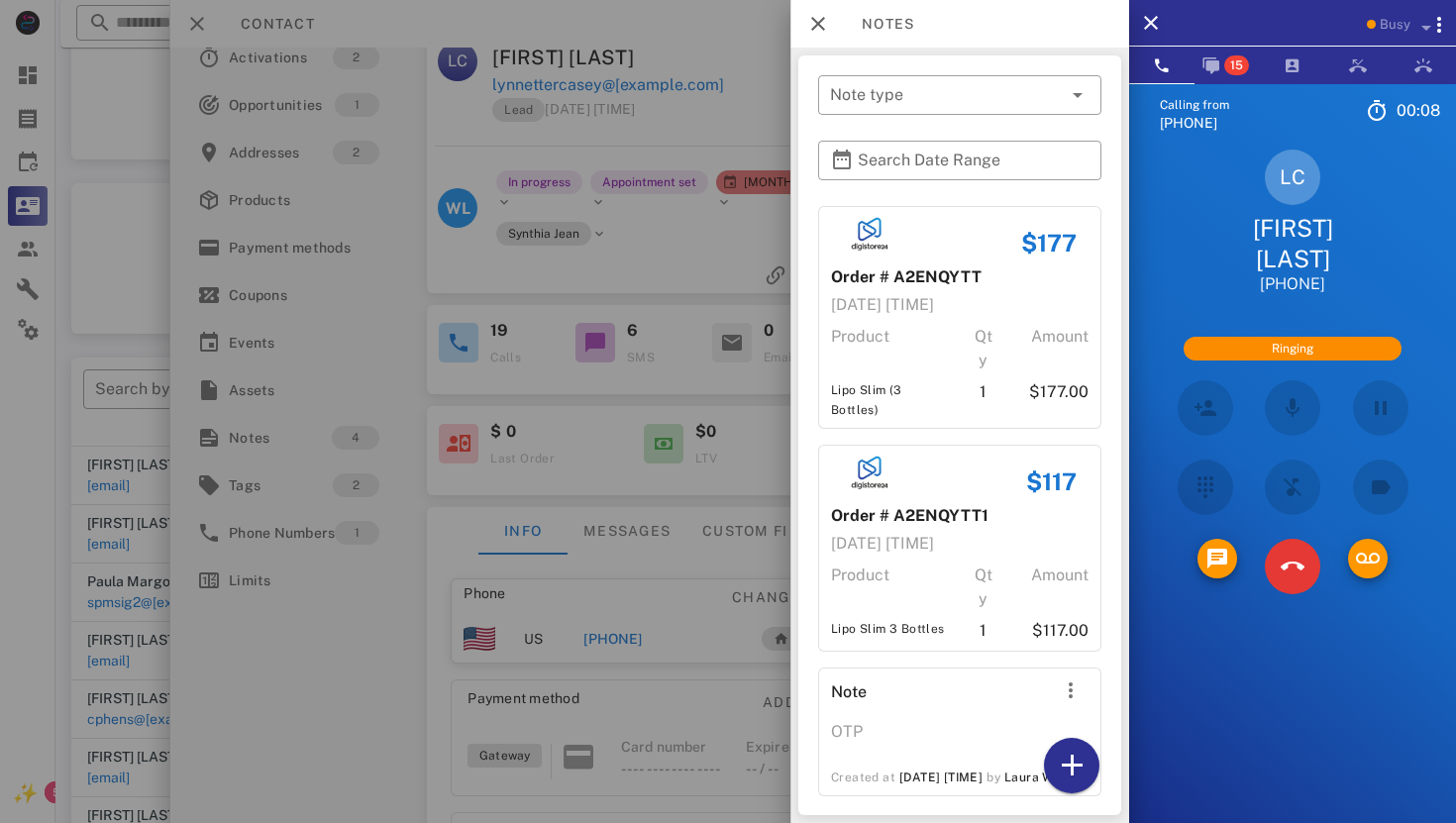 scroll, scrollTop: 78, scrollLeft: 0, axis: vertical 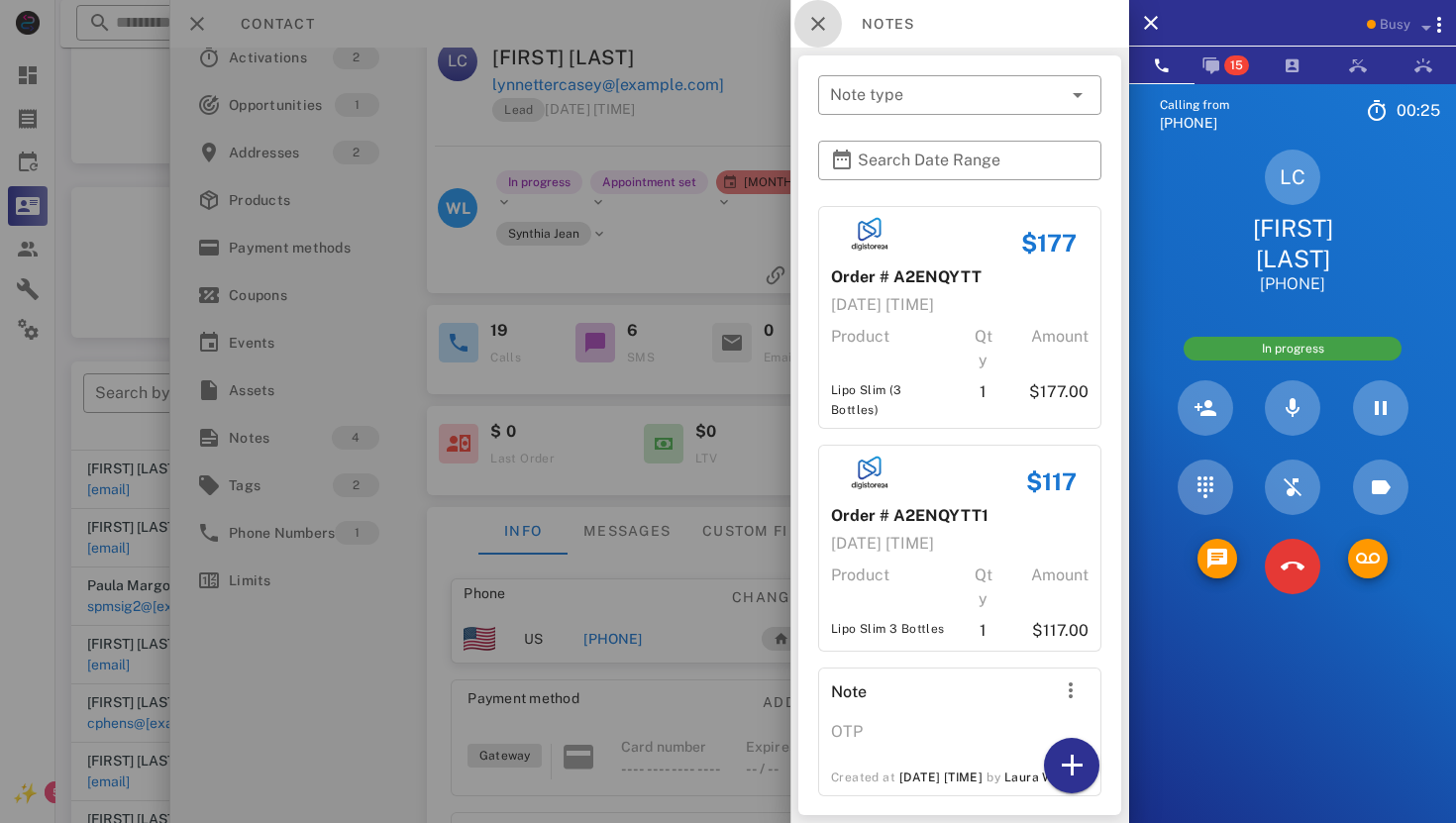 click at bounding box center (818, 24) 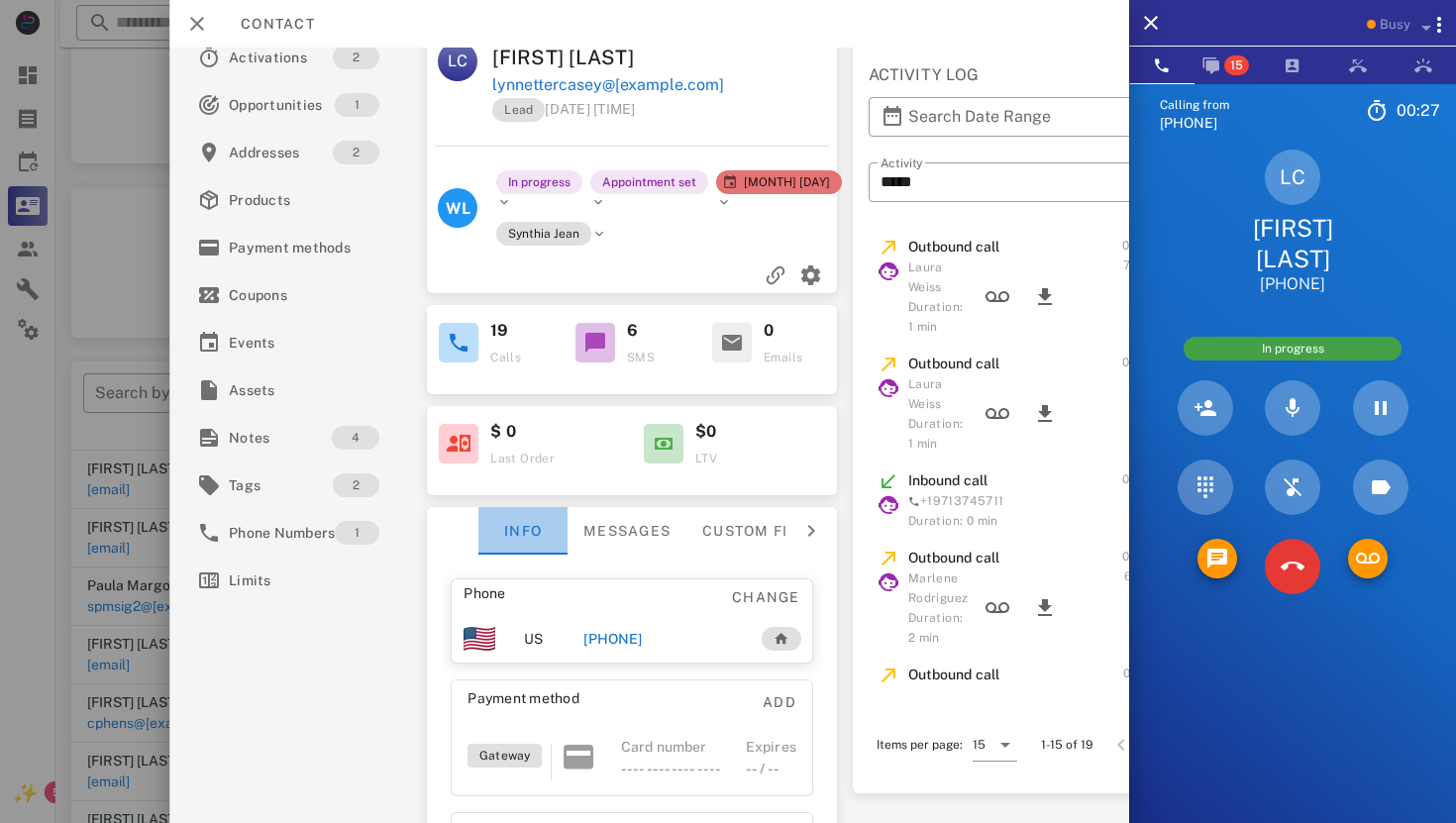 click on "Info" at bounding box center (523, 531) 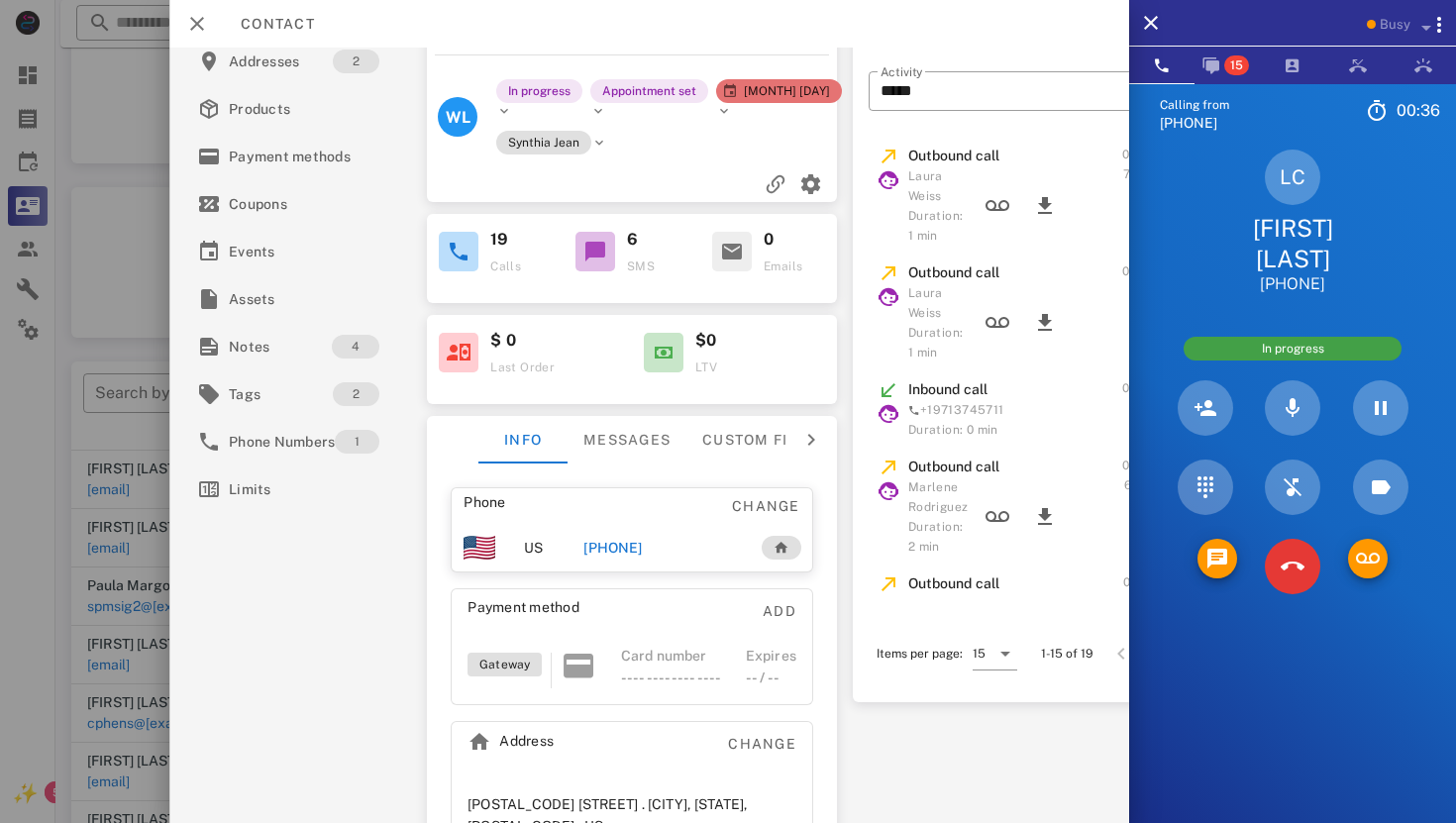 scroll, scrollTop: 168, scrollLeft: 0, axis: vertical 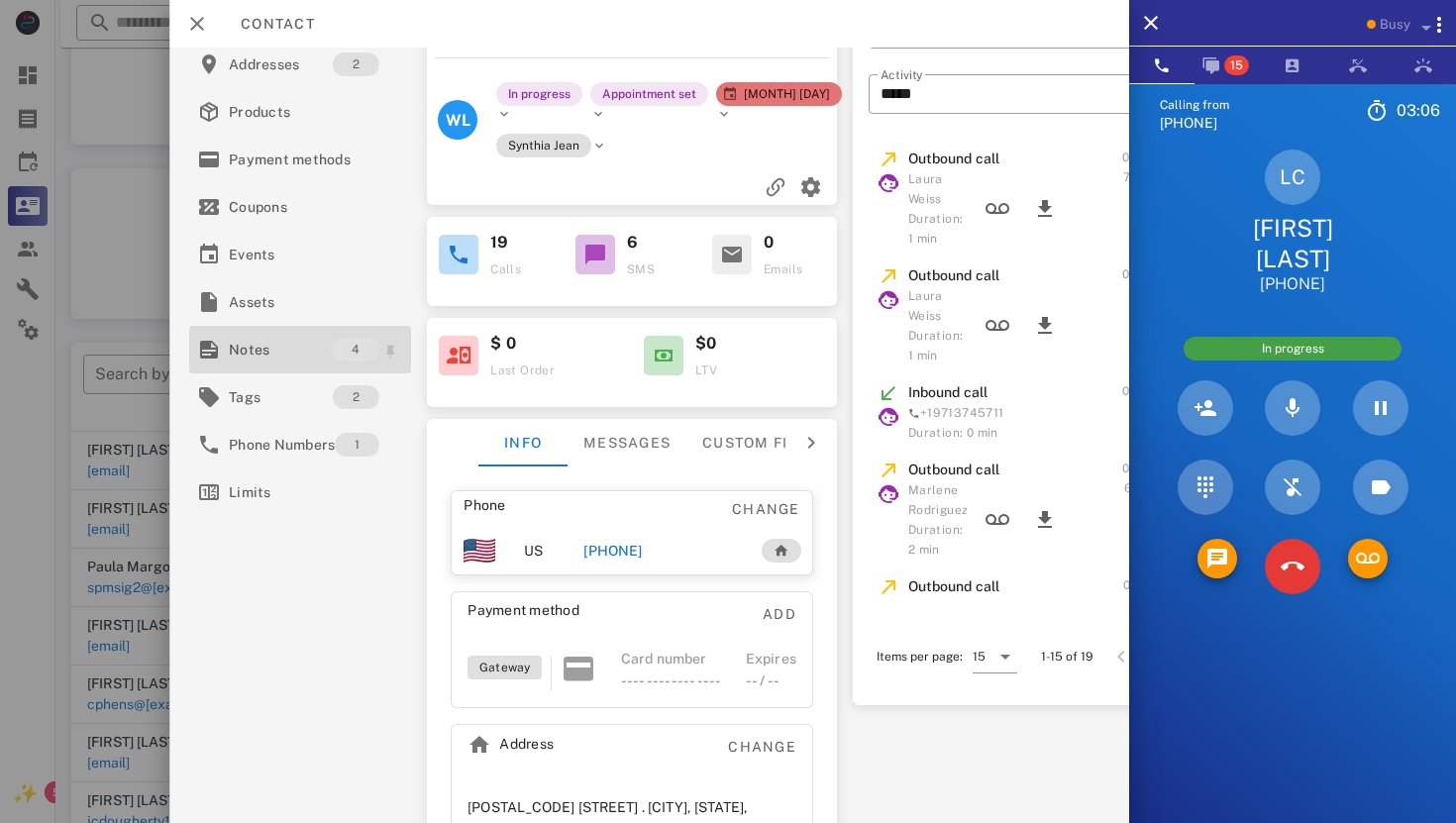 click on "Notes" at bounding box center (280, 350) 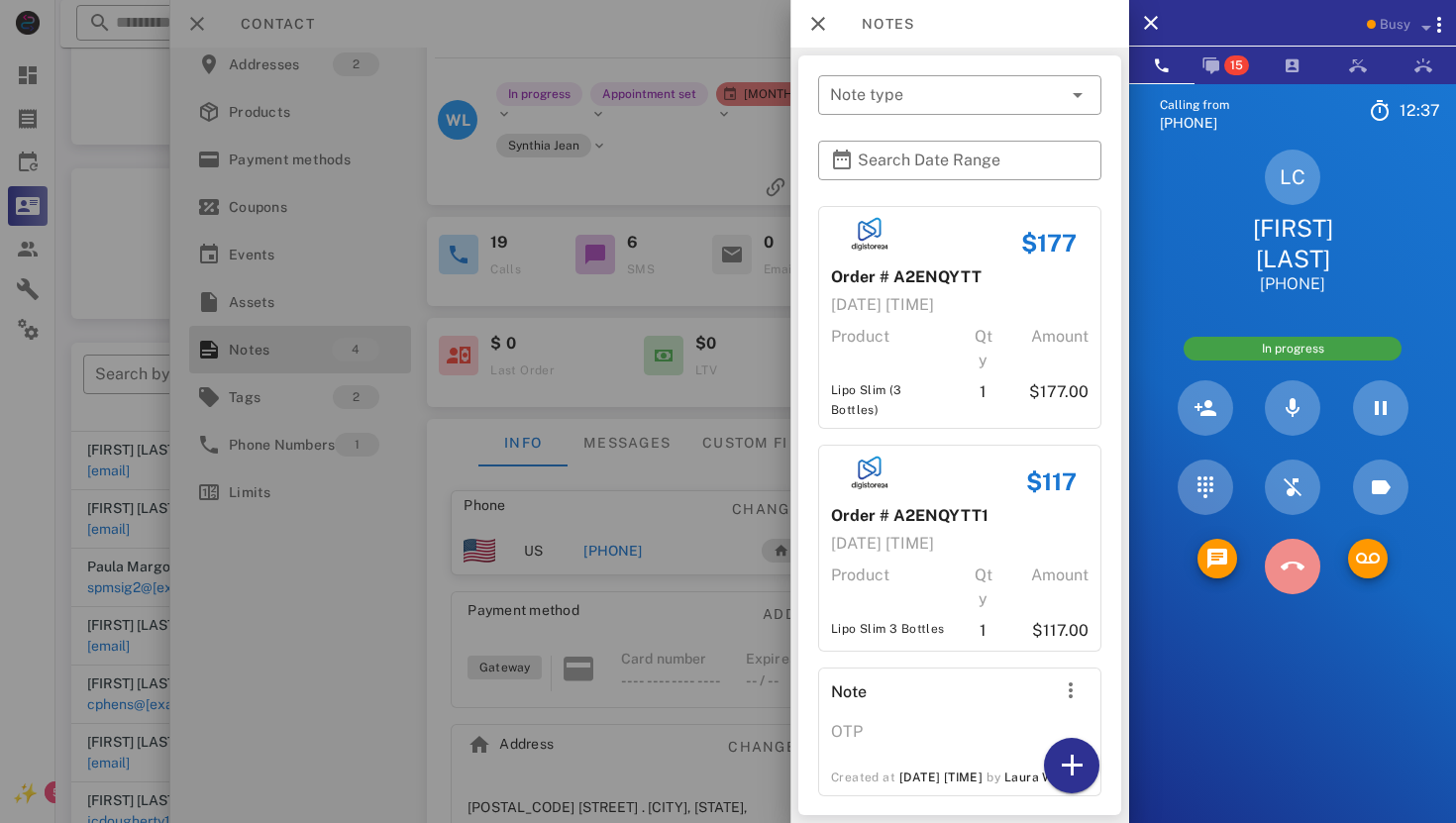 click at bounding box center (1293, 566) 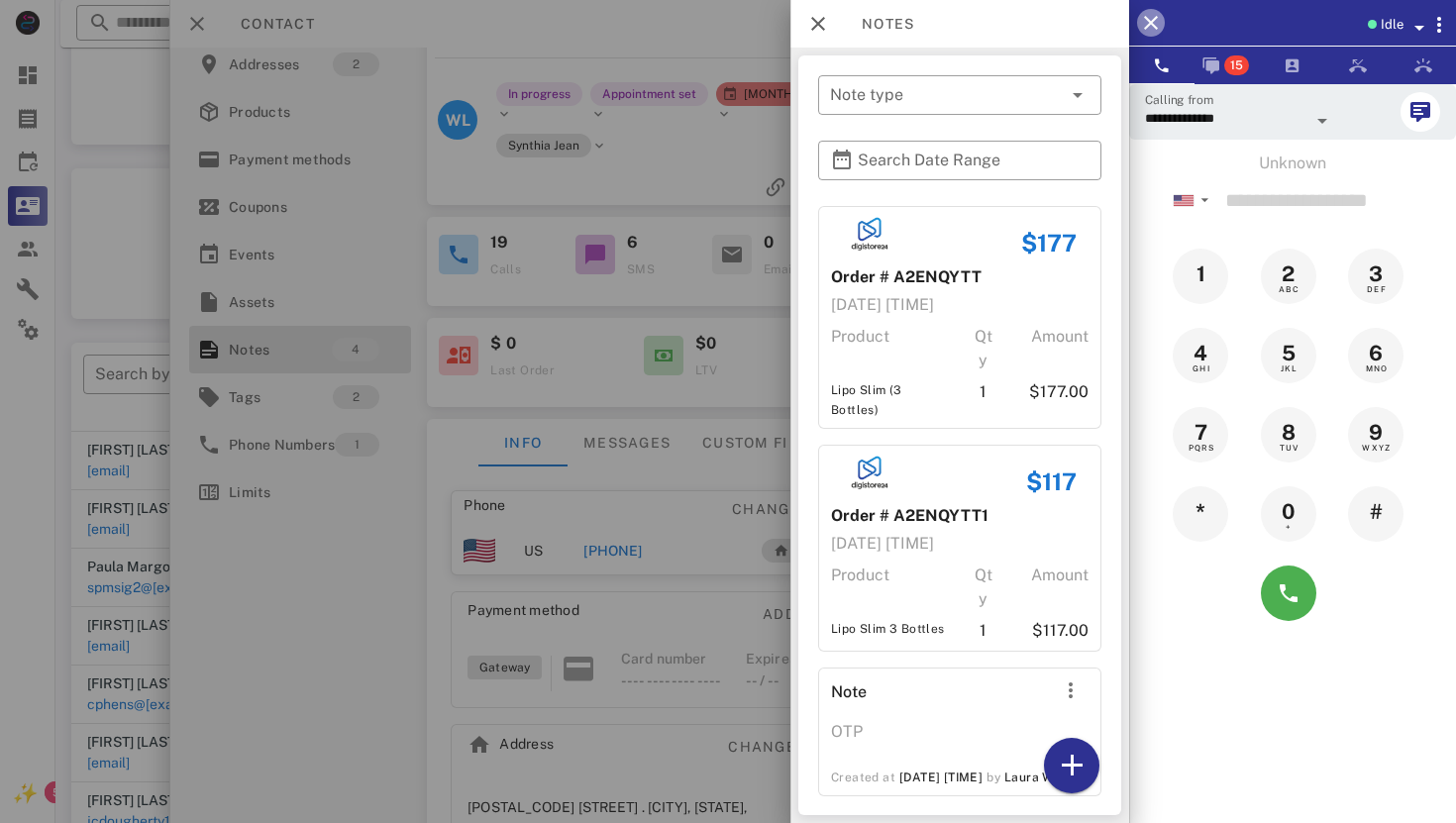 click at bounding box center [1151, 23] 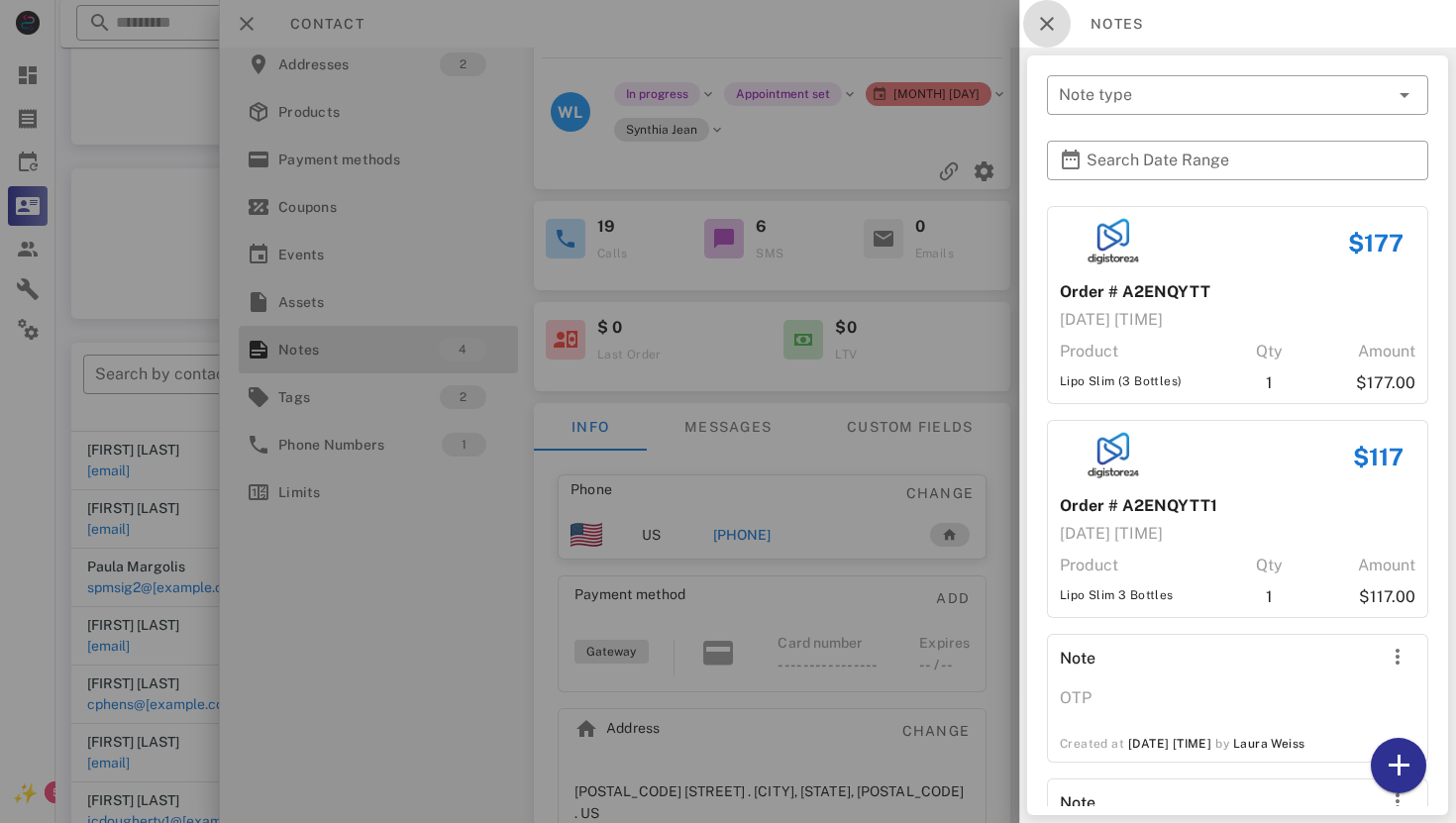 click at bounding box center [1047, 24] 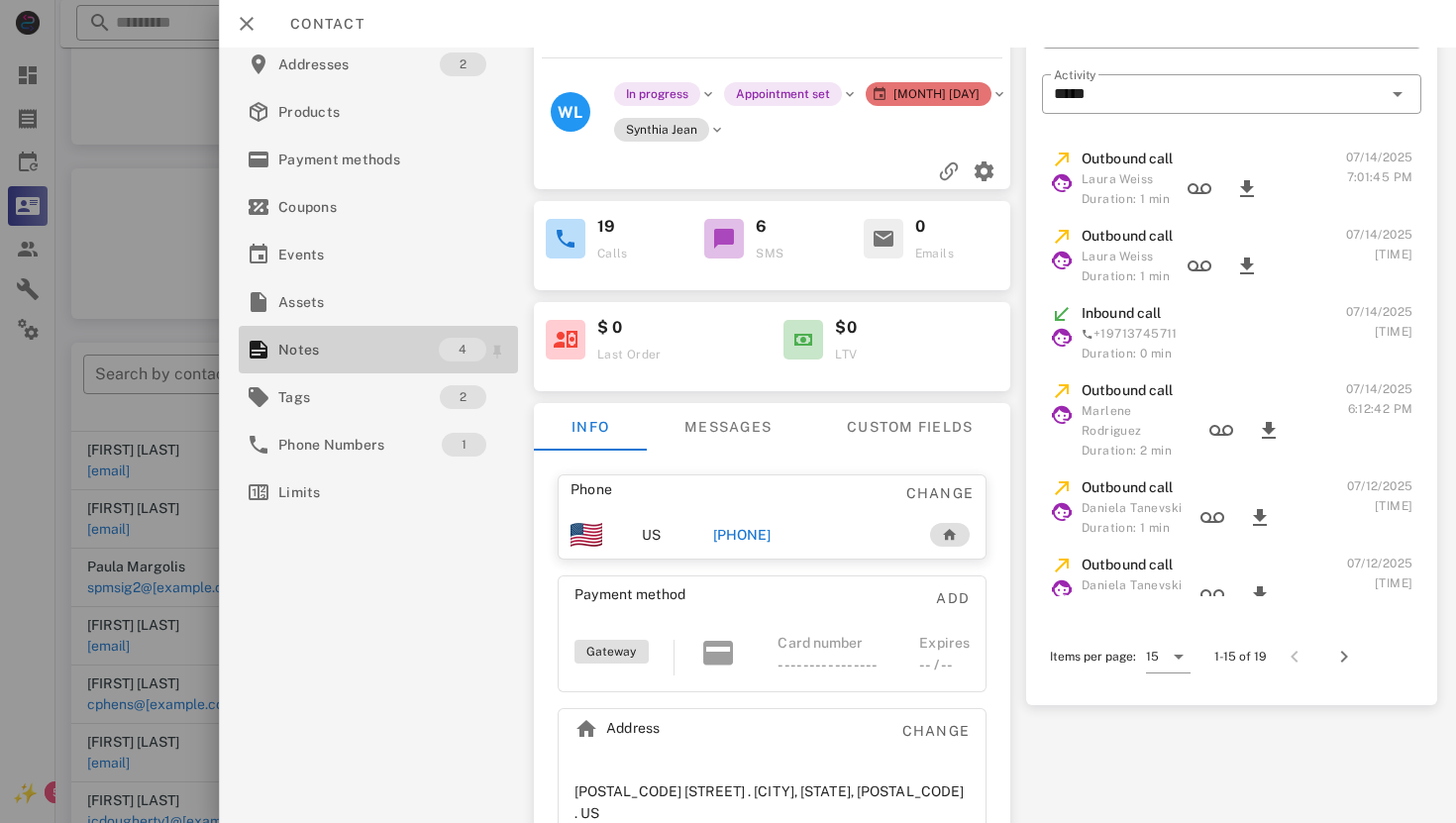 click on "Notes" at bounding box center [359, 350] 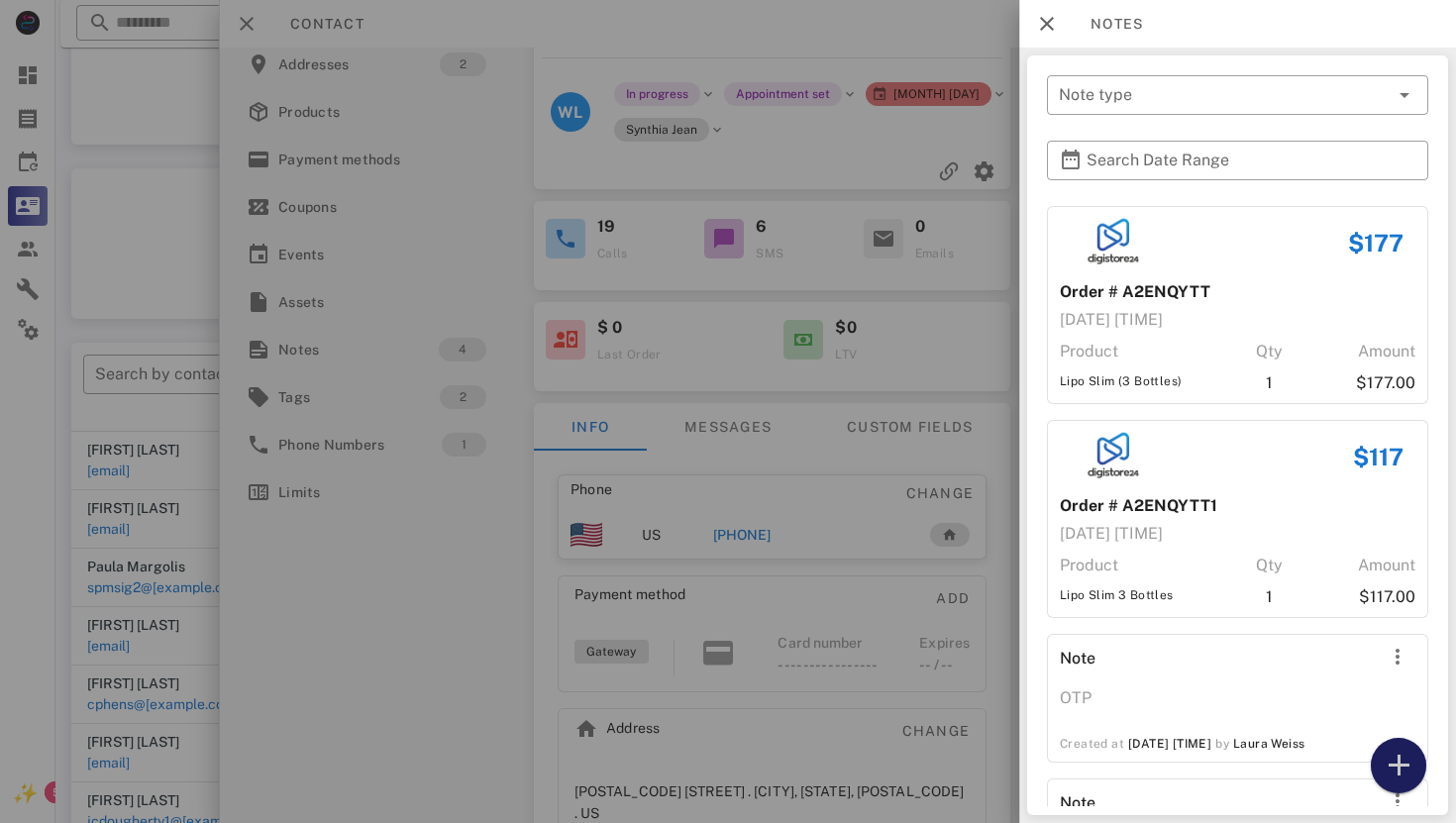 click at bounding box center [1399, 766] 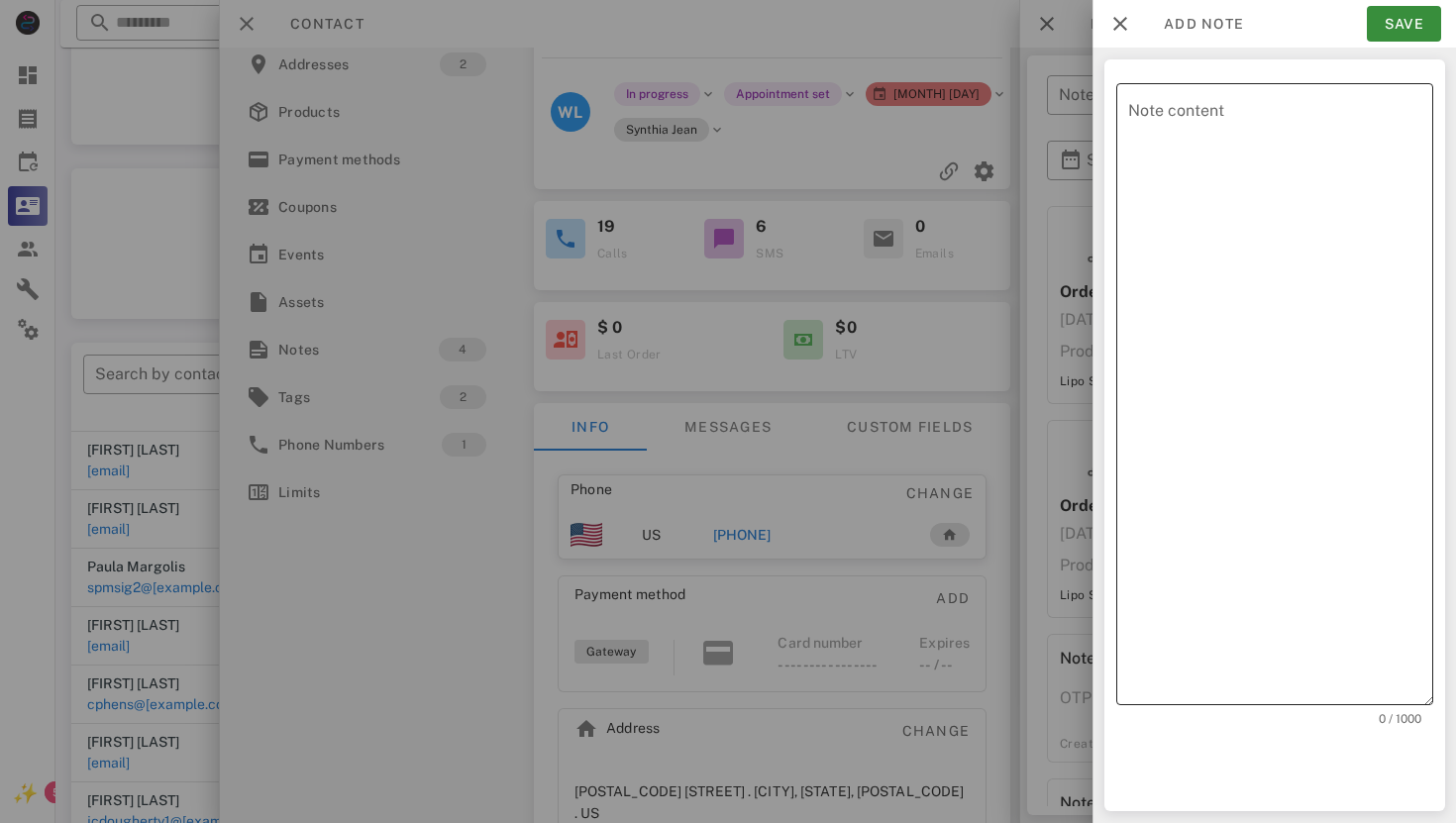 click on "Note content" at bounding box center [1281, 399] 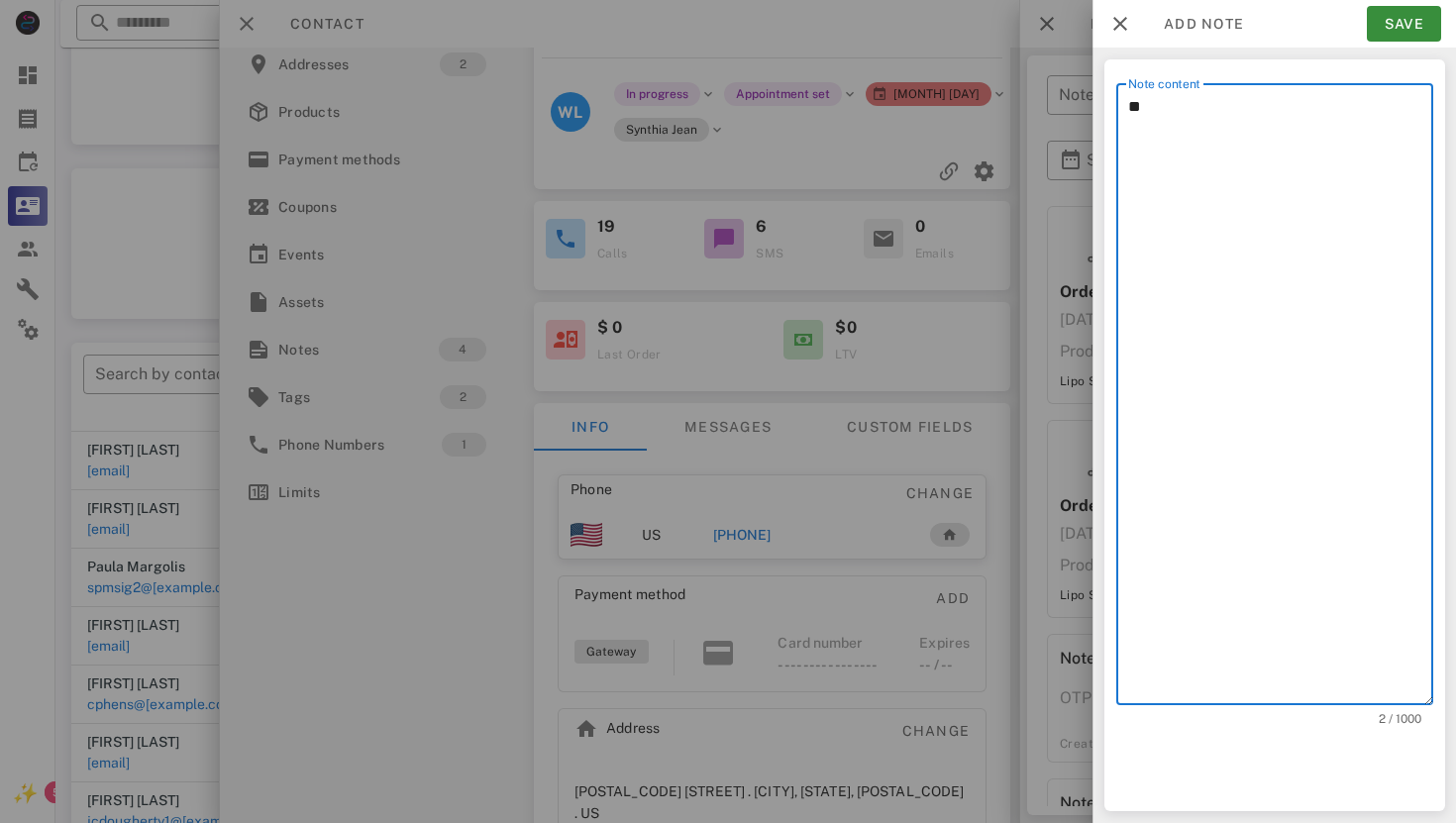 type on "*" 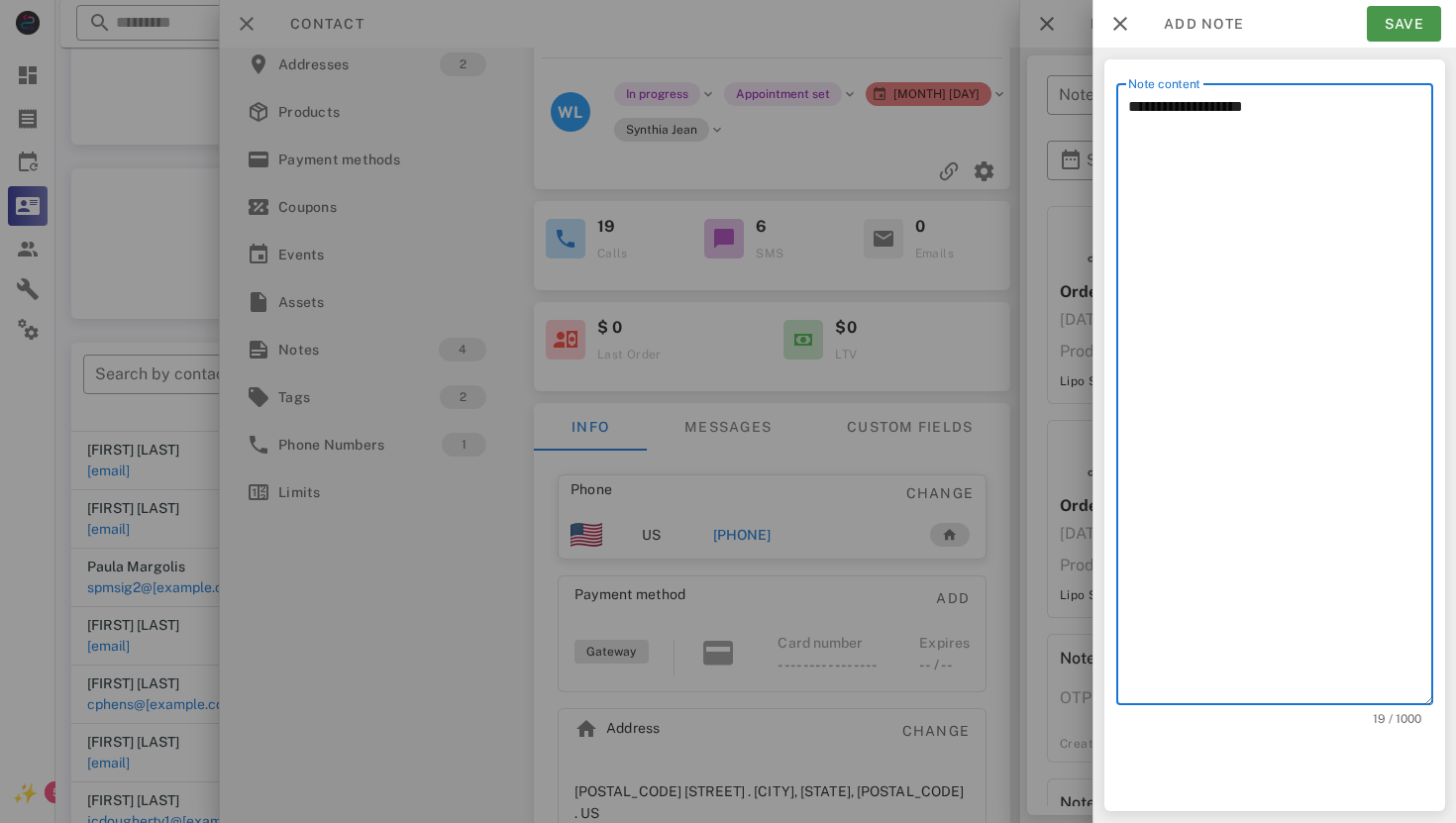 type on "**********" 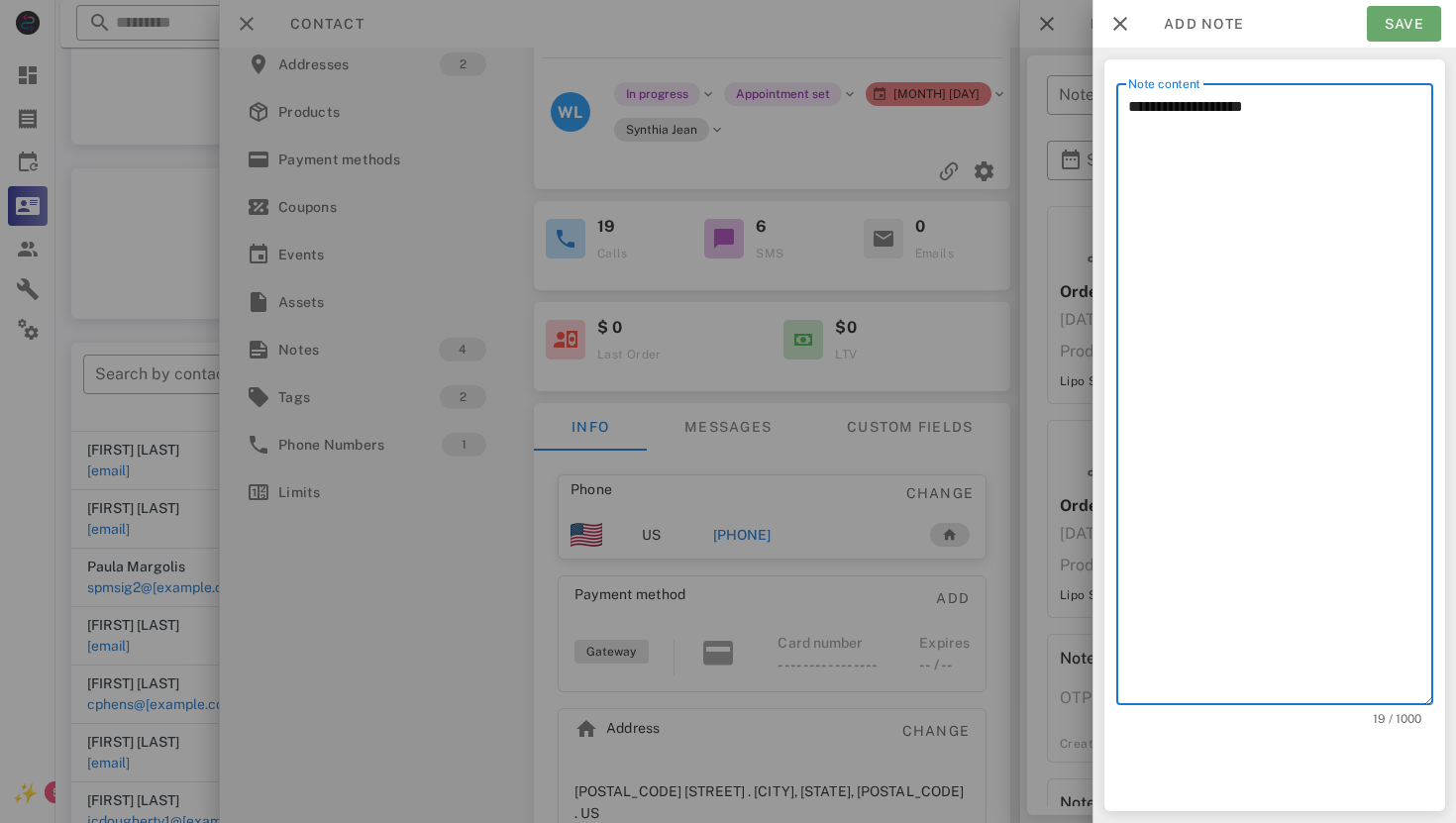 click on "Save" at bounding box center [1404, 24] 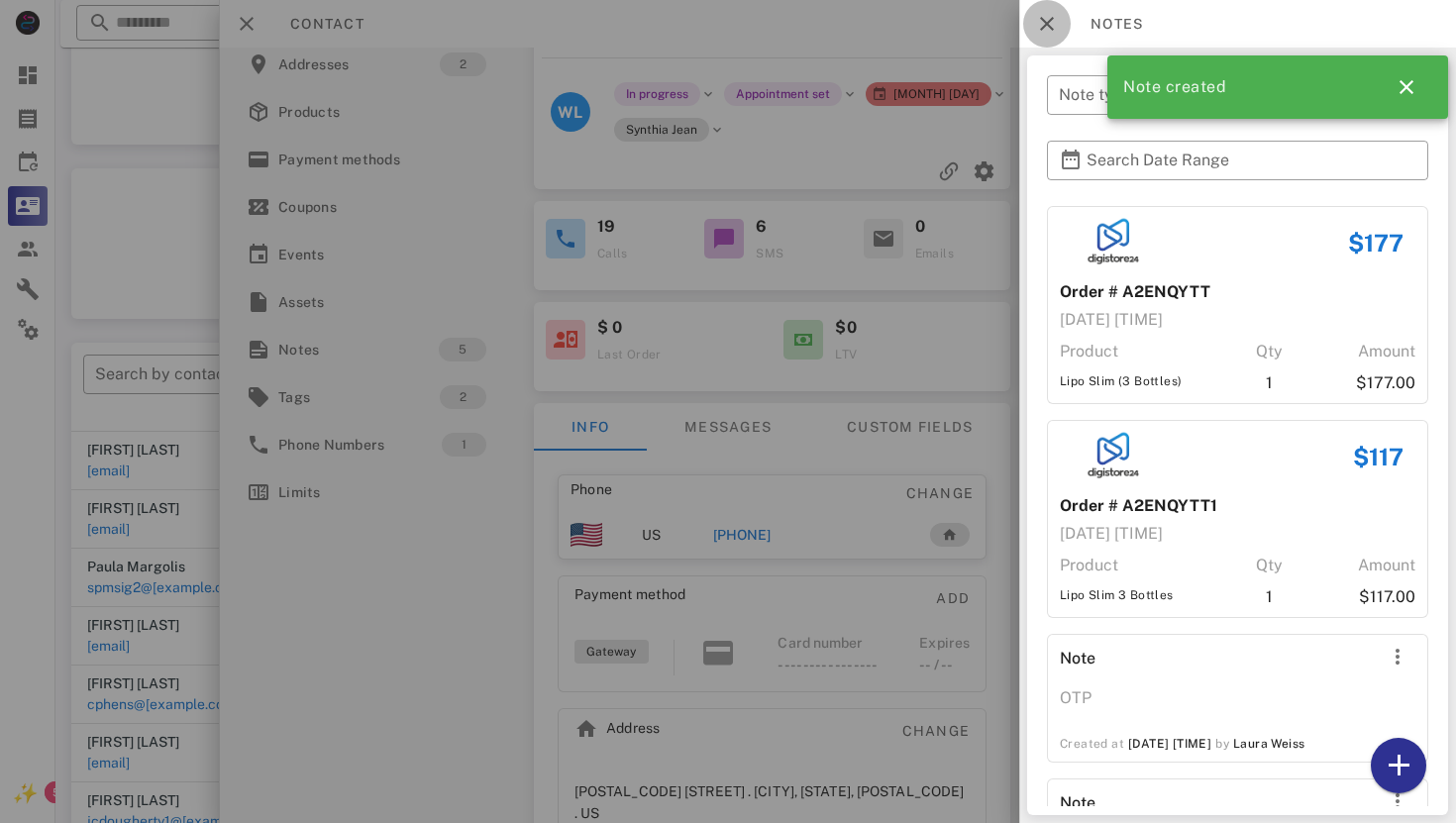 click at bounding box center [1047, 24] 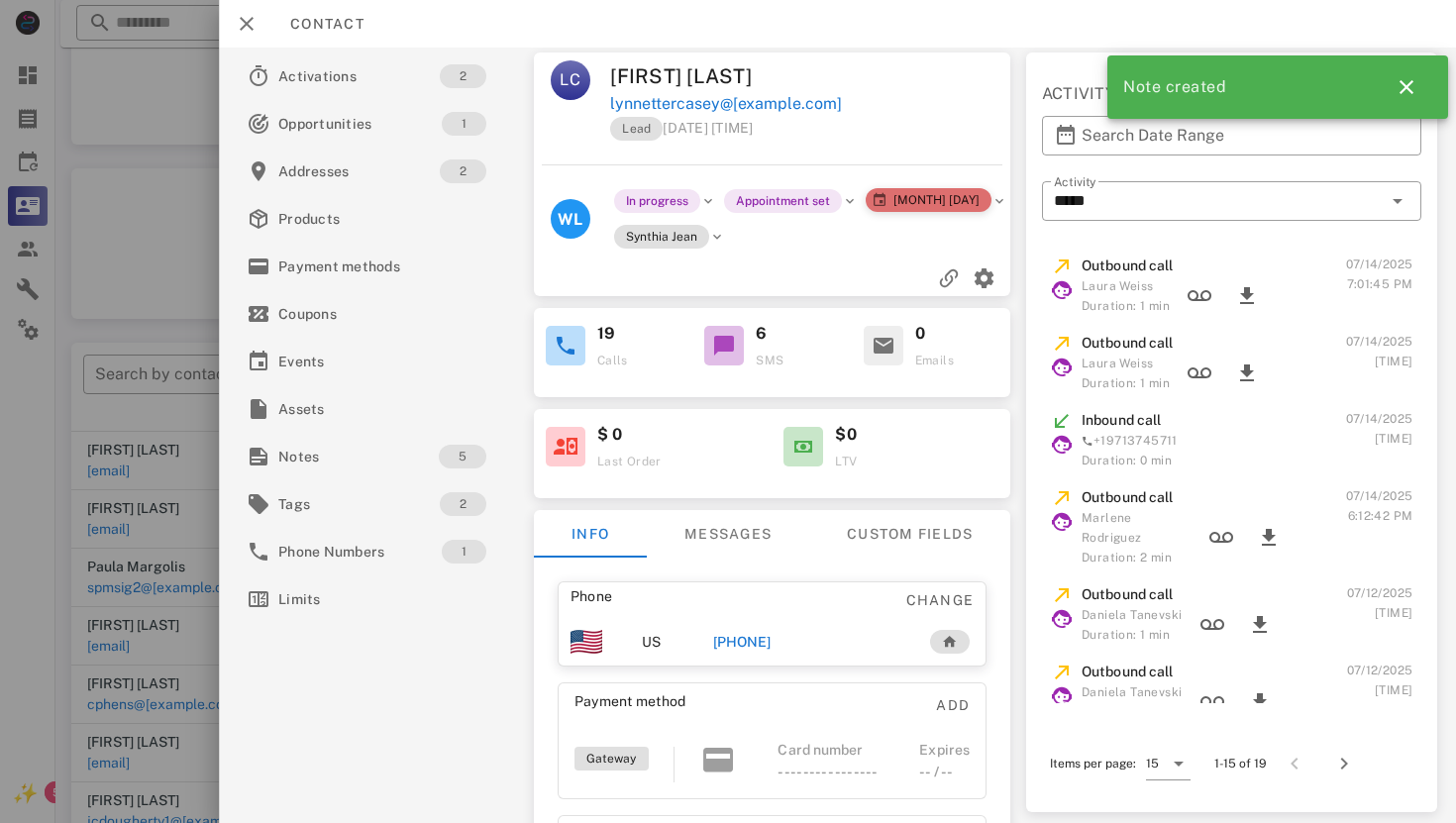 scroll, scrollTop: 0, scrollLeft: 0, axis: both 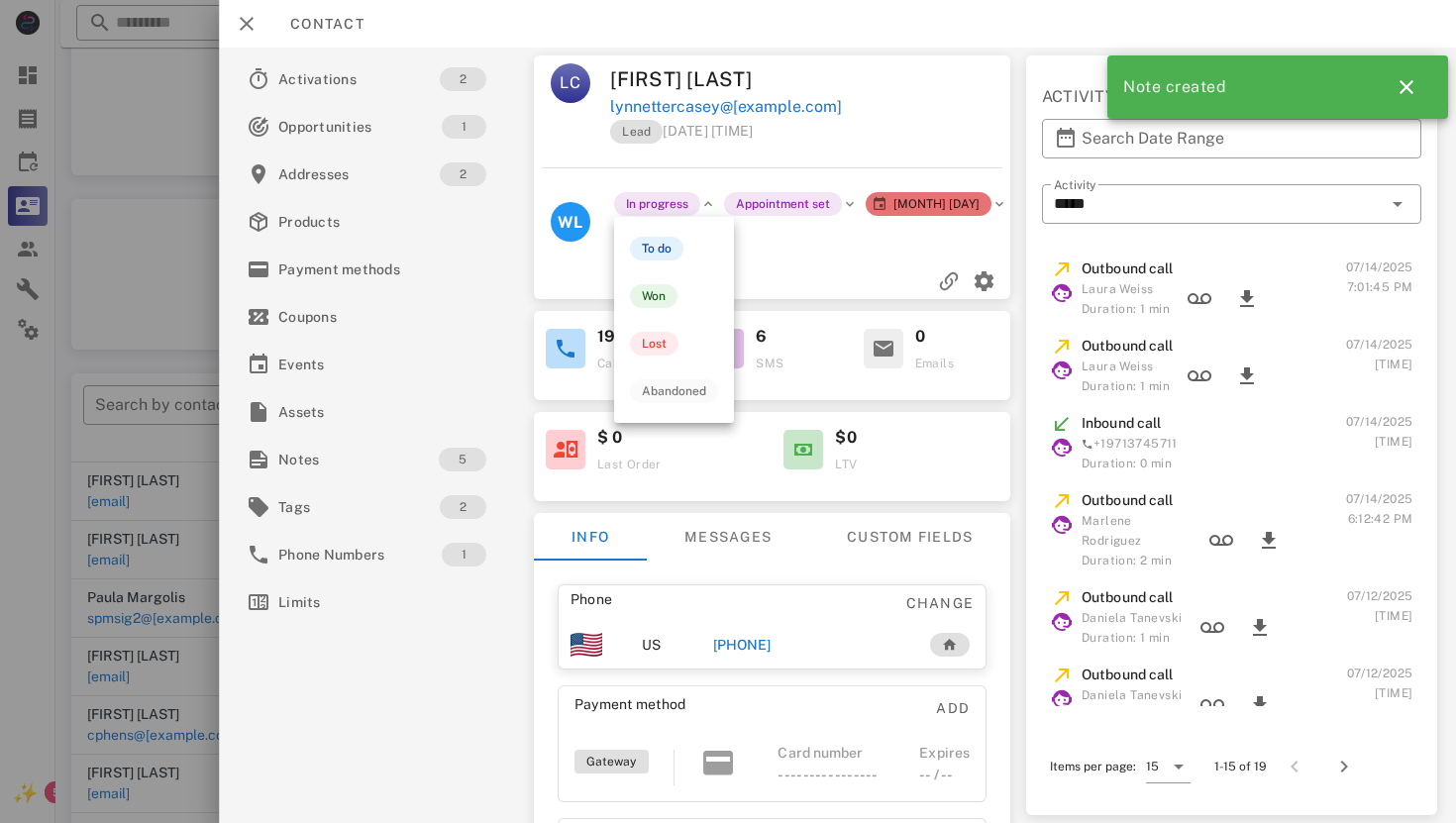 click at bounding box center (708, 204) 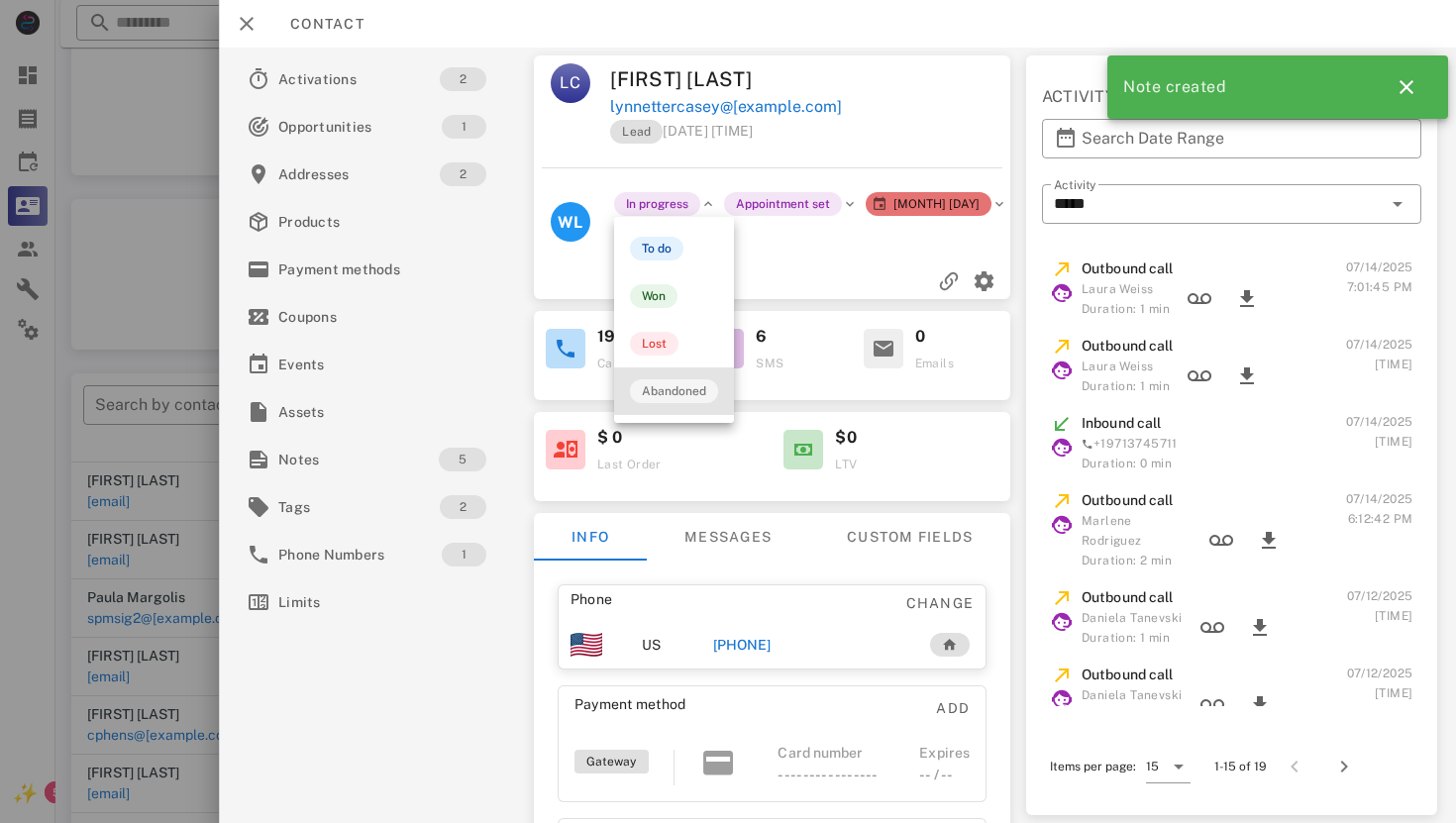 click on "Abandoned" at bounding box center (674, 391) 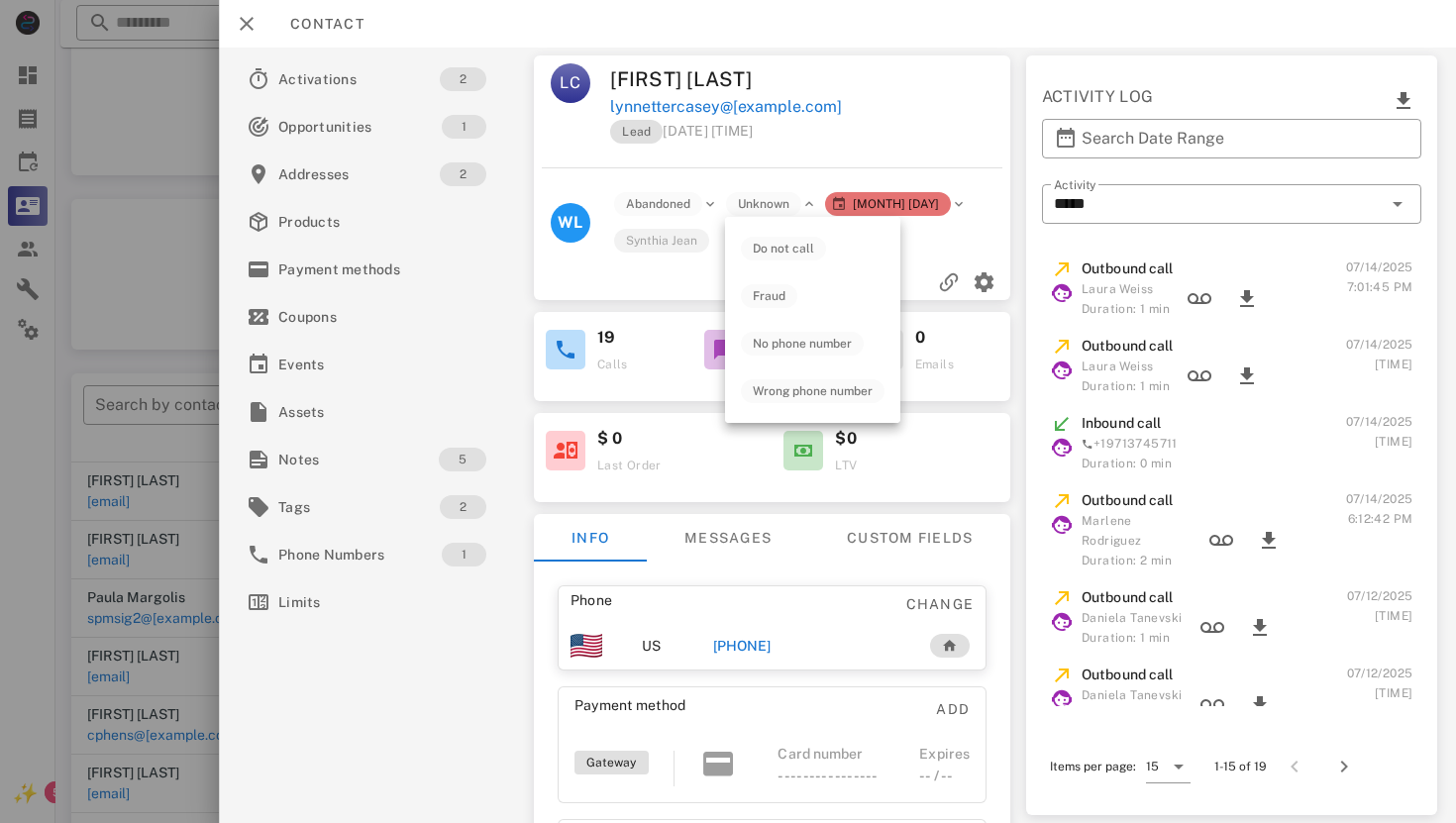 click at bounding box center [809, 204] 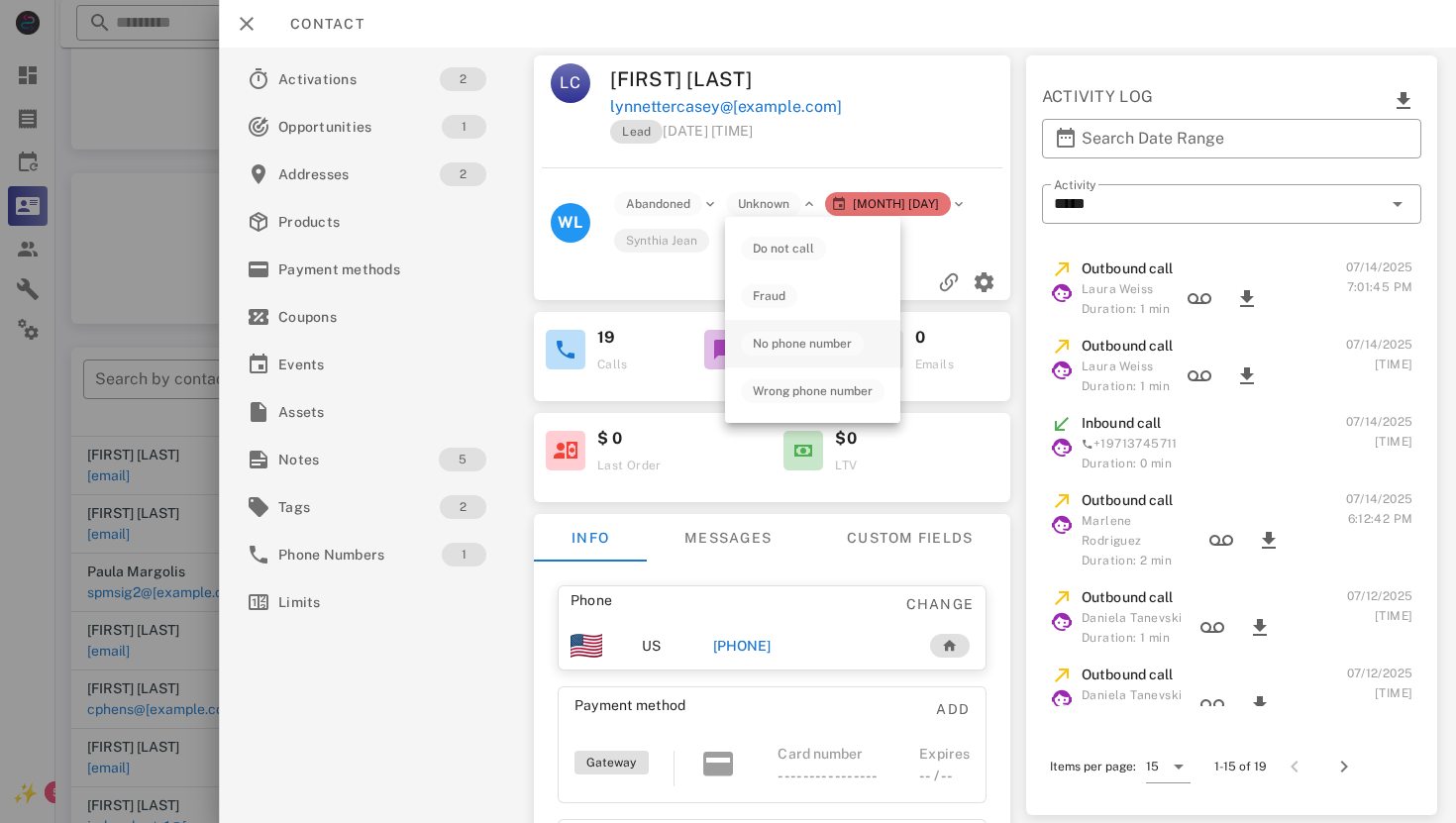 scroll, scrollTop: 102, scrollLeft: 0, axis: vertical 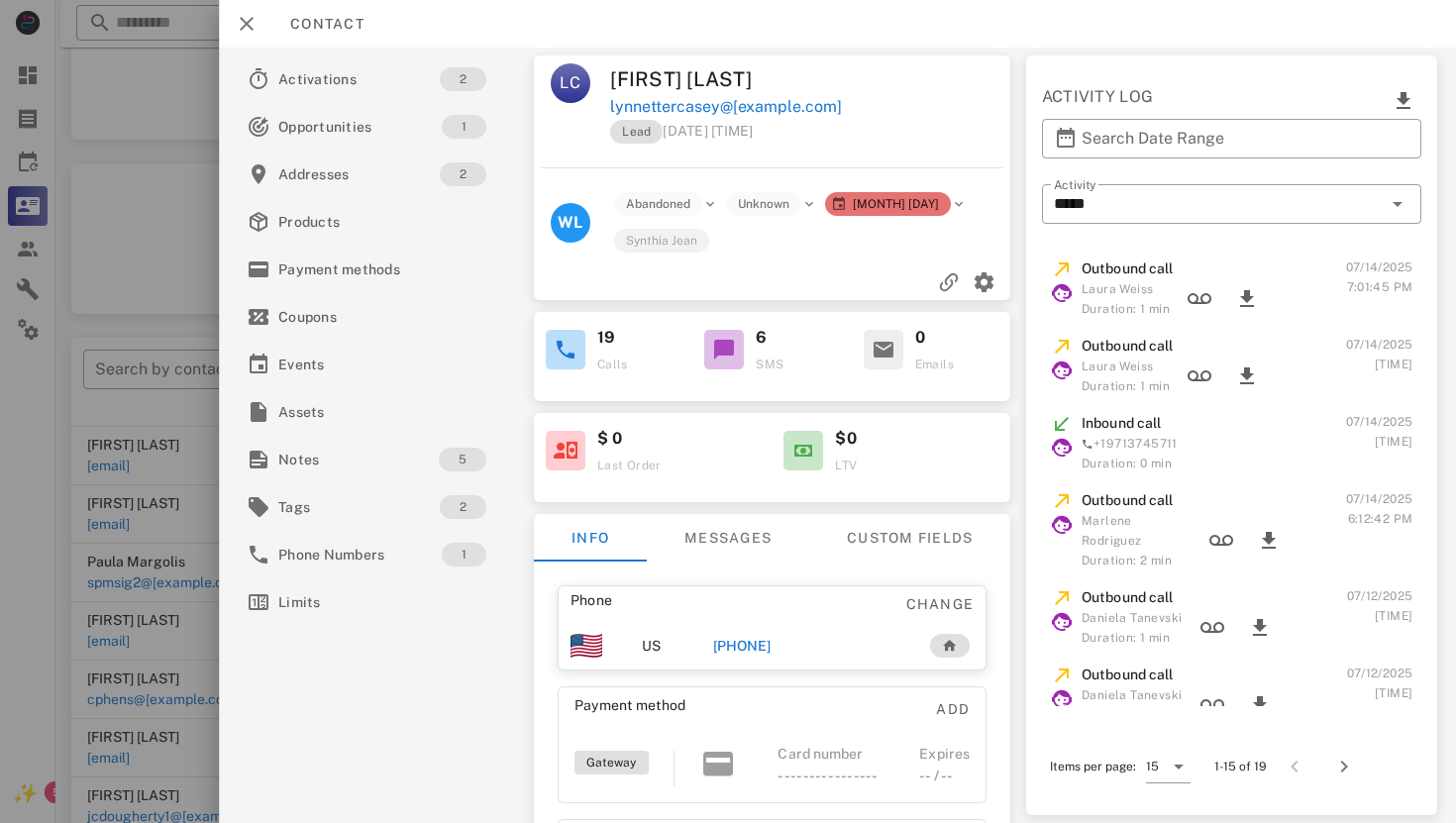 click on "Synthia Jean" at bounding box center (814, 234) 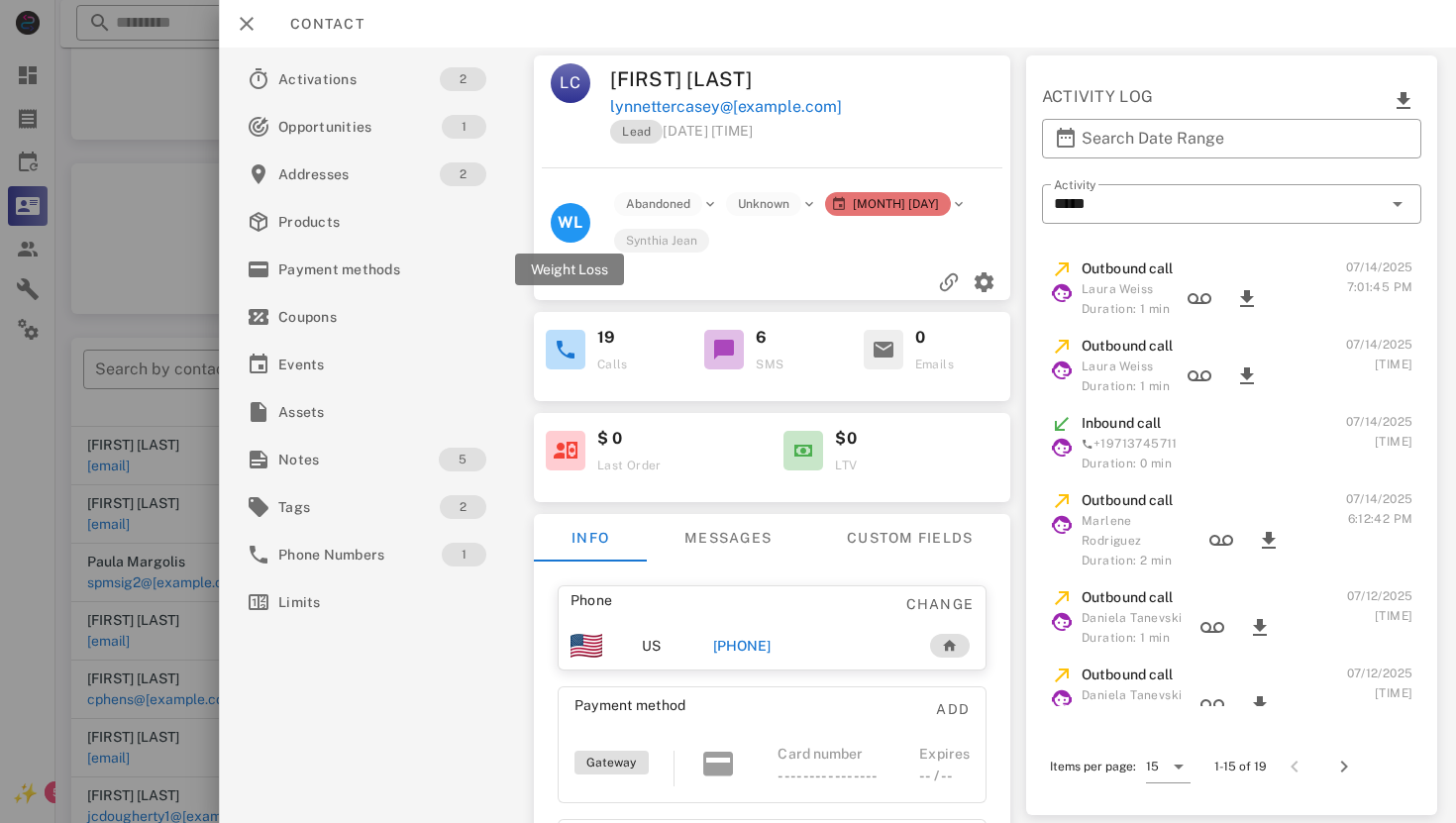 click on "WL" at bounding box center (570, 222) 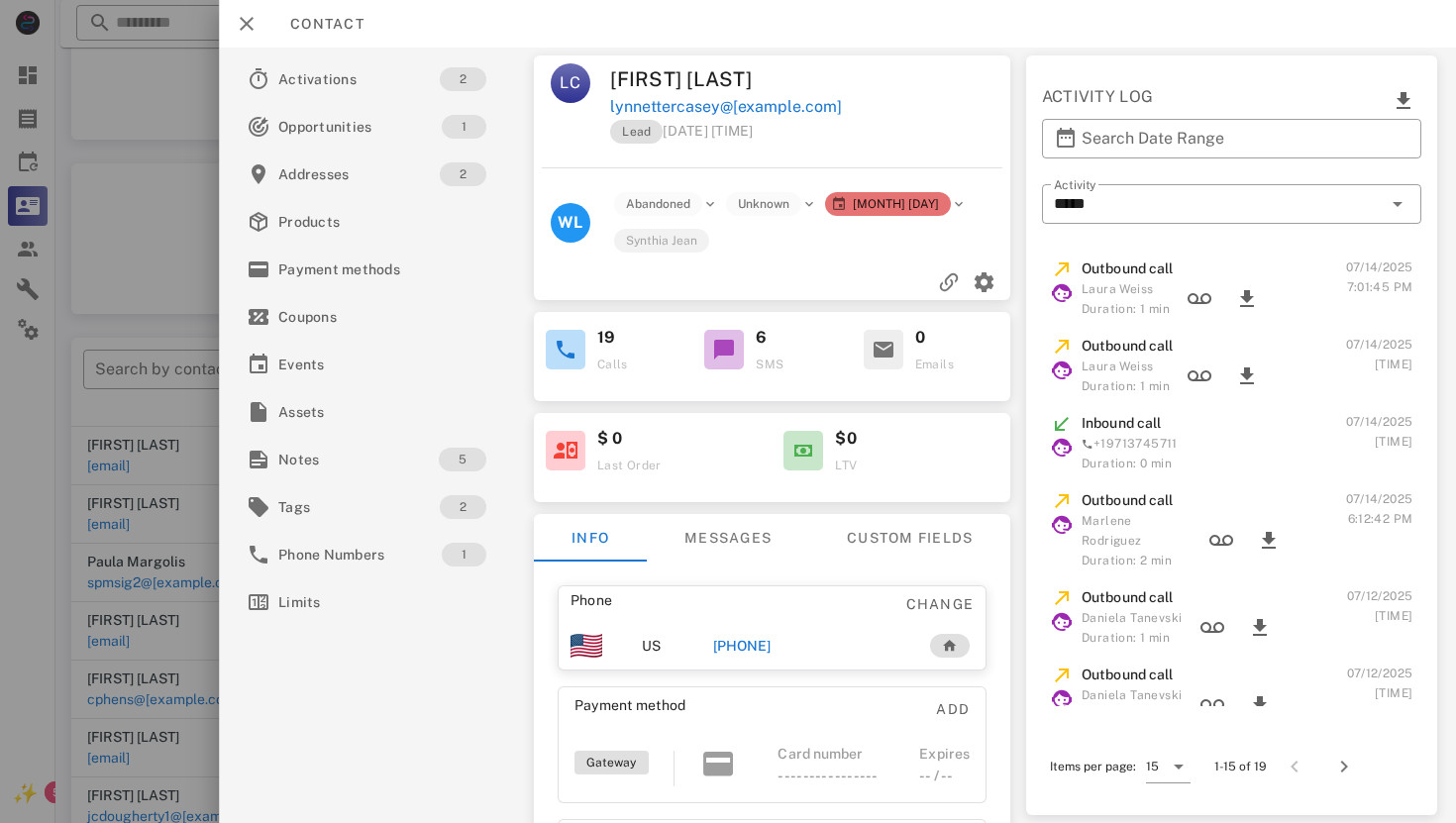 click at bounding box center (959, 204) 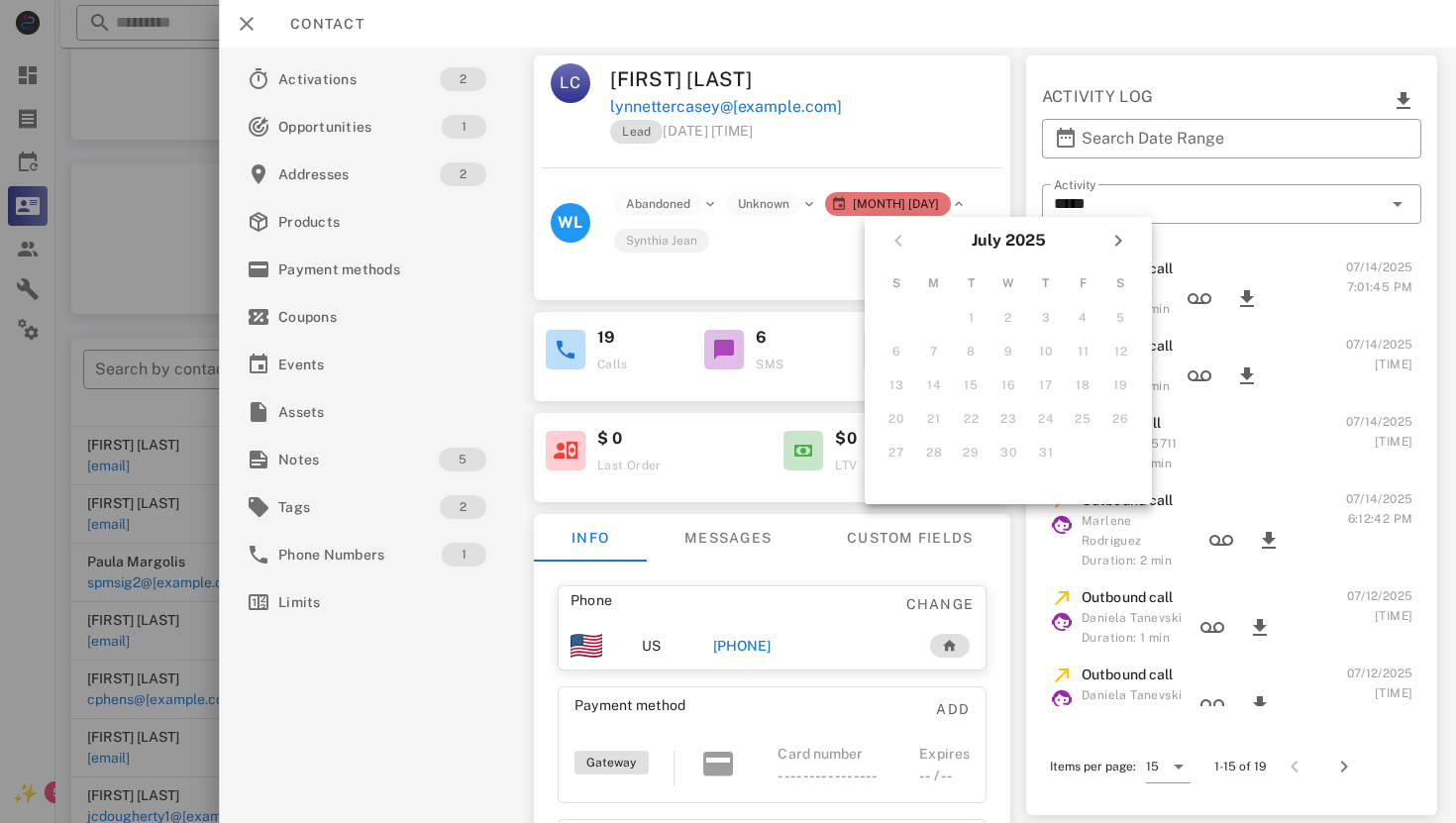 click at bounding box center [959, 204] 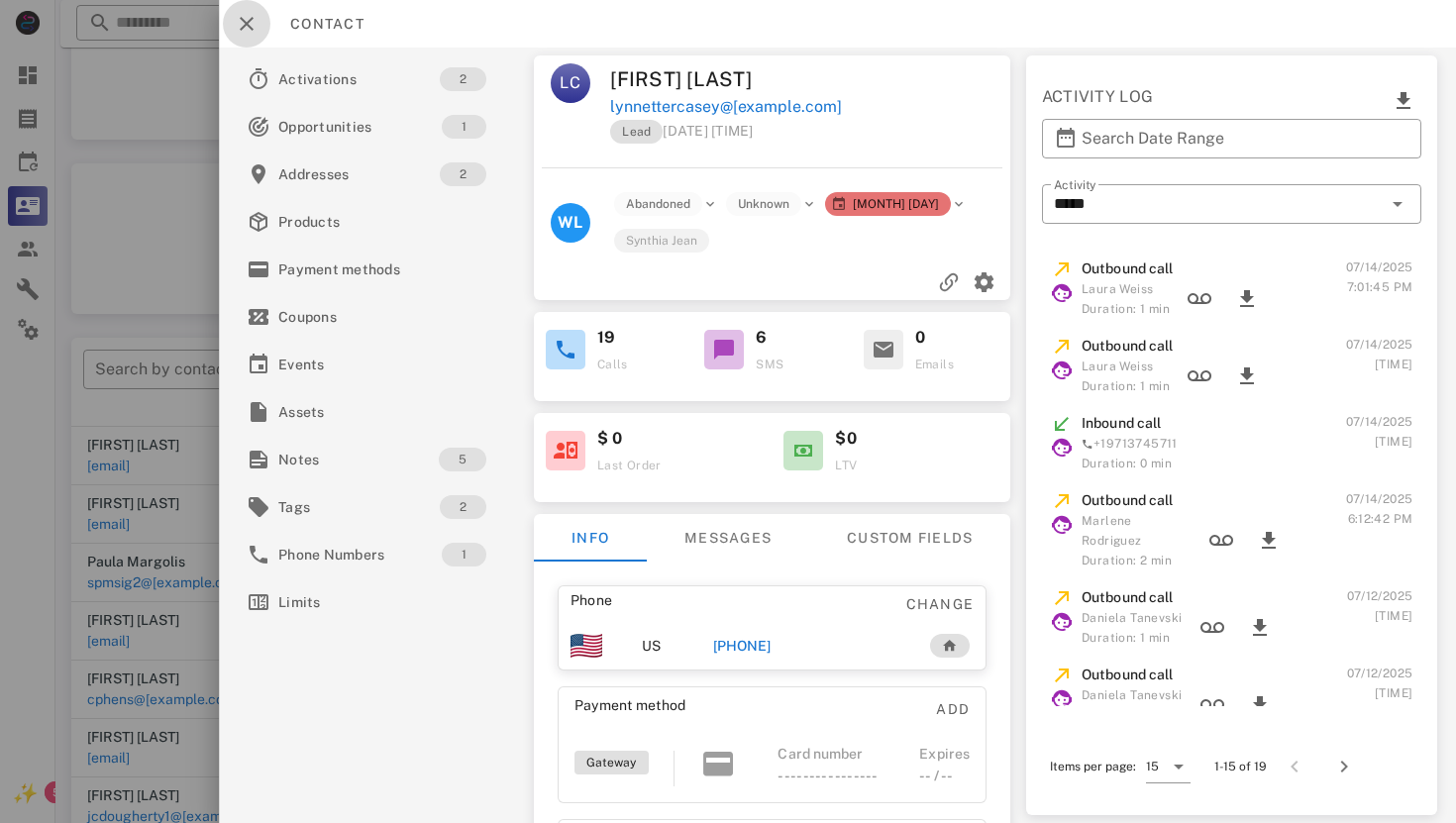 click at bounding box center [247, 24] 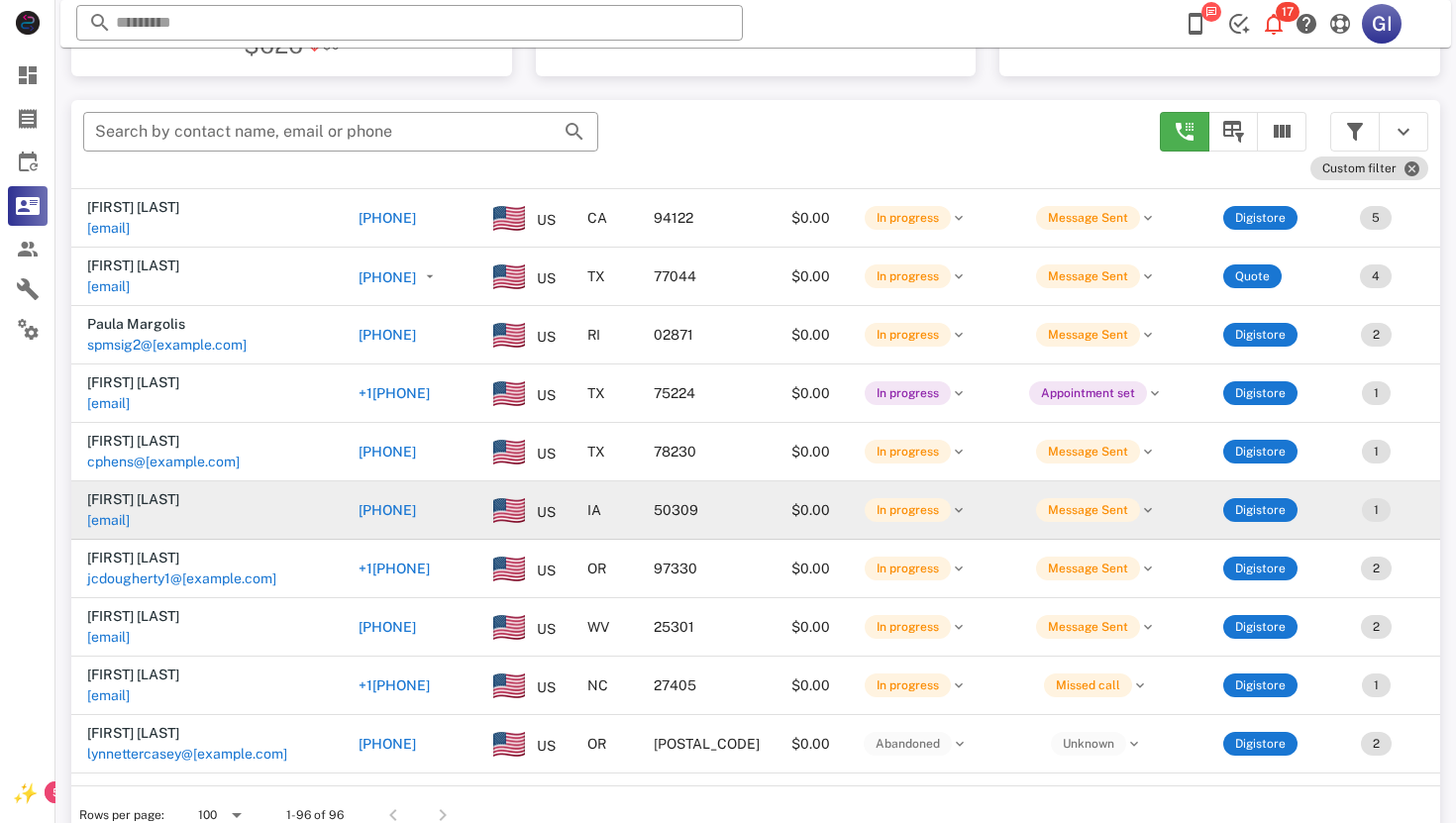 scroll, scrollTop: 376, scrollLeft: 0, axis: vertical 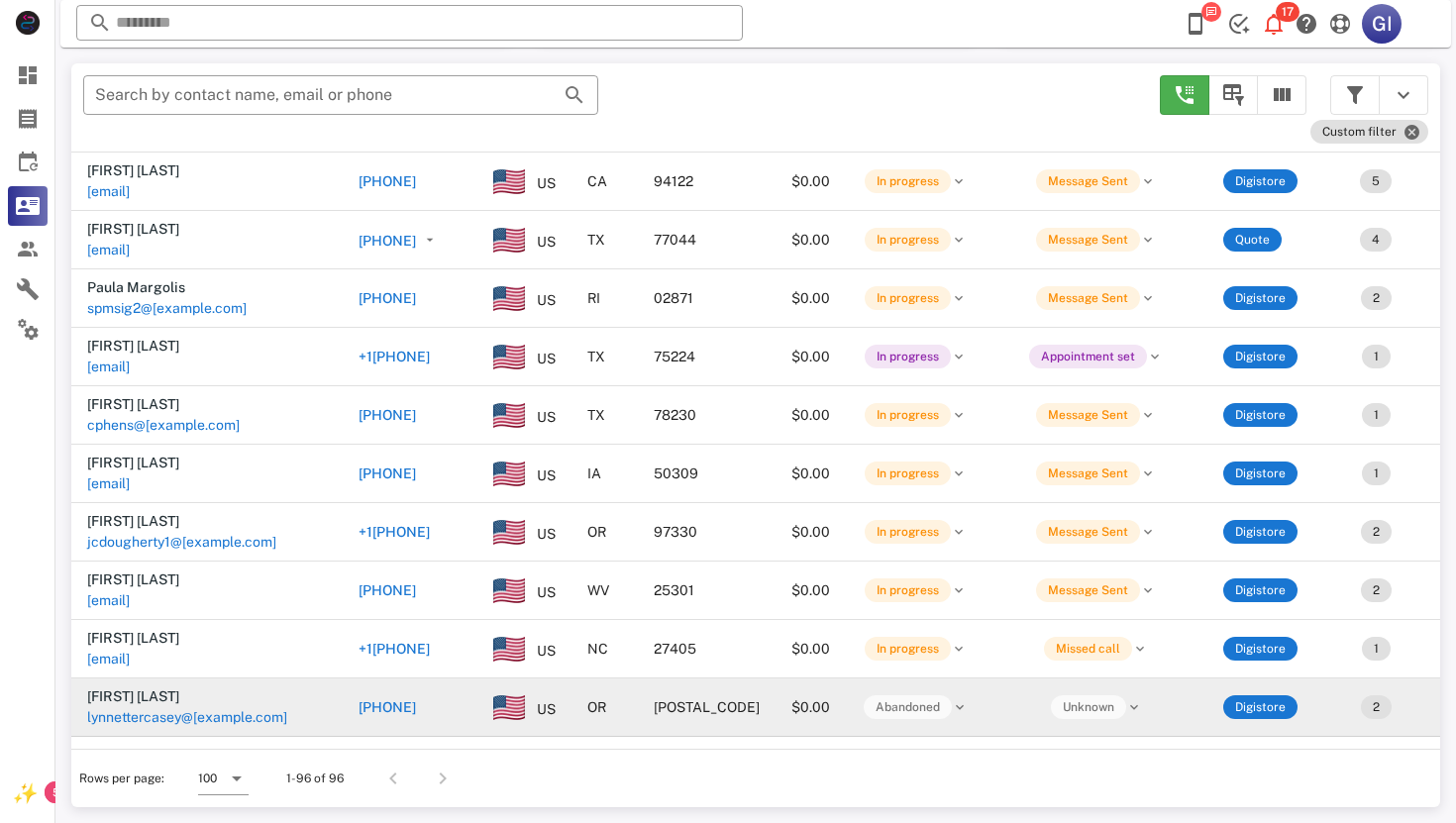 click on "[FIRST] [LAST] [EMAIL]" at bounding box center [207, 707] 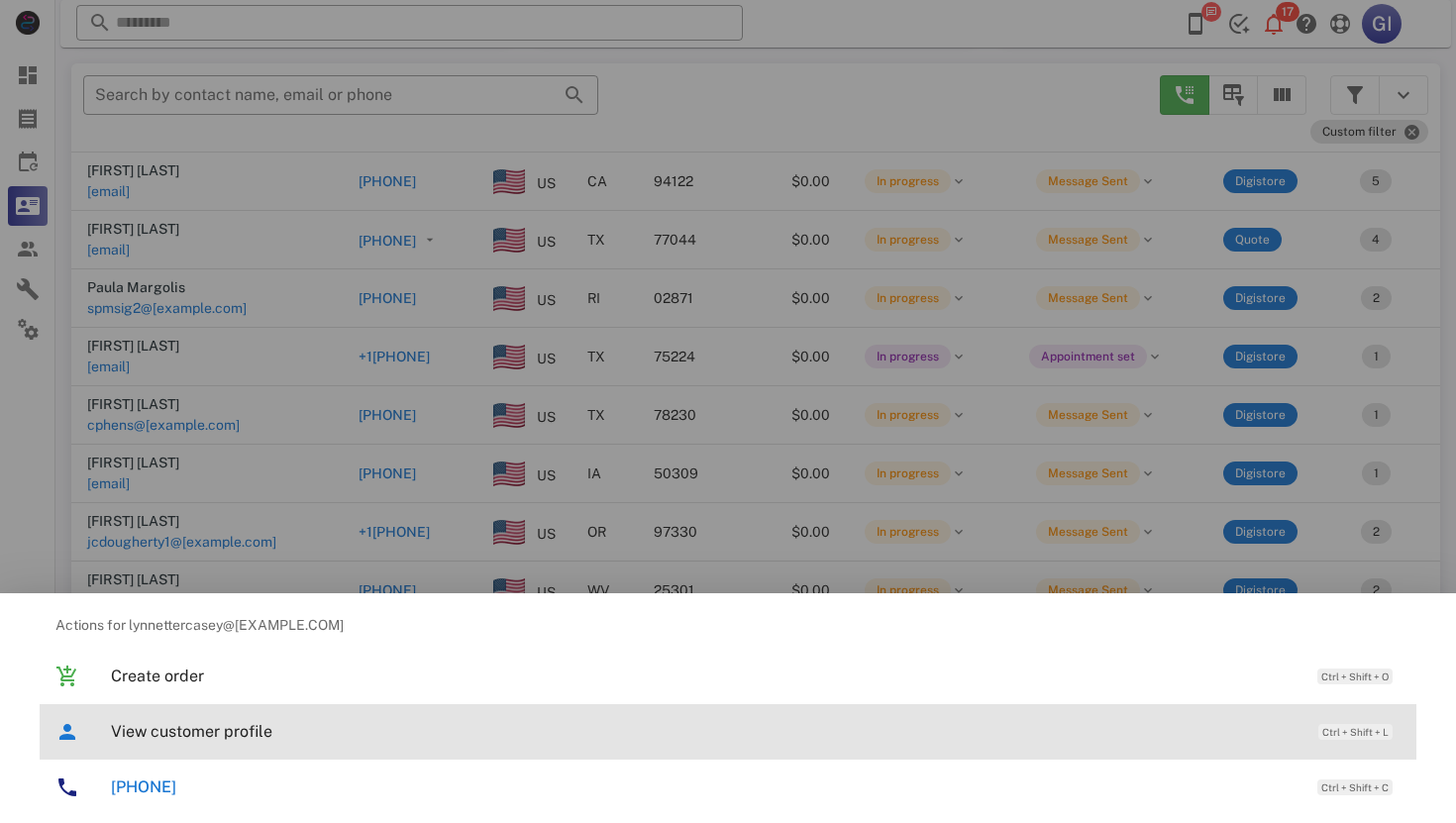 click on "View customer profile" at bounding box center [704, 731] 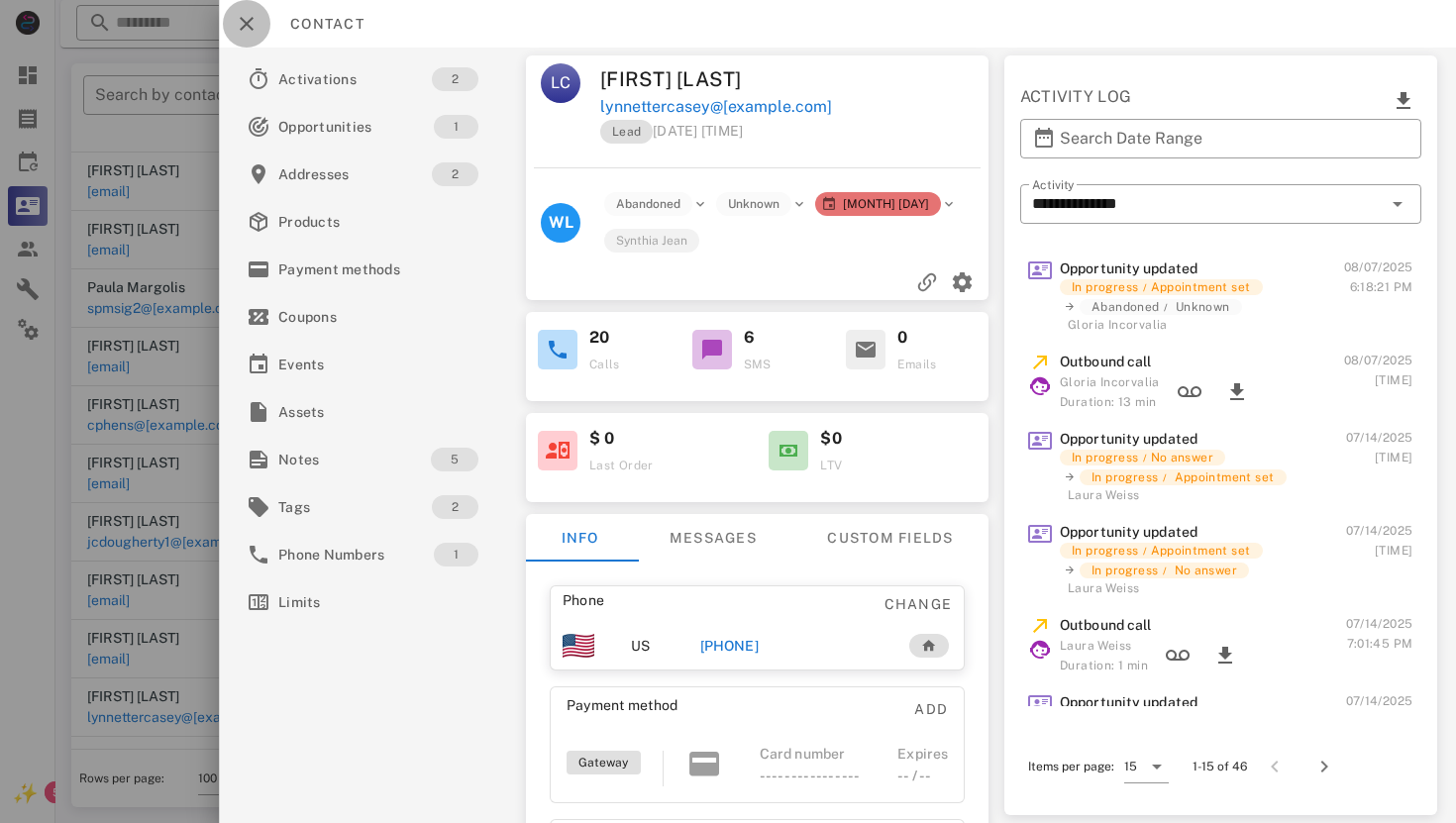 click at bounding box center (247, 24) 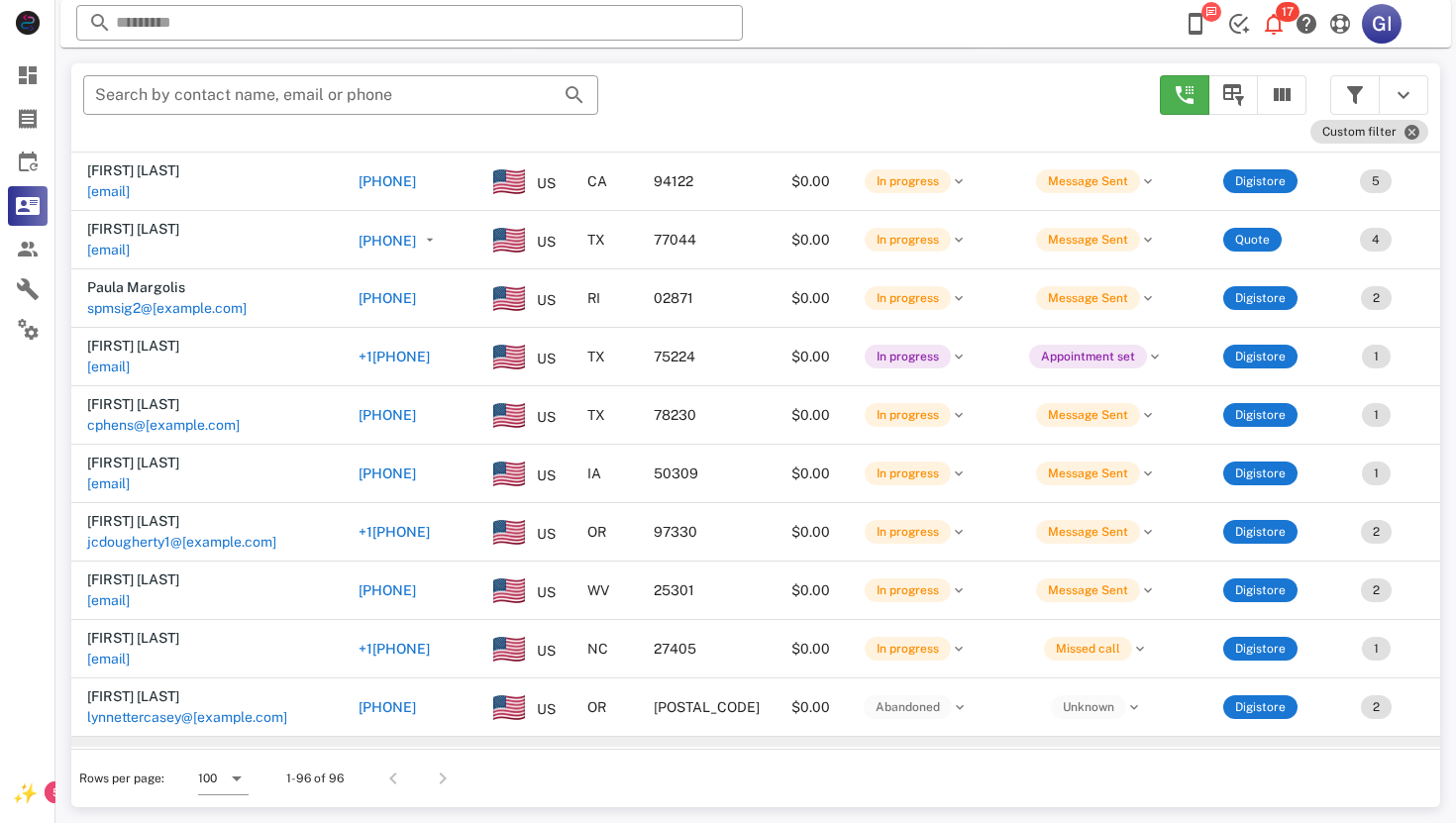 click on "[EMAIL]" at bounding box center [108, 775] 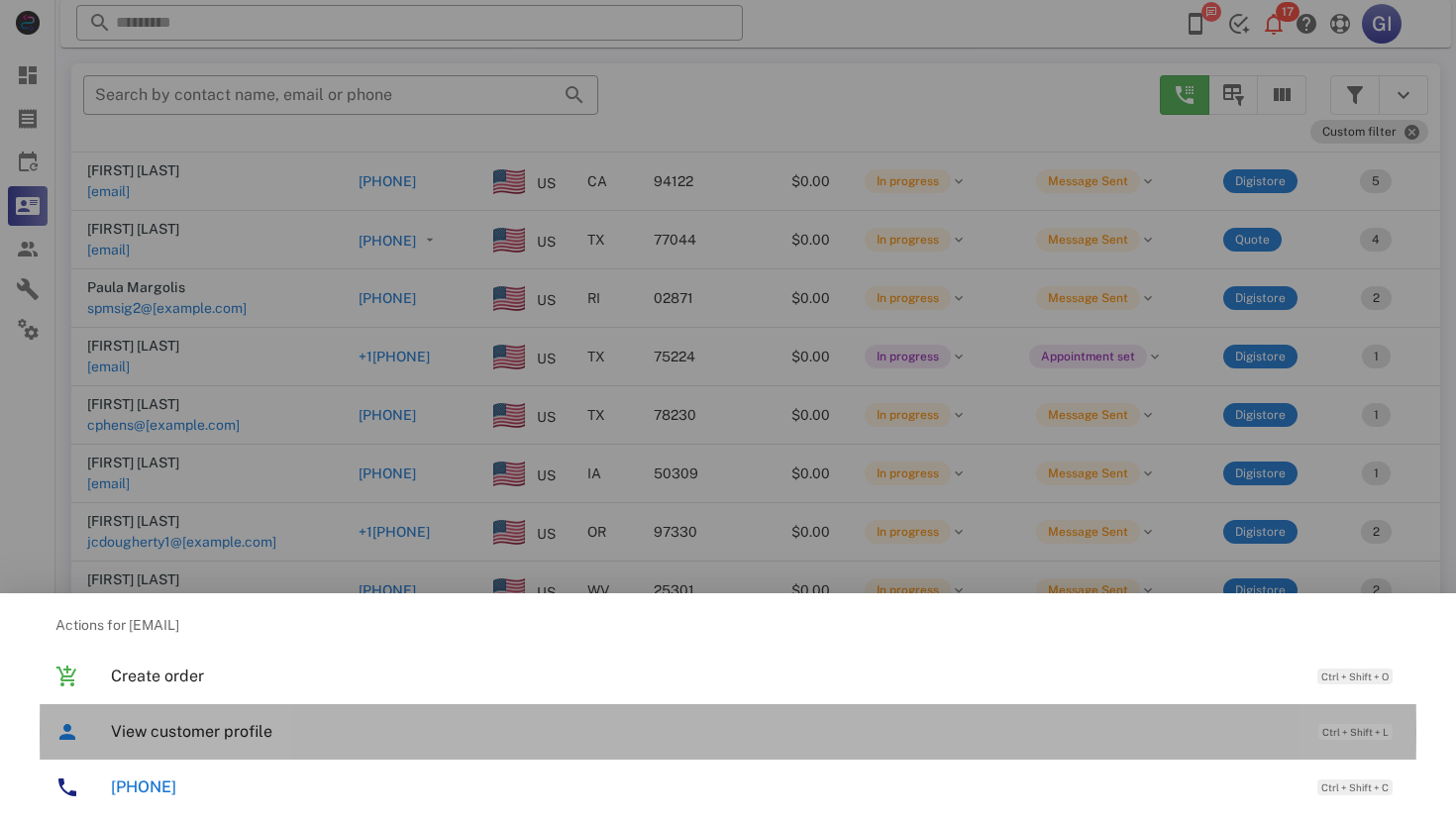 click on "View customer profile" at bounding box center [704, 731] 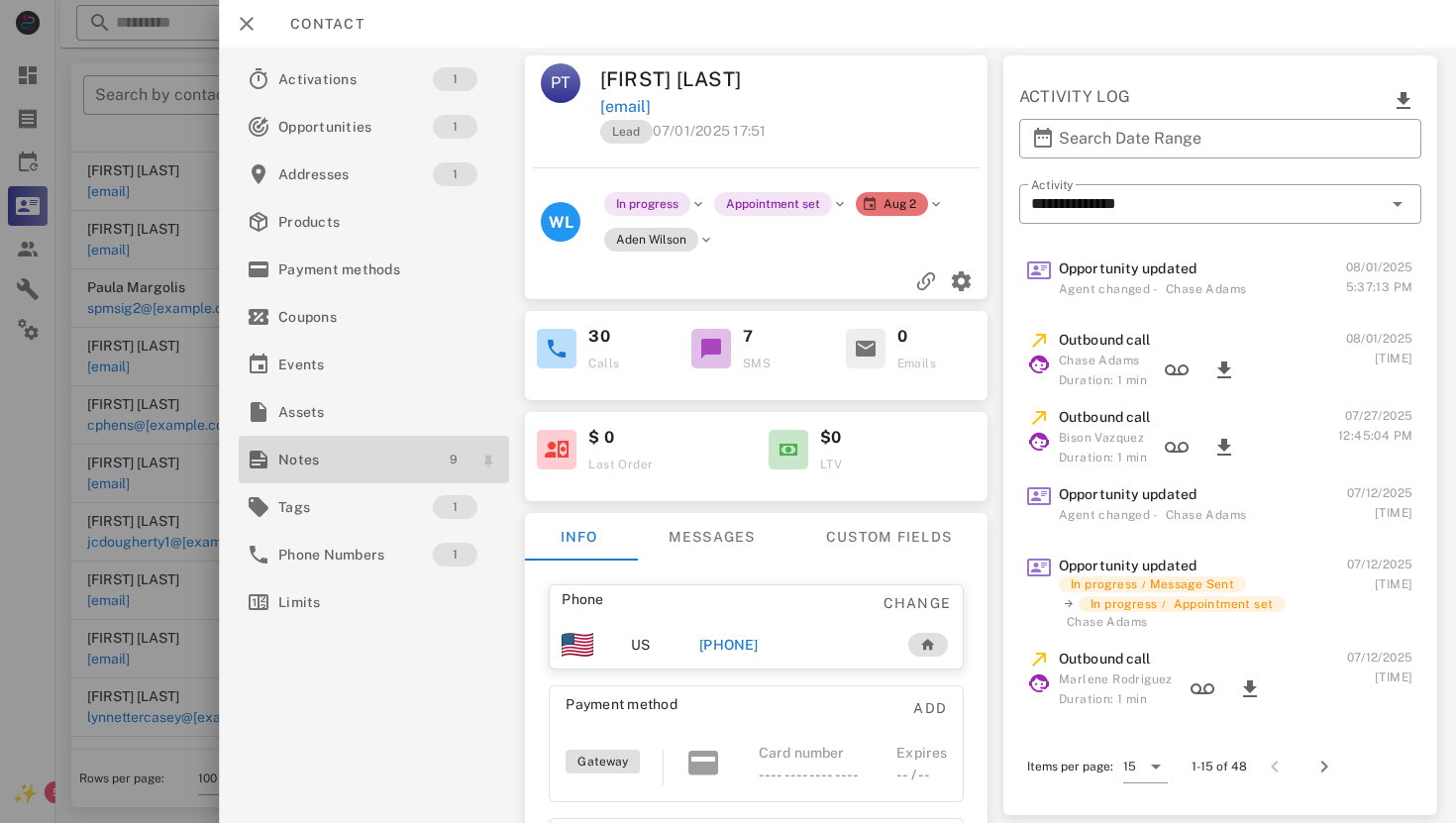 click on "9" at bounding box center [454, 460] 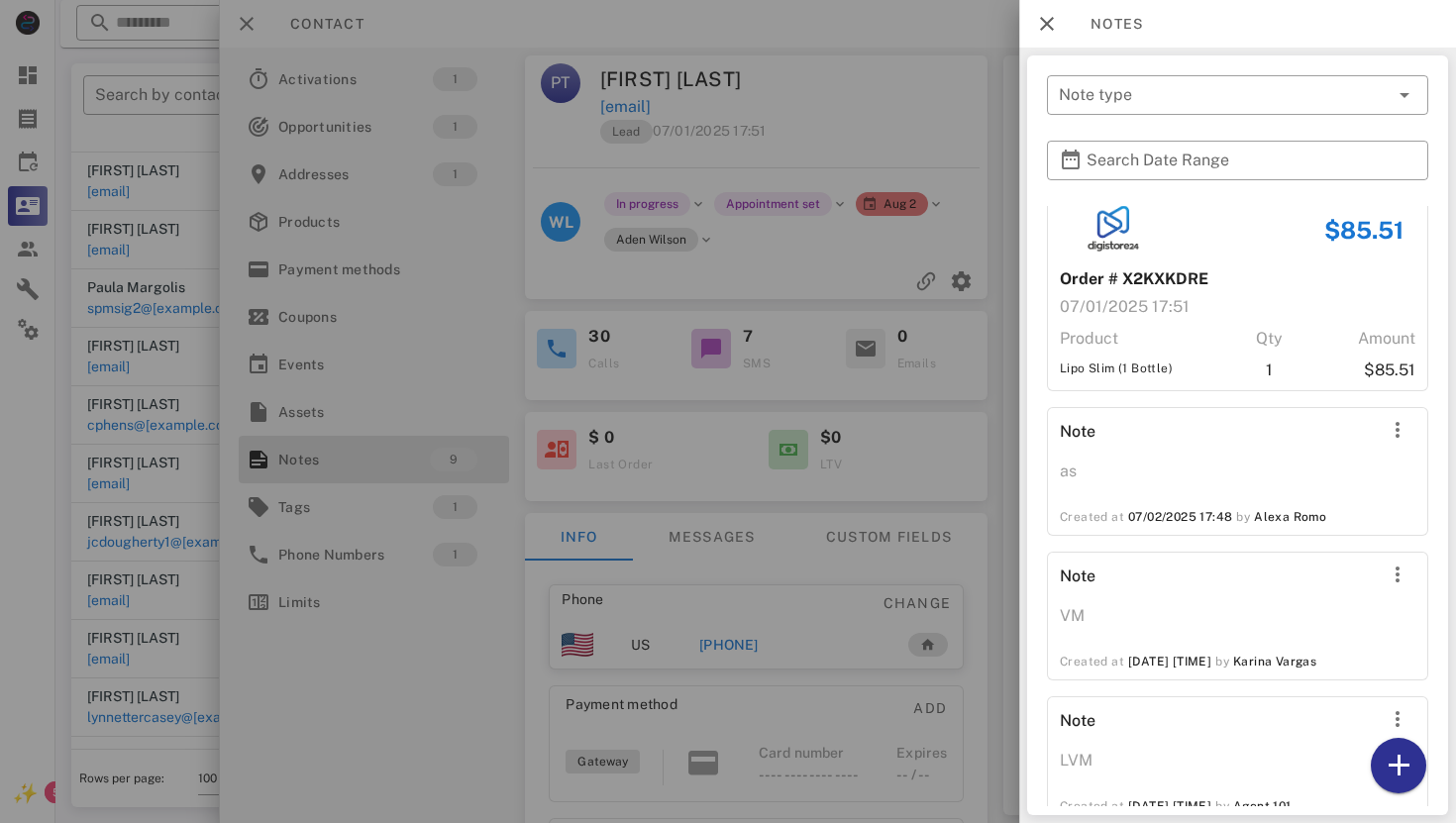 scroll, scrollTop: 0, scrollLeft: 0, axis: both 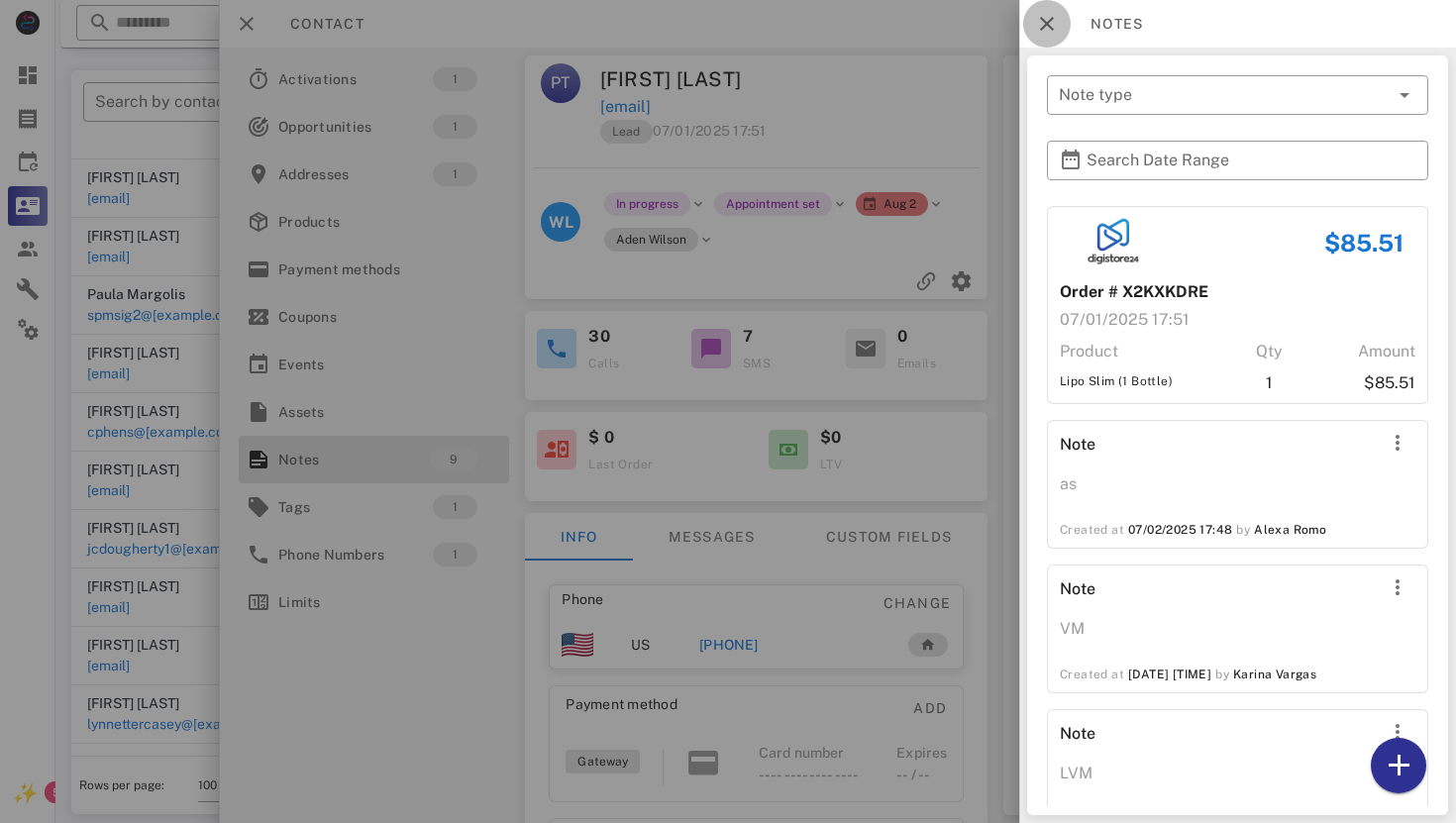 click at bounding box center [1047, 24] 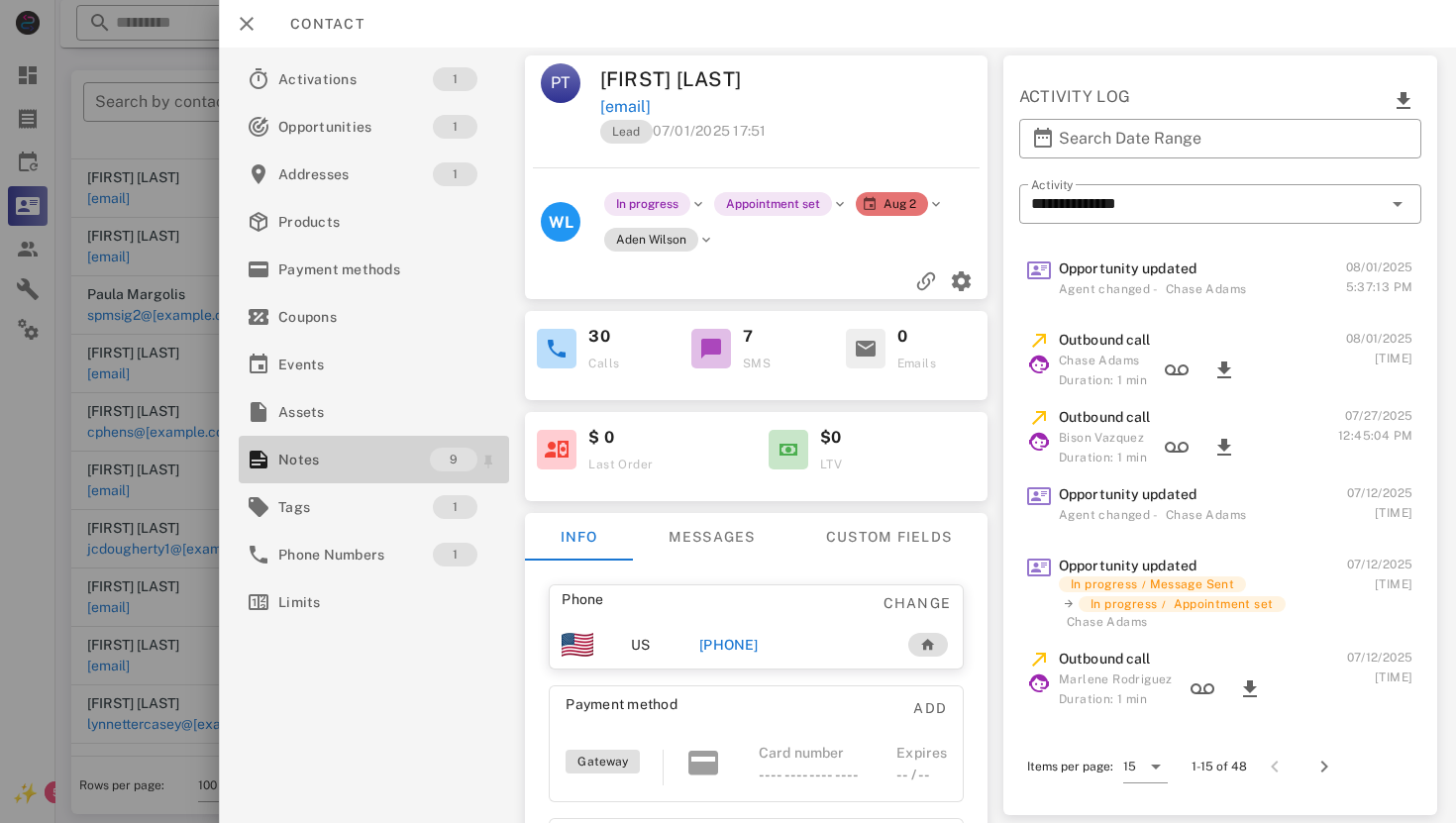 click on "Notes" at bounding box center [354, 460] 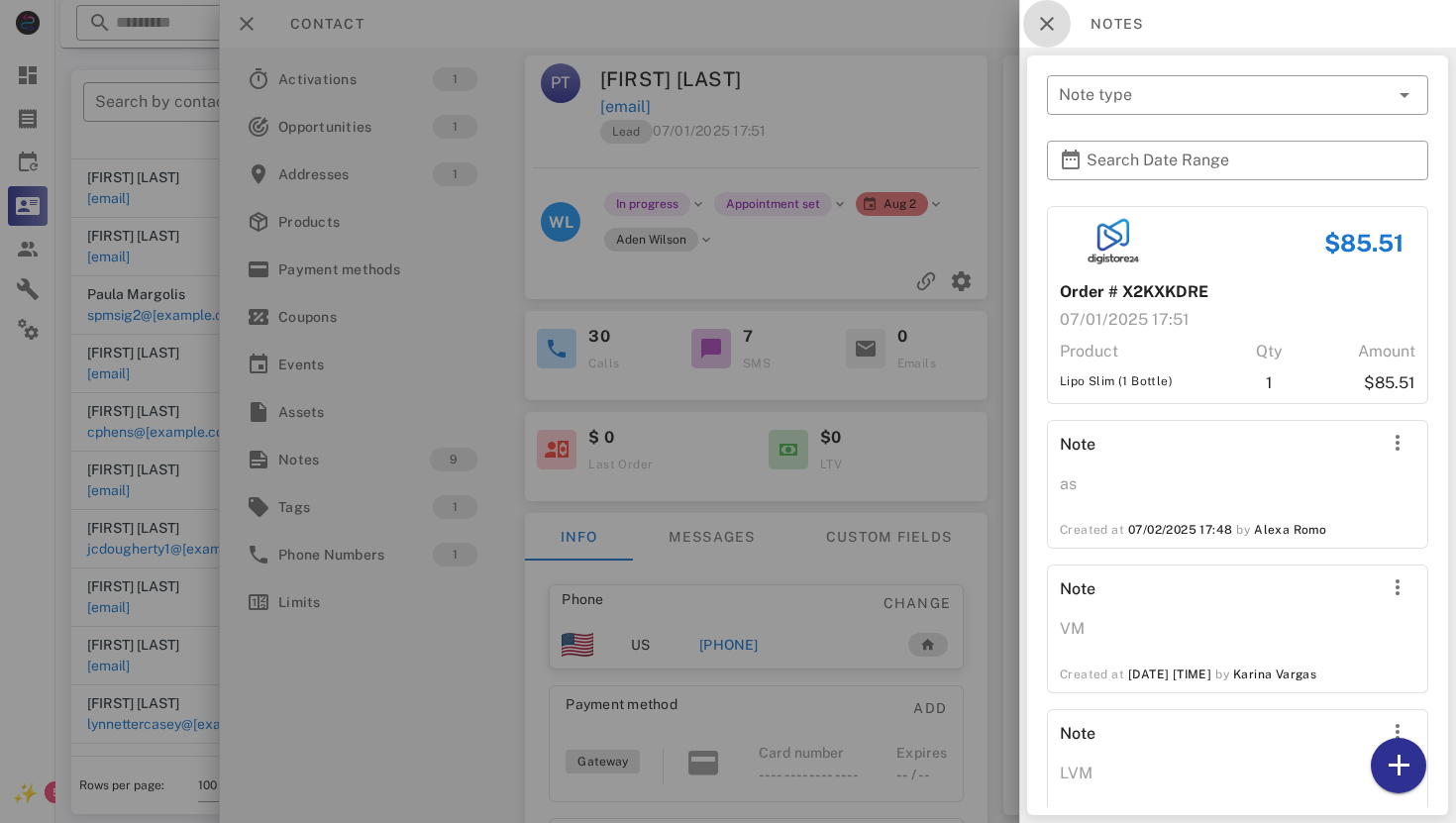click at bounding box center [1047, 24] 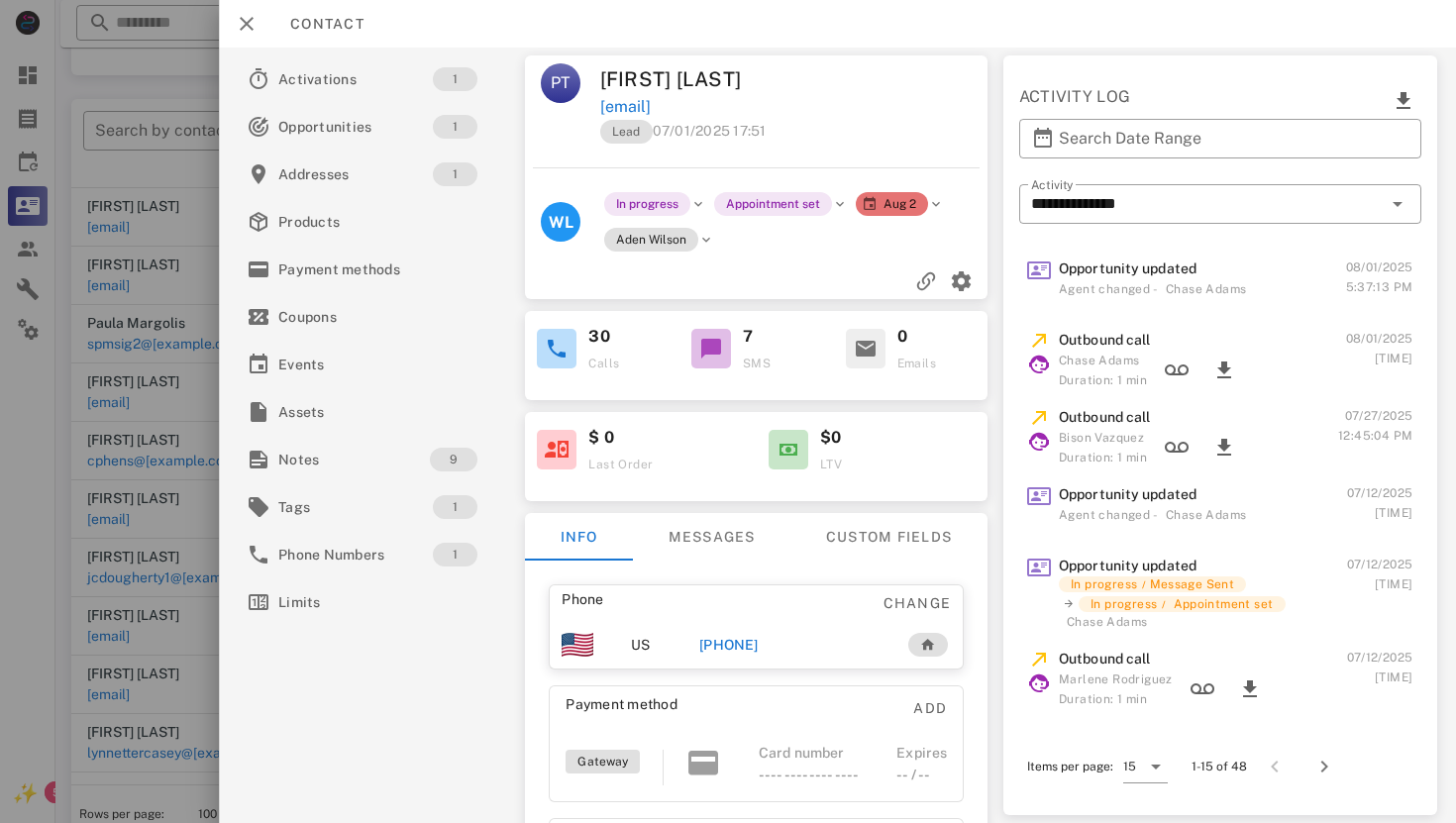 scroll, scrollTop: 345, scrollLeft: 0, axis: vertical 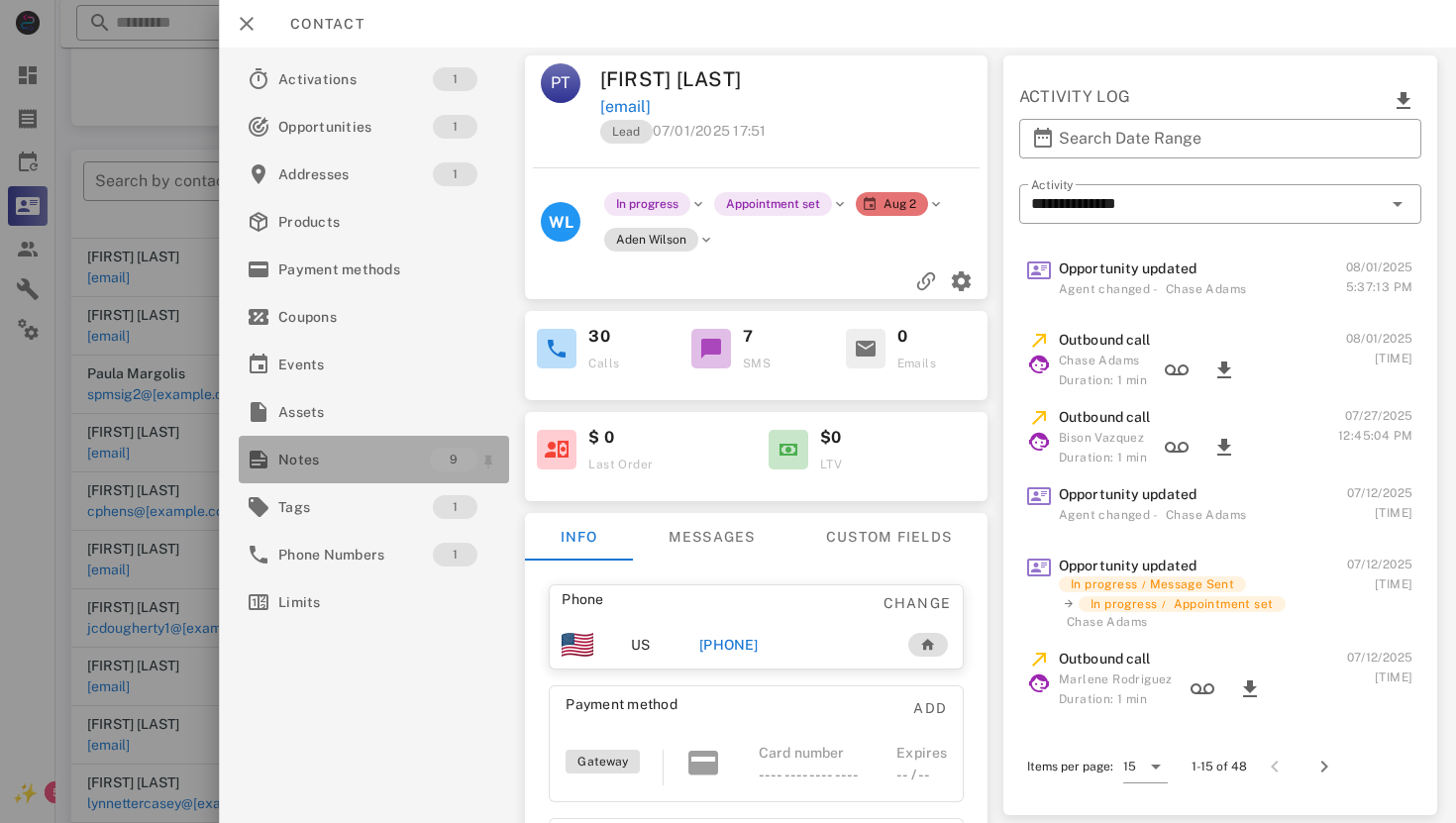 click on "Notes" at bounding box center [354, 460] 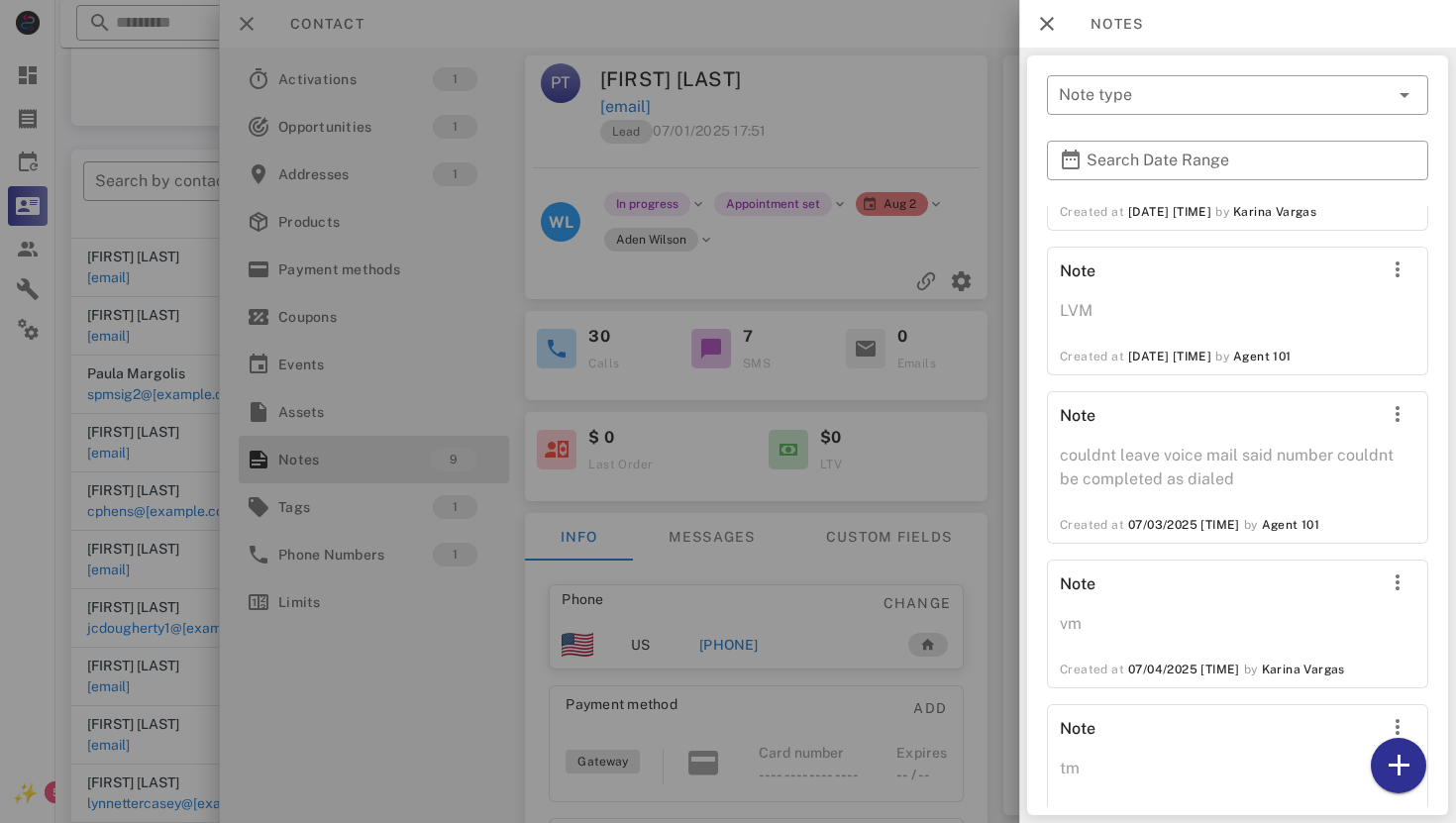 scroll, scrollTop: 830, scrollLeft: 0, axis: vertical 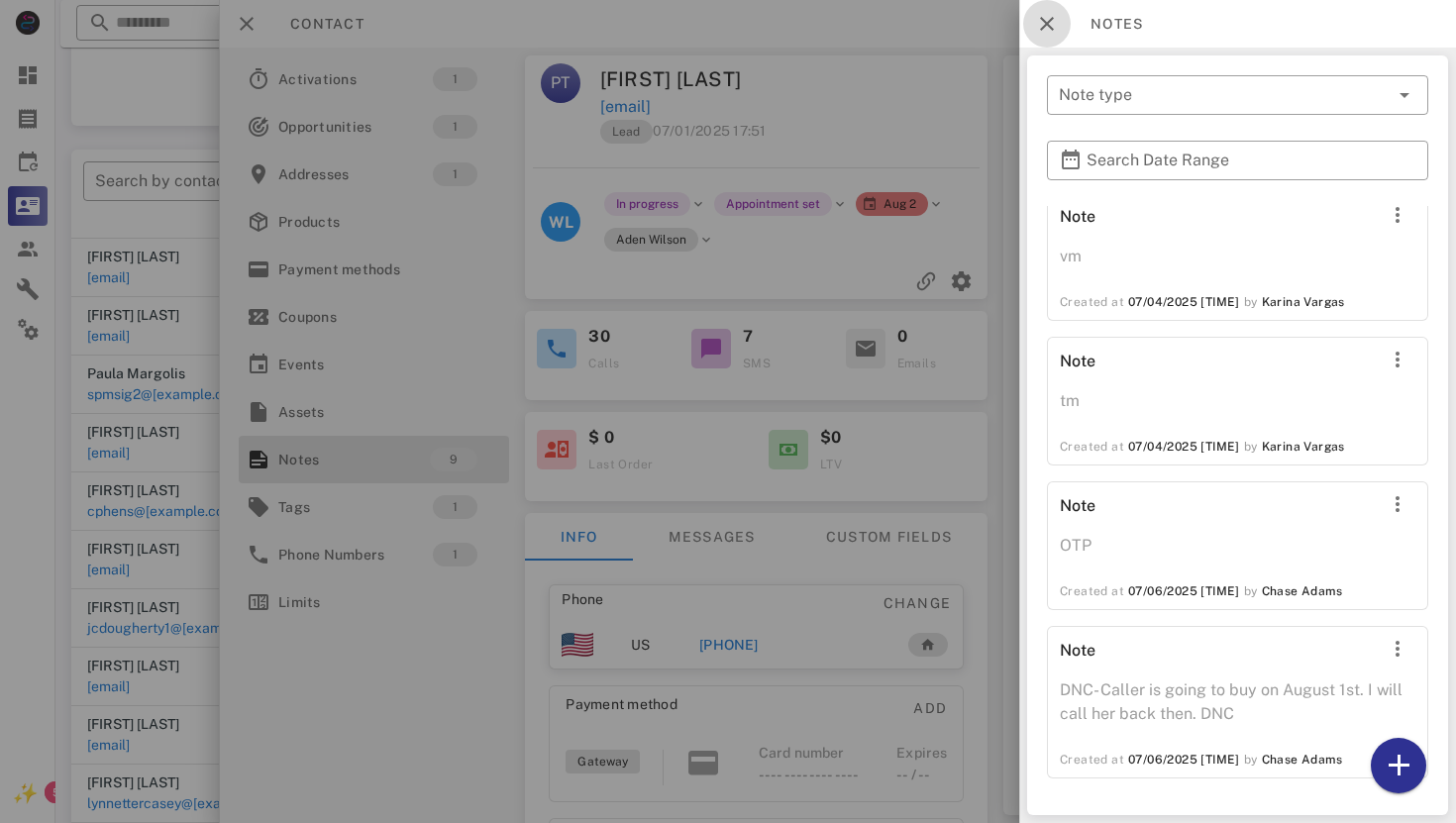 click at bounding box center (1047, 24) 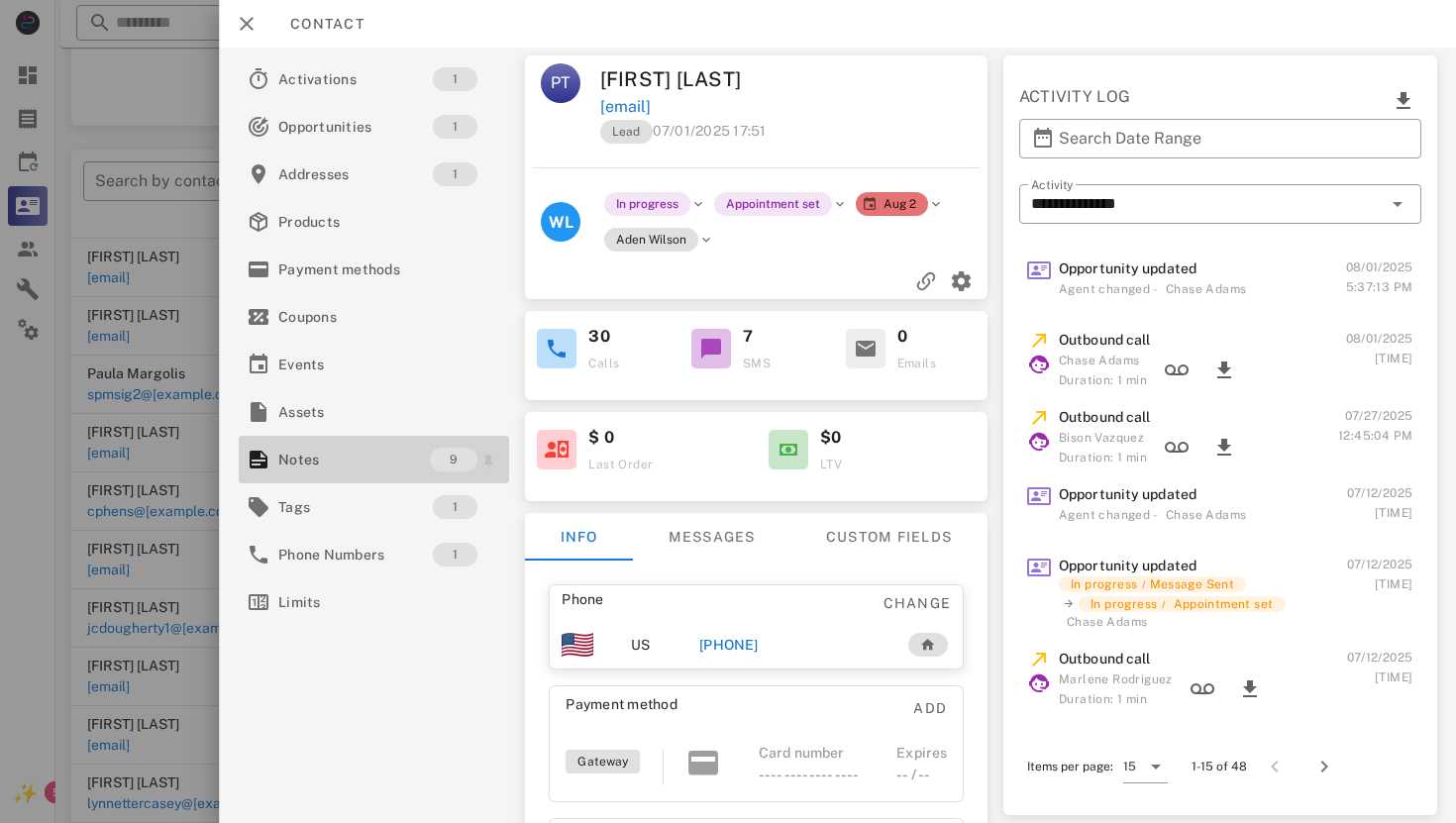 click on "Notes  9" at bounding box center (373, 460) 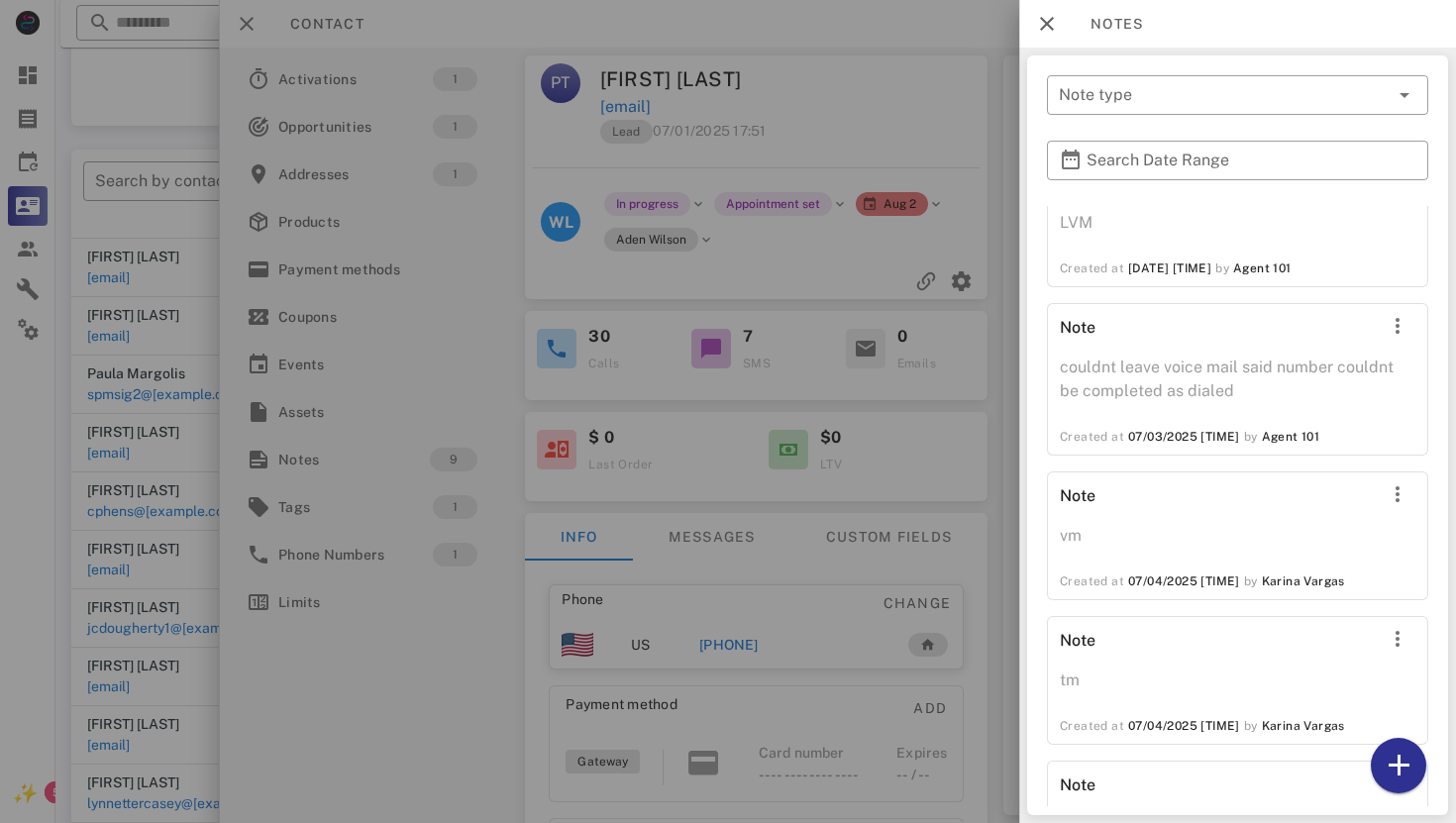 scroll, scrollTop: 830, scrollLeft: 0, axis: vertical 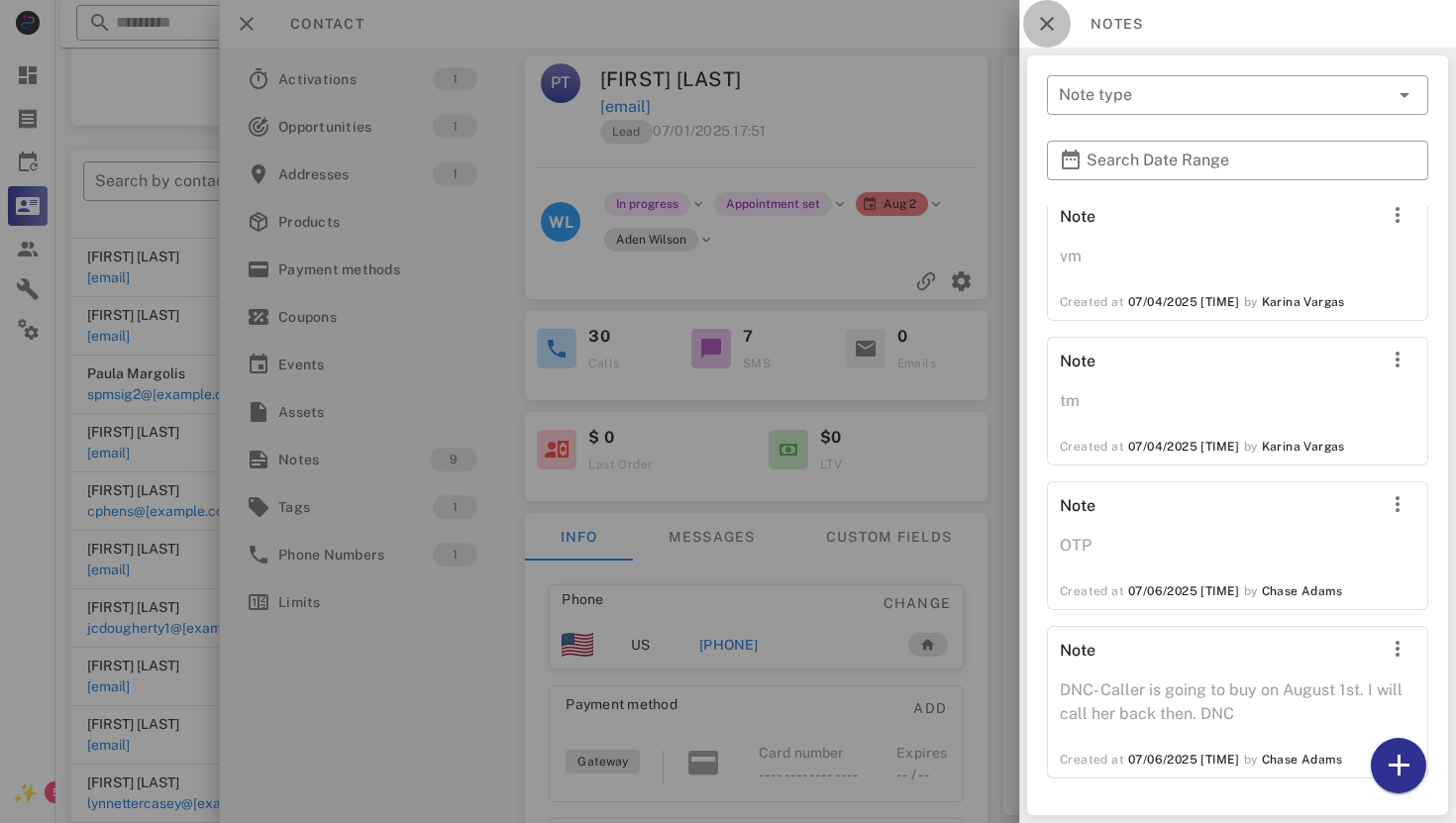 click at bounding box center [1047, 24] 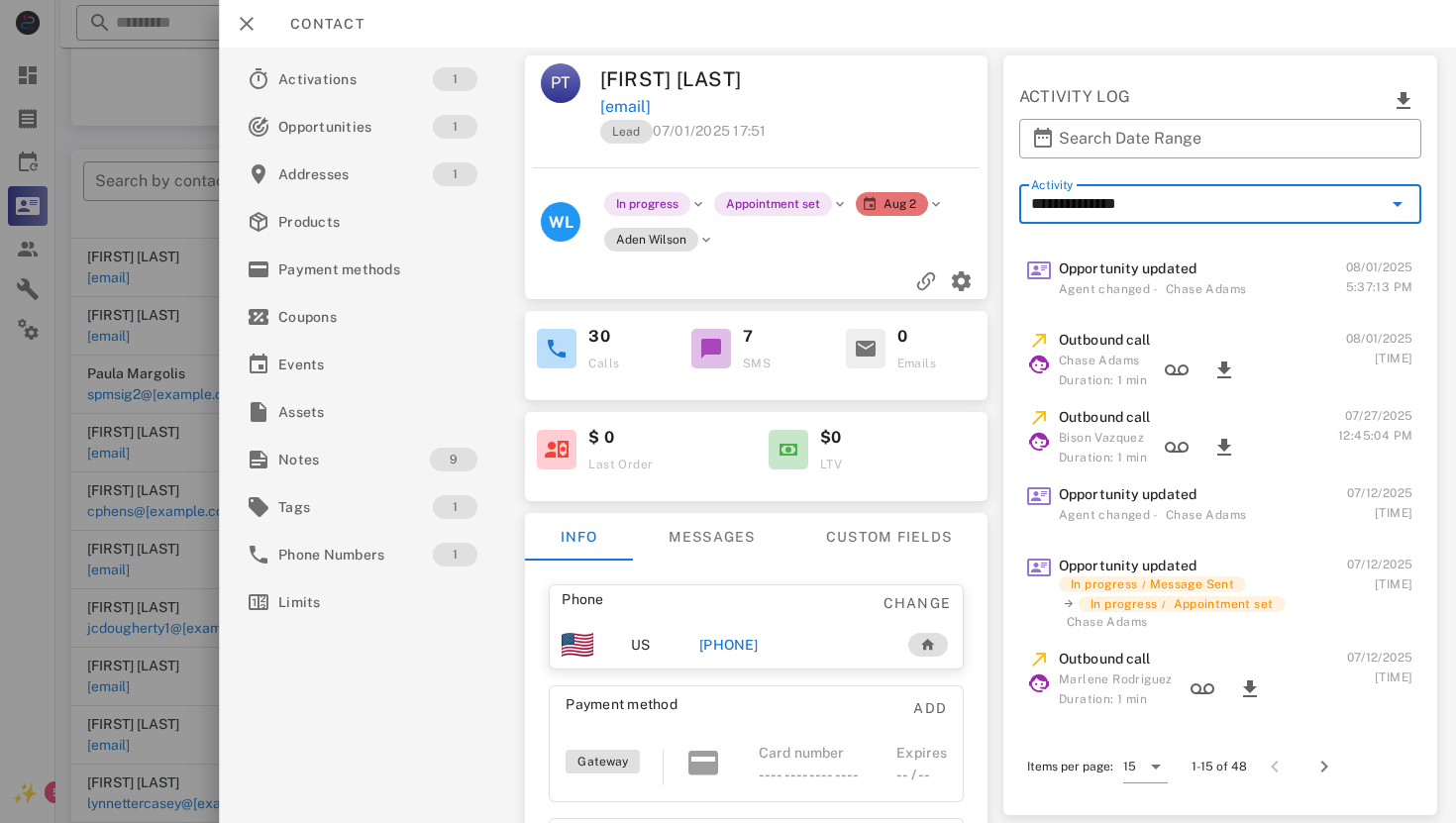 click on "**********" at bounding box center (1205, 204) 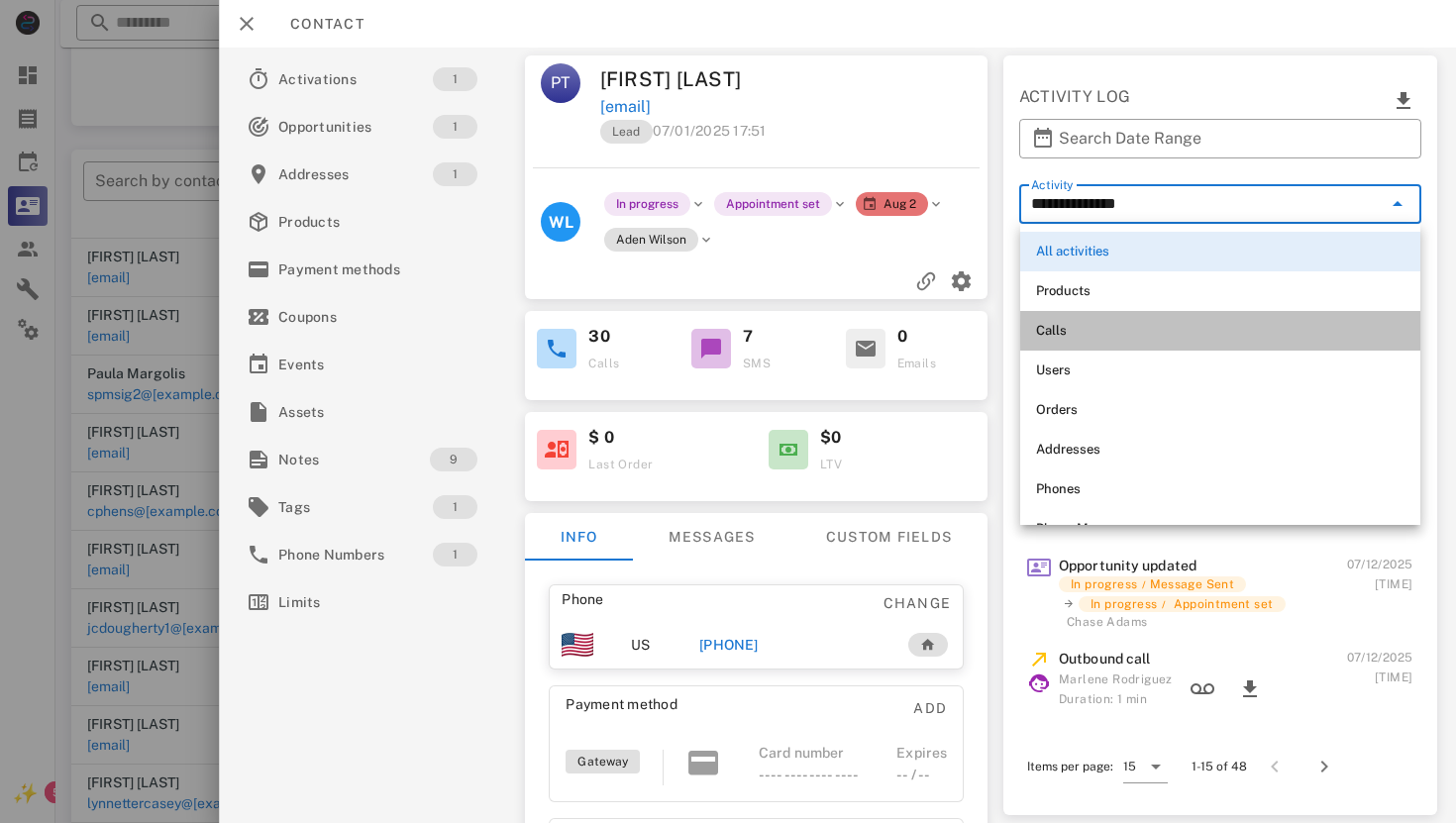click on "Calls" at bounding box center [1220, 331] 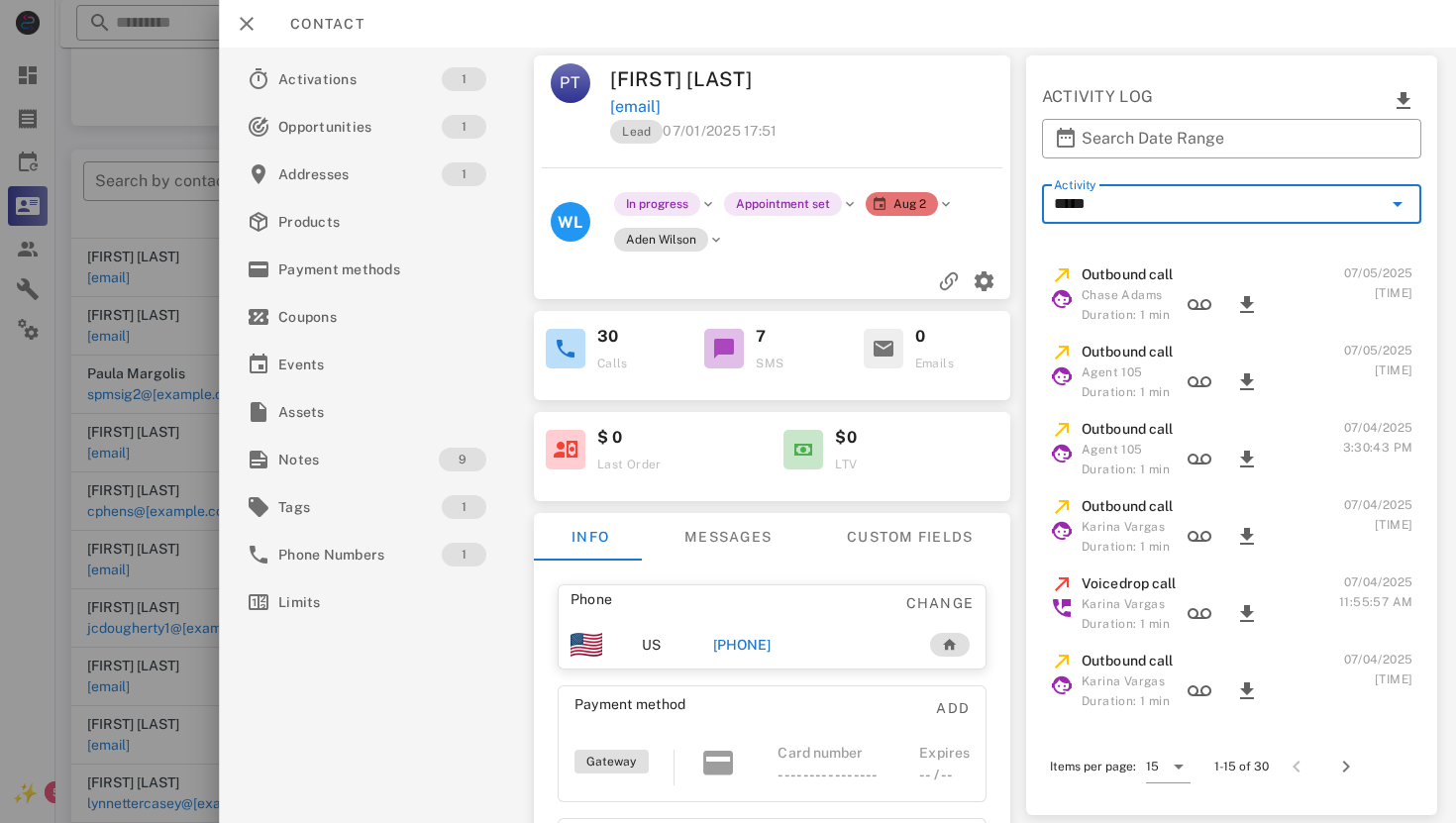 scroll, scrollTop: 722, scrollLeft: 0, axis: vertical 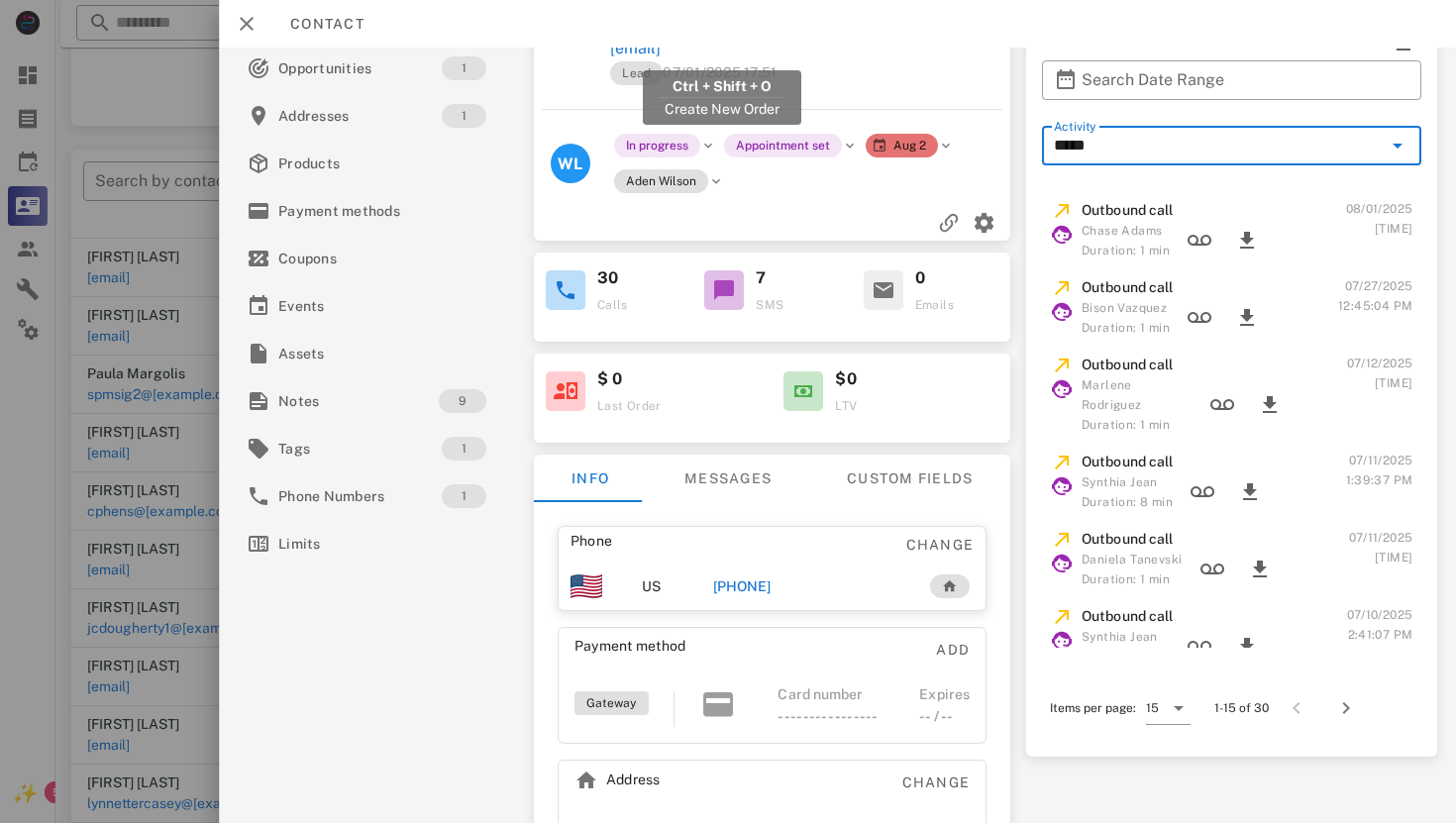 click on "[EMAIL]" at bounding box center [635, 49] 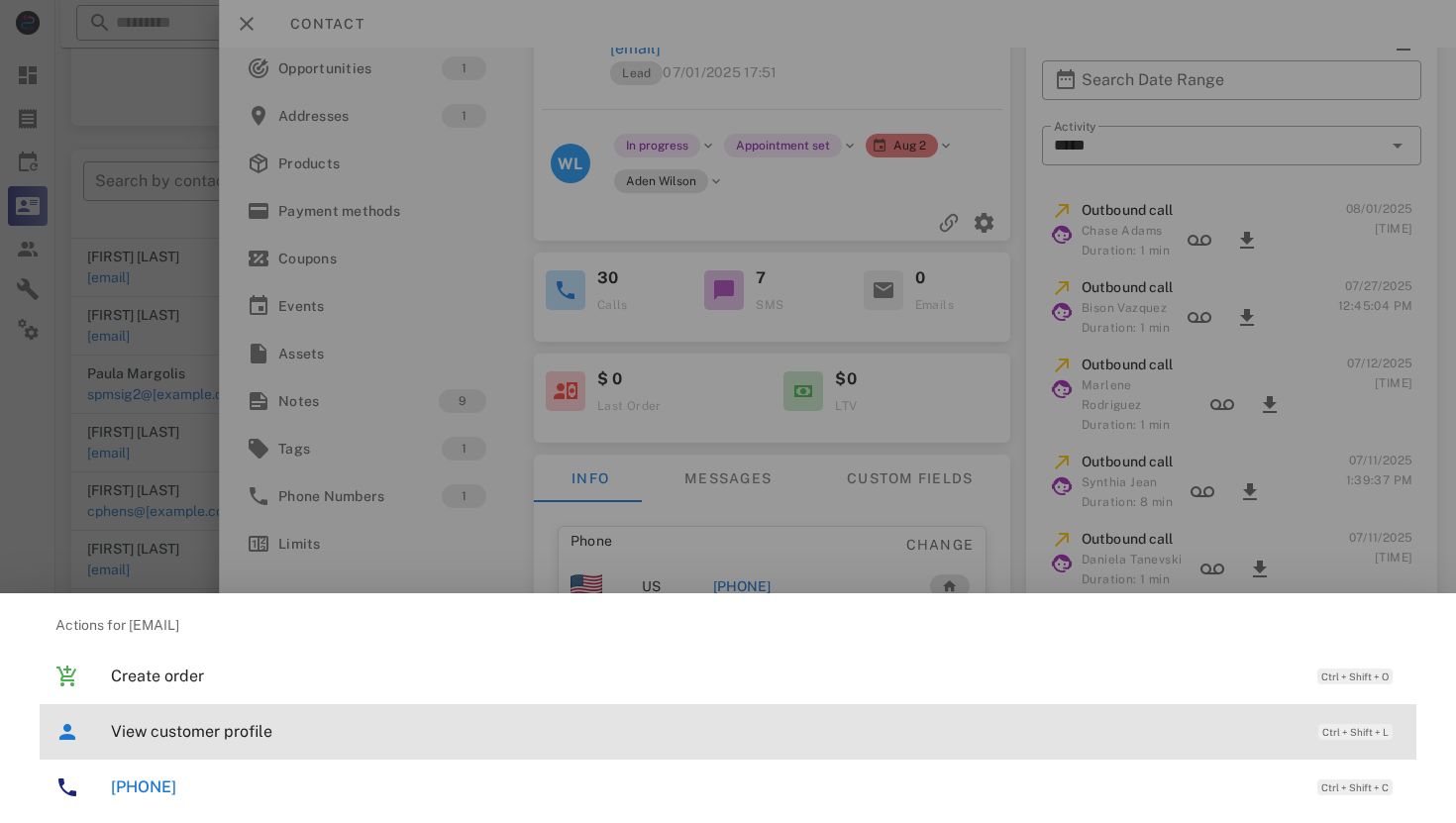 click on "View customer profile" at bounding box center (704, 731) 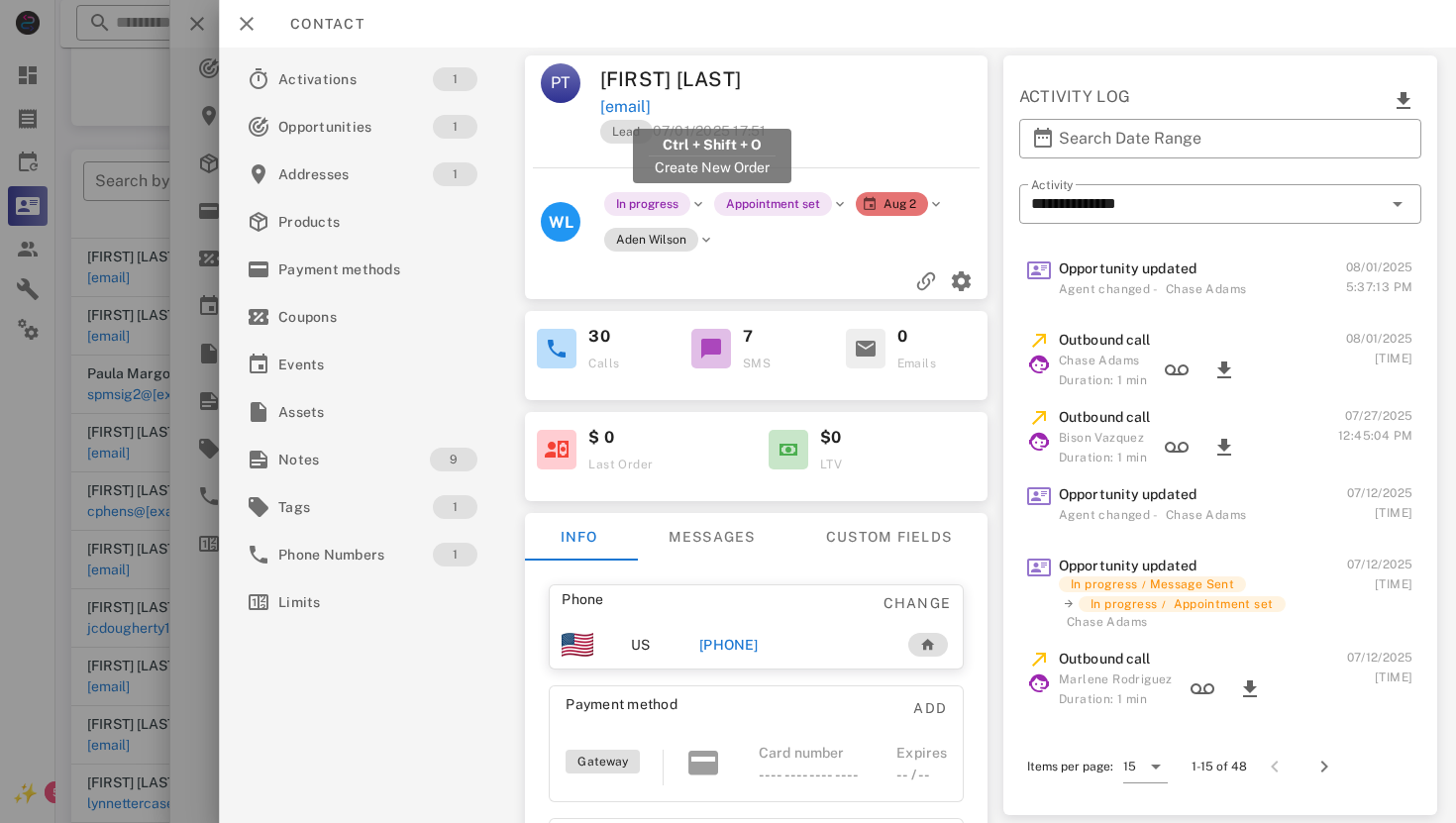 click on "[EMAIL]" at bounding box center [624, 107] 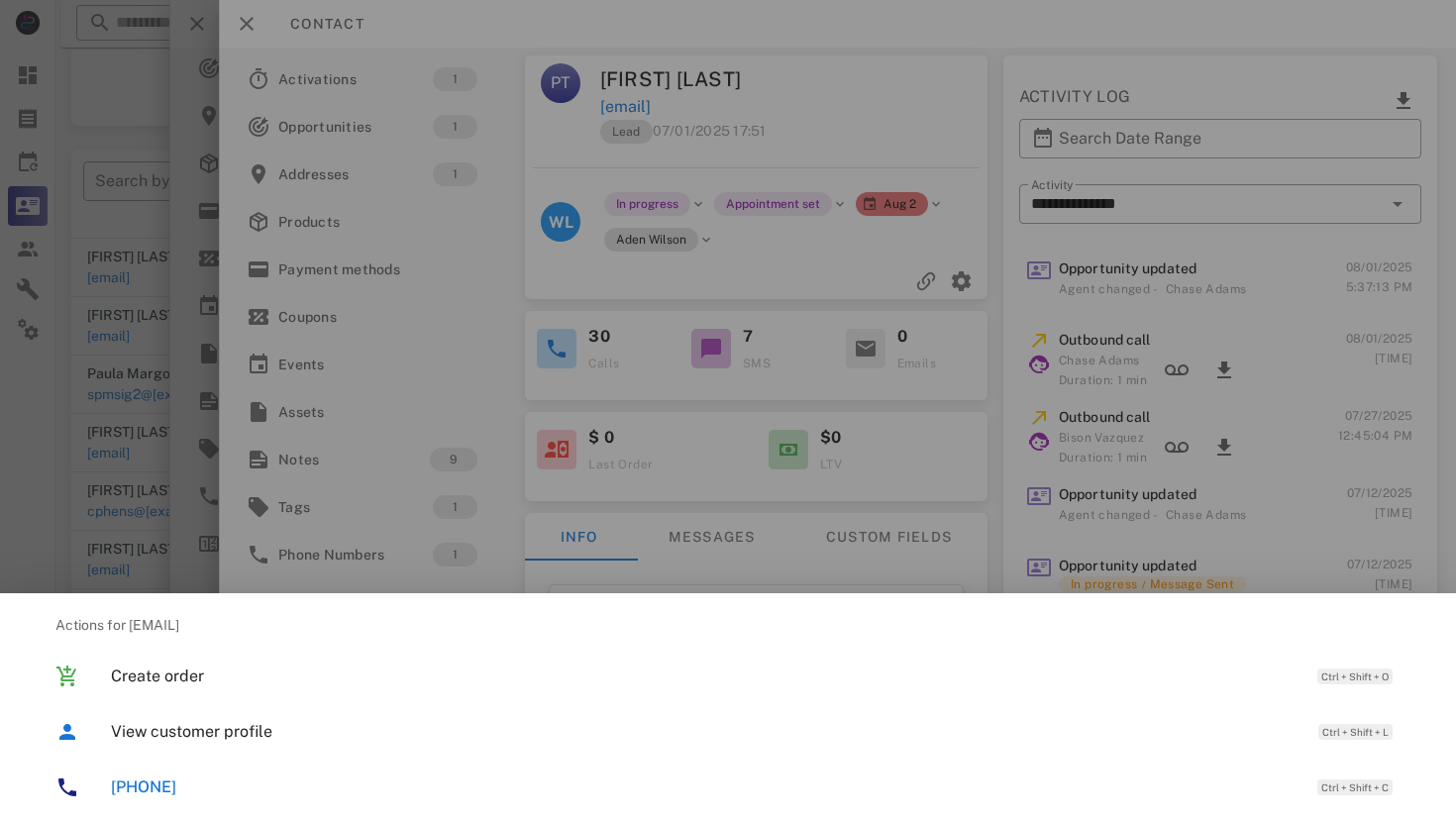 click on "[PHONE]" at bounding box center (144, 786) 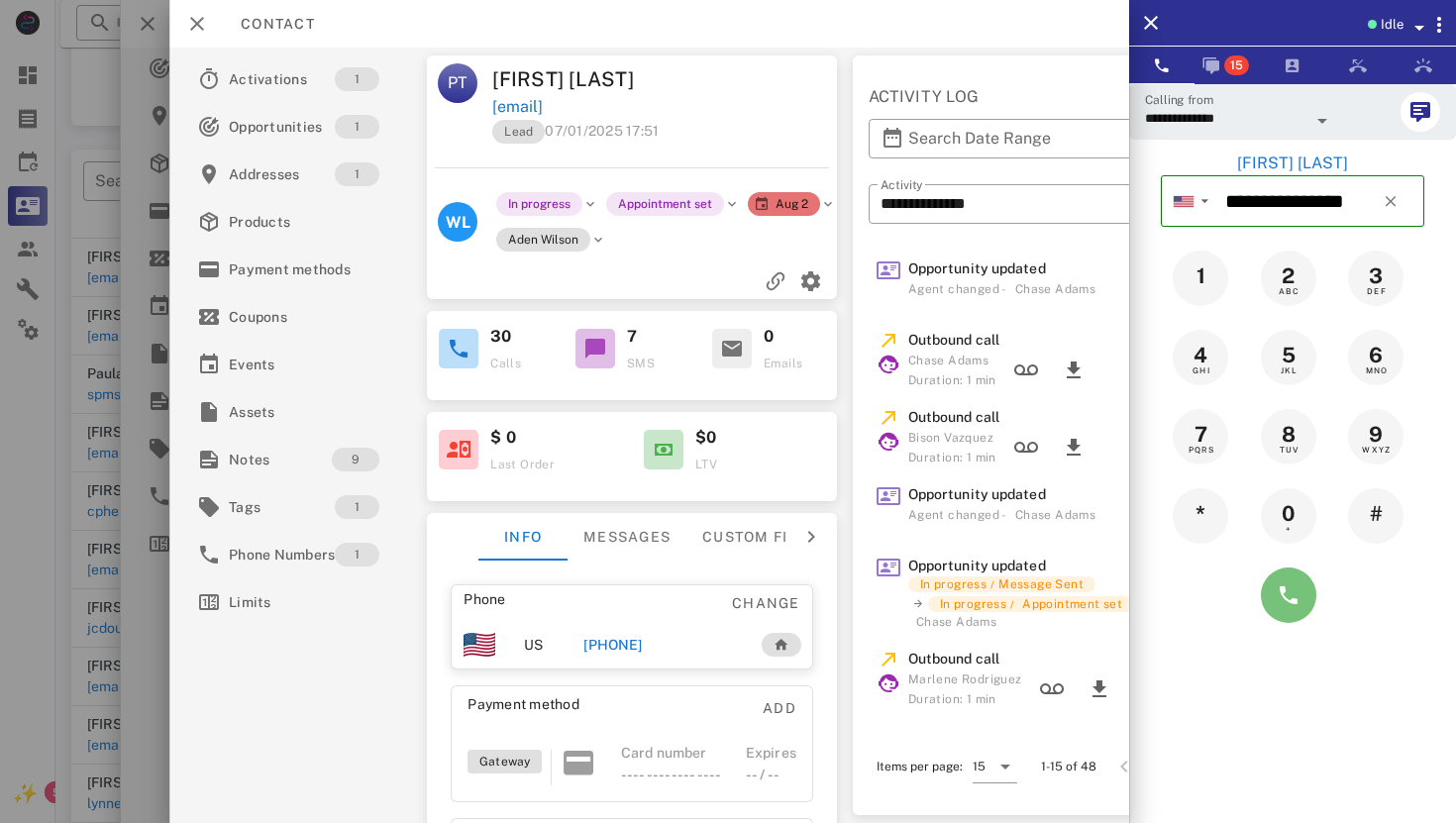 click at bounding box center [1289, 595] 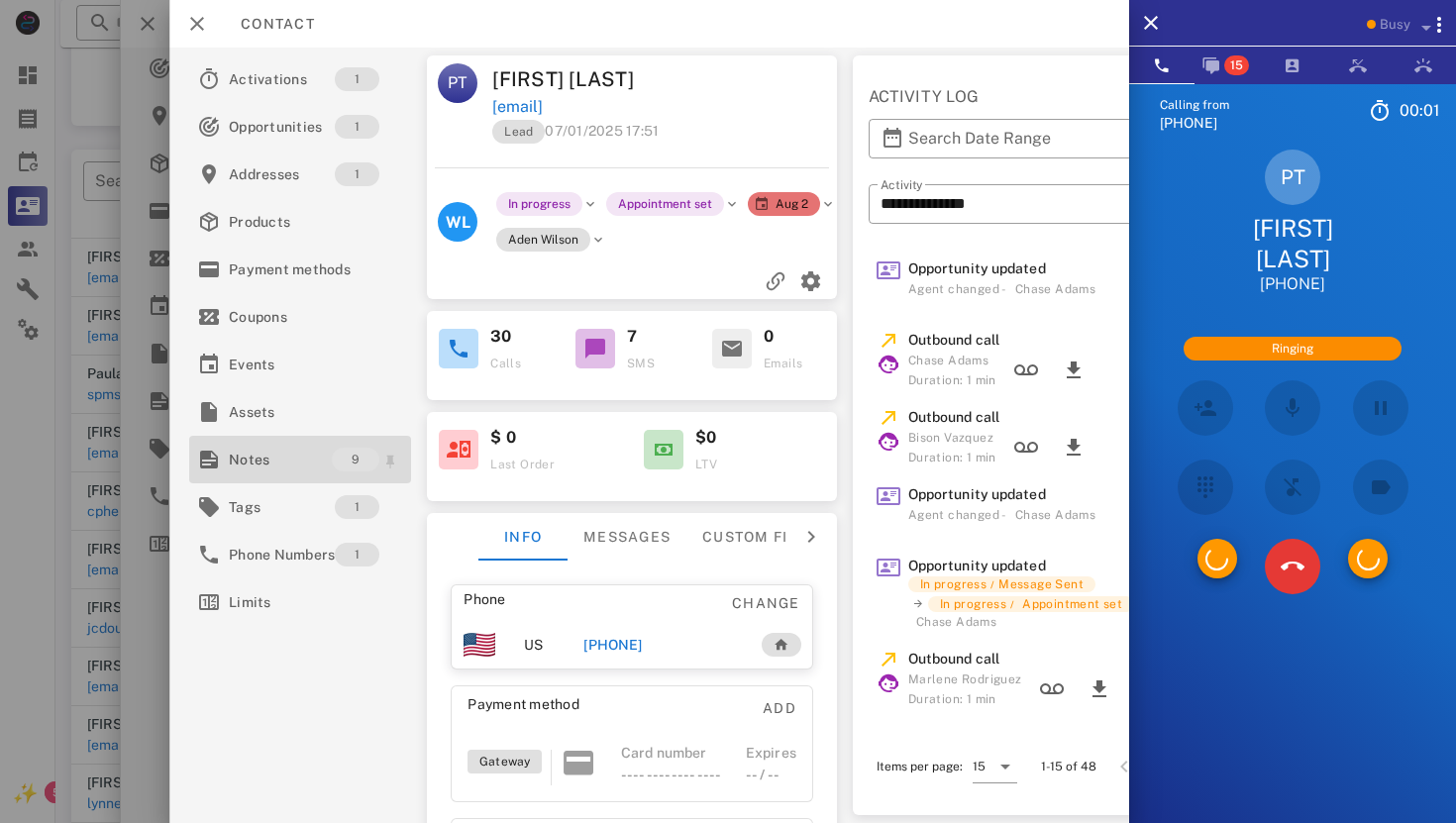 click on "Notes" at bounding box center [280, 460] 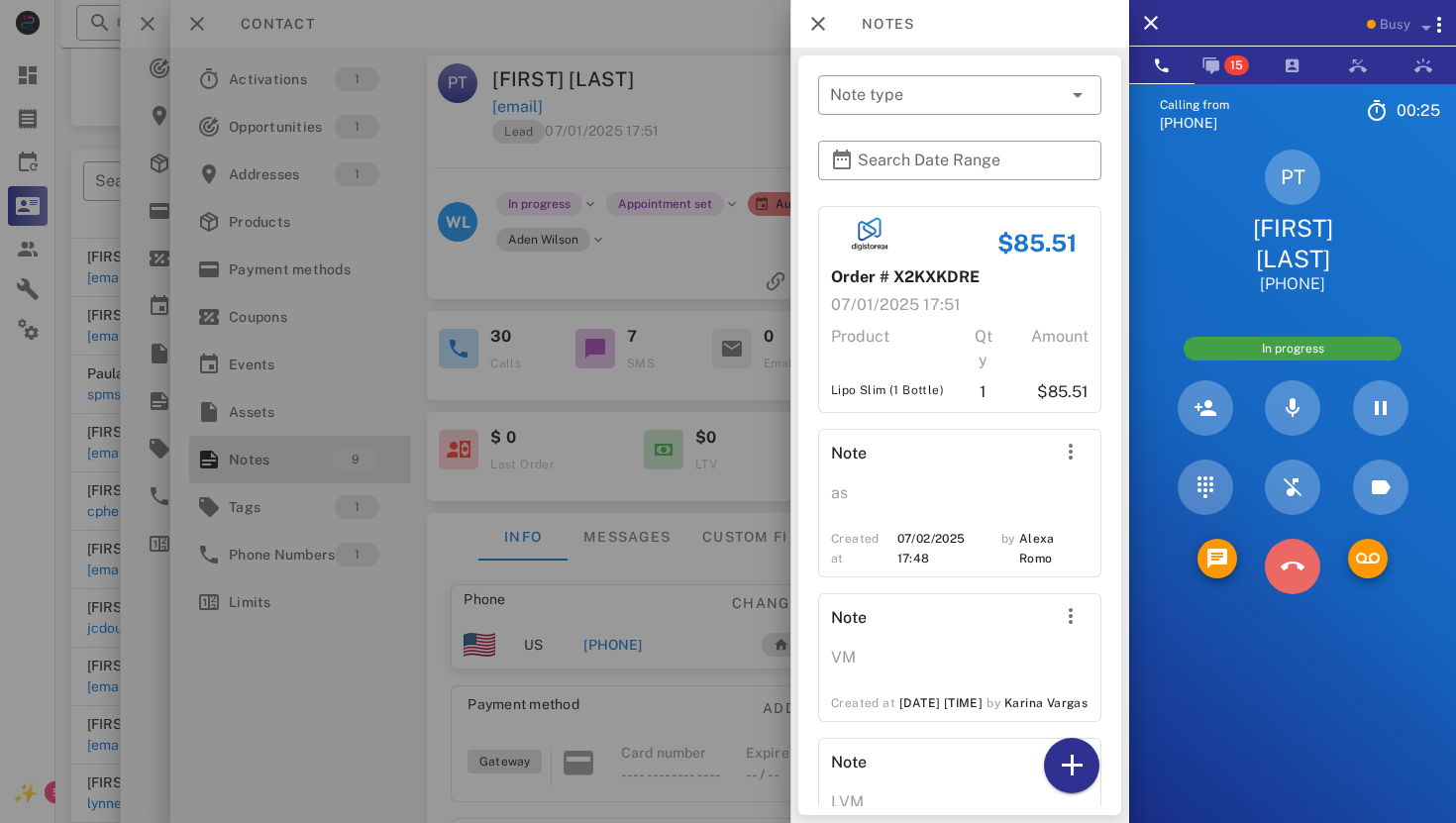 click at bounding box center (1293, 566) 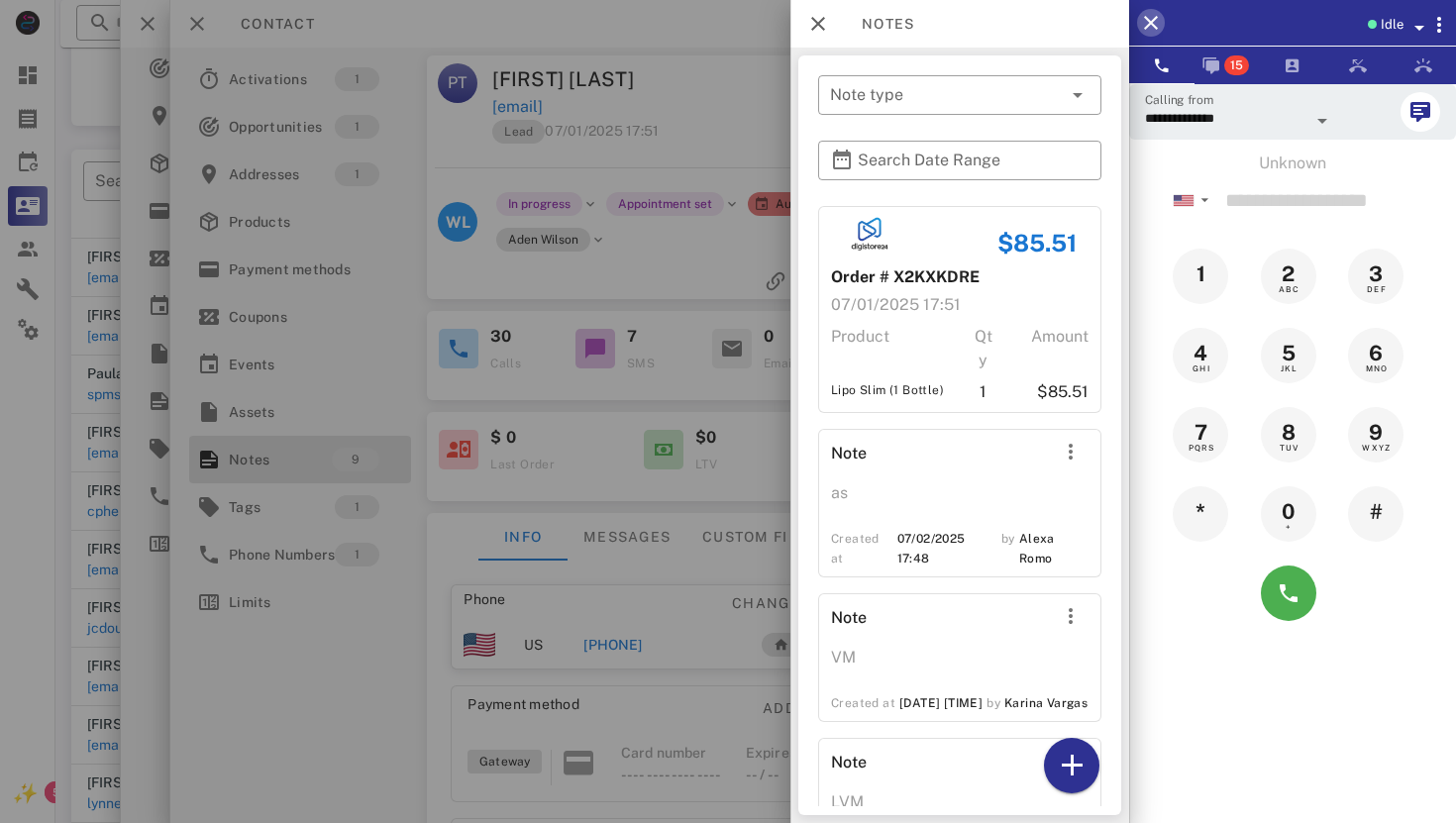click at bounding box center [1151, 23] 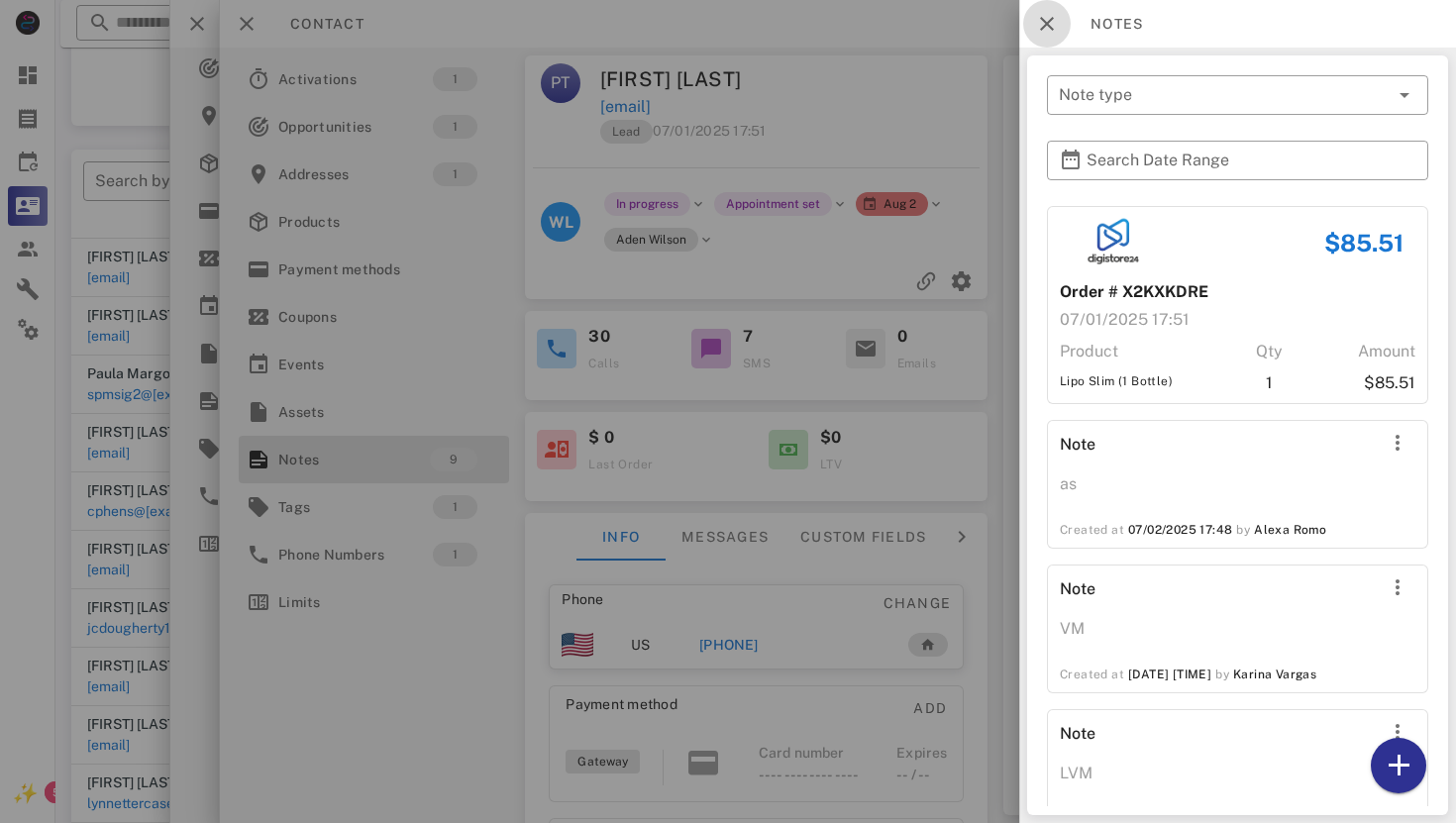click at bounding box center [1047, 24] 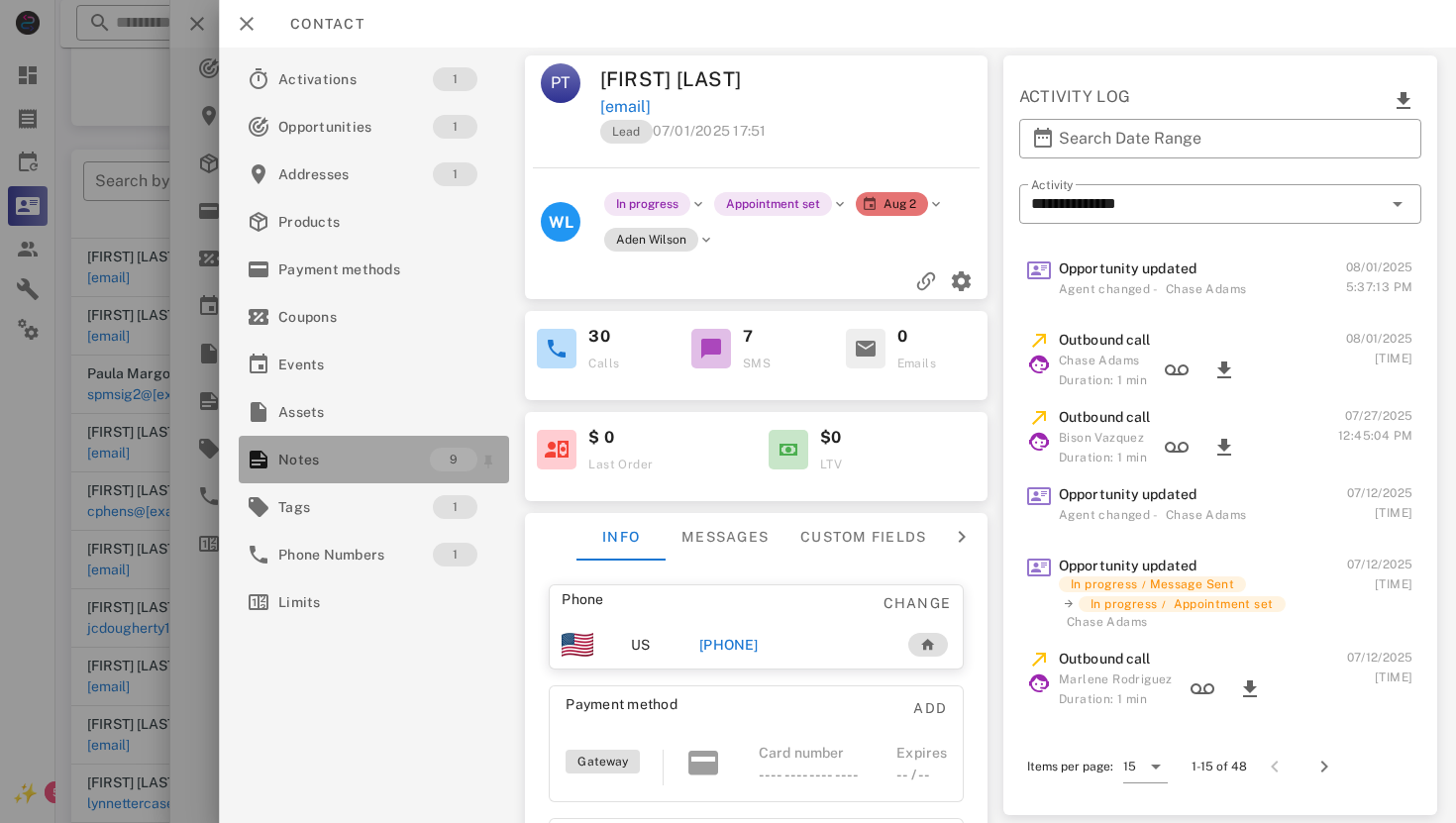 click on "Notes" at bounding box center [354, 460] 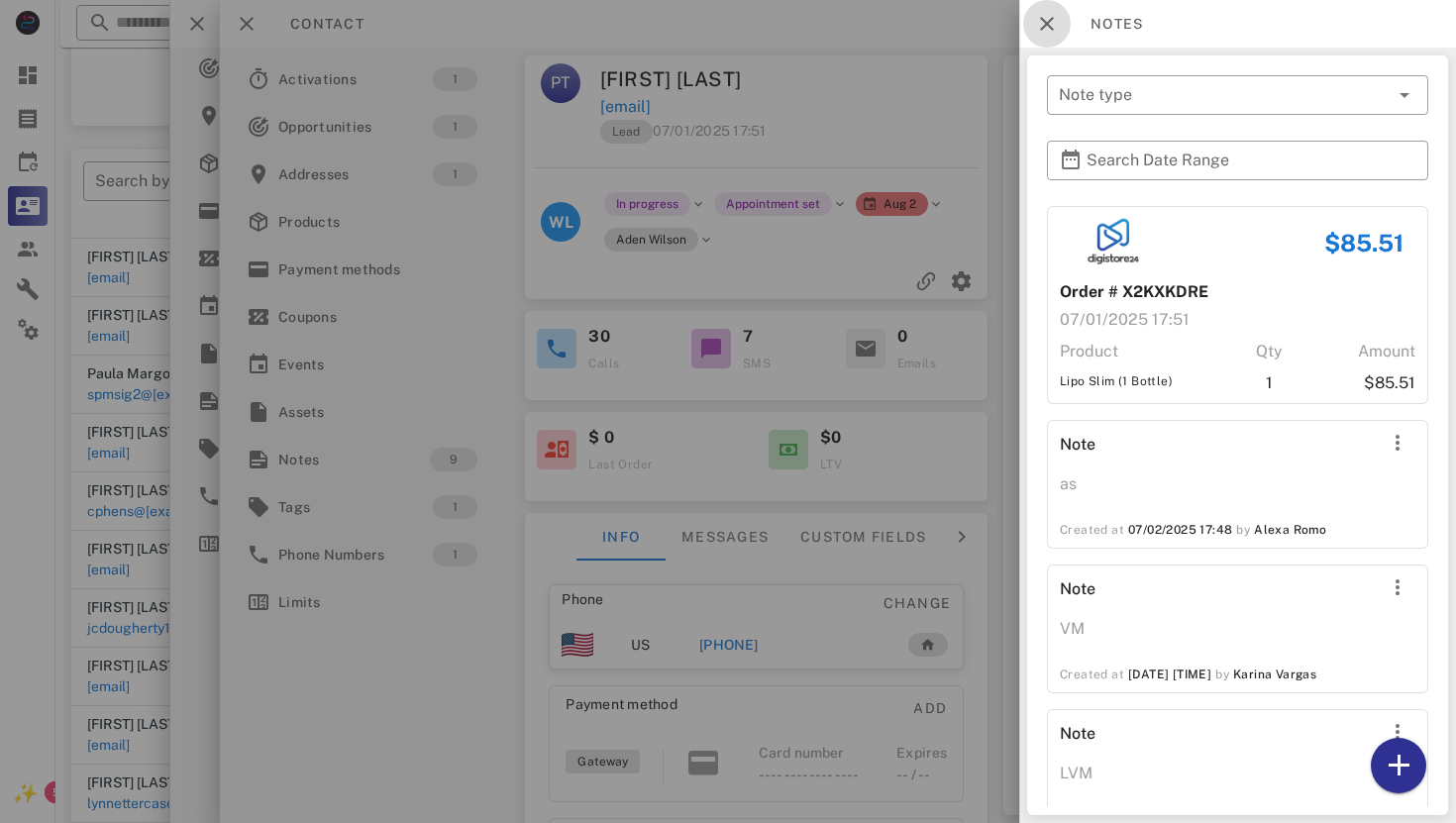 click at bounding box center [1047, 24] 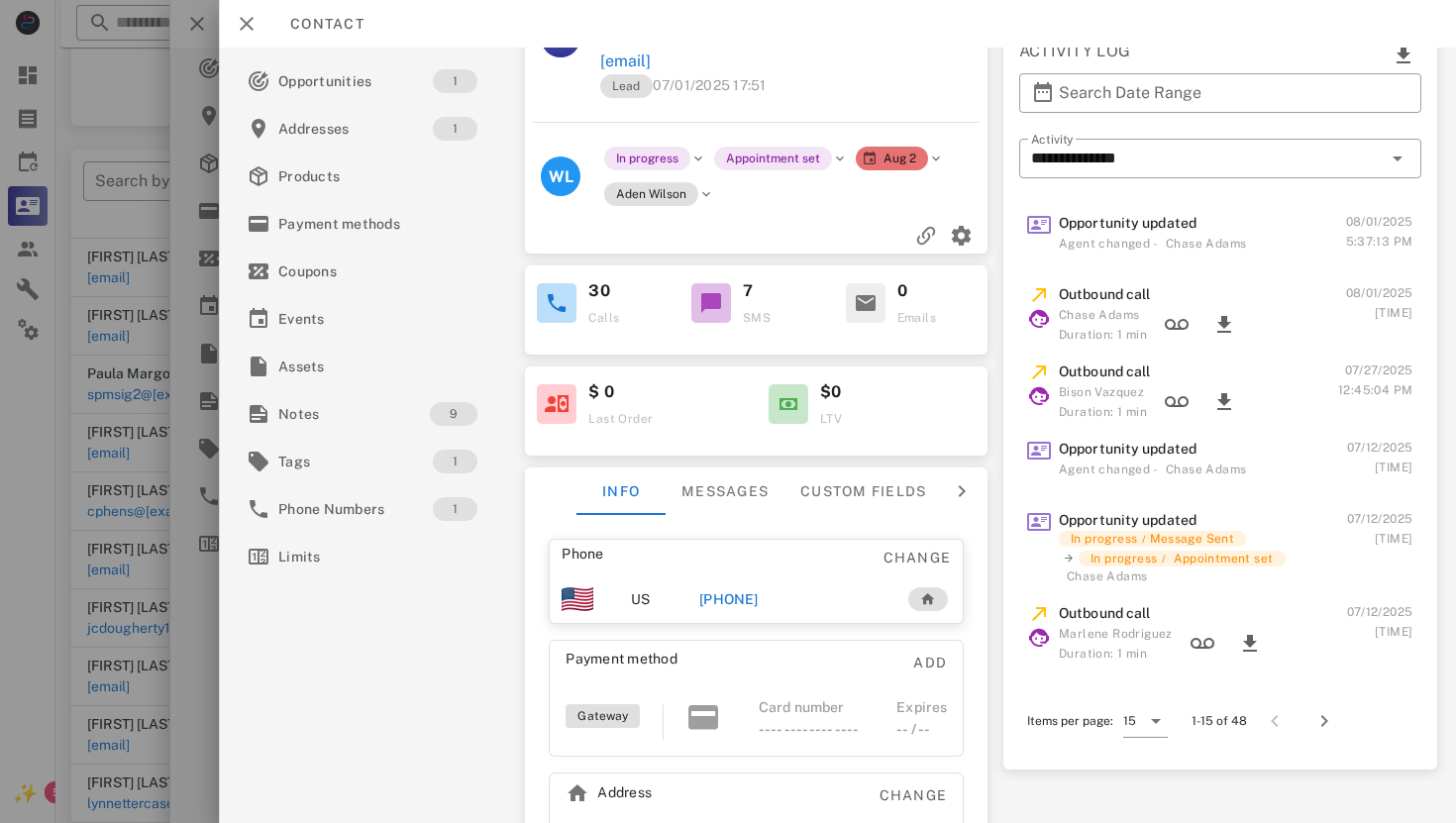 scroll, scrollTop: 147, scrollLeft: 0, axis: vertical 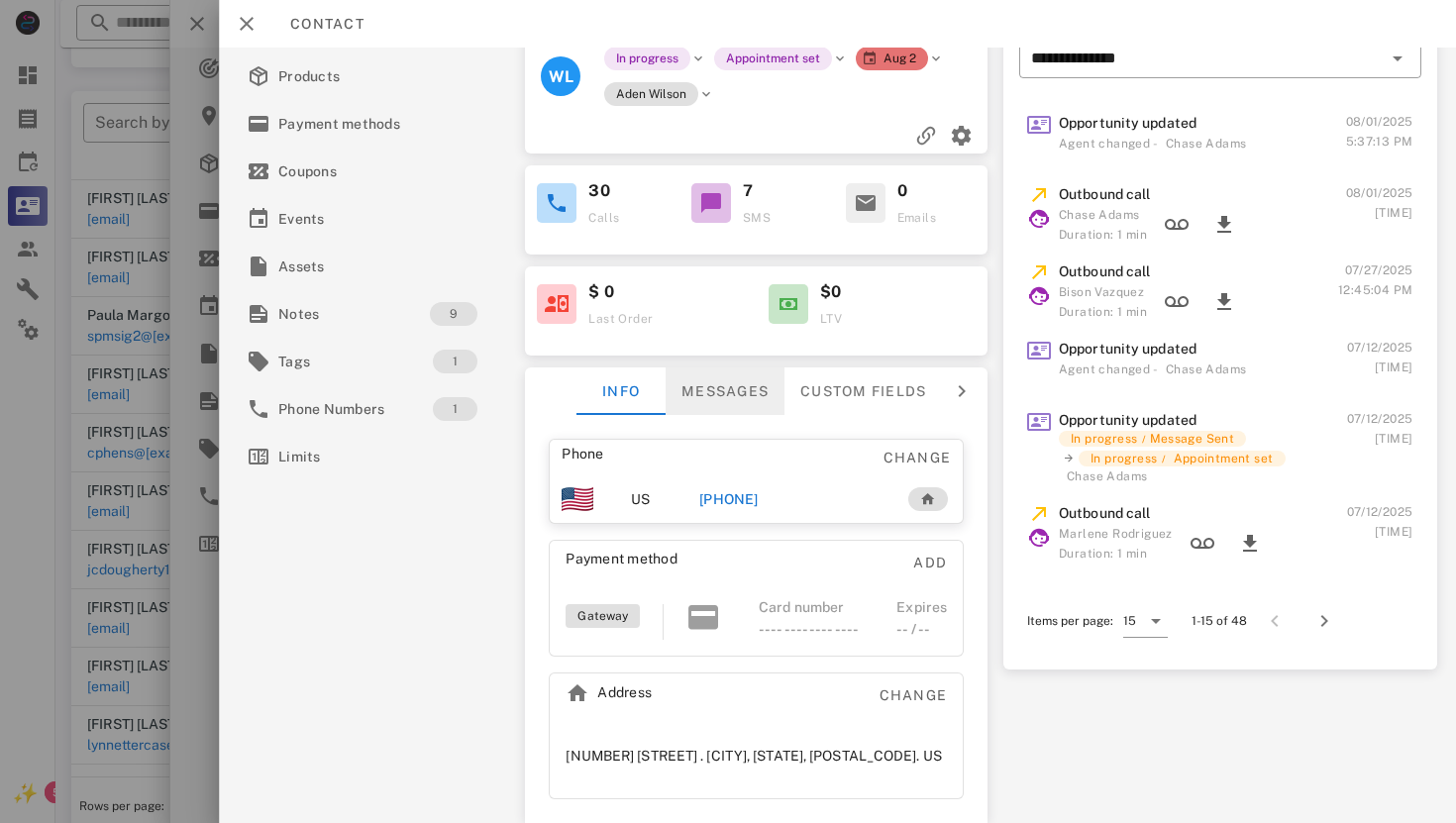 click on "Messages" at bounding box center [725, 391] 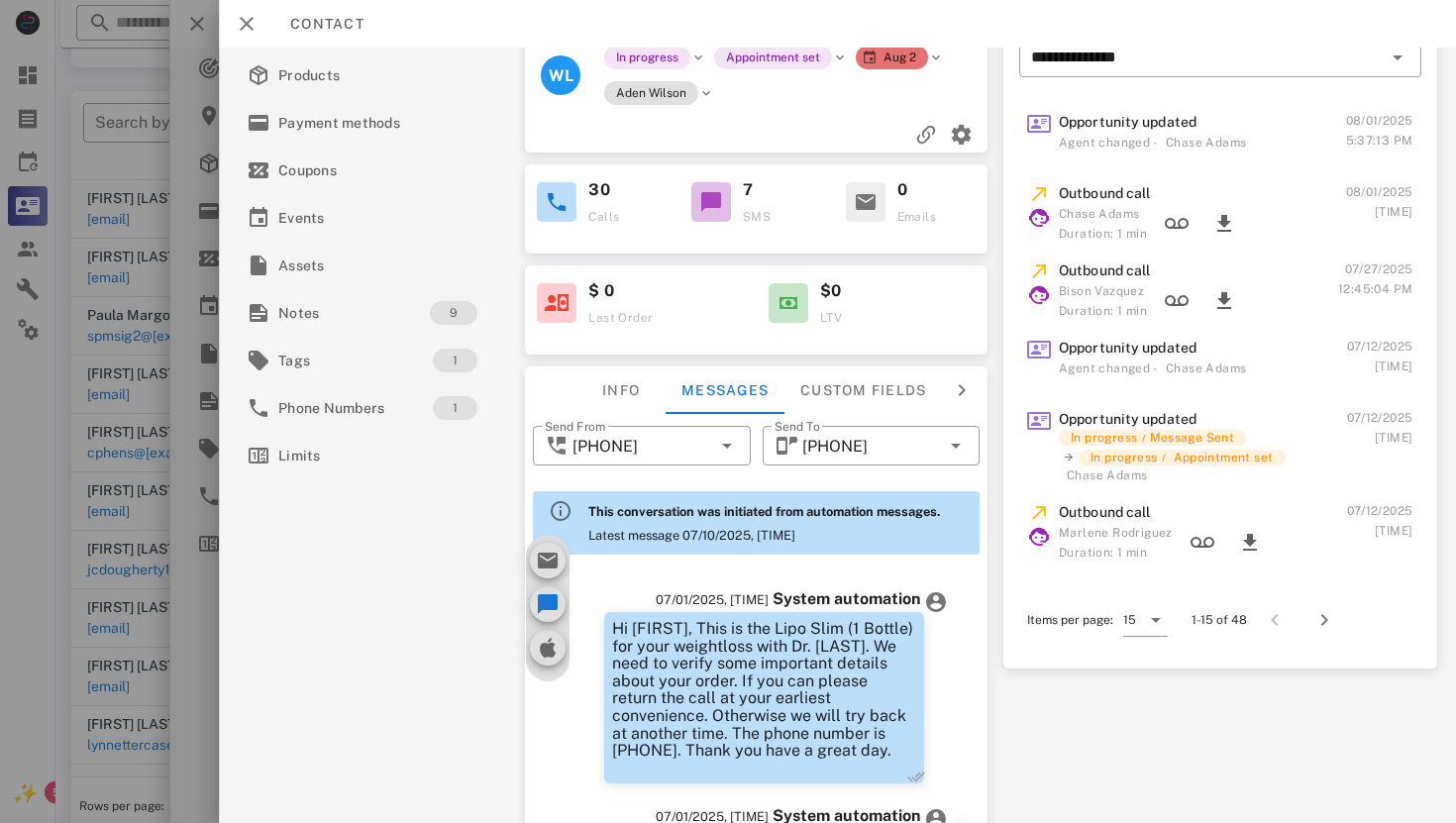 scroll, scrollTop: 1183, scrollLeft: 0, axis: vertical 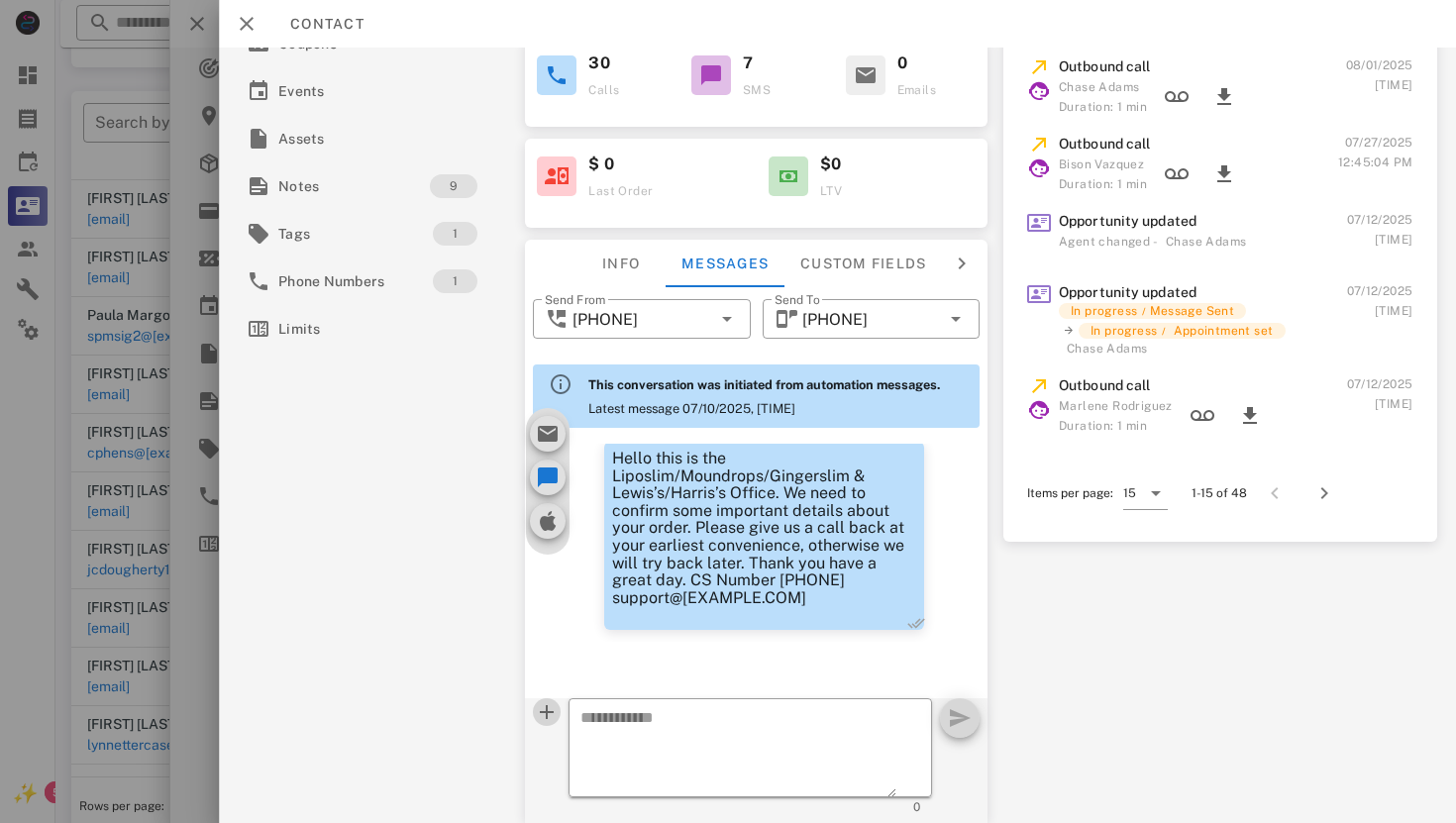 click at bounding box center [547, 712] 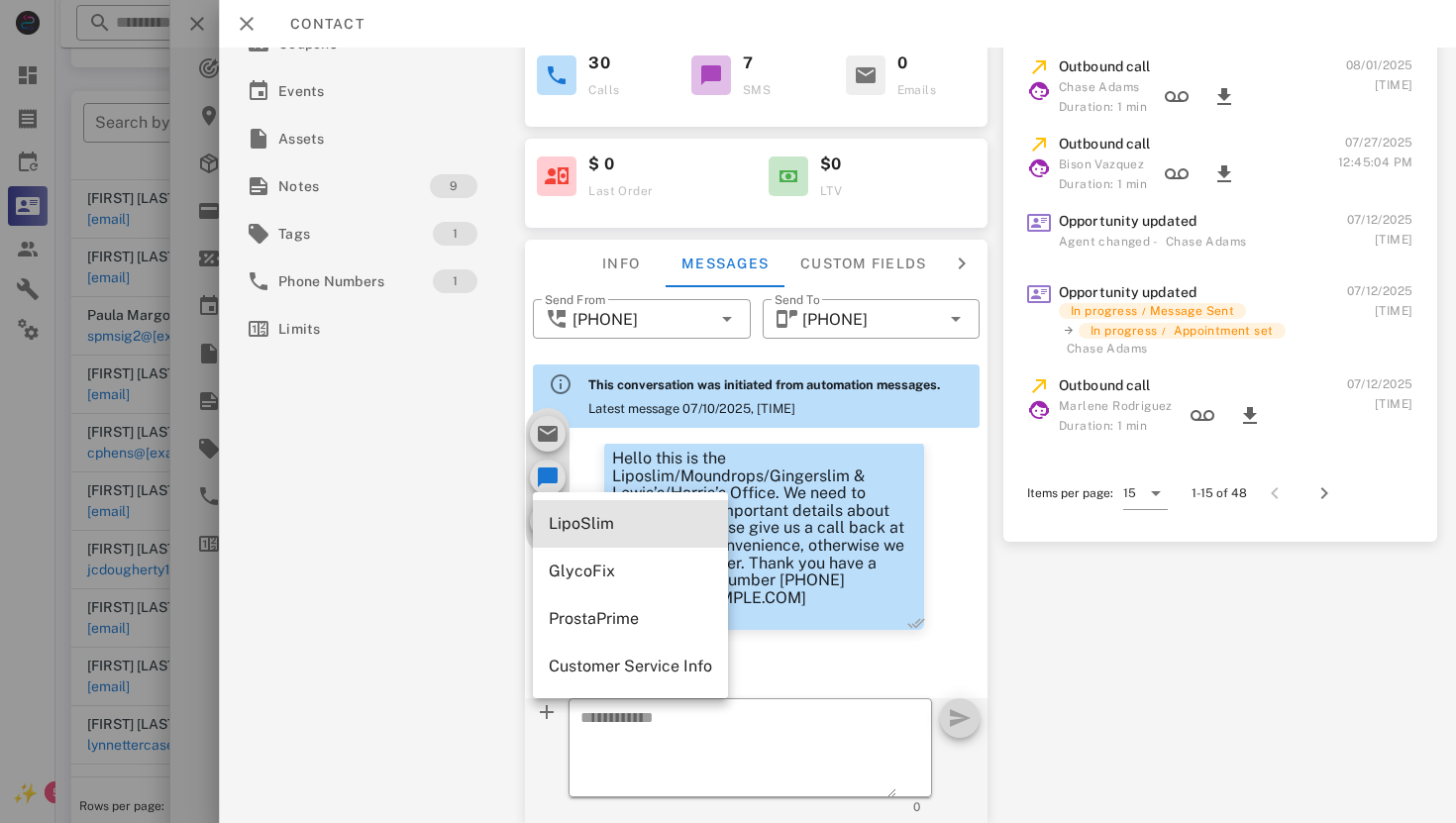 click on "LipoSlim" at bounding box center [630, 523] 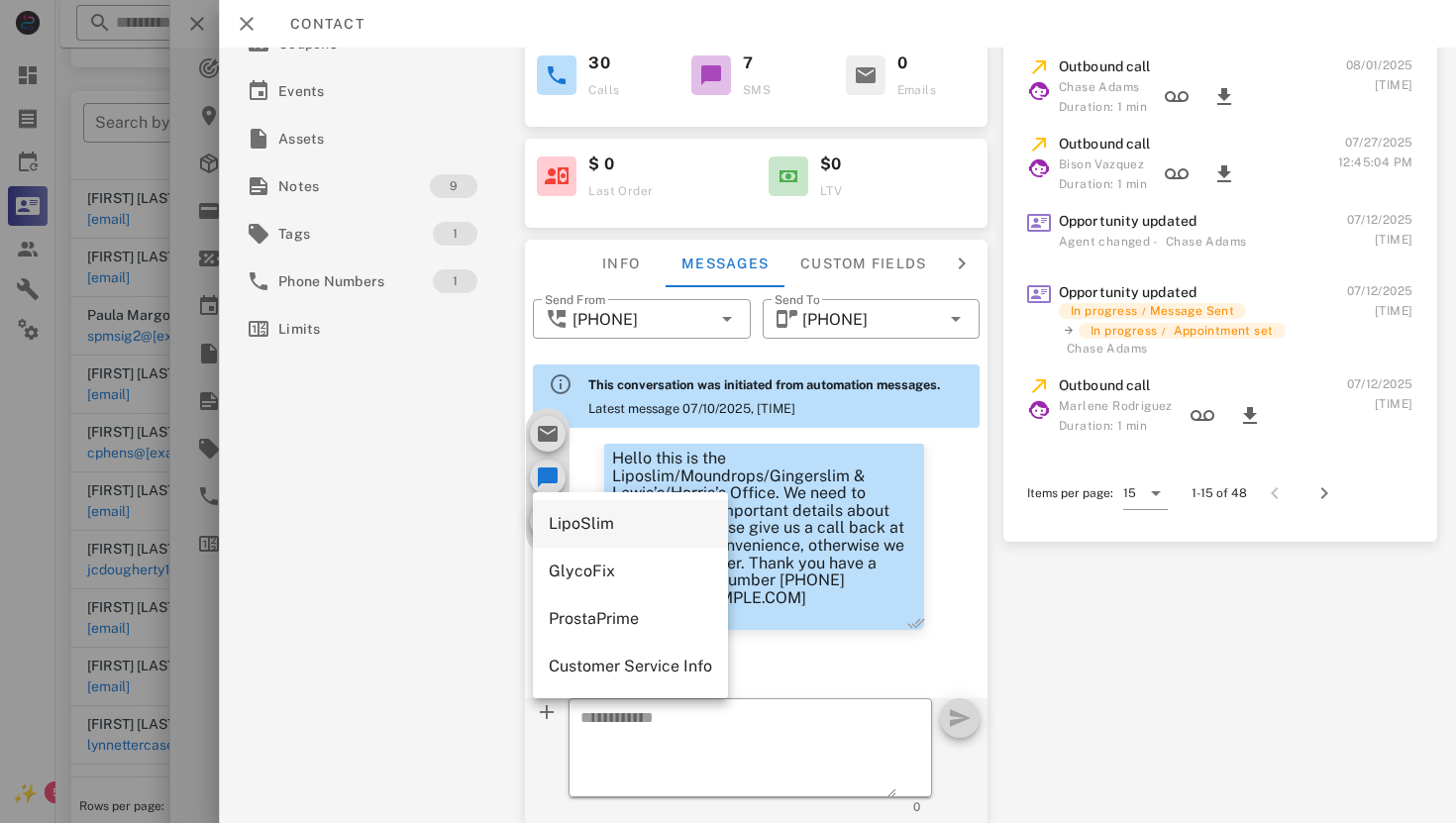 type on "**********" 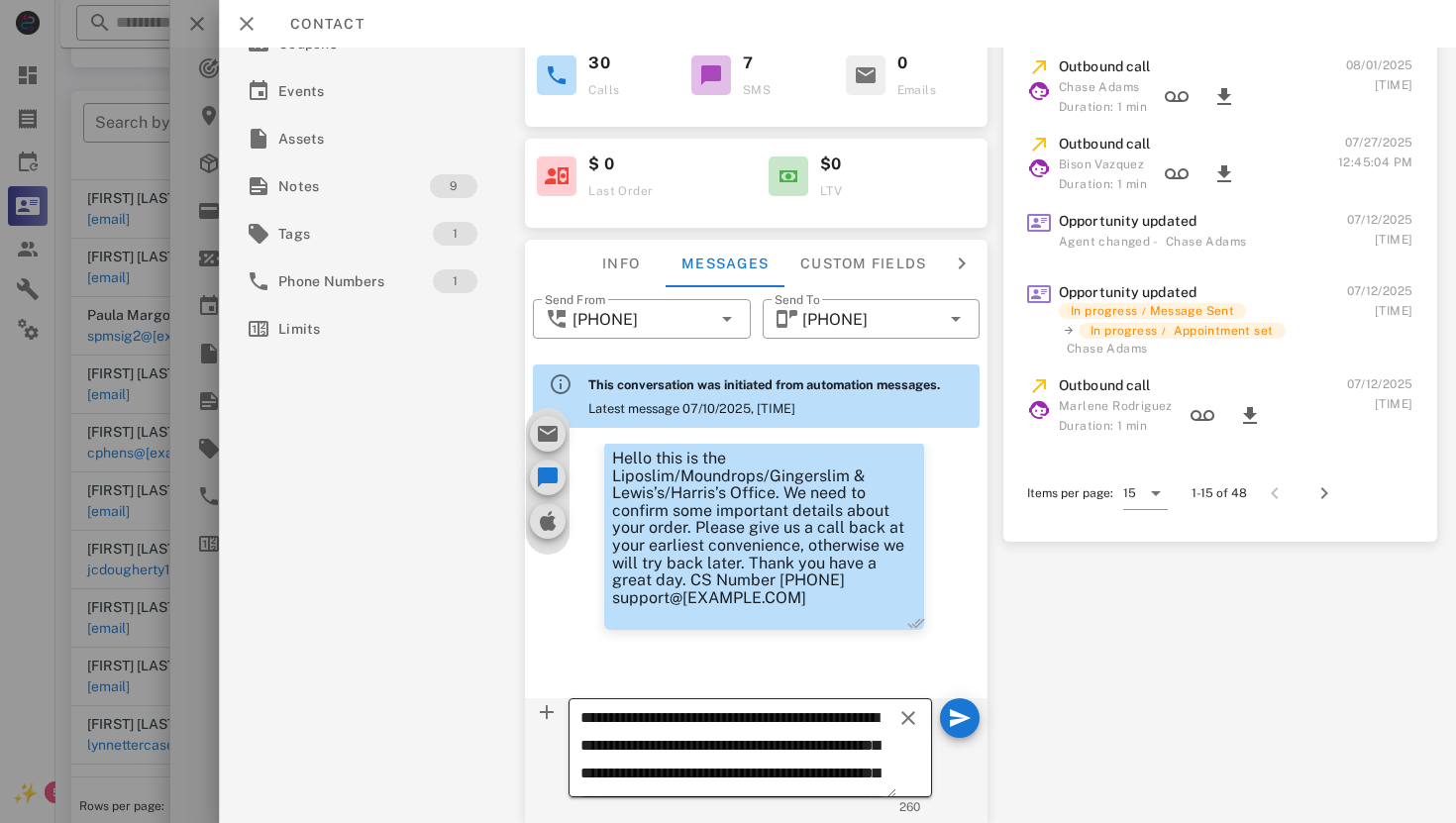 click on "**********" at bounding box center [738, 751] 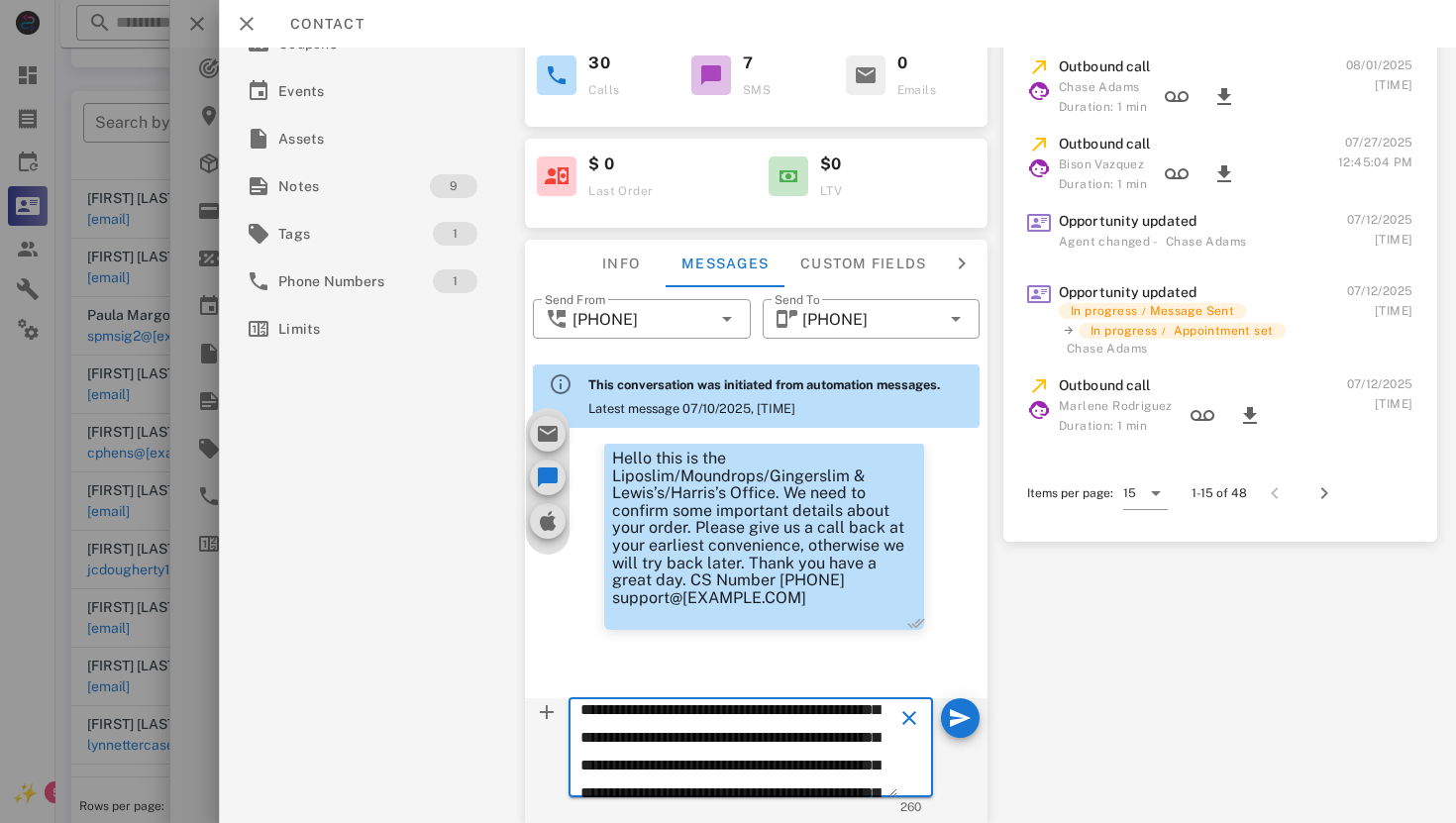scroll, scrollTop: 101, scrollLeft: 0, axis: vertical 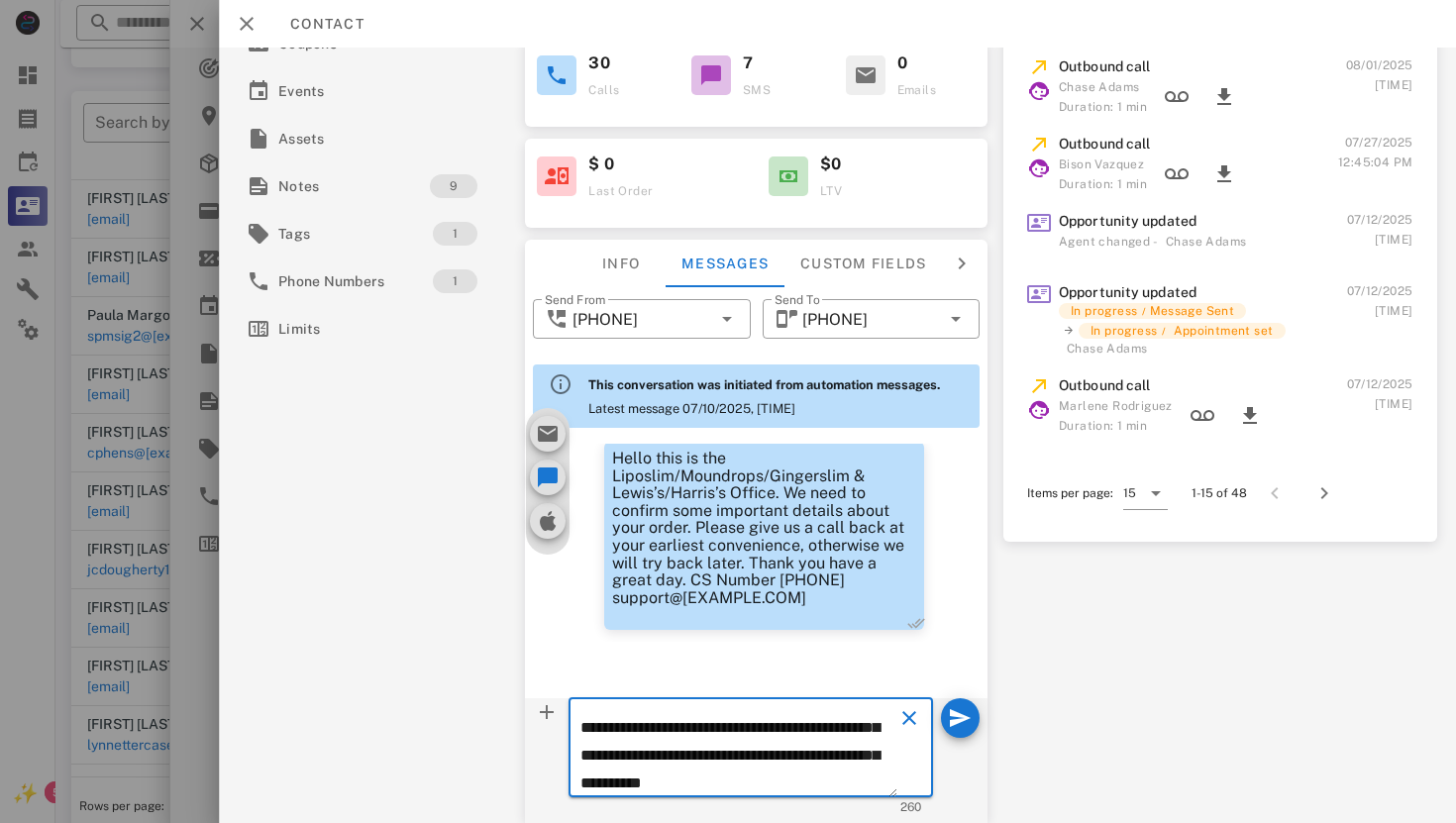 drag, startPoint x: 580, startPoint y: 717, endPoint x: 892, endPoint y: 814, distance: 326.7308 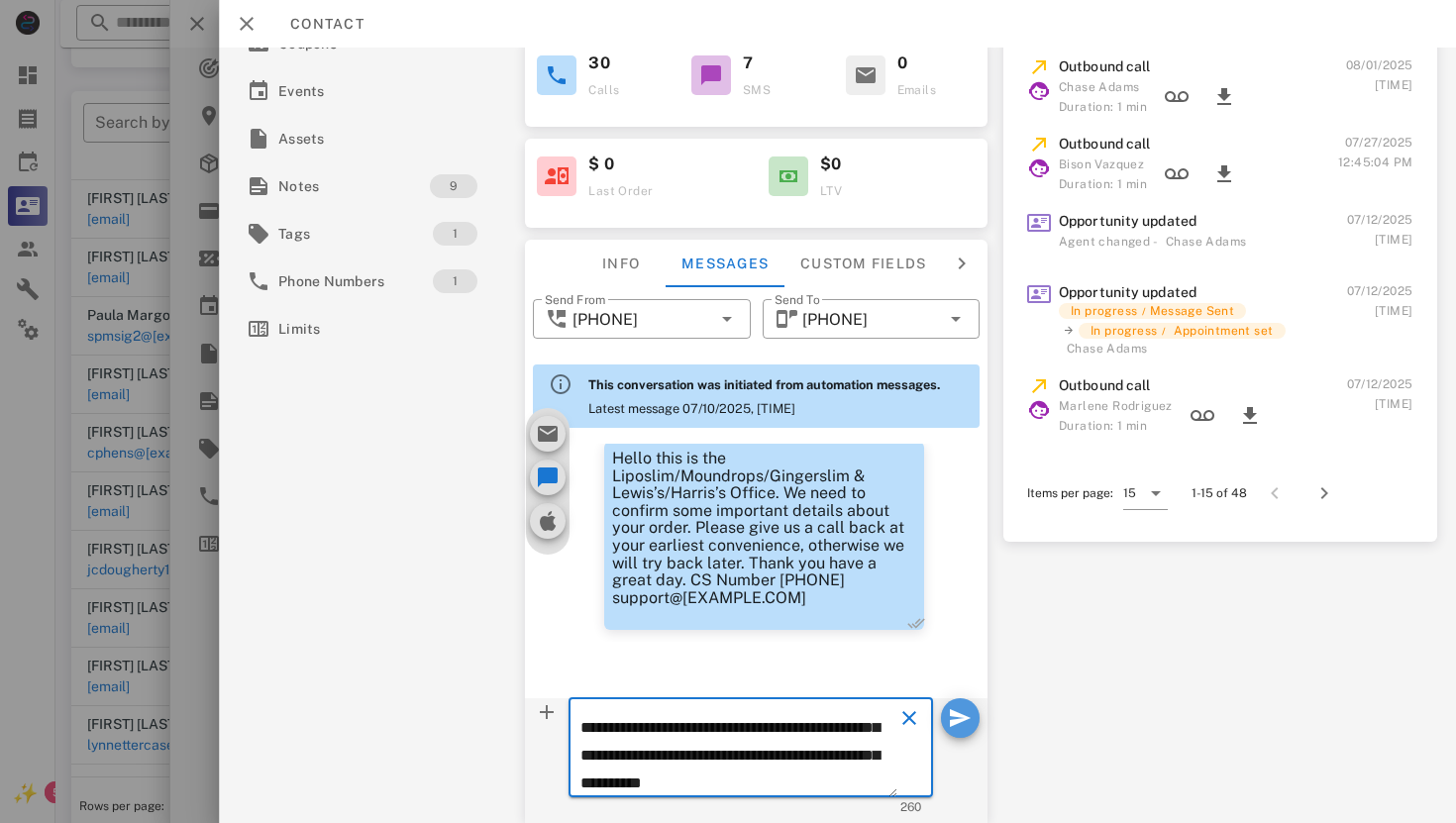 click at bounding box center (960, 718) 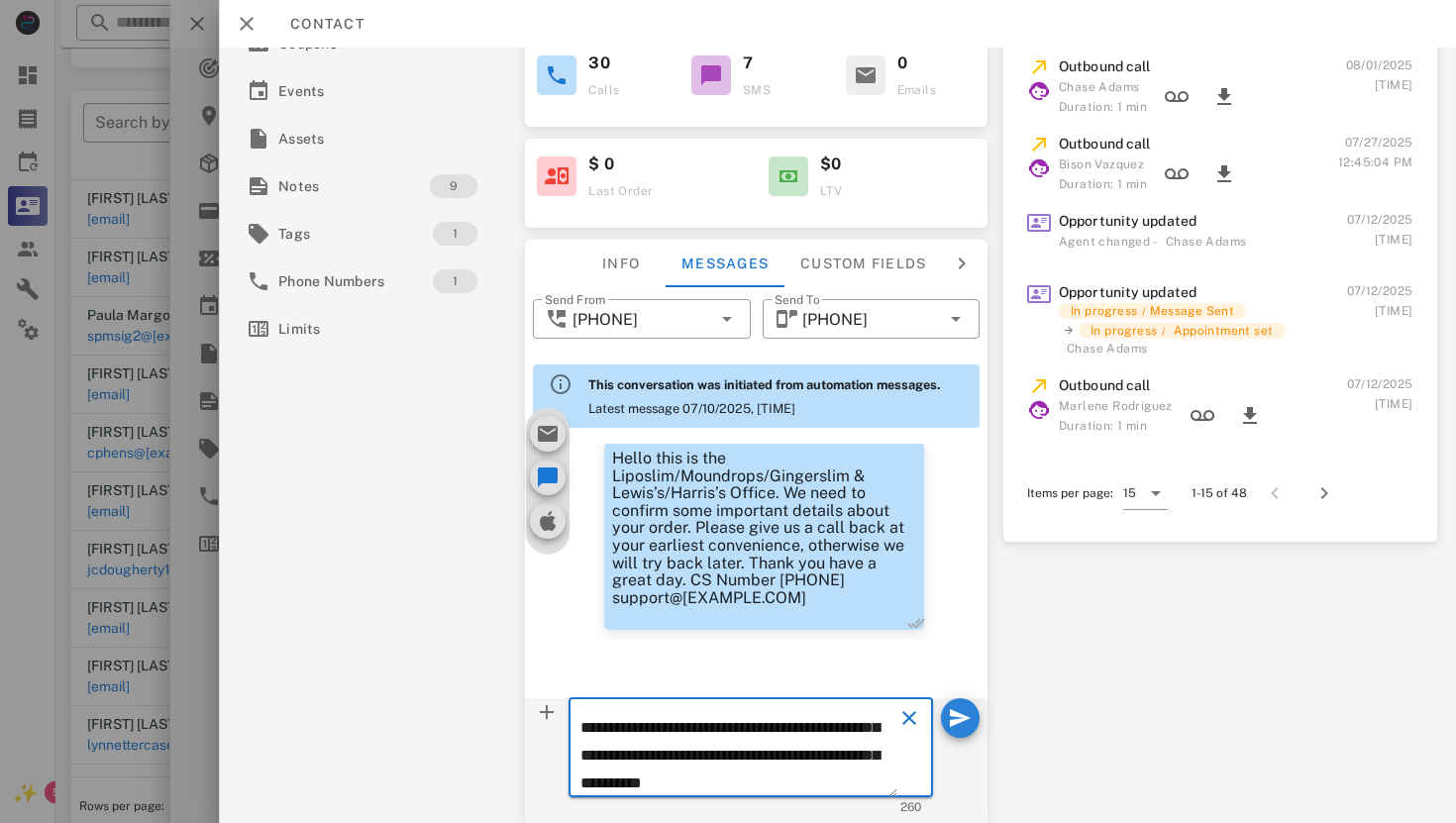 type 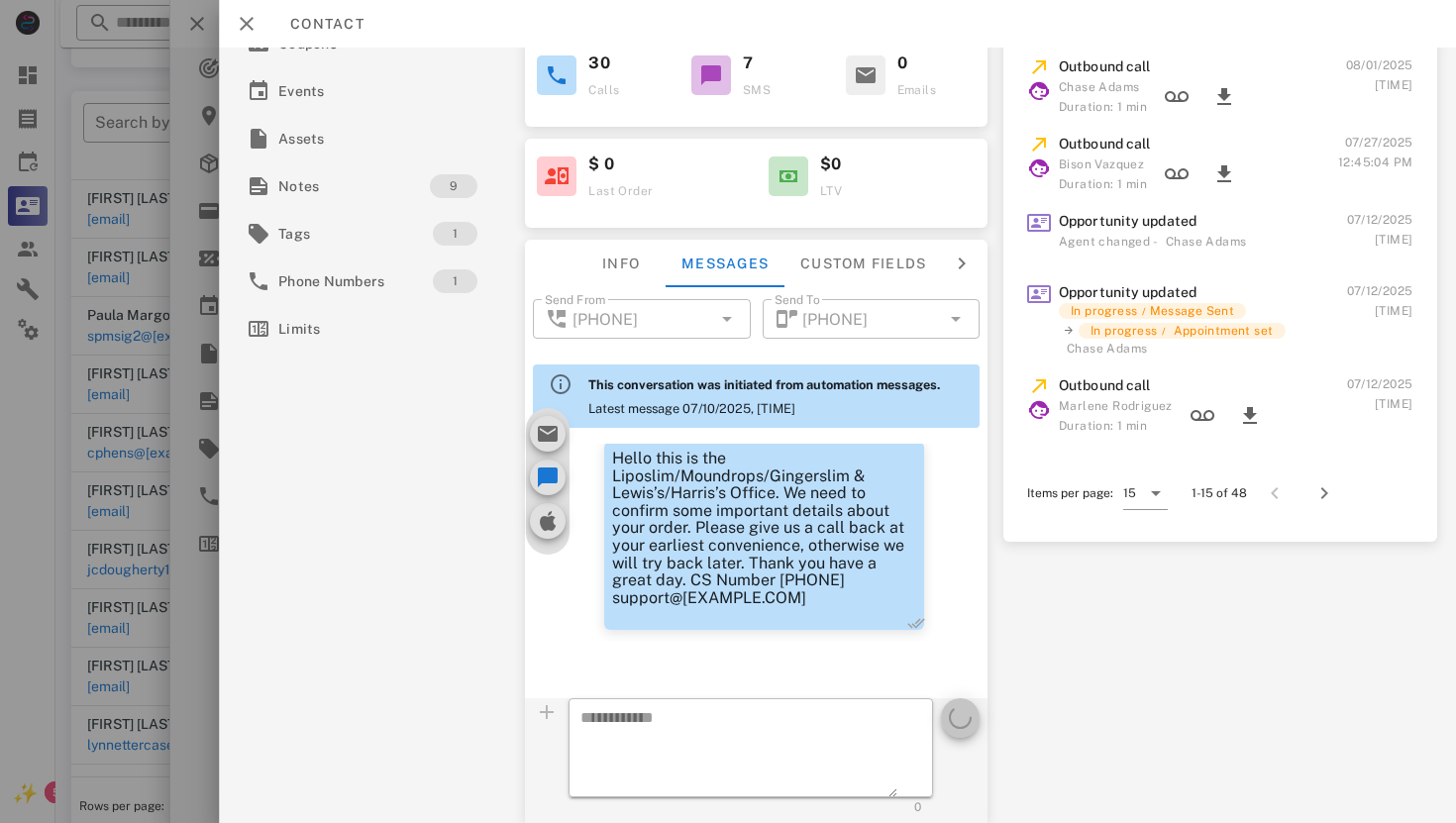 scroll, scrollTop: 0, scrollLeft: 0, axis: both 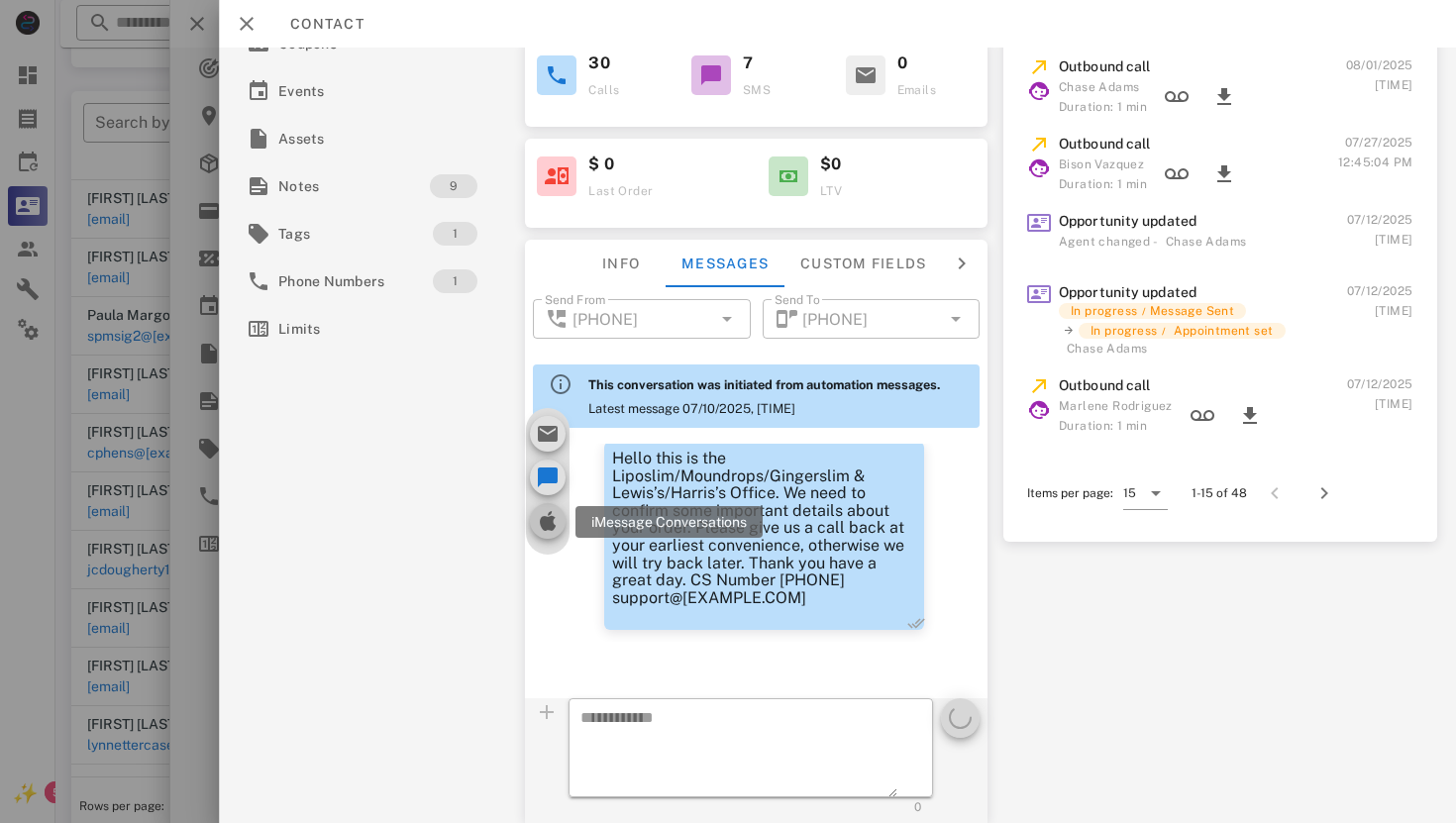 click at bounding box center (548, 521) 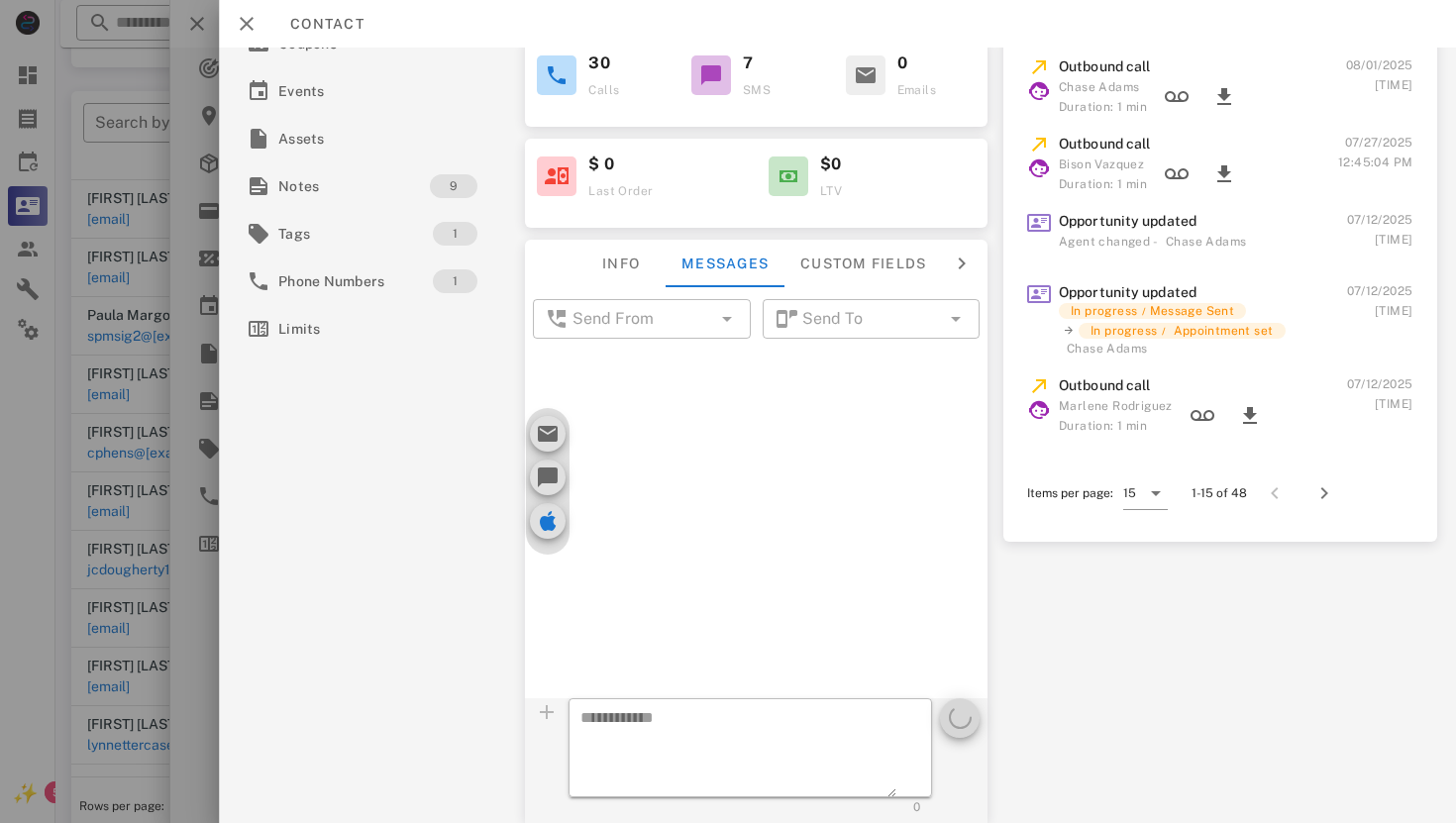click on "​ 0" at bounding box center [756, 761] 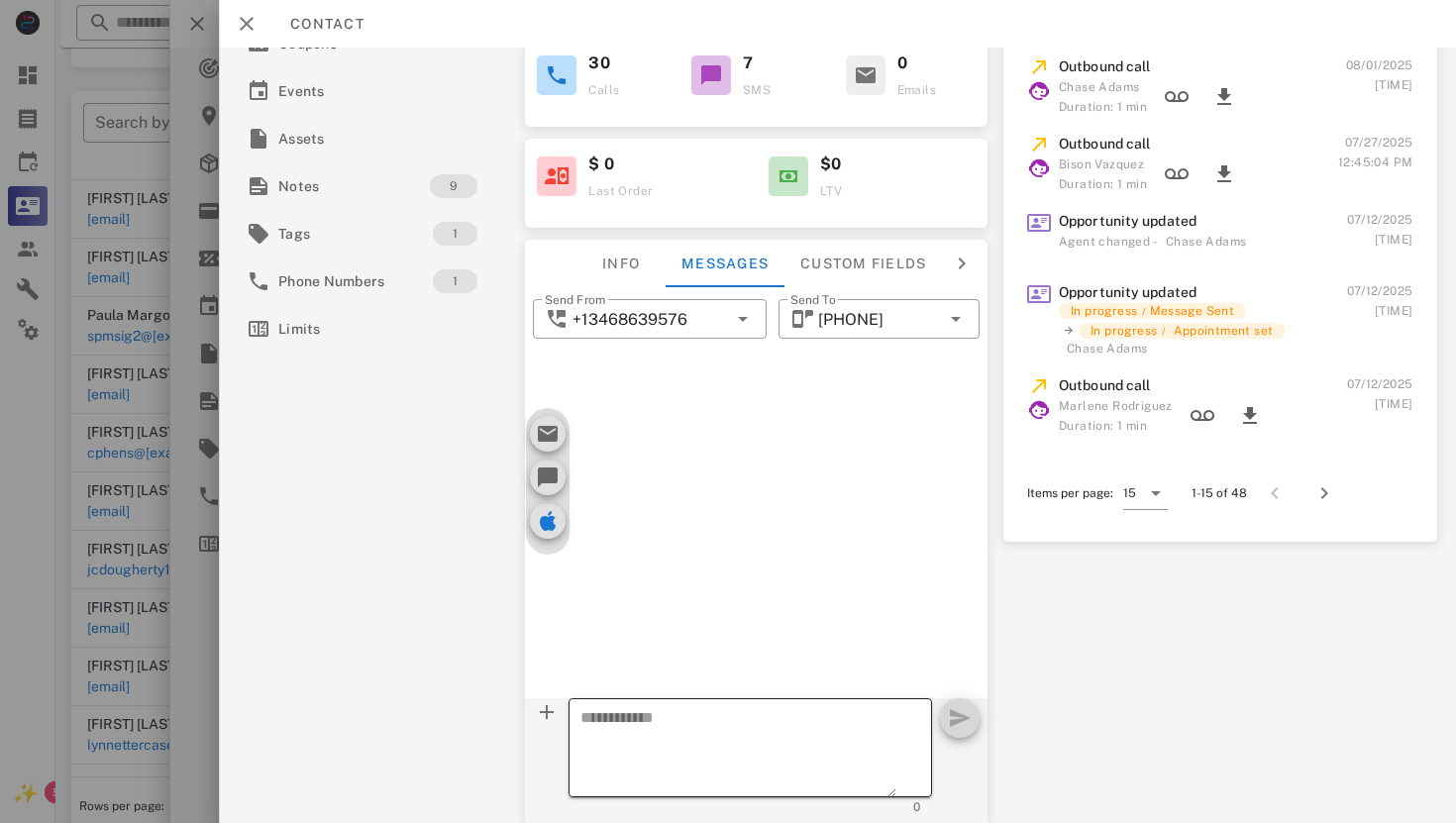 click at bounding box center (738, 751) 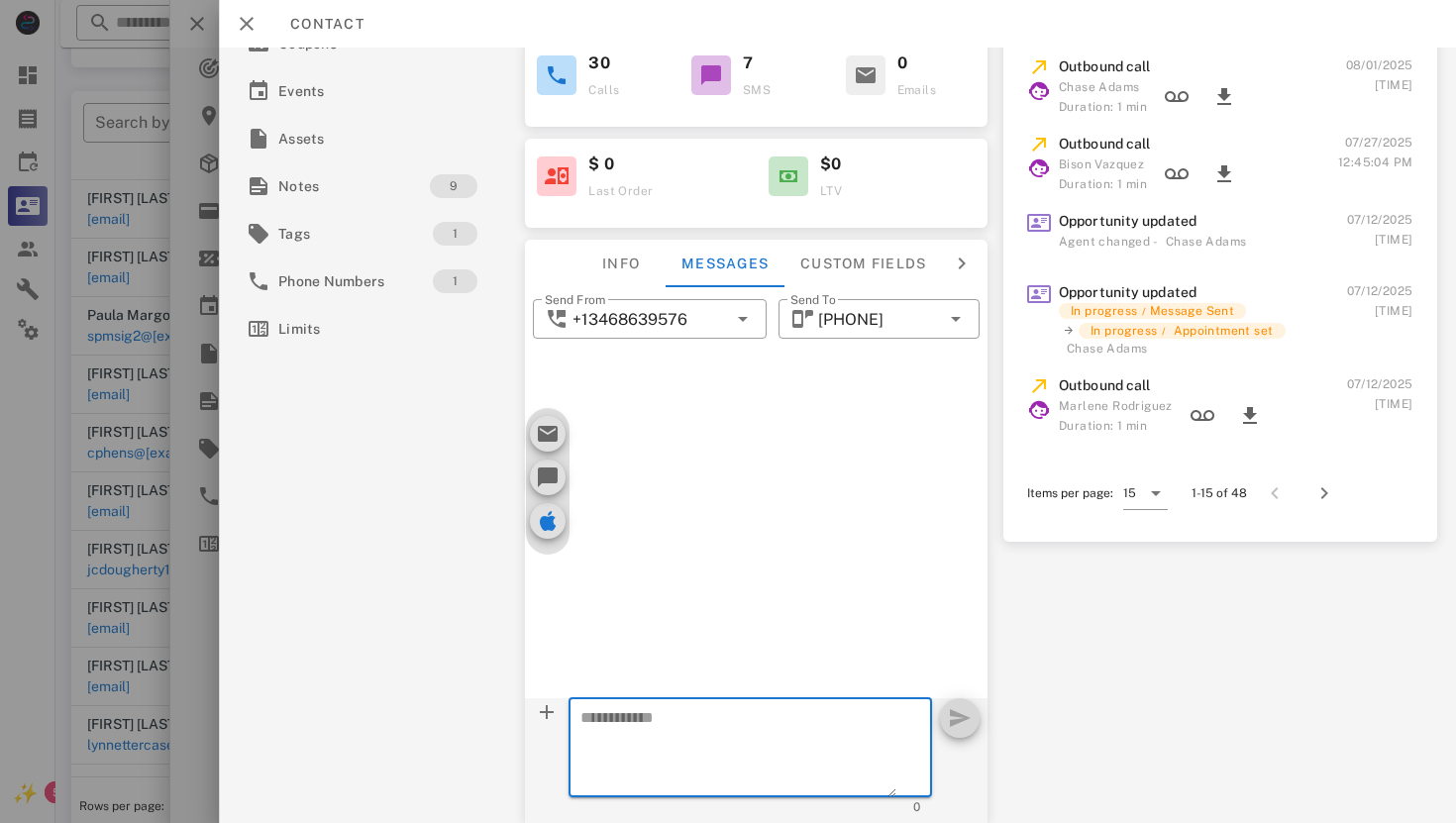 paste on "**********" 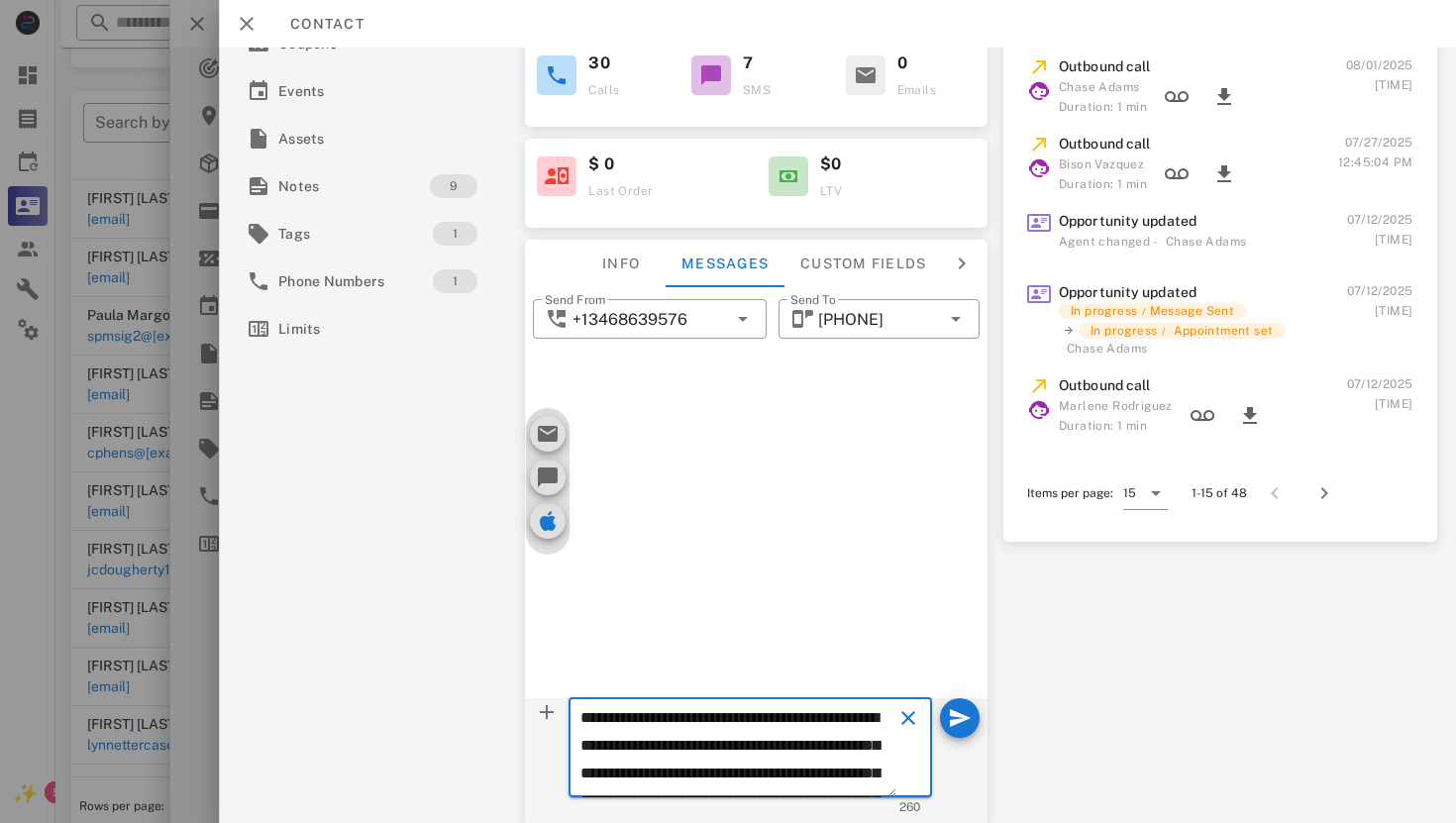 scroll, scrollTop: 96, scrollLeft: 0, axis: vertical 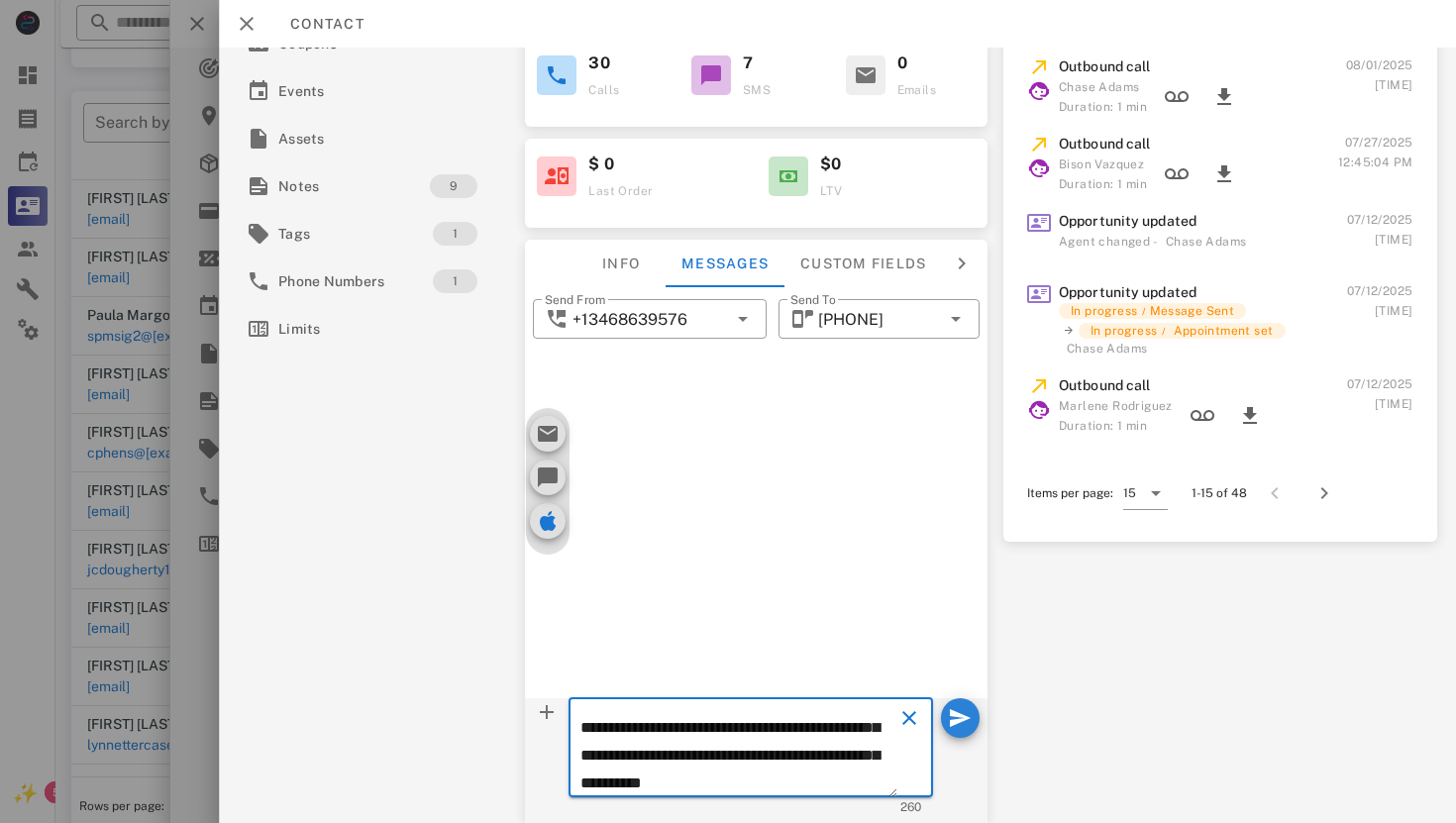 type on "**********" 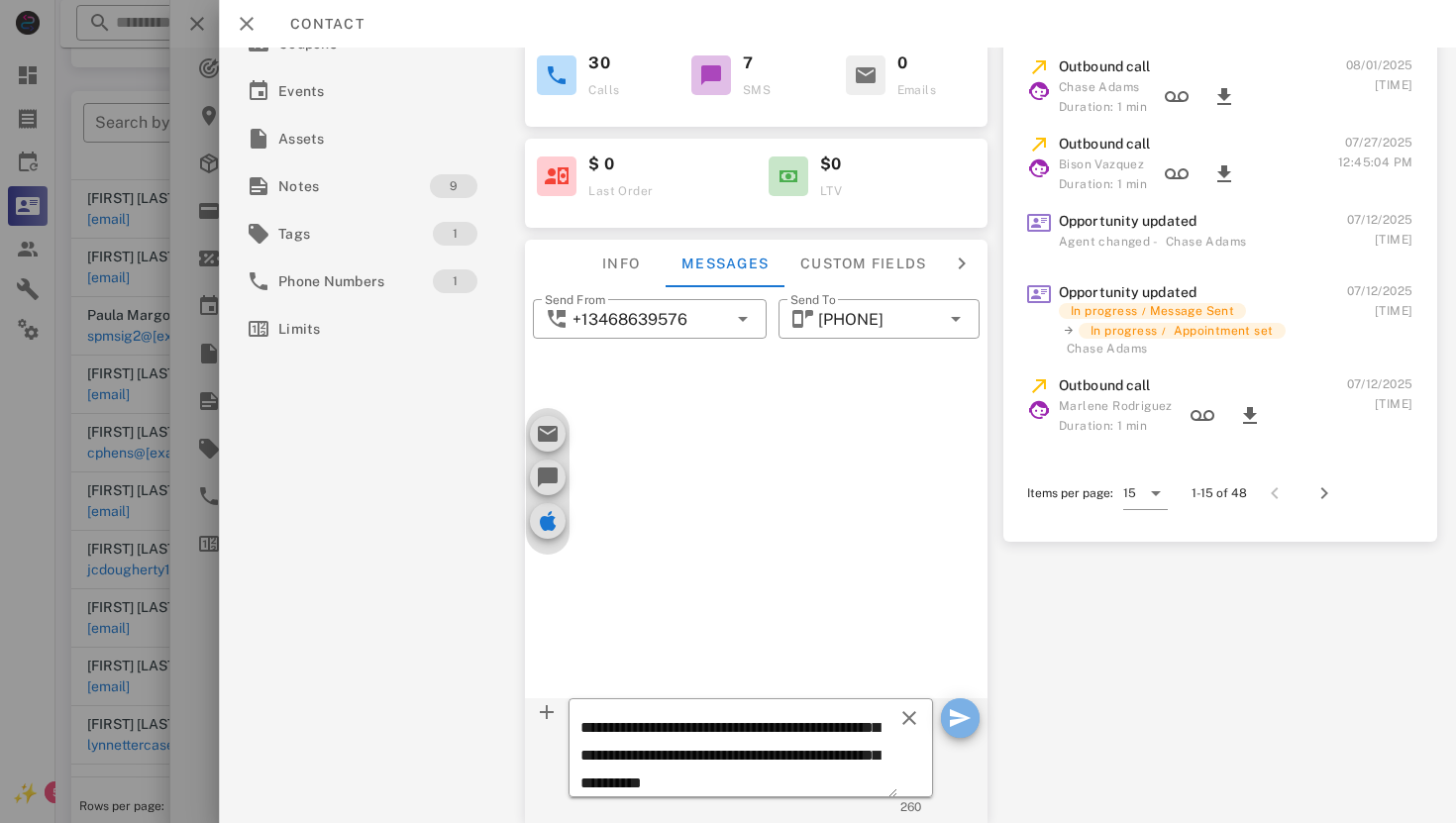 click at bounding box center [960, 718] 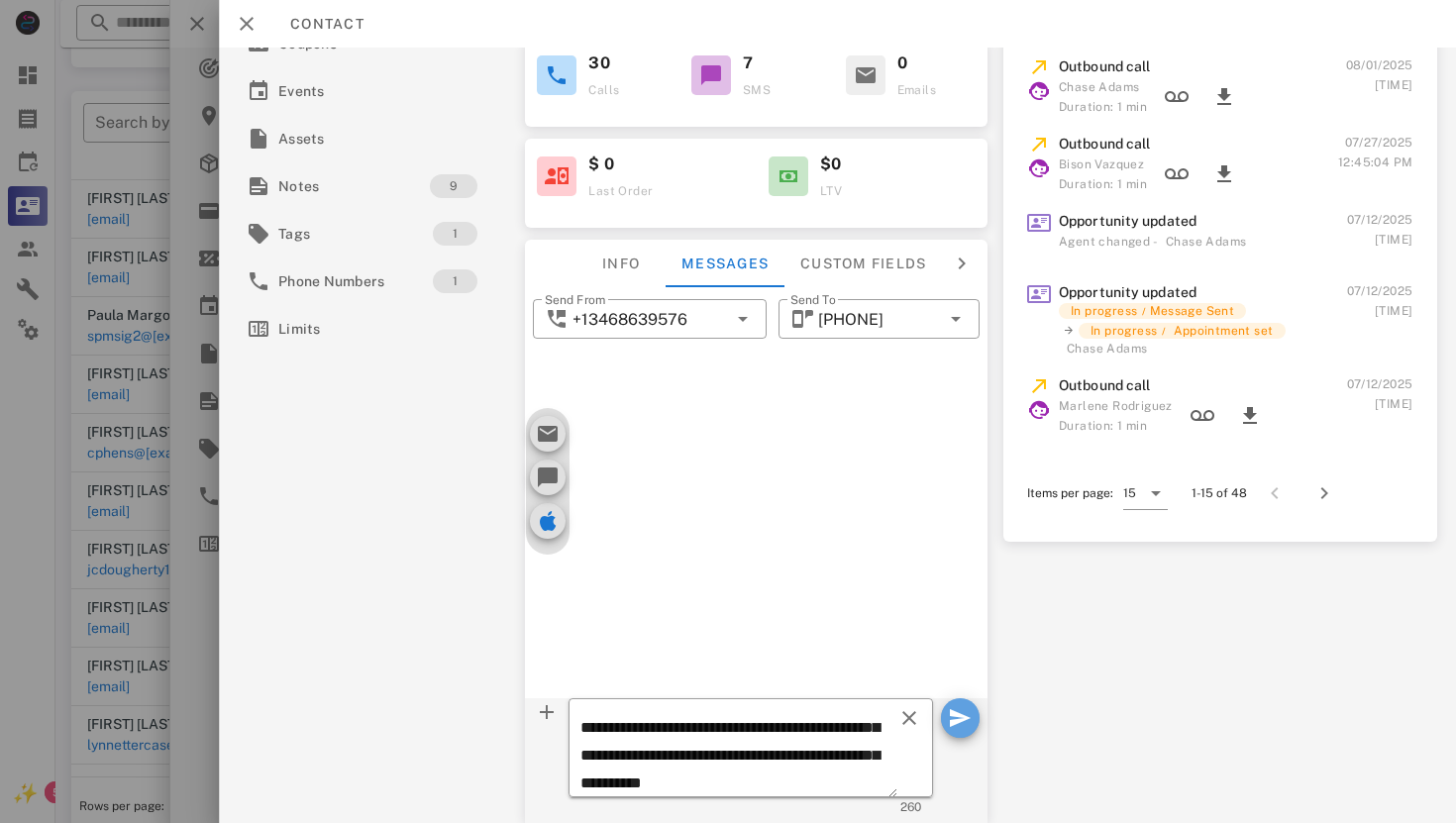 type 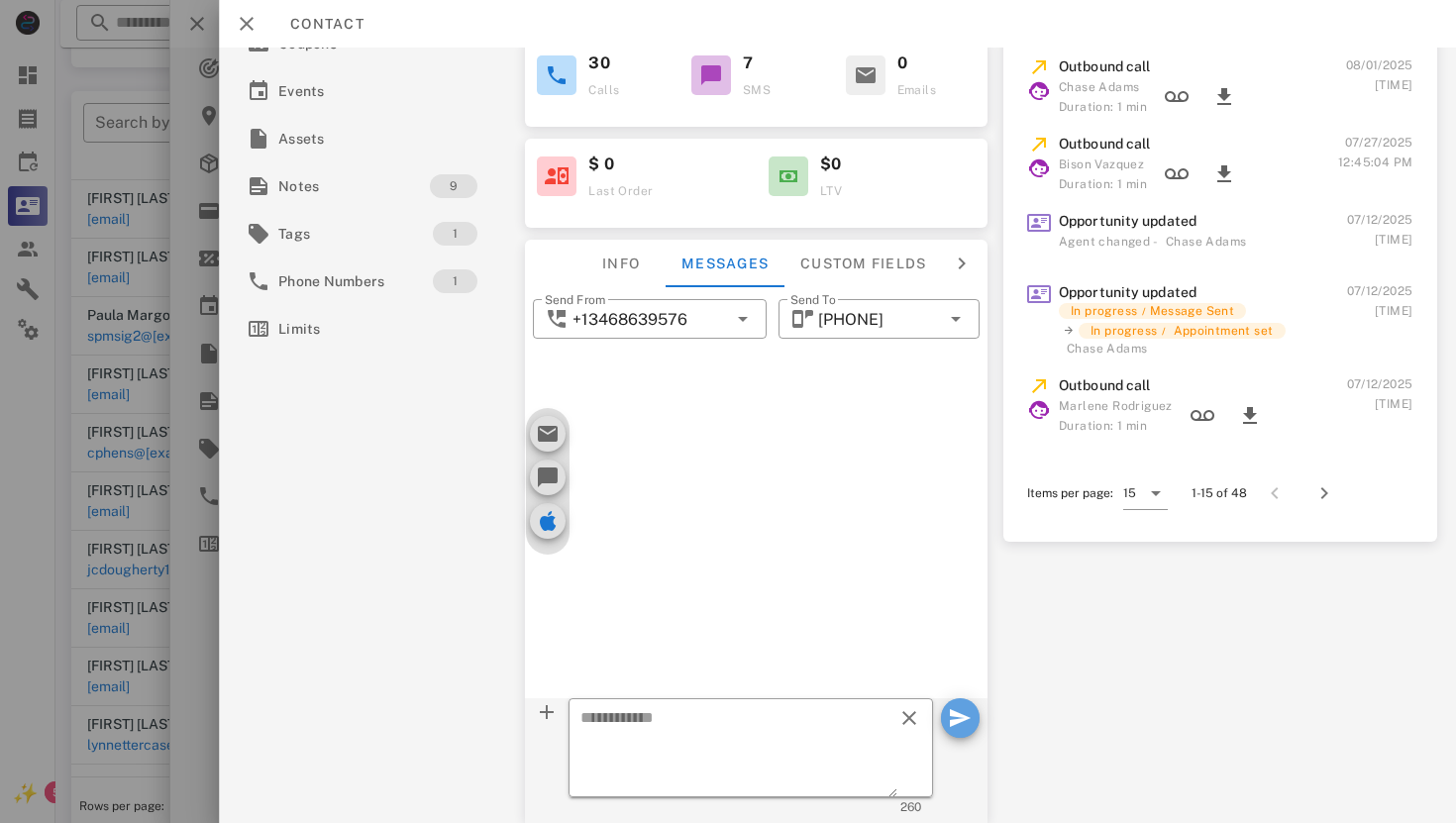 scroll, scrollTop: 0, scrollLeft: 0, axis: both 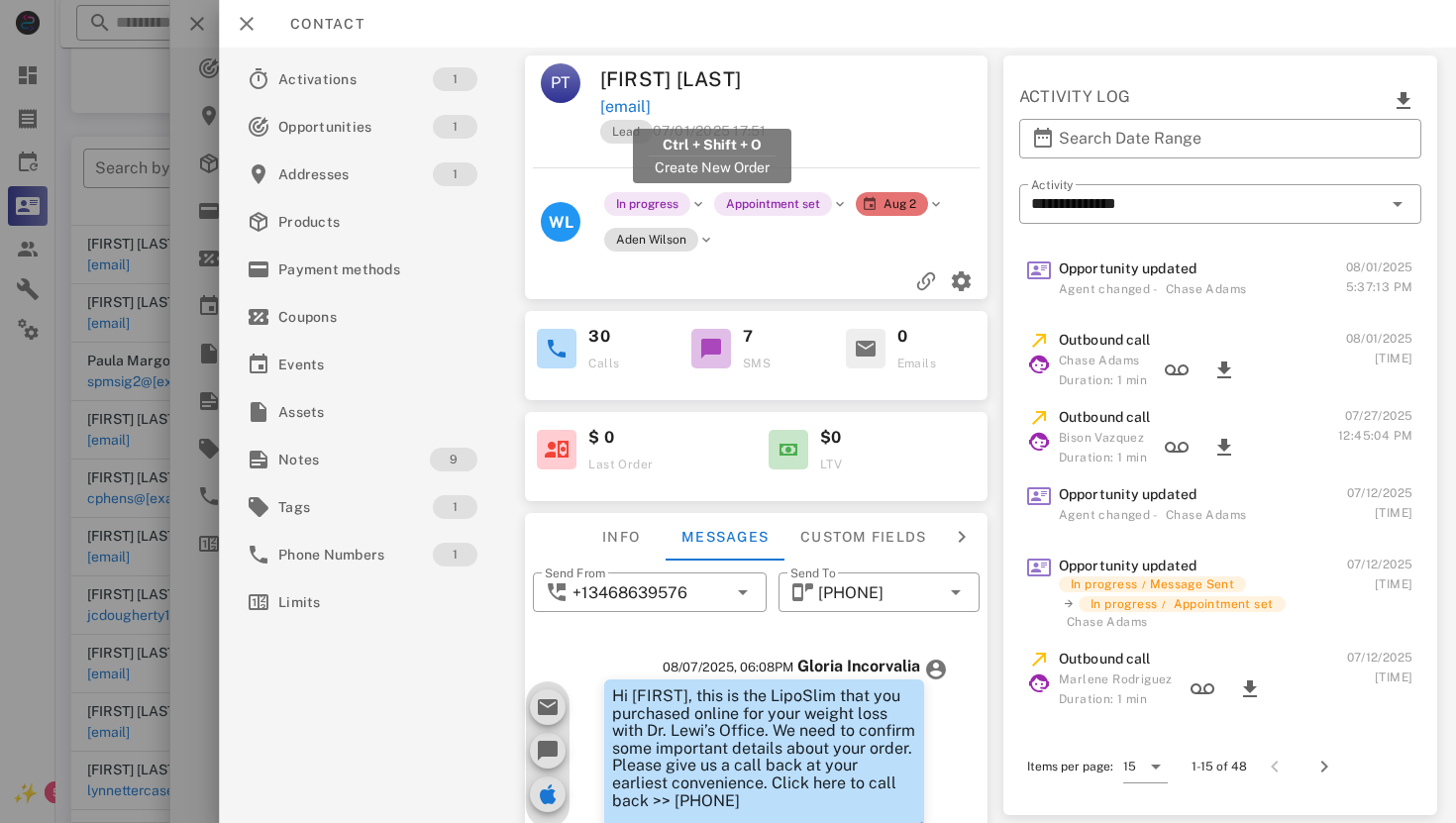 click on "[EMAIL]" at bounding box center [624, 107] 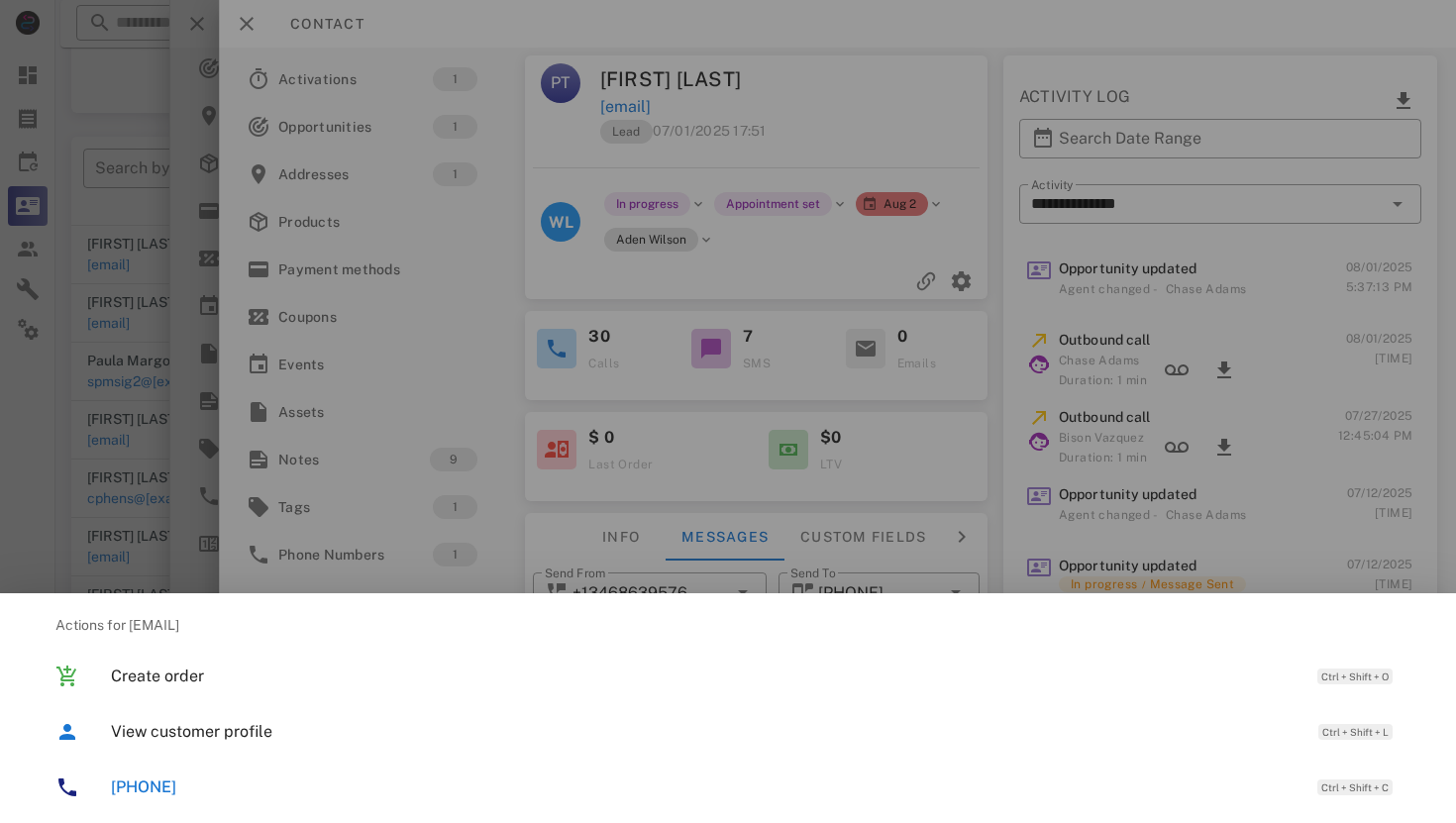 click on "[PHONE]" at bounding box center (144, 786) 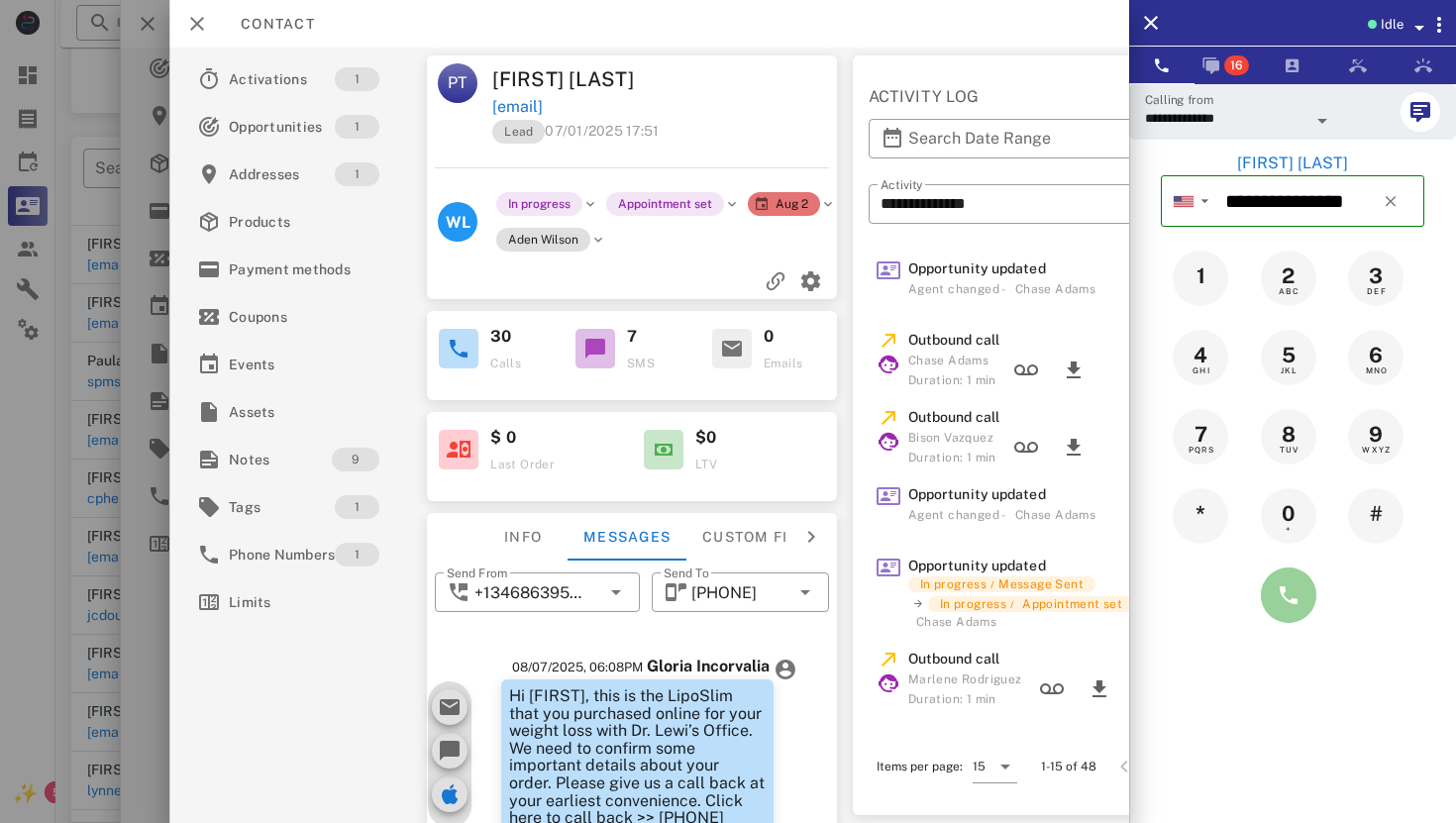 click at bounding box center [1289, 595] 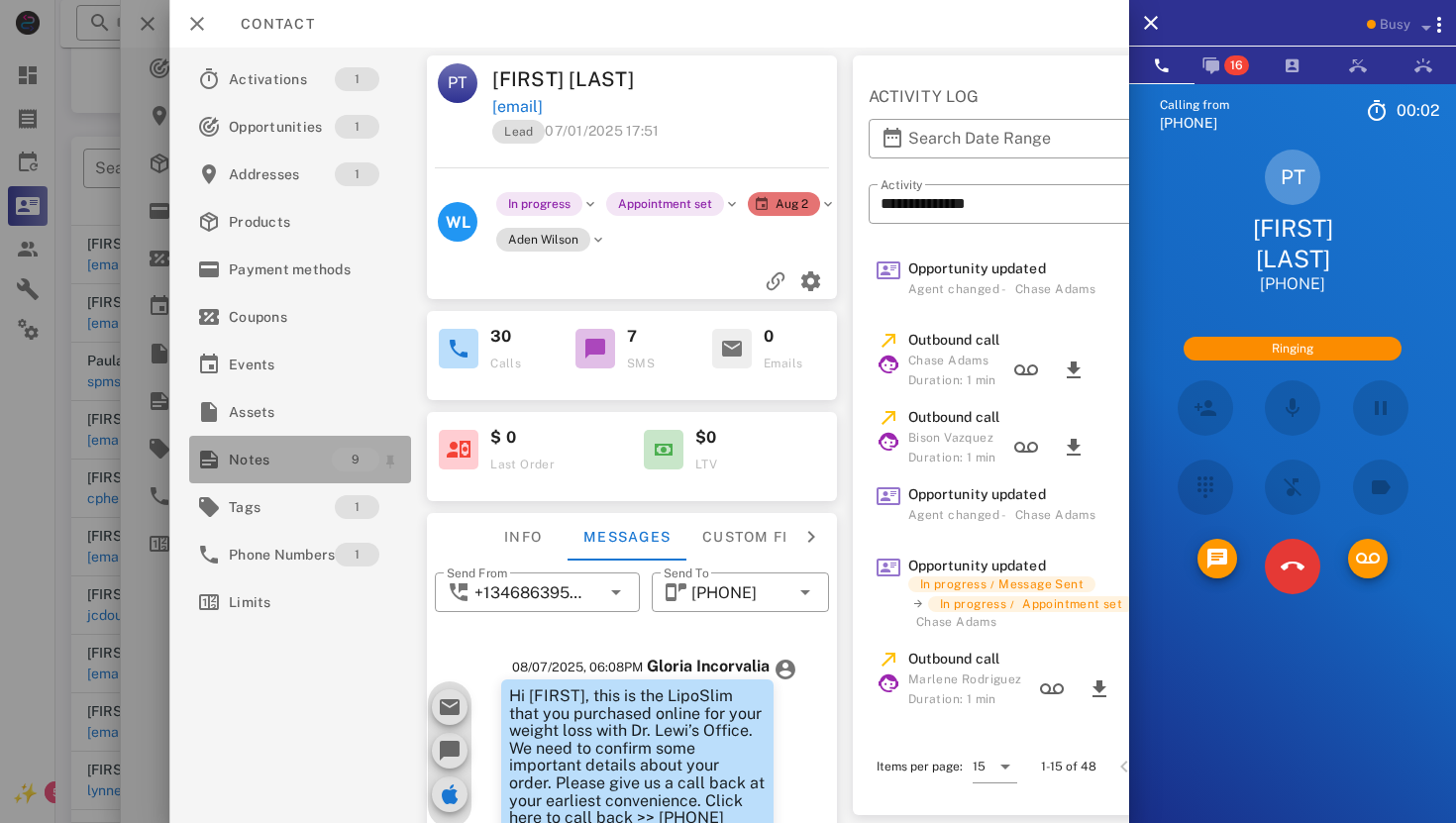 click on "Notes" at bounding box center [280, 460] 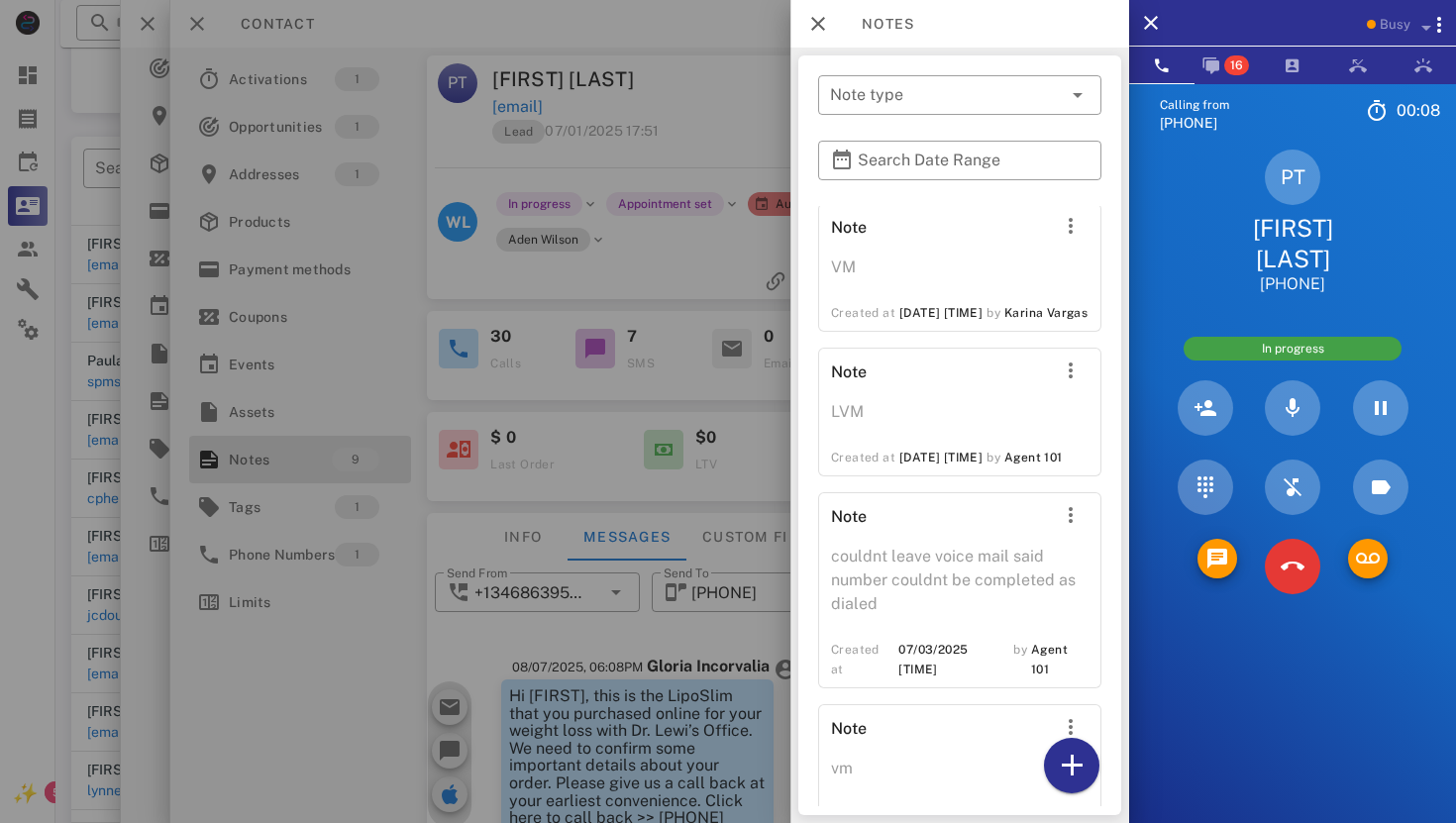 scroll, scrollTop: 391, scrollLeft: 0, axis: vertical 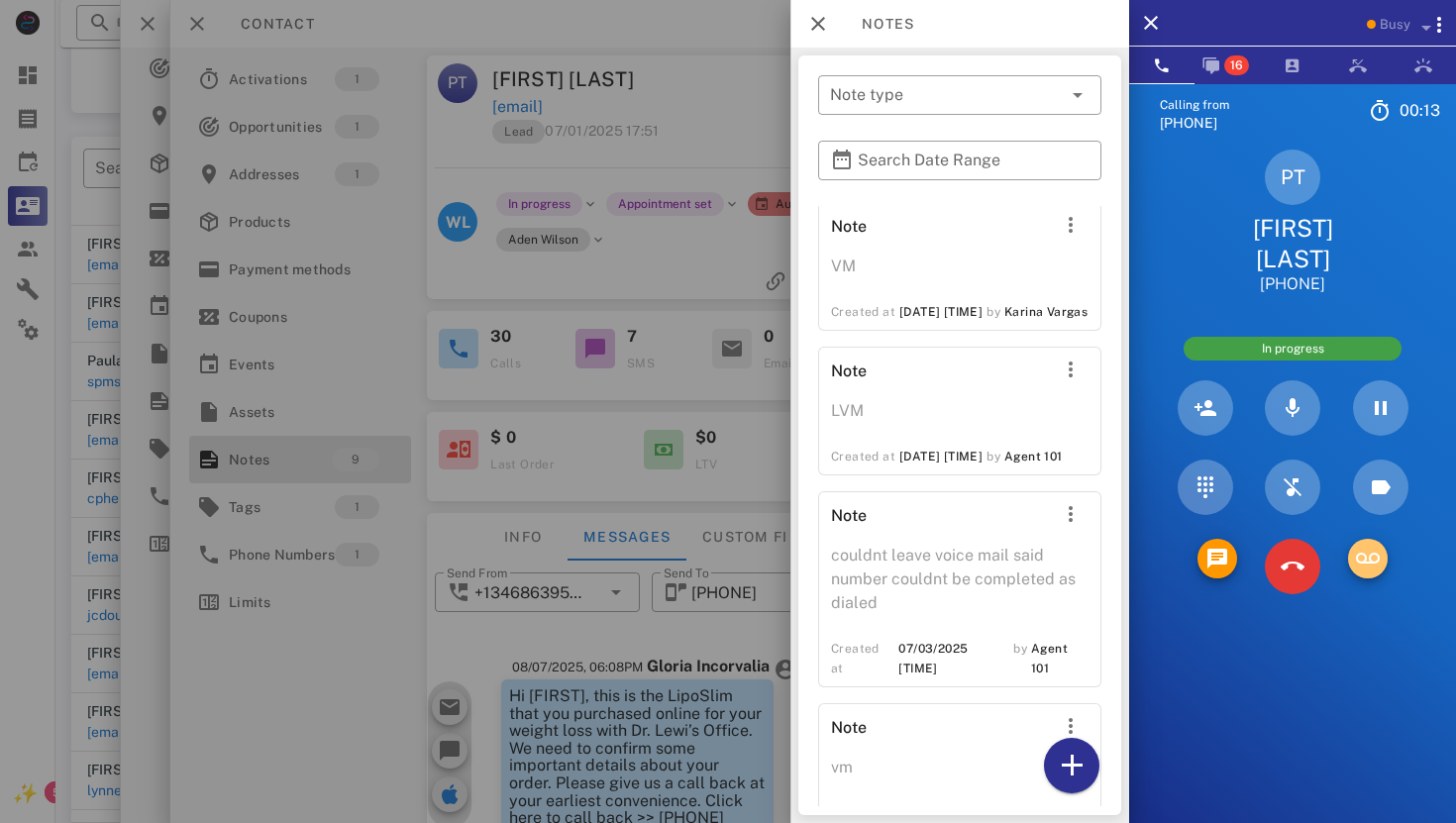 click at bounding box center (1368, 559) 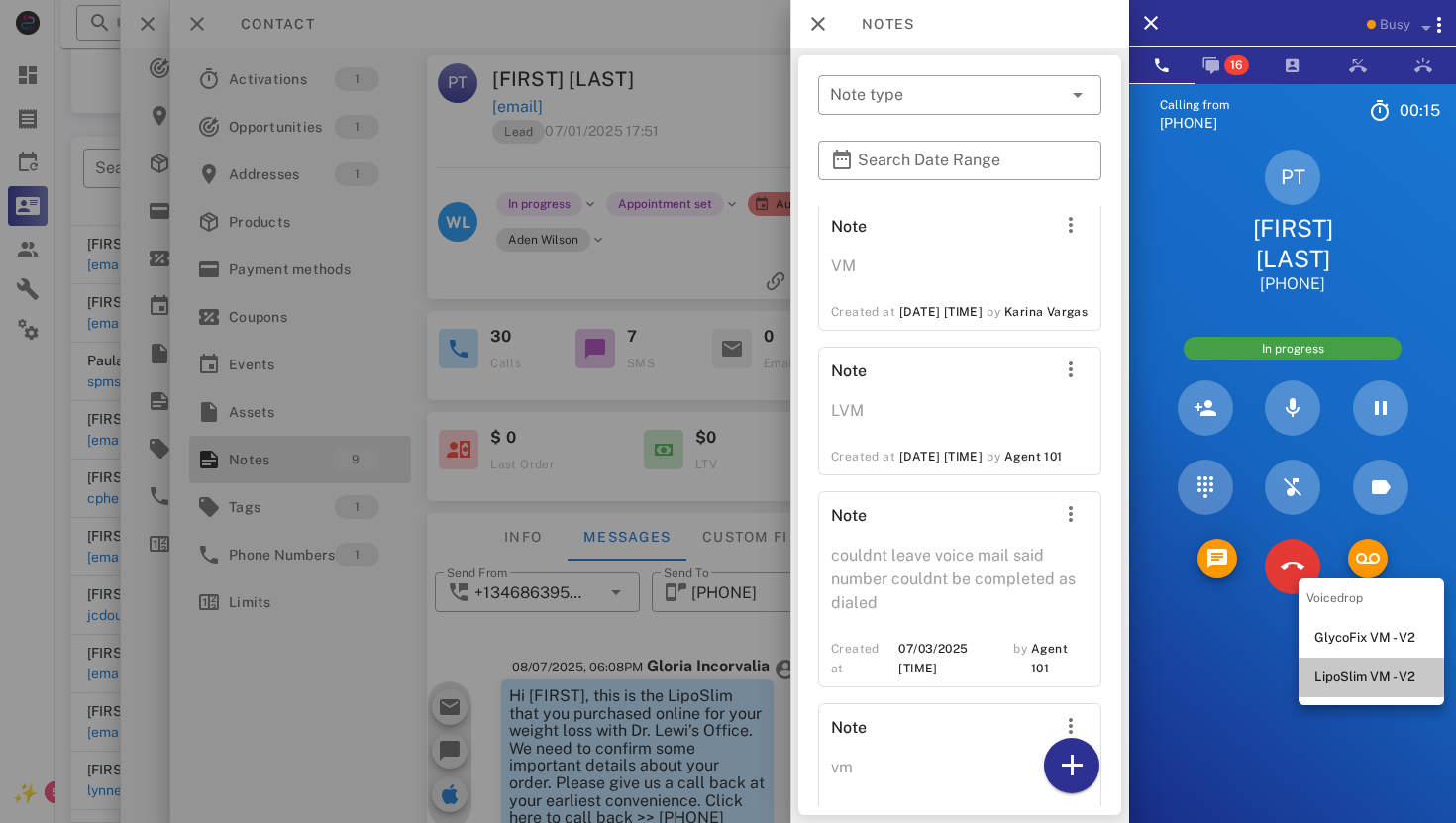 click on "LipoSlim VM - V2" at bounding box center [1371, 677] 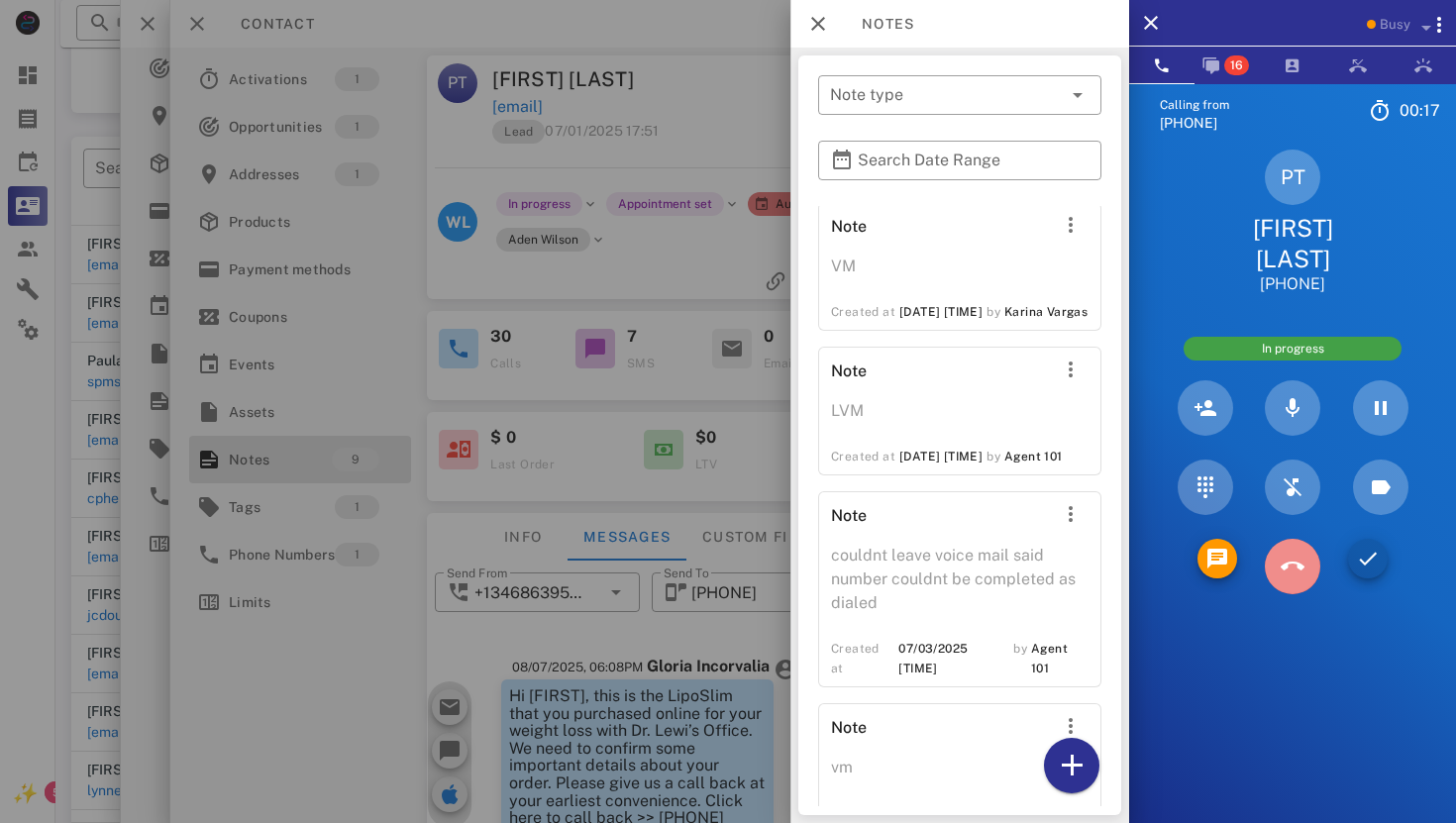 click at bounding box center [1293, 566] 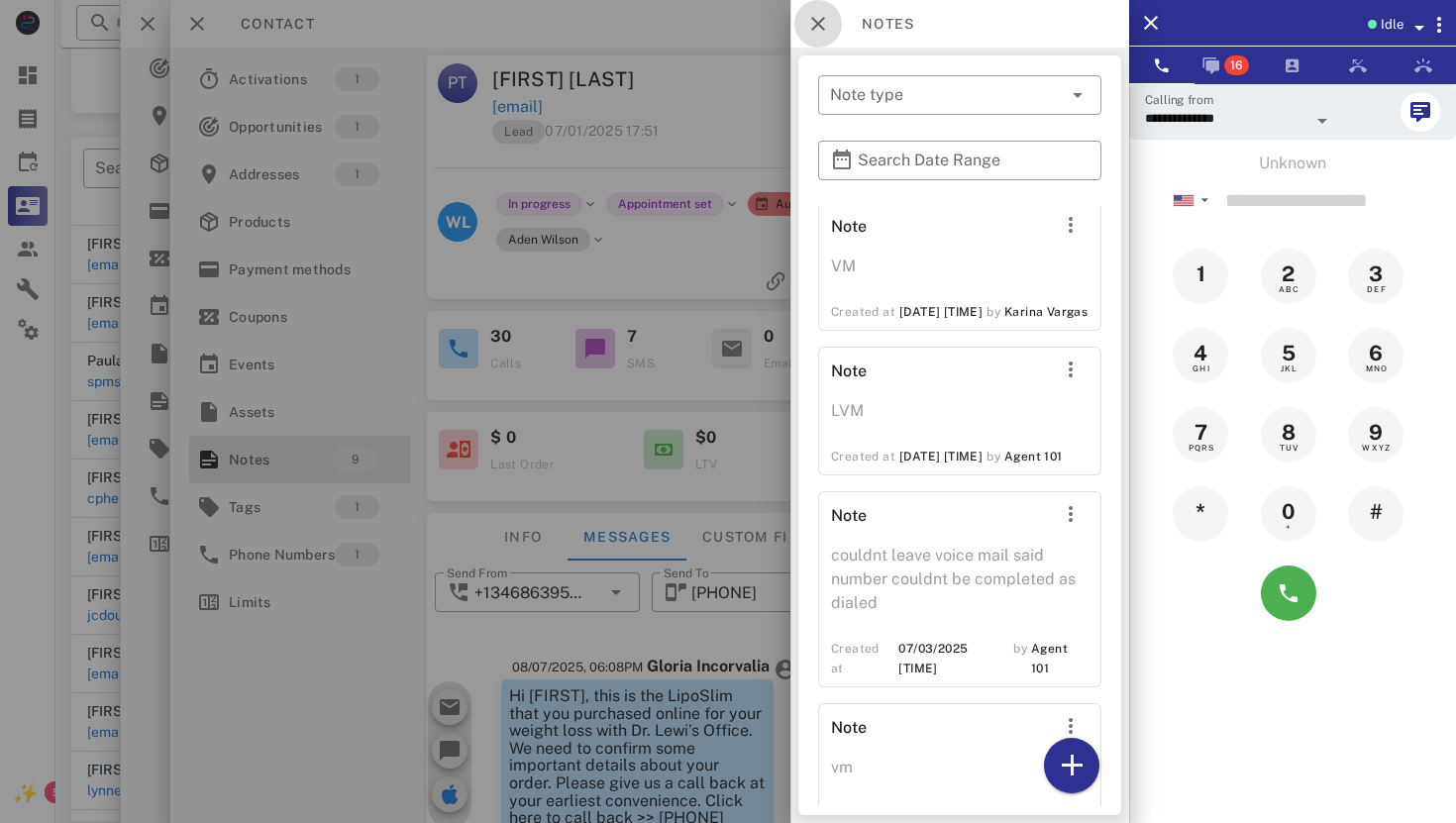 click at bounding box center (818, 24) 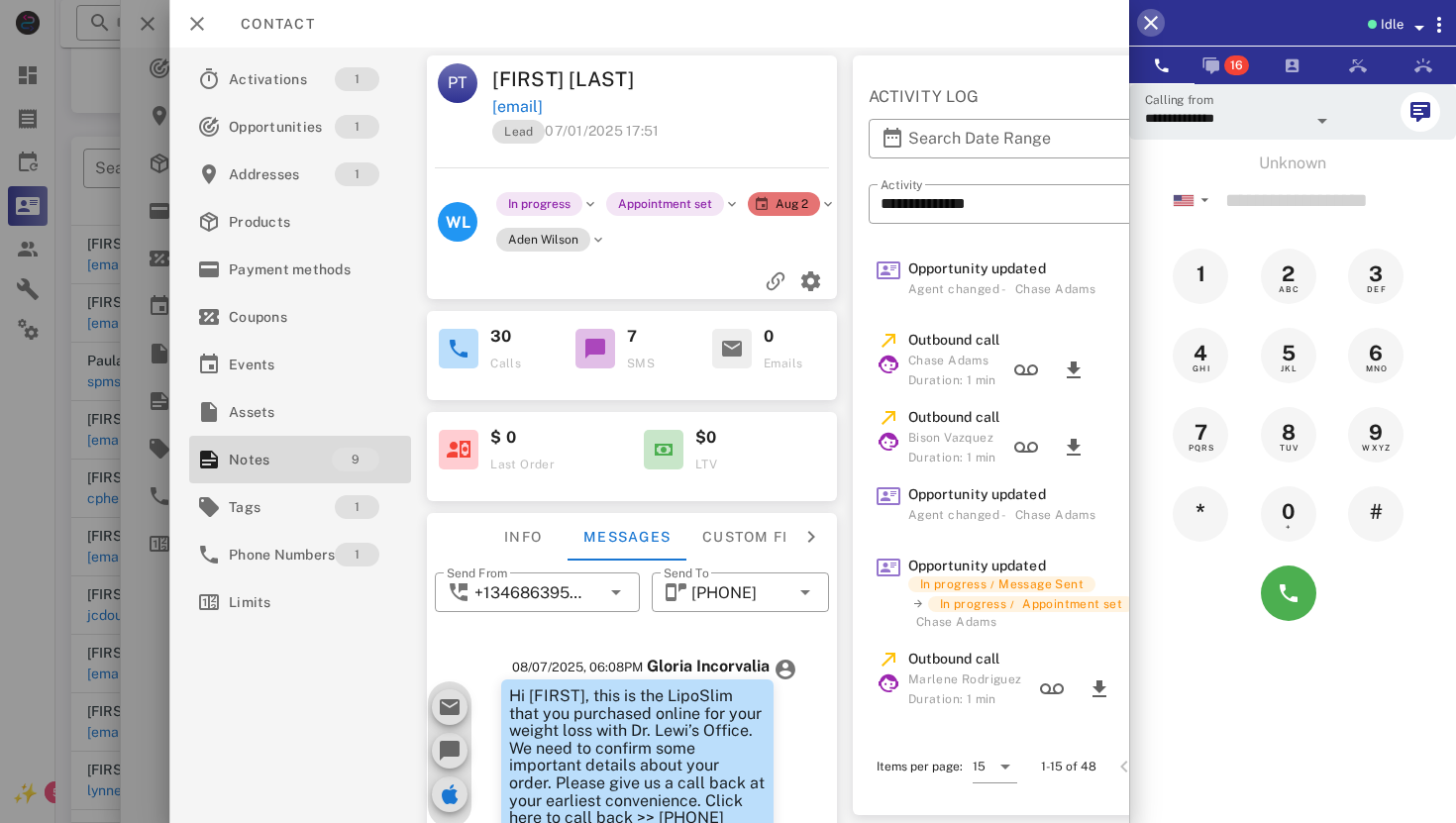 click at bounding box center [1151, 23] 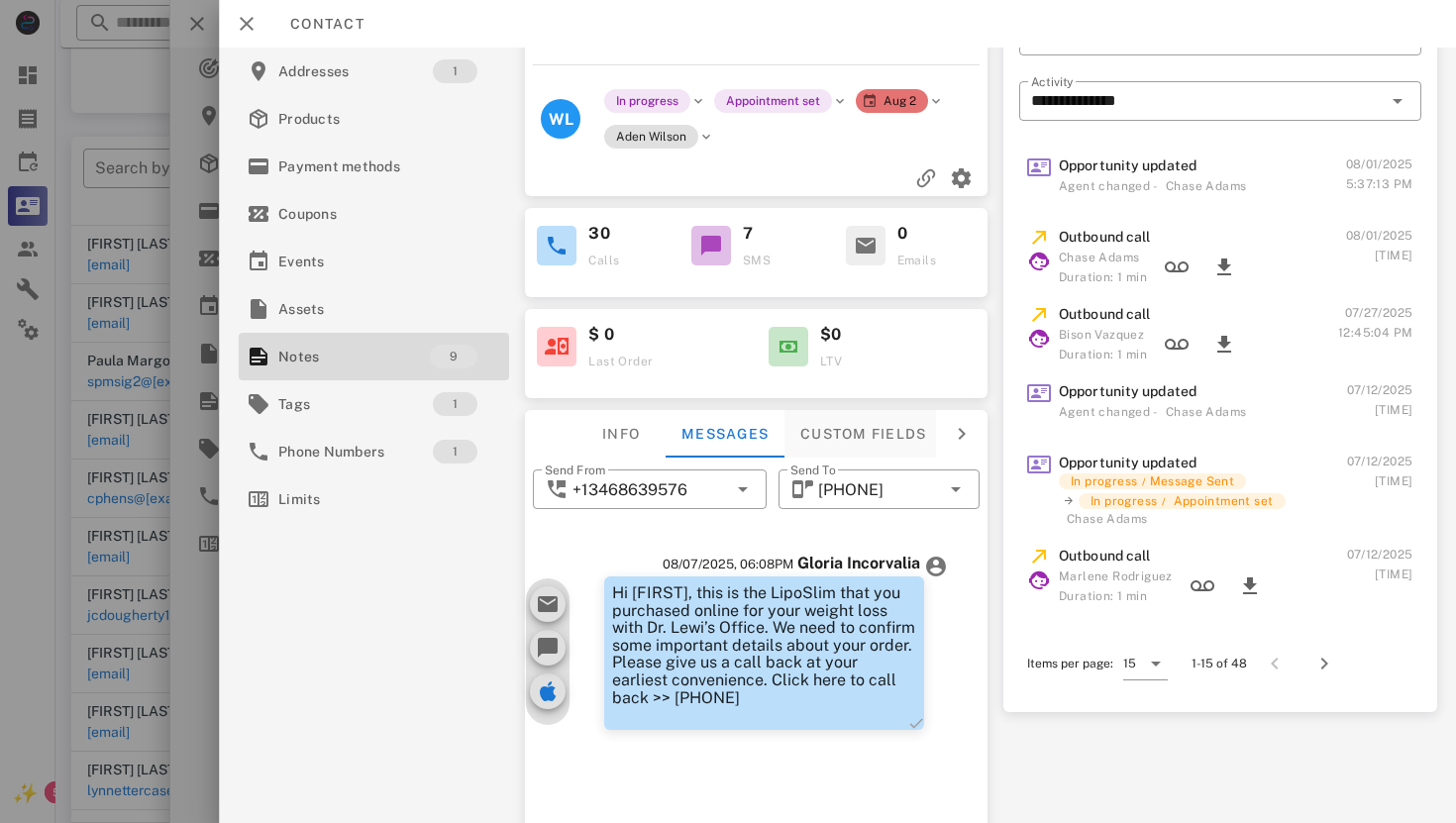 scroll, scrollTop: 273, scrollLeft: 0, axis: vertical 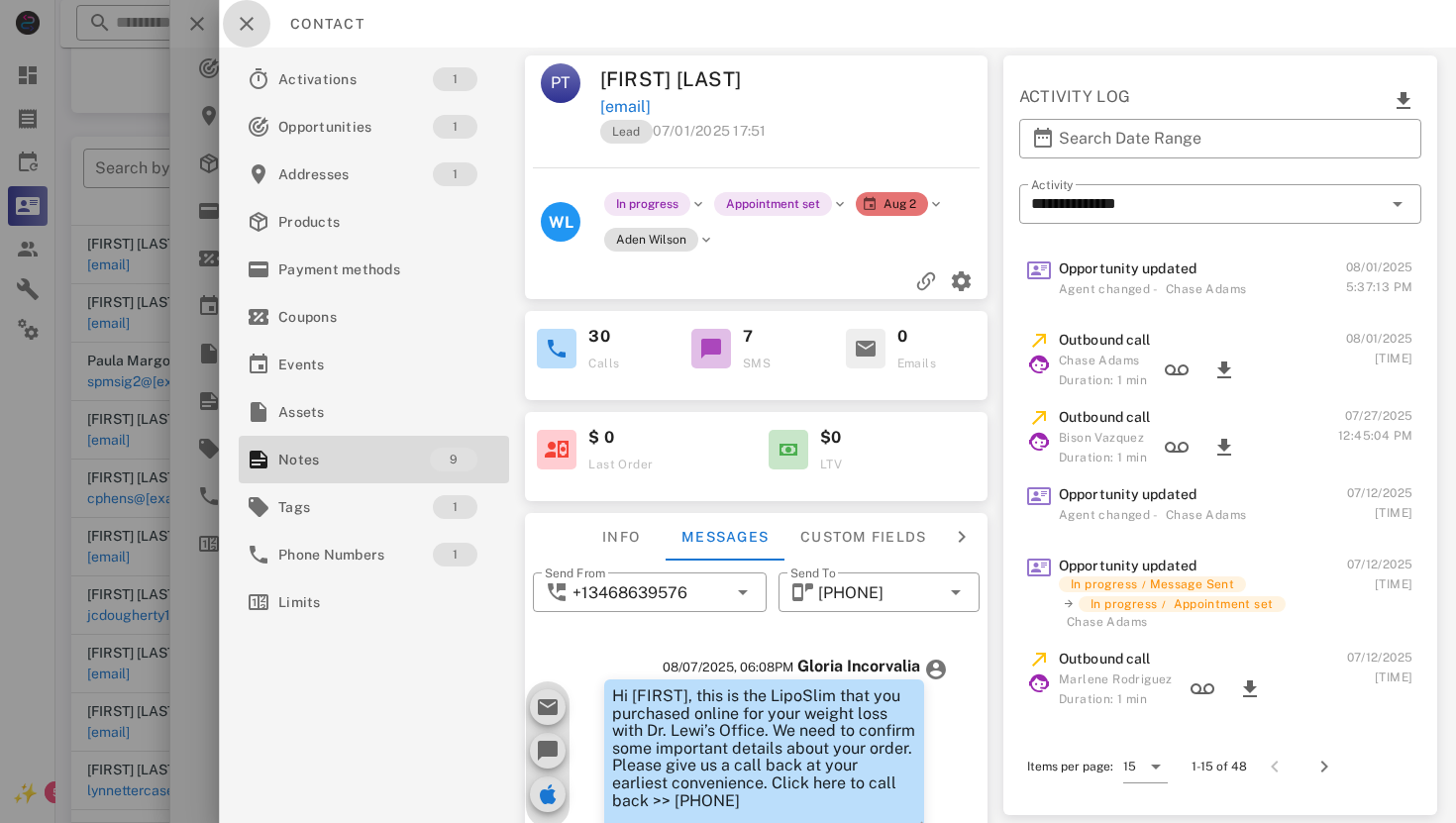 click at bounding box center (247, 24) 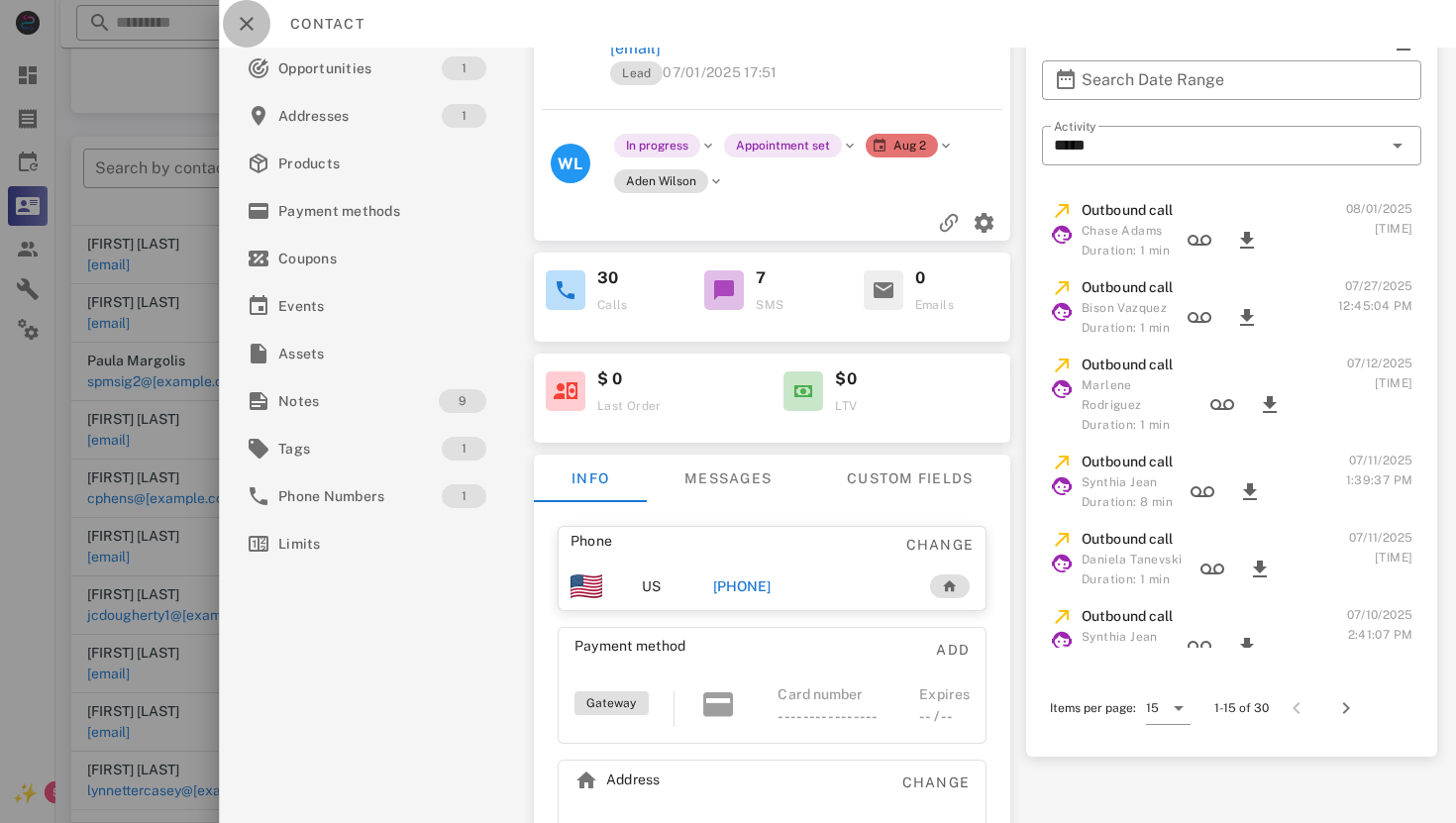 click at bounding box center [247, 24] 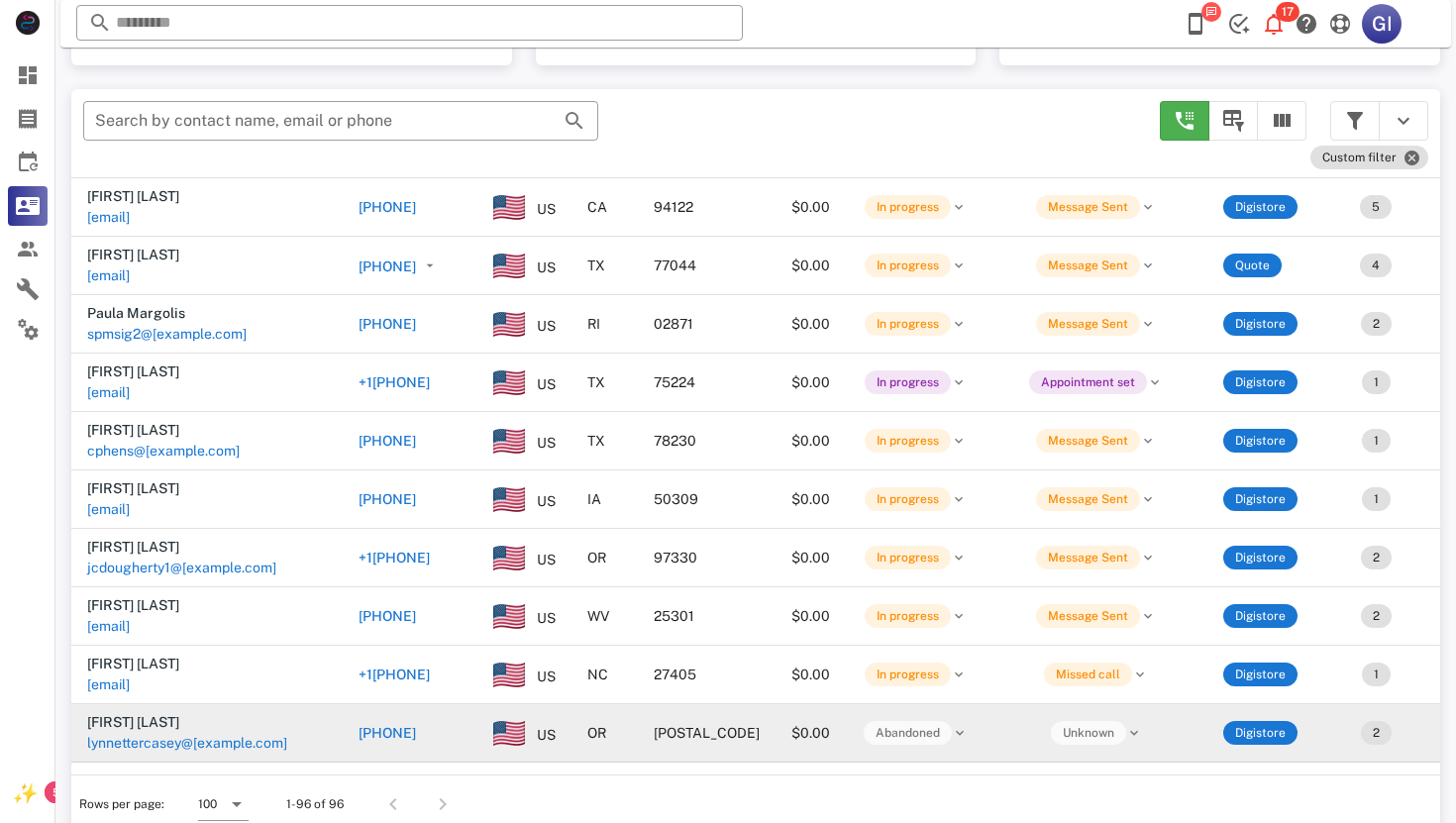 scroll, scrollTop: 376, scrollLeft: 0, axis: vertical 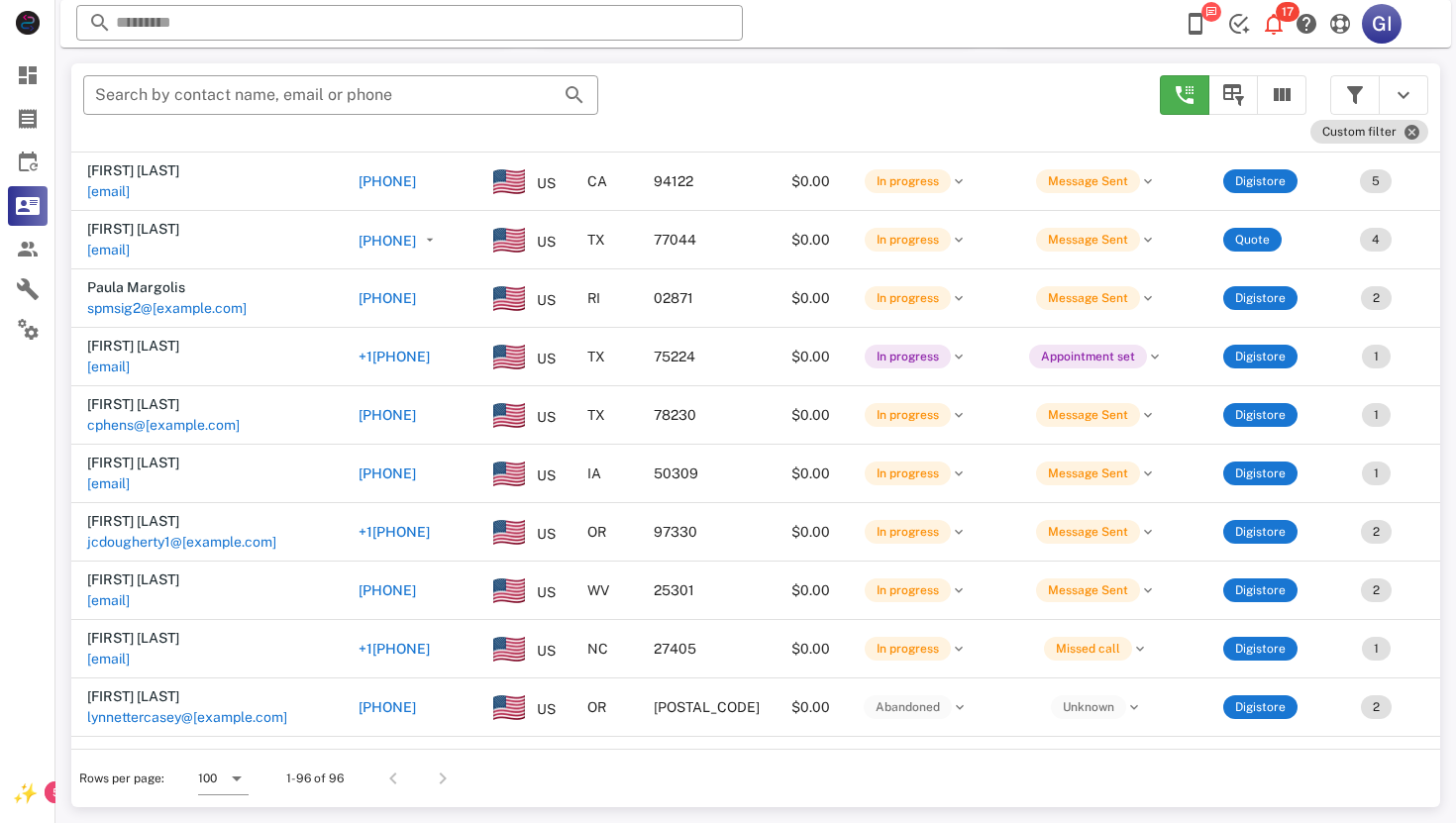 click at bounding box center (439, 778) 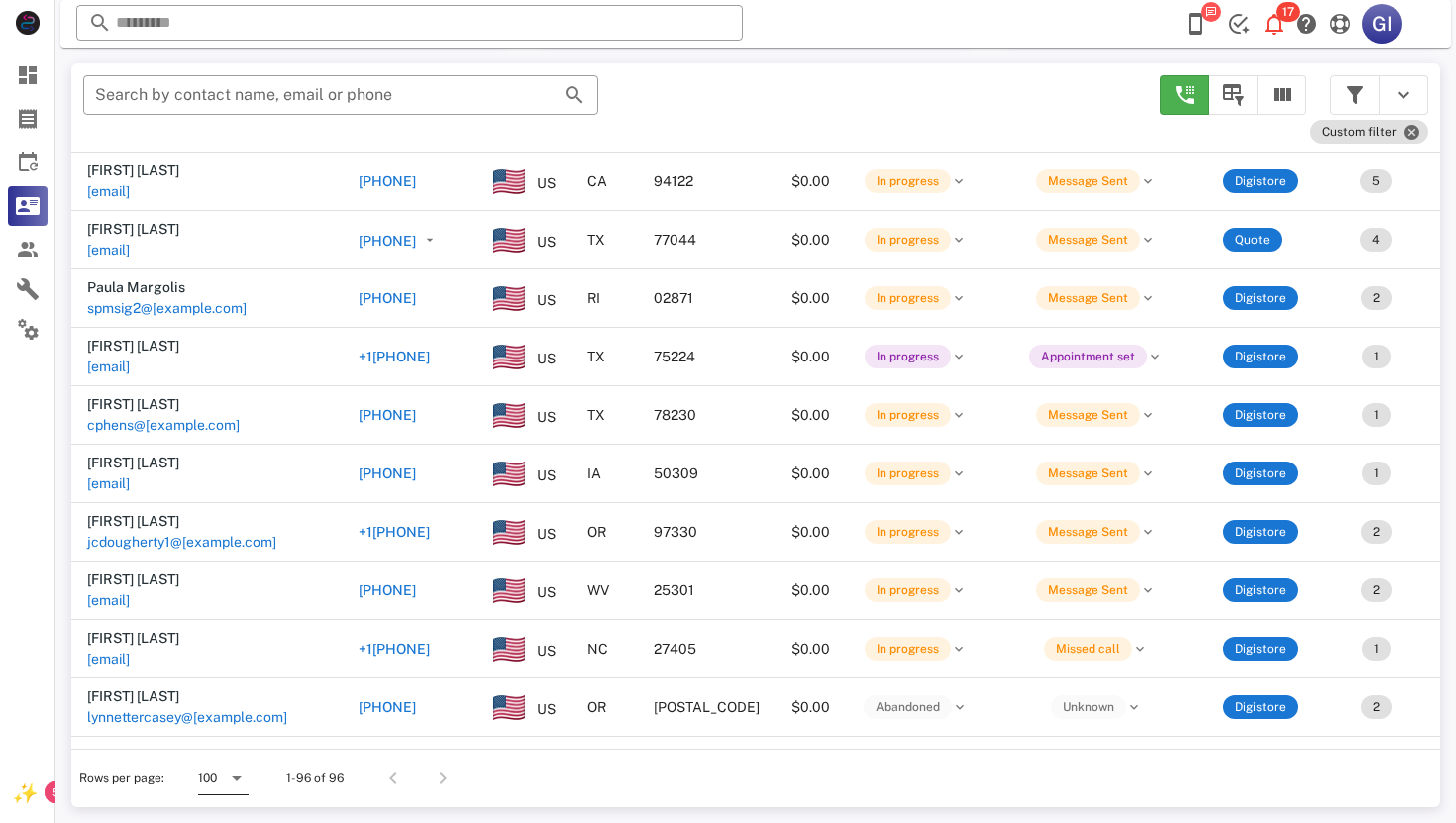 click at bounding box center [237, 778] 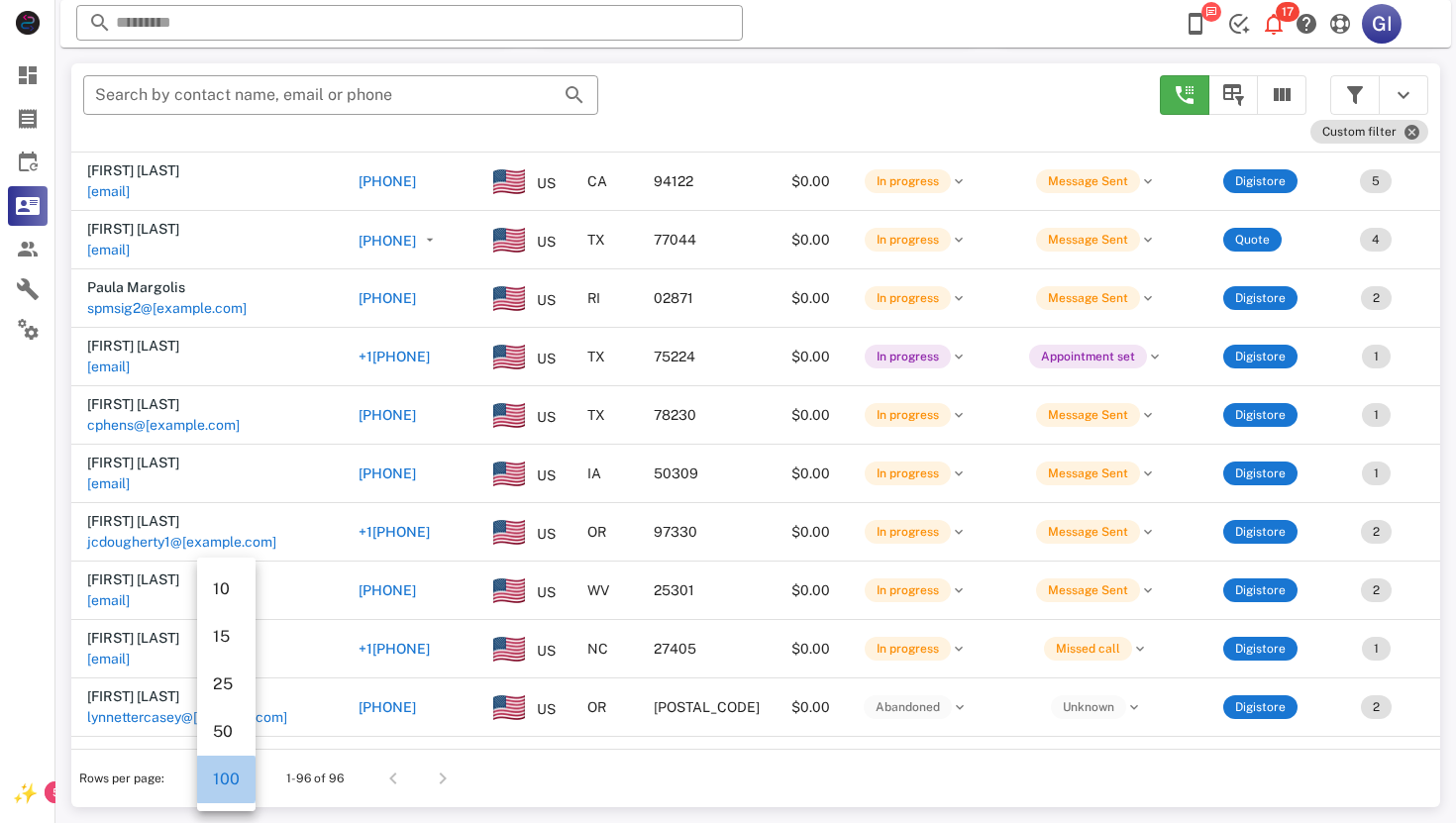 click on "100" at bounding box center [226, 778] 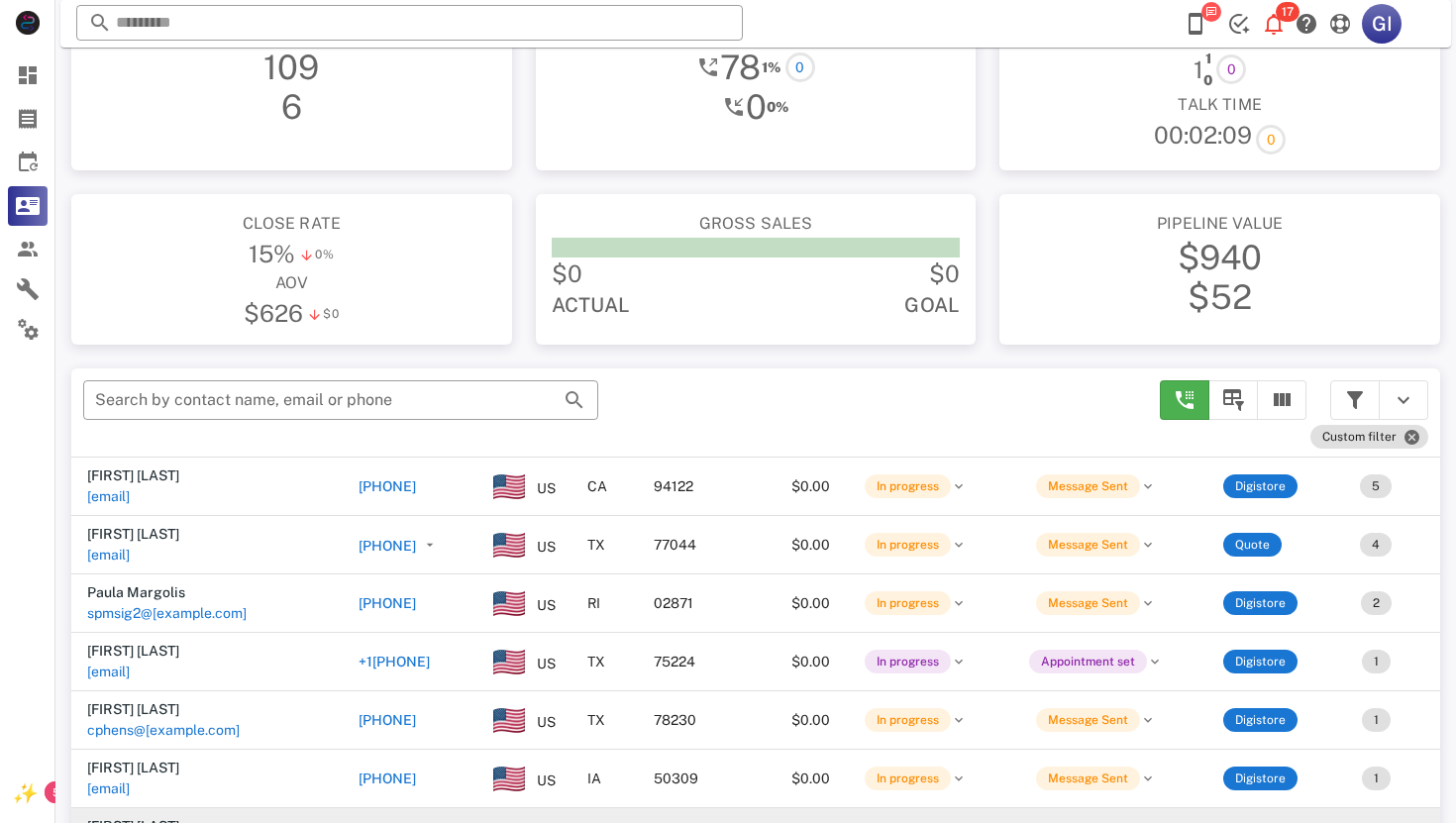 scroll, scrollTop: 0, scrollLeft: 0, axis: both 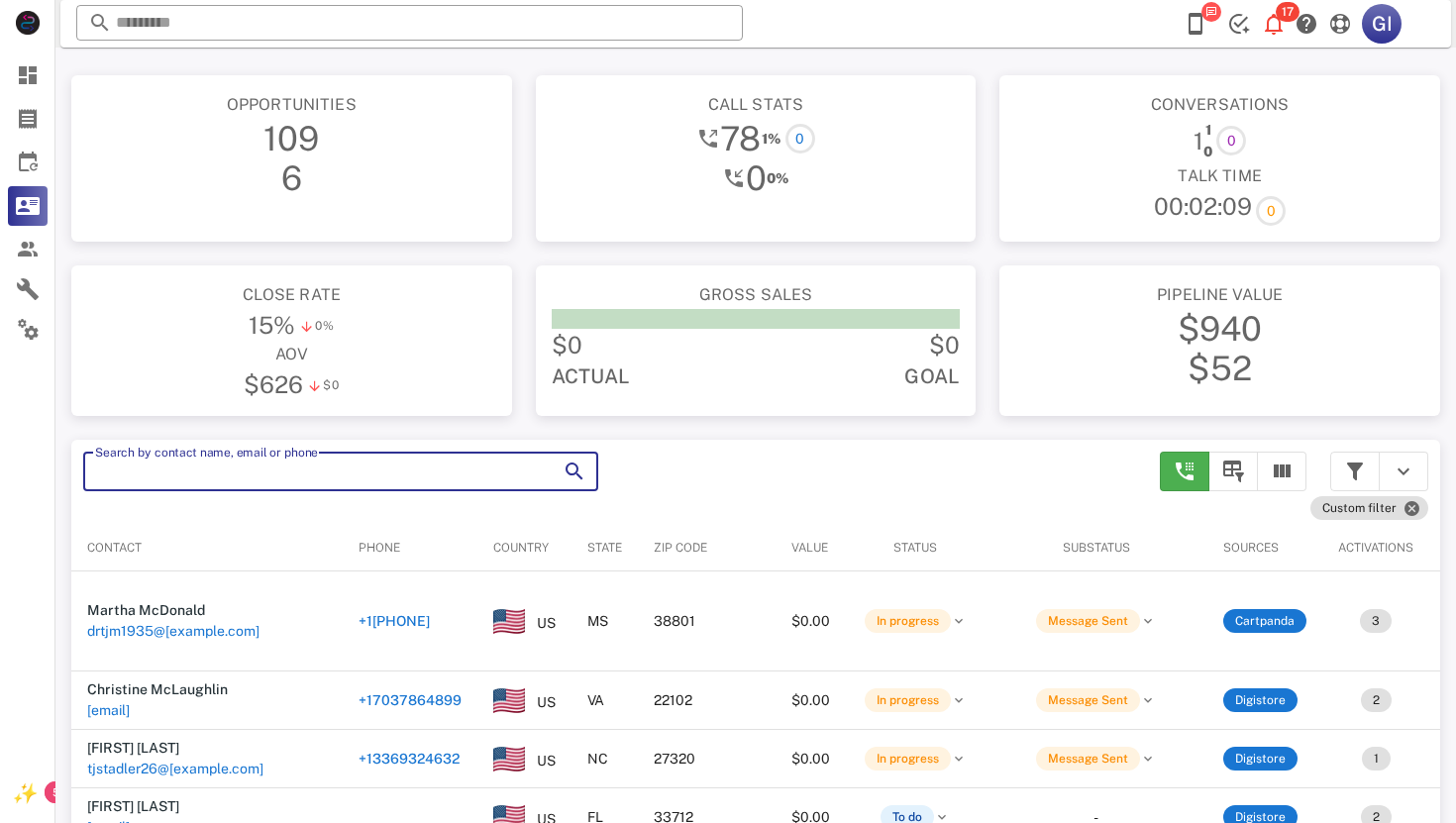 click on "Search by contact name, email or phone" at bounding box center (313, 471) 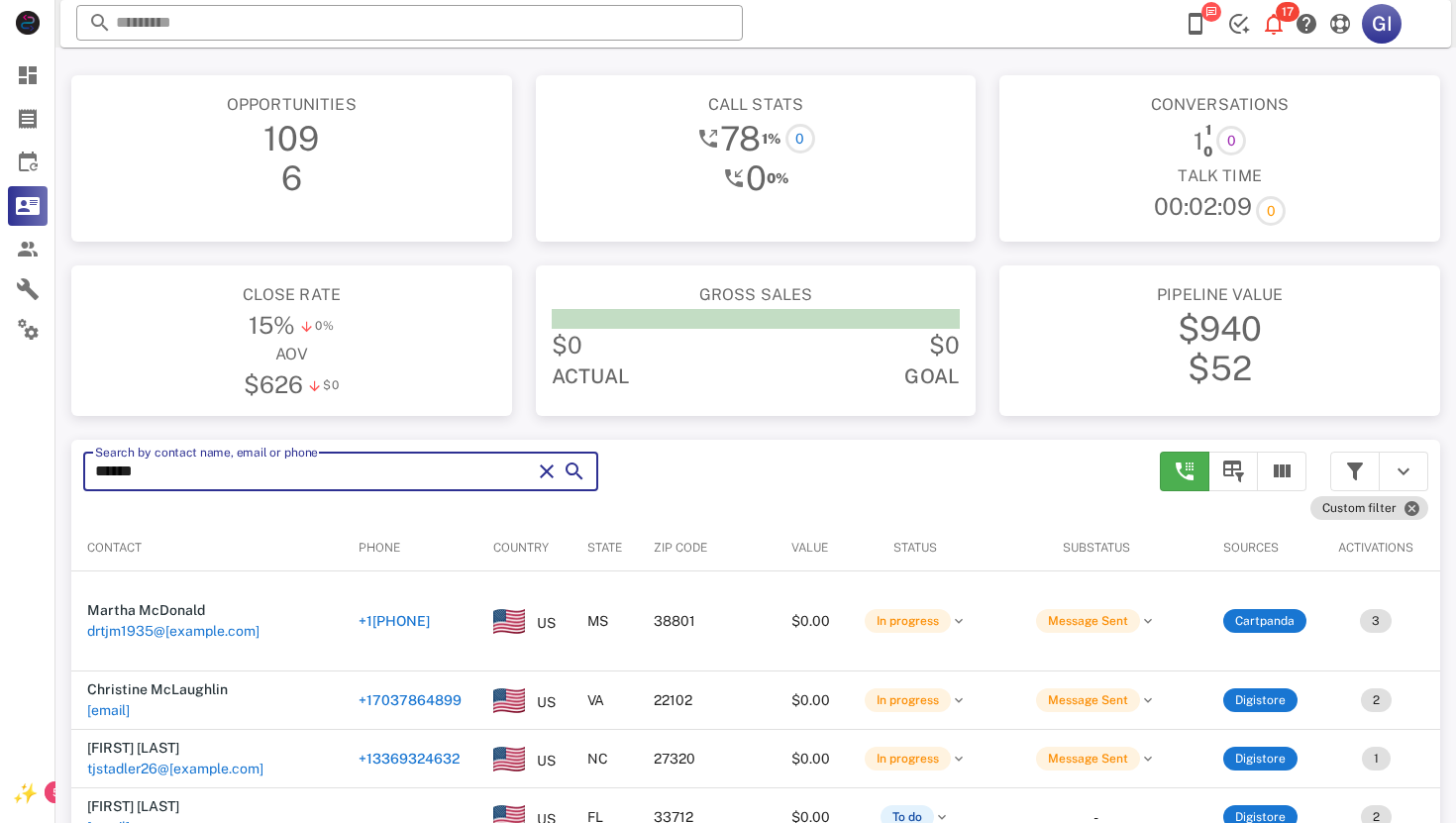 type on "******" 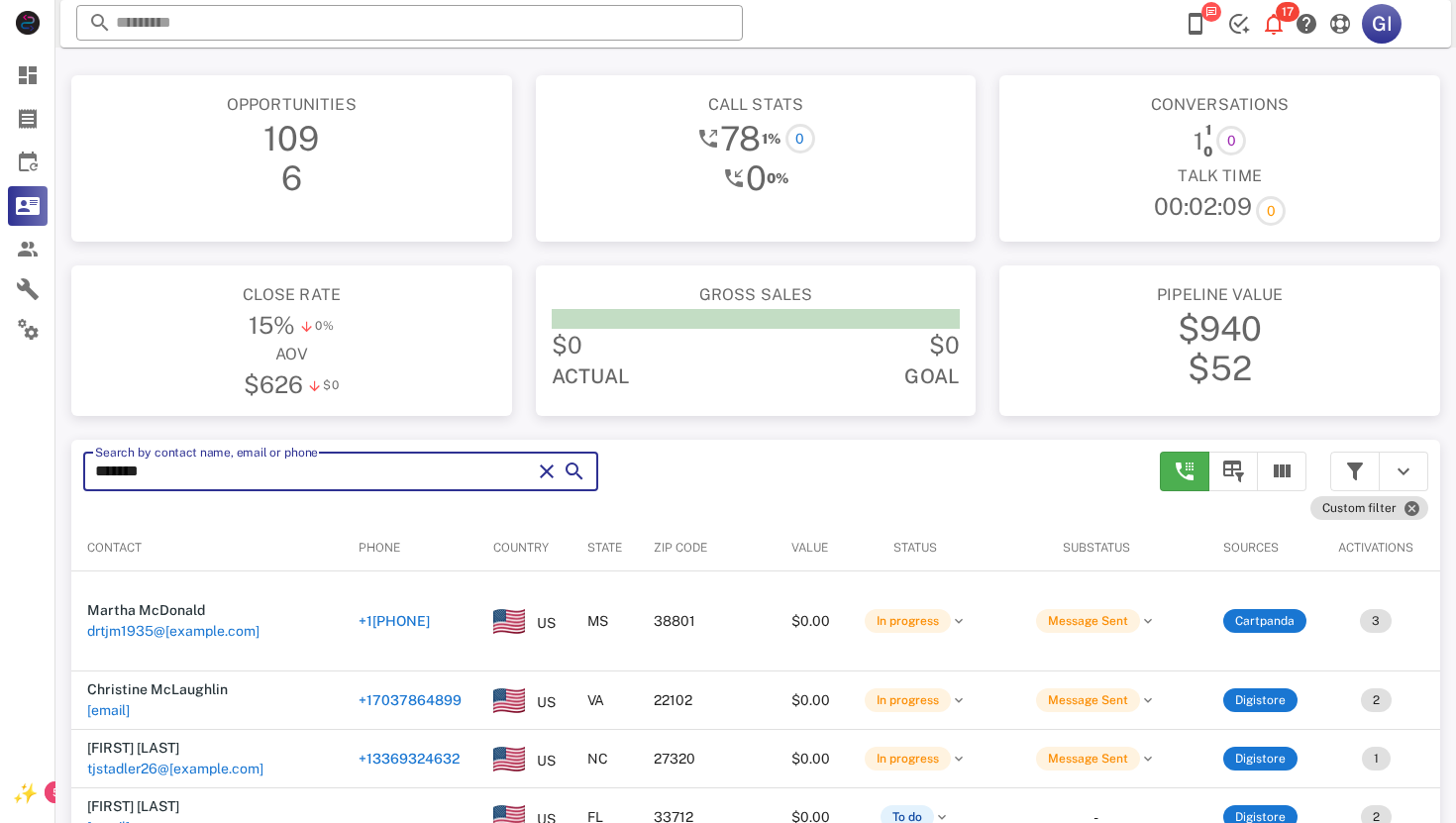 type on "******" 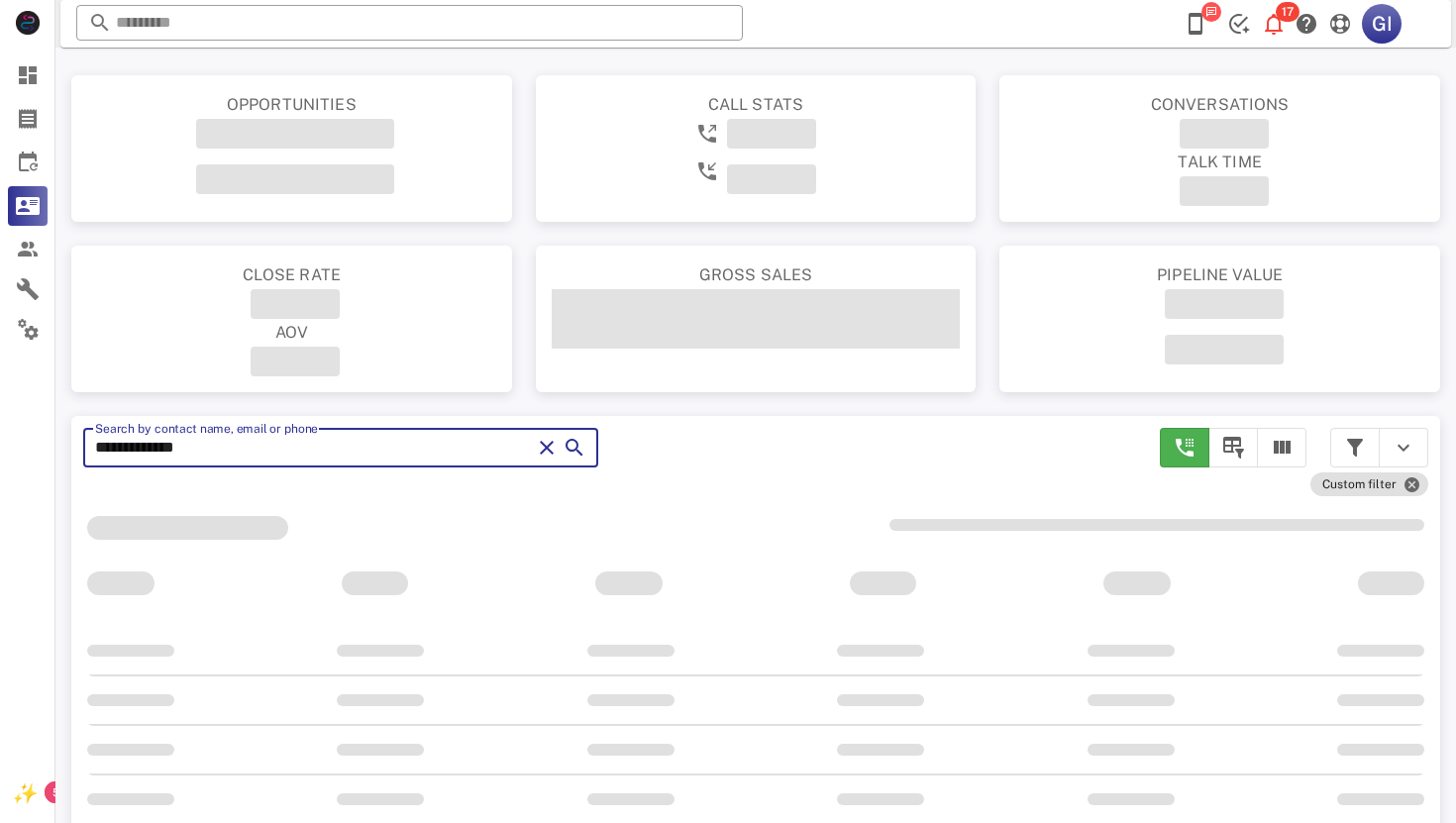 type on "**********" 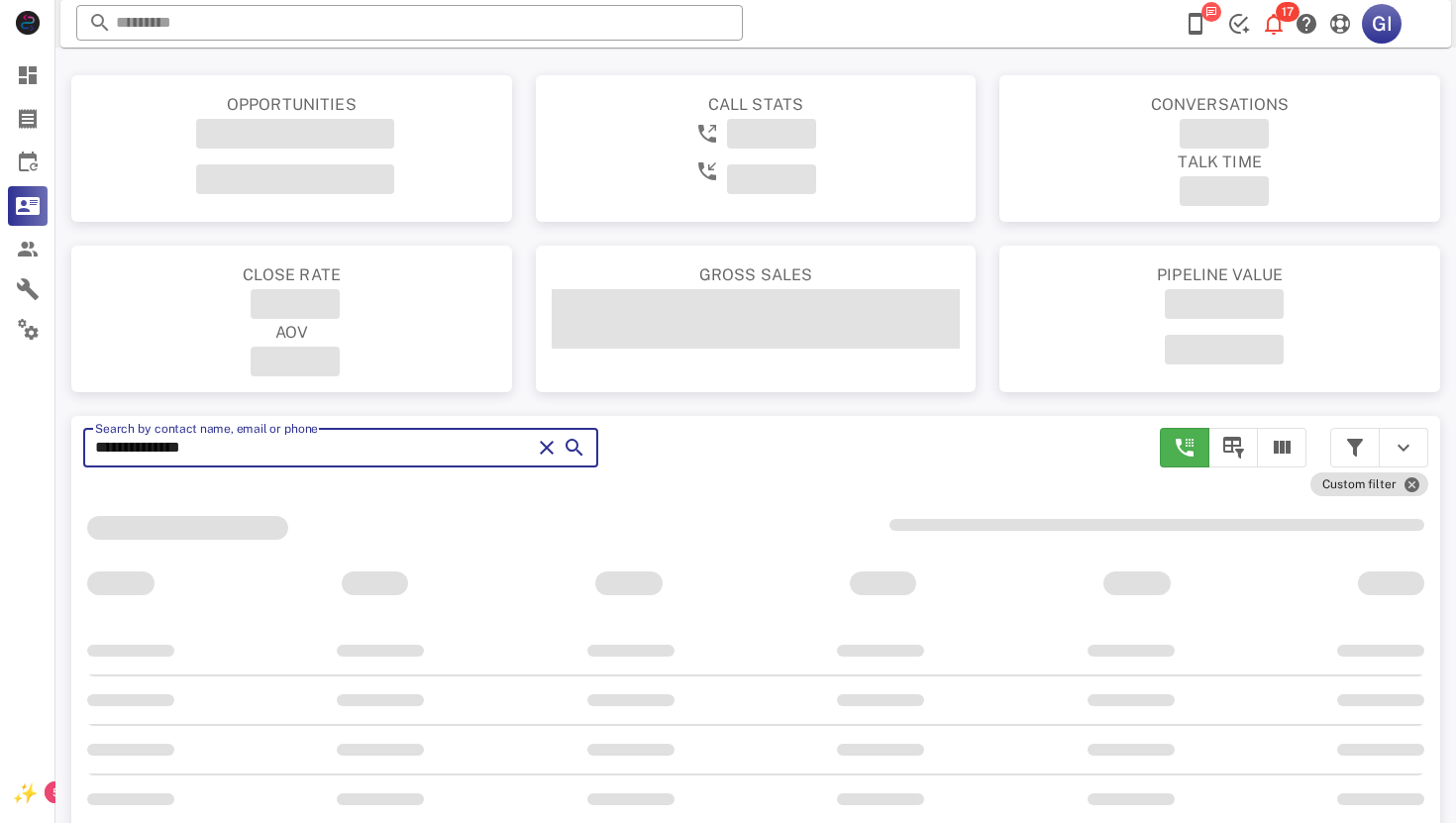 type on "**********" 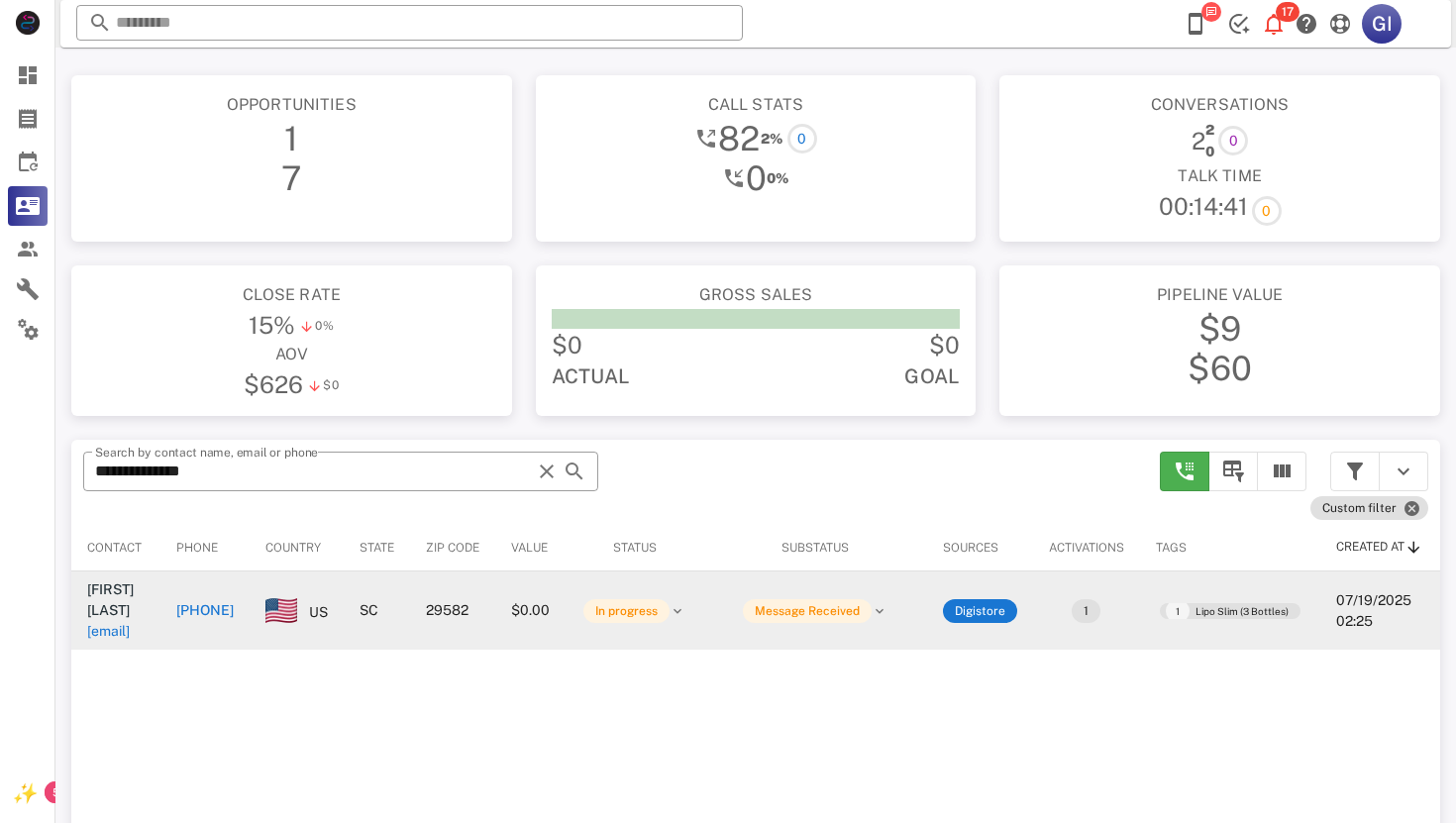 click on "[EMAIL]" at bounding box center [108, 631] 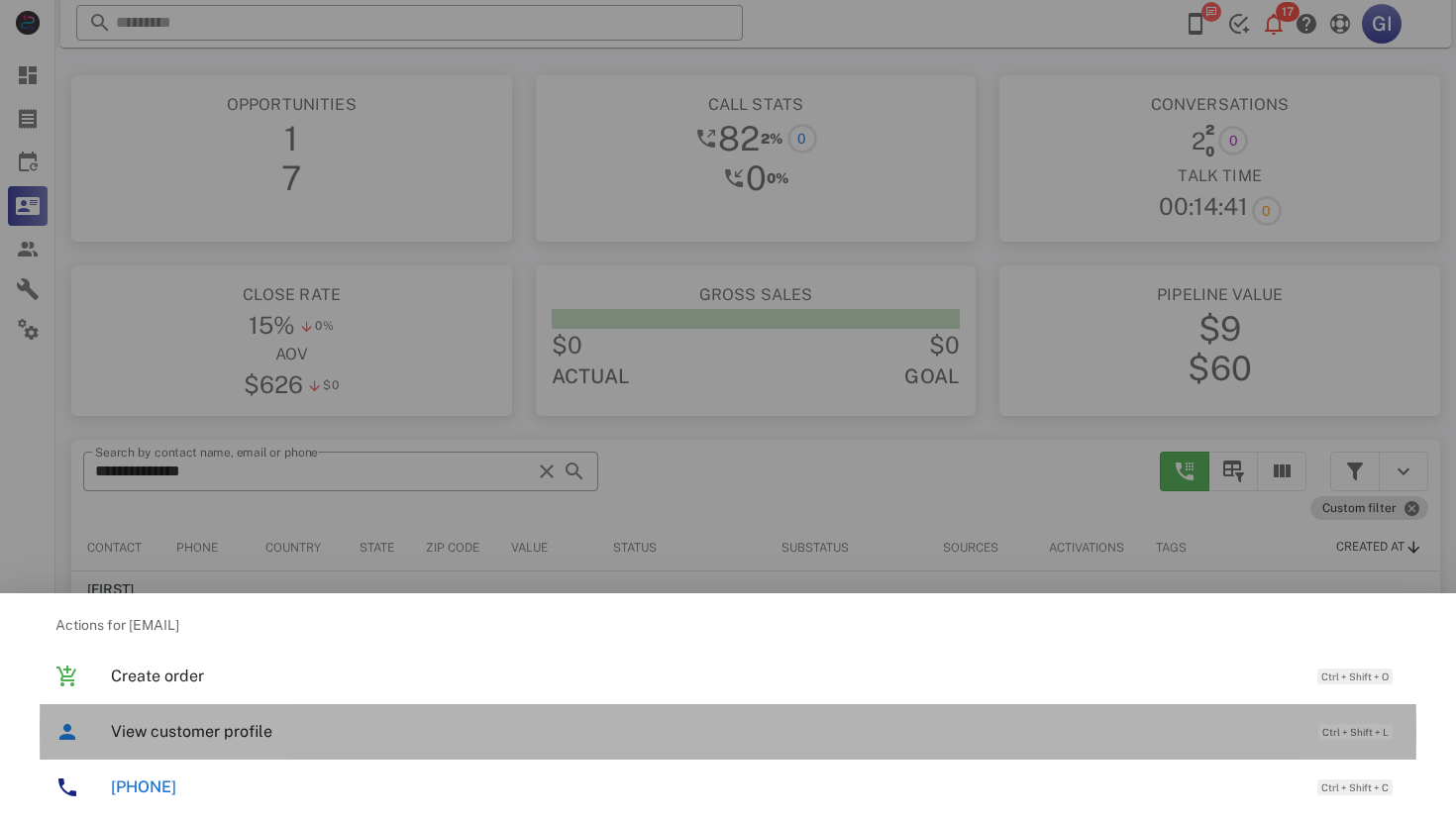 click on "View customer profile" at bounding box center [704, 731] 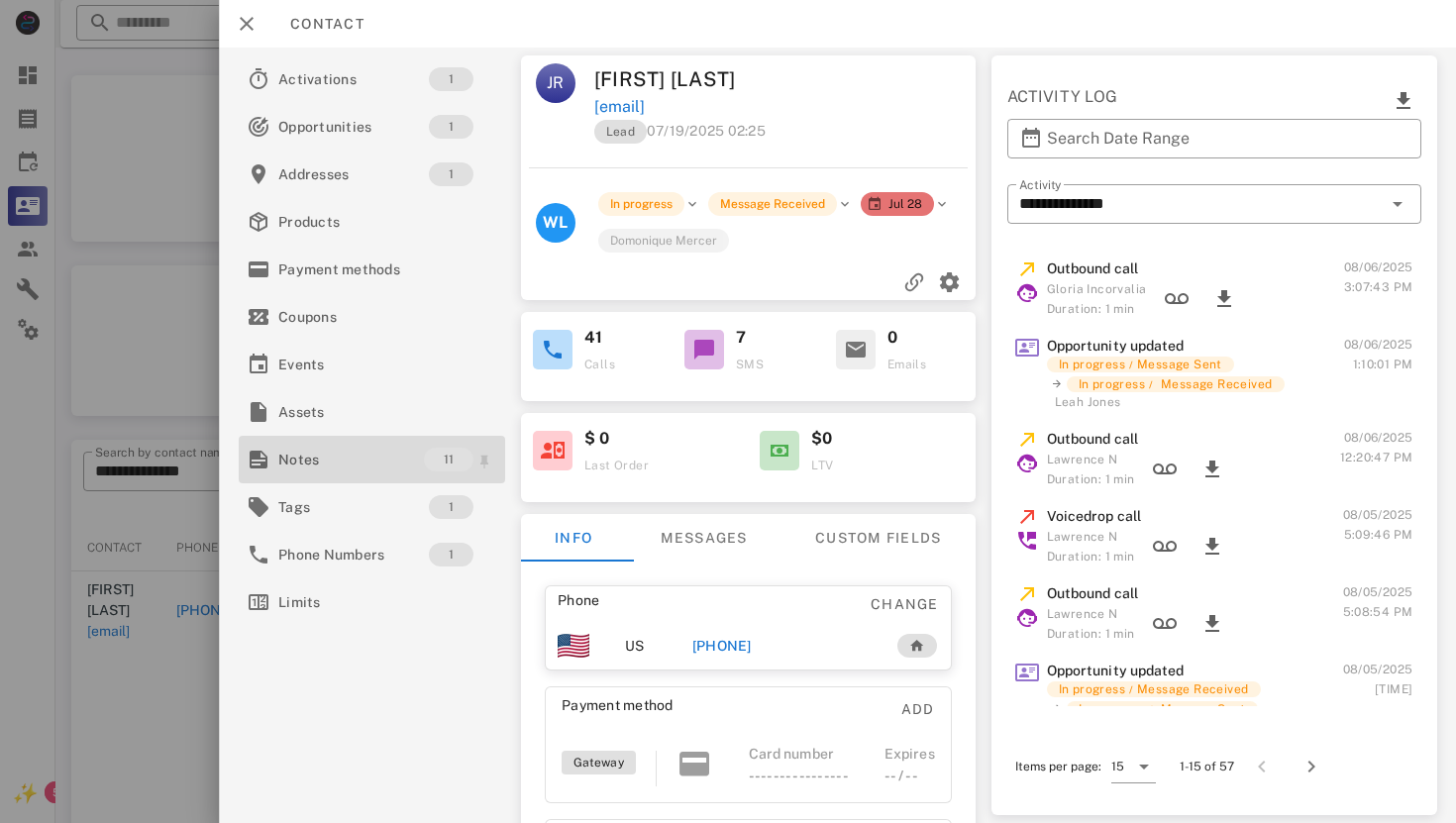 click on "Notes" at bounding box center [351, 460] 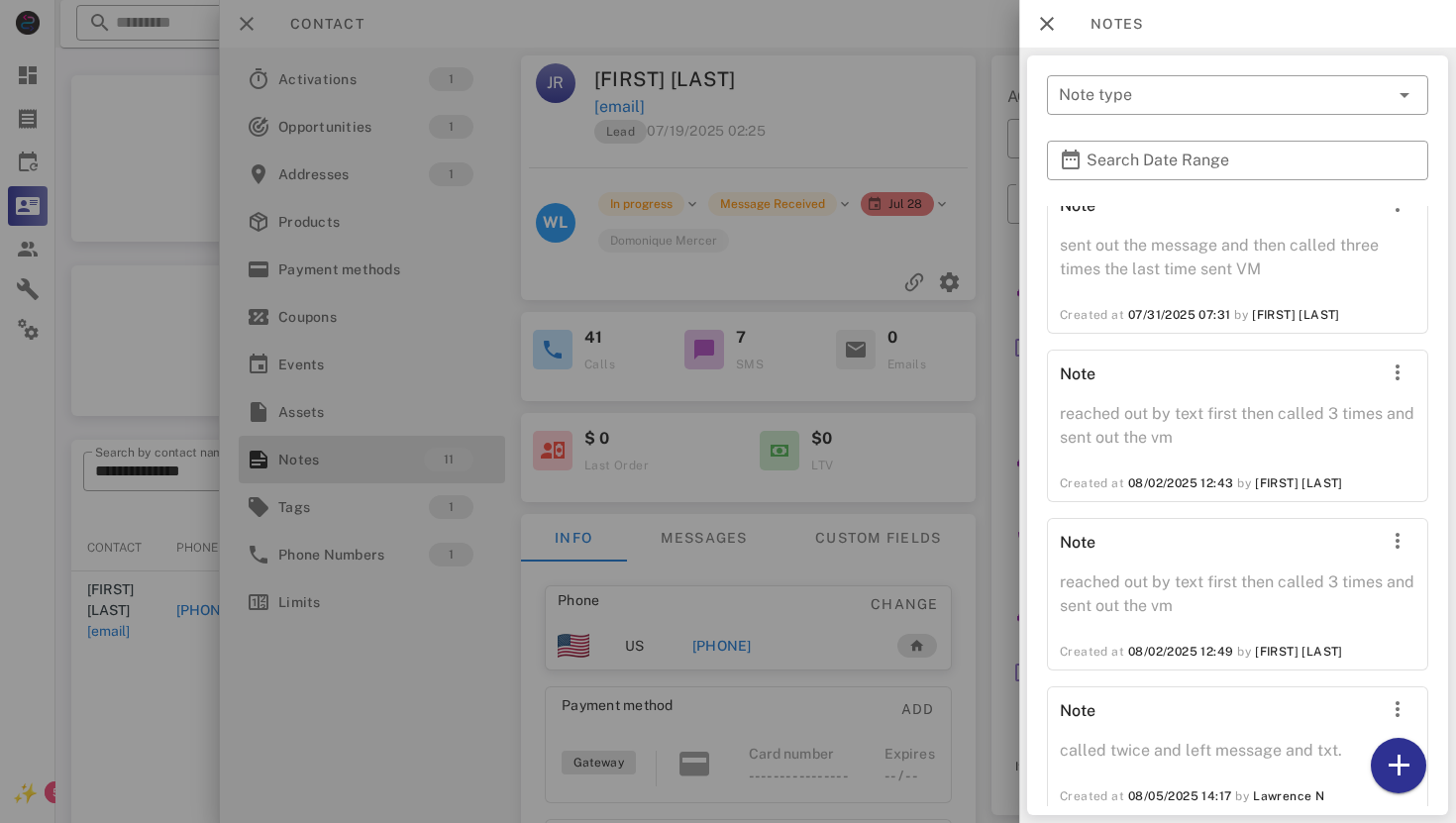 scroll, scrollTop: 1167, scrollLeft: 0, axis: vertical 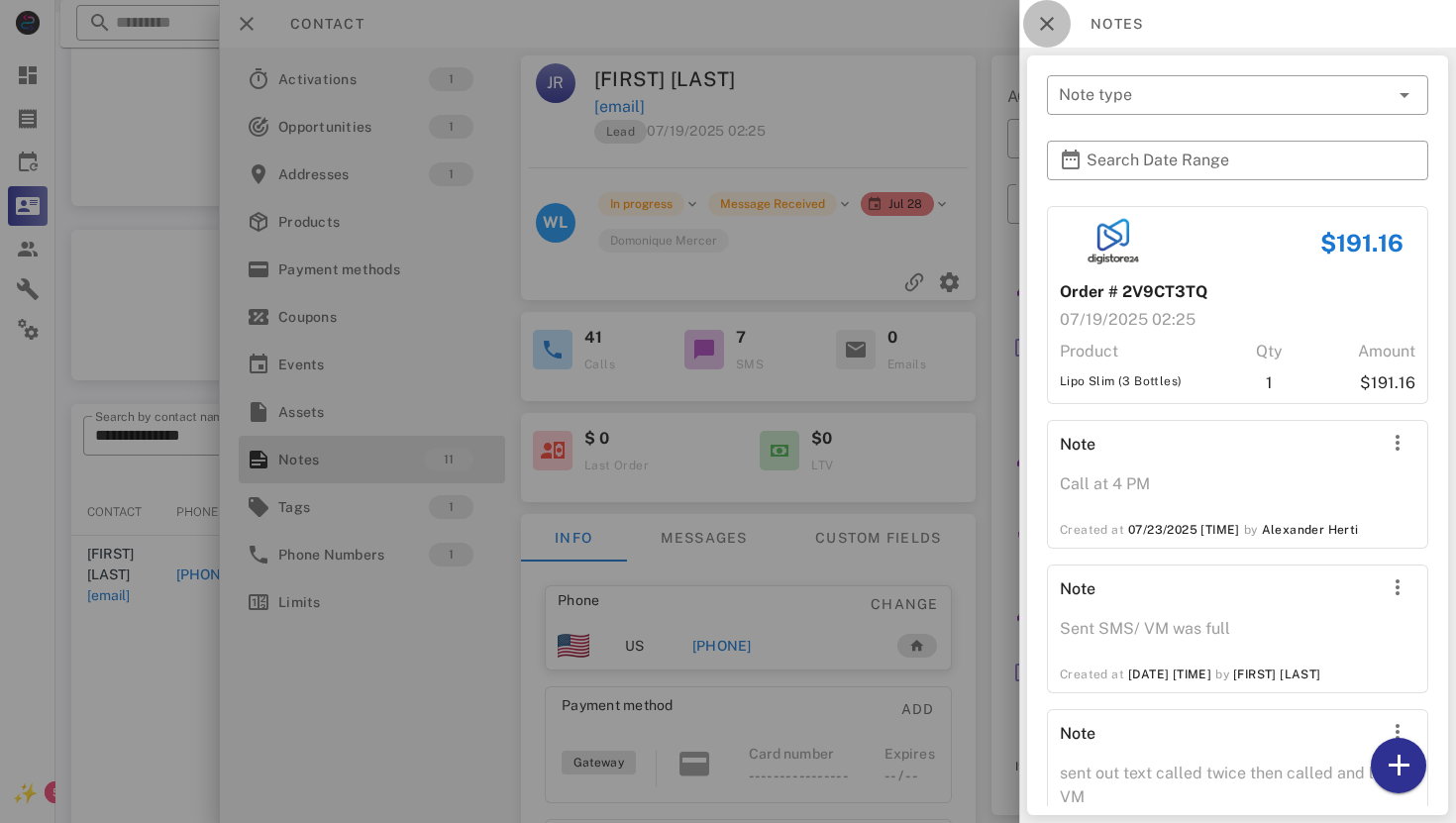 click at bounding box center [1047, 24] 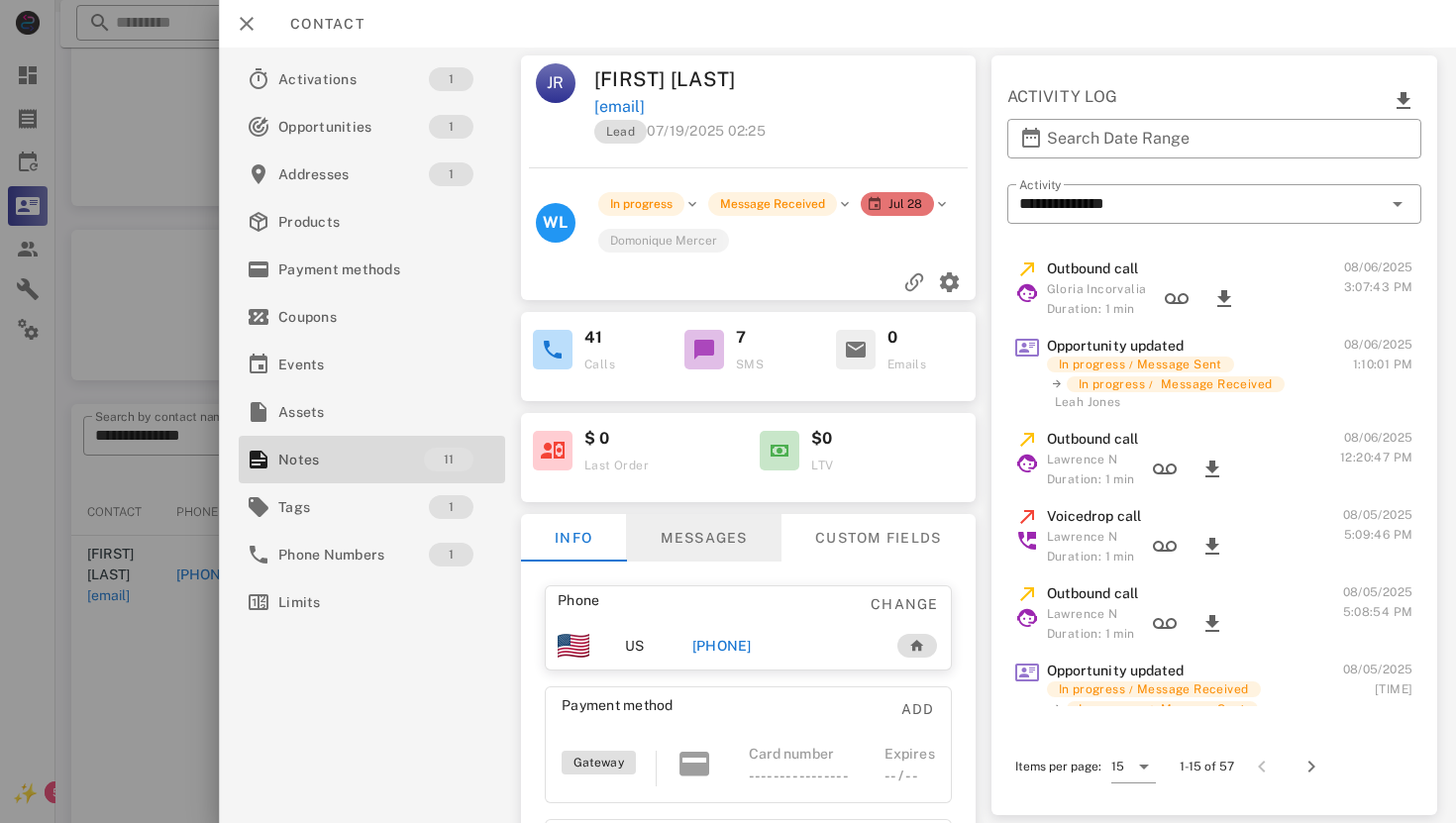 click on "Messages" at bounding box center [703, 538] 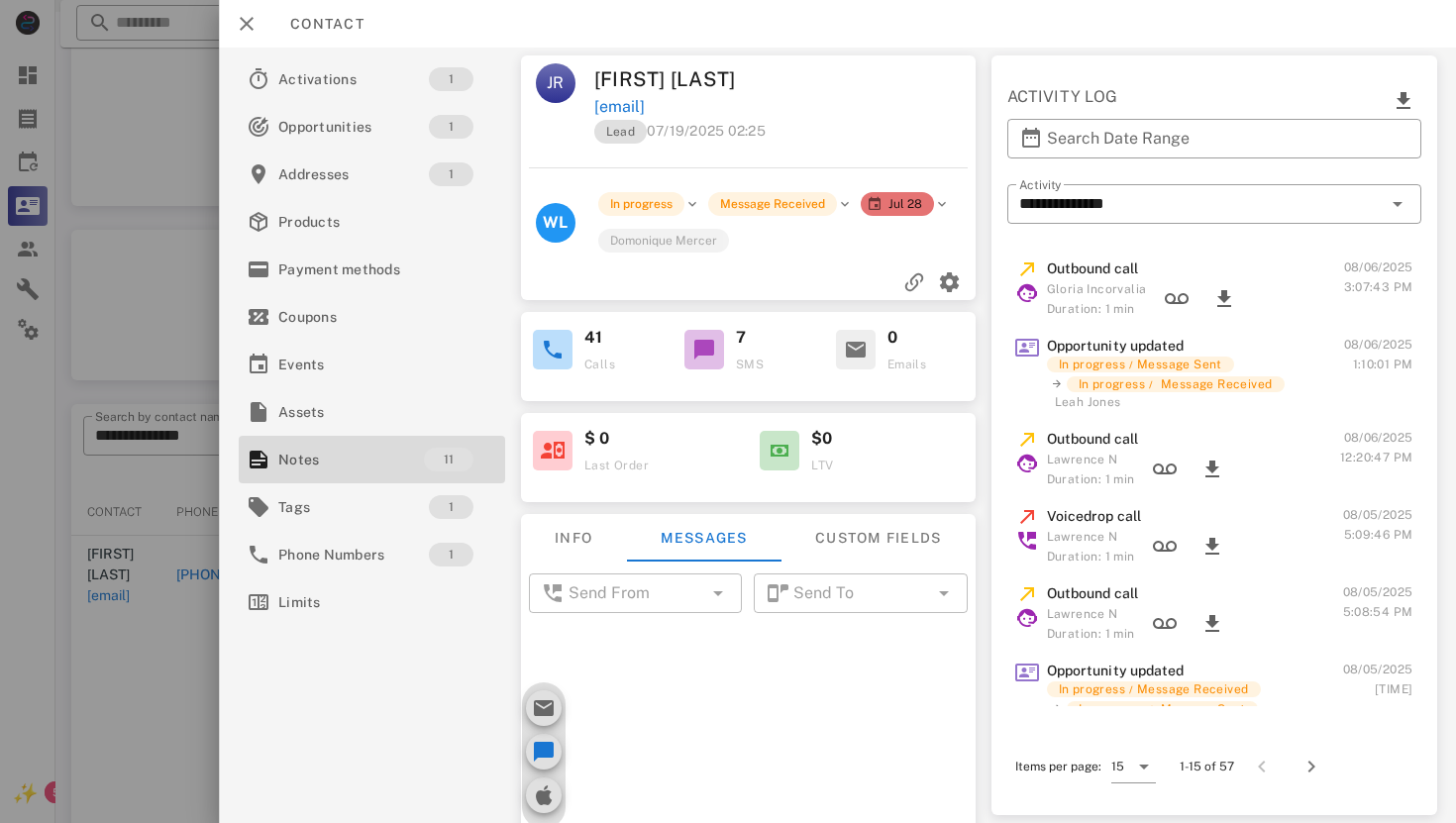 scroll, scrollTop: 2549, scrollLeft: 0, axis: vertical 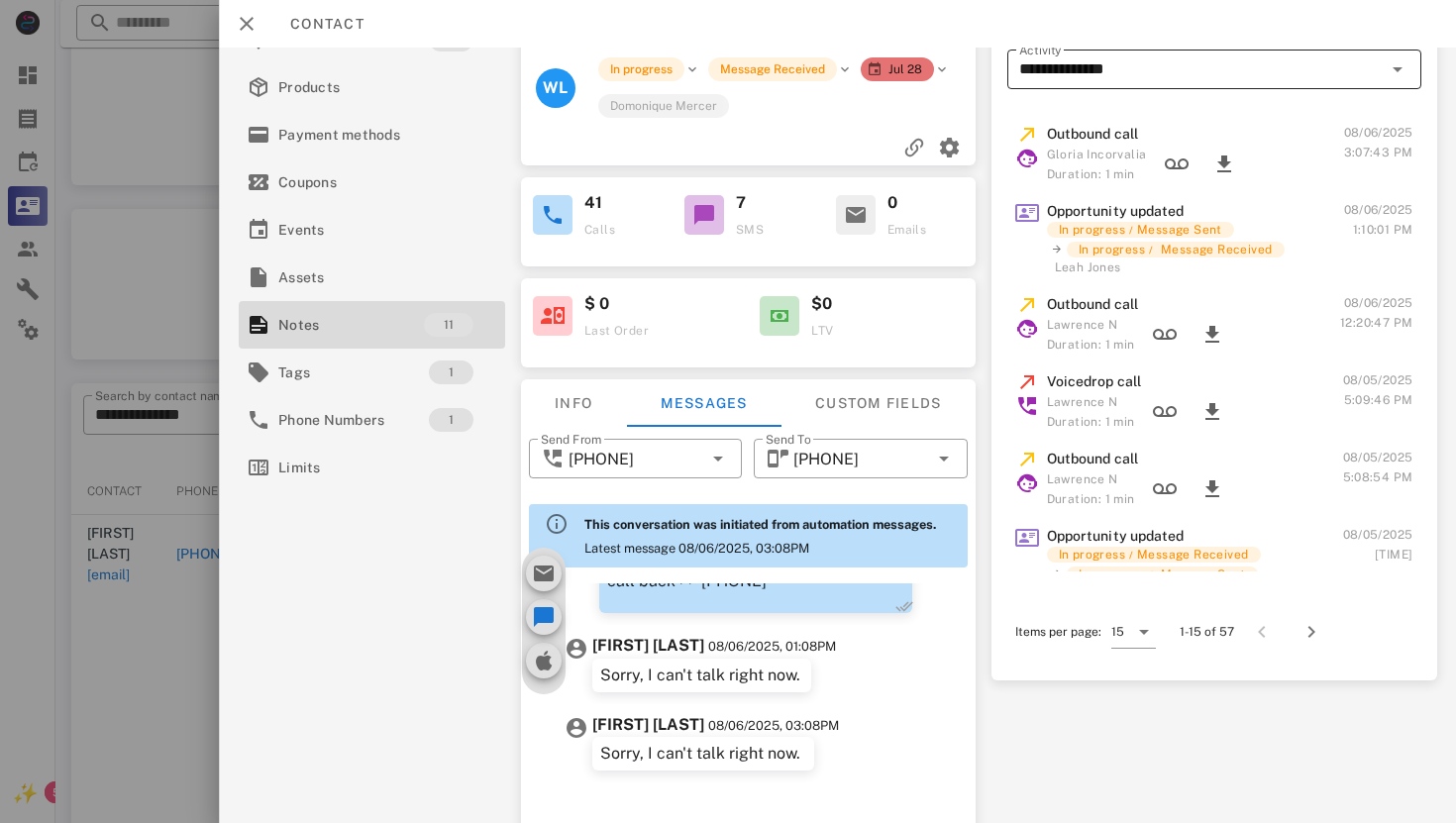 click on "**********" at bounding box center [1199, 69] 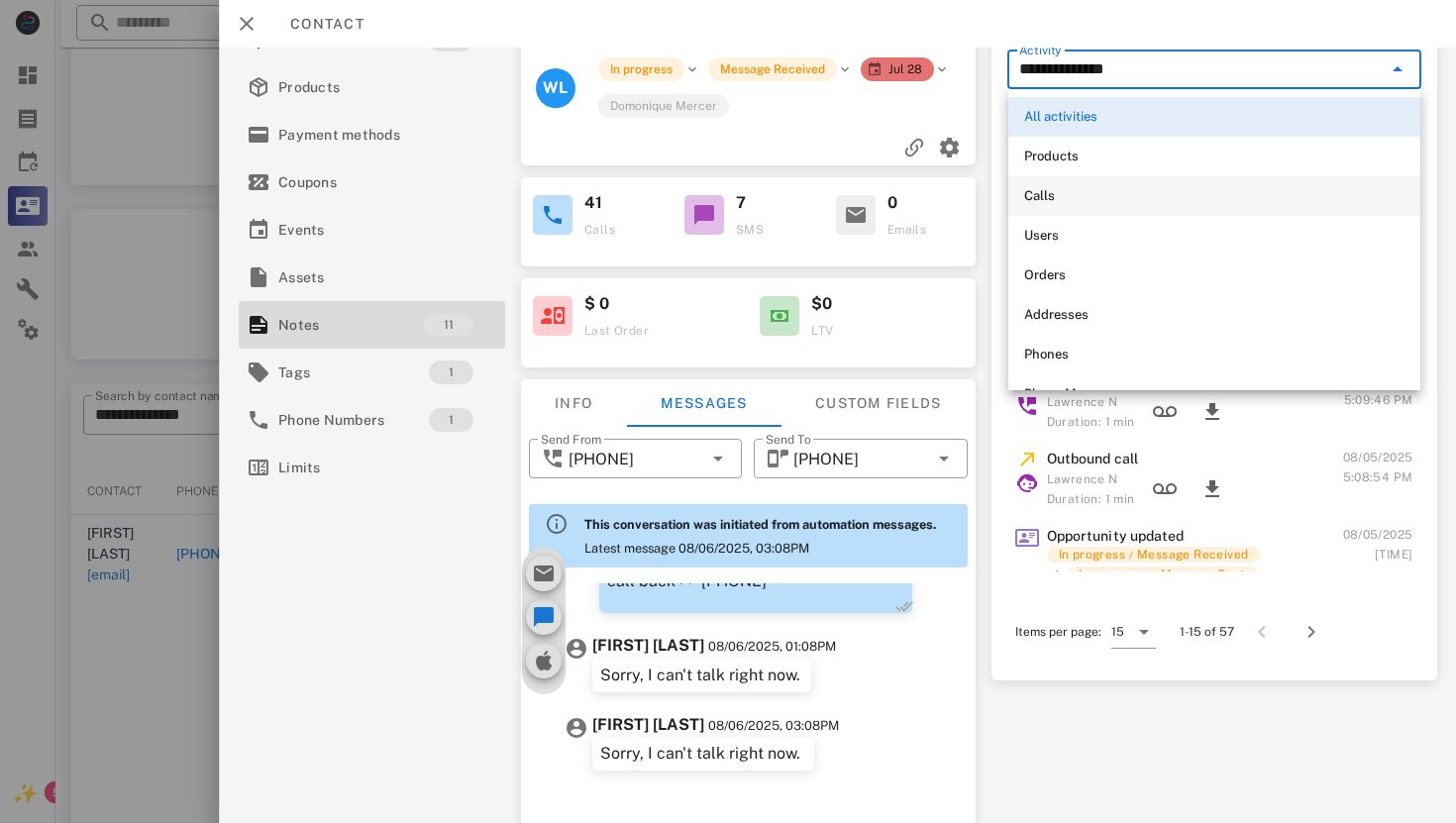 click on "Calls" at bounding box center (1214, 196) 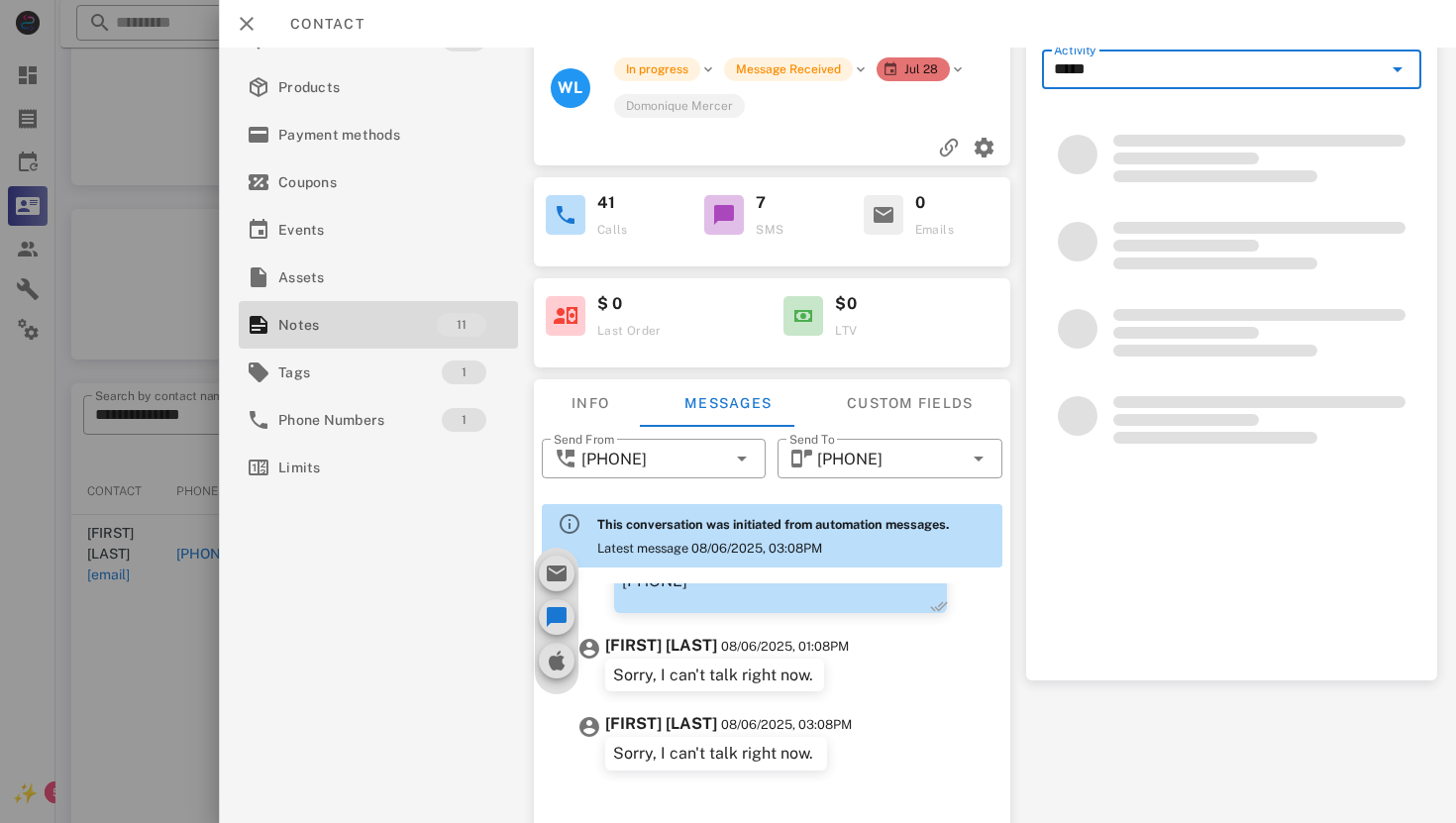 scroll, scrollTop: 2515, scrollLeft: 0, axis: vertical 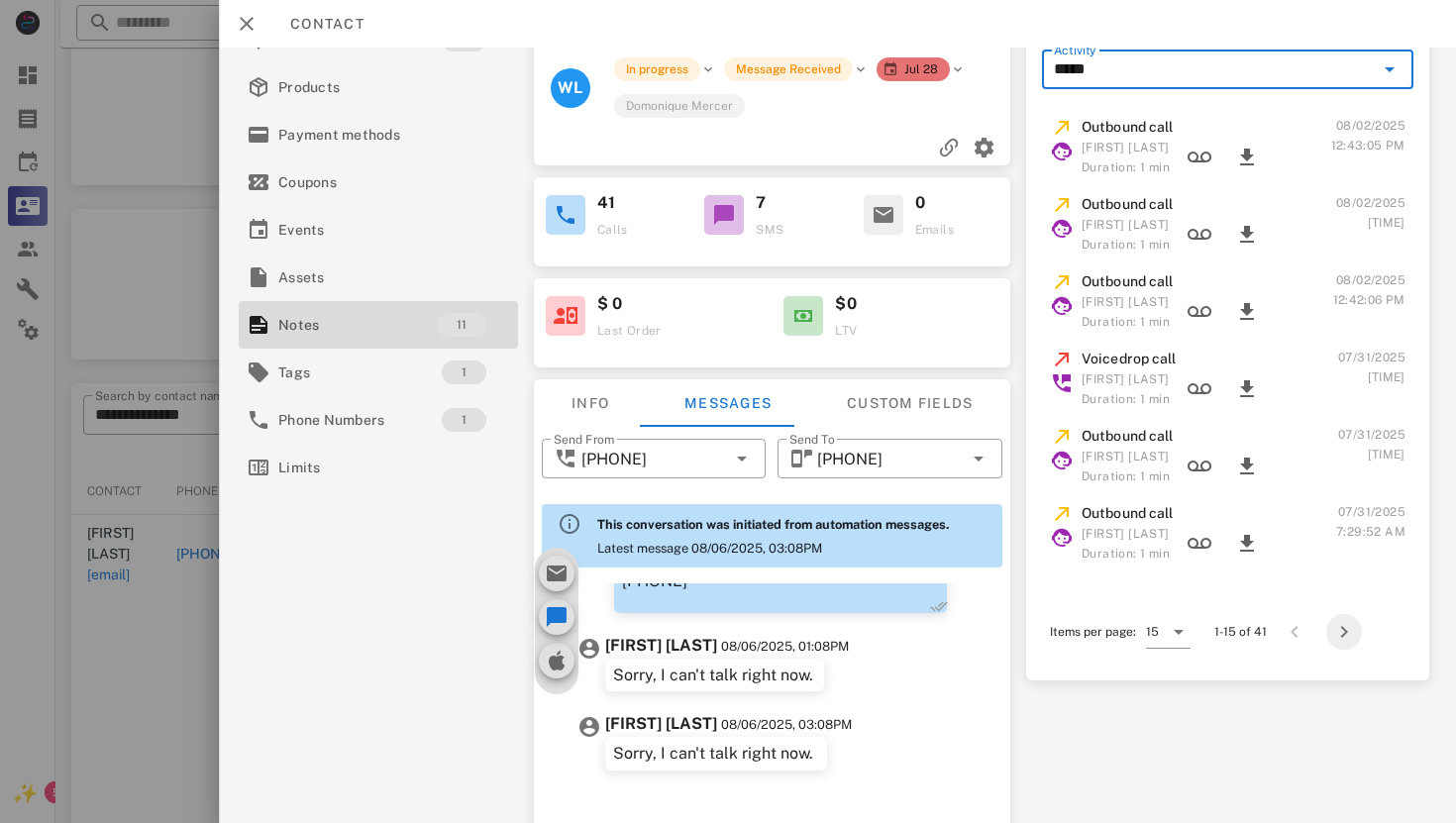 click at bounding box center [1344, 632] 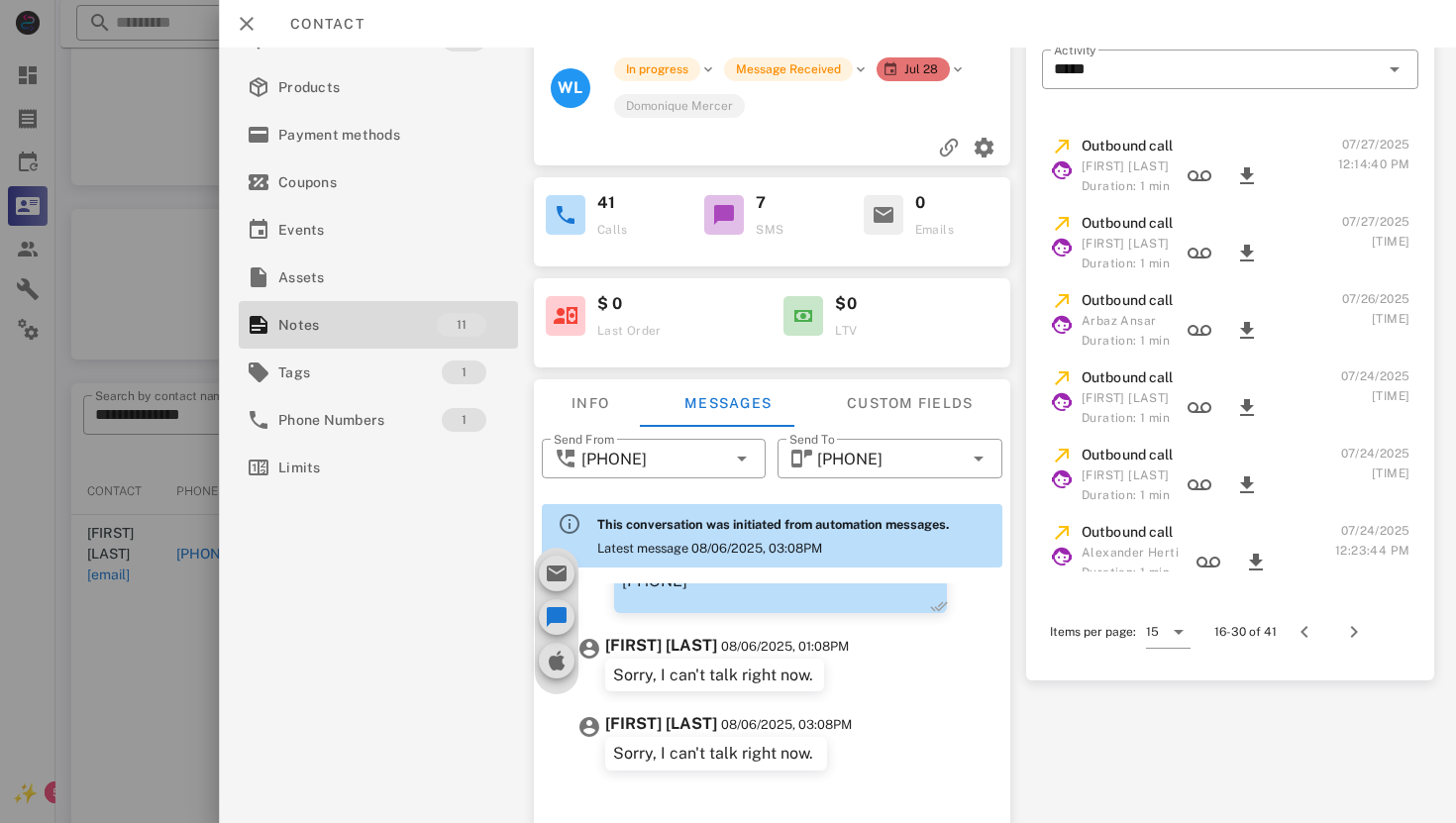 scroll, scrollTop: 702, scrollLeft: 0, axis: vertical 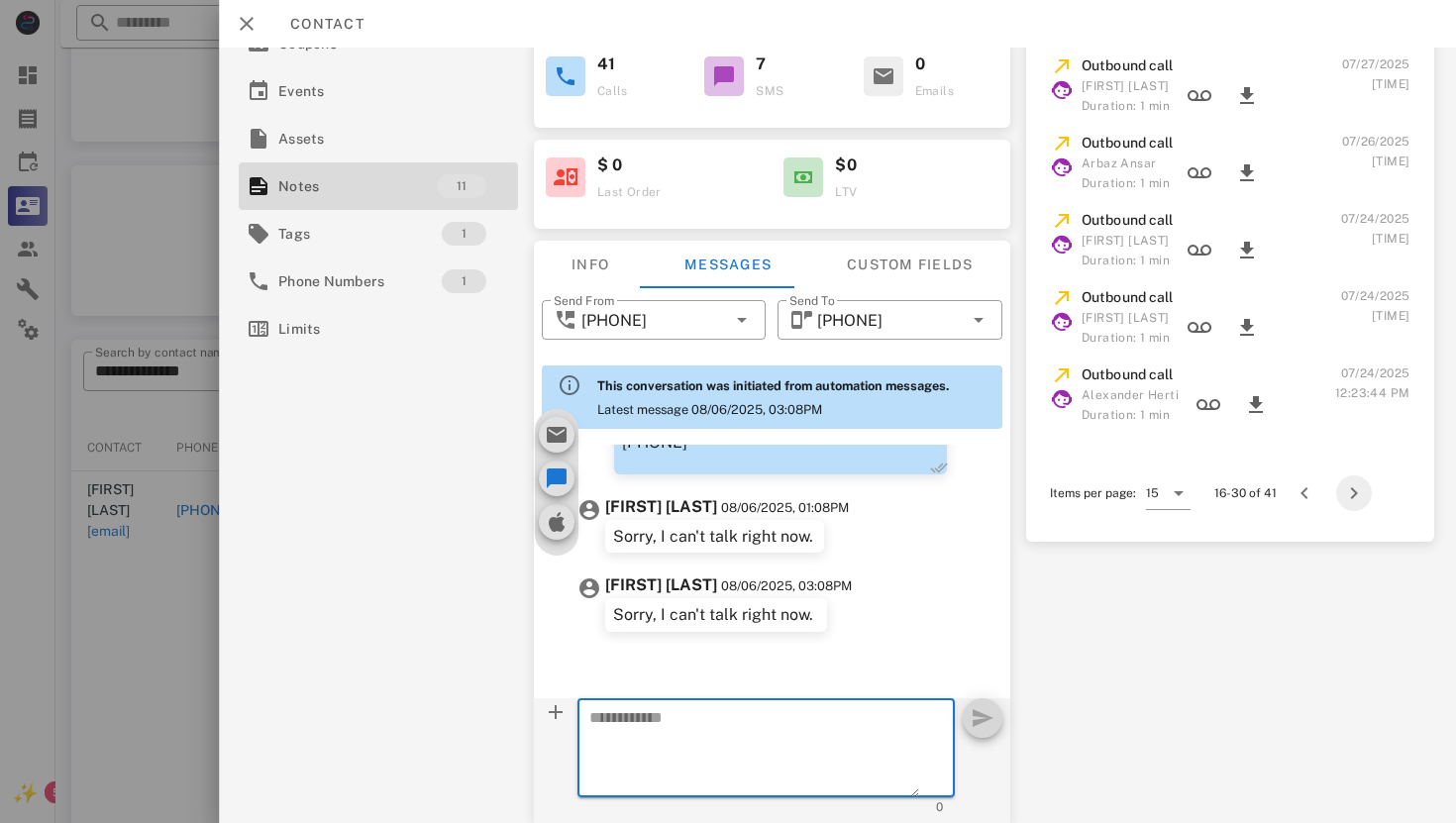 click at bounding box center (1354, 493) 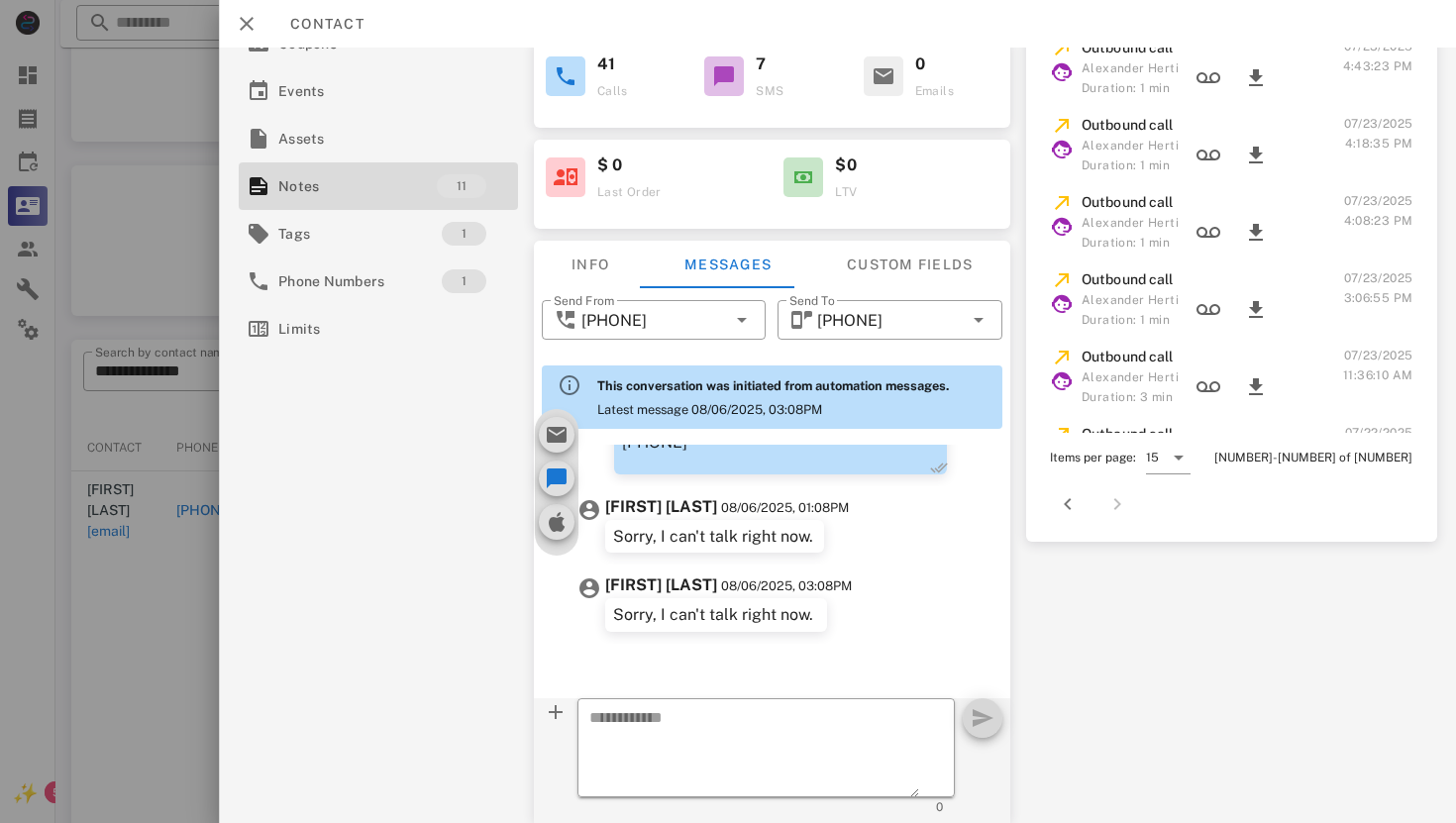 scroll, scrollTop: 433, scrollLeft: 0, axis: vertical 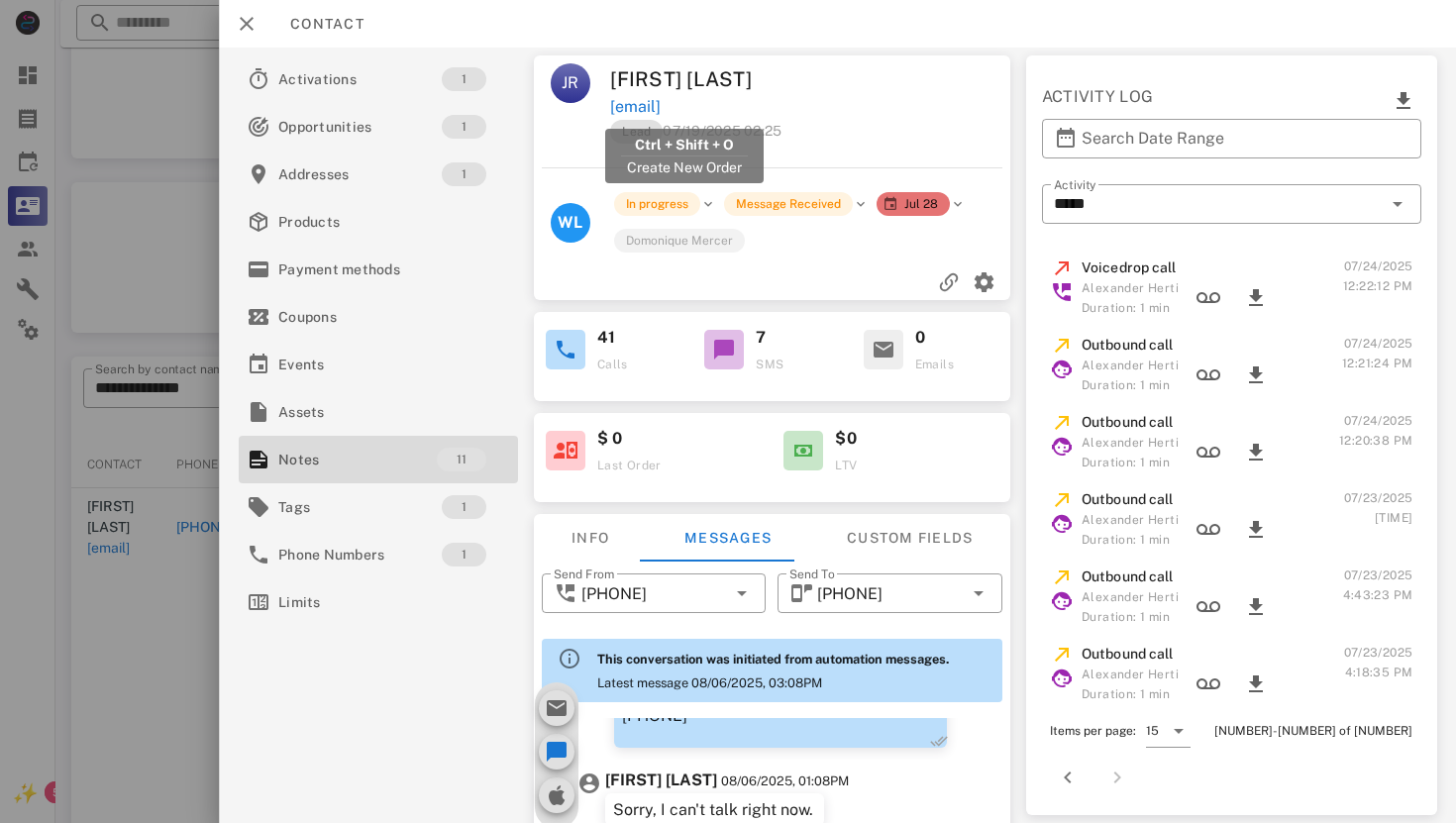 click on "[EMAIL]" at bounding box center [635, 107] 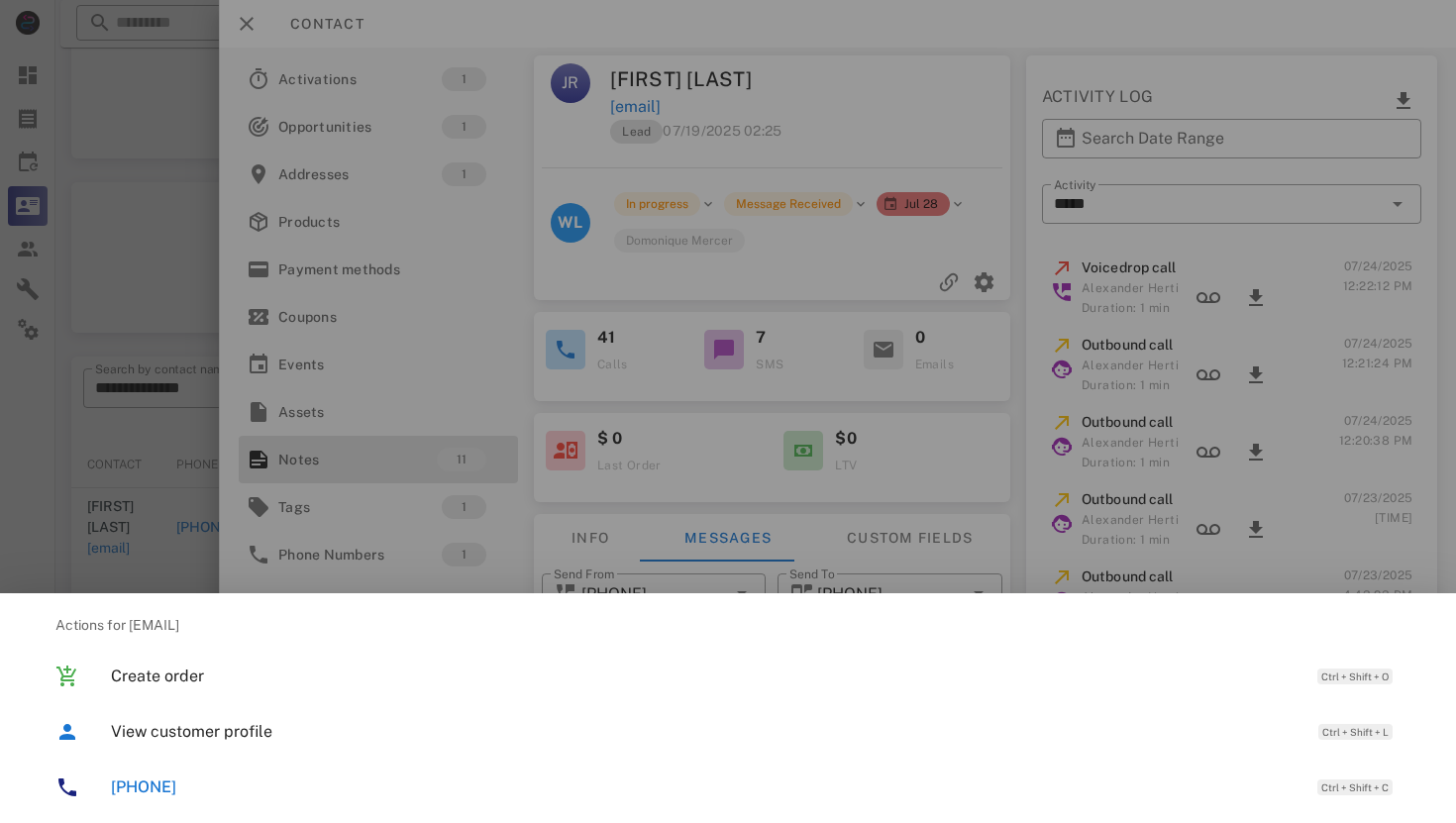 click at bounding box center (728, 411) 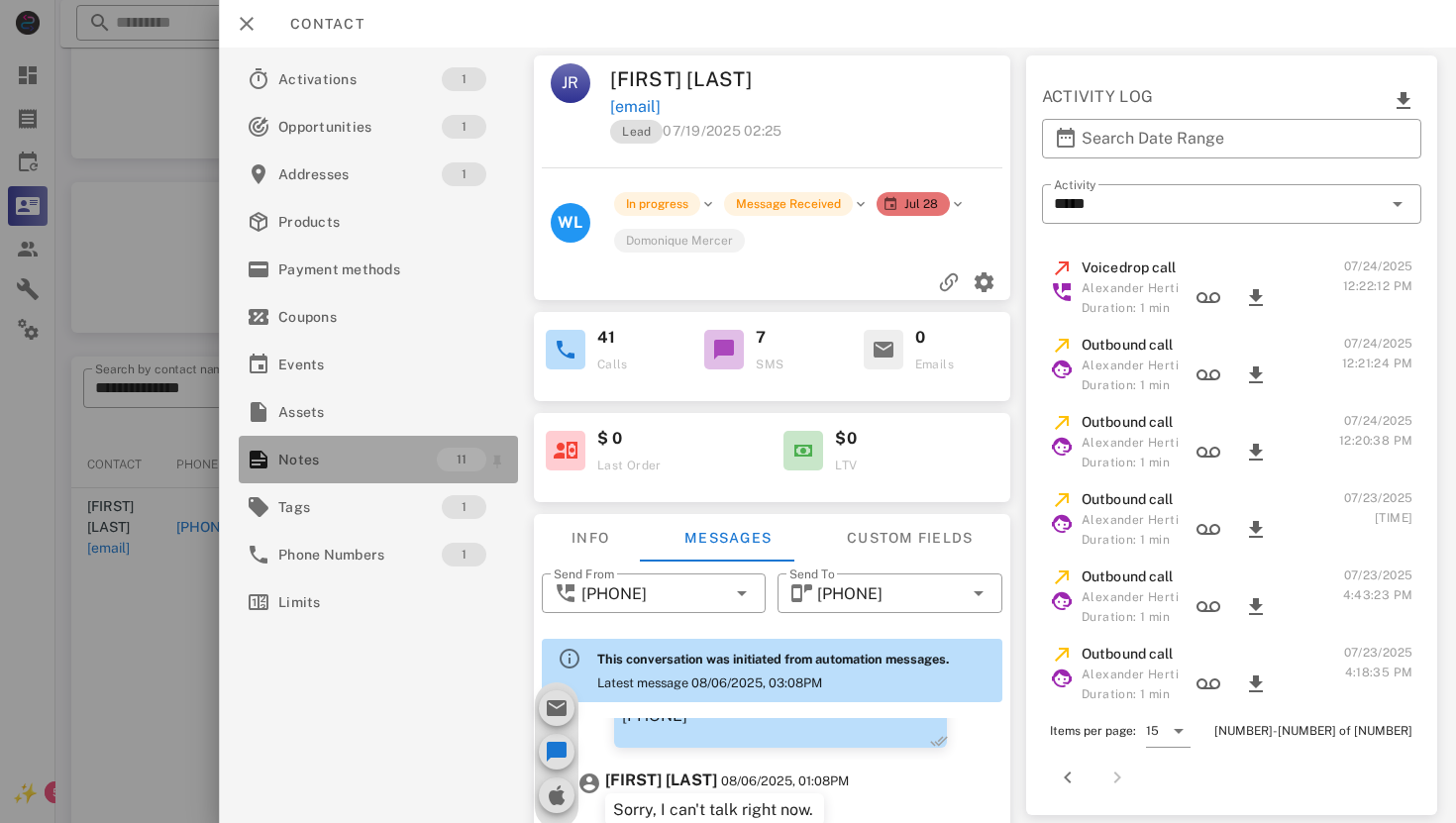 click on "Notes" at bounding box center (358, 460) 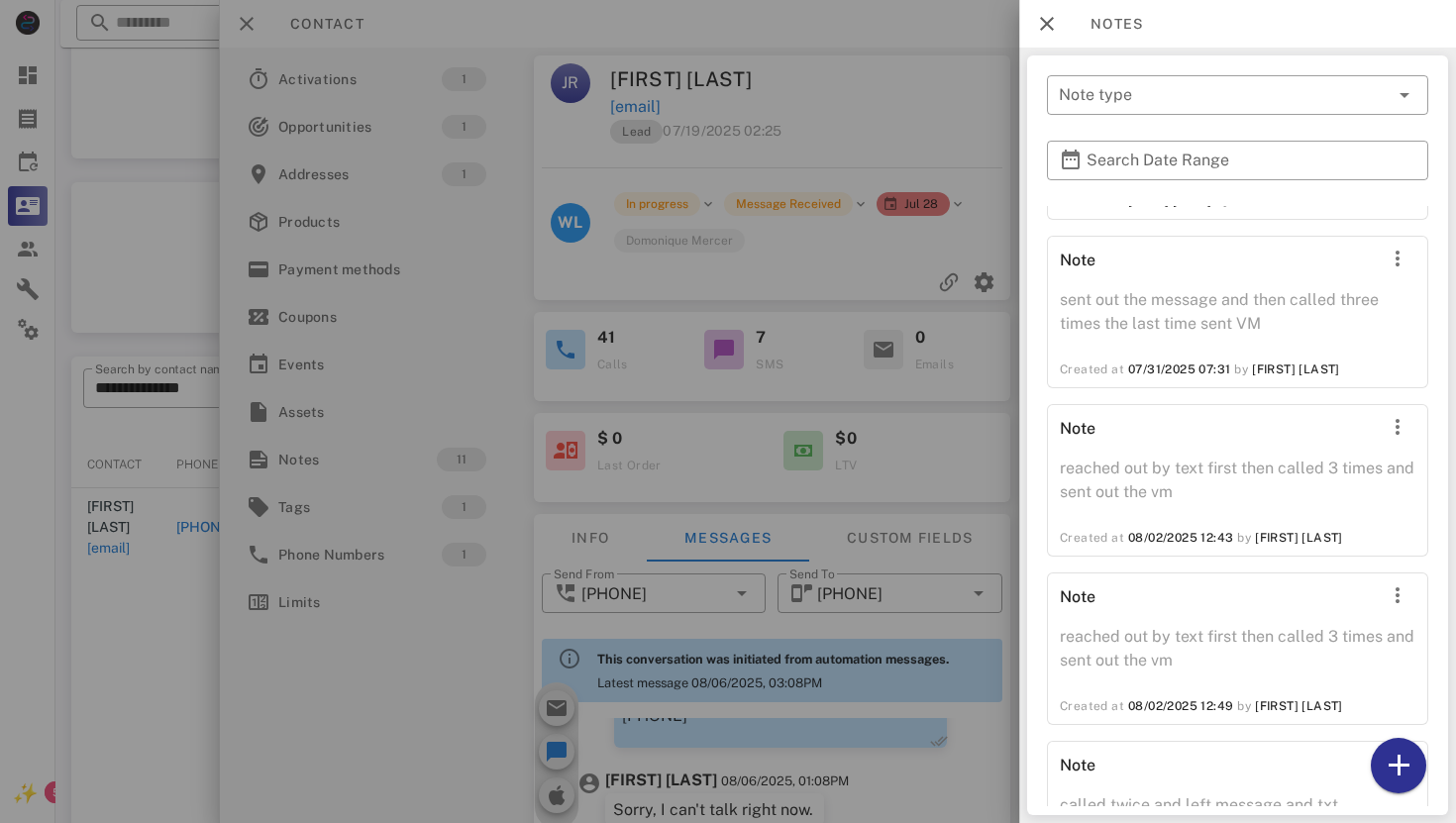 scroll, scrollTop: 1167, scrollLeft: 0, axis: vertical 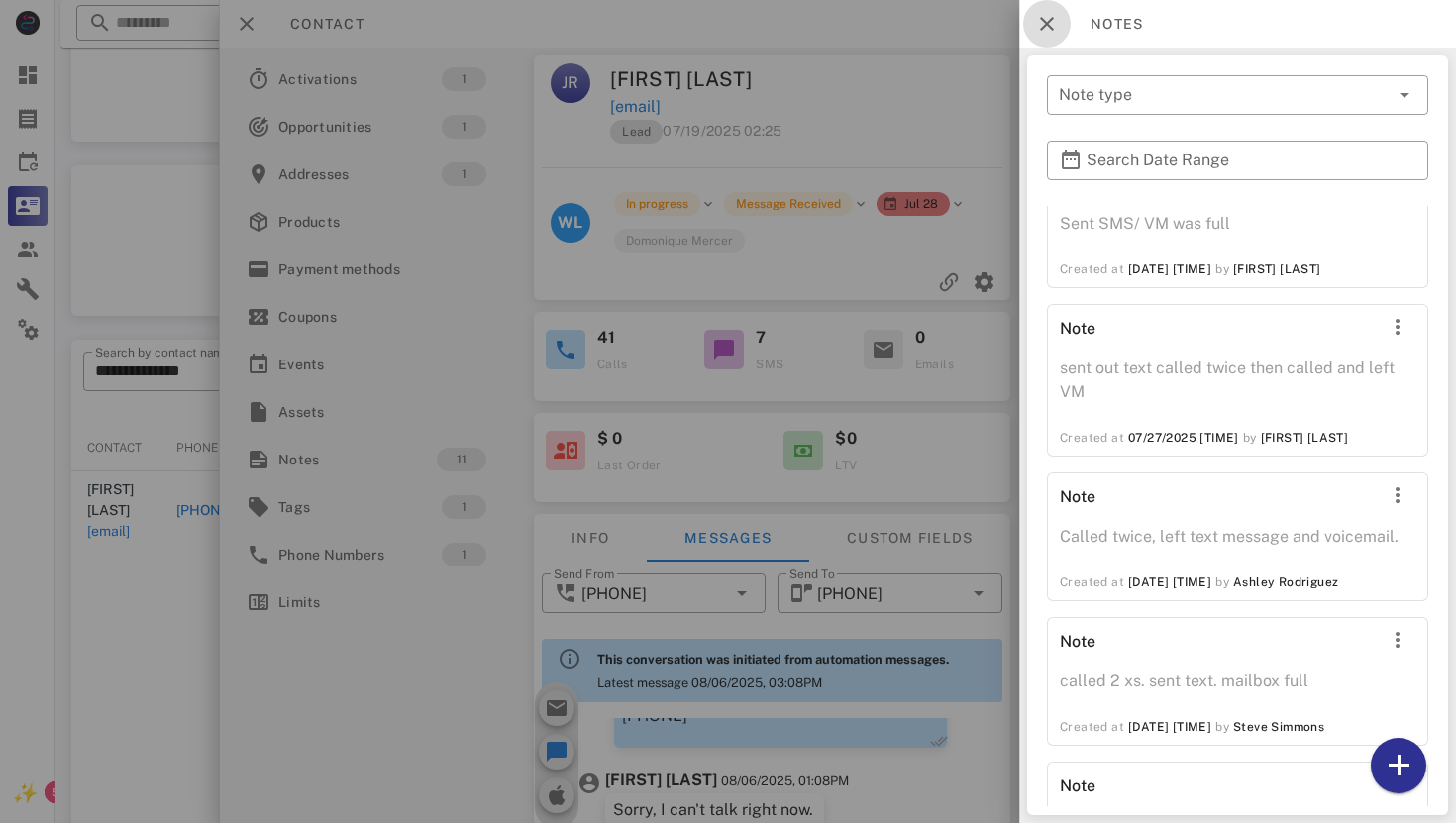 click at bounding box center (1047, 24) 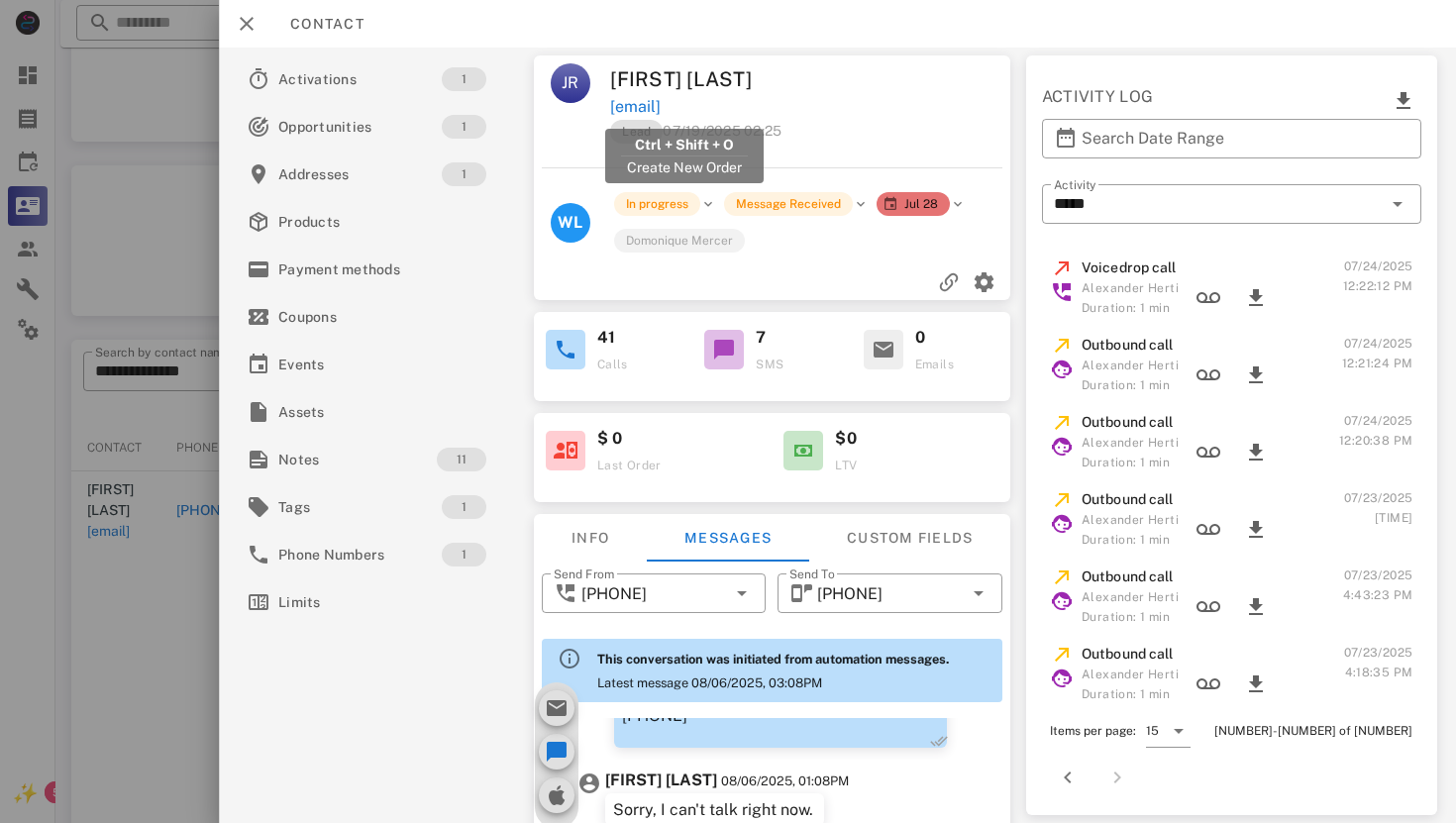 click on "[EMAIL]" at bounding box center [635, 107] 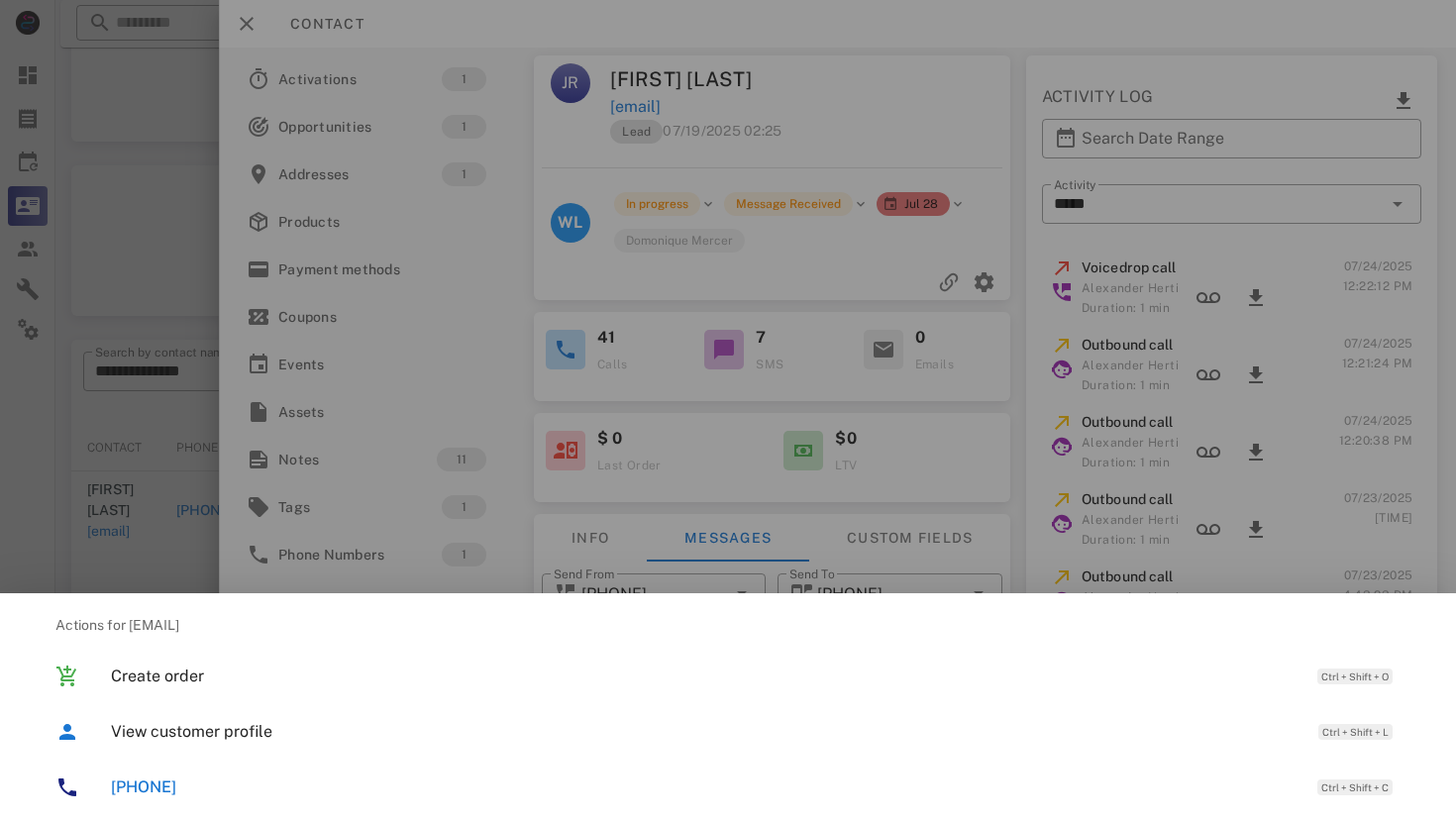click on "+1[PHONE]  Ctrl + Shift + C" at bounding box center (756, 786) 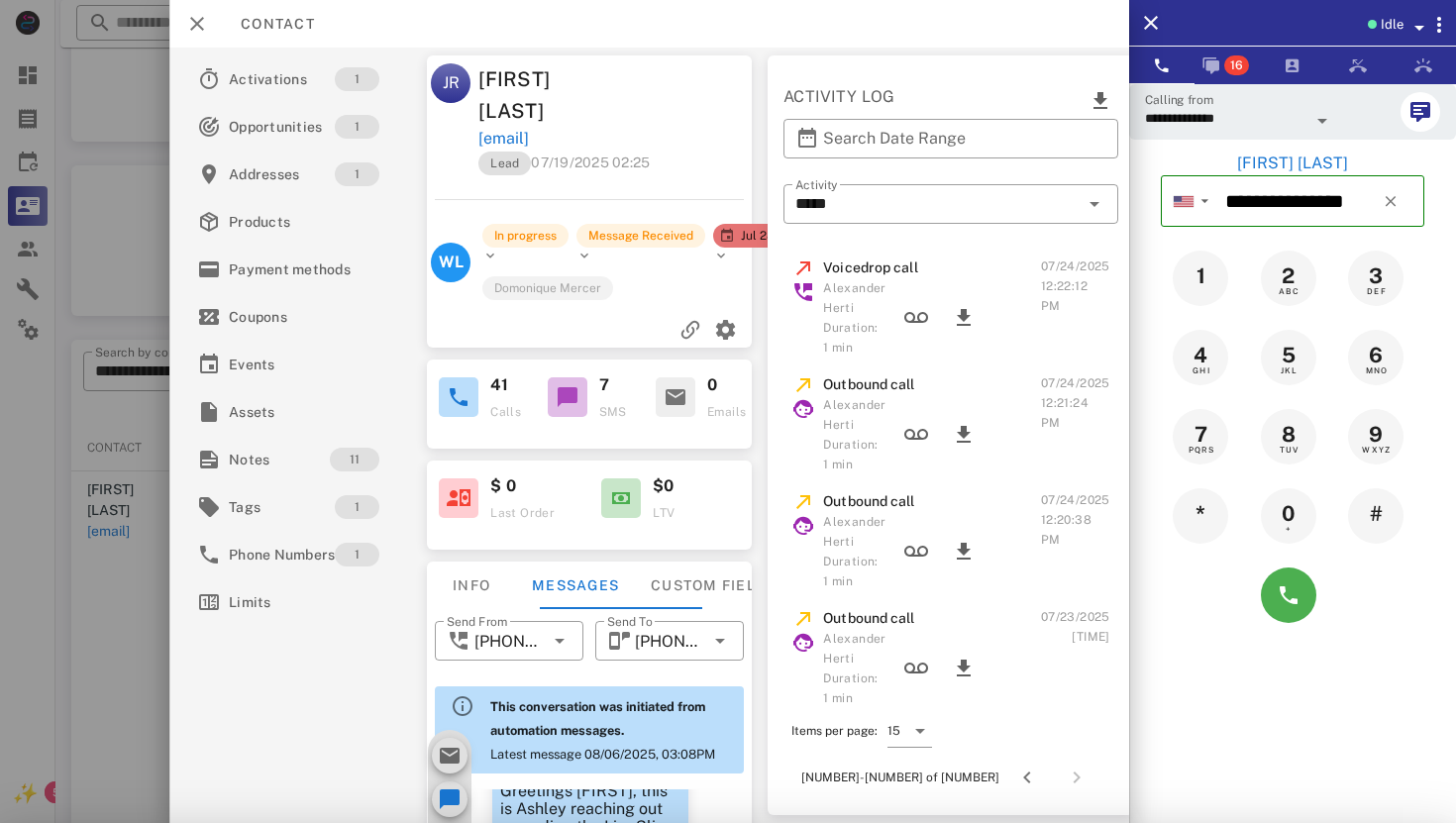 scroll, scrollTop: 2741, scrollLeft: 0, axis: vertical 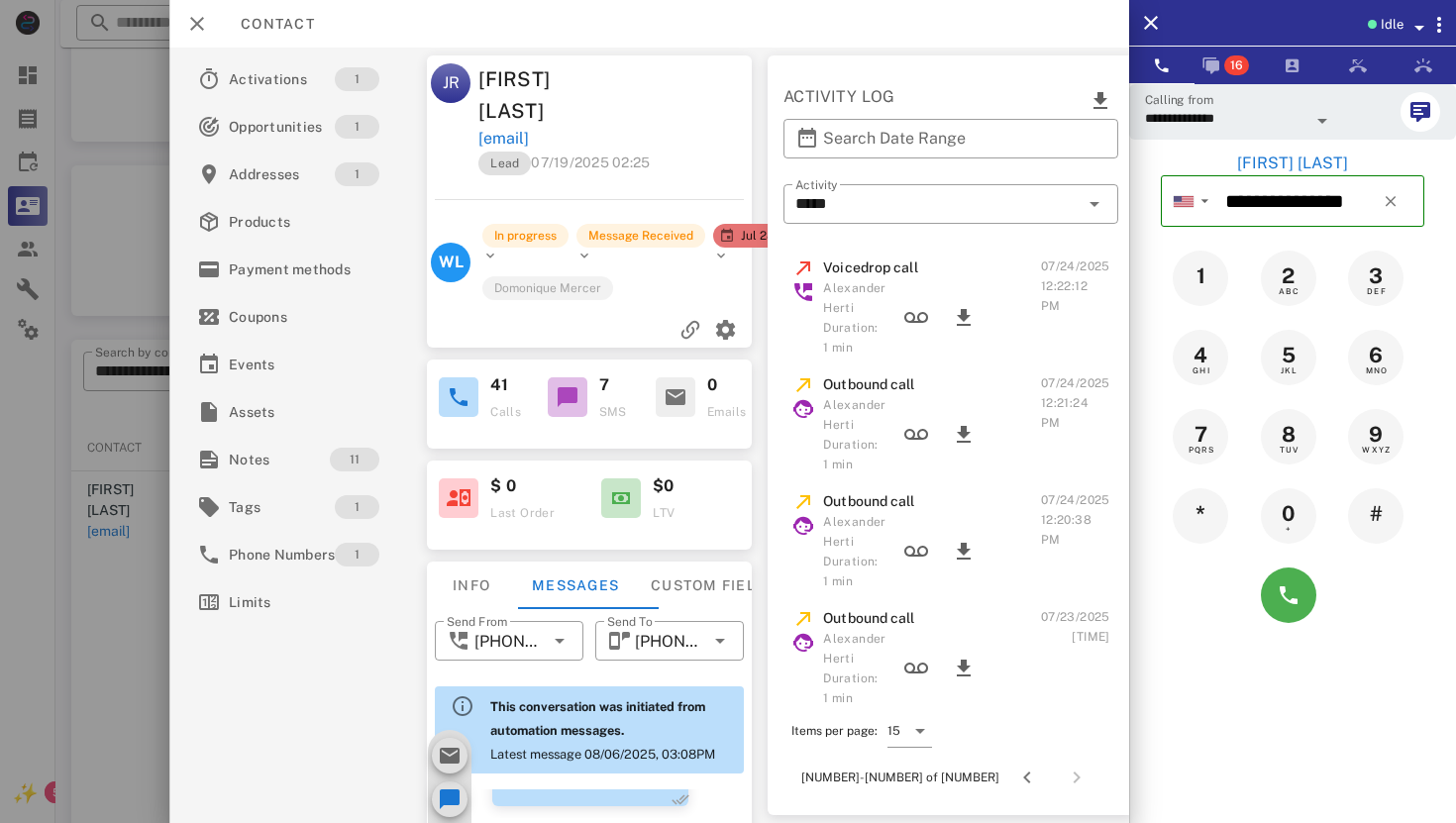 click at bounding box center [1293, 595] 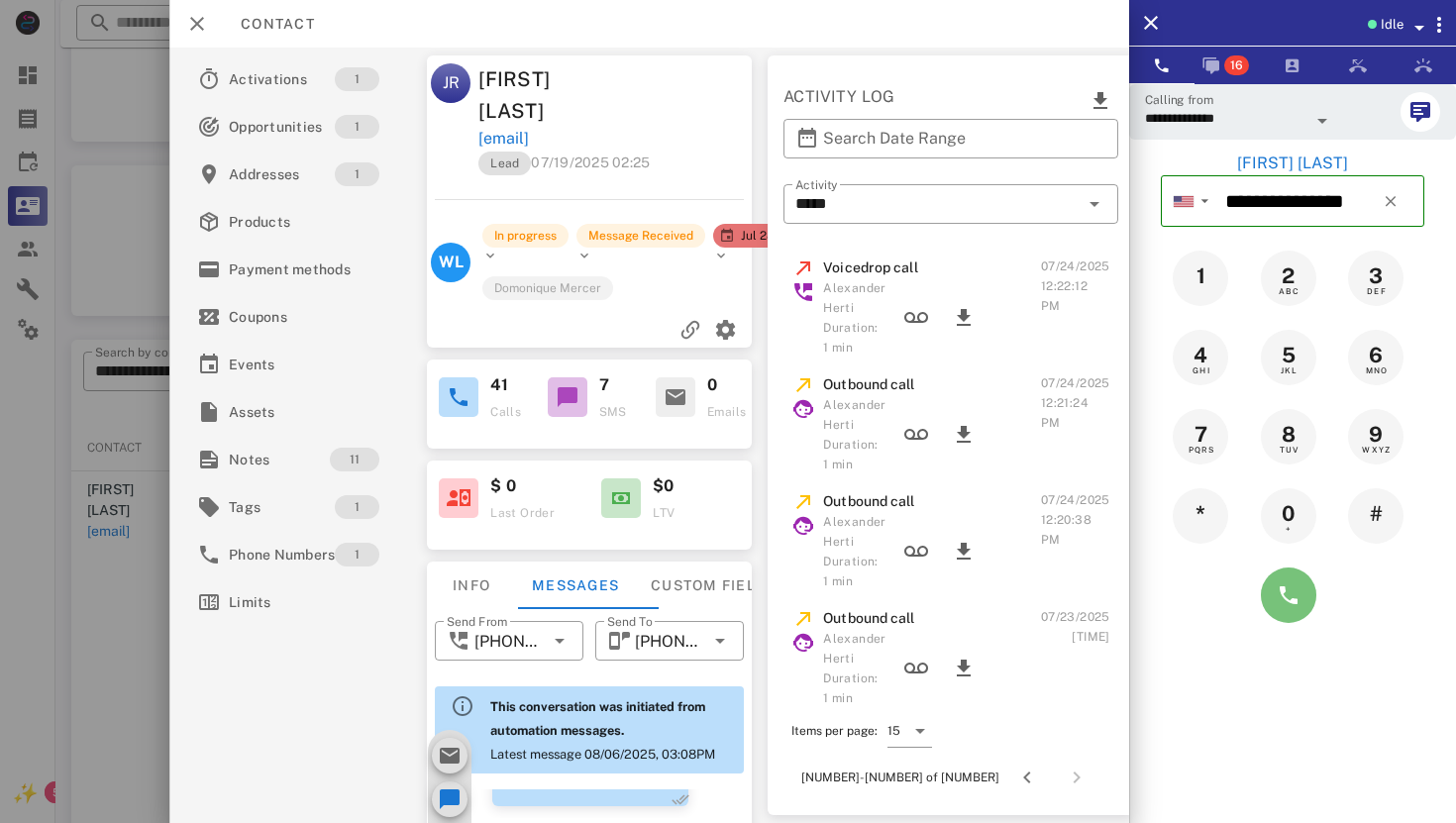 click at bounding box center (1289, 595) 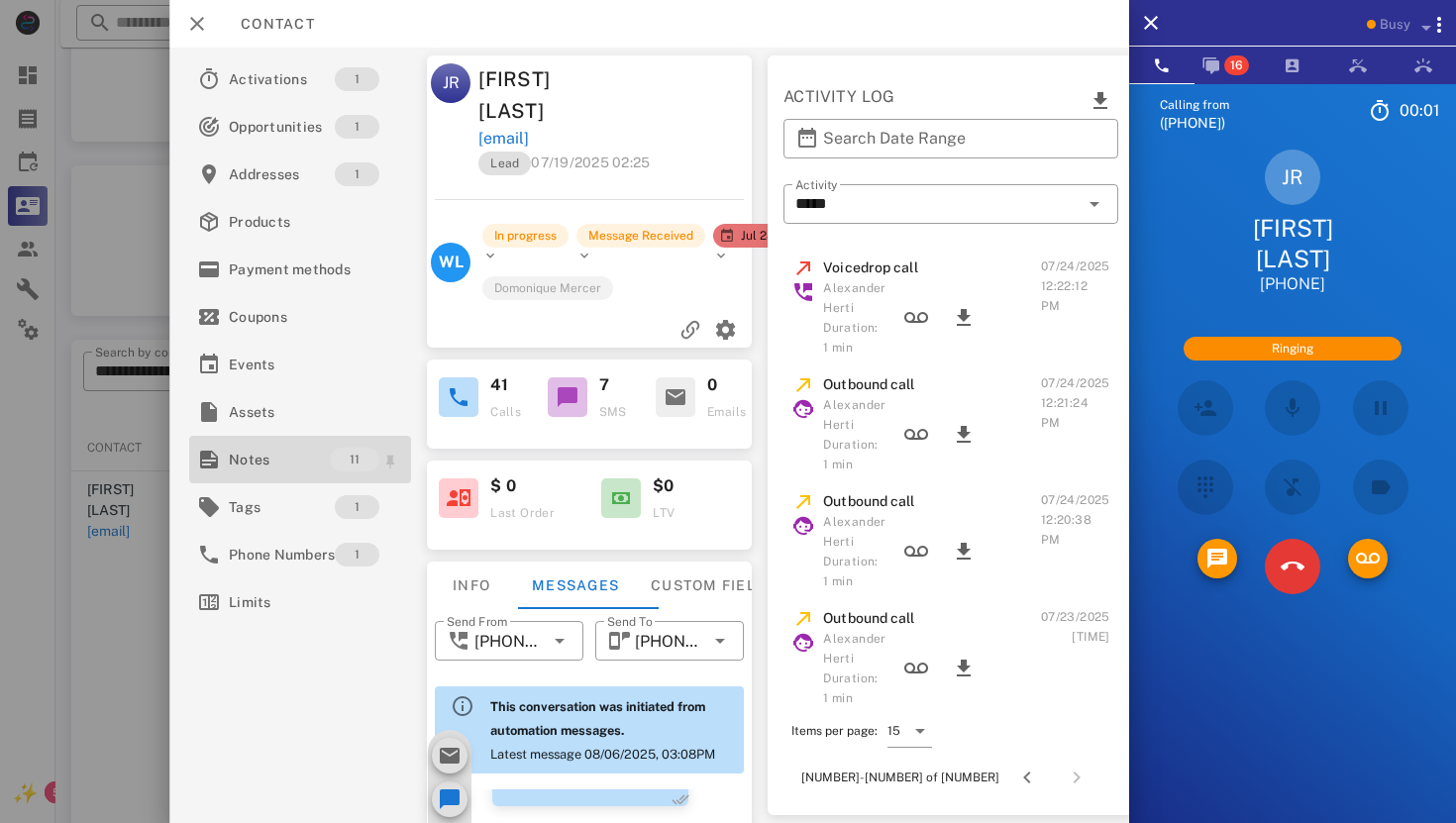 click on "Notes" at bounding box center [279, 460] 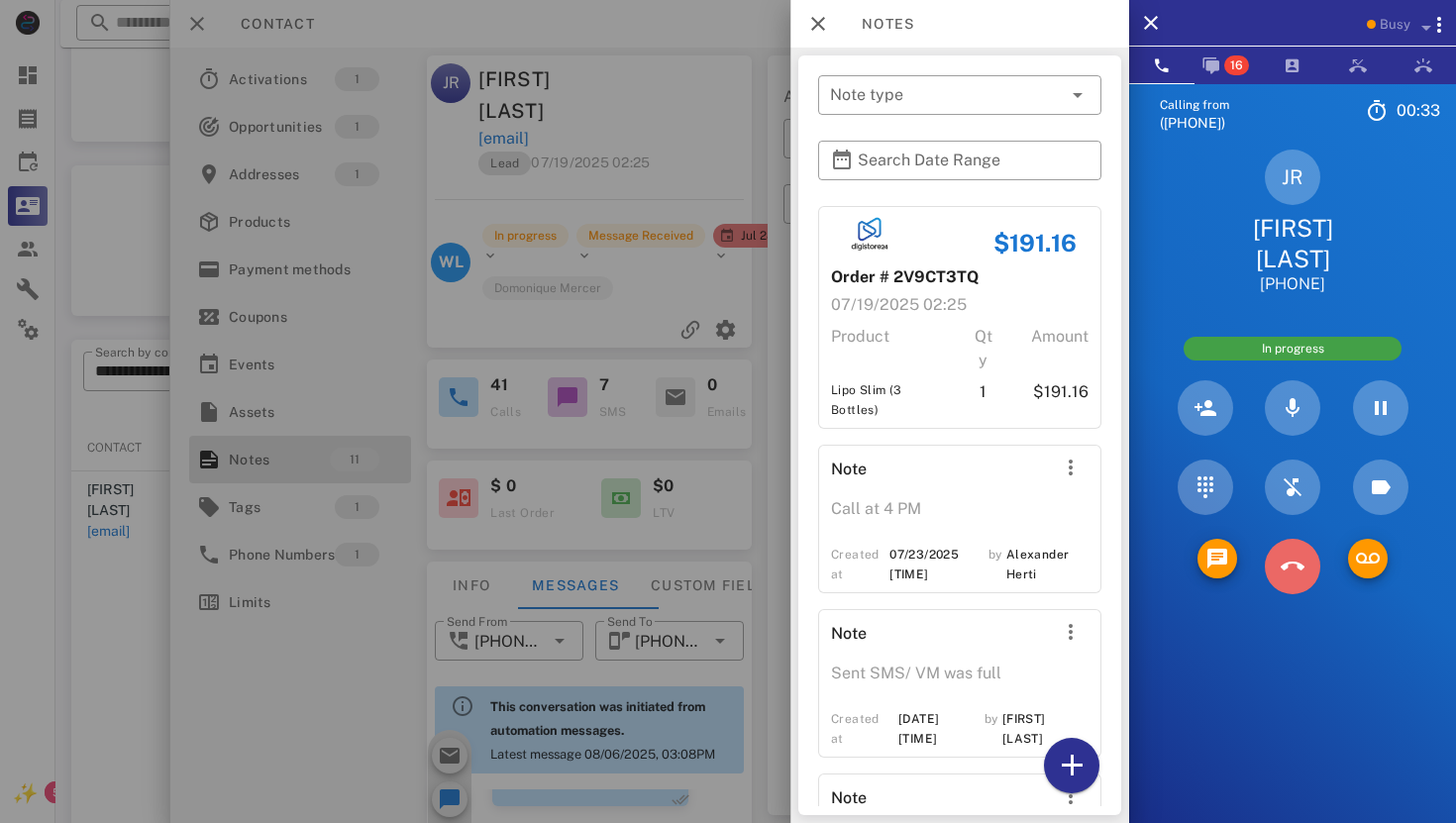 click at bounding box center [1293, 566] 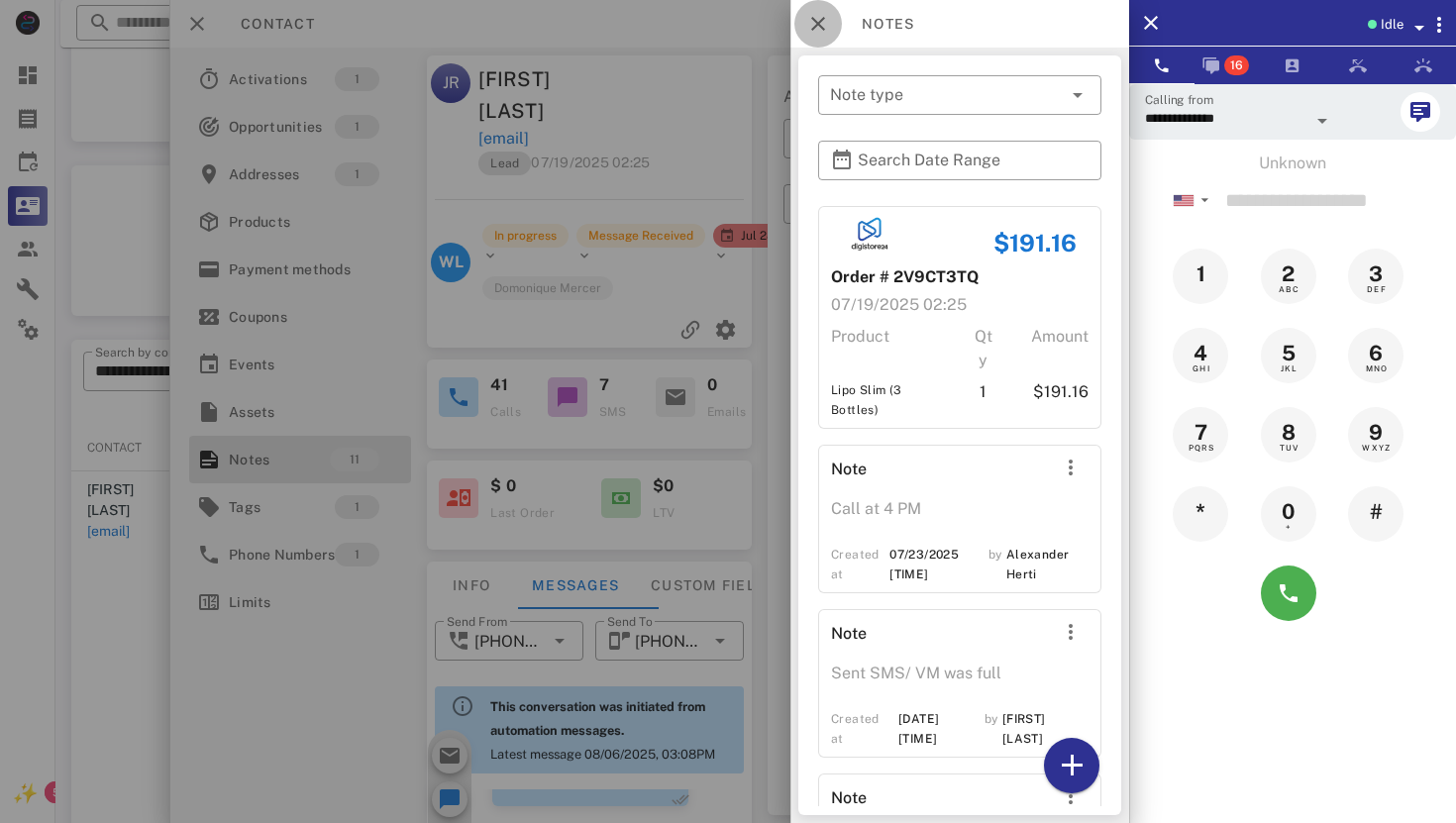 click at bounding box center (818, 24) 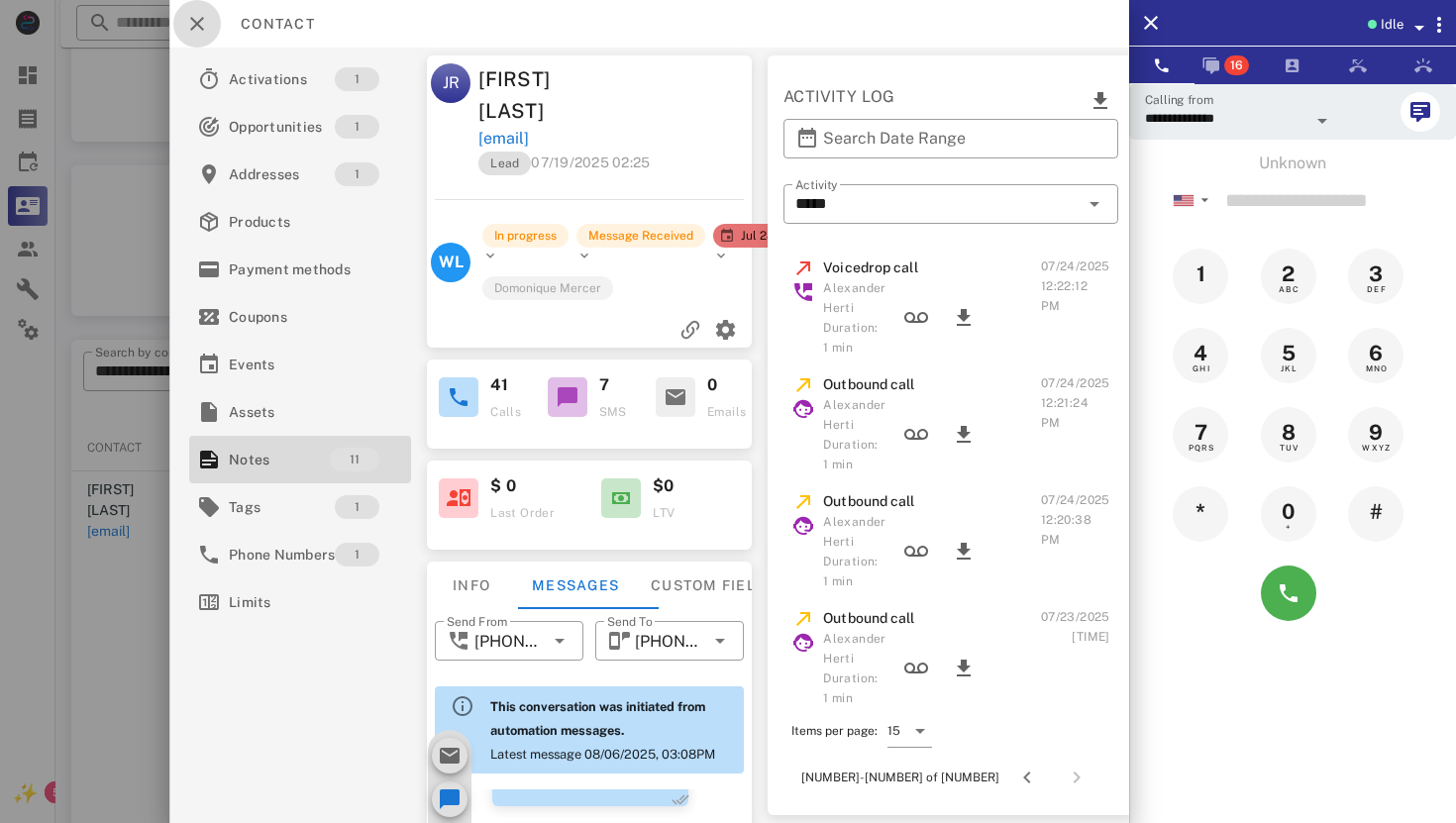 click at bounding box center (197, 24) 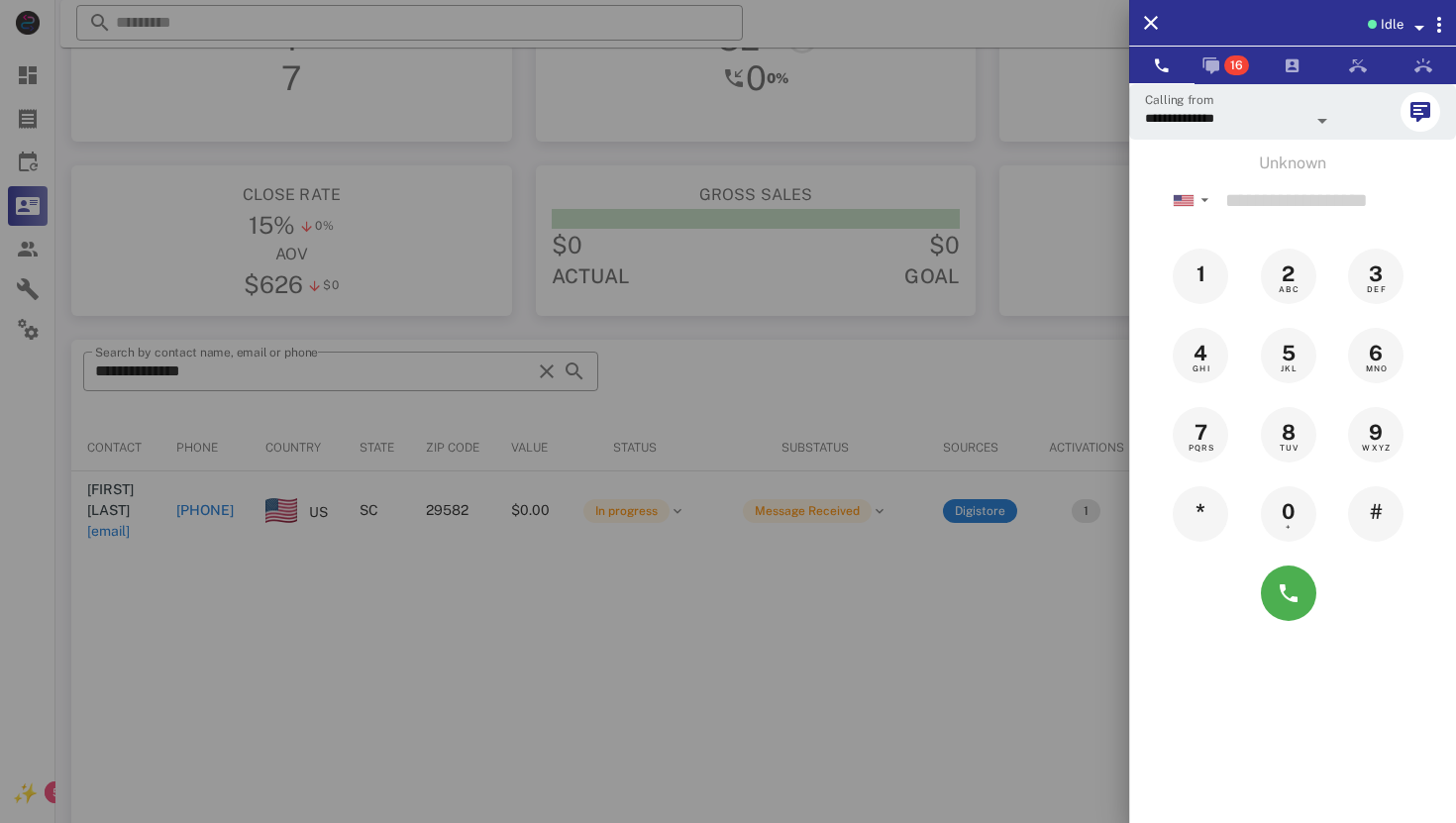 click at bounding box center (728, 411) 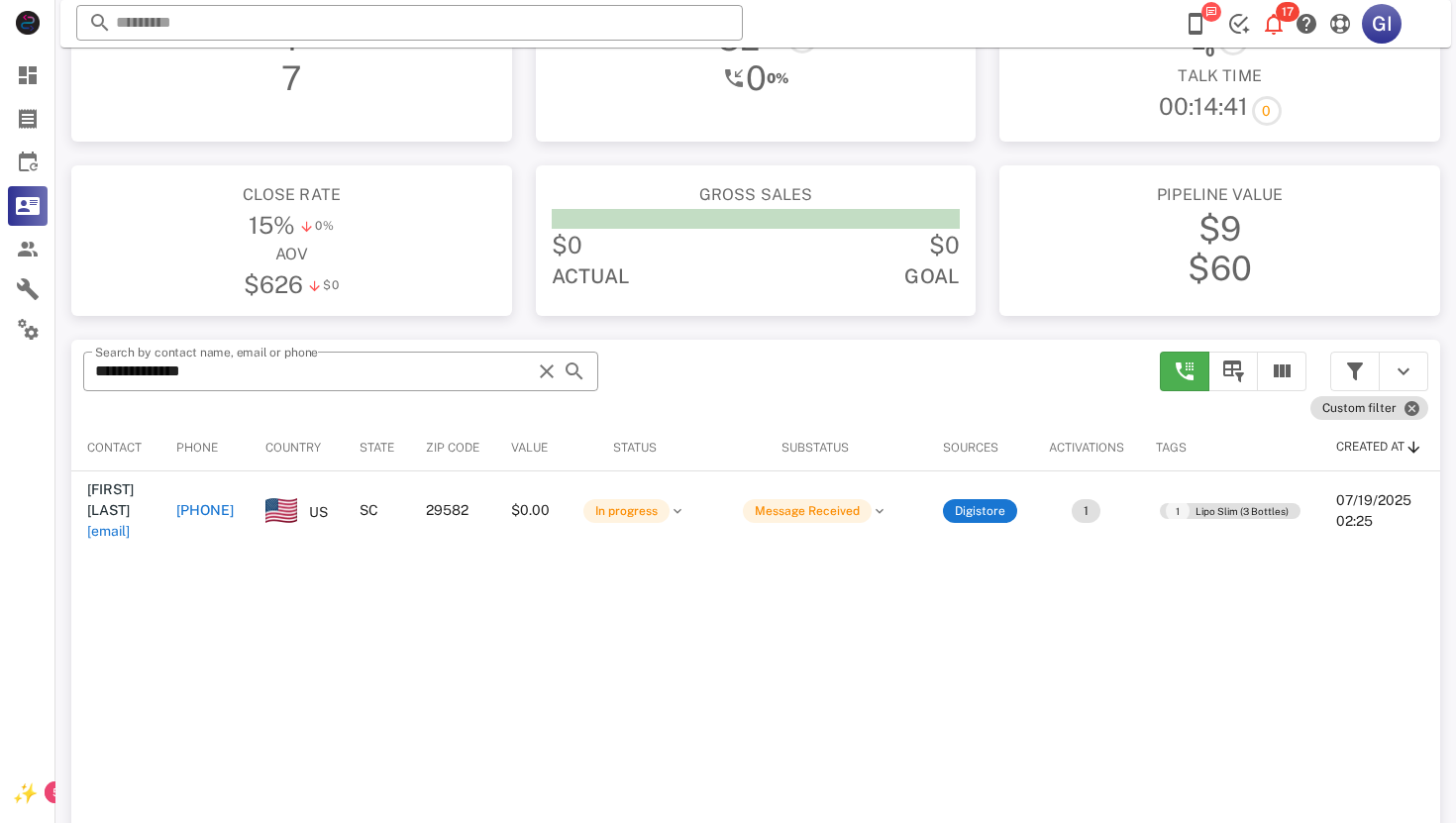 click at bounding box center (409, 23) 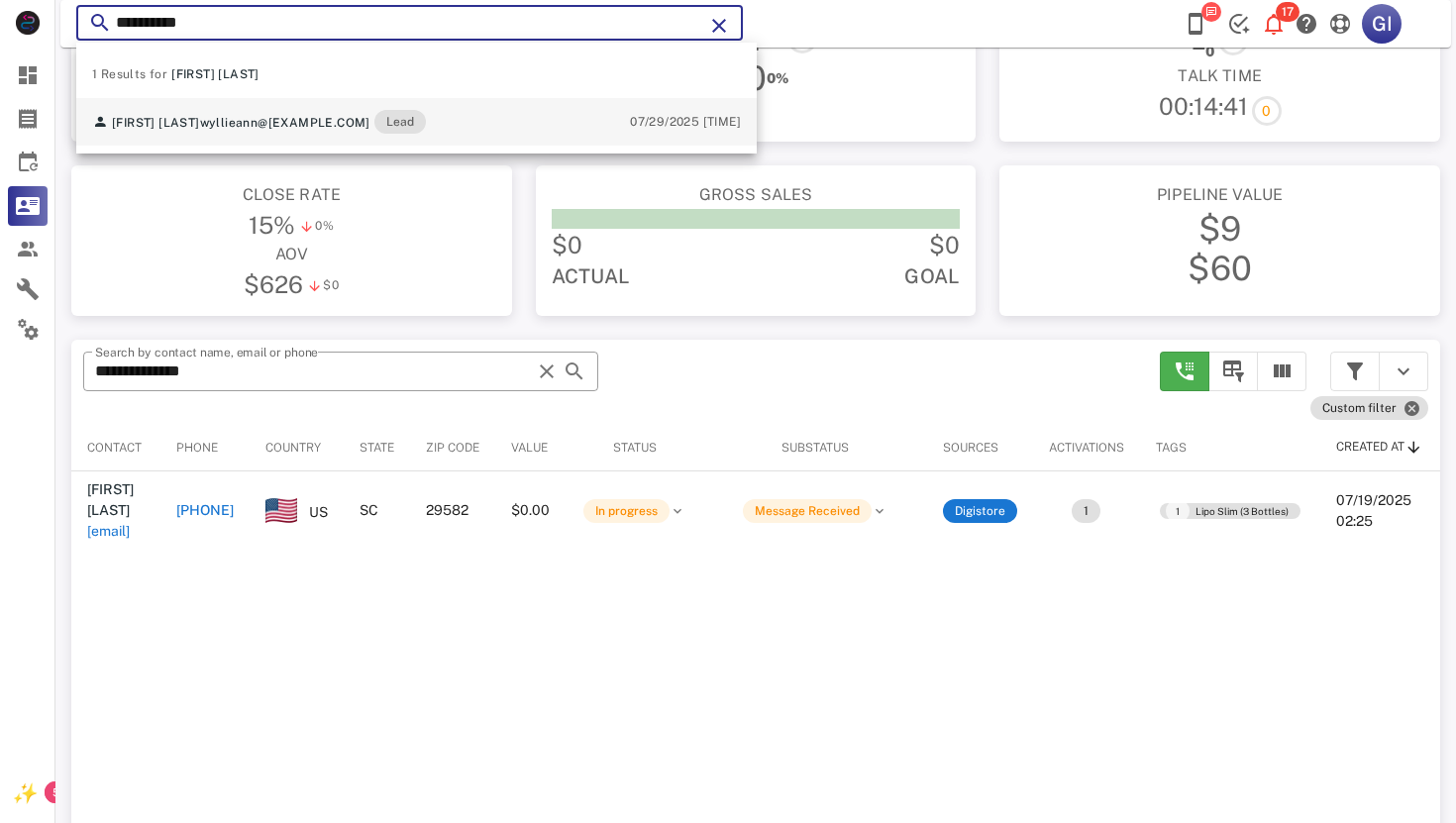 type on "**********" 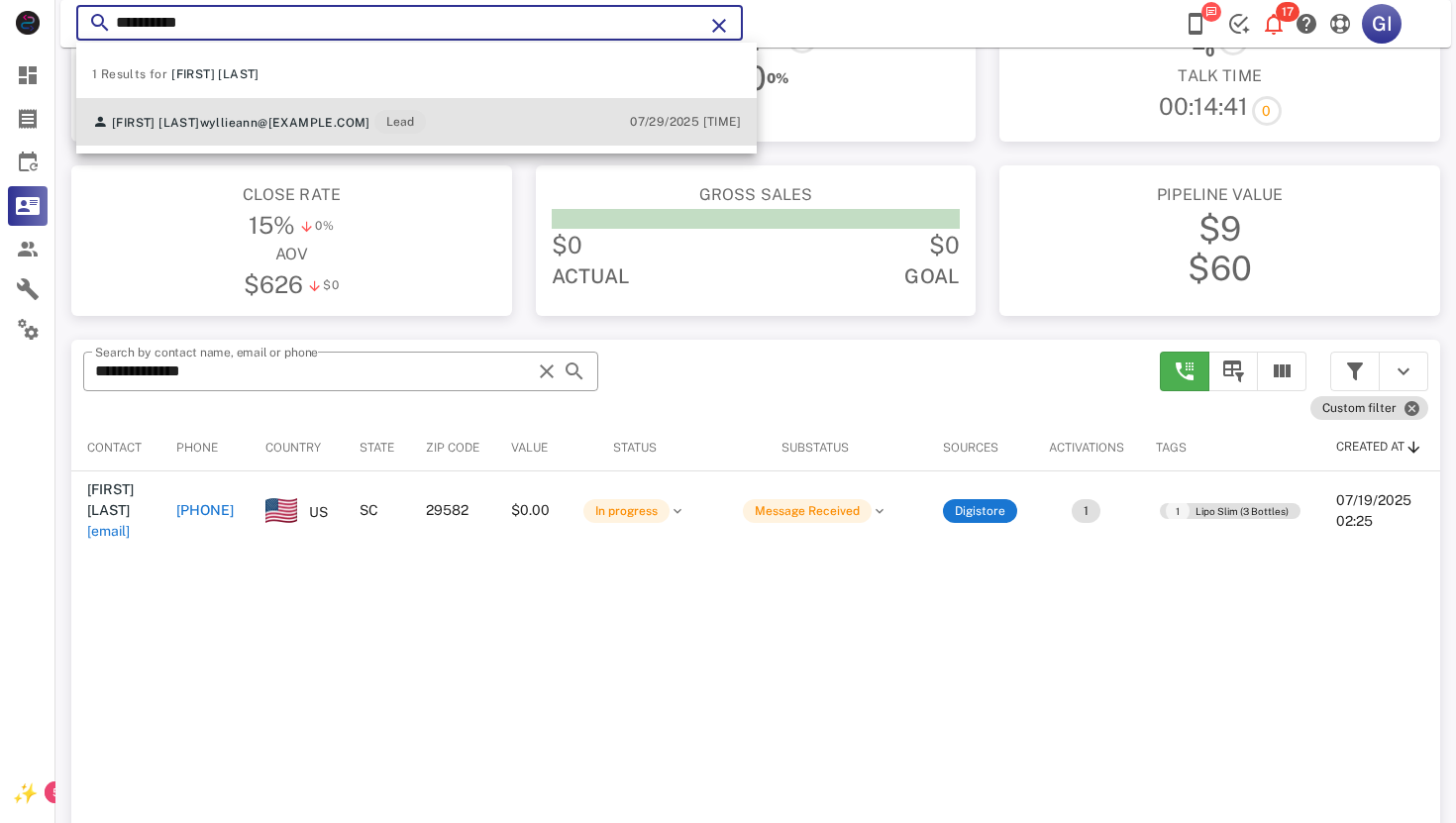 click on "[FIRST] [LAST]" at bounding box center (156, 123) 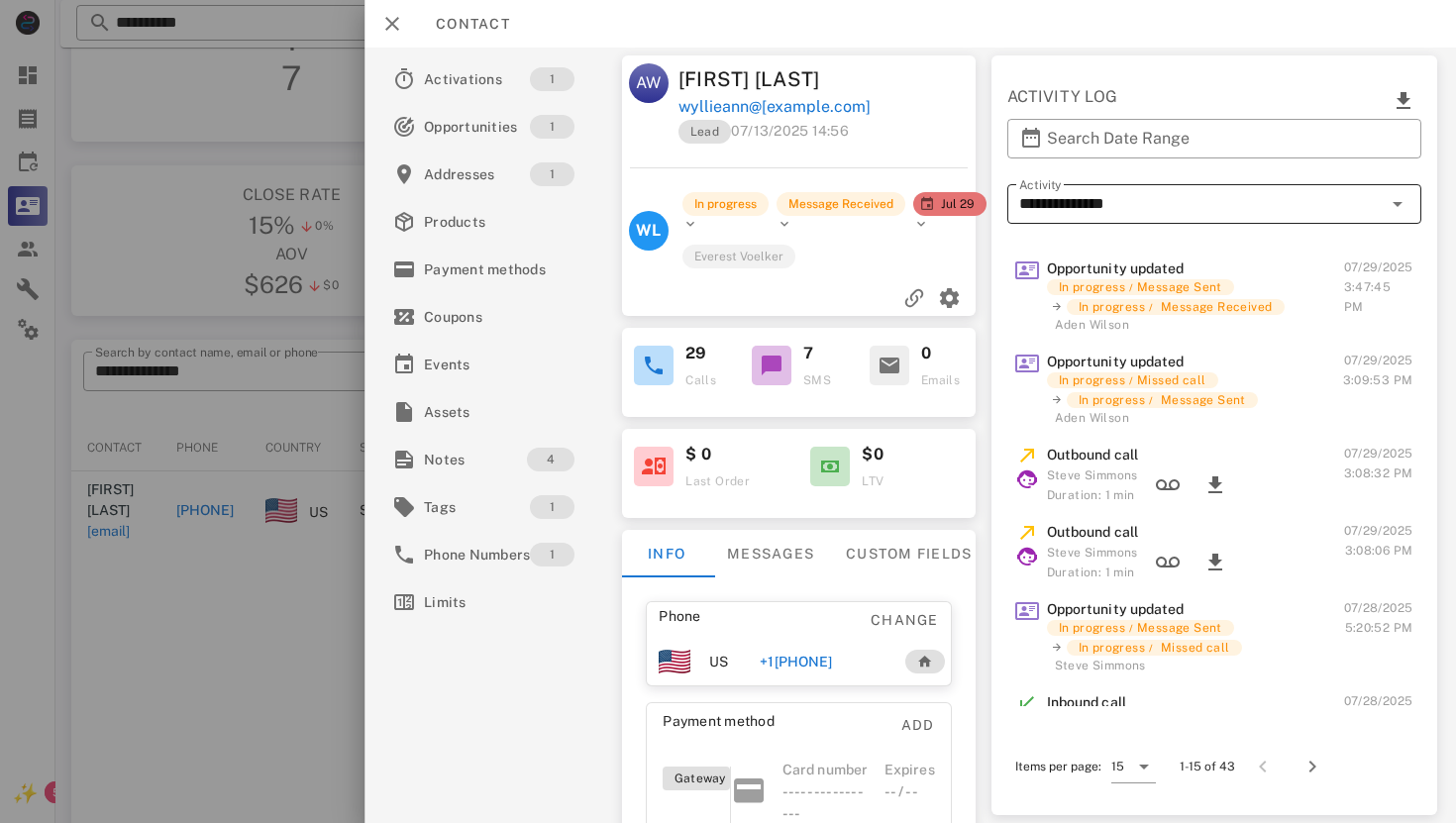 click at bounding box center (1397, 204) 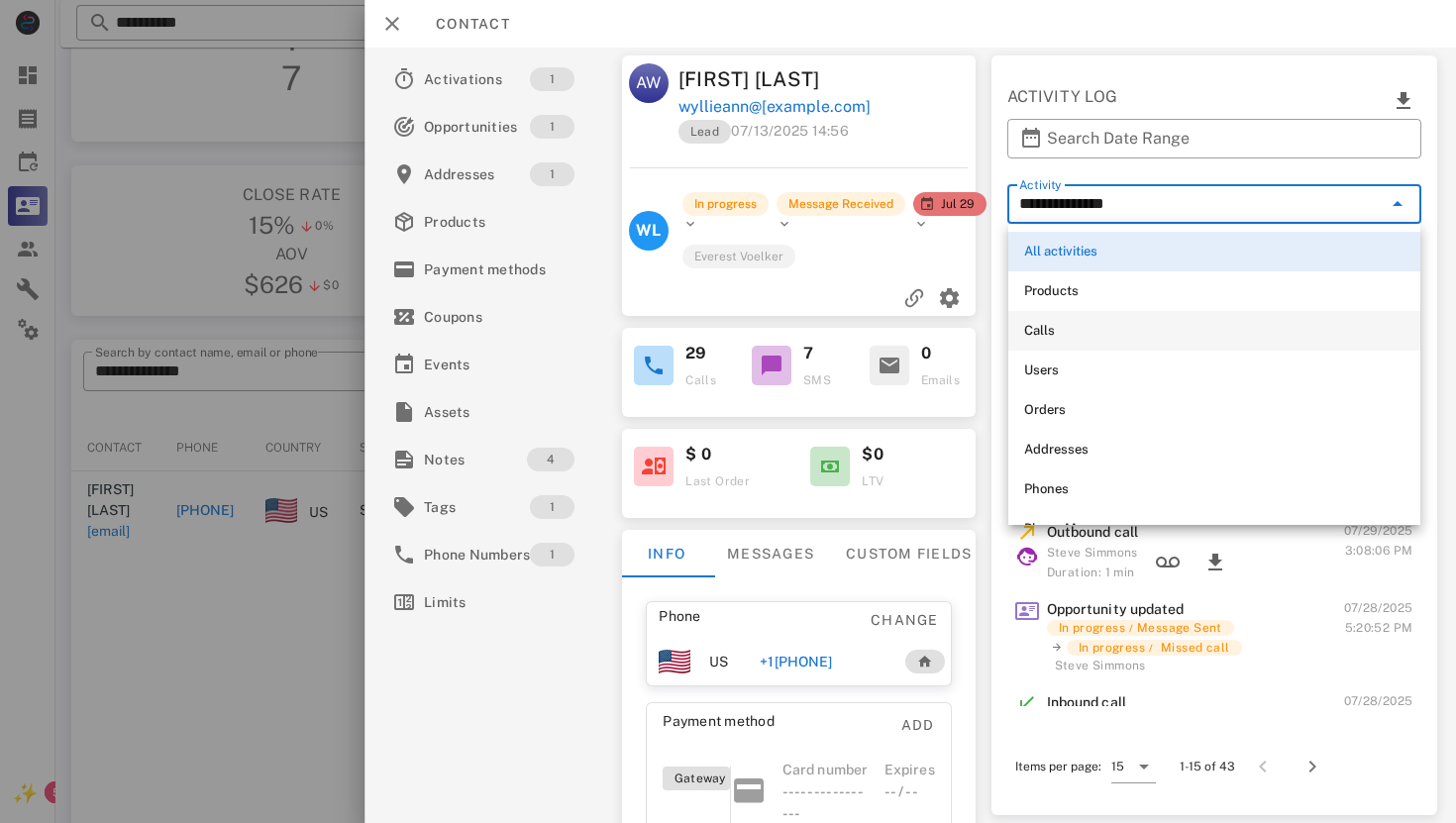 click on "Calls" at bounding box center (1214, 331) 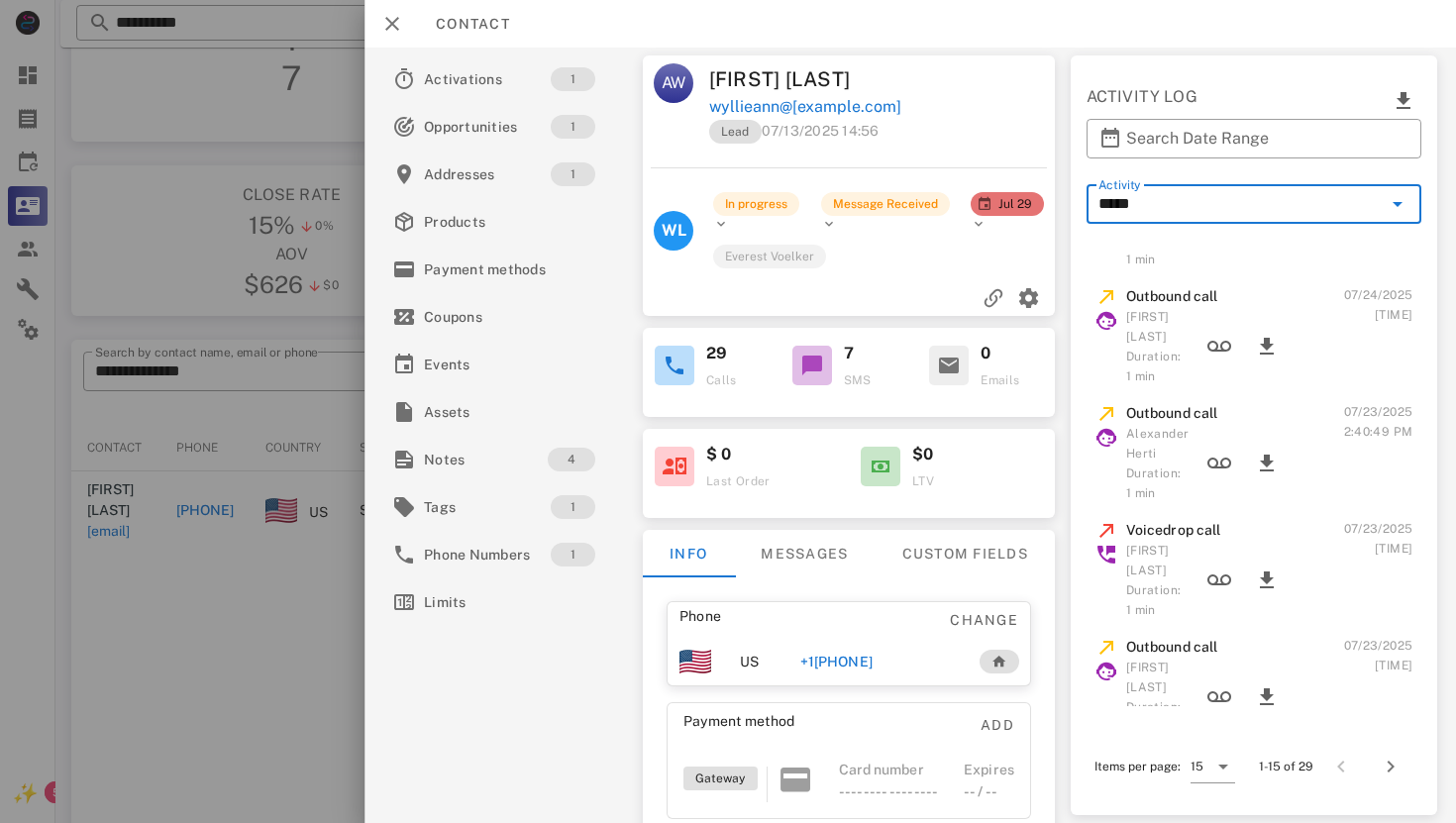 scroll, scrollTop: 1178, scrollLeft: 0, axis: vertical 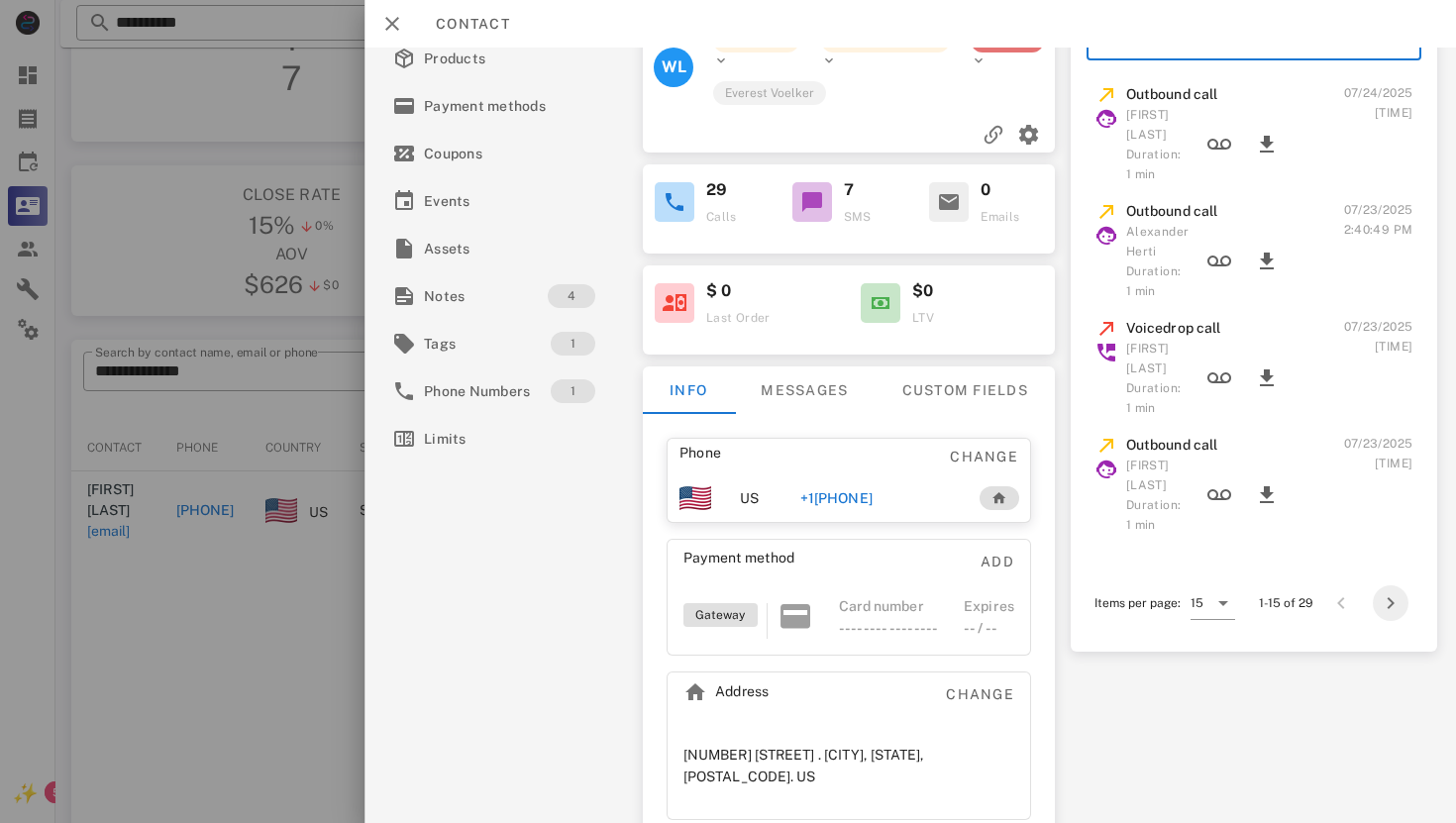 click at bounding box center [1390, 603] 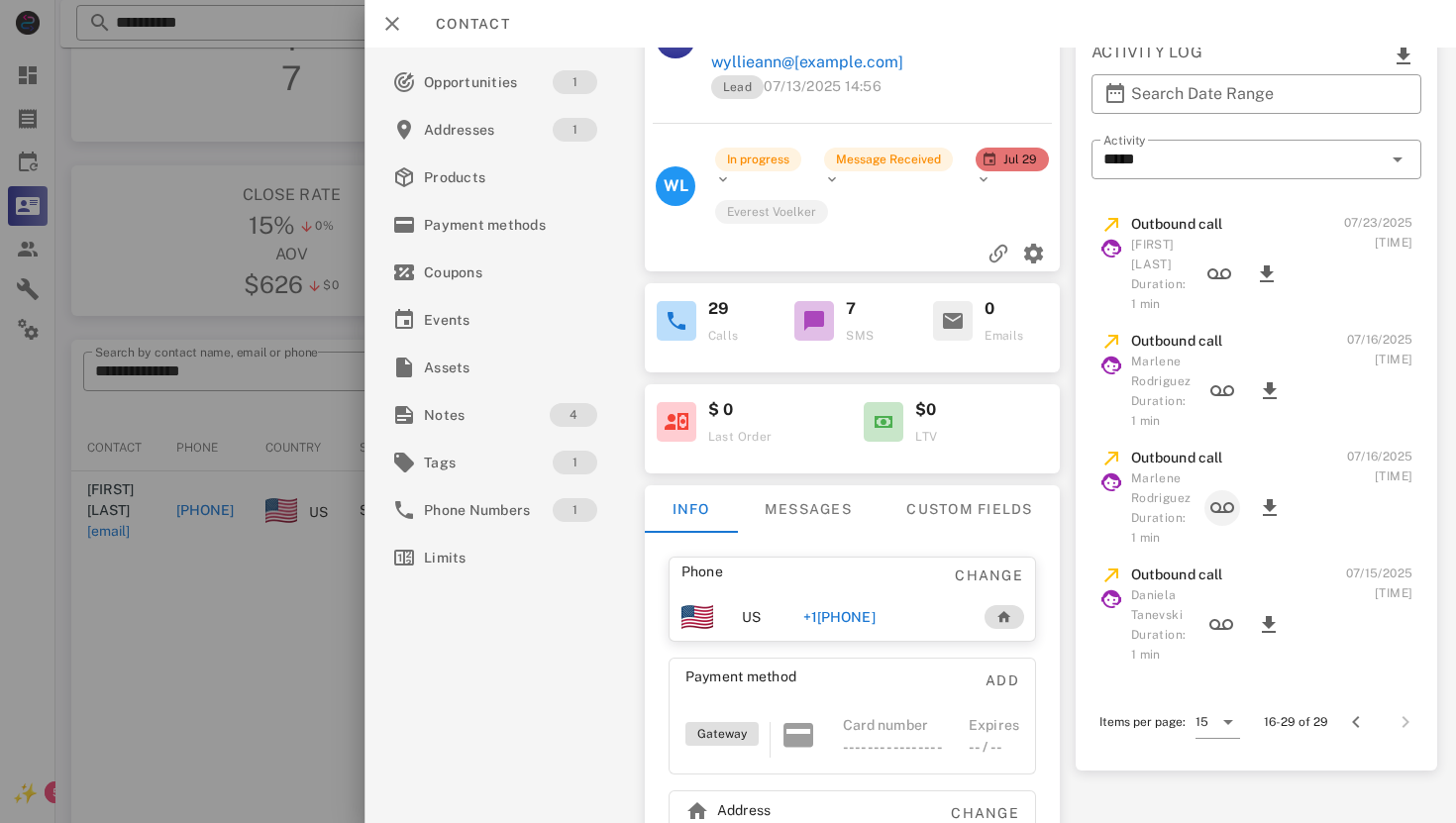 scroll, scrollTop: 0, scrollLeft: 0, axis: both 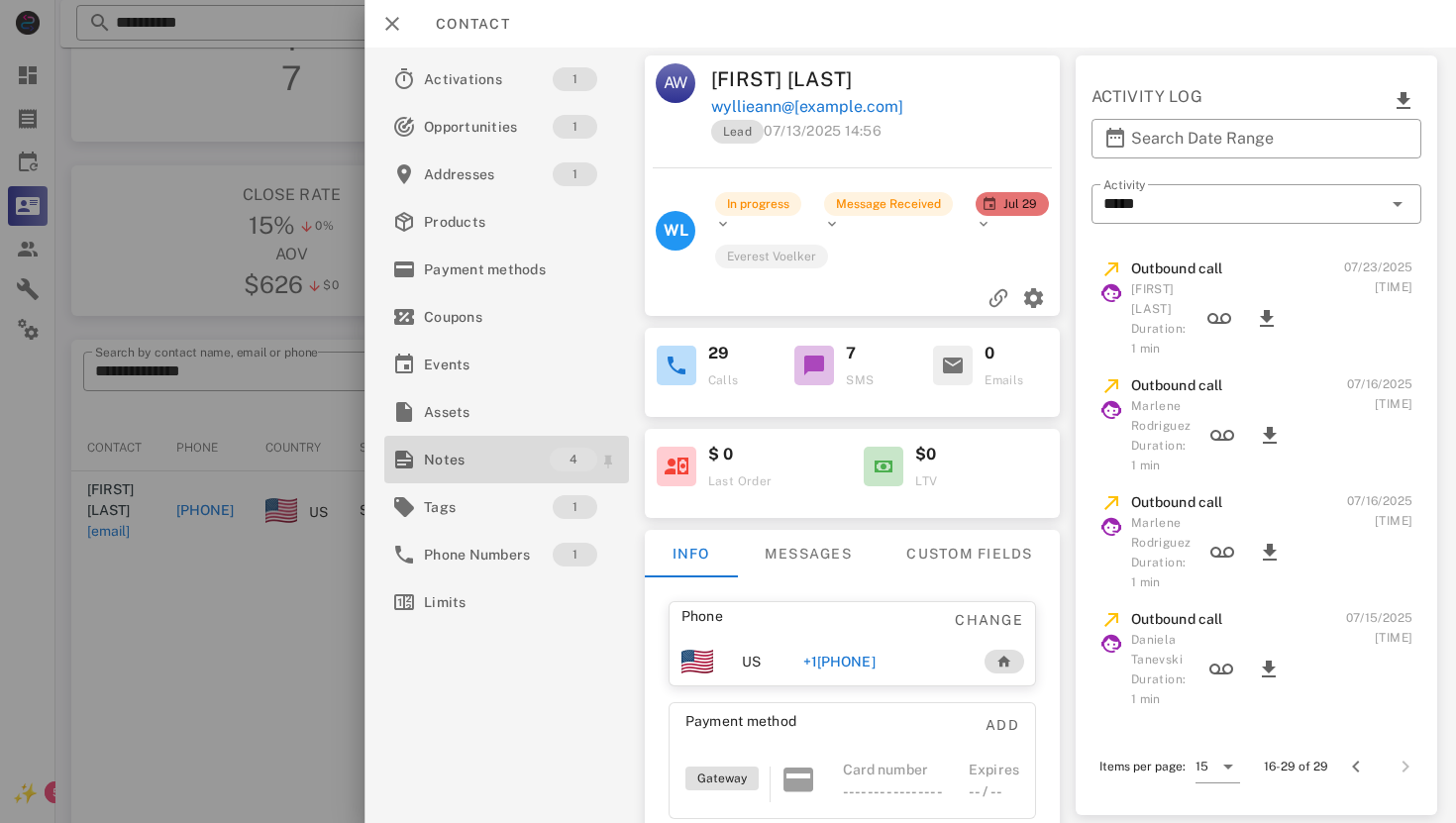 click on "Notes" at bounding box center [486, 460] 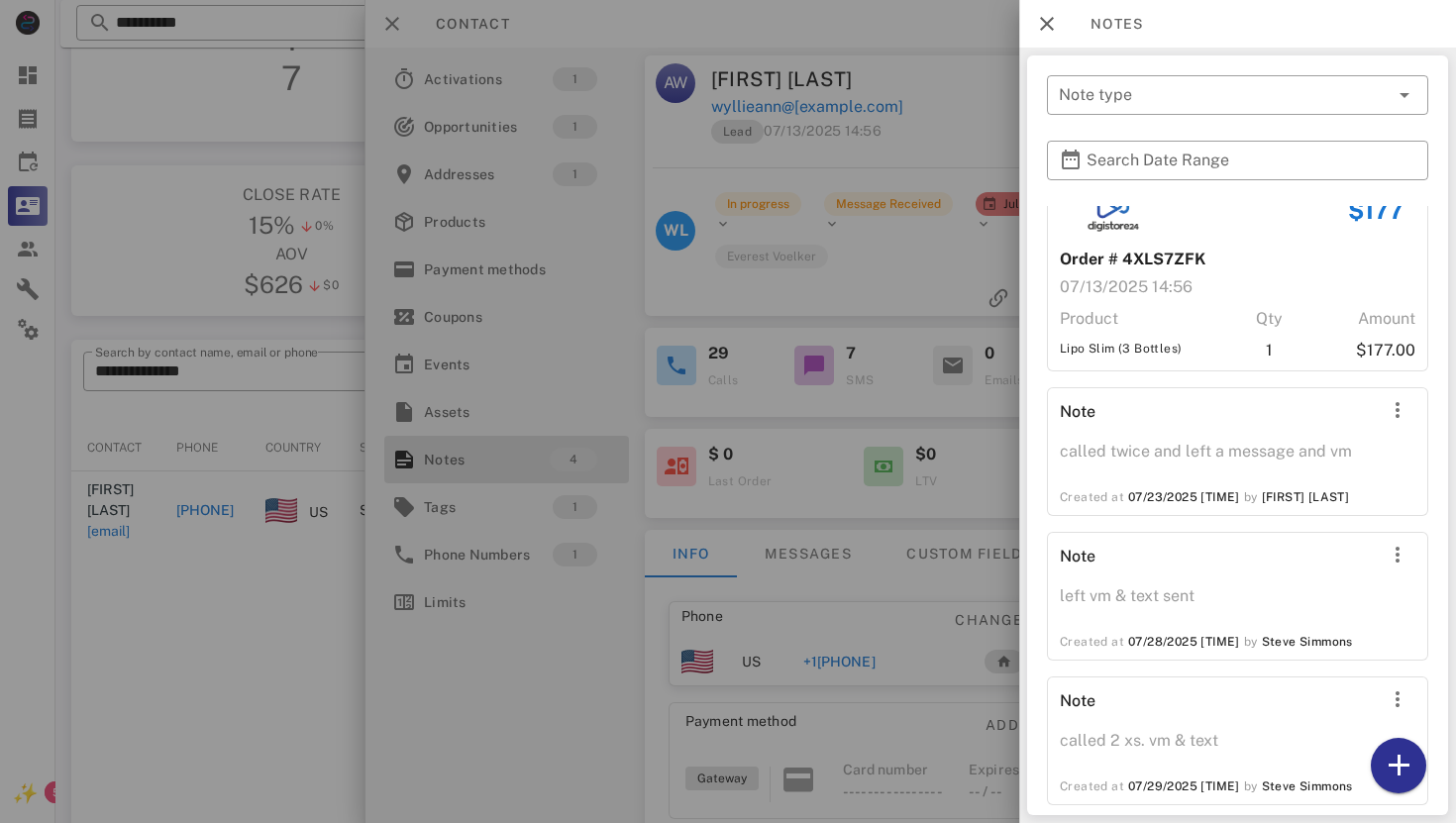 scroll, scrollTop: 59, scrollLeft: 0, axis: vertical 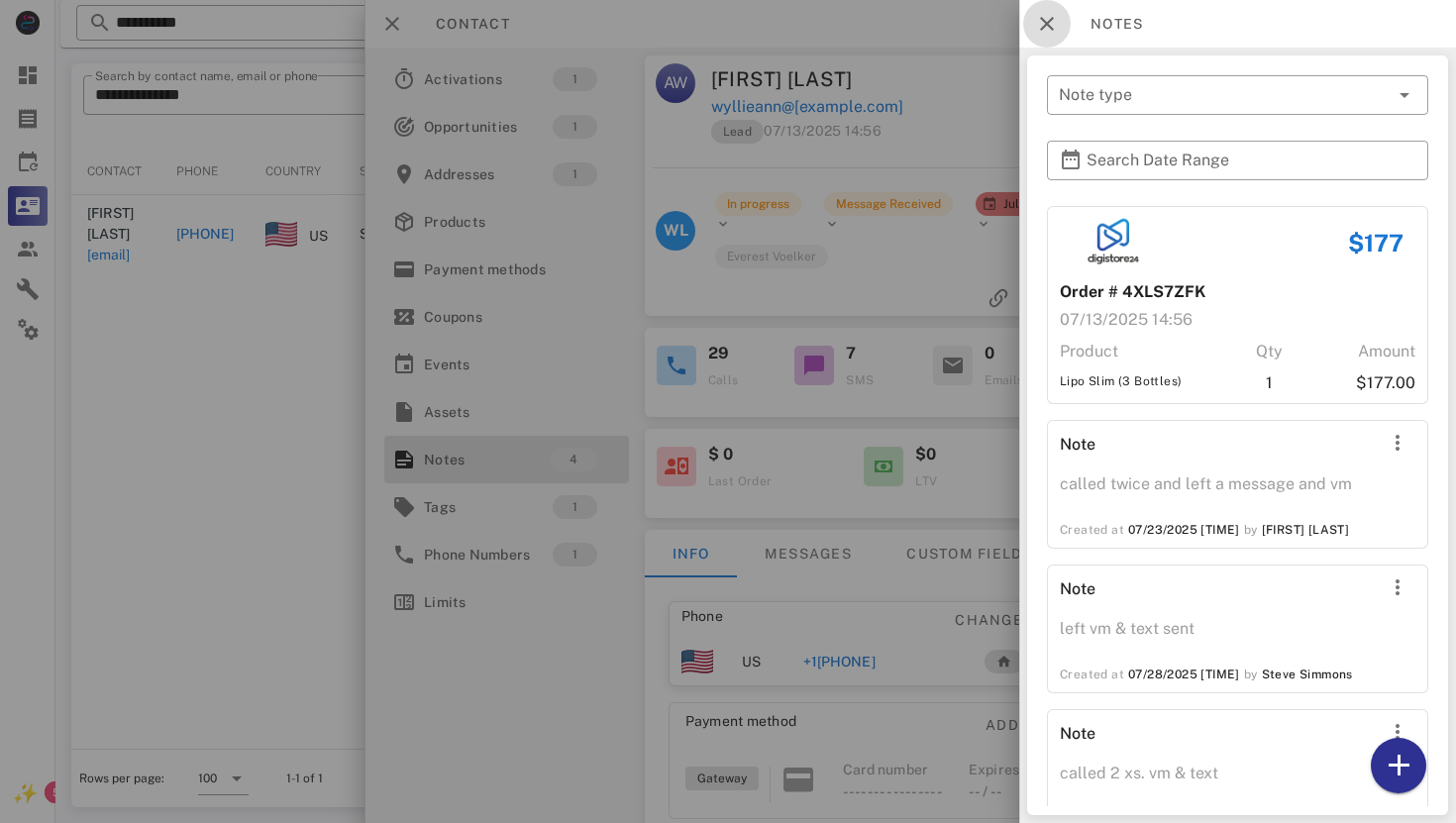 click at bounding box center [1047, 24] 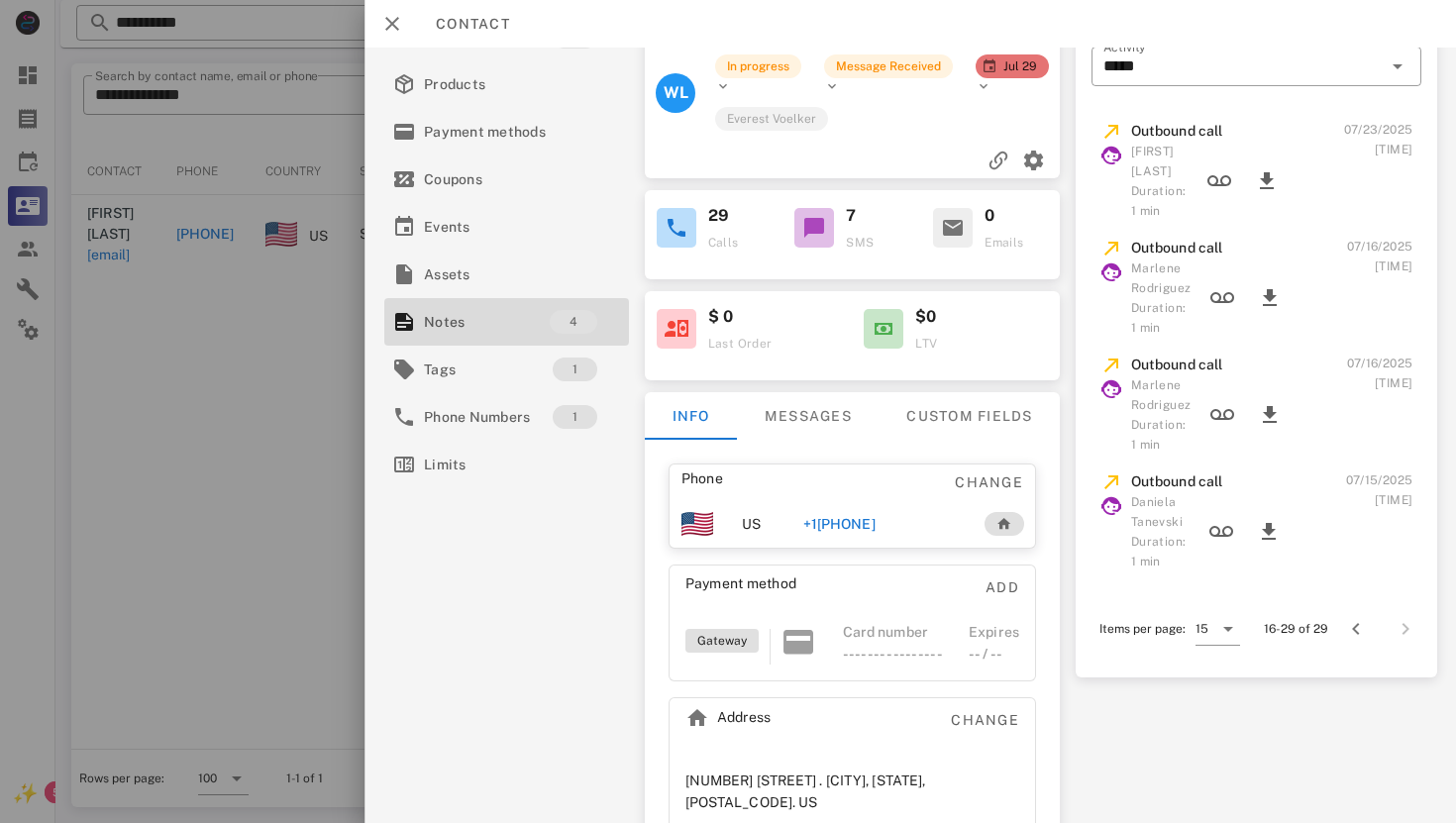 scroll, scrollTop: 163, scrollLeft: 0, axis: vertical 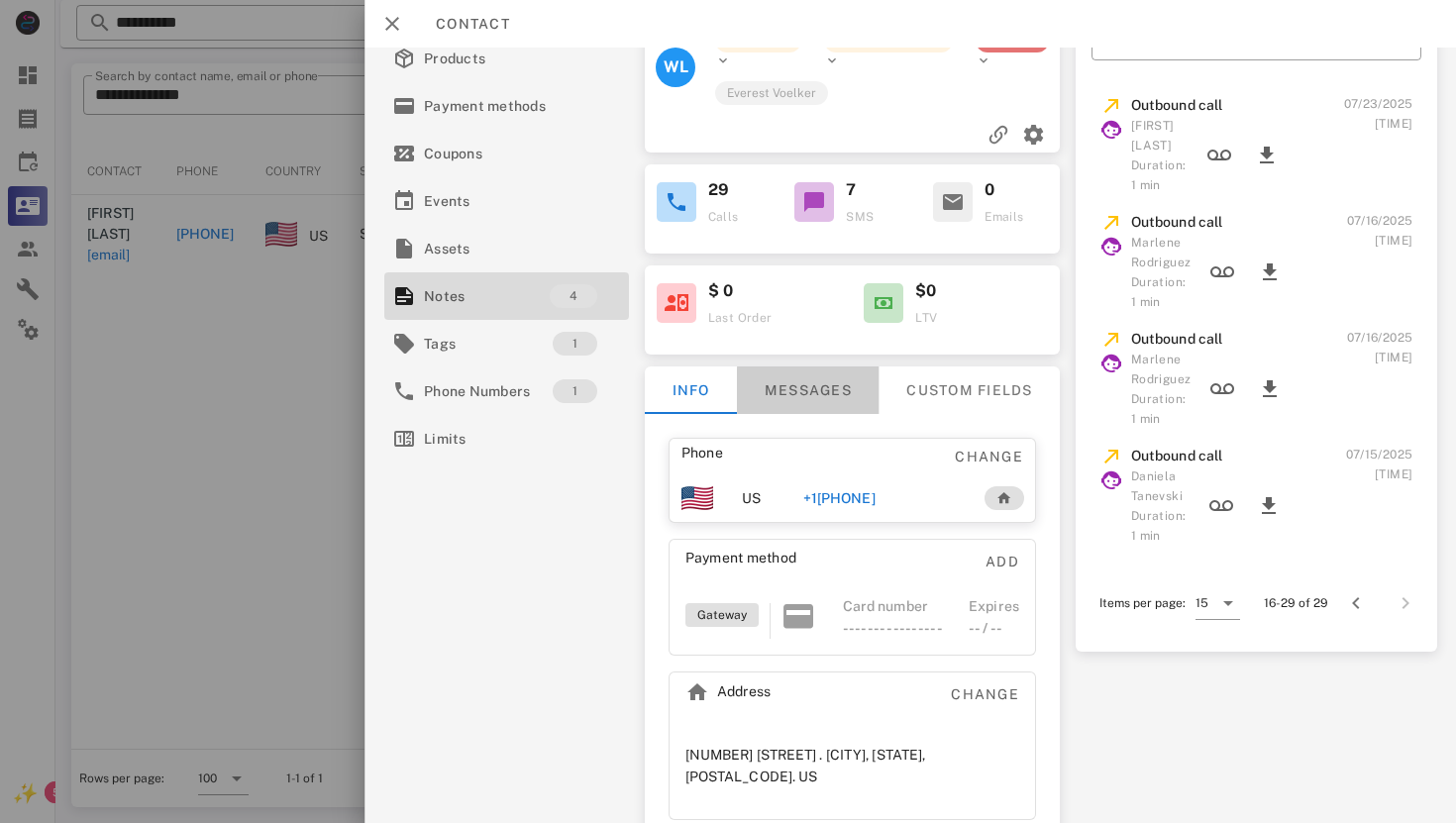click on "Messages" at bounding box center [806, 390] 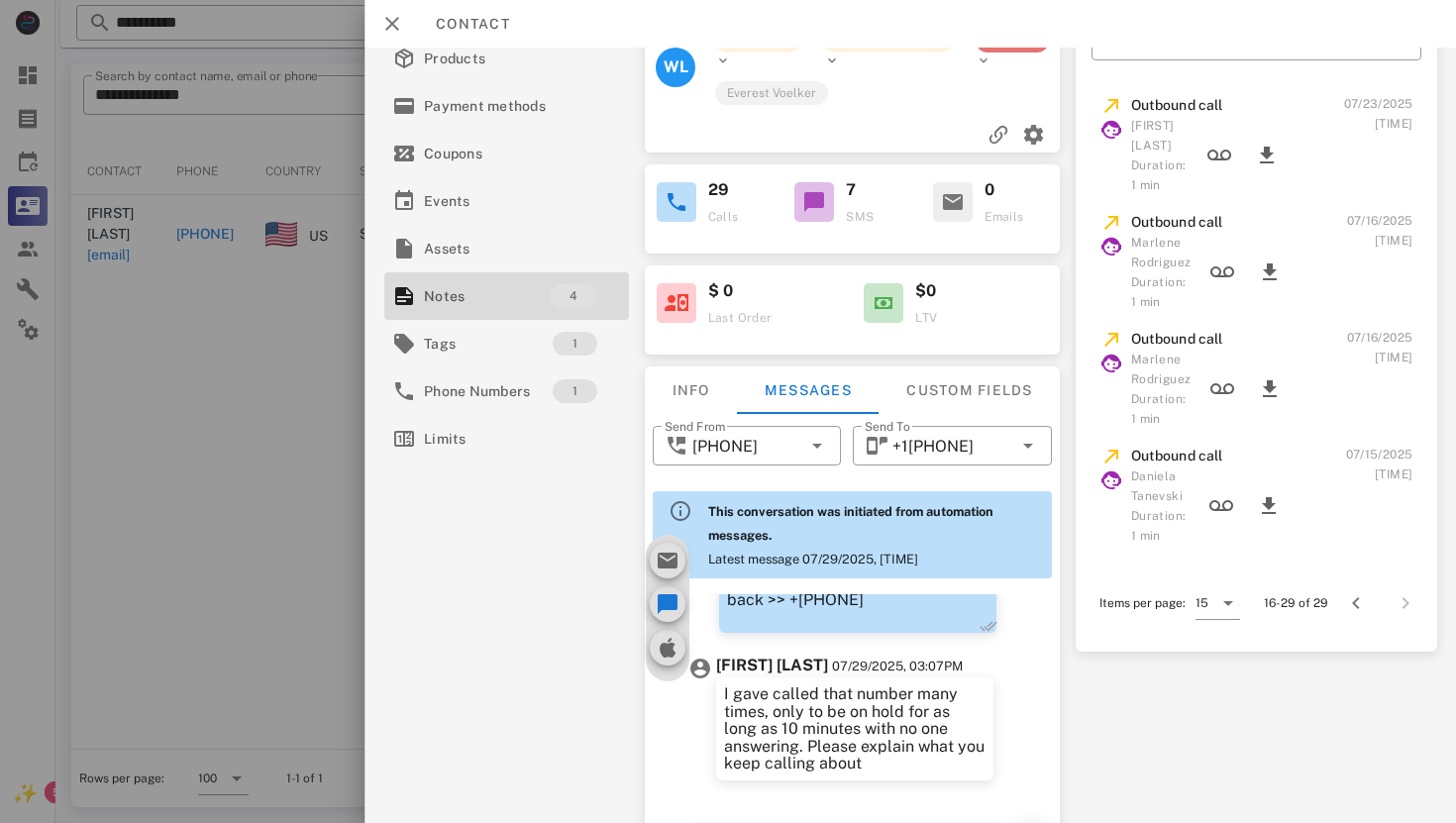 scroll, scrollTop: 2075, scrollLeft: 0, axis: vertical 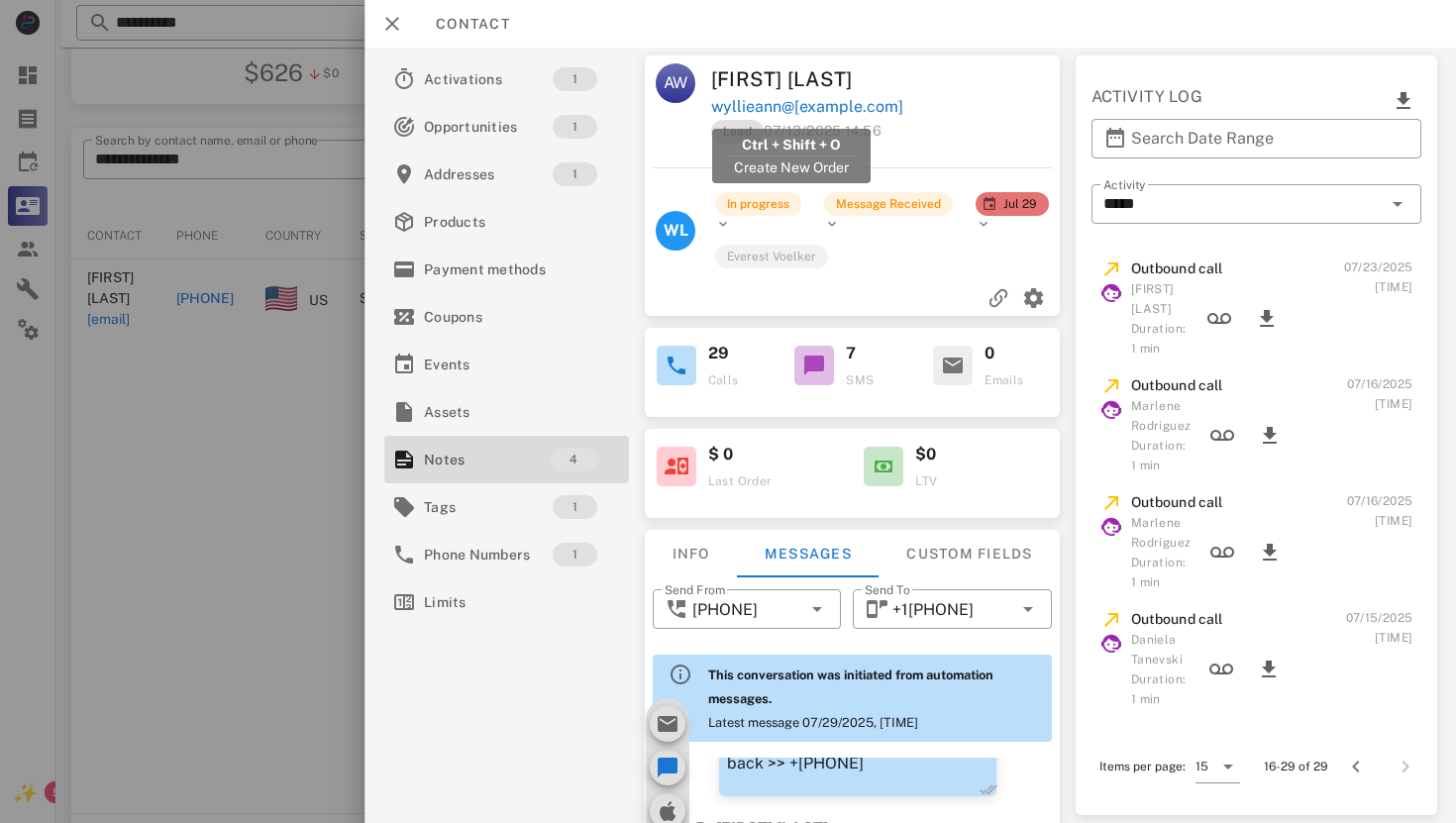 click on "wyllieann@[EXAMPLE.COM]" at bounding box center [806, 107] 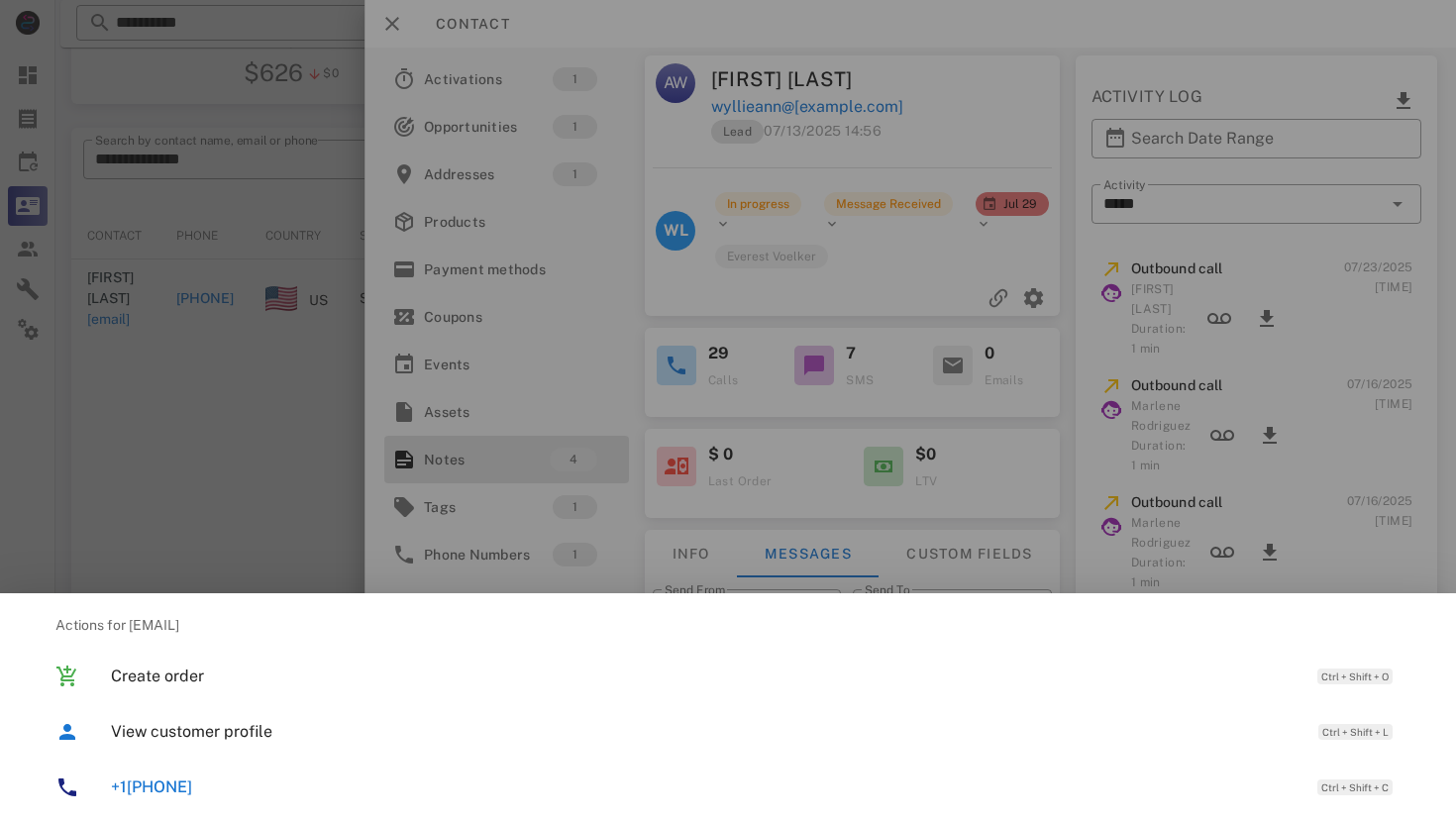 click on "+1[PHONE]" at bounding box center (152, 786) 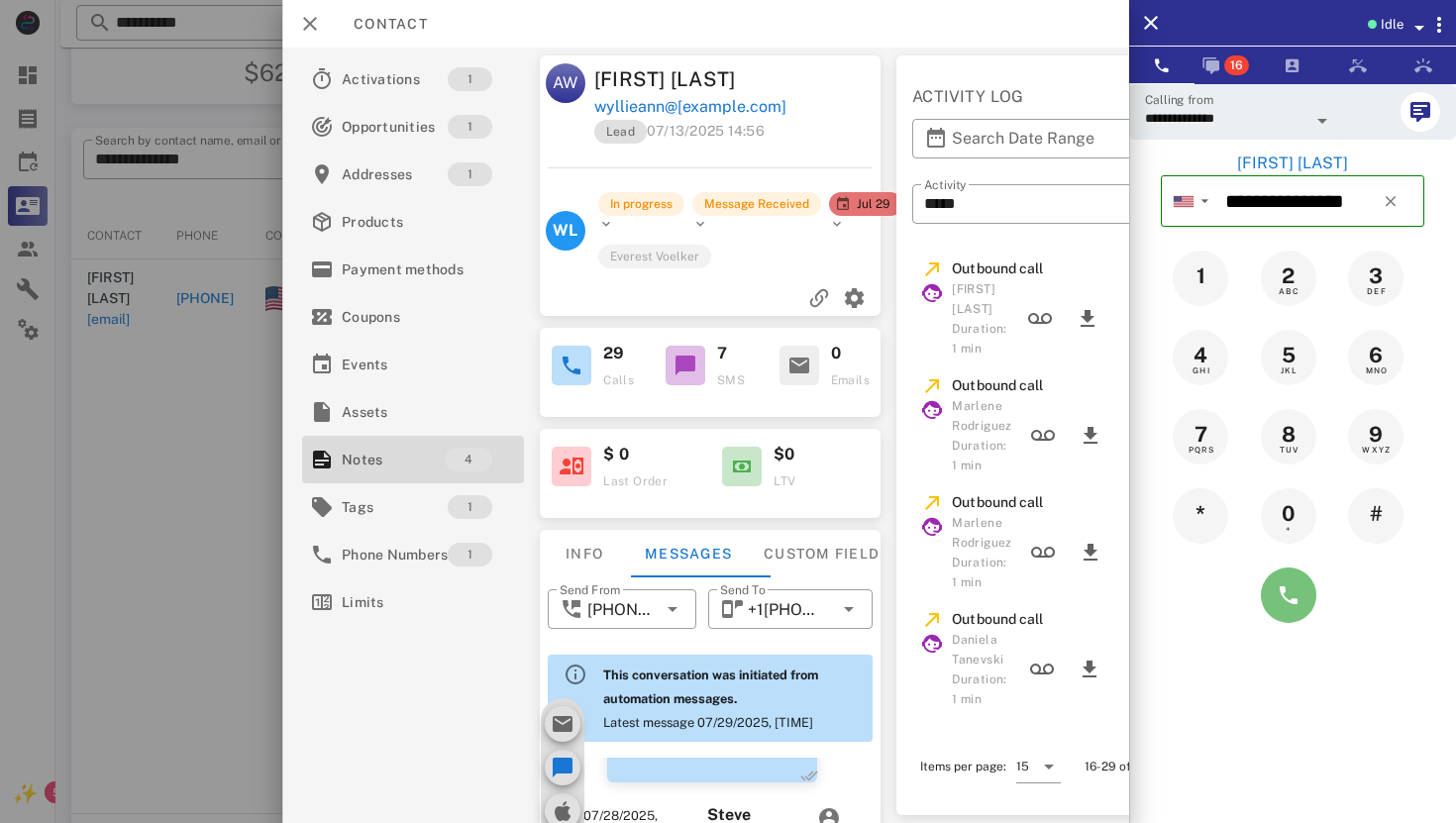 click at bounding box center [1289, 595] 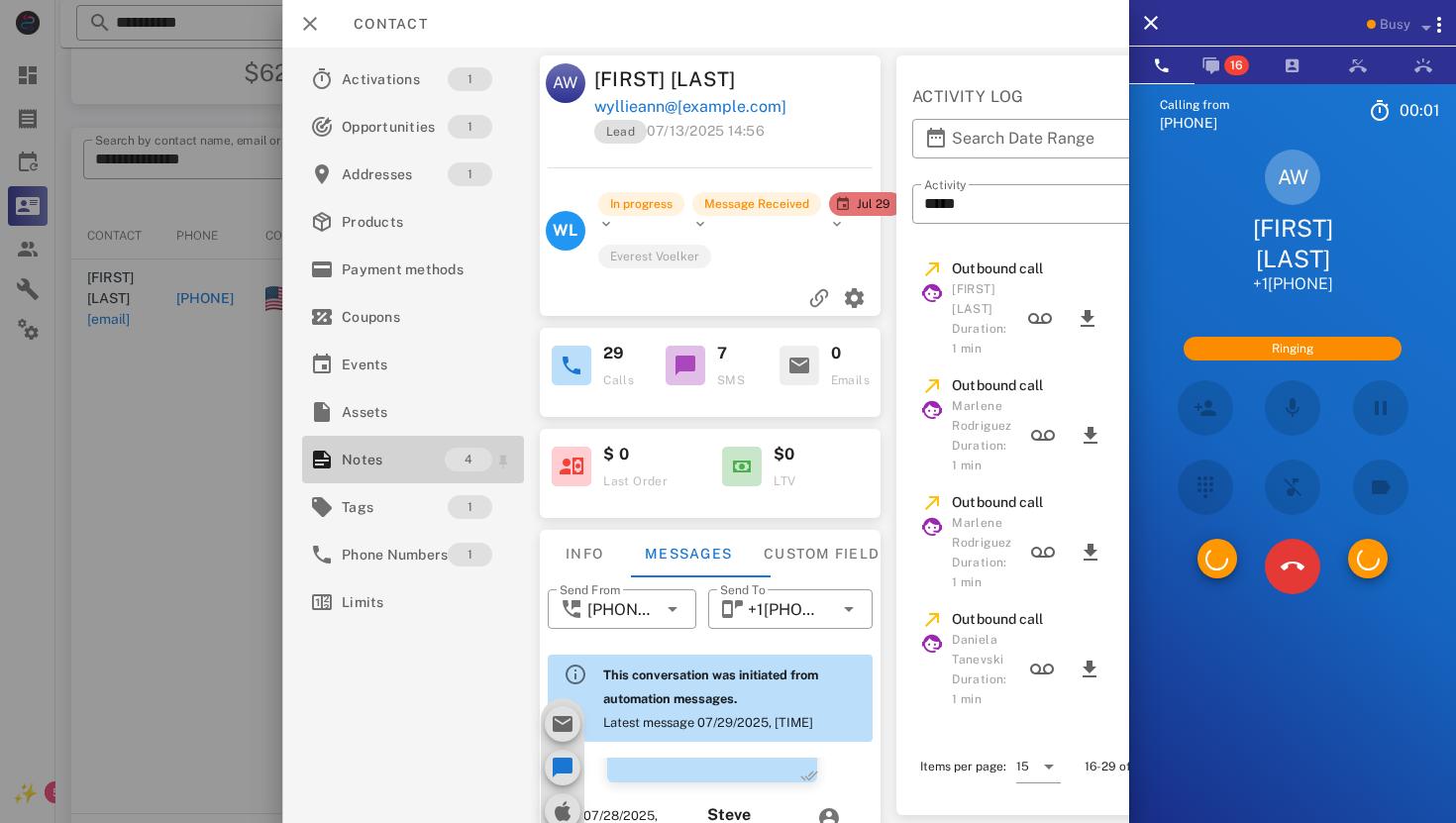 click on "Notes" at bounding box center (393, 460) 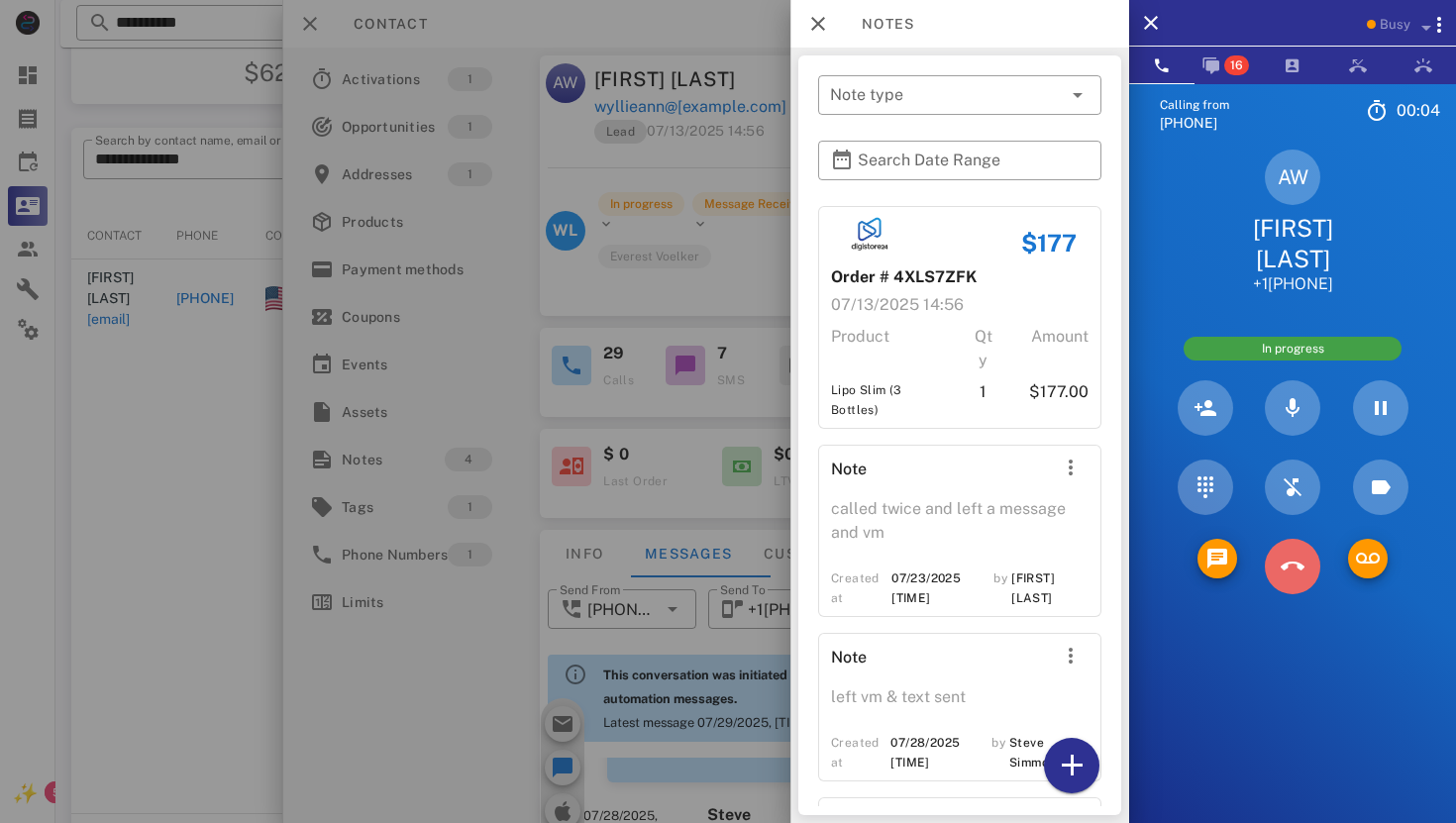 click at bounding box center [1292, 566] 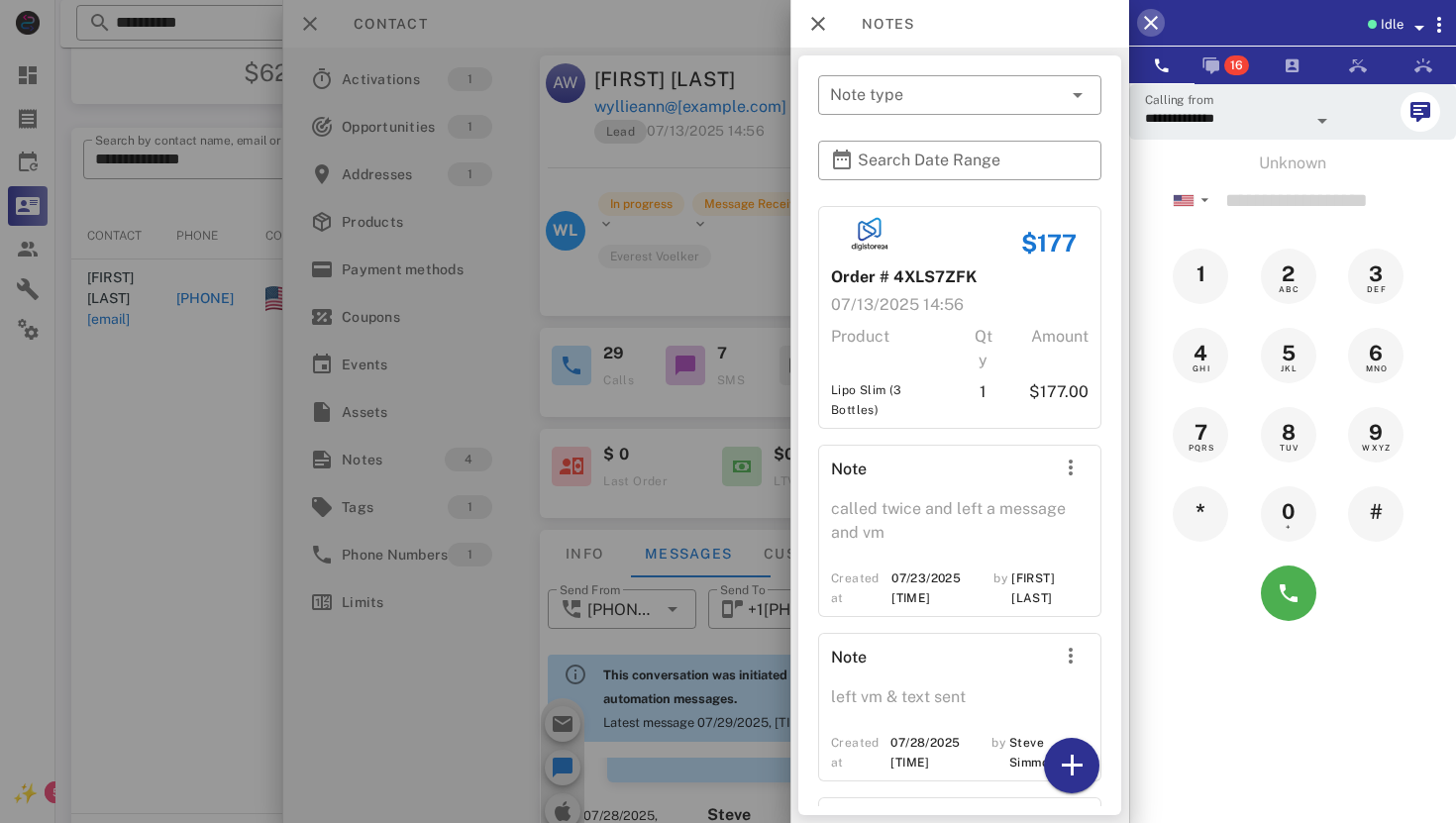 click at bounding box center [1151, 23] 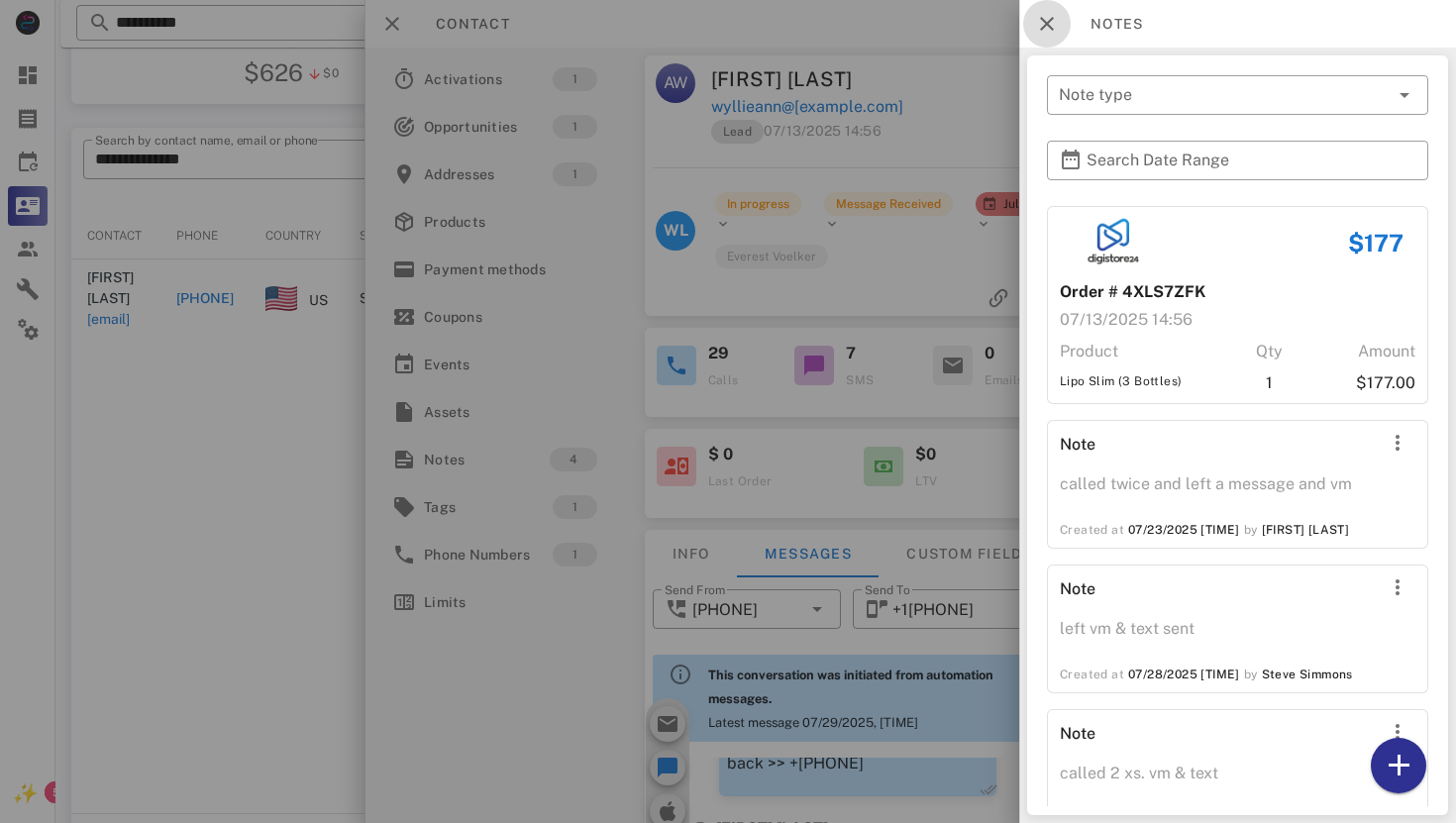 click at bounding box center [1047, 24] 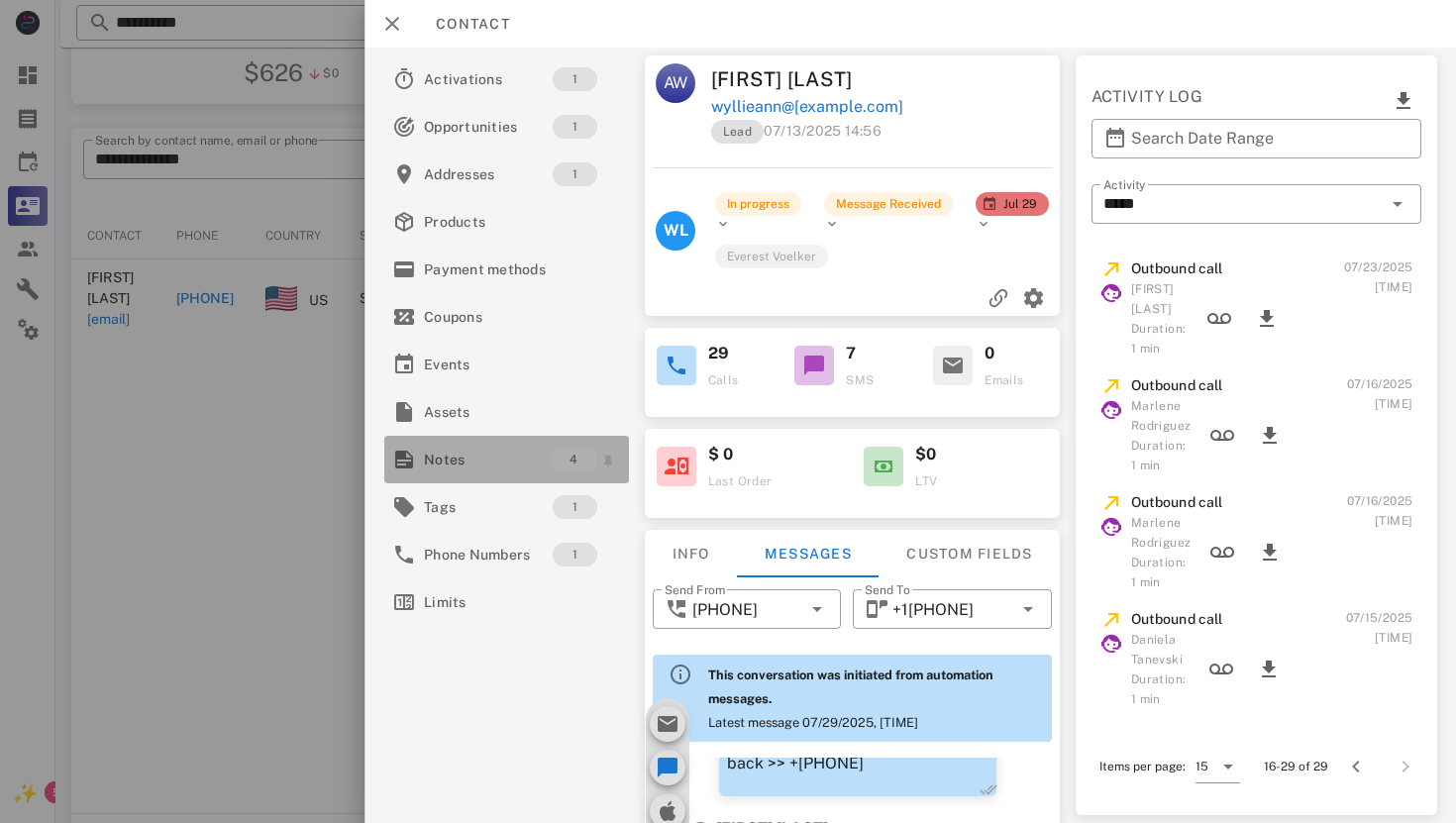 click on "Notes" at bounding box center [486, 460] 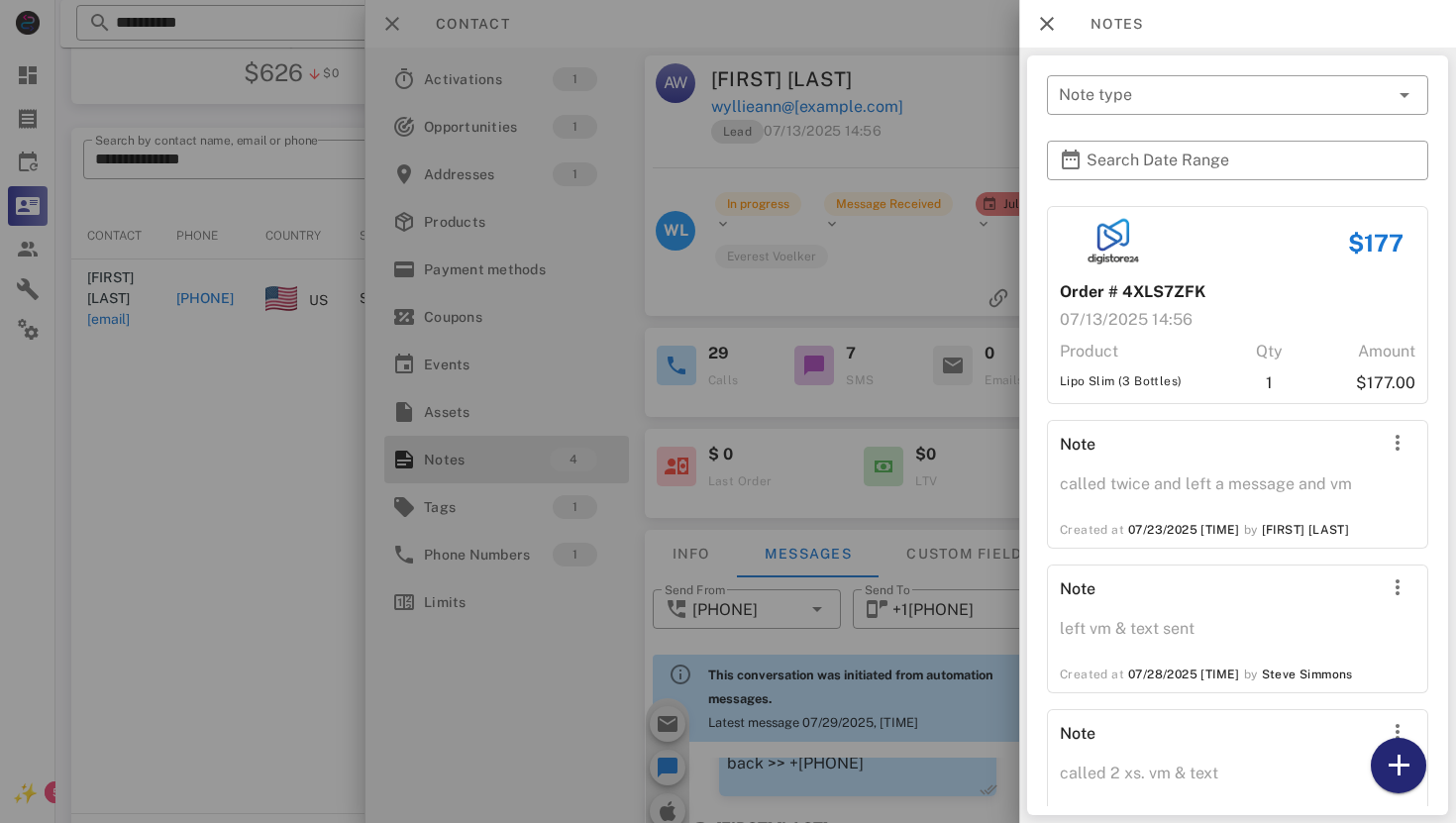 click at bounding box center (1399, 766) 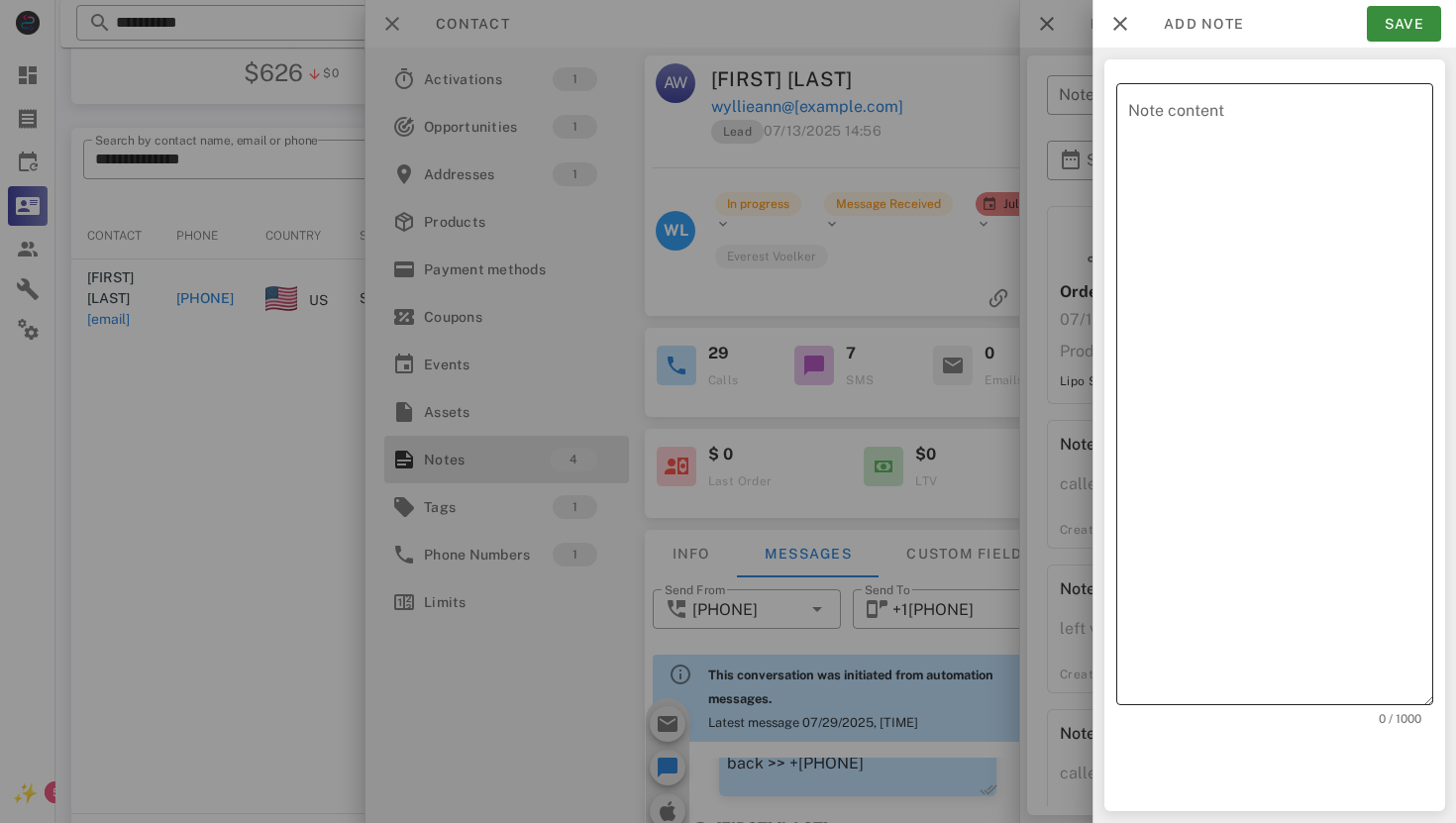 click on "Note content" at bounding box center [1281, 399] 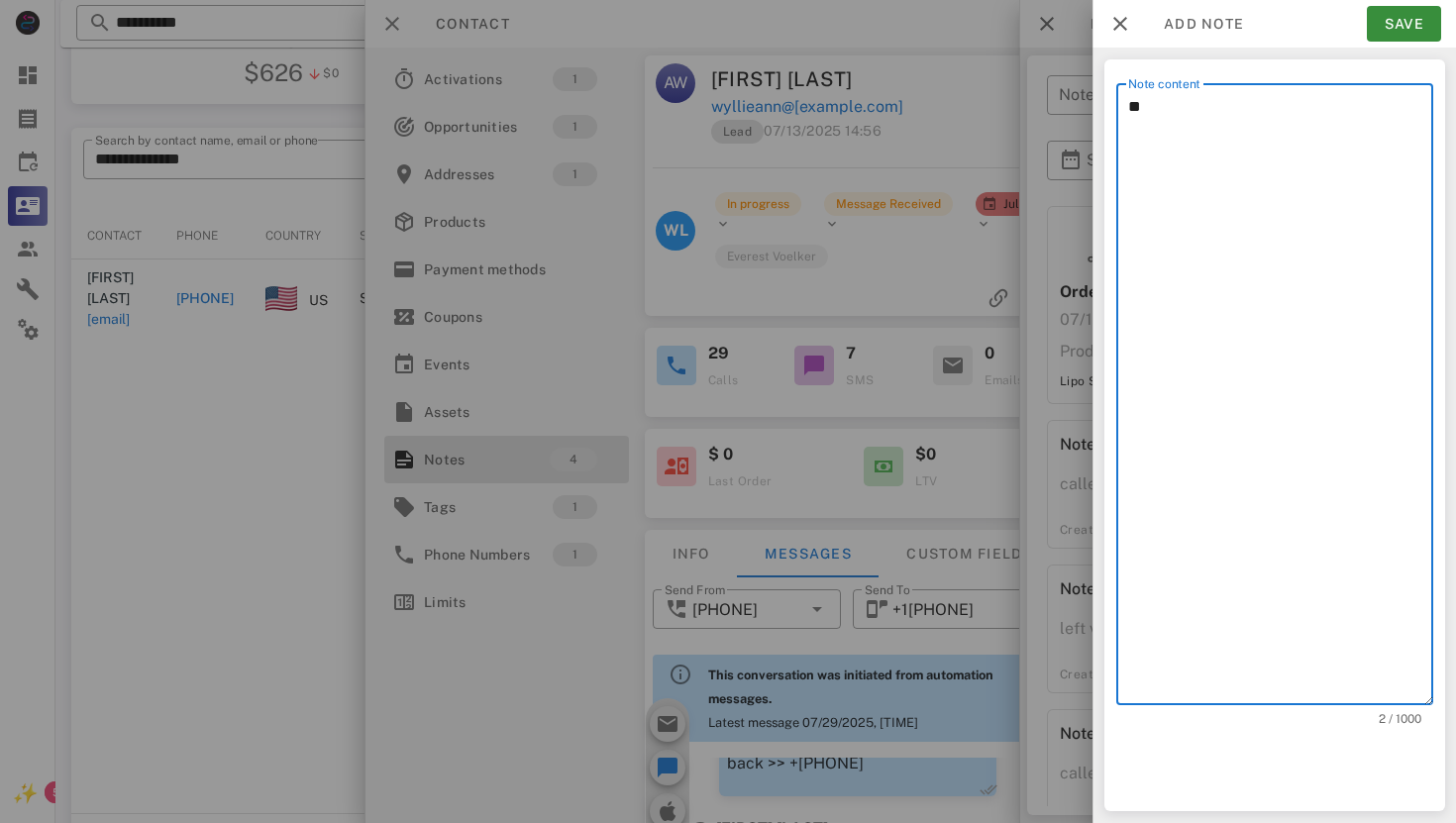 type on "*" 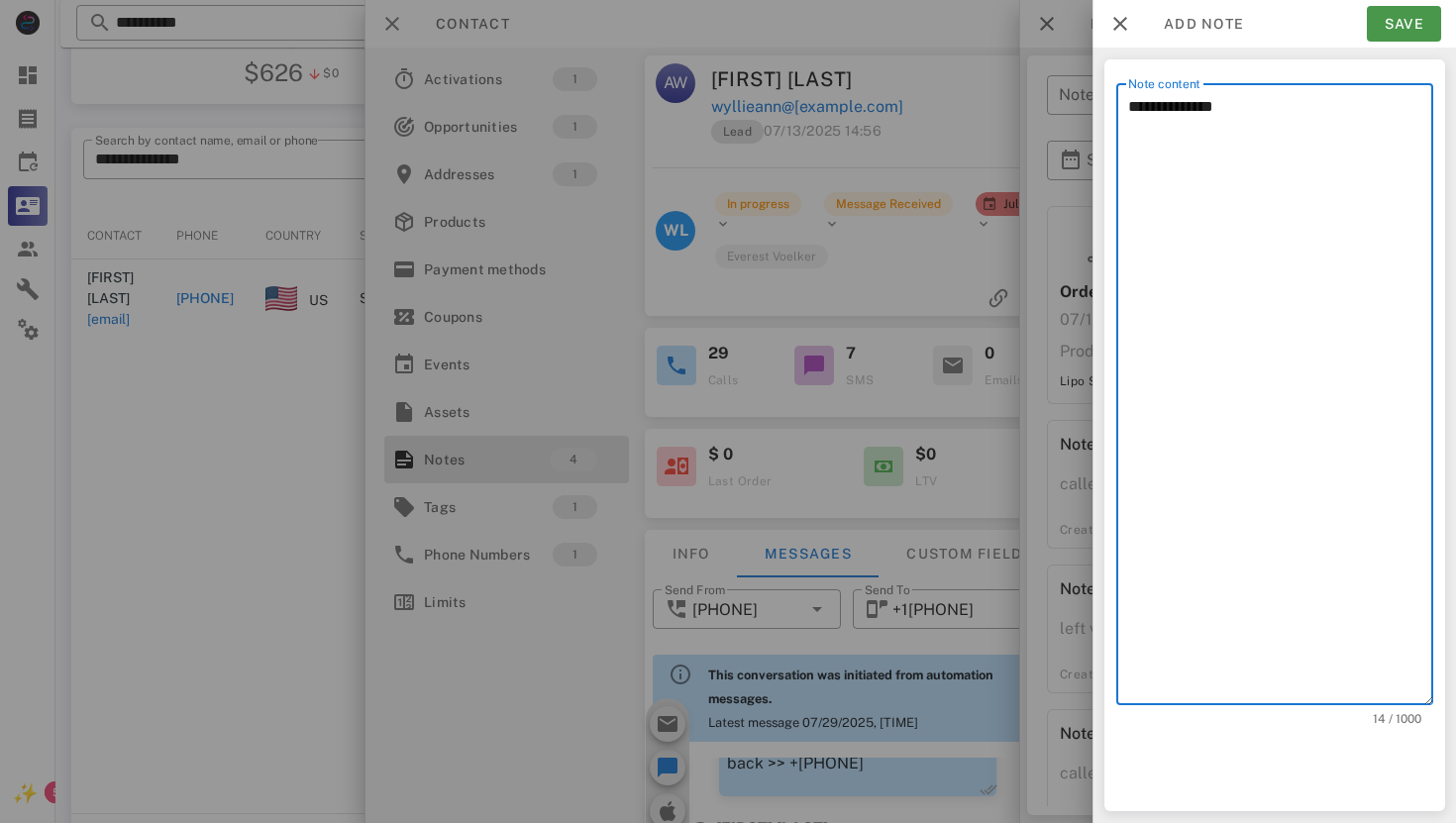 type on "**********" 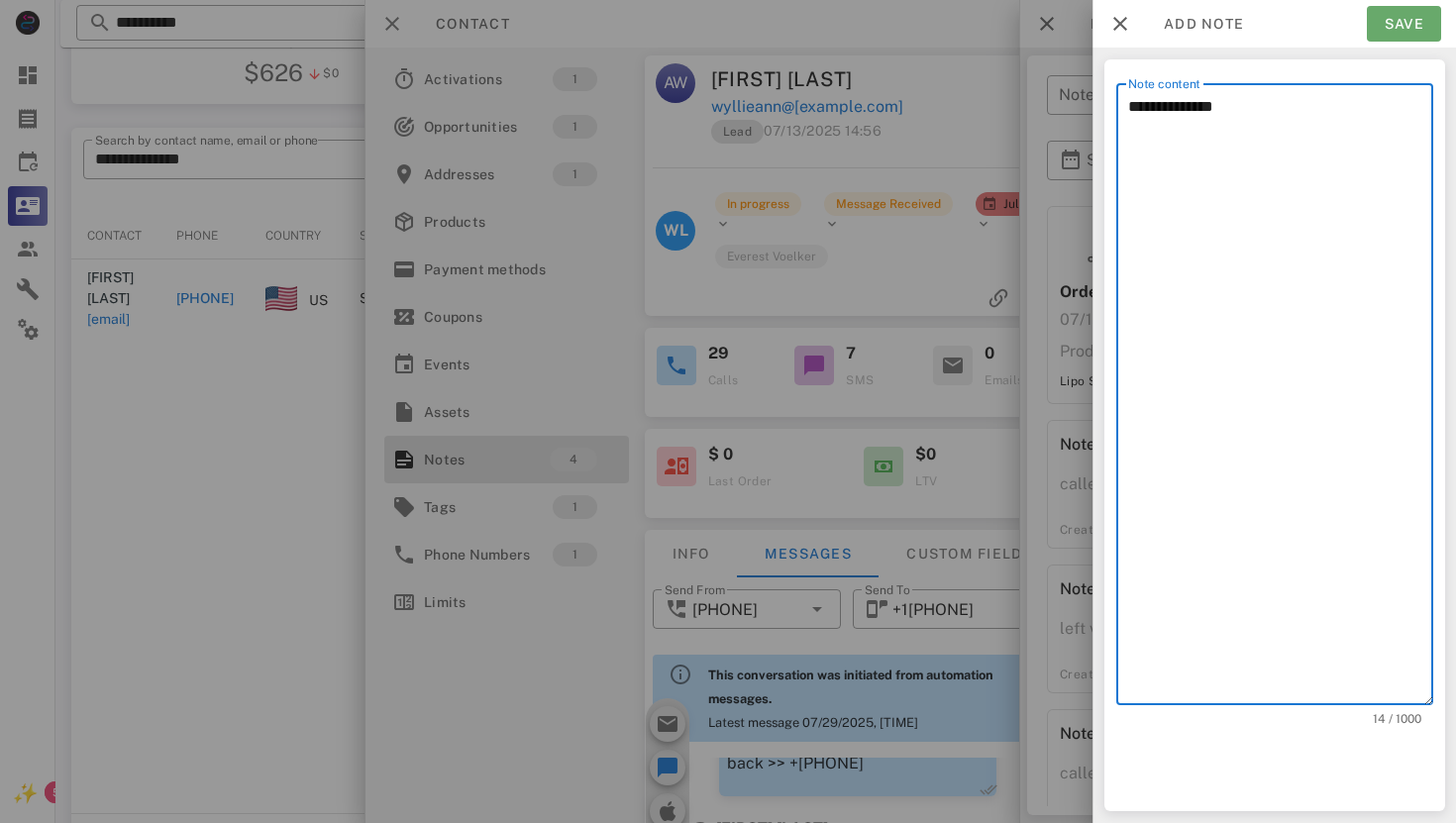 click on "Save" at bounding box center (1404, 24) 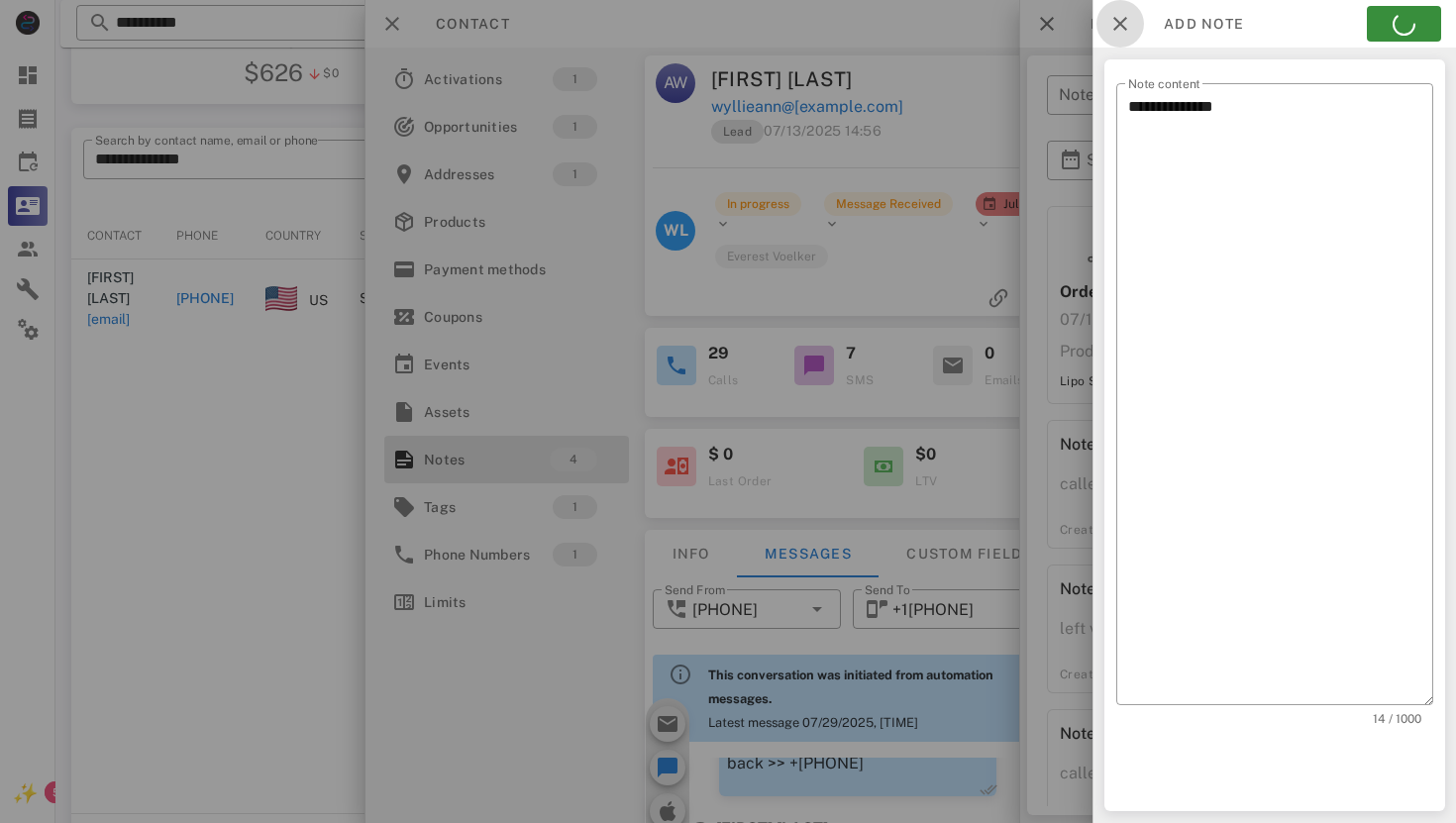 click at bounding box center [1120, 24] 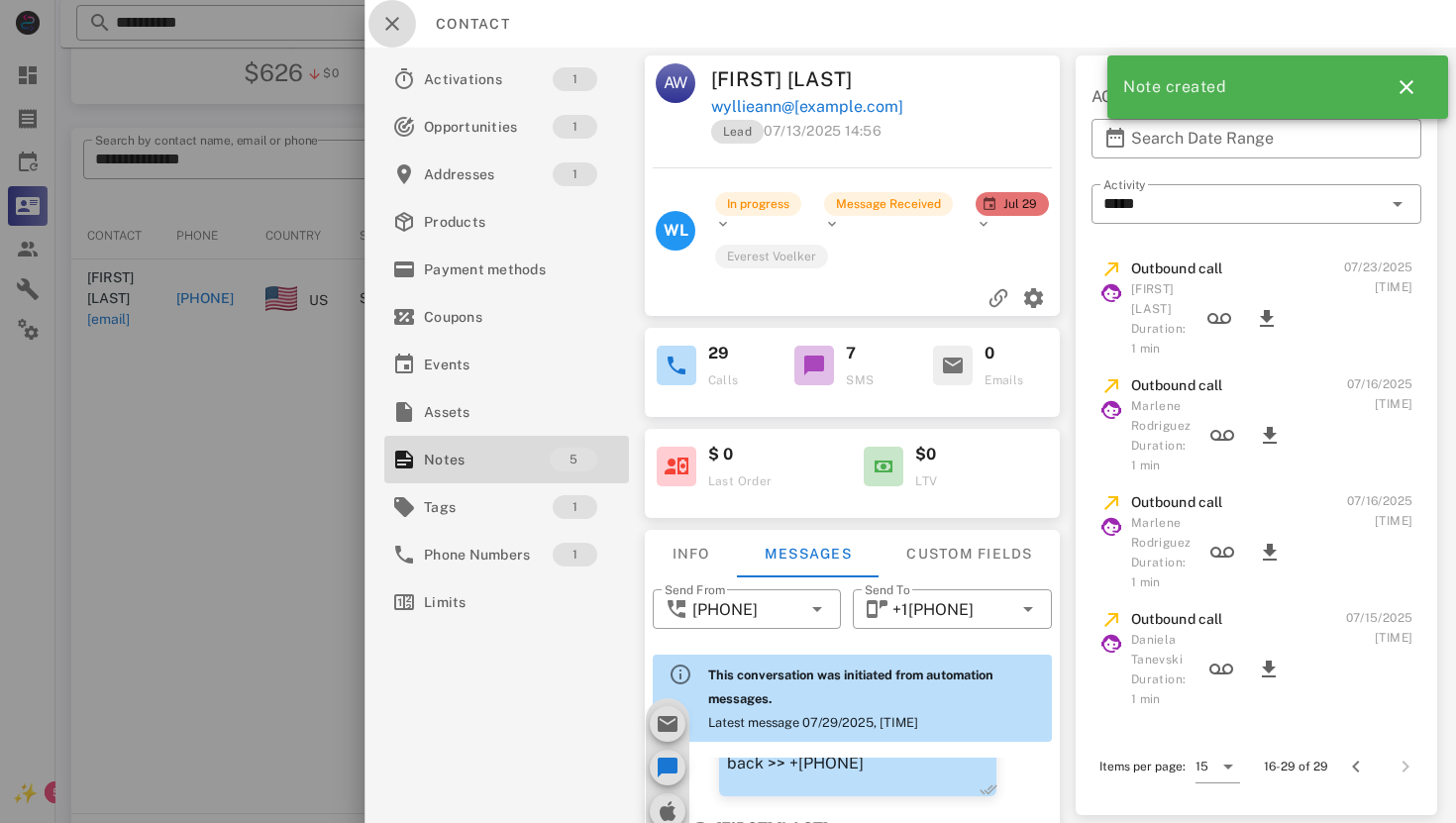 click at bounding box center [392, 24] 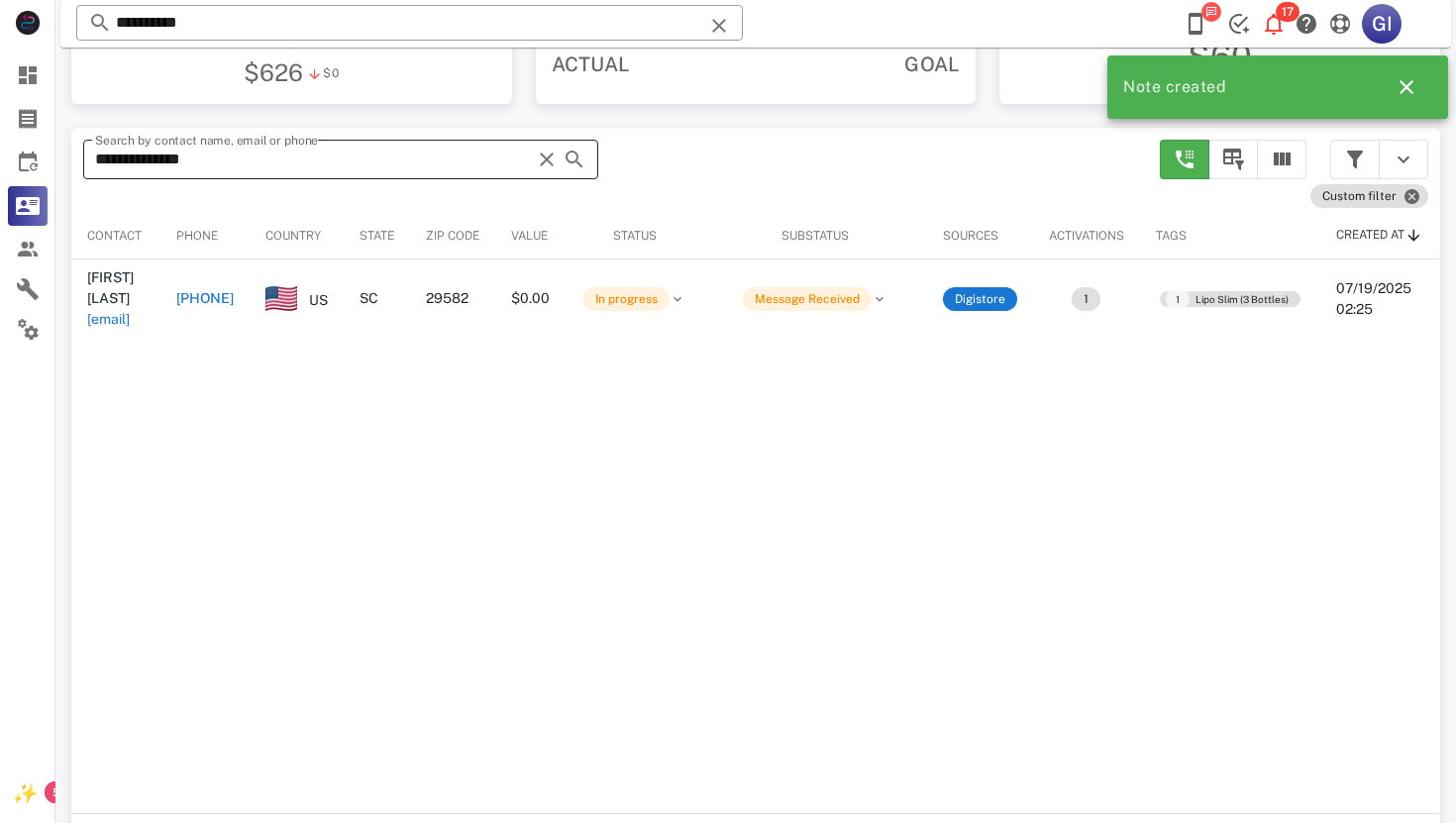 click at bounding box center [547, 159] 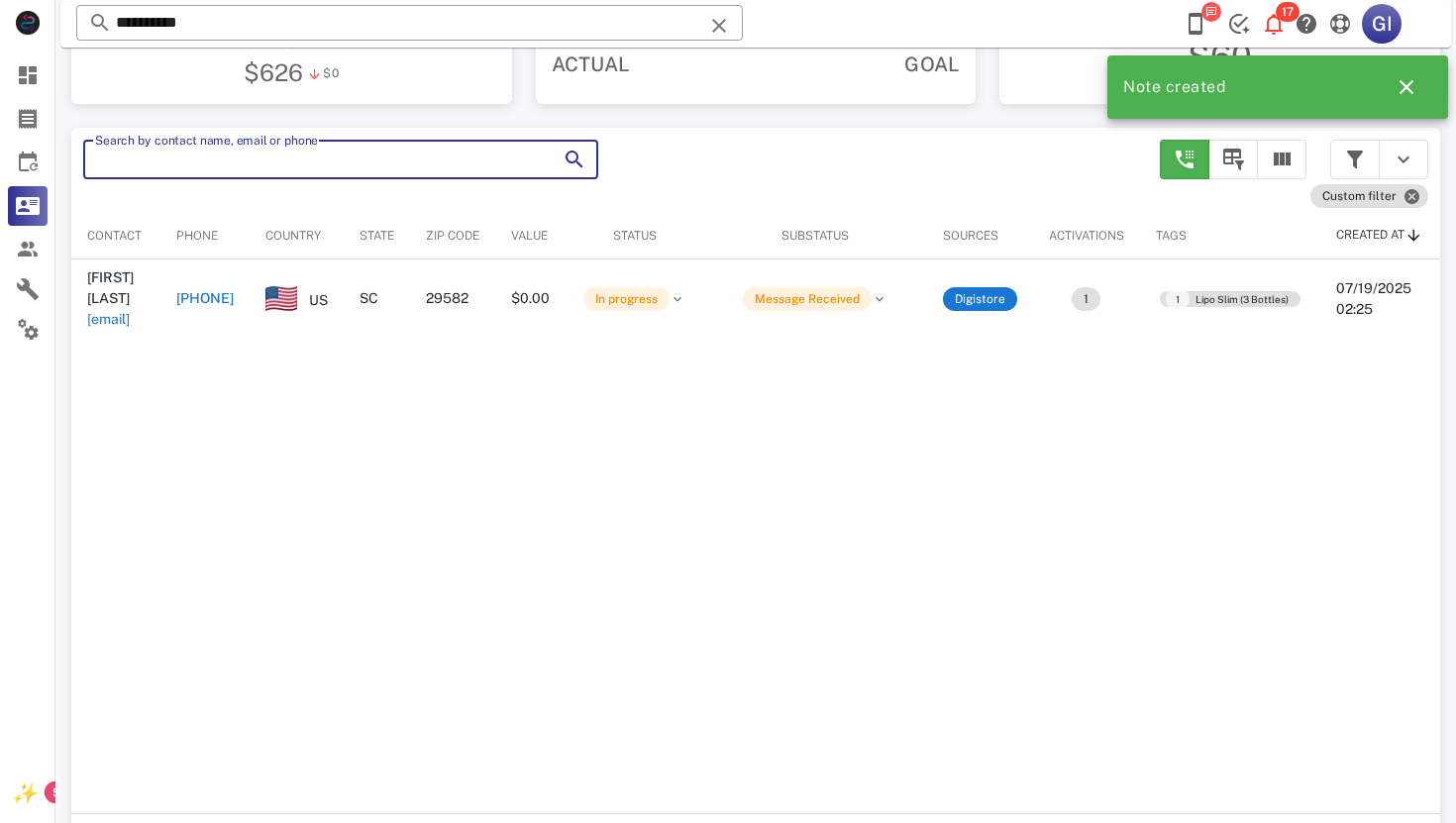 type 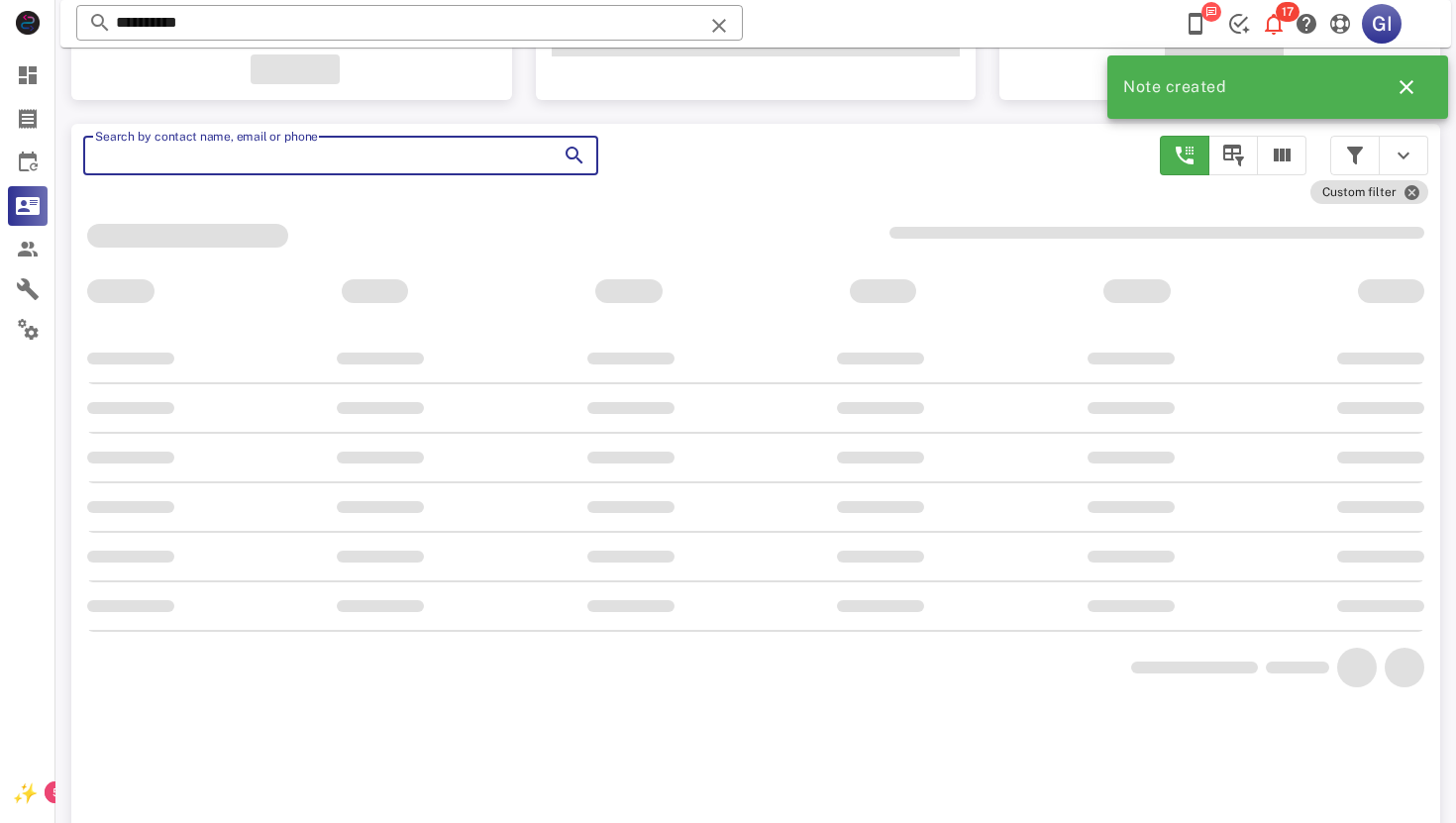 click on "Search by contact name, email or phone" at bounding box center [313, 155] 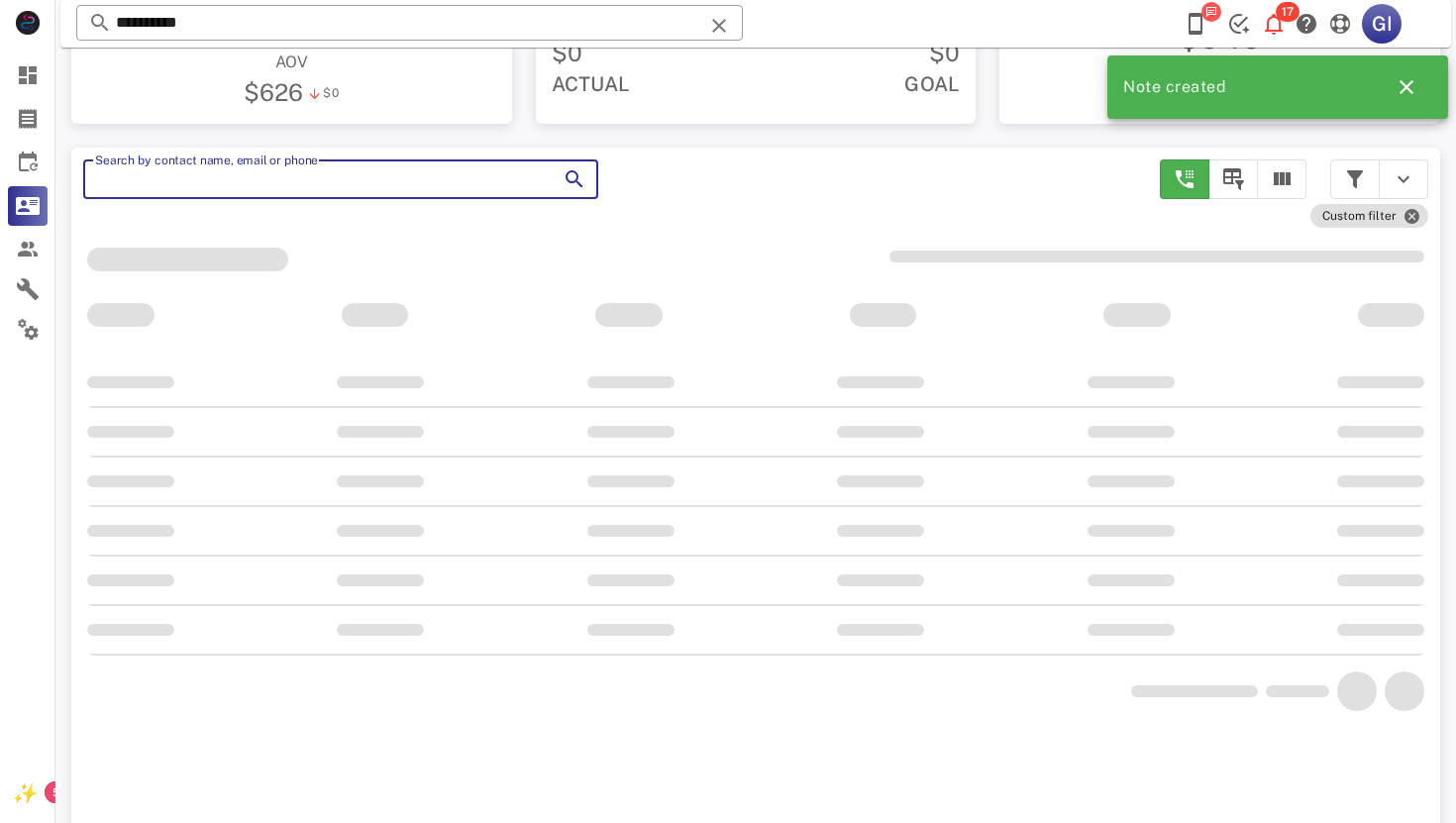 scroll, scrollTop: 312, scrollLeft: 0, axis: vertical 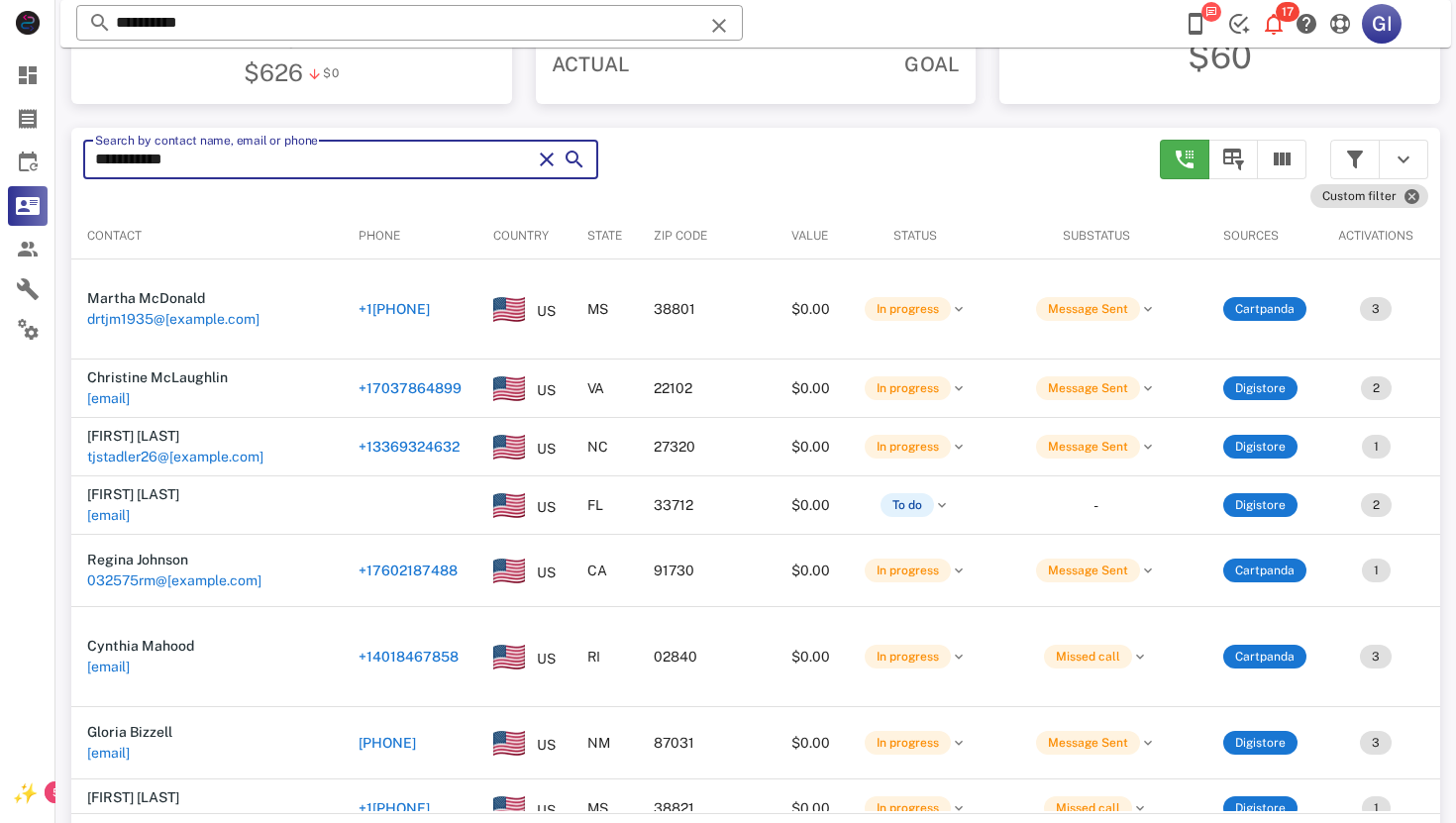 type on "**********" 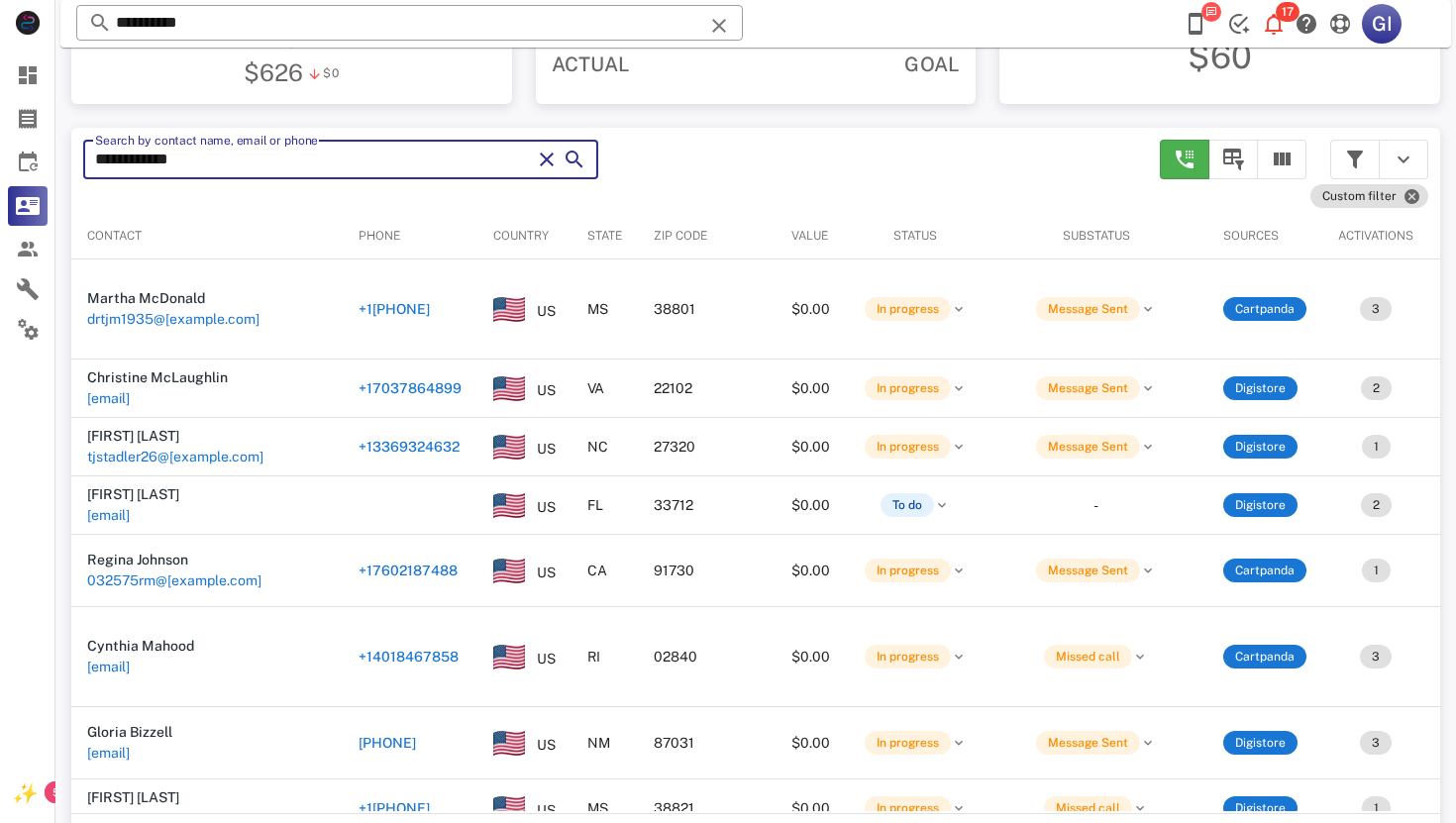 type on "**********" 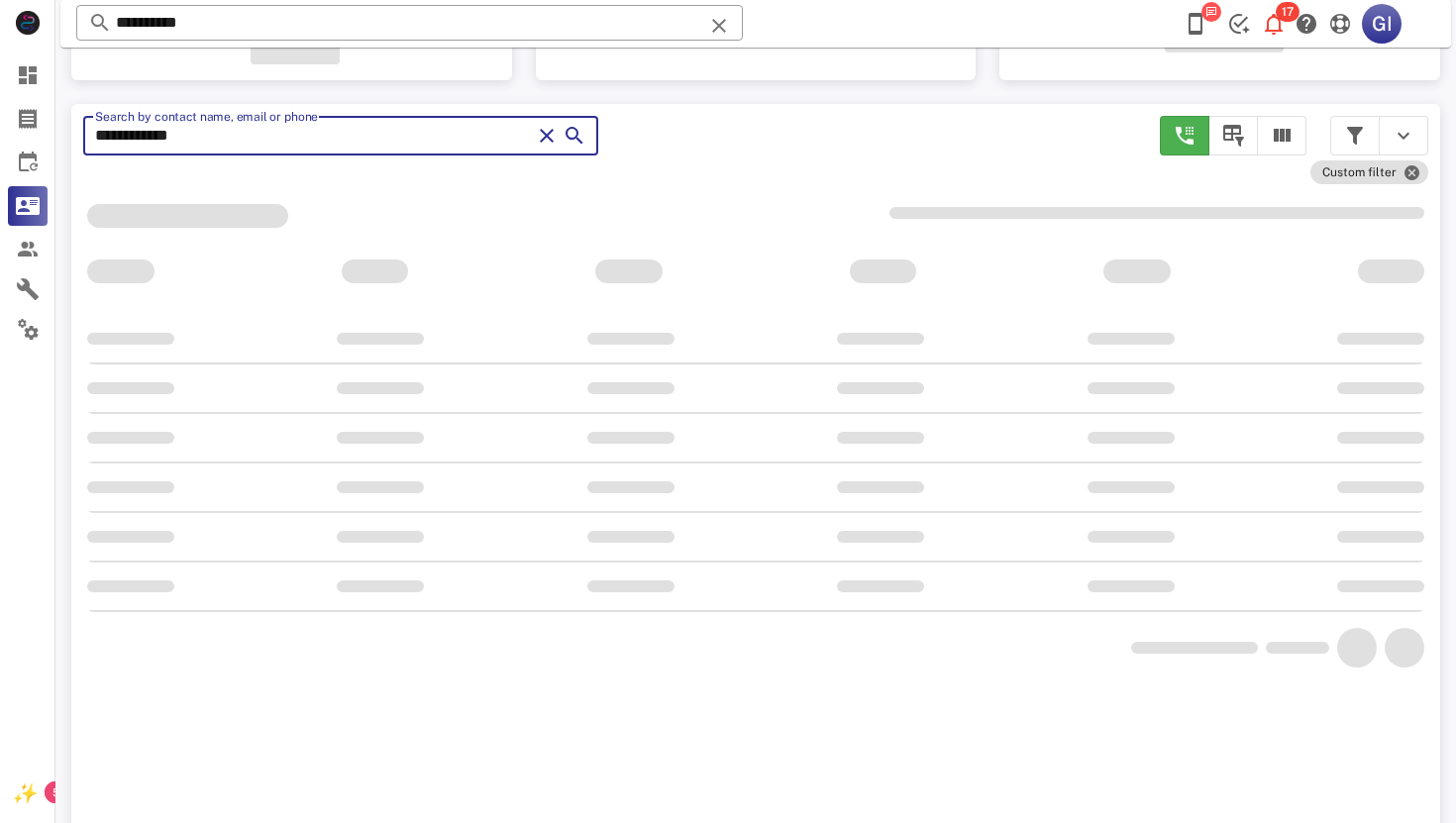 scroll, scrollTop: 292, scrollLeft: 0, axis: vertical 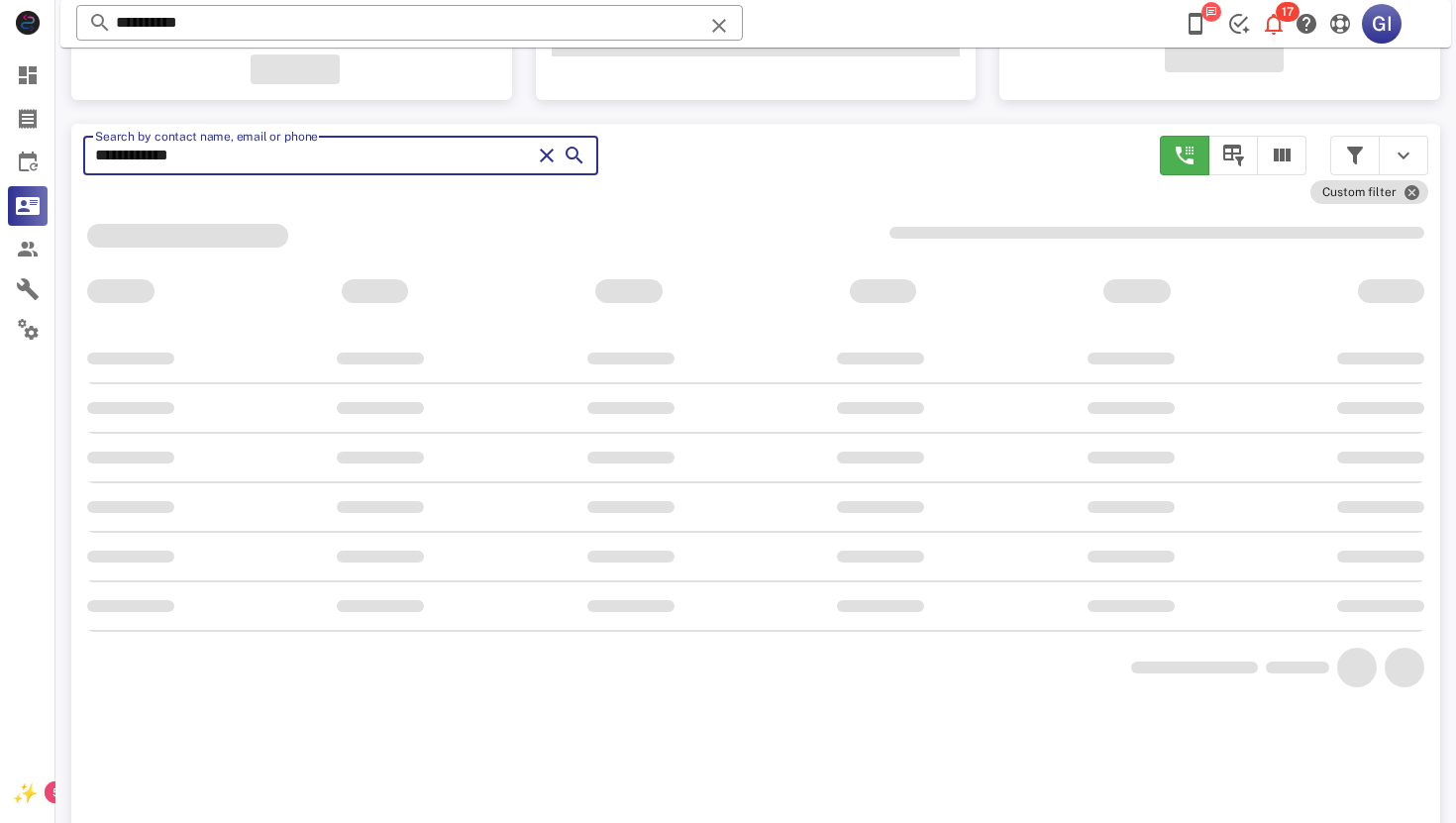 type on "**********" 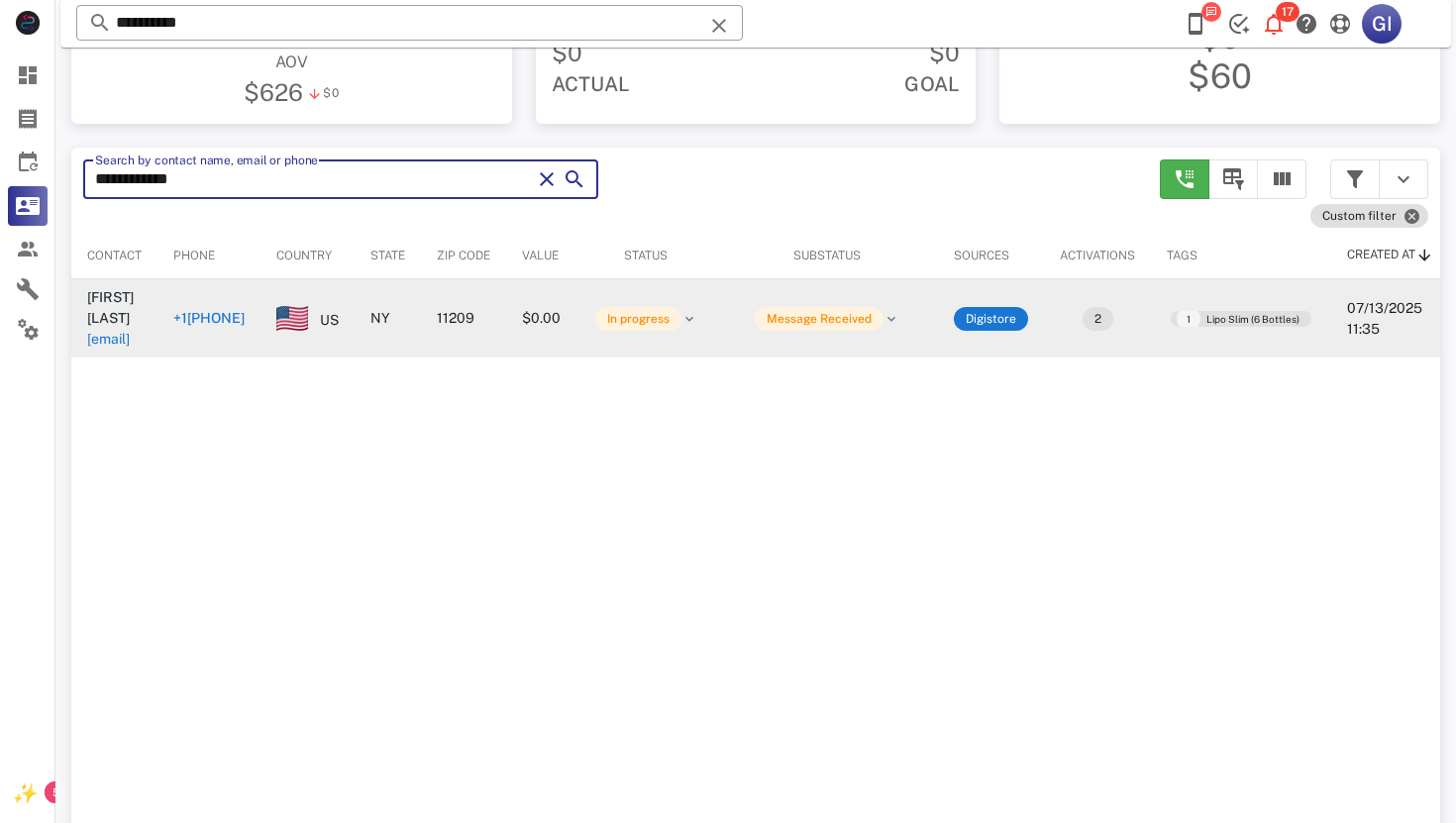 scroll, scrollTop: 312, scrollLeft: 0, axis: vertical 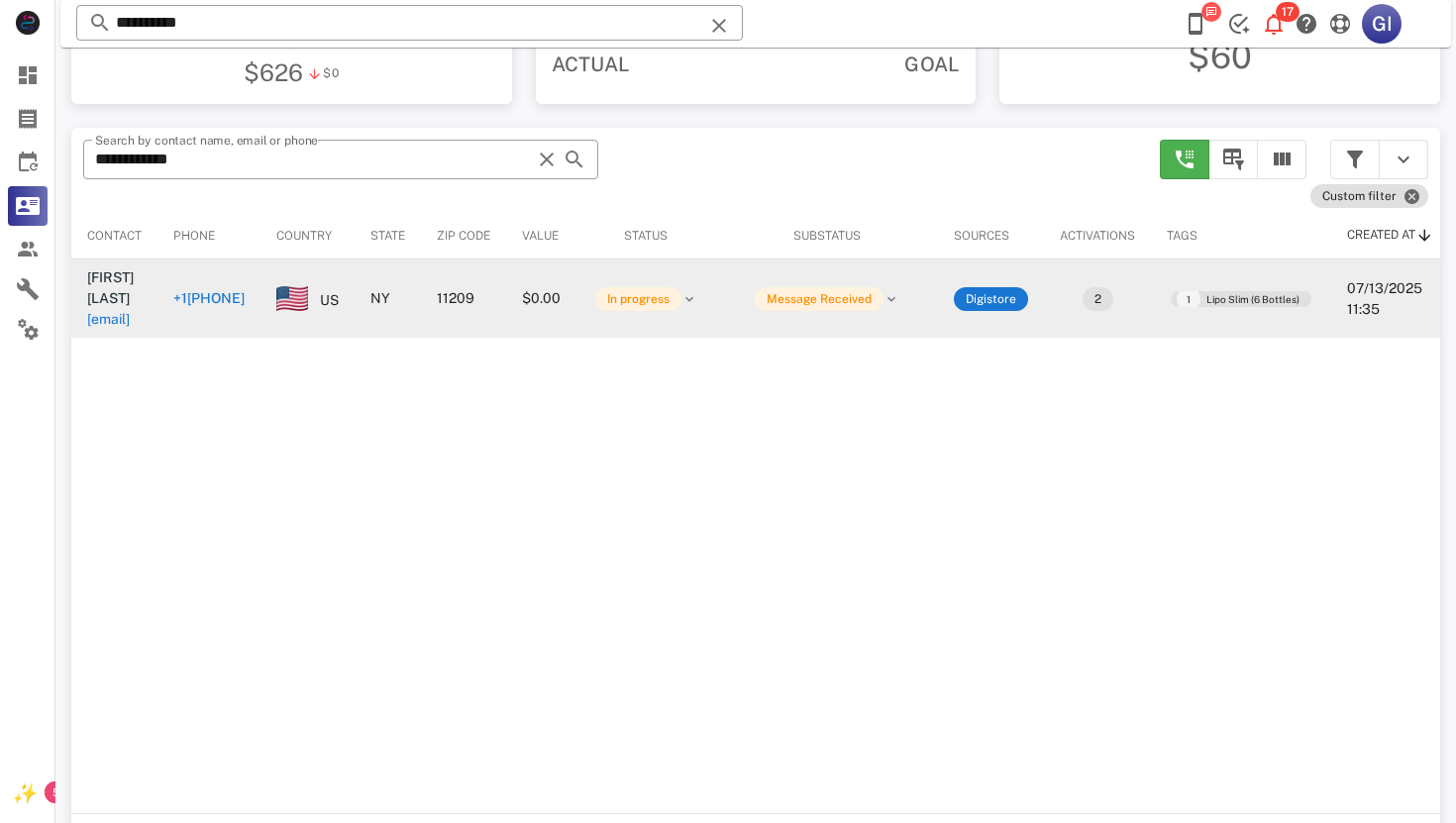 click on "[EMAIL]" at bounding box center [108, 319] 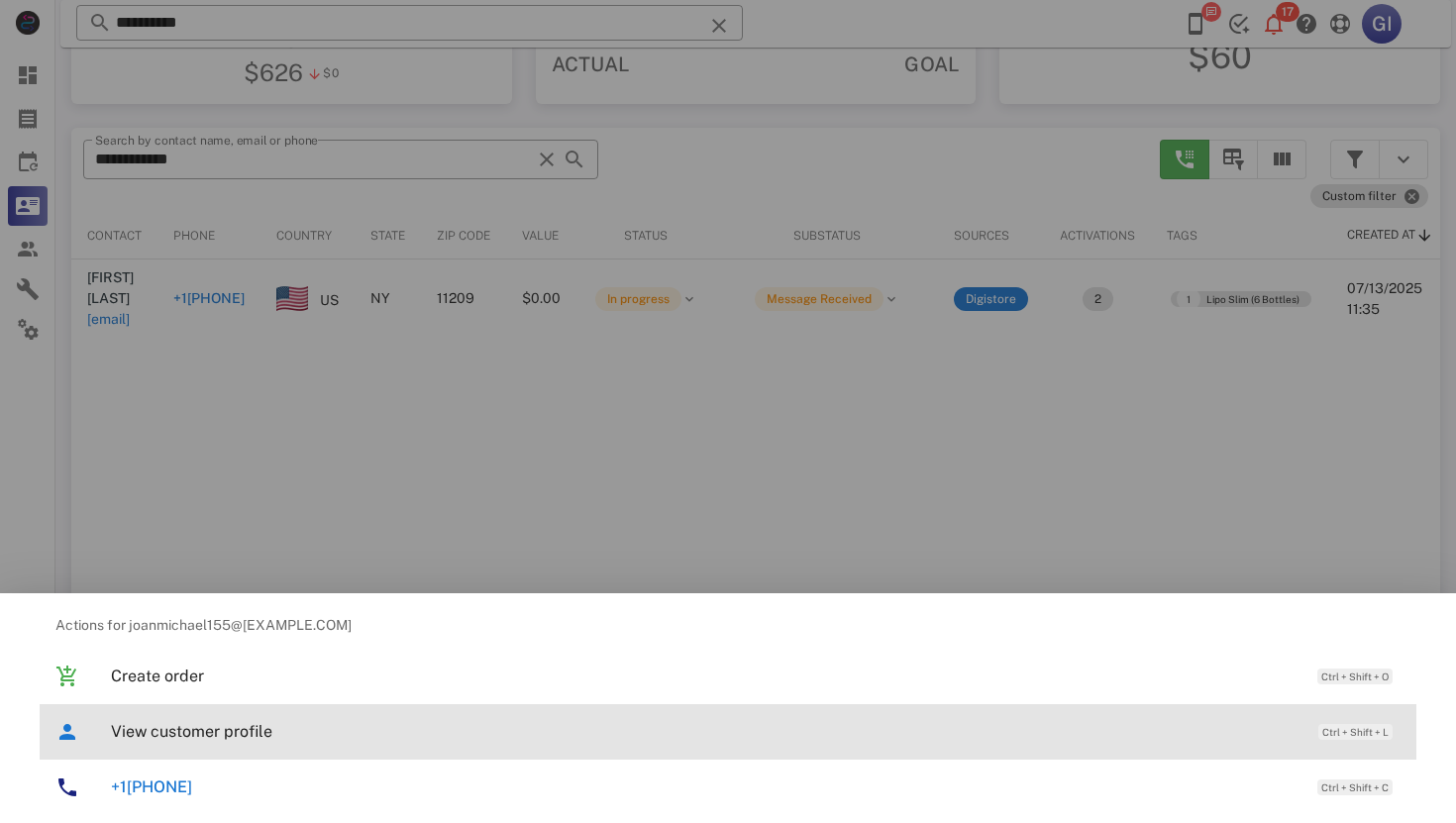 click on "View customer profile" at bounding box center (704, 731) 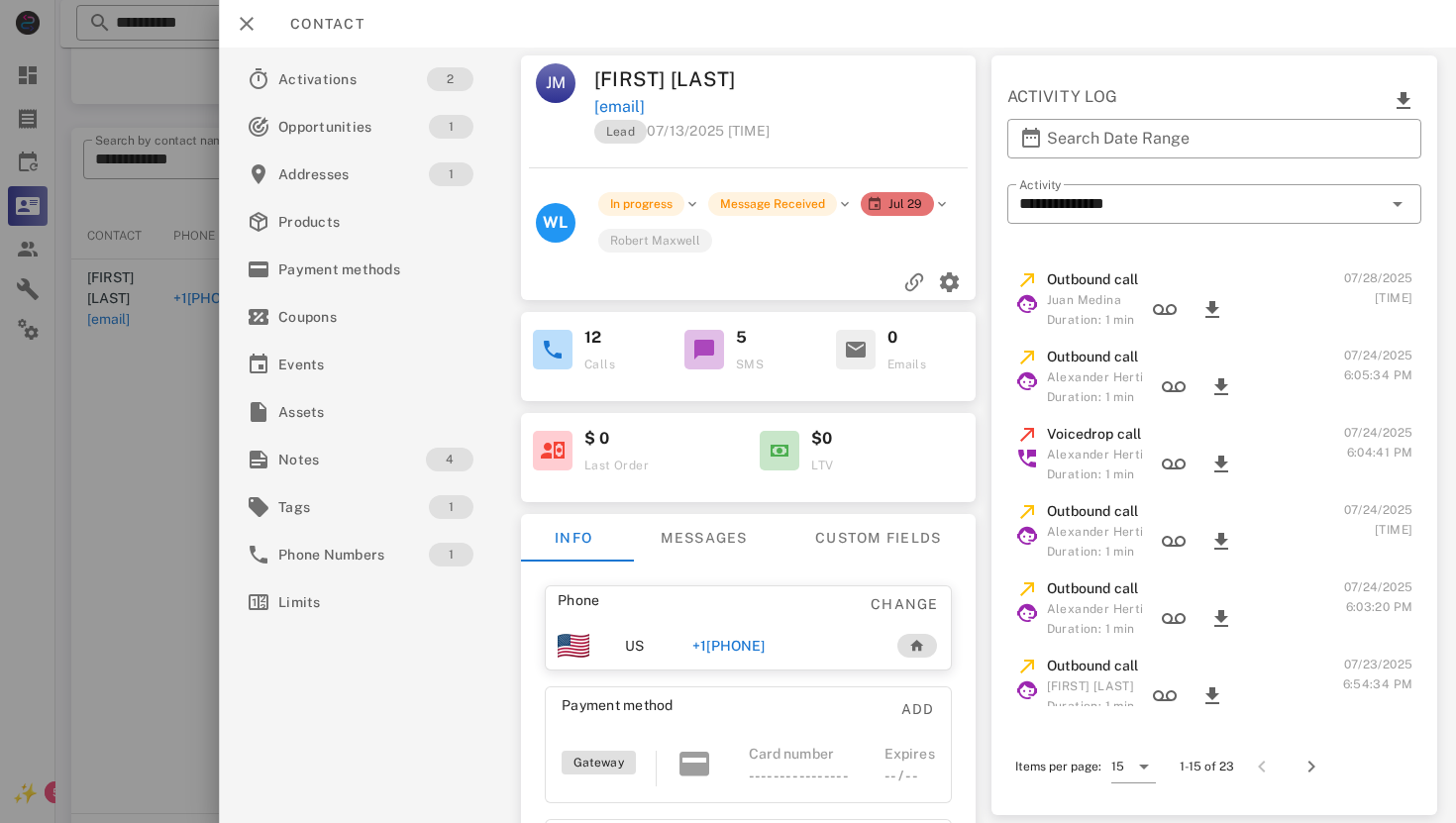 scroll, scrollTop: 766, scrollLeft: 0, axis: vertical 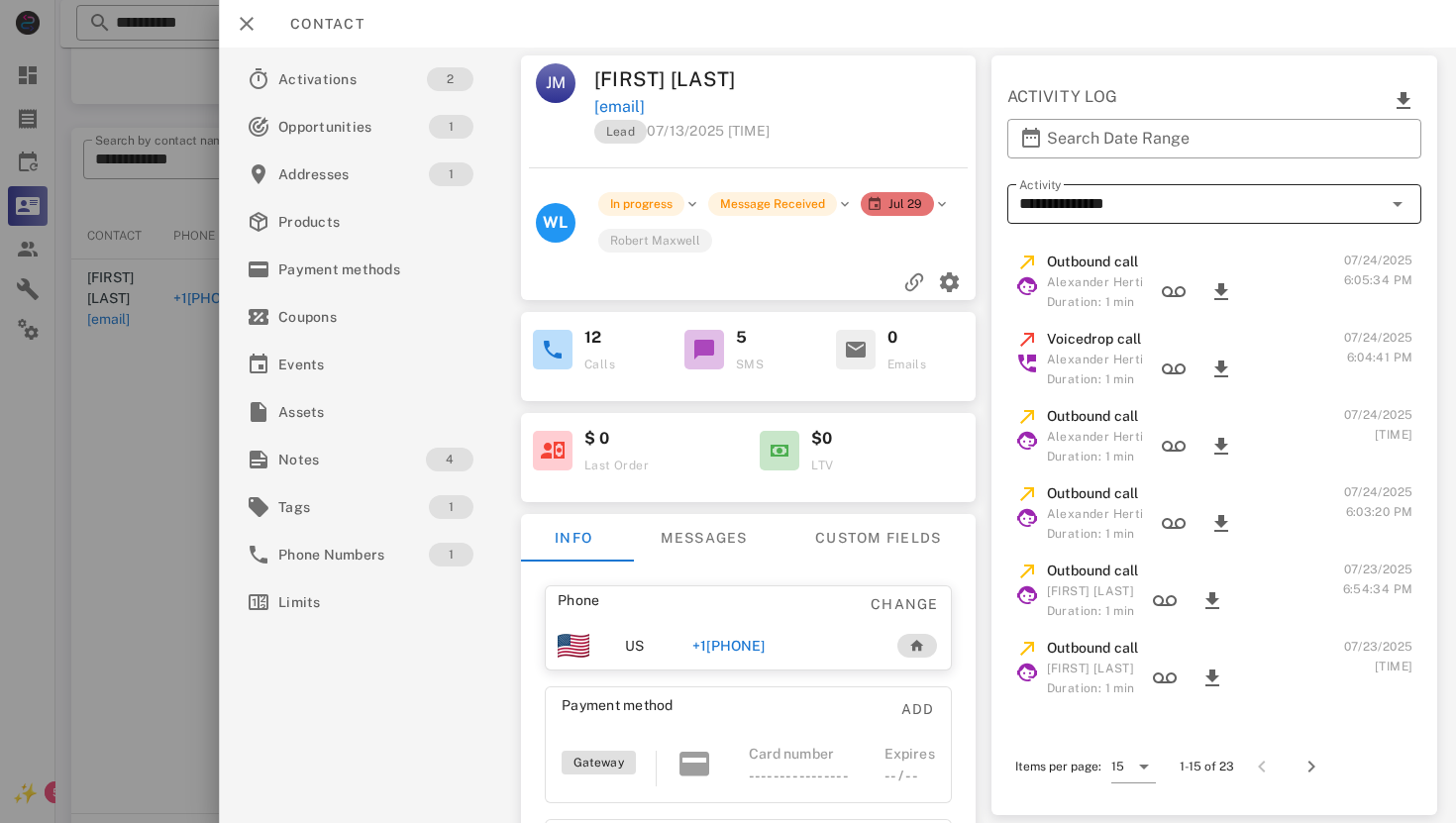 click at bounding box center [1397, 204] 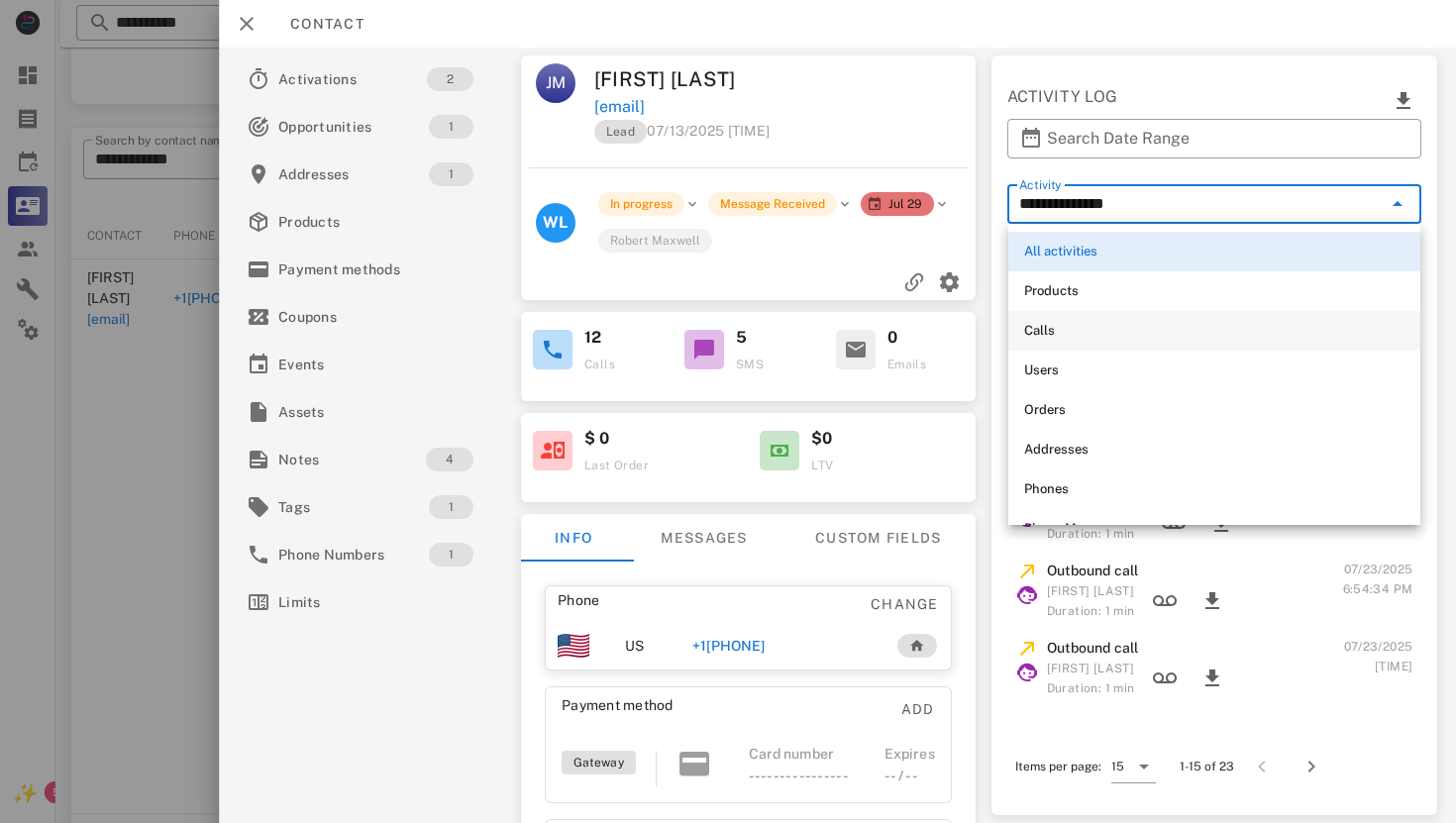 click on "Calls" at bounding box center (1214, 331) 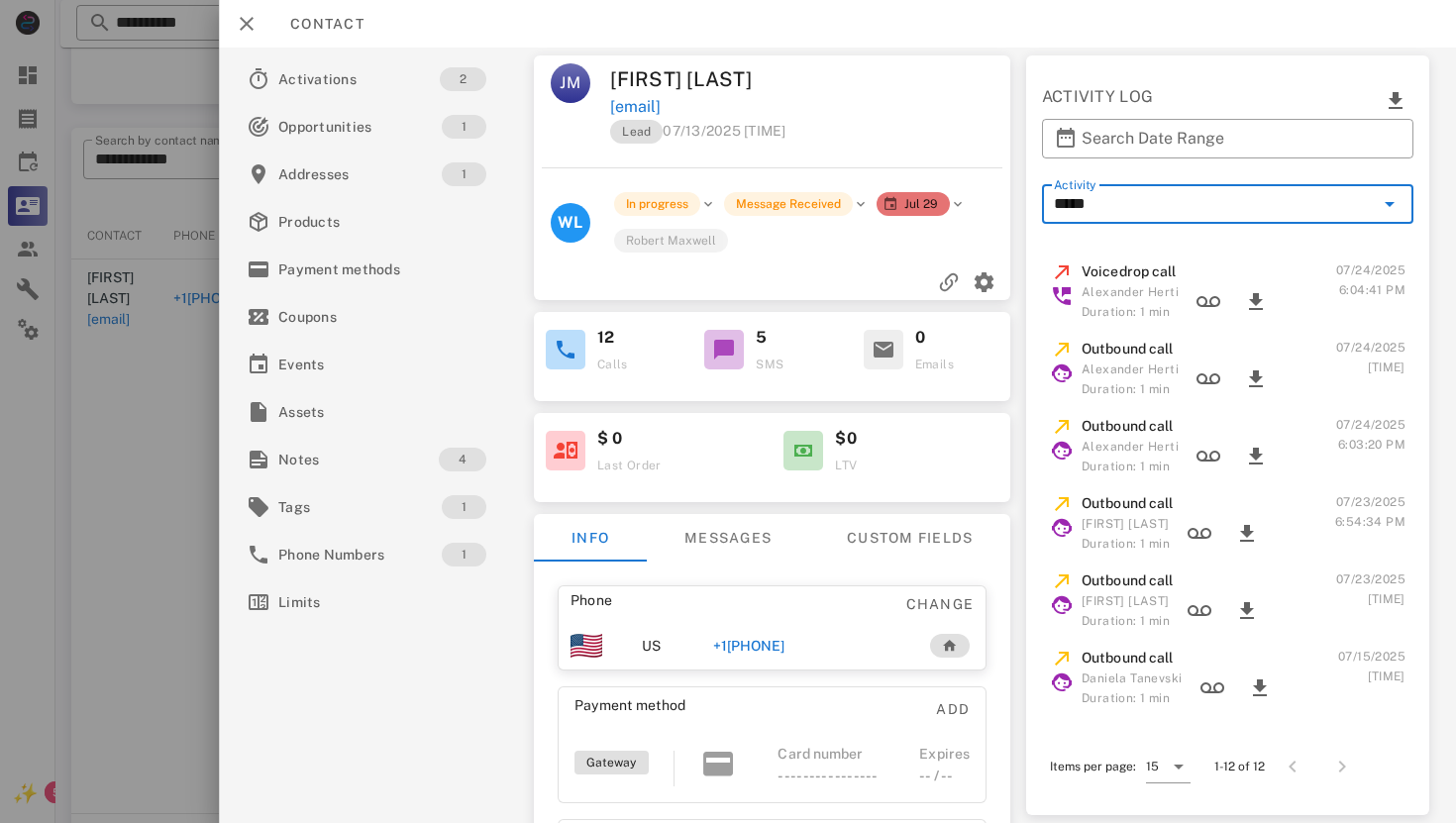 scroll, scrollTop: 470, scrollLeft: 0, axis: vertical 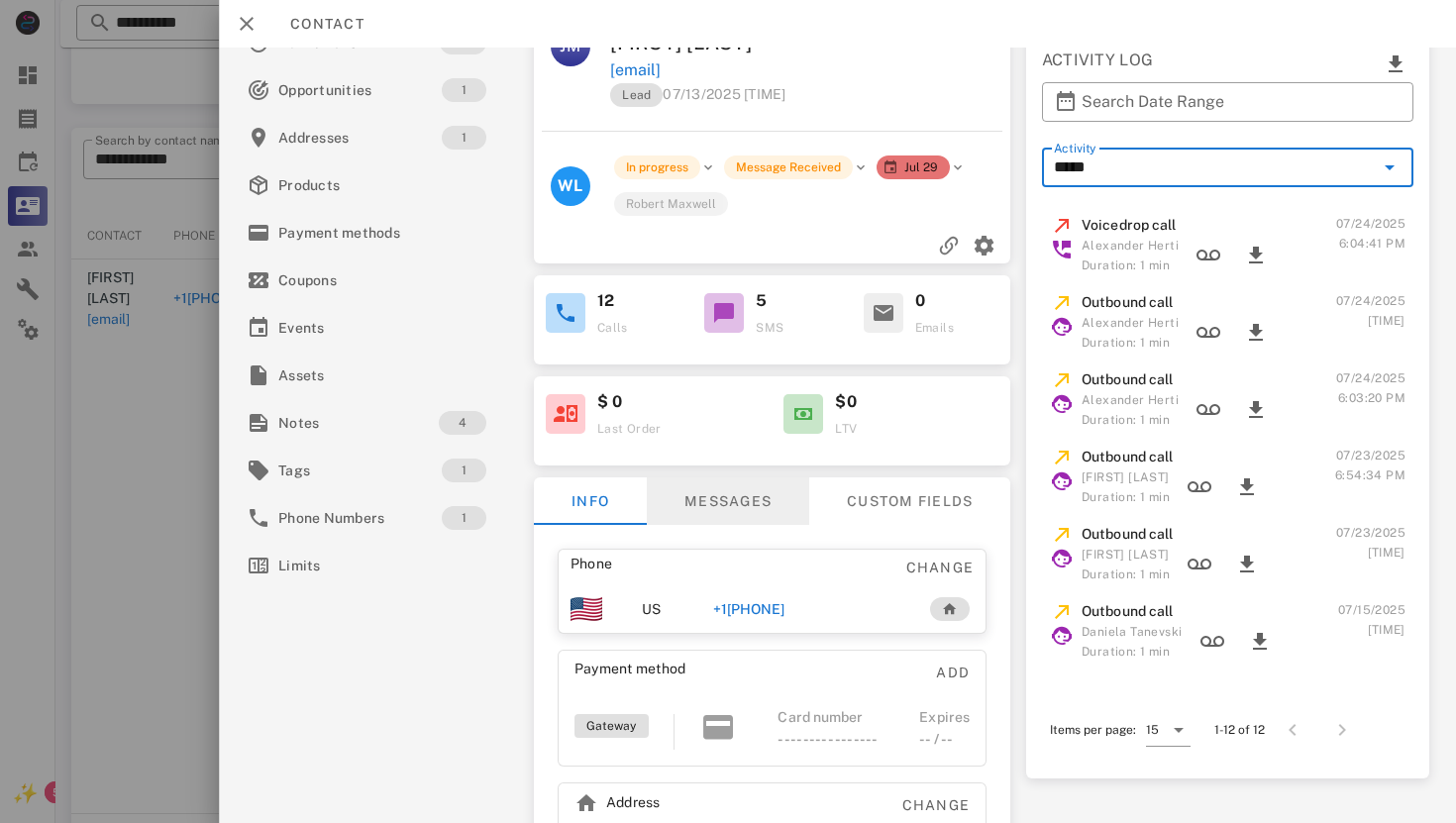click on "Messages" at bounding box center (727, 501) 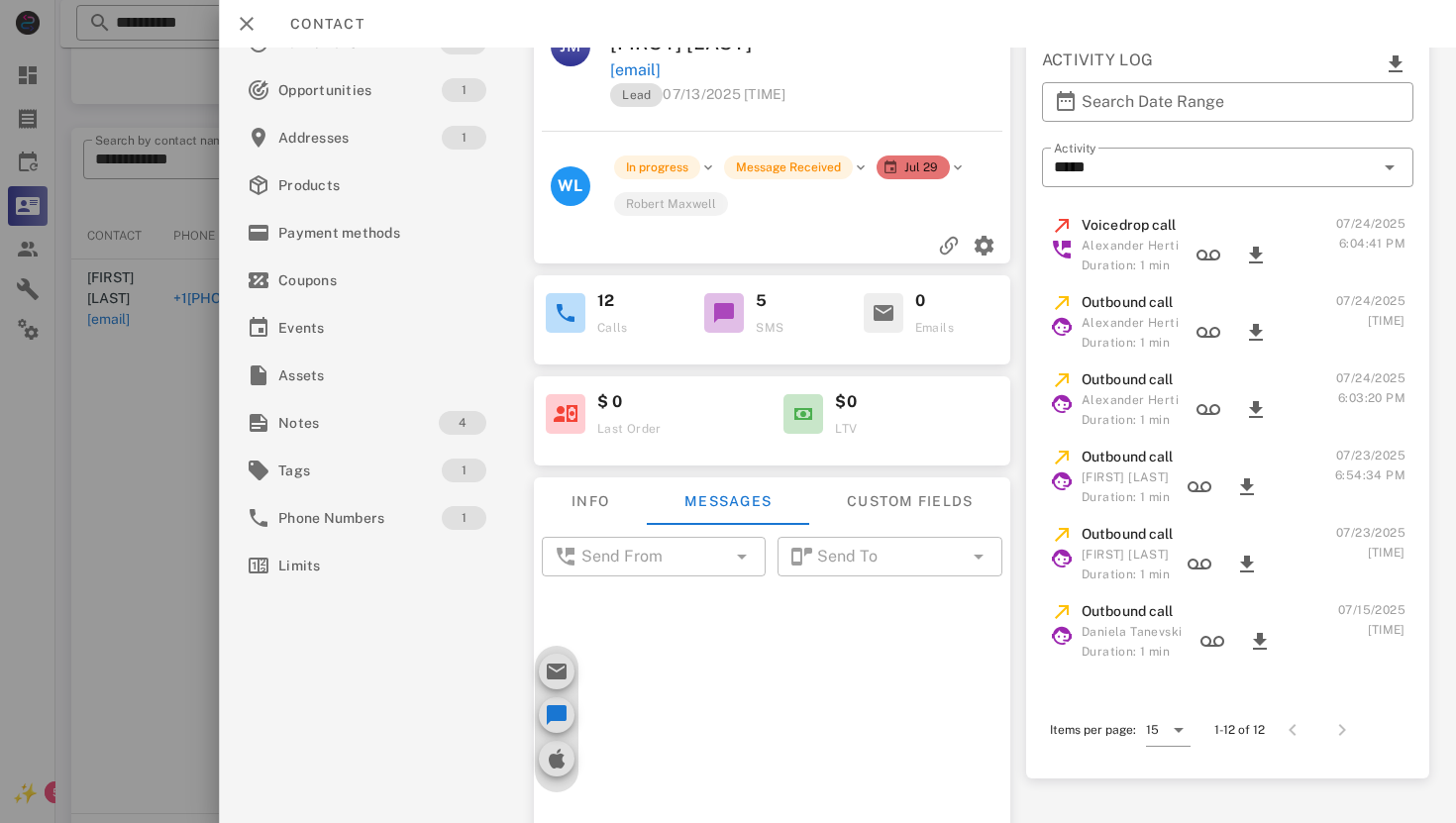 scroll, scrollTop: 57, scrollLeft: 0, axis: vertical 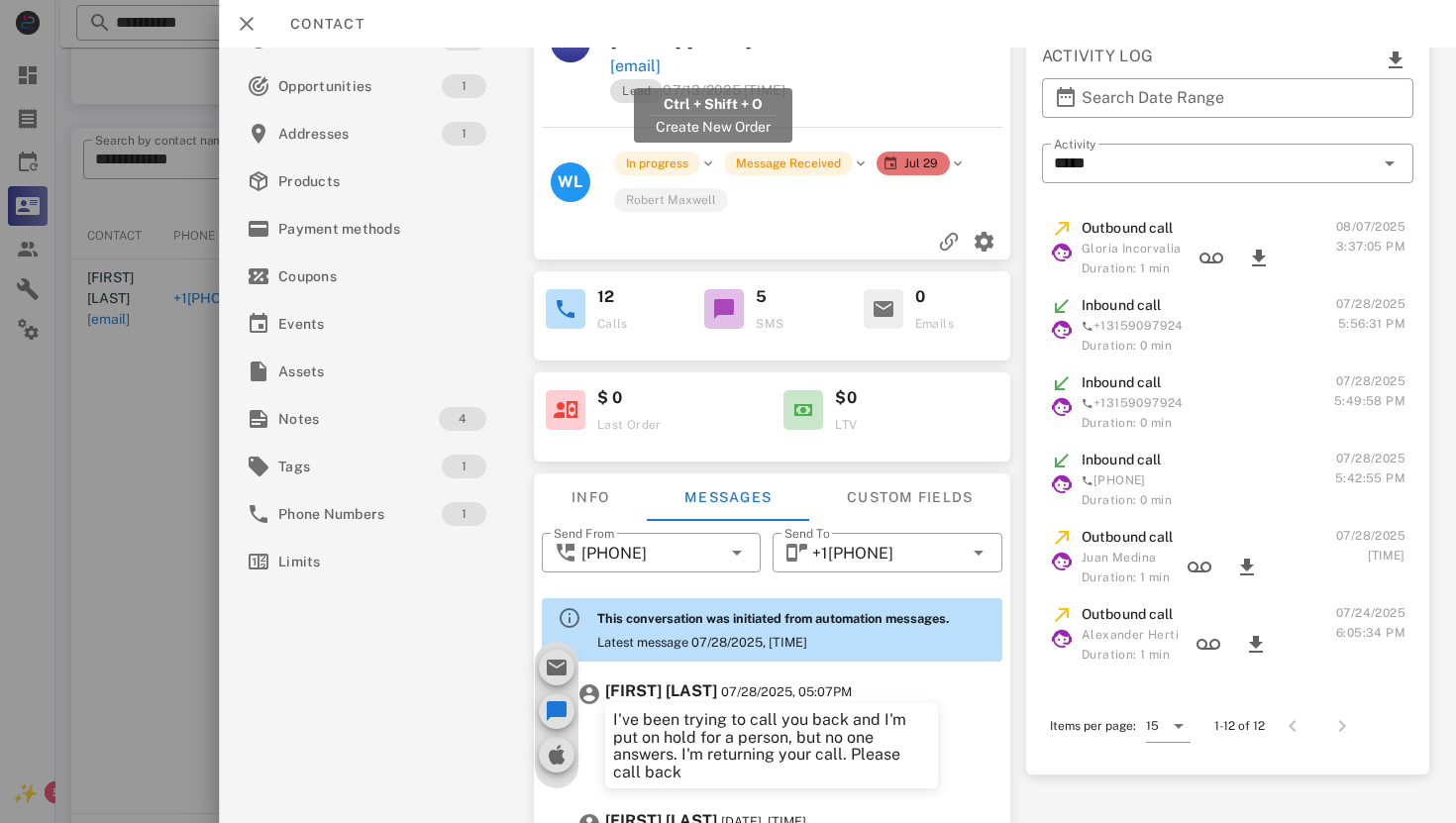 click on "[EMAIL]" at bounding box center [635, 66] 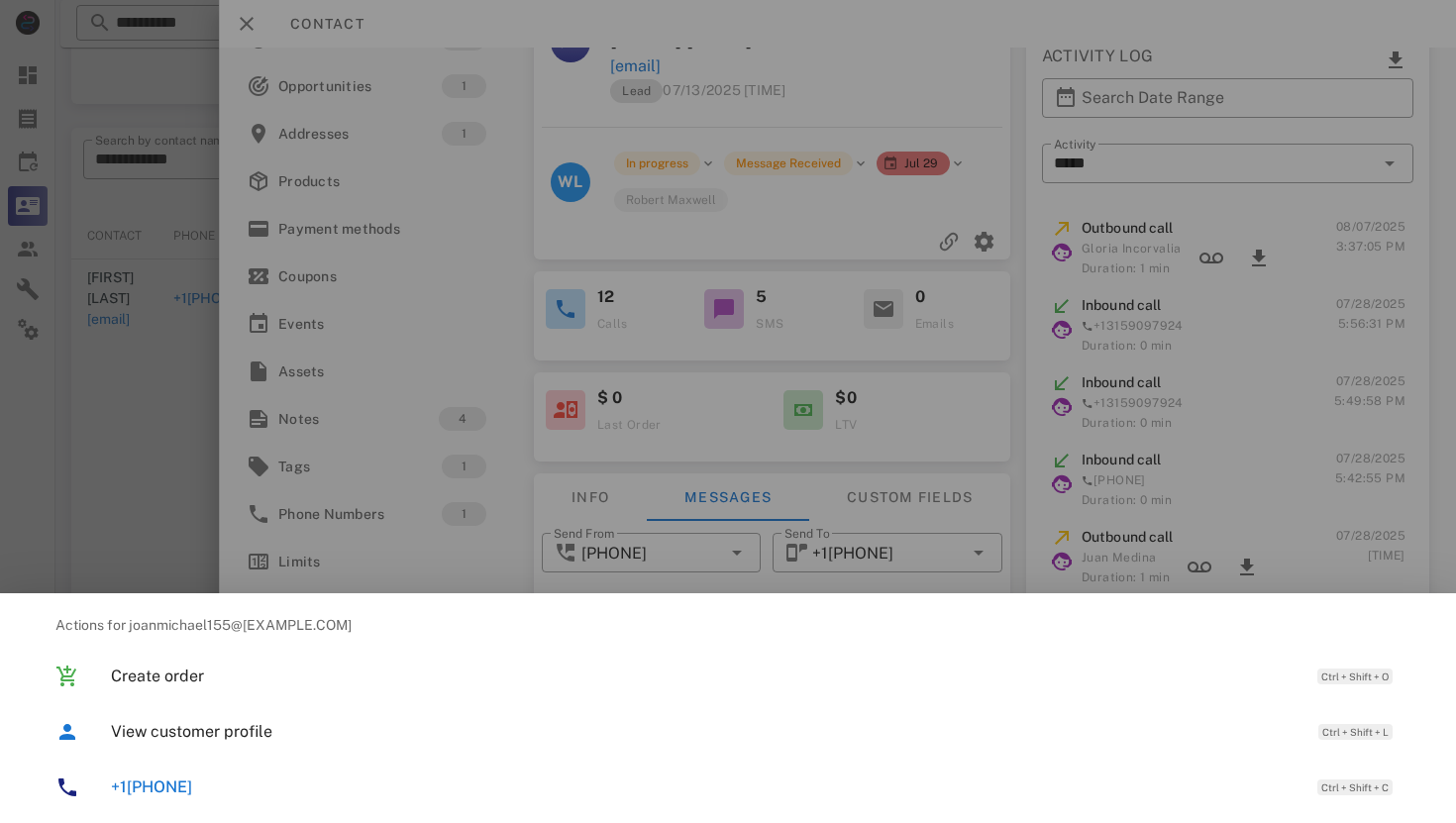 click on "+1[PHONE]" at bounding box center [152, 786] 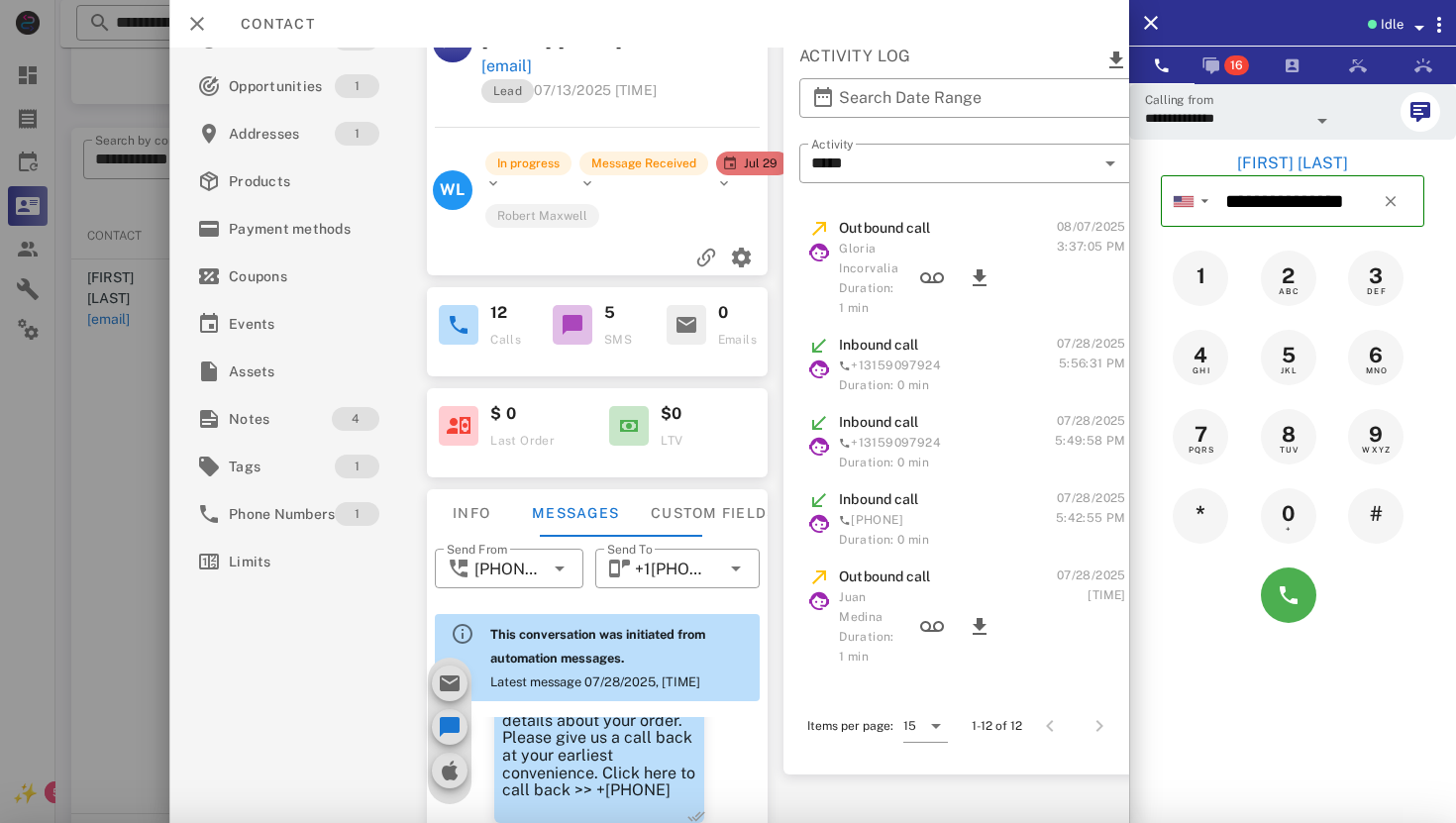 scroll, scrollTop: 1595, scrollLeft: 0, axis: vertical 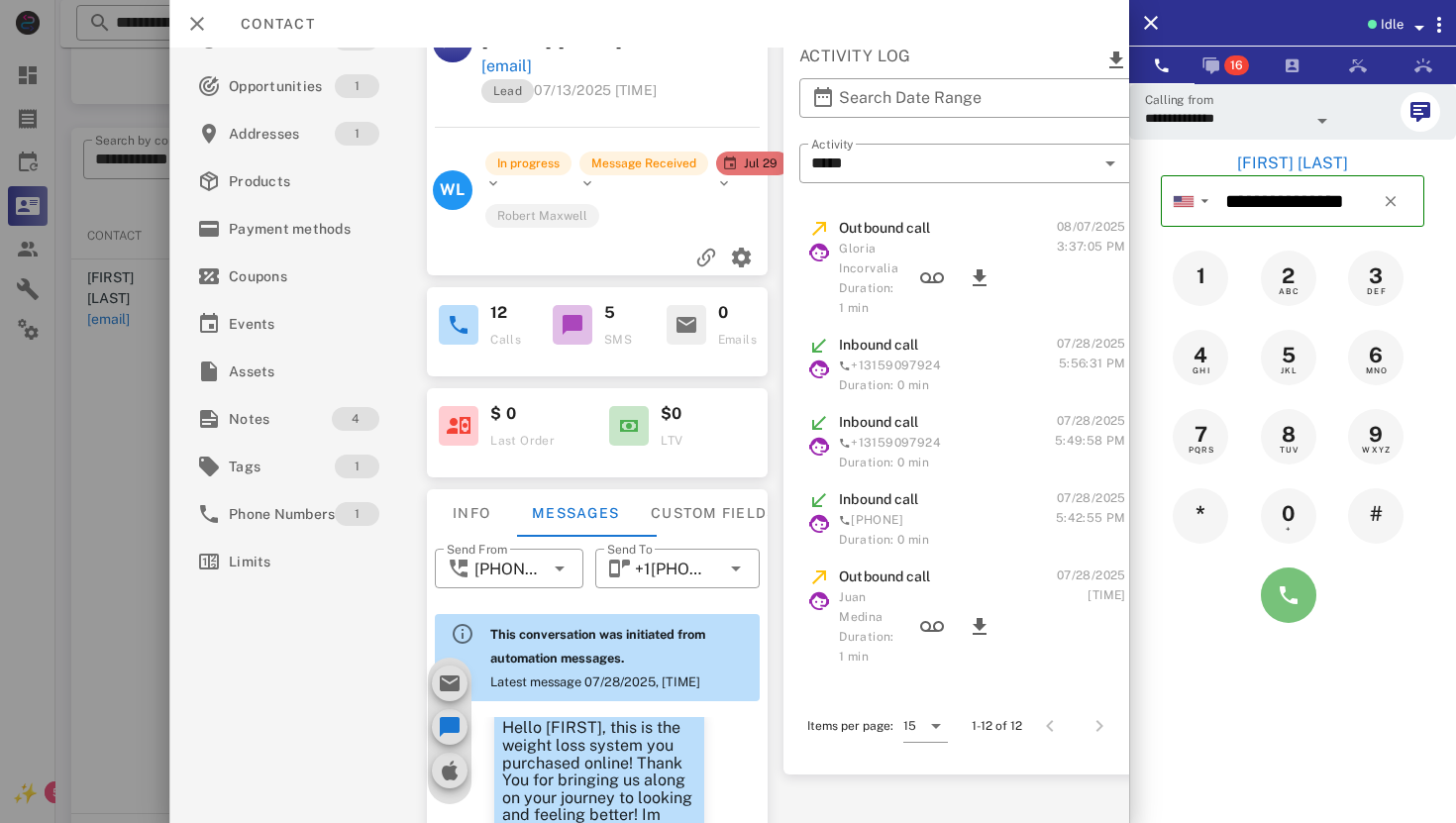 click at bounding box center [1289, 595] 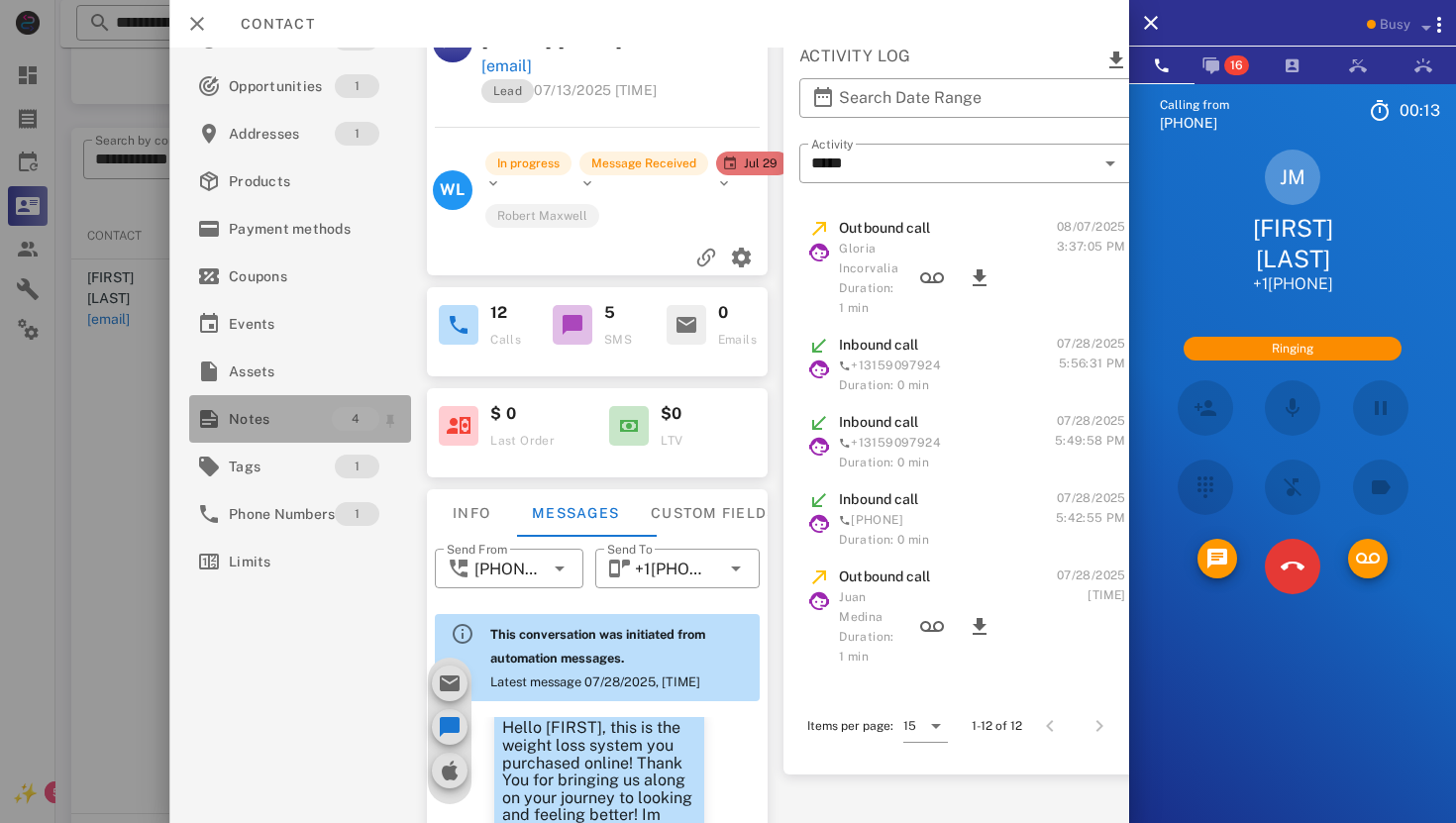 click on "Notes" at bounding box center [280, 419] 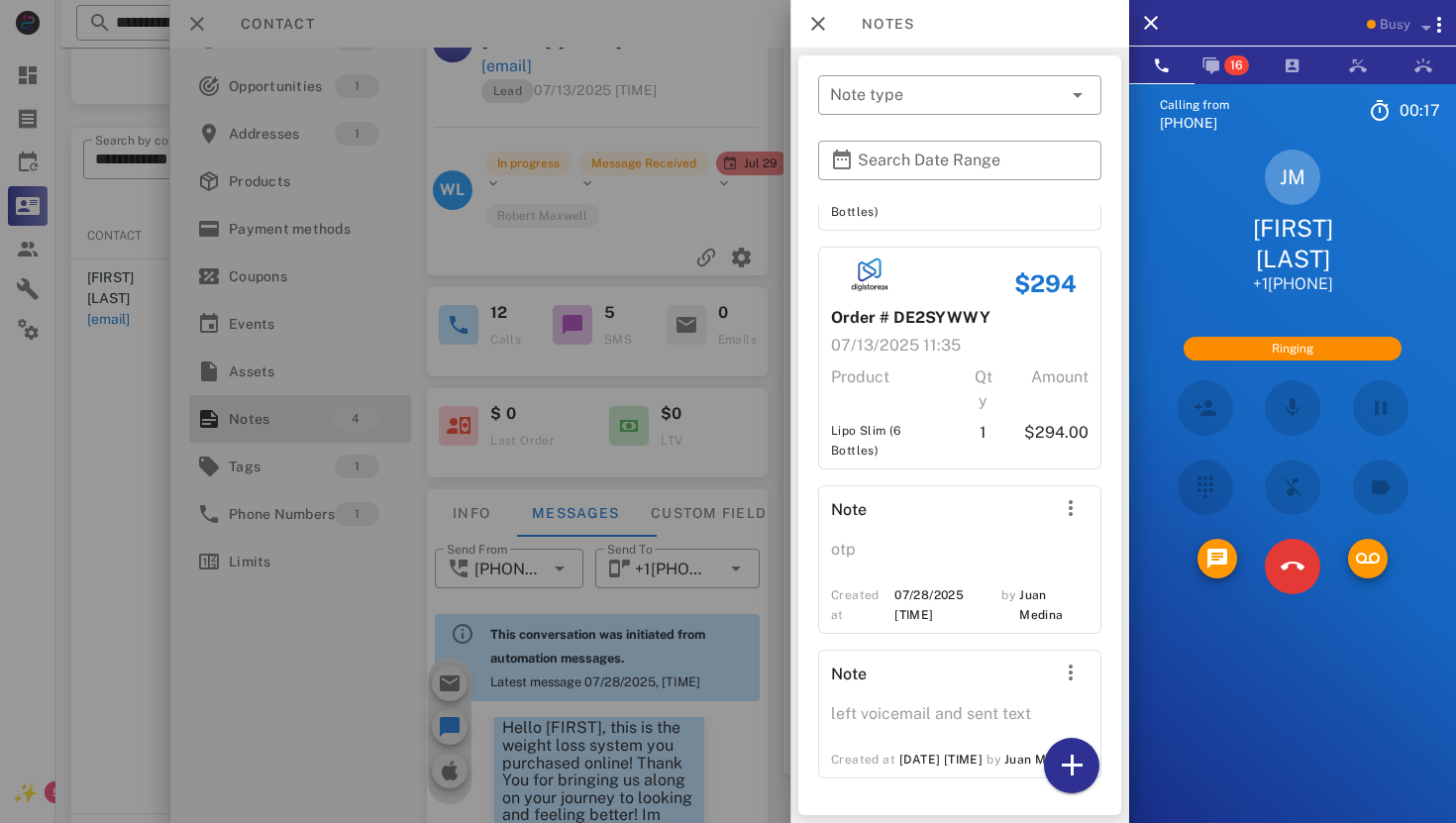 scroll, scrollTop: 218, scrollLeft: 0, axis: vertical 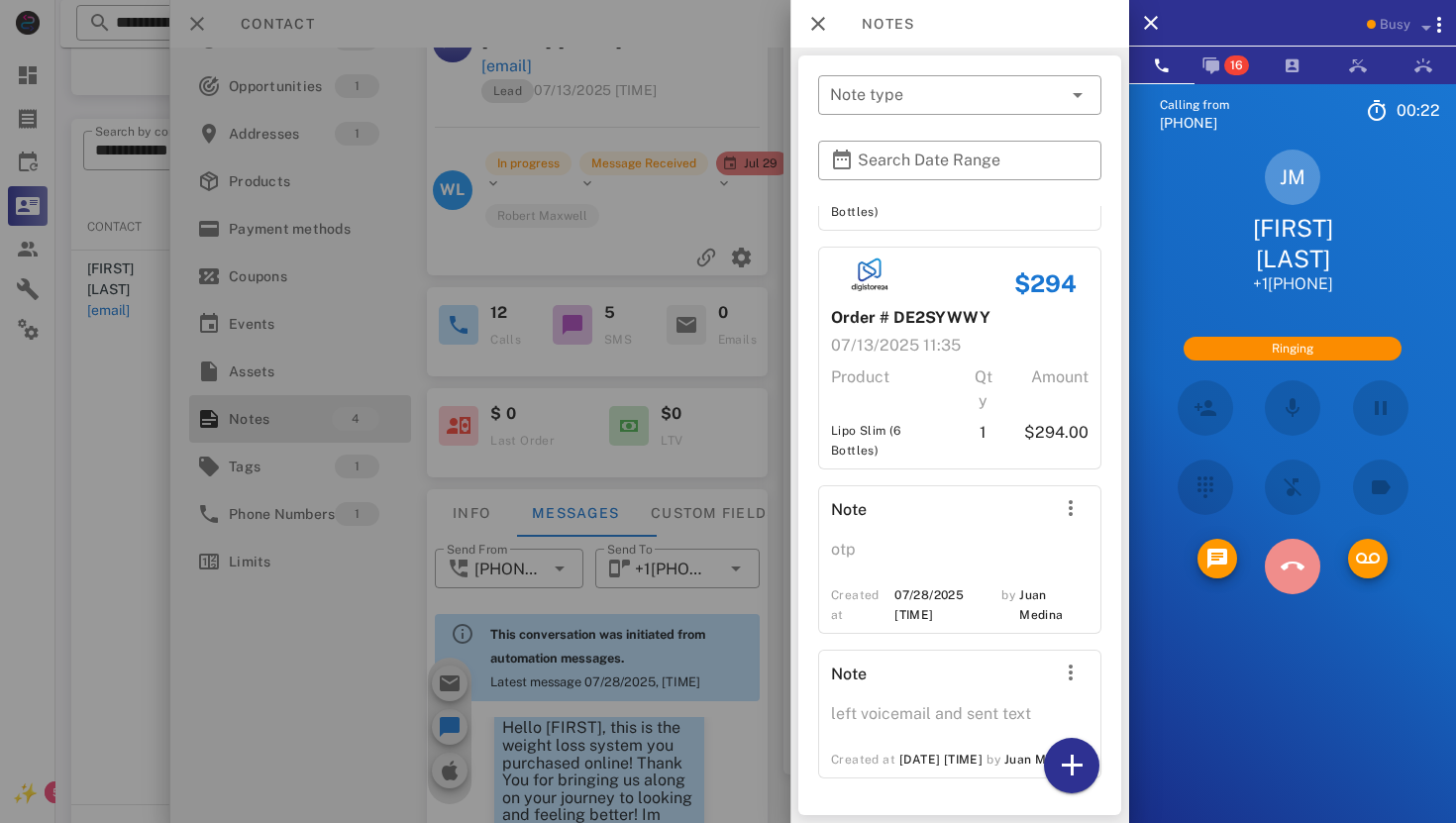 click at bounding box center (1292, 566) 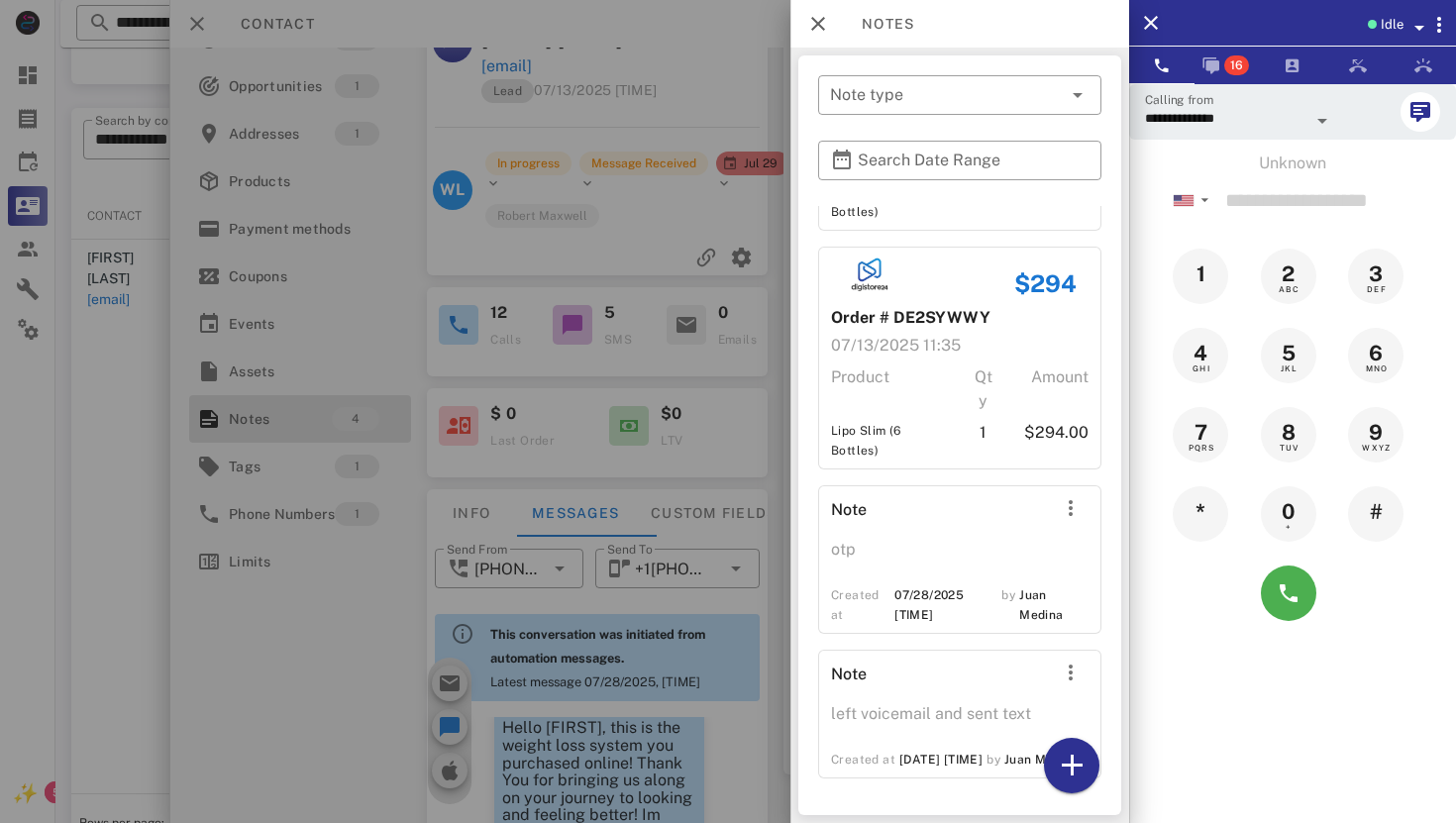 scroll, scrollTop: 339, scrollLeft: 0, axis: vertical 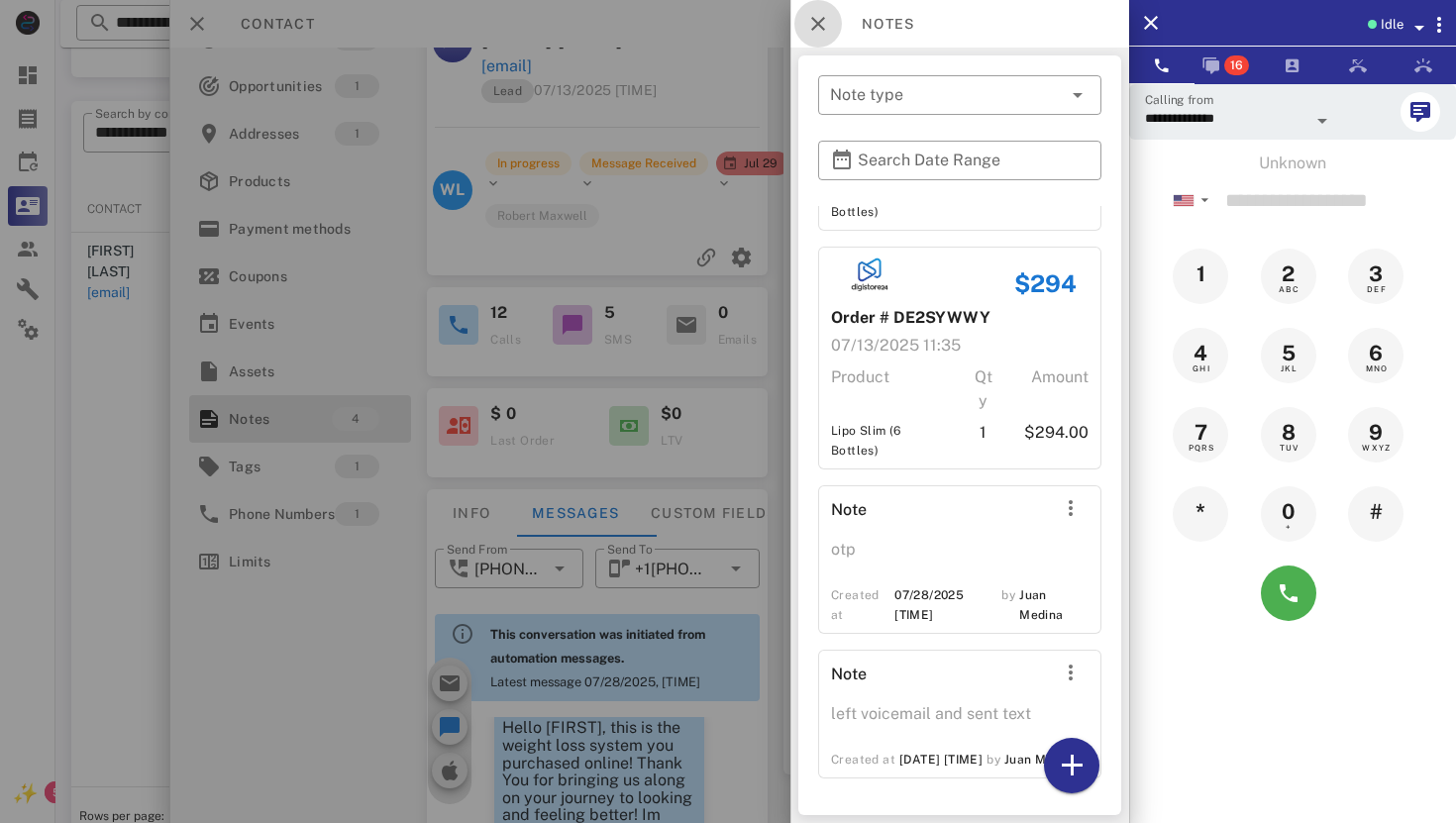 click at bounding box center [818, 24] 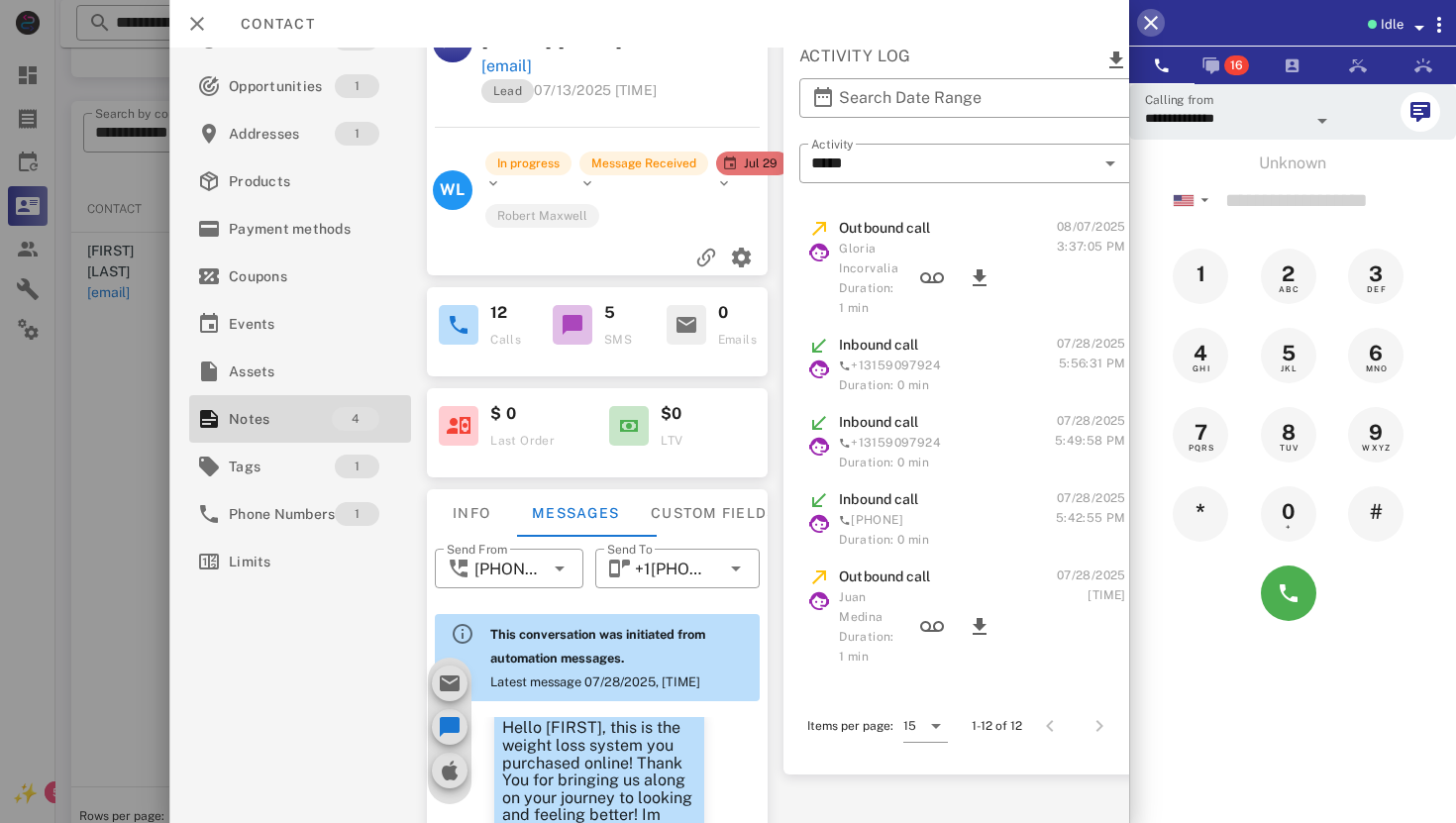 click at bounding box center [1151, 23] 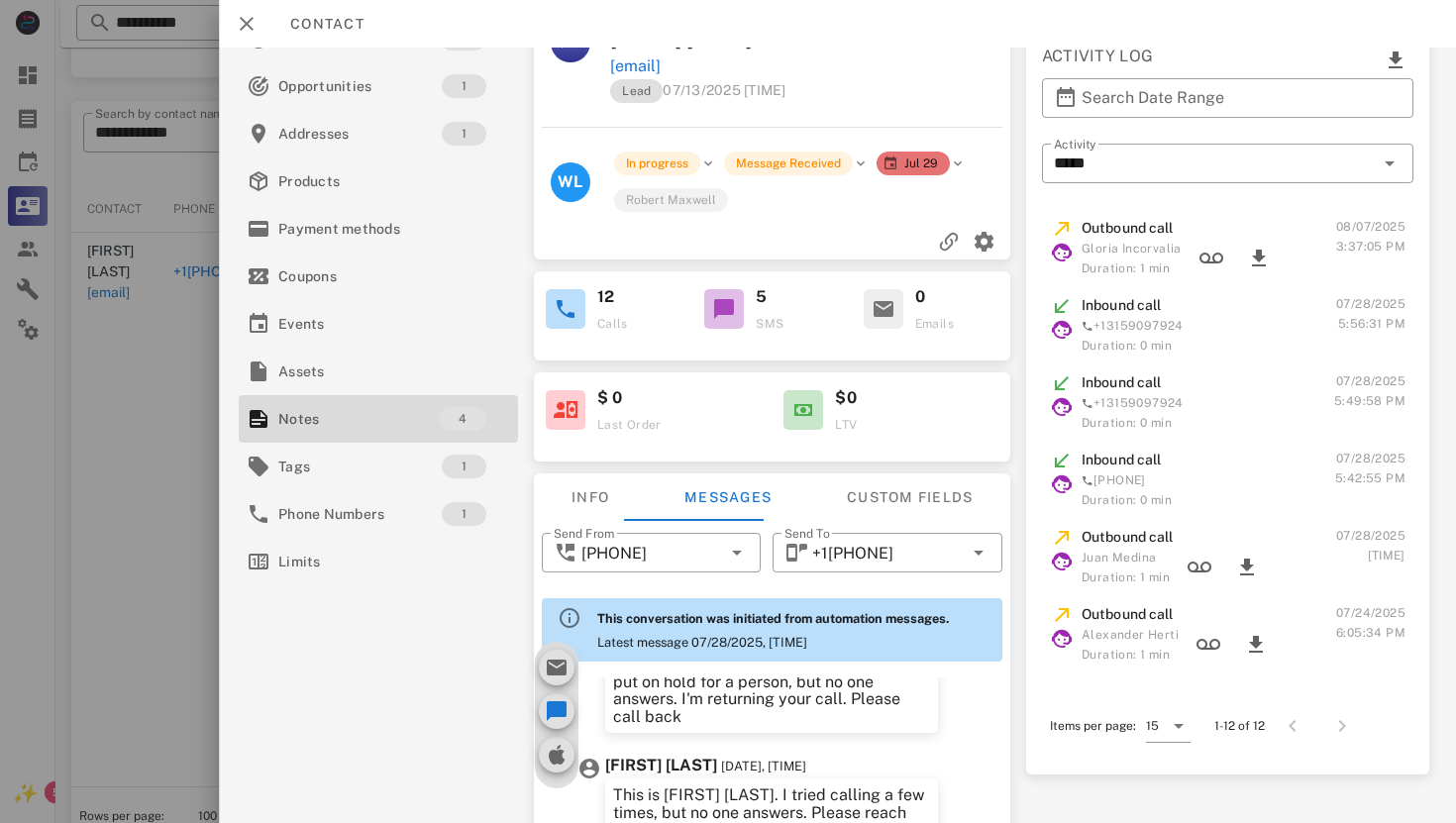 scroll, scrollTop: 1439, scrollLeft: 0, axis: vertical 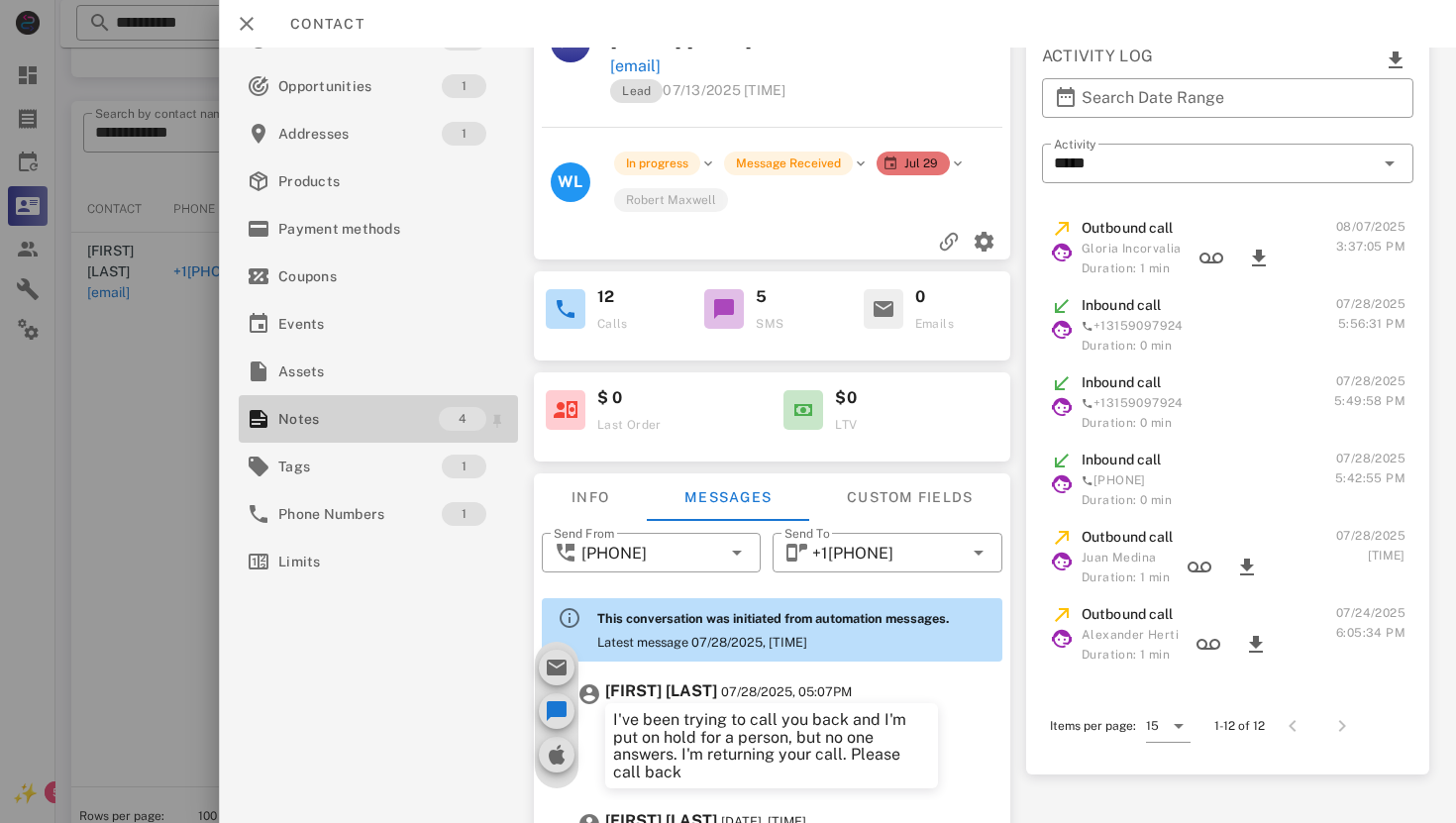 click on "Notes" at bounding box center [359, 419] 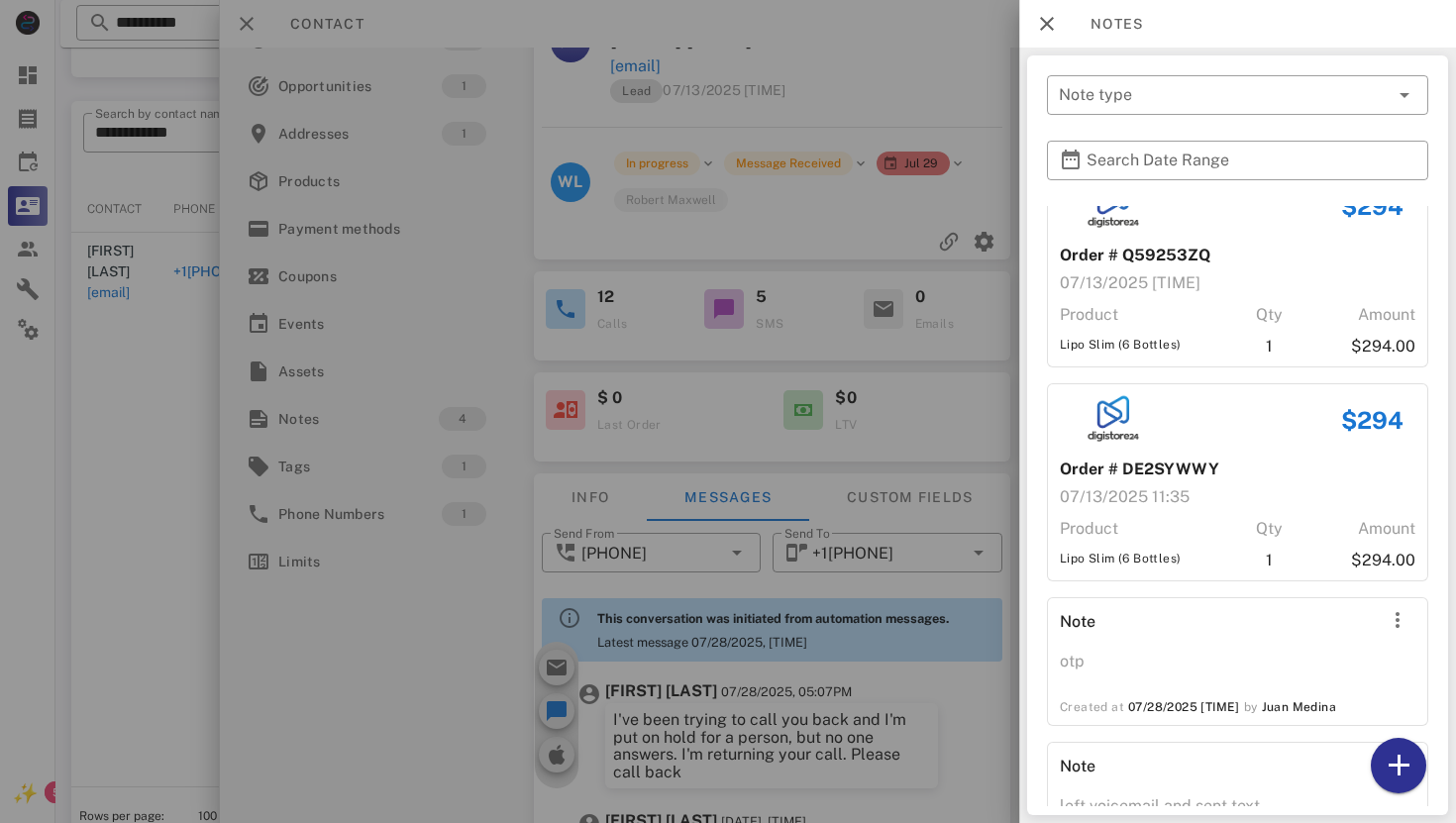 scroll, scrollTop: 39, scrollLeft: 0, axis: vertical 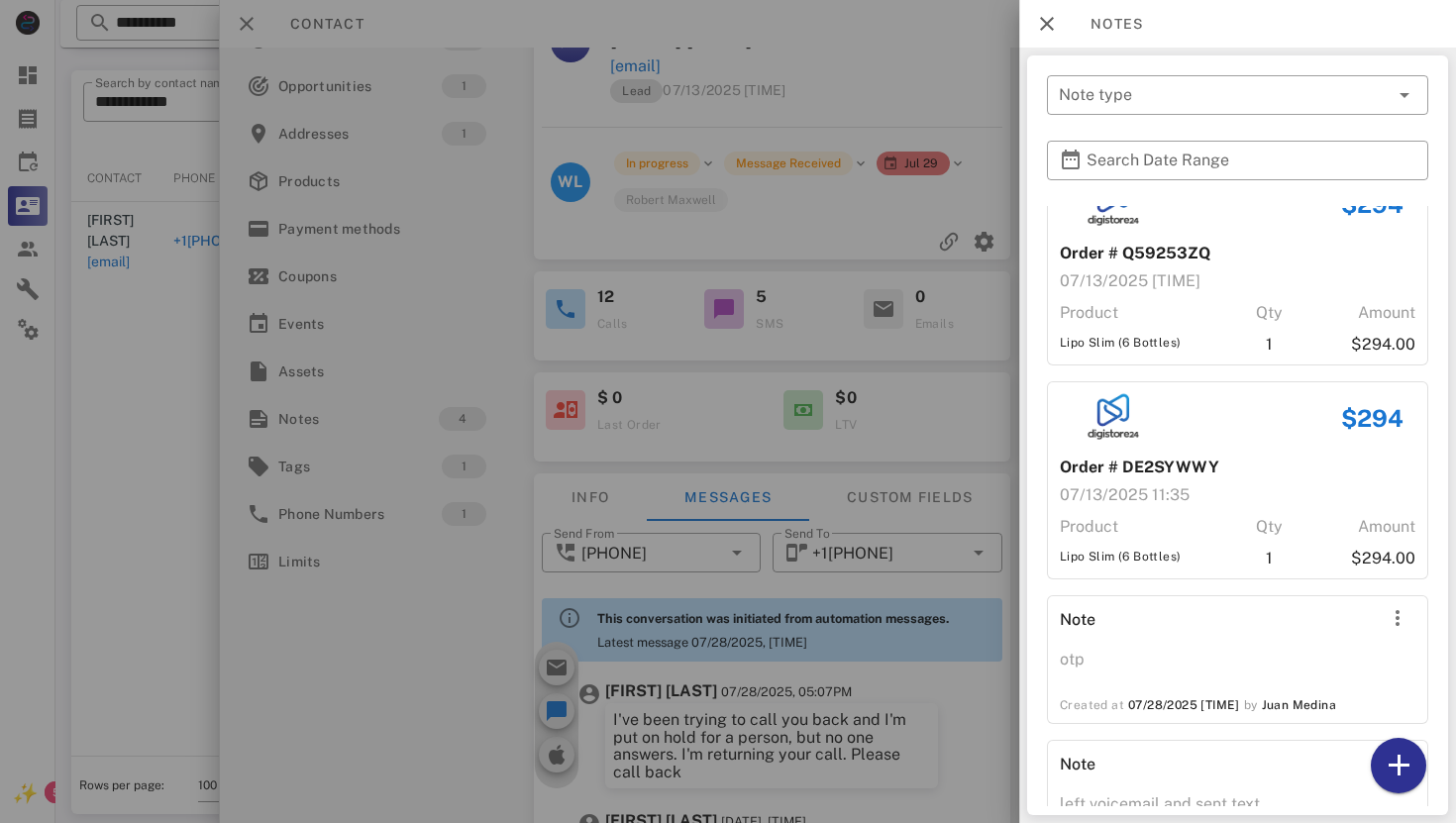 click at bounding box center (728, 411) 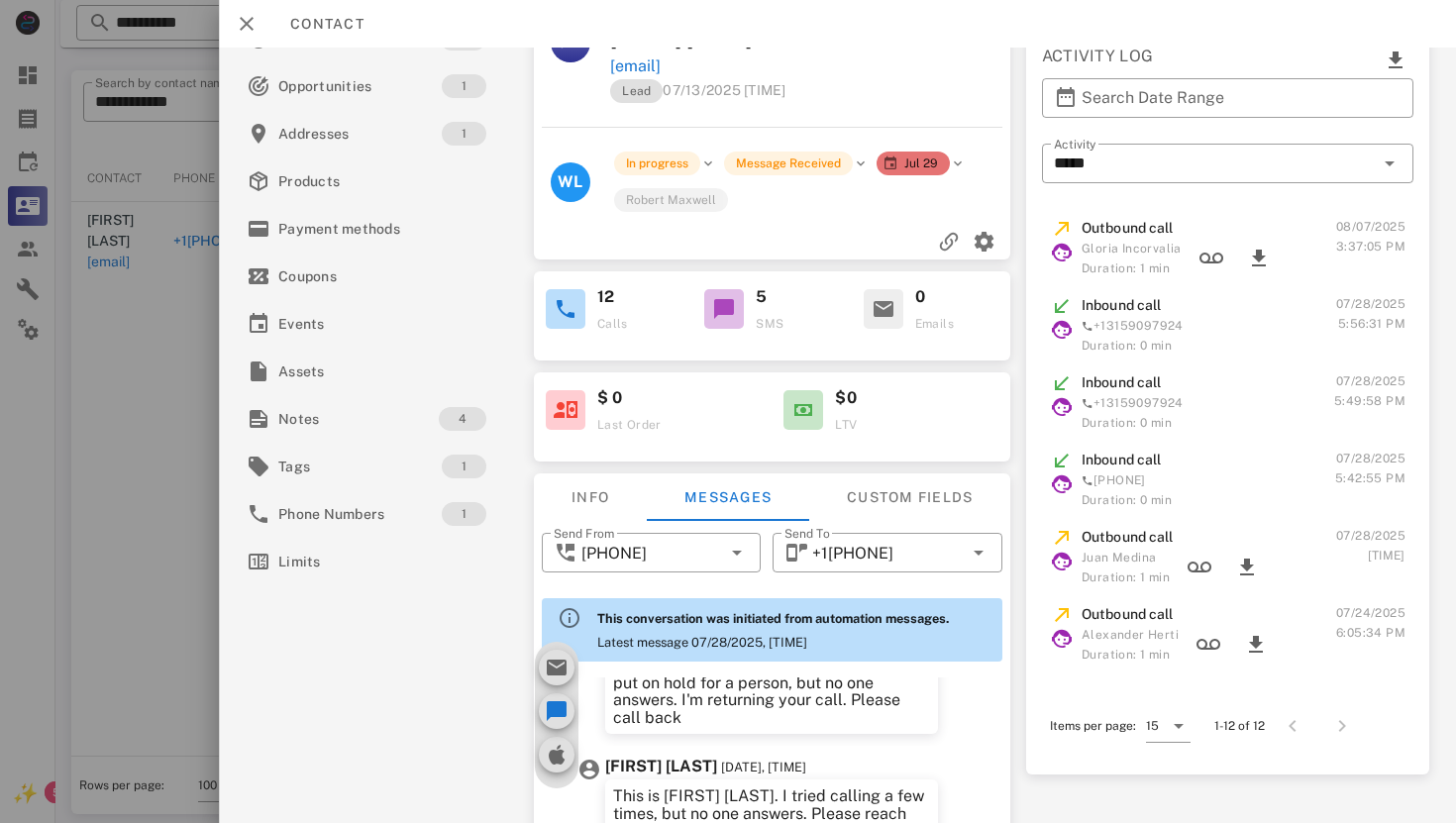 scroll, scrollTop: 1494, scrollLeft: 0, axis: vertical 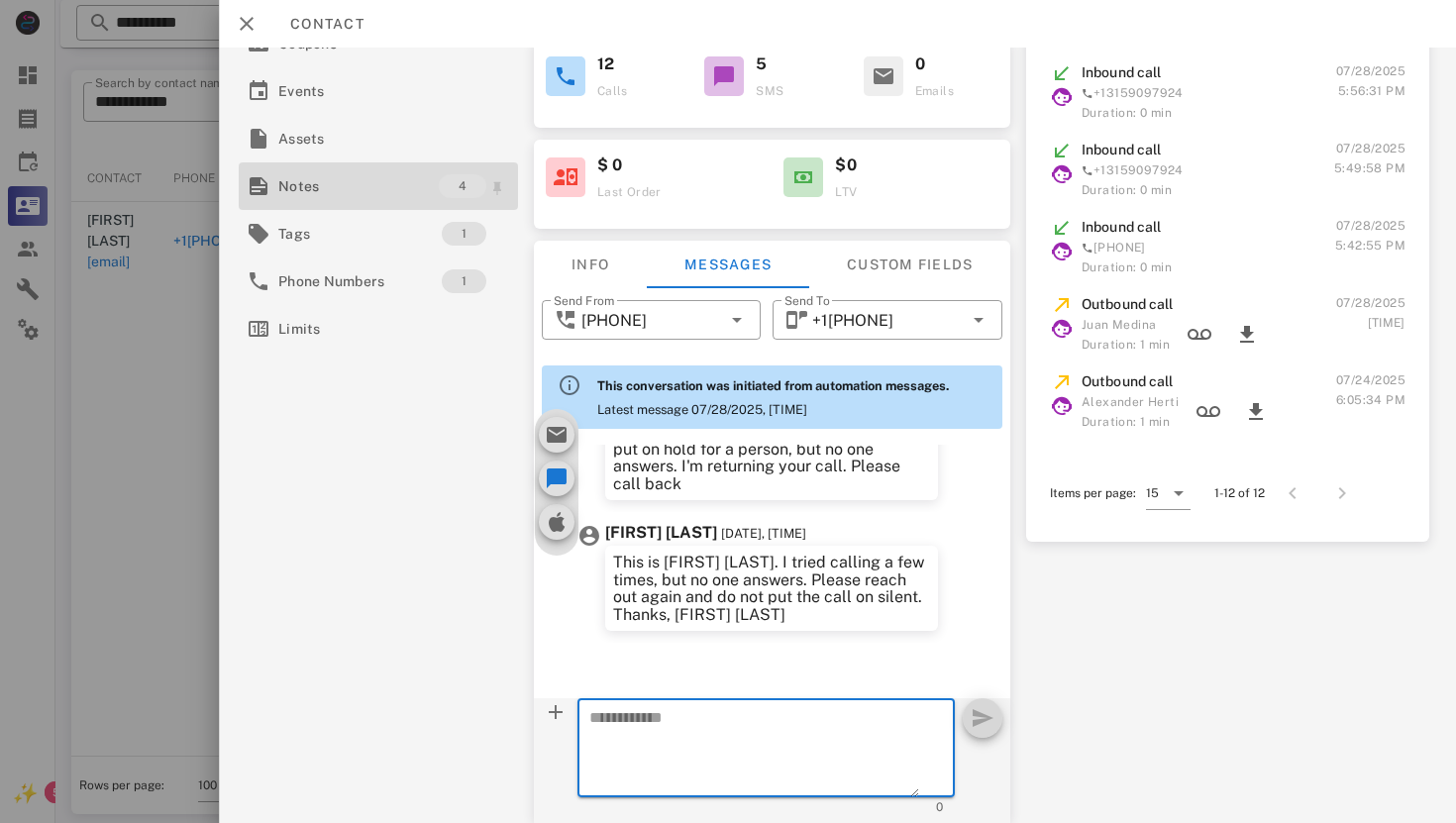 click on "Notes" at bounding box center [359, 186] 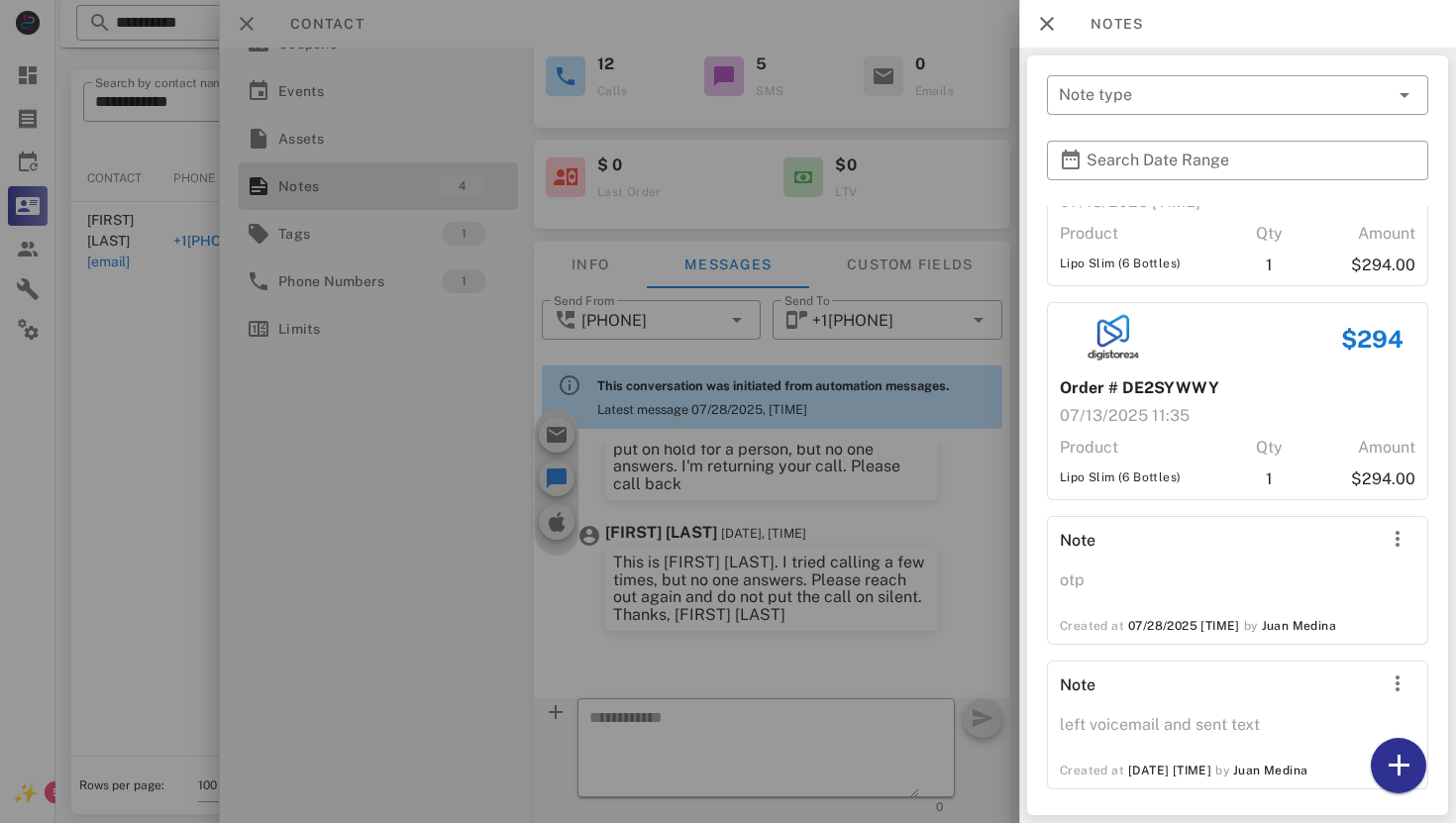scroll, scrollTop: 128, scrollLeft: 0, axis: vertical 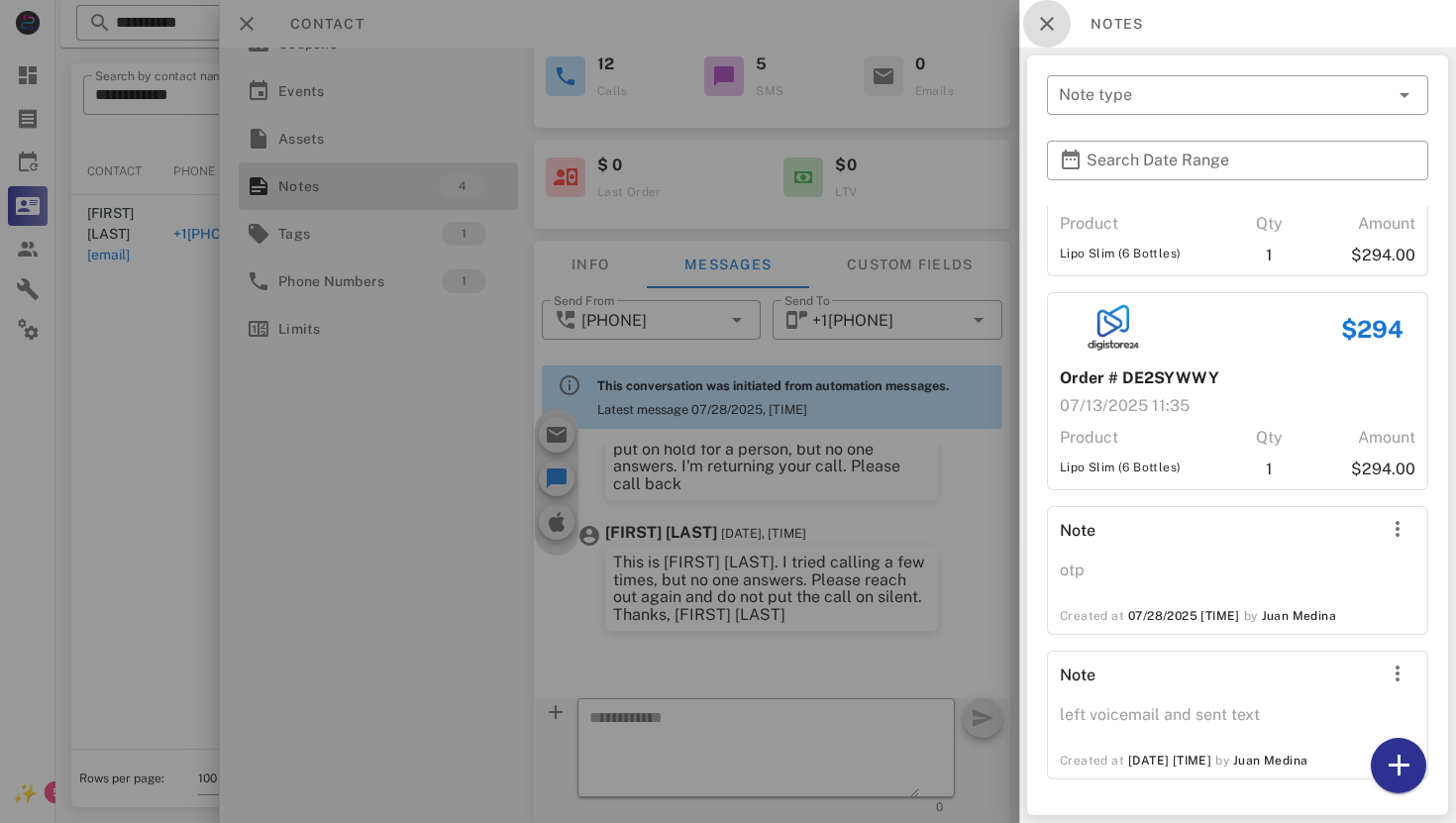 click at bounding box center [1047, 24] 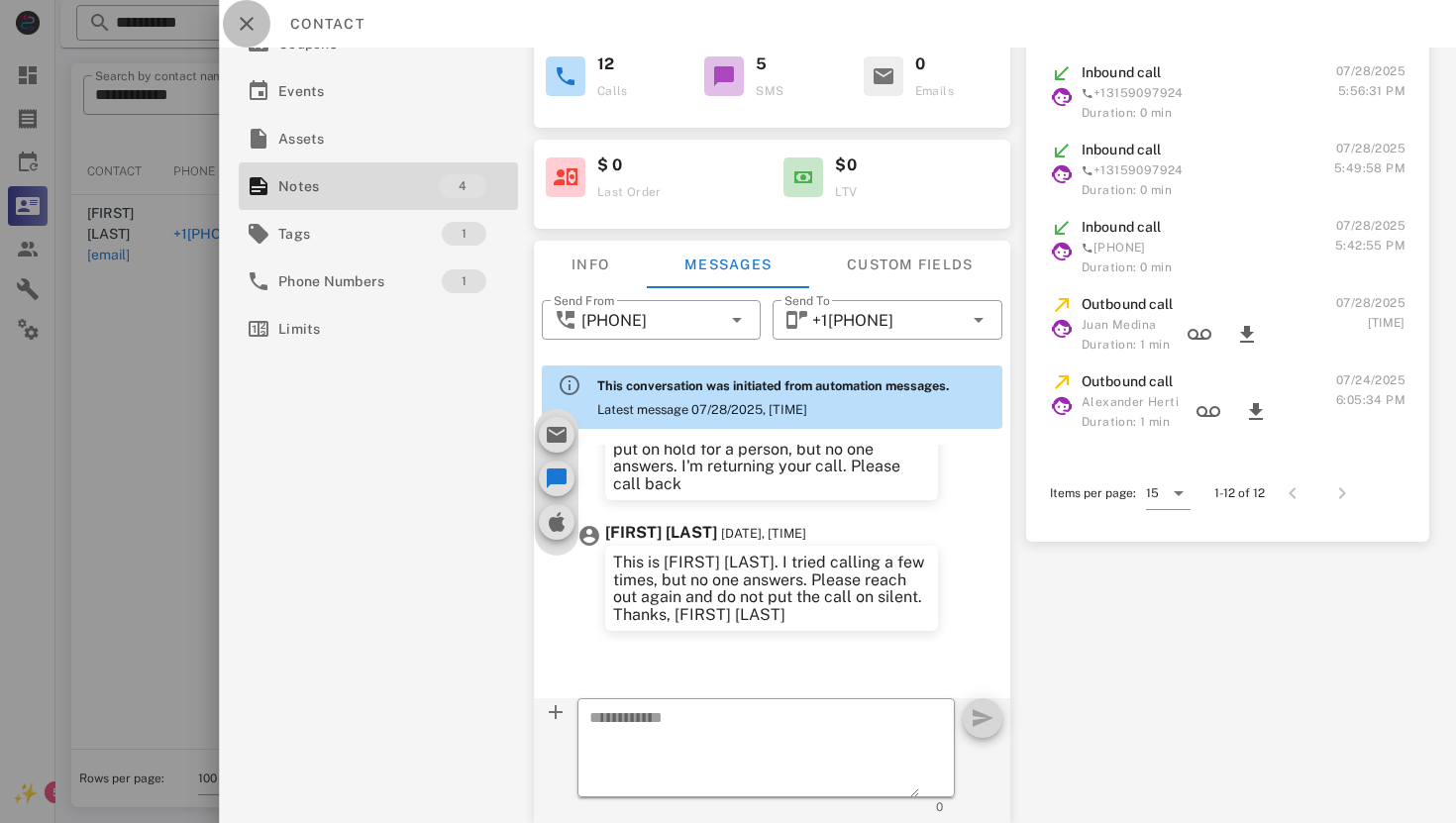 click at bounding box center (247, 24) 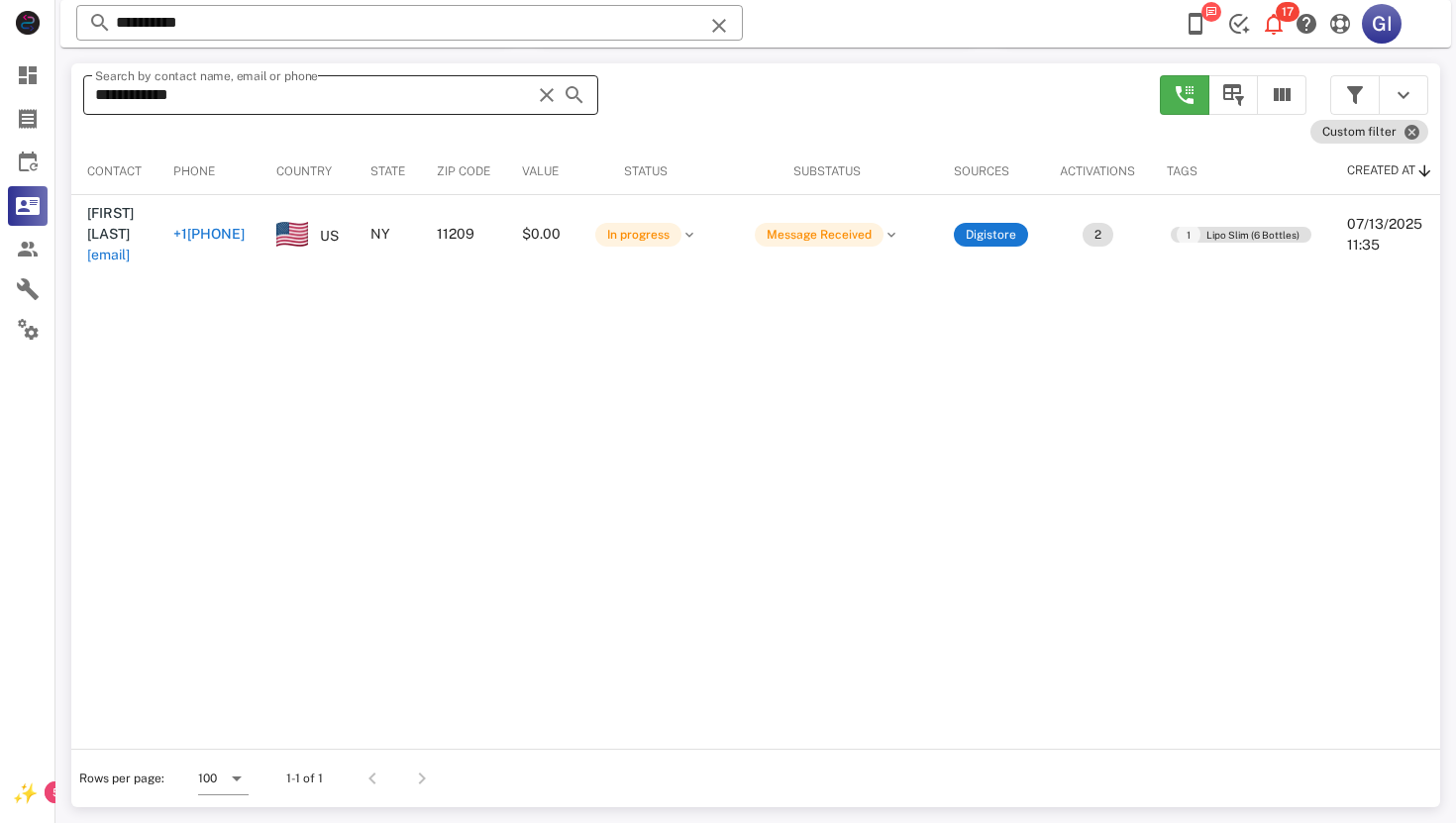 click on "**********" at bounding box center [313, 95] 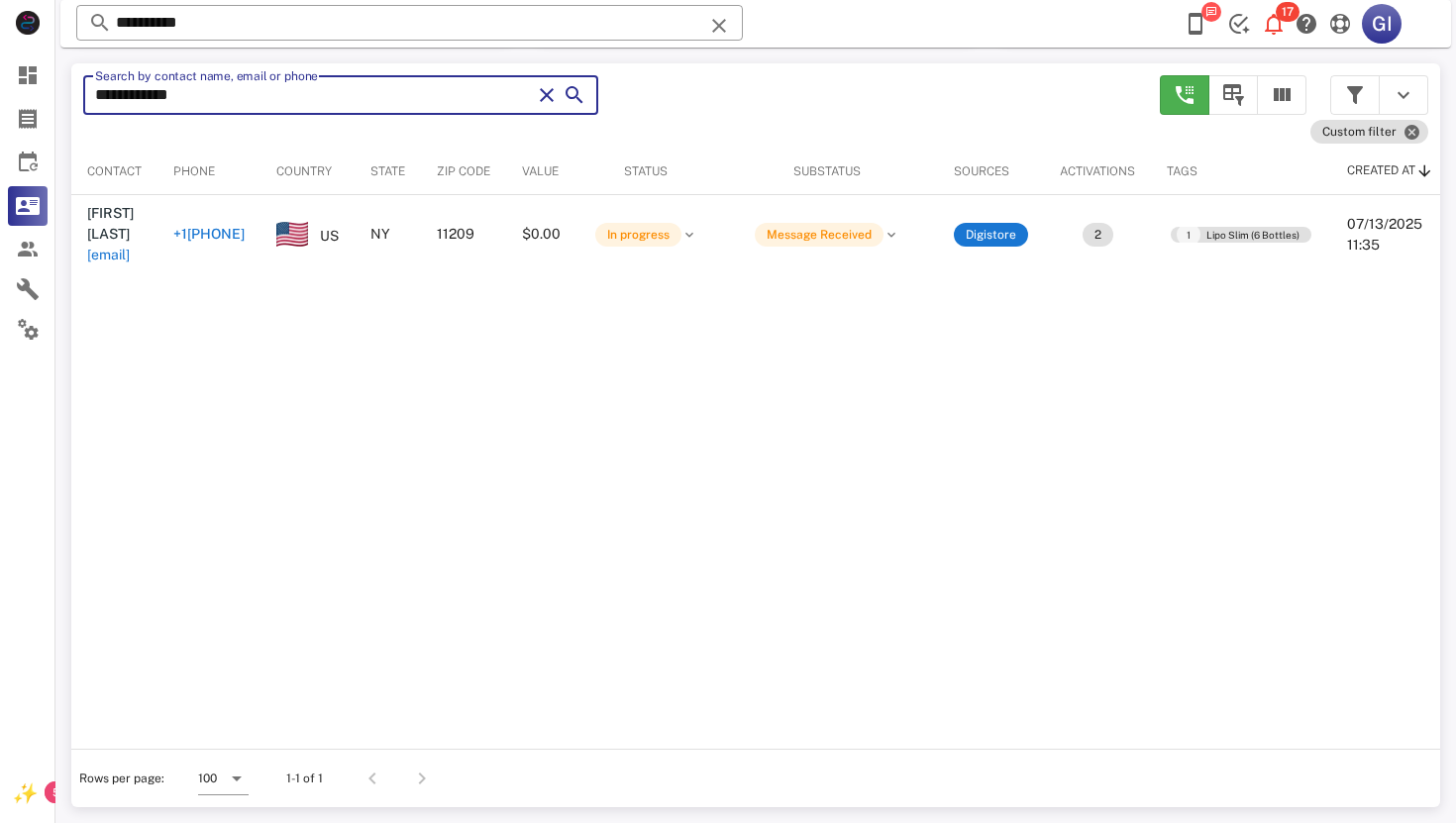 drag, startPoint x: 222, startPoint y: 89, endPoint x: 72, endPoint y: 85, distance: 150.05332 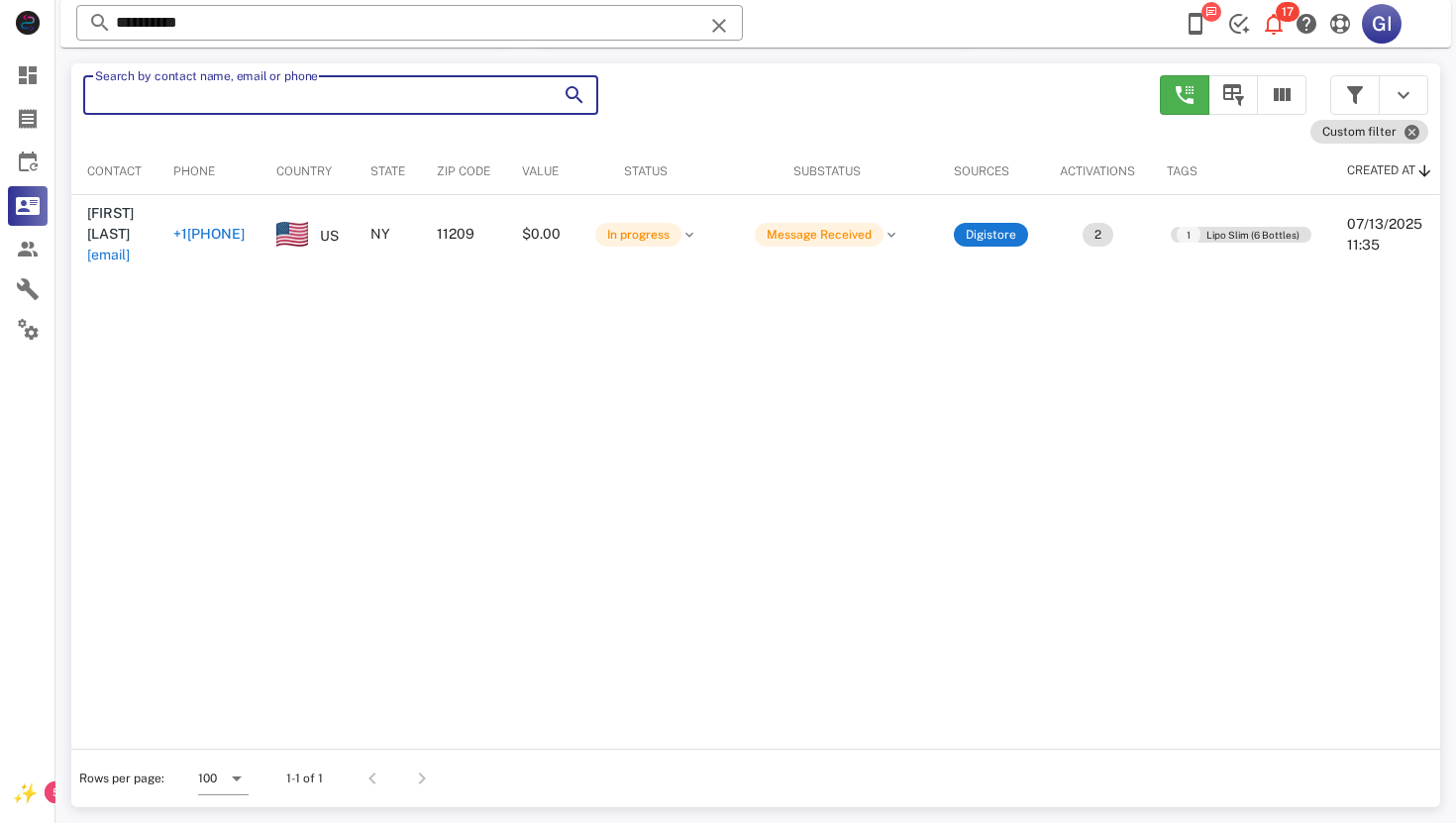 type 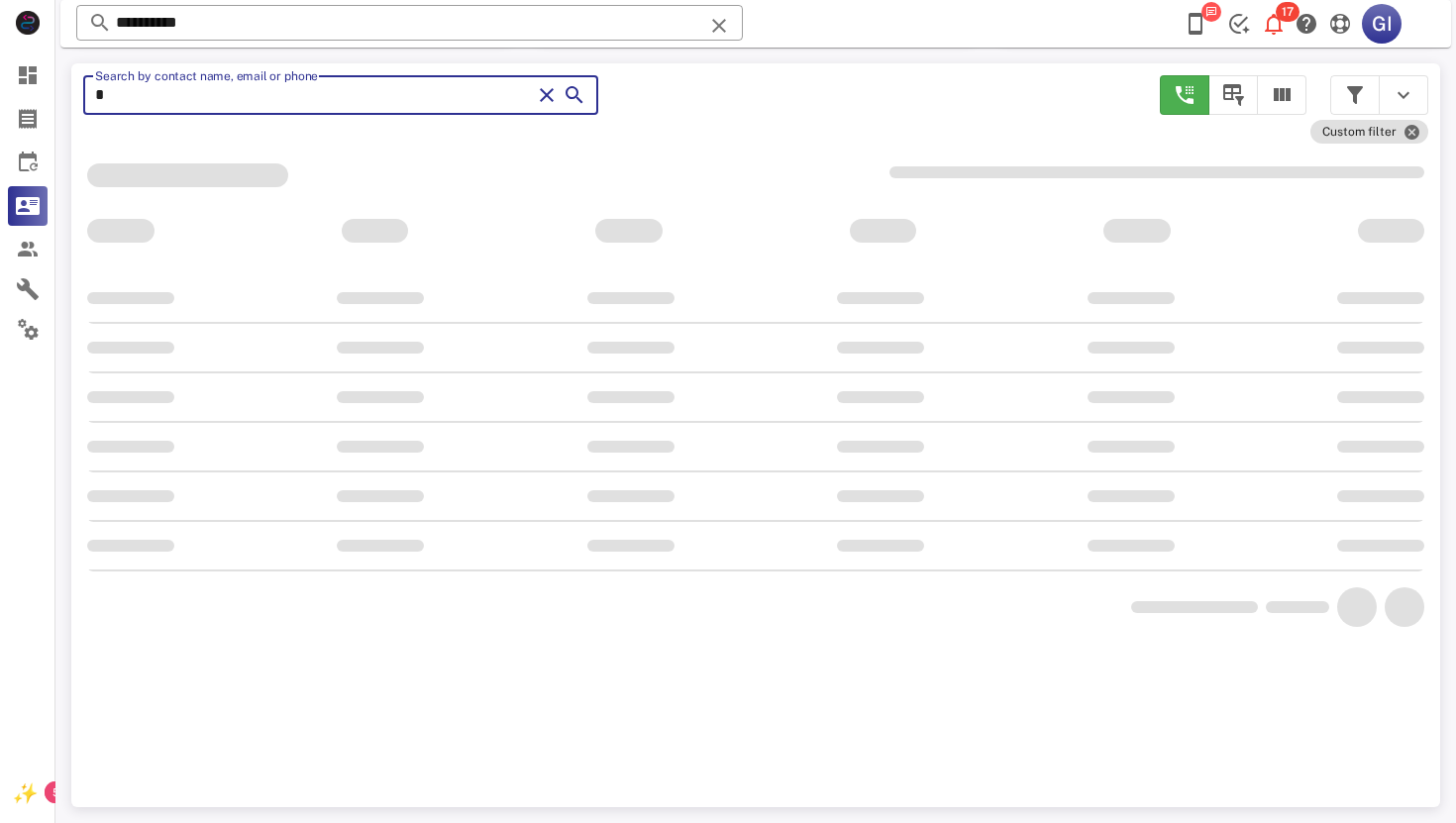scroll, scrollTop: 353, scrollLeft: 0, axis: vertical 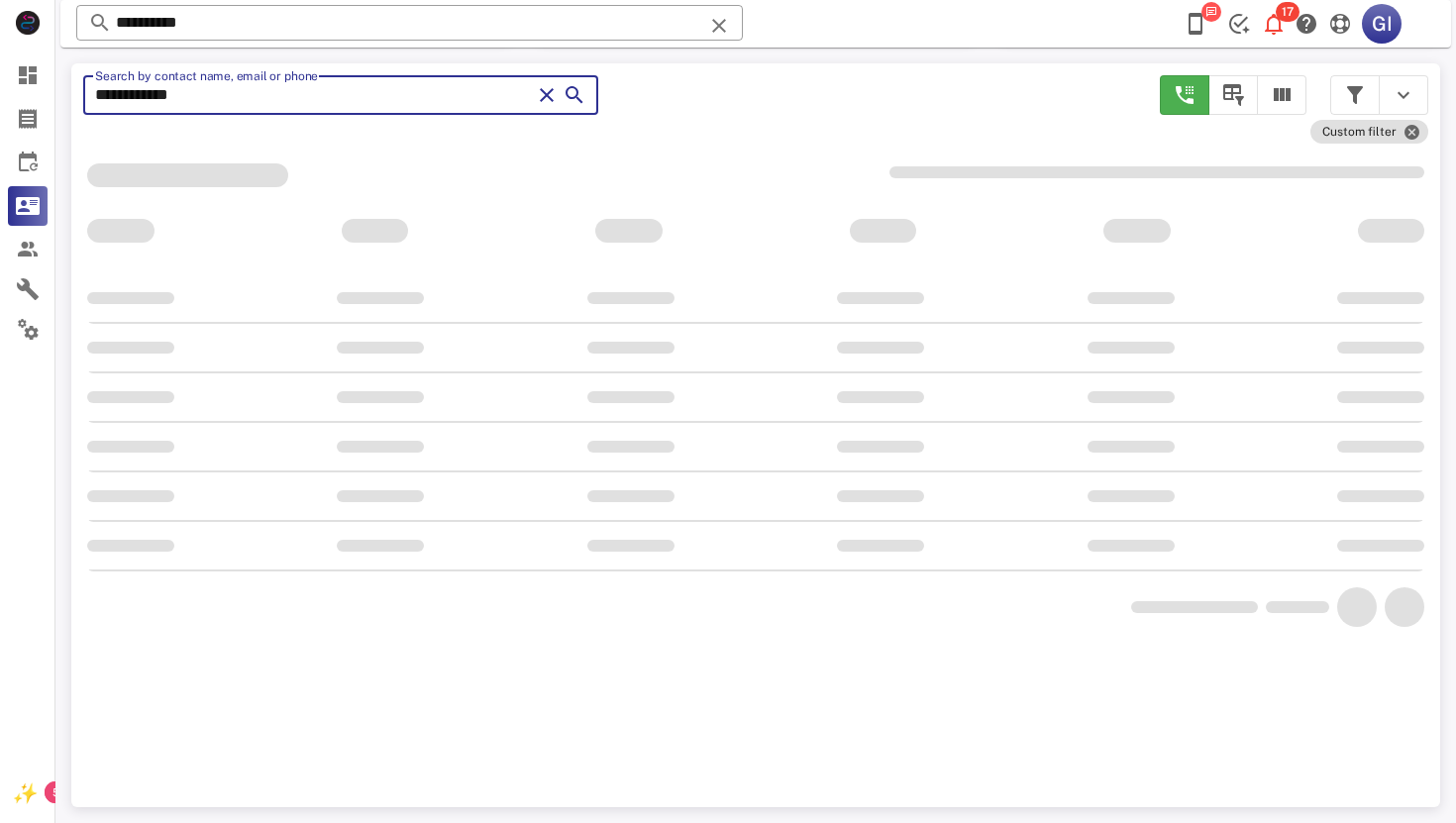 type on "**********" 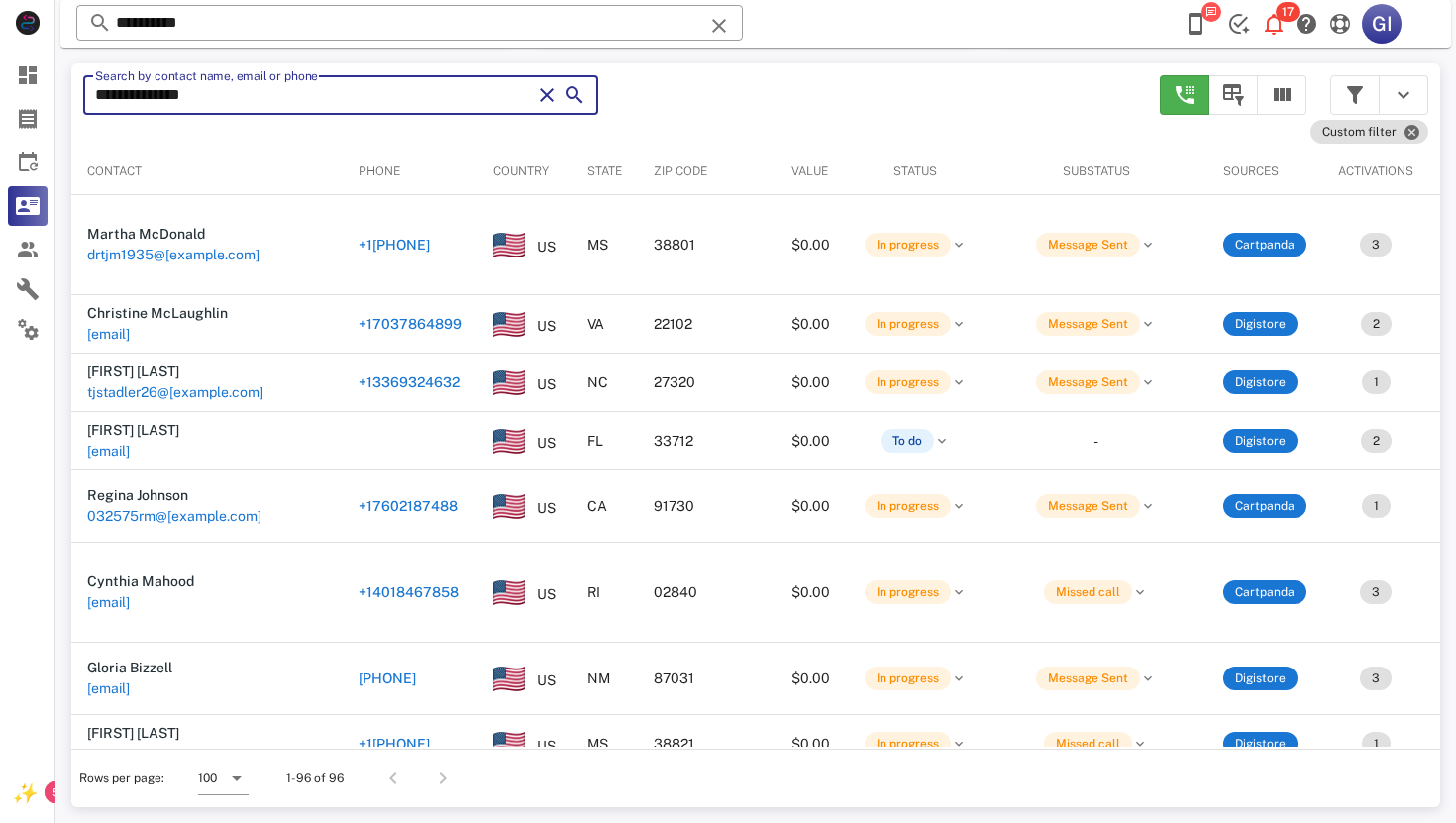 type on "**********" 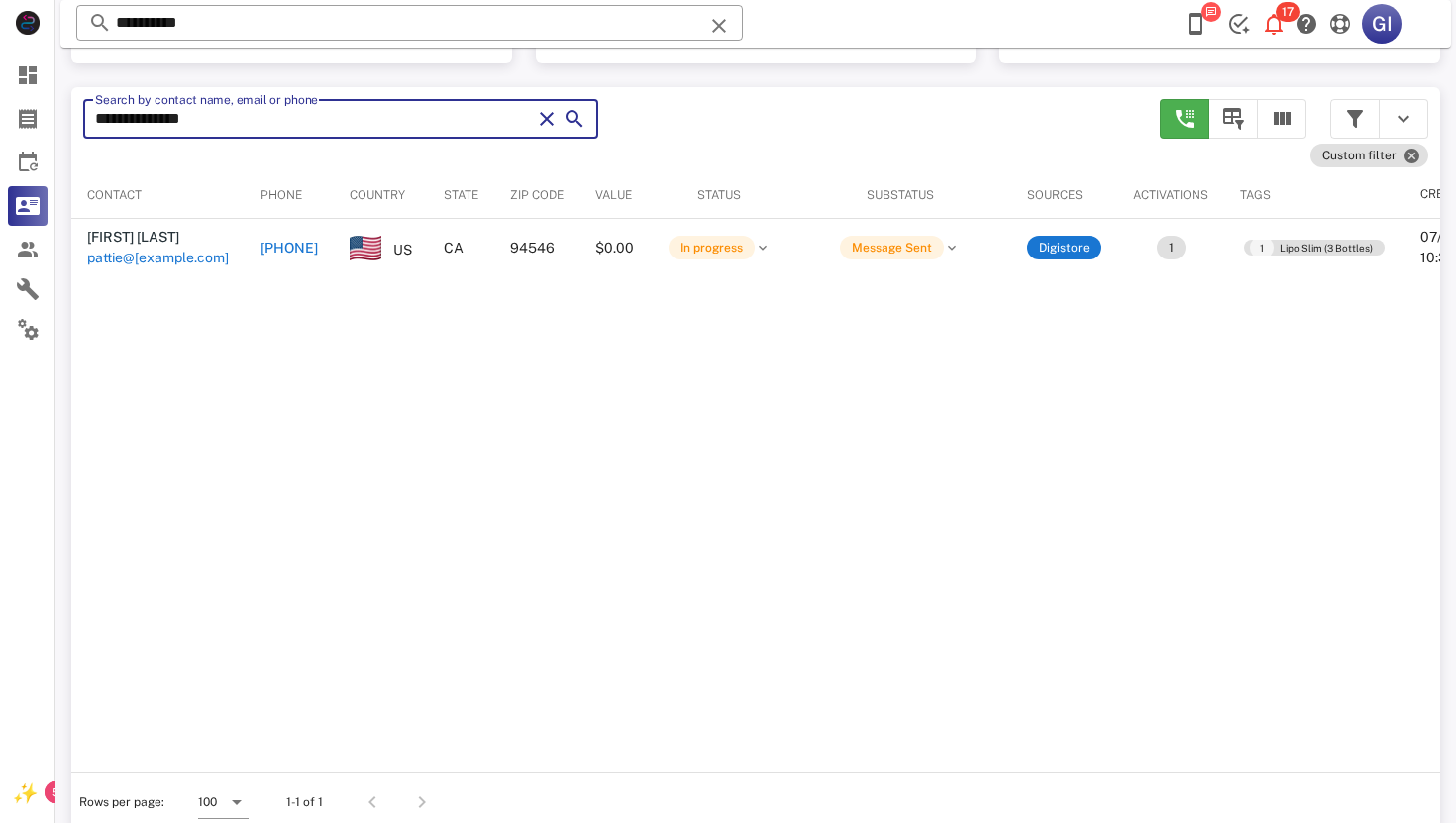 scroll, scrollTop: 376, scrollLeft: 0, axis: vertical 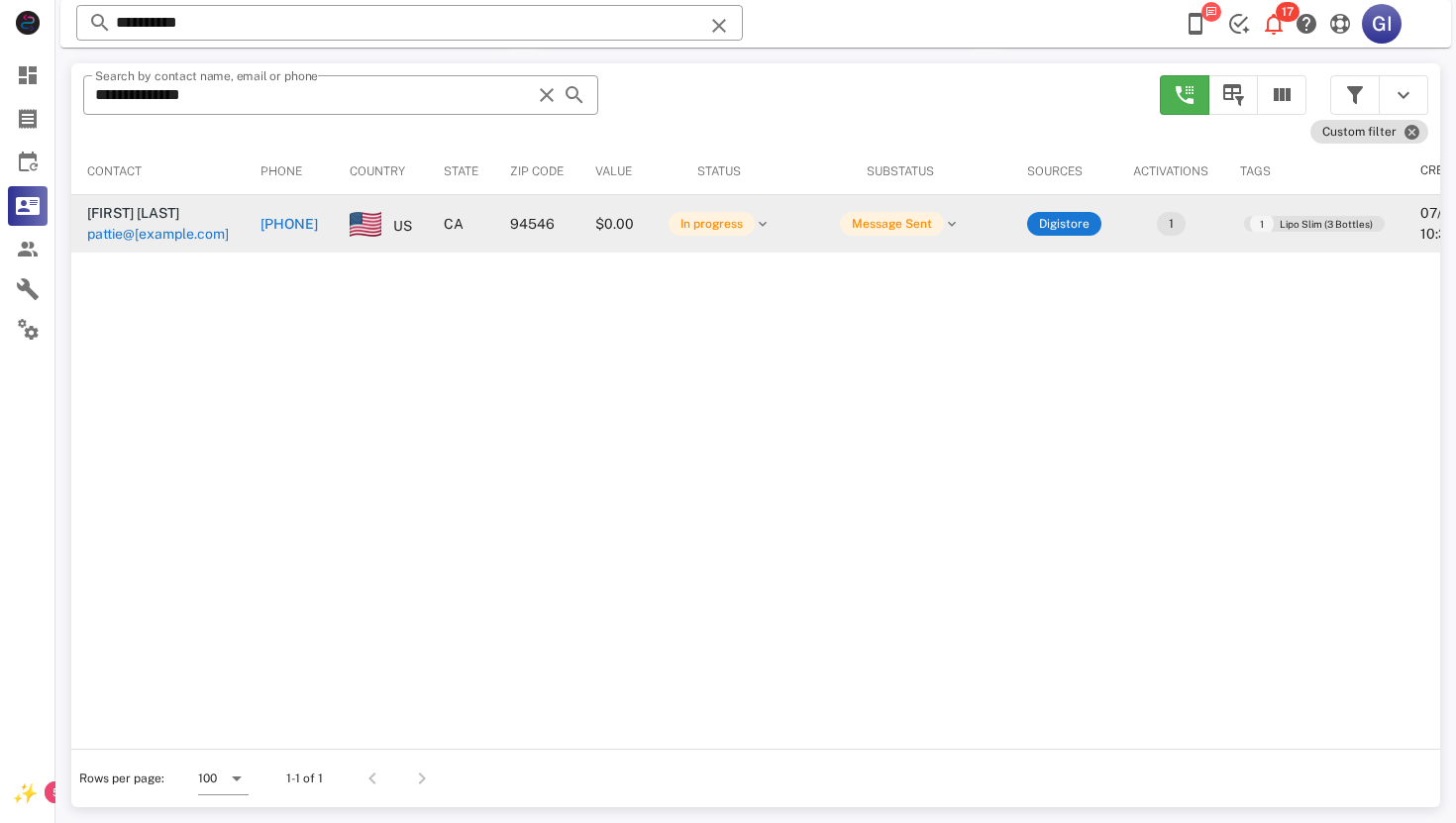 click on "pattie@[EXAMPLE.COM]" at bounding box center (157, 234) 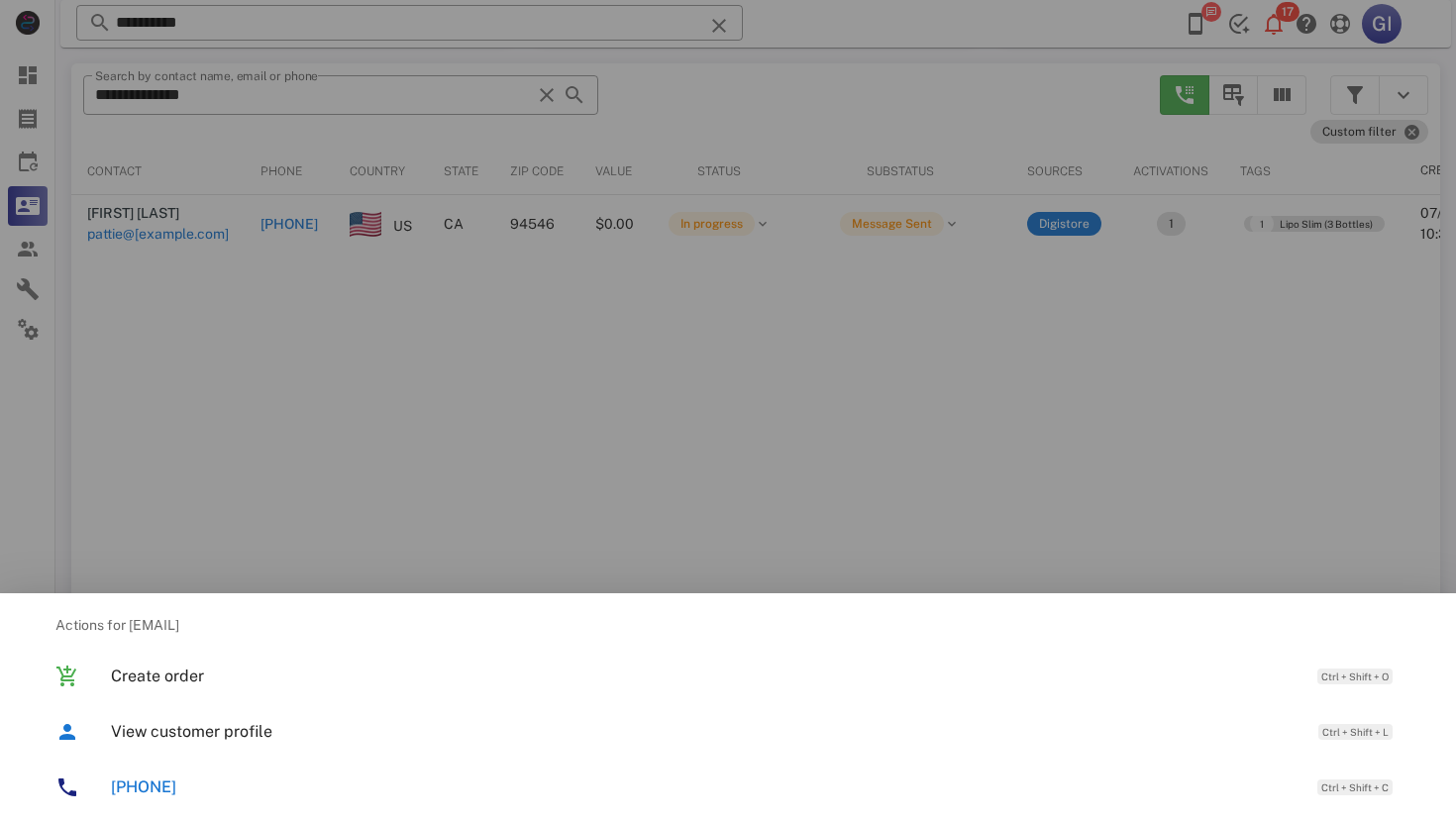 click at bounding box center [728, 411] 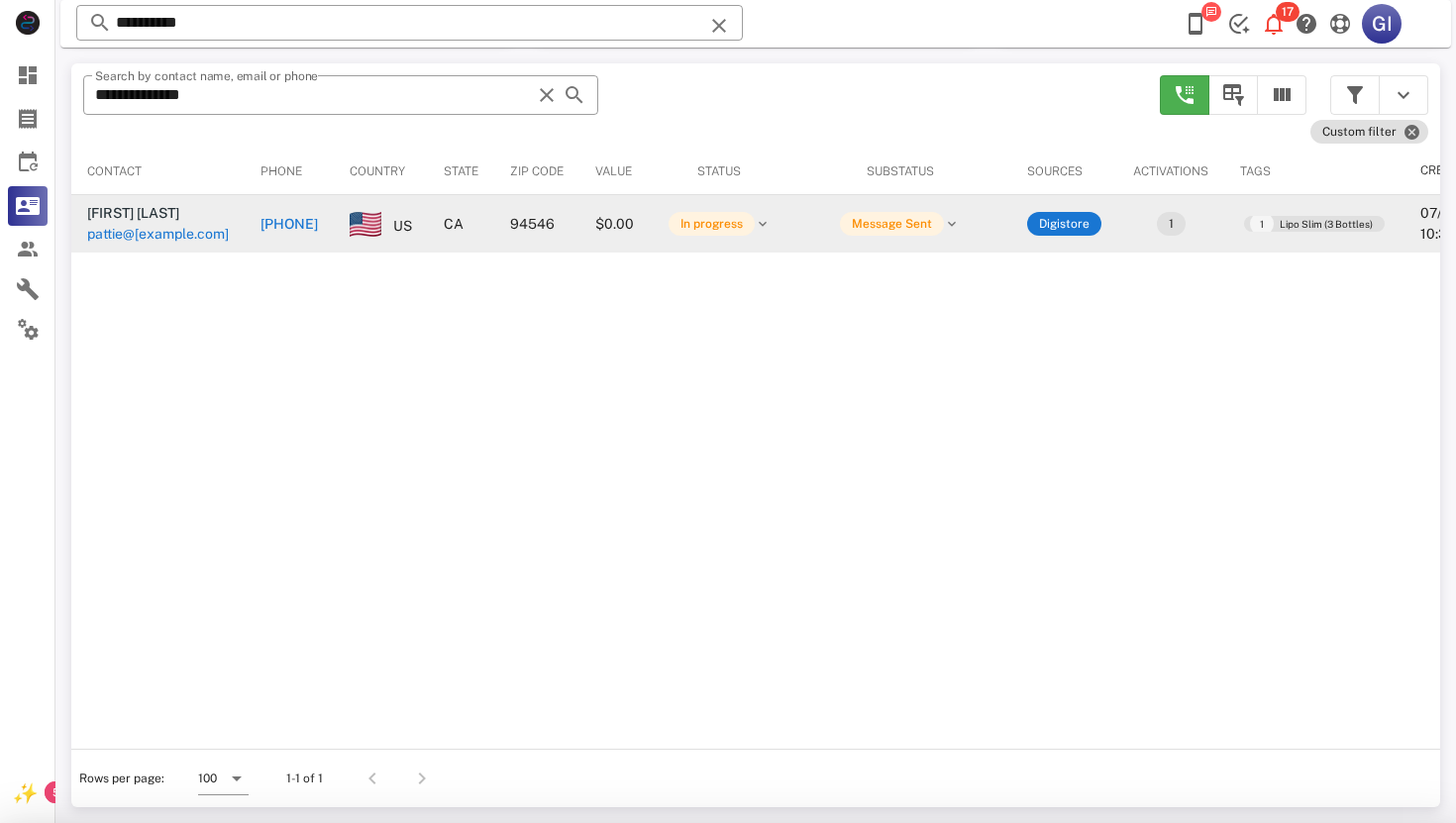 click on "pattie@[EXAMPLE.COM]" at bounding box center (157, 234) 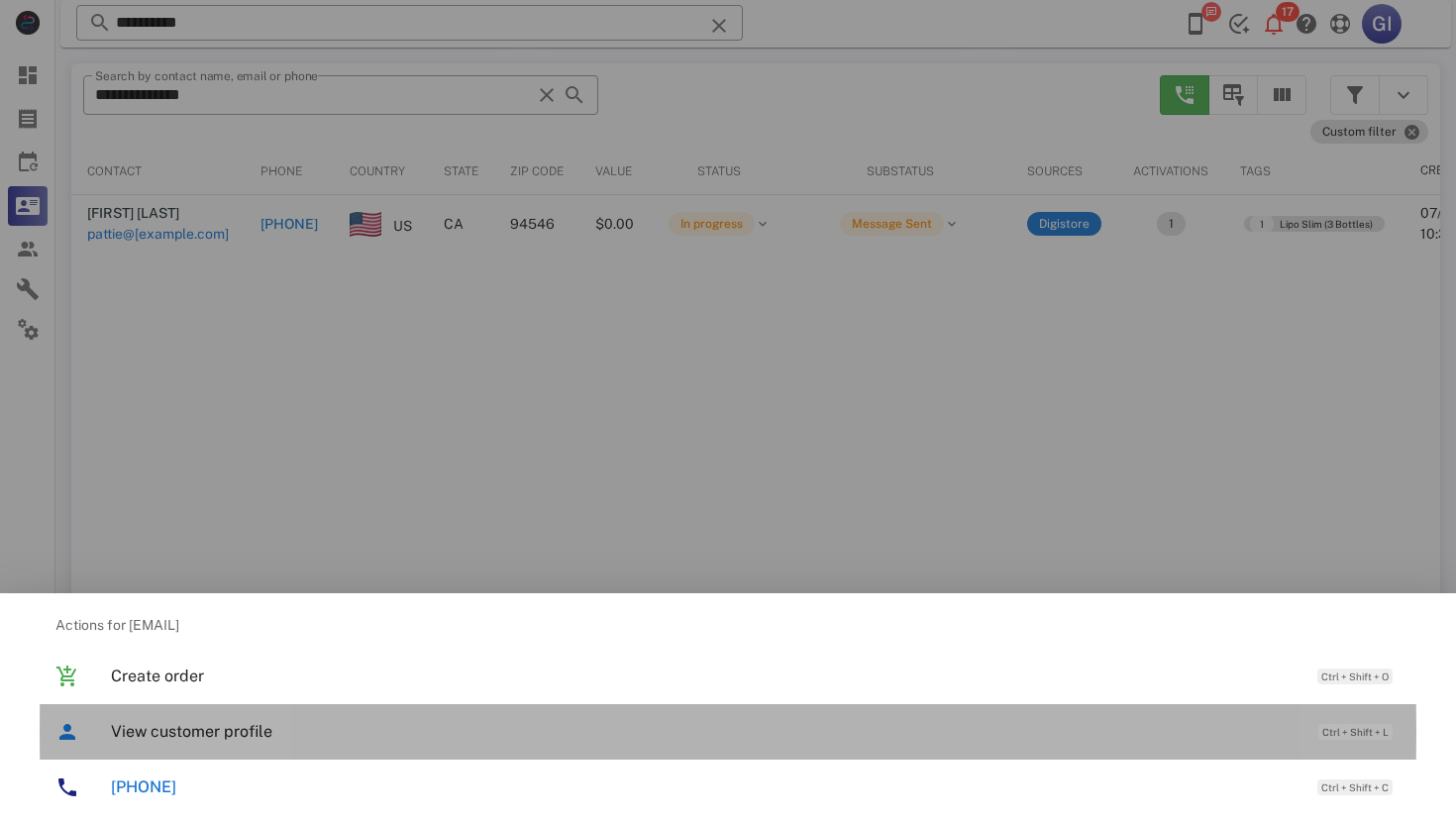 click on "View customer profile" at bounding box center [704, 731] 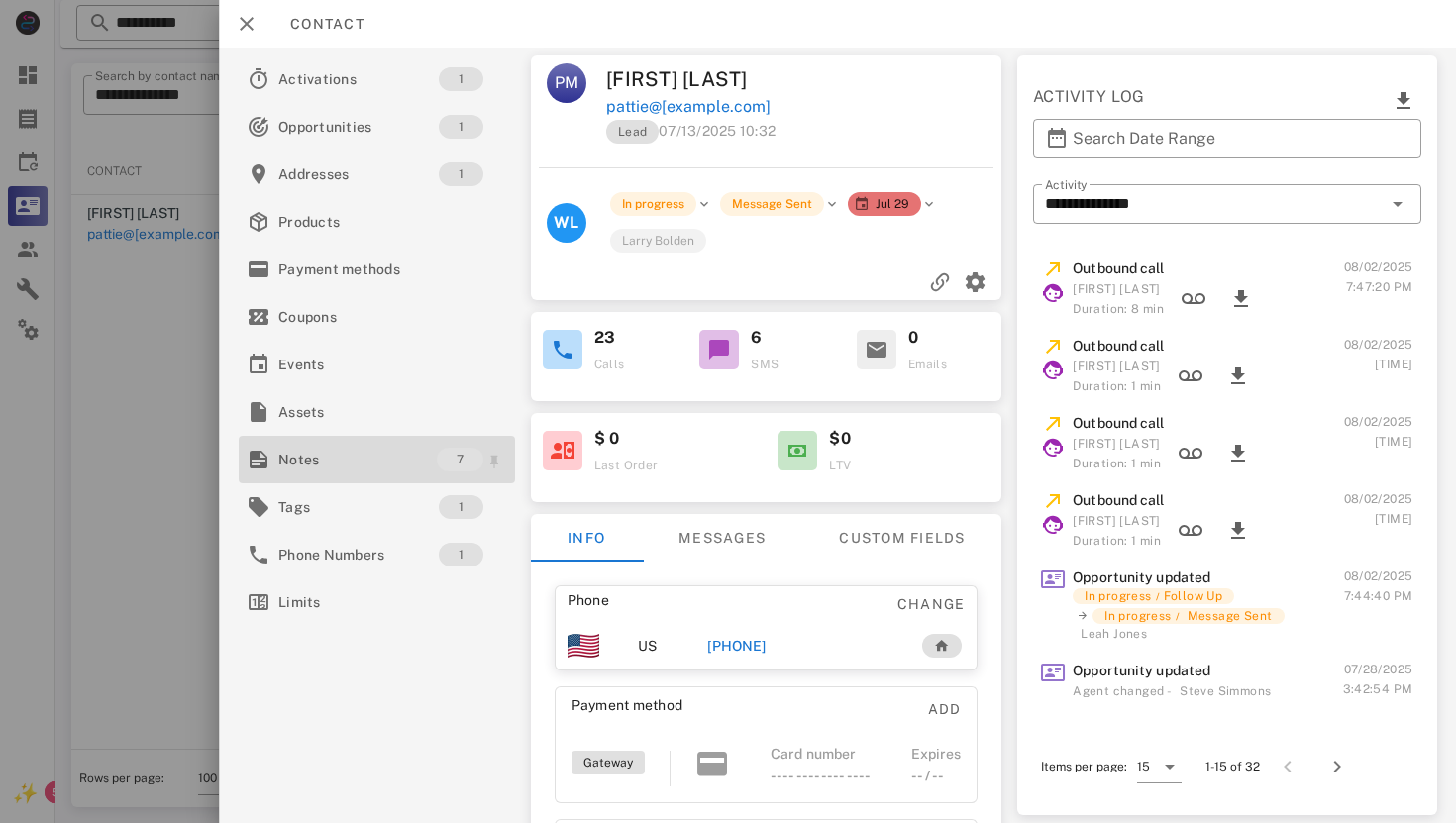 click on "Notes" at bounding box center (358, 460) 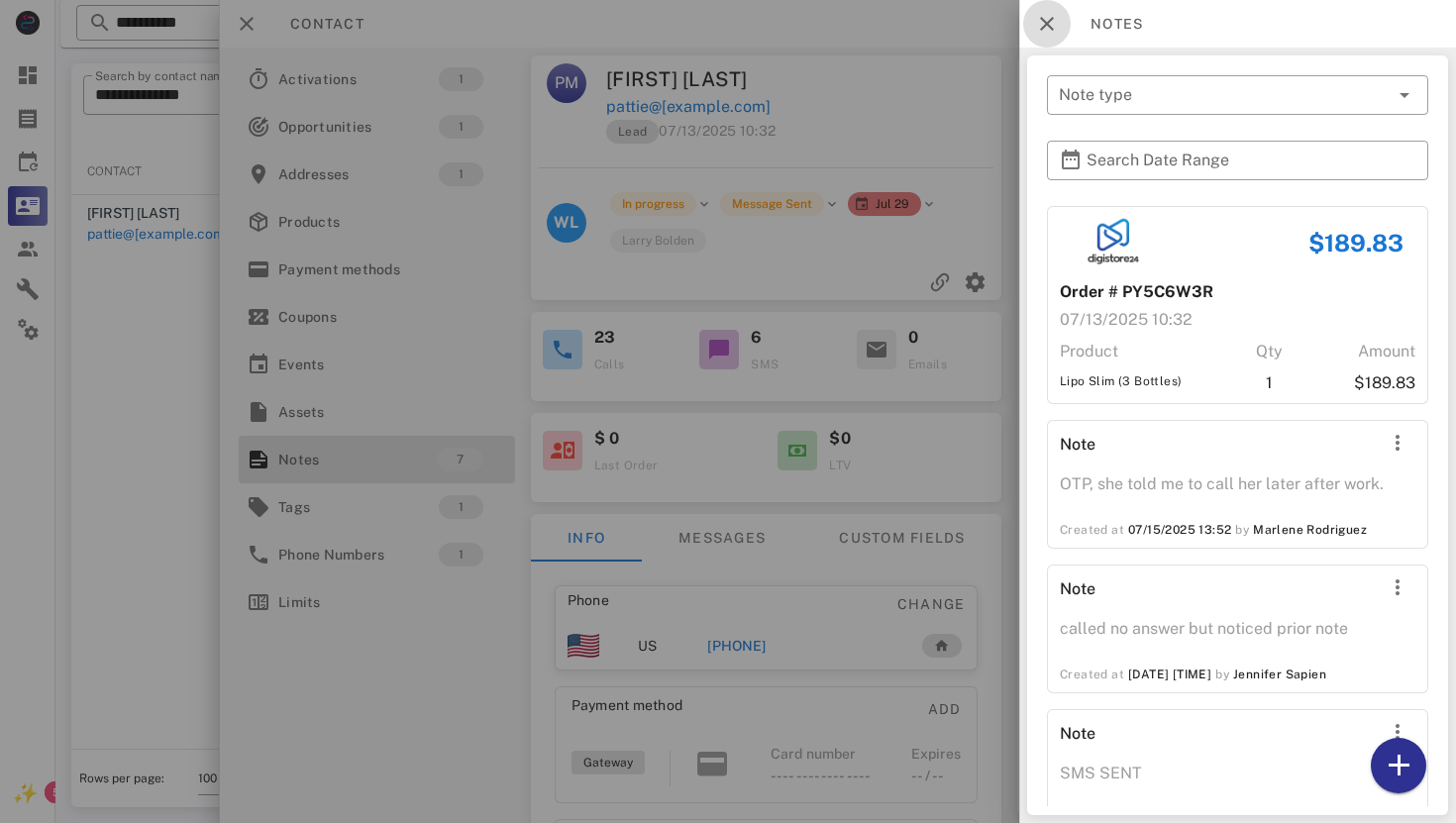 click at bounding box center [1047, 24] 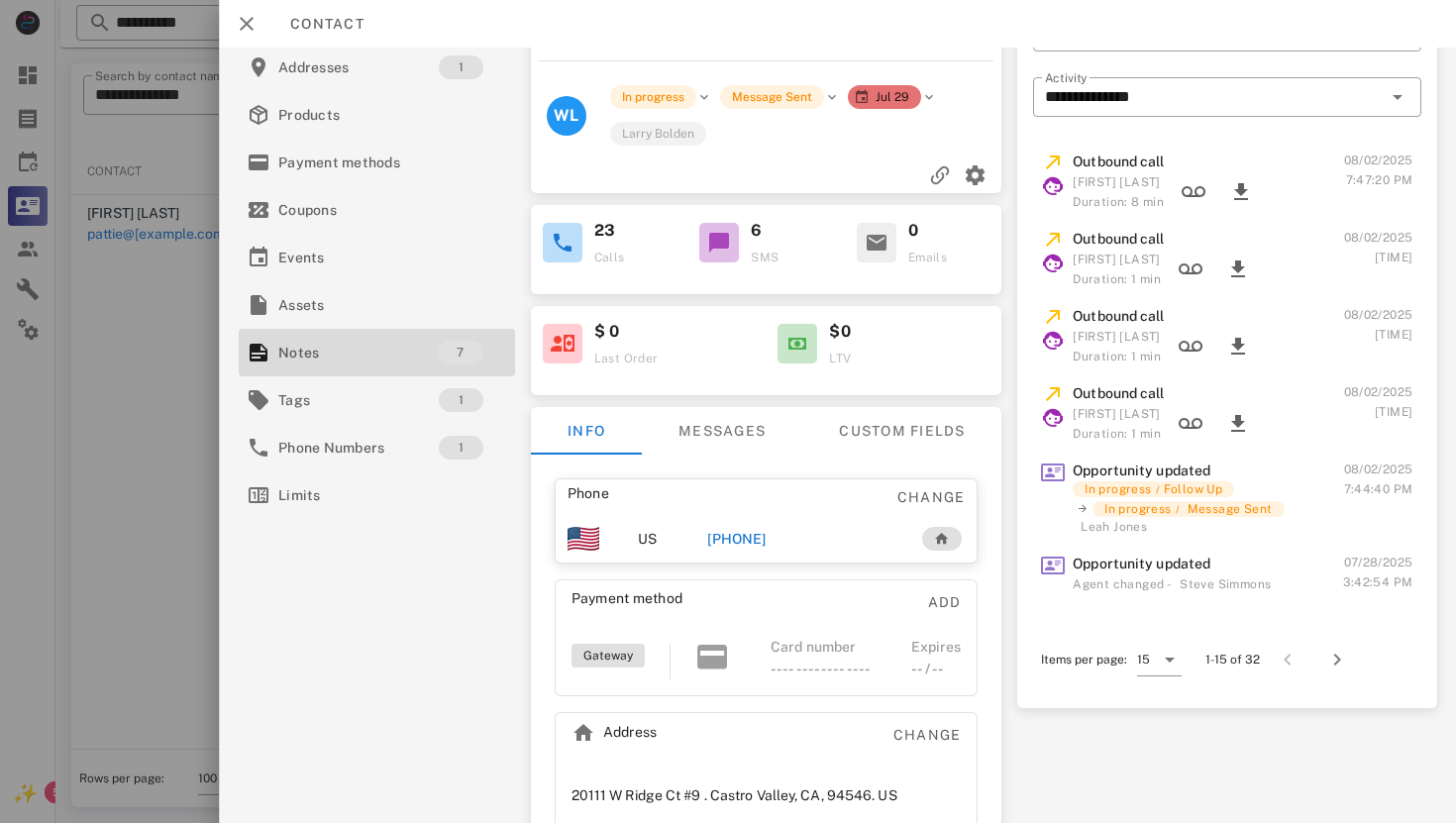 scroll, scrollTop: 148, scrollLeft: 0, axis: vertical 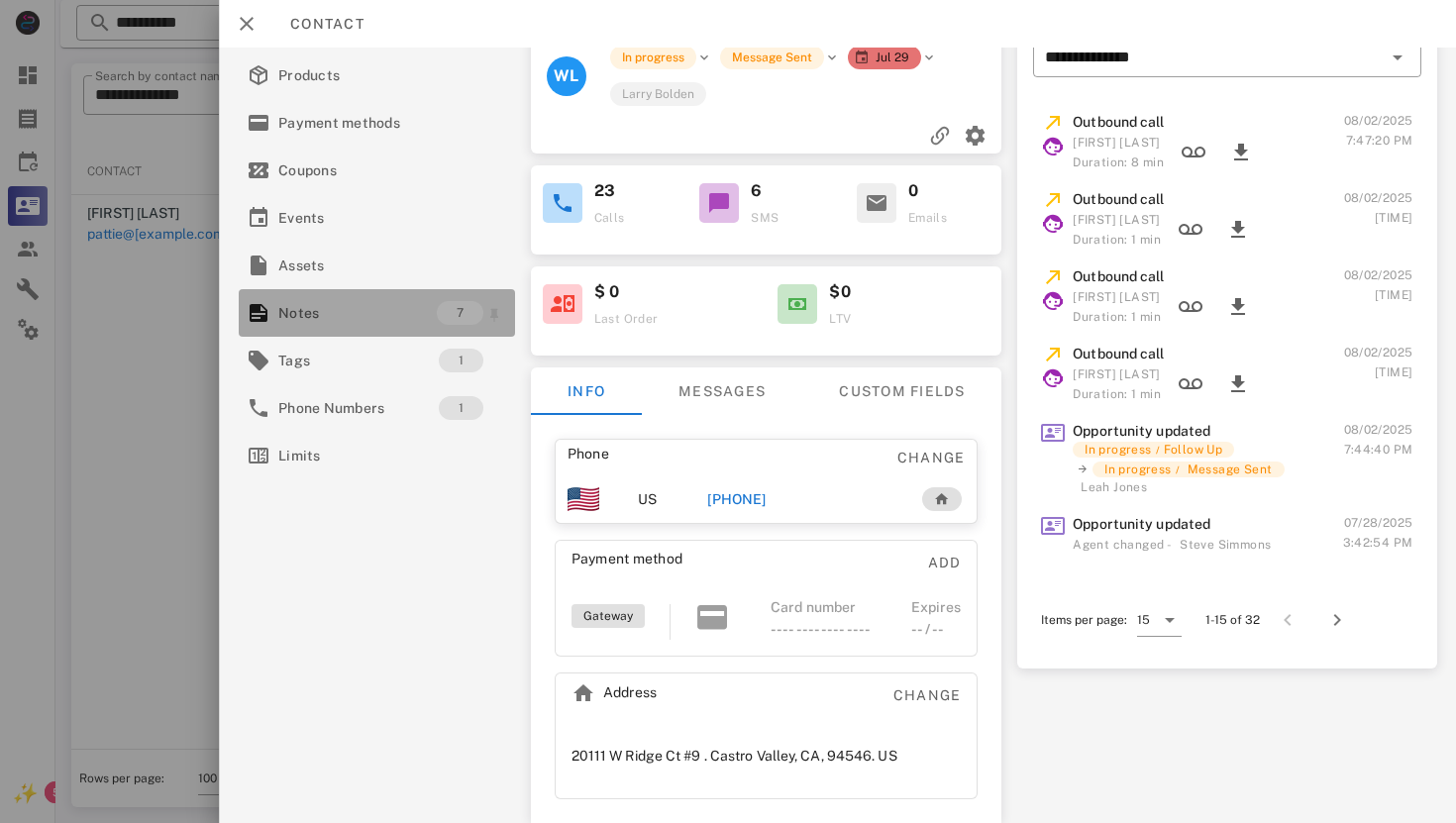 click on "Notes" at bounding box center [358, 313] 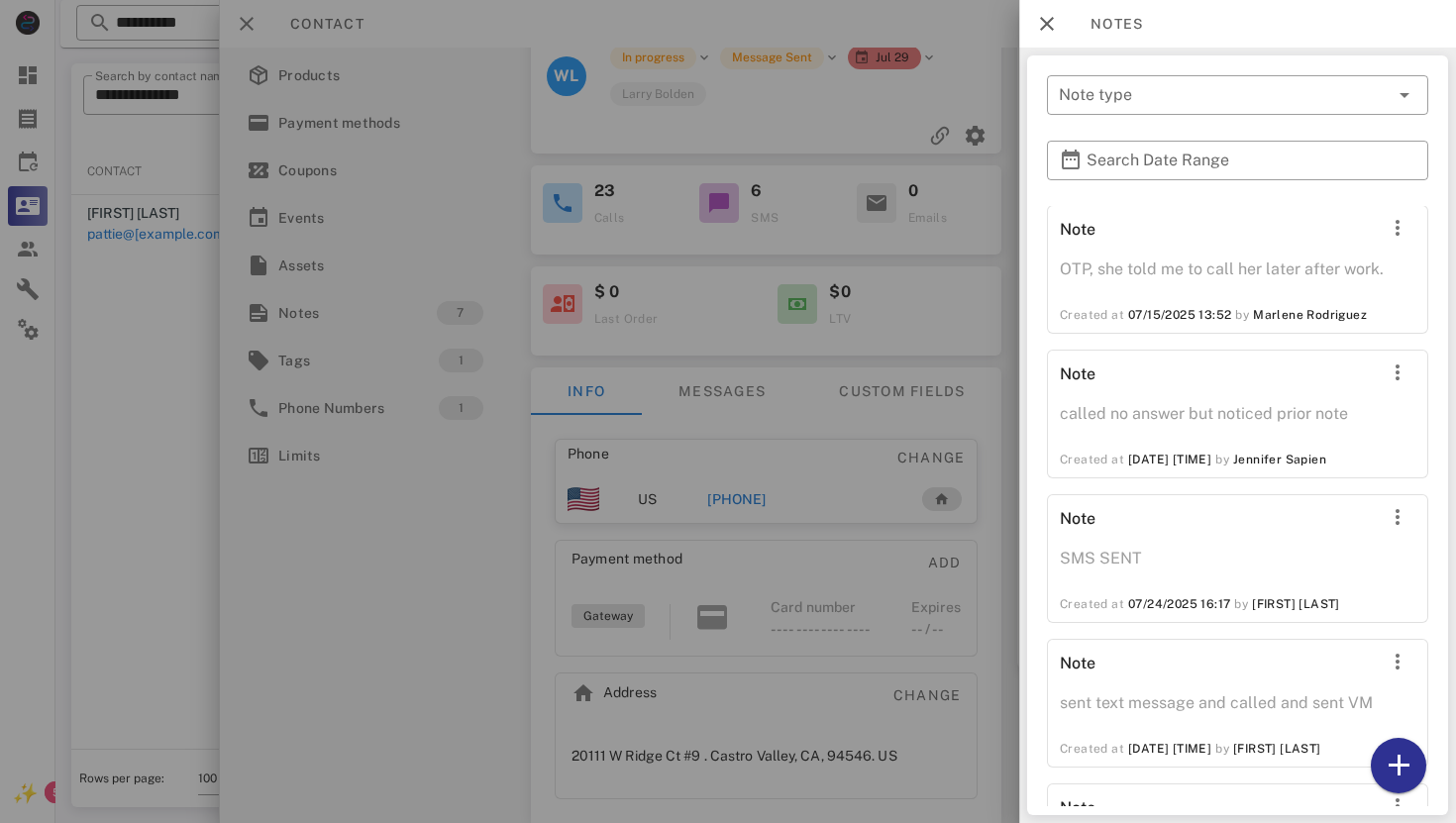scroll, scrollTop: 541, scrollLeft: 0, axis: vertical 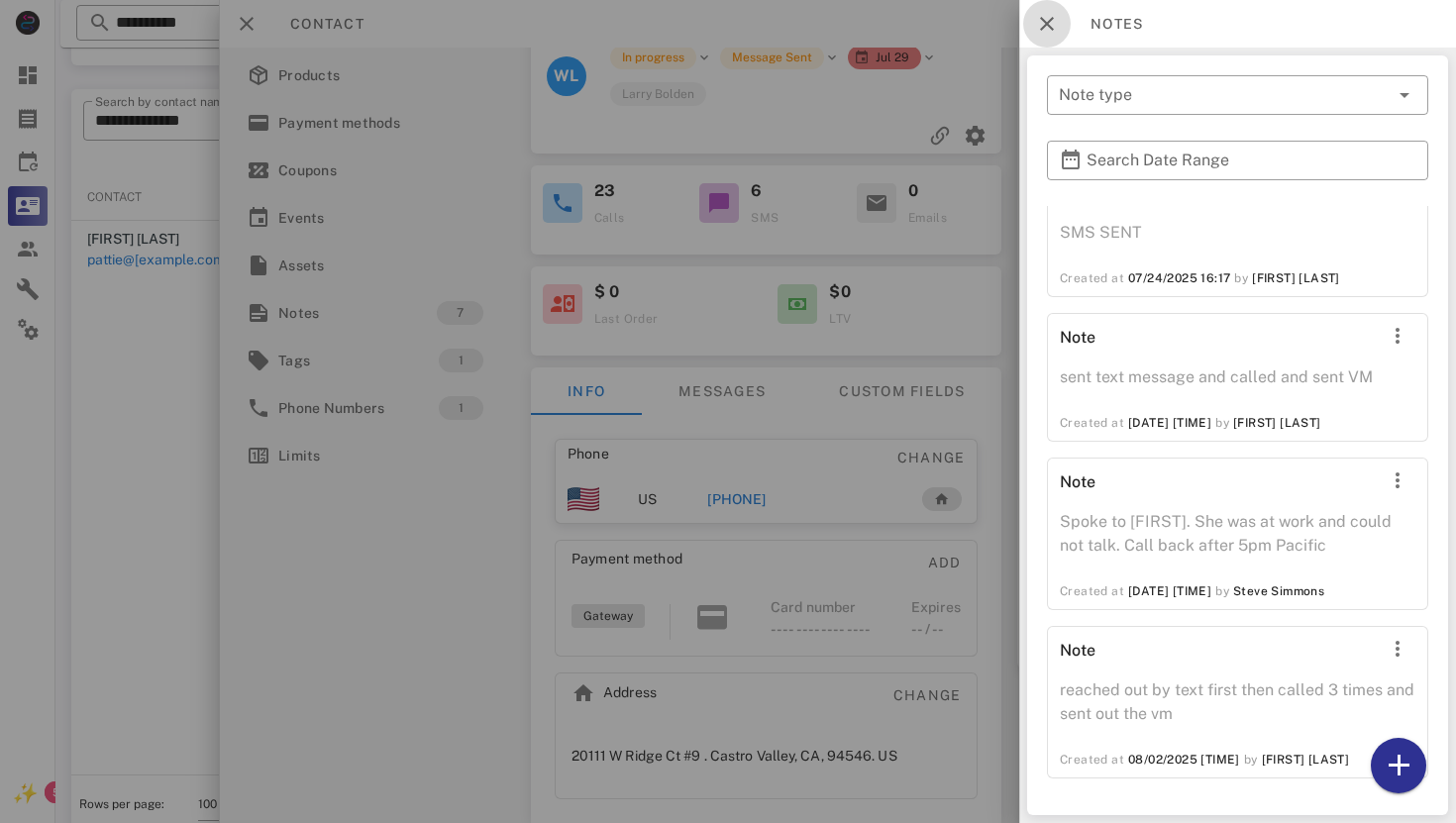 click at bounding box center (1047, 24) 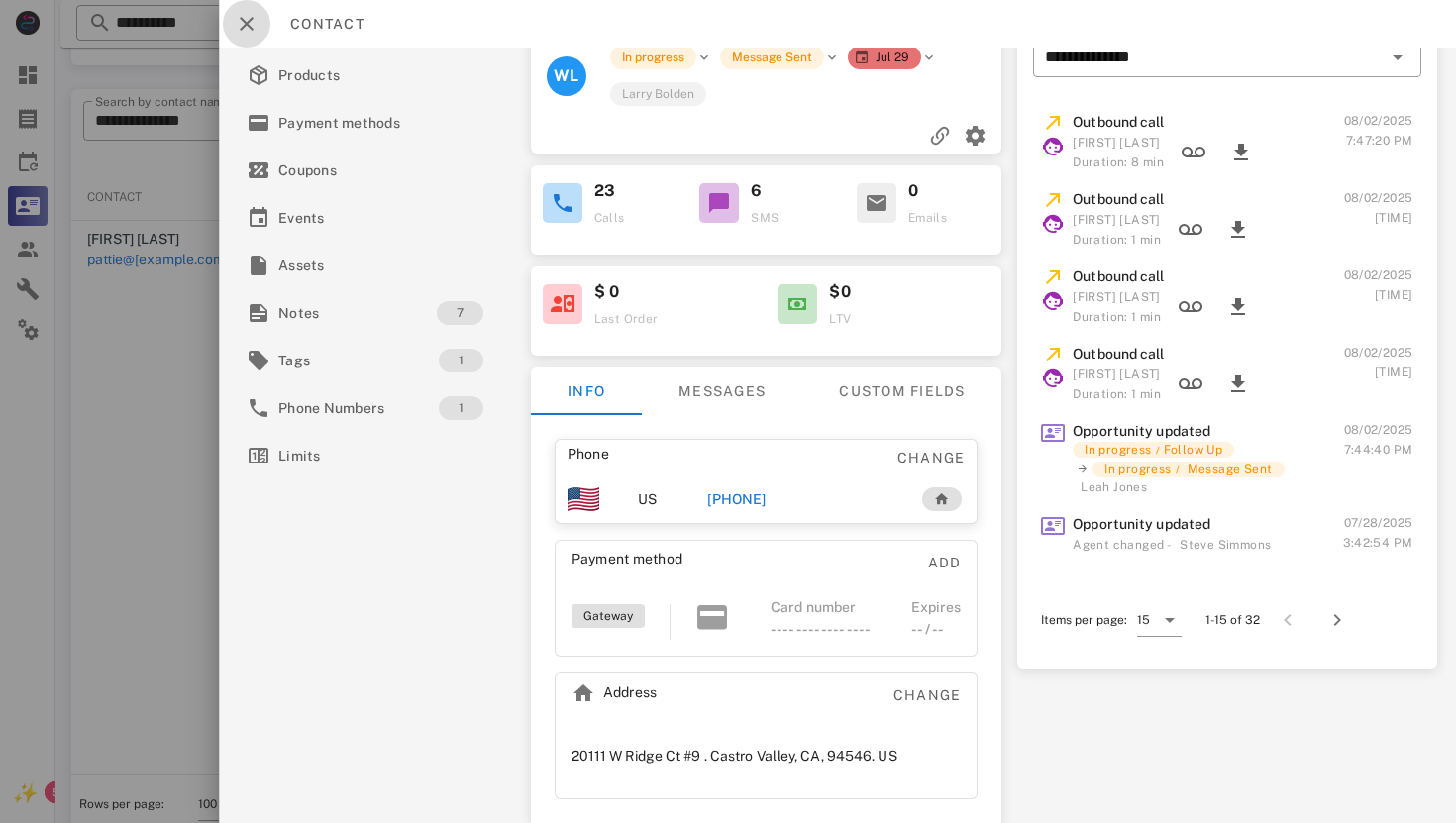 click at bounding box center [247, 24] 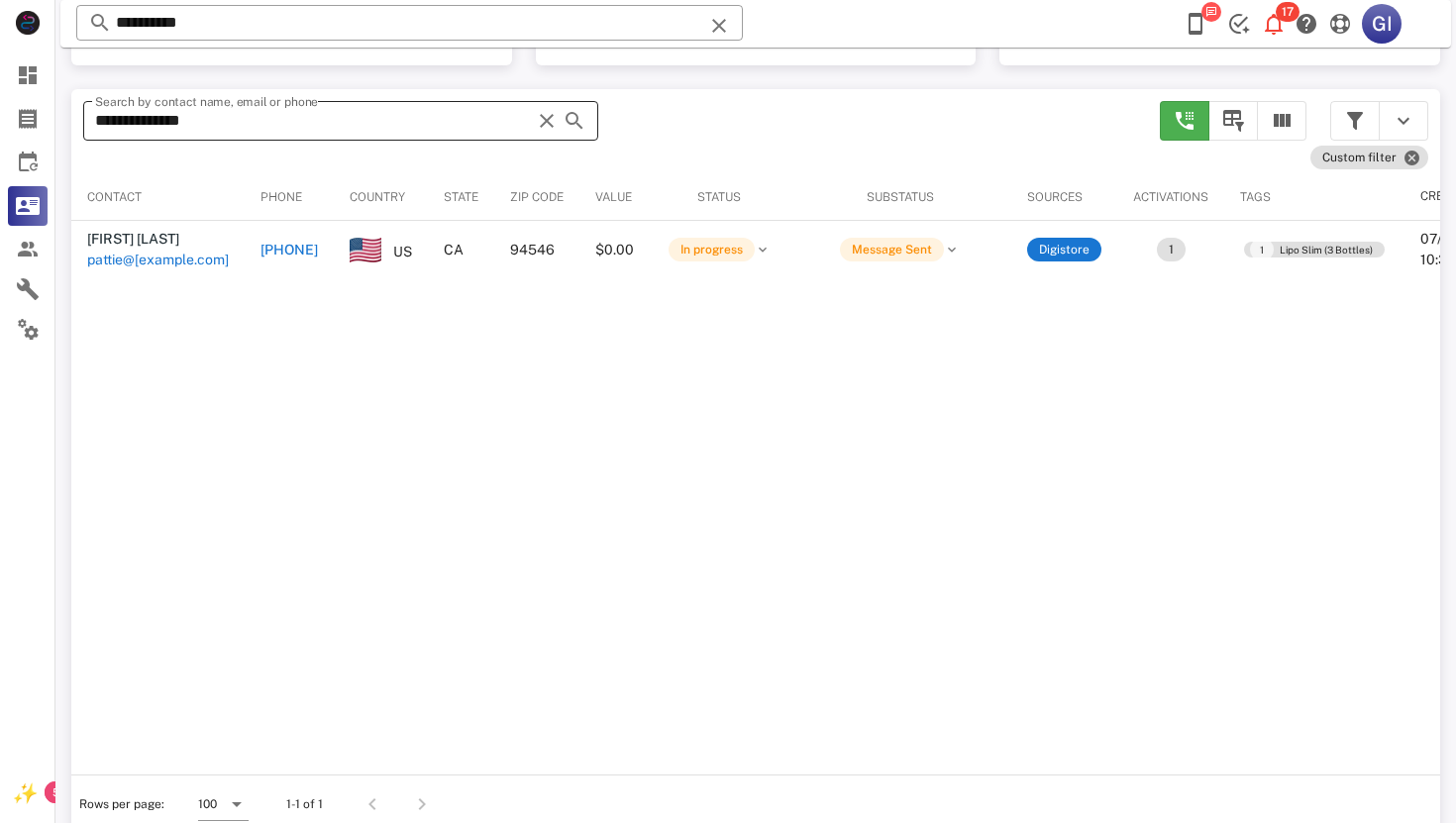 click at bounding box center [547, 121] 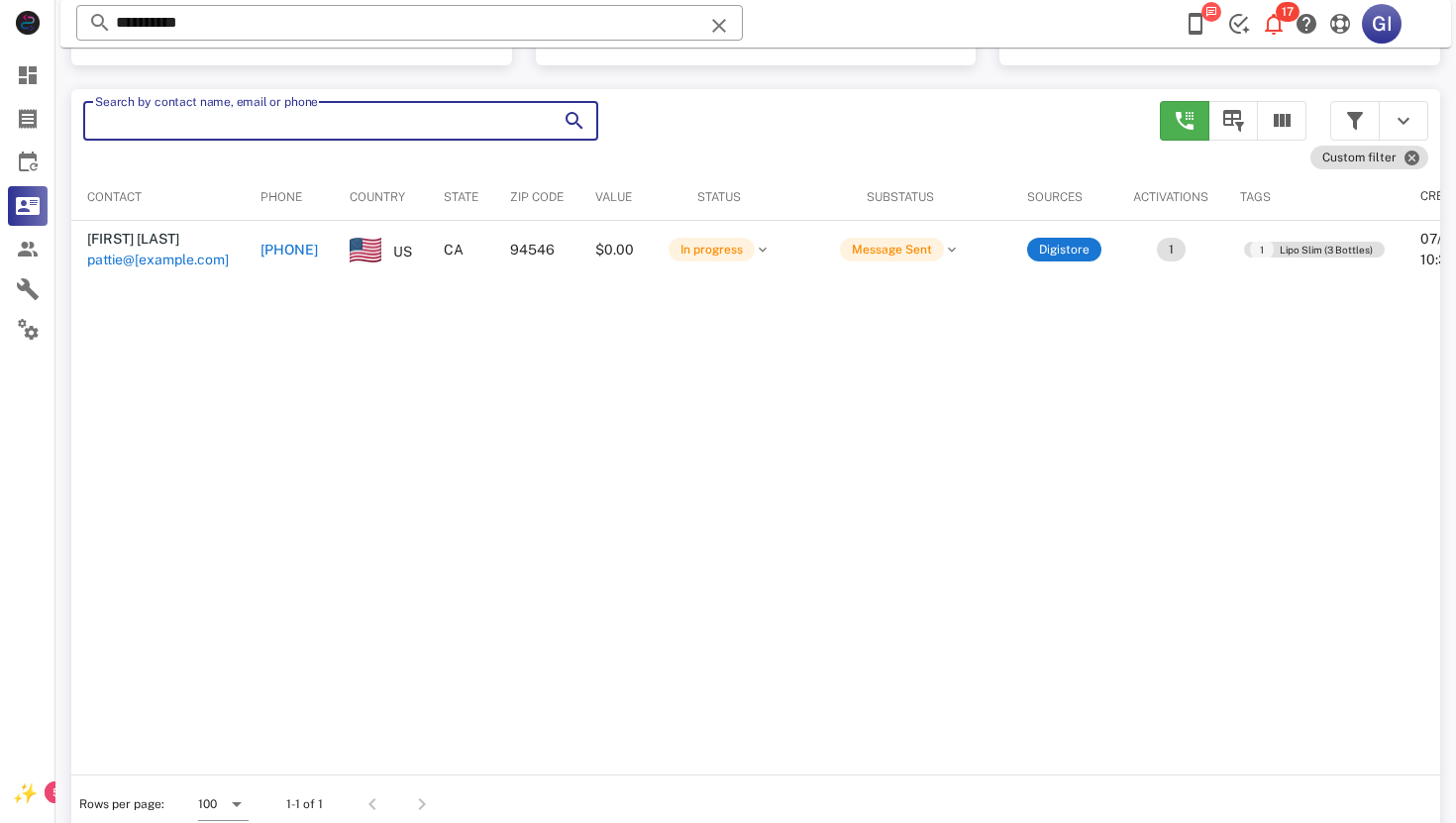 type 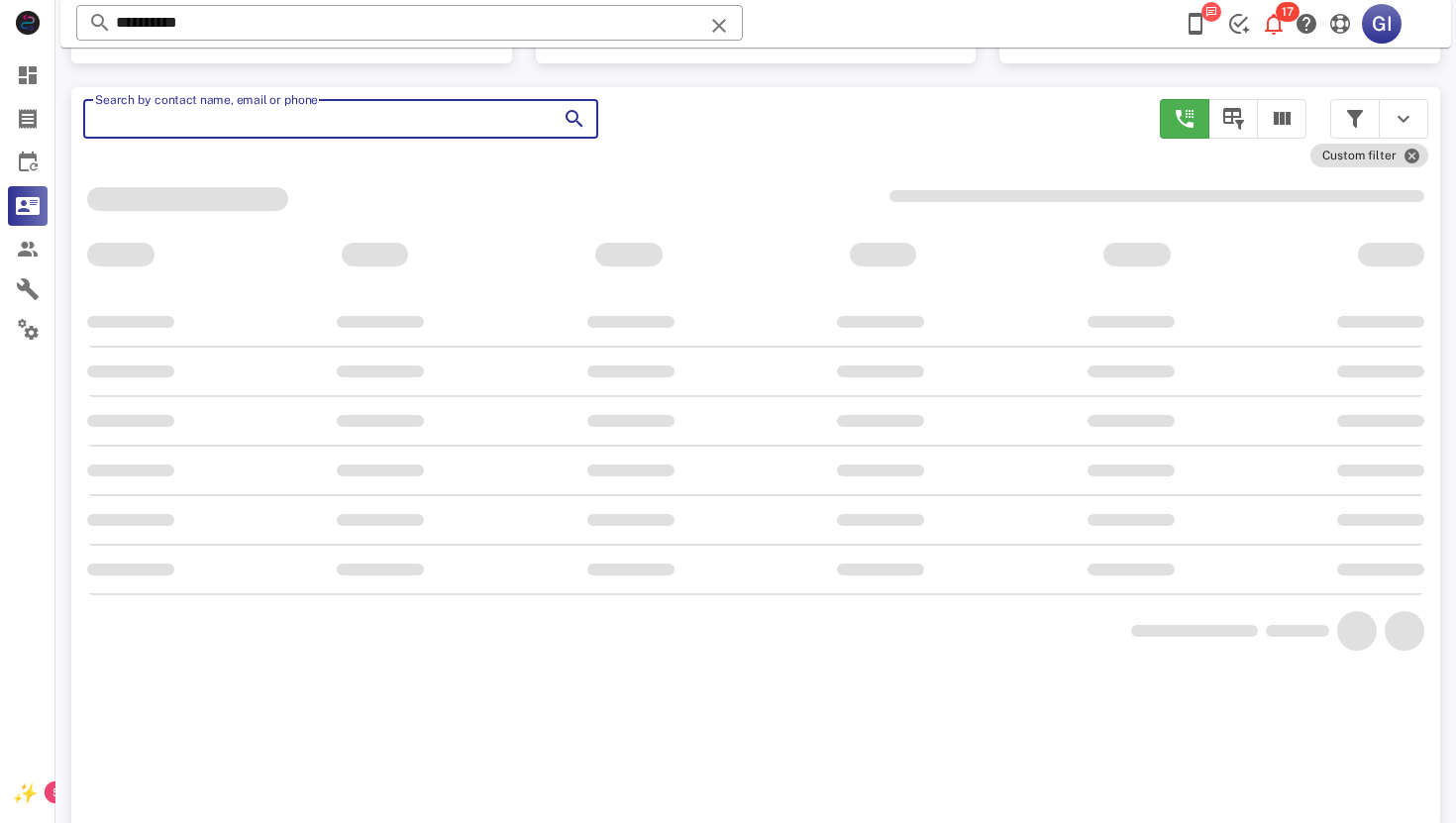 click on "Search by contact name, email or phone" at bounding box center (313, 119) 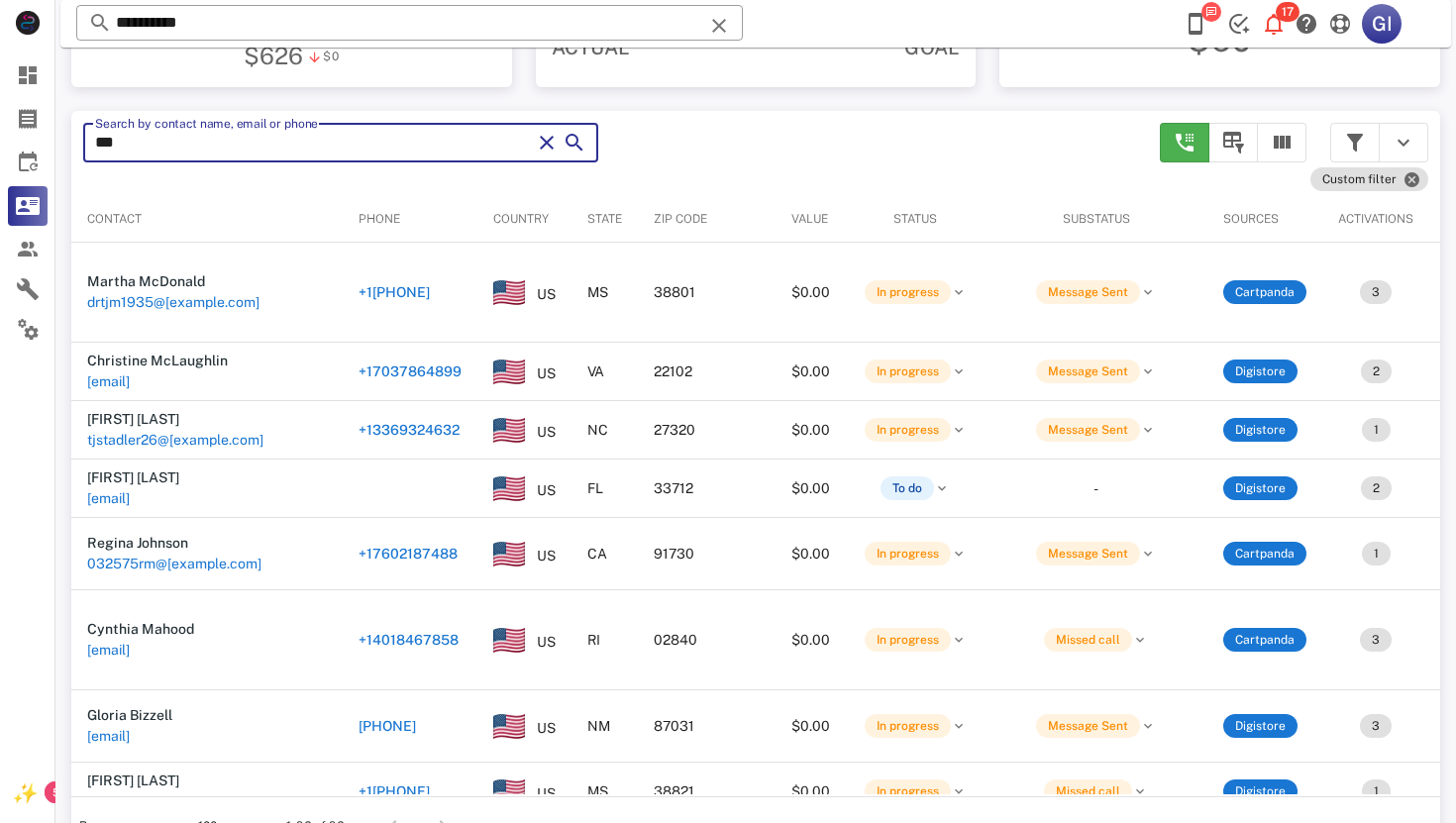 scroll, scrollTop: 351, scrollLeft: 0, axis: vertical 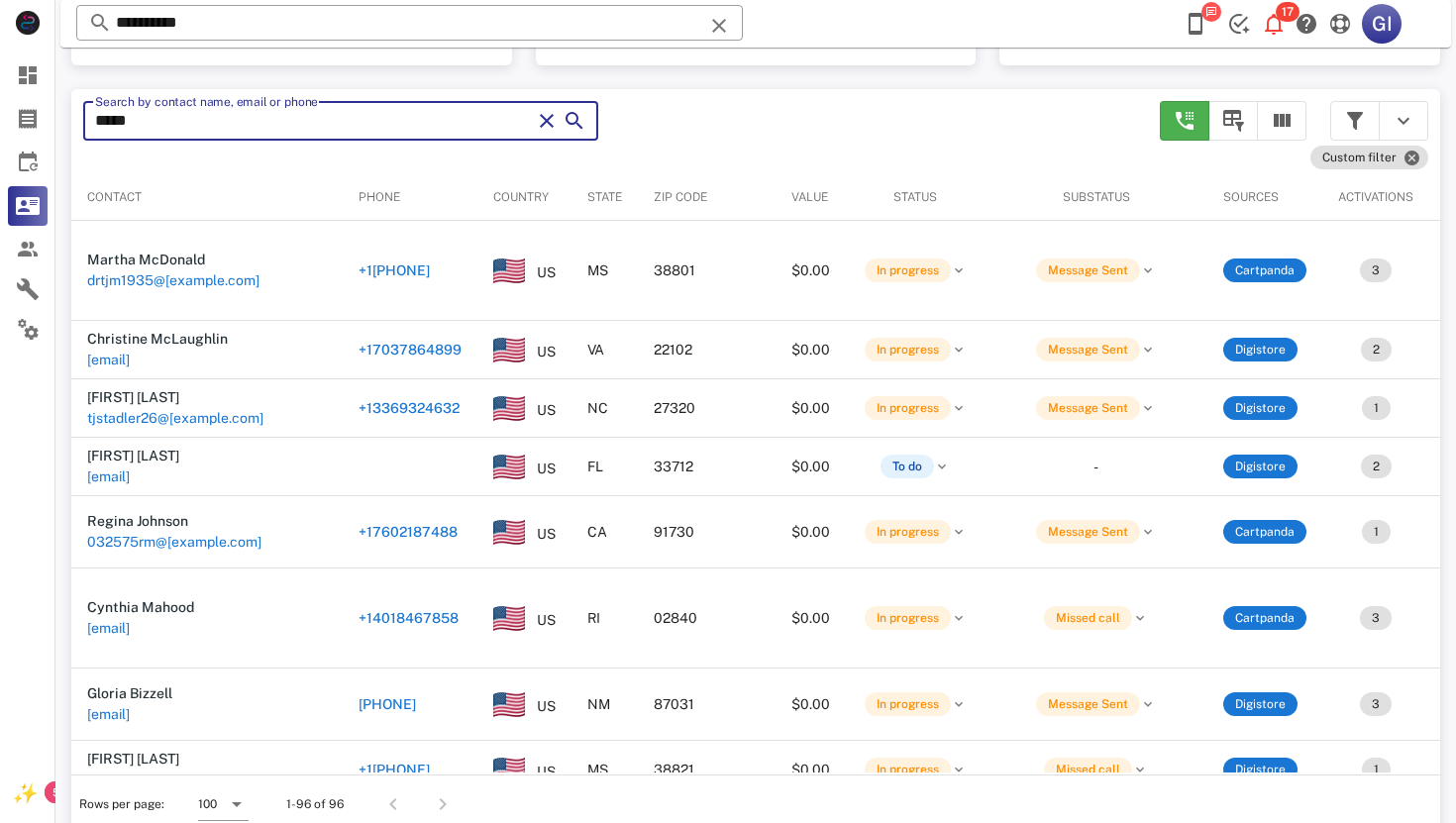 type on "*****" 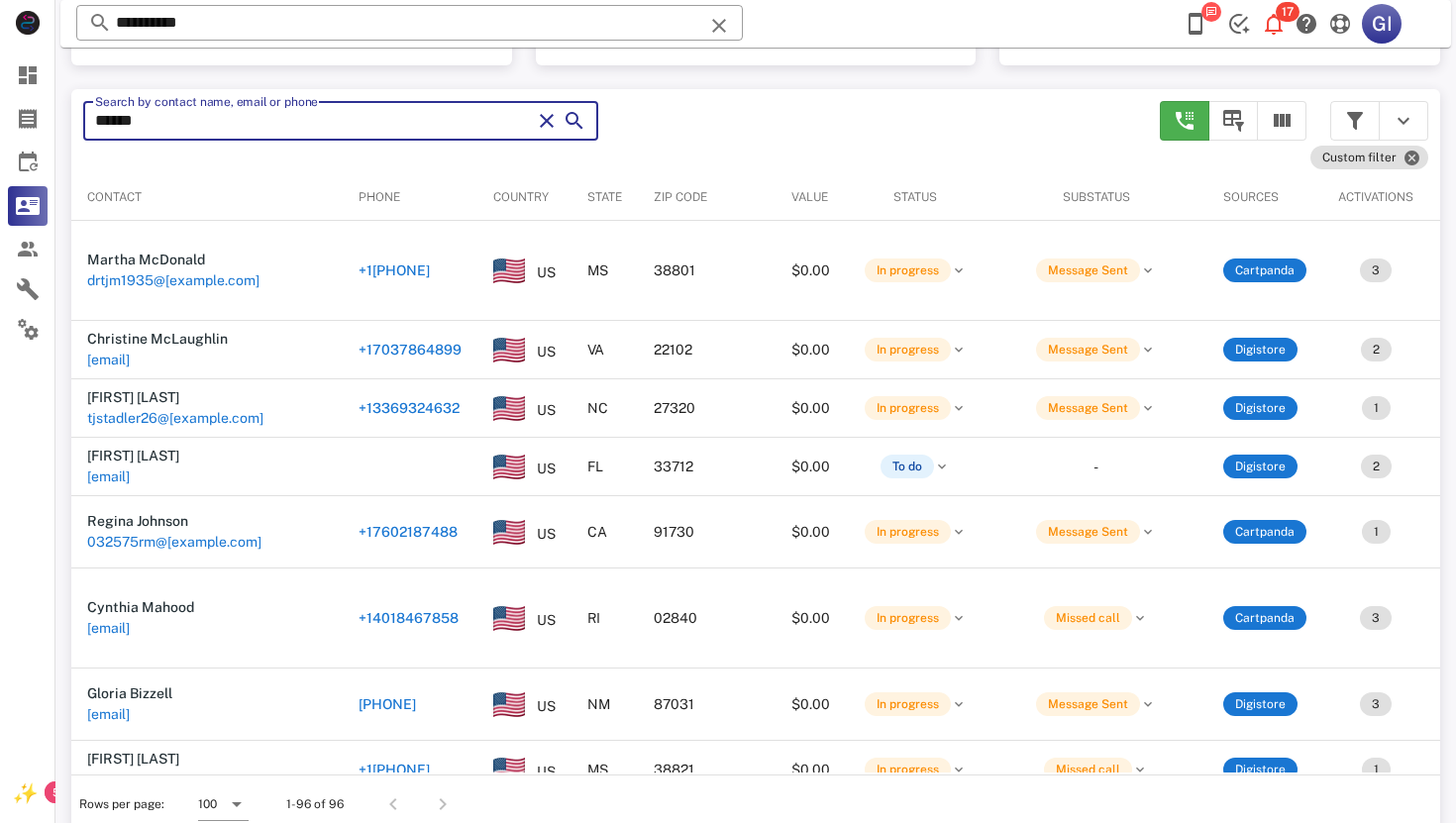 type on "*****" 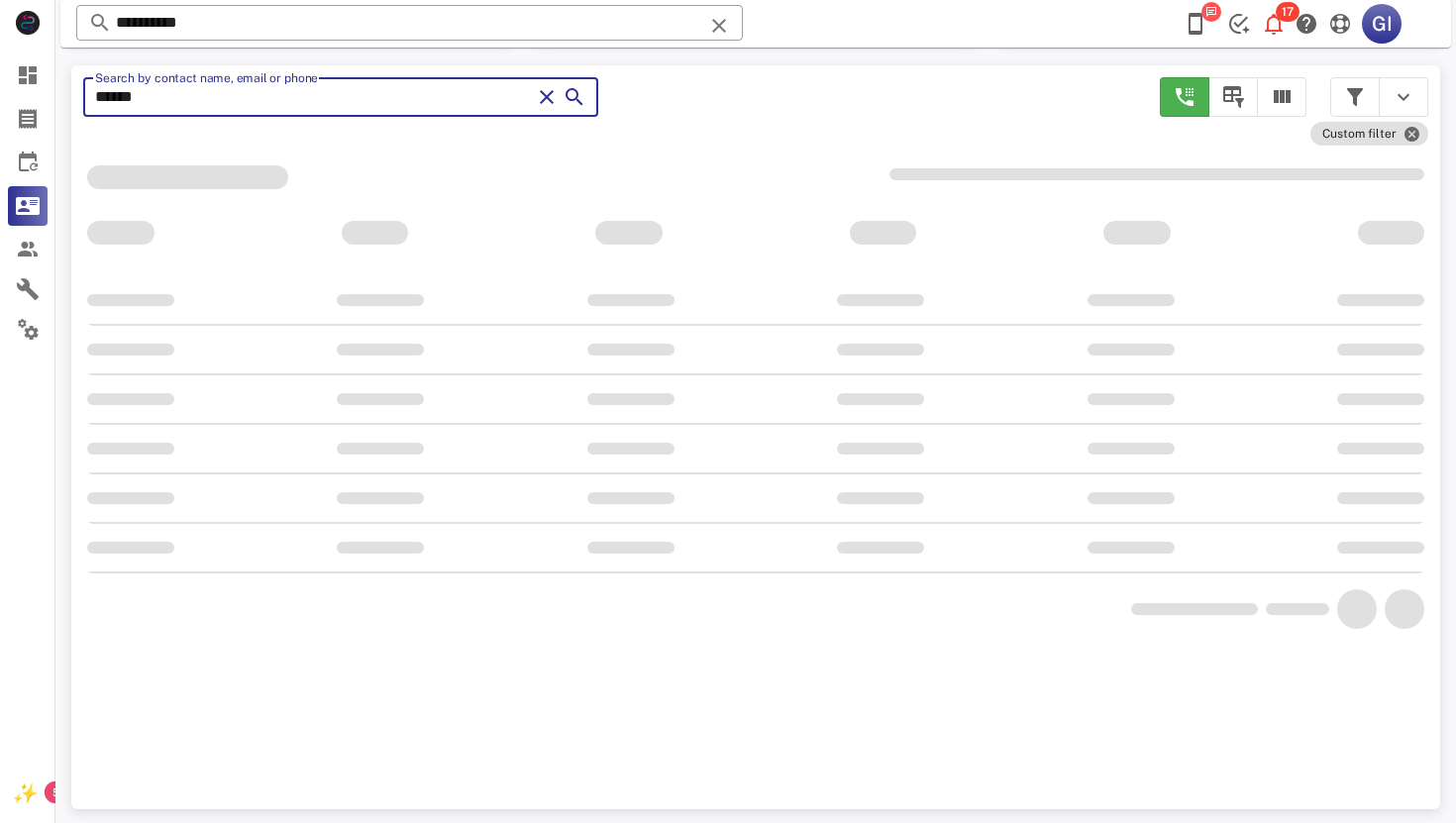 scroll, scrollTop: 329, scrollLeft: 0, axis: vertical 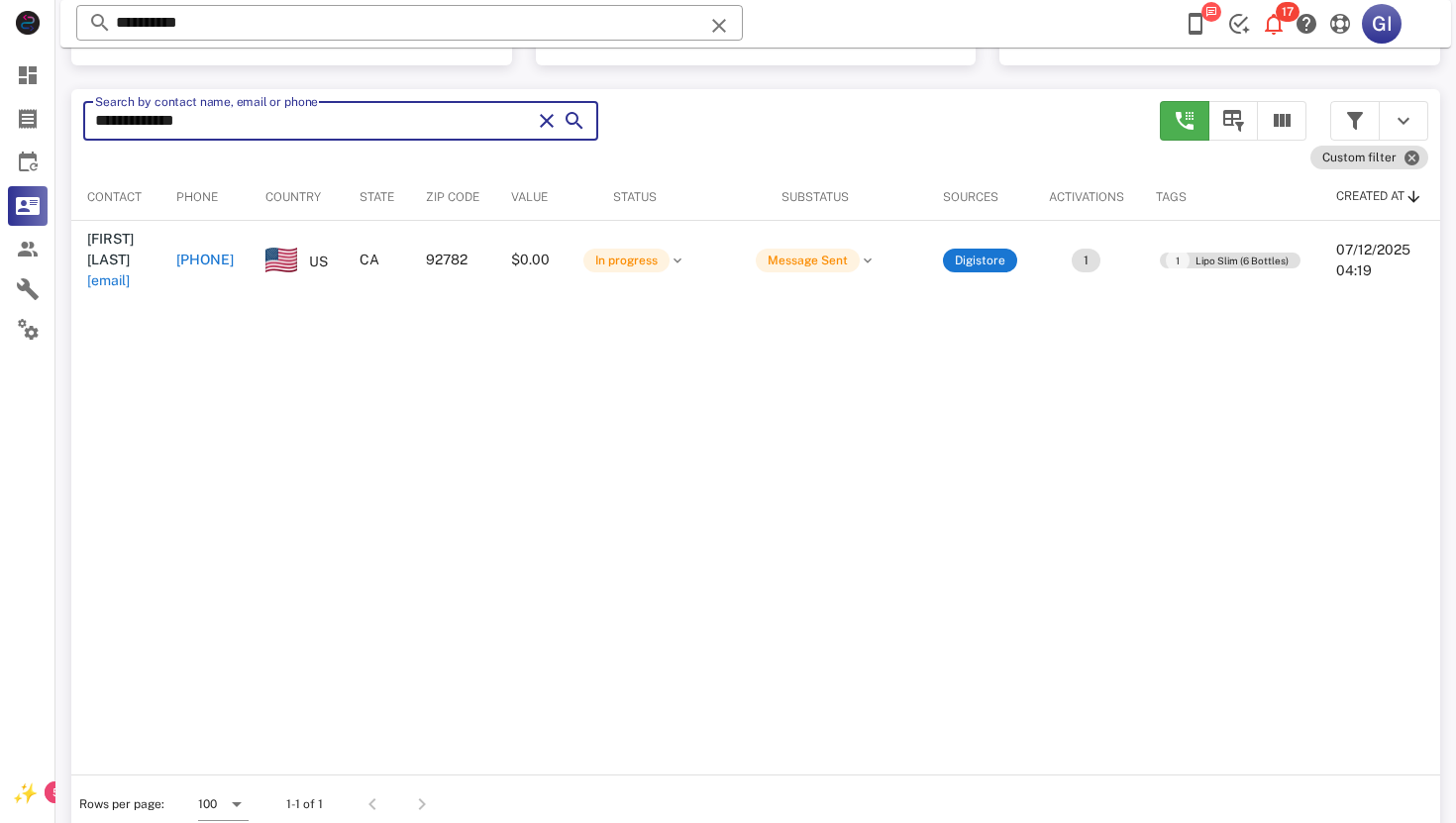 type on "**********" 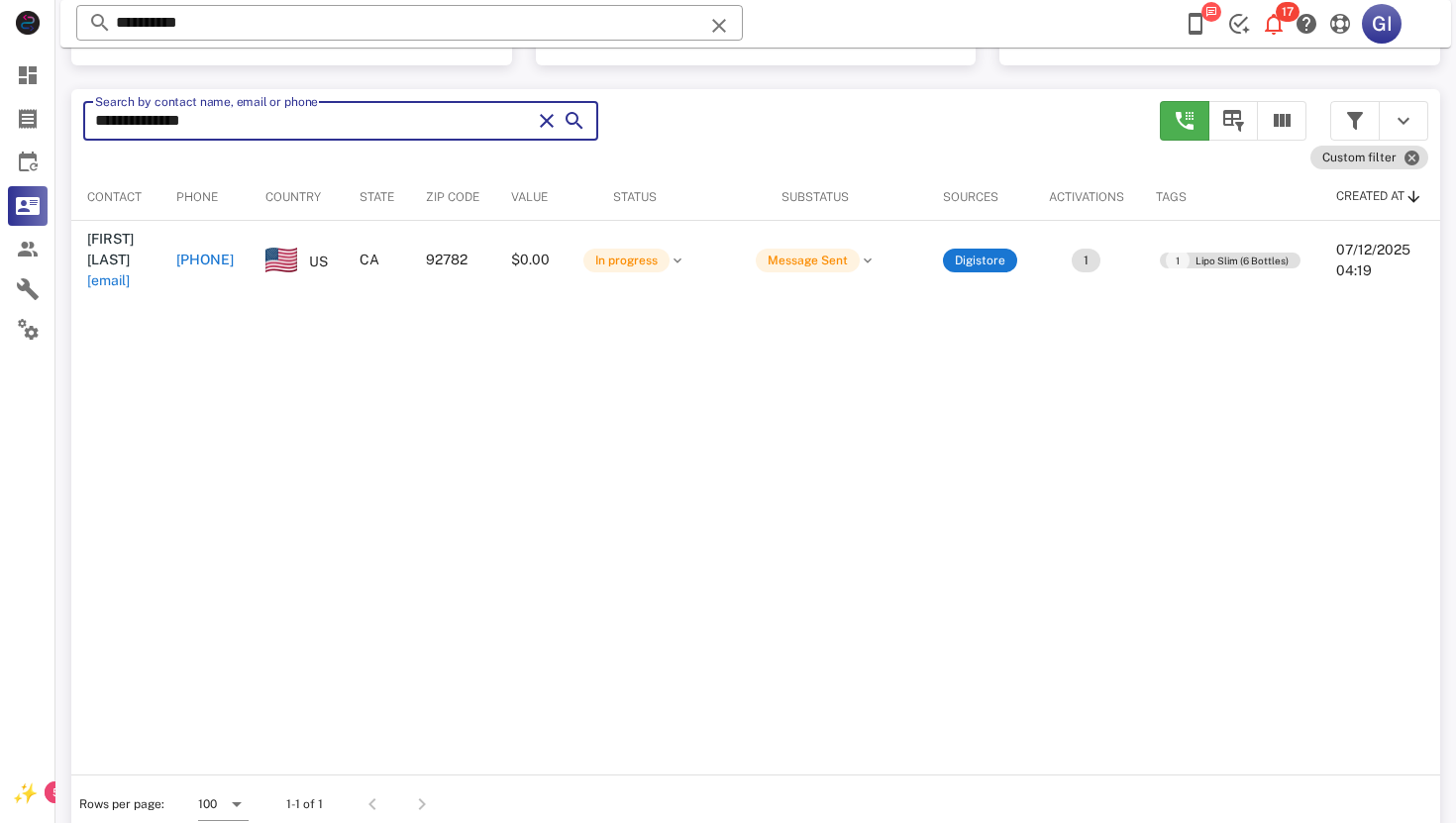 type on "**********" 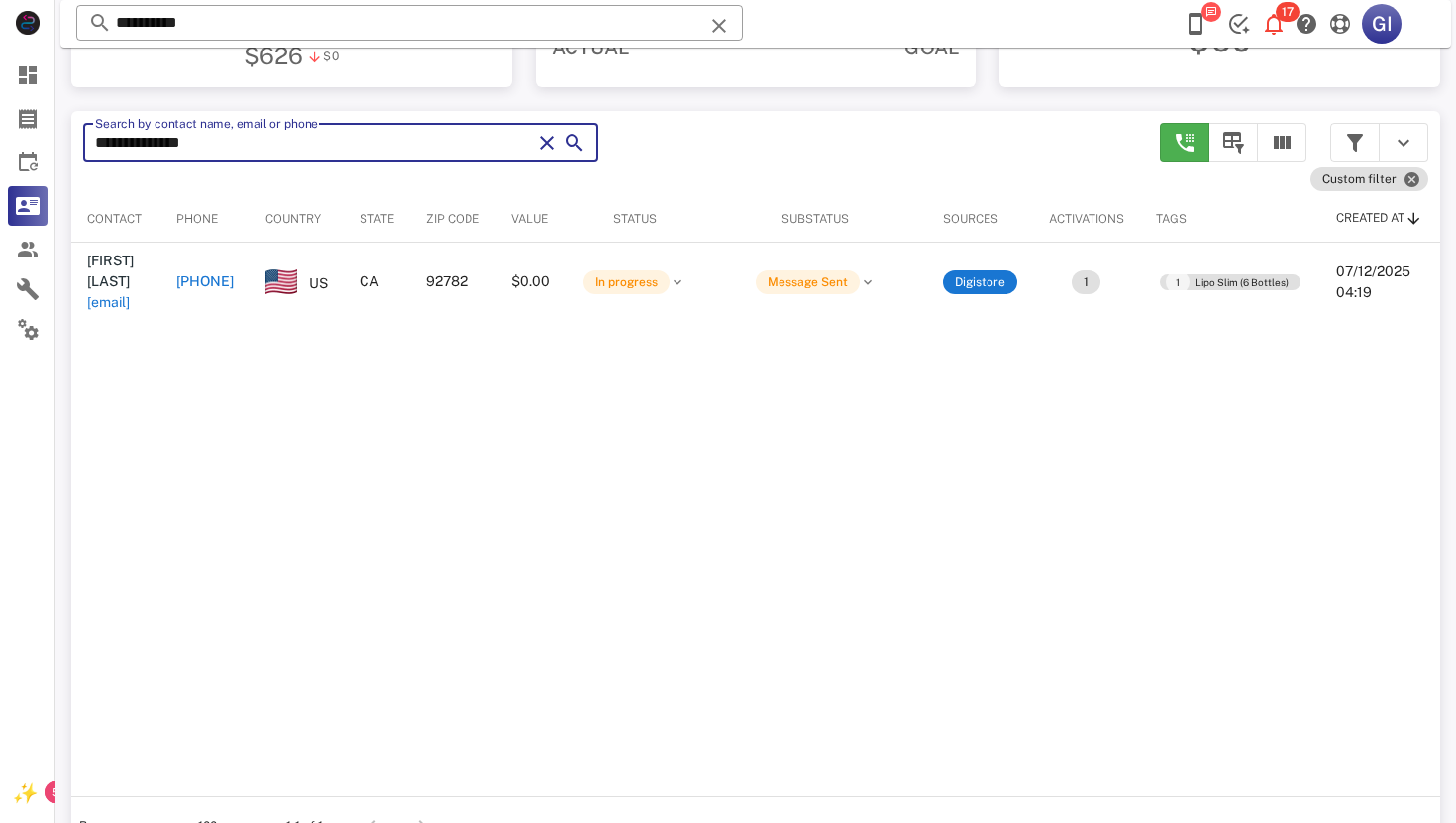scroll, scrollTop: 351, scrollLeft: 0, axis: vertical 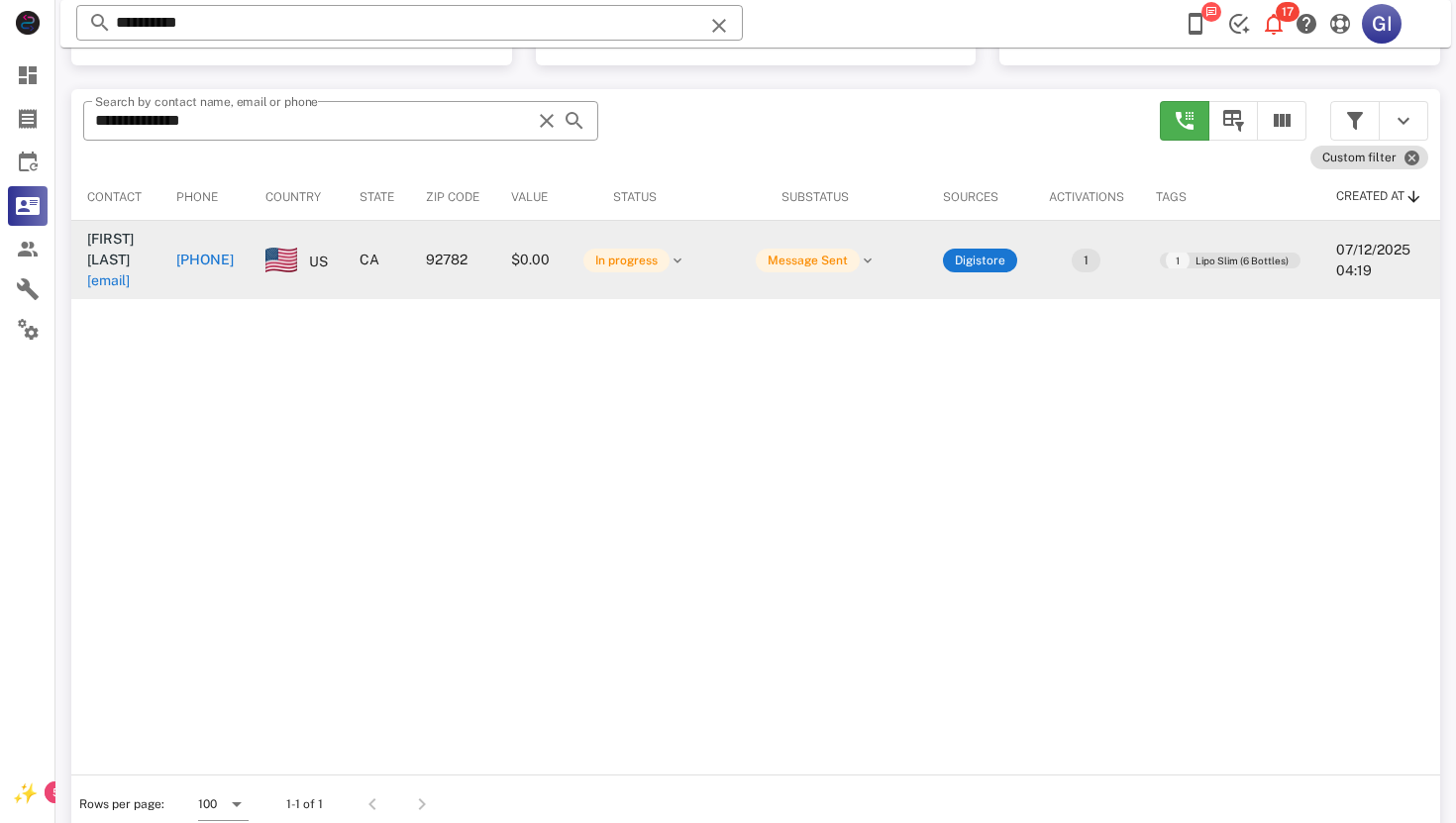 click on "[EMAIL]" at bounding box center (108, 280) 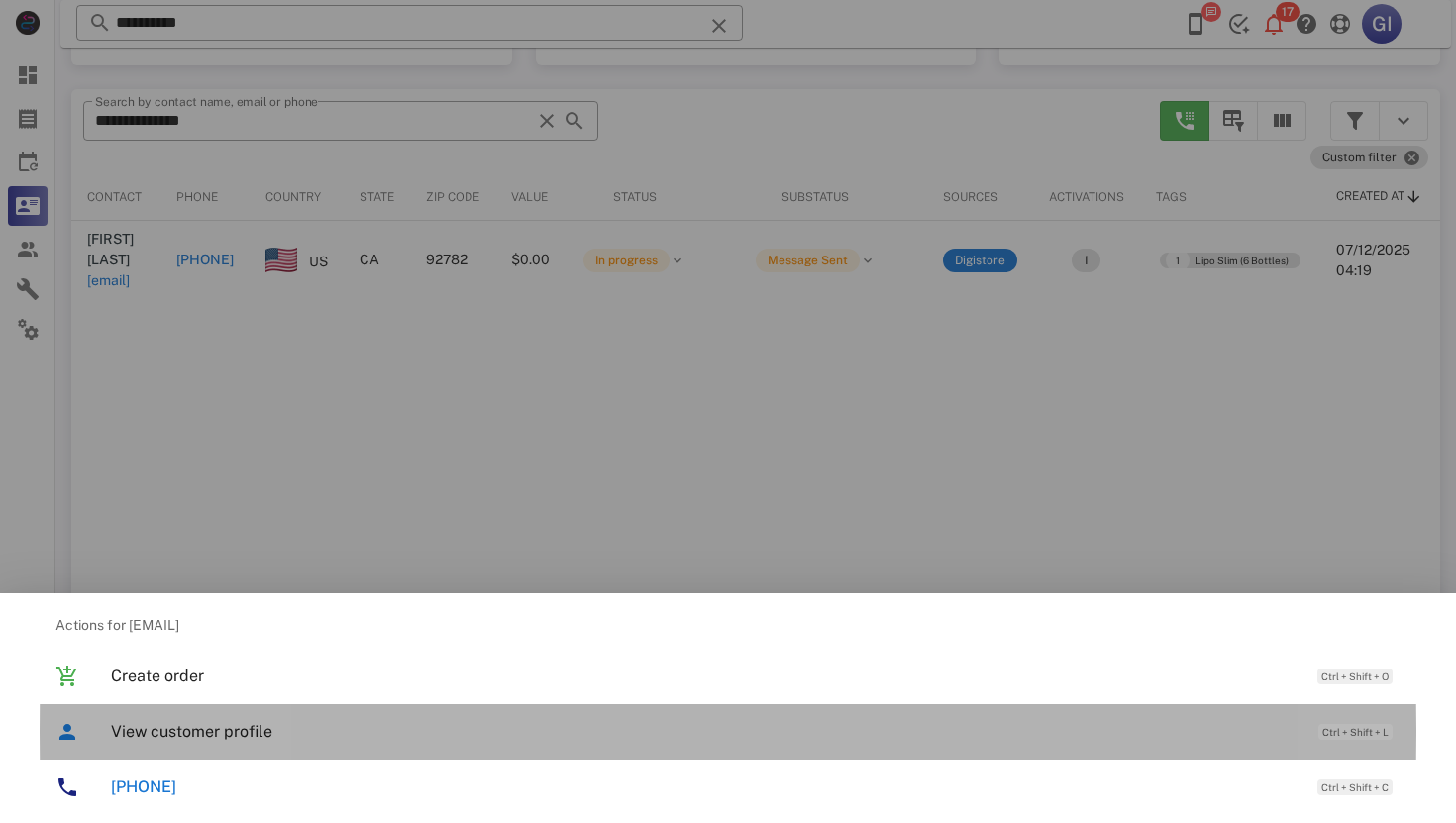 click on "View customer profile" at bounding box center (704, 731) 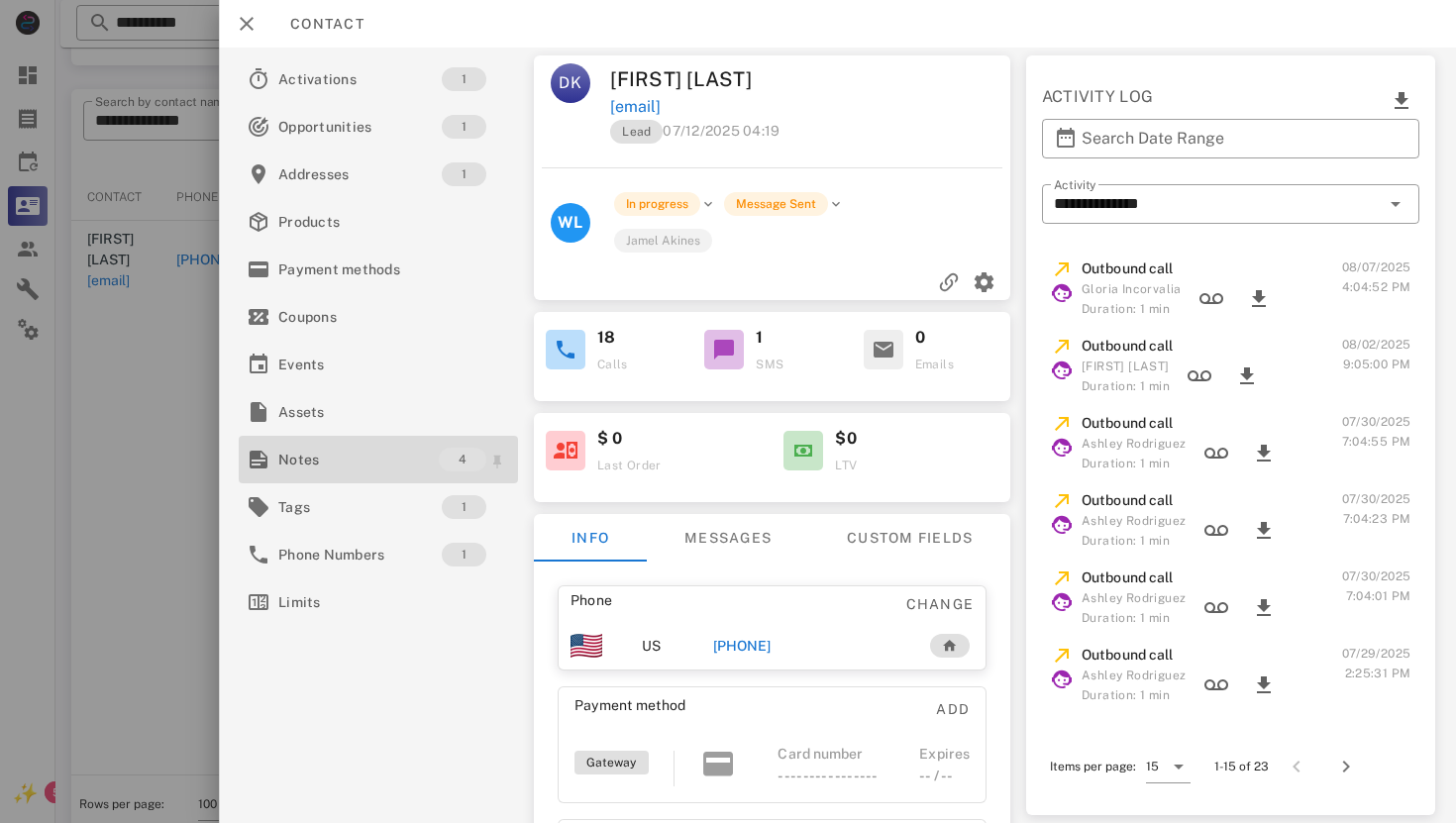 click on "Notes" at bounding box center (359, 460) 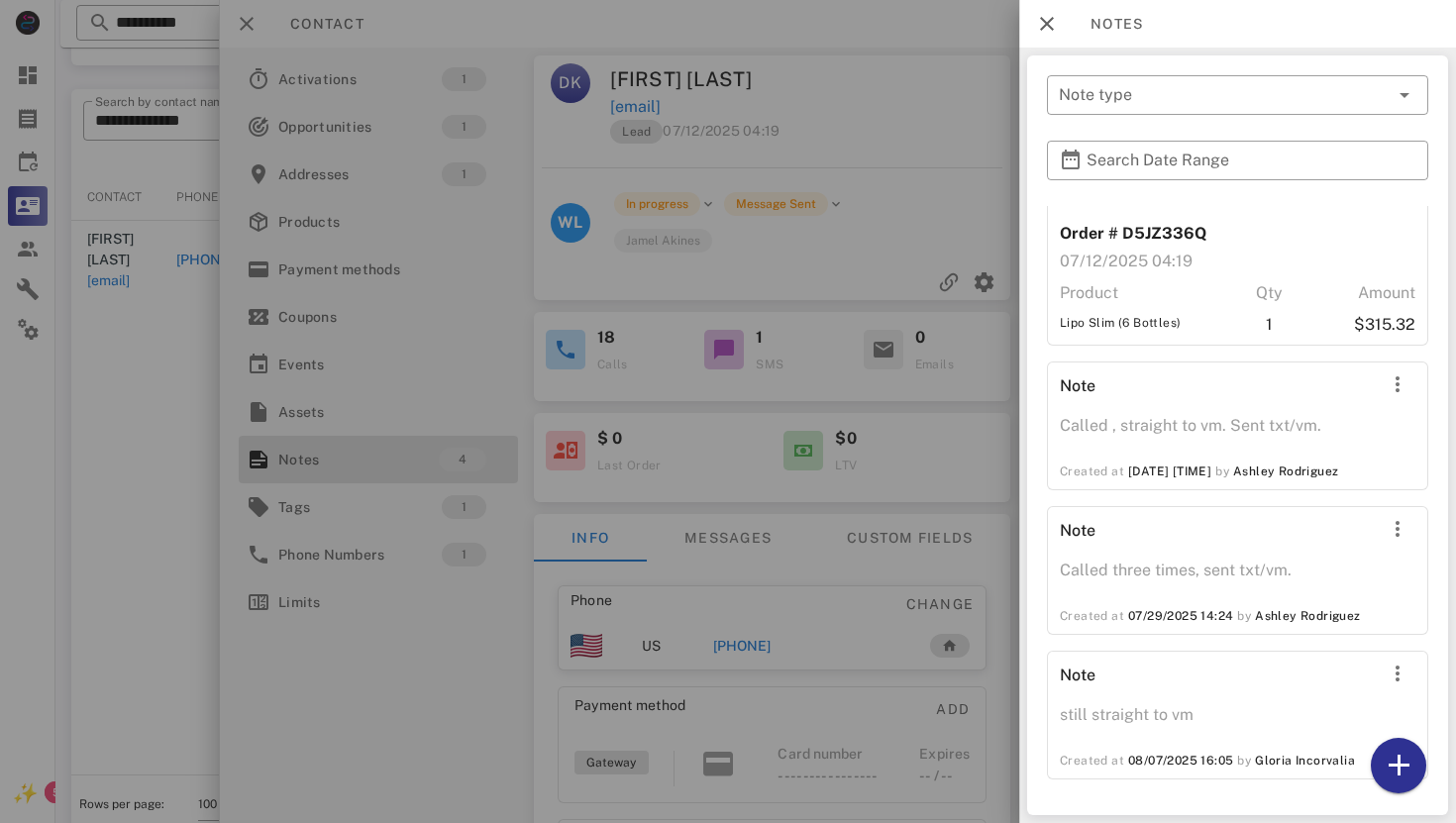 scroll, scrollTop: 59, scrollLeft: 0, axis: vertical 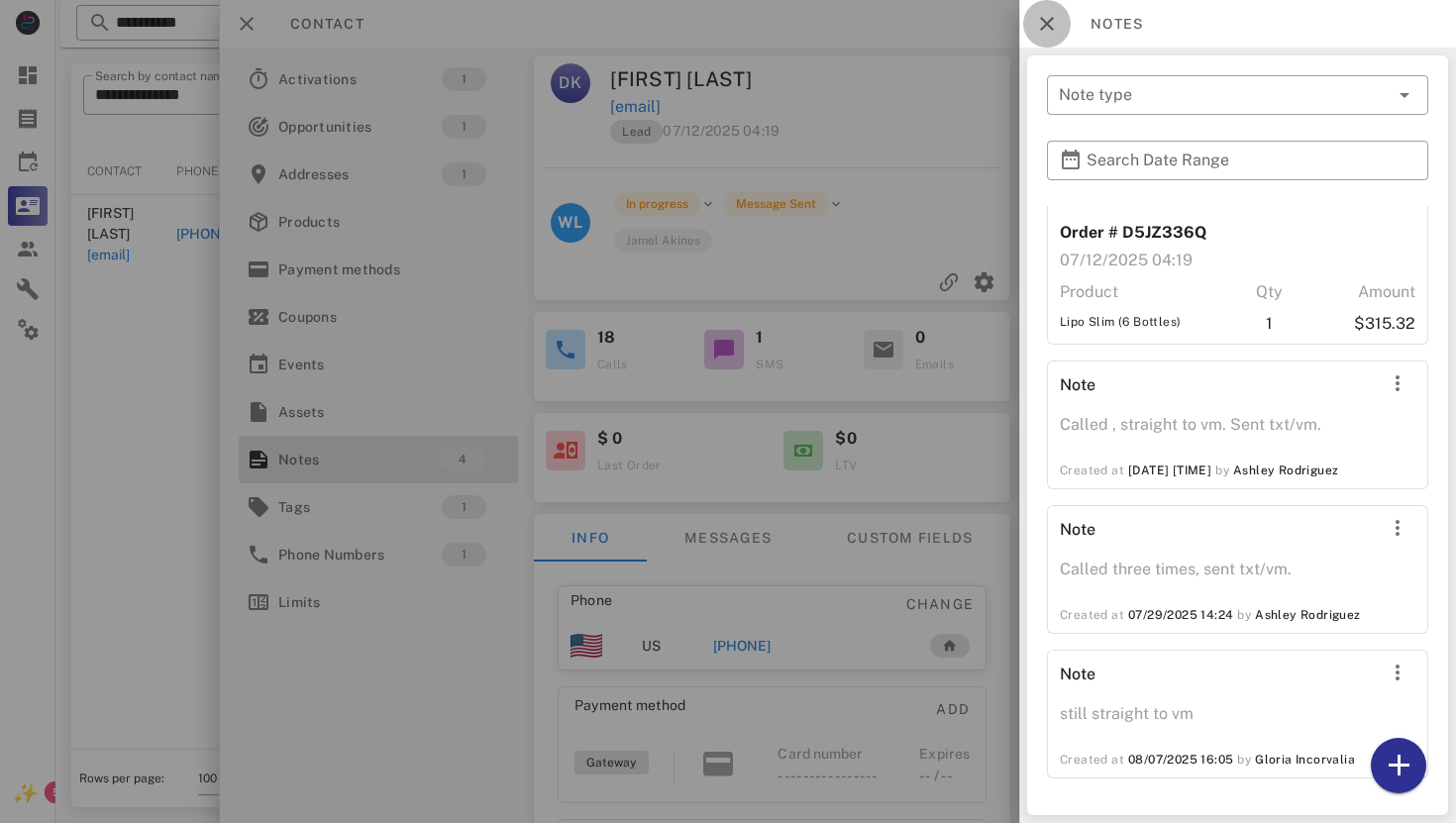 click at bounding box center [1047, 24] 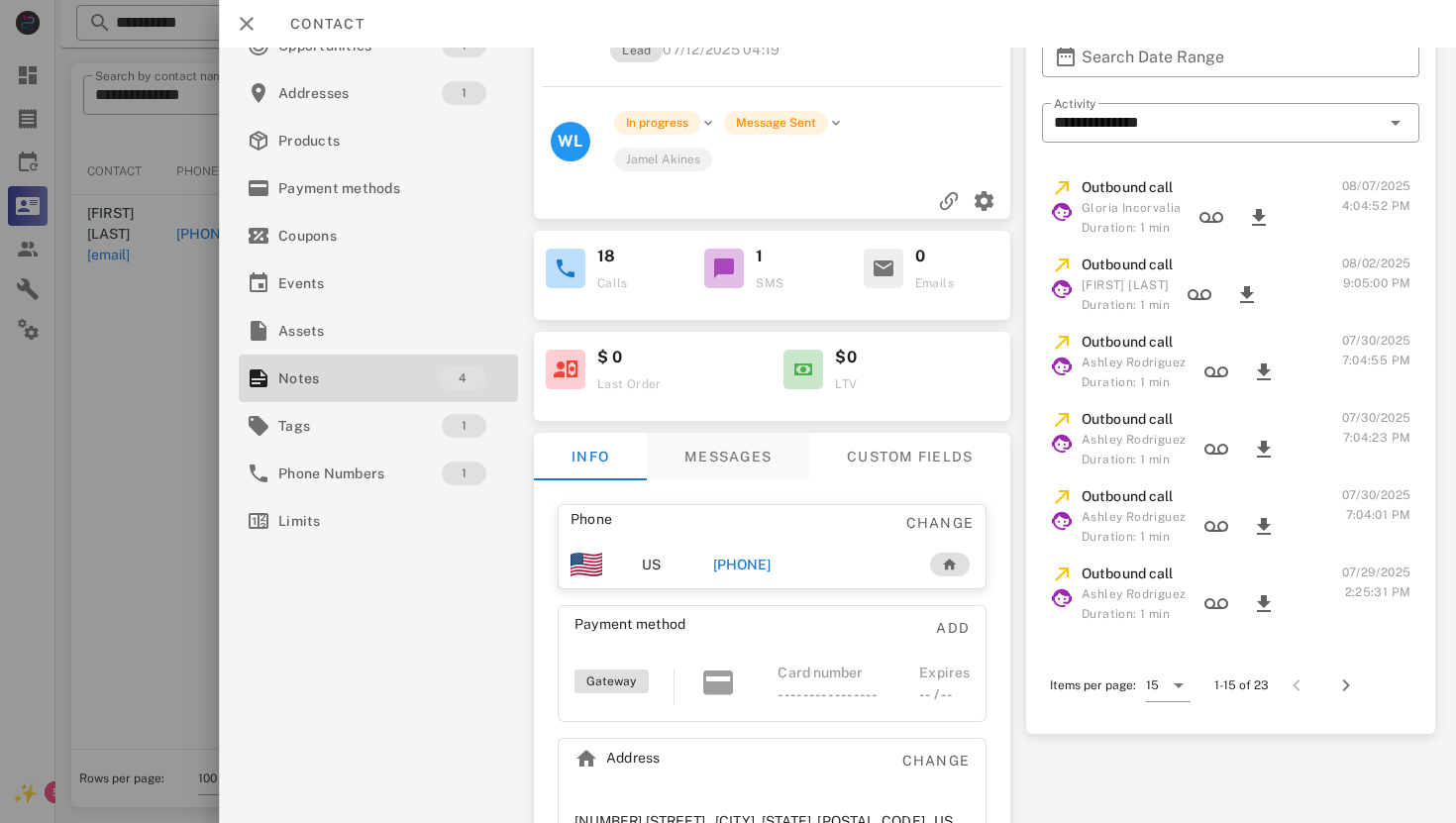 scroll, scrollTop: 148, scrollLeft: 0, axis: vertical 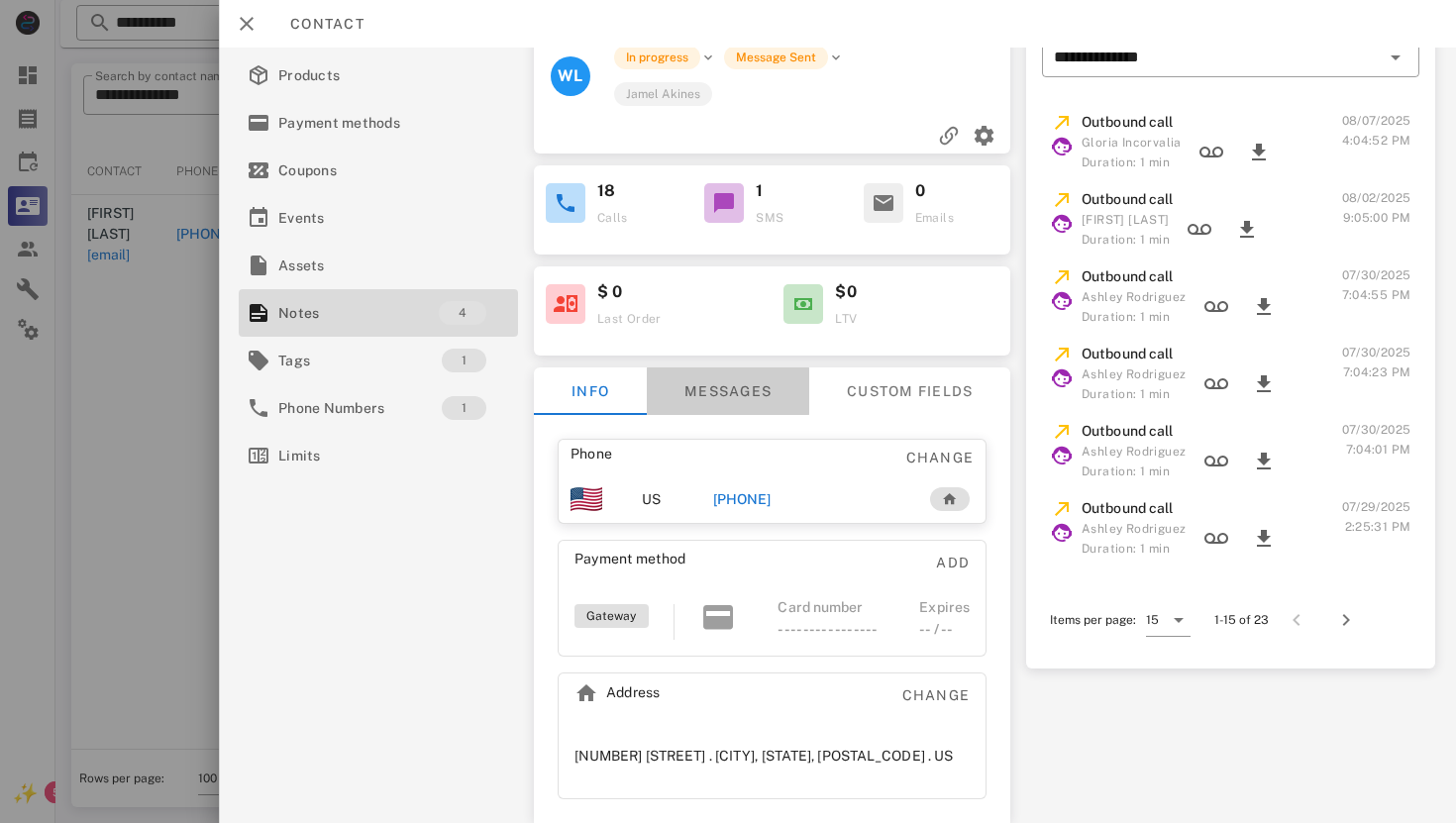 click on "Messages" at bounding box center [727, 391] 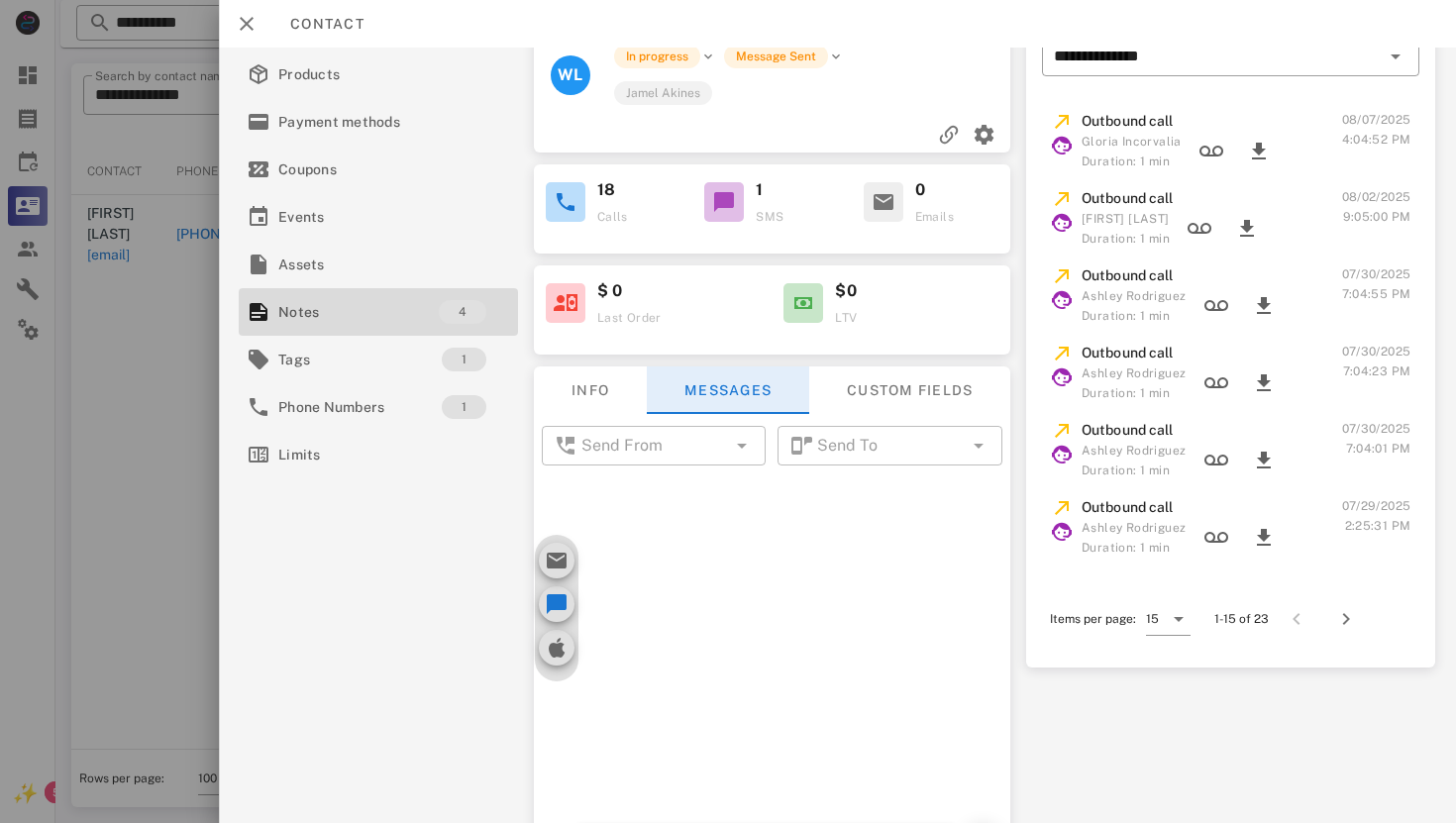 scroll, scrollTop: 856, scrollLeft: 0, axis: vertical 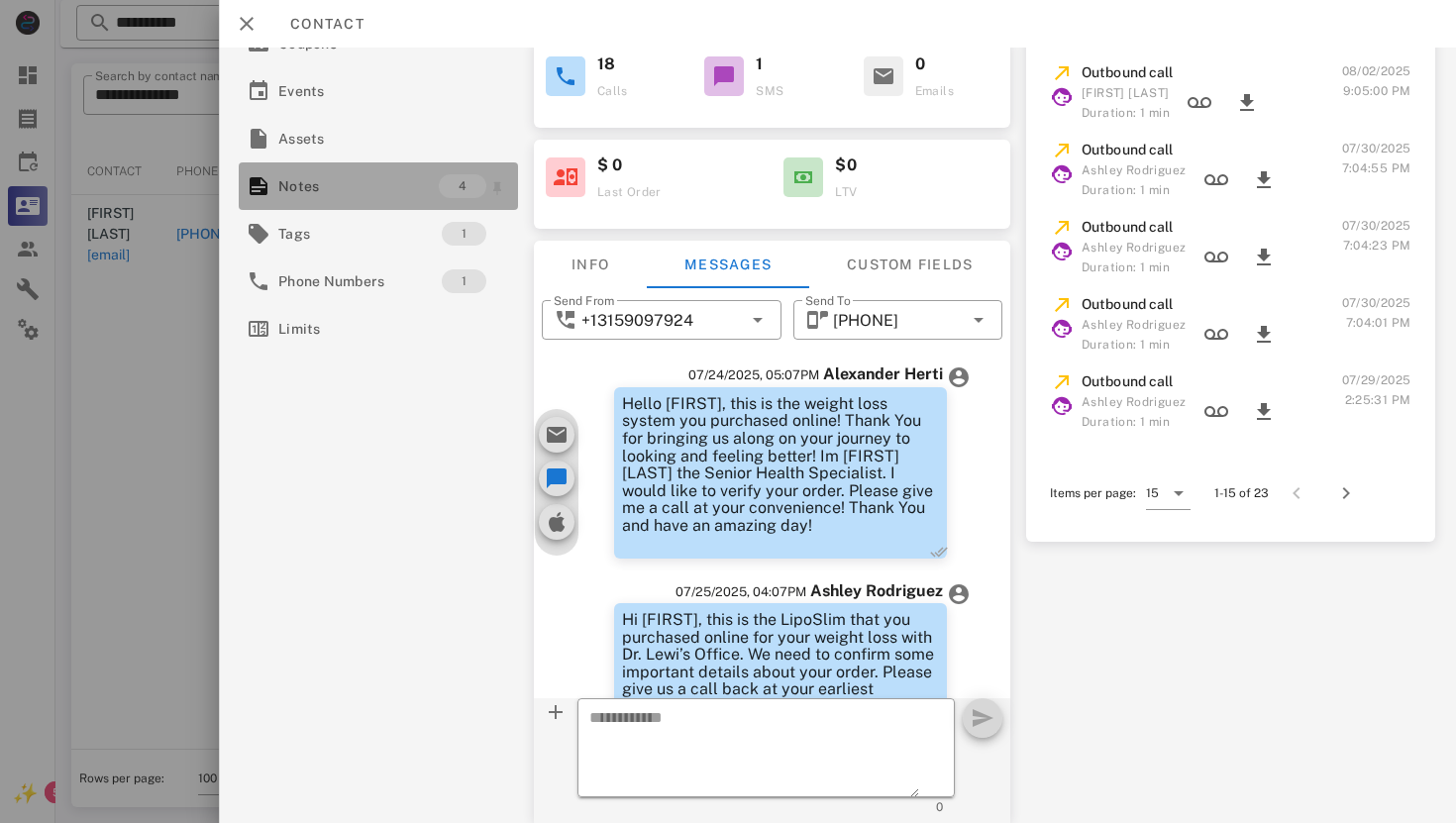 click on "Notes" at bounding box center (359, 186) 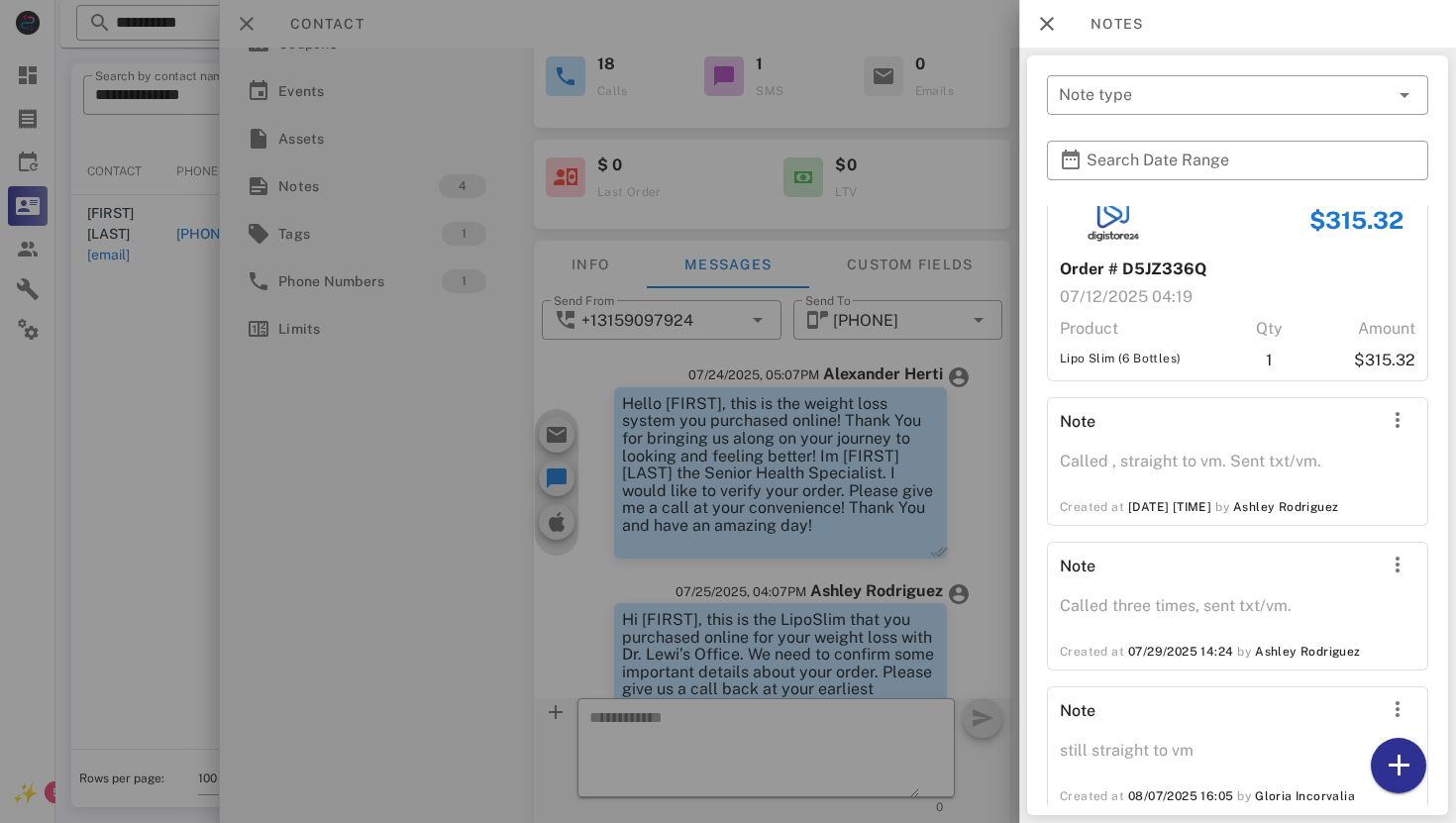 scroll, scrollTop: 0, scrollLeft: 0, axis: both 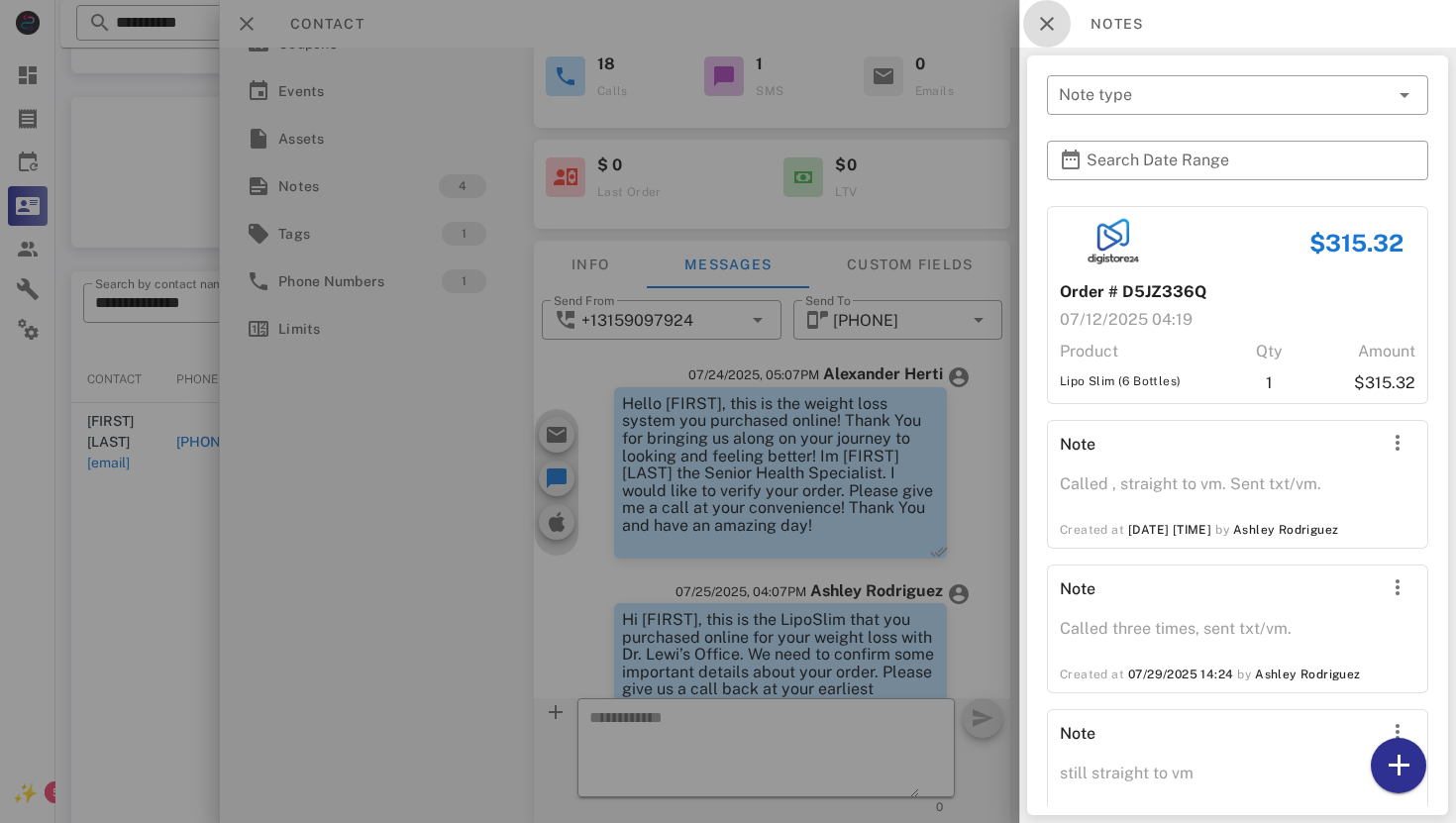 click at bounding box center (1047, 24) 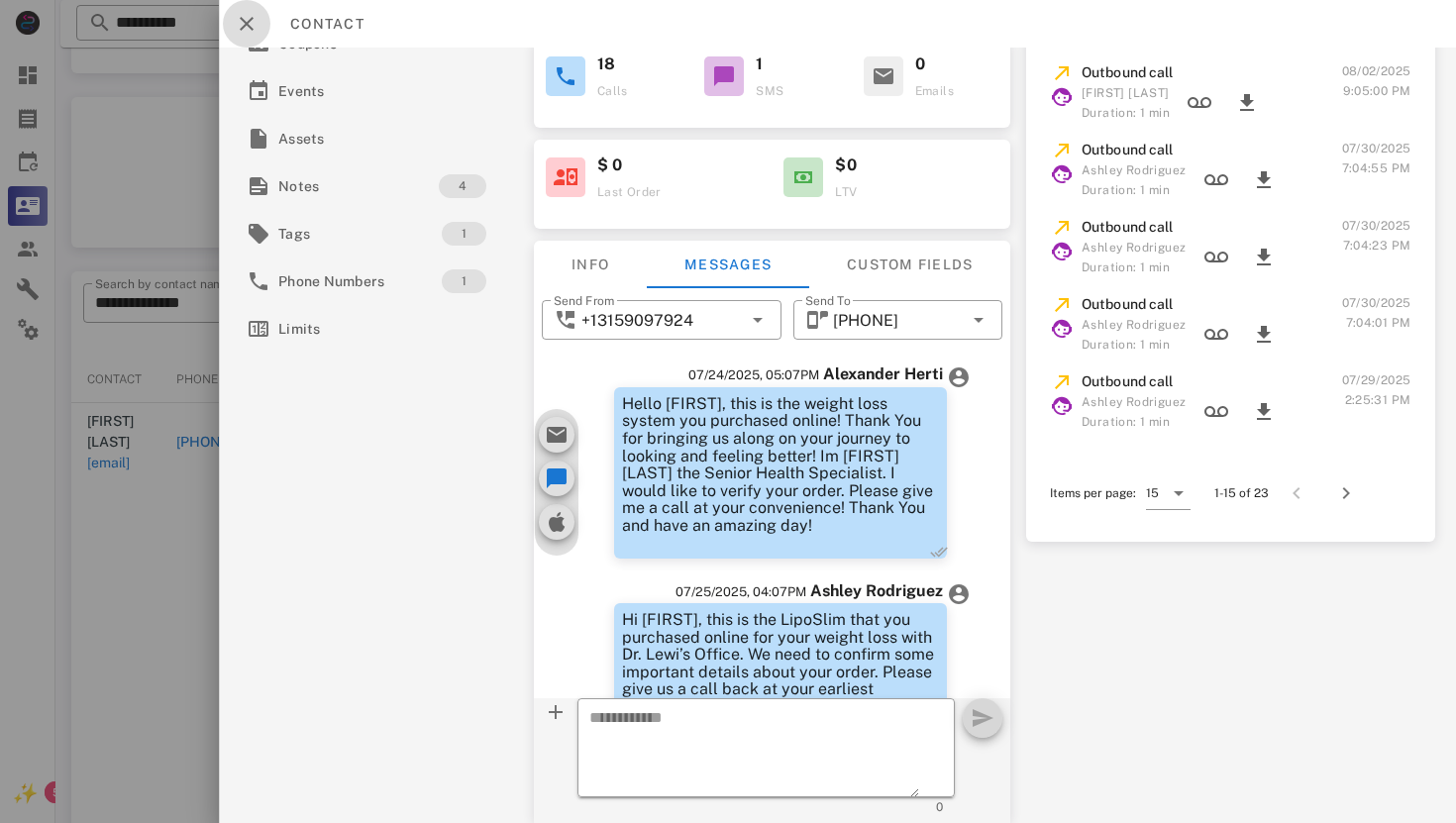 click at bounding box center [247, 24] 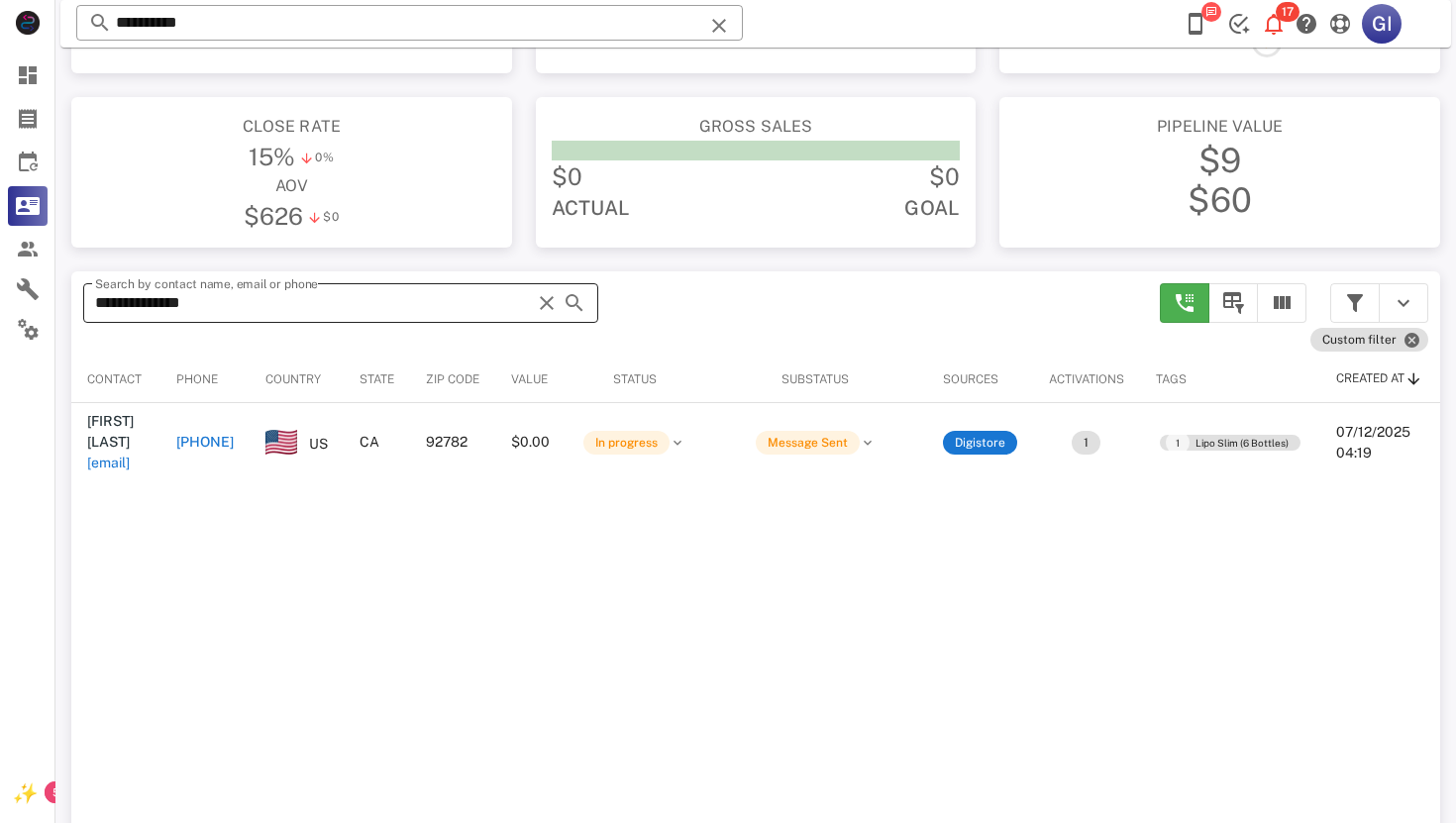 click on "**********" at bounding box center (313, 303) 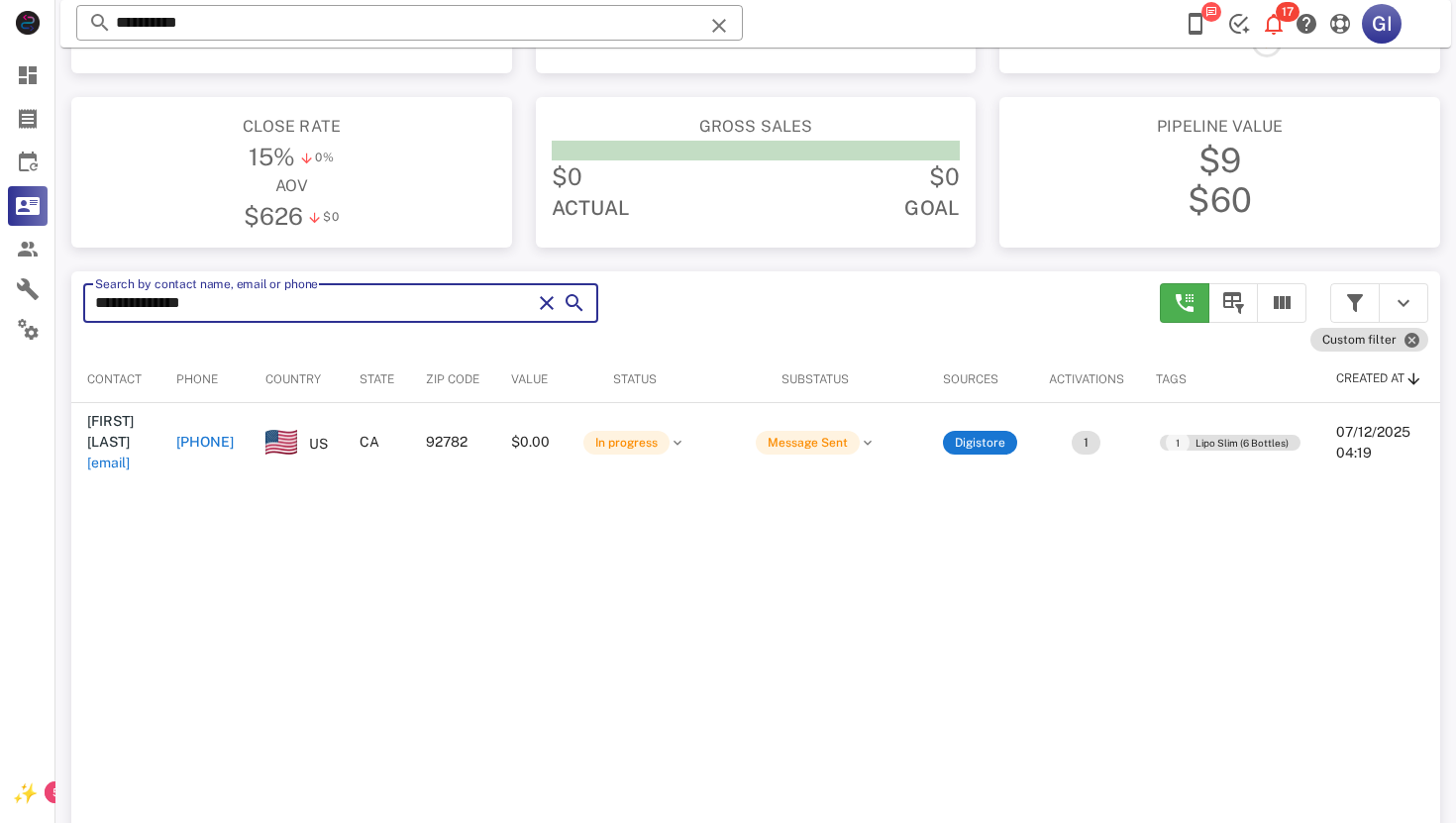 click on "**********" at bounding box center (313, 303) 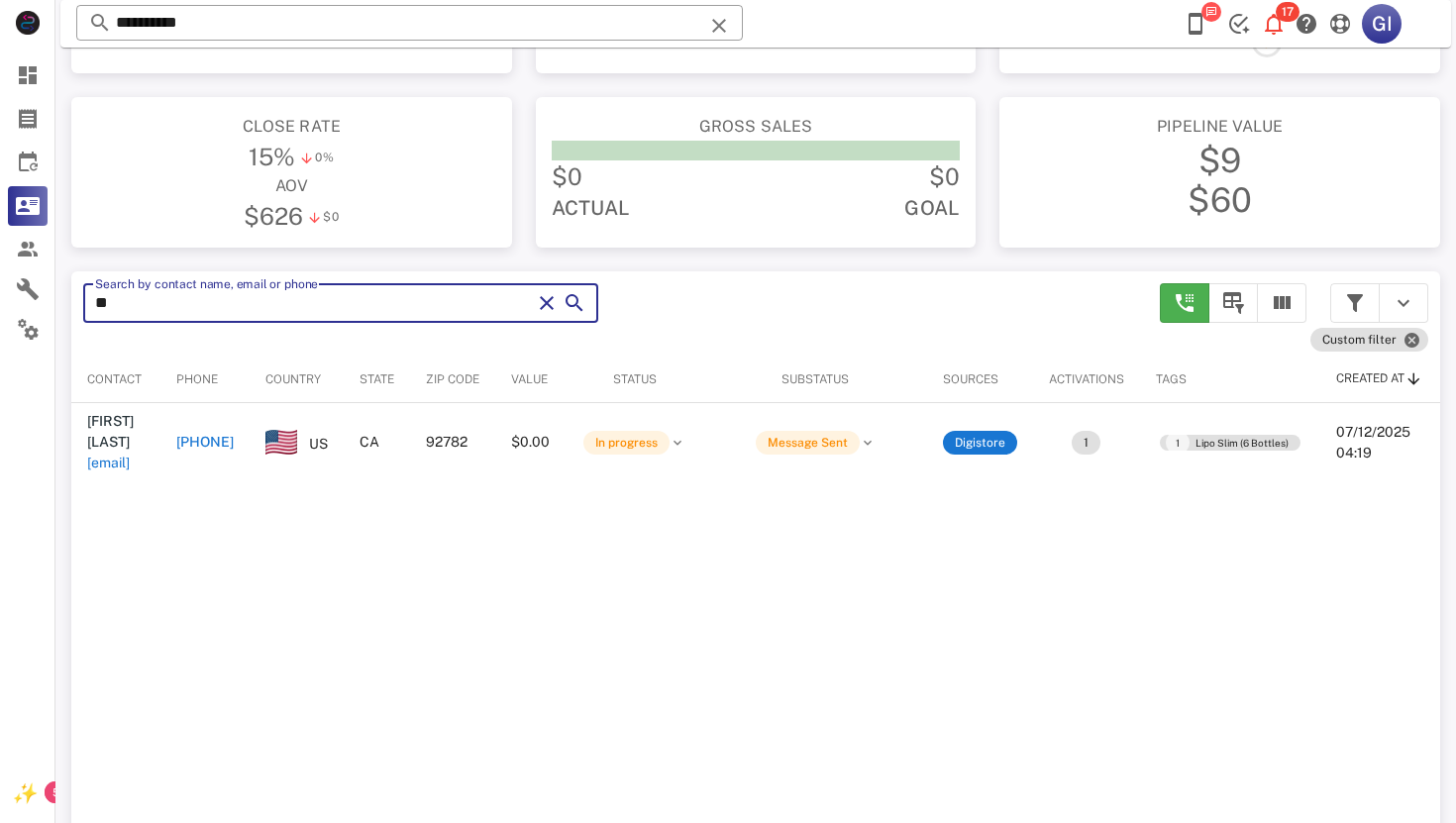 type on "*" 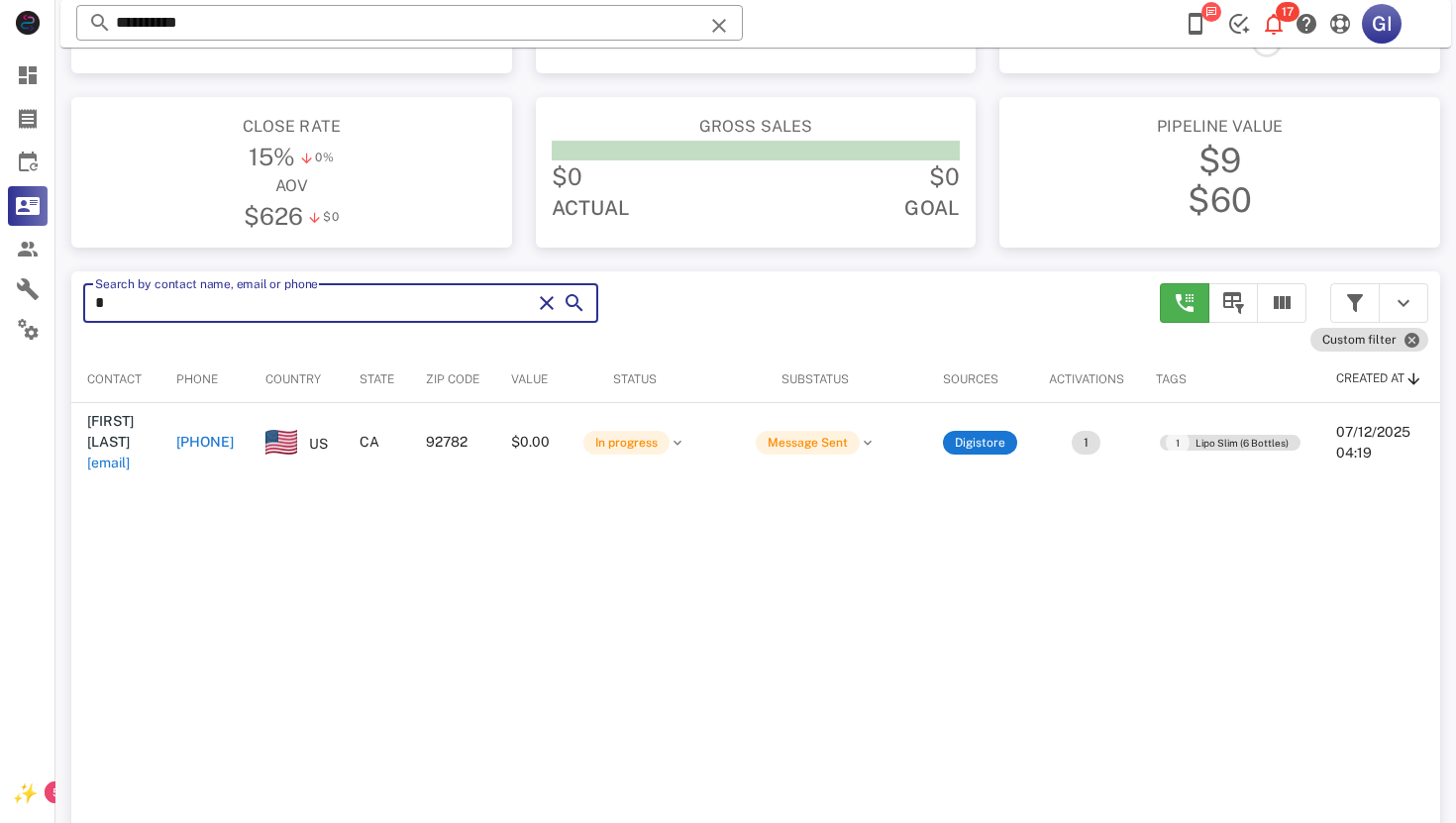 type 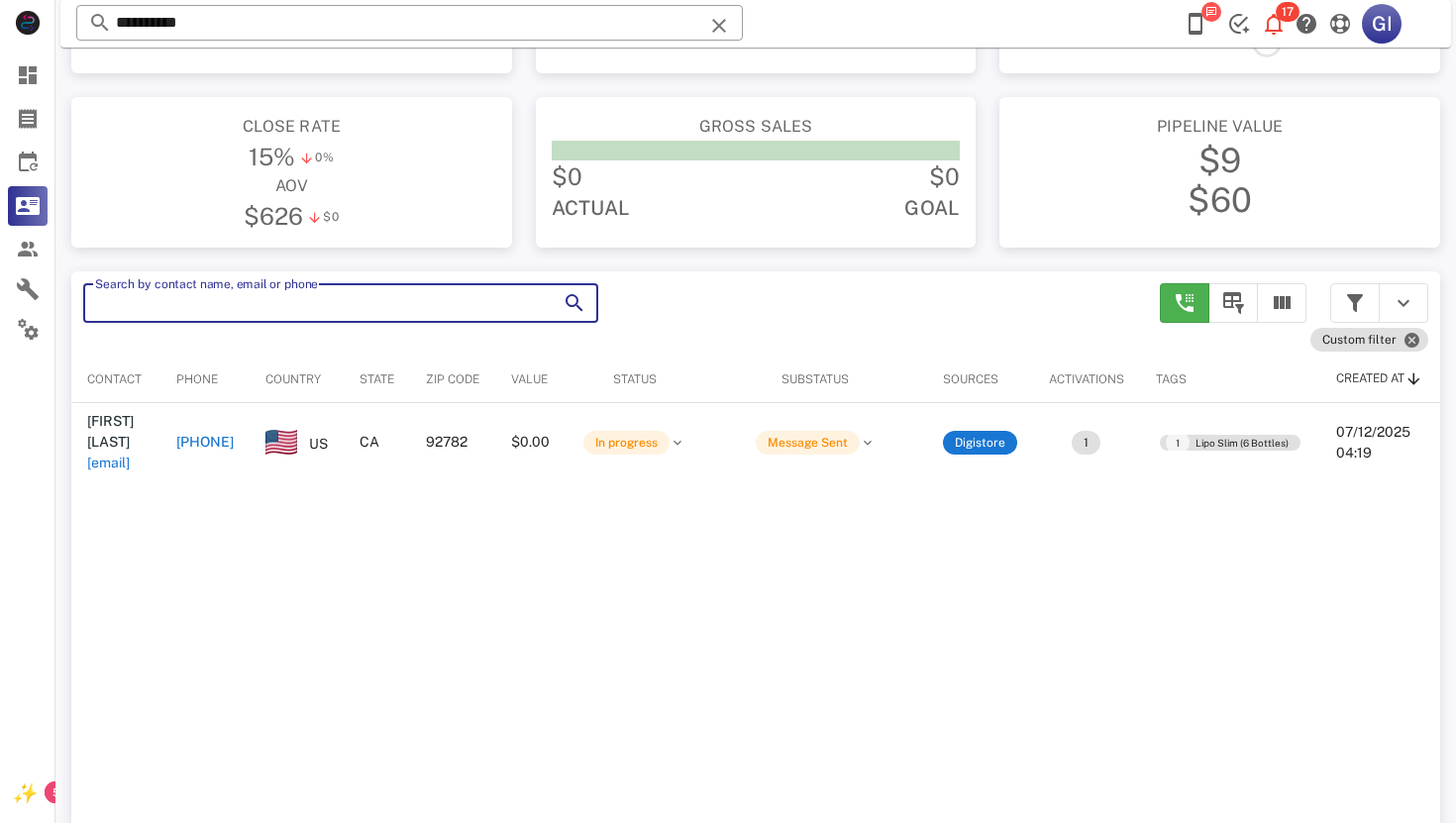 type 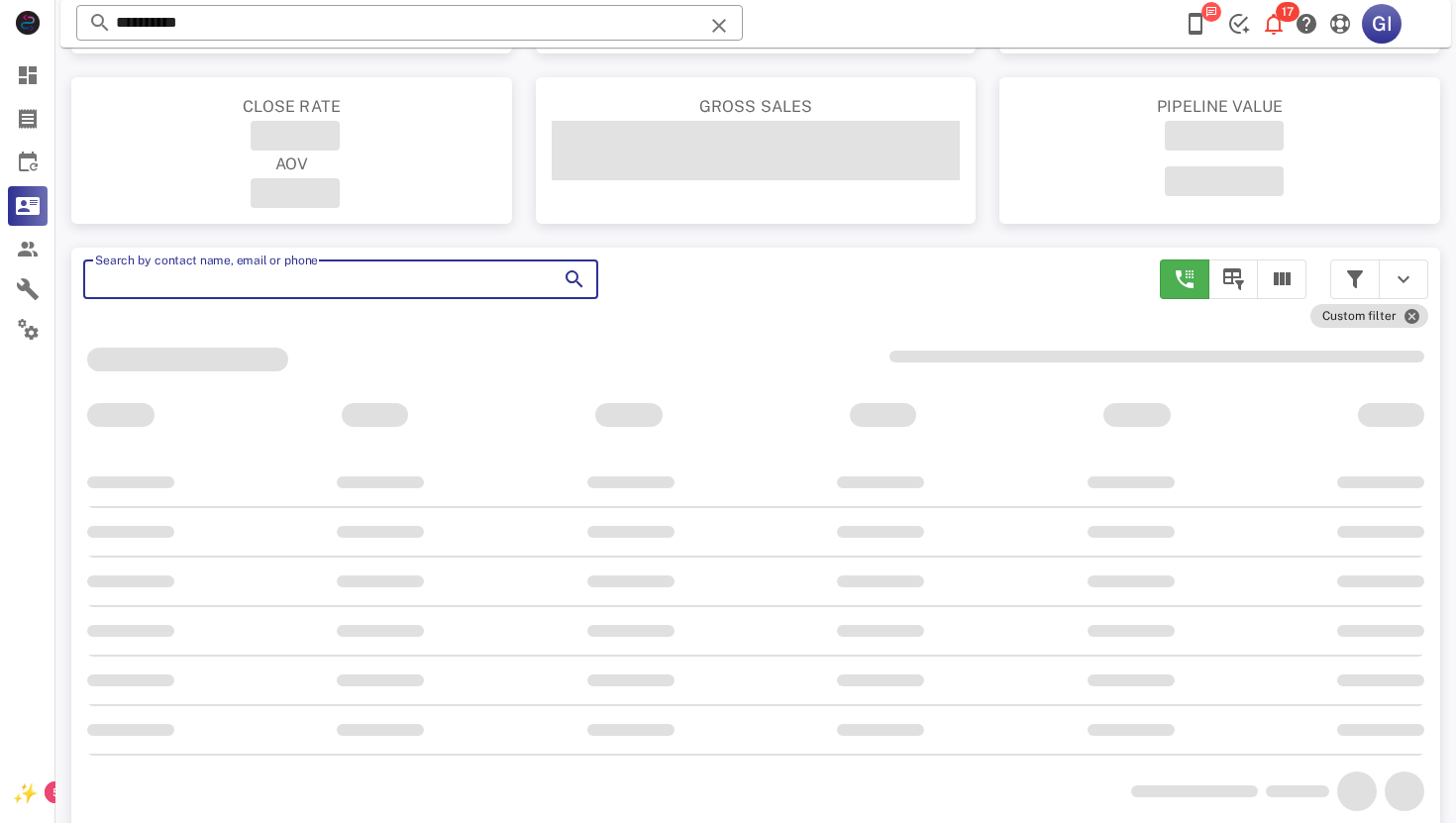 scroll, scrollTop: 158, scrollLeft: 0, axis: vertical 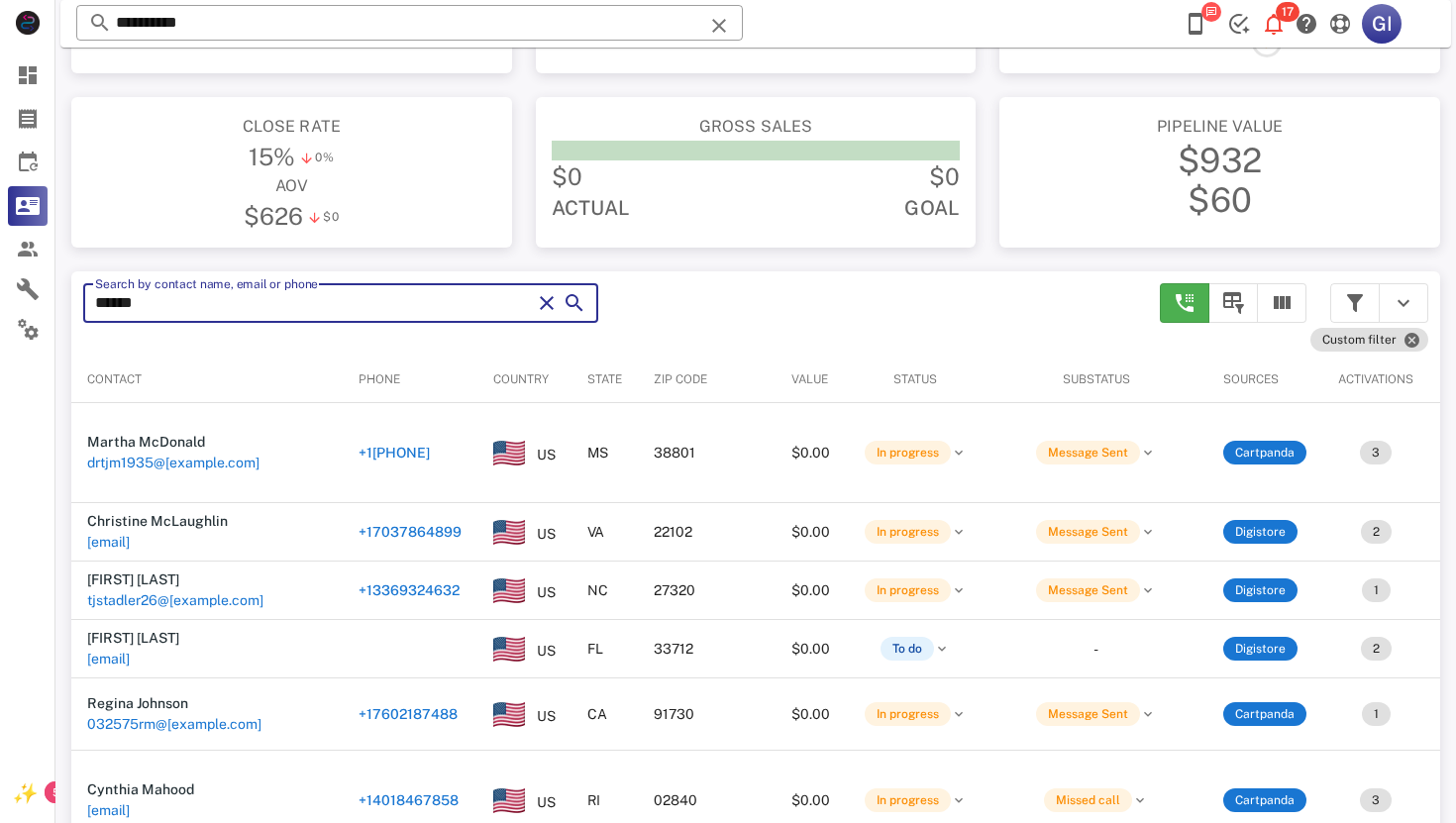 type on "*******" 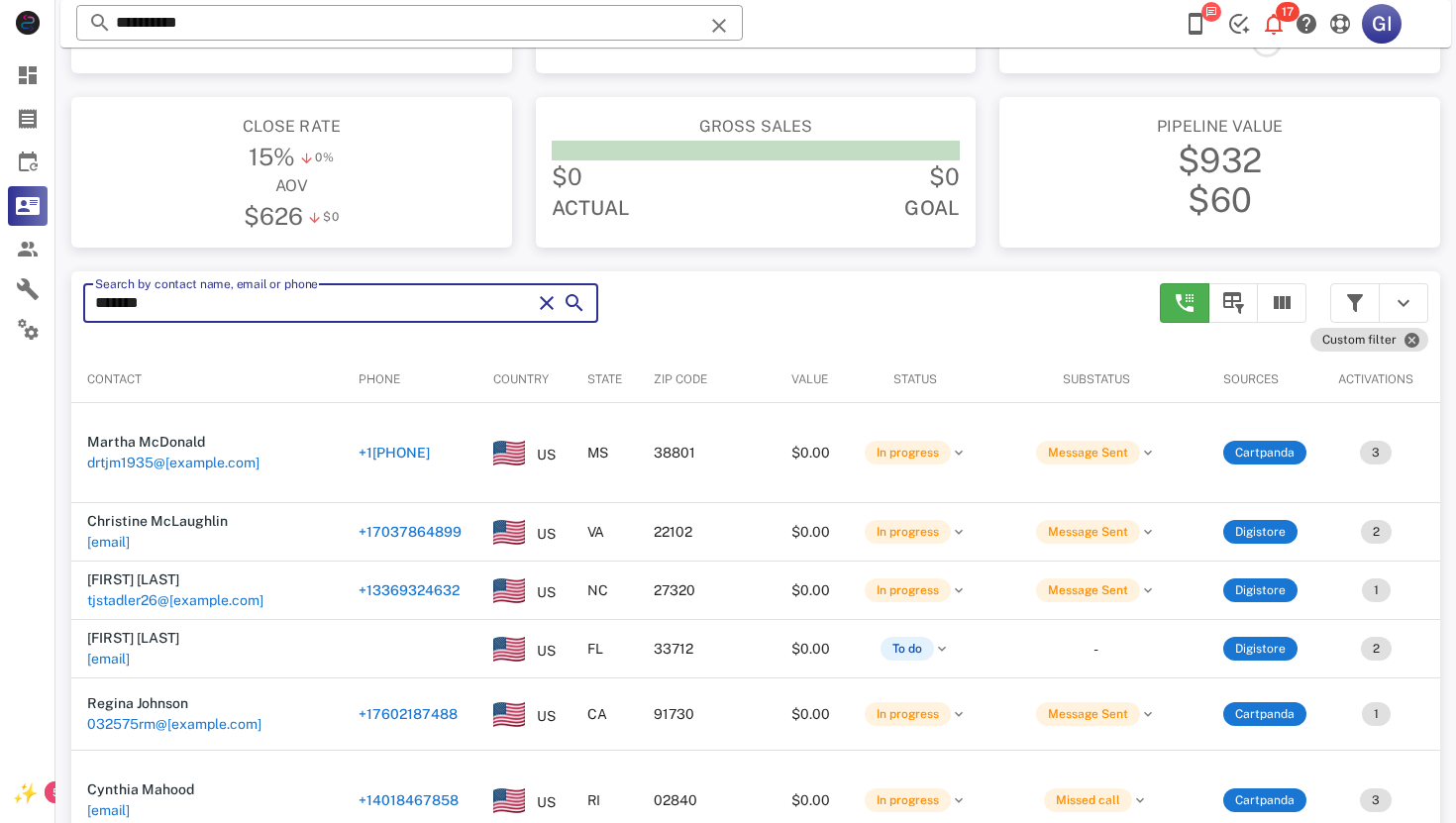 type on "*******" 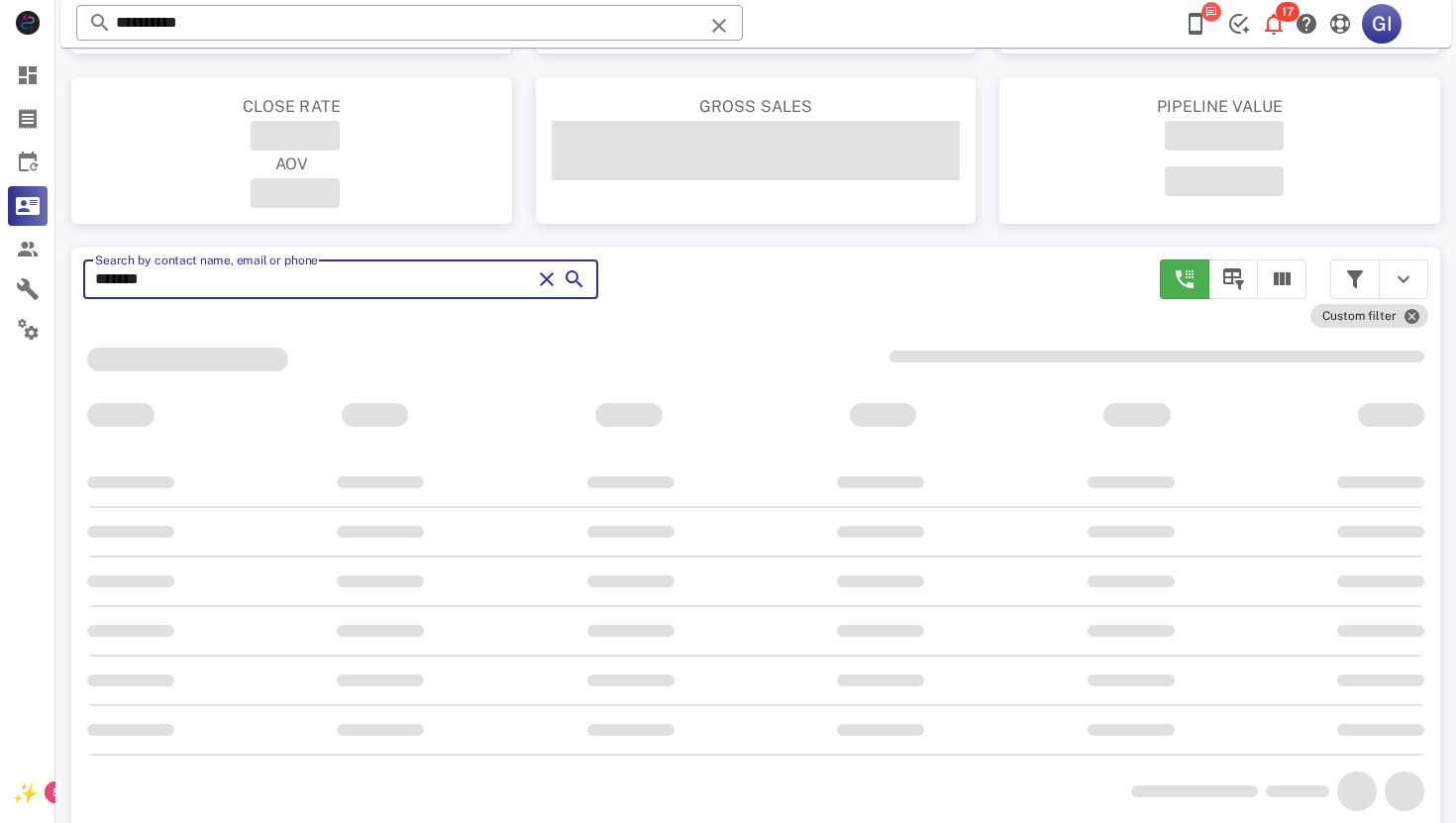 scroll, scrollTop: 158, scrollLeft: 0, axis: vertical 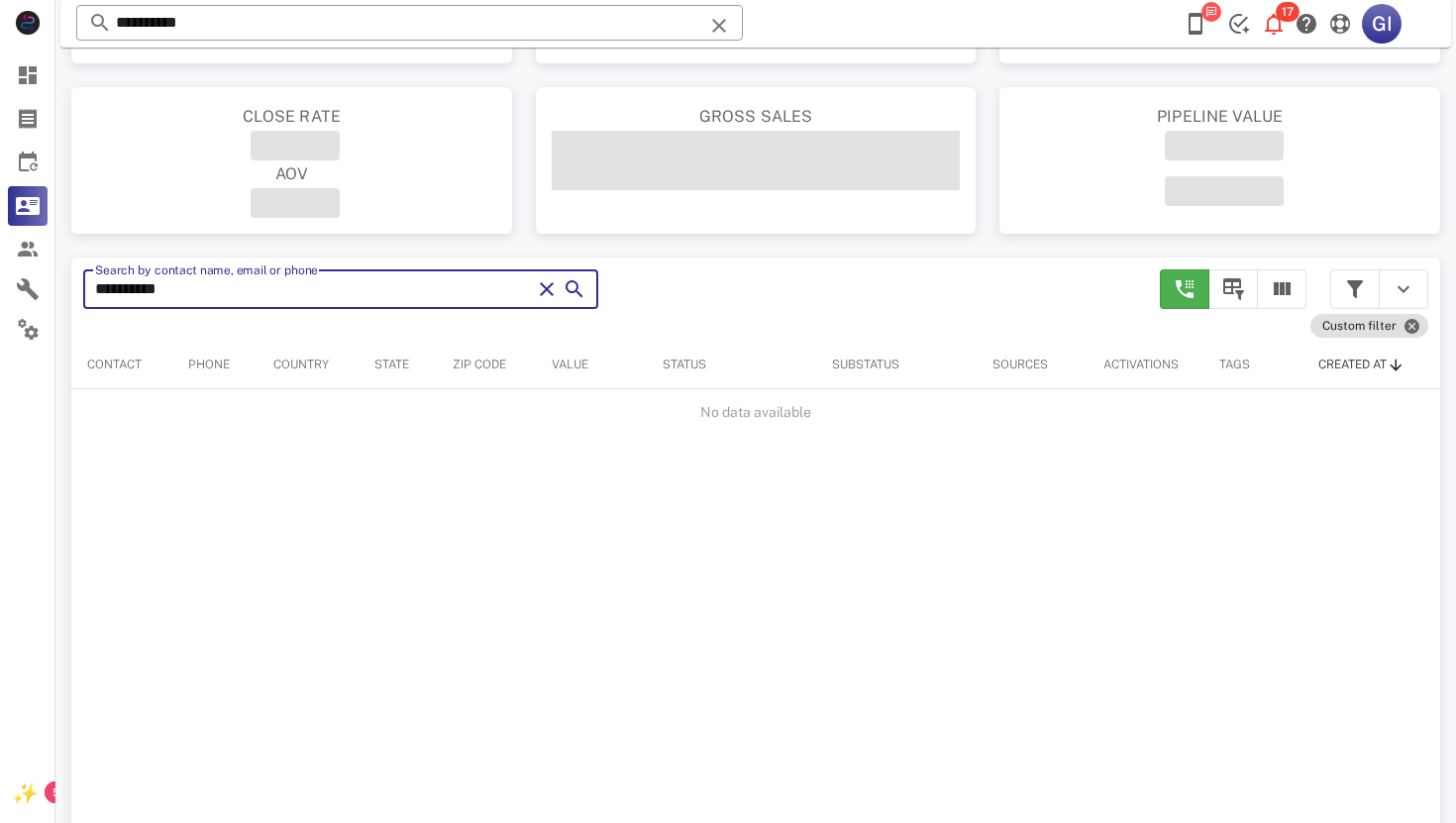type on "**********" 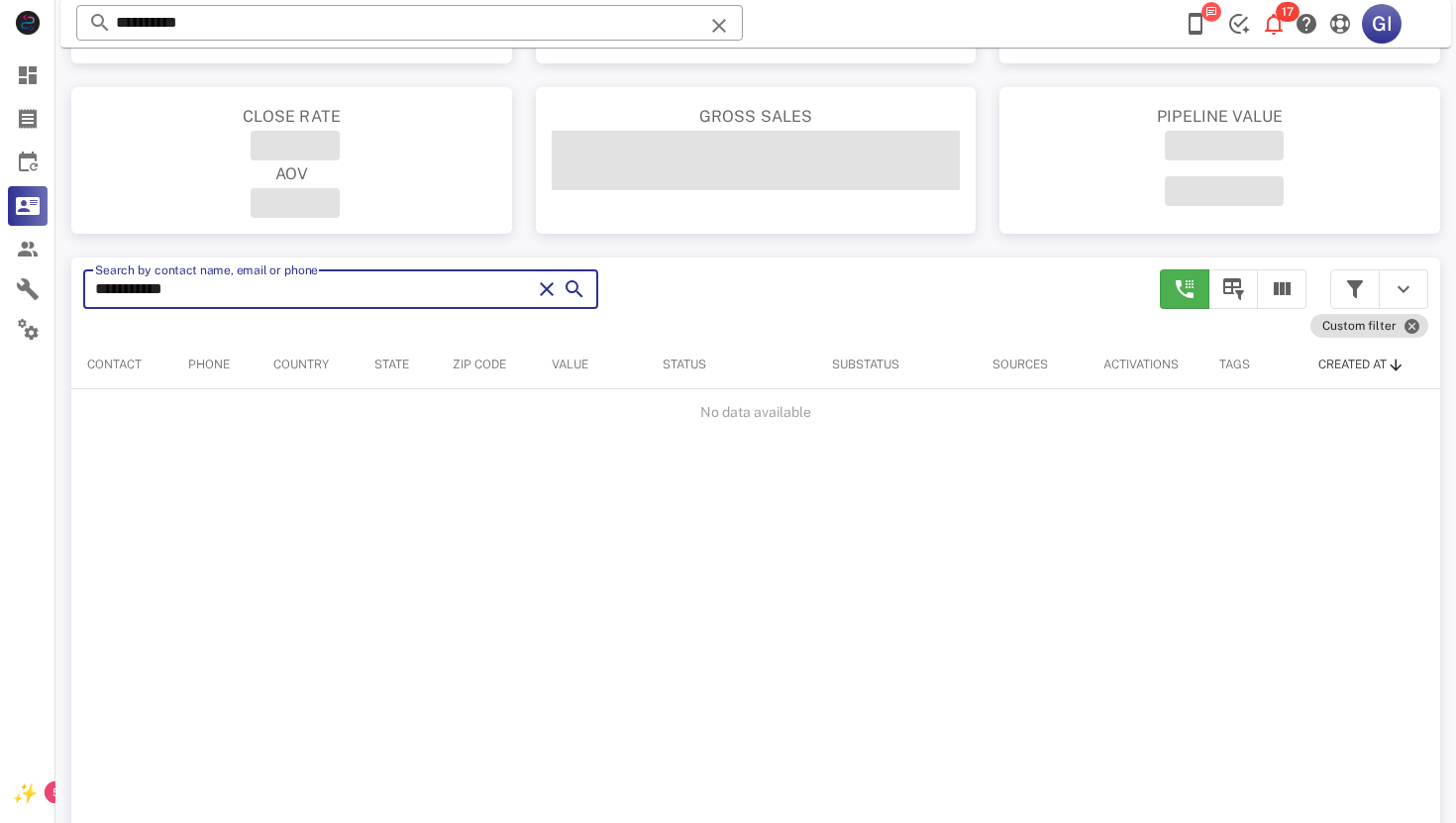 type on "**********" 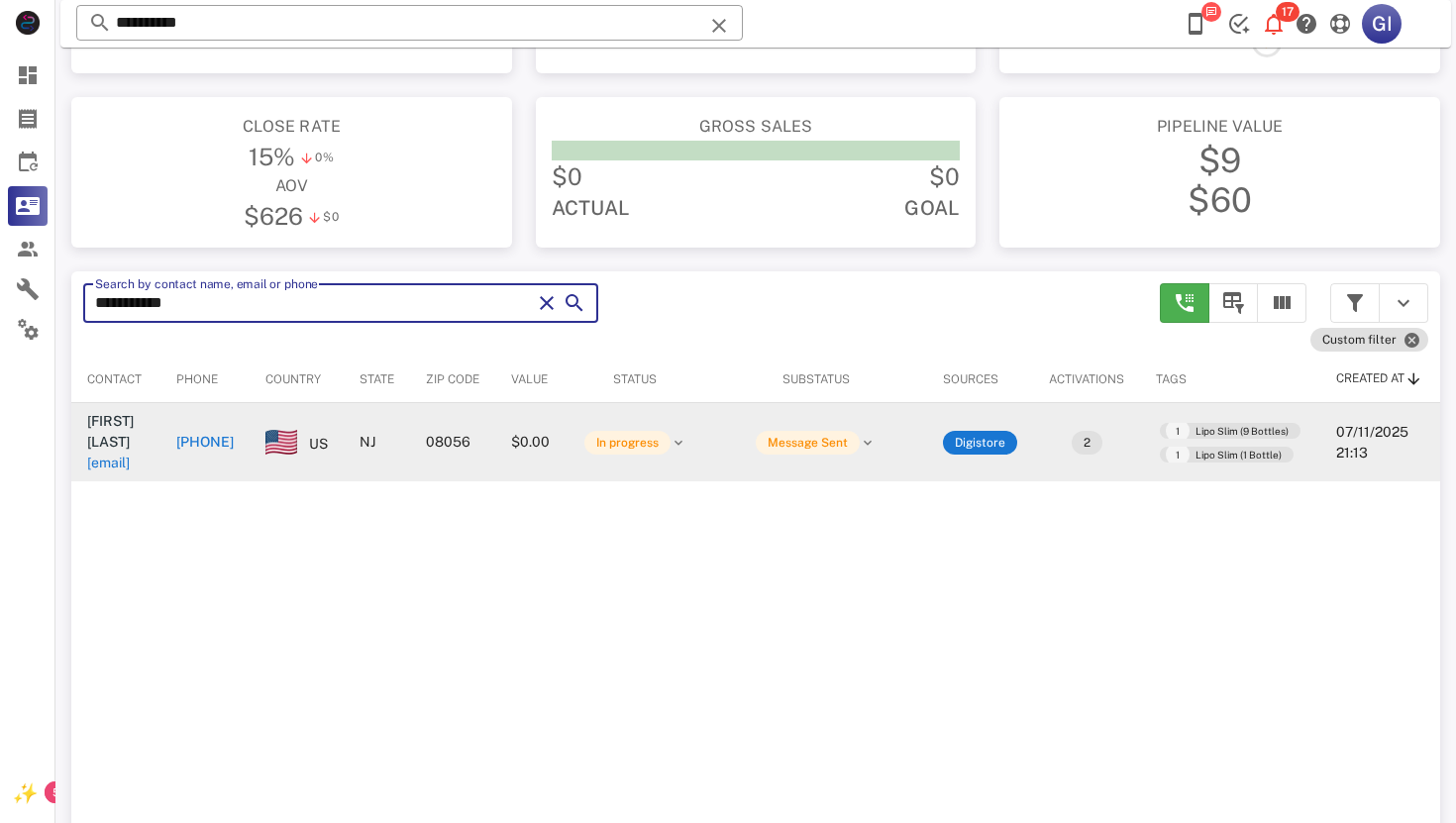 type on "**********" 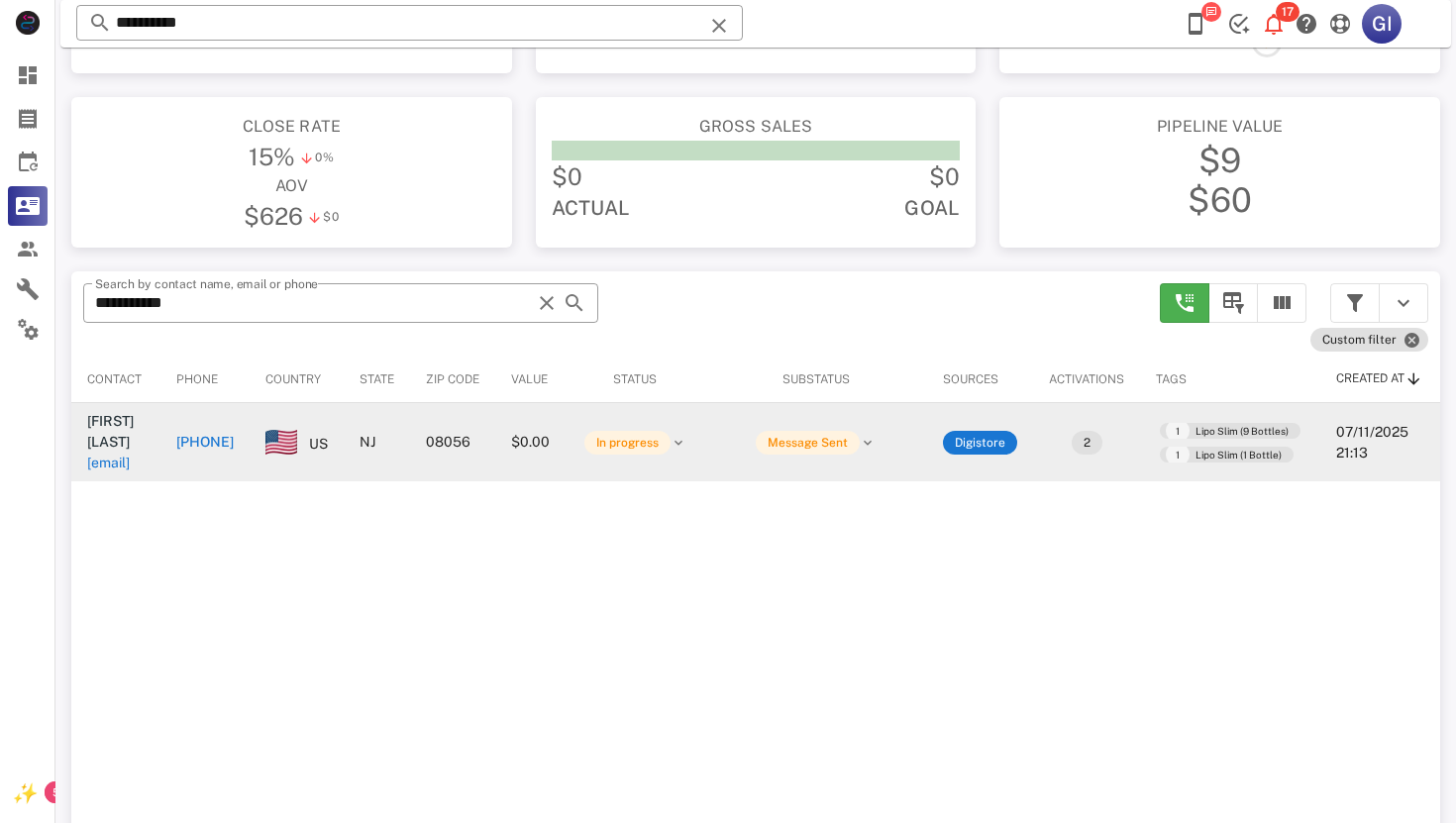 click on "[EMAIL]" at bounding box center (108, 463) 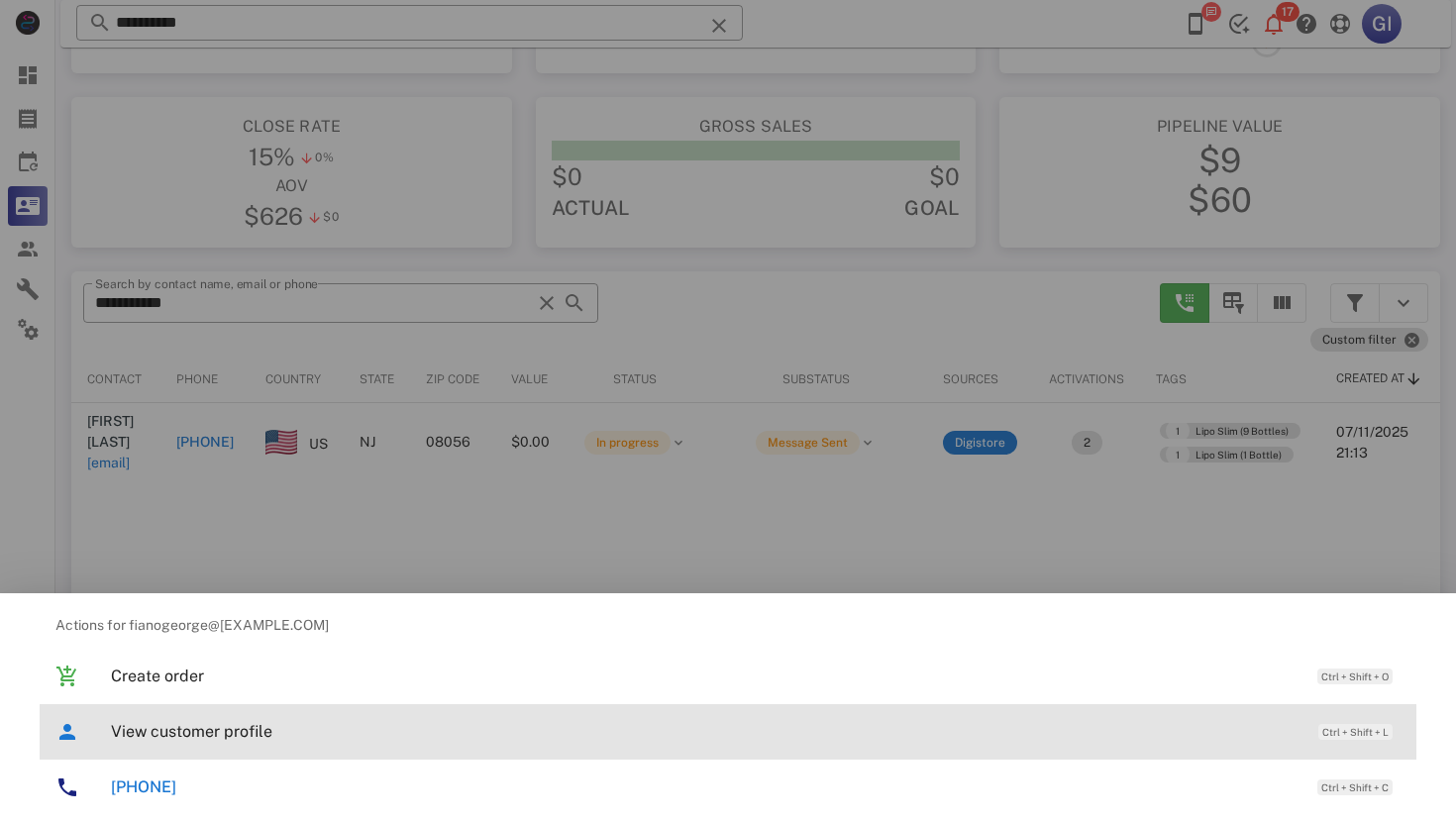 click on "View customer profile" at bounding box center [704, 731] 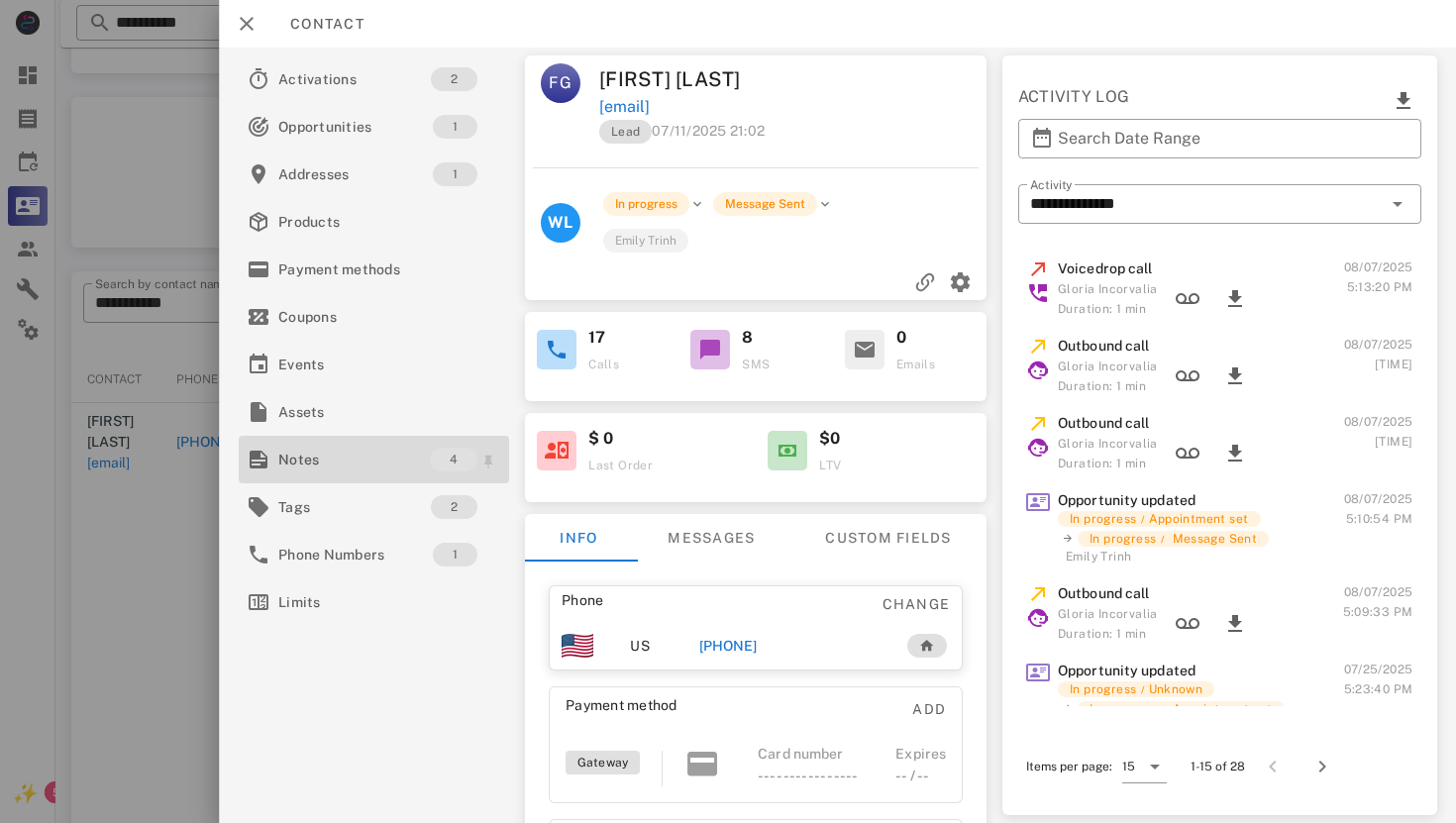 click on "Notes" at bounding box center (354, 460) 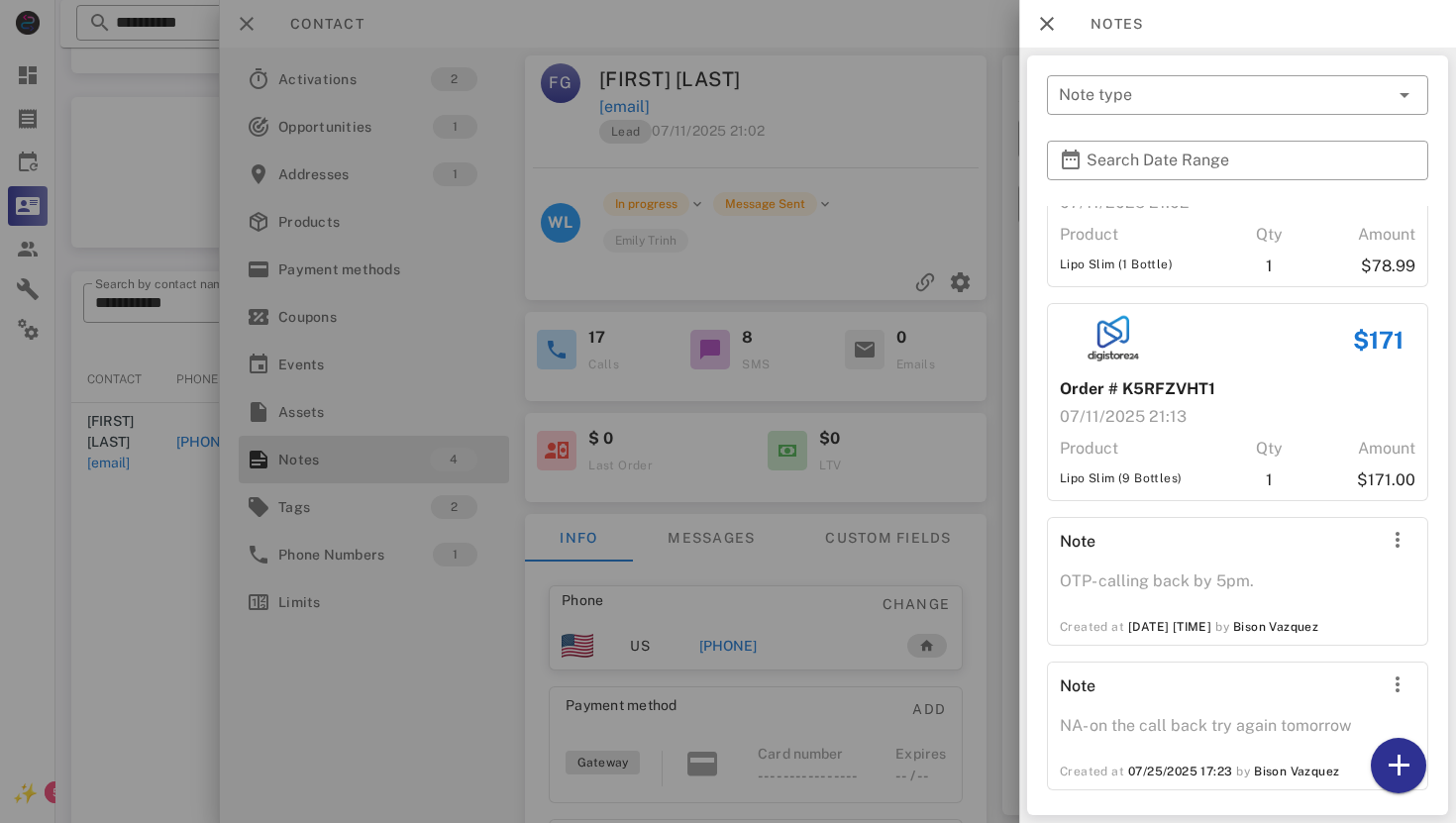 scroll, scrollTop: 128, scrollLeft: 0, axis: vertical 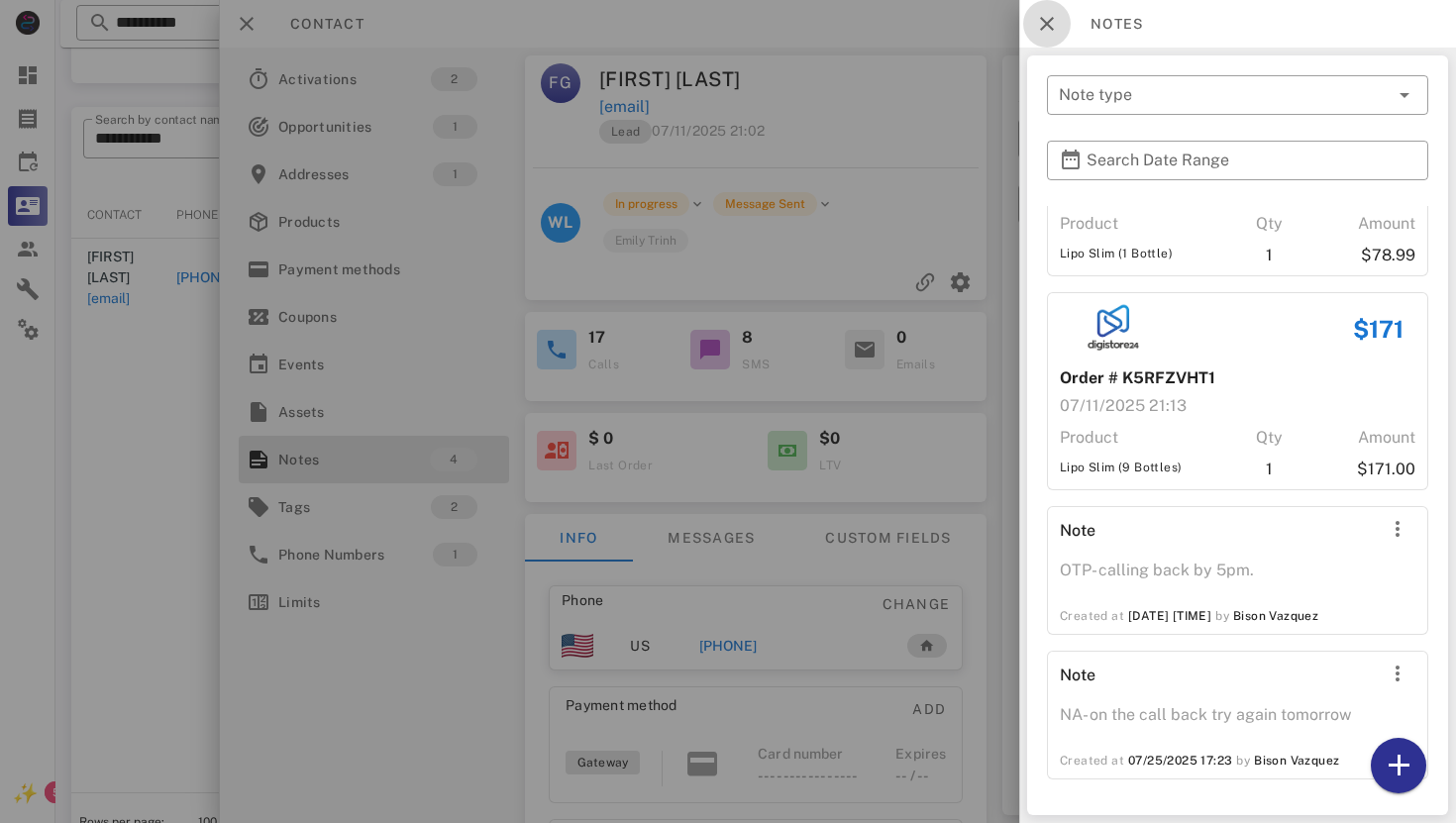 click at bounding box center (1047, 24) 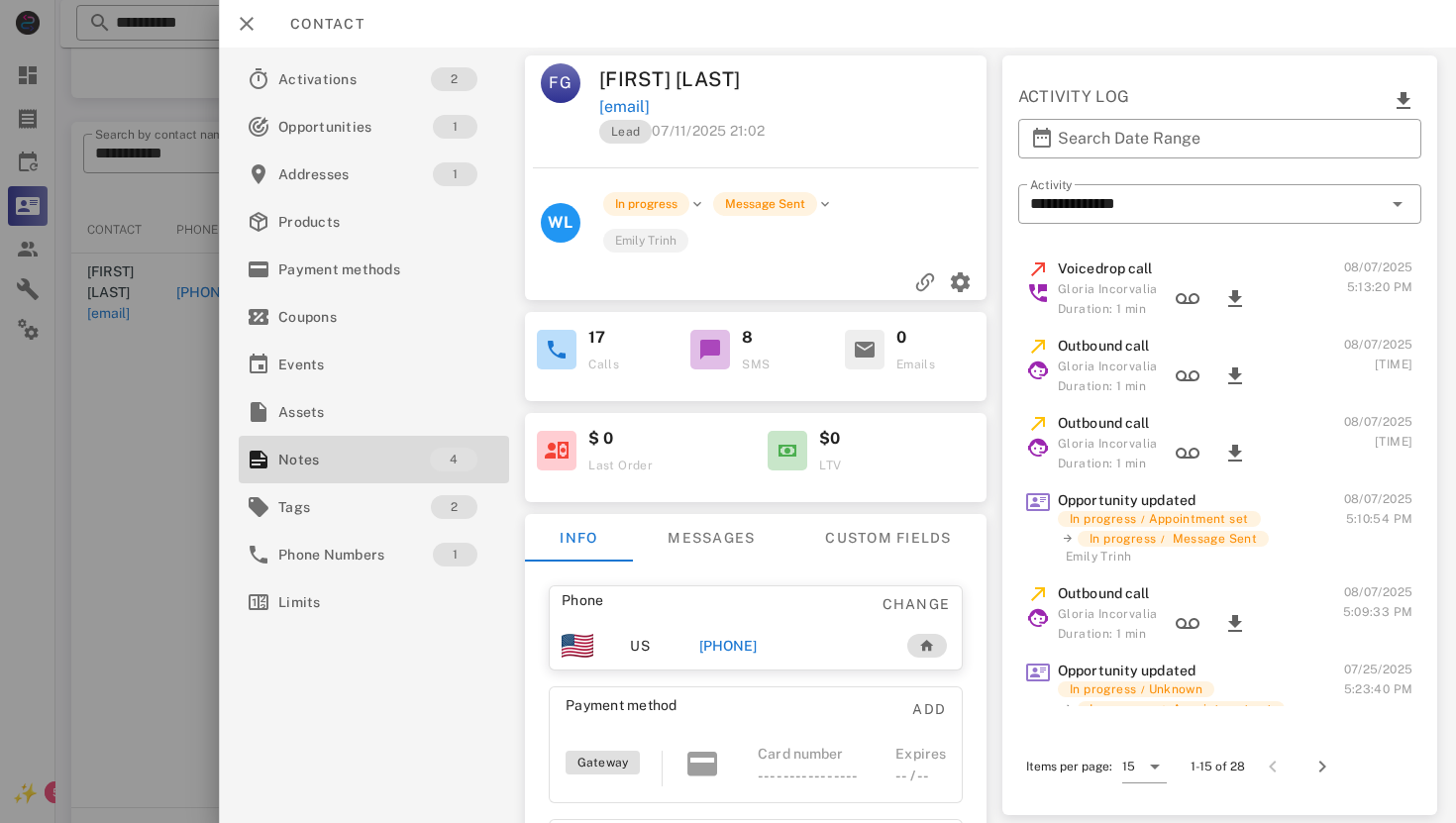 scroll, scrollTop: 314, scrollLeft: 0, axis: vertical 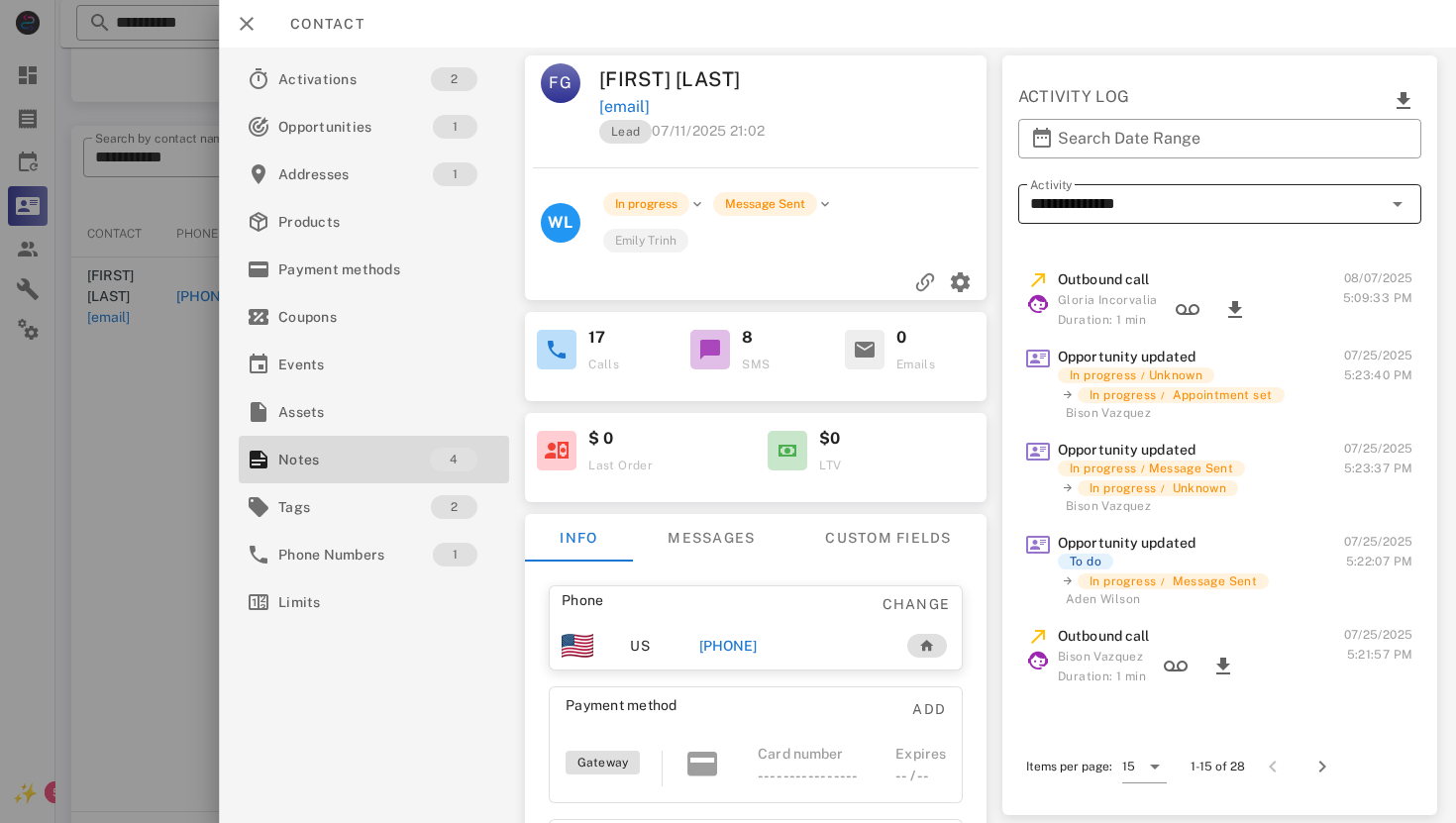 click at bounding box center (1397, 204) 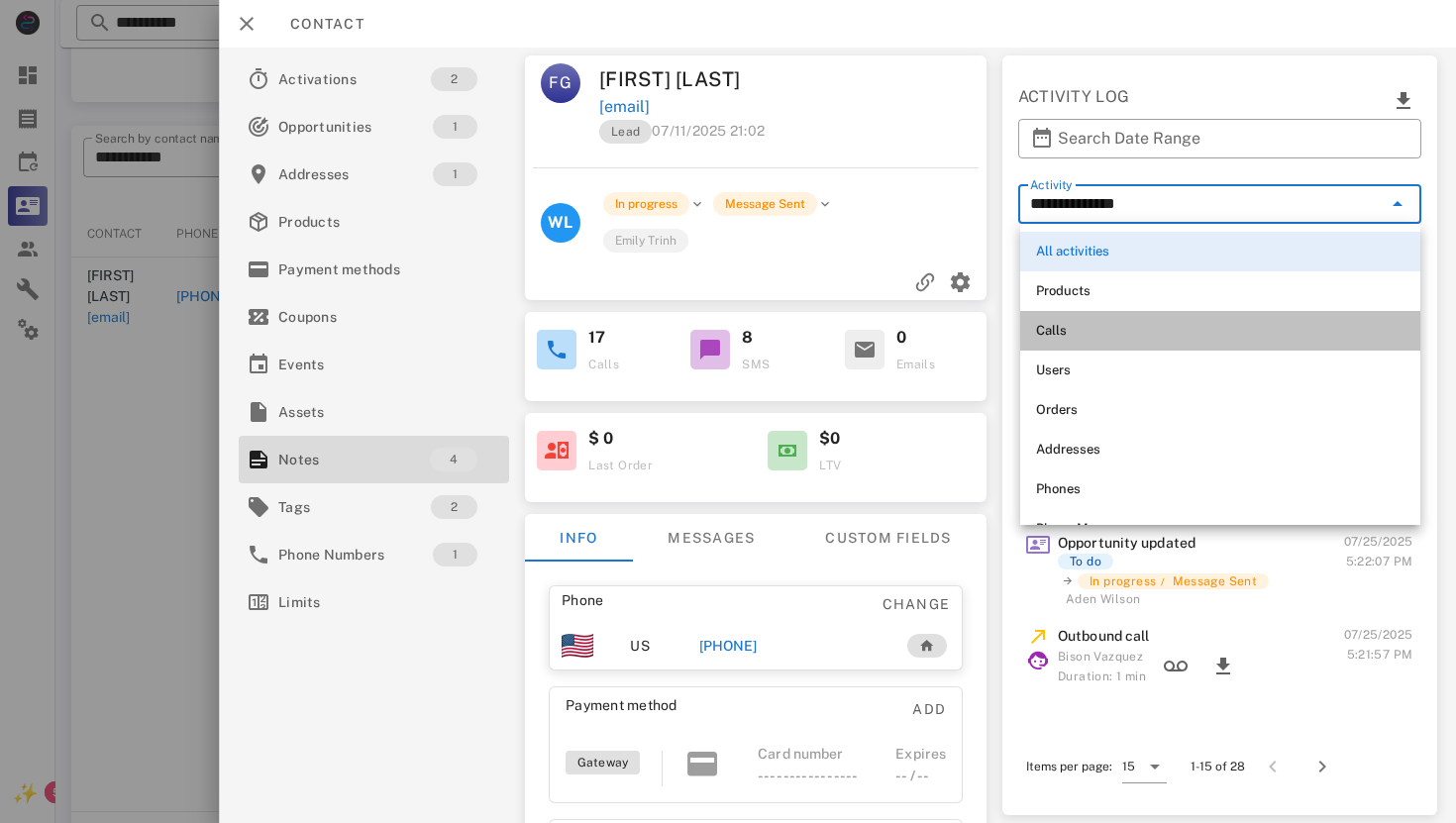 click on "Calls" at bounding box center [1220, 331] 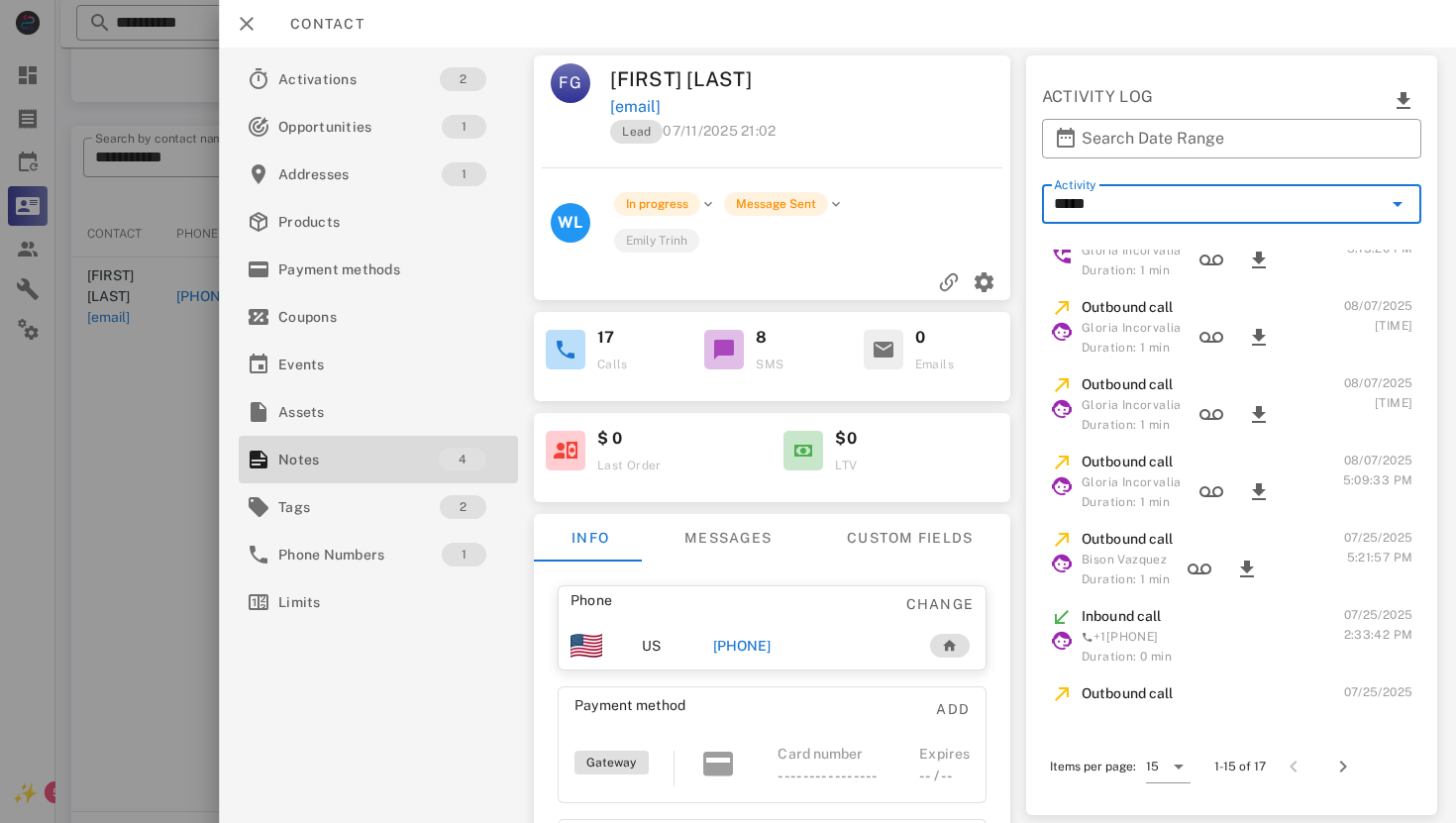 scroll, scrollTop: 0, scrollLeft: 0, axis: both 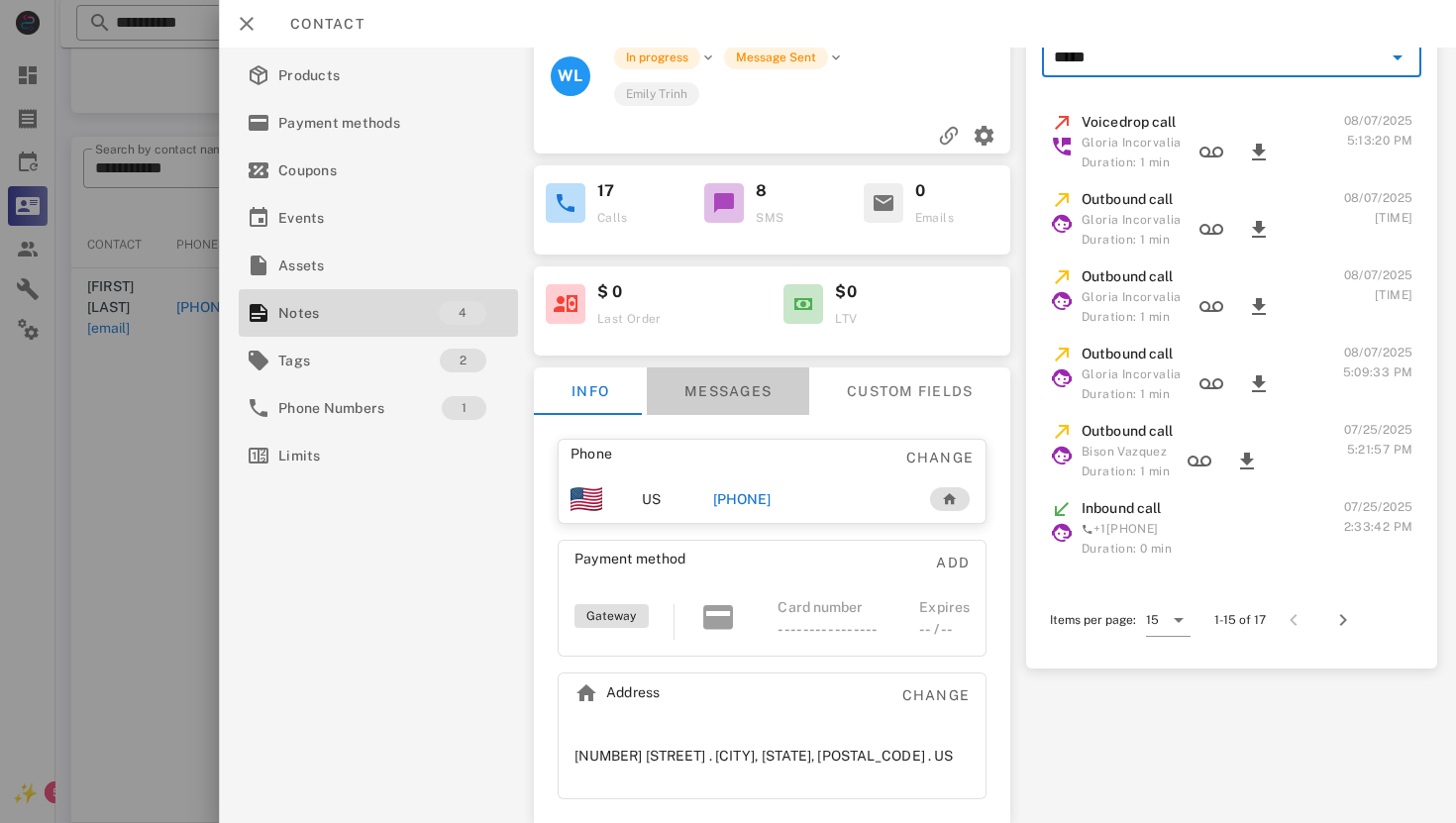 click on "Messages" at bounding box center (727, 391) 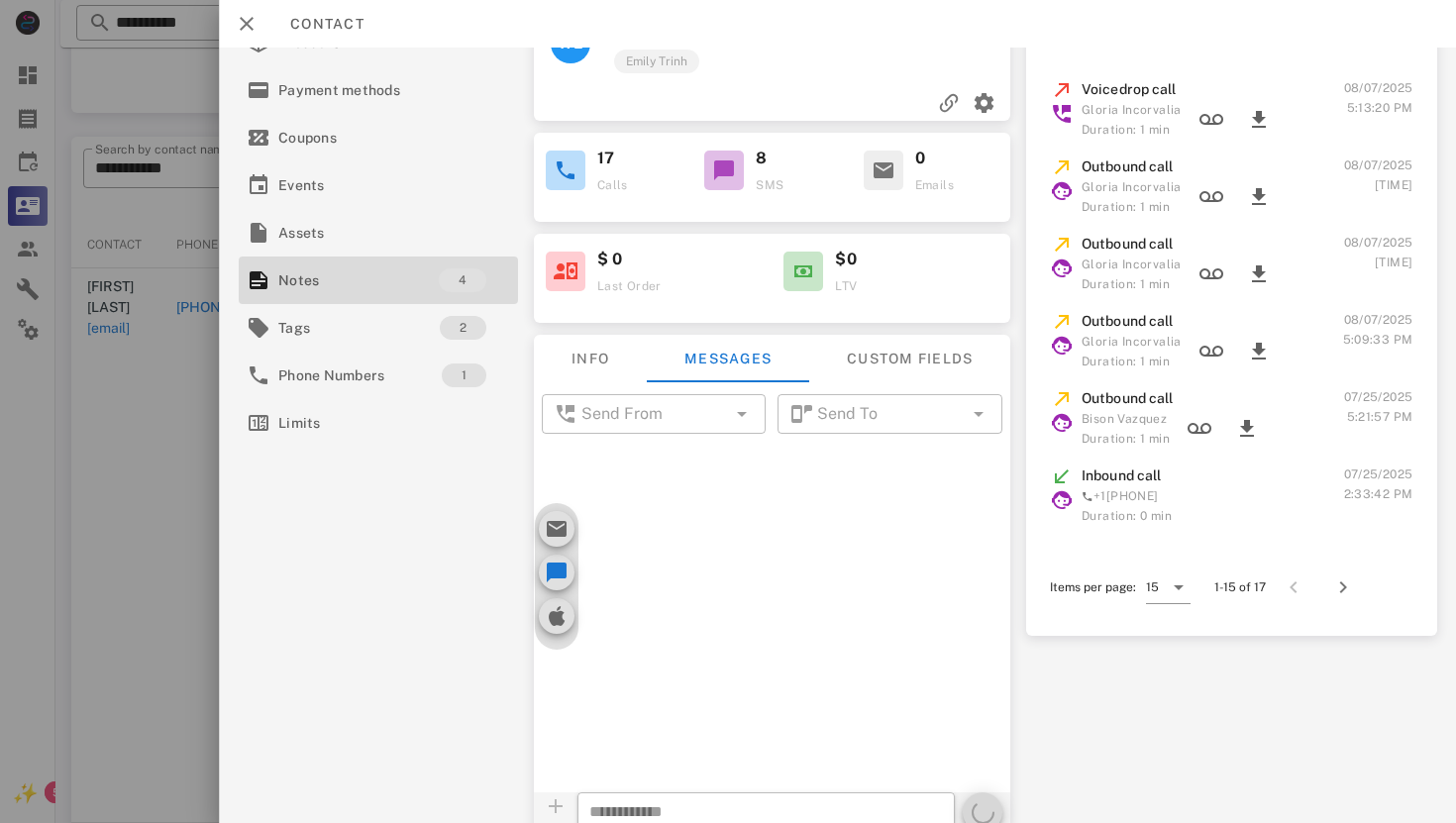 scroll, scrollTop: 1034, scrollLeft: 0, axis: vertical 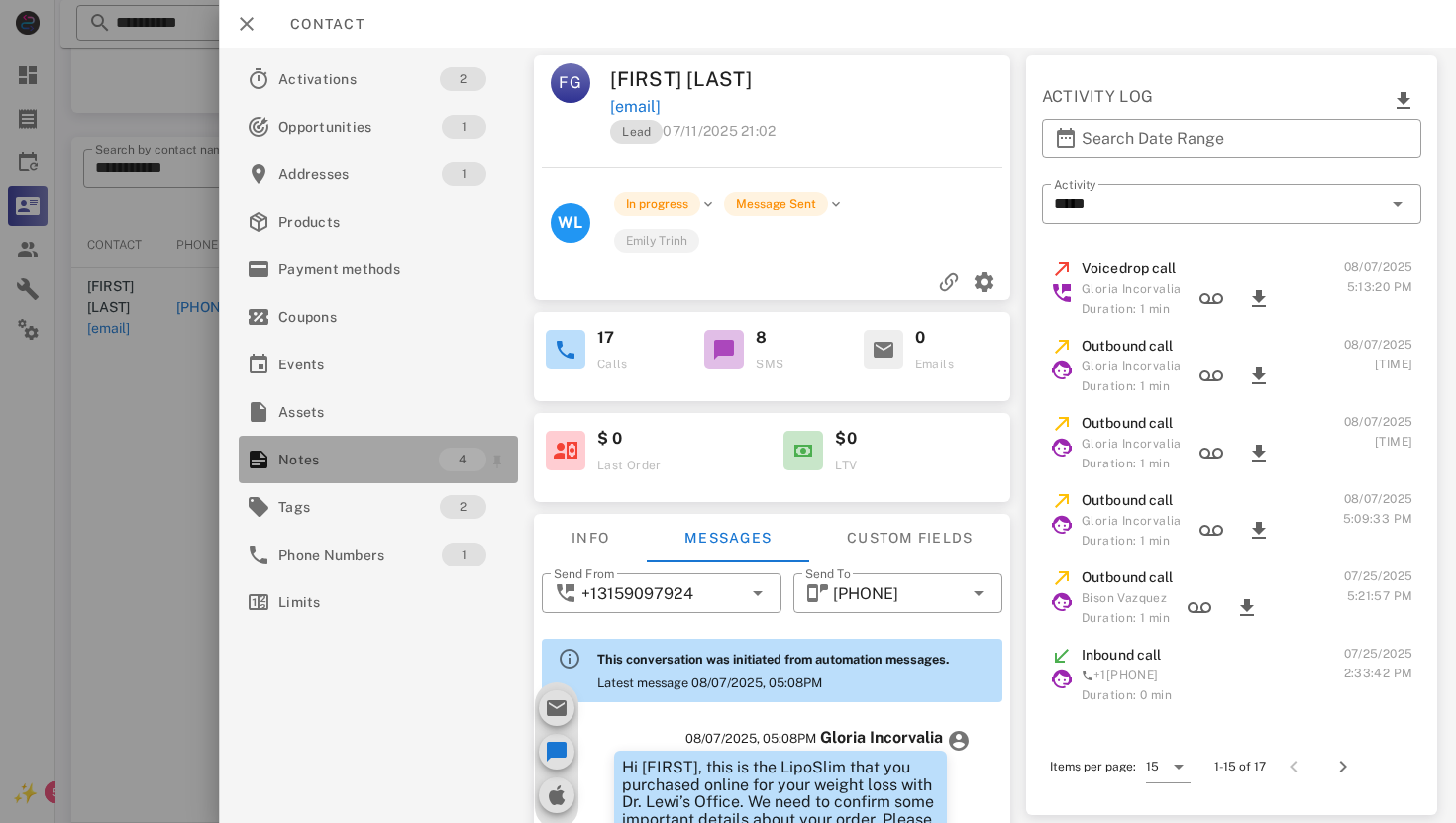 click on "Notes" at bounding box center [359, 460] 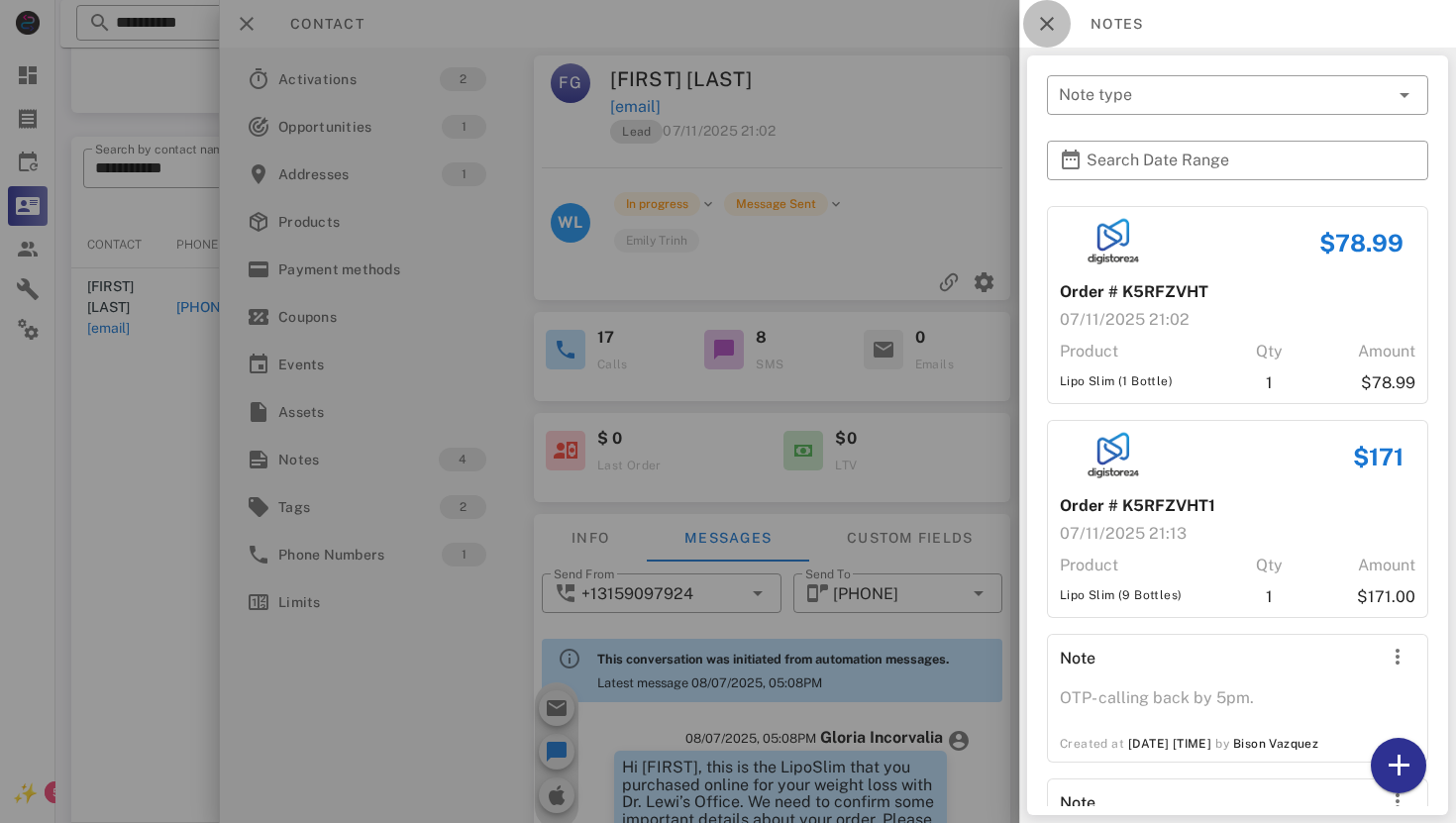 click at bounding box center (1047, 24) 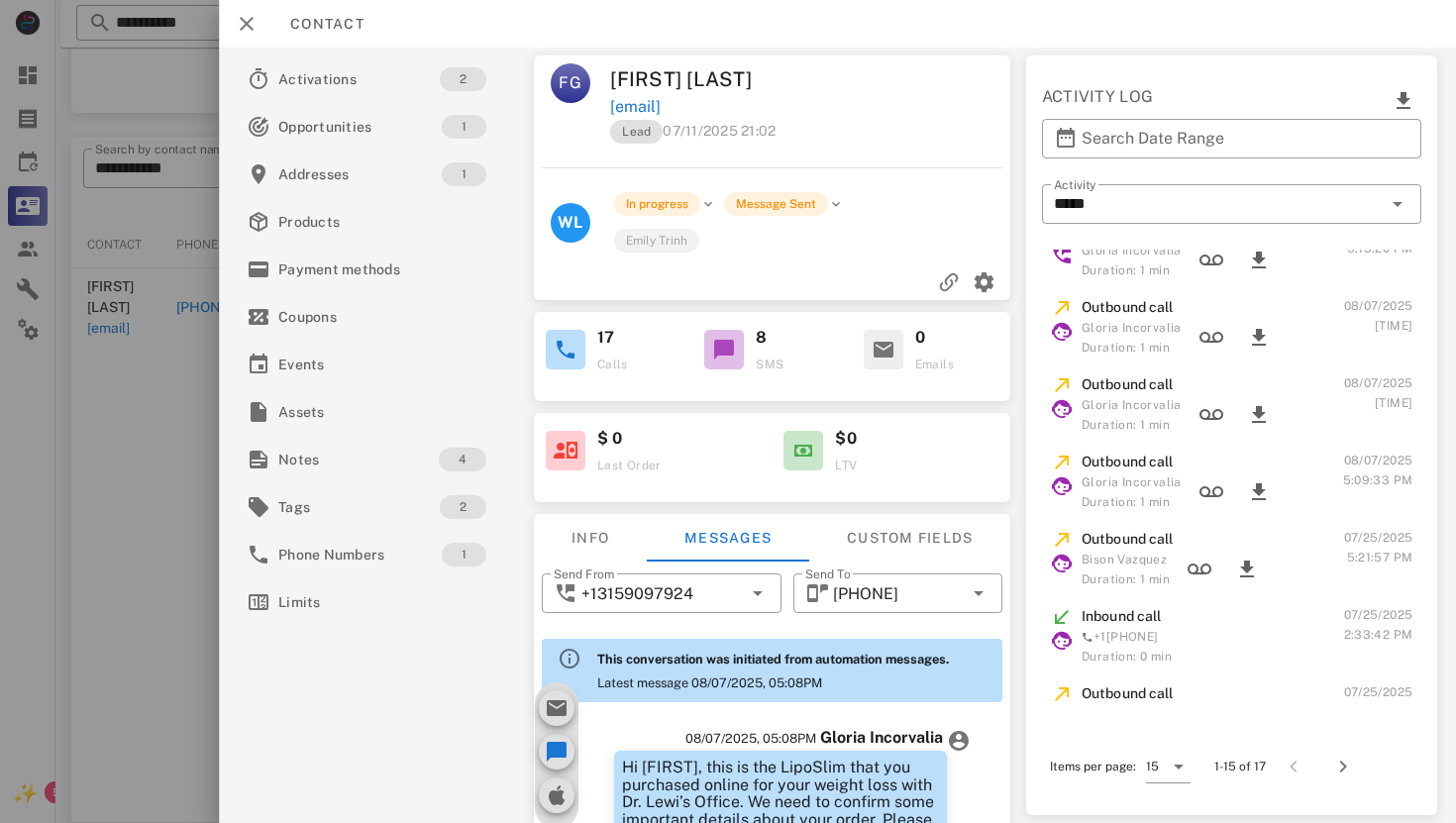 scroll, scrollTop: 0, scrollLeft: 0, axis: both 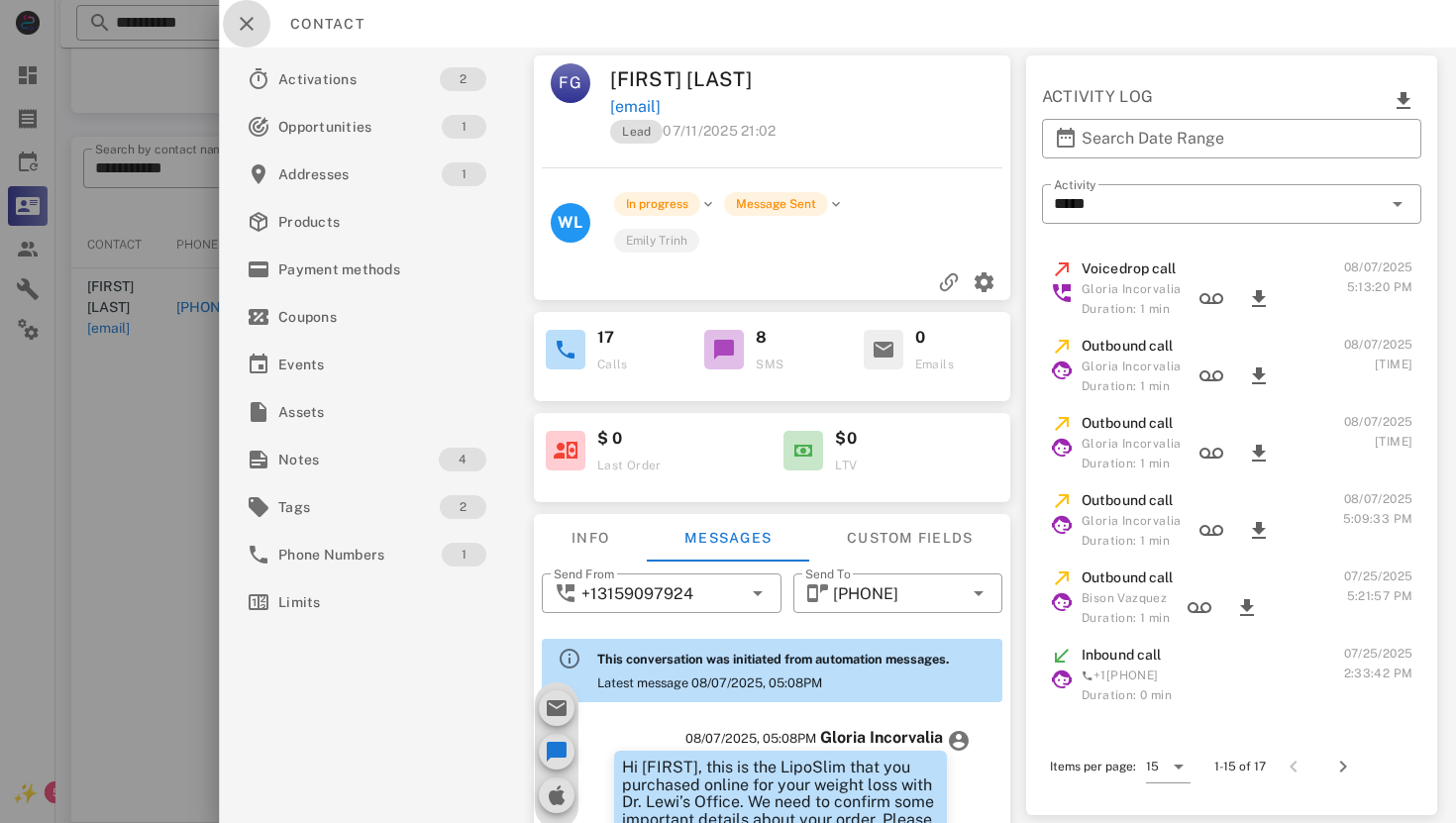 click at bounding box center (247, 24) 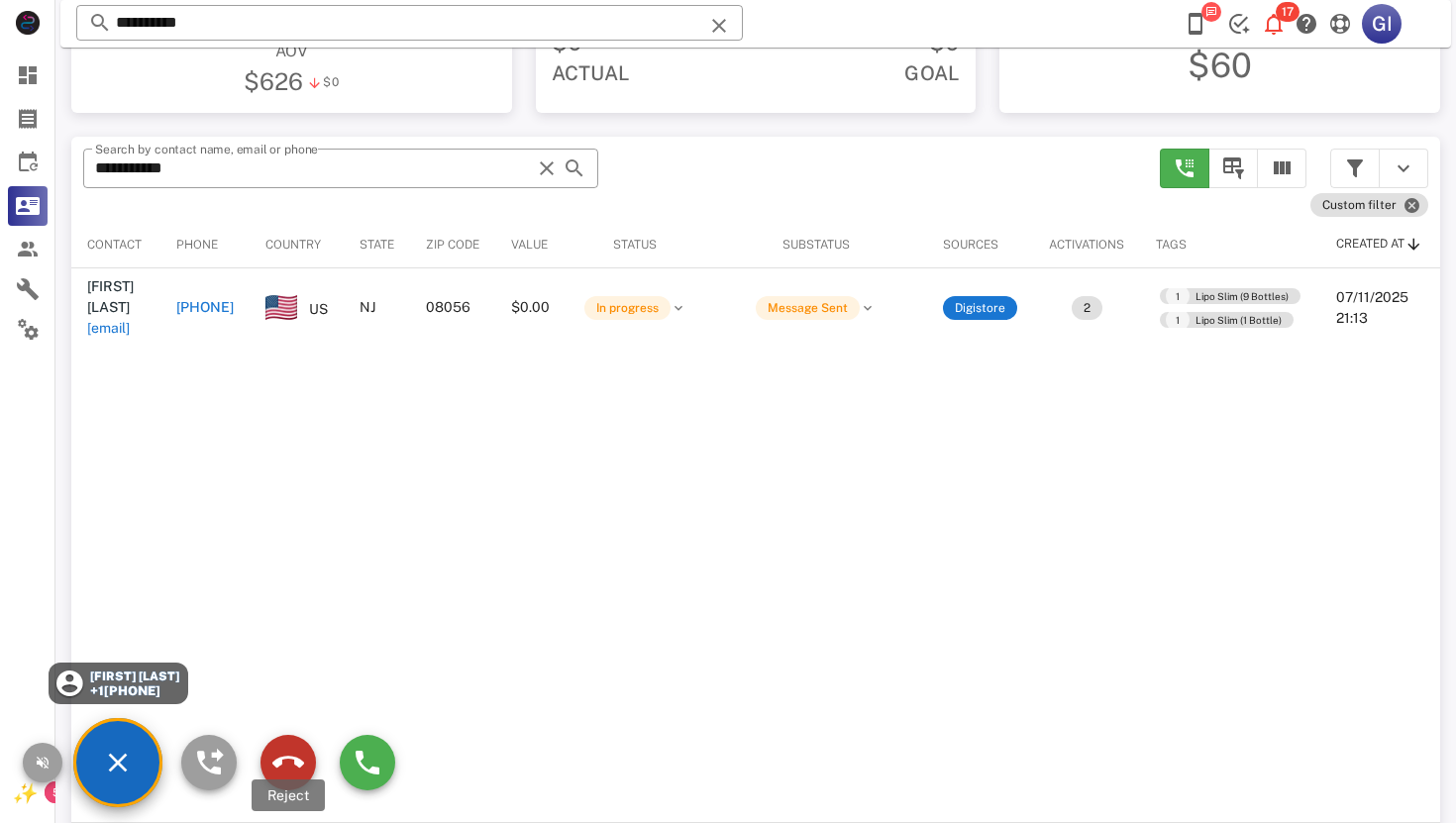 click at bounding box center [288, 763] 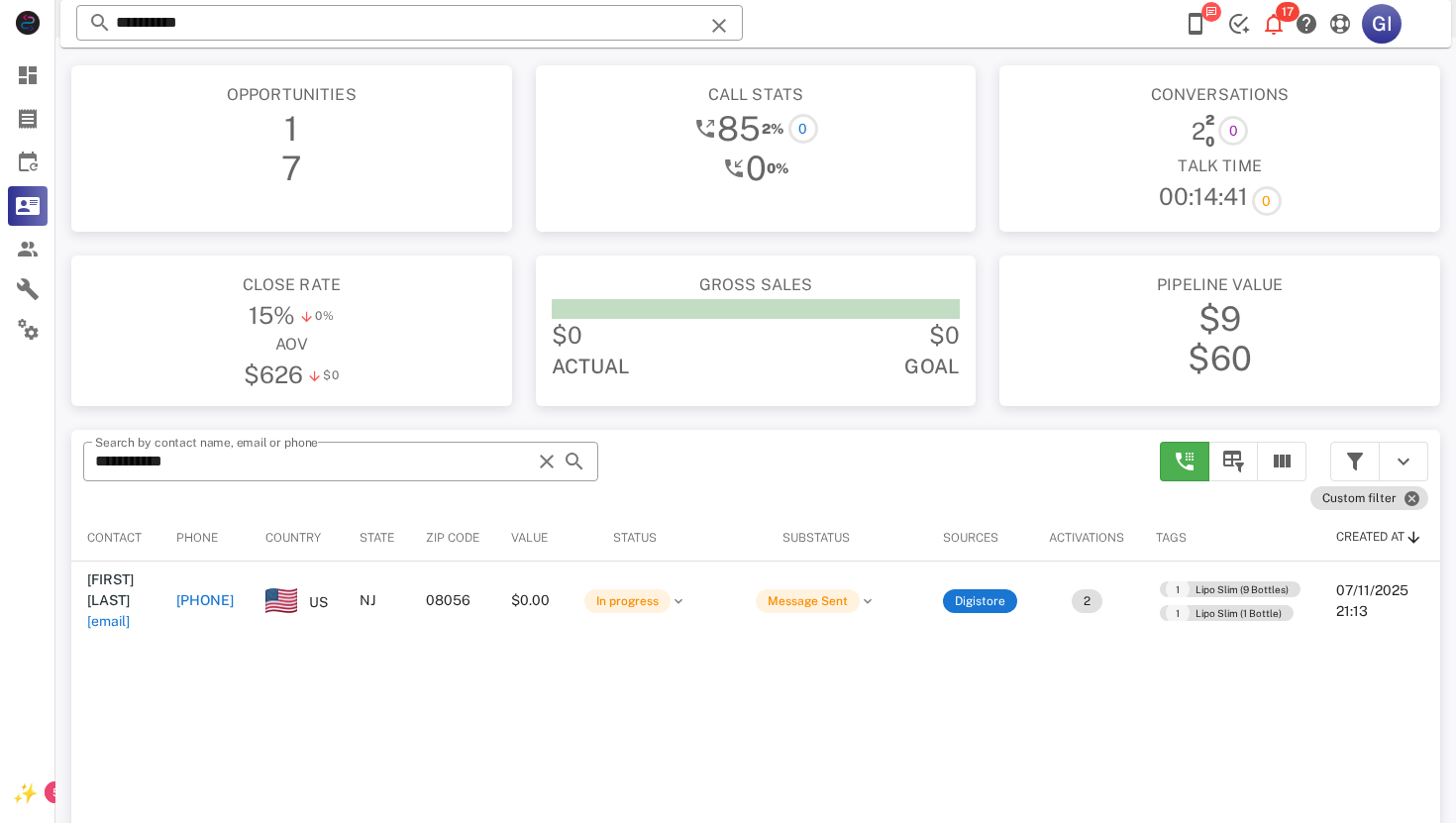 scroll, scrollTop: 0, scrollLeft: 0, axis: both 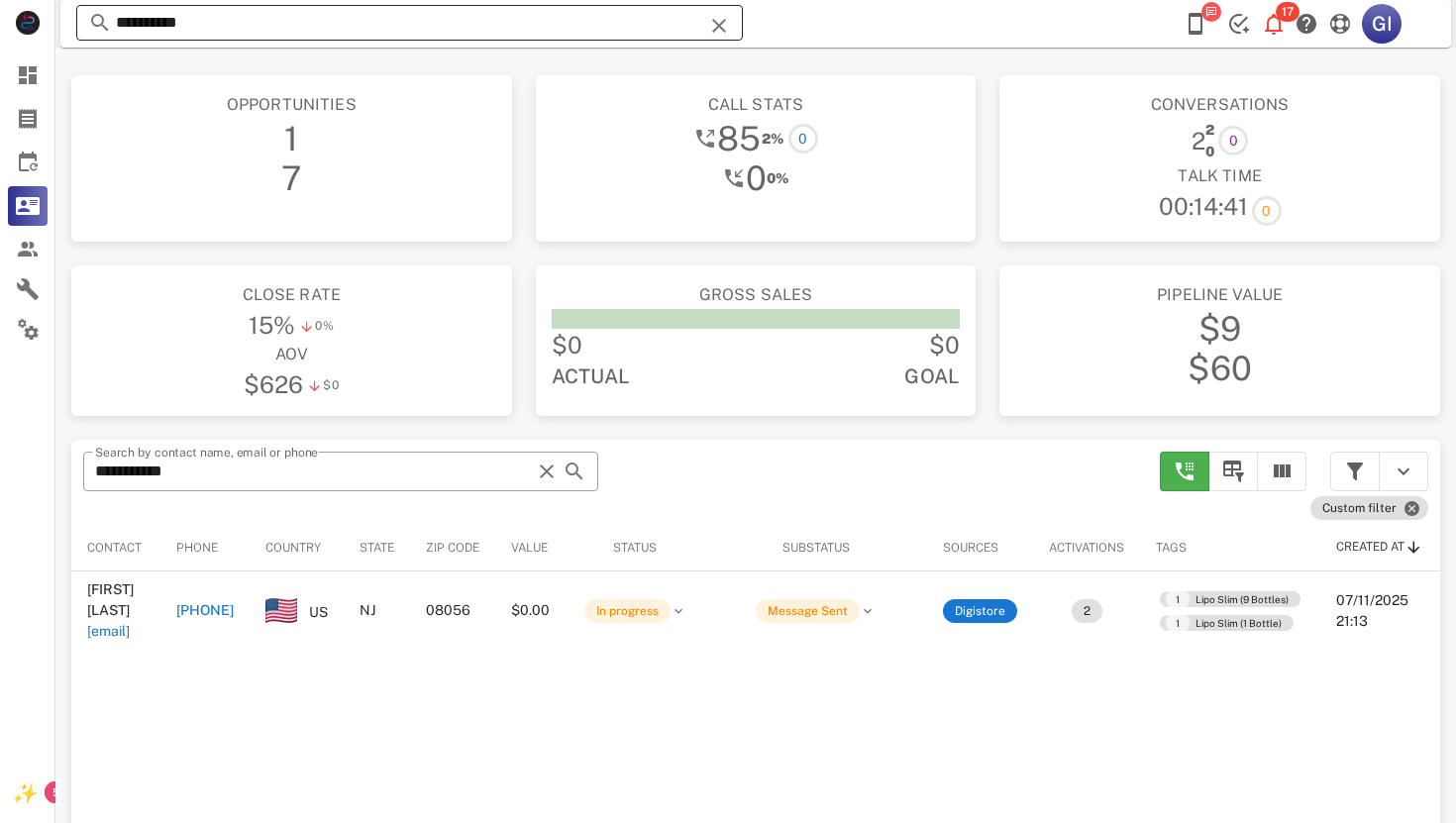 click on "**********" at bounding box center (409, 23) 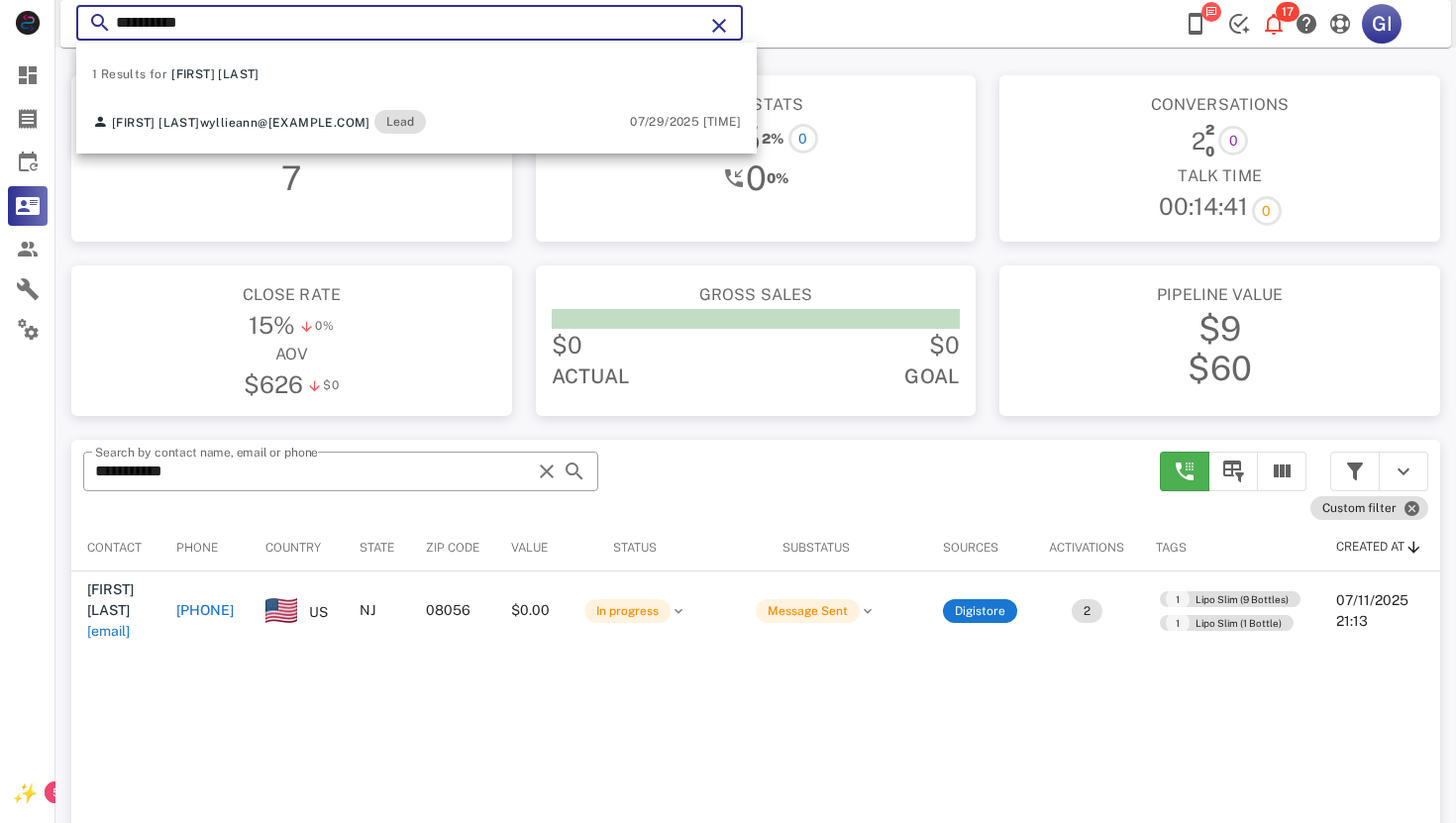 click on "**********" at bounding box center (409, 23) 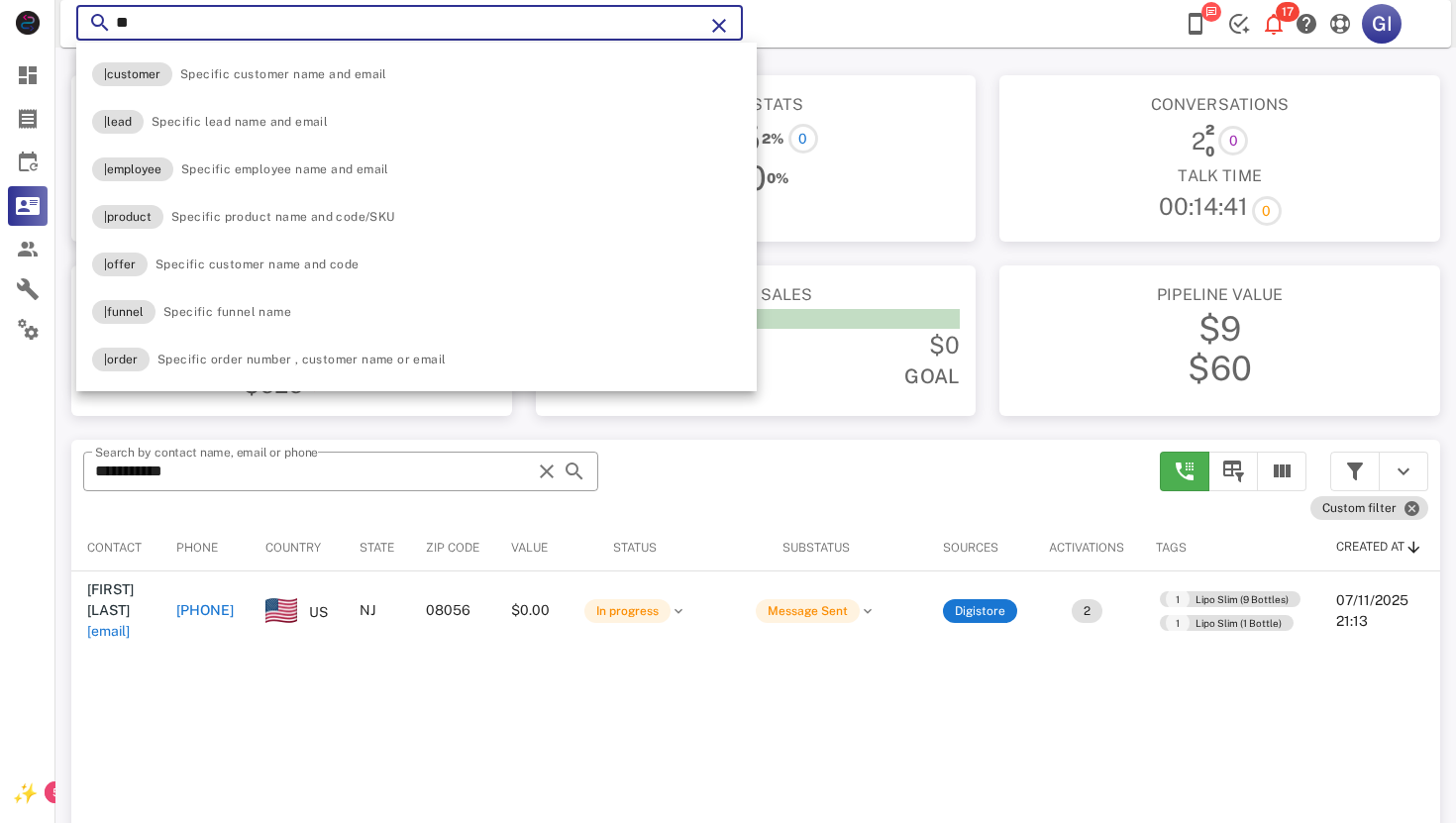 type on "*" 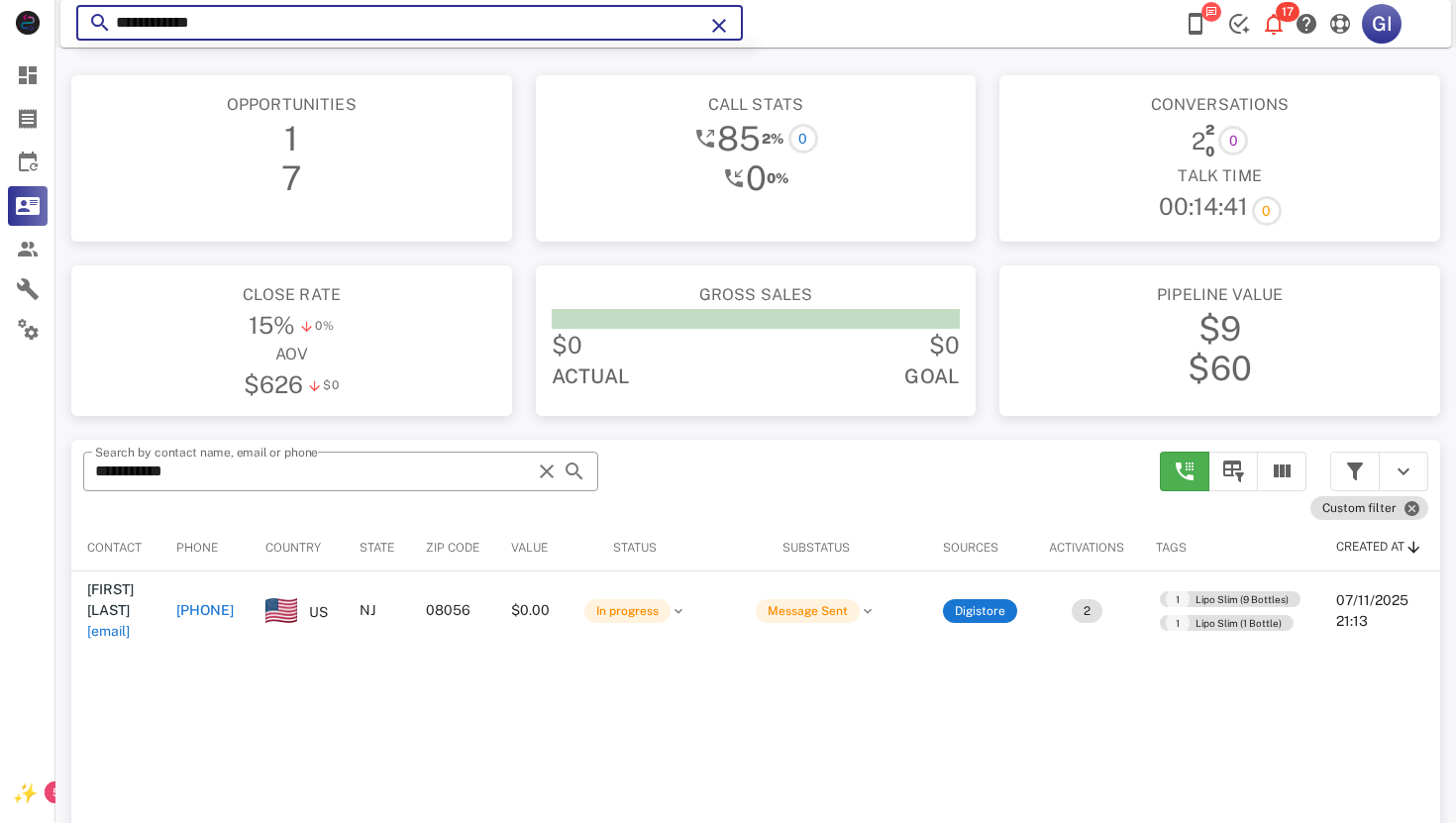 type on "**********" 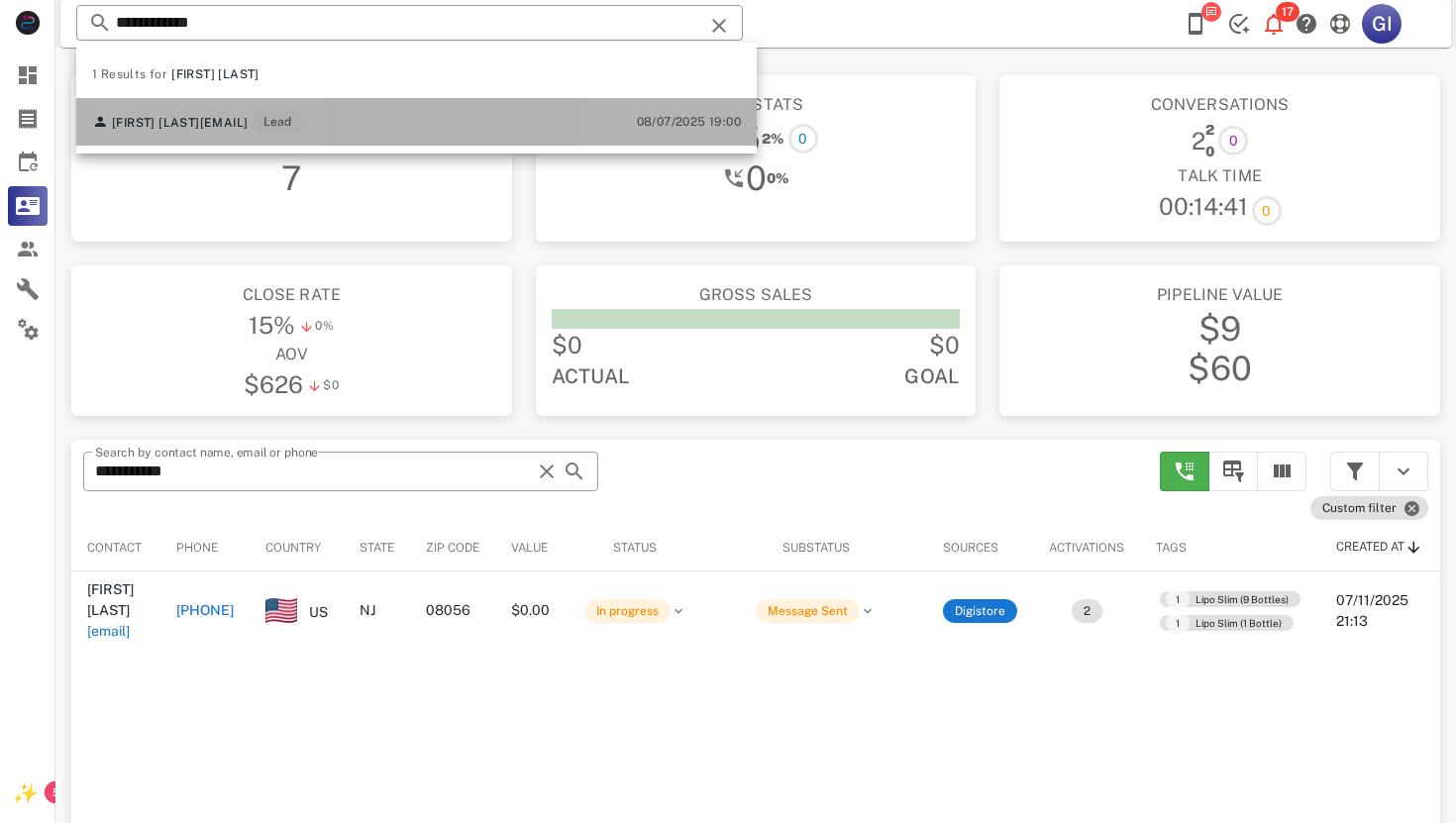 click on "[FIRST] [LAST]" at bounding box center (156, 123) 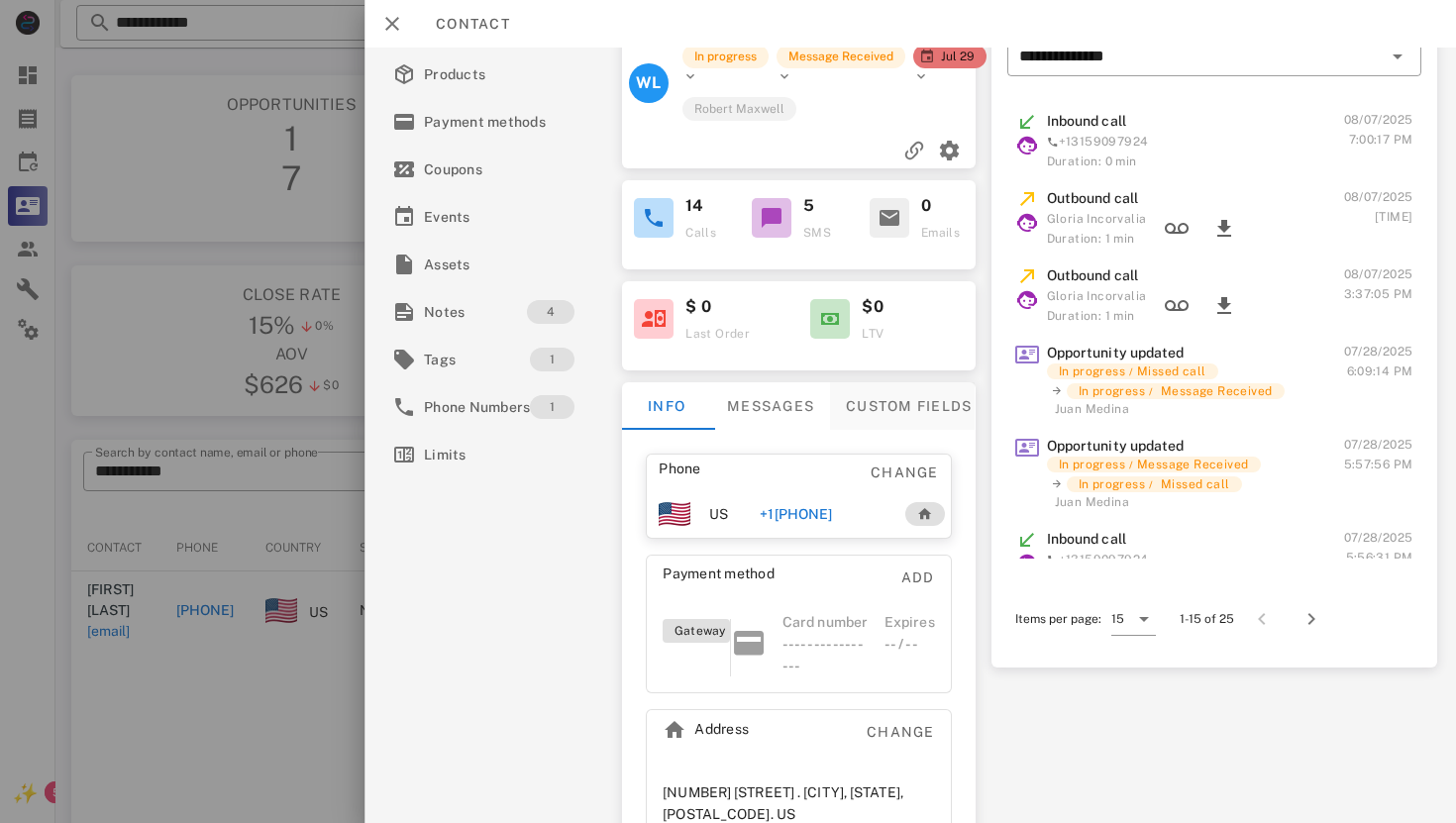 scroll, scrollTop: 185, scrollLeft: 0, axis: vertical 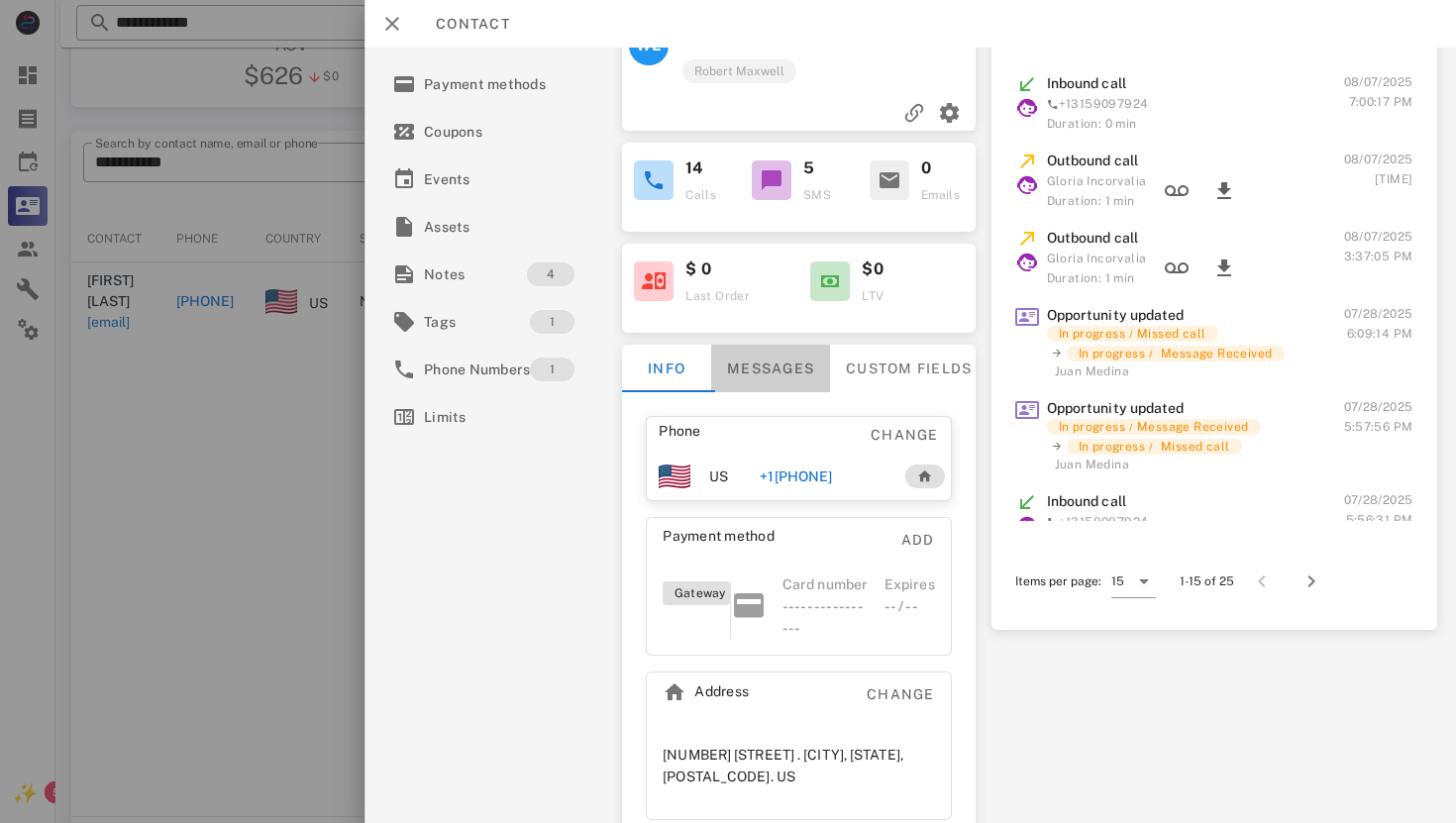 click on "Messages" at bounding box center (771, 368) 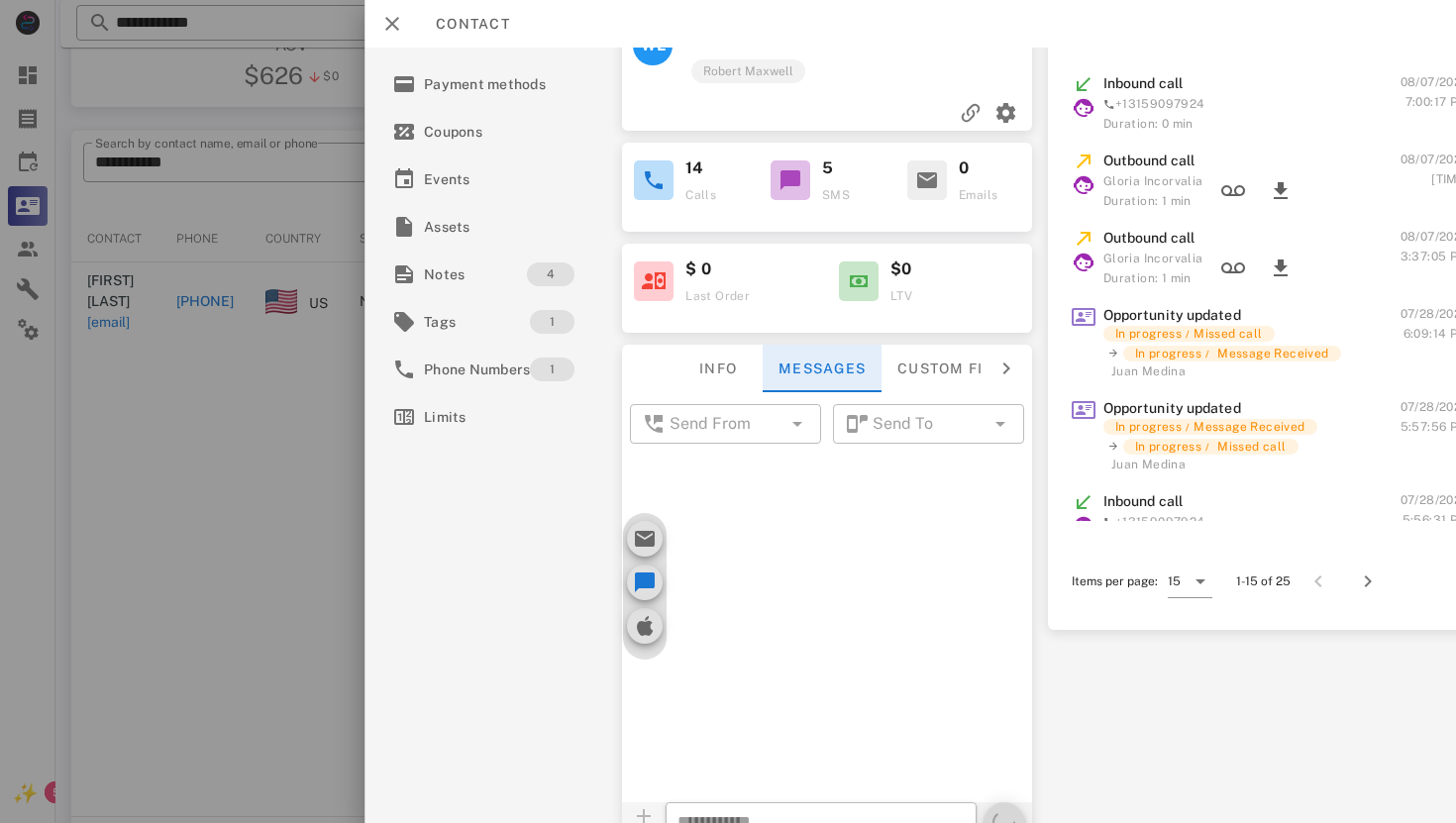 scroll, scrollTop: 1669, scrollLeft: 0, axis: vertical 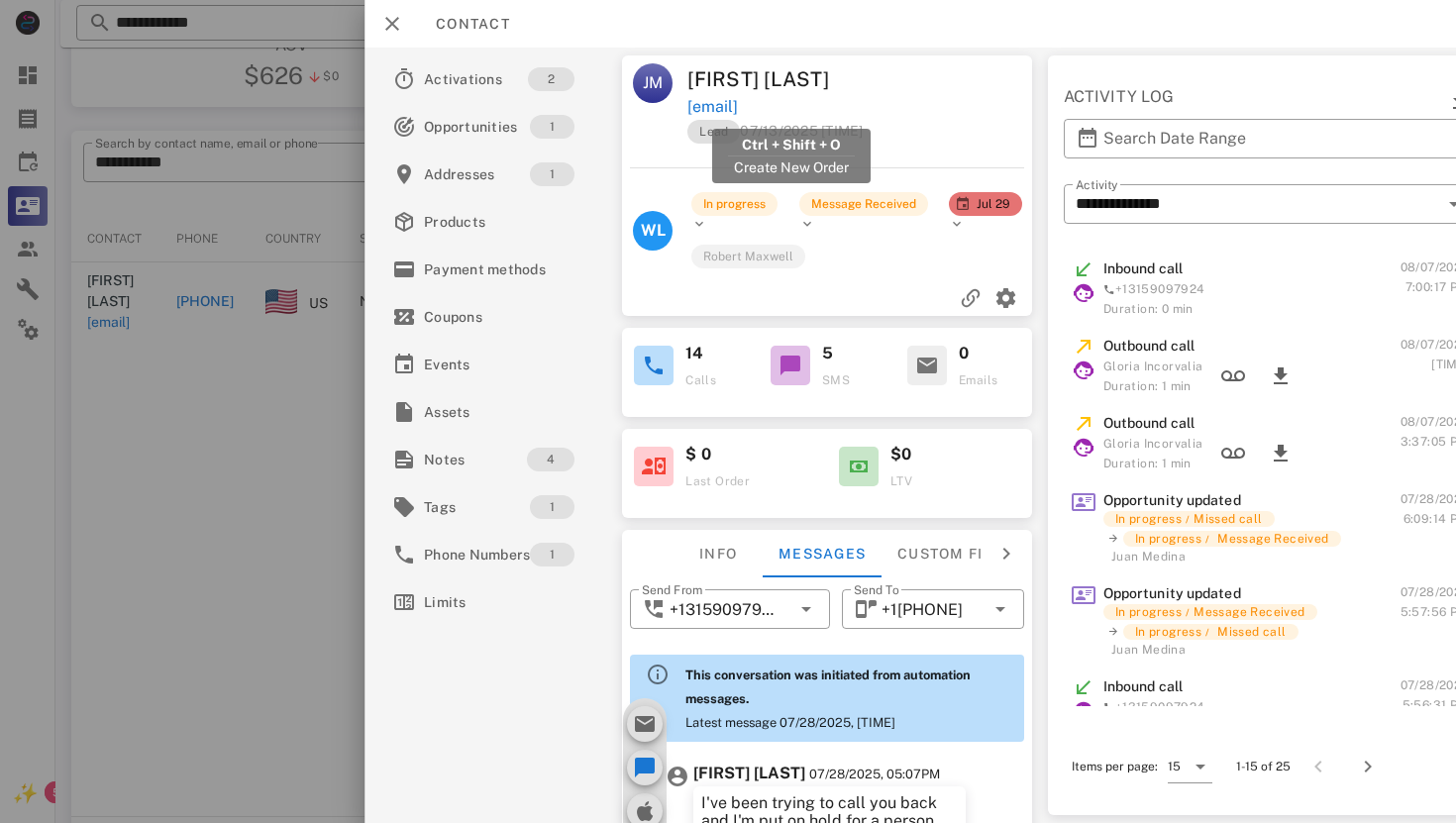 click on "[EMAIL]" at bounding box center (712, 107) 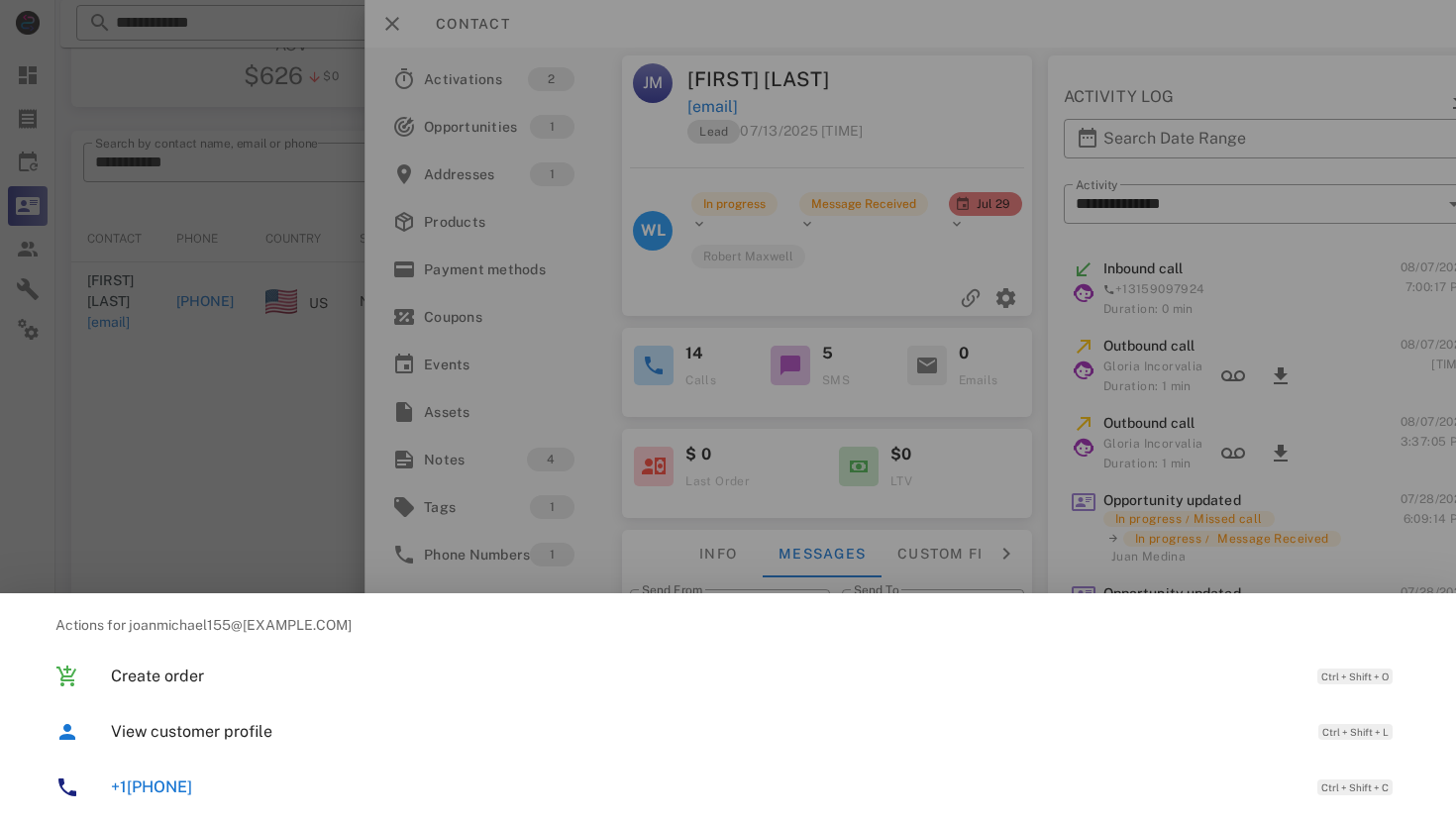 click on "+1[PHONE]" at bounding box center [152, 786] 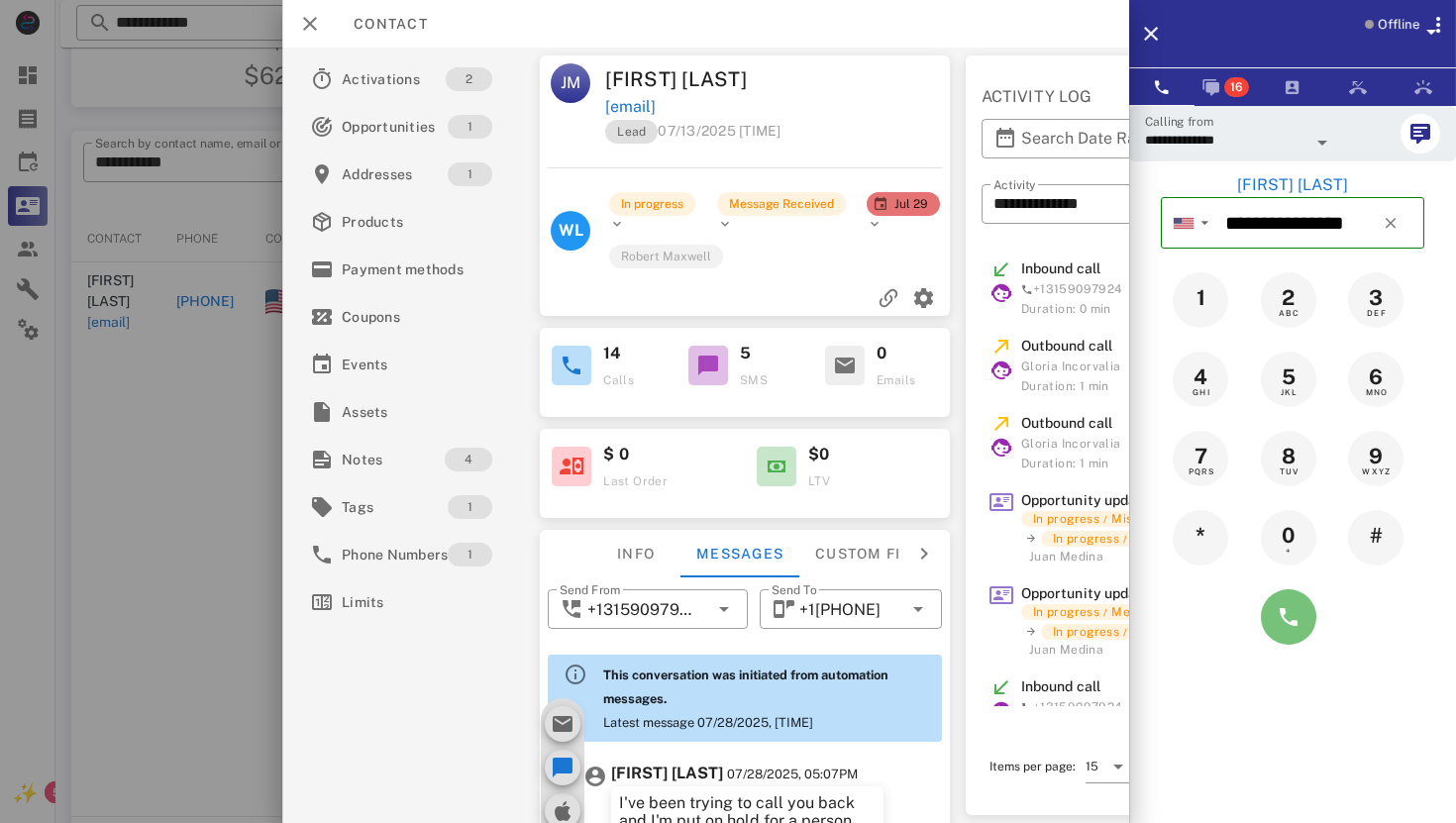 click at bounding box center [1289, 617] 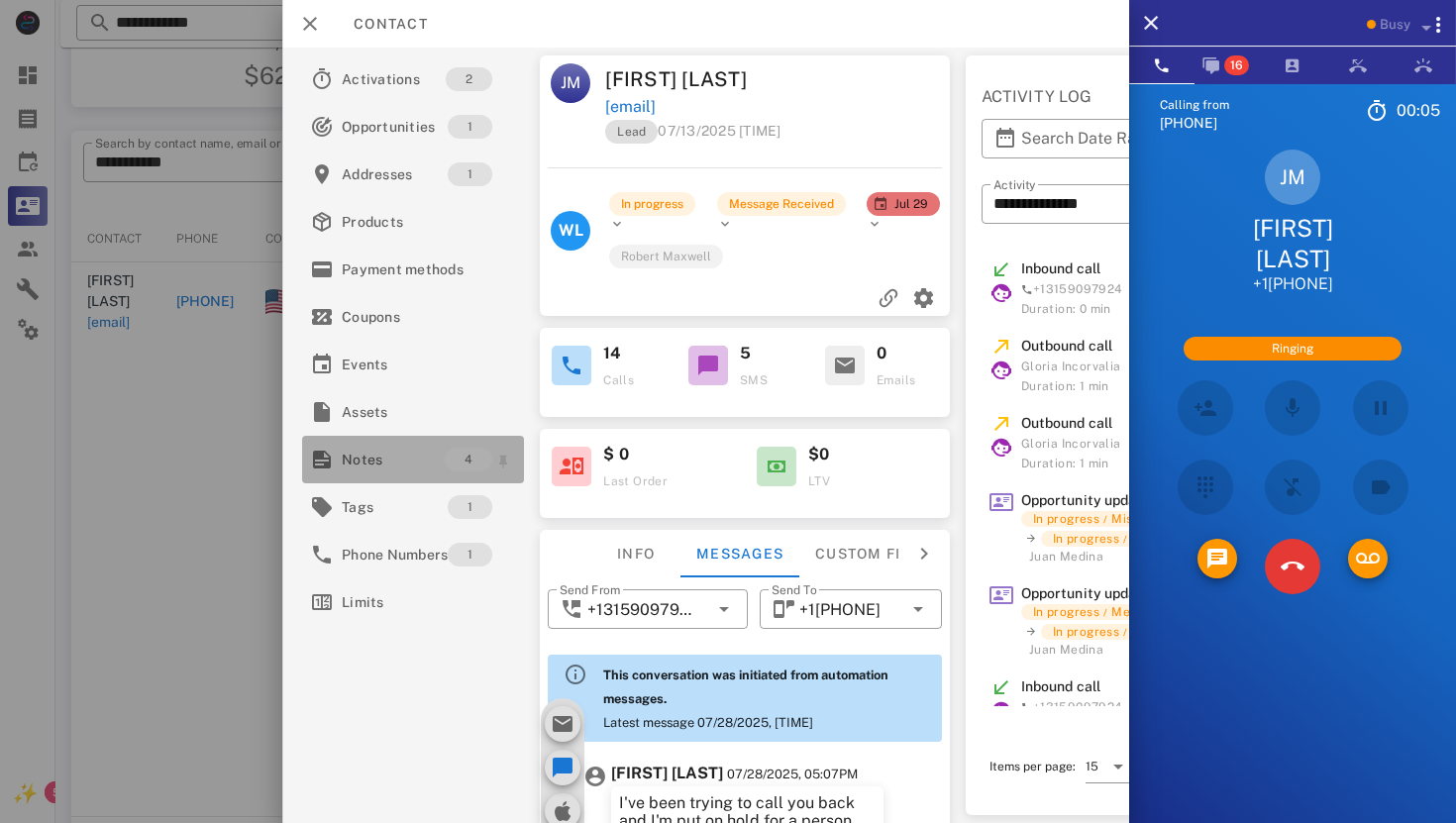 click on "Notes" at bounding box center [393, 460] 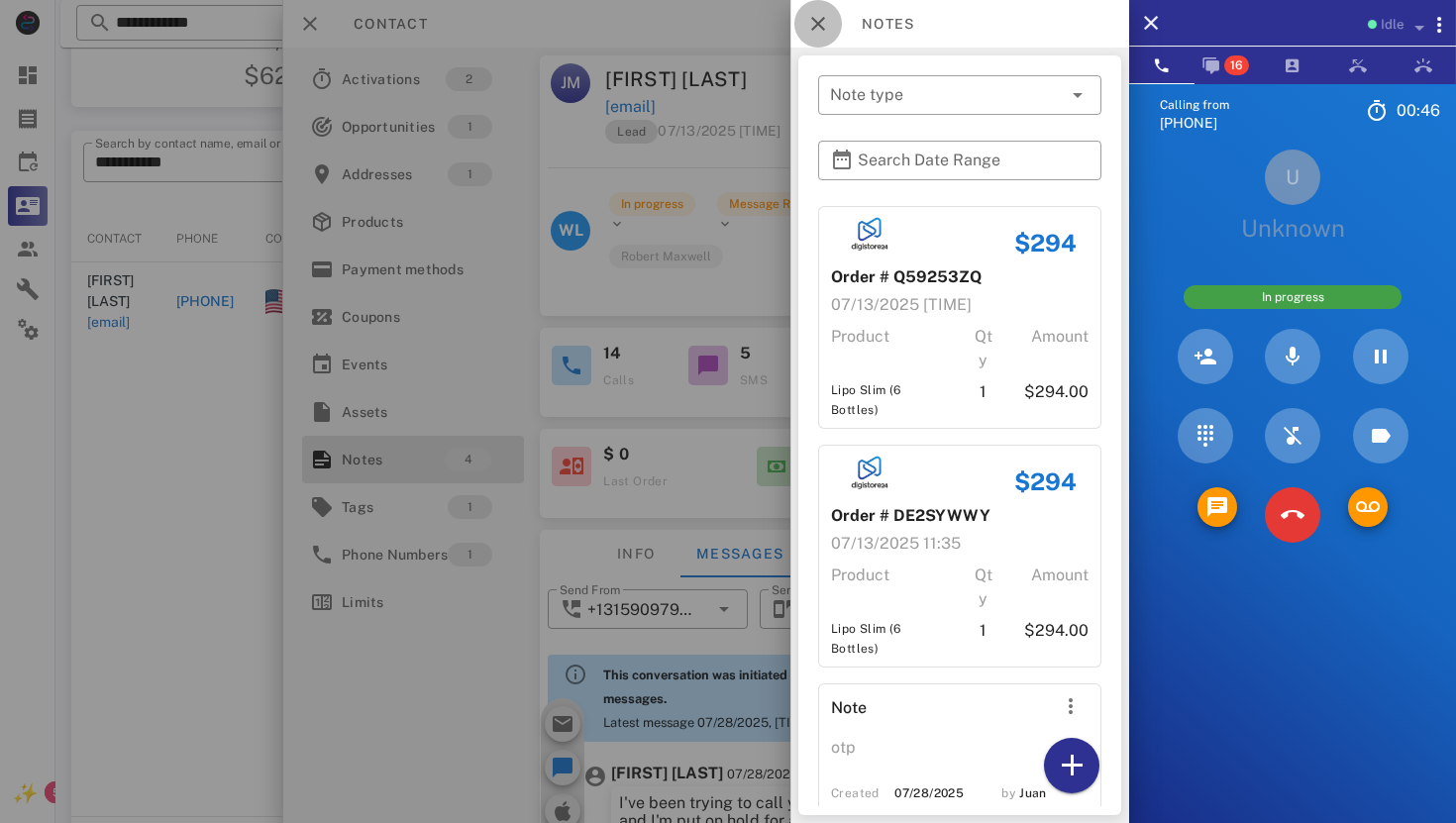 click at bounding box center (818, 24) 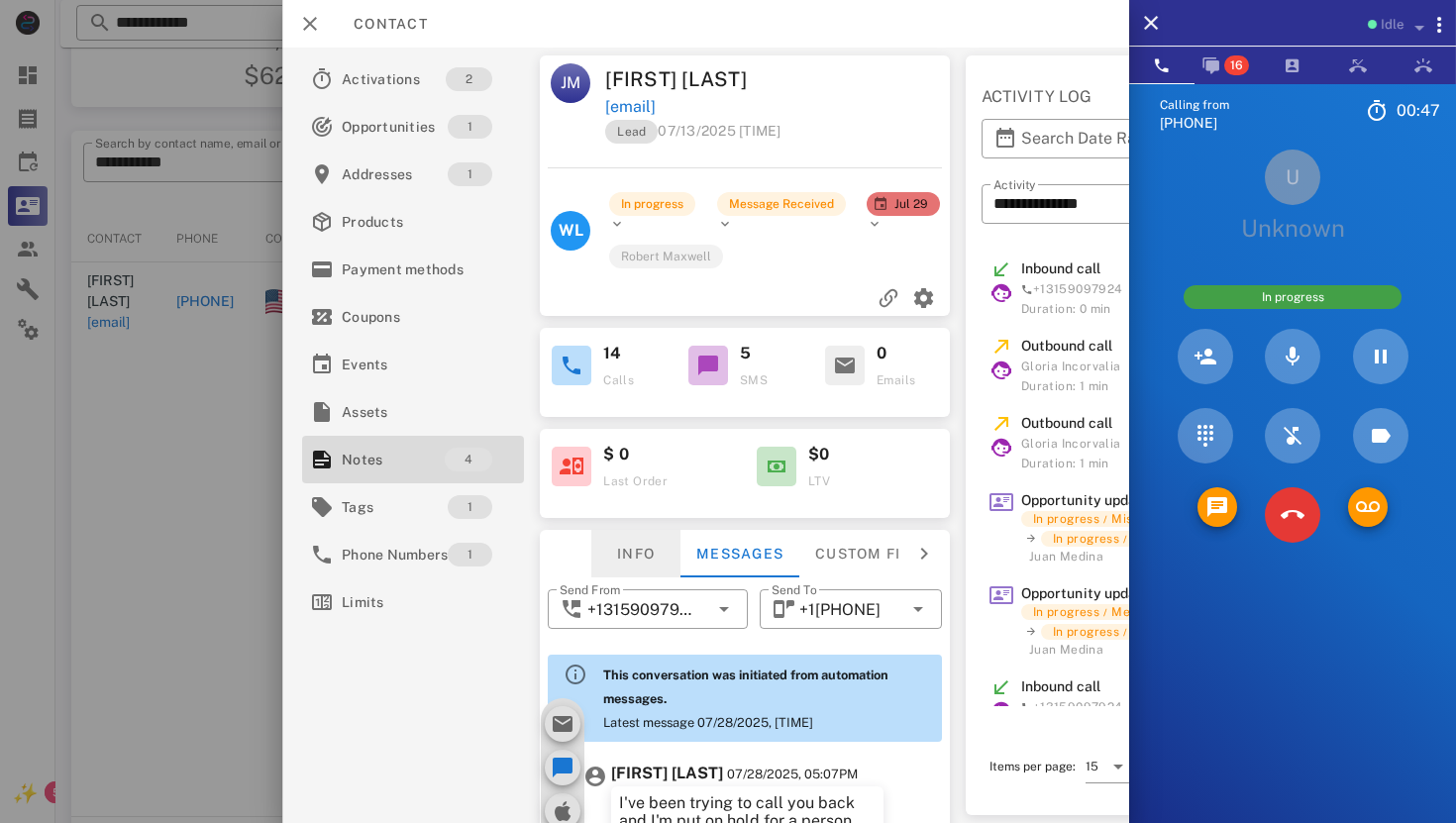 click on "Info" at bounding box center [636, 554] 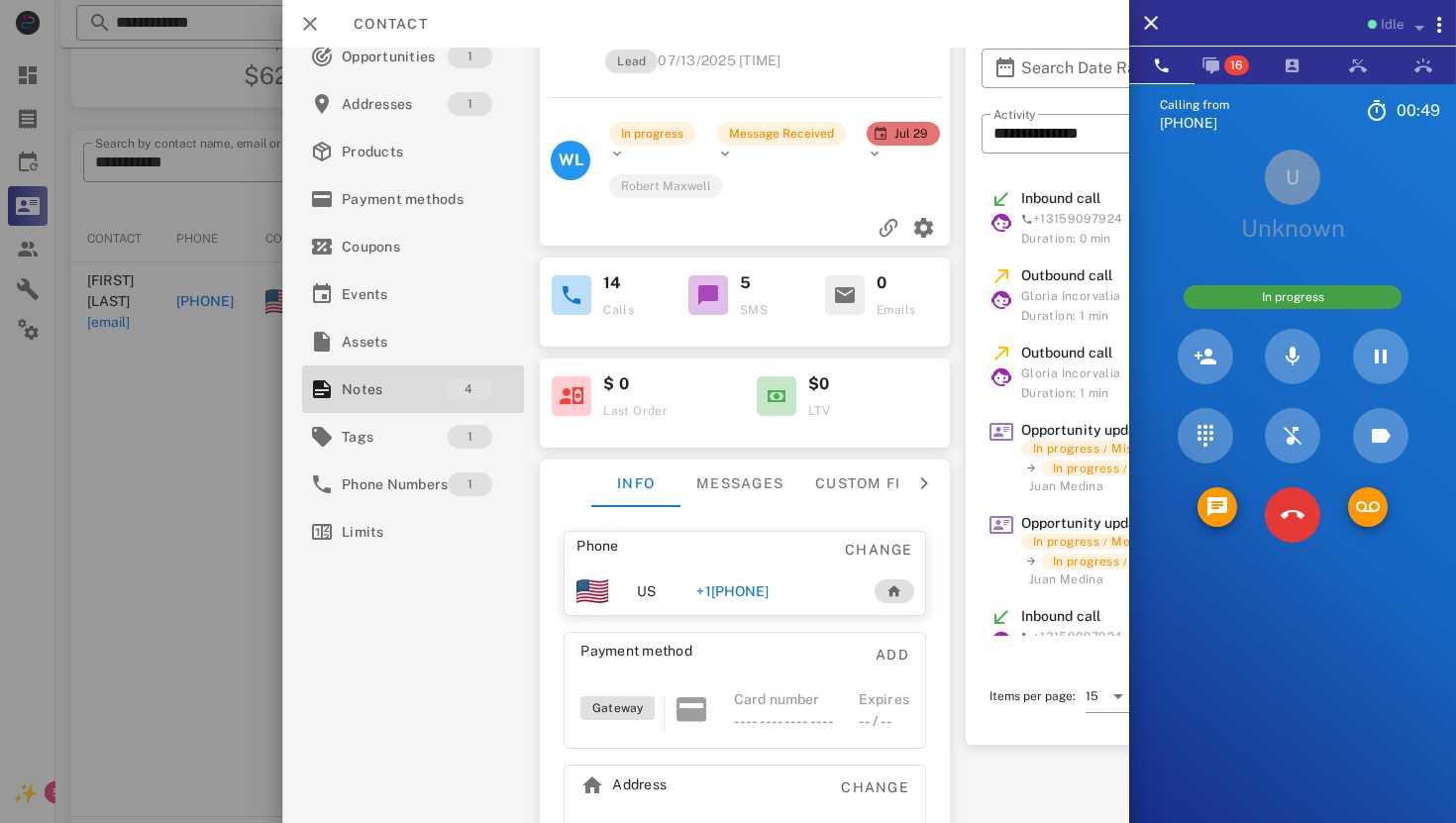 scroll, scrollTop: 163, scrollLeft: 0, axis: vertical 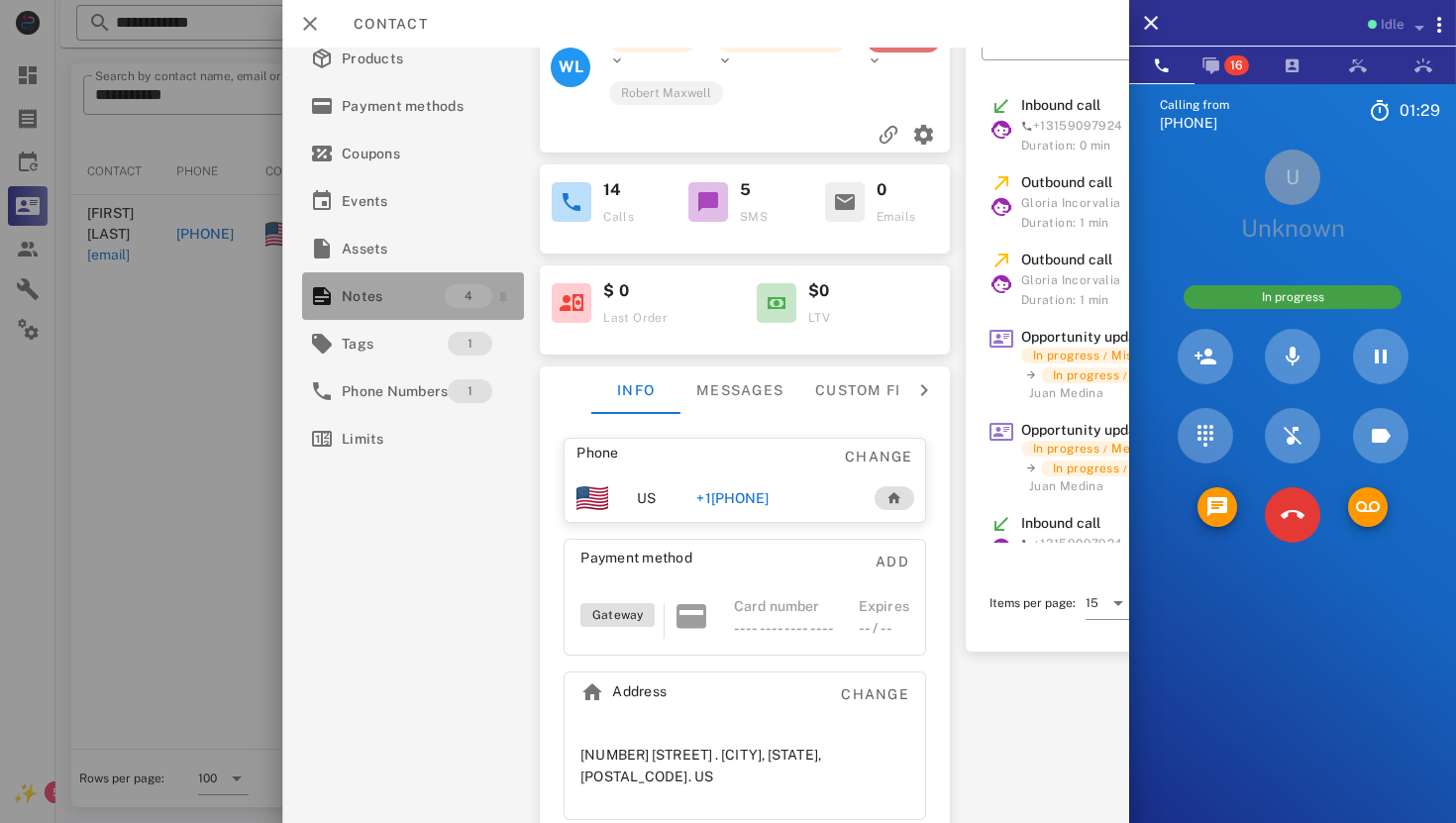 click on "Notes" at bounding box center (393, 296) 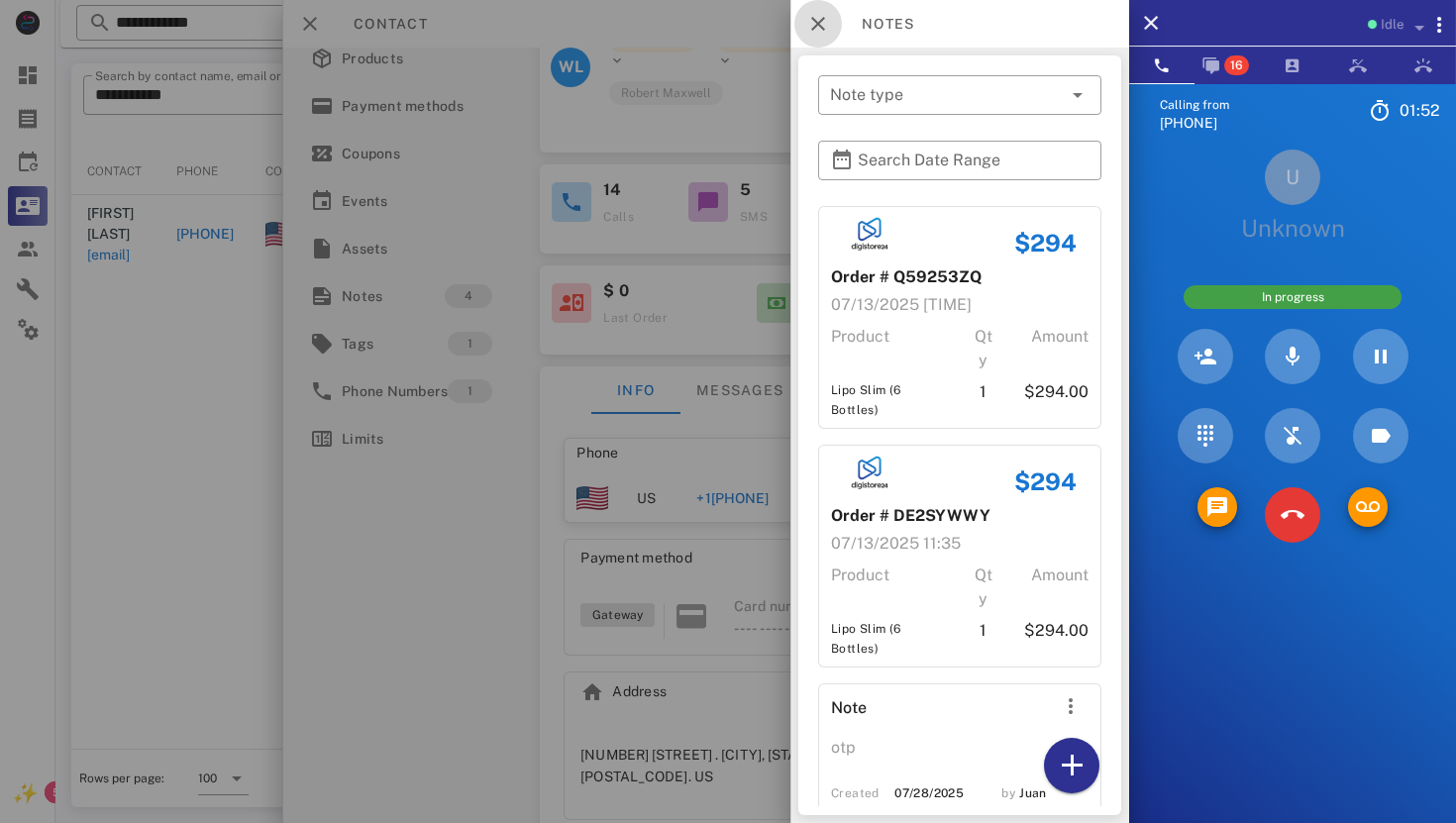 click at bounding box center (818, 24) 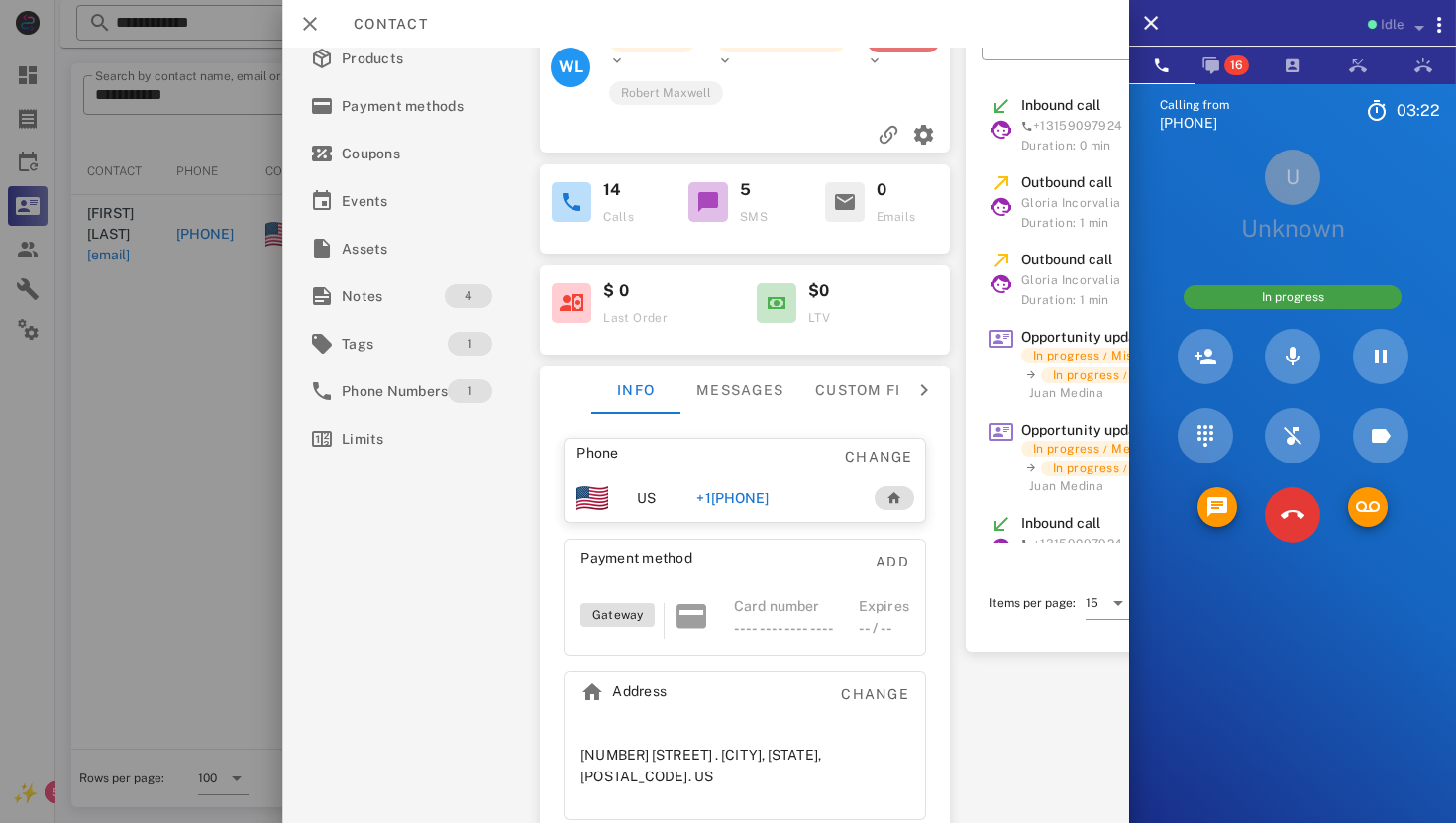 click on "Opportunity updated In progress / Message Received In progress / Missed call [FIRST] [LAST]" at bounding box center (1166, 458) 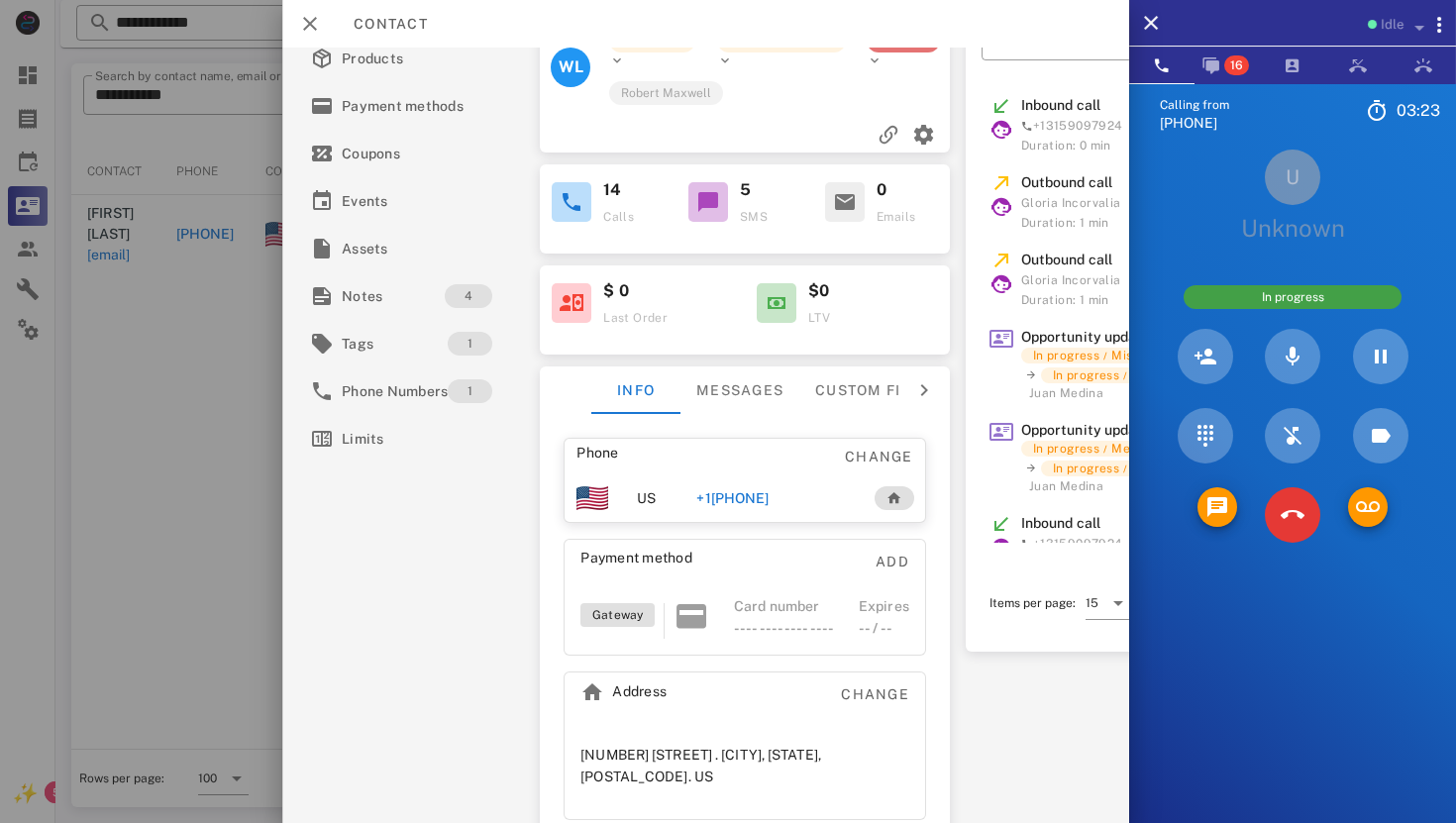 click on "Opportunity updated" at bounding box center (1090, 430) 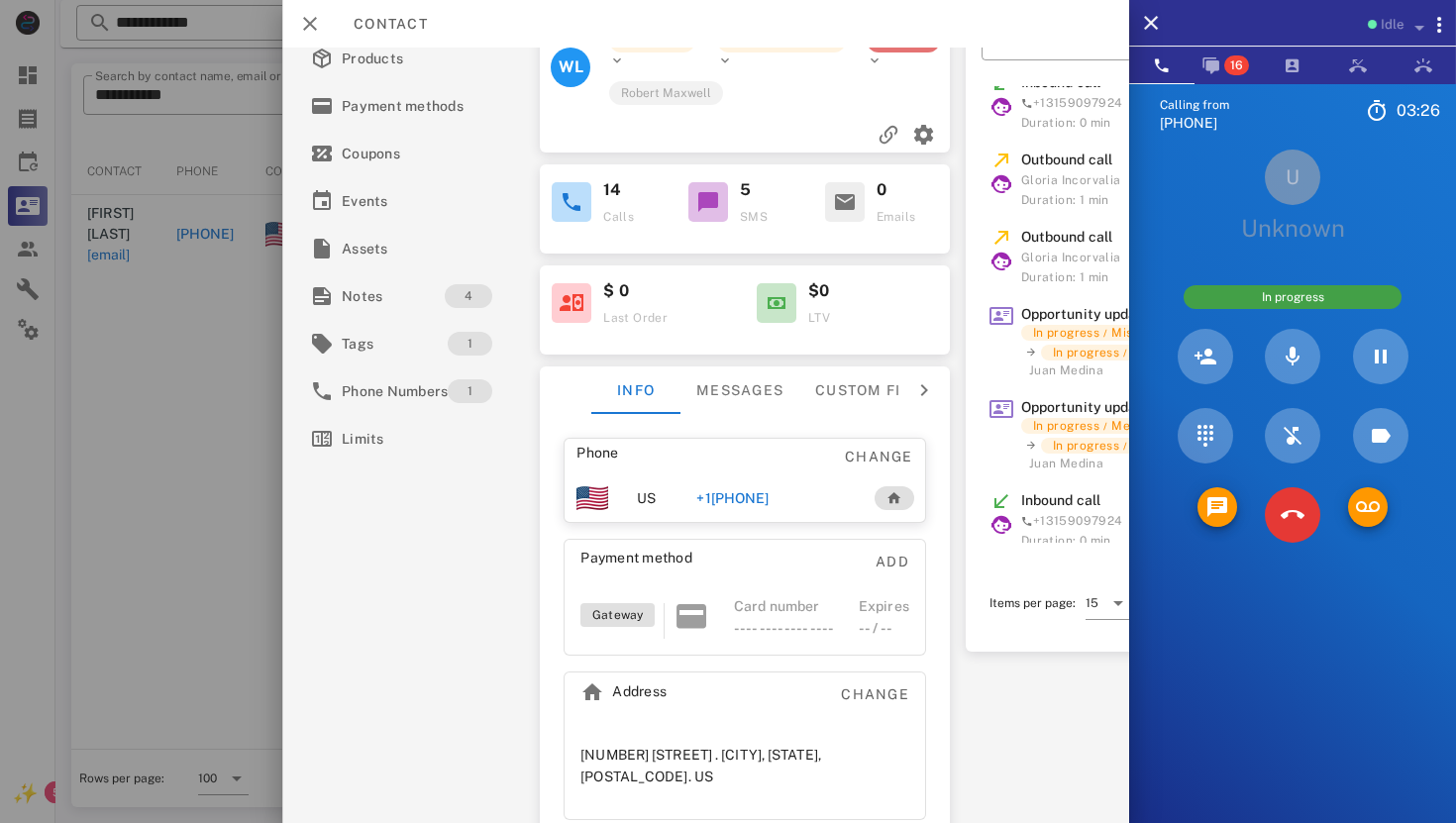 scroll, scrollTop: 24, scrollLeft: 0, axis: vertical 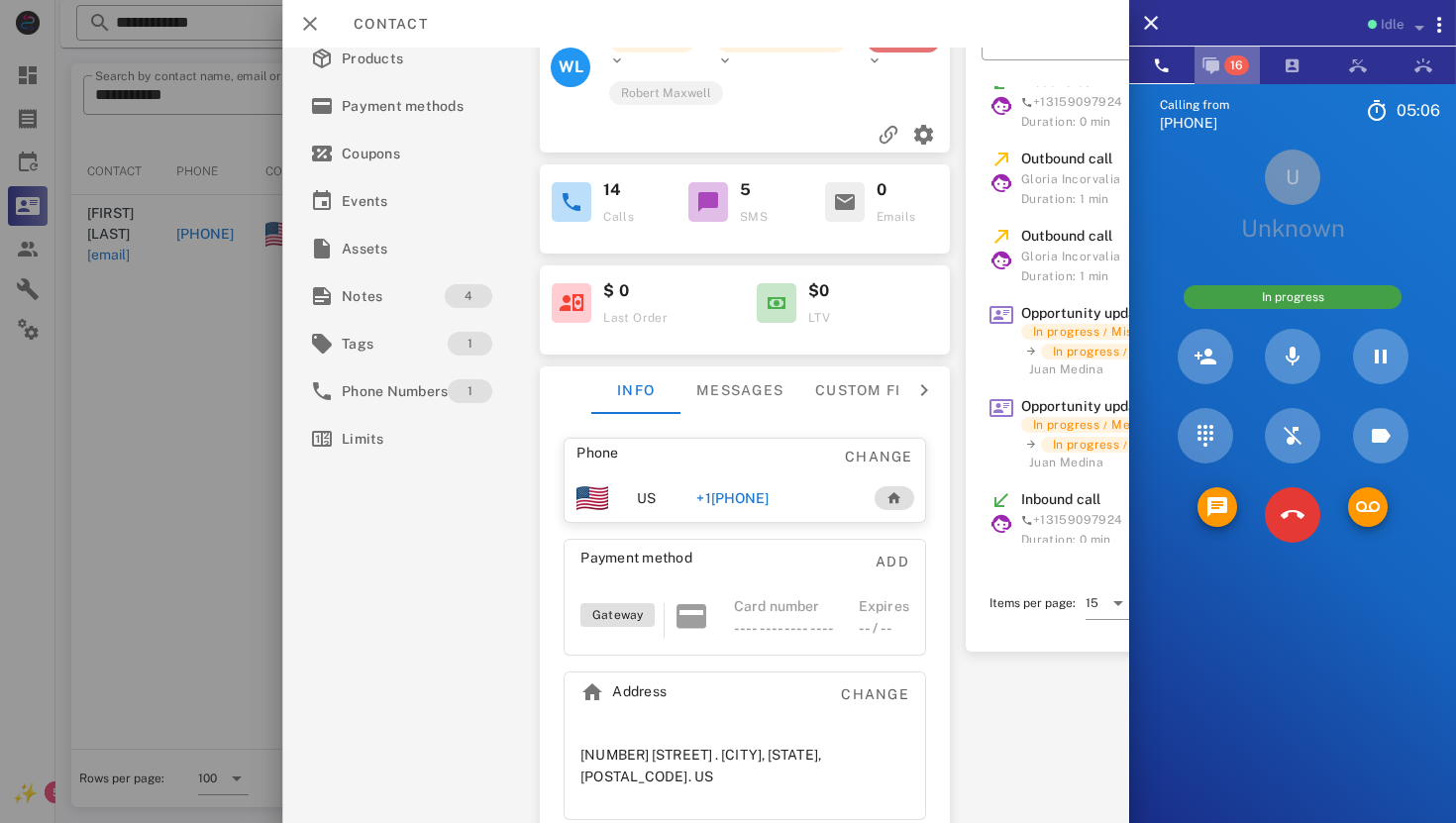 click on "16" at bounding box center (1227, 65) 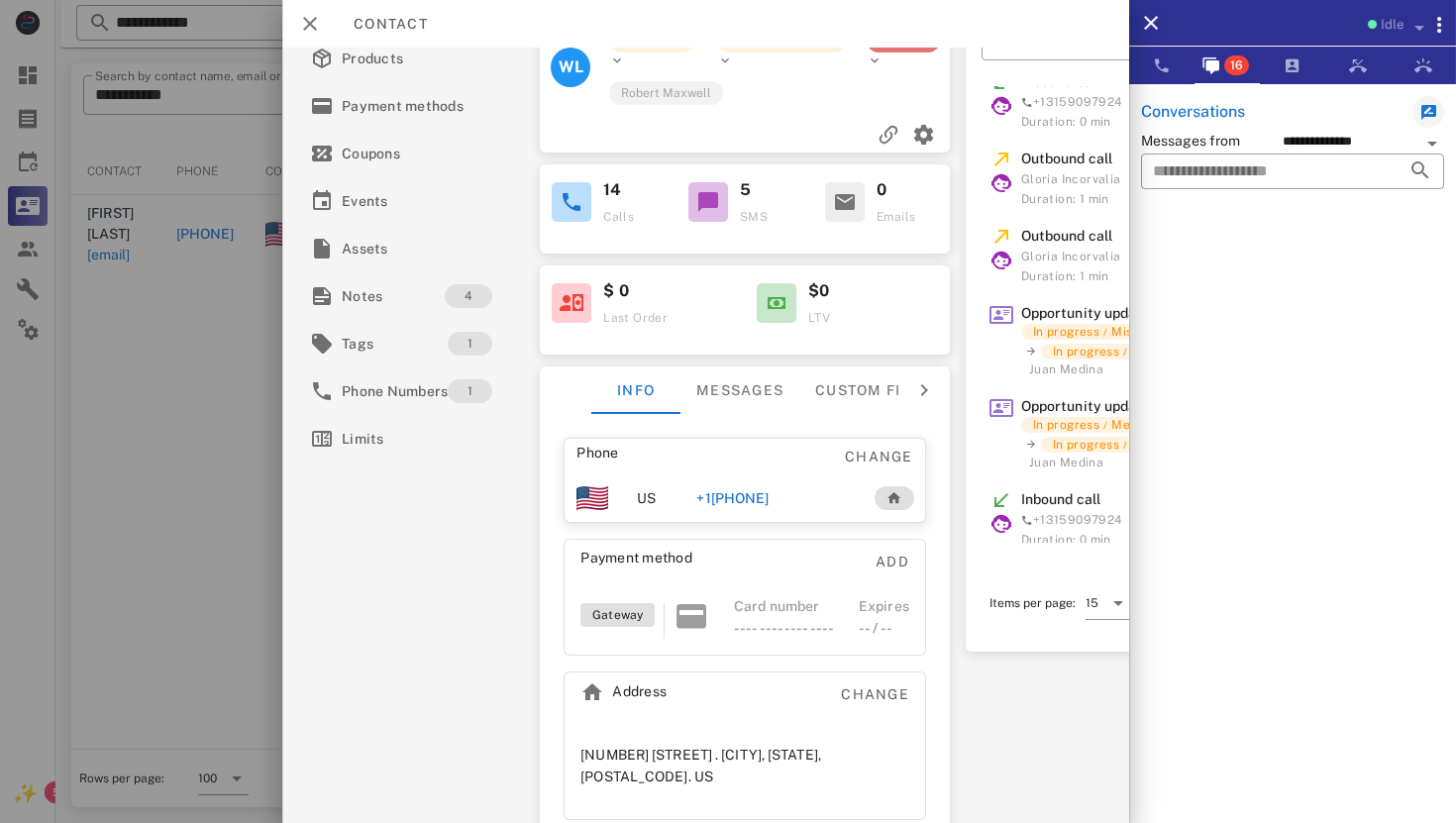 click on "Messages from" at bounding box center [1211, 141] 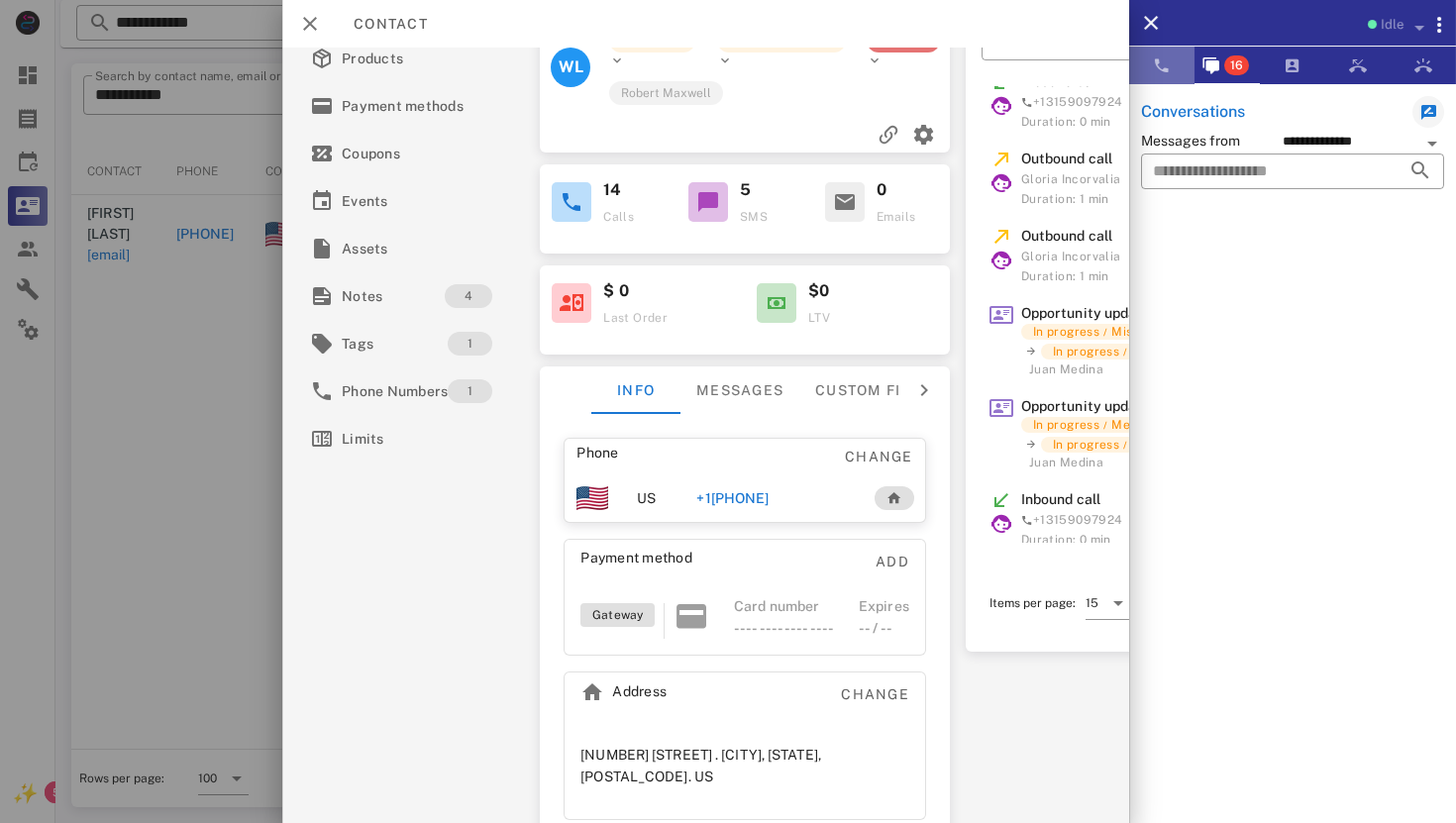 click at bounding box center (1162, 65) 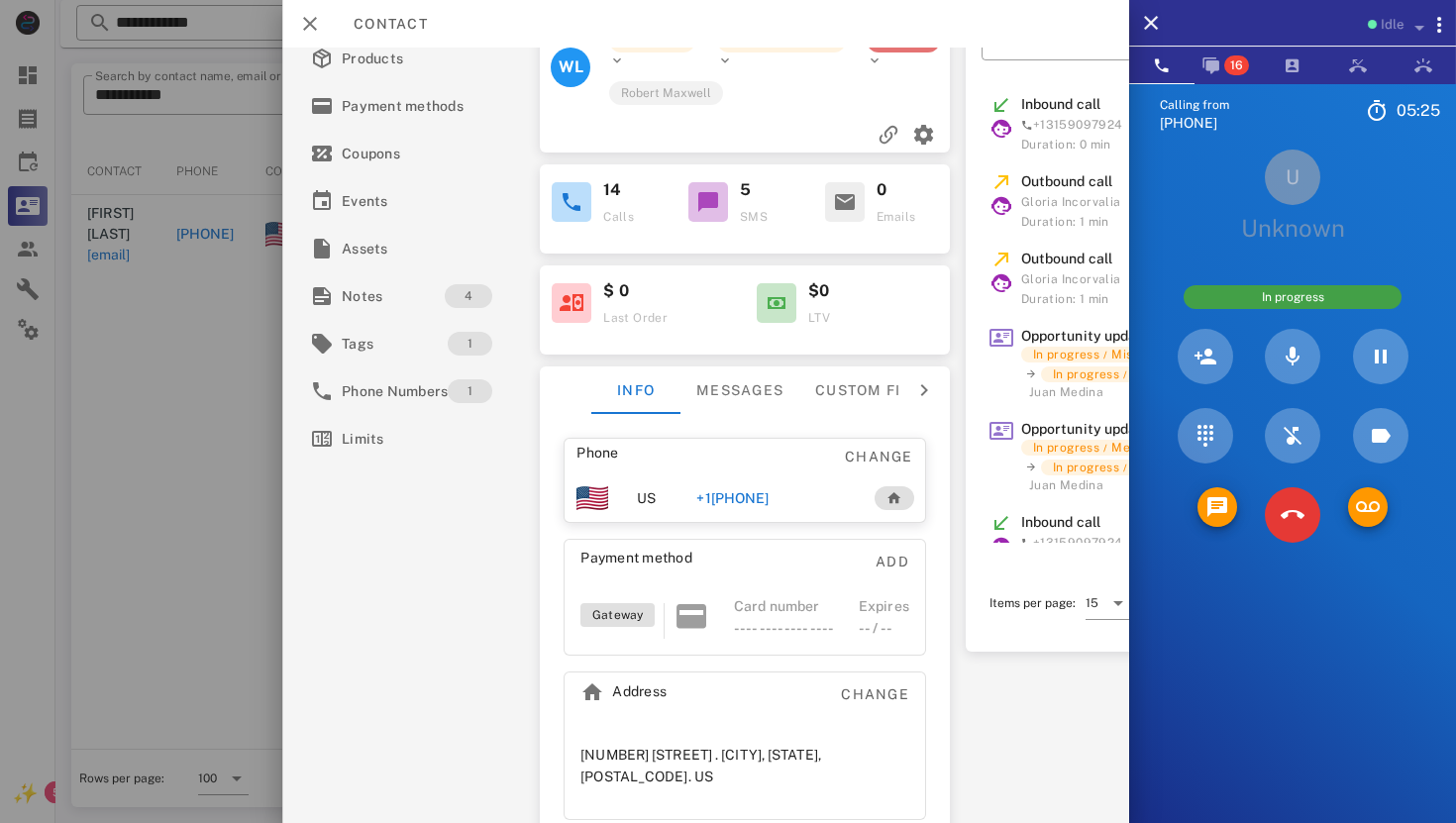 scroll, scrollTop: 0, scrollLeft: 0, axis: both 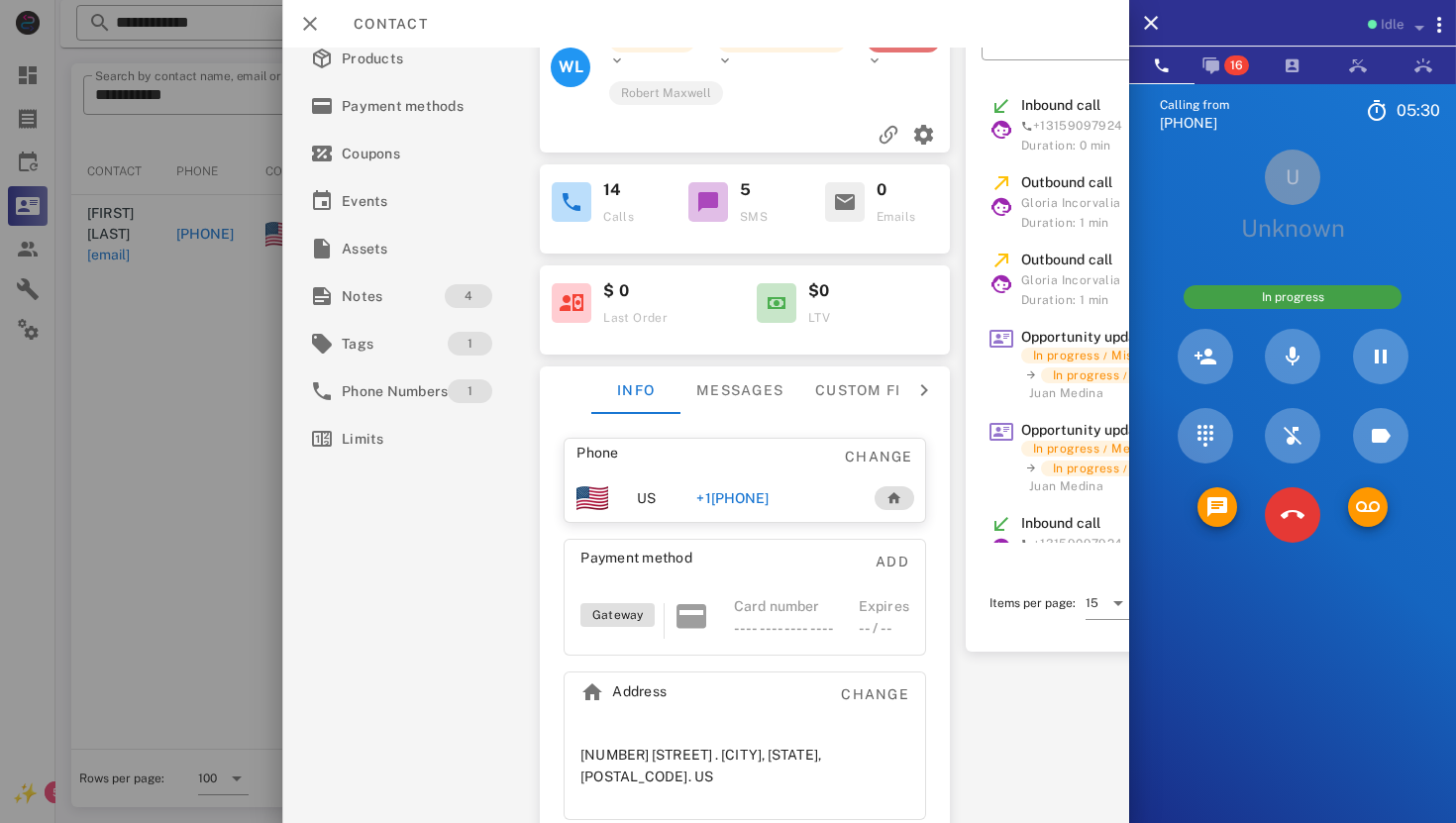 click on "Duration: 1 min" at bounding box center [1071, 300] 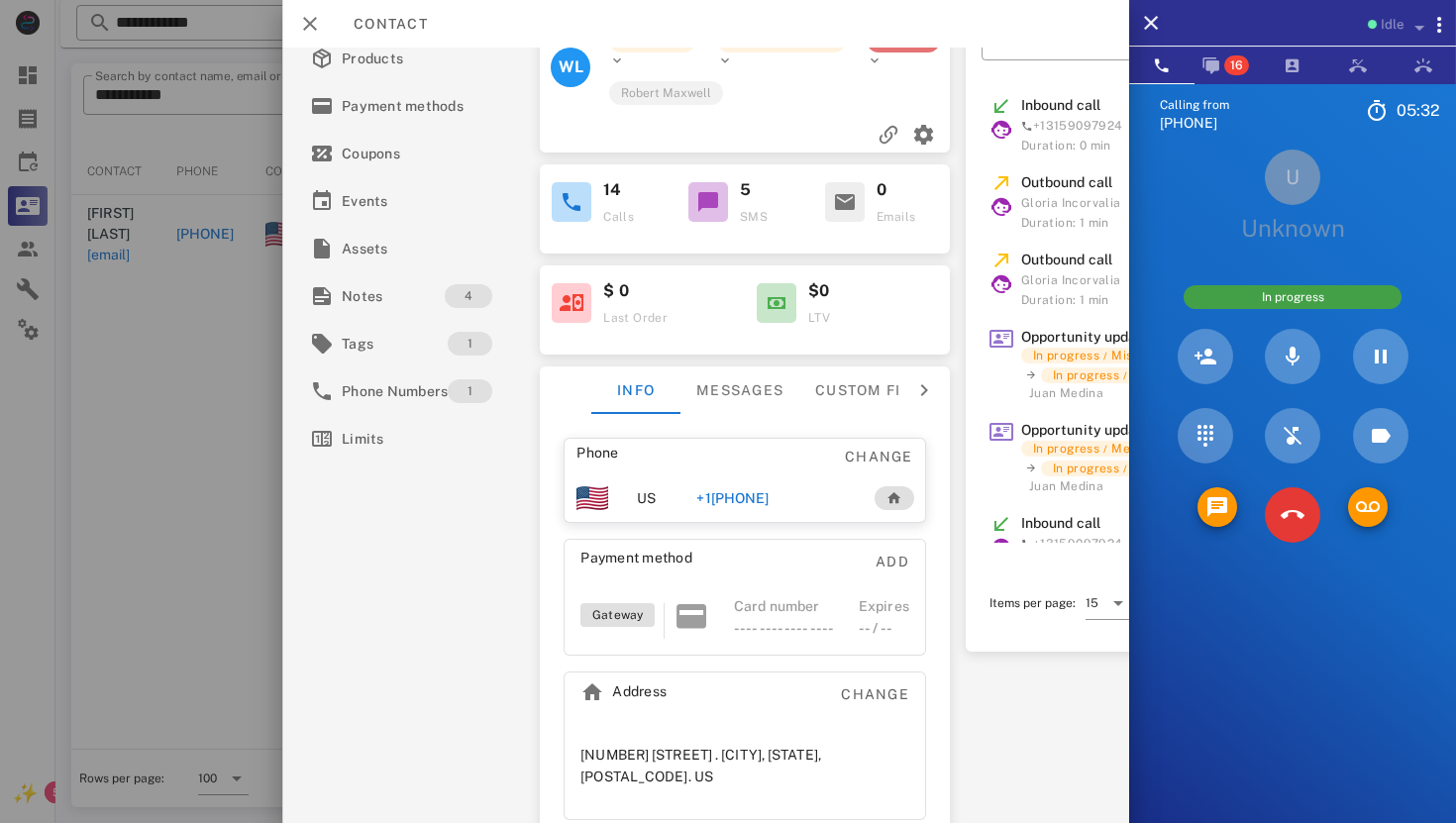 click on "Outbound call  [FIRST] [LAST]   Duration: 1 min   [DATE]   [TIME]" at bounding box center [1189, 279] 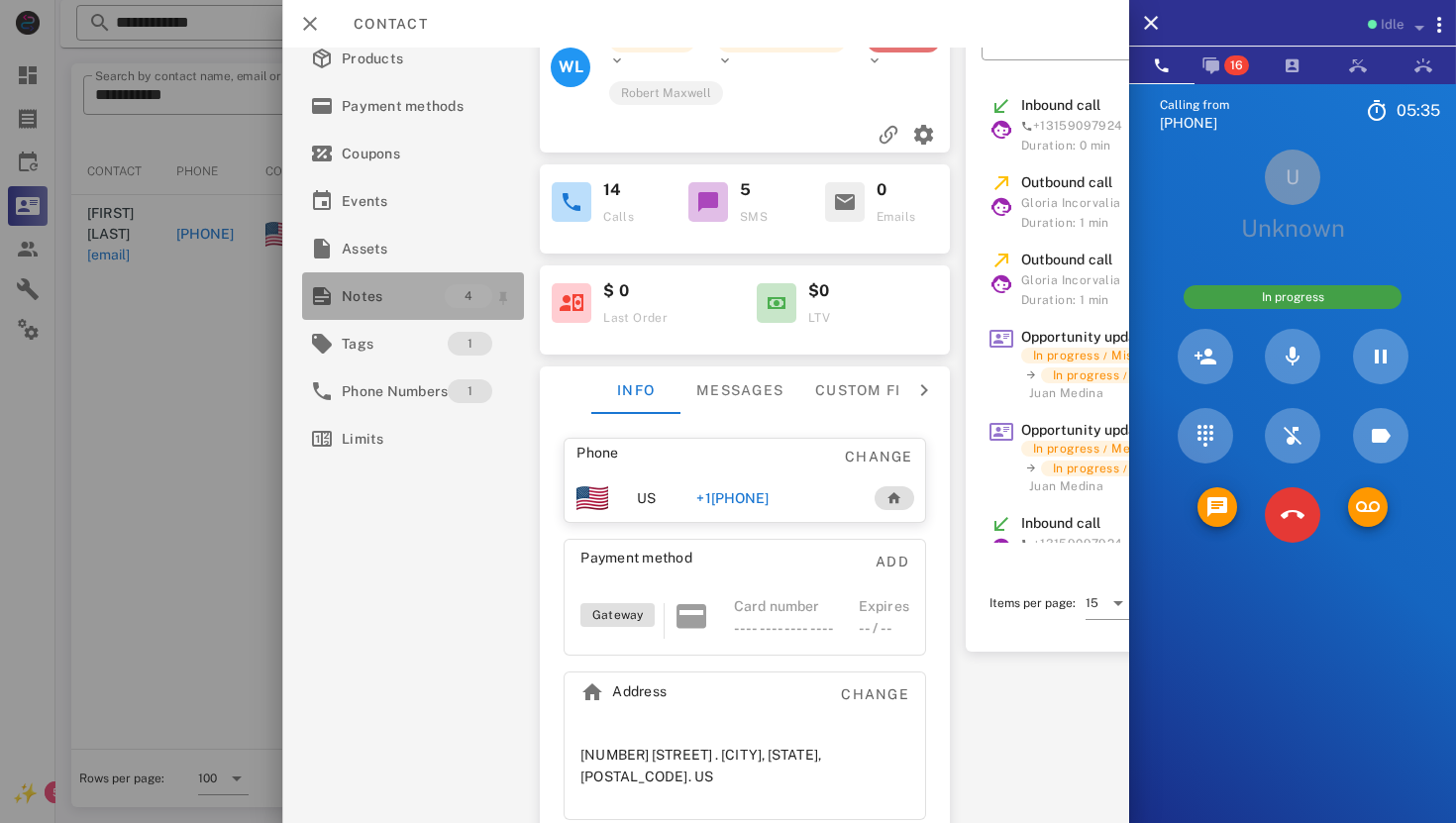 click on "Notes" at bounding box center [393, 296] 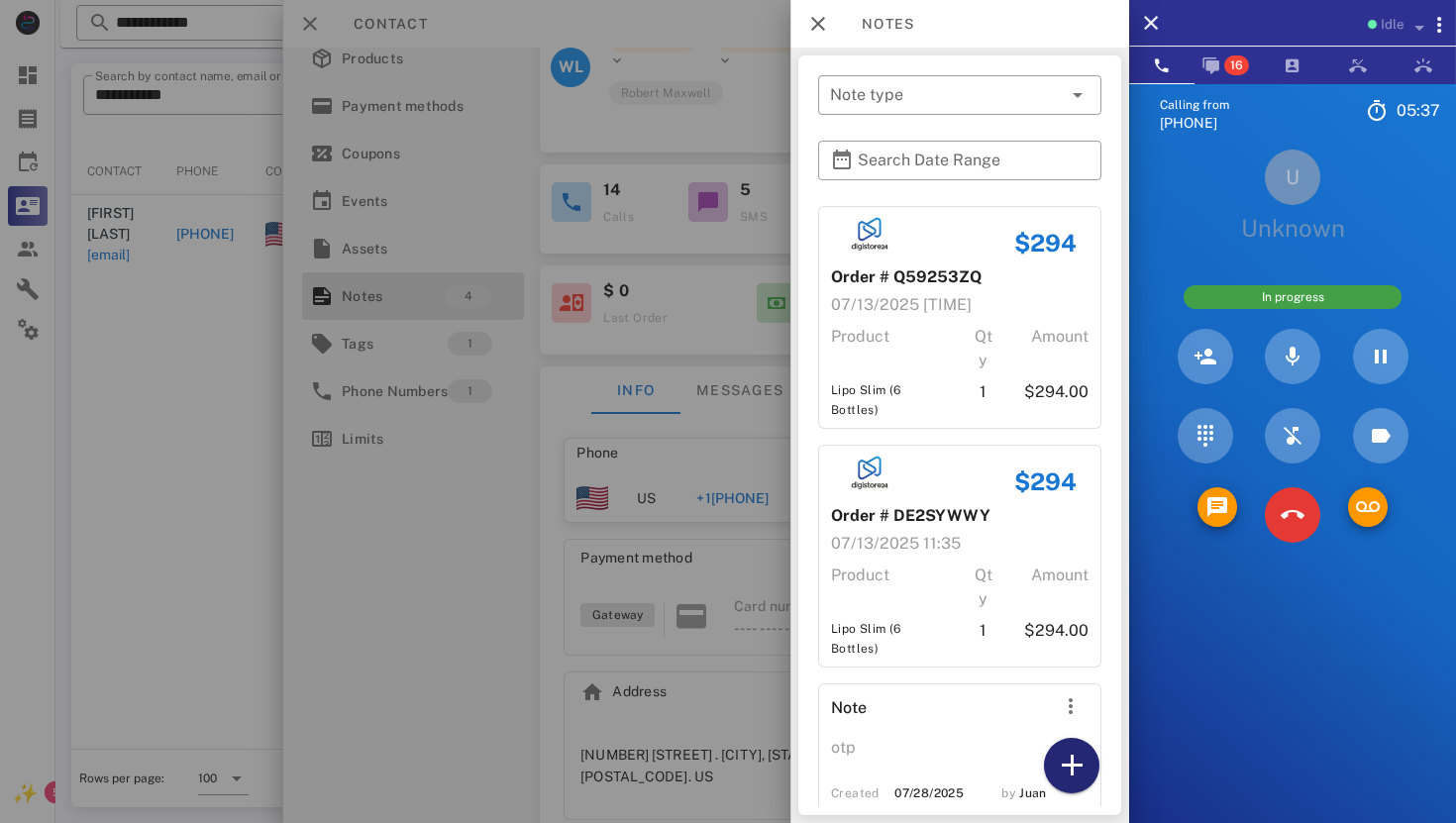 click at bounding box center (1072, 766) 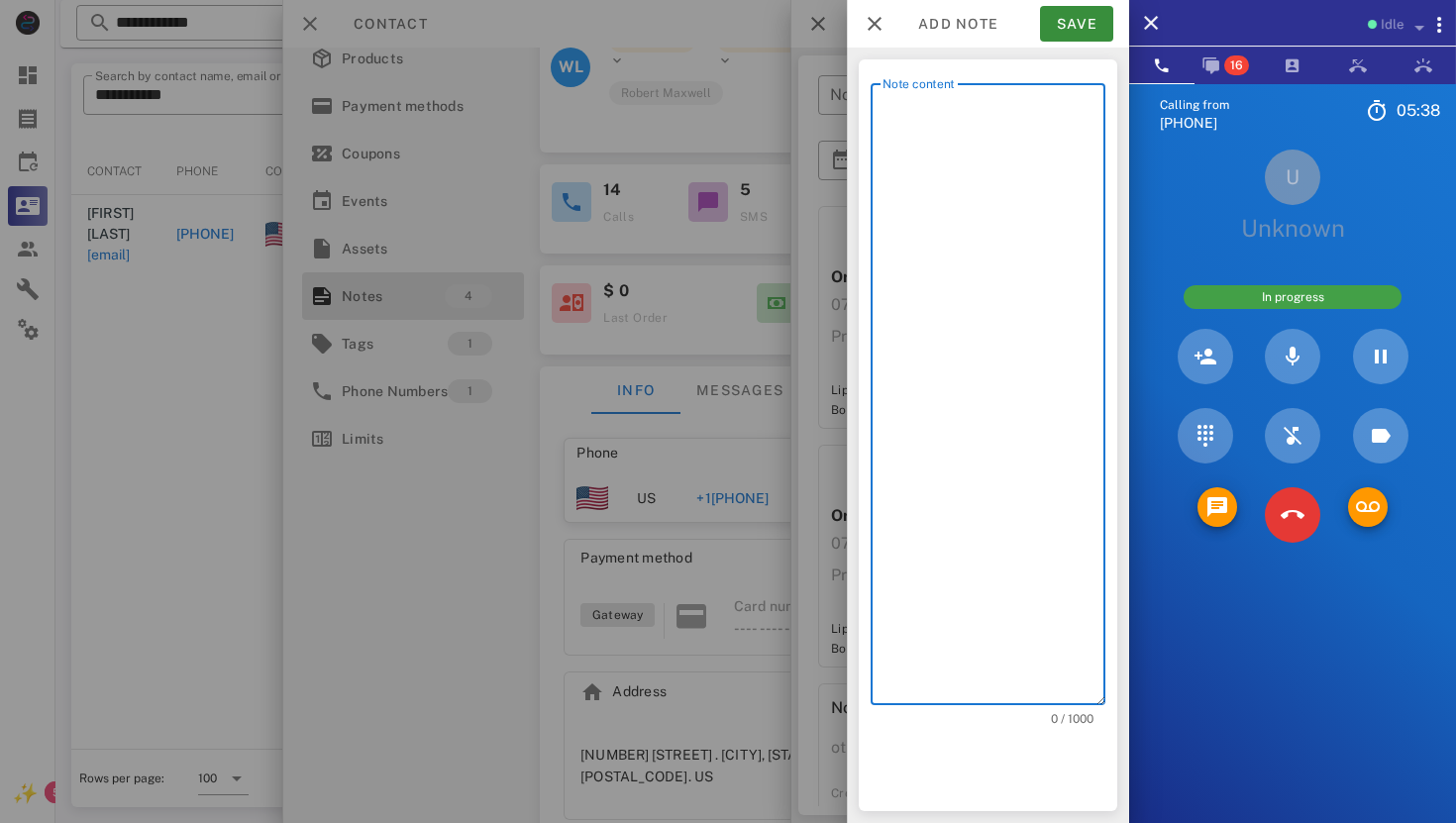 click on "Note content" at bounding box center [993, 399] 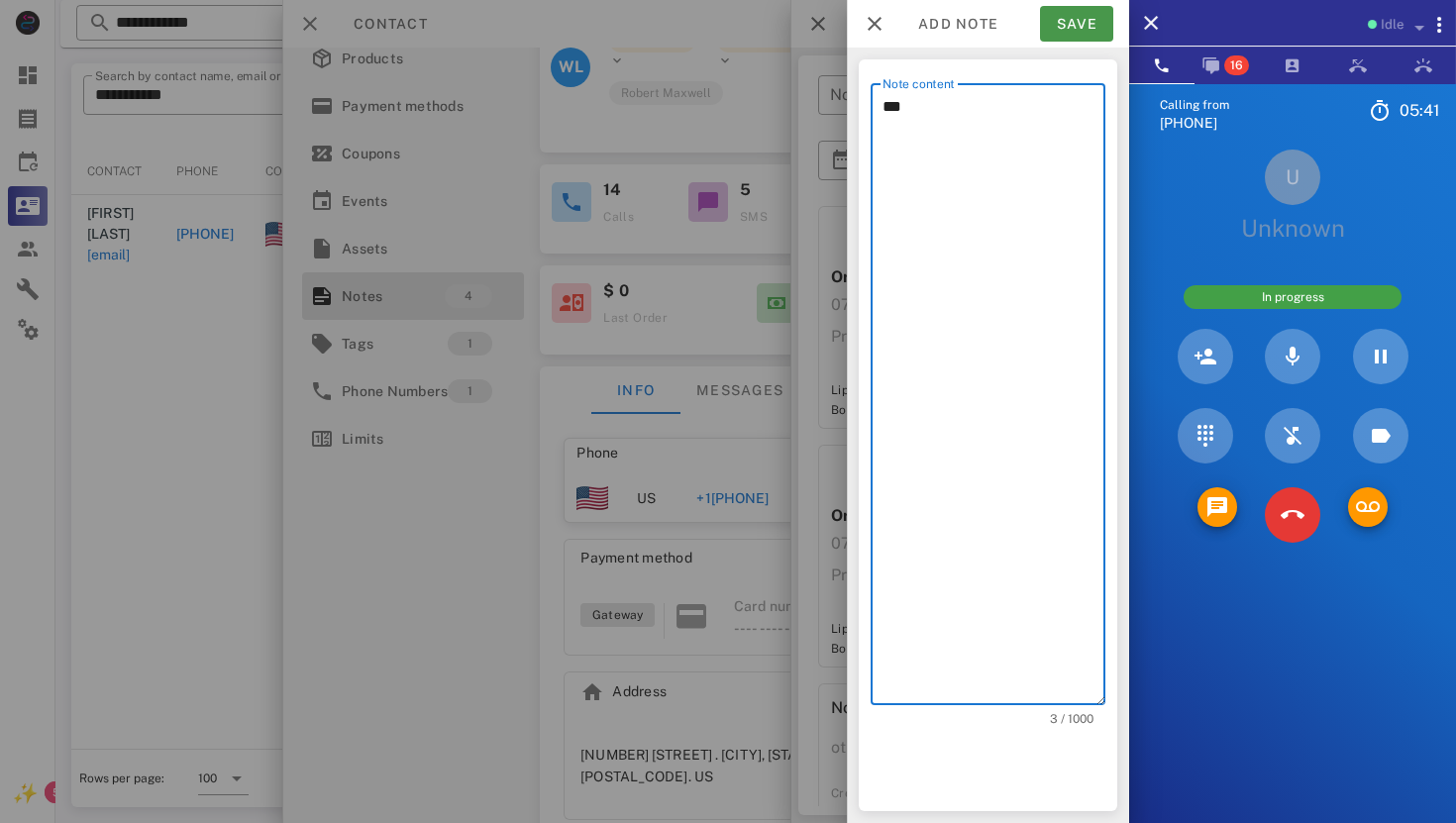 type on "***" 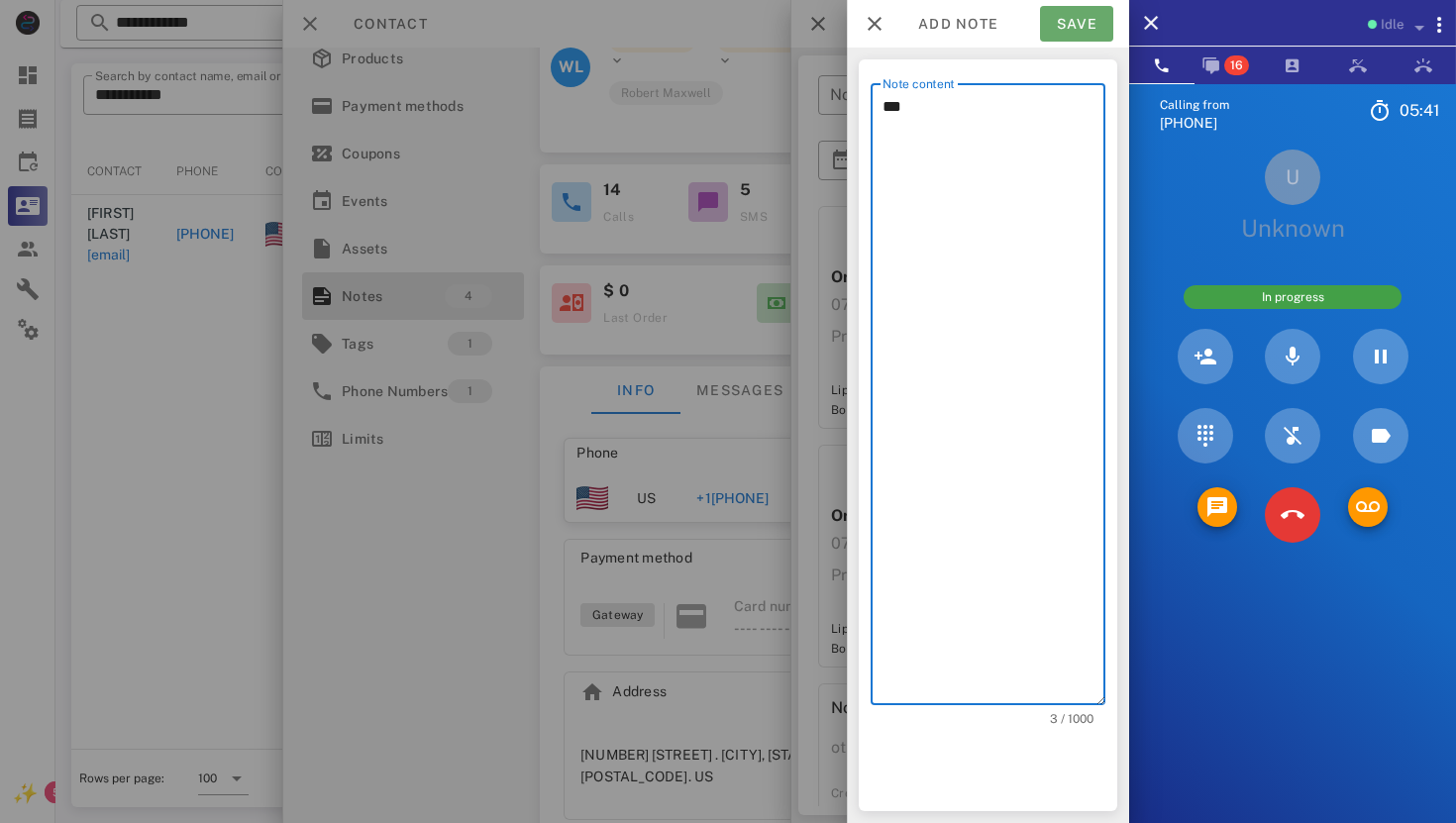 click on "Save" at bounding box center [1077, 24] 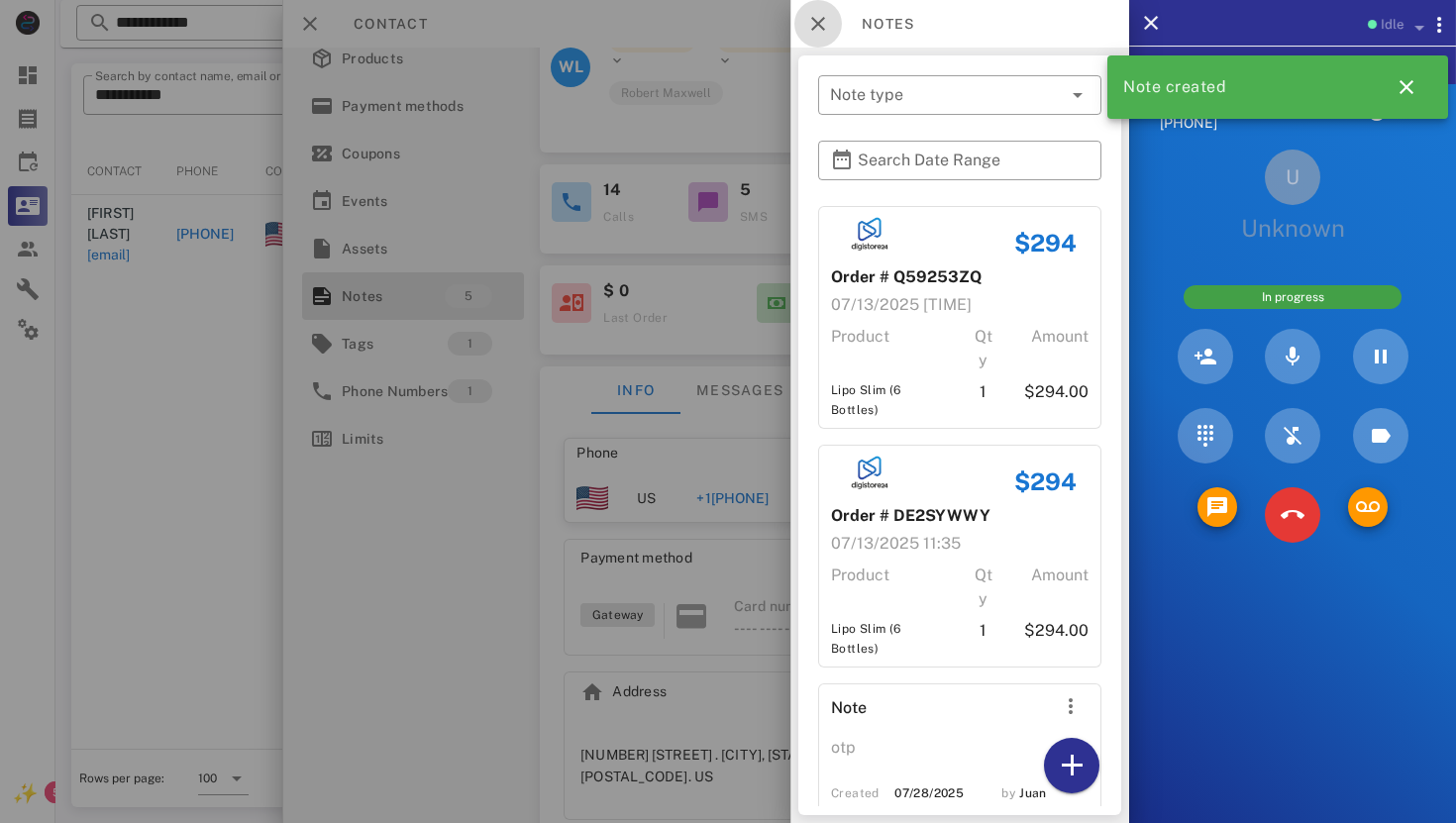 click at bounding box center (818, 24) 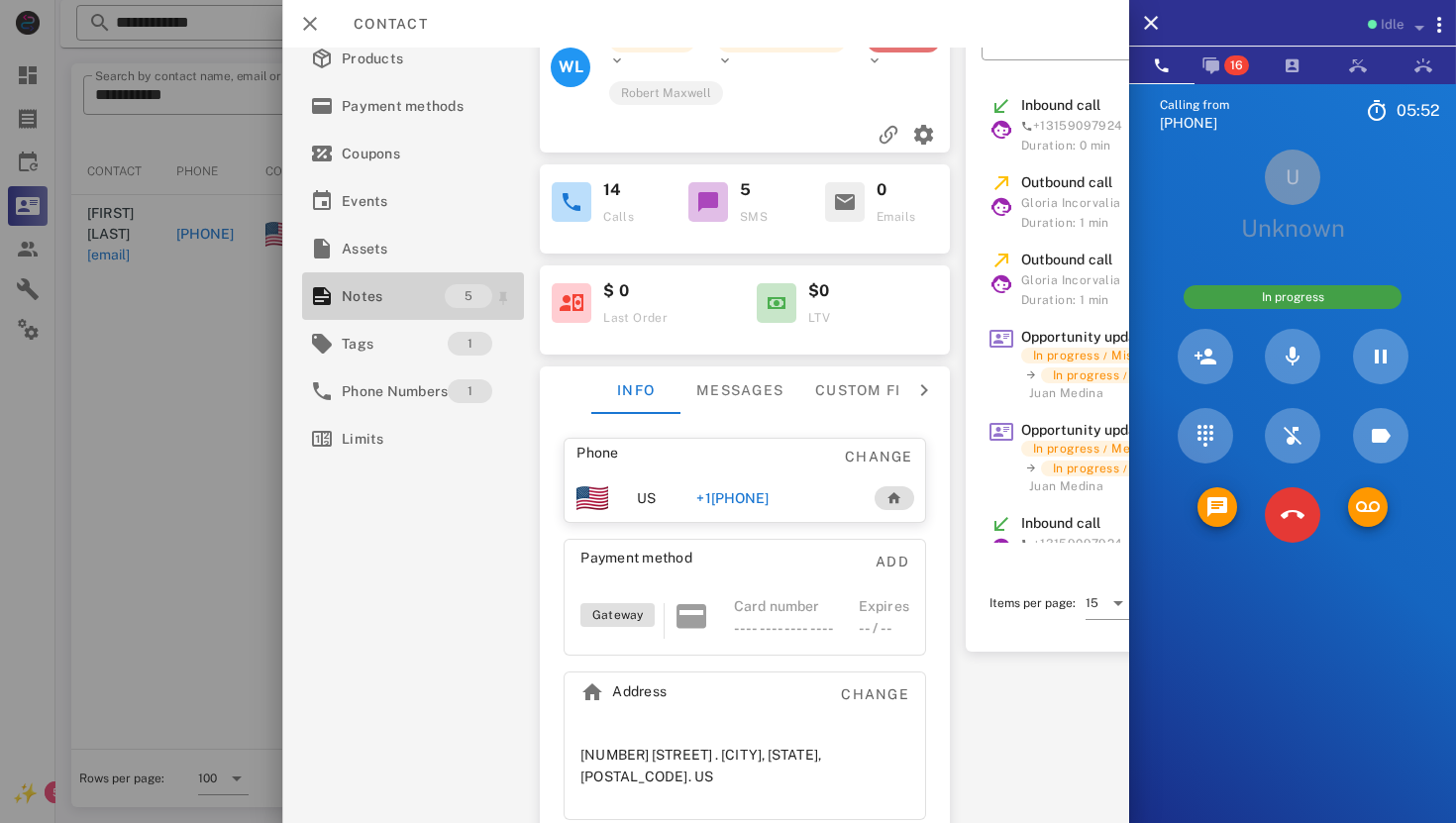 click on "Notes" at bounding box center (393, 296) 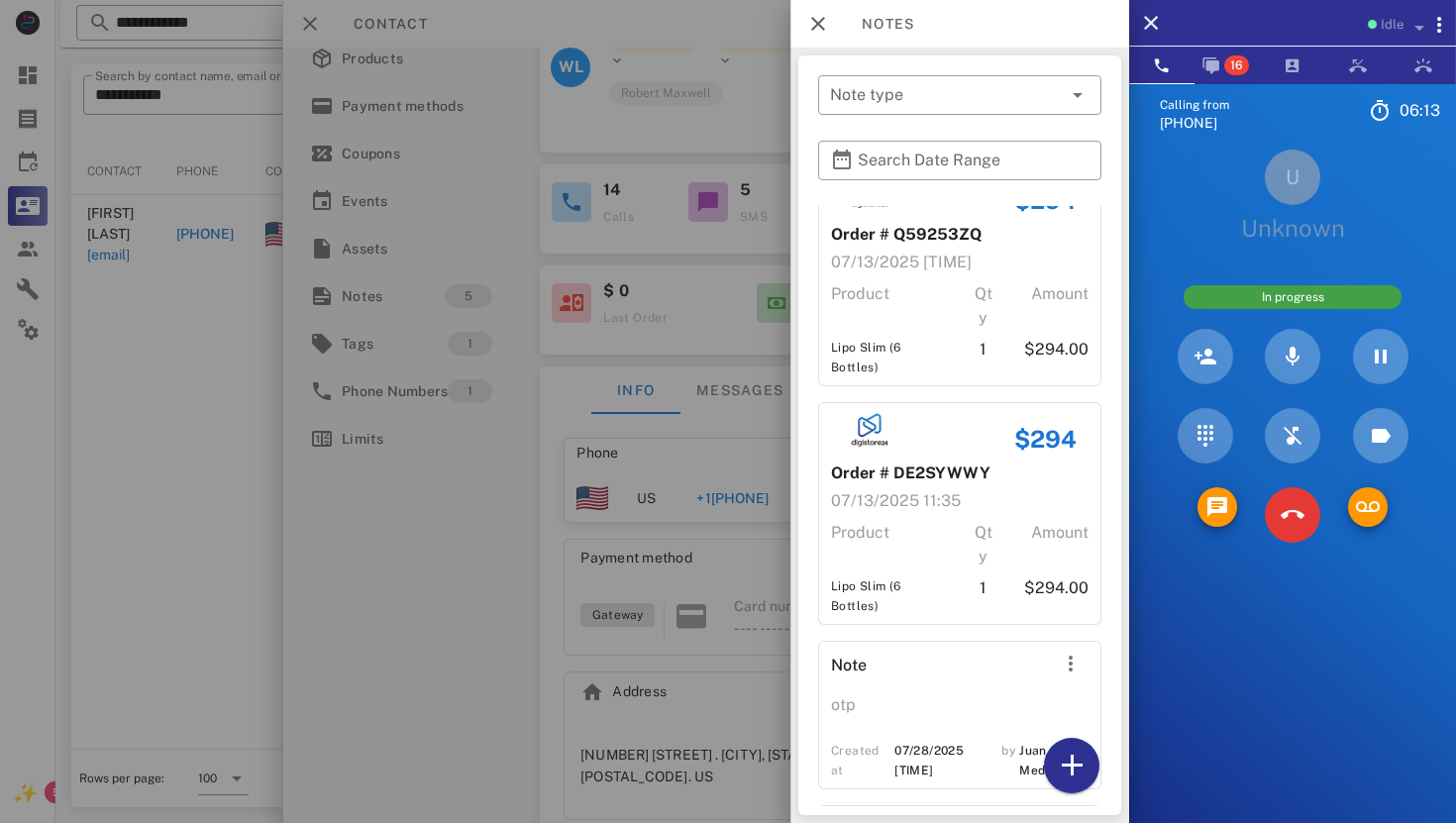 scroll, scrollTop: 0, scrollLeft: 0, axis: both 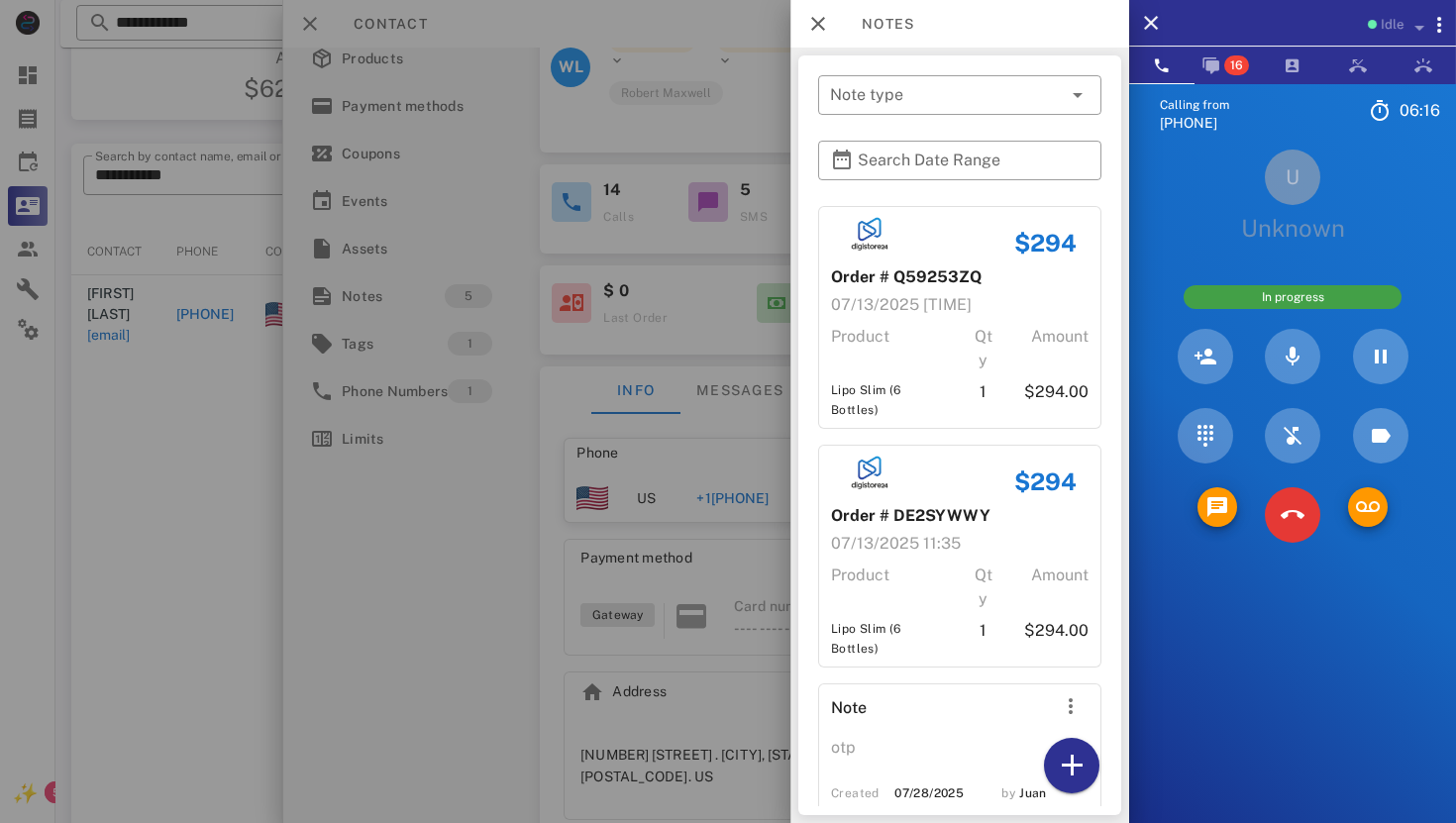 click at bounding box center (728, 411) 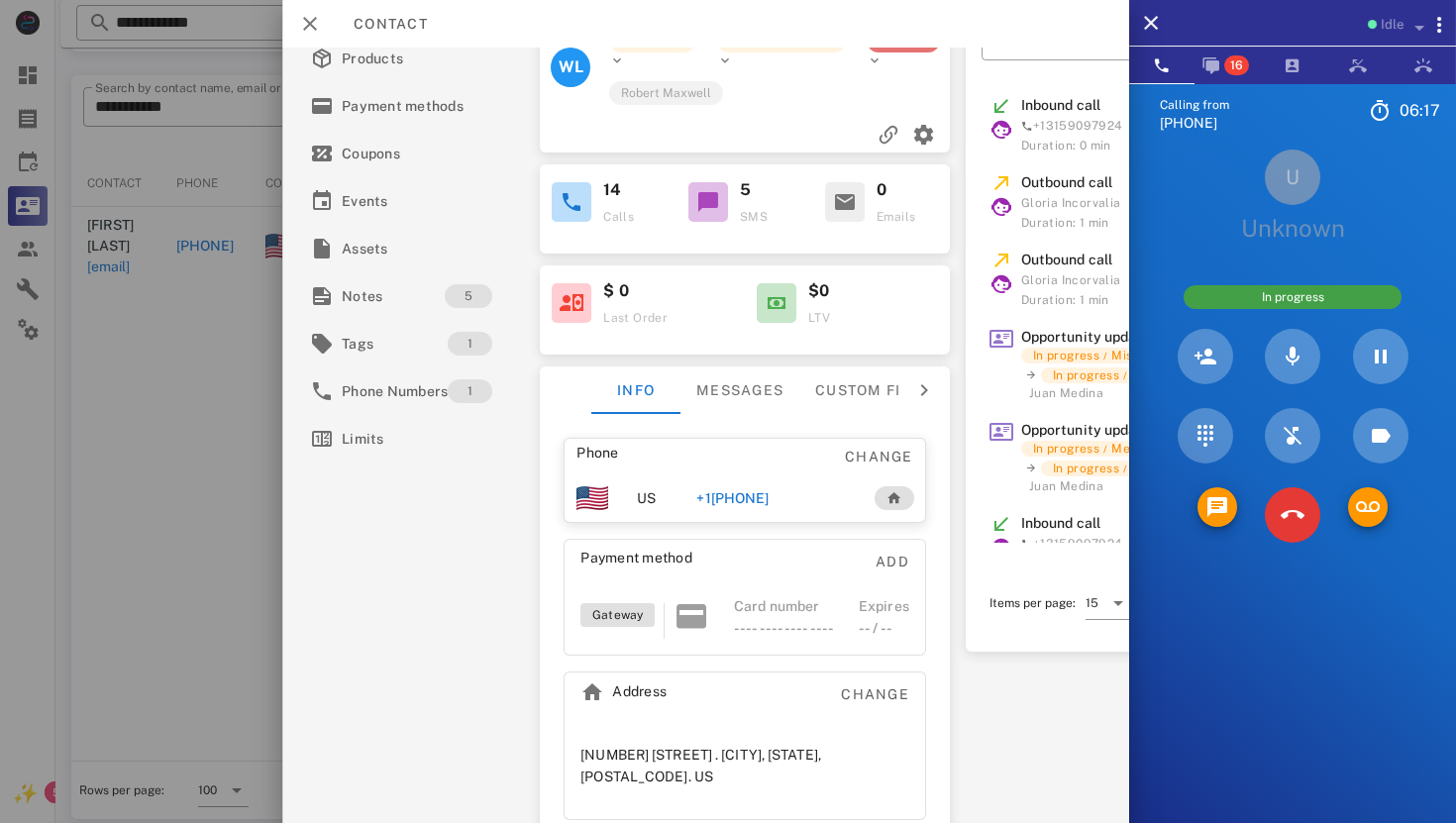 scroll, scrollTop: 376, scrollLeft: 0, axis: vertical 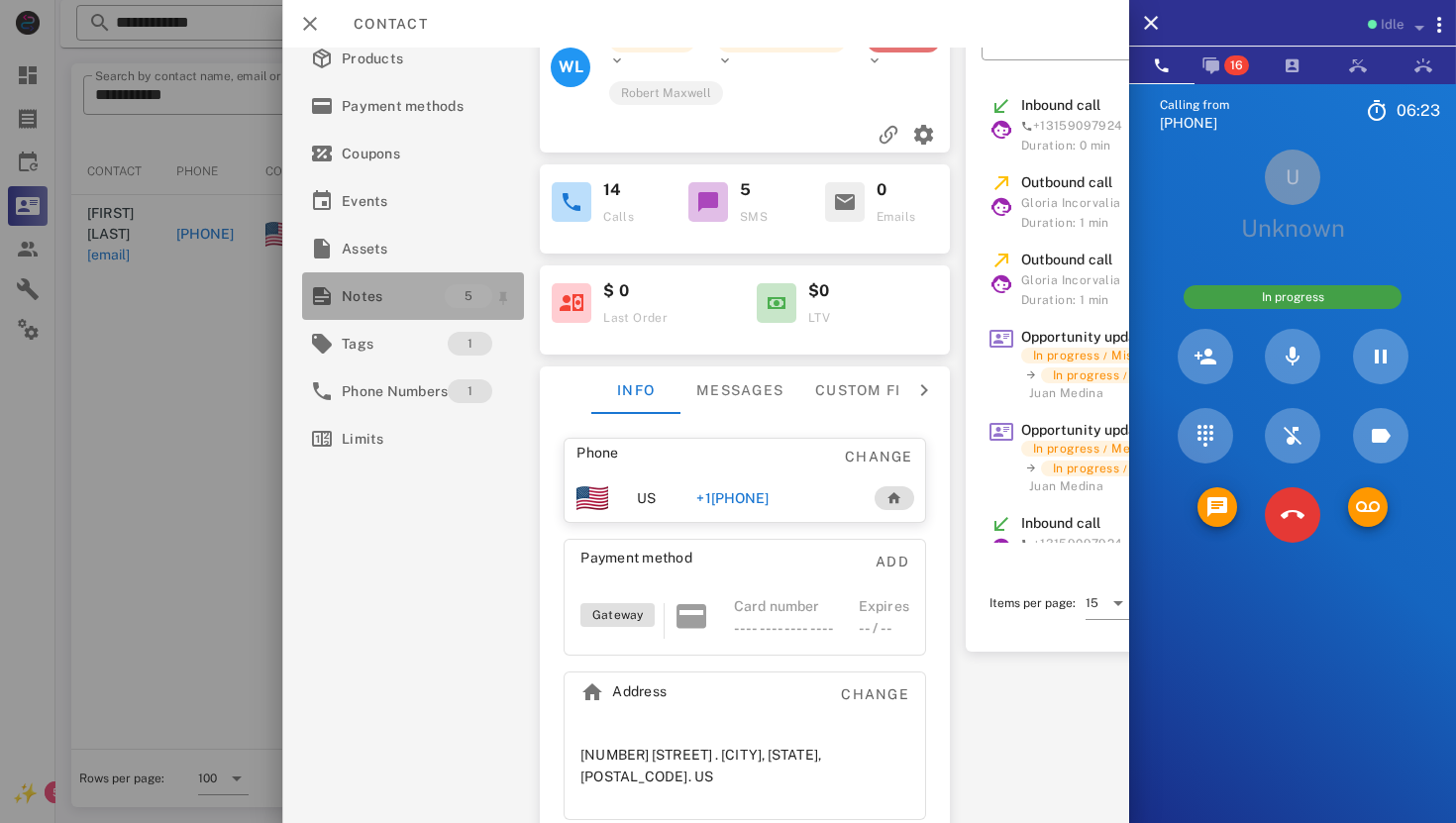 click on "Notes" at bounding box center [393, 296] 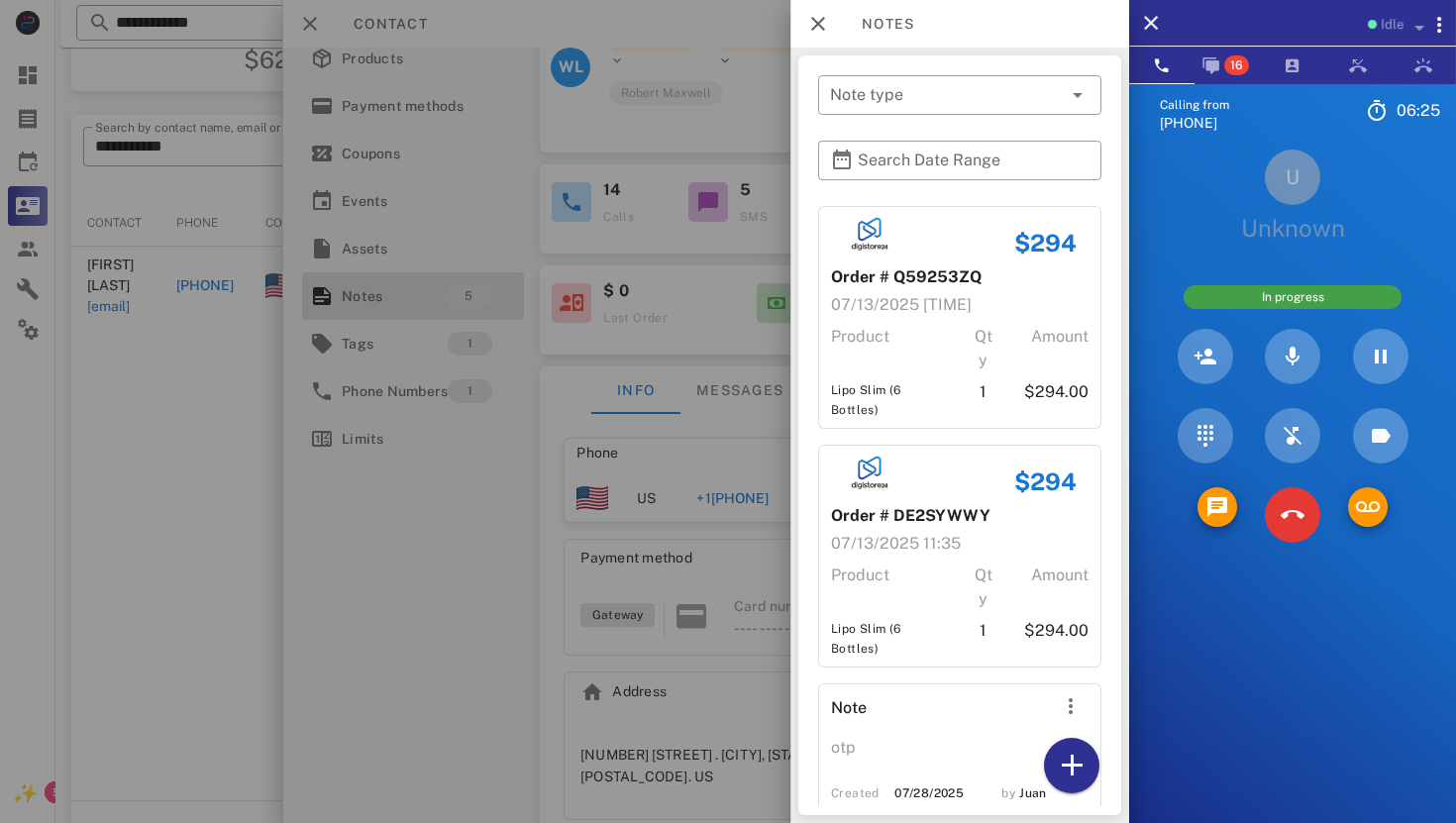 scroll, scrollTop: 320, scrollLeft: 0, axis: vertical 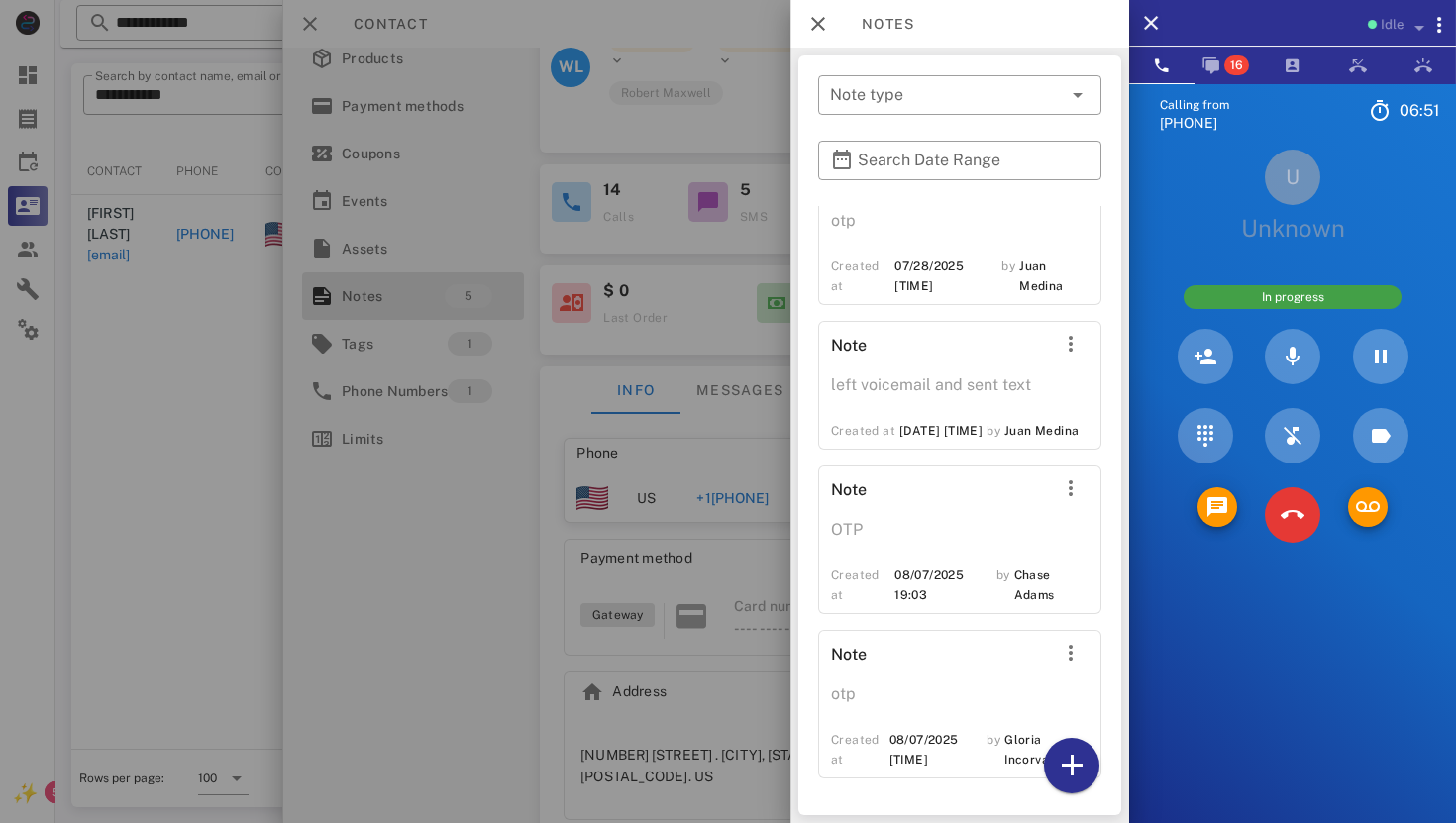 click at bounding box center (728, 411) 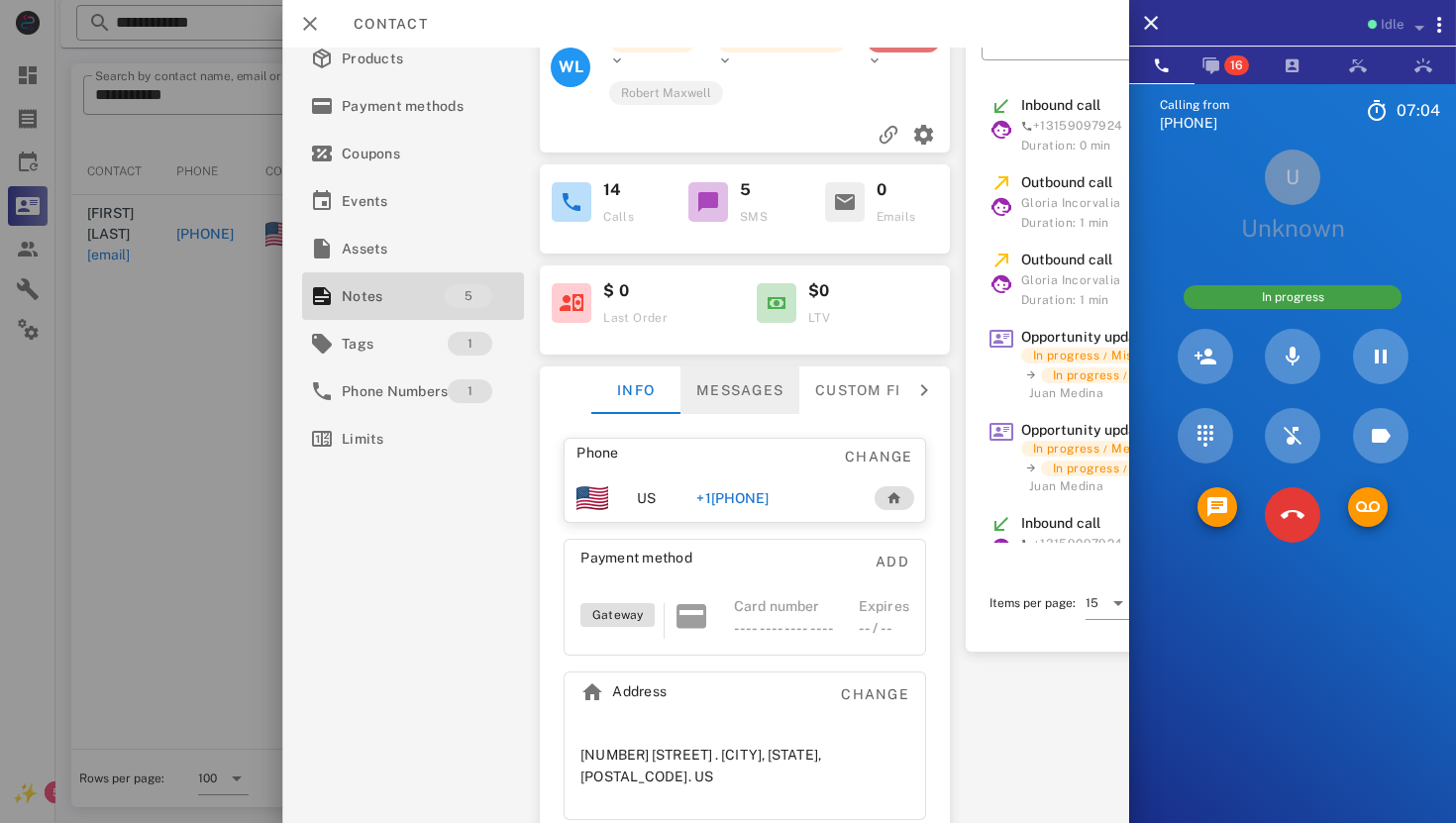 click on "Messages" at bounding box center (740, 390) 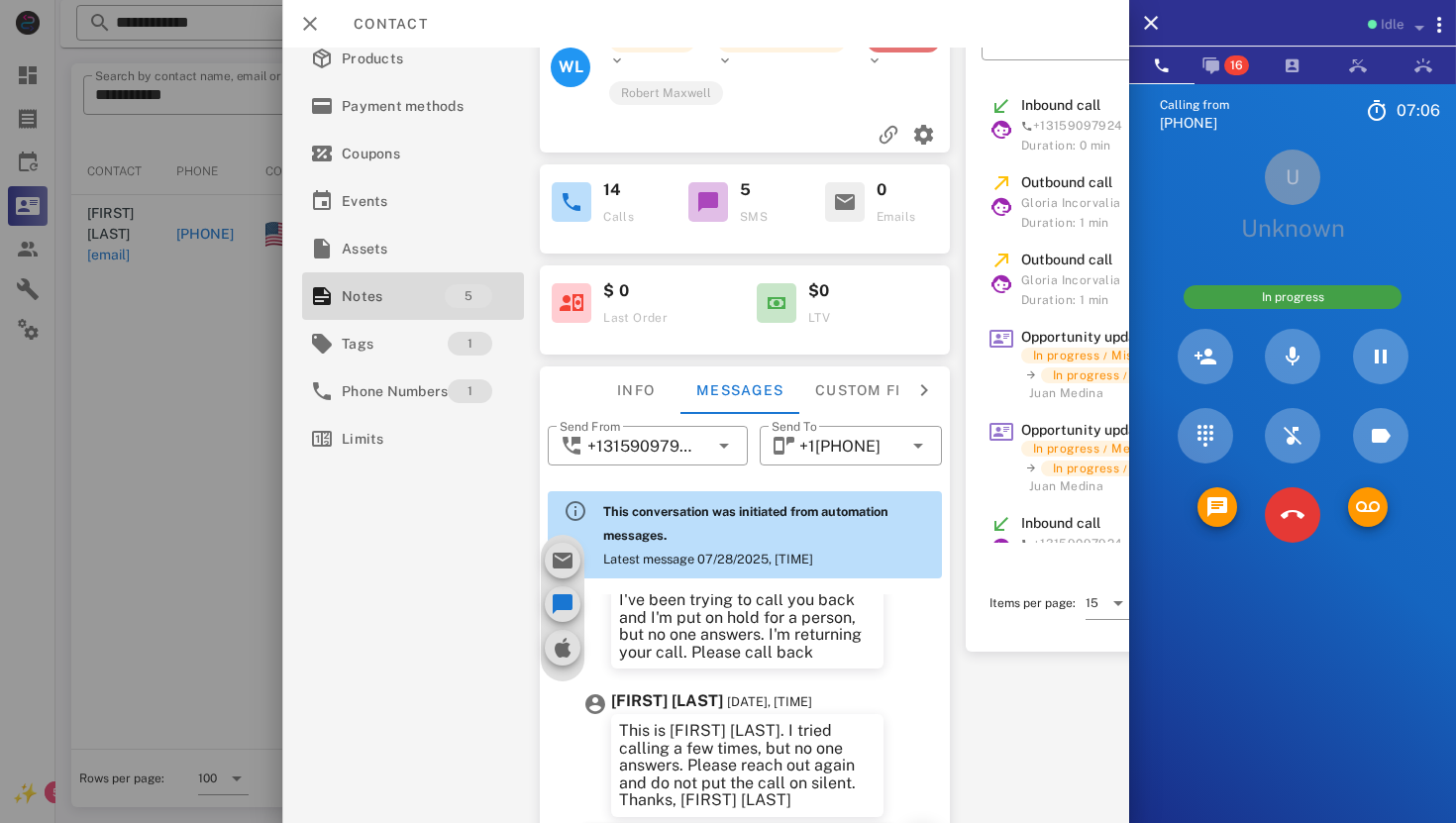scroll, scrollTop: 1669, scrollLeft: 0, axis: vertical 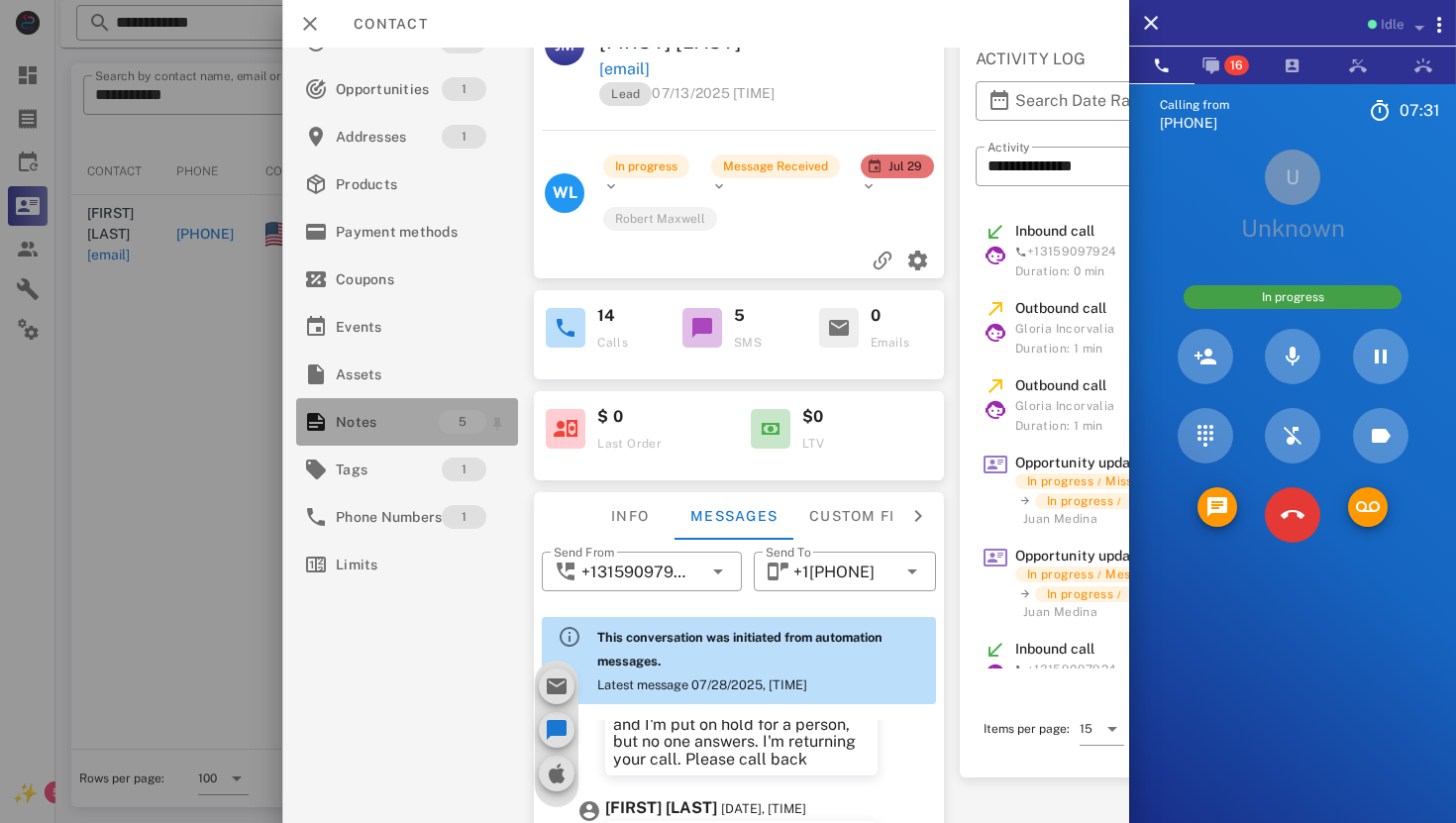 click on "5" at bounding box center [463, 422] 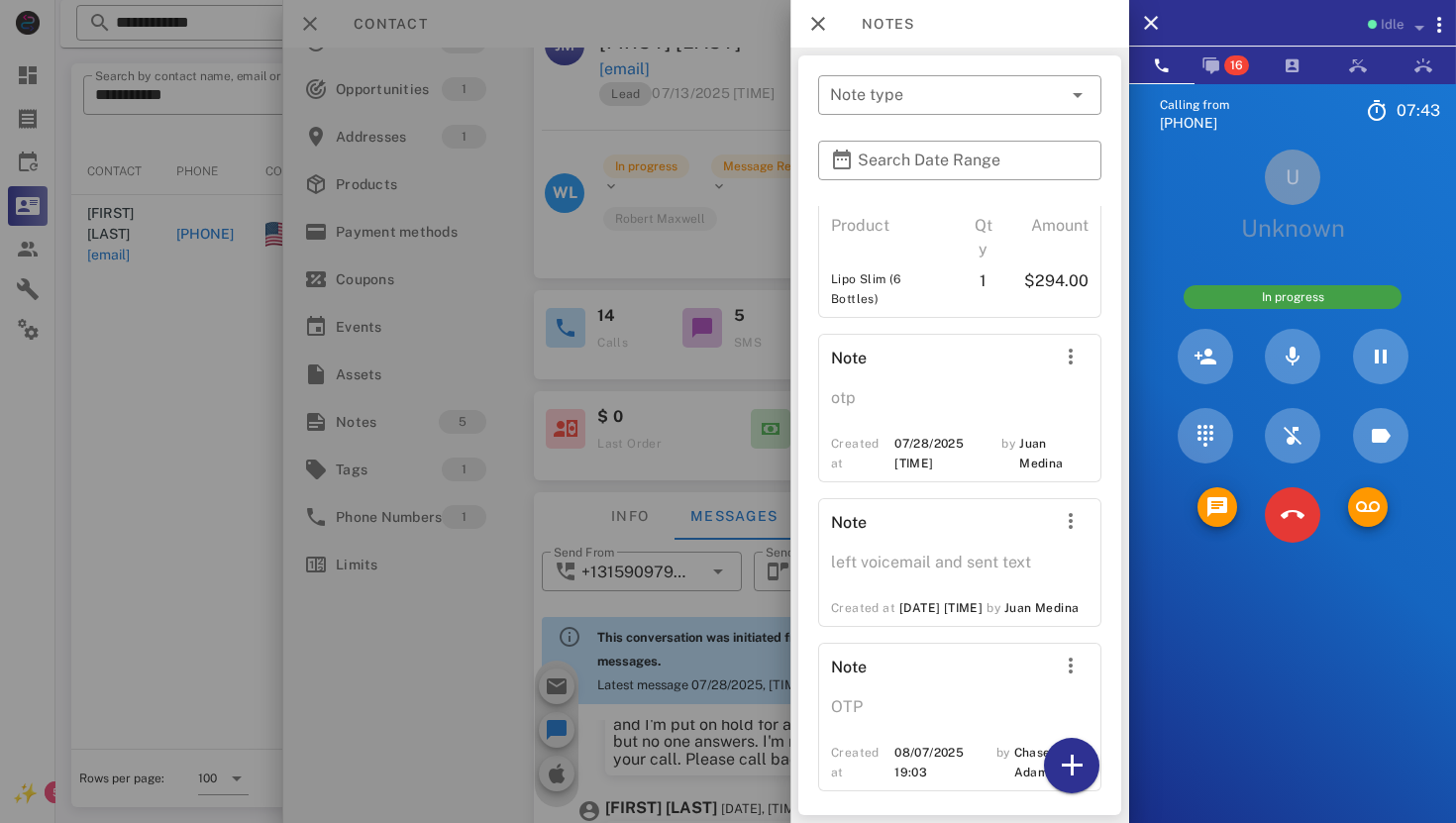 scroll, scrollTop: 344, scrollLeft: 0, axis: vertical 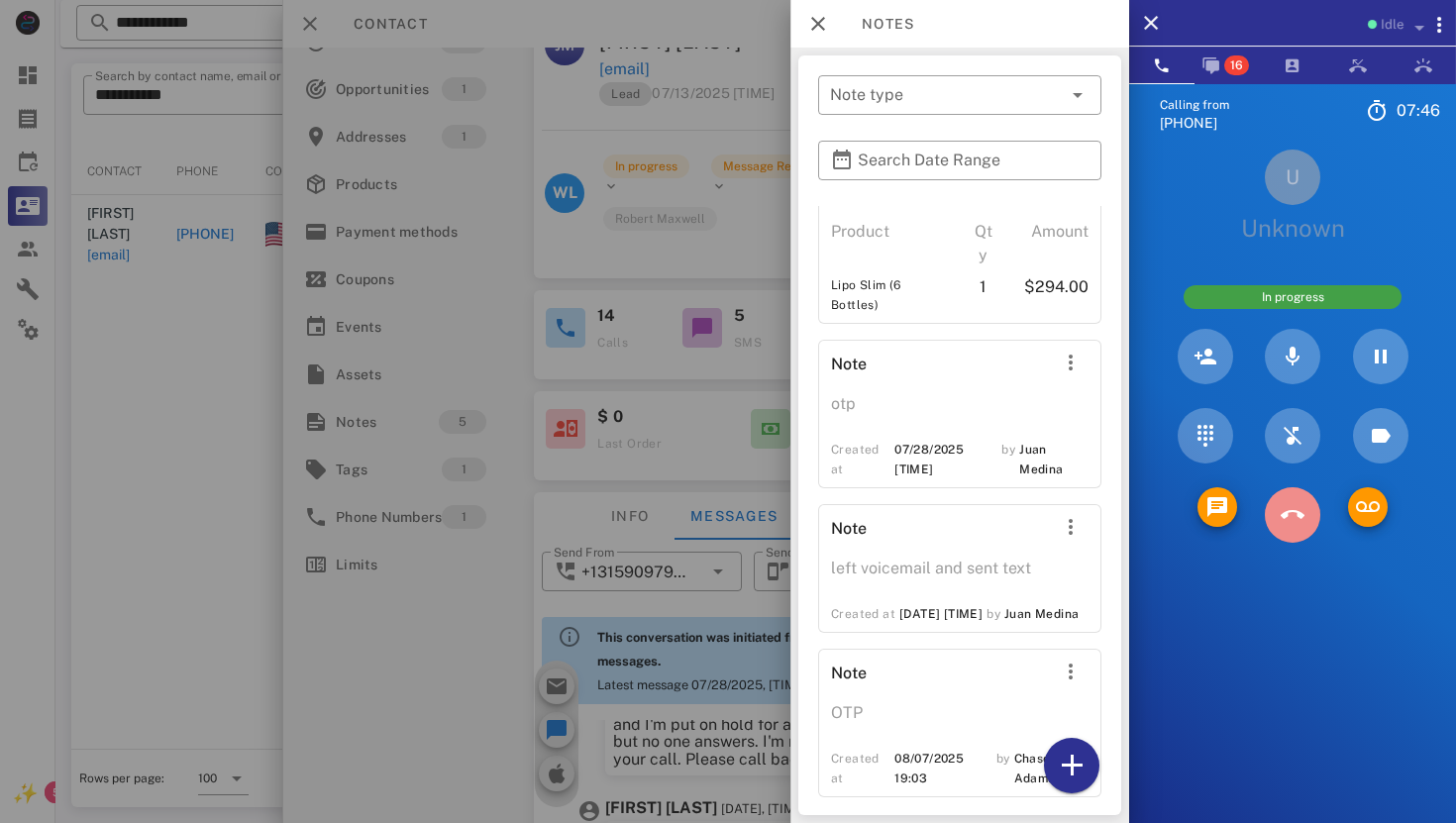 click at bounding box center [1293, 515] 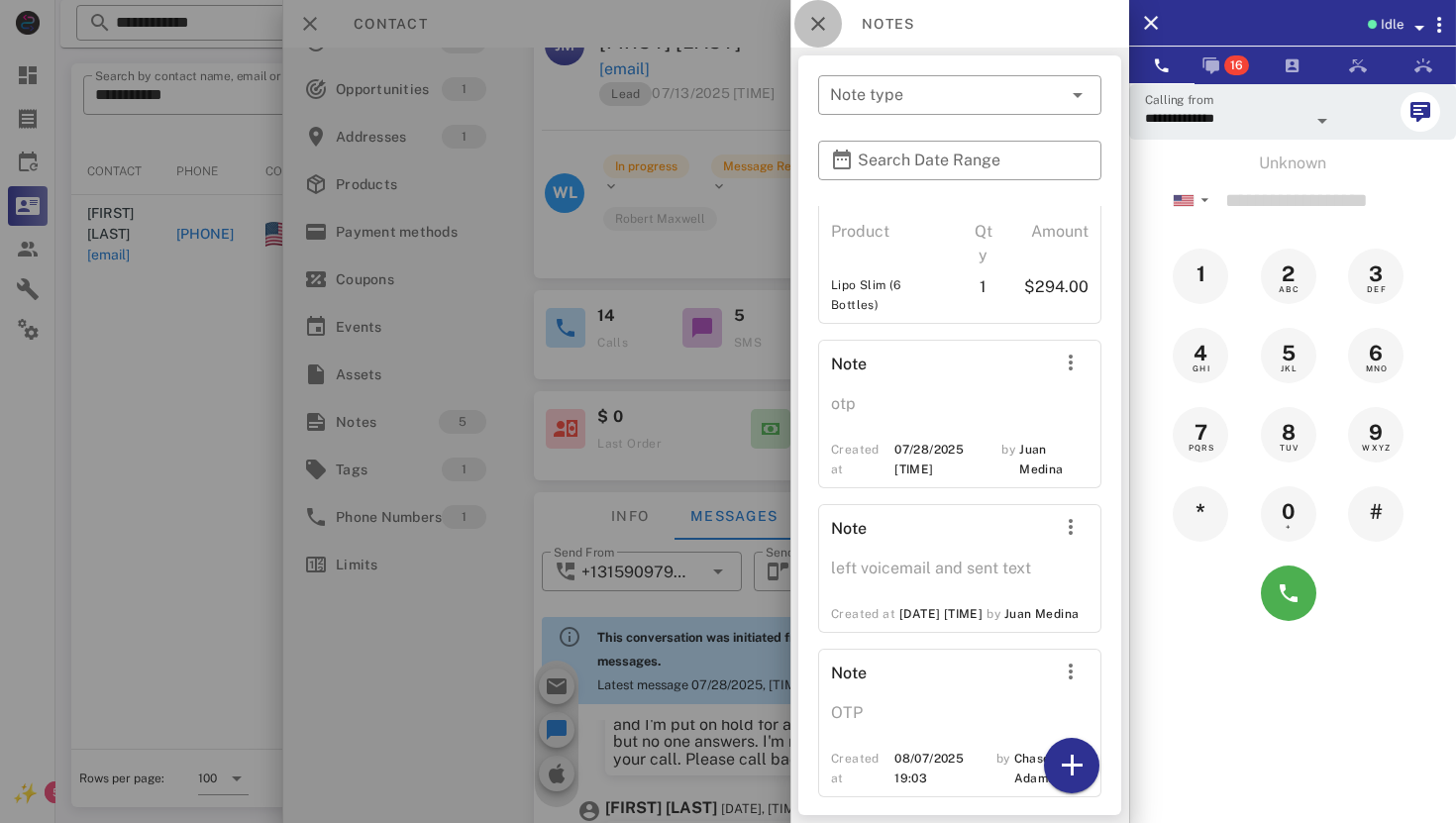 click at bounding box center (818, 24) 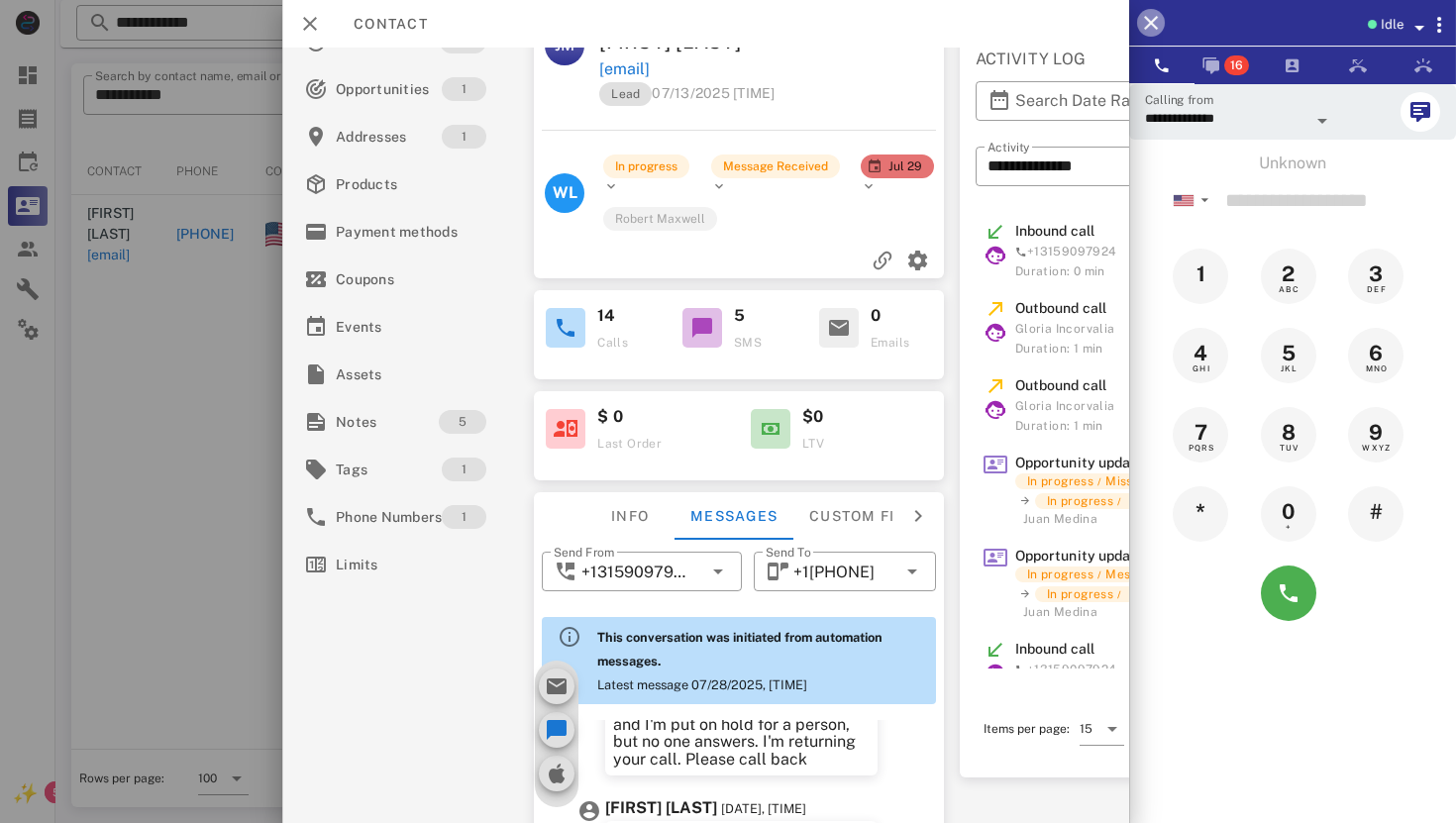 click at bounding box center (1151, 23) 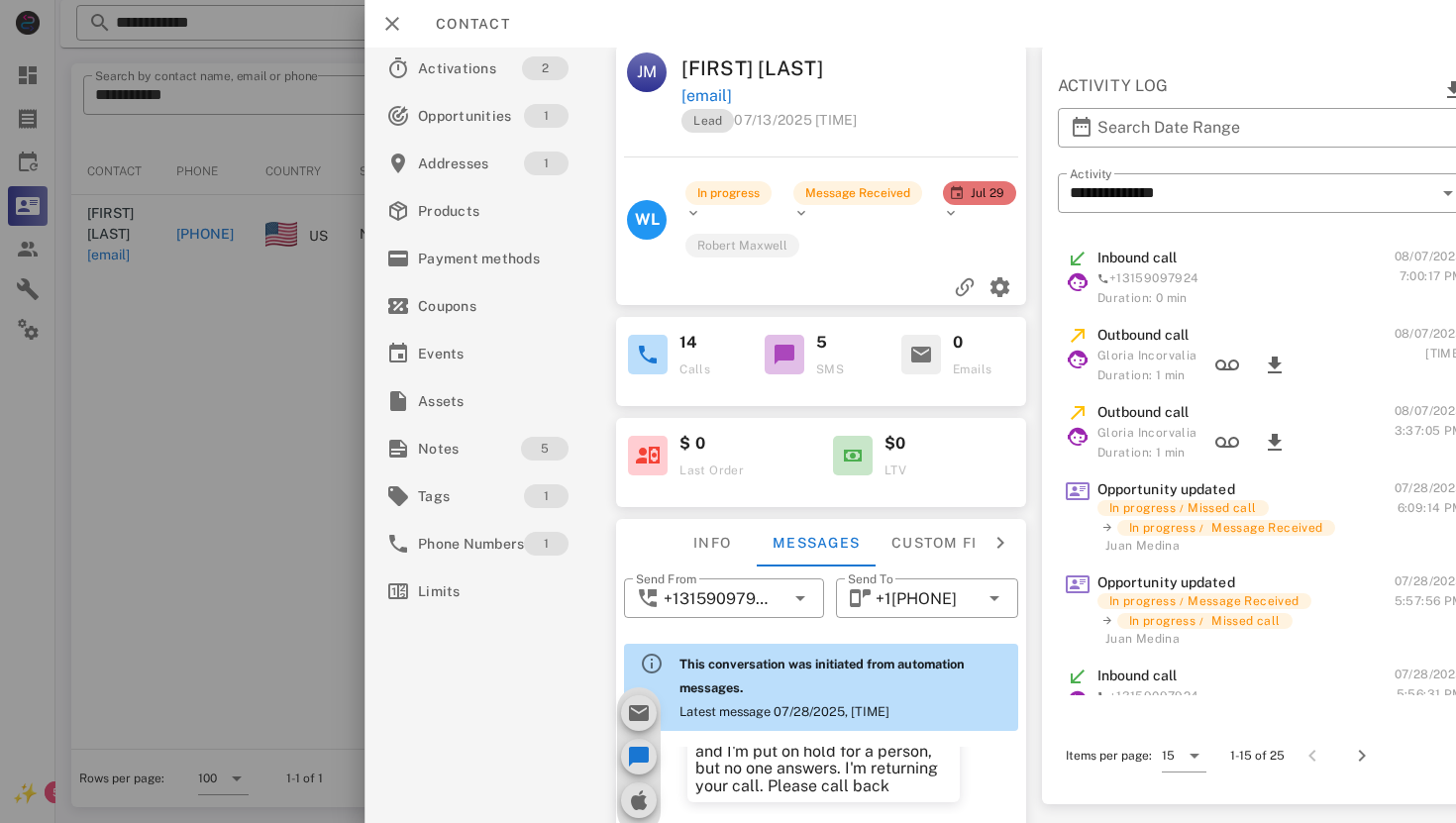 scroll, scrollTop: 0, scrollLeft: 6, axis: horizontal 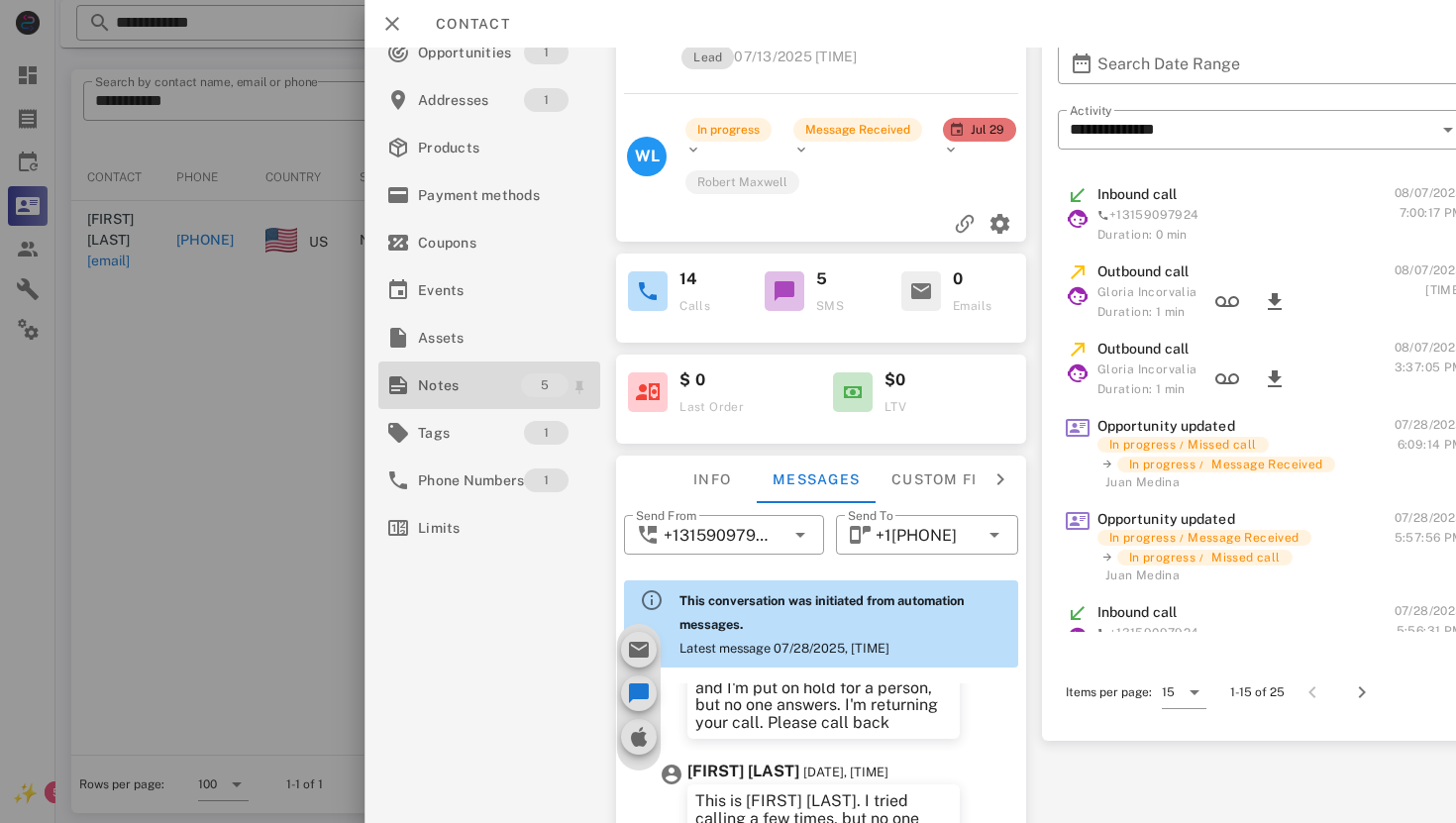 click on "Notes" at bounding box center [469, 385] 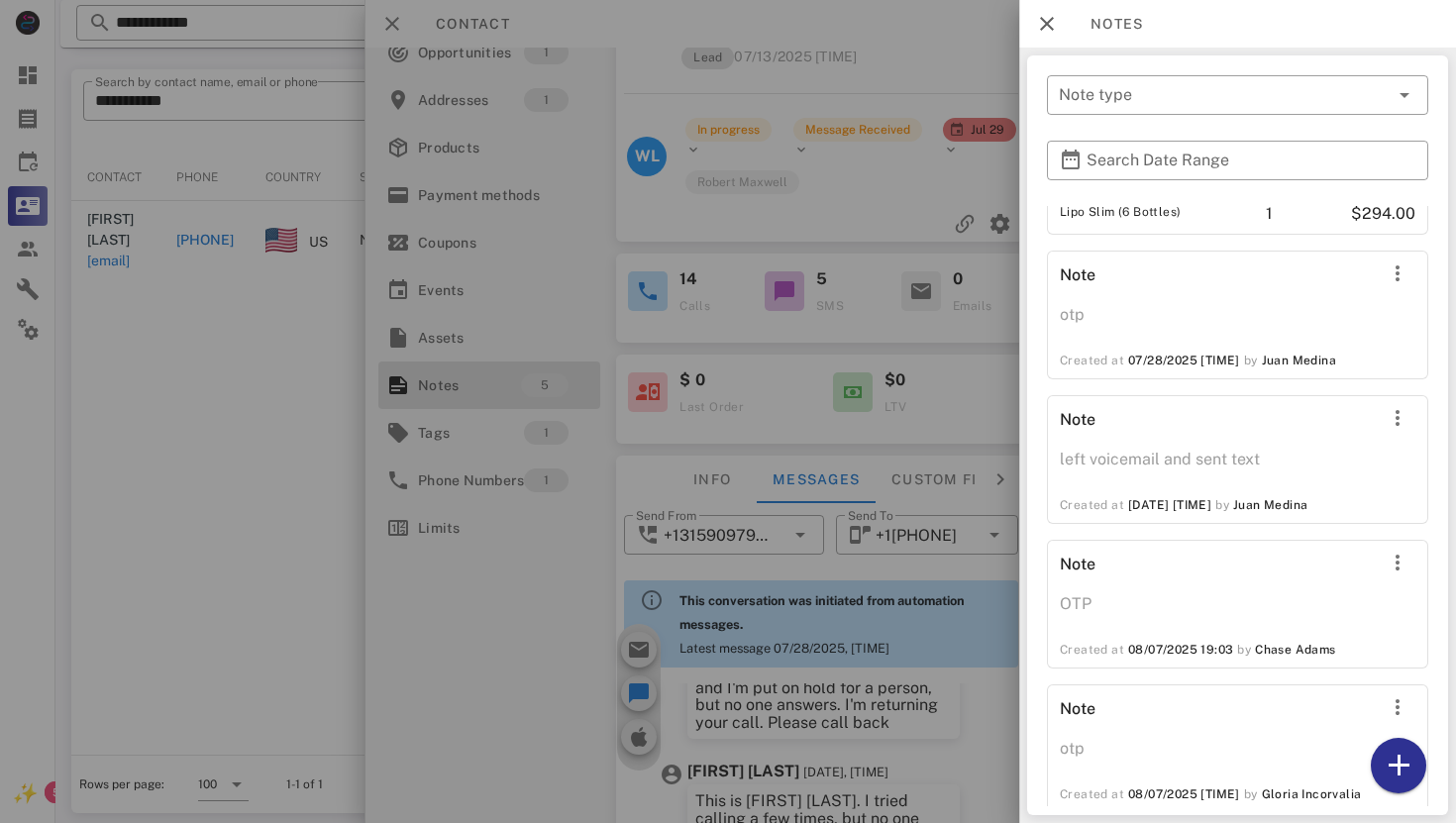 scroll, scrollTop: 417, scrollLeft: 0, axis: vertical 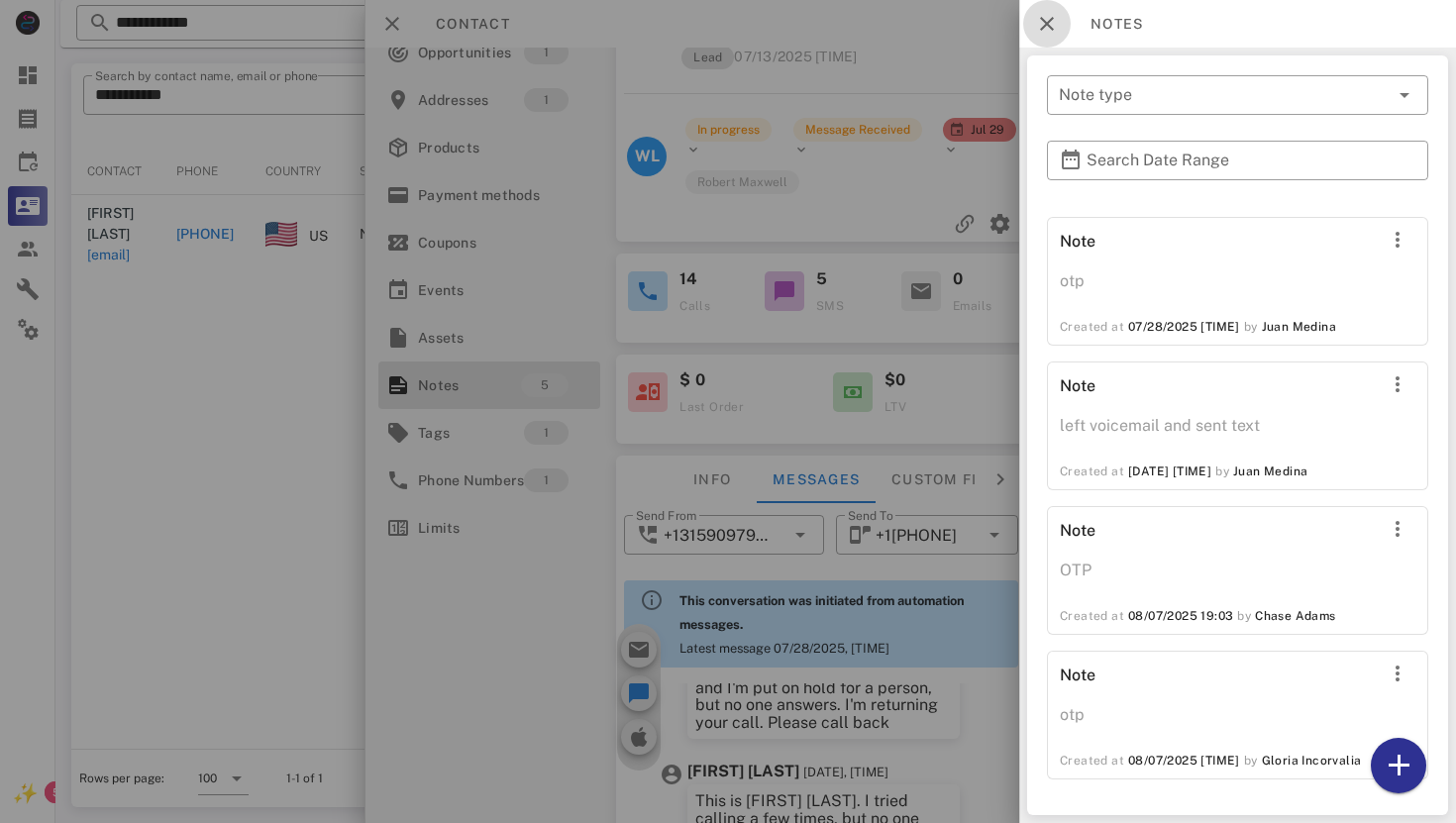 click at bounding box center [1047, 24] 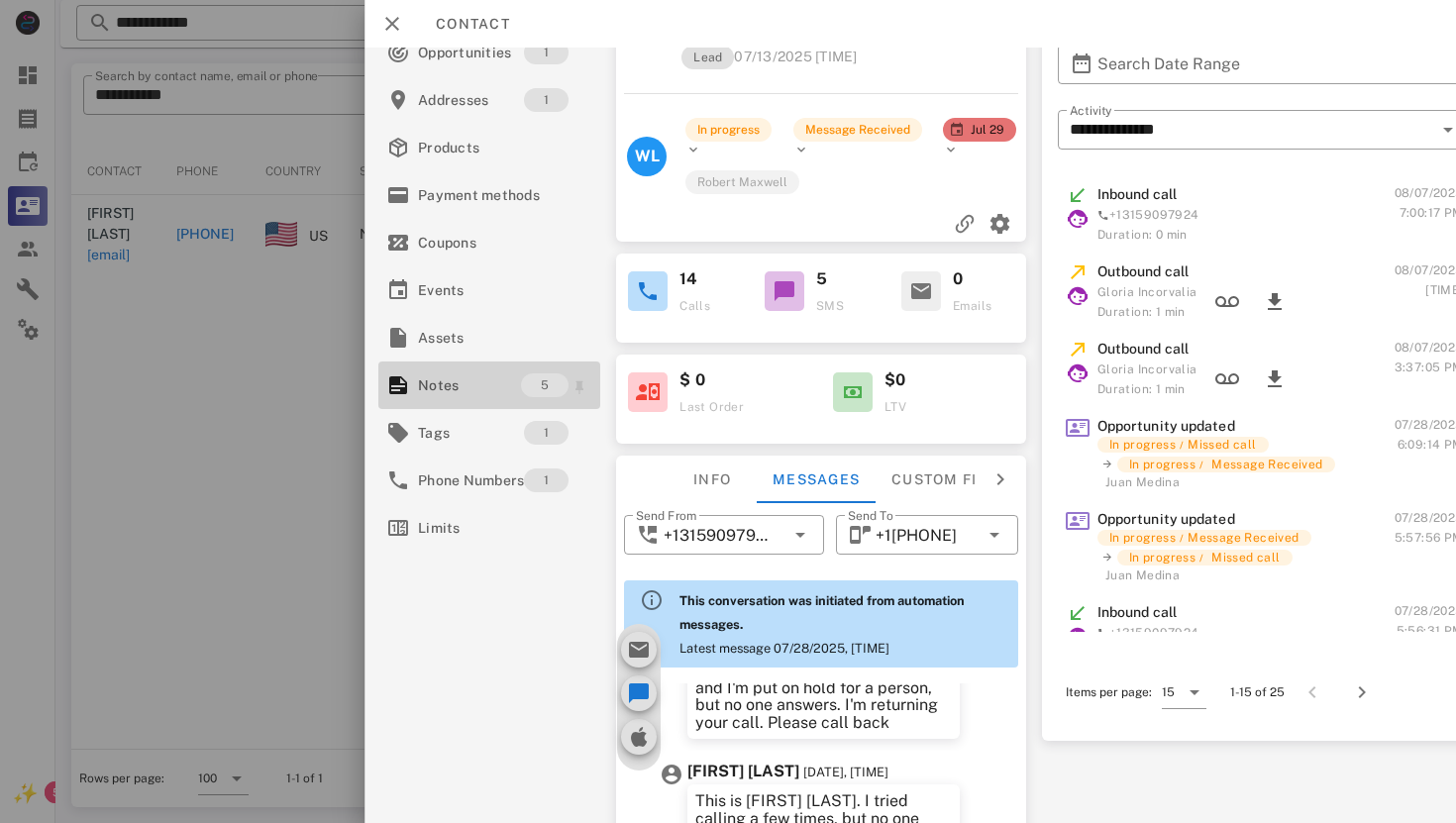 click on "Notes" at bounding box center [469, 385] 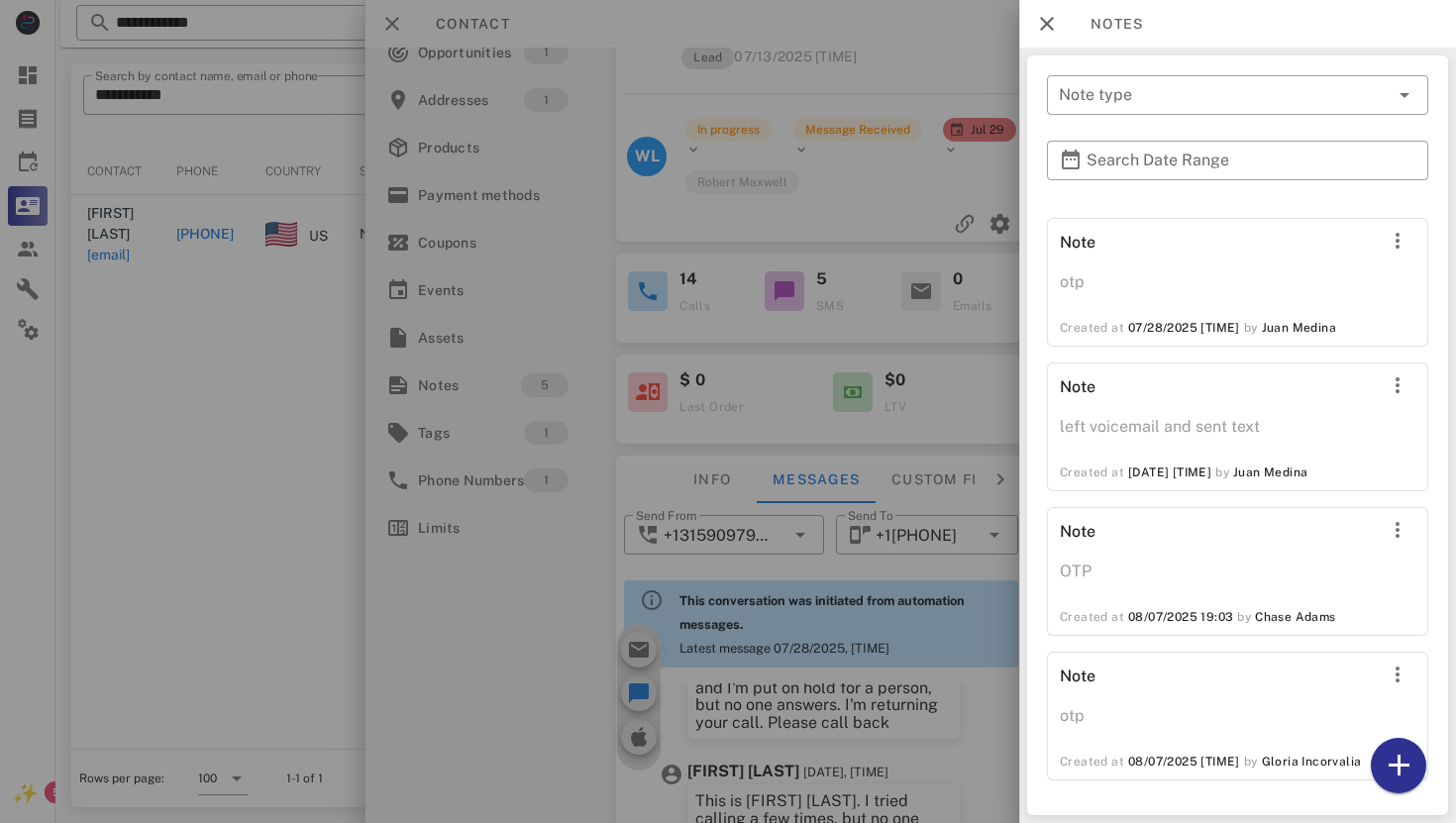 scroll, scrollTop: 417, scrollLeft: 0, axis: vertical 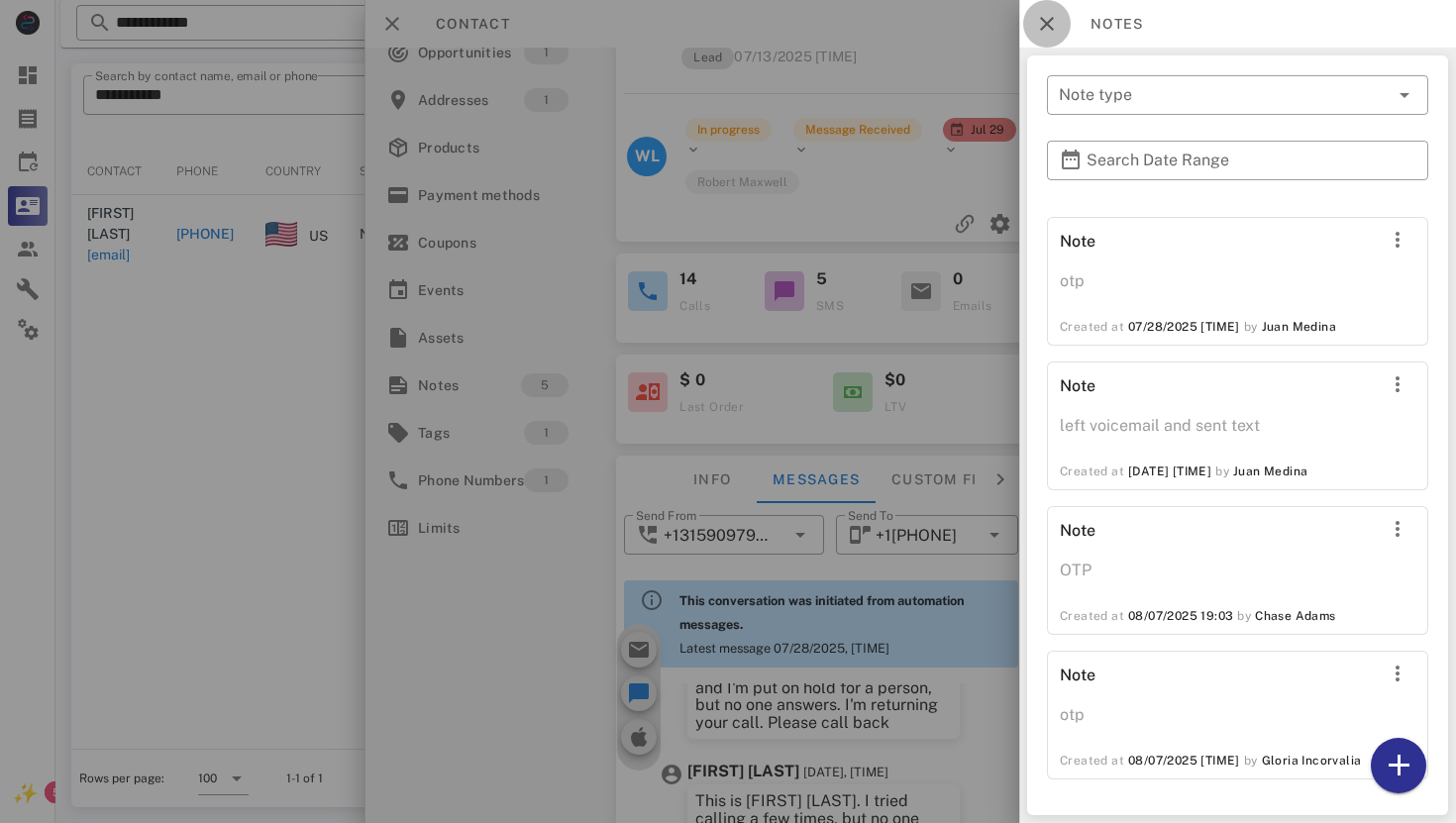 click at bounding box center [1047, 24] 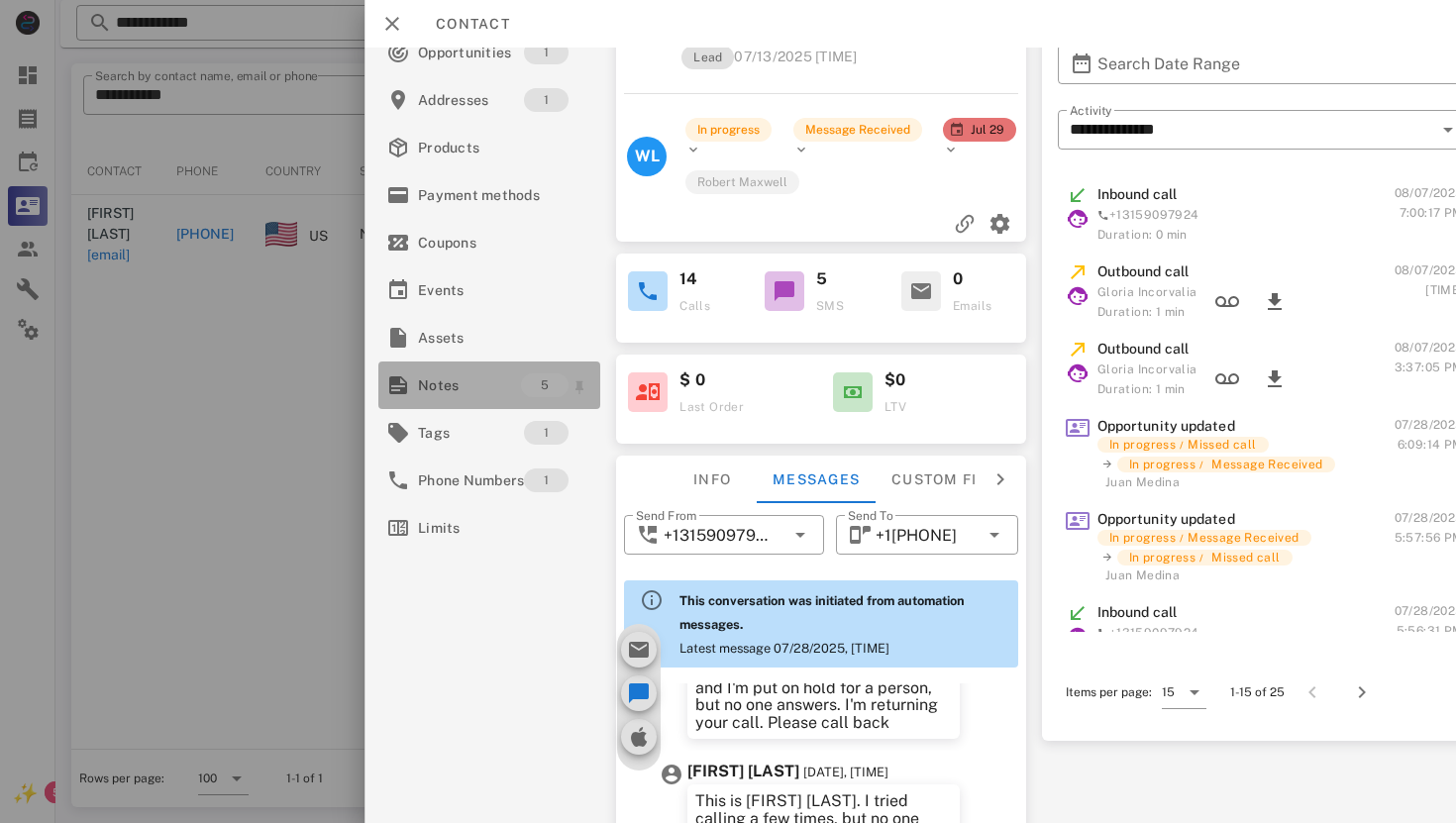 click on "Notes" at bounding box center (469, 385) 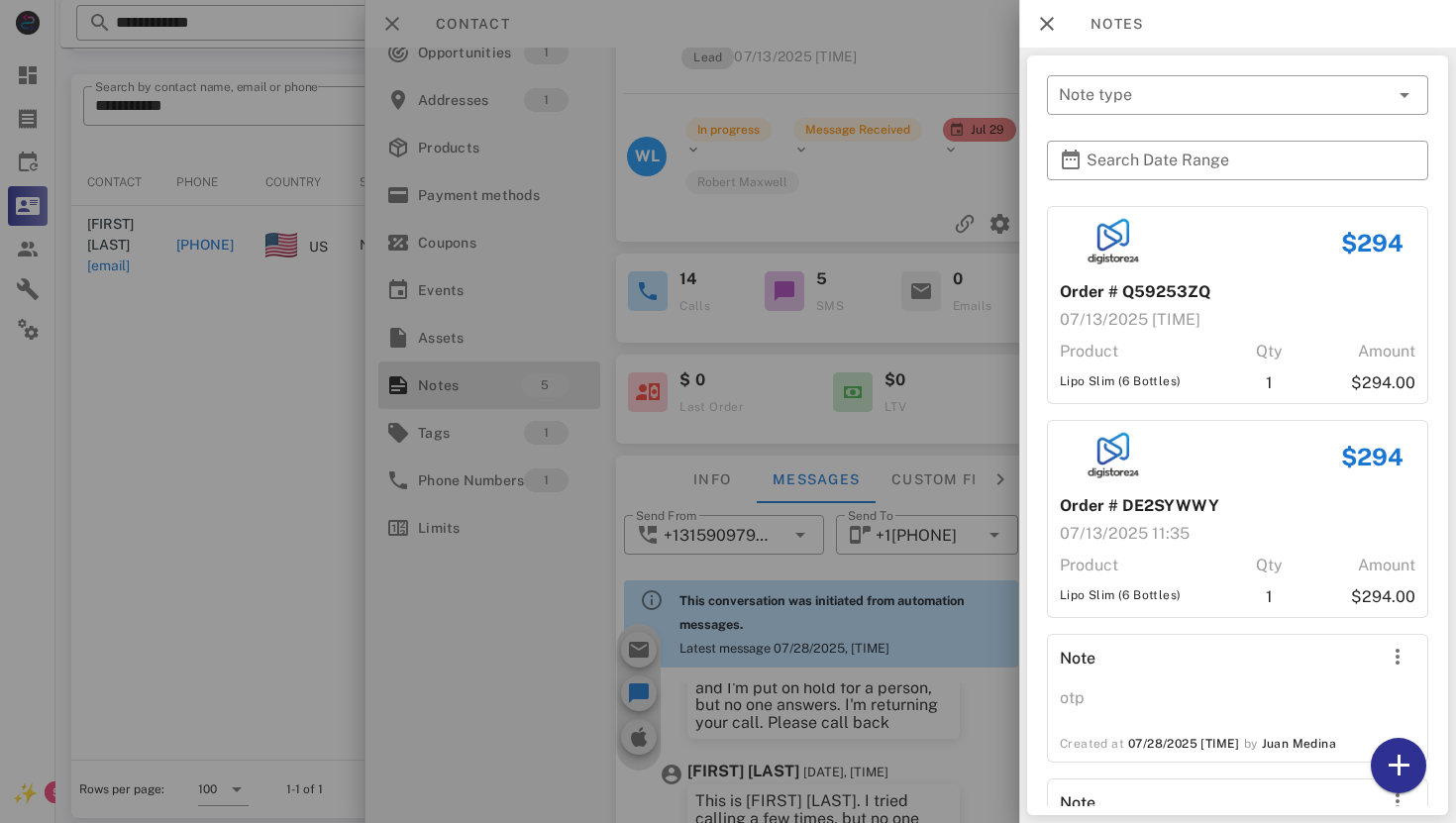 scroll, scrollTop: 376, scrollLeft: 0, axis: vertical 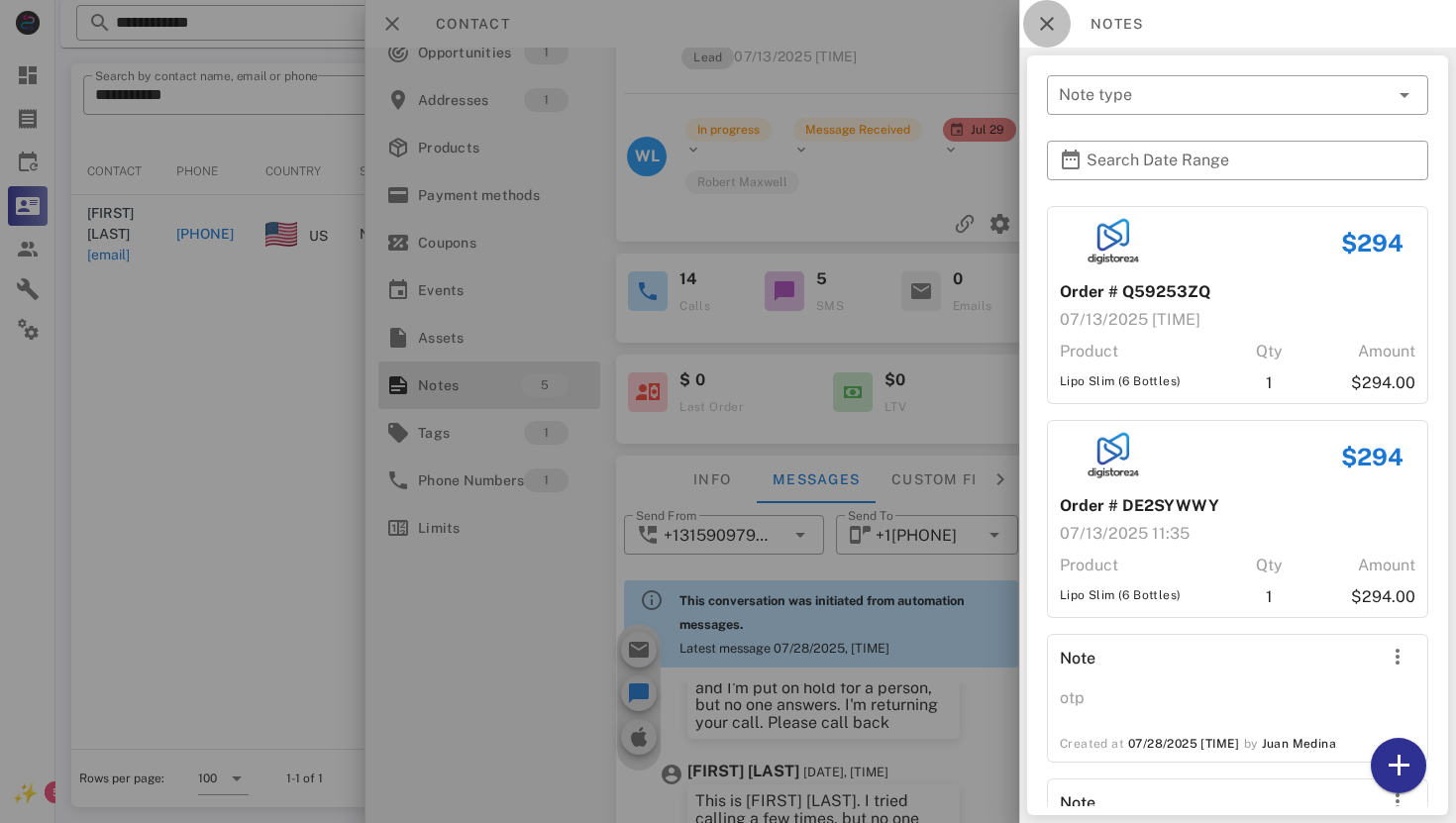 click at bounding box center (1047, 24) 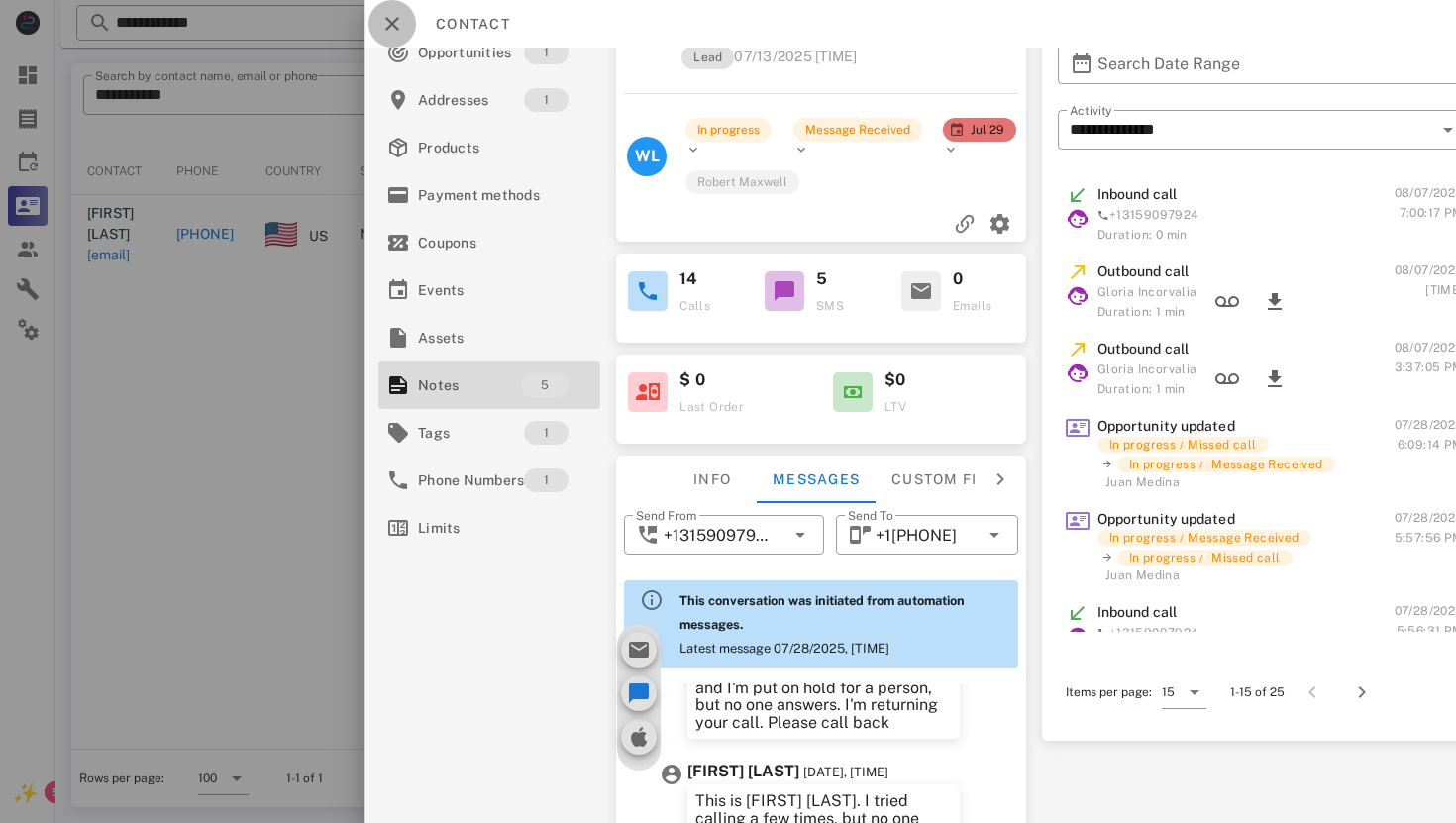 click at bounding box center (392, 24) 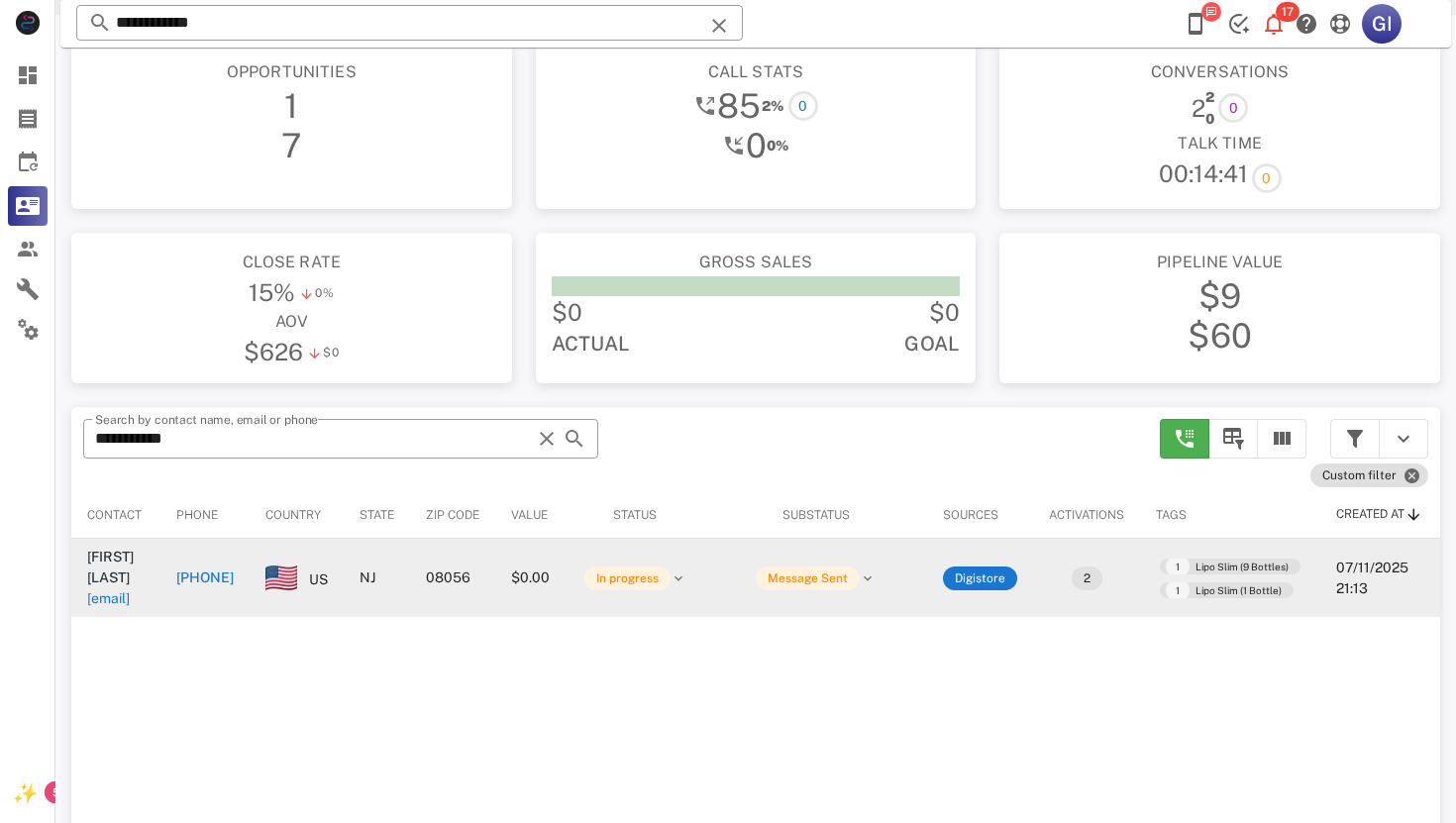 scroll, scrollTop: 11, scrollLeft: 0, axis: vertical 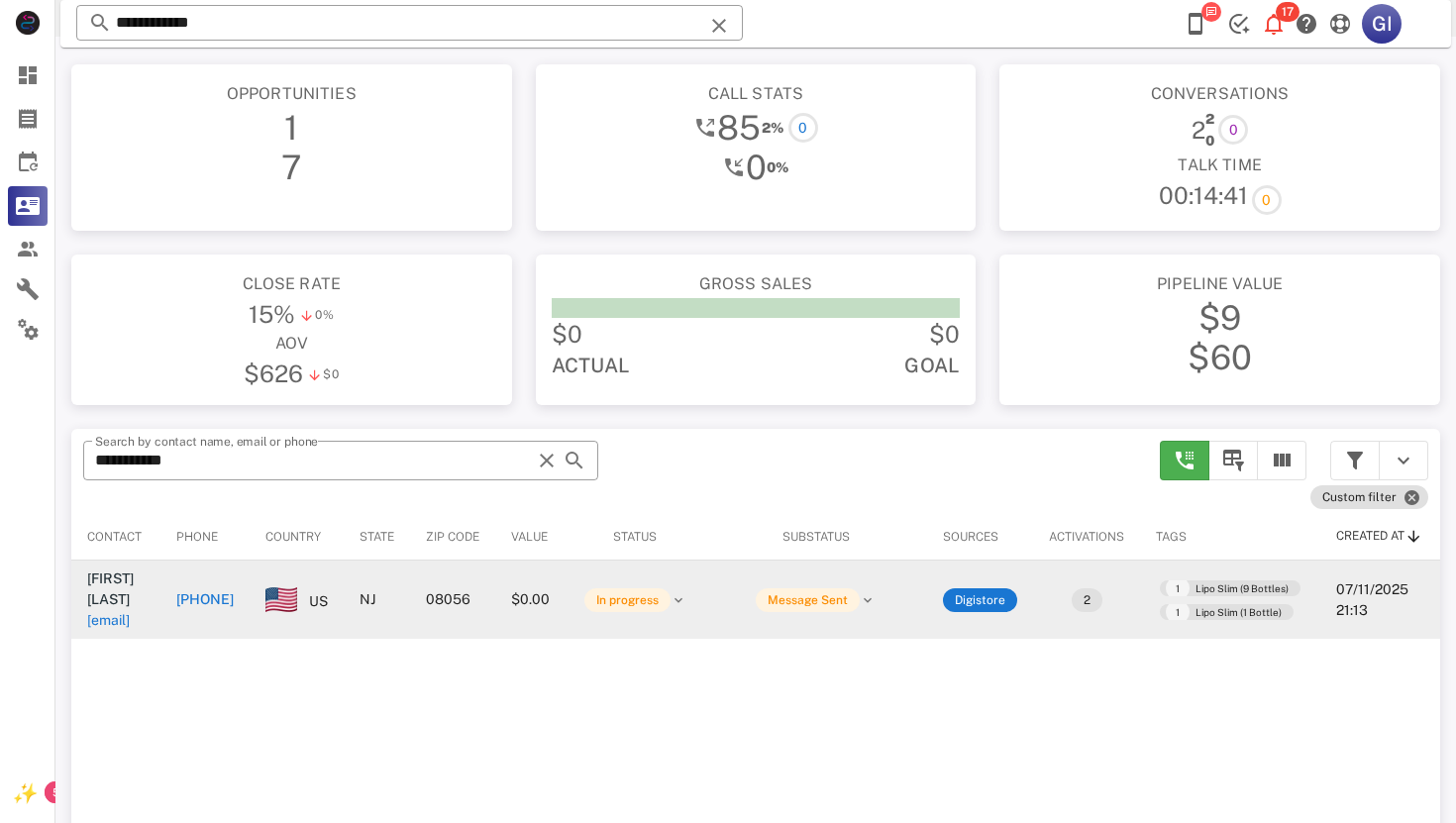 click on "[EMAIL]" at bounding box center (108, 620) 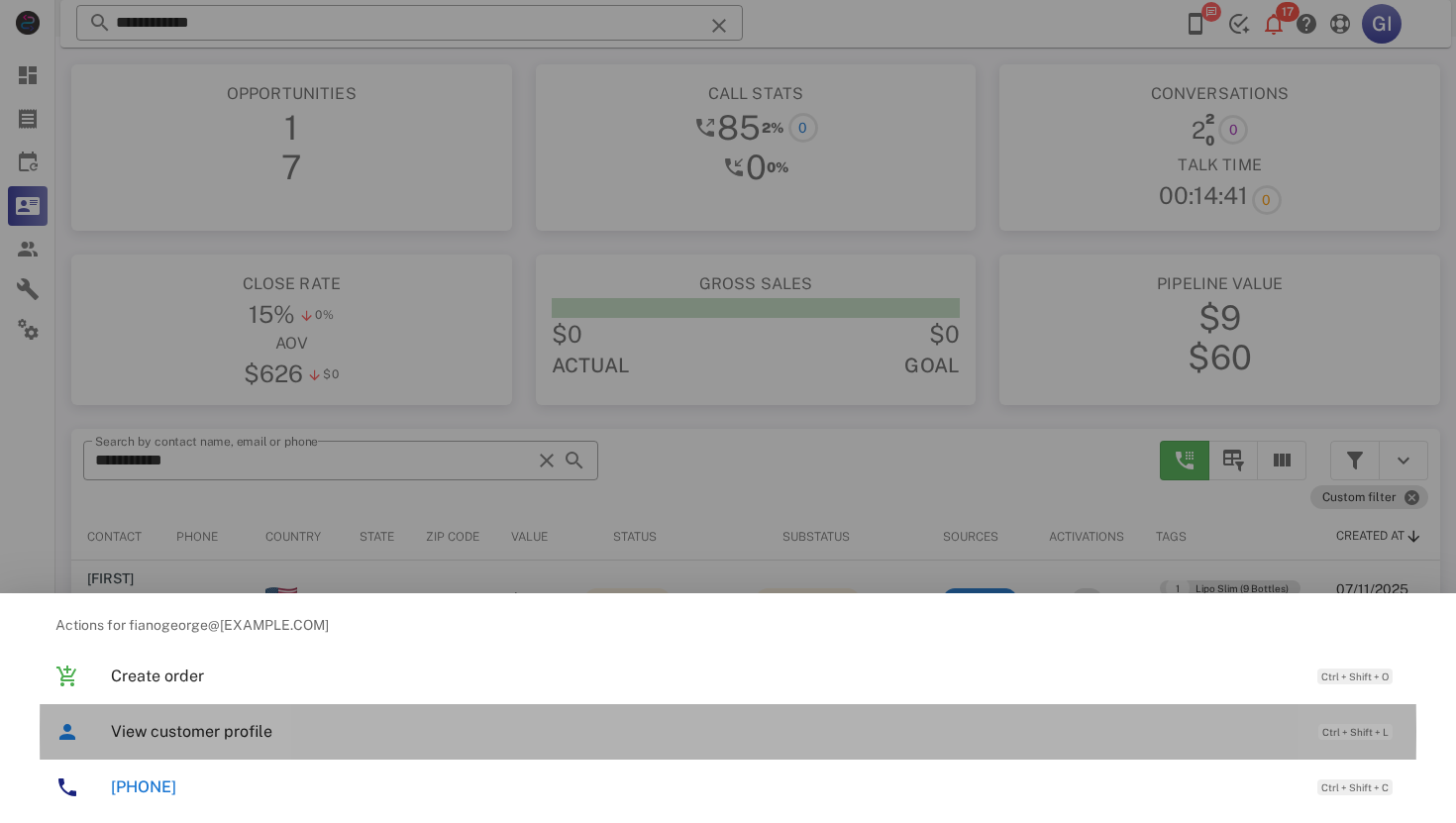 click on "View customer profile" at bounding box center (704, 731) 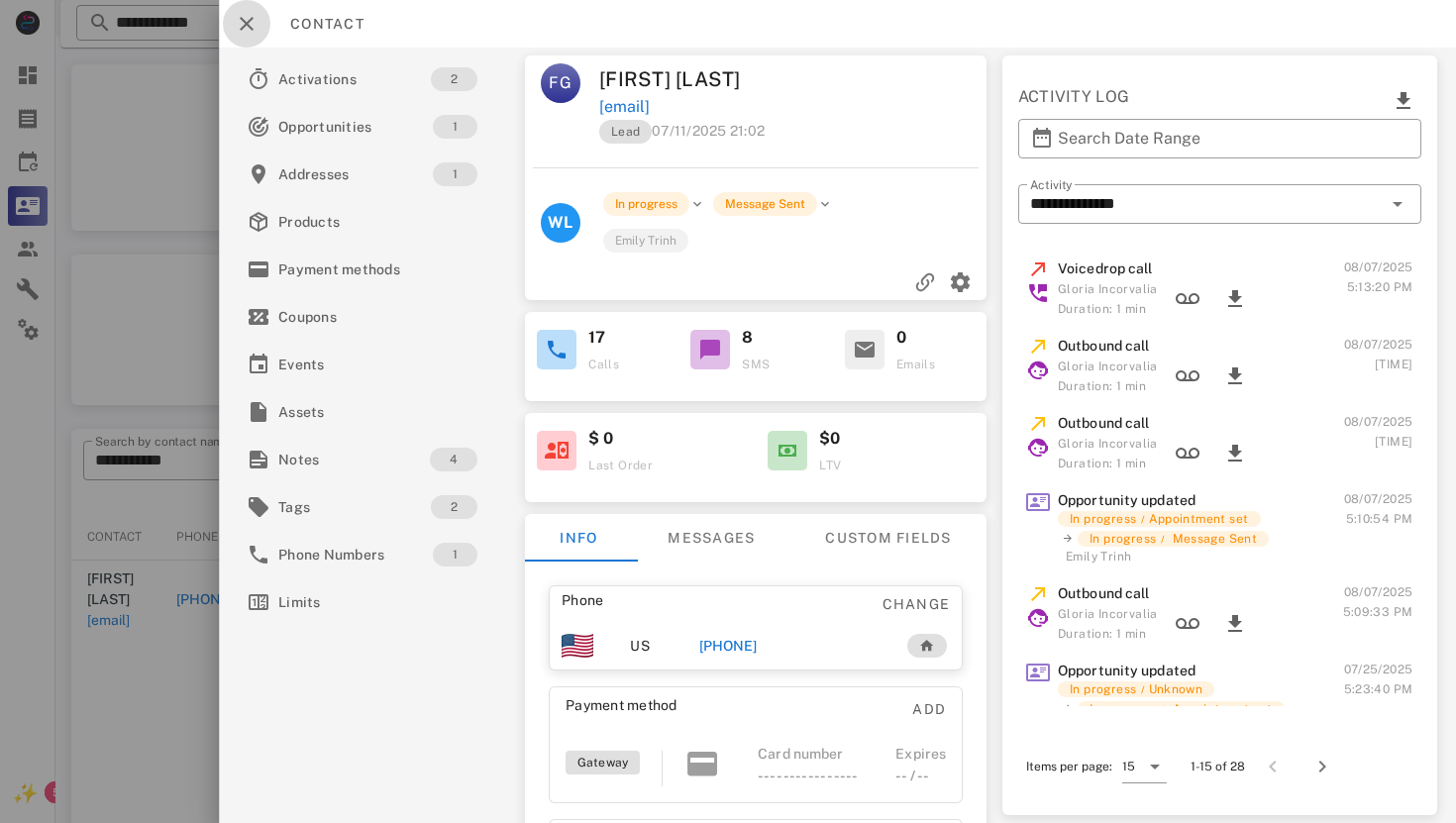 click at bounding box center (247, 24) 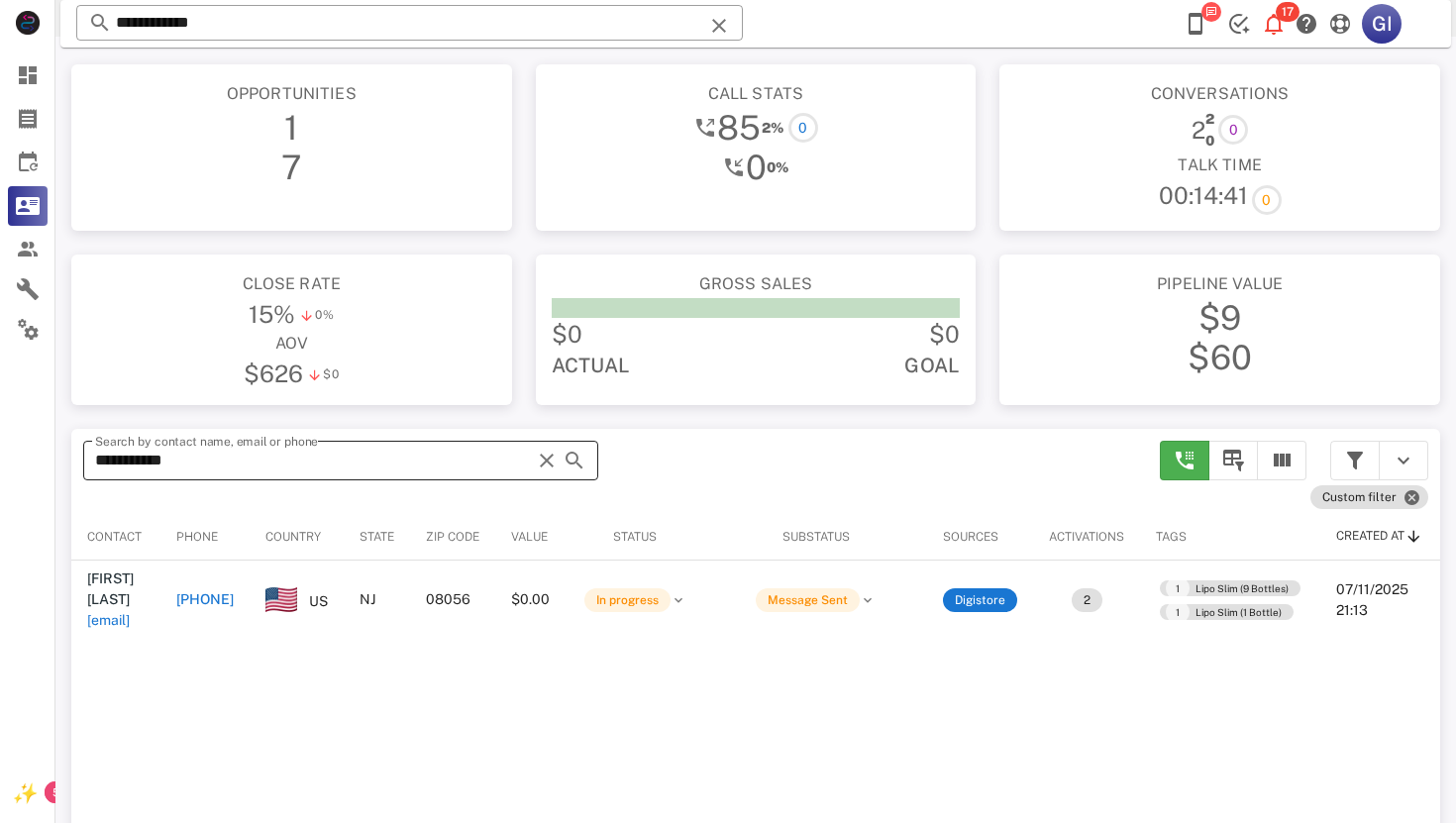click at bounding box center (547, 461) 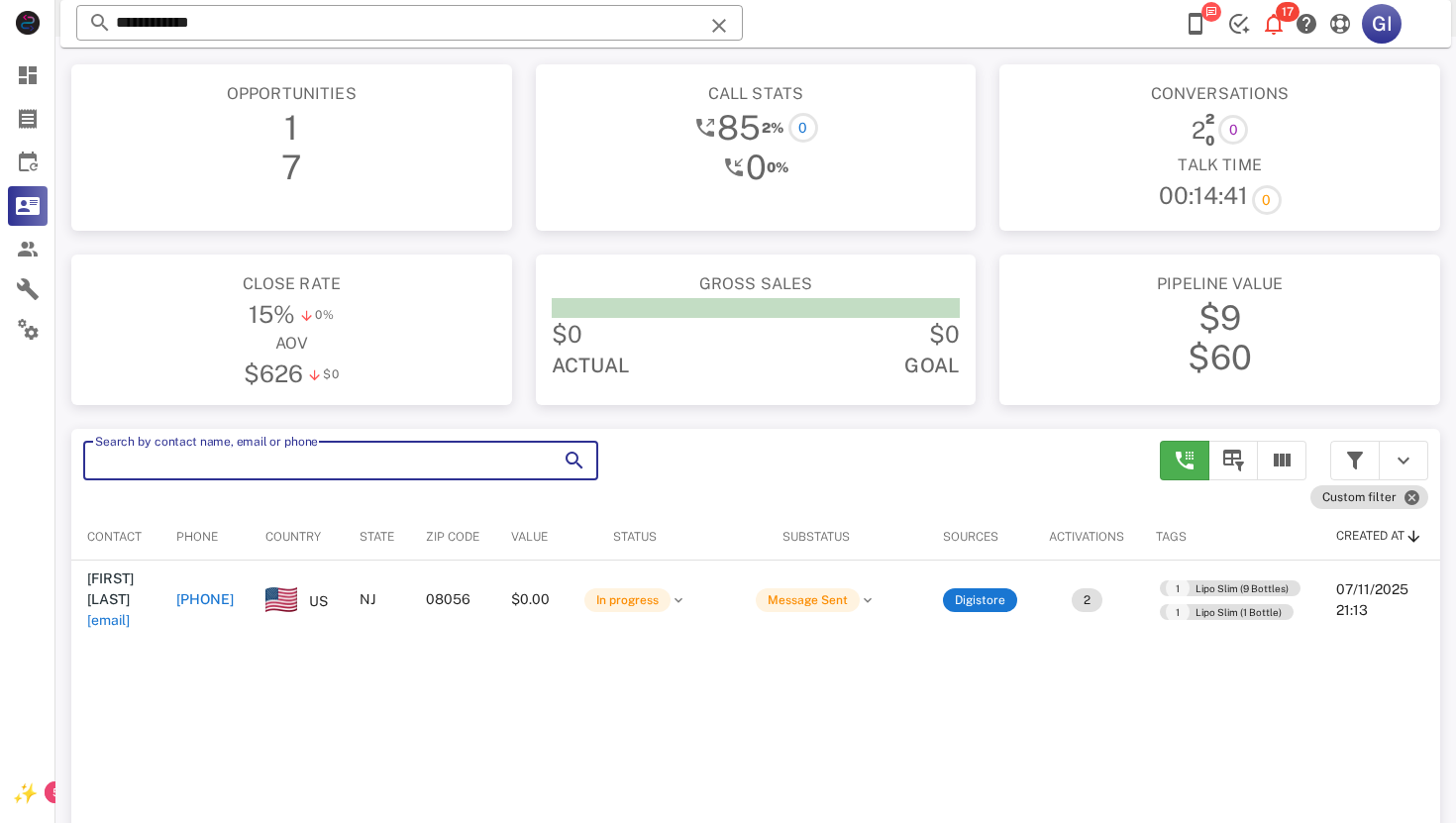 type 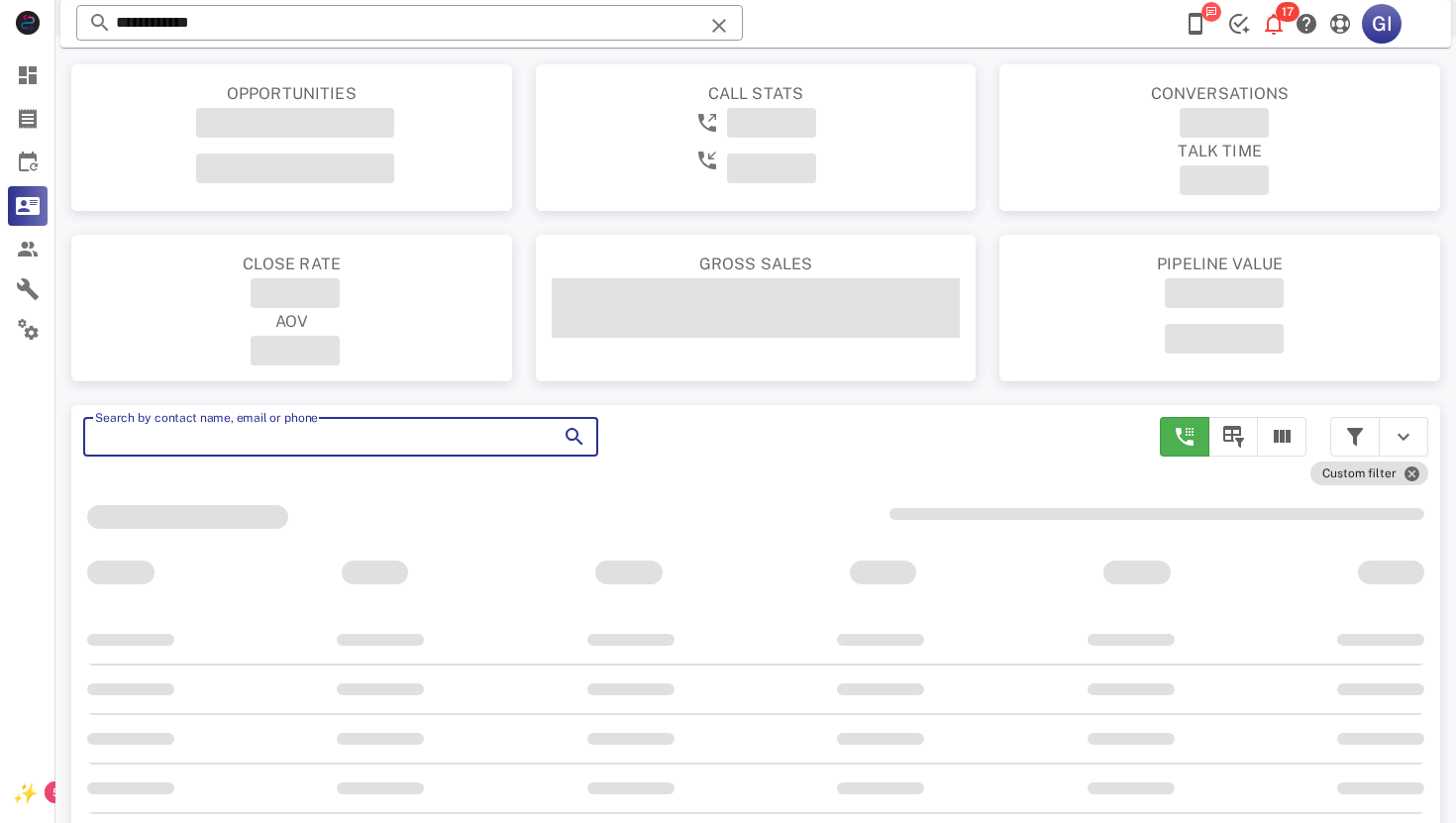 click on "Search by contact name, email or phone" at bounding box center [313, 437] 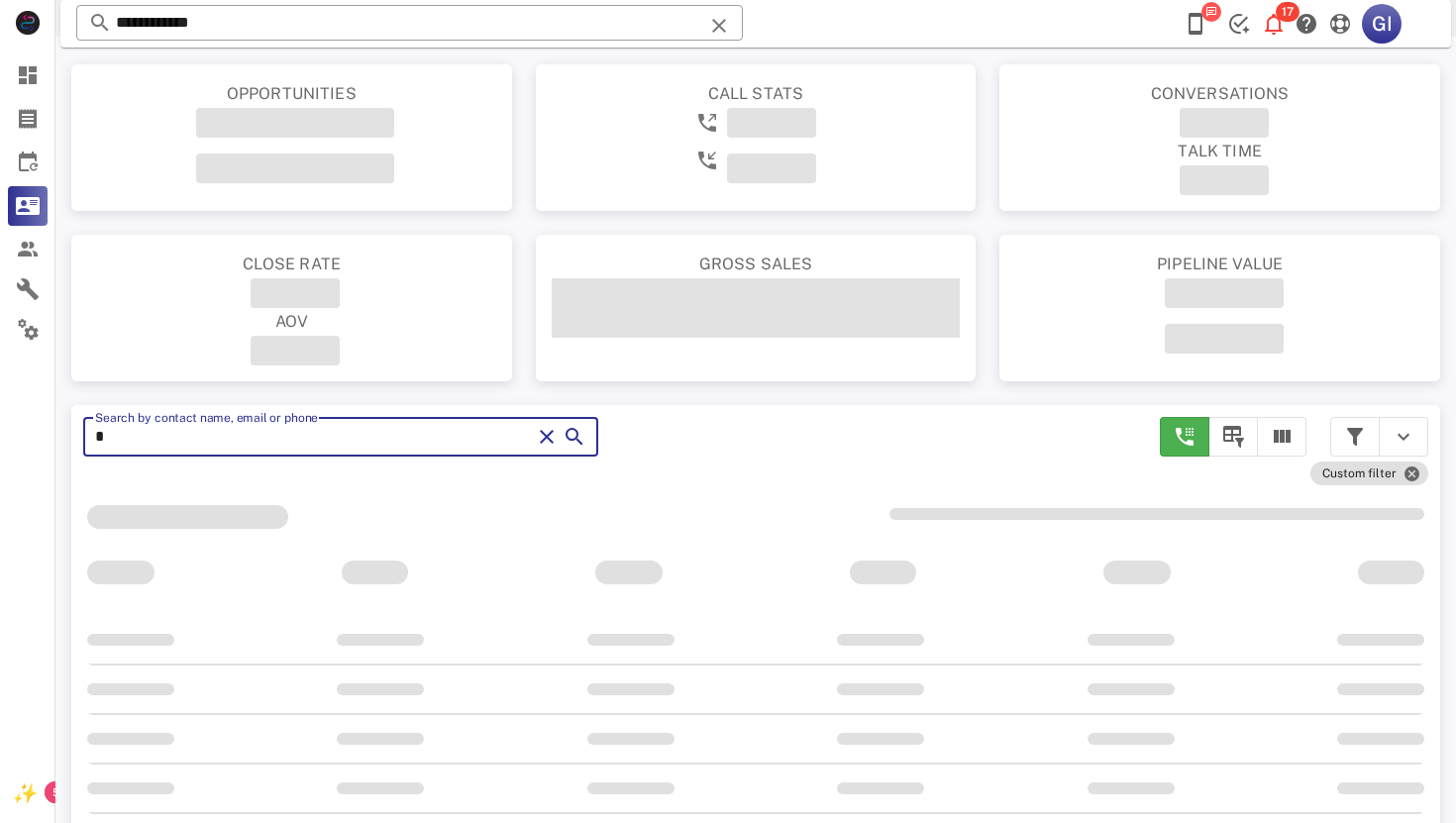 type on "*" 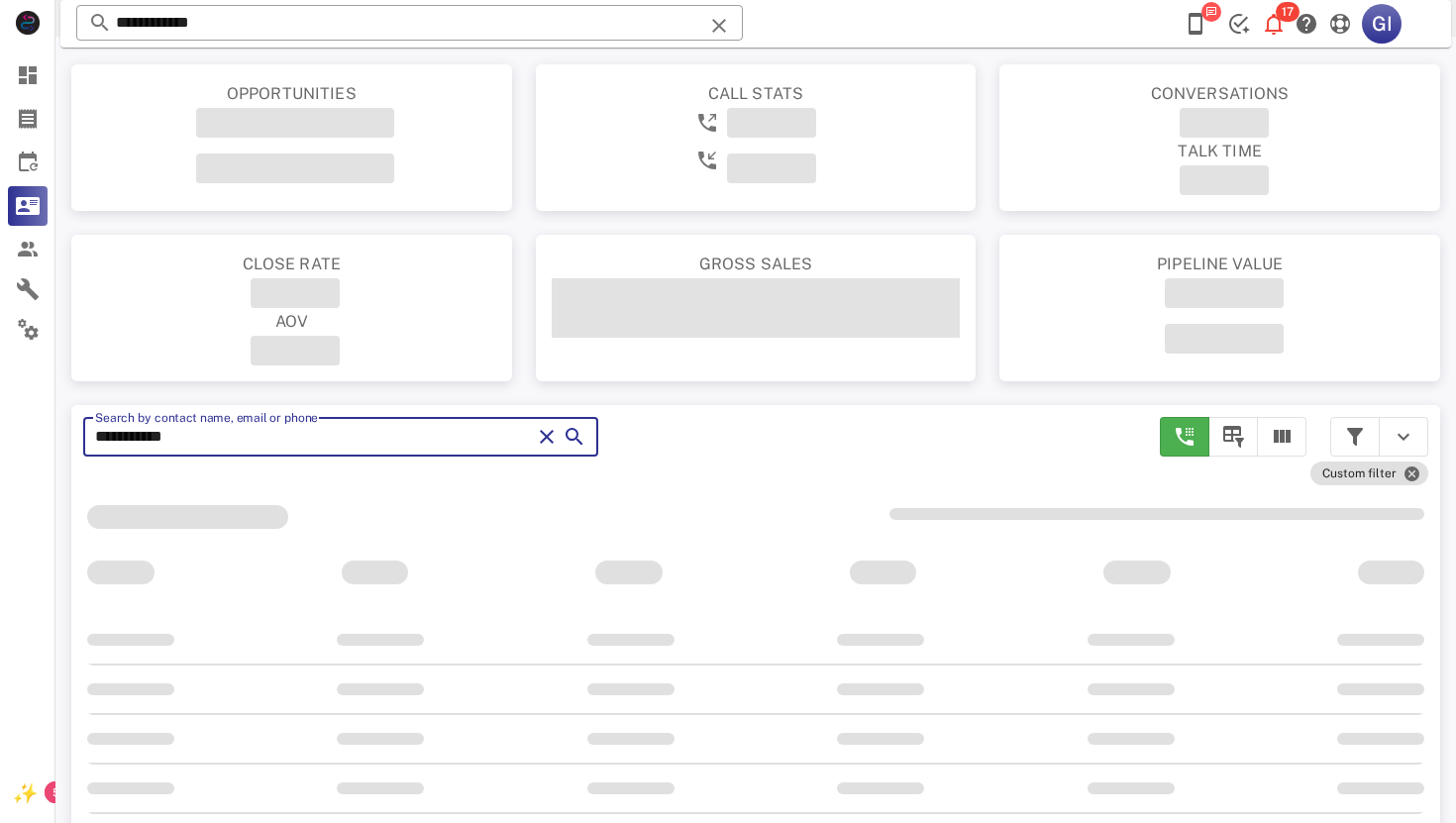 type on "**********" 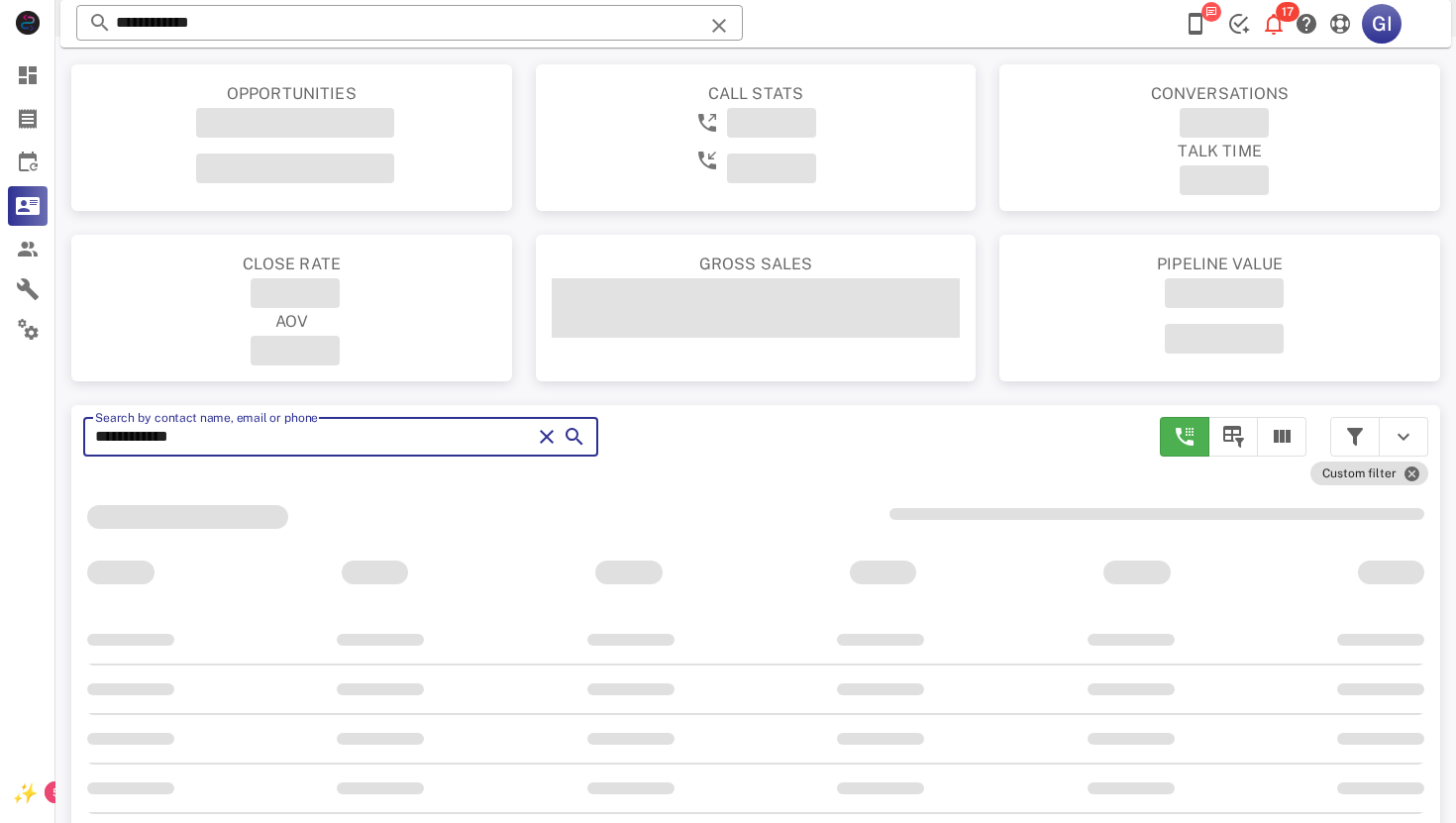 type on "**********" 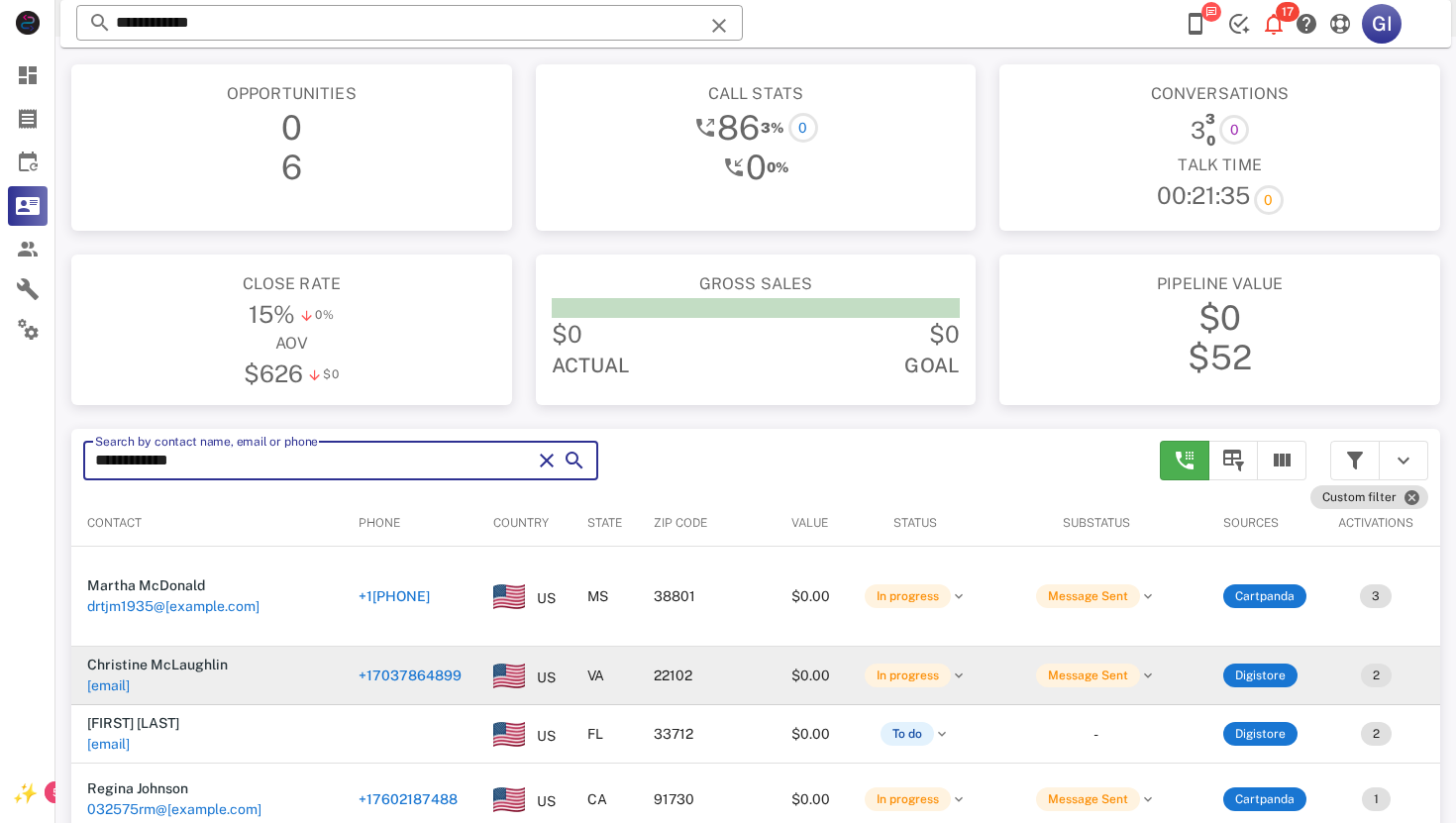 scroll, scrollTop: 0, scrollLeft: 0, axis: both 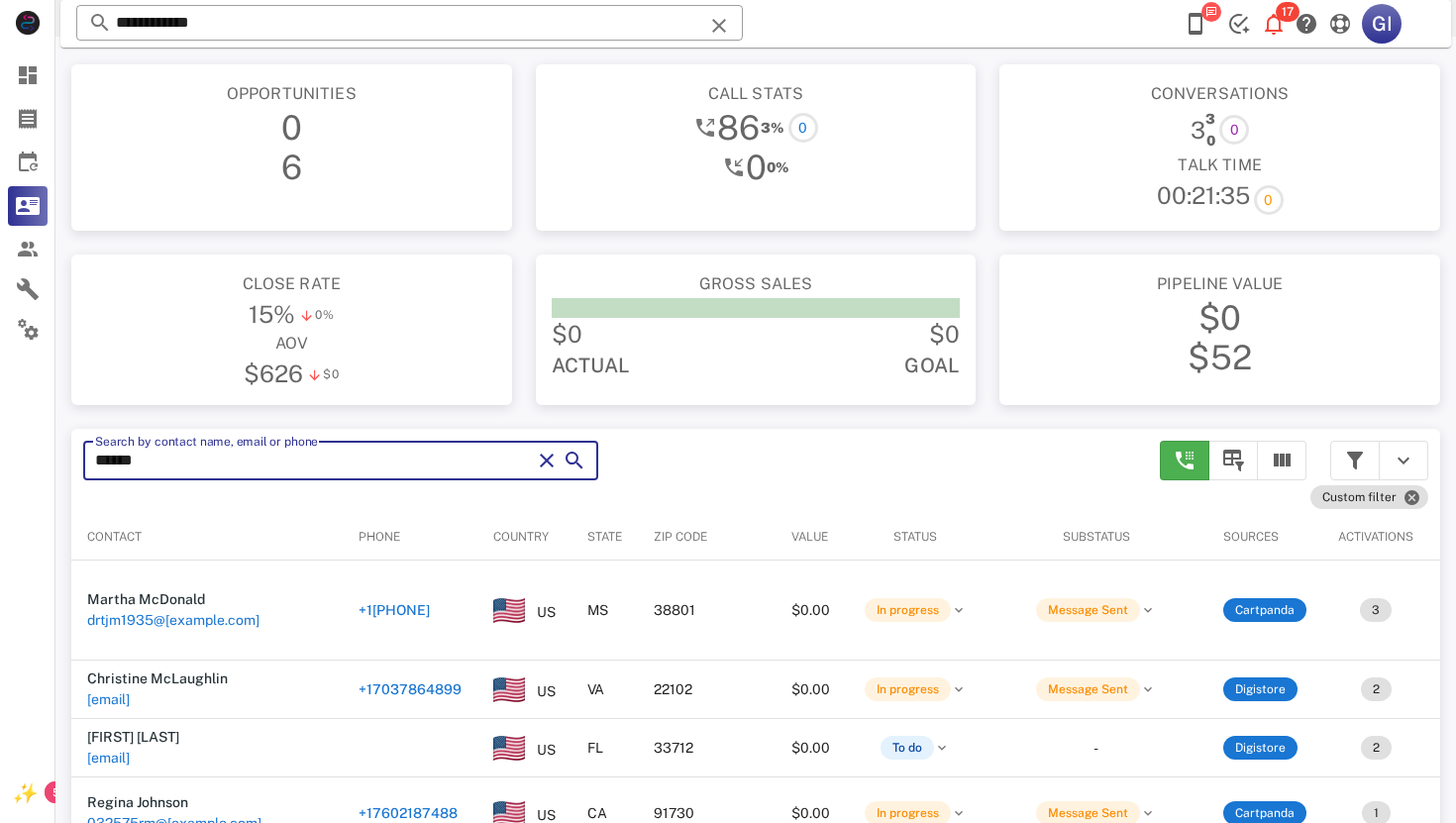 type on "****" 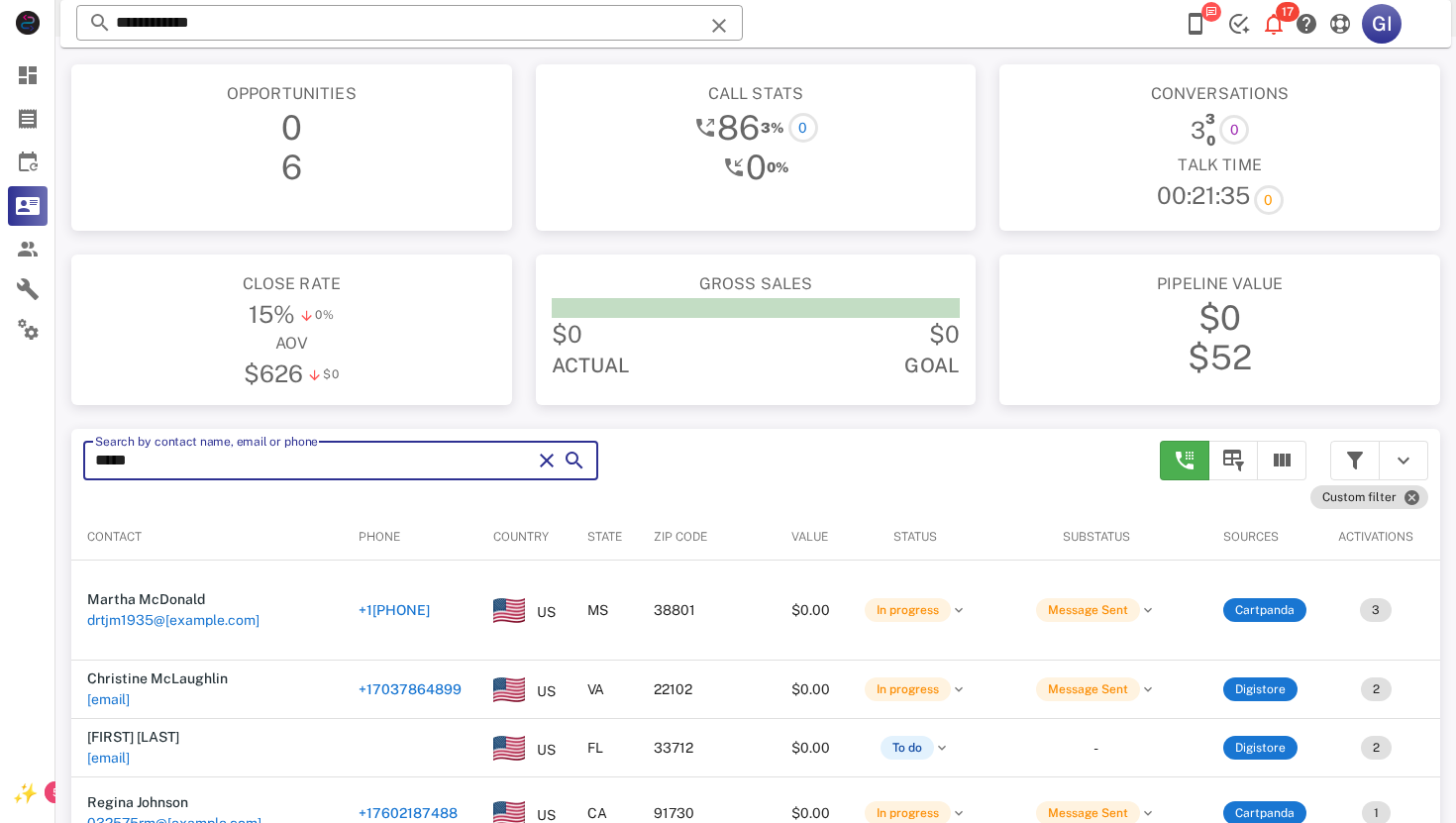 type on "****" 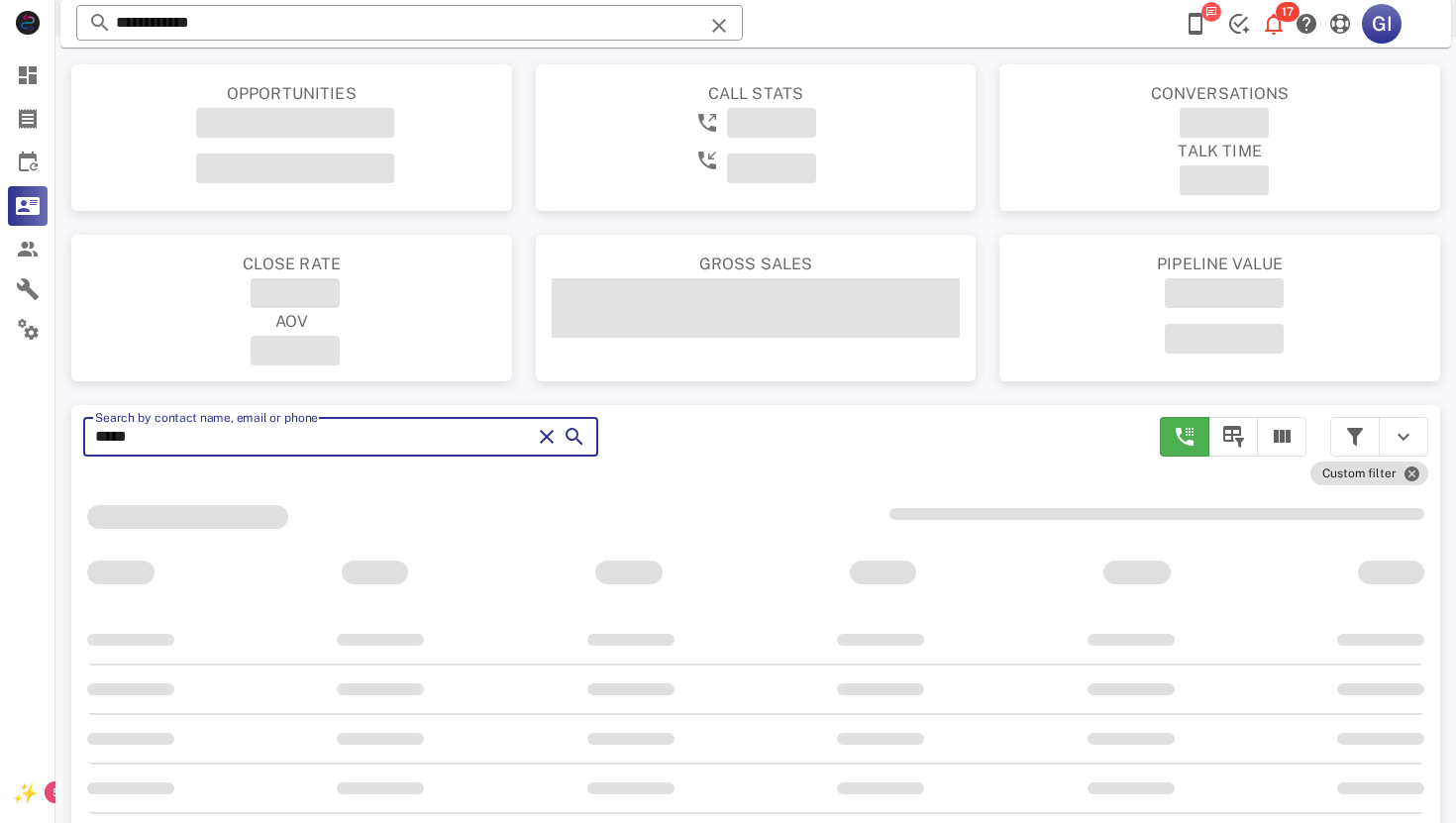 type on "****" 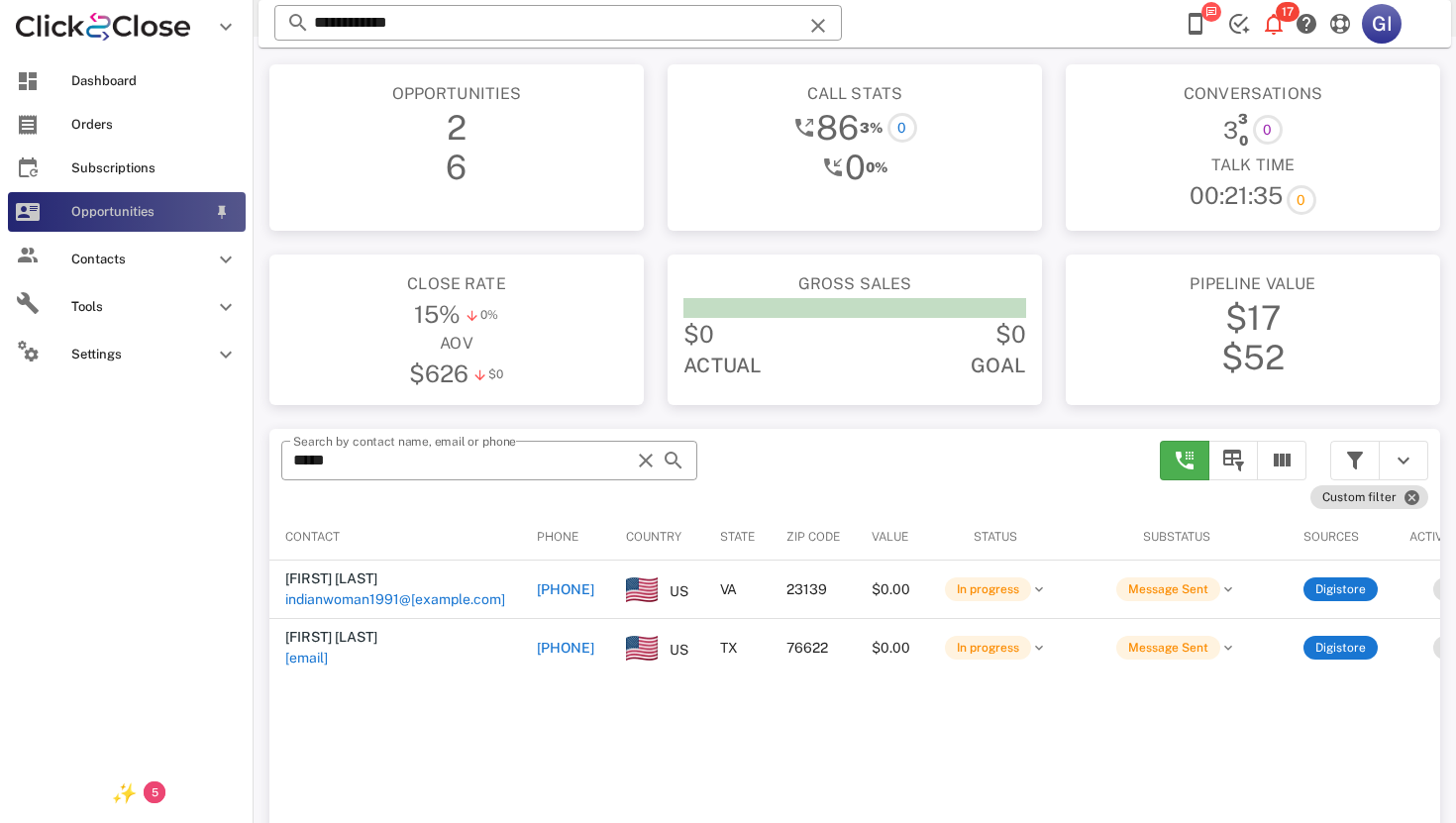 click on "Opportunities" at bounding box center (139, 212) 